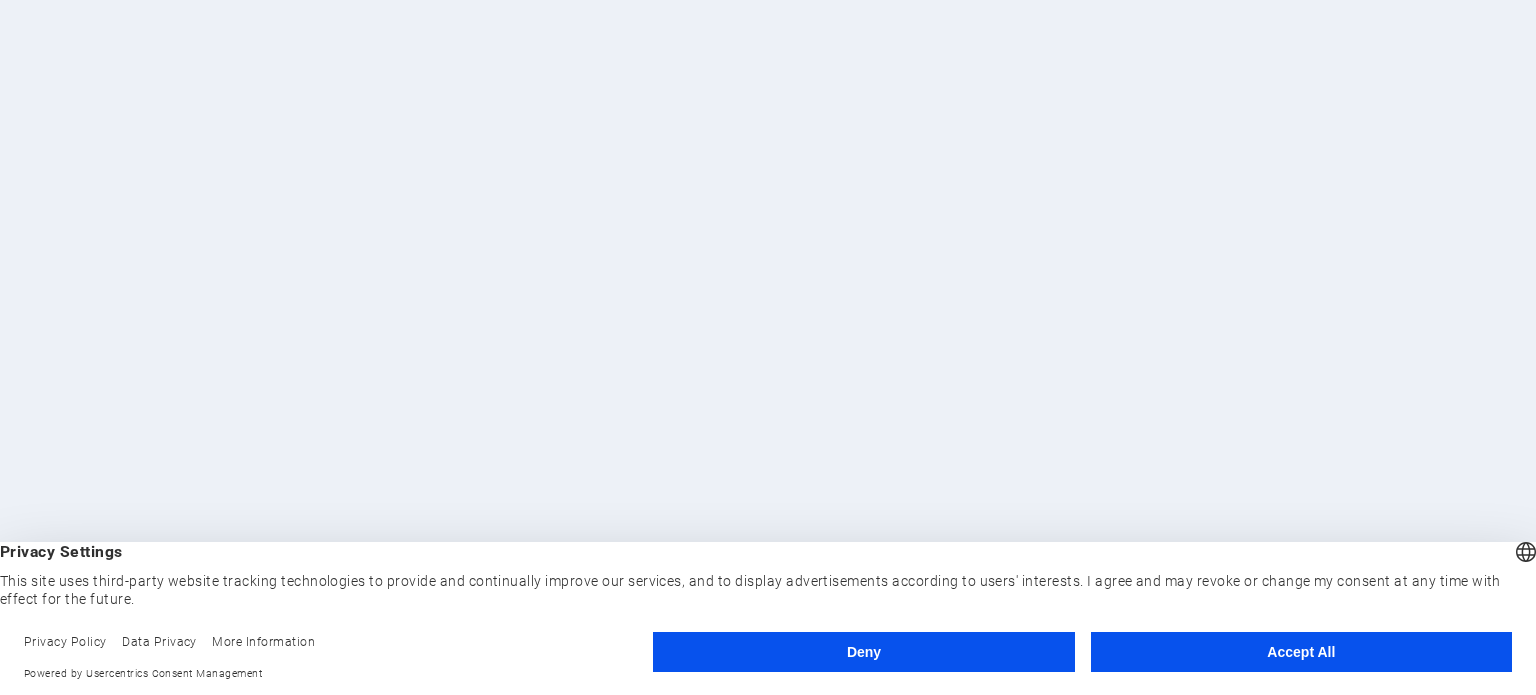 scroll, scrollTop: 0, scrollLeft: 0, axis: both 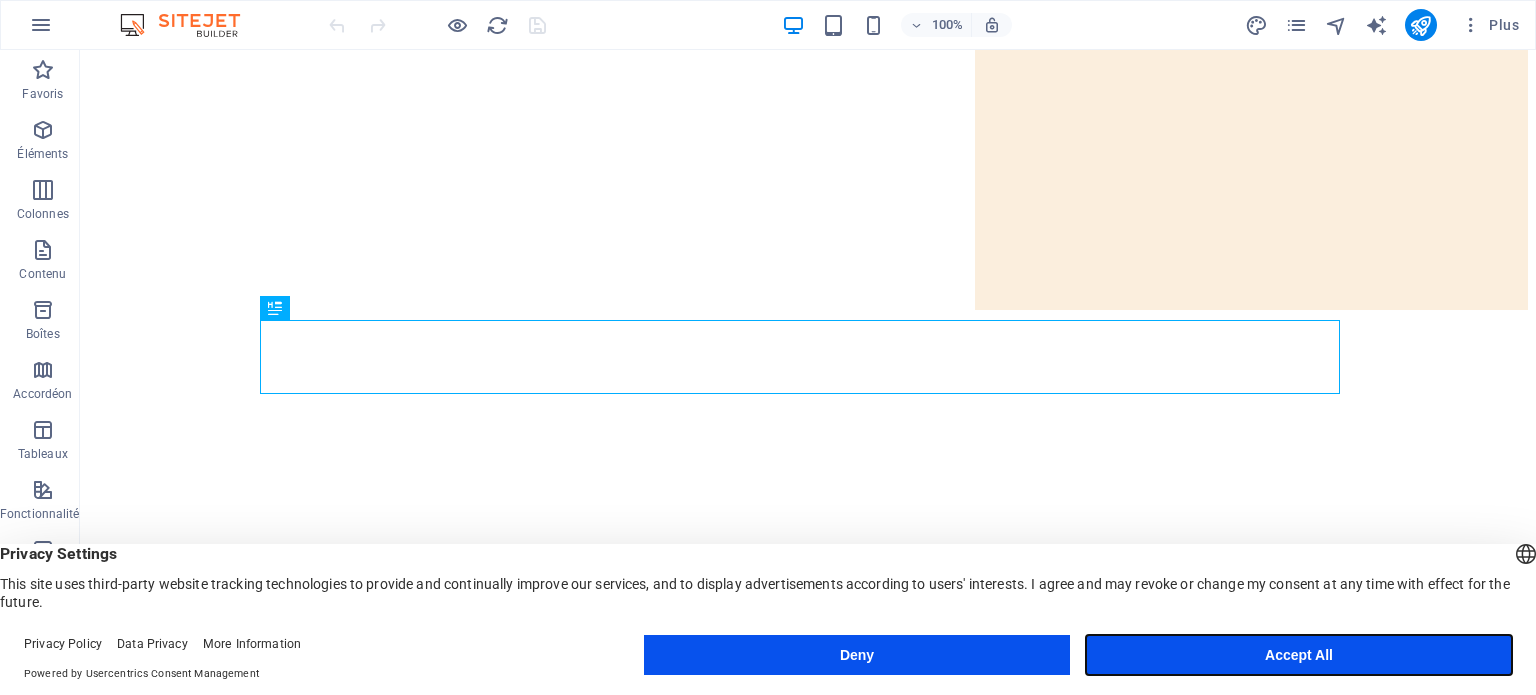 drag, startPoint x: 1314, startPoint y: 650, endPoint x: 1236, endPoint y: 600, distance: 92.64988 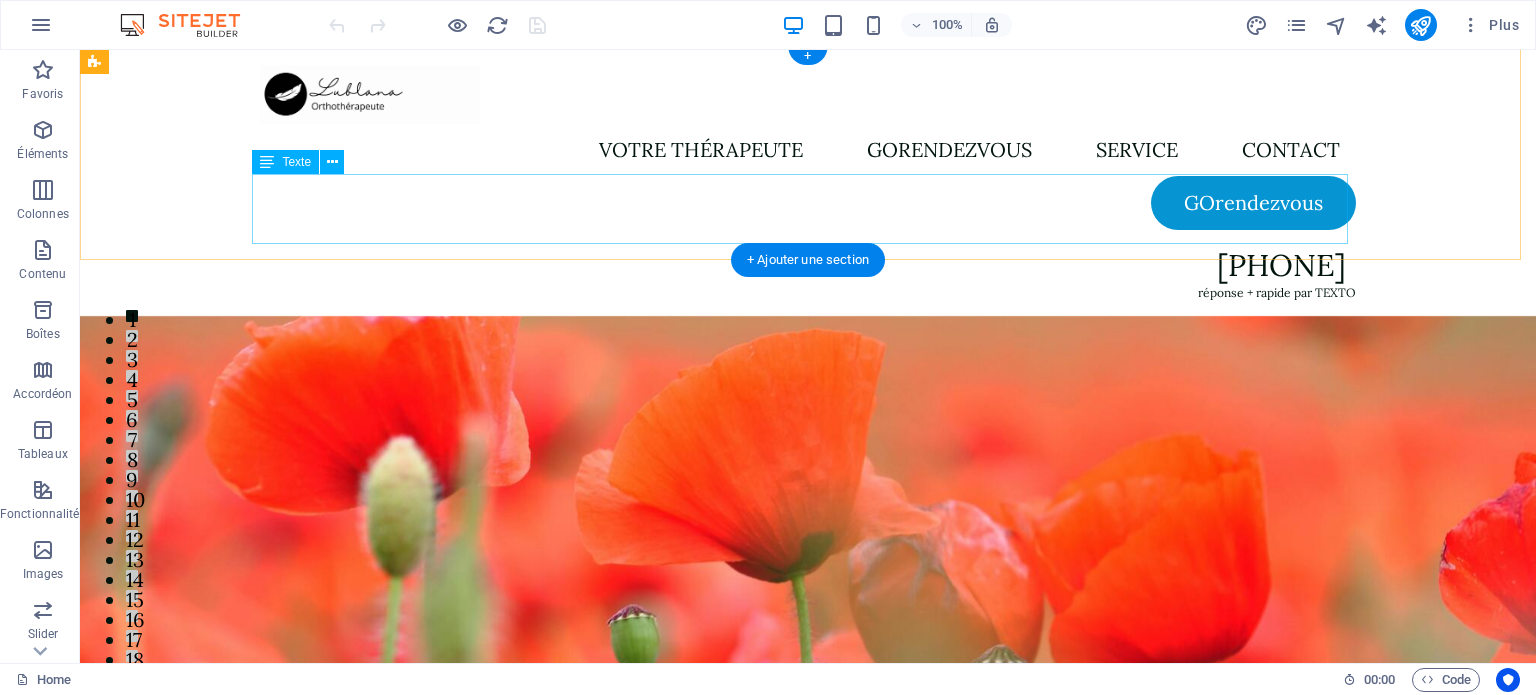 scroll, scrollTop: 0, scrollLeft: 0, axis: both 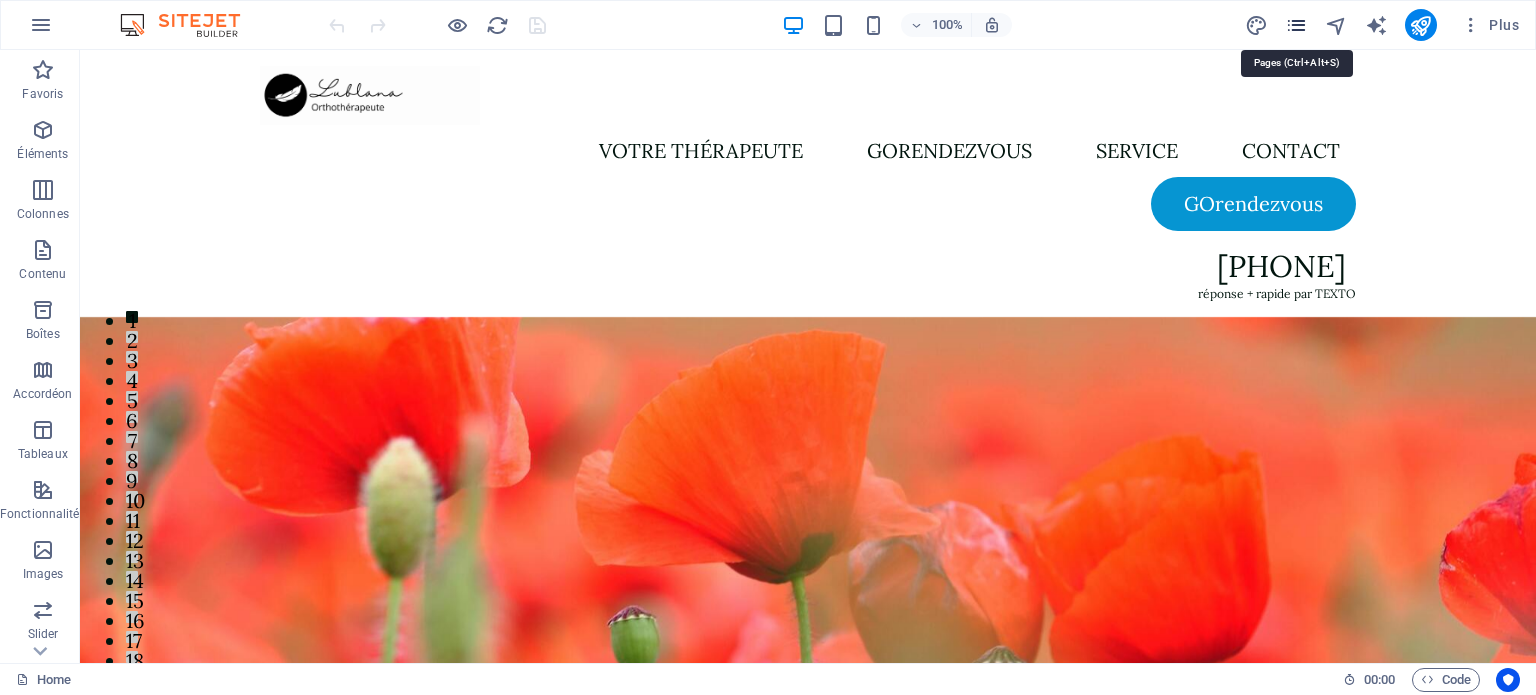 click at bounding box center (1296, 25) 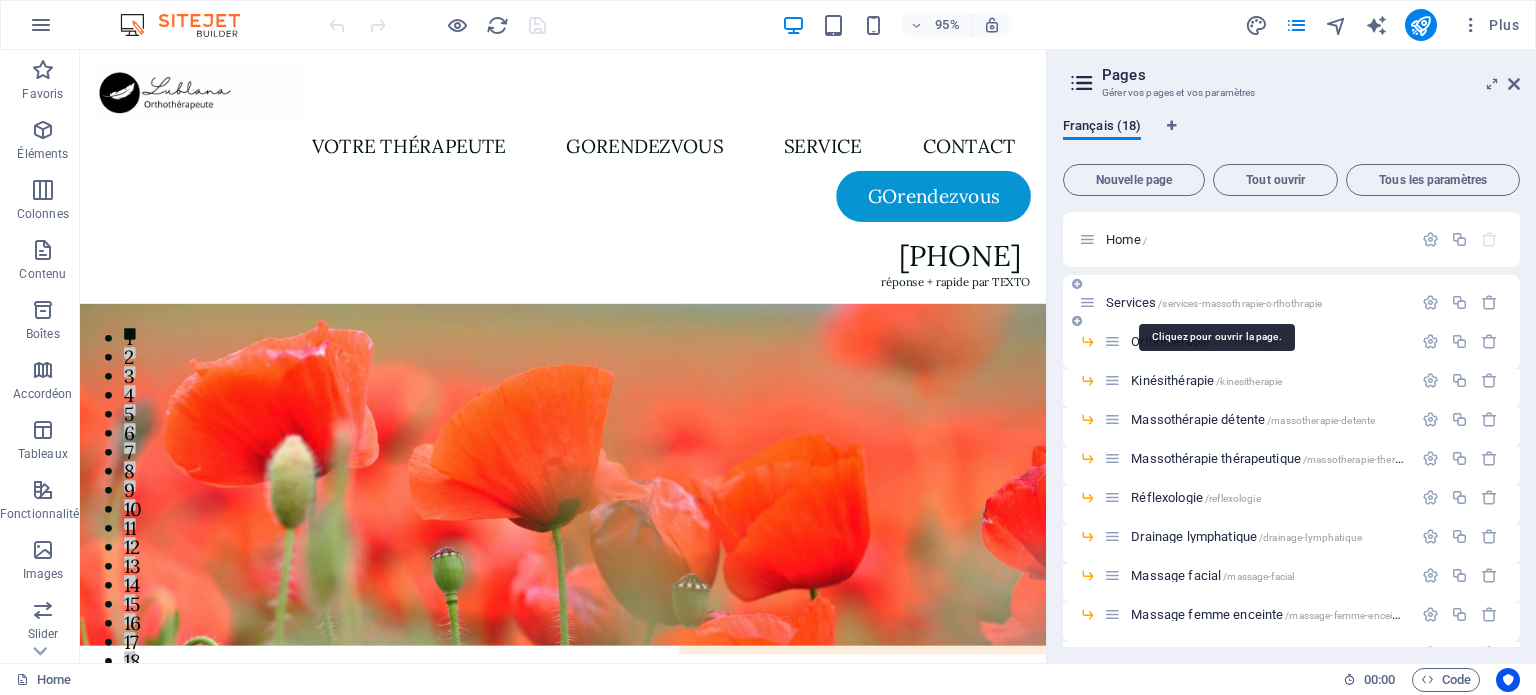 click on "Services /services-massothrapie-orthothrapie" at bounding box center [1214, 302] 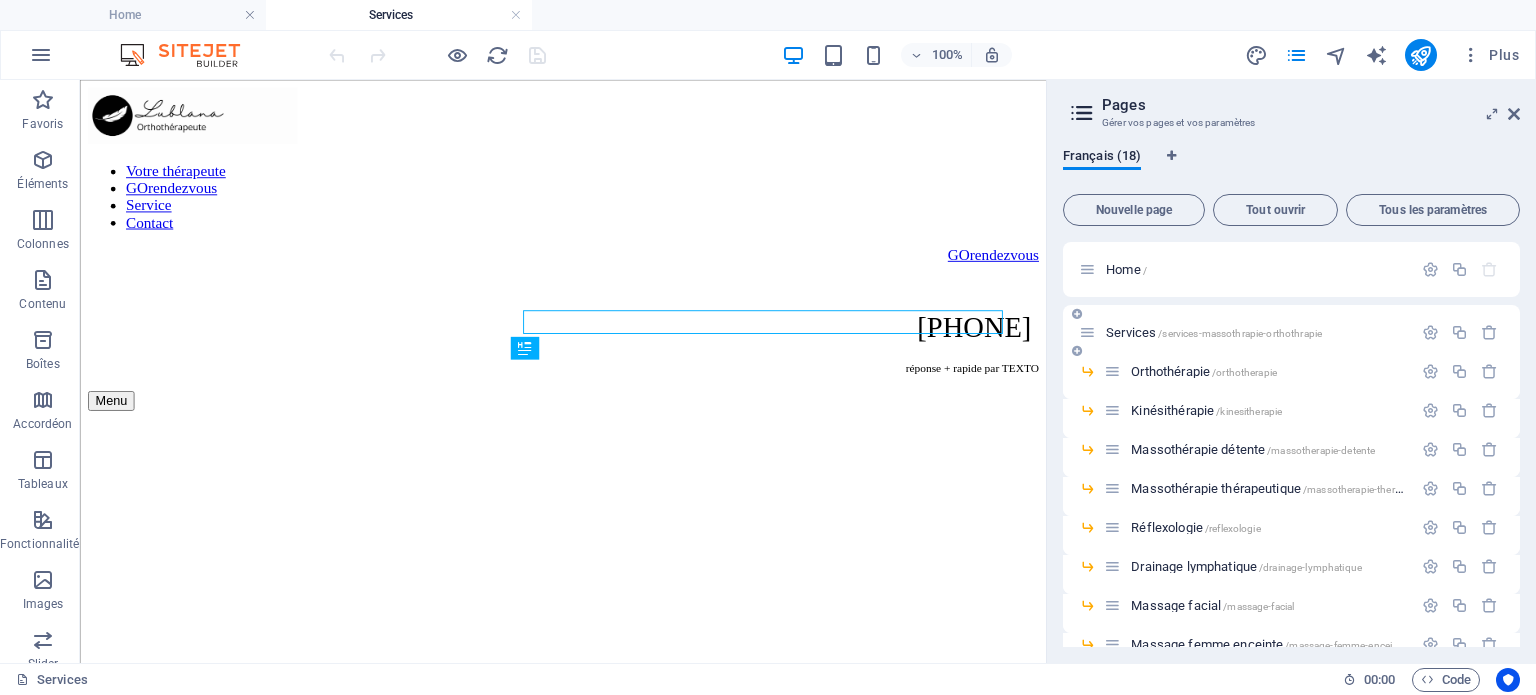 scroll, scrollTop: 344, scrollLeft: 0, axis: vertical 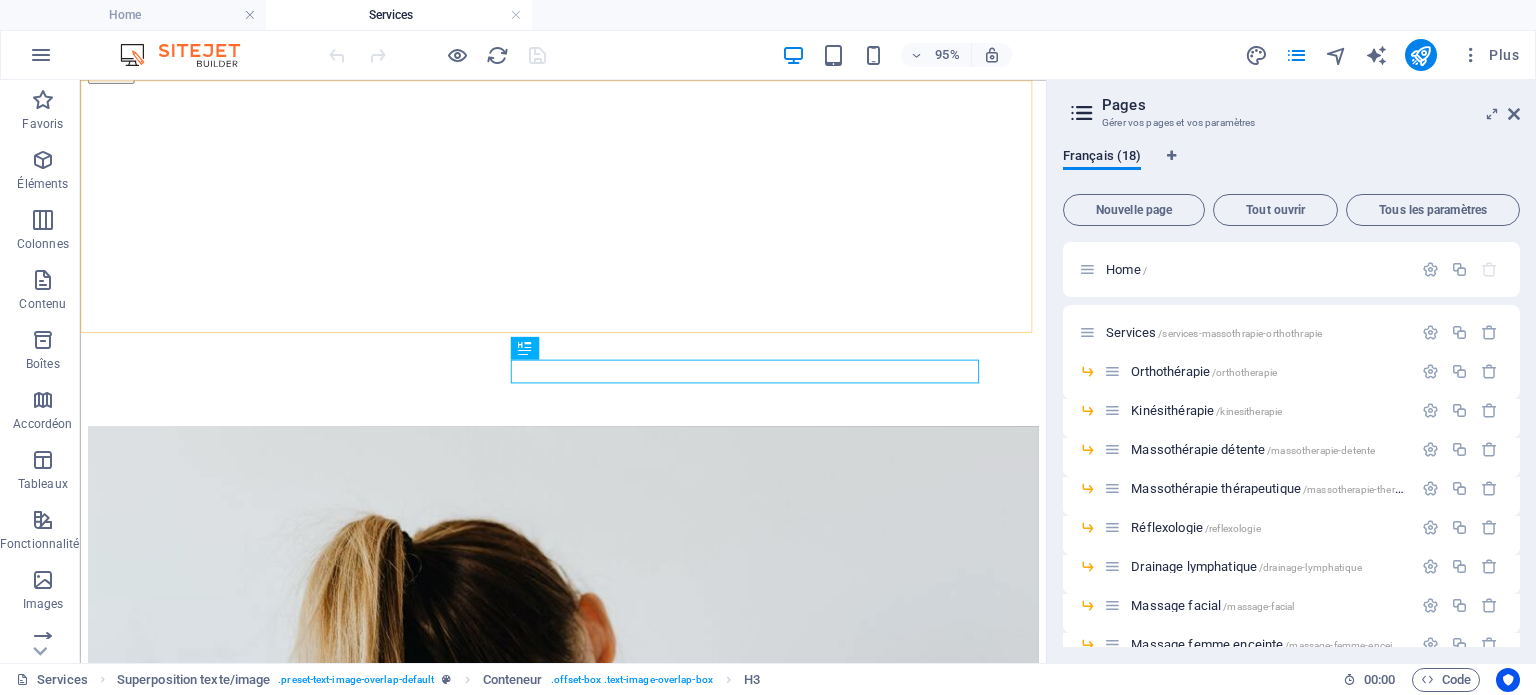 click on "Votre thérapeute GOrendezvous Service Contact" at bounding box center (588, -141) 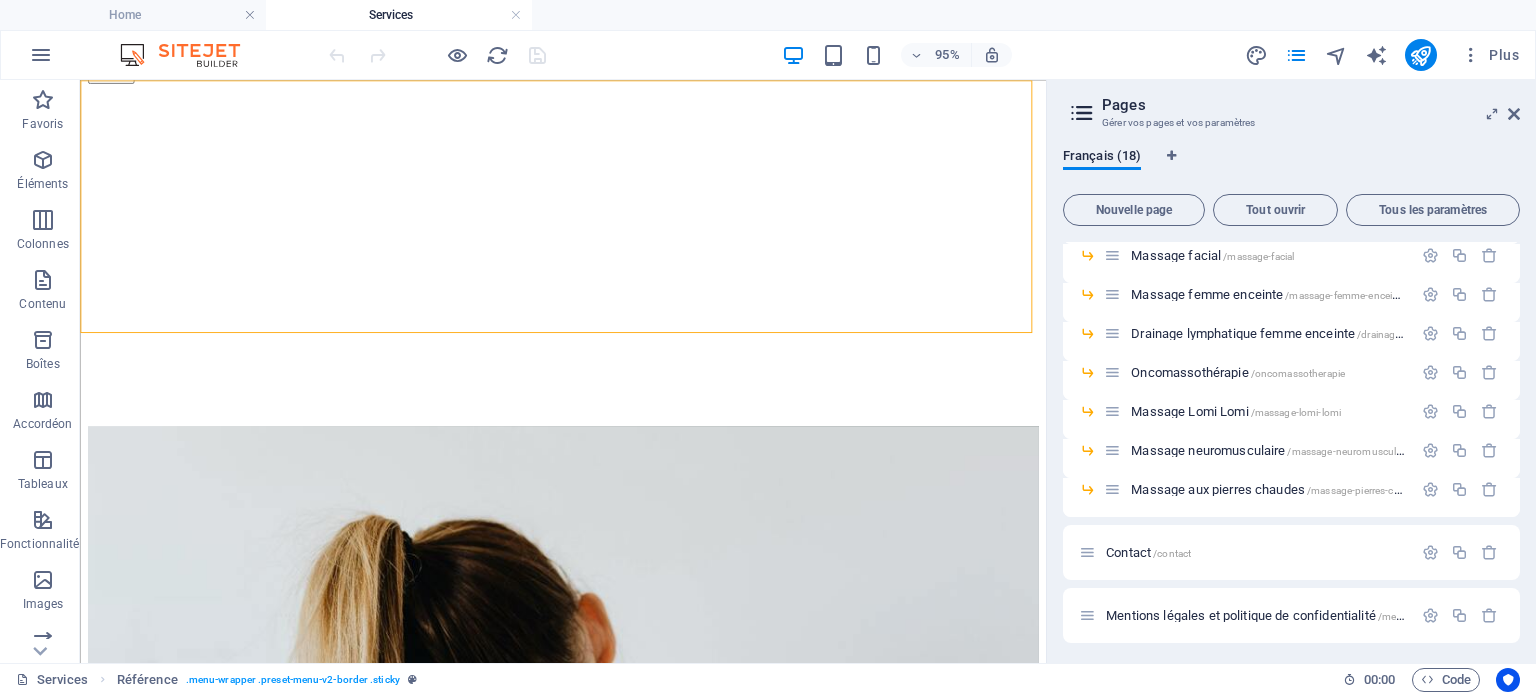 scroll, scrollTop: 416, scrollLeft: 0, axis: vertical 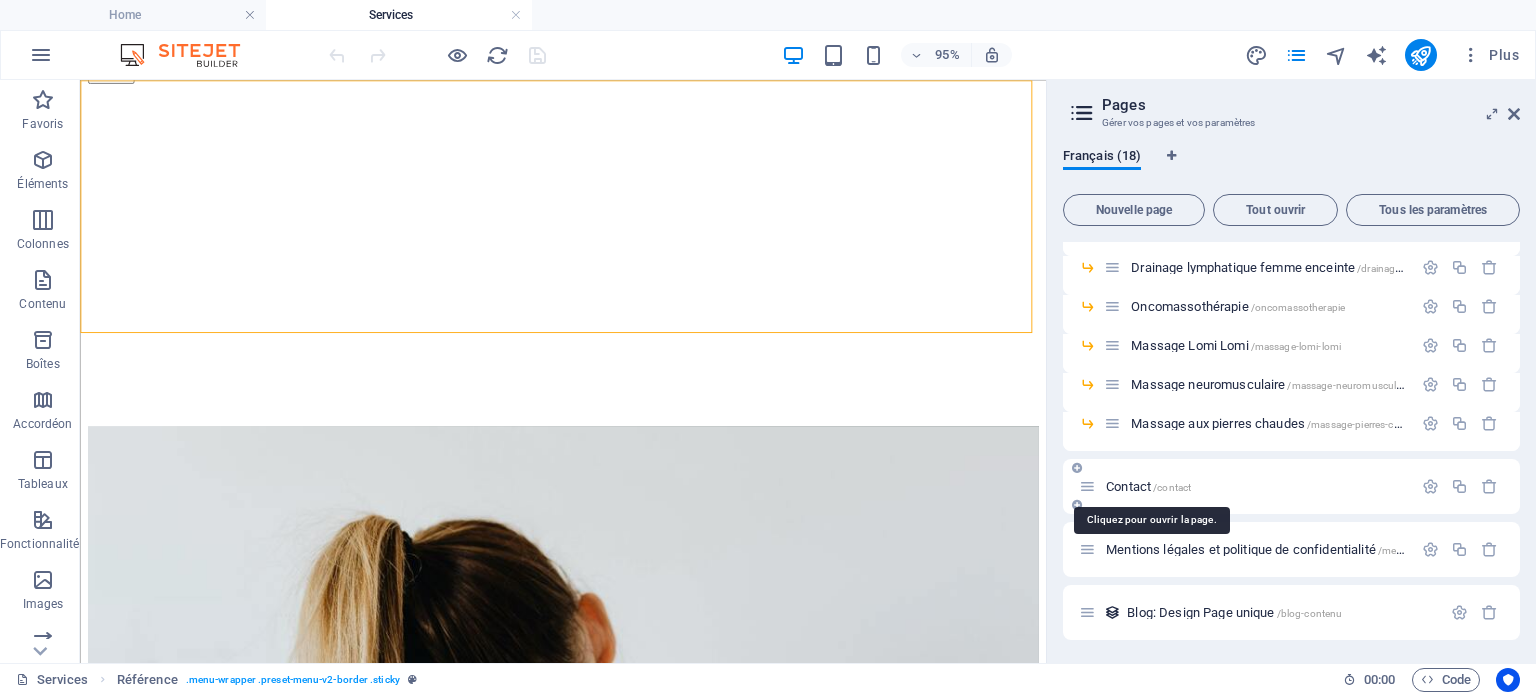 click on "Contact /contact" at bounding box center (1148, 486) 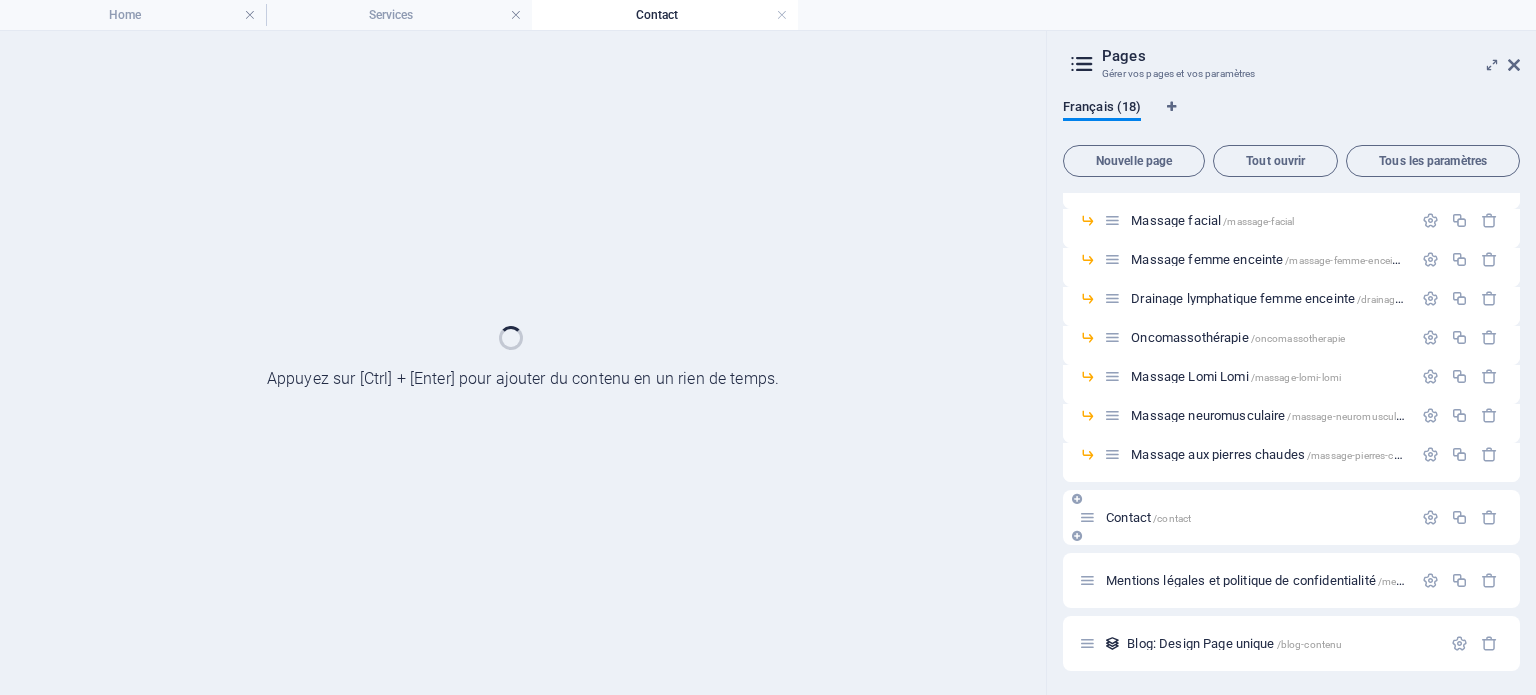 scroll, scrollTop: 336, scrollLeft: 0, axis: vertical 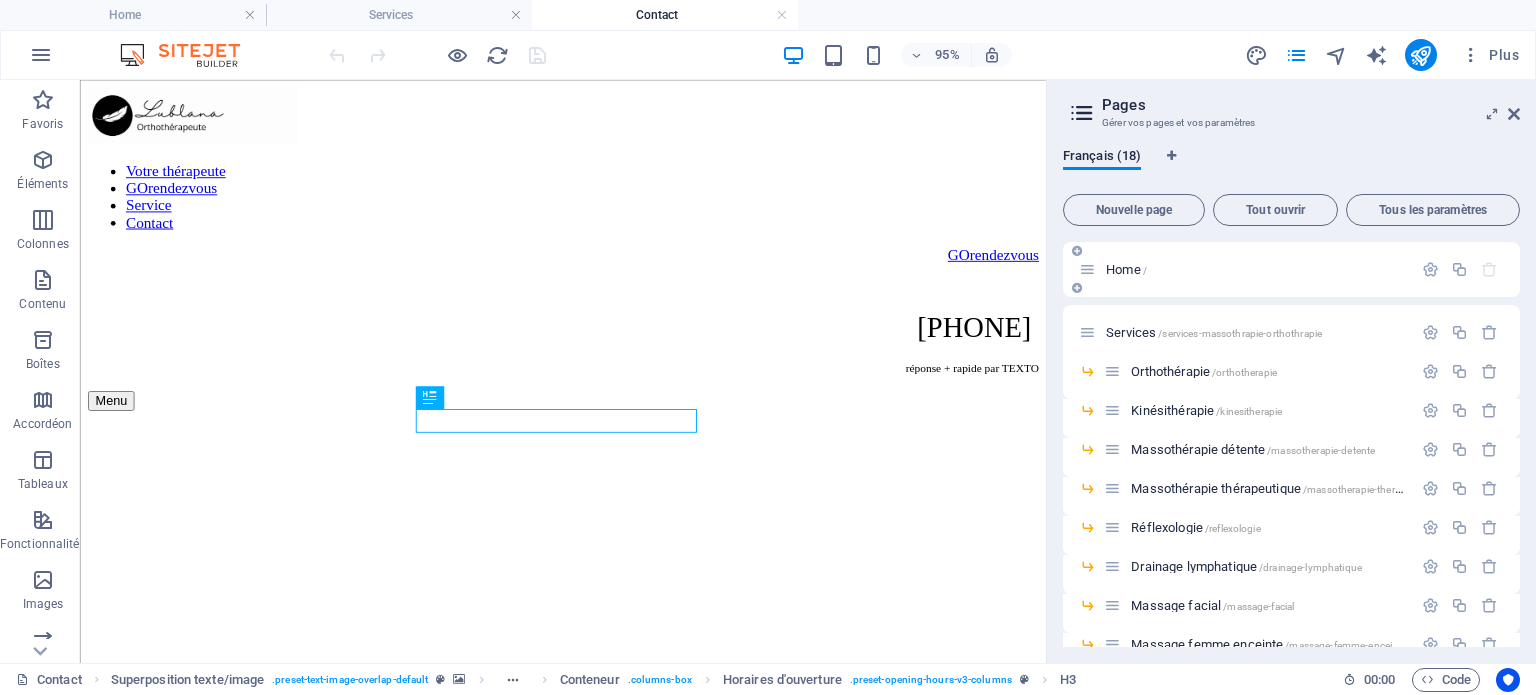 click on "Home /" at bounding box center (1126, 269) 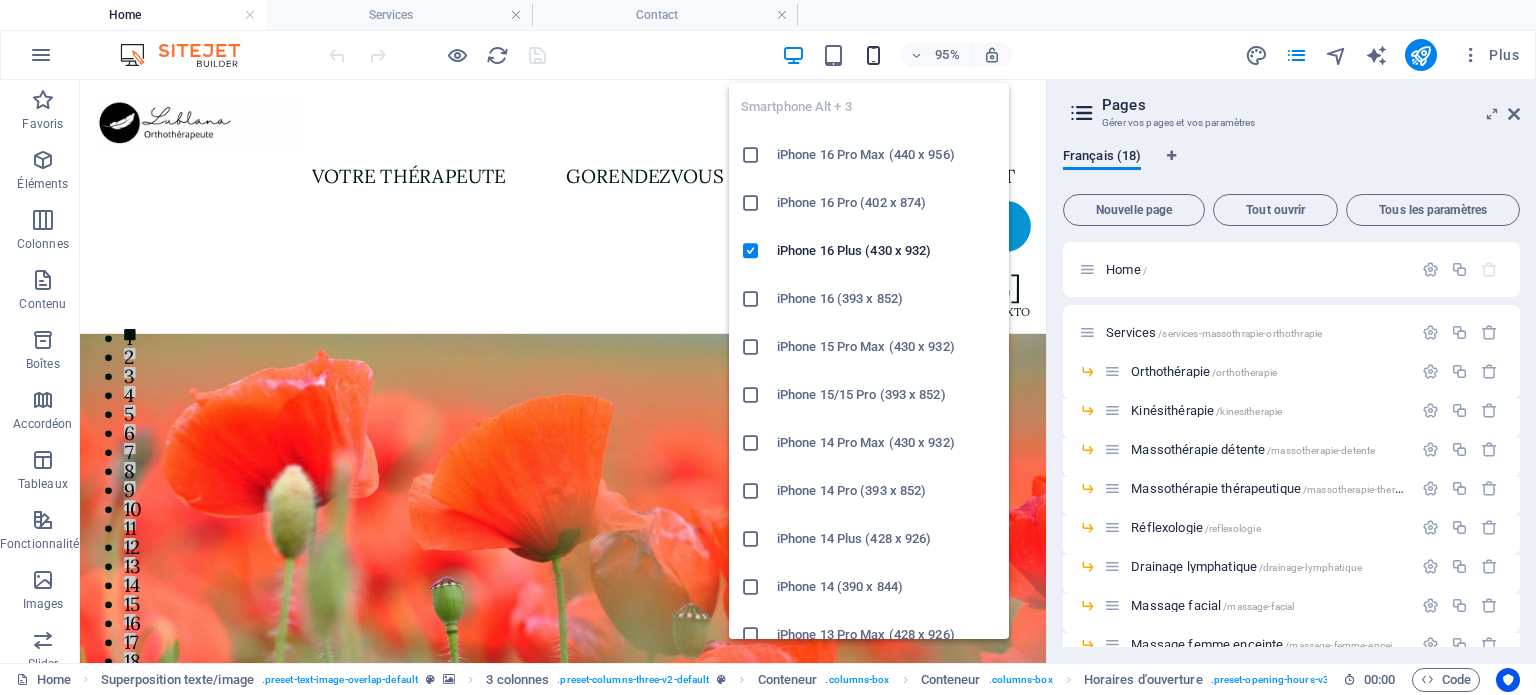 click at bounding box center [873, 55] 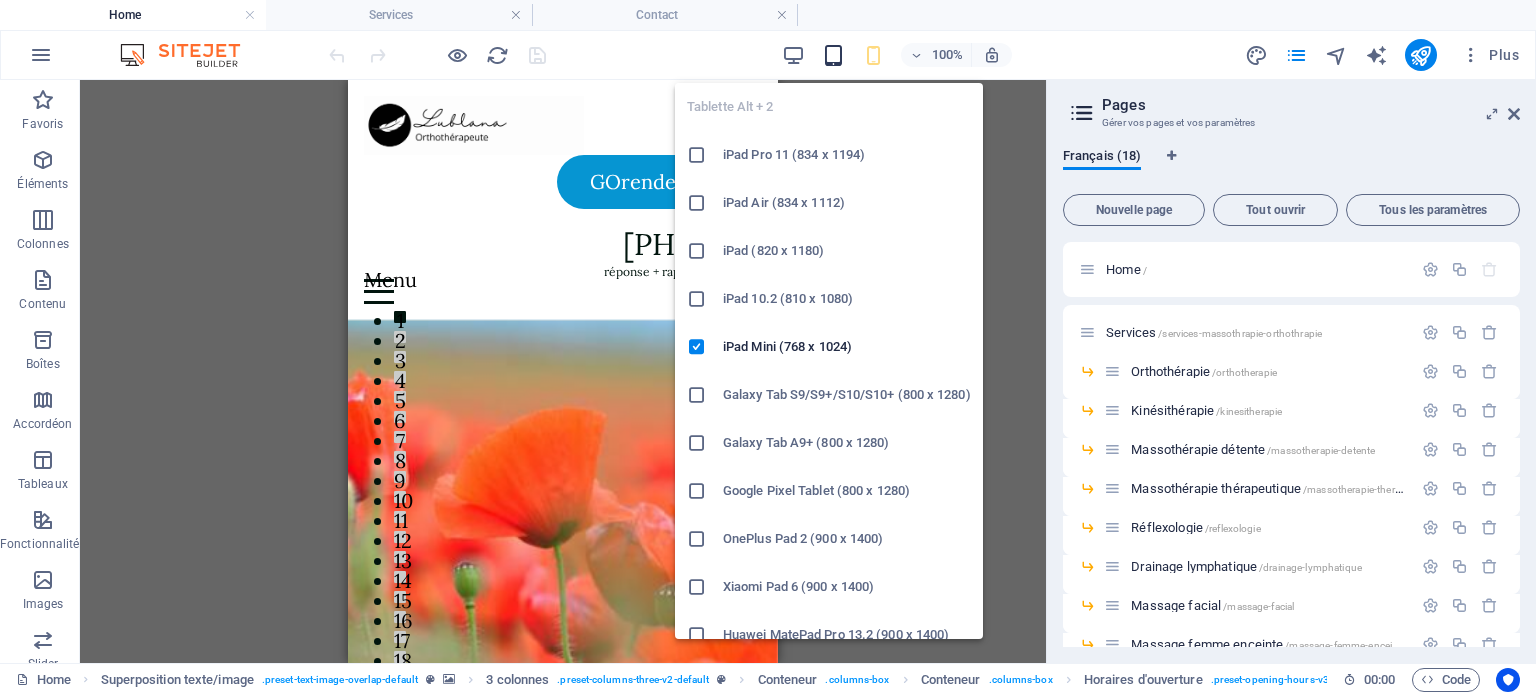 click at bounding box center [833, 55] 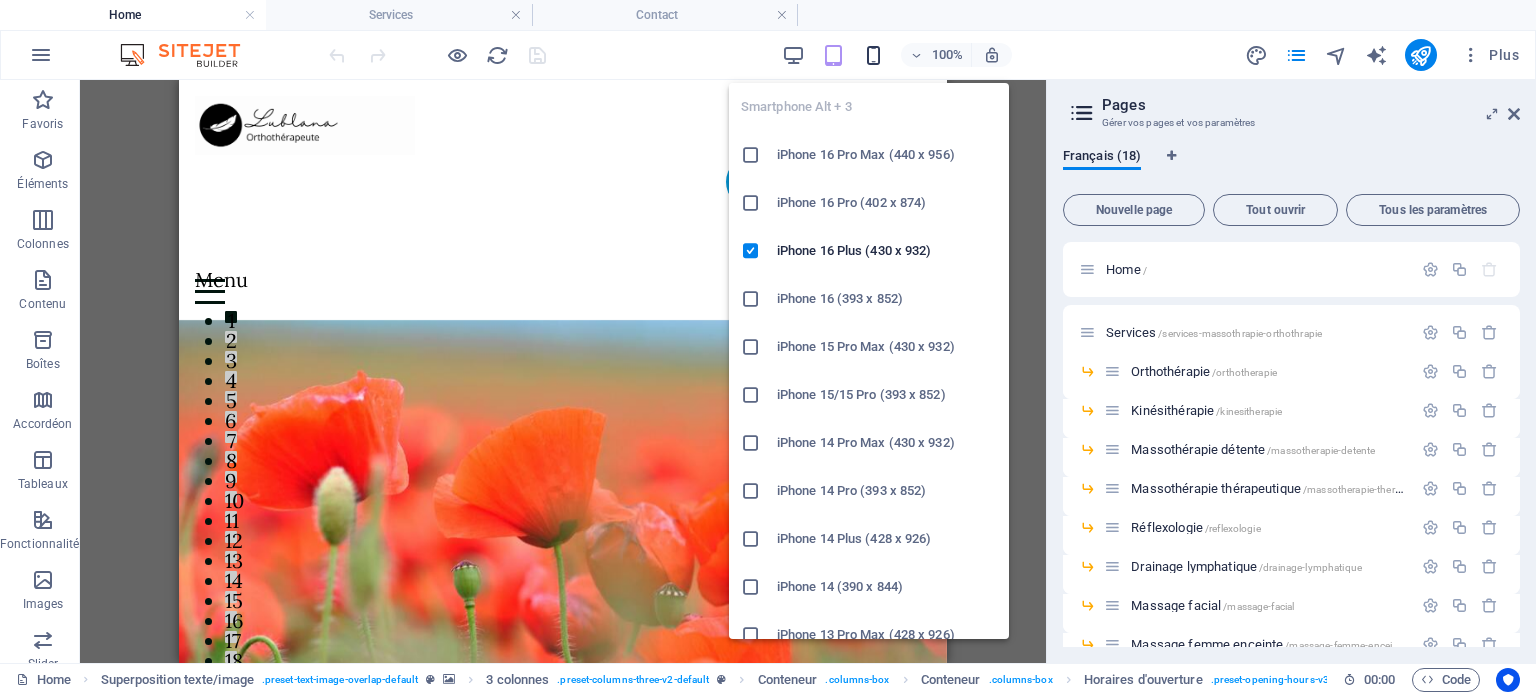 click at bounding box center [873, 55] 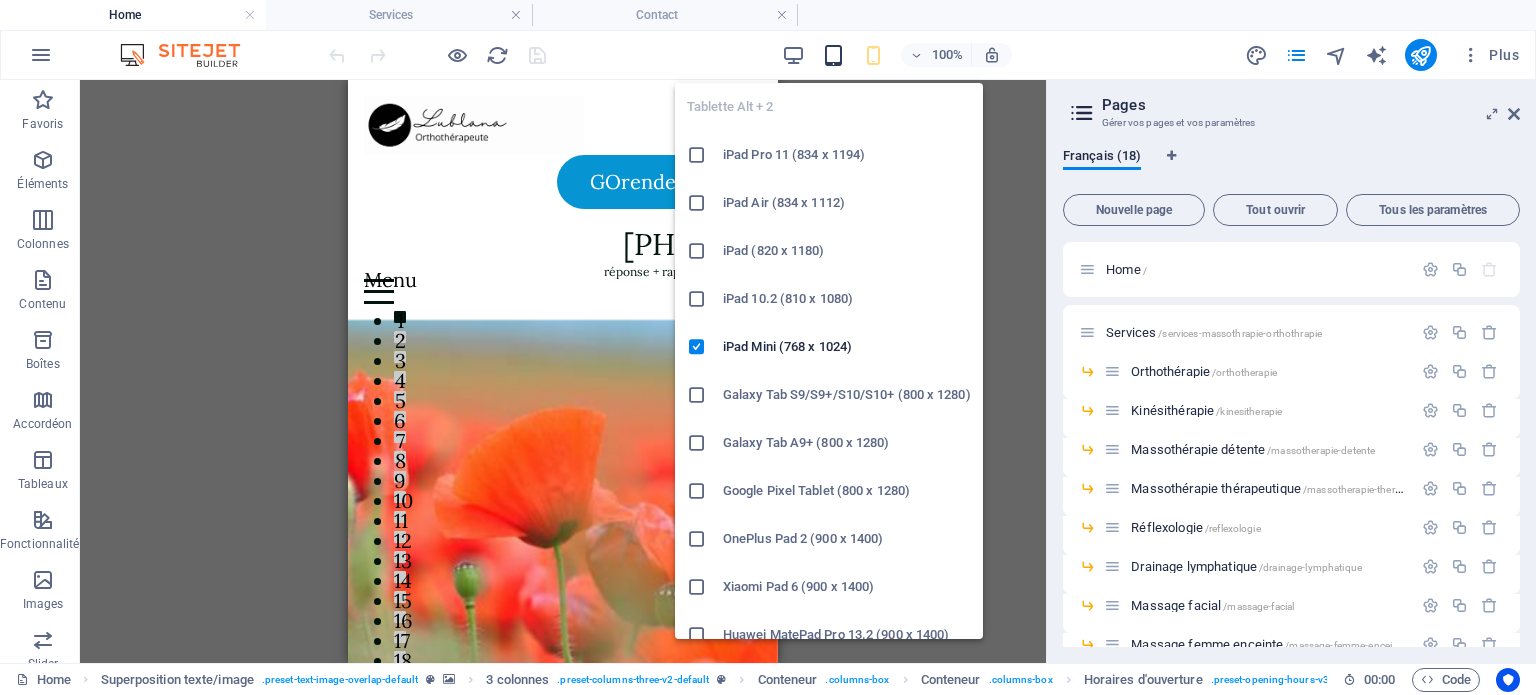 click at bounding box center [833, 55] 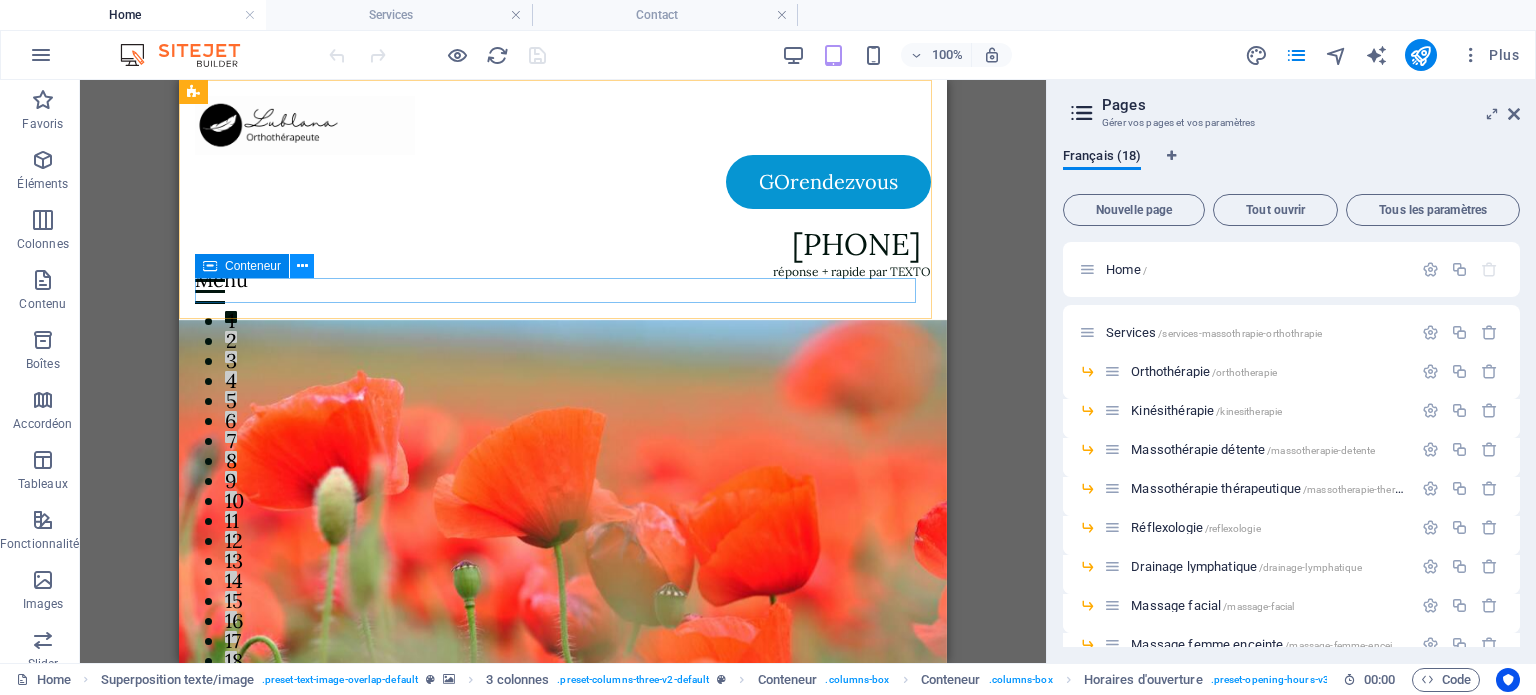 click at bounding box center (302, 266) 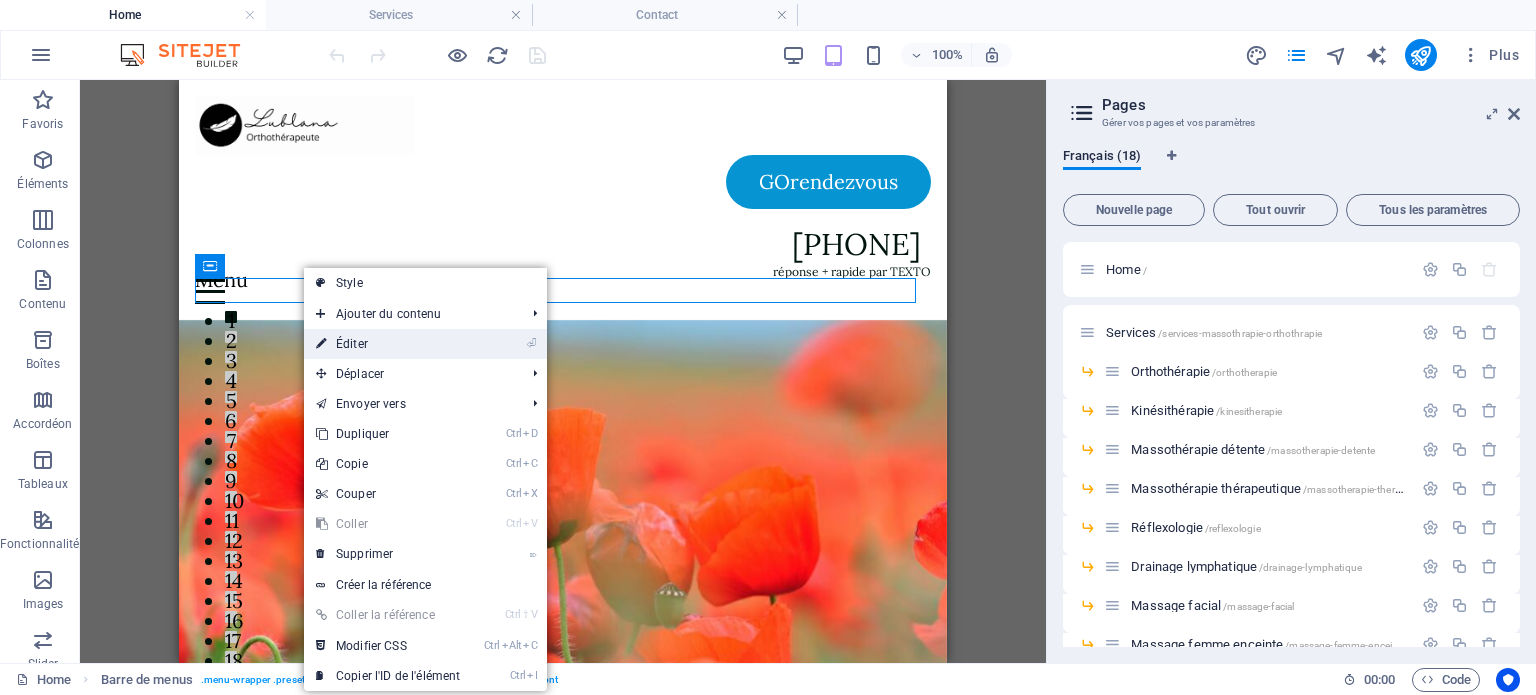 click on "⏎  Éditer" at bounding box center [388, 344] 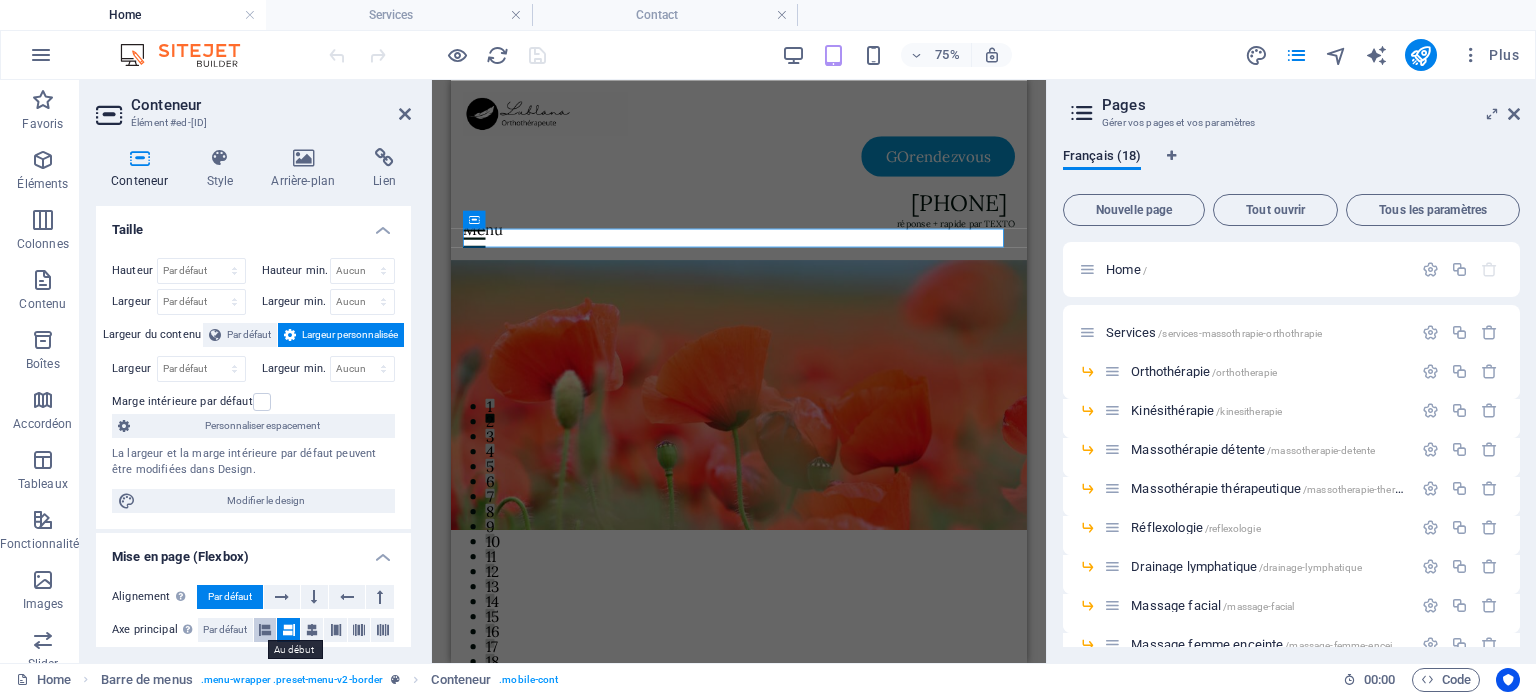 click at bounding box center (265, 630) 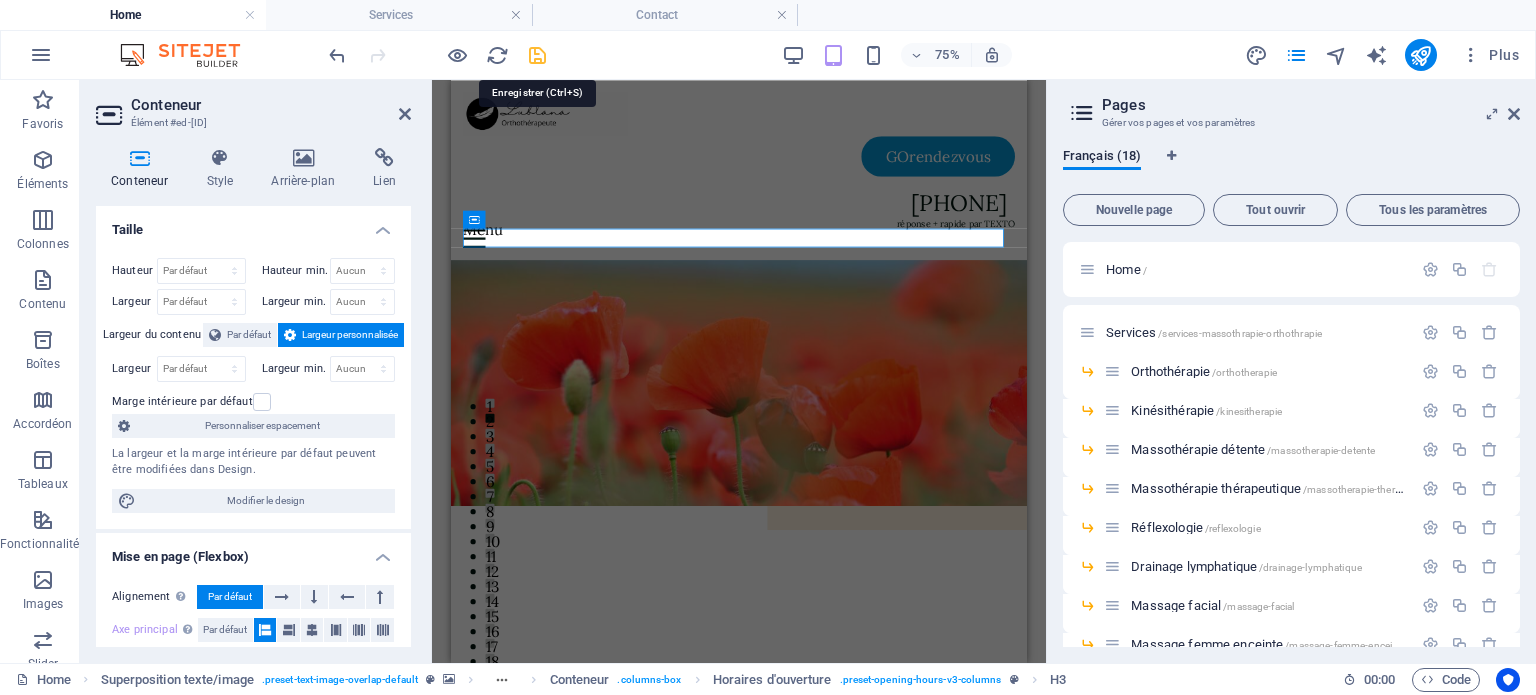 click at bounding box center [537, 55] 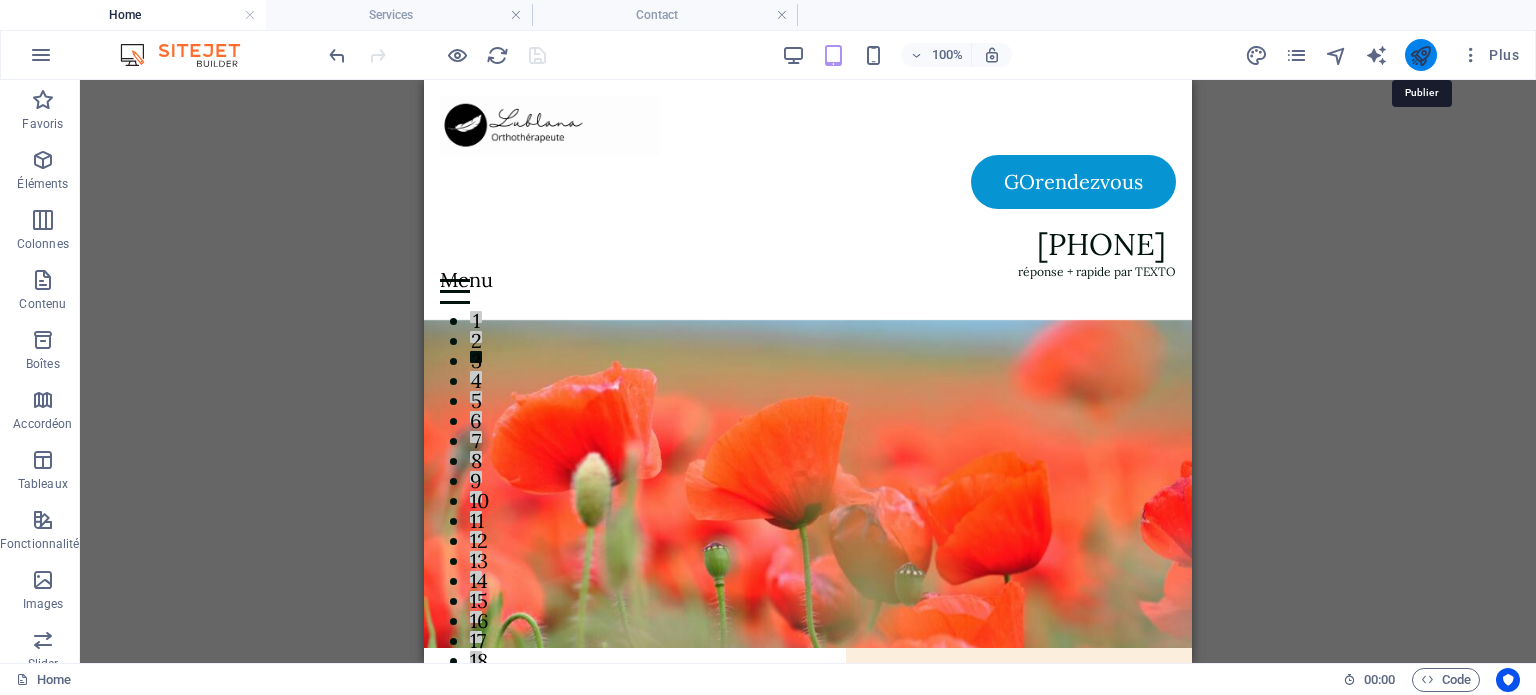 click at bounding box center (1420, 55) 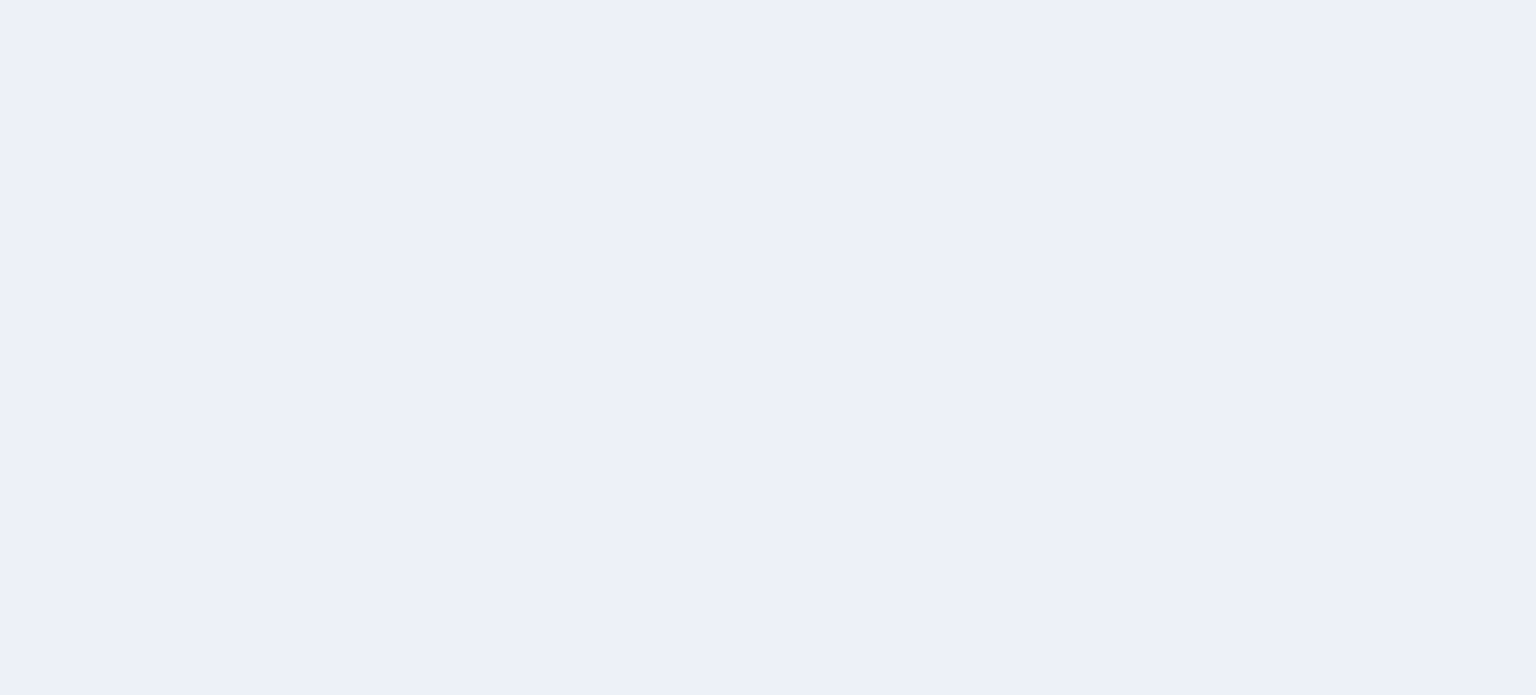 scroll, scrollTop: 0, scrollLeft: 0, axis: both 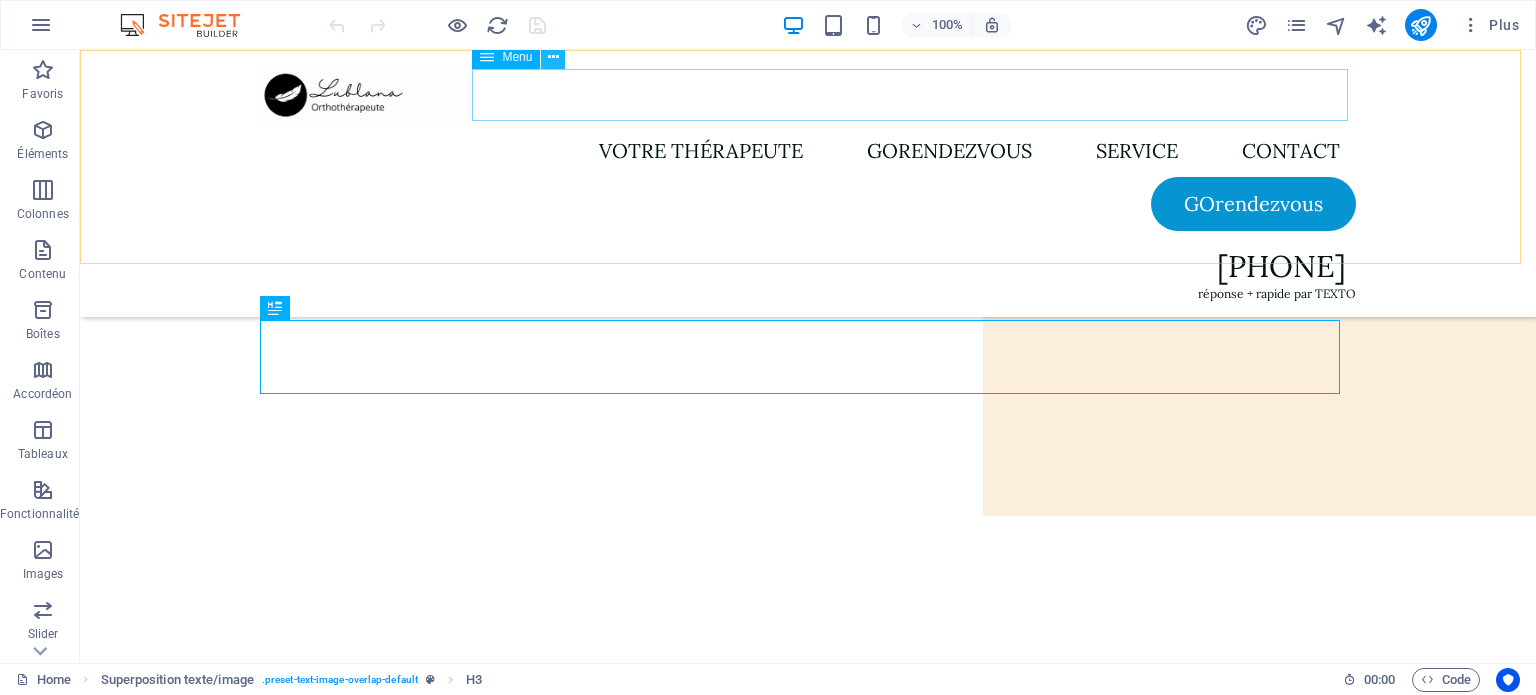 click at bounding box center [553, 57] 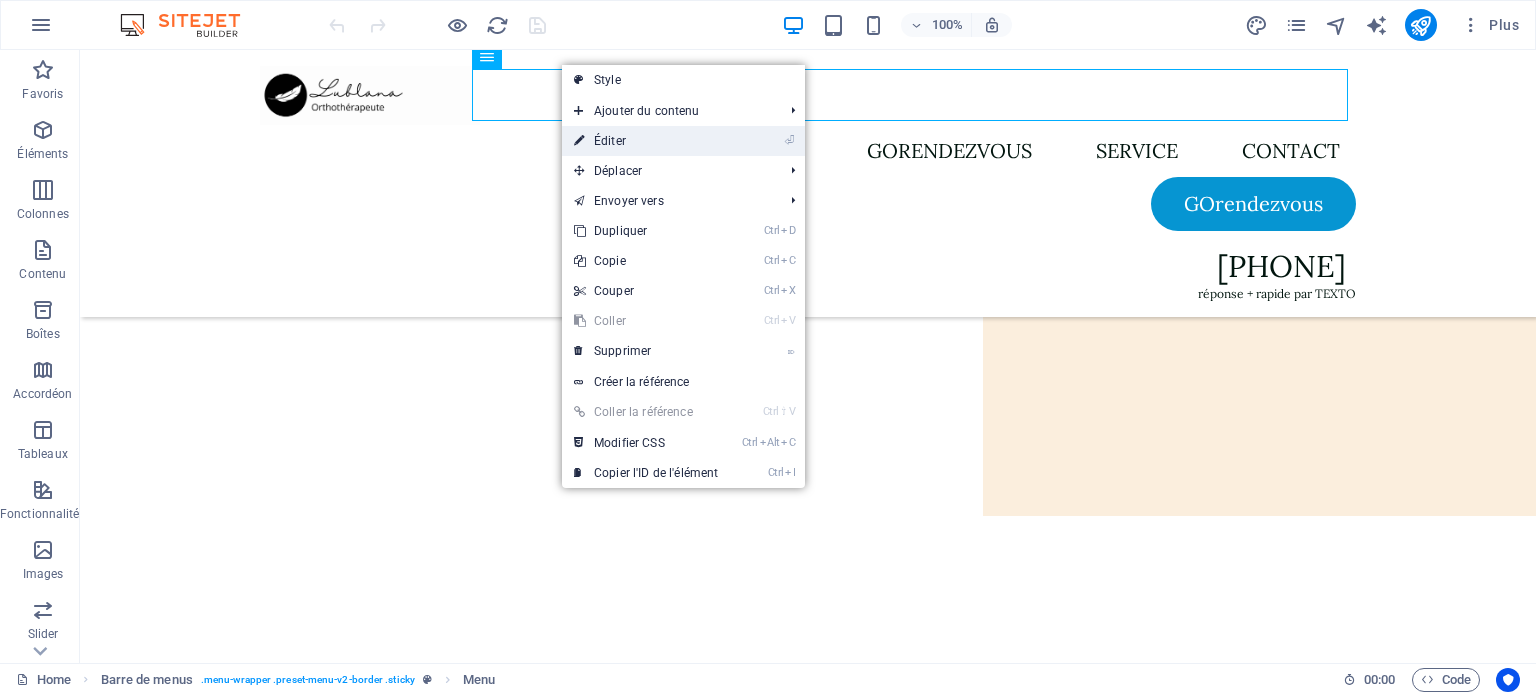 click on "⏎  Éditer" at bounding box center (646, 141) 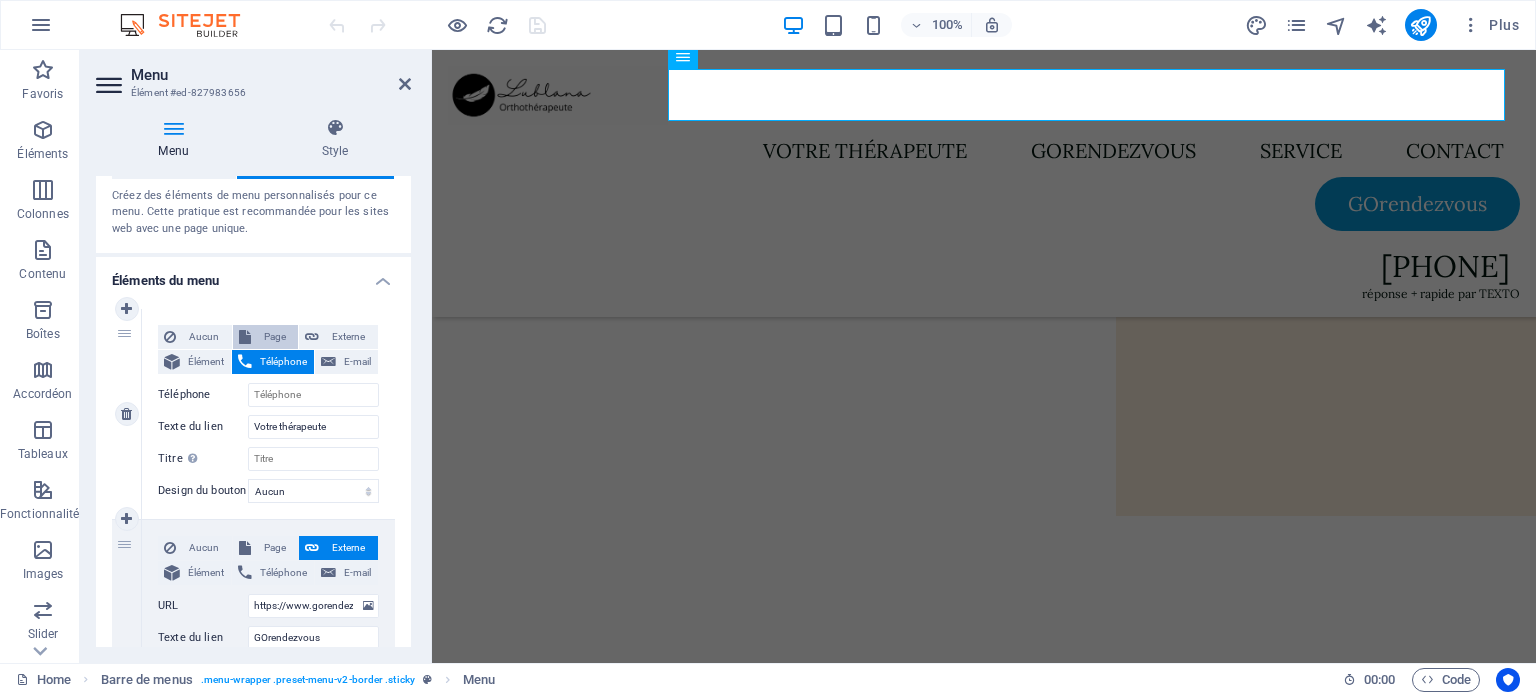 scroll, scrollTop: 100, scrollLeft: 0, axis: vertical 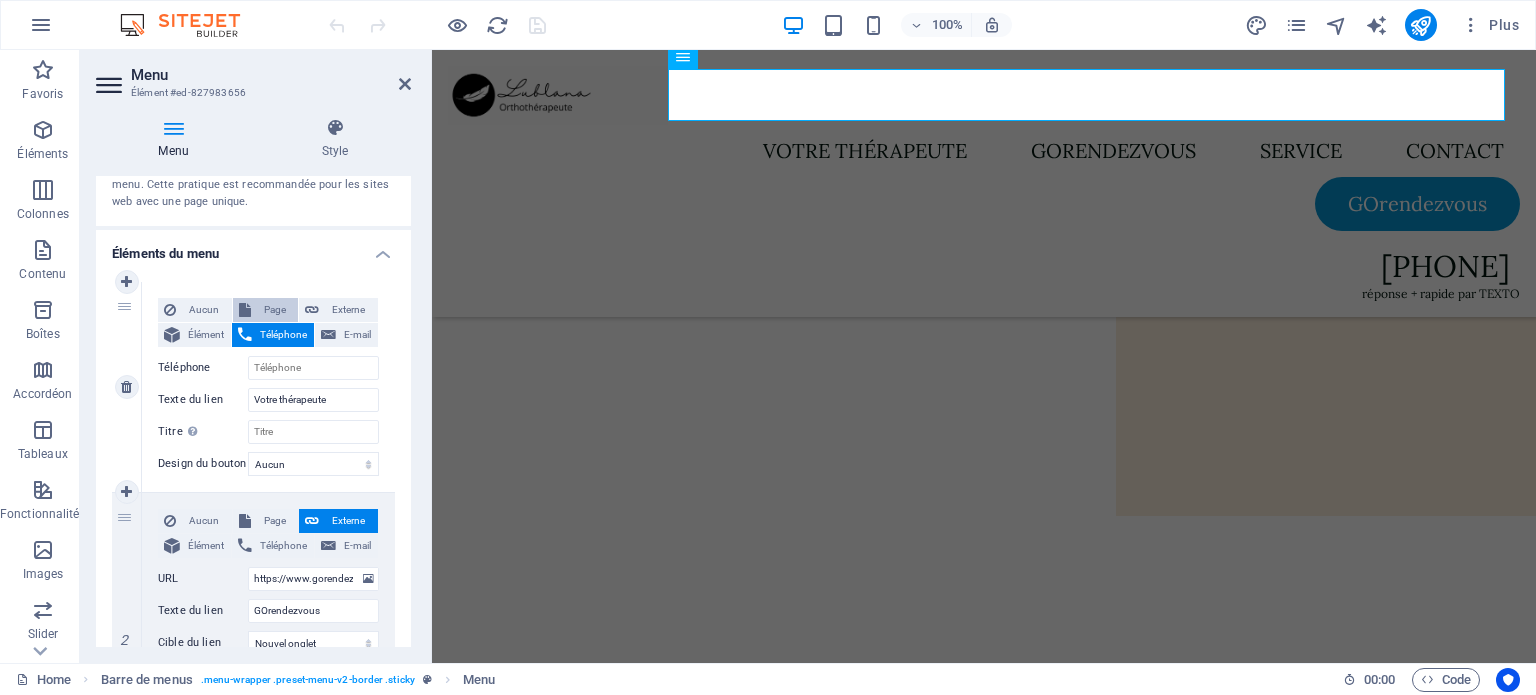 click on "Page" at bounding box center [275, 310] 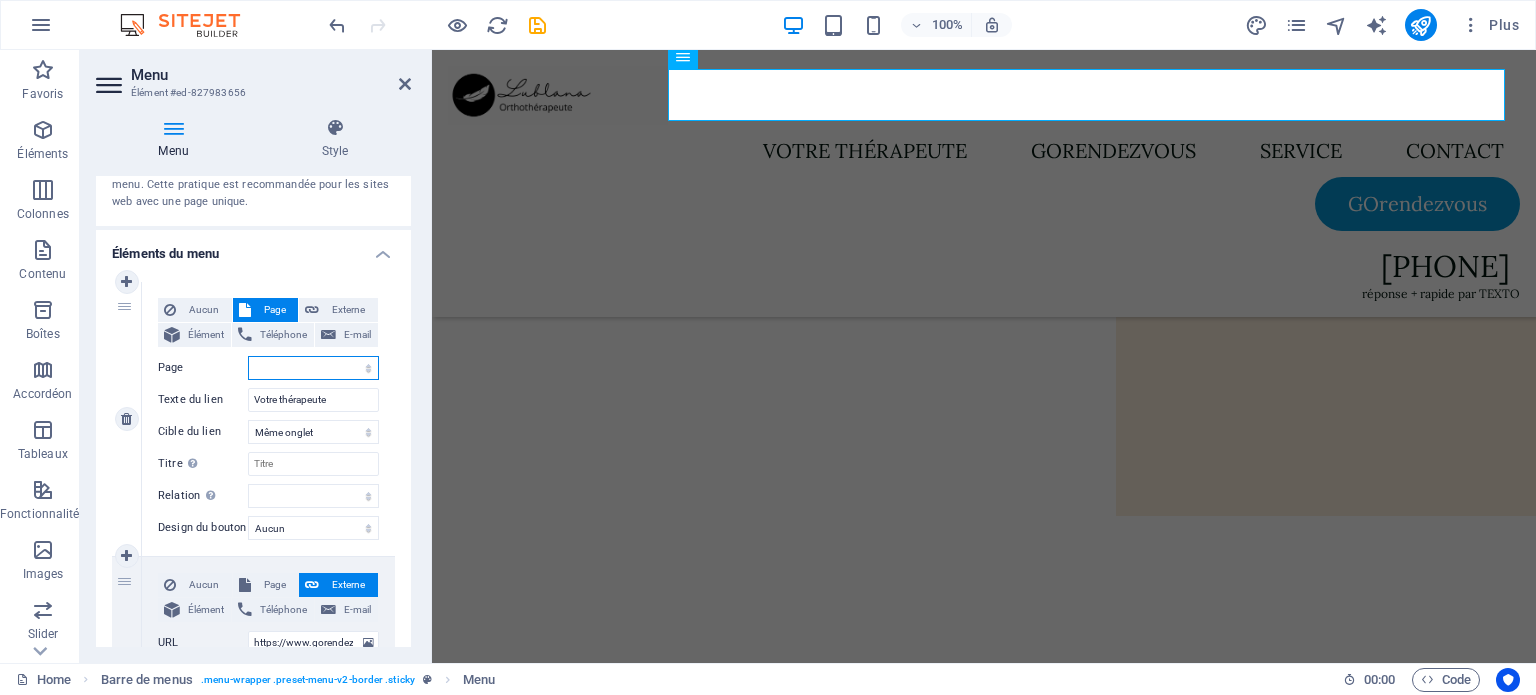 click on "Home Services -- Orthothérapie -- Kinésithérapie -- Massothérapie détente -- Massothérapie thérapeutique -- Réflexologie -- Drainage lymphatique -- Massage facial -- Massage femme enceinte -- Drainage lymphatique femme enceinte -- Oncomassothérapie -- Massage Lomi Lomi -- Massage neuromusculaire -- Massage aux pierres chaudes Contact Mentions légales et politique de confidentialité" at bounding box center [313, 368] 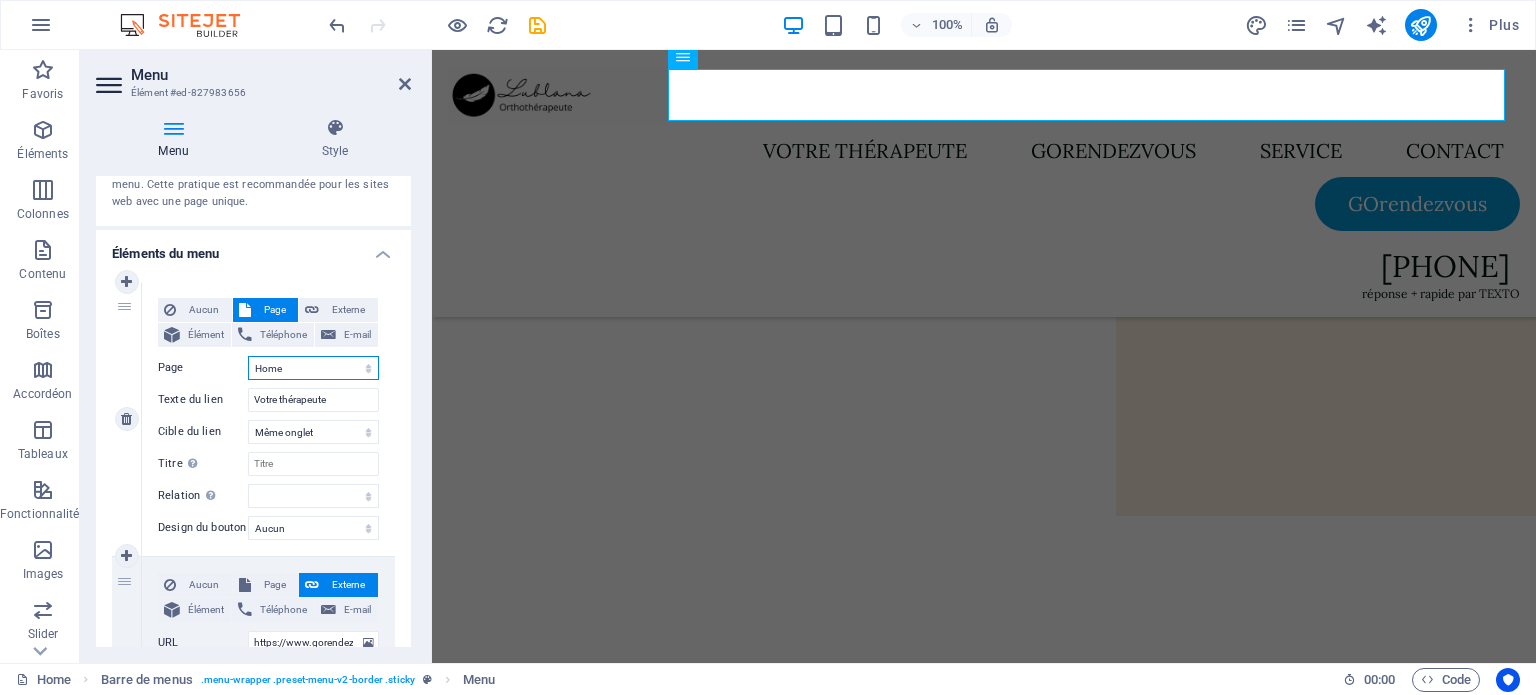 click on "Home Services -- Orthothérapie -- Kinésithérapie -- Massothérapie détente -- Massothérapie thérapeutique -- Réflexologie -- Drainage lymphatique -- Massage facial -- Massage femme enceinte -- Drainage lymphatique femme enceinte -- Oncomassothérapie -- Massage Lomi Lomi -- Massage neuromusculaire -- Massage aux pierres chaudes Contact Mentions légales et politique de confidentialité" at bounding box center [313, 368] 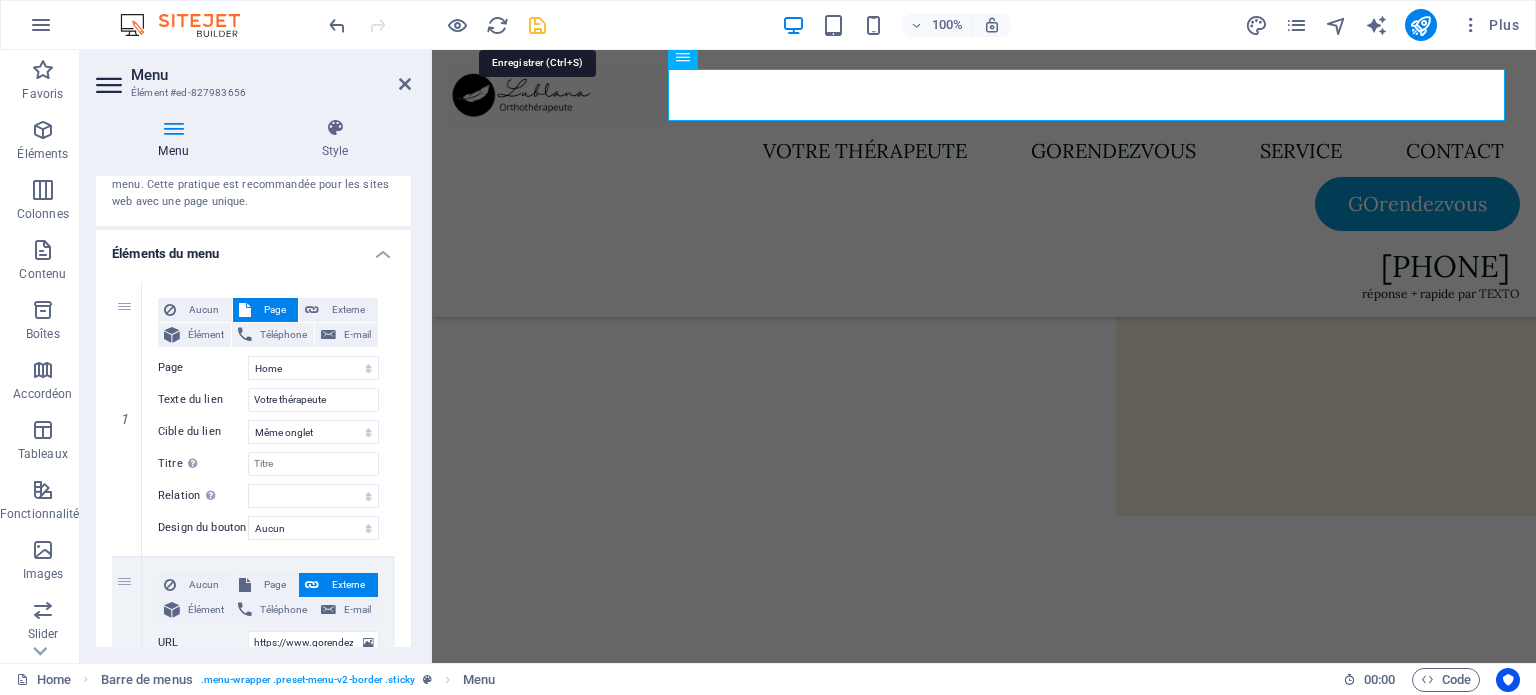 click at bounding box center [537, 25] 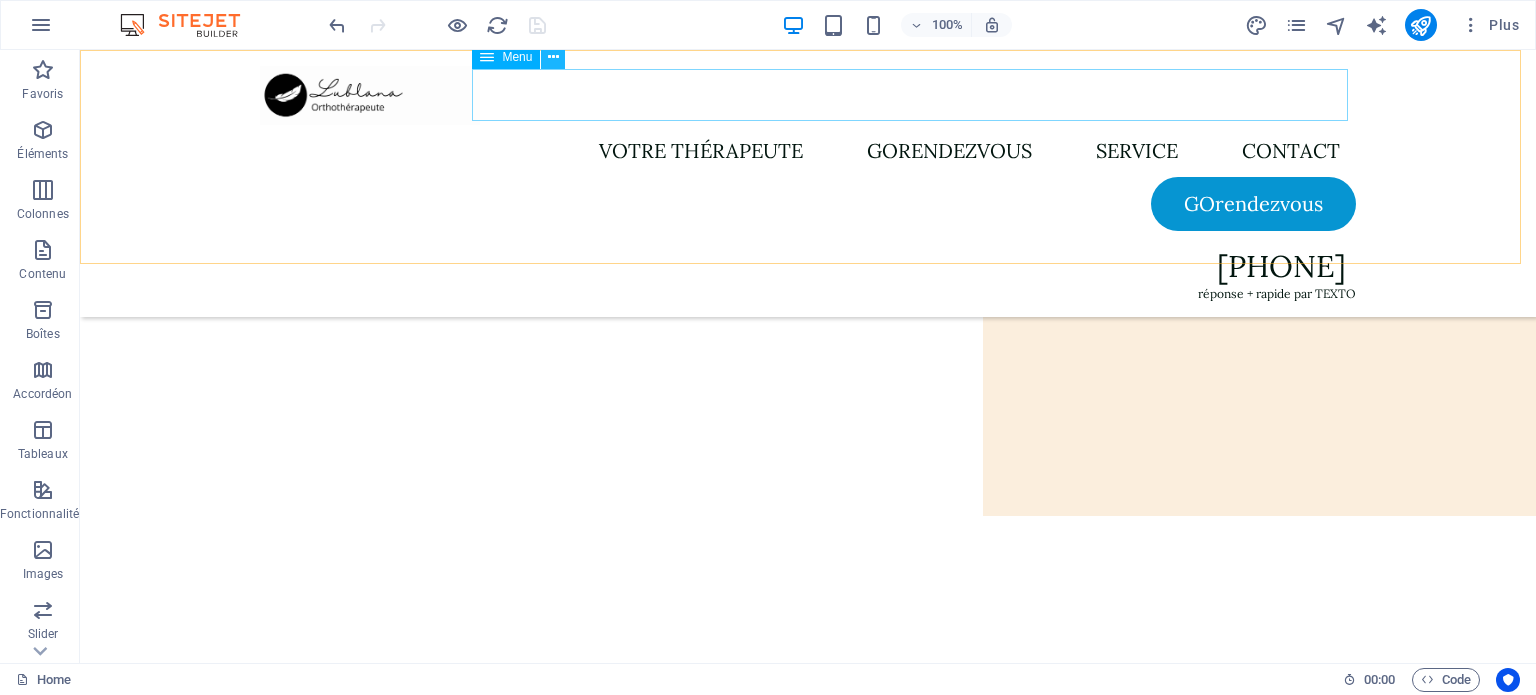 click at bounding box center [553, 57] 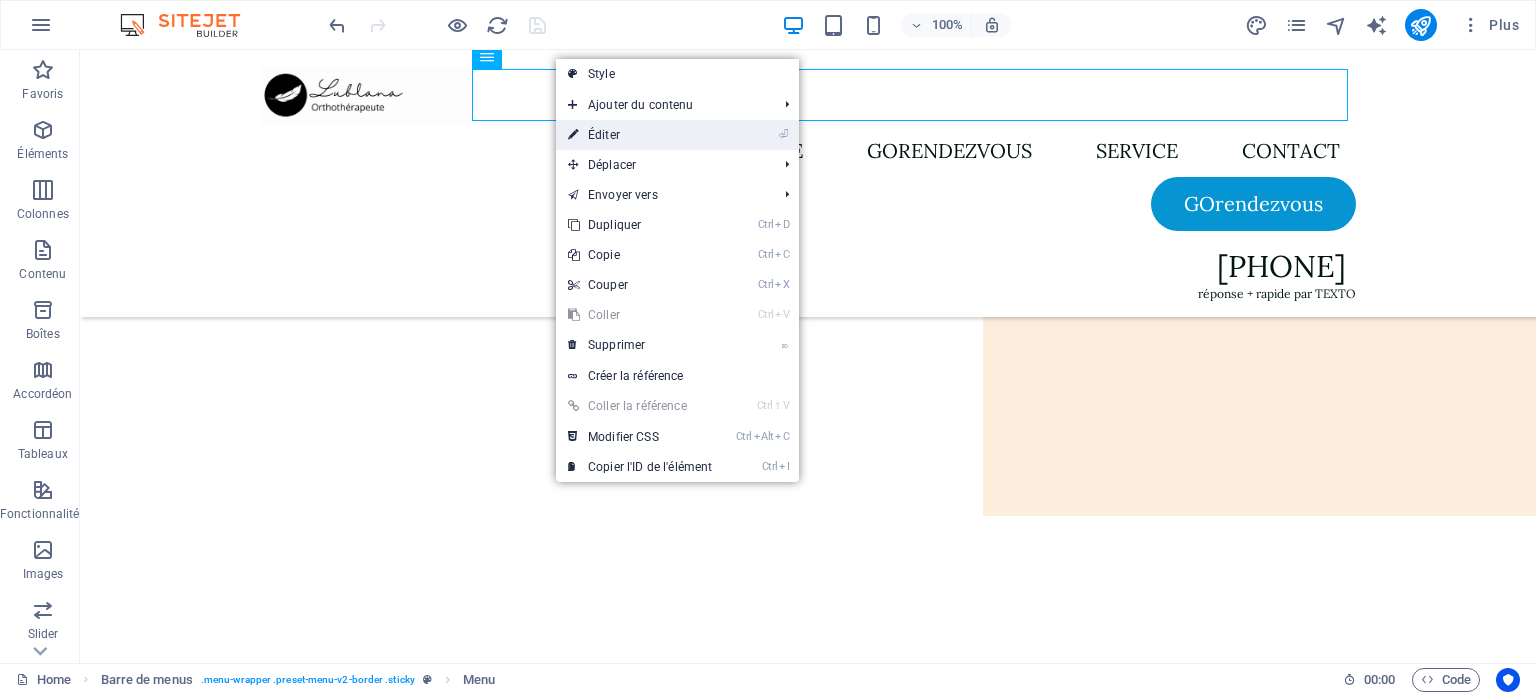 click on "⏎  Éditer" at bounding box center (640, 135) 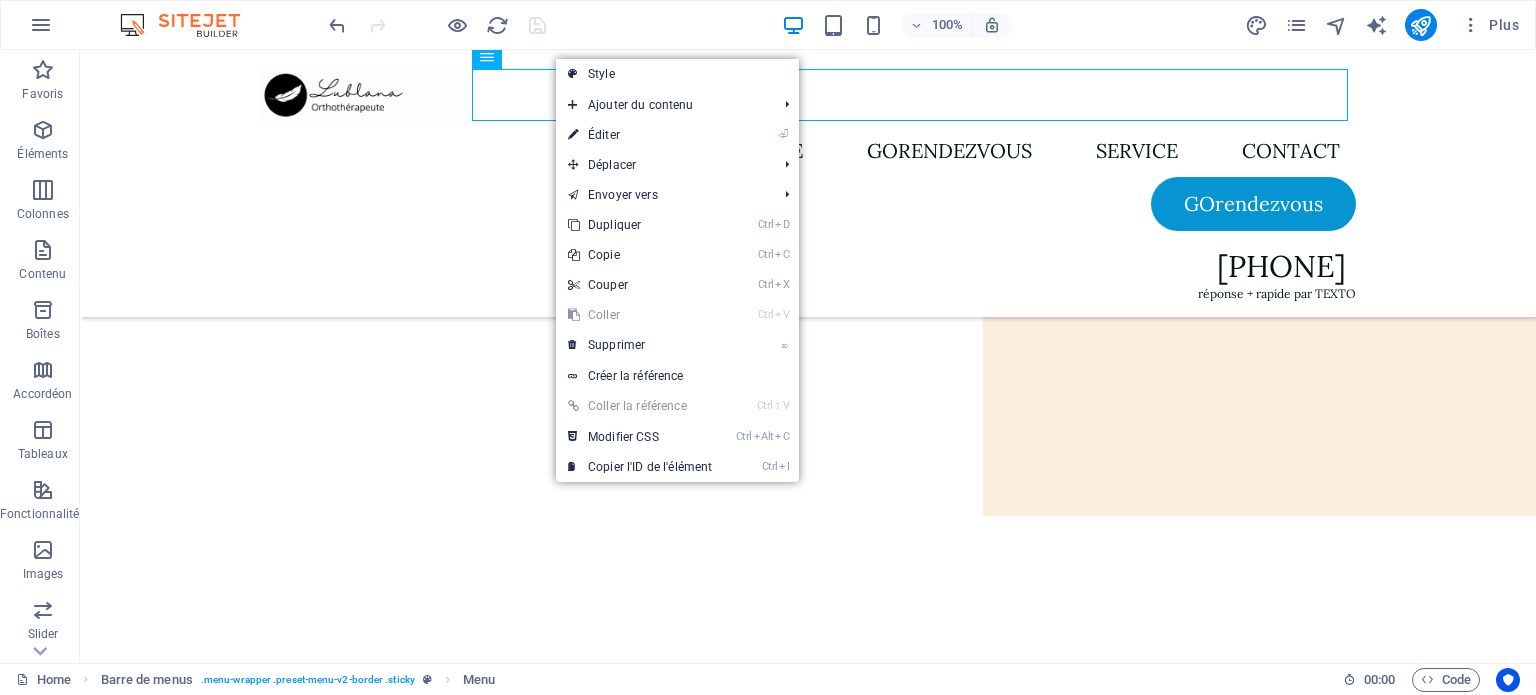 select 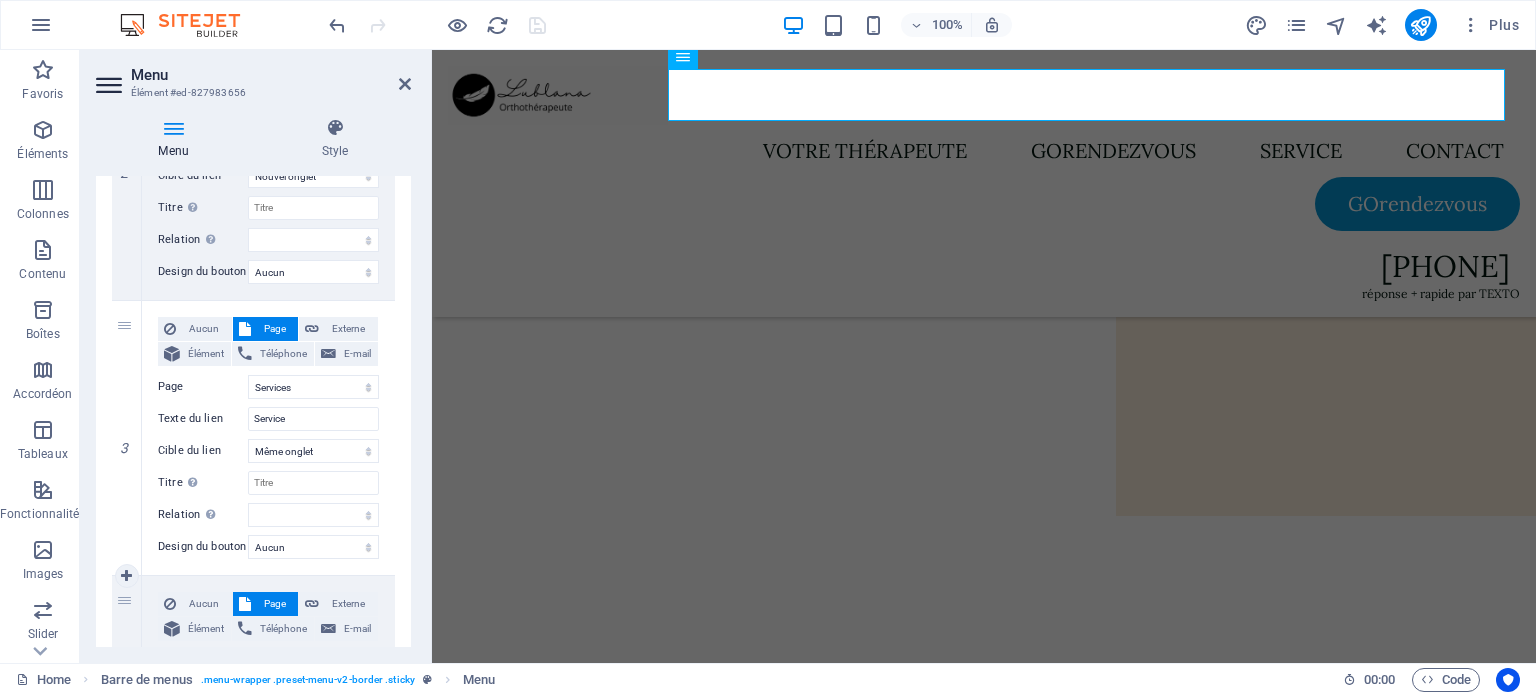scroll, scrollTop: 304, scrollLeft: 0, axis: vertical 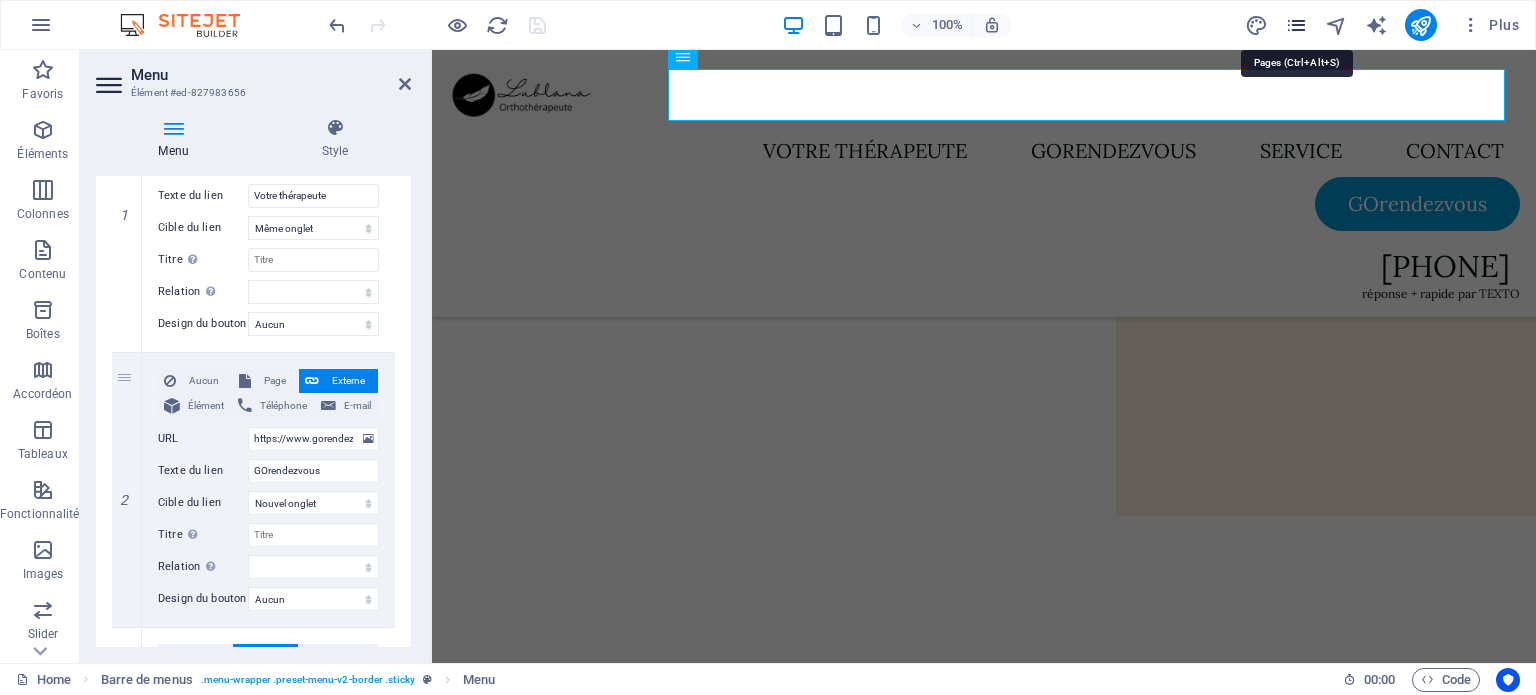 click at bounding box center [1296, 25] 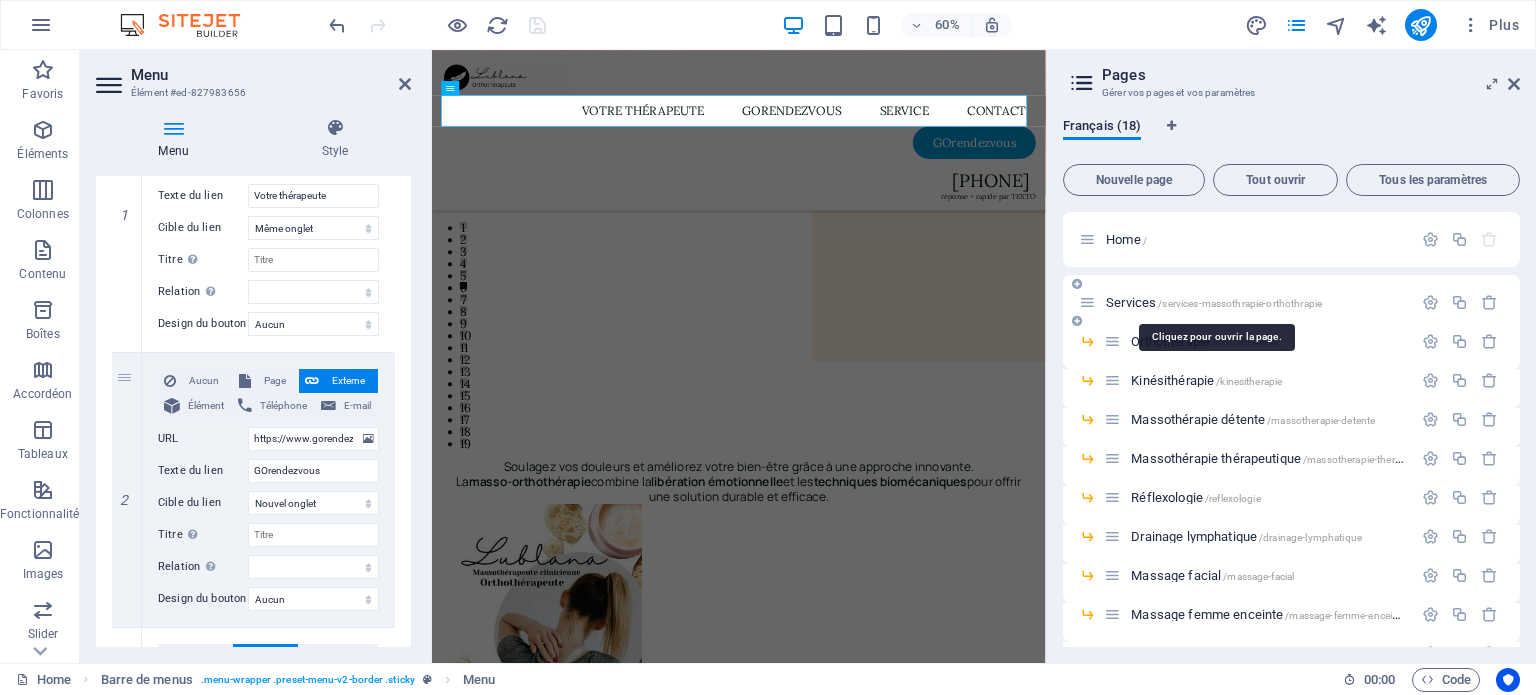 click on "Services /services-massothrapie-orthothrapie" at bounding box center [1214, 302] 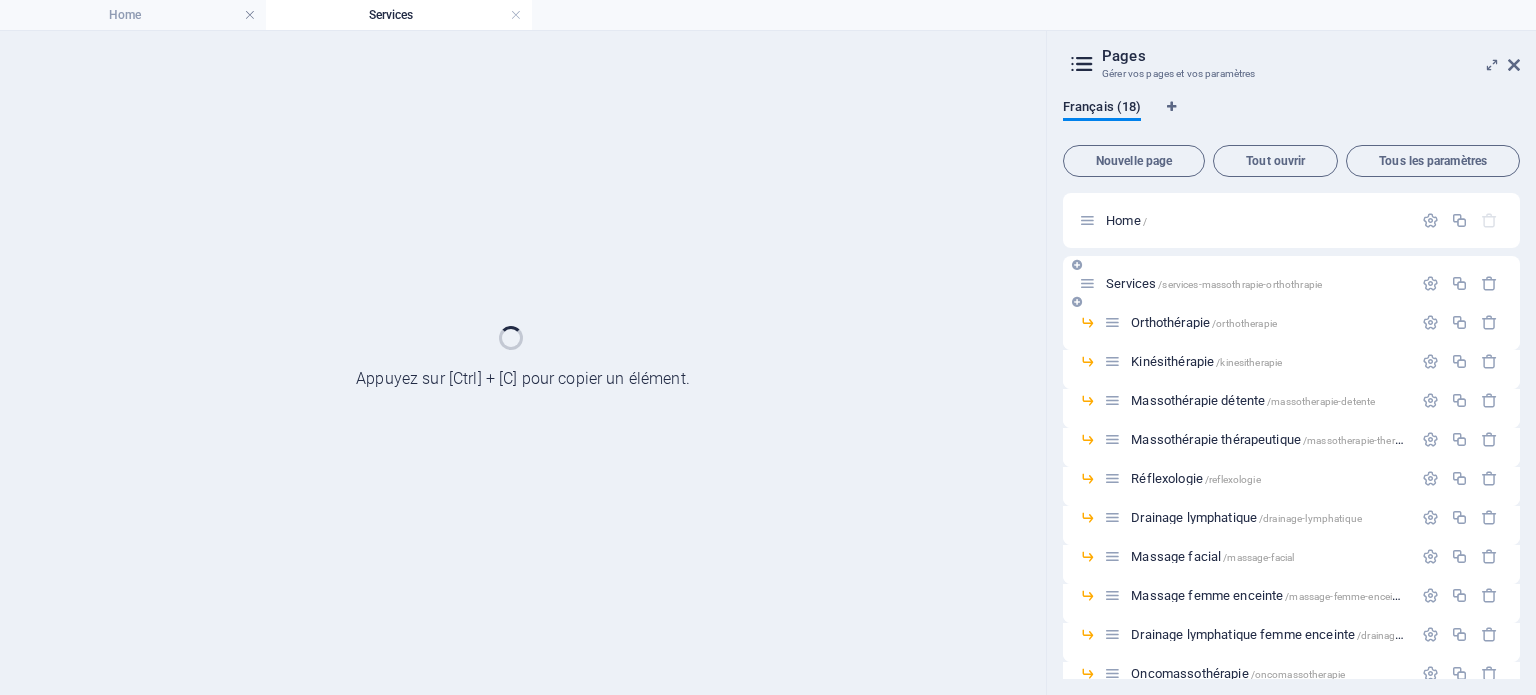 scroll, scrollTop: 0, scrollLeft: 0, axis: both 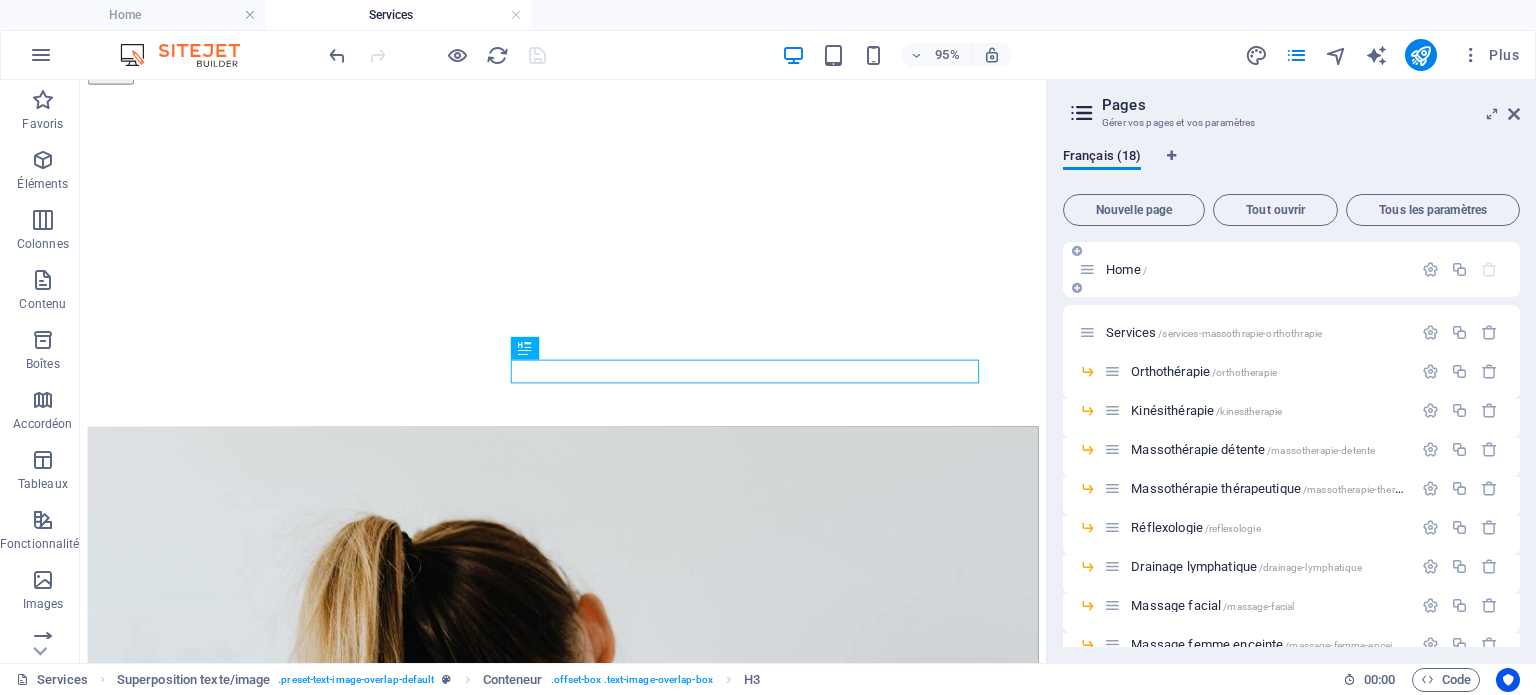 click on "Home /" at bounding box center [1126, 269] 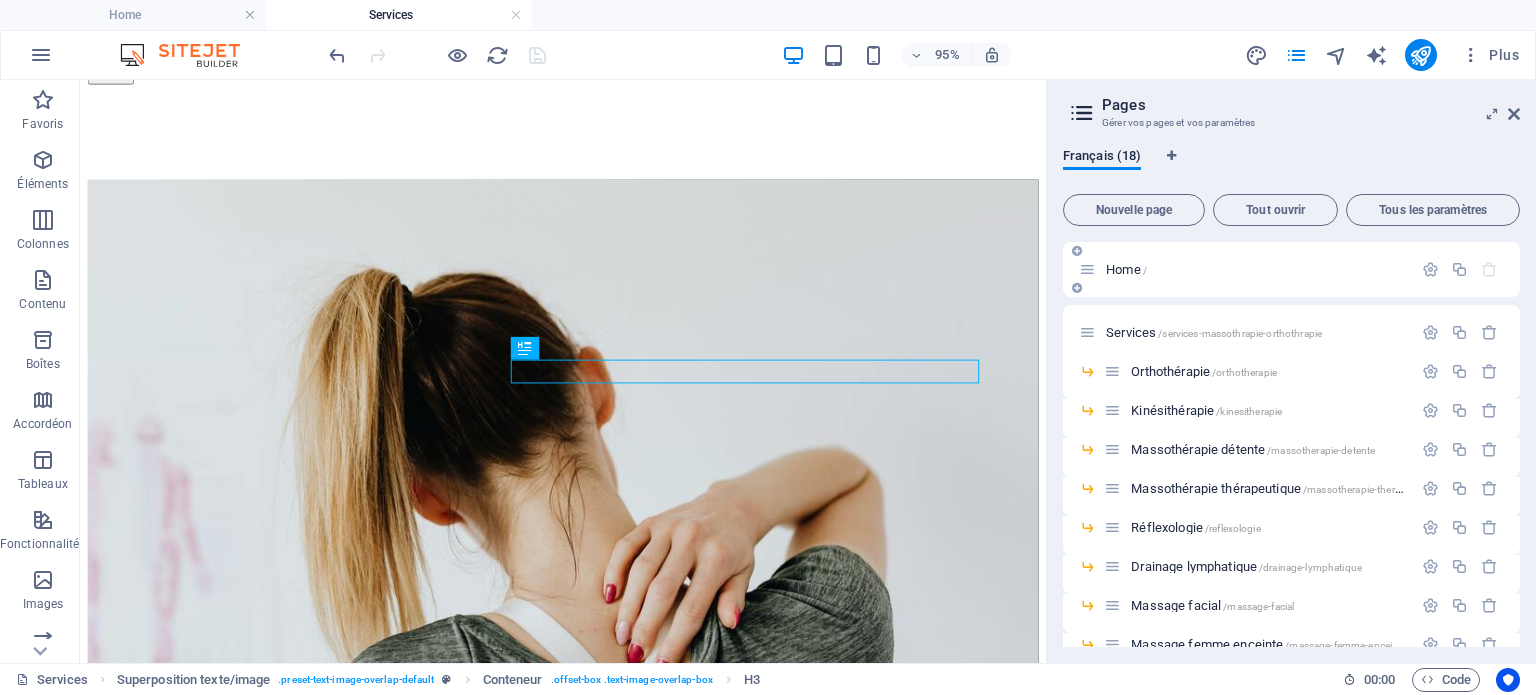 scroll, scrollTop: 0, scrollLeft: 0, axis: both 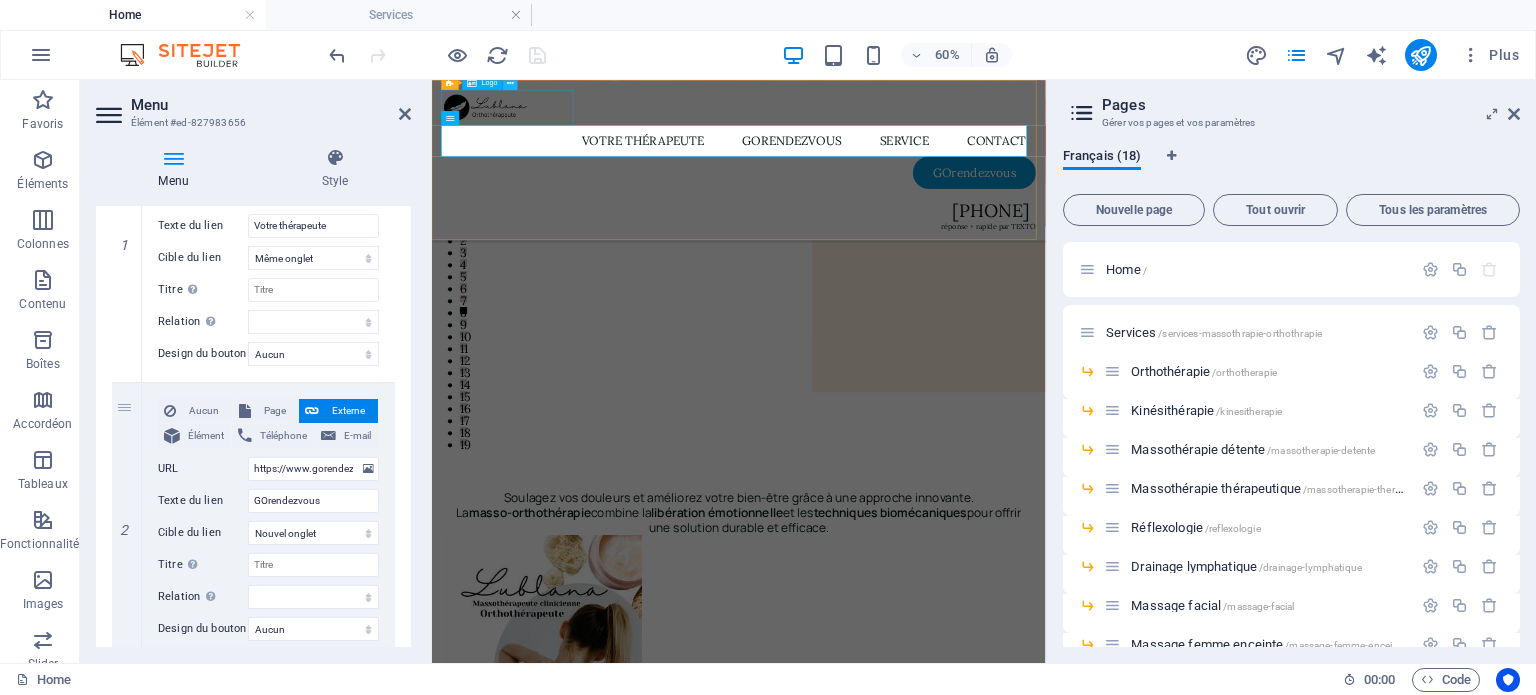 click at bounding box center [510, 82] 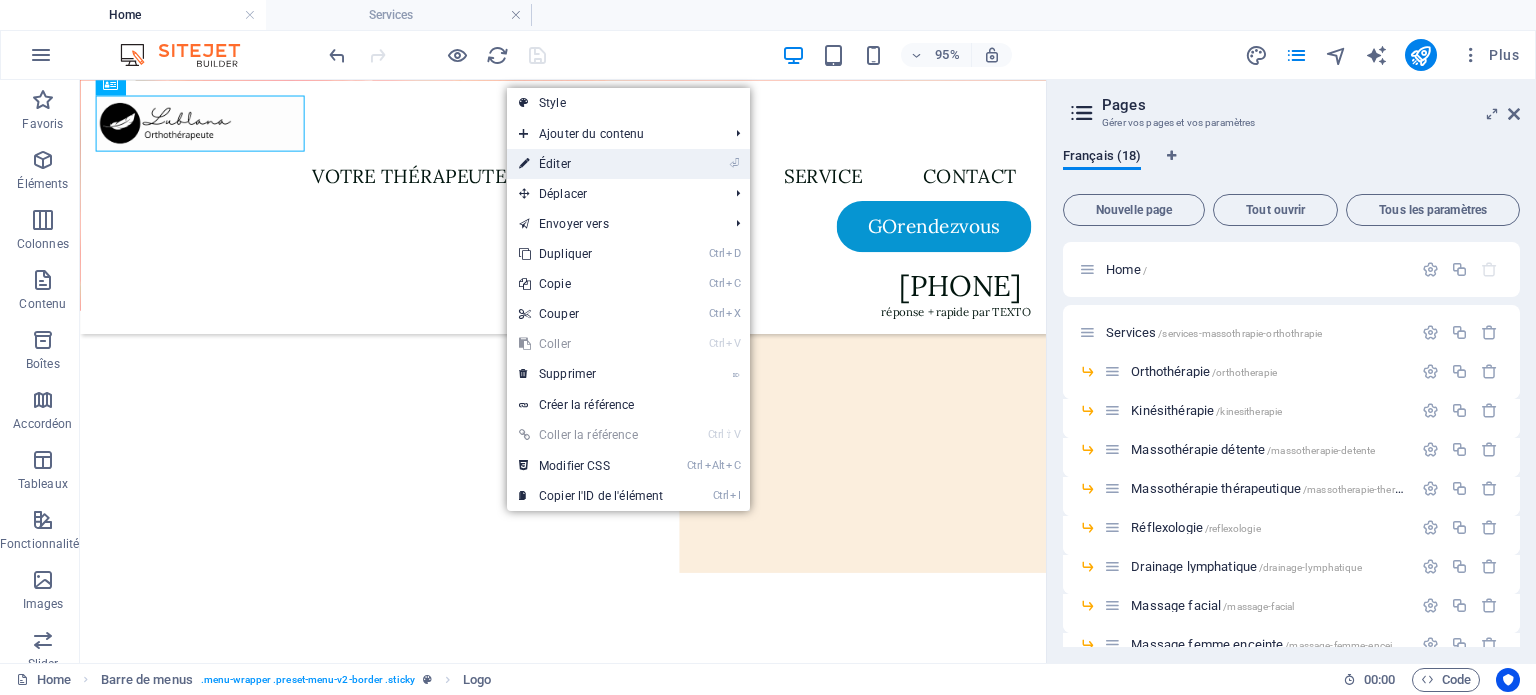 click on "⏎  Éditer" at bounding box center [591, 164] 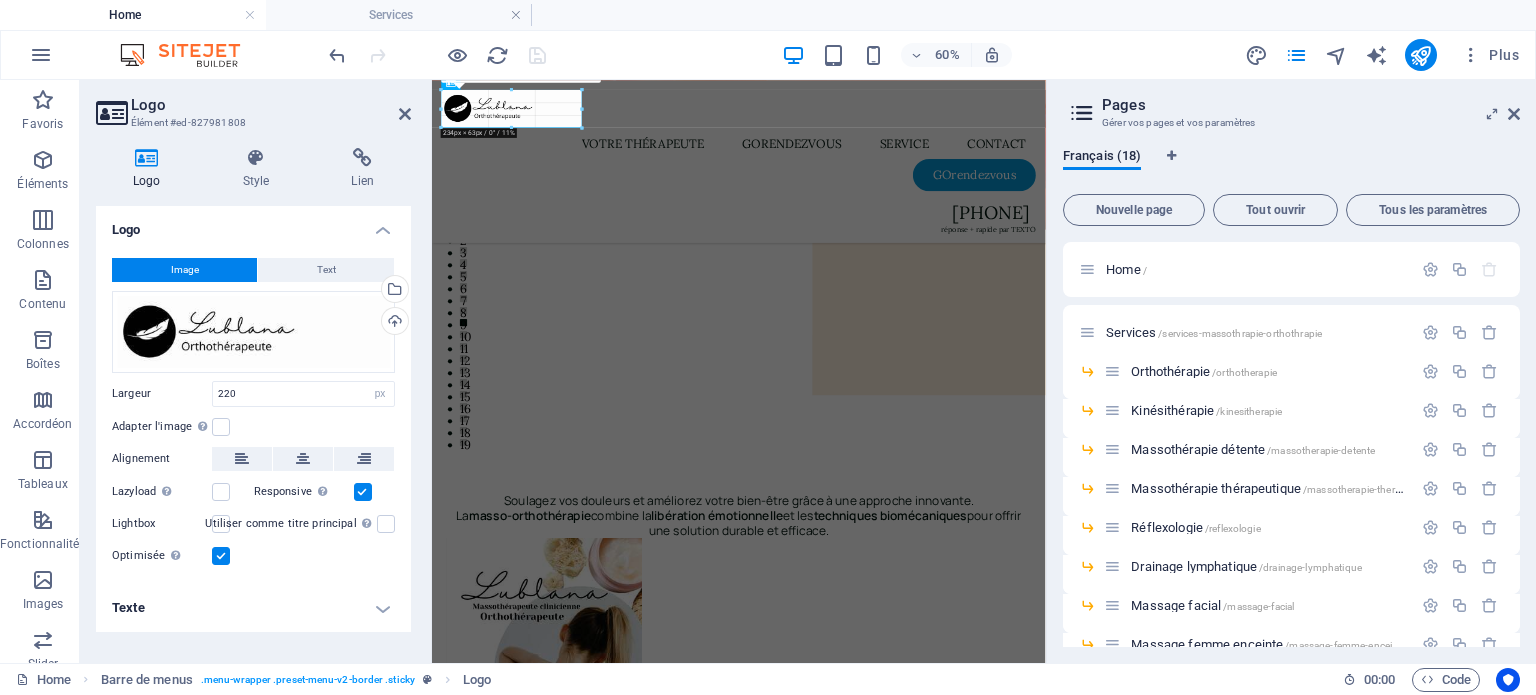 drag, startPoint x: 572, startPoint y: 108, endPoint x: 258, endPoint y: 47, distance: 319.8703 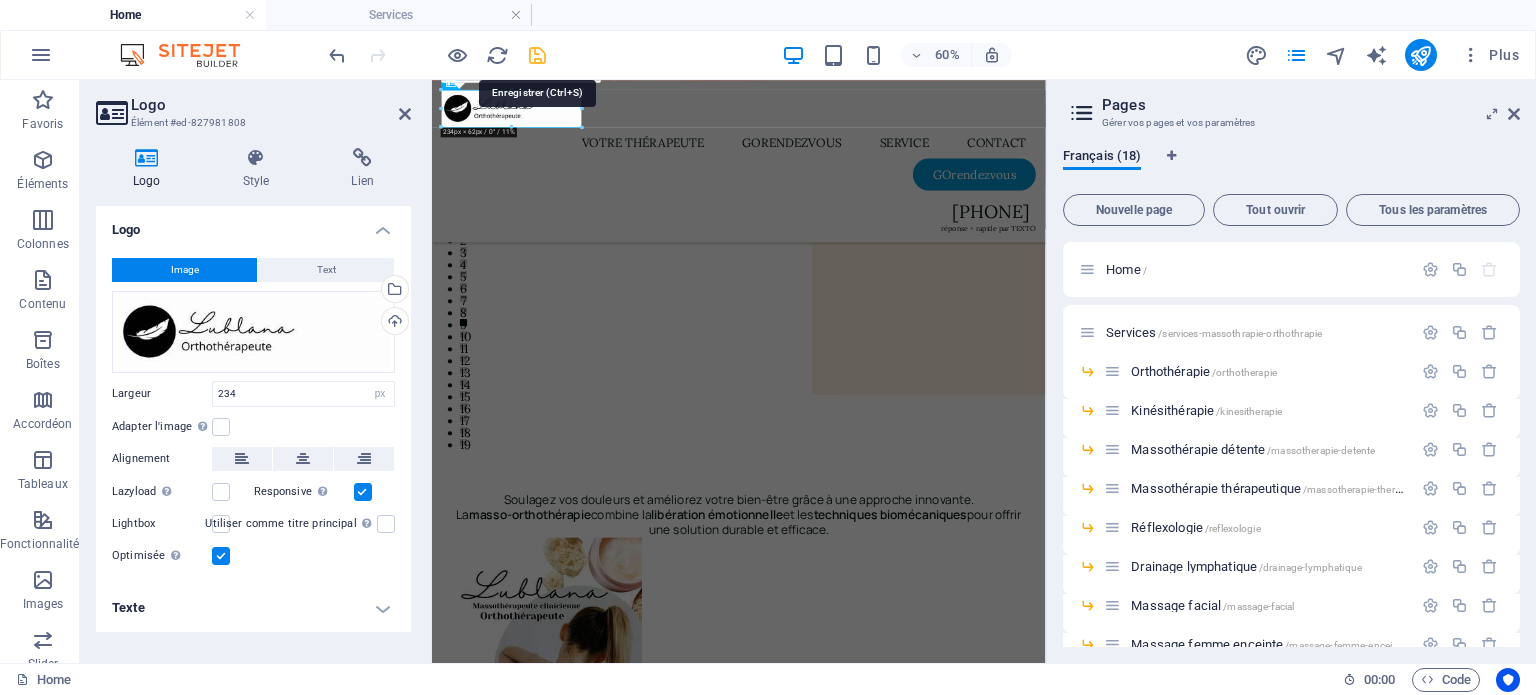 click at bounding box center (537, 55) 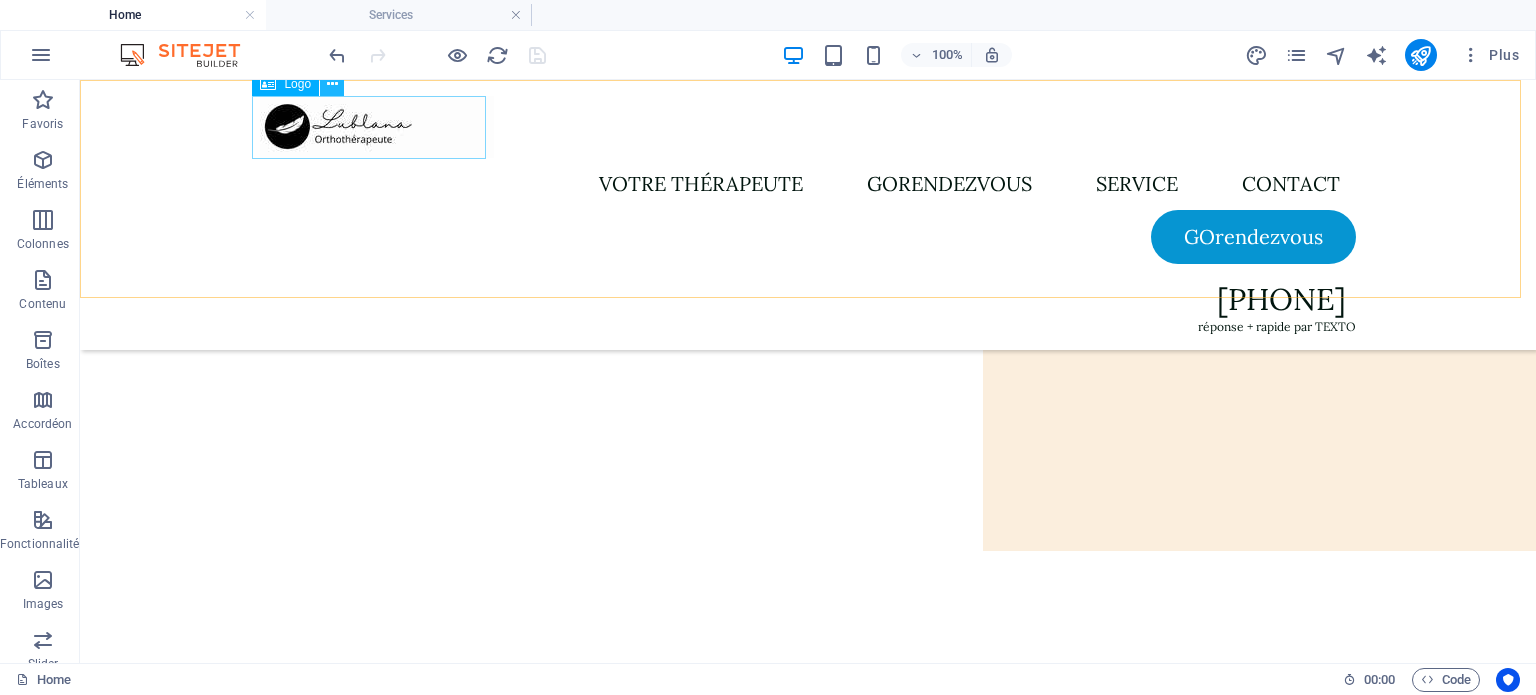 click at bounding box center [332, 84] 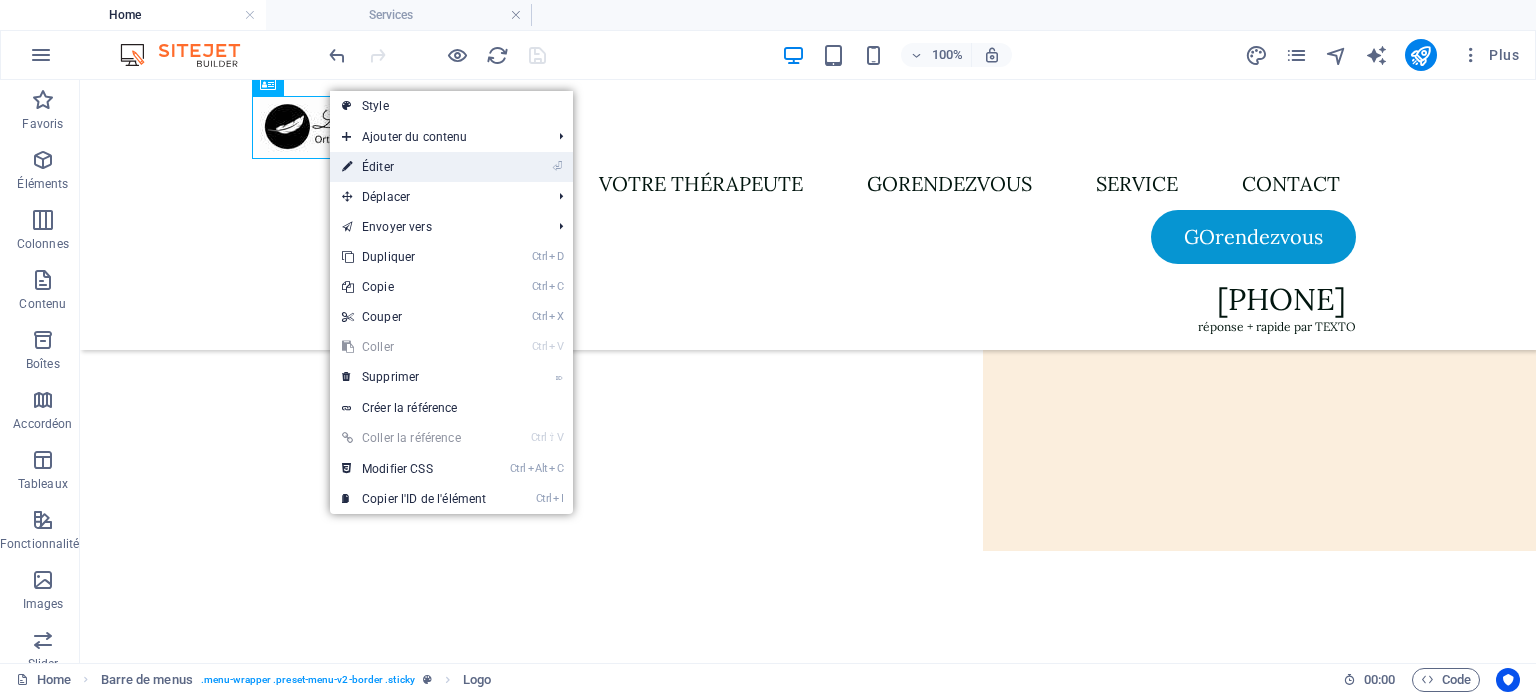 click on "⏎  Éditer" at bounding box center (414, 167) 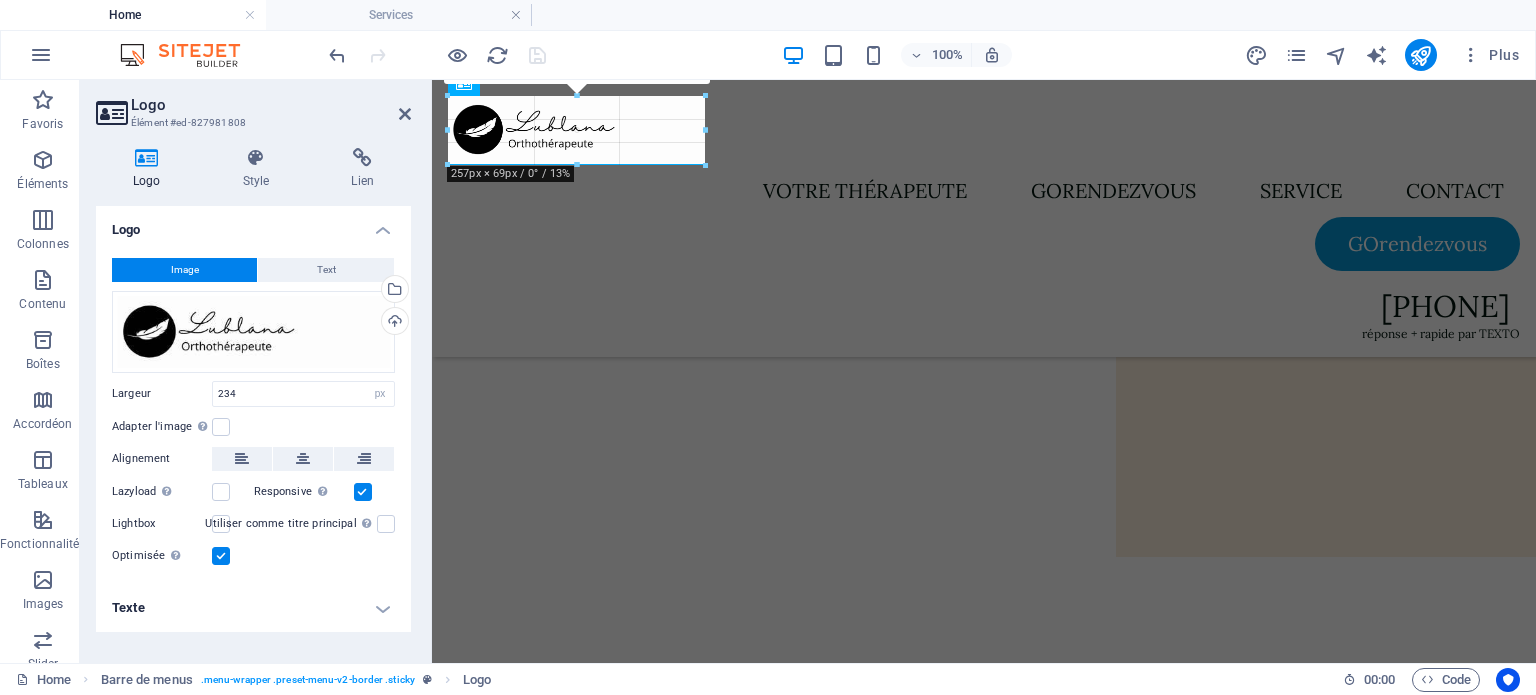drag, startPoint x: 679, startPoint y: 127, endPoint x: 702, endPoint y: 124, distance: 23.194826 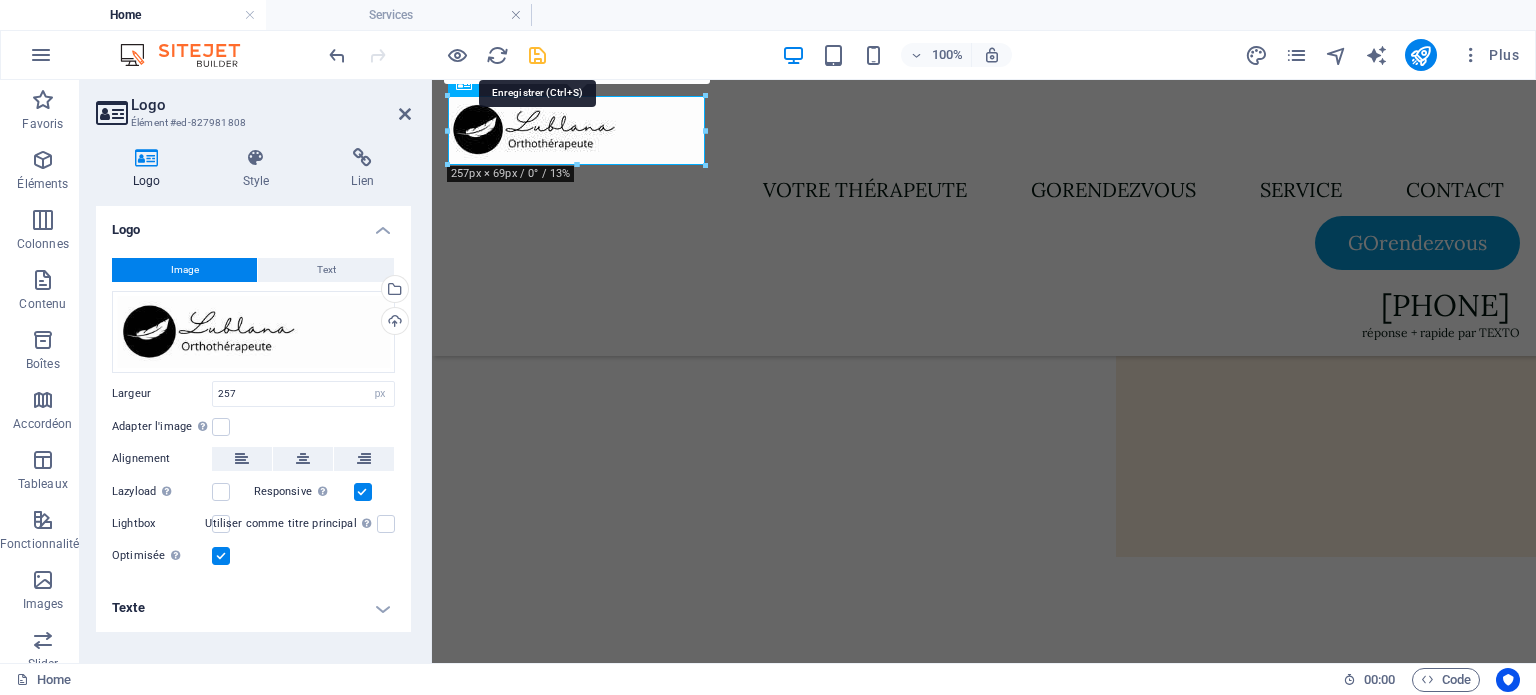 click at bounding box center [537, 55] 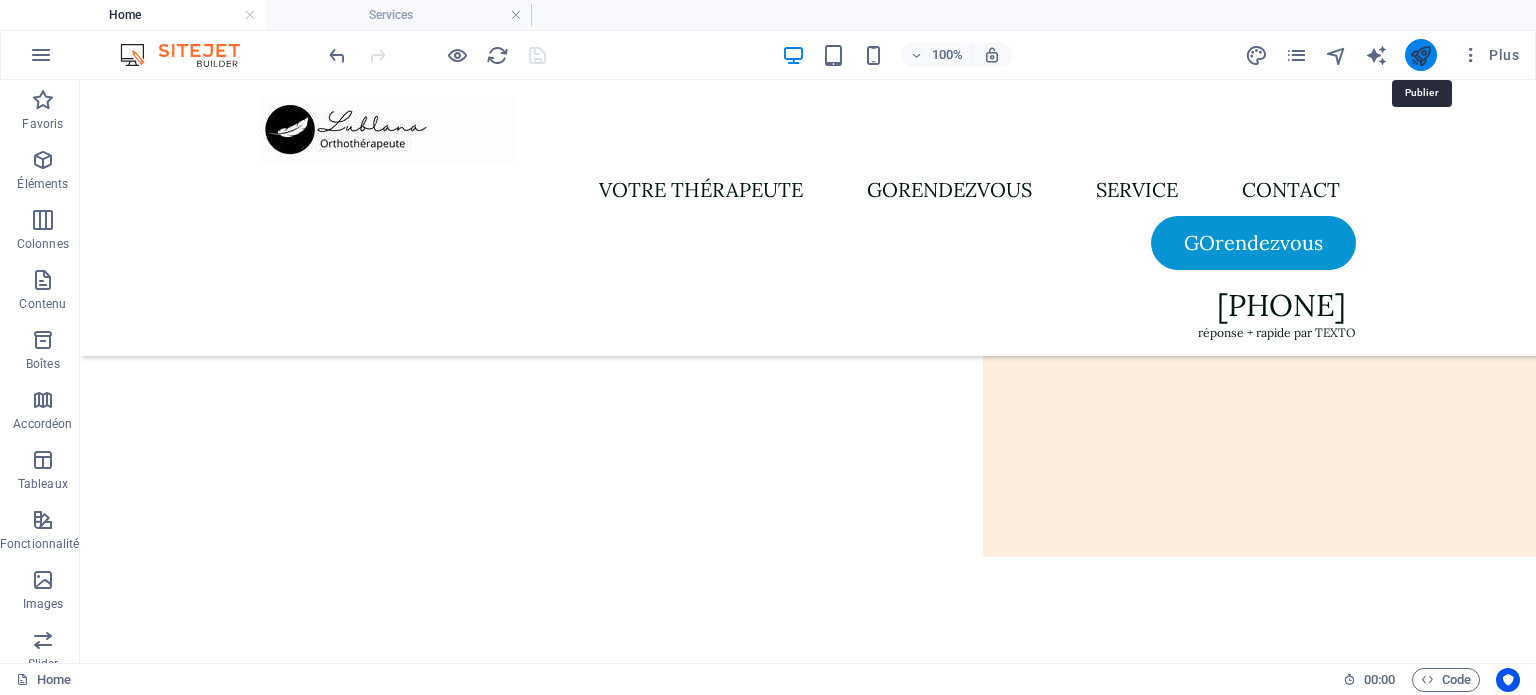 click at bounding box center [1420, 55] 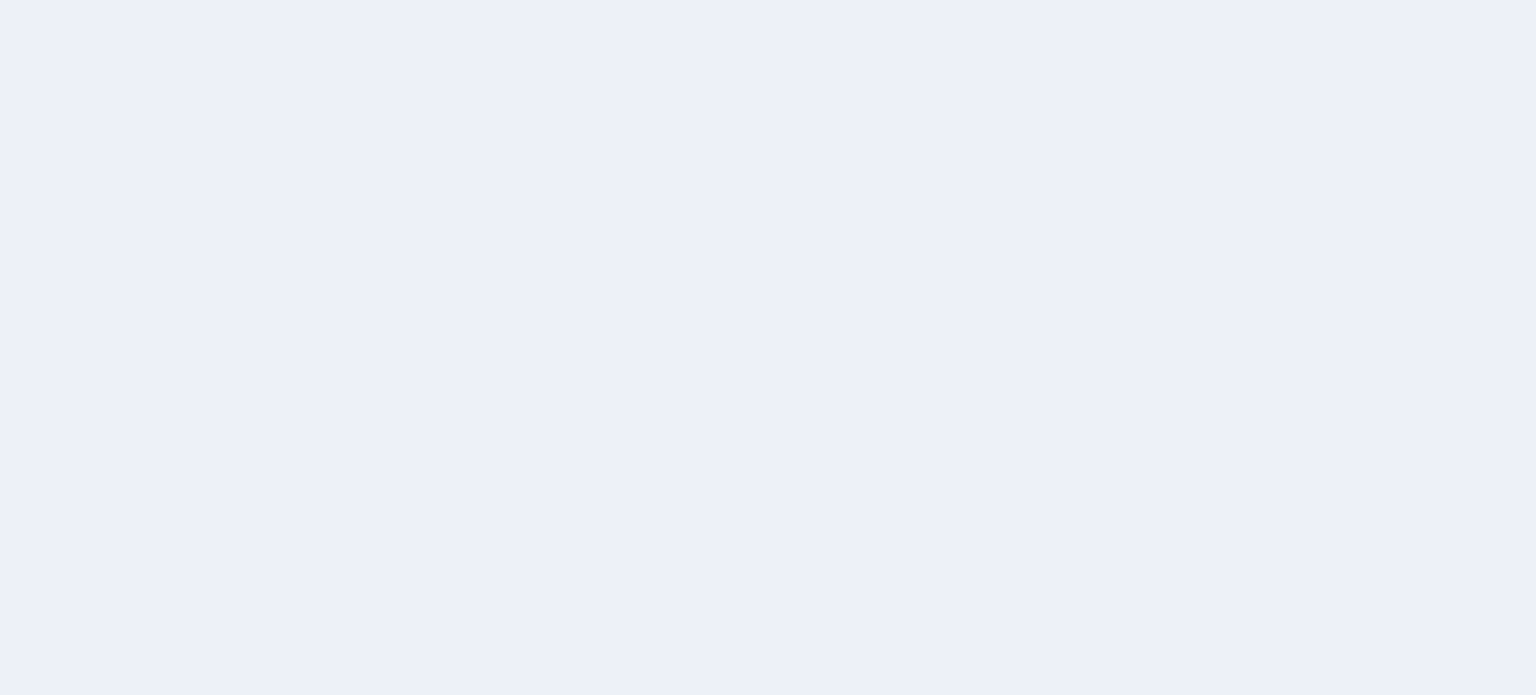 scroll, scrollTop: 0, scrollLeft: 0, axis: both 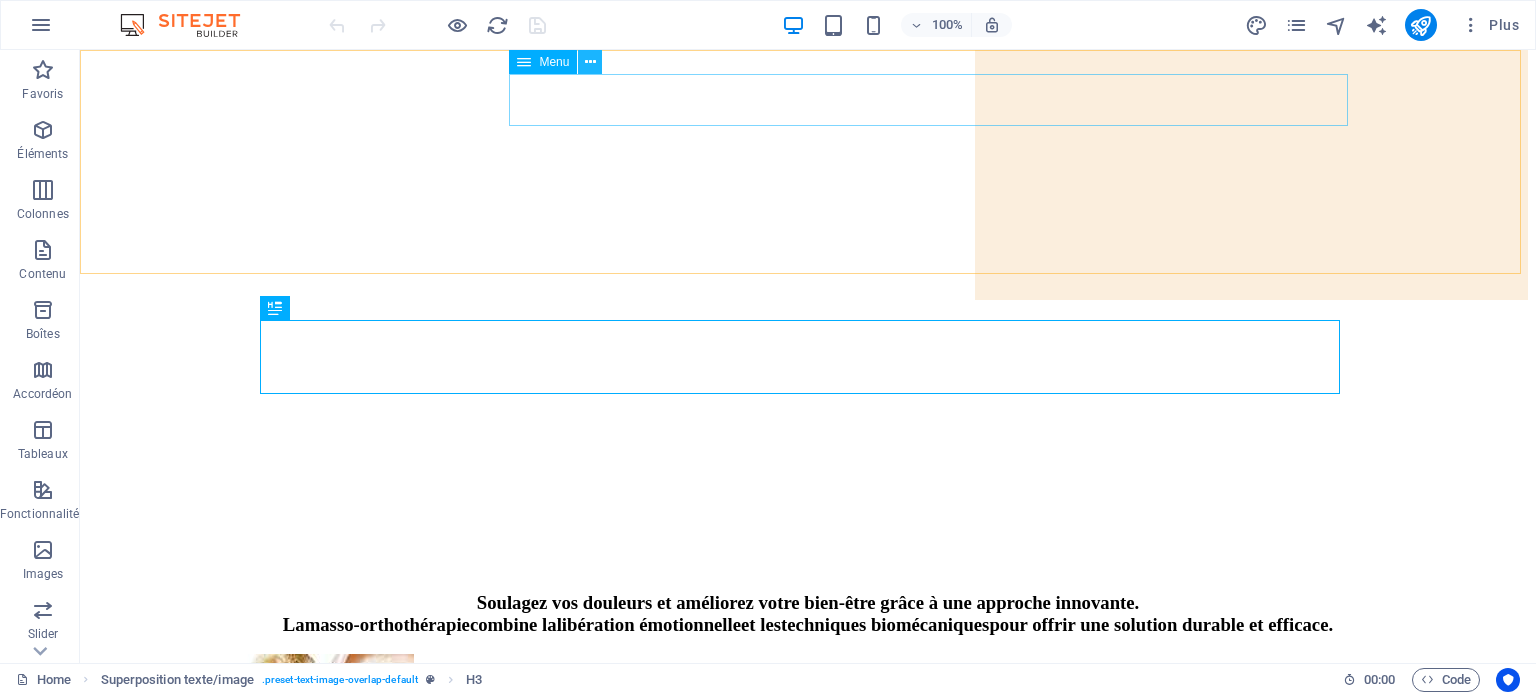 click at bounding box center (590, 62) 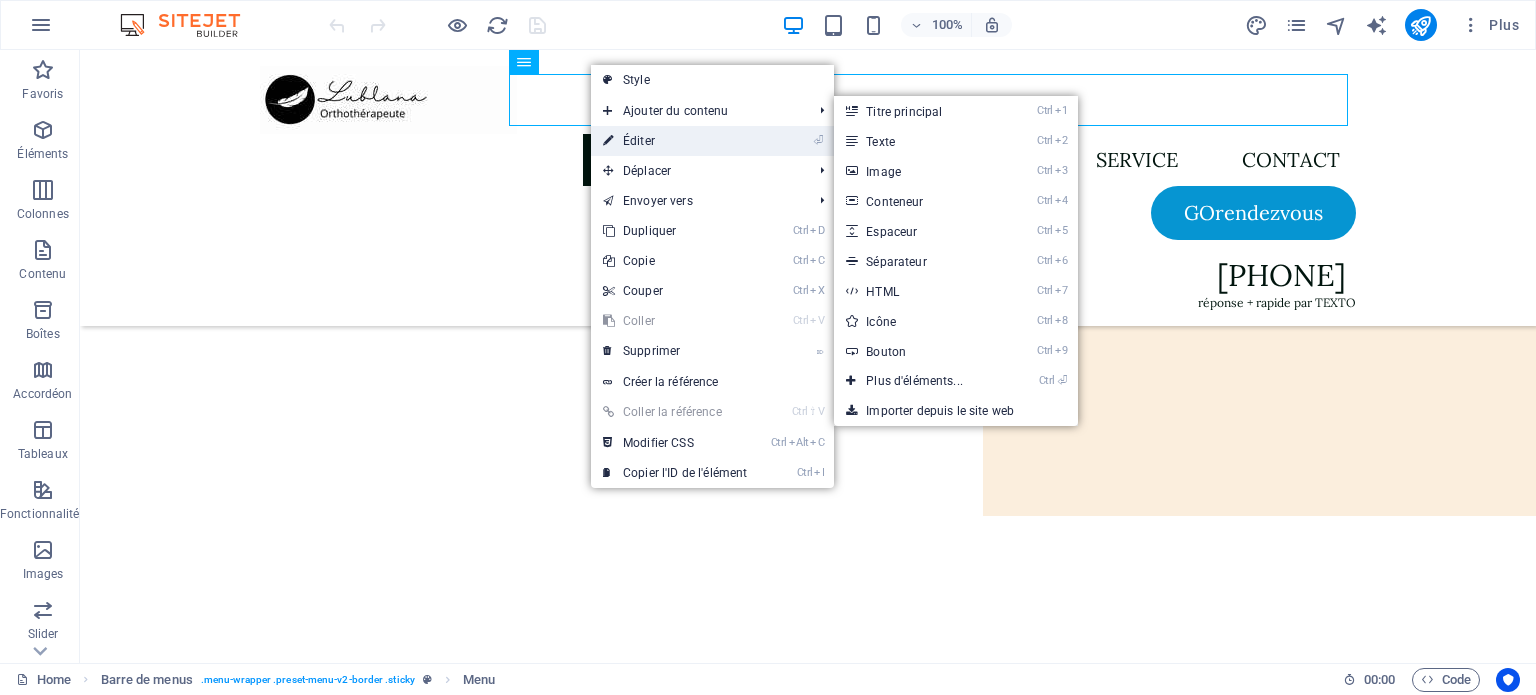 click on "⏎  Éditer" at bounding box center [675, 141] 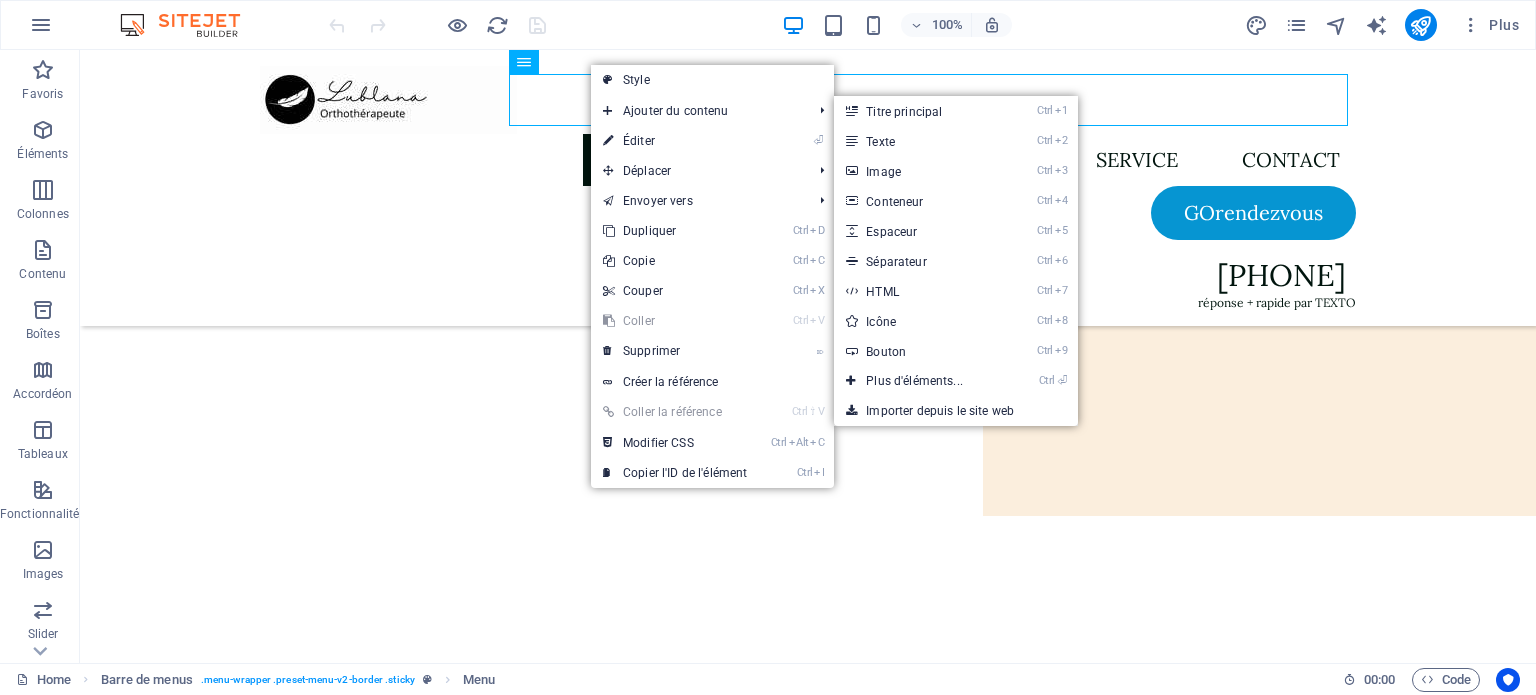 select 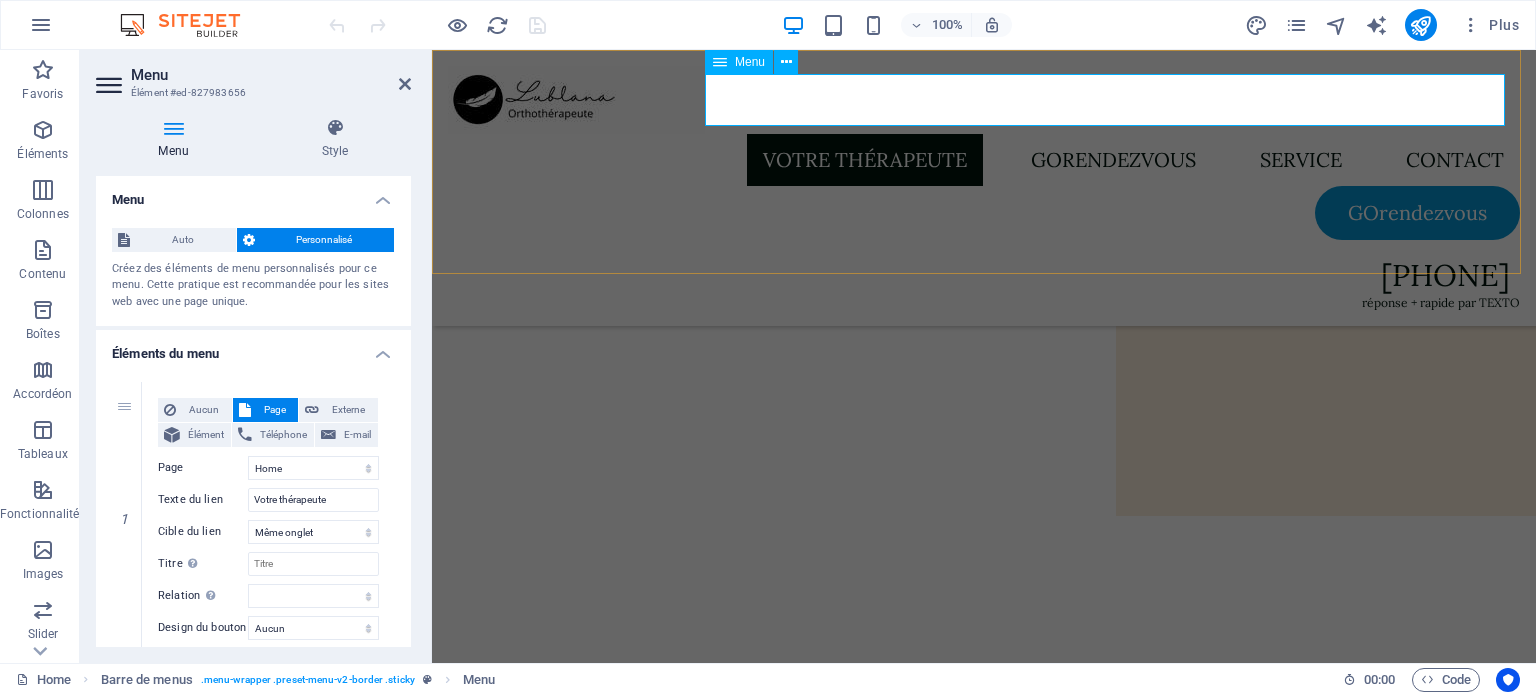 click on "Votre thérapeute GOrendezvous Service Contact" at bounding box center (984, 160) 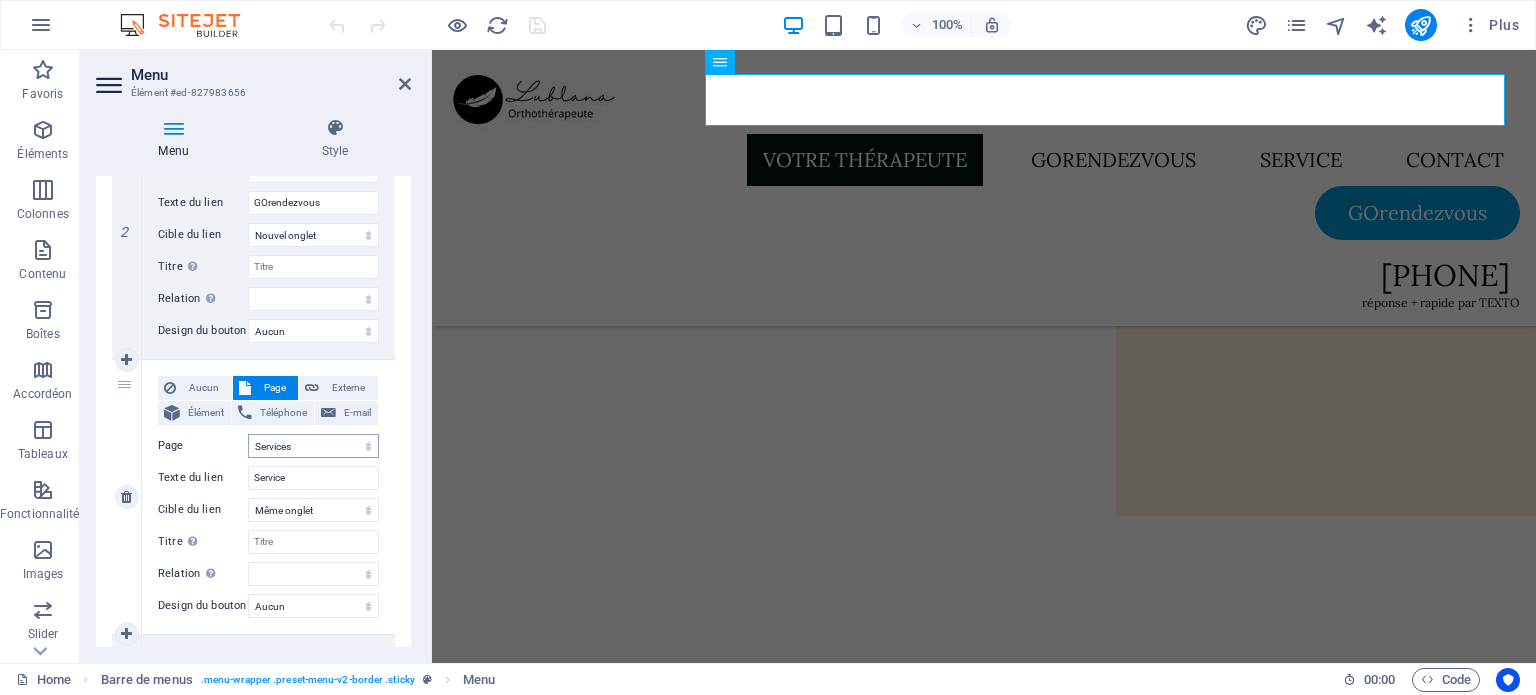 scroll, scrollTop: 600, scrollLeft: 0, axis: vertical 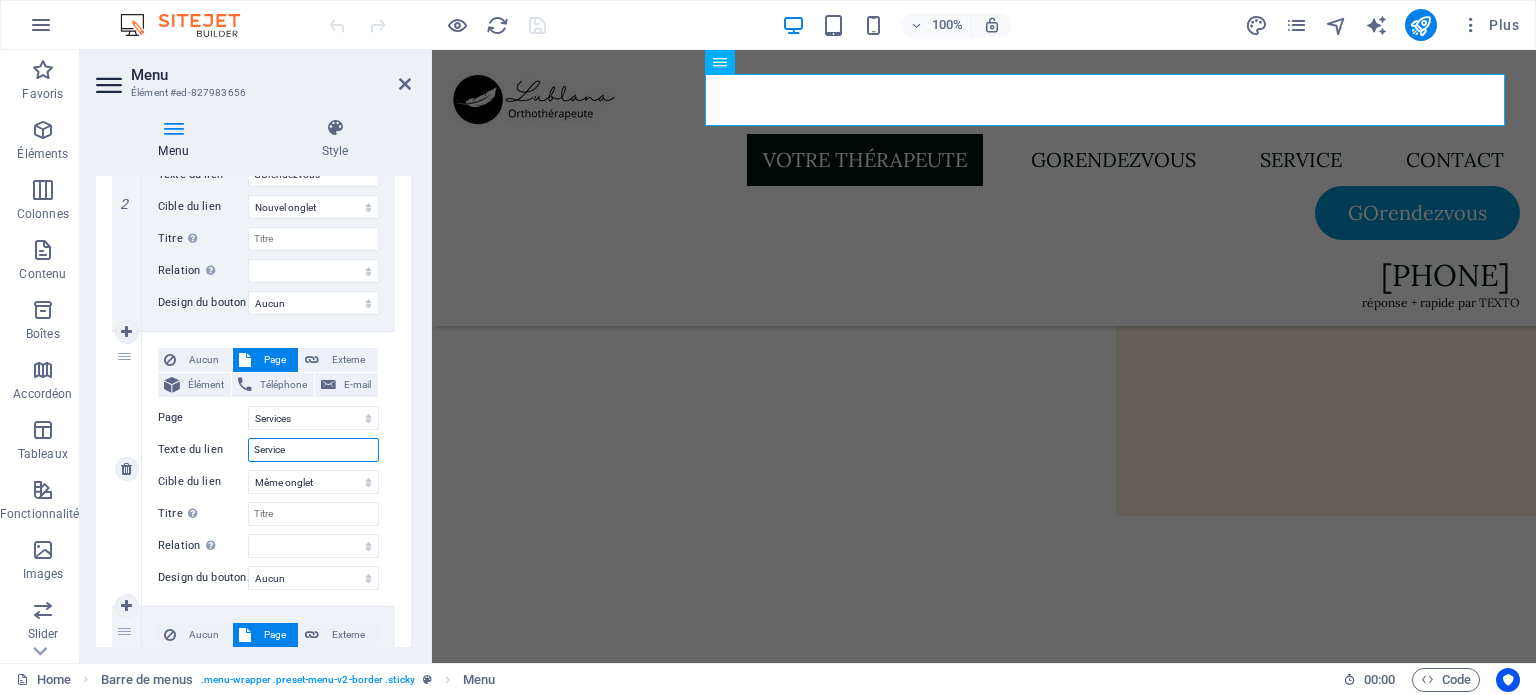 click on "Service" at bounding box center (313, 450) 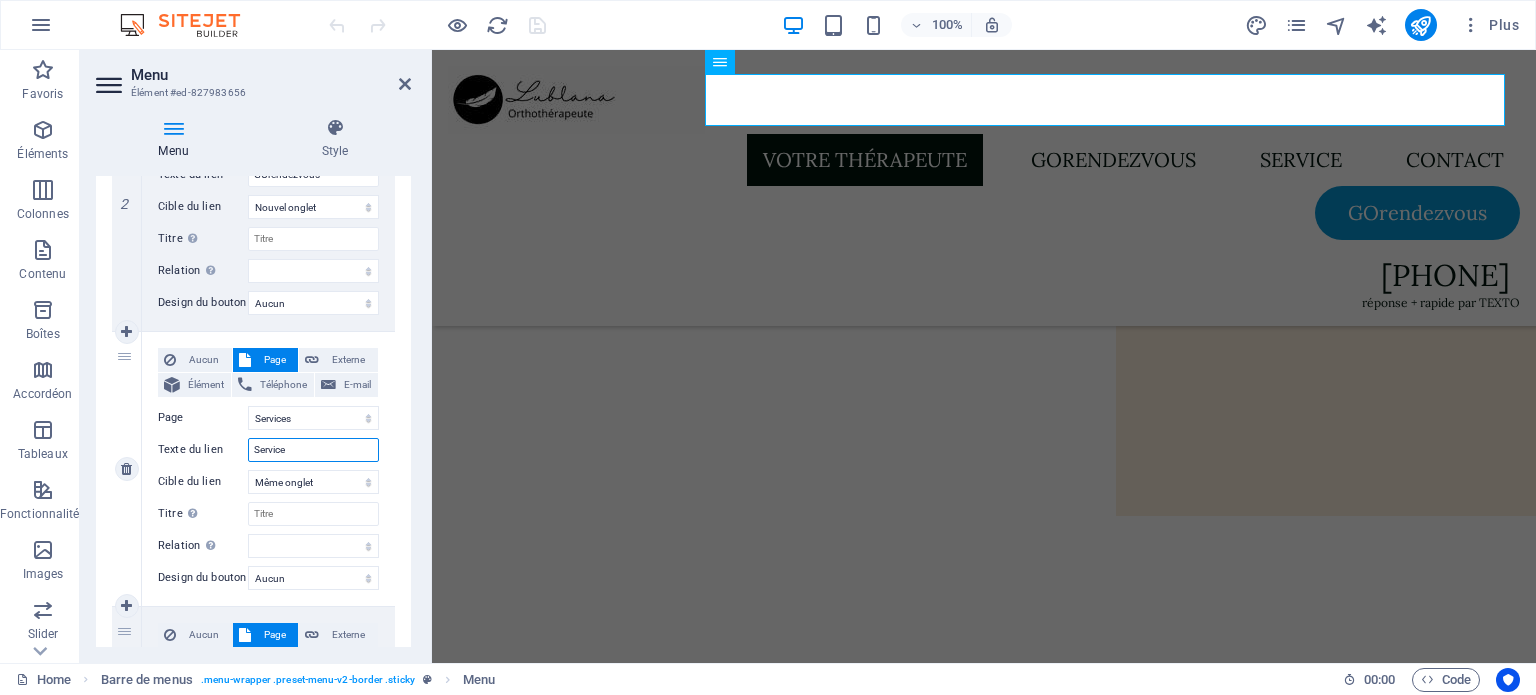 type on "Services" 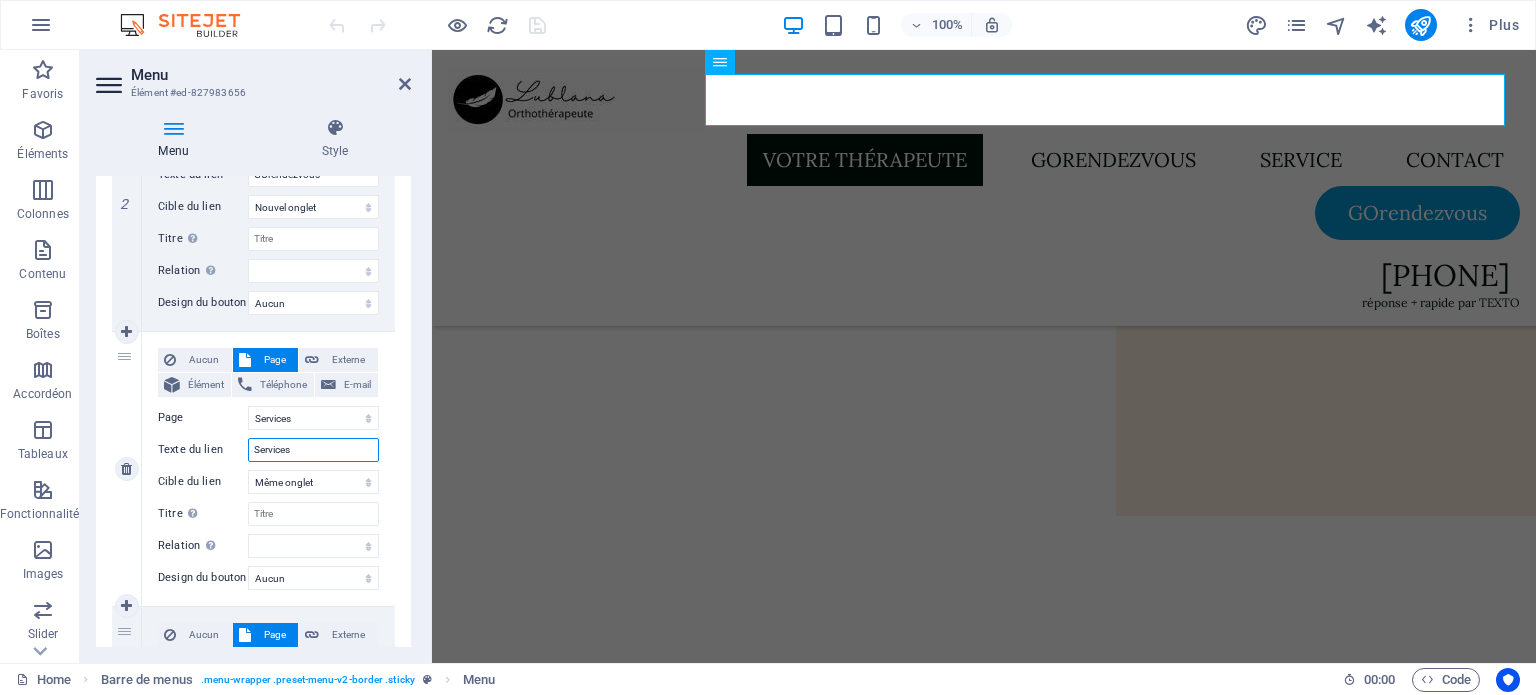 select 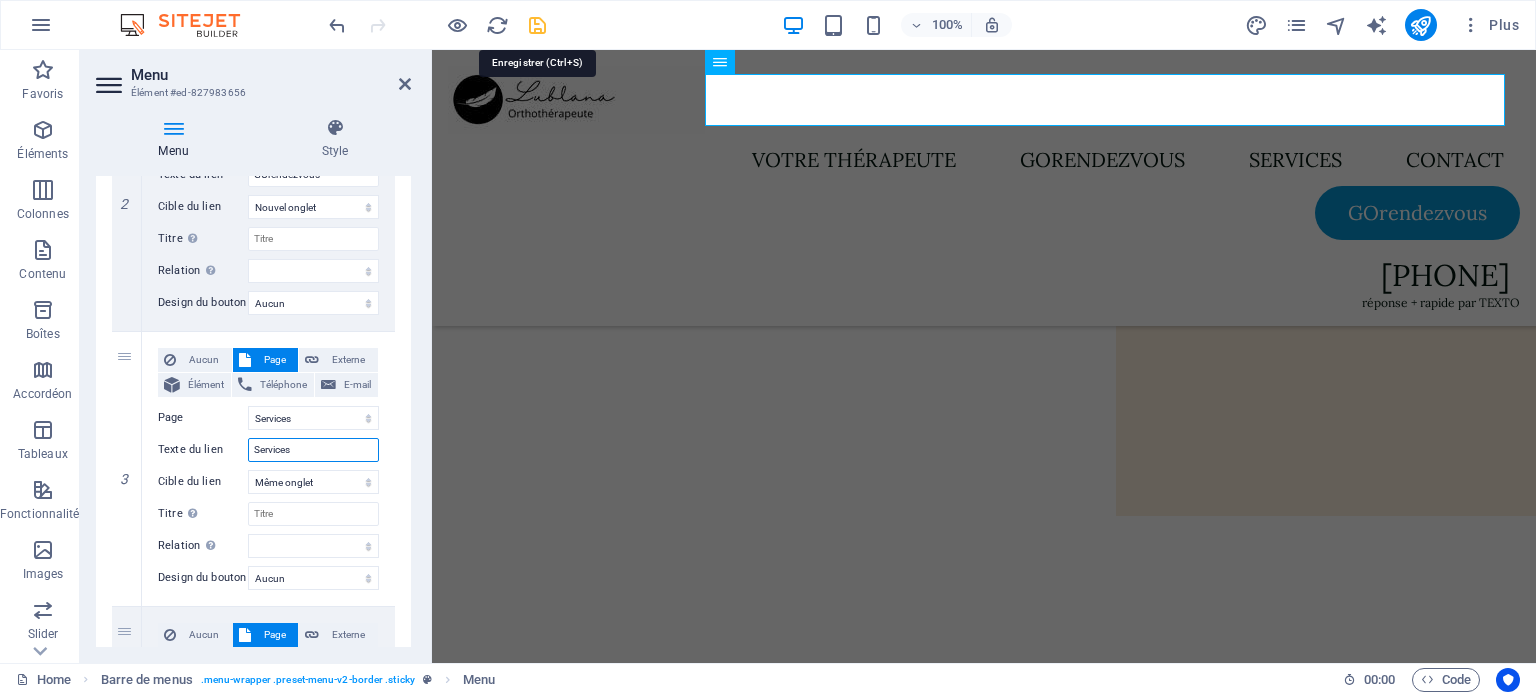 type on "Services" 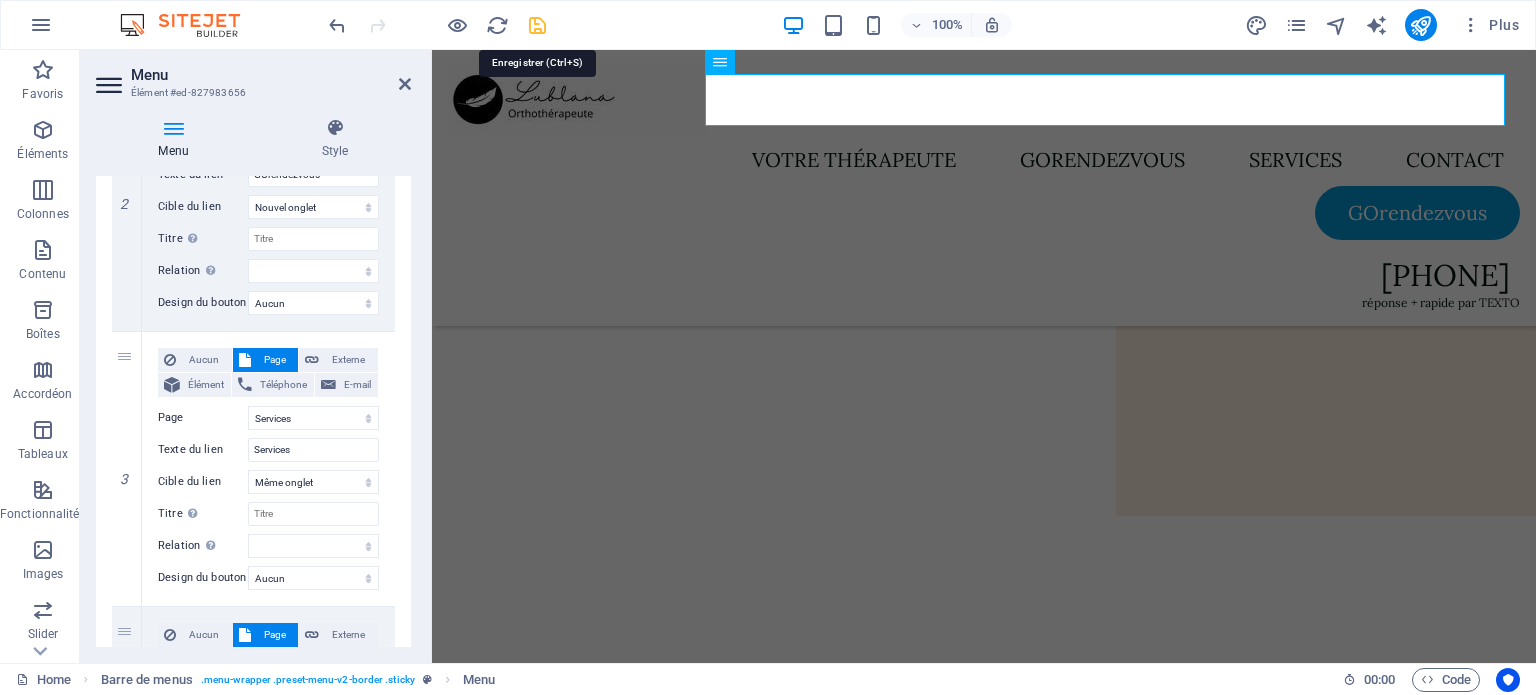 click at bounding box center (537, 25) 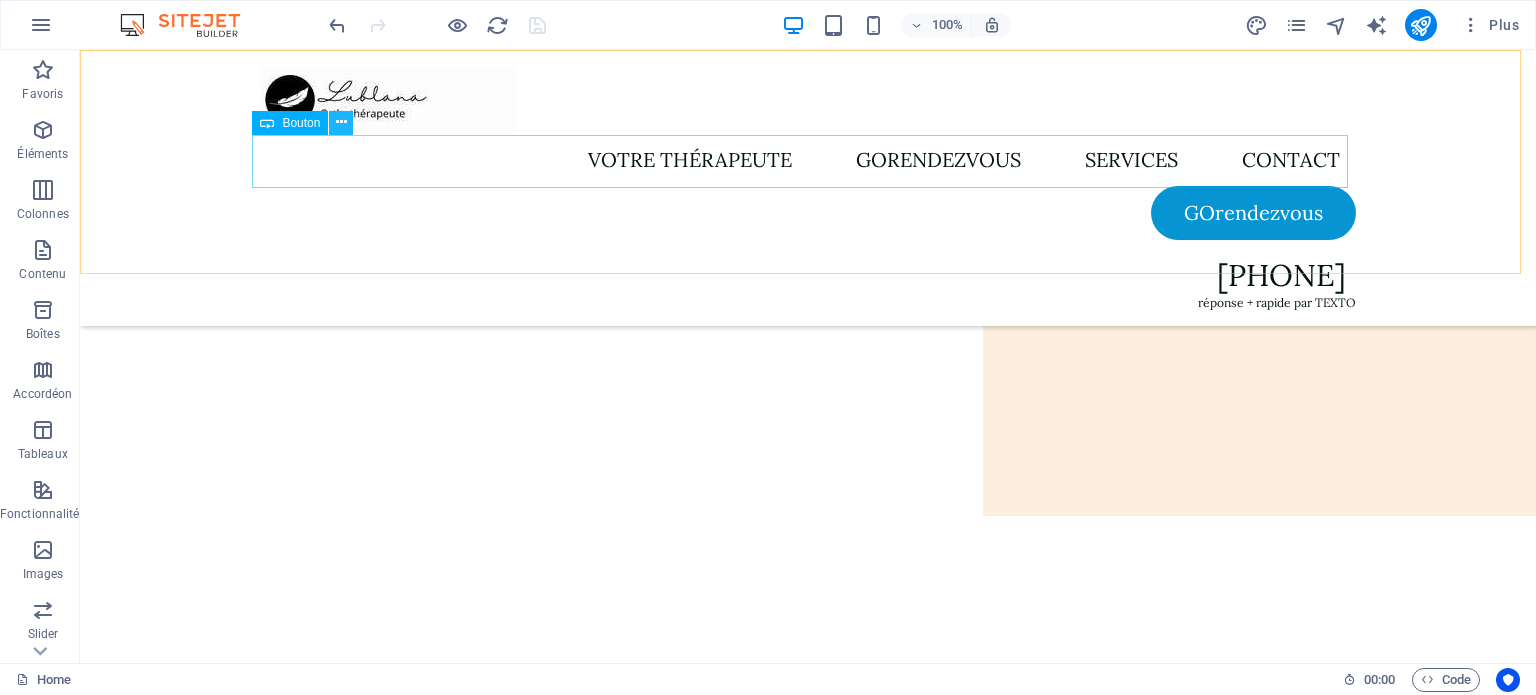 click at bounding box center [341, 122] 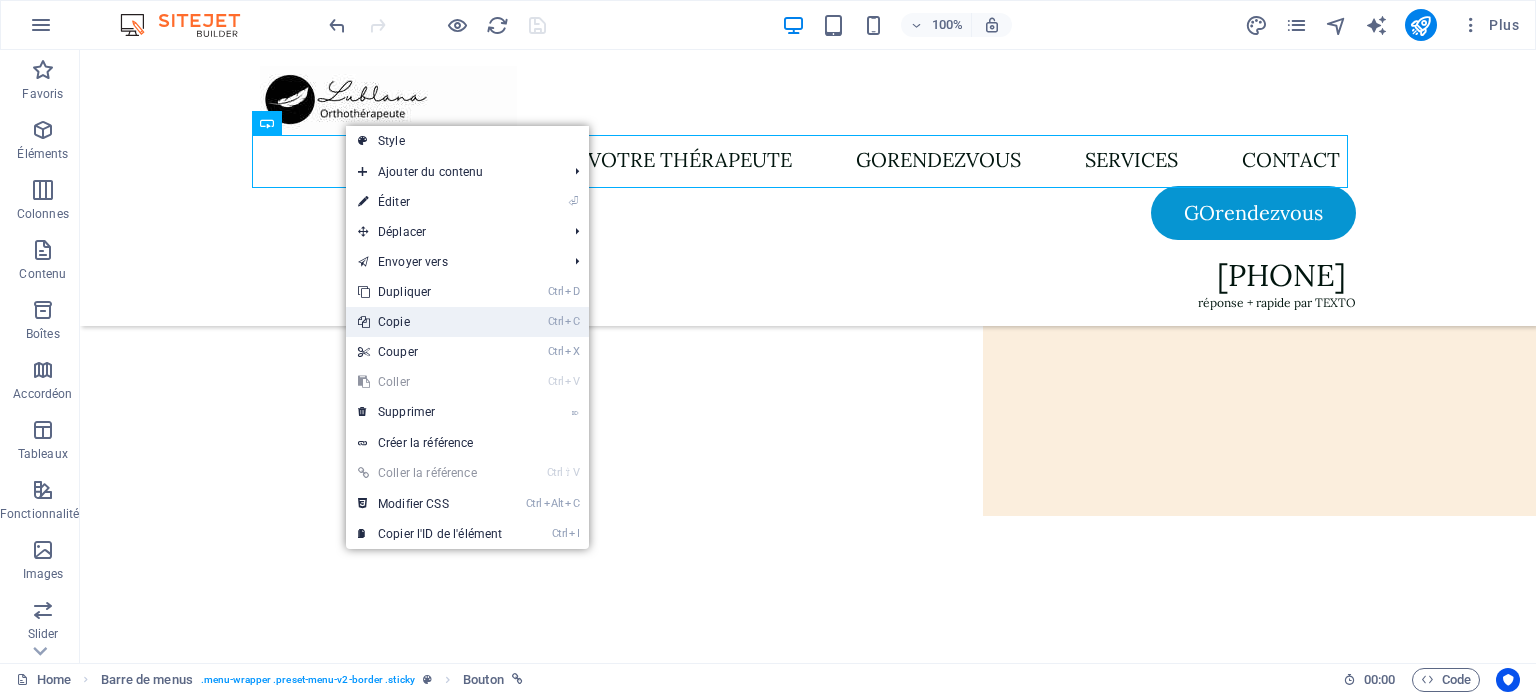 click on "Ctrl C  Copie" at bounding box center (430, 322) 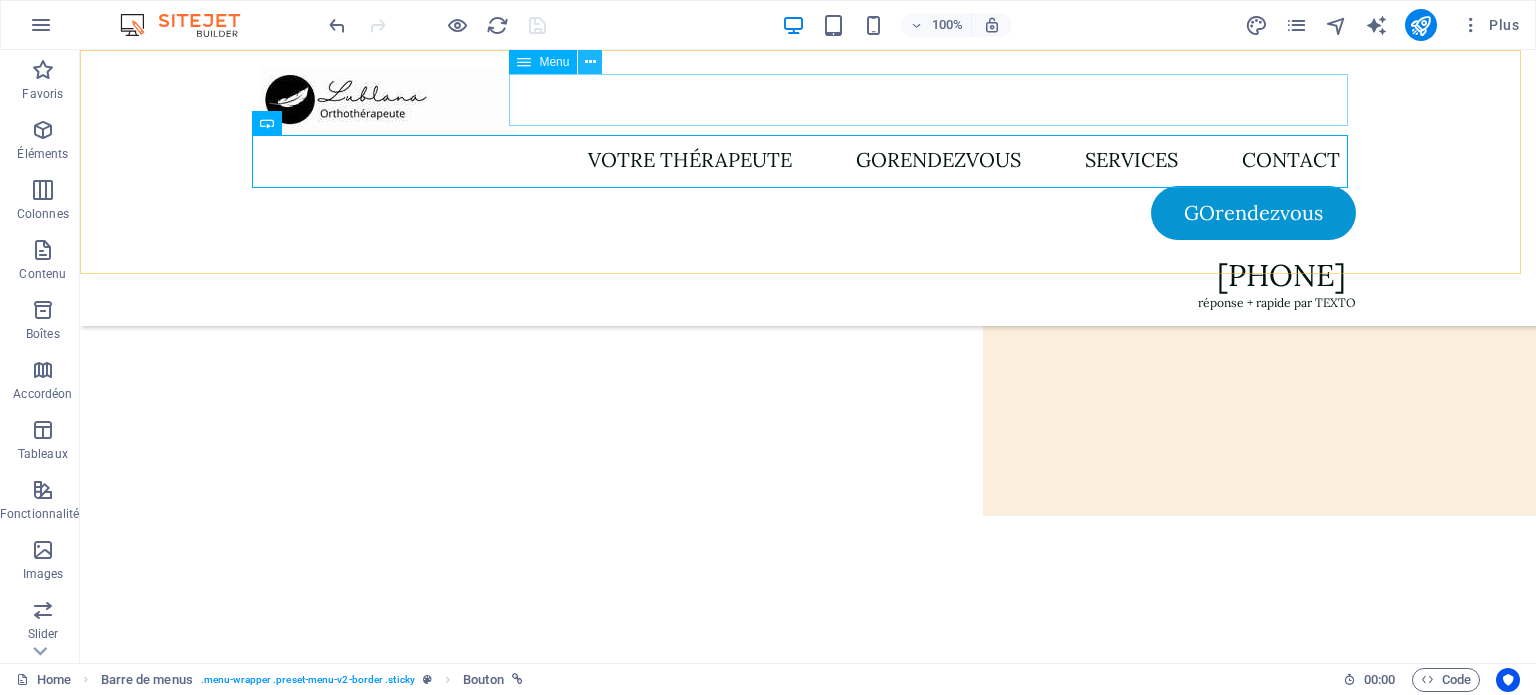 click at bounding box center (590, 62) 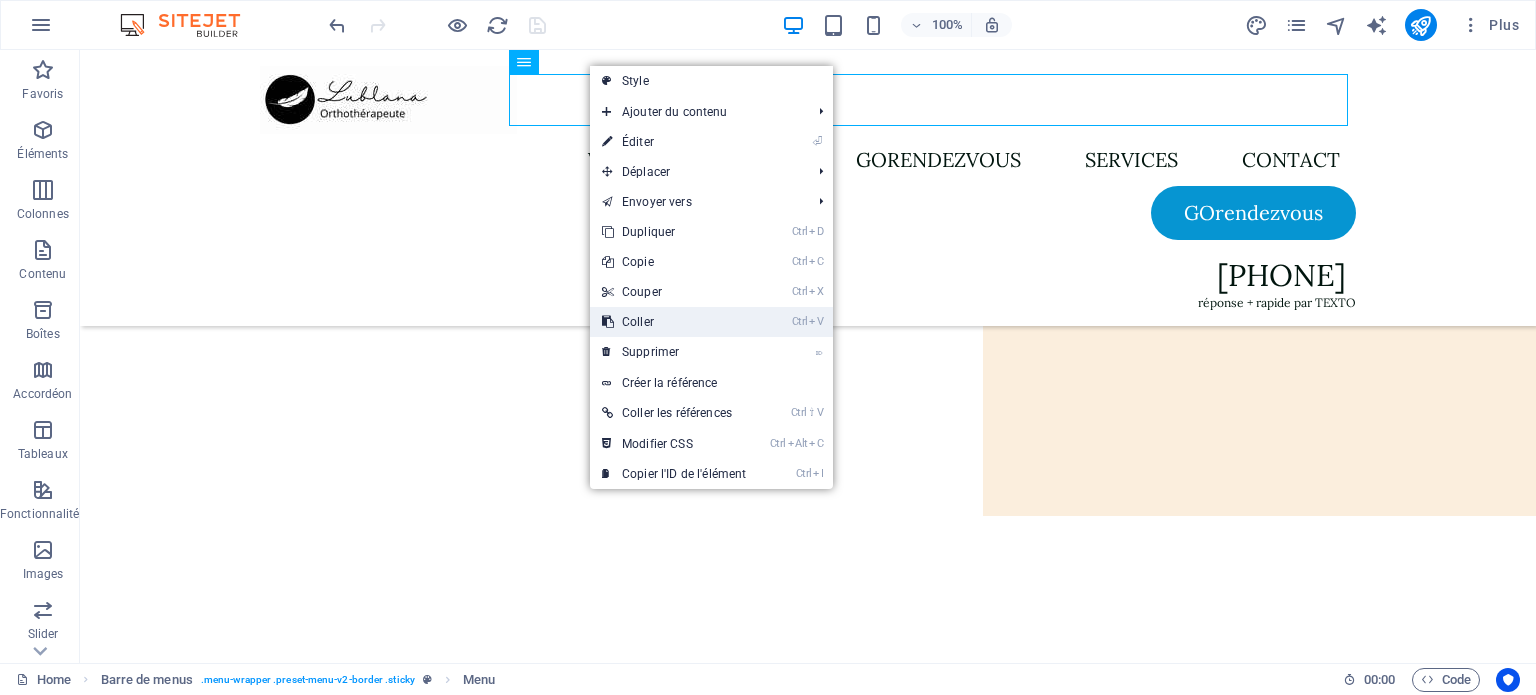 click on "Ctrl V  Coller" at bounding box center [674, 322] 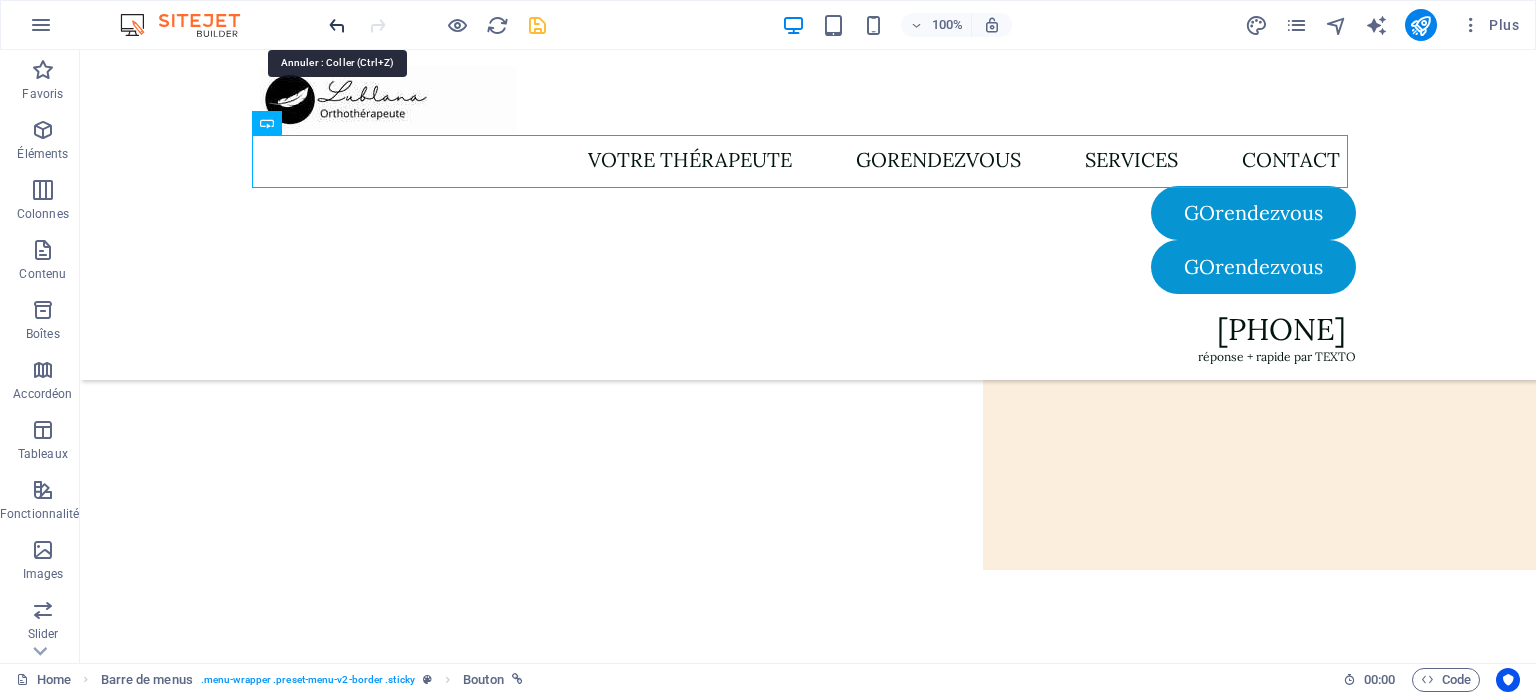 click at bounding box center [337, 25] 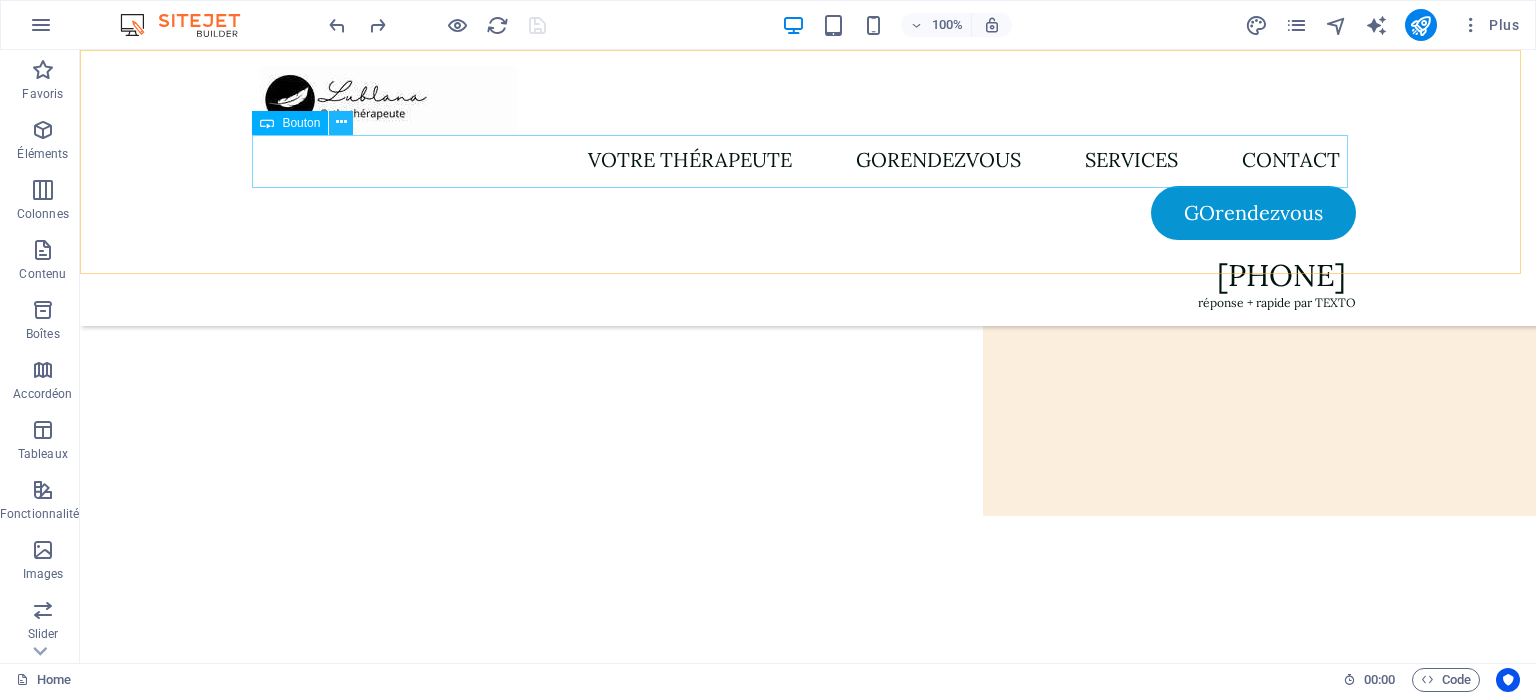 click at bounding box center (341, 122) 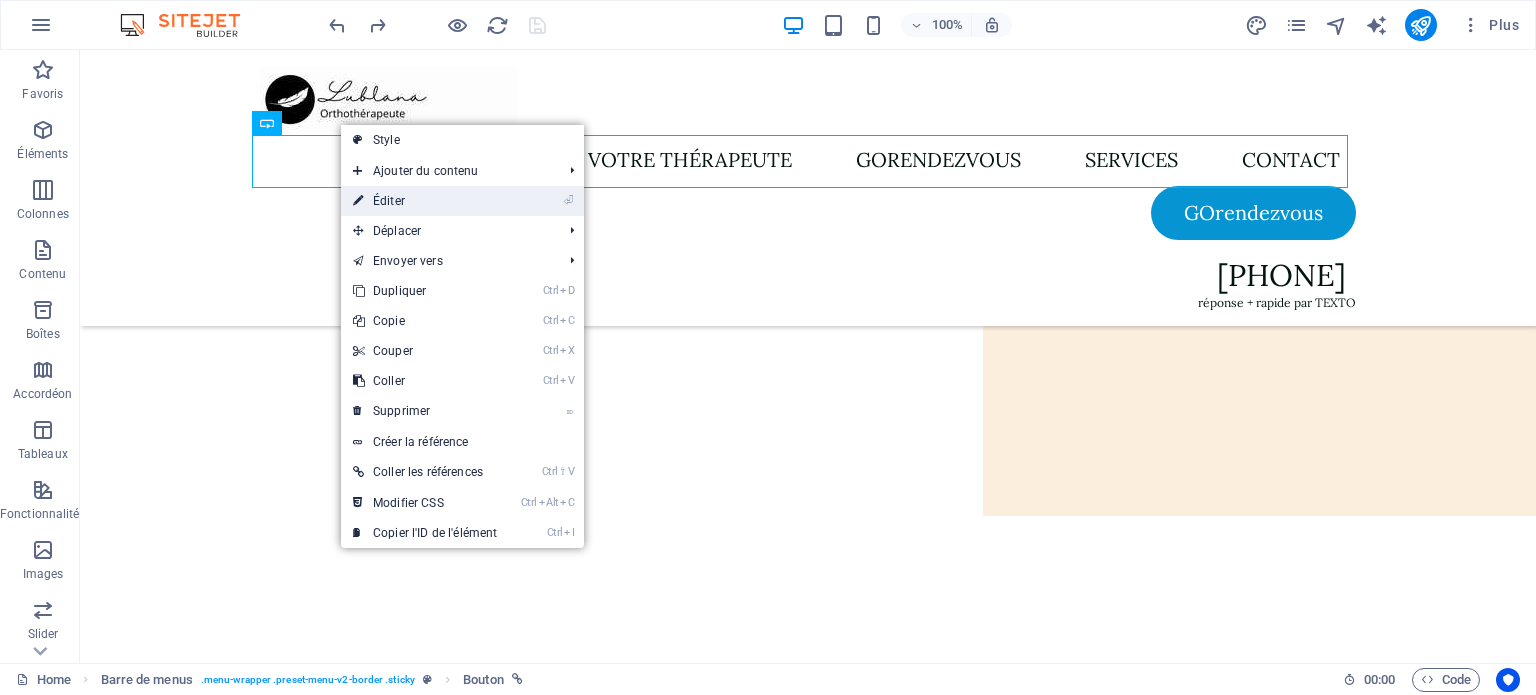 click on "⏎  Éditer" at bounding box center (425, 201) 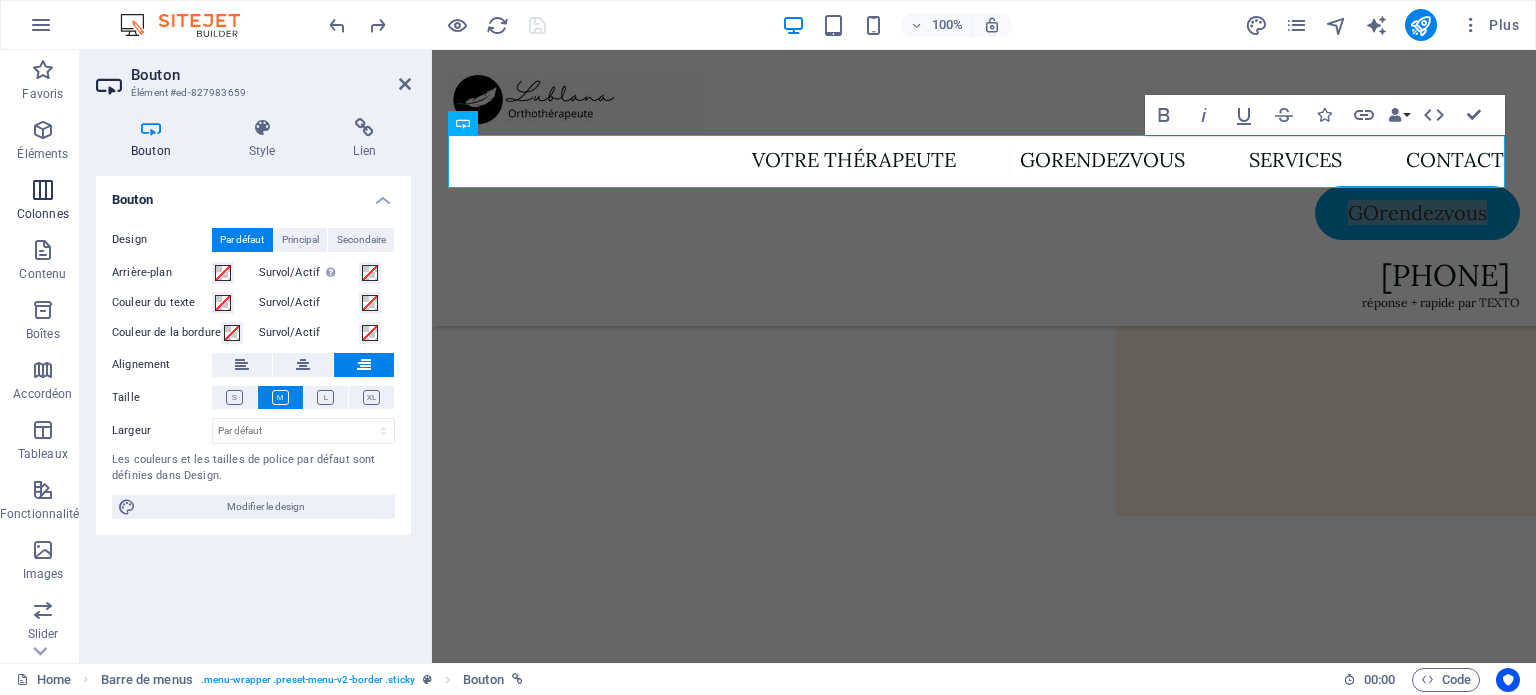 click at bounding box center (43, 190) 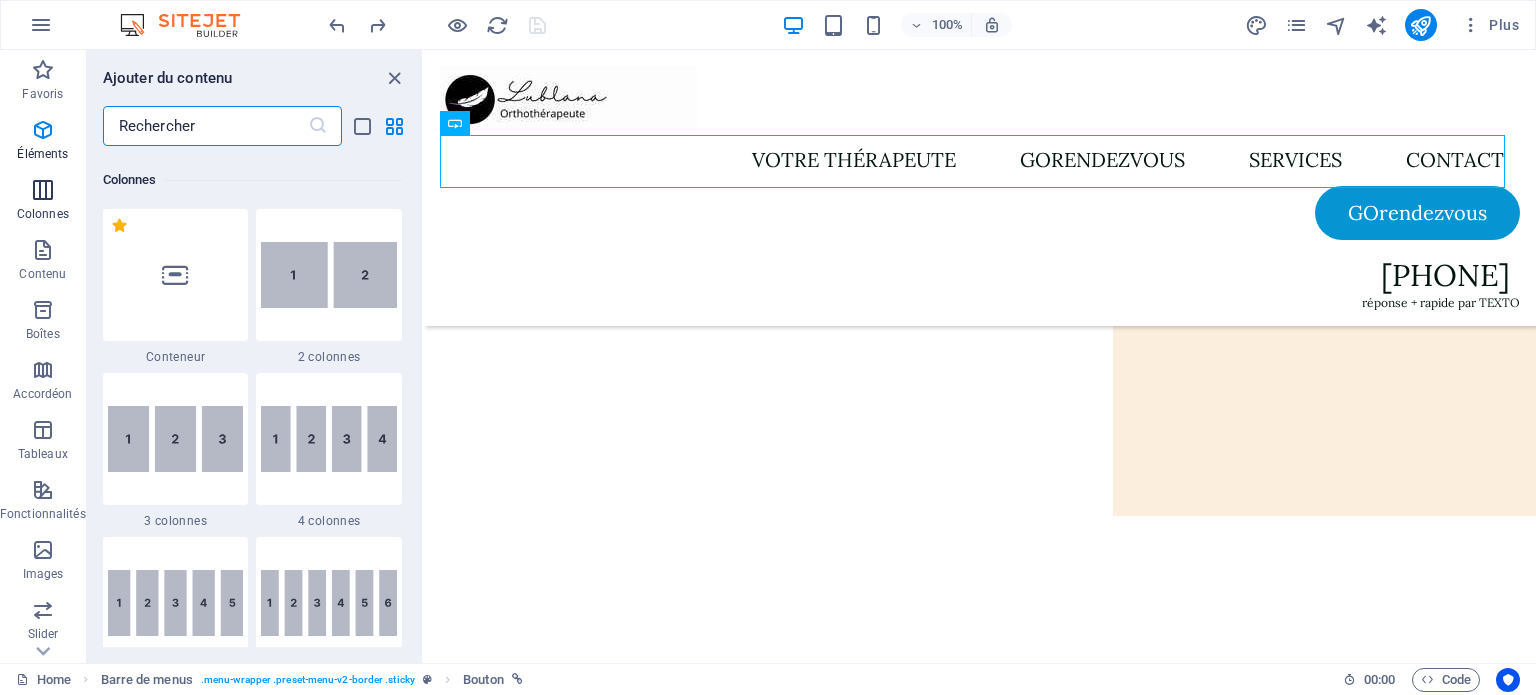 scroll, scrollTop: 990, scrollLeft: 0, axis: vertical 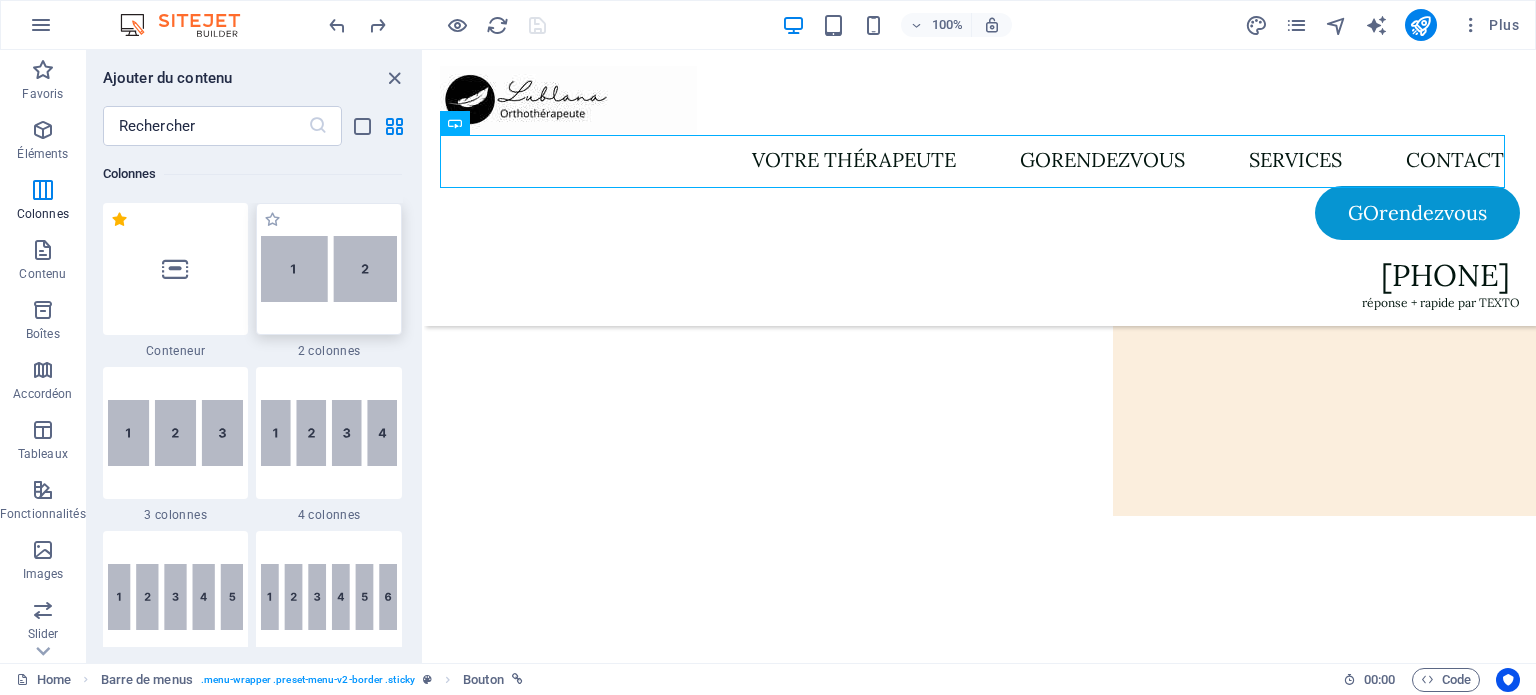 click at bounding box center (329, 269) 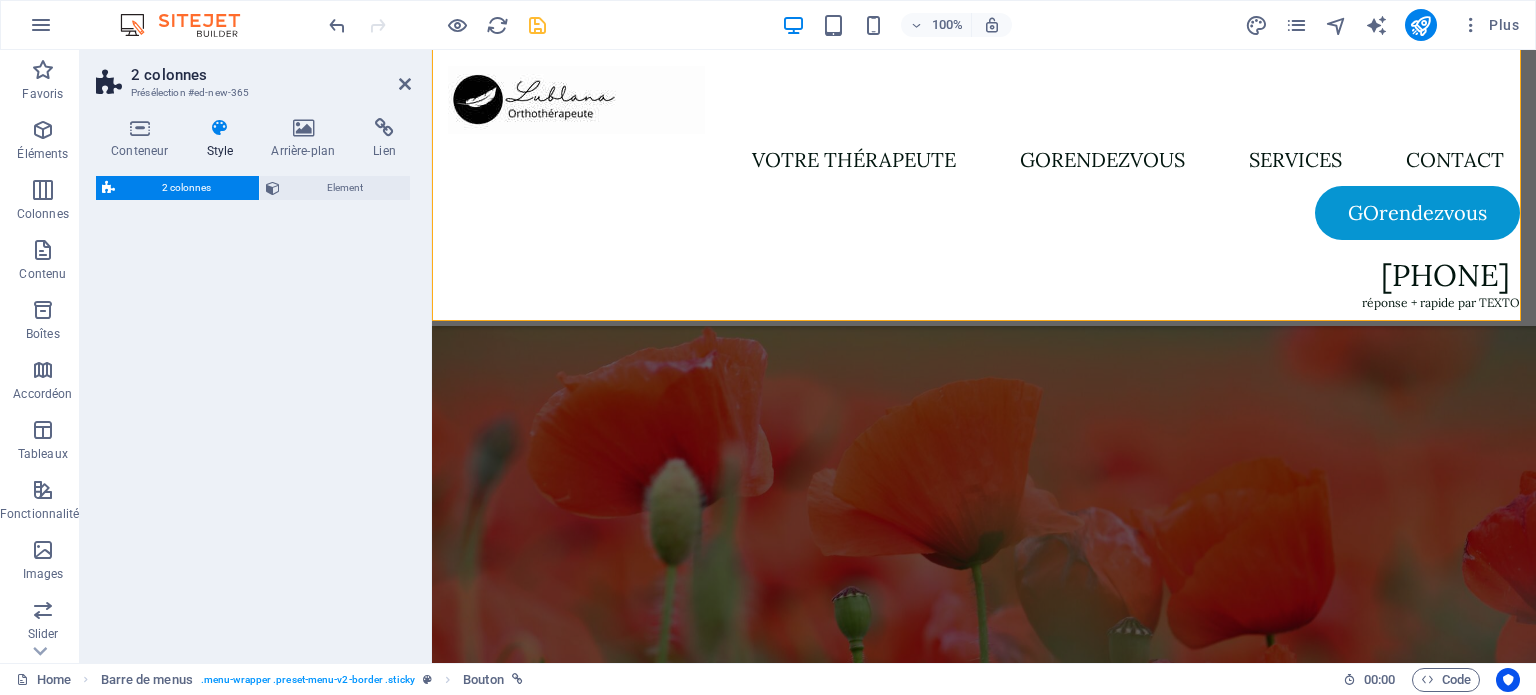 select on "rem" 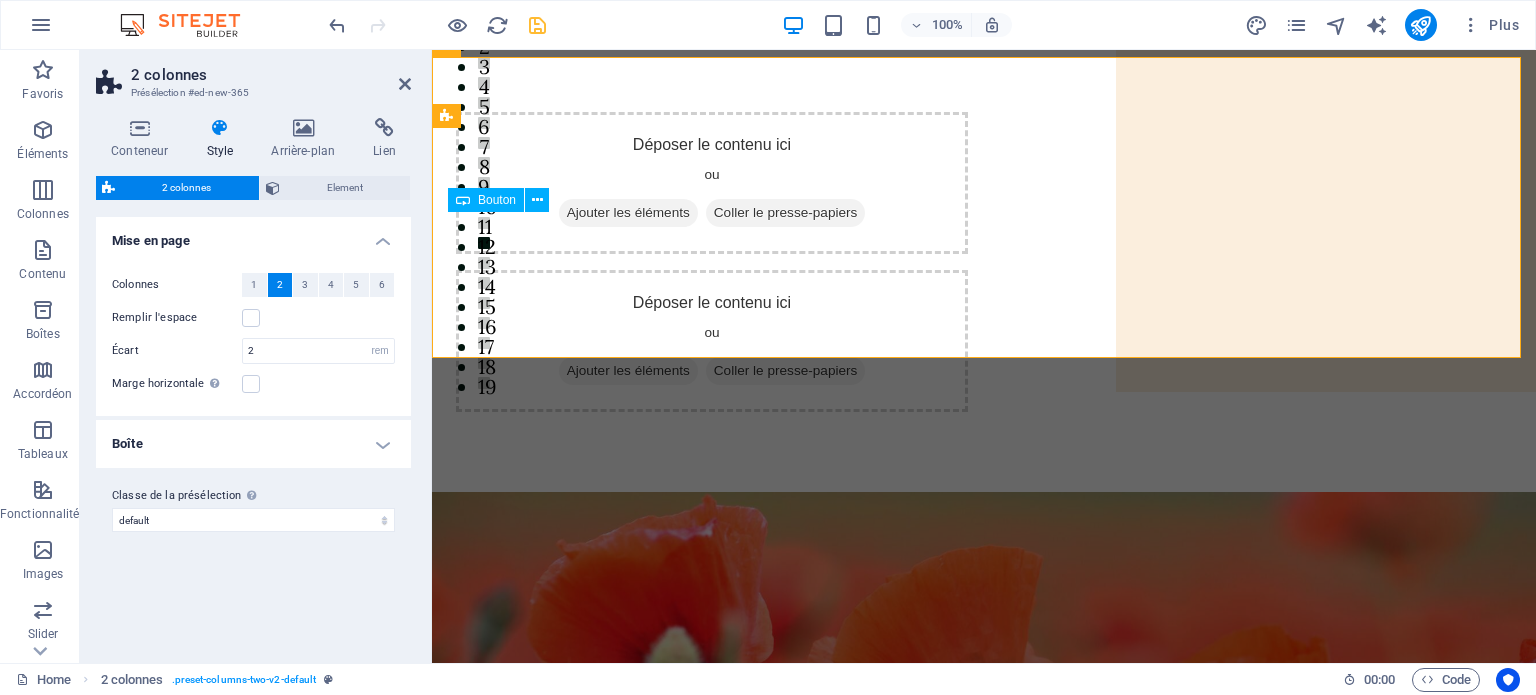 scroll, scrollTop: 0, scrollLeft: 0, axis: both 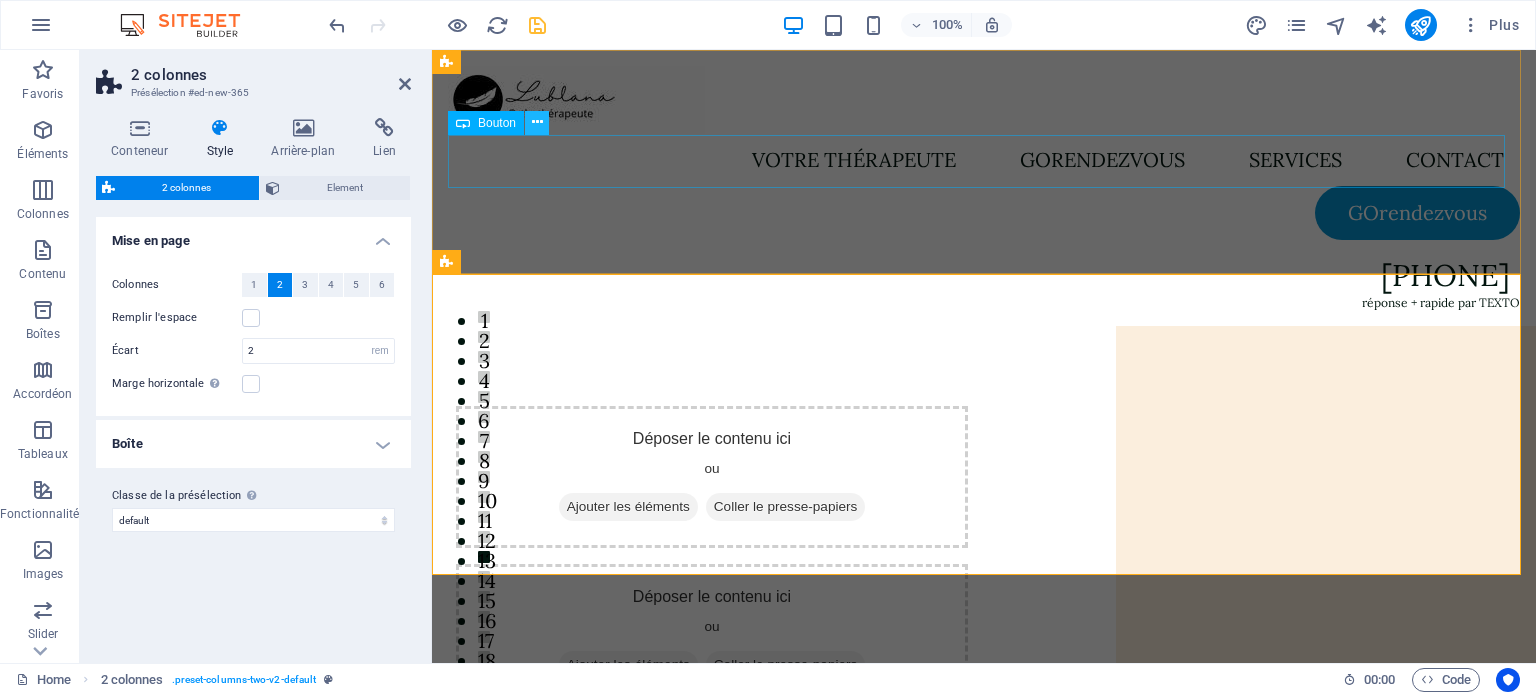 click at bounding box center (537, 122) 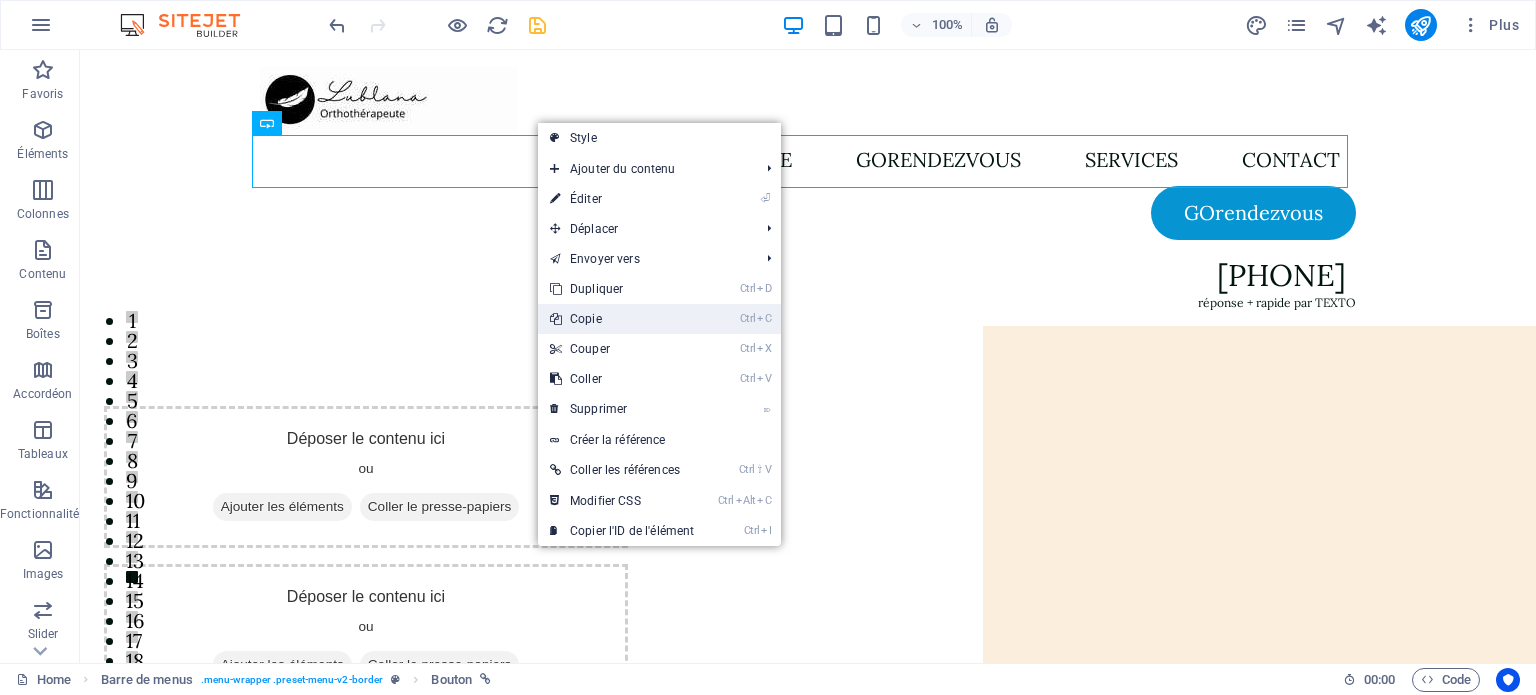 click on "Ctrl C  Copie" at bounding box center [622, 319] 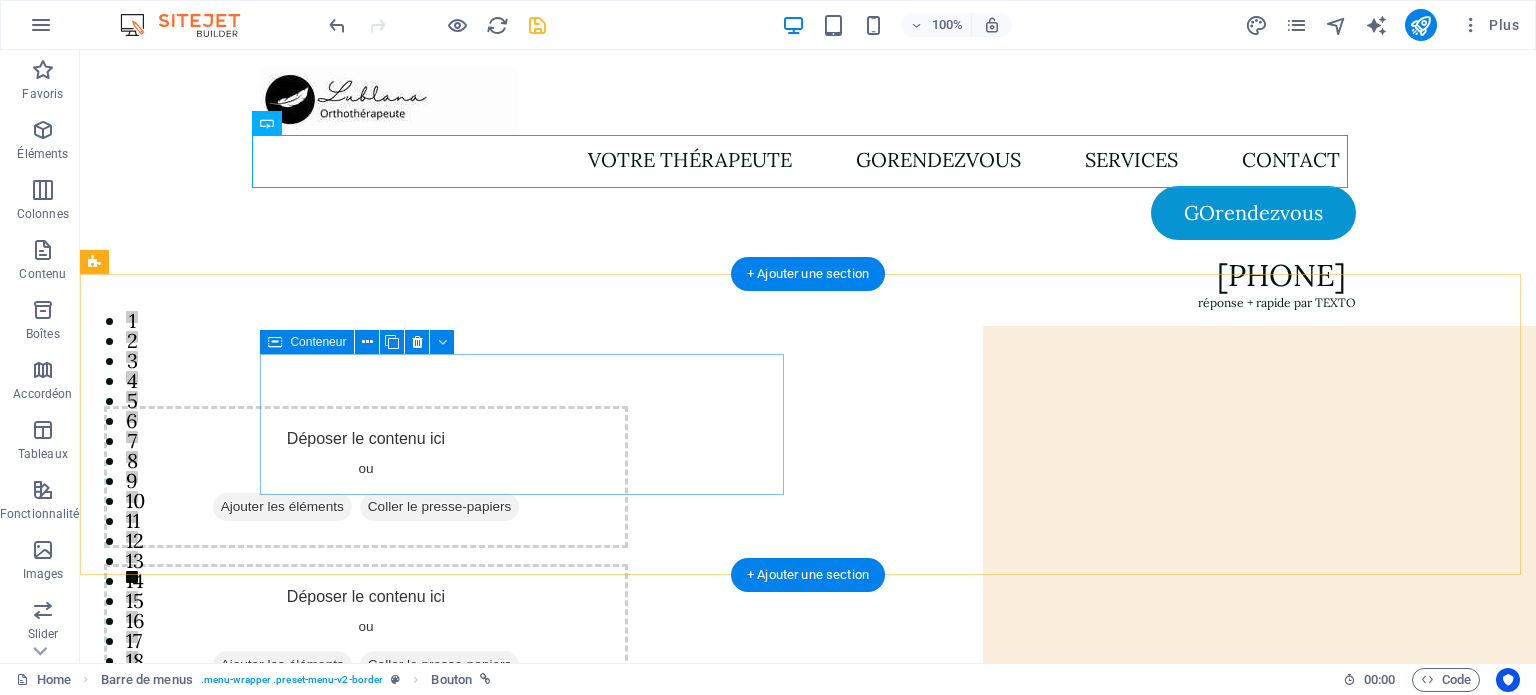 click on "Coller le presse-papiers" at bounding box center (440, 507) 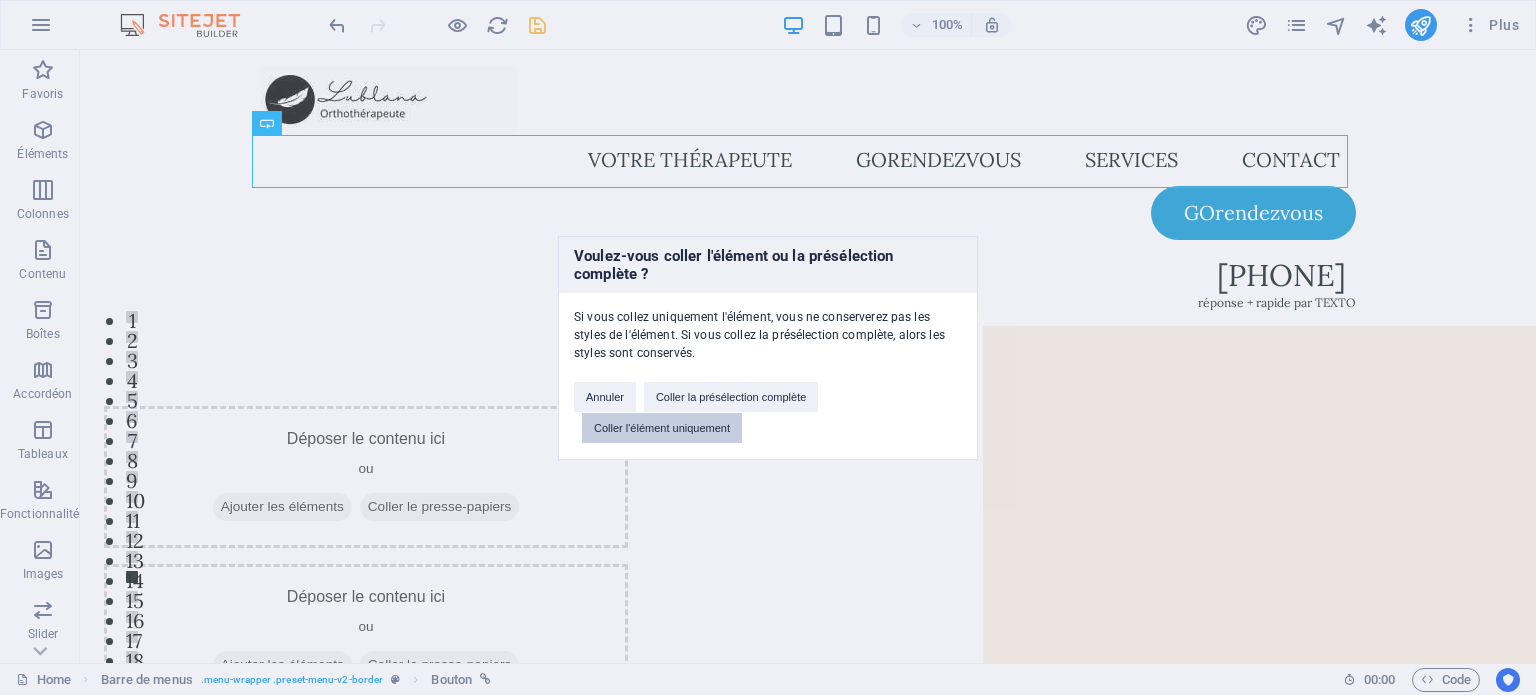 click on "Coller l'élément uniquement" at bounding box center (662, 428) 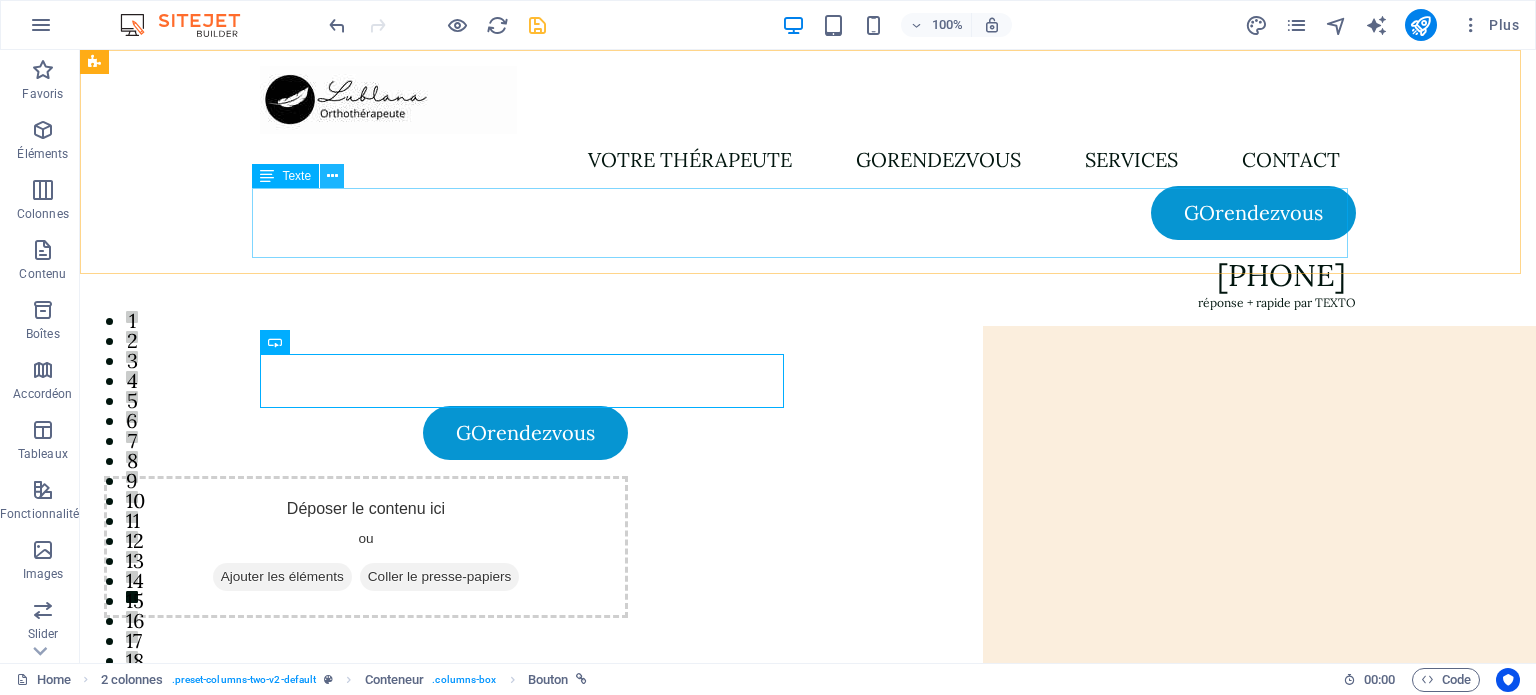 click at bounding box center [332, 176] 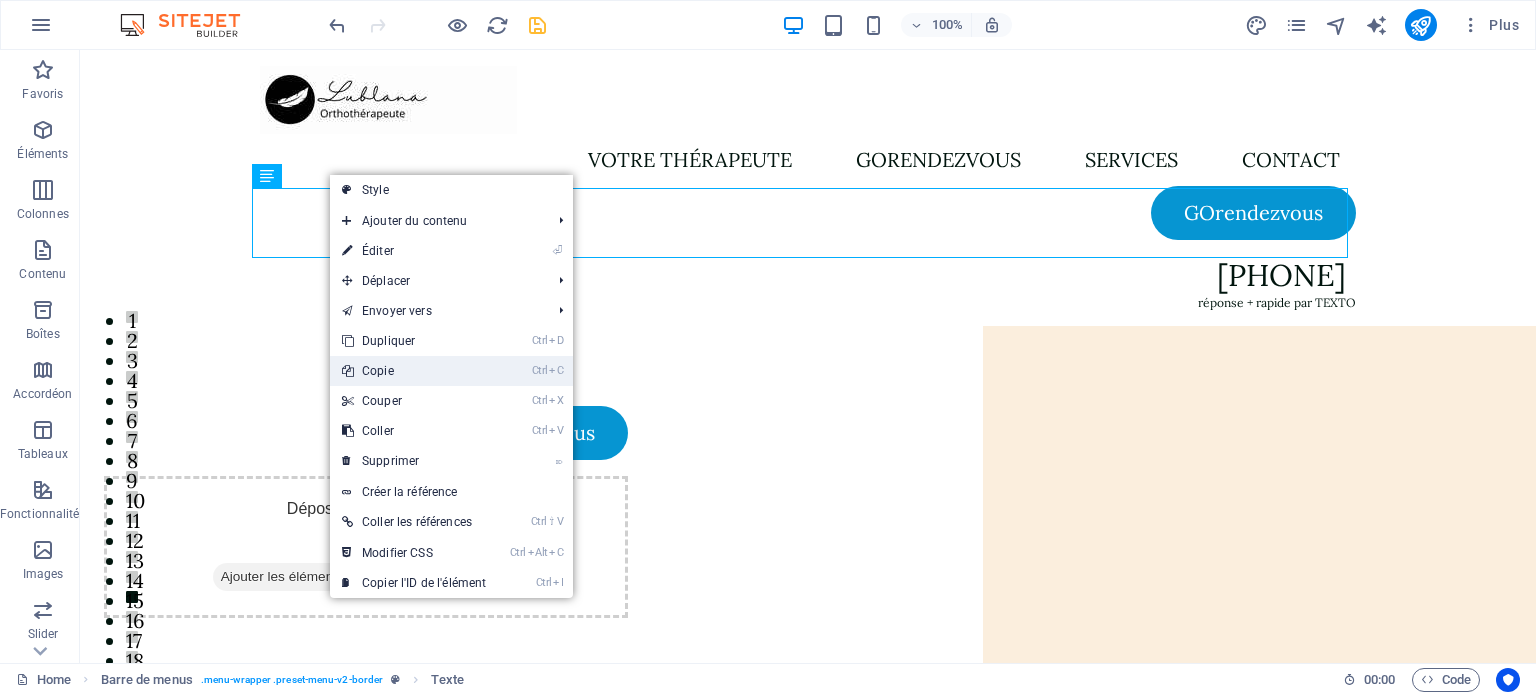 click on "Ctrl C  Copie" at bounding box center [414, 371] 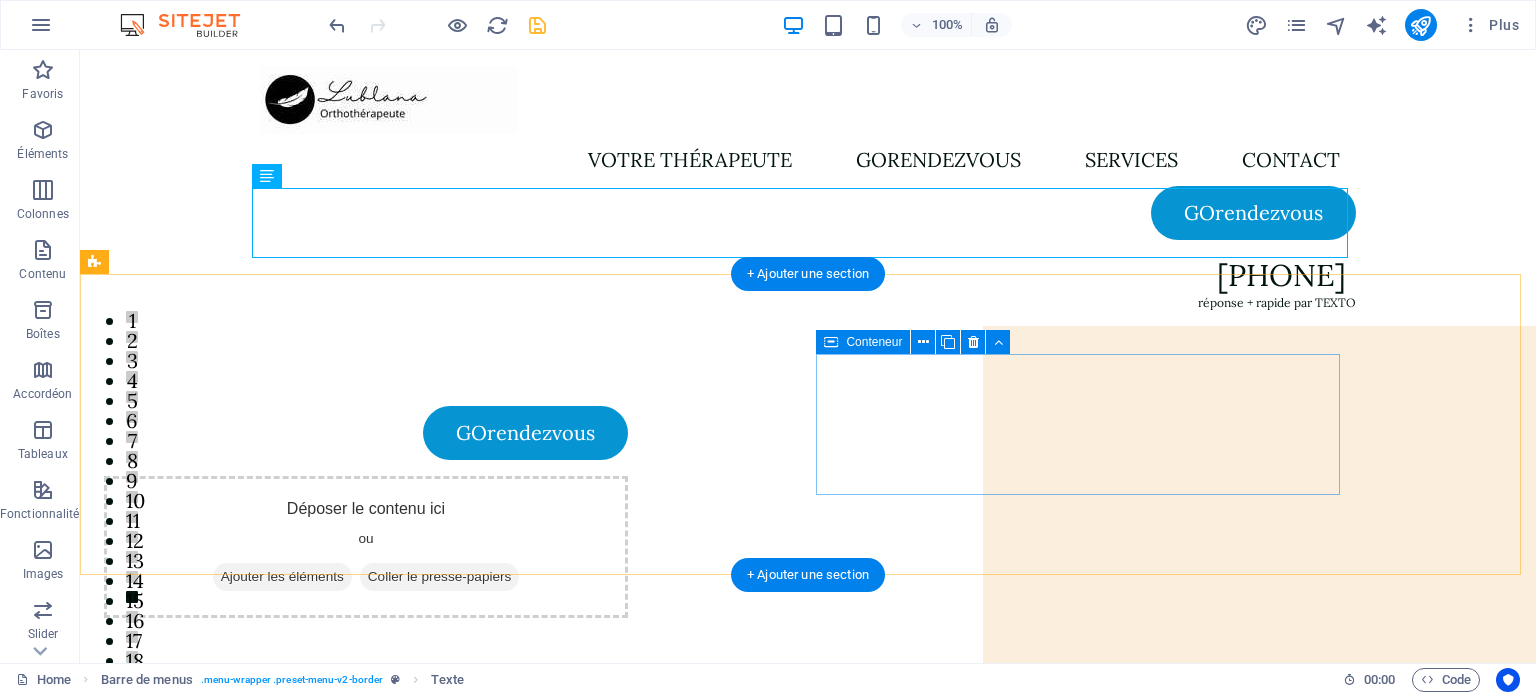 click on "Ajouter les éléments" at bounding box center [282, 577] 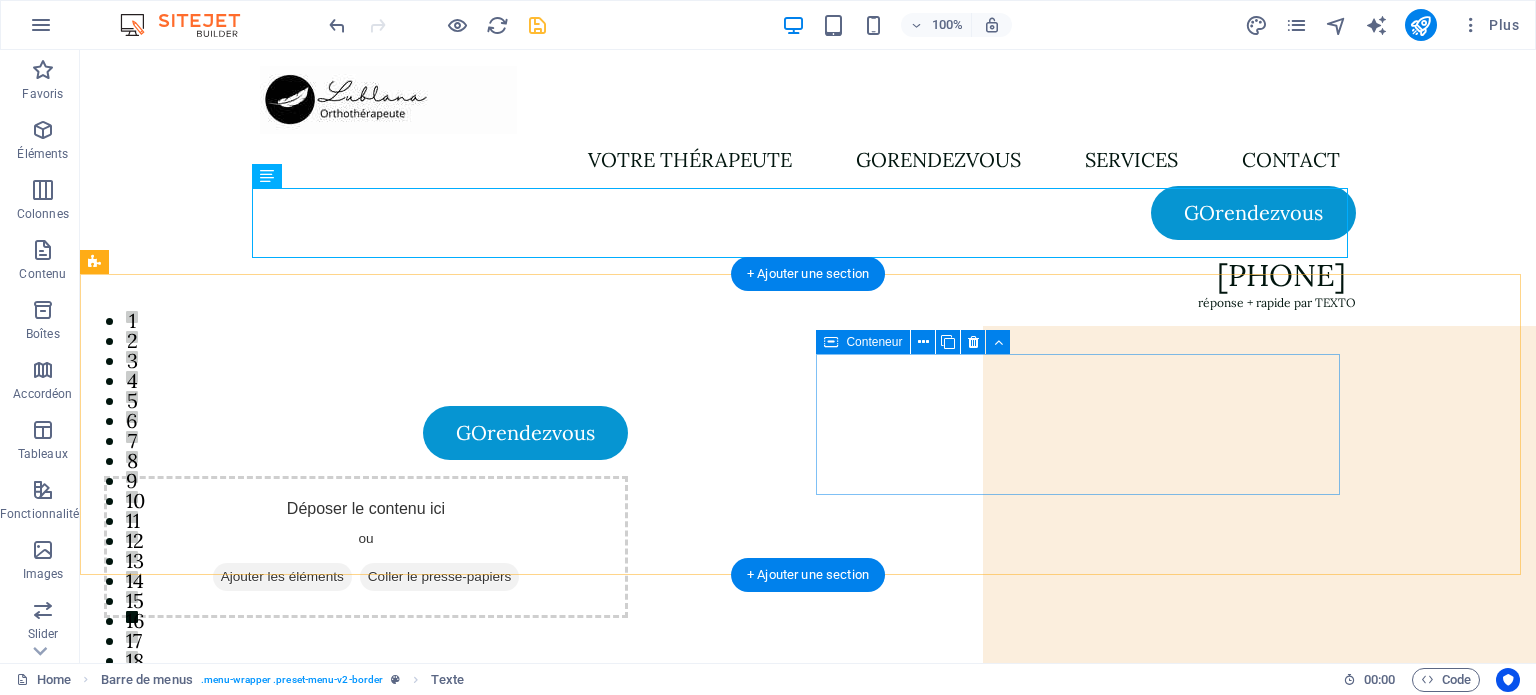 click on "Coller le presse-papiers" at bounding box center [440, 577] 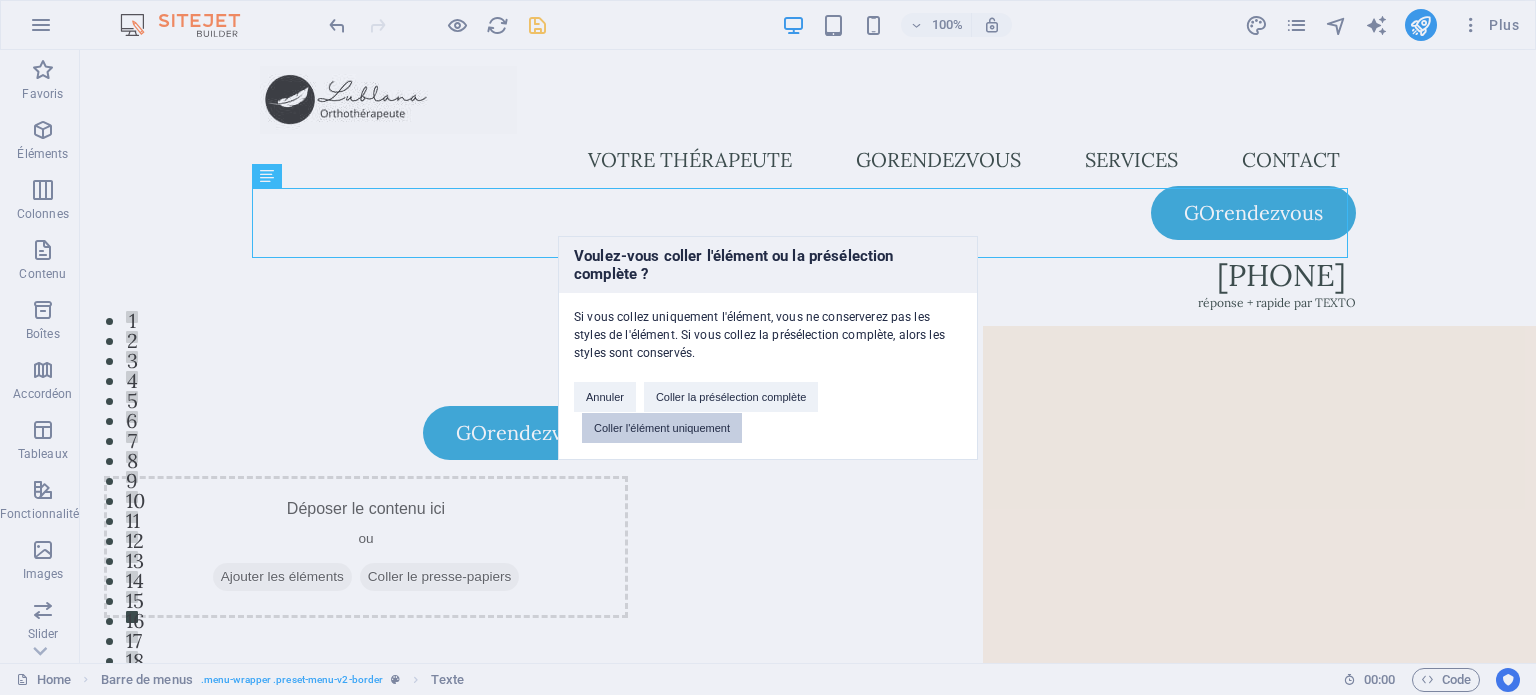 click on "Coller l'élément uniquement" at bounding box center (662, 428) 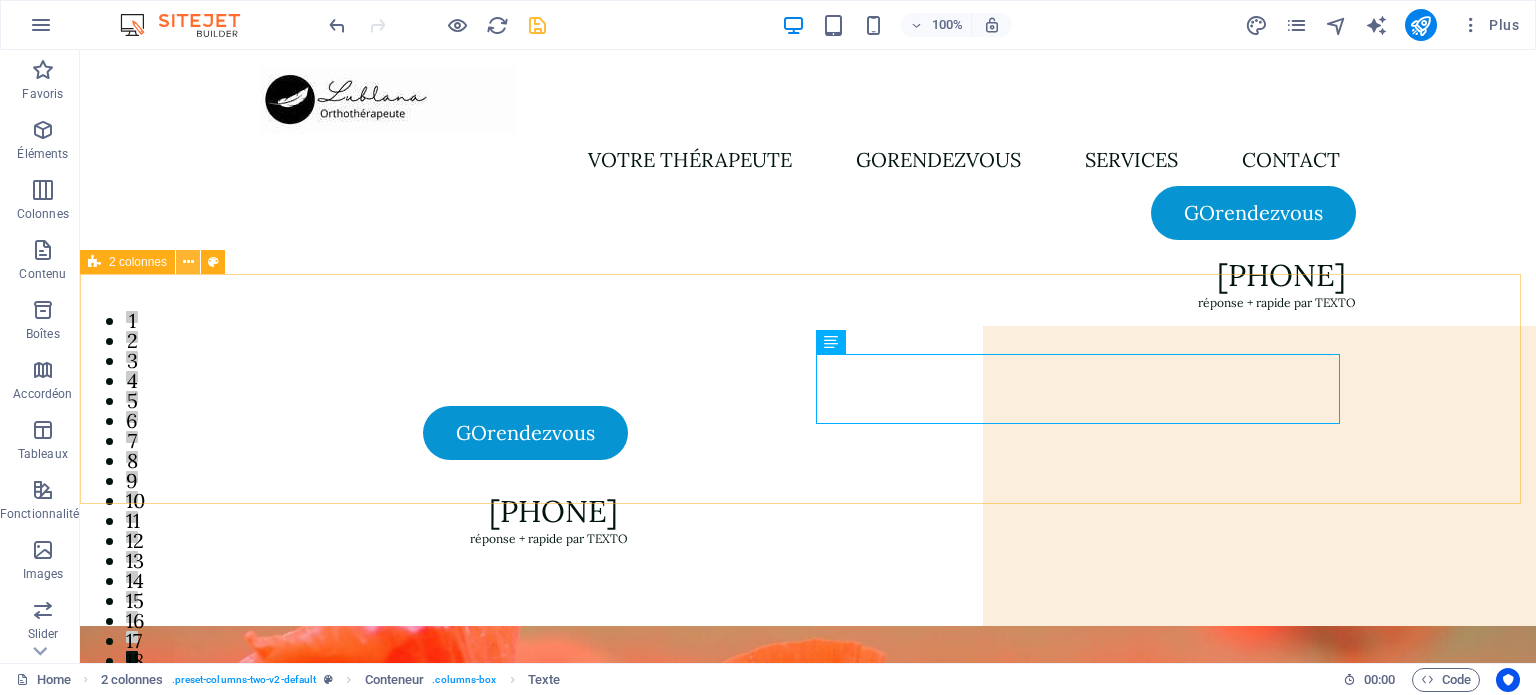 click at bounding box center (188, 262) 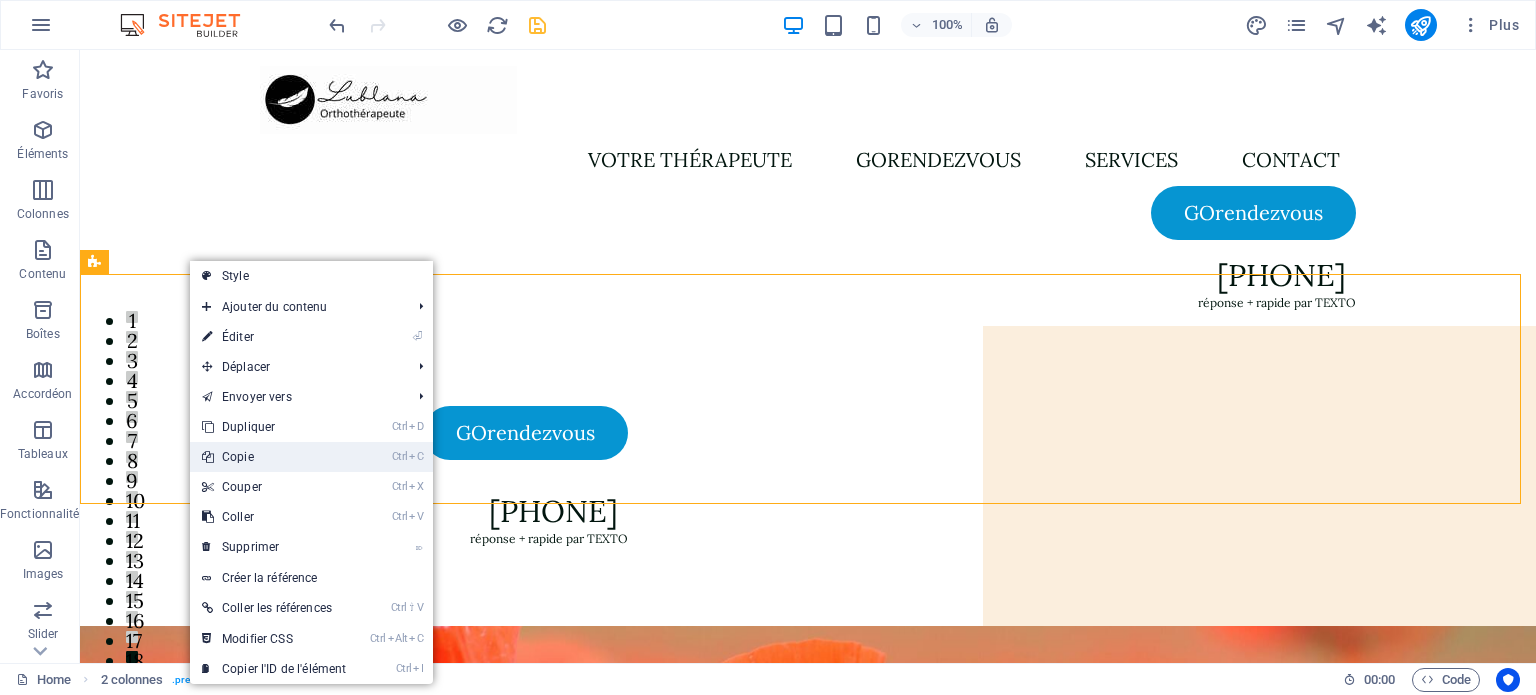 click on "Ctrl C  Copie" at bounding box center [274, 457] 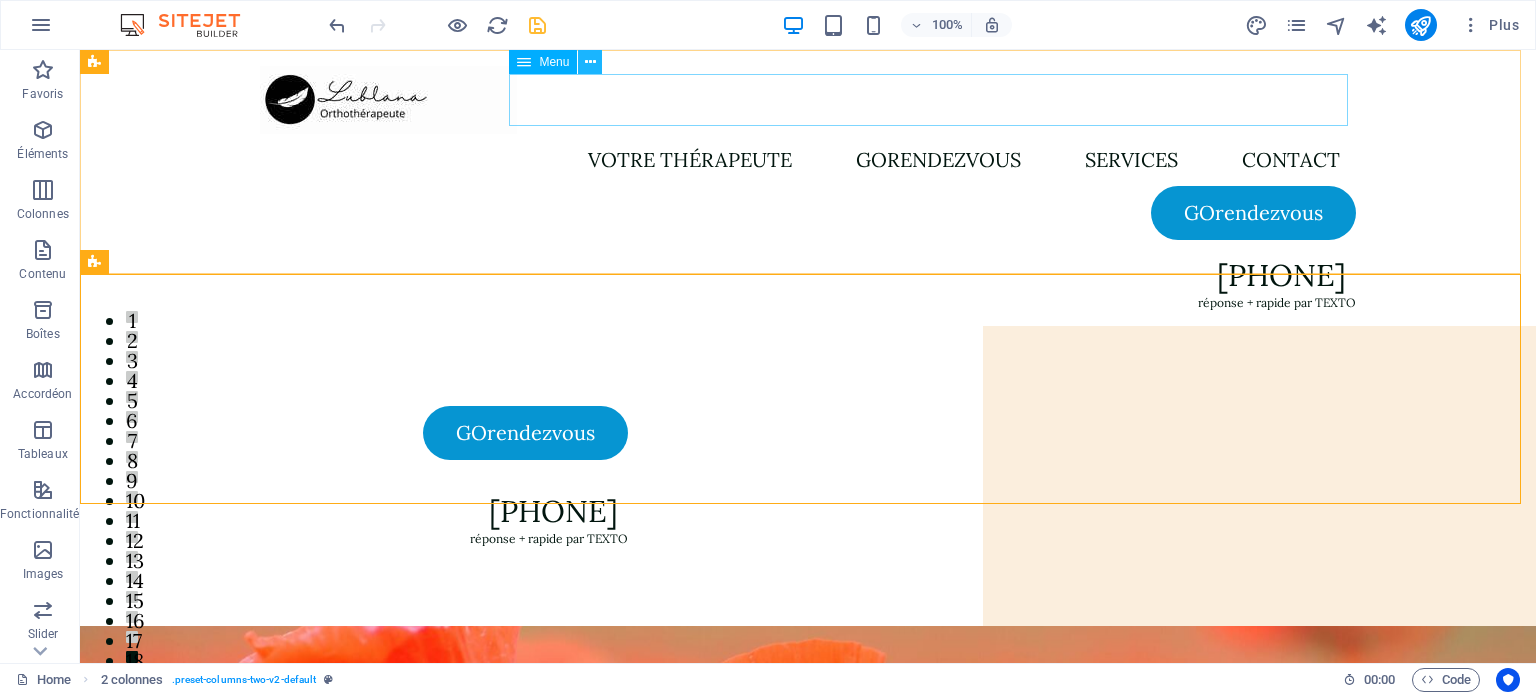 click at bounding box center [590, 62] 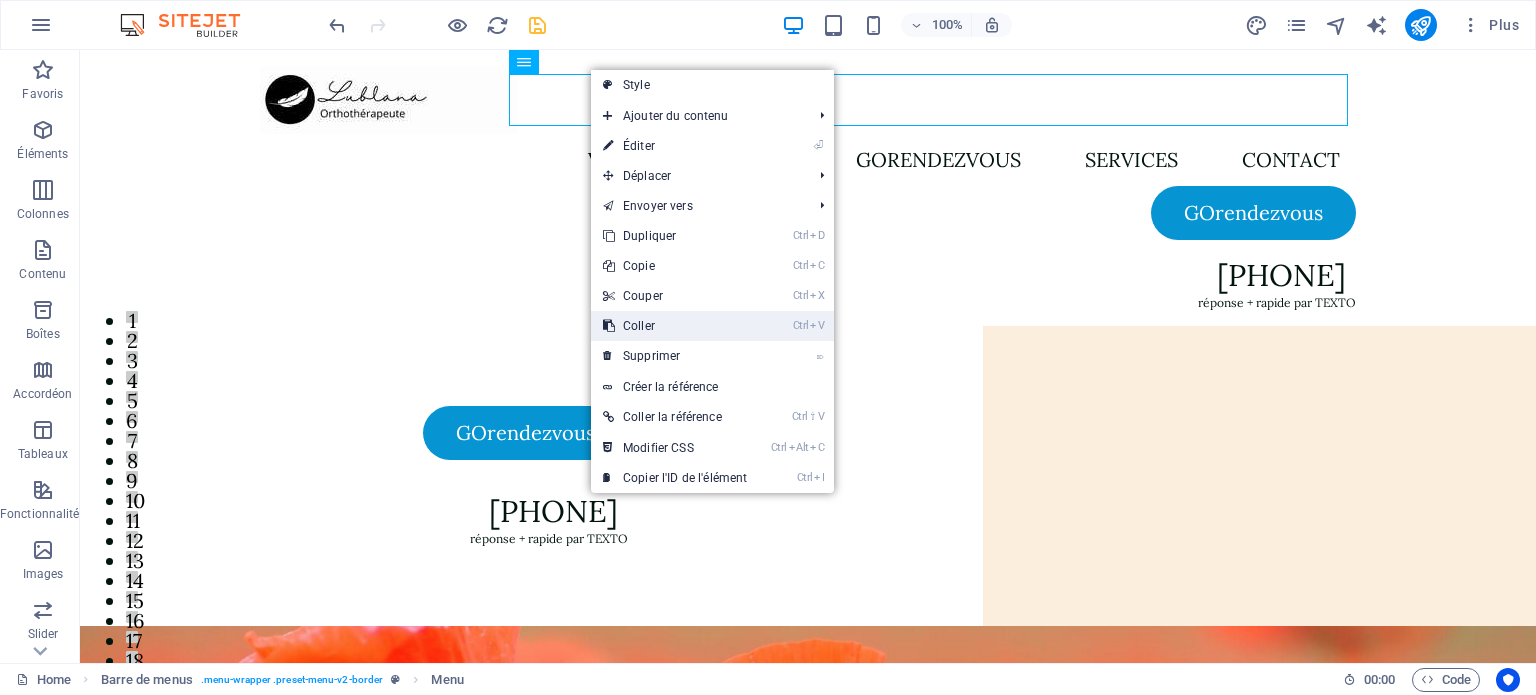 drag, startPoint x: 641, startPoint y: 328, endPoint x: 584, endPoint y: 270, distance: 81.32035 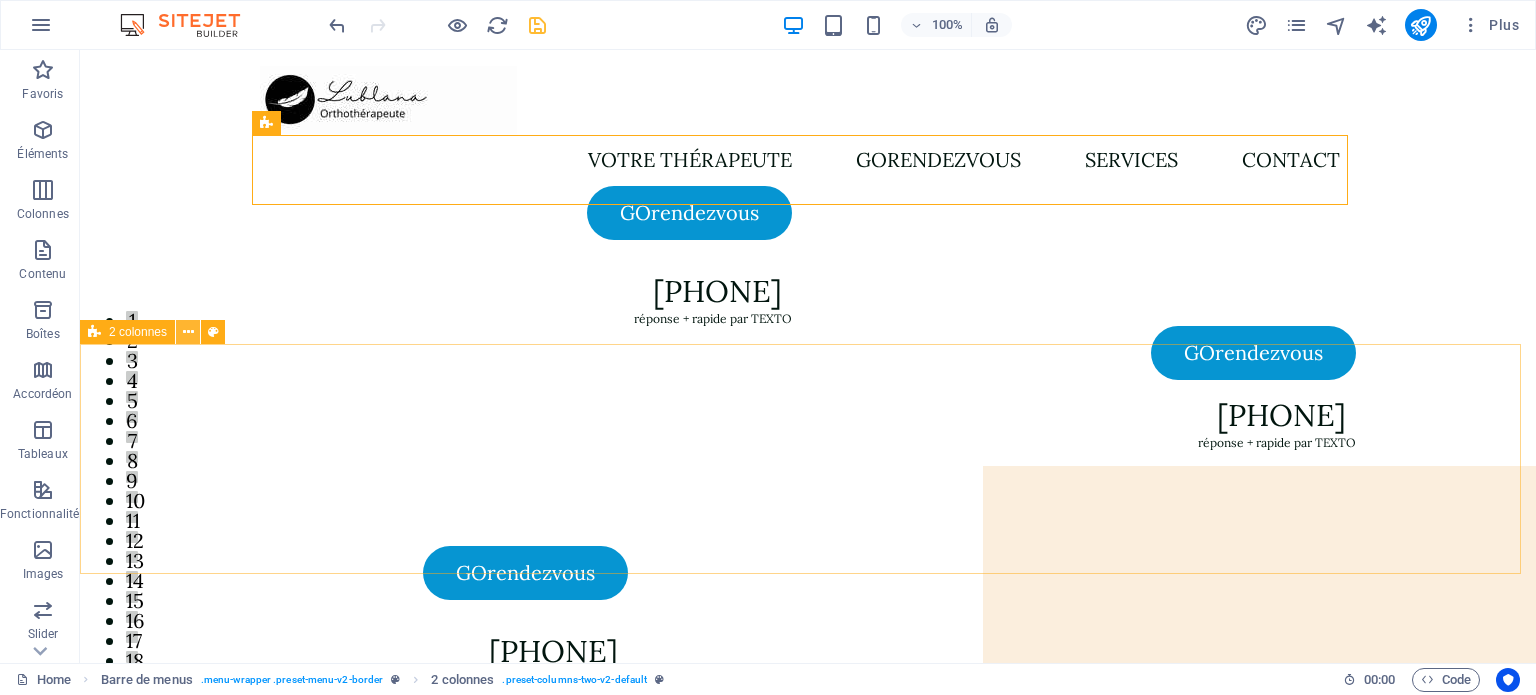 click at bounding box center (188, 332) 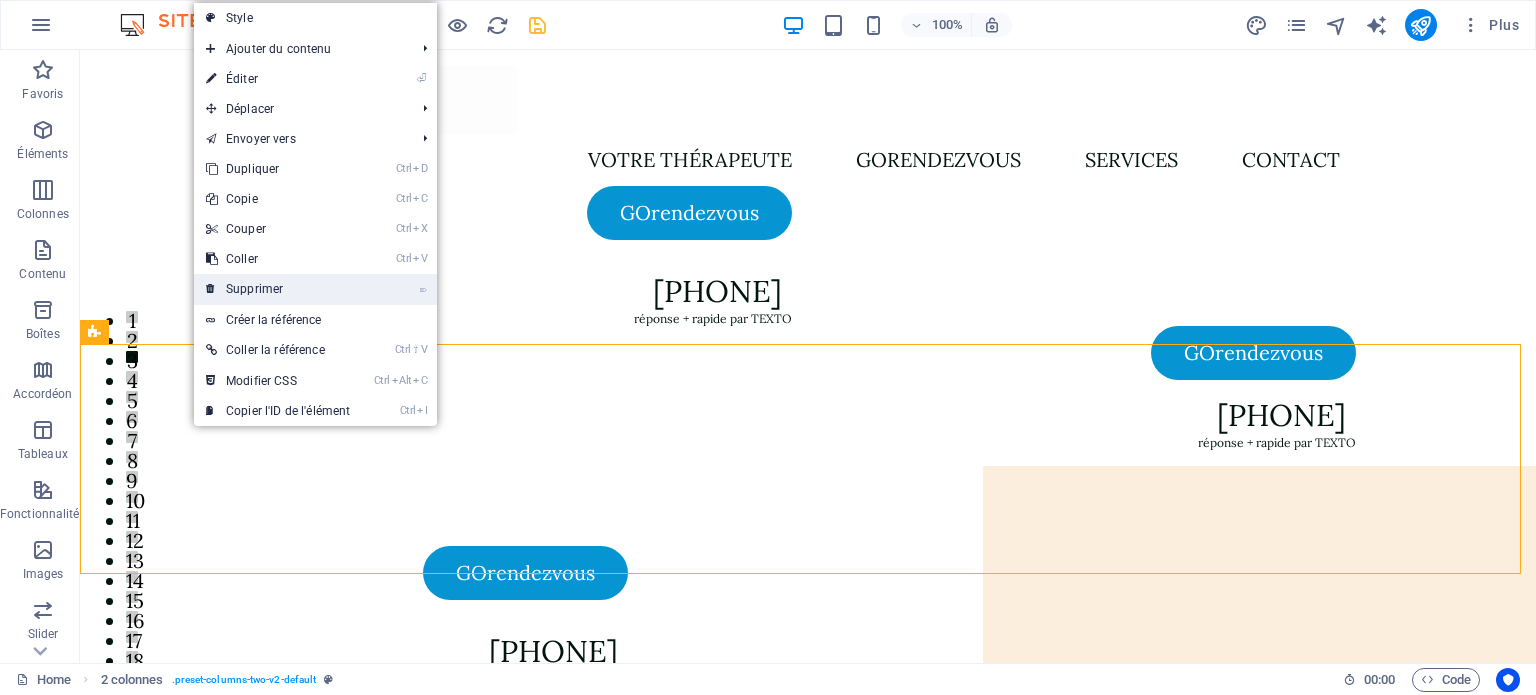 click on "⌦  Supprimer" at bounding box center (278, 289) 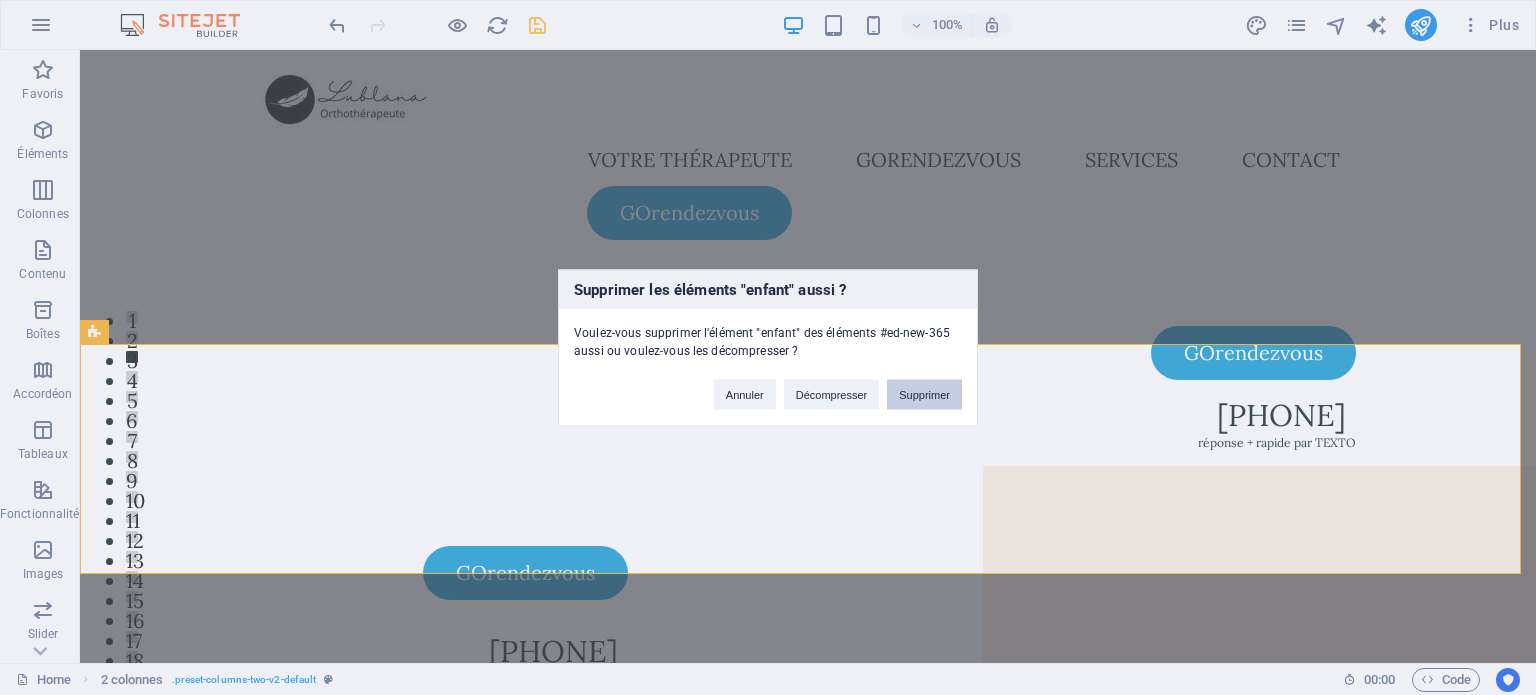 click on "Supprimer" at bounding box center [924, 394] 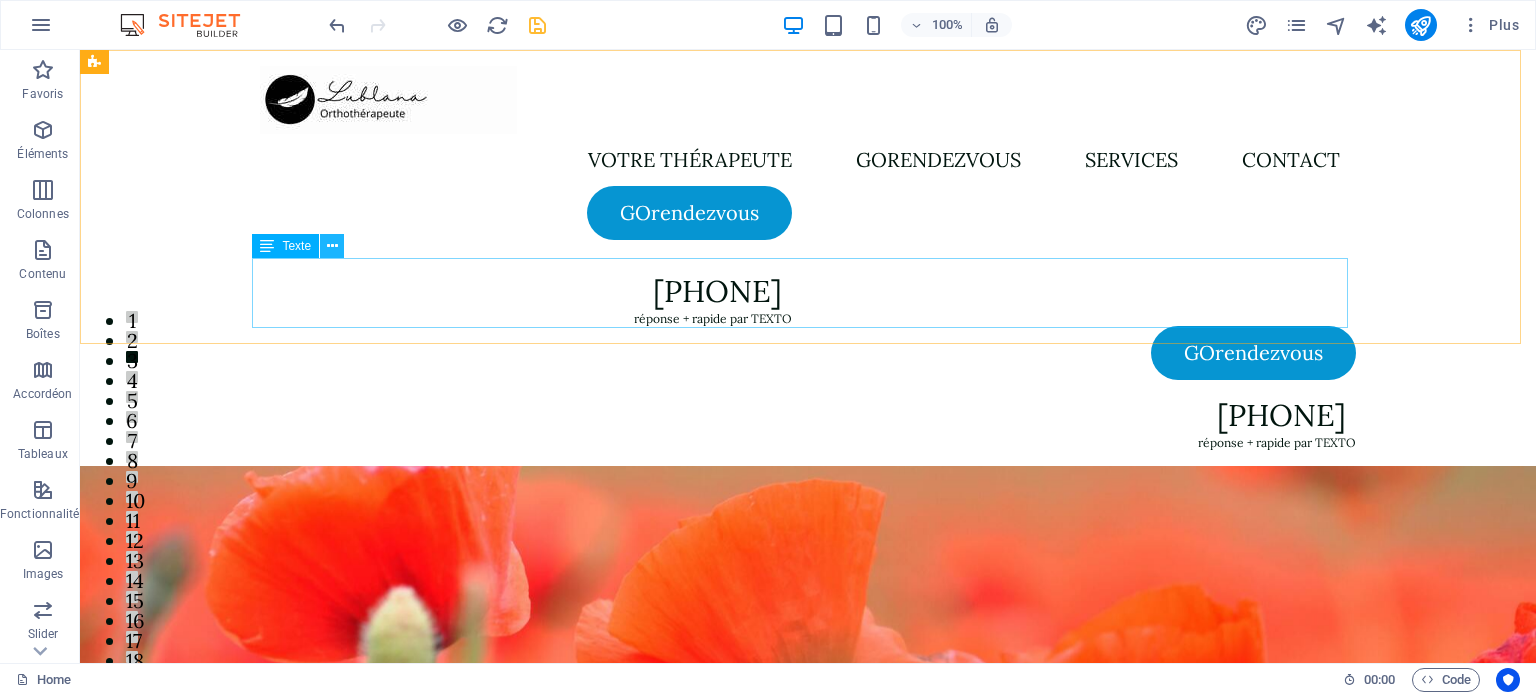 click at bounding box center (332, 246) 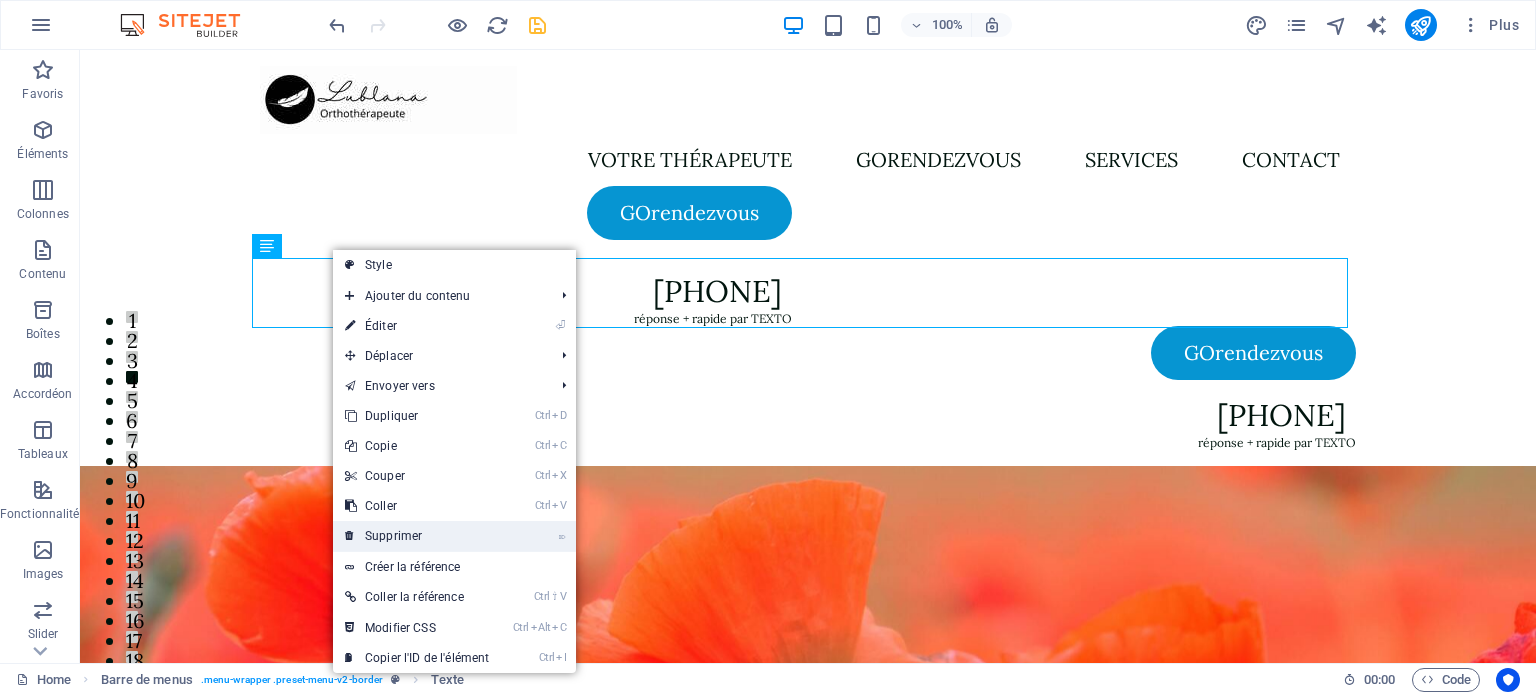 drag, startPoint x: 405, startPoint y: 528, endPoint x: 326, endPoint y: 475, distance: 95.131485 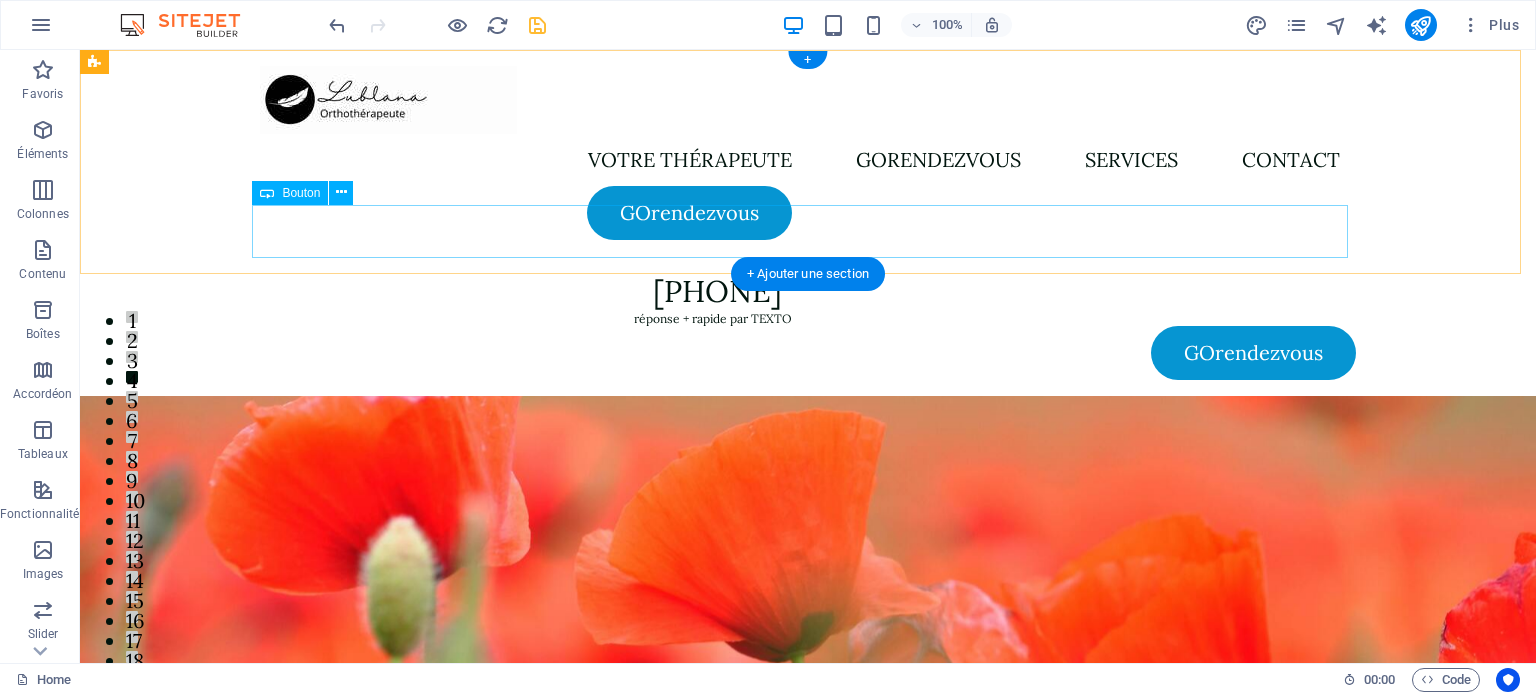 click on "GOrendezvous" at bounding box center [808, 353] 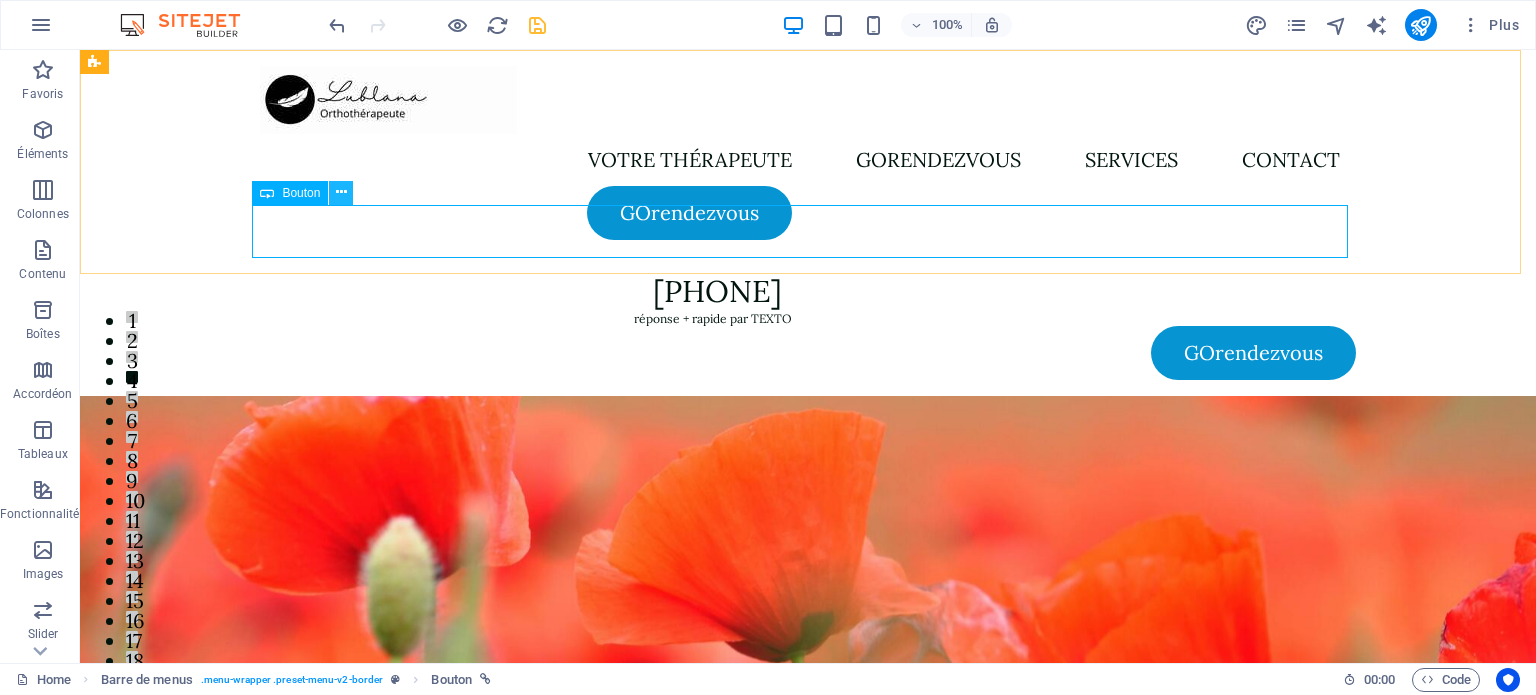 click at bounding box center (341, 192) 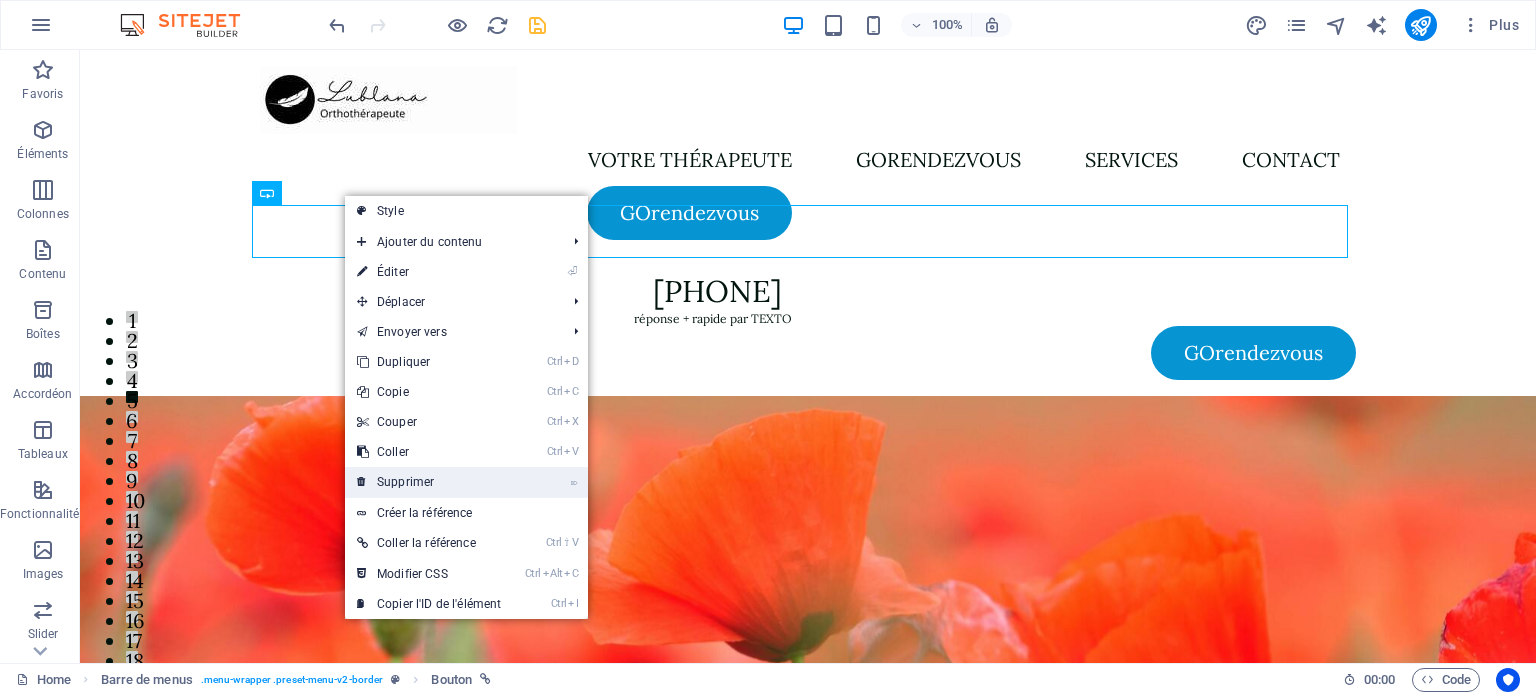 drag, startPoint x: 414, startPoint y: 479, endPoint x: 383, endPoint y: 397, distance: 87.66413 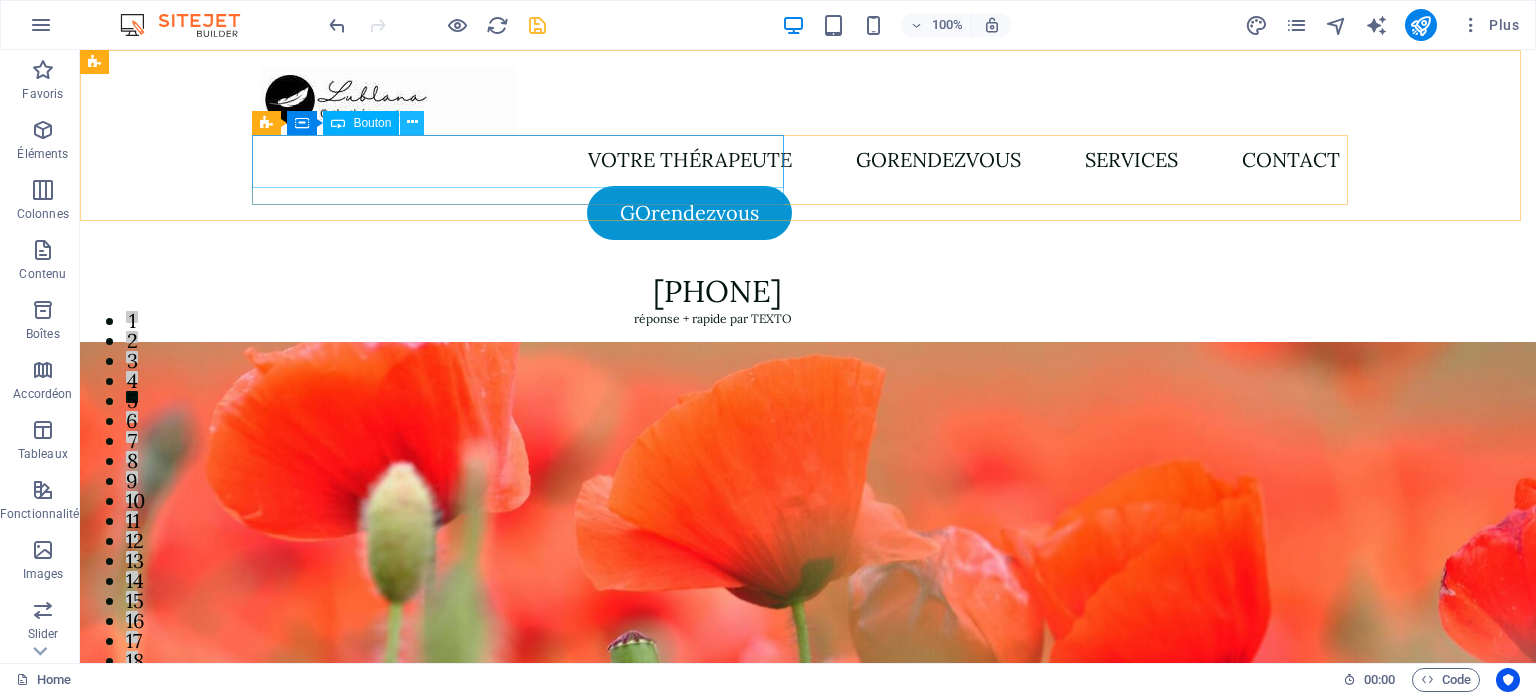 click at bounding box center (412, 122) 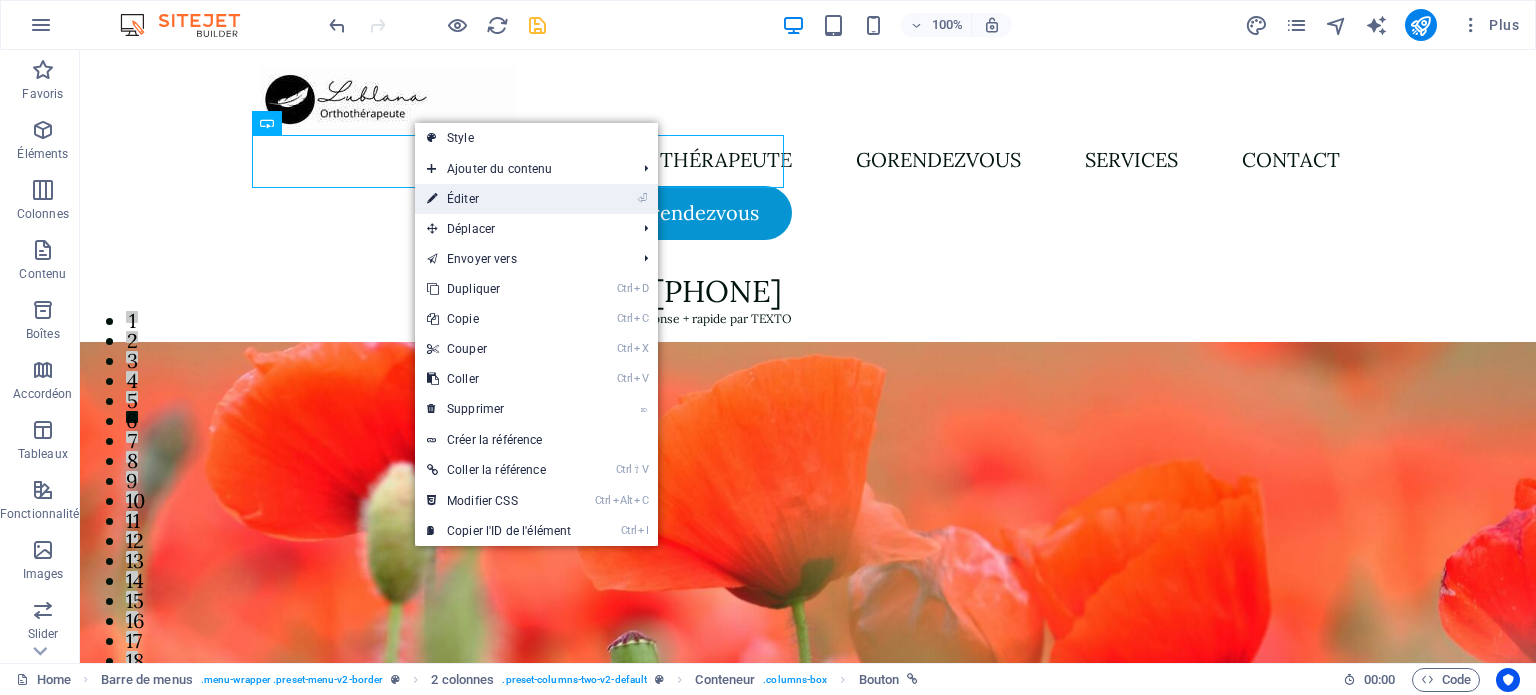 click on "⏎  Éditer" at bounding box center (499, 199) 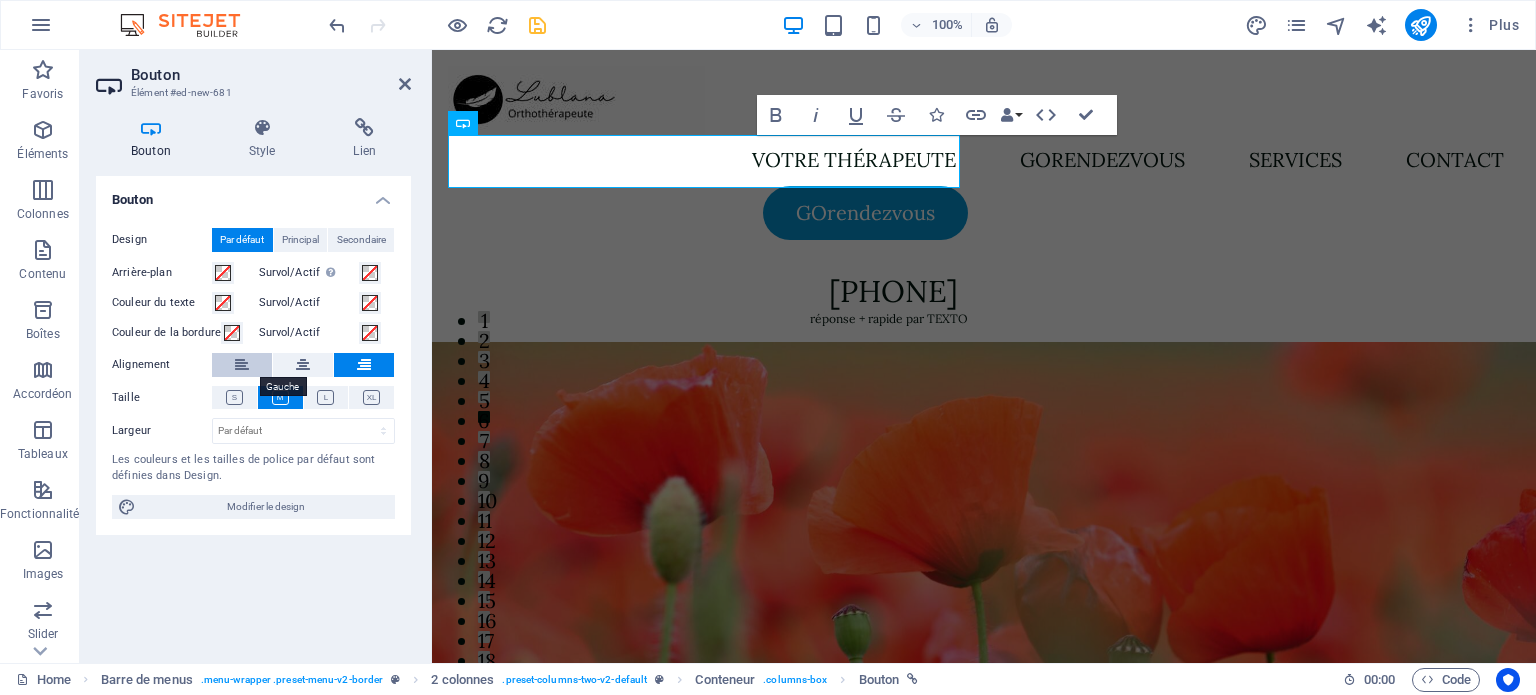 click at bounding box center (242, 365) 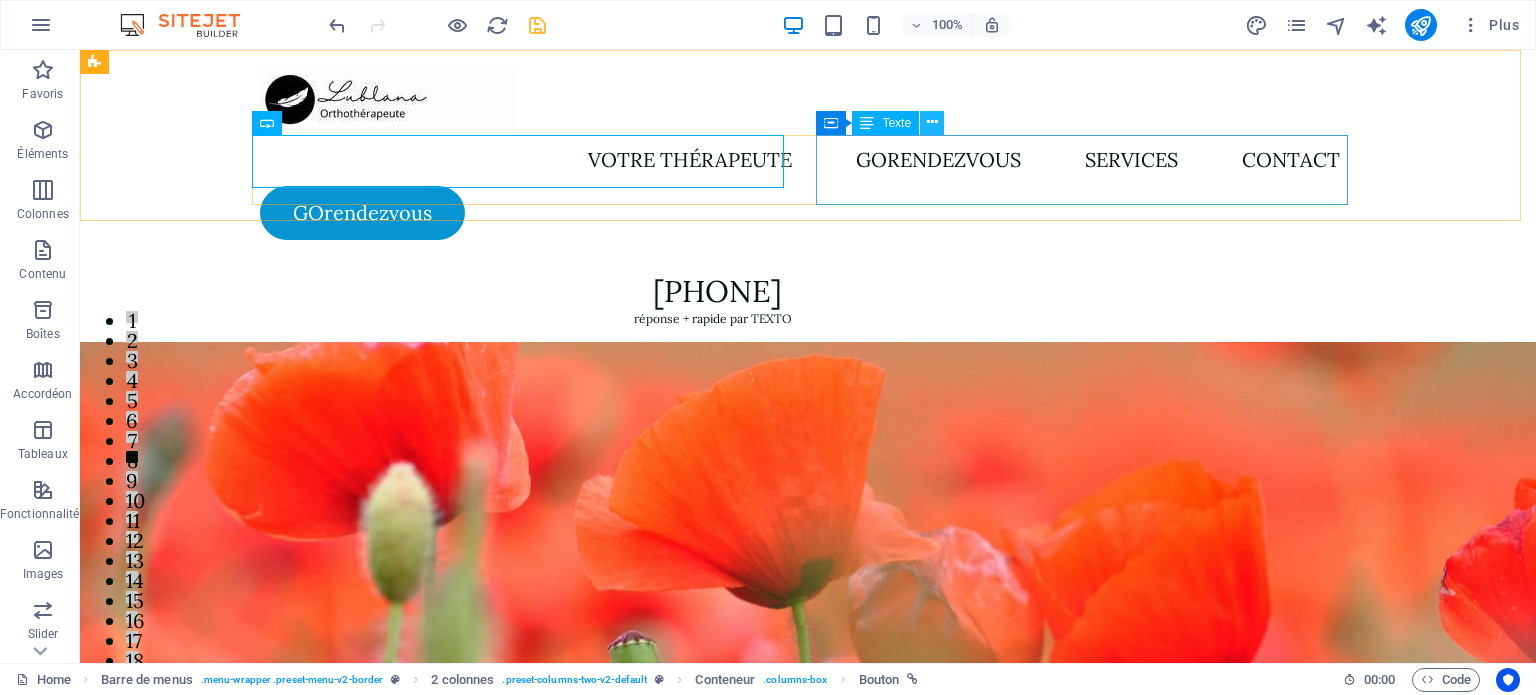 click at bounding box center [932, 122] 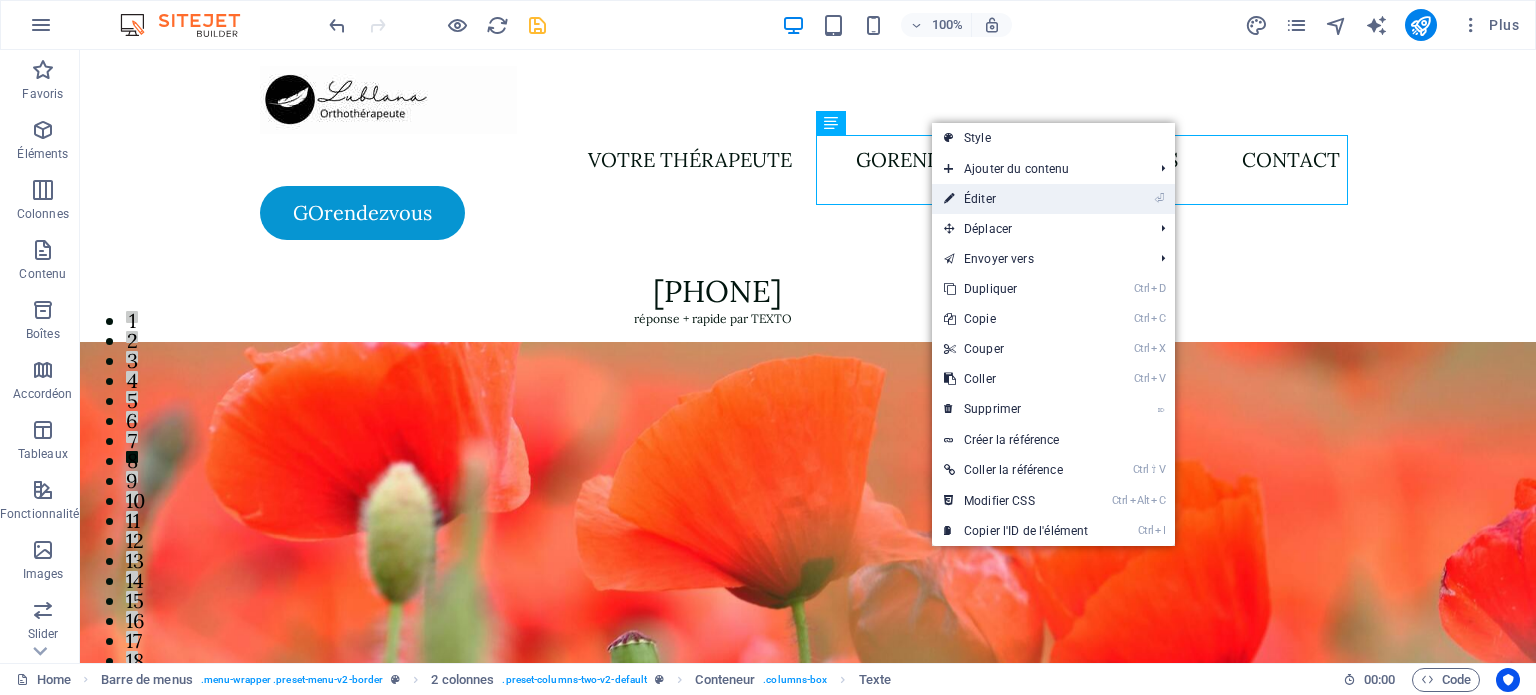 drag, startPoint x: 985, startPoint y: 198, endPoint x: 553, endPoint y: 146, distance: 435.11838 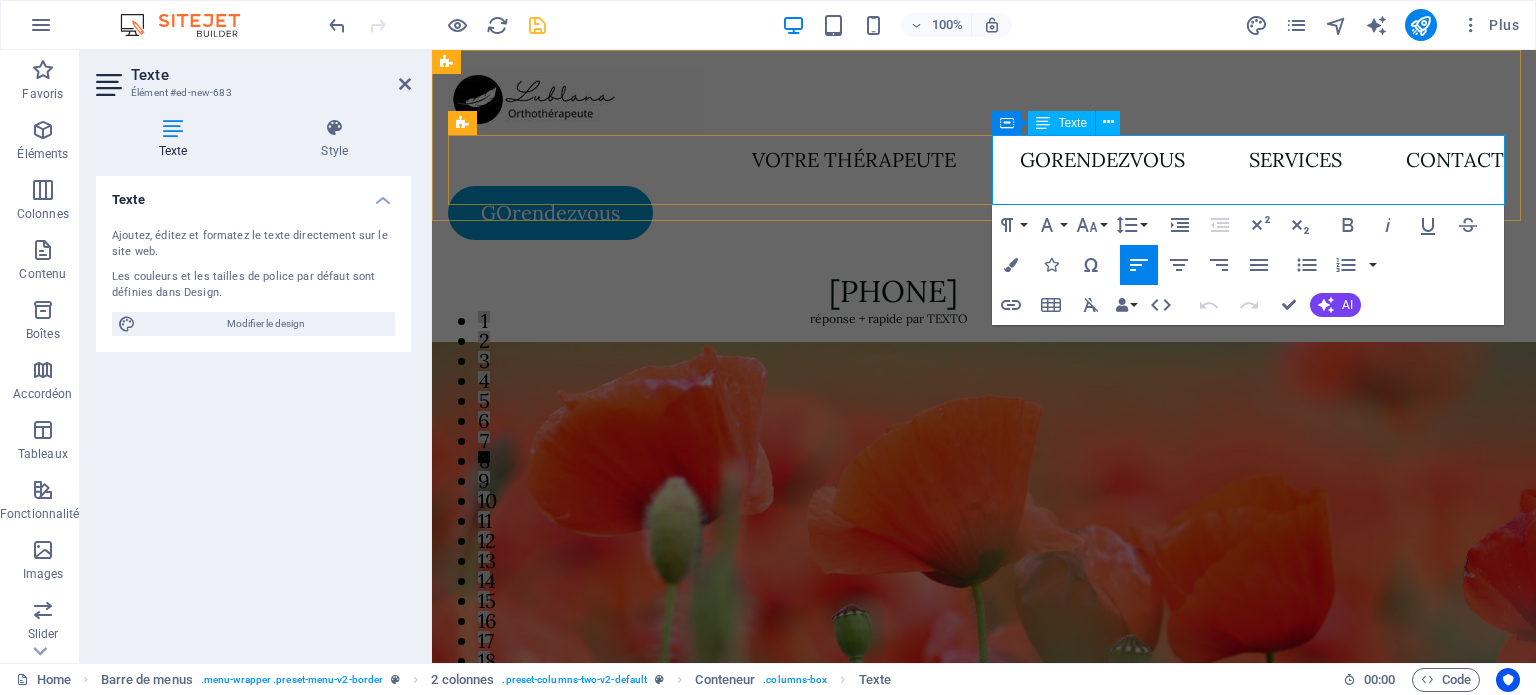 click at bounding box center [708, 266] 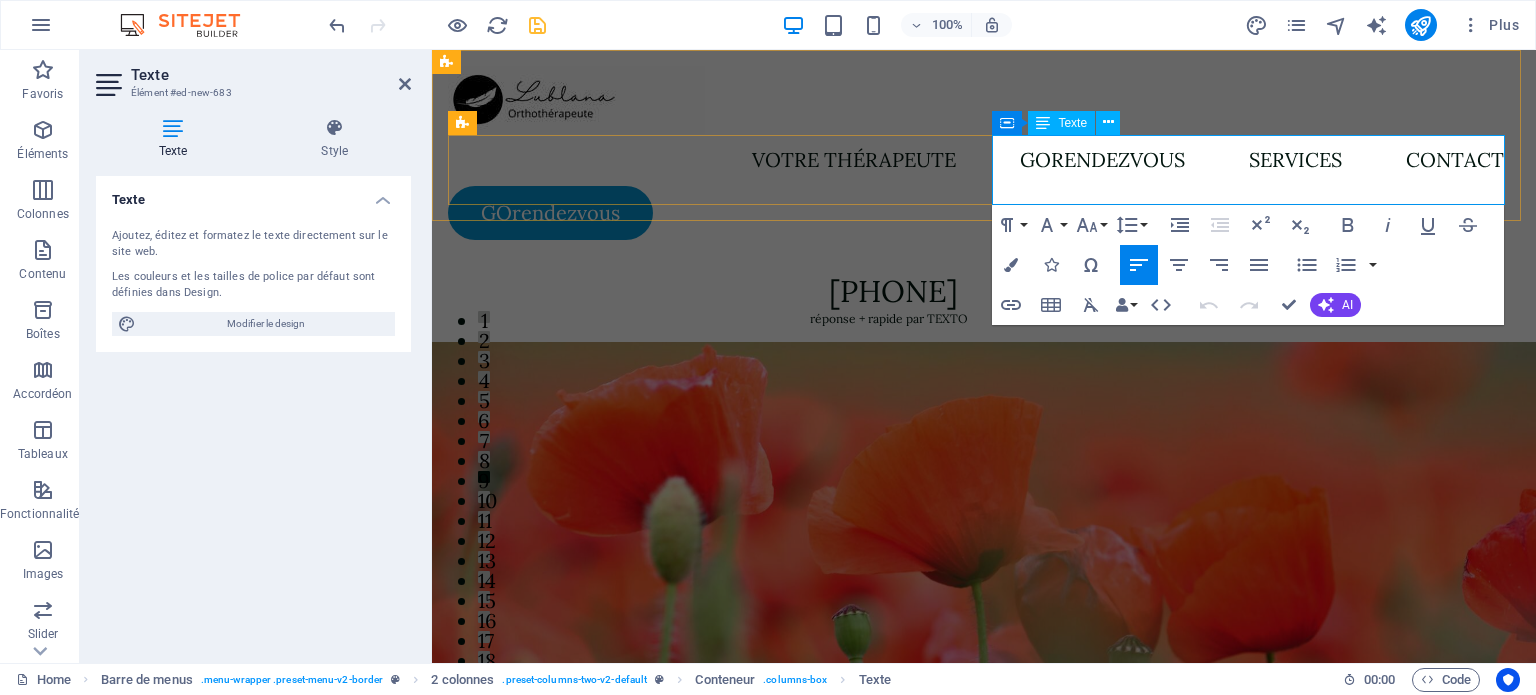 click on "[PHONE]" at bounding box center (708, 291) 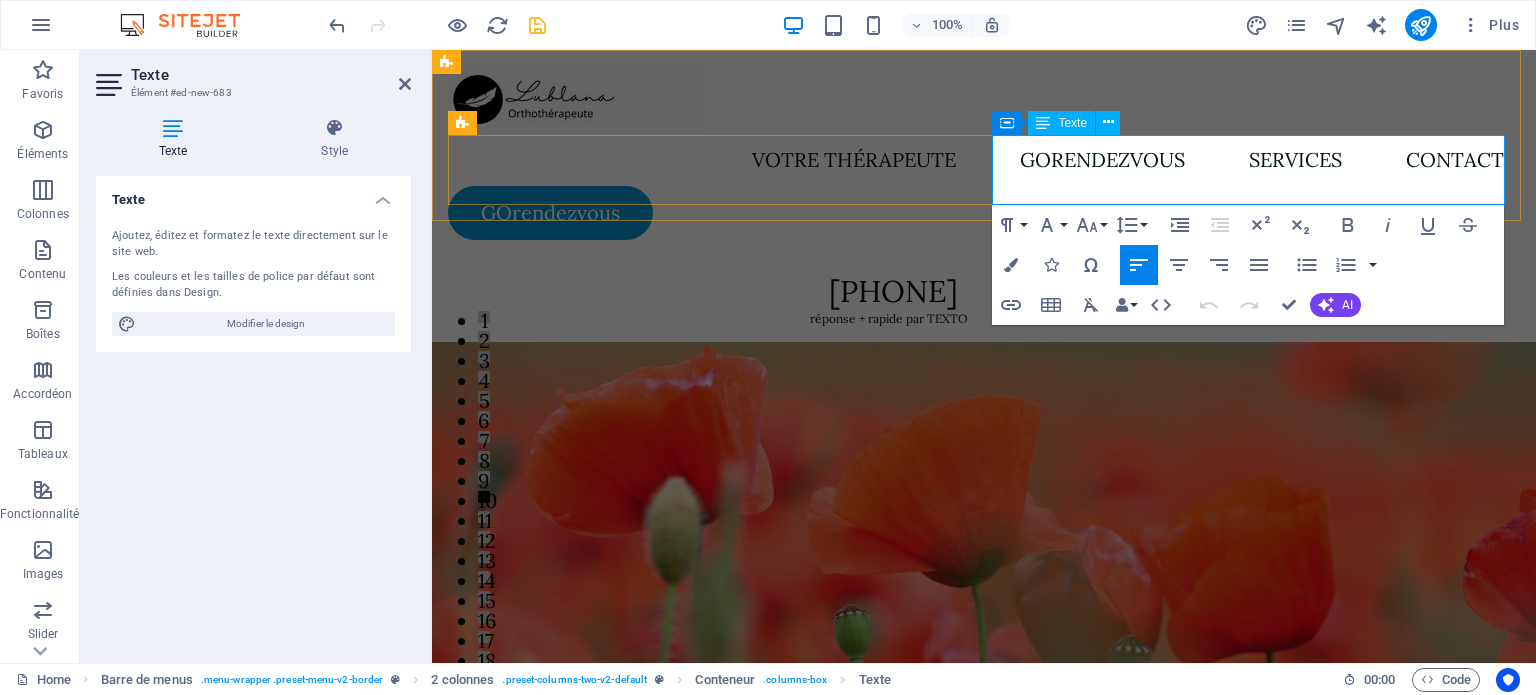 click on "[PHONE]" at bounding box center [708, 291] 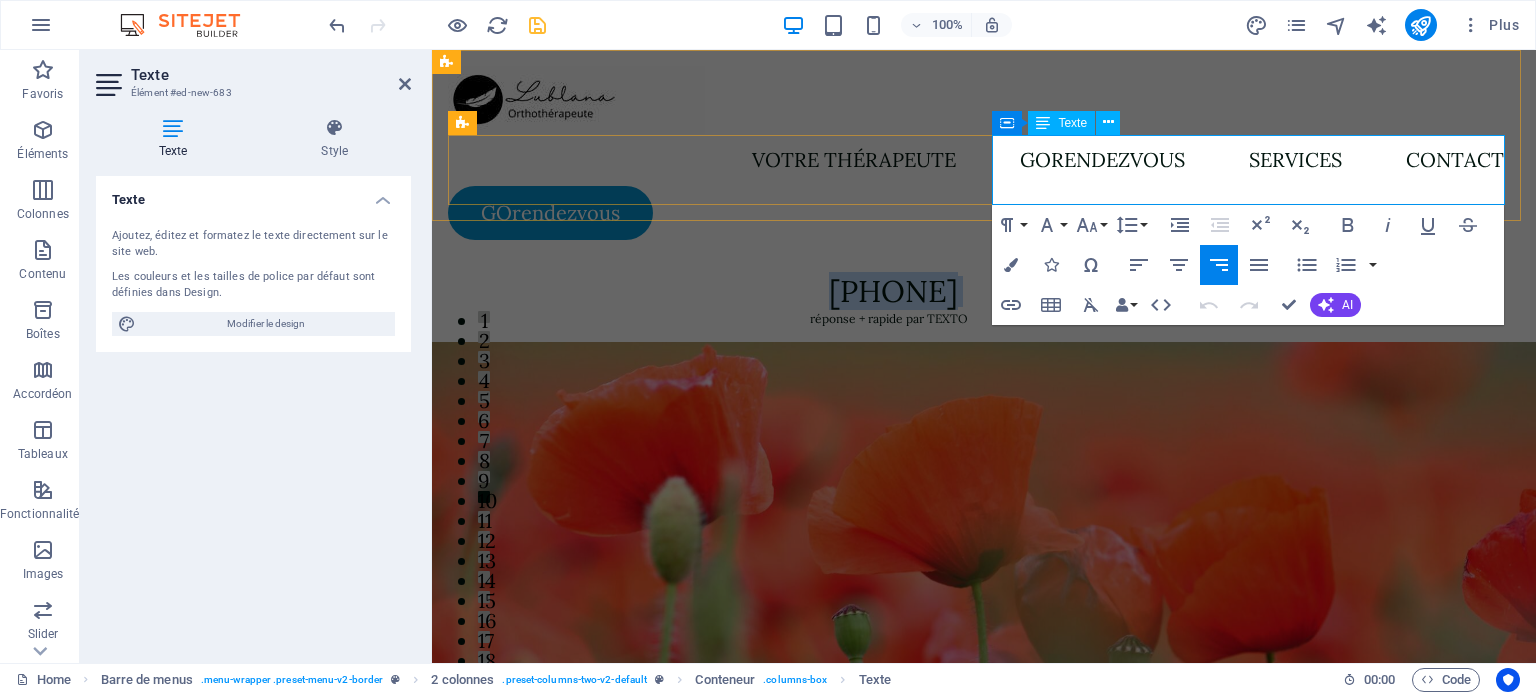 drag, startPoint x: 1304, startPoint y: 167, endPoint x: 1497, endPoint y: 164, distance: 193.02332 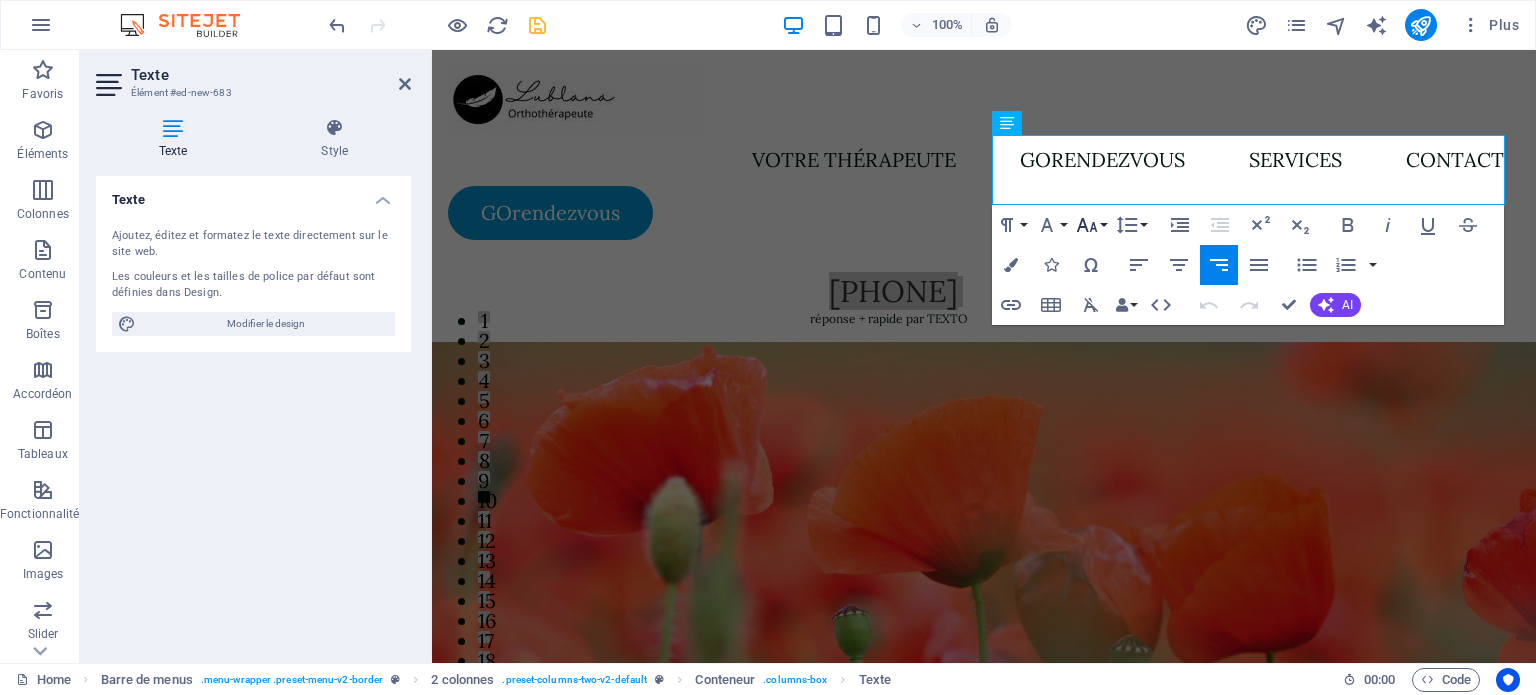 click on "Font Size" at bounding box center [1091, 225] 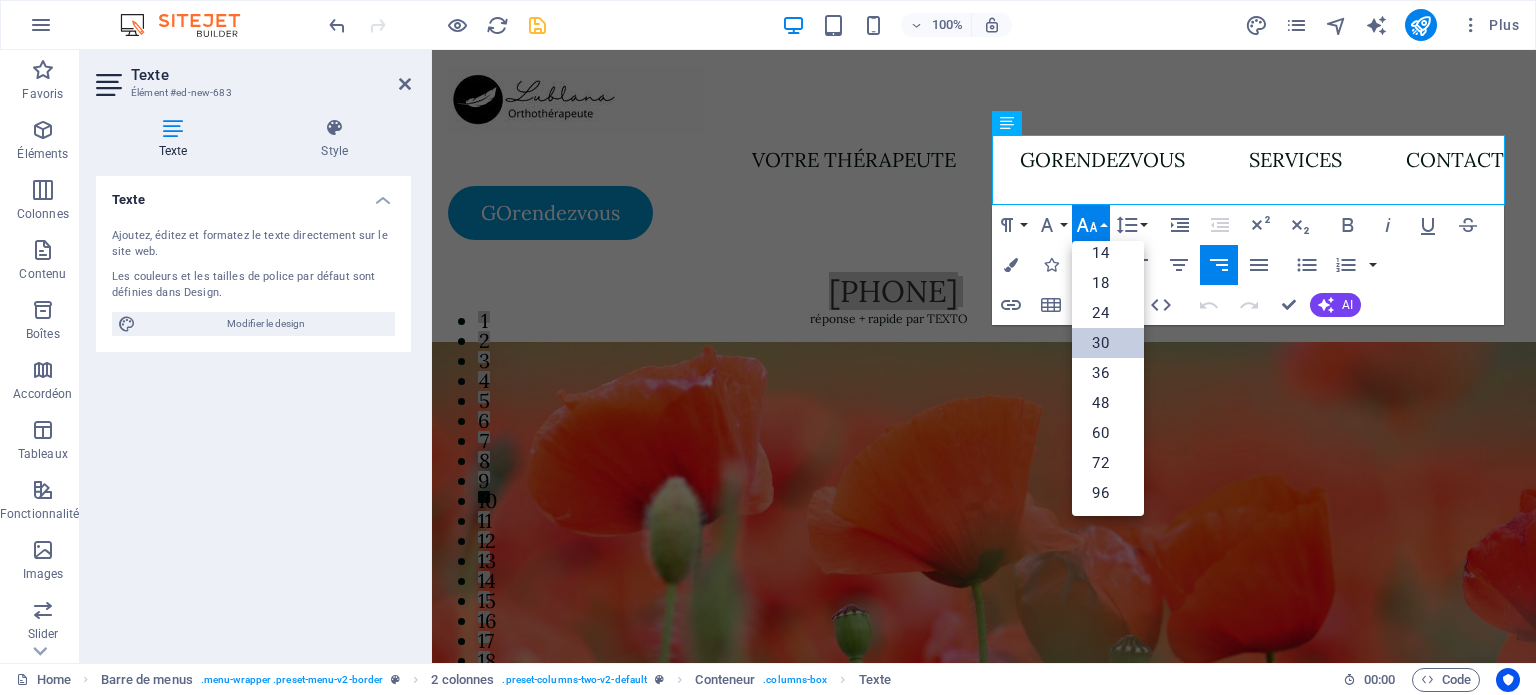 scroll, scrollTop: 160, scrollLeft: 0, axis: vertical 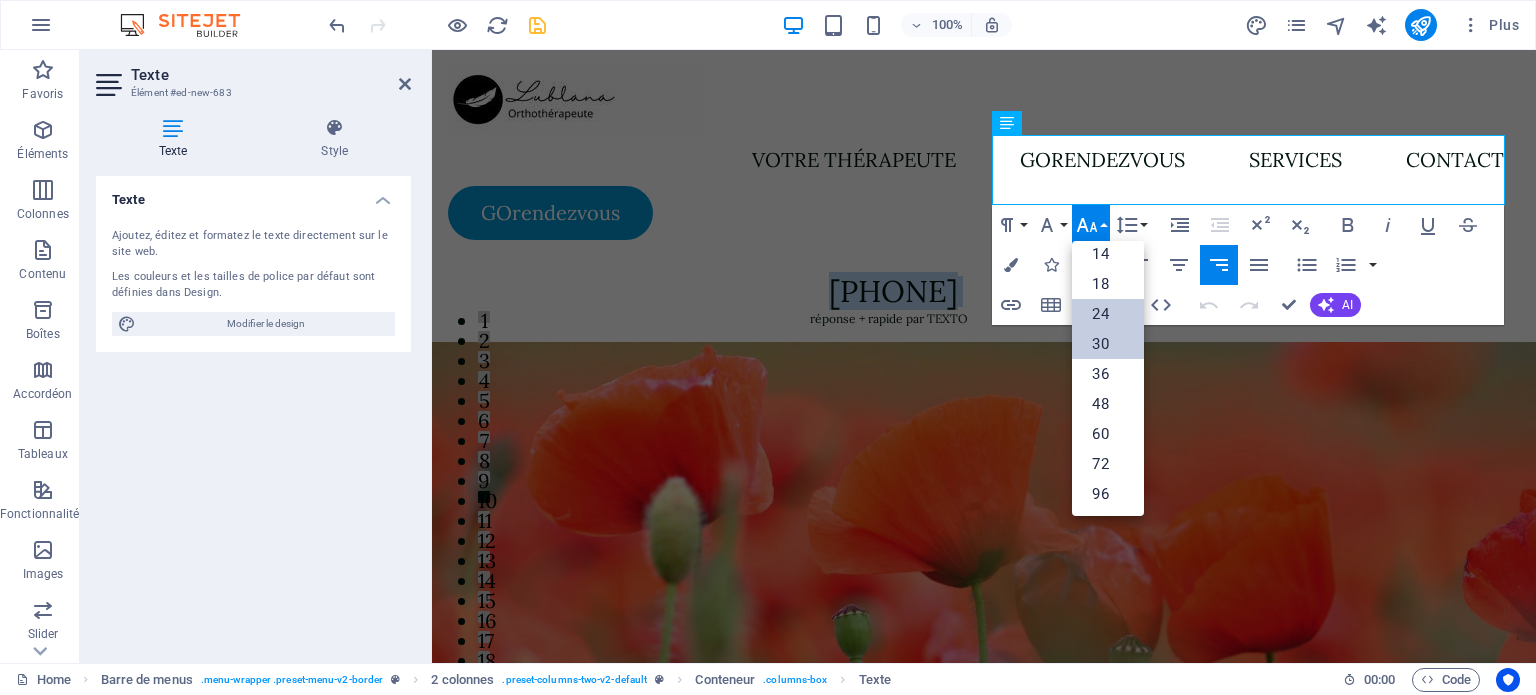 click on "24" at bounding box center (1108, 314) 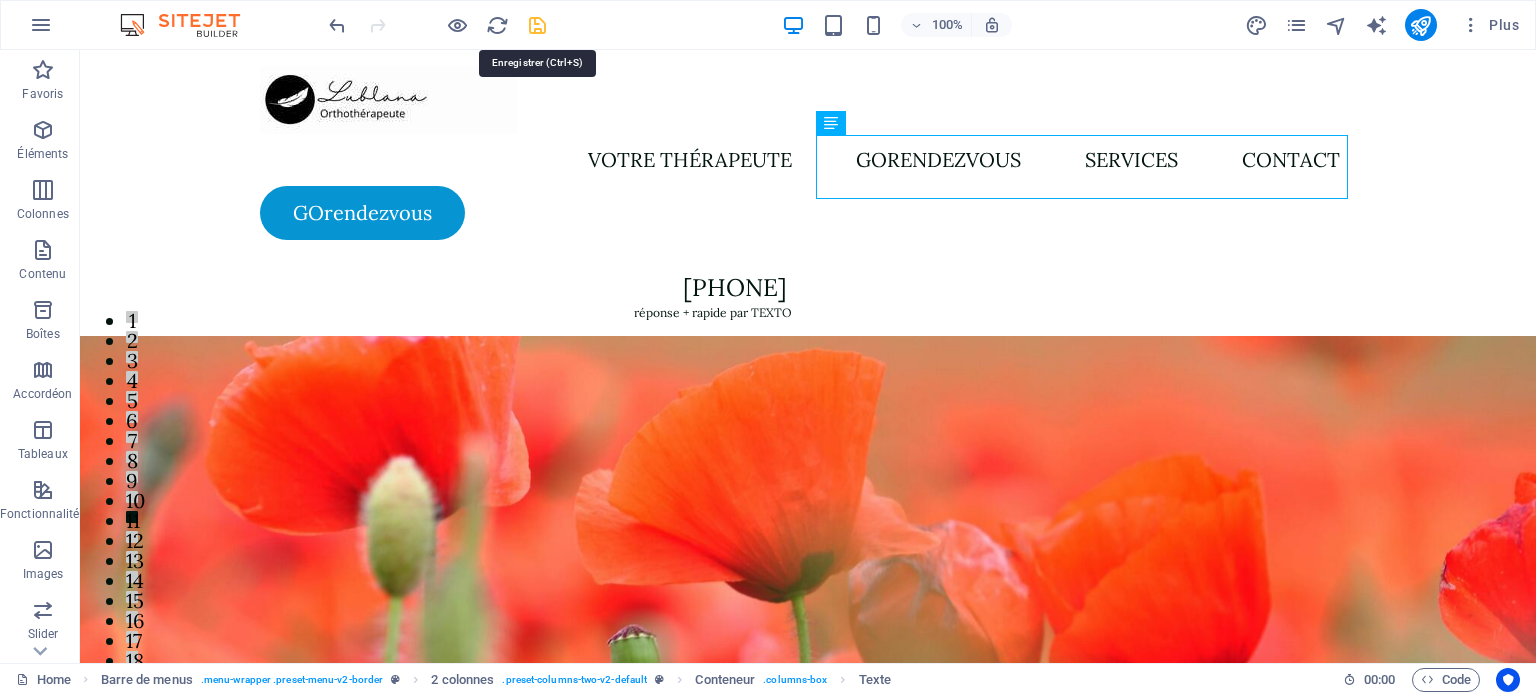 click at bounding box center (537, 25) 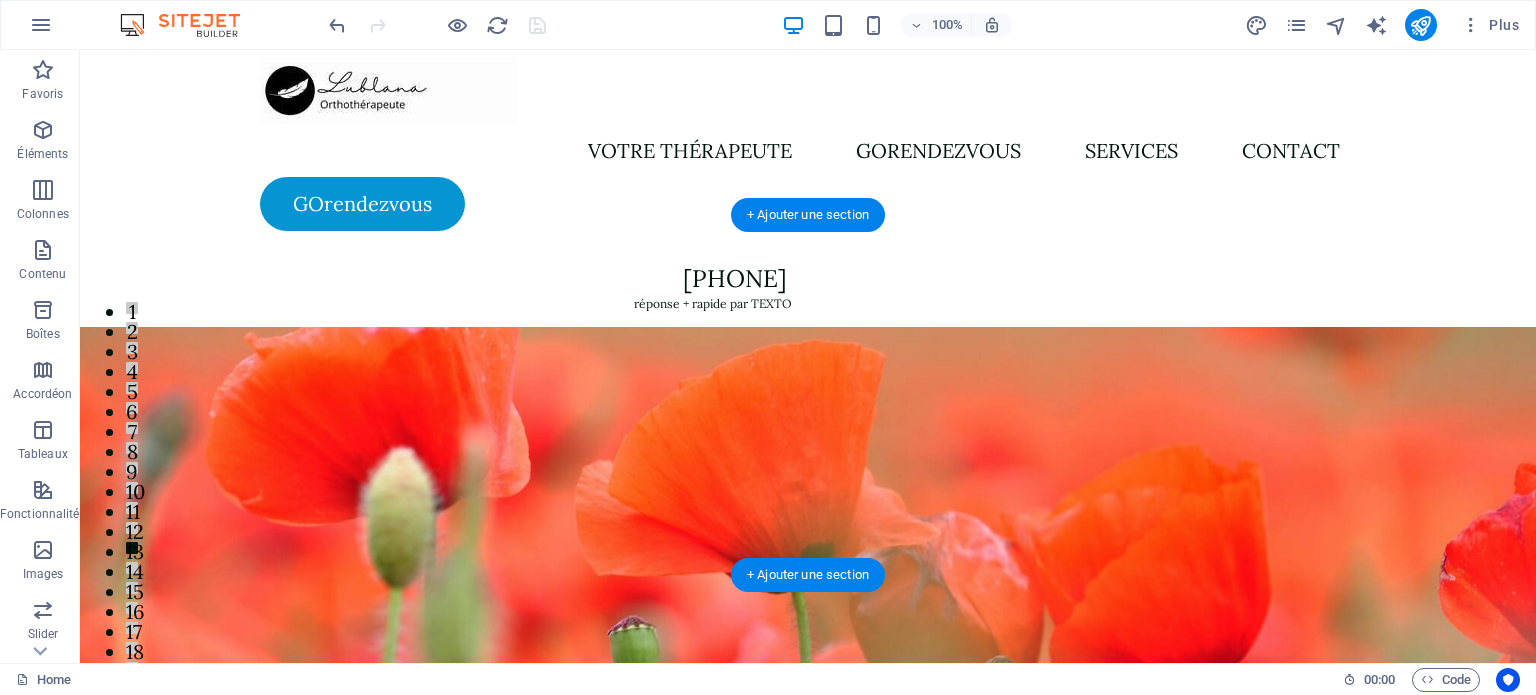 scroll, scrollTop: 0, scrollLeft: 0, axis: both 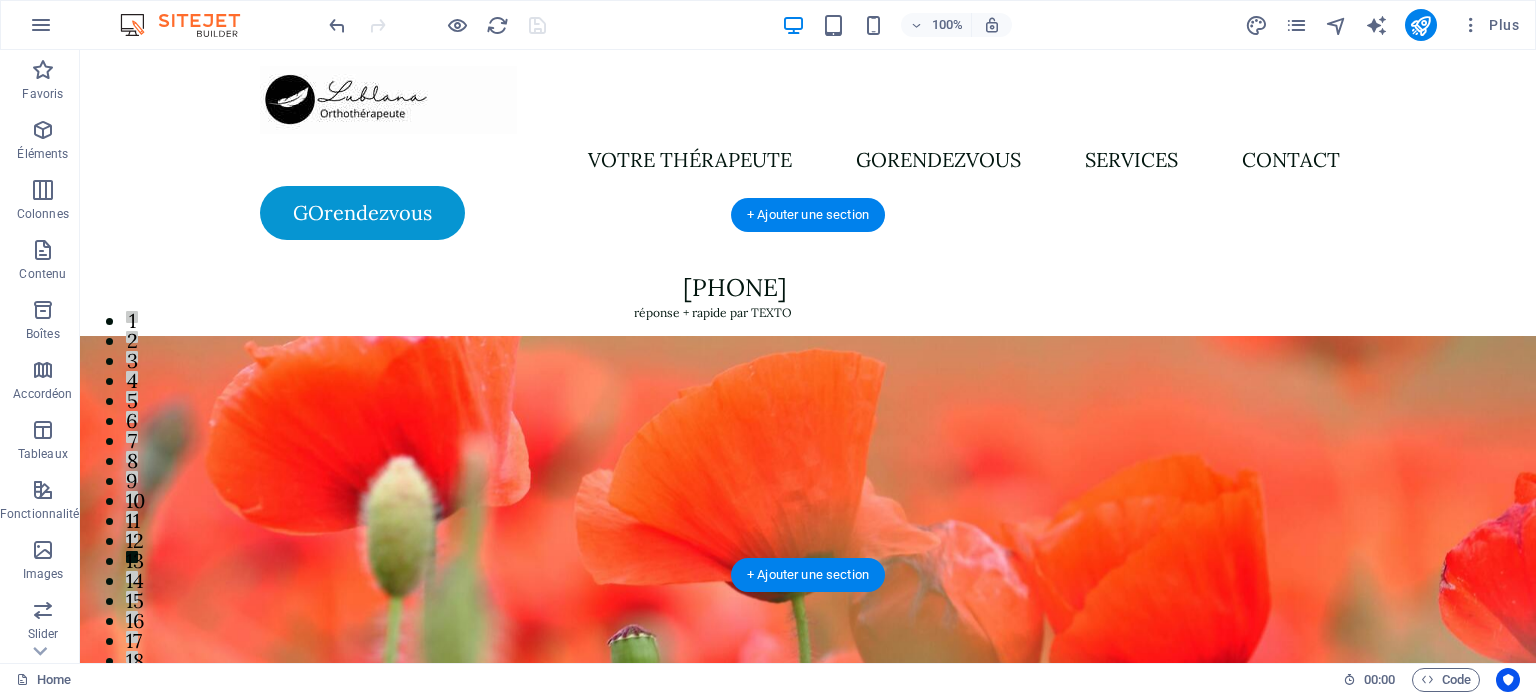 click at bounding box center (808, 516) 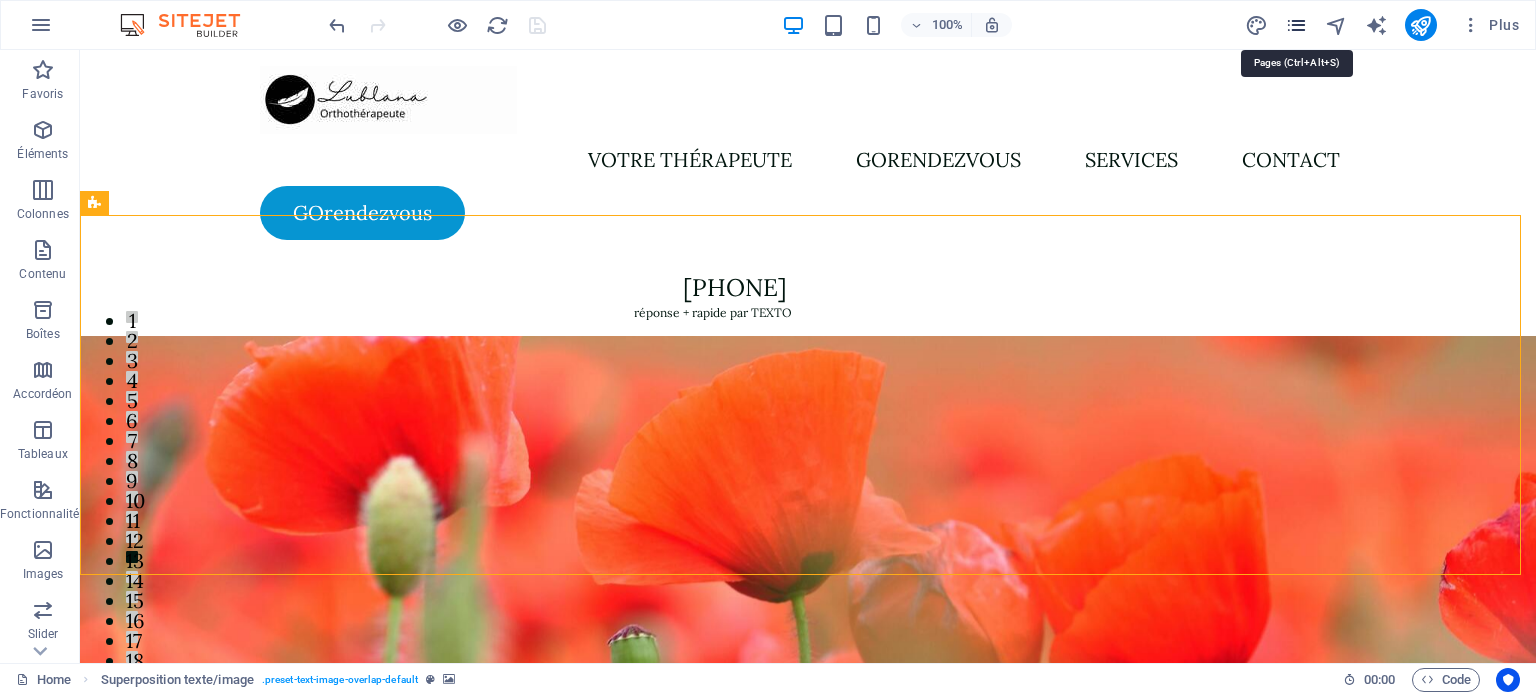 click at bounding box center [1296, 25] 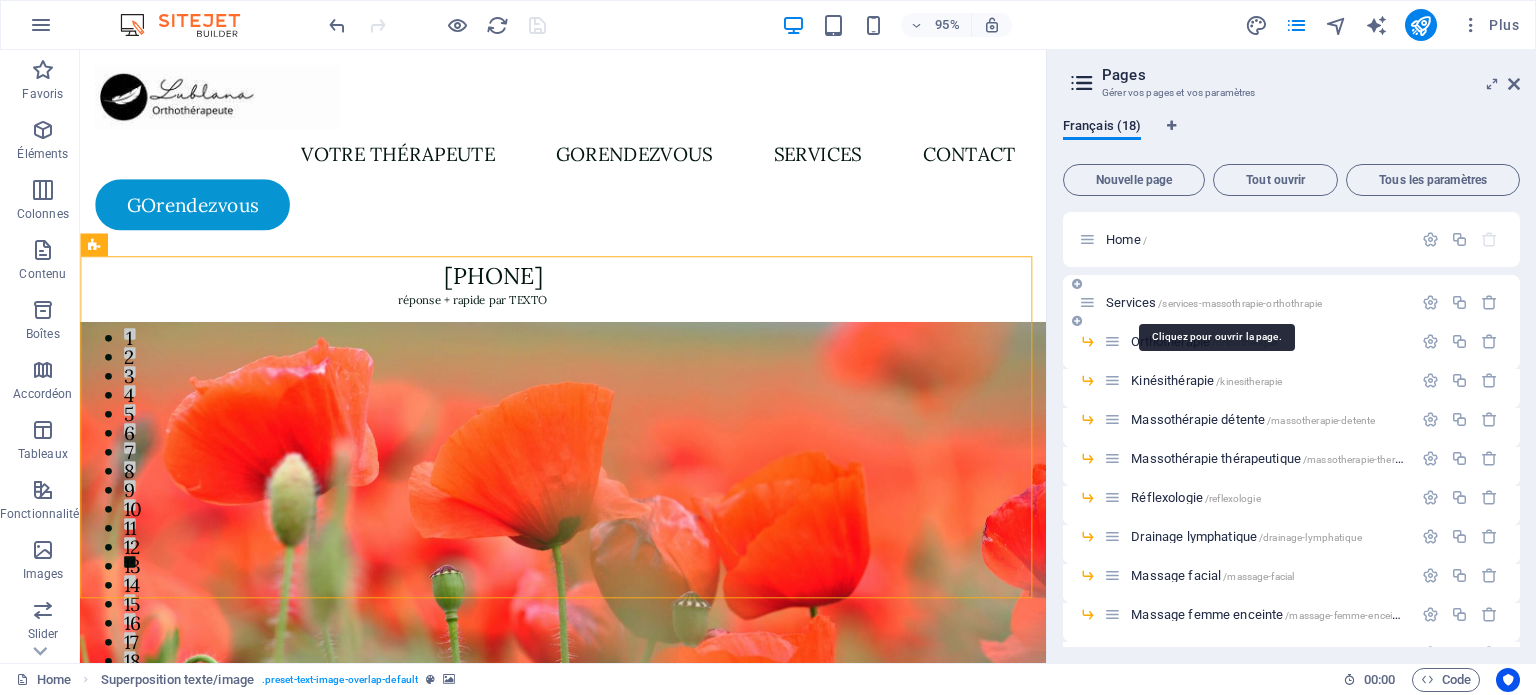 click on "Services /services-massothrapie-orthothrapie" at bounding box center [1214, 302] 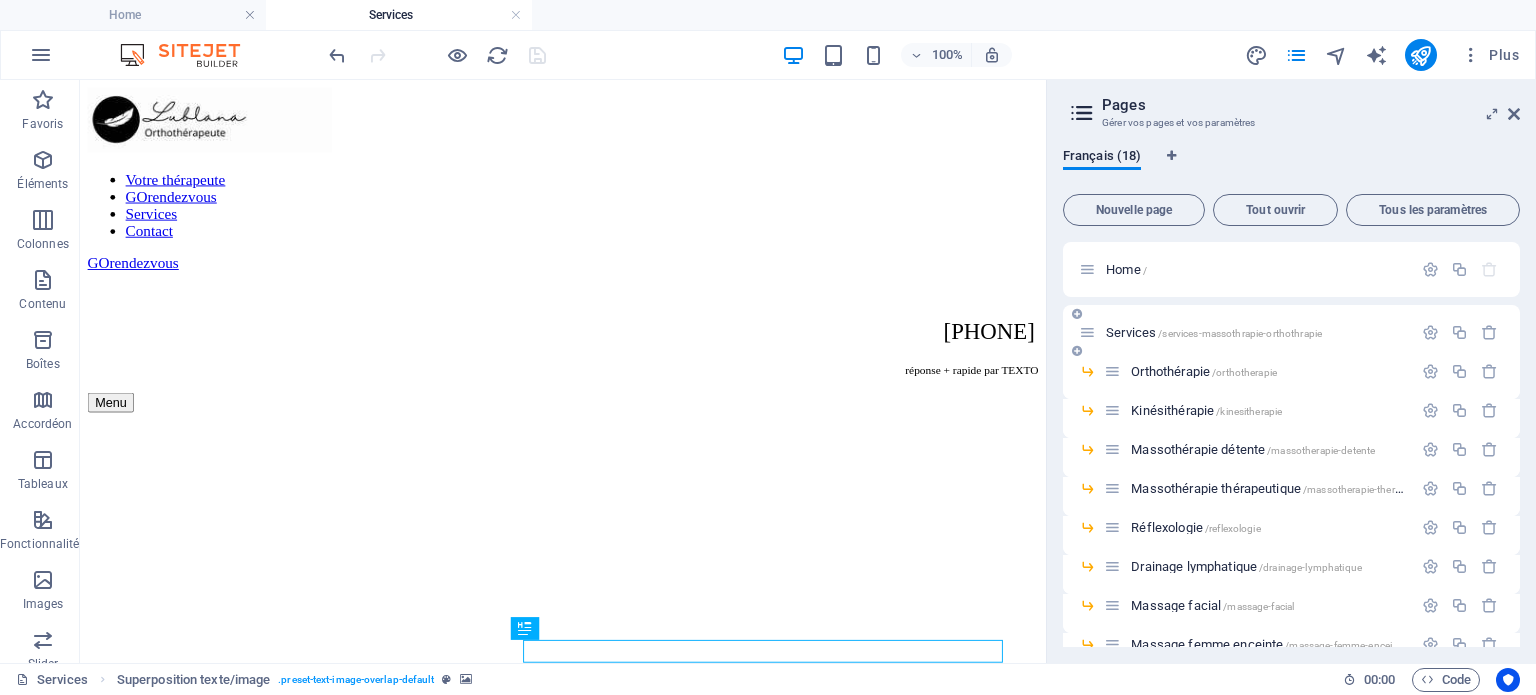 scroll, scrollTop: 0, scrollLeft: 0, axis: both 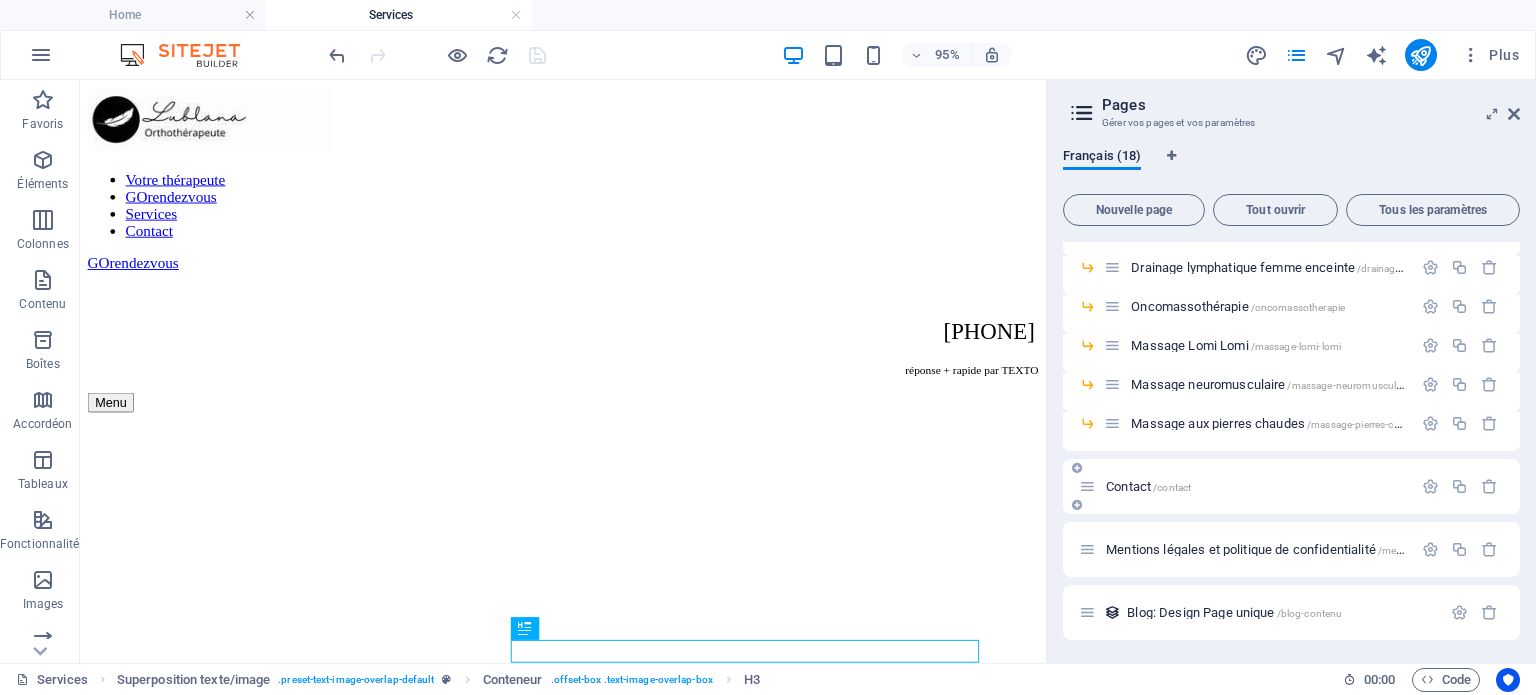 click on "Contact /contact" at bounding box center [1148, 486] 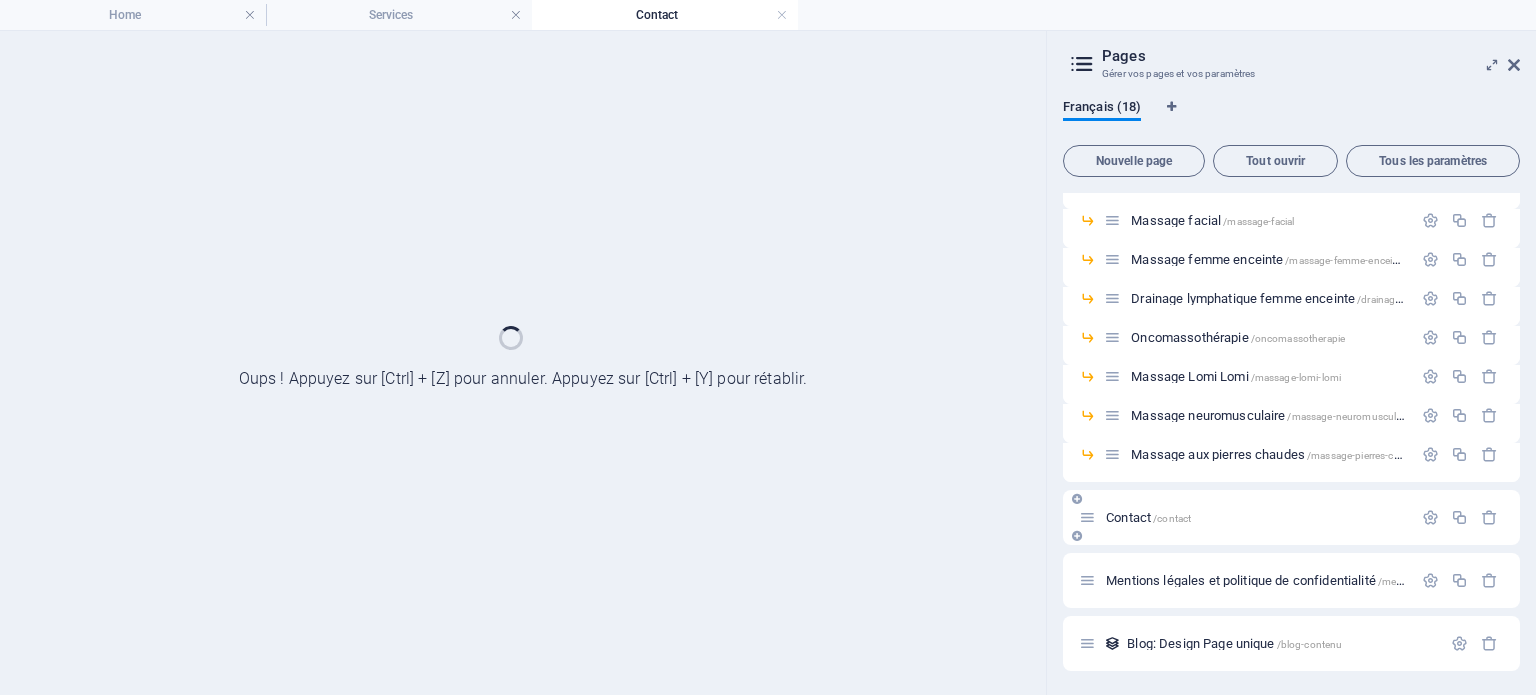 scroll, scrollTop: 336, scrollLeft: 0, axis: vertical 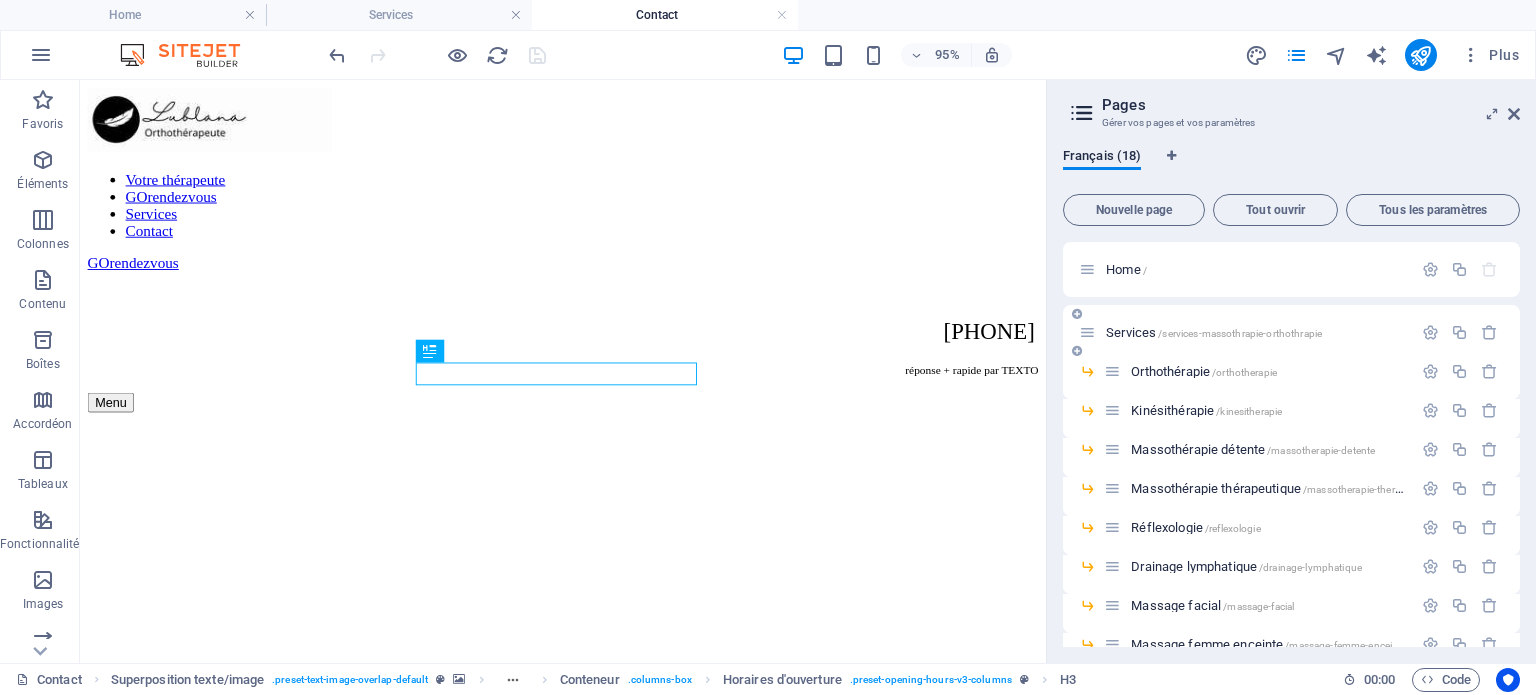 click on "Services /services-massothrapie-orthothrapie" at bounding box center [1214, 332] 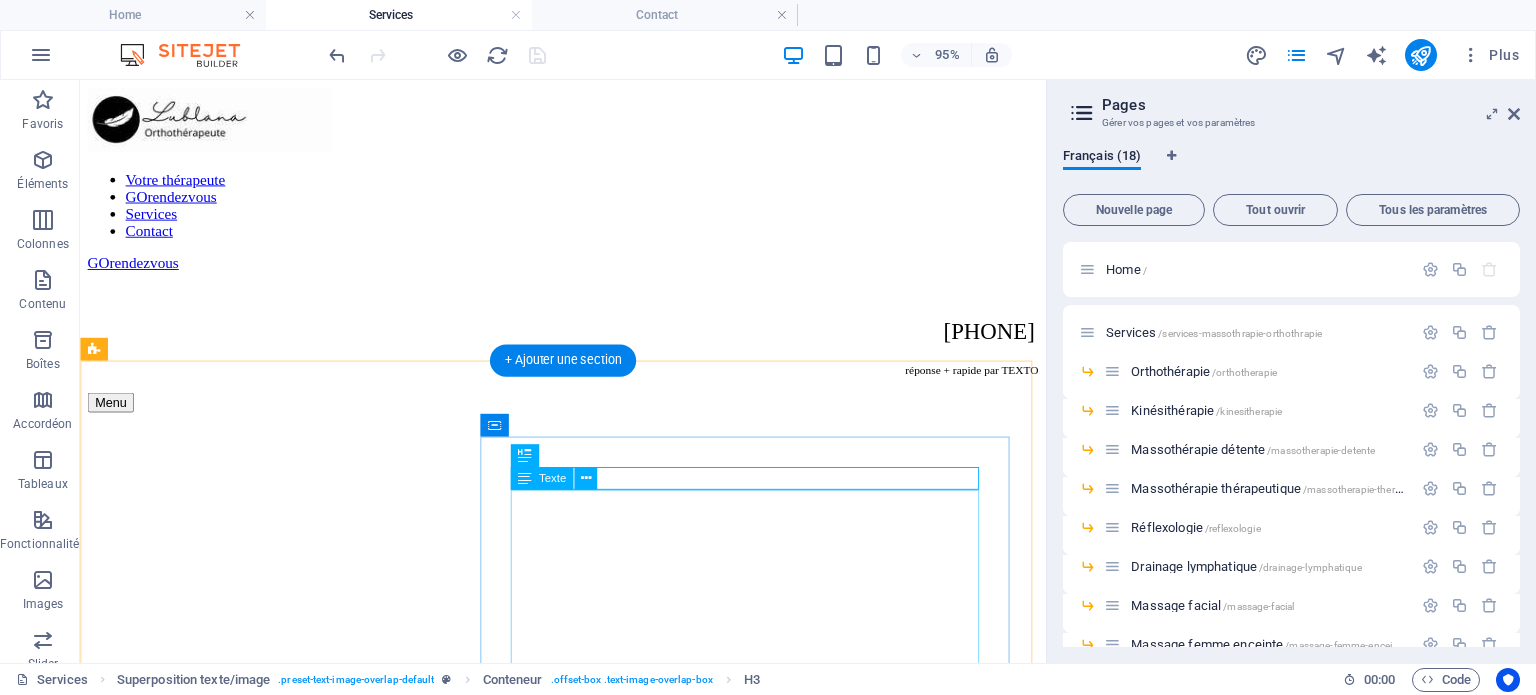 scroll, scrollTop: 0, scrollLeft: 0, axis: both 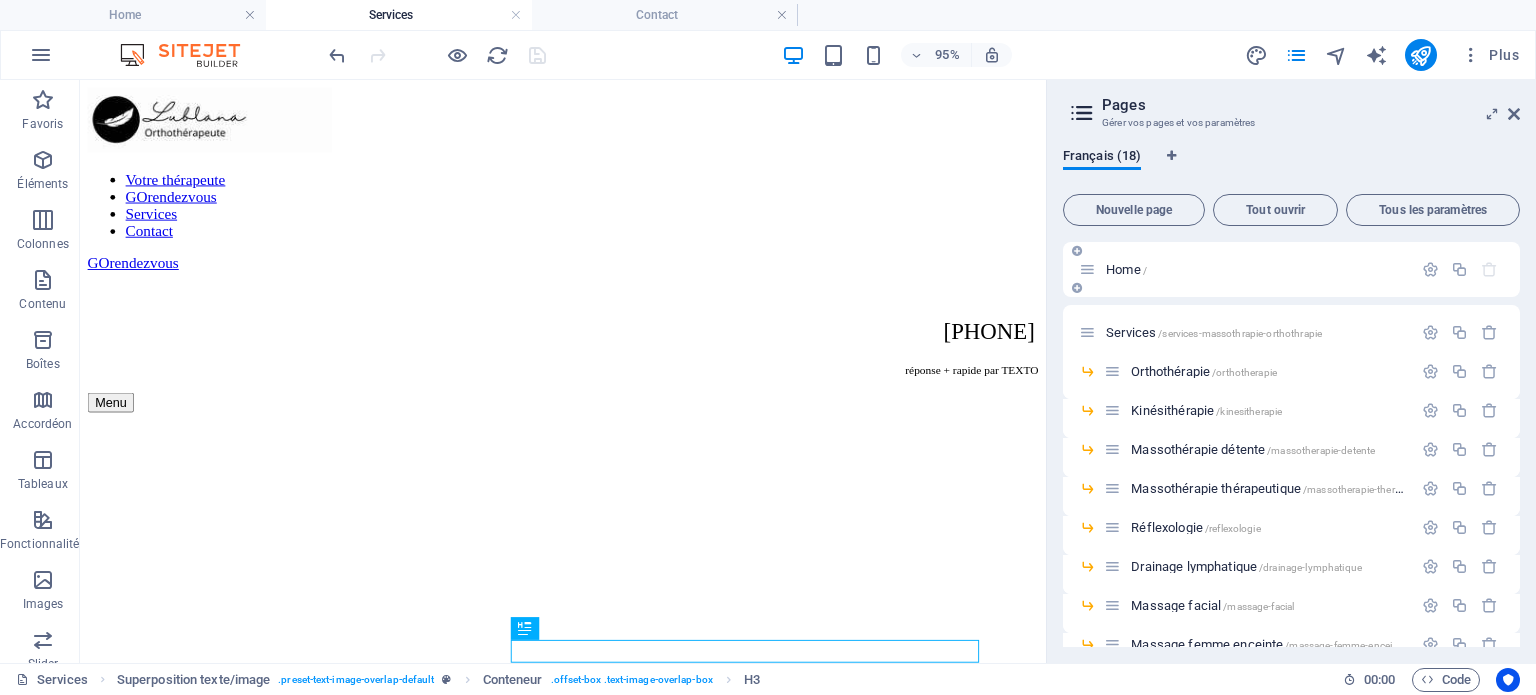 click on "Home /" at bounding box center (1126, 269) 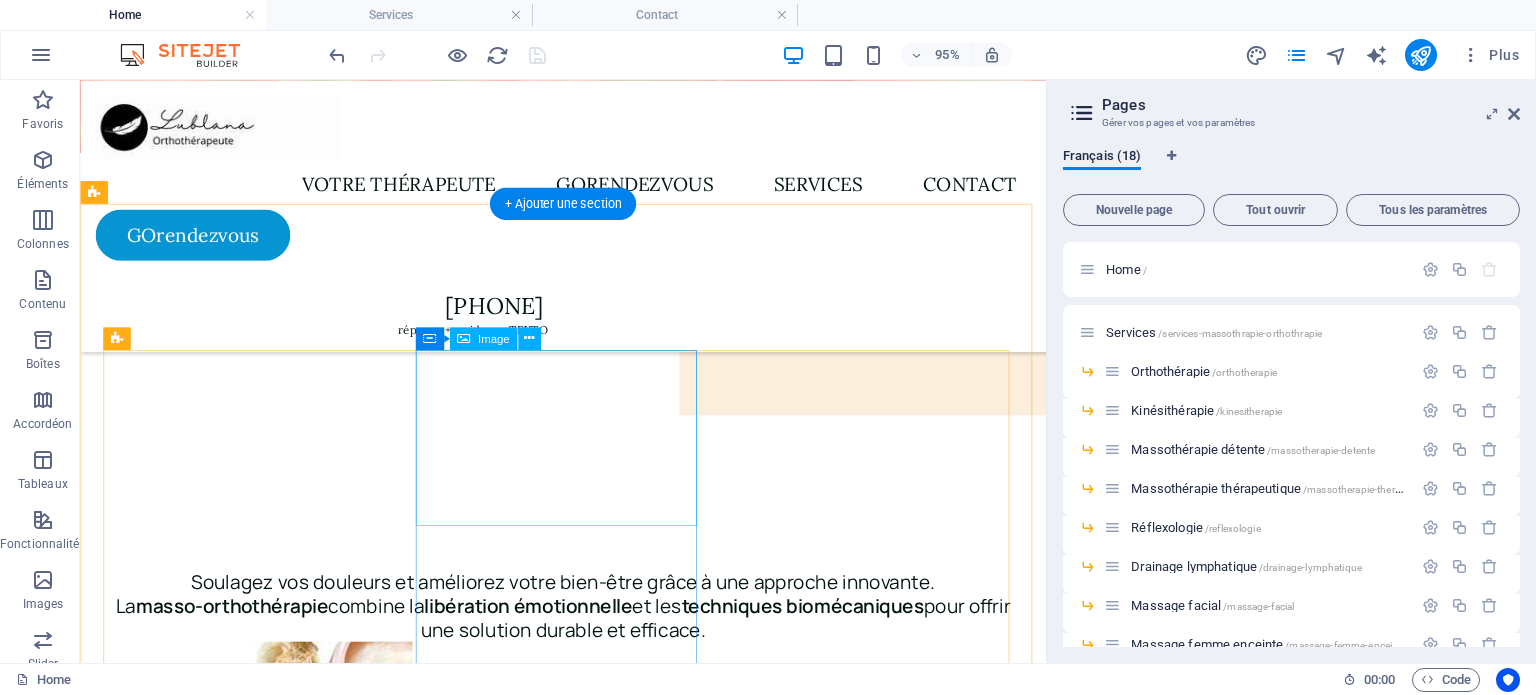 scroll, scrollTop: 400, scrollLeft: 0, axis: vertical 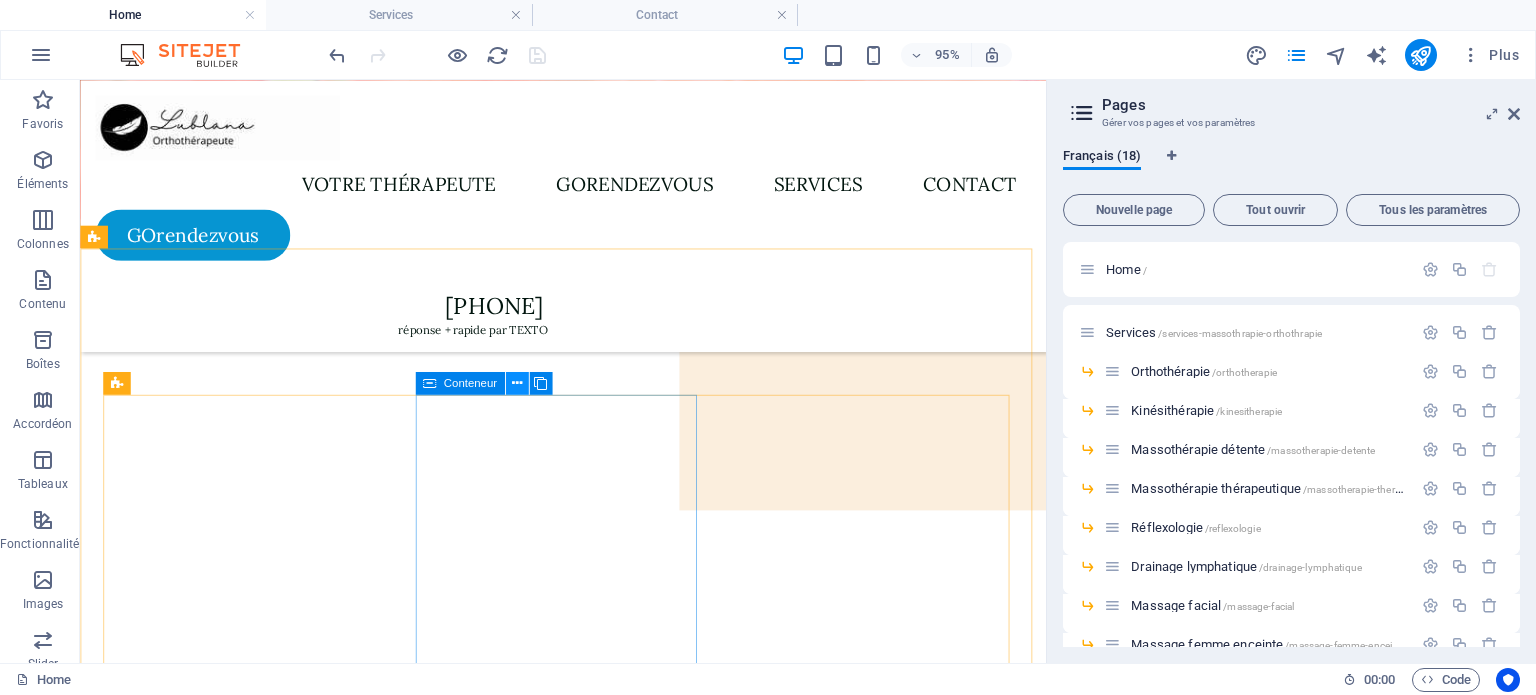 click at bounding box center [516, 383] 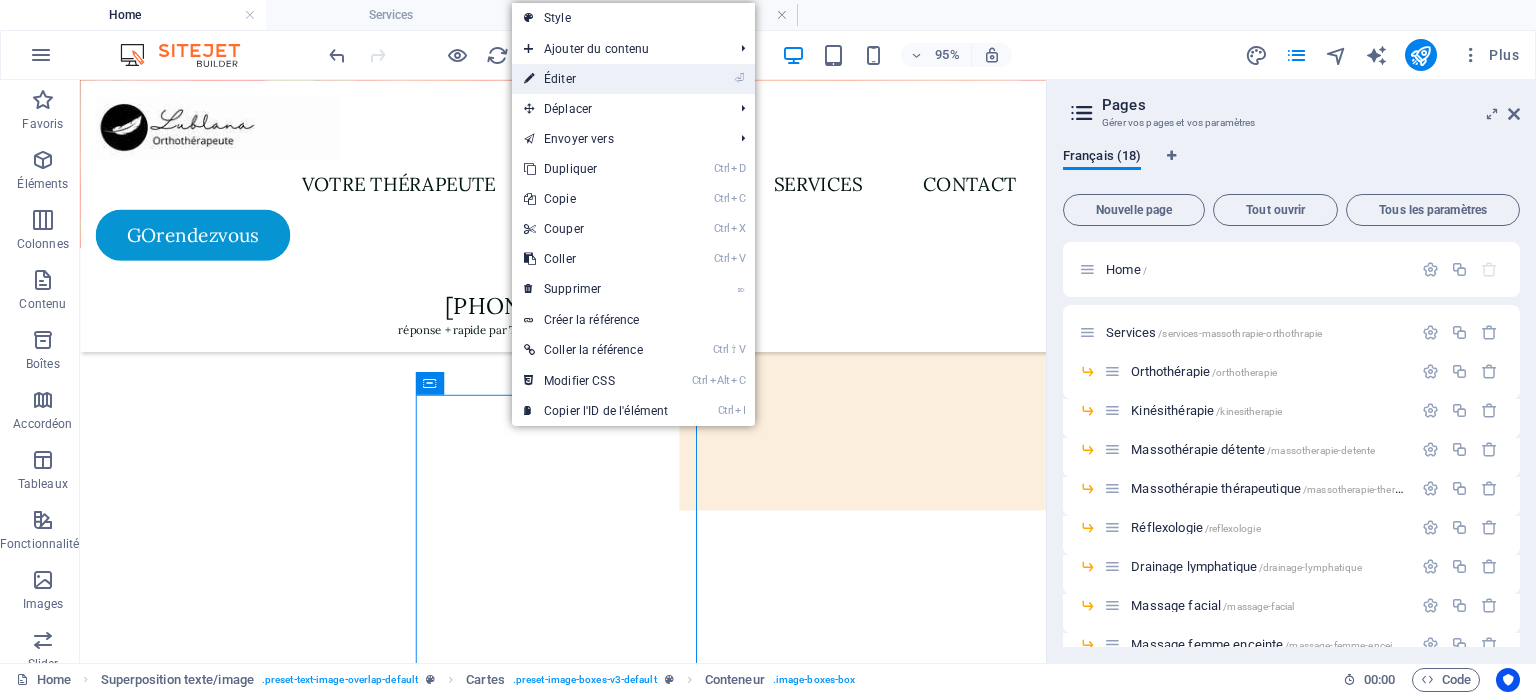 click on "⏎  Éditer" at bounding box center (596, 79) 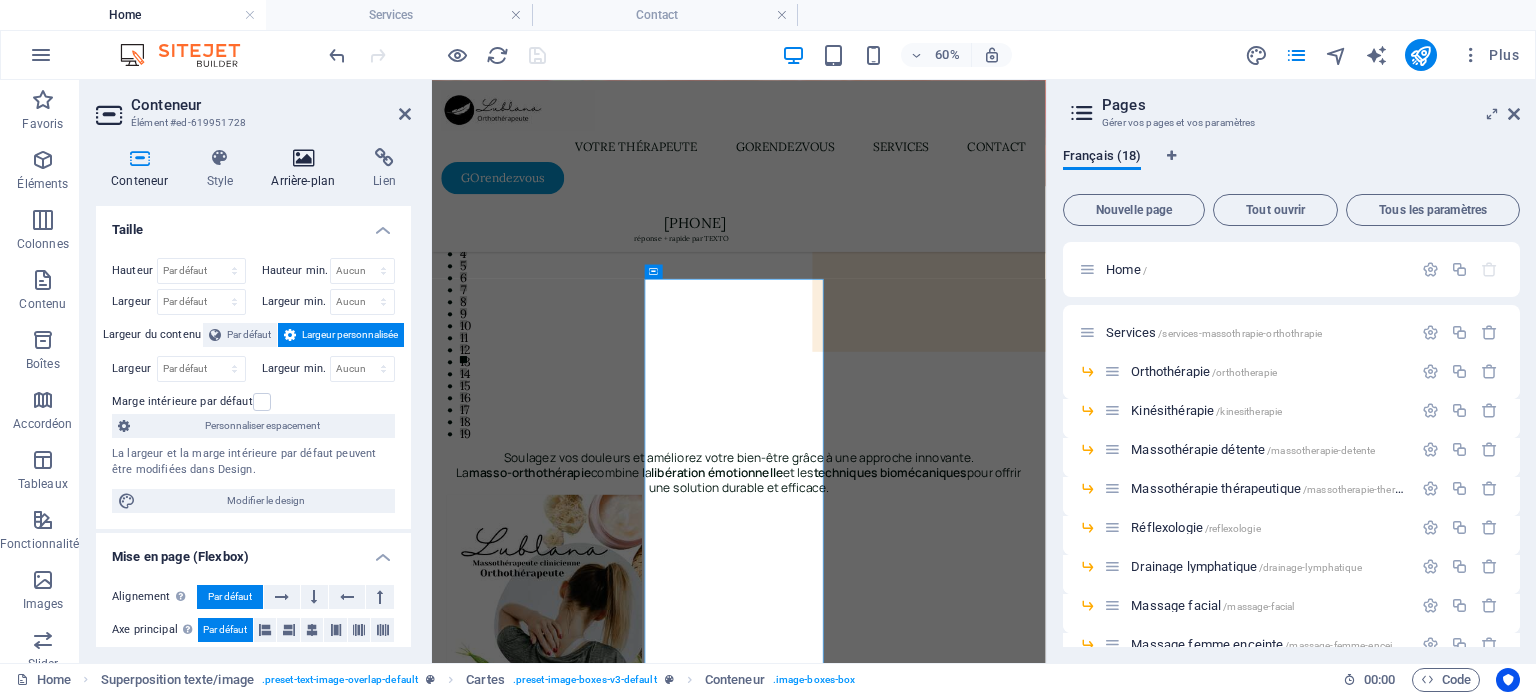 click at bounding box center (303, 158) 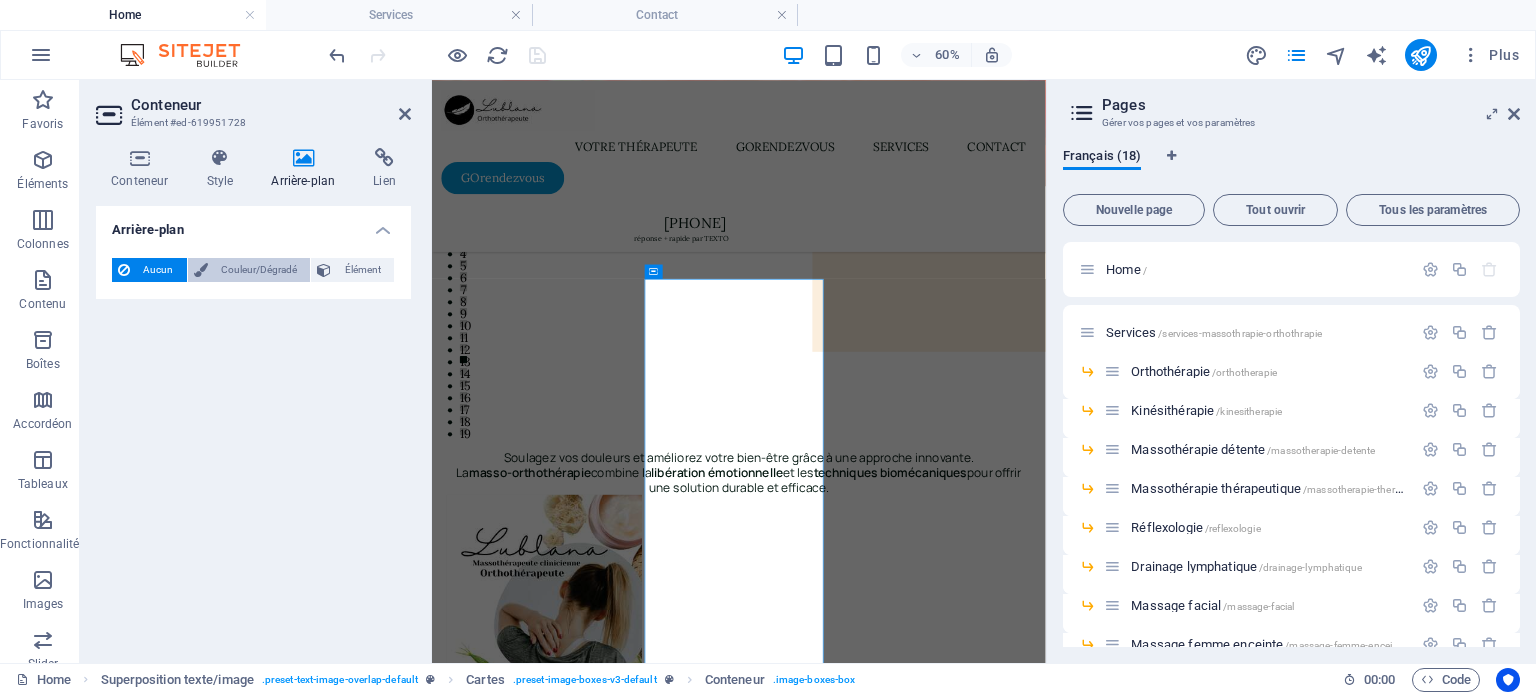 click on "Couleur/Dégradé" at bounding box center (259, 270) 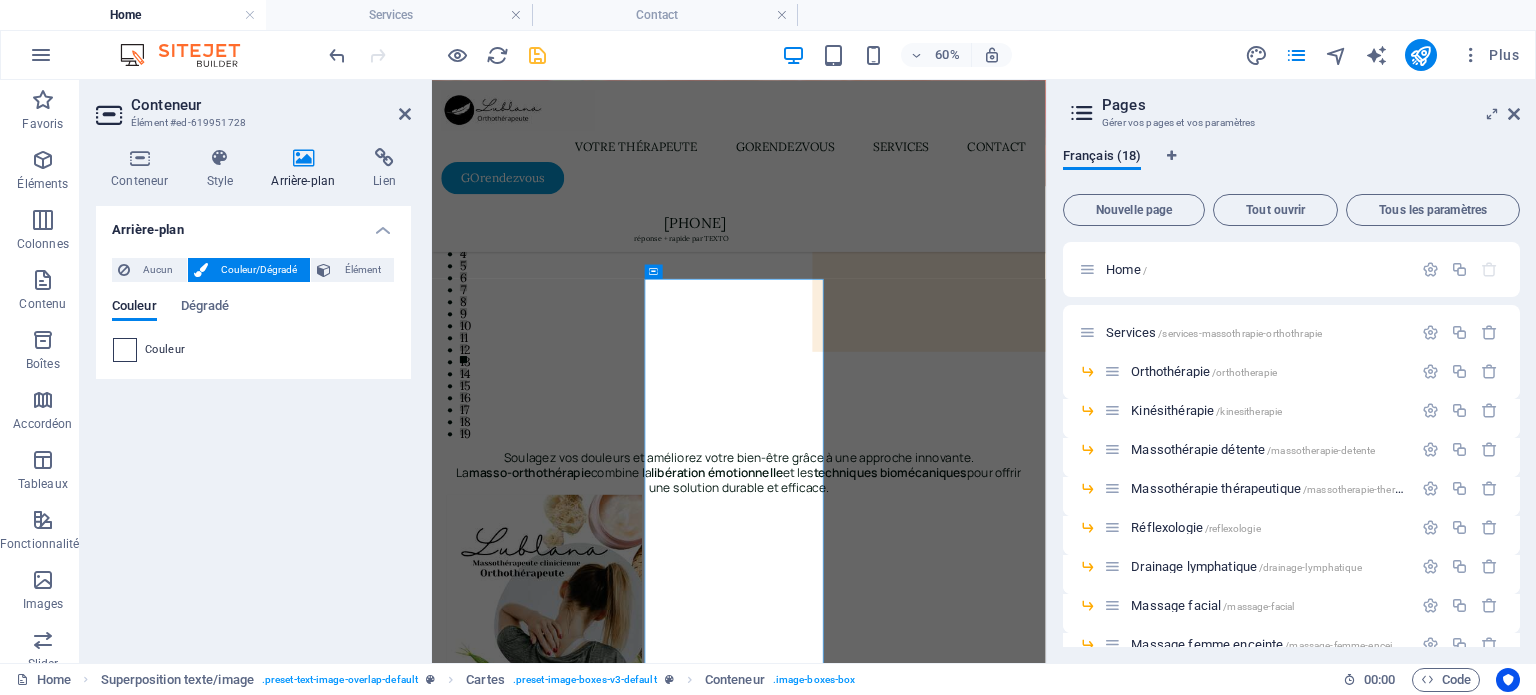 click at bounding box center (125, 350) 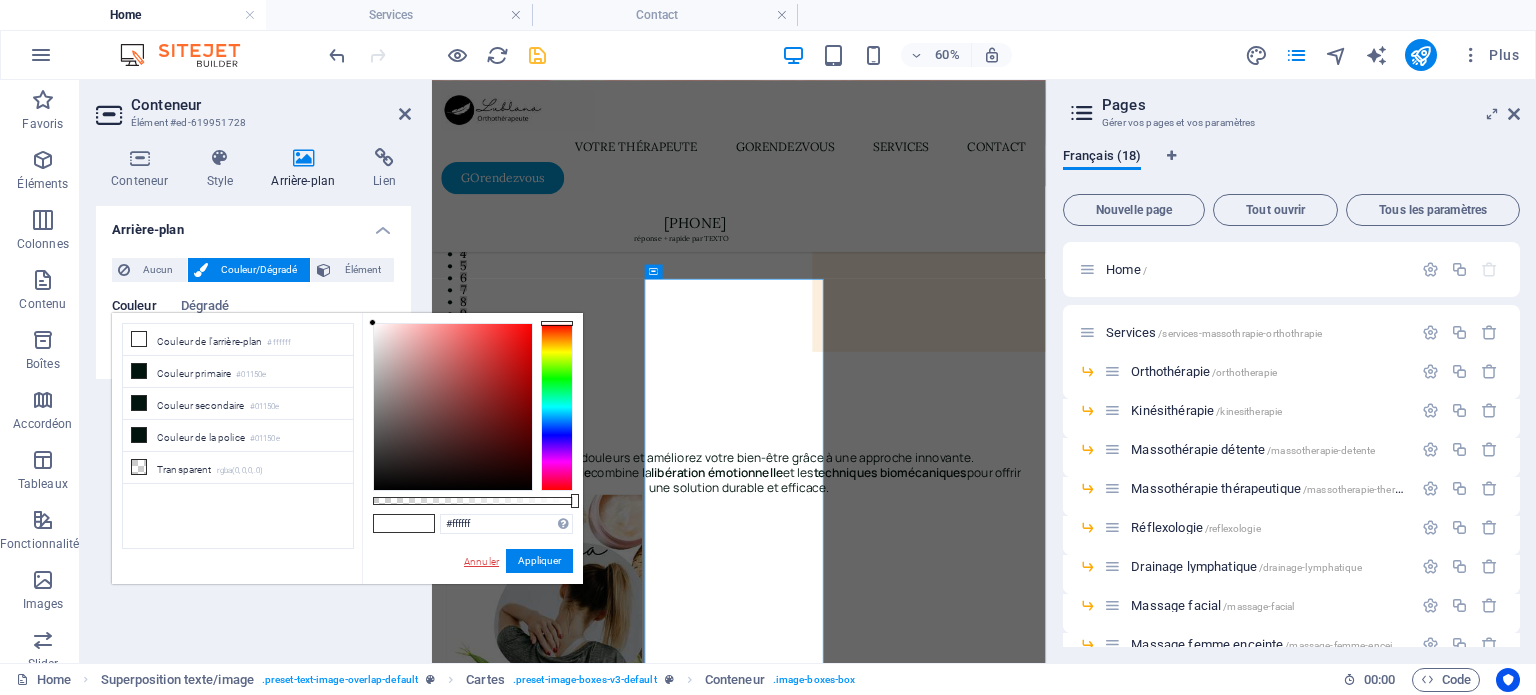click on "Annuler" at bounding box center (481, 561) 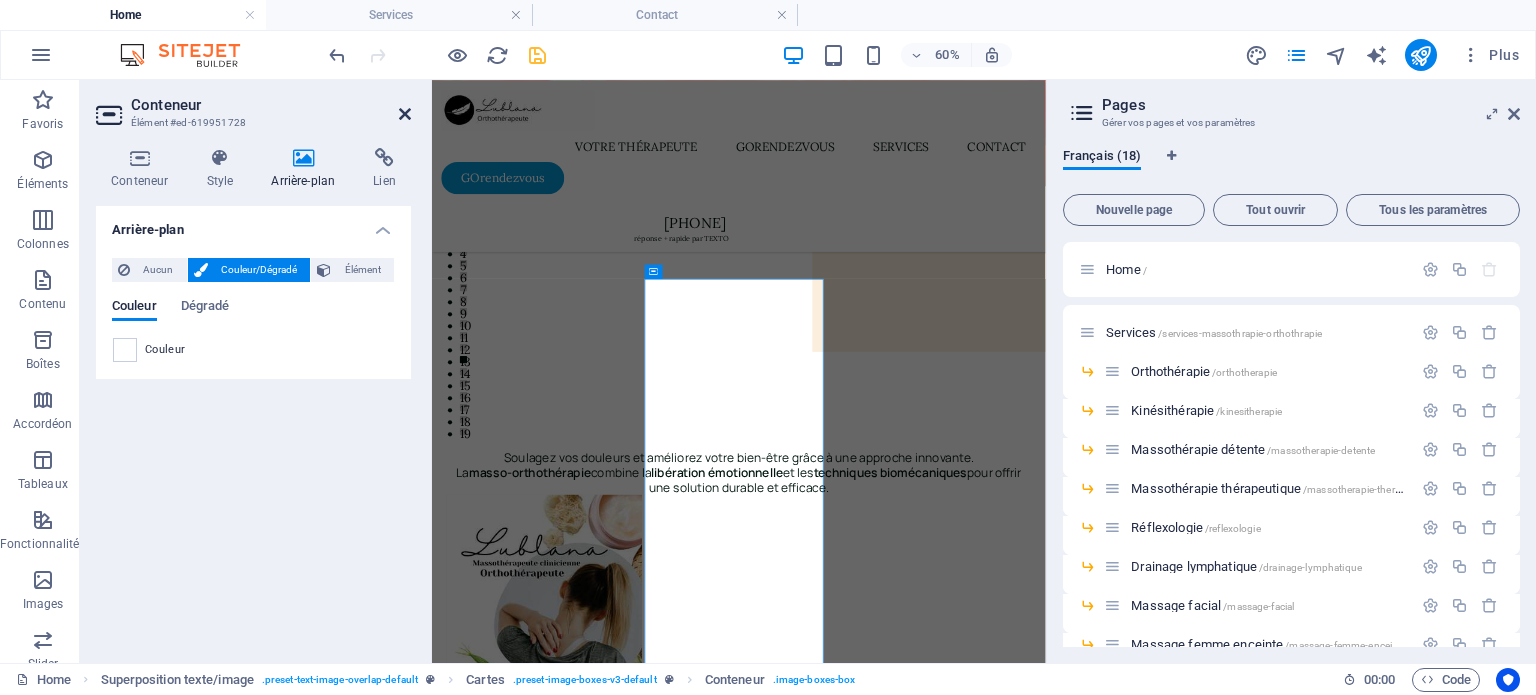 click at bounding box center [405, 114] 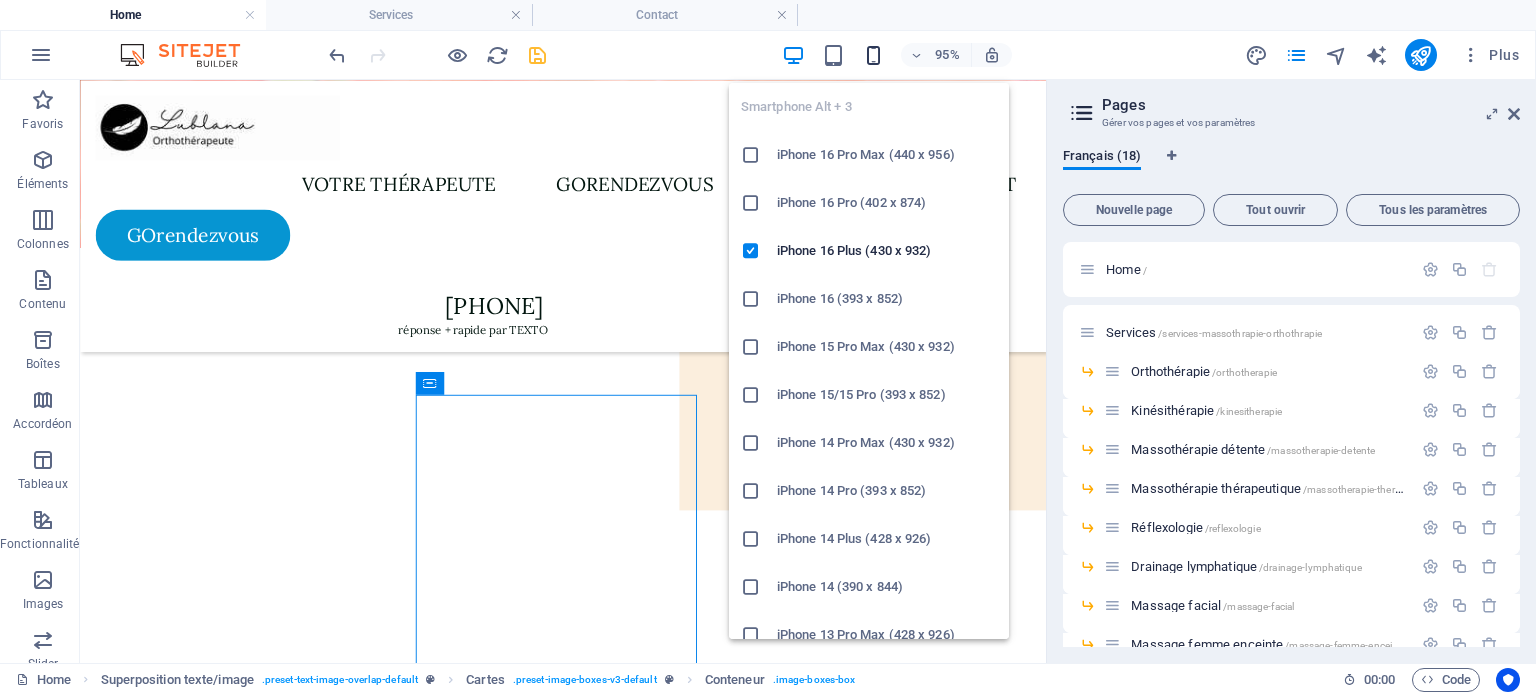 click at bounding box center (873, 55) 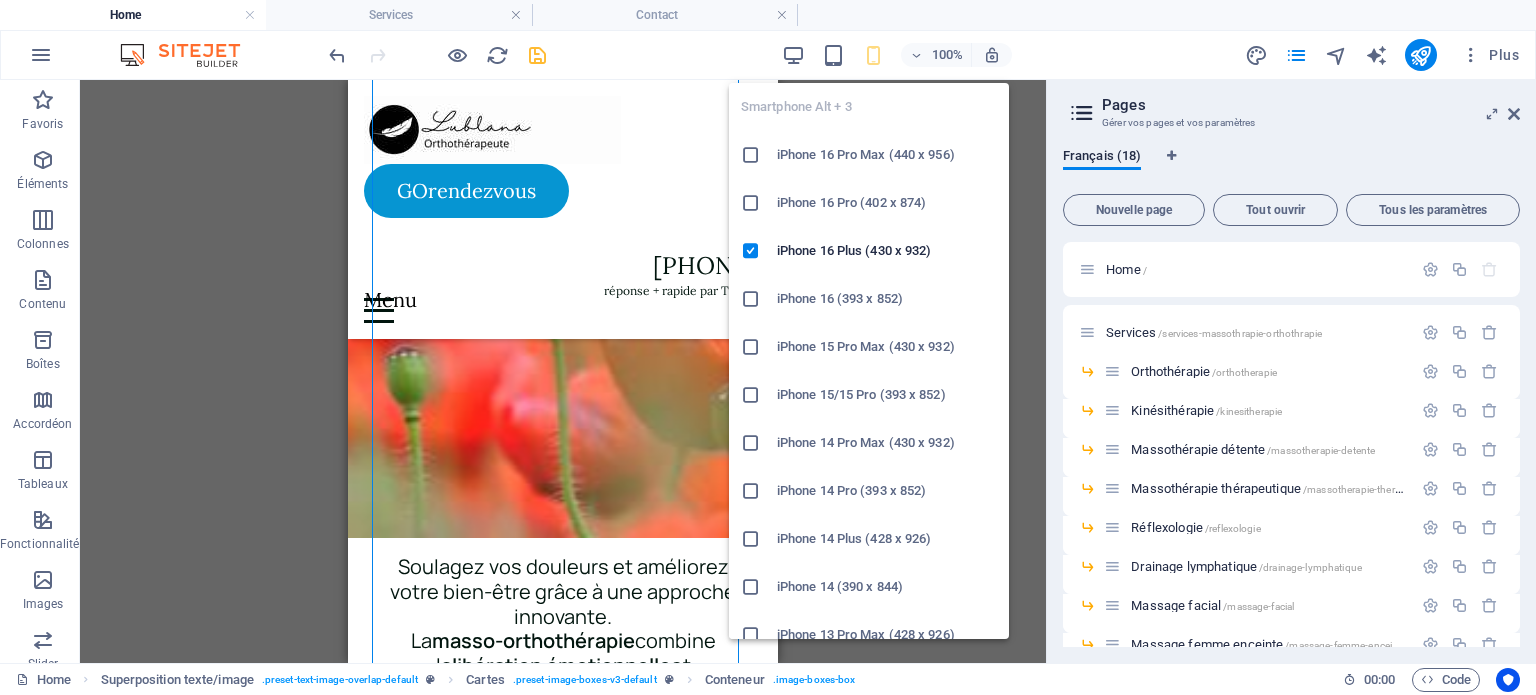 scroll, scrollTop: 1611, scrollLeft: 0, axis: vertical 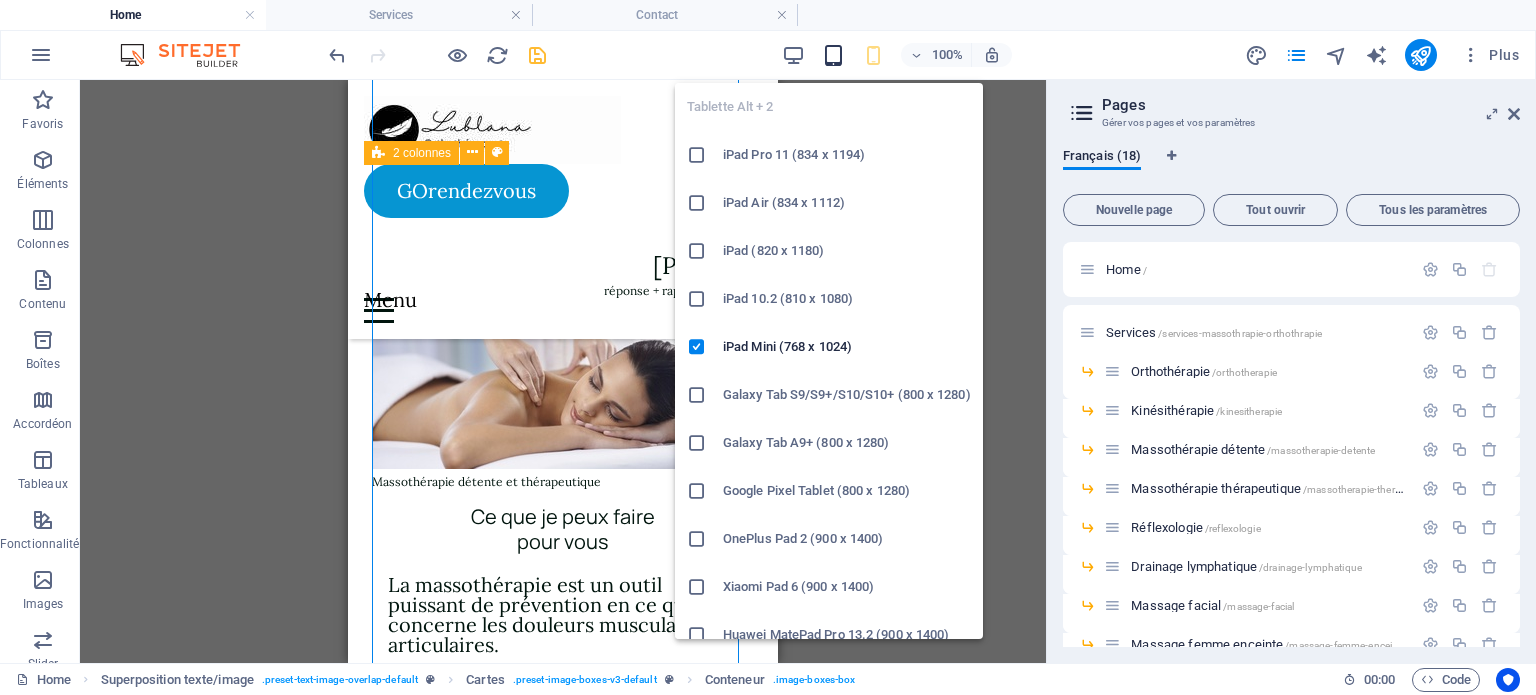 click at bounding box center (833, 55) 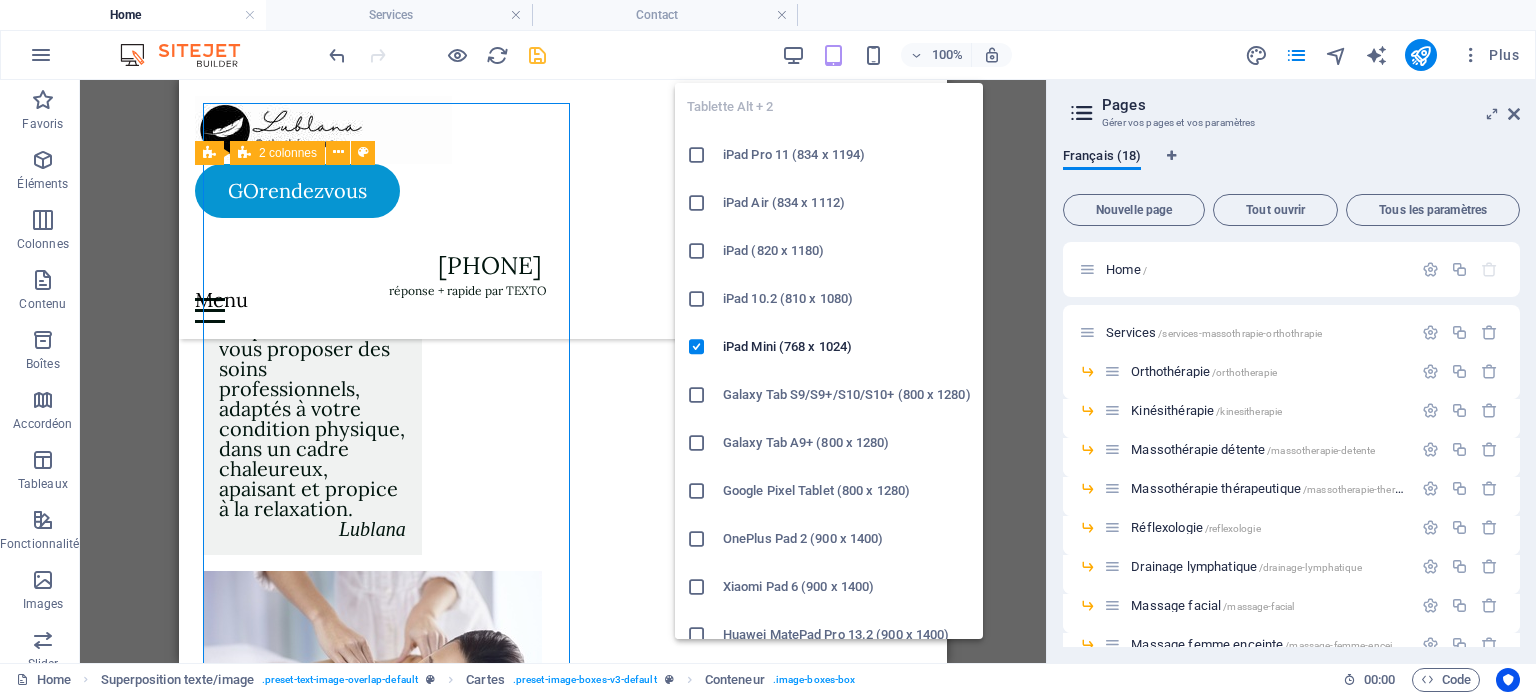 scroll, scrollTop: 1525, scrollLeft: 0, axis: vertical 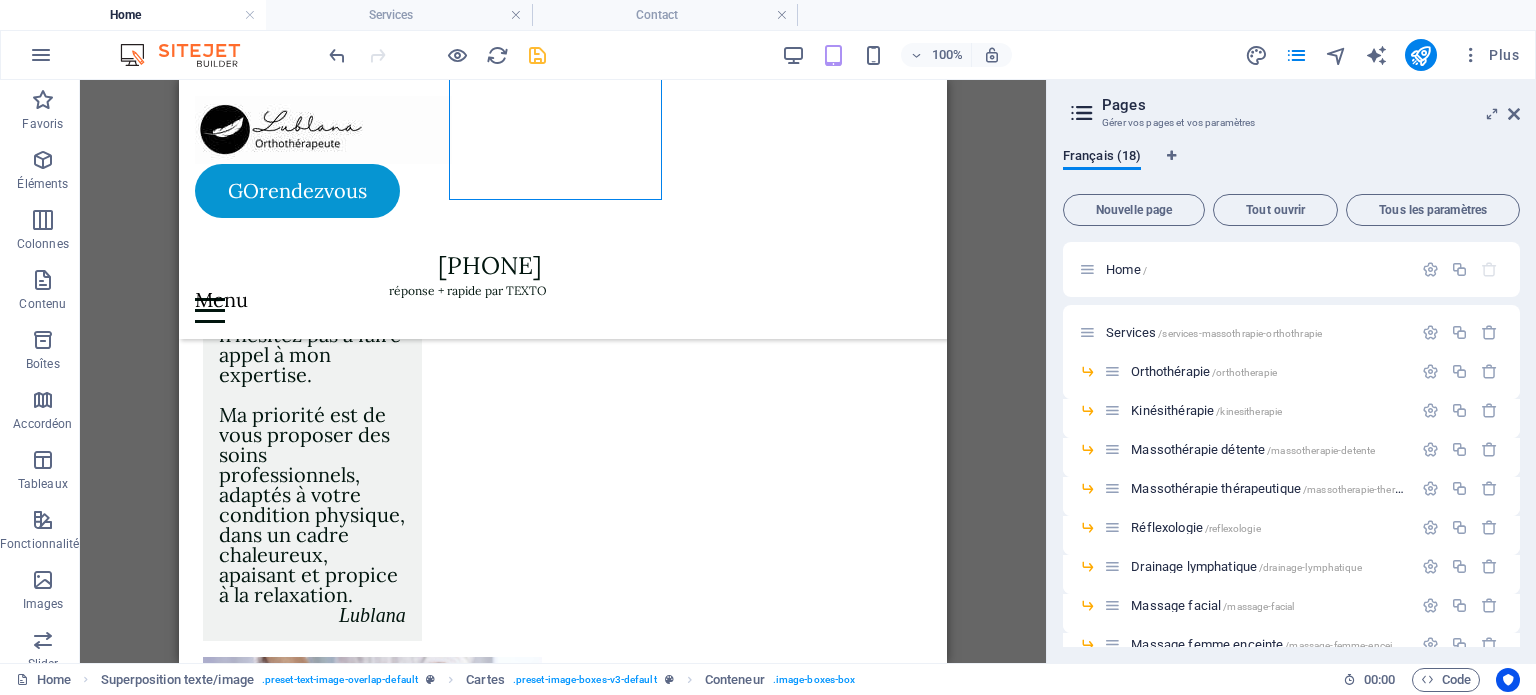 click on "H3   Superposition texte/image   Barre de menus   Texte   Bouton   Menu   Logo   Bouton   2 colonnes   Variable   Conteneur   Bouton   Variable   Conteneur   Conteneur   Texte   2 colonnes   Conteneur   Texte   Conteneur   2 colonnes   Conteneur   Bouton   2 colonnes   Conteneur   Espaceur   Superposition texte/image   2 colonnes   Conteneur   2 colonnes   Conteneur   Bouton   Texte   Slider   Slider   Texte   Cartes   Conteneur   Texte   H3   Conteneur   Image   Texte   Conteneur   H3   Image   H3   Conteneur   H5   Texte   Cartes   Conteneur   Image   Conteneur   Texte   Conteneur   Conteneur   Texte   H3" at bounding box center [563, 371] 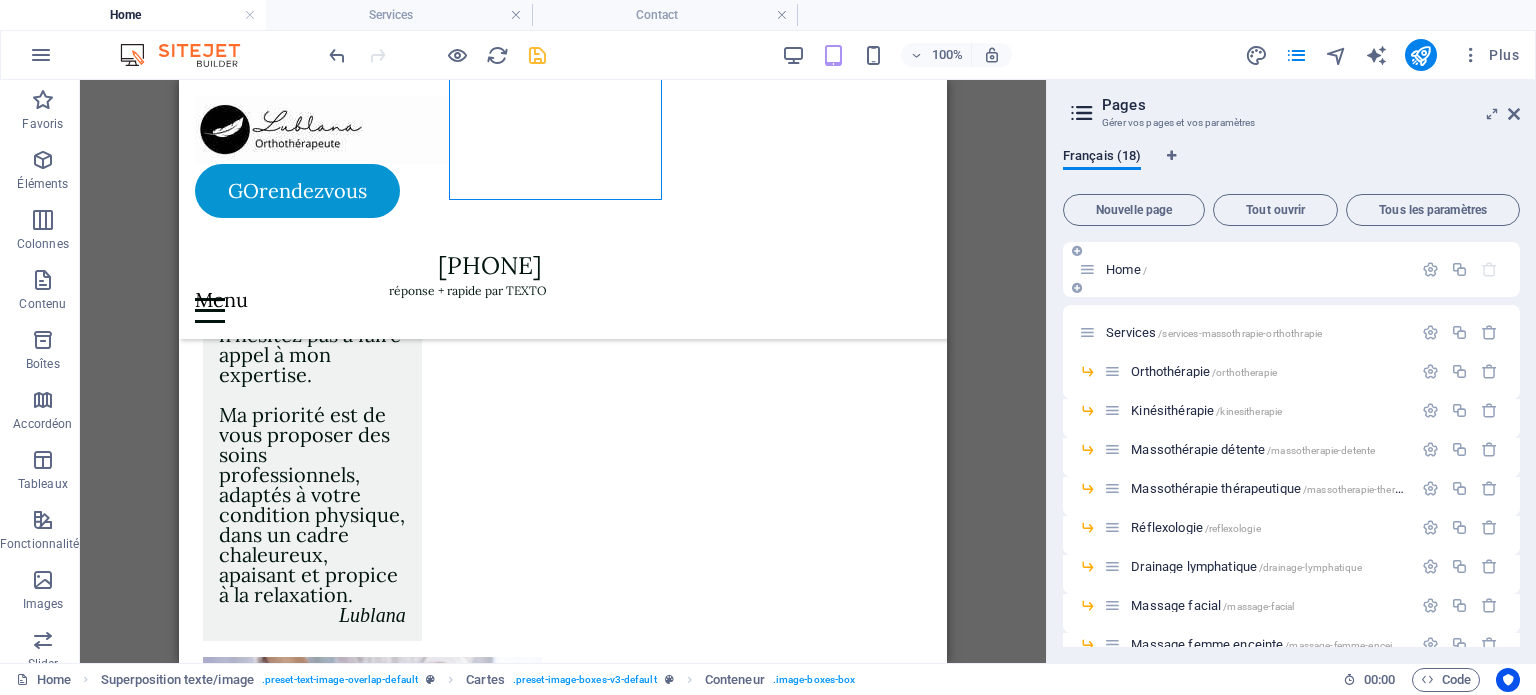 click on "Home /" at bounding box center (1126, 269) 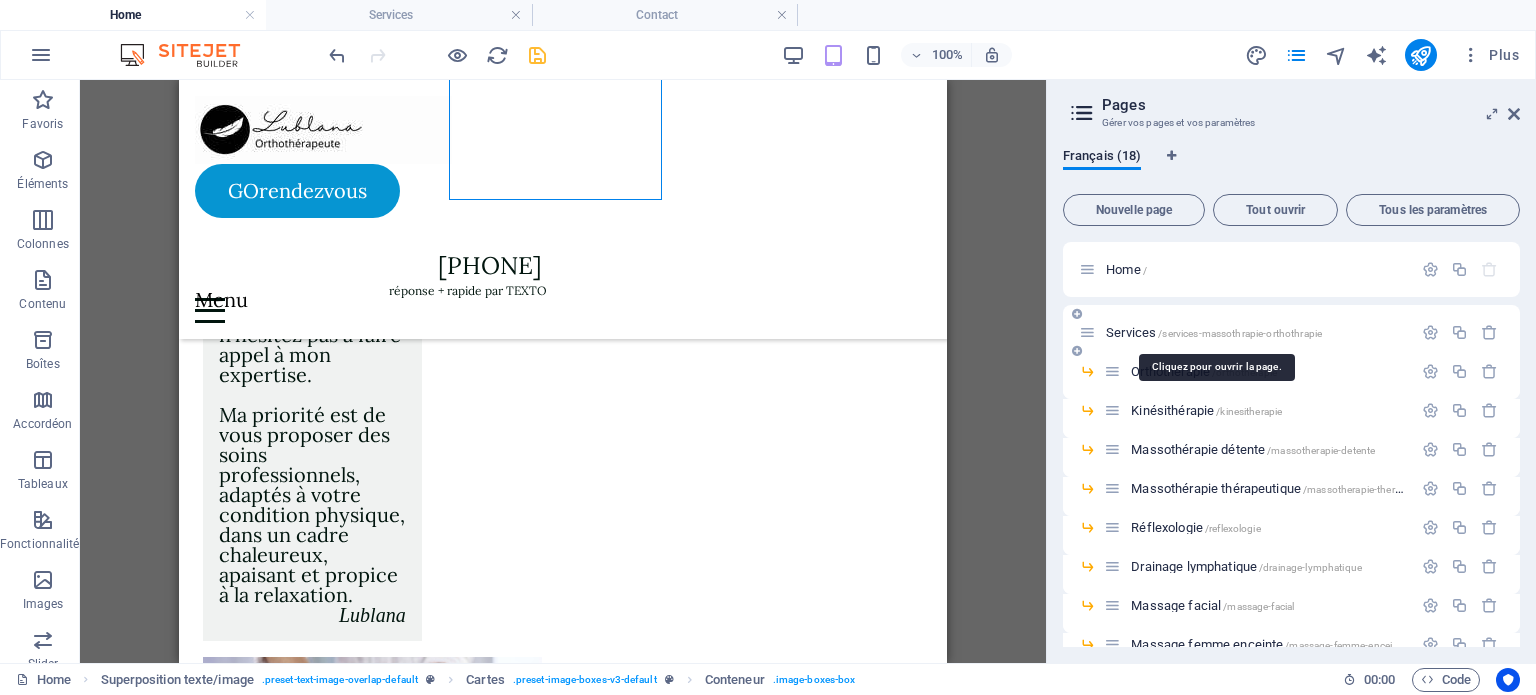 click on "Services /services-massothrapie-orthothrapie" at bounding box center [1214, 332] 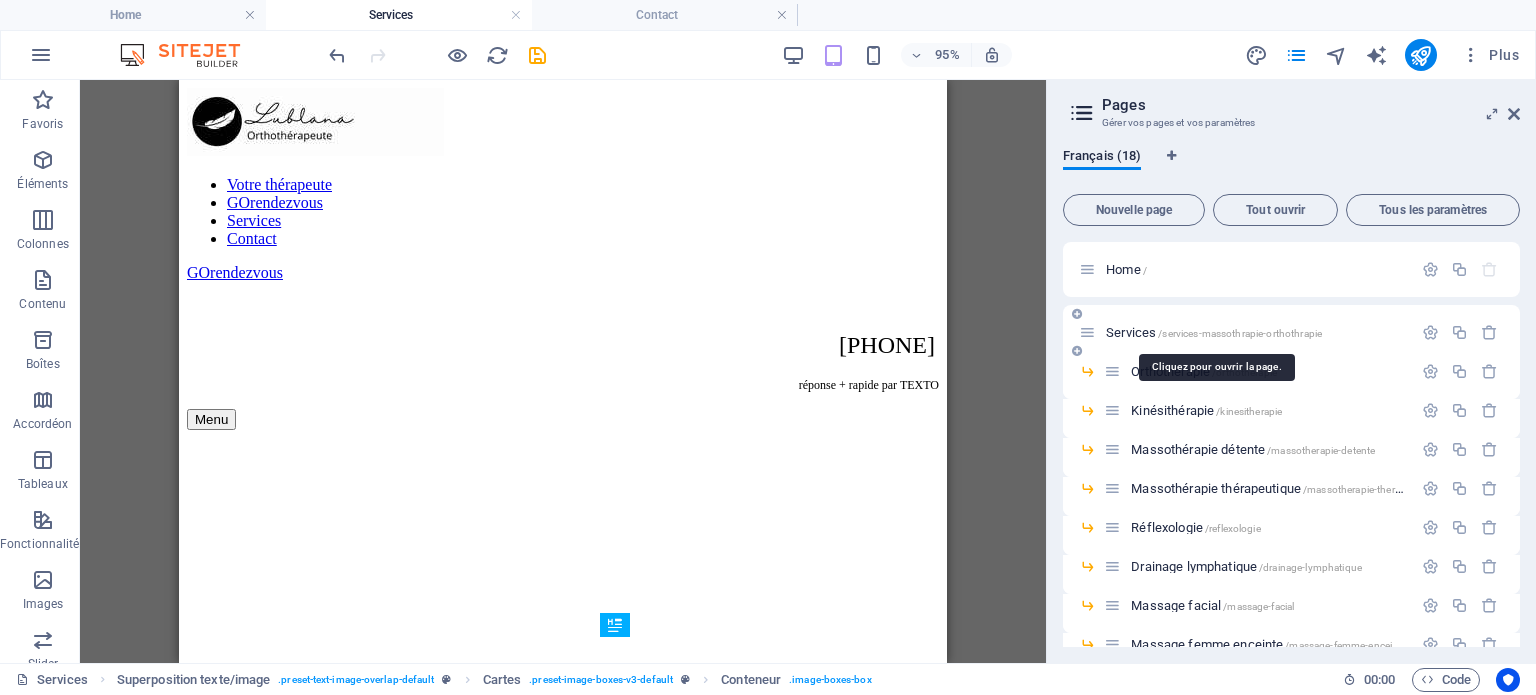 scroll, scrollTop: 0, scrollLeft: 0, axis: both 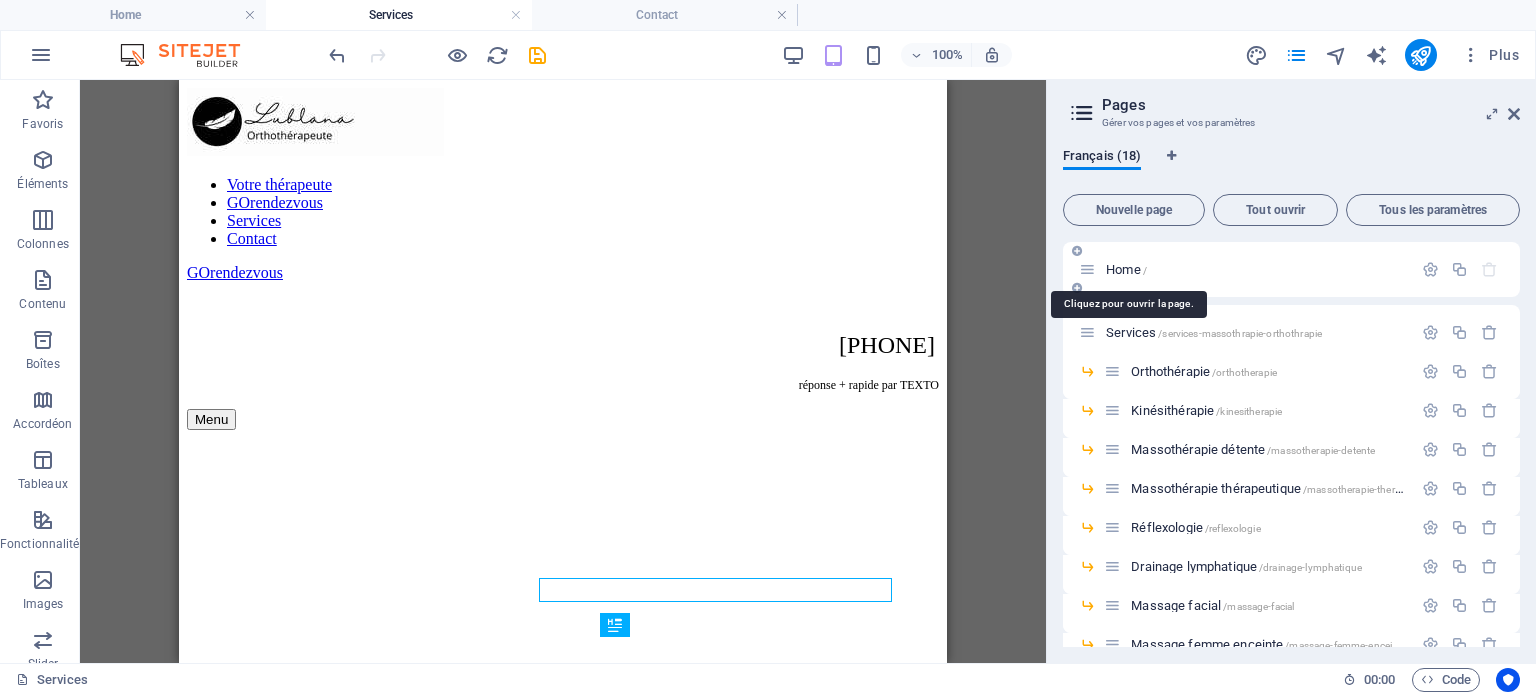 click on "Home /" at bounding box center [1126, 269] 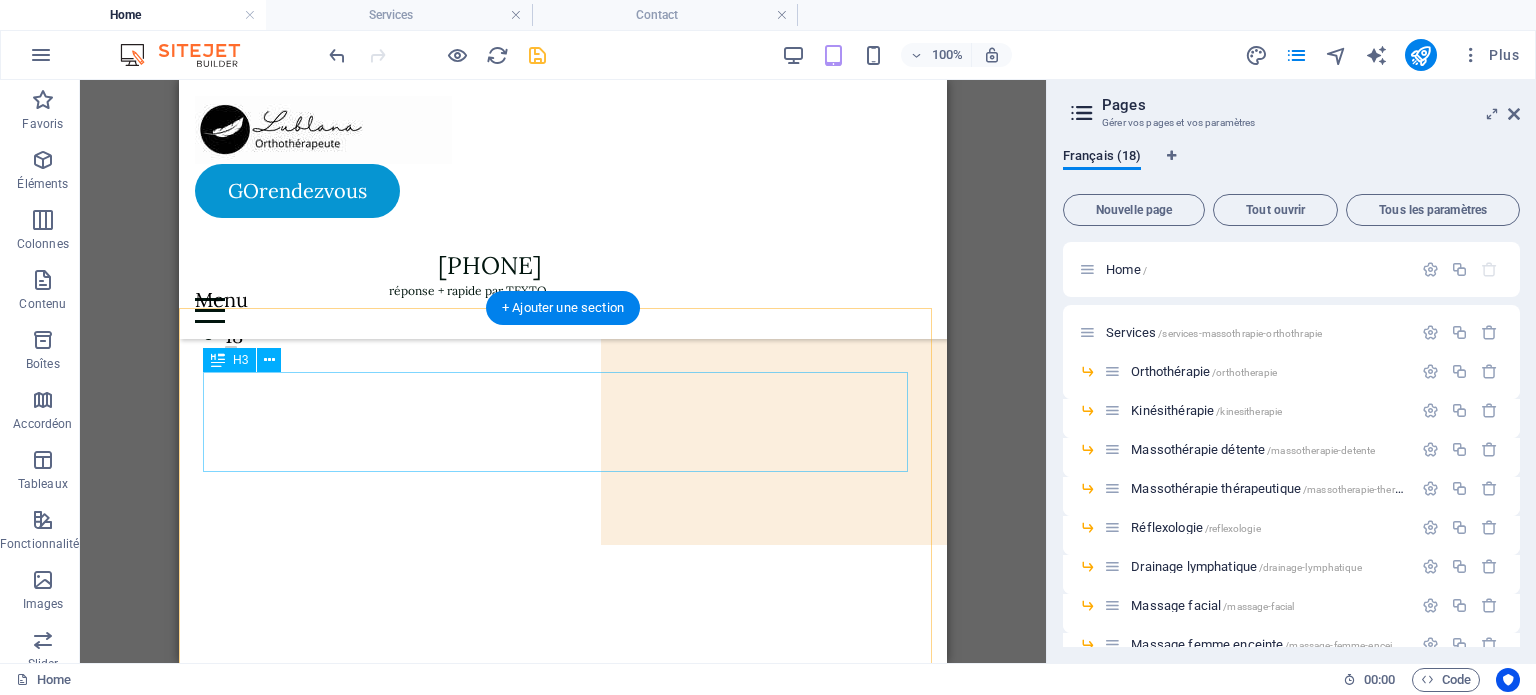 scroll, scrollTop: 0, scrollLeft: 0, axis: both 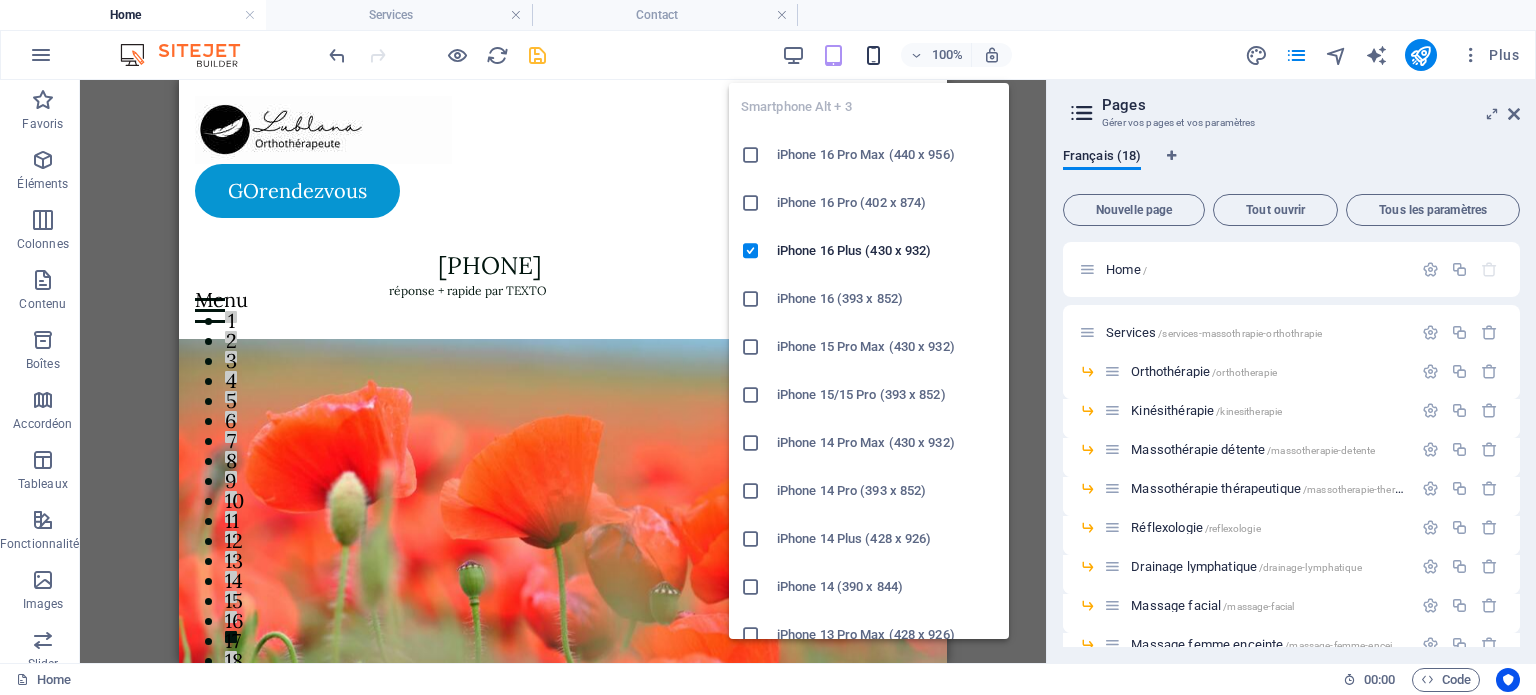 click at bounding box center (873, 55) 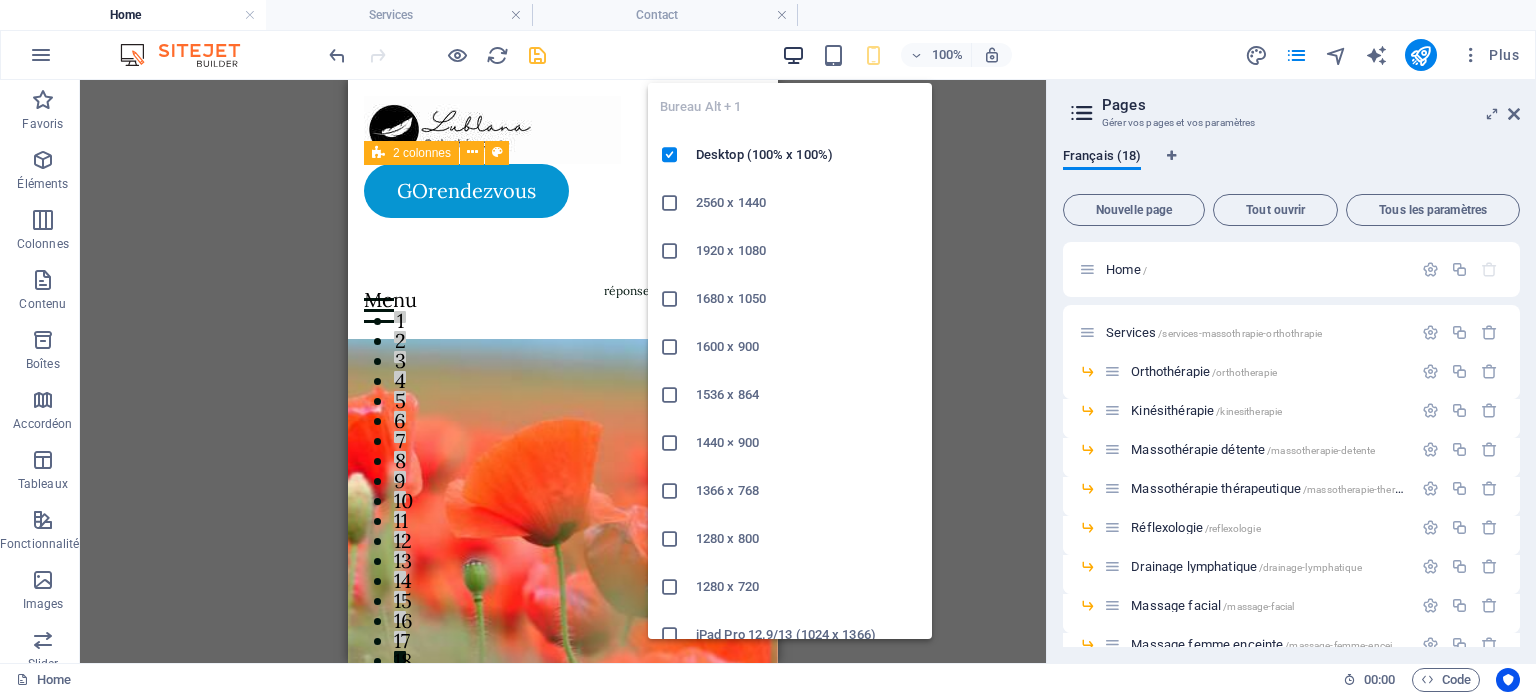 click at bounding box center (793, 55) 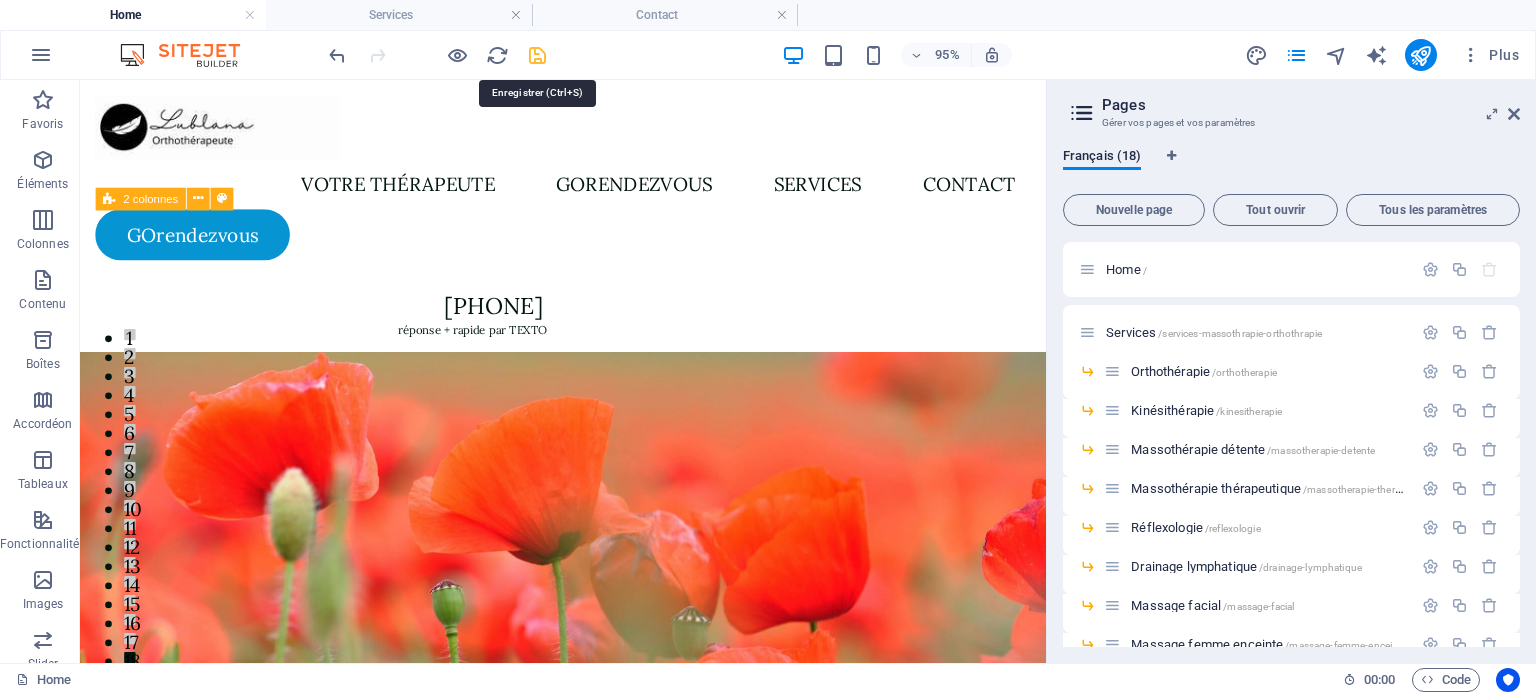 click at bounding box center [537, 55] 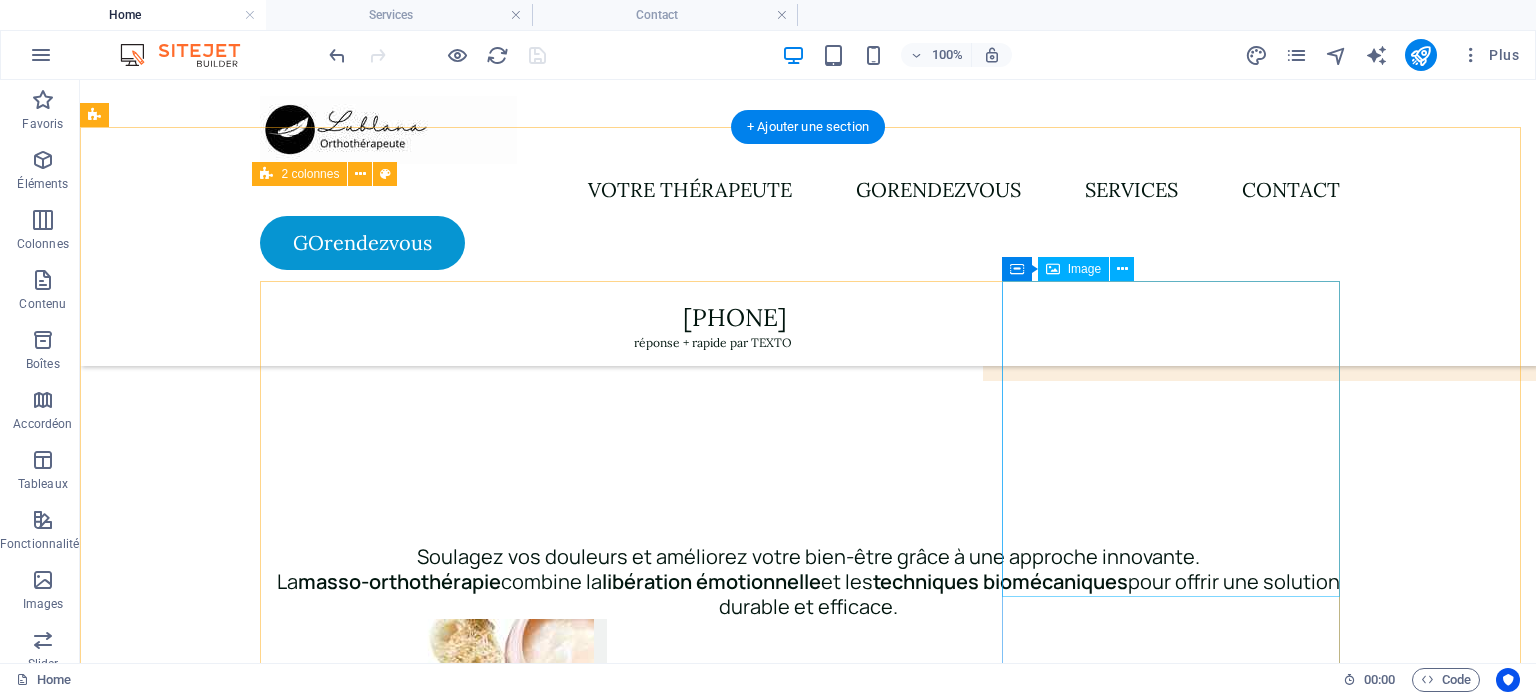 scroll, scrollTop: 0, scrollLeft: 0, axis: both 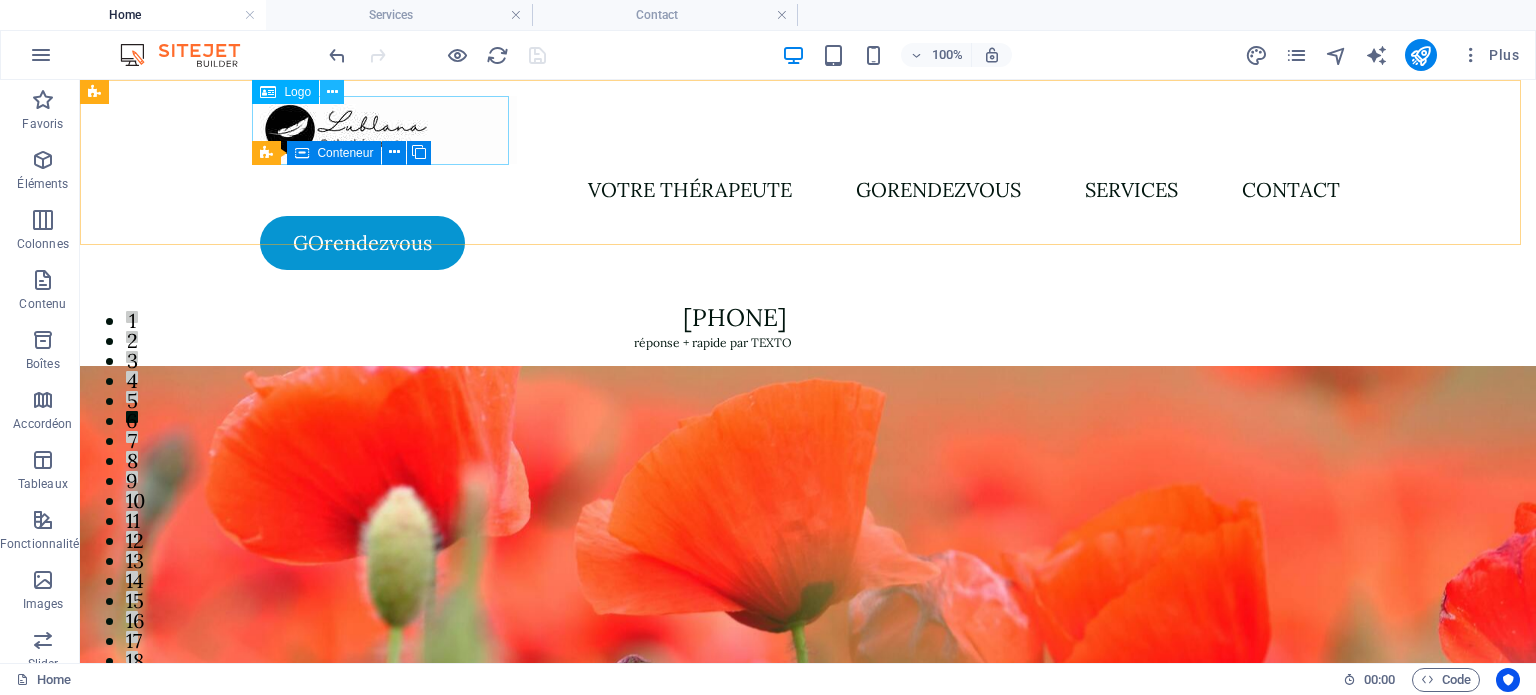 click at bounding box center (332, 92) 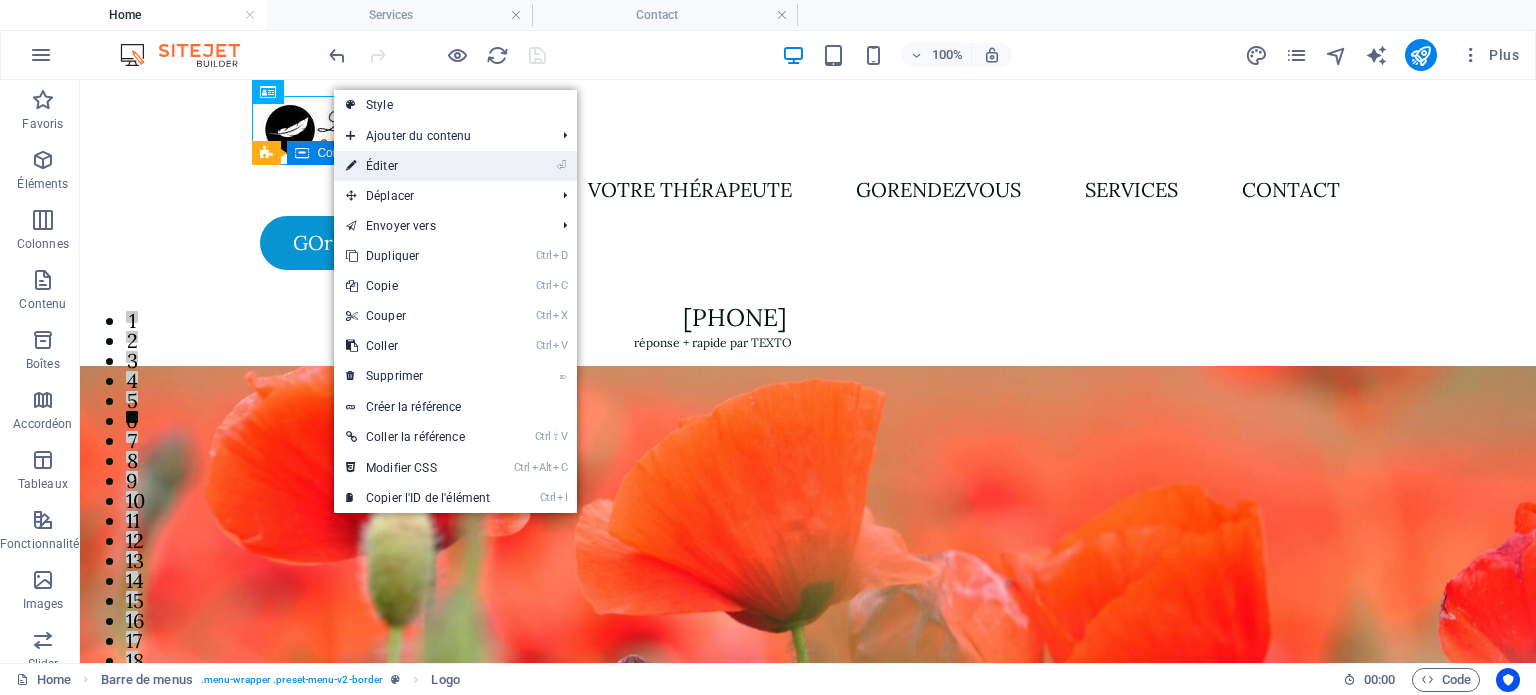 click on "⏎  Éditer" at bounding box center (418, 166) 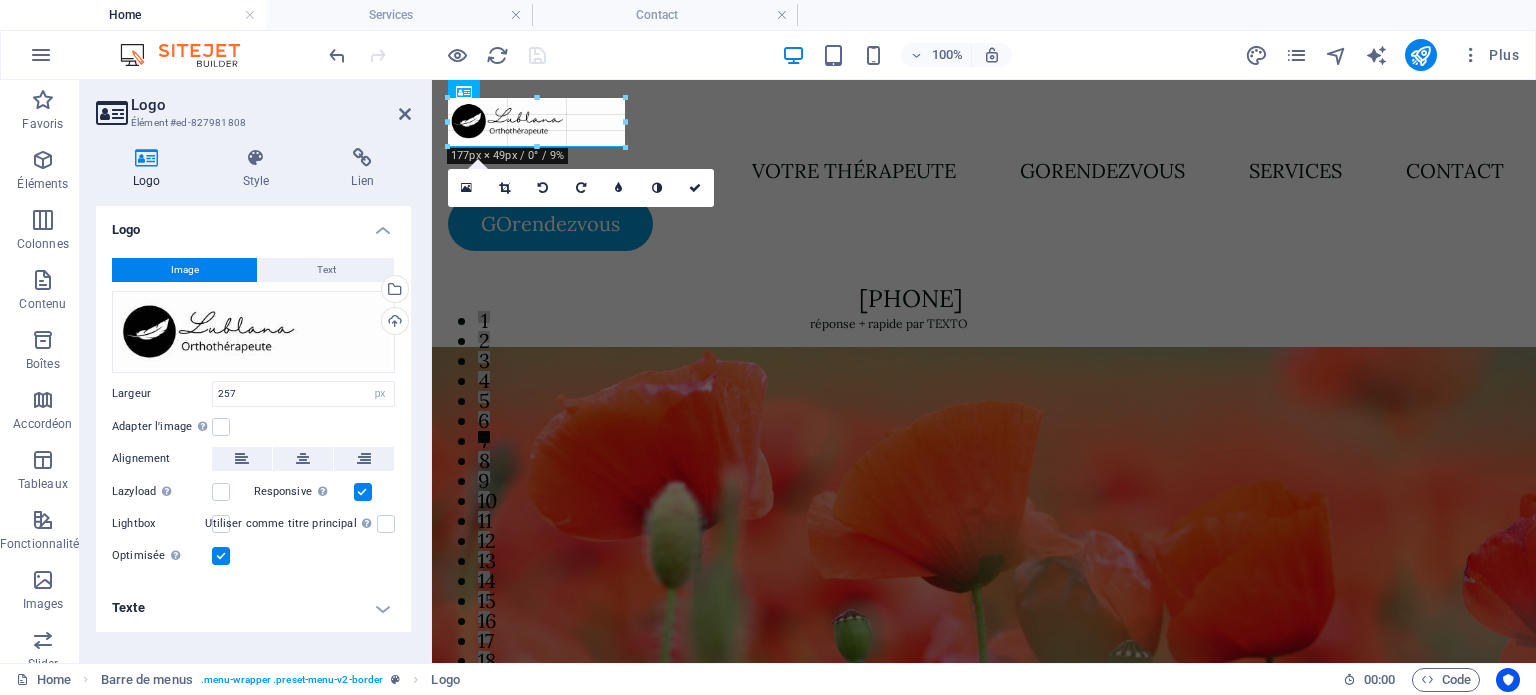 drag, startPoint x: 704, startPoint y: 129, endPoint x: 625, endPoint y: 127, distance: 79.025314 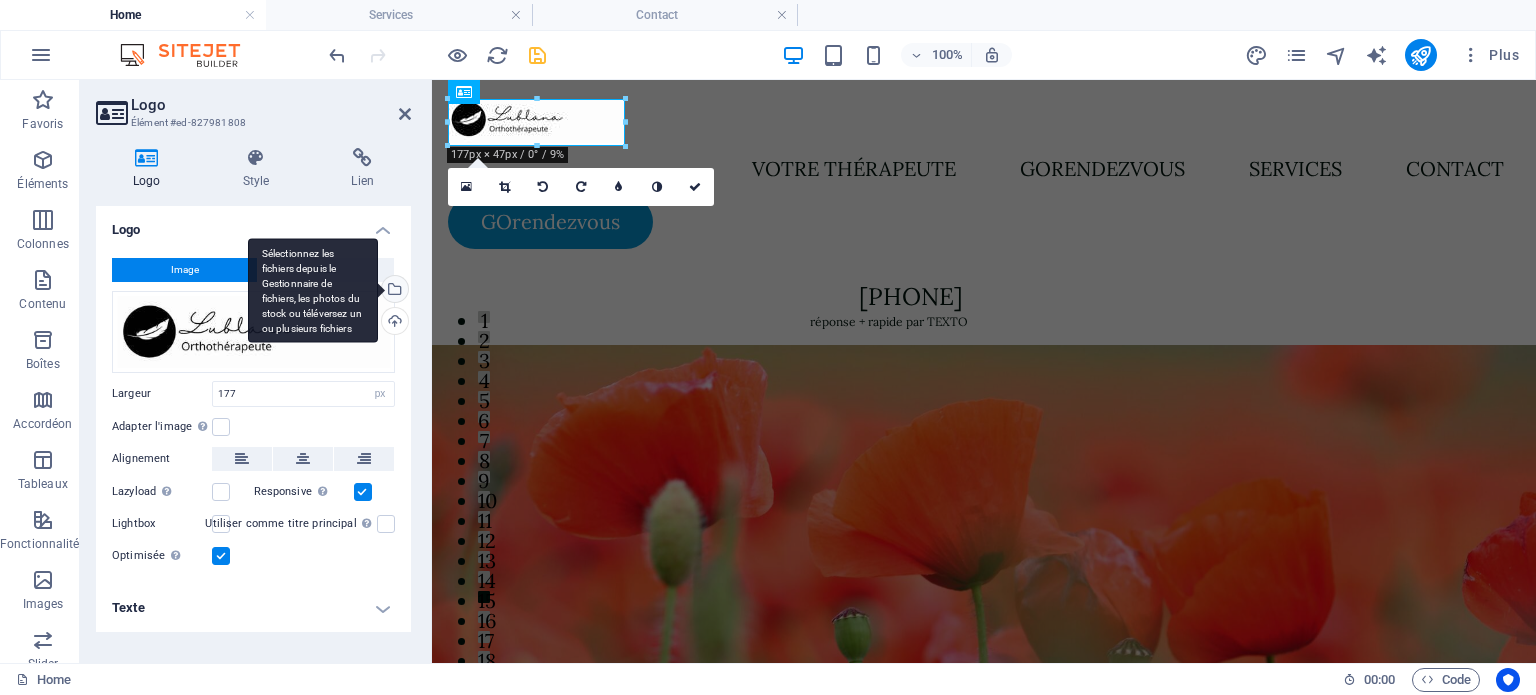 click on "Sélectionnez les fichiers depuis le Gestionnaire de fichiers, les photos du stock ou téléversez un ou plusieurs fichiers" at bounding box center [393, 291] 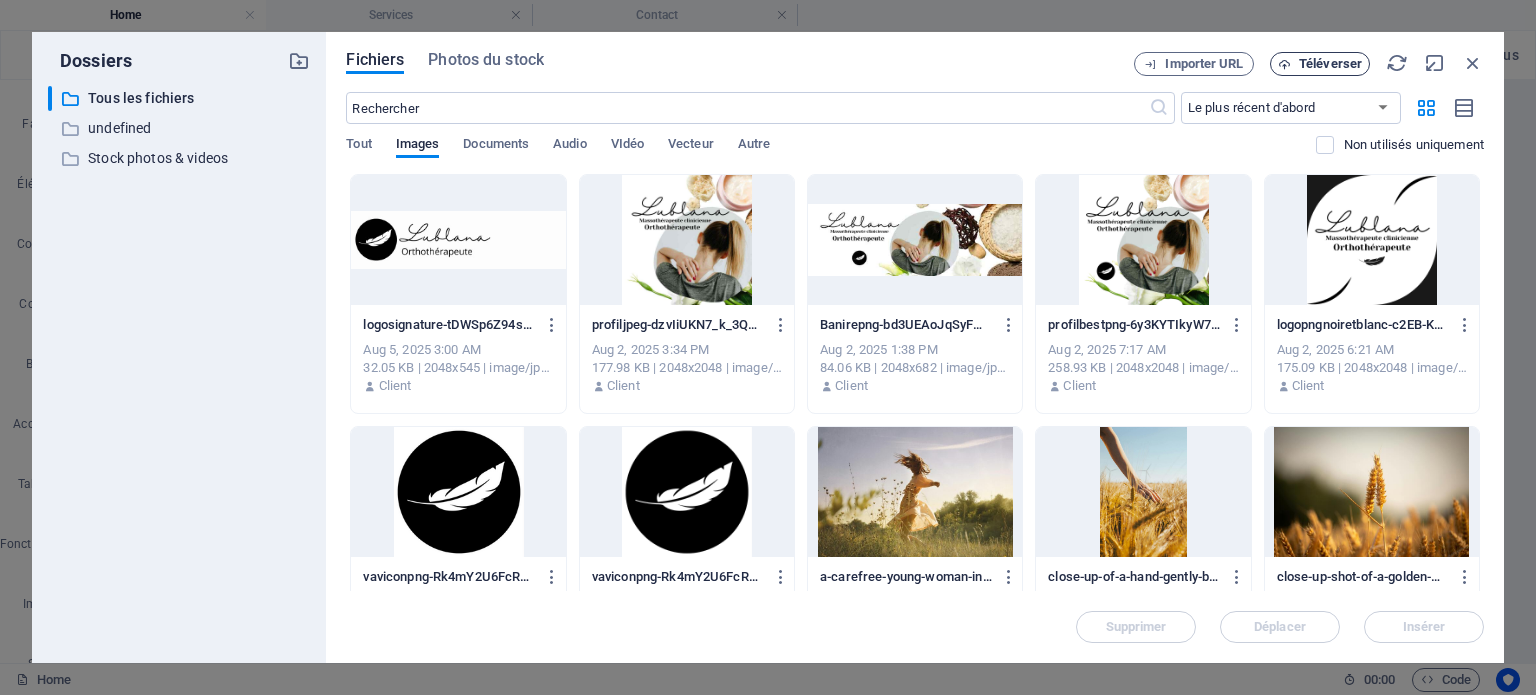 click on "Téléverser" at bounding box center [1330, 64] 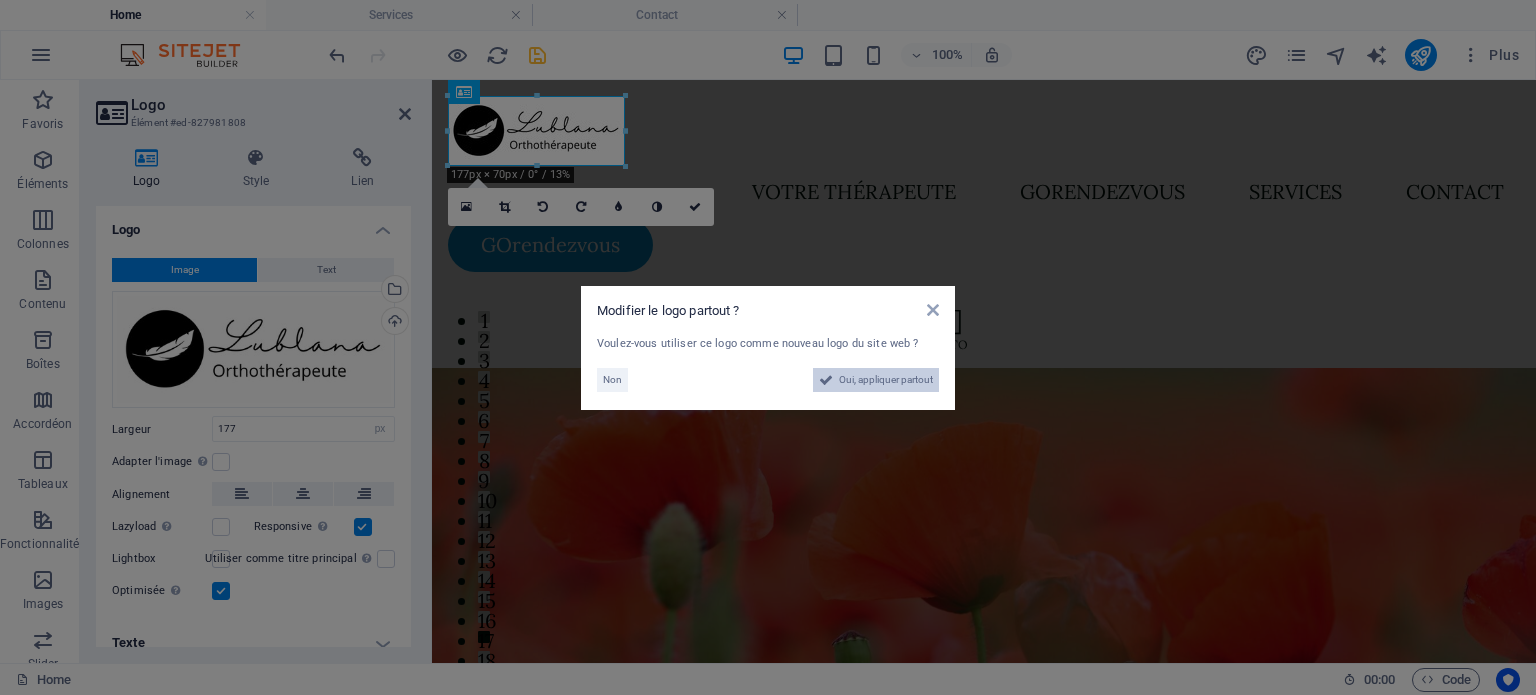 click on "Oui, appliquer partout" at bounding box center [886, 380] 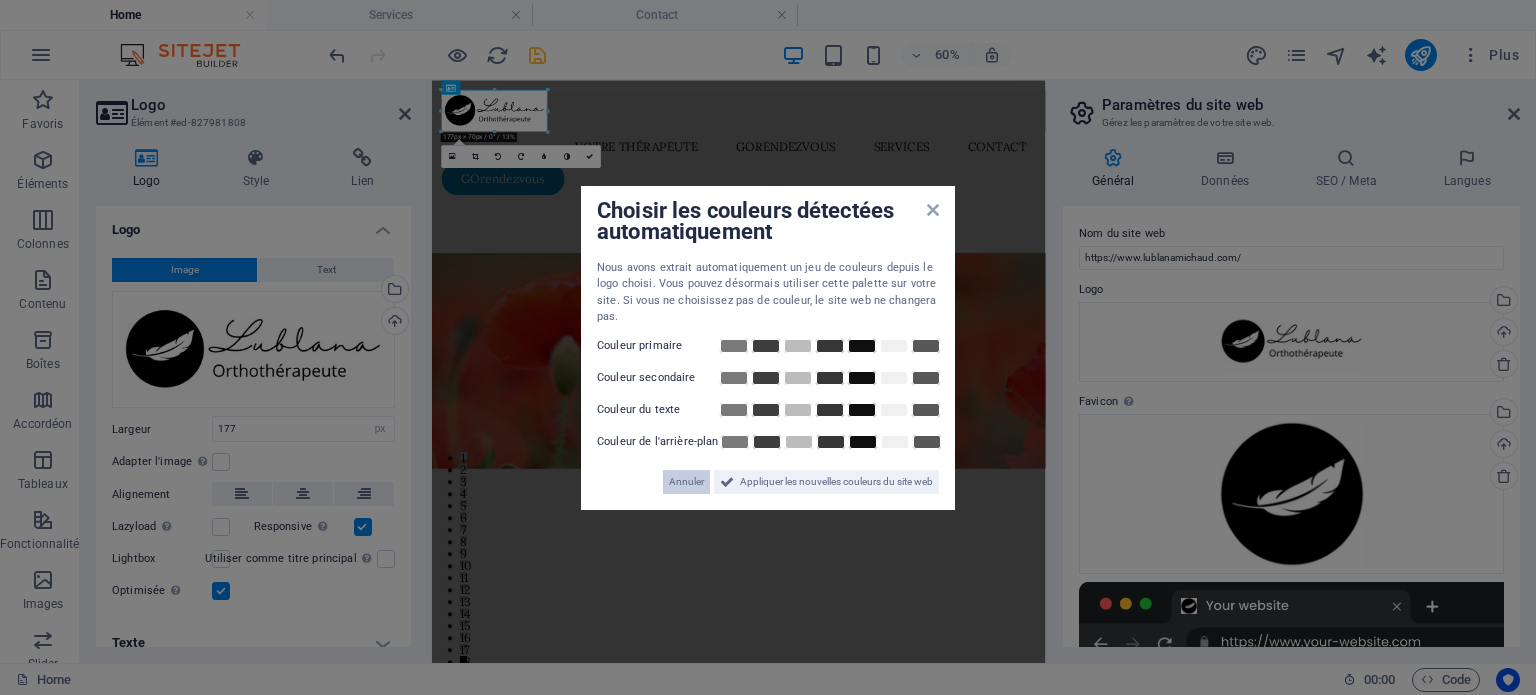 click on "Annuler" at bounding box center (686, 482) 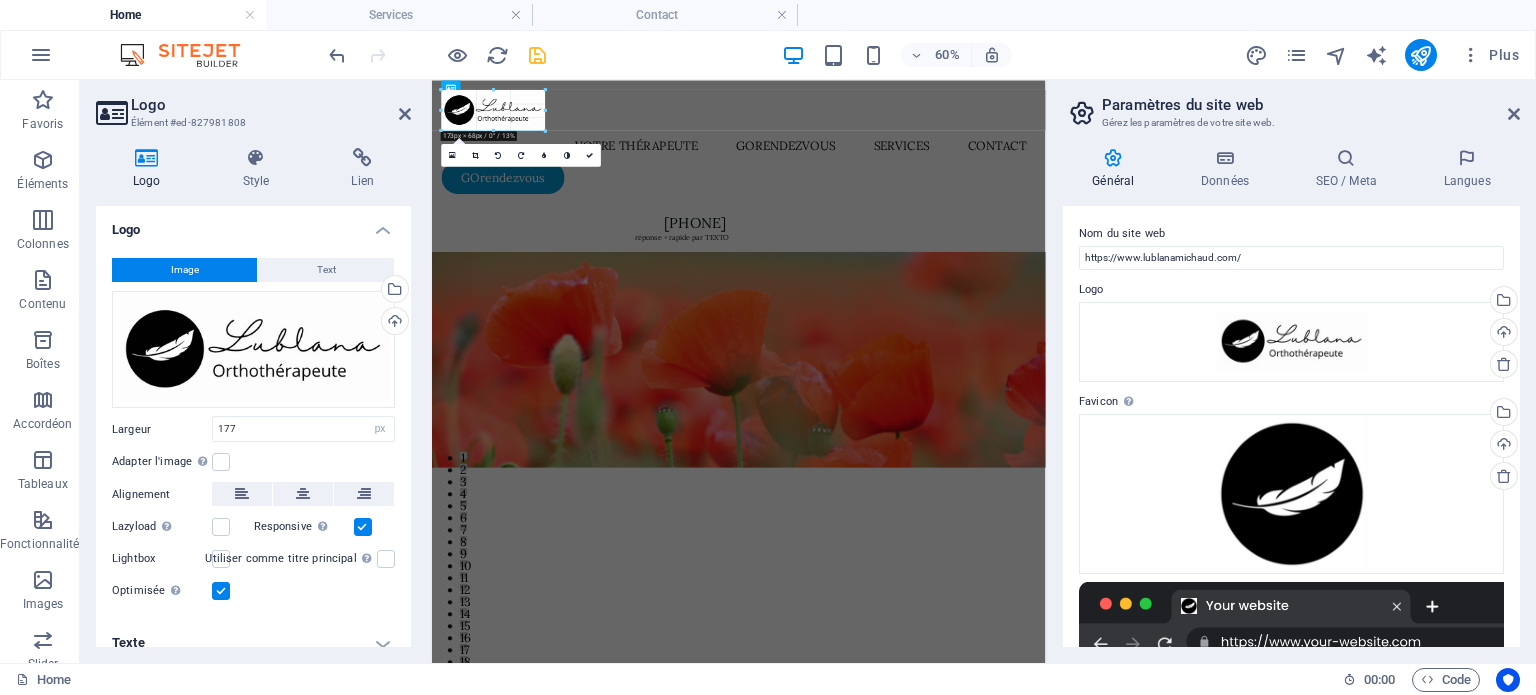 drag, startPoint x: 546, startPoint y: 132, endPoint x: 174, endPoint y: 69, distance: 377.29697 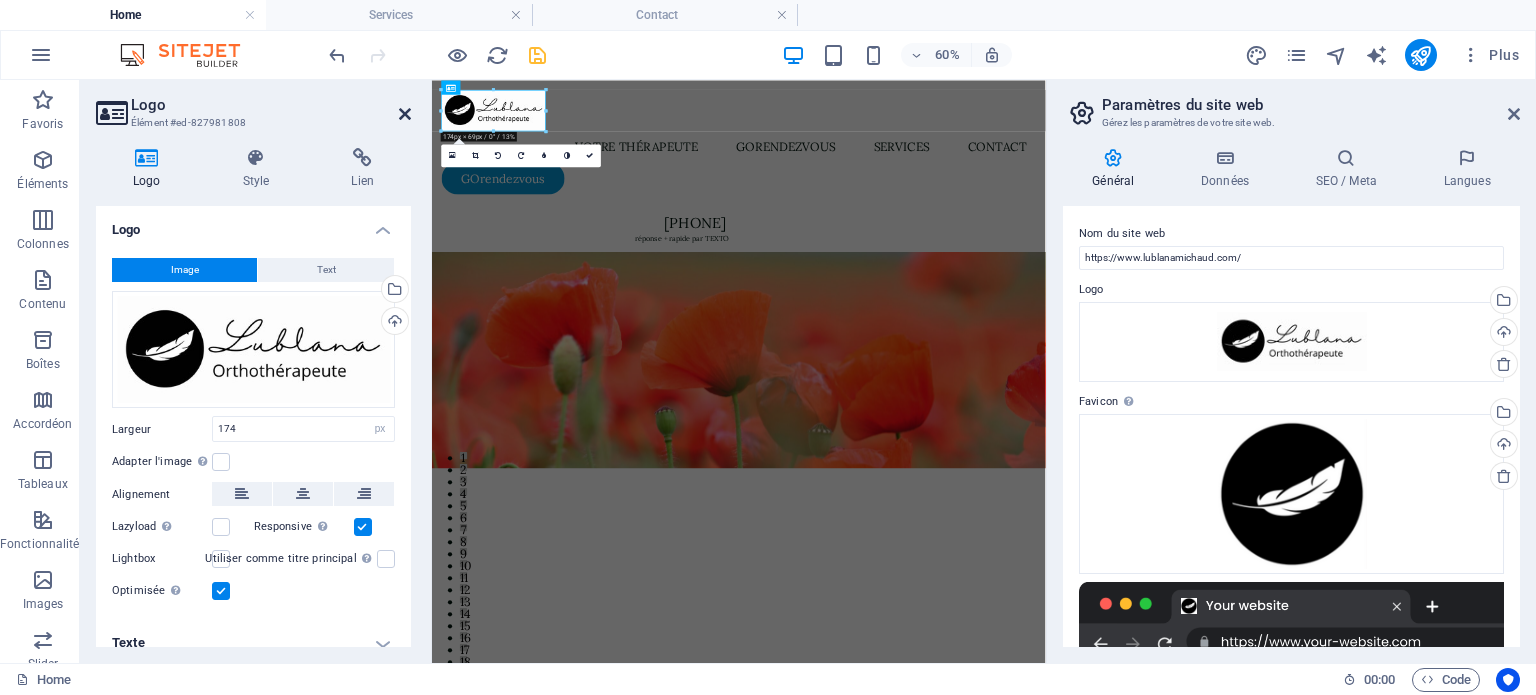 click at bounding box center (405, 114) 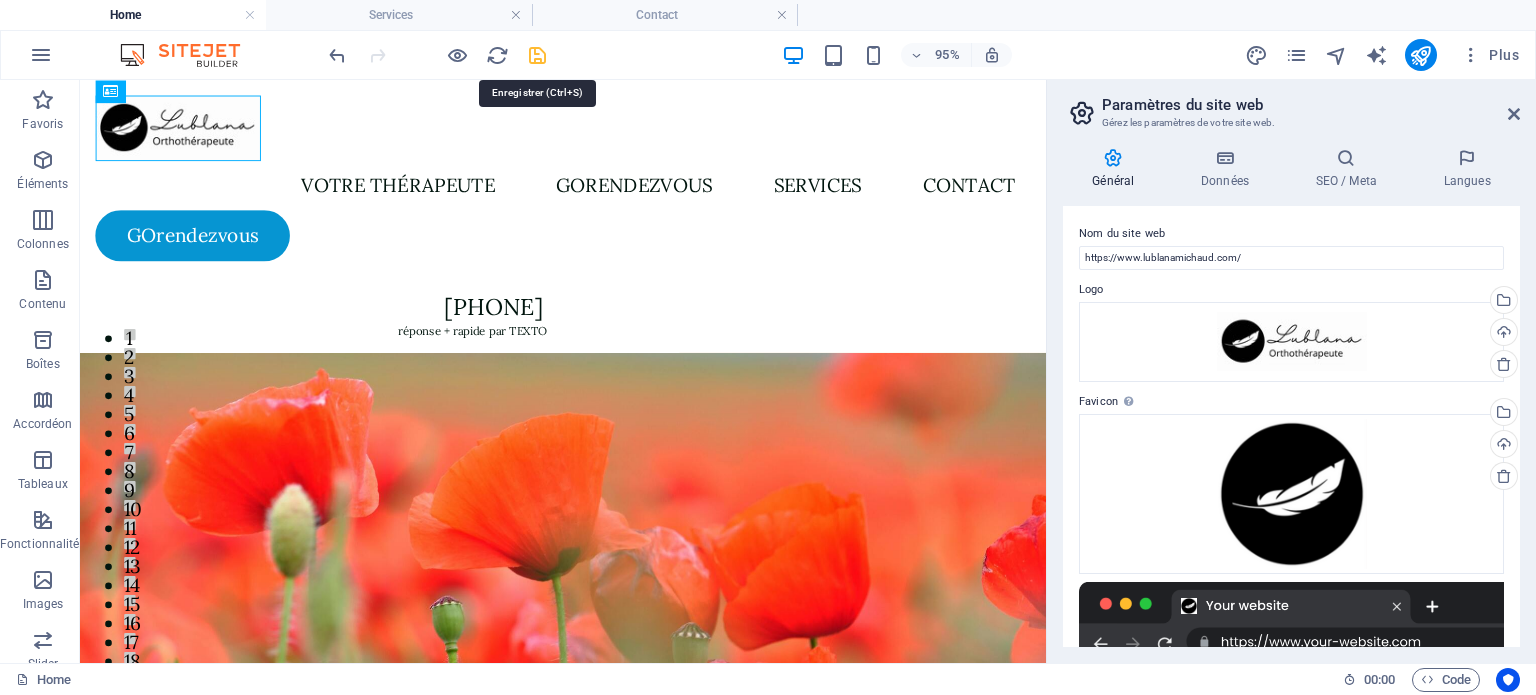 click at bounding box center [537, 55] 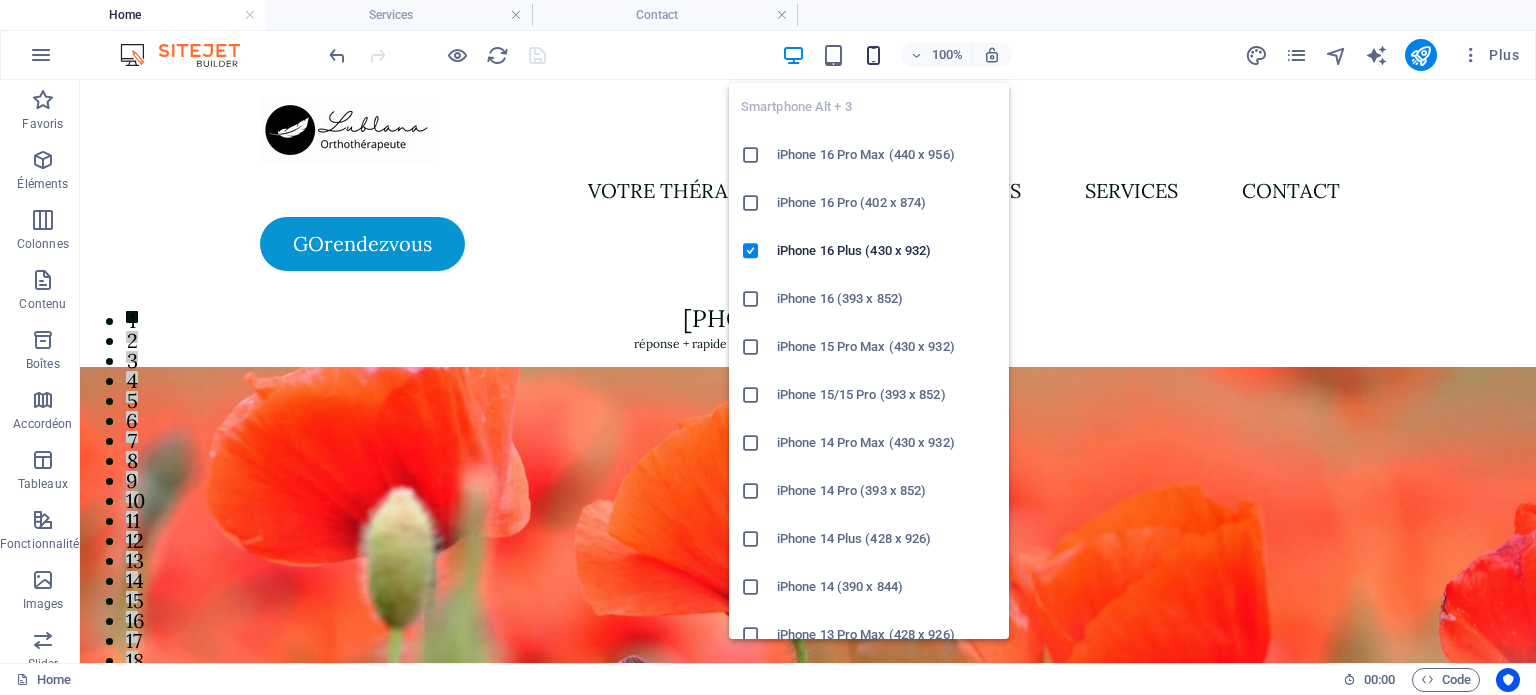 click at bounding box center [873, 55] 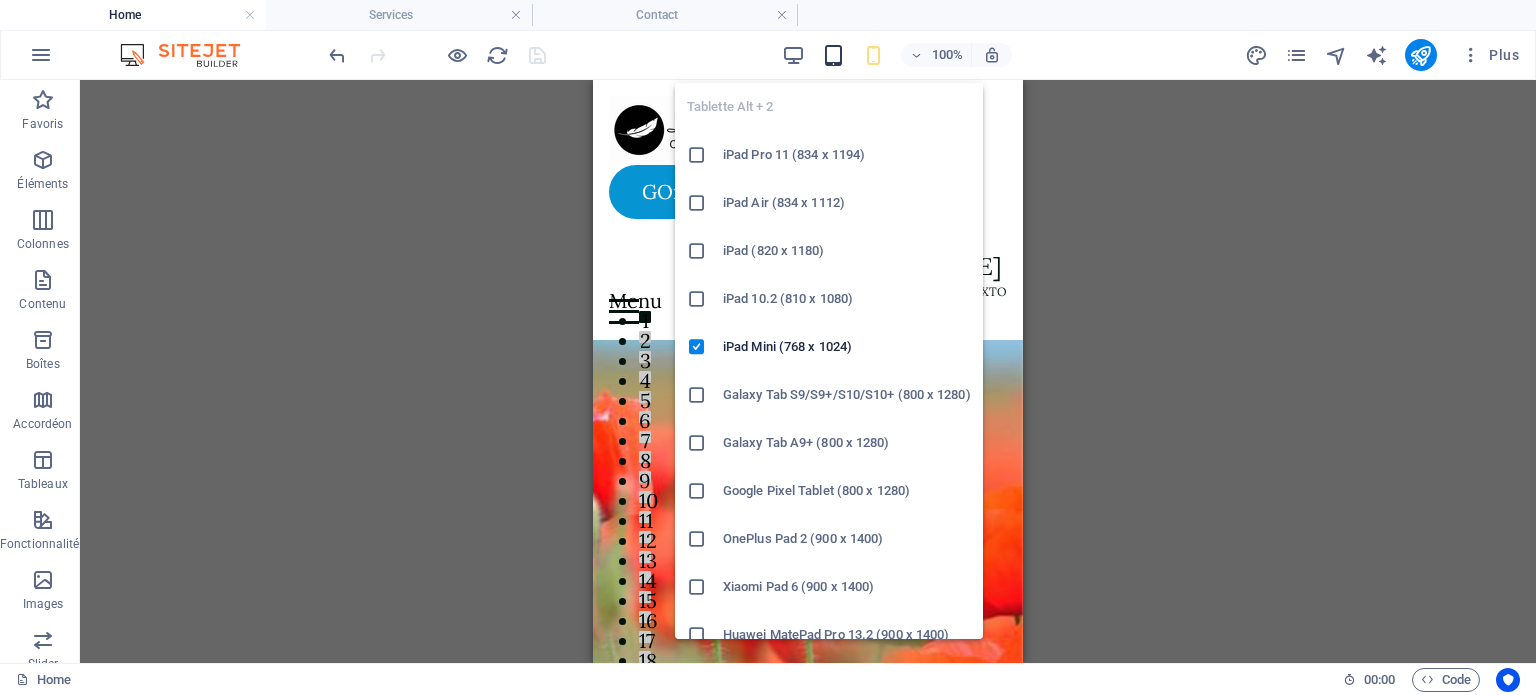 click at bounding box center (833, 55) 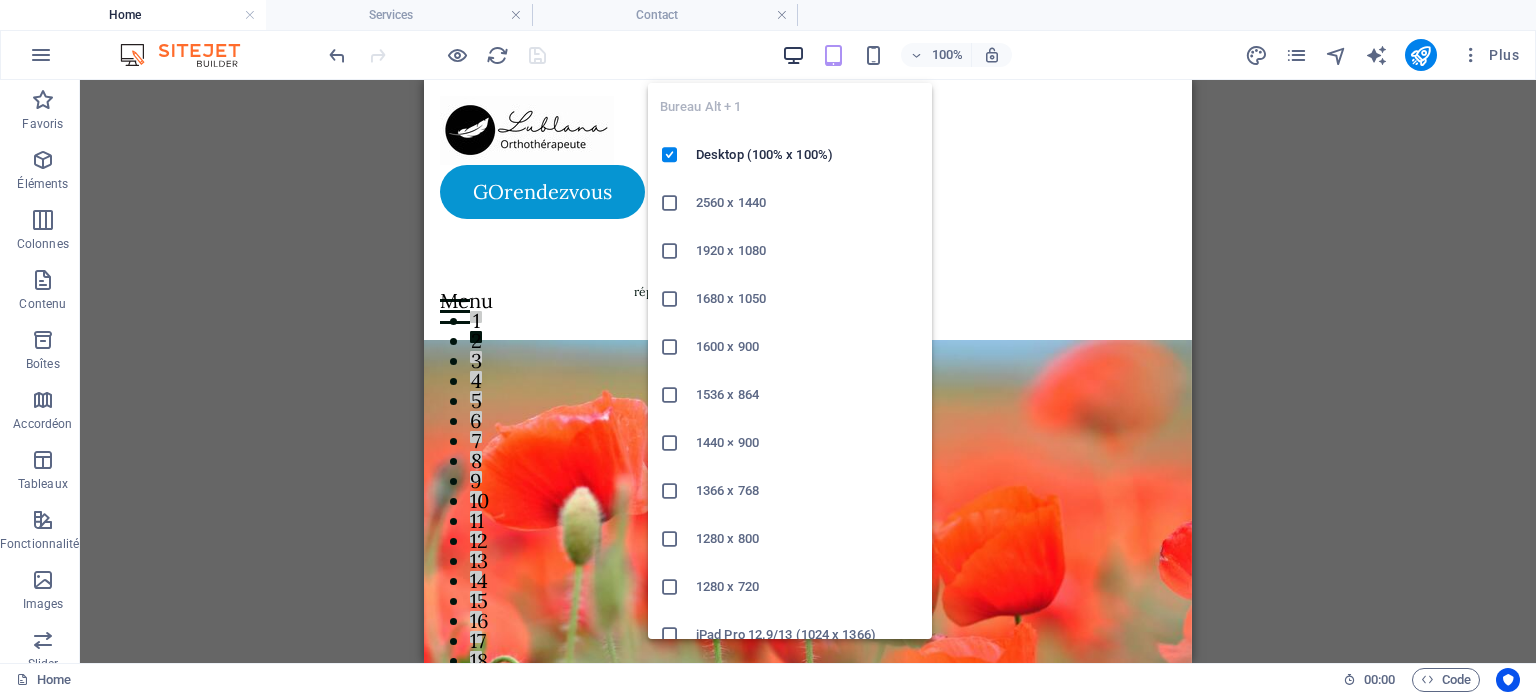 click at bounding box center (793, 55) 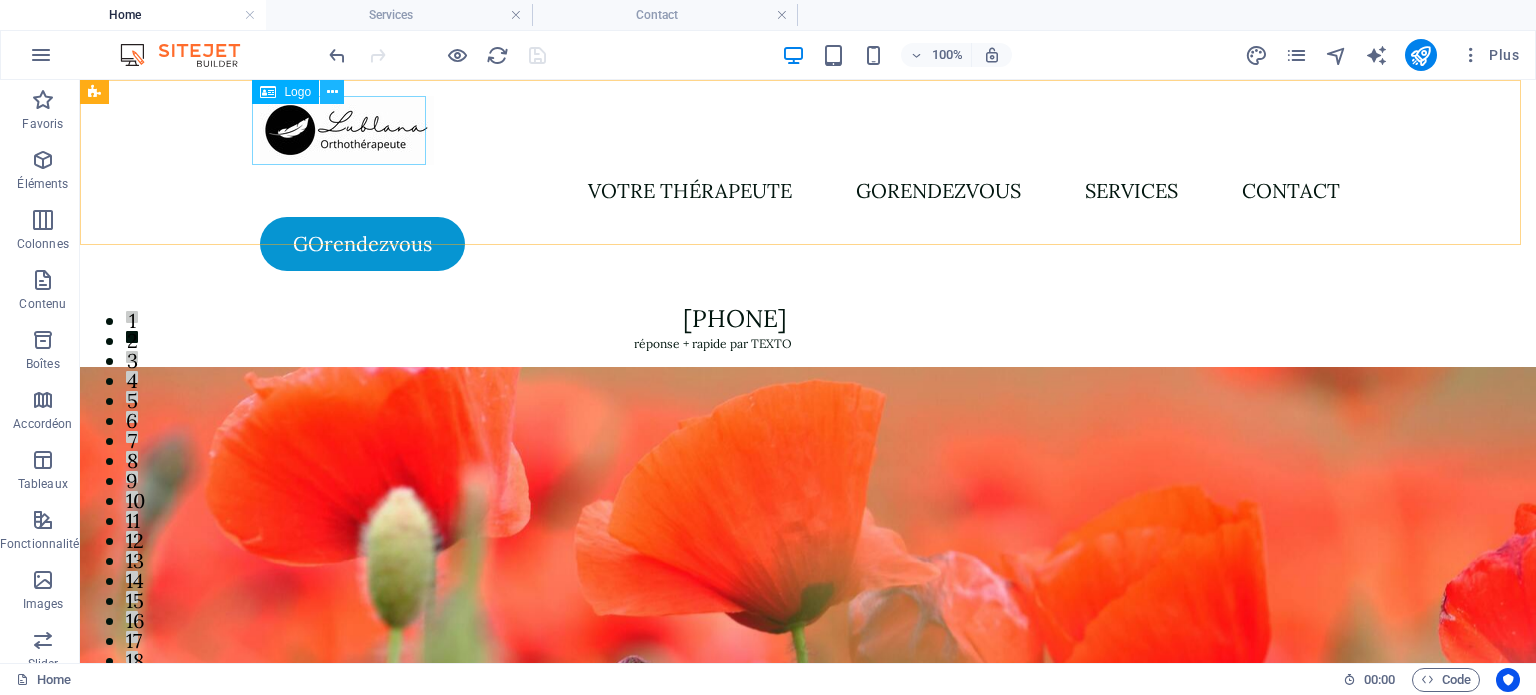 click at bounding box center [332, 92] 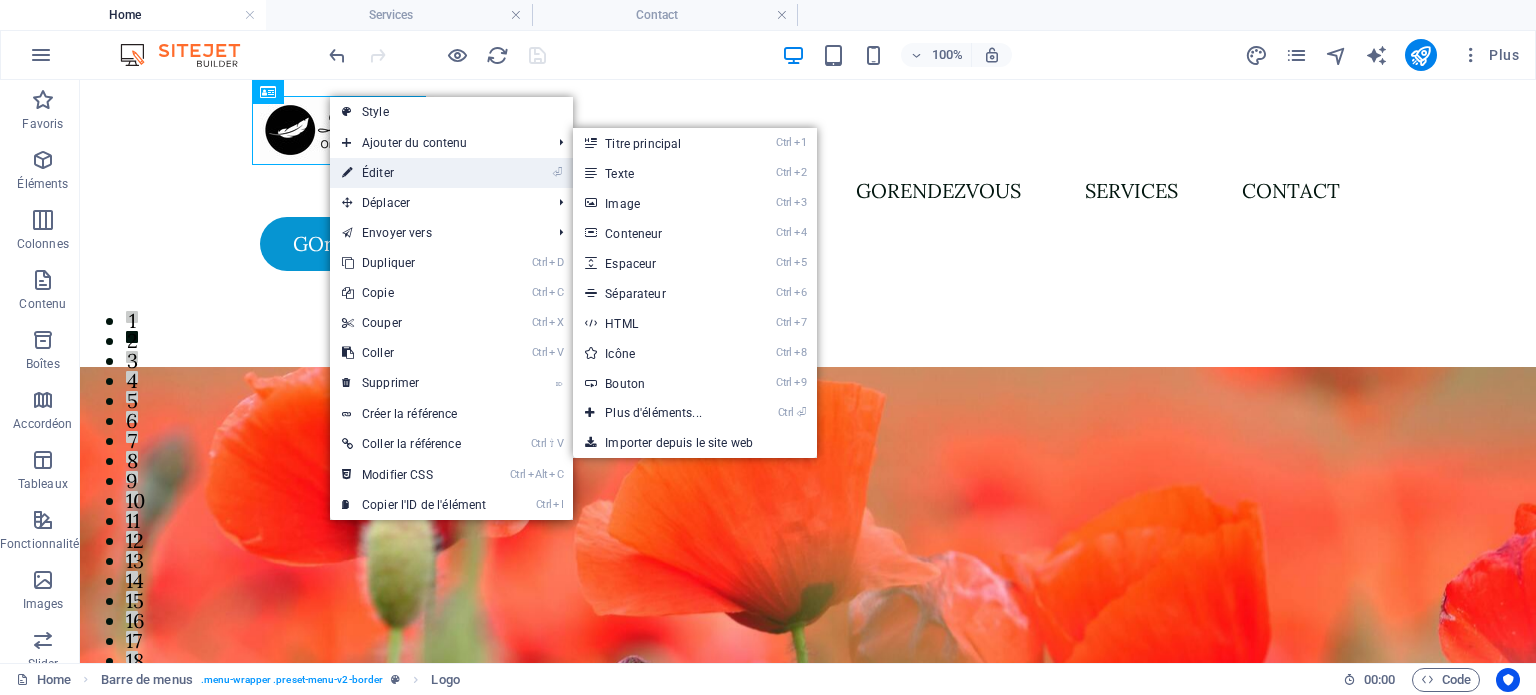 click on "⏎  Éditer" at bounding box center [414, 173] 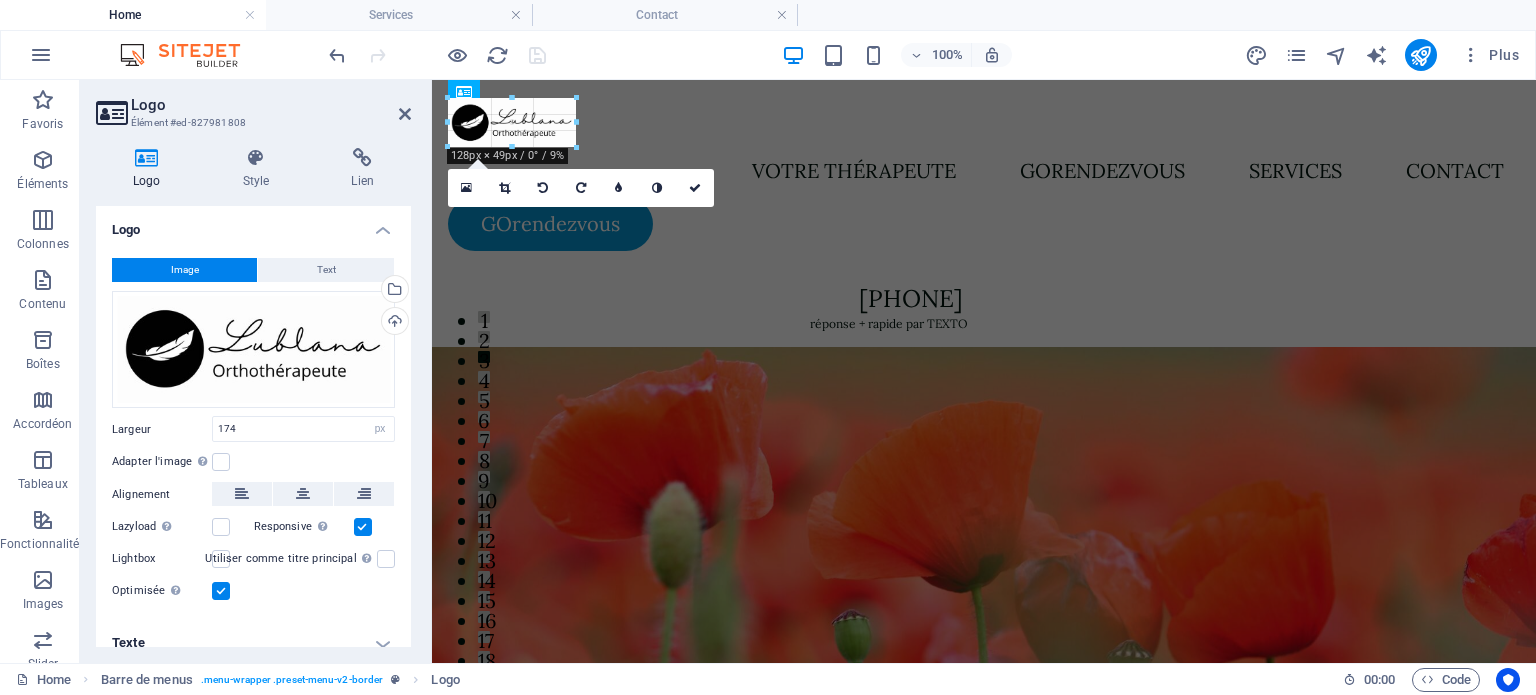 drag, startPoint x: 619, startPoint y: 163, endPoint x: 136, endPoint y: 40, distance: 498.4155 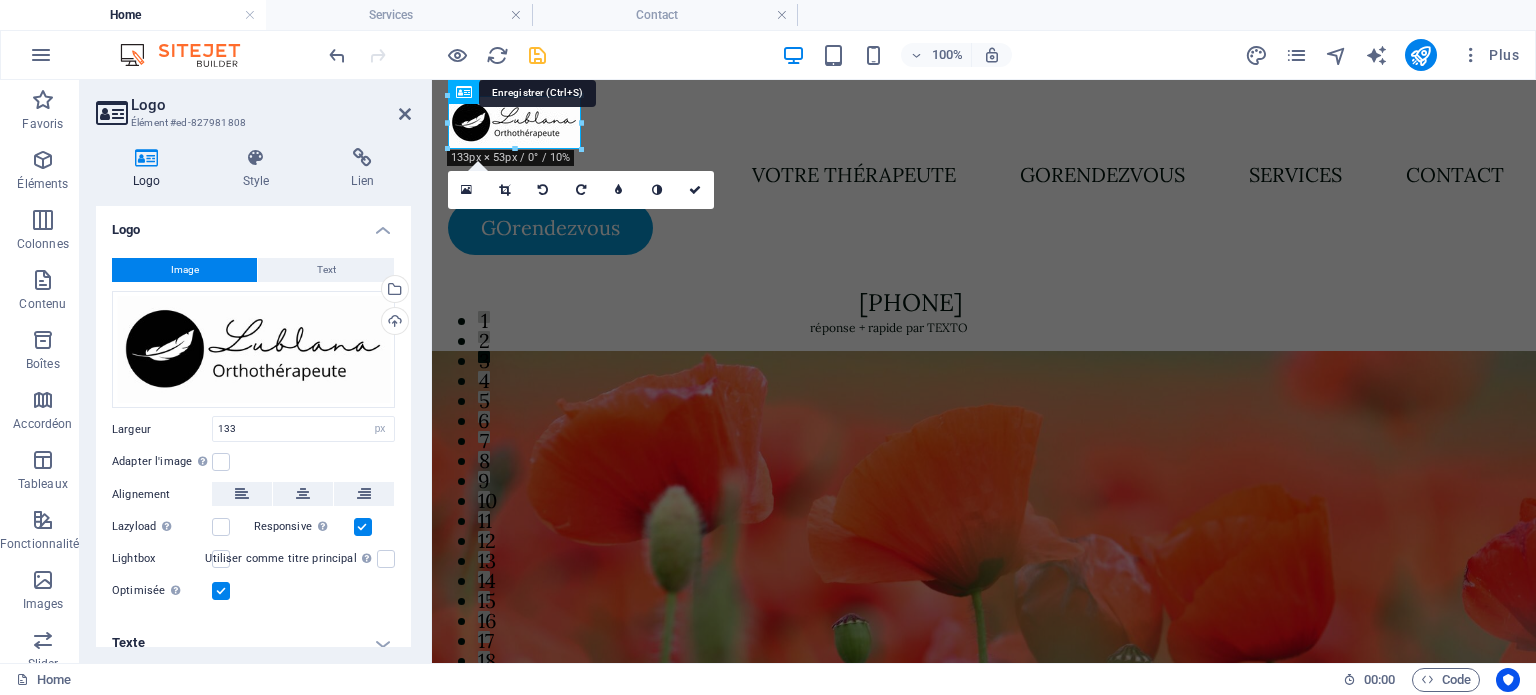 click at bounding box center (537, 55) 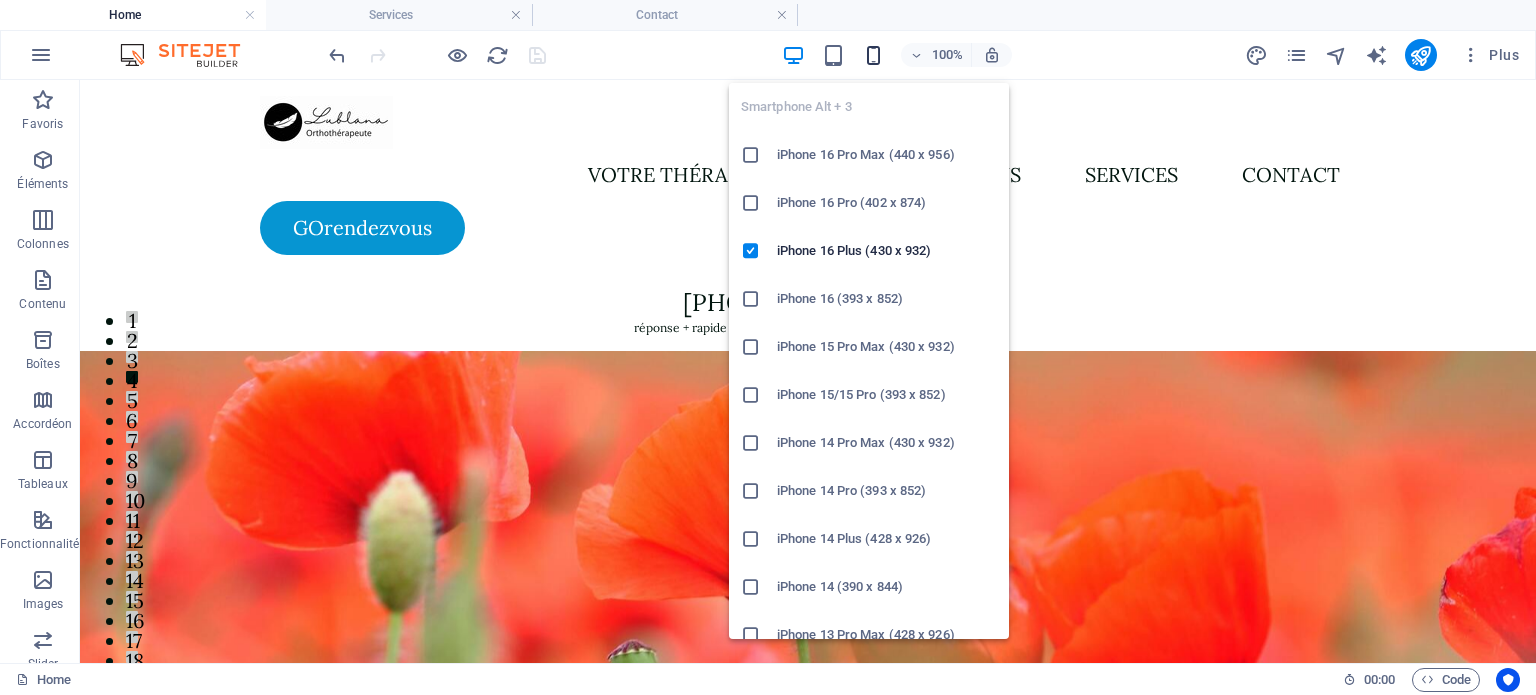 click at bounding box center (873, 55) 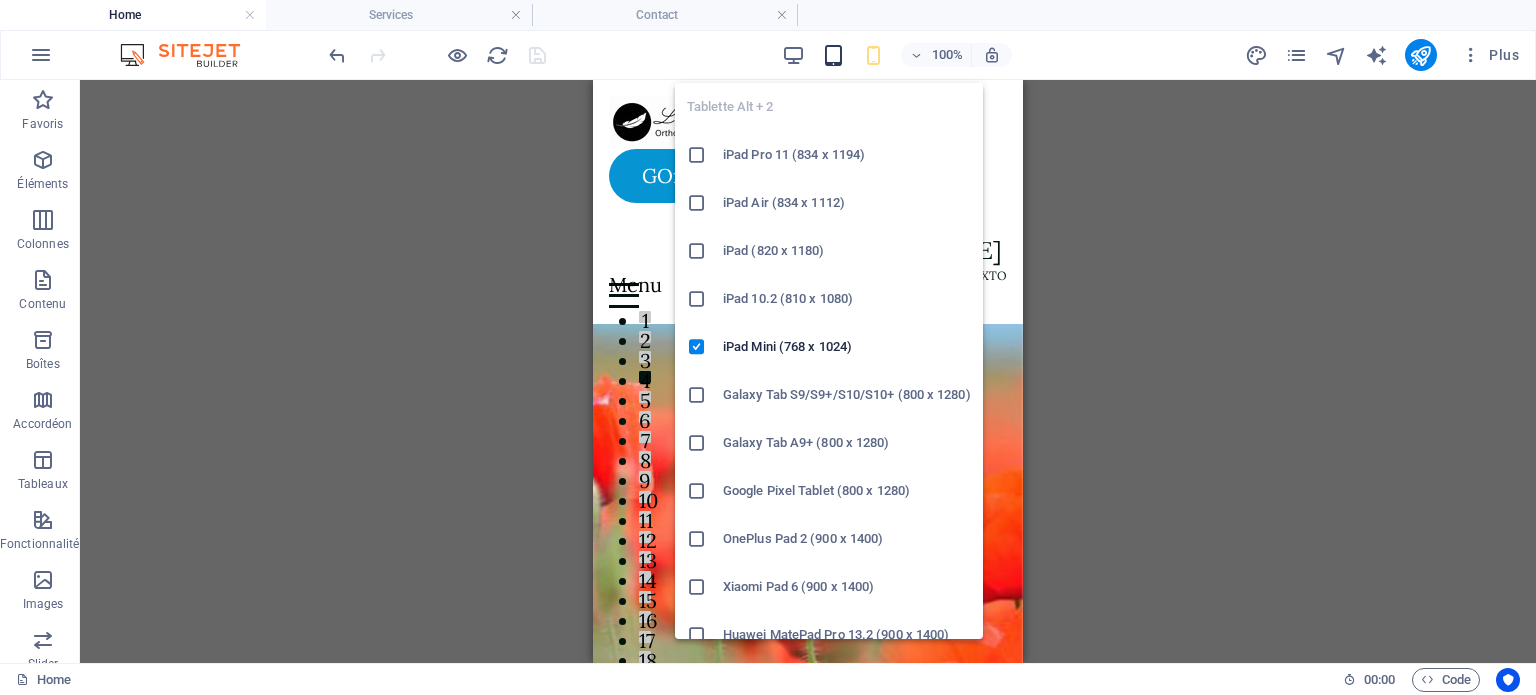 click at bounding box center [833, 55] 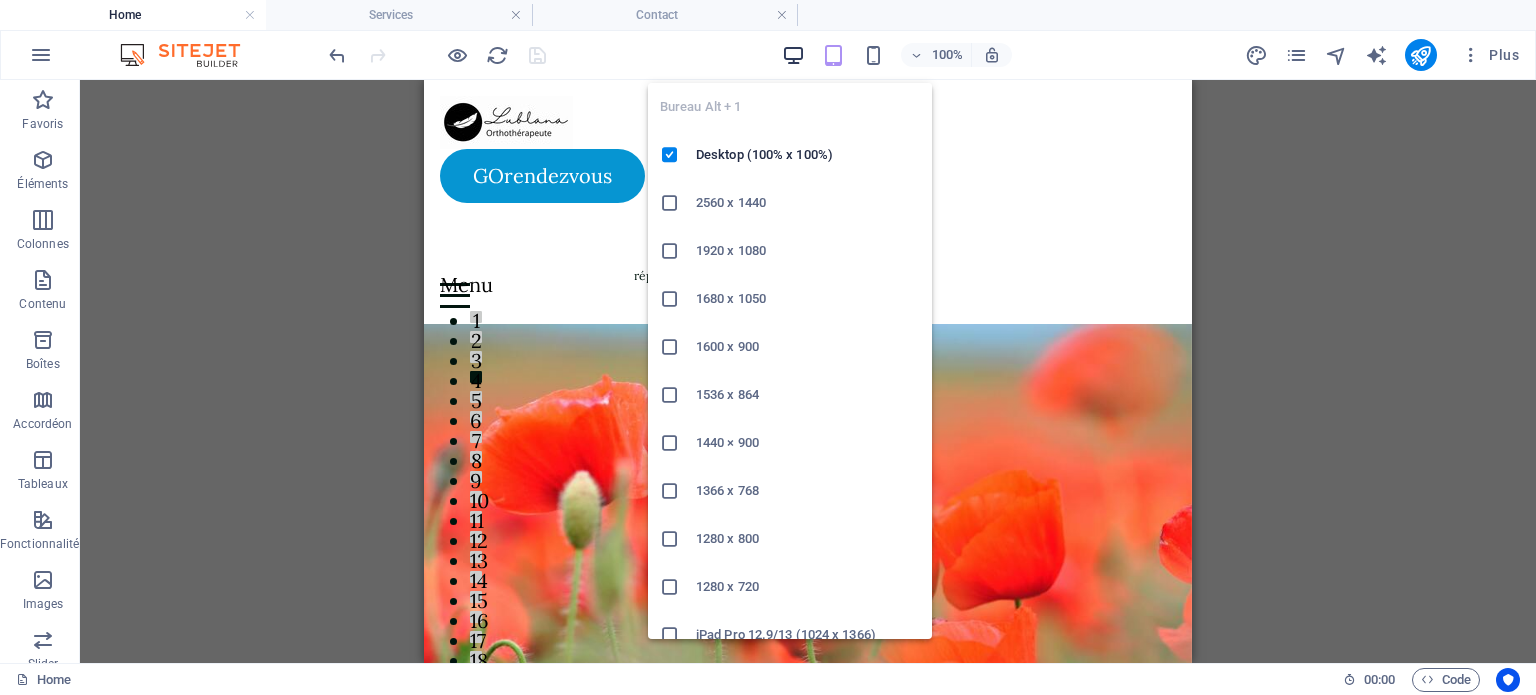click at bounding box center [793, 55] 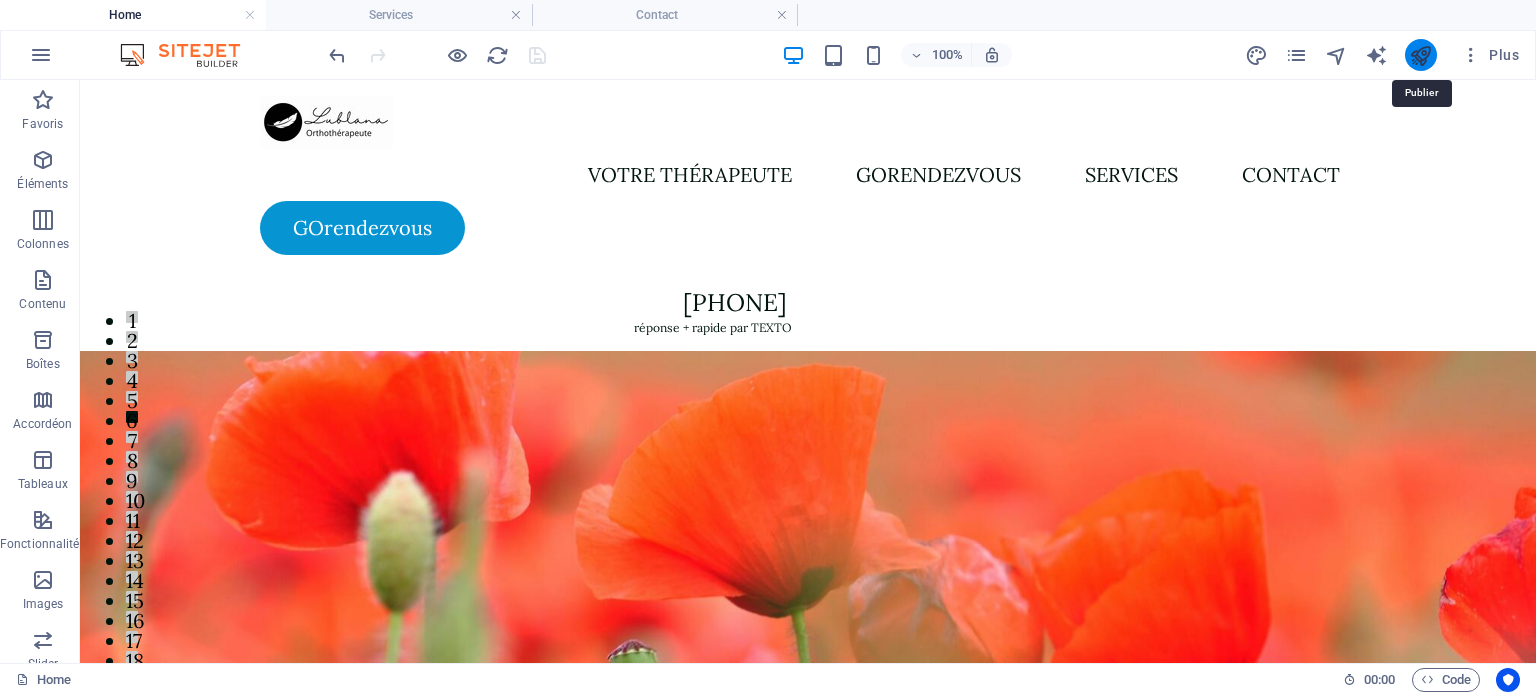 click at bounding box center (1420, 55) 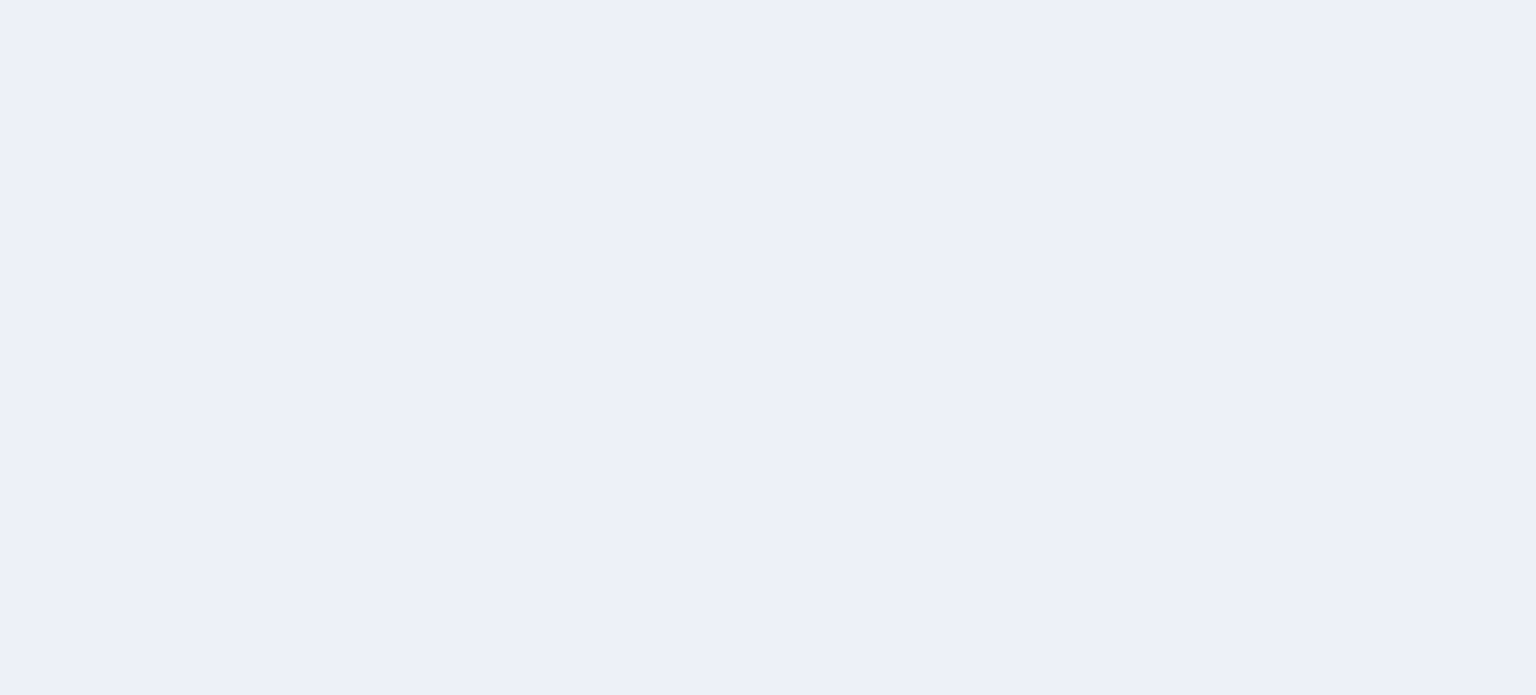 scroll, scrollTop: 0, scrollLeft: 0, axis: both 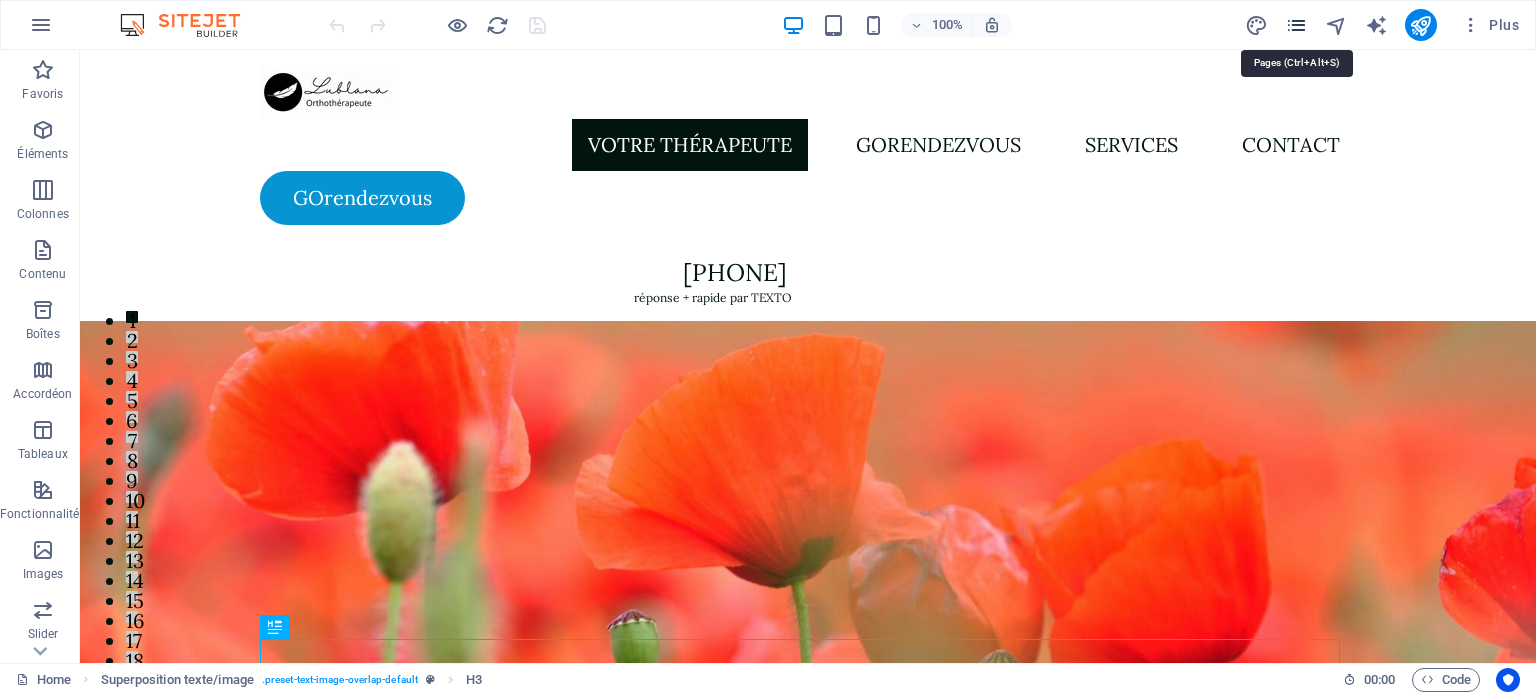 click at bounding box center (1296, 25) 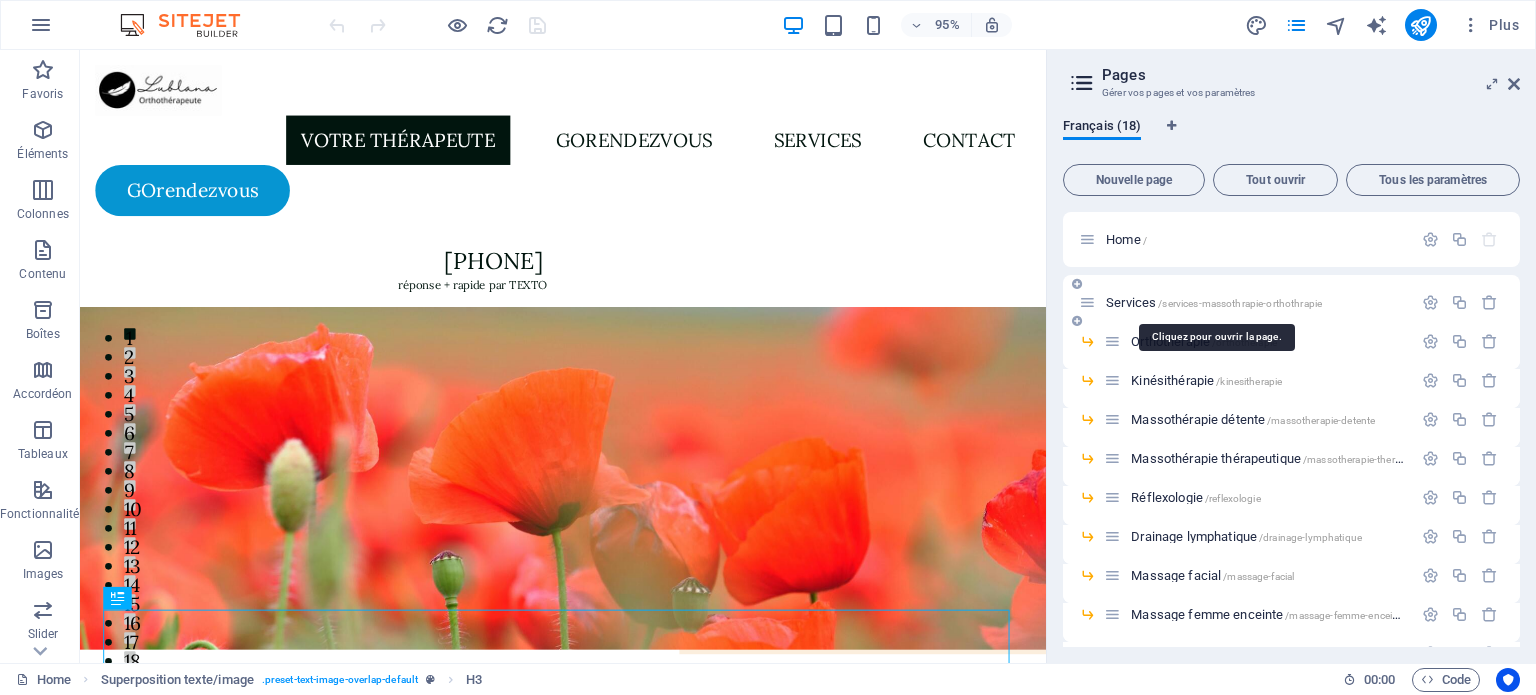 click on "Services /services-massothrapie-orthothrapie" at bounding box center [1214, 302] 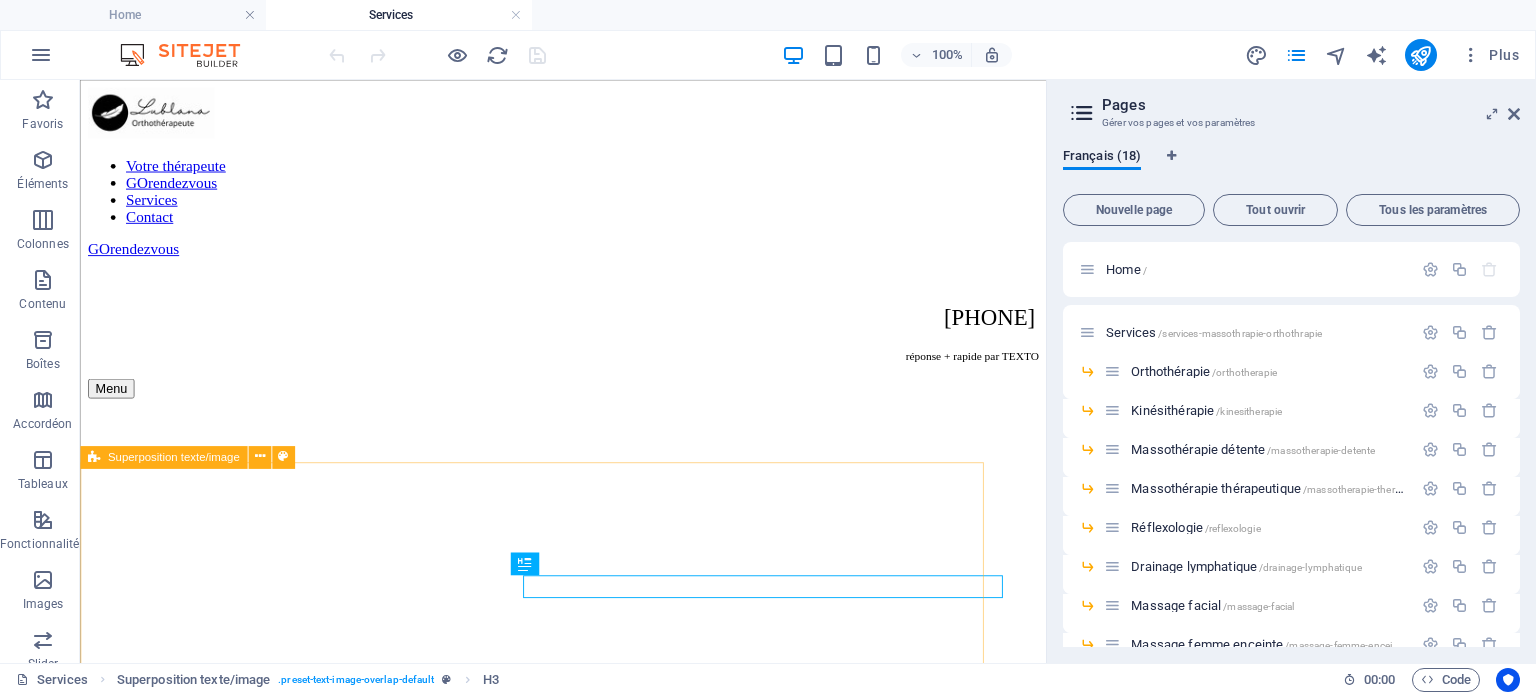 scroll, scrollTop: 0, scrollLeft: 0, axis: both 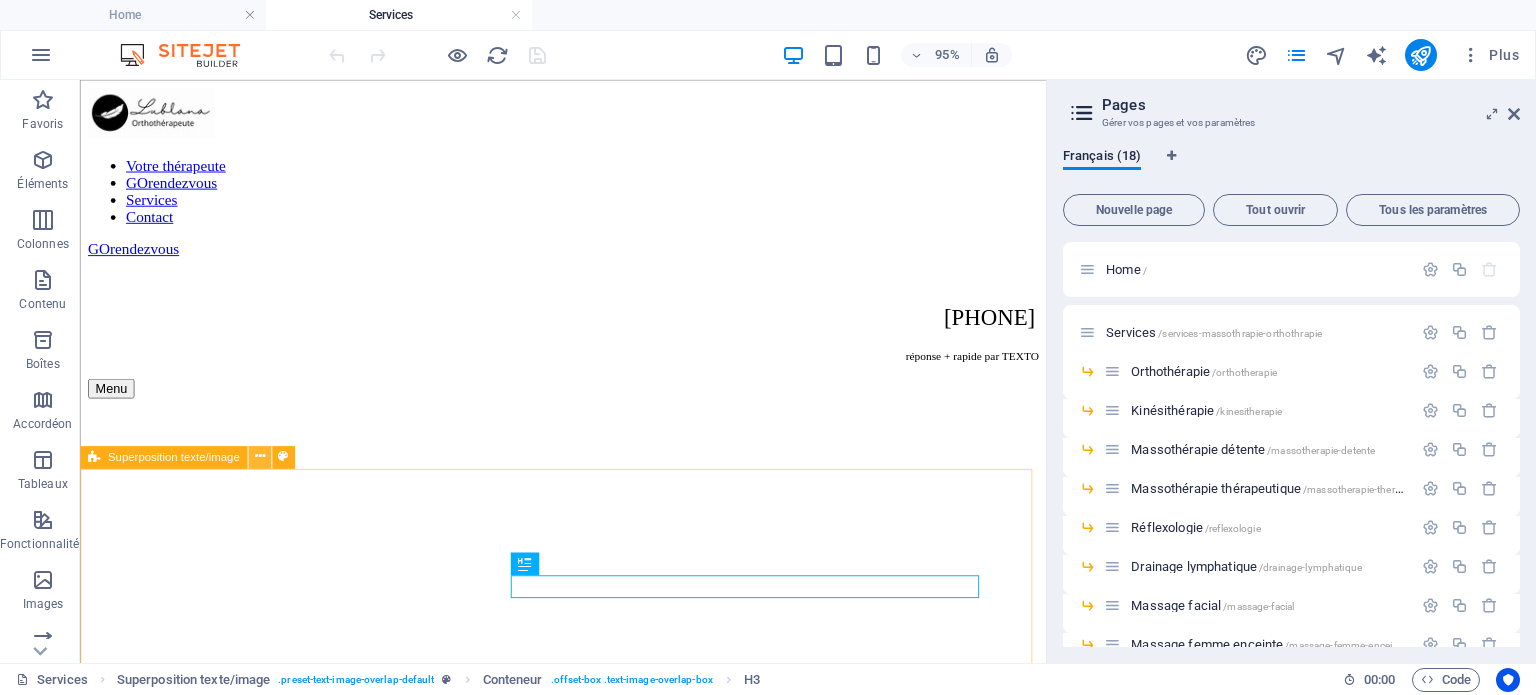 click at bounding box center (259, 457) 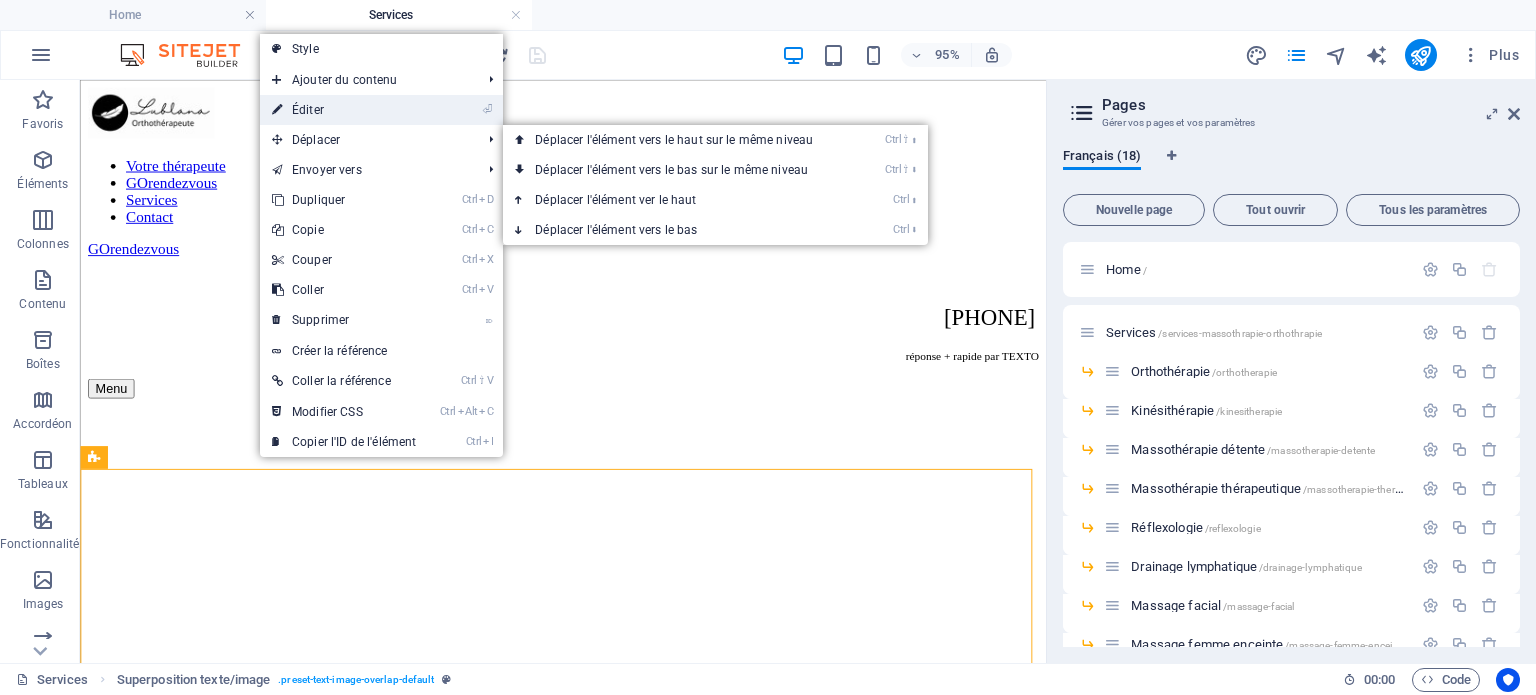 click on "⏎  Éditer" at bounding box center (344, 110) 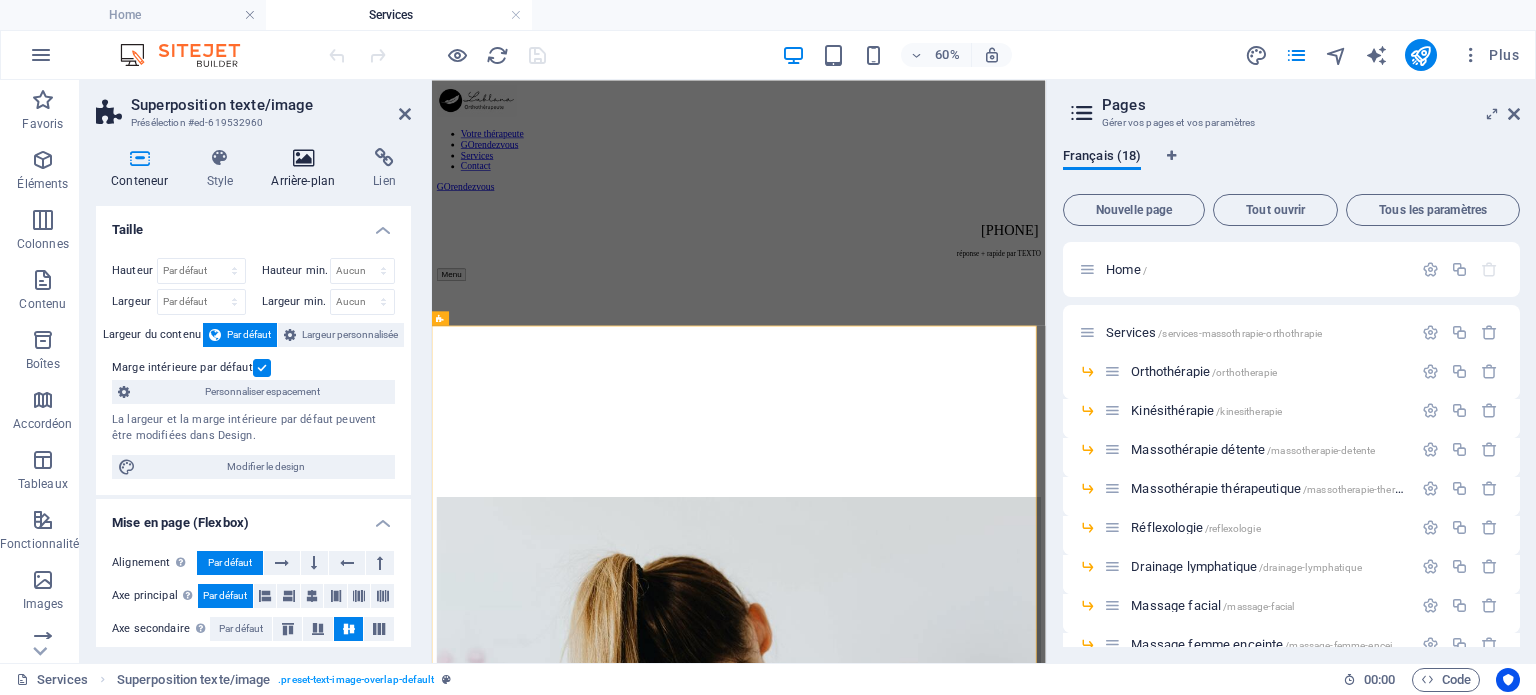 click at bounding box center (303, 158) 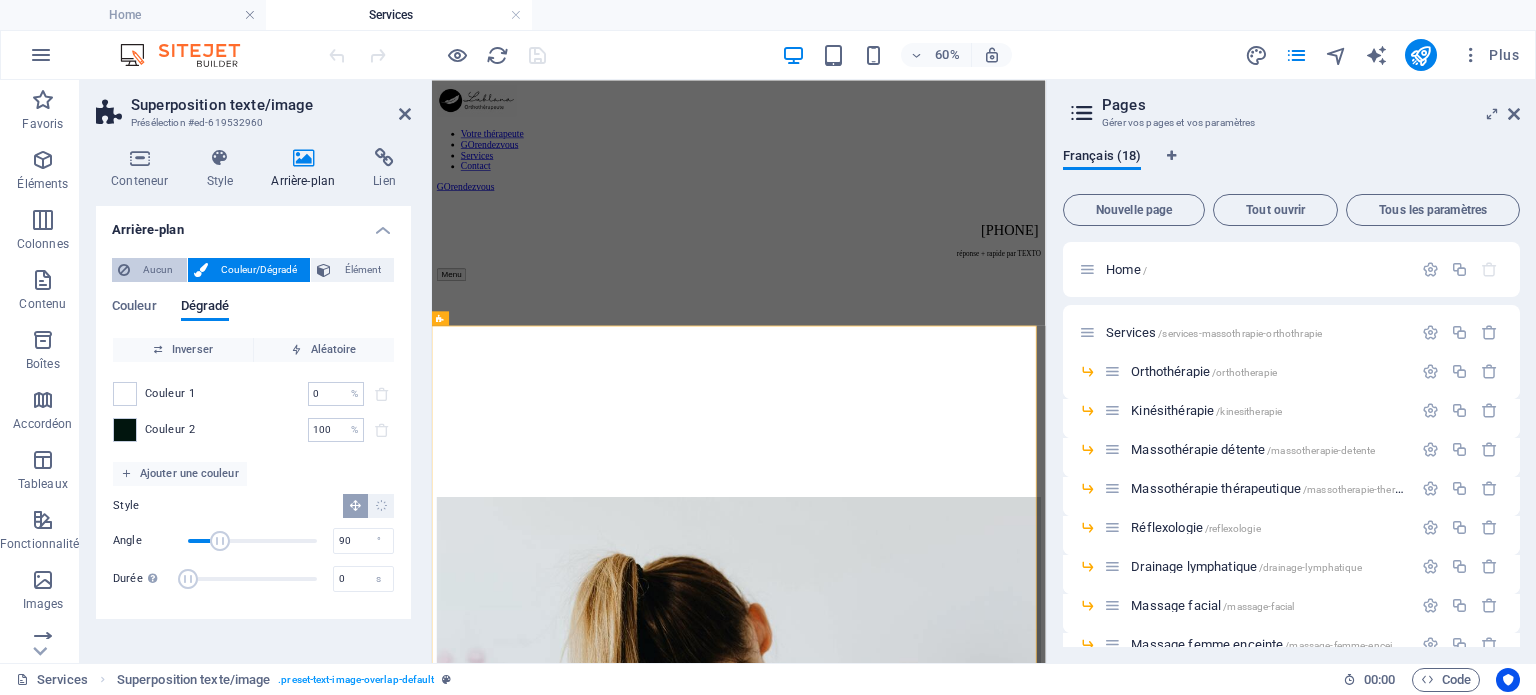 click on "Aucun" at bounding box center (158, 270) 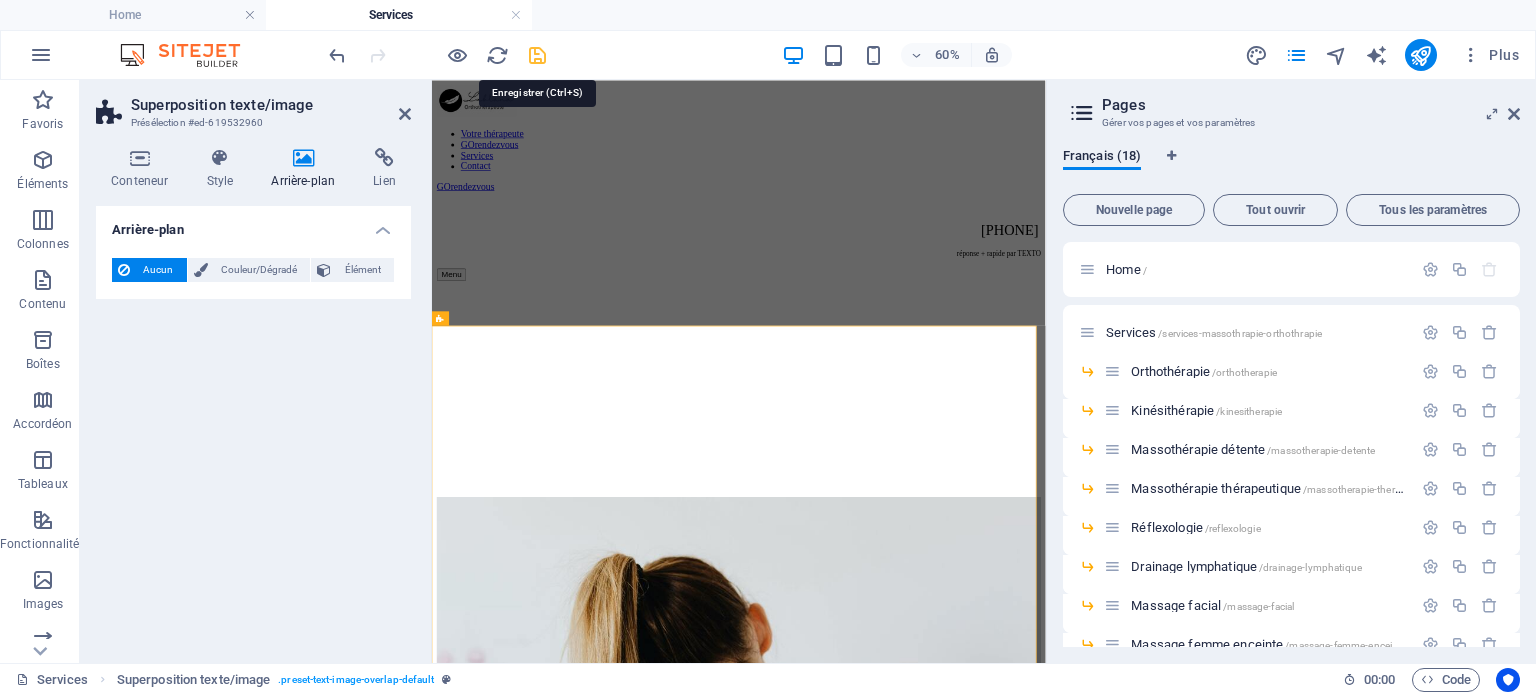 click at bounding box center [537, 55] 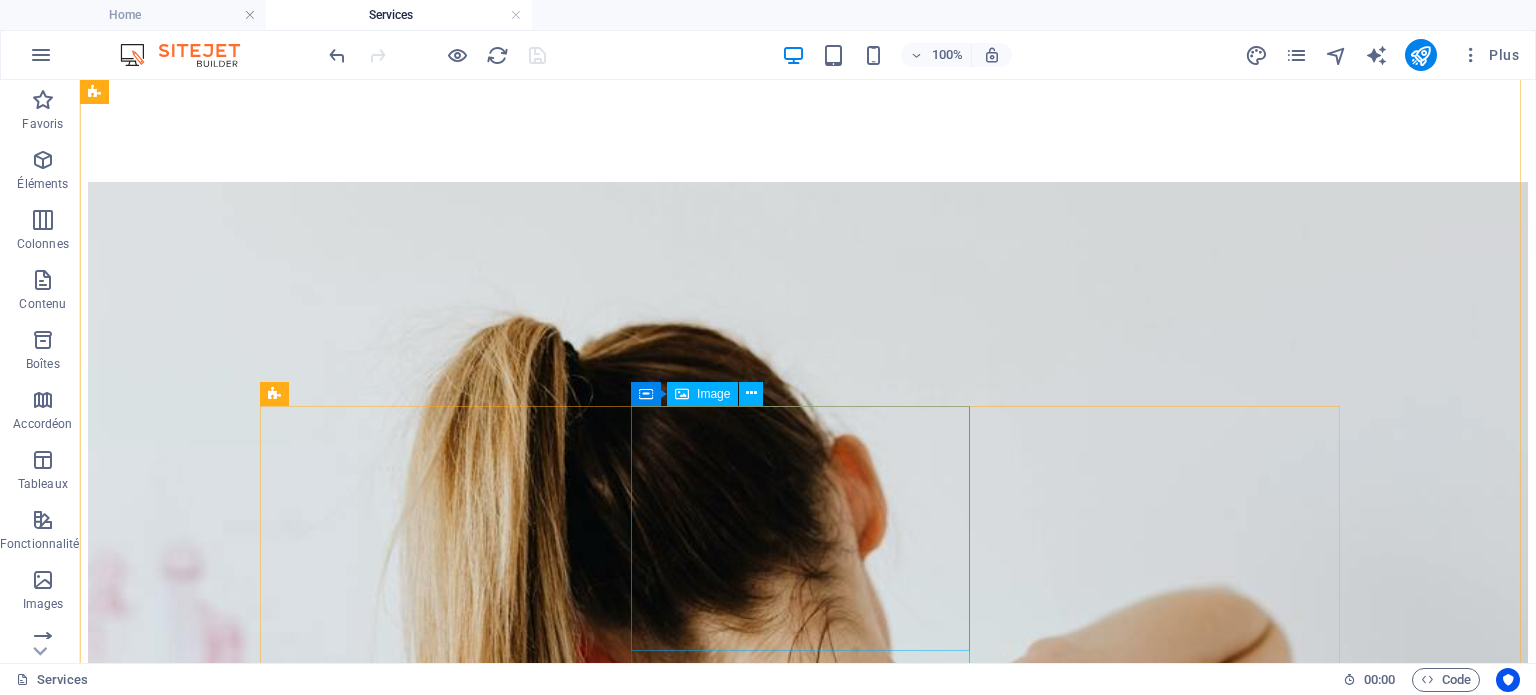 scroll, scrollTop: 0, scrollLeft: 0, axis: both 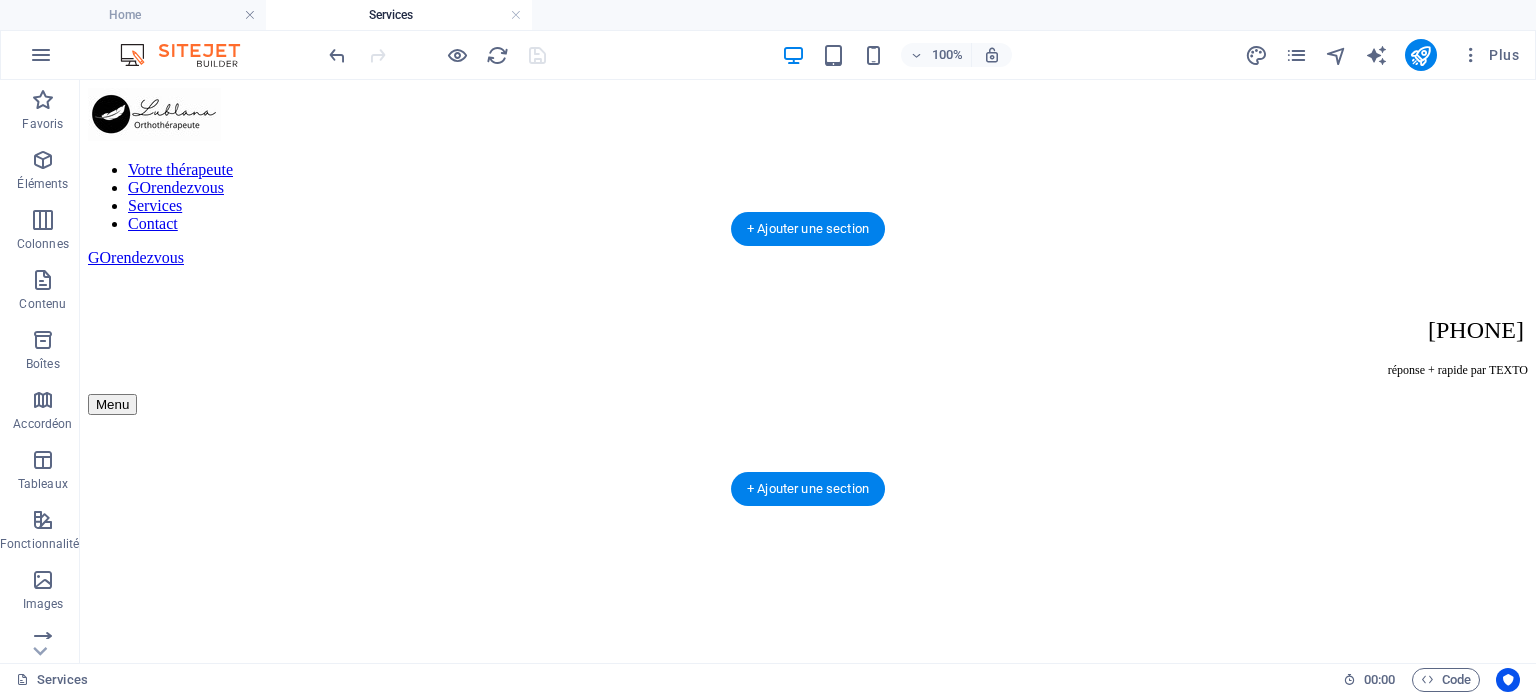 click at bounding box center (808, 415) 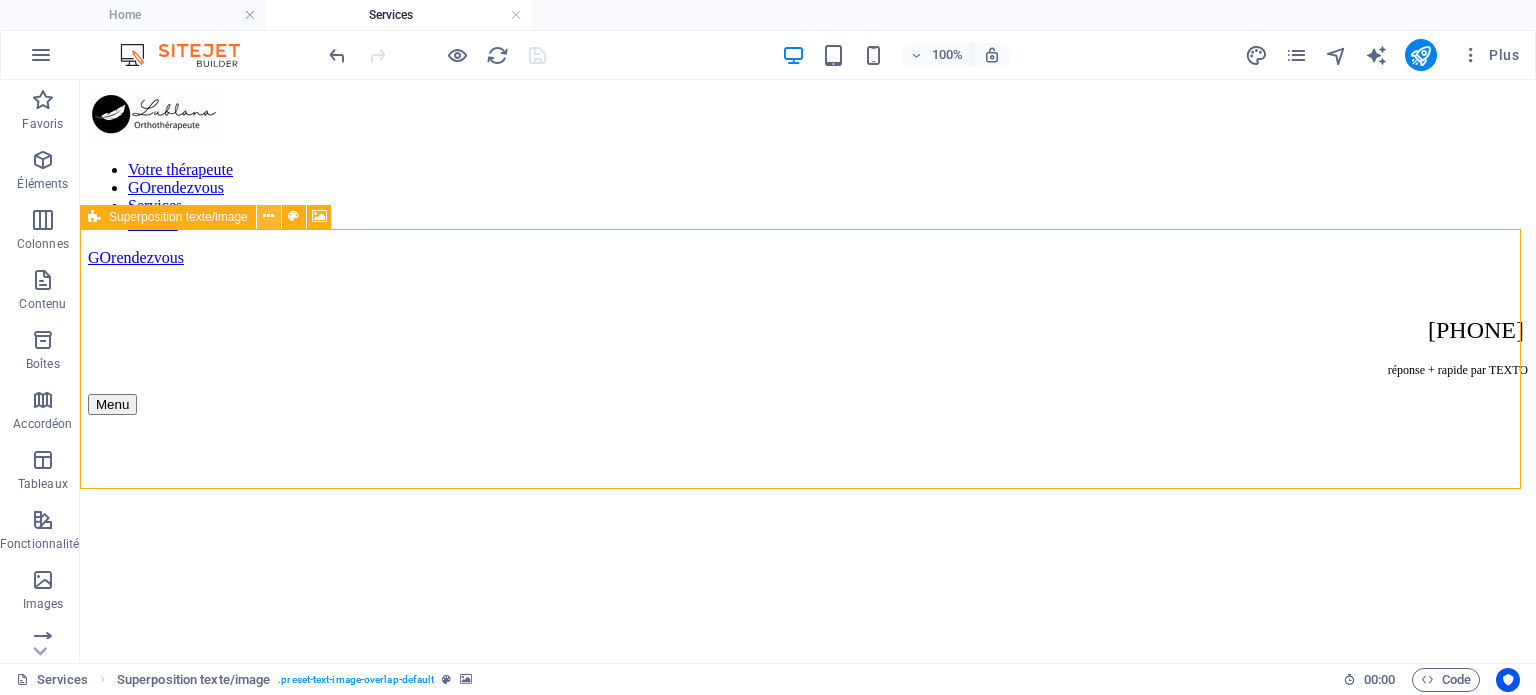 click at bounding box center [268, 216] 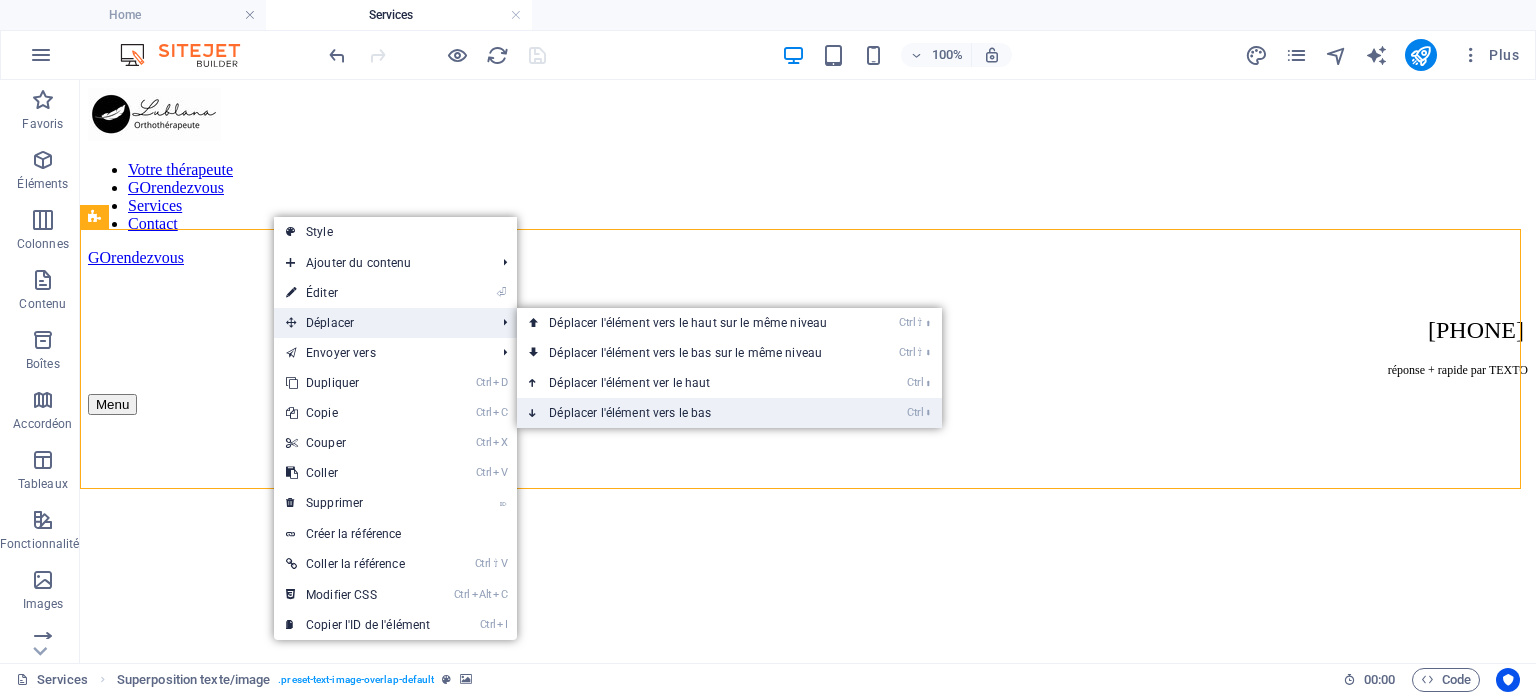 drag, startPoint x: 604, startPoint y: 407, endPoint x: 532, endPoint y: 329, distance: 106.15083 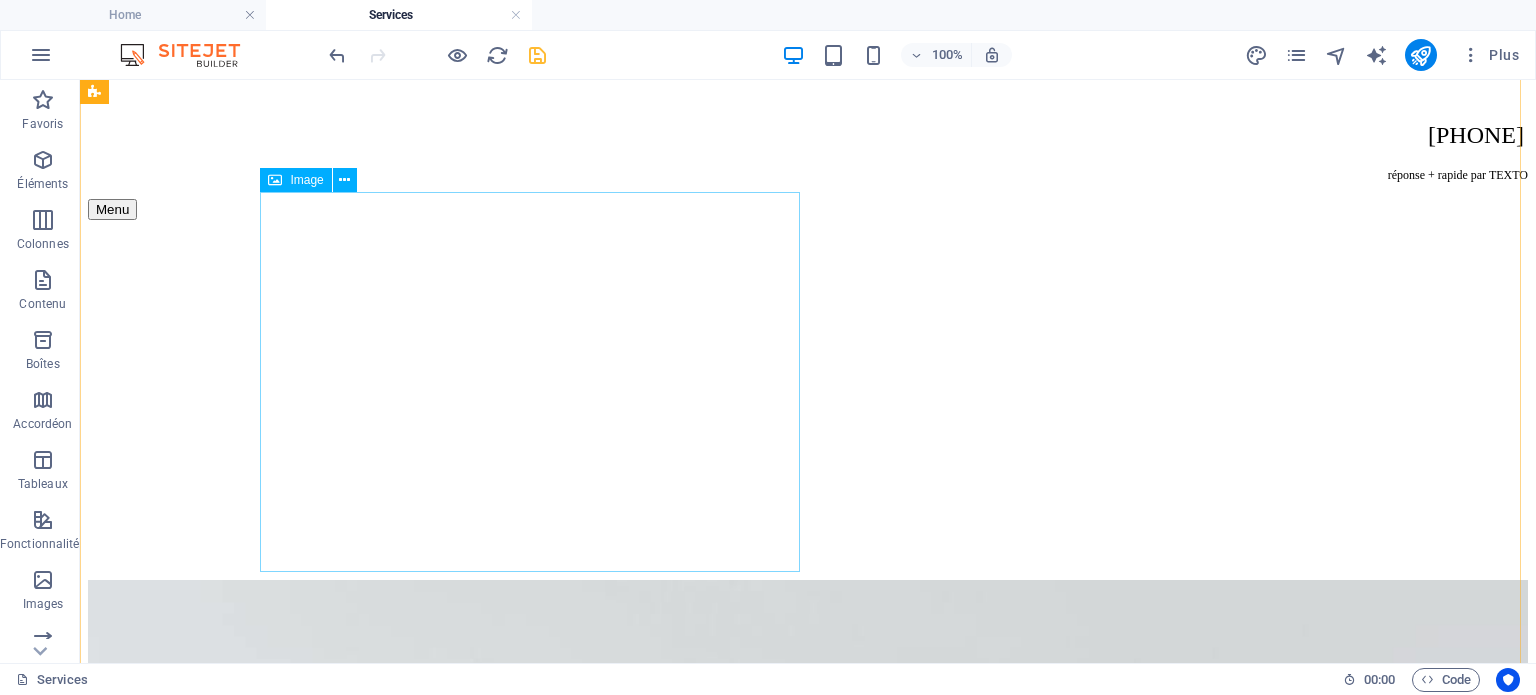 scroll, scrollTop: 0, scrollLeft: 0, axis: both 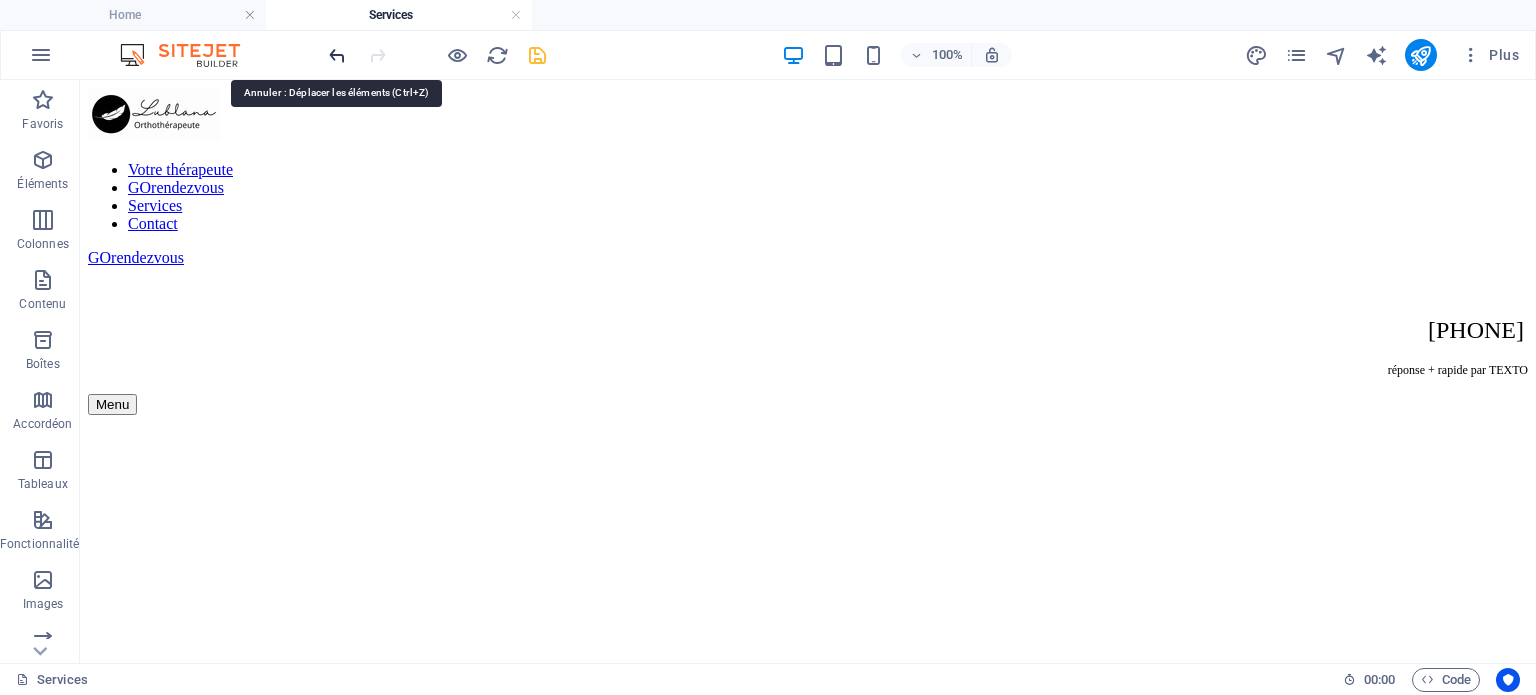 click at bounding box center [337, 55] 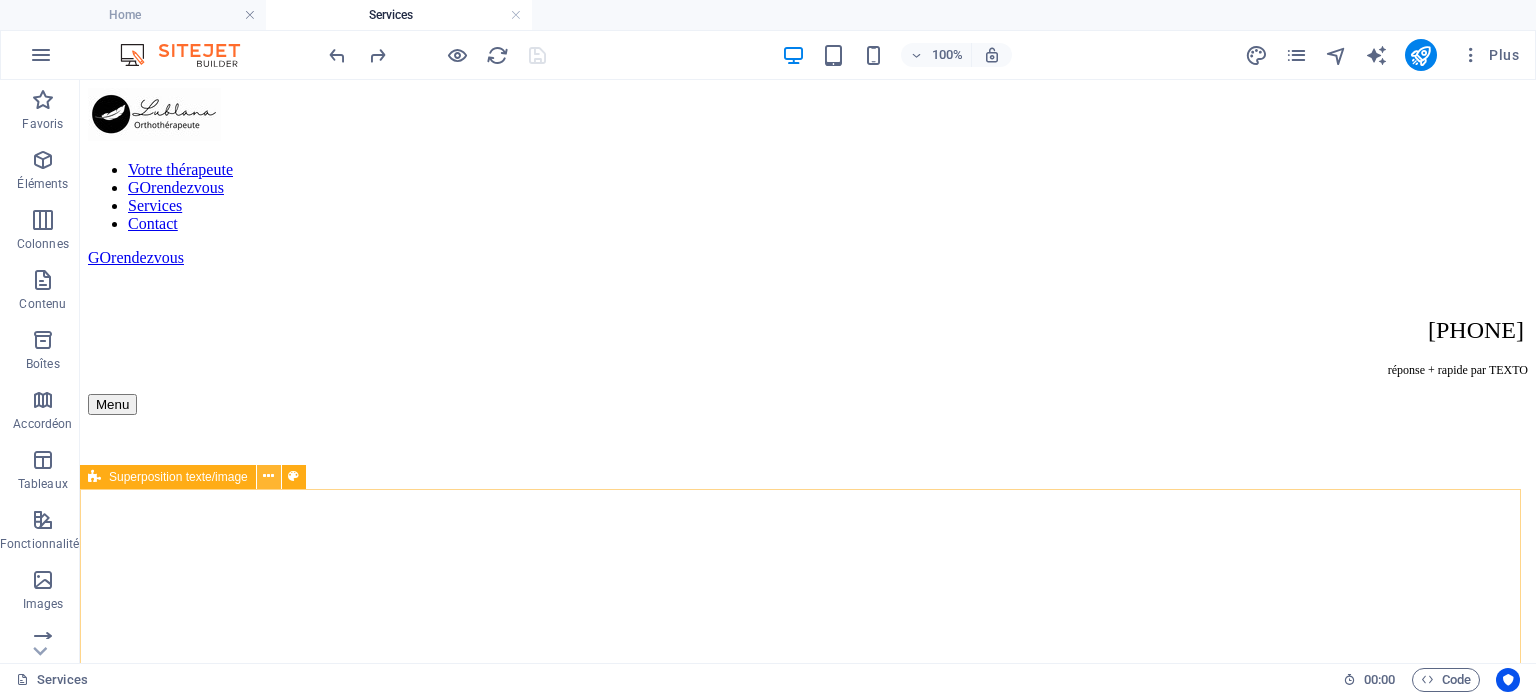 click at bounding box center (268, 476) 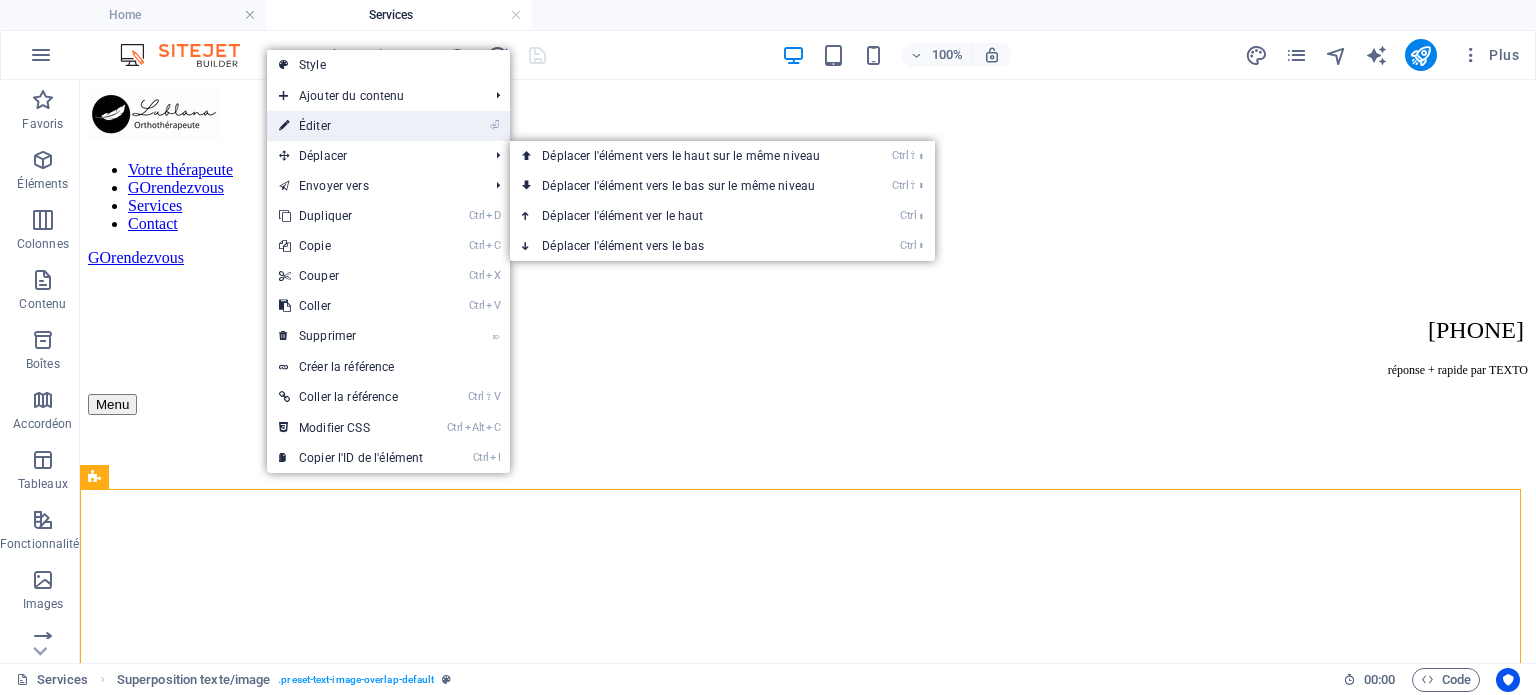 click on "⏎  Éditer" at bounding box center [351, 126] 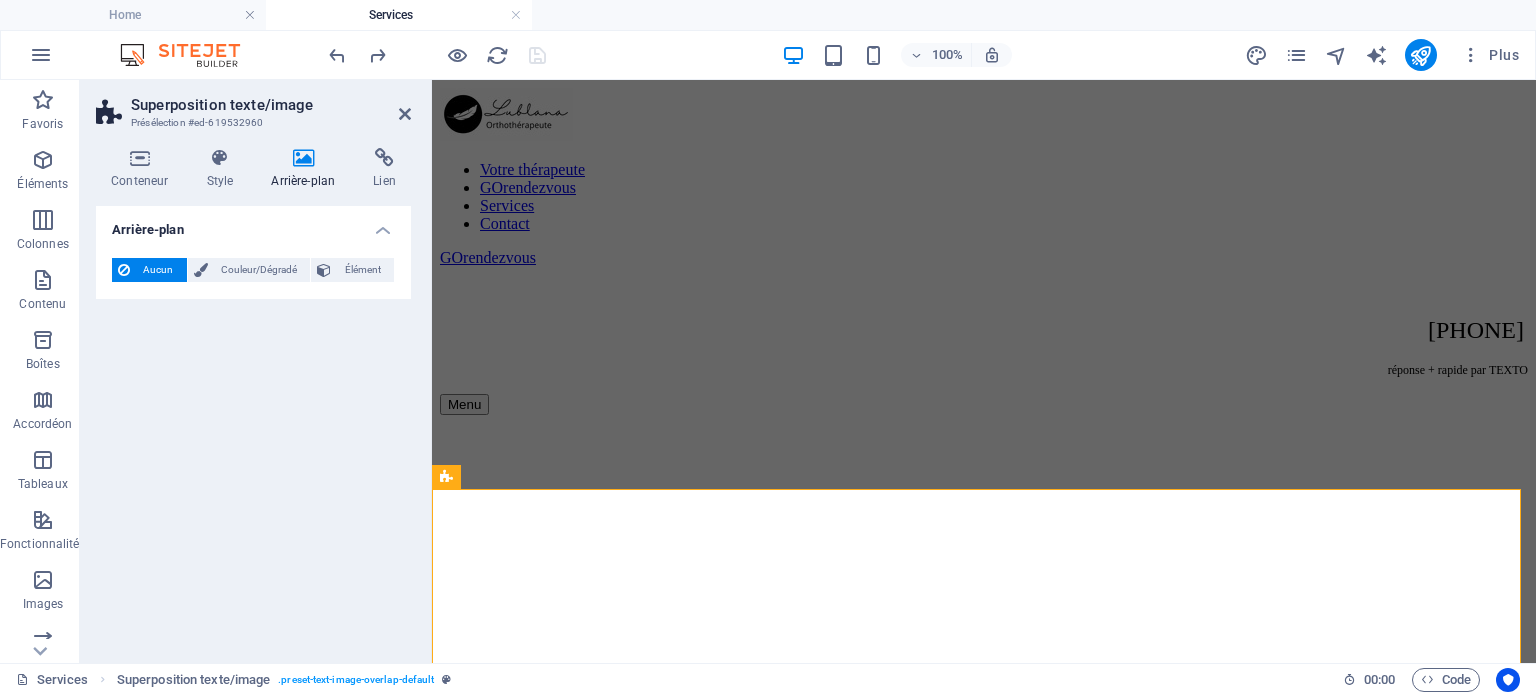 click at bounding box center [303, 158] 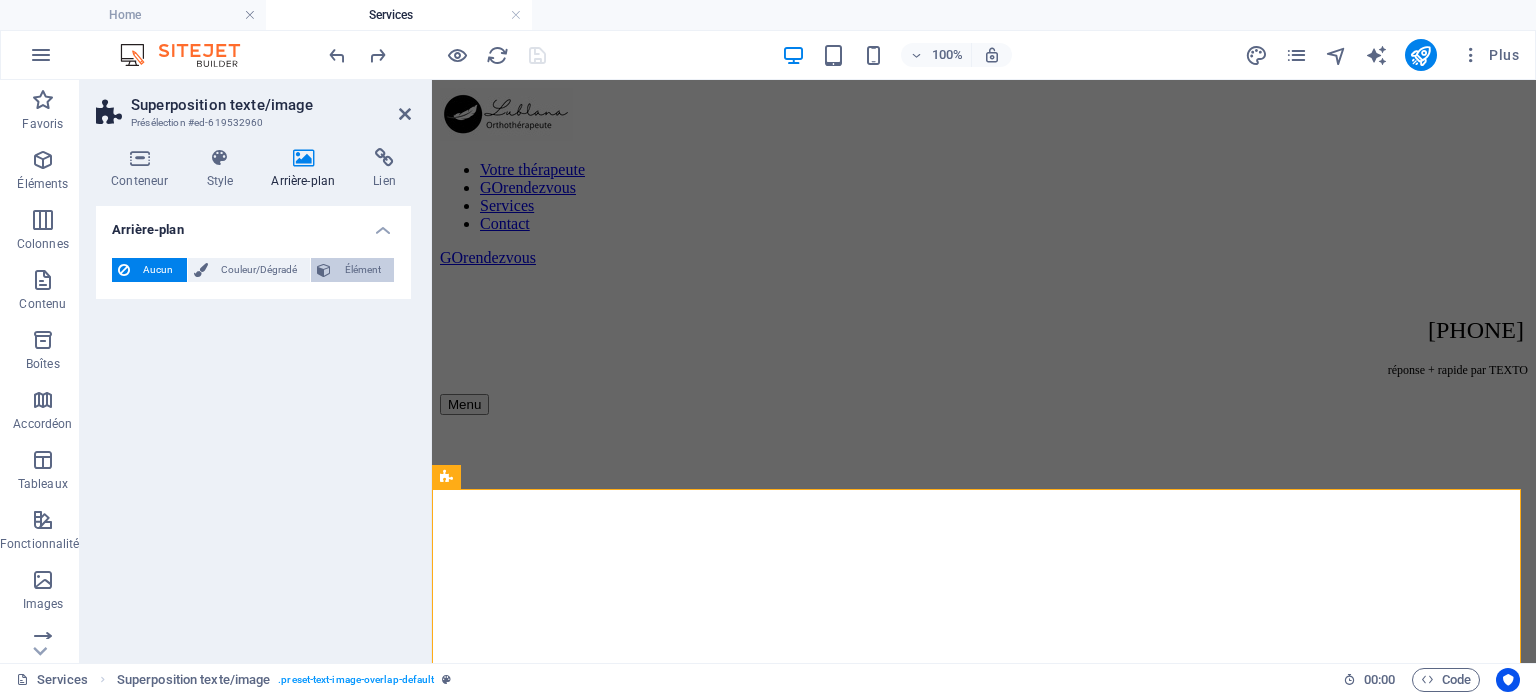click on "Élément" at bounding box center [362, 270] 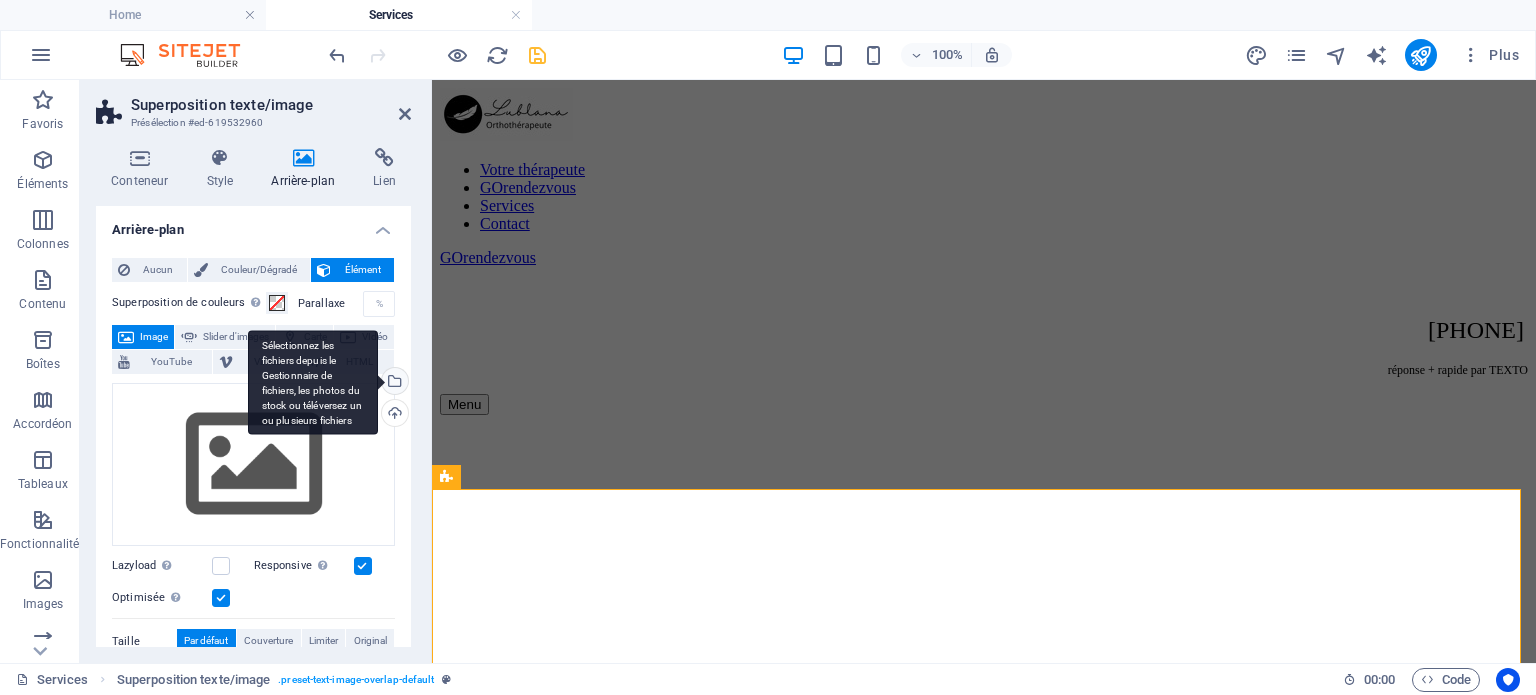 click on "Sélectionnez les fichiers depuis le Gestionnaire de fichiers, les photos du stock ou téléversez un ou plusieurs fichiers" at bounding box center (313, 382) 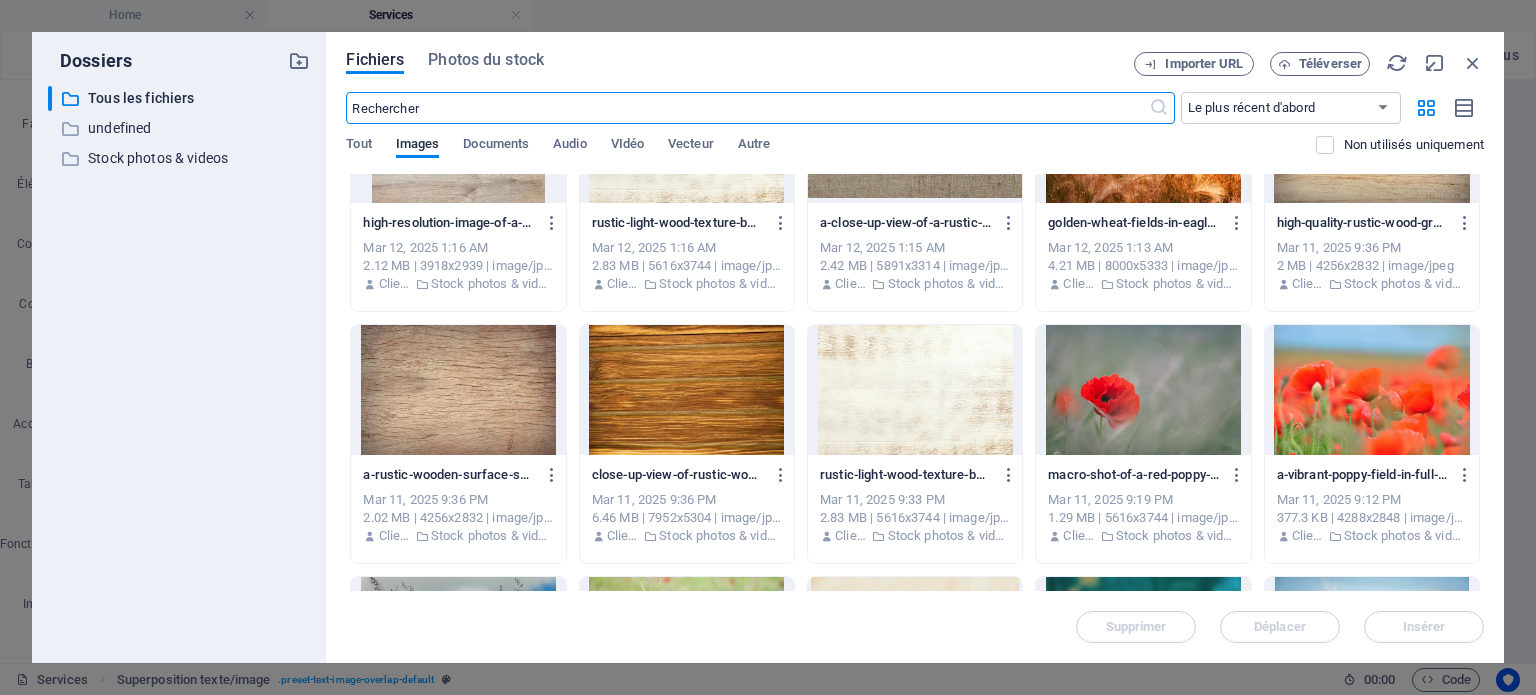 scroll, scrollTop: 3074, scrollLeft: 0, axis: vertical 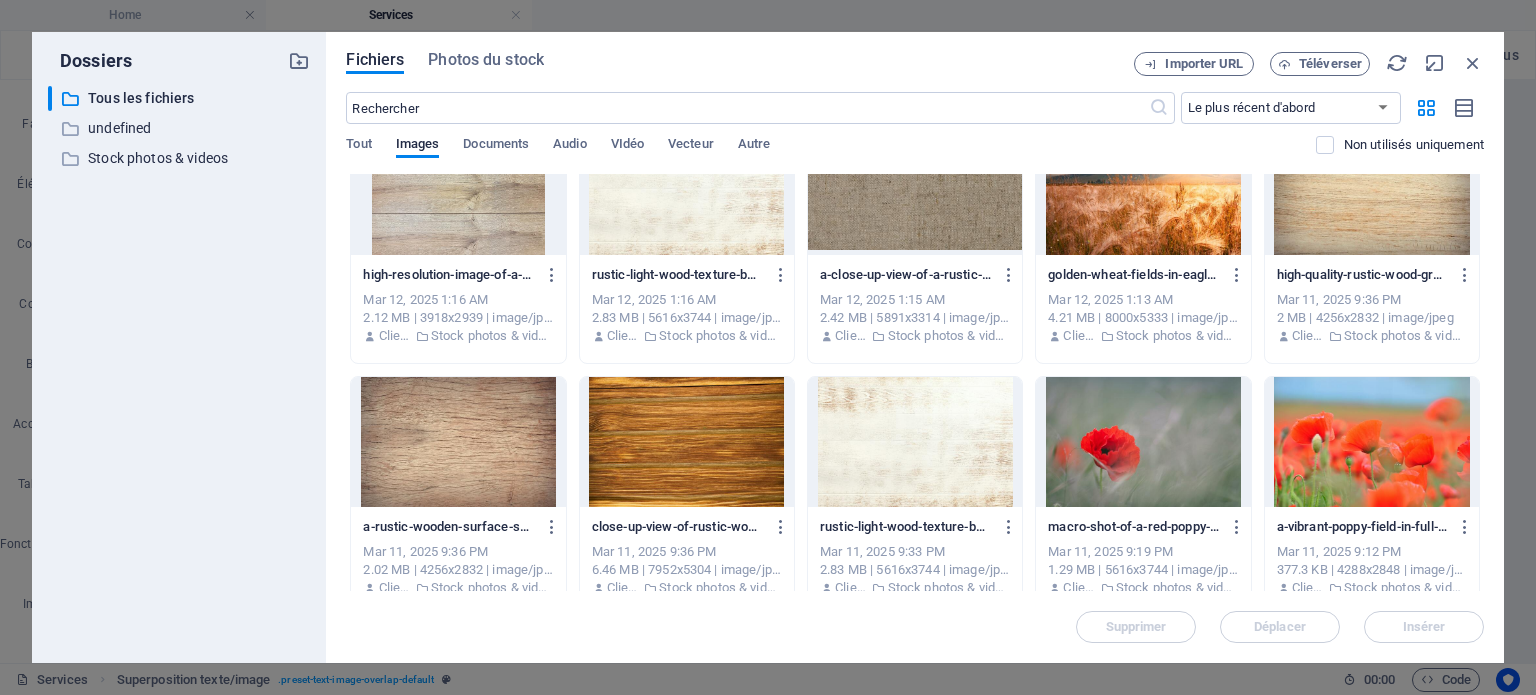 click at bounding box center (1372, 442) 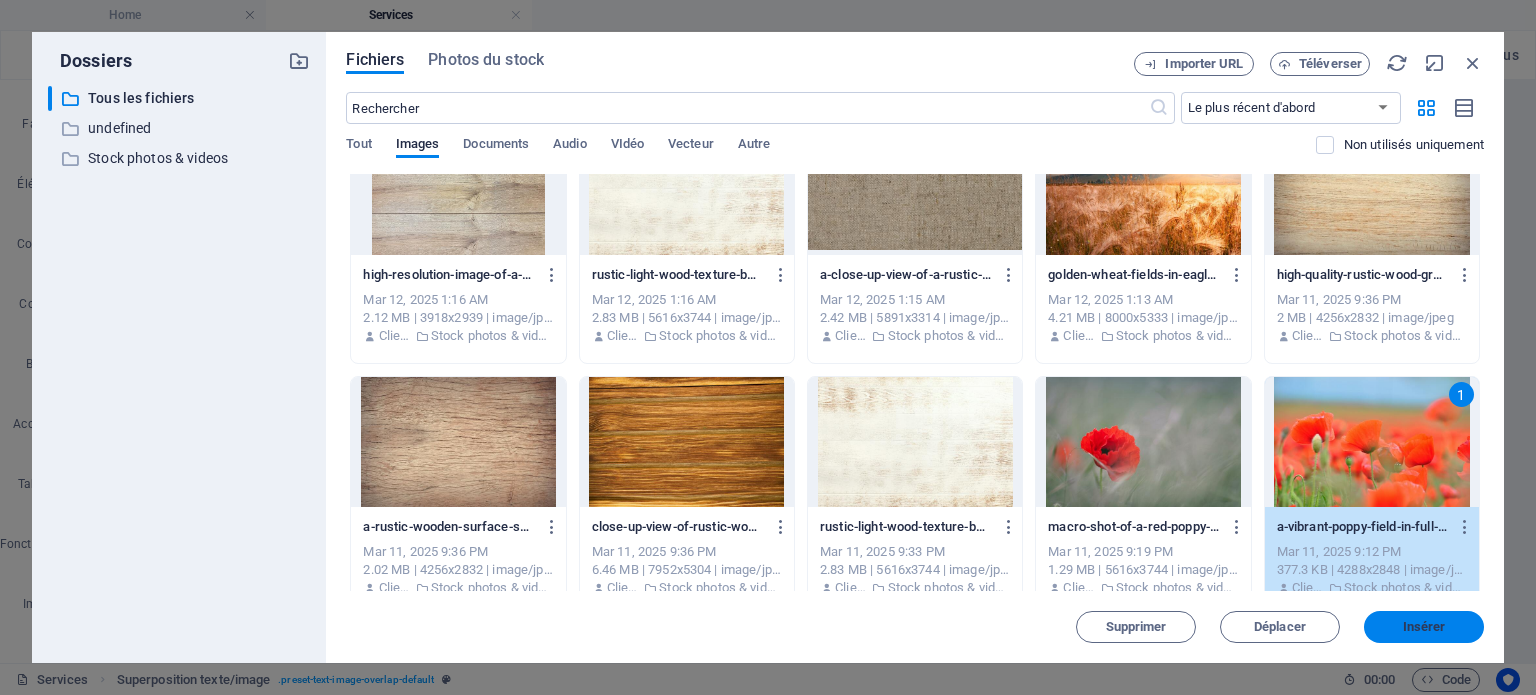 click on "Insérer" at bounding box center (1424, 627) 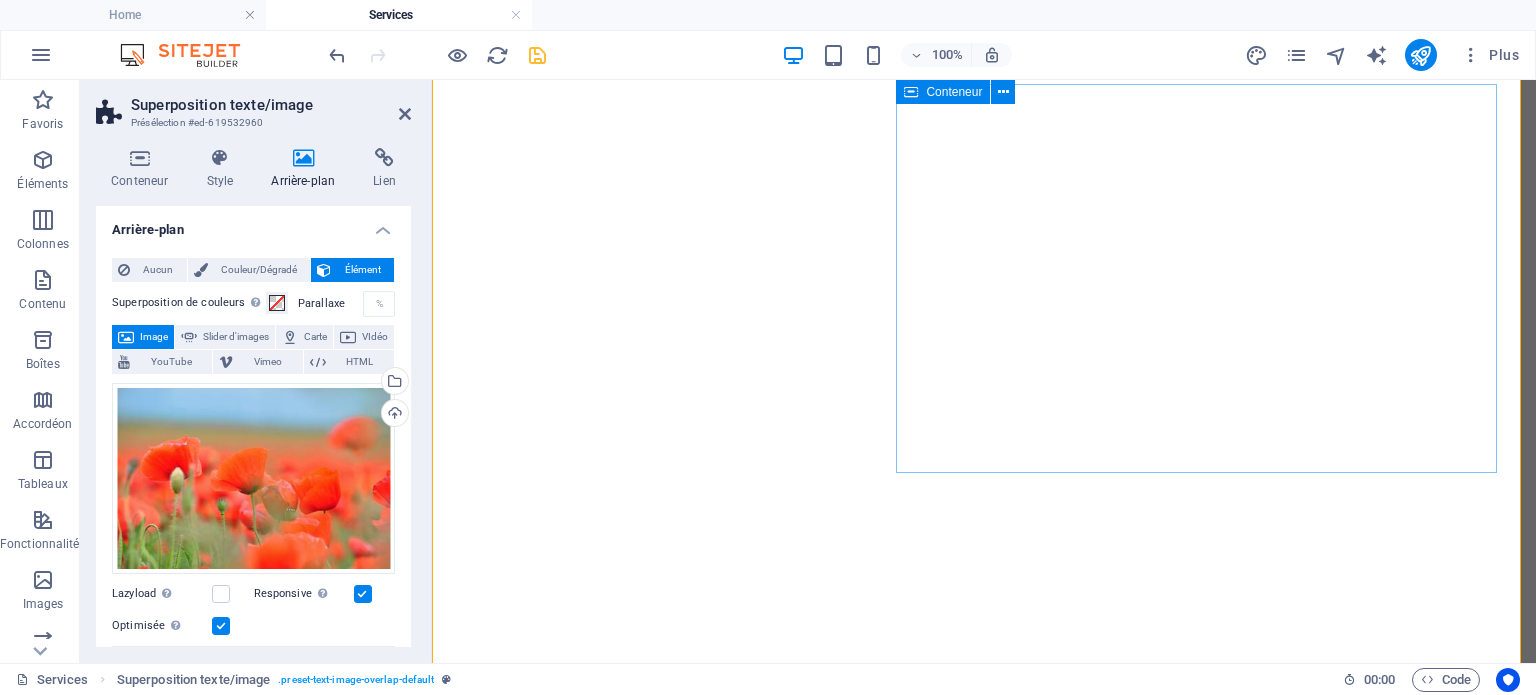 scroll, scrollTop: 0, scrollLeft: 0, axis: both 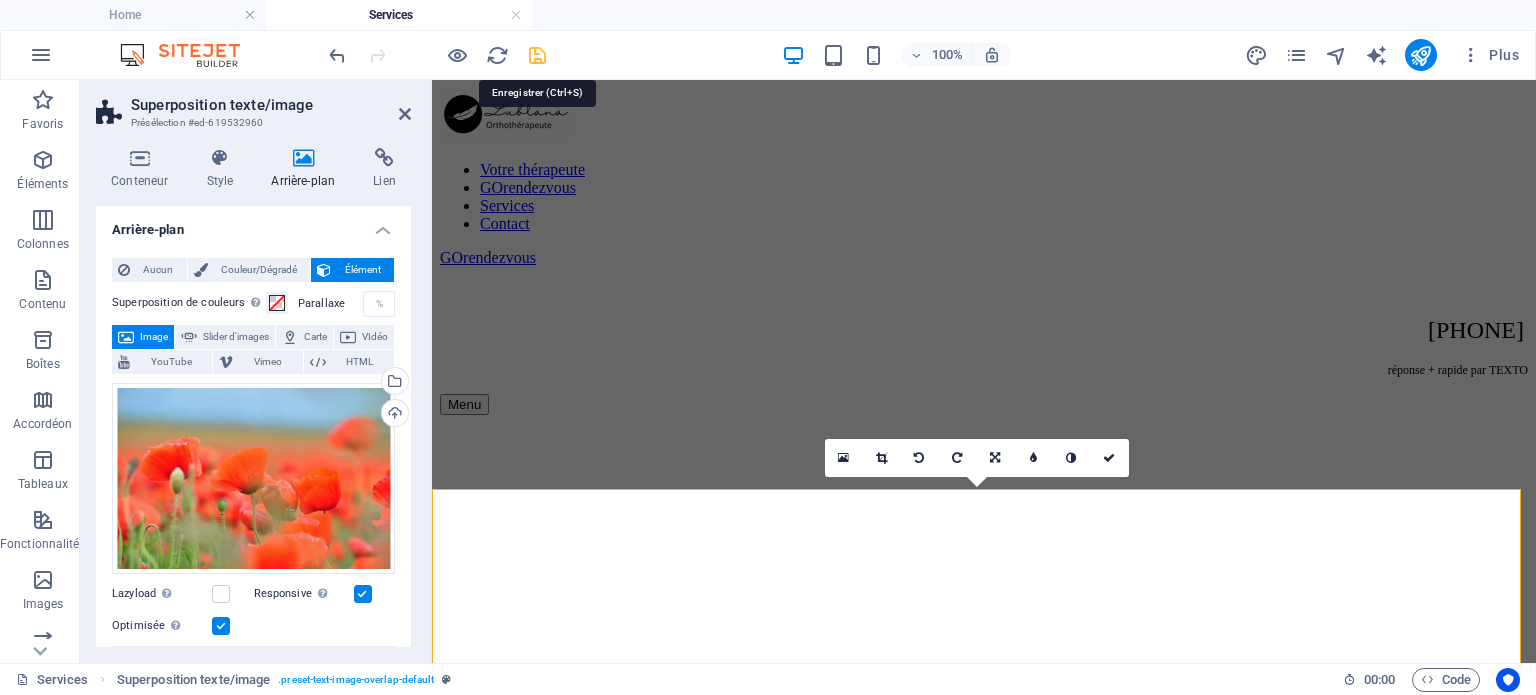 click at bounding box center (537, 55) 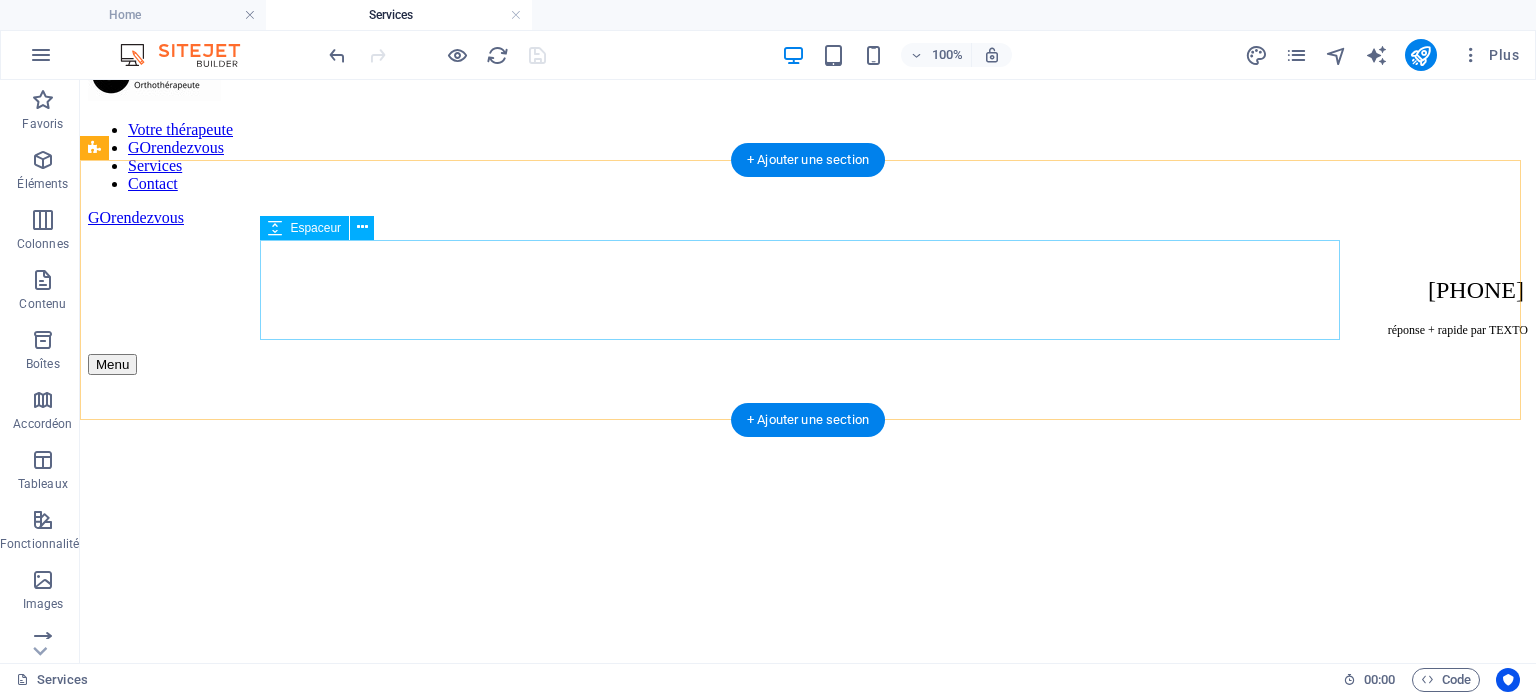 scroll, scrollTop: 0, scrollLeft: 0, axis: both 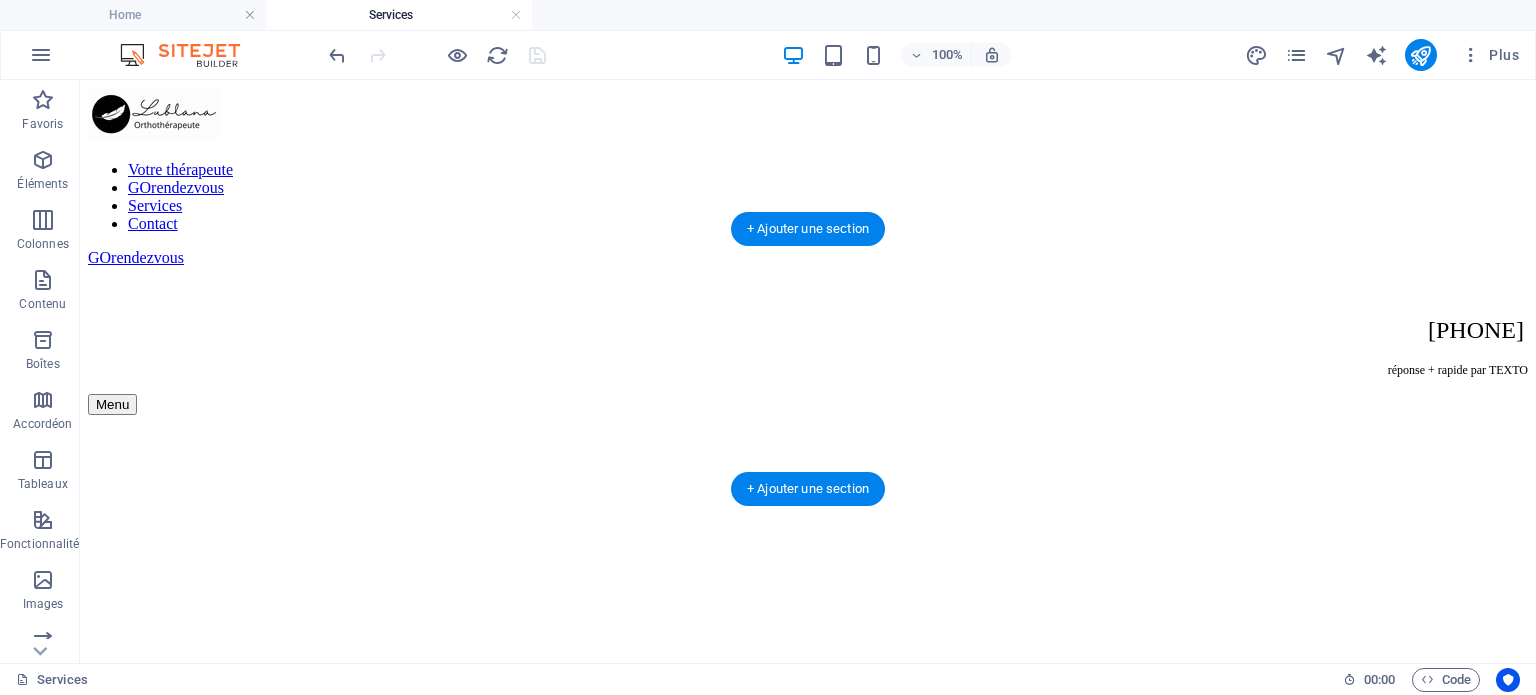 click at bounding box center [808, 415] 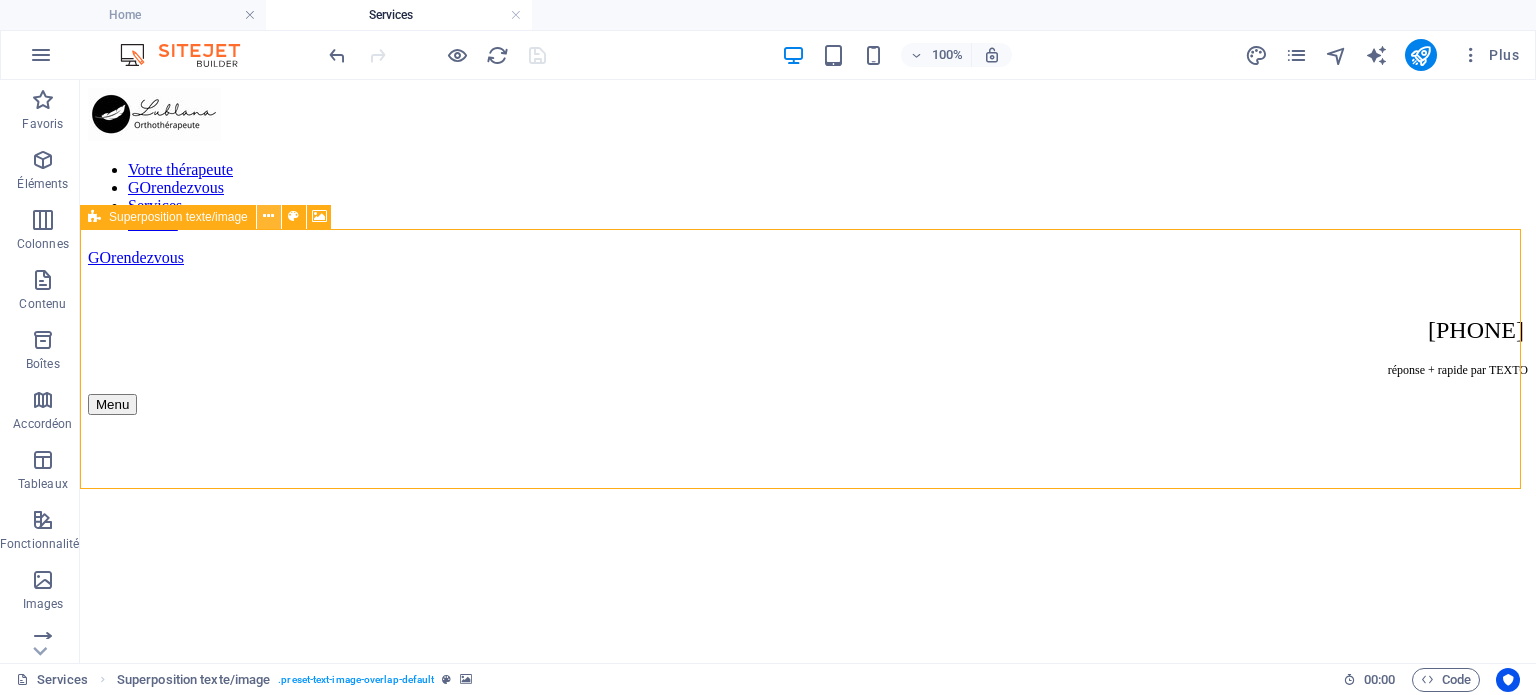 click at bounding box center [268, 216] 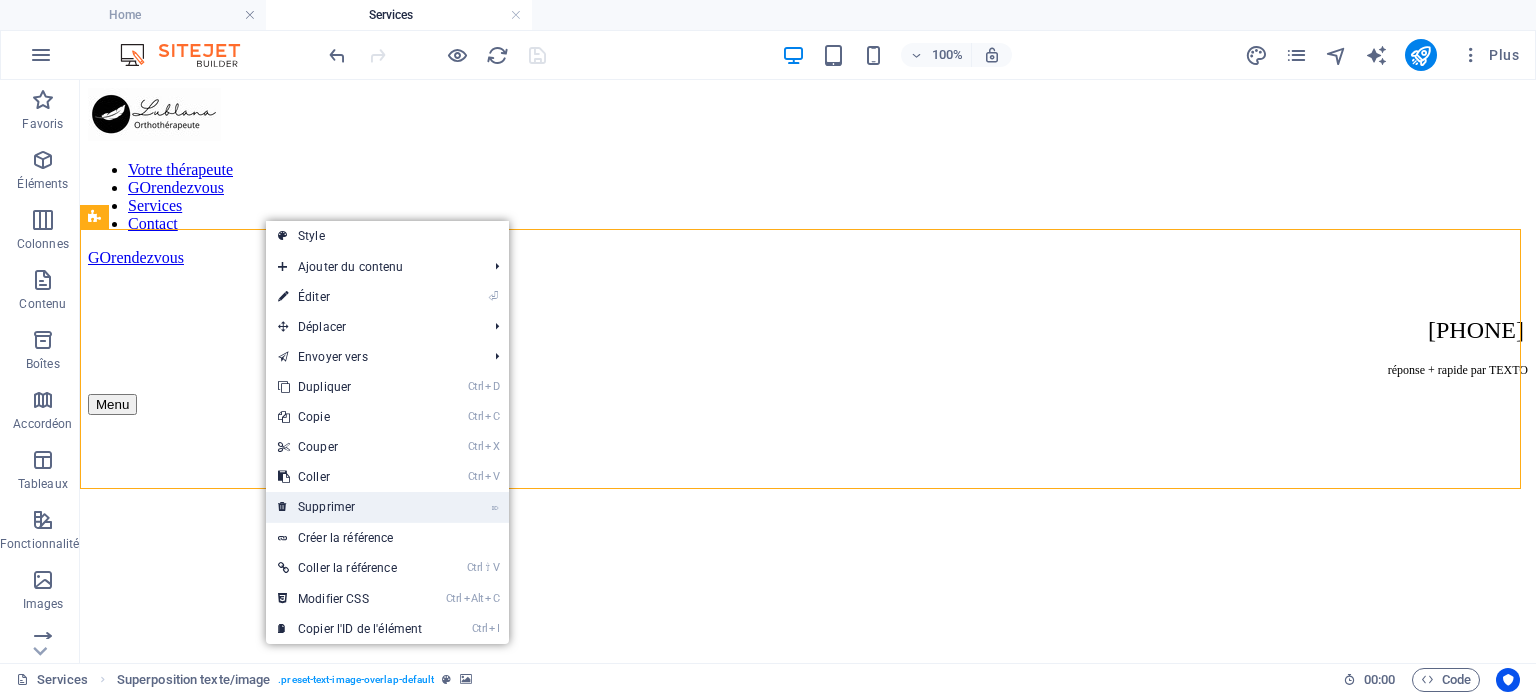 click on "⌦  Supprimer" at bounding box center [350, 507] 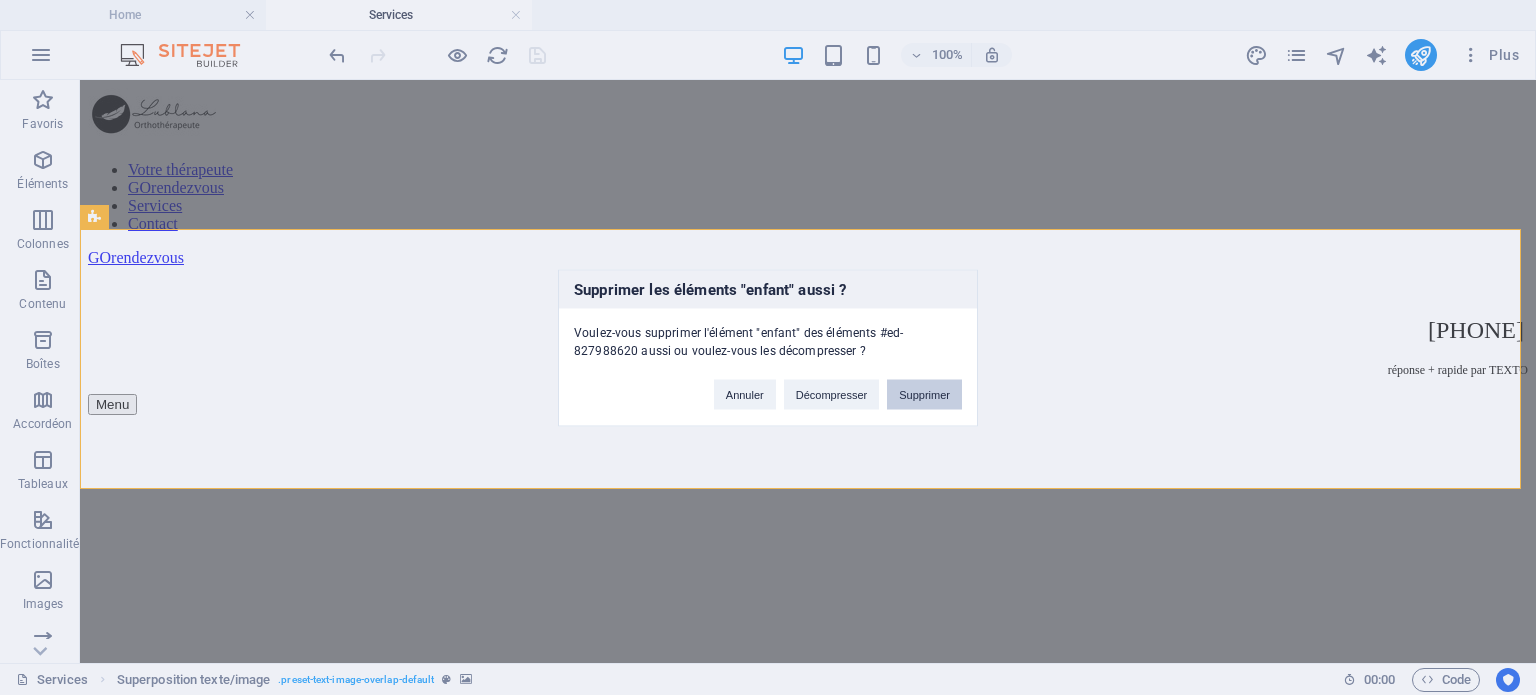click on "Supprimer" at bounding box center (924, 394) 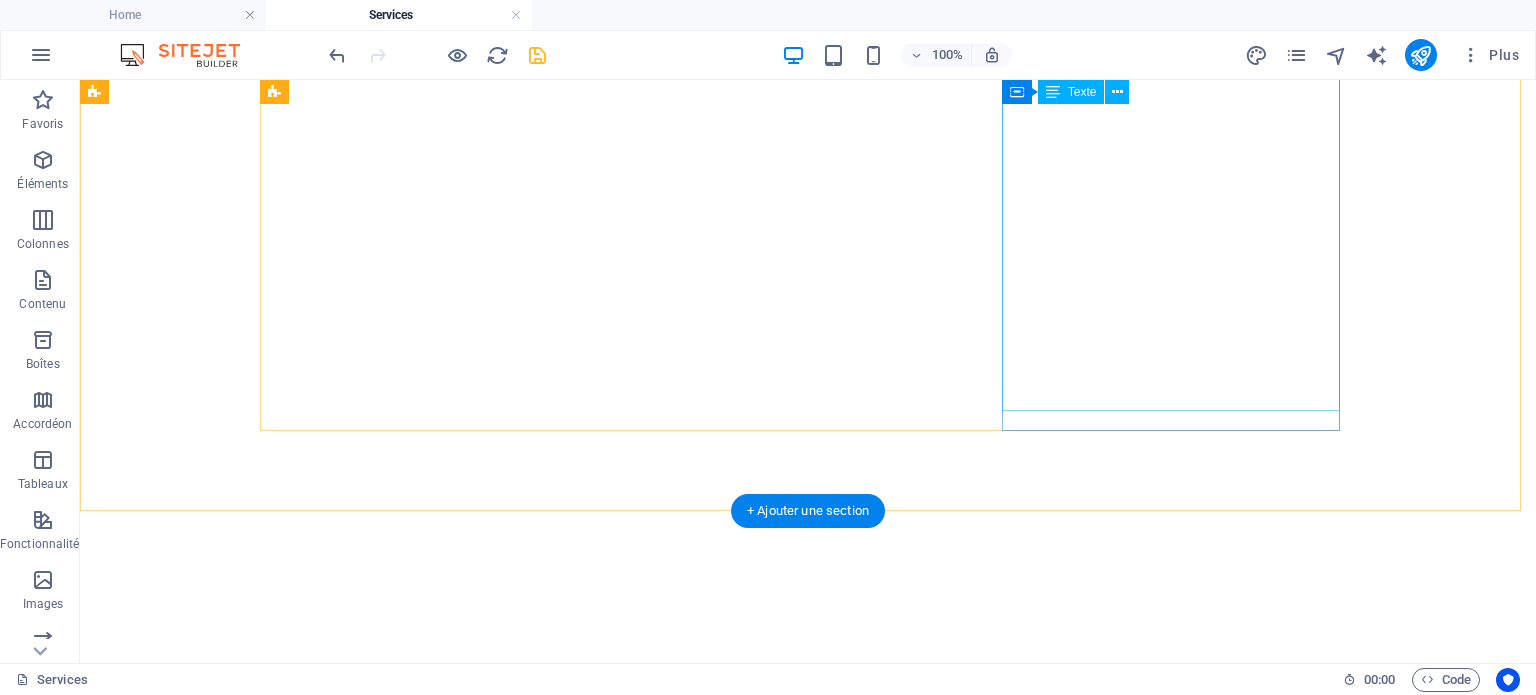 scroll, scrollTop: 1700, scrollLeft: 0, axis: vertical 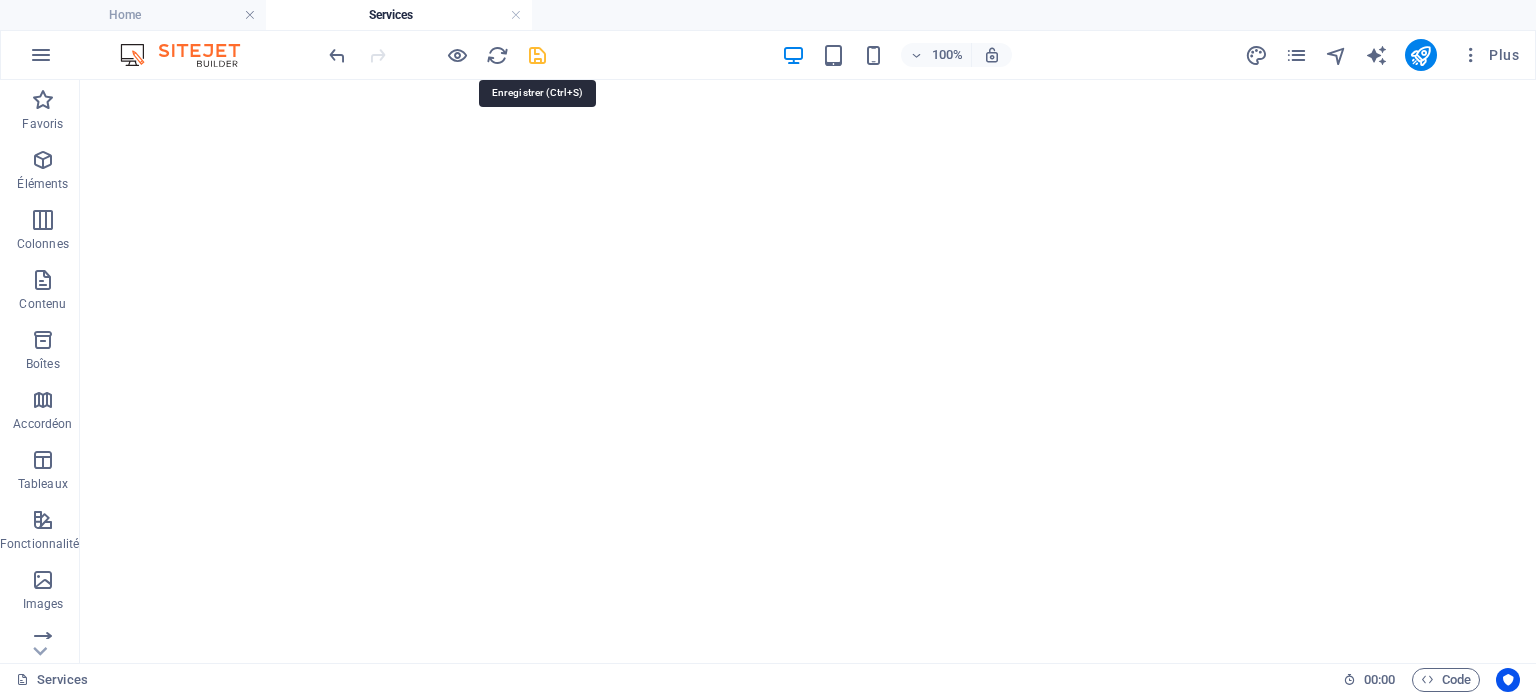 click at bounding box center (537, 55) 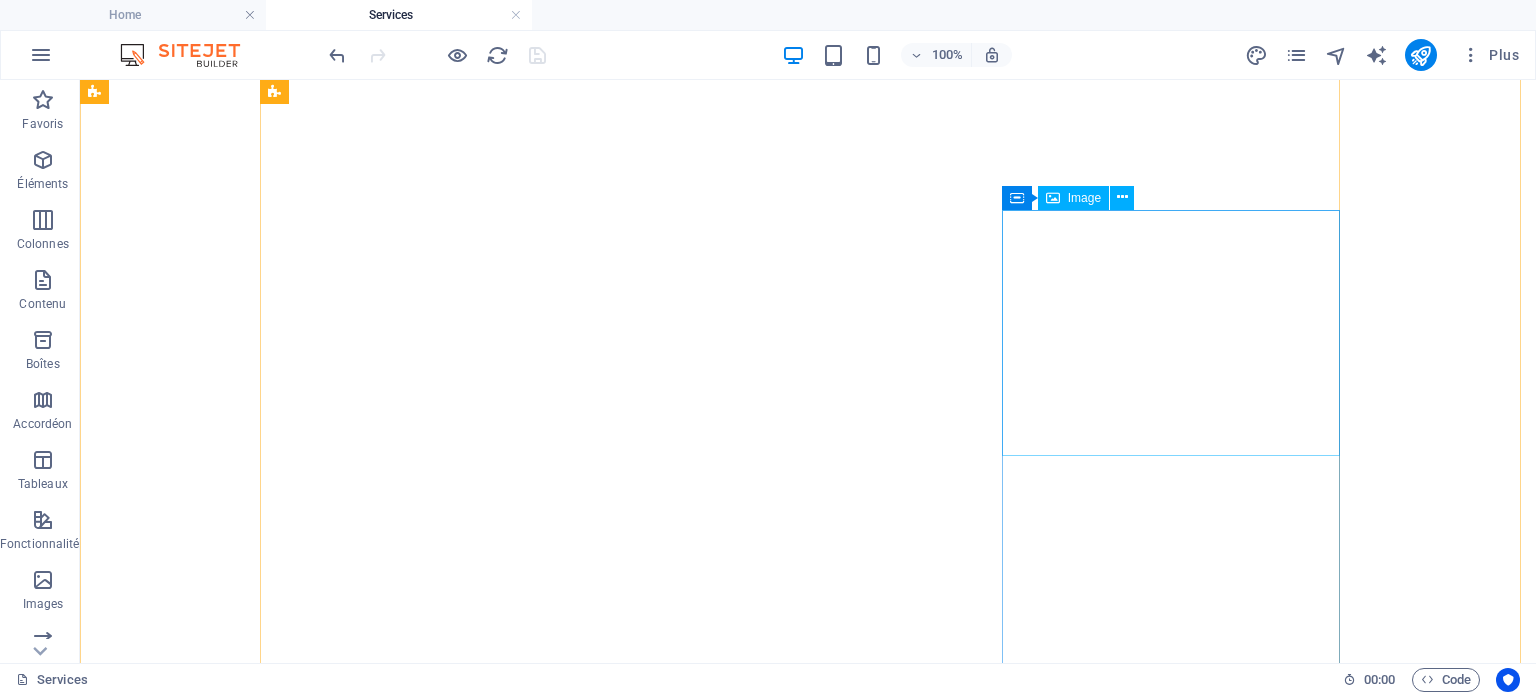 scroll, scrollTop: 1100, scrollLeft: 0, axis: vertical 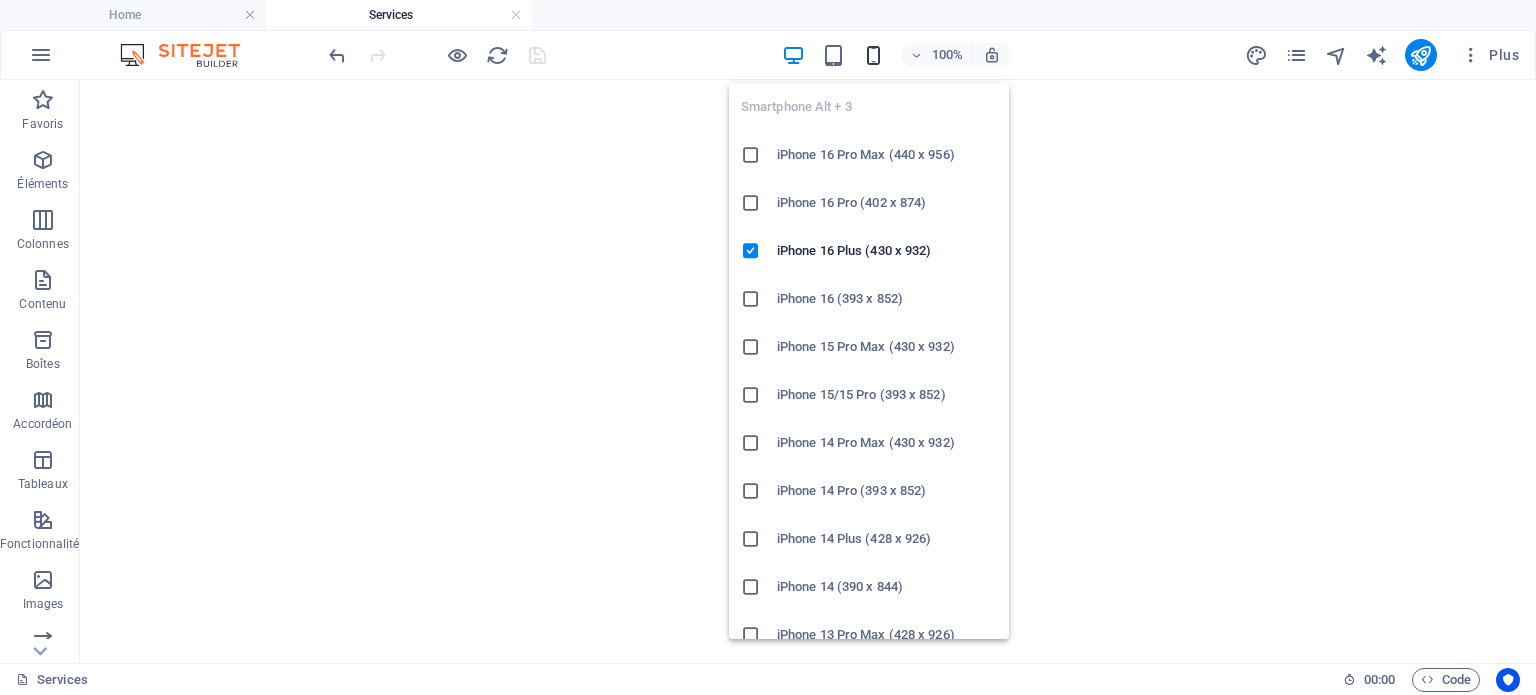 click at bounding box center (873, 55) 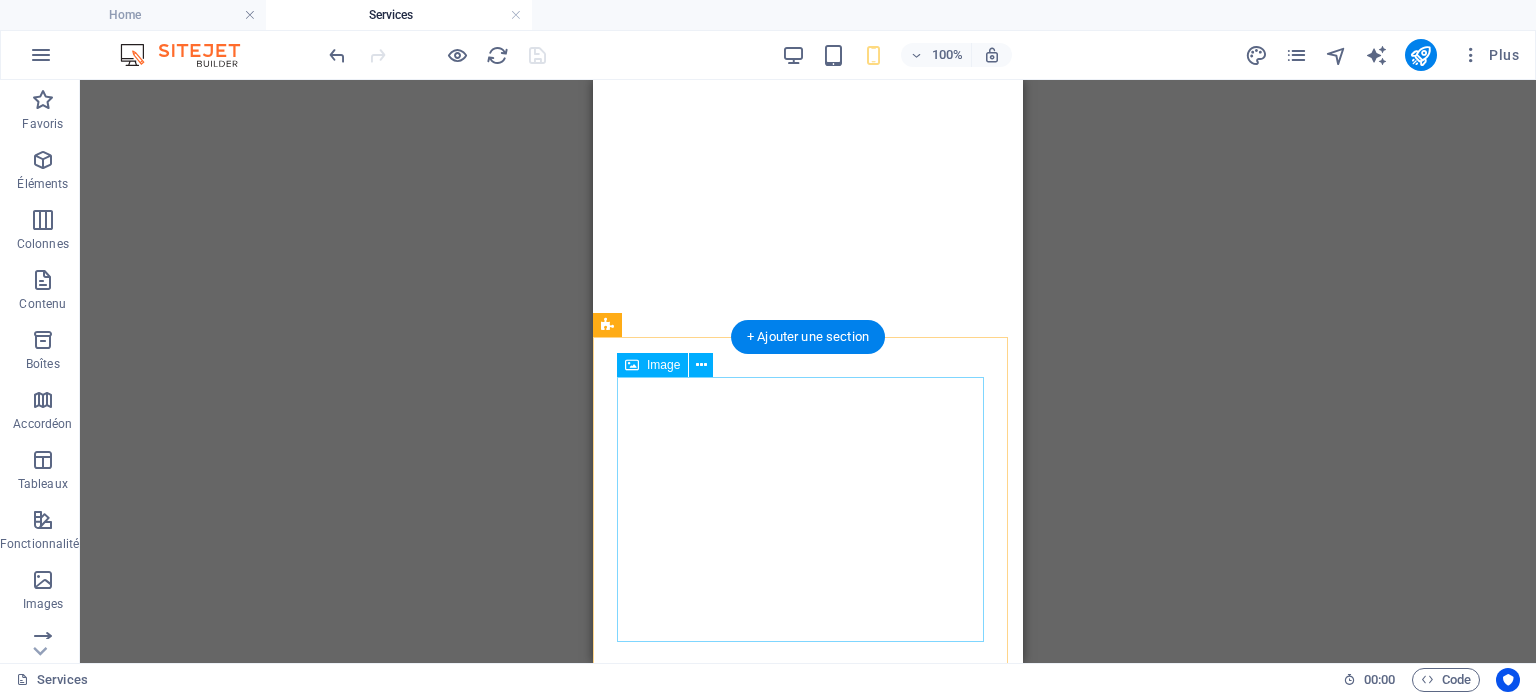 scroll, scrollTop: 0, scrollLeft: 0, axis: both 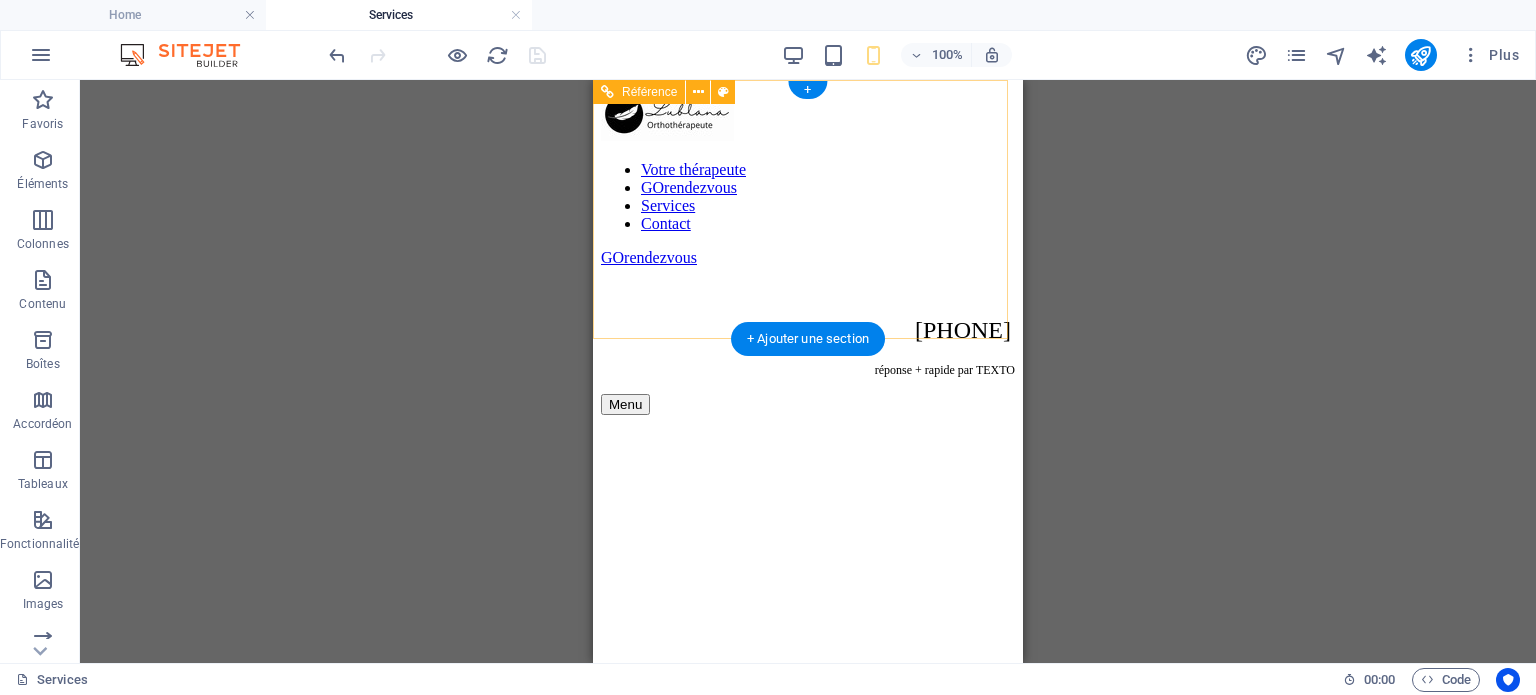 click on "Menu" at bounding box center [808, 404] 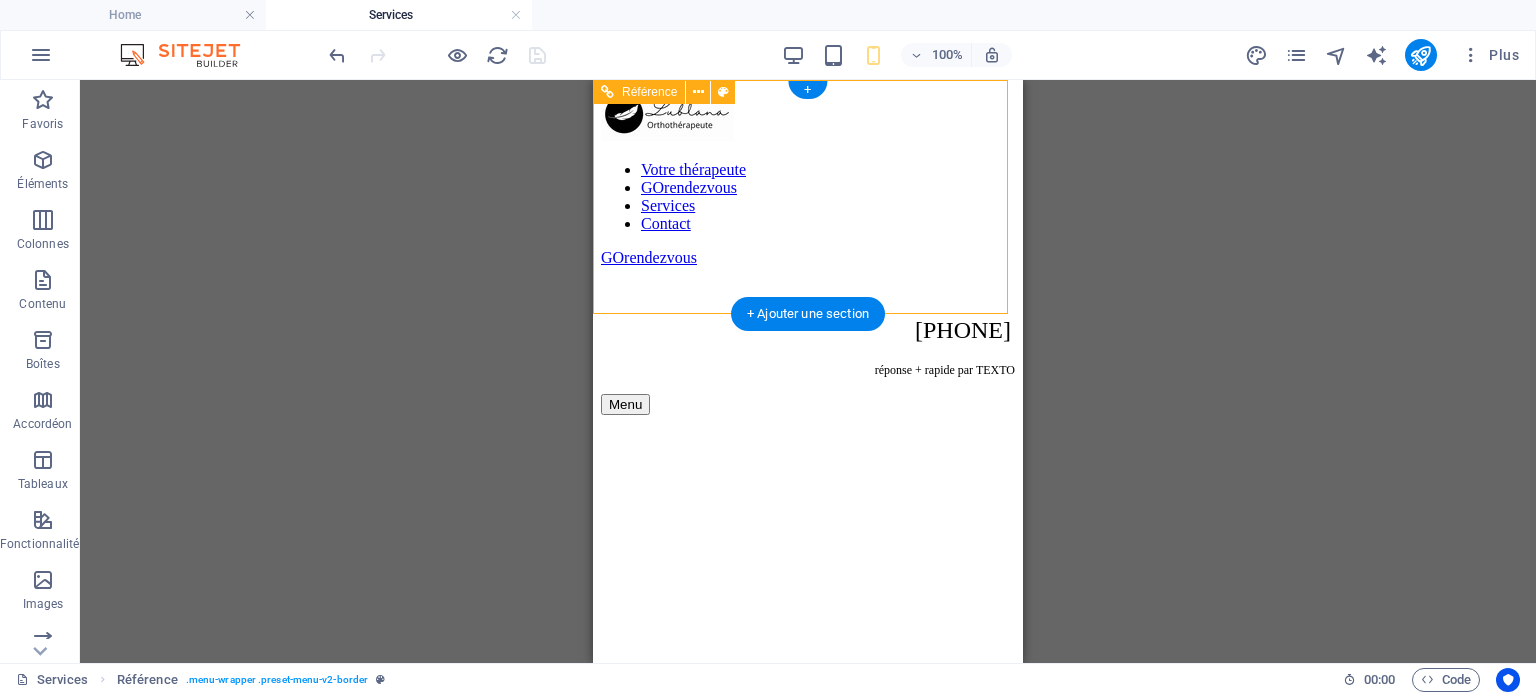 click on "Votre thérapeute GOrendezvous Services Contact" at bounding box center [808, 197] 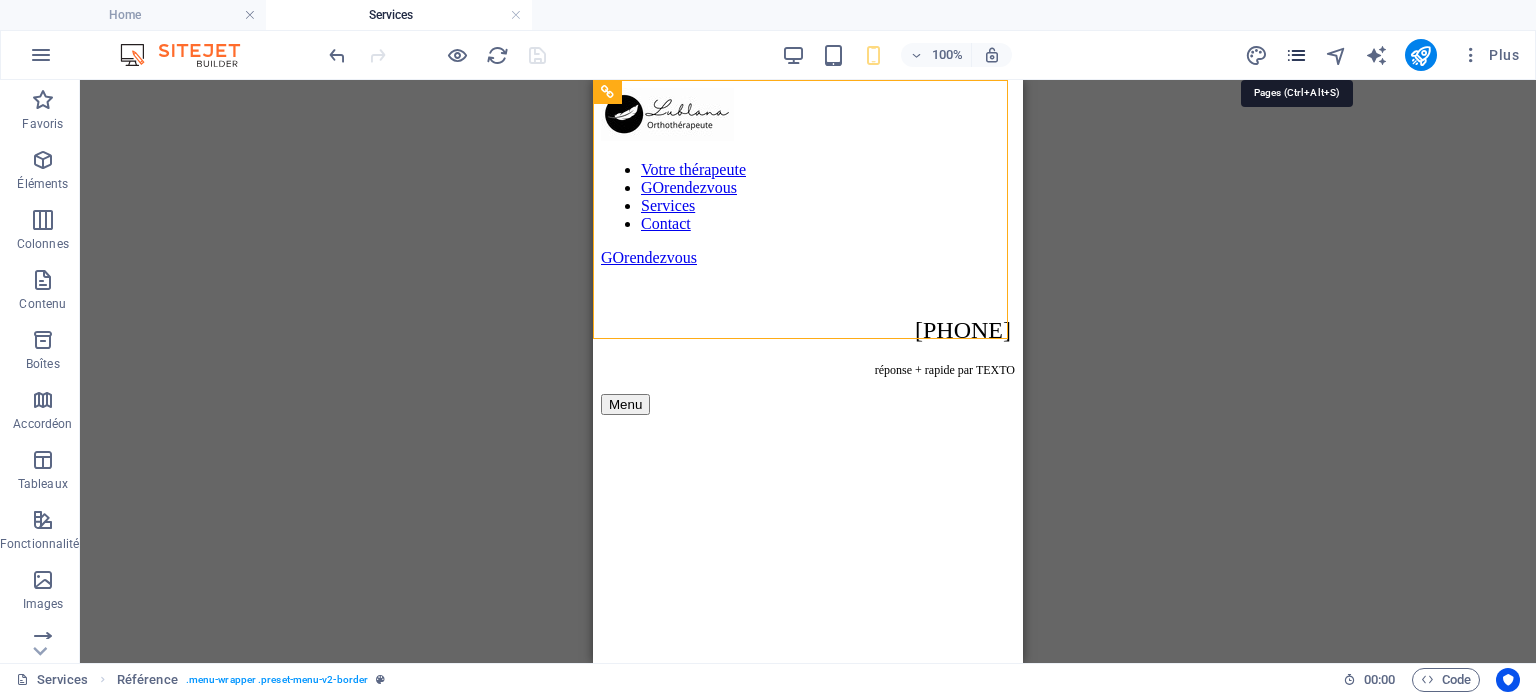 click at bounding box center (1296, 55) 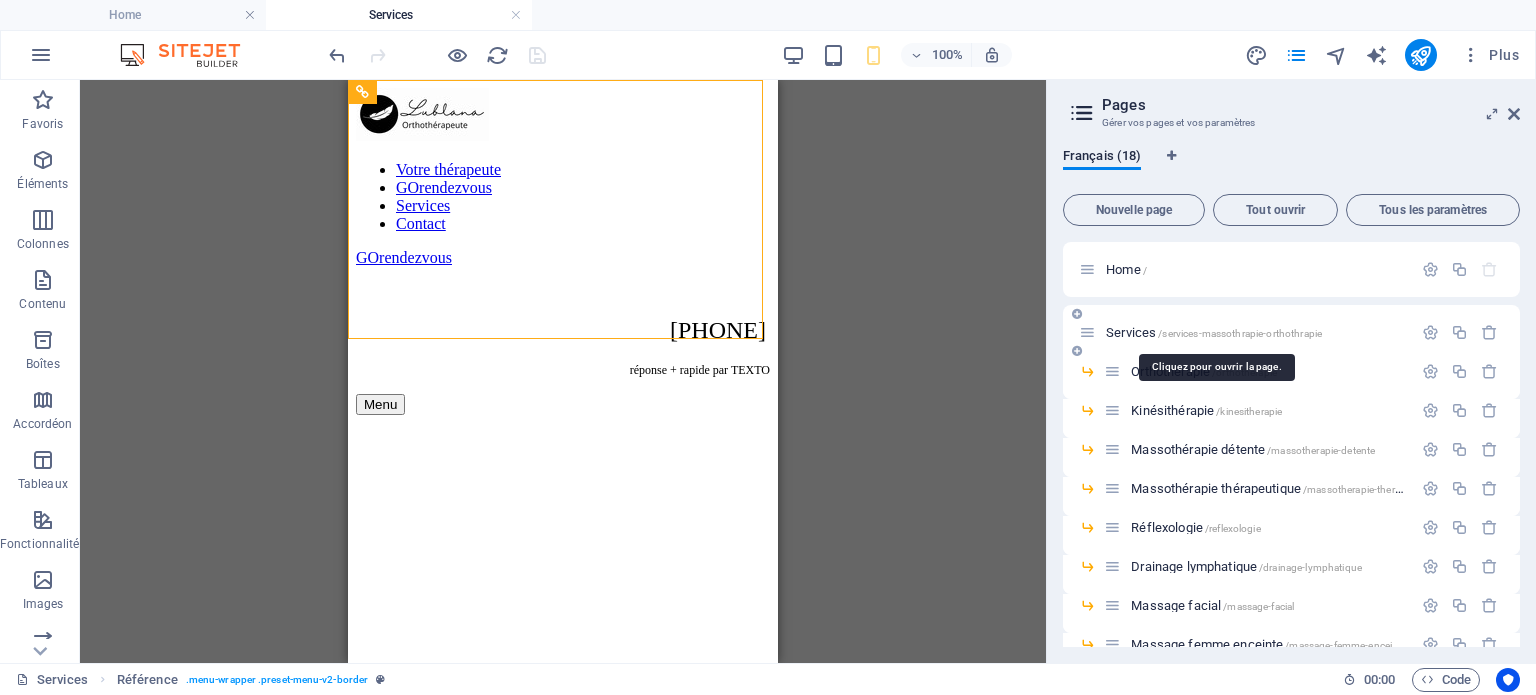 click on "Services /services-massothrapie-orthothrapie" at bounding box center (1214, 332) 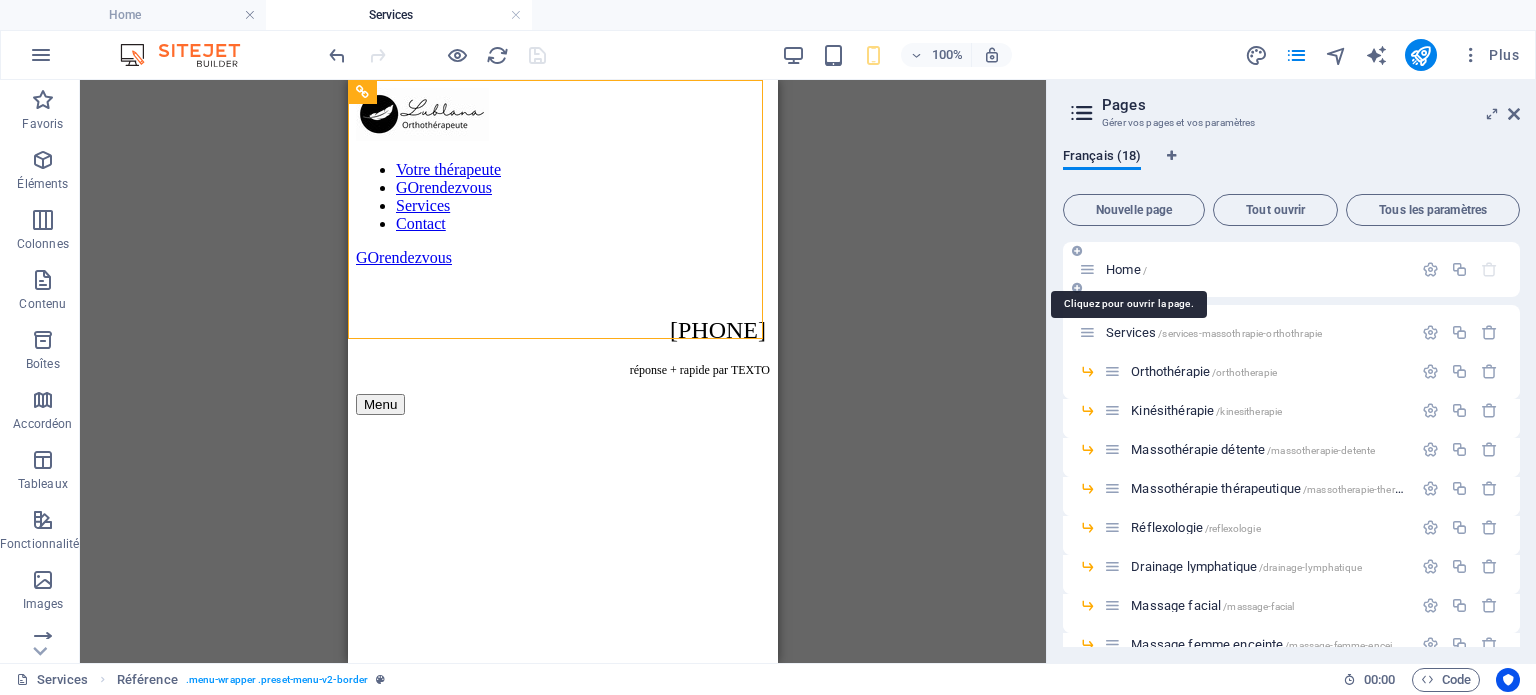 click on "Home /" at bounding box center [1126, 269] 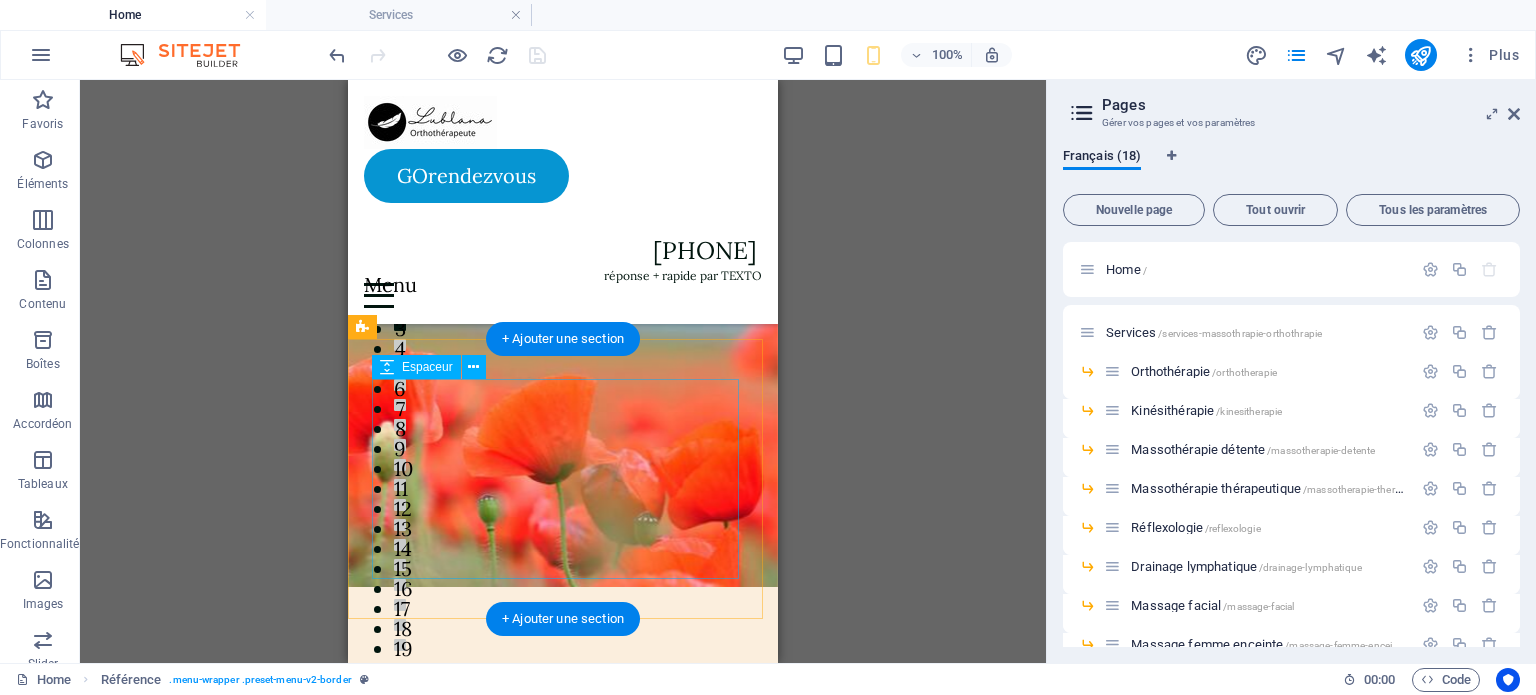 scroll, scrollTop: 0, scrollLeft: 0, axis: both 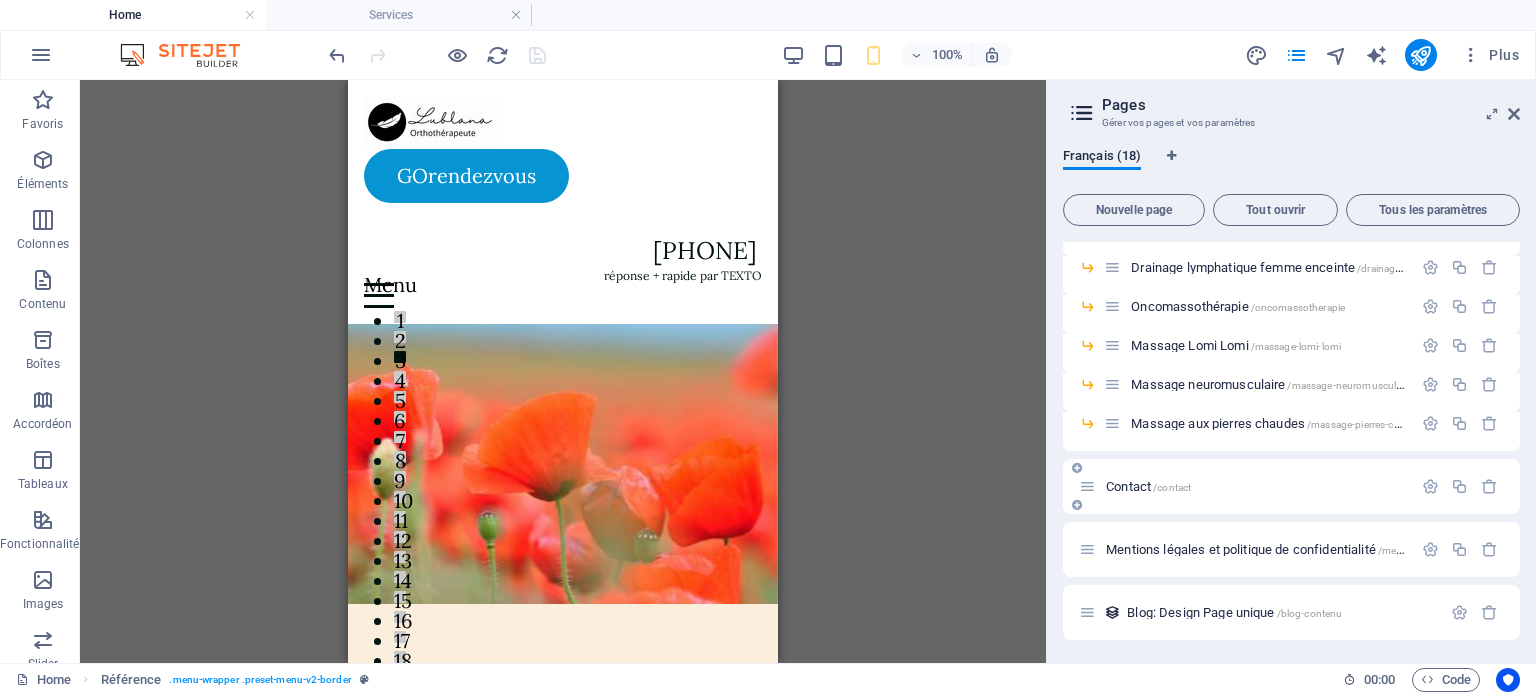 click on "Contact /contact" at bounding box center (1148, 486) 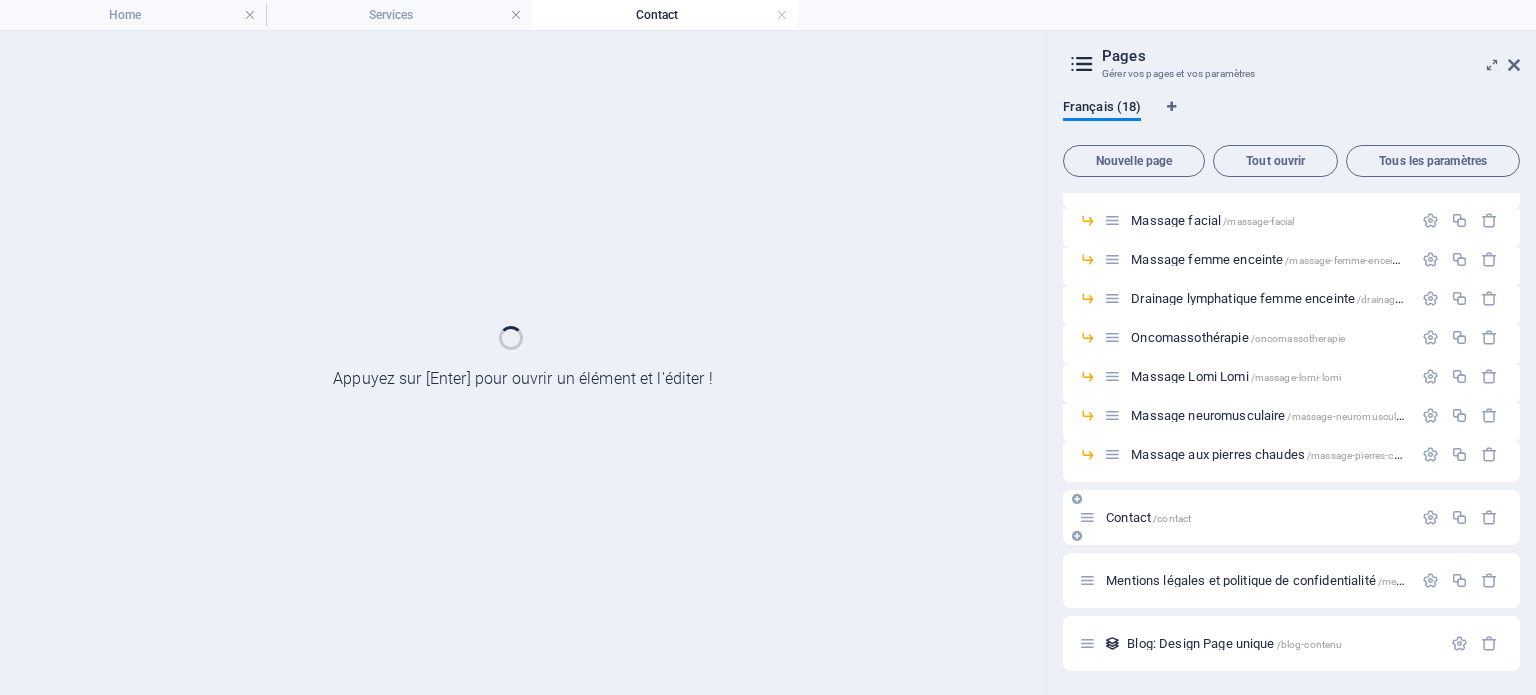 scroll, scrollTop: 336, scrollLeft: 0, axis: vertical 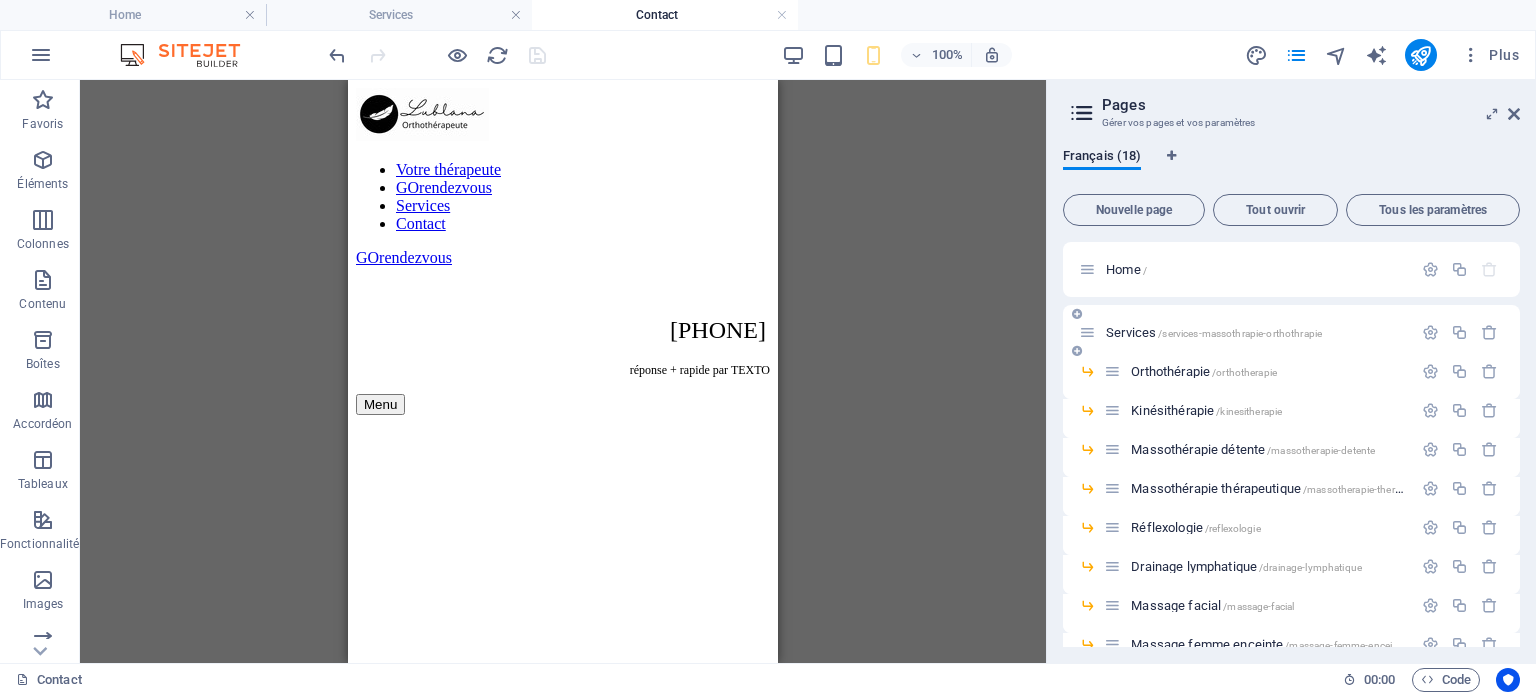 click on "Services /services-massothrapie-orthothrapie" at bounding box center (1214, 332) 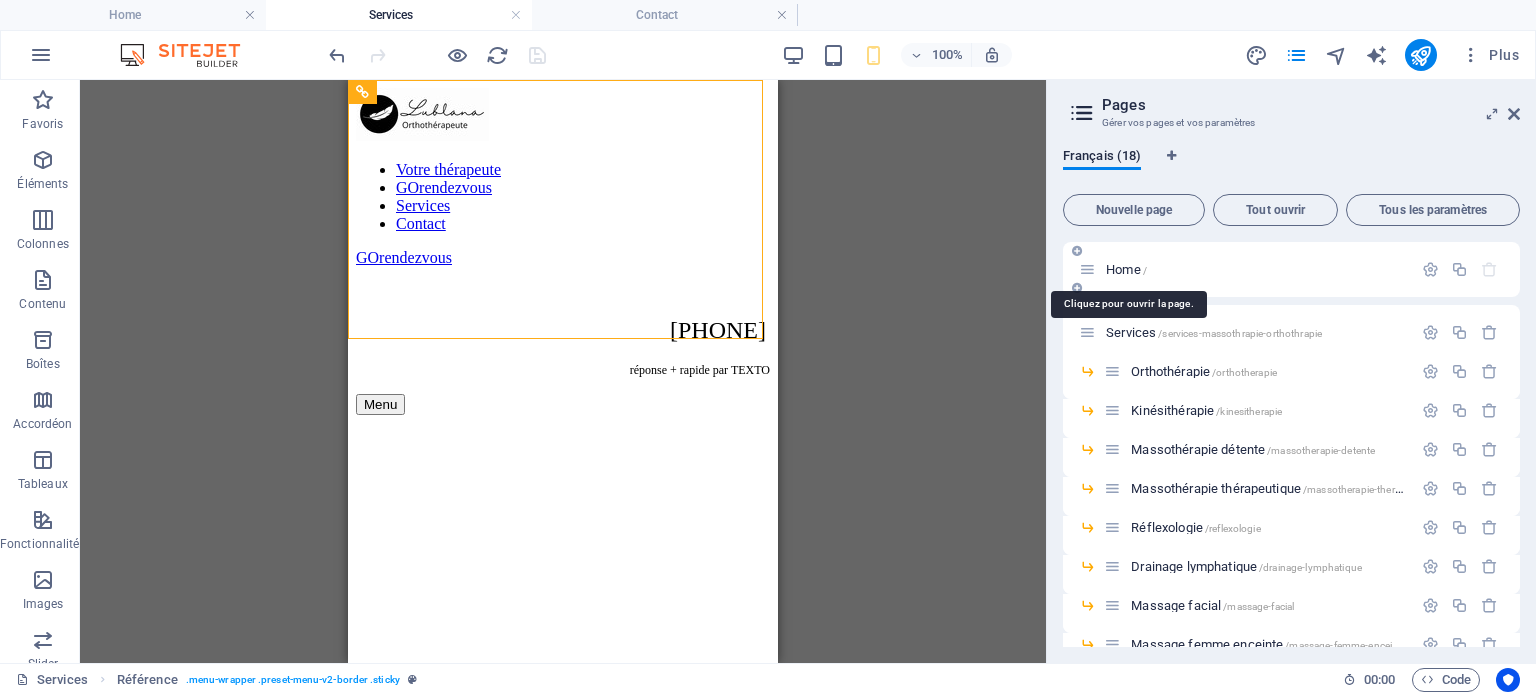 click on "Home /" at bounding box center (1126, 269) 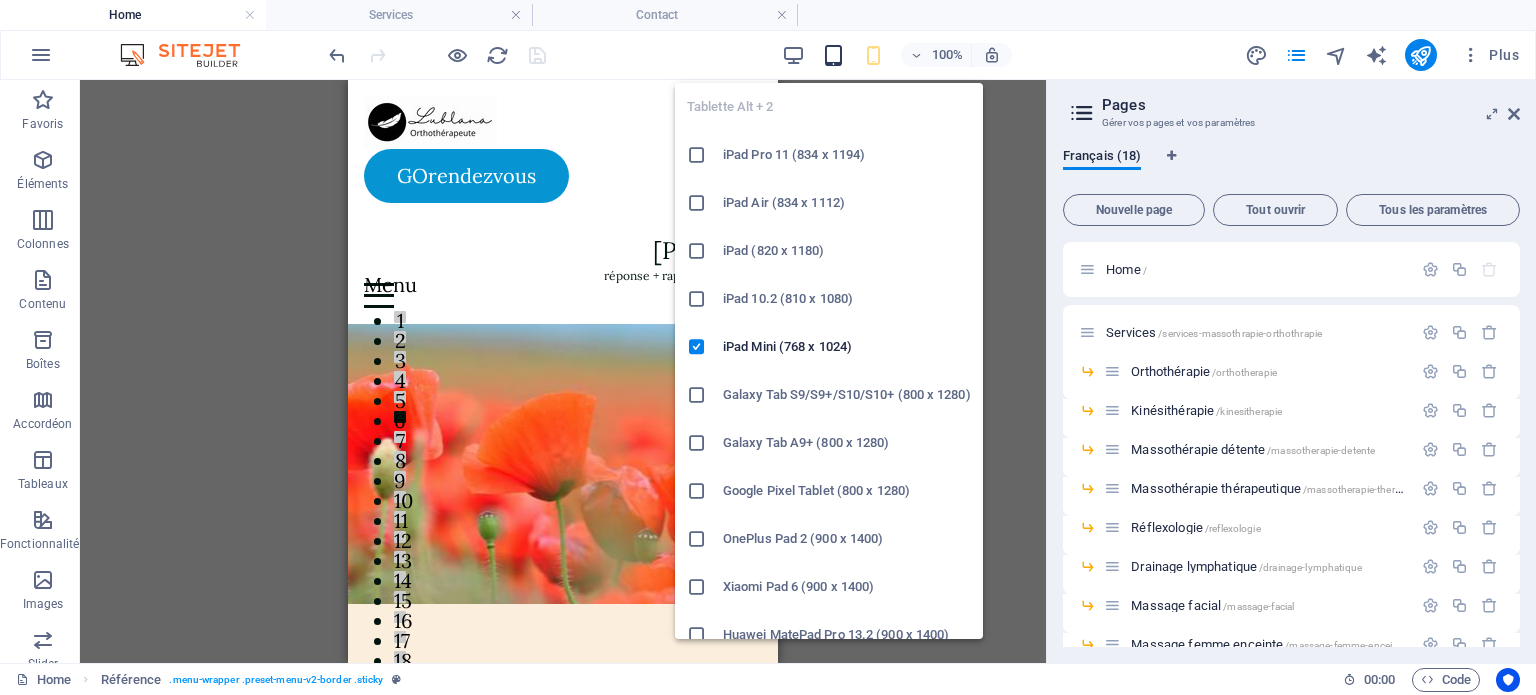 click at bounding box center [833, 55] 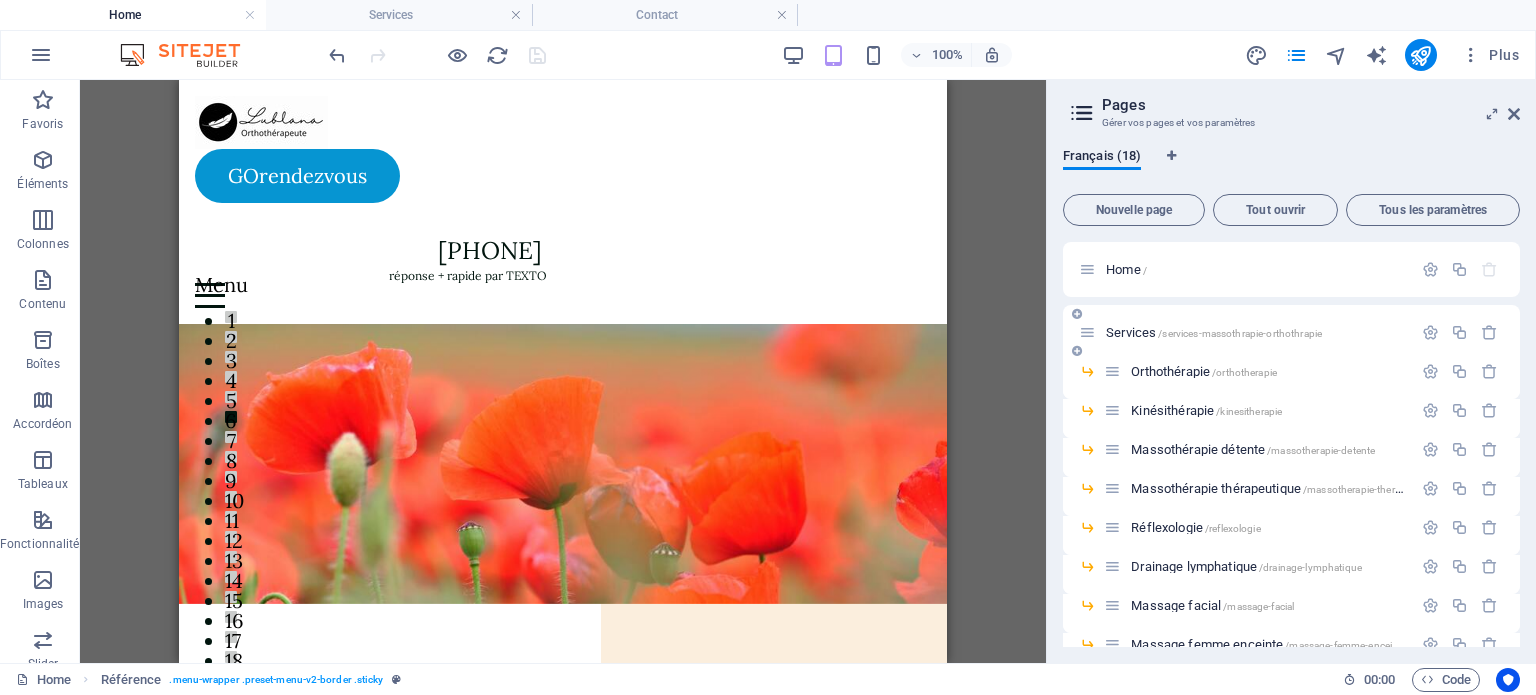 click on "Services /services-massothrapie-orthothrapie" at bounding box center (1214, 332) 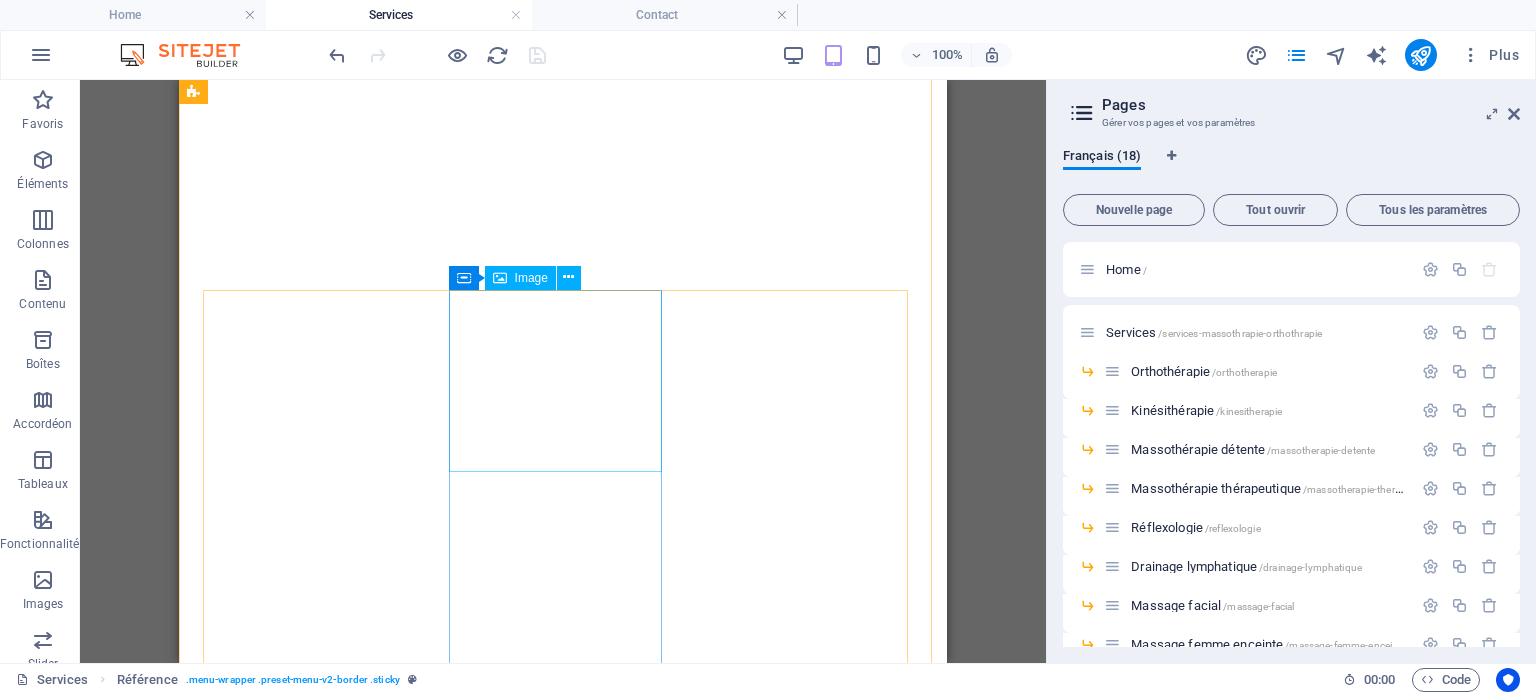 scroll, scrollTop: 600, scrollLeft: 0, axis: vertical 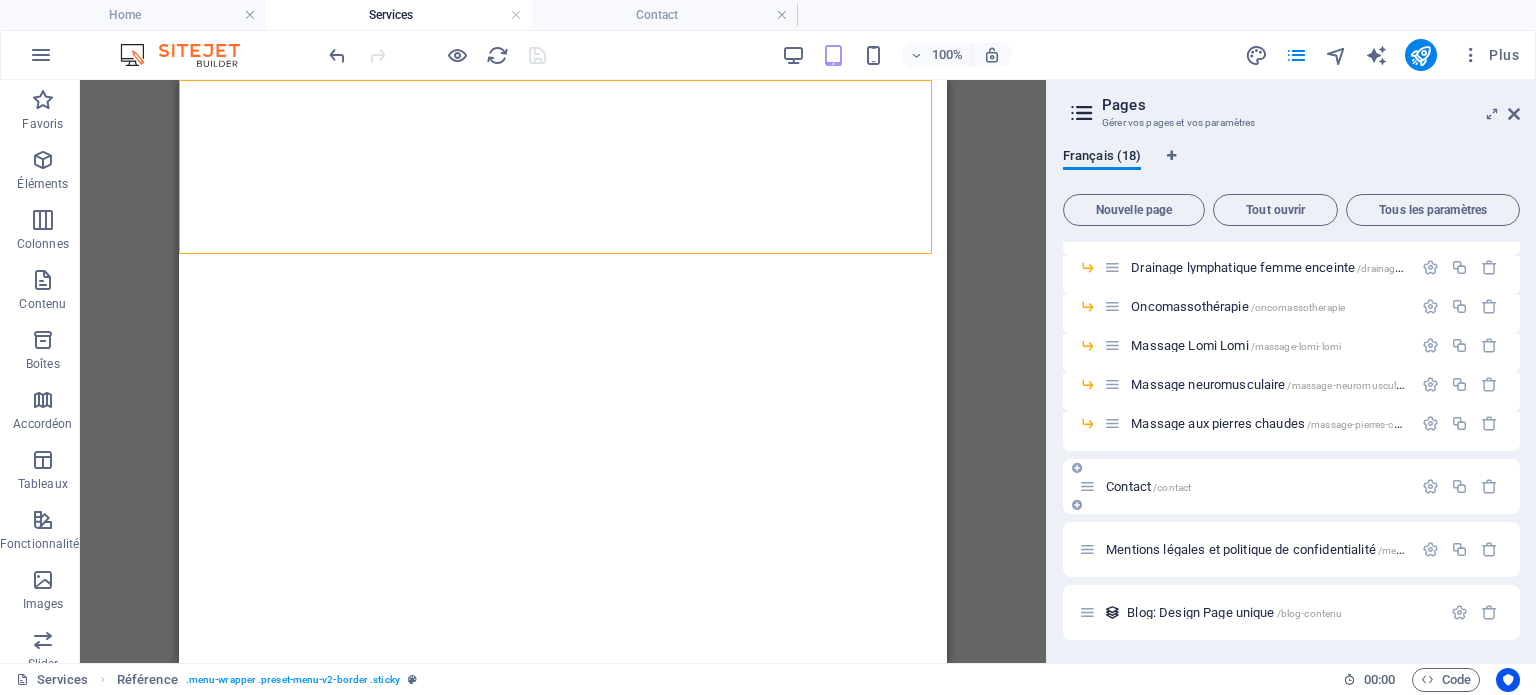 click on "Contact /contact" at bounding box center (1148, 486) 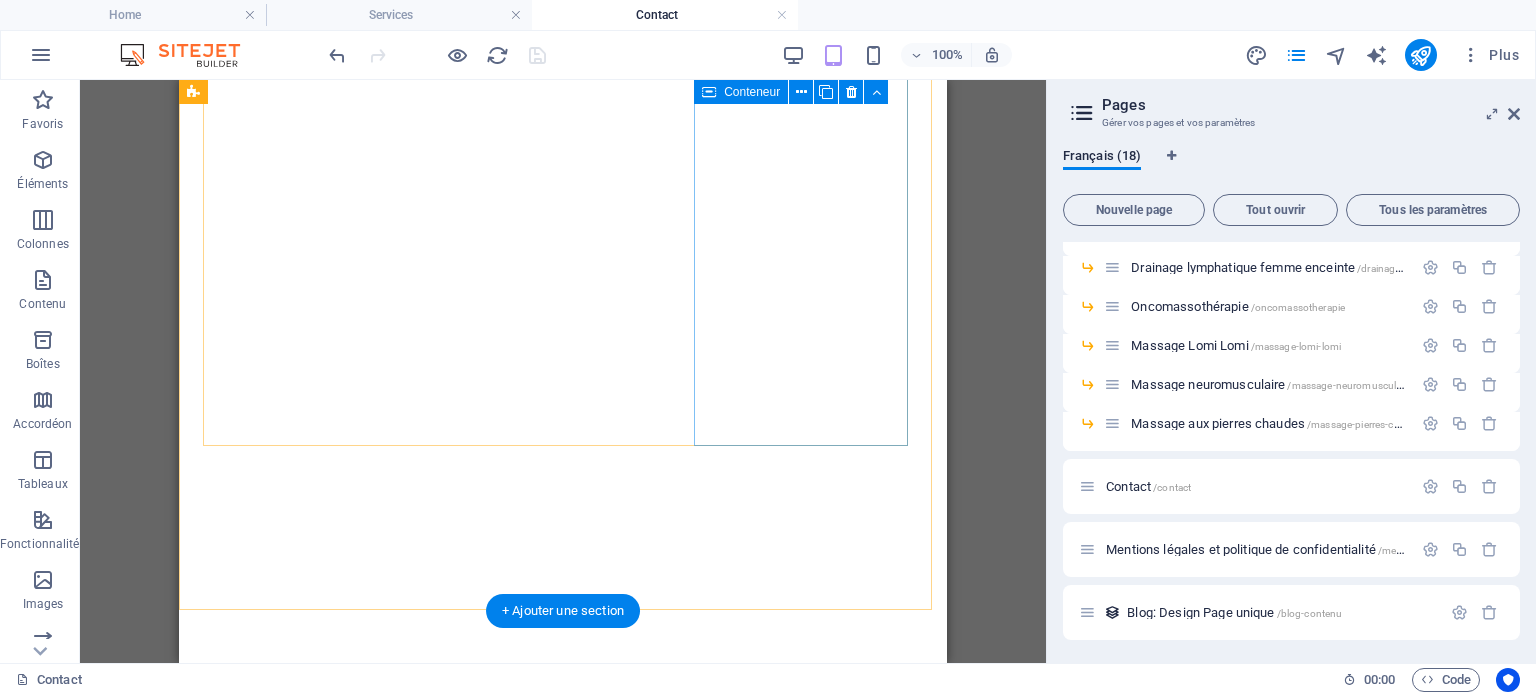 scroll, scrollTop: 0, scrollLeft: 0, axis: both 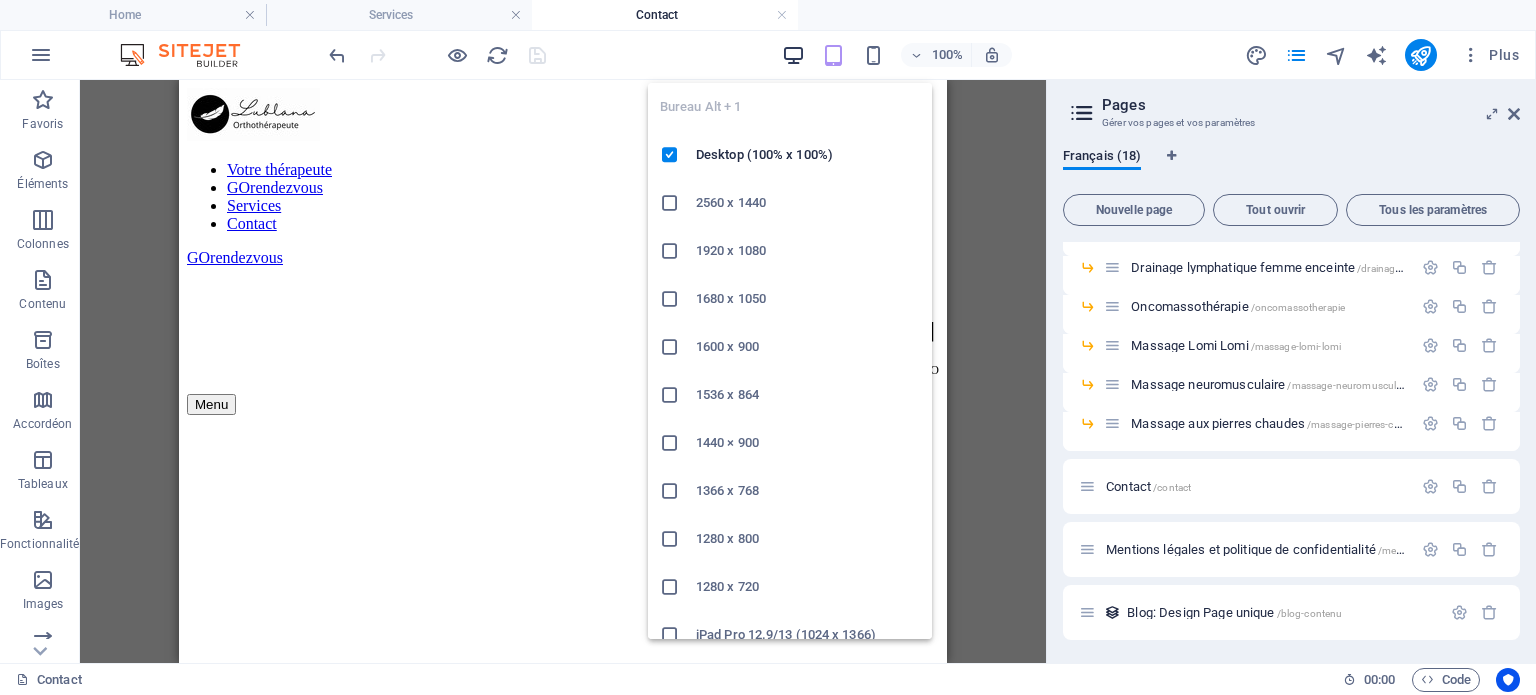 click at bounding box center (793, 55) 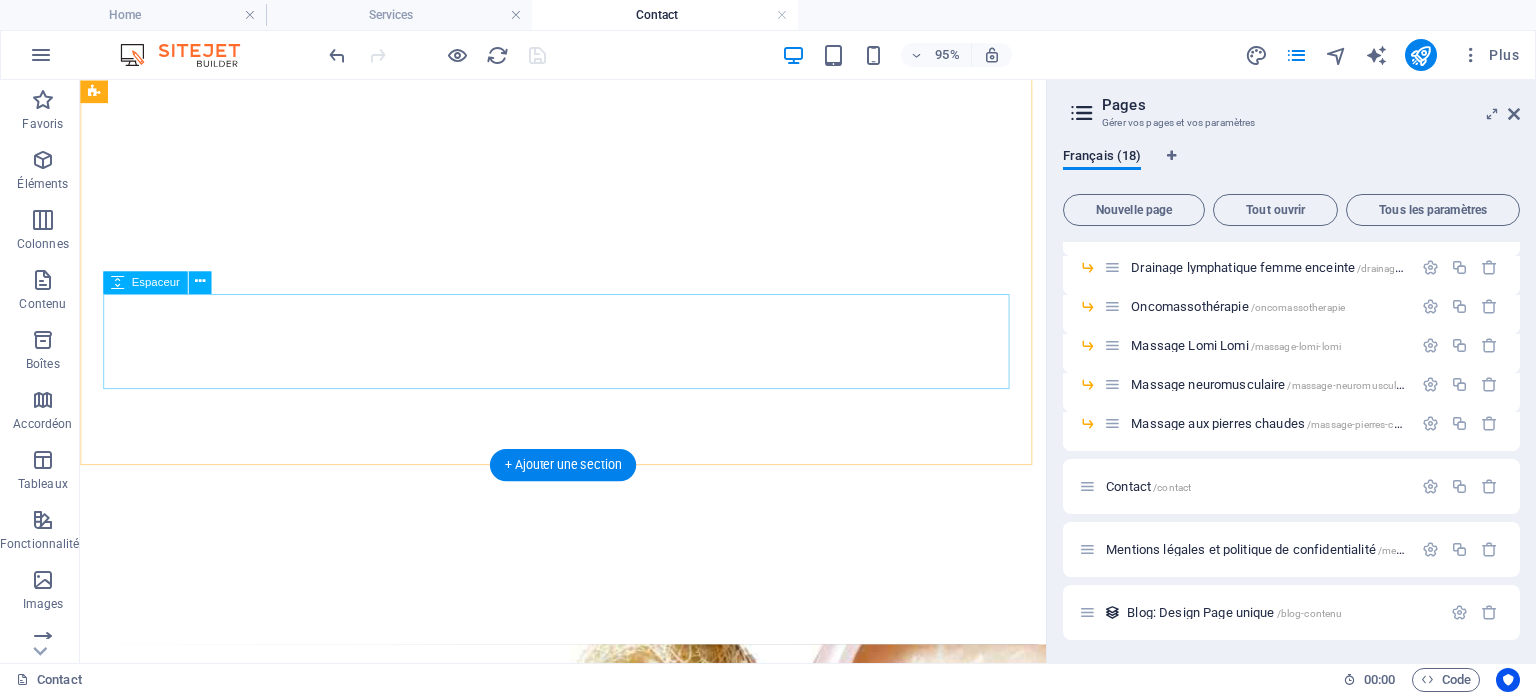 scroll, scrollTop: 400, scrollLeft: 0, axis: vertical 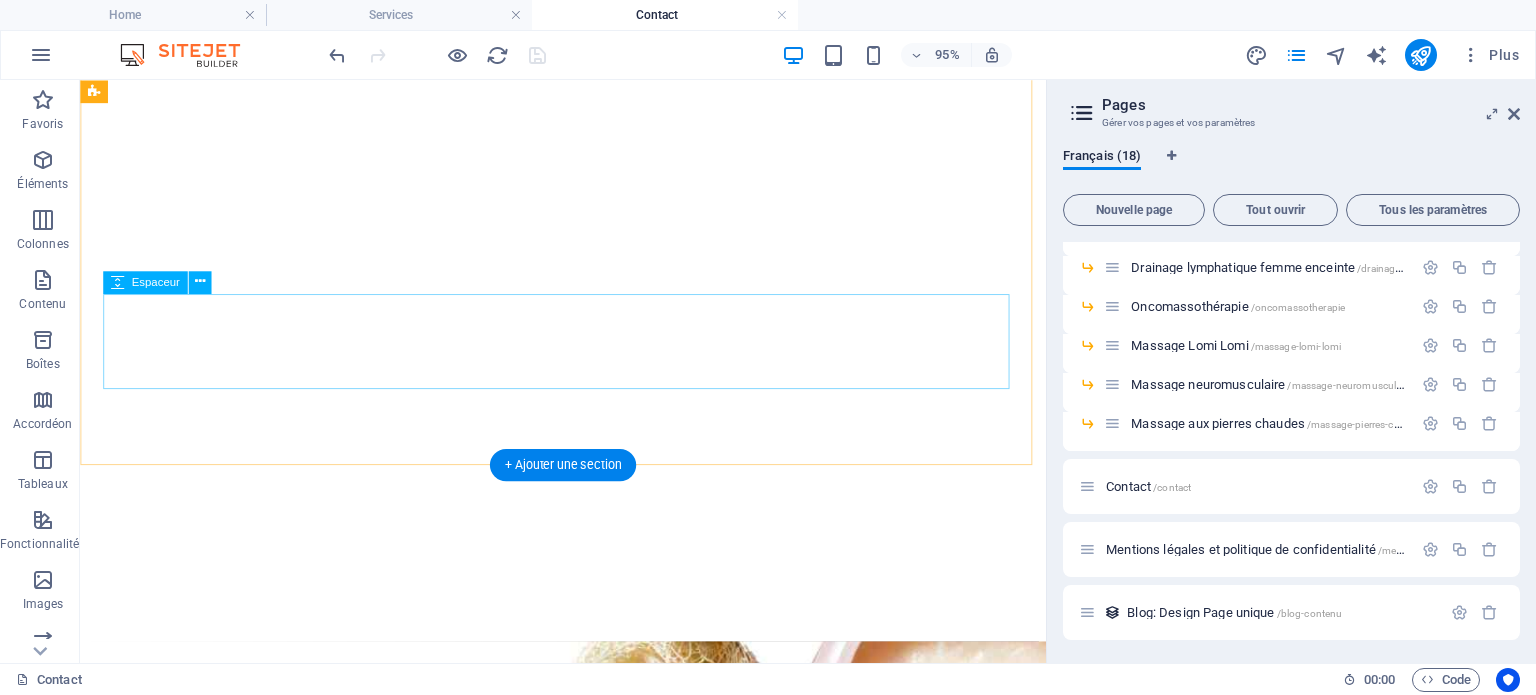 click at bounding box center (588, 6543) 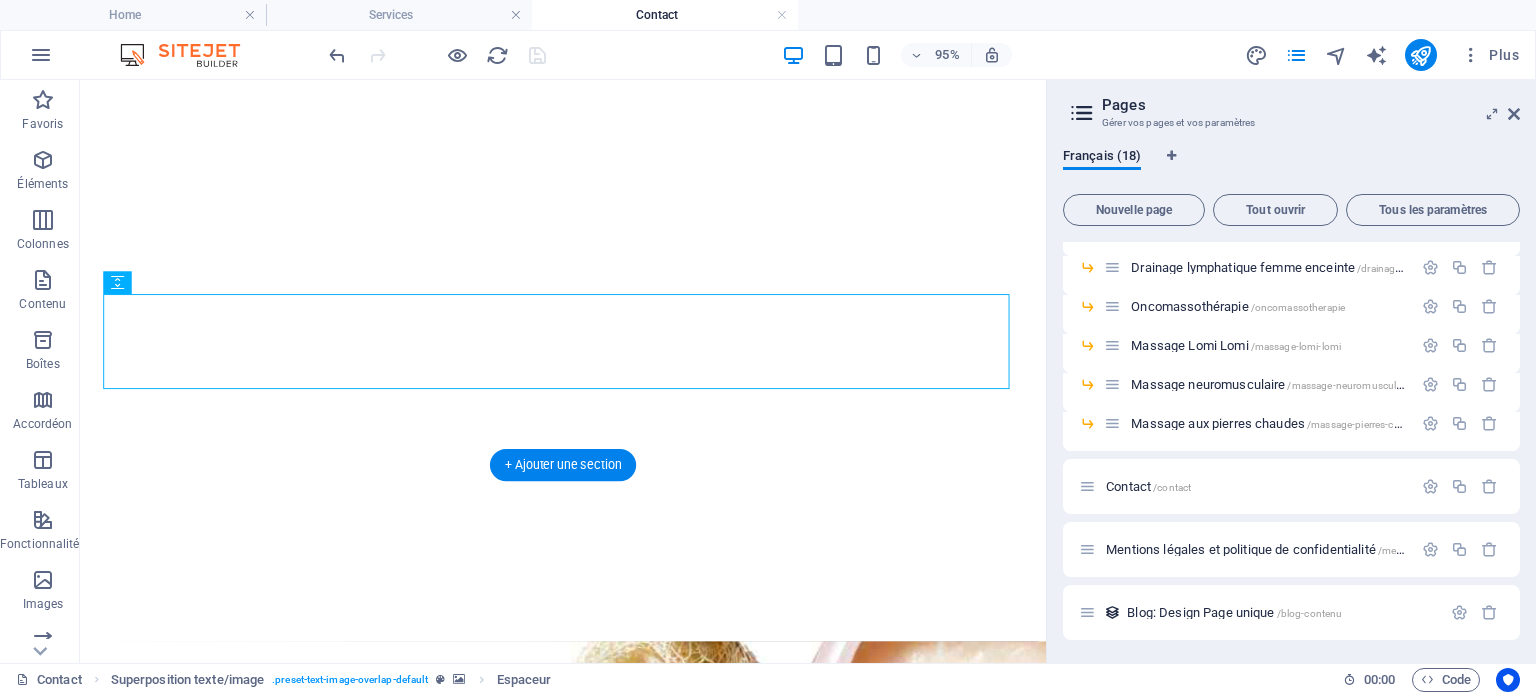scroll, scrollTop: 200, scrollLeft: 0, axis: vertical 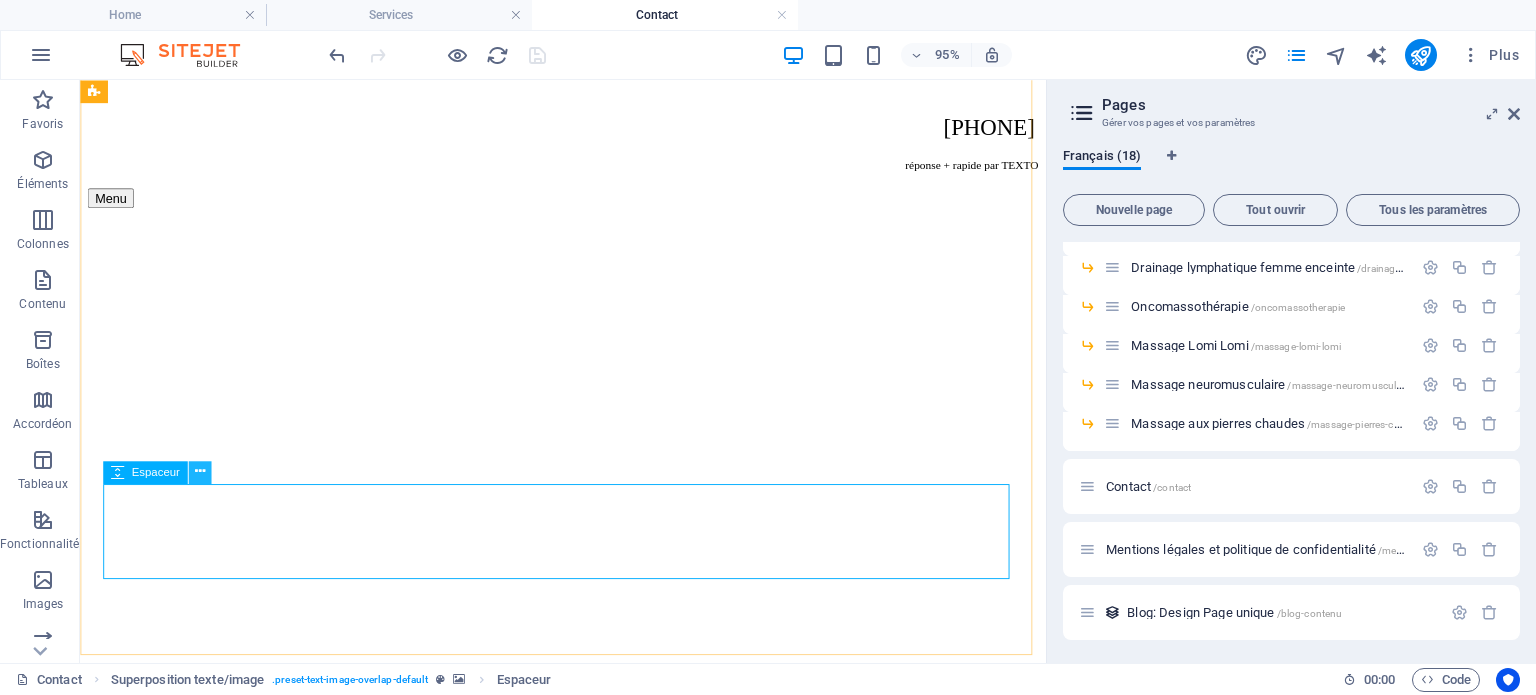 click at bounding box center [199, 472] 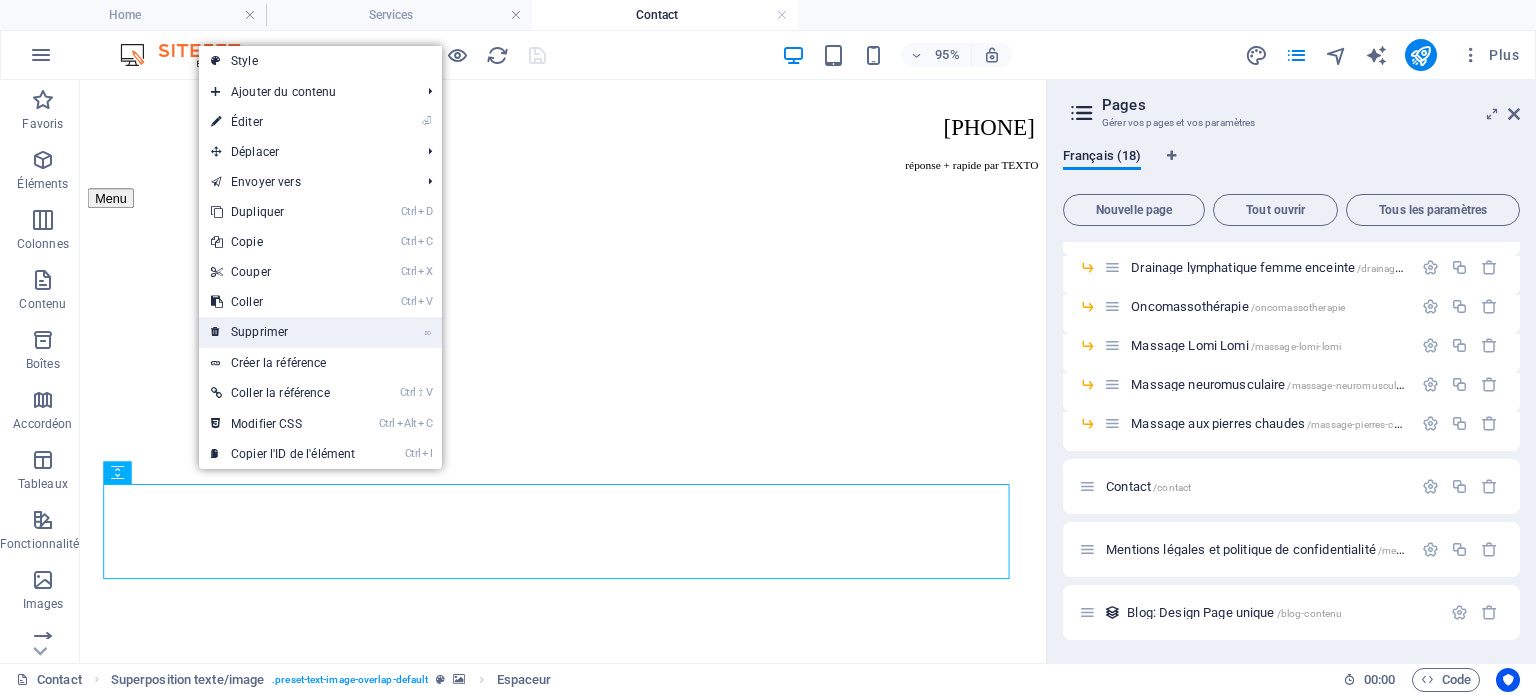 click on "⌦  Supprimer" at bounding box center (283, 332) 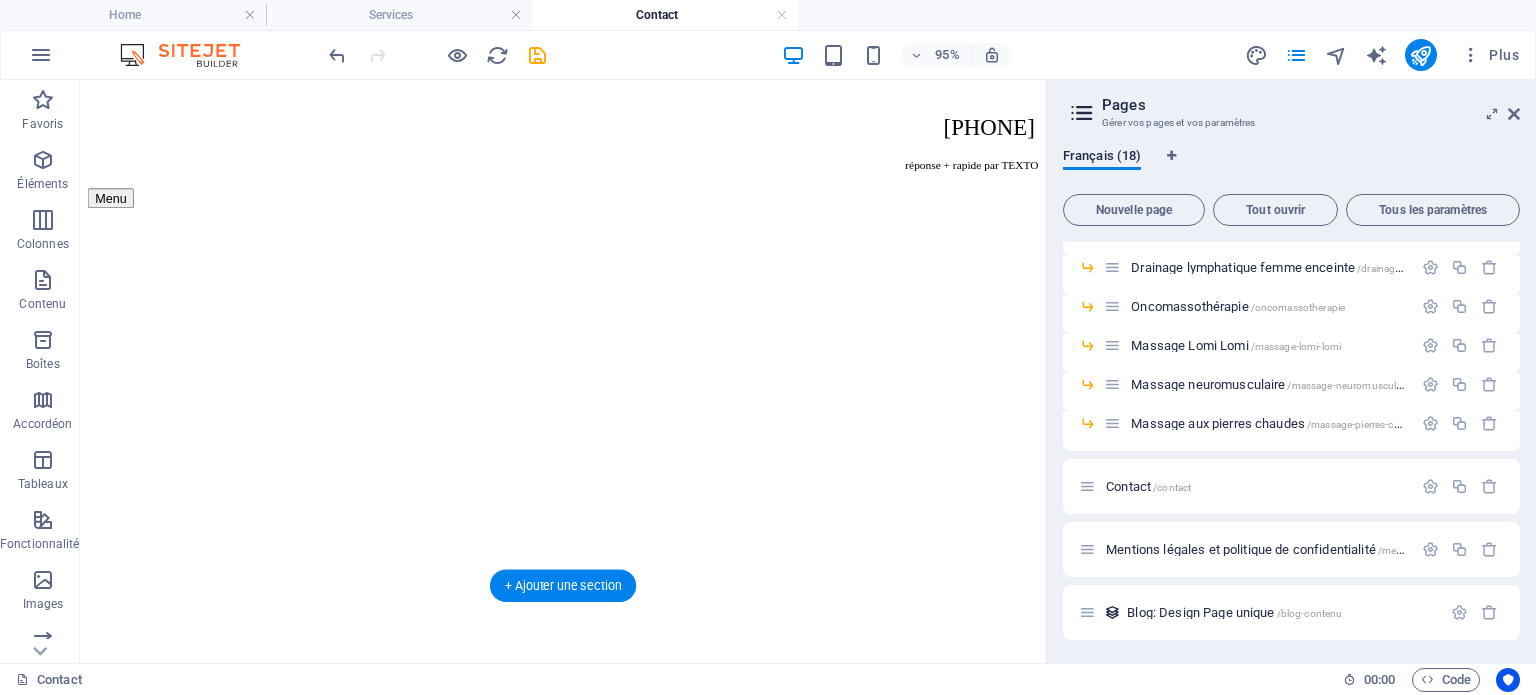 scroll, scrollTop: 0, scrollLeft: 0, axis: both 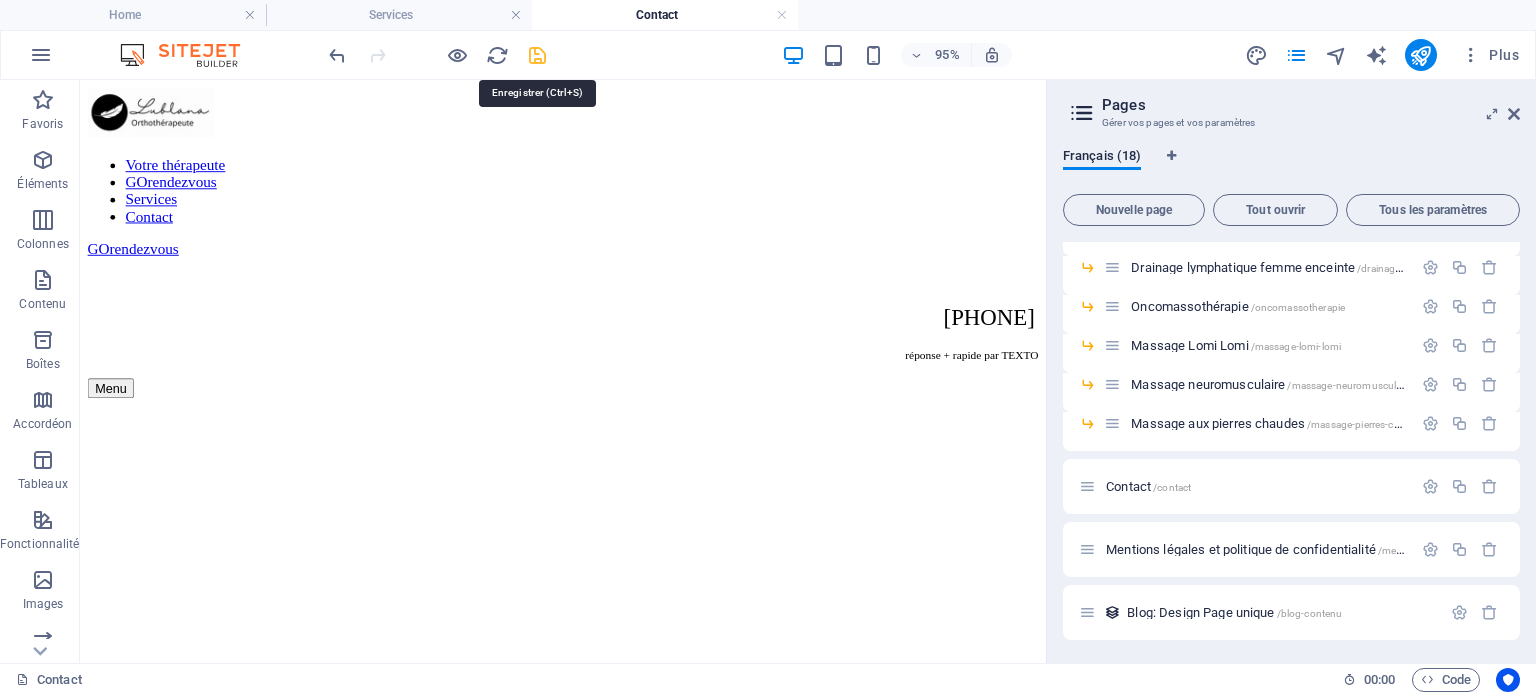 click at bounding box center (537, 55) 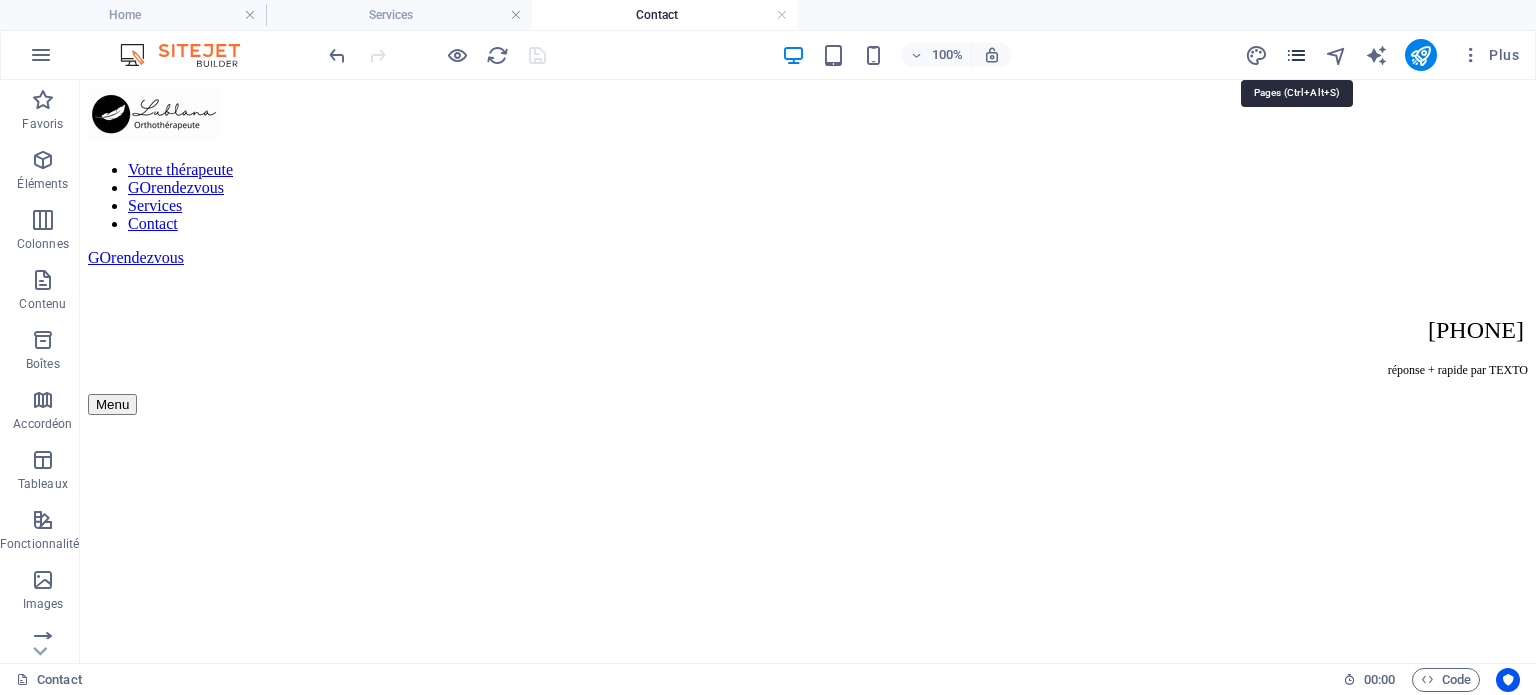 click at bounding box center (1296, 55) 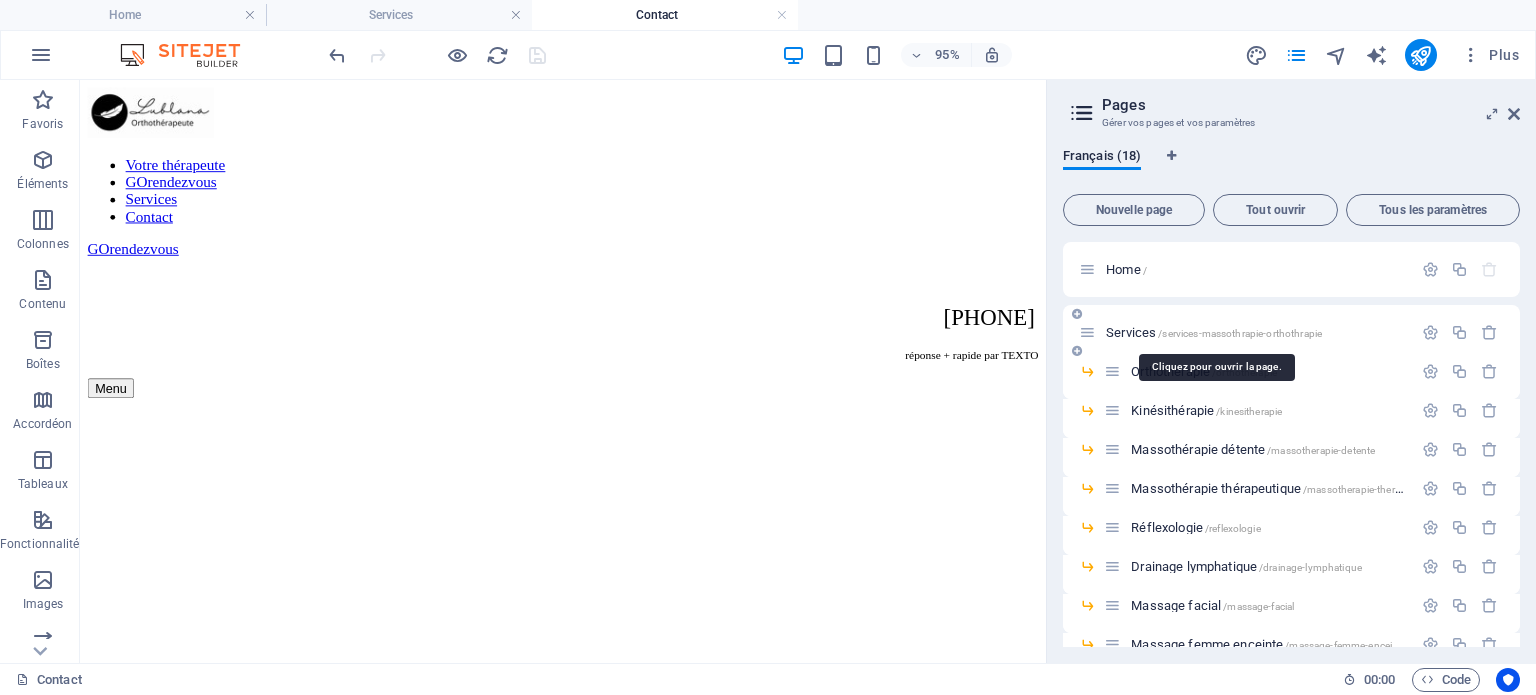 click on "Services /services-massothrapie-orthothrapie" at bounding box center [1214, 332] 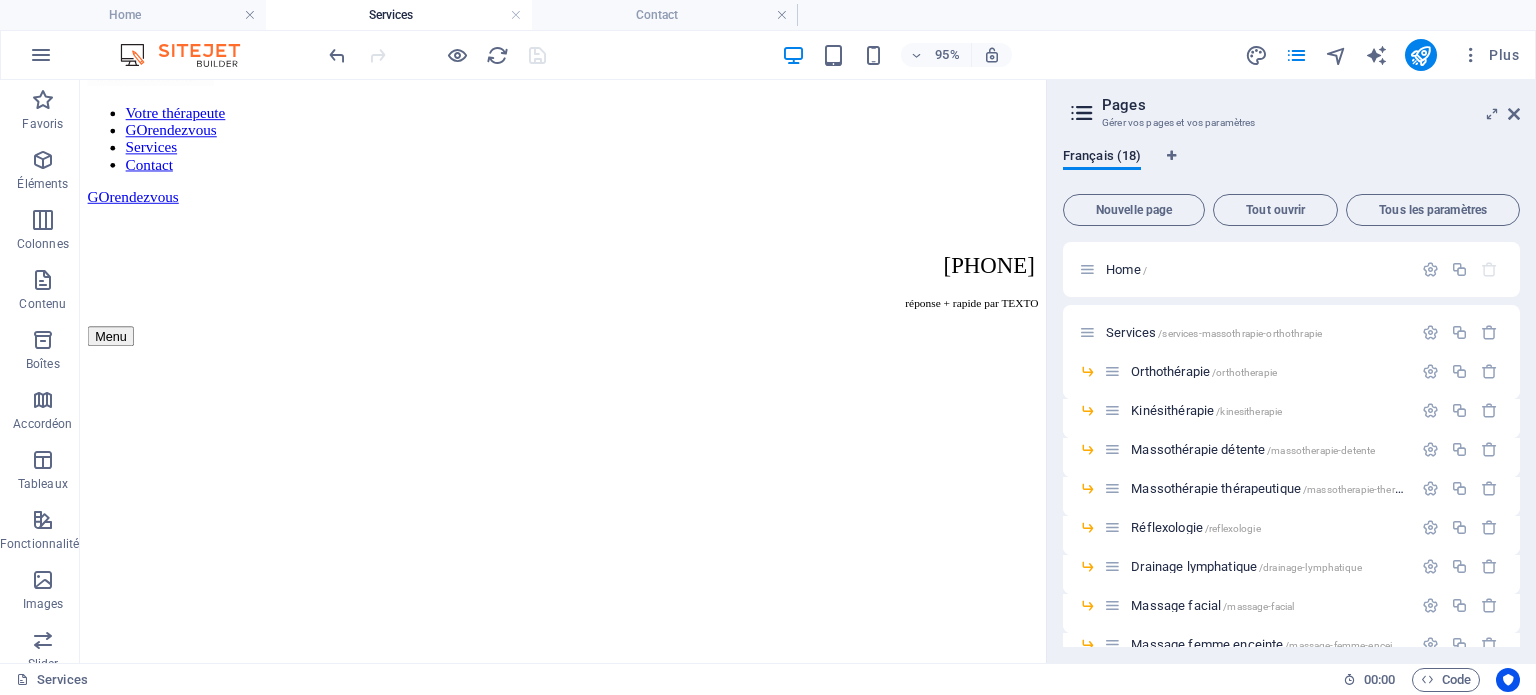 scroll, scrollTop: 0, scrollLeft: 0, axis: both 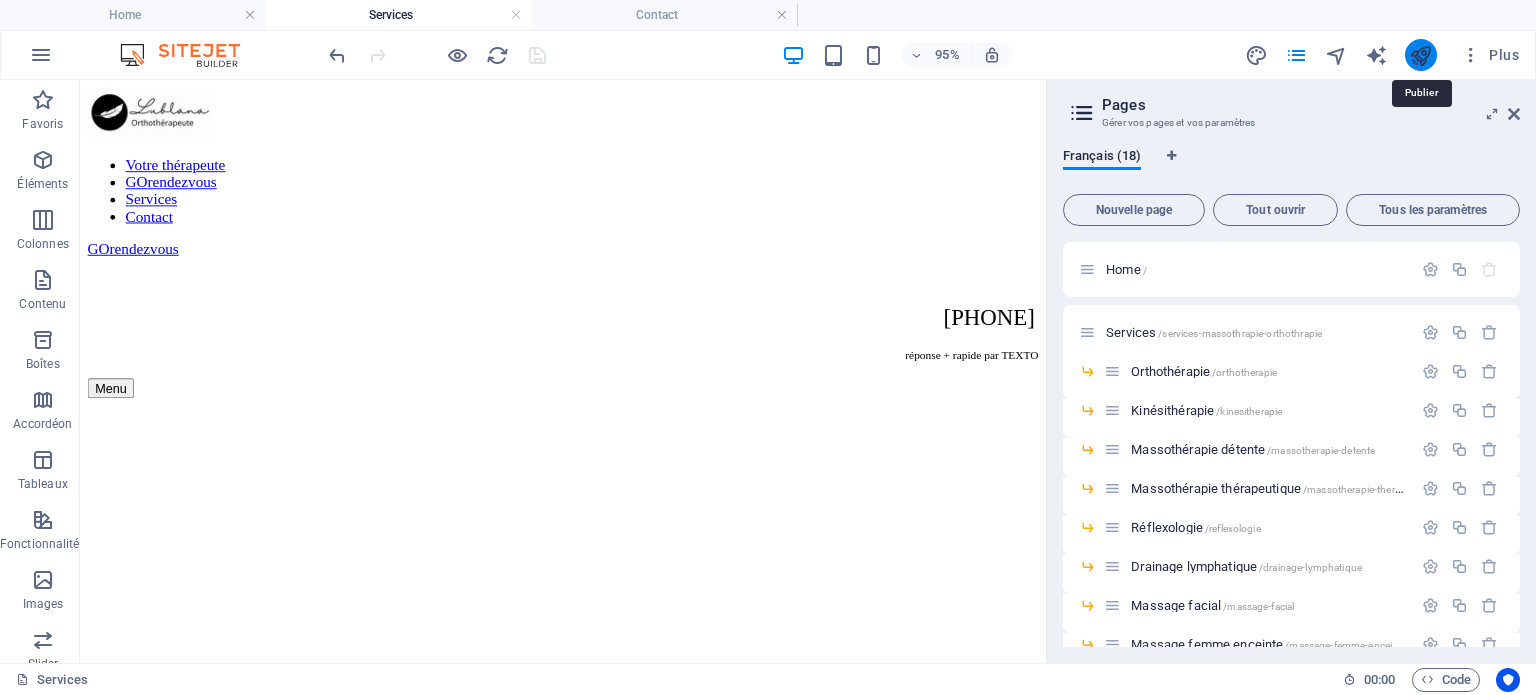 click at bounding box center [1420, 55] 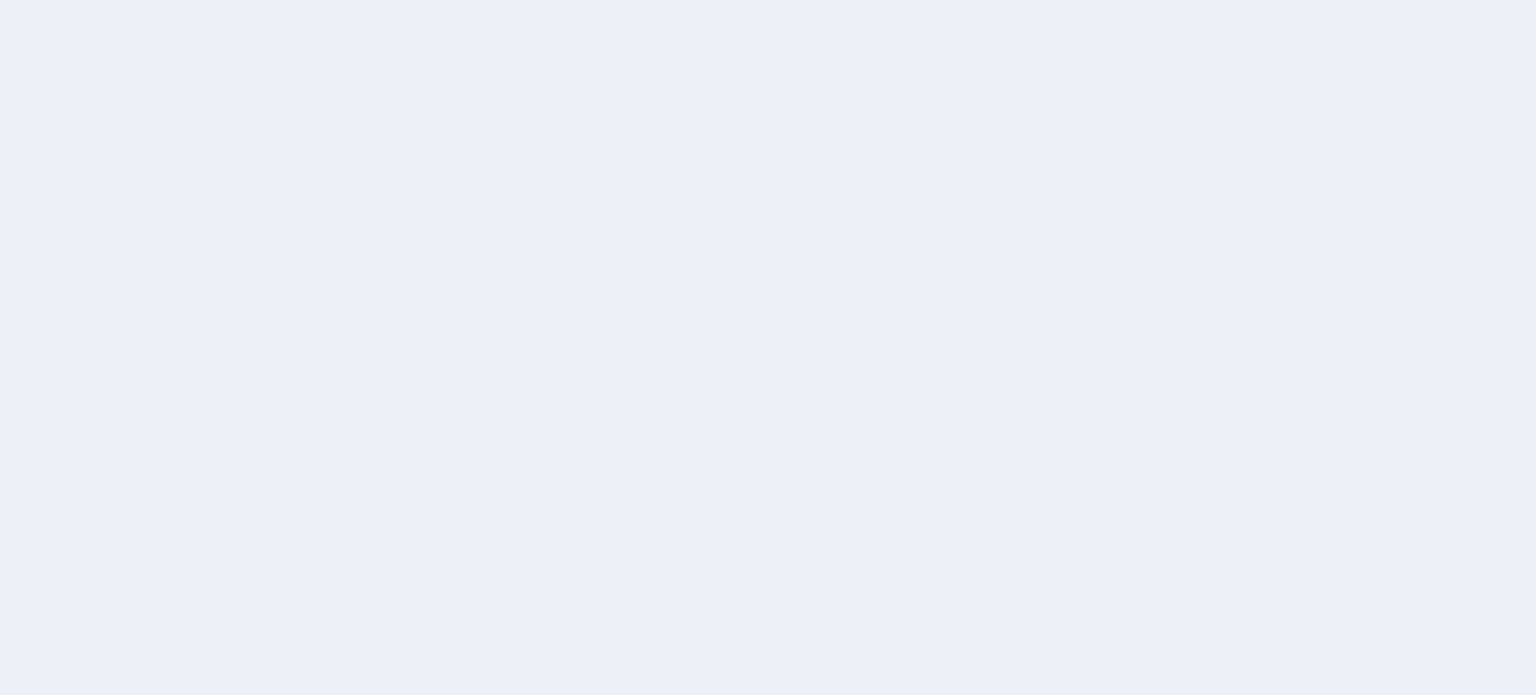 scroll, scrollTop: 0, scrollLeft: 0, axis: both 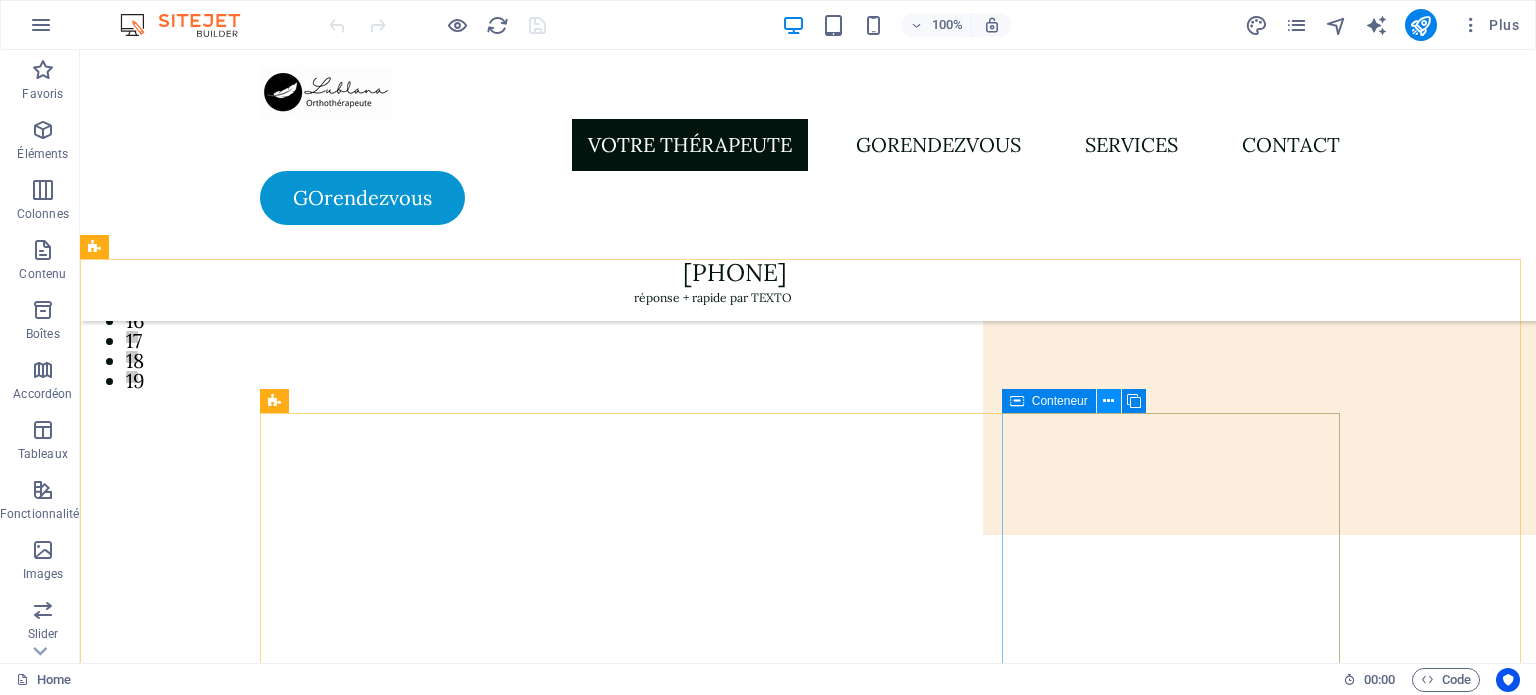click at bounding box center (1108, 401) 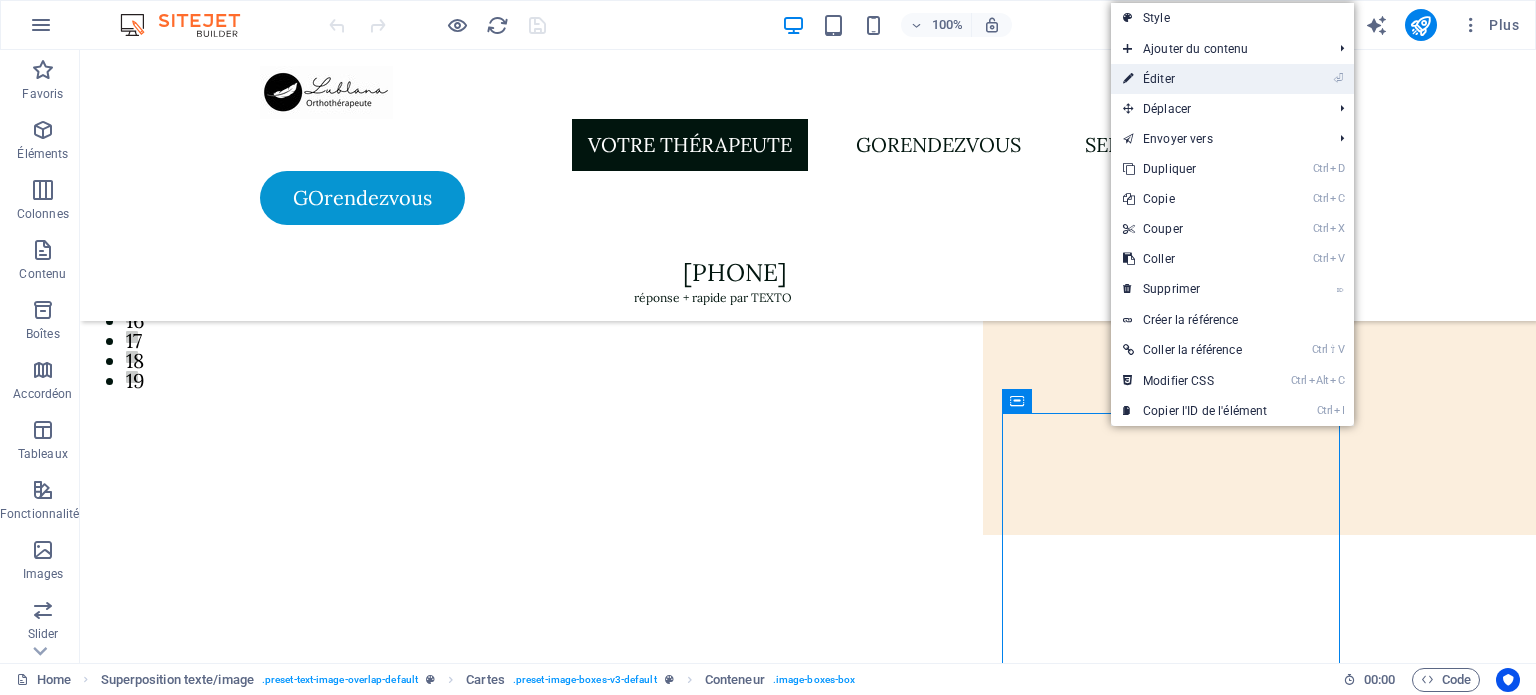 click on "⏎  Éditer" at bounding box center (1195, 79) 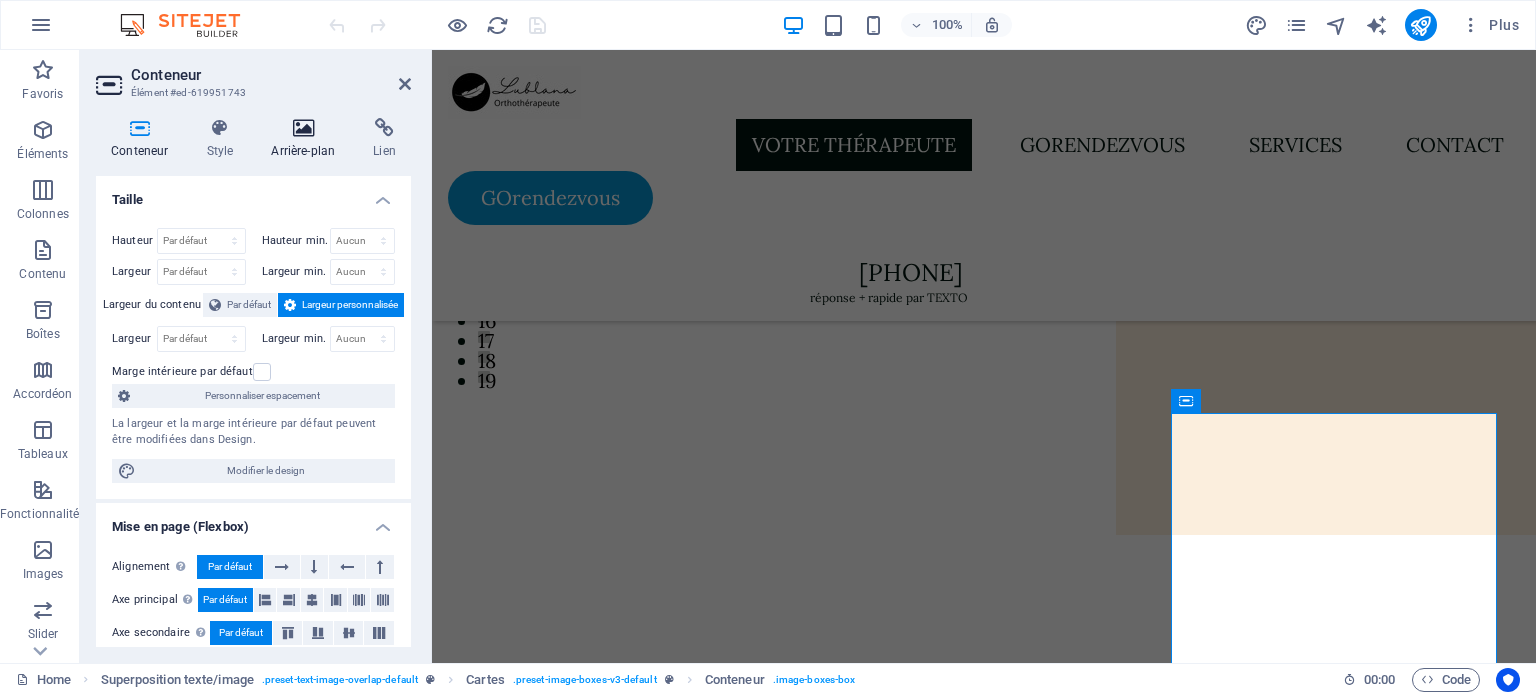 click at bounding box center (303, 128) 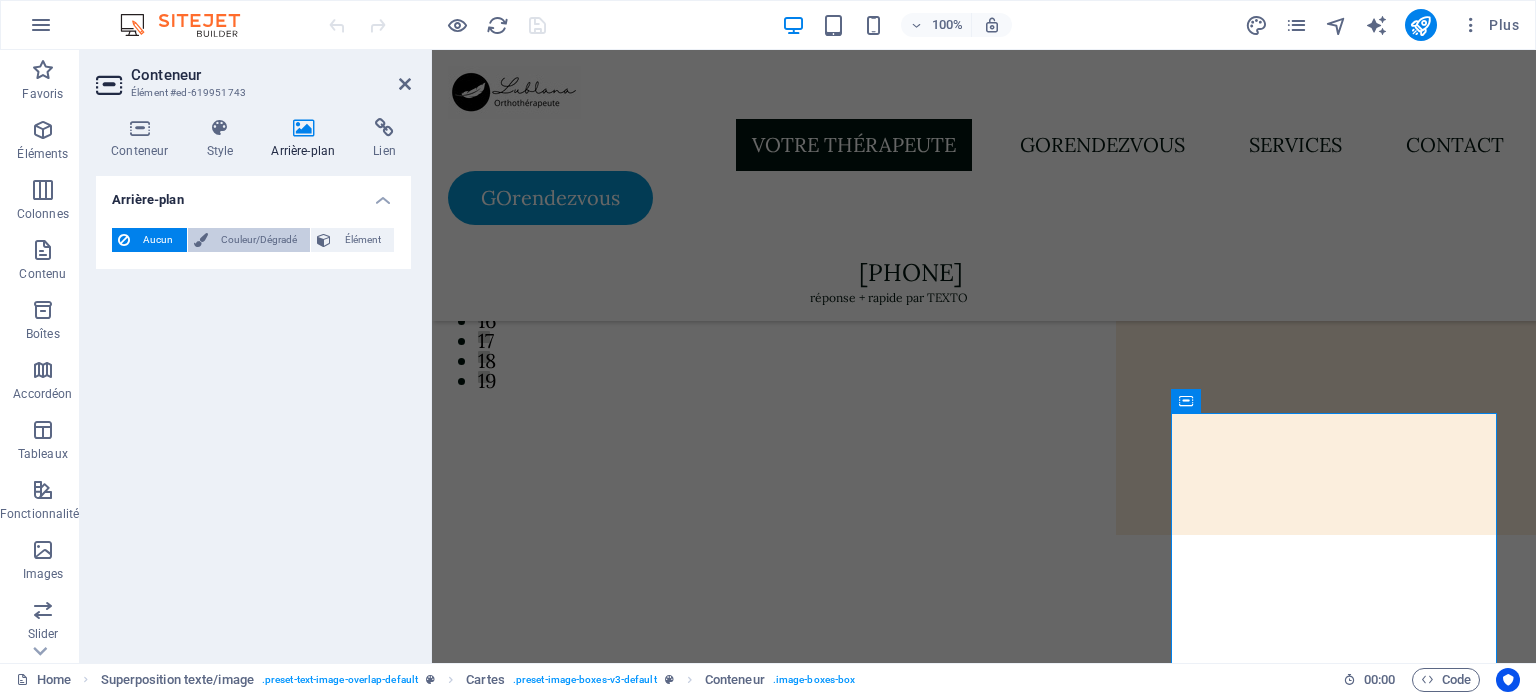 click on "Couleur/Dégradé" at bounding box center (259, 240) 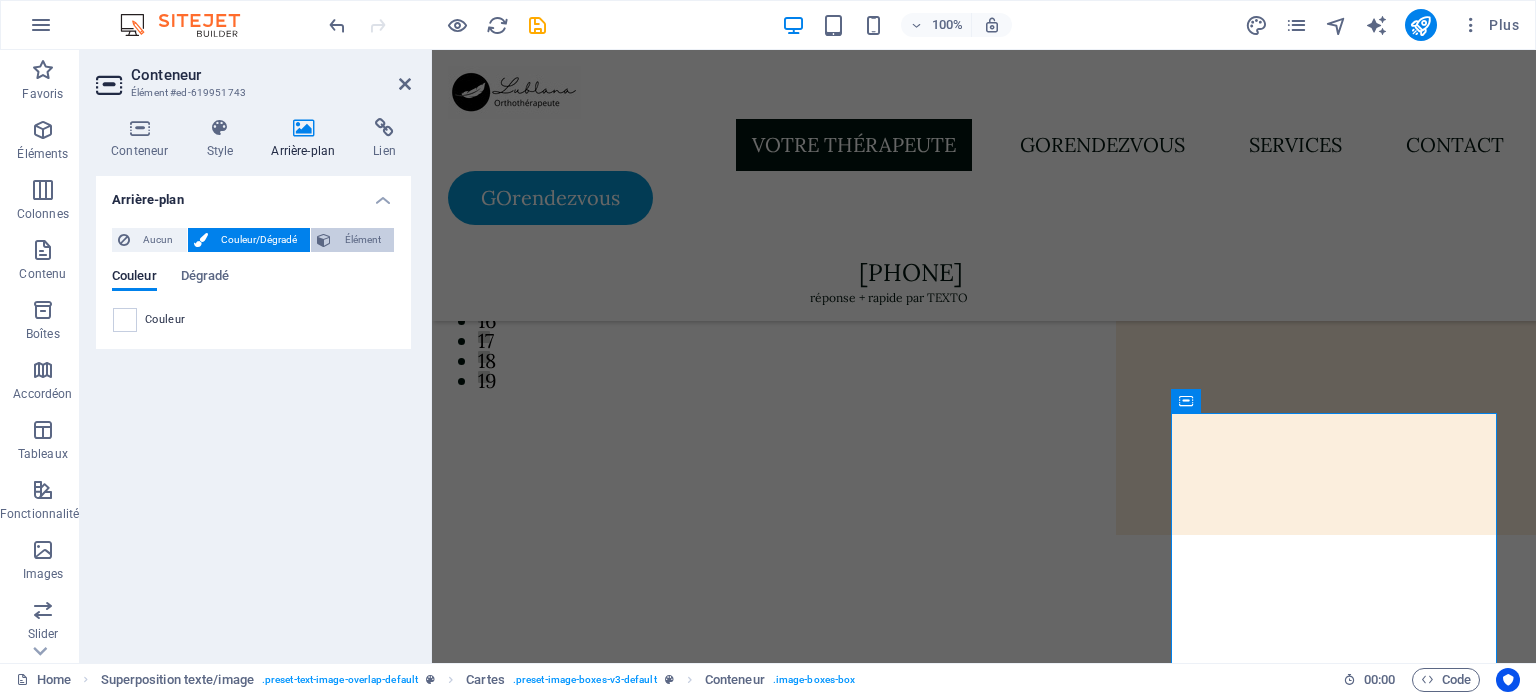 click on "Élément" at bounding box center (362, 240) 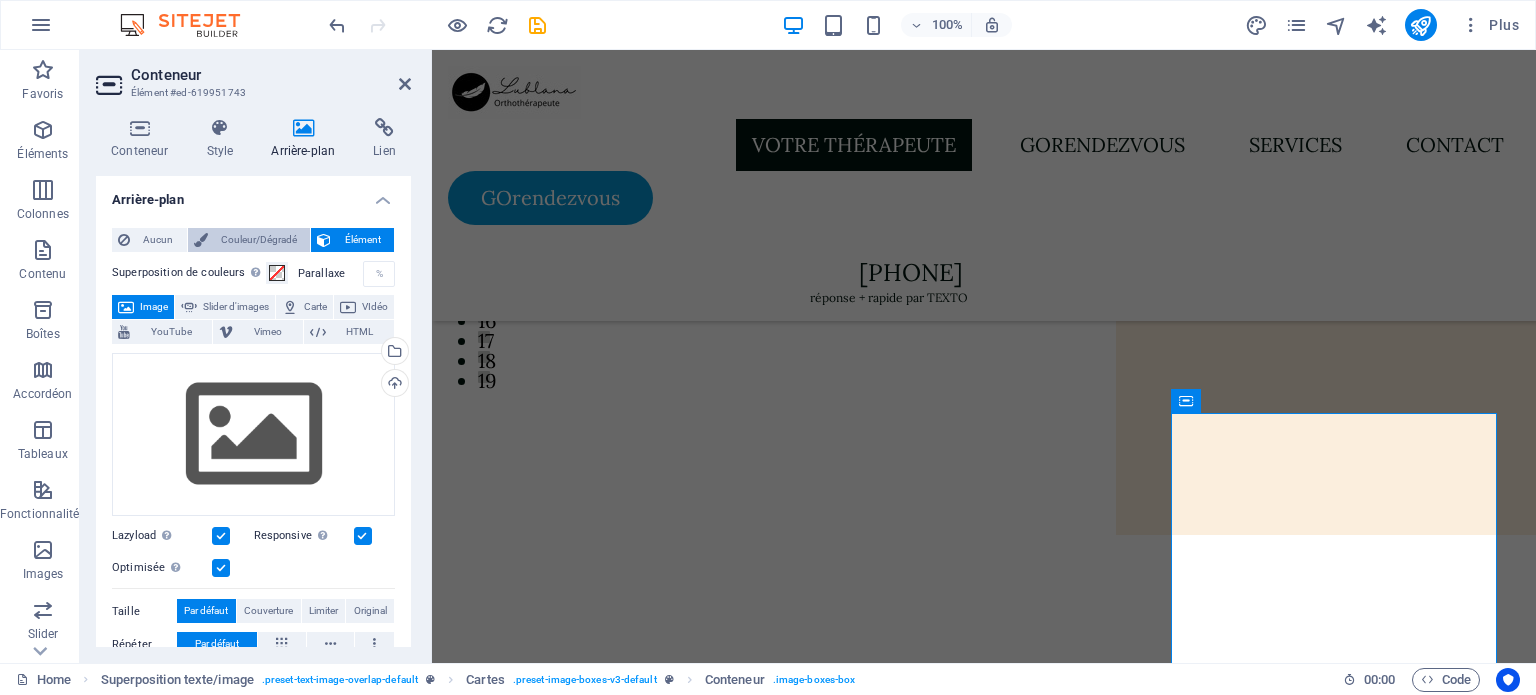 click on "Couleur/Dégradé" at bounding box center [259, 240] 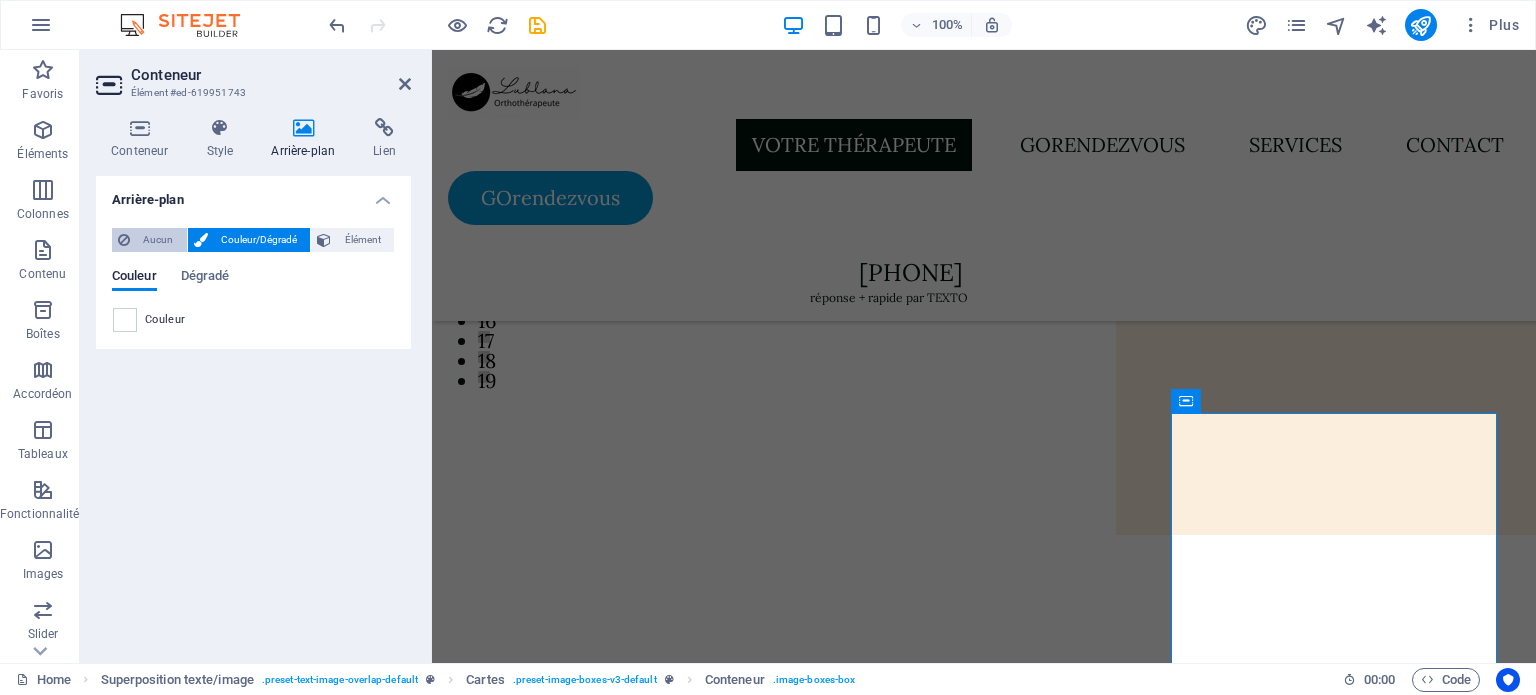 click on "Aucun" at bounding box center (158, 240) 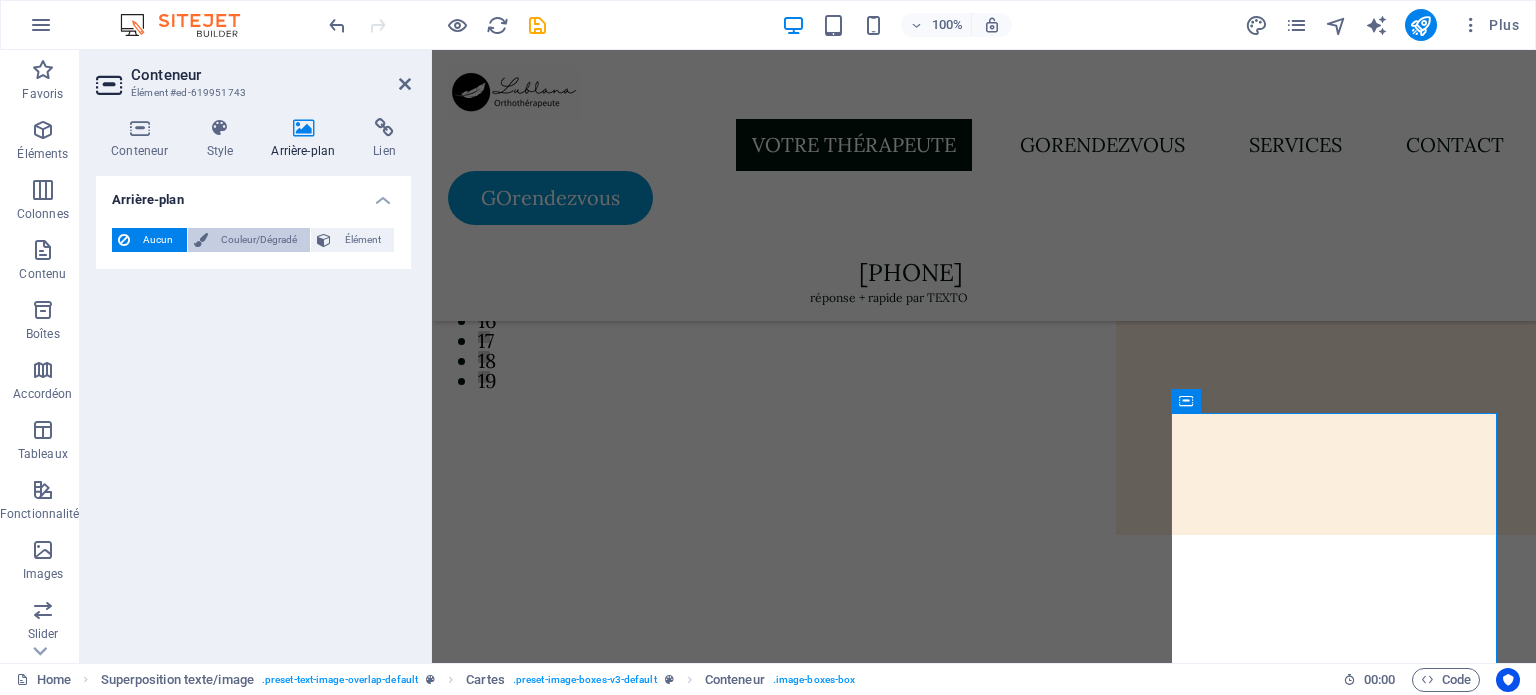 click on "Couleur/Dégradé" at bounding box center [259, 240] 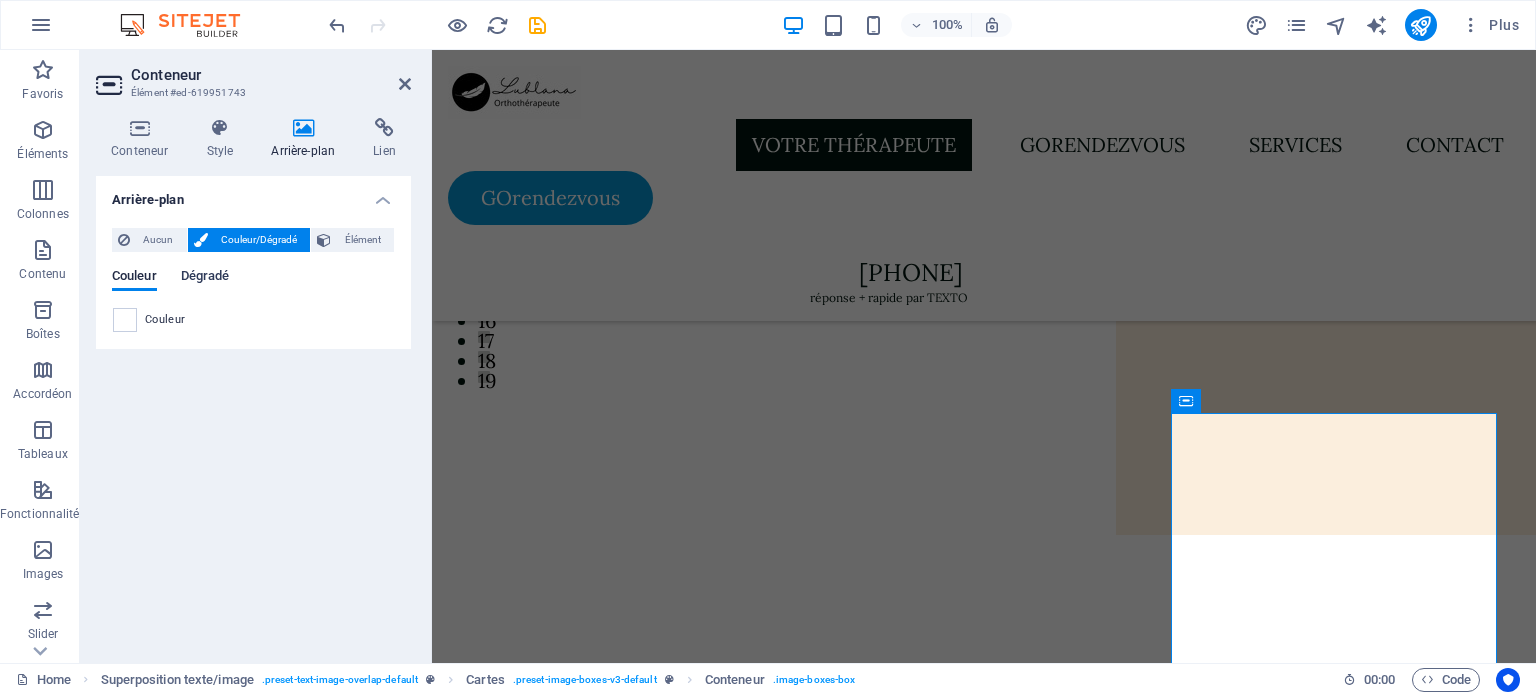 click on "Dégradé" at bounding box center (205, 278) 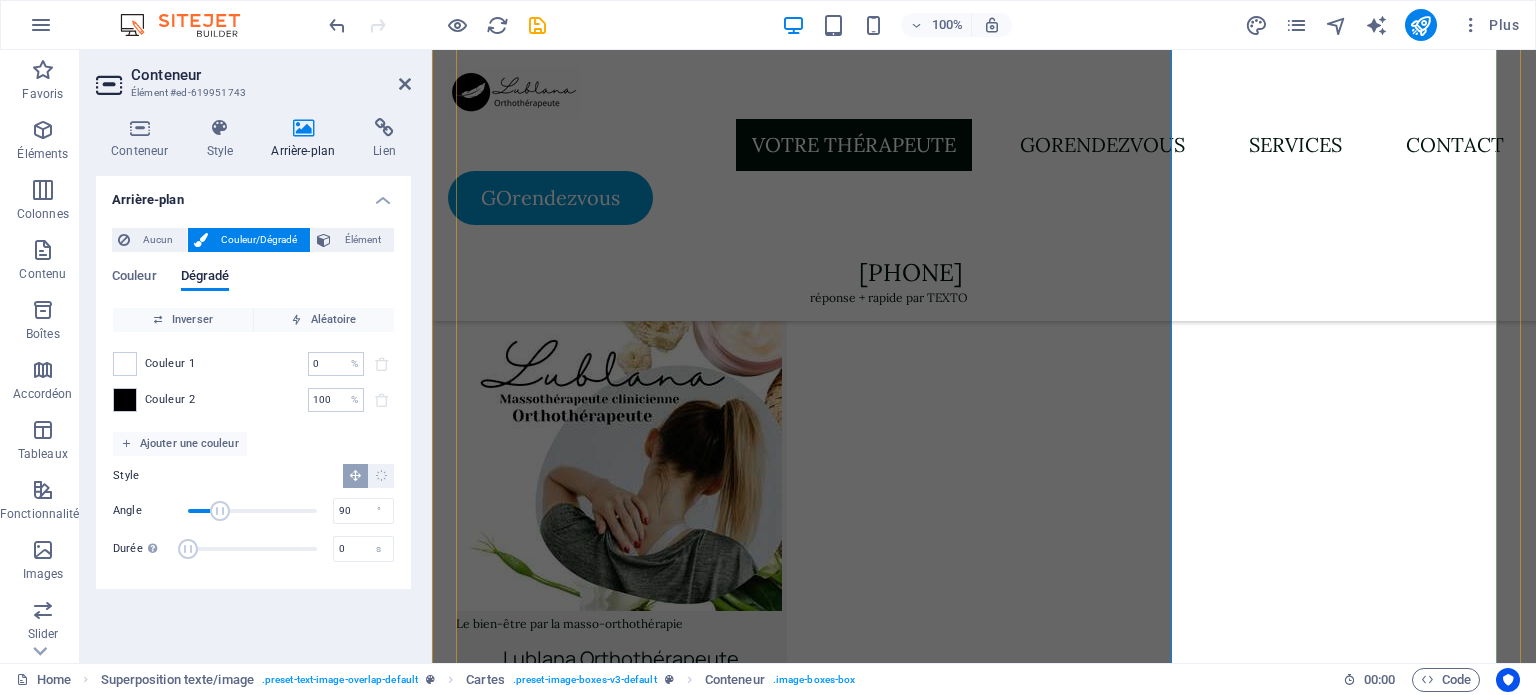 scroll, scrollTop: 800, scrollLeft: 0, axis: vertical 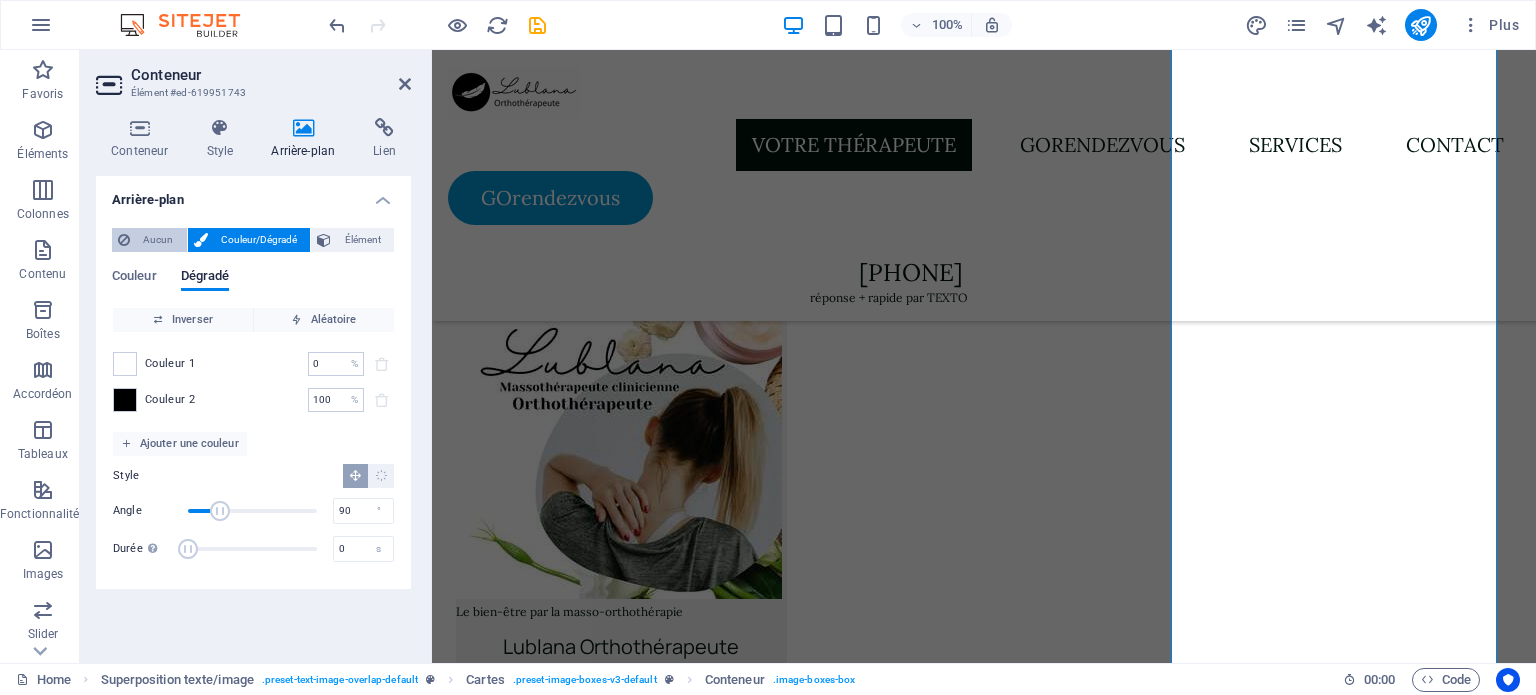 click on "Aucun" at bounding box center [158, 240] 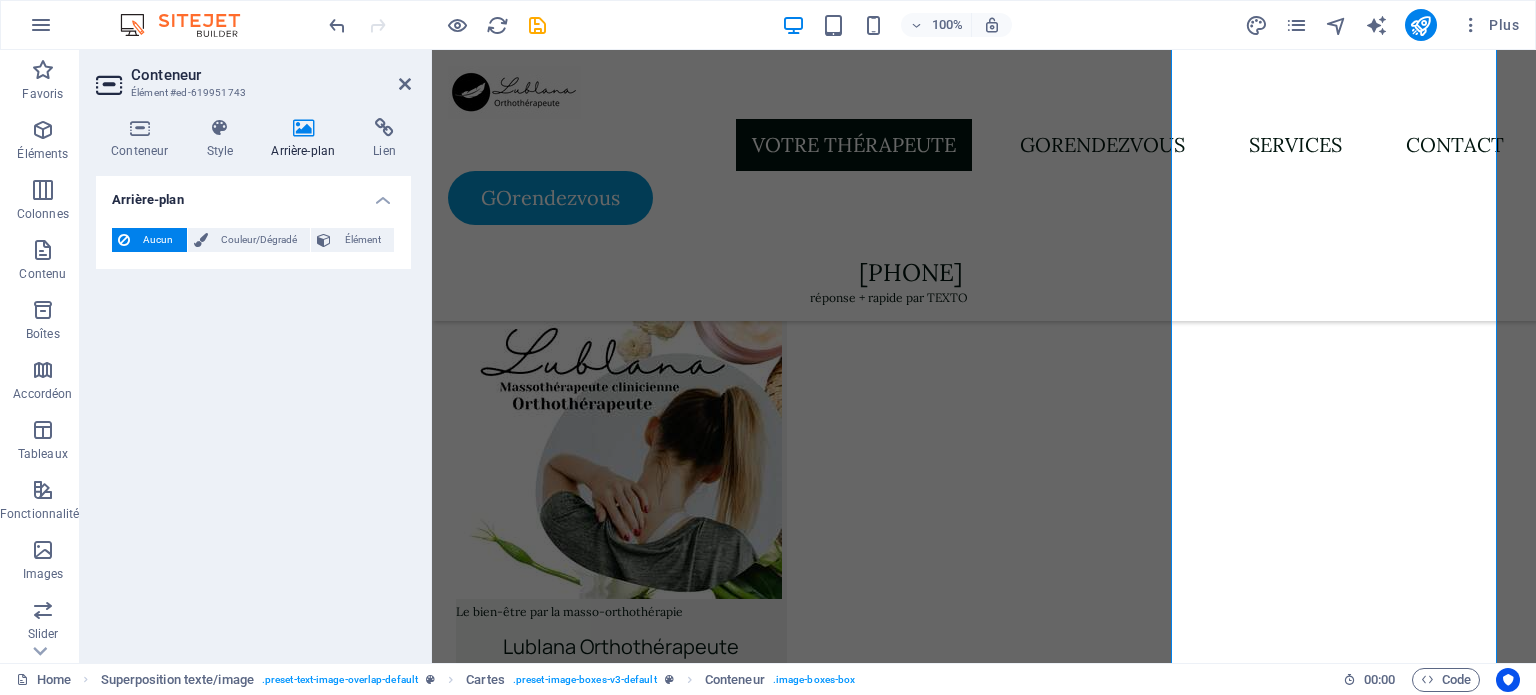 click on "Arrière-plan Aucun Couleur/Dégradé Élément Étendre l'arrière-plan pour occuper toute la largeur Superposition de couleurs Ajoute une superposition sur l'arrière-plan pour le colorer Parallaxe 0 % Image Slider d'images Carte VIdéo YouTube Vimeo HTML Glissez les fichiers ici, cliquez pour choisir les fichiers ou  sélectionnez les fichiers depuis Fichiers ou depuis notre stock gratuit de photos et de vidéos Sélectionnez les fichiers depuis le Gestionnaire de fichiers, les photos du stock ou téléversez un ou plusieurs fichiers Téléverser Lazyload Charger les images après la page améliore le temps de chargement (vitesse). Responsive Chargez automatiquement des images Retina et les formats optimisés pour les smartphones. Optimisée Les images sont compressées pour améliorer la vitesse de la page. Taille Par défaut Couverture Limiter Original Répéter Par défaut Position Direction Personnalisé Décalage X 50 px rem % vh vw Décalage Y 50 px rem % vh vw Texte alternatif Légende de l'image 8" at bounding box center [253, 411] 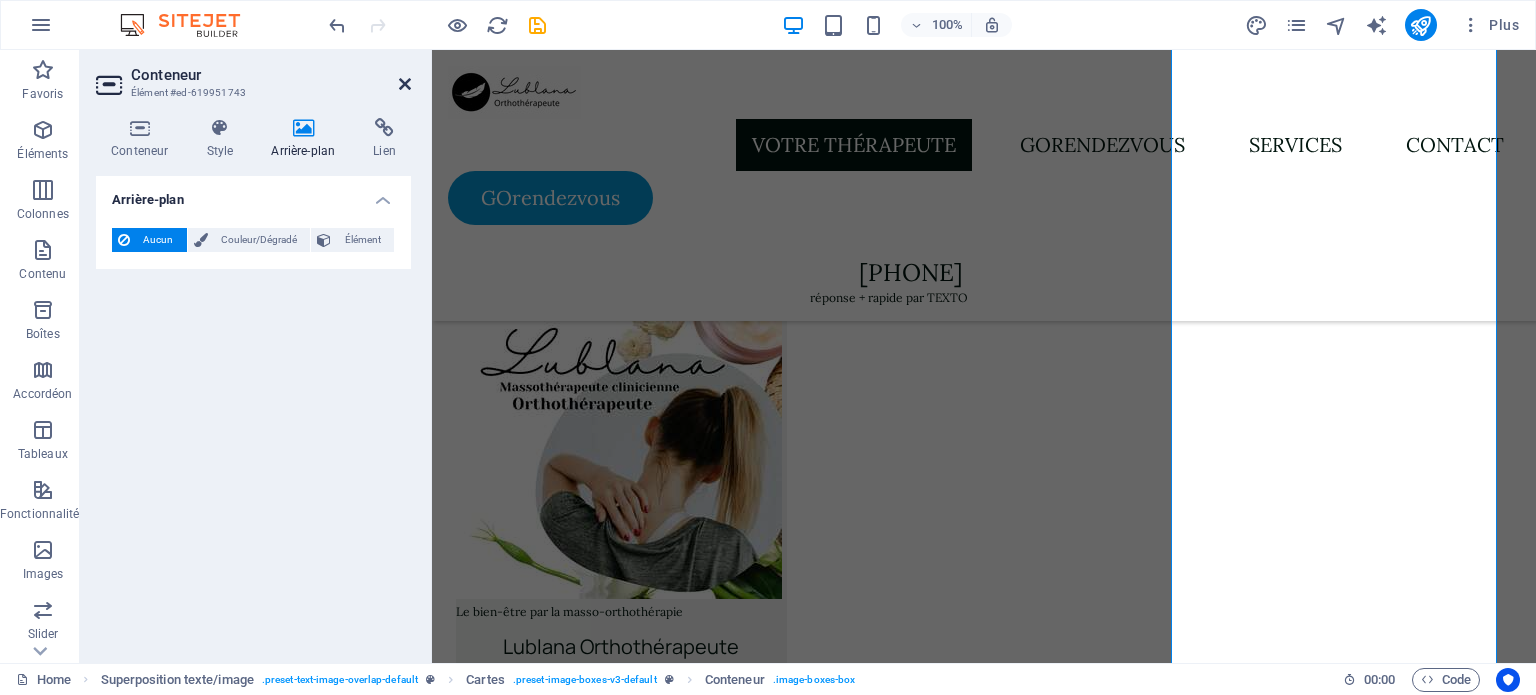drag, startPoint x: 399, startPoint y: 87, endPoint x: 354, endPoint y: 66, distance: 49.658836 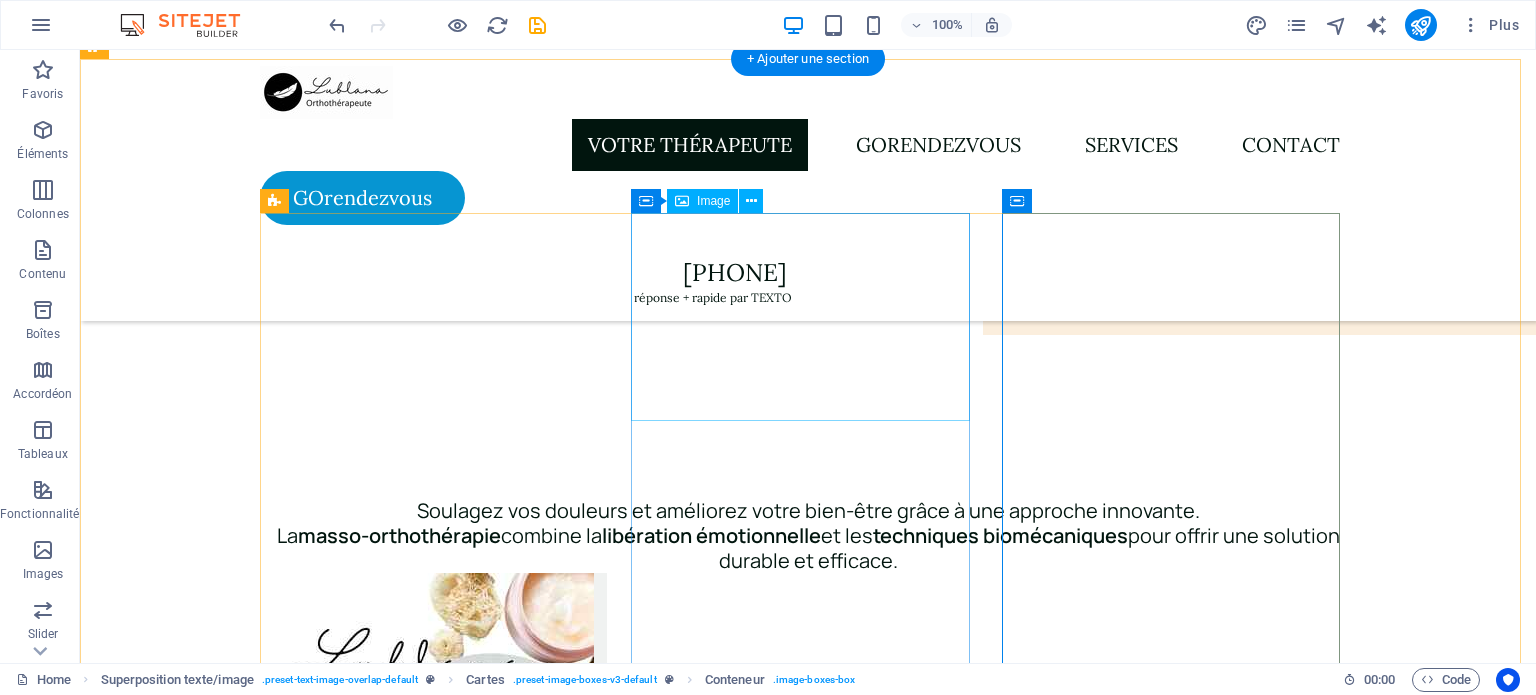 scroll, scrollTop: 400, scrollLeft: 0, axis: vertical 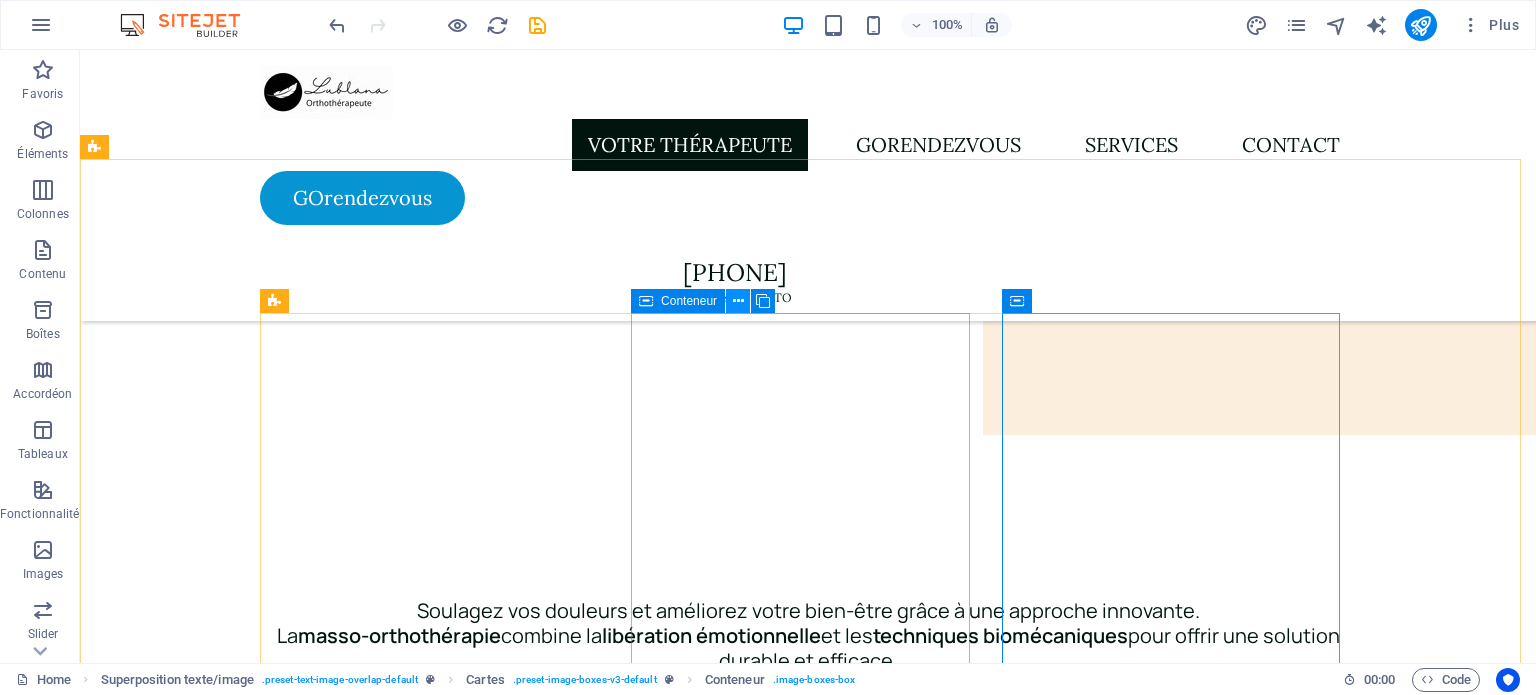 click at bounding box center [738, 301] 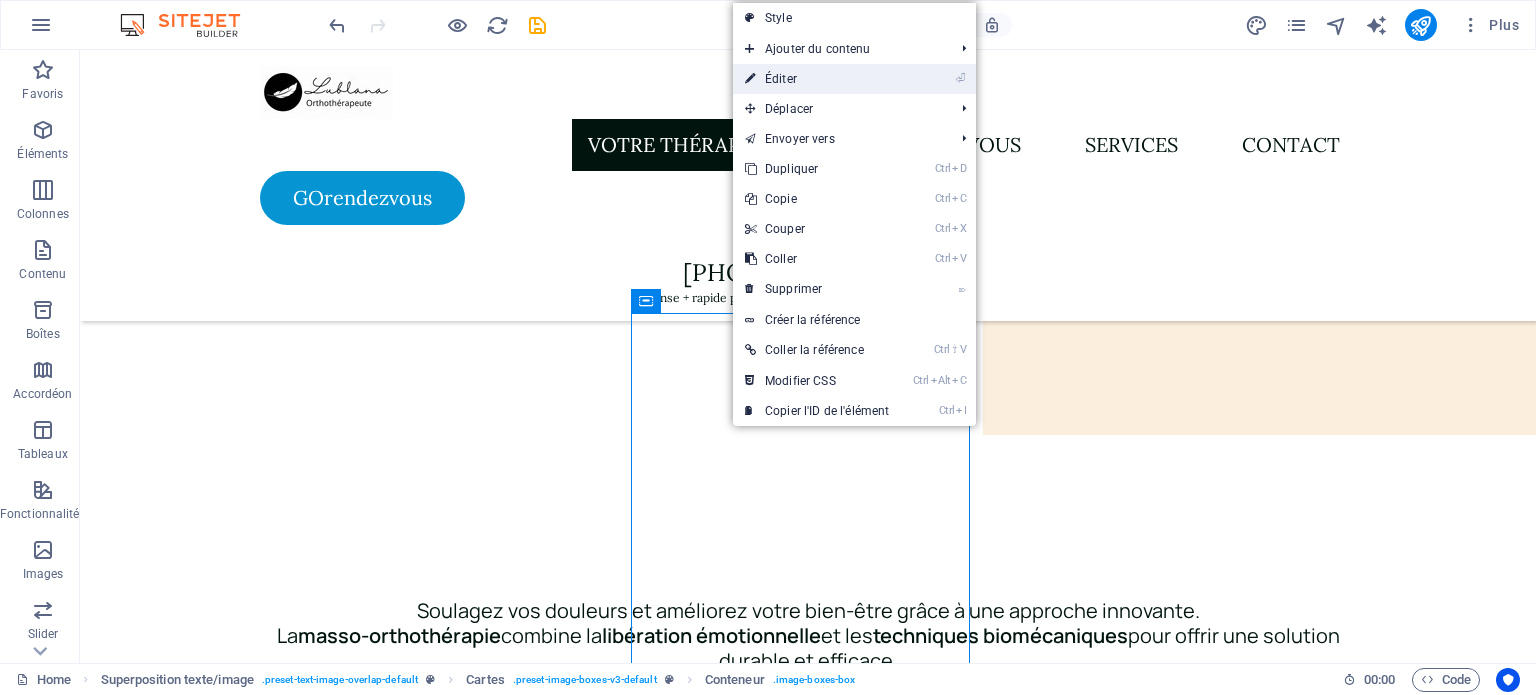 drag, startPoint x: 786, startPoint y: 71, endPoint x: 144, endPoint y: 39, distance: 642.797 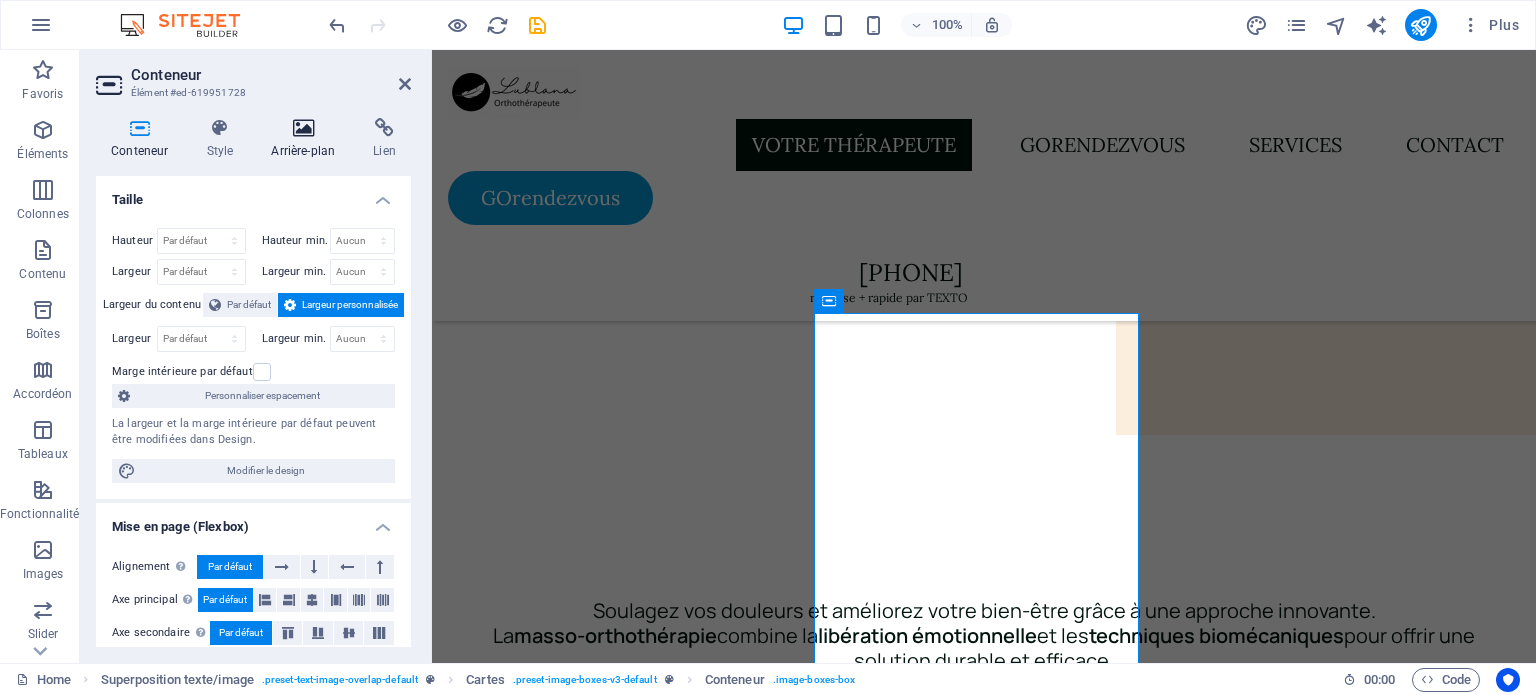click at bounding box center (303, 128) 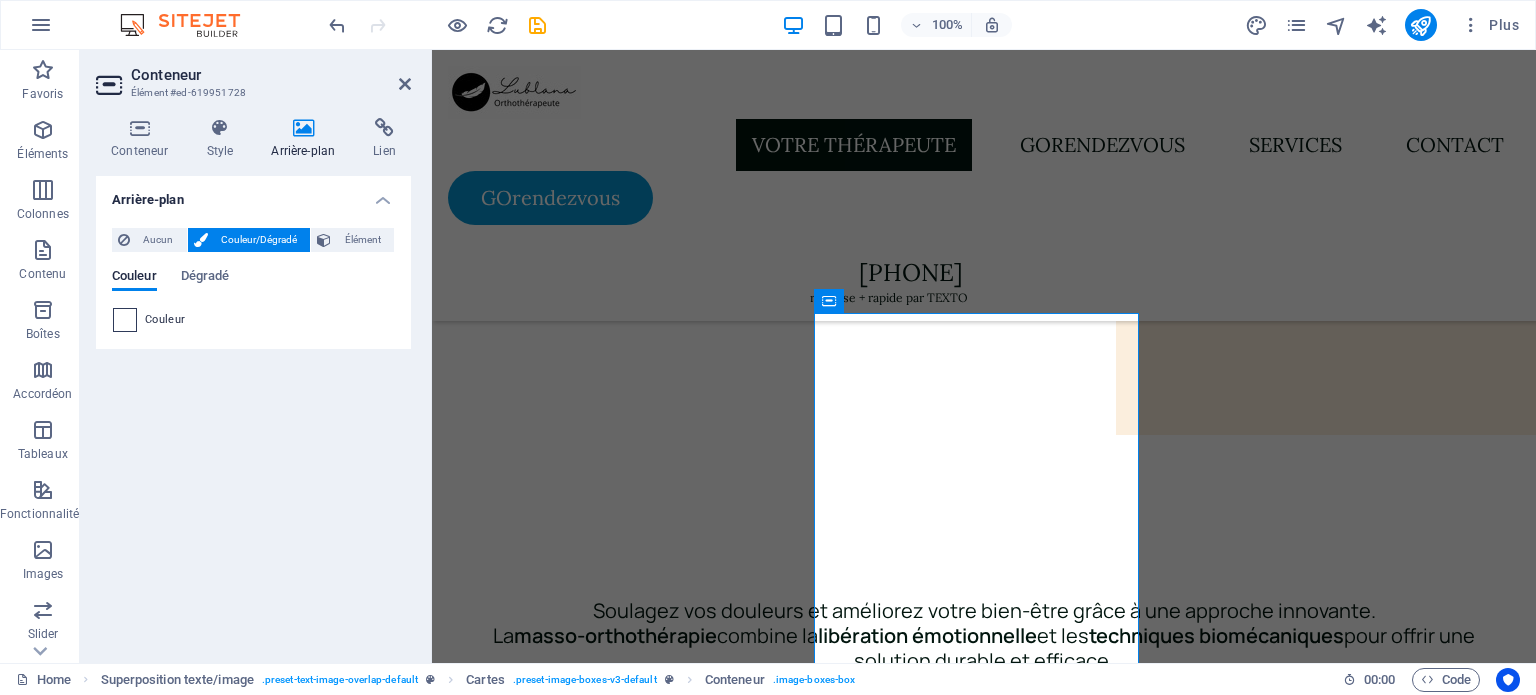 click at bounding box center (125, 320) 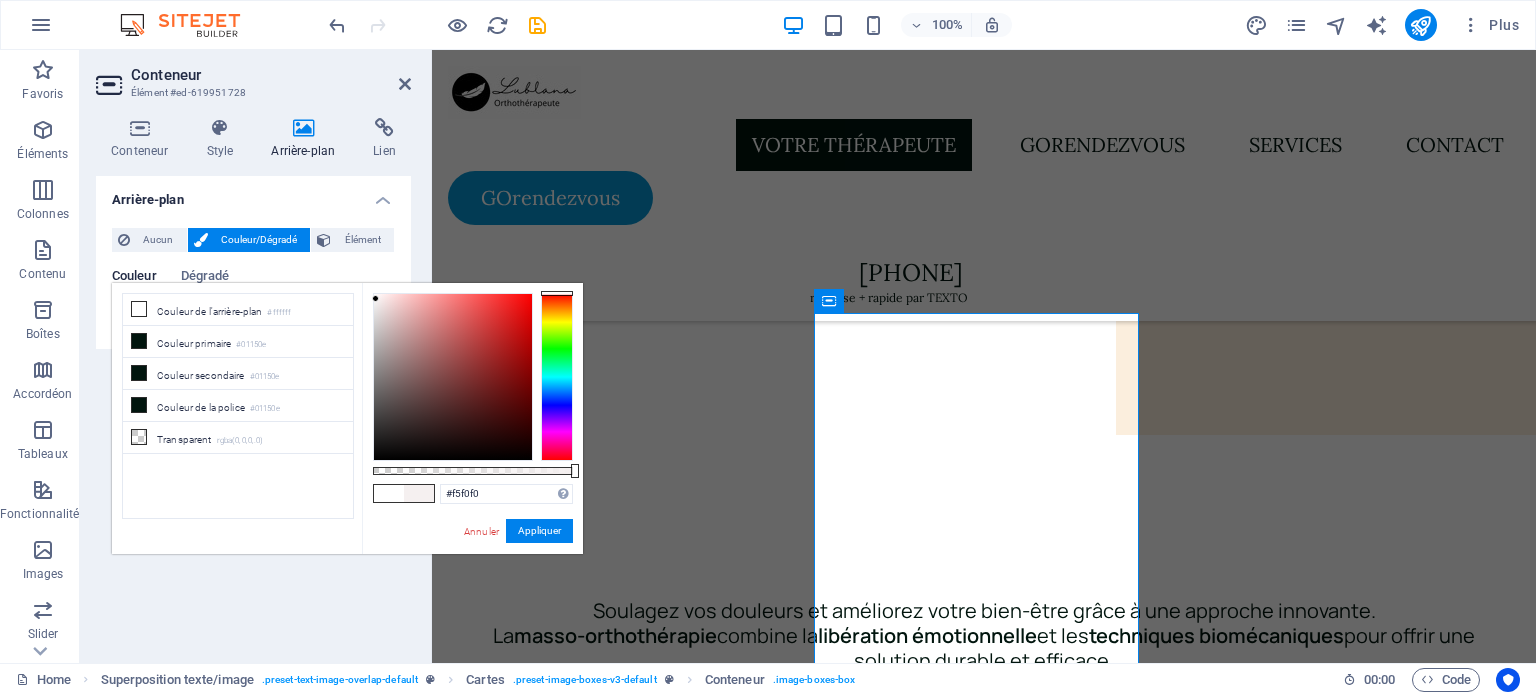 click at bounding box center [453, 377] 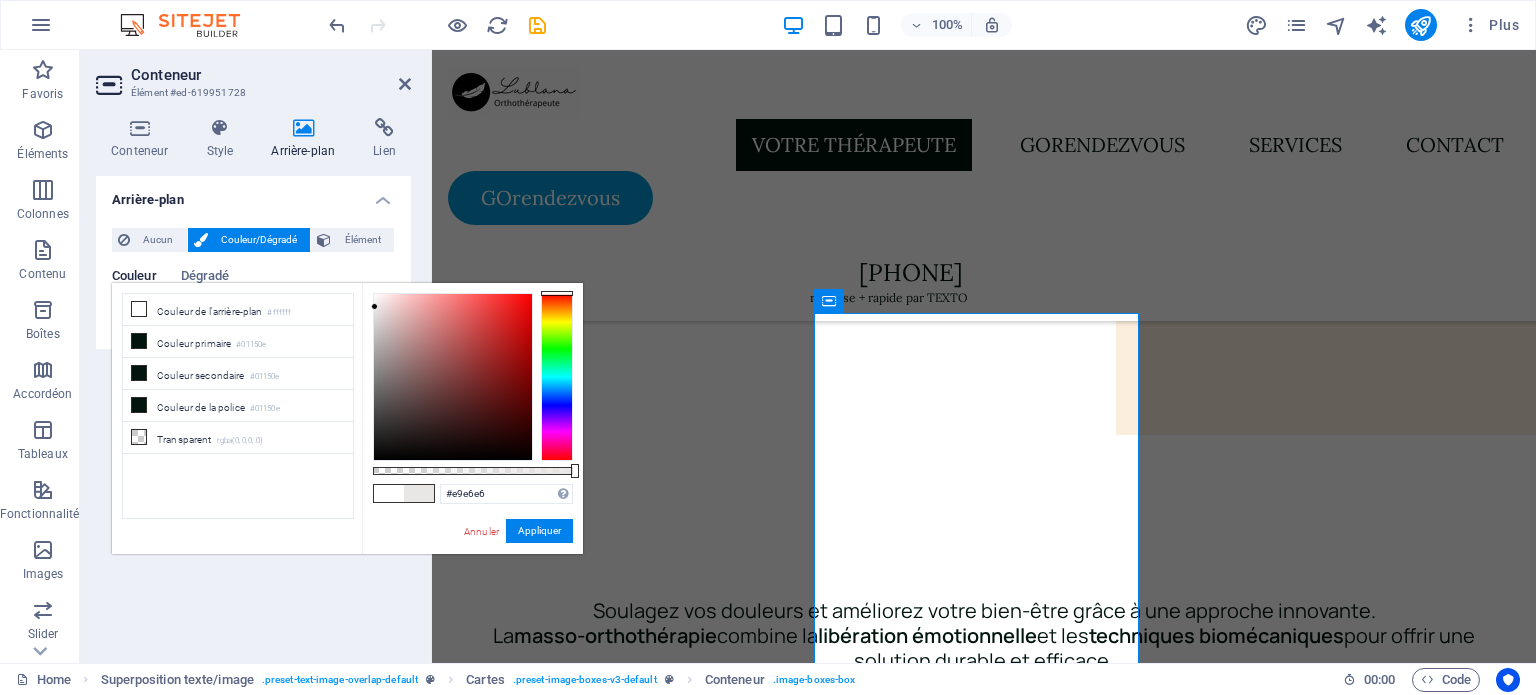 click at bounding box center [453, 377] 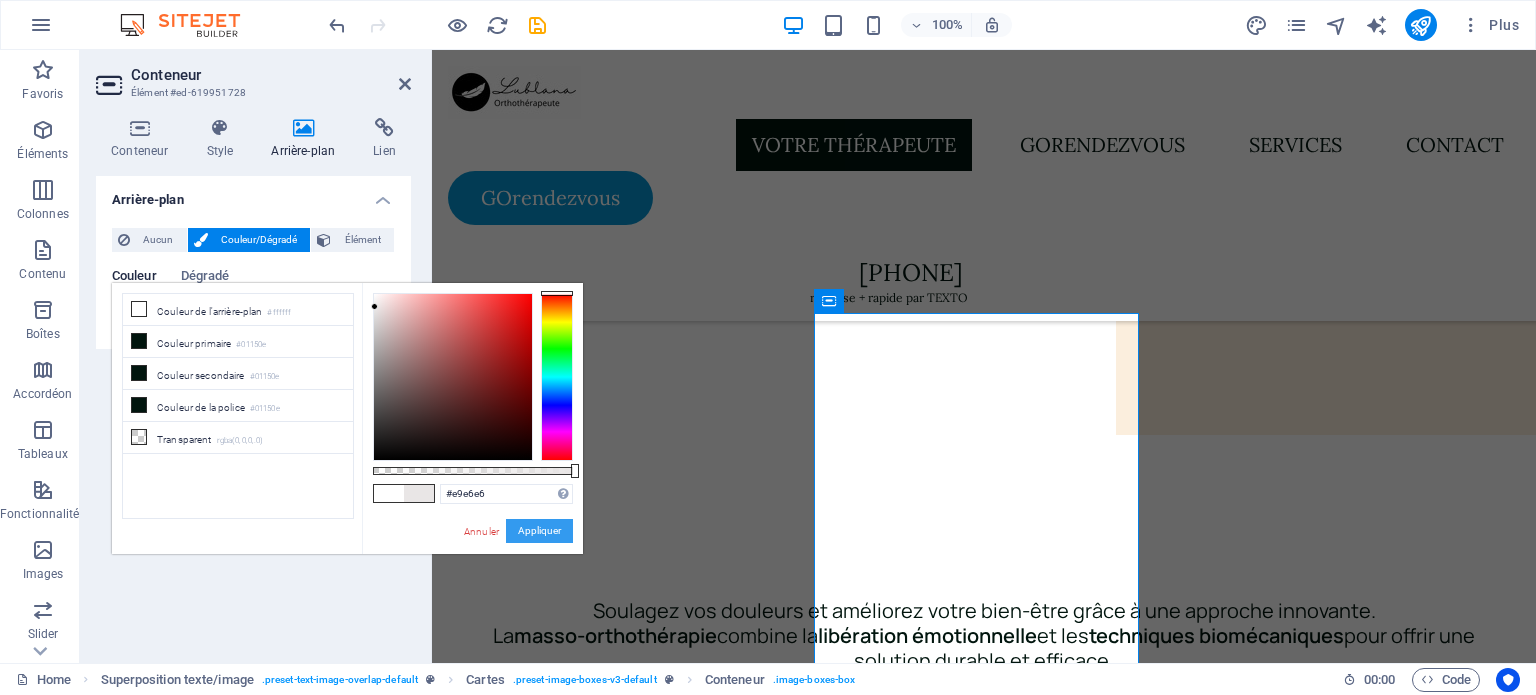 click on "Appliquer" at bounding box center (539, 531) 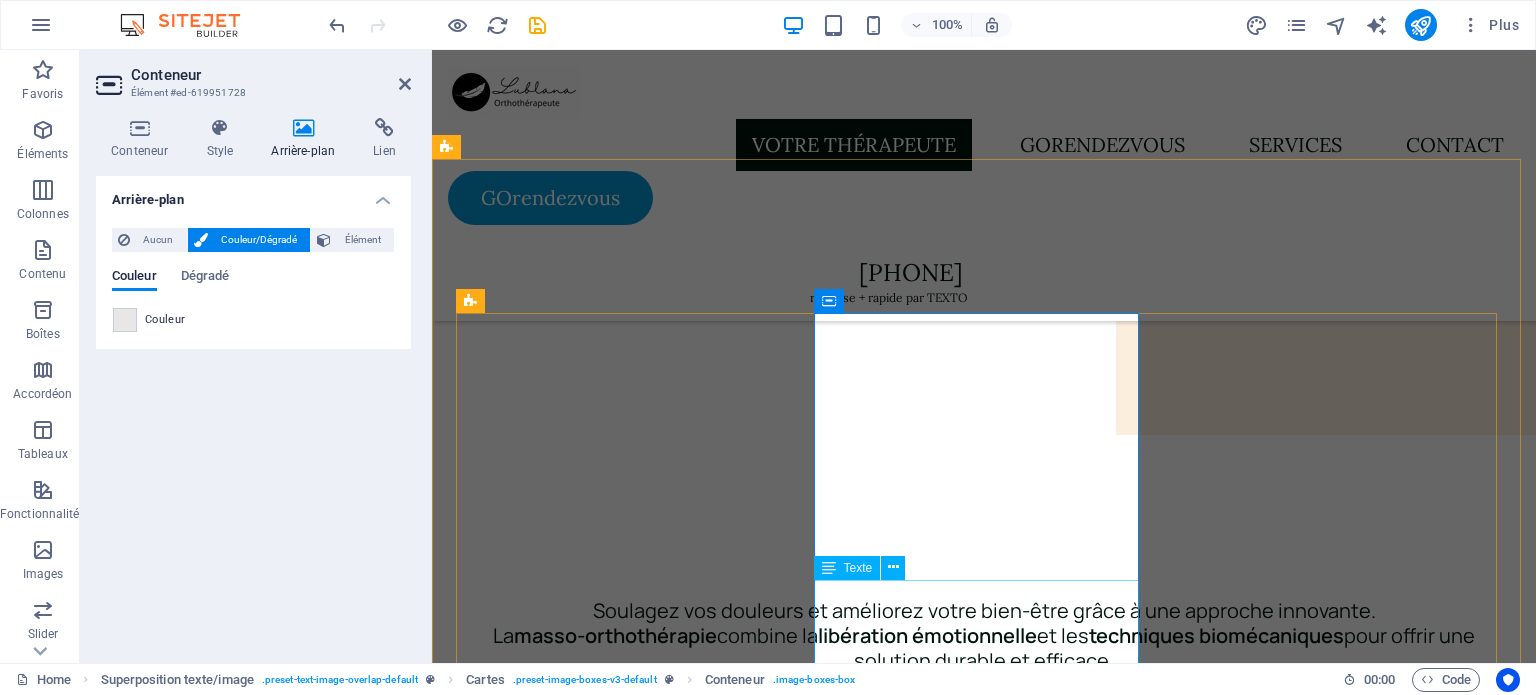 click on "Texte" at bounding box center [866, 568] 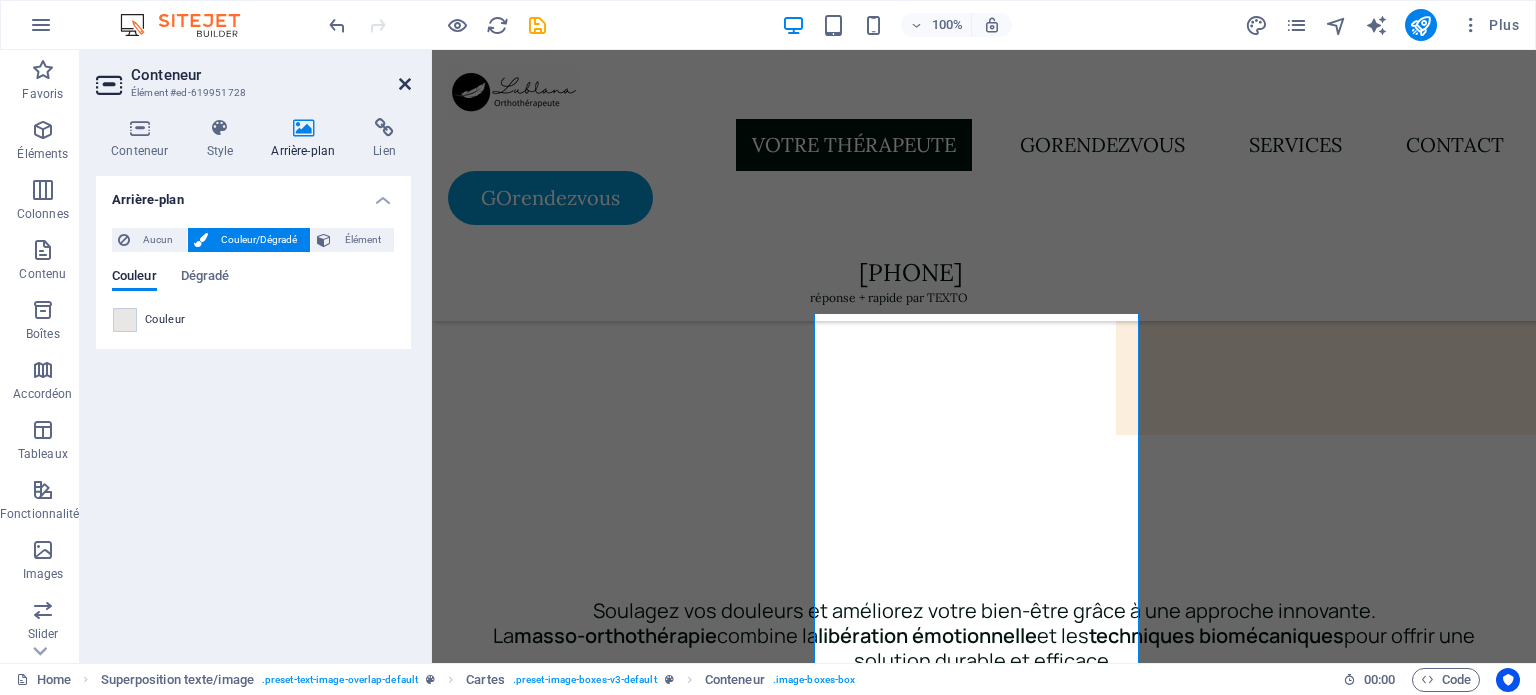 drag, startPoint x: 402, startPoint y: 87, endPoint x: 464, endPoint y: 155, distance: 92.021736 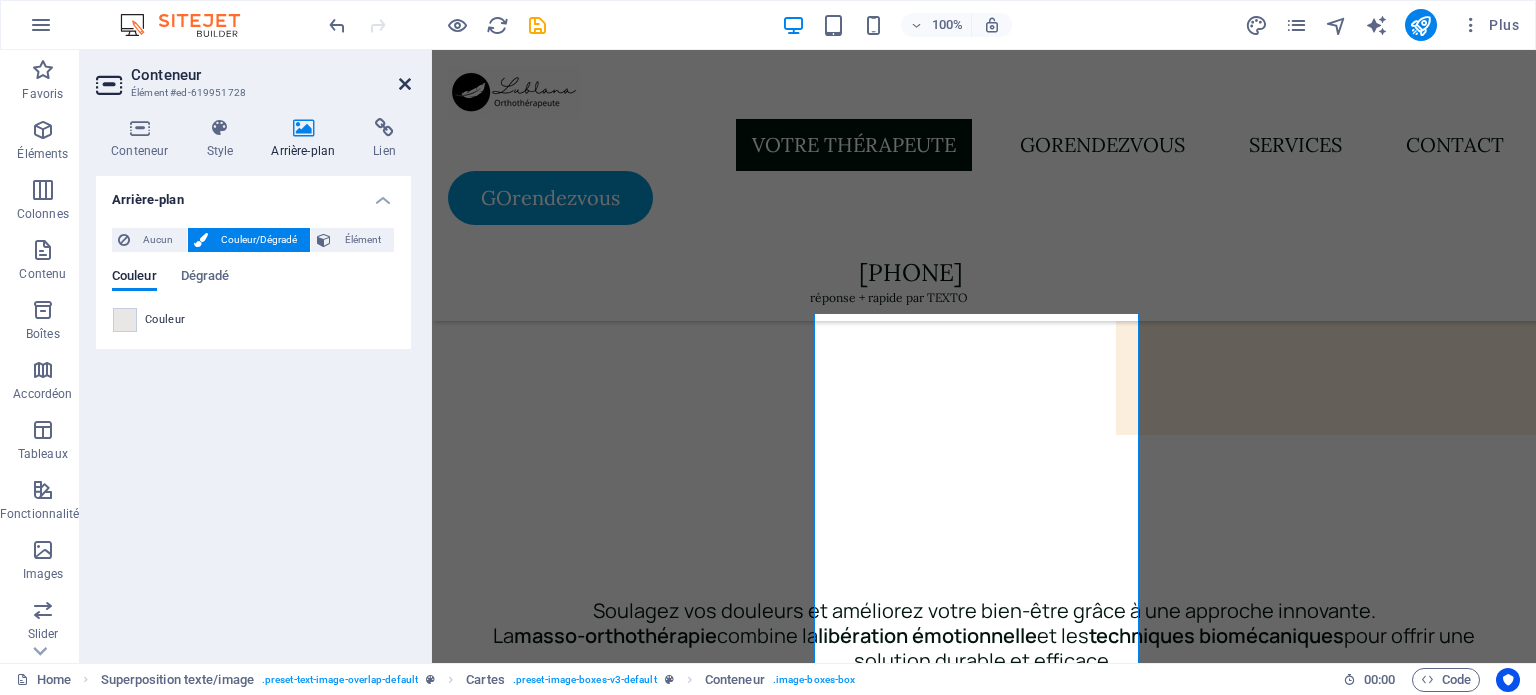 click at bounding box center [405, 84] 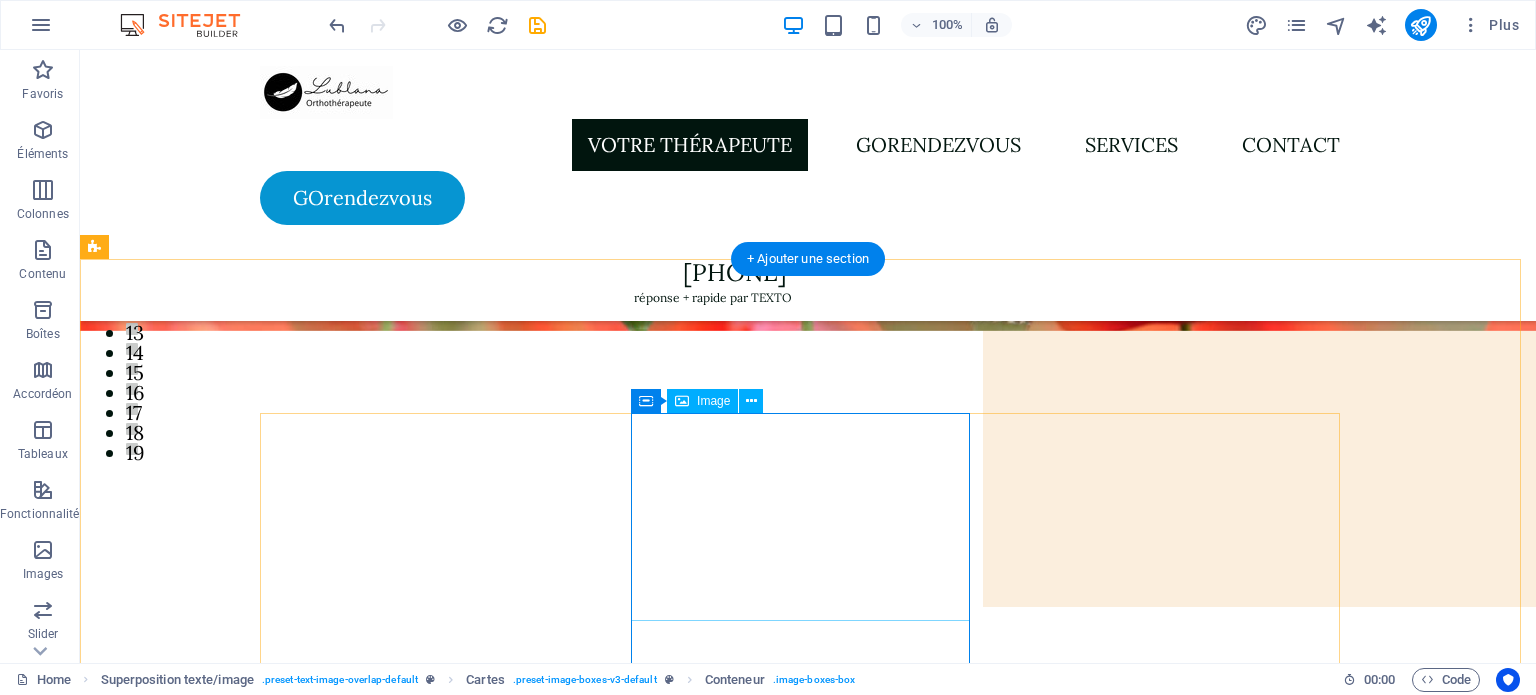 scroll, scrollTop: 200, scrollLeft: 0, axis: vertical 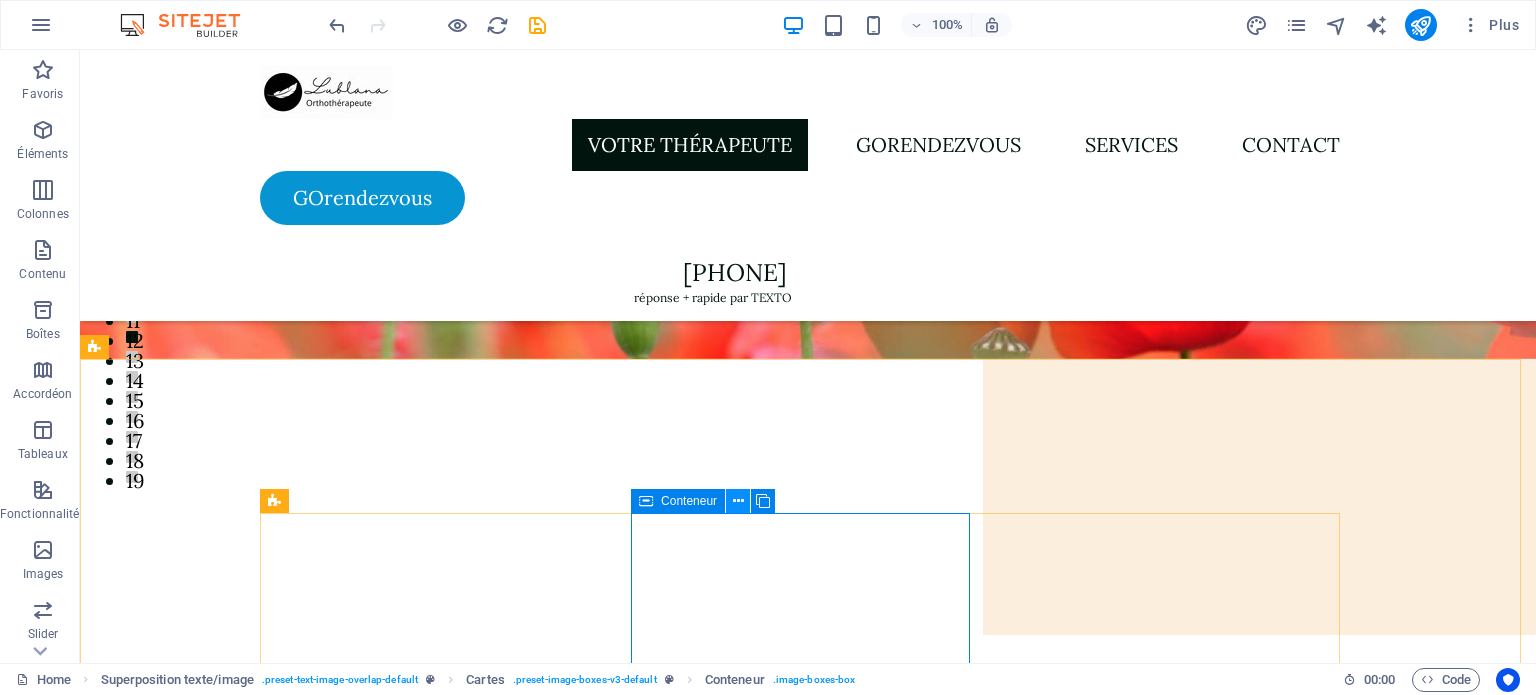 click at bounding box center (738, 501) 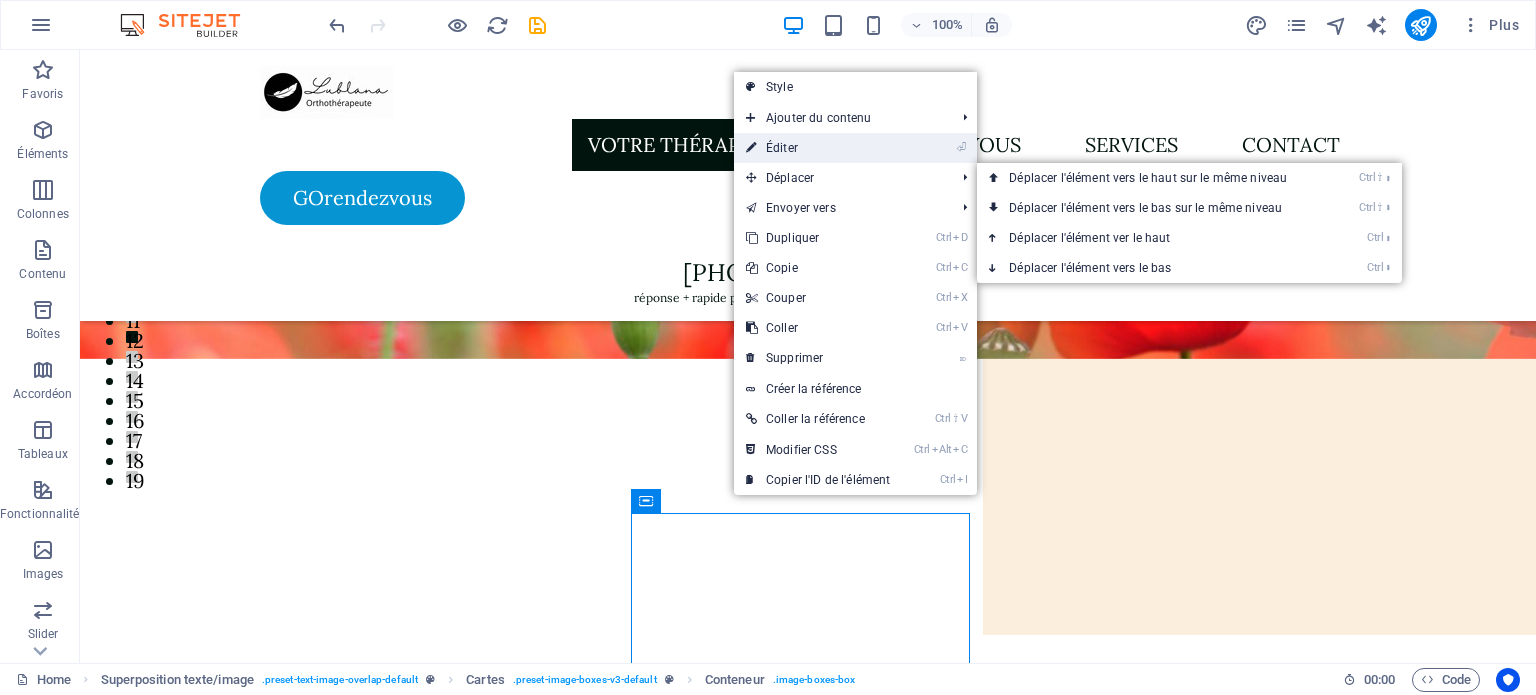 click on "⏎  Éditer" at bounding box center (818, 148) 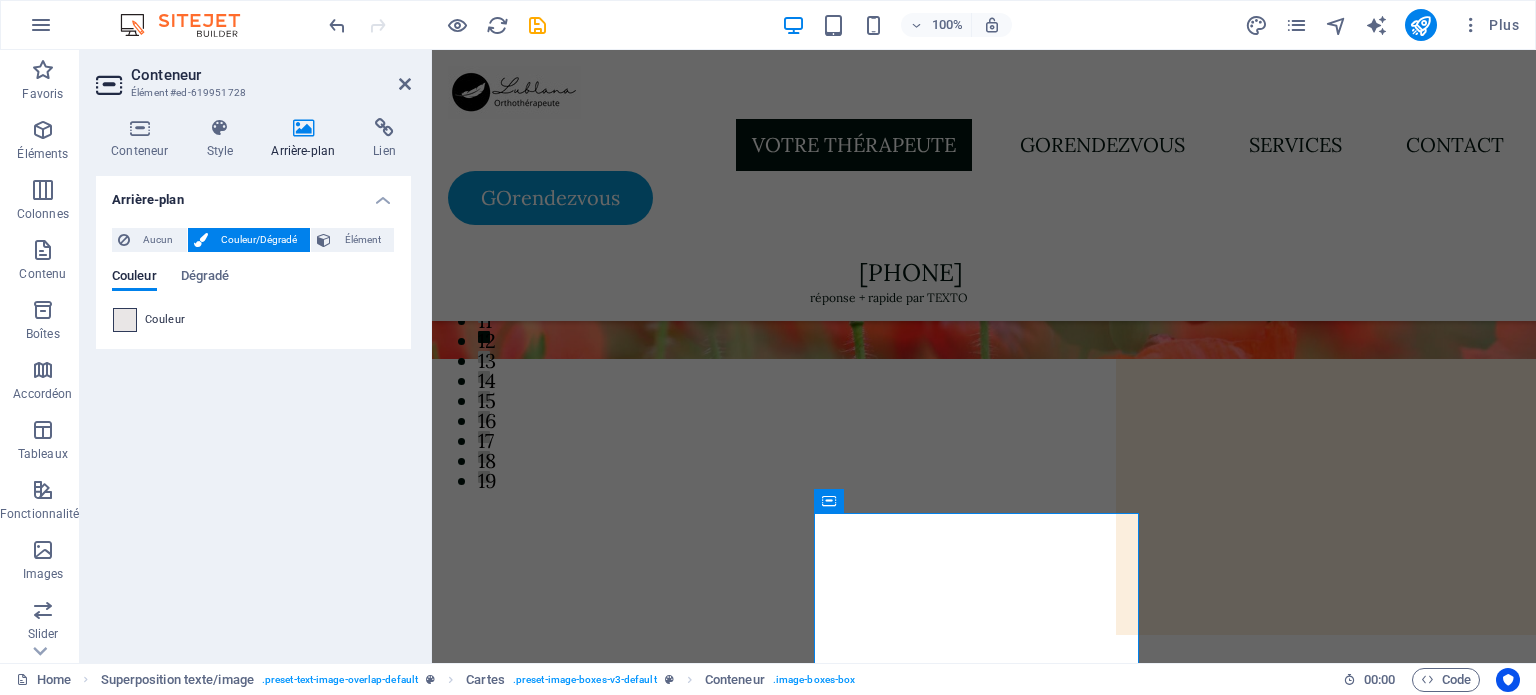click at bounding box center [125, 320] 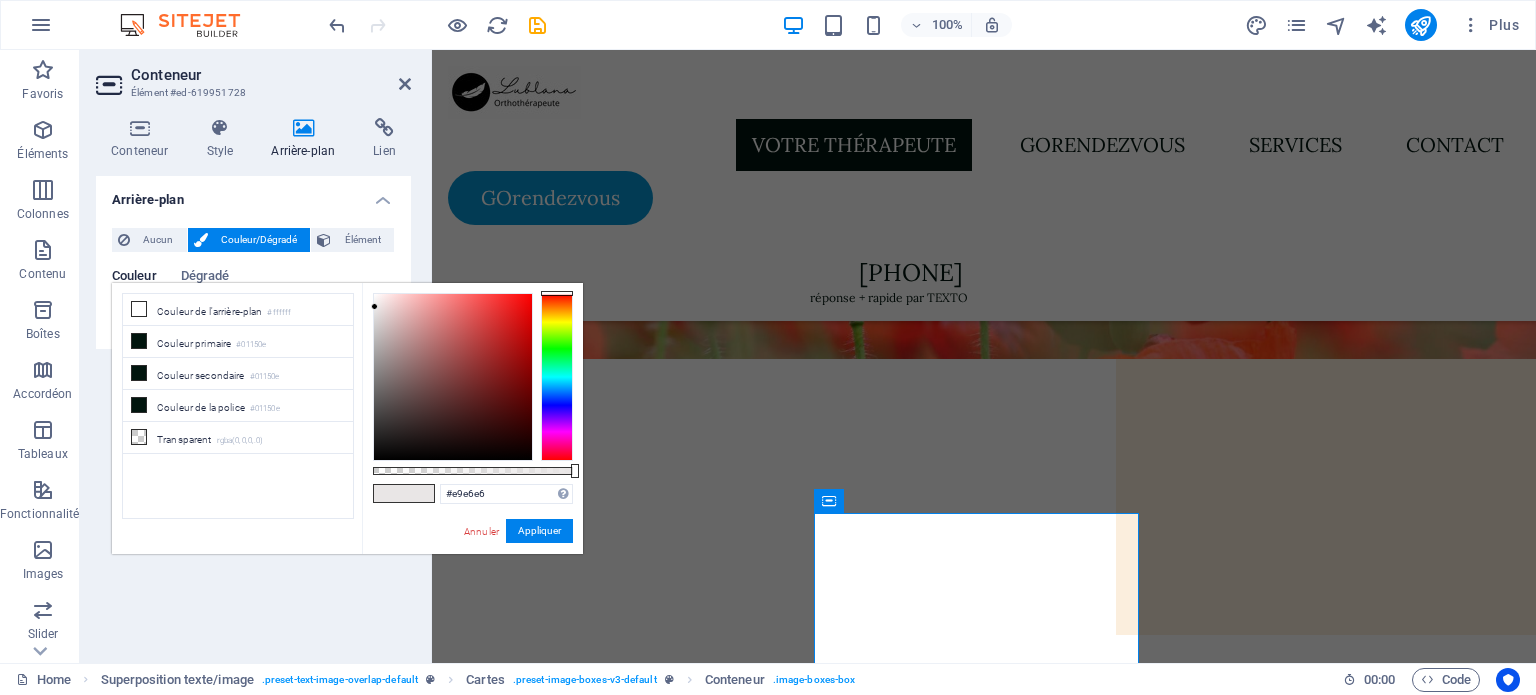 type on "#f2f0f0" 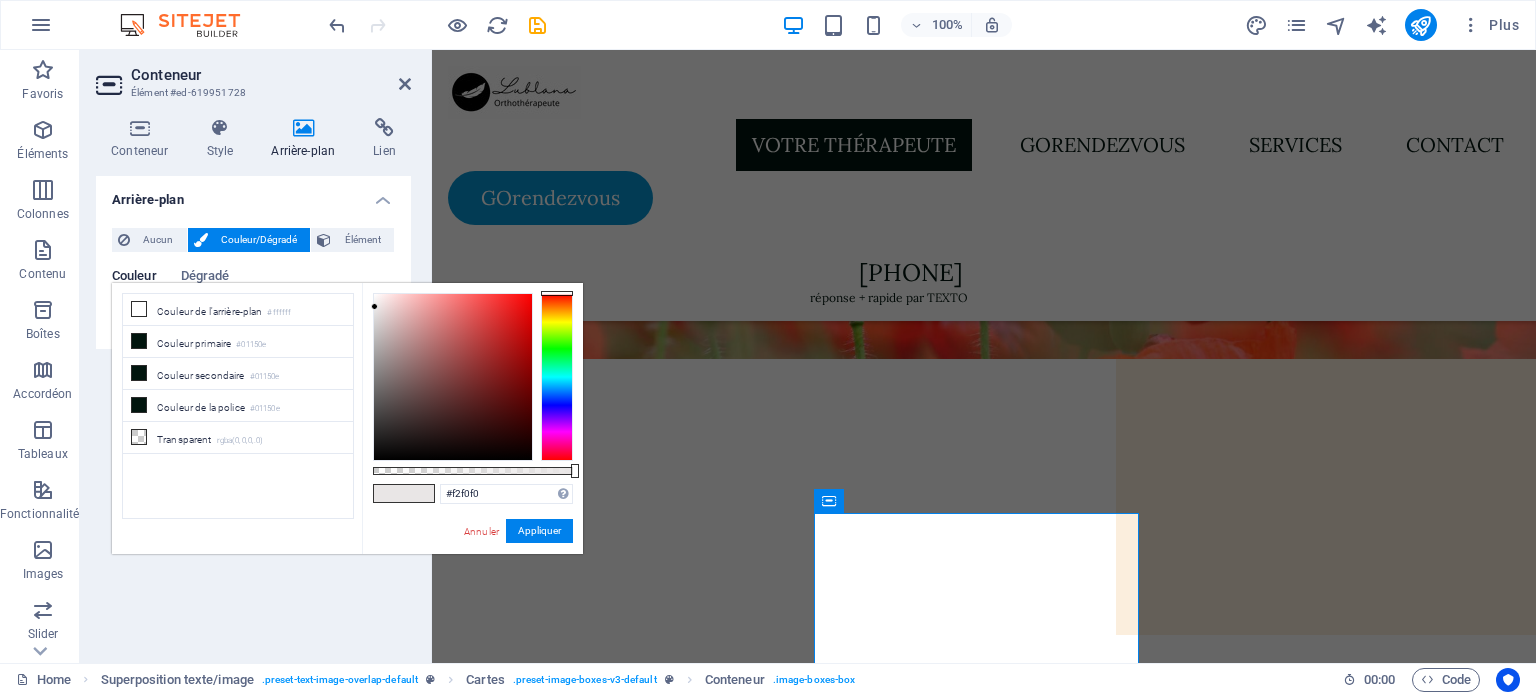 click at bounding box center (453, 377) 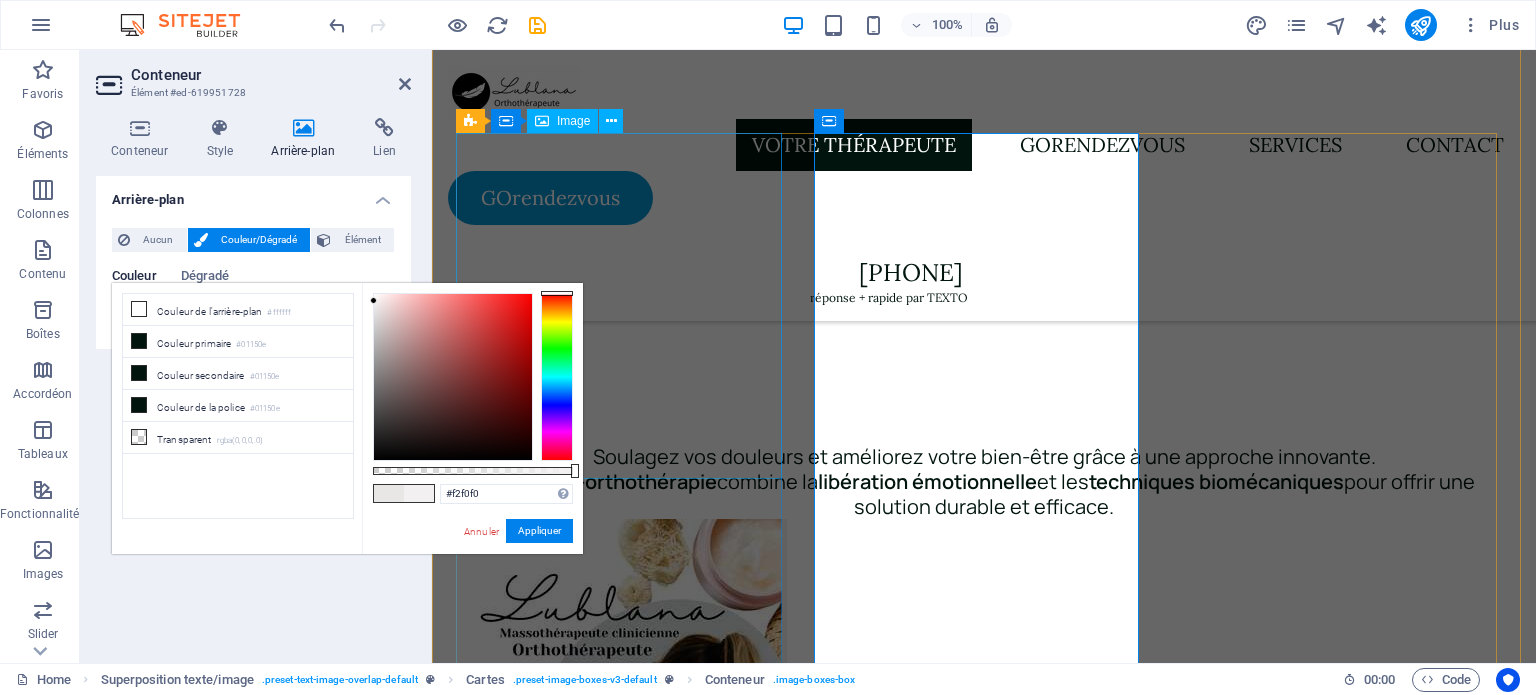 scroll, scrollTop: 600, scrollLeft: 0, axis: vertical 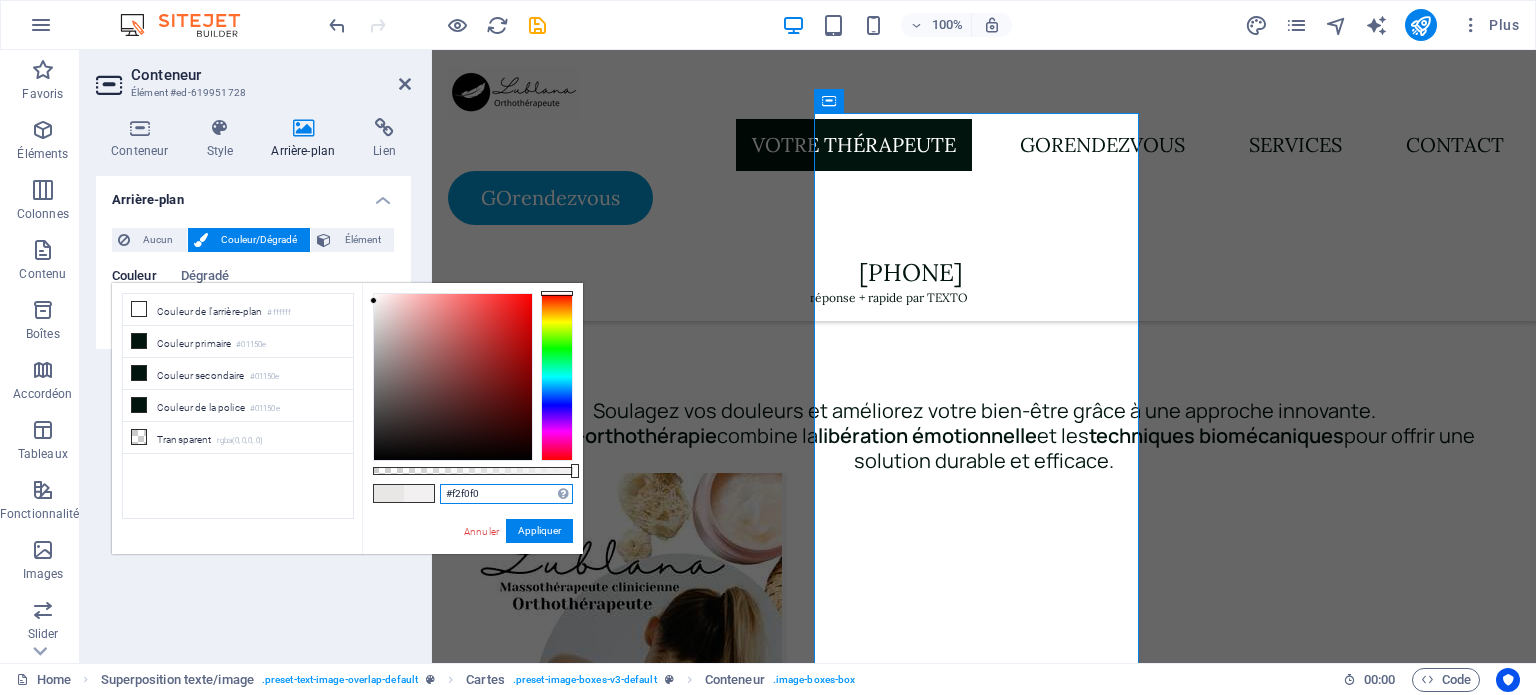 drag, startPoint x: 483, startPoint y: 490, endPoint x: 432, endPoint y: 490, distance: 51 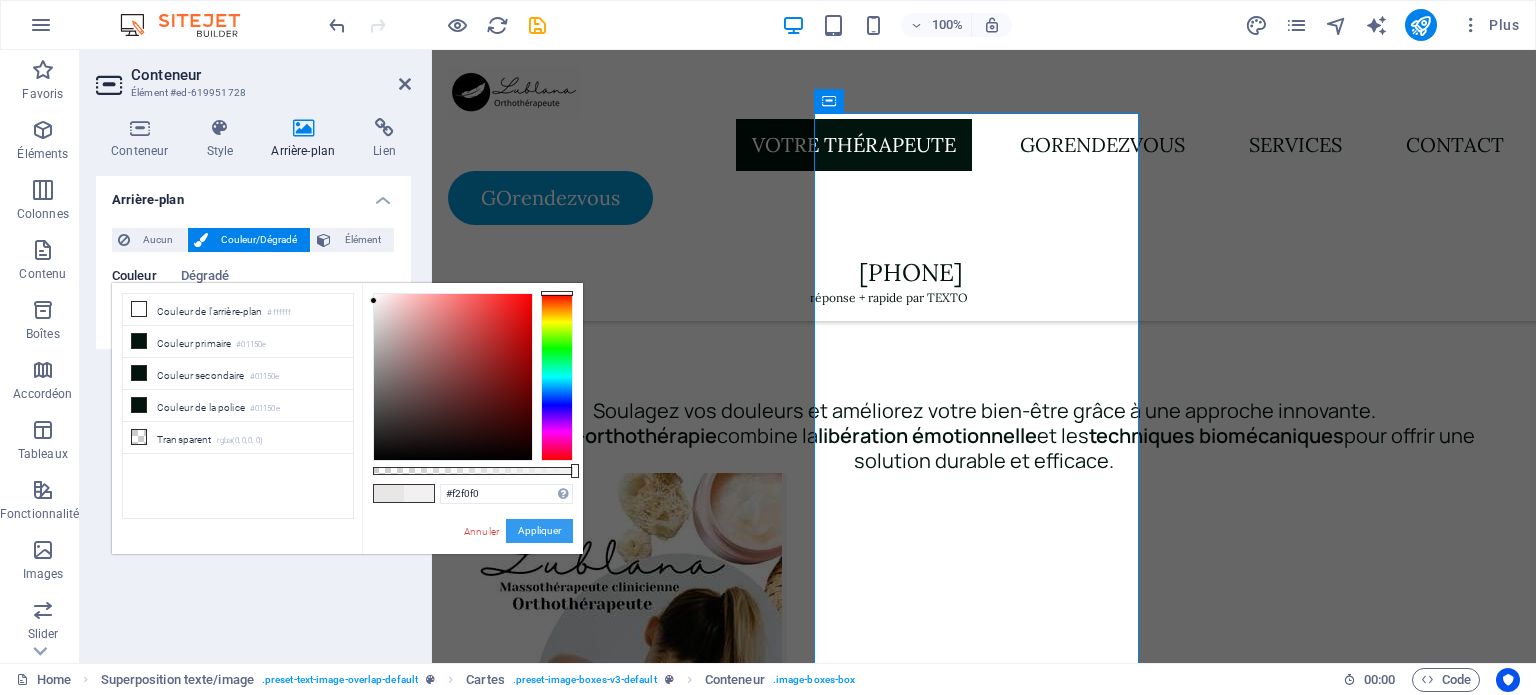 click on "Appliquer" at bounding box center [539, 531] 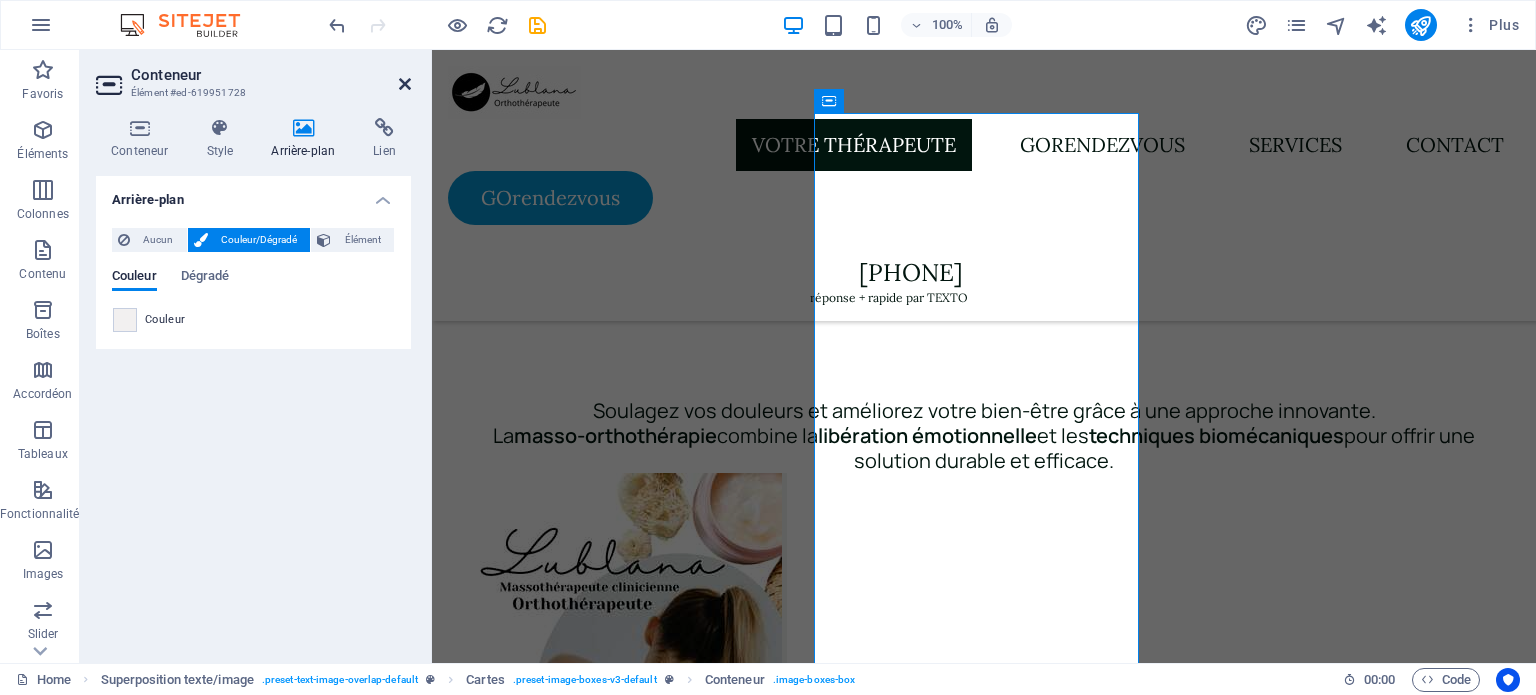 click at bounding box center (405, 84) 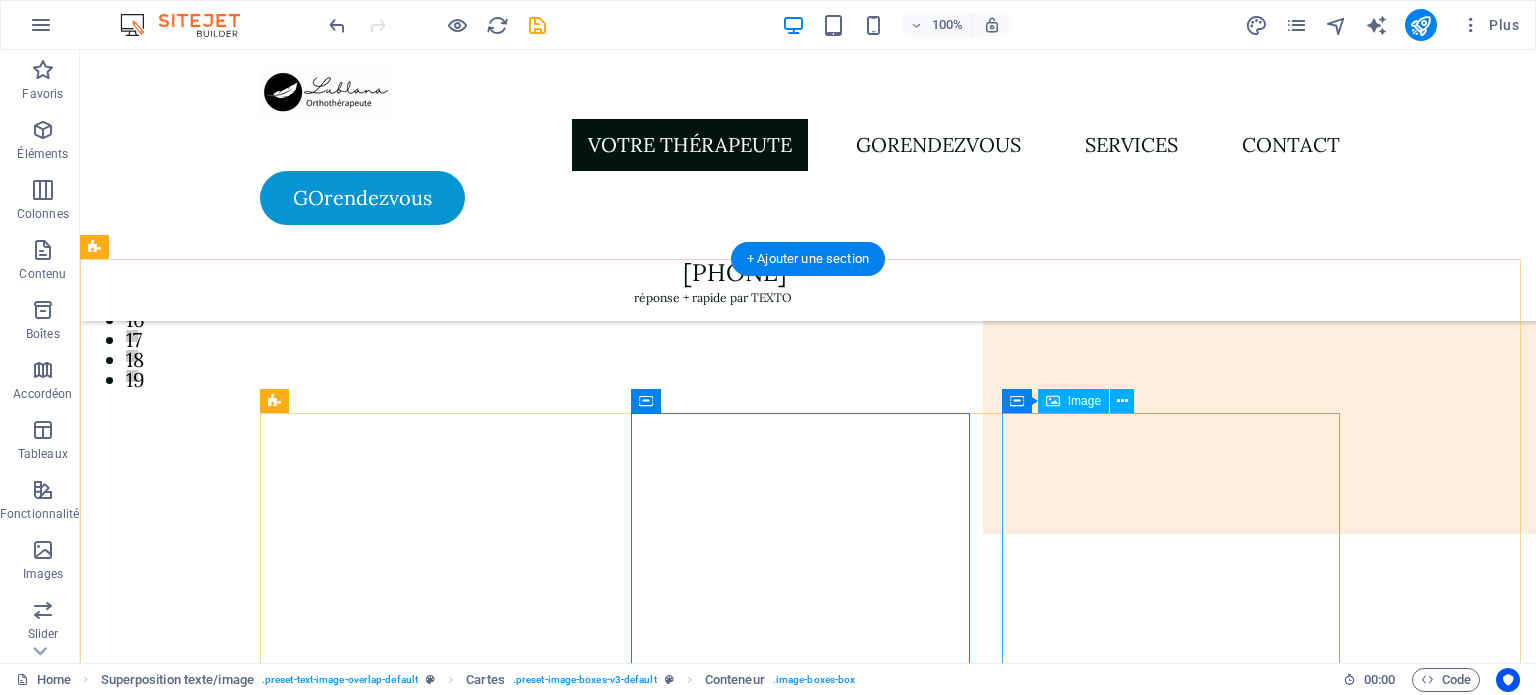 scroll, scrollTop: 300, scrollLeft: 0, axis: vertical 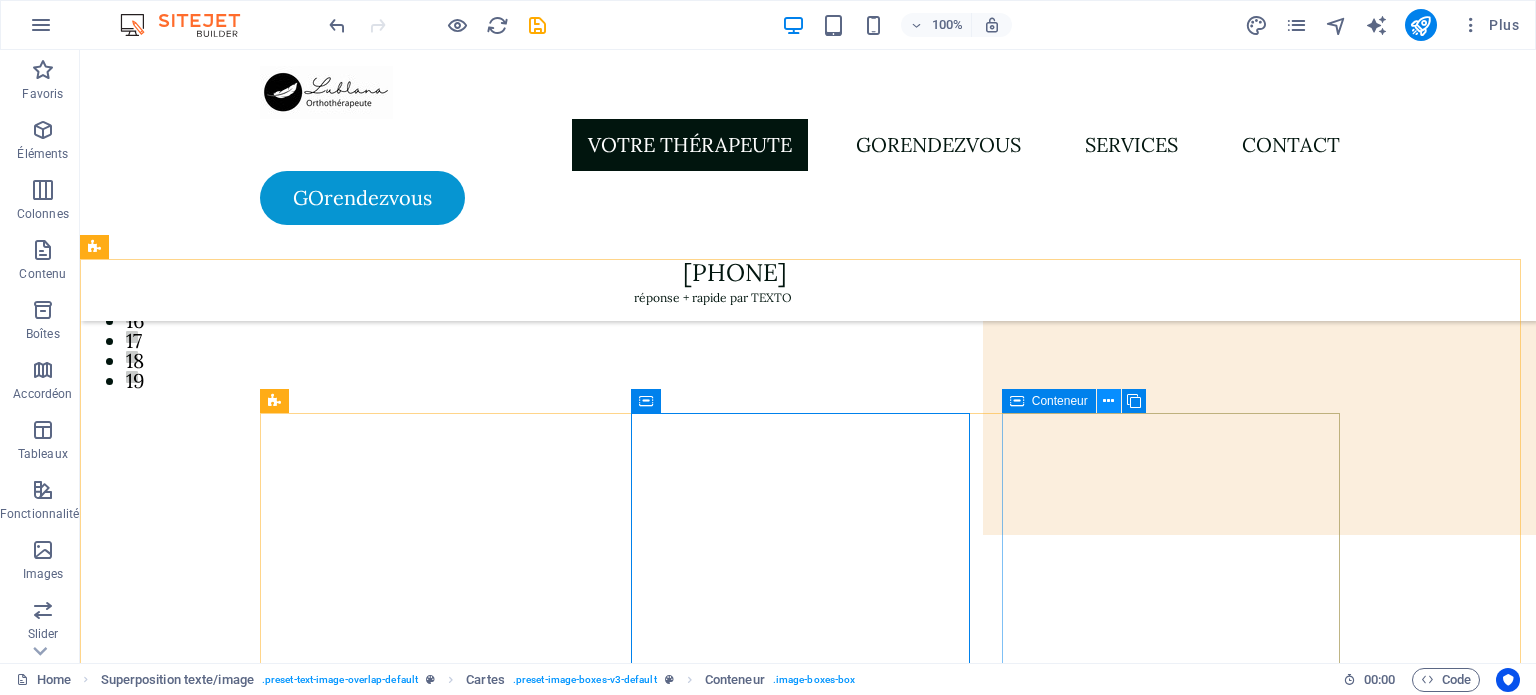 click at bounding box center [1108, 401] 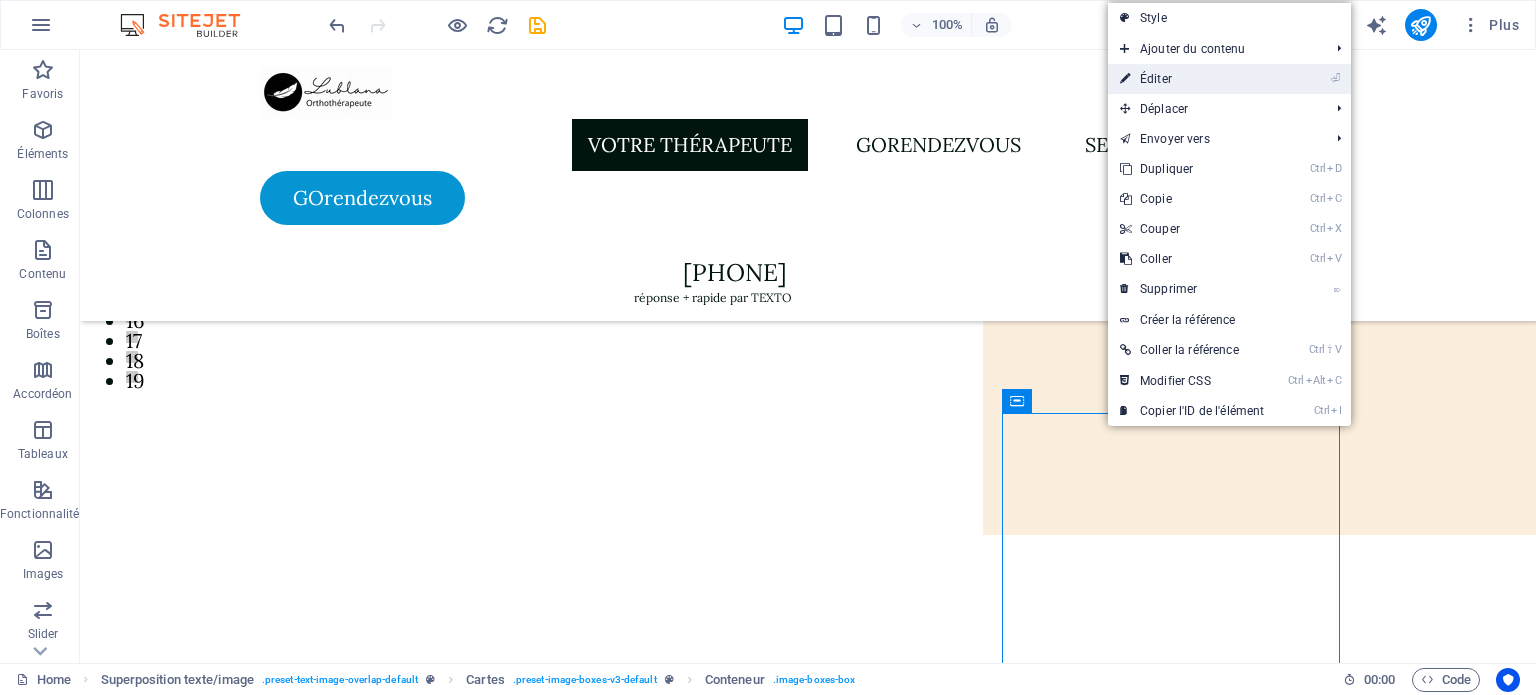 drag, startPoint x: 1160, startPoint y: 72, endPoint x: 610, endPoint y: 90, distance: 550.2945 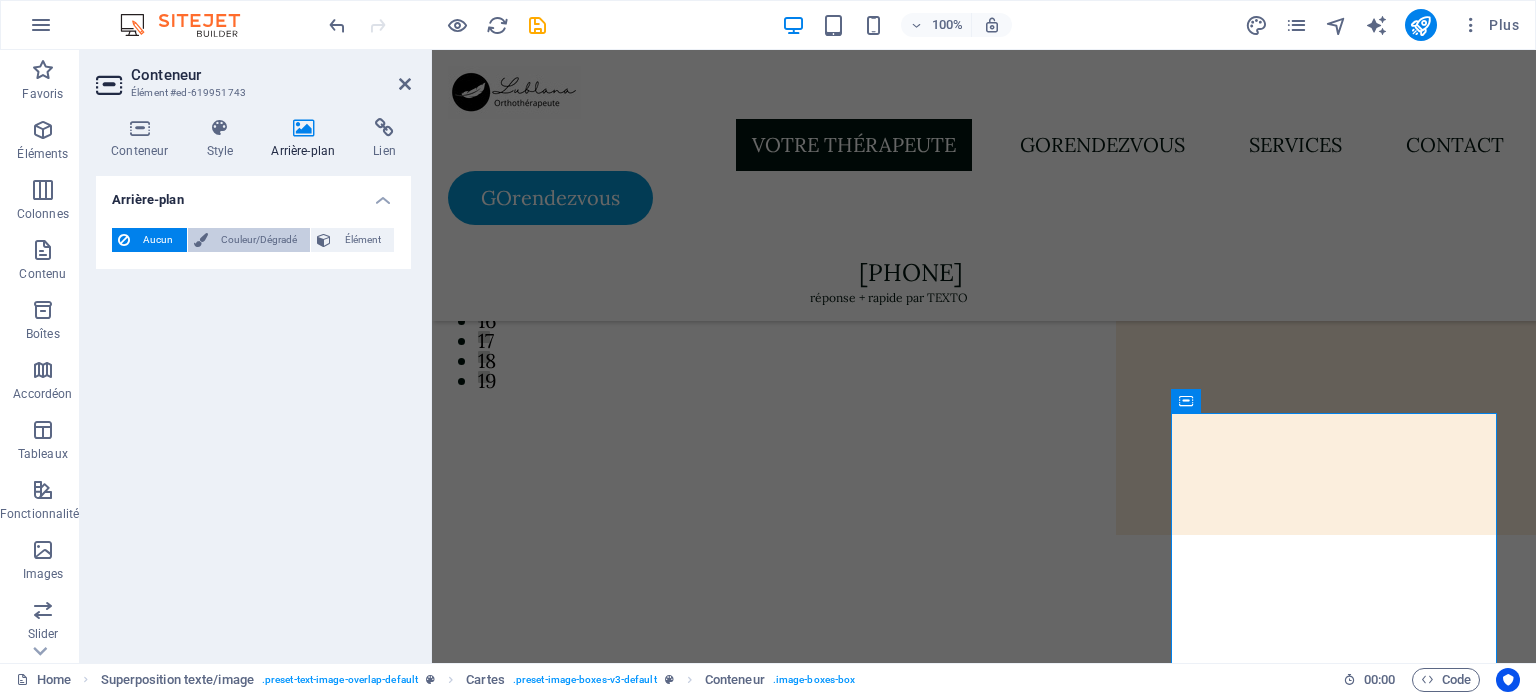click on "Couleur/Dégradé" at bounding box center [259, 240] 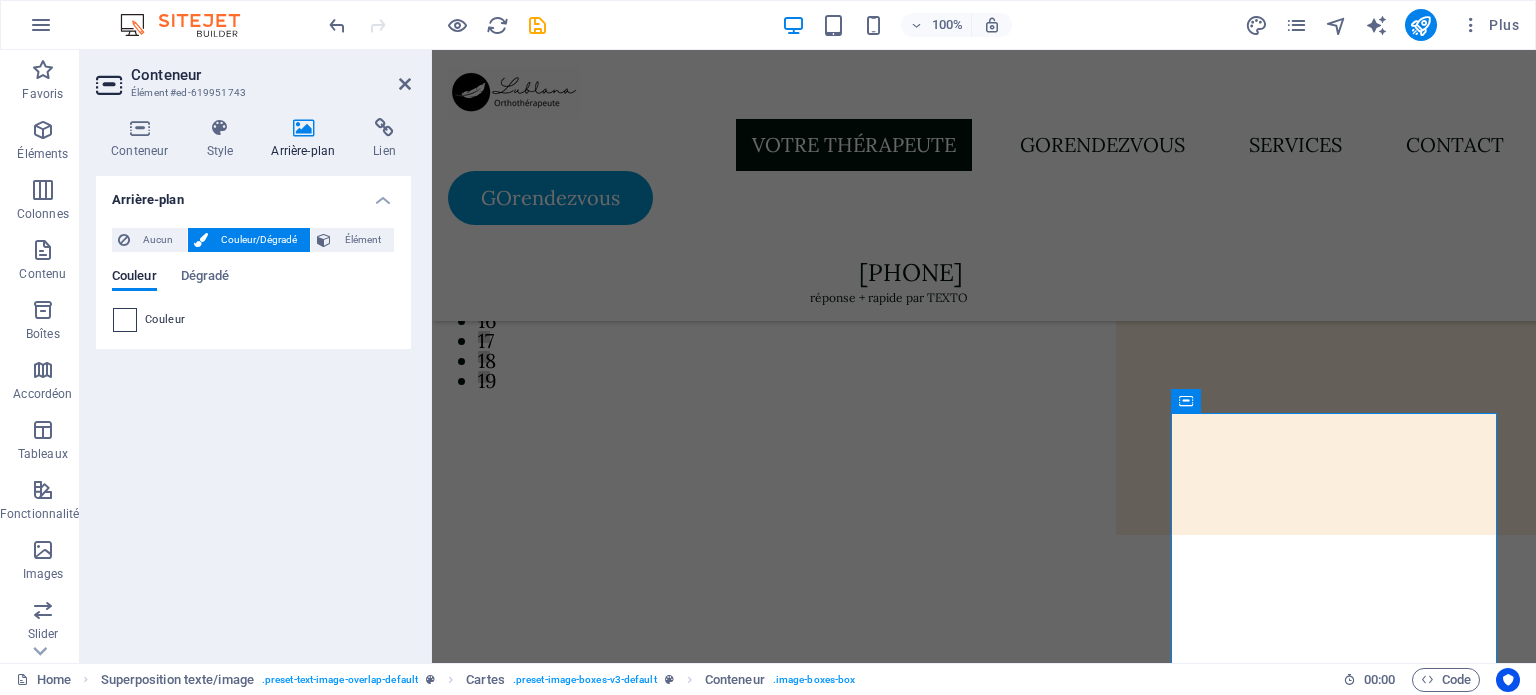 click at bounding box center [125, 320] 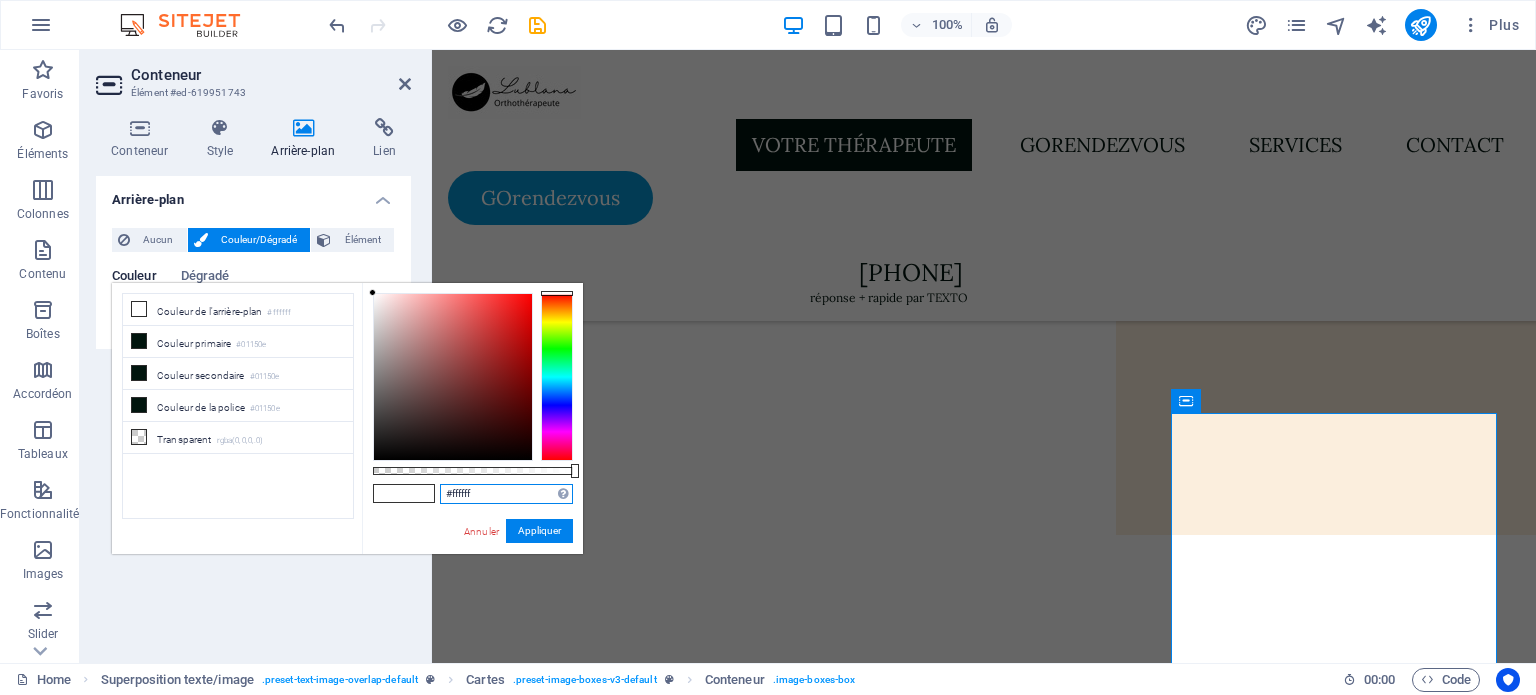 drag, startPoint x: 498, startPoint y: 492, endPoint x: 430, endPoint y: 492, distance: 68 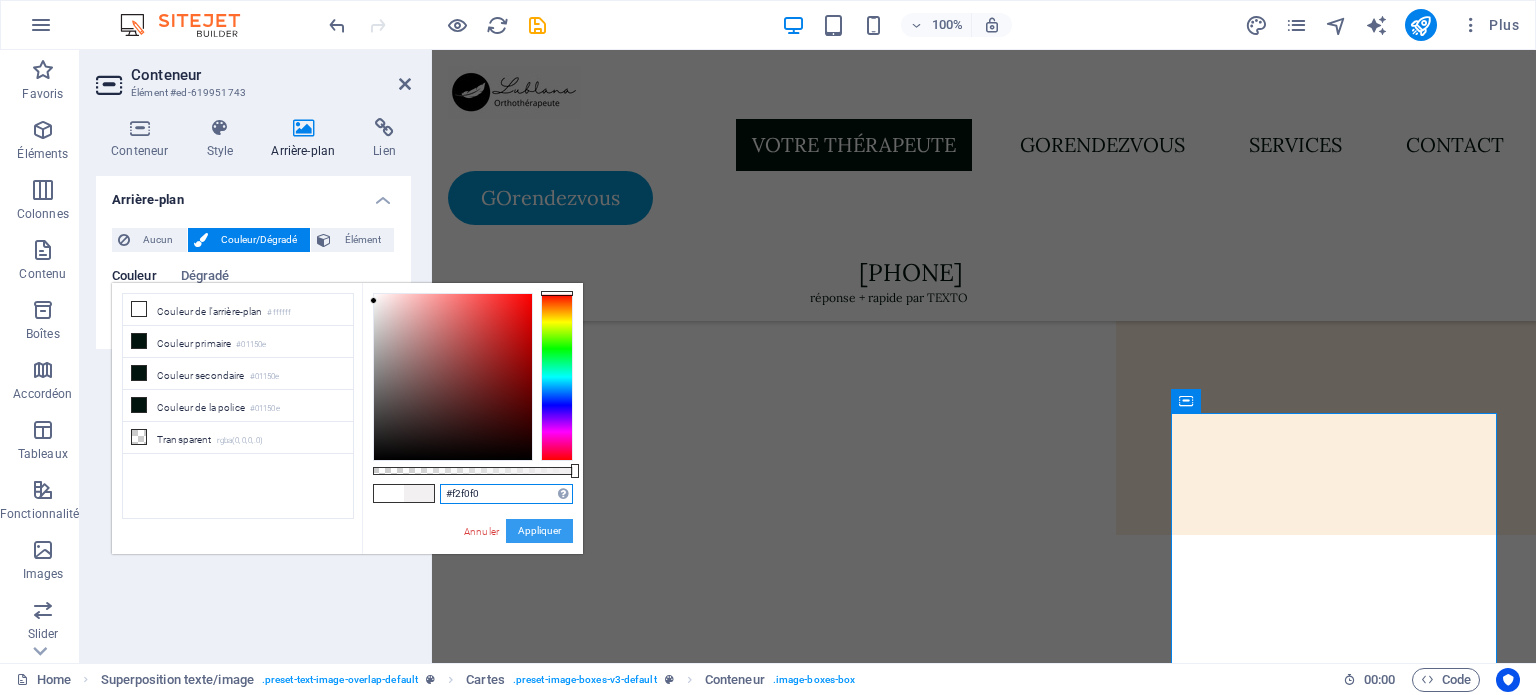 type on "#f2f0f0" 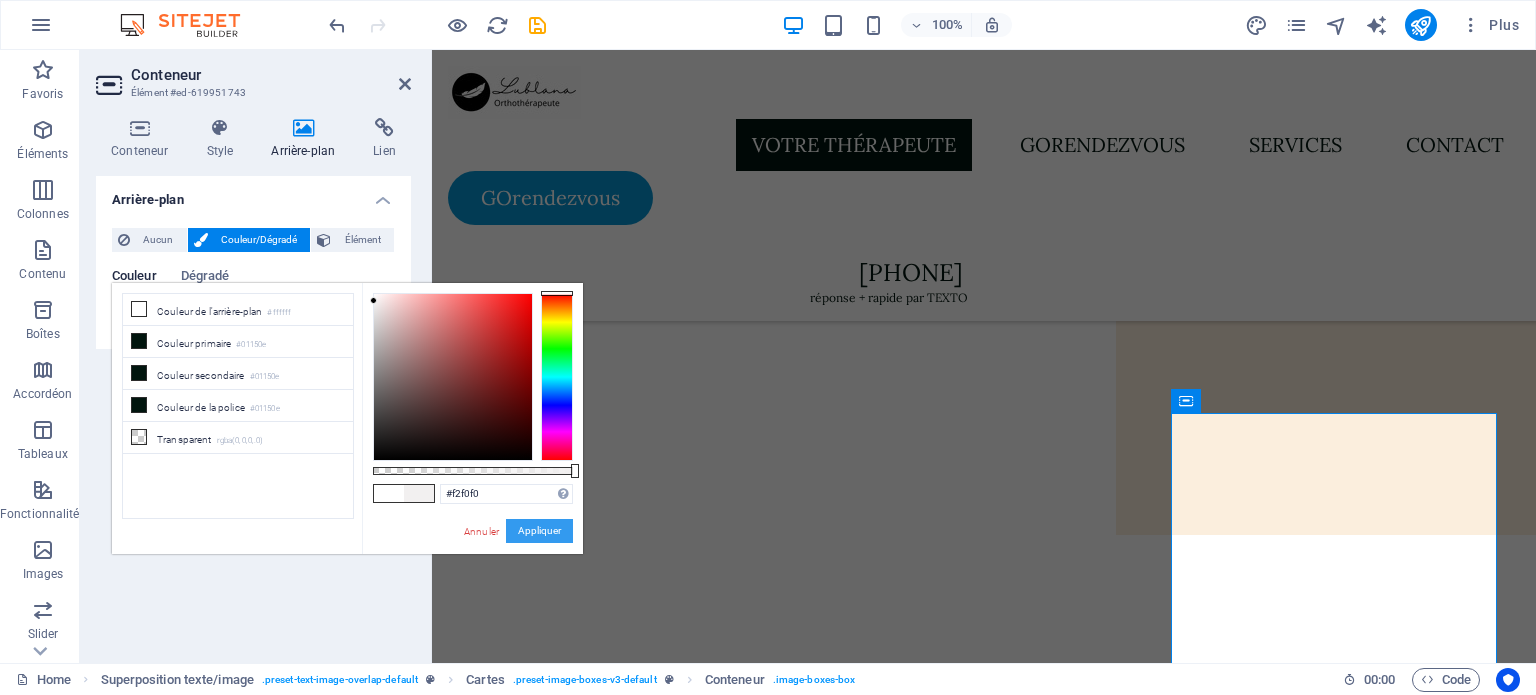 click on "Appliquer" at bounding box center [539, 531] 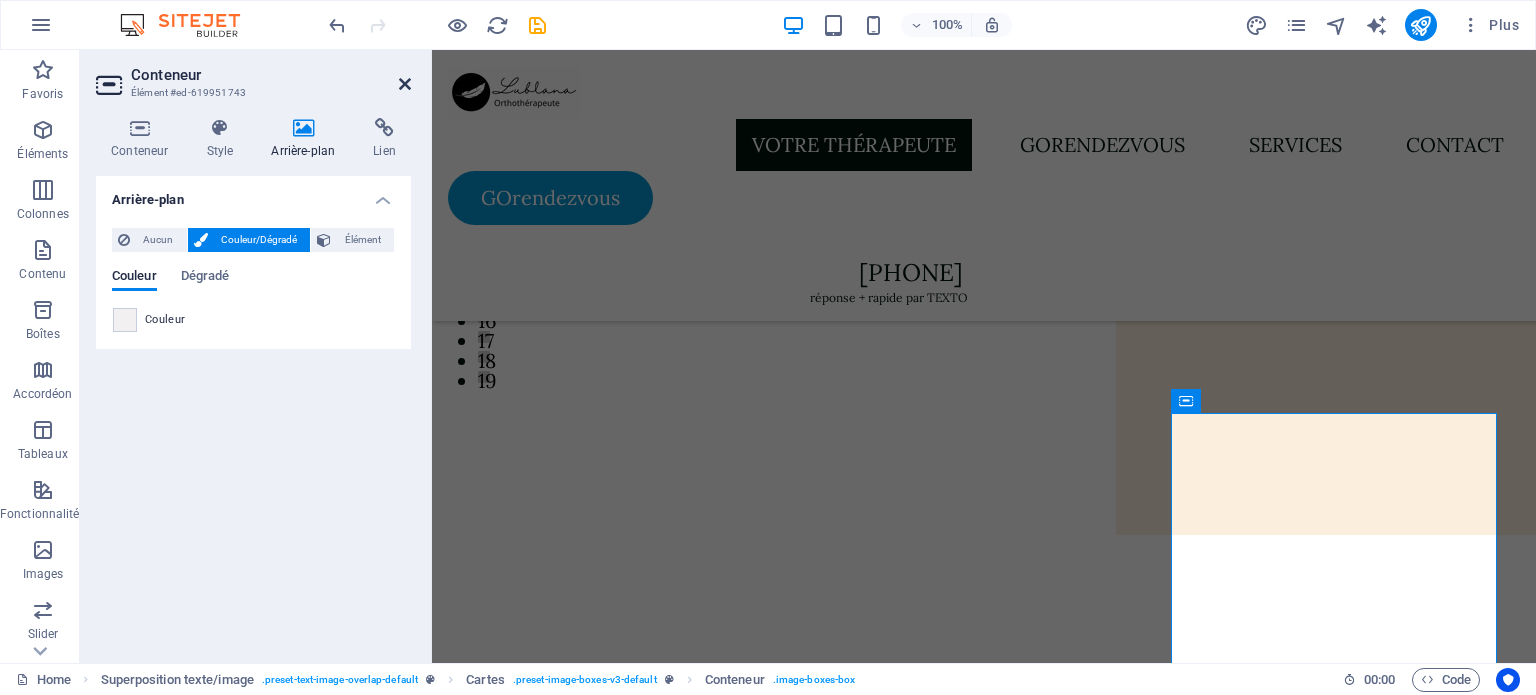 click at bounding box center [405, 84] 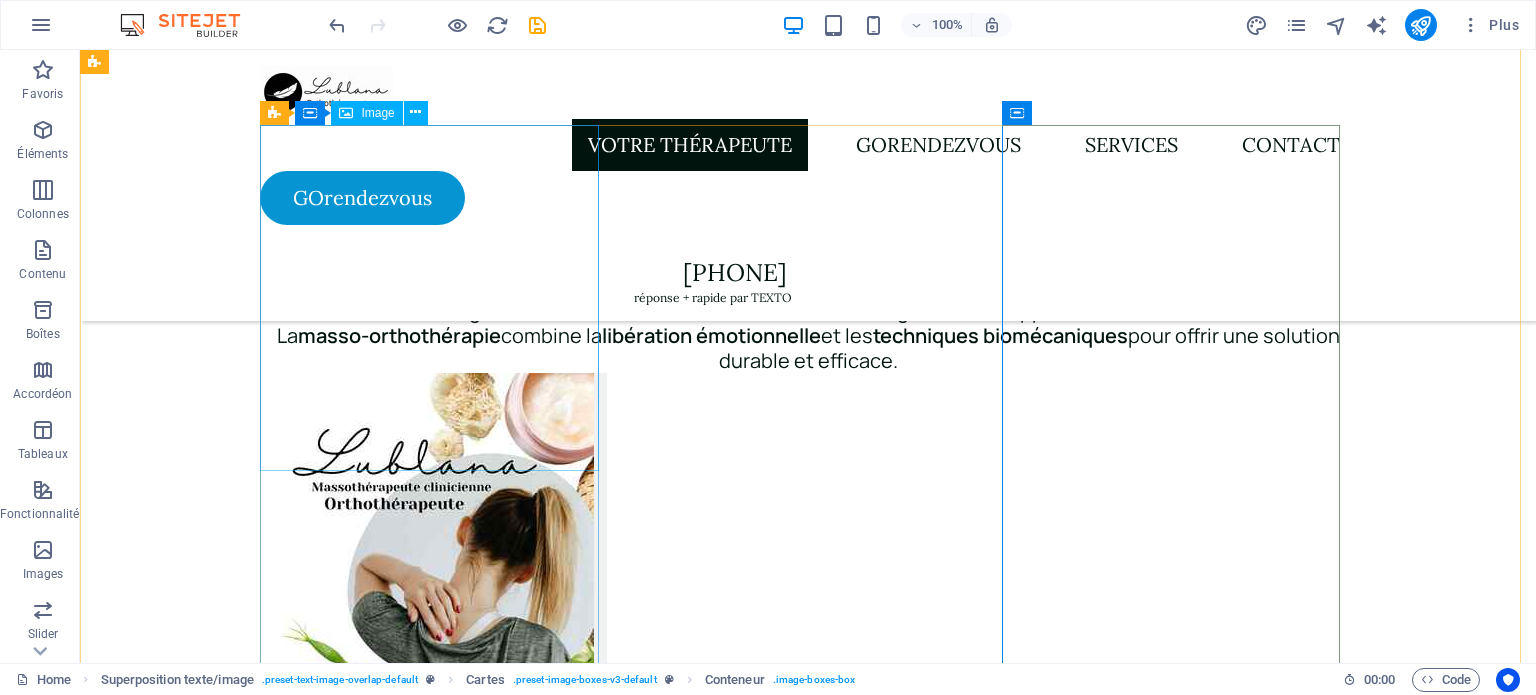 scroll, scrollTop: 400, scrollLeft: 0, axis: vertical 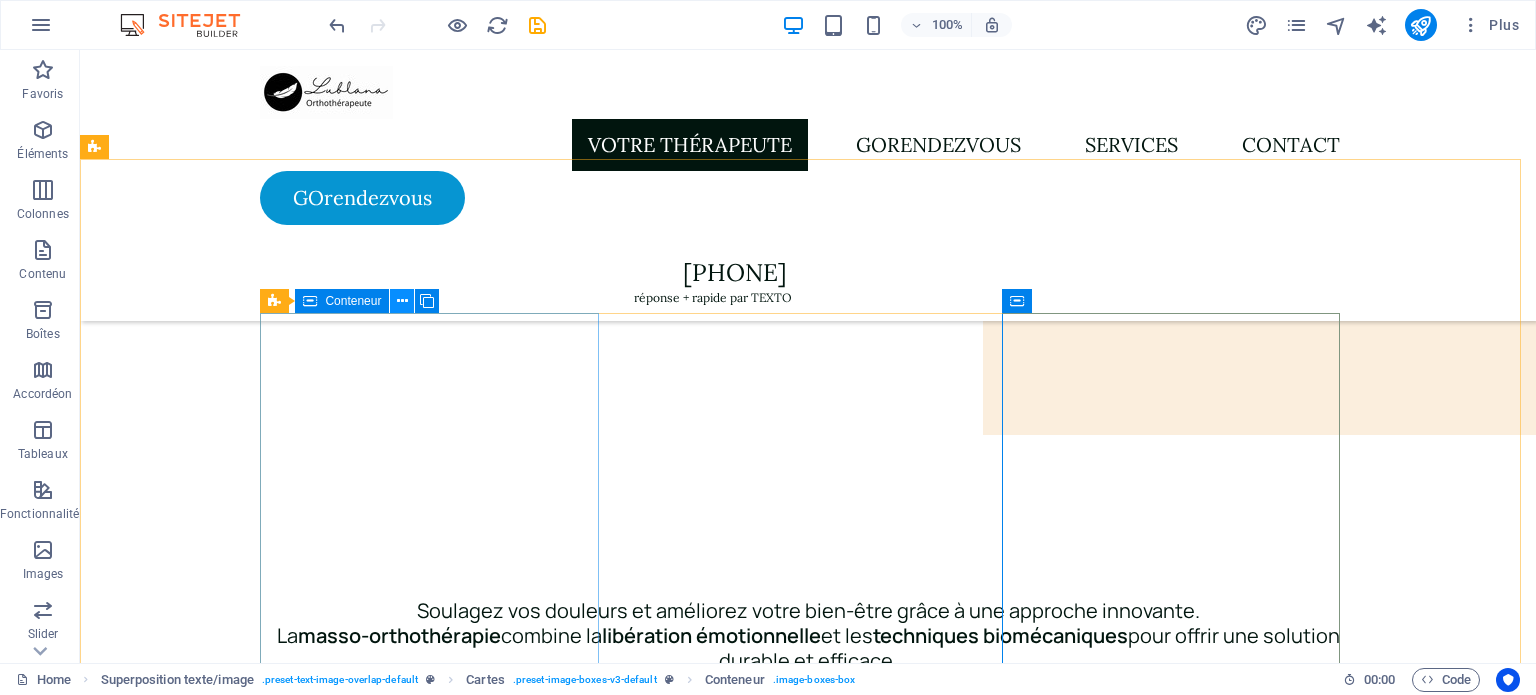 click at bounding box center [402, 301] 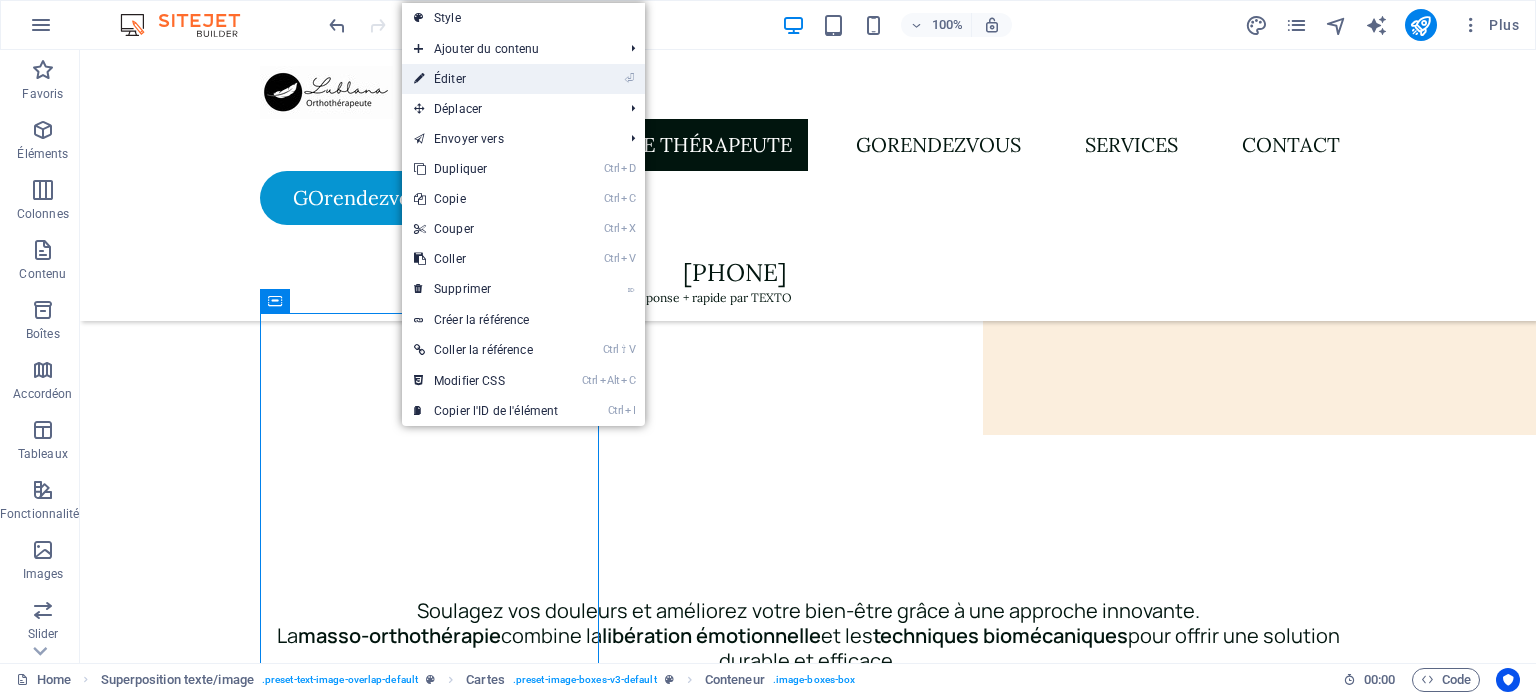 click on "⏎  Éditer" at bounding box center (486, 79) 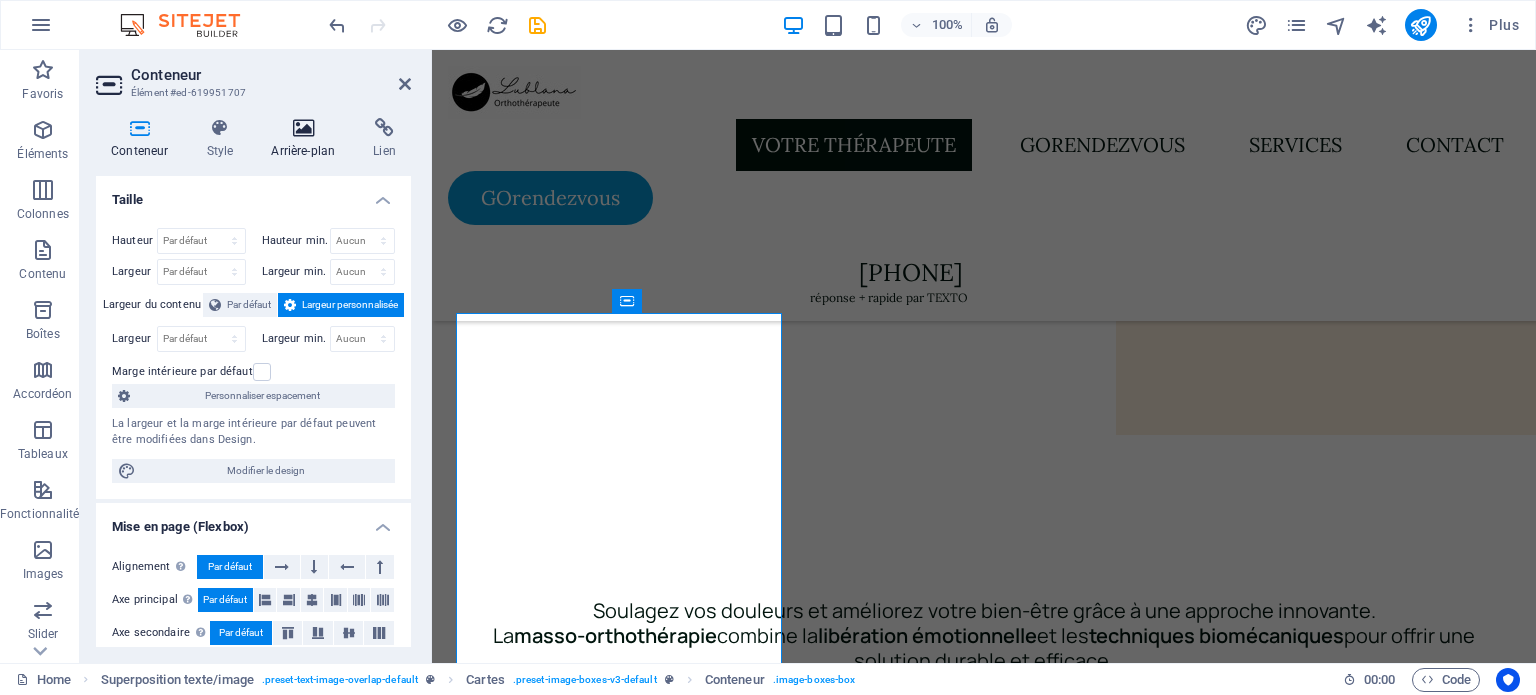 click at bounding box center [303, 128] 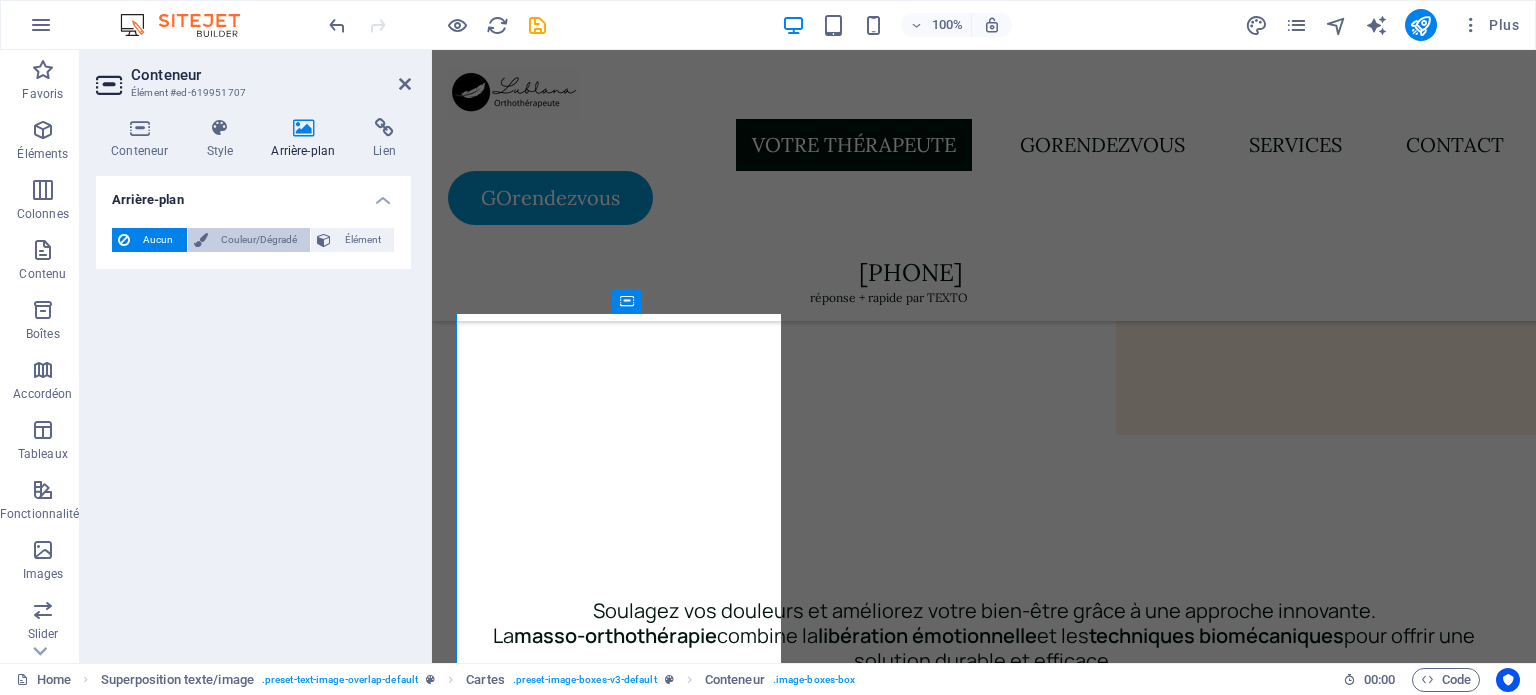 click on "Couleur/Dégradé" at bounding box center (259, 240) 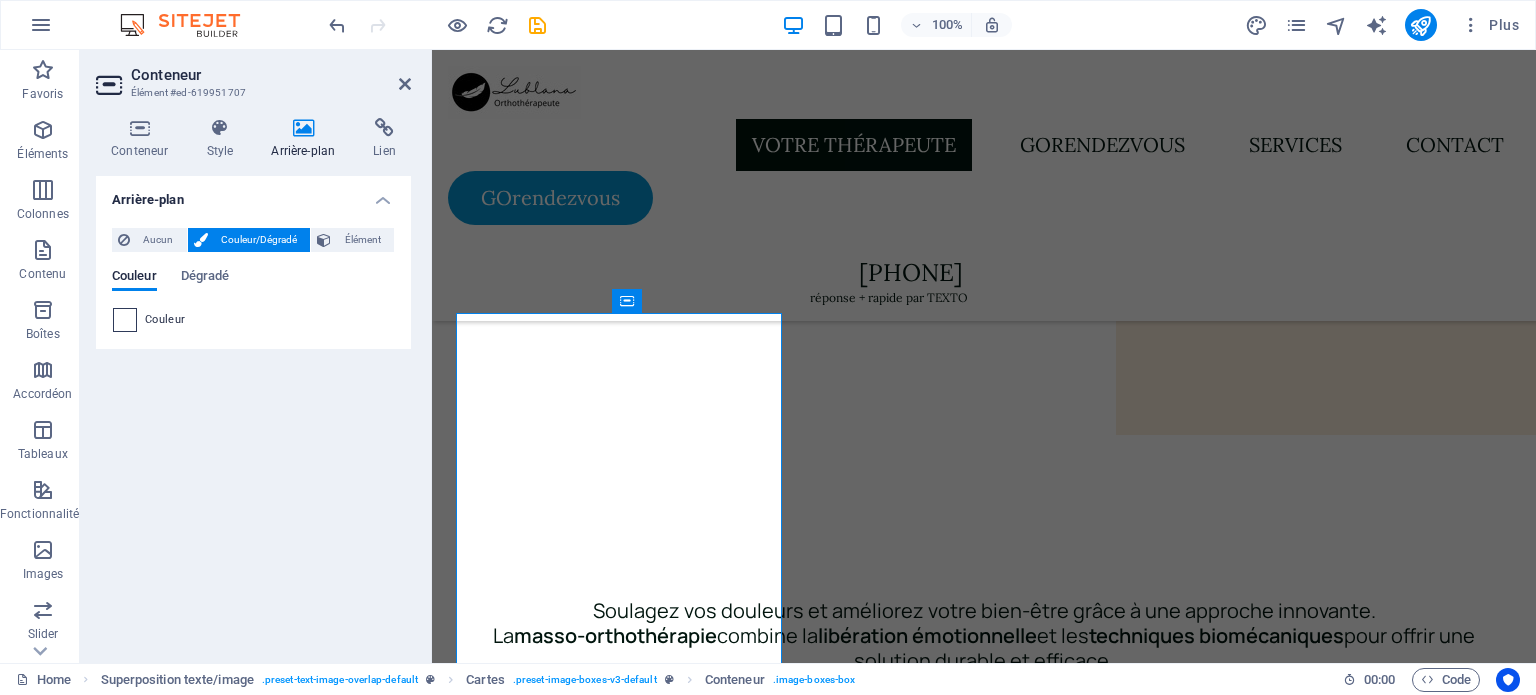 click at bounding box center [125, 320] 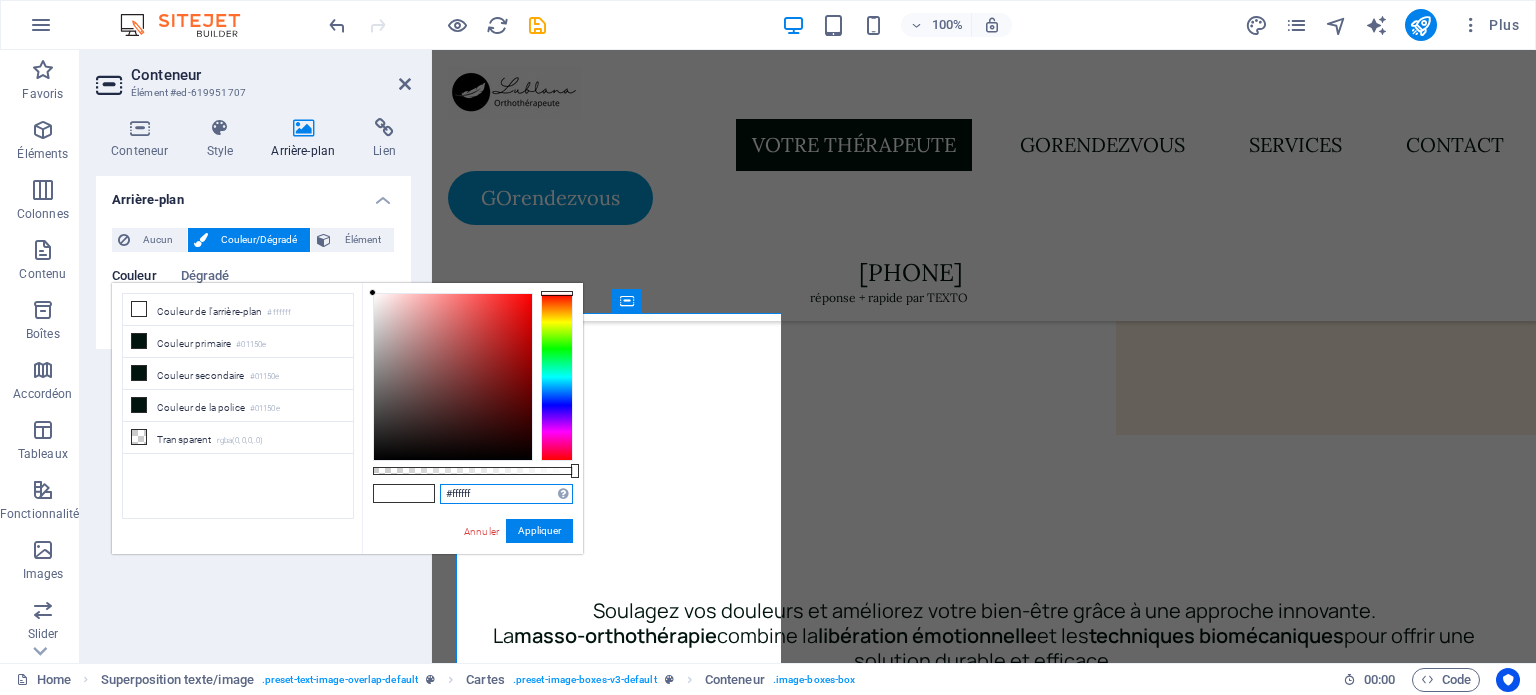 drag, startPoint x: 492, startPoint y: 495, endPoint x: 425, endPoint y: 496, distance: 67.00746 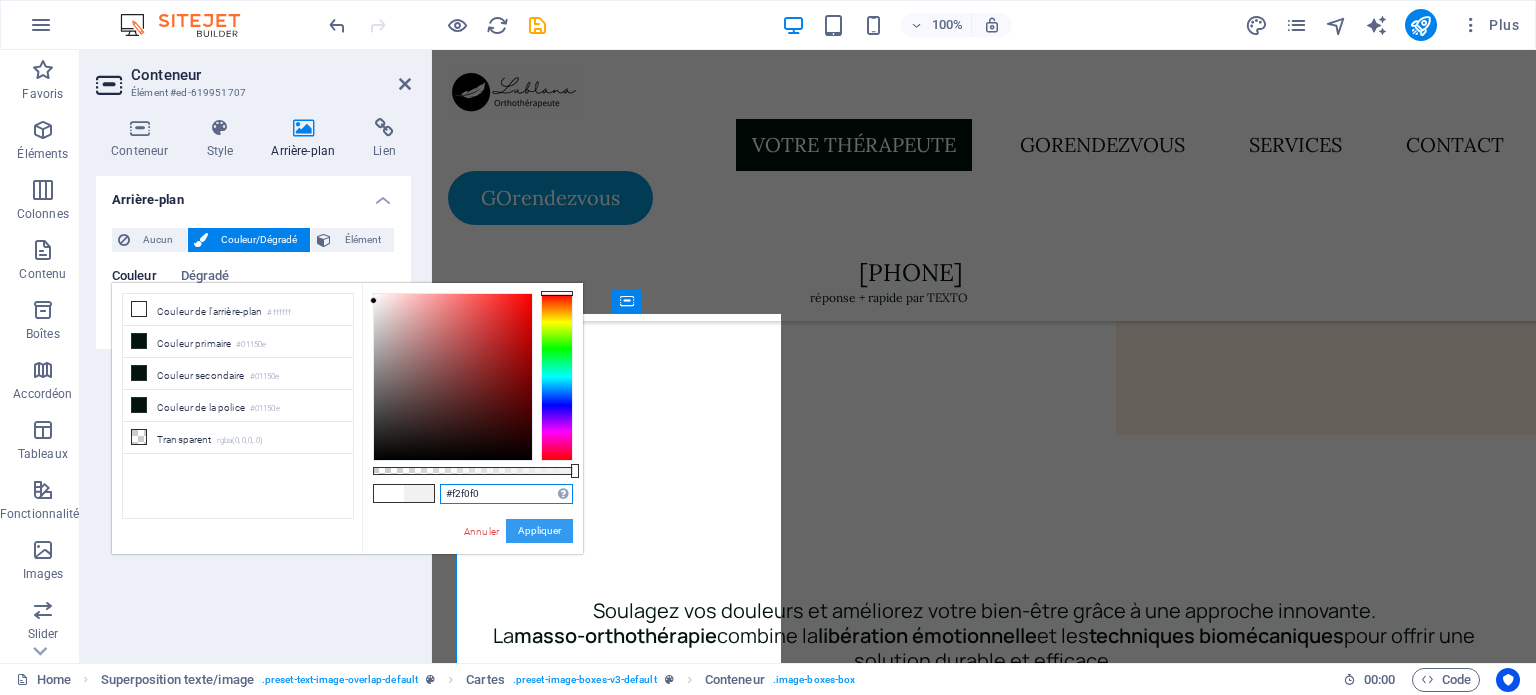 type on "#f2f0f0" 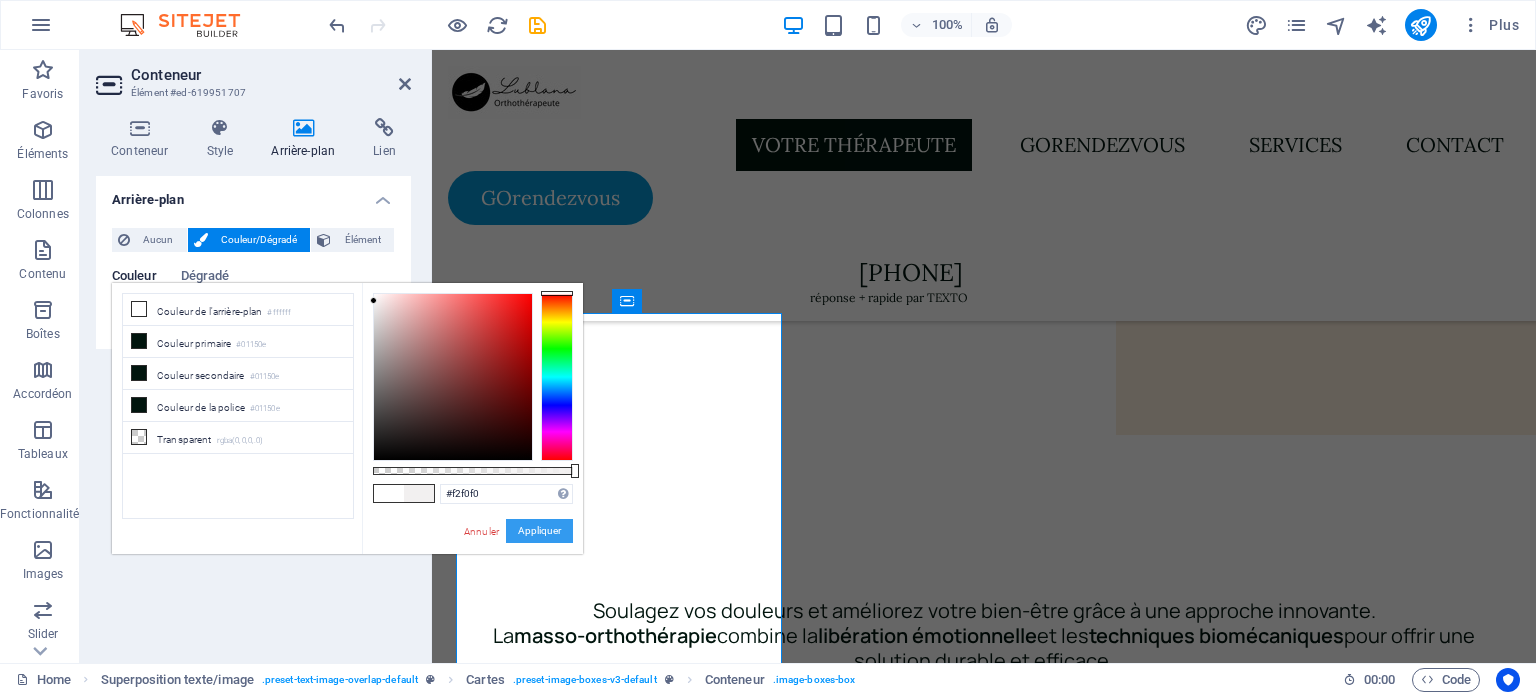 click on "Appliquer" at bounding box center (539, 531) 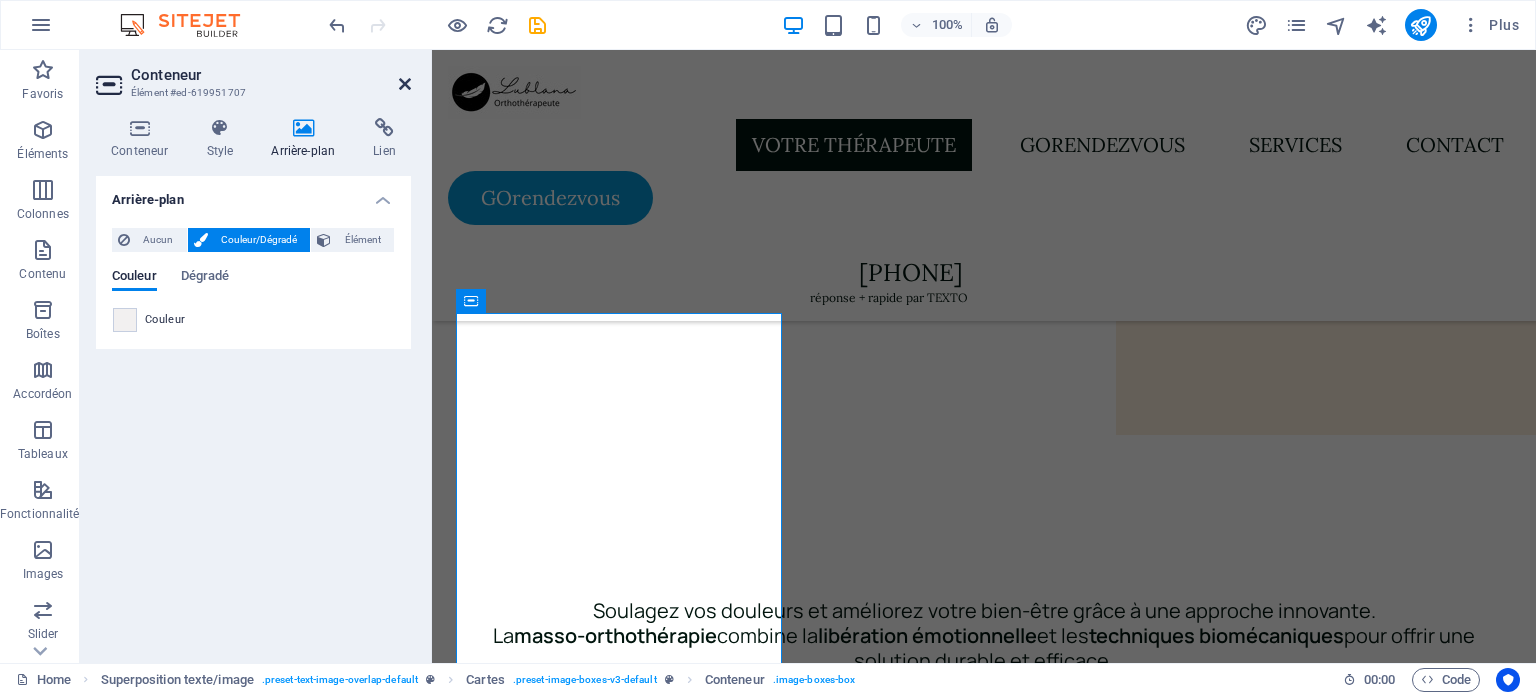 drag, startPoint x: 404, startPoint y: 75, endPoint x: 328, endPoint y: 44, distance: 82.07923 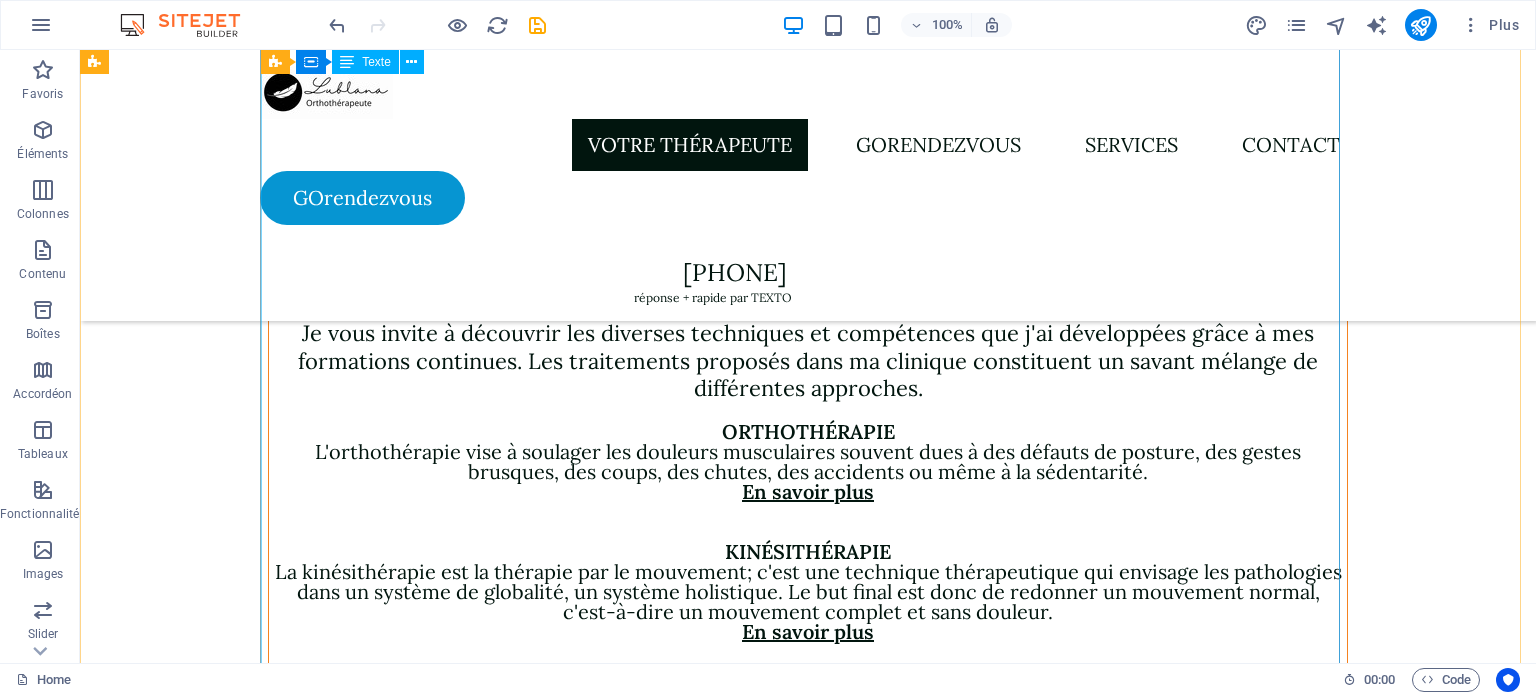 scroll, scrollTop: 4700, scrollLeft: 0, axis: vertical 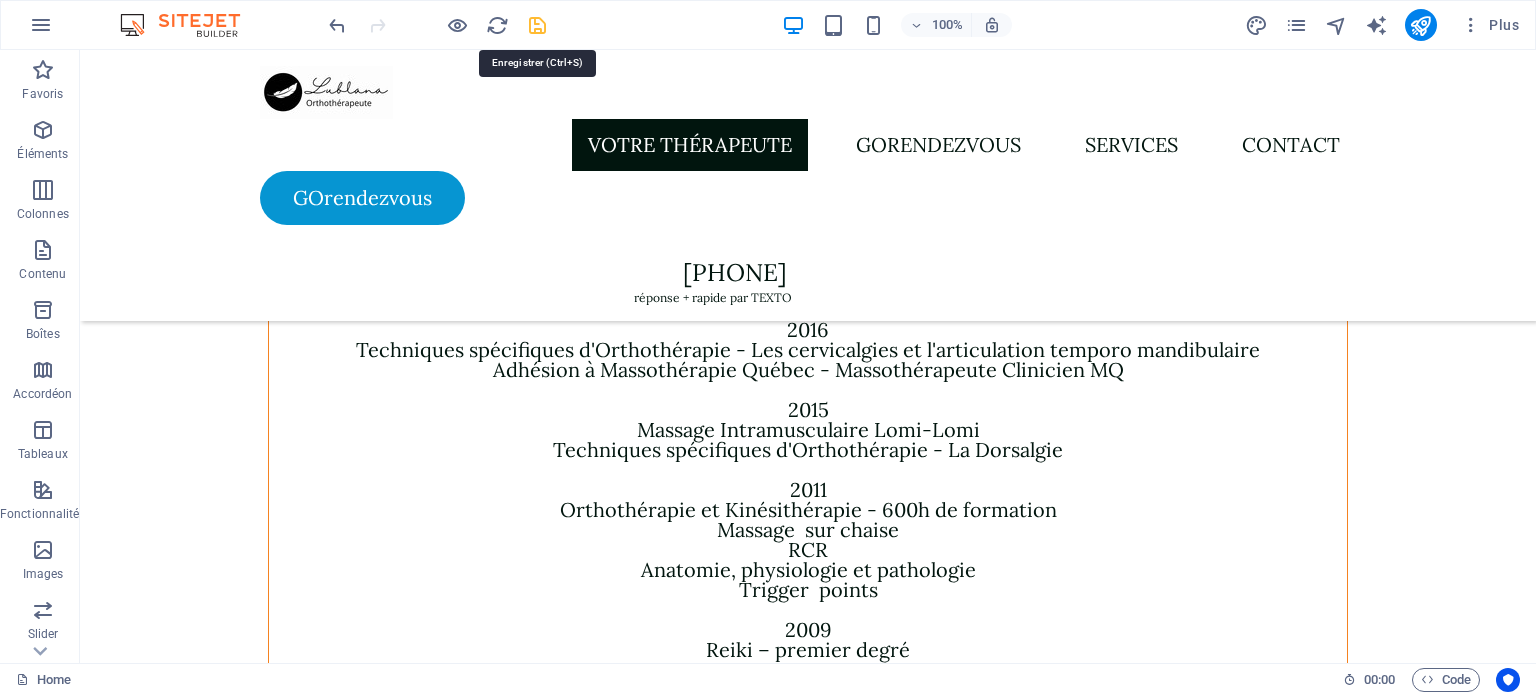 click at bounding box center [537, 25] 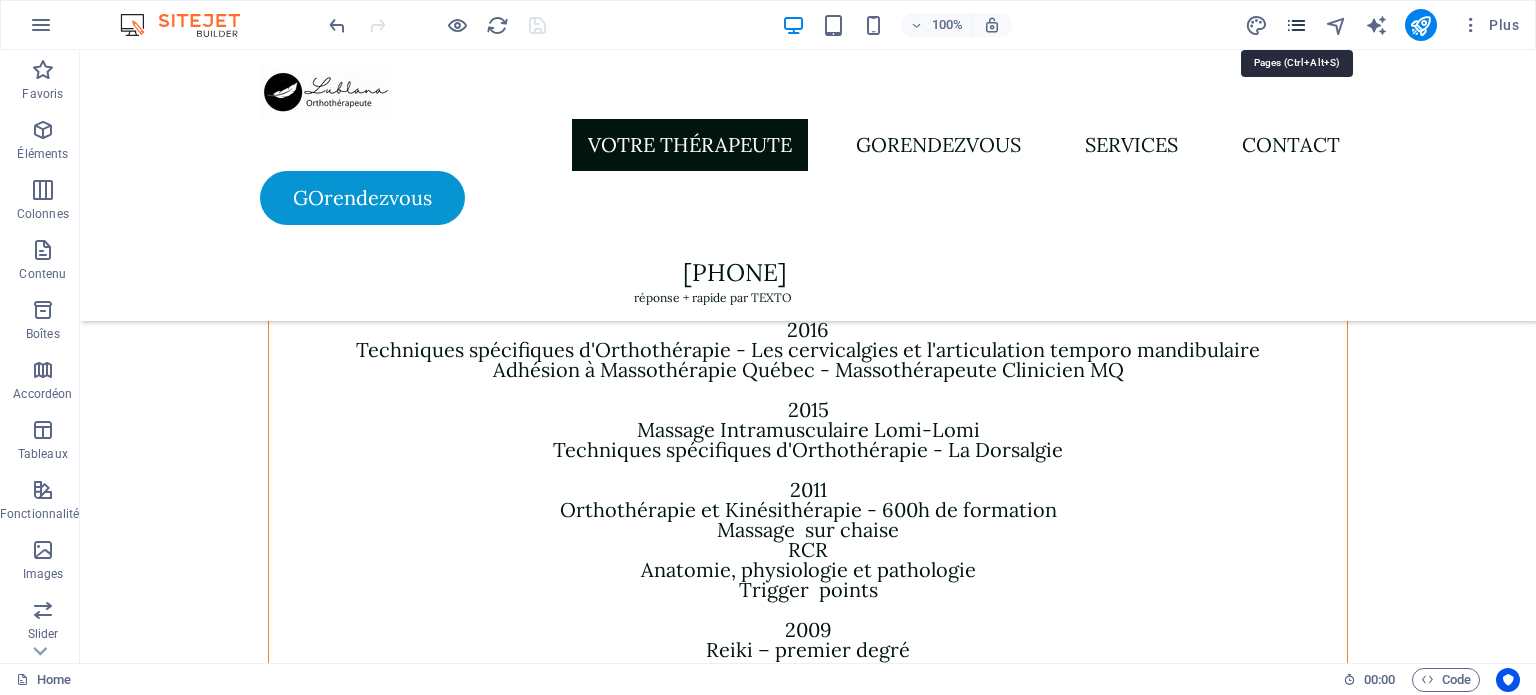click at bounding box center (1296, 25) 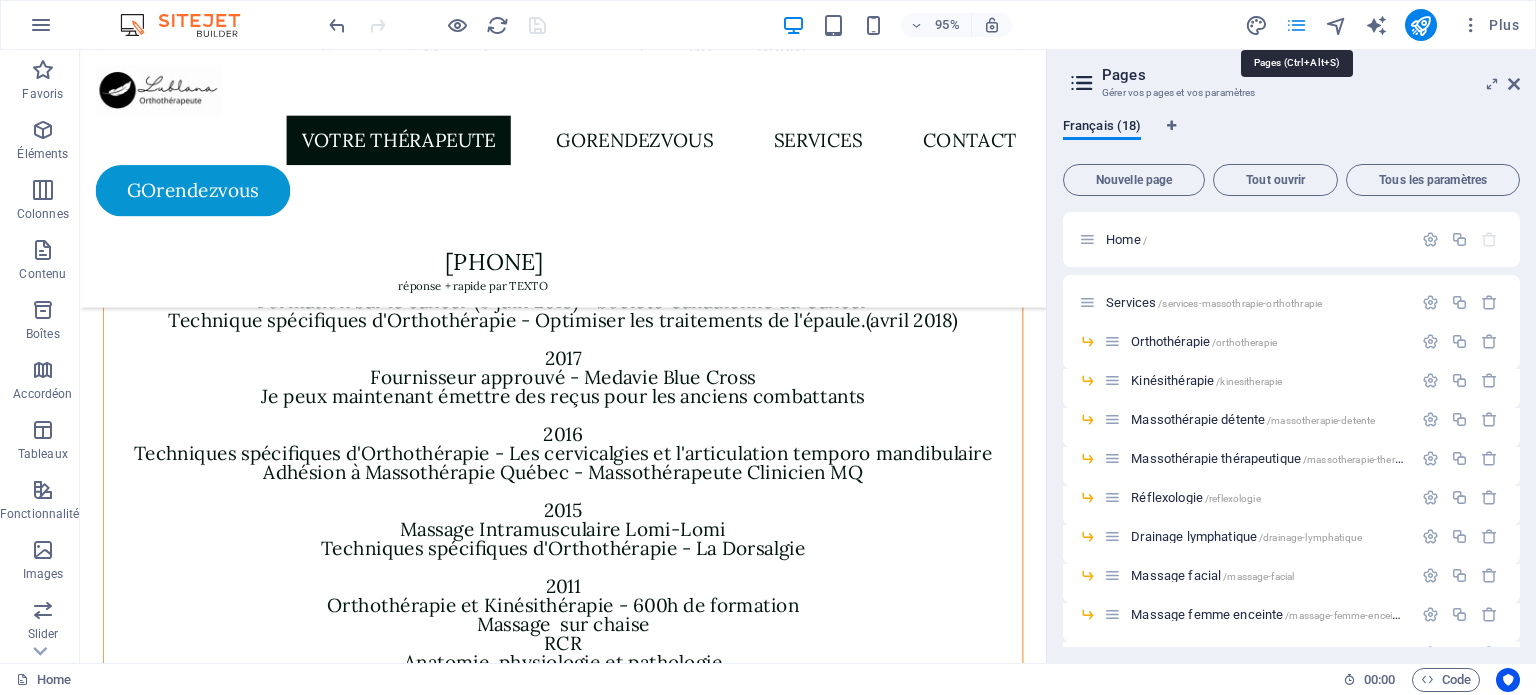 scroll, scrollTop: 4785, scrollLeft: 0, axis: vertical 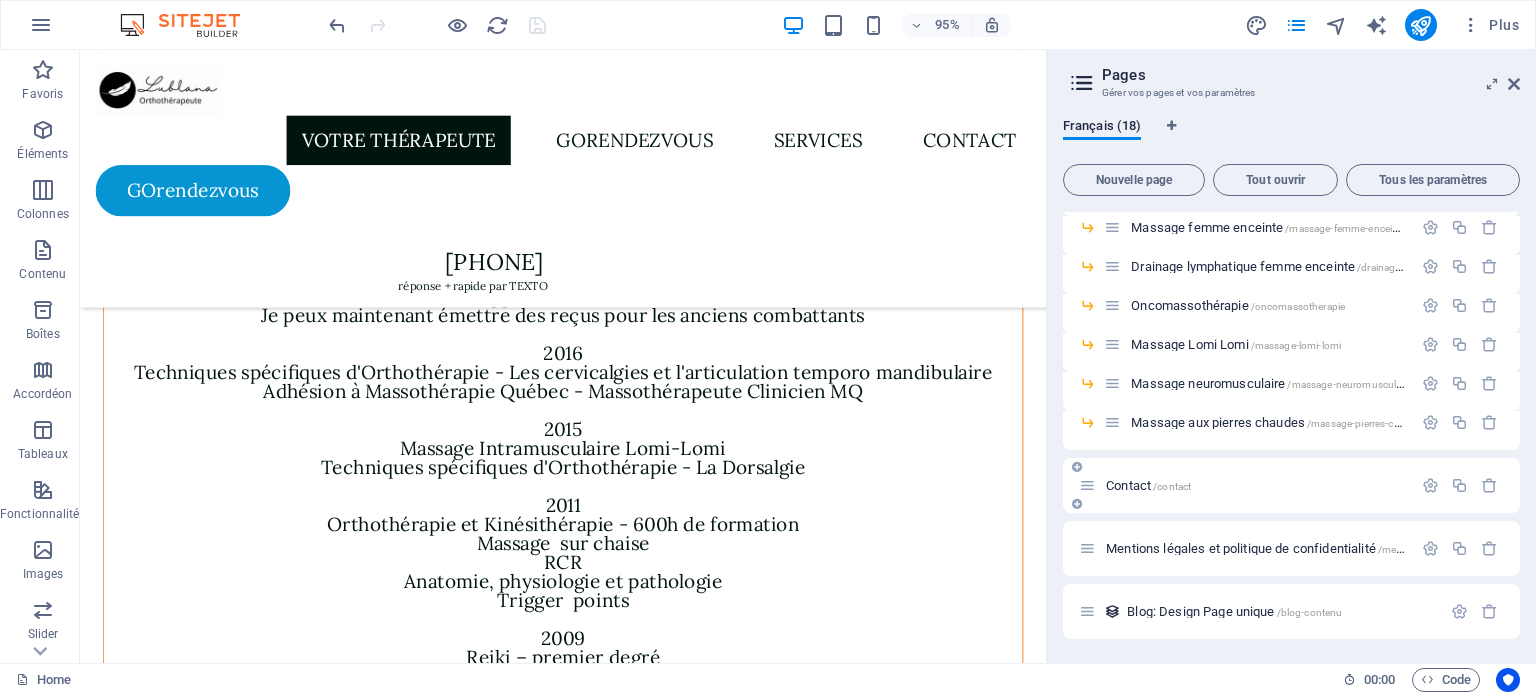 click on "Contact /contact" at bounding box center [1148, 485] 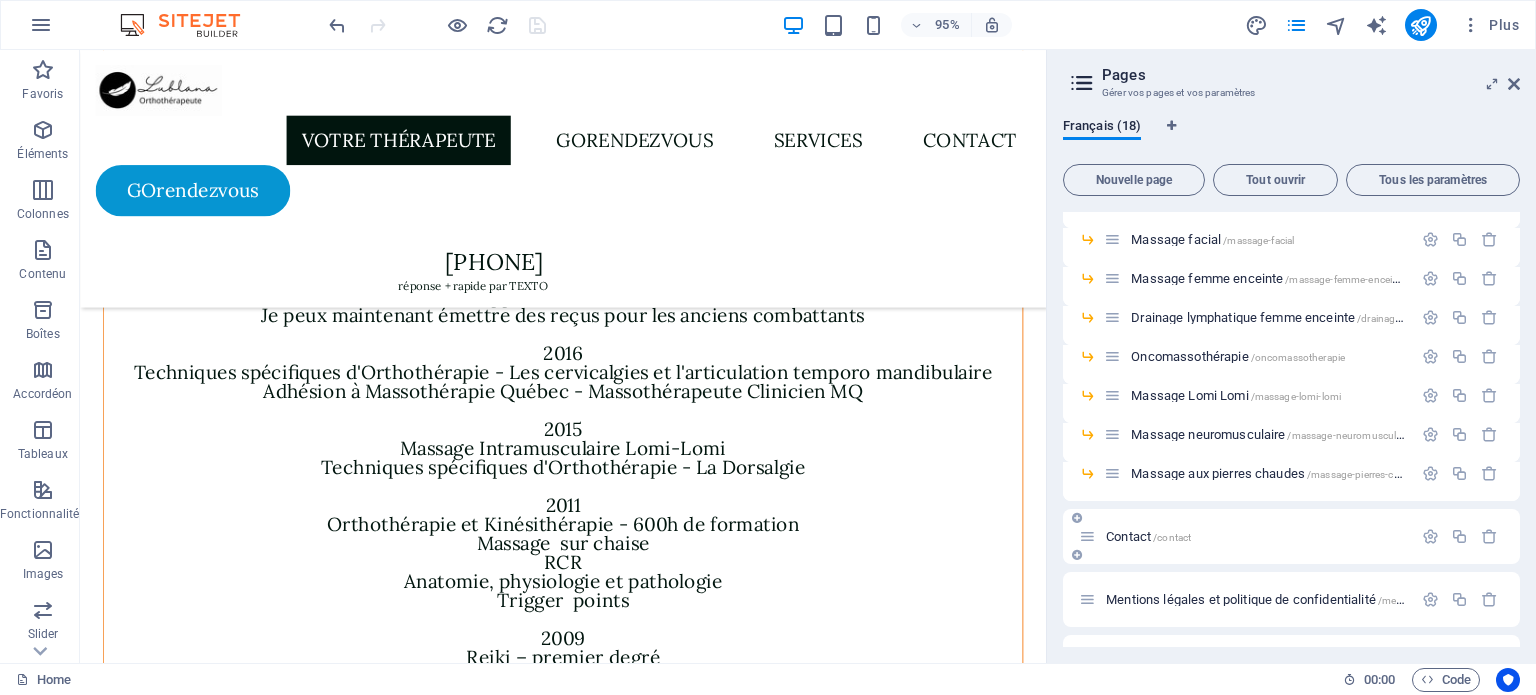 scroll, scrollTop: 0, scrollLeft: 0, axis: both 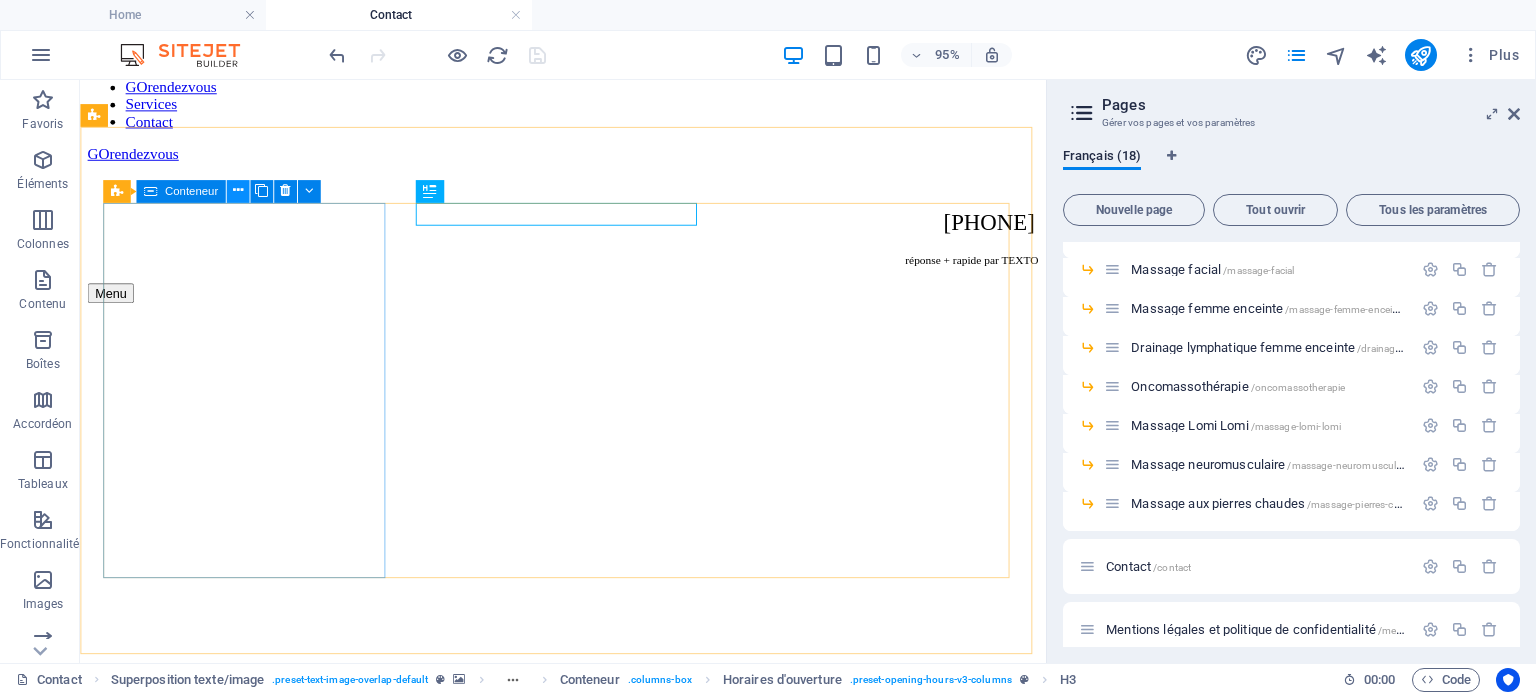 click at bounding box center (238, 191) 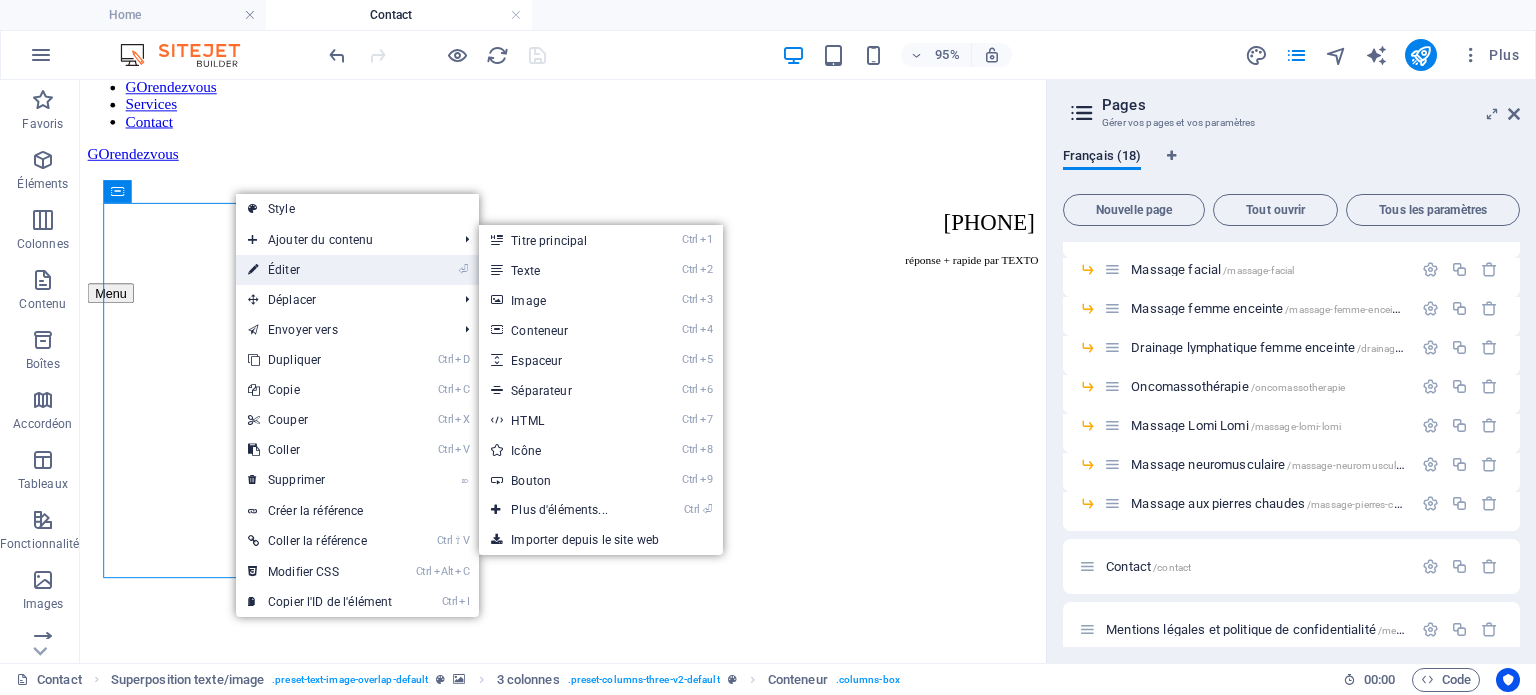 click on "⏎  Éditer" at bounding box center (320, 270) 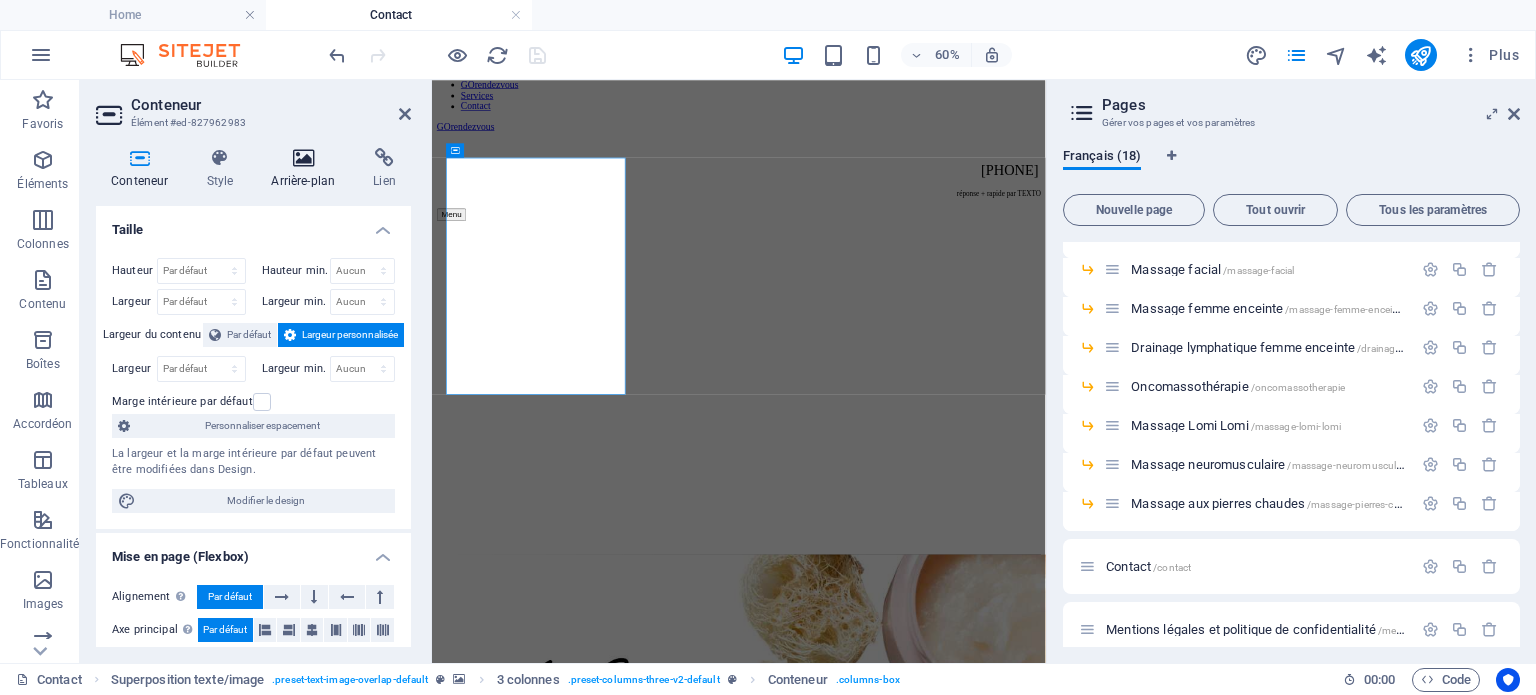 click at bounding box center (303, 158) 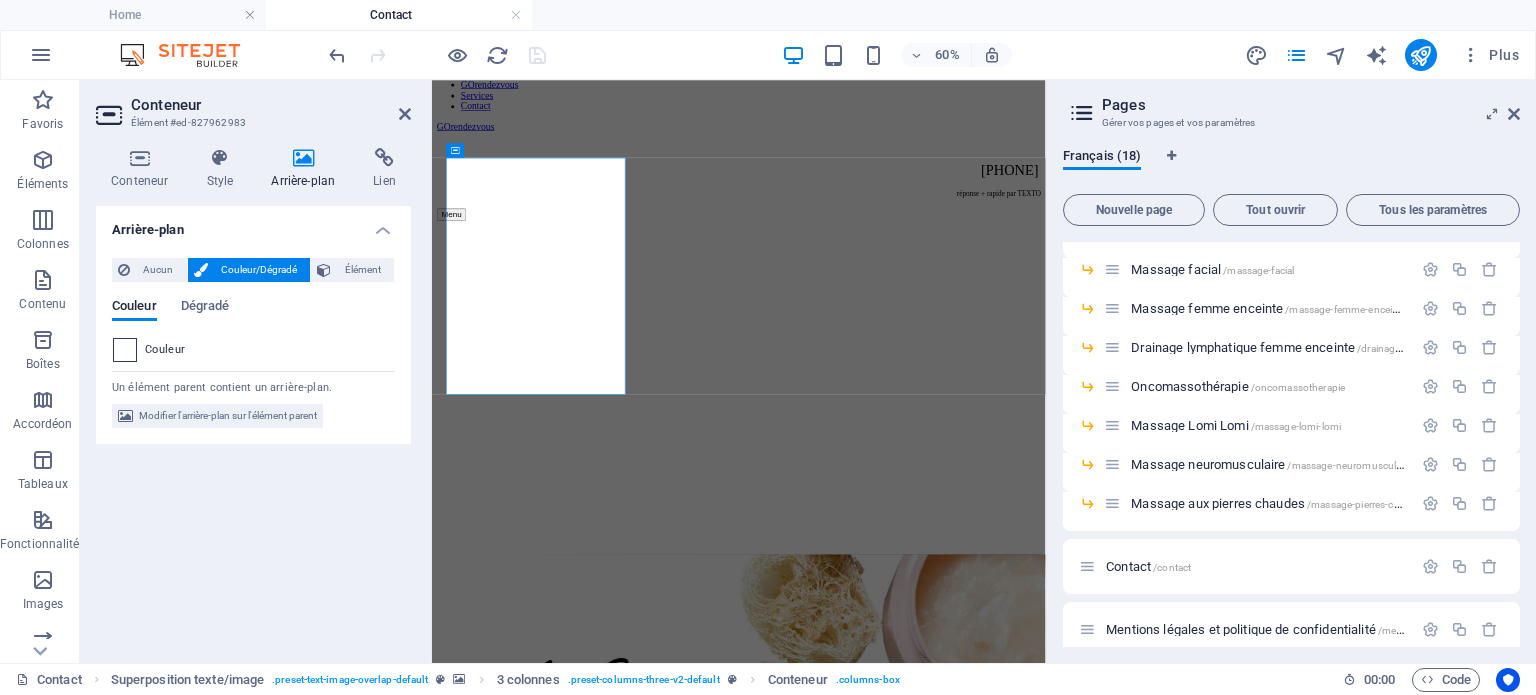 click at bounding box center [125, 350] 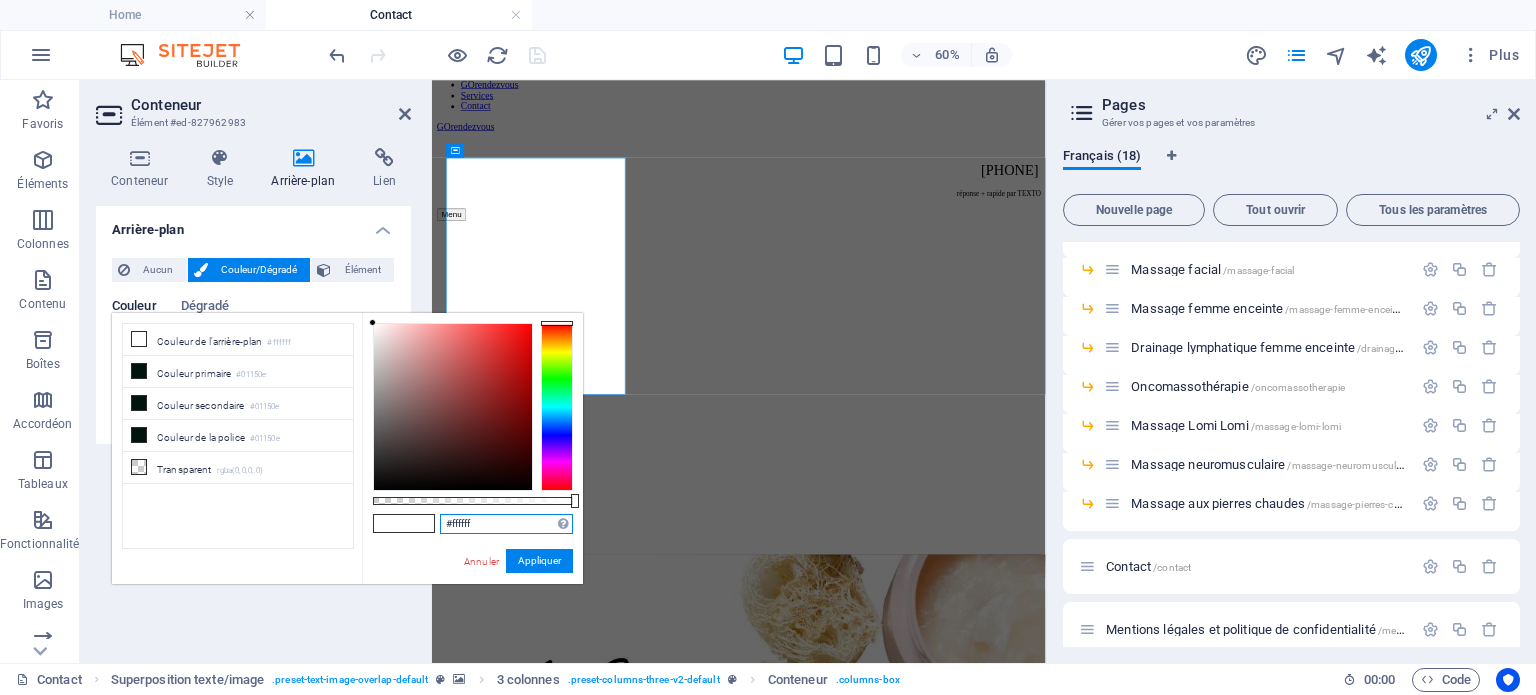 drag, startPoint x: 487, startPoint y: 525, endPoint x: 427, endPoint y: 525, distance: 60 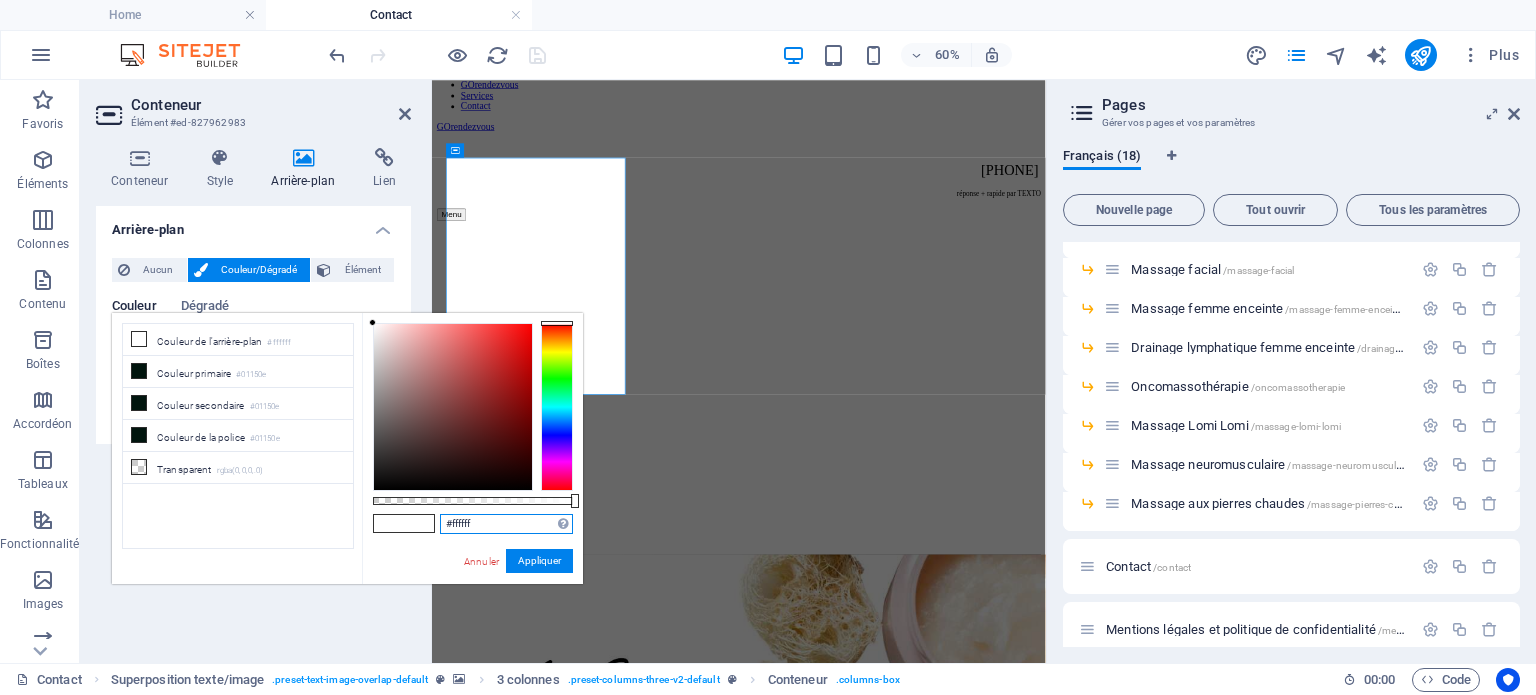 paste on "2f0f0" 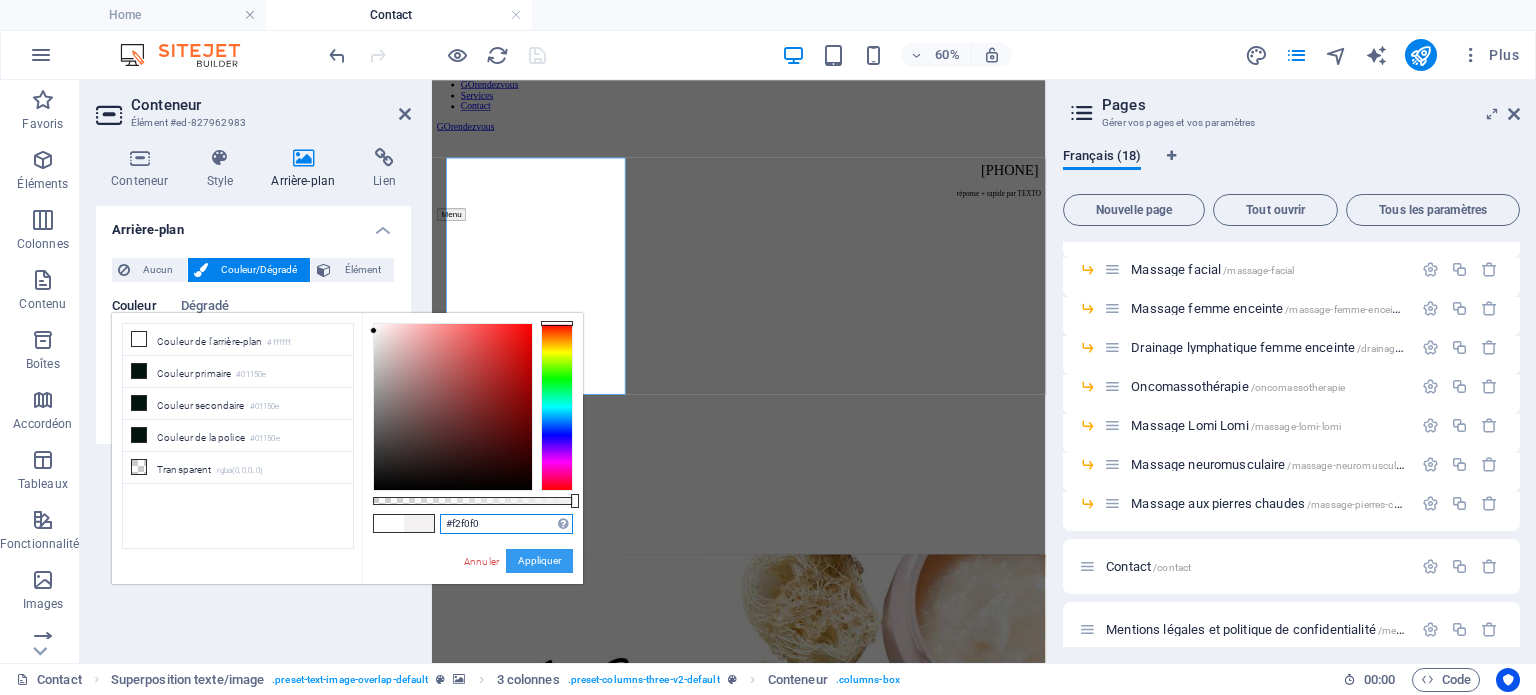 type on "#f2f0f0" 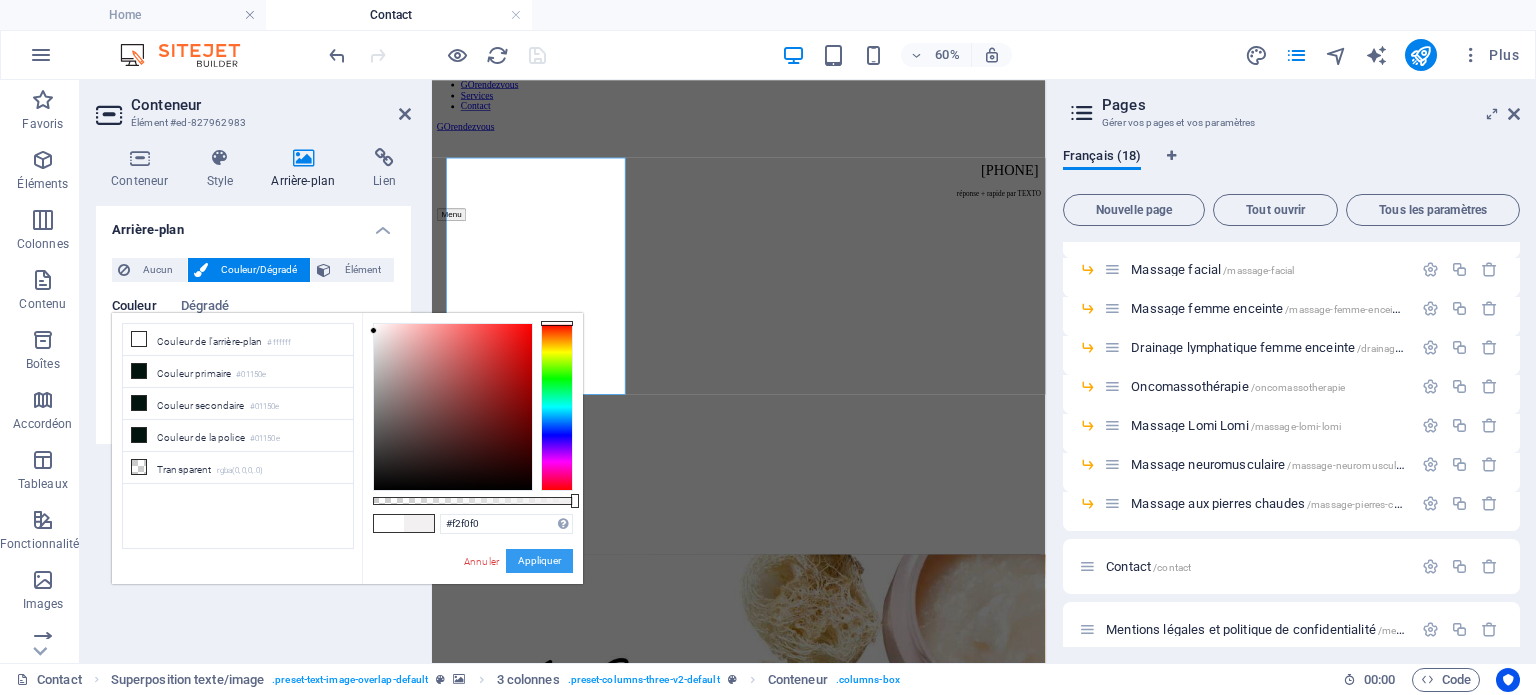 click on "Appliquer" at bounding box center [539, 561] 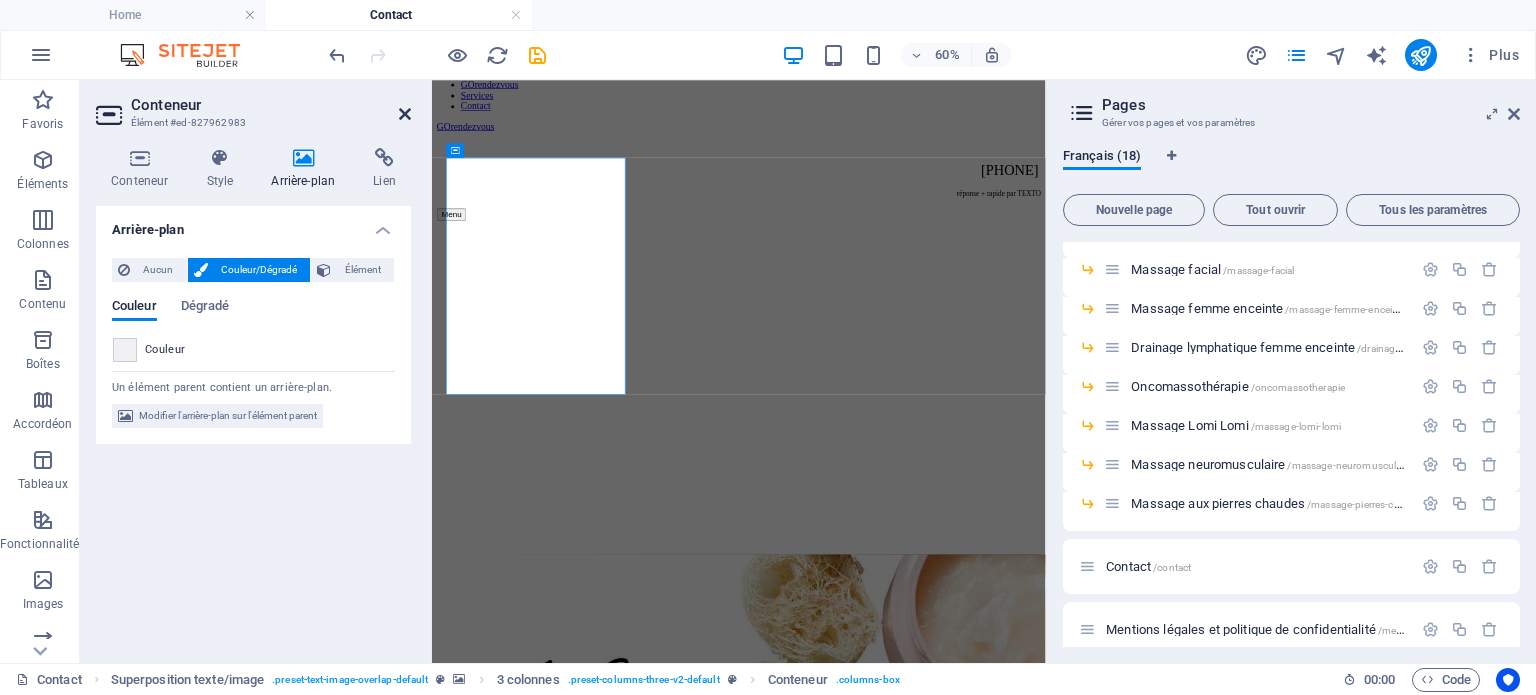 click at bounding box center (405, 114) 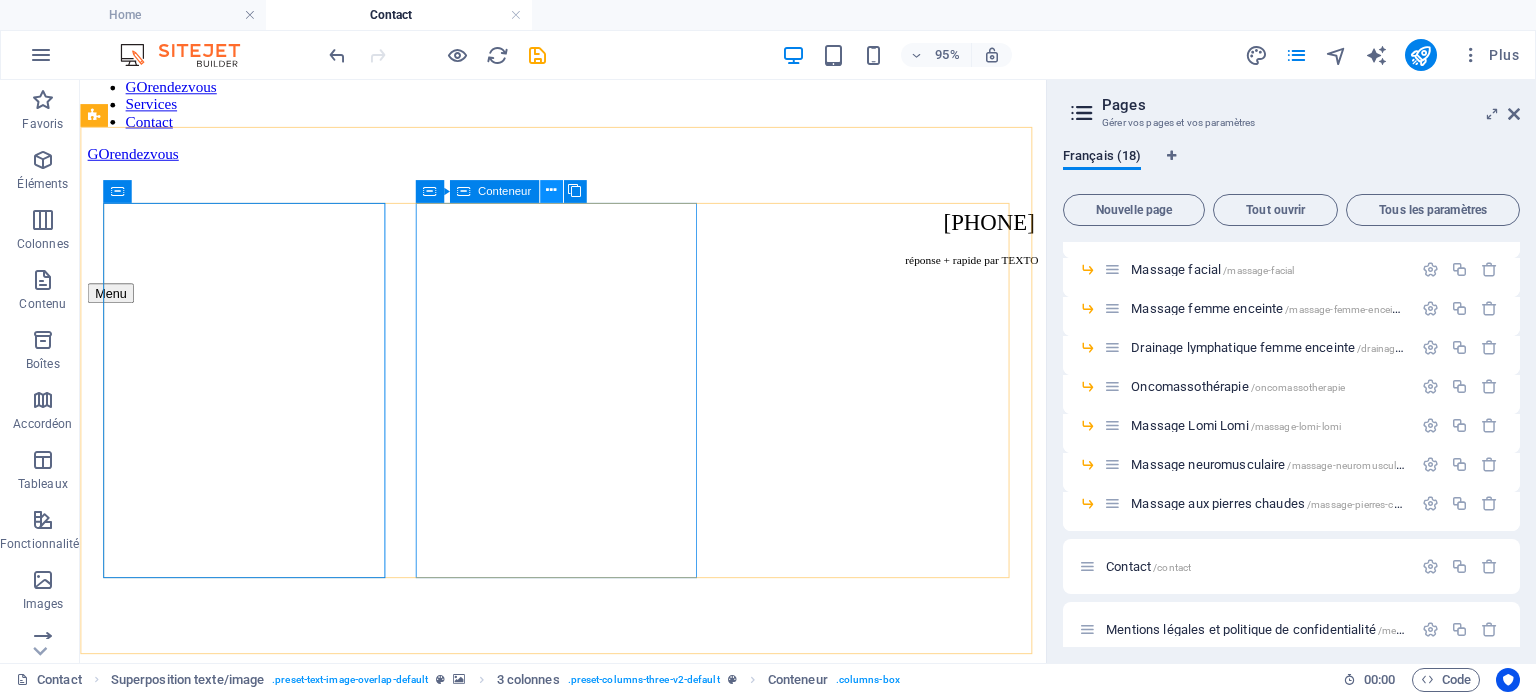 click at bounding box center (551, 191) 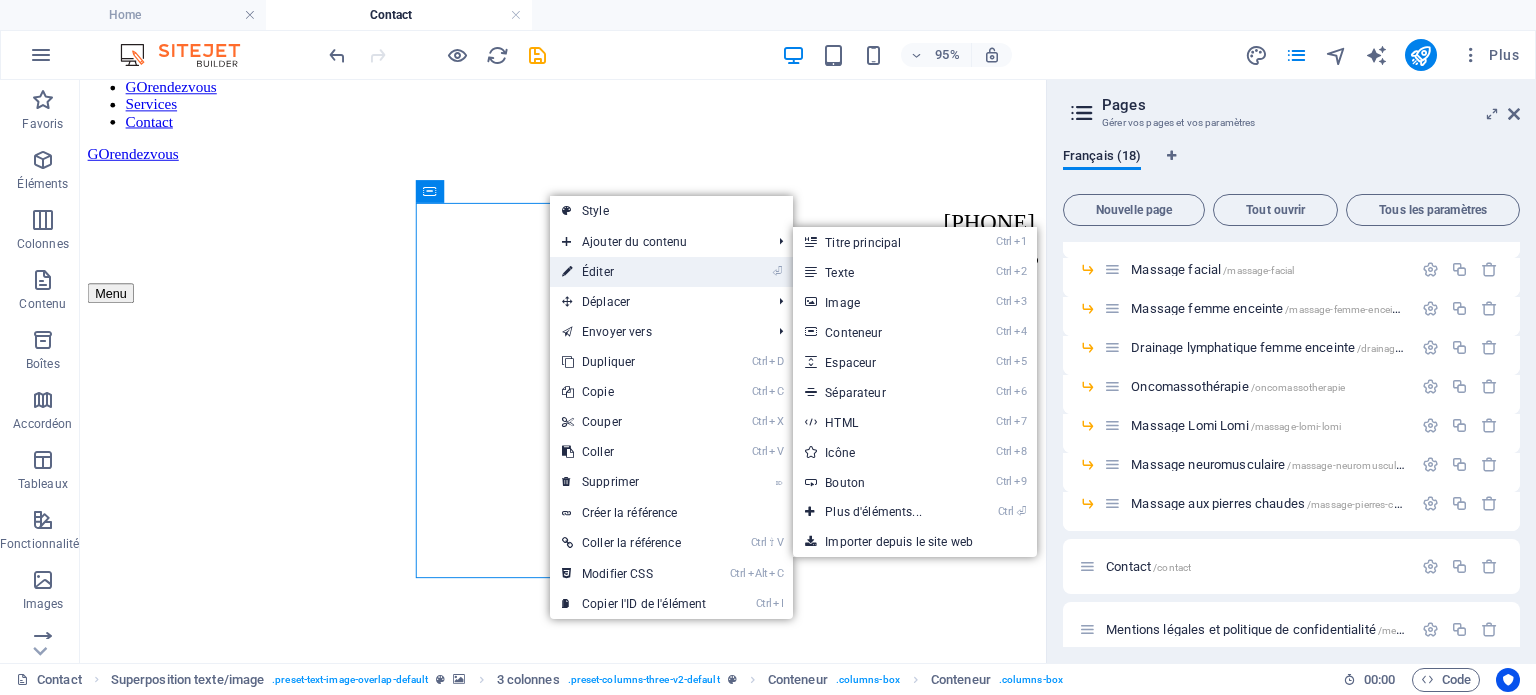 click on "⏎  Éditer" at bounding box center [634, 272] 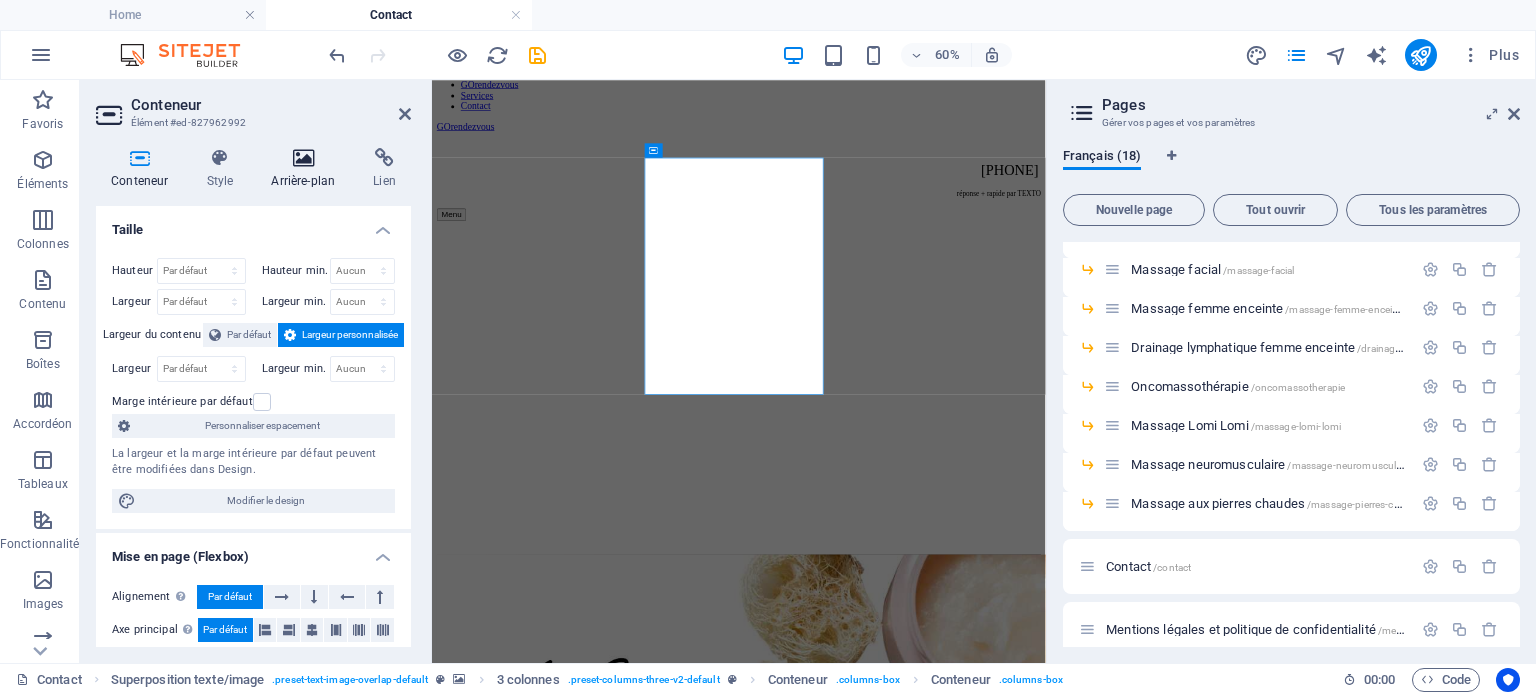 click at bounding box center (303, 158) 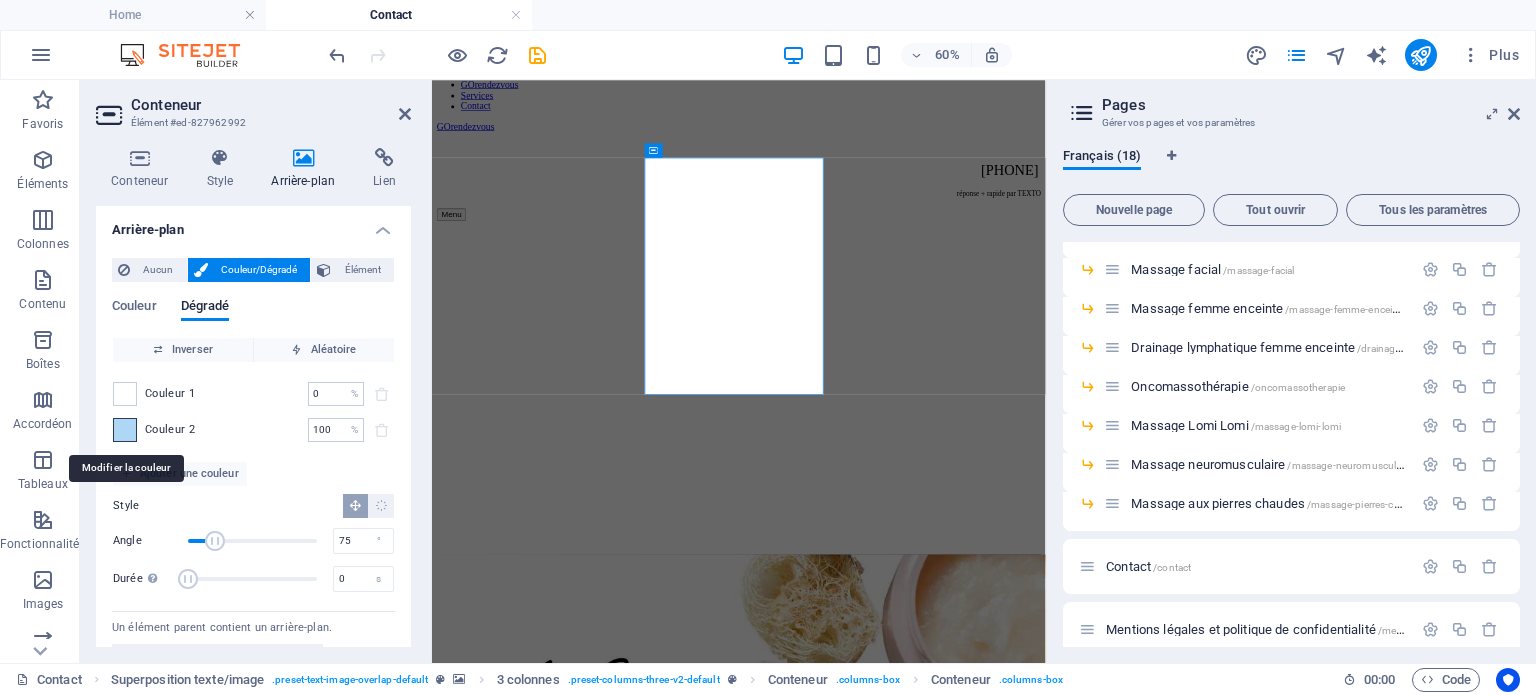 click at bounding box center (125, 430) 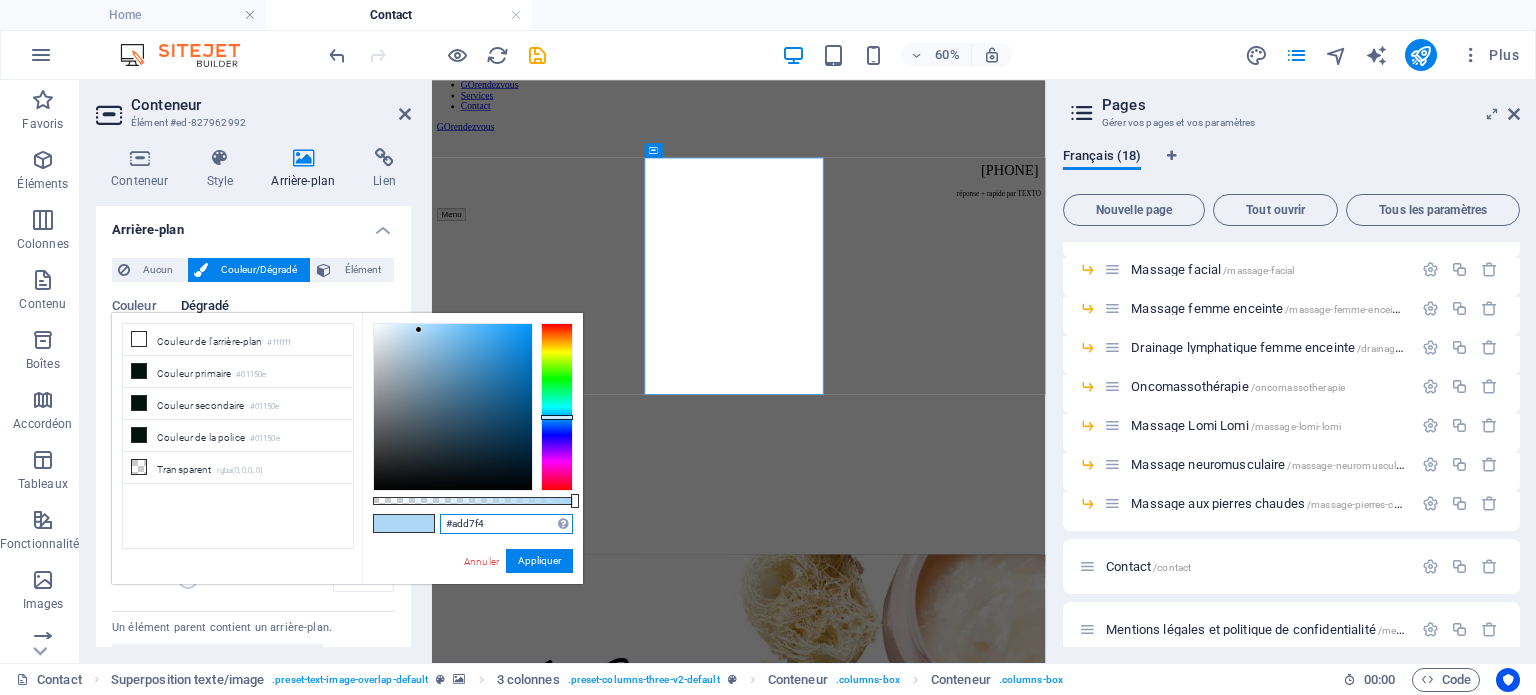 drag, startPoint x: 499, startPoint y: 527, endPoint x: 404, endPoint y: 523, distance: 95.084175 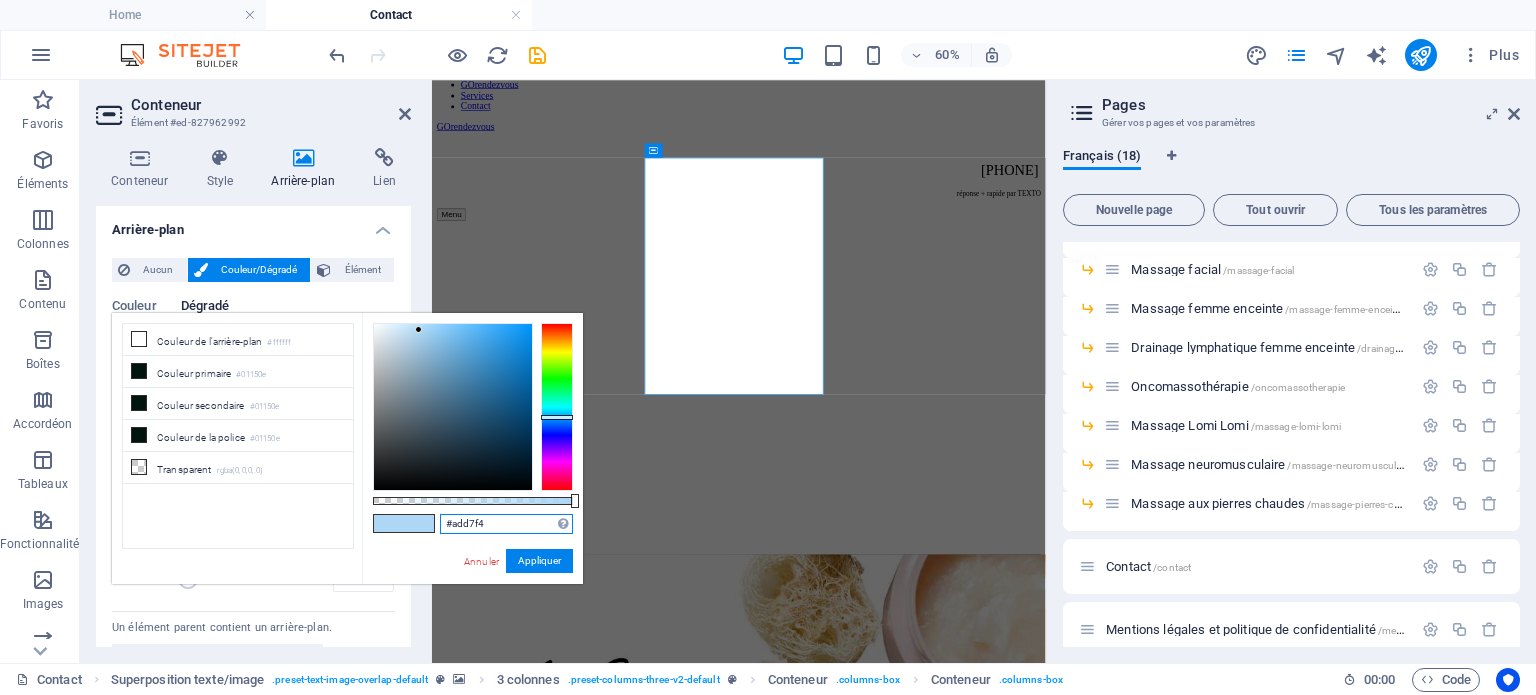 paste on "f2f0f0" 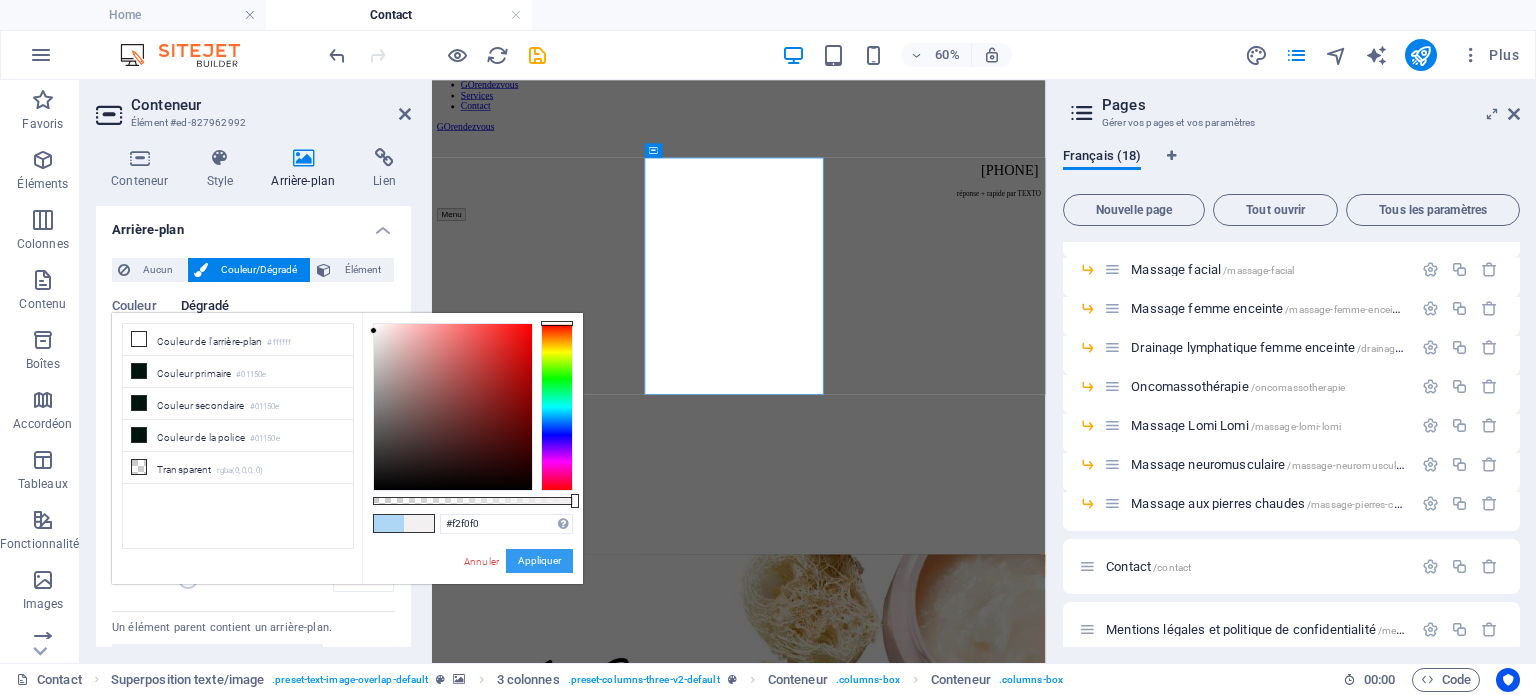drag, startPoint x: 536, startPoint y: 557, endPoint x: 50, endPoint y: 721, distance: 512.9249 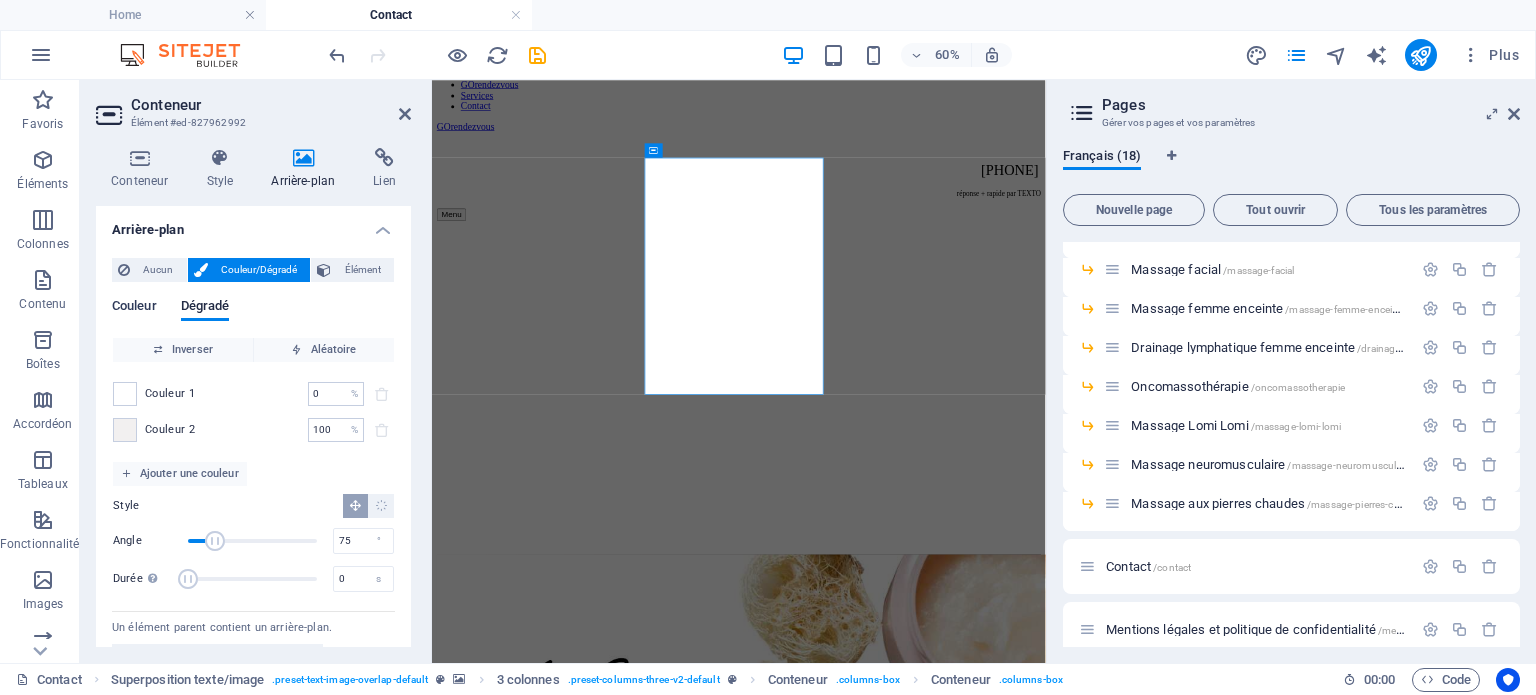 click on "Couleur" at bounding box center [134, 308] 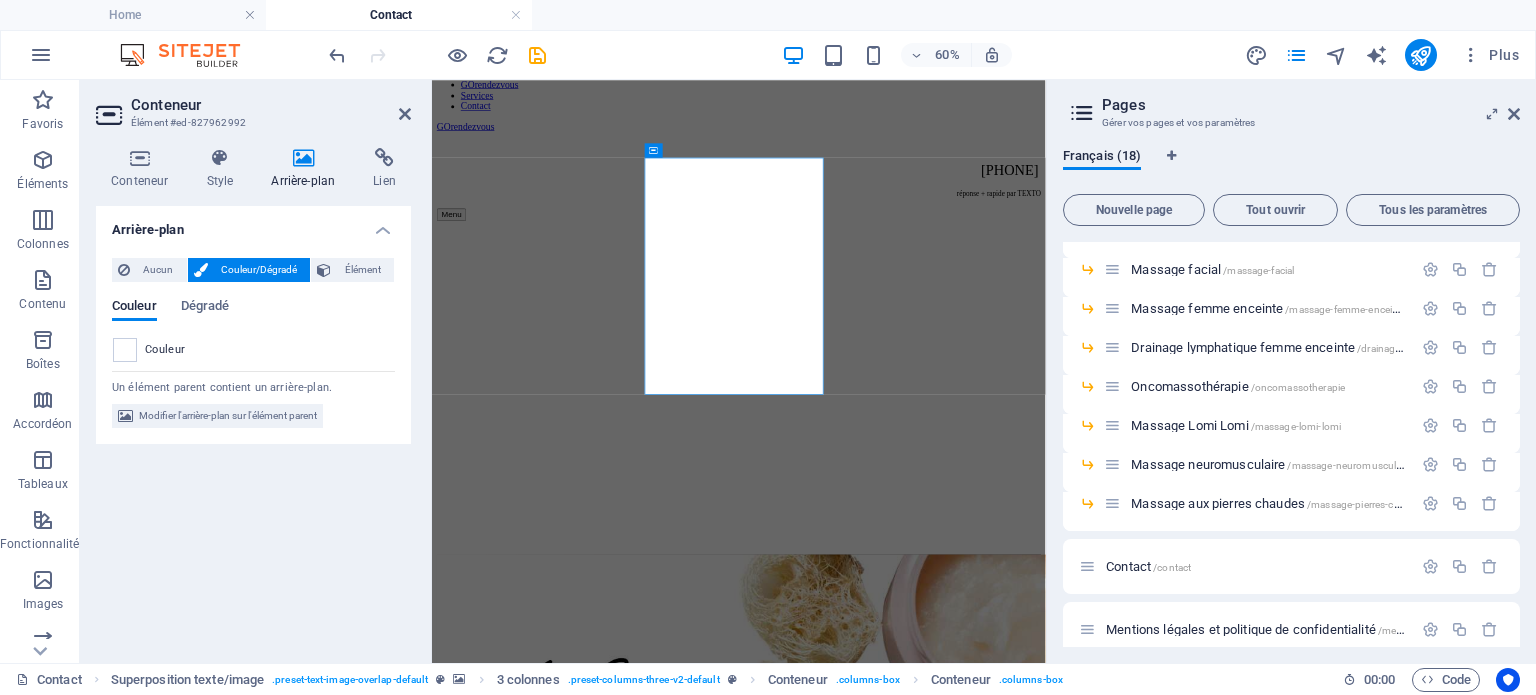 click on "Couleur" at bounding box center (165, 350) 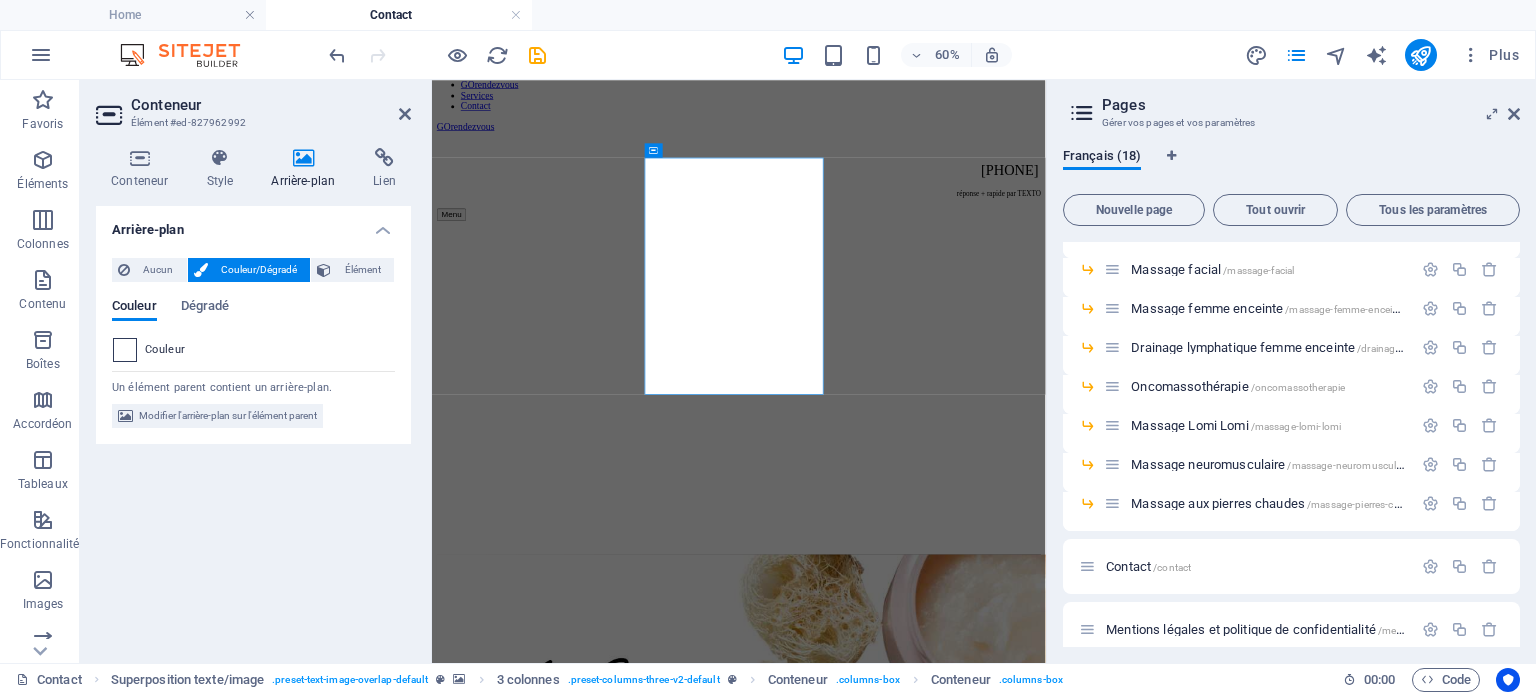 click at bounding box center [125, 350] 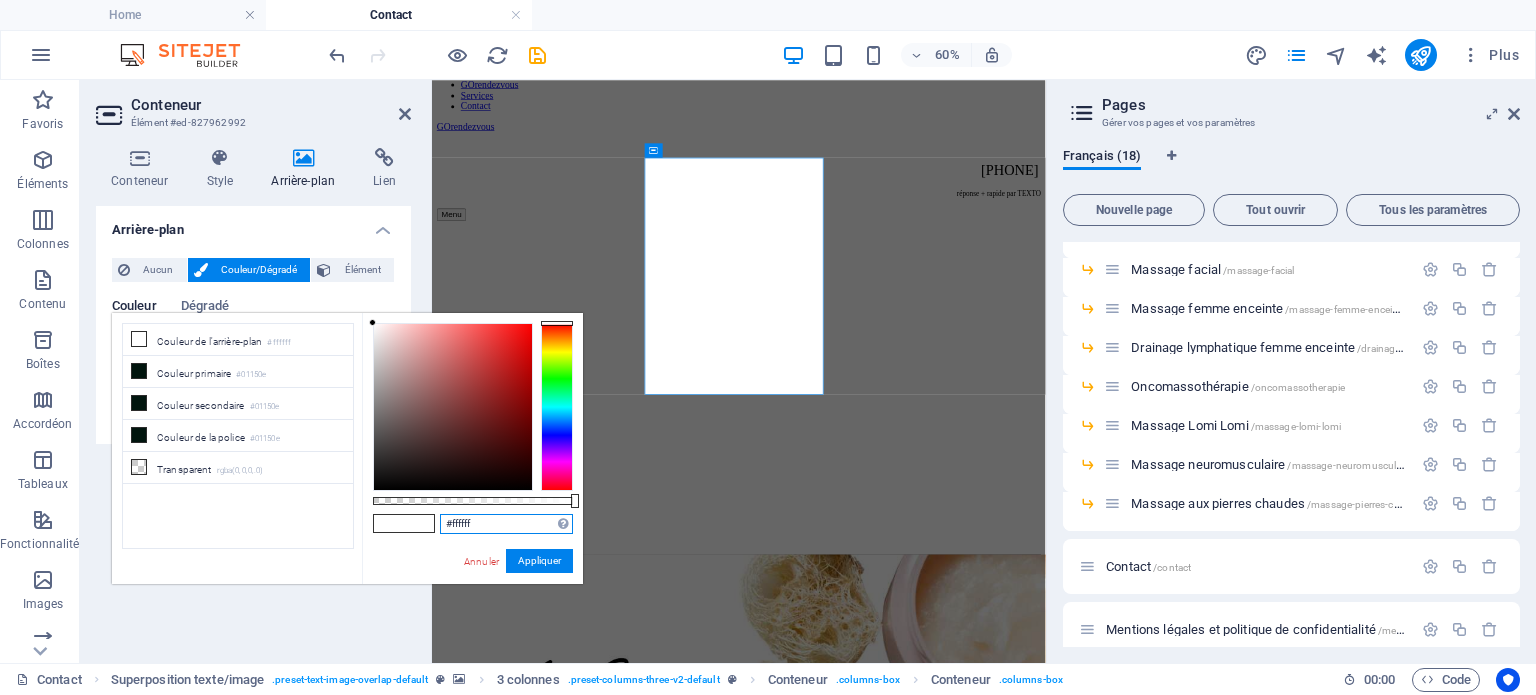 drag, startPoint x: 489, startPoint y: 520, endPoint x: 408, endPoint y: 522, distance: 81.02469 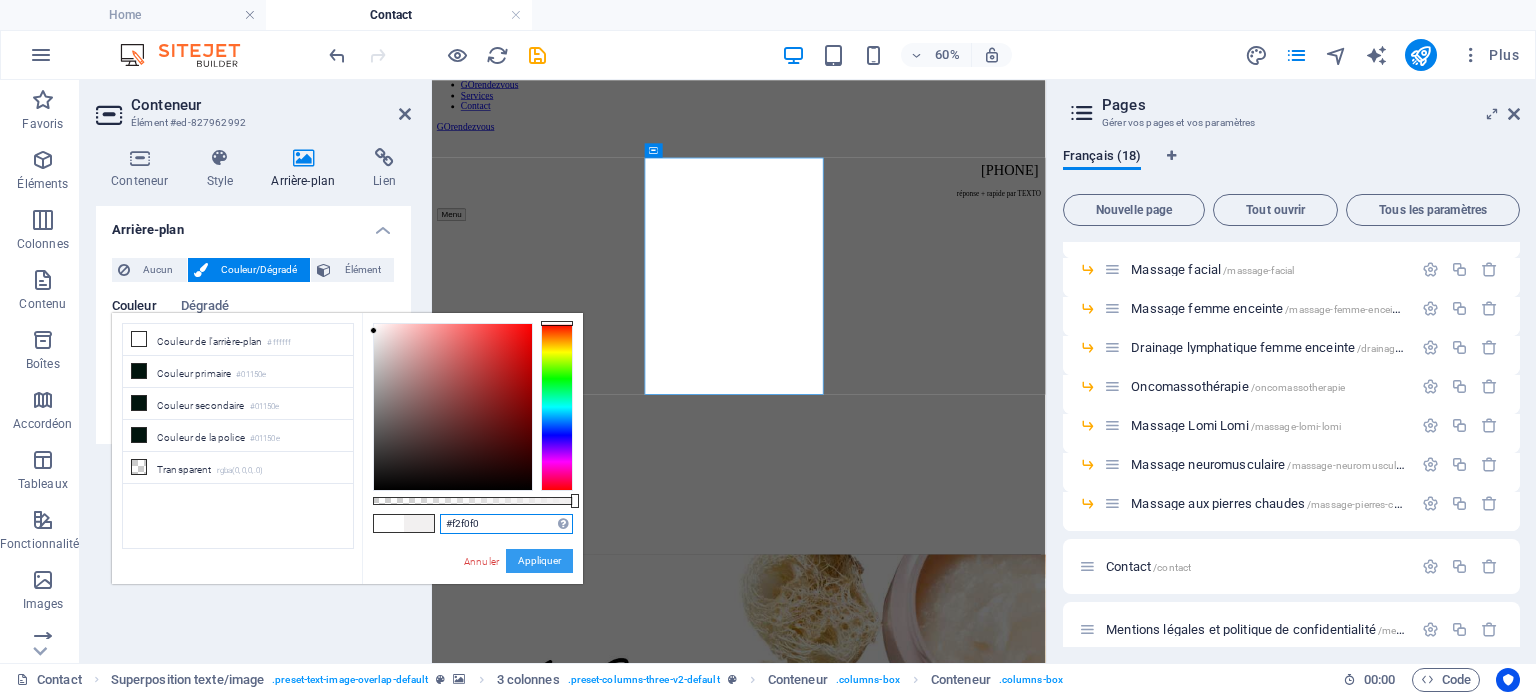 type on "#f2f0f0" 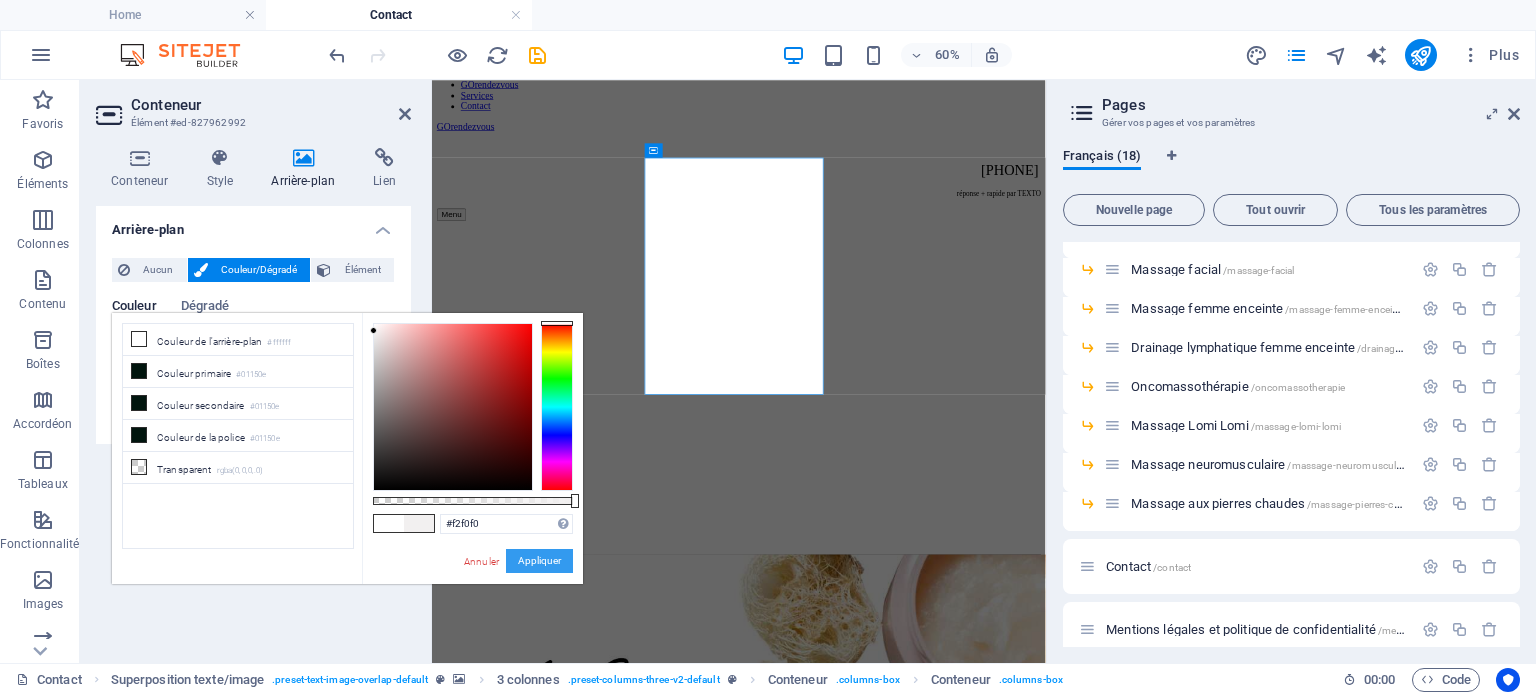 drag, startPoint x: 530, startPoint y: 560, endPoint x: 177, endPoint y: 787, distance: 419.688 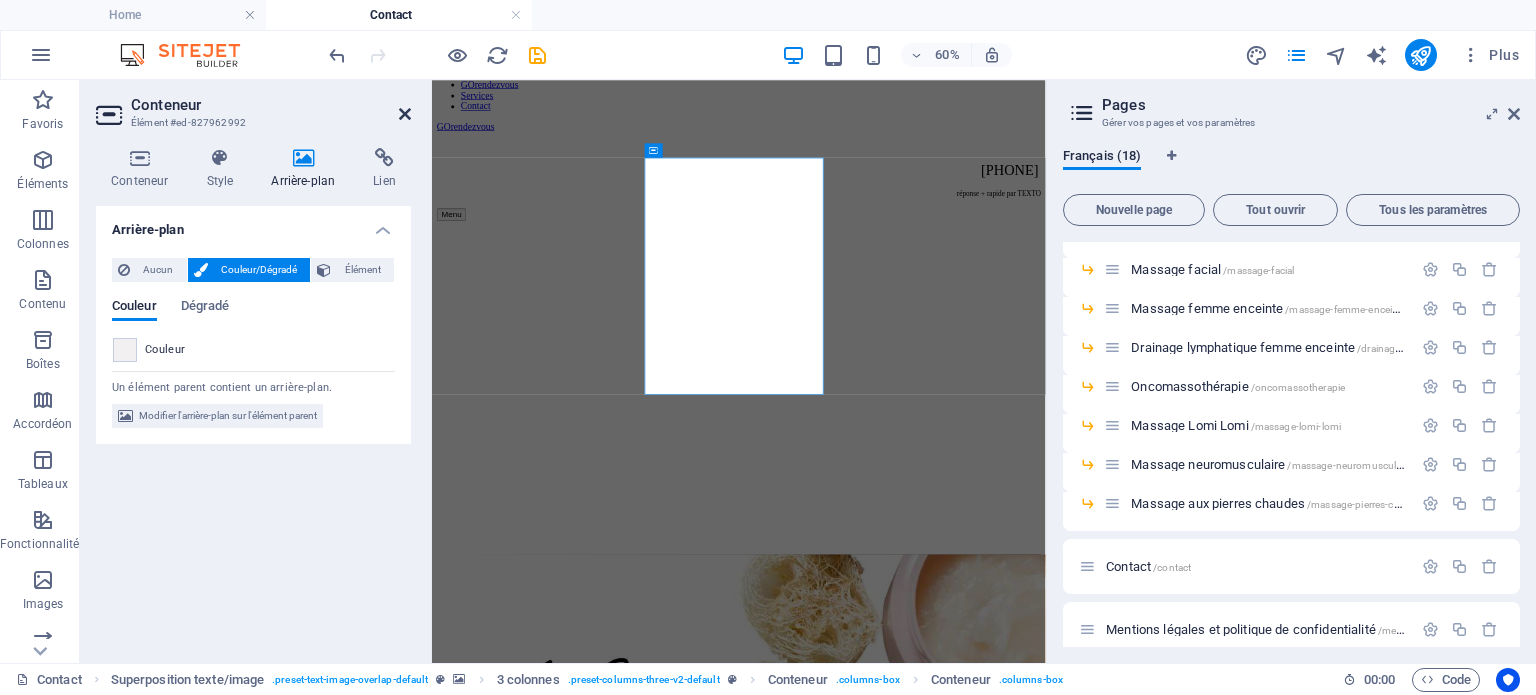 drag, startPoint x: 404, startPoint y: 111, endPoint x: 345, endPoint y: 38, distance: 93.8616 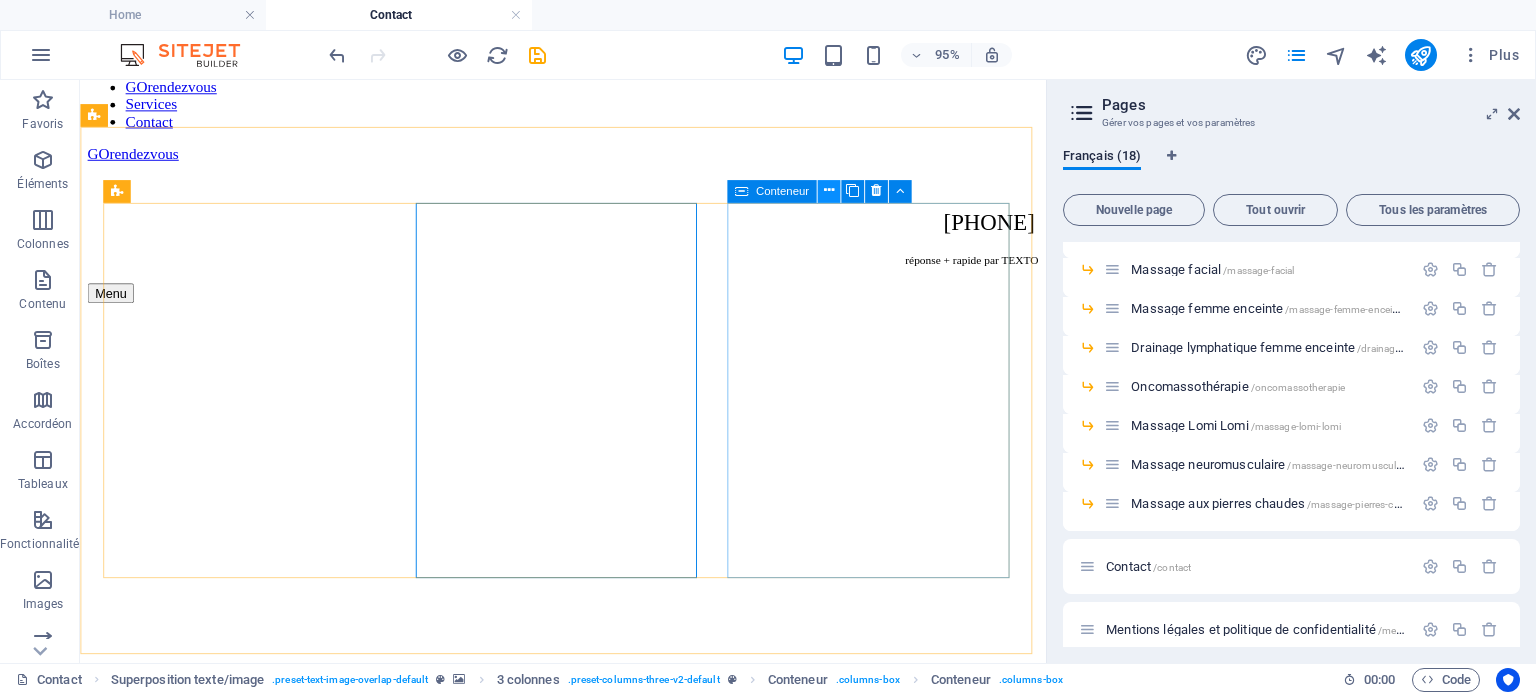 click at bounding box center (828, 191) 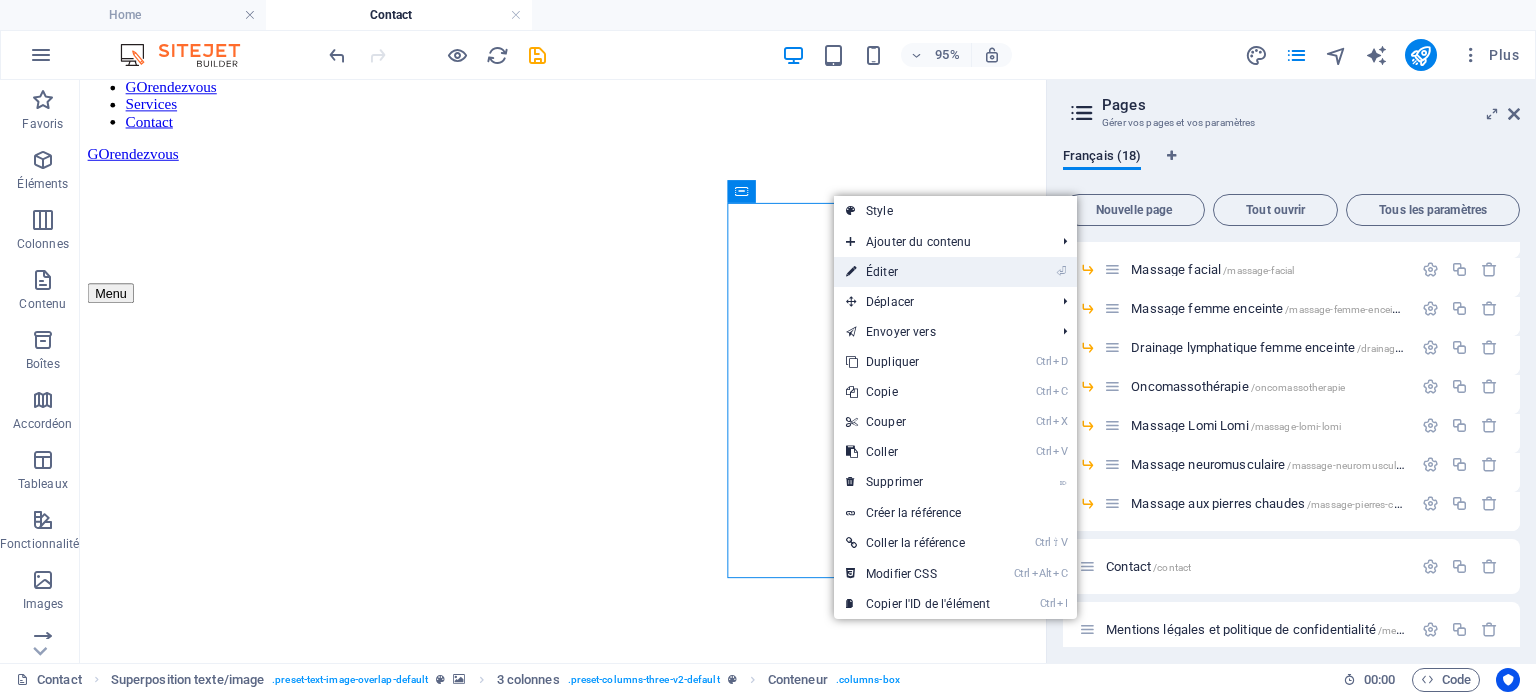 click on "⏎  Éditer" at bounding box center (918, 272) 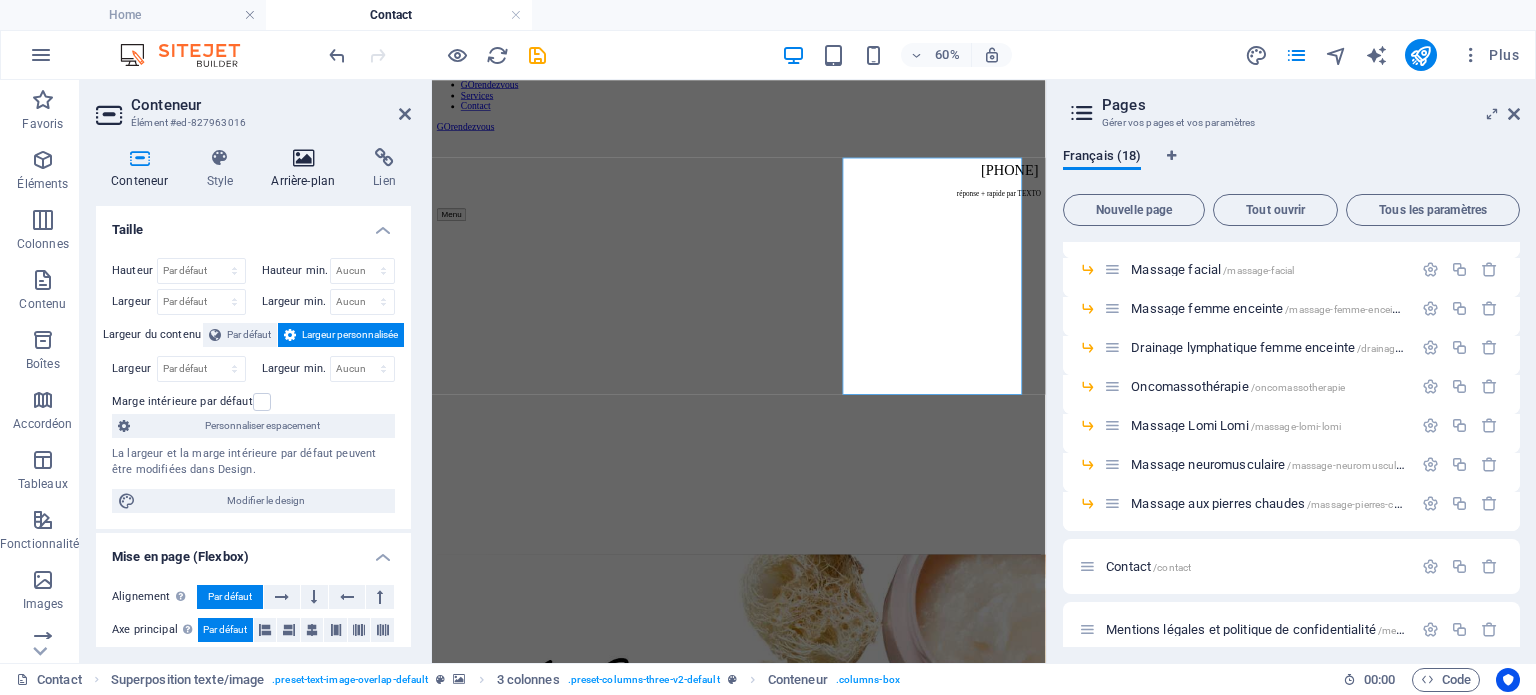 click on "Arrière-plan" at bounding box center [307, 169] 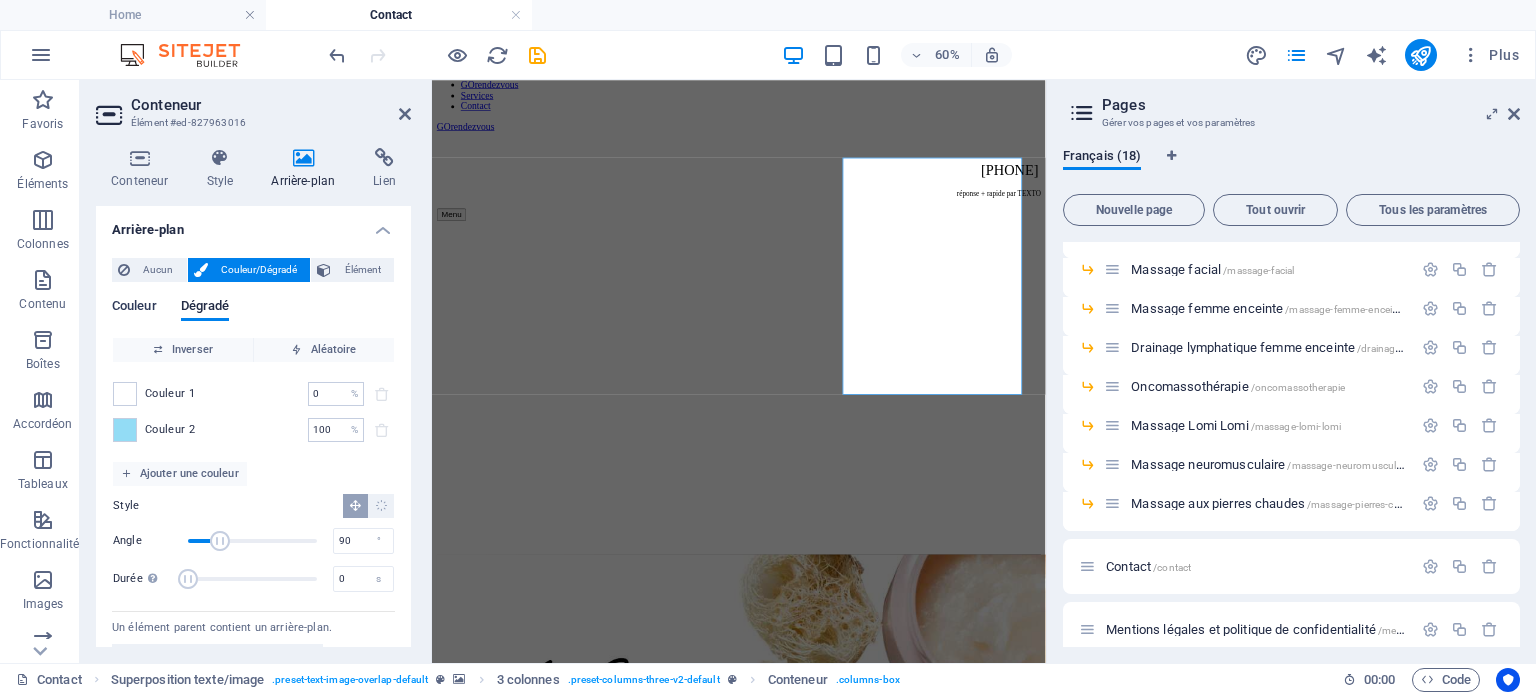 click on "Couleur" at bounding box center [134, 308] 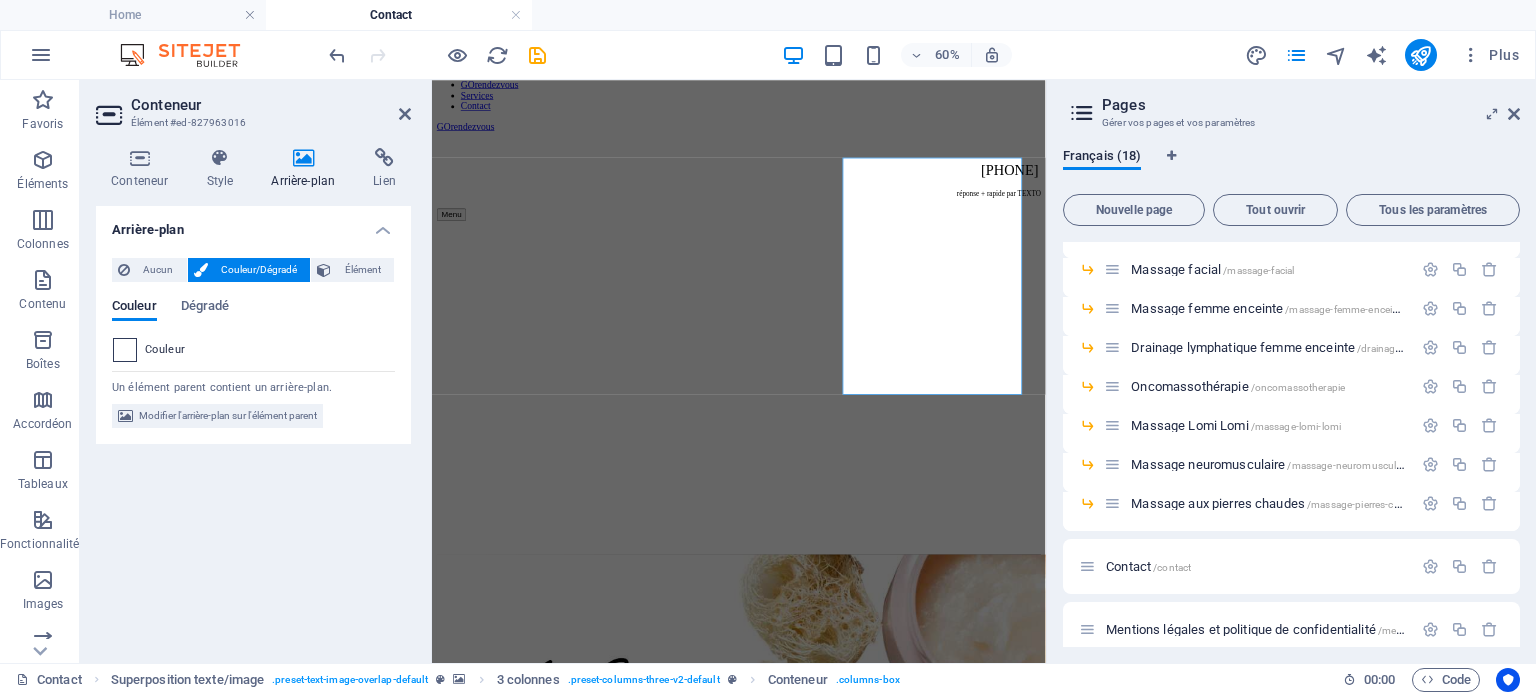 click at bounding box center [125, 350] 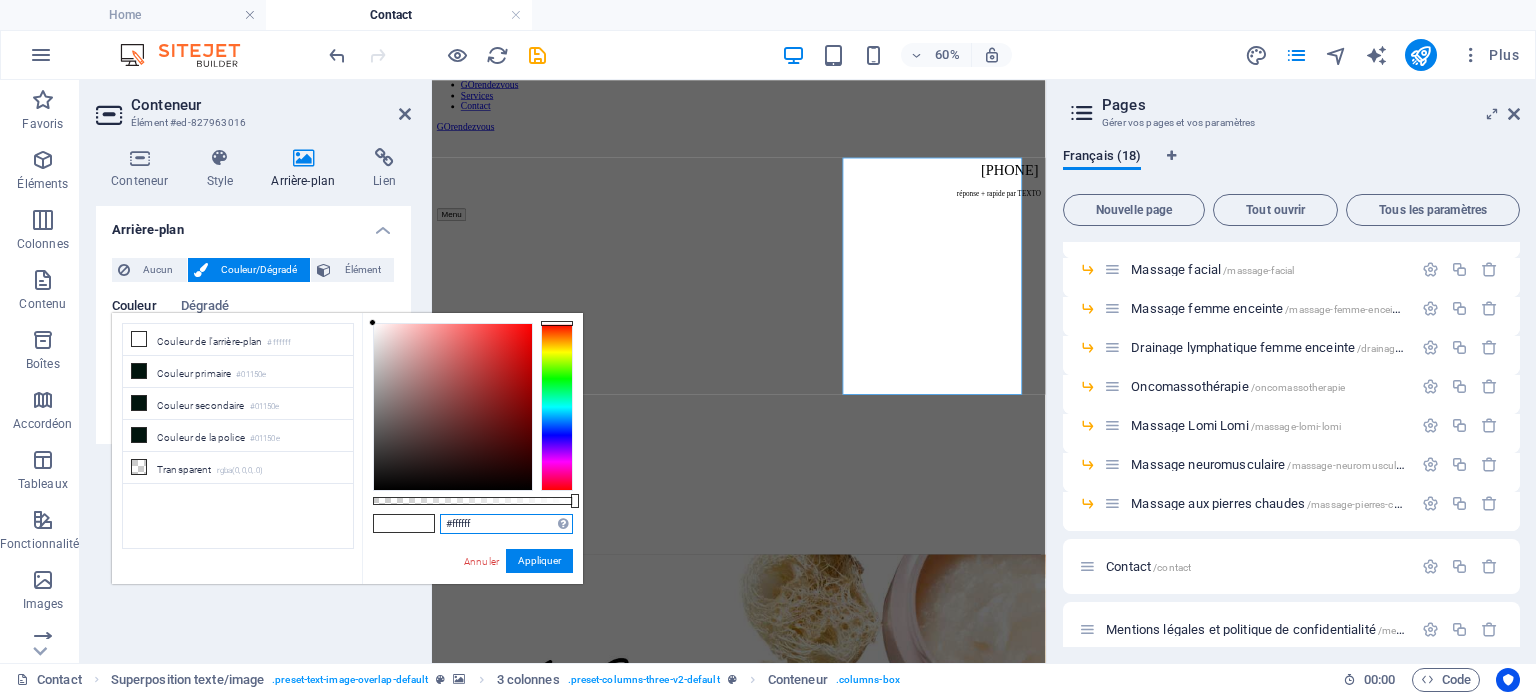 drag, startPoint x: 486, startPoint y: 523, endPoint x: 430, endPoint y: 523, distance: 56 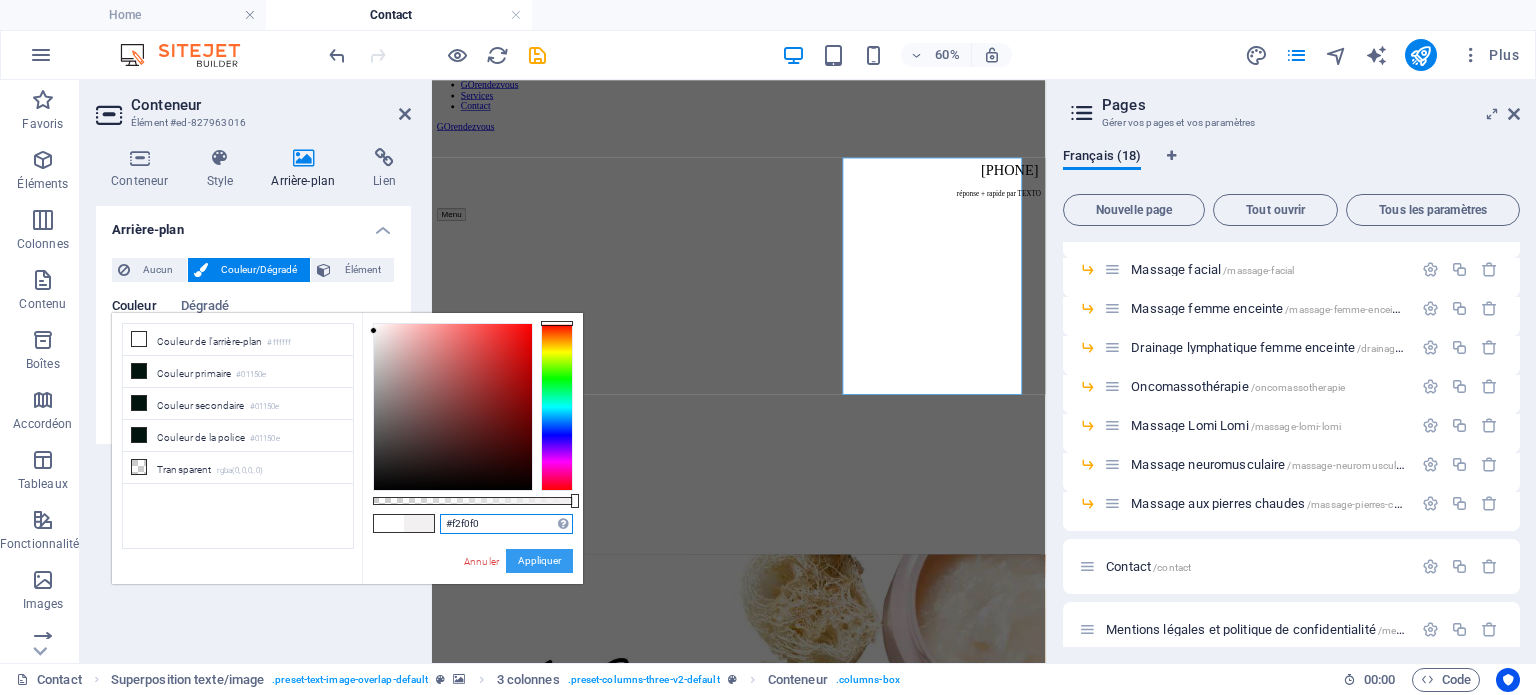 type on "#f2f0f0" 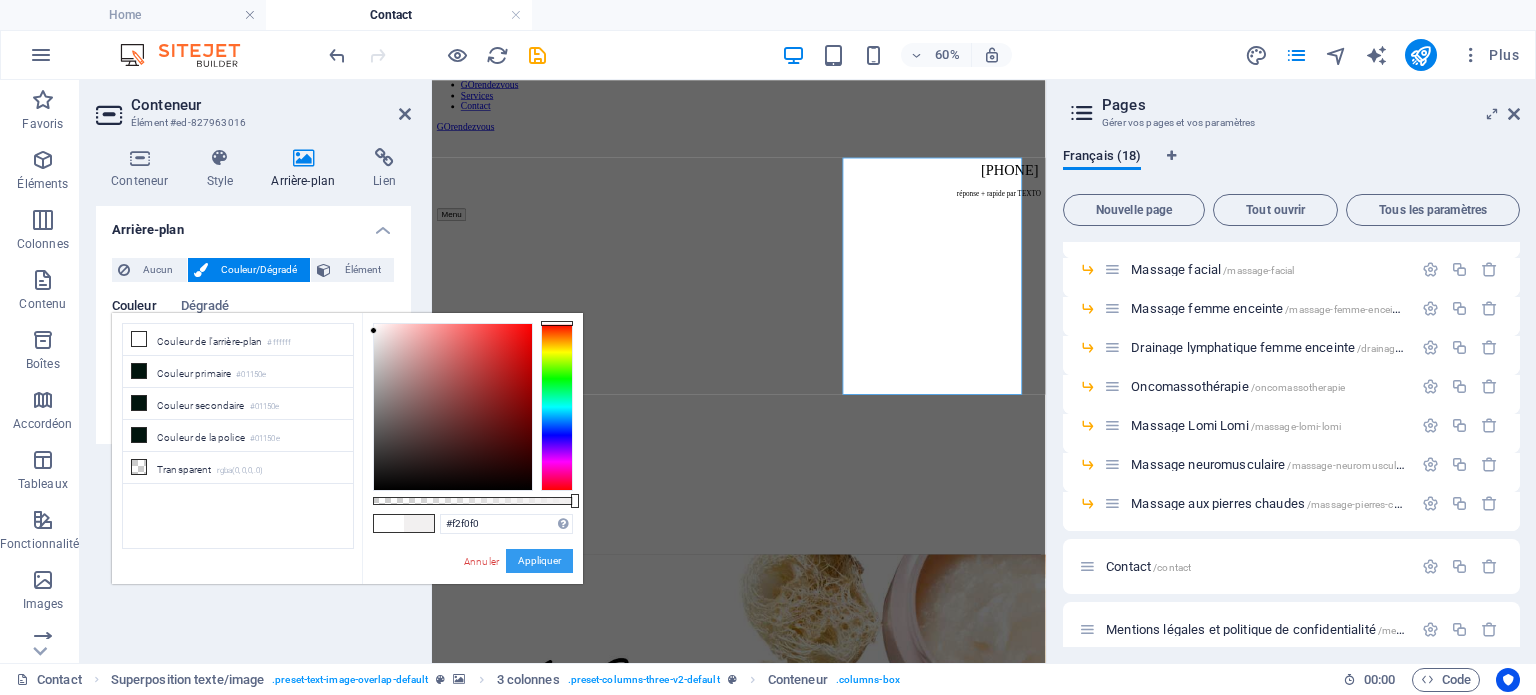 click on "Appliquer" at bounding box center (539, 561) 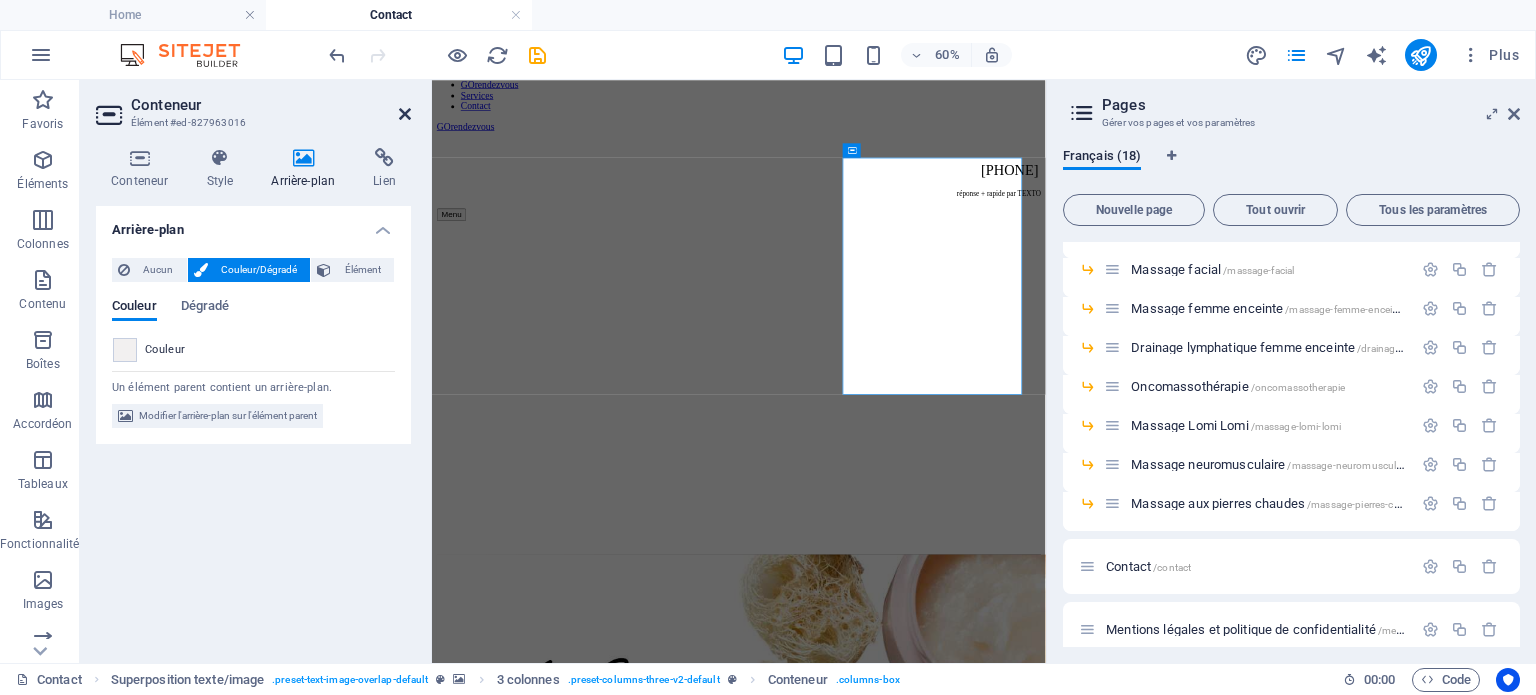 click at bounding box center [405, 114] 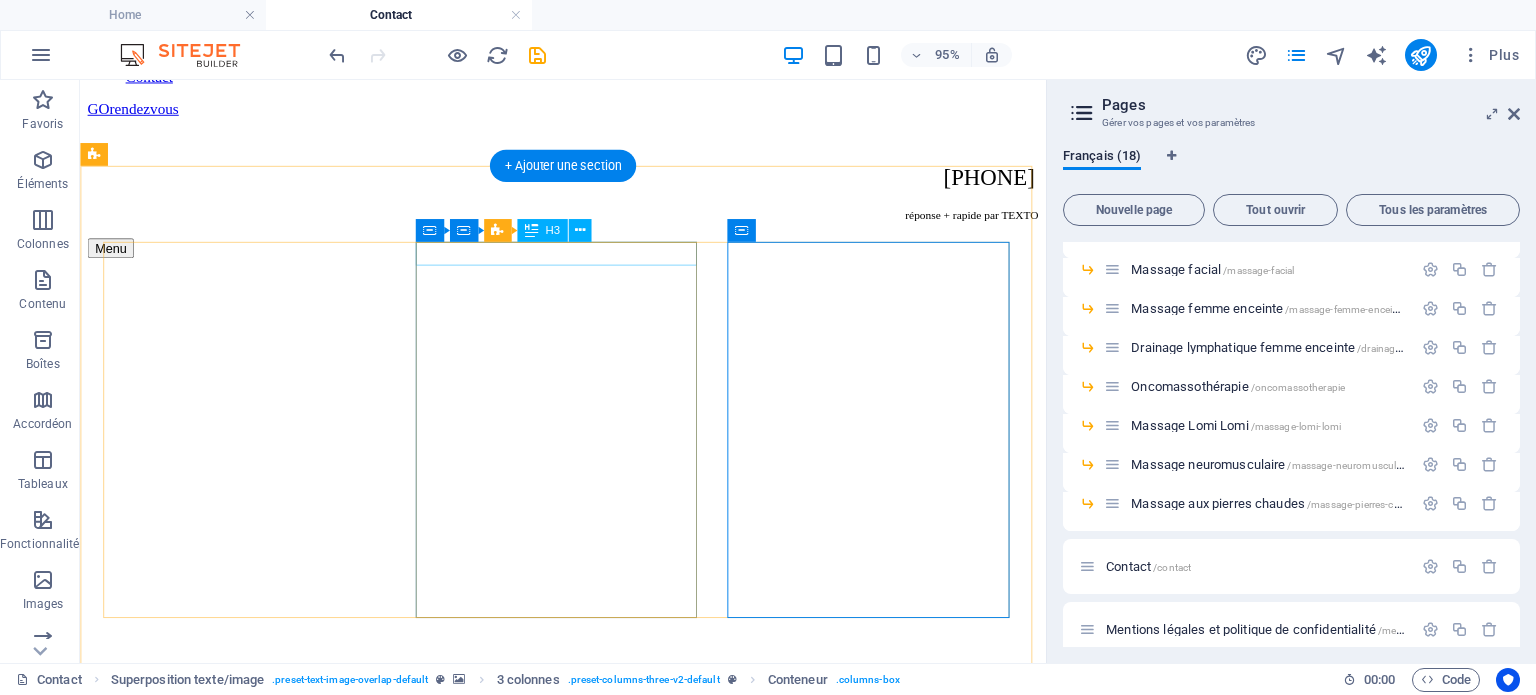 scroll, scrollTop: 200, scrollLeft: 0, axis: vertical 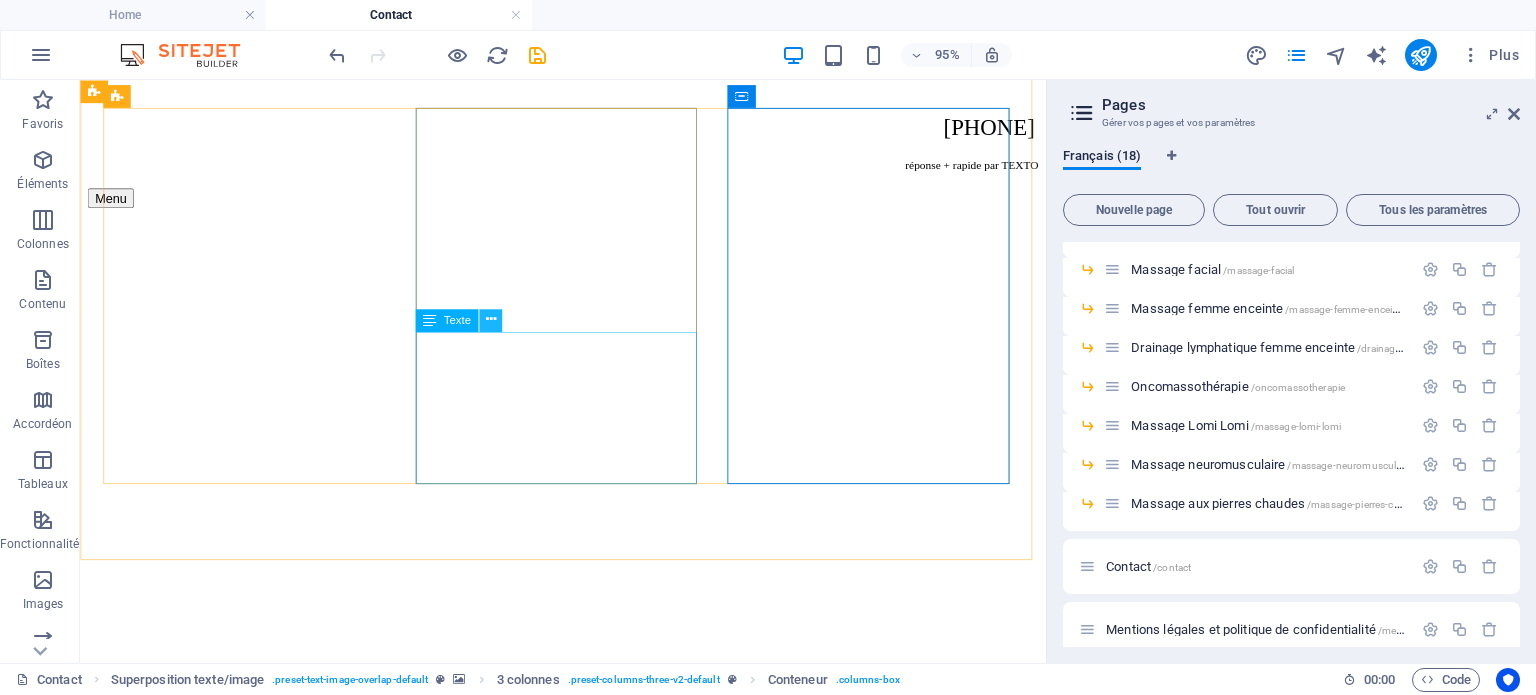 click at bounding box center (490, 320) 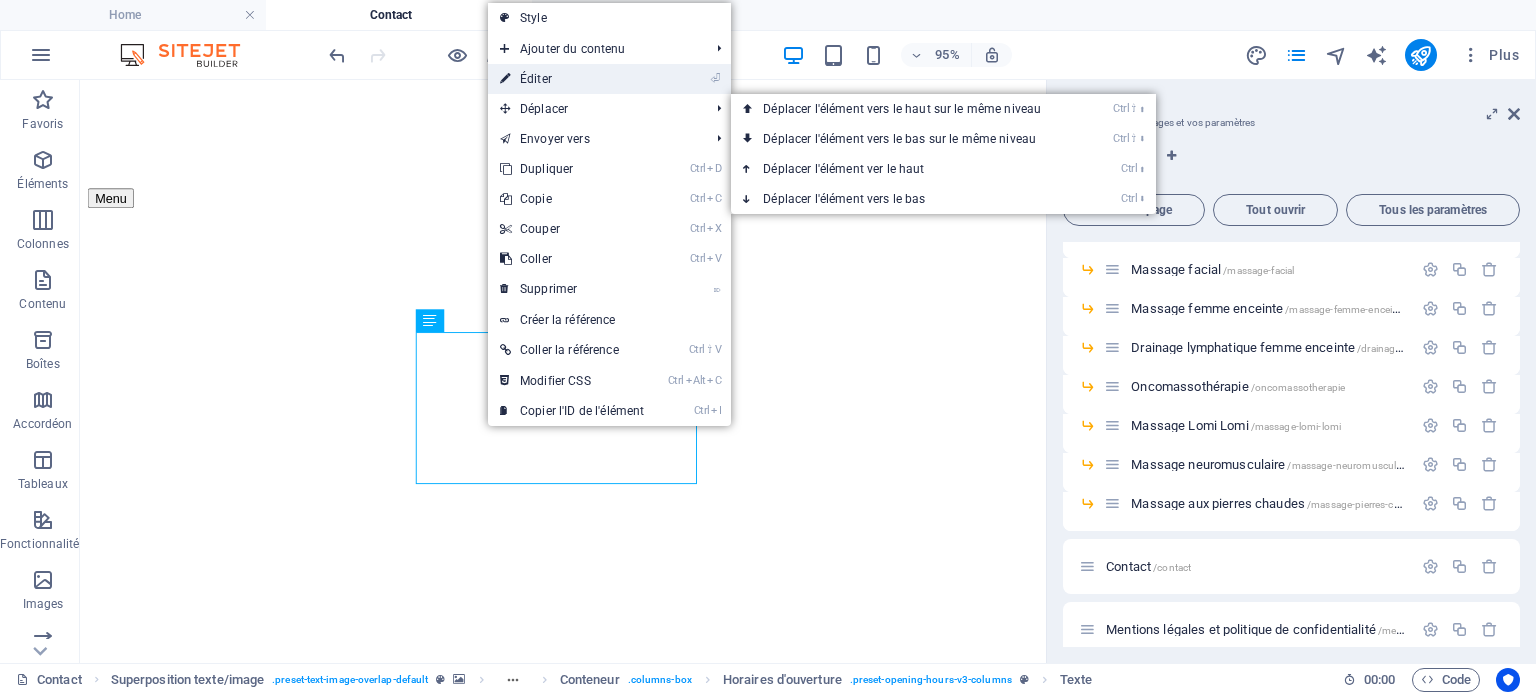 click on "⏎  Éditer" at bounding box center [572, 79] 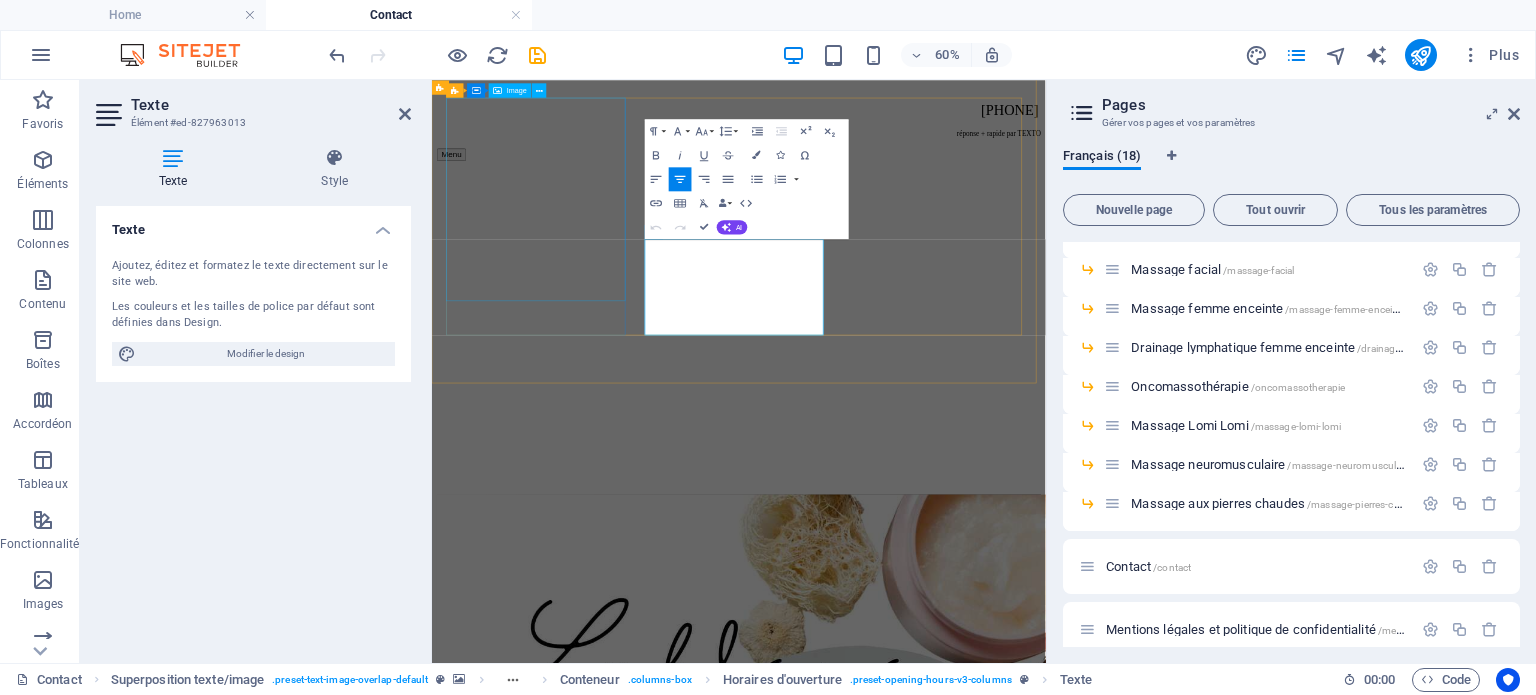 drag, startPoint x: 1077, startPoint y: 498, endPoint x: 743, endPoint y: 361, distance: 361.00555 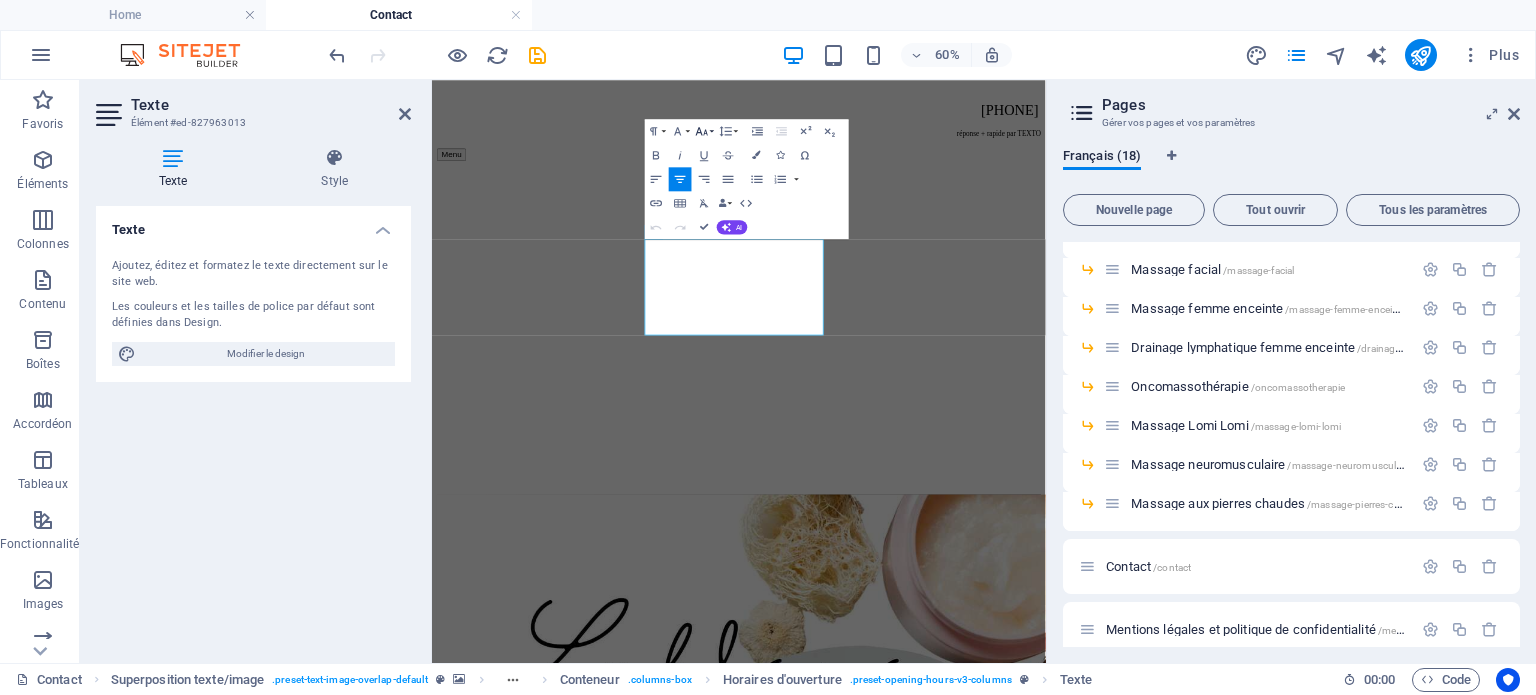 click 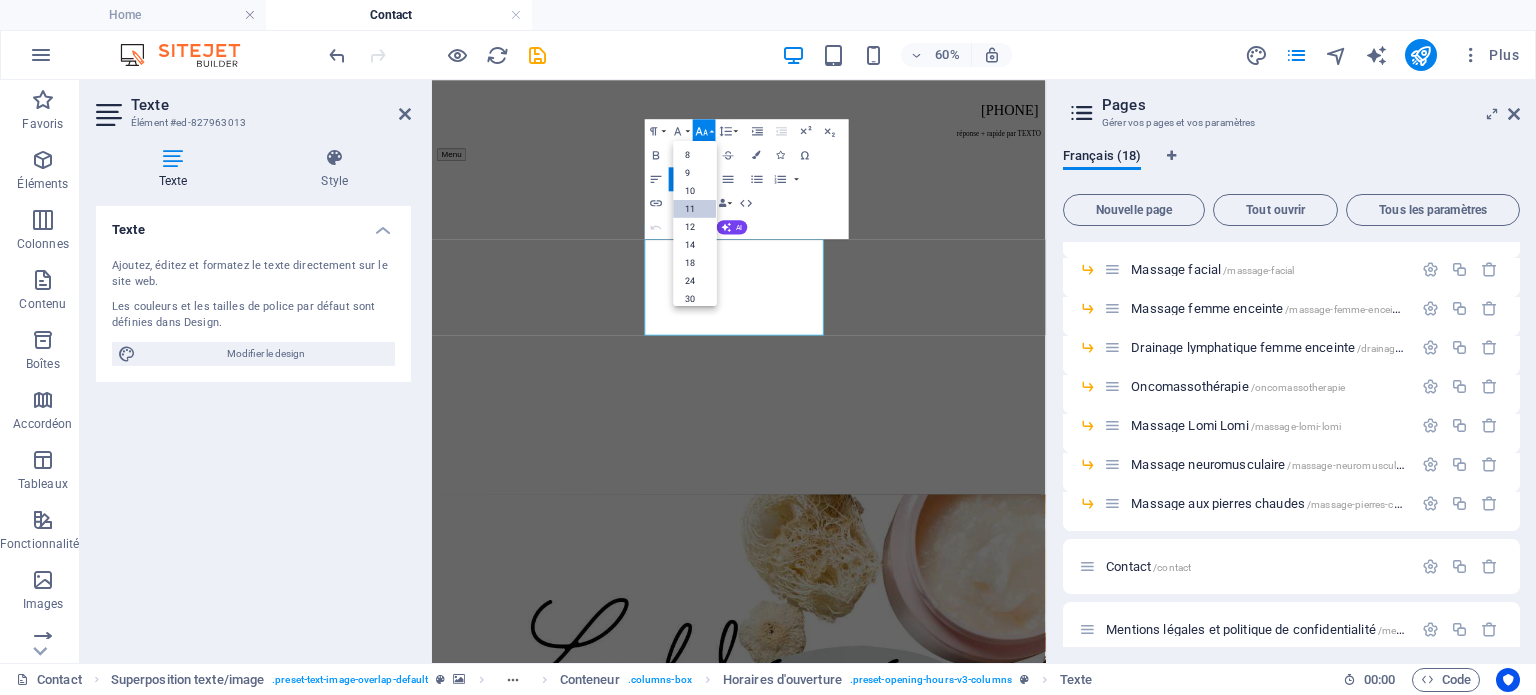click on "11" at bounding box center (695, 208) 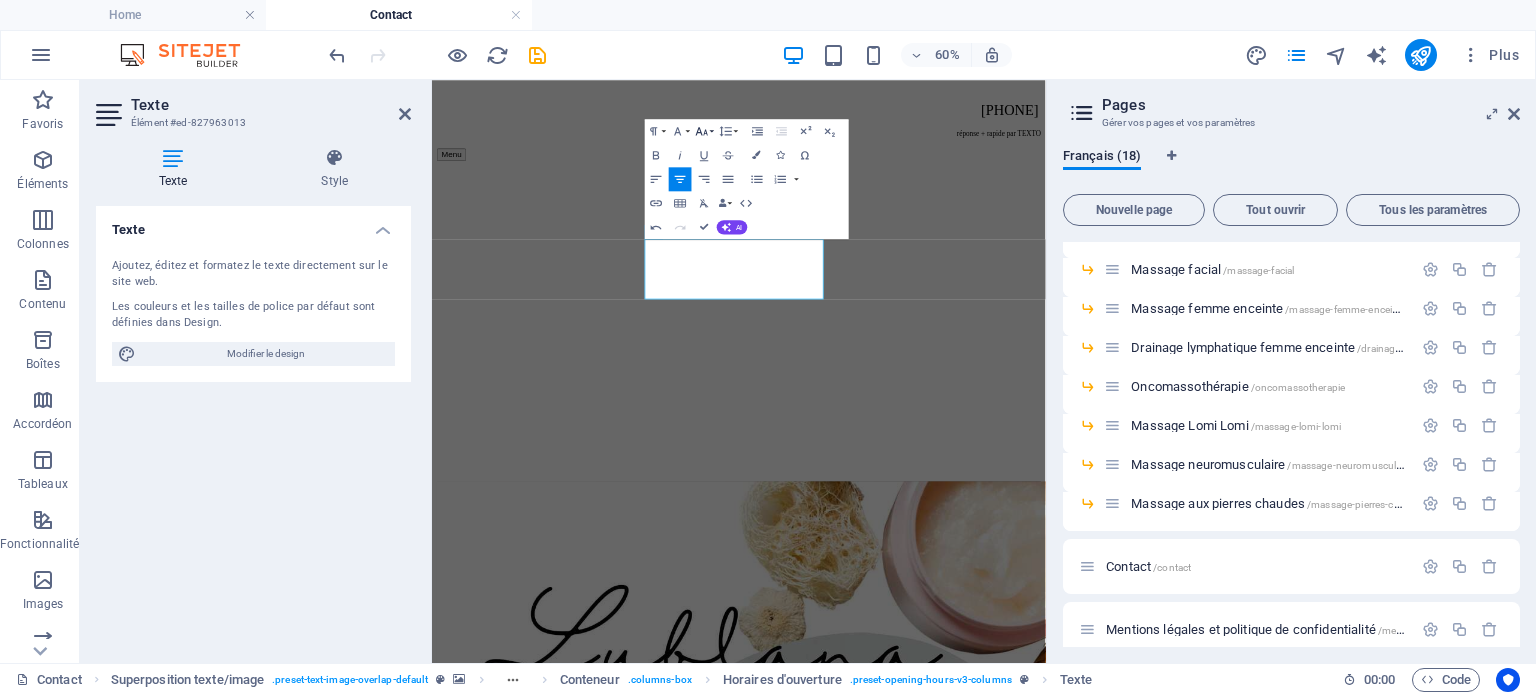 click on "Font Size" at bounding box center [704, 131] 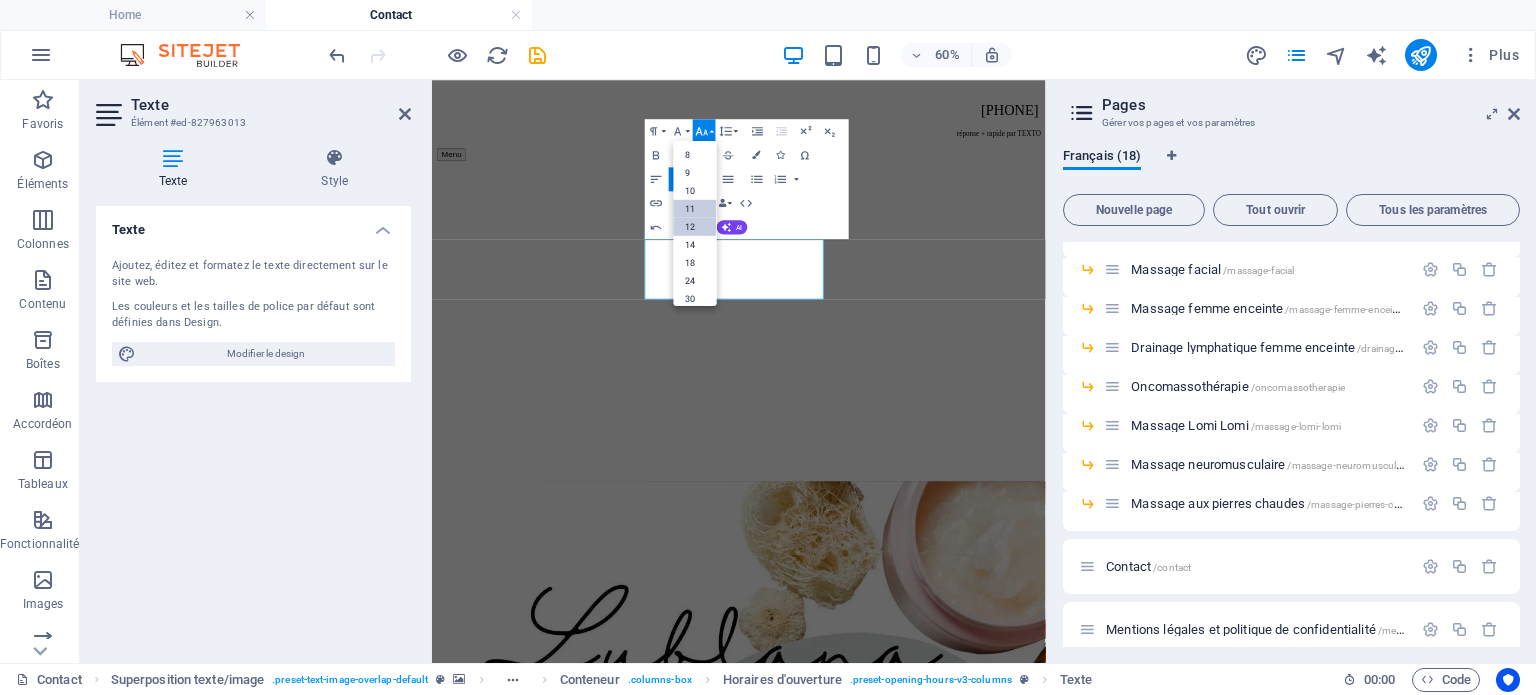 scroll, scrollTop: 112, scrollLeft: 0, axis: vertical 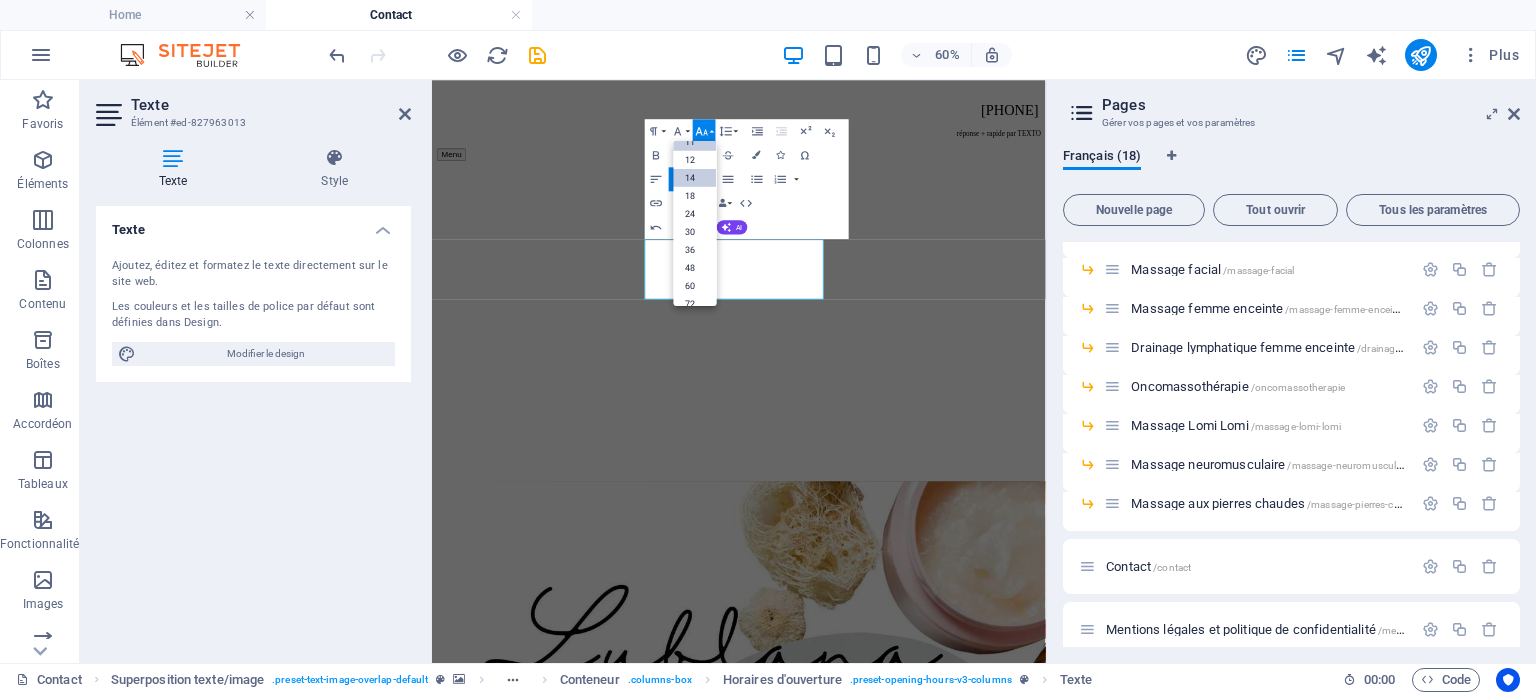 click on "14" at bounding box center [695, 177] 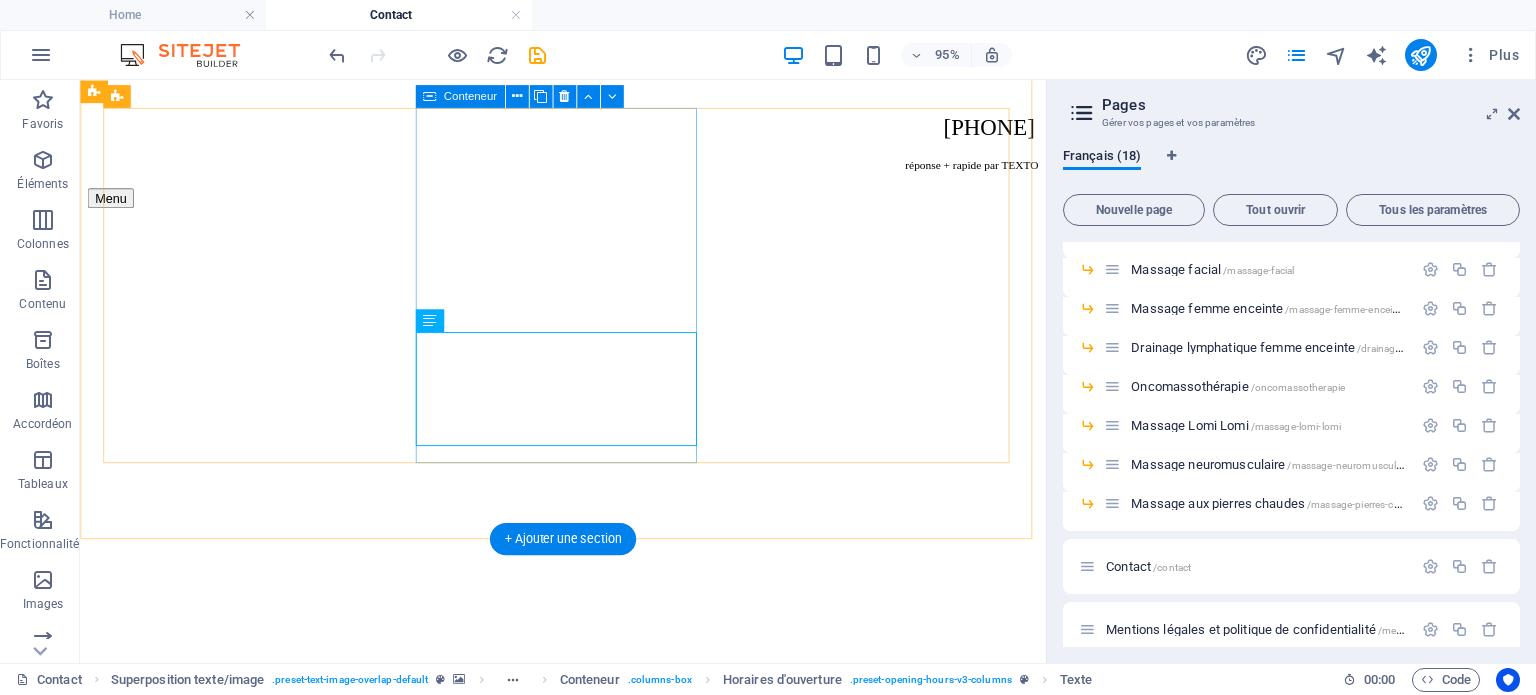 click on "Heures d'ouverture LUNDI au vendredi 8h - 15h30 Agenda en ligne Politique d'annulation Veuillez noter qu'un frais de non-présentation de 20$ sera appliqué en cas d'absence sans annulation préalable à votre rendez-vous. Ce frais est destiné à couvrir les coûts liés à la gestion de votre rendez-vous non honoré." at bounding box center [588, 2496] 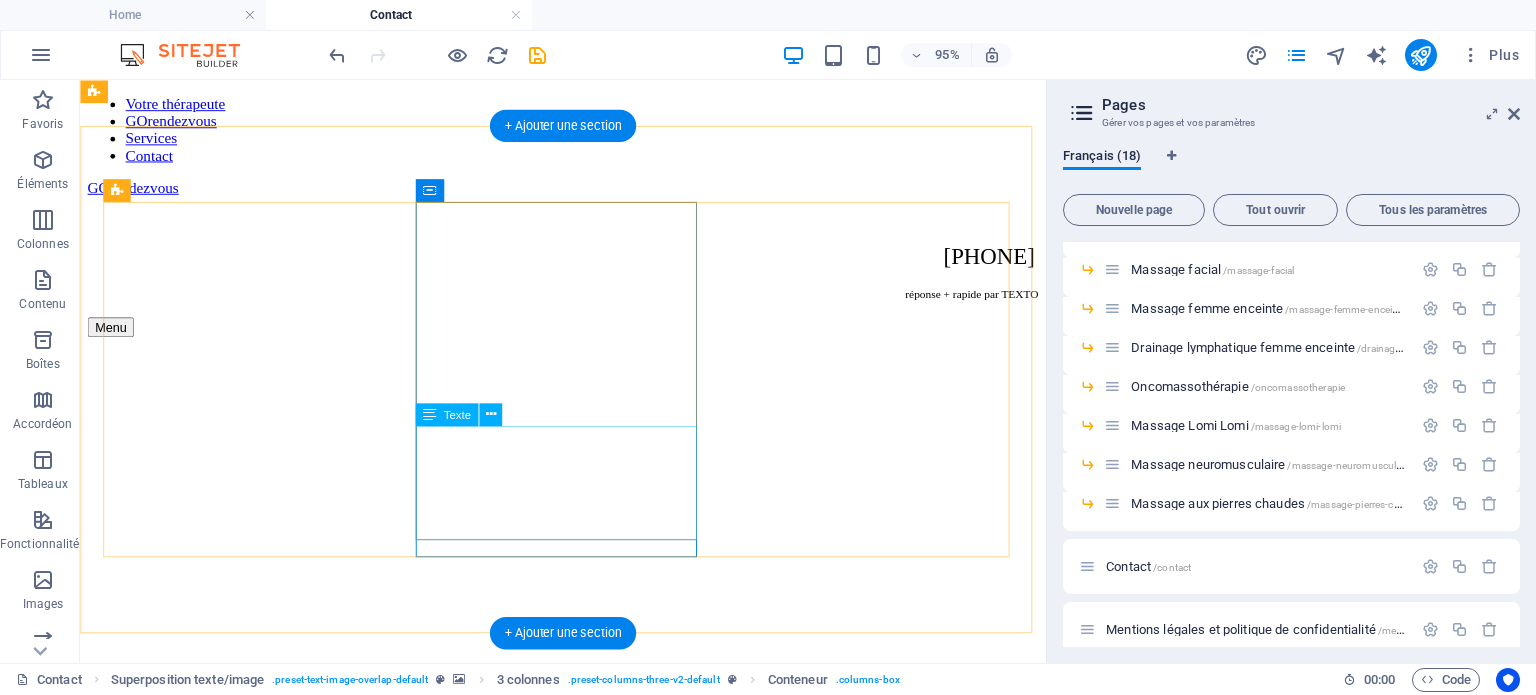 scroll, scrollTop: 0, scrollLeft: 0, axis: both 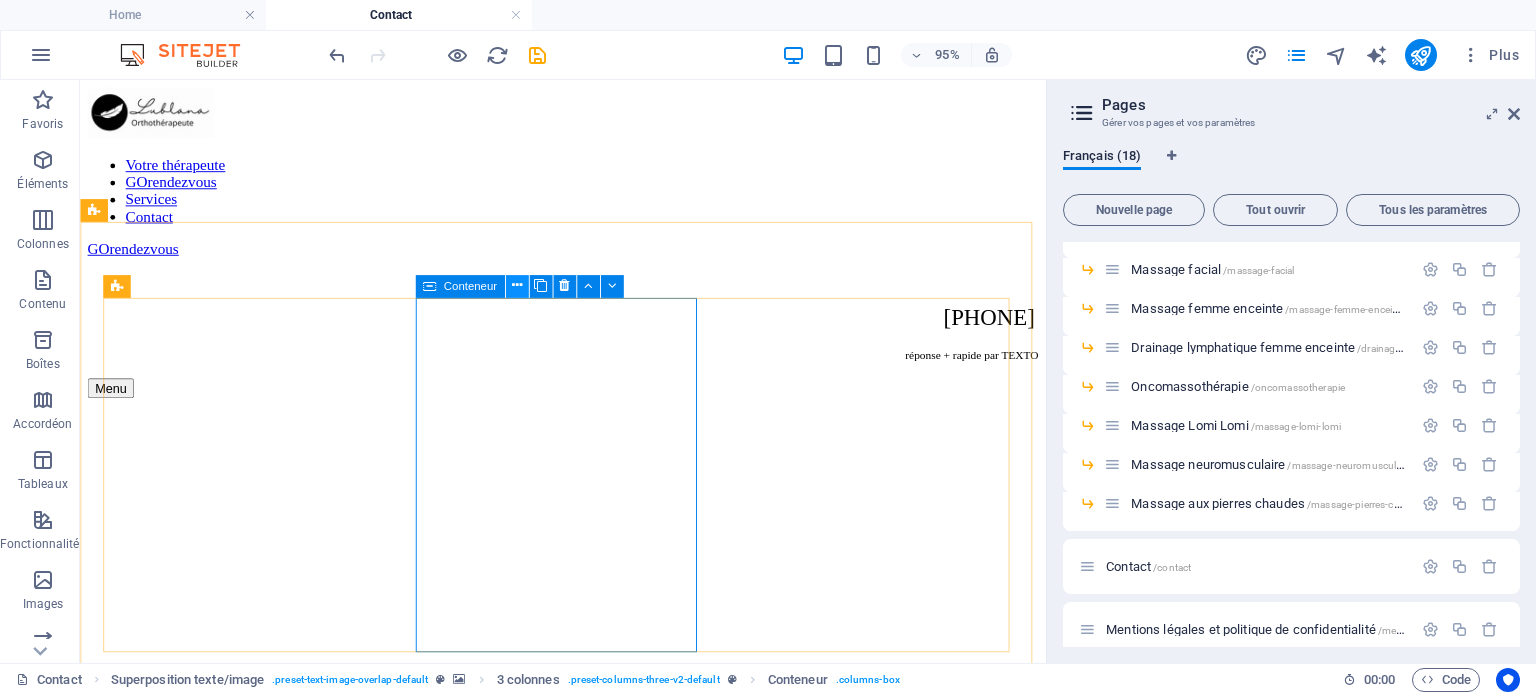 click at bounding box center (516, 286) 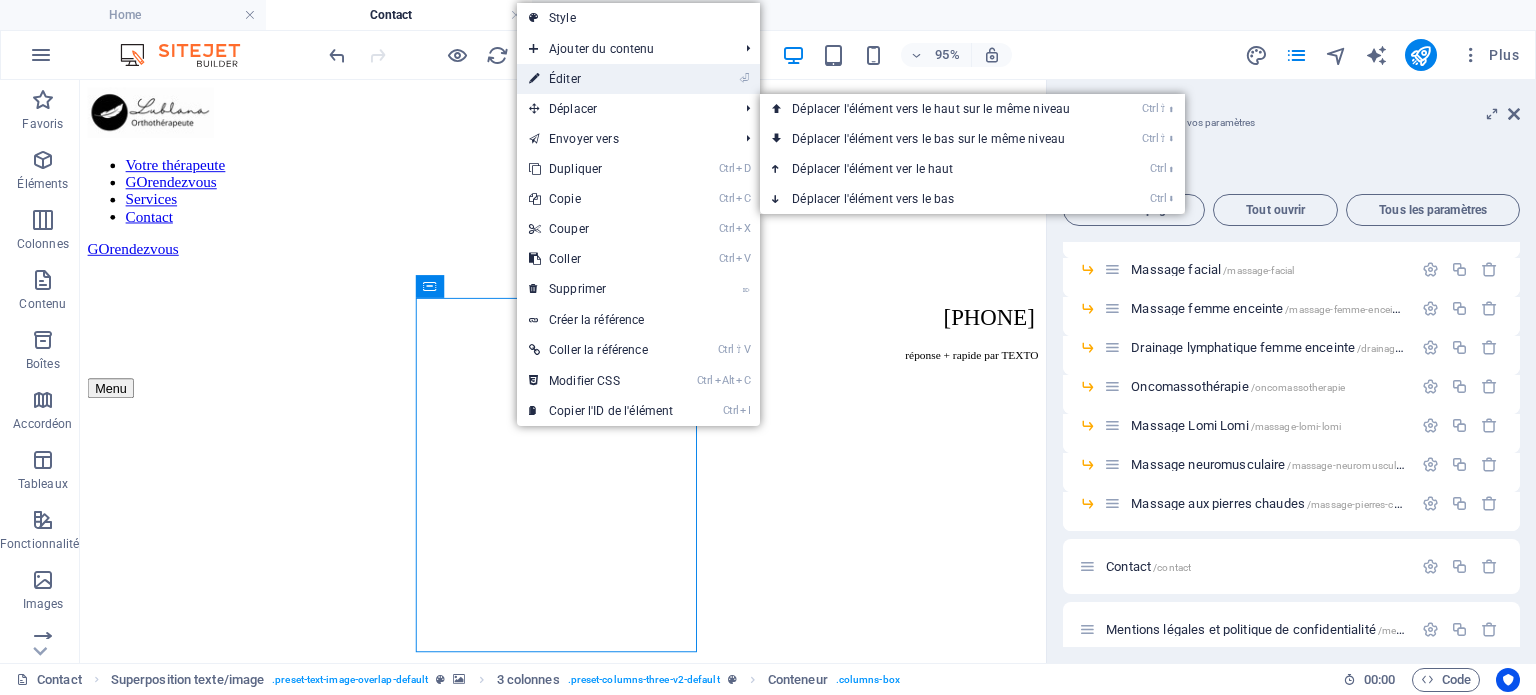 click on "⏎  Éditer" at bounding box center (601, 79) 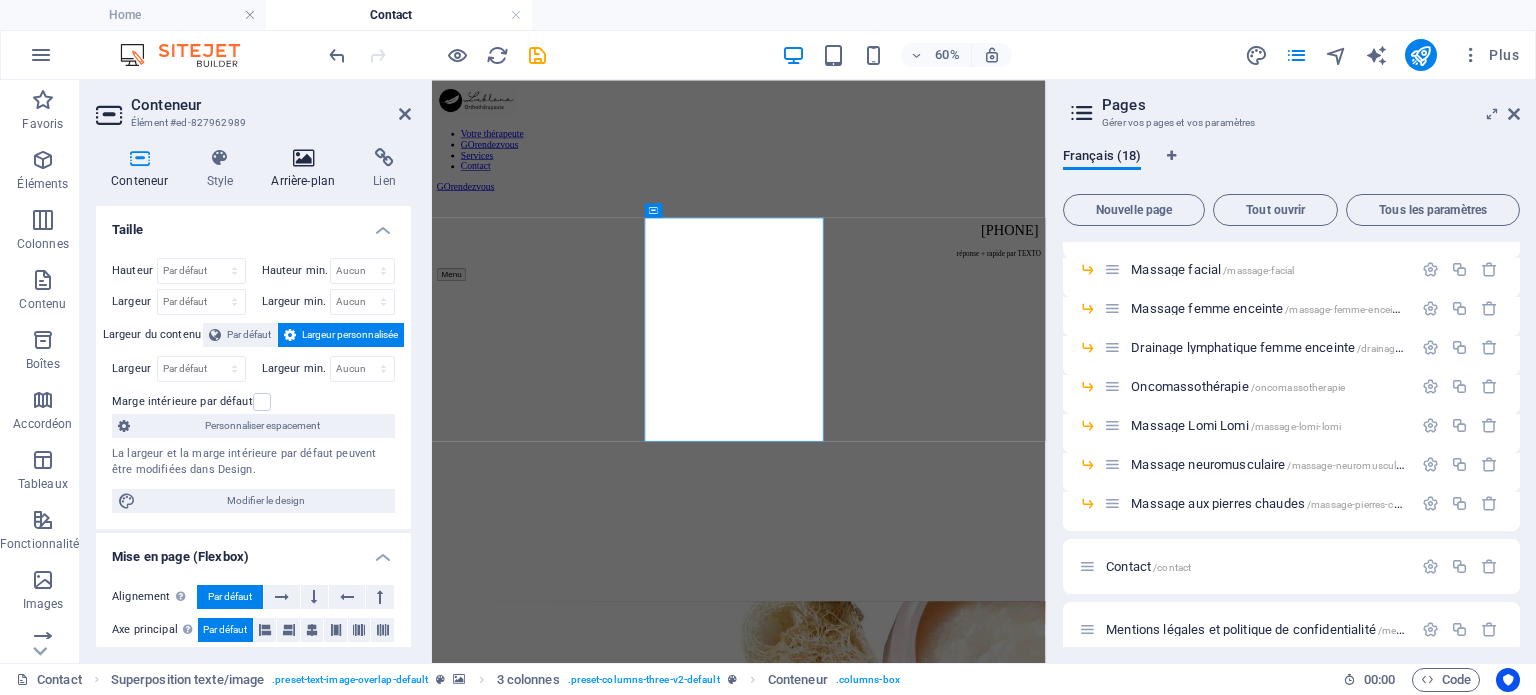 click at bounding box center (303, 158) 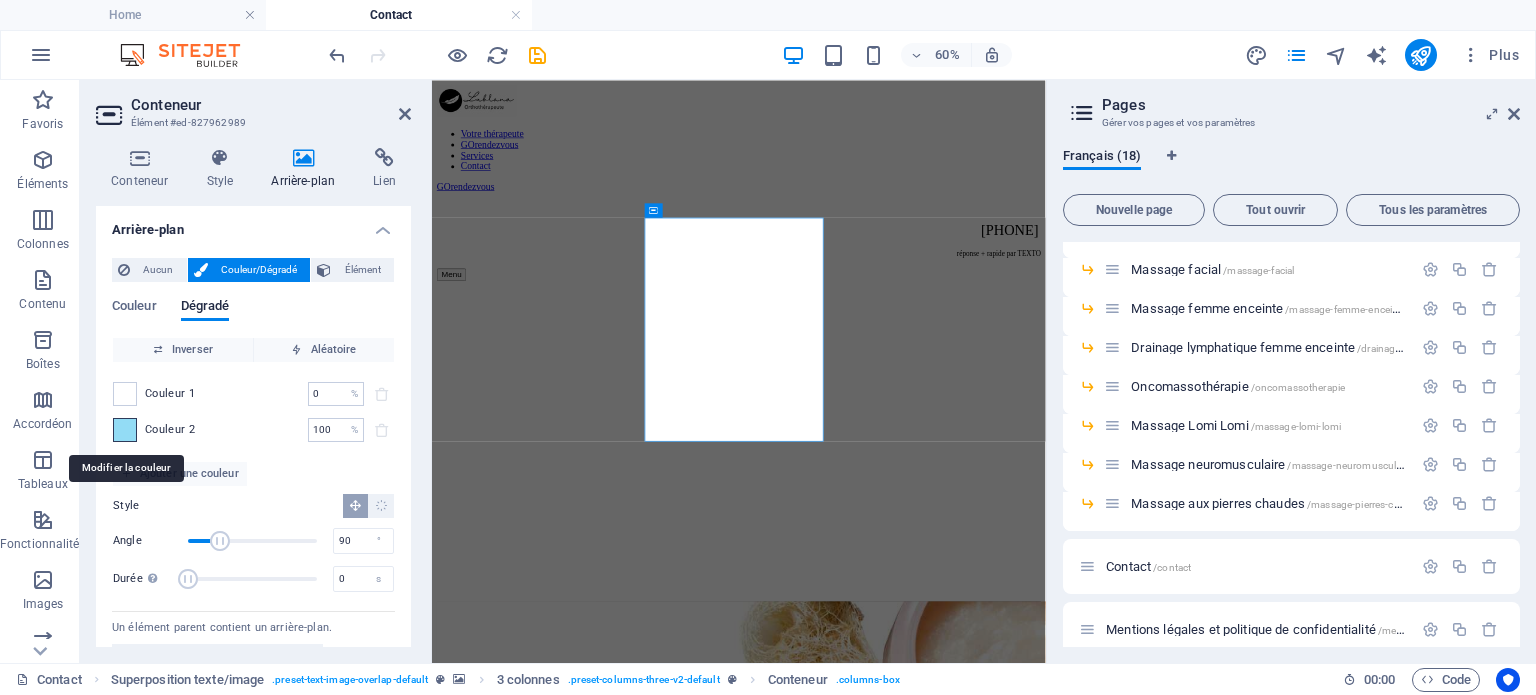 click at bounding box center (125, 430) 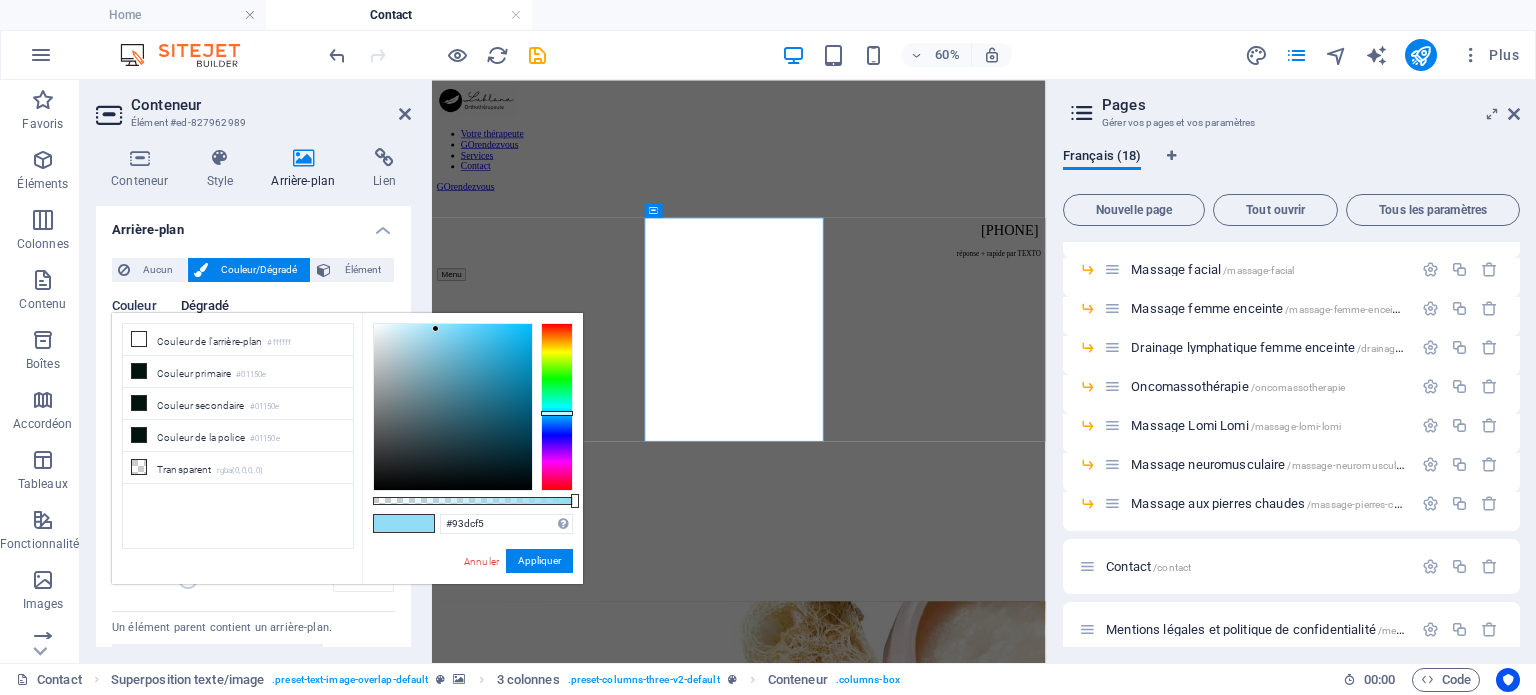 click on "Couleur" at bounding box center [134, 308] 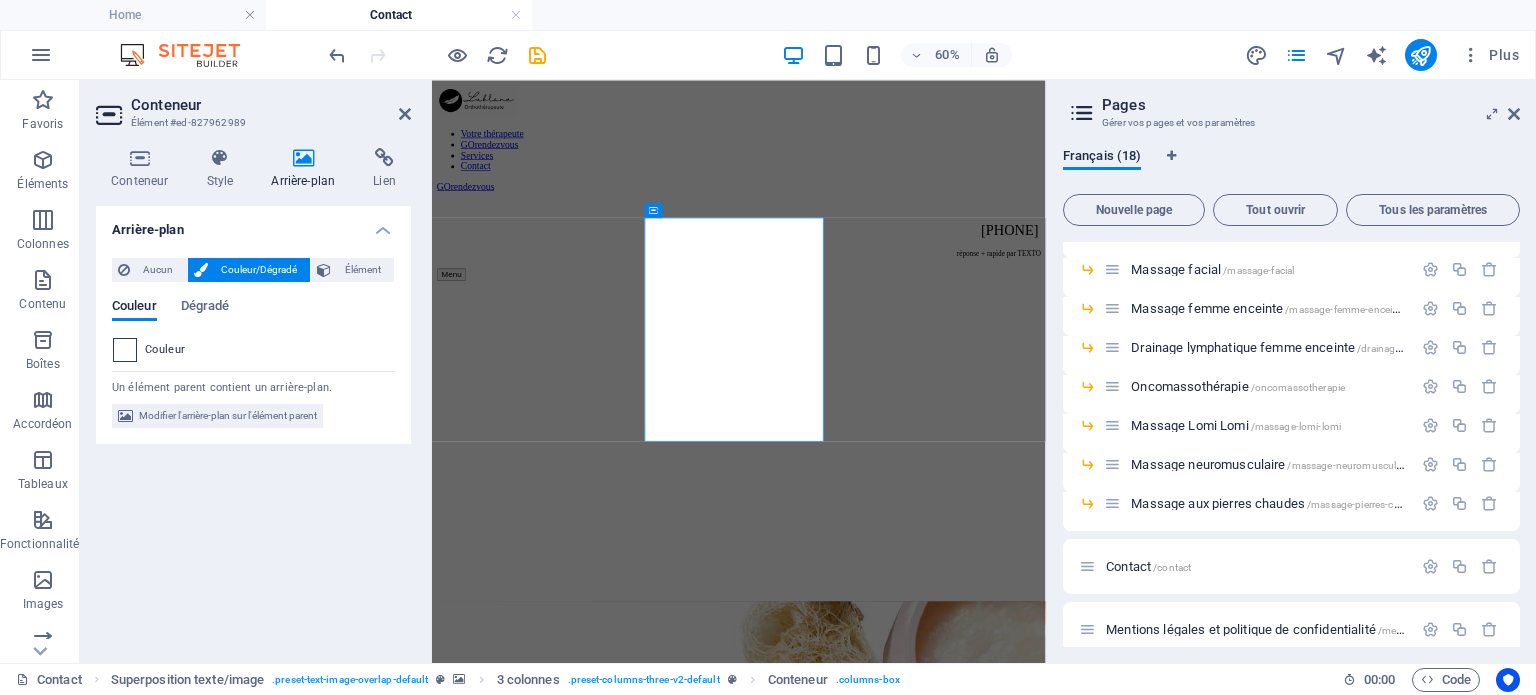 click at bounding box center [125, 350] 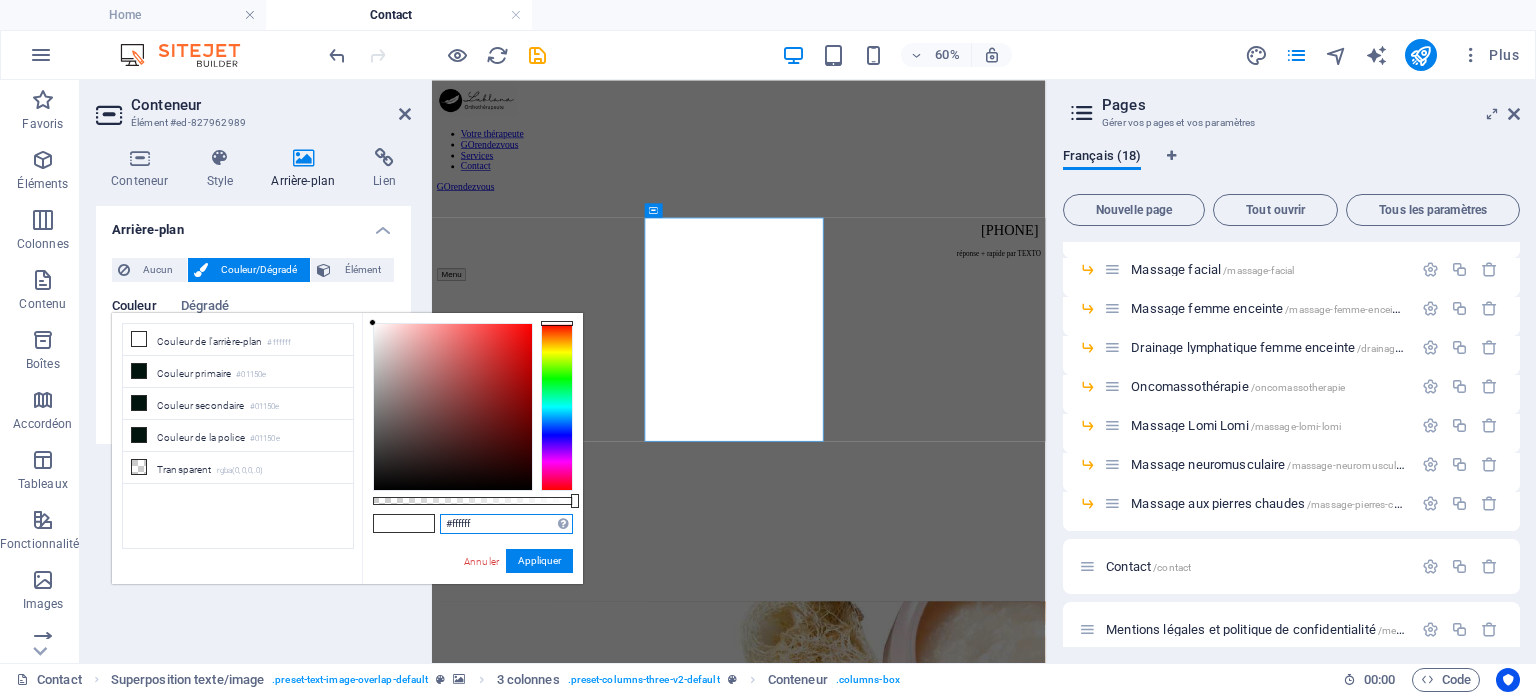drag, startPoint x: 488, startPoint y: 527, endPoint x: 436, endPoint y: 527, distance: 52 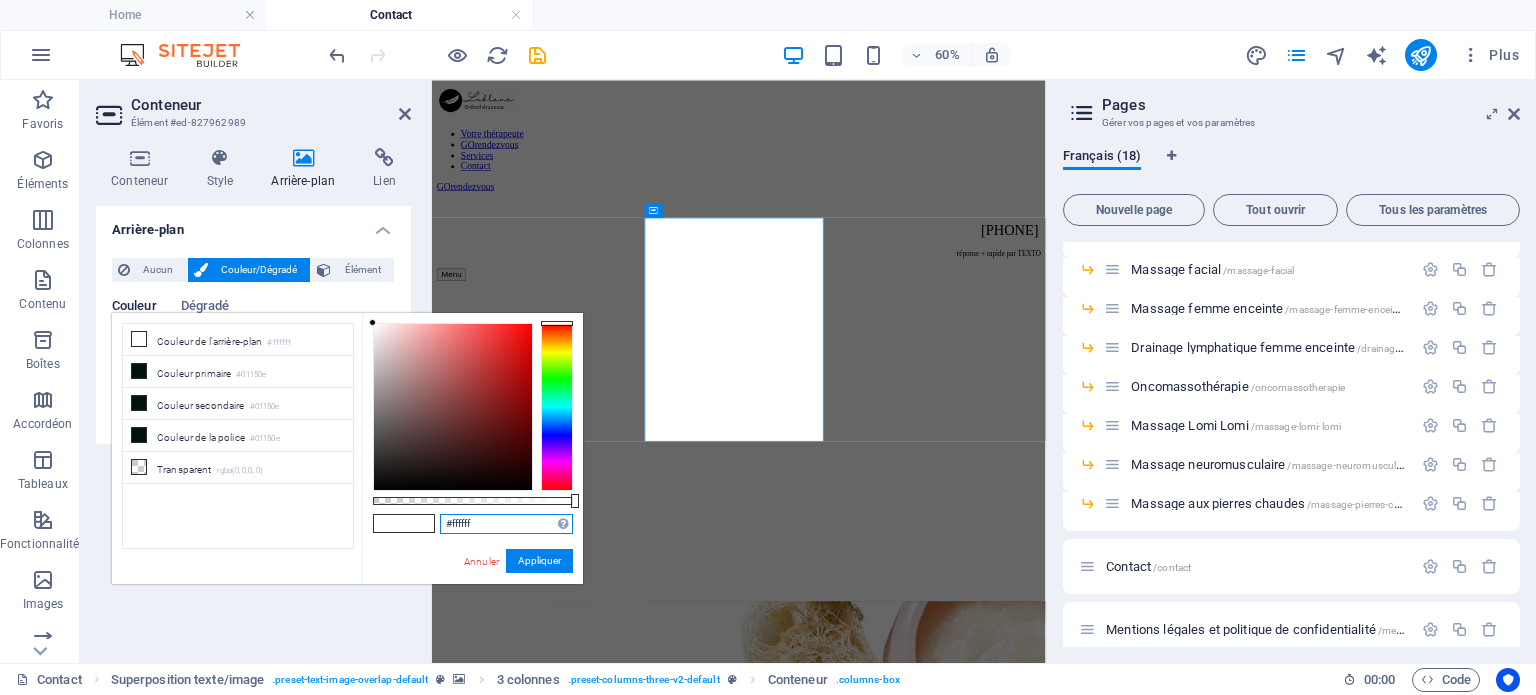 paste on "2f0f0" 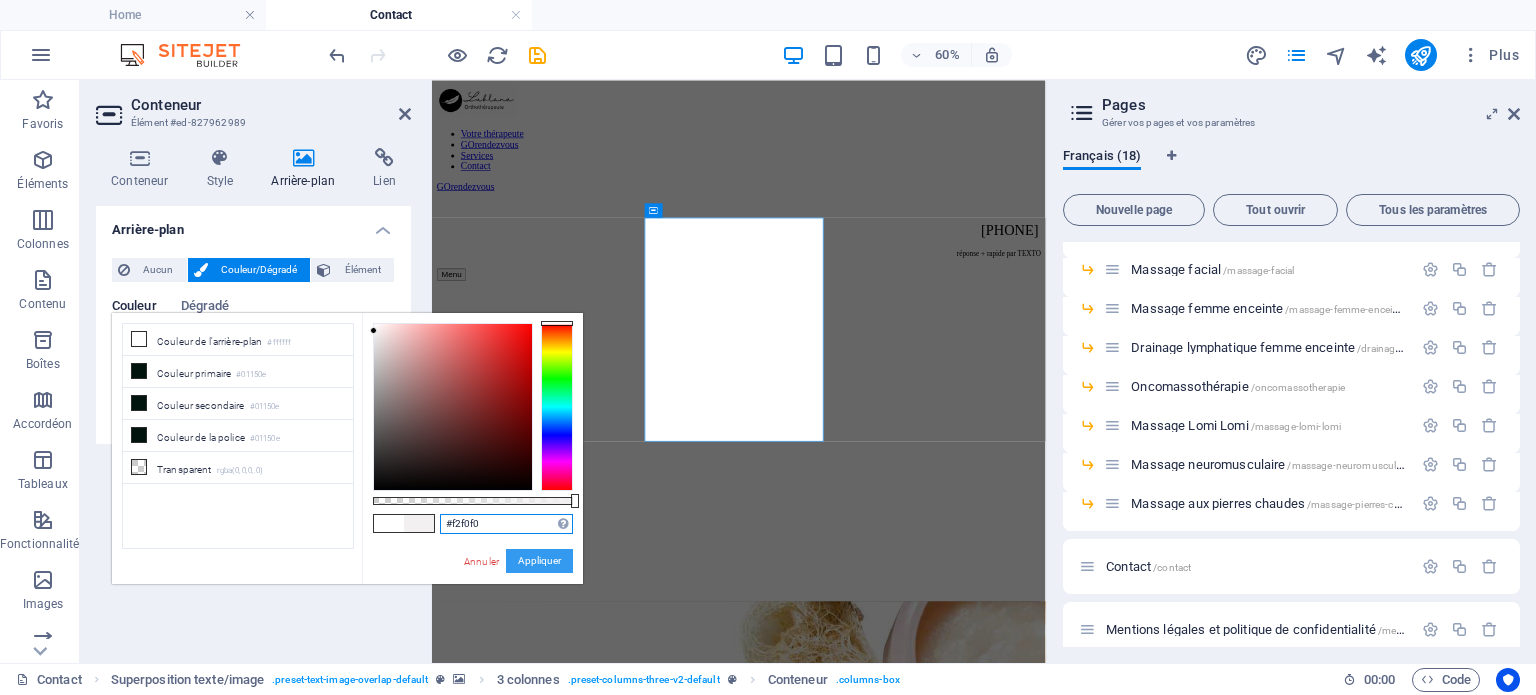 type on "#f2f0f0" 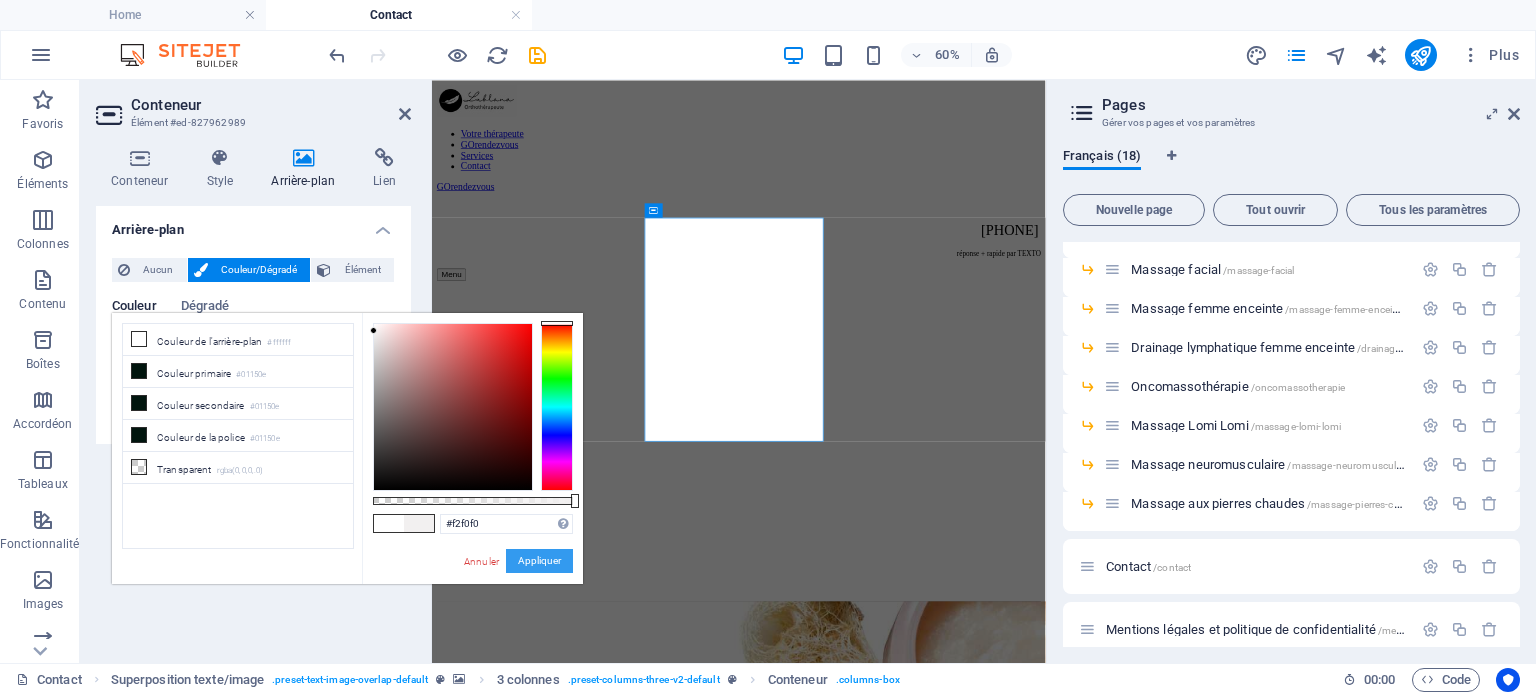 click on "Appliquer" at bounding box center [539, 561] 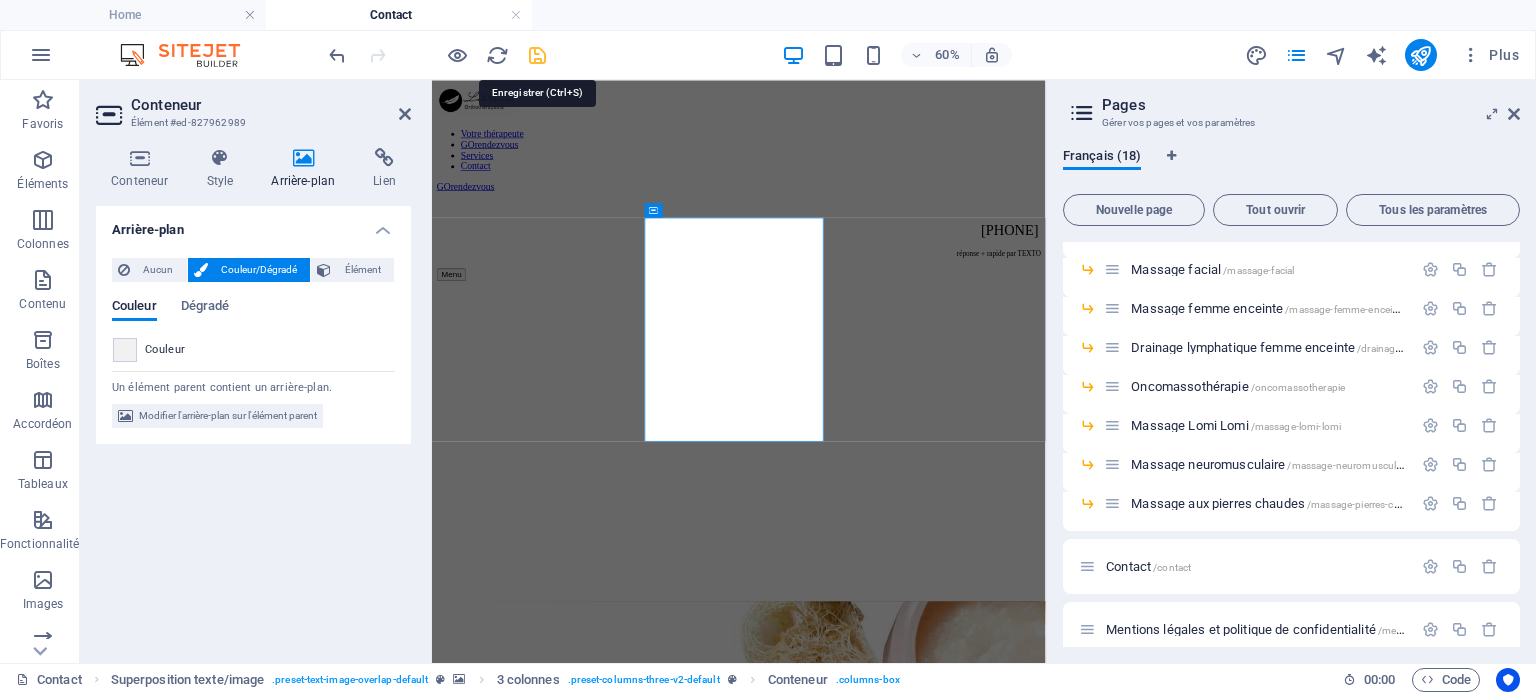 click at bounding box center (537, 55) 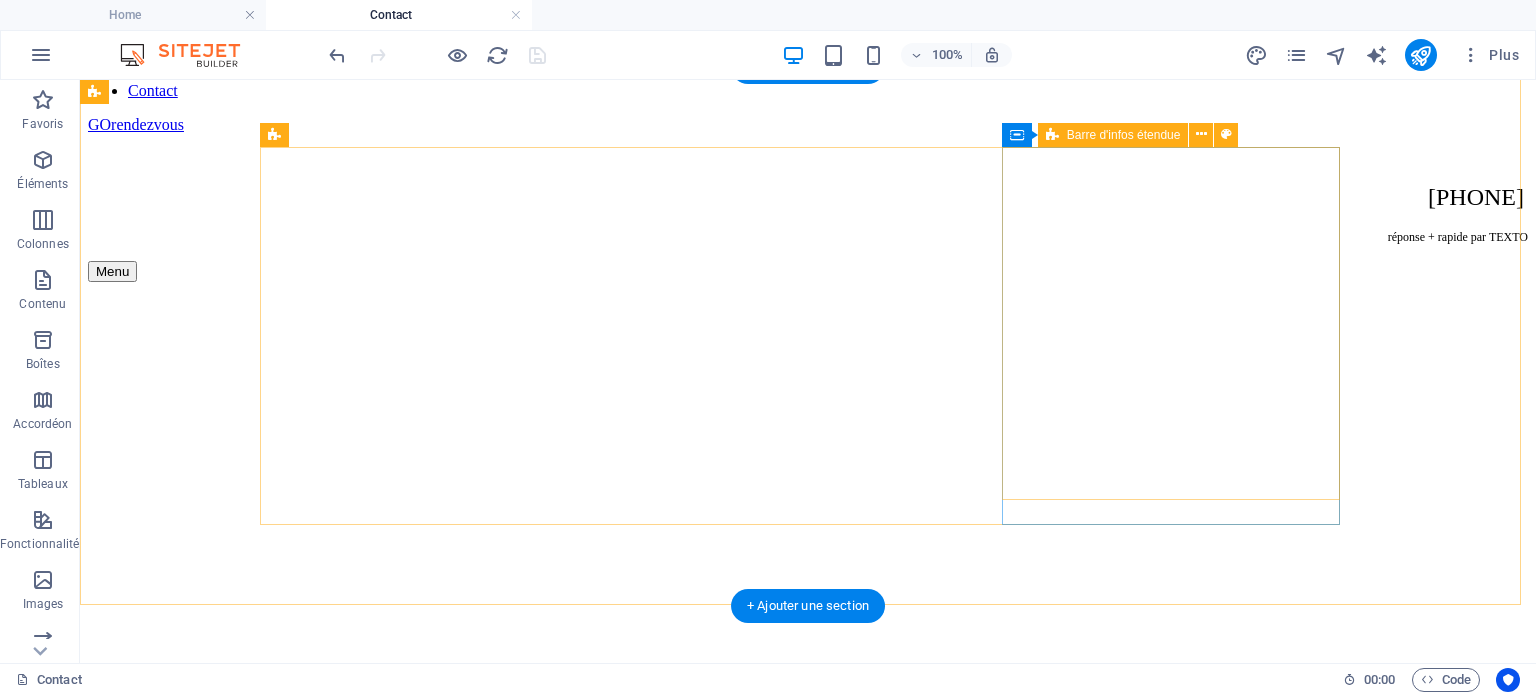 scroll, scrollTop: 100, scrollLeft: 0, axis: vertical 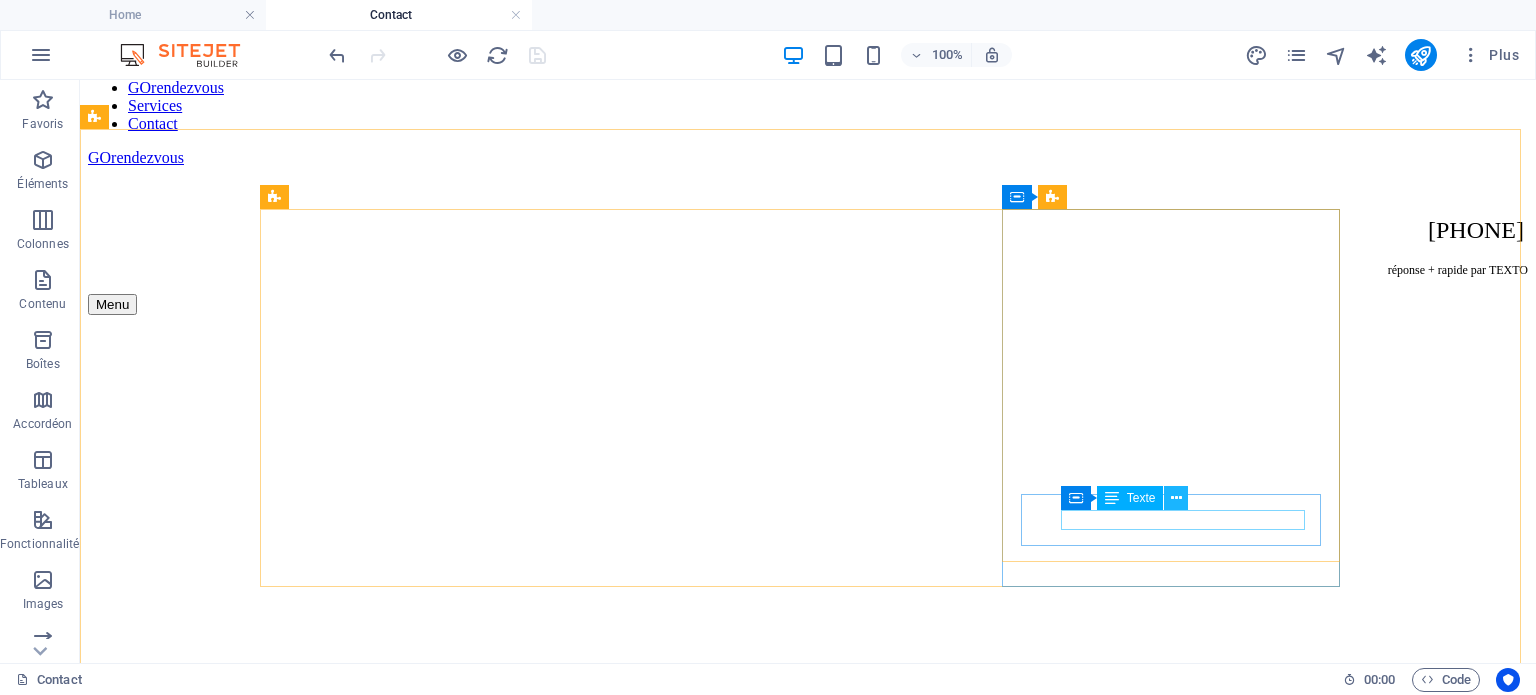 click at bounding box center [1176, 498] 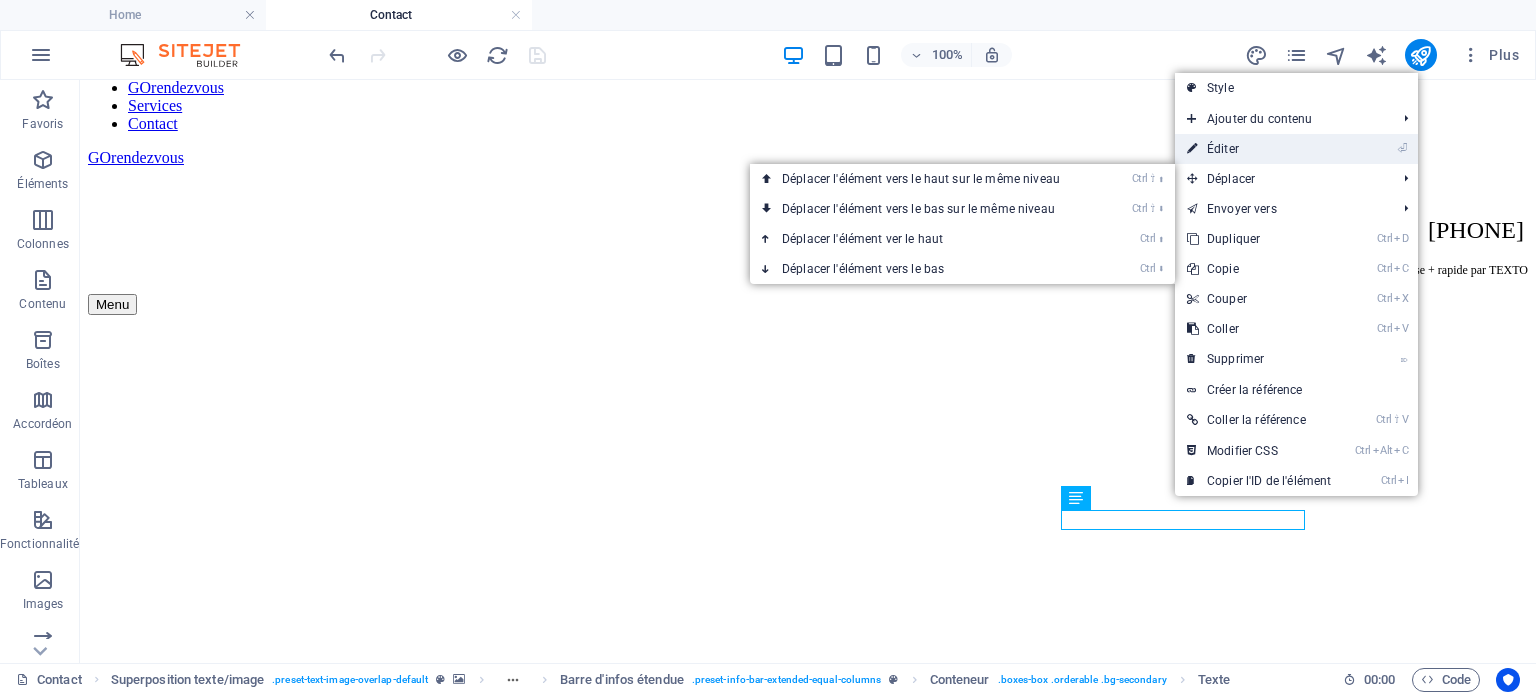 click on "⏎  Éditer" at bounding box center [1259, 149] 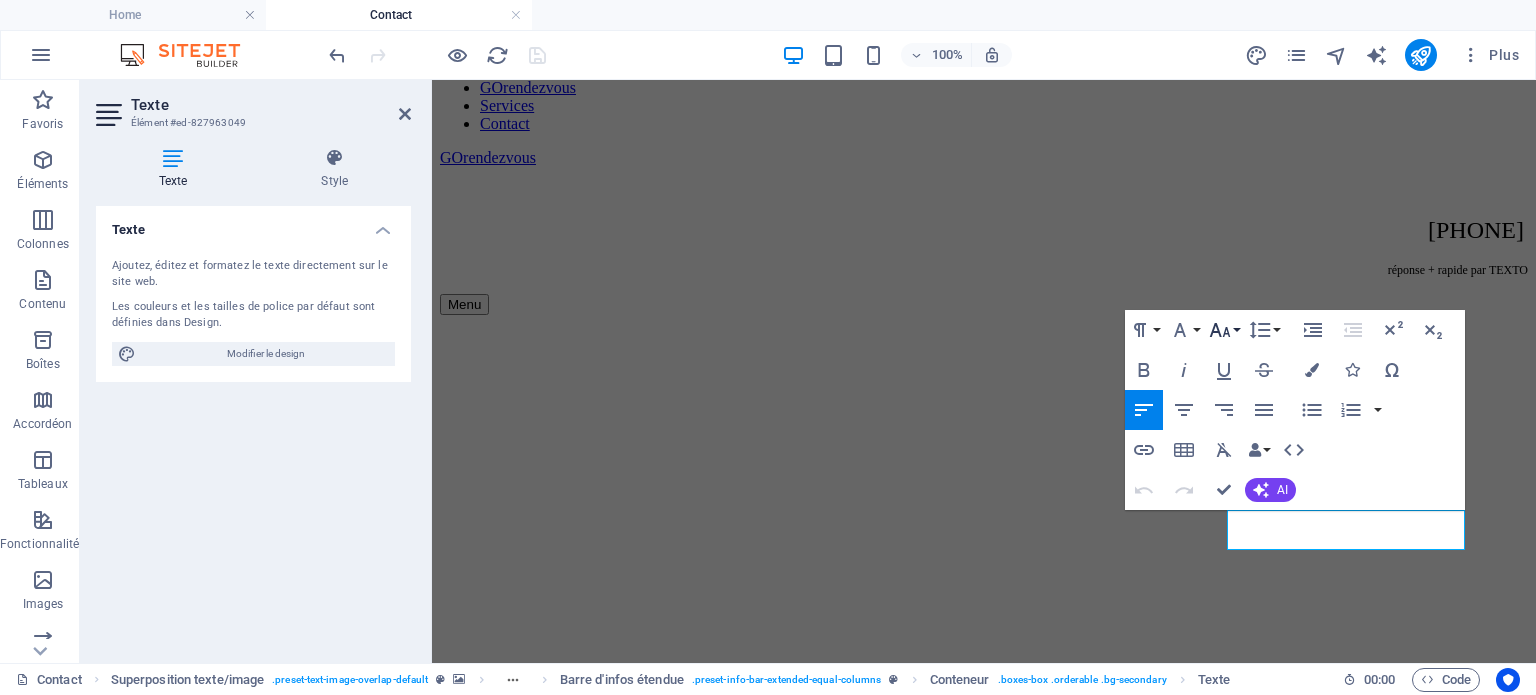 click 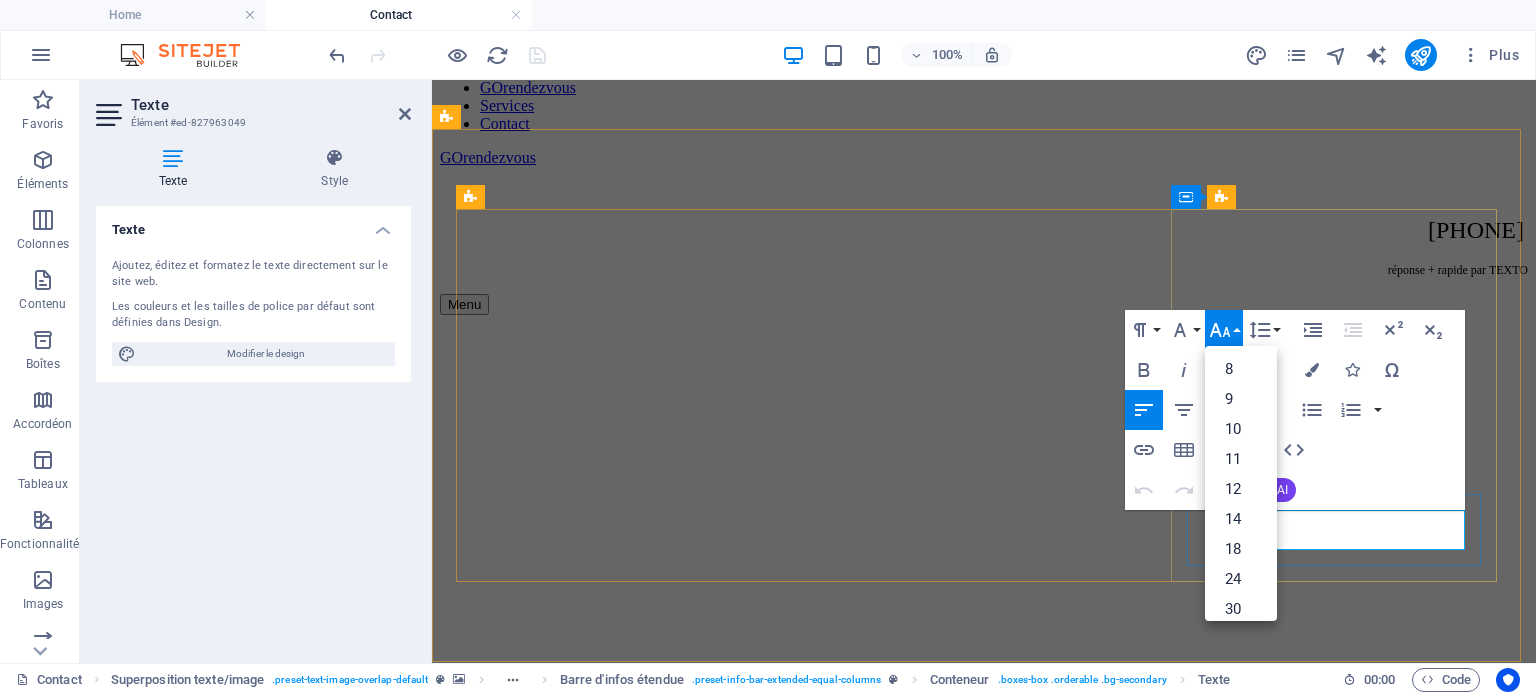 drag, startPoint x: 1320, startPoint y: 542, endPoint x: 1688, endPoint y: 612, distance: 374.59845 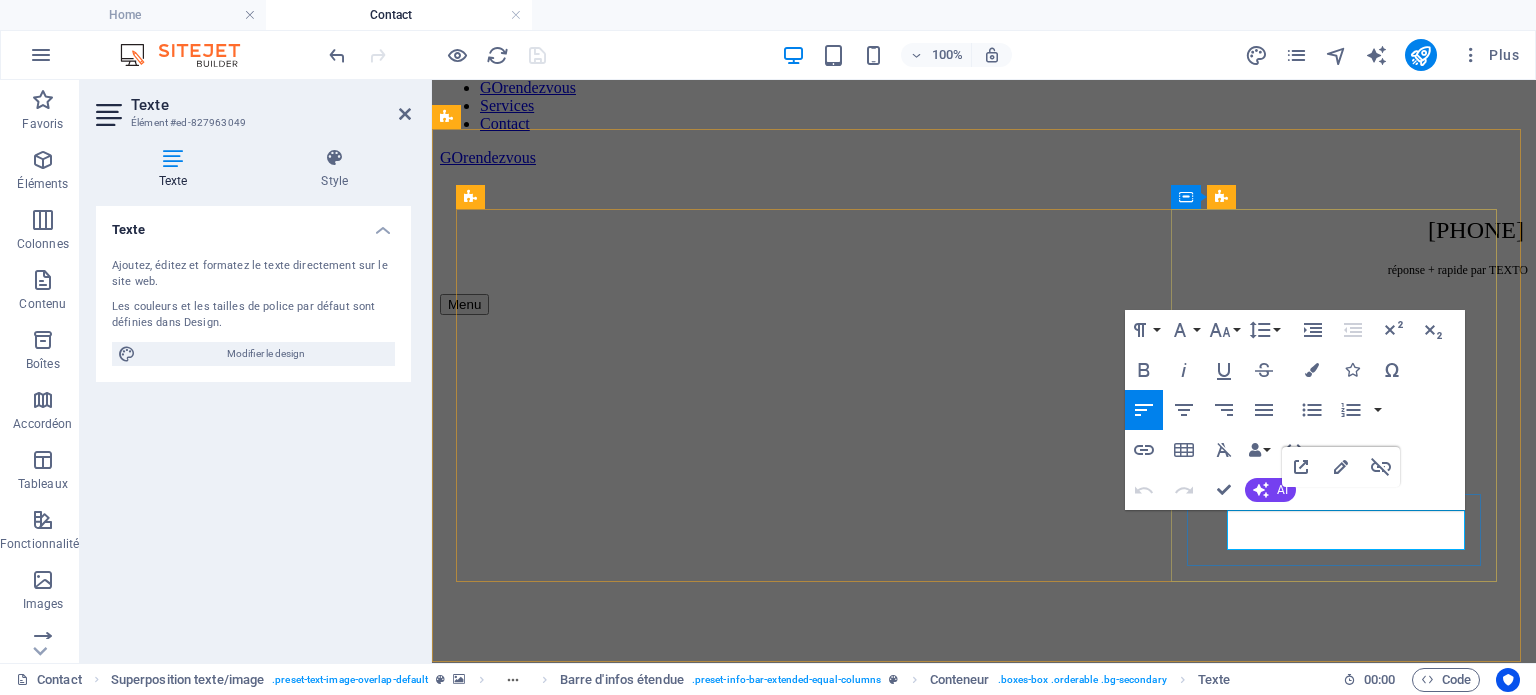 drag, startPoint x: 1277, startPoint y: 545, endPoint x: 1219, endPoint y: 511, distance: 67.23094 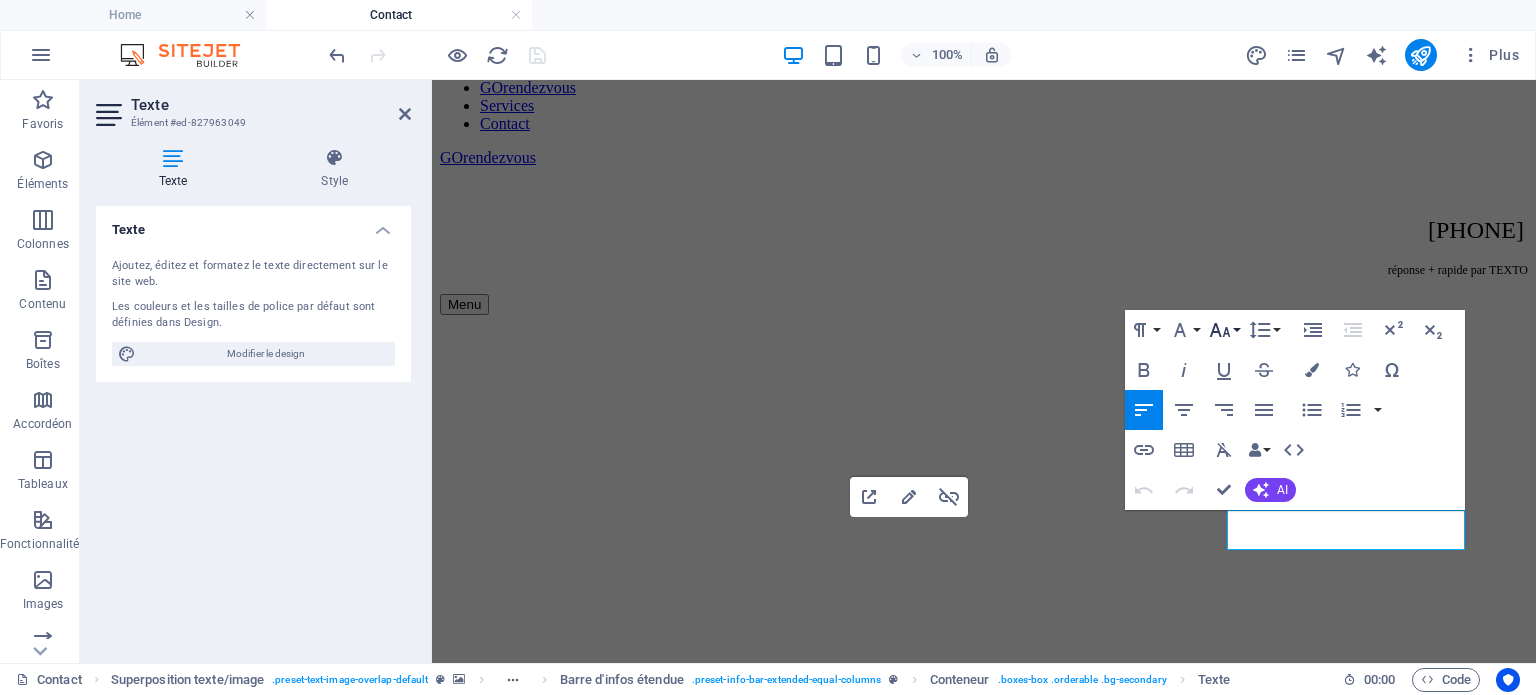 click 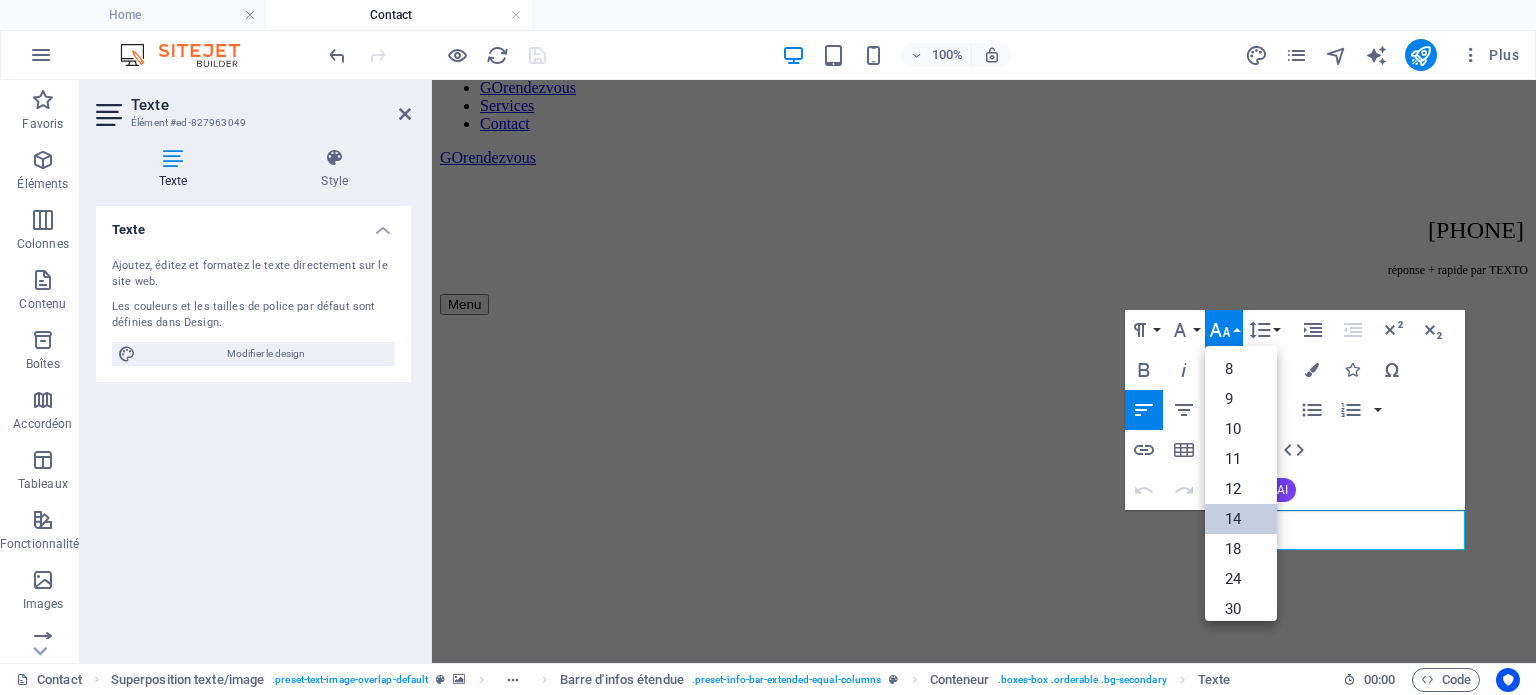click on "14" at bounding box center [1241, 519] 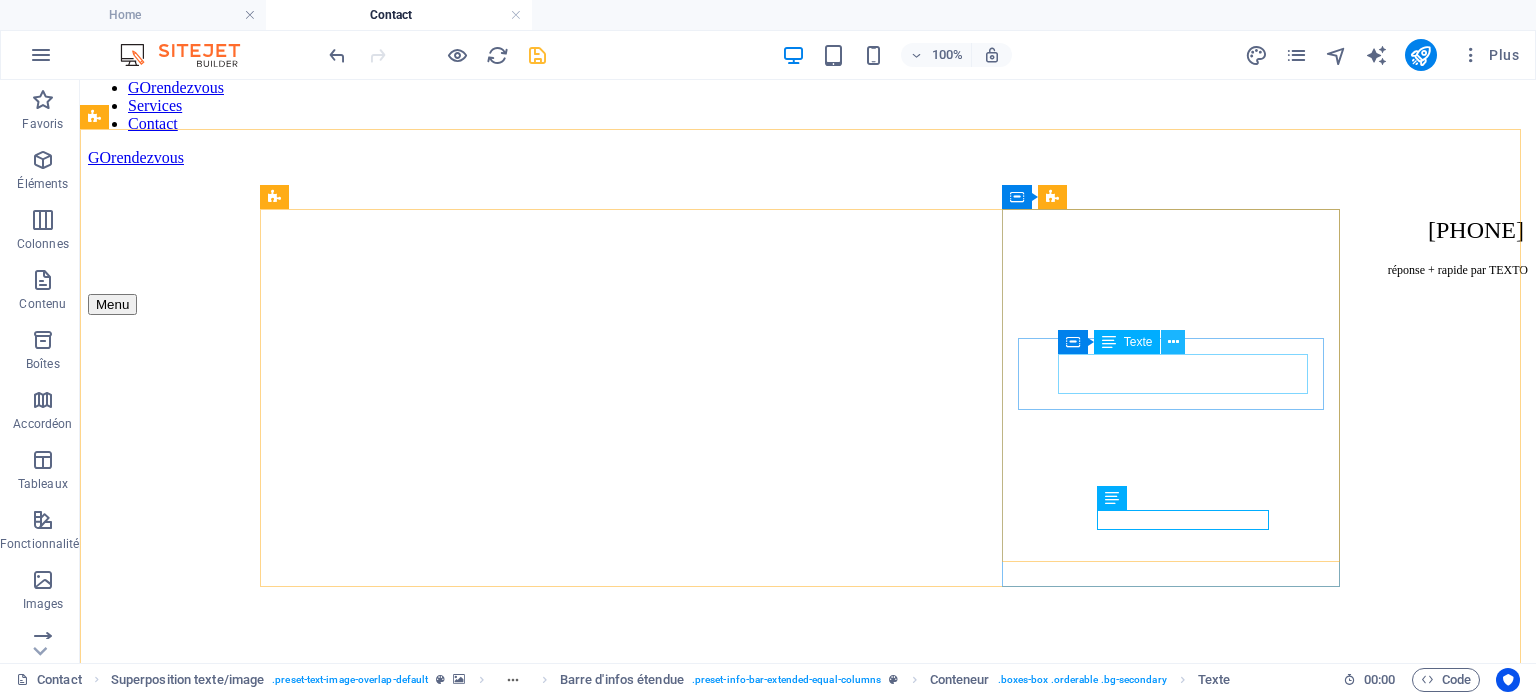 click at bounding box center [1173, 342] 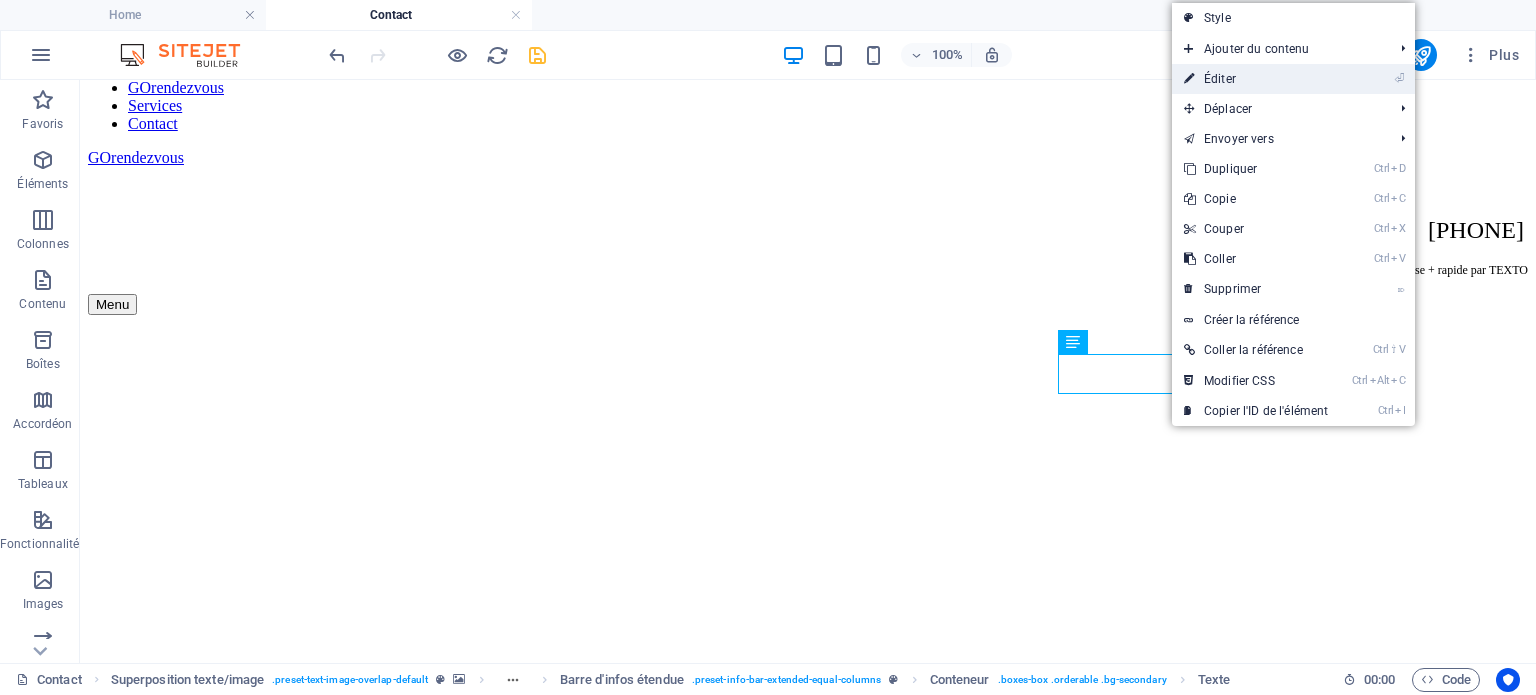 drag, startPoint x: 1233, startPoint y: 79, endPoint x: 802, endPoint y: 43, distance: 432.50085 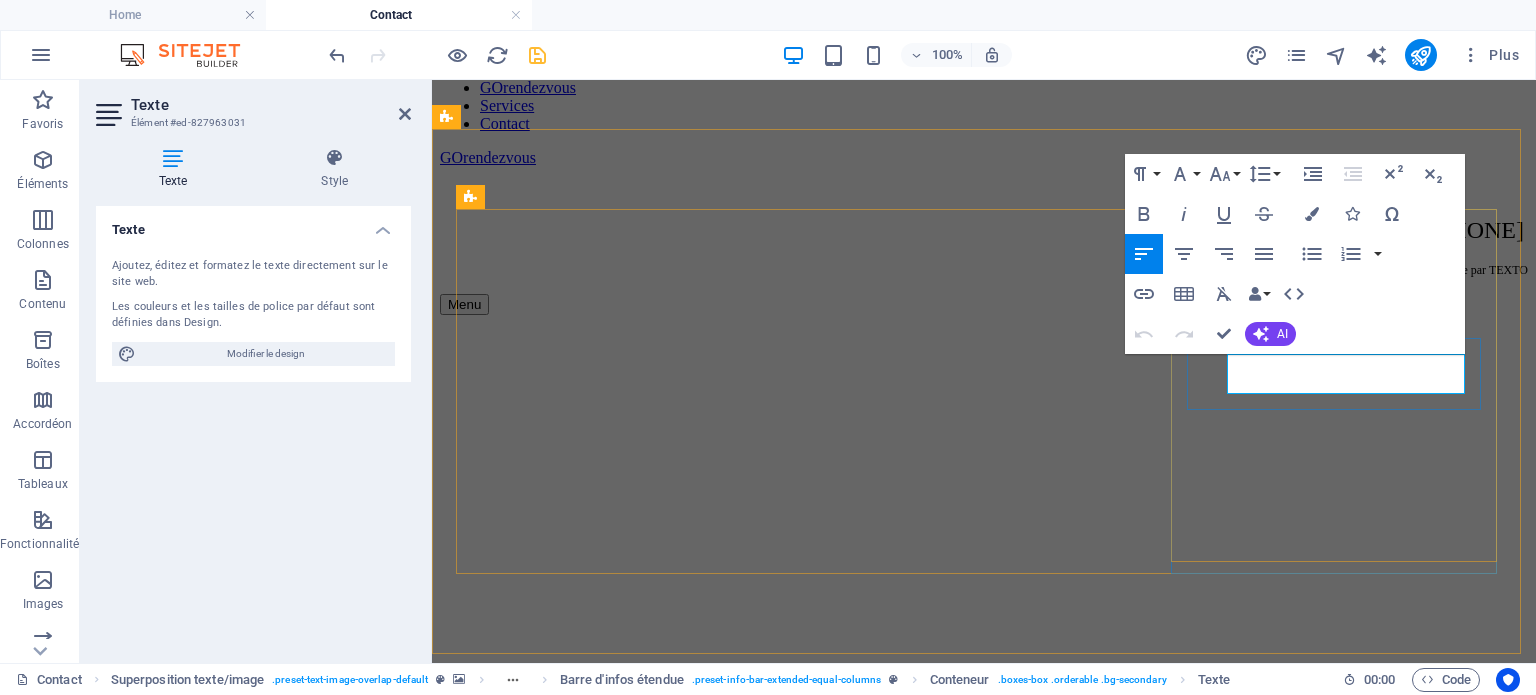 drag, startPoint x: 1370, startPoint y: 381, endPoint x: 1196, endPoint y: 353, distance: 176.23848 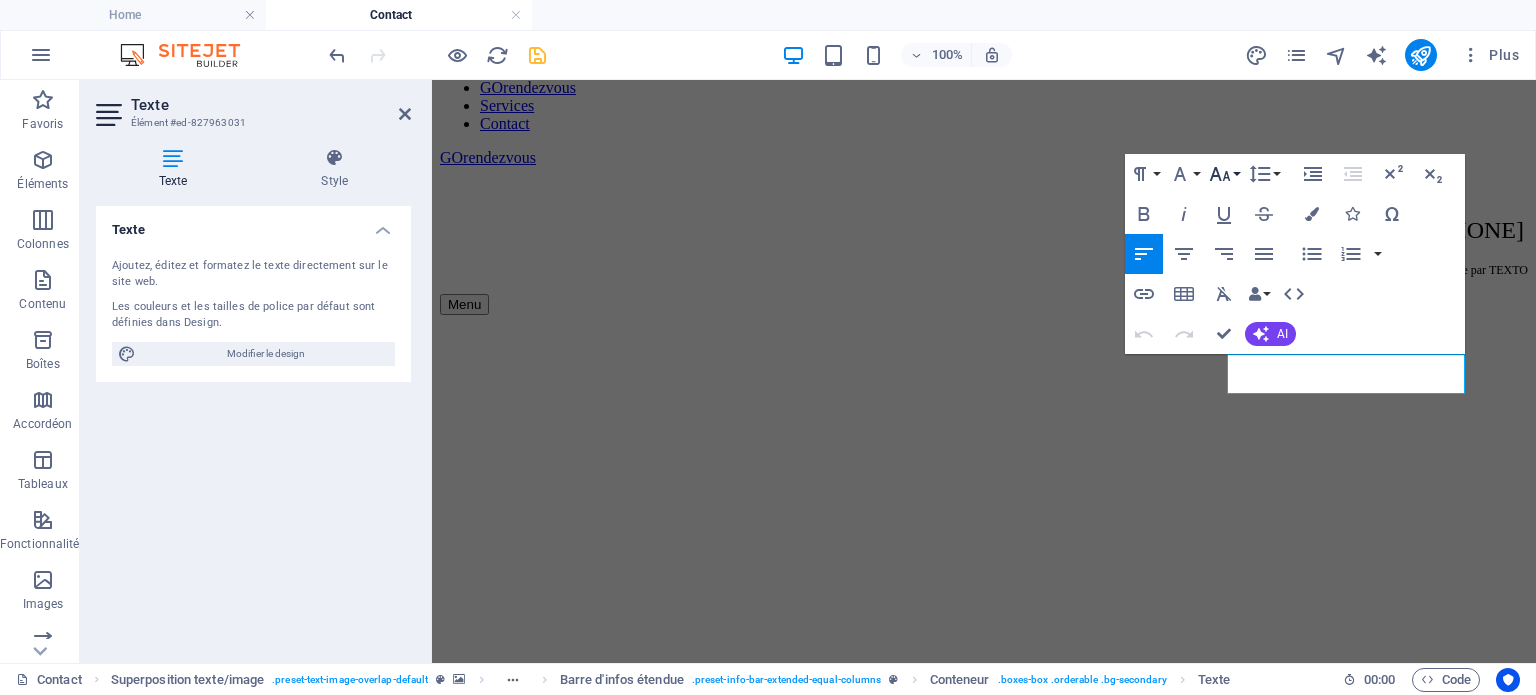 click 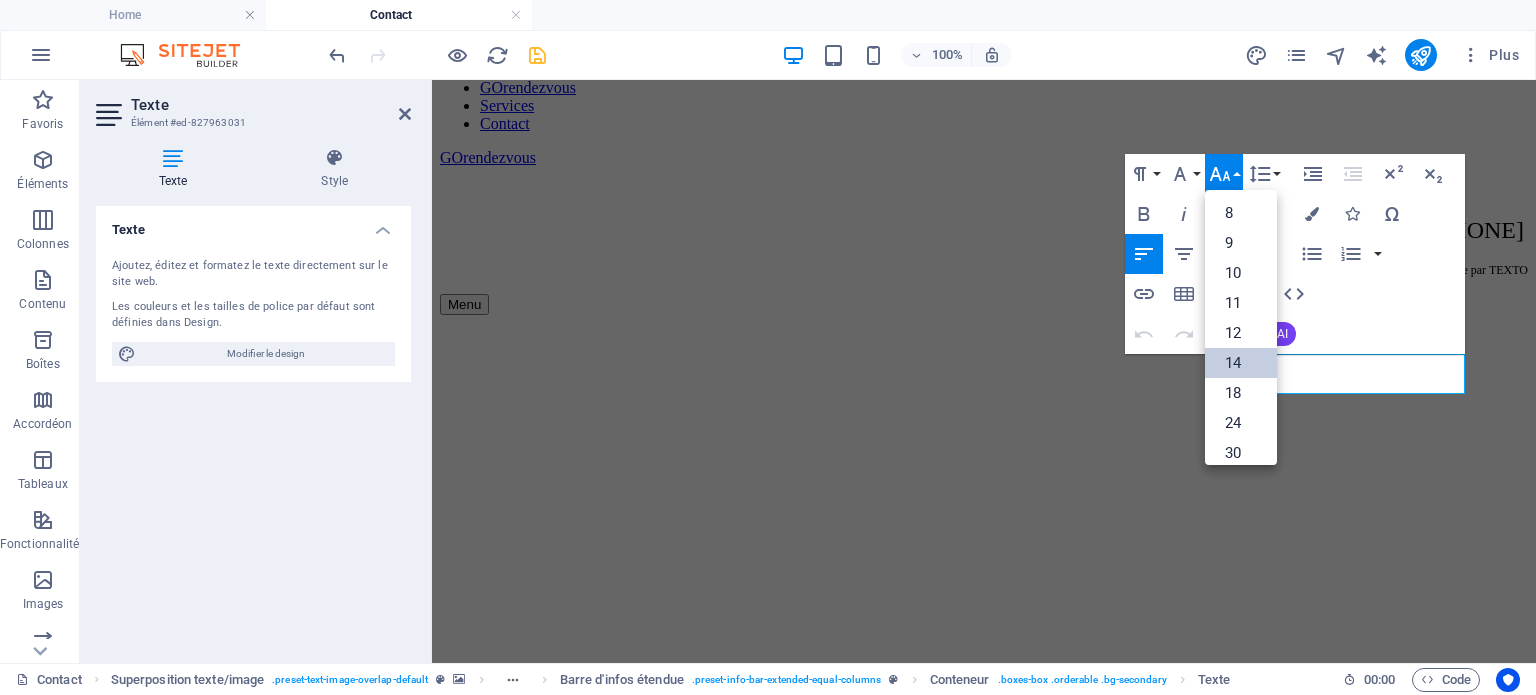 click on "14" at bounding box center (1241, 363) 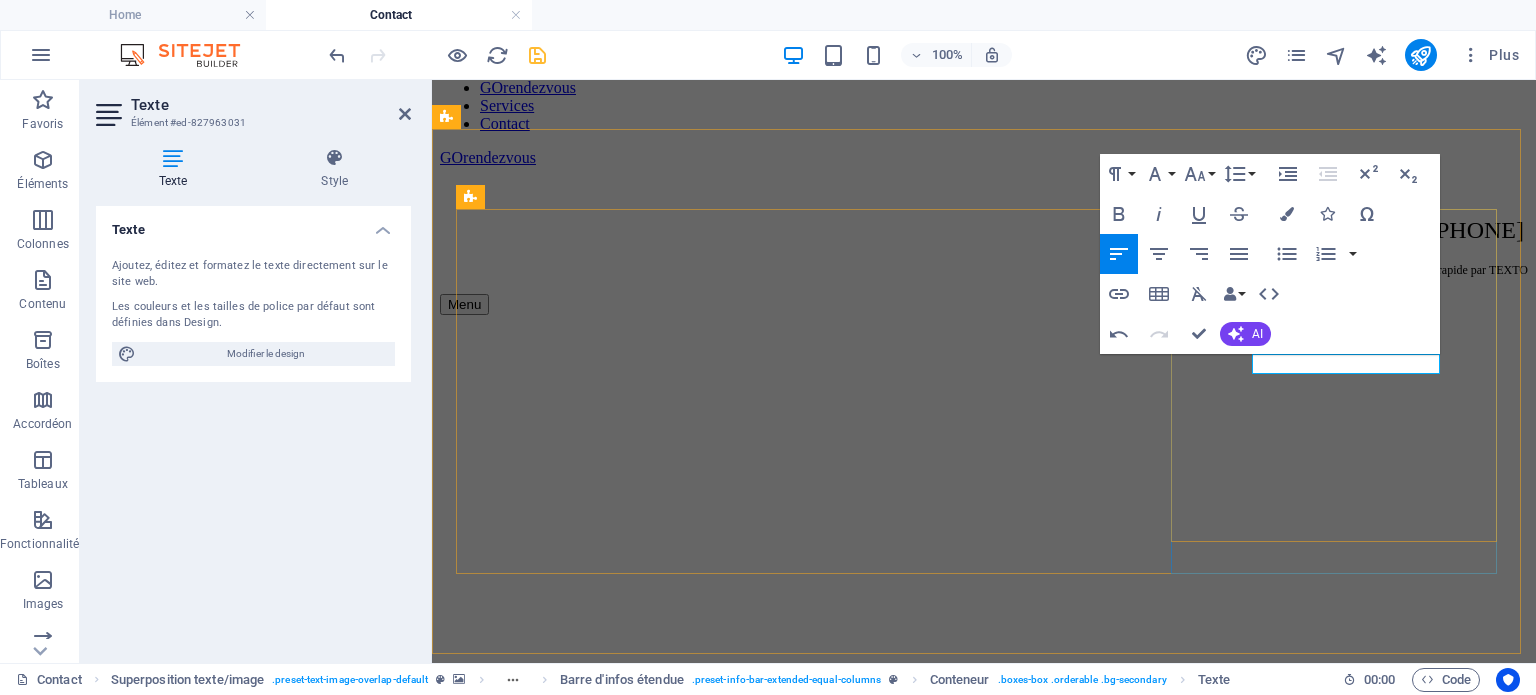 click on "Informations de contact 18 rue Chevalier ,  Victoriaville   819-795-8393 info@lublanamichaud.com" at bounding box center (984, 5192) 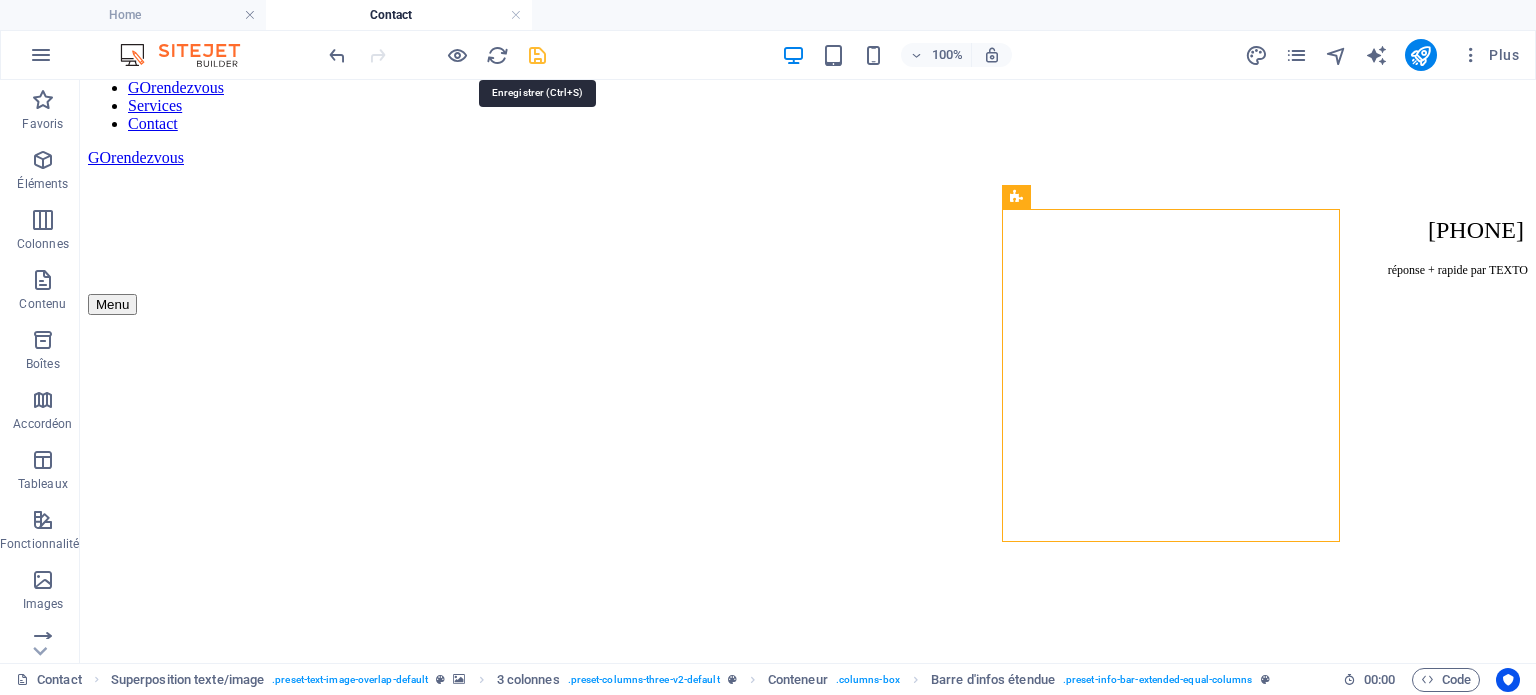 click at bounding box center [537, 55] 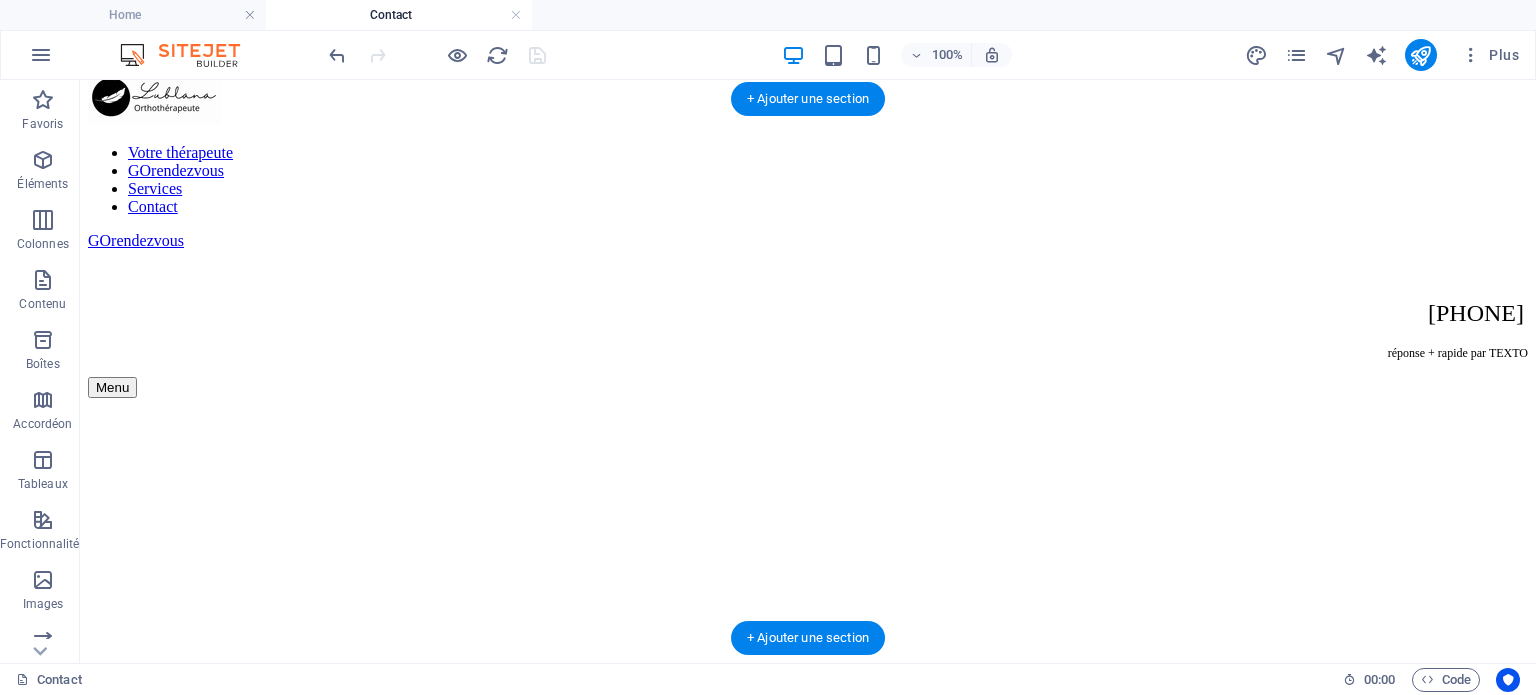 scroll, scrollTop: 0, scrollLeft: 0, axis: both 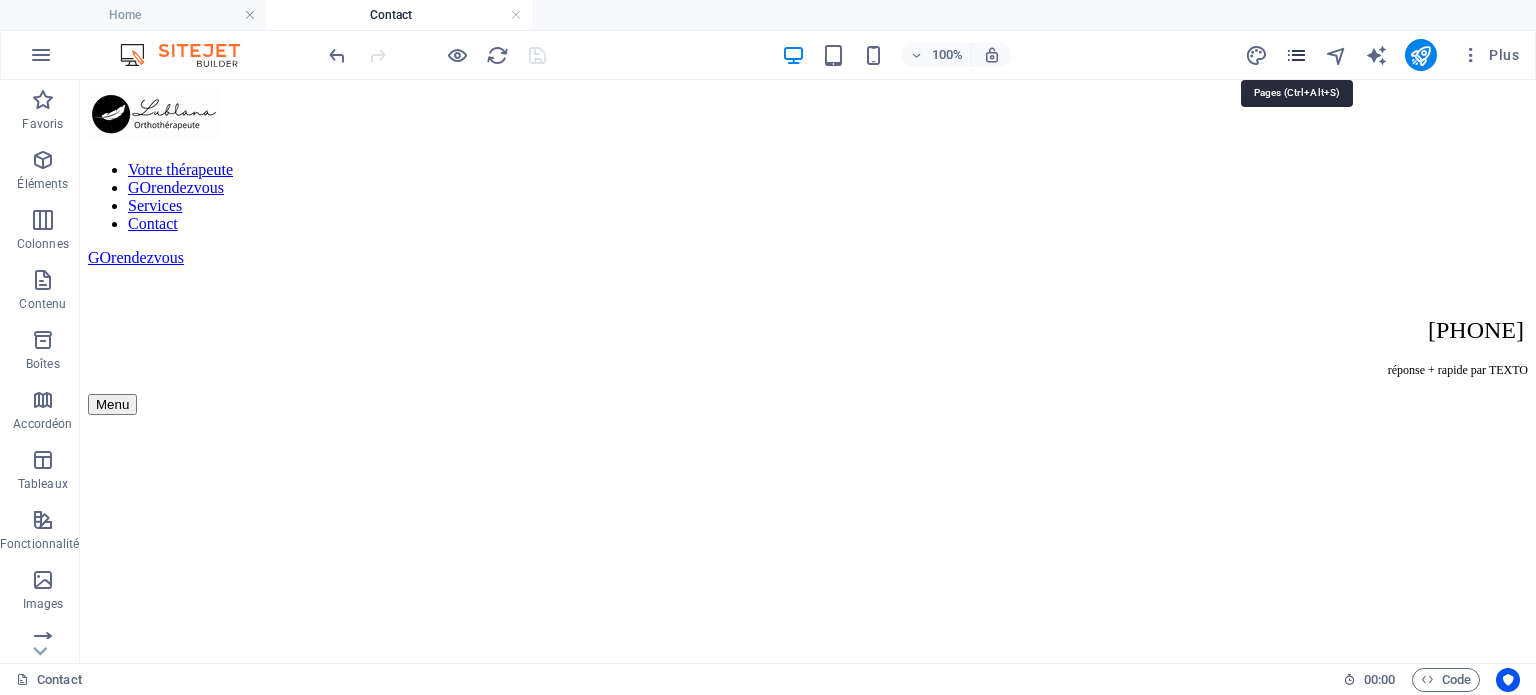 click at bounding box center (1296, 55) 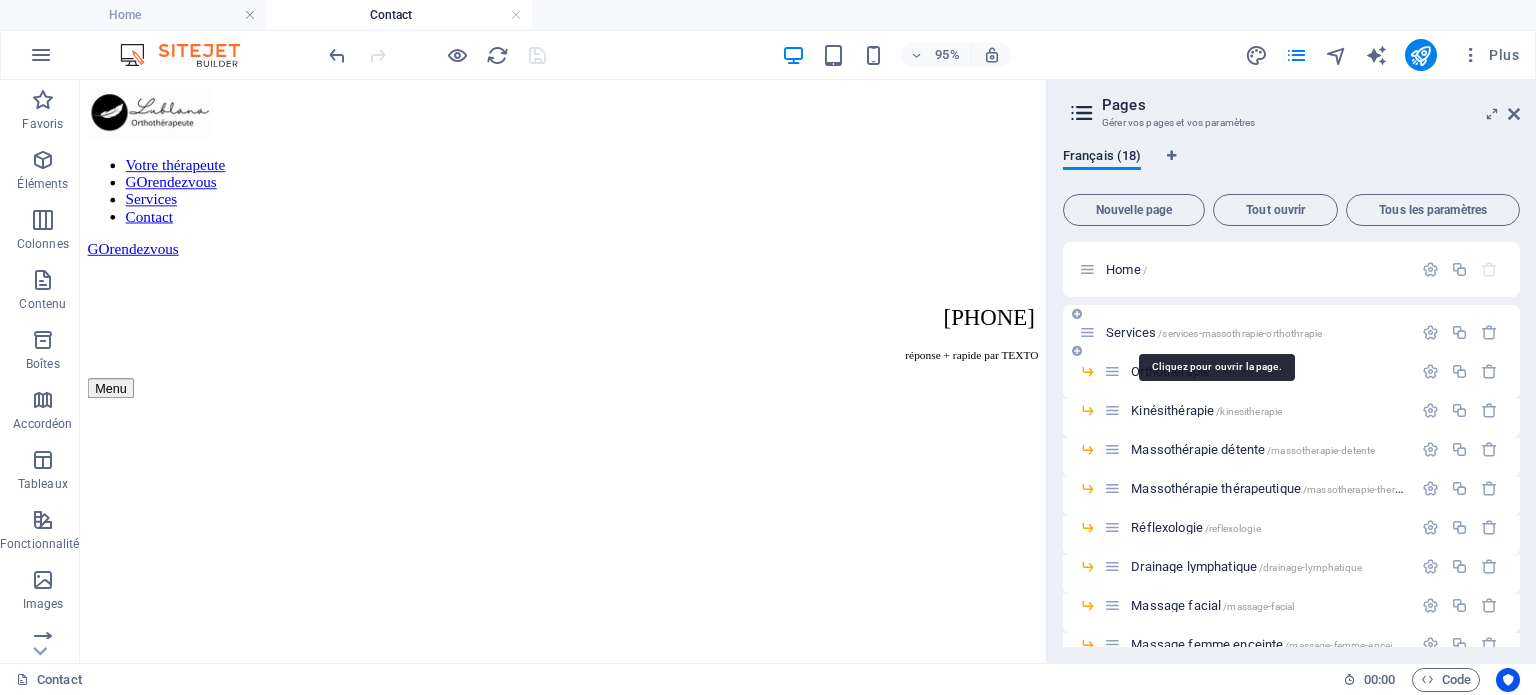 click on "Services /services-massothrapie-orthothrapie" at bounding box center [1214, 332] 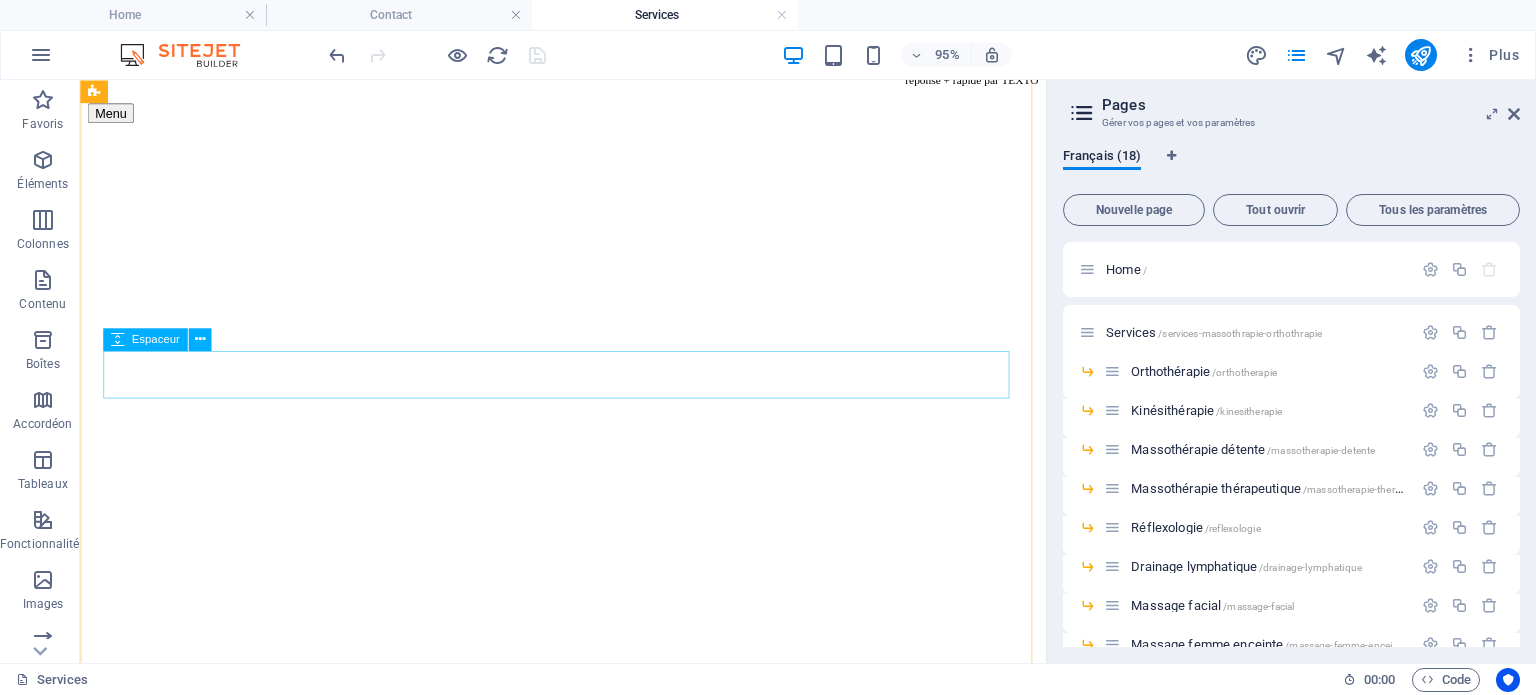 scroll, scrollTop: 0, scrollLeft: 0, axis: both 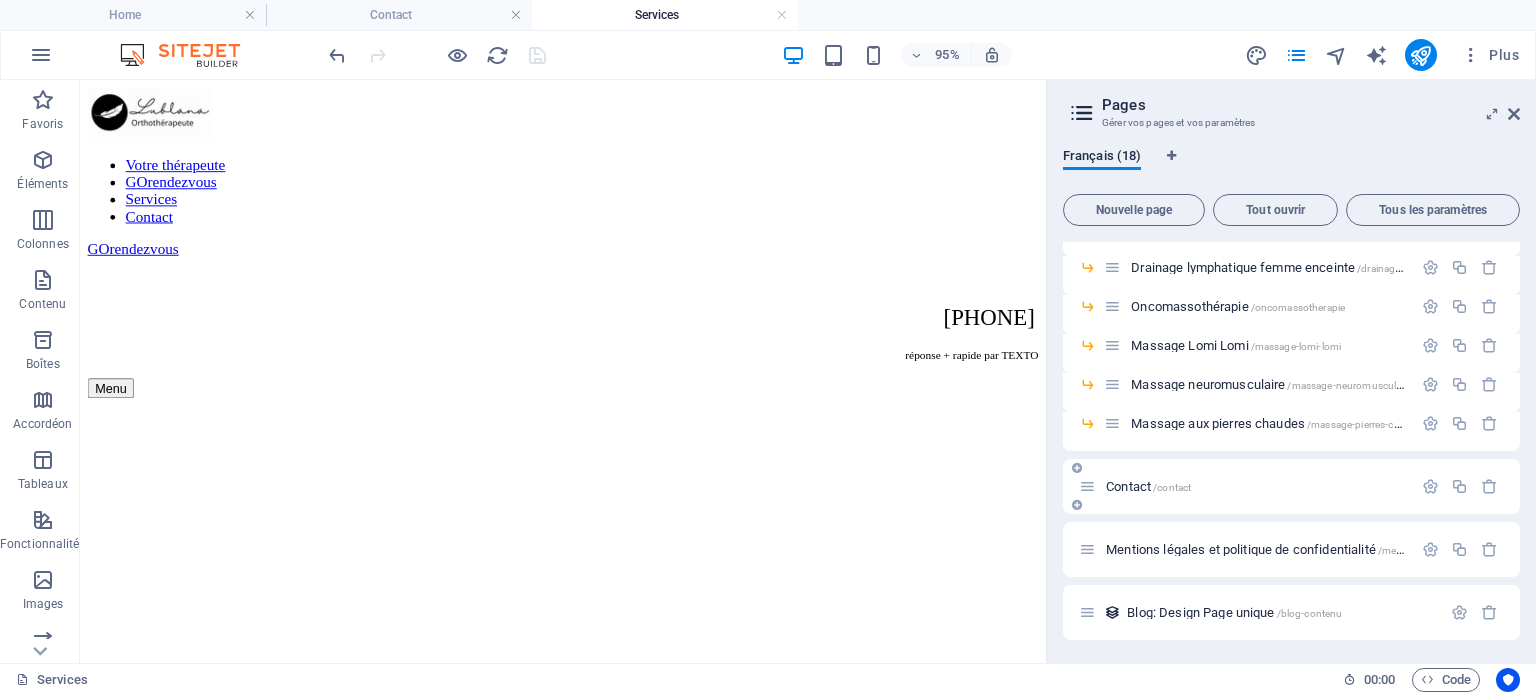 click on "Contact /contact" at bounding box center [1148, 486] 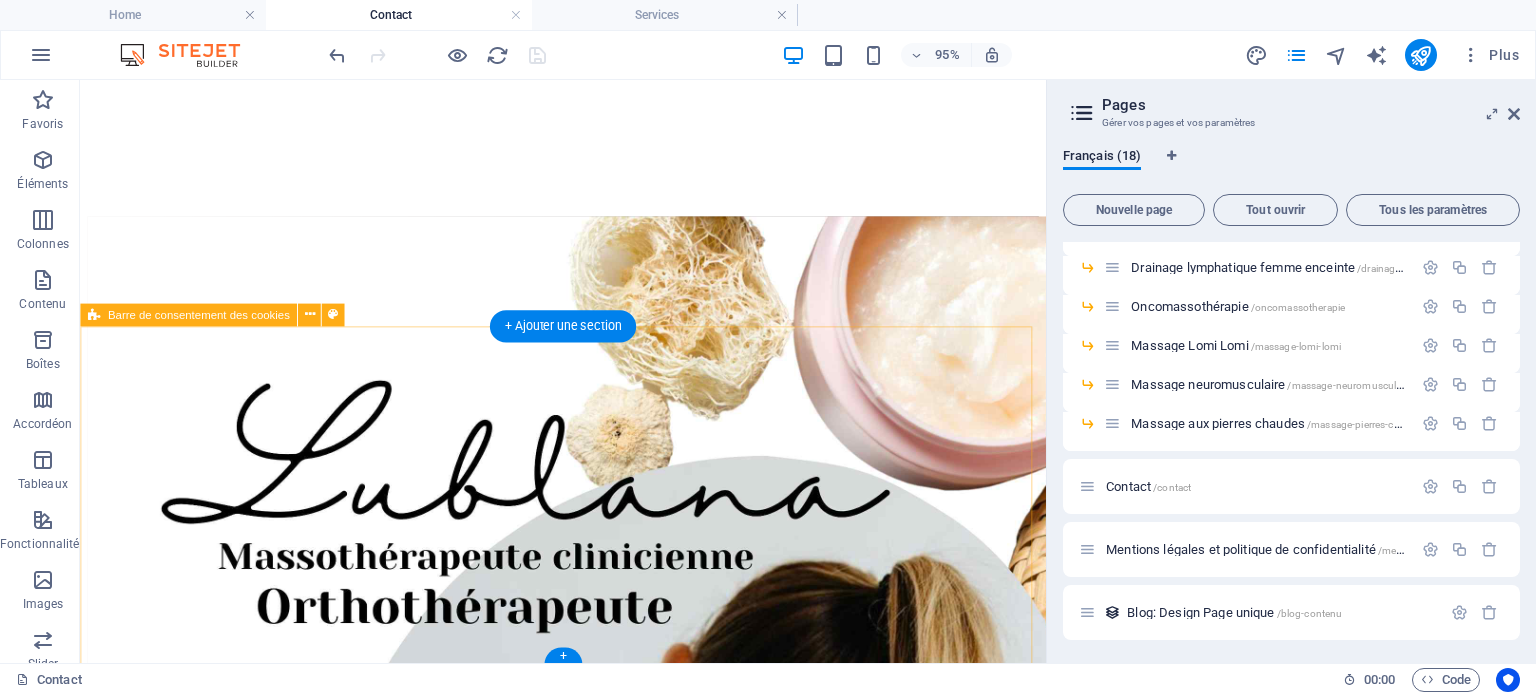scroll, scrollTop: 677, scrollLeft: 0, axis: vertical 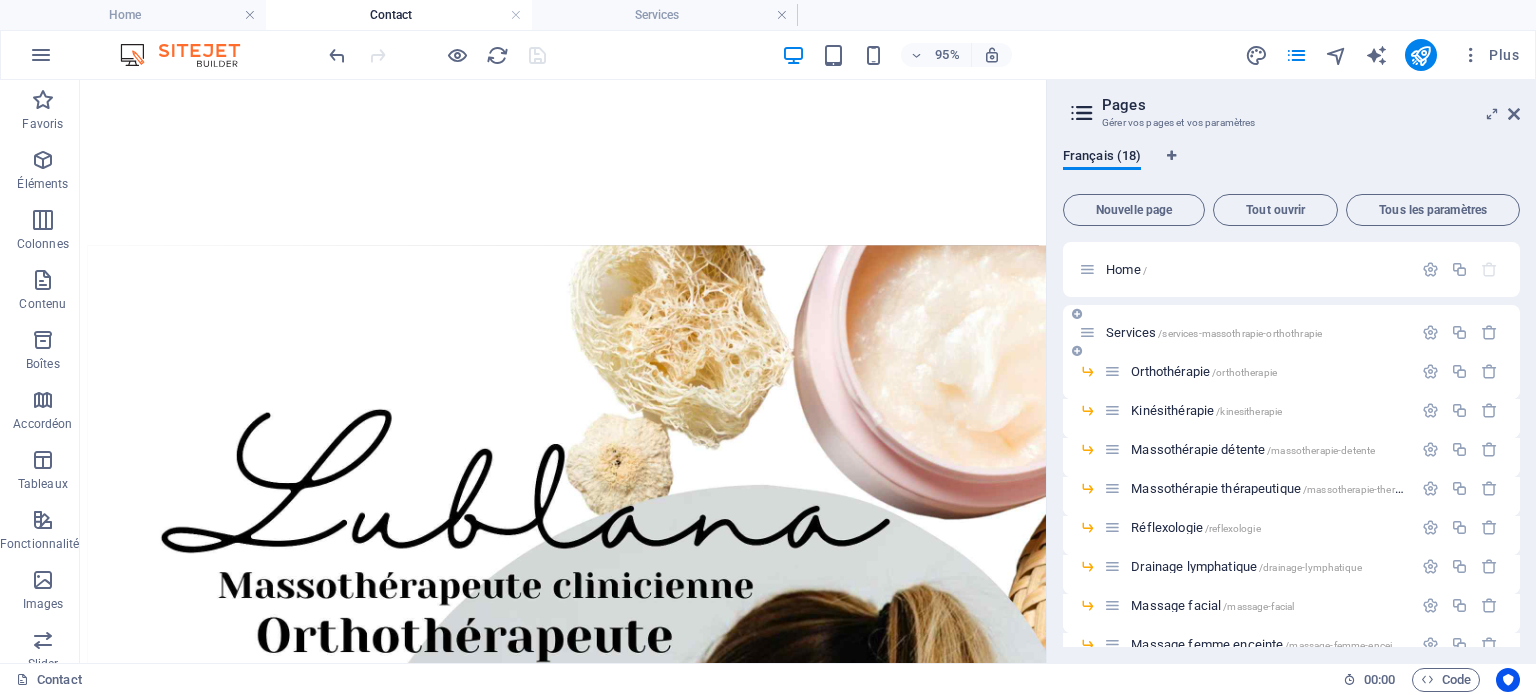 click on "Services /services-massothrapie-orthothrapie" at bounding box center [1214, 332] 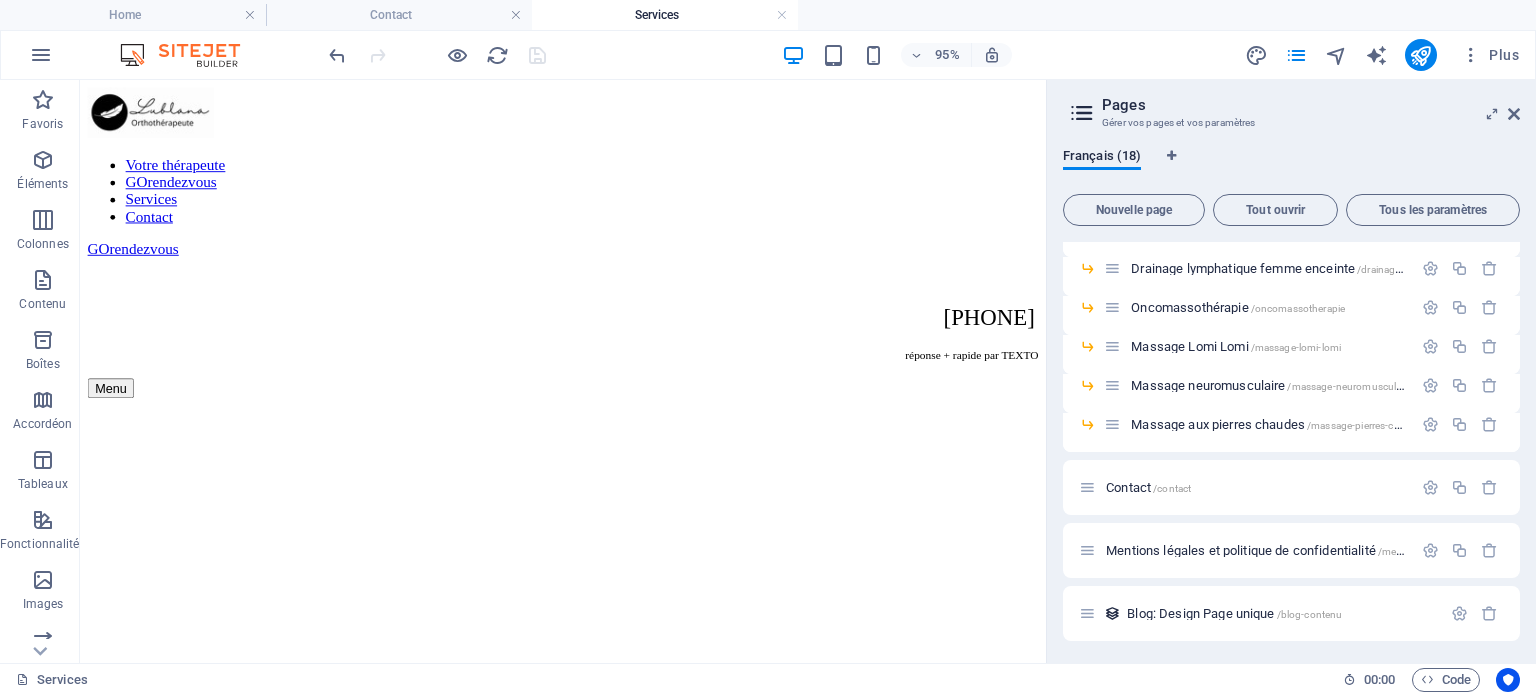 scroll, scrollTop: 416, scrollLeft: 0, axis: vertical 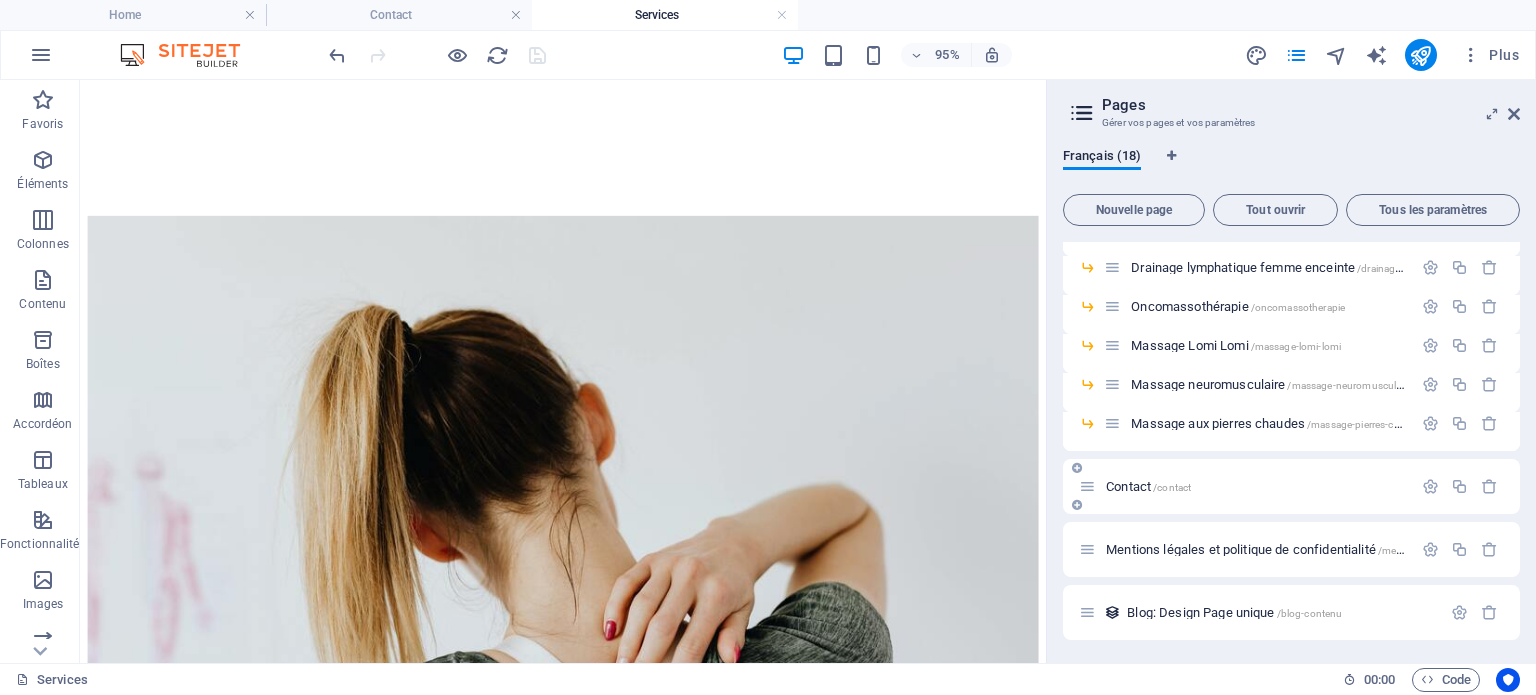 click on "Contact /contact" at bounding box center [1148, 486] 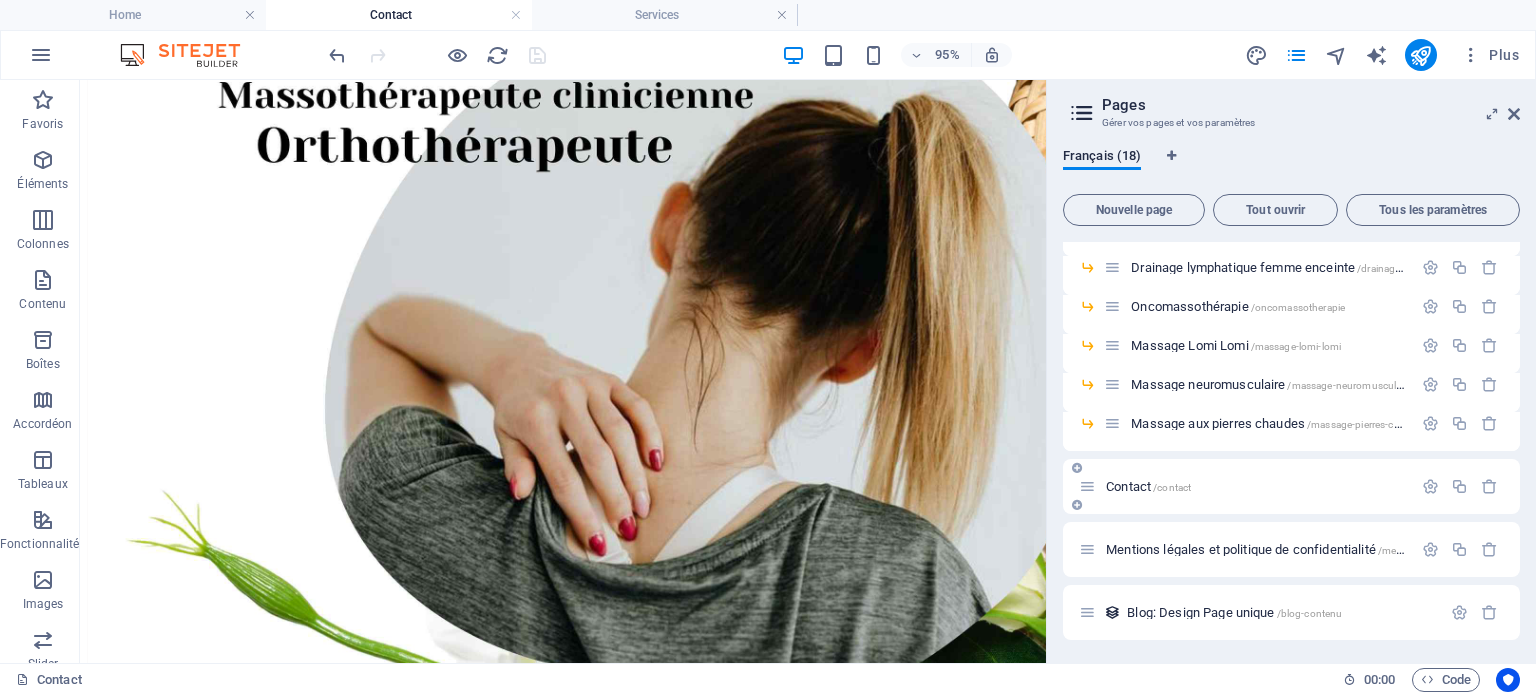 scroll, scrollTop: 0, scrollLeft: 0, axis: both 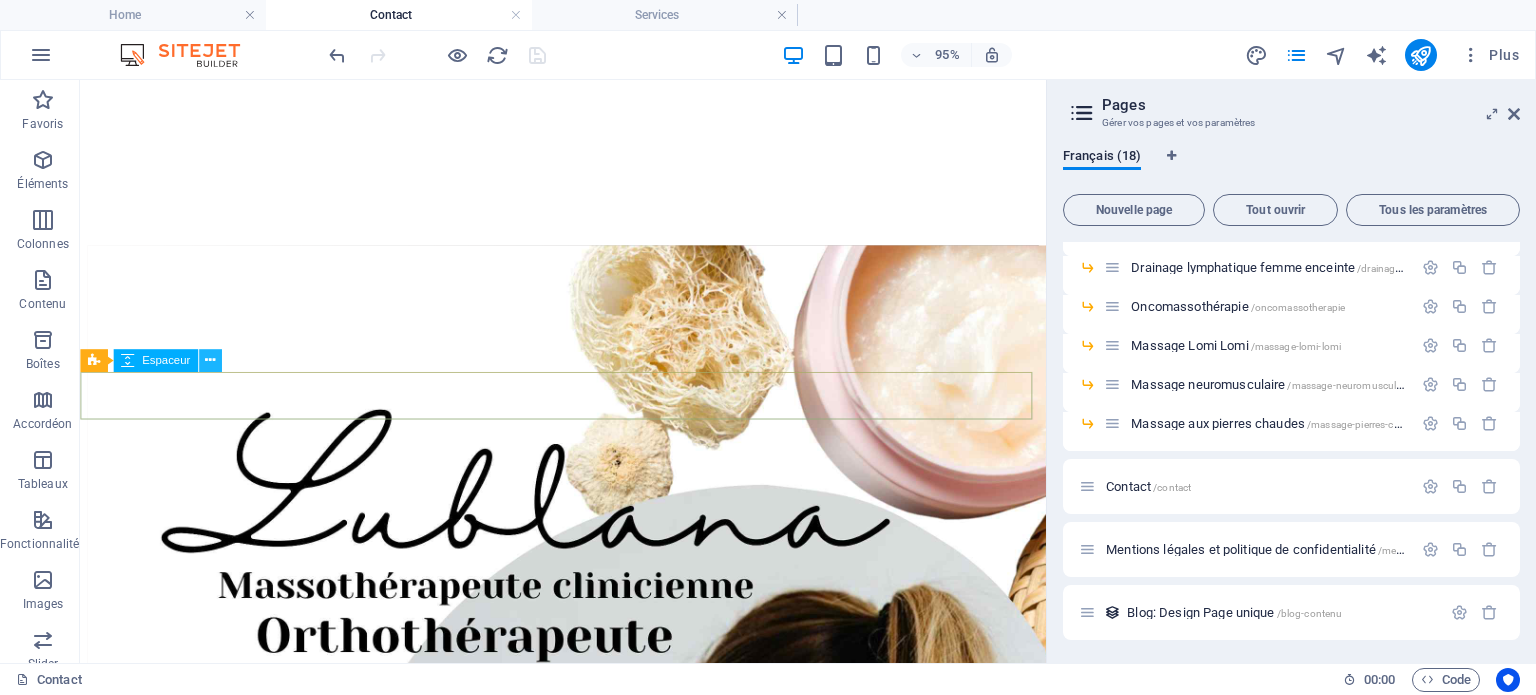 click at bounding box center (210, 360) 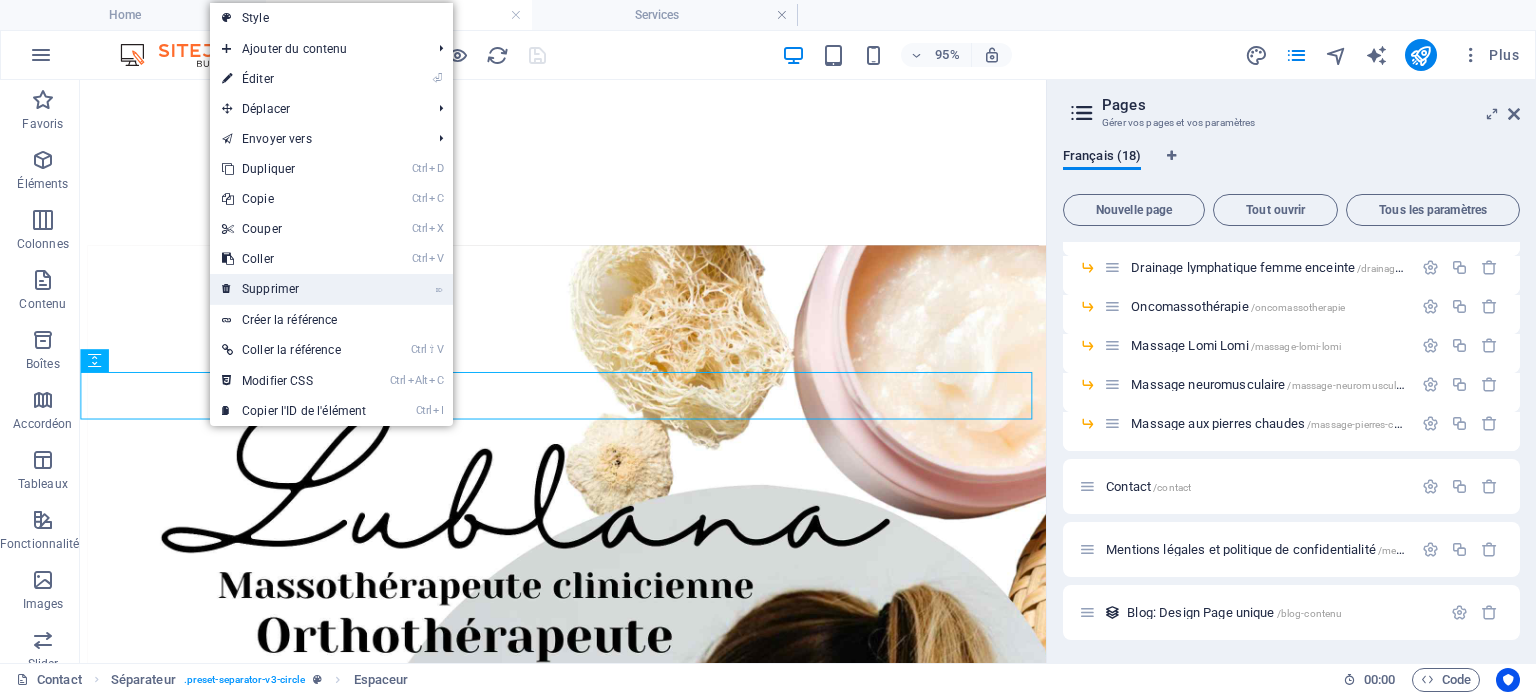 click on "⌦  Supprimer" at bounding box center (294, 289) 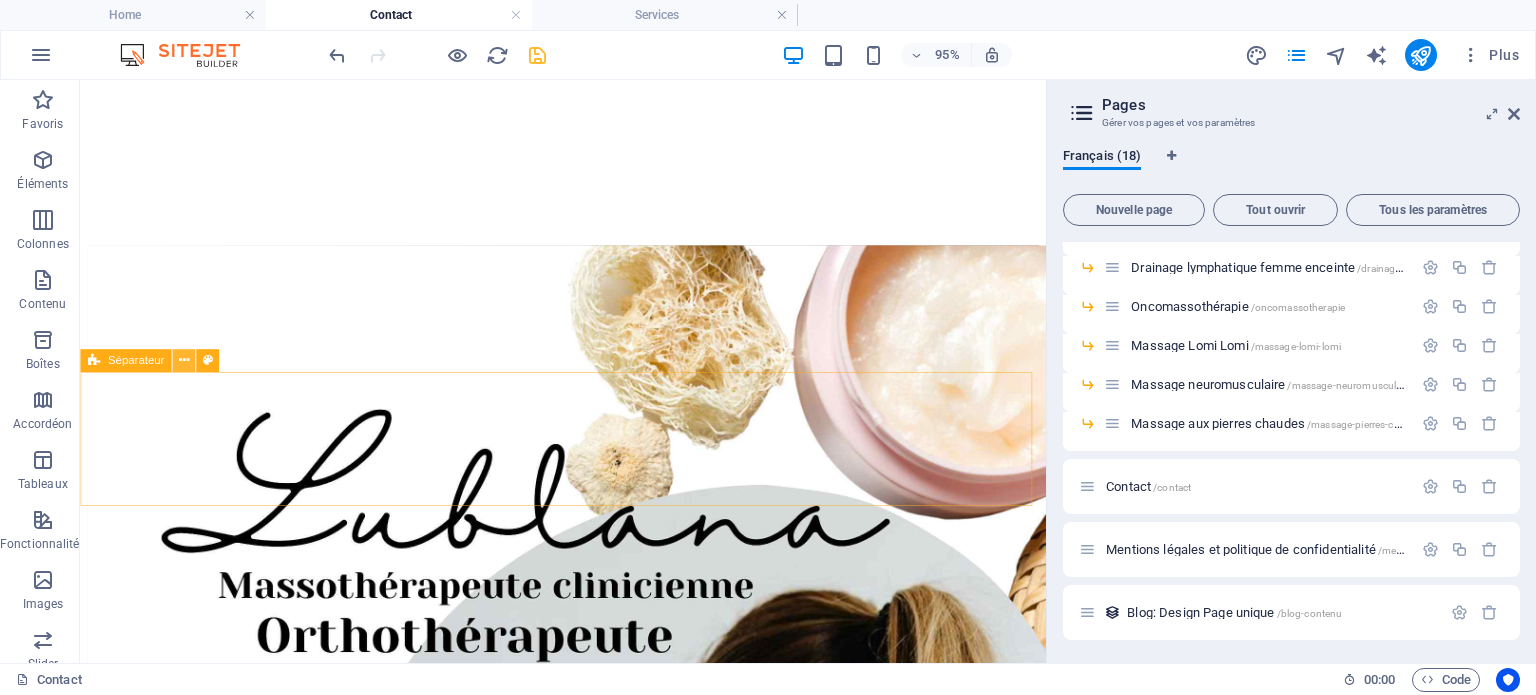 click at bounding box center [184, 360] 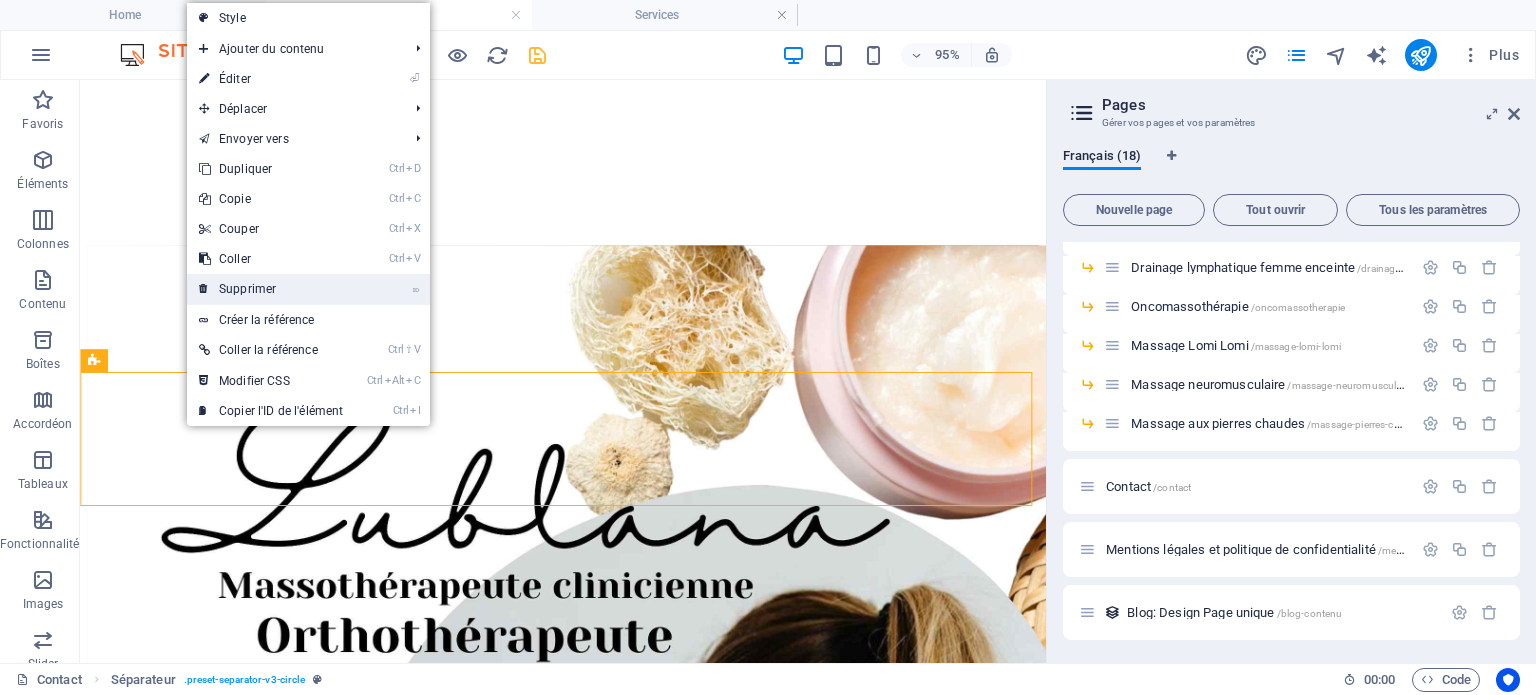 click on "⌦  Supprimer" at bounding box center [271, 289] 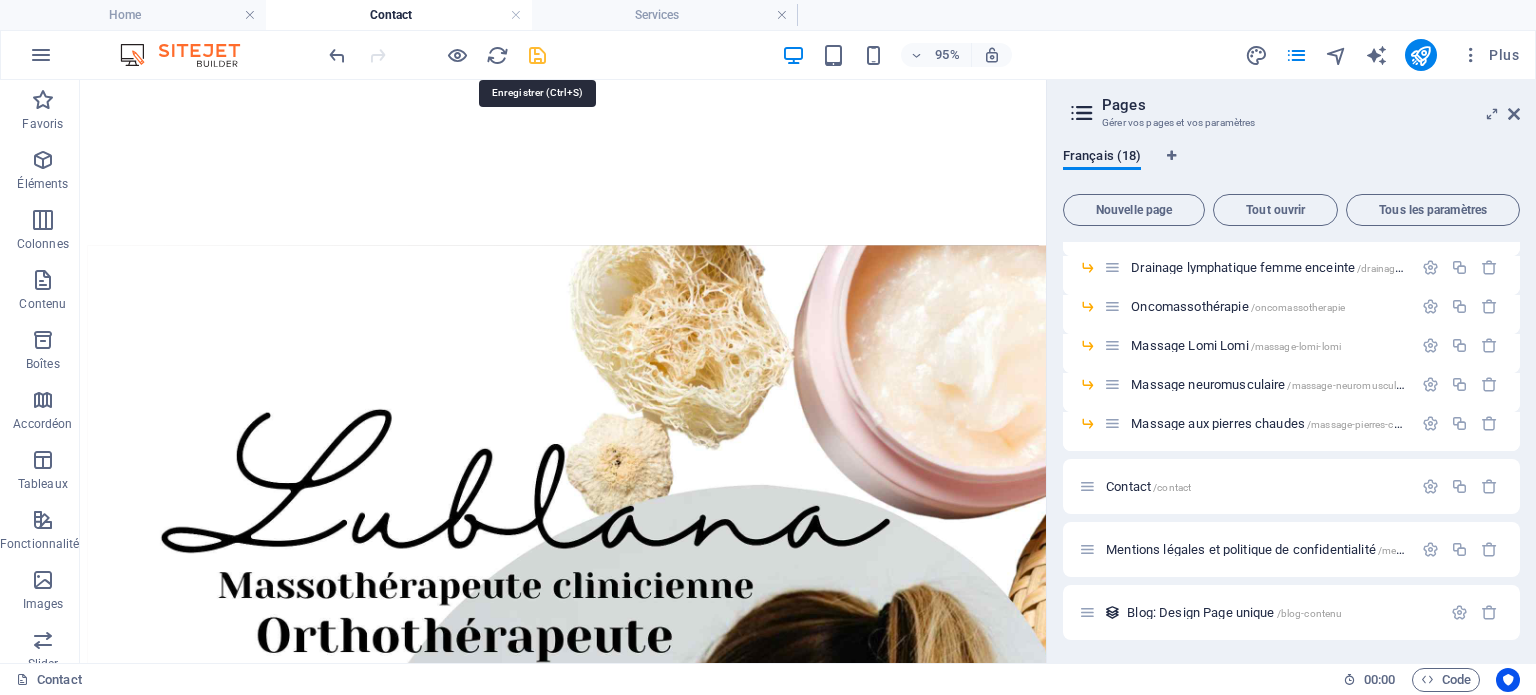 click at bounding box center (537, 55) 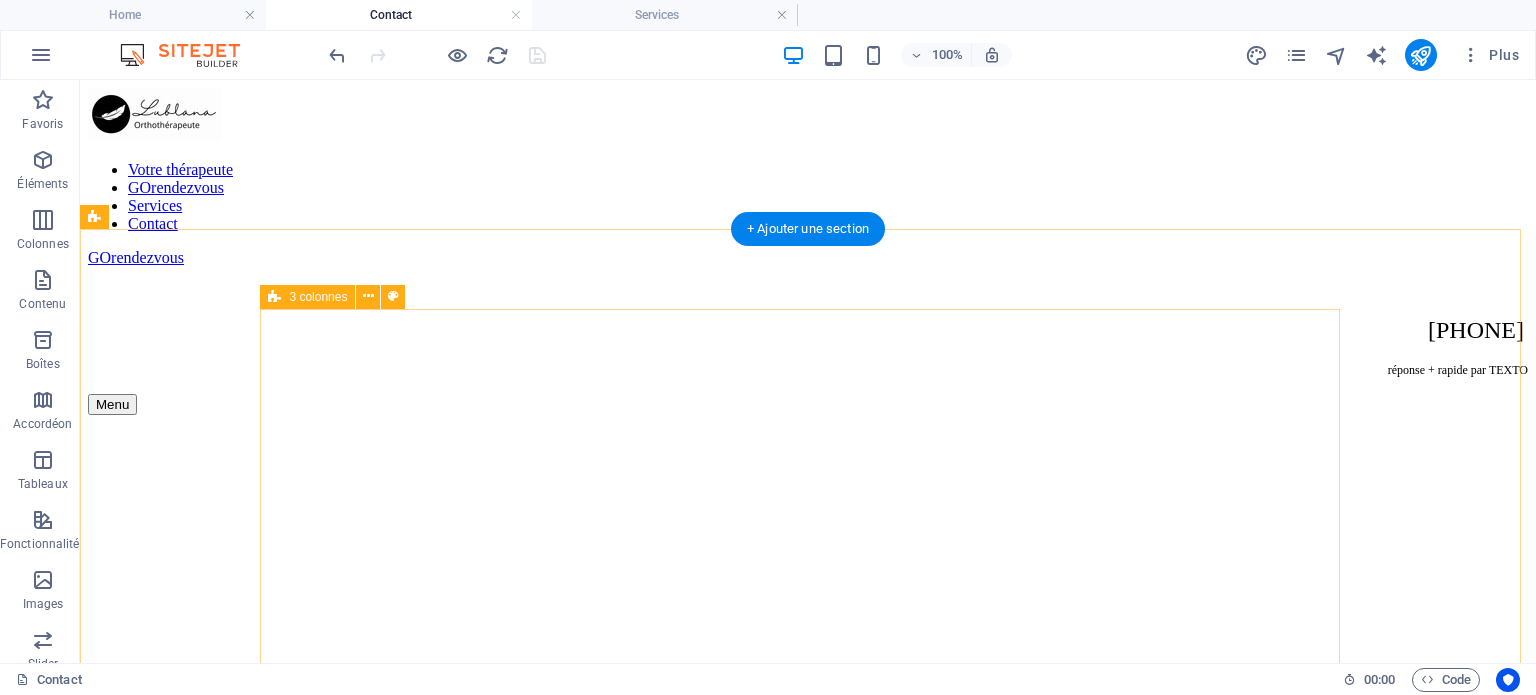 scroll, scrollTop: 0, scrollLeft: 0, axis: both 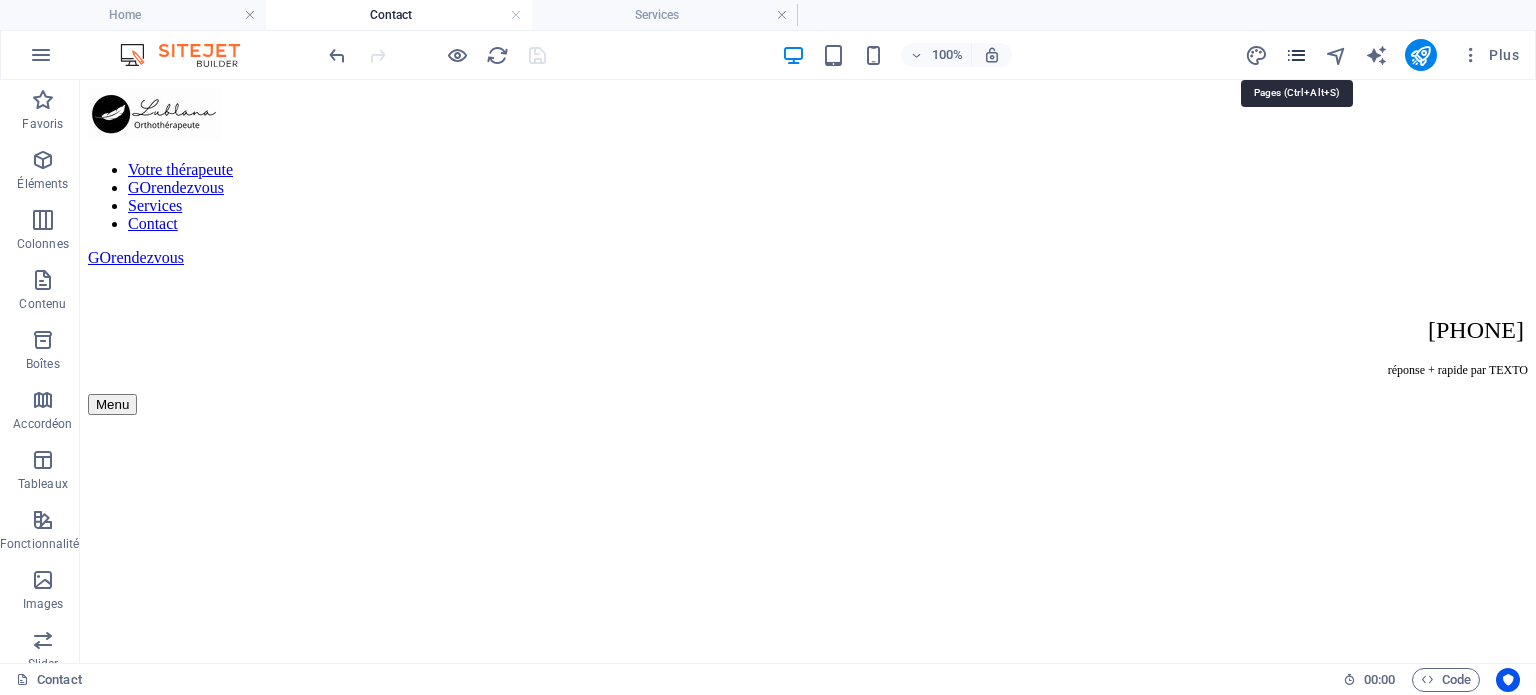 click at bounding box center (1296, 55) 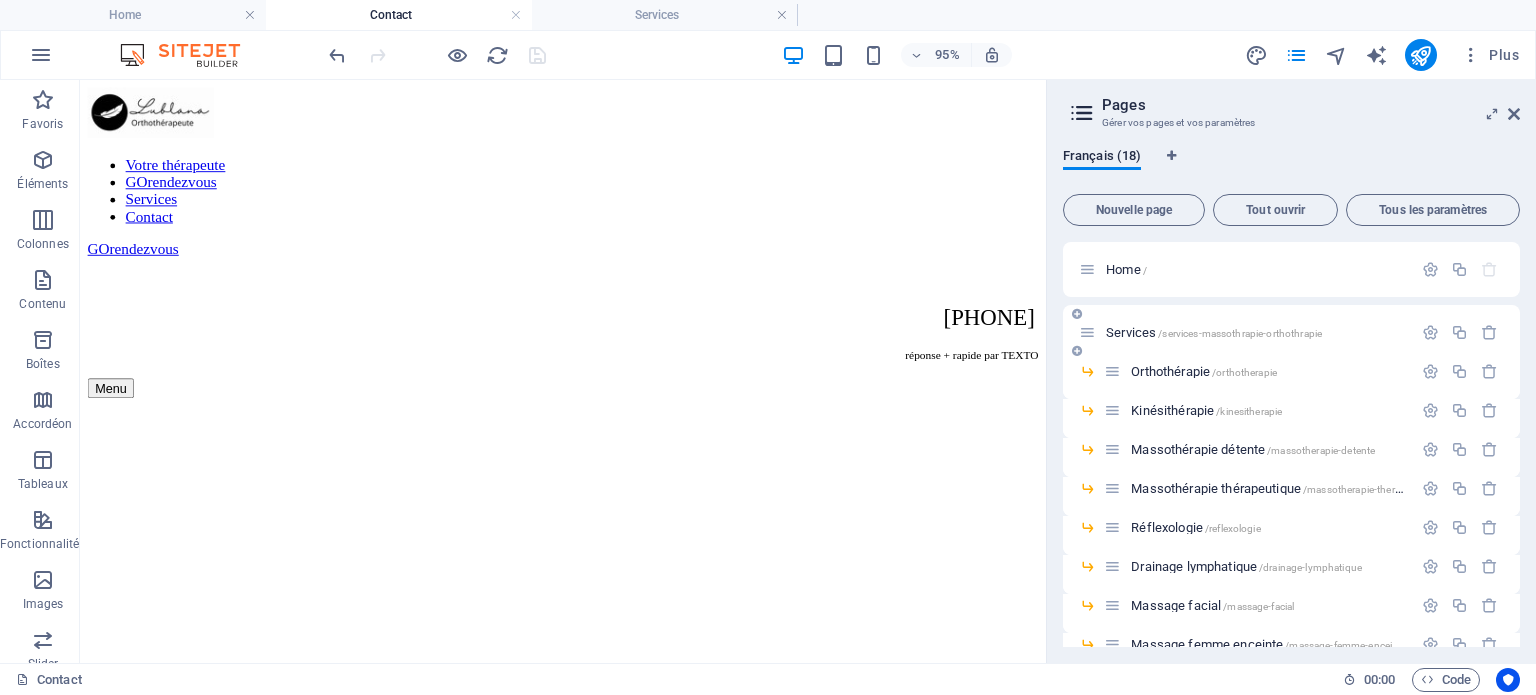 click on "Services /services-massothrapie-orthothrapie" at bounding box center (1256, 332) 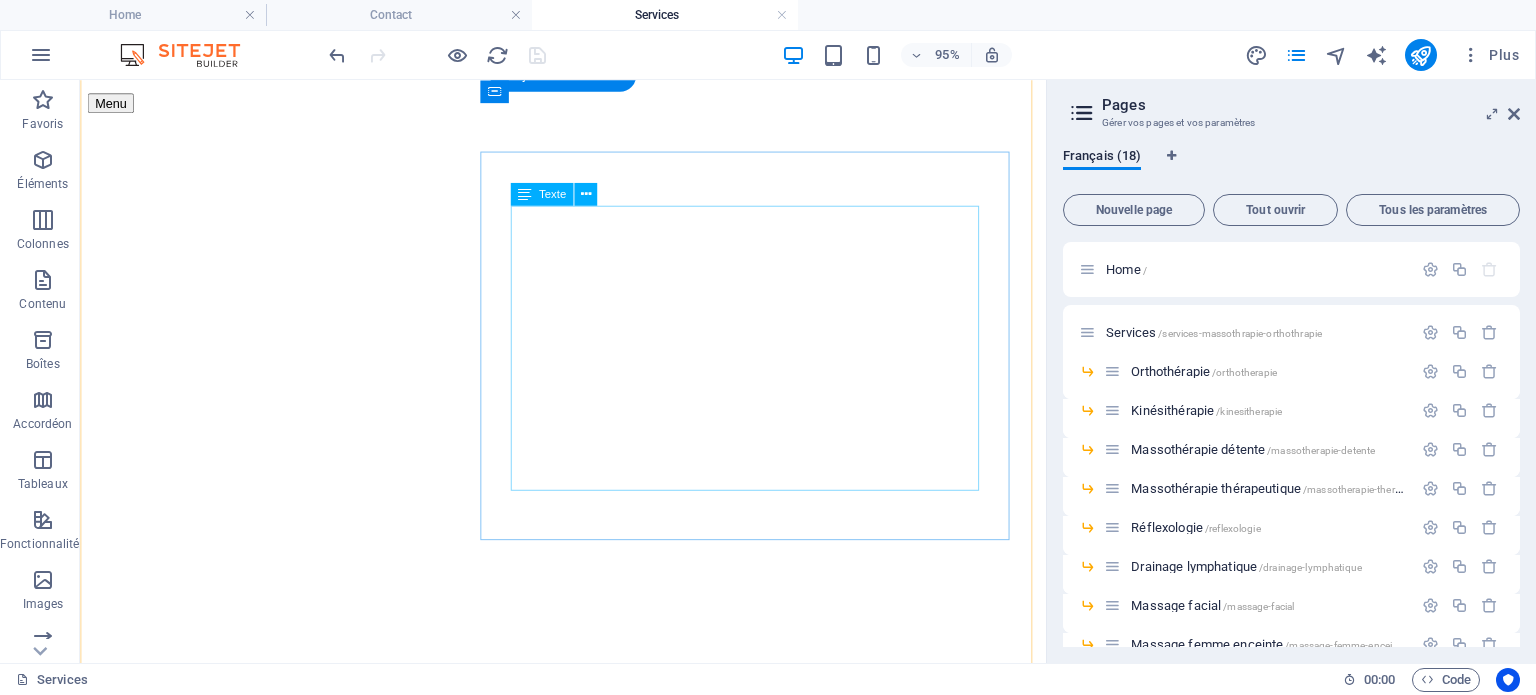 scroll, scrollTop: 0, scrollLeft: 0, axis: both 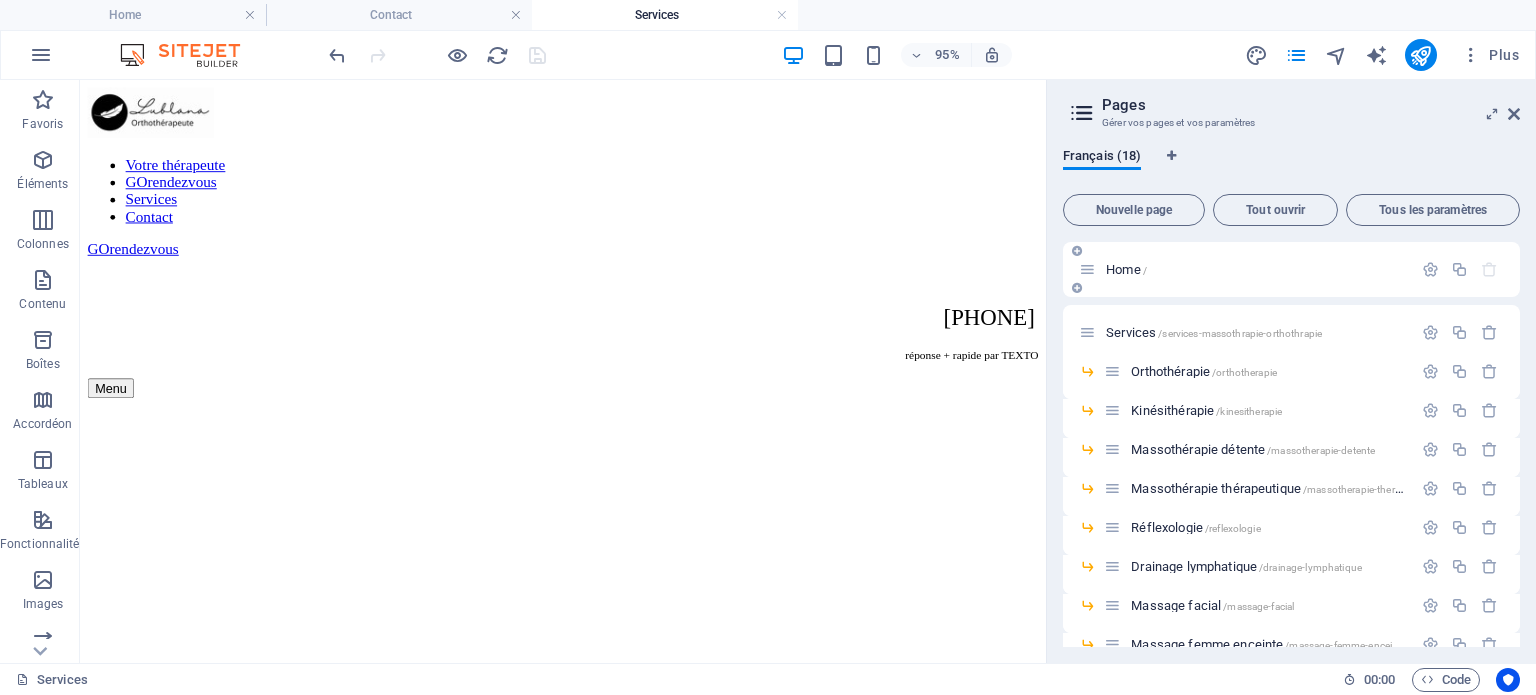 click on "Home /" at bounding box center [1126, 269] 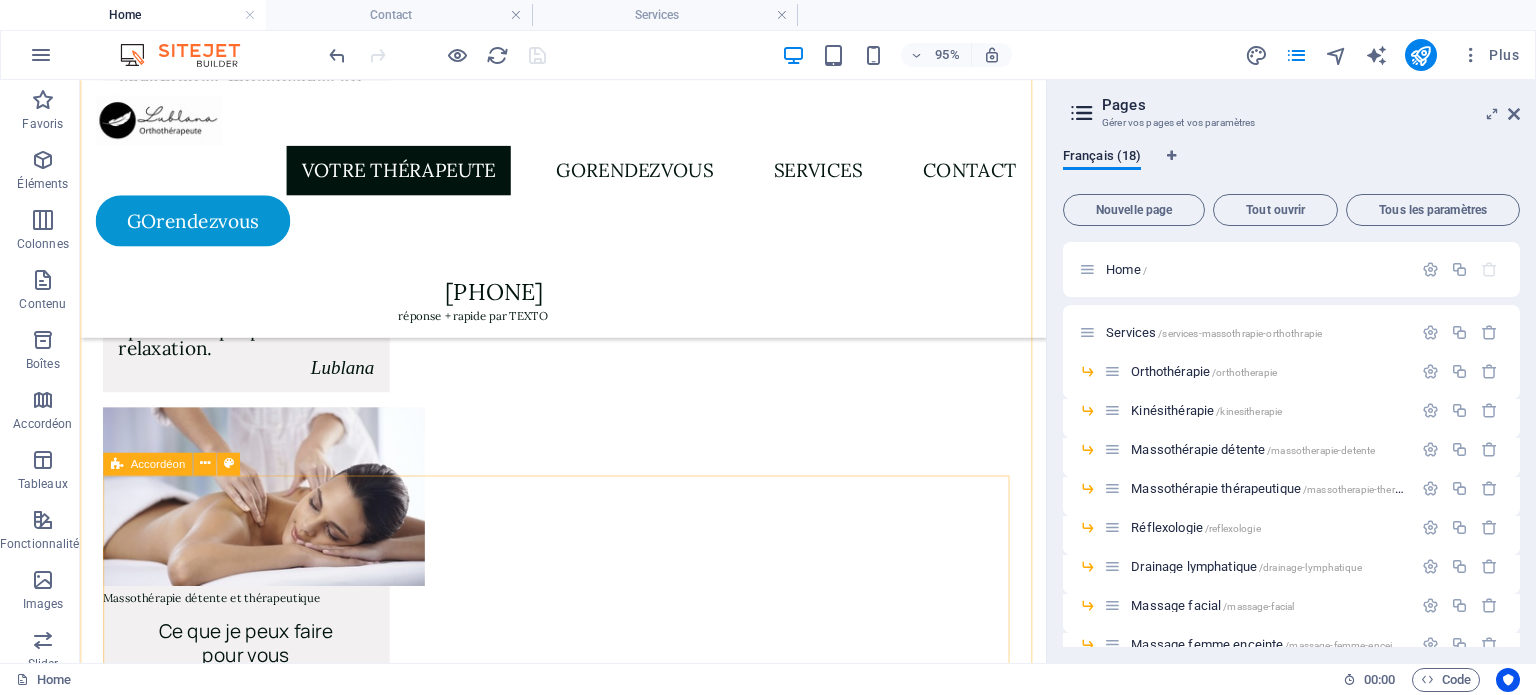 scroll, scrollTop: 1576, scrollLeft: 0, axis: vertical 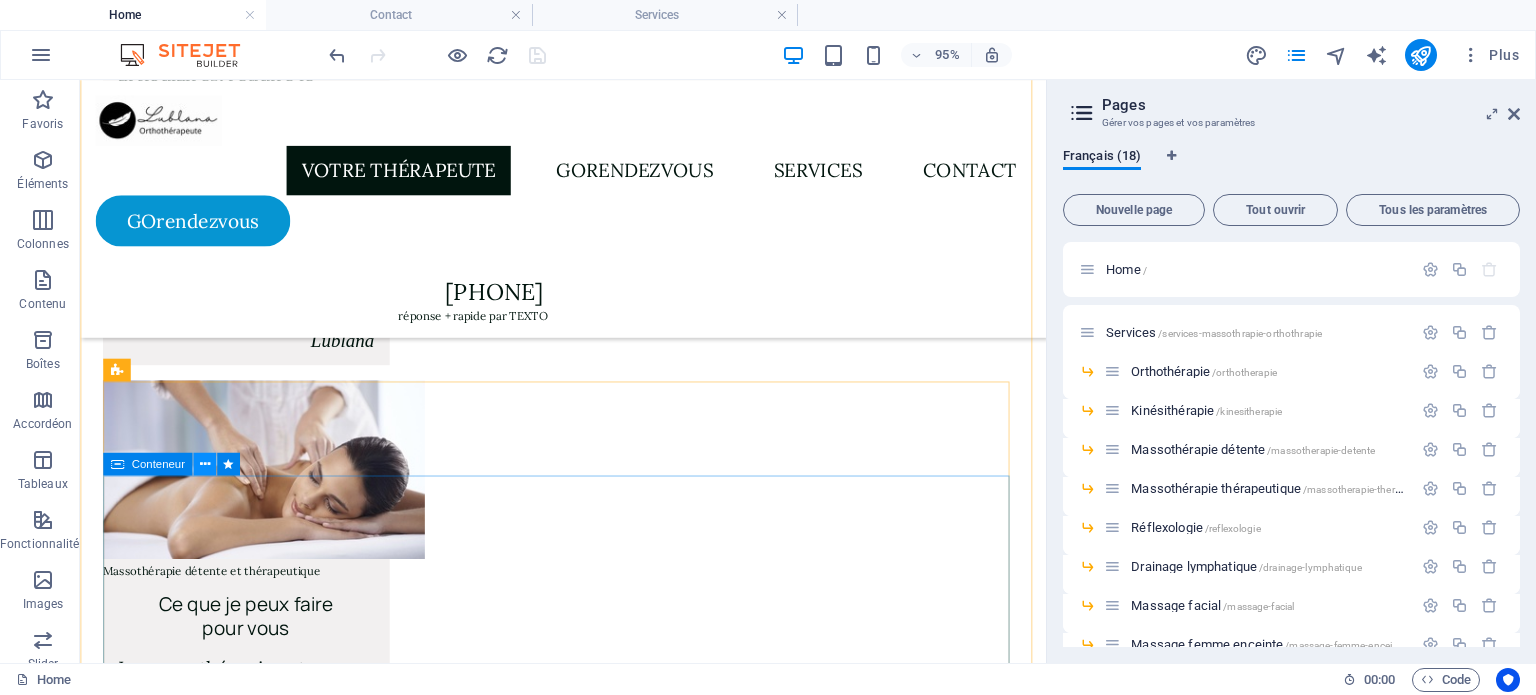 click at bounding box center (204, 464) 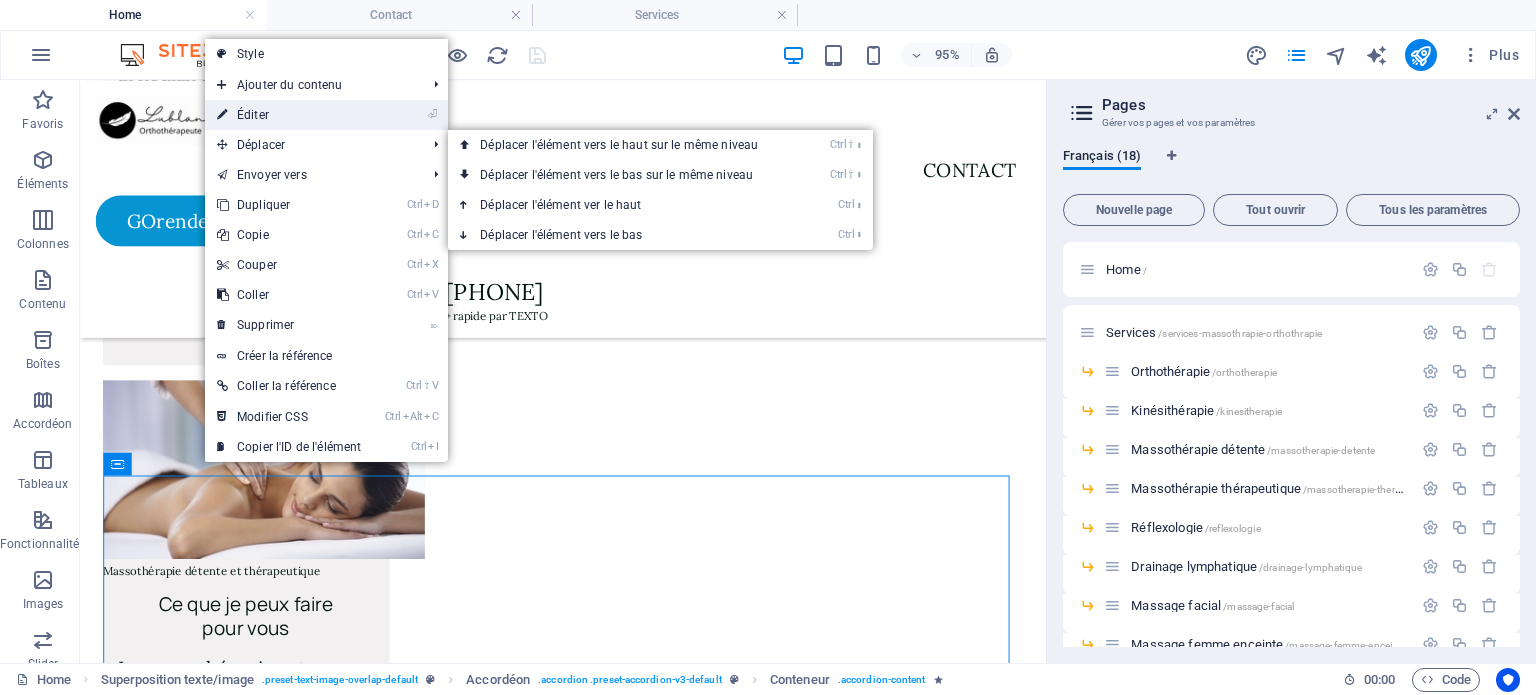 click on "⏎  Éditer" at bounding box center (289, 115) 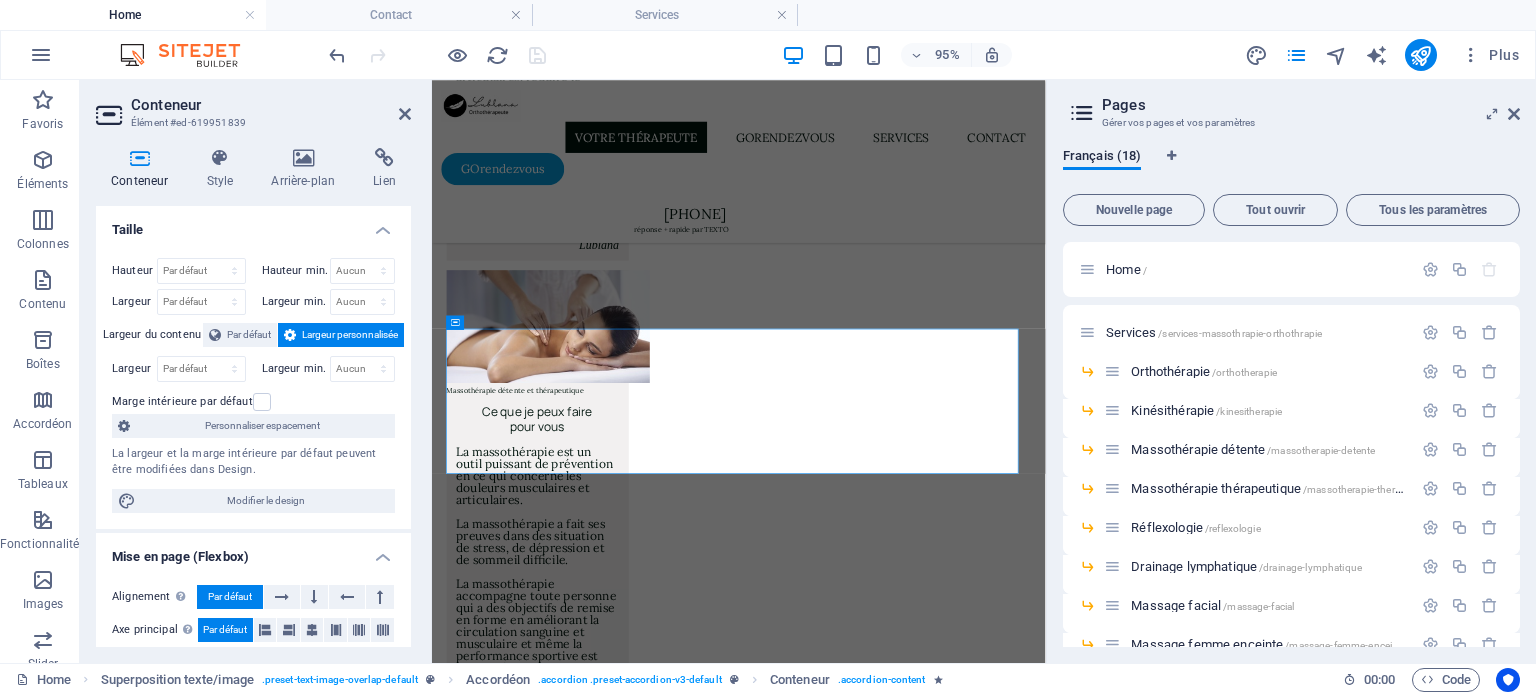 scroll, scrollTop: 1578, scrollLeft: 0, axis: vertical 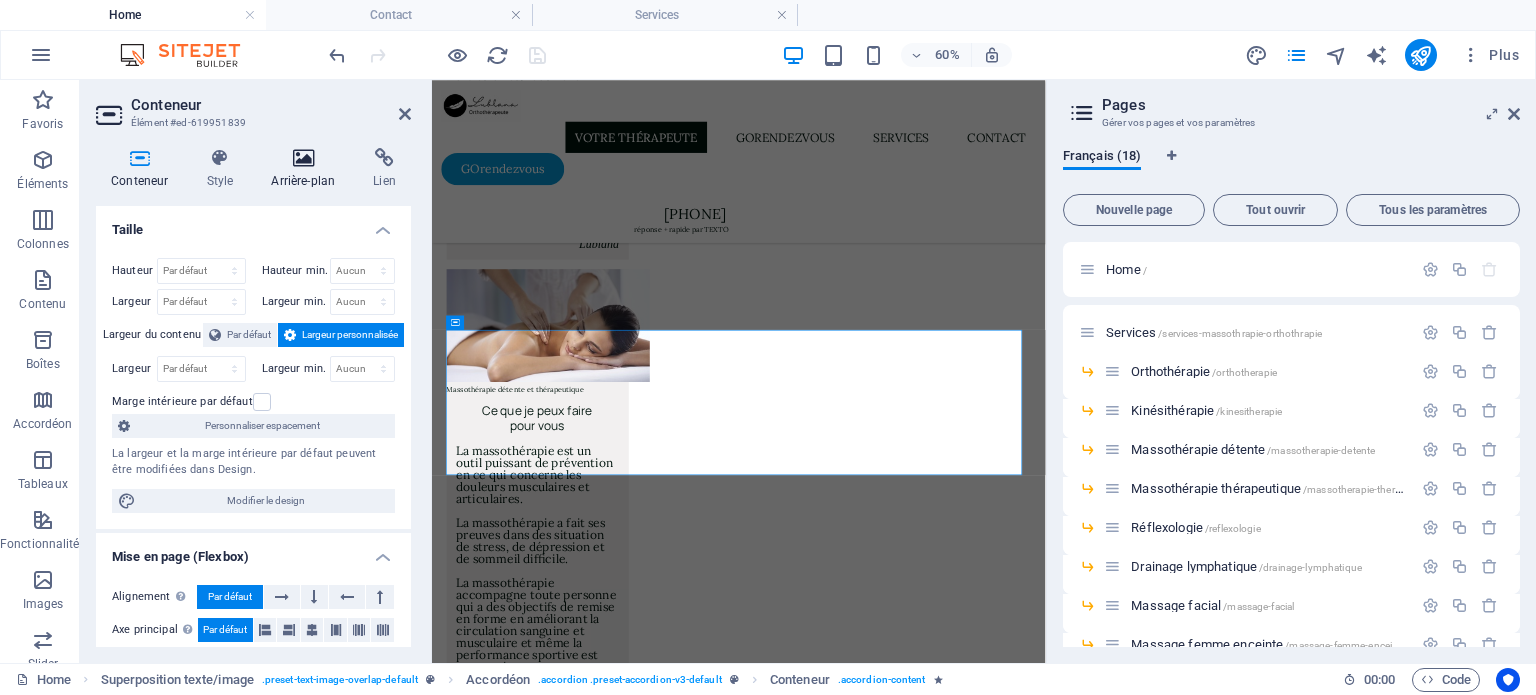 click at bounding box center (303, 158) 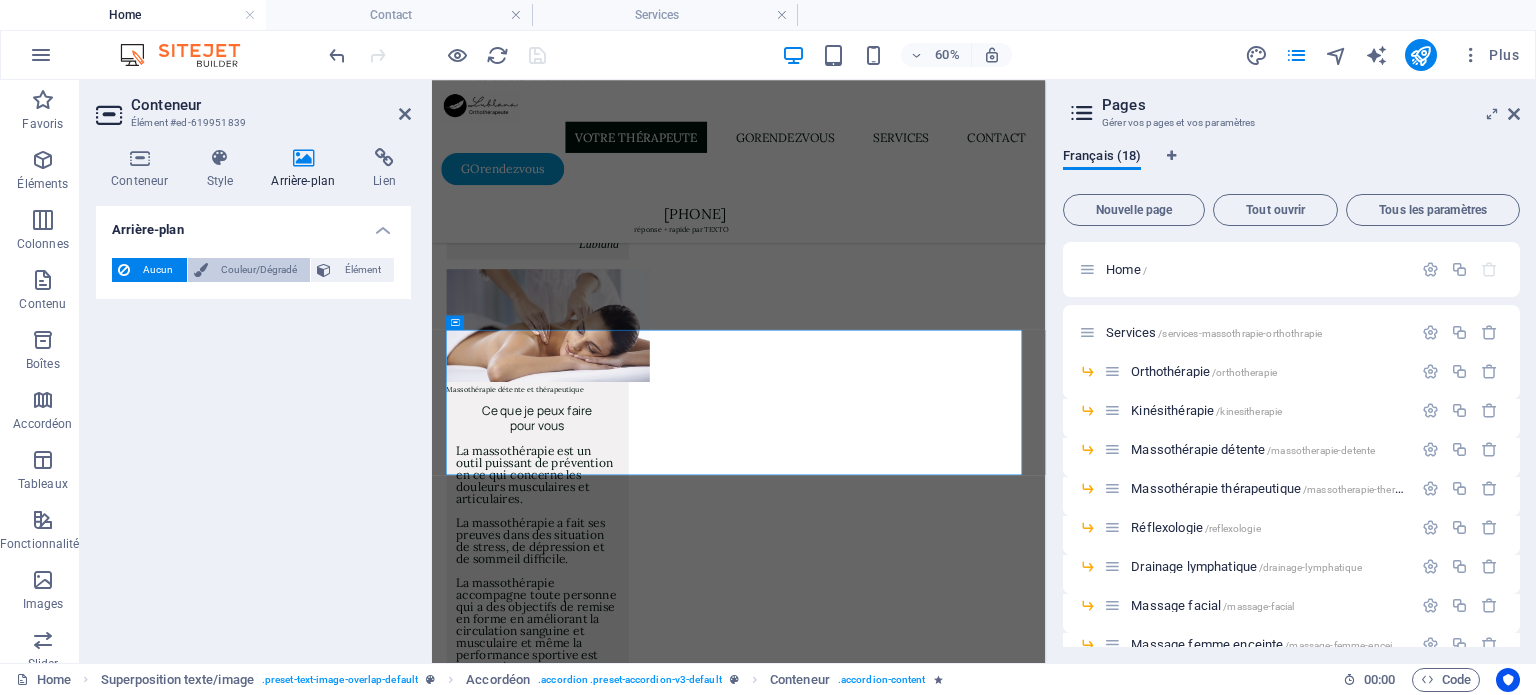 click on "Couleur/Dégradé" at bounding box center (259, 270) 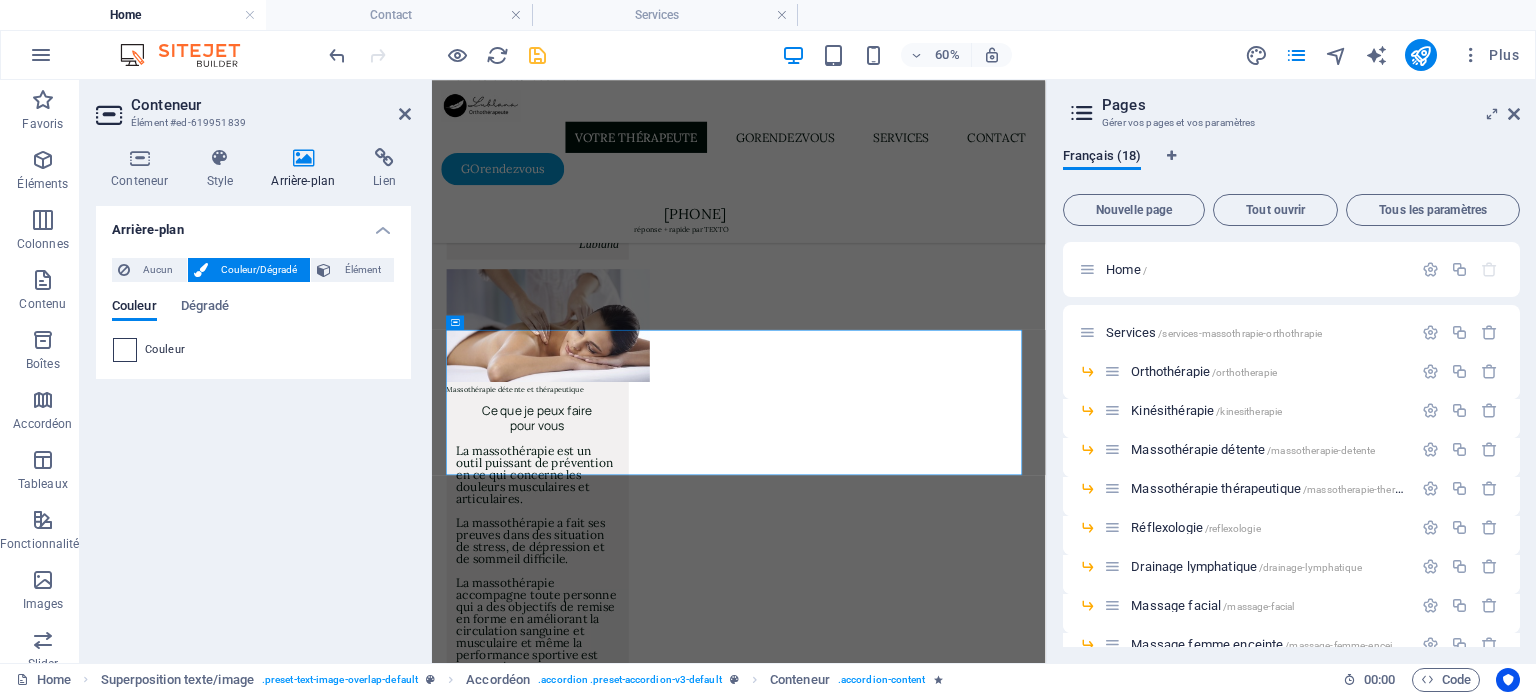 click at bounding box center [125, 350] 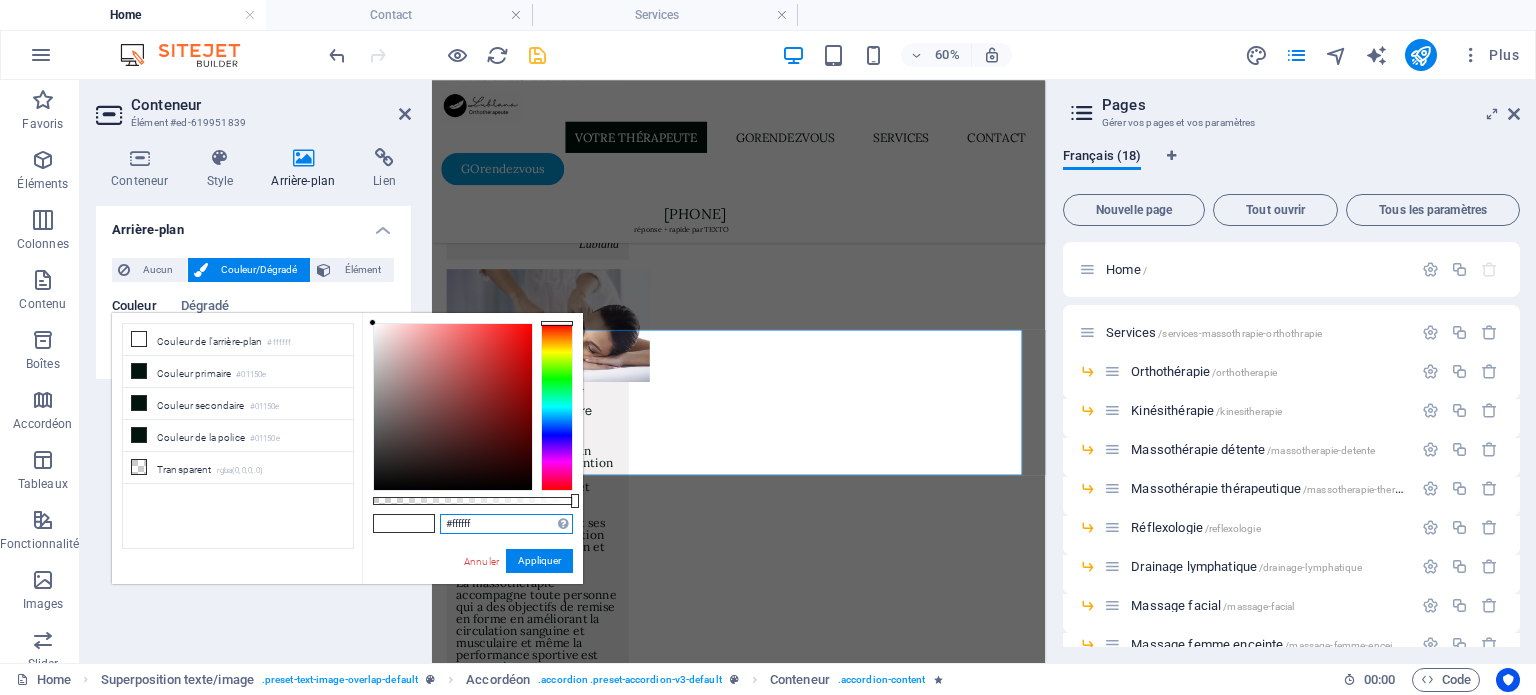 drag, startPoint x: 485, startPoint y: 525, endPoint x: 426, endPoint y: 523, distance: 59.03389 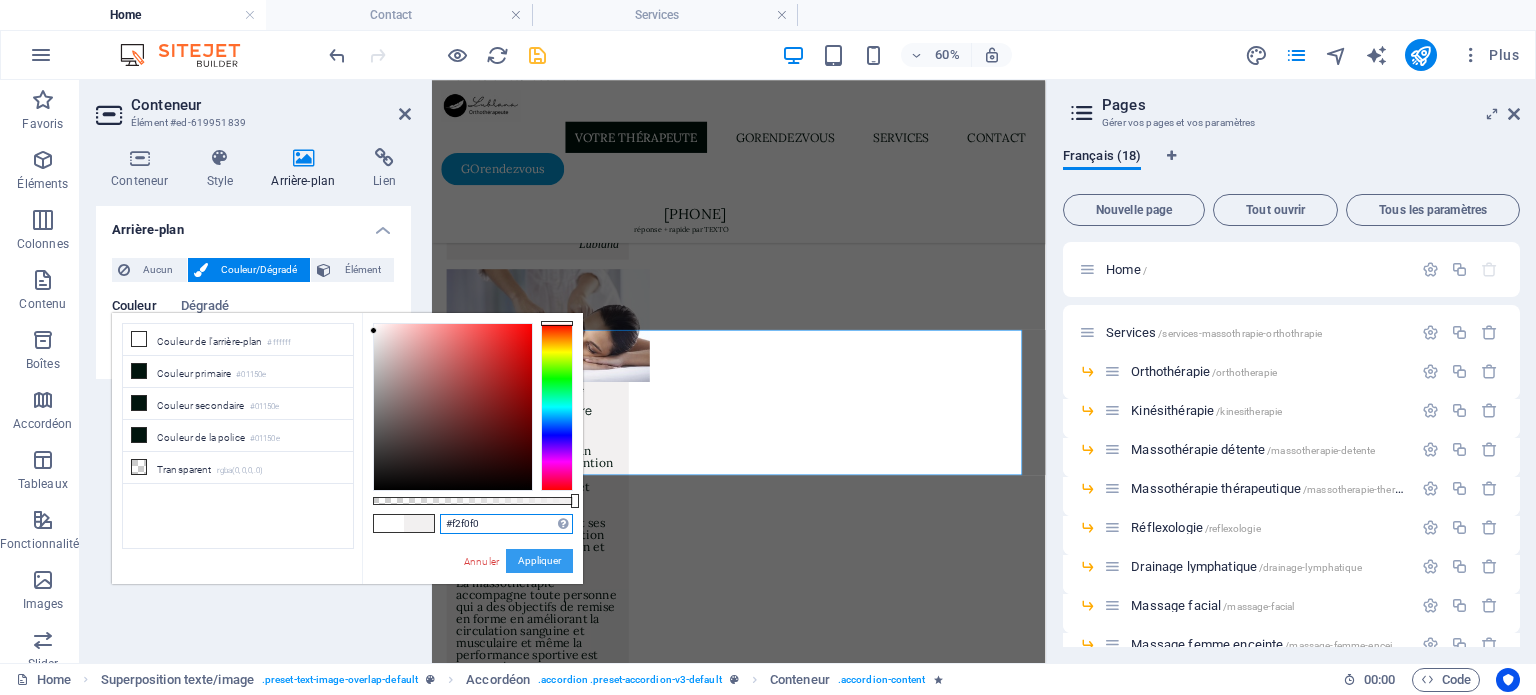 type on "#f2f0f0" 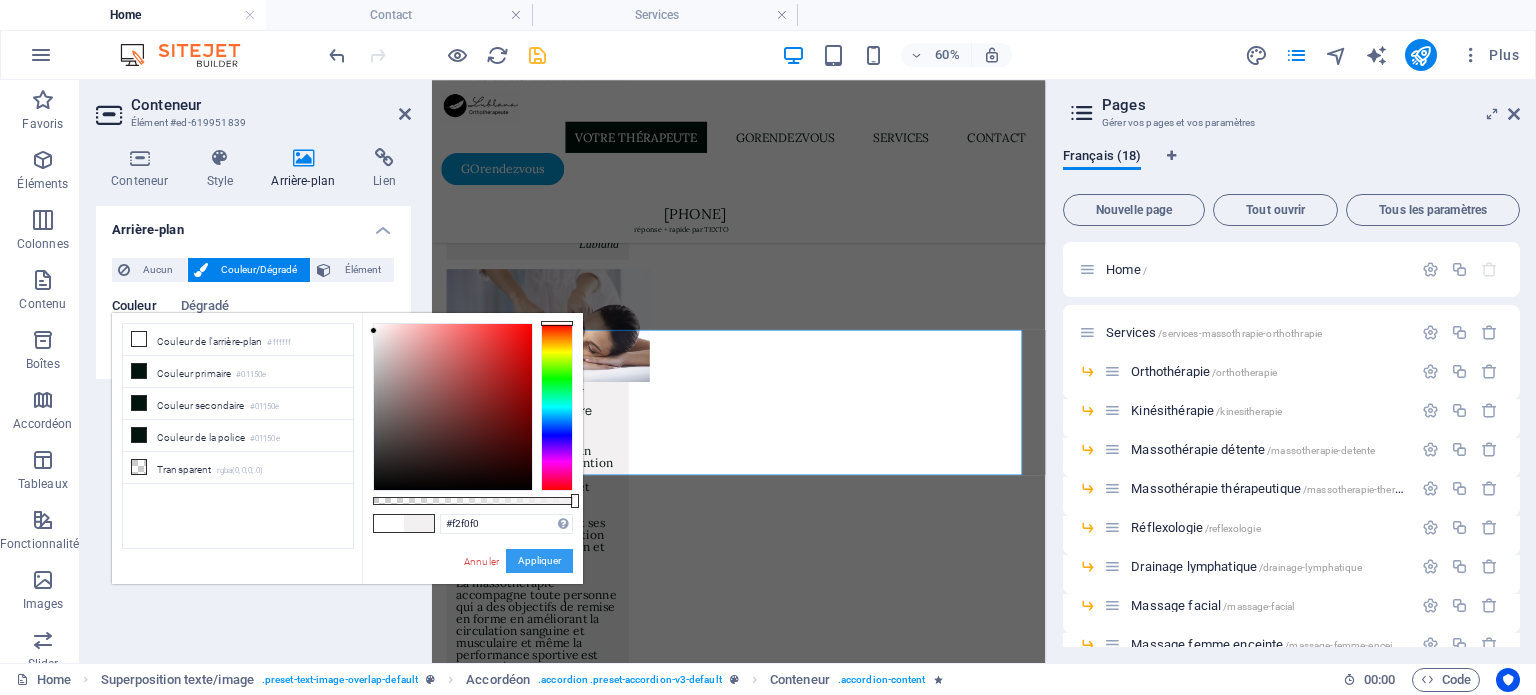 click on "Appliquer" at bounding box center (539, 561) 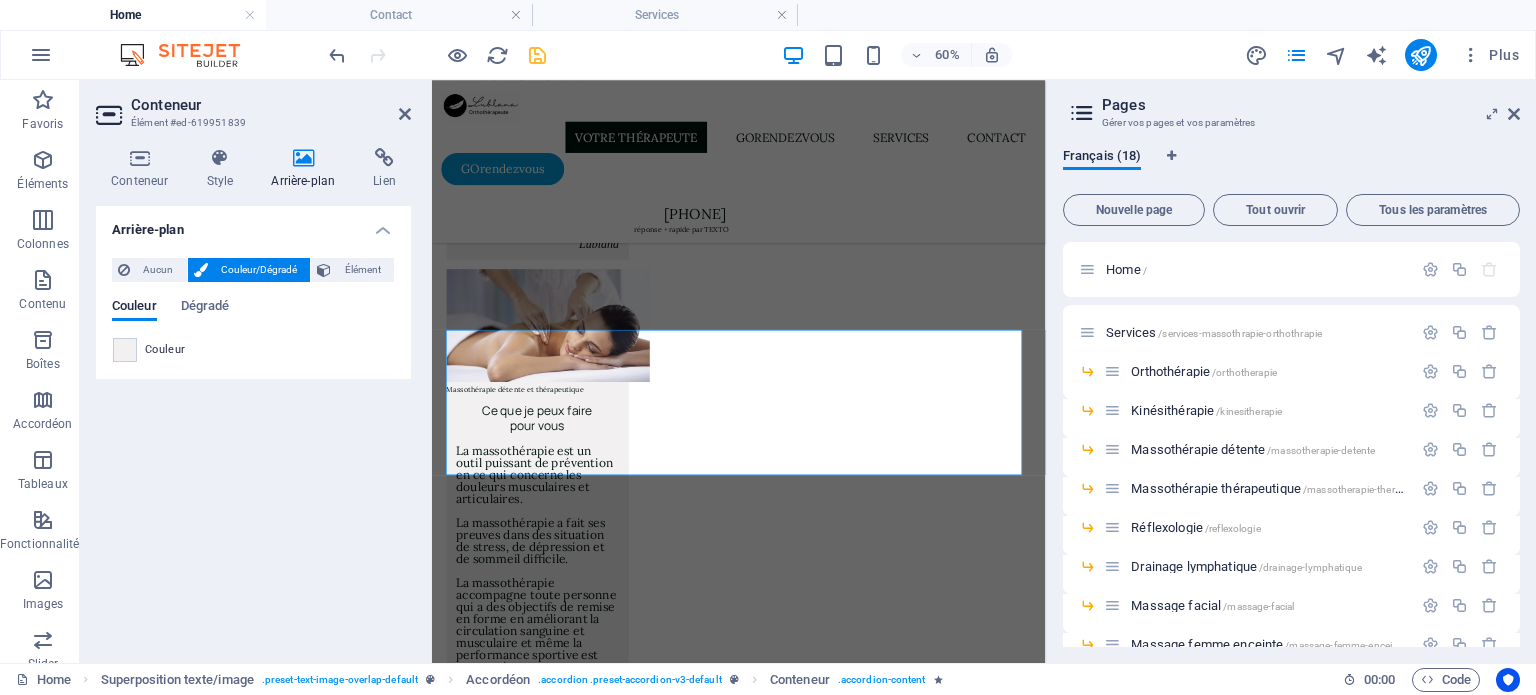 click on "Conteneur" at bounding box center (271, 105) 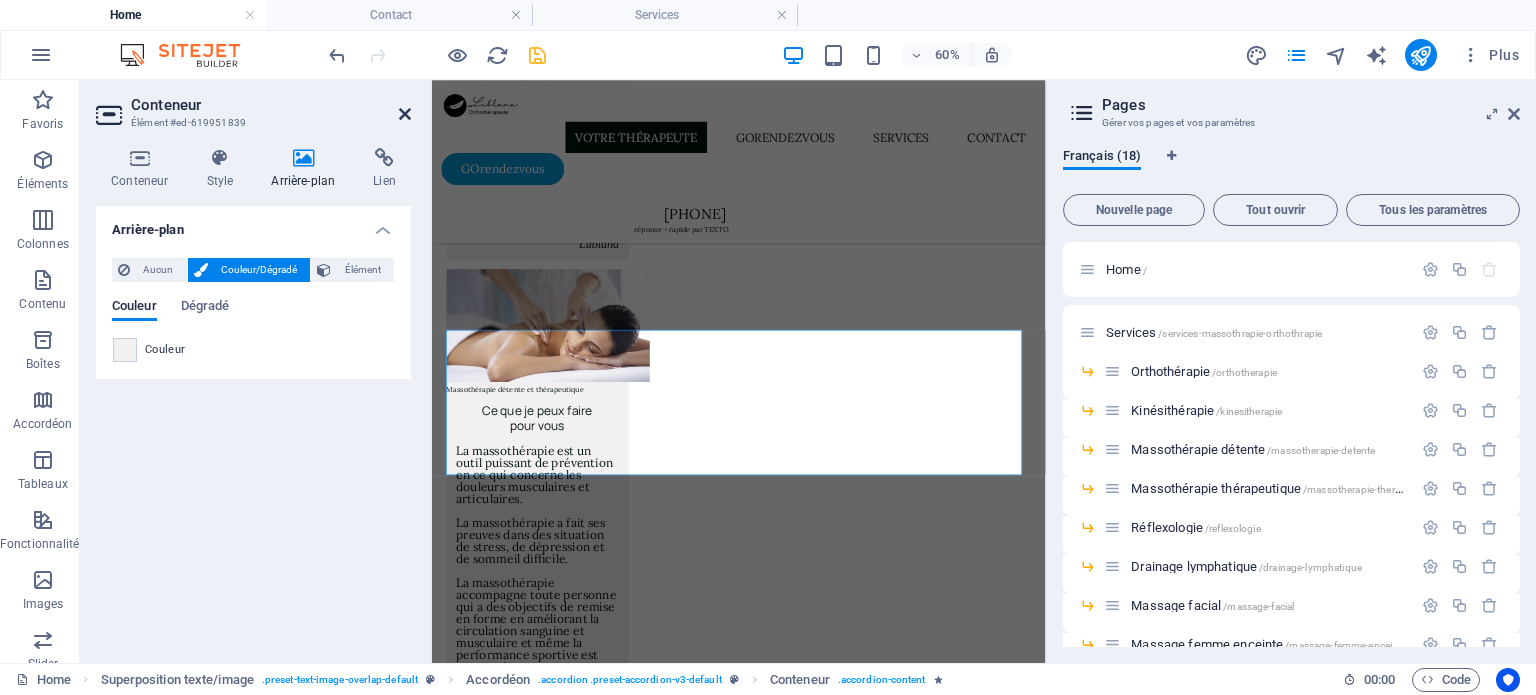 click at bounding box center (405, 114) 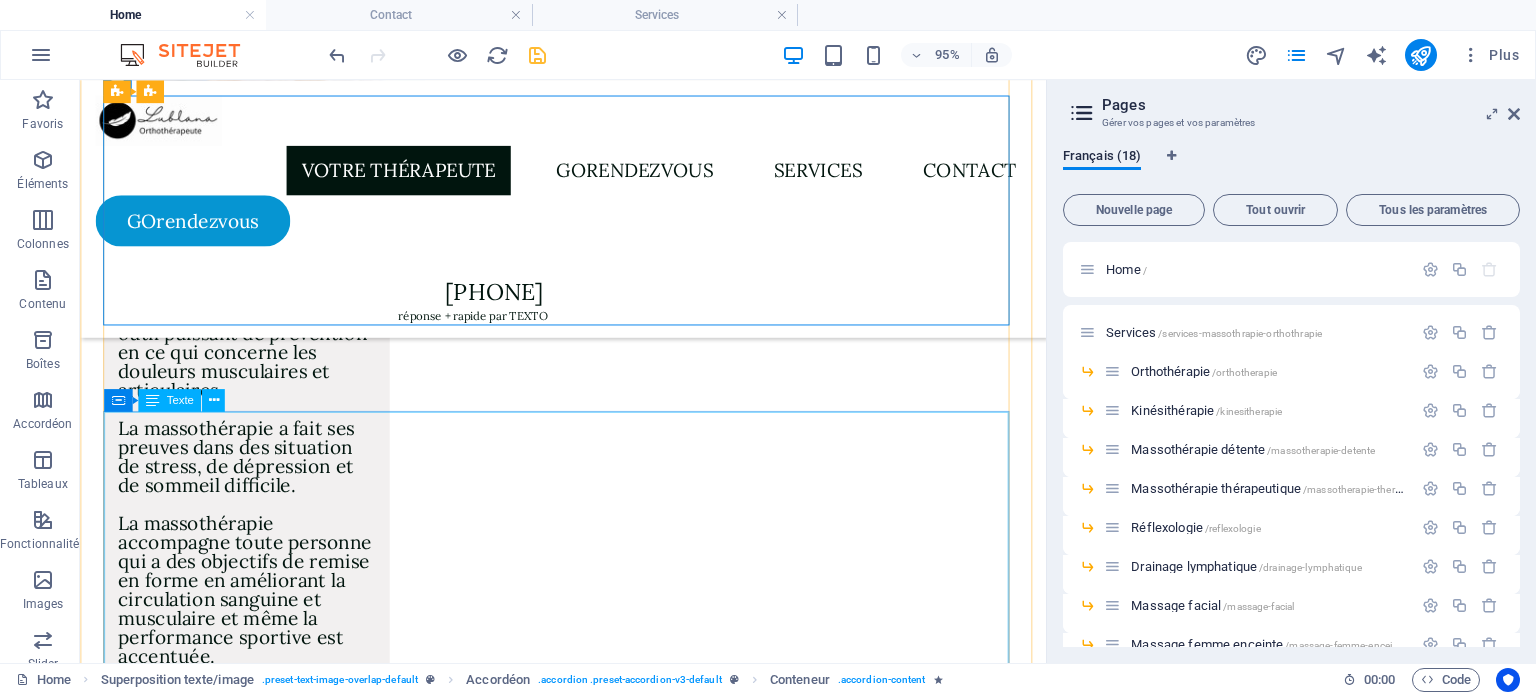scroll, scrollTop: 1976, scrollLeft: 0, axis: vertical 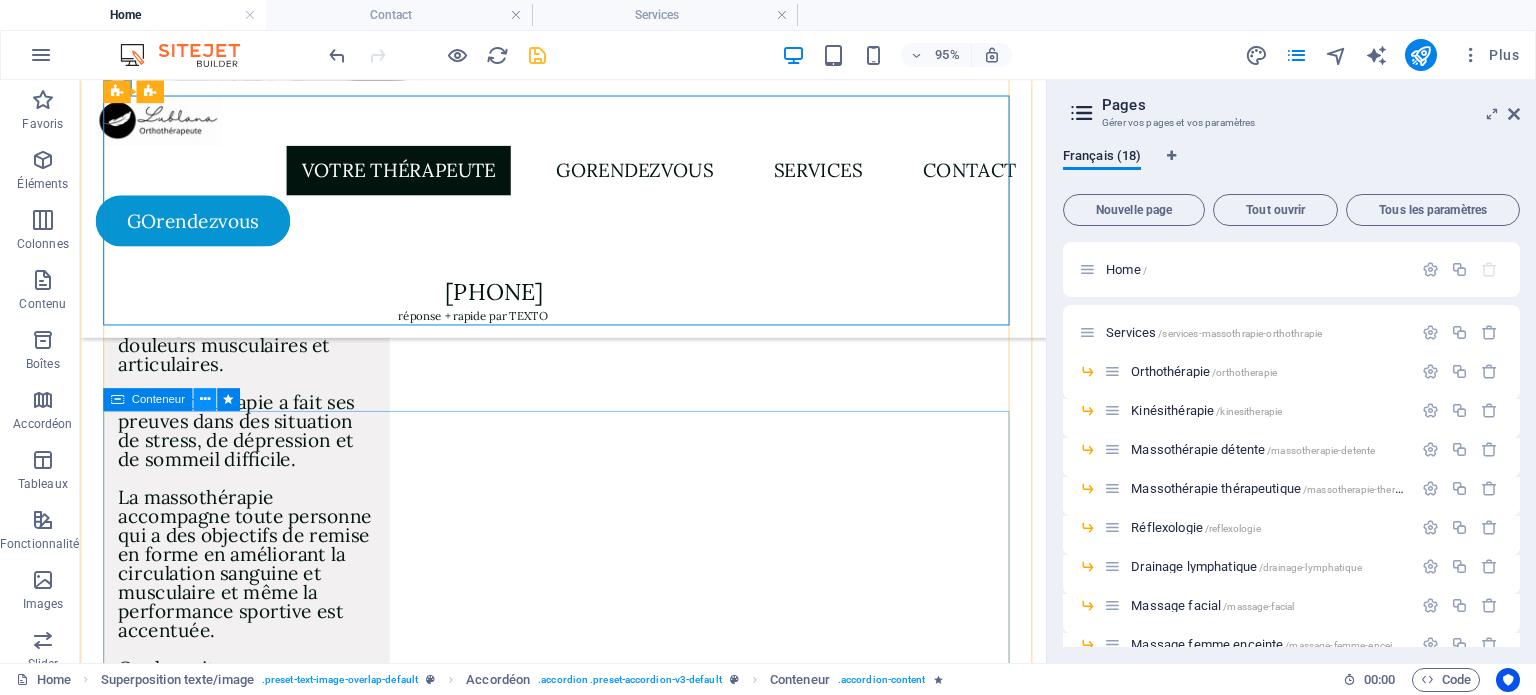 click at bounding box center (204, 400) 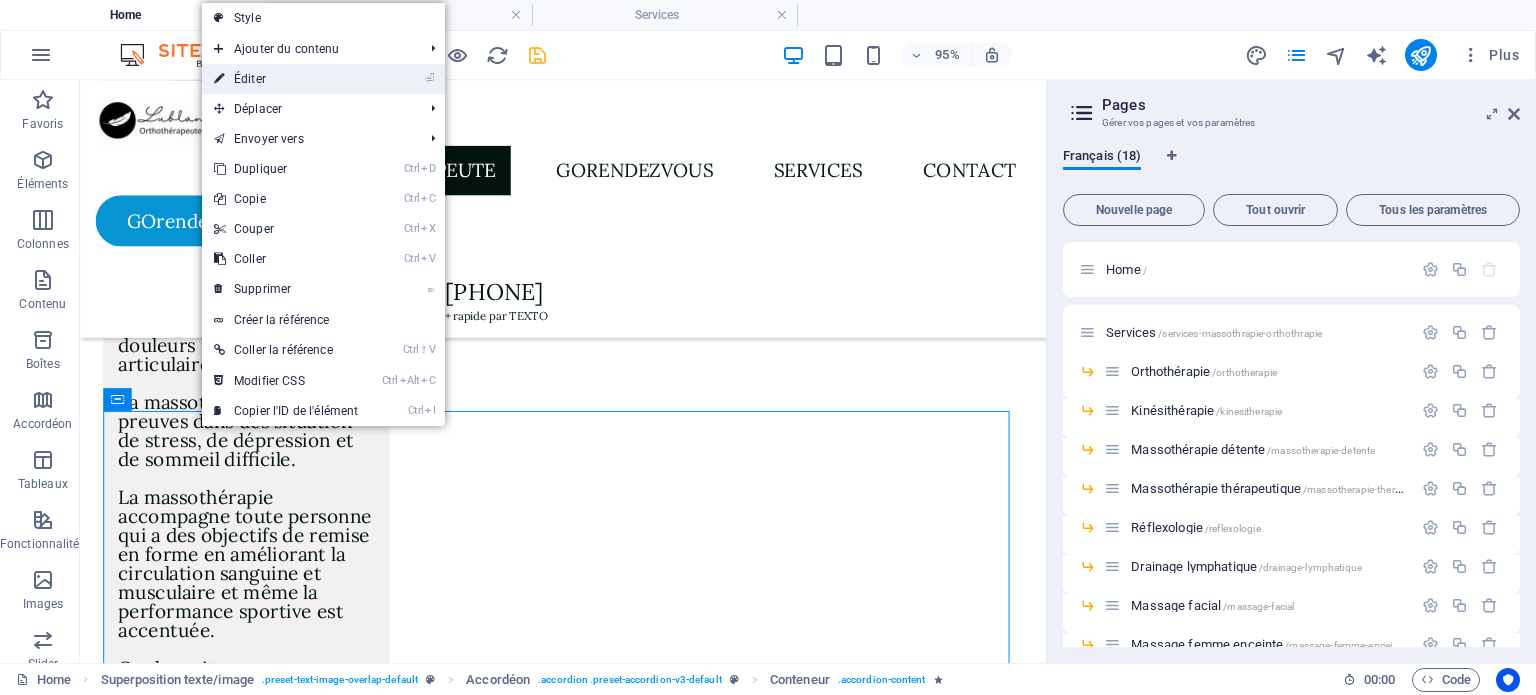 click on "⏎  Éditer" at bounding box center [286, 79] 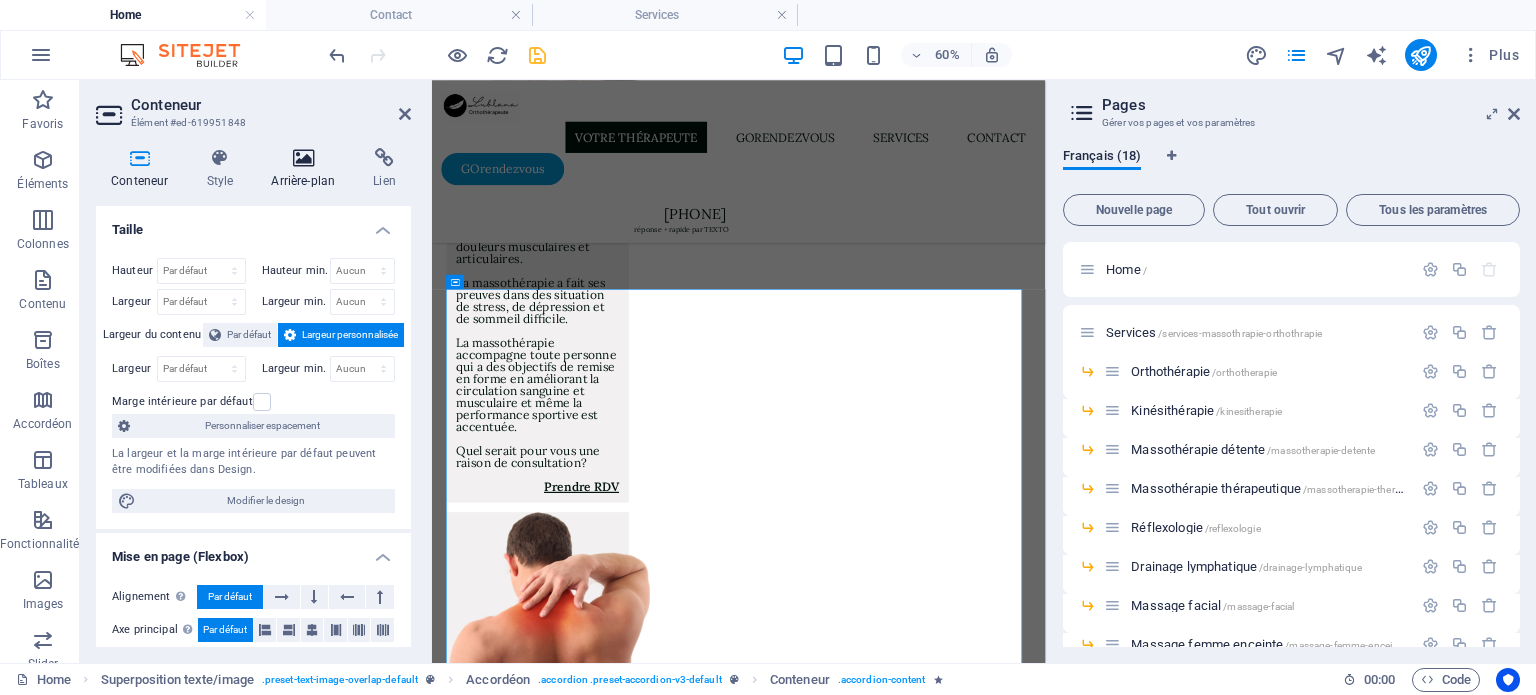 click at bounding box center (303, 158) 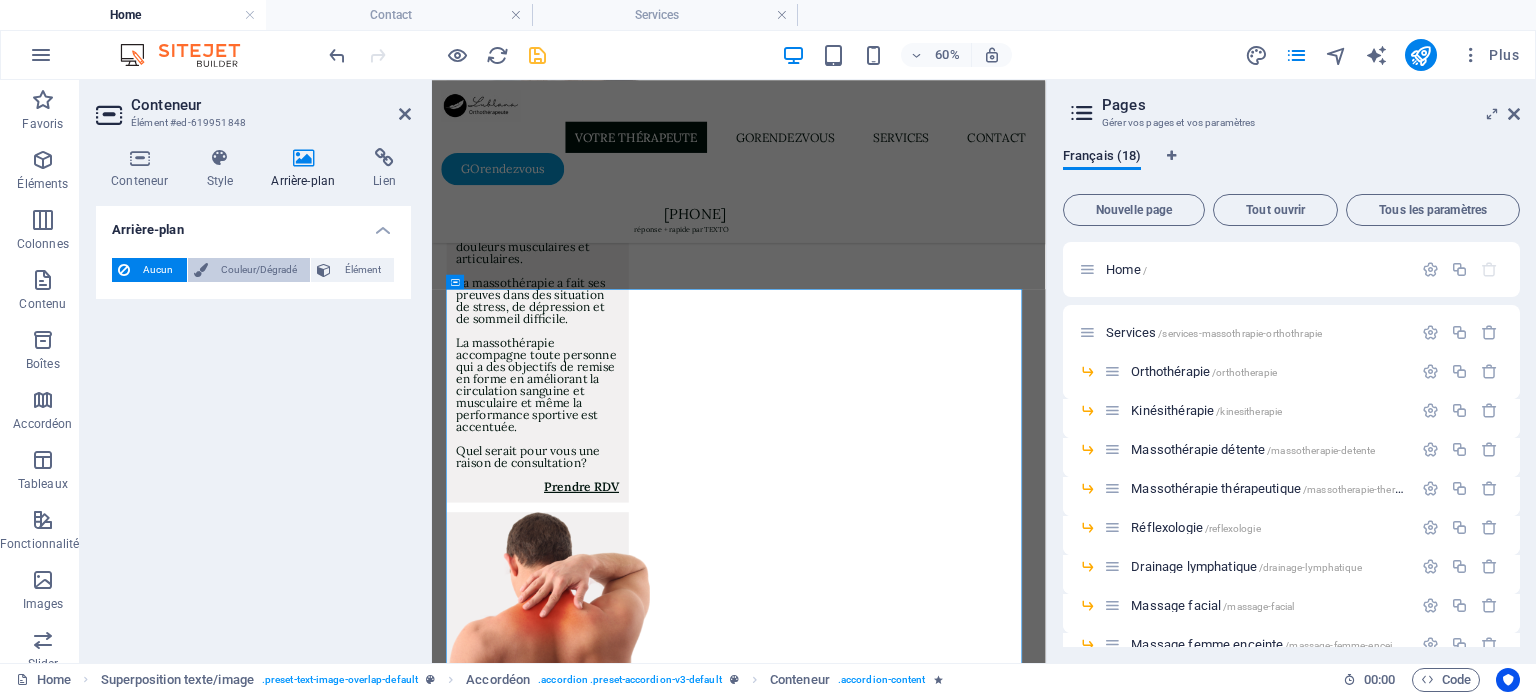 click on "Couleur/Dégradé" at bounding box center (259, 270) 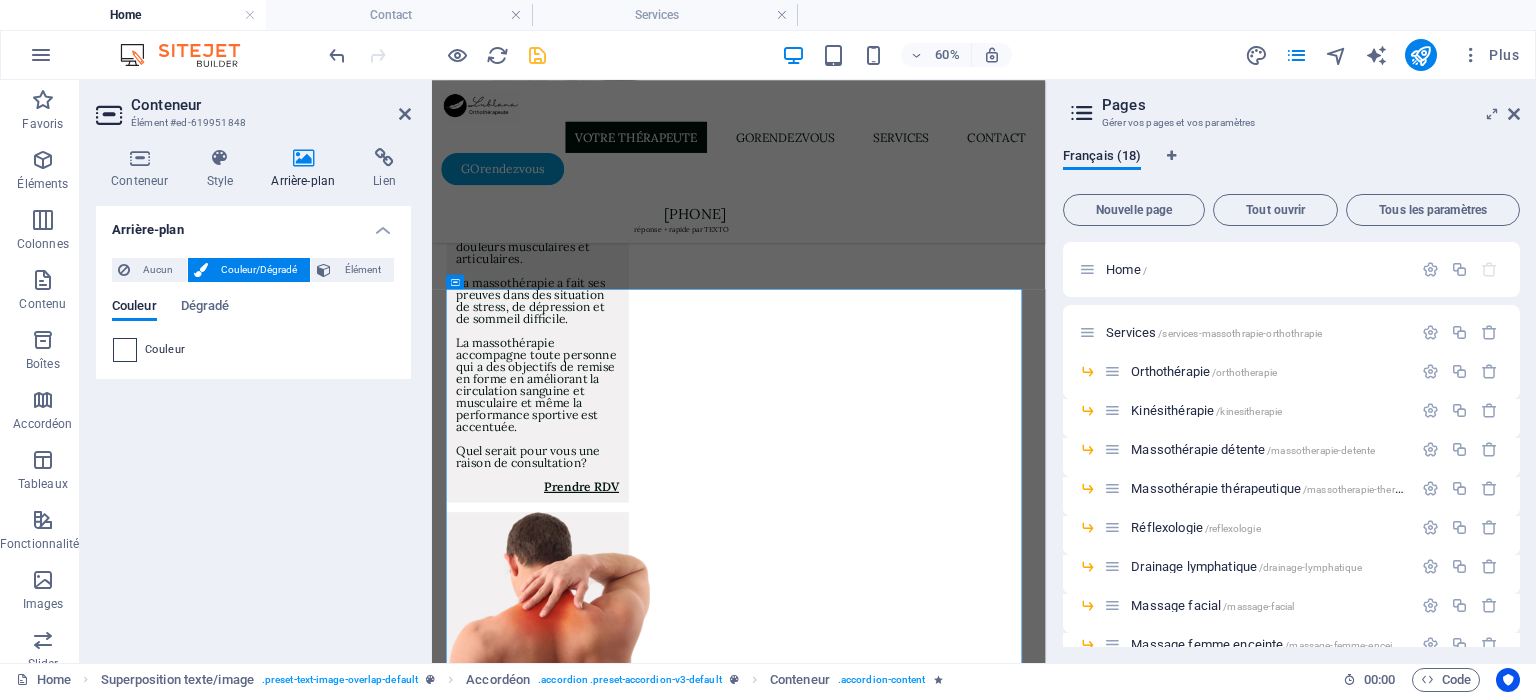 click at bounding box center (125, 350) 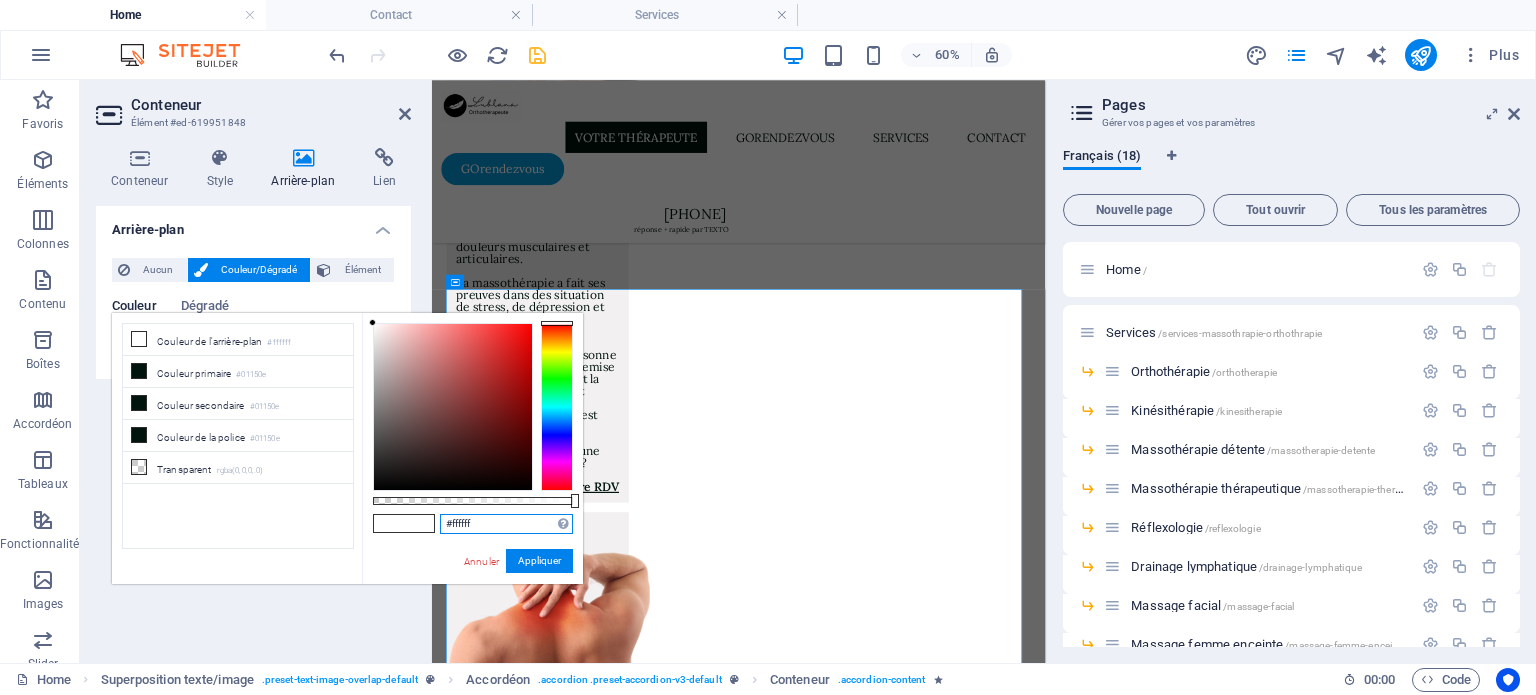 drag, startPoint x: 484, startPoint y: 523, endPoint x: 433, endPoint y: 524, distance: 51.009804 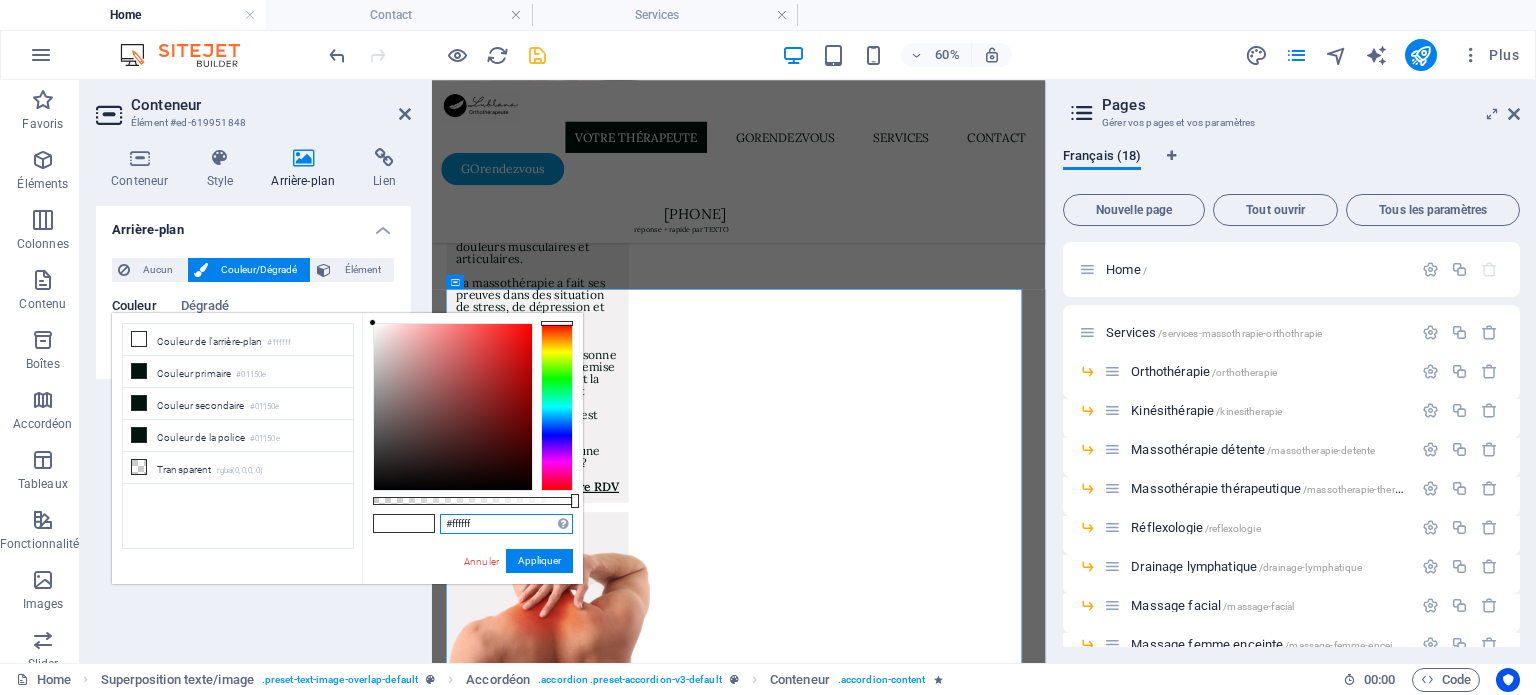 paste on "2f0f0" 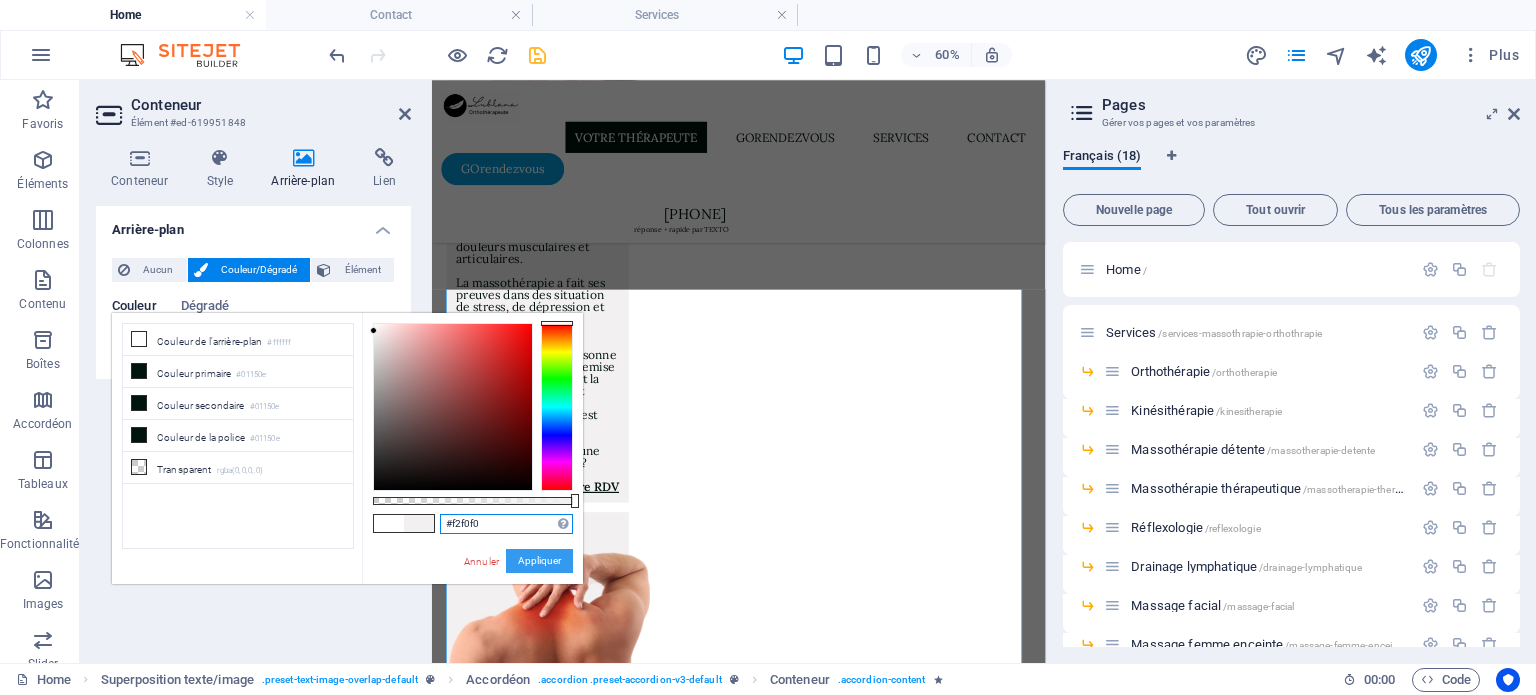 type on "#f2f0f0" 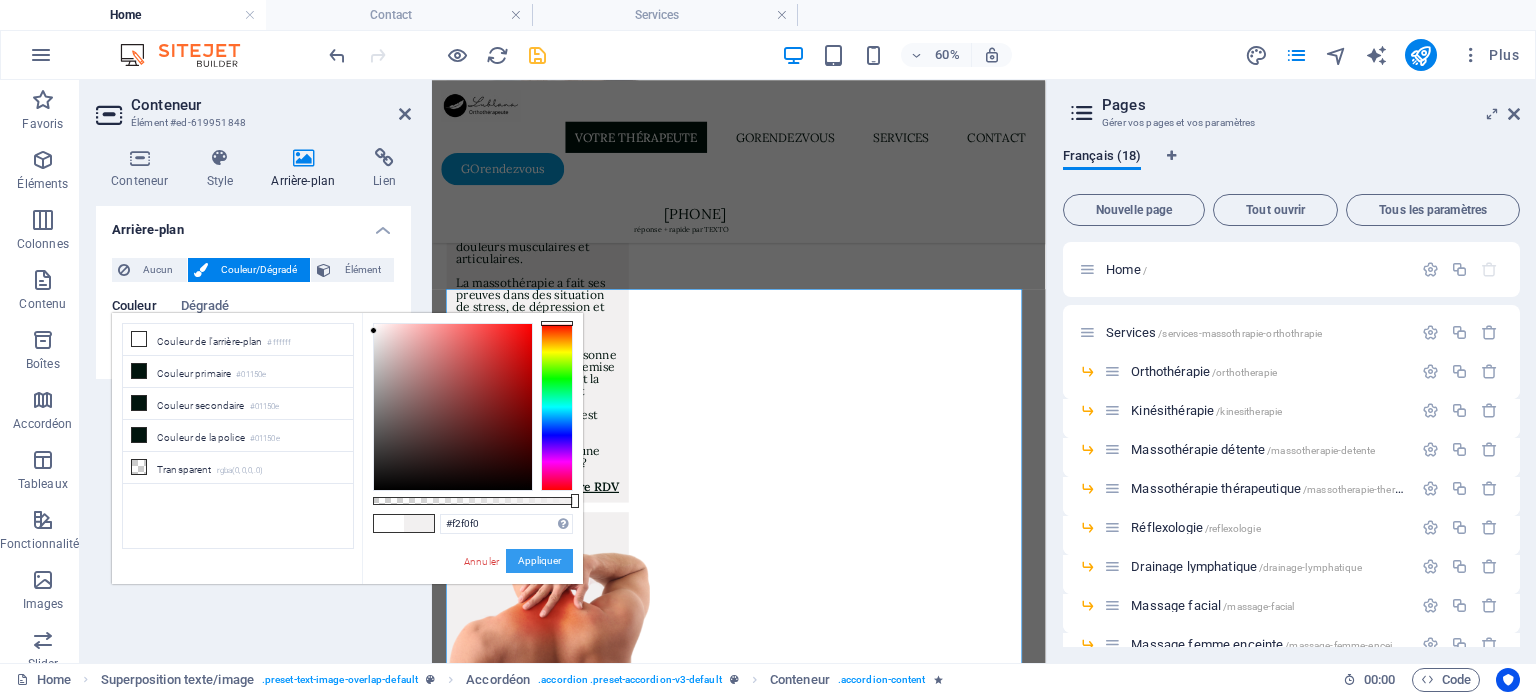 click on "Appliquer" at bounding box center [539, 561] 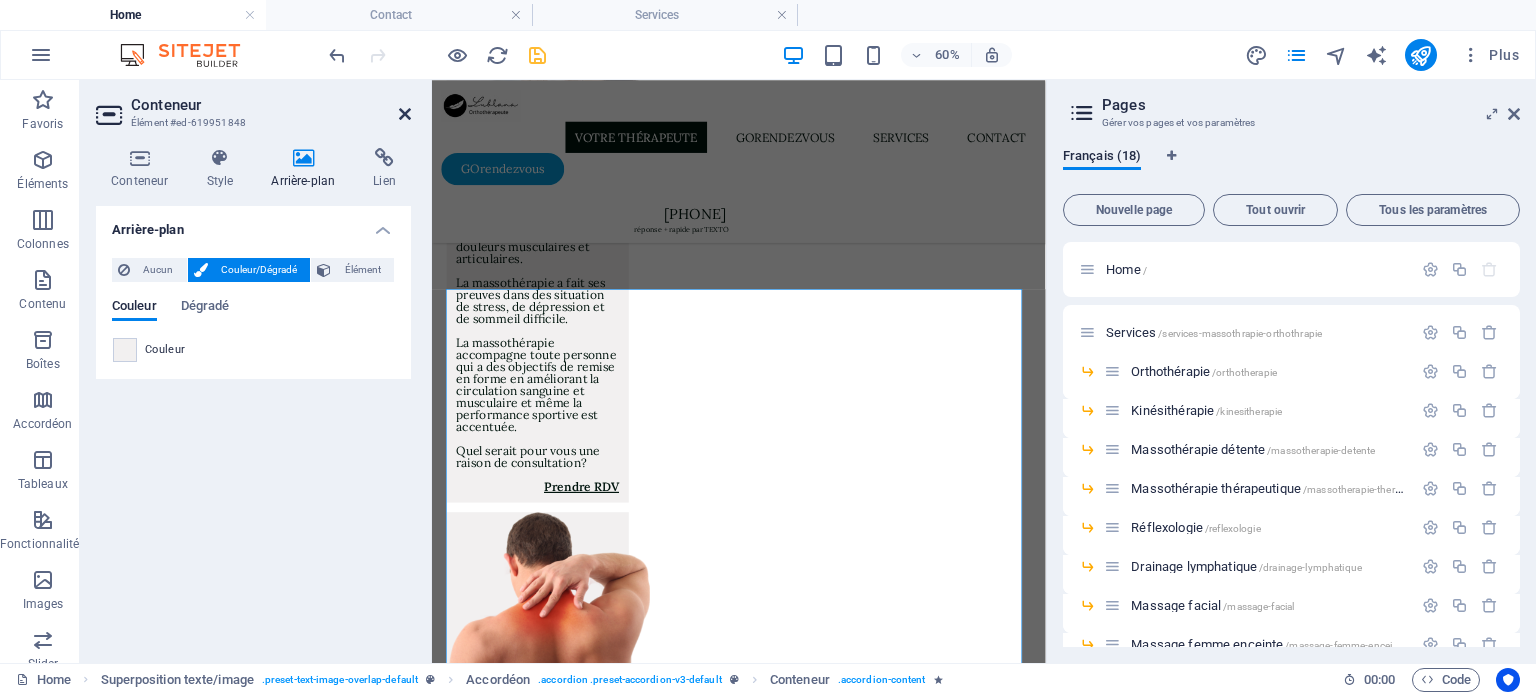 click at bounding box center [405, 114] 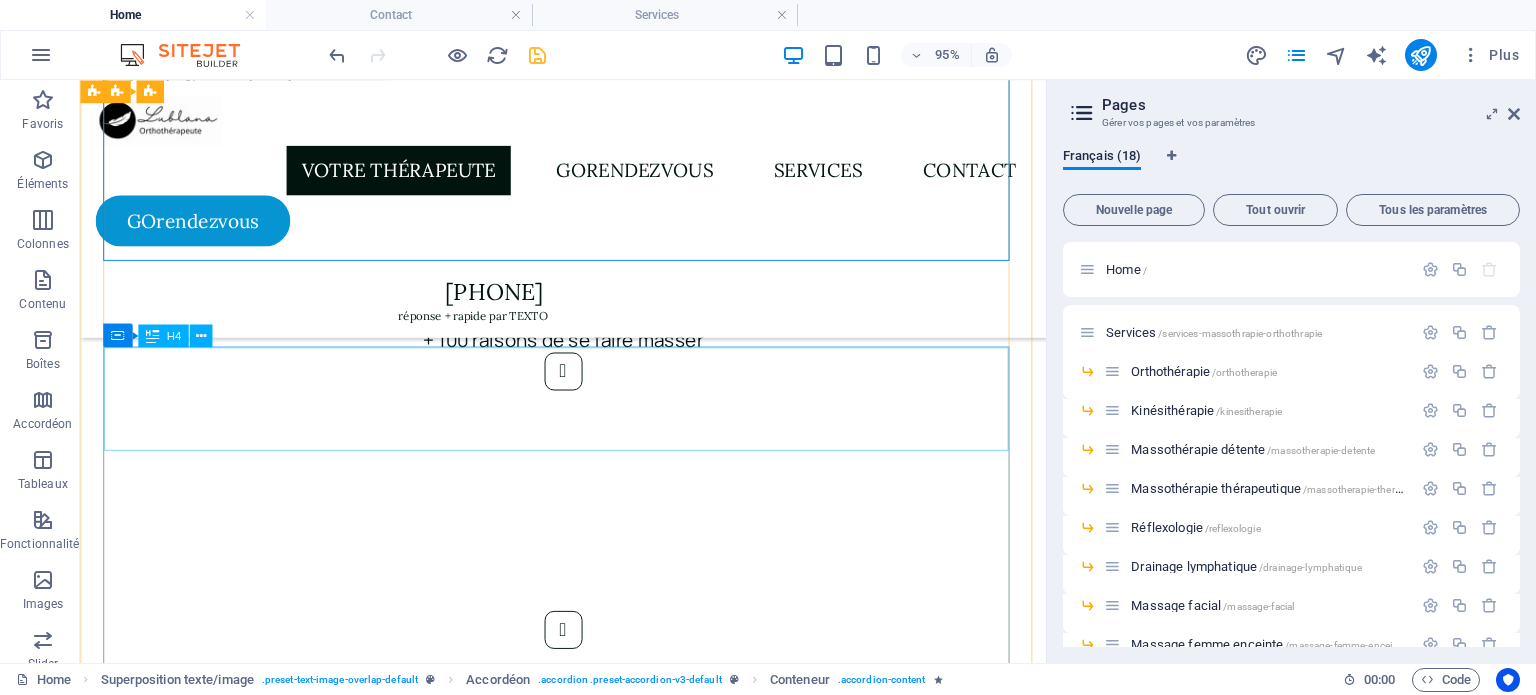 scroll, scrollTop: 3276, scrollLeft: 0, axis: vertical 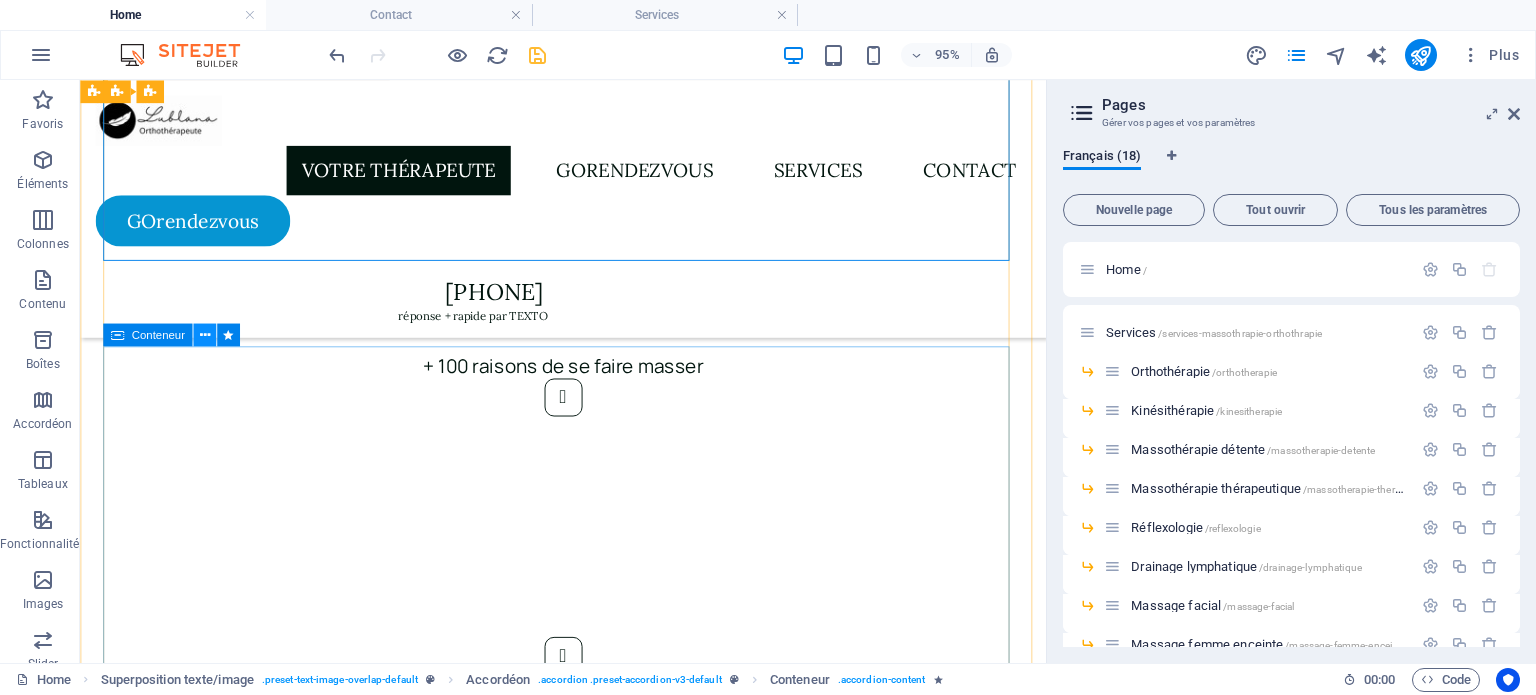click at bounding box center (204, 335) 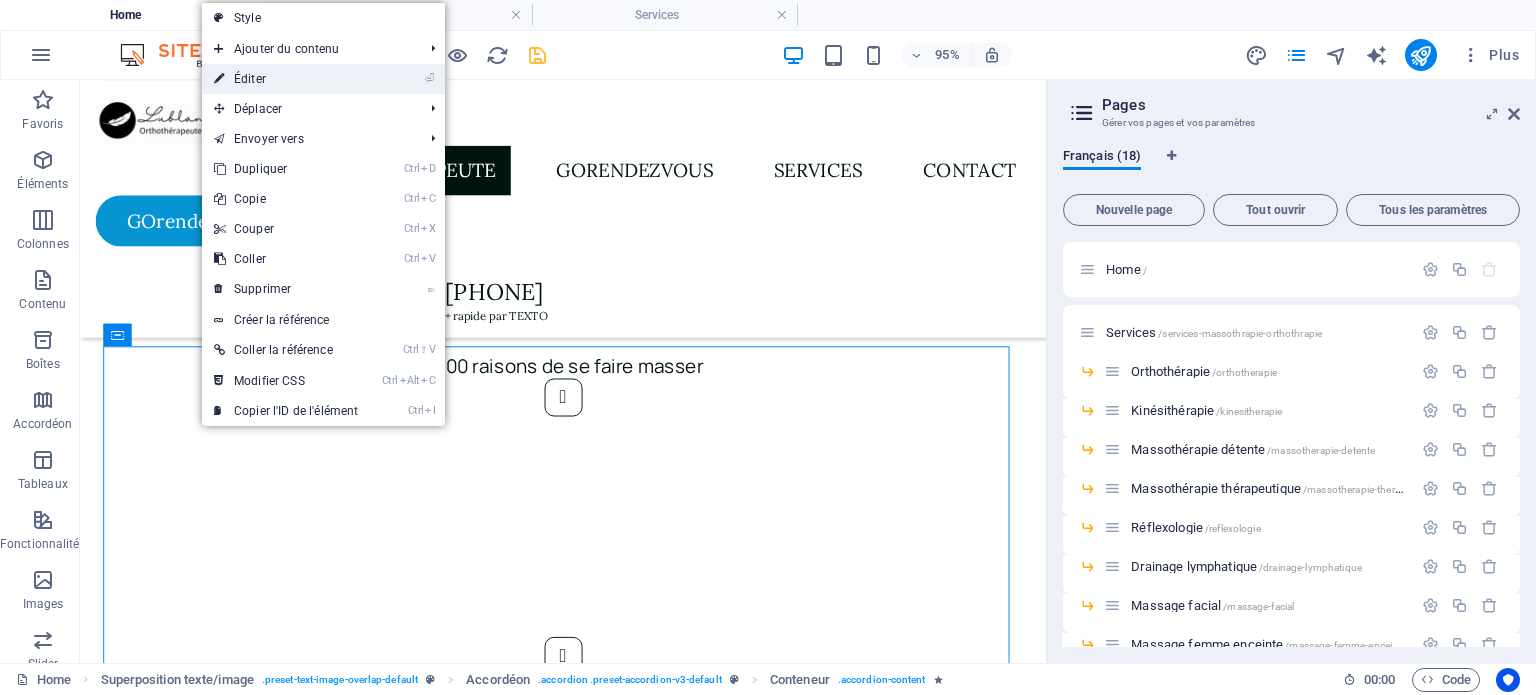 click on "⏎  Éditer" at bounding box center [286, 79] 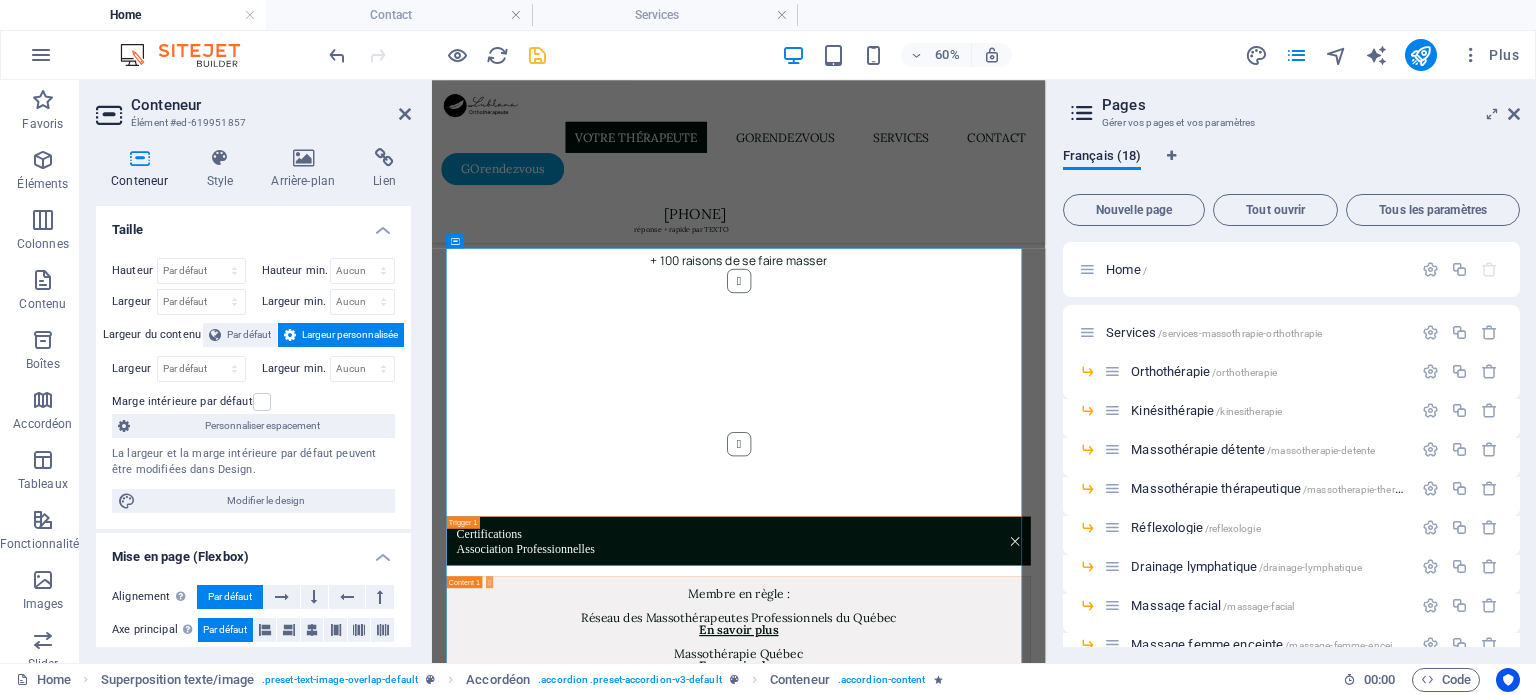 scroll, scrollTop: 3278, scrollLeft: 0, axis: vertical 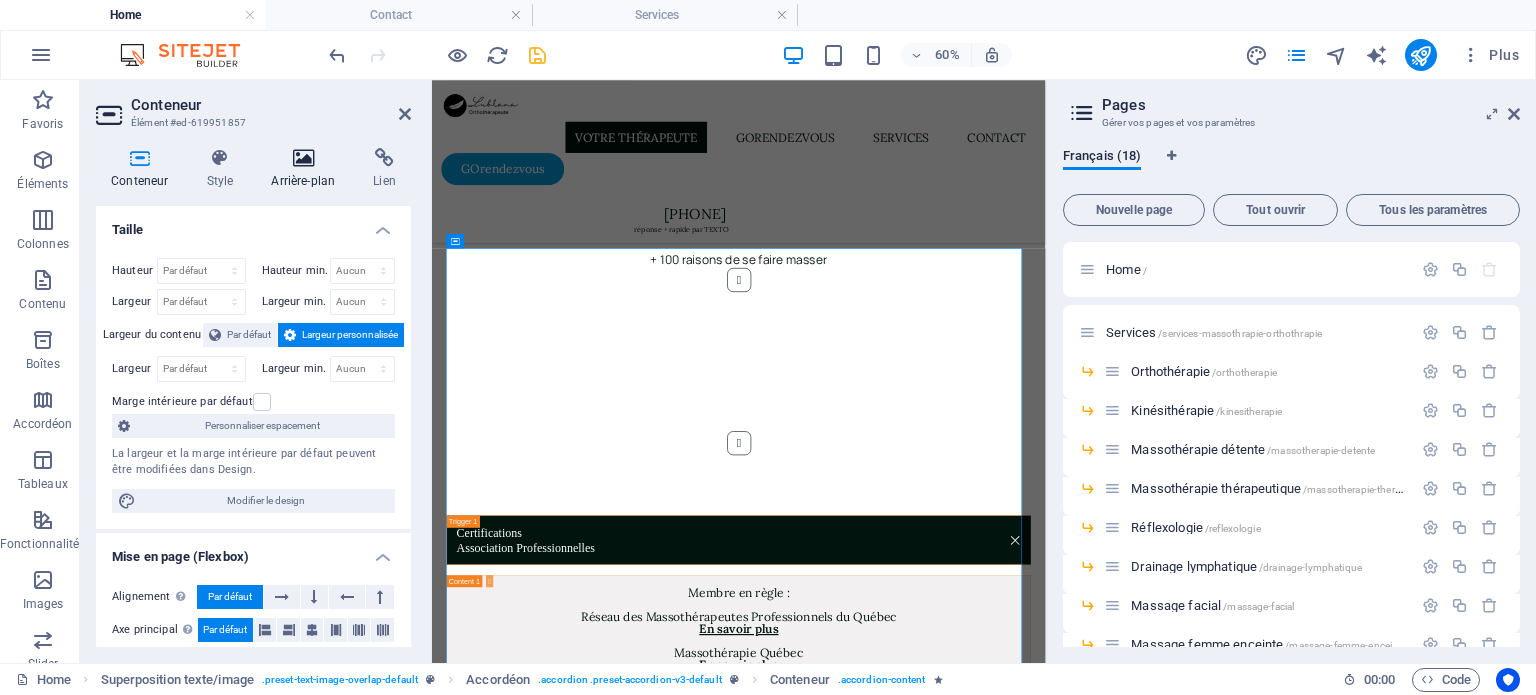 click at bounding box center (303, 158) 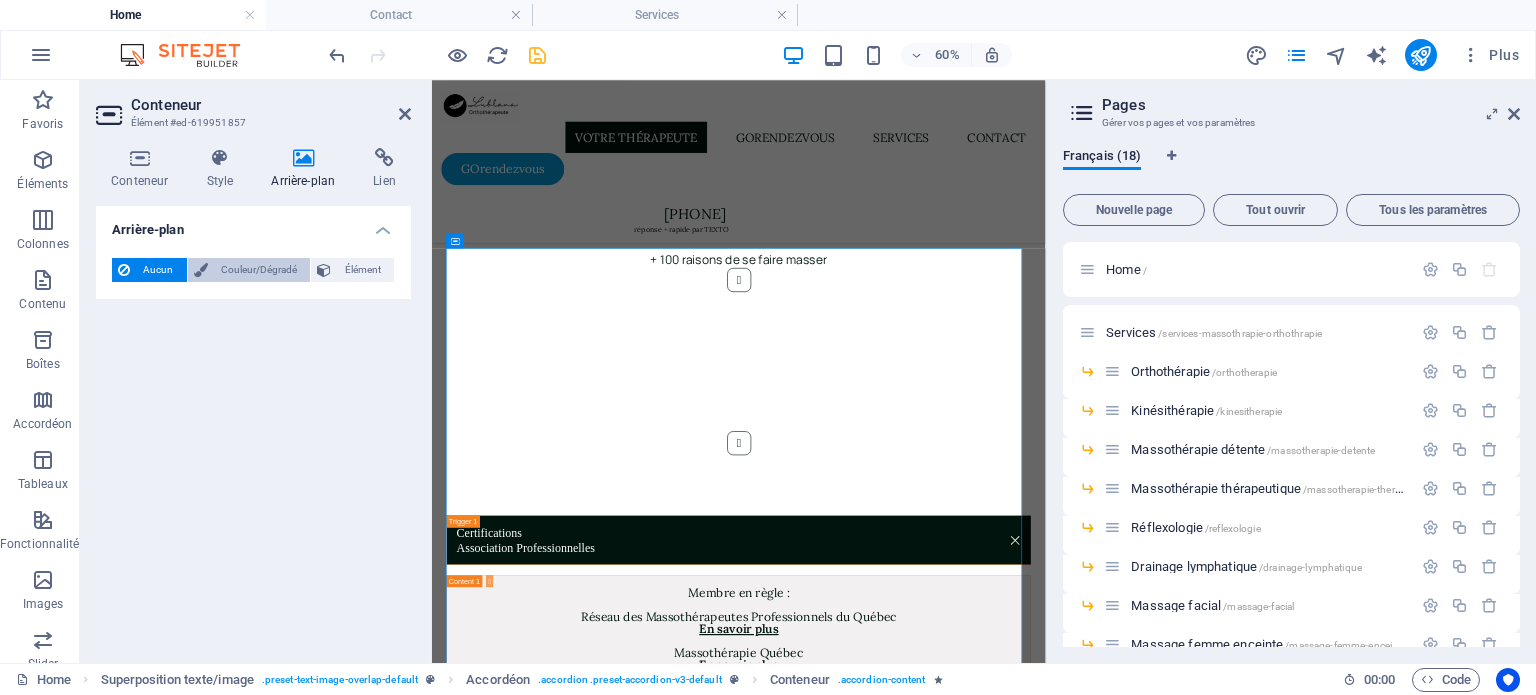 click on "Couleur/Dégradé" at bounding box center [259, 270] 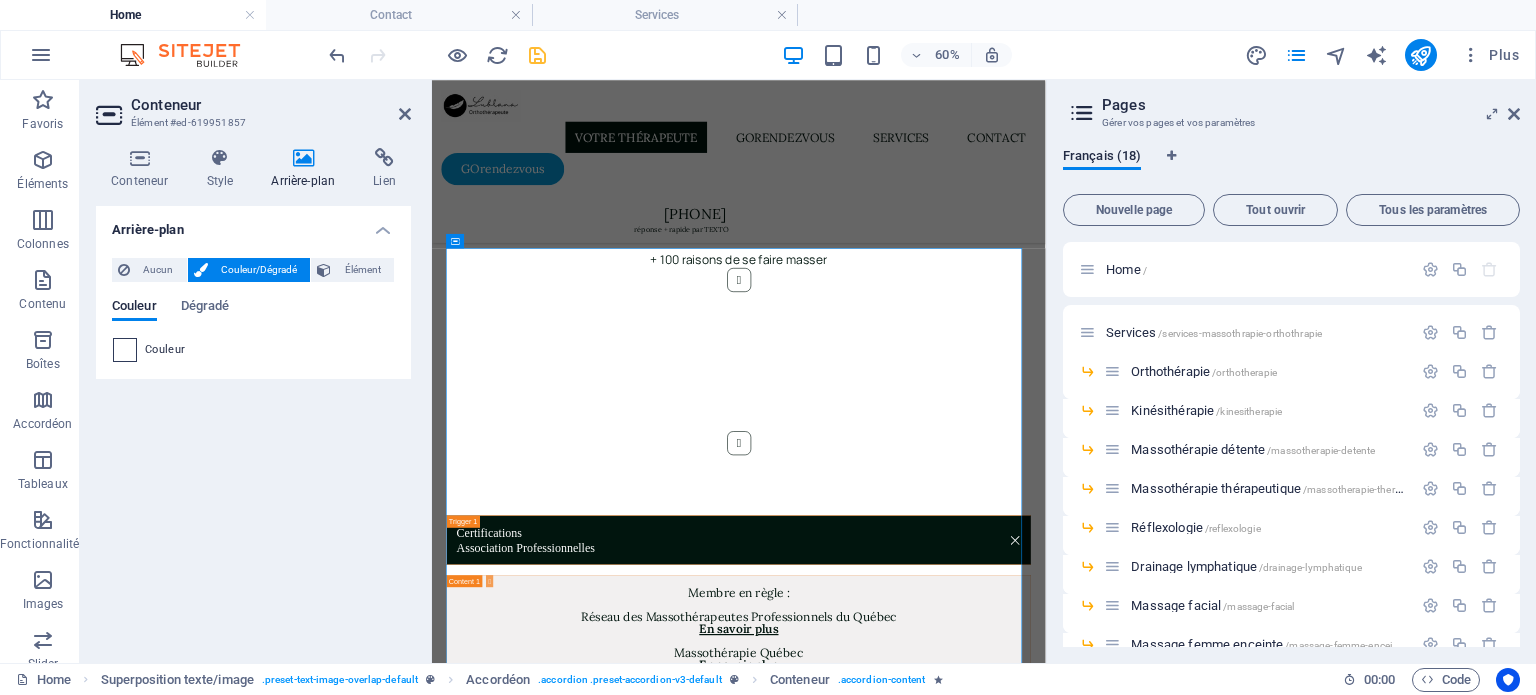 click at bounding box center [125, 350] 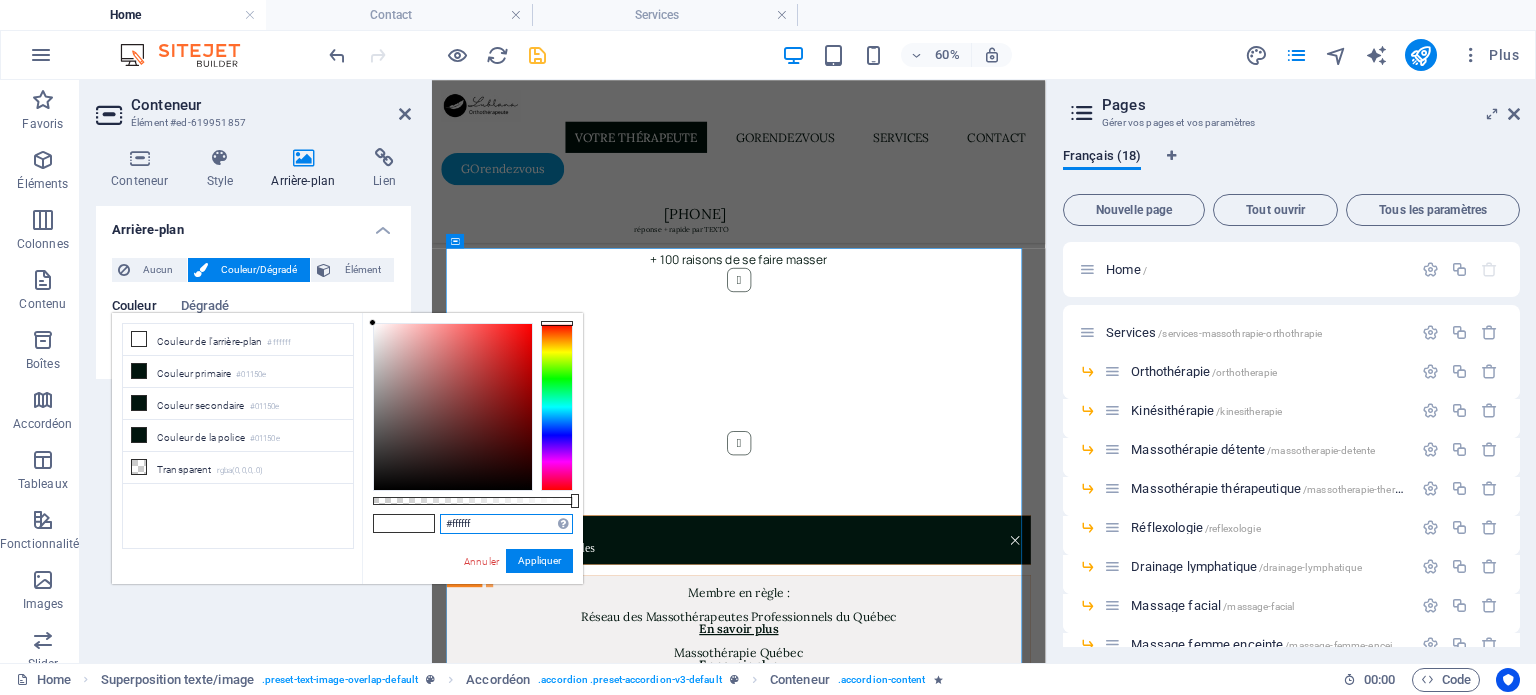 drag, startPoint x: 488, startPoint y: 525, endPoint x: 397, endPoint y: 522, distance: 91.04944 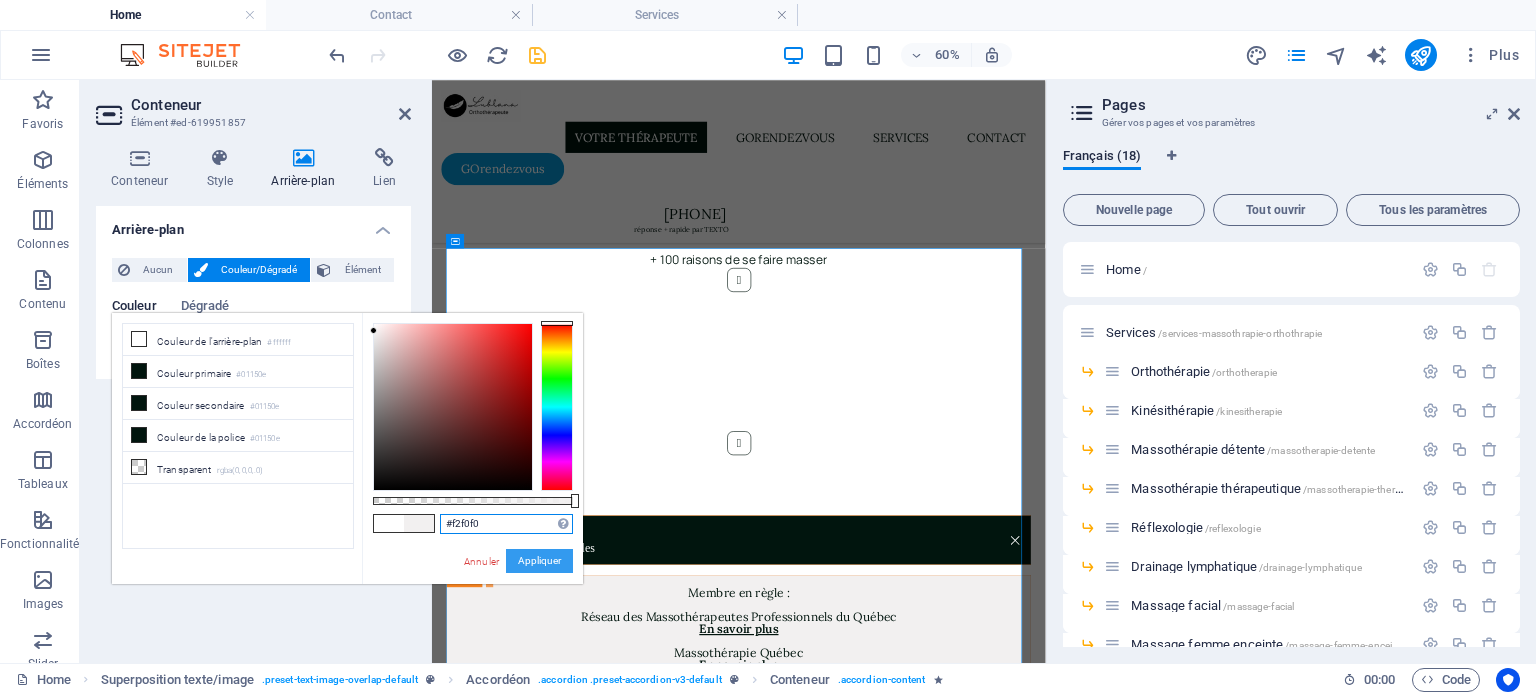 type on "#f2f0f0" 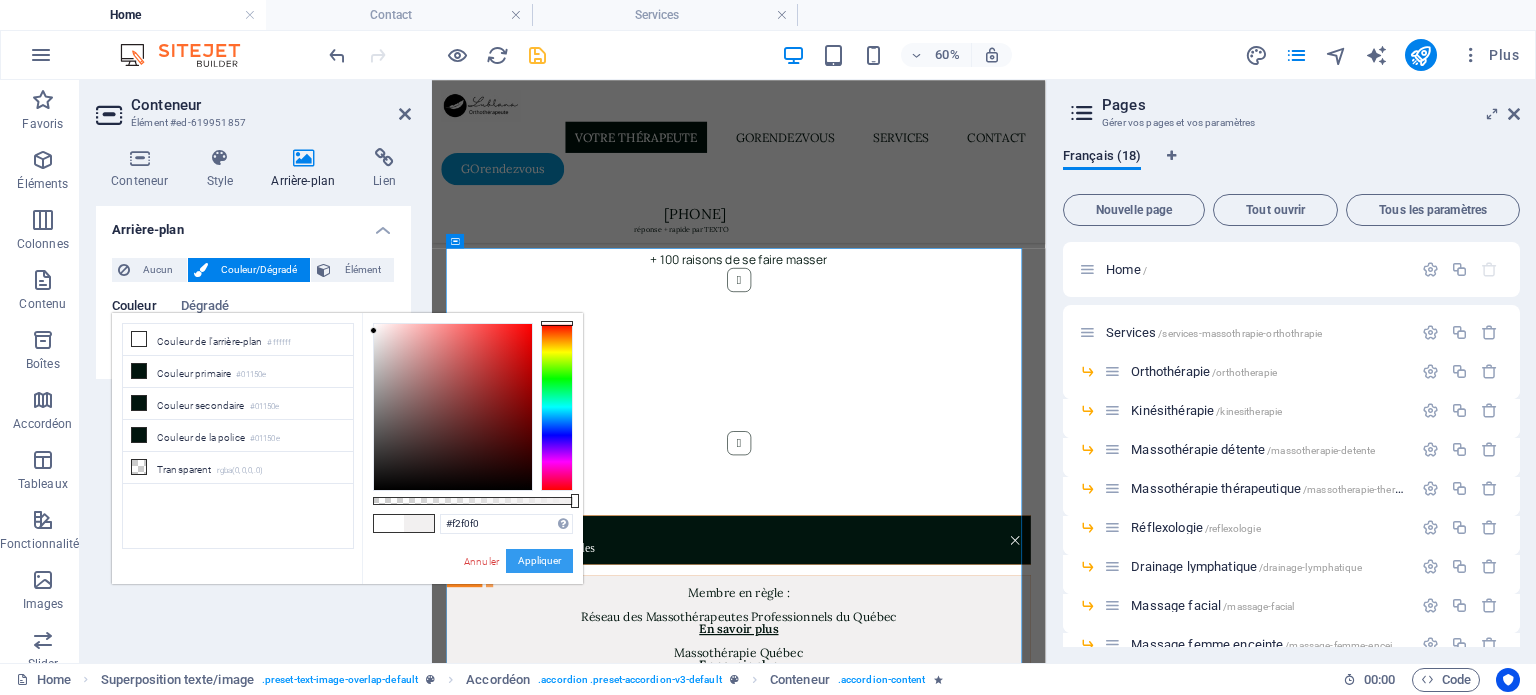 click on "Appliquer" at bounding box center (539, 561) 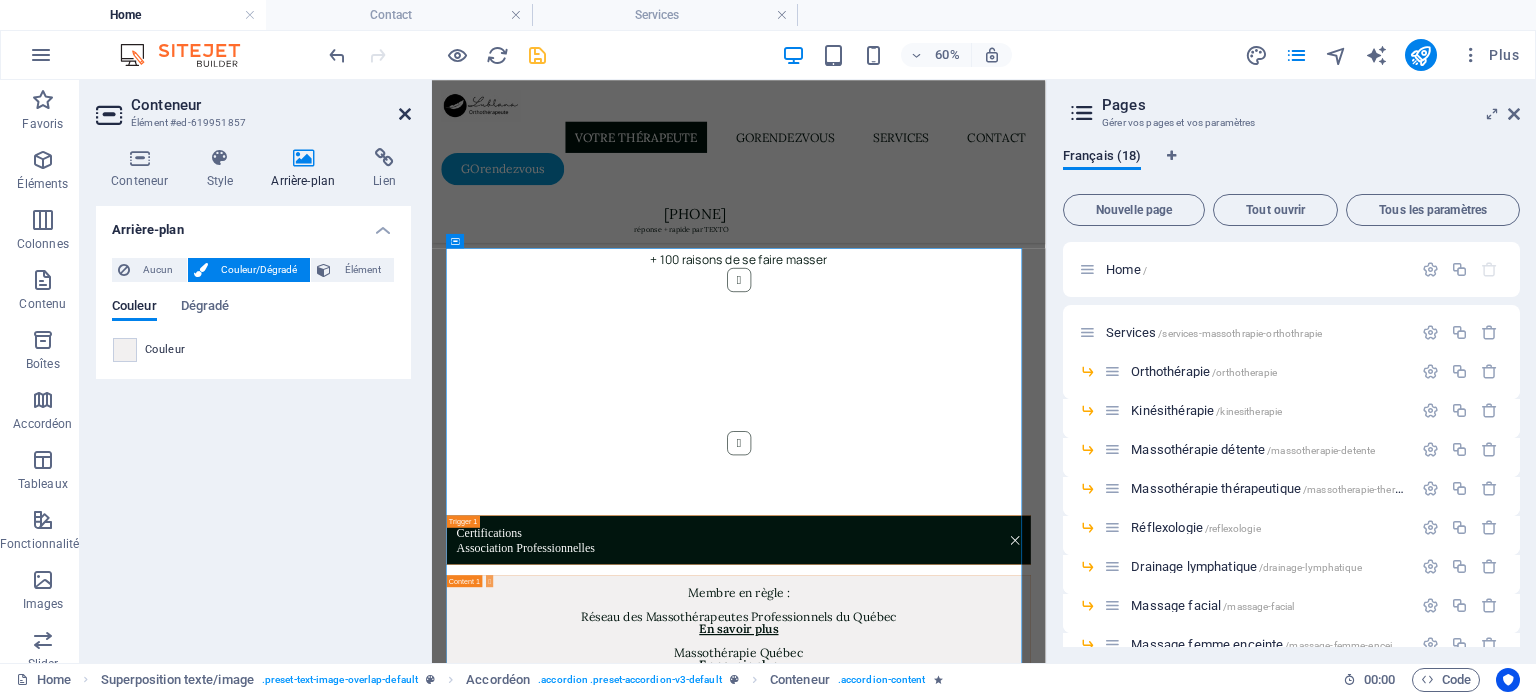 click at bounding box center [405, 114] 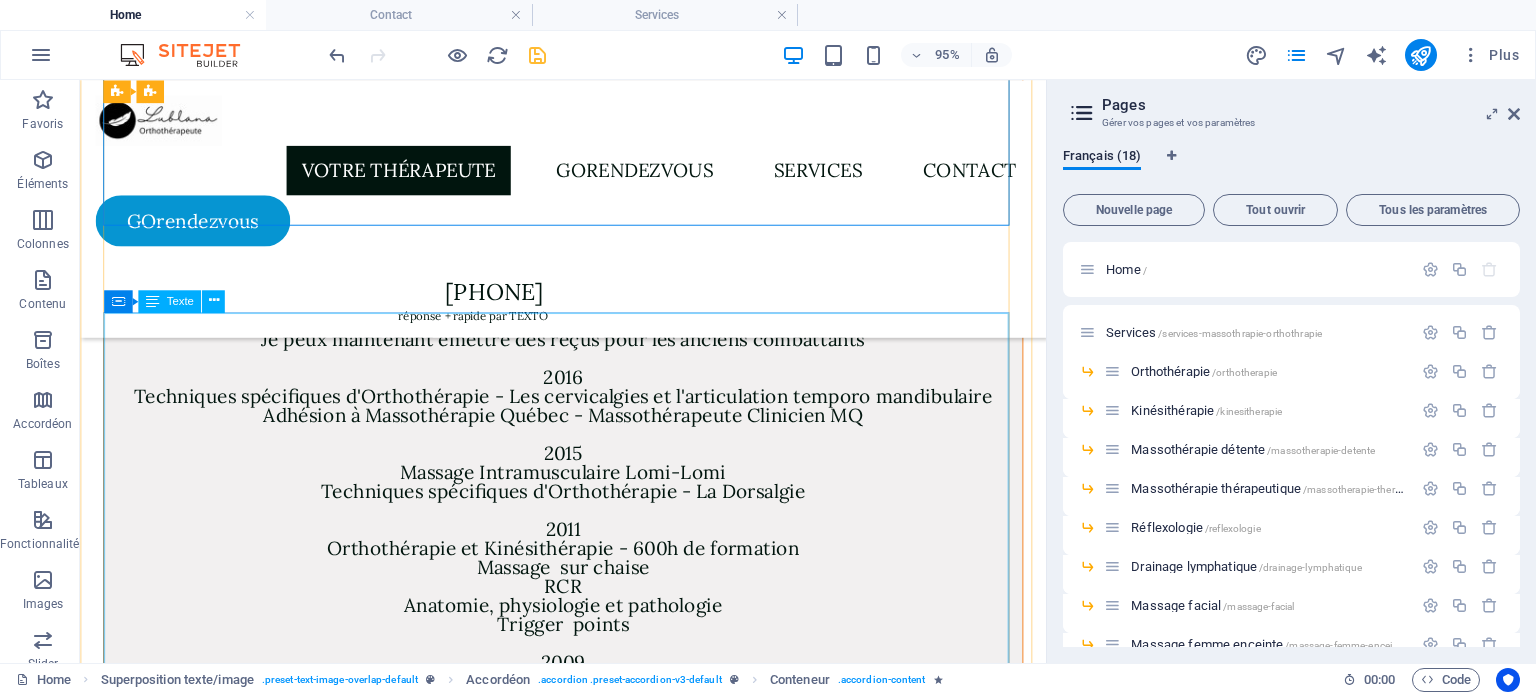 scroll, scrollTop: 4976, scrollLeft: 0, axis: vertical 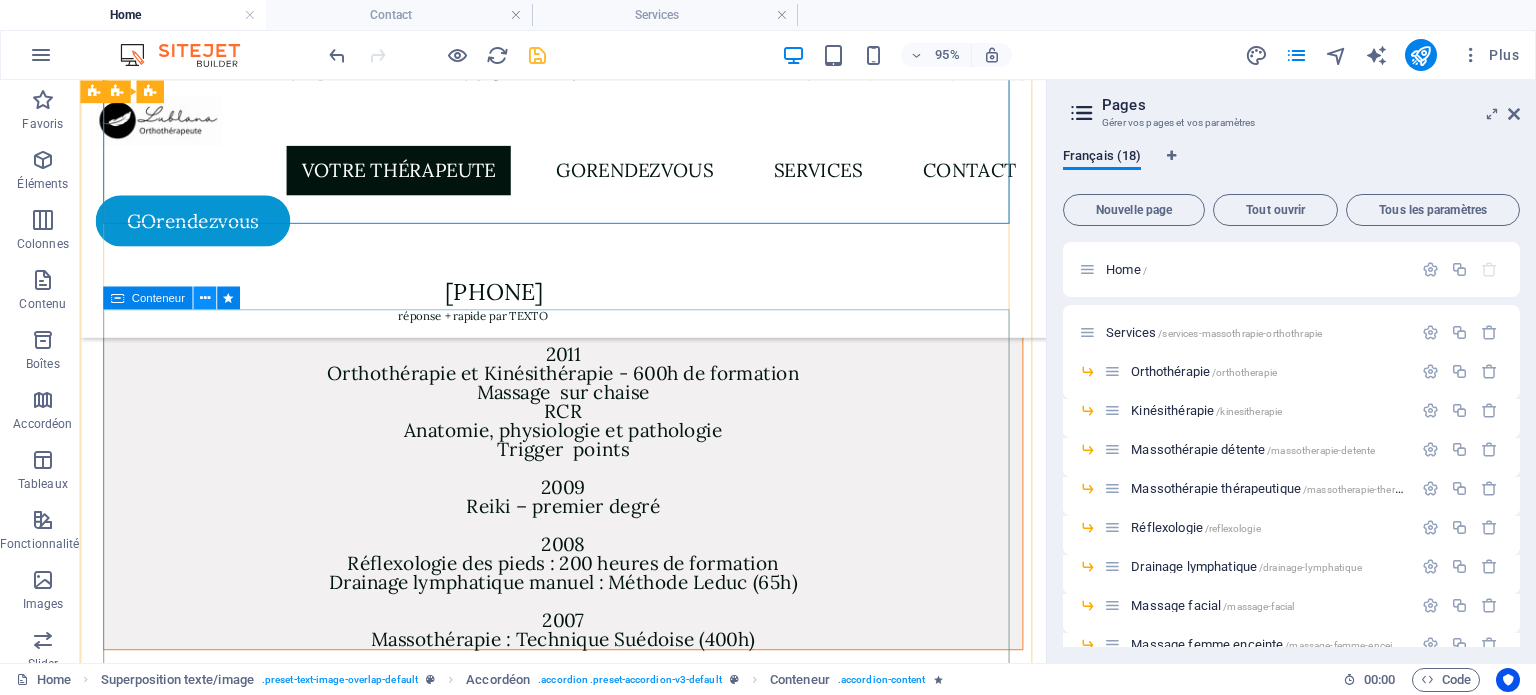 click at bounding box center (204, 298) 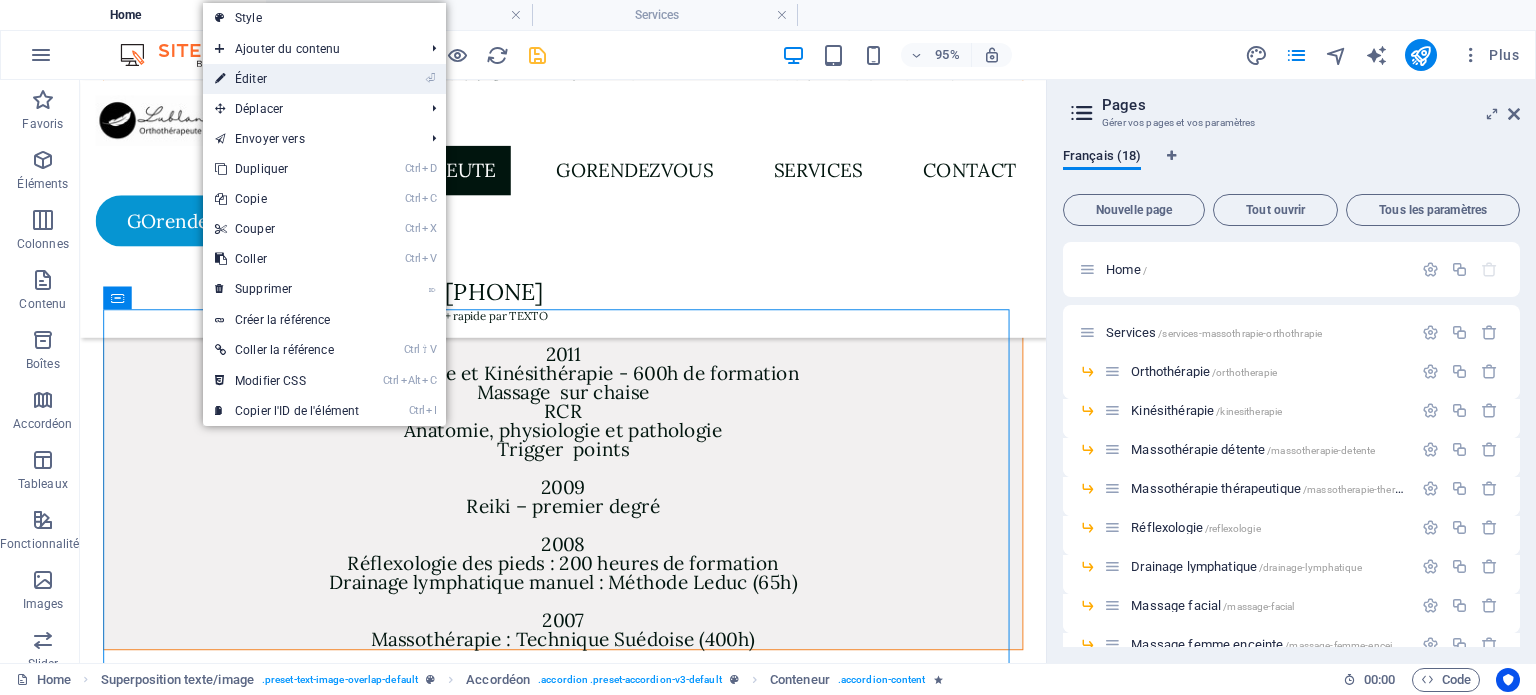 click on "⏎  Éditer" at bounding box center (287, 79) 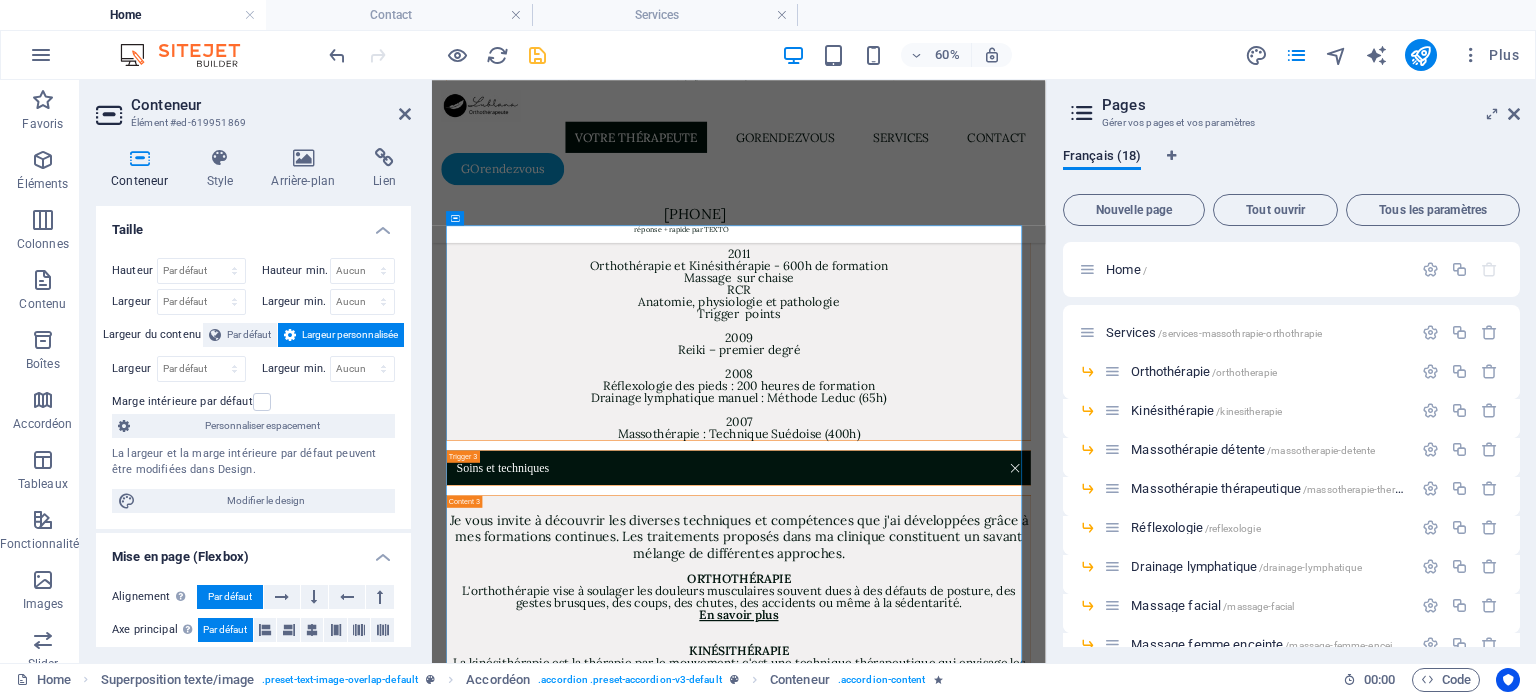 scroll, scrollTop: 4977, scrollLeft: 0, axis: vertical 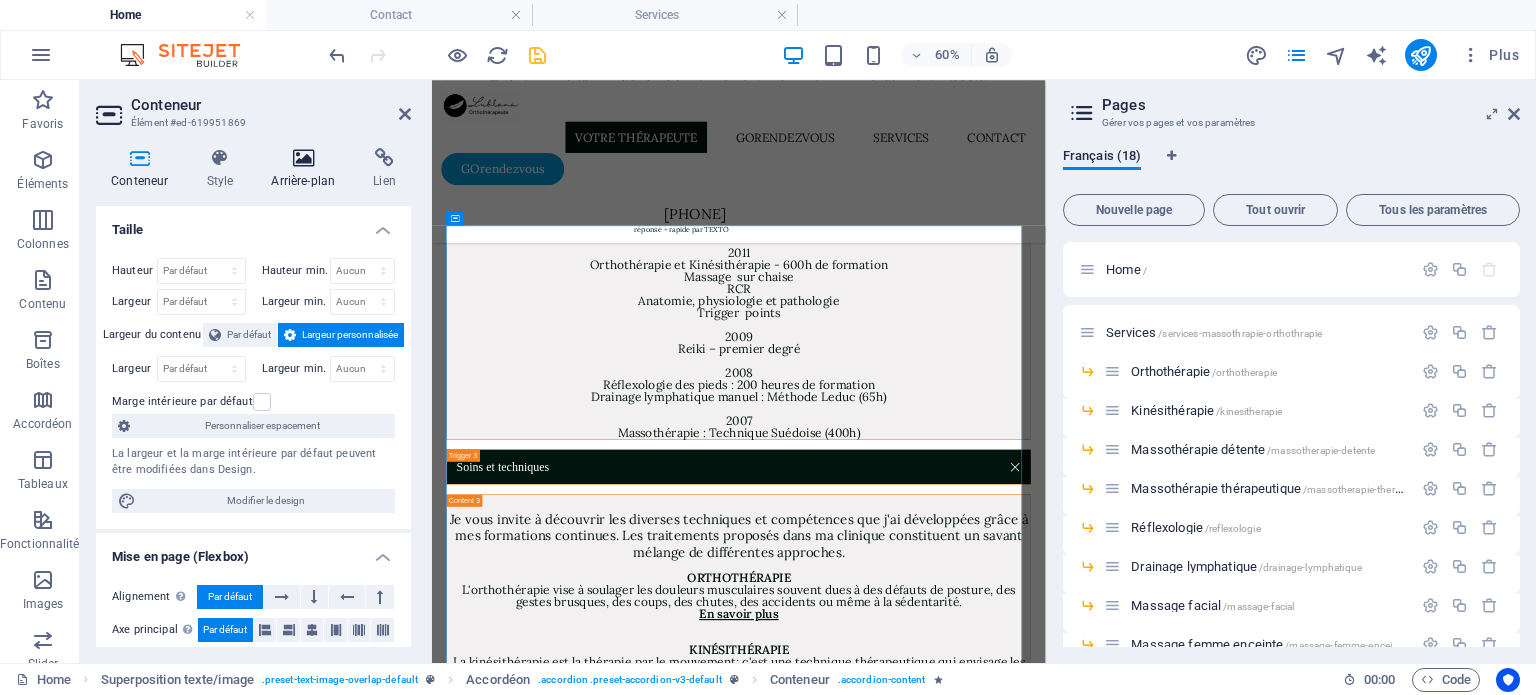 click at bounding box center (303, 158) 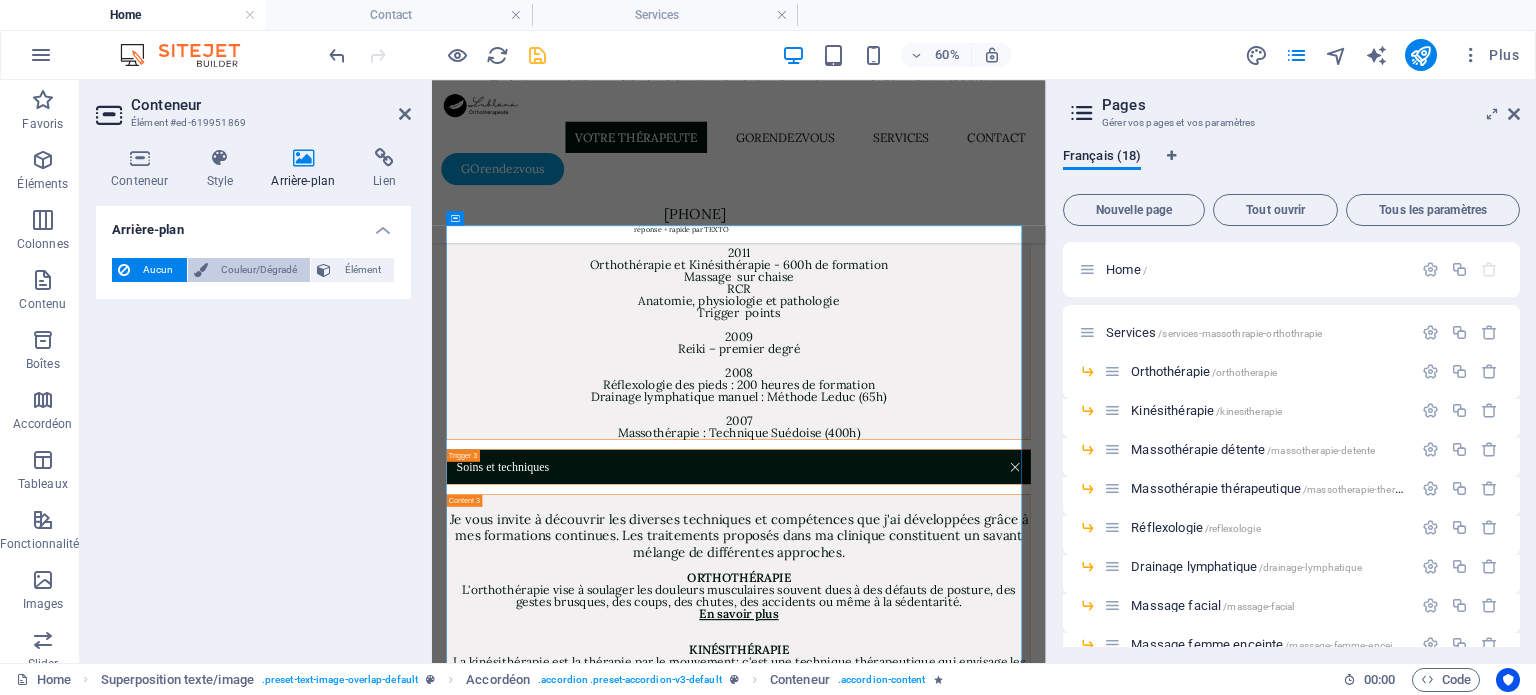 click on "Couleur/Dégradé" at bounding box center [259, 270] 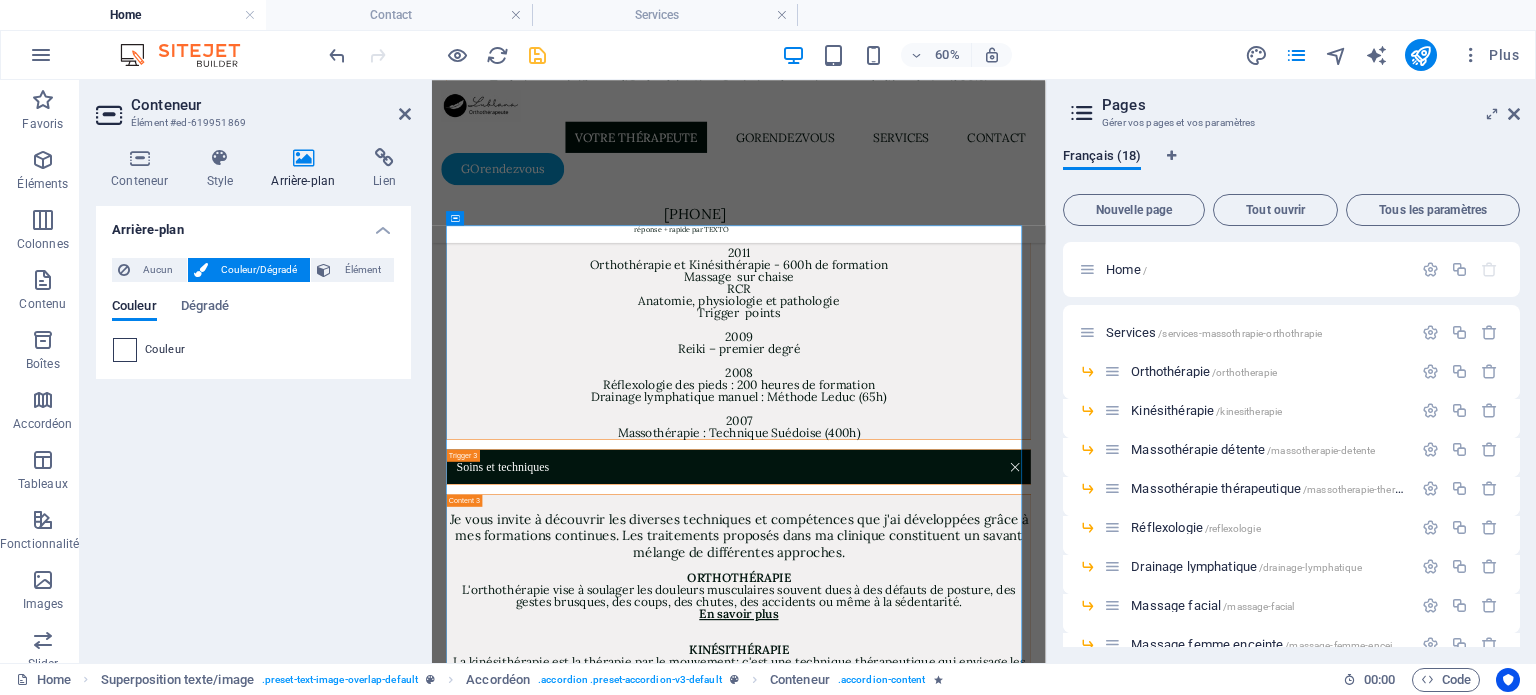 click at bounding box center (125, 350) 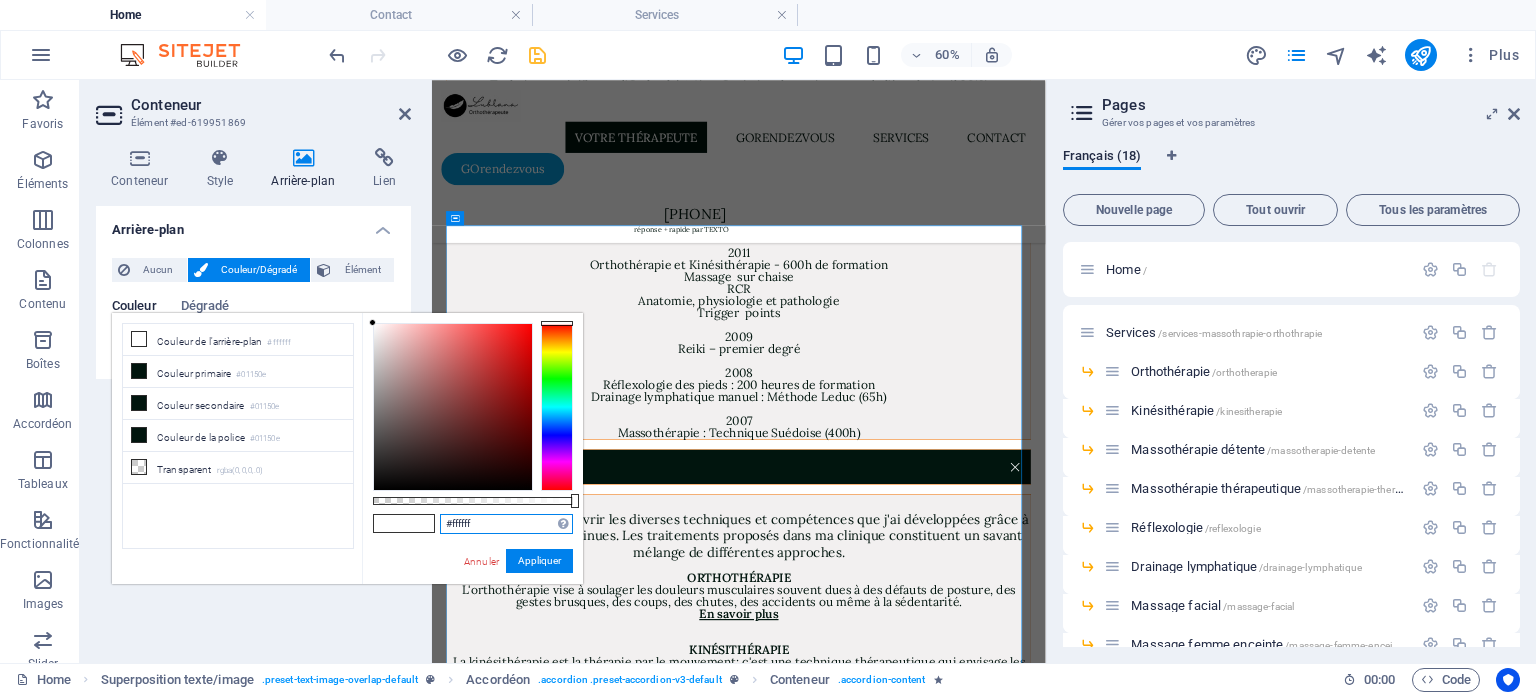 drag, startPoint x: 493, startPoint y: 524, endPoint x: 404, endPoint y: 521, distance: 89.050545 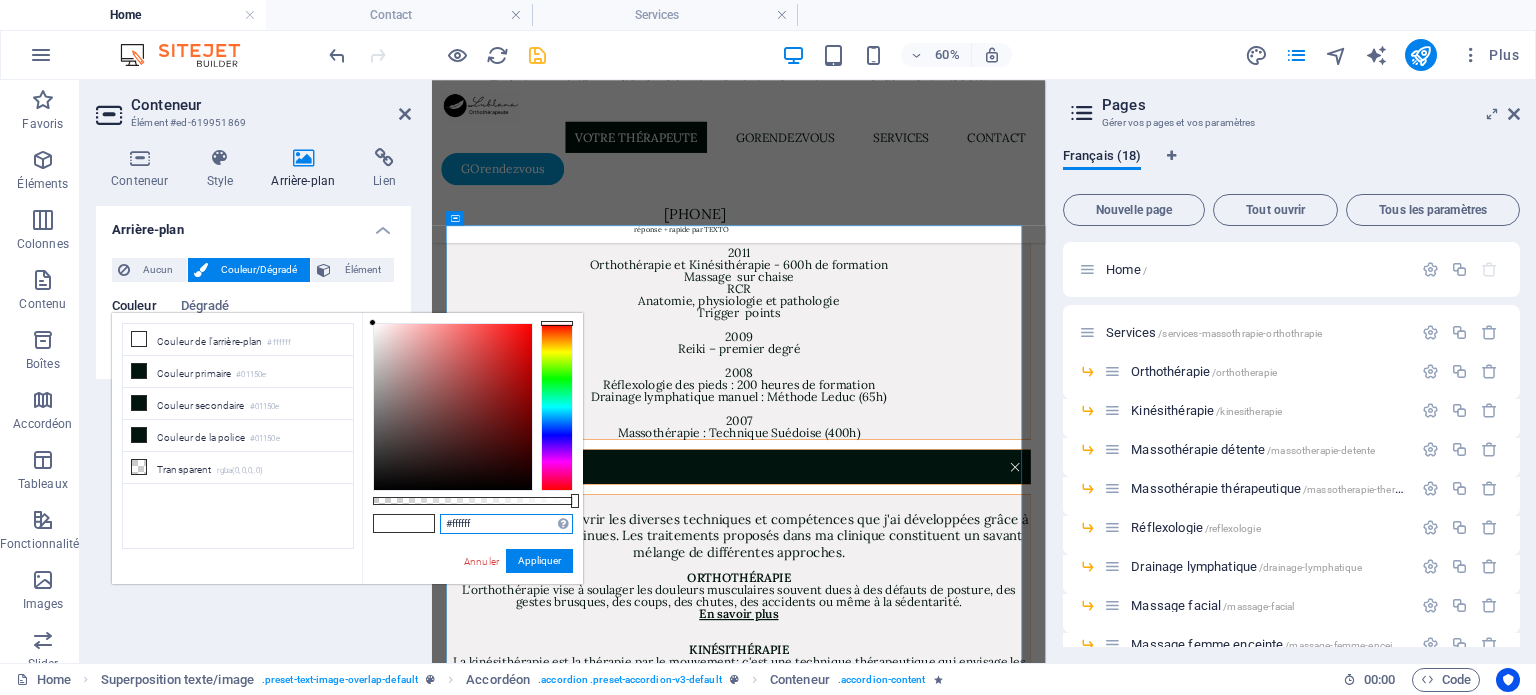 paste on "2f0f0" 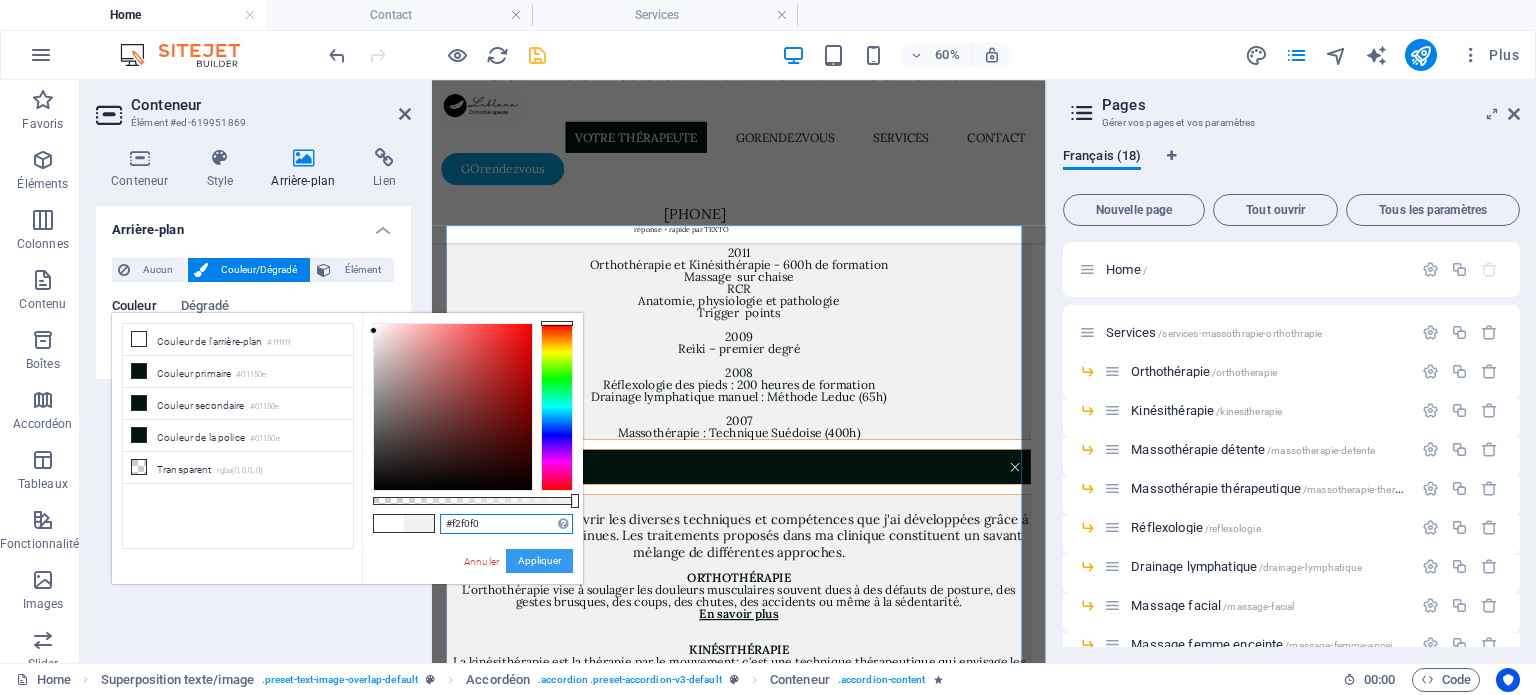 type on "#f2f0f0" 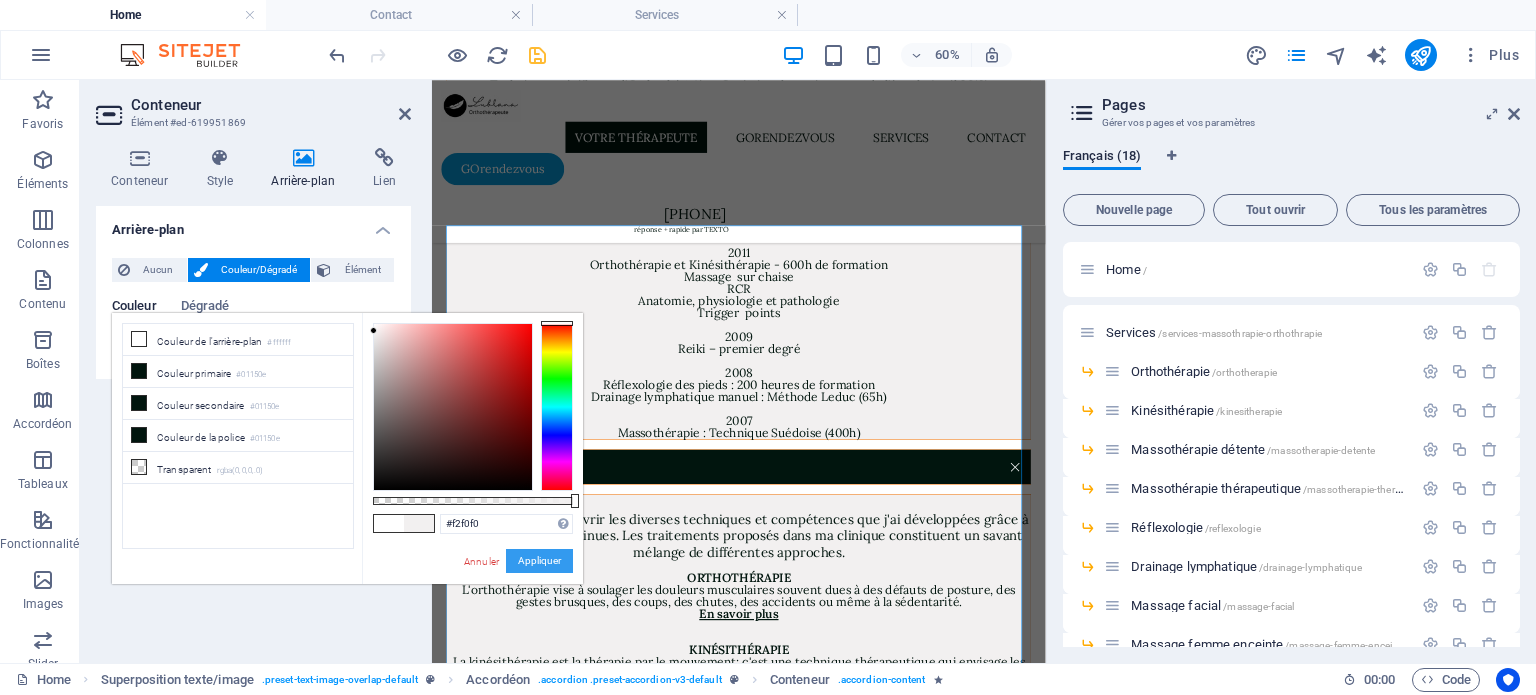 drag, startPoint x: 546, startPoint y: 562, endPoint x: 199, endPoint y: 790, distance: 415.20236 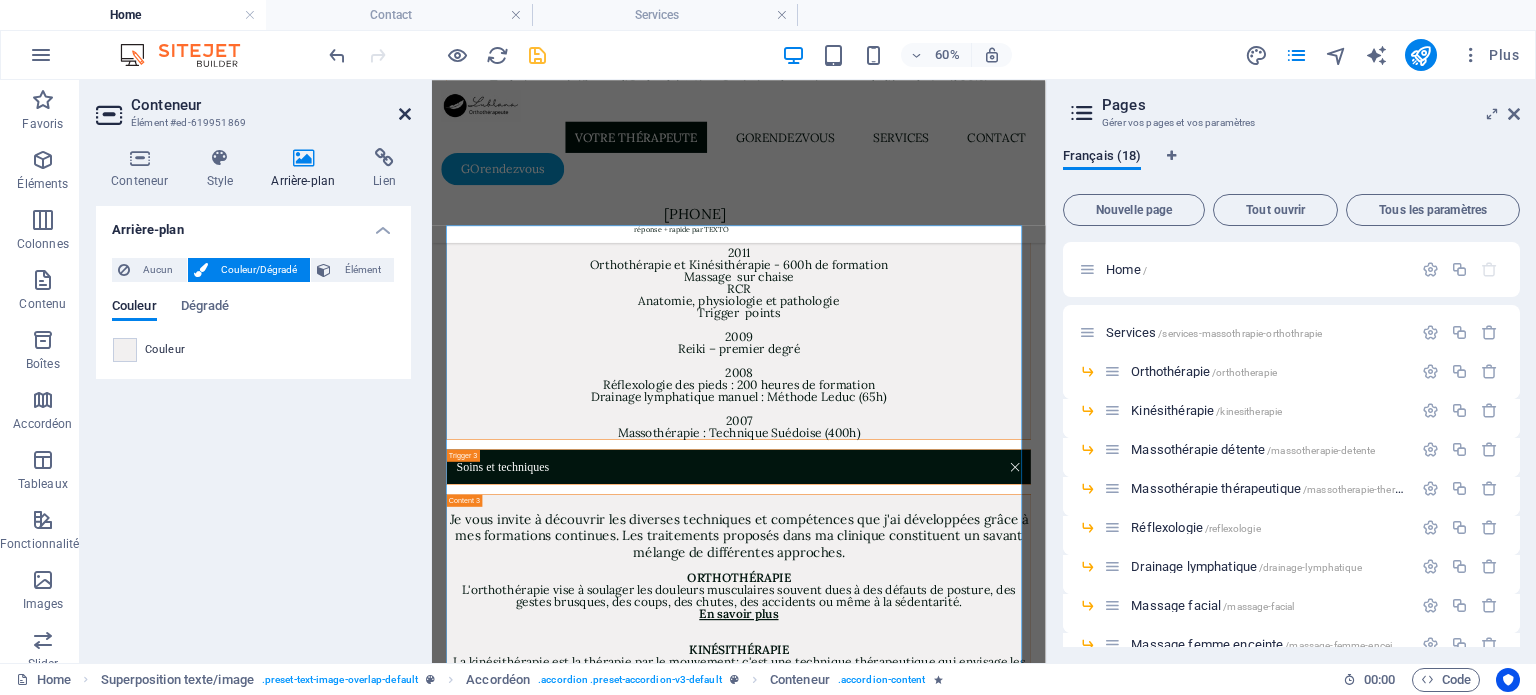 click at bounding box center [405, 114] 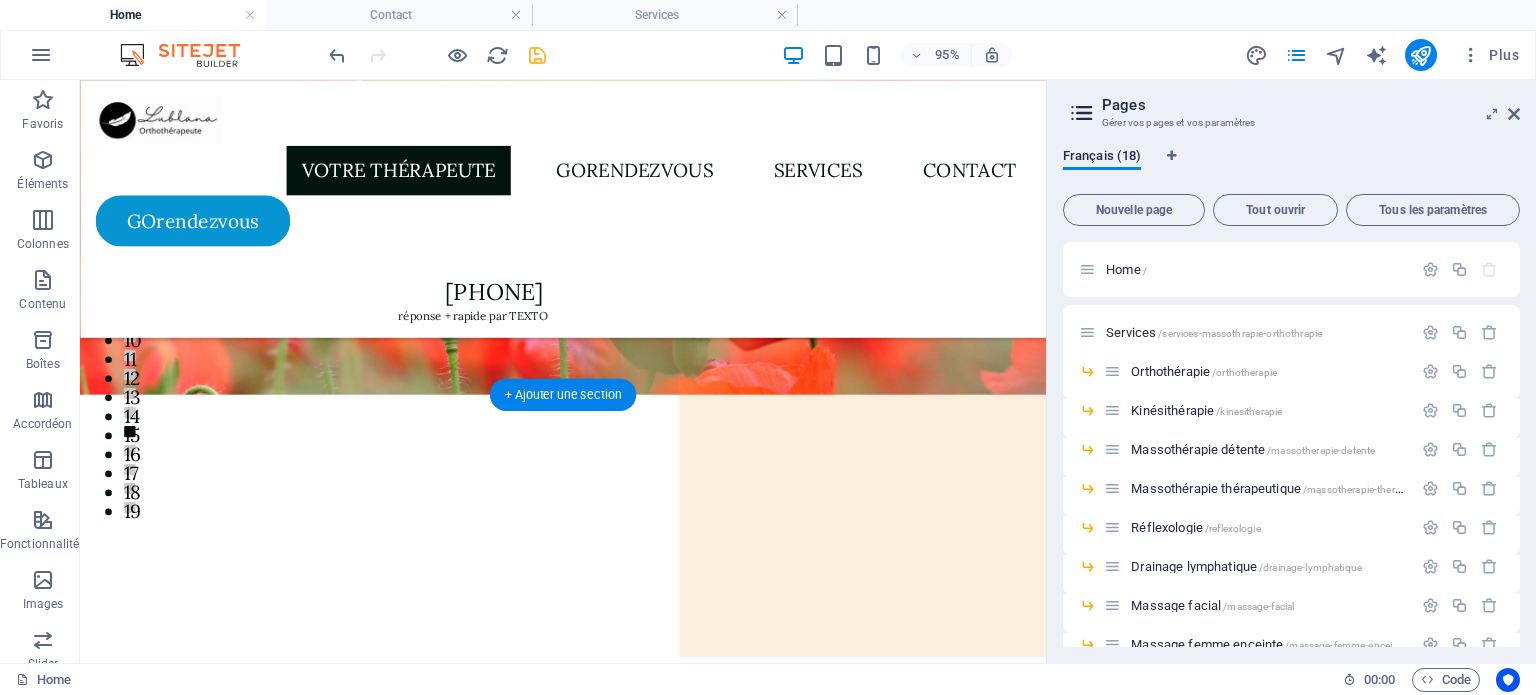 scroll, scrollTop: 176, scrollLeft: 0, axis: vertical 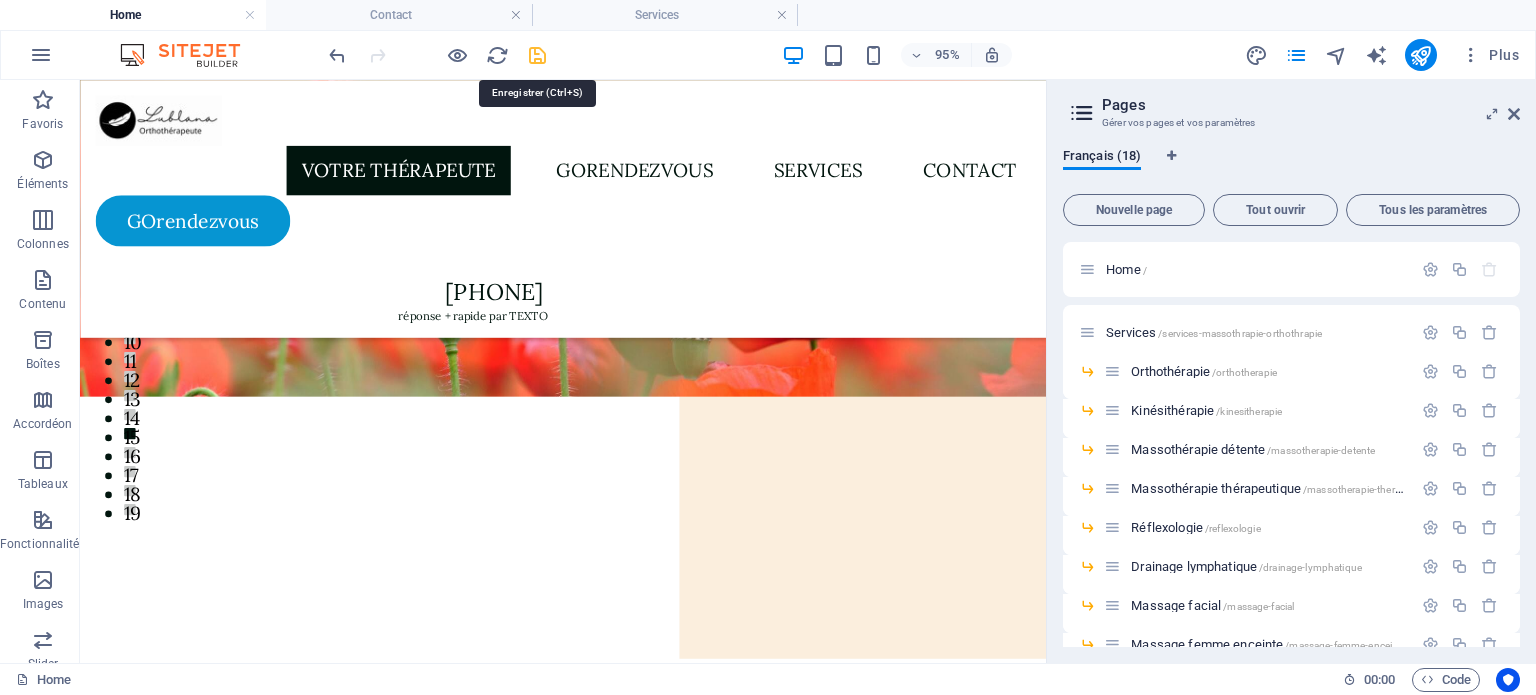 click at bounding box center (537, 55) 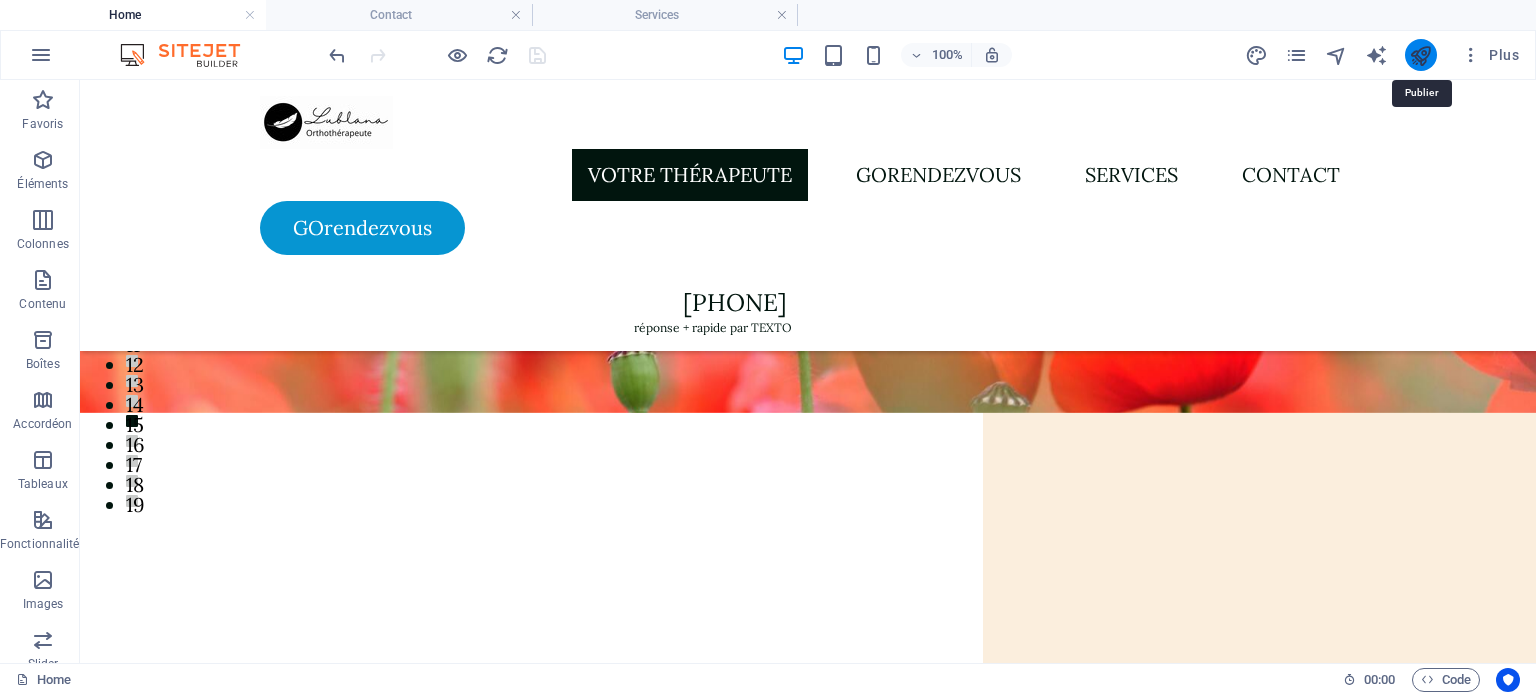 click at bounding box center [1420, 55] 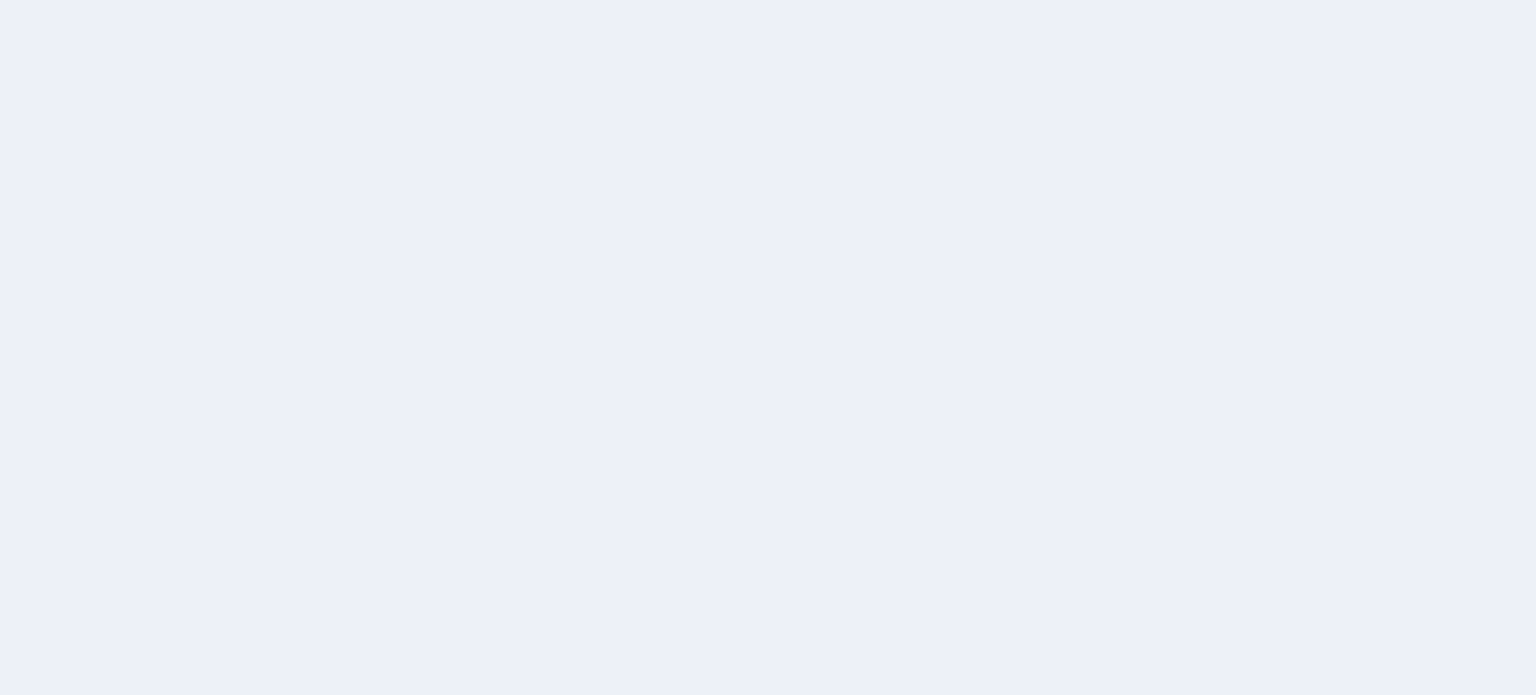 scroll, scrollTop: 0, scrollLeft: 0, axis: both 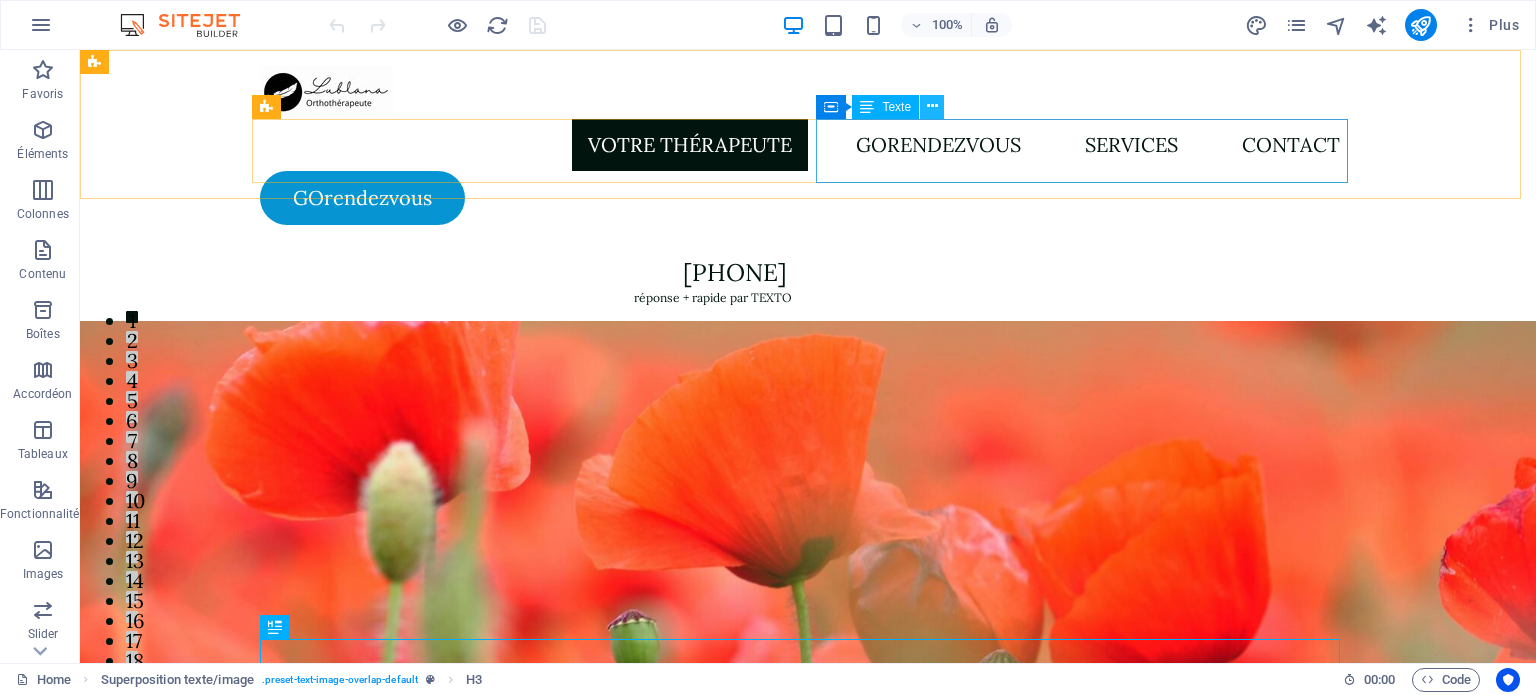click at bounding box center (932, 106) 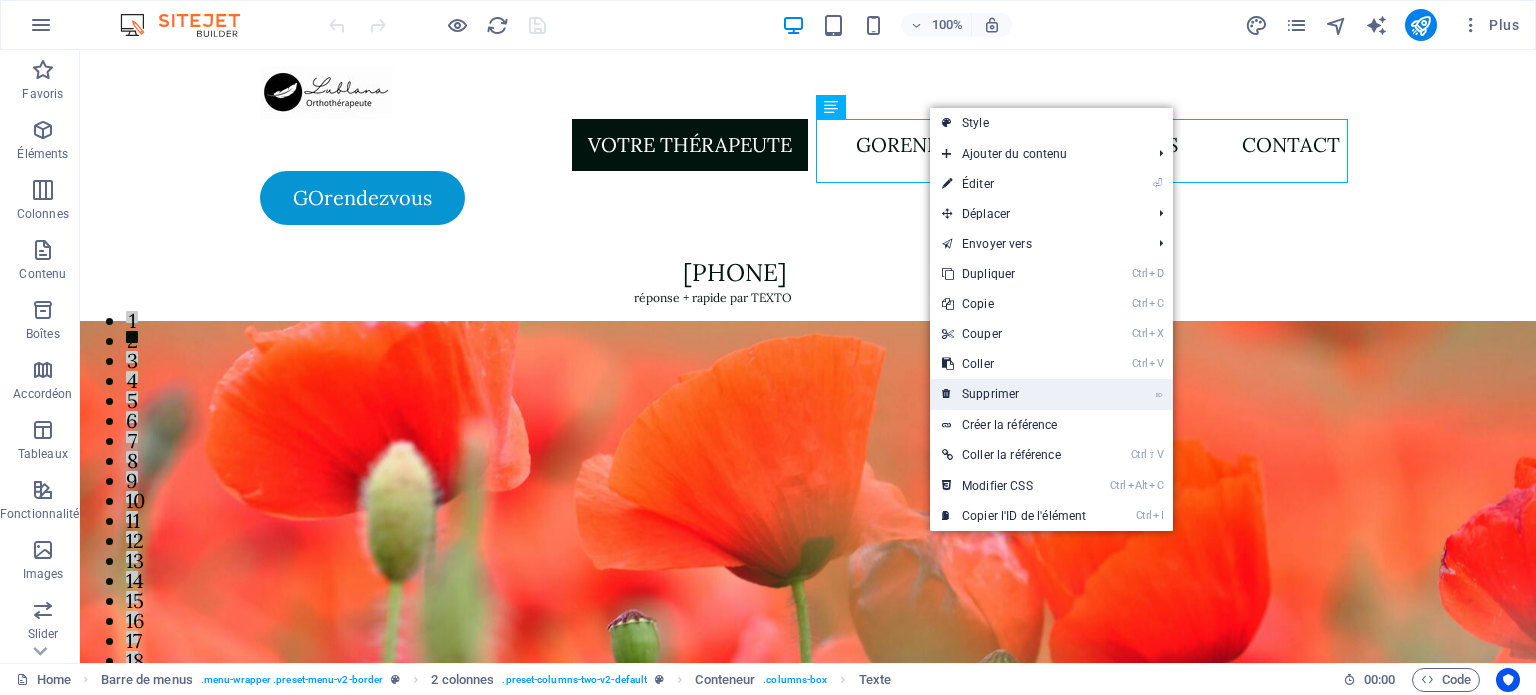 click on "⌦  Supprimer" at bounding box center (1014, 394) 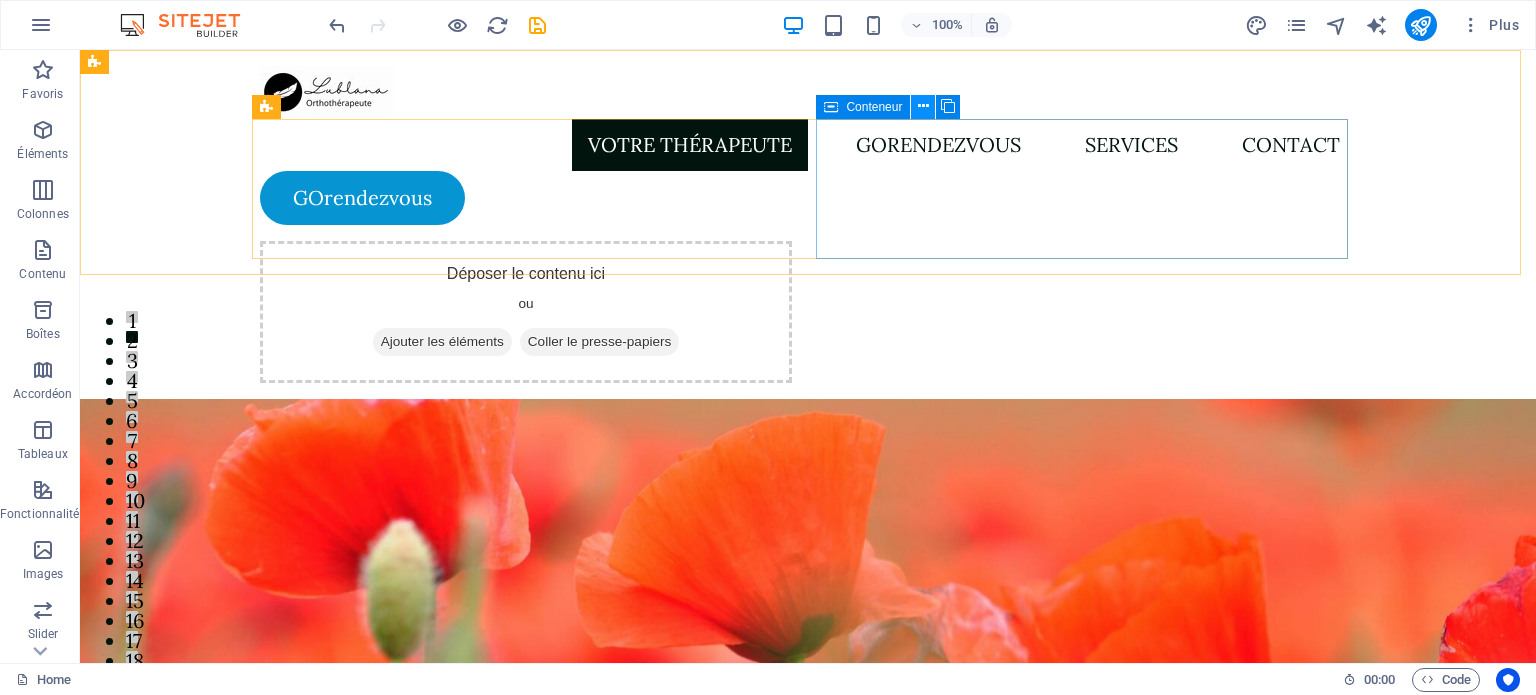 click at bounding box center [923, 106] 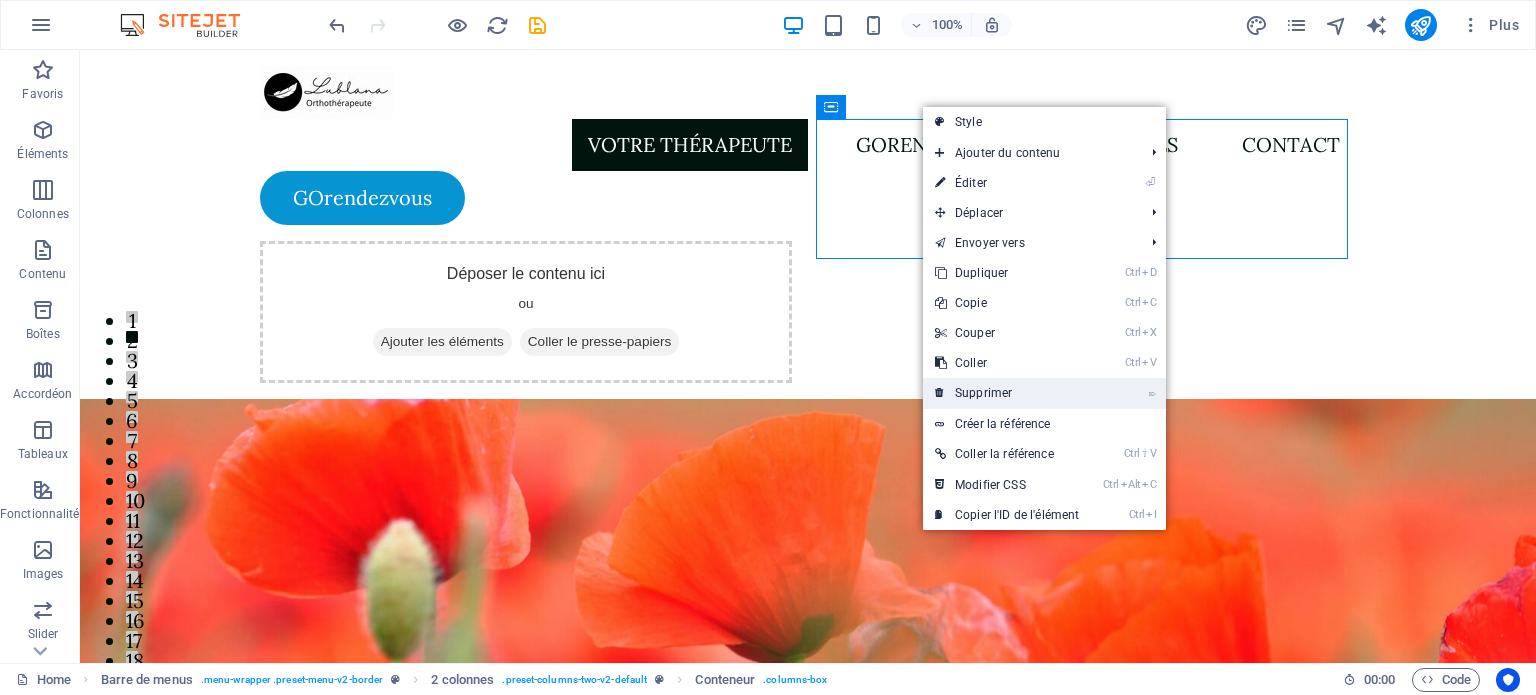 click on "⌦  Supprimer" at bounding box center [1007, 393] 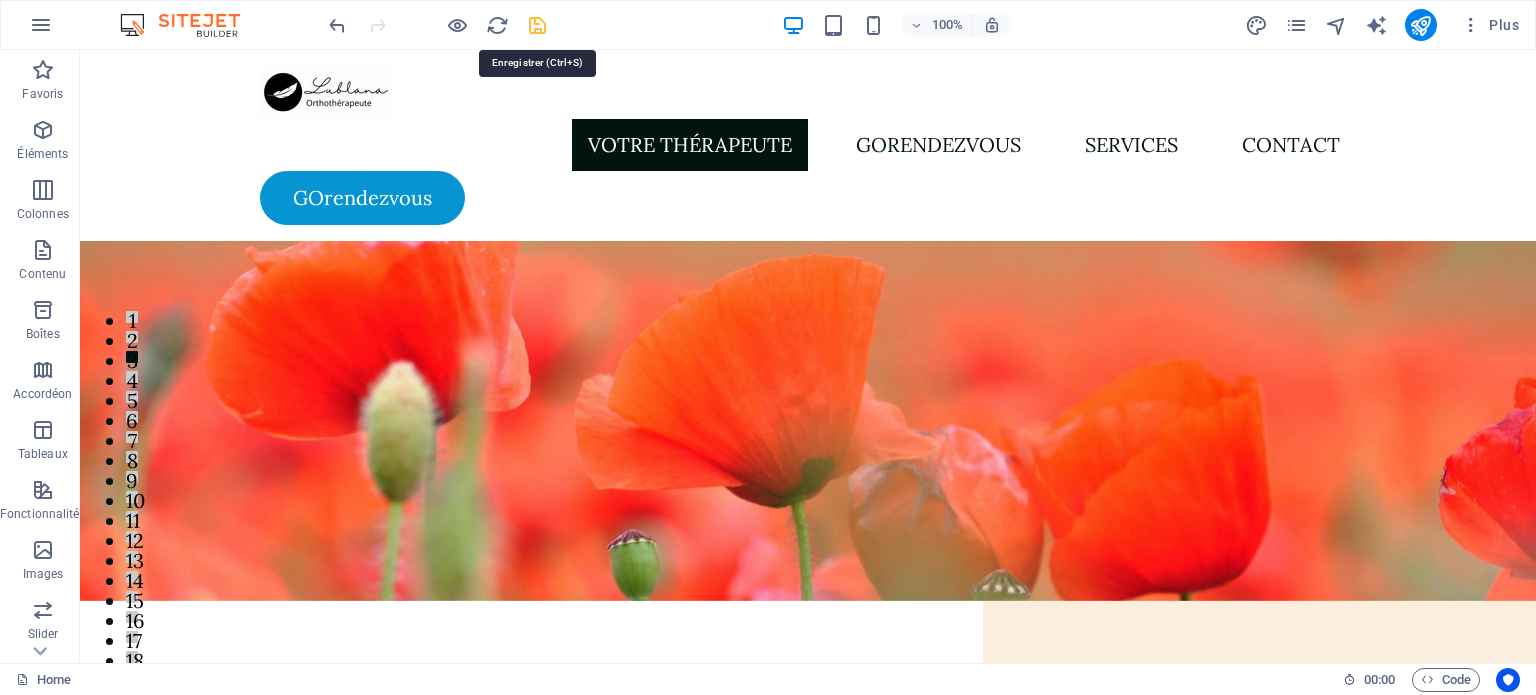 click at bounding box center (537, 25) 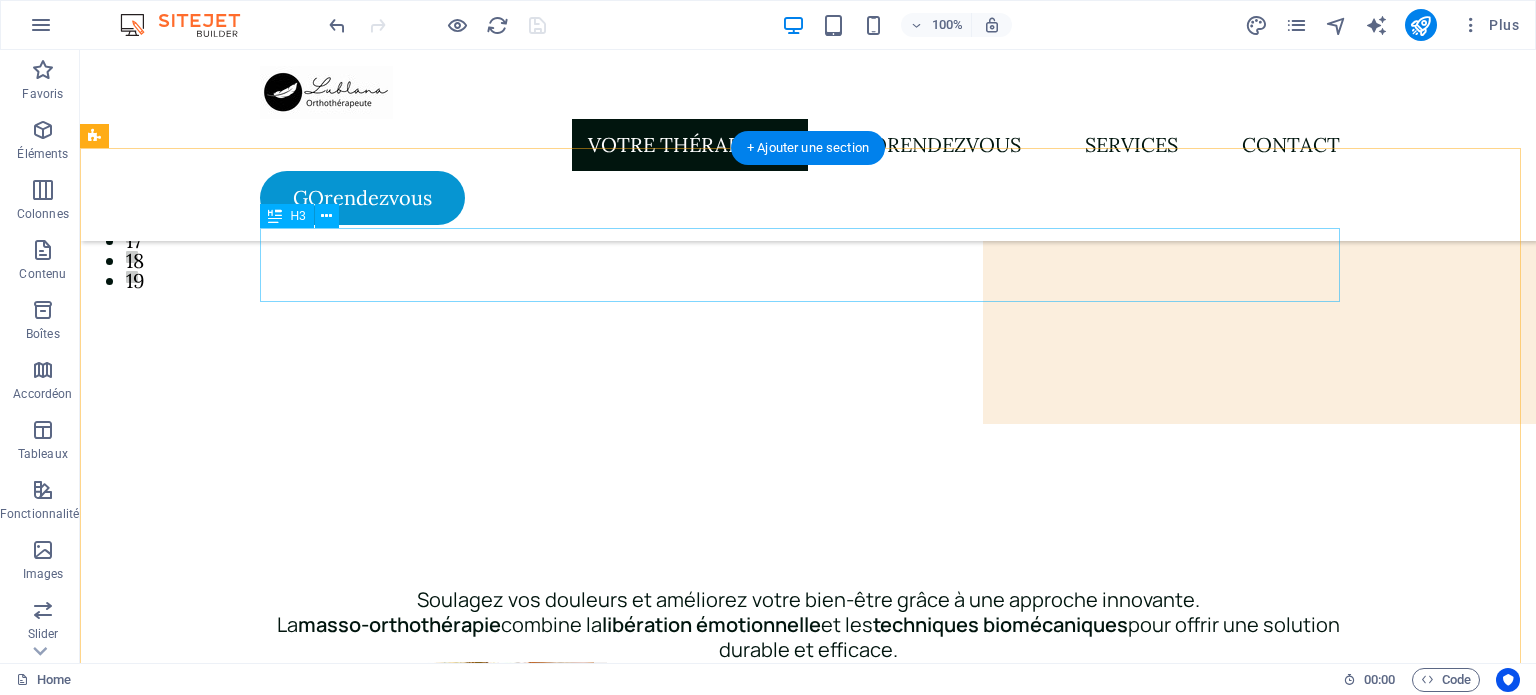 scroll, scrollTop: 0, scrollLeft: 0, axis: both 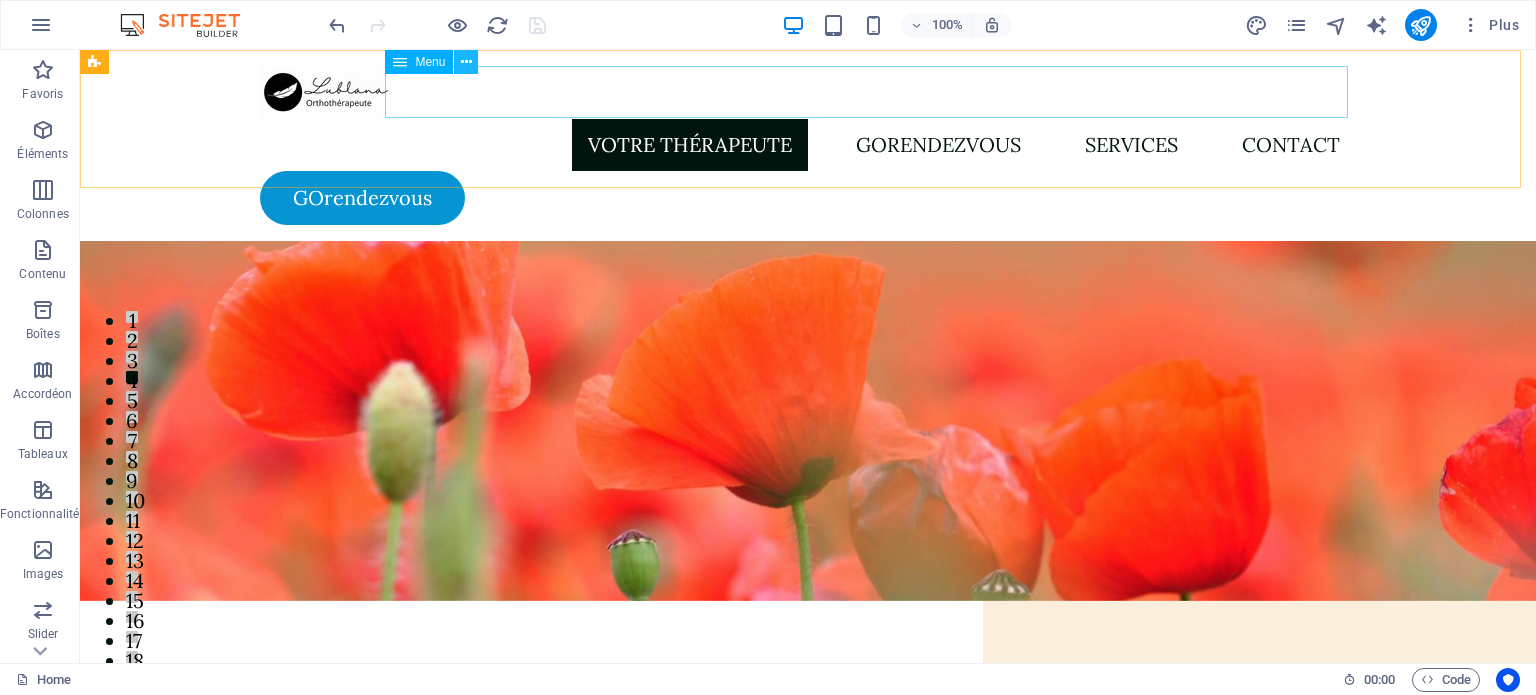 click at bounding box center (466, 62) 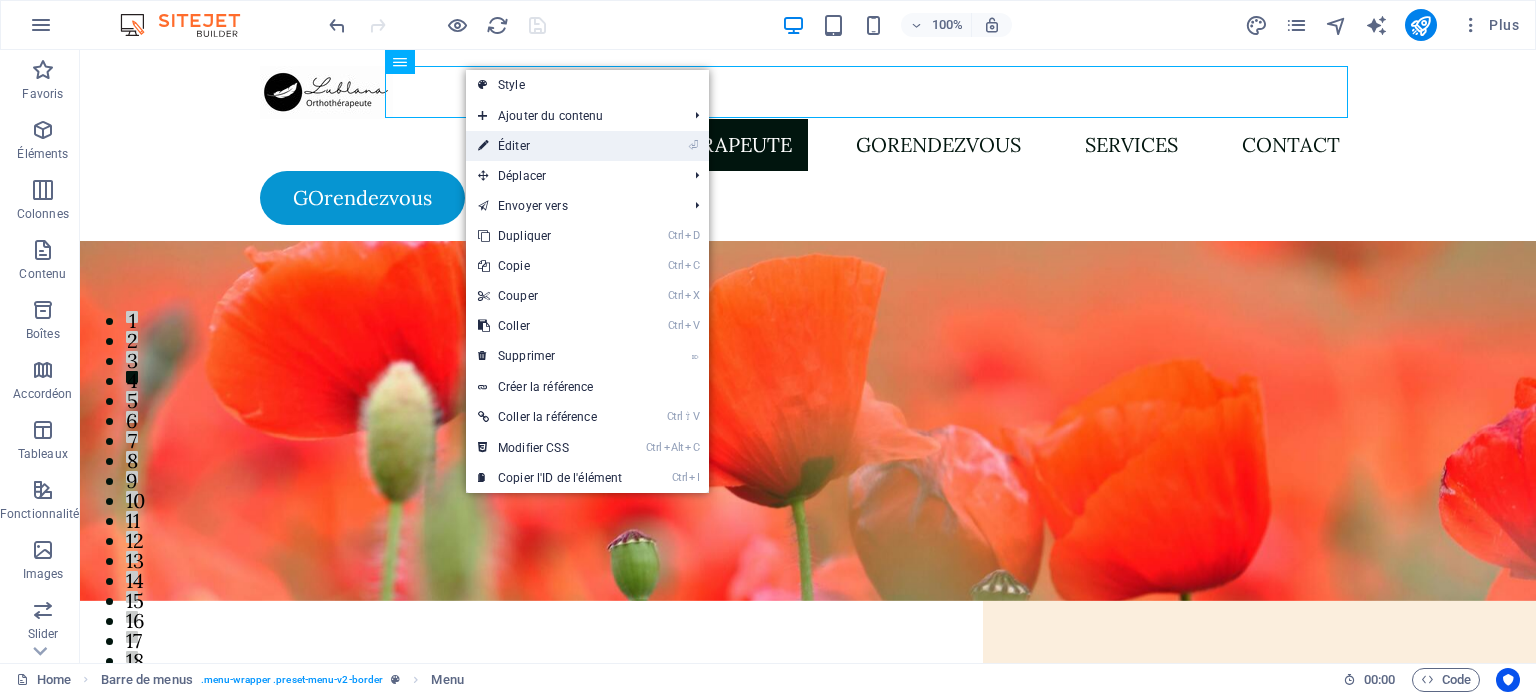 click on "⏎  Éditer" at bounding box center [550, 146] 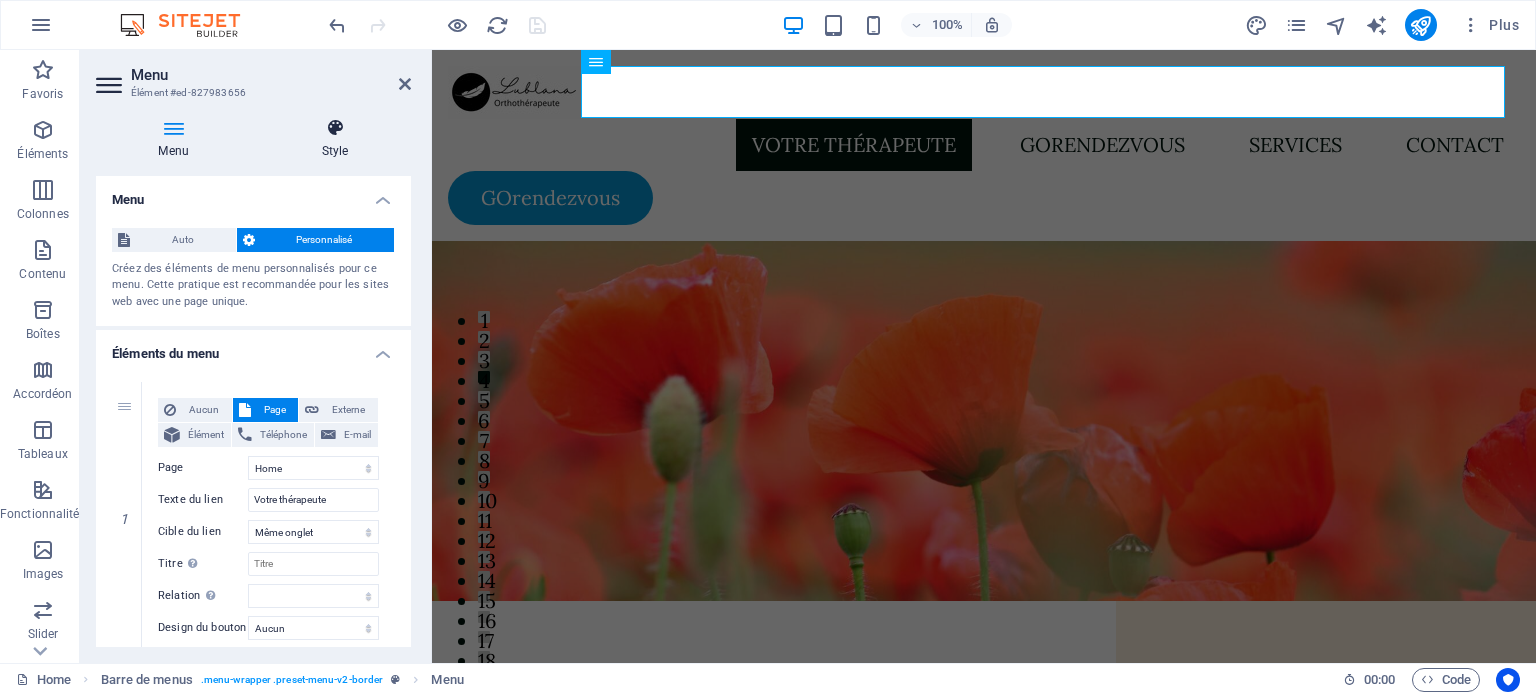 click at bounding box center (335, 128) 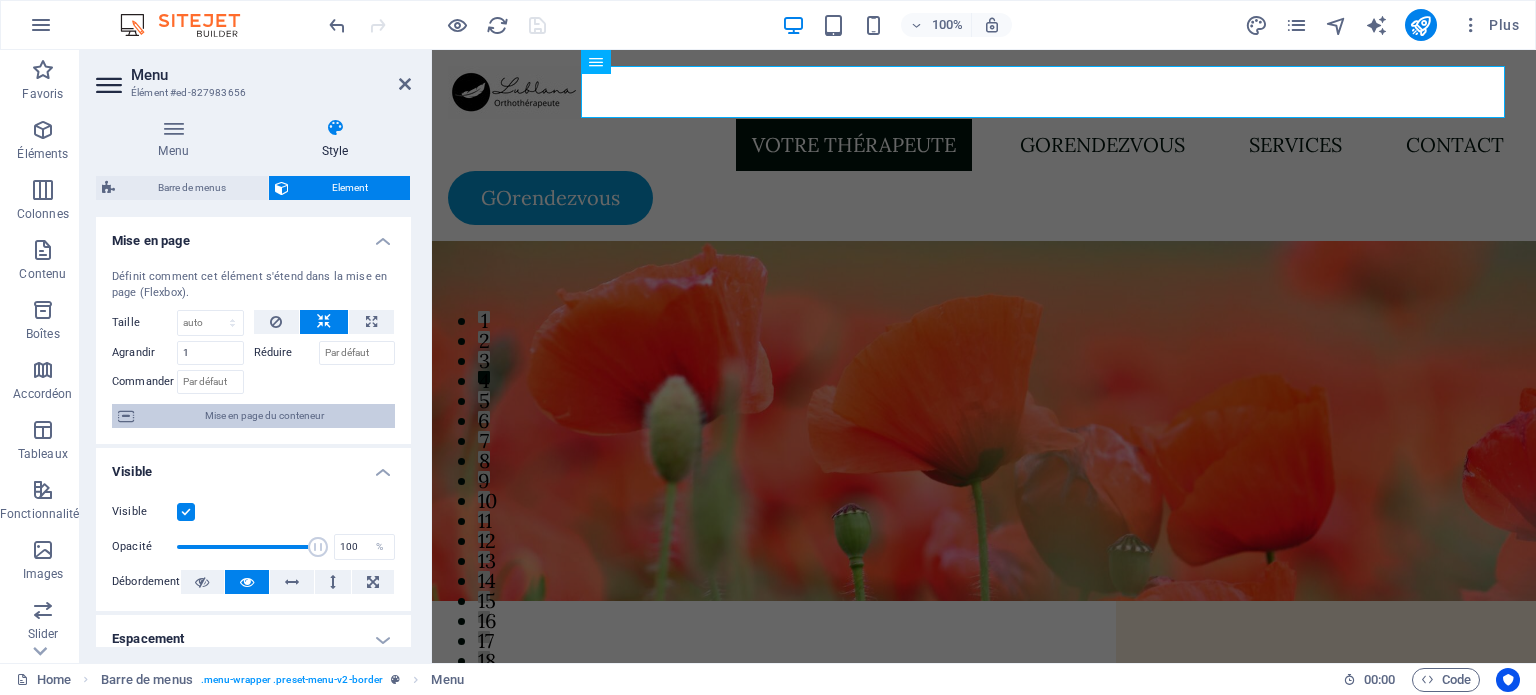 click on "Mise en page du conteneur" at bounding box center [264, 416] 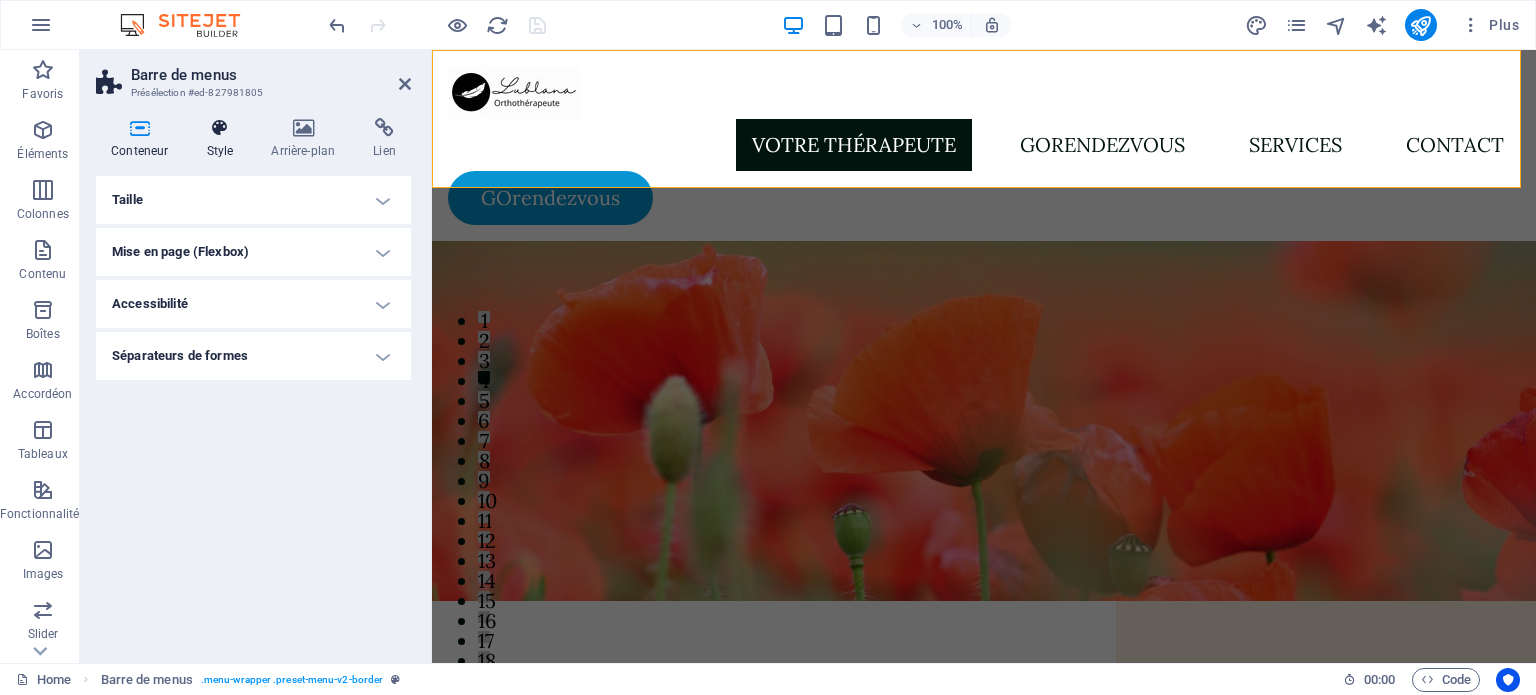 click at bounding box center (219, 128) 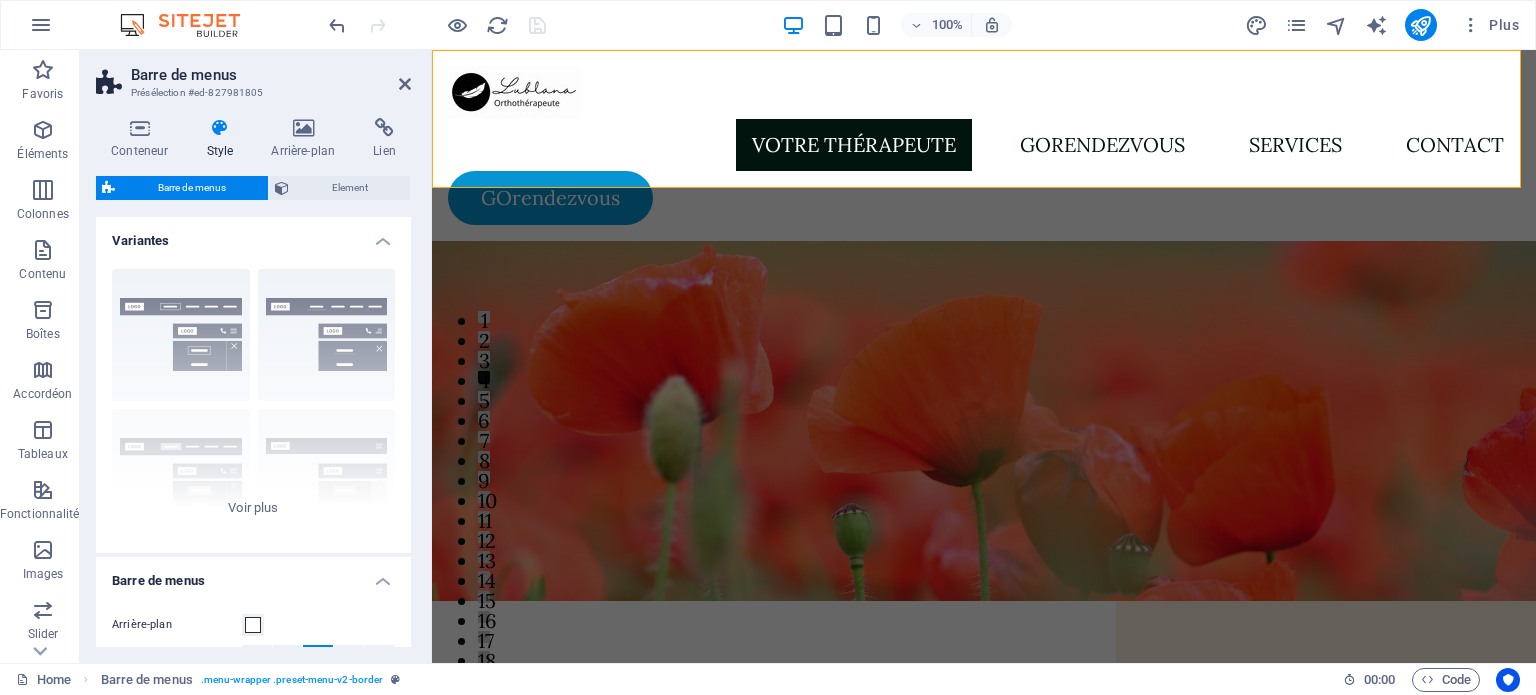 click at bounding box center (219, 128) 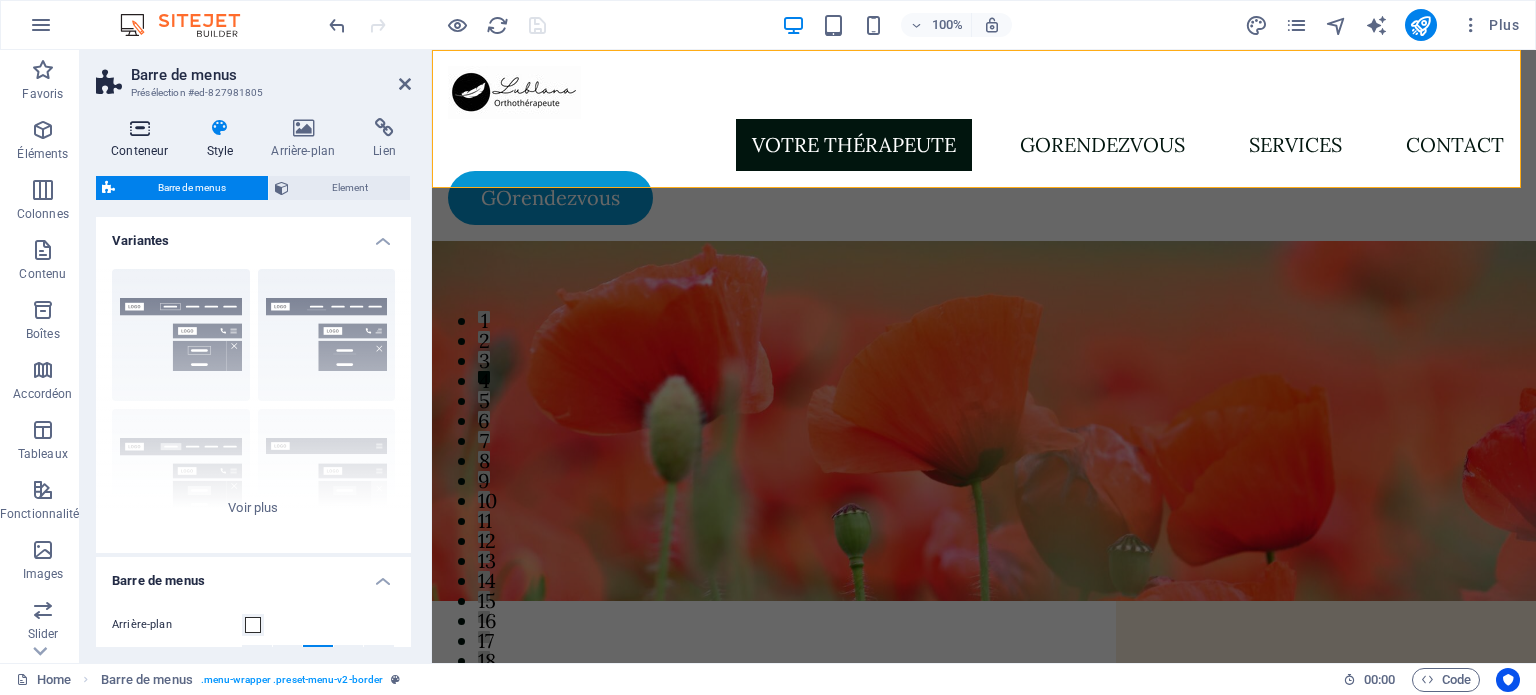 click at bounding box center (139, 128) 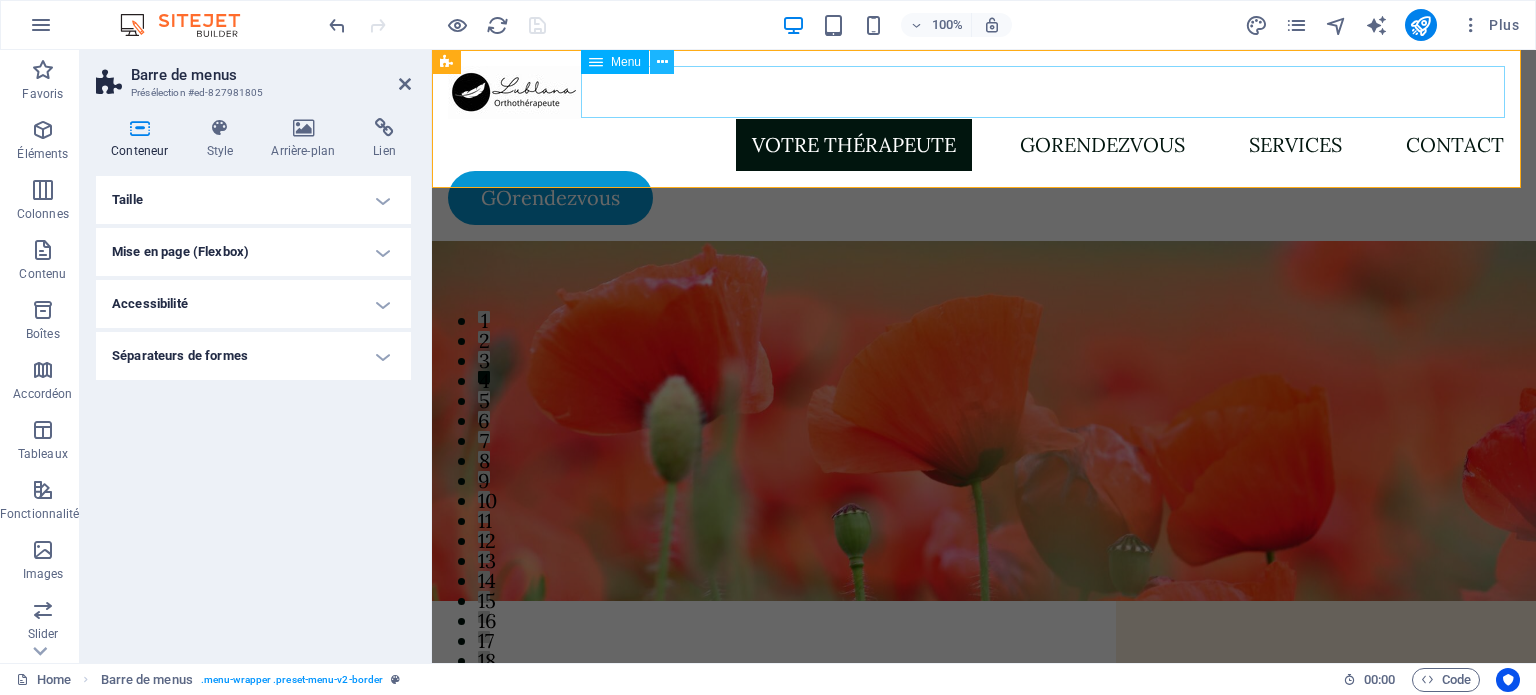 click at bounding box center [662, 62] 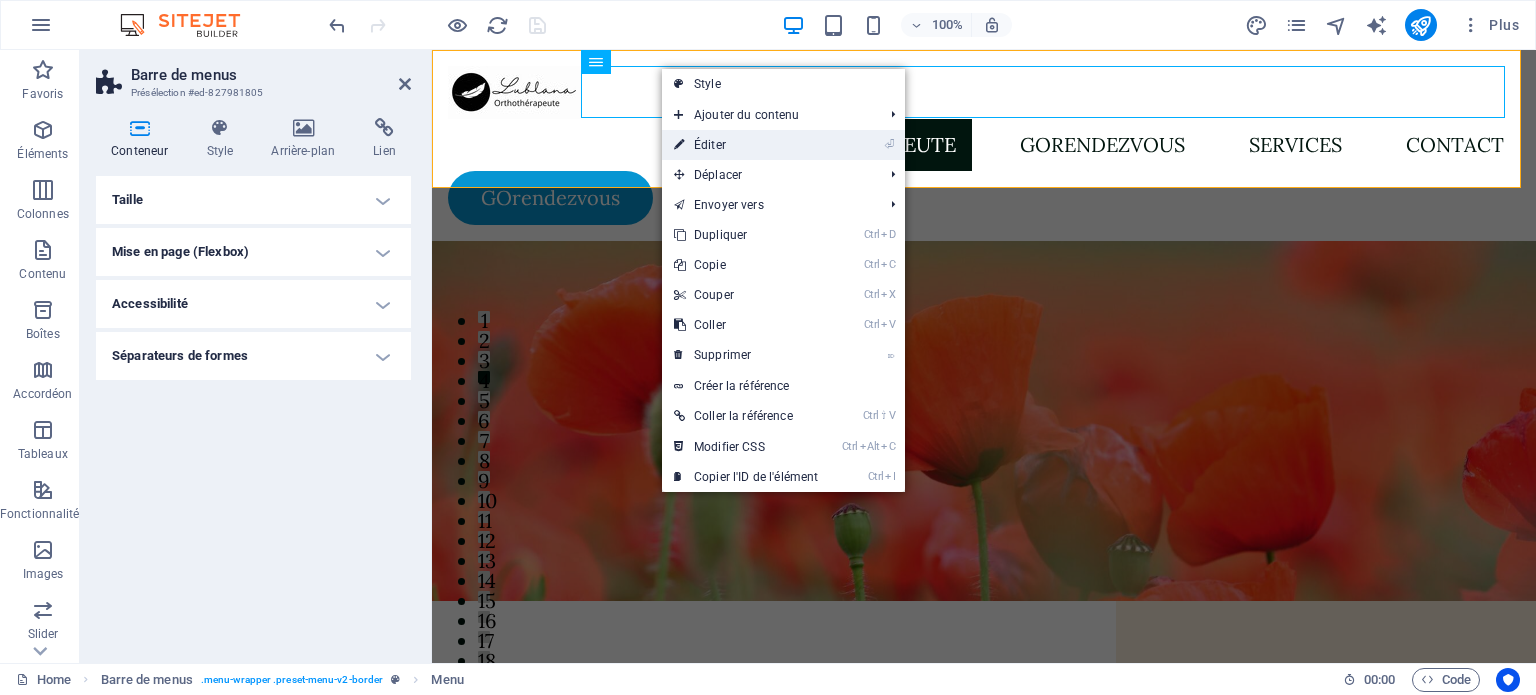 click on "⏎  Éditer" at bounding box center [746, 145] 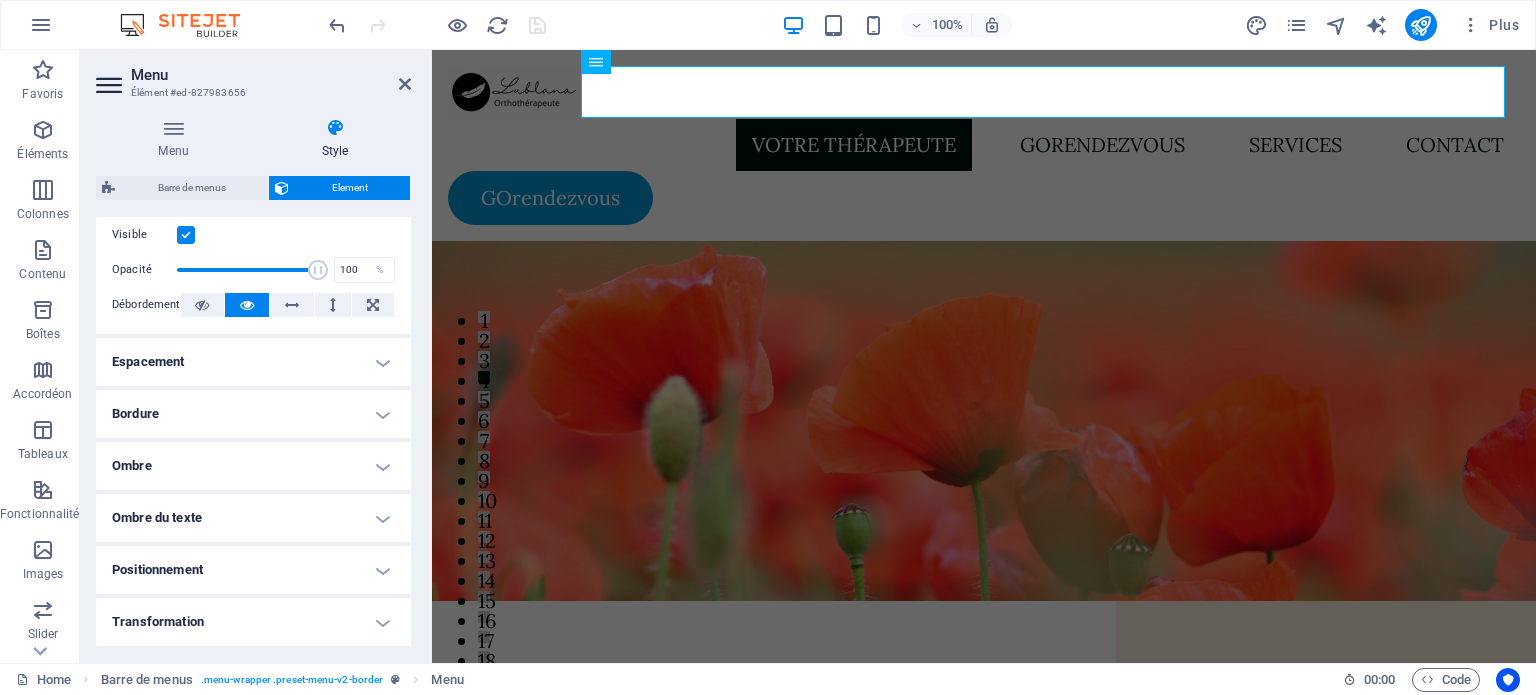 scroll, scrollTop: 300, scrollLeft: 0, axis: vertical 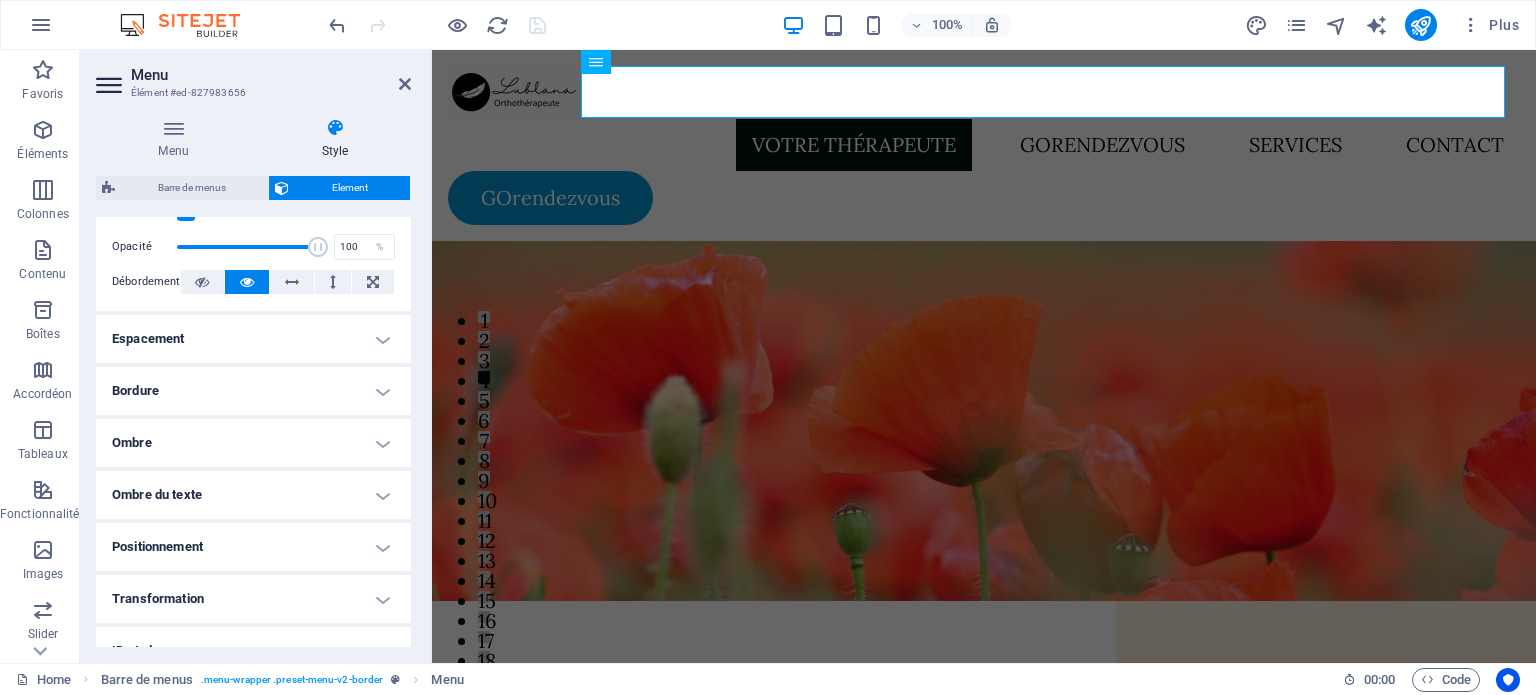 click on "Bordure" at bounding box center [253, 391] 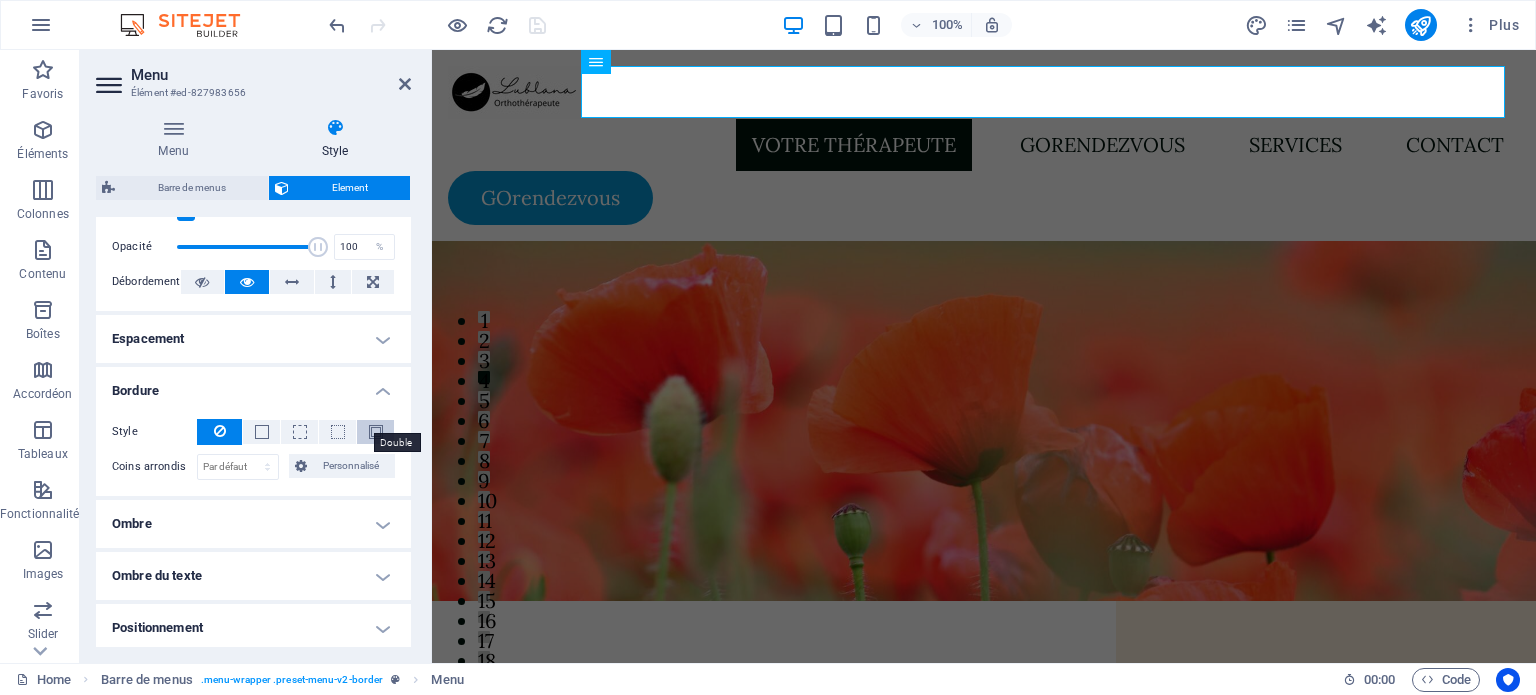 click at bounding box center [376, 432] 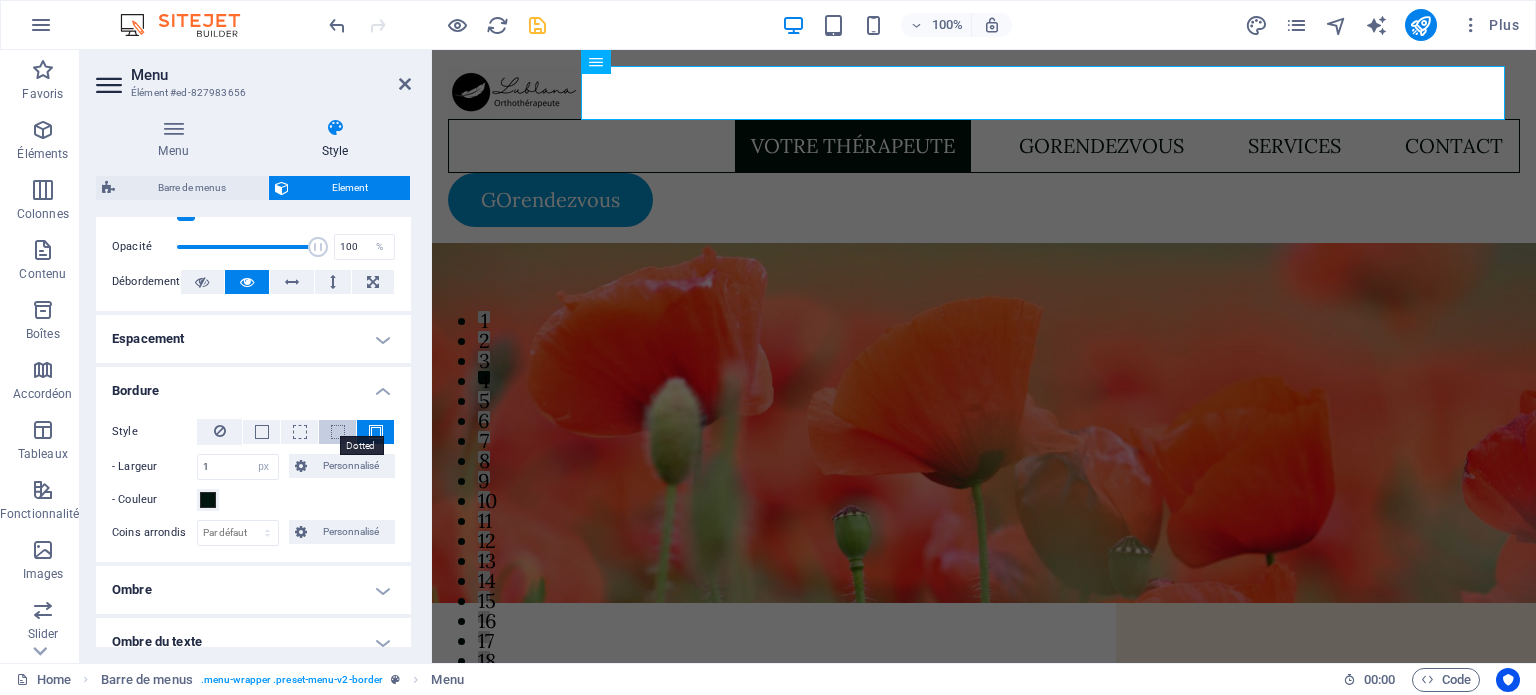 click at bounding box center (338, 432) 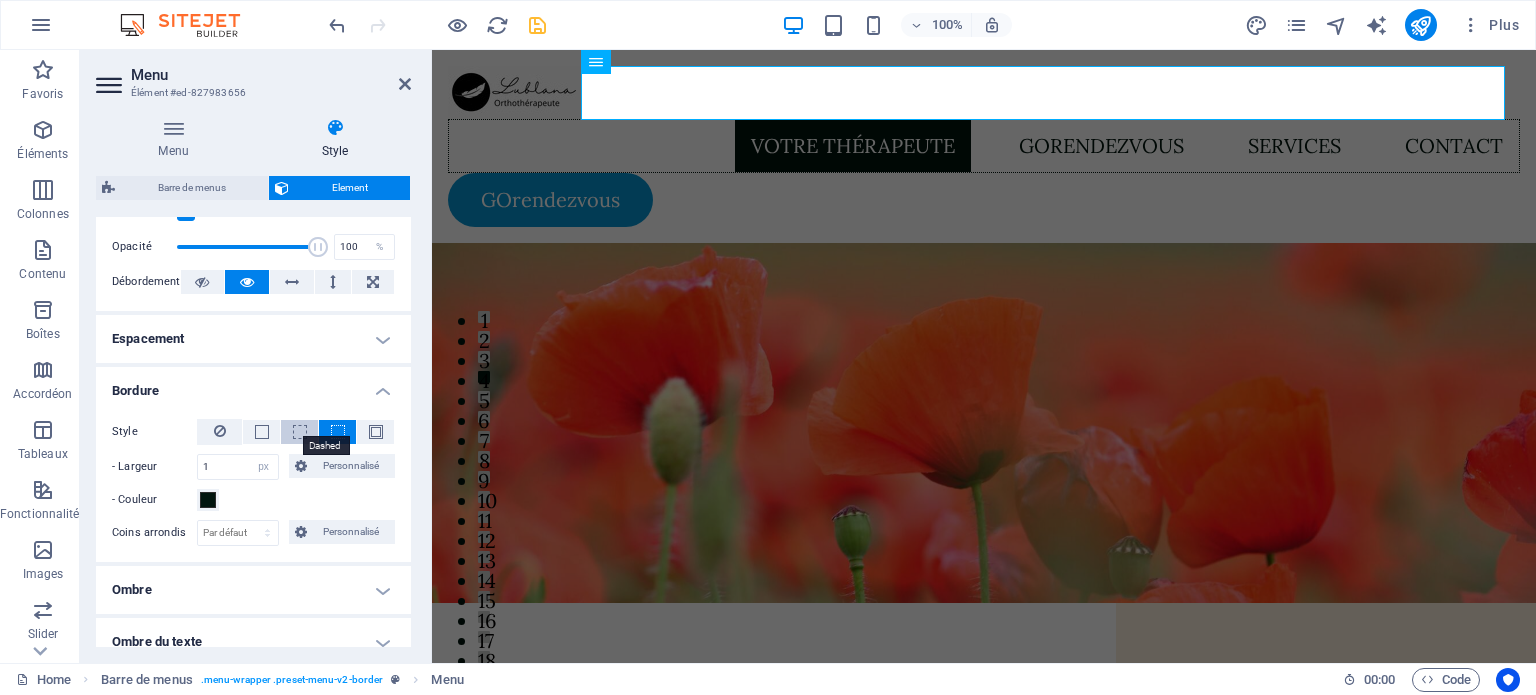 click at bounding box center [300, 432] 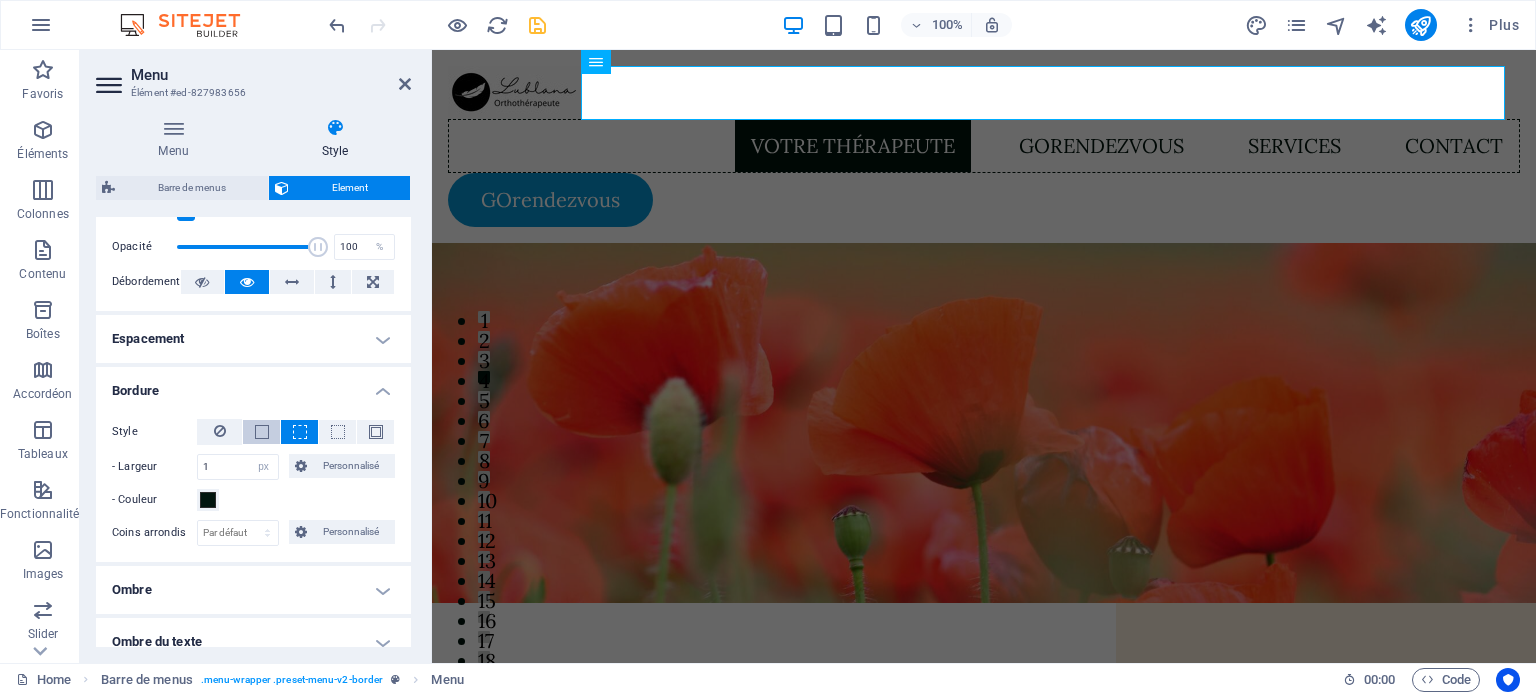 click at bounding box center (262, 432) 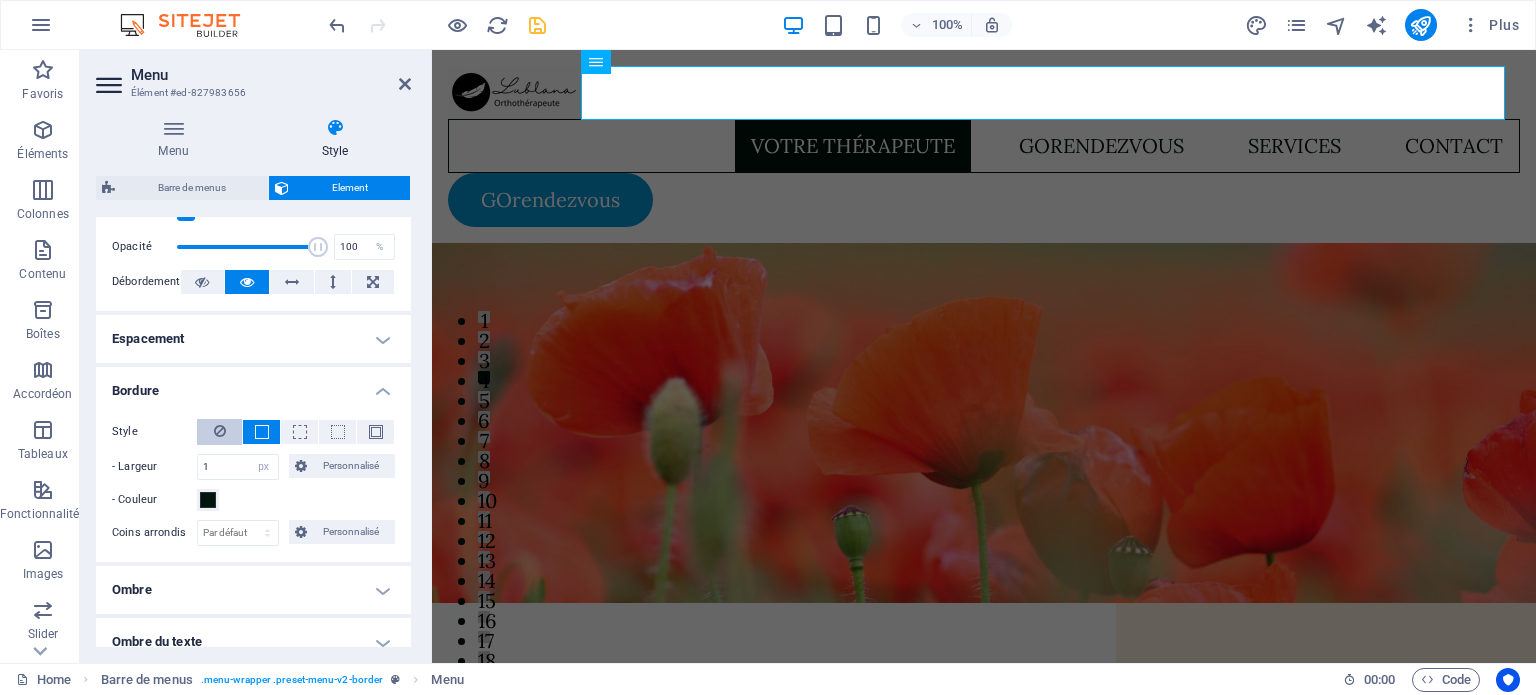 click at bounding box center [220, 431] 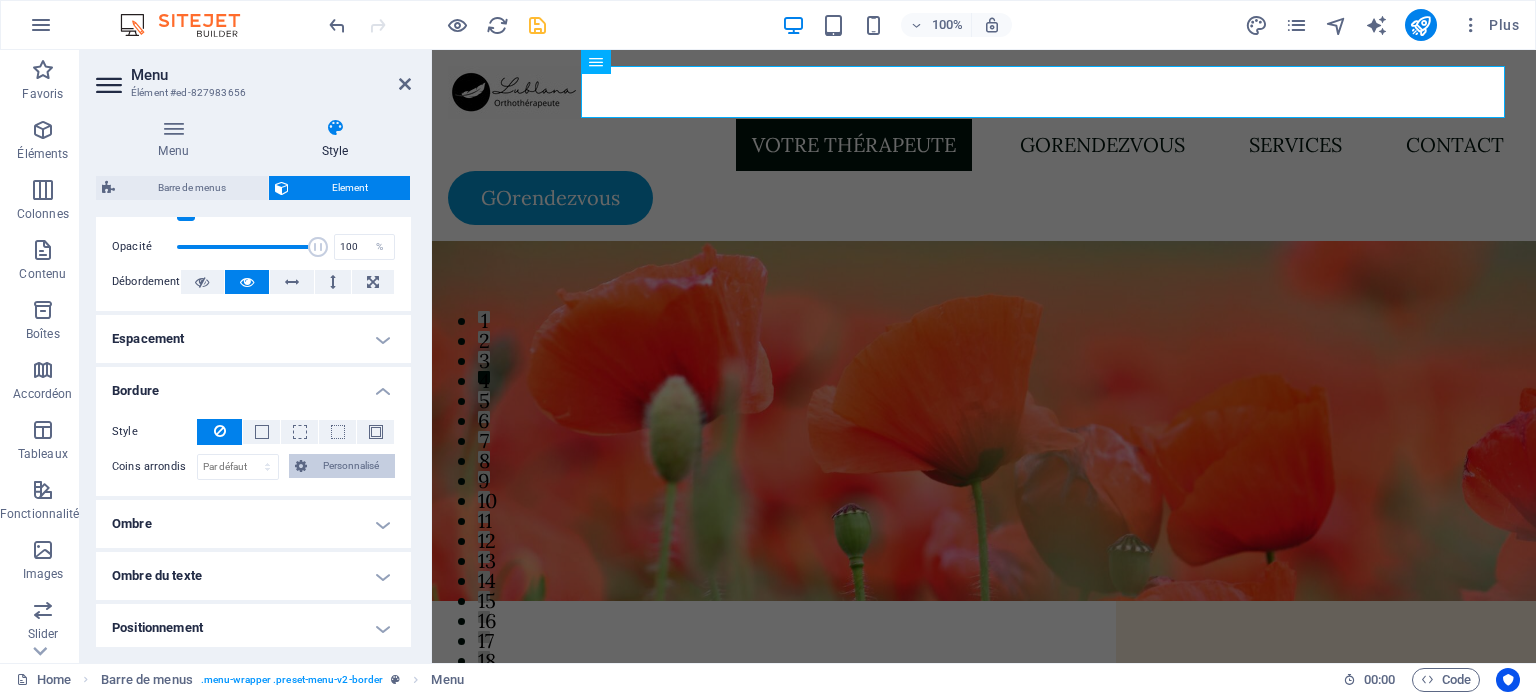 click on "Personnalisé" at bounding box center (351, 466) 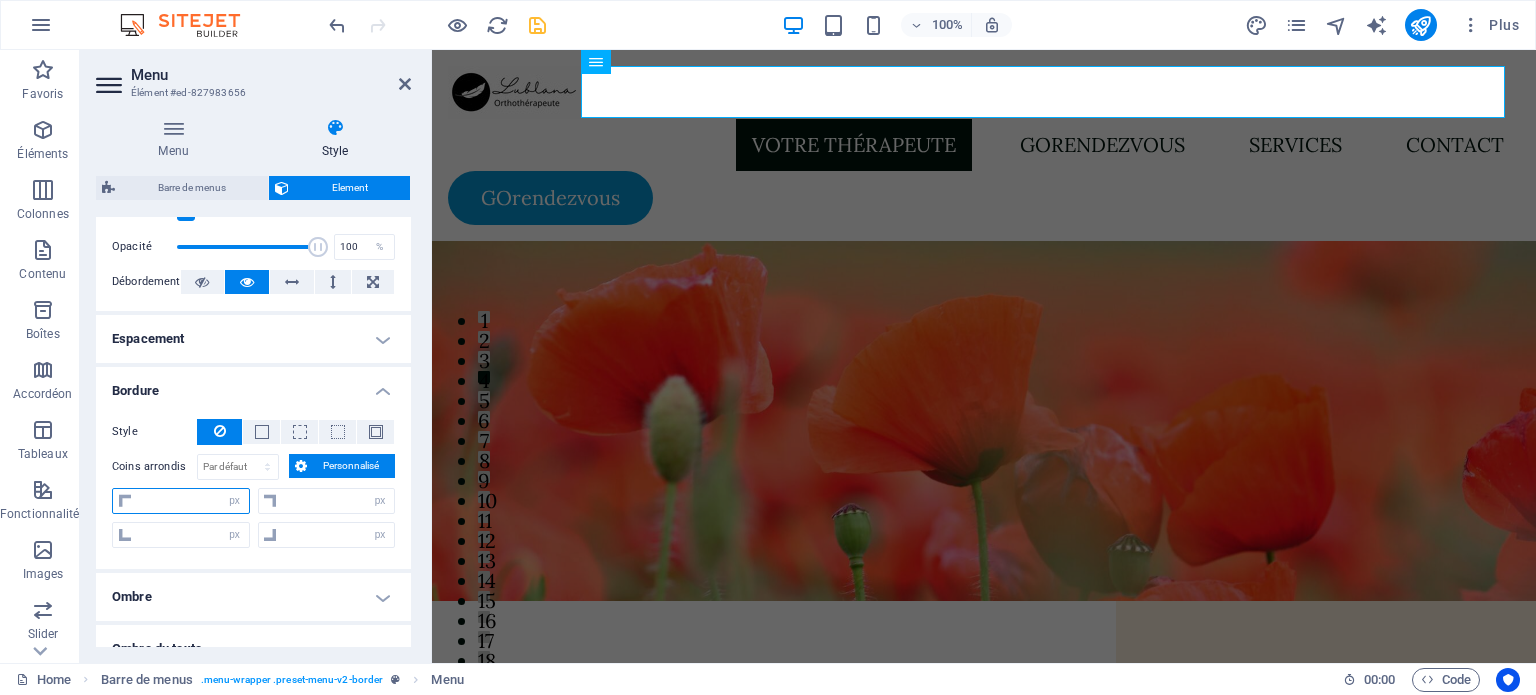 click at bounding box center (193, 501) 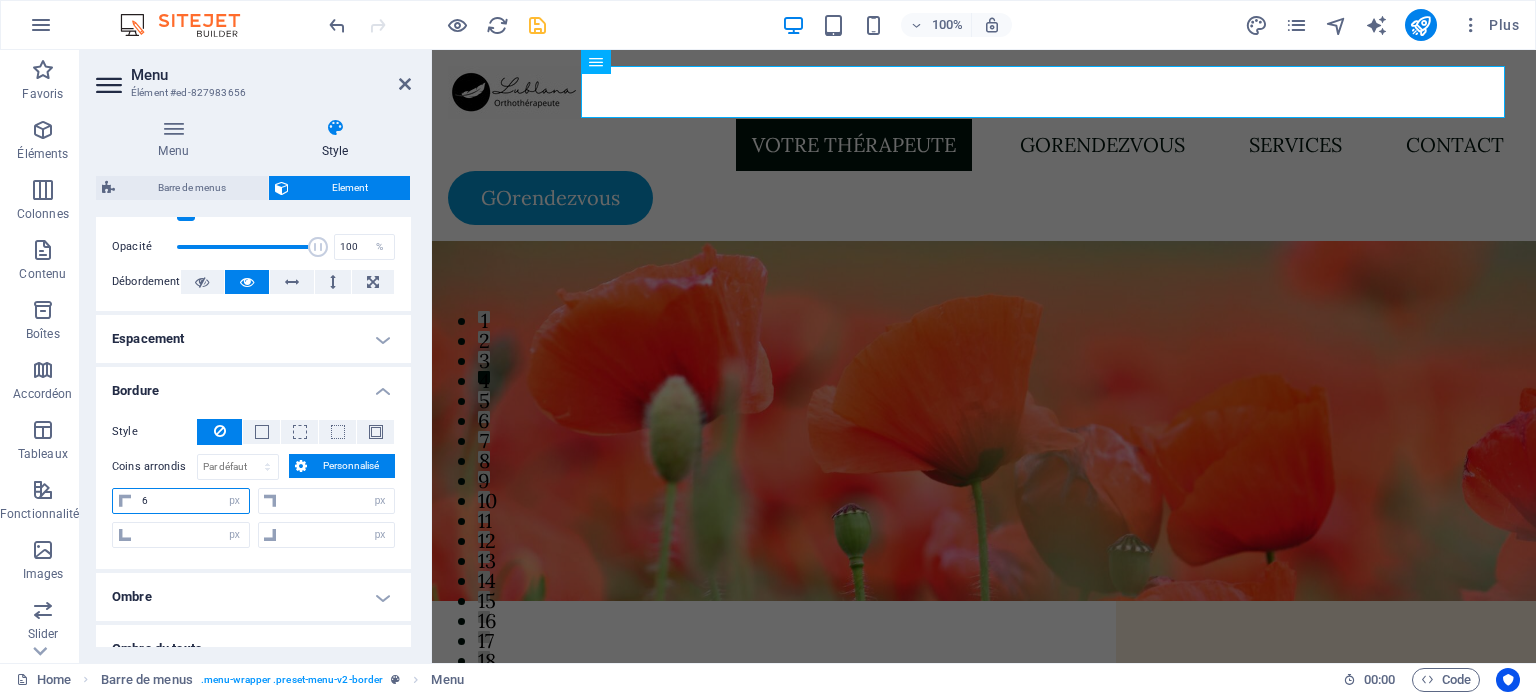 type on "60" 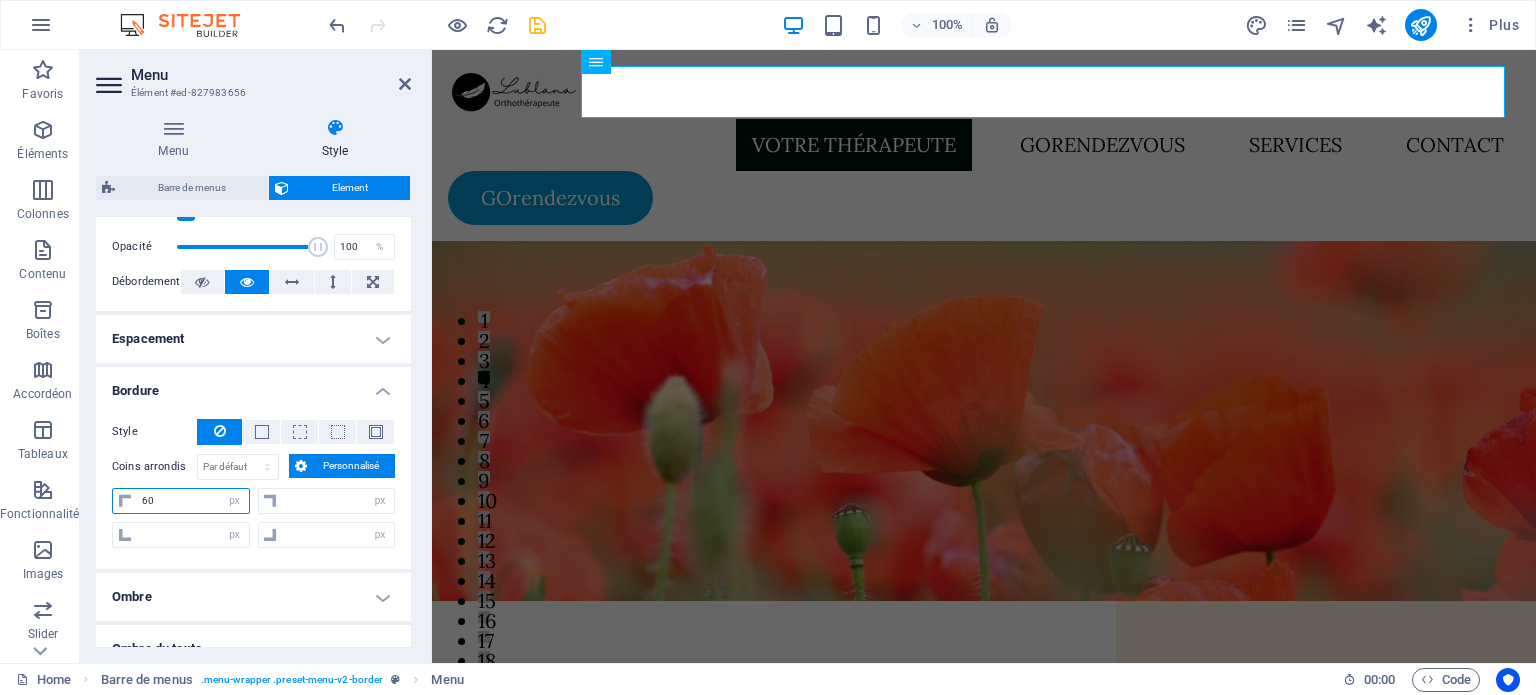 type on "0" 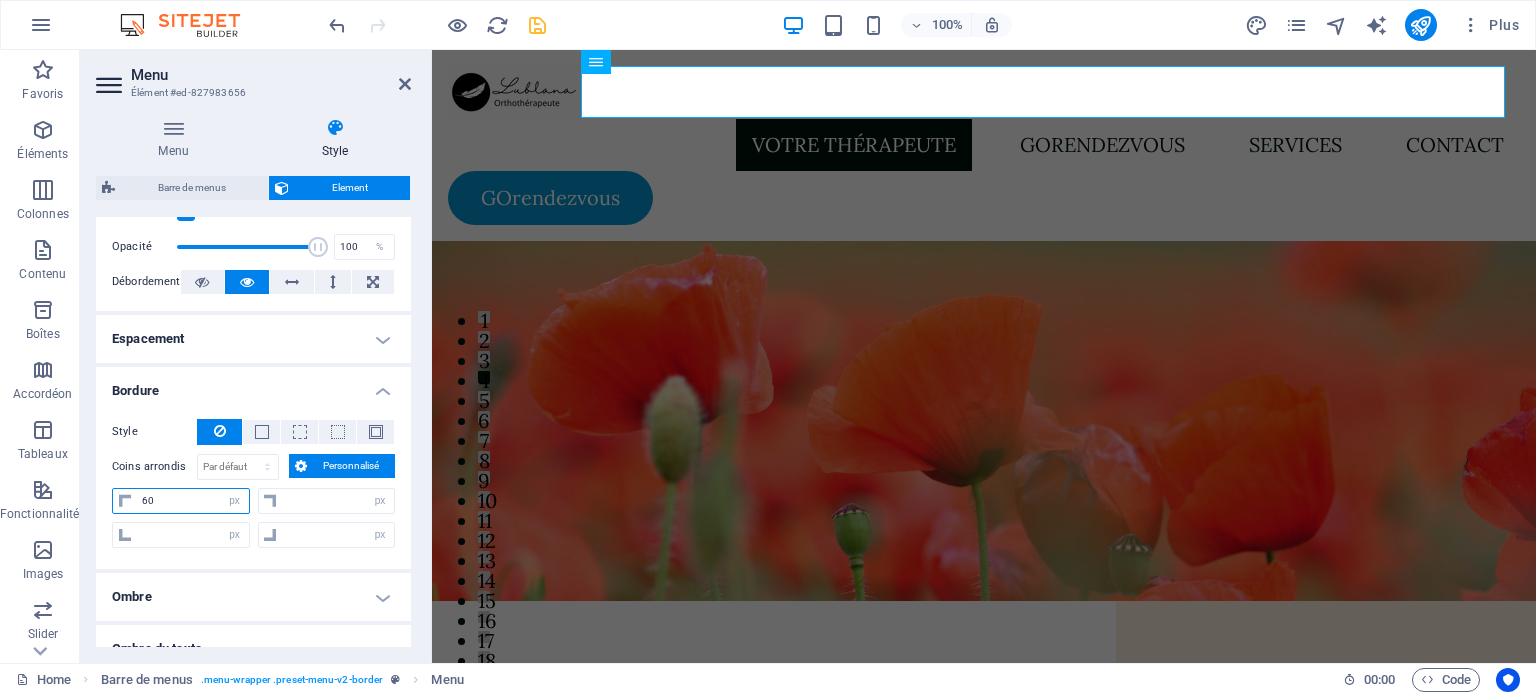 type on "0" 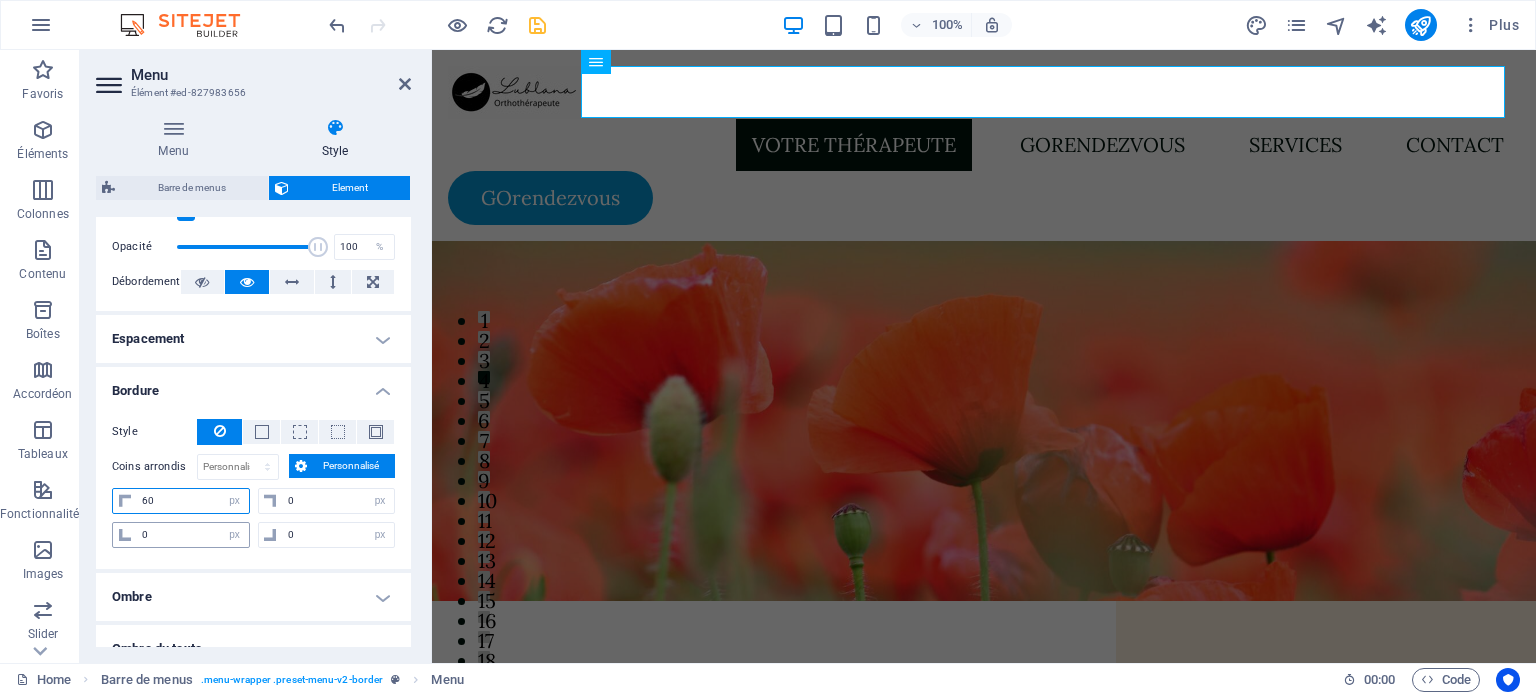 type on "60" 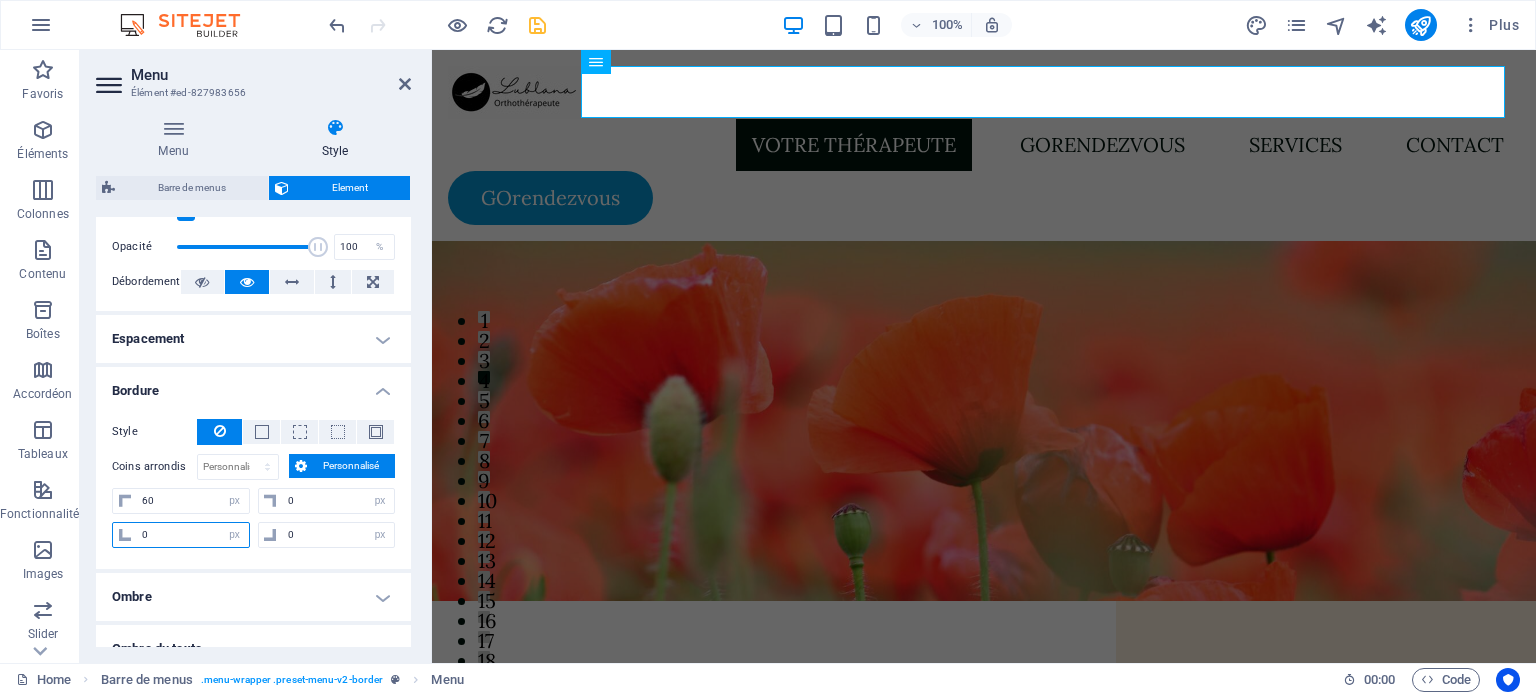 click on "0" at bounding box center (193, 535) 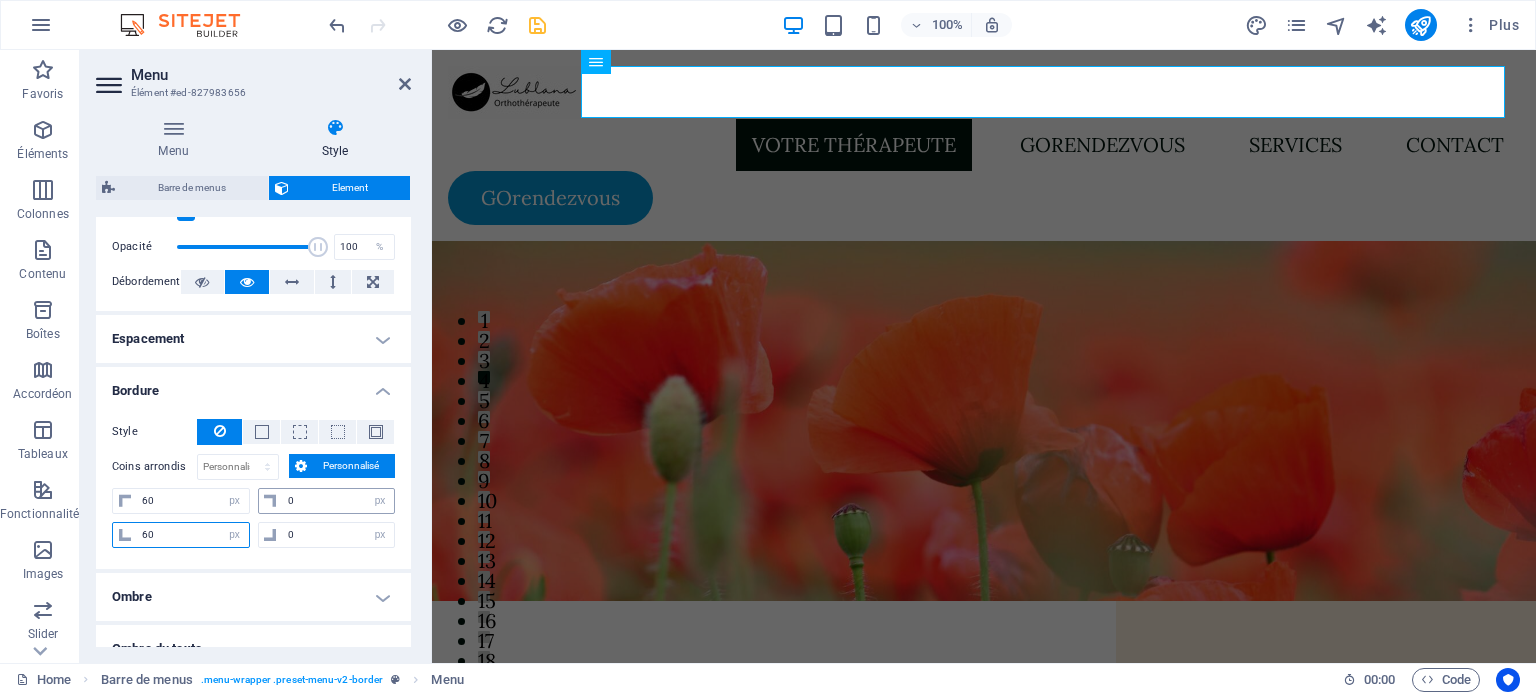 type on "60" 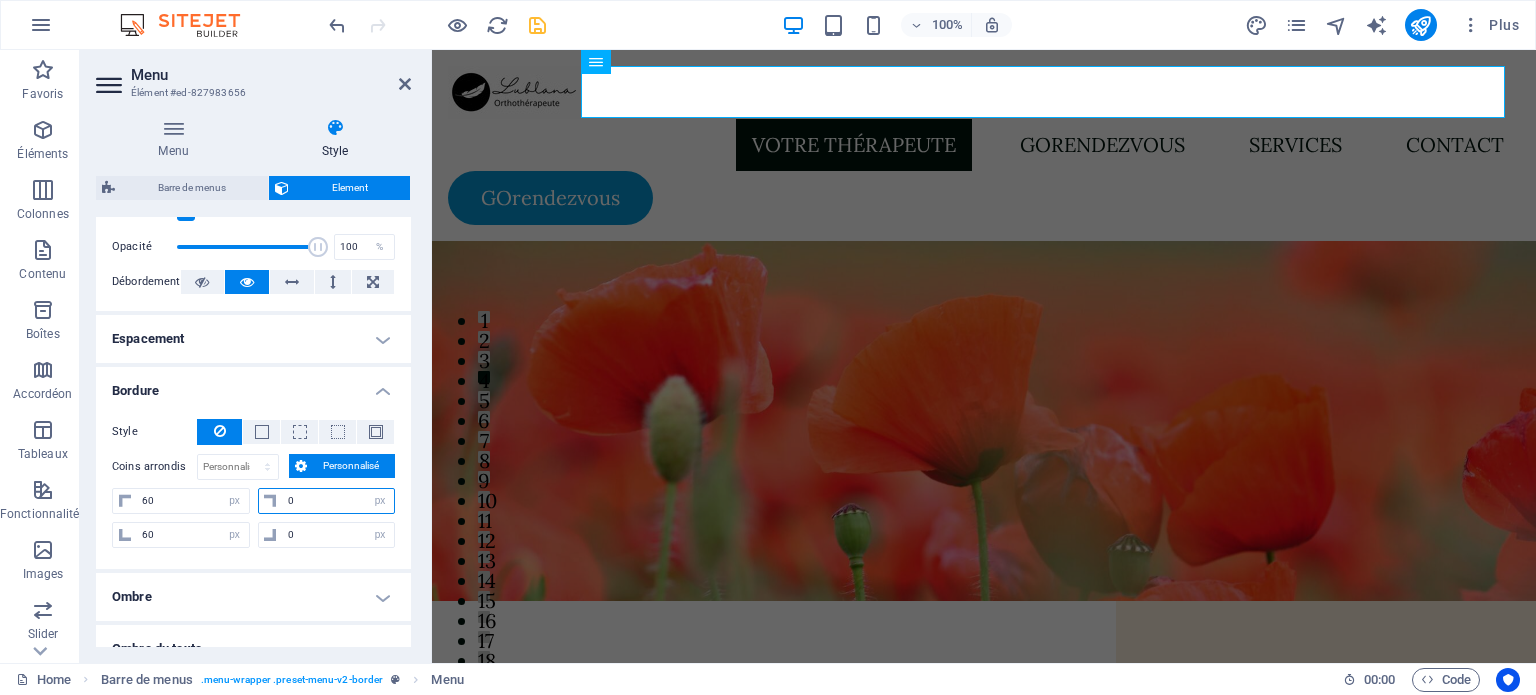 click on "0" at bounding box center [339, 501] 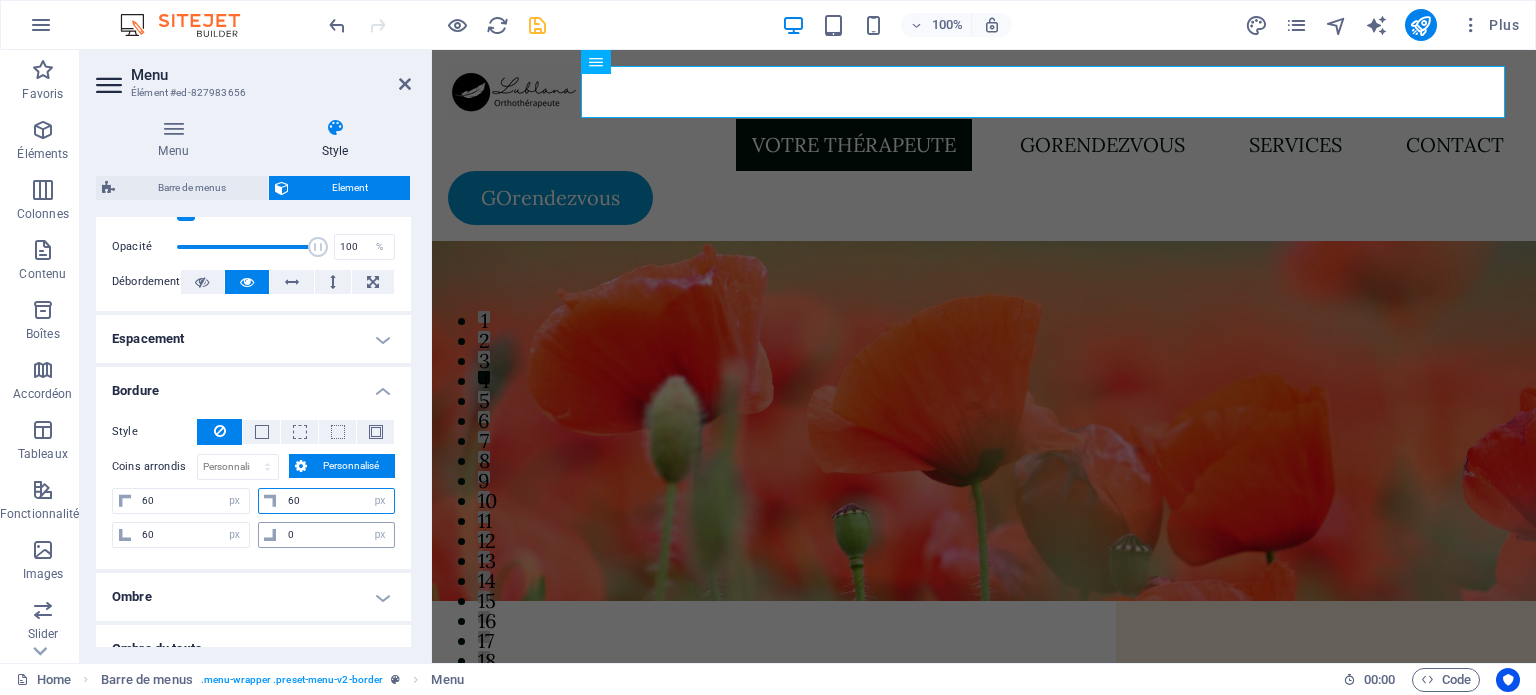 type on "60" 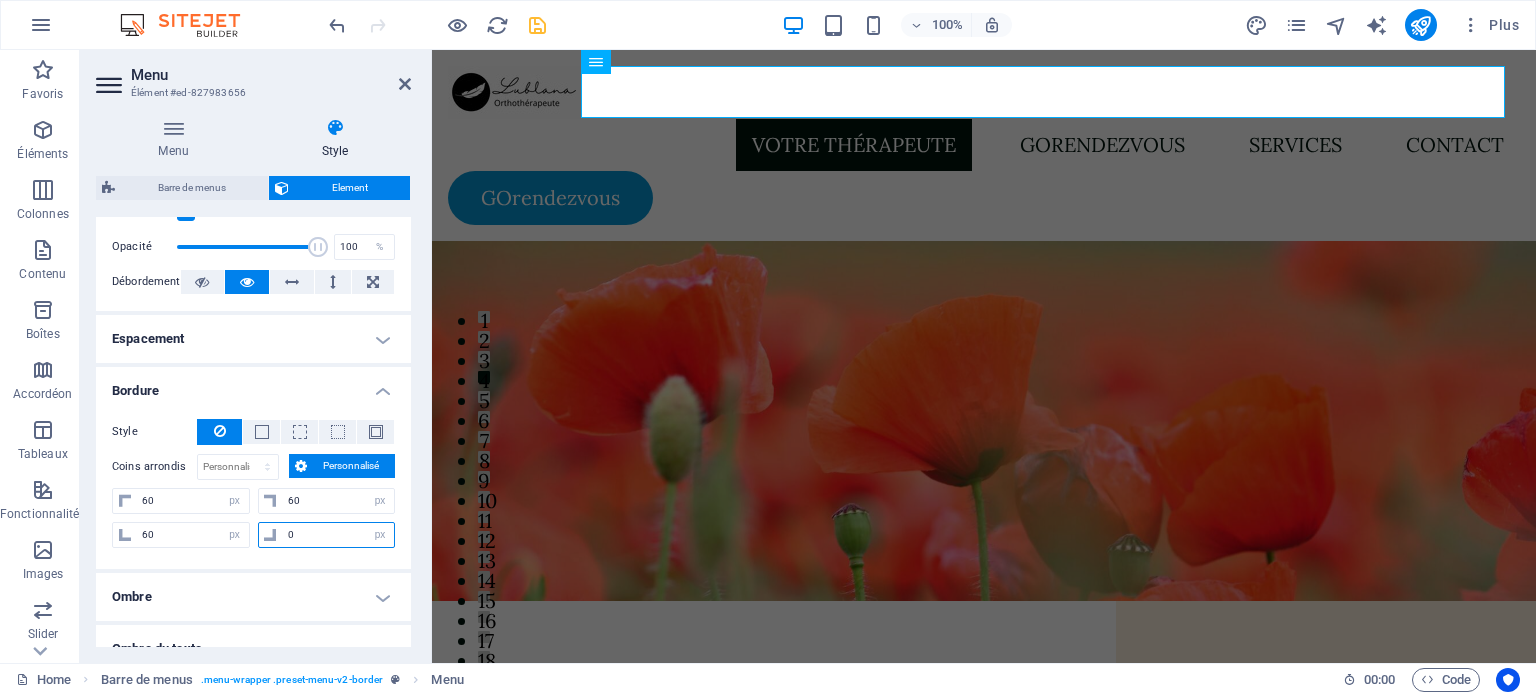 click on "0" at bounding box center (339, 535) 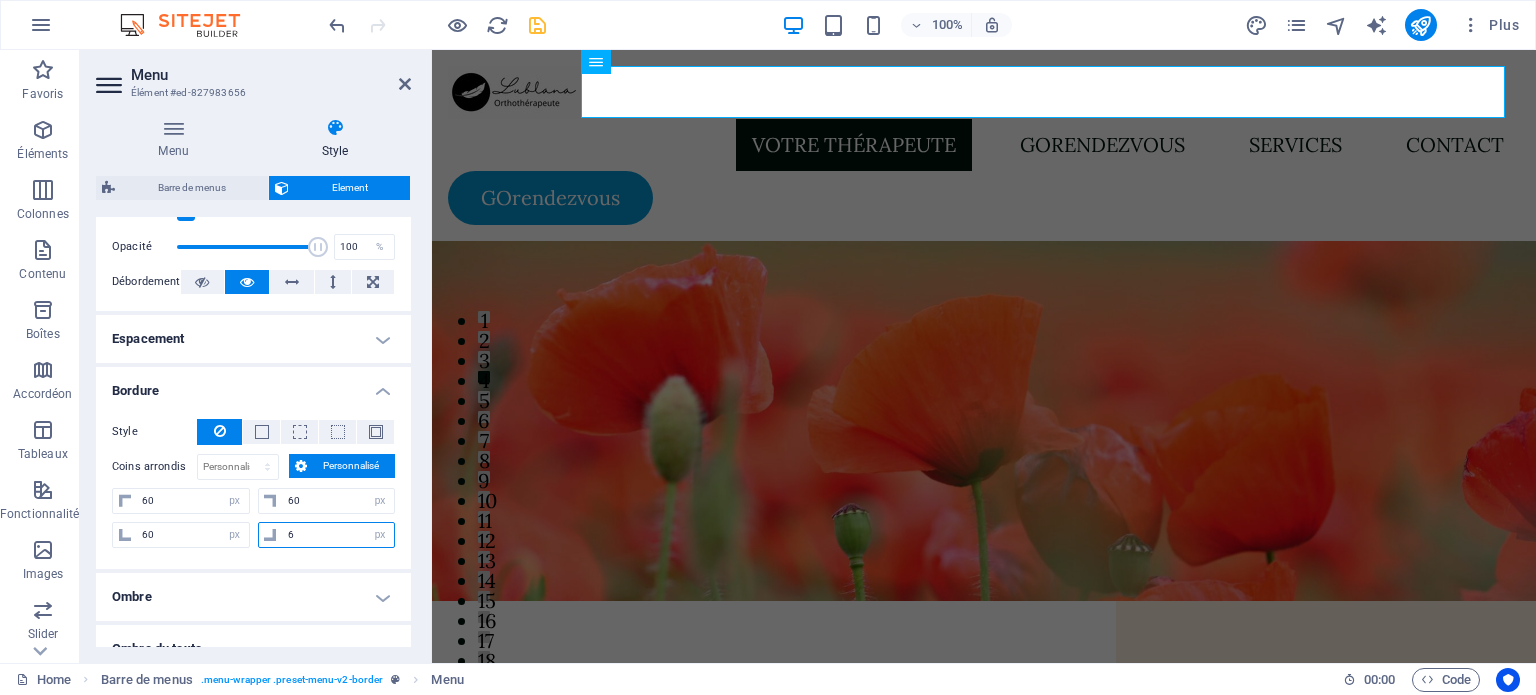 type on "60" 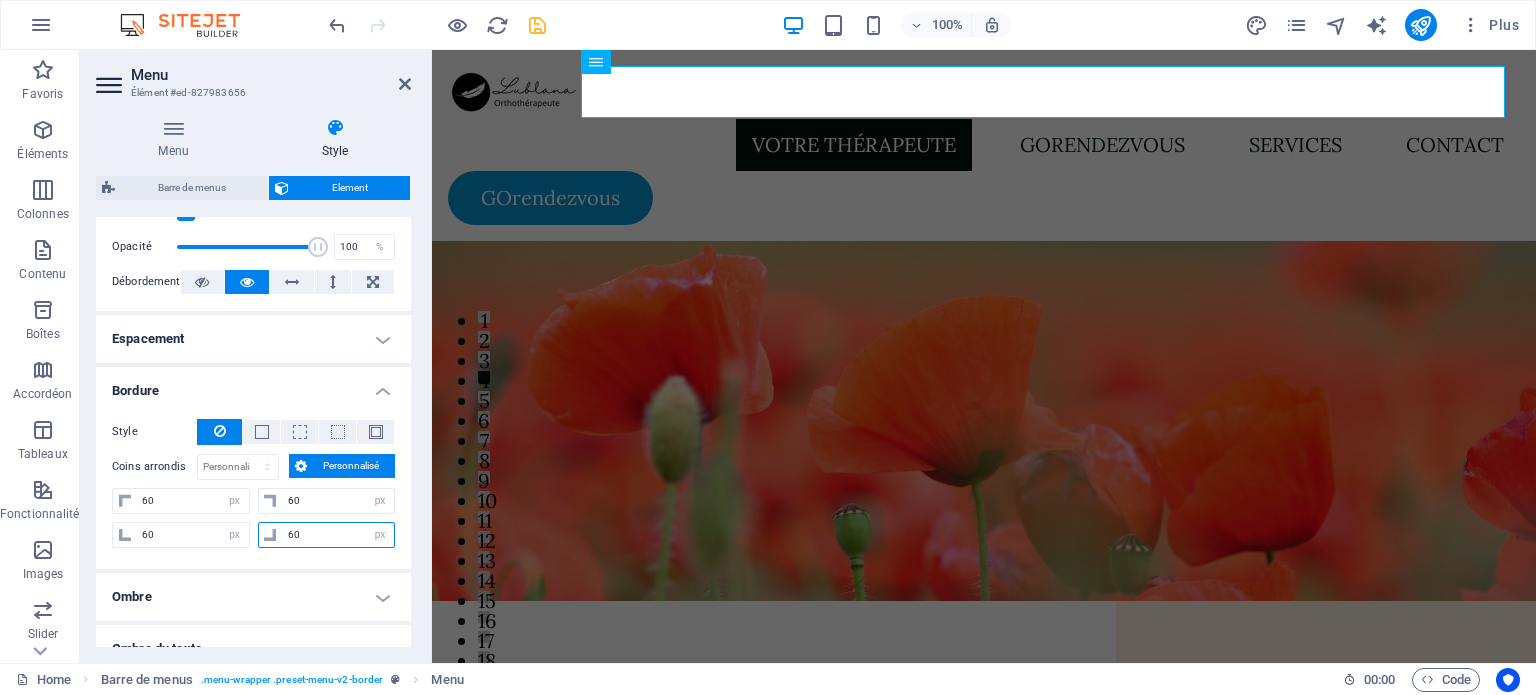 type on "60" 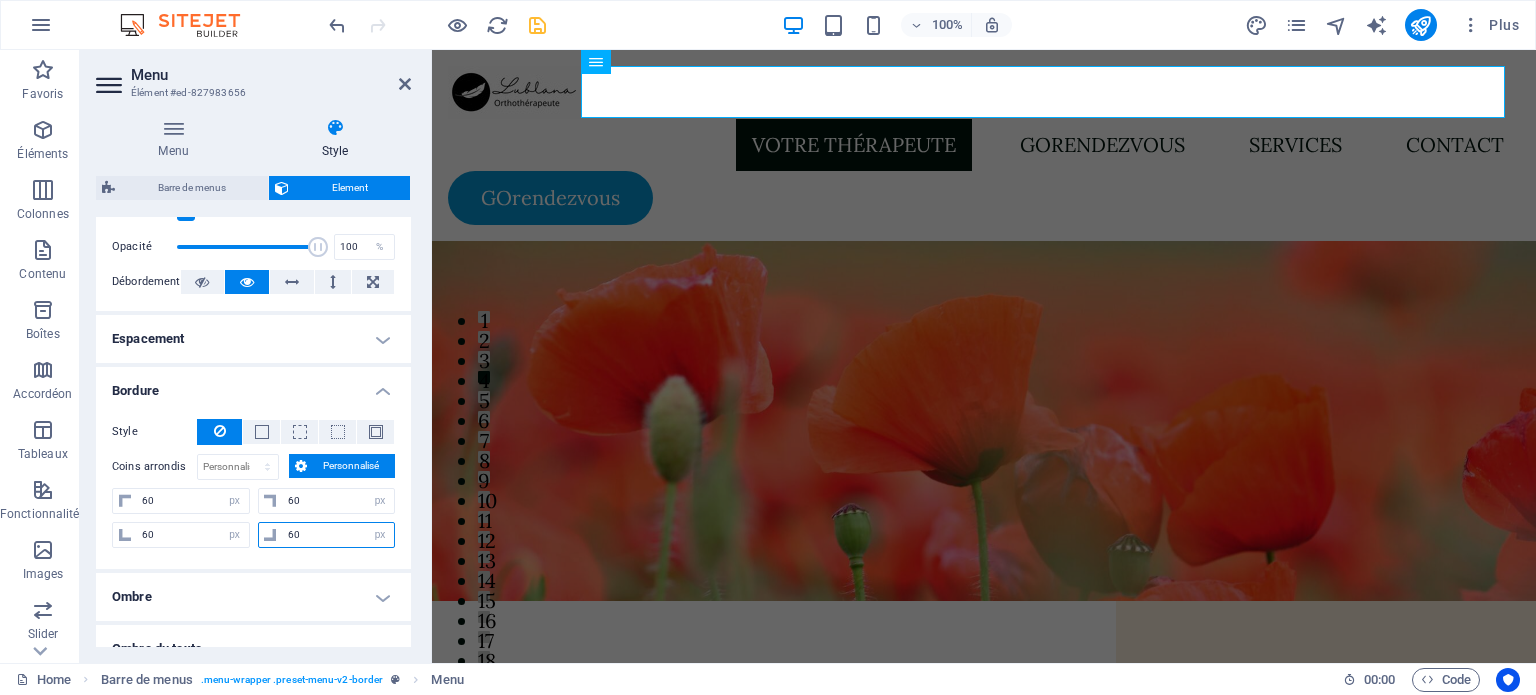 select on "px" 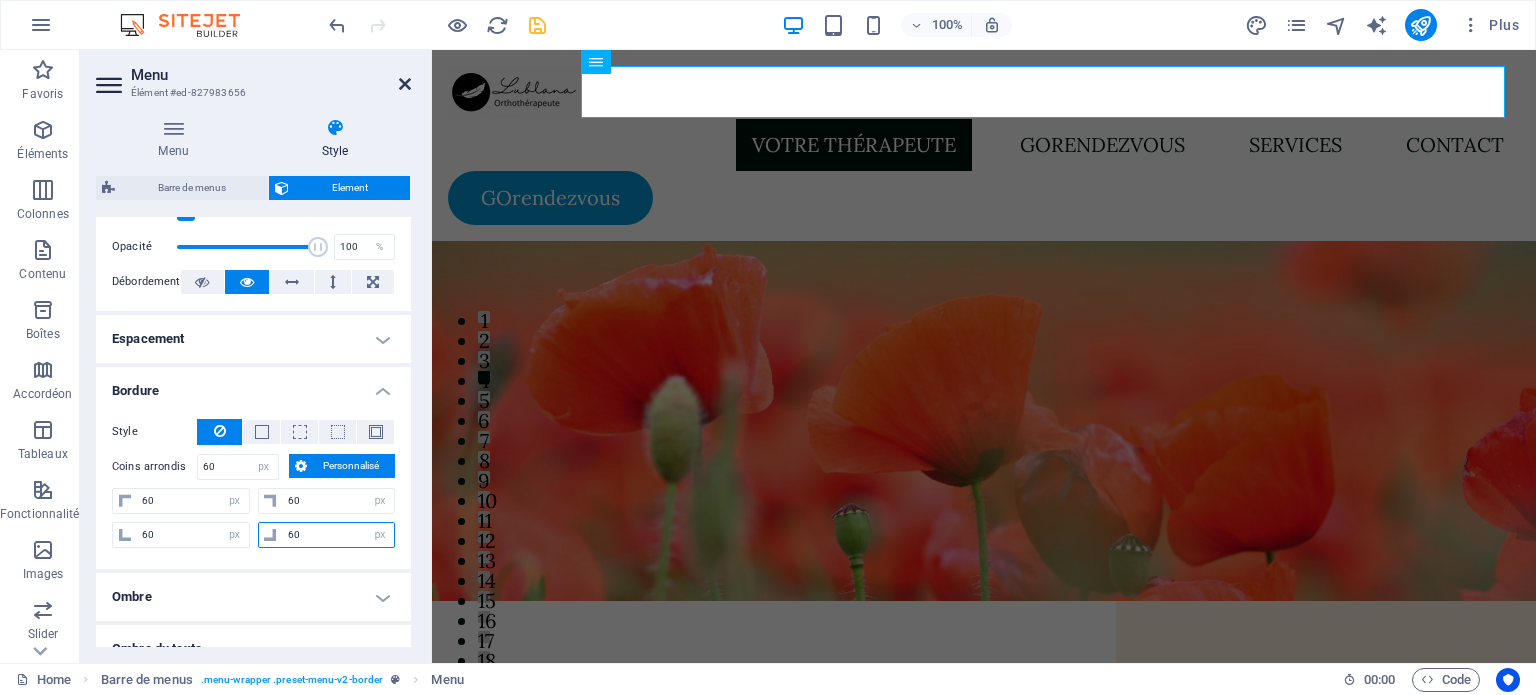 type on "60" 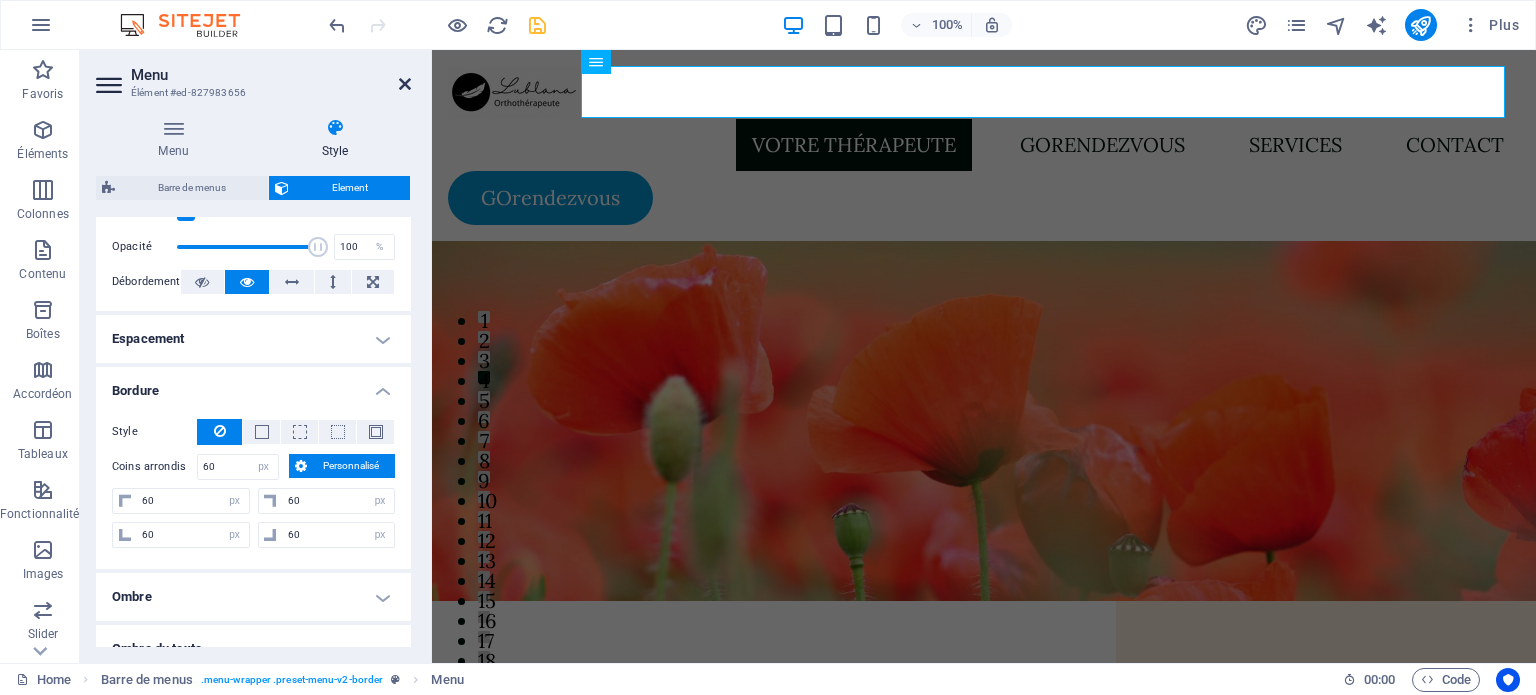 click at bounding box center [405, 84] 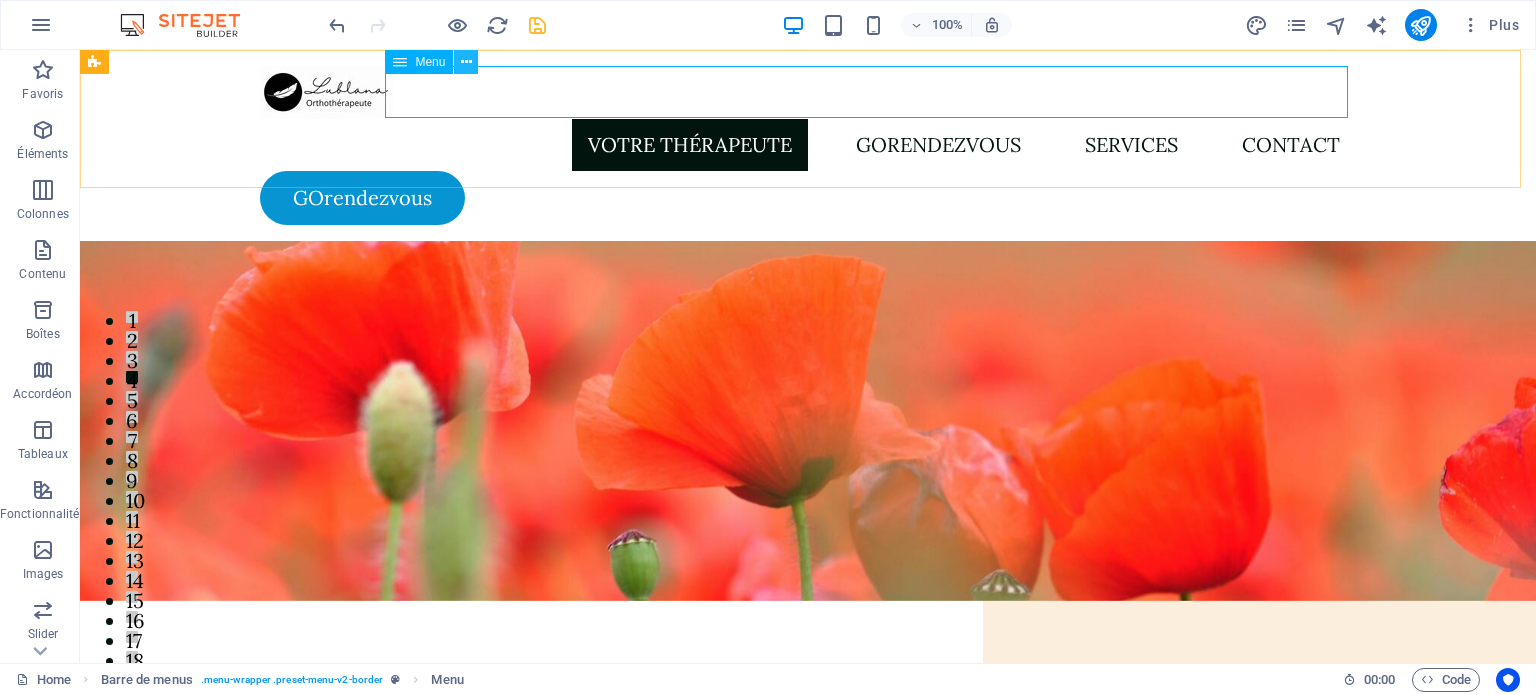 click at bounding box center (466, 62) 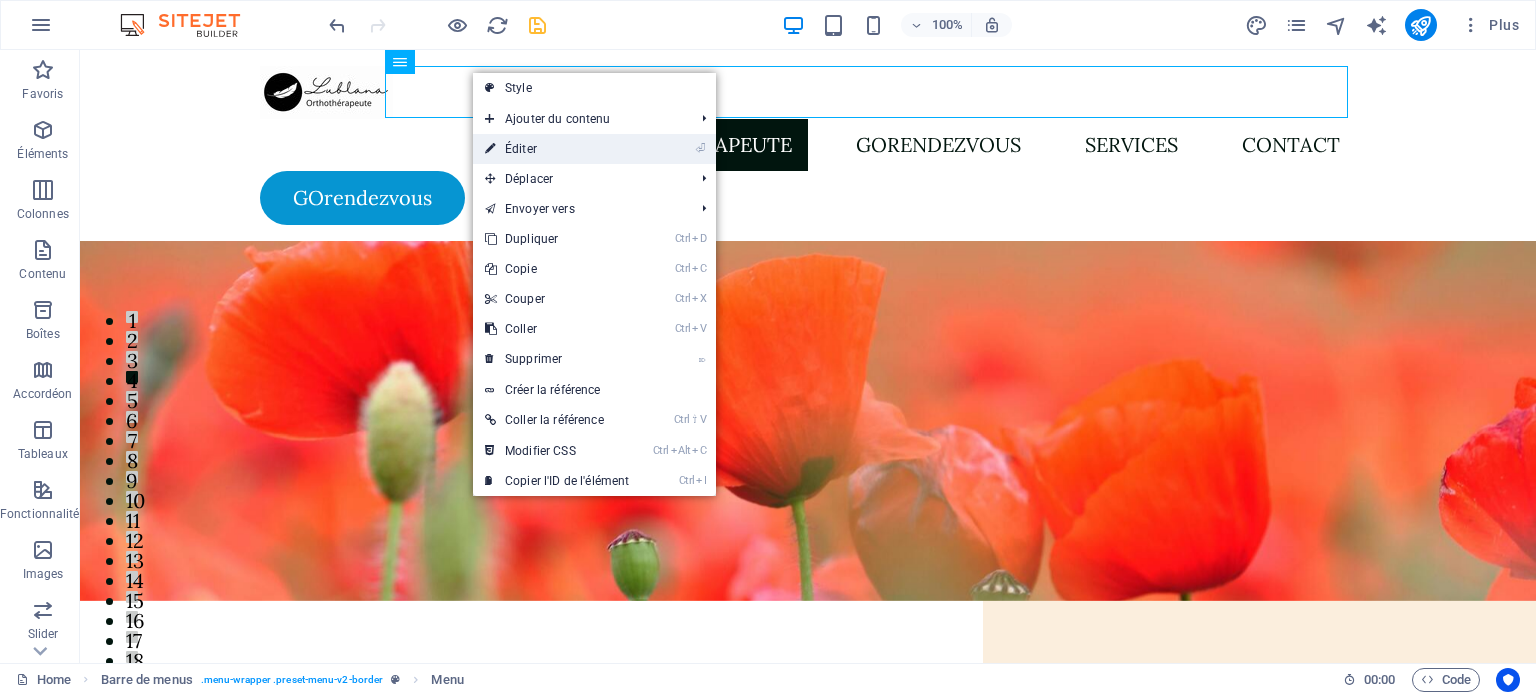 click on "⏎  Éditer" at bounding box center (557, 149) 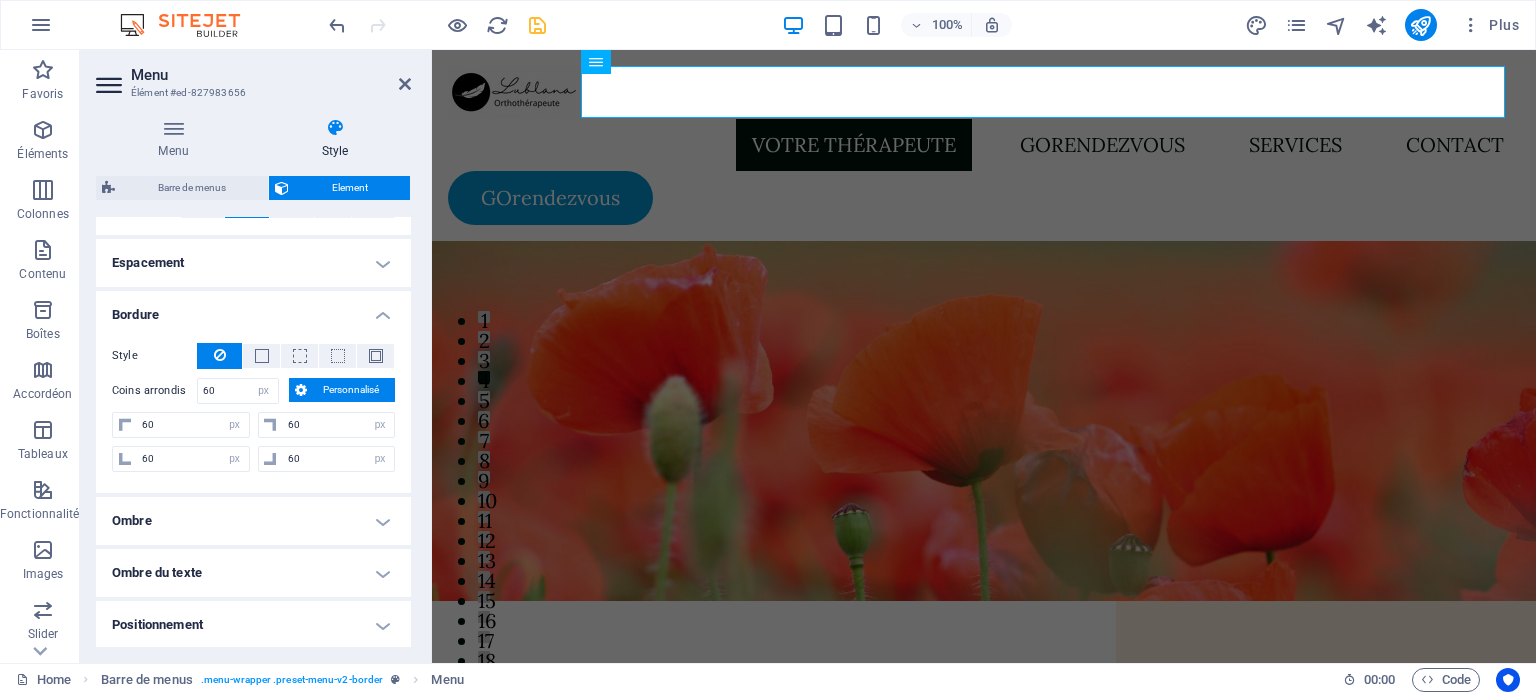 scroll, scrollTop: 400, scrollLeft: 0, axis: vertical 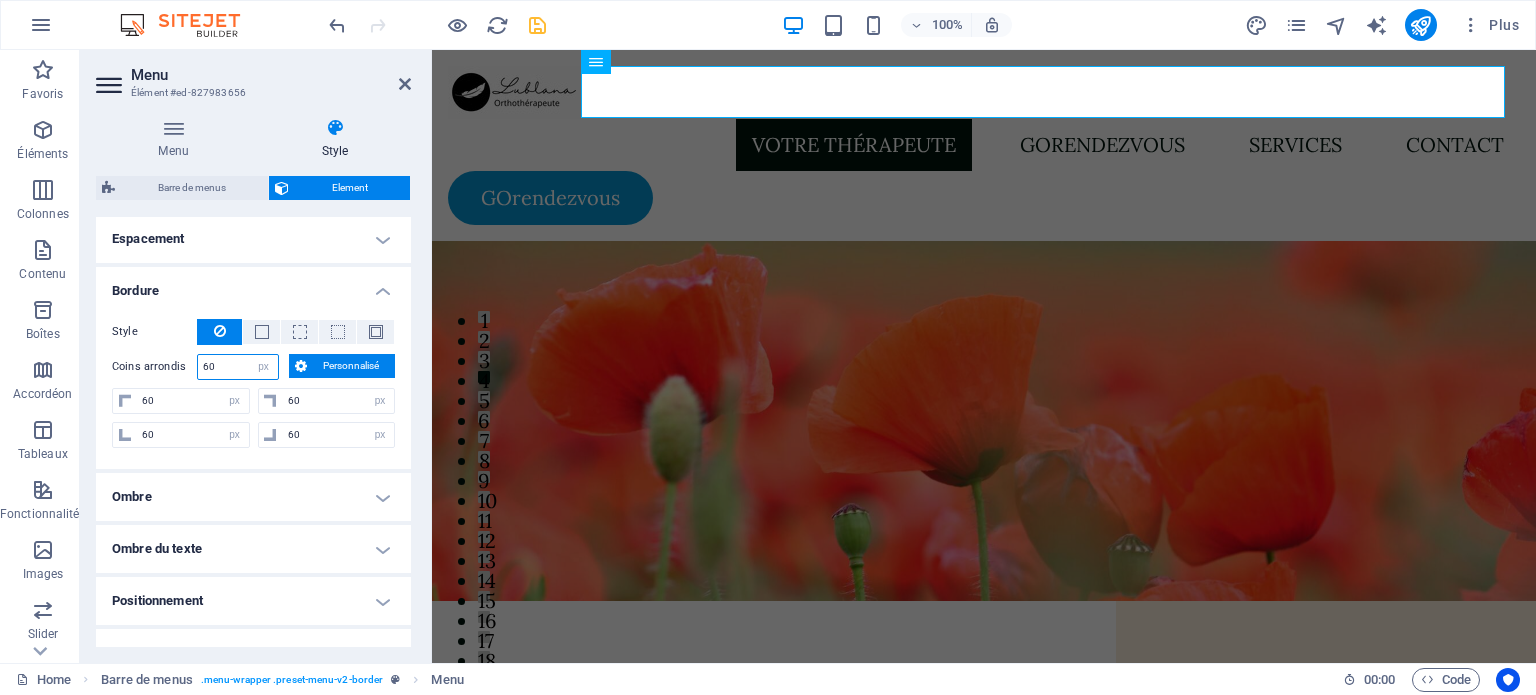 click on "60" at bounding box center [238, 367] 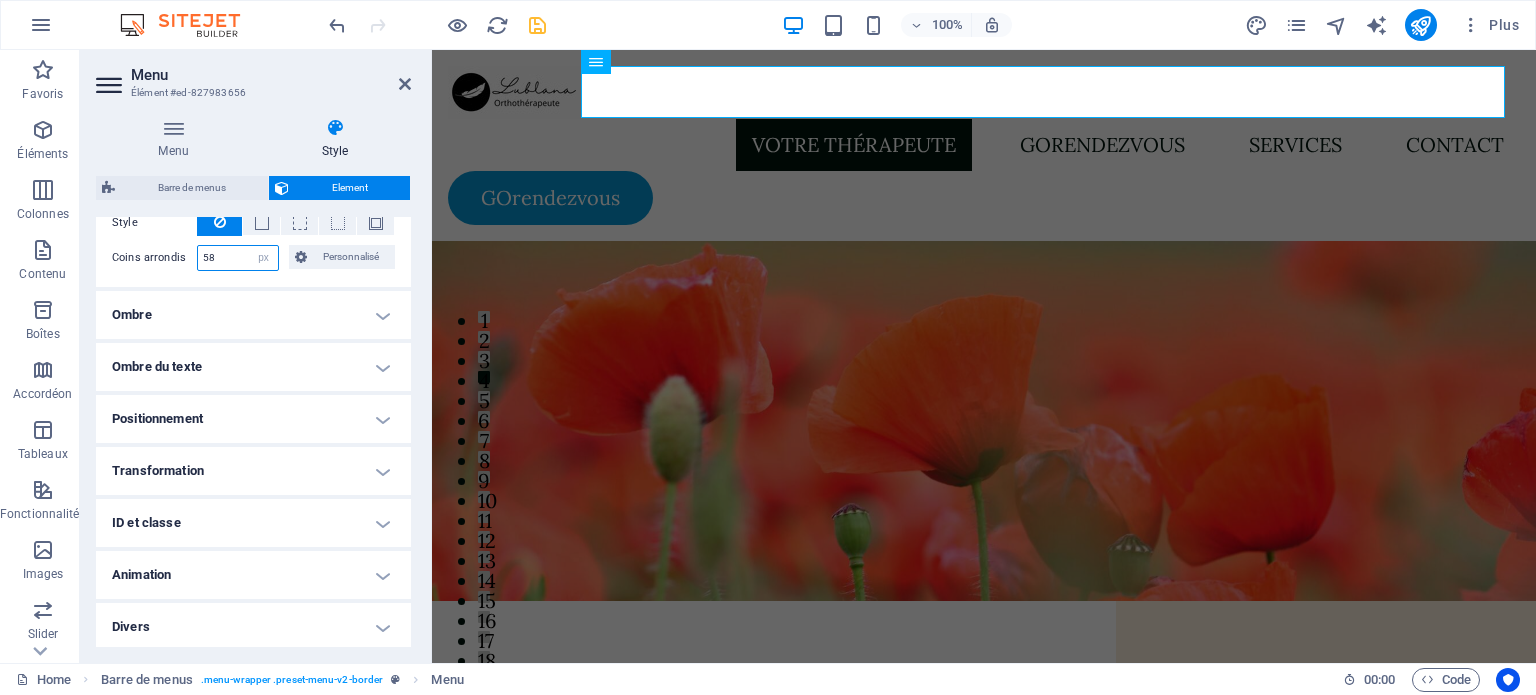 scroll, scrollTop: 511, scrollLeft: 0, axis: vertical 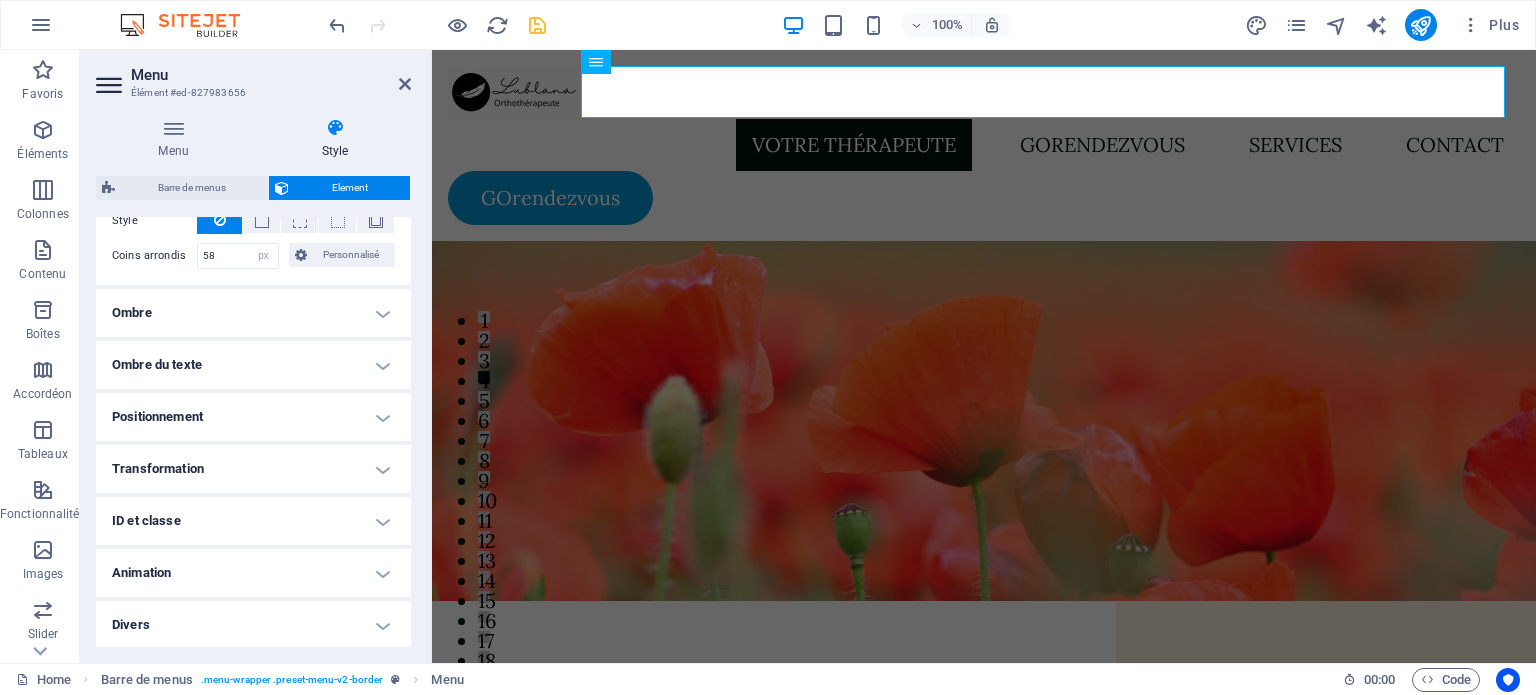 click on "Positionnement" at bounding box center [253, 417] 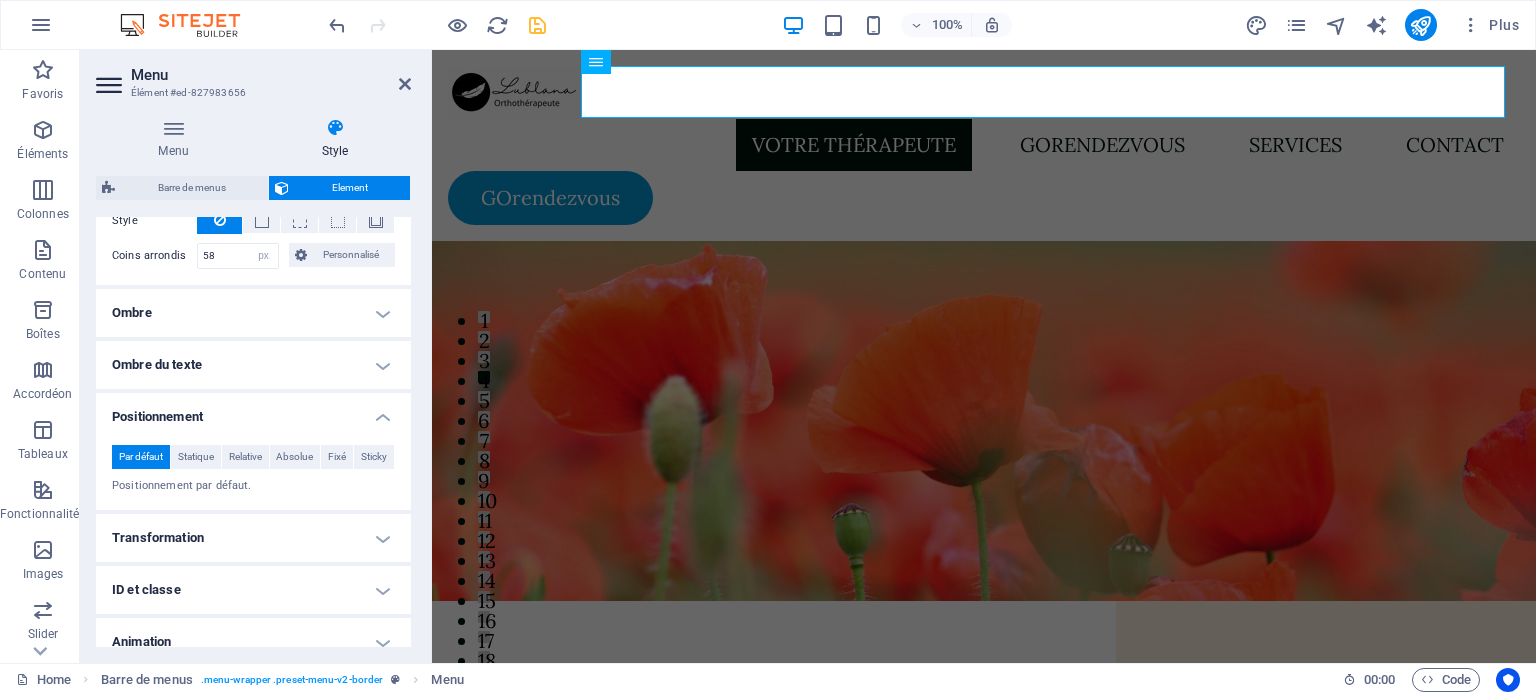 click on "Positionnement" at bounding box center (253, 411) 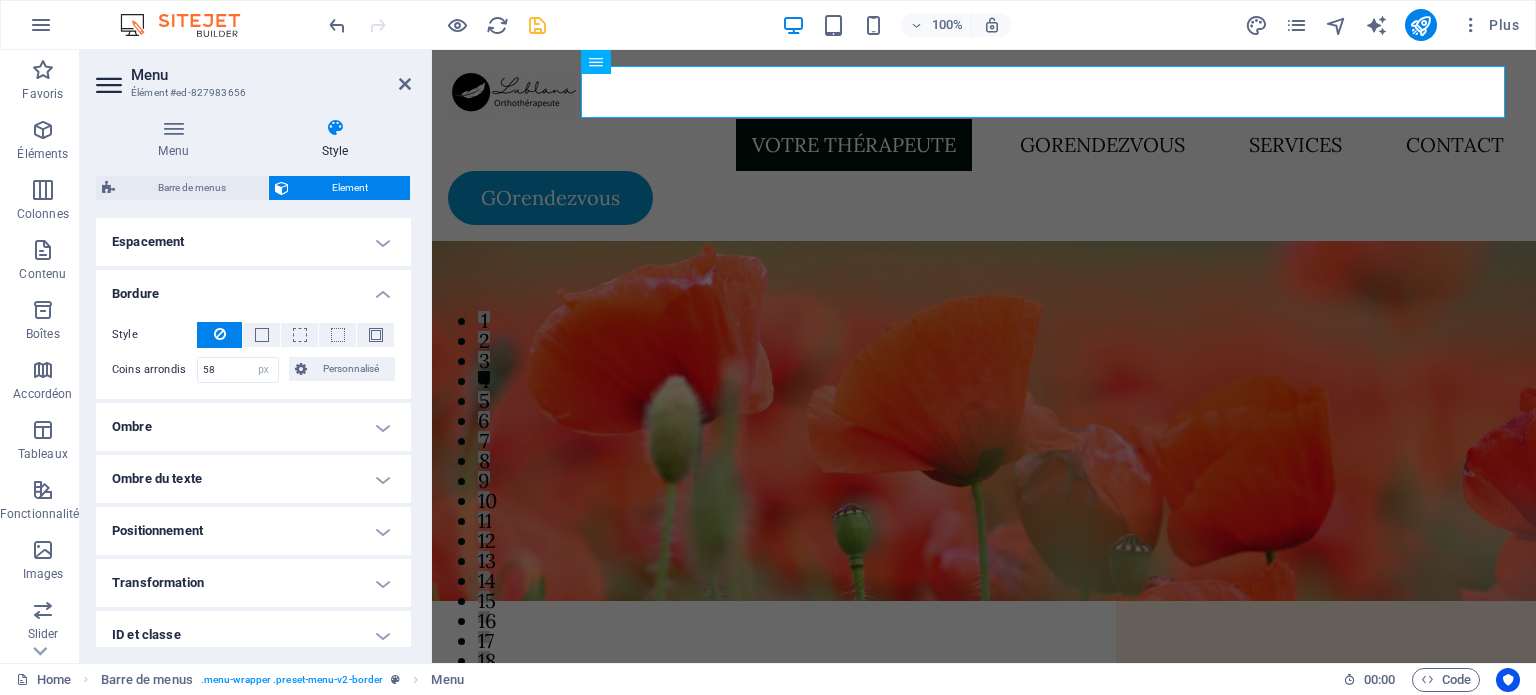 scroll, scrollTop: 400, scrollLeft: 0, axis: vertical 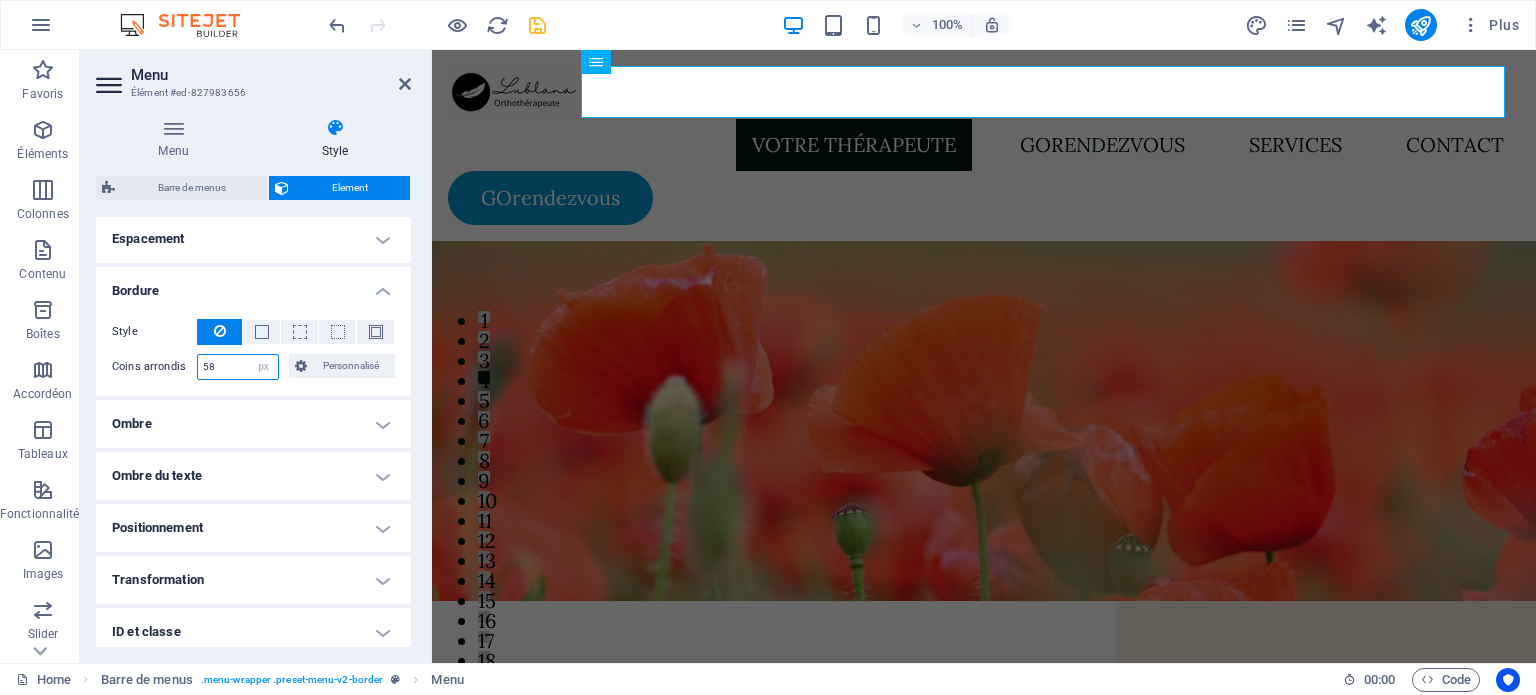 click on "58" at bounding box center [238, 367] 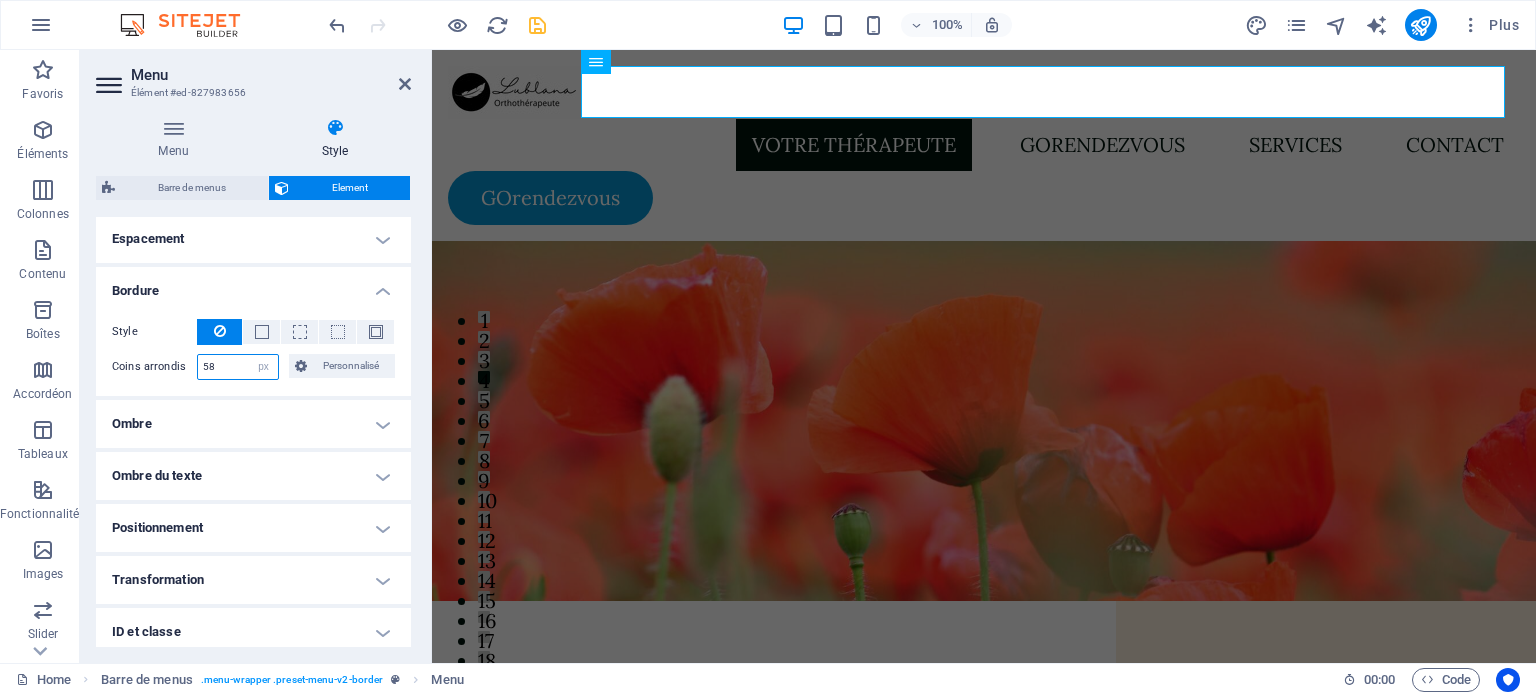type on "5" 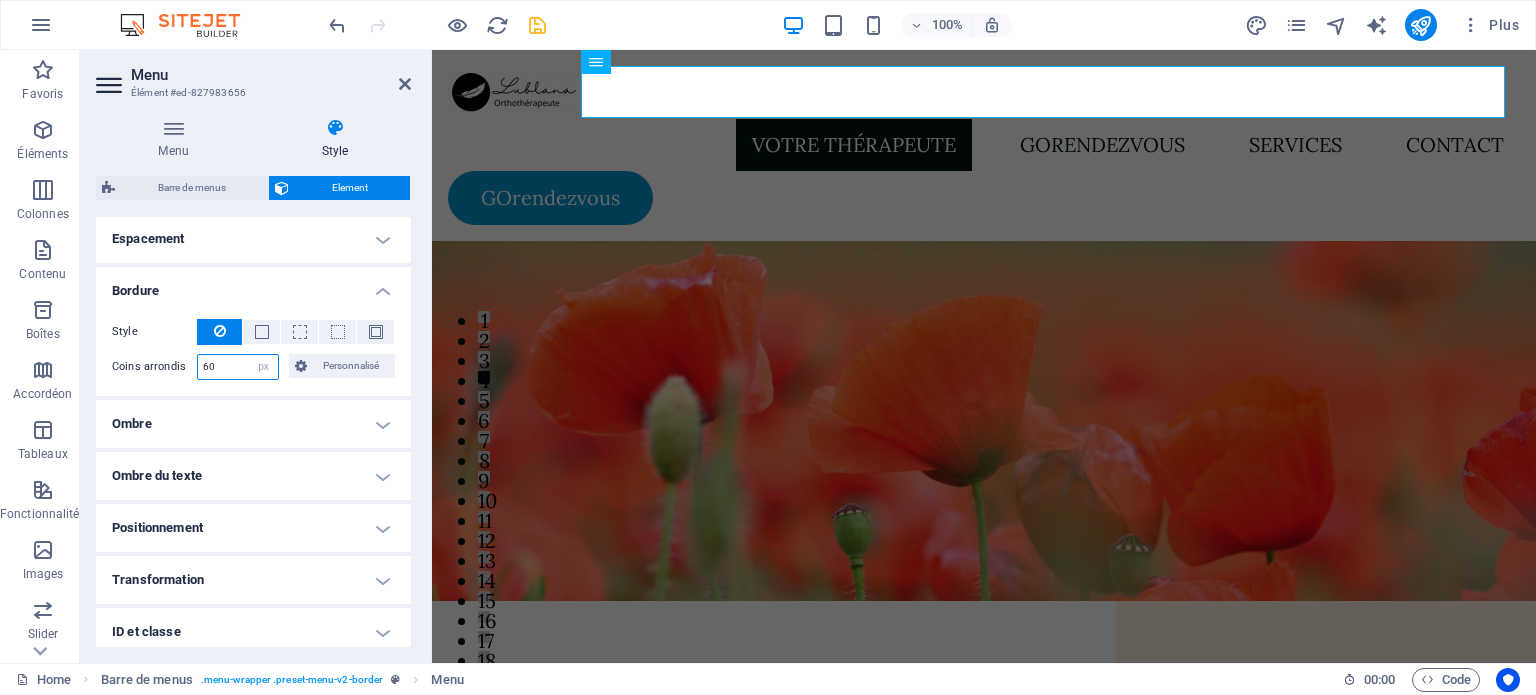 type on "60" 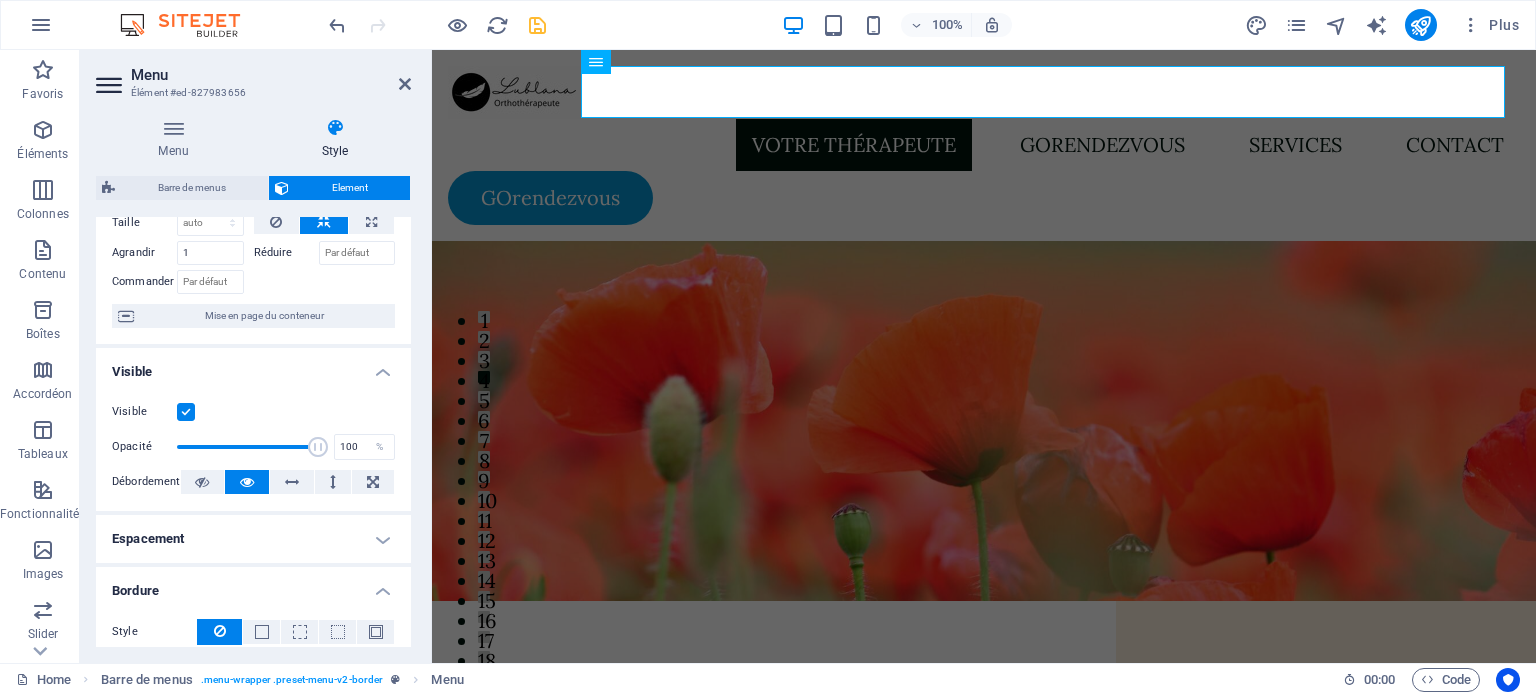 scroll, scrollTop: 0, scrollLeft: 0, axis: both 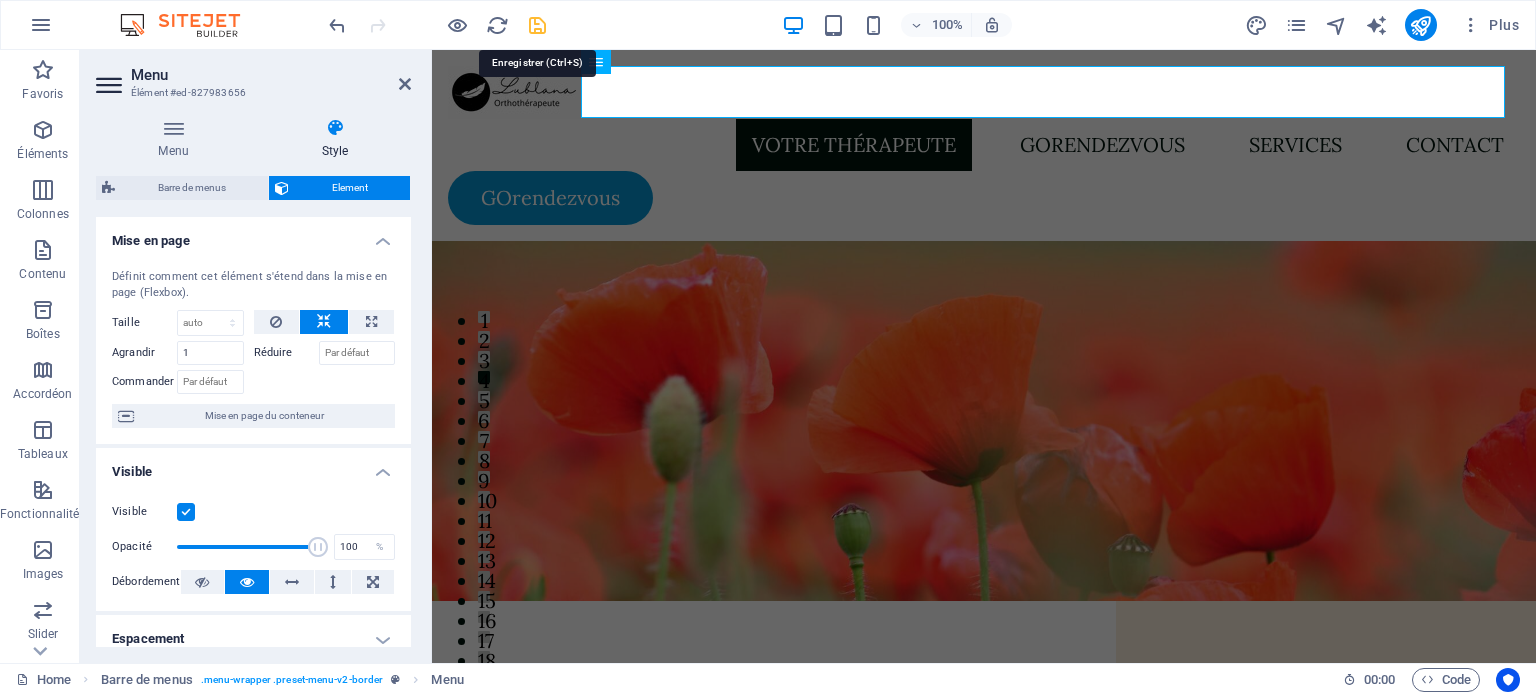 click at bounding box center (537, 25) 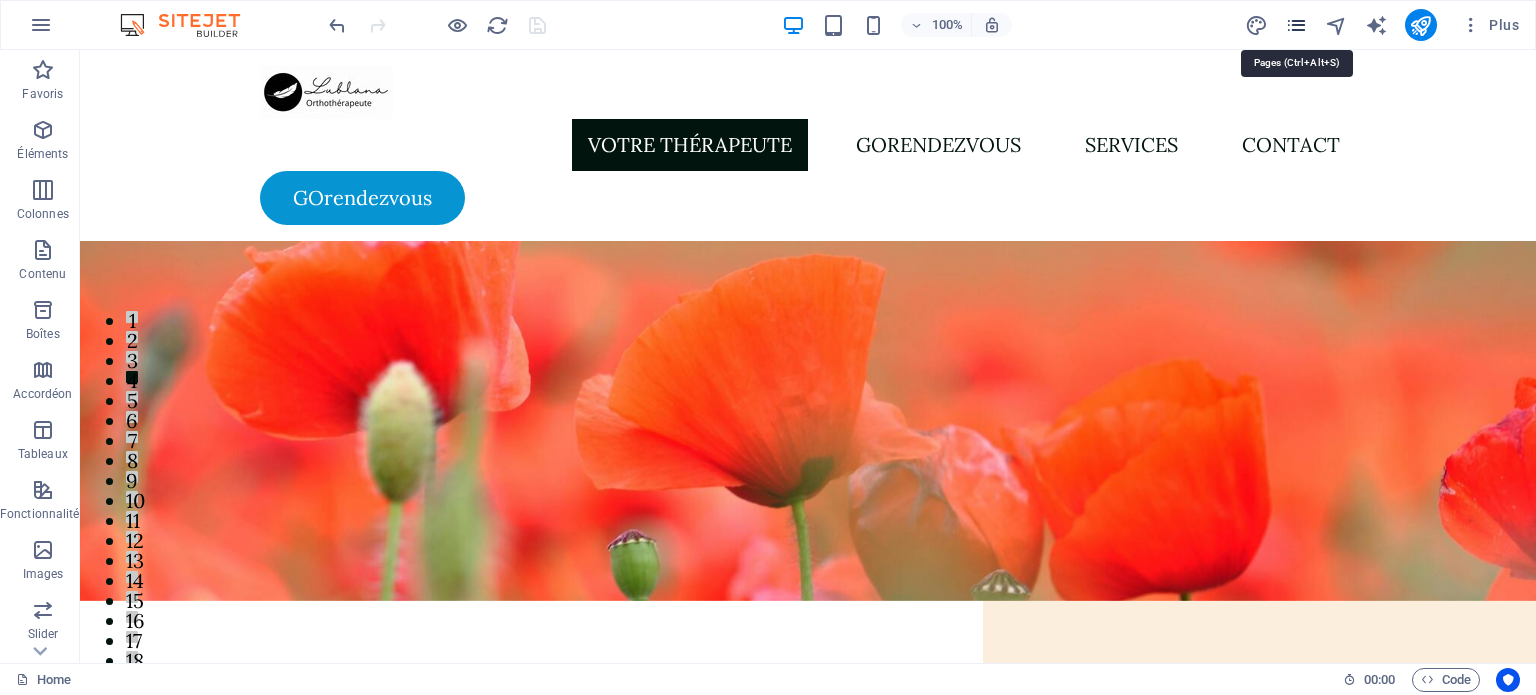 click at bounding box center [1296, 25] 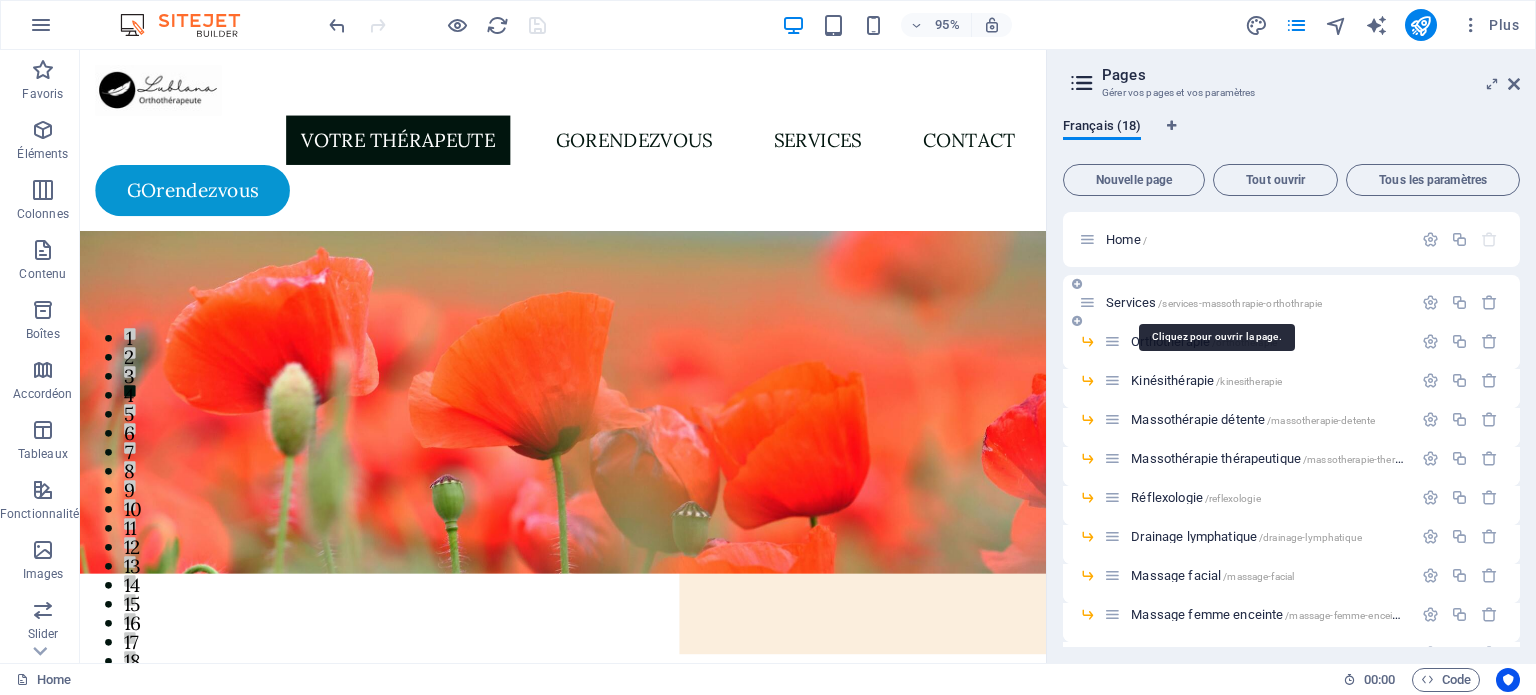 click on "Services /services-massothrapie-orthothrapie" at bounding box center [1214, 302] 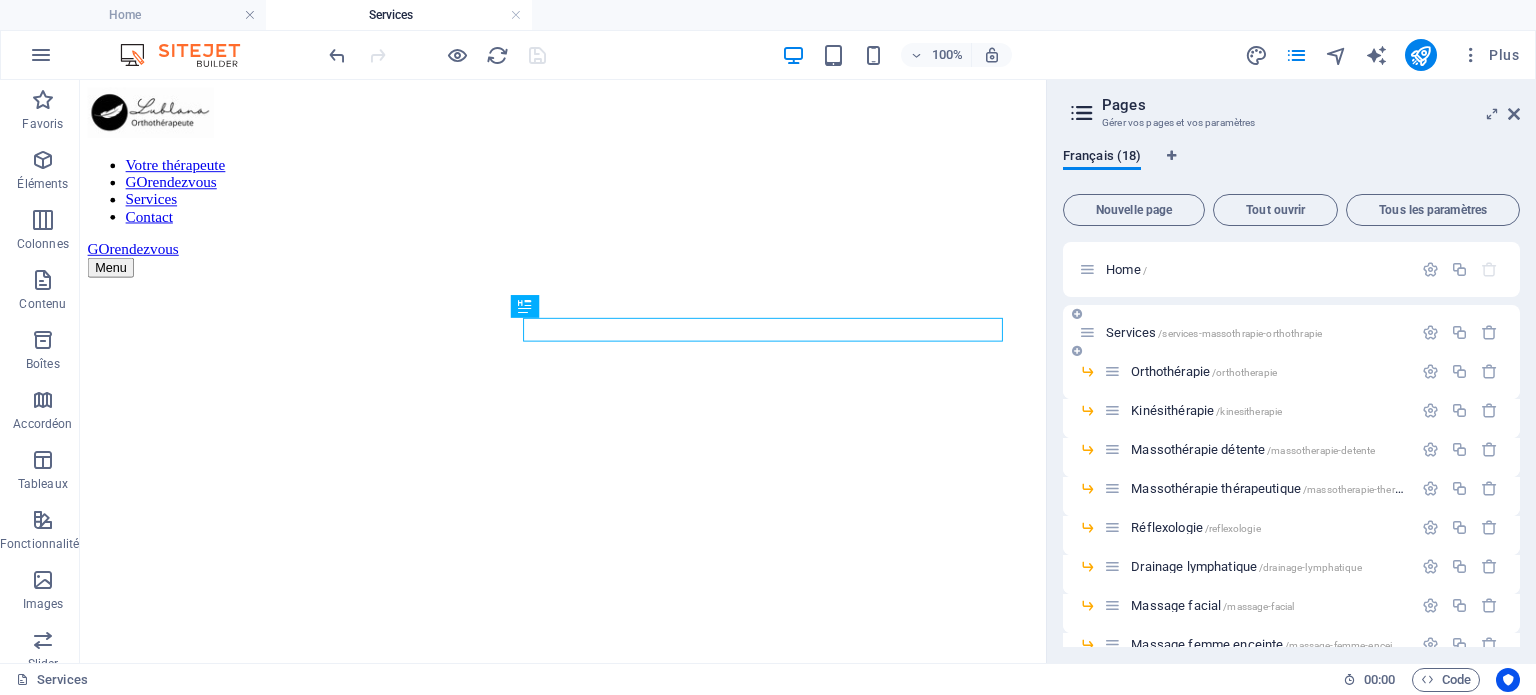 scroll, scrollTop: 0, scrollLeft: 0, axis: both 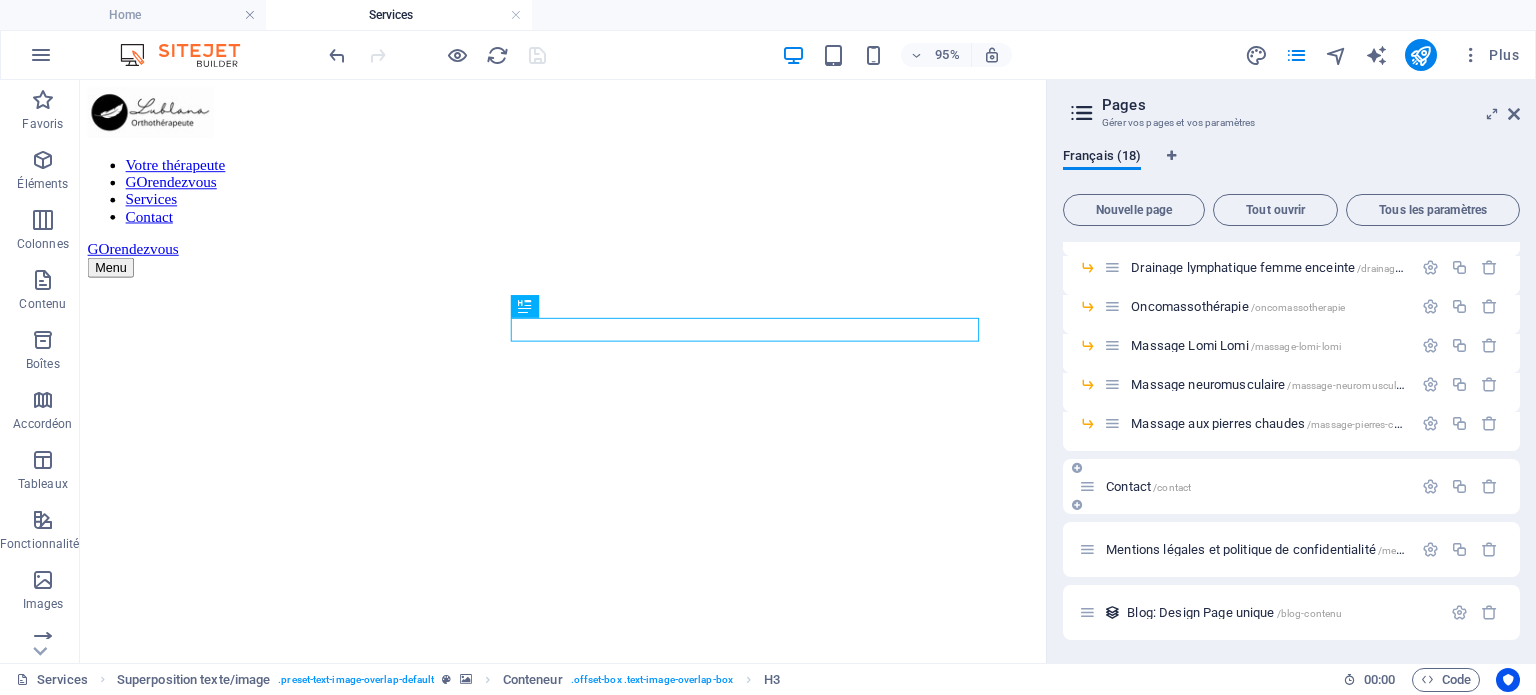 click on "Contact /contact" at bounding box center (1148, 486) 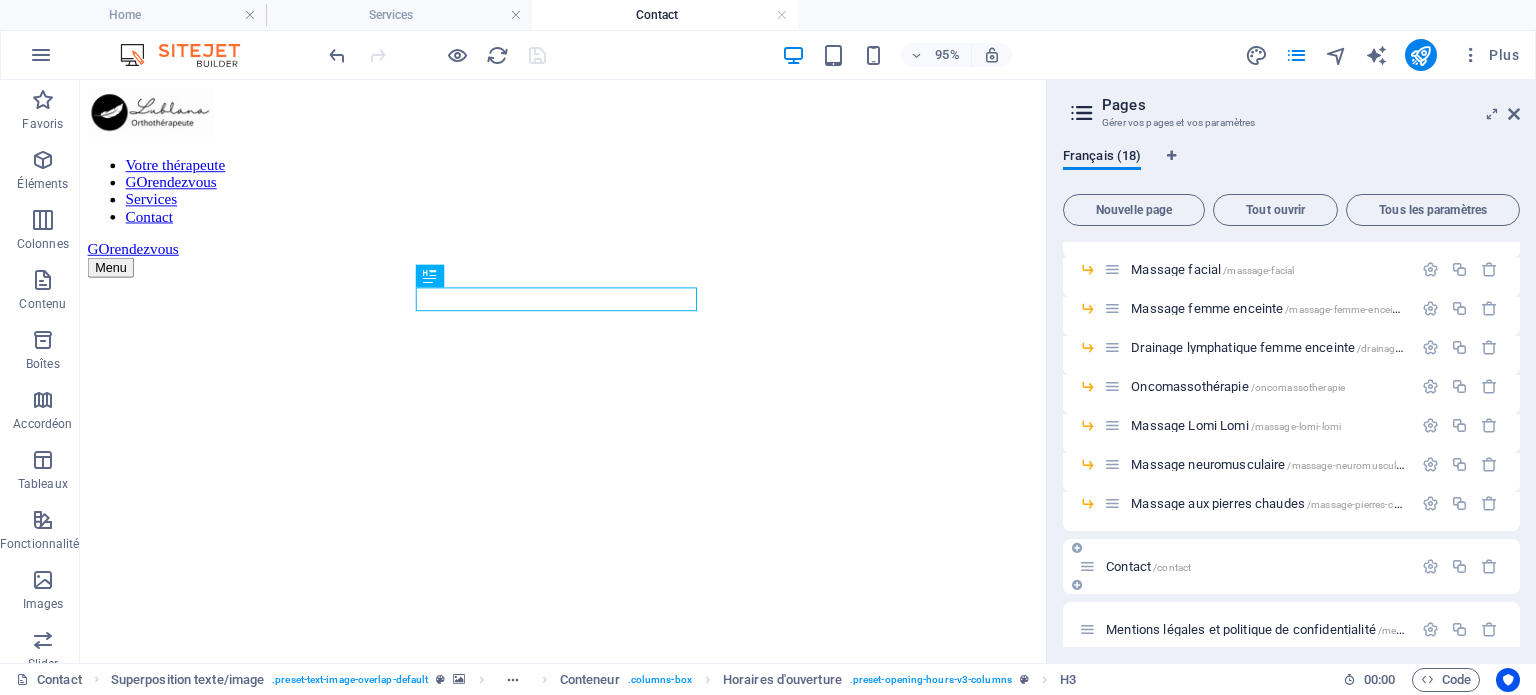 scroll, scrollTop: 0, scrollLeft: 0, axis: both 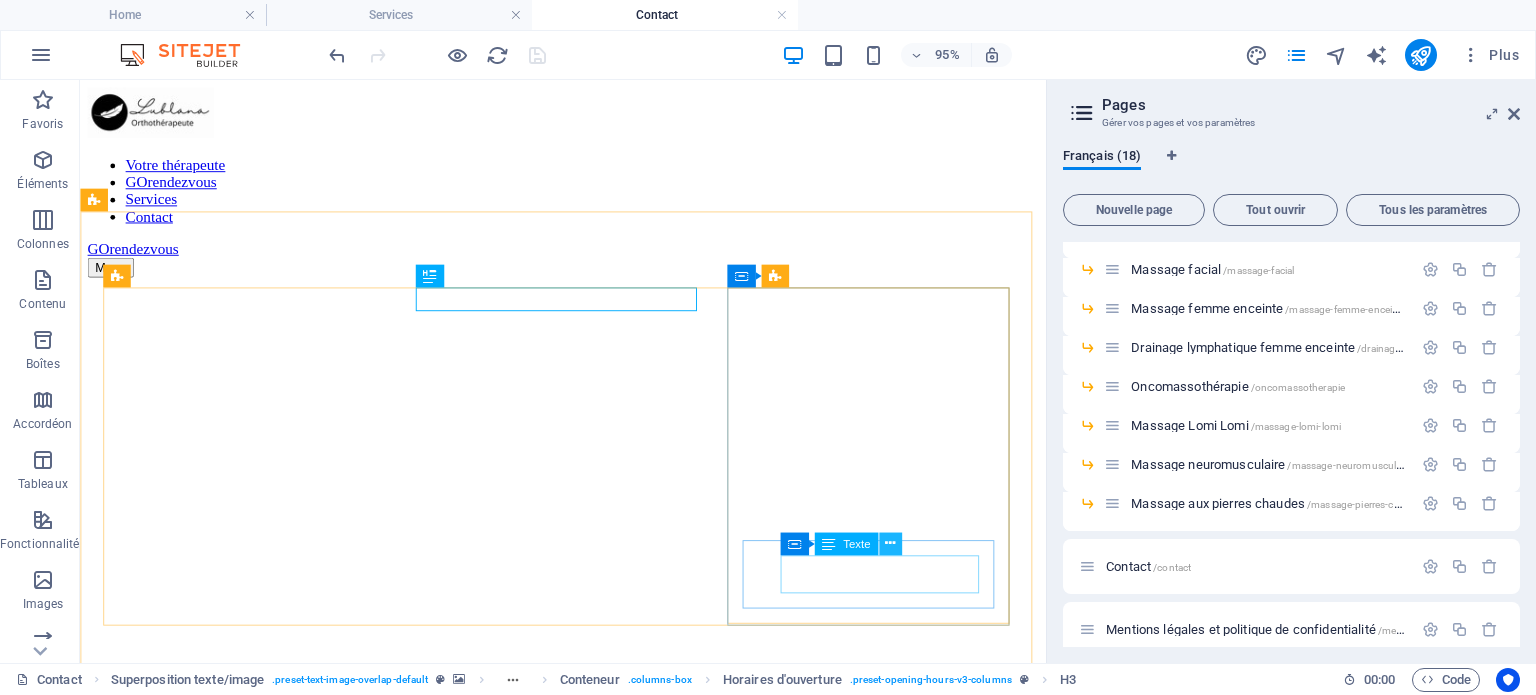 click at bounding box center [890, 543] 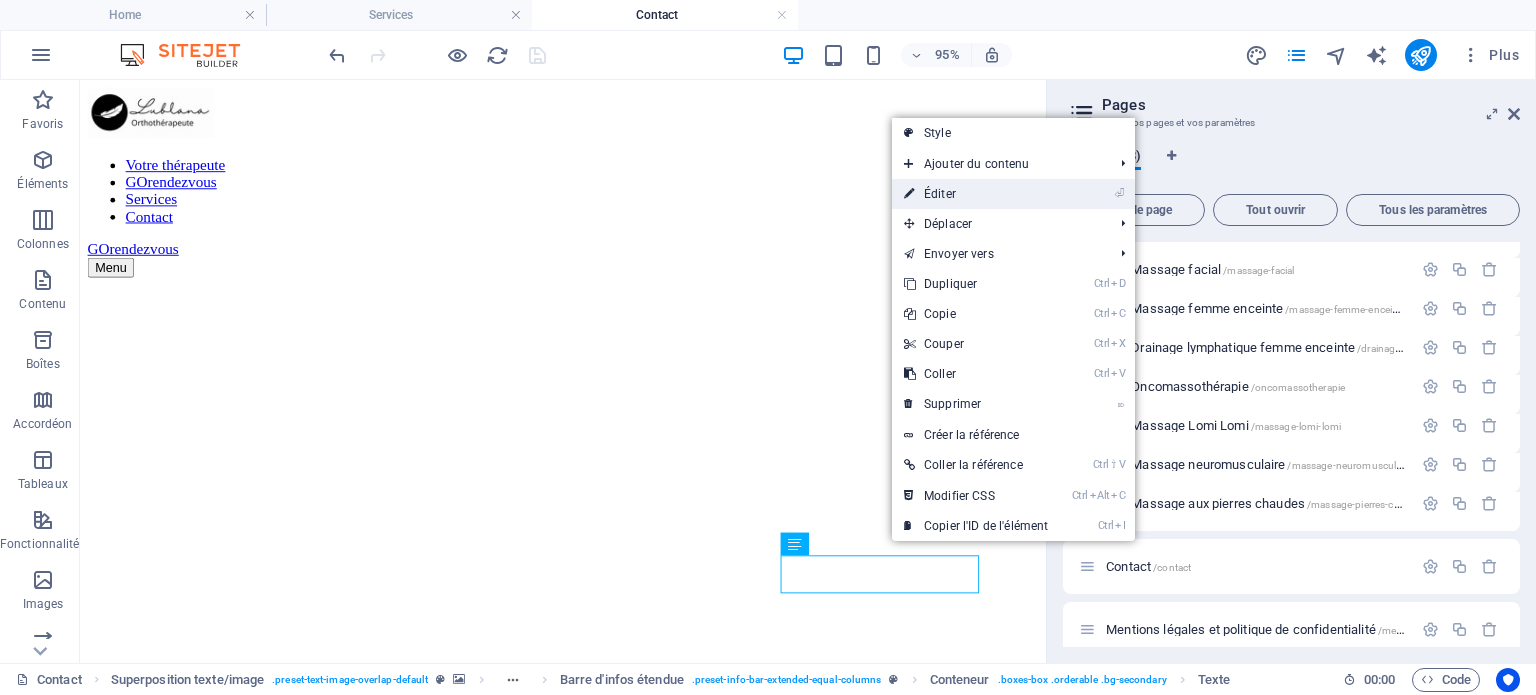 click on "⏎  Éditer" at bounding box center (976, 194) 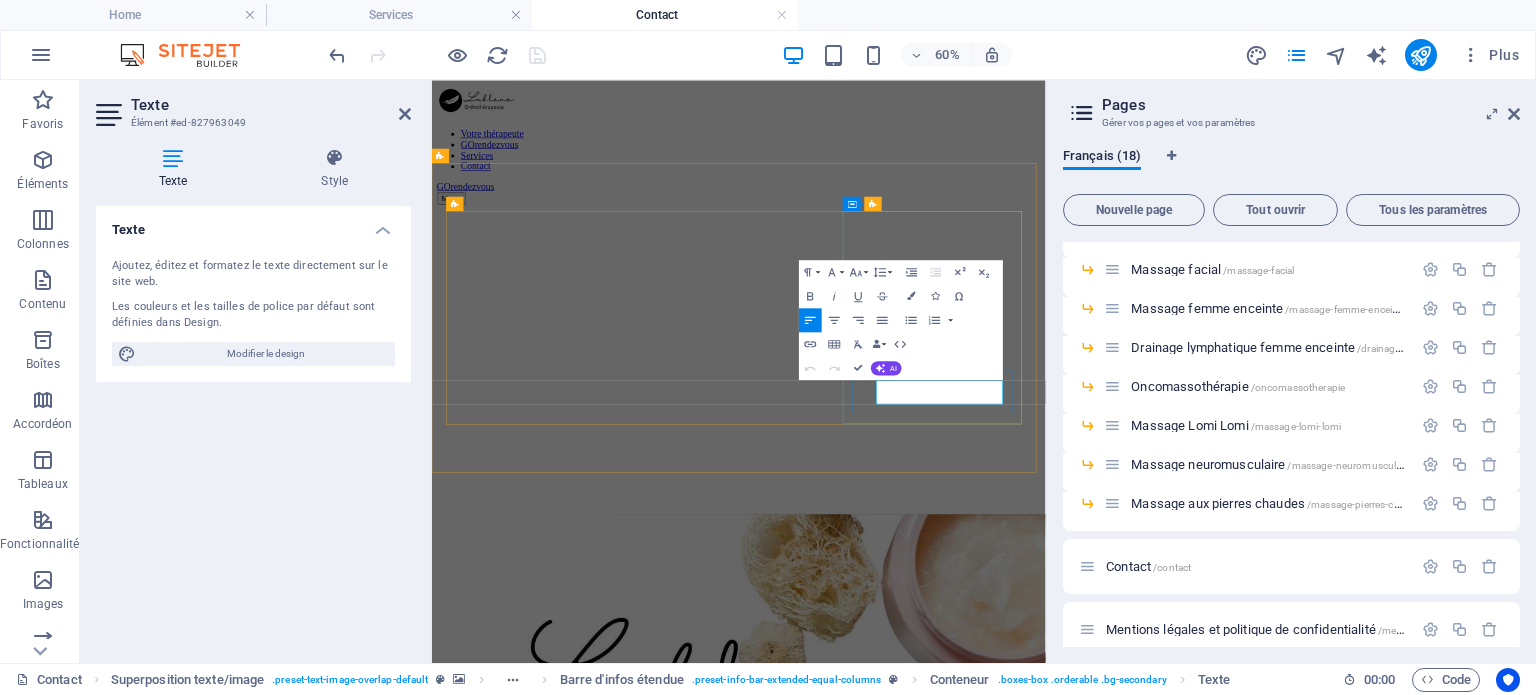 drag, startPoint x: 1245, startPoint y: 610, endPoint x: 1155, endPoint y: 577, distance: 95.85927 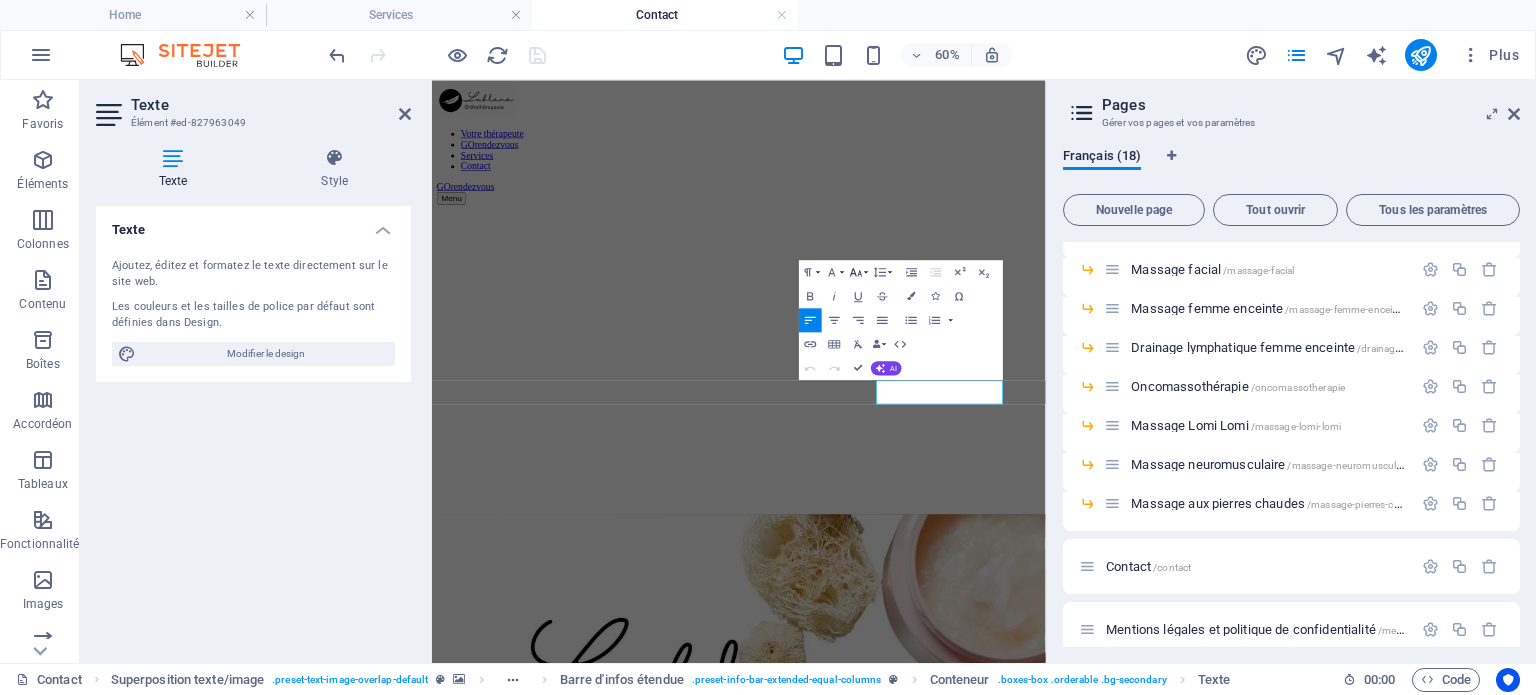 click on "Font Size" at bounding box center (858, 272) 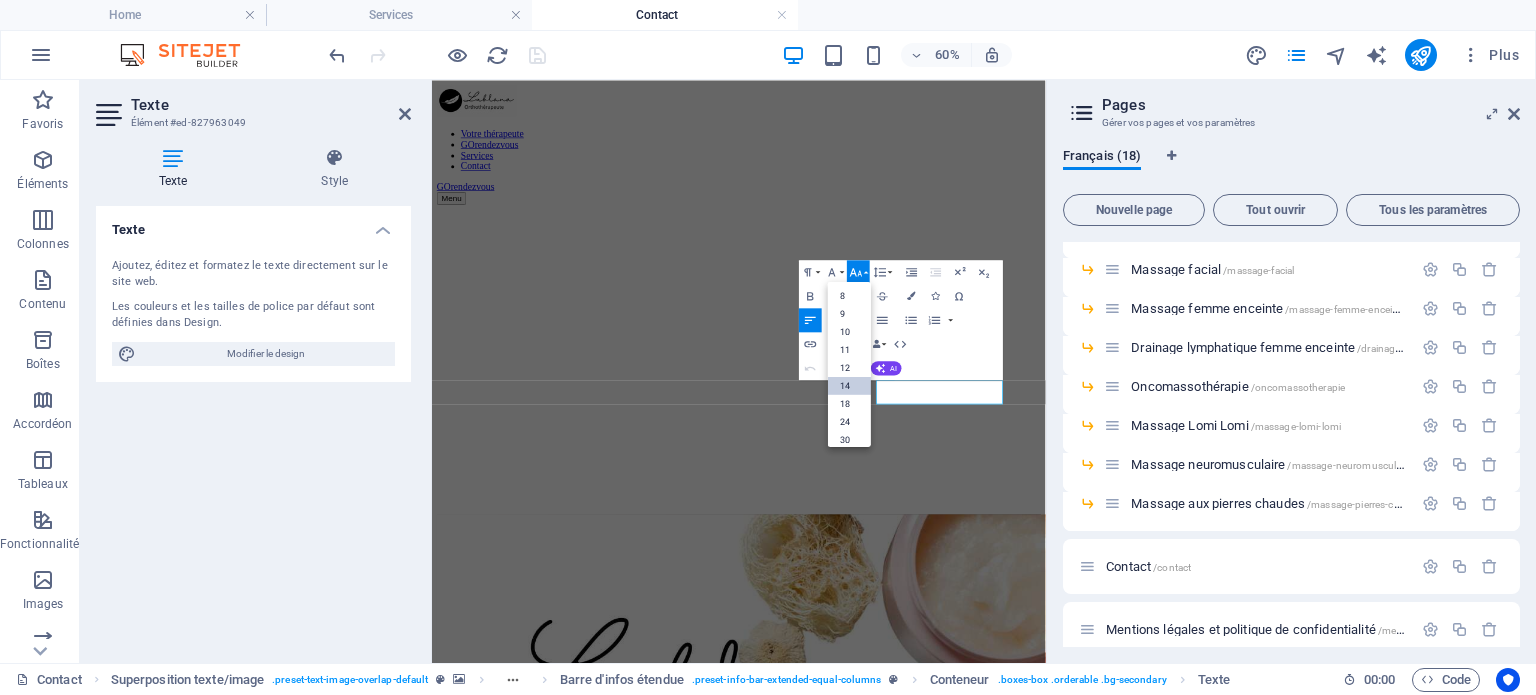 click on "14" at bounding box center (849, 385) 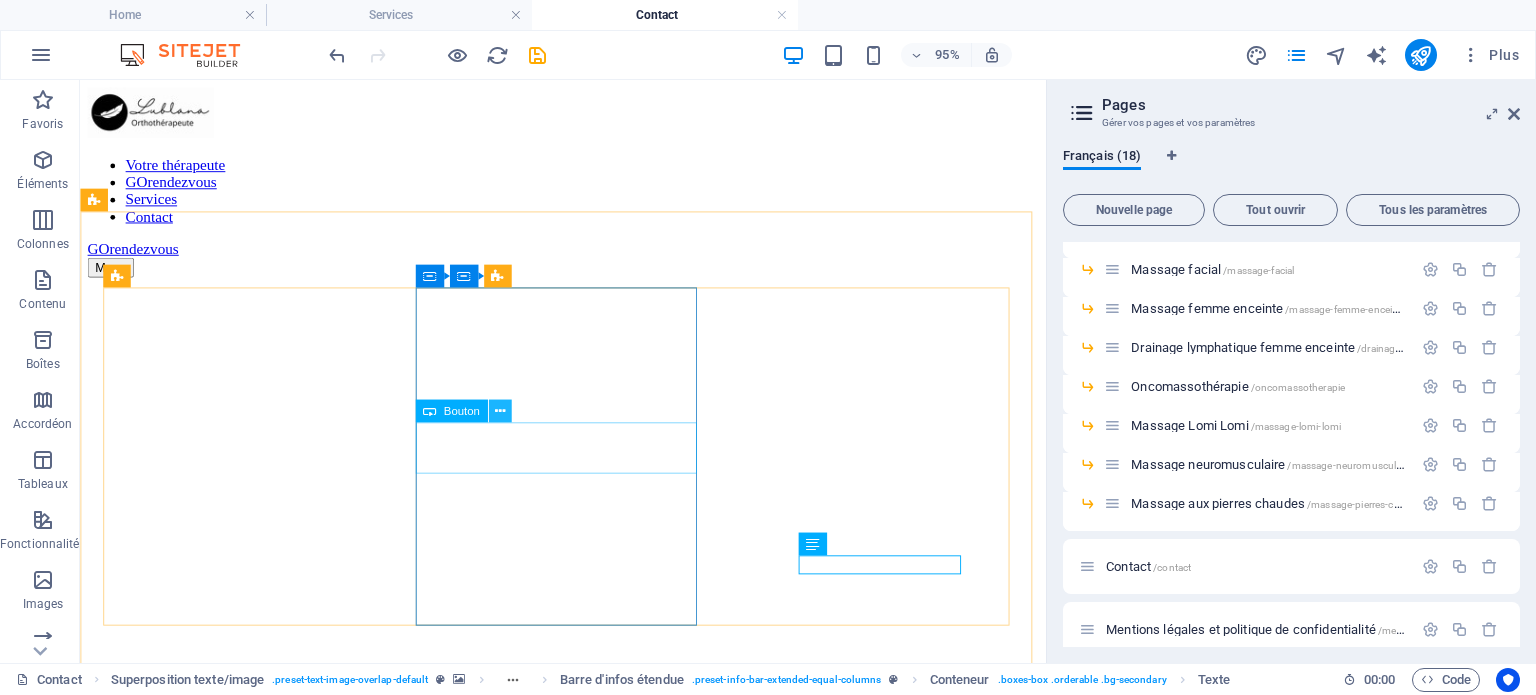 click at bounding box center [499, 411] 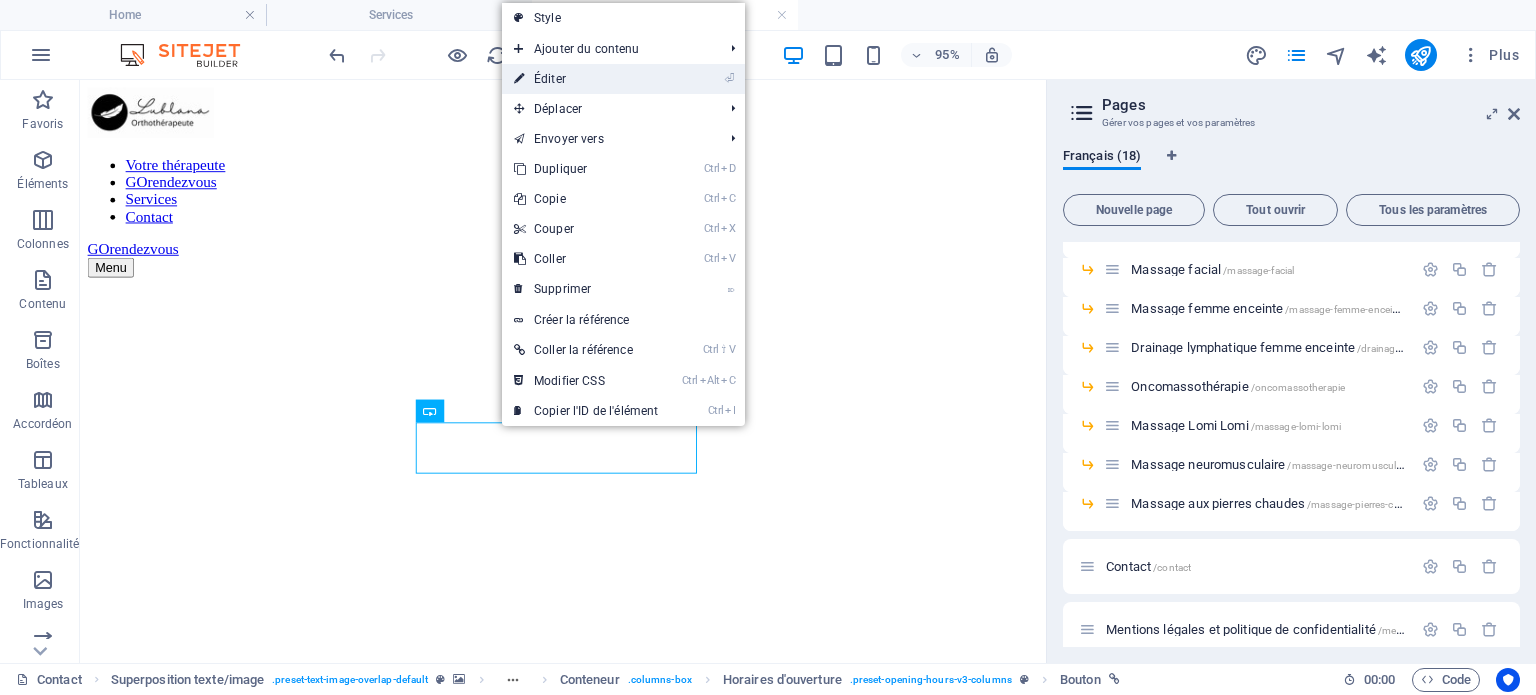 click on "⏎  Éditer" at bounding box center [586, 79] 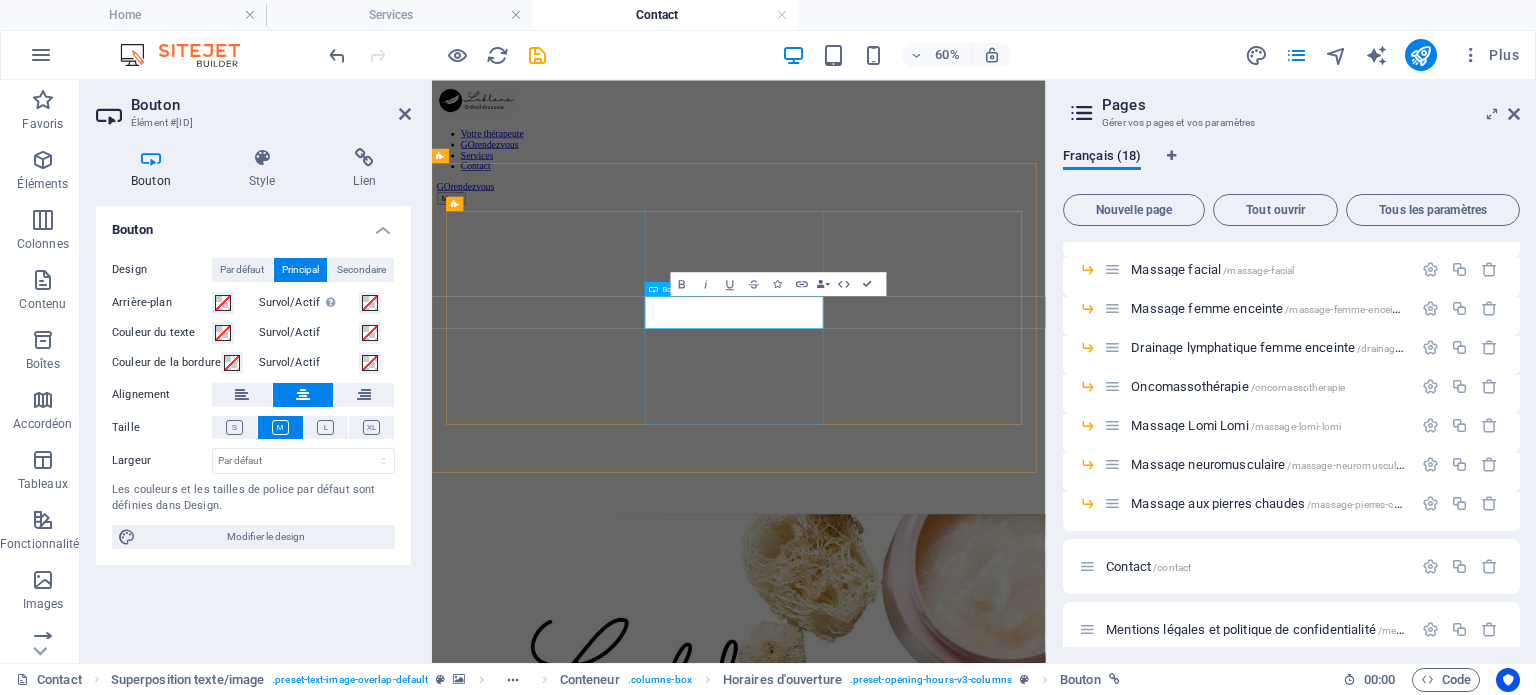 type 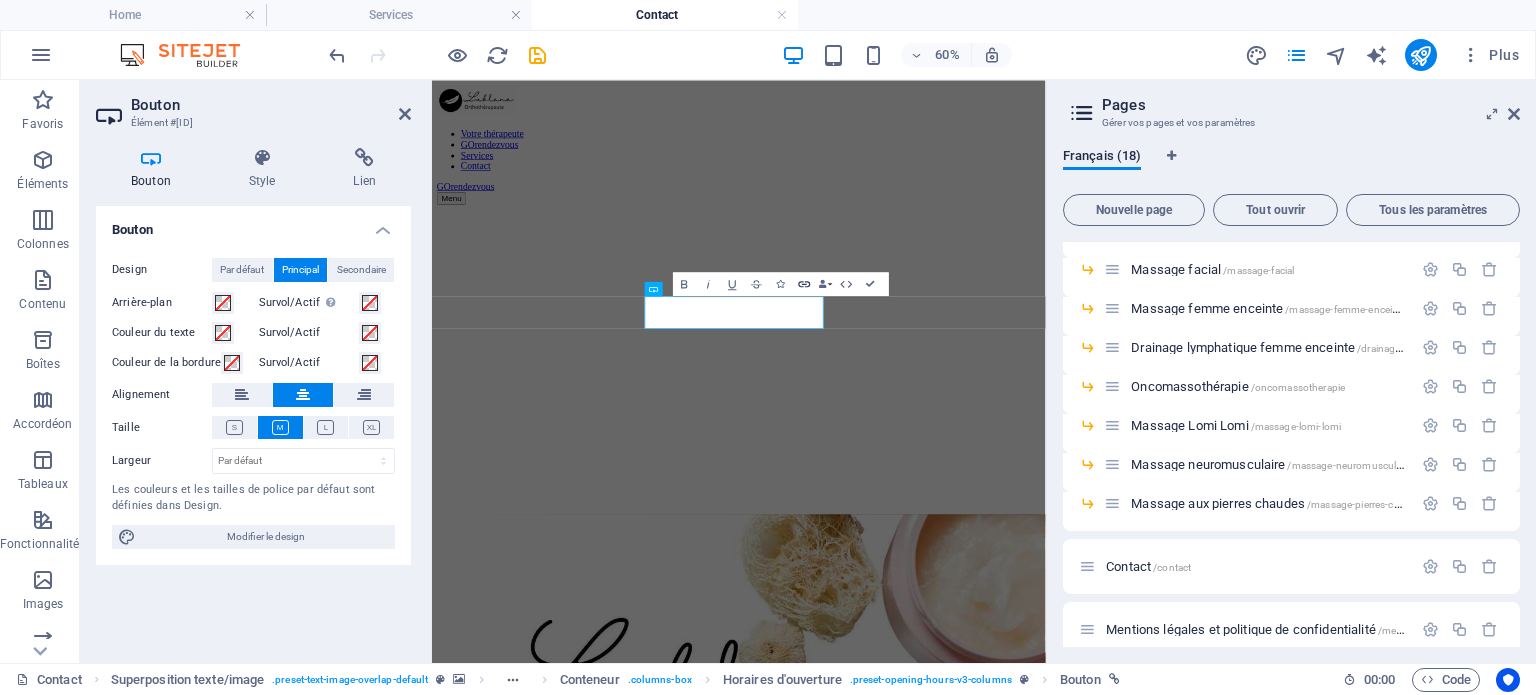 click 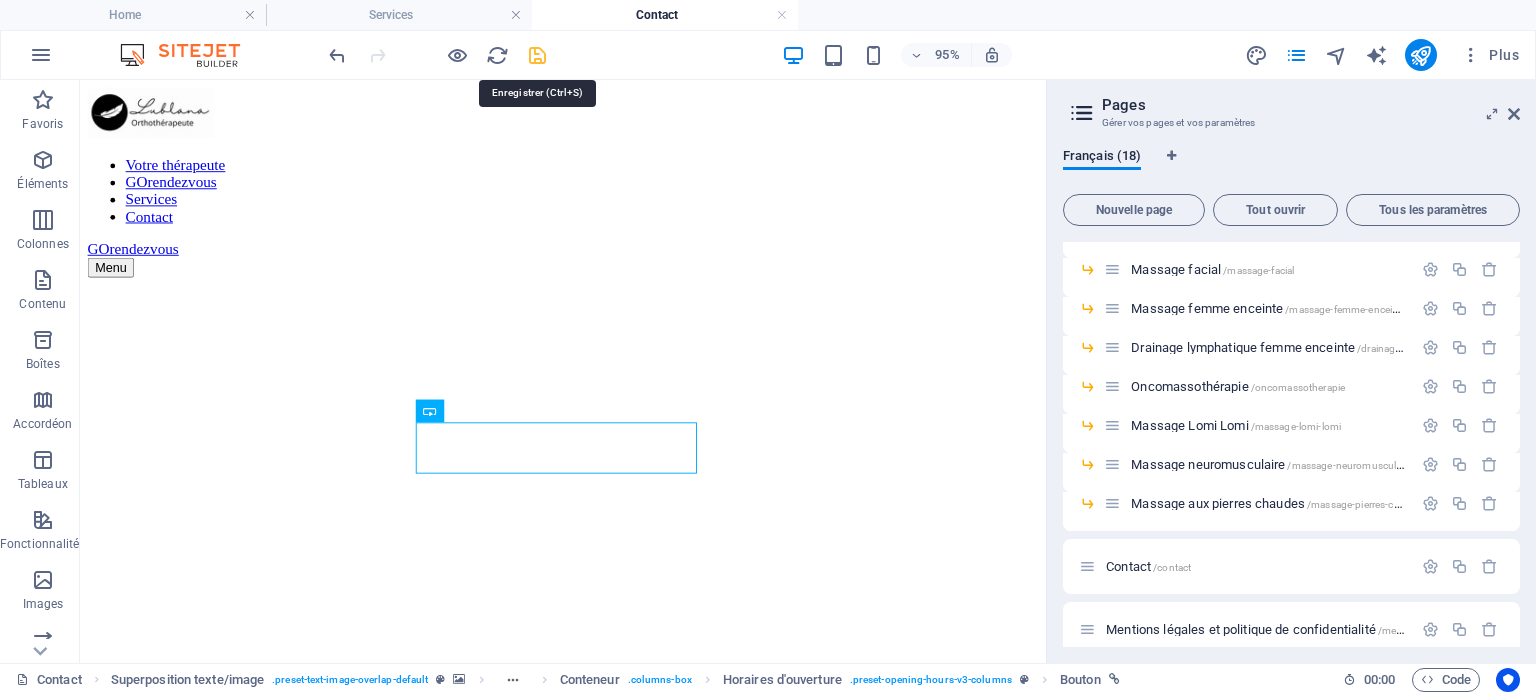 click at bounding box center (537, 55) 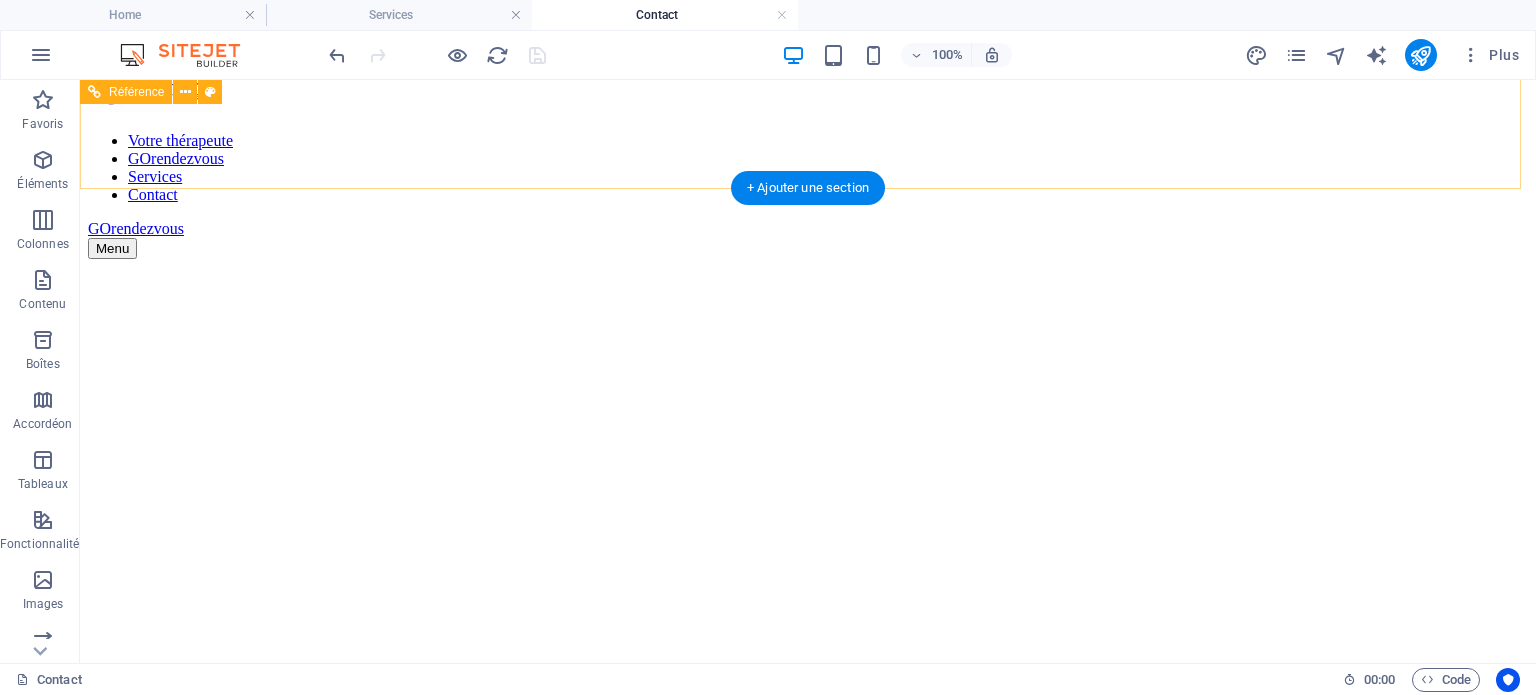 scroll, scrollTop: 0, scrollLeft: 0, axis: both 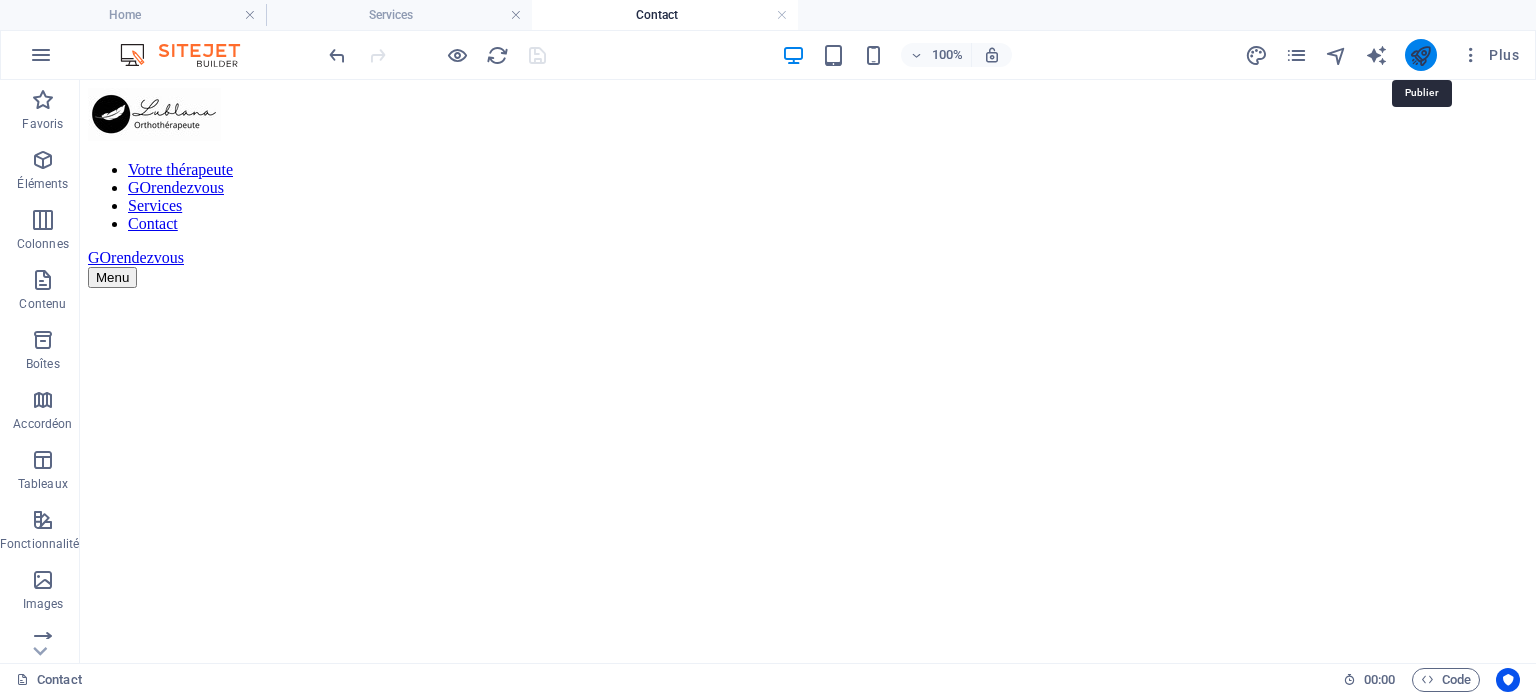 click at bounding box center (1420, 55) 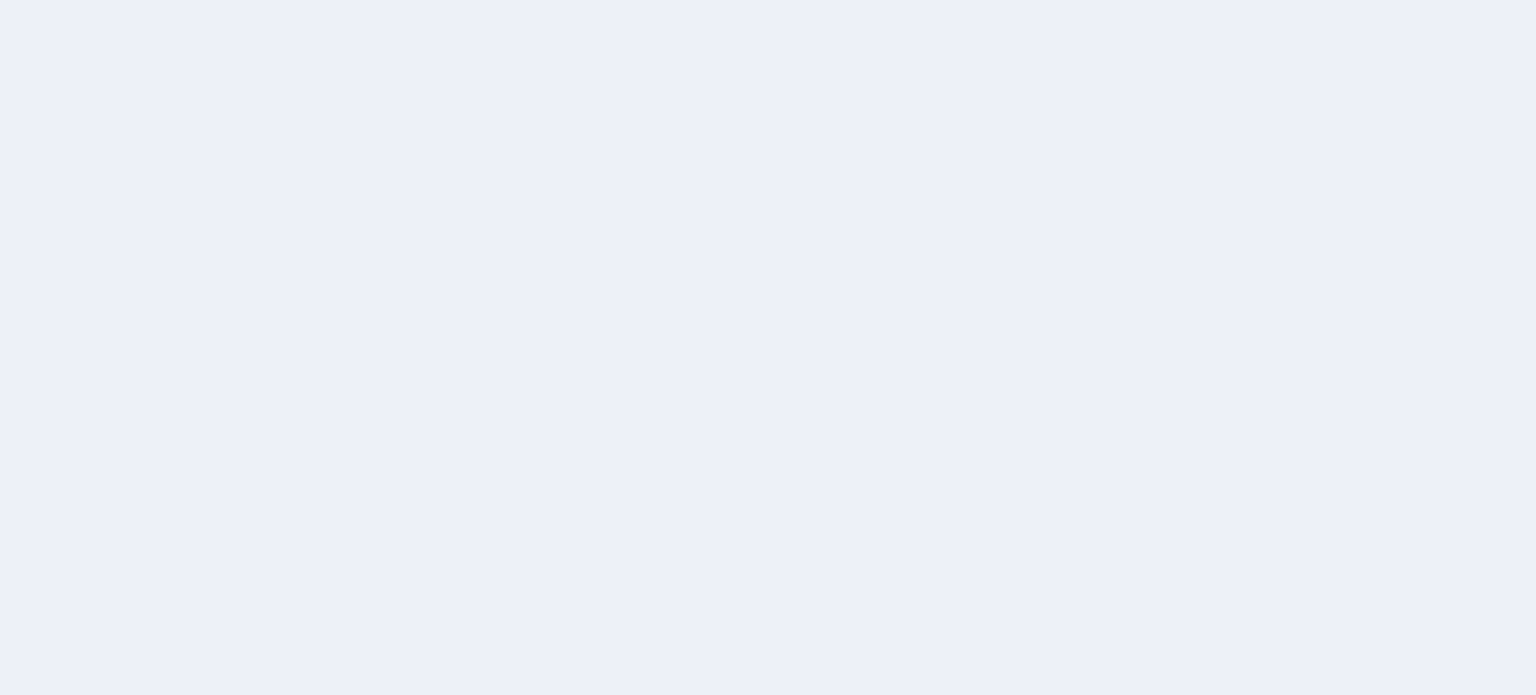 scroll, scrollTop: 0, scrollLeft: 0, axis: both 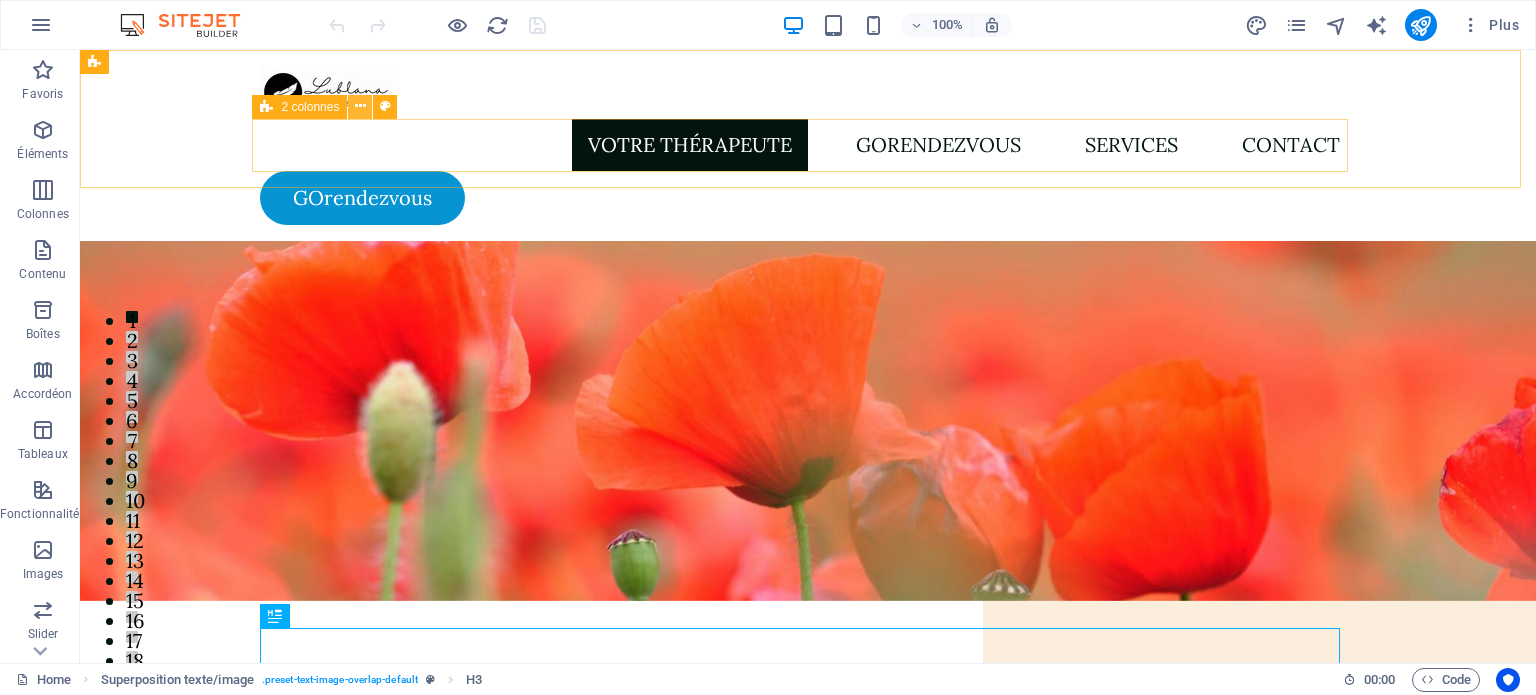 click at bounding box center (360, 106) 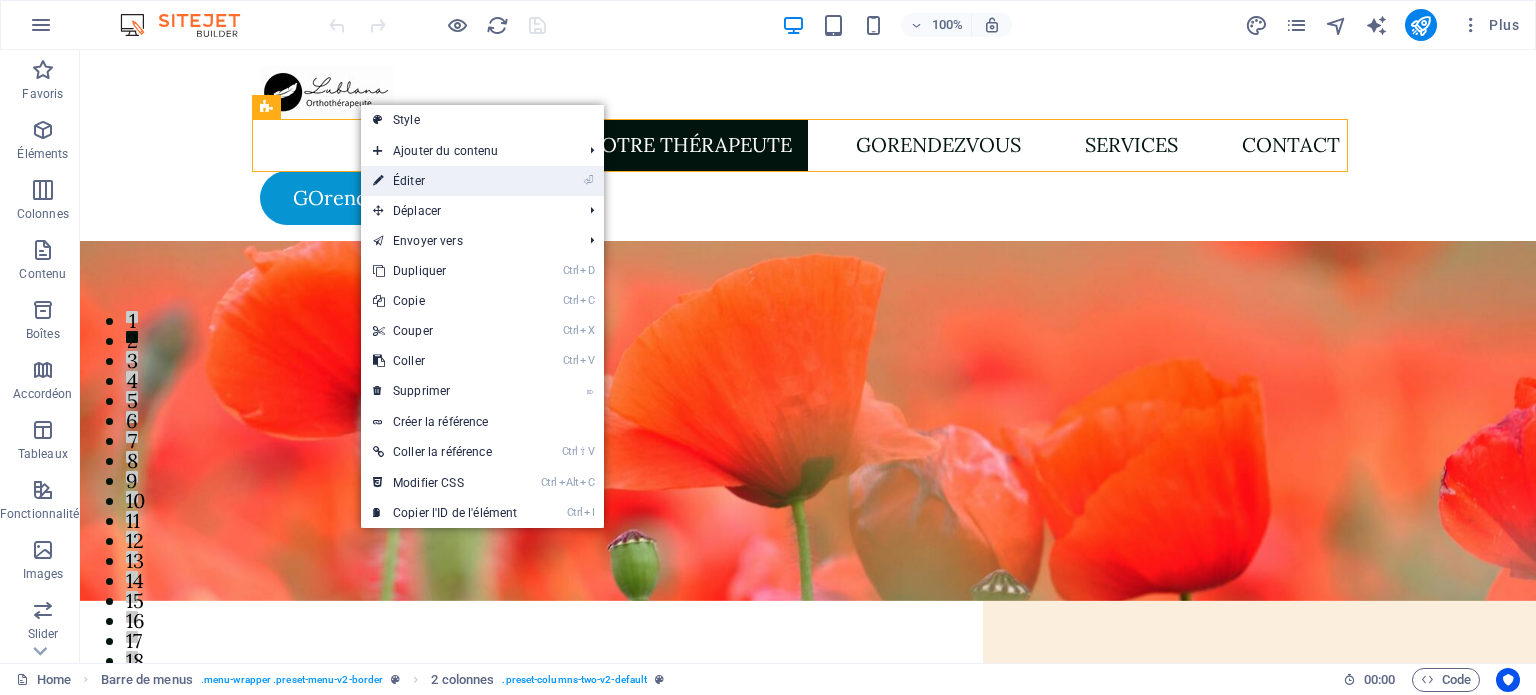 click on "⏎  Éditer" at bounding box center [445, 181] 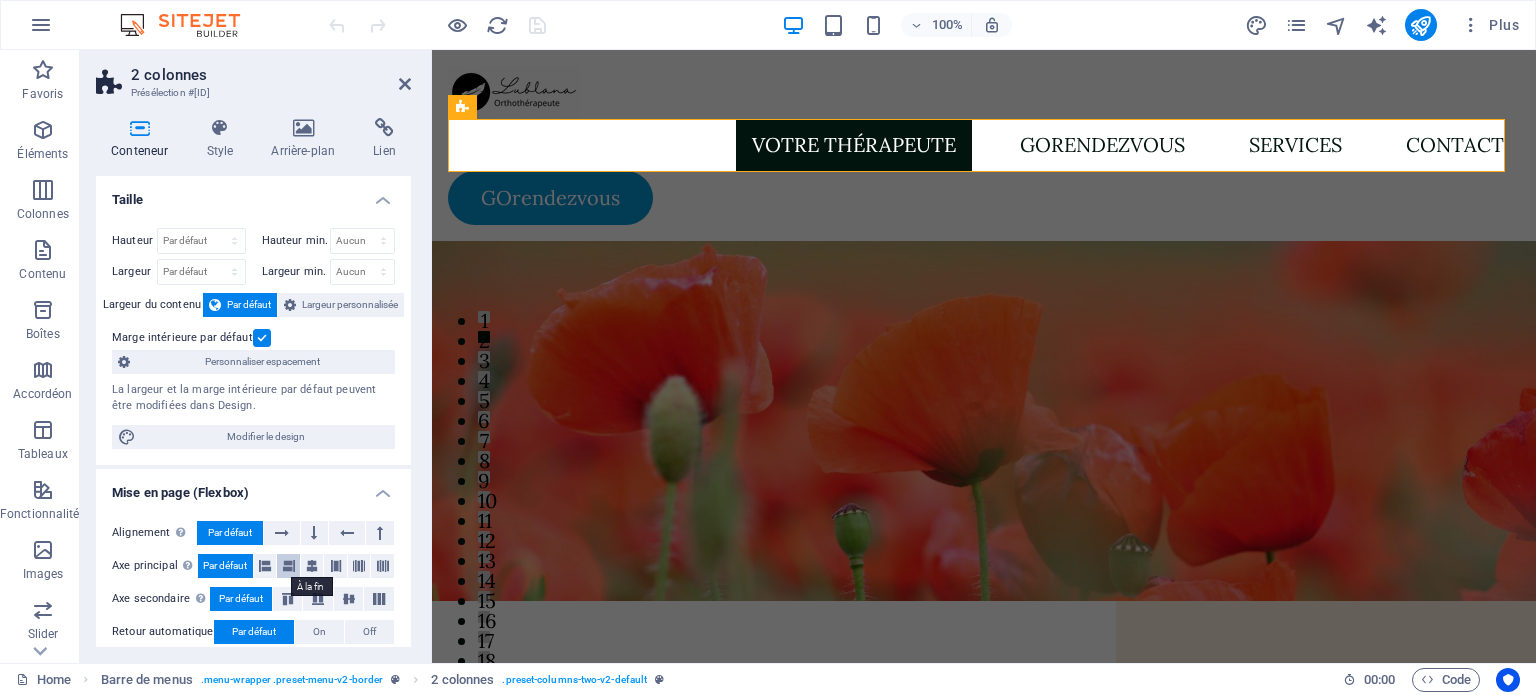 click at bounding box center (289, 566) 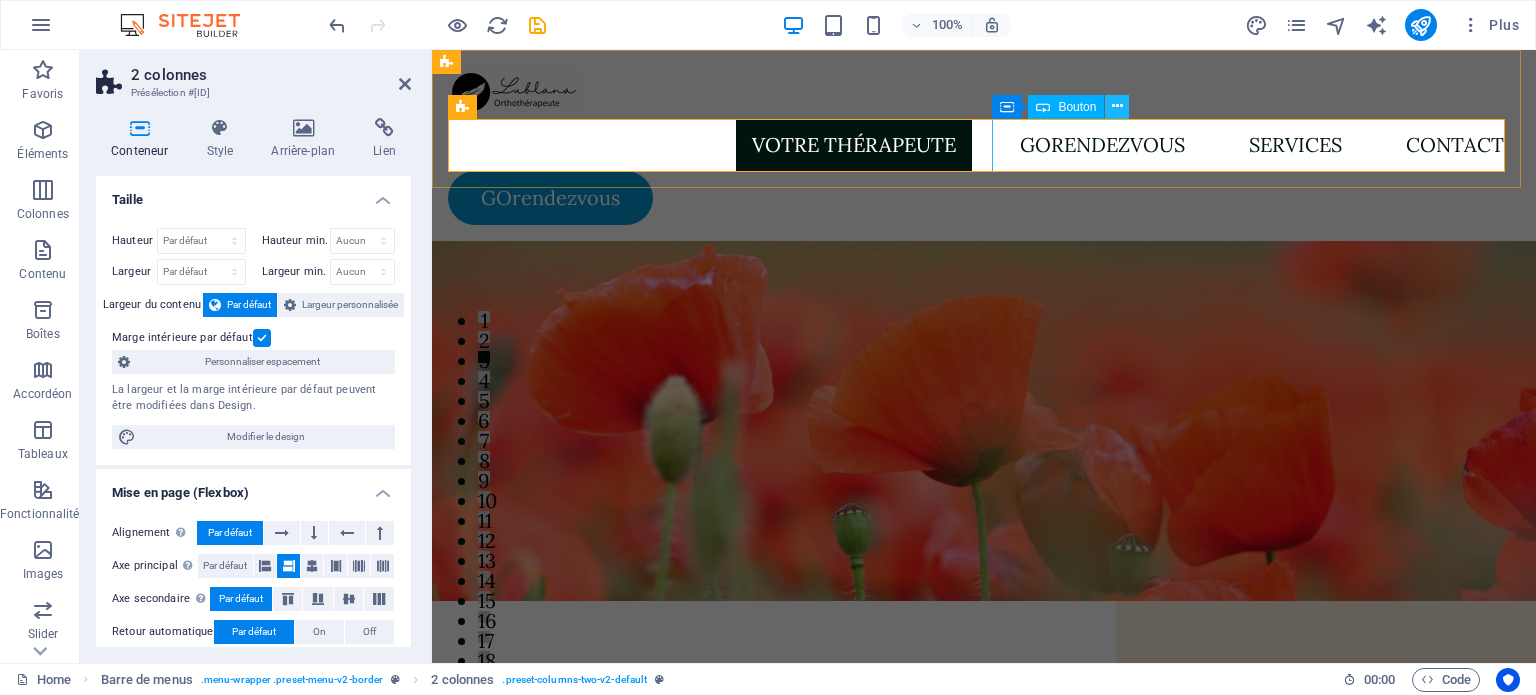 click at bounding box center (1117, 106) 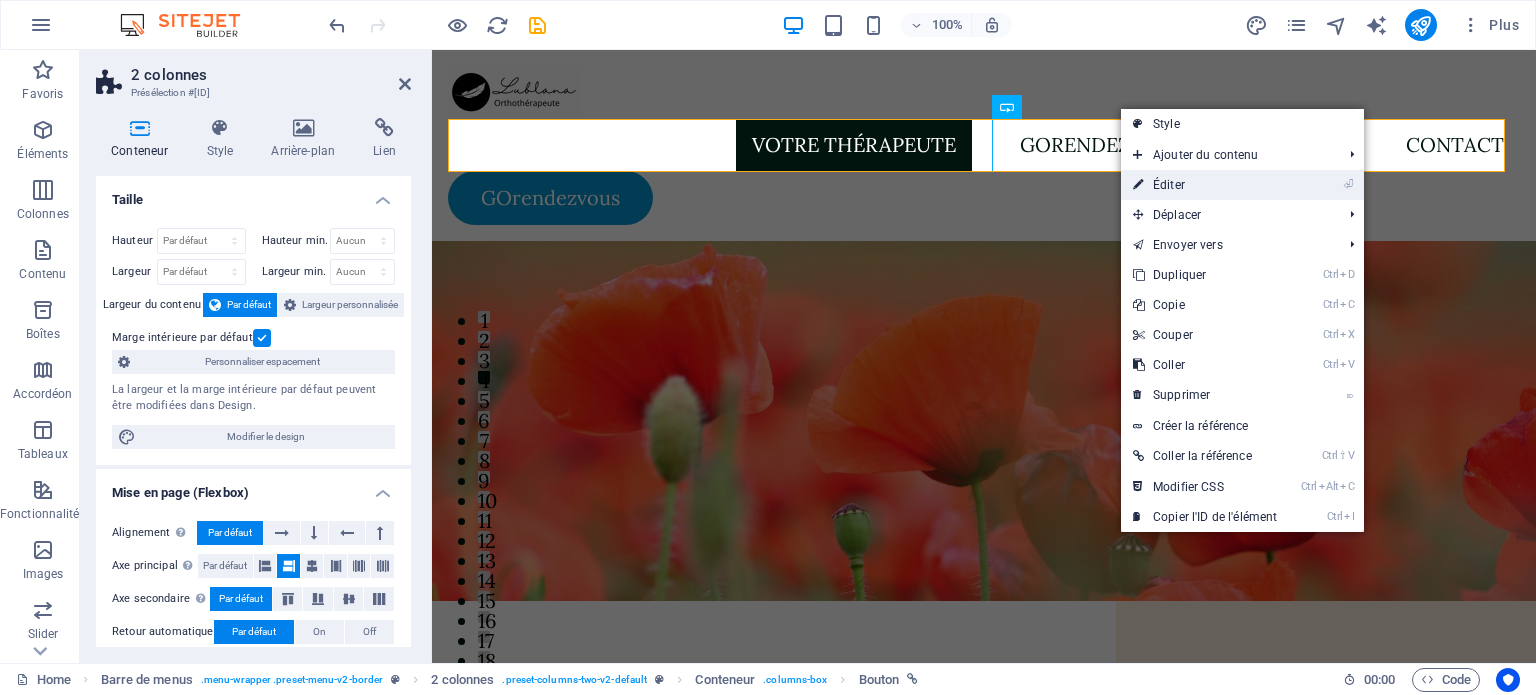 click on "⏎  Éditer" at bounding box center (1205, 185) 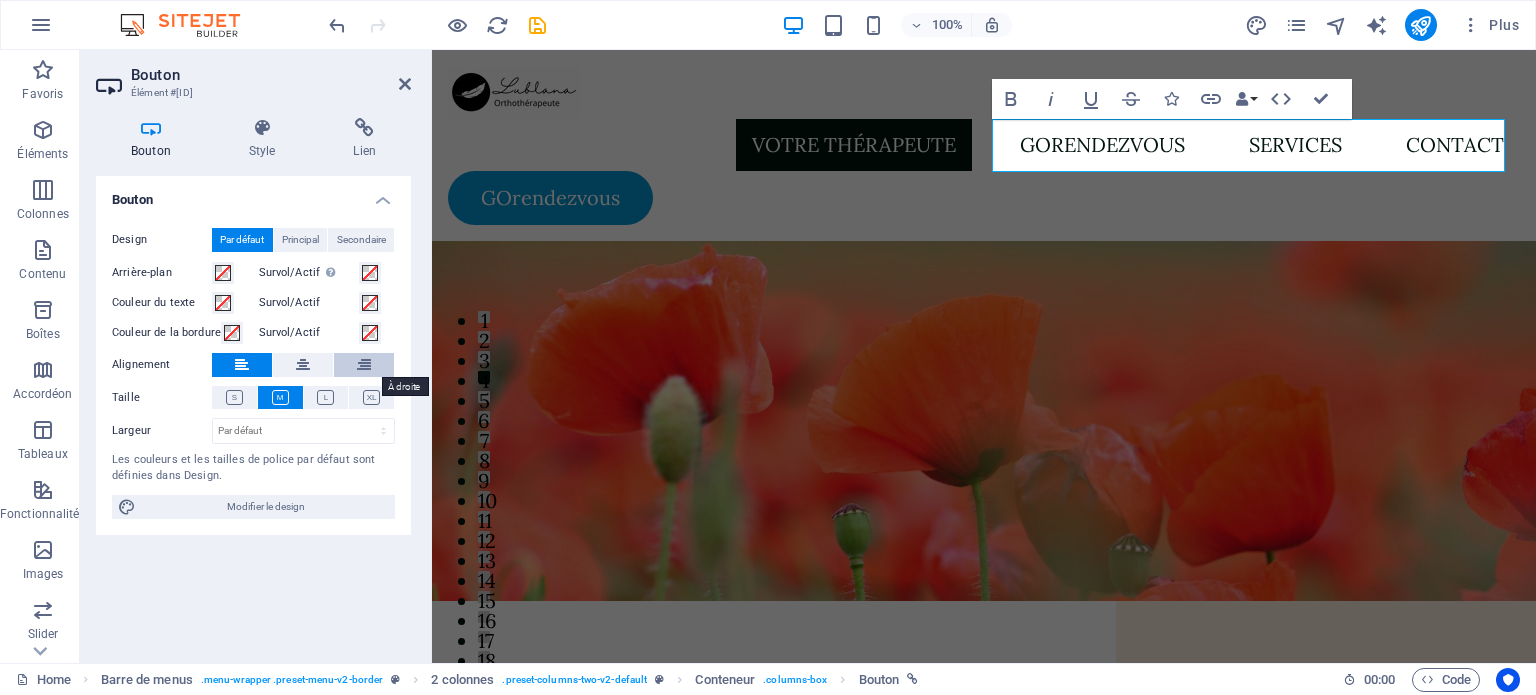 click at bounding box center [364, 365] 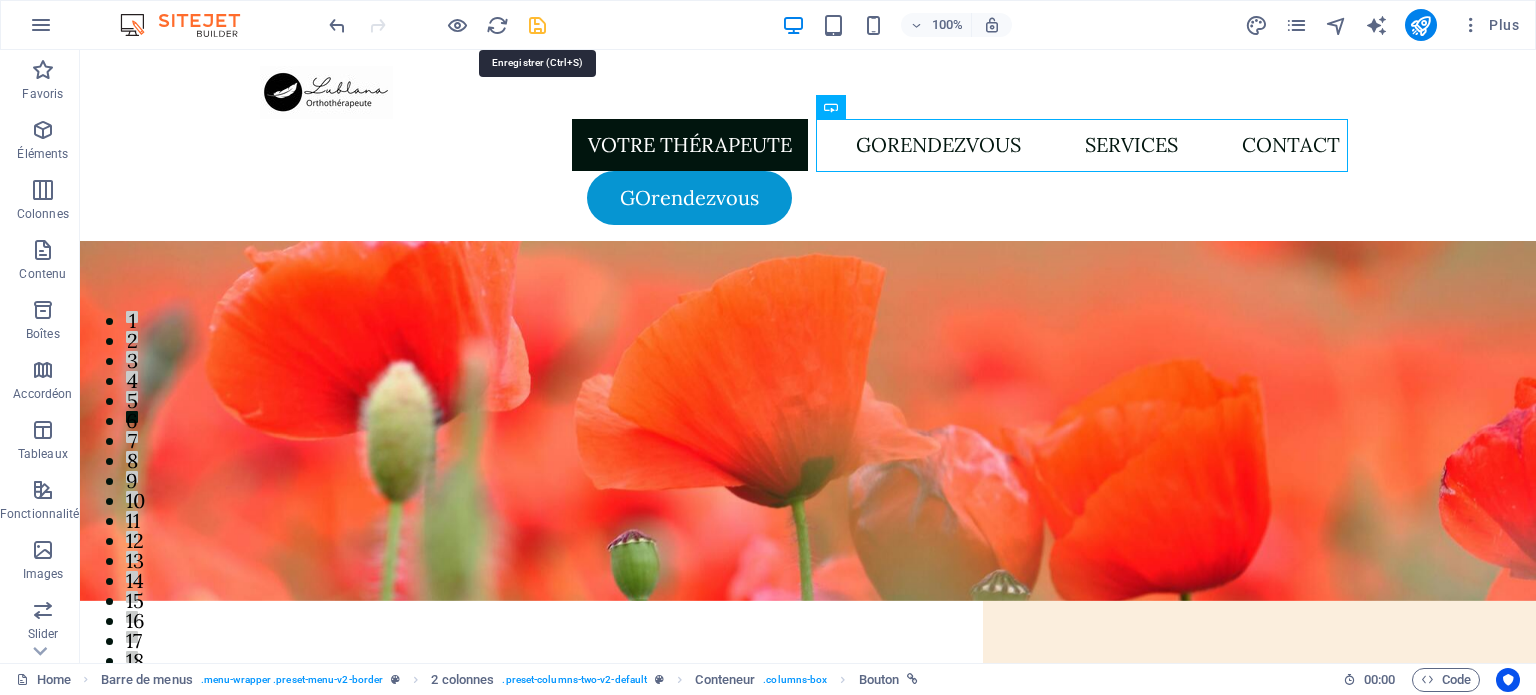 click at bounding box center (537, 25) 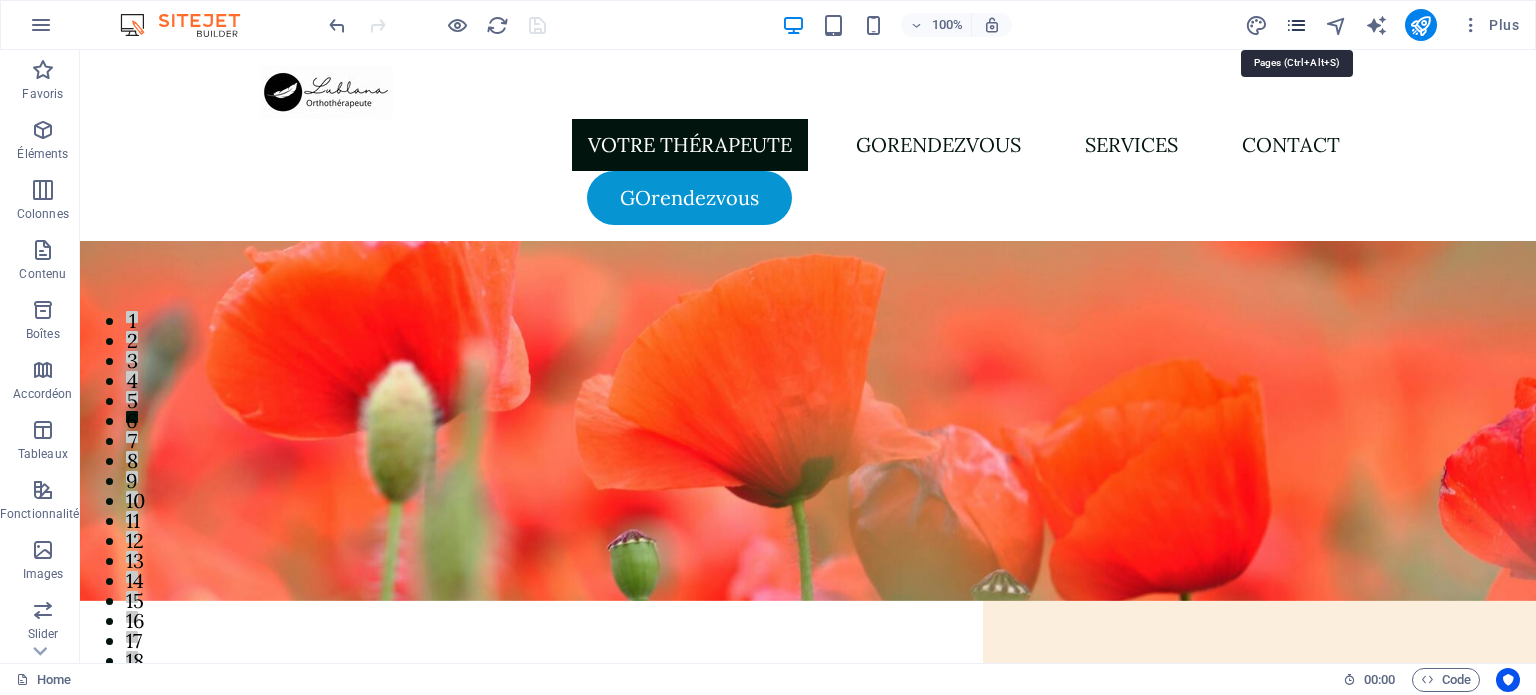 click at bounding box center (1296, 25) 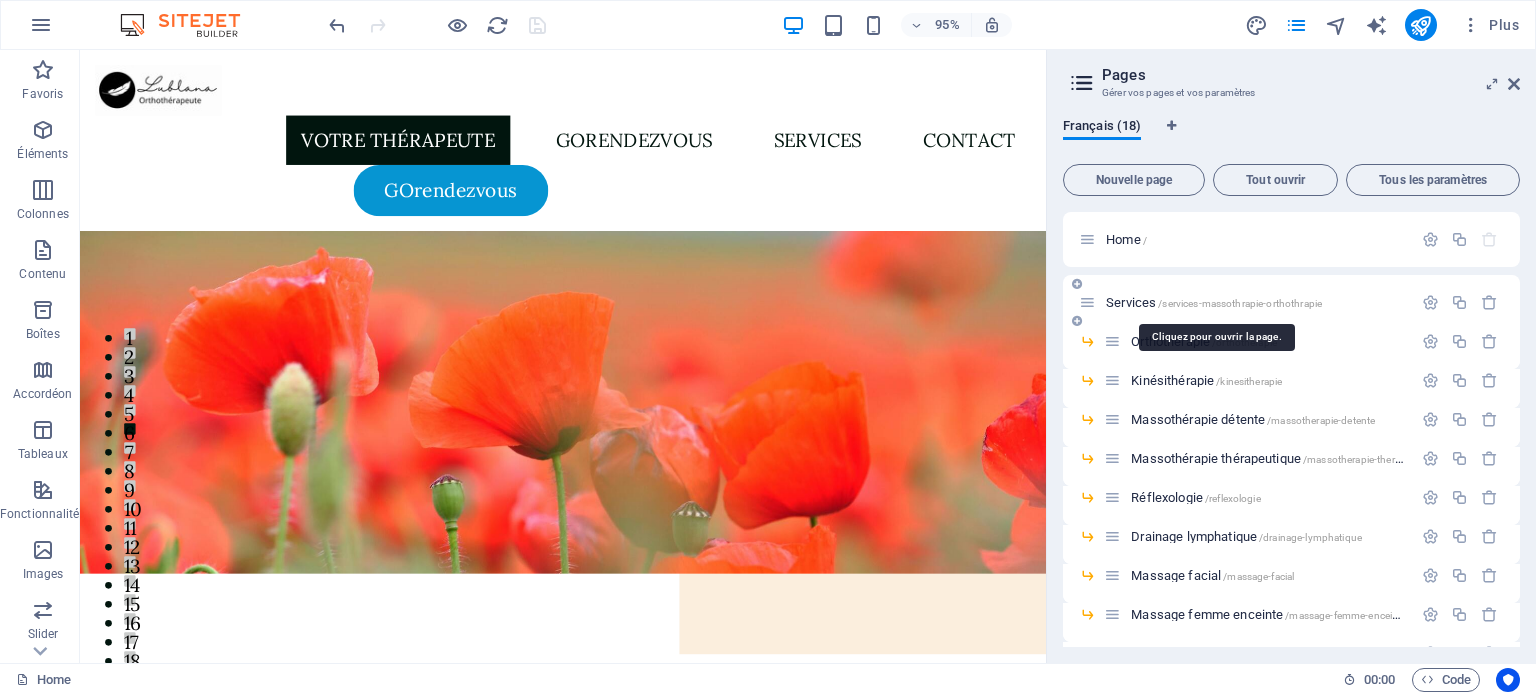 click on "Services /services-massothrapie-orthothrapie" at bounding box center [1214, 302] 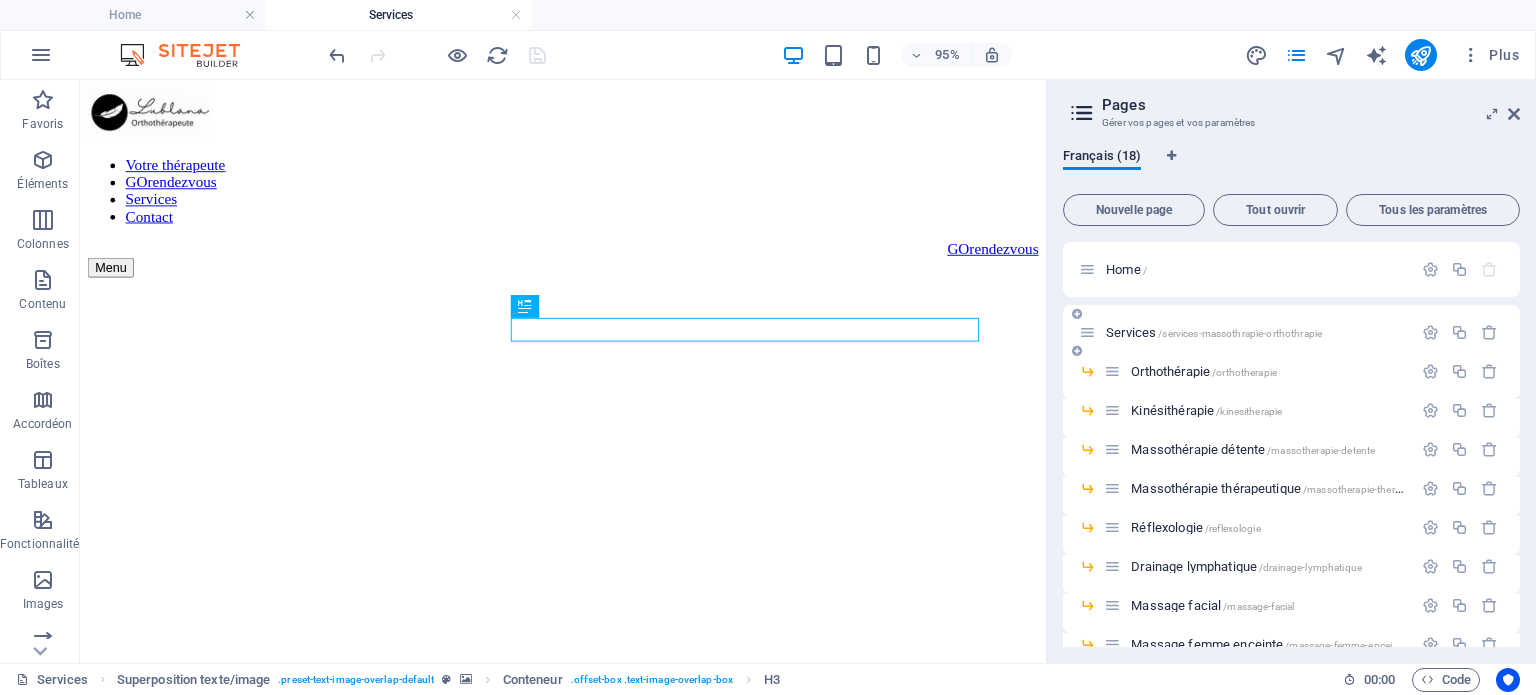 scroll, scrollTop: 0, scrollLeft: 0, axis: both 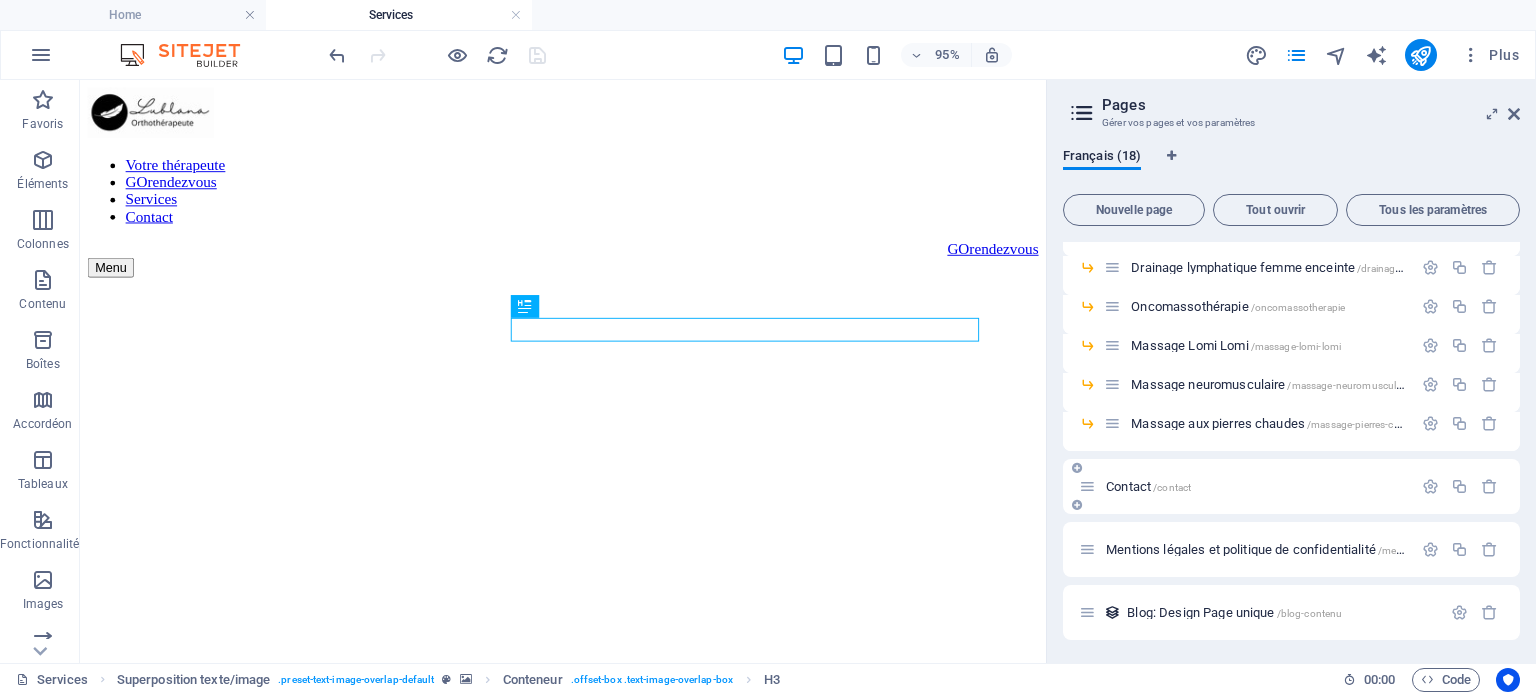 click on "Contact /contact" at bounding box center (1245, 486) 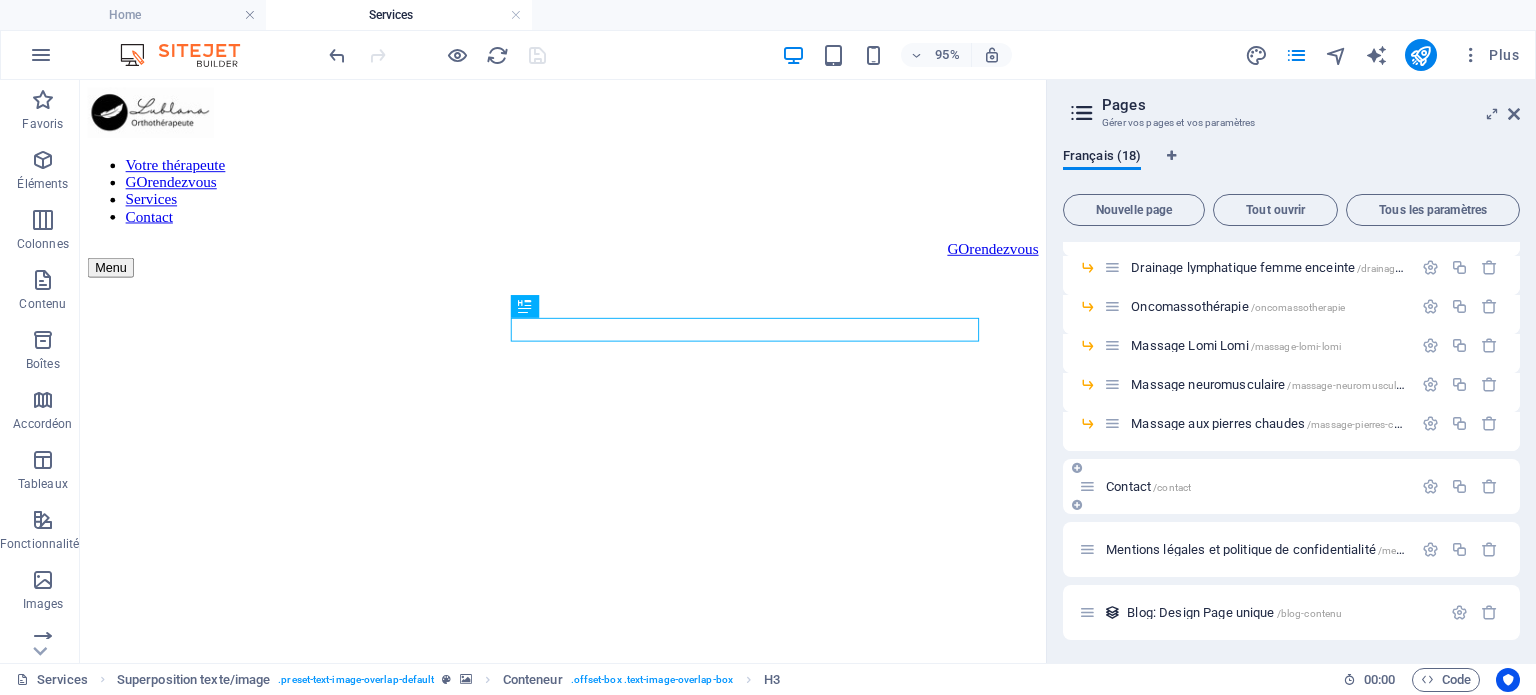click on "Contact /contact" at bounding box center (1148, 486) 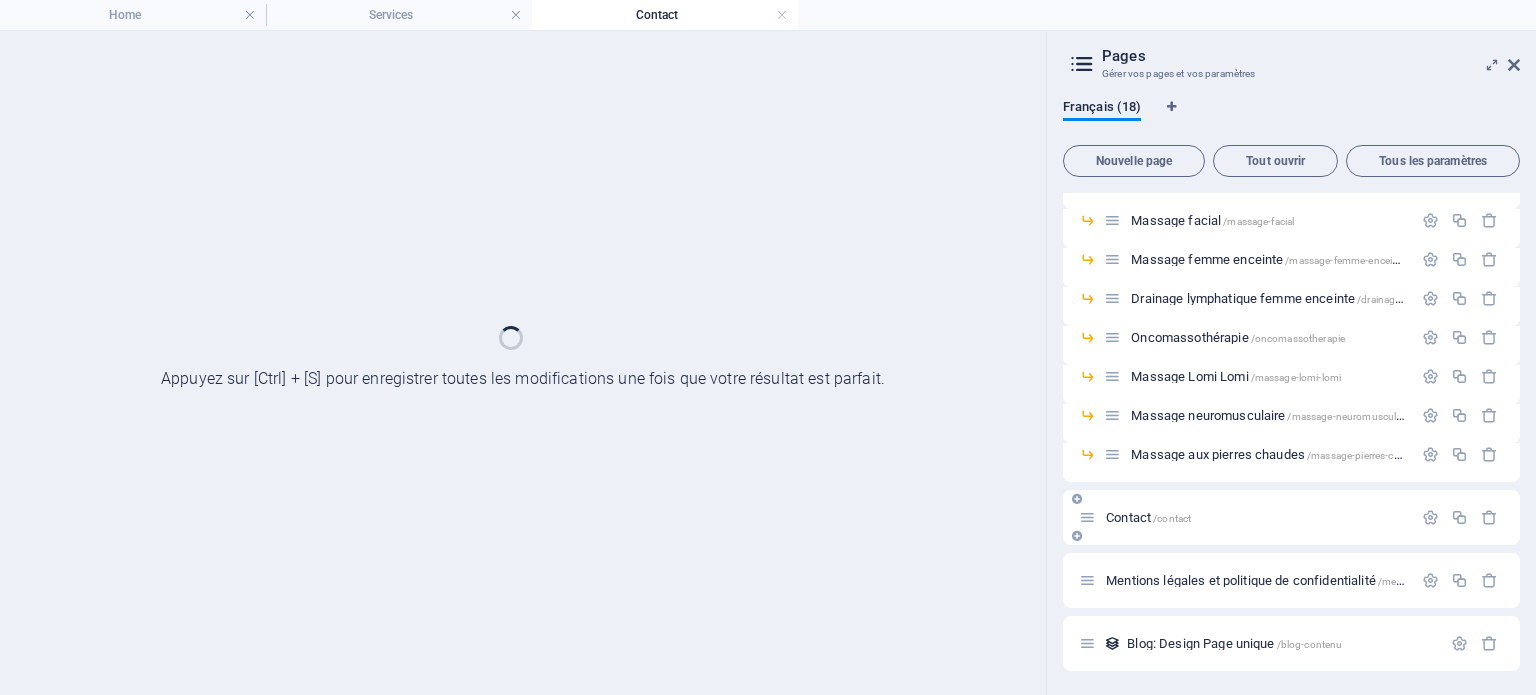 scroll, scrollTop: 336, scrollLeft: 0, axis: vertical 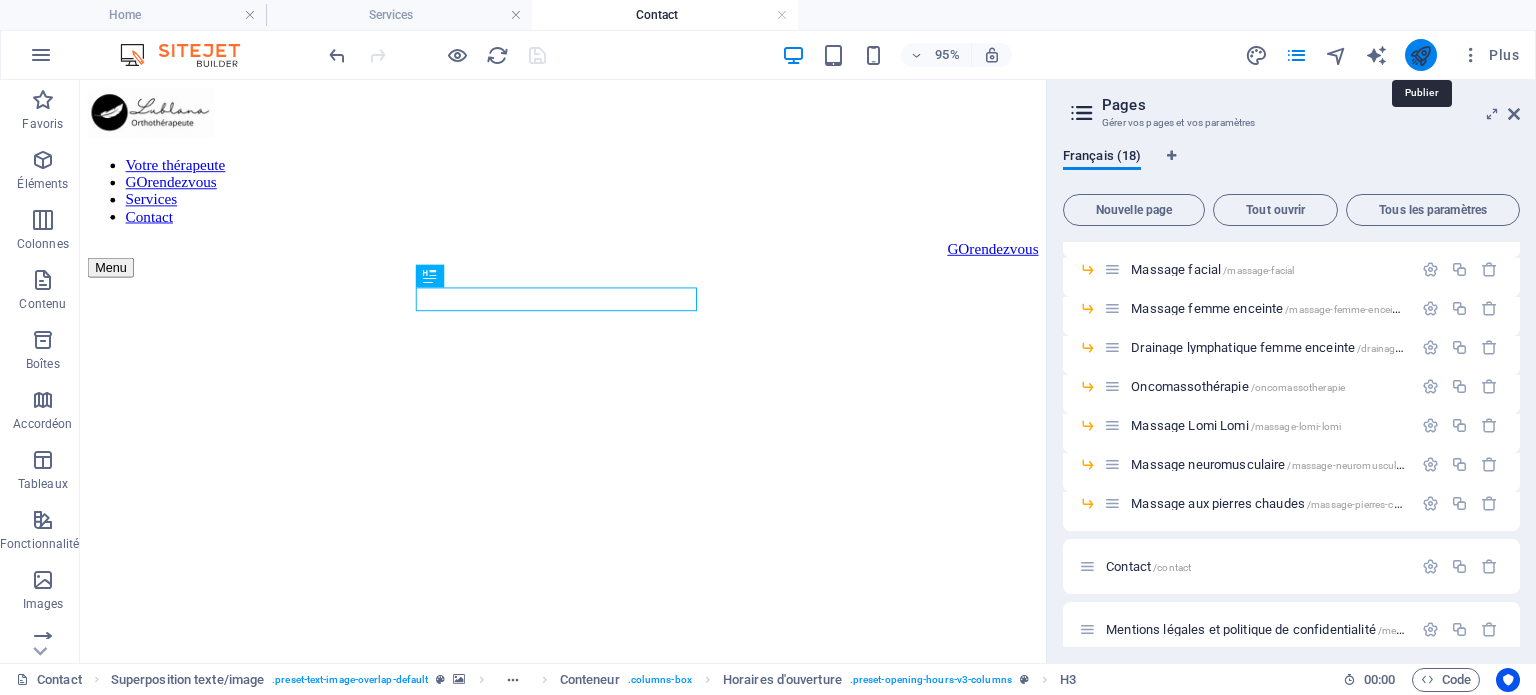 click at bounding box center (1420, 55) 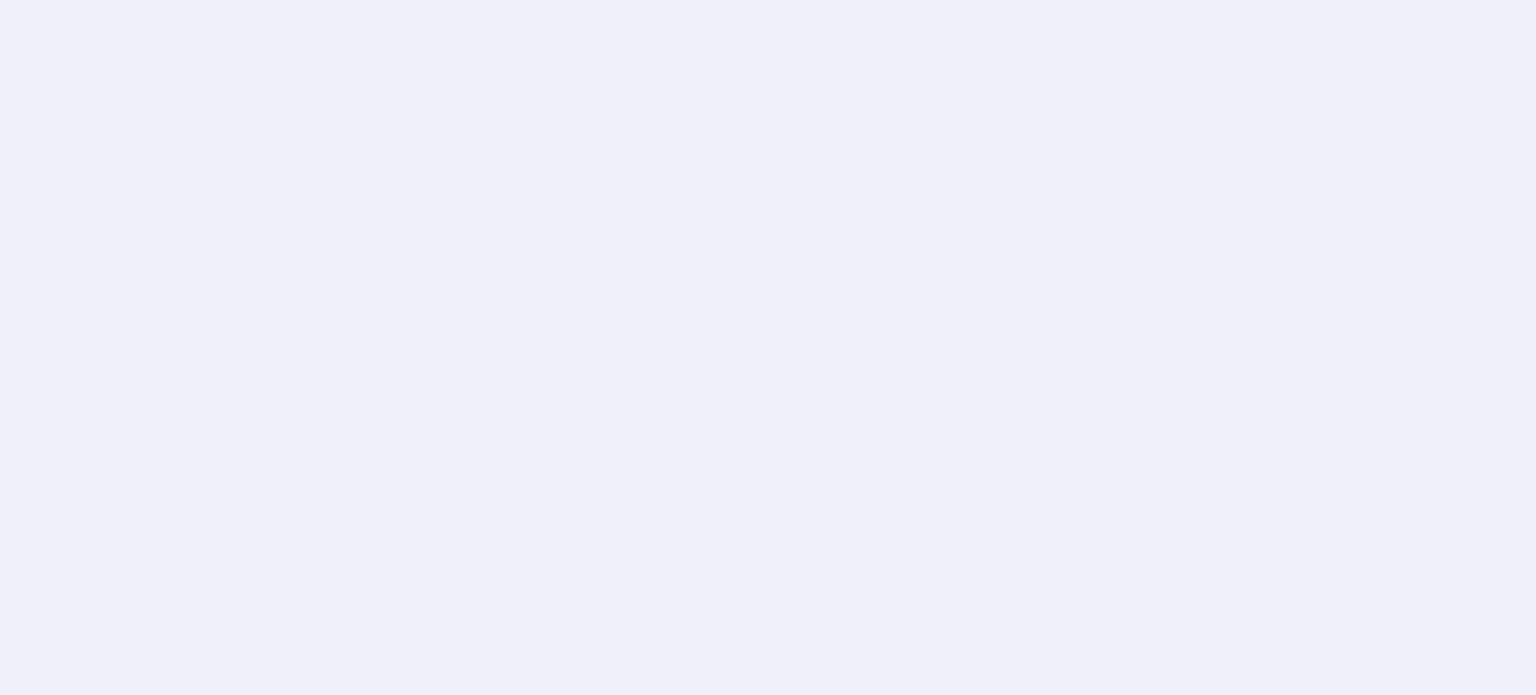 scroll, scrollTop: 0, scrollLeft: 0, axis: both 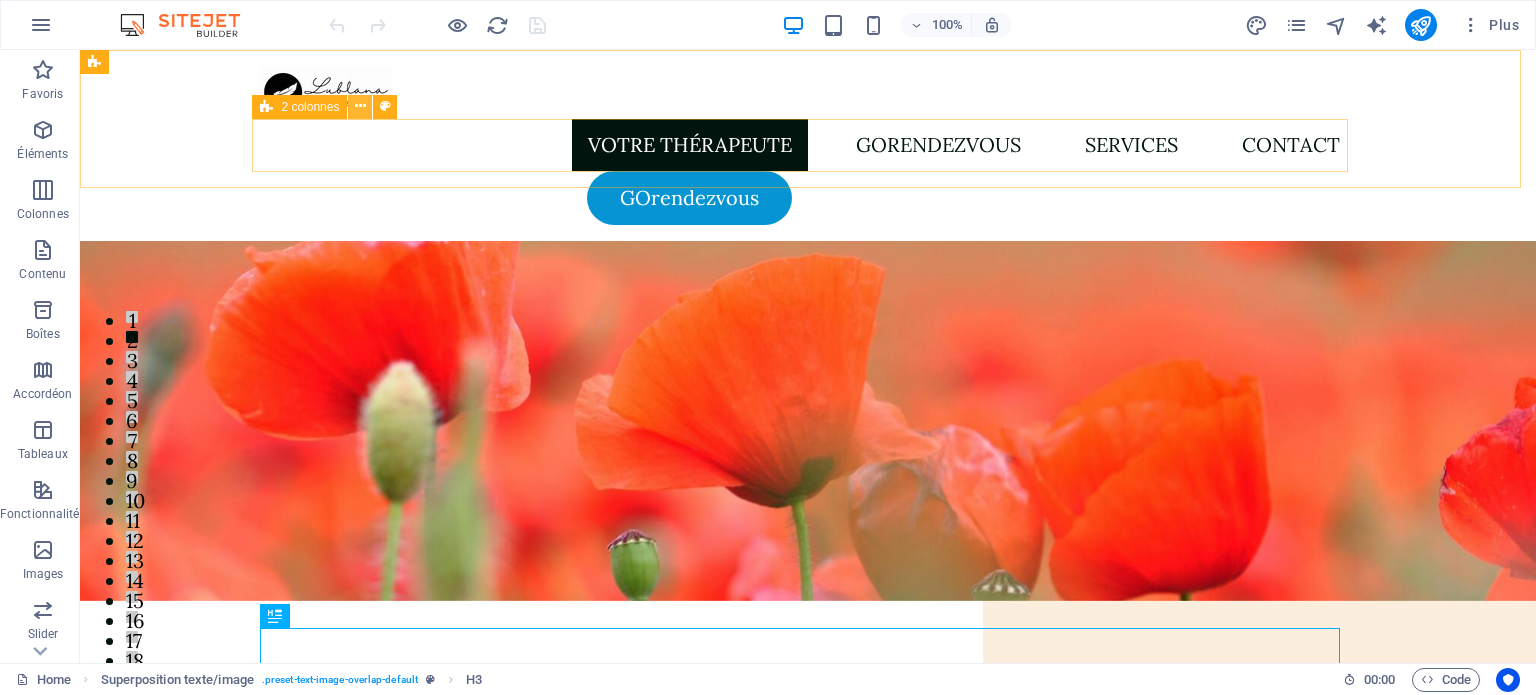 click at bounding box center [360, 106] 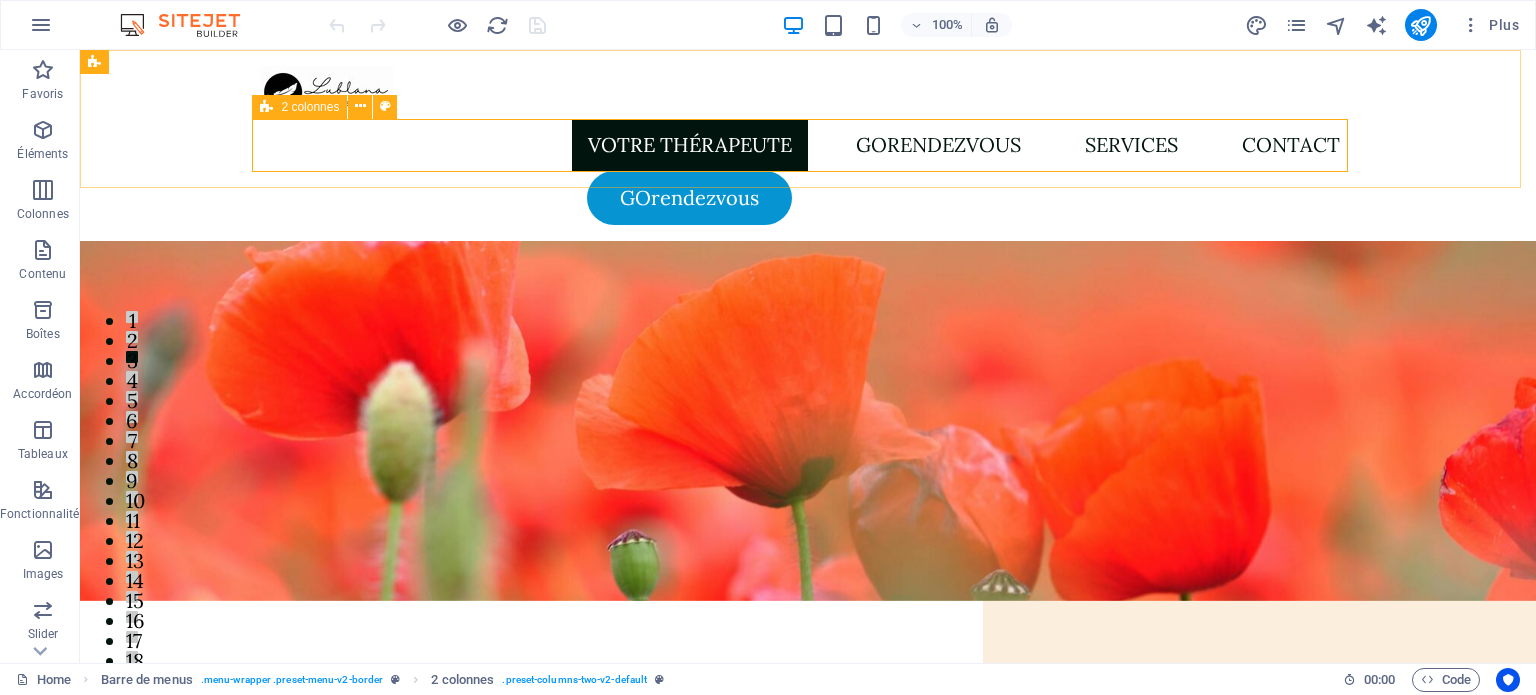 click on "2 colonnes" at bounding box center (310, 107) 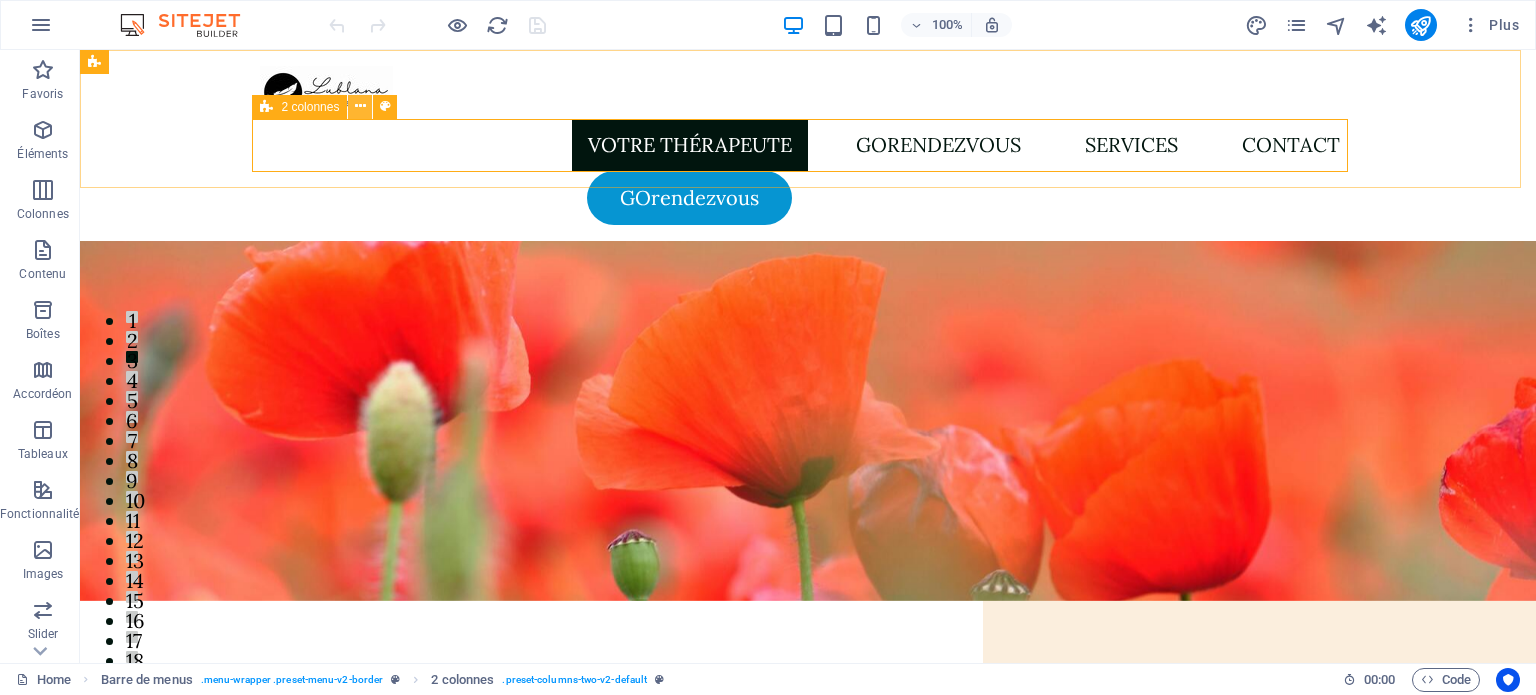 click at bounding box center [360, 106] 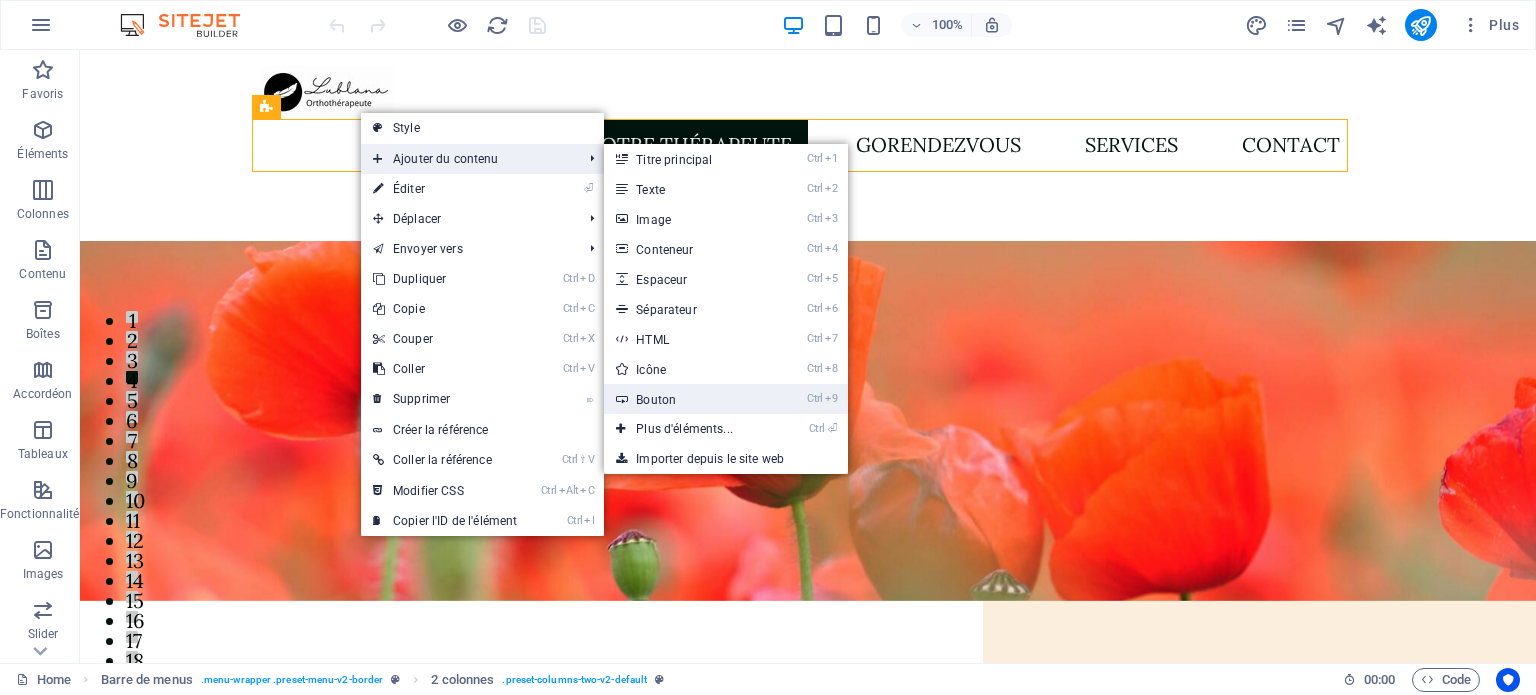 click on "Ctrl 9  Bouton" at bounding box center [688, 399] 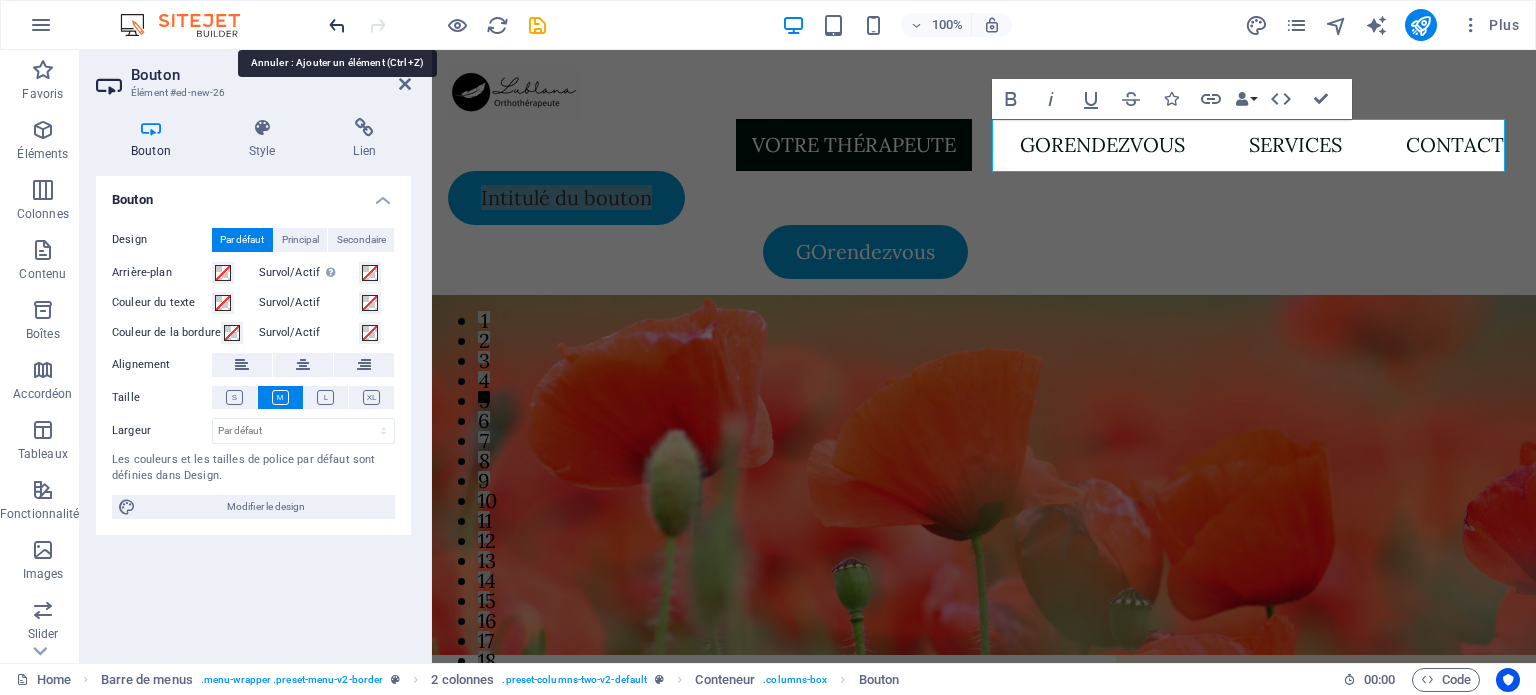 click at bounding box center [337, 25] 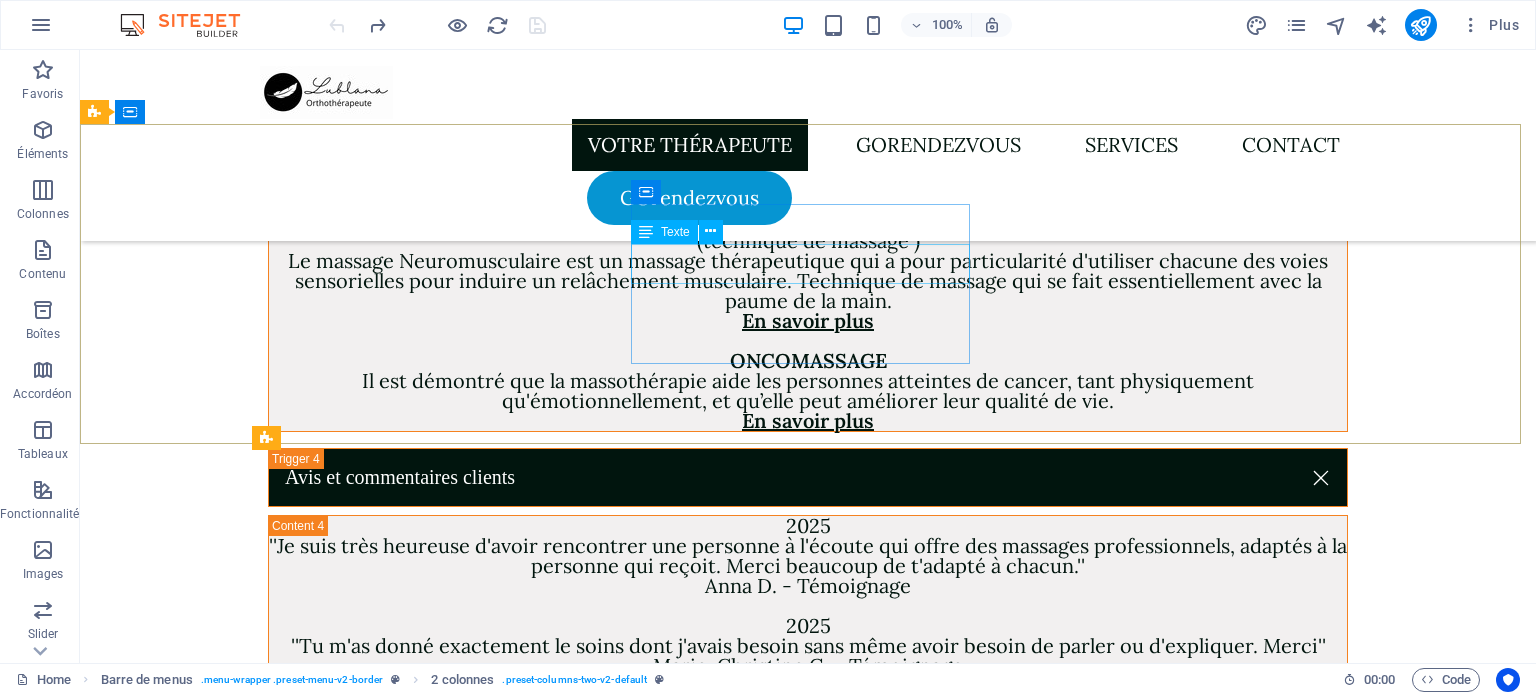 scroll, scrollTop: 6600, scrollLeft: 0, axis: vertical 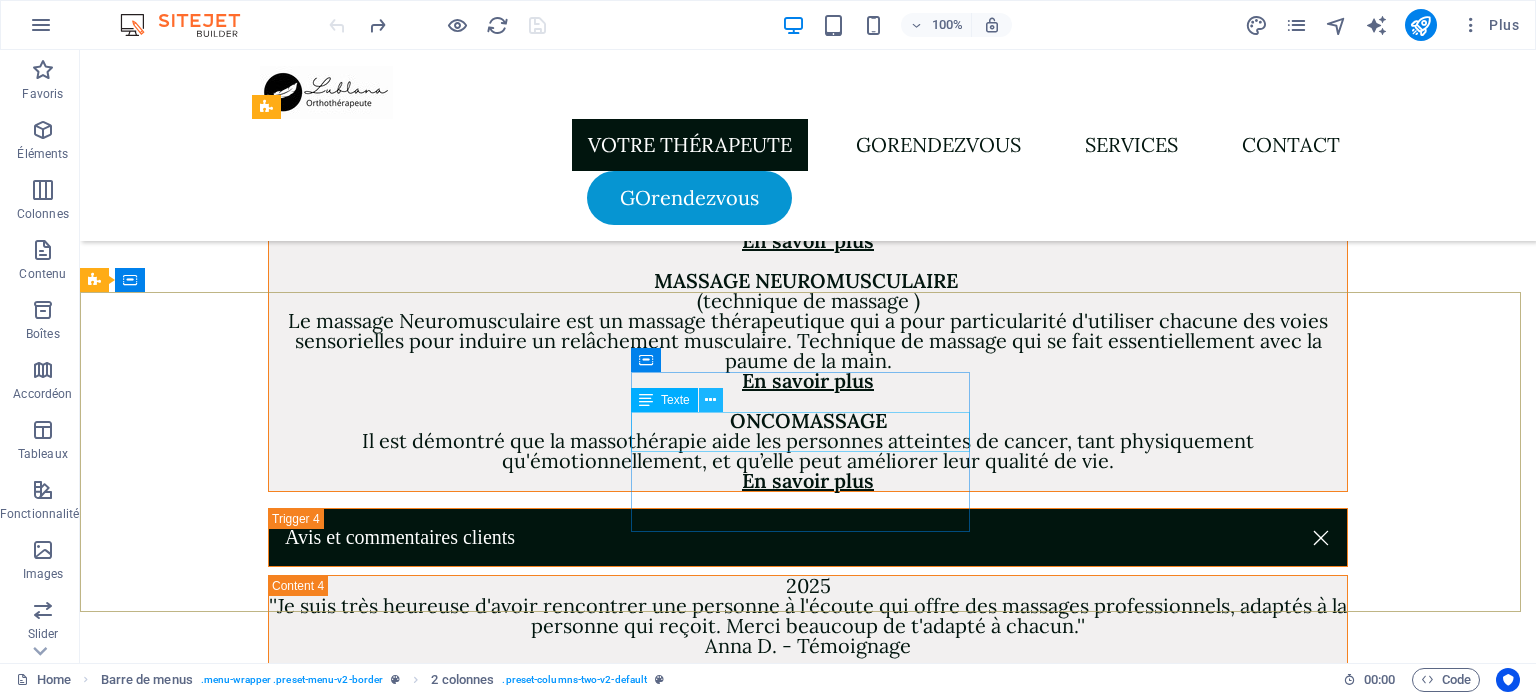 click at bounding box center [710, 400] 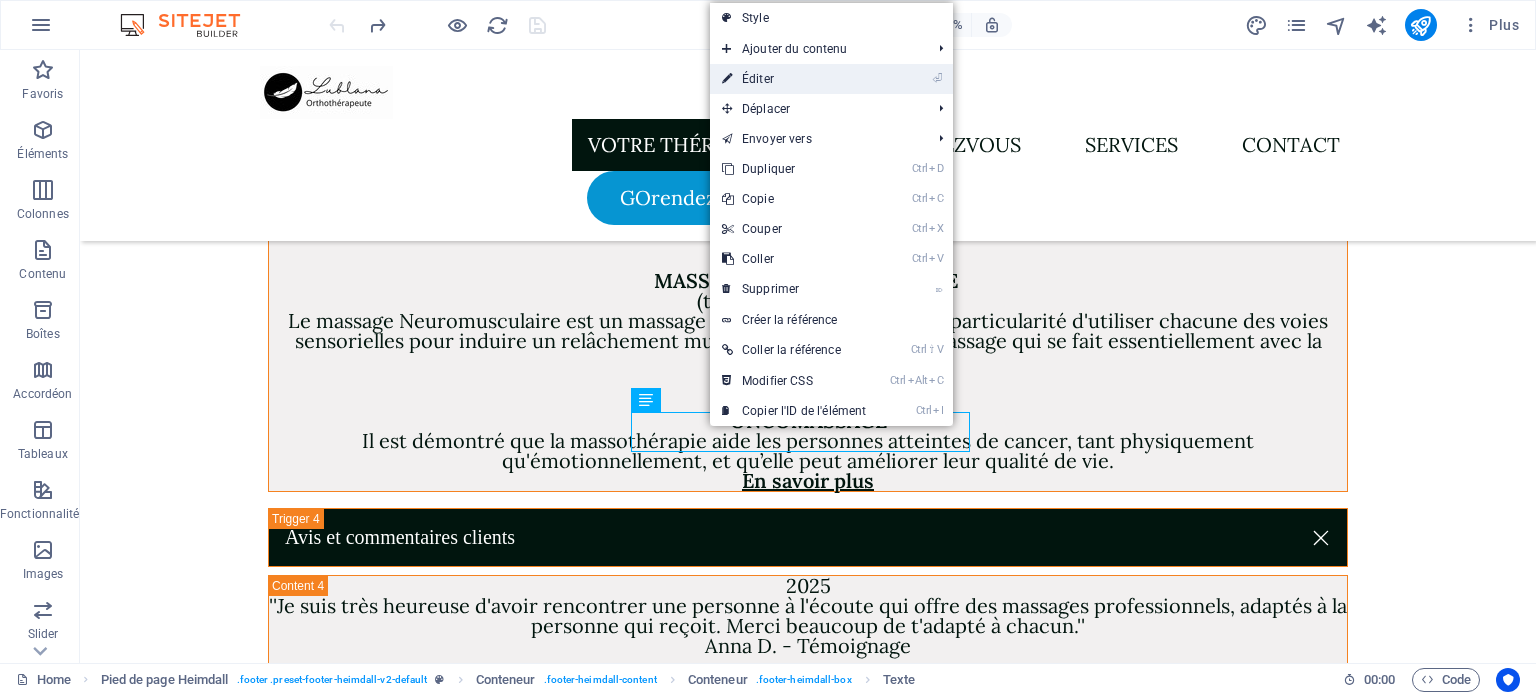 click on "⏎  Éditer" at bounding box center (794, 79) 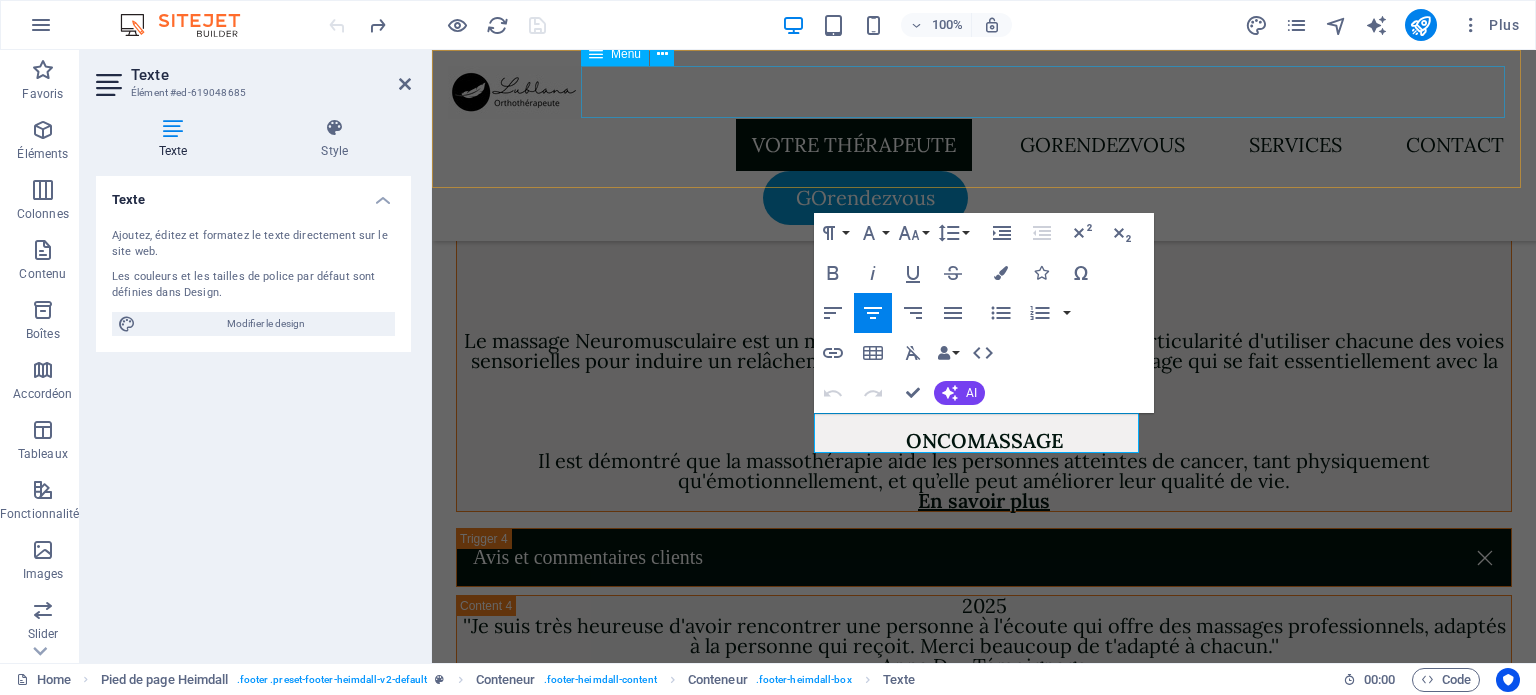scroll, scrollTop: 6649, scrollLeft: 0, axis: vertical 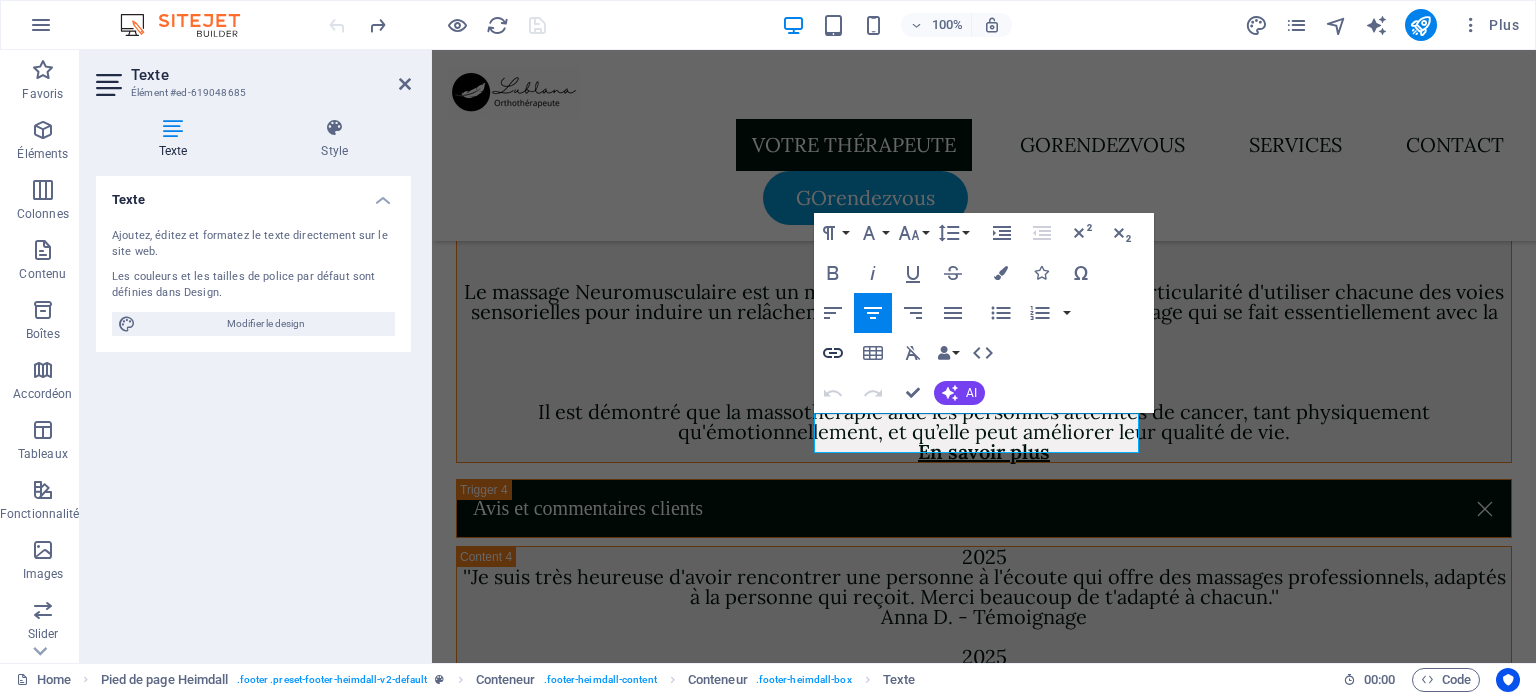 click 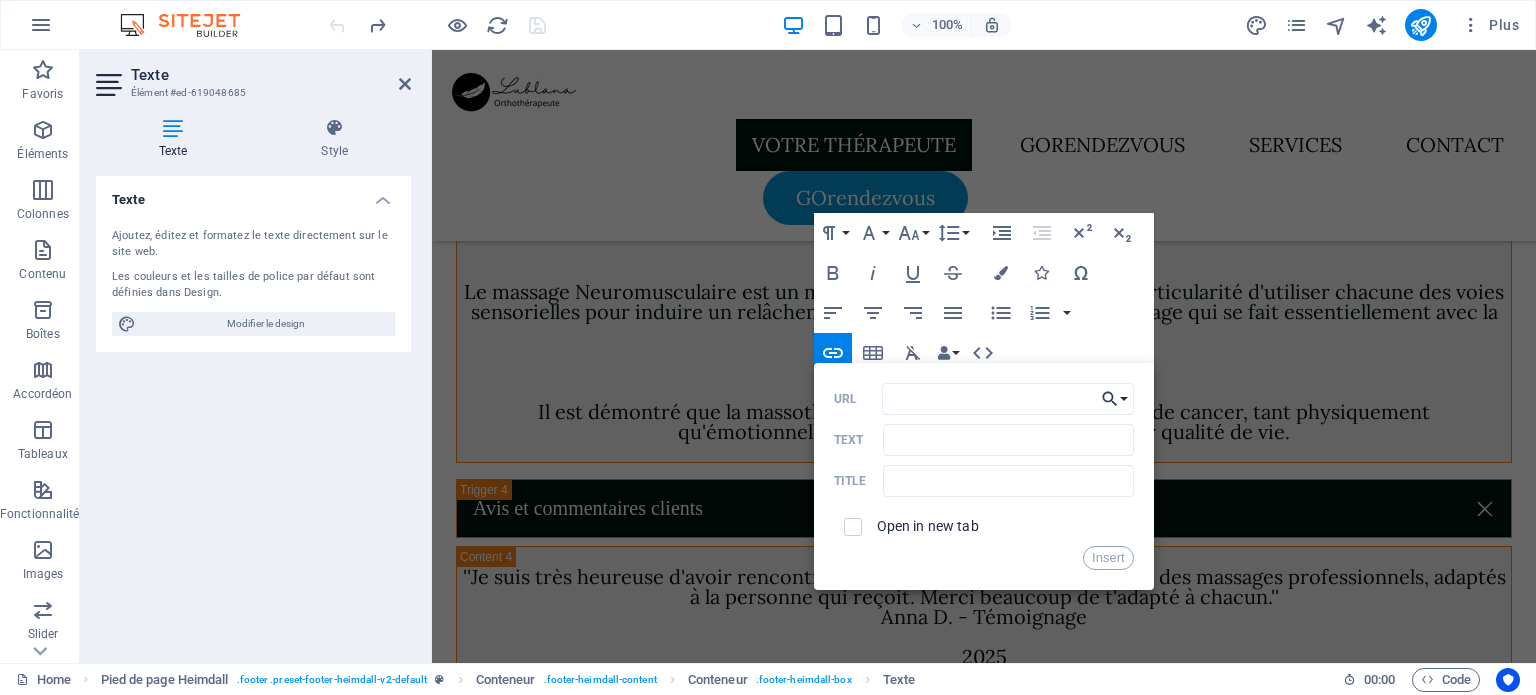 click on "Choose Link" at bounding box center (1115, 399) 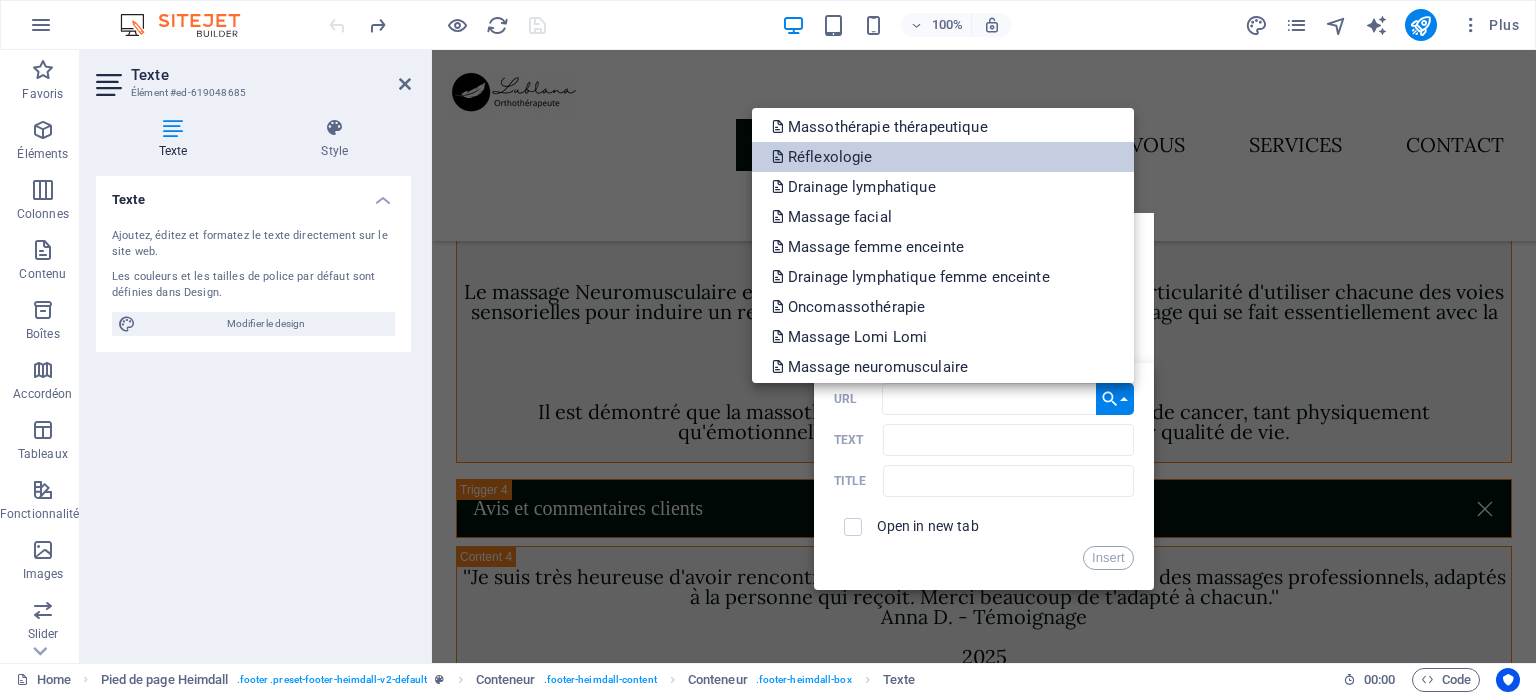 scroll, scrollTop: 0, scrollLeft: 0, axis: both 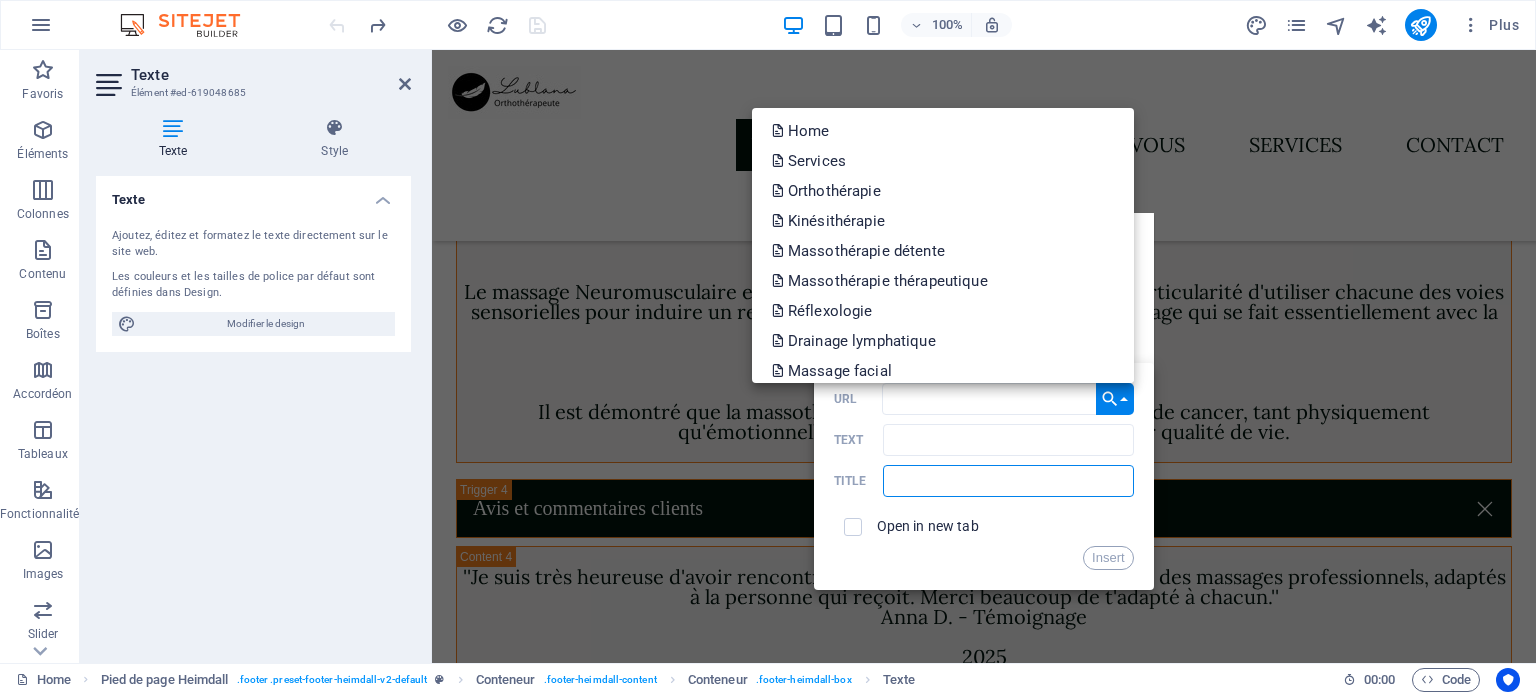 click at bounding box center [1008, 481] 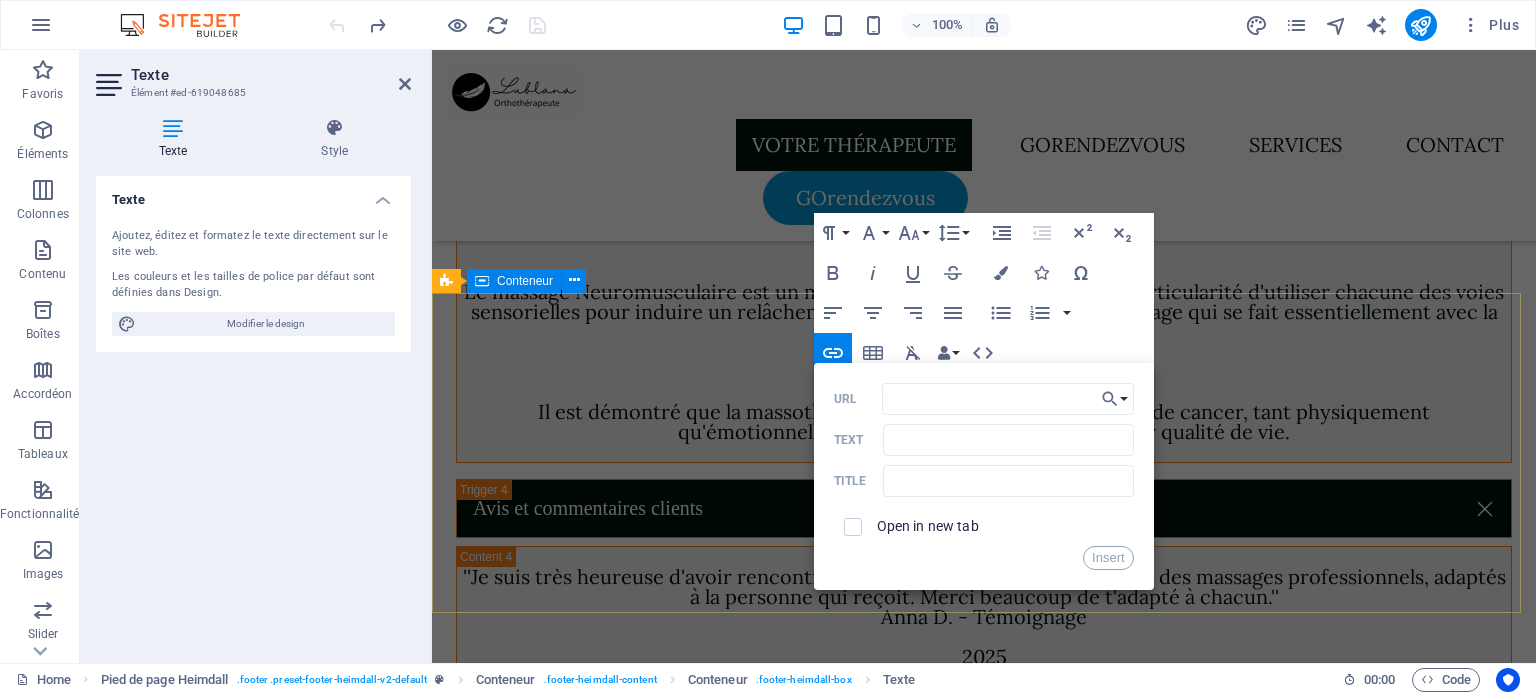 click on "18 rue Chevalier G6P6G3   Victoriaville Mentions légales   Politique de confidentialité ​ ​   819-795-8393 Lundi au Vendredi 8h à 15h info@lublanamichaud.com Facebook" at bounding box center [984, 2627] 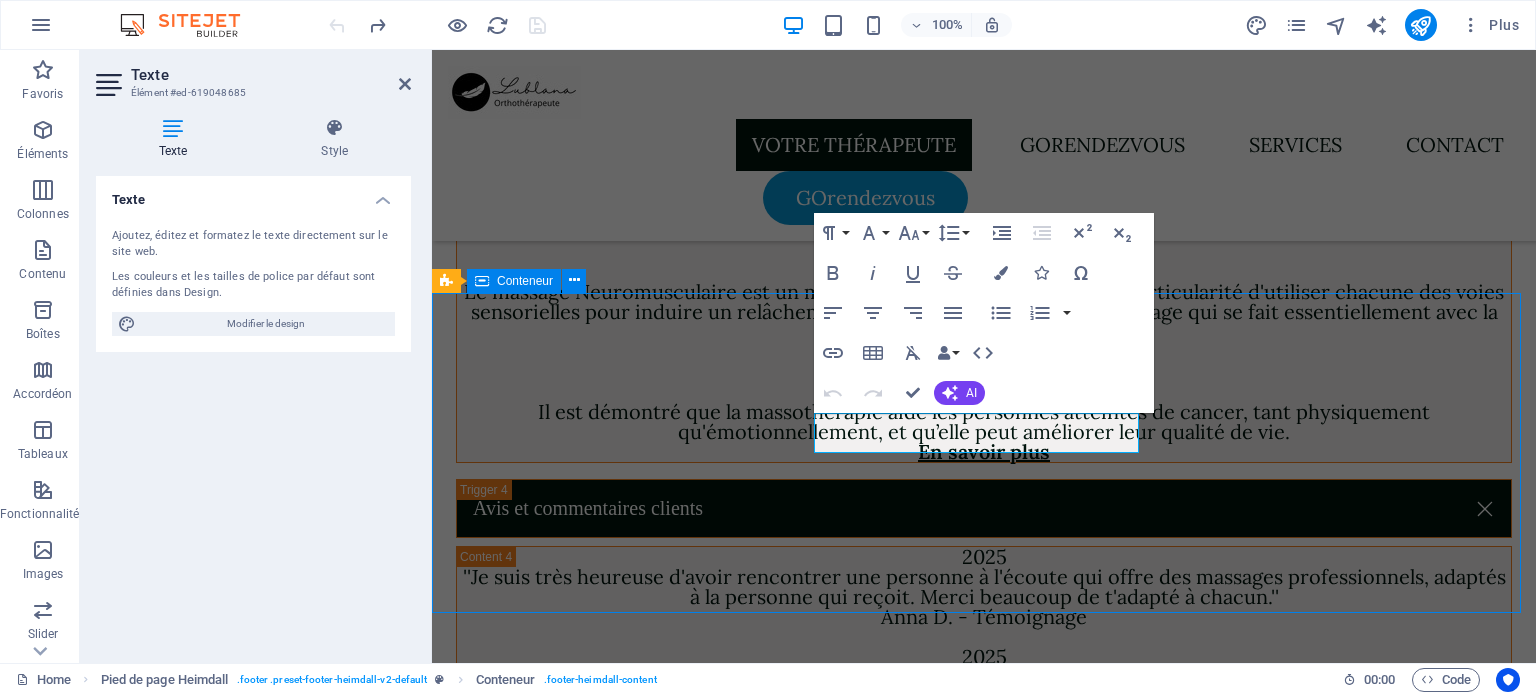 scroll, scrollTop: 6600, scrollLeft: 0, axis: vertical 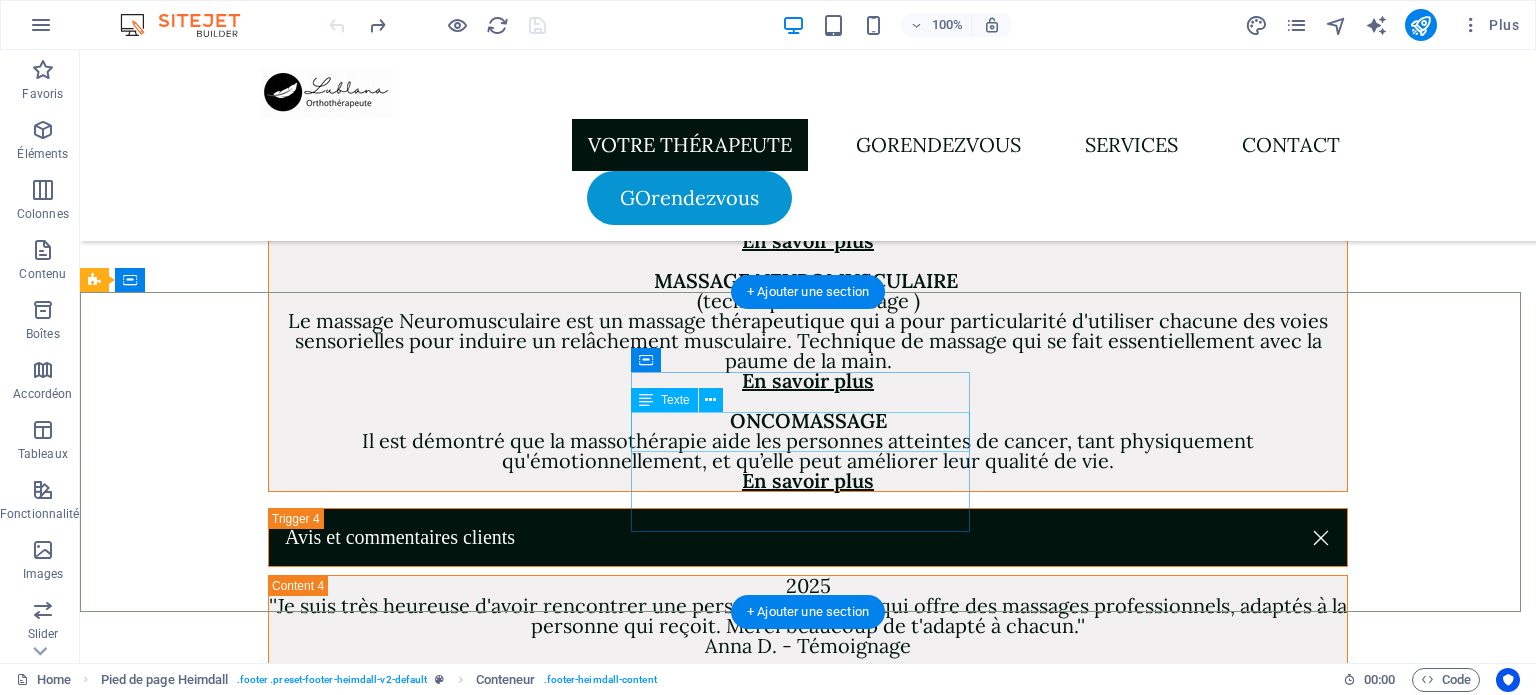 click on "[PHONE]" at bounding box center (273, 2582) 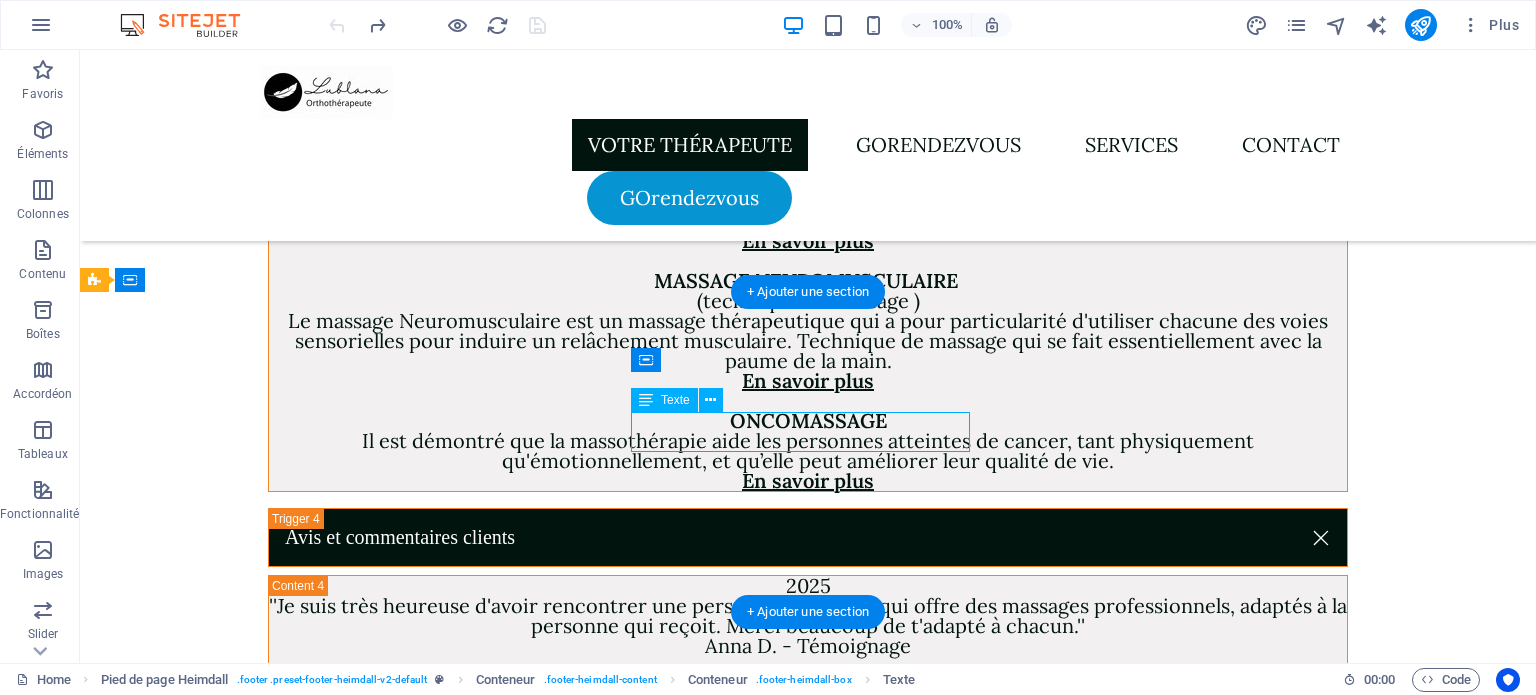 drag, startPoint x: 875, startPoint y: 424, endPoint x: 743, endPoint y: 423, distance: 132.00378 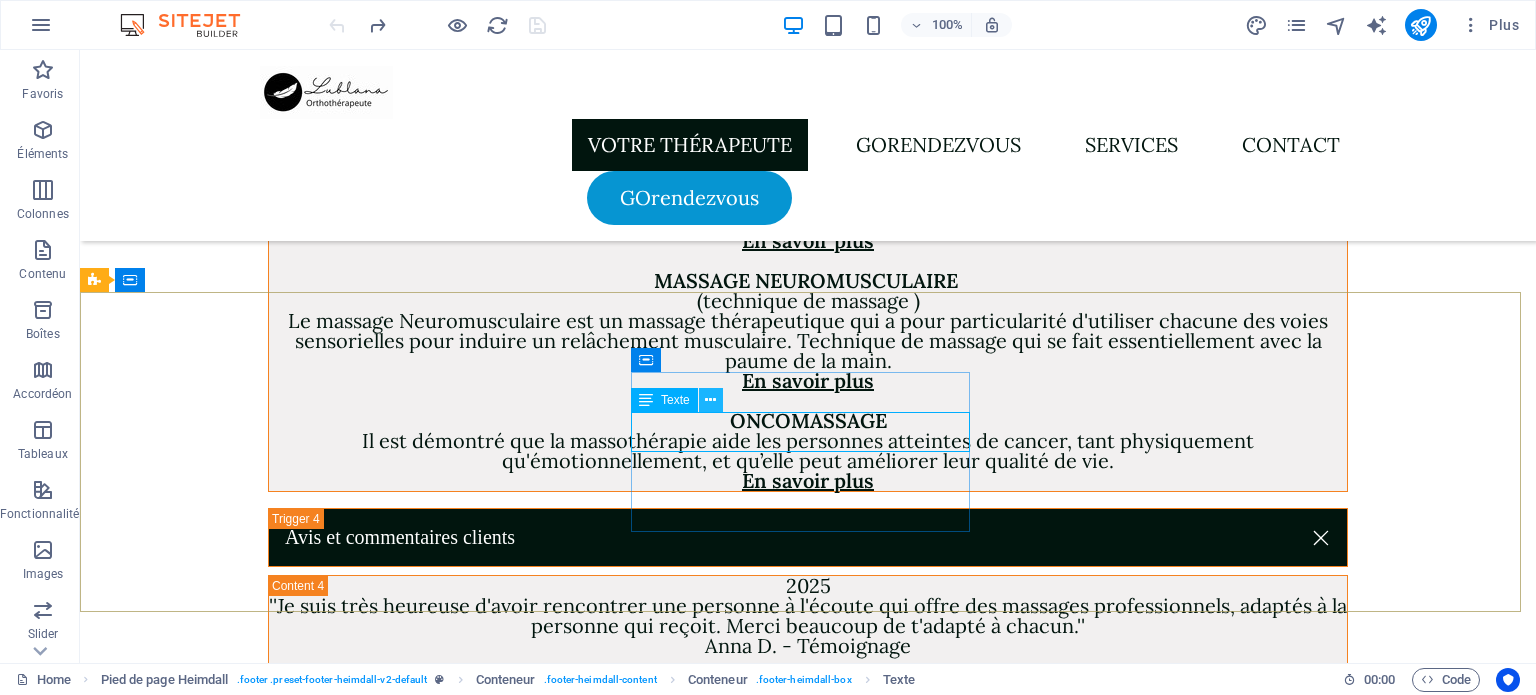 click at bounding box center [710, 400] 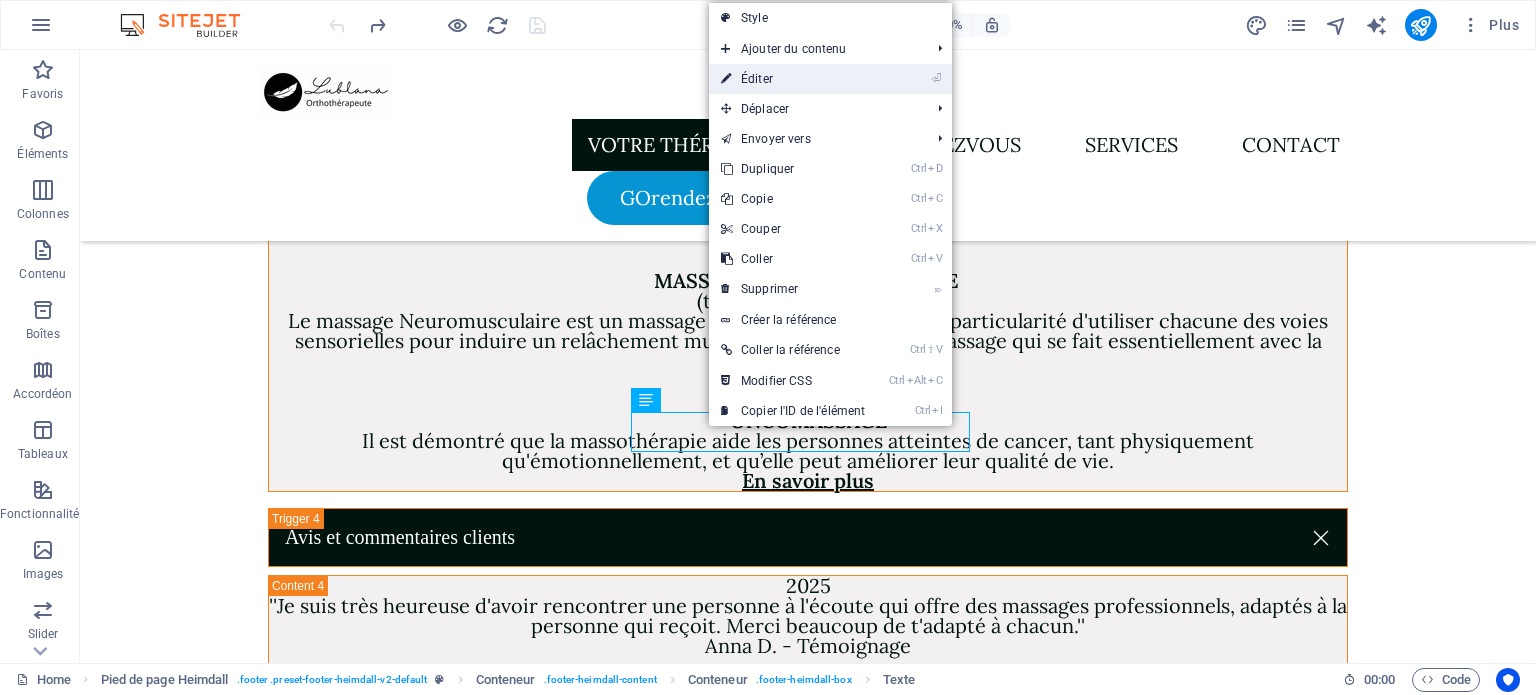 click on "⏎  Éditer" at bounding box center (793, 79) 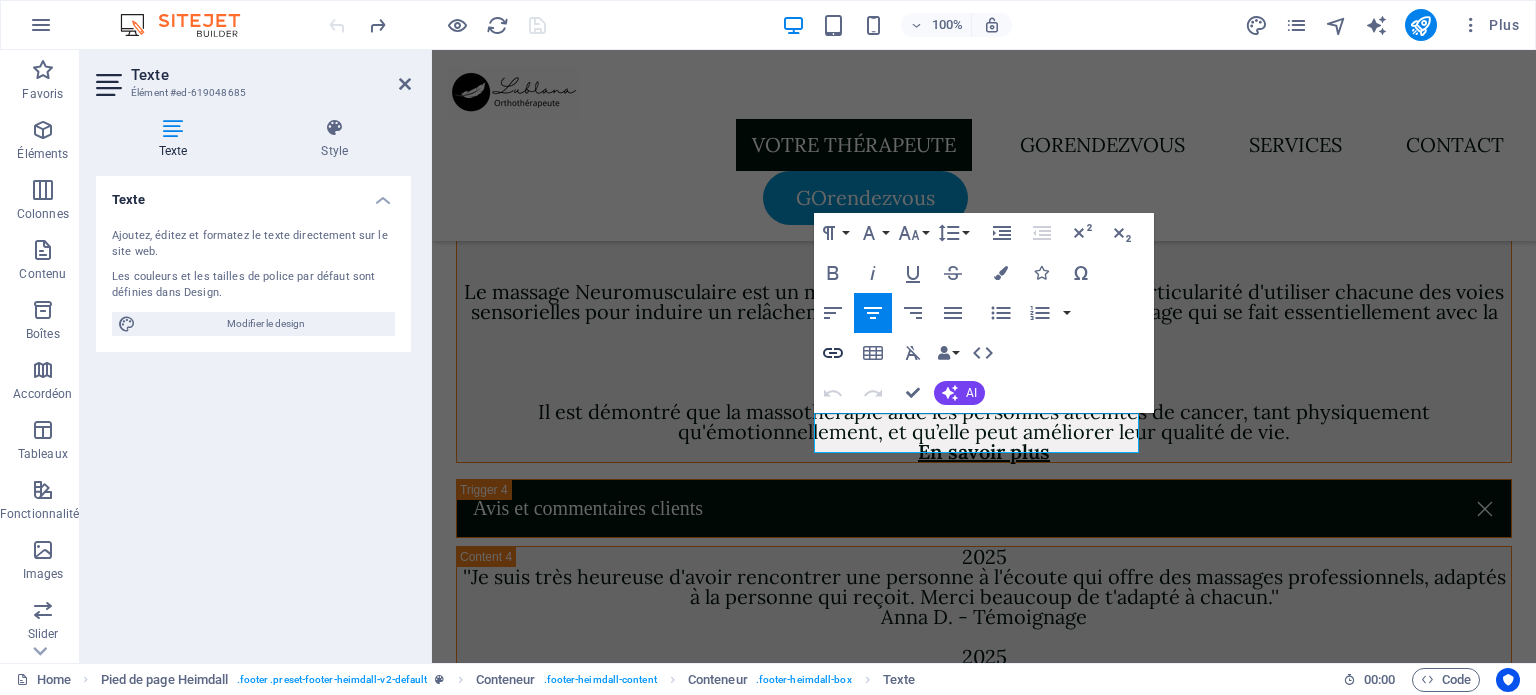 click 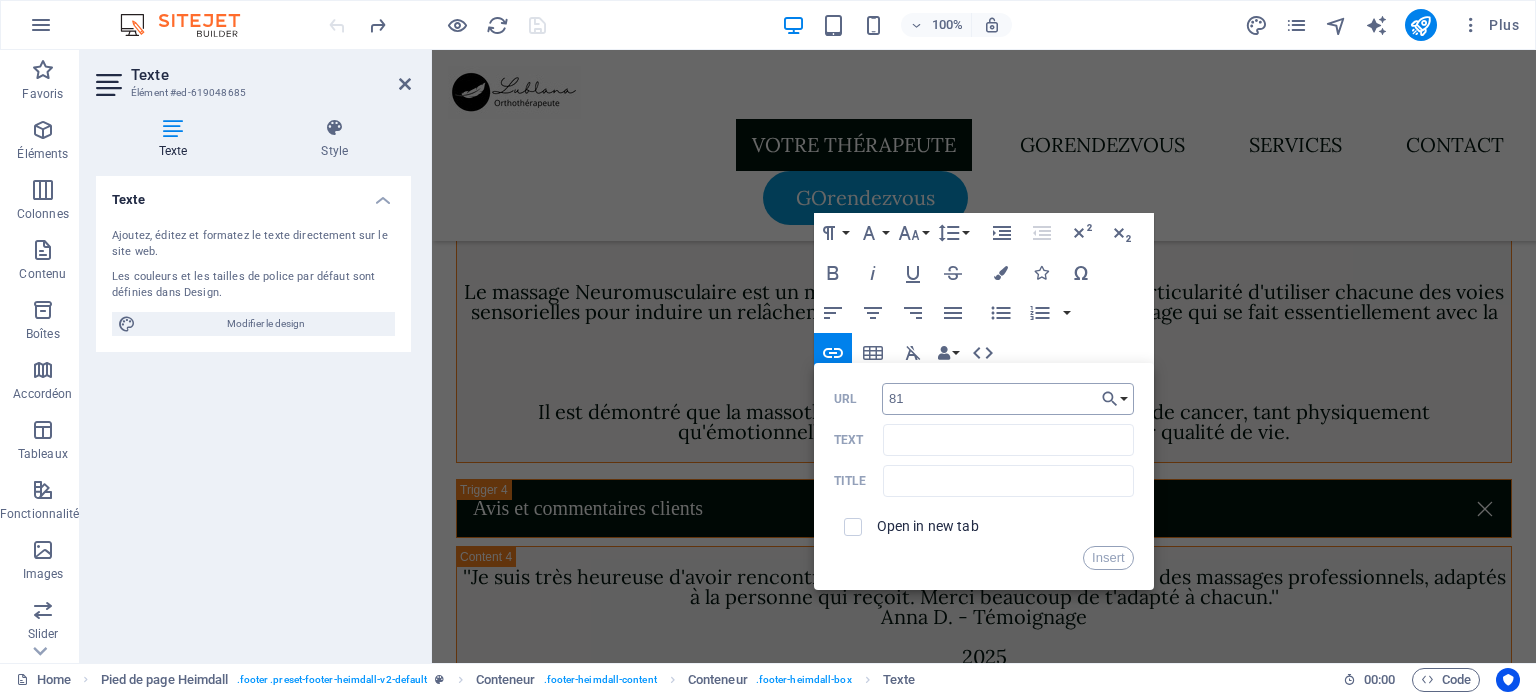 type on "8" 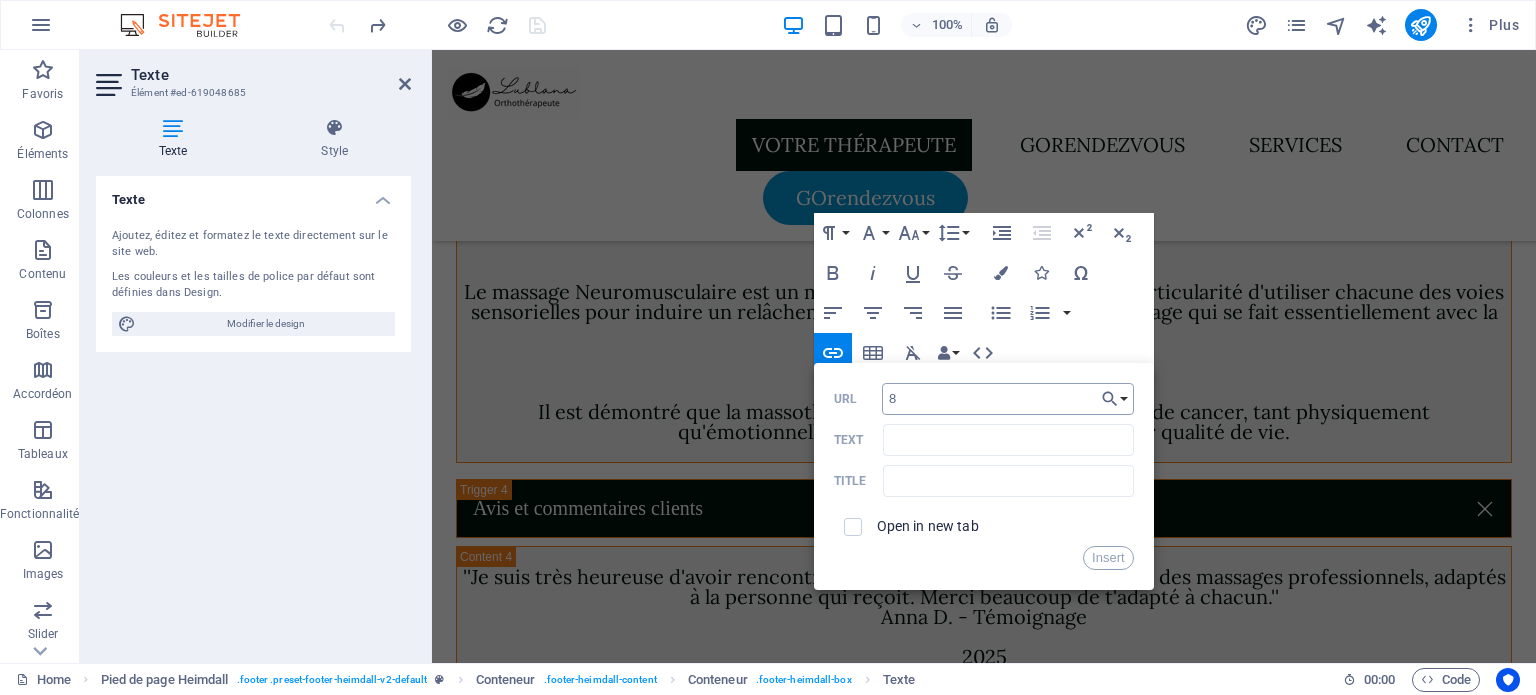 type 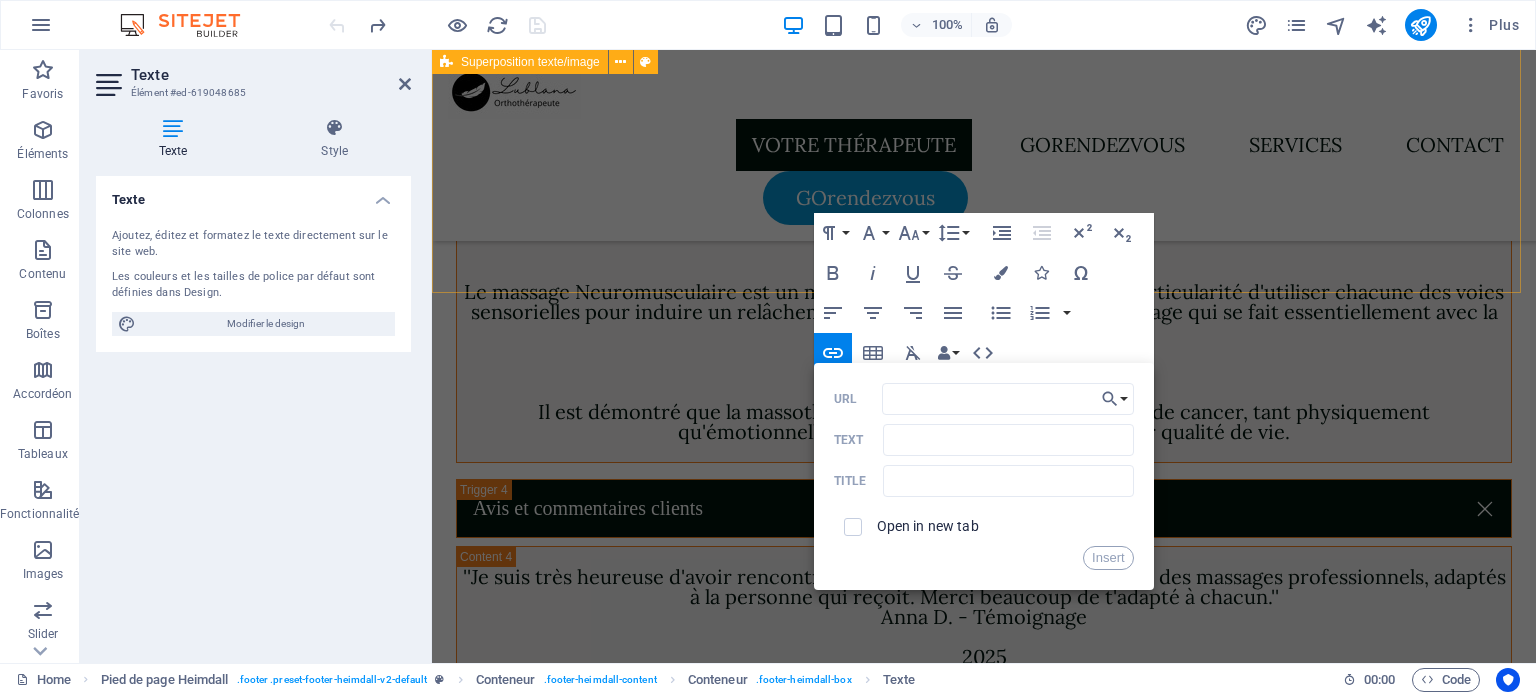 click on "Soulagez vos douleurs et améliorez votre bien-être grâce à une approche innovante.  La  masso-orthothérapie  combine la  libération émotionnelle  et les  techniques biomécaniques  pour offrir une solution durable et efficace. Le bien-être par la masso-orthothérapie Lublana Orthothérapeute Massothérapeute clinicienne depuis 2007 Que vous souhaitiez soulager des douleurs chroniques, musculaires ou articulaires, réduire le stress, ou simplement prendre soin de votre corps par la détente et la relaxation, n'hésitez pas à faire appel à mon expertise. Ma priorité est de vous proposer des soins professionnels, adaptés à votre condition physique, dans un cadre chaleureux, apaisant et propice à la relaxation. Lublana Massothérapie détente et thérapeutique Ce que je peux faire  pour vous La massothérapie est un outil puissant de prévention en ce qui concerne les douleurs musculaires et articulaires. Quel serait pour vous une raison de consultation? Prendre RDV Au plaisir de vous rencontrer. 1" at bounding box center (984, -1717) 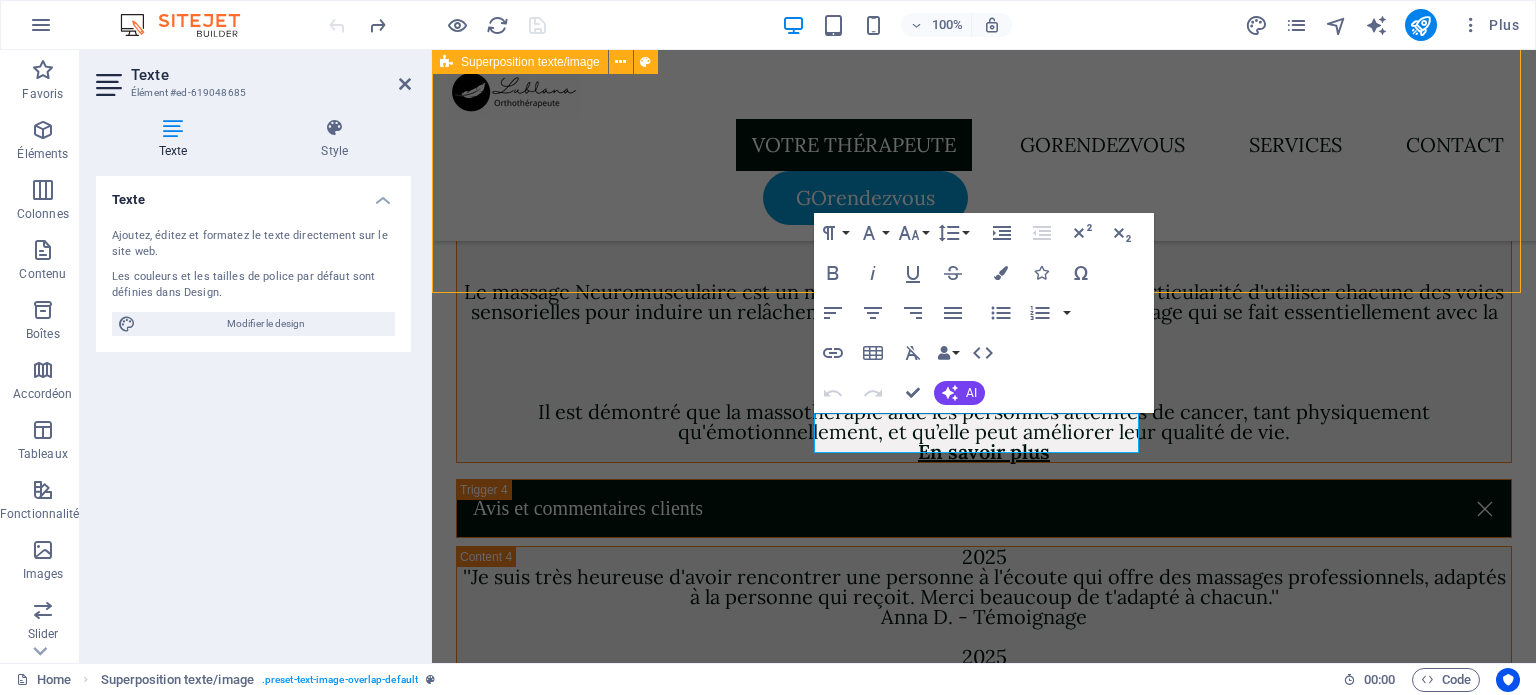 scroll, scrollTop: 6600, scrollLeft: 0, axis: vertical 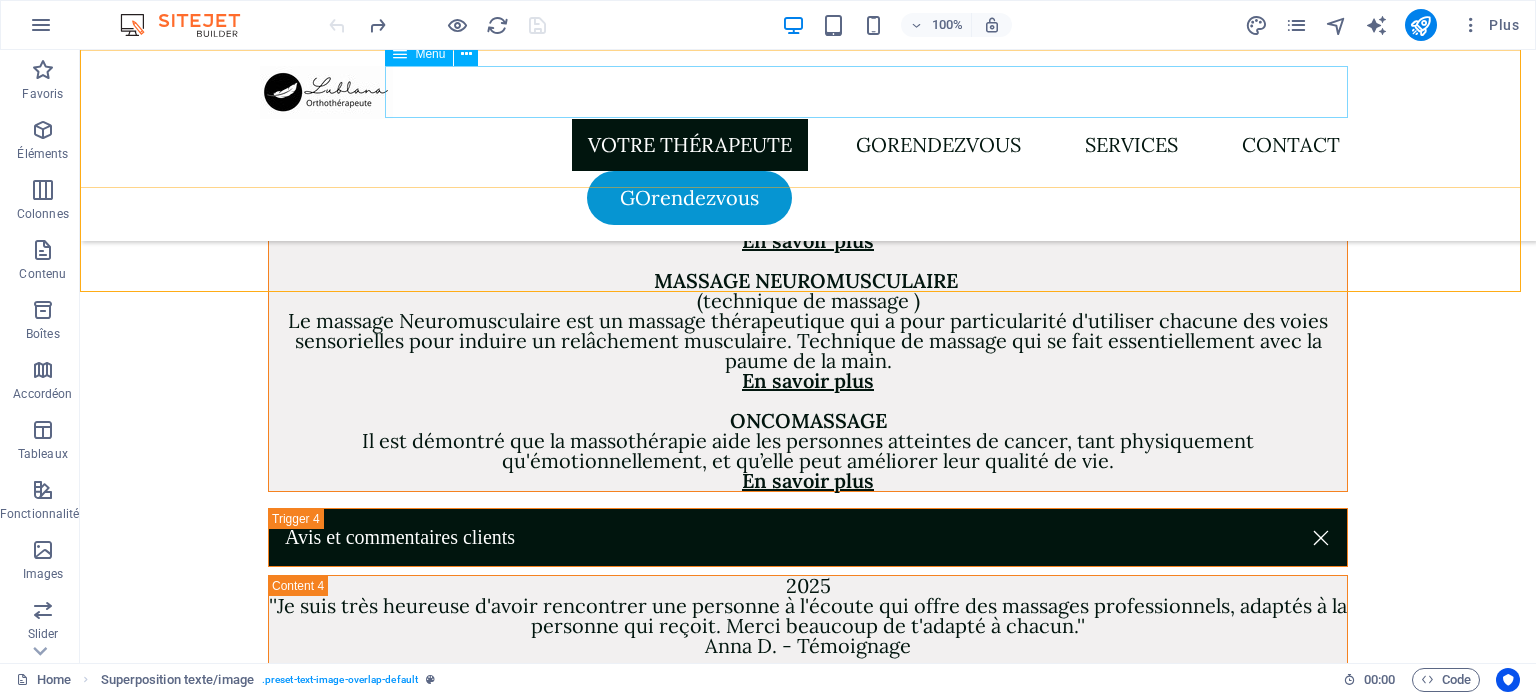 click on "Votre thérapeute GOrendezvous Services Contact" at bounding box center (808, 145) 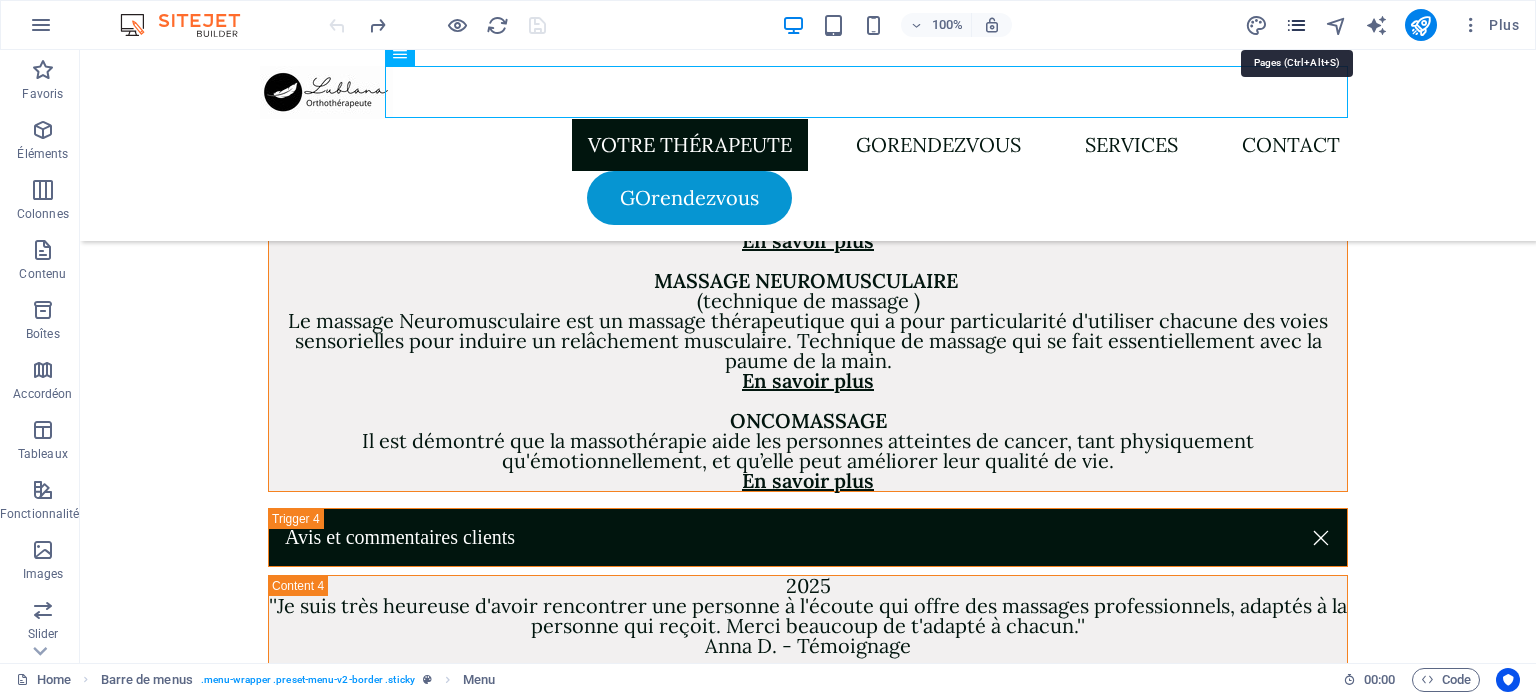 click at bounding box center (1296, 25) 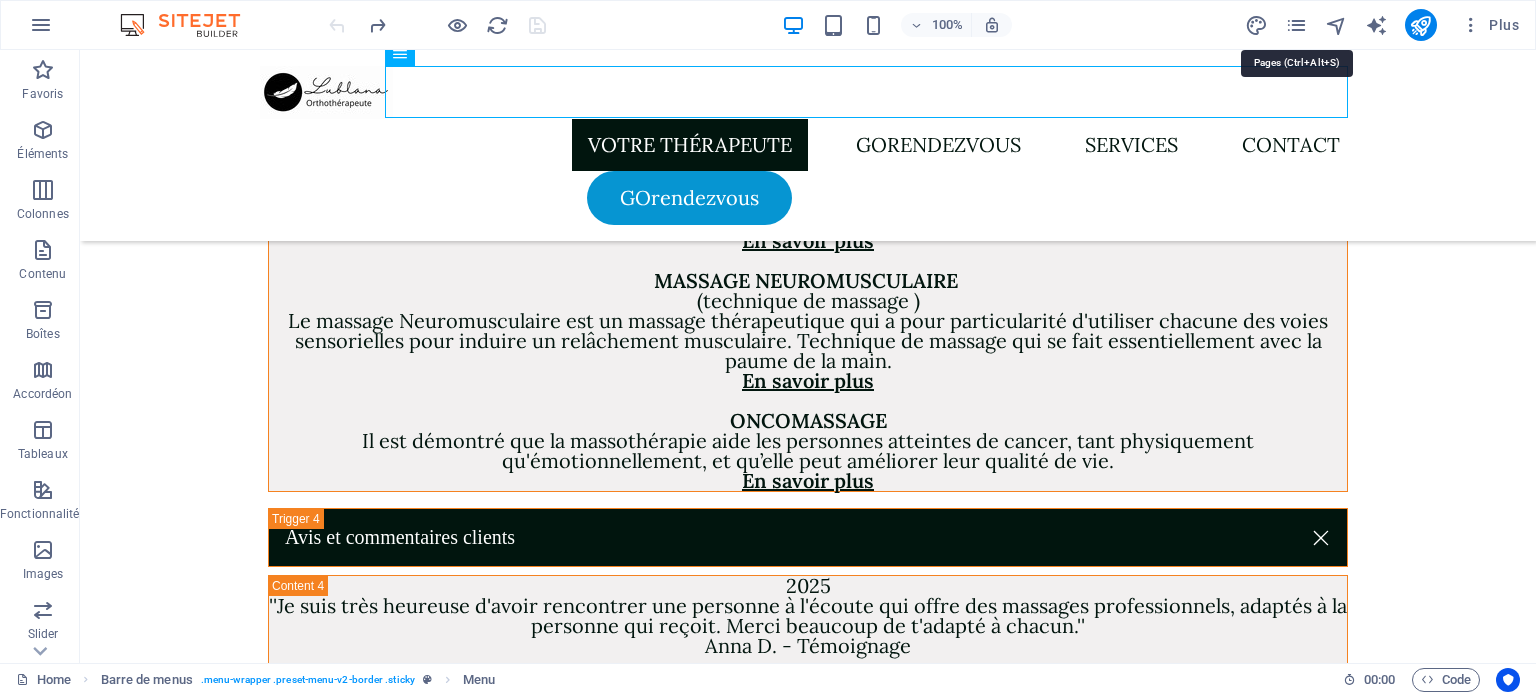 scroll, scrollTop: 6765, scrollLeft: 0, axis: vertical 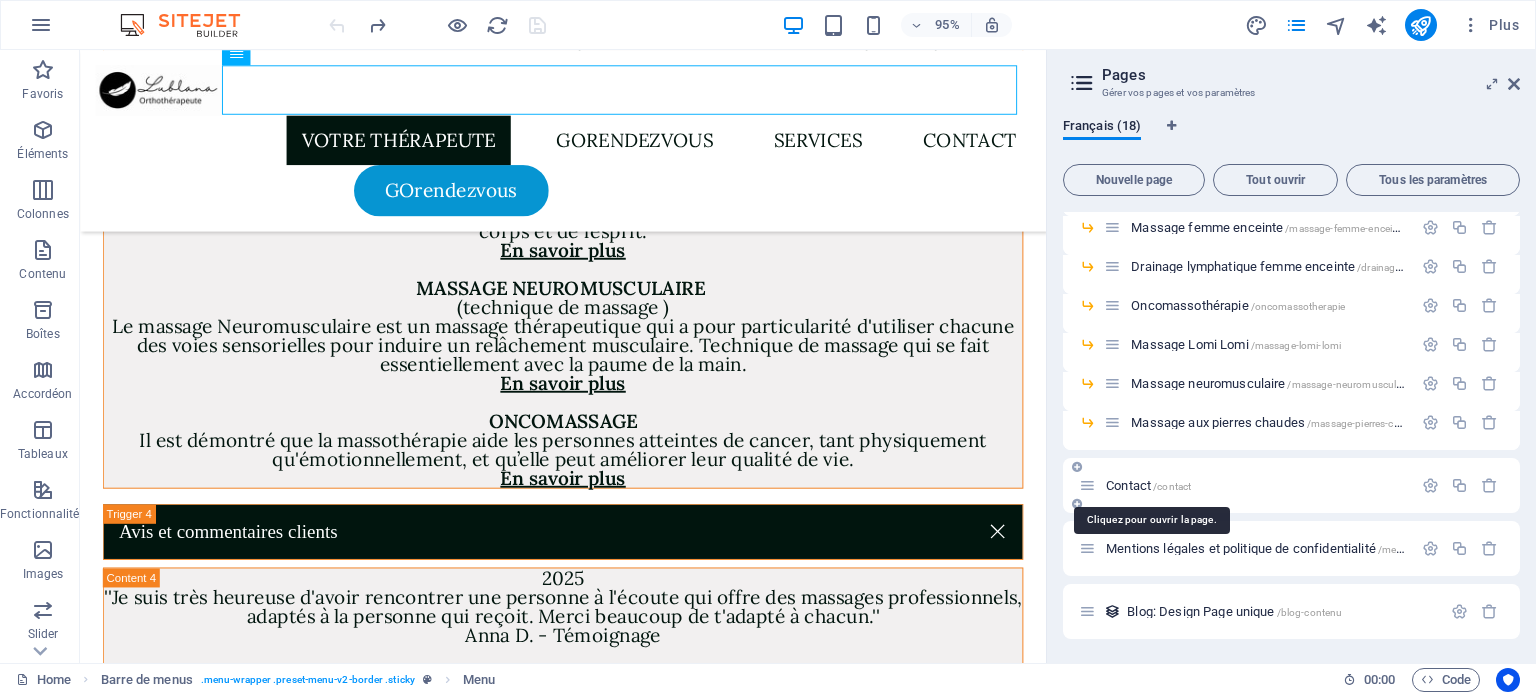 click on "Contact /contact" at bounding box center [1148, 485] 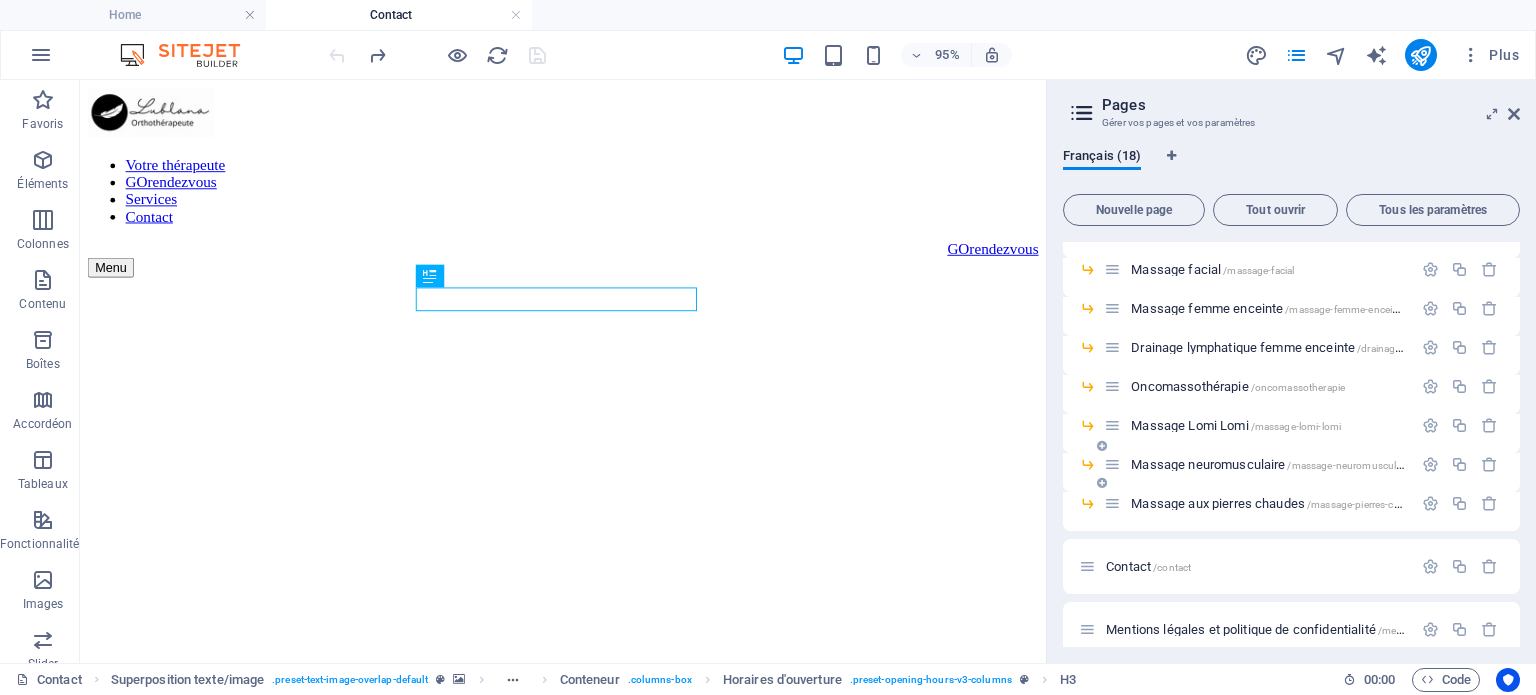 scroll, scrollTop: 0, scrollLeft: 0, axis: both 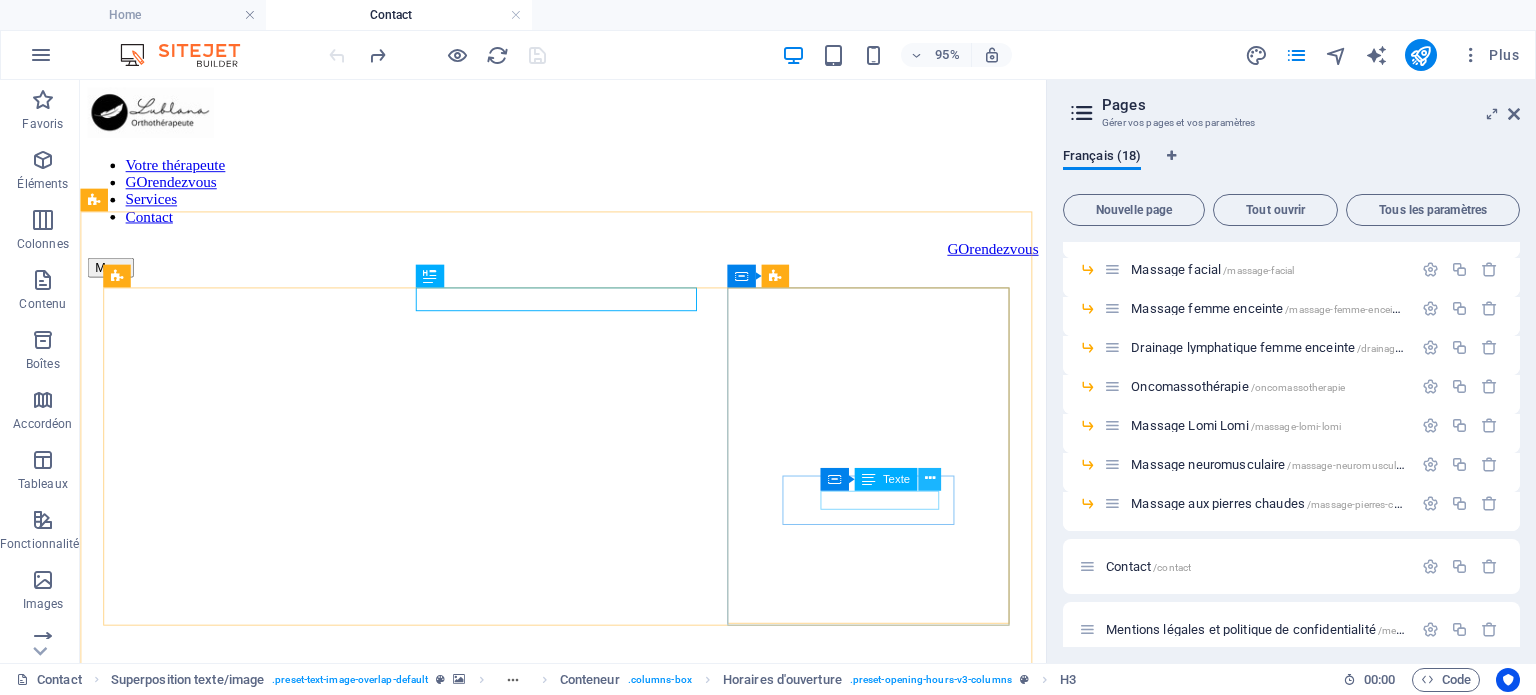 click at bounding box center (929, 479) 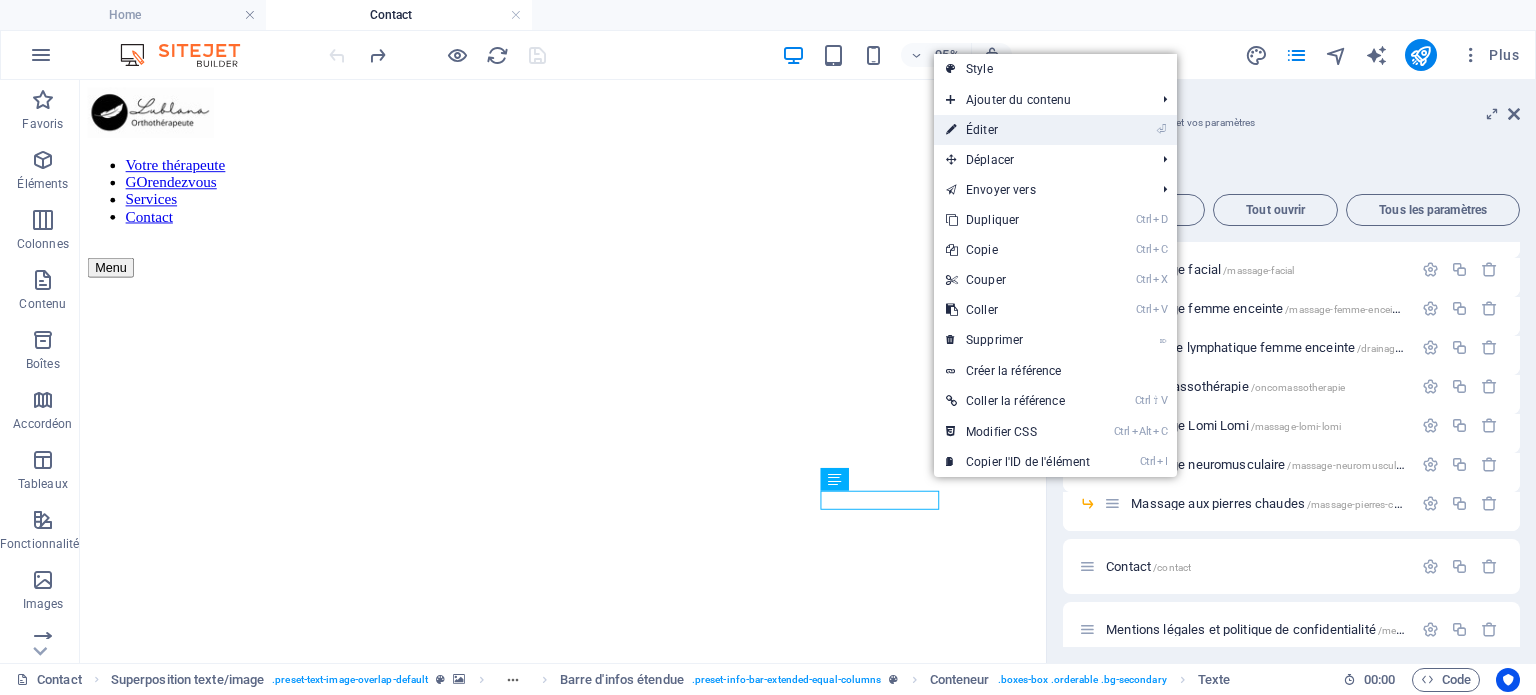 click on "⏎  Éditer" at bounding box center [1018, 130] 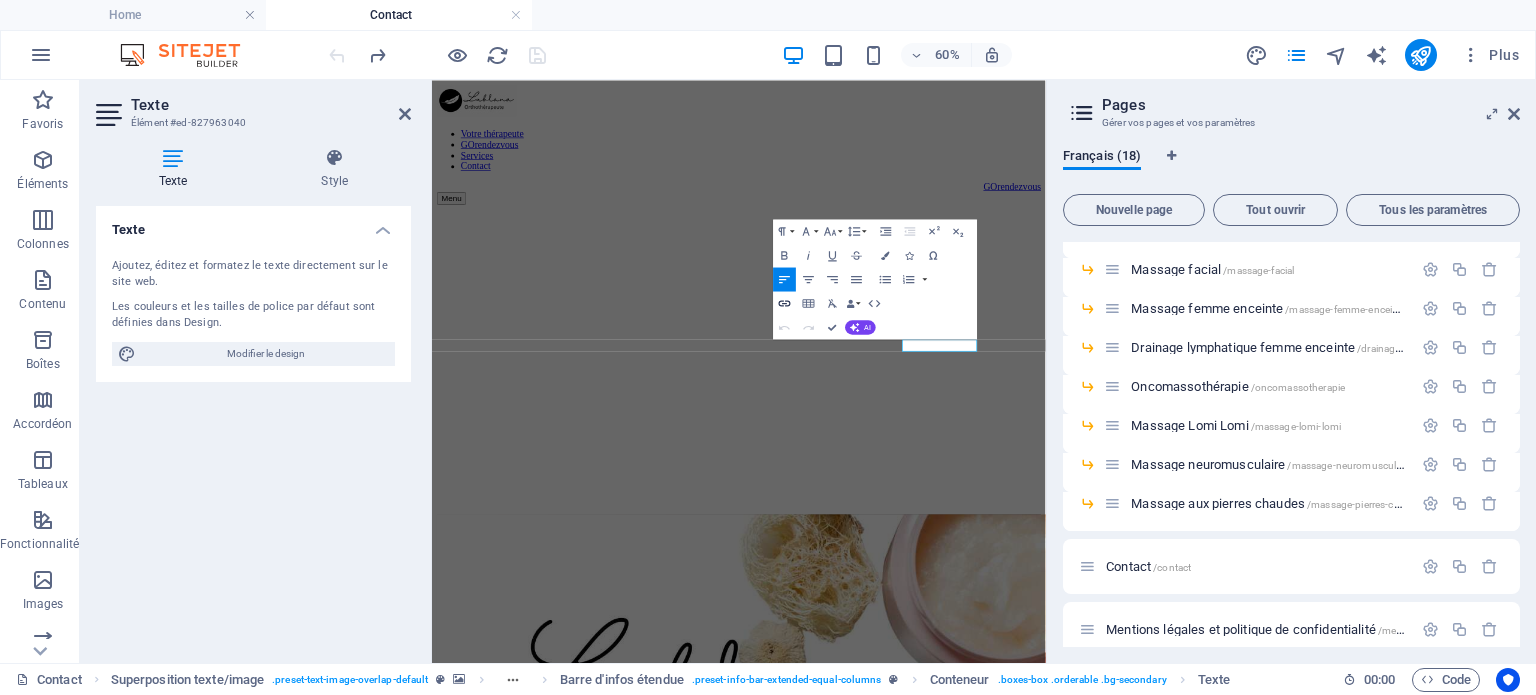 click 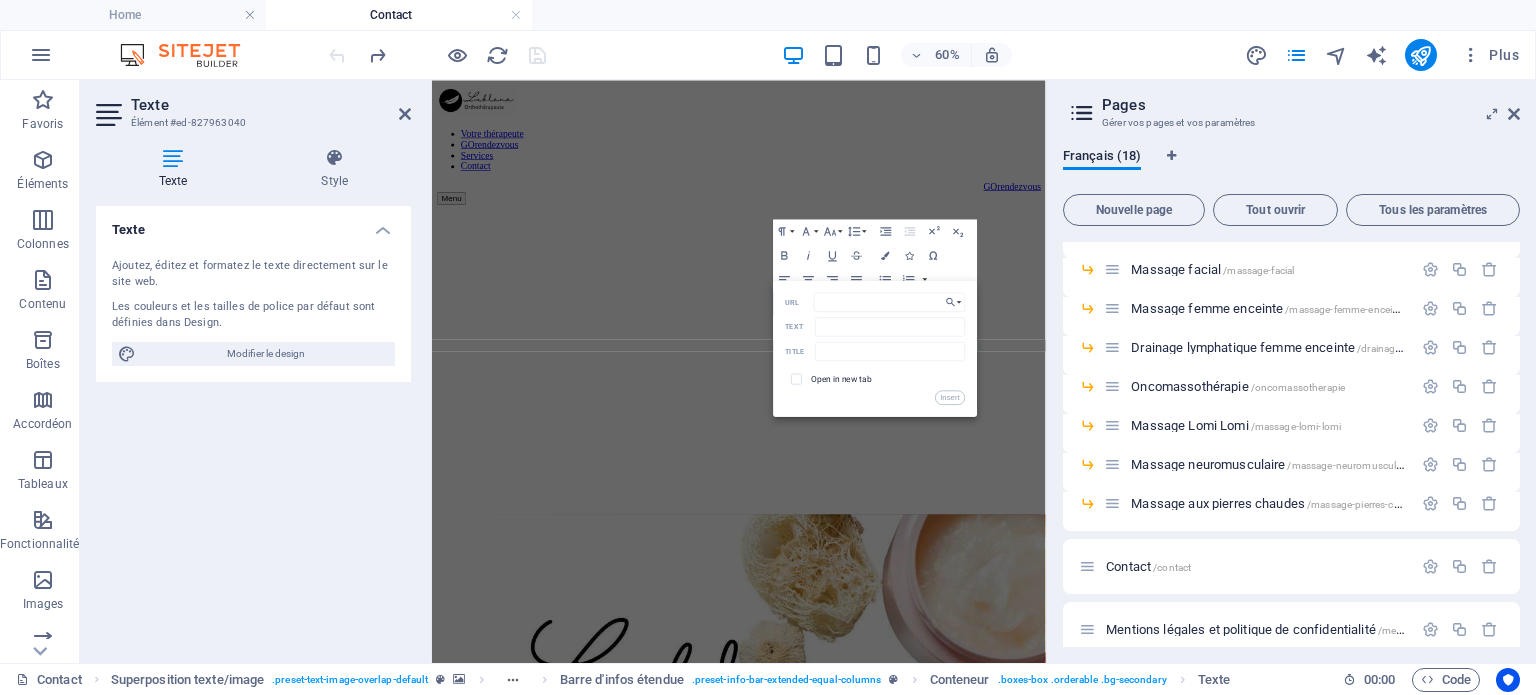 click at bounding box center (943, 288) 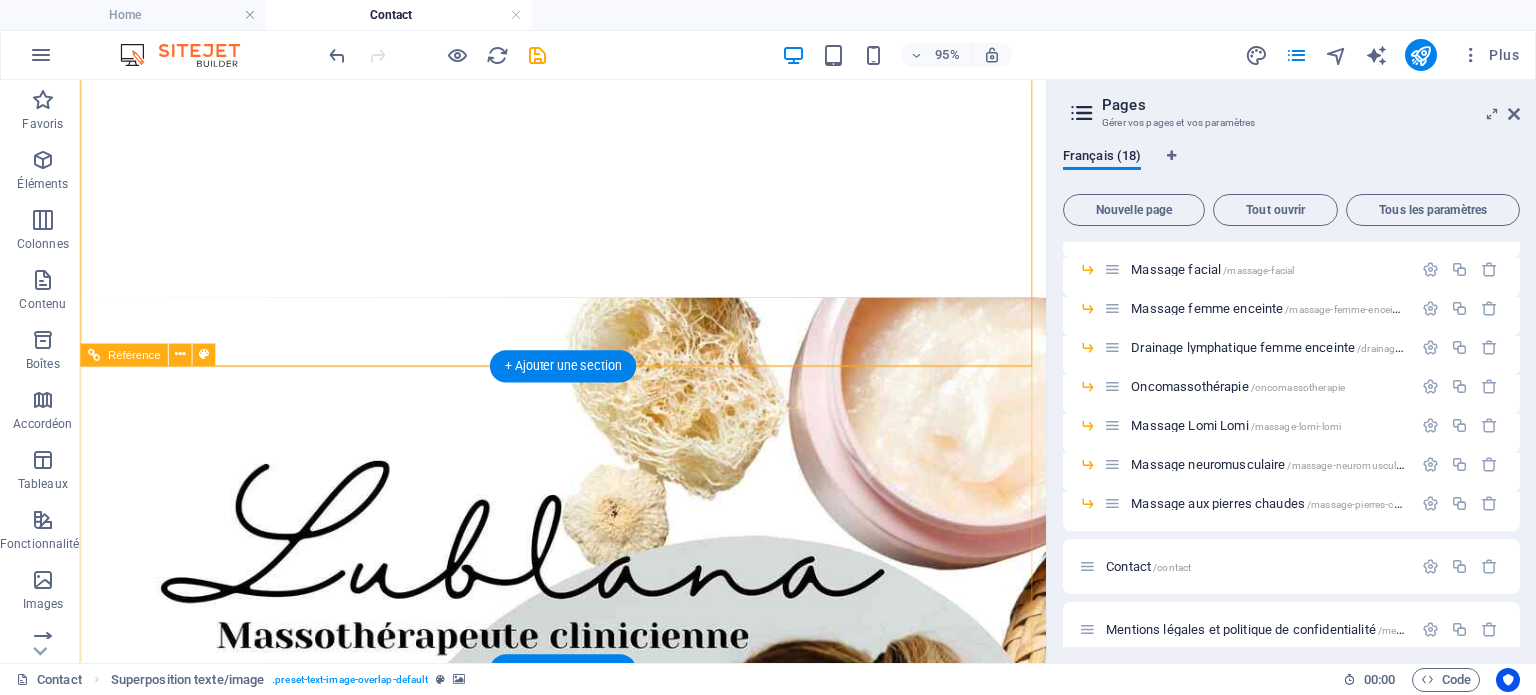 scroll, scrollTop: 500, scrollLeft: 0, axis: vertical 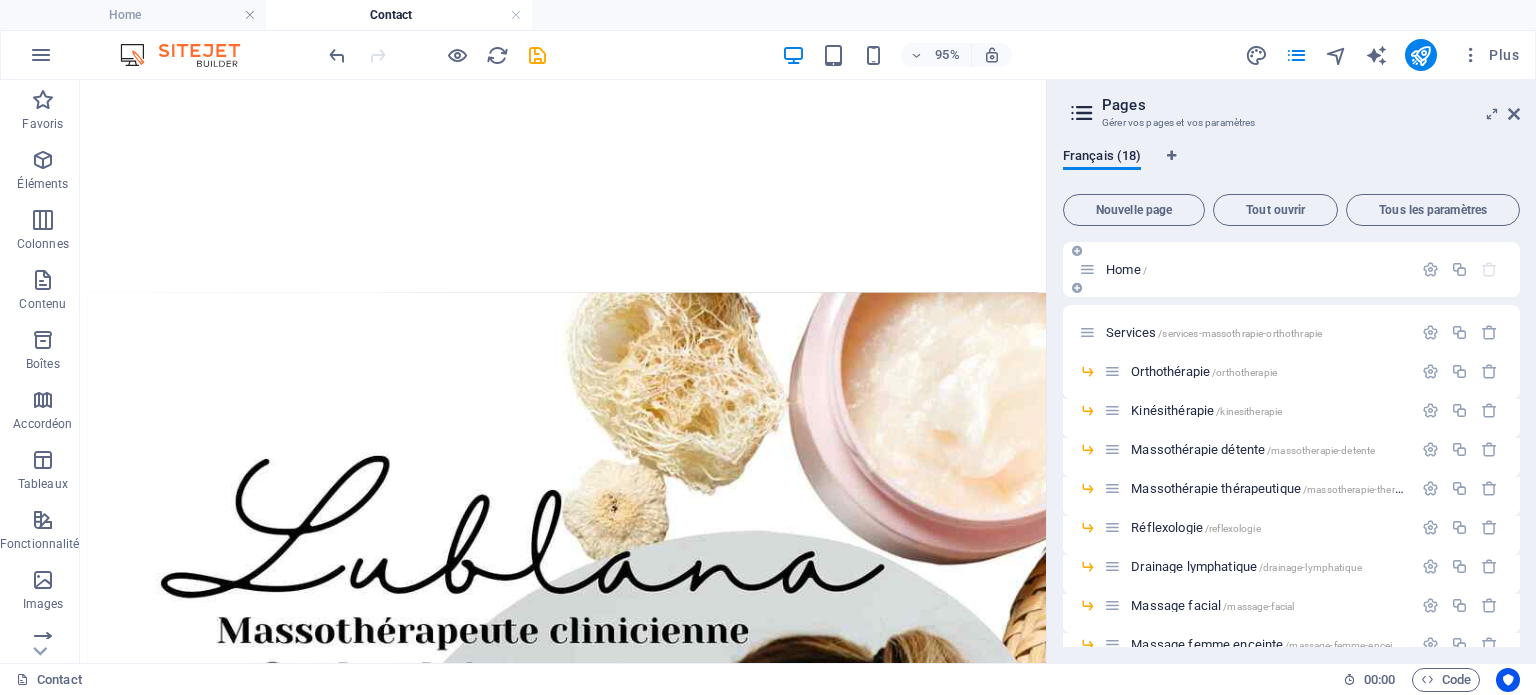 click on "Home /" at bounding box center [1126, 269] 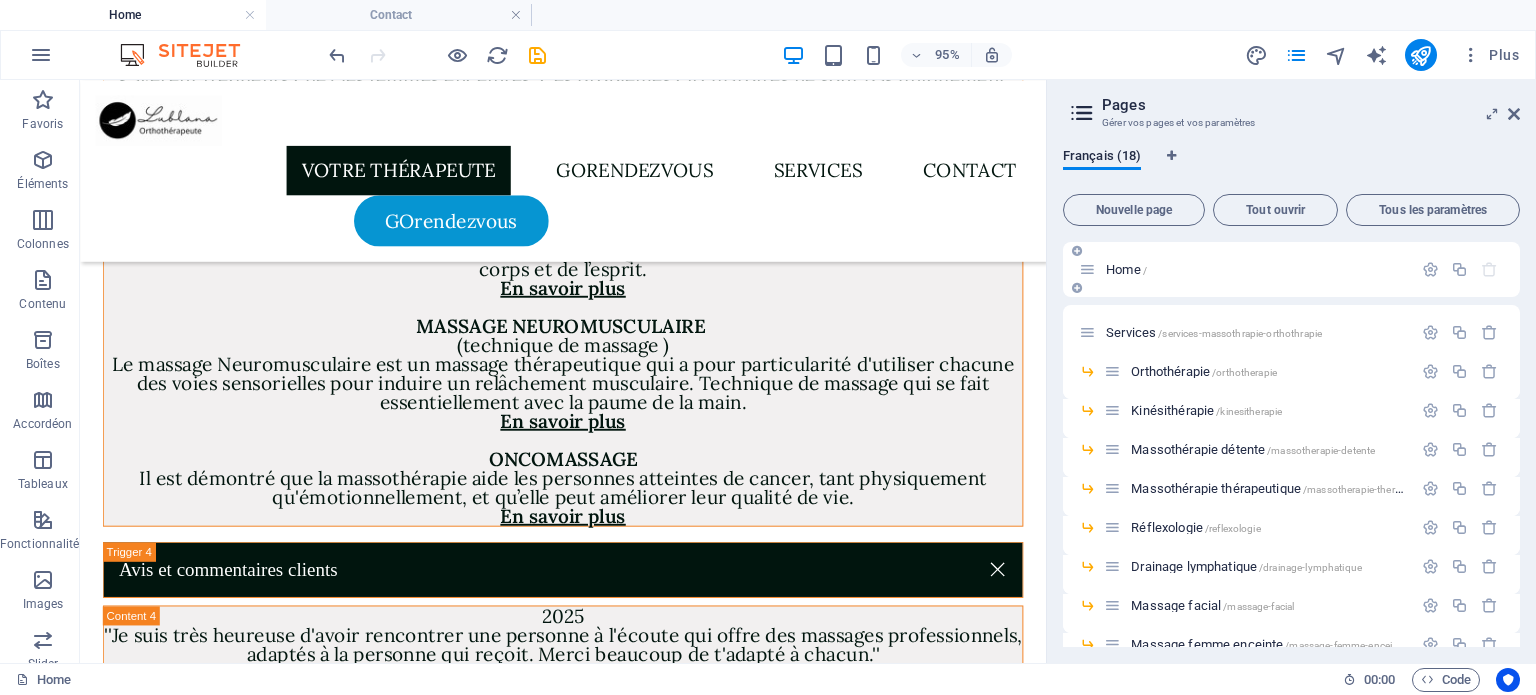 scroll, scrollTop: 6756, scrollLeft: 0, axis: vertical 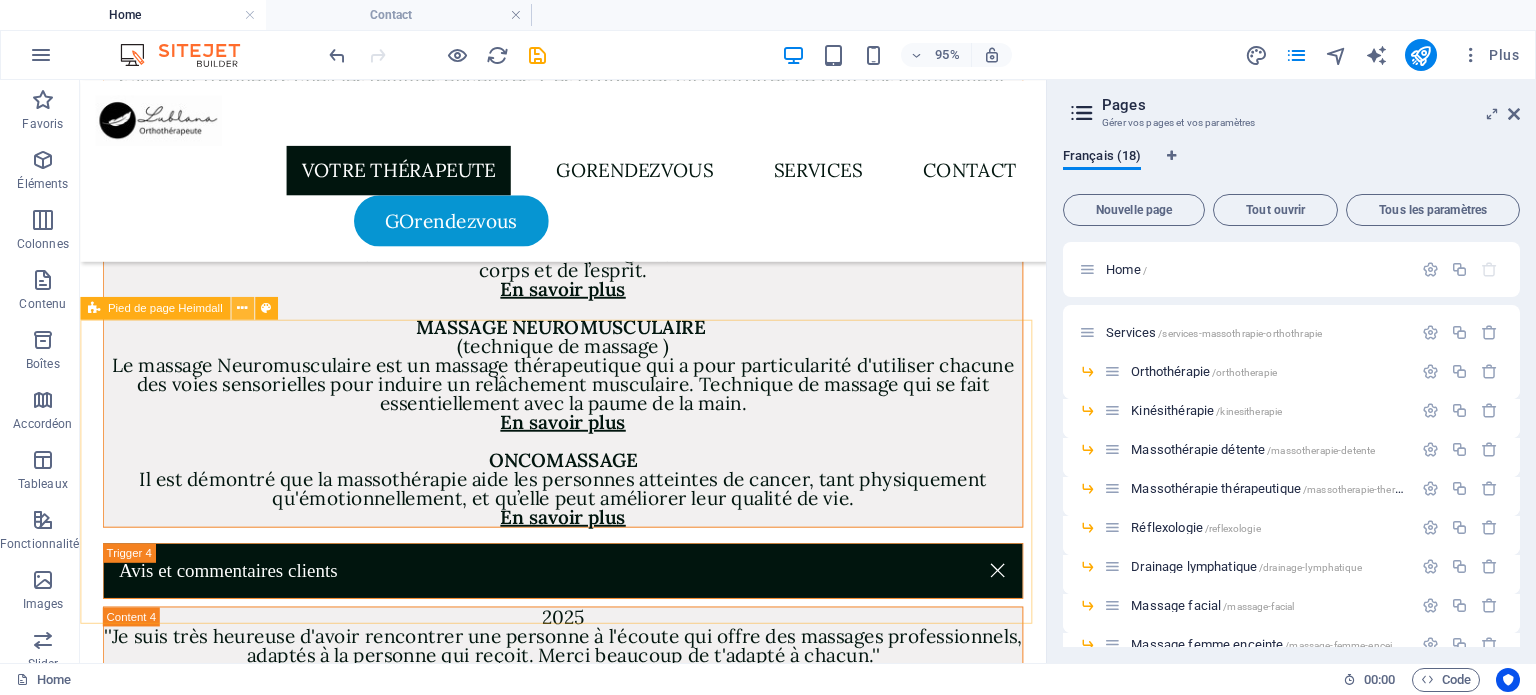 click at bounding box center [242, 308] 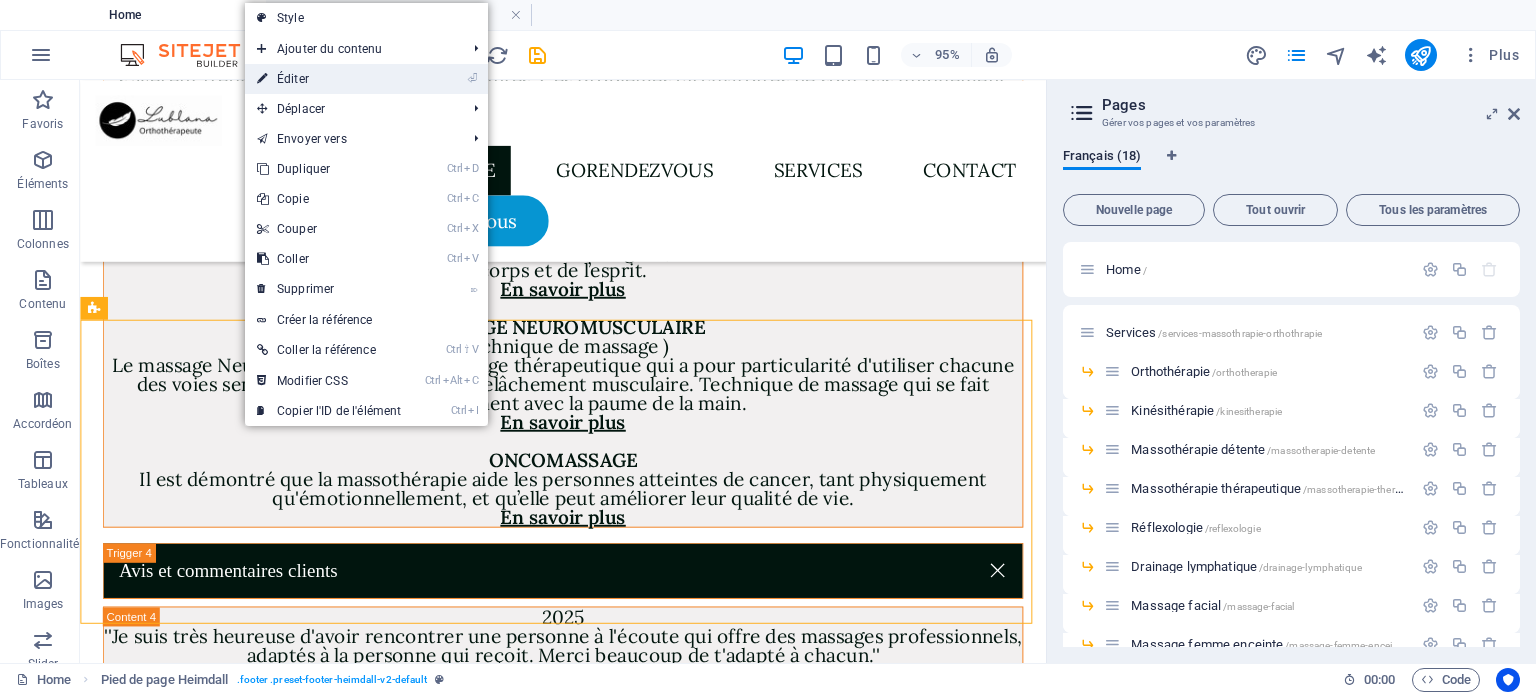 click on "⏎  Éditer" at bounding box center [329, 79] 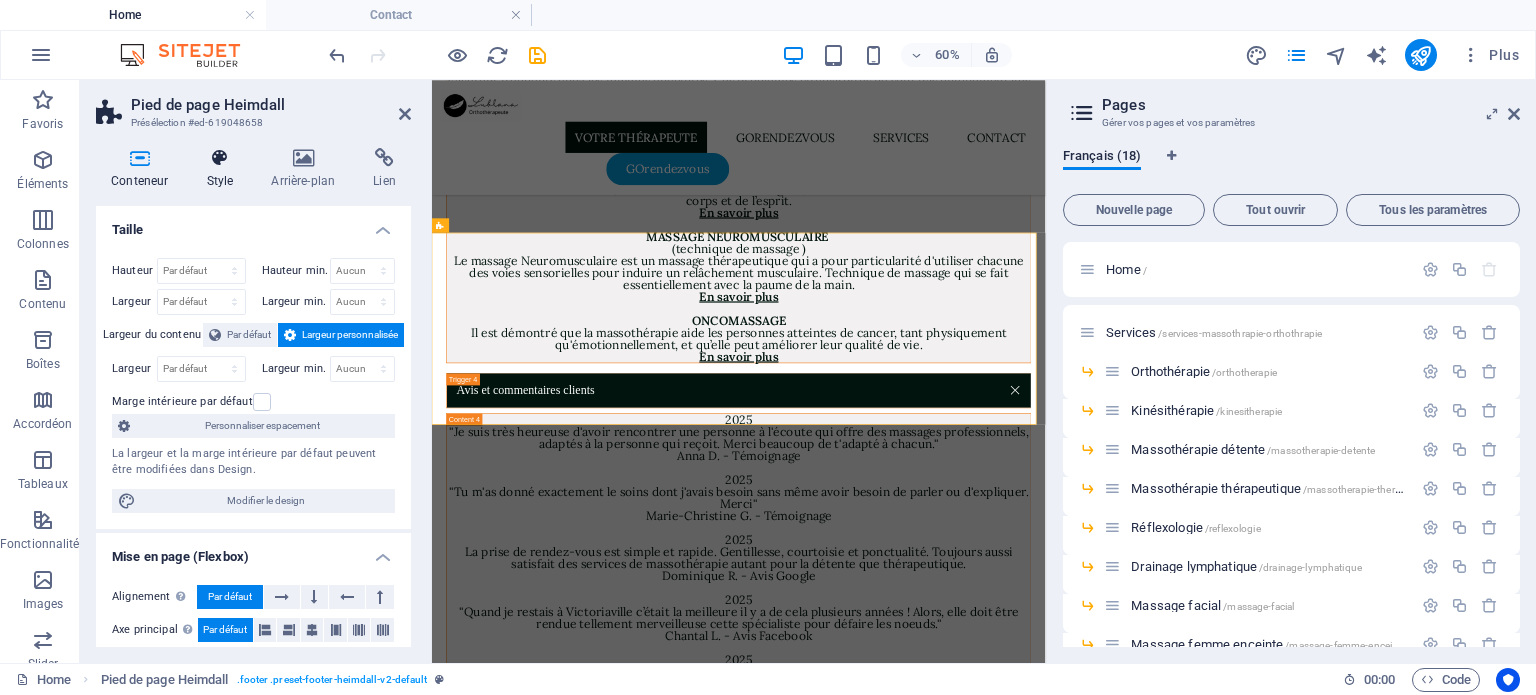 click at bounding box center (219, 158) 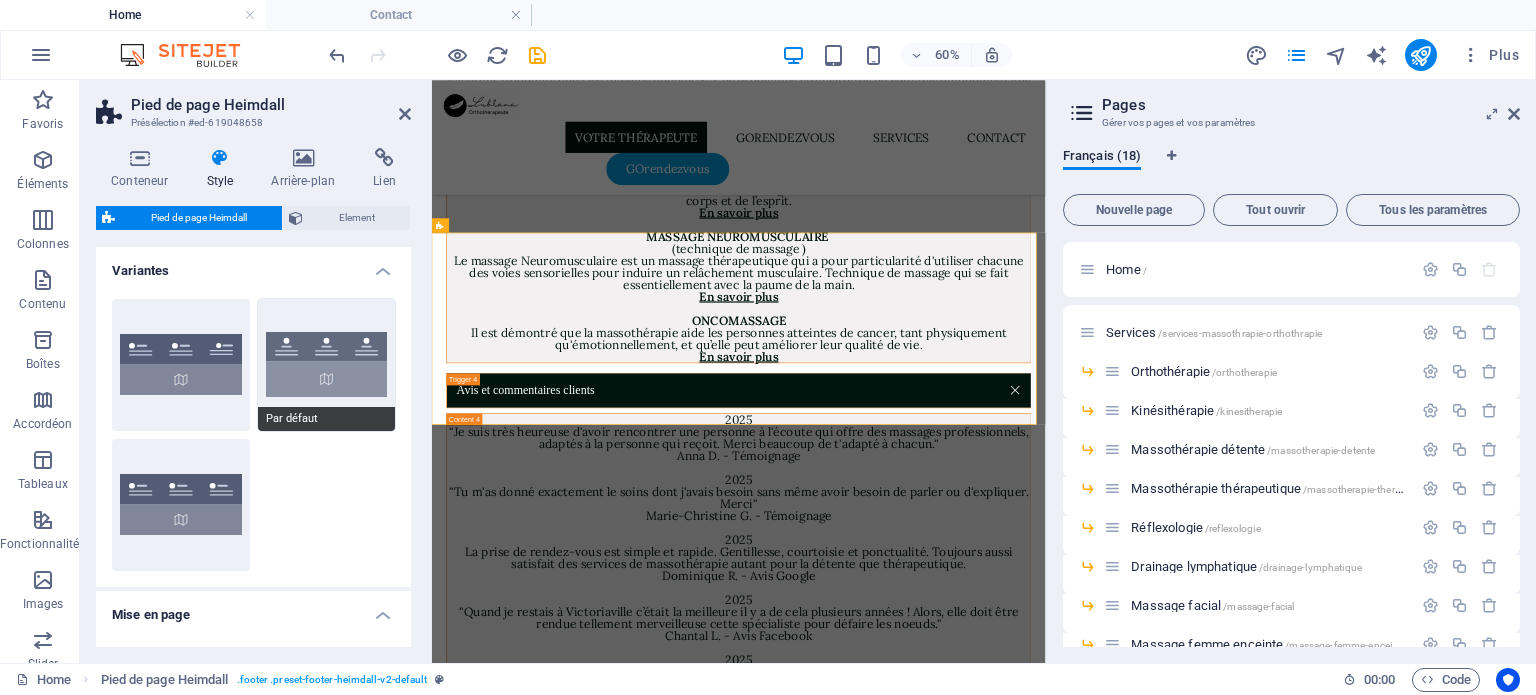 click on "Par défaut" at bounding box center [327, 365] 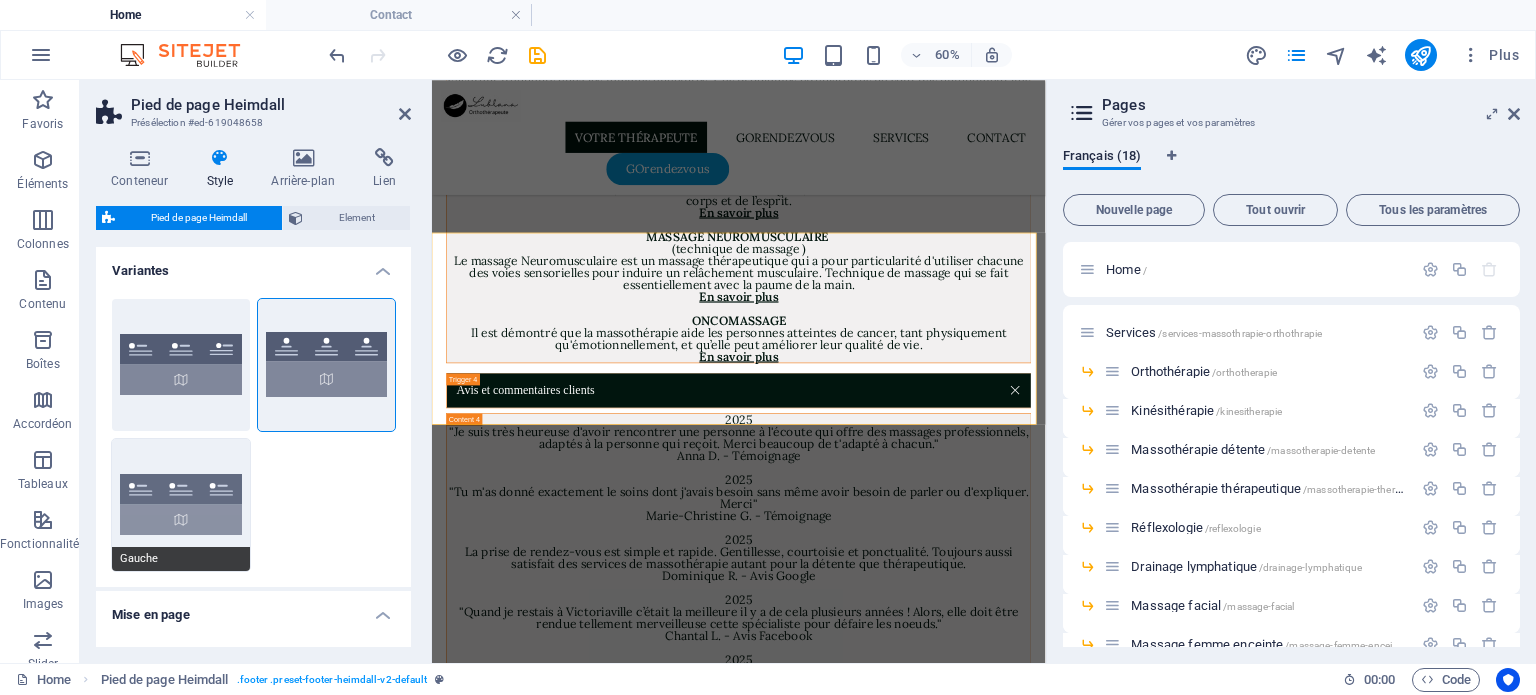 click on "Gauche" at bounding box center [181, 505] 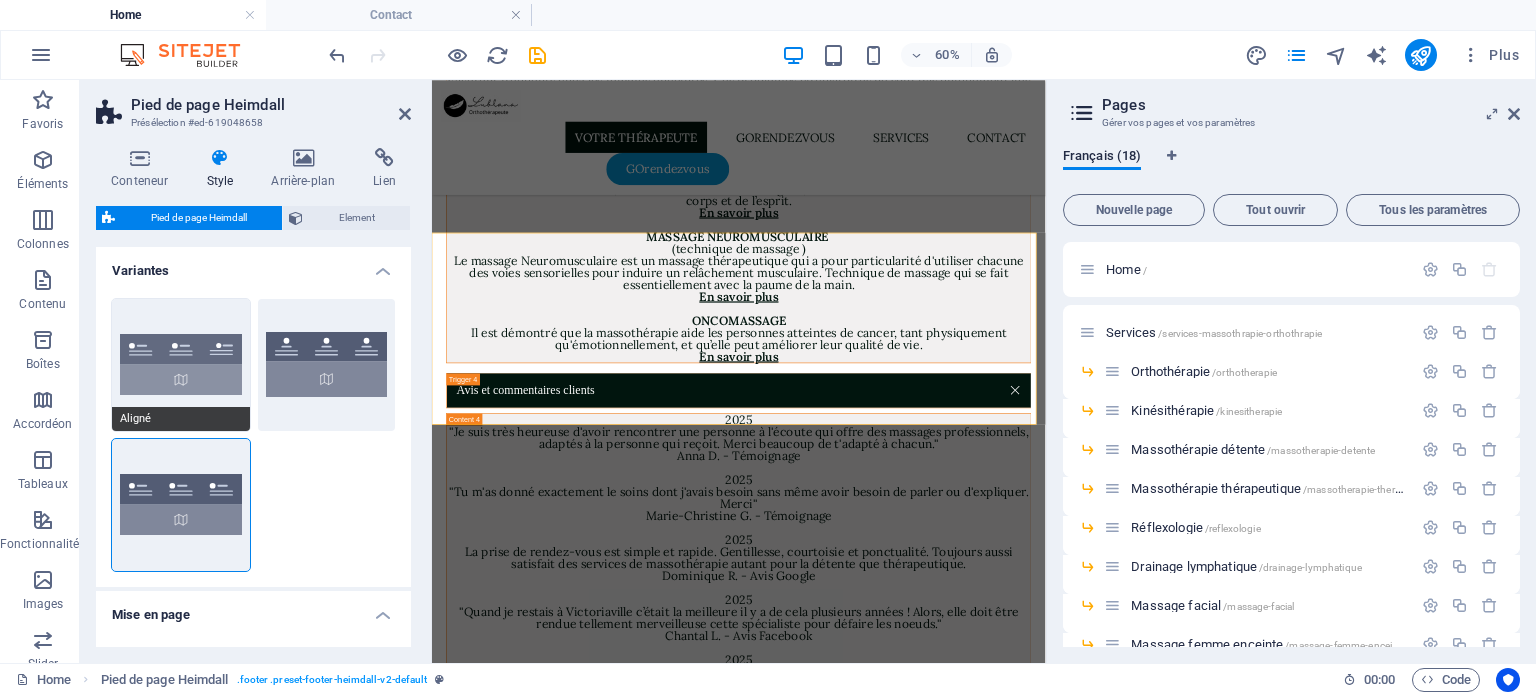 click on "Aligné" at bounding box center [181, 365] 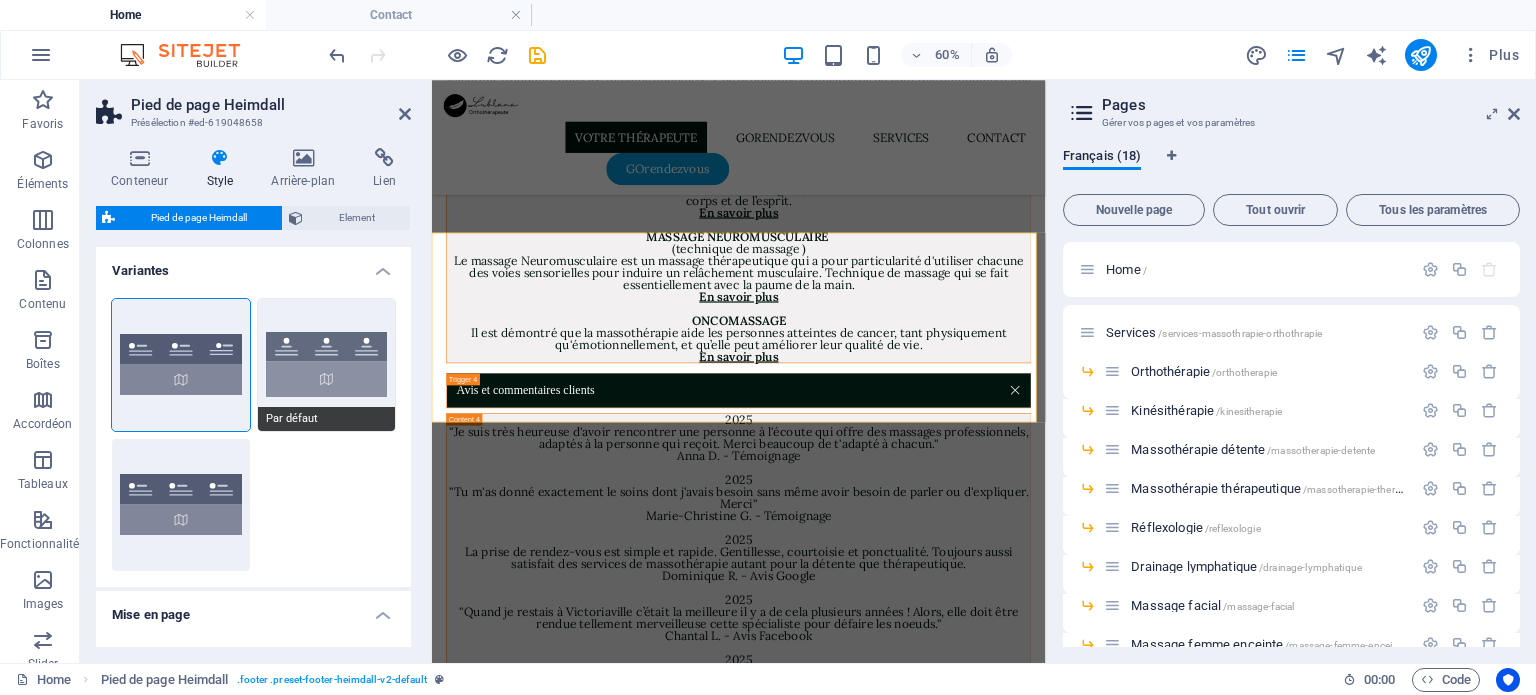 click on "Par défaut" at bounding box center (327, 365) 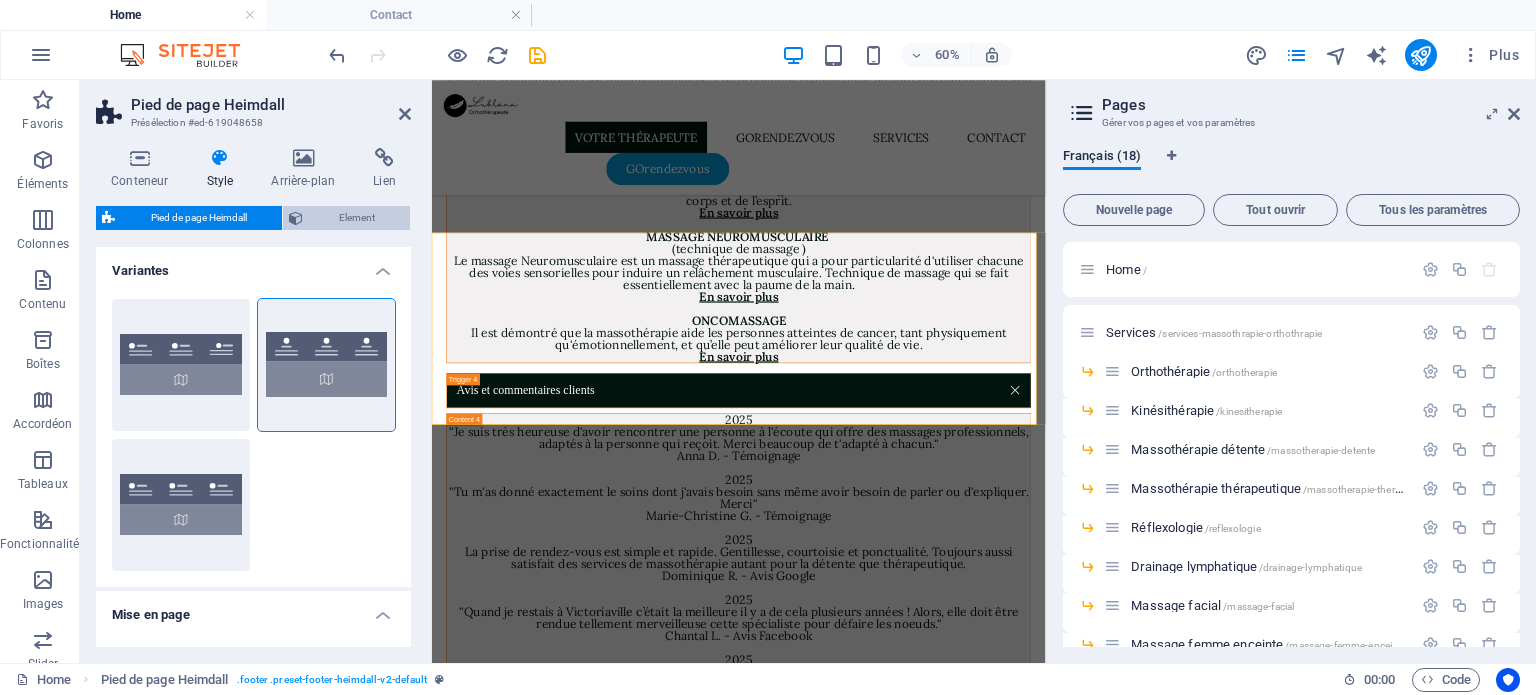 click on "Element" at bounding box center (356, 218) 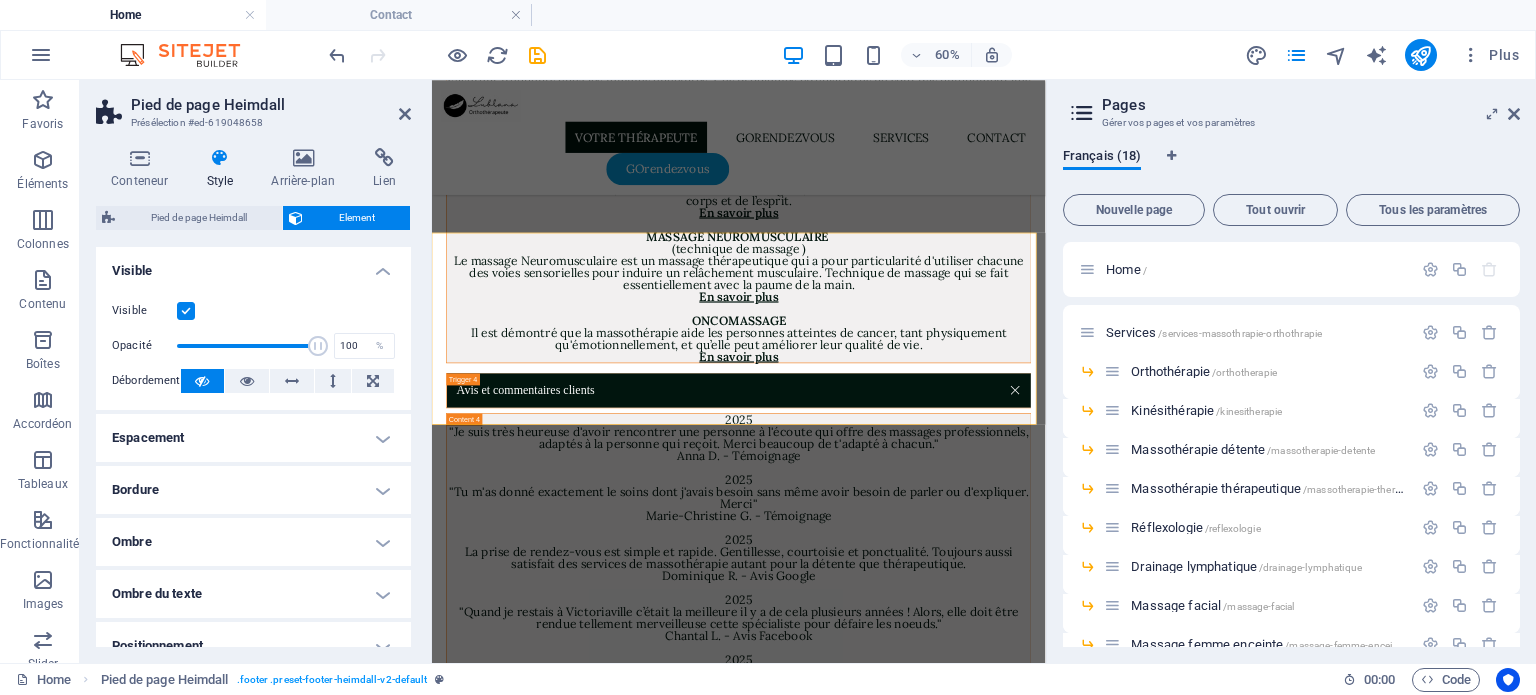 scroll, scrollTop: 0, scrollLeft: 0, axis: both 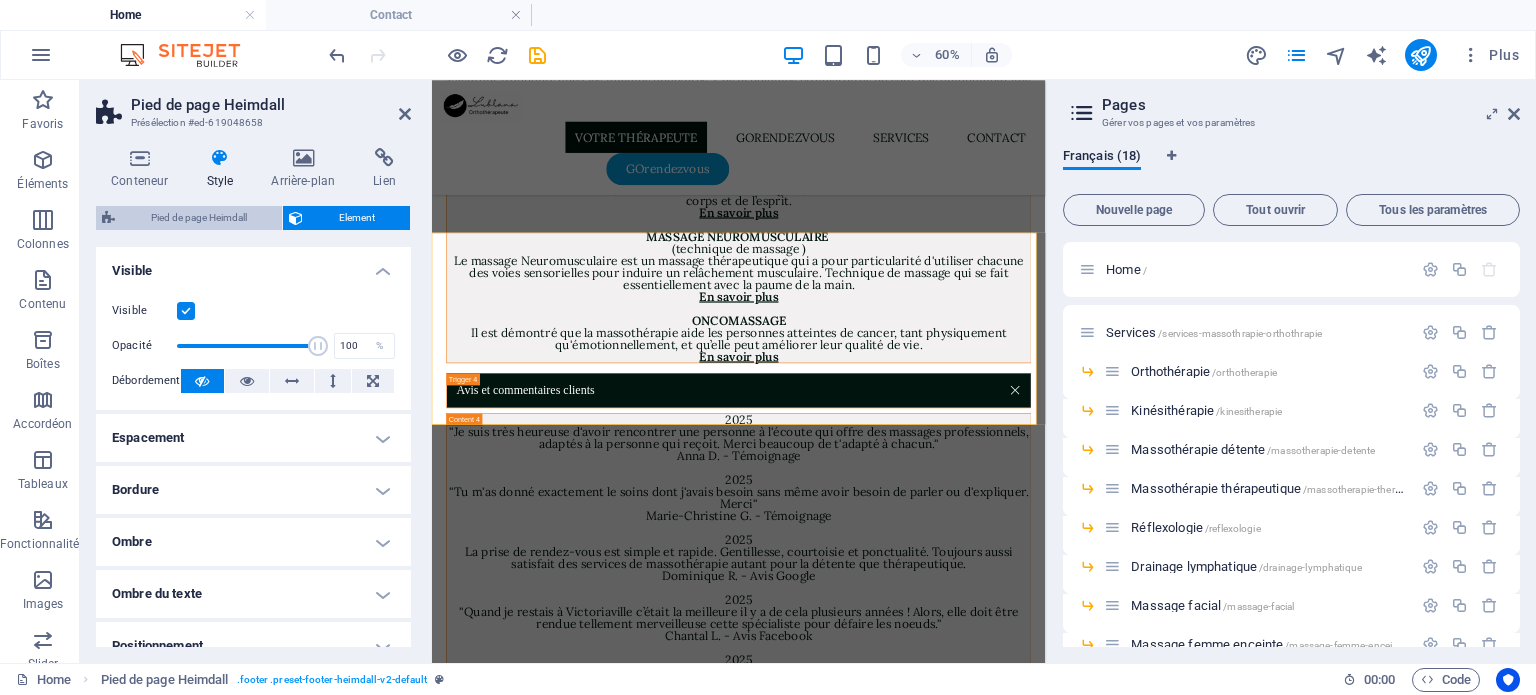 click on "Pied de page Heimdall" at bounding box center (198, 218) 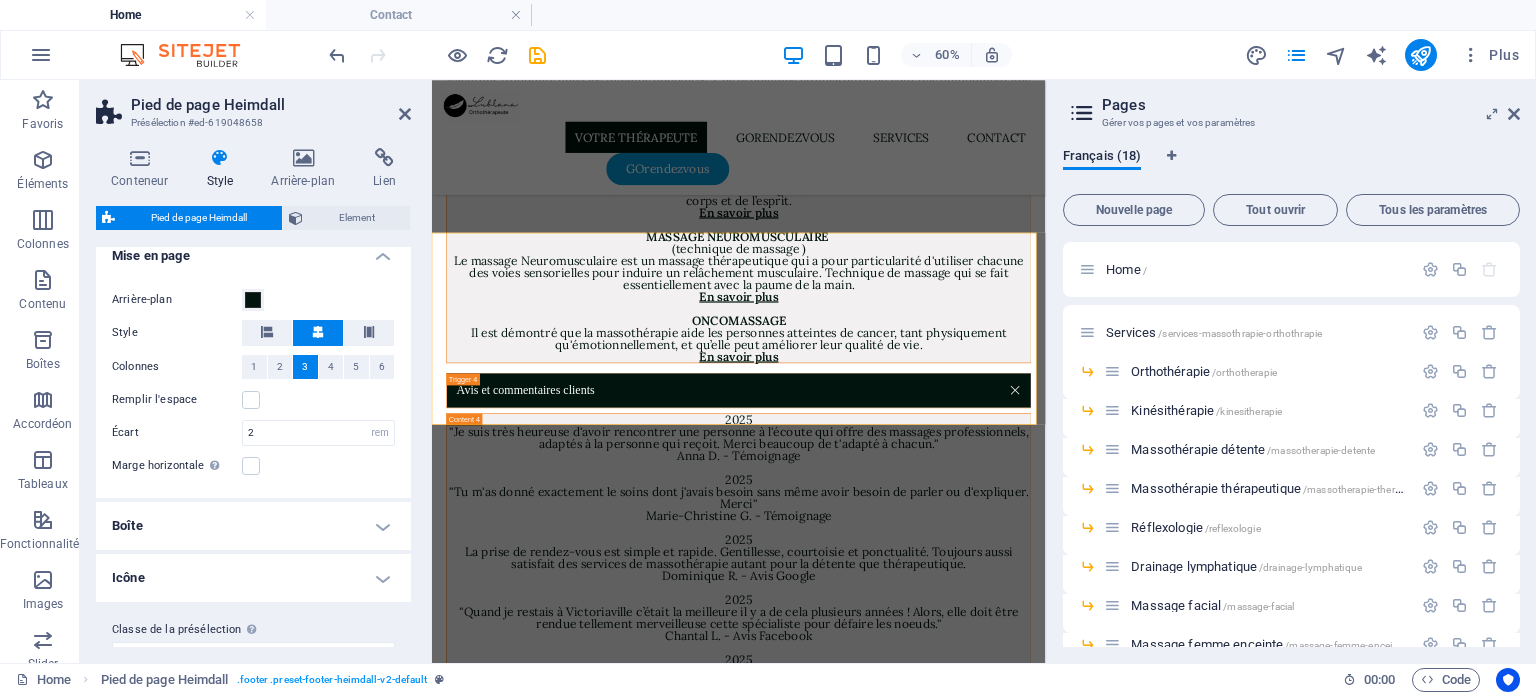 scroll, scrollTop: 392, scrollLeft: 0, axis: vertical 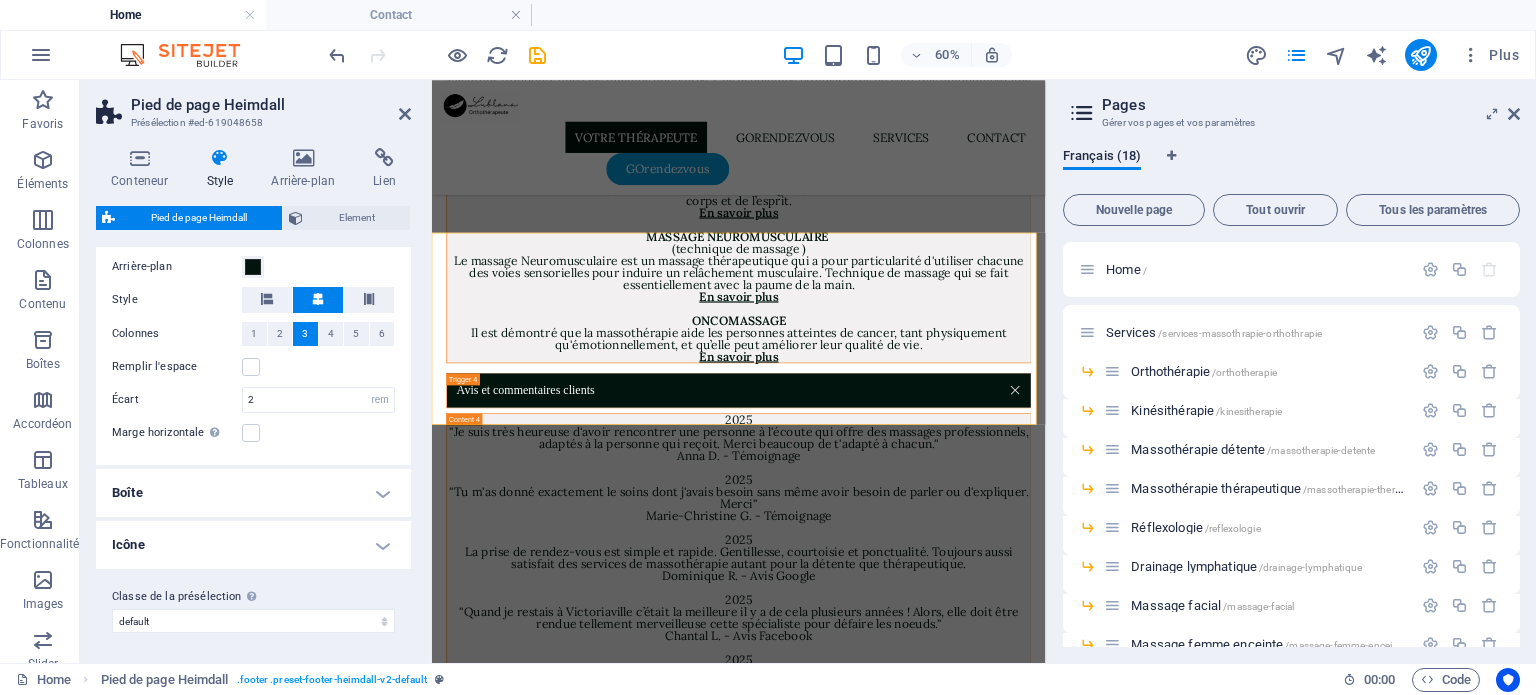 click on "Boîte" at bounding box center [253, 493] 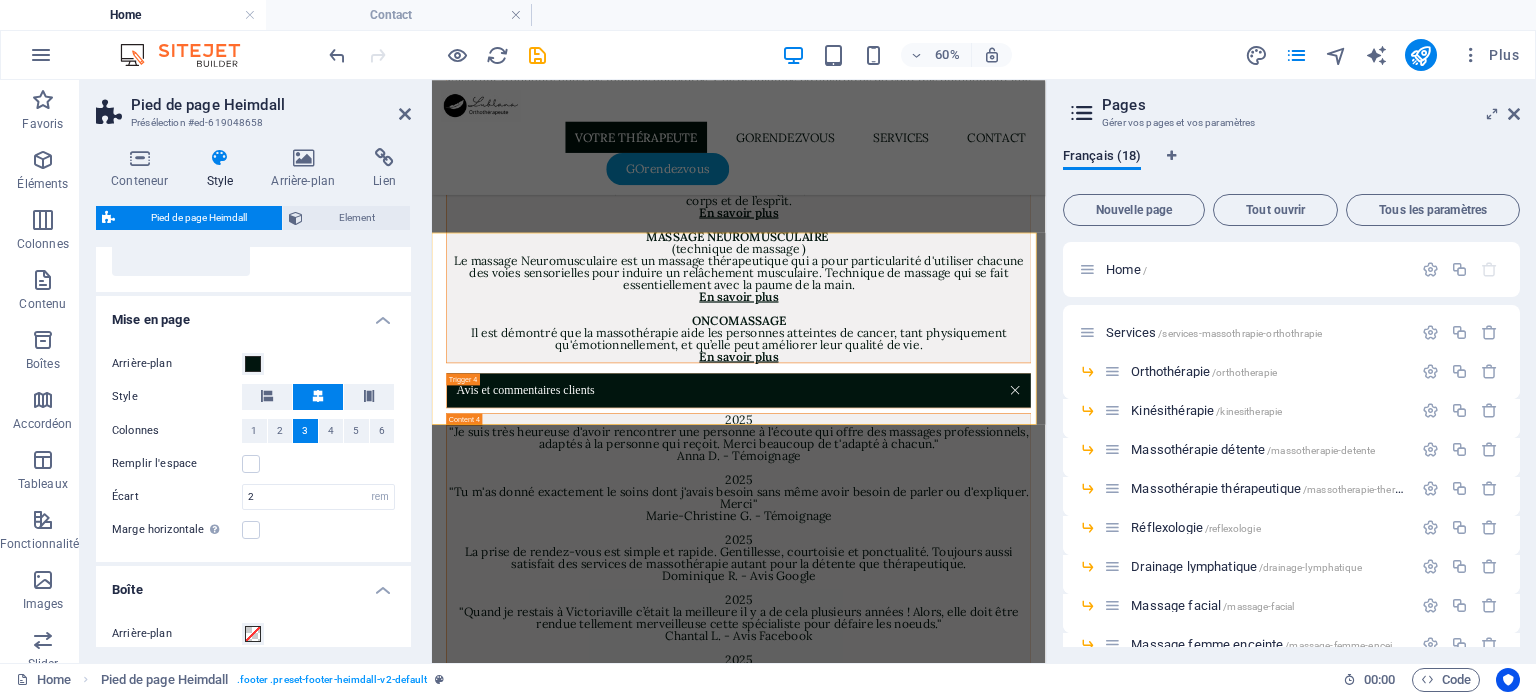 scroll, scrollTop: 300, scrollLeft: 0, axis: vertical 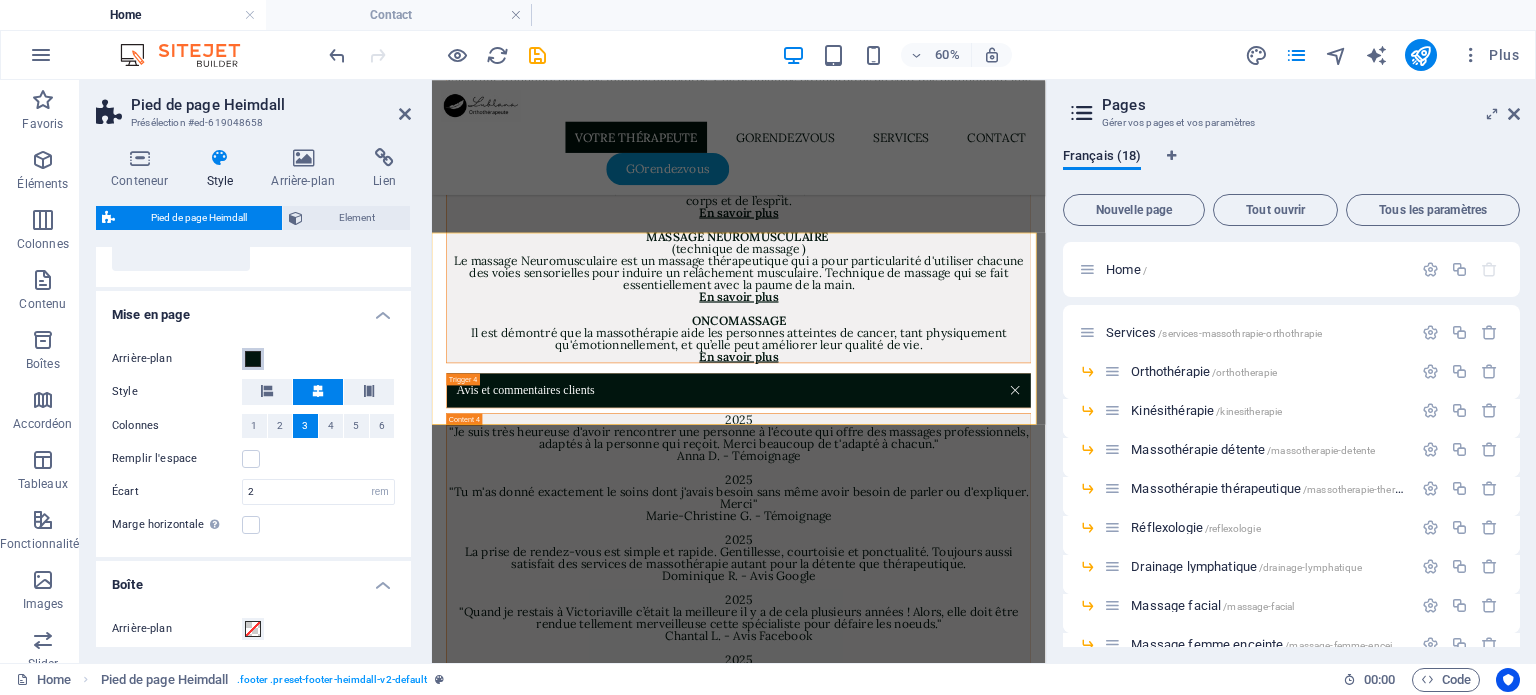 click at bounding box center [253, 359] 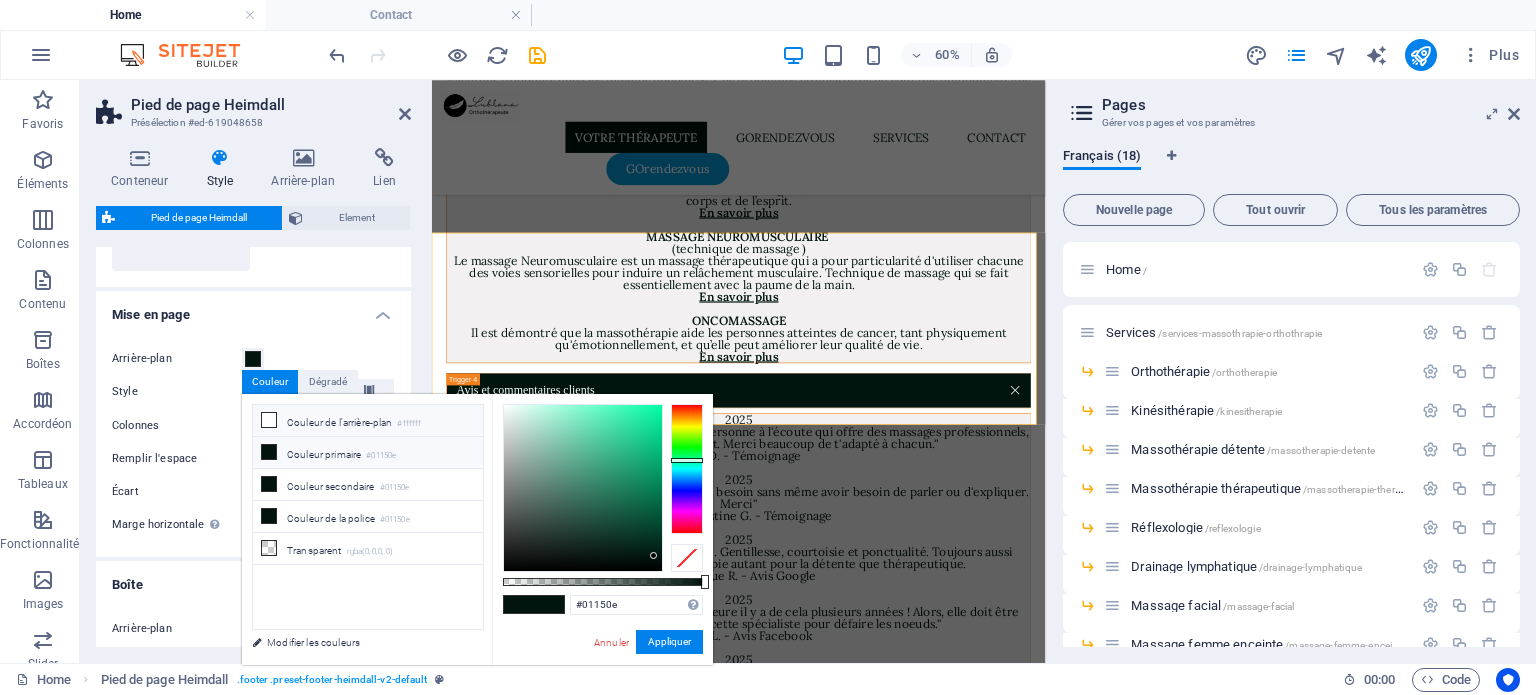click at bounding box center (269, 420) 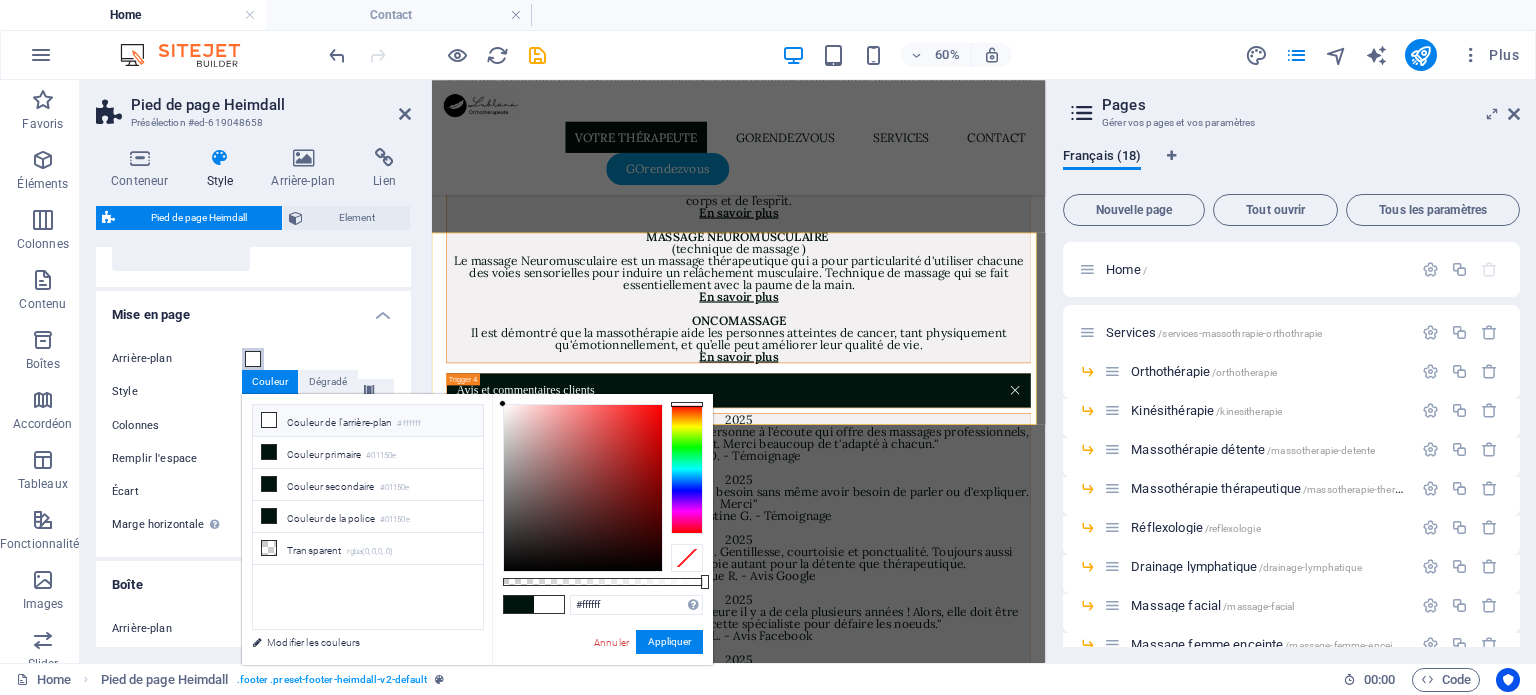 click at bounding box center (253, 359) 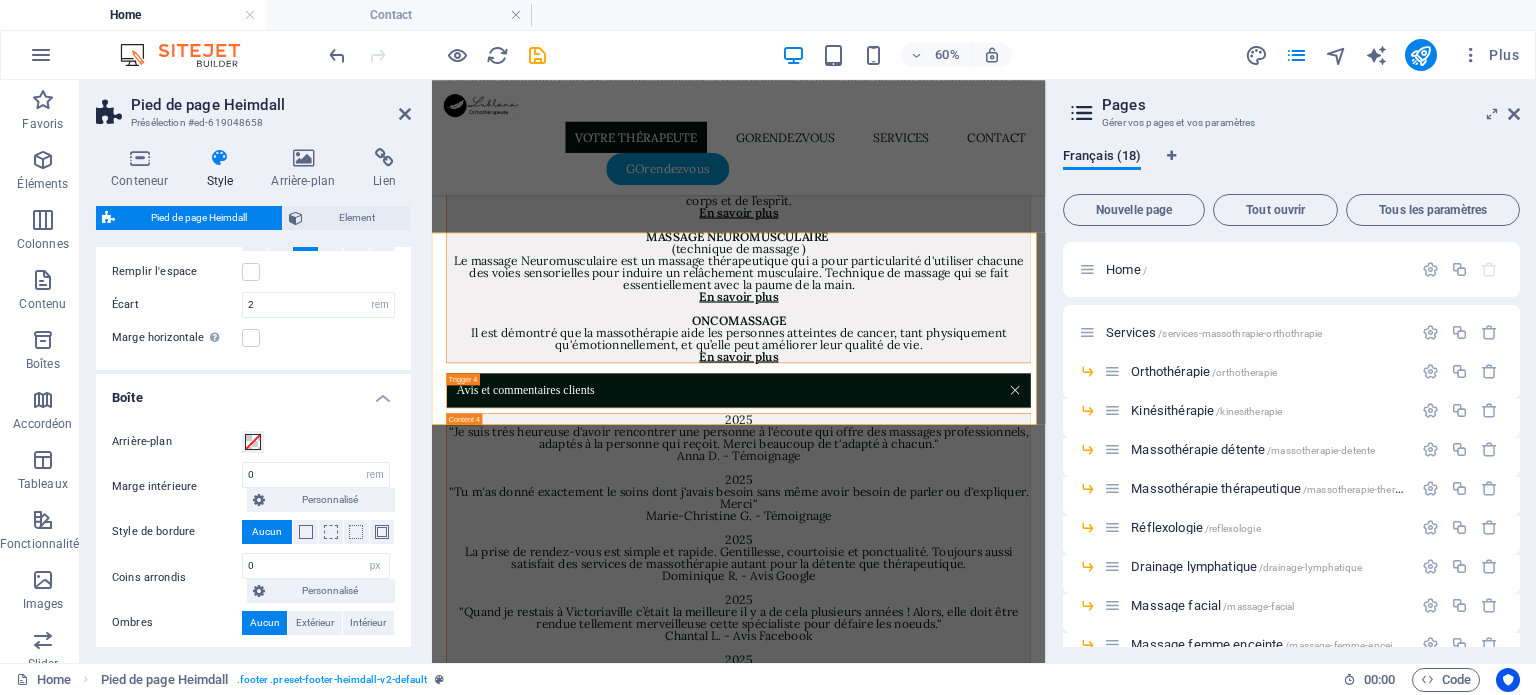 scroll, scrollTop: 500, scrollLeft: 0, axis: vertical 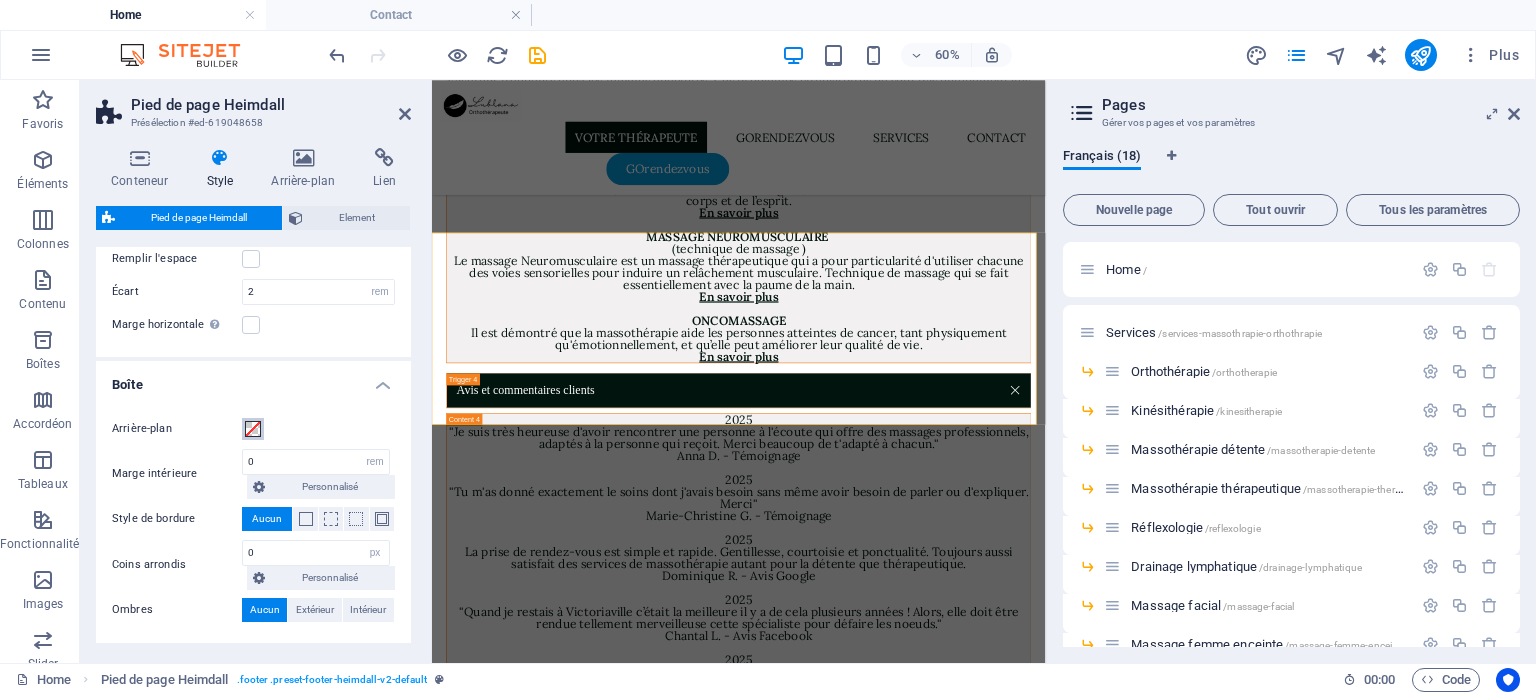 click at bounding box center [253, 429] 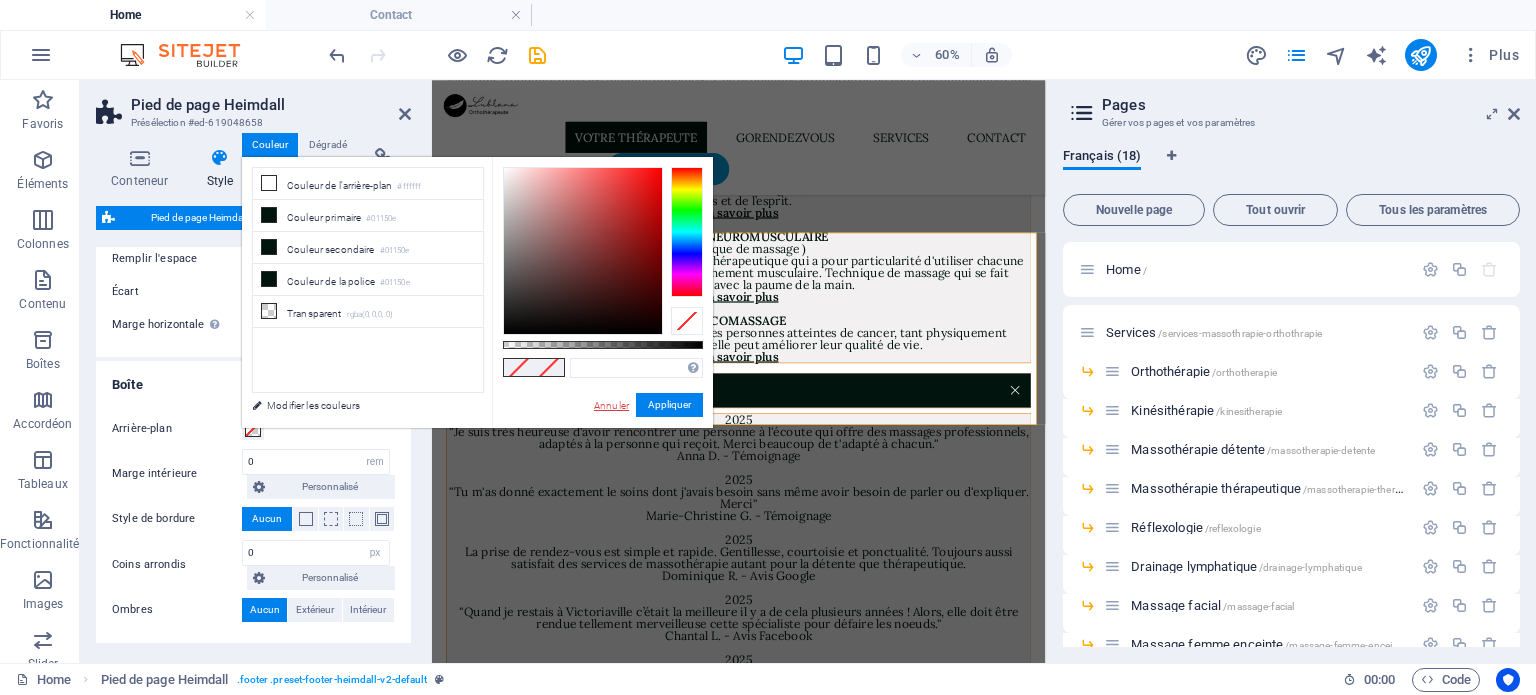 click on "Annuler" at bounding box center (611, 405) 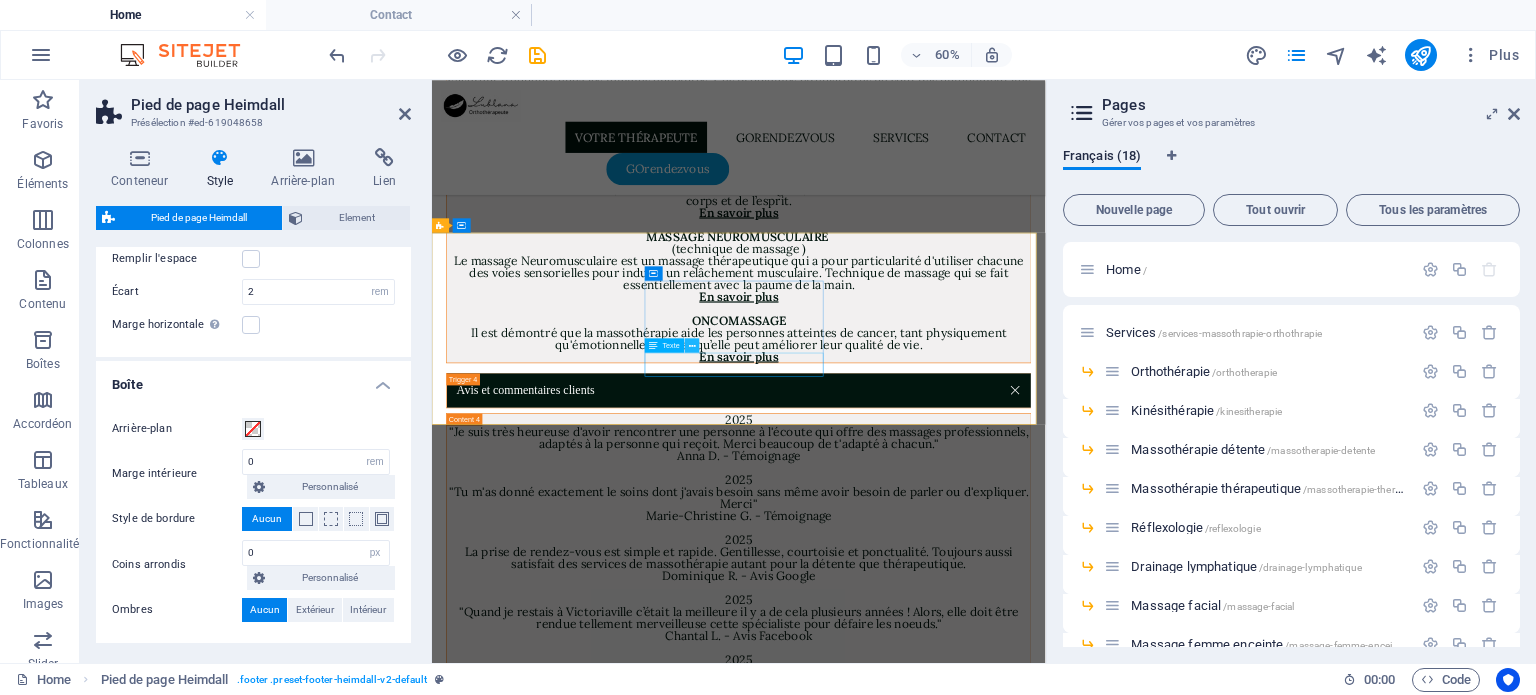 click at bounding box center [692, 345] 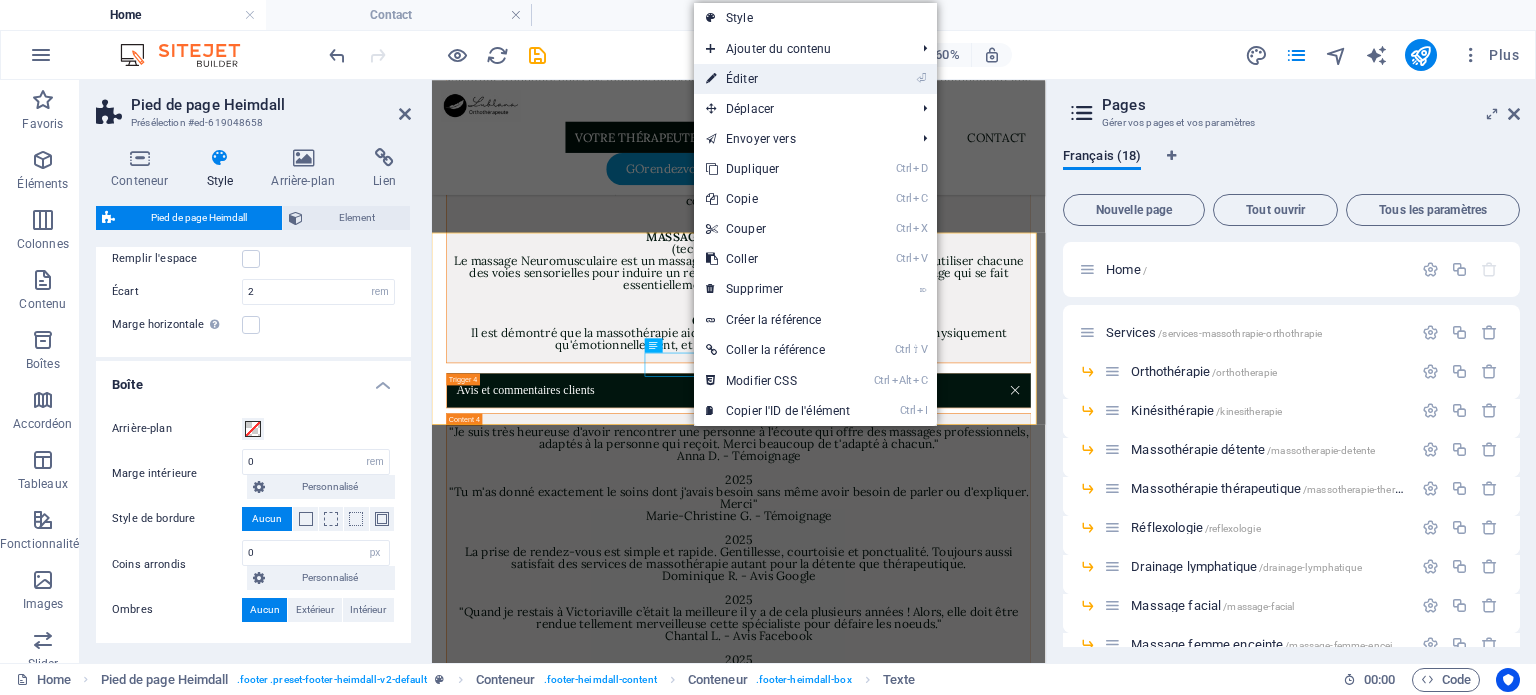 click on "⏎  Éditer" at bounding box center [778, 79] 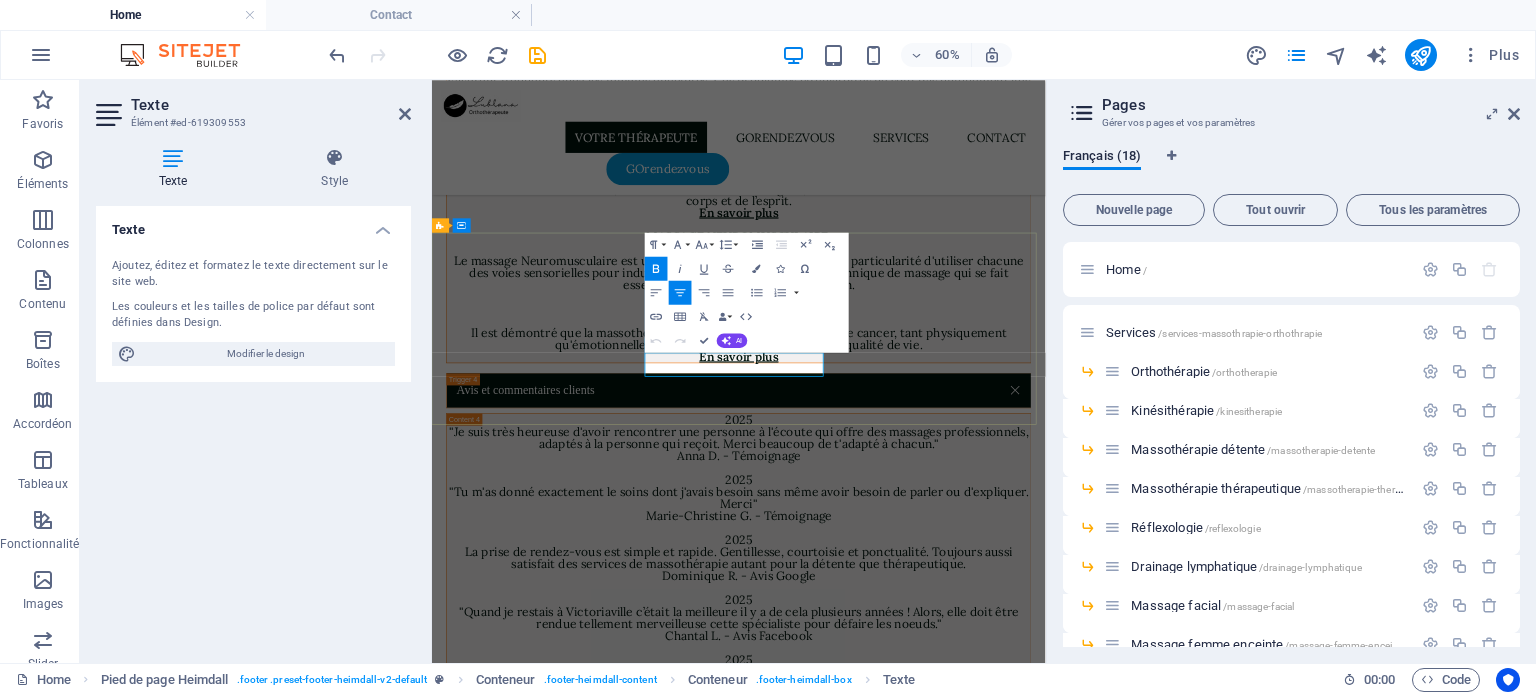 click on "8h à 15h" at bounding box center [608, 2825] 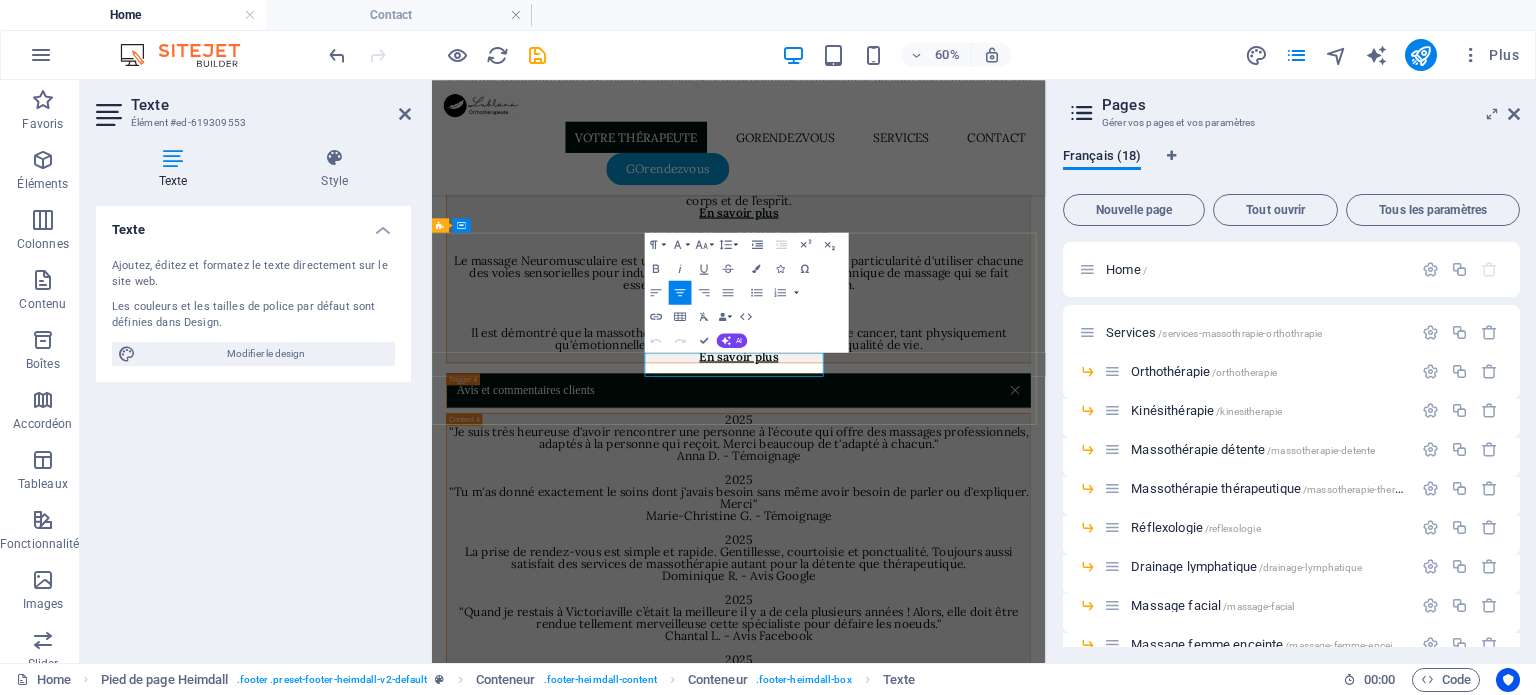 type 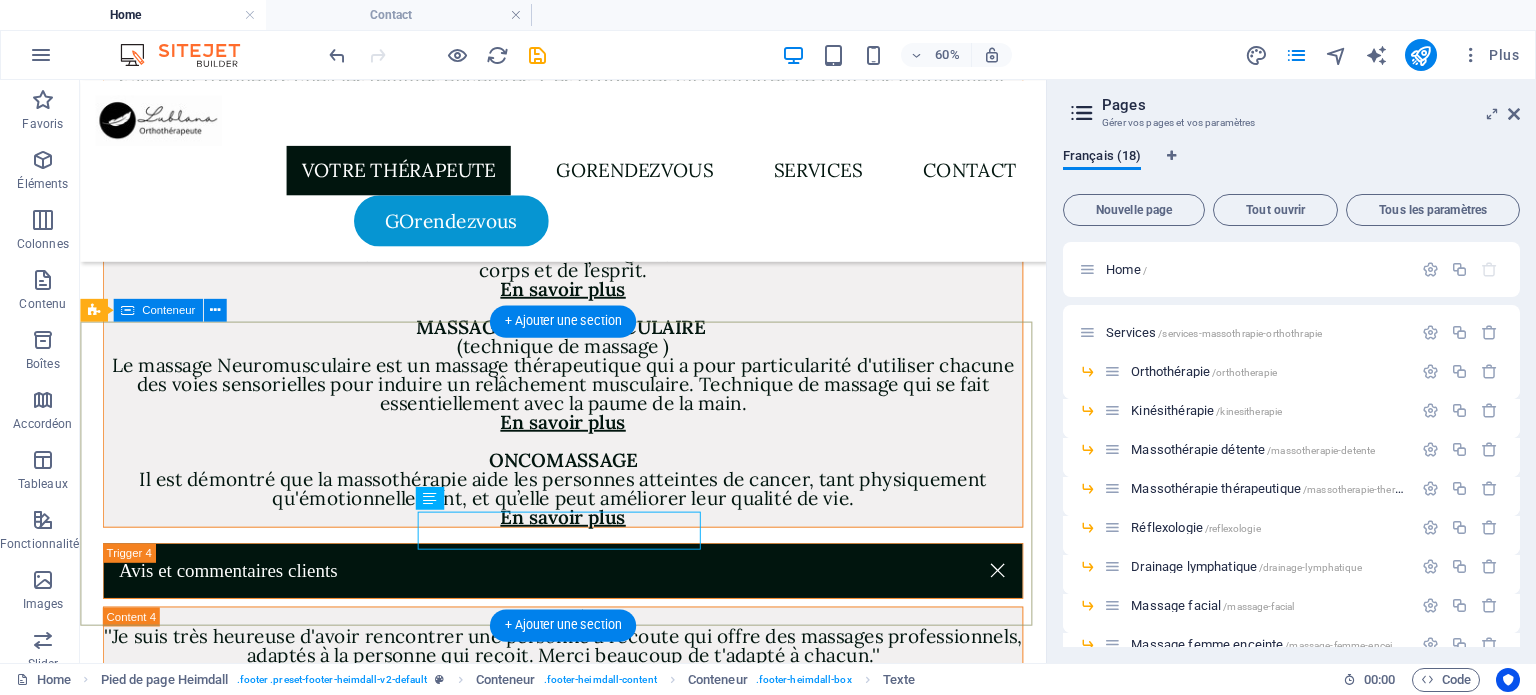 scroll, scrollTop: 6753, scrollLeft: 0, axis: vertical 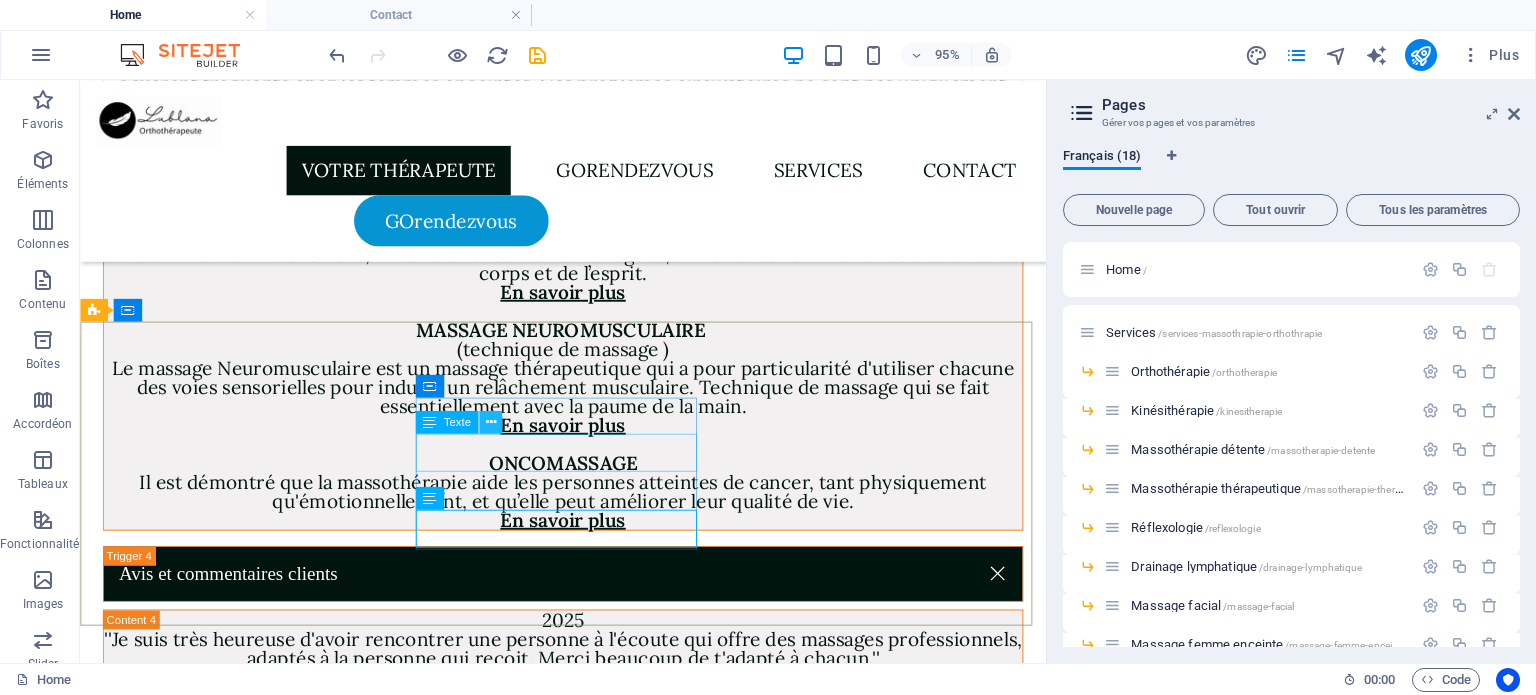 click at bounding box center [490, 422] 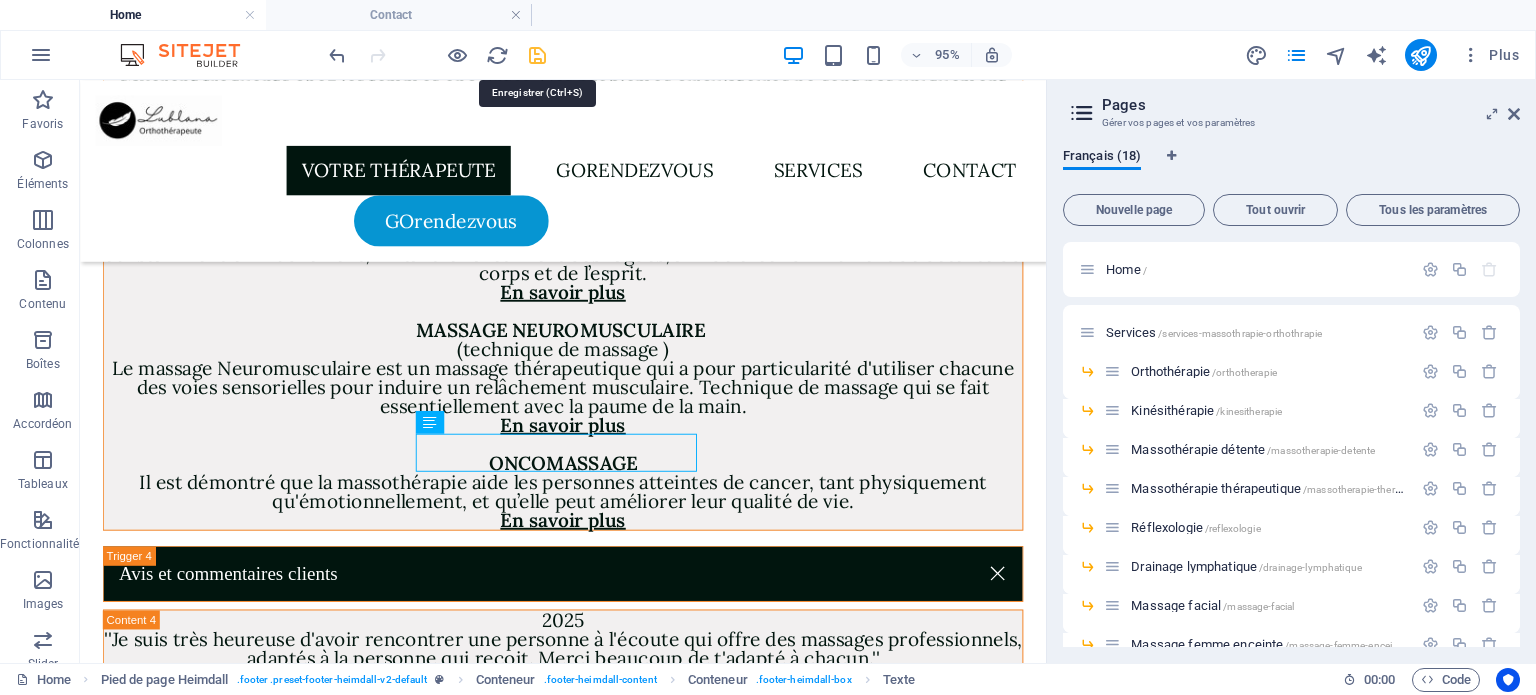 click at bounding box center (537, 55) 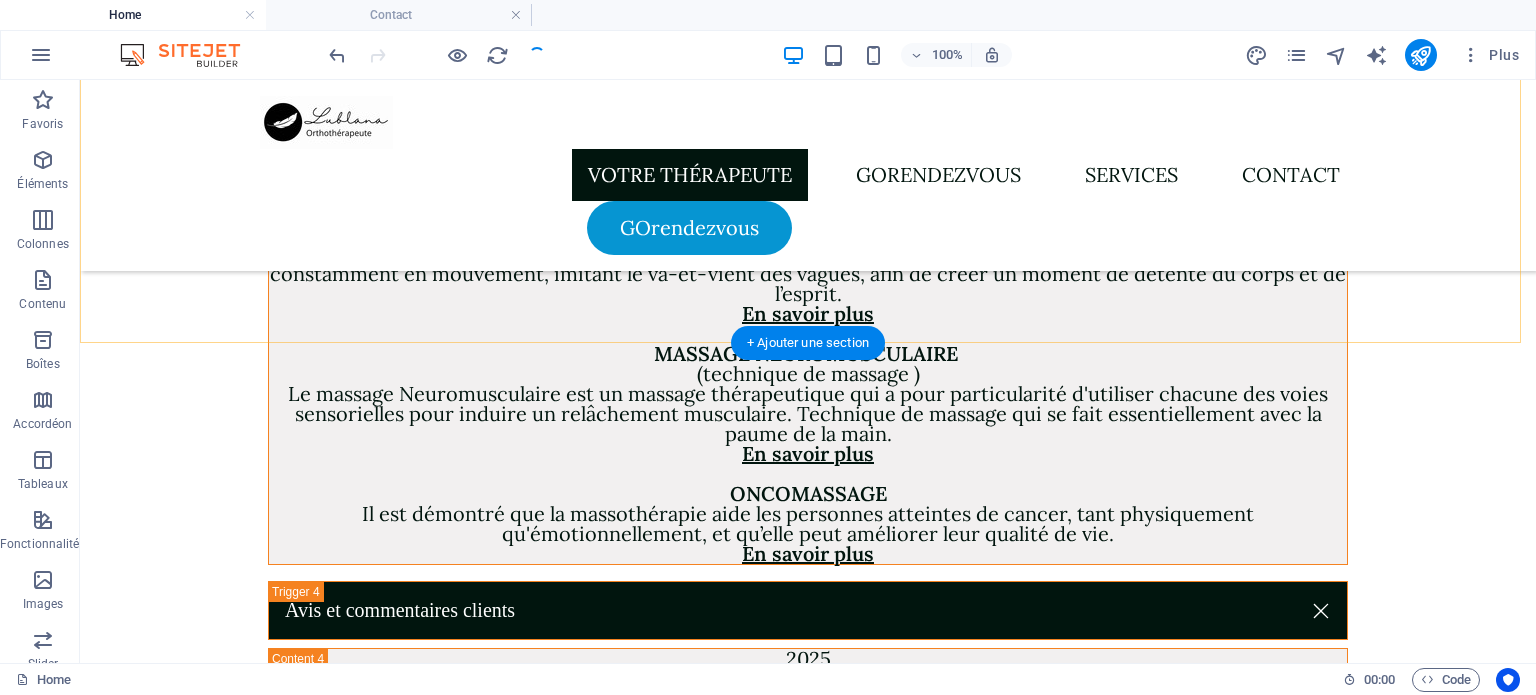 scroll, scrollTop: 6588, scrollLeft: 0, axis: vertical 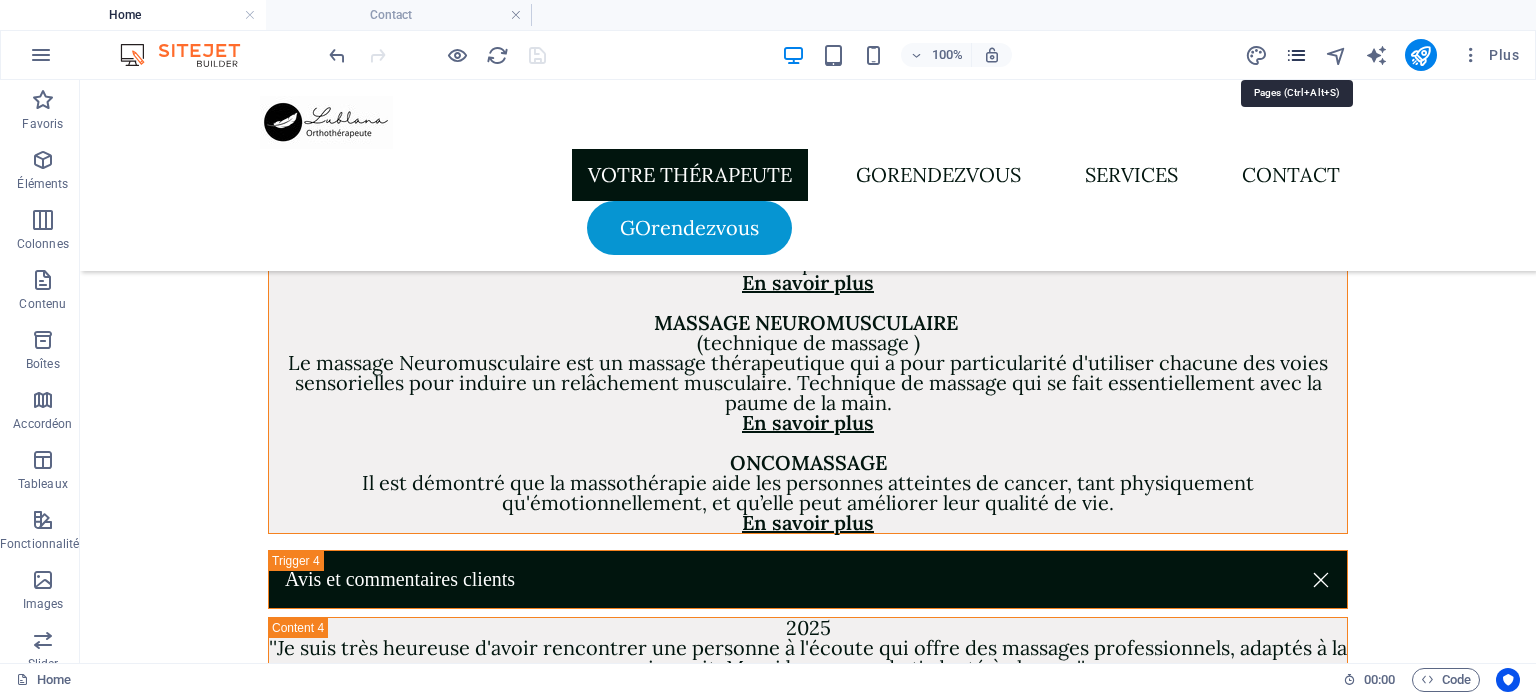 click at bounding box center (1296, 55) 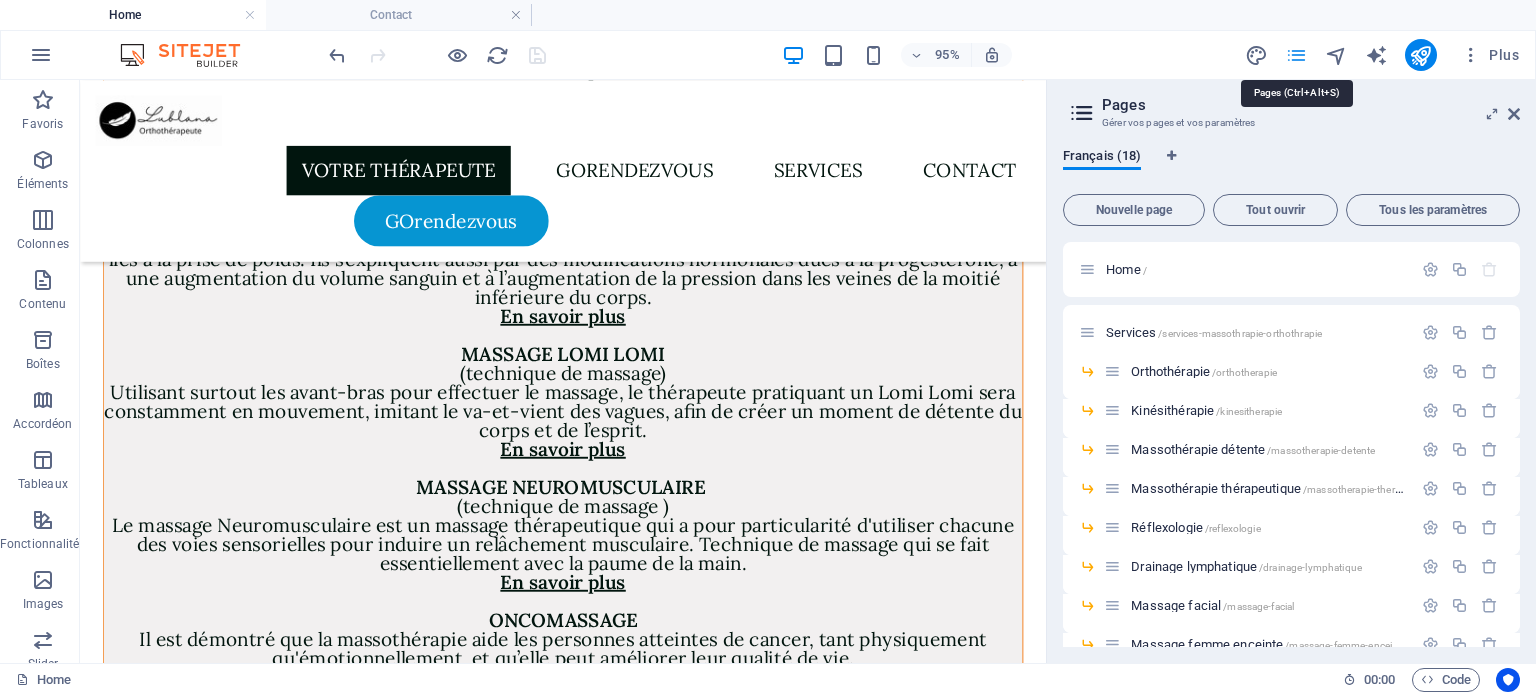 scroll, scrollTop: 6753, scrollLeft: 0, axis: vertical 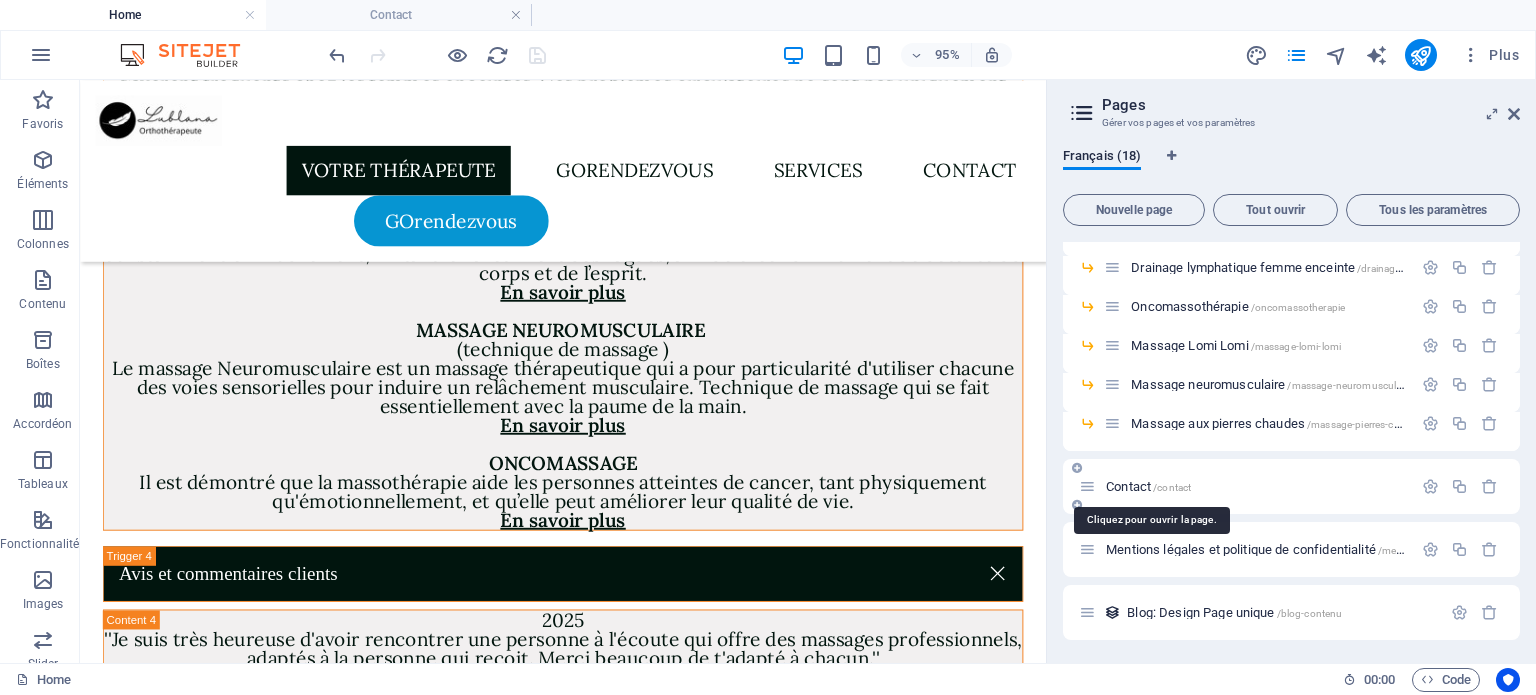 click on "Contact /contact" at bounding box center (1148, 486) 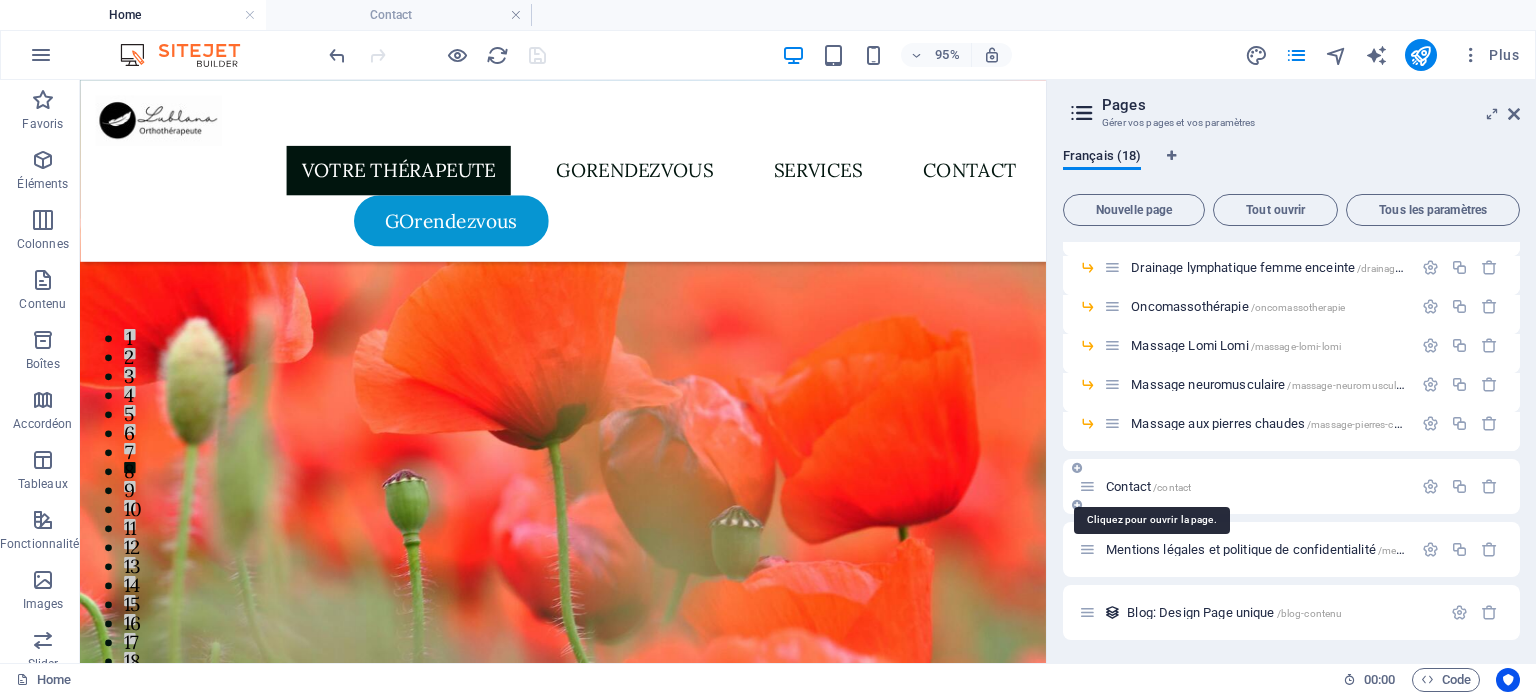 scroll, scrollTop: 500, scrollLeft: 0, axis: vertical 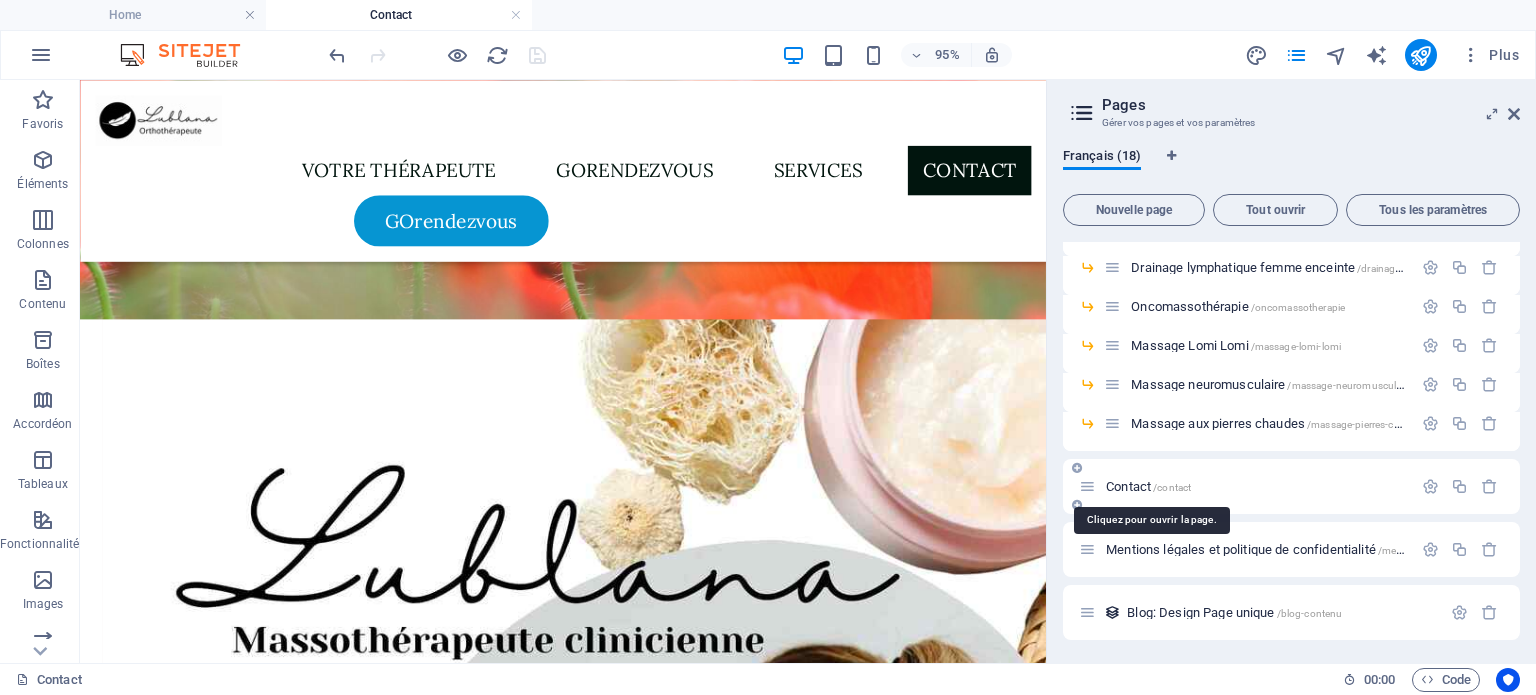 click on "Contact /contact" at bounding box center [1148, 486] 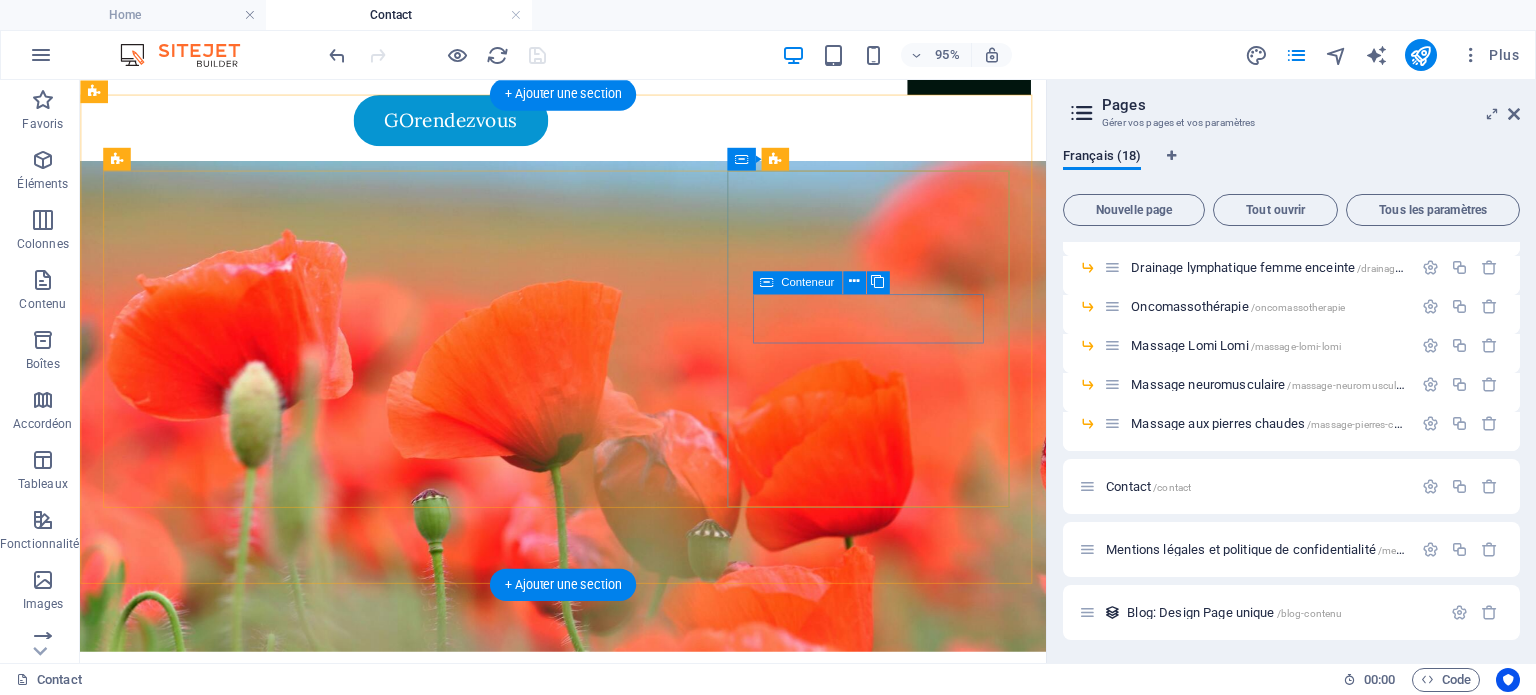scroll, scrollTop: 100, scrollLeft: 0, axis: vertical 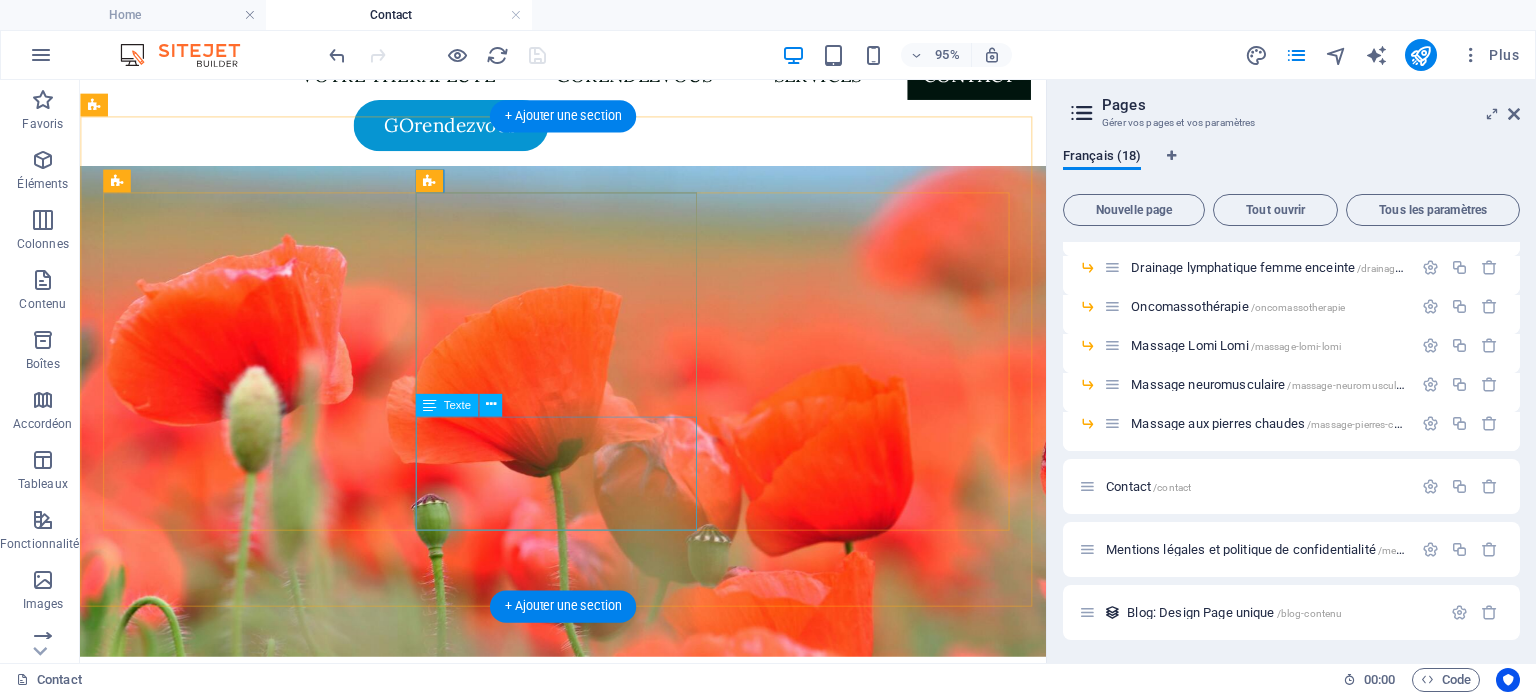 click on "Veuillez noter qu'un frais de non-présentation de 20$ sera appliqué en cas d'absence sans annulation préalable à votre rendez-vous. Ce frais est destiné à couvrir les coûts liés à la gestion de votre rendez-vous non honoré." at bounding box center (255, 2139) 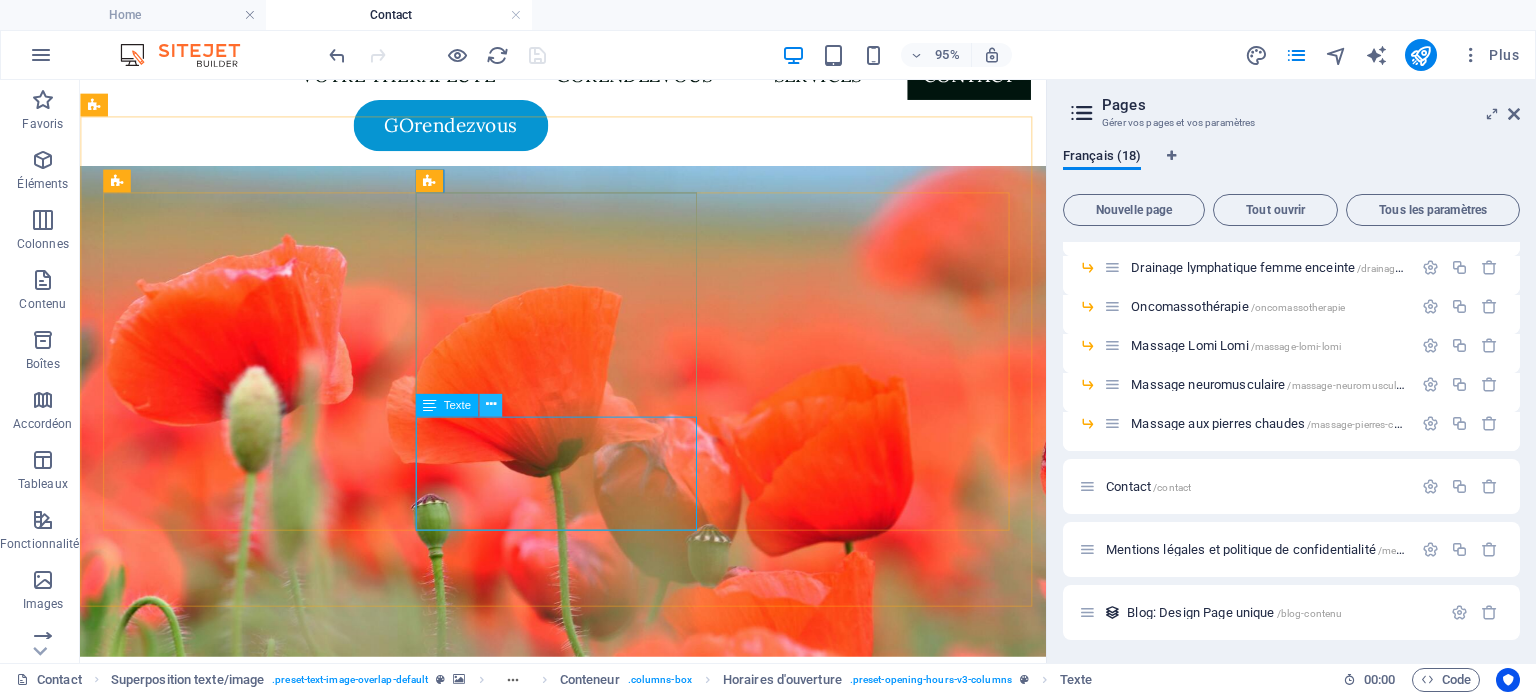 click at bounding box center [490, 405] 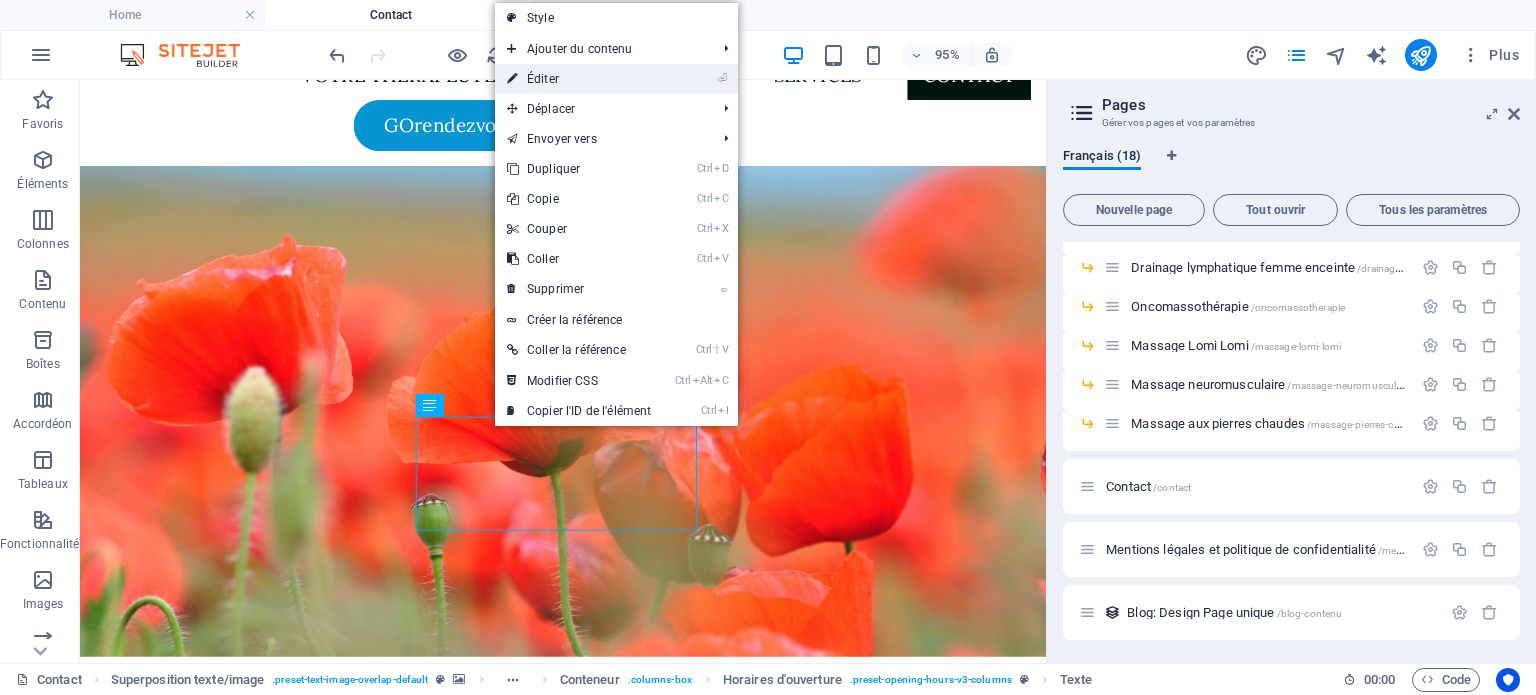 click on "⏎  Éditer" at bounding box center (579, 79) 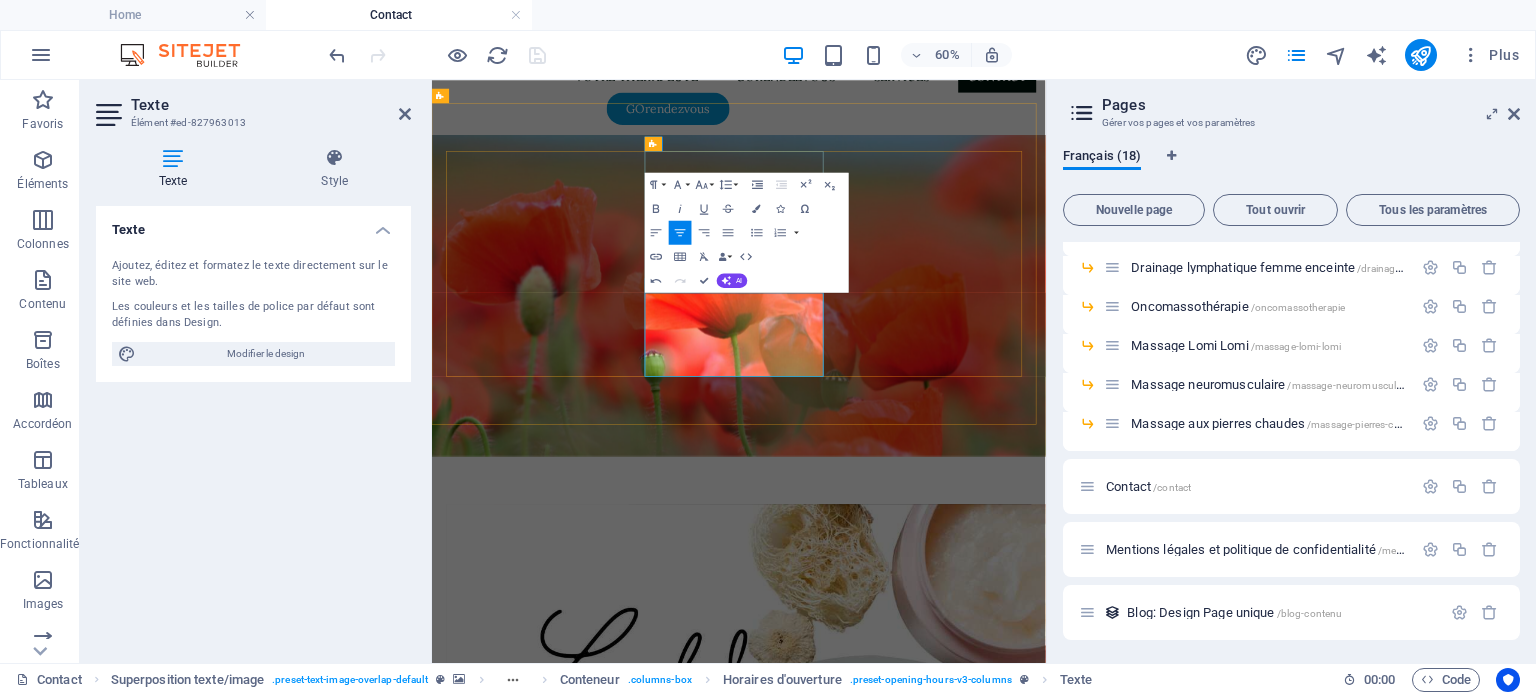 type 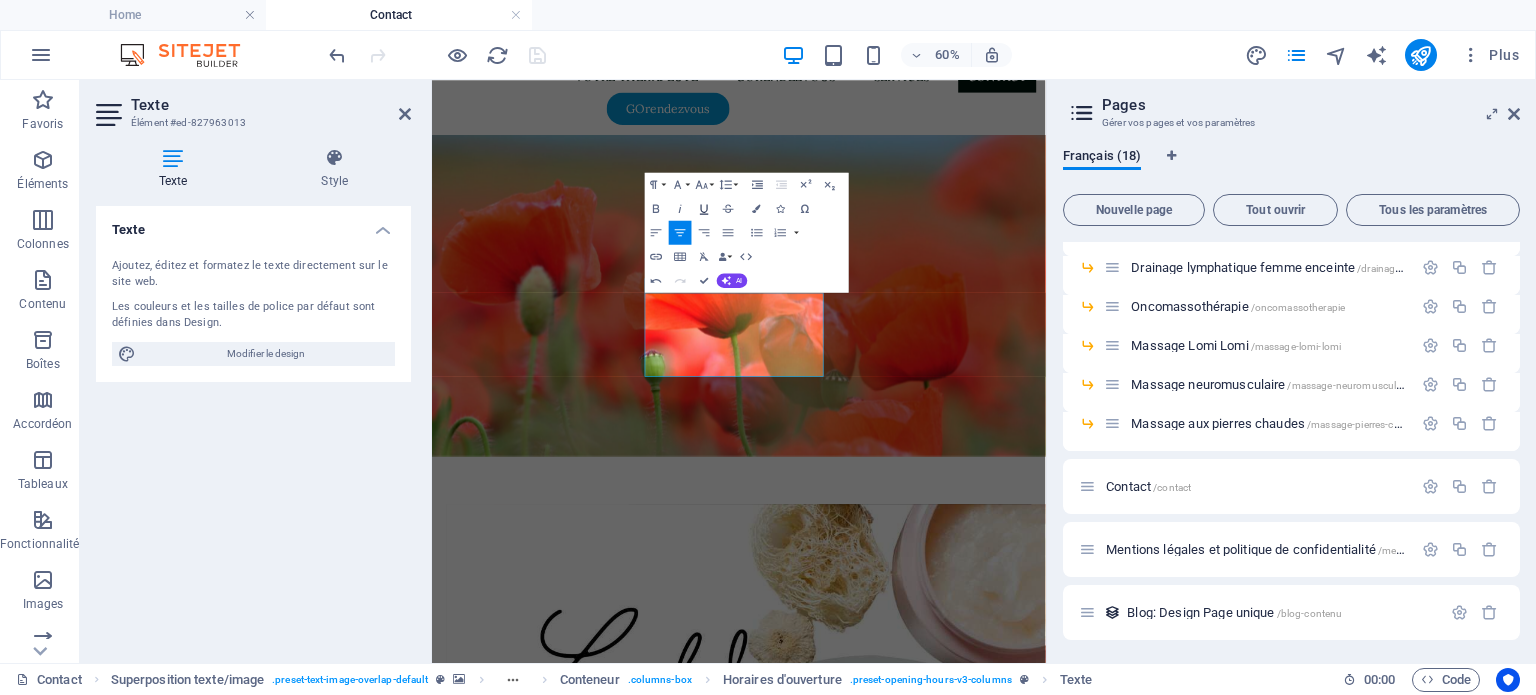 click 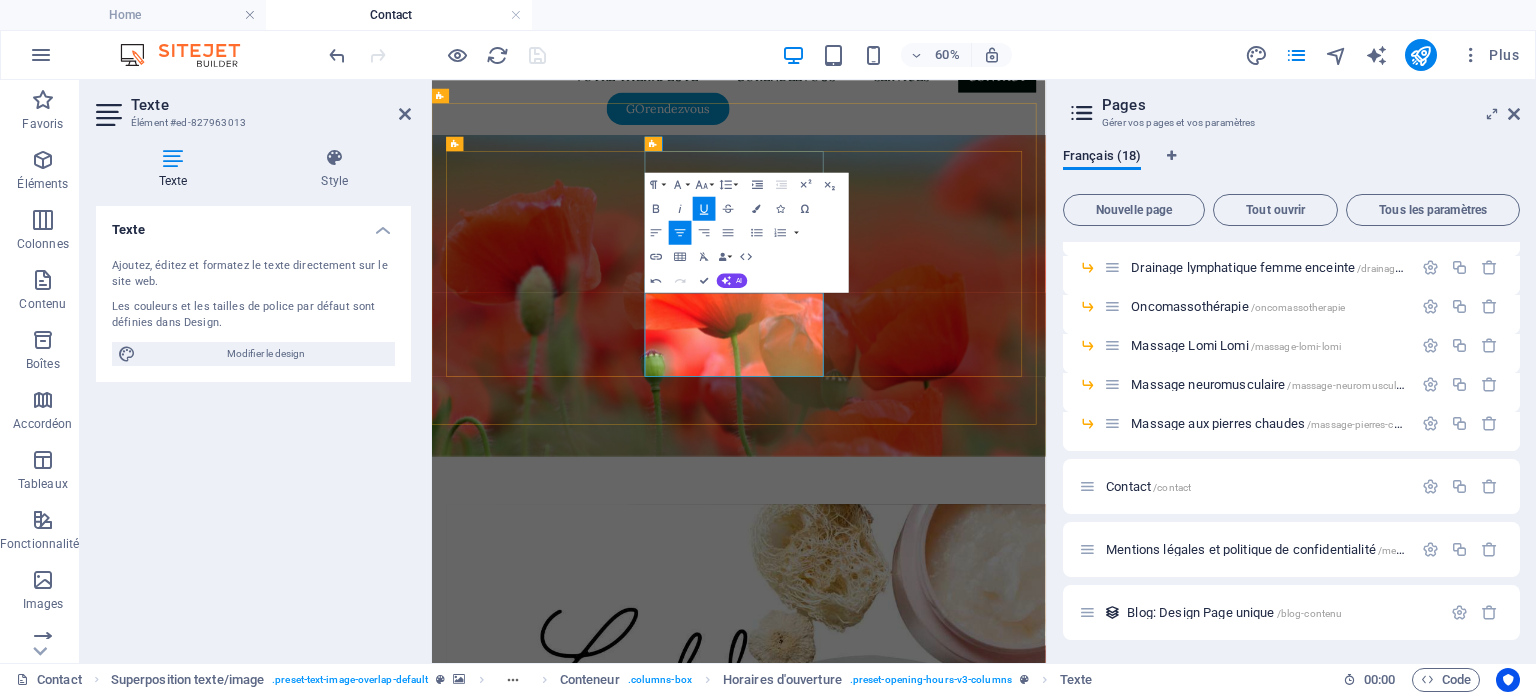 drag, startPoint x: 1079, startPoint y: 565, endPoint x: 817, endPoint y: 437, distance: 291.5956 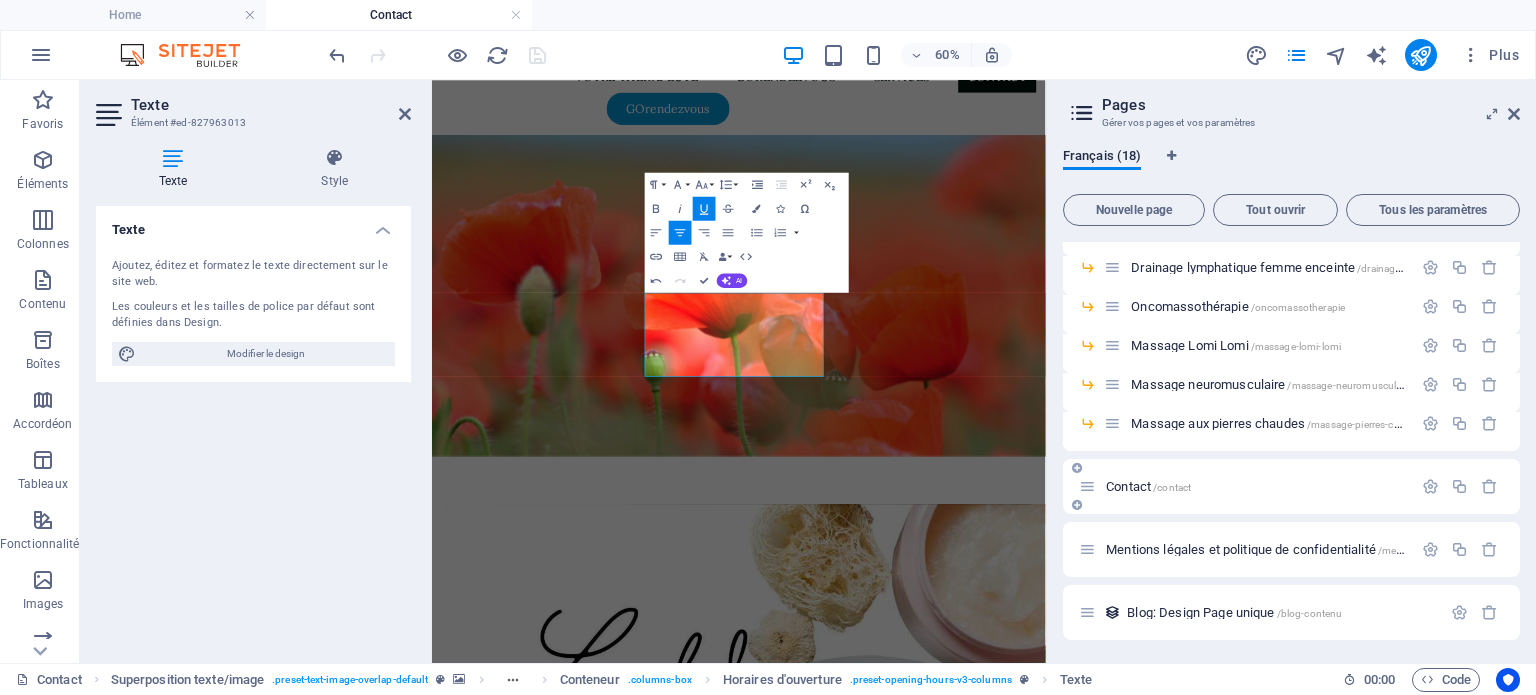 scroll, scrollTop: 0, scrollLeft: 0, axis: both 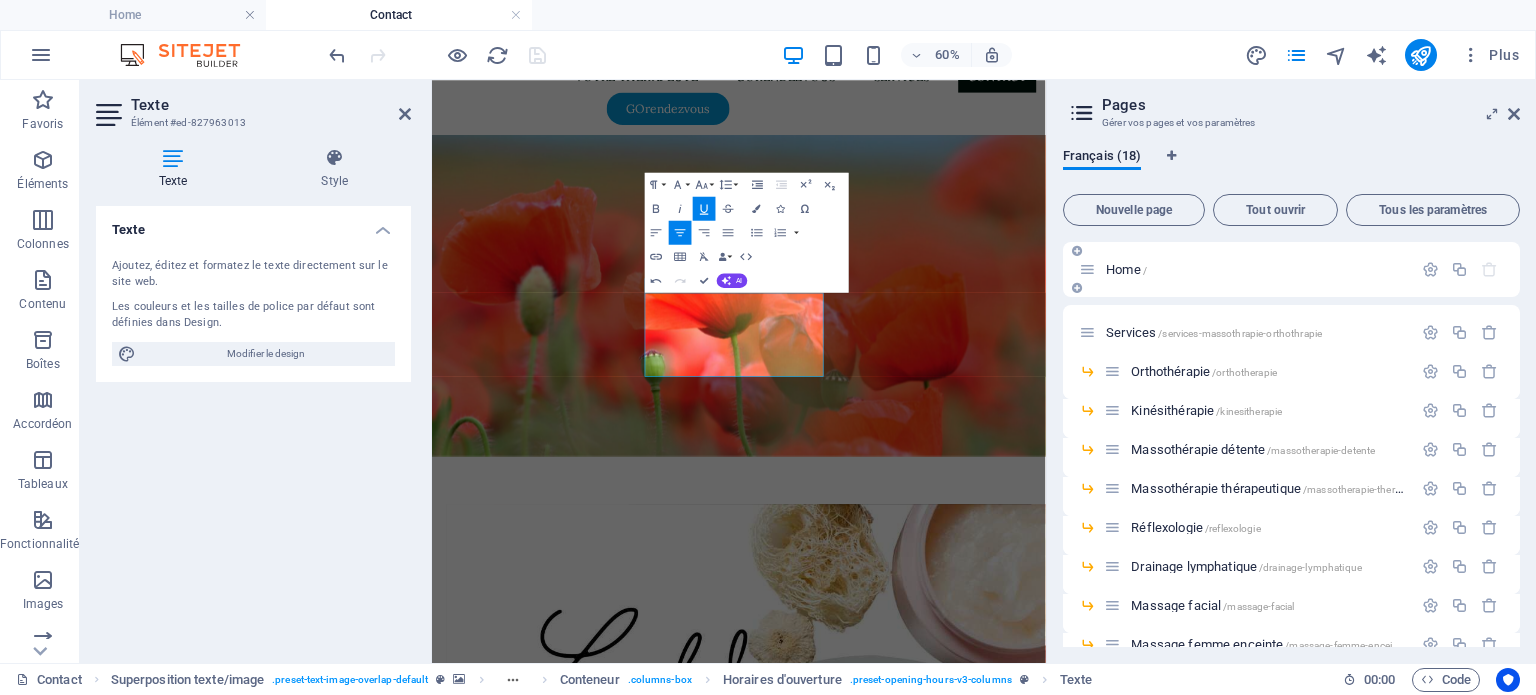 click on "Home /" at bounding box center (1126, 269) 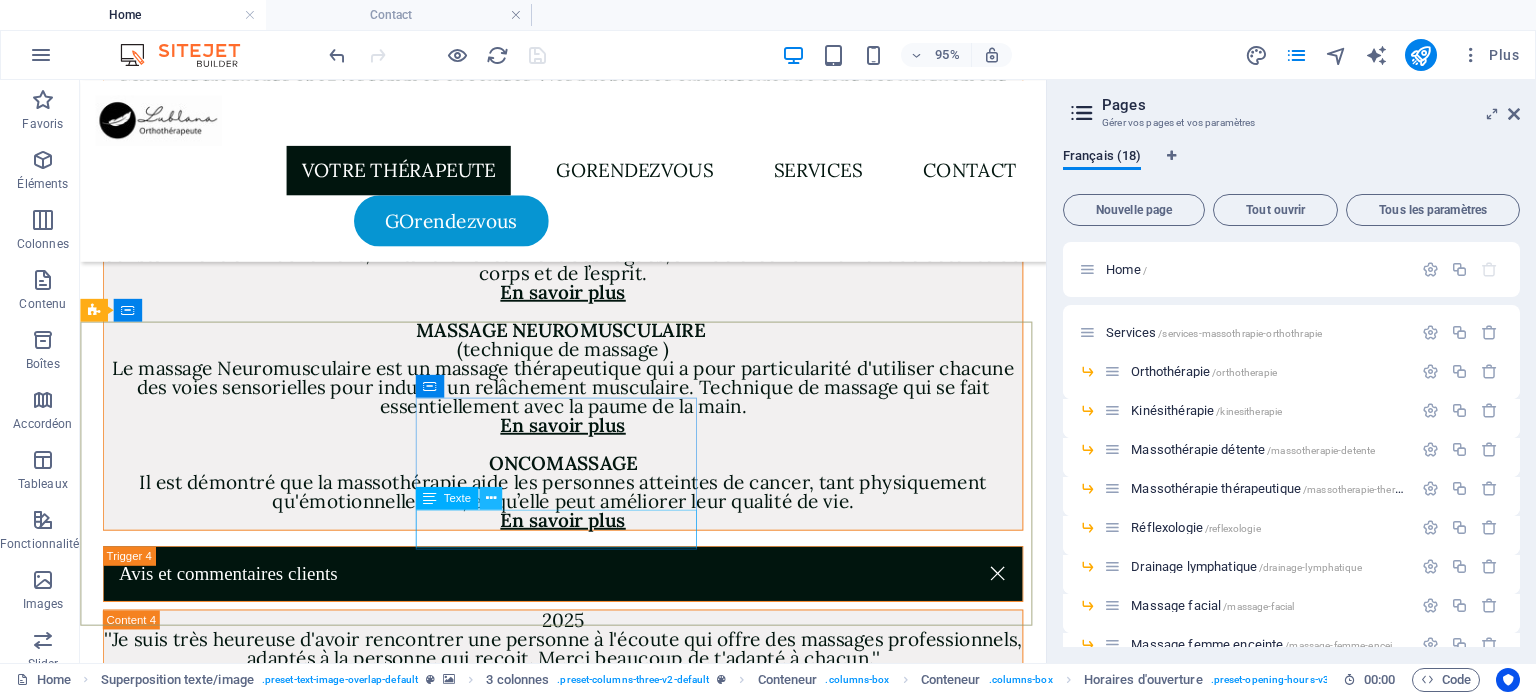 click at bounding box center [490, 498] 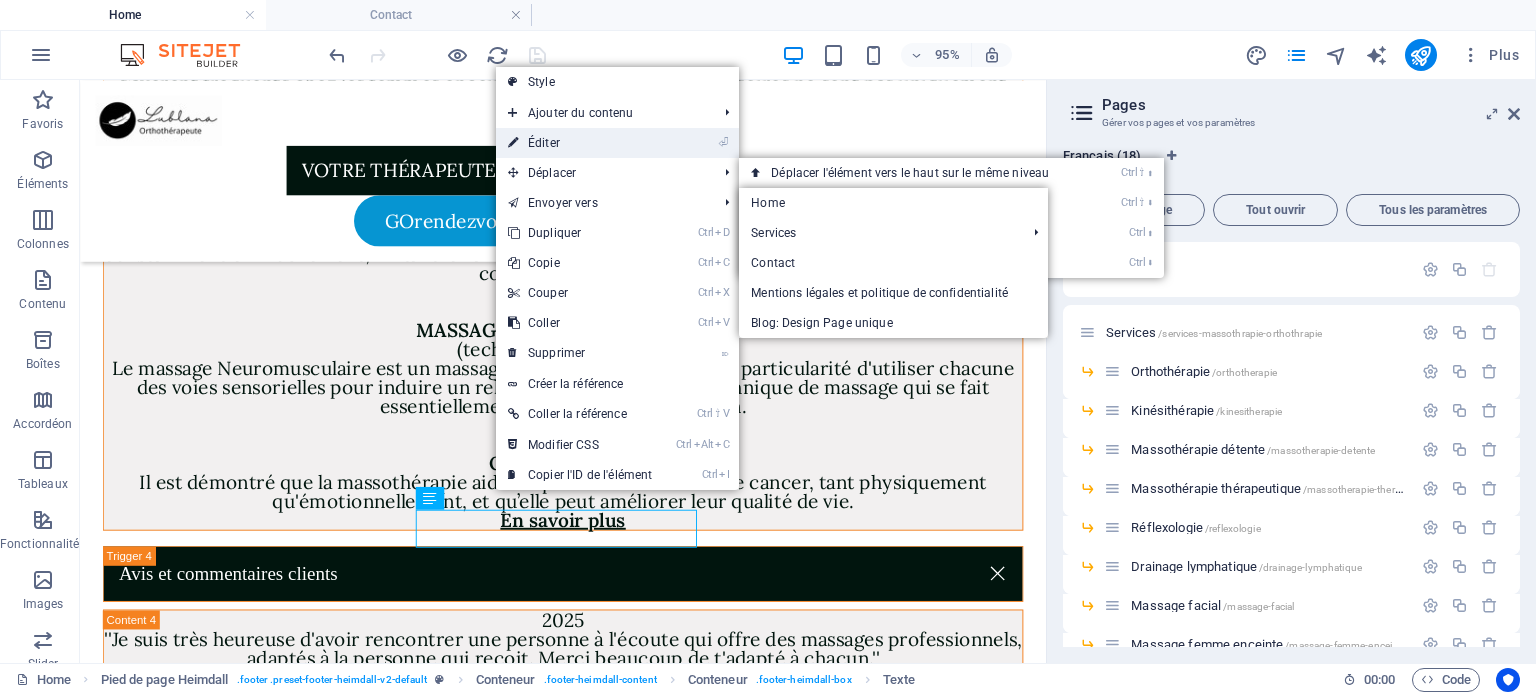 click on "⏎  Éditer" at bounding box center [580, 143] 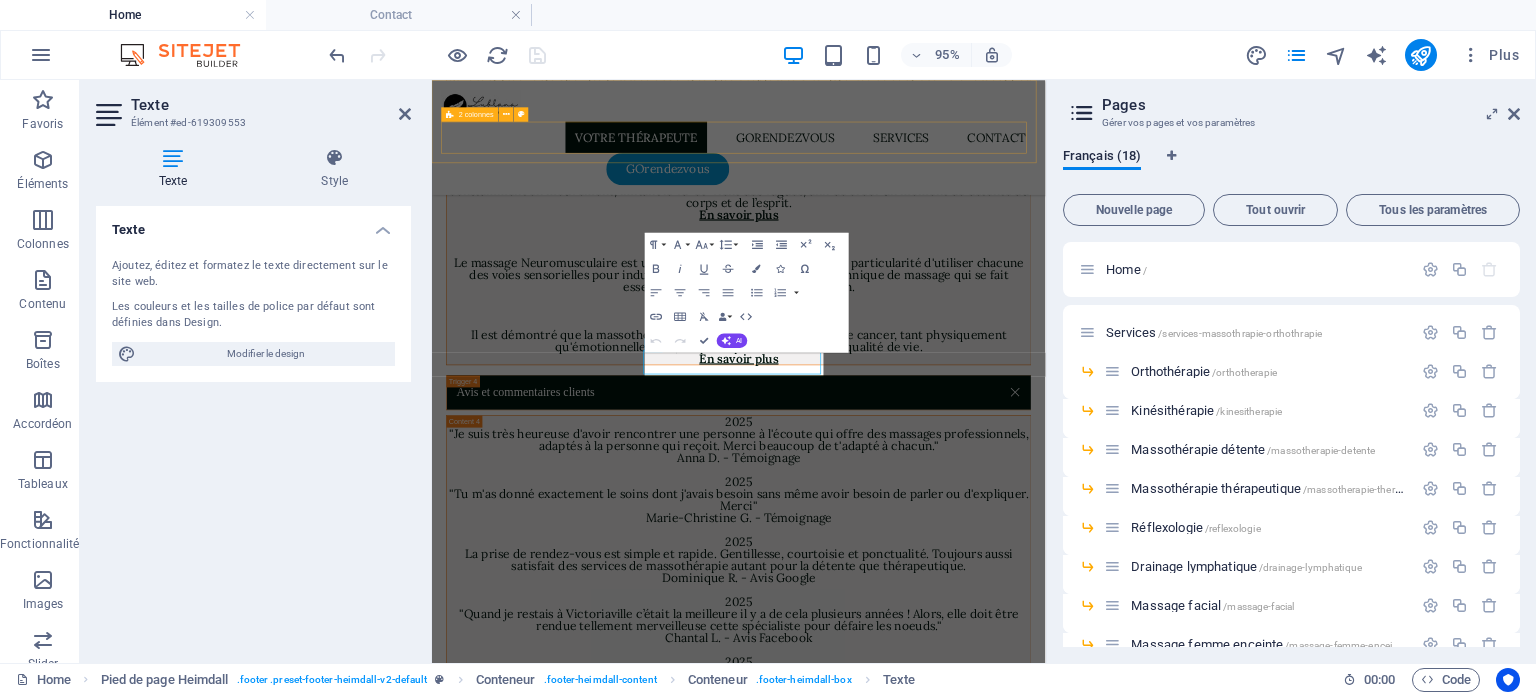 scroll, scrollTop: 6756, scrollLeft: 0, axis: vertical 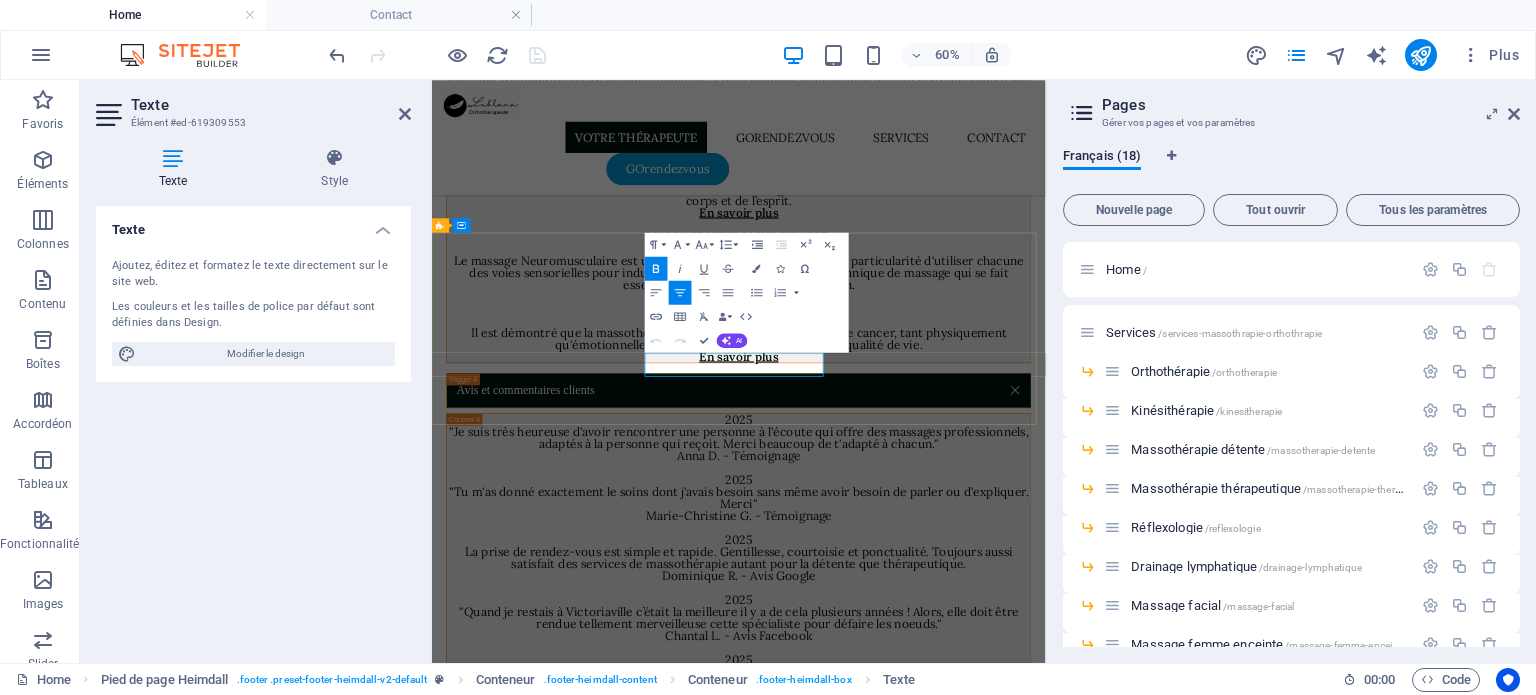 click on "Lundi au Vendredi" at bounding box center [608, 2804] 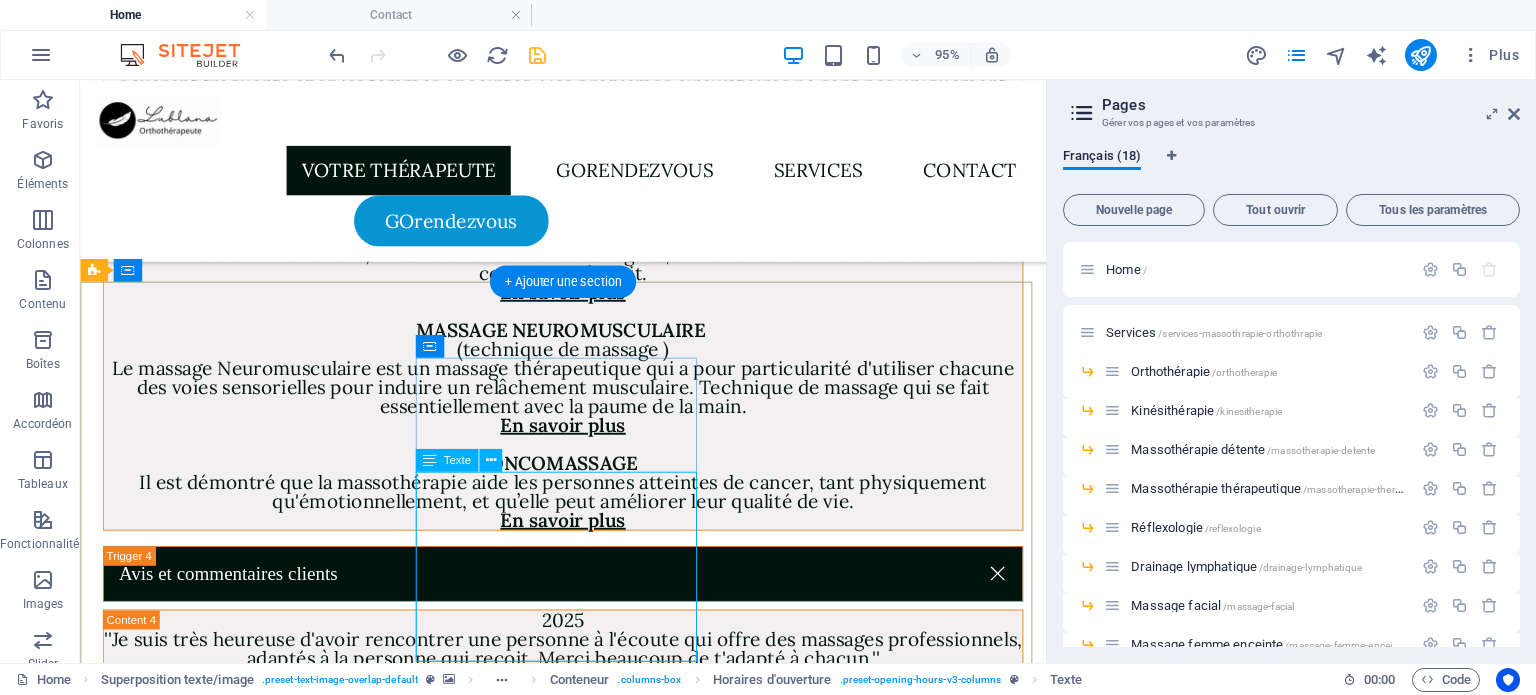scroll, scrollTop: 6853, scrollLeft: 0, axis: vertical 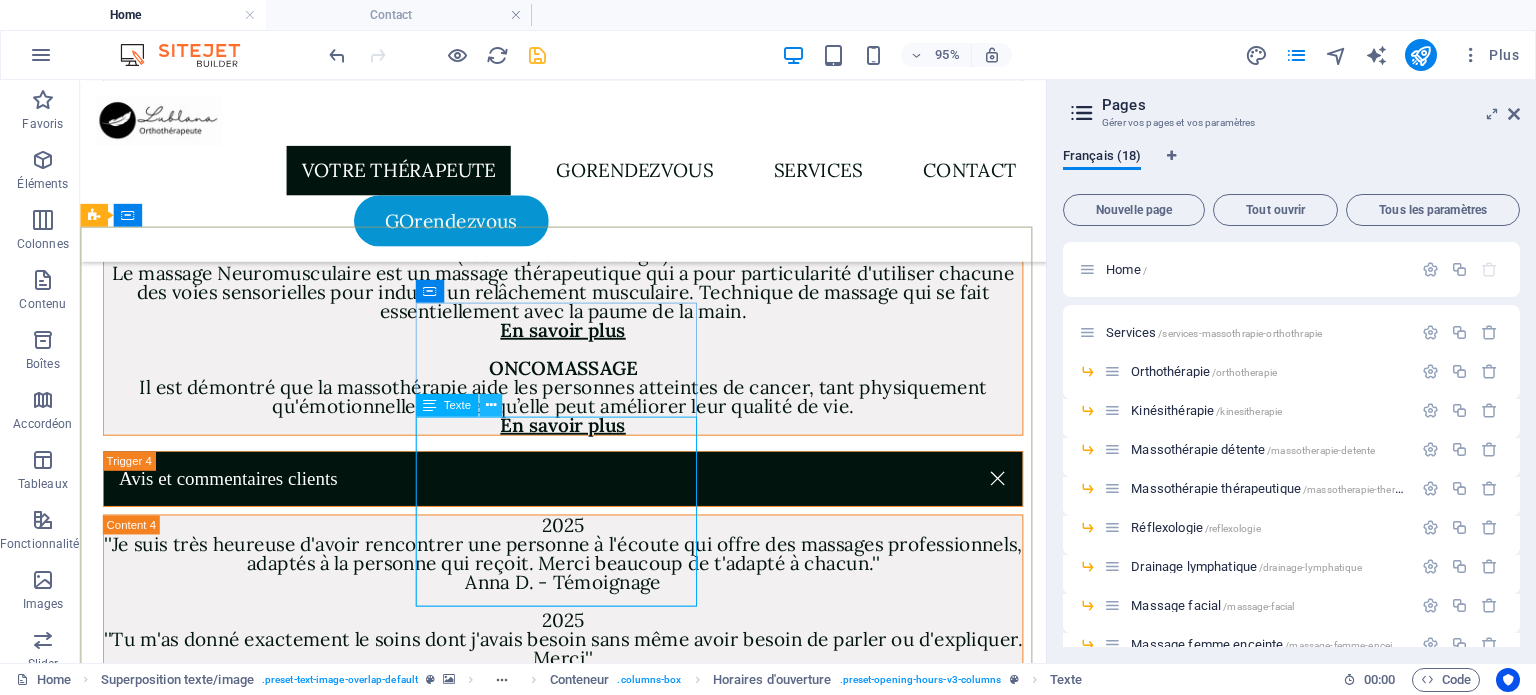 click at bounding box center [490, 405] 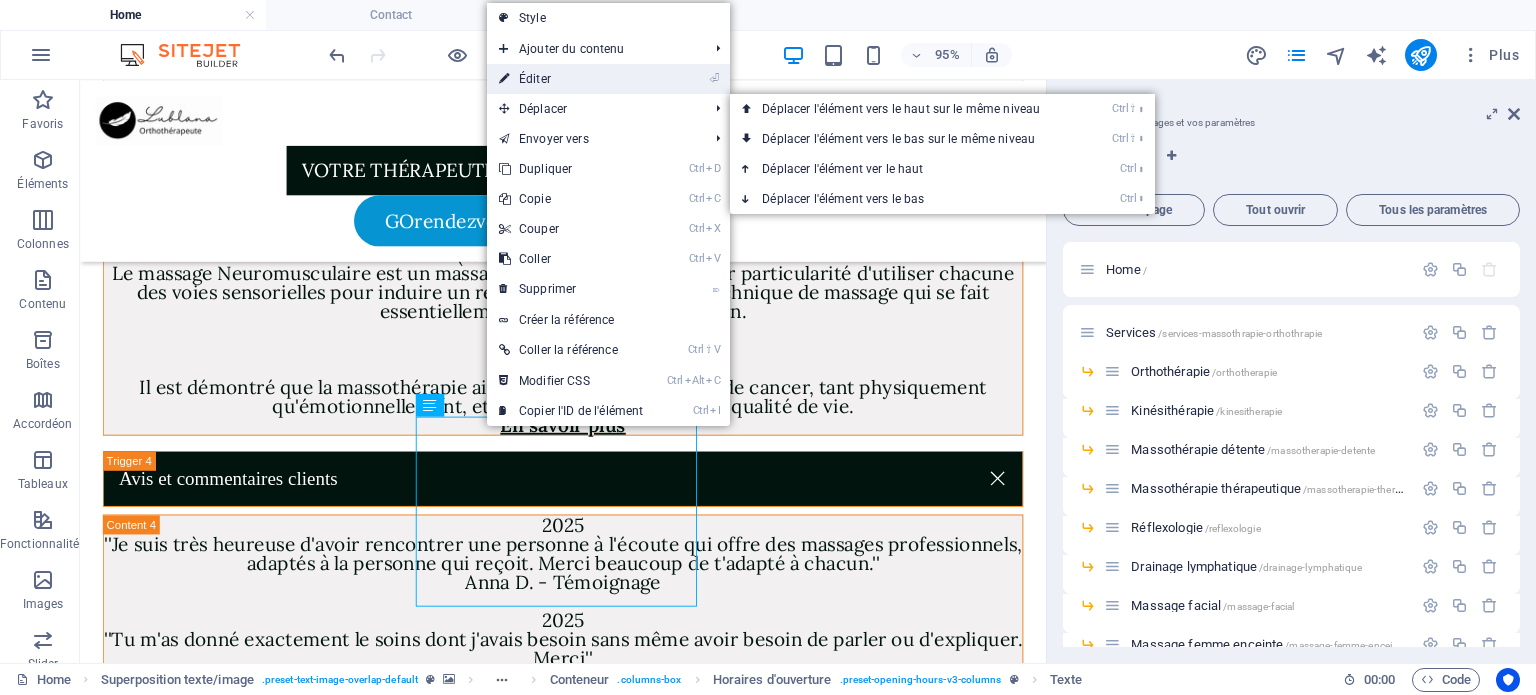 click on "⏎  Éditer" at bounding box center [571, 79] 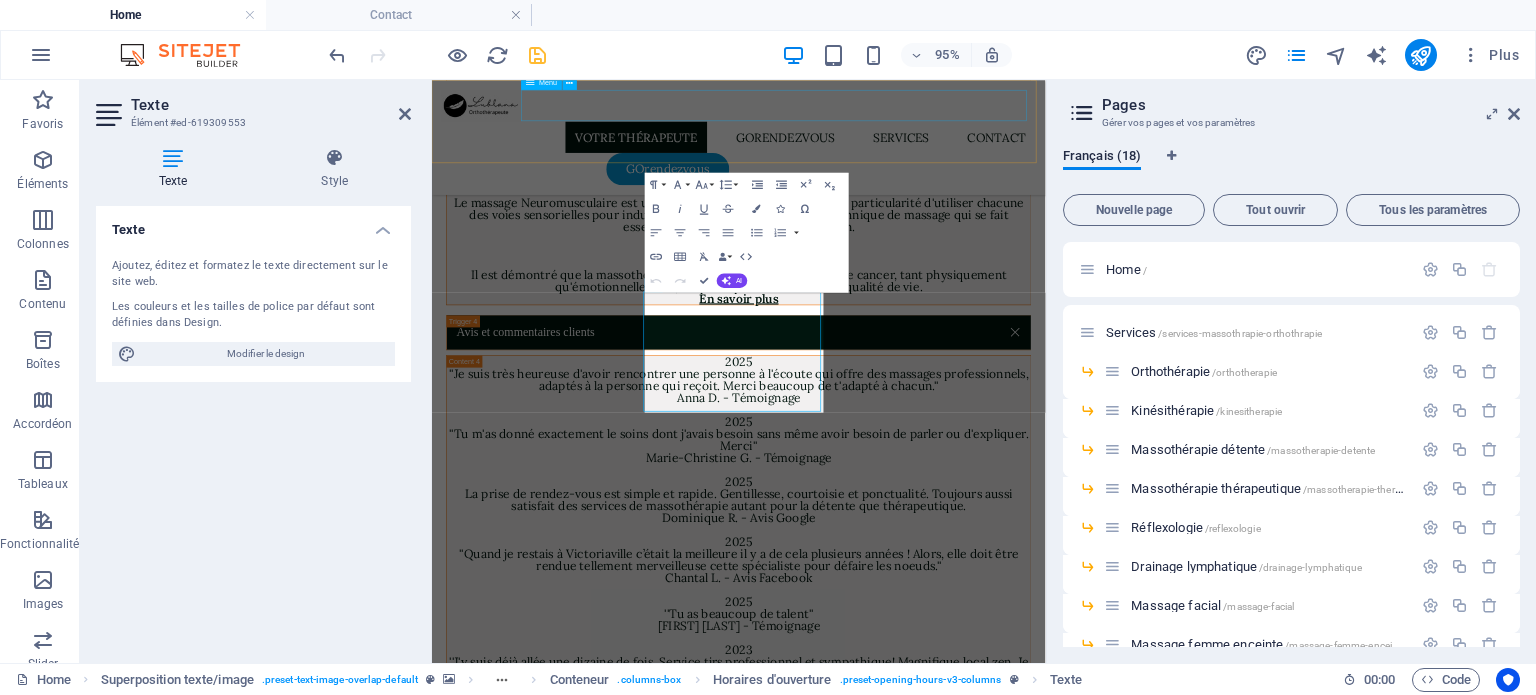 scroll, scrollTop: 6856, scrollLeft: 0, axis: vertical 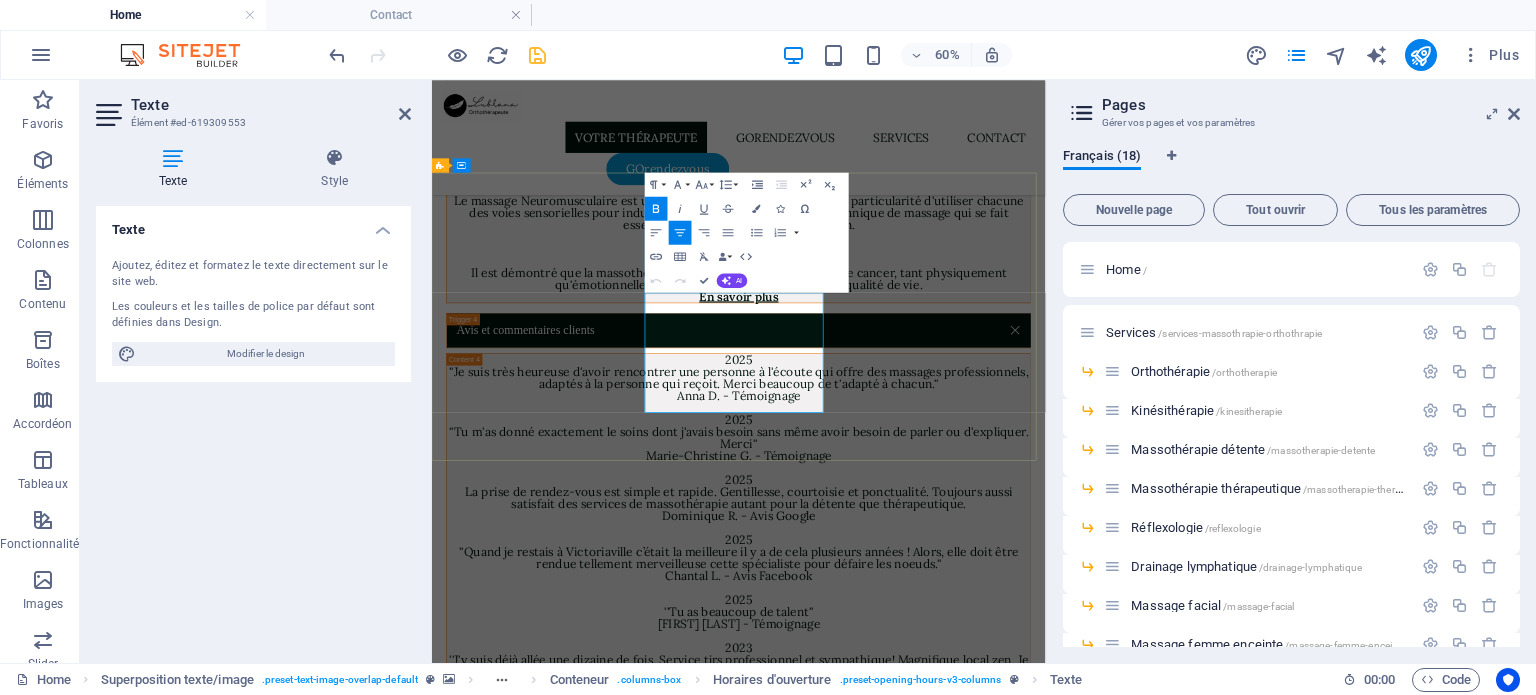 click on "Ce frais est destiné à couvrir les coûts liés à la gestion de votre rendez-vous non honoré." at bounding box center (608, 2857) 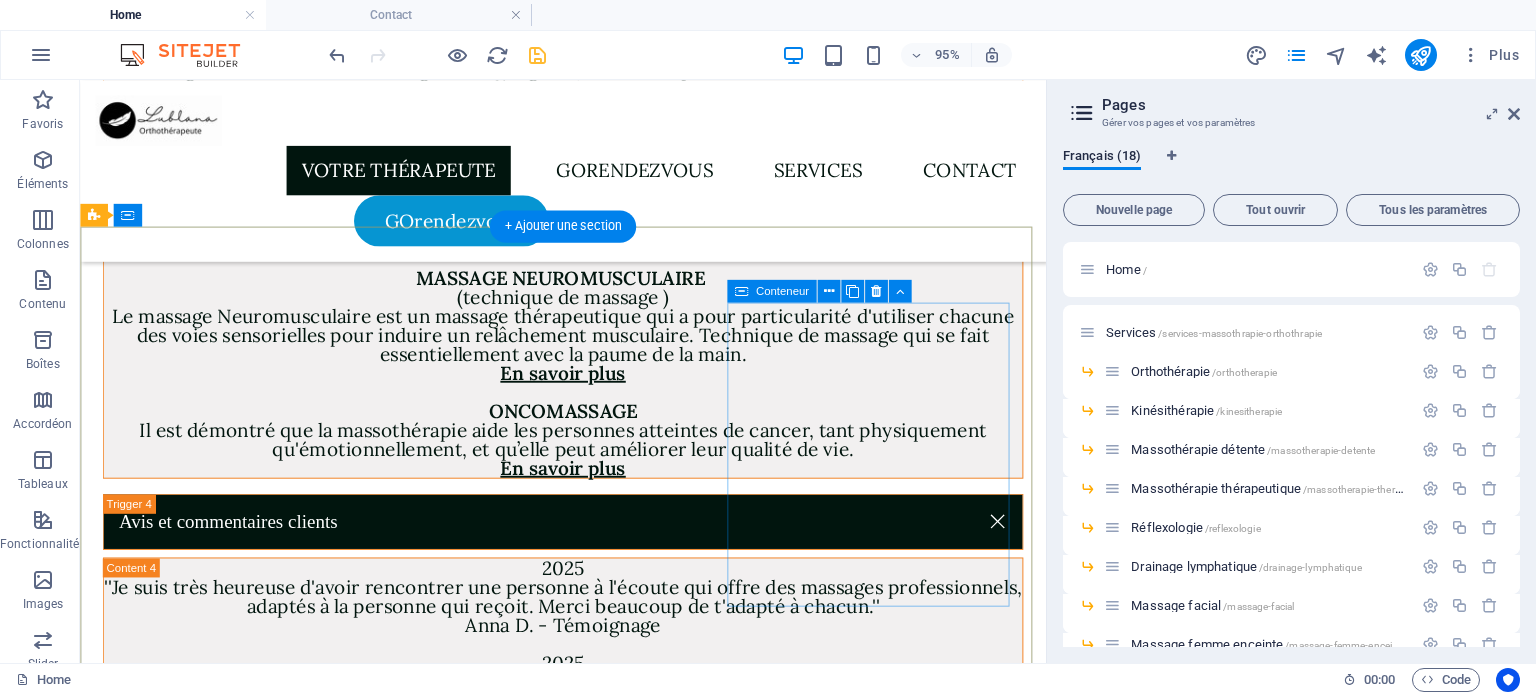 scroll, scrollTop: 6853, scrollLeft: 0, axis: vertical 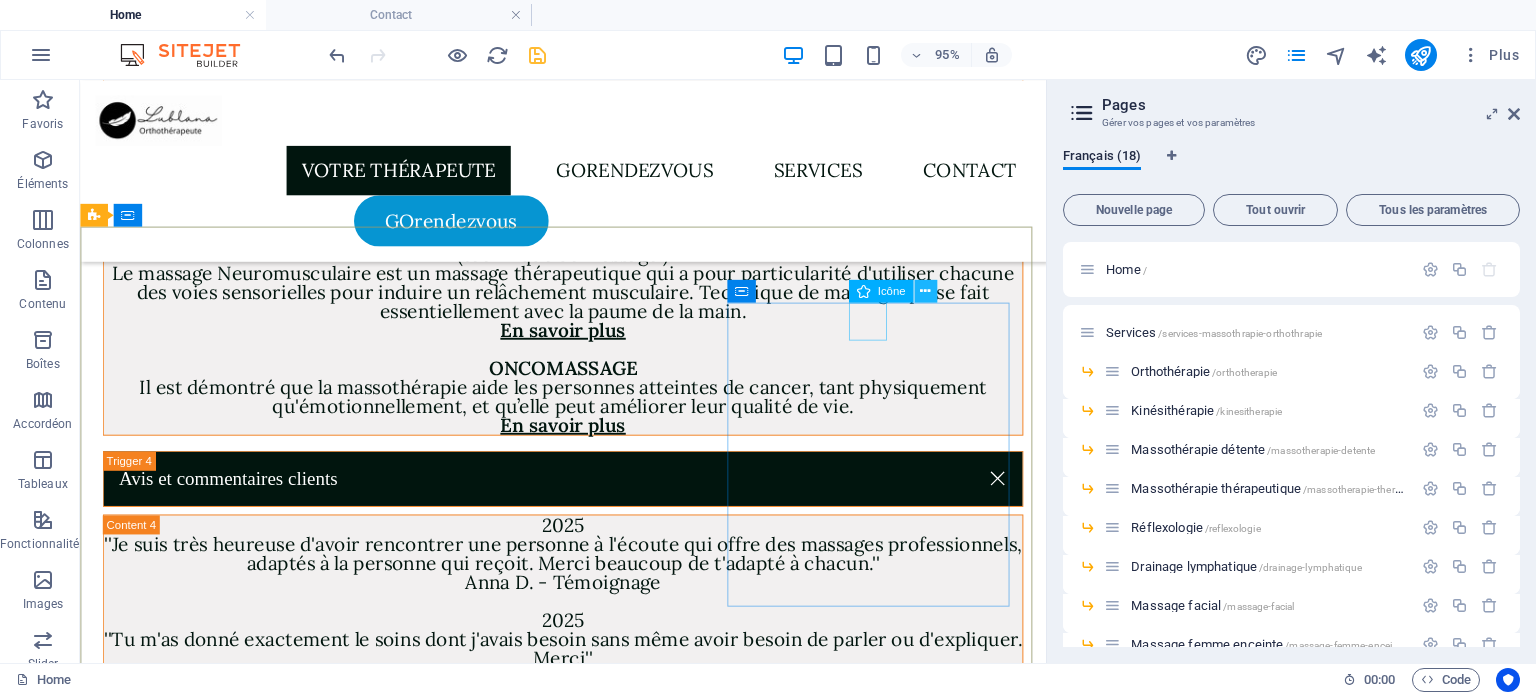 click at bounding box center [925, 291] 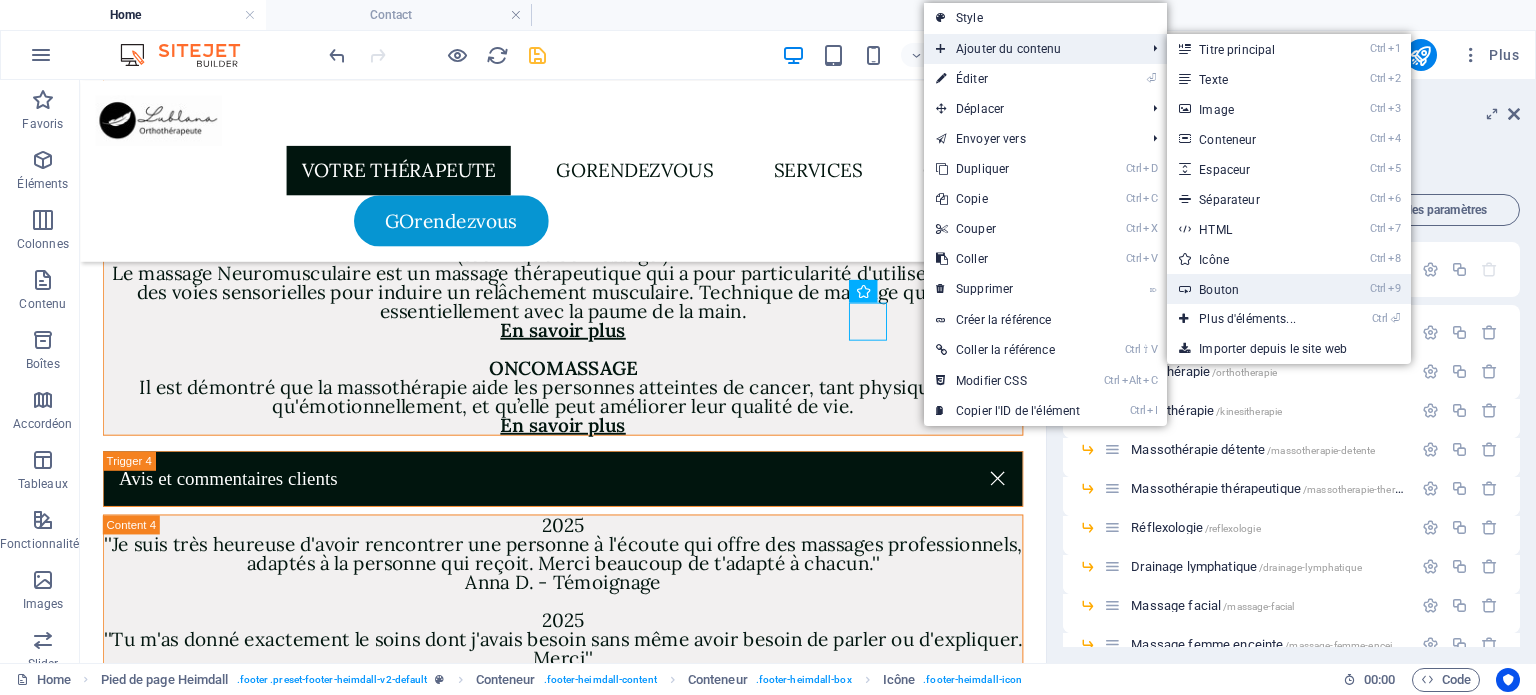 click on "Ctrl 9  Bouton" at bounding box center [1251, 289] 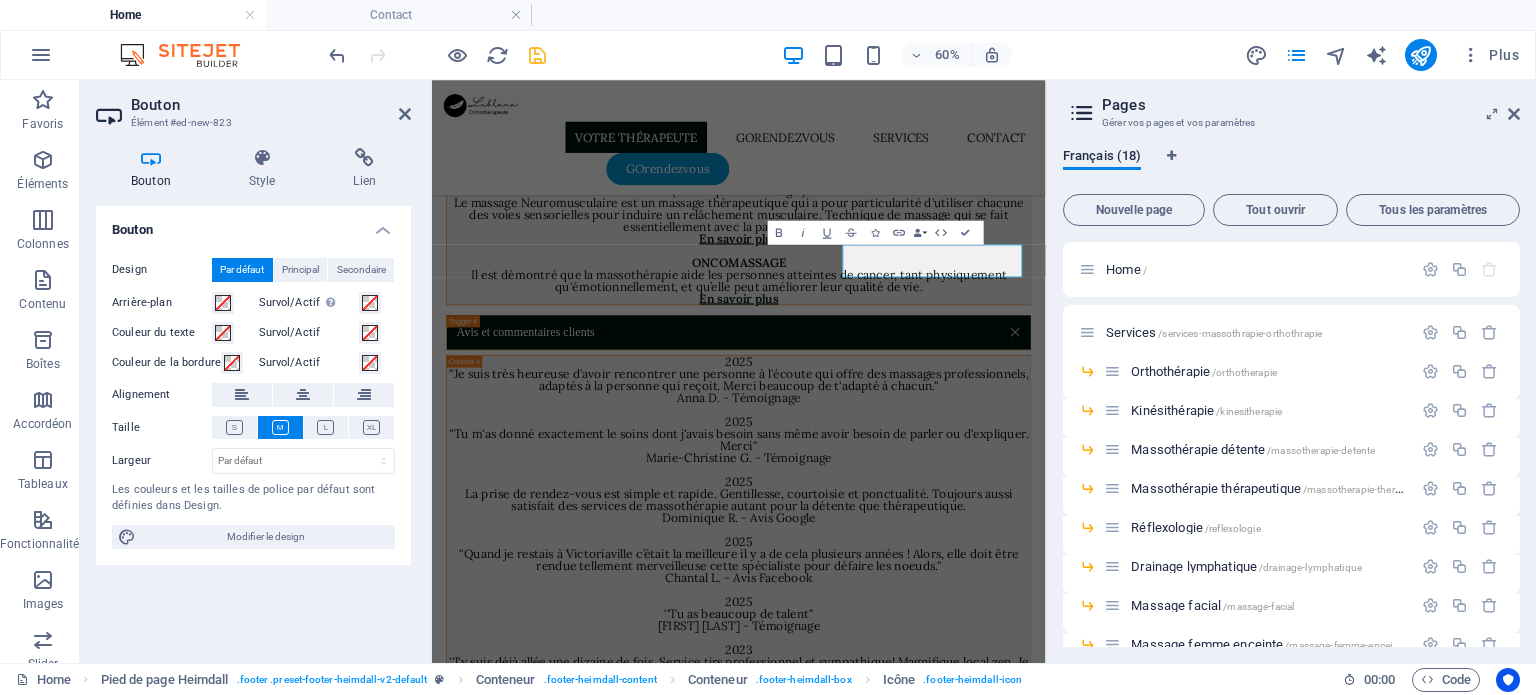 scroll, scrollTop: 6856, scrollLeft: 0, axis: vertical 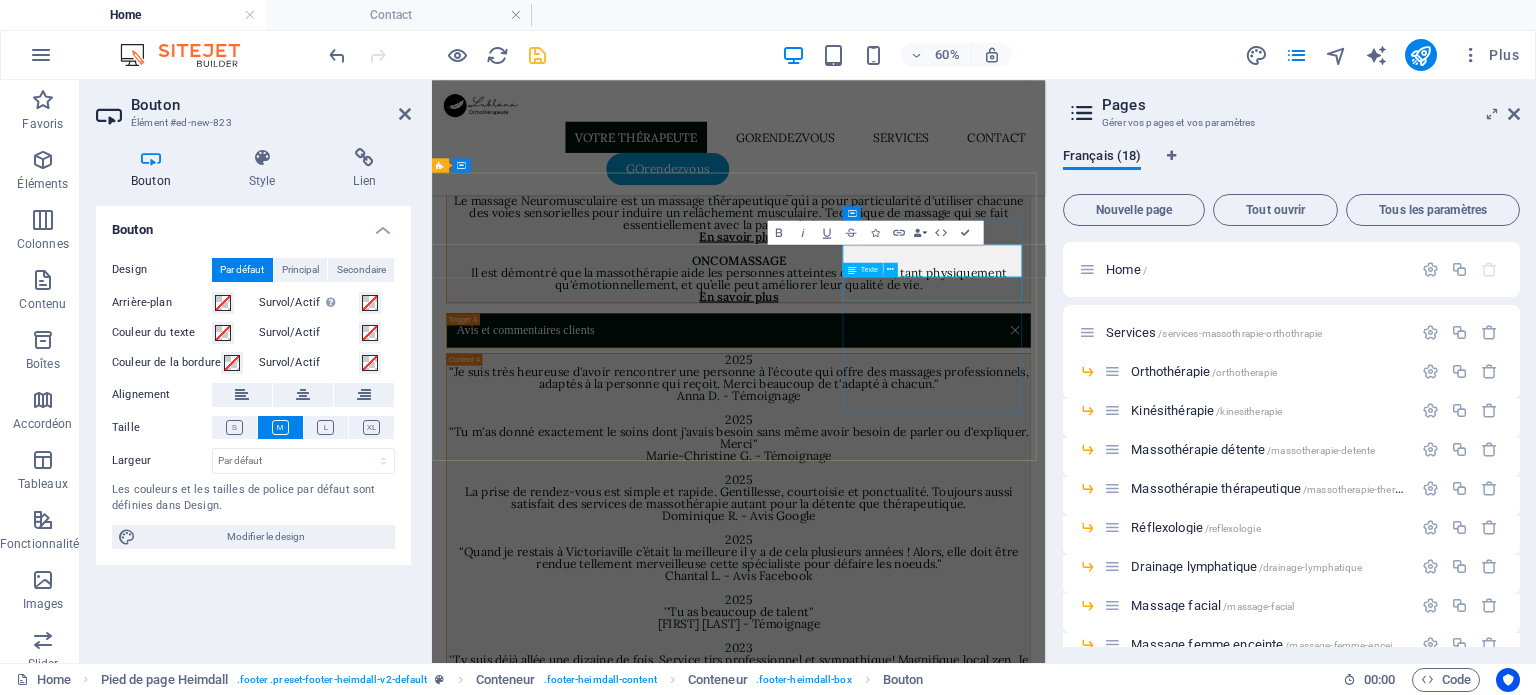 type 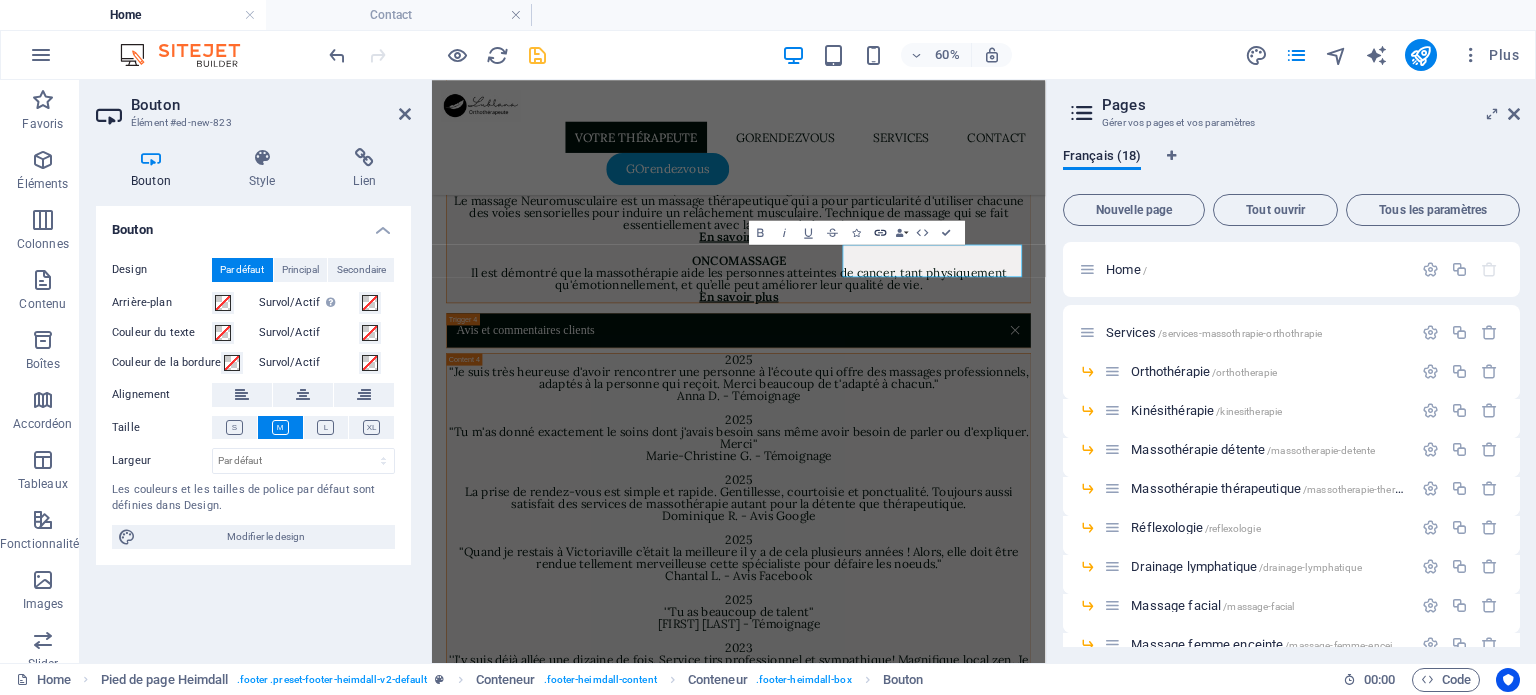 click 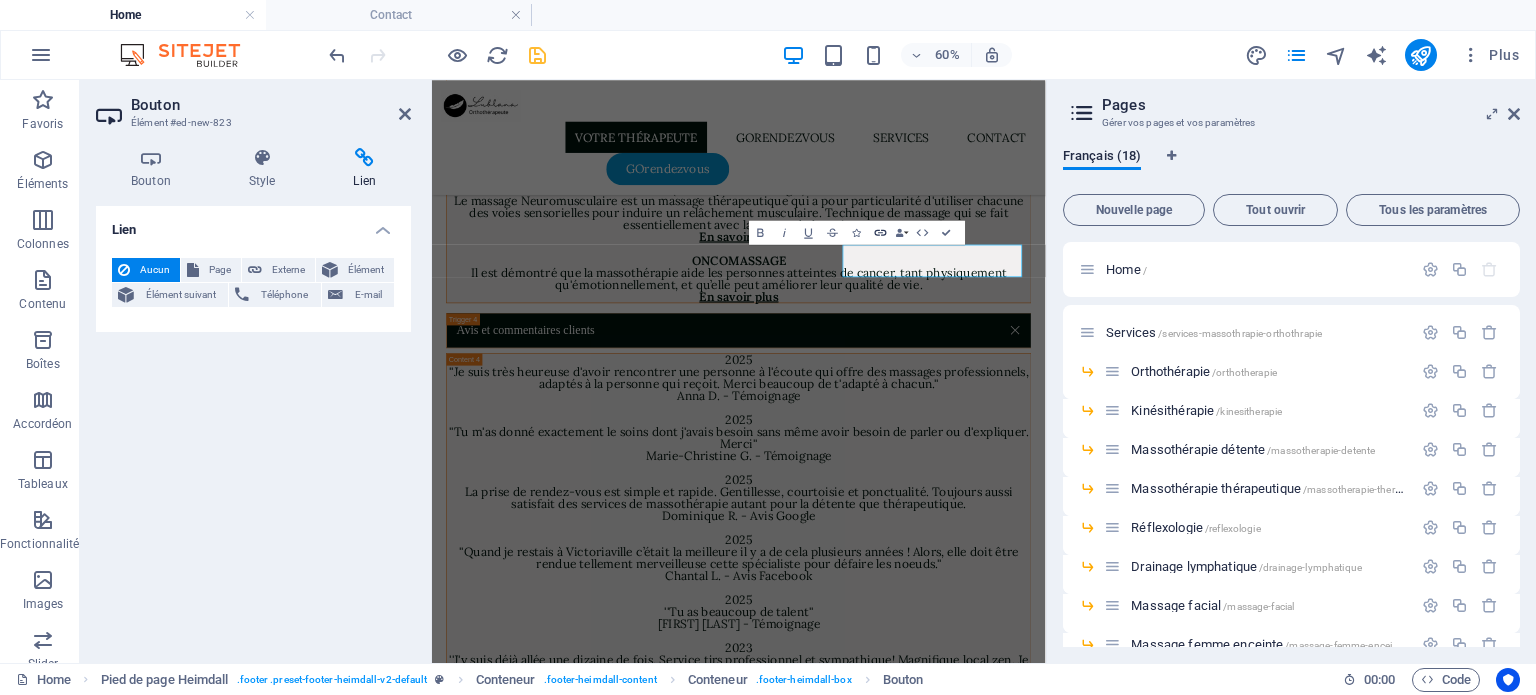 click 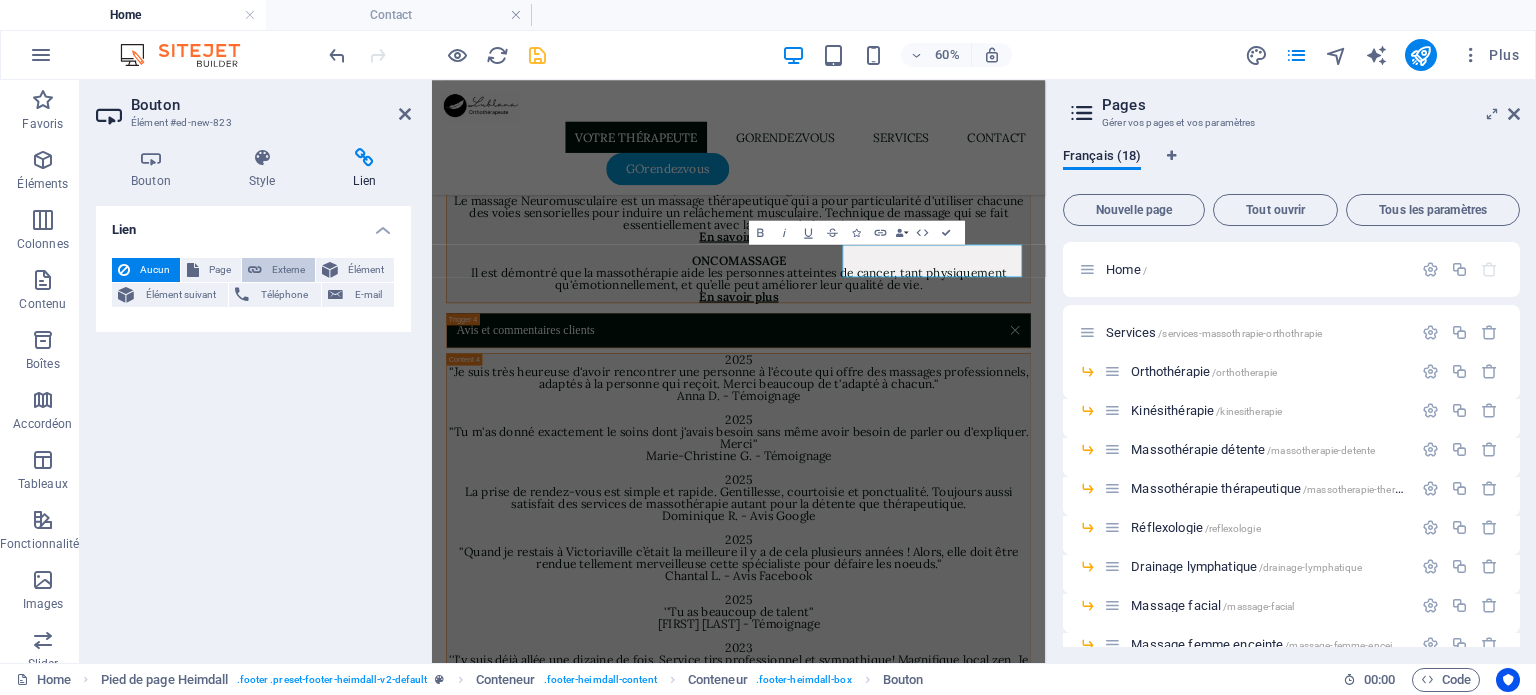 click on "Externe" at bounding box center [288, 270] 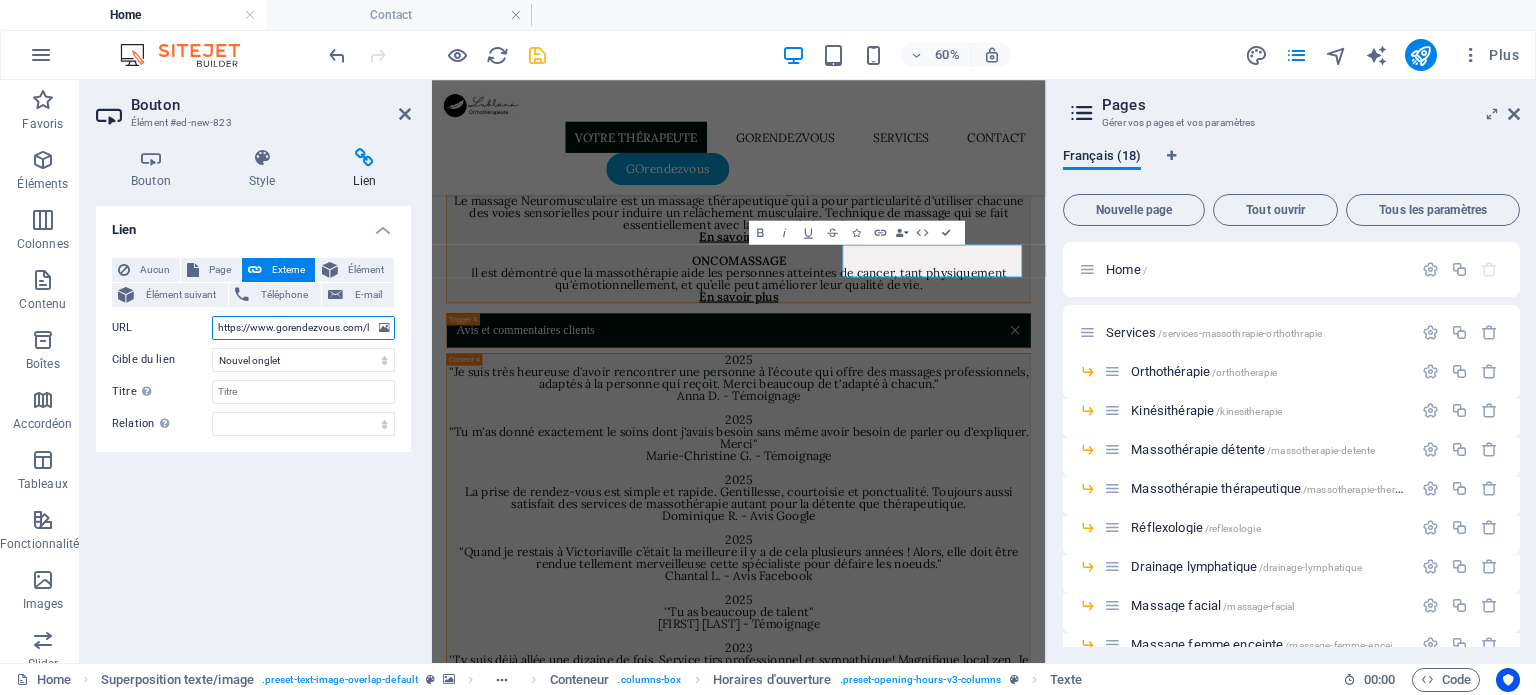 scroll, scrollTop: 0, scrollLeft: 135, axis: horizontal 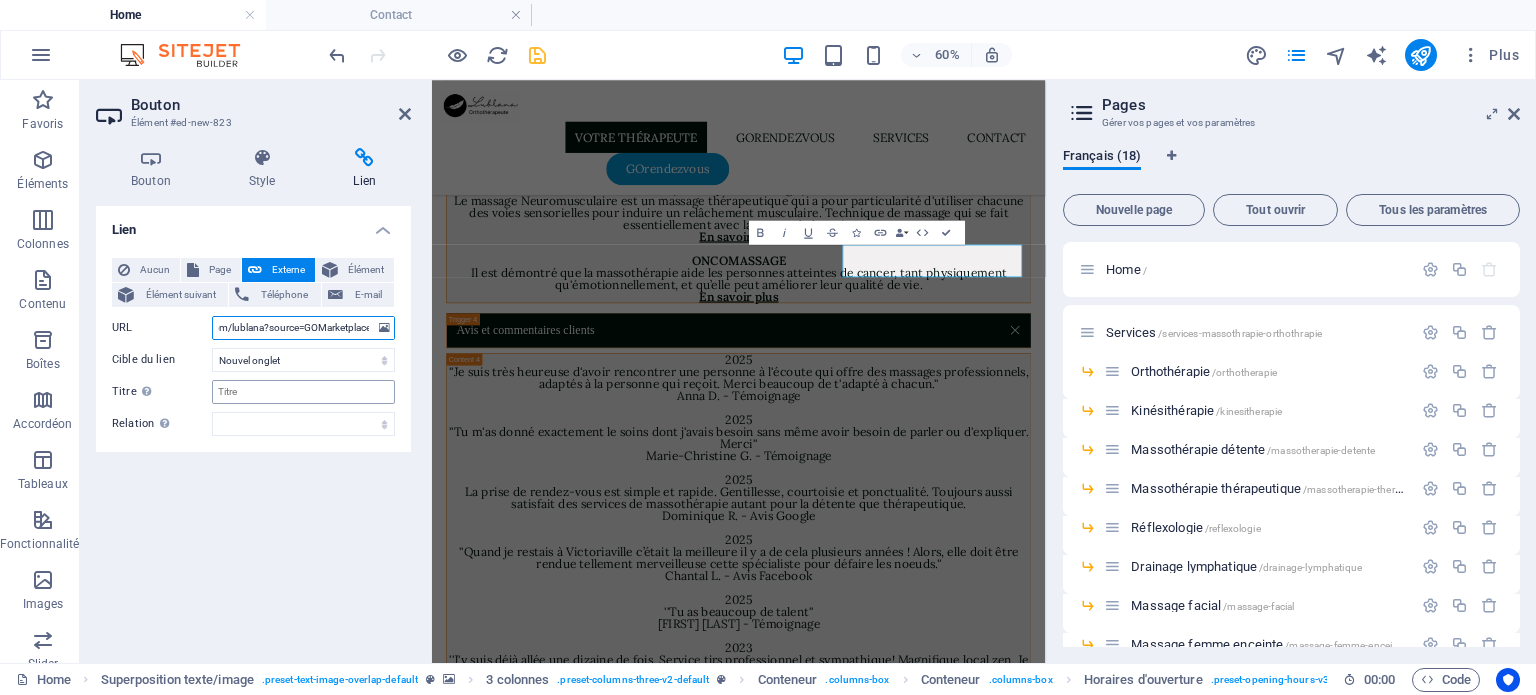 type on "https://www.gorendezvous.com/lublana?source=GOMarketplace" 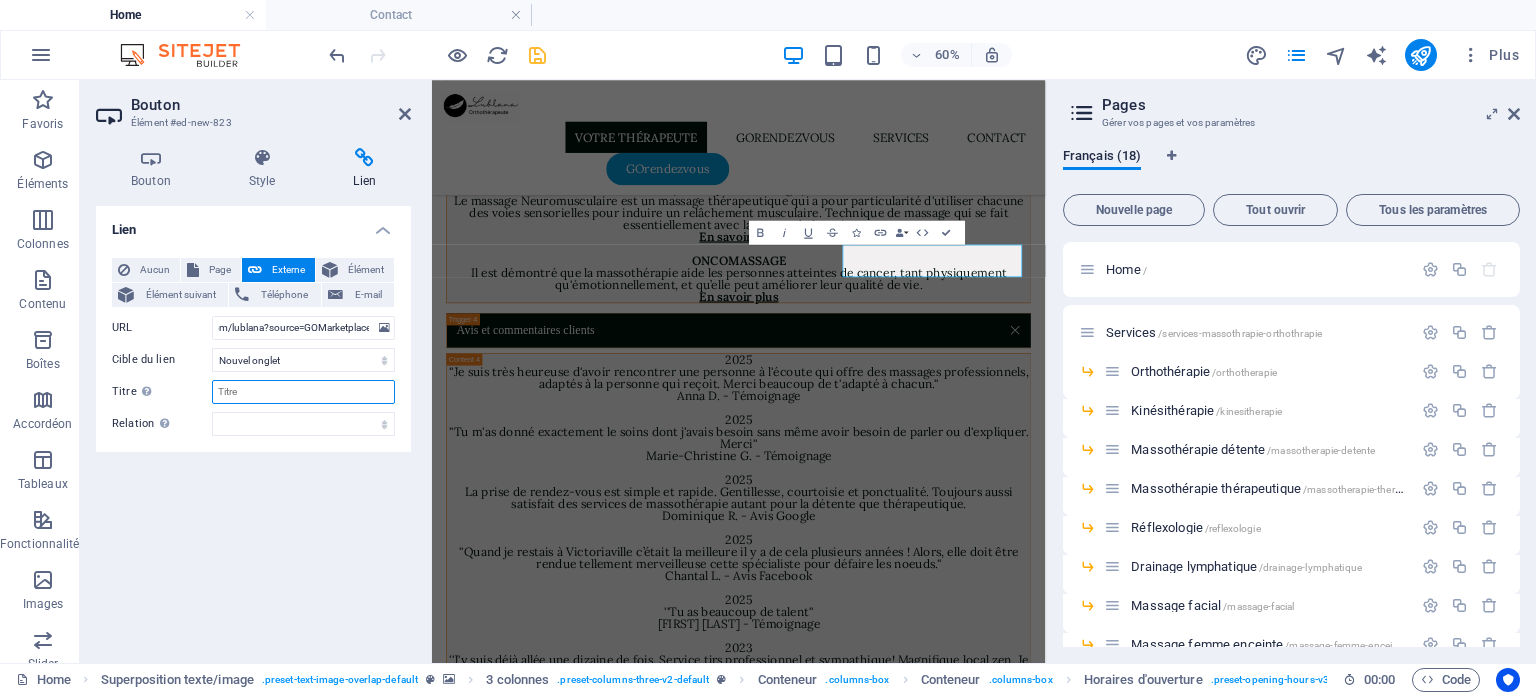 click on "Titre Description supplémentaire du lien. Celle-ci doit être différente du texte du lien. Le titre est souvent affiché comme Texte infobulle lorsque la souris passe sur l'élément. Laissez vide en cas de doute." at bounding box center (303, 392) 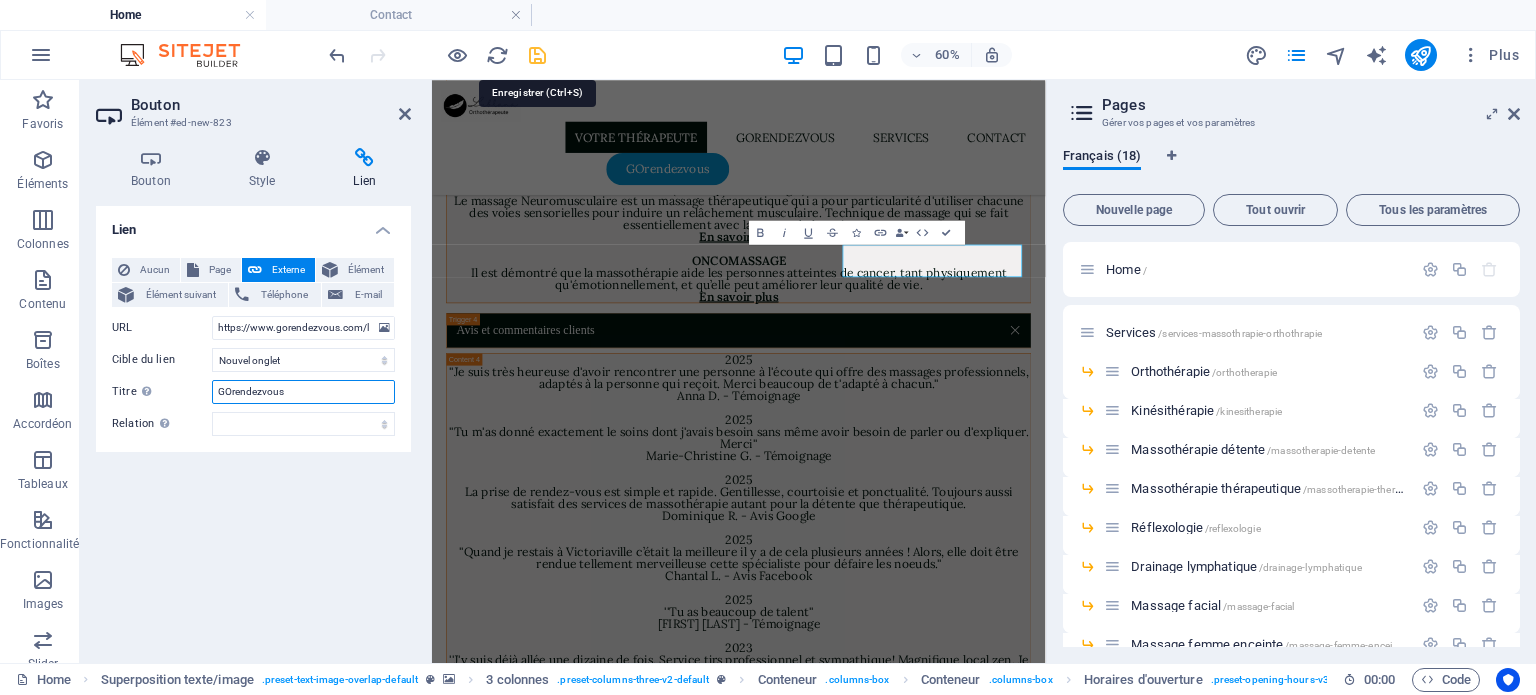 type on "GOrendezvous" 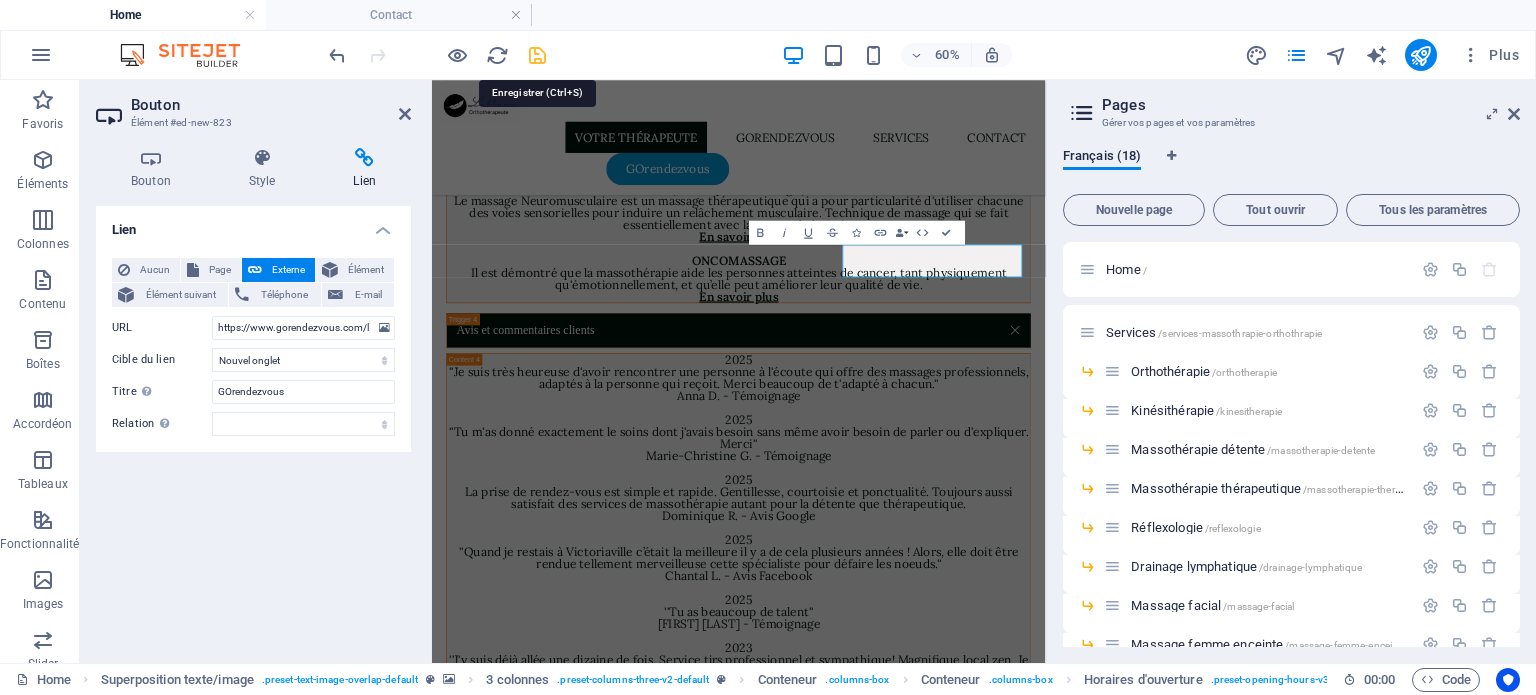 click at bounding box center (537, 55) 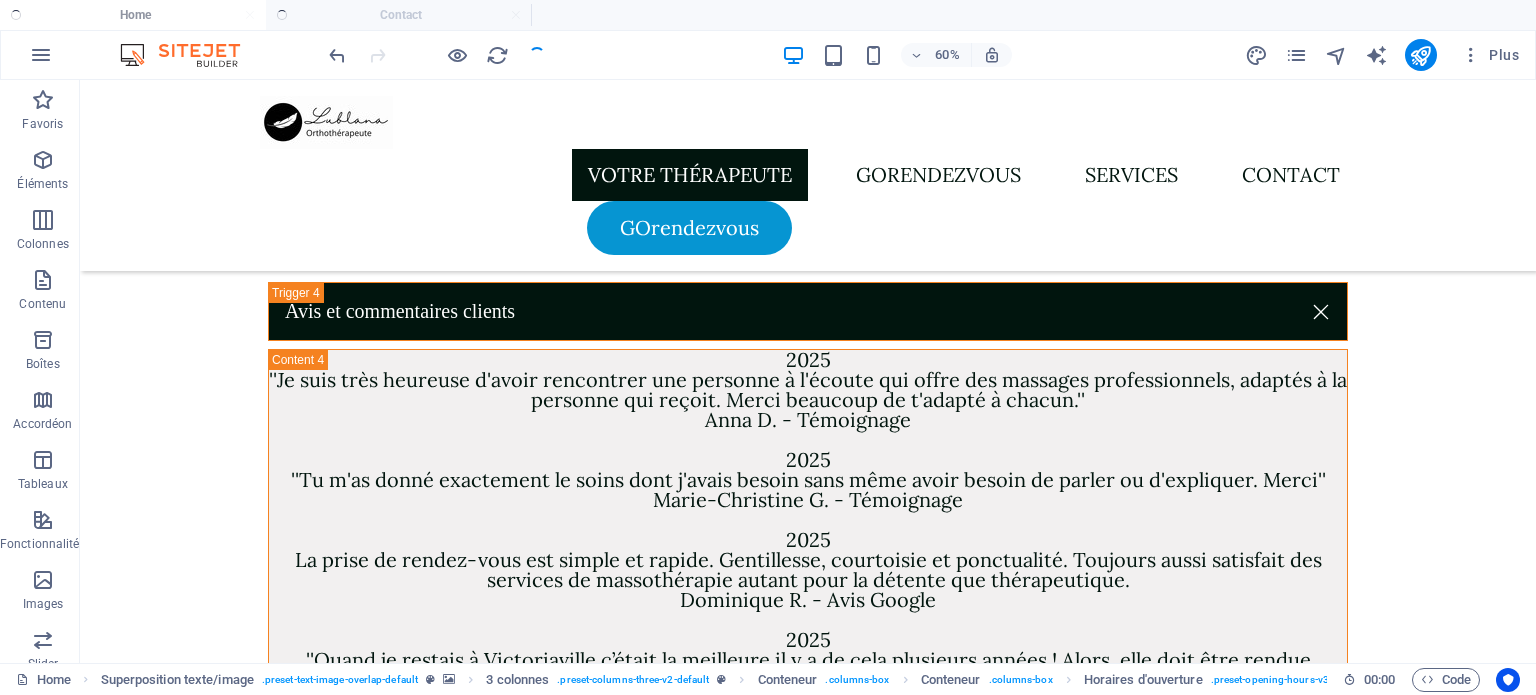 scroll, scrollTop: 6688, scrollLeft: 0, axis: vertical 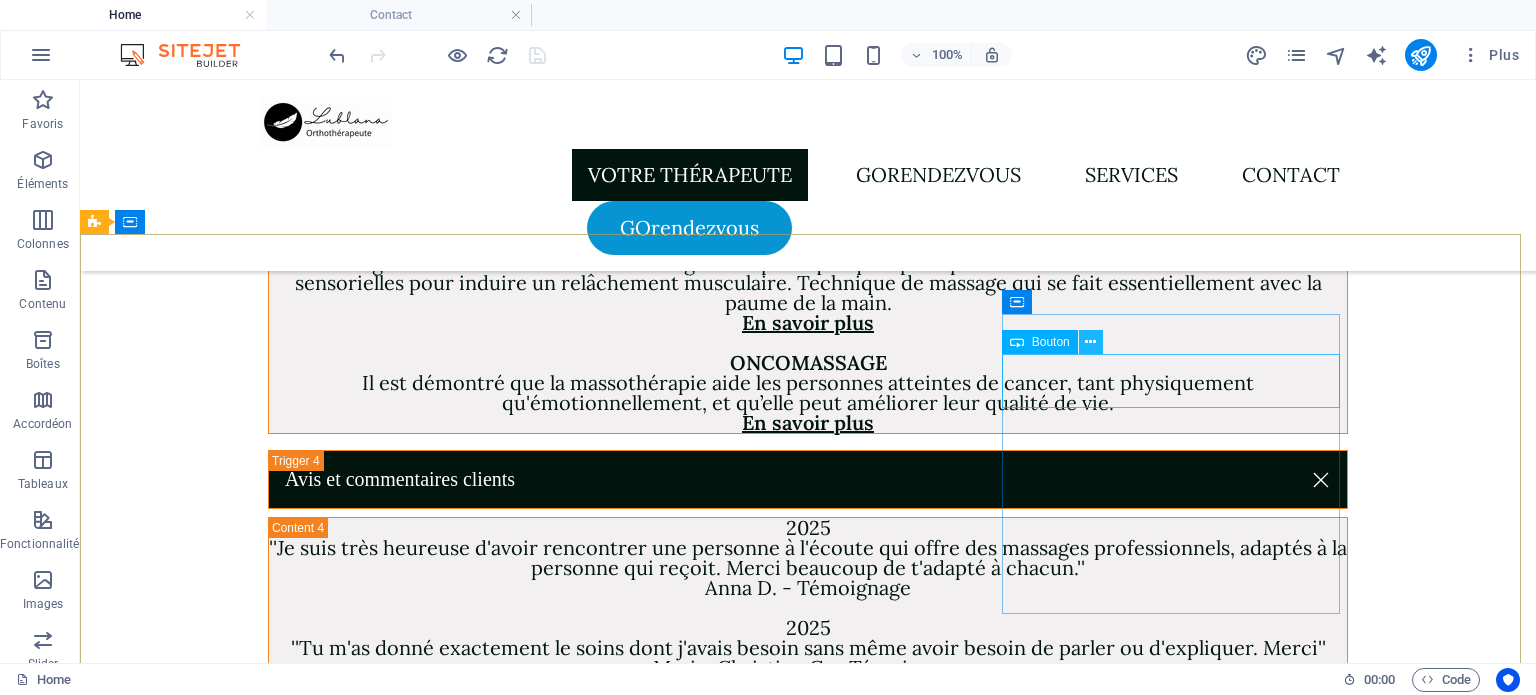 click at bounding box center (1090, 342) 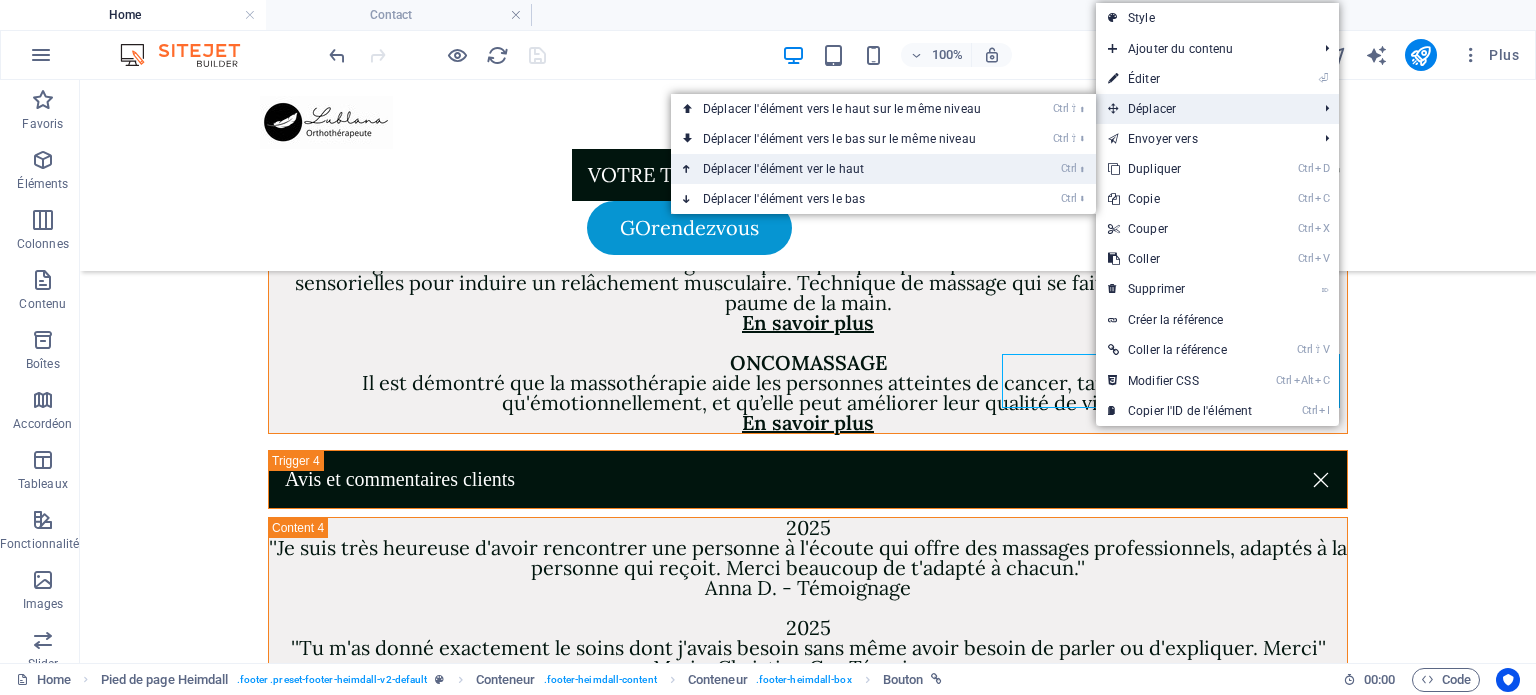 click on "Ctrl ⬆  Déplacer l'élément ver le haut" at bounding box center (846, 169) 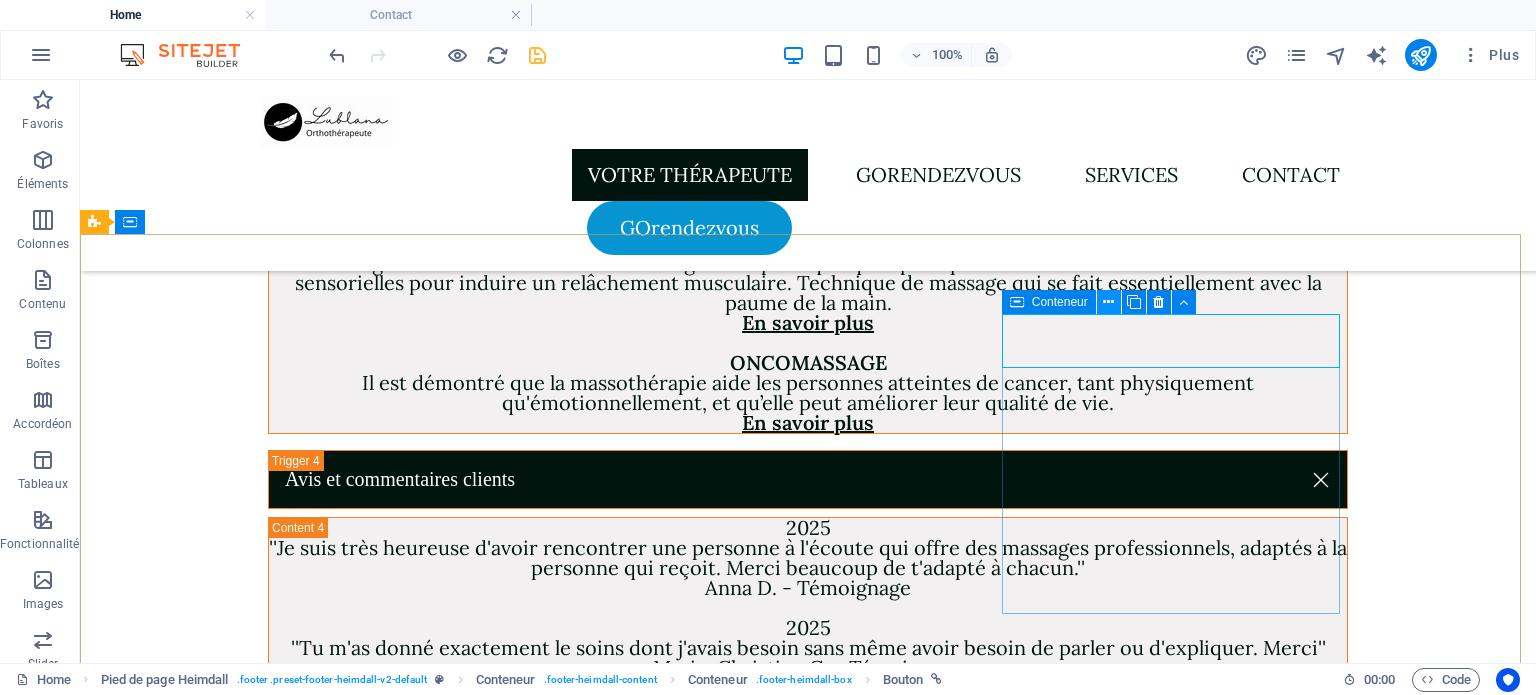 click at bounding box center (1108, 302) 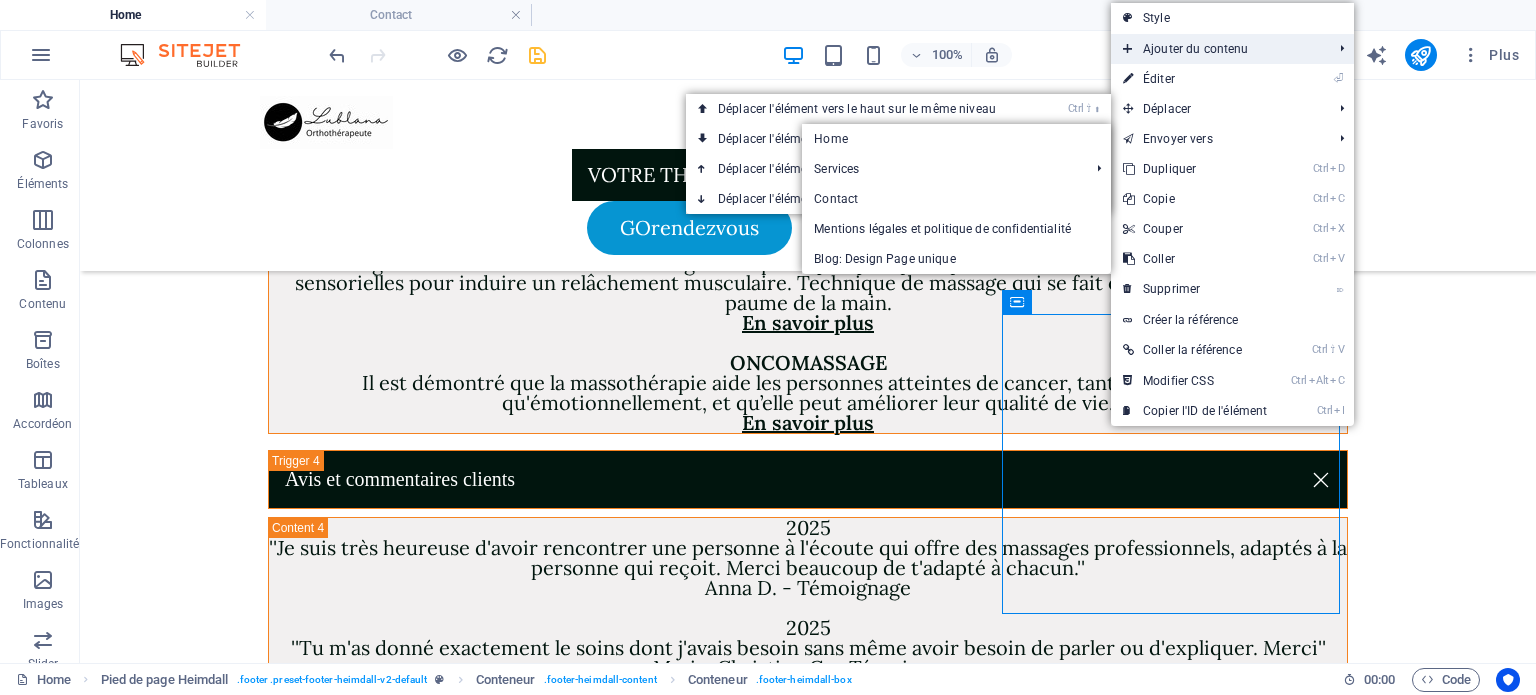click on "Ajouter du contenu" at bounding box center [1217, 49] 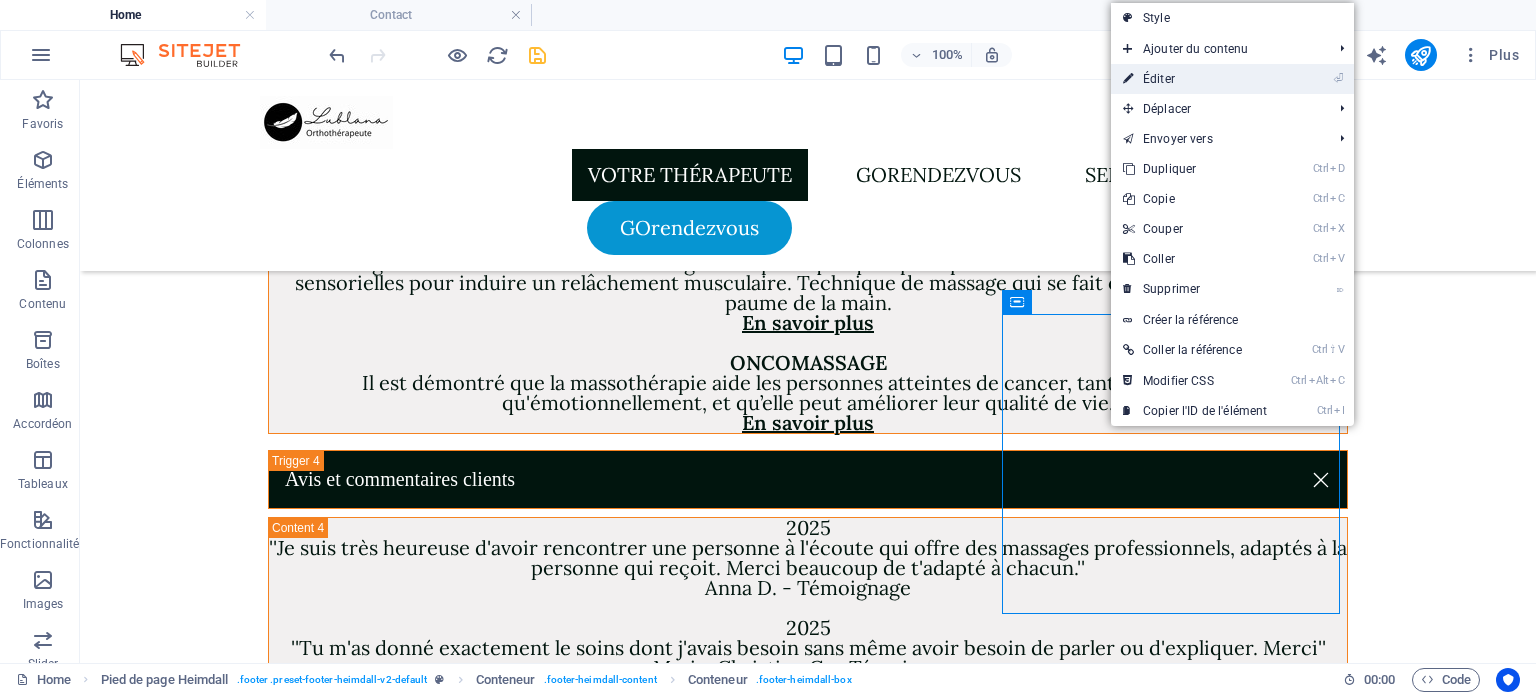 click on "⏎  Éditer" at bounding box center [1195, 79] 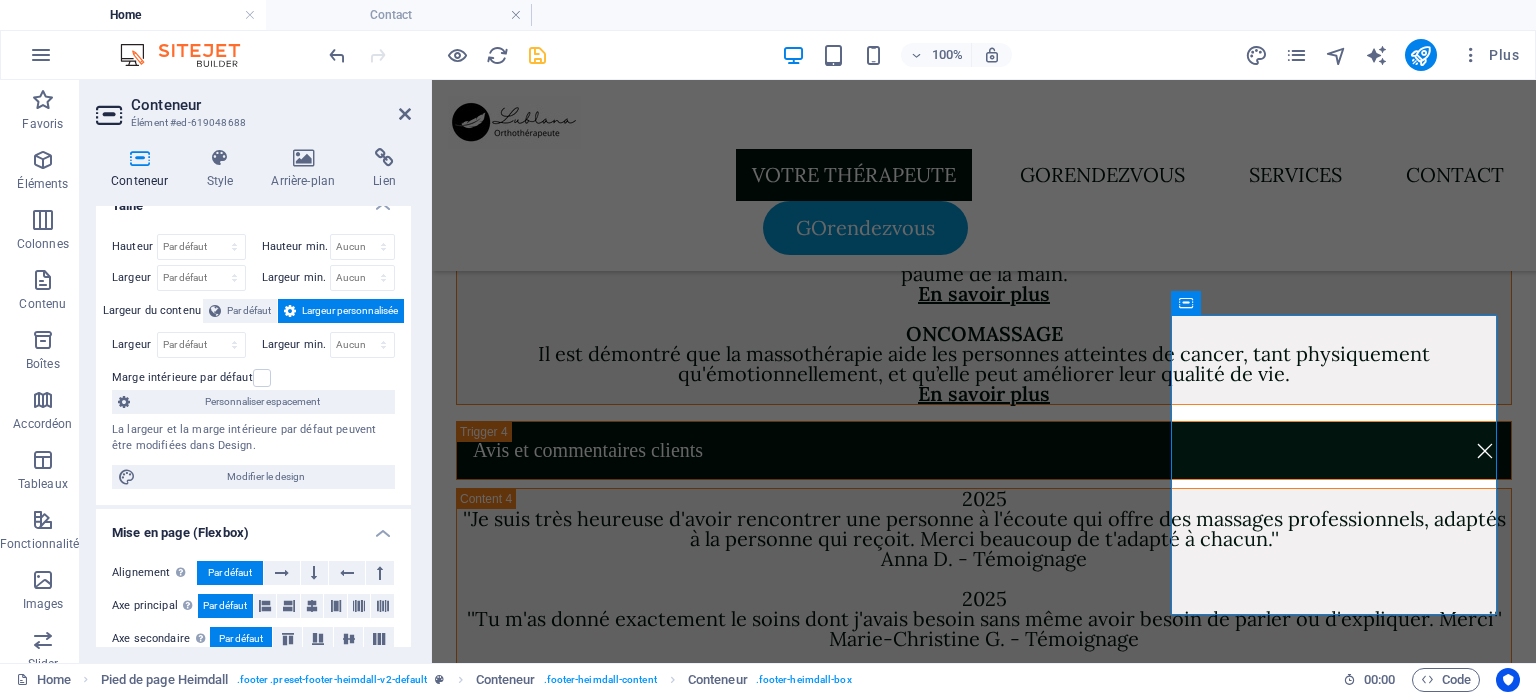 scroll, scrollTop: 0, scrollLeft: 0, axis: both 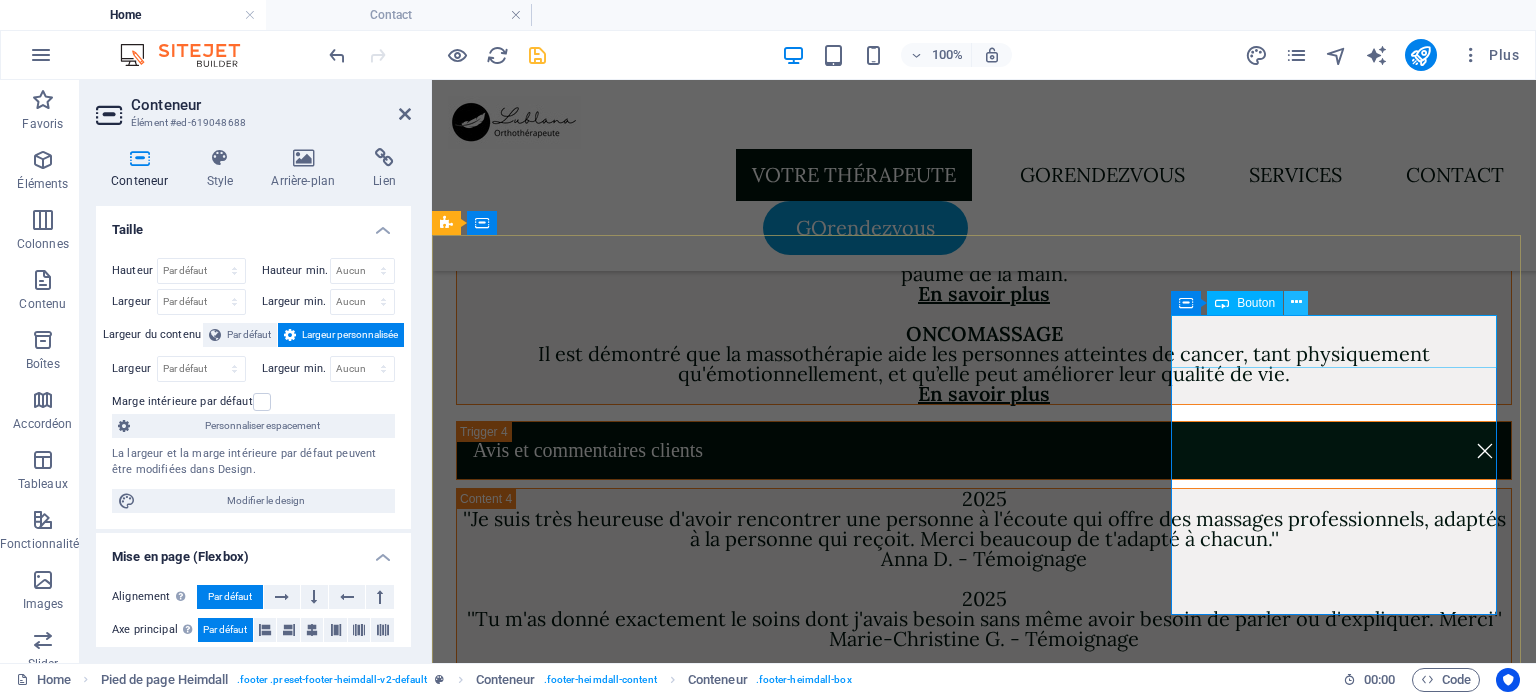 click at bounding box center (1296, 302) 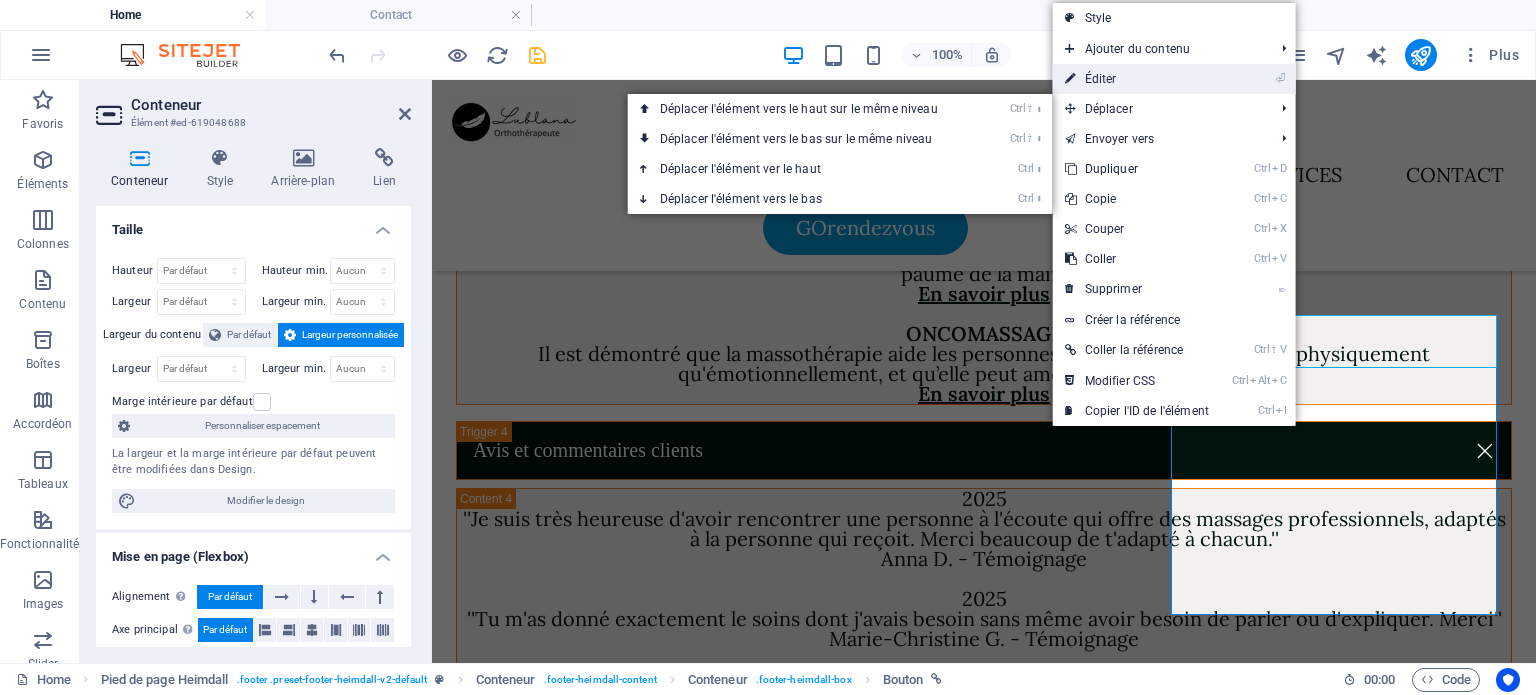 click on "⏎  Éditer" at bounding box center (1137, 79) 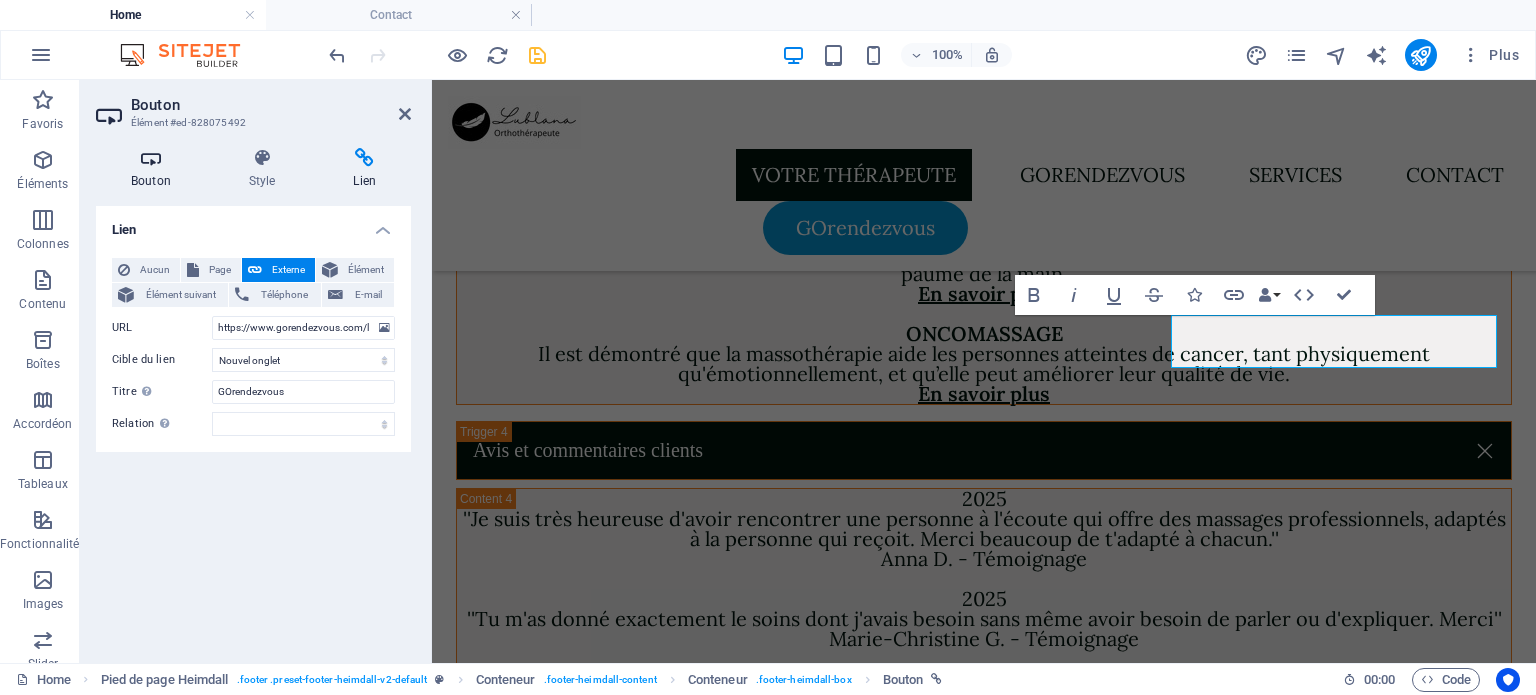 click at bounding box center [151, 158] 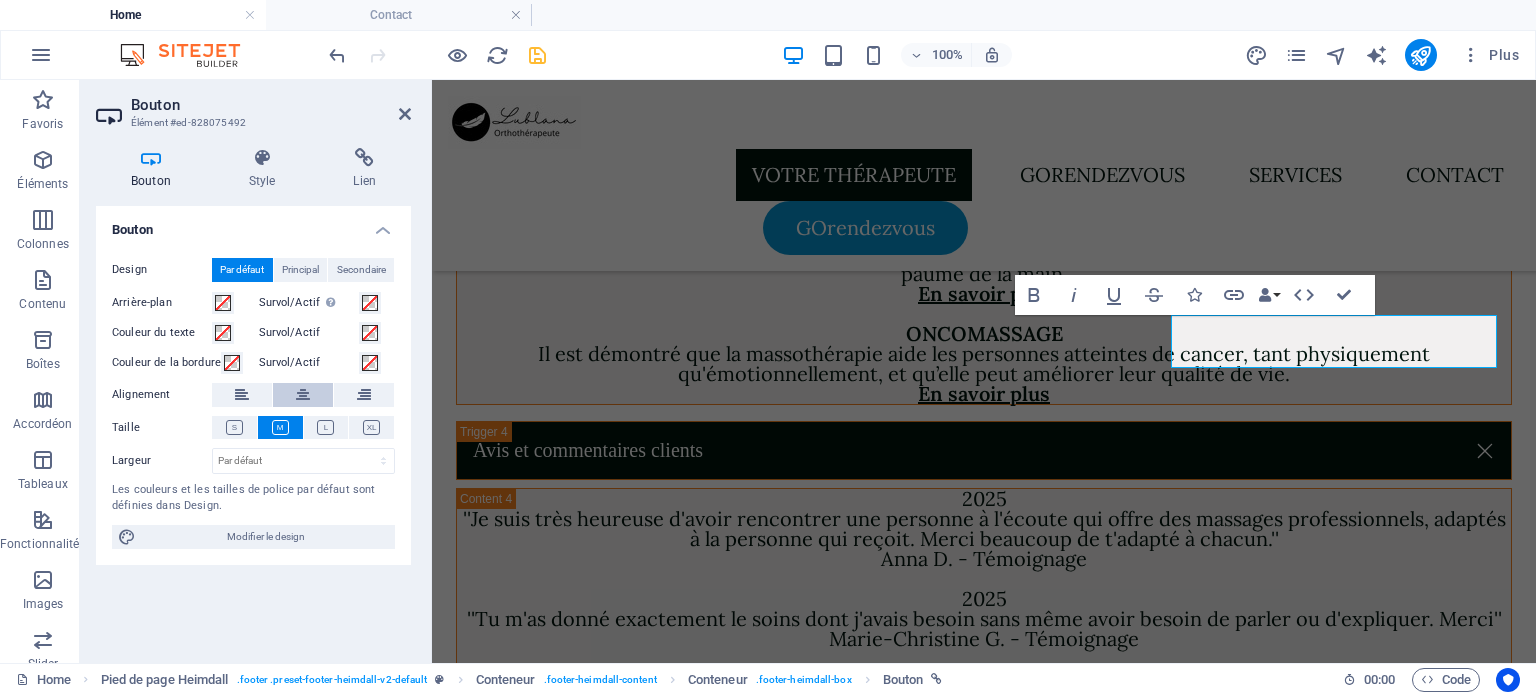click at bounding box center [303, 395] 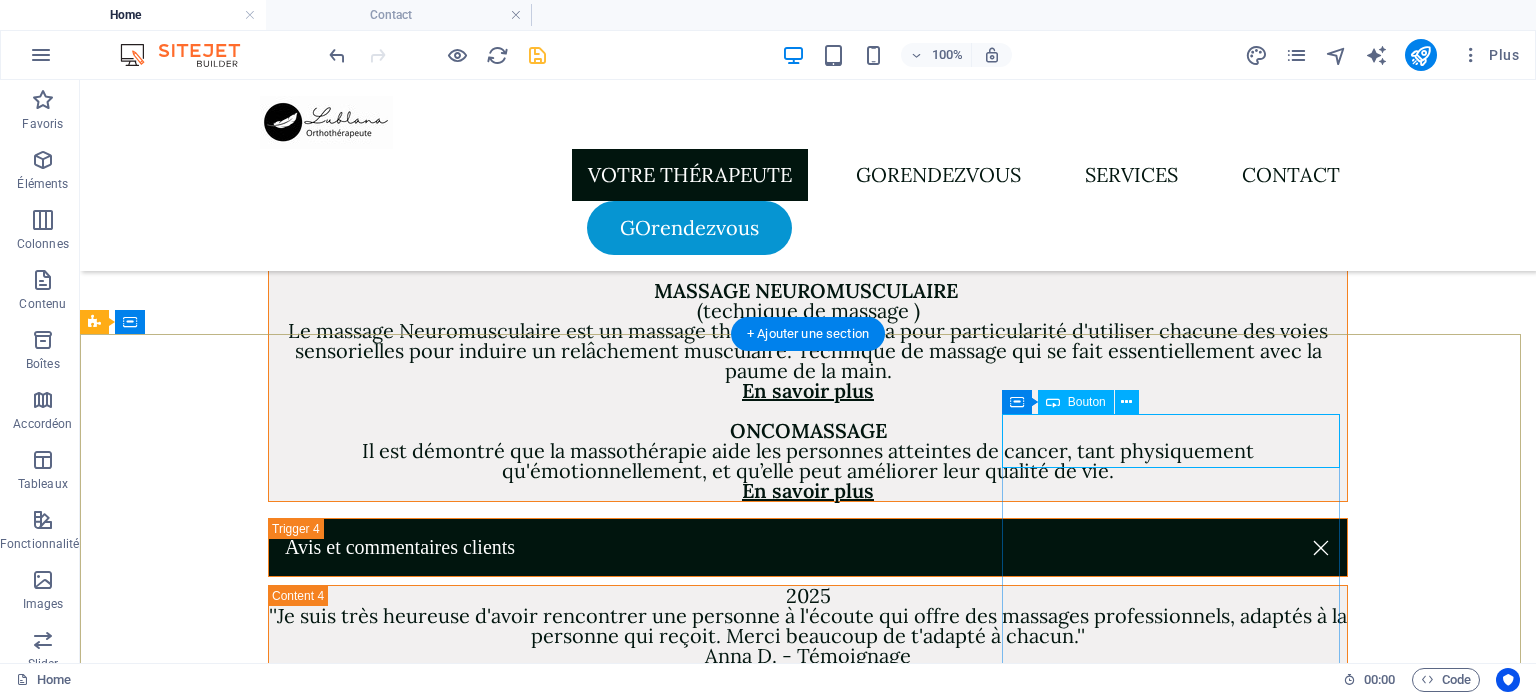 scroll, scrollTop: 6588, scrollLeft: 0, axis: vertical 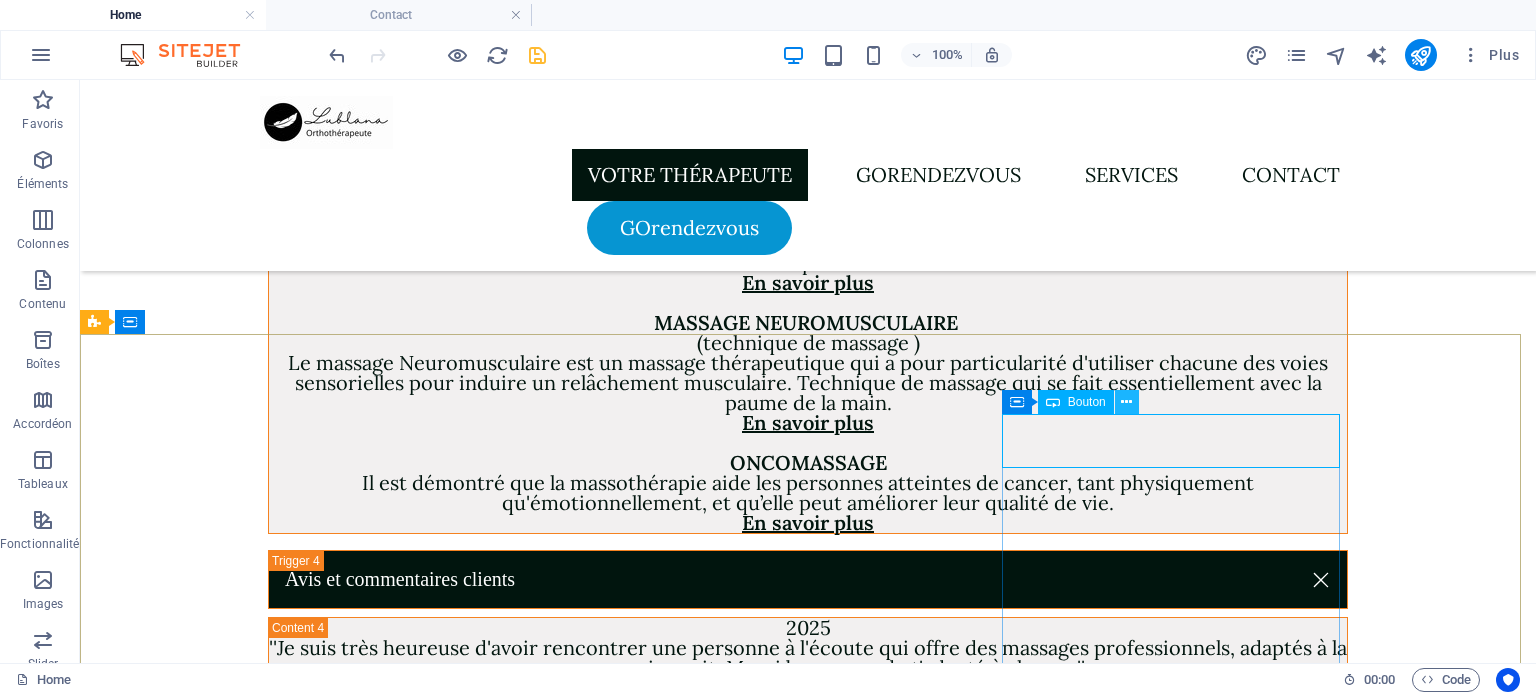 click at bounding box center [1126, 402] 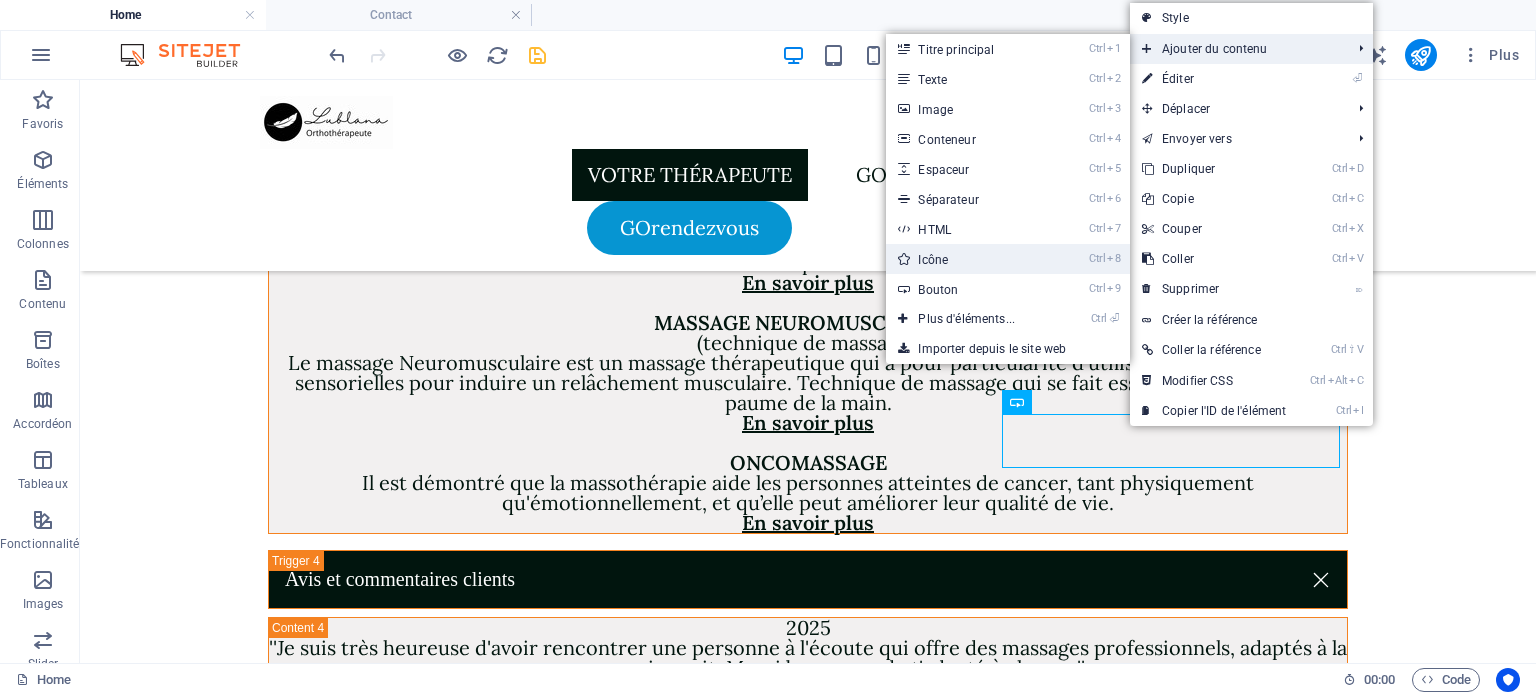 click on "Ctrl 8  Icône" at bounding box center [970, 259] 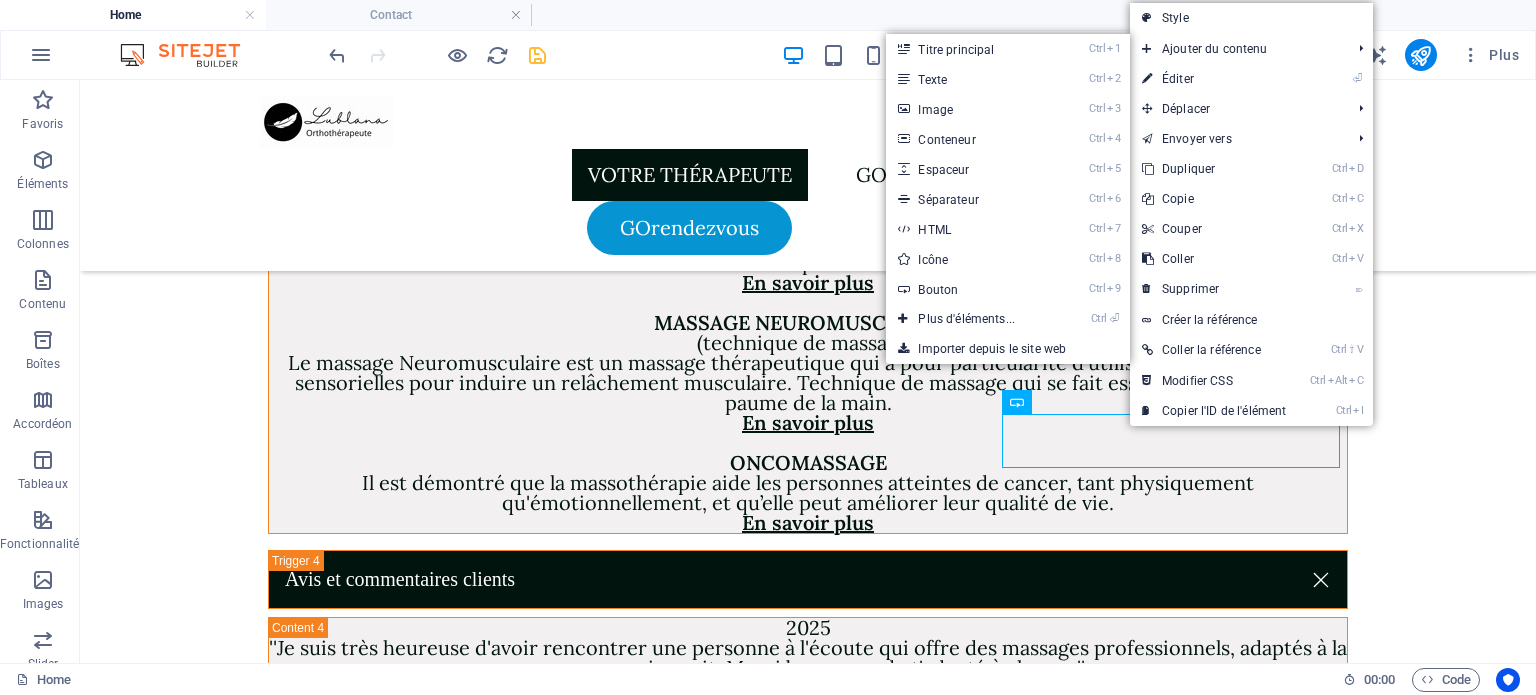 select on "xMidYMid" 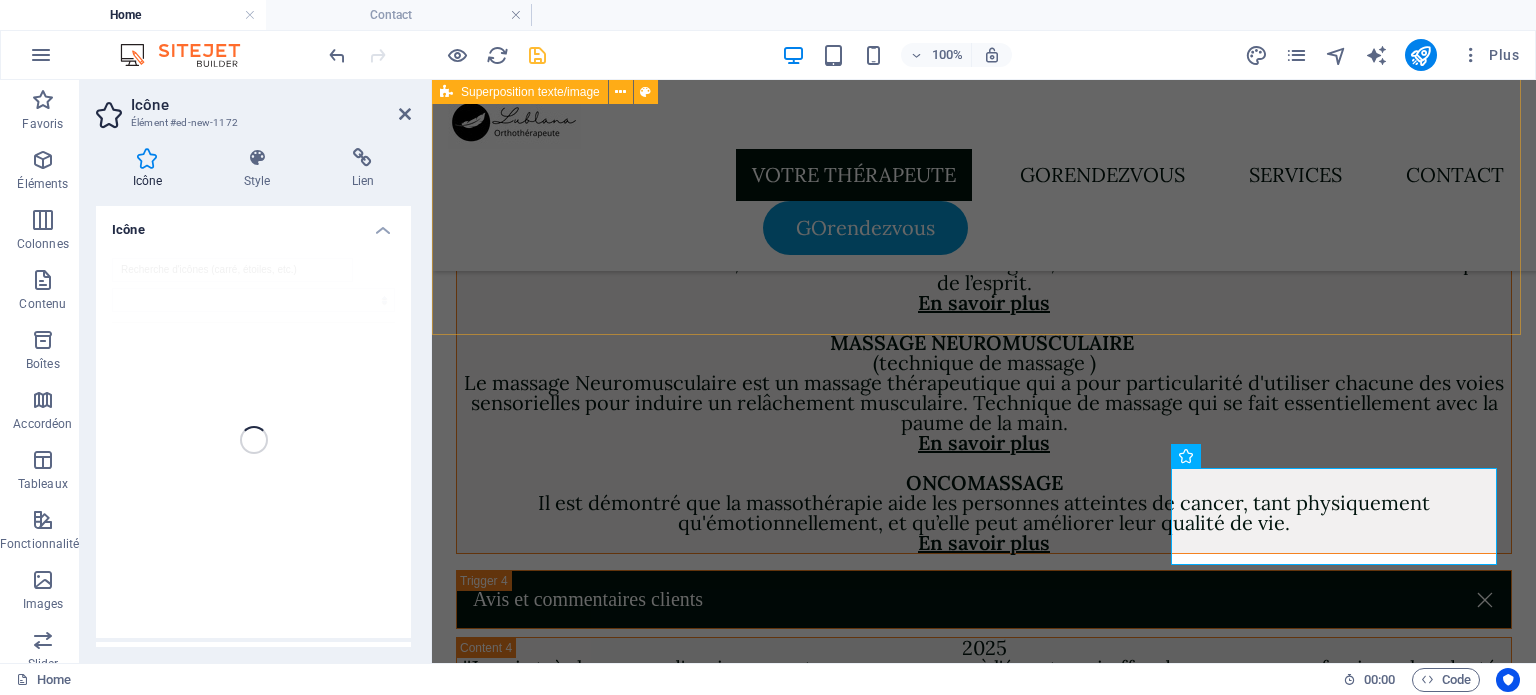 scroll, scrollTop: 6637, scrollLeft: 0, axis: vertical 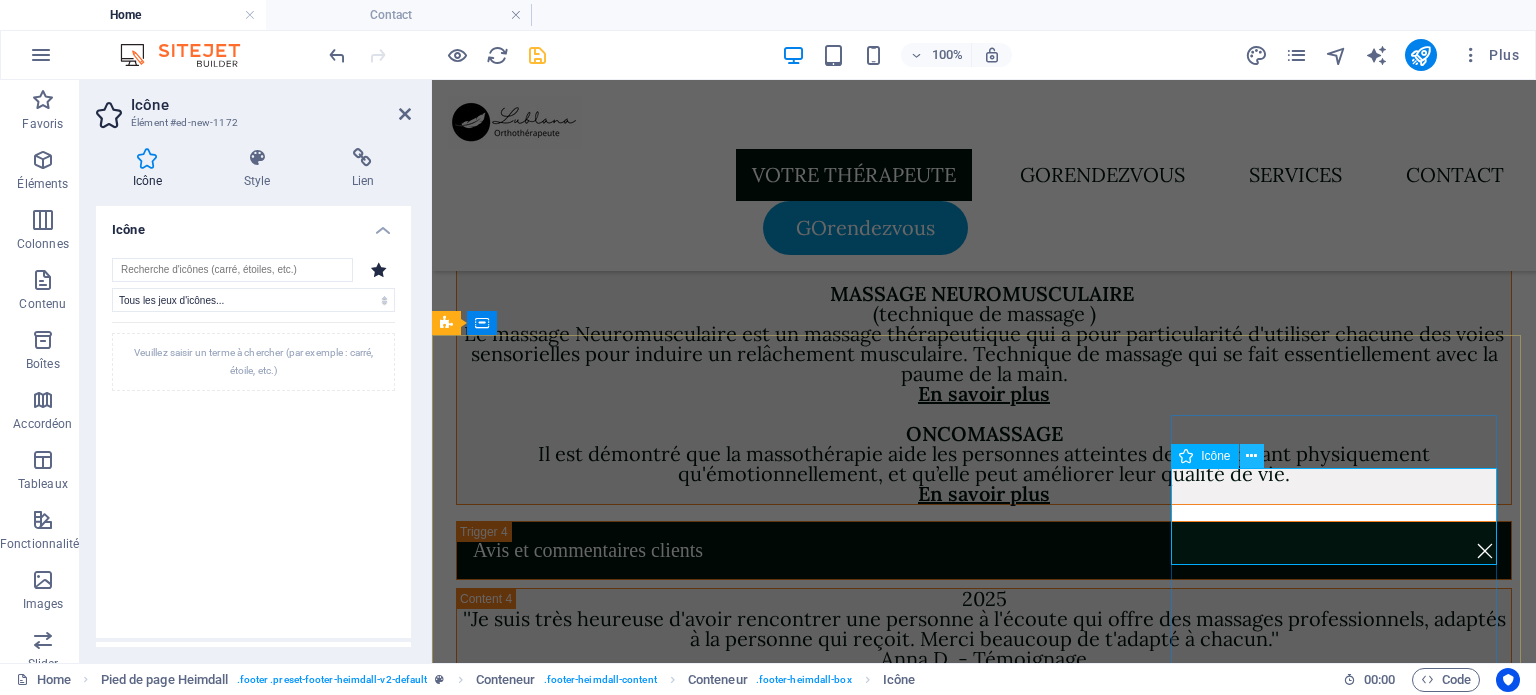click at bounding box center (1251, 456) 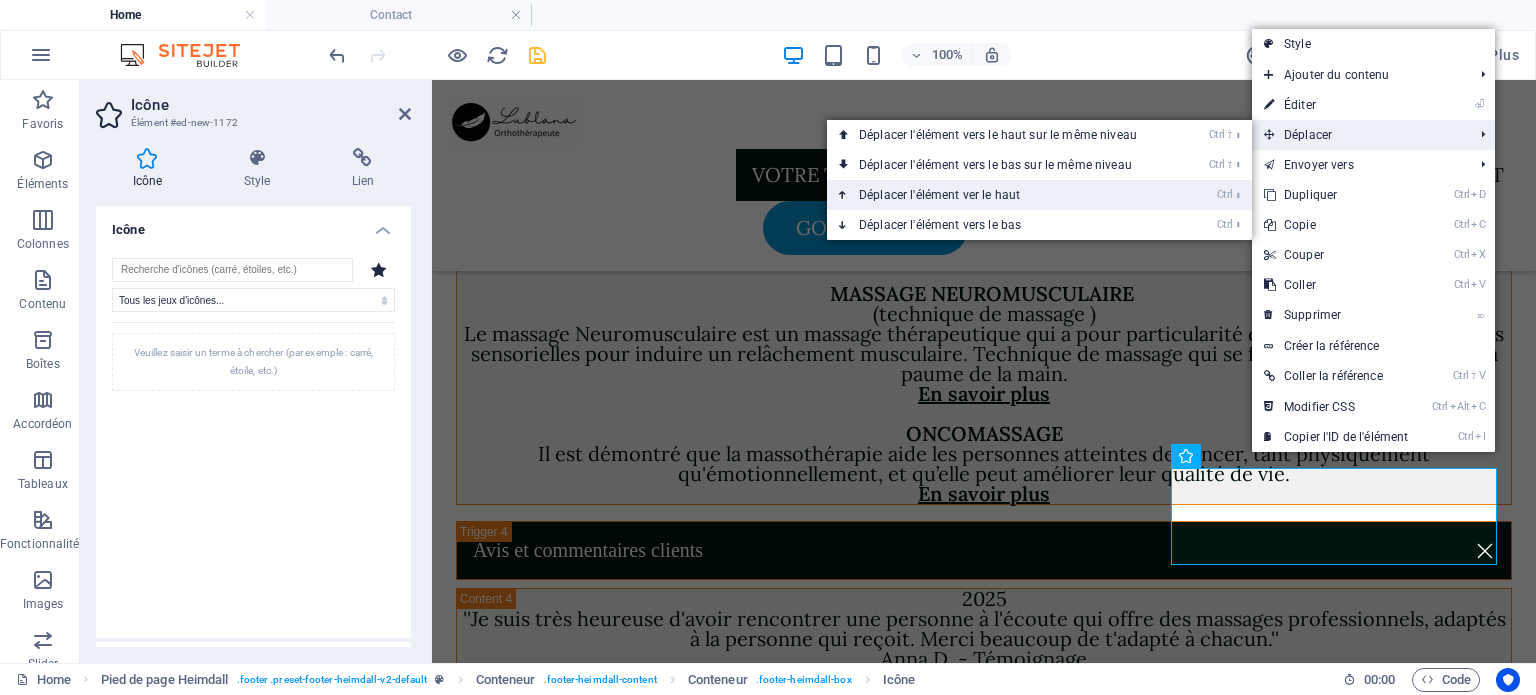 click on "Ctrl ⬆  Déplacer l'élément ver le haut" at bounding box center [1002, 195] 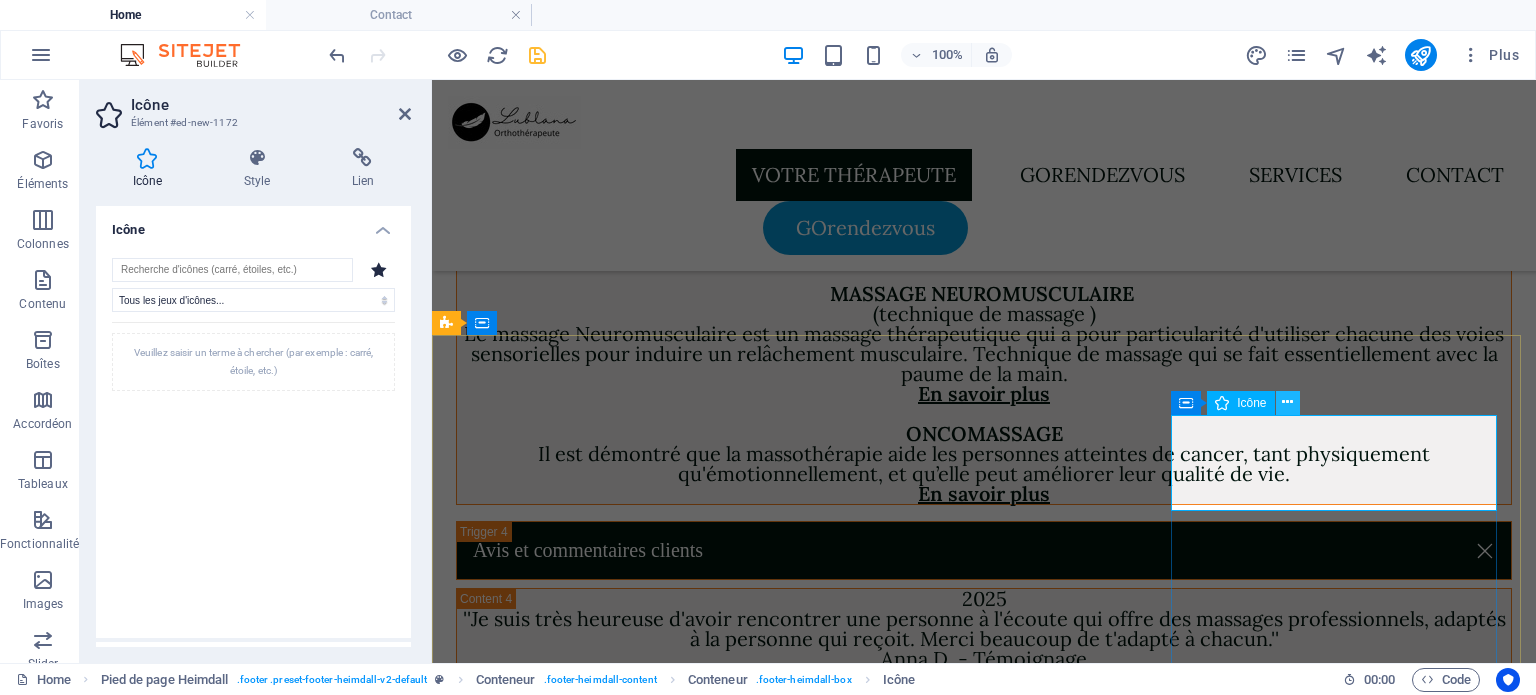 click at bounding box center (1287, 402) 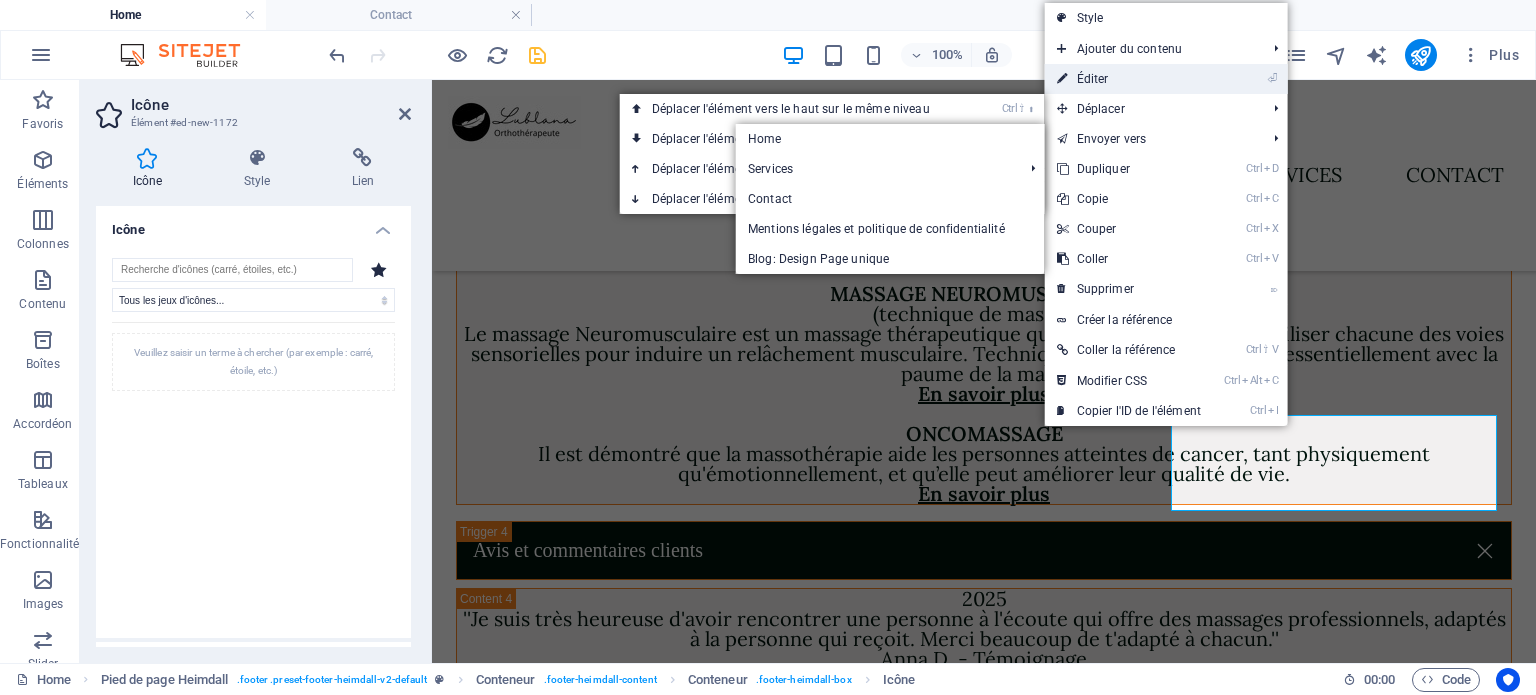 click on "⏎  Éditer" at bounding box center [1129, 79] 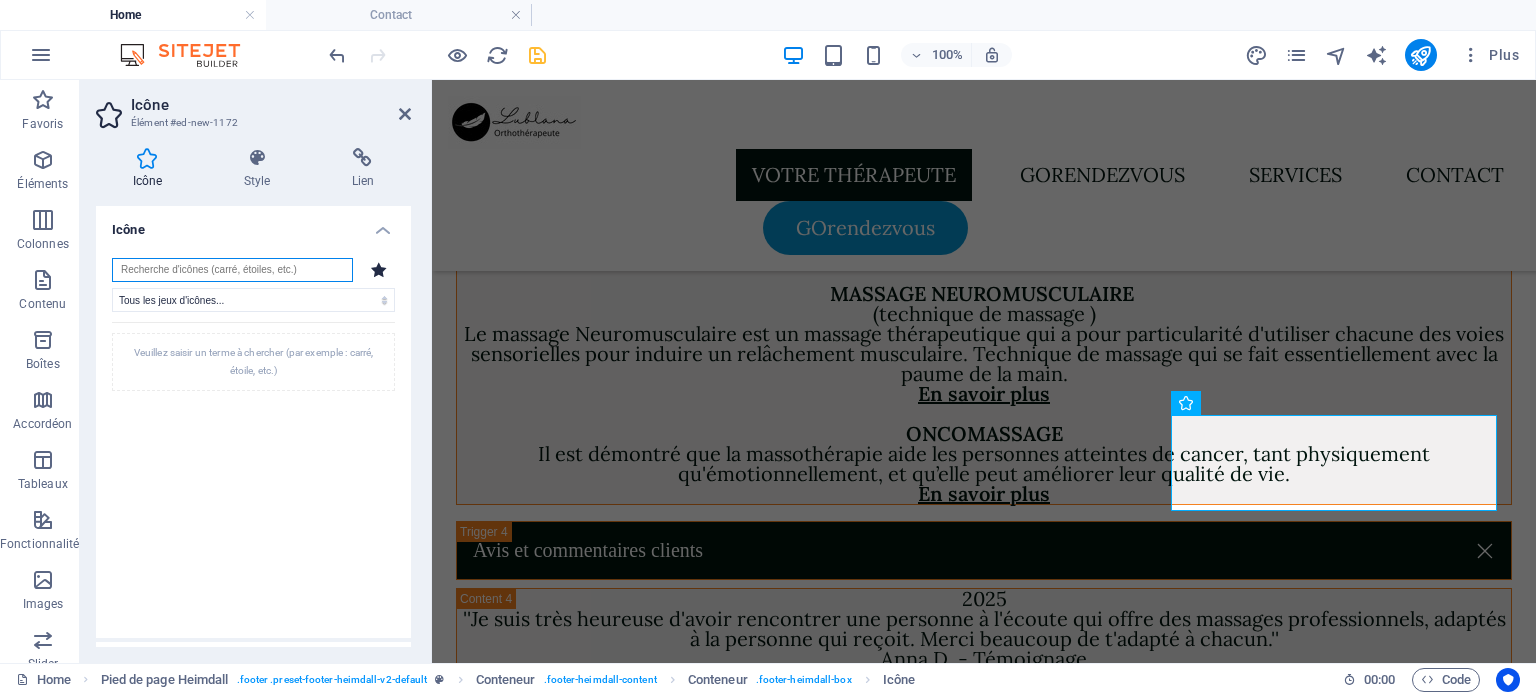click at bounding box center [232, 270] 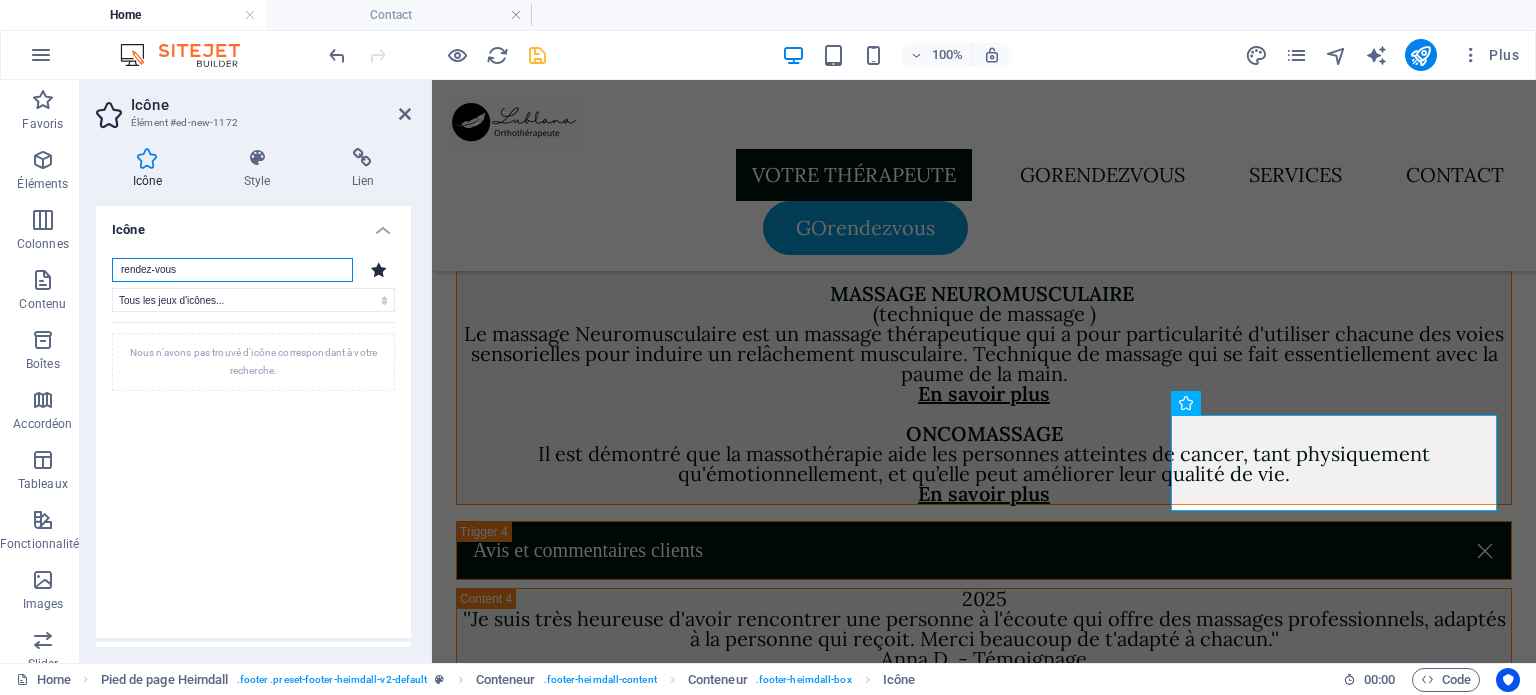 type on "rendez-vous" 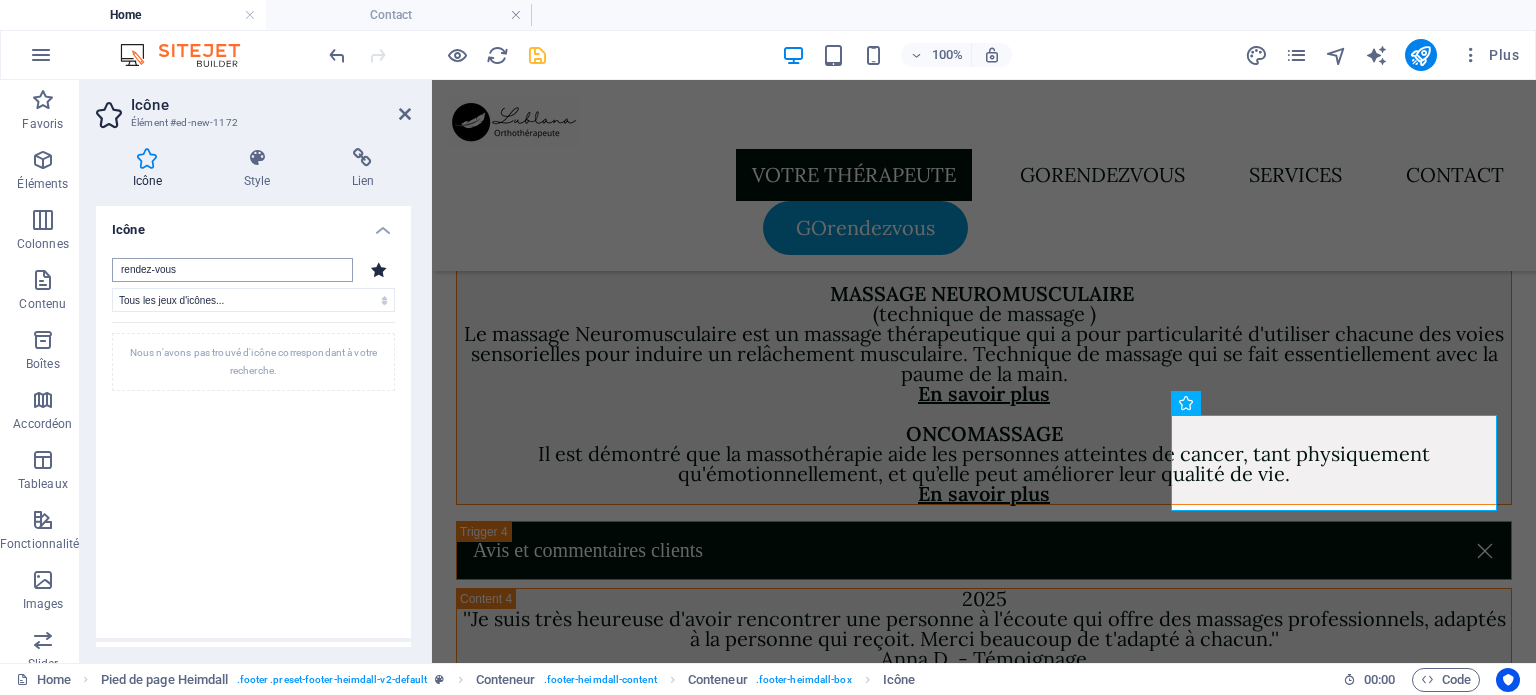 scroll, scrollTop: 6588, scrollLeft: 0, axis: vertical 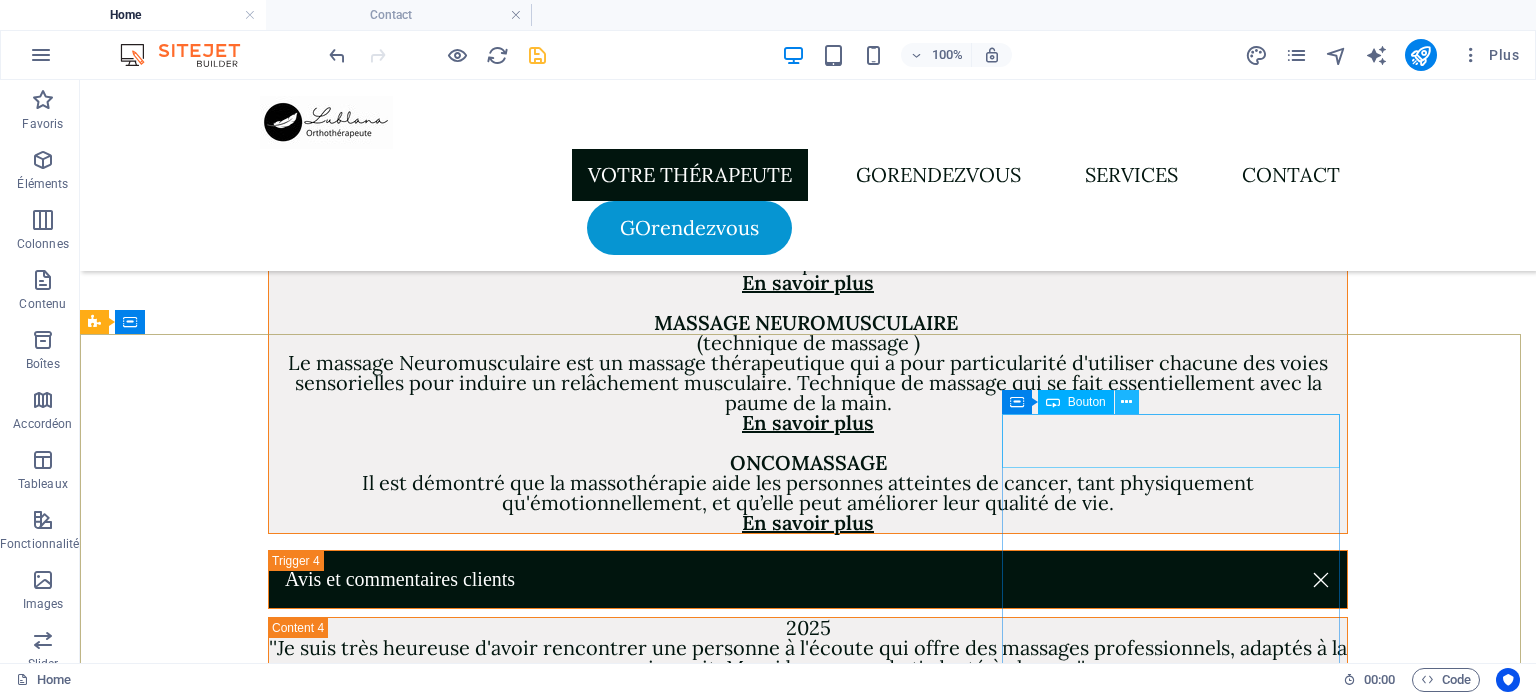 click at bounding box center [1126, 402] 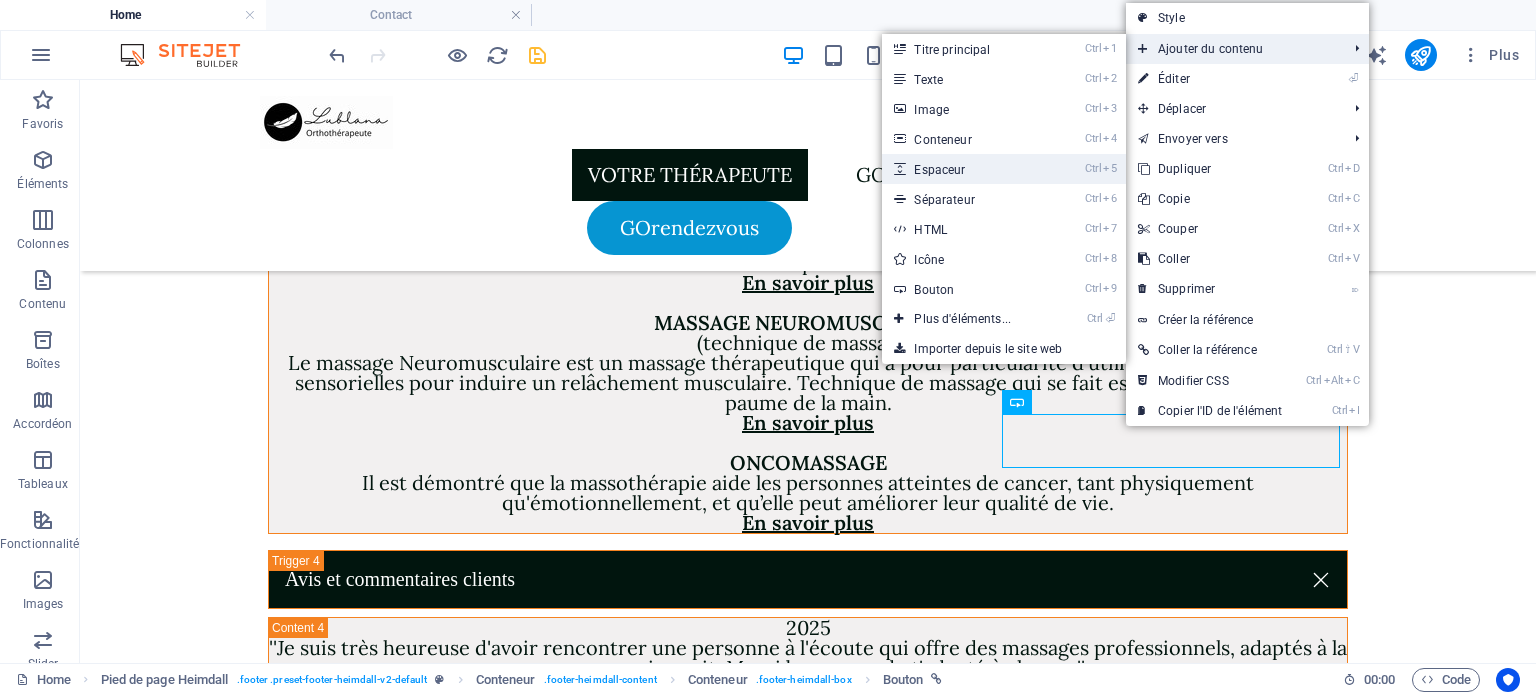 click on "Ctrl 5  Espaceur" at bounding box center (966, 169) 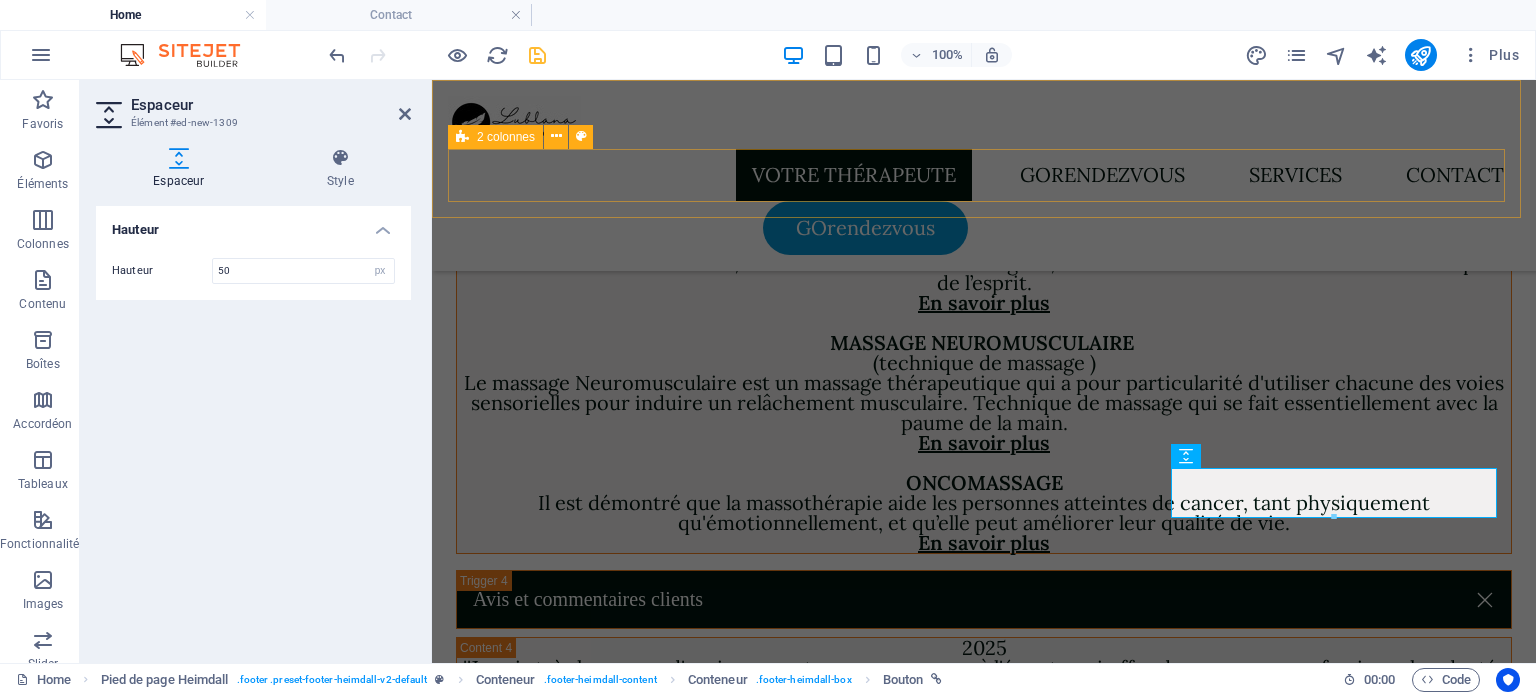 scroll, scrollTop: 6637, scrollLeft: 0, axis: vertical 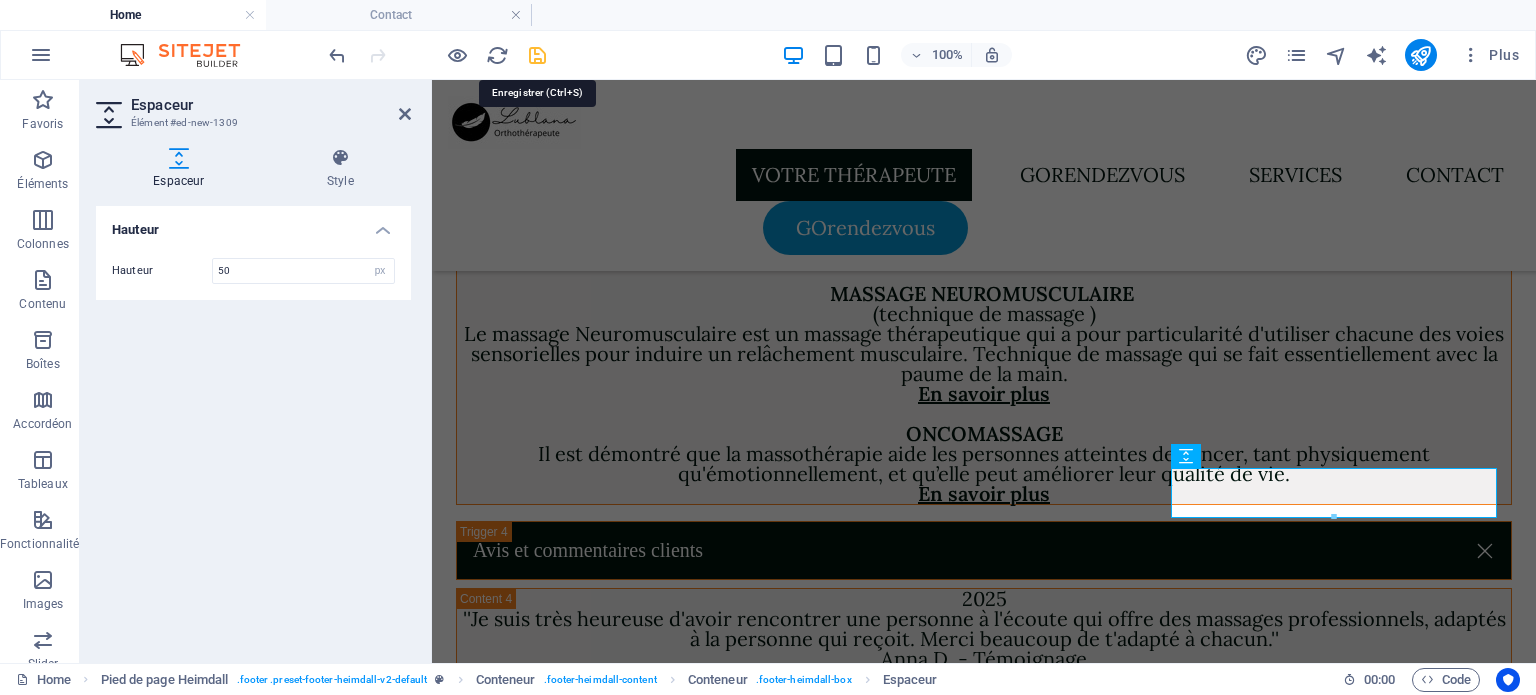 click at bounding box center [537, 55] 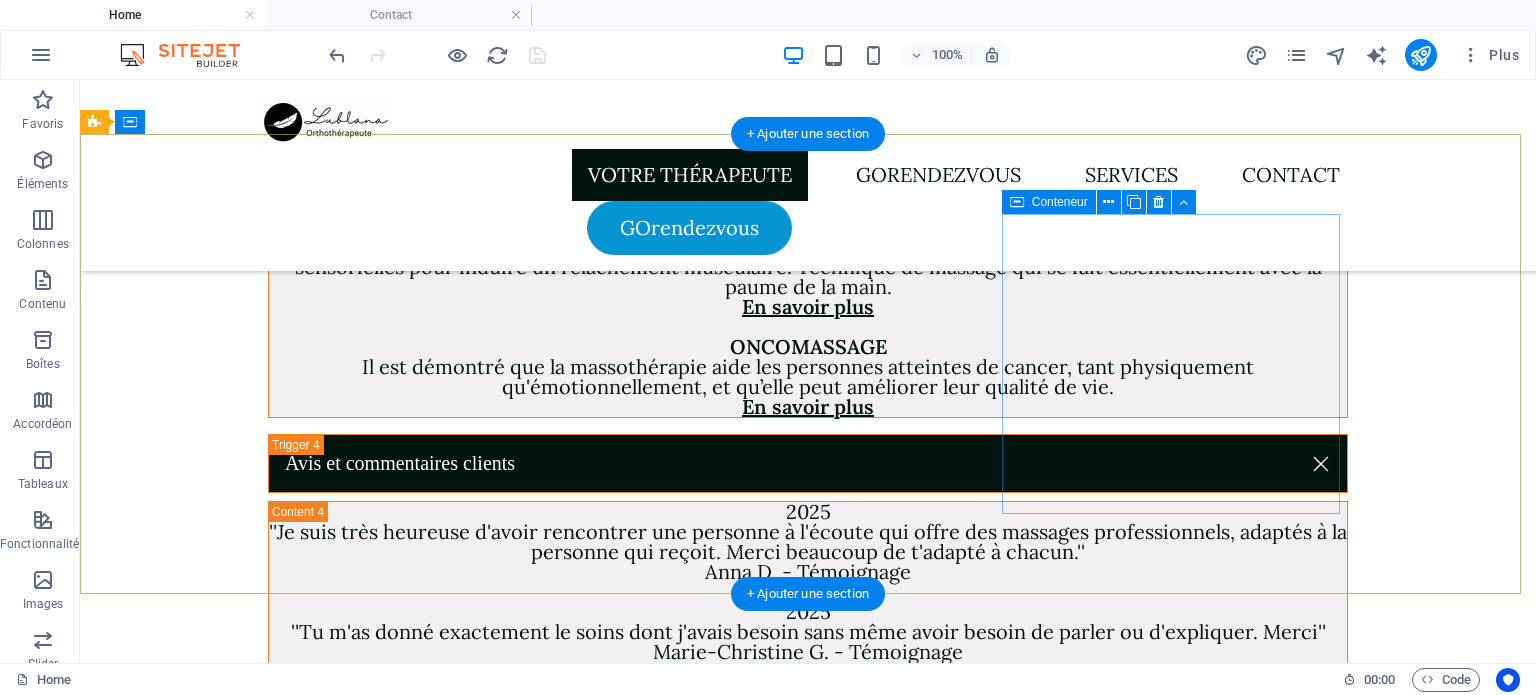 scroll, scrollTop: 6688, scrollLeft: 0, axis: vertical 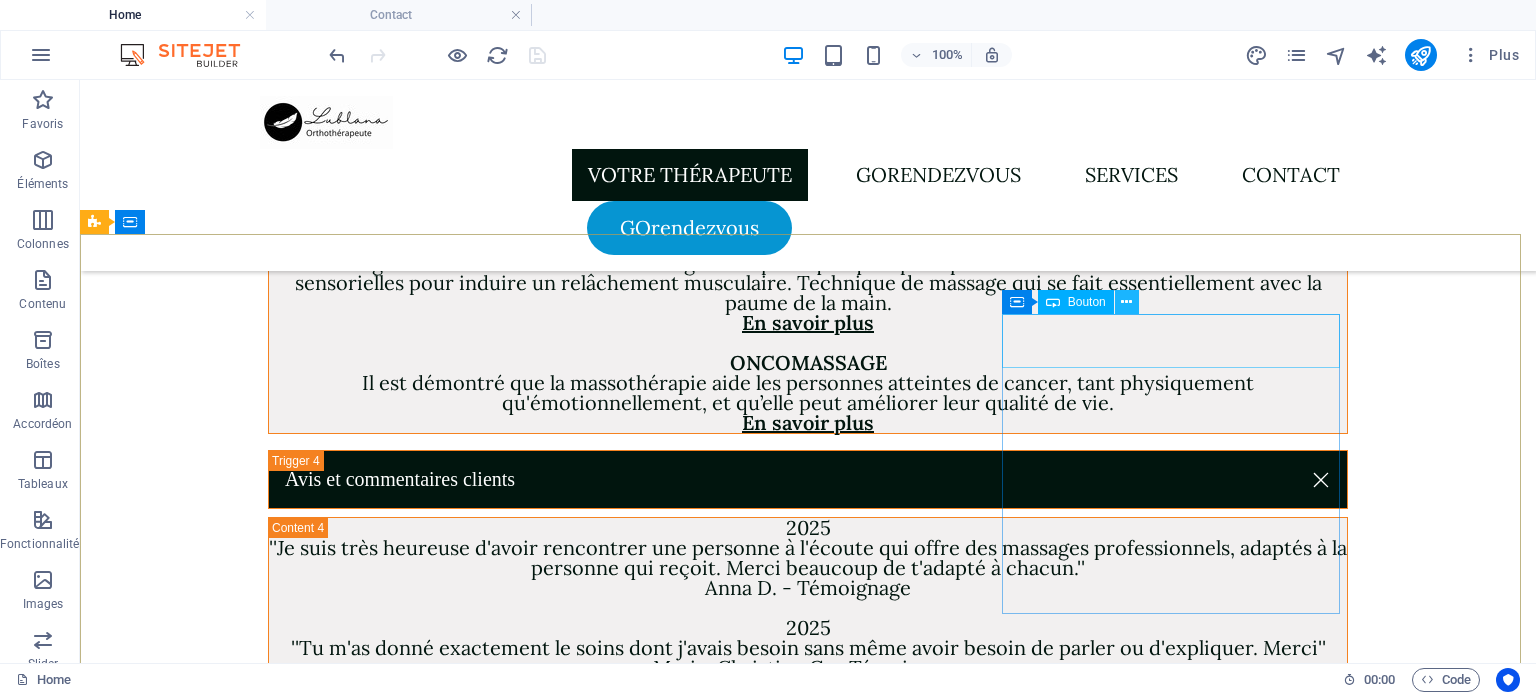click at bounding box center [1126, 302] 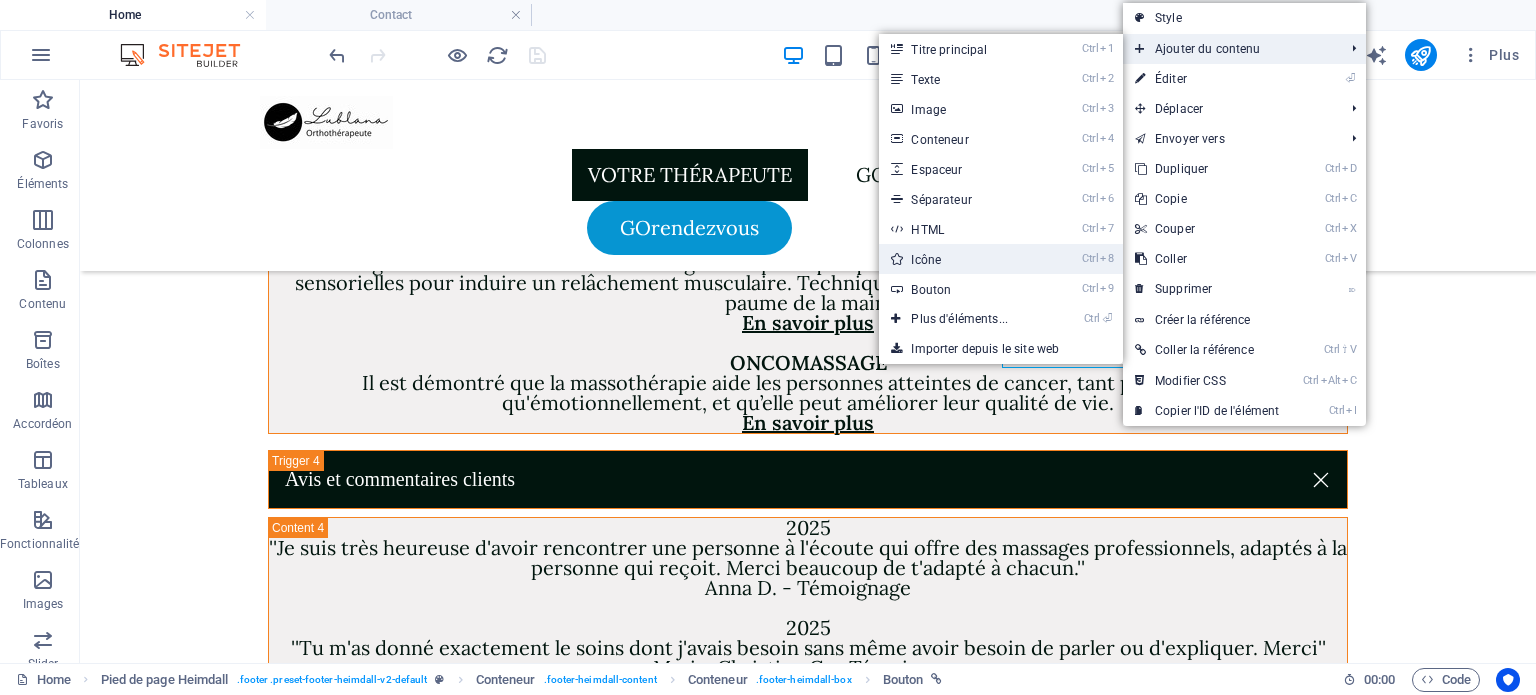 click on "Ctrl 8  Icône" at bounding box center [963, 259] 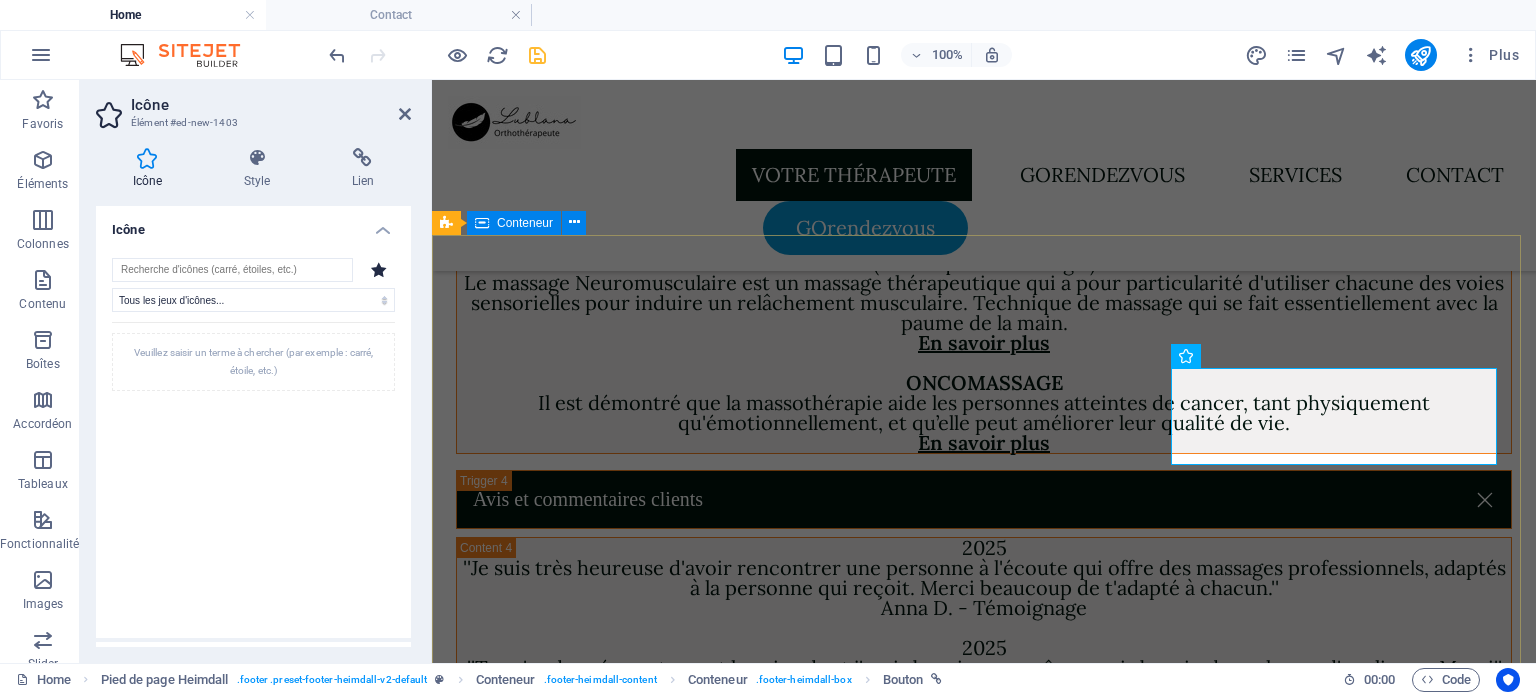 scroll, scrollTop: 6737, scrollLeft: 0, axis: vertical 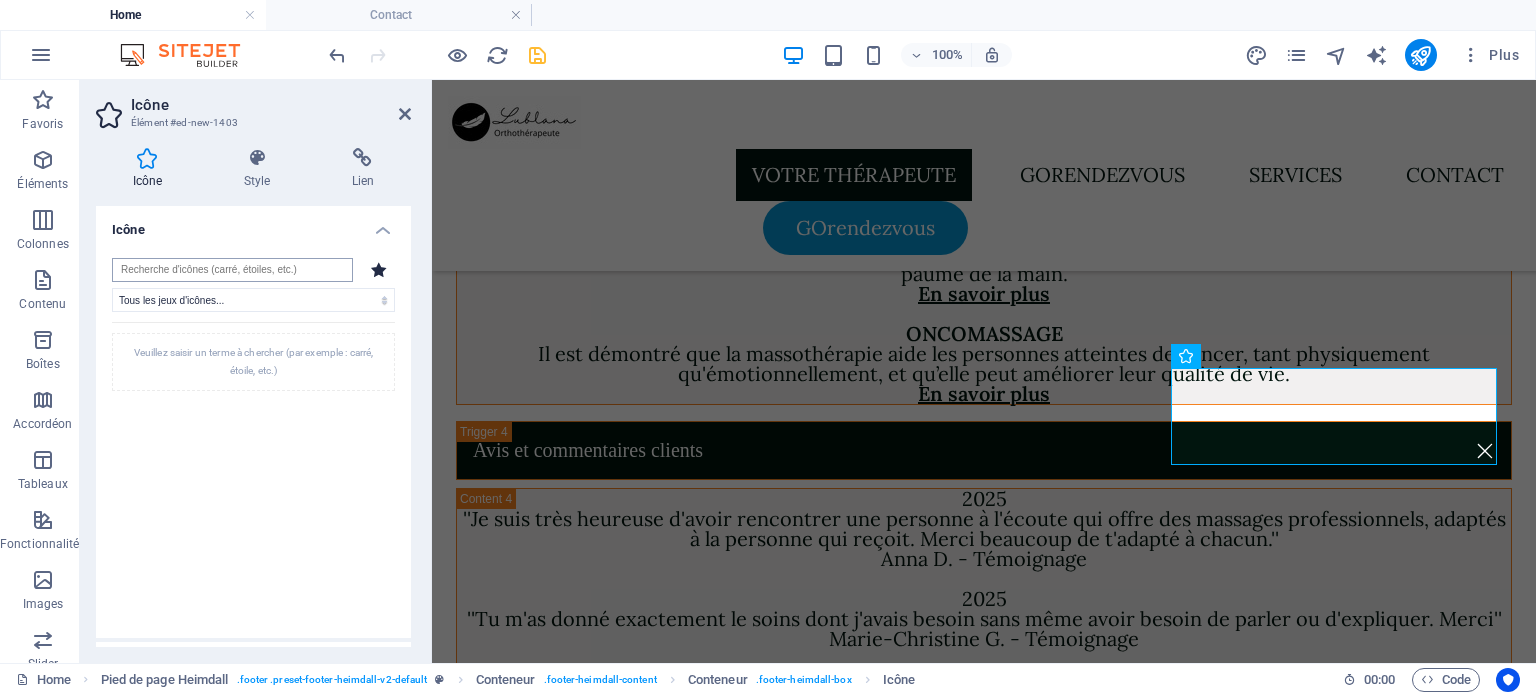 click at bounding box center [232, 270] 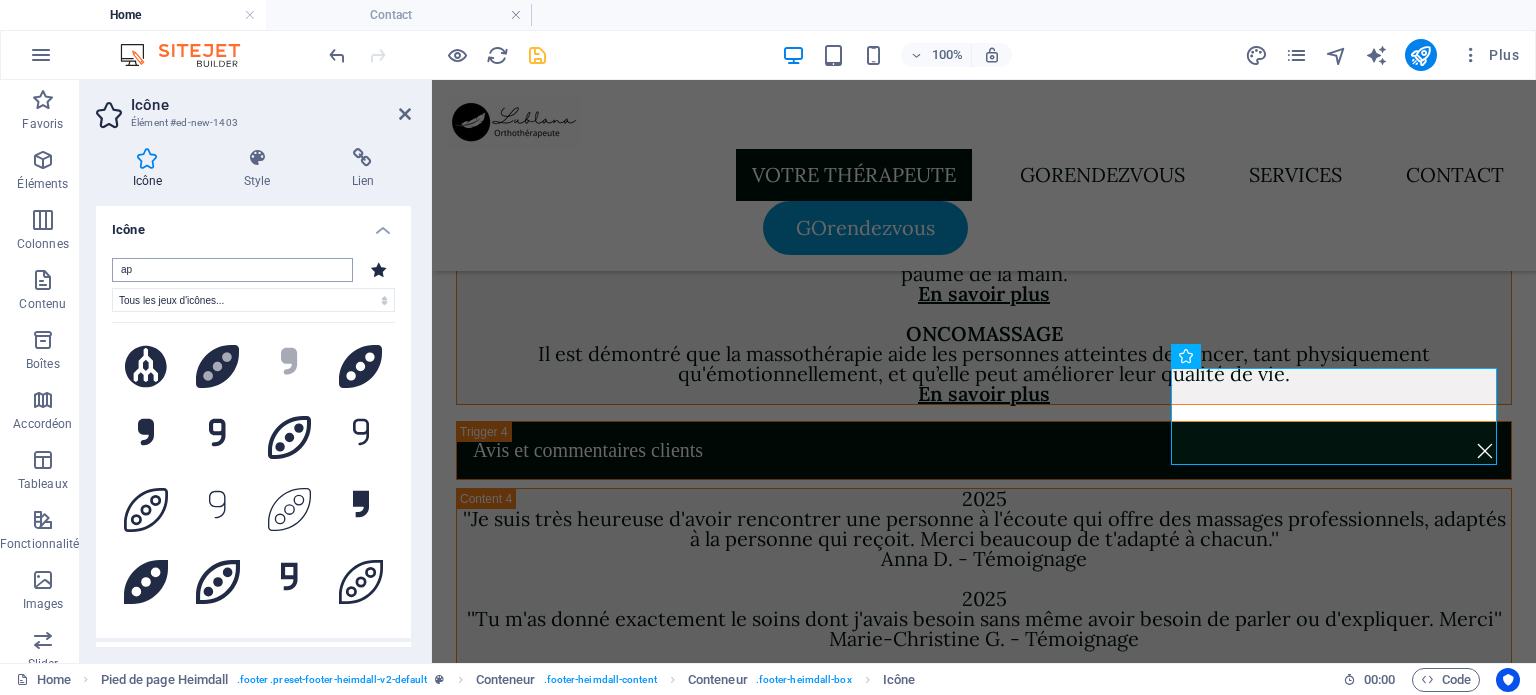 type on "a" 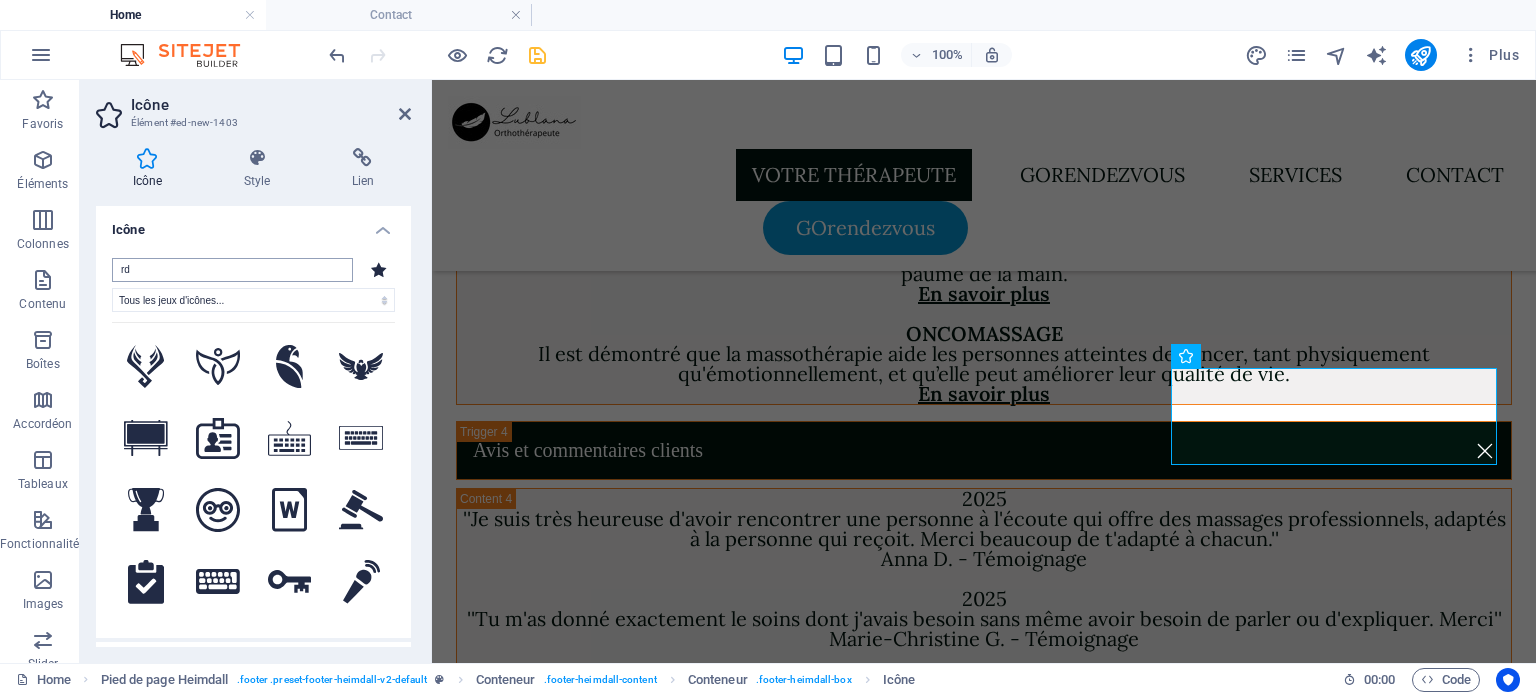 type on "r" 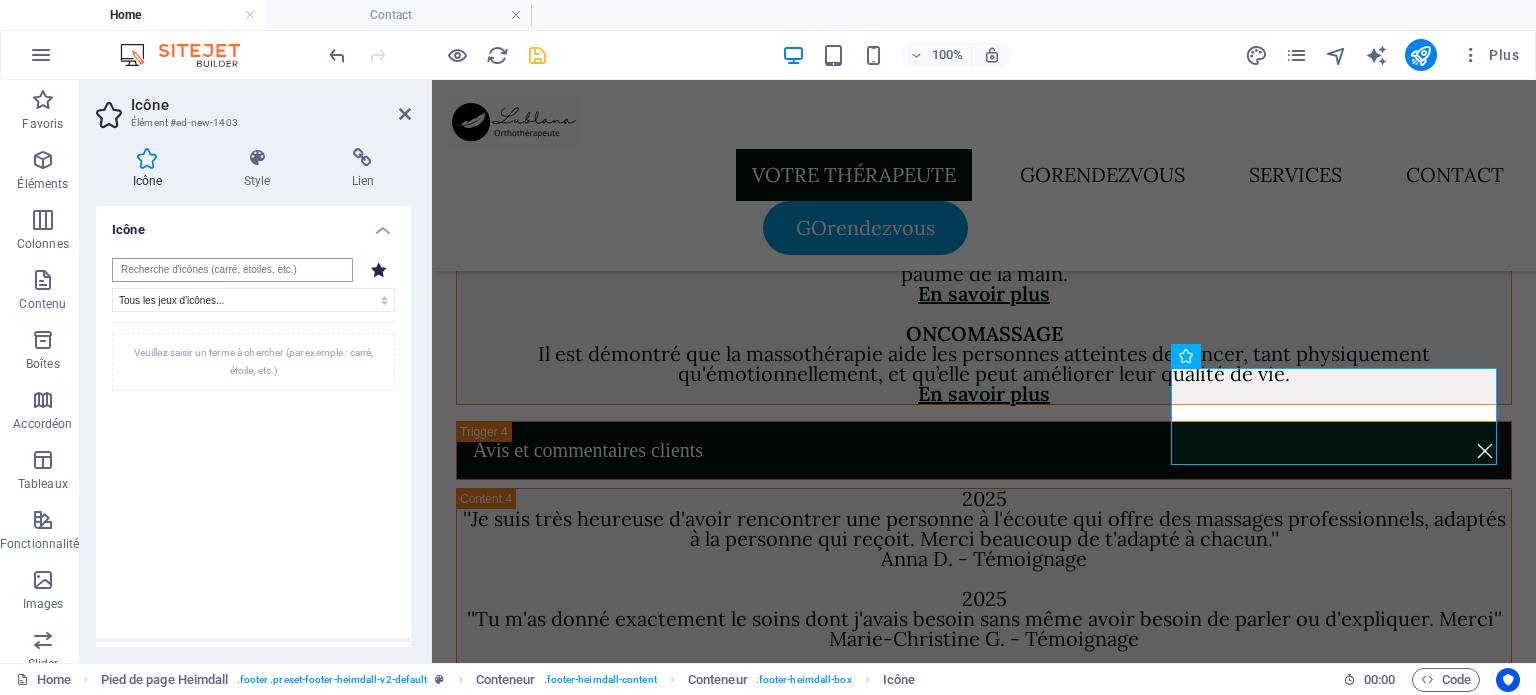 type on "c" 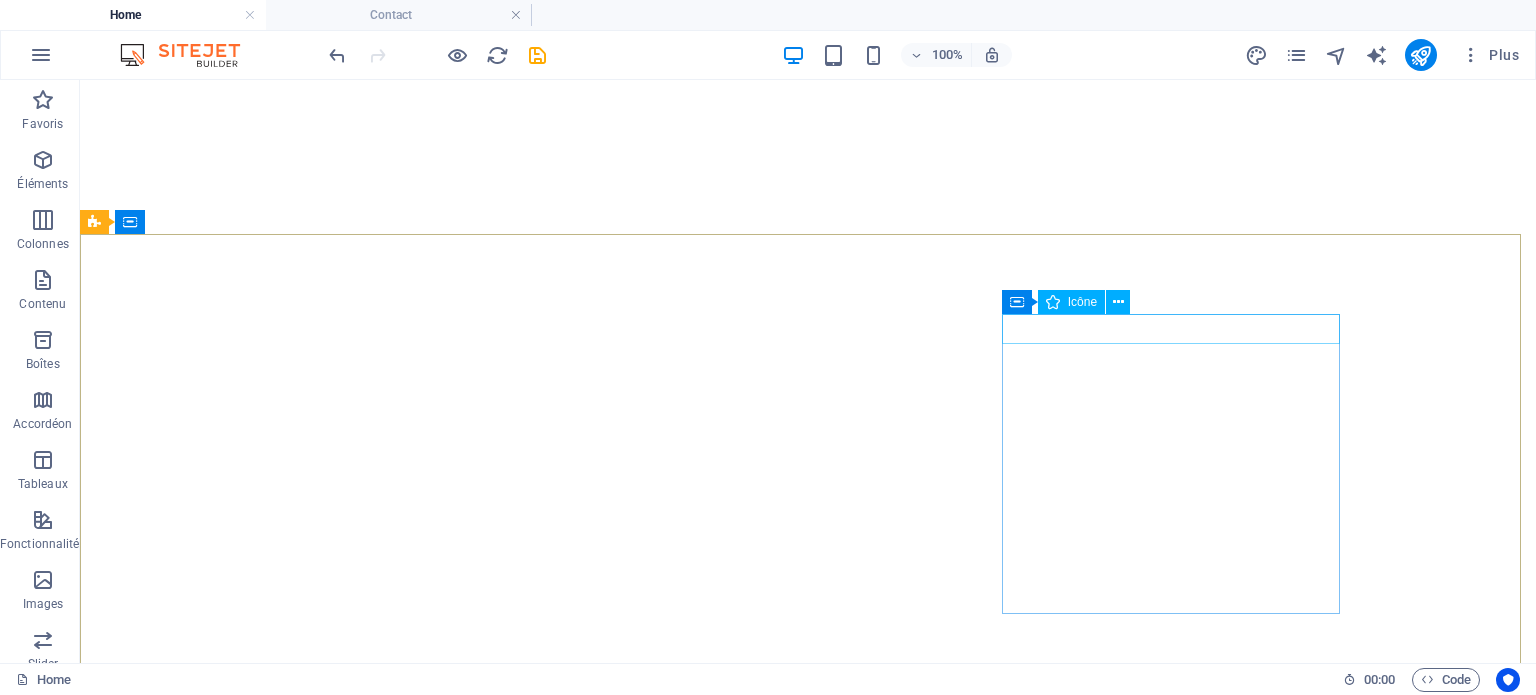 scroll, scrollTop: 0, scrollLeft: 0, axis: both 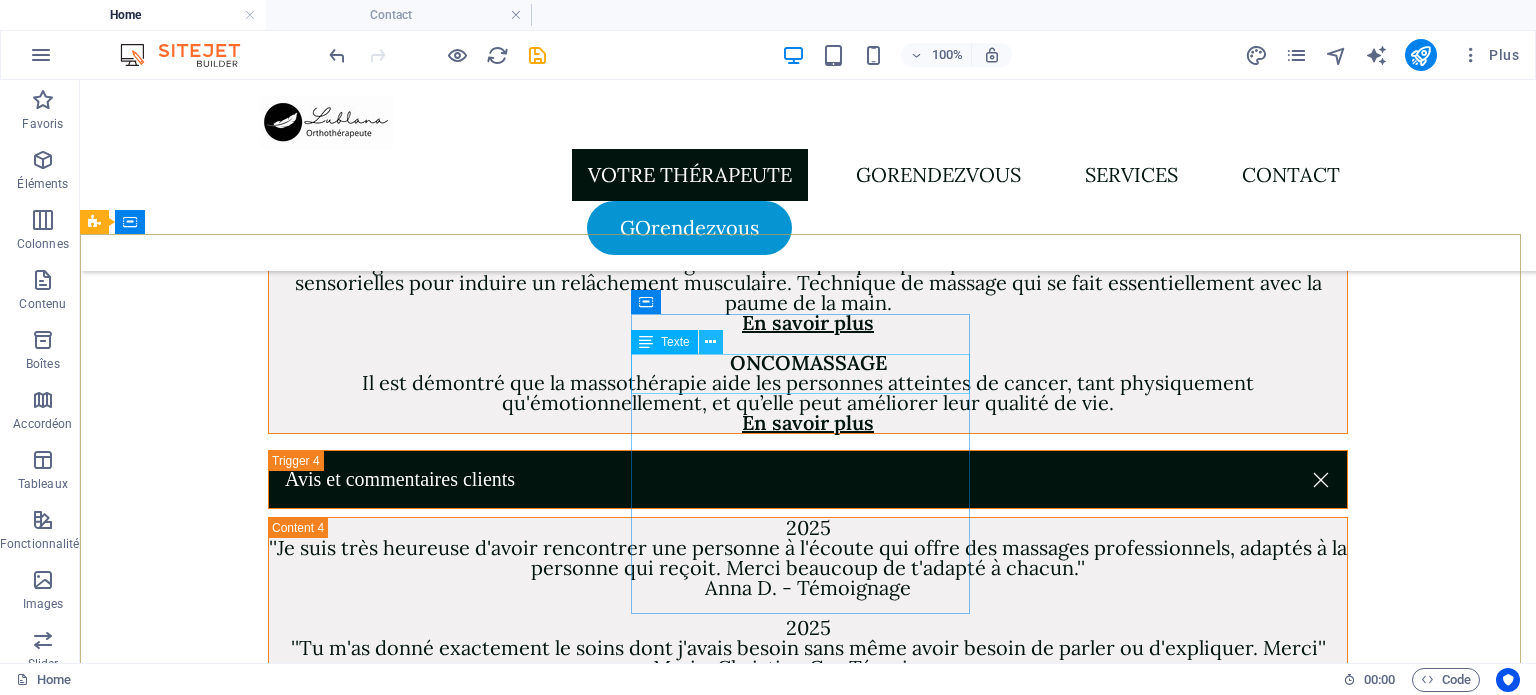 click at bounding box center (710, 342) 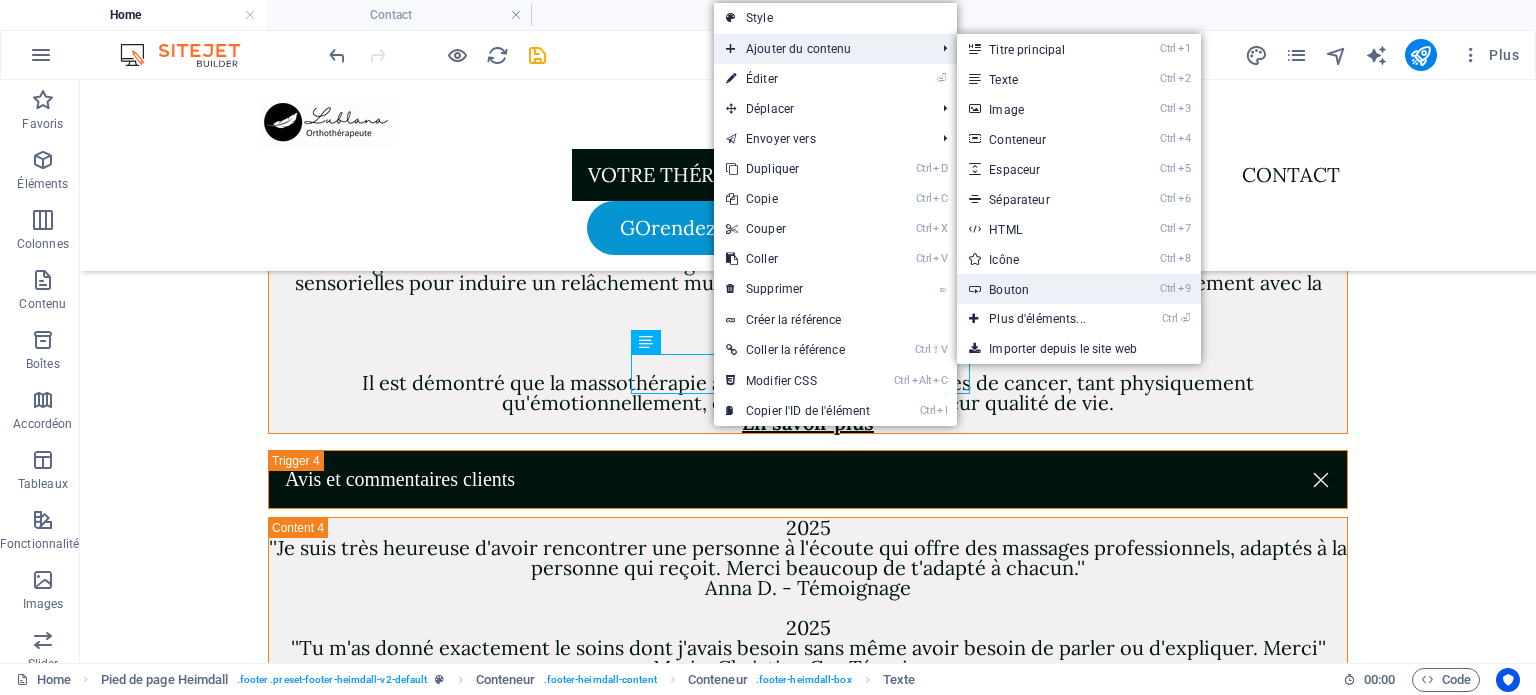 click on "Ctrl 9  Bouton" at bounding box center [1041, 289] 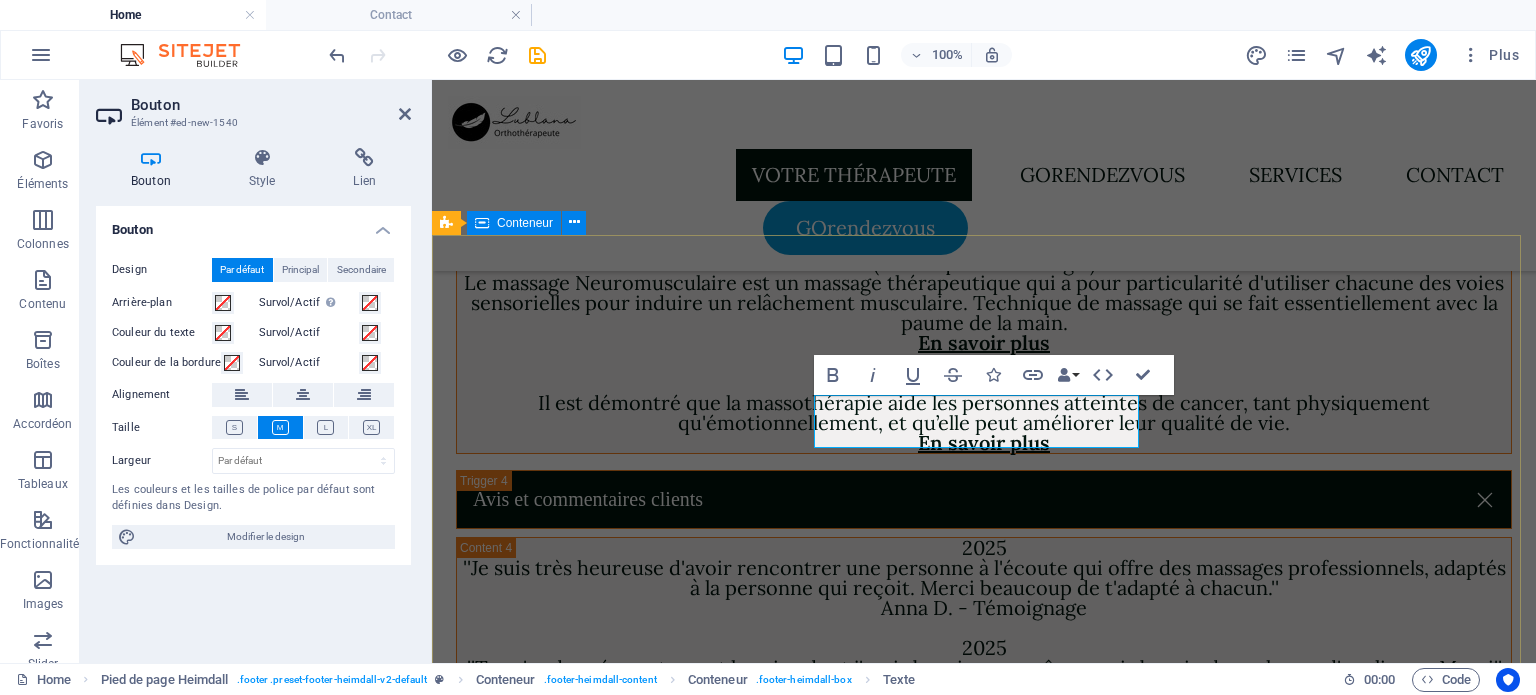 scroll, scrollTop: 6737, scrollLeft: 0, axis: vertical 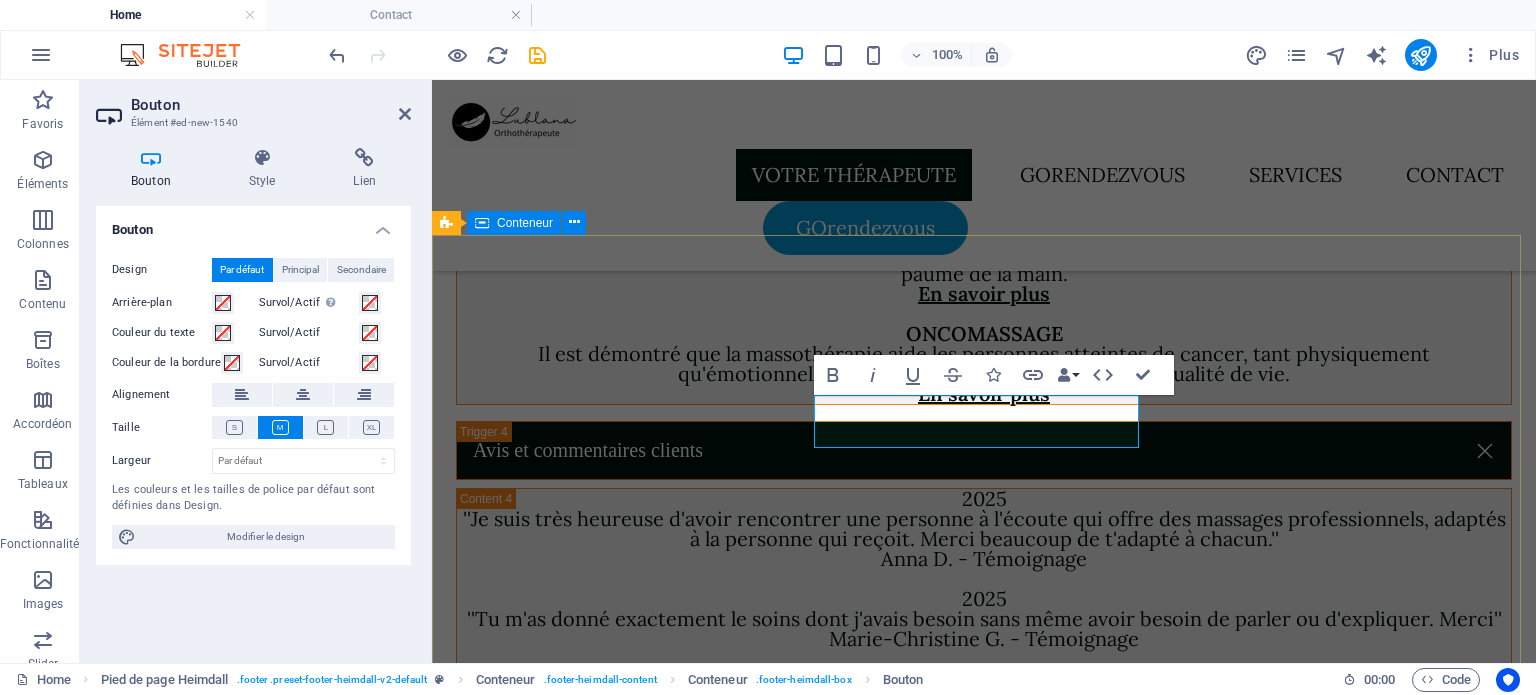 type 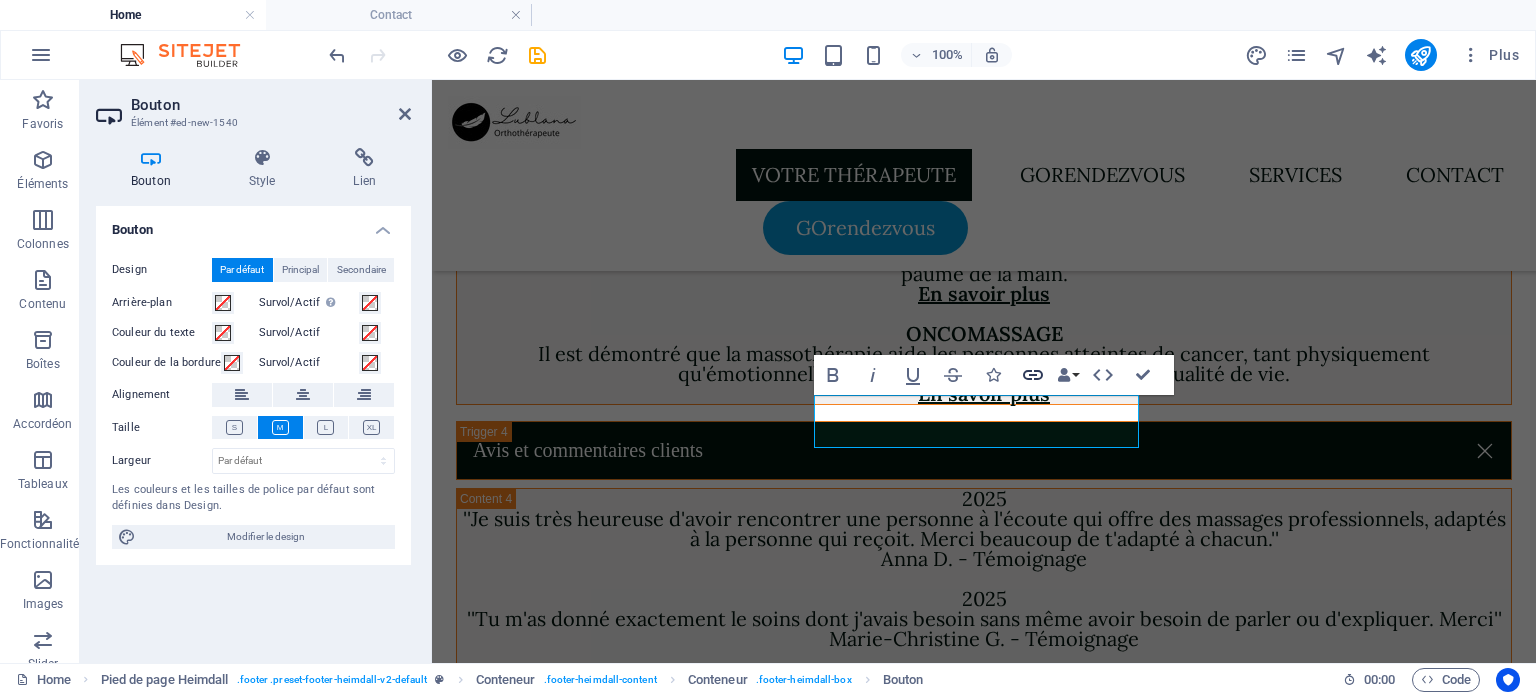 click 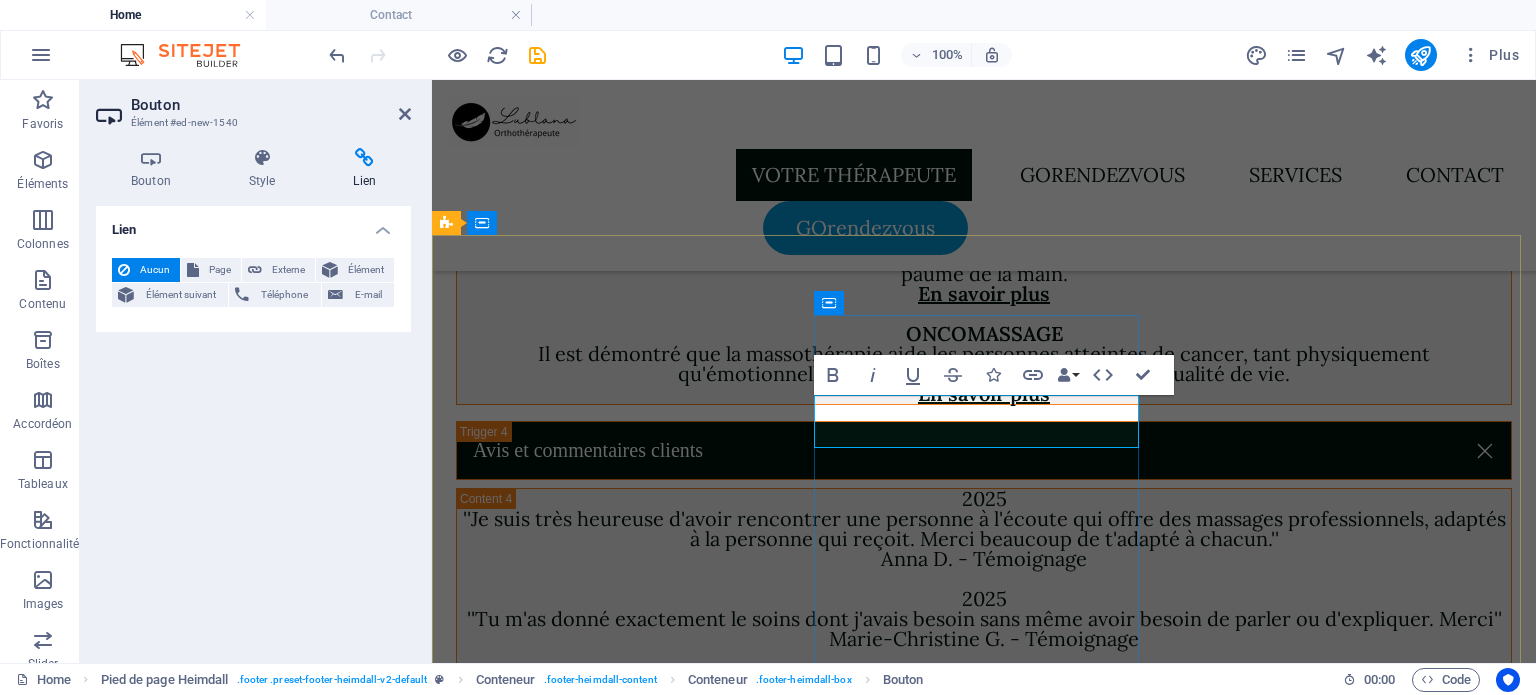 drag, startPoint x: 996, startPoint y: 418, endPoint x: 820, endPoint y: 421, distance: 176.02557 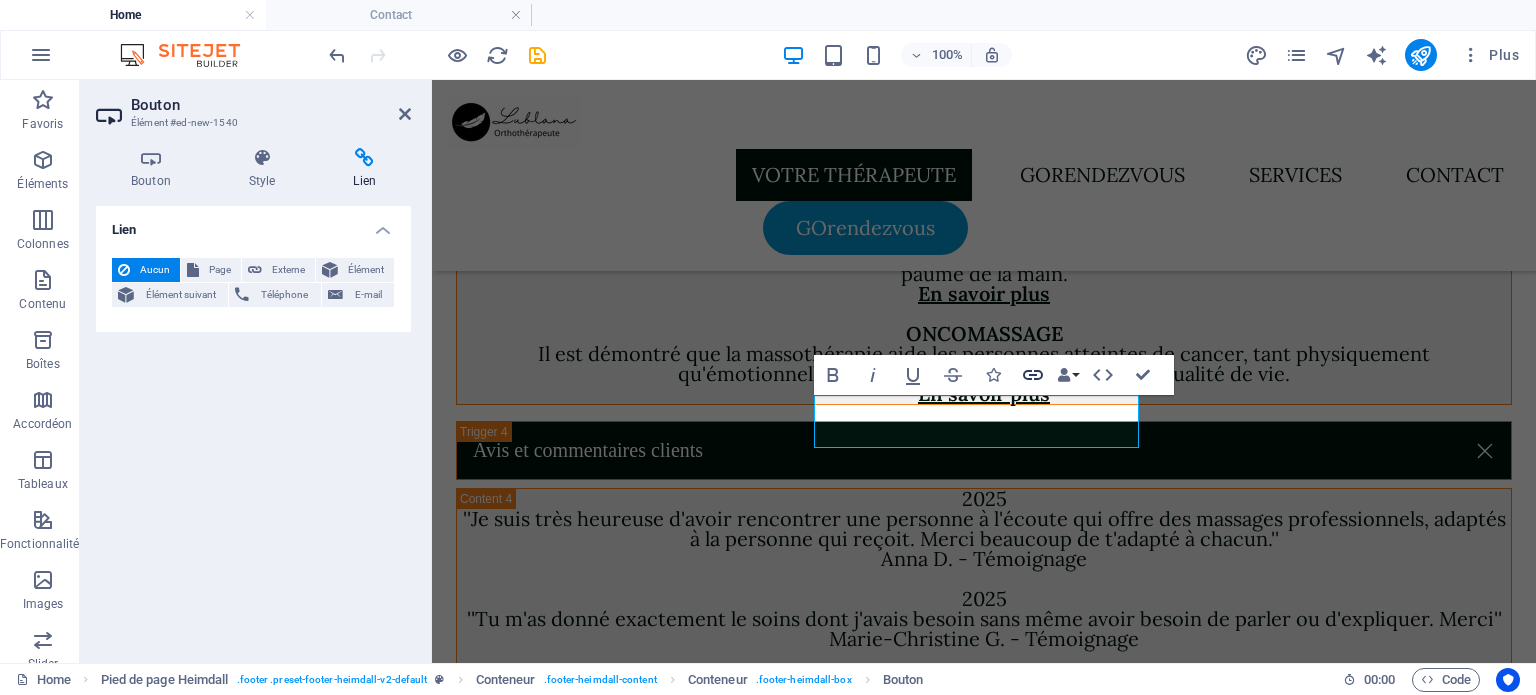 click on "Link" at bounding box center [1033, 375] 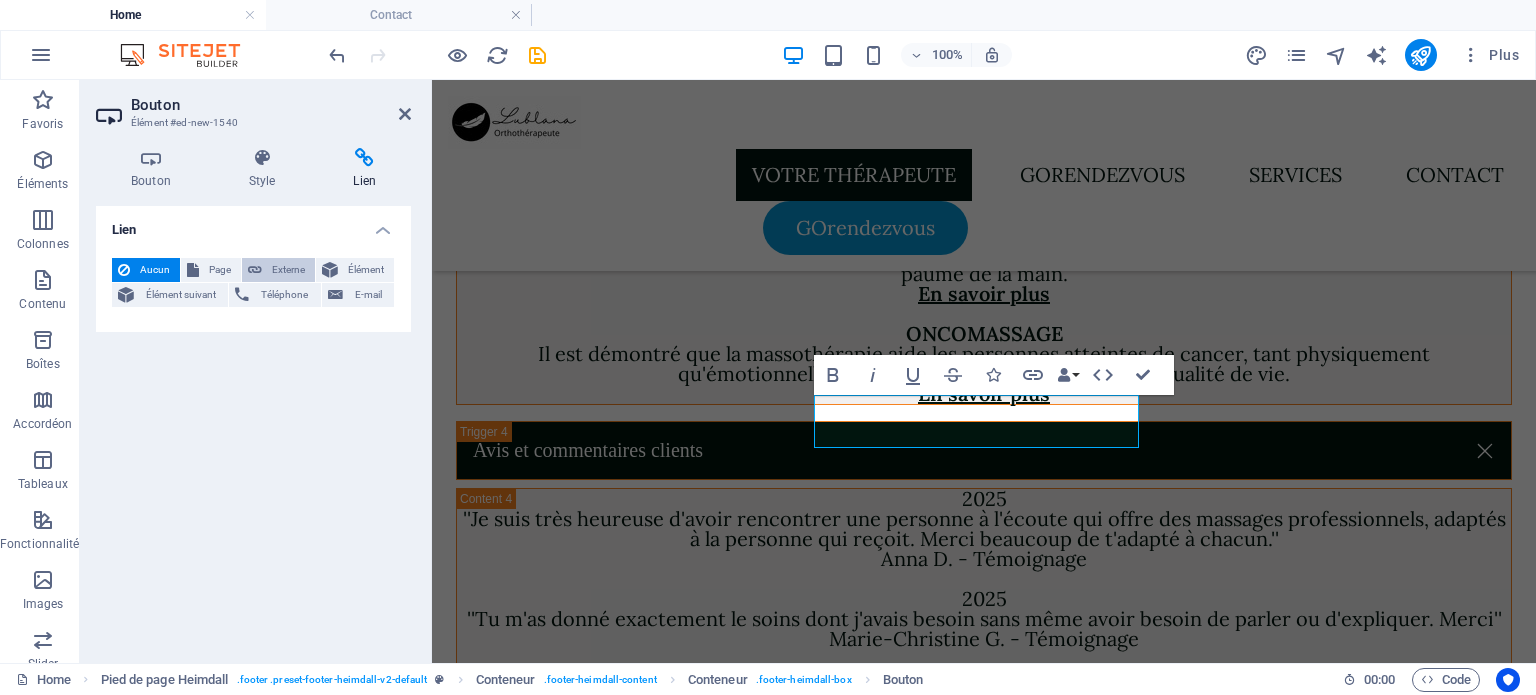 click on "Externe" at bounding box center [278, 270] 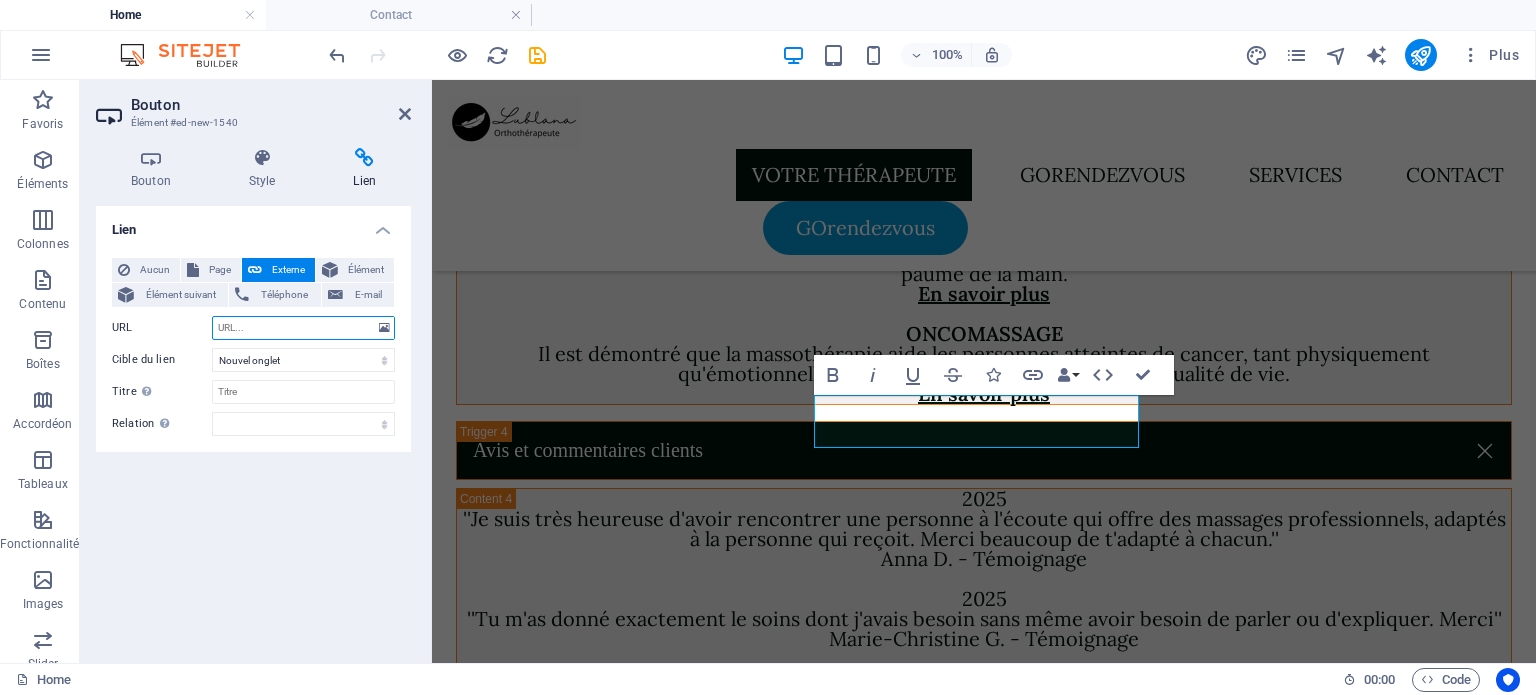 paste on "https://www.gorendezvous.com/lublana?source=GOMarketplace" 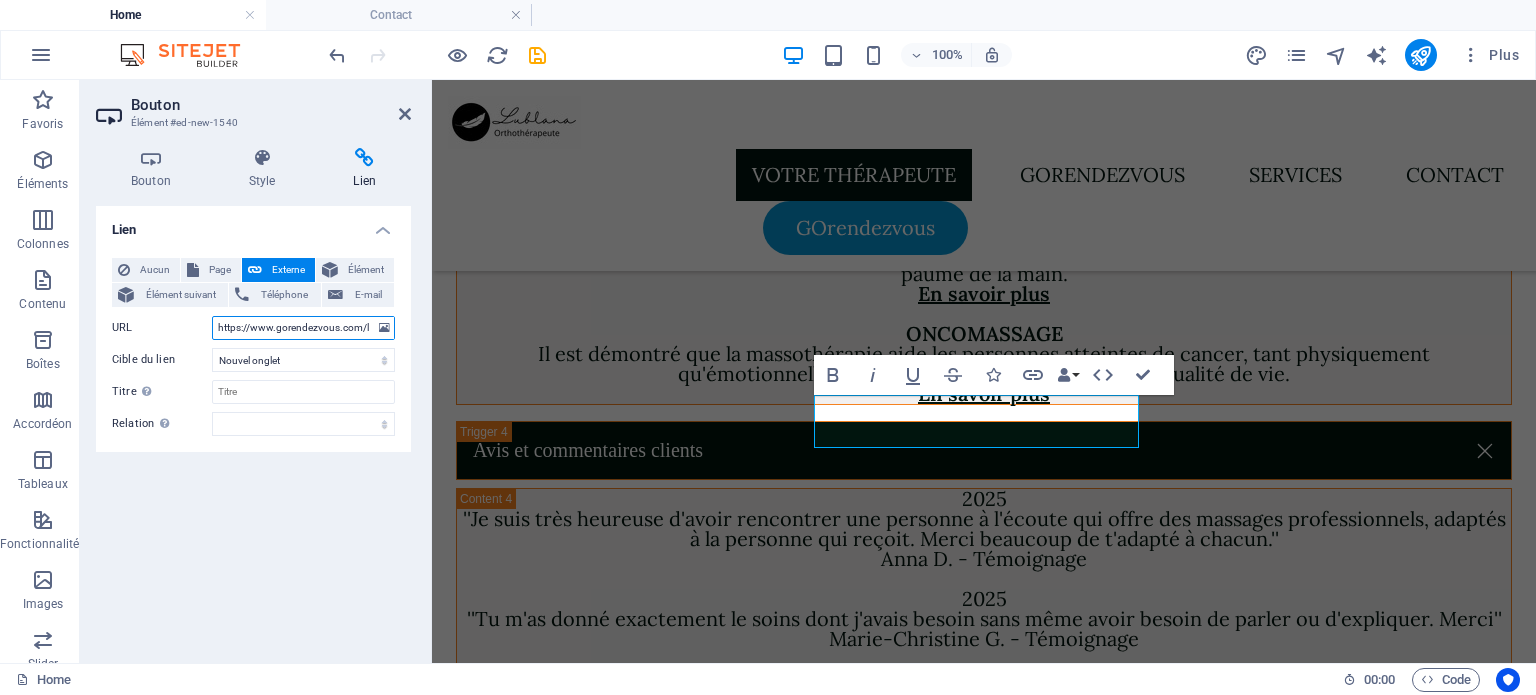 scroll, scrollTop: 0, scrollLeft: 135, axis: horizontal 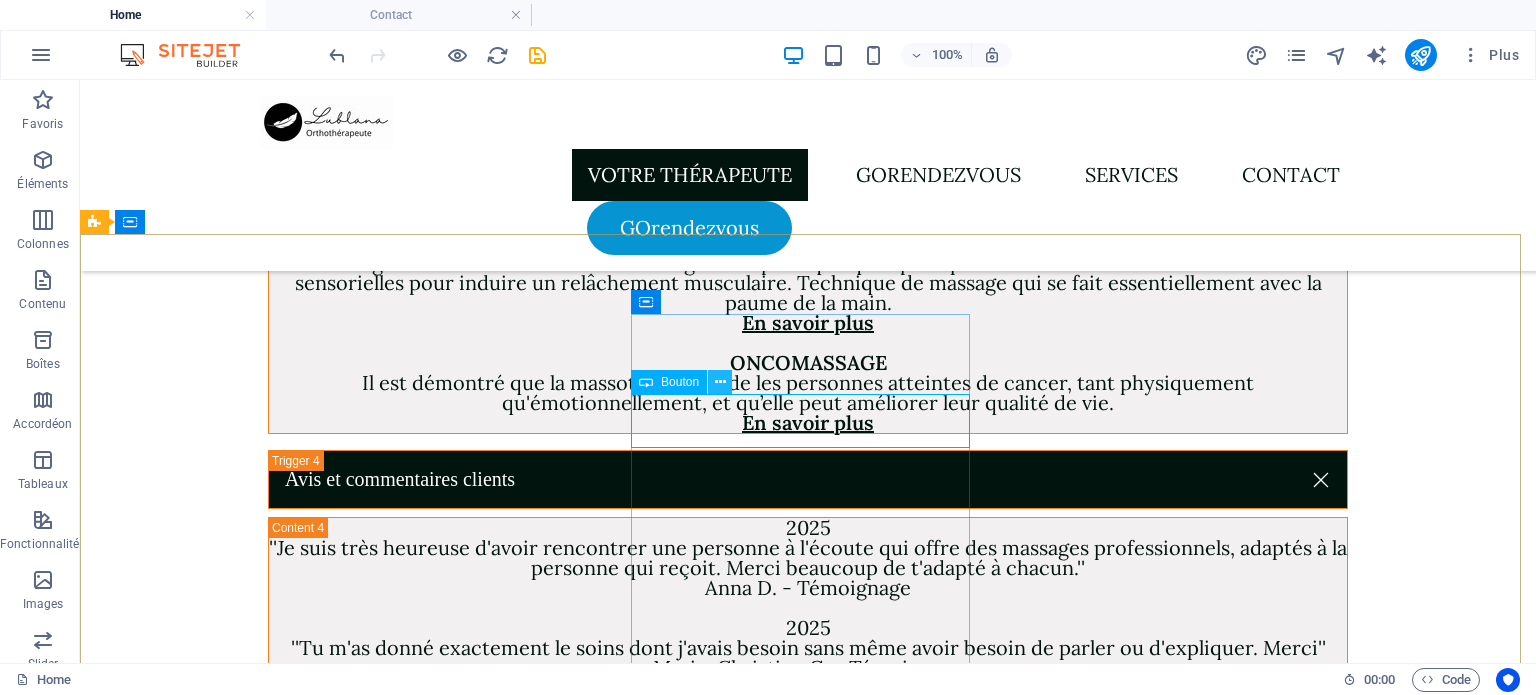 click at bounding box center [720, 382] 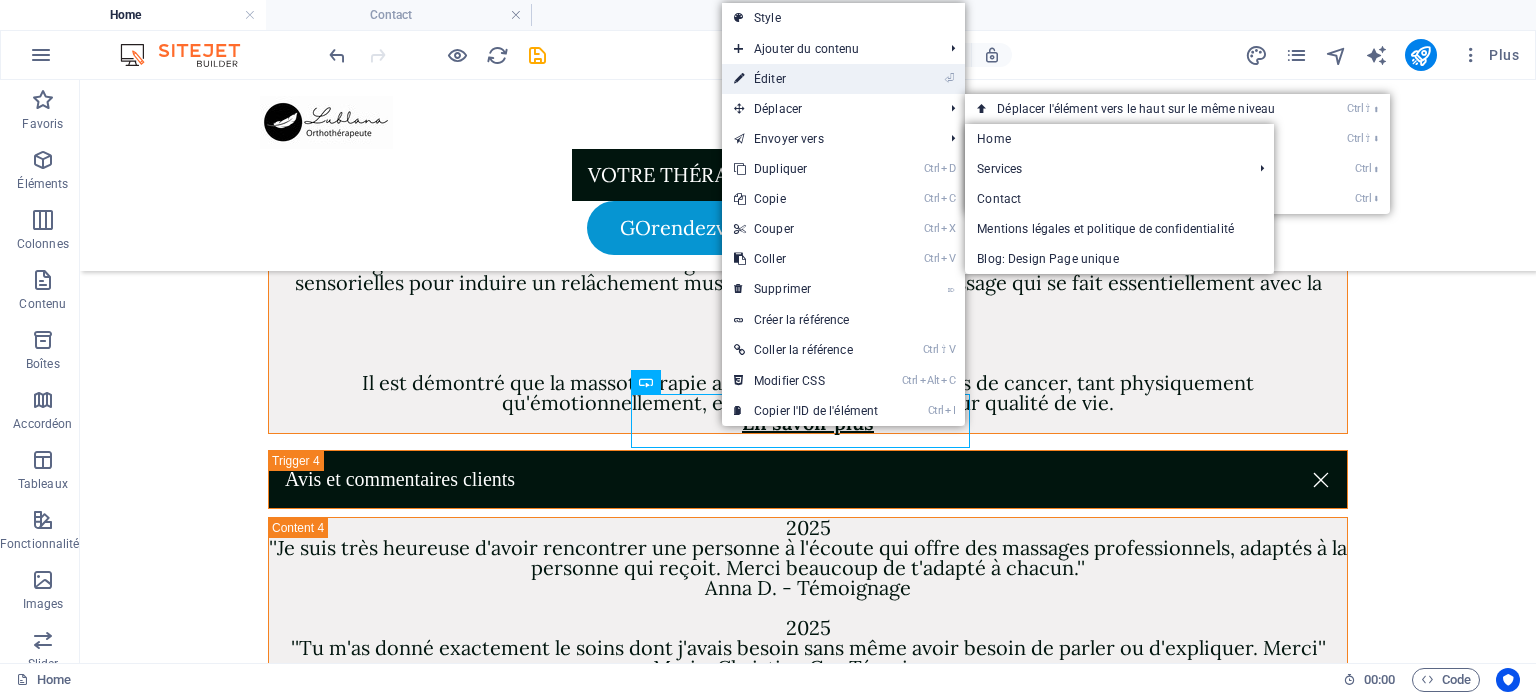 click on "⏎  Éditer" at bounding box center (806, 79) 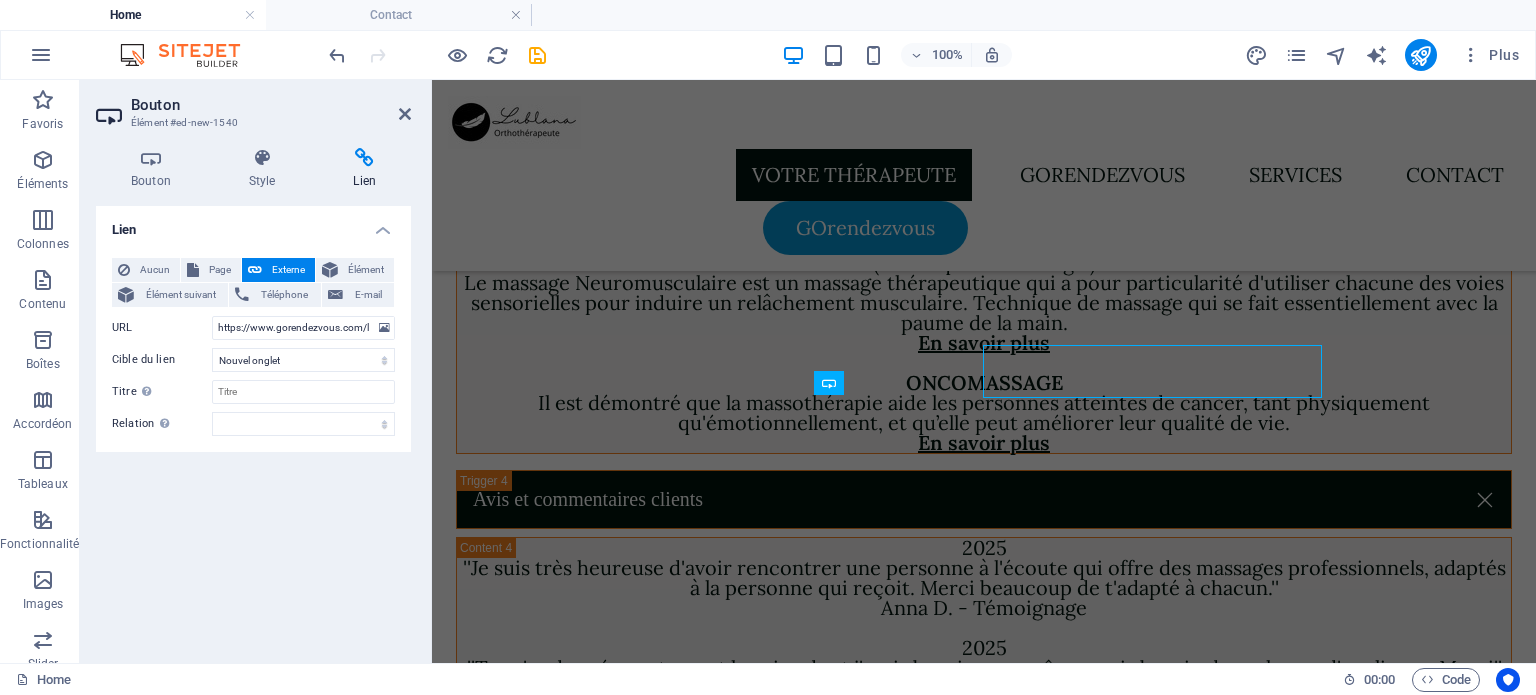 scroll, scrollTop: 6737, scrollLeft: 0, axis: vertical 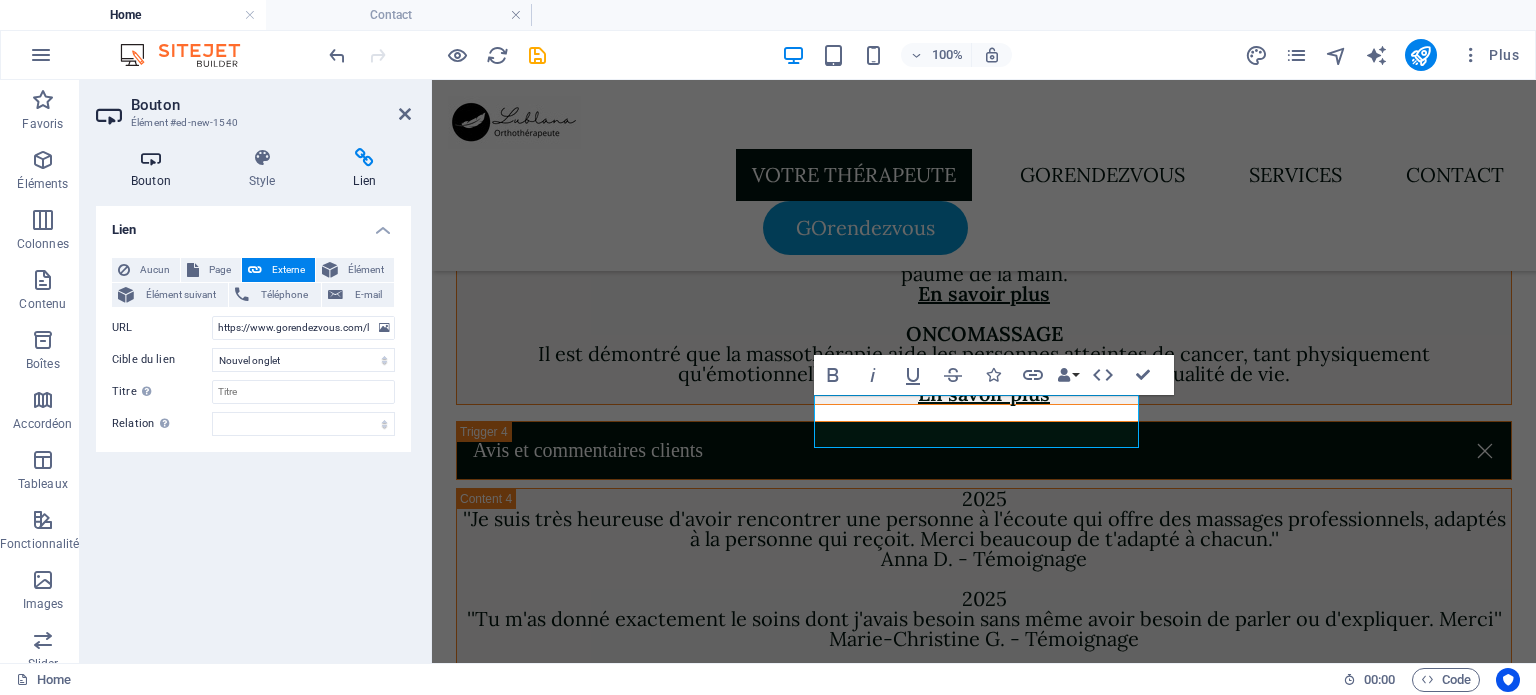 click on "Bouton" at bounding box center (155, 169) 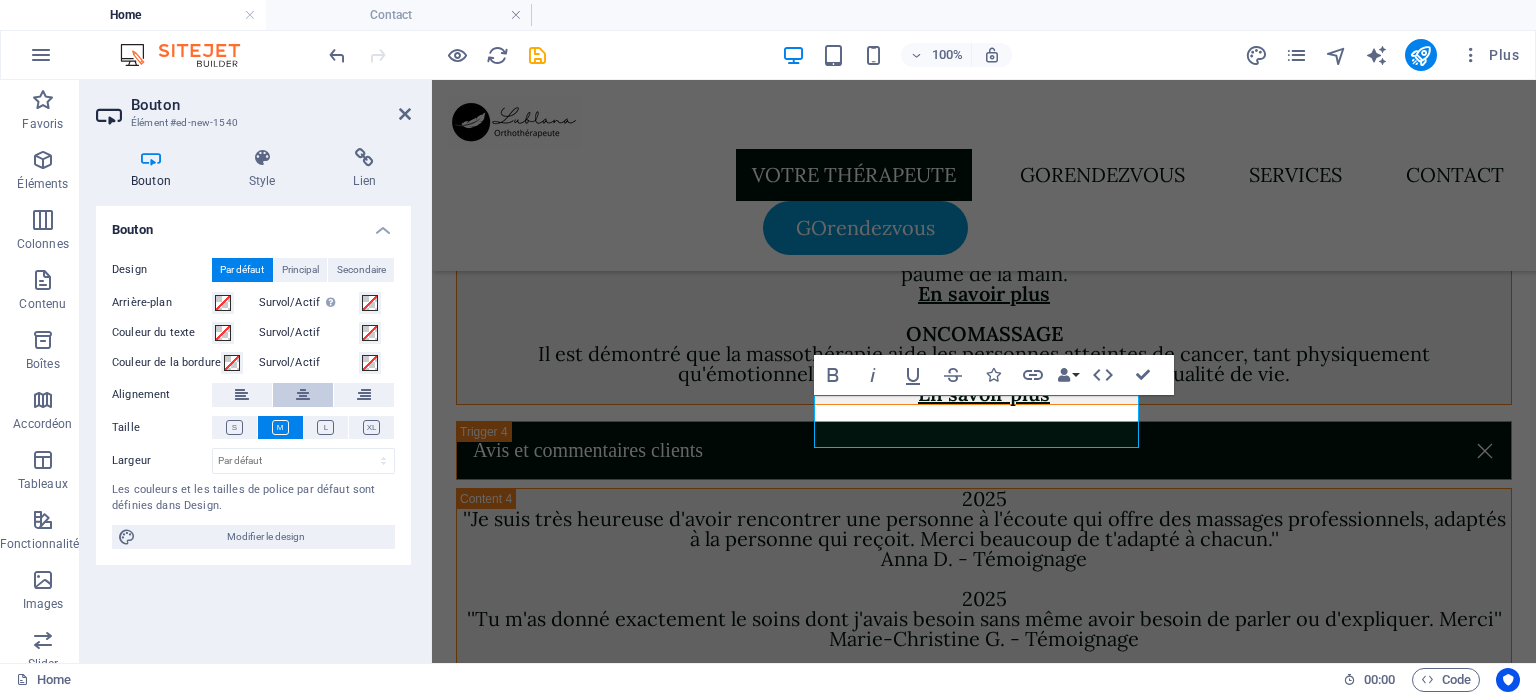 click at bounding box center [303, 395] 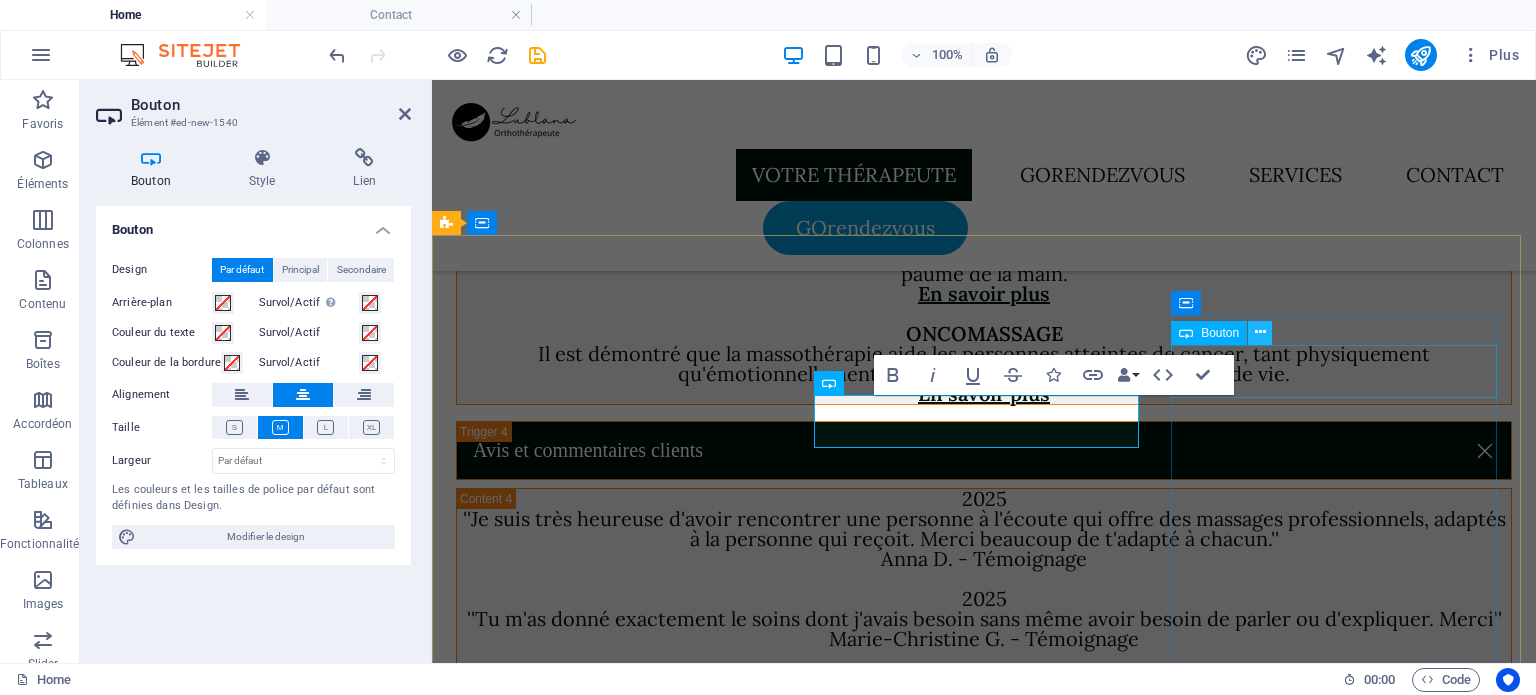 click at bounding box center [1260, 332] 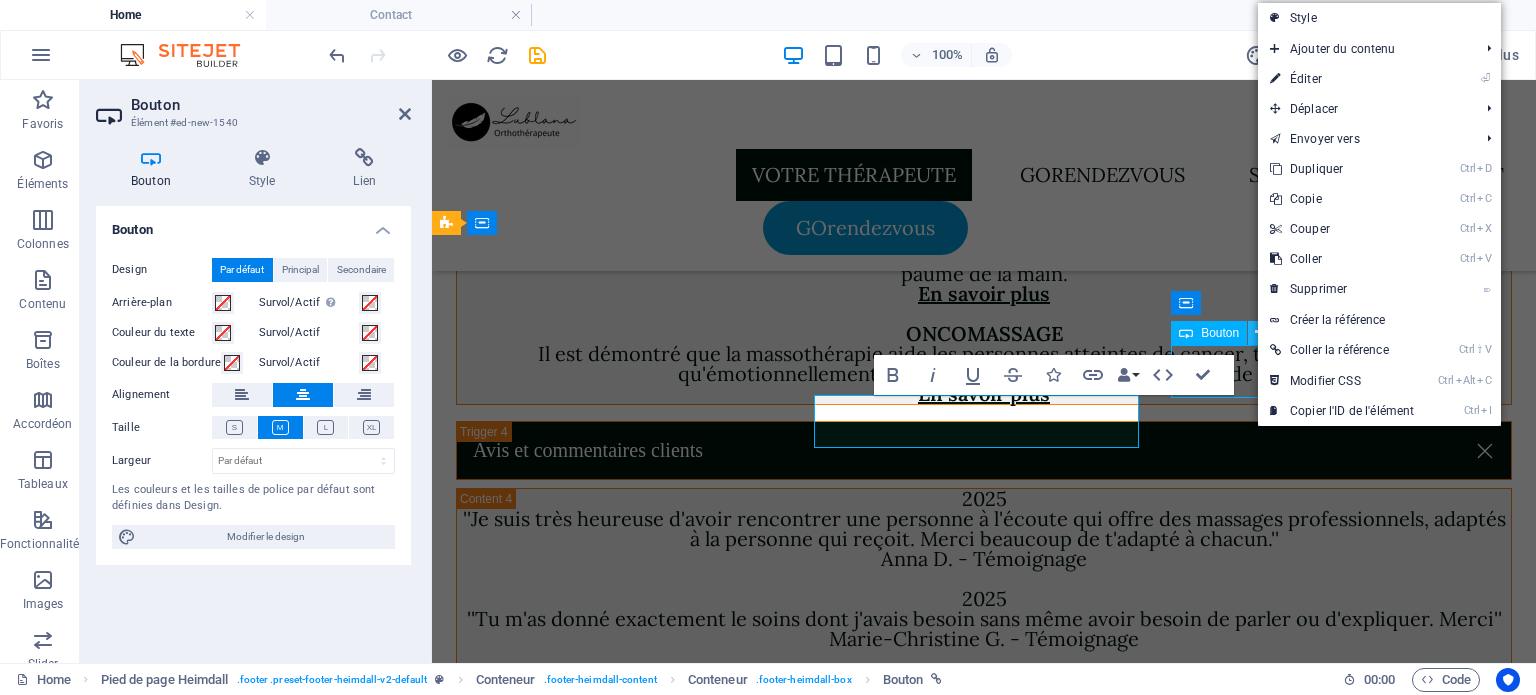 scroll, scrollTop: 6688, scrollLeft: 0, axis: vertical 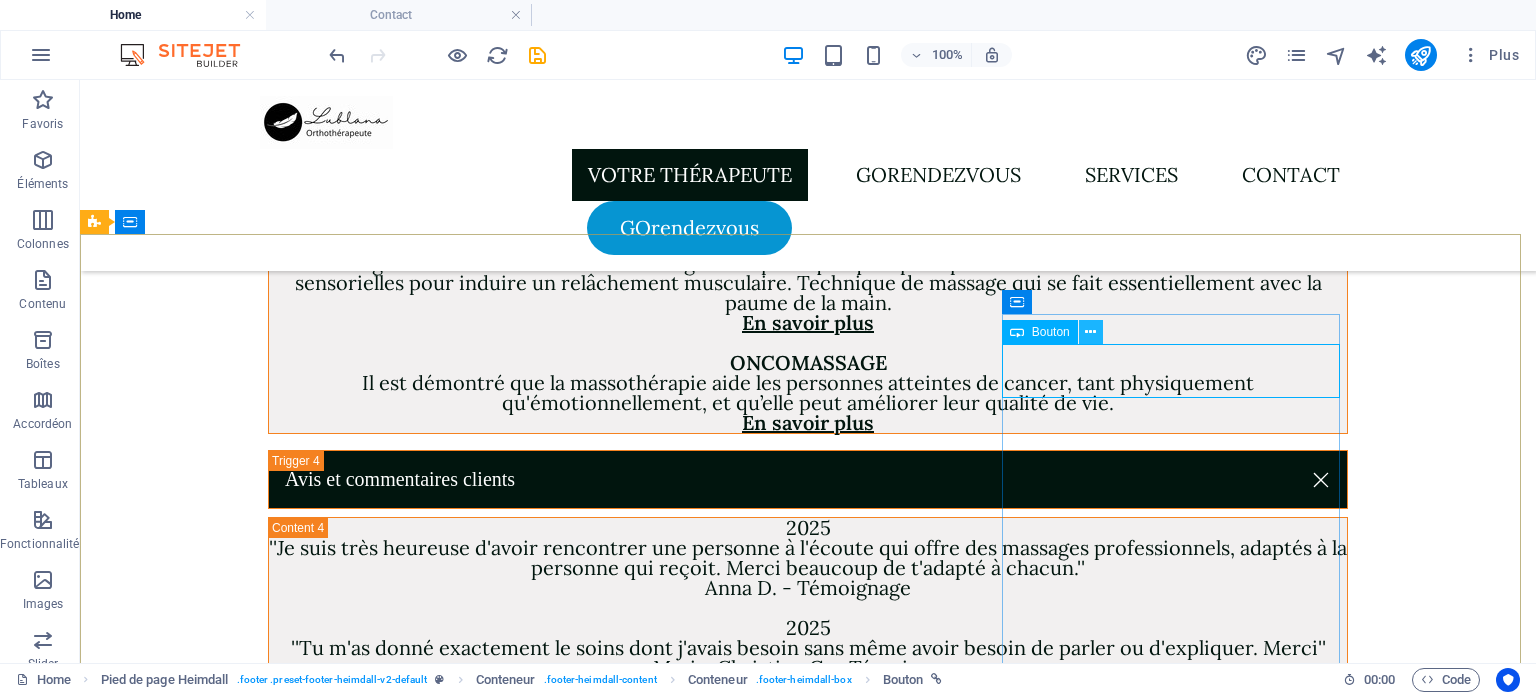 click at bounding box center [1090, 332] 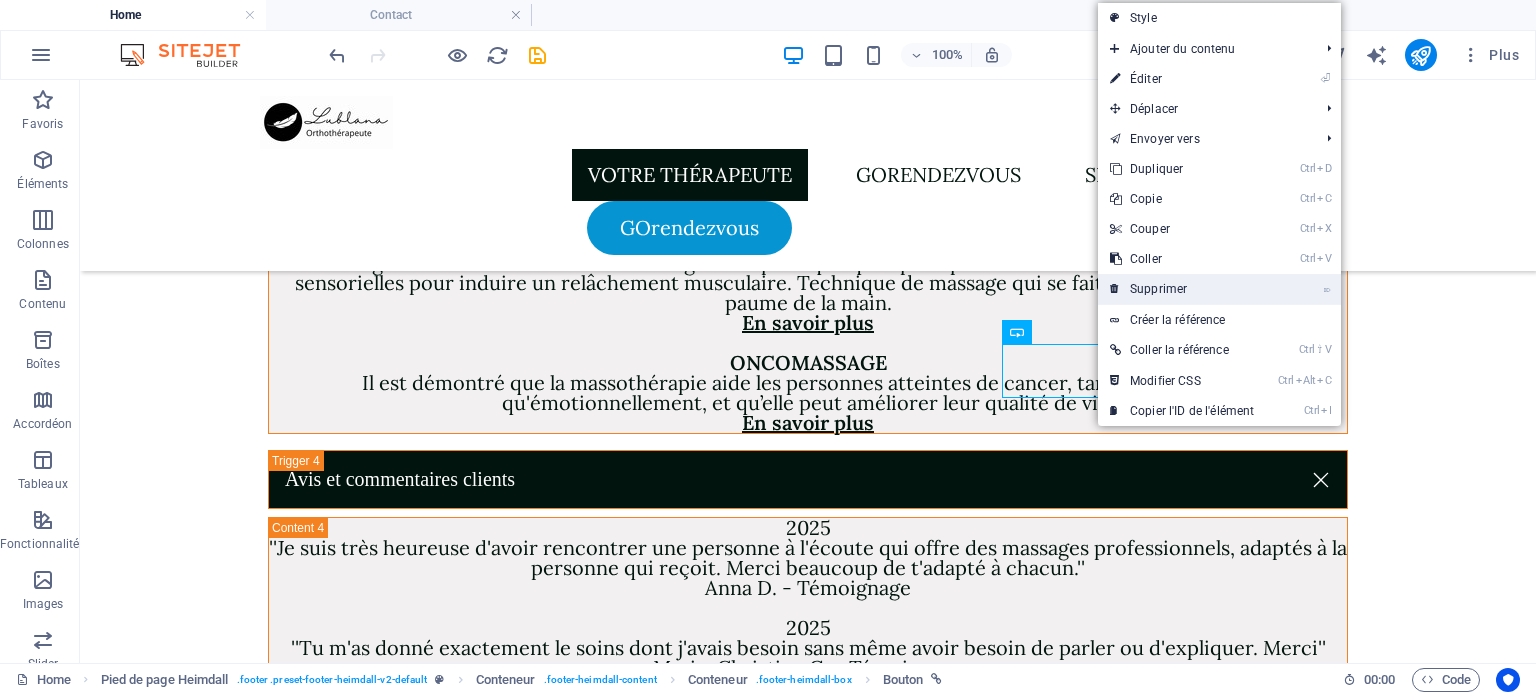 click on "⌦  Supprimer" at bounding box center [1182, 289] 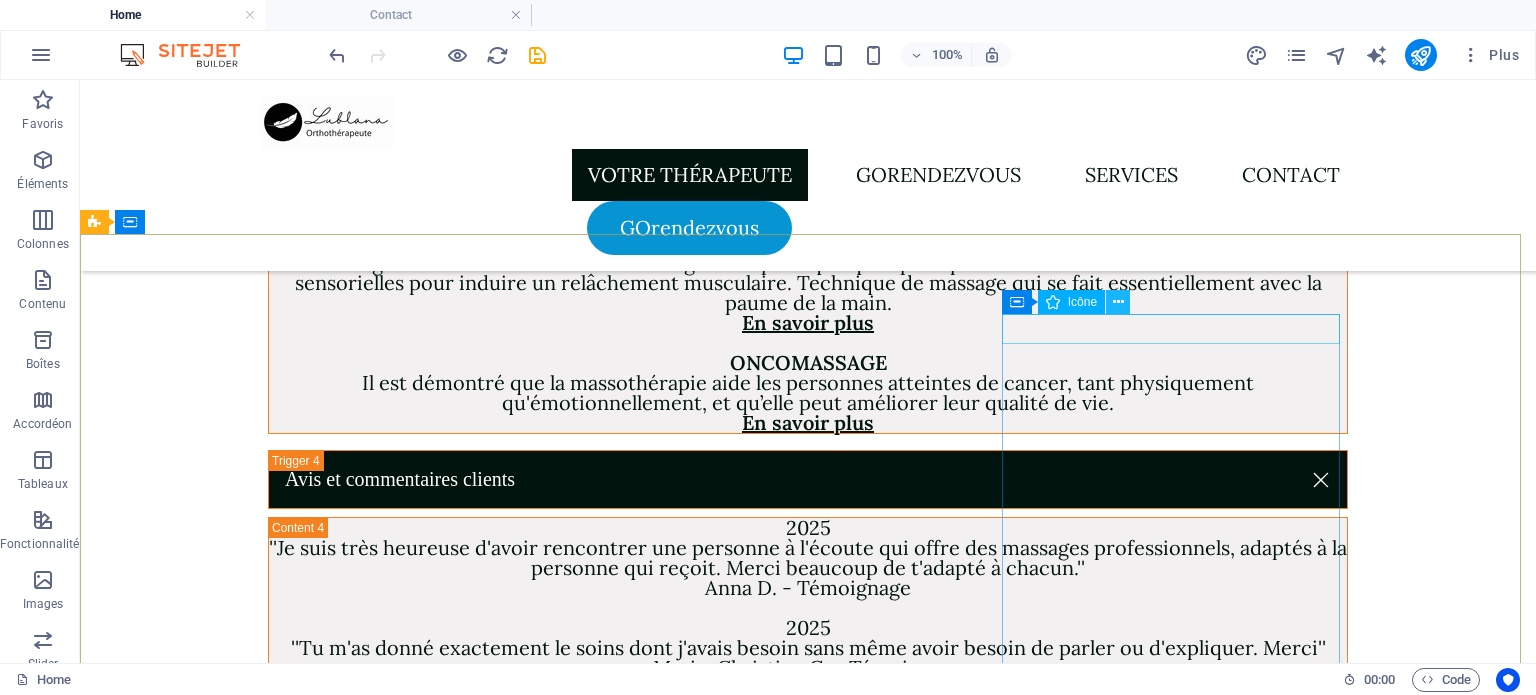 click at bounding box center [1118, 302] 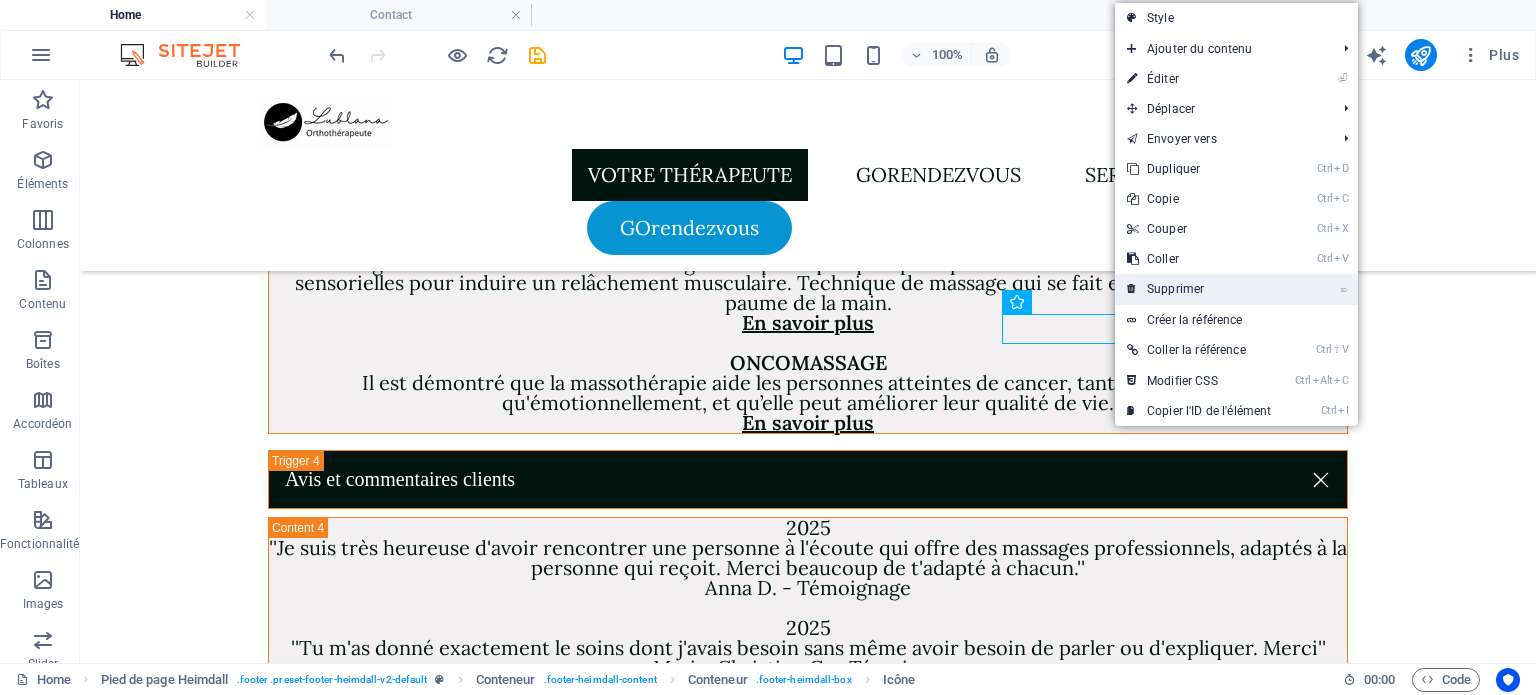 click on "⌦  Supprimer" at bounding box center [1199, 289] 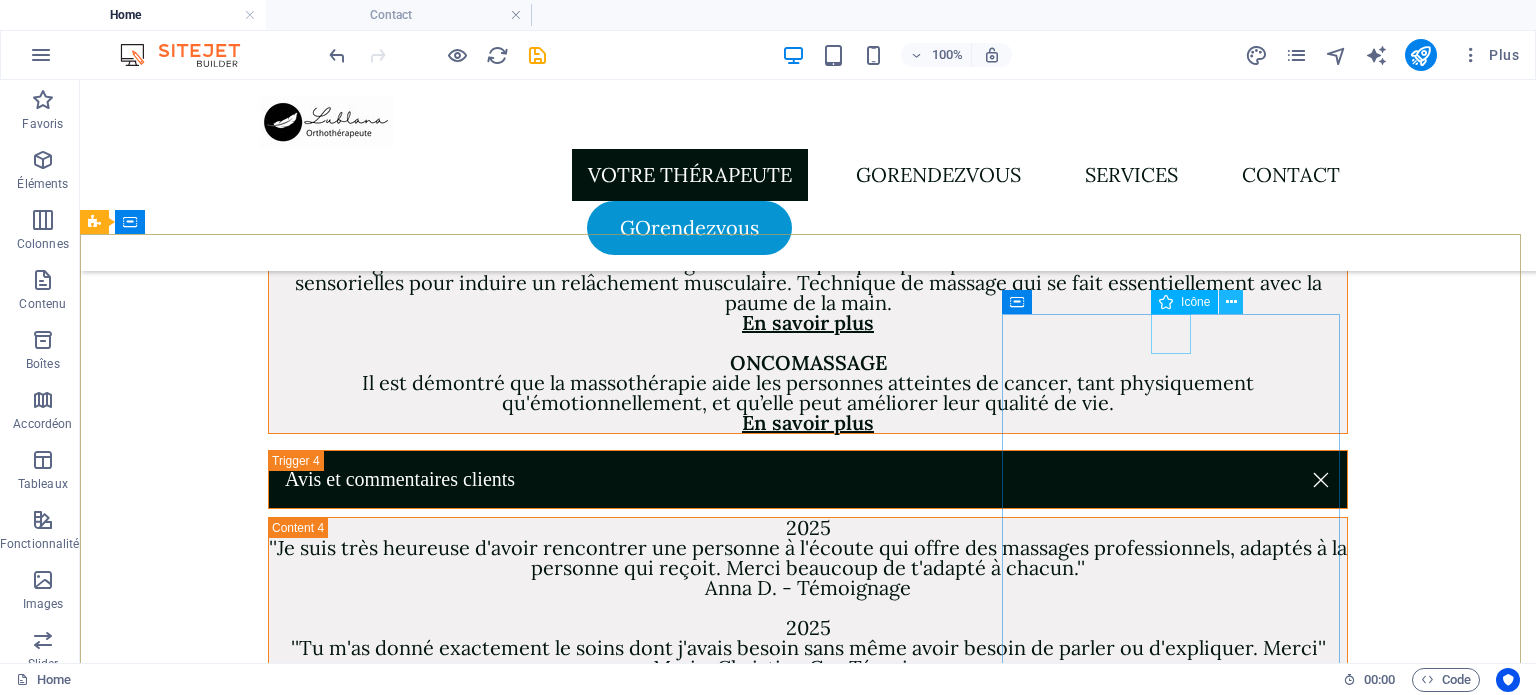click at bounding box center (1231, 302) 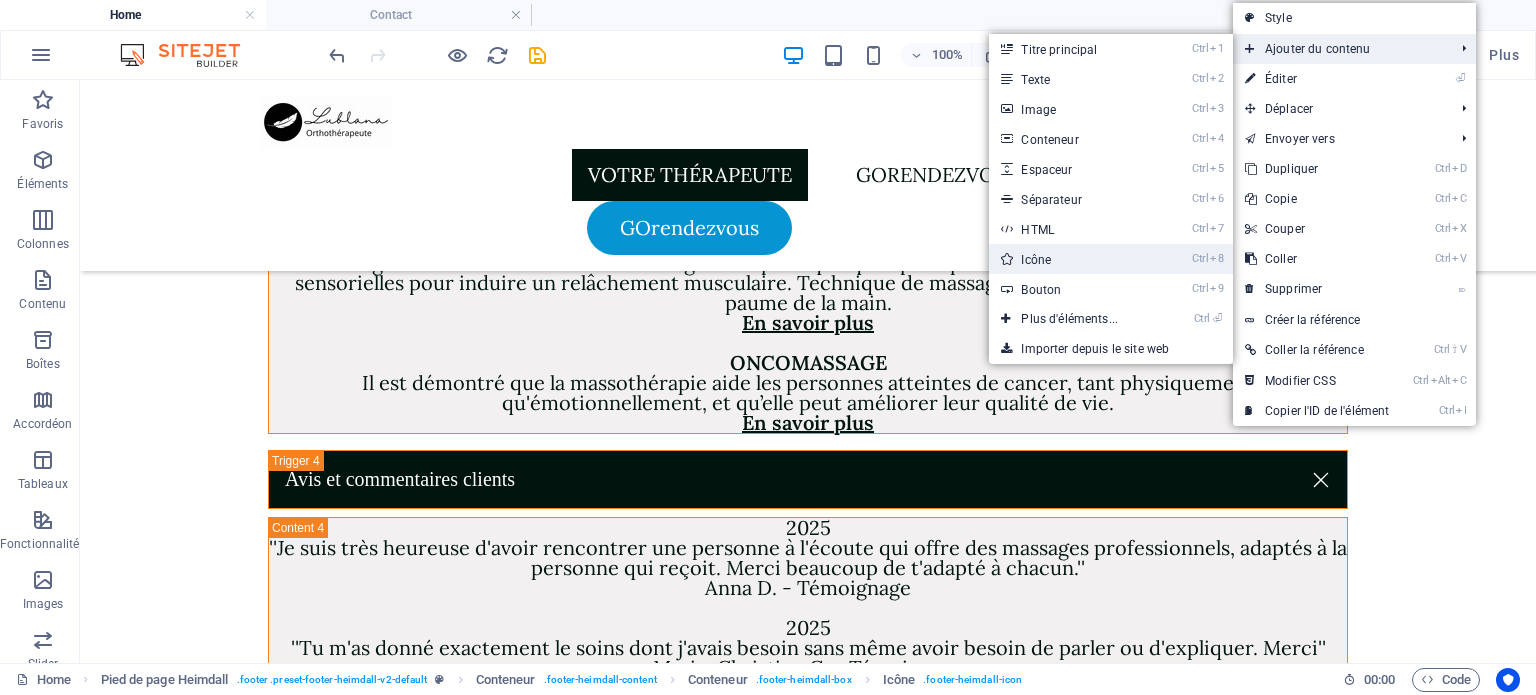 click on "Ctrl 8  Icône" at bounding box center [1073, 259] 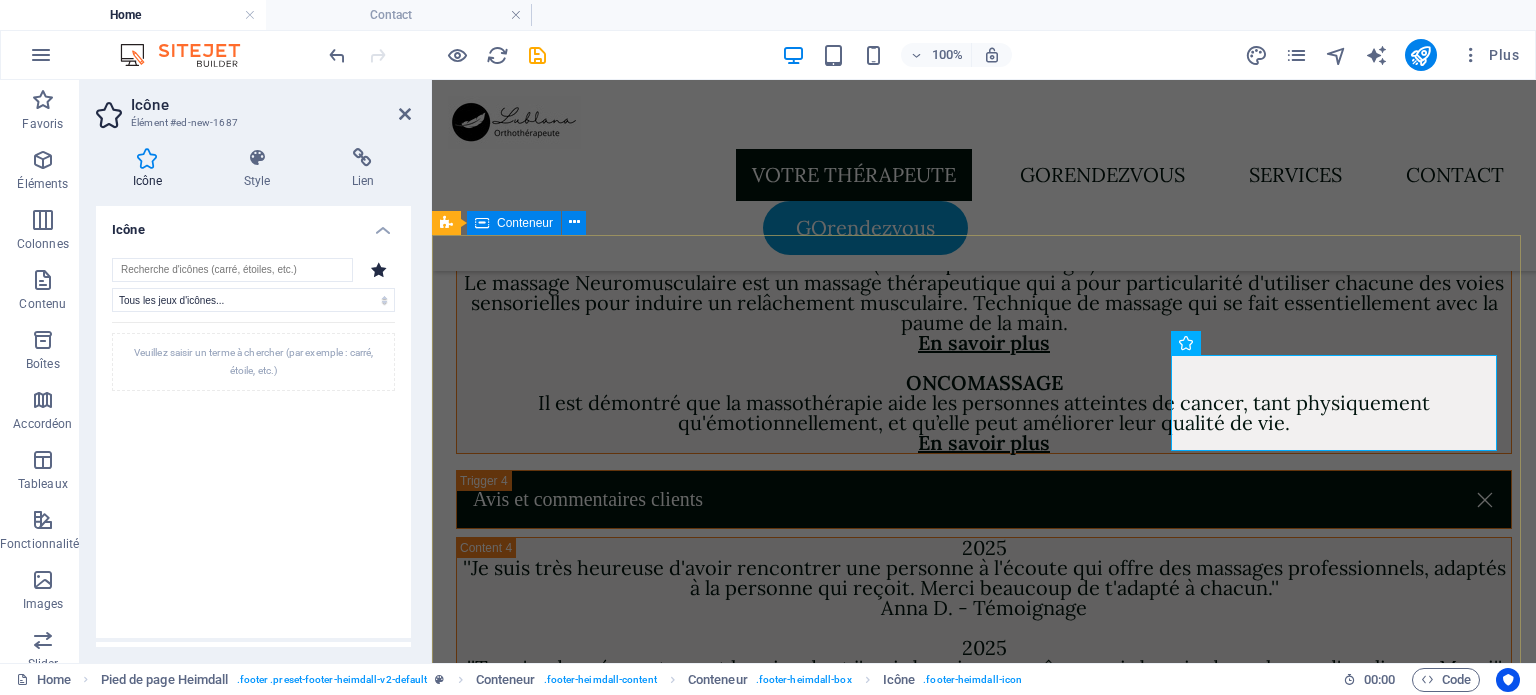 scroll, scrollTop: 6737, scrollLeft: 0, axis: vertical 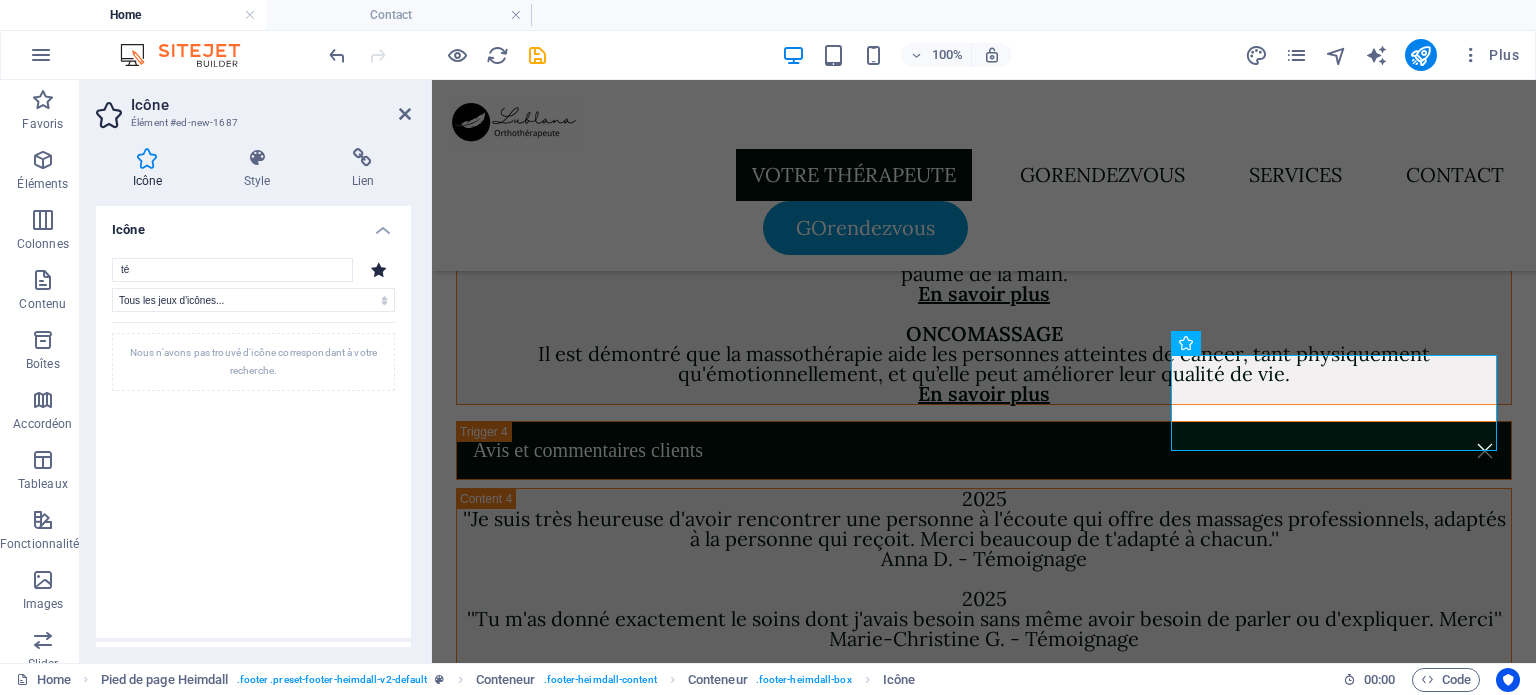 type on "t" 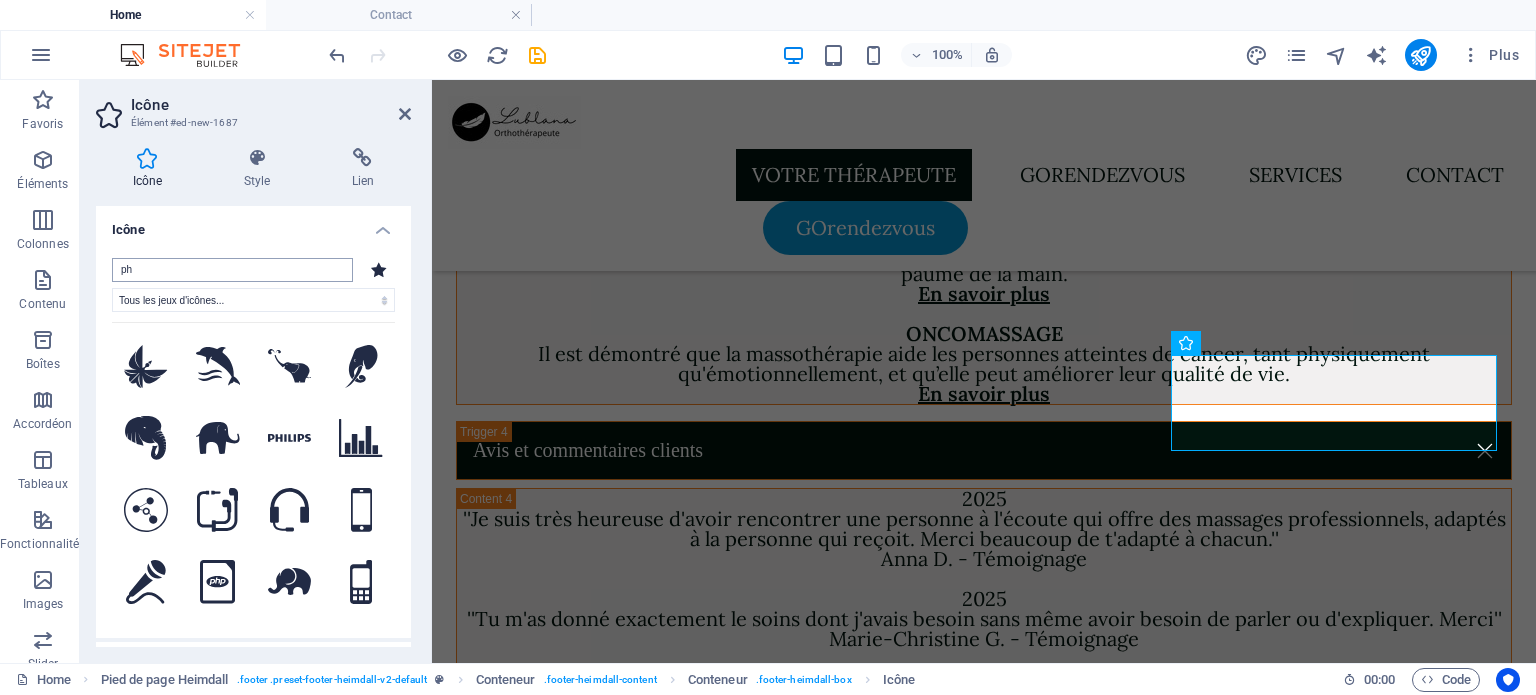 type on "p" 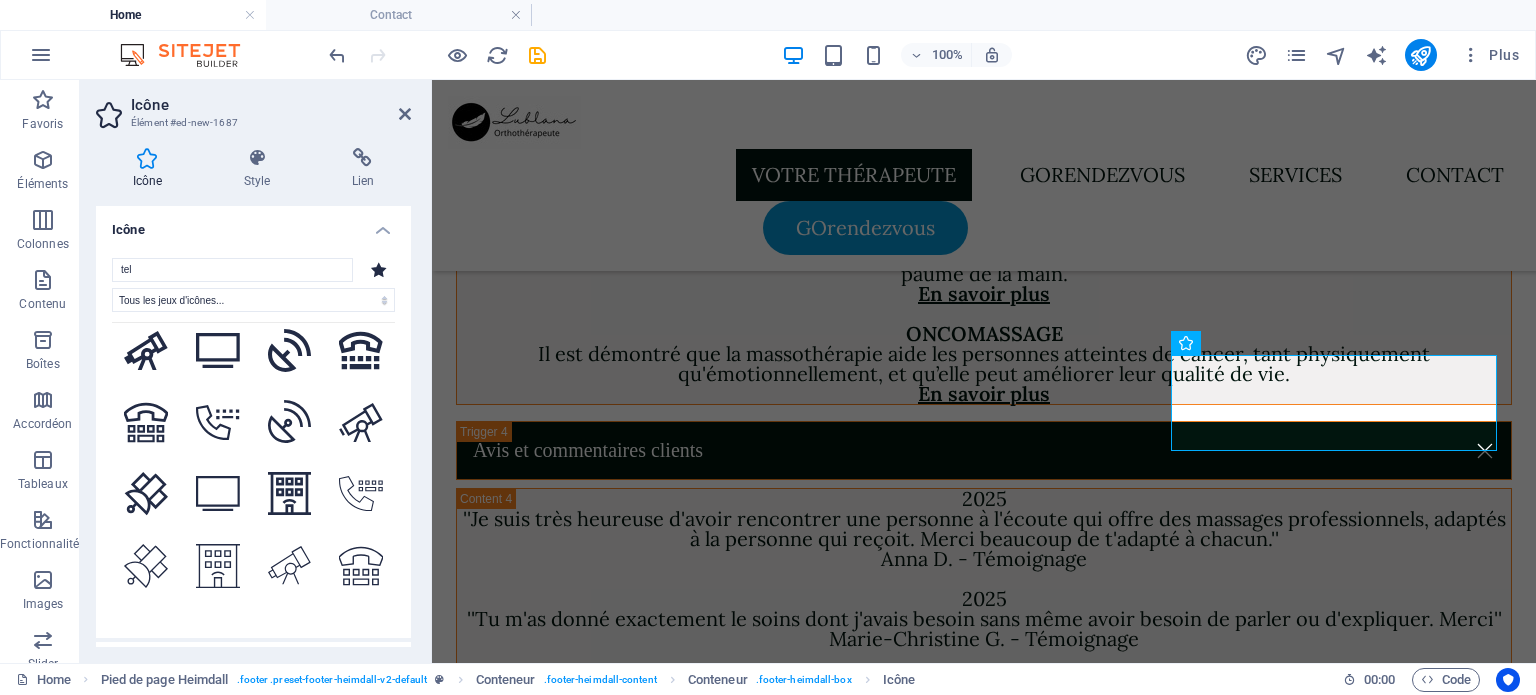 scroll, scrollTop: 1182, scrollLeft: 0, axis: vertical 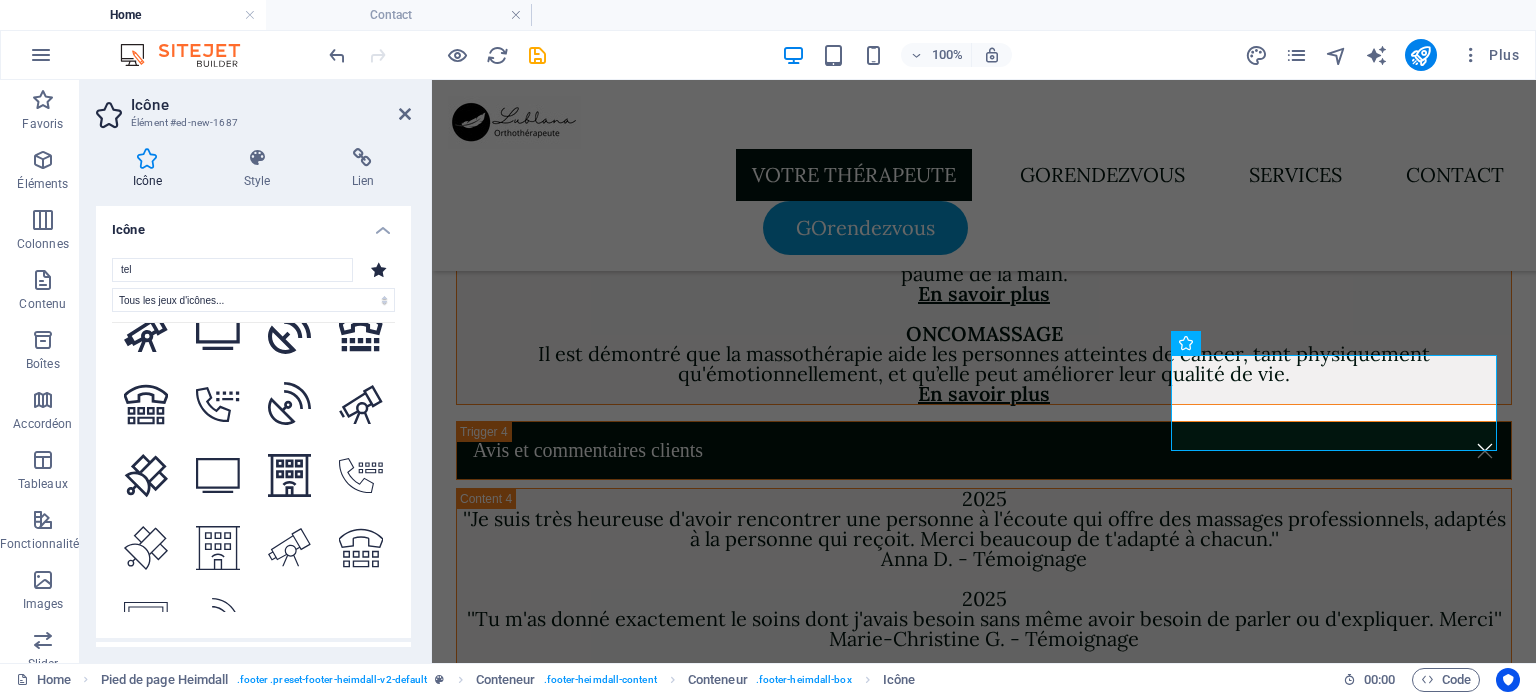 type on "tel" 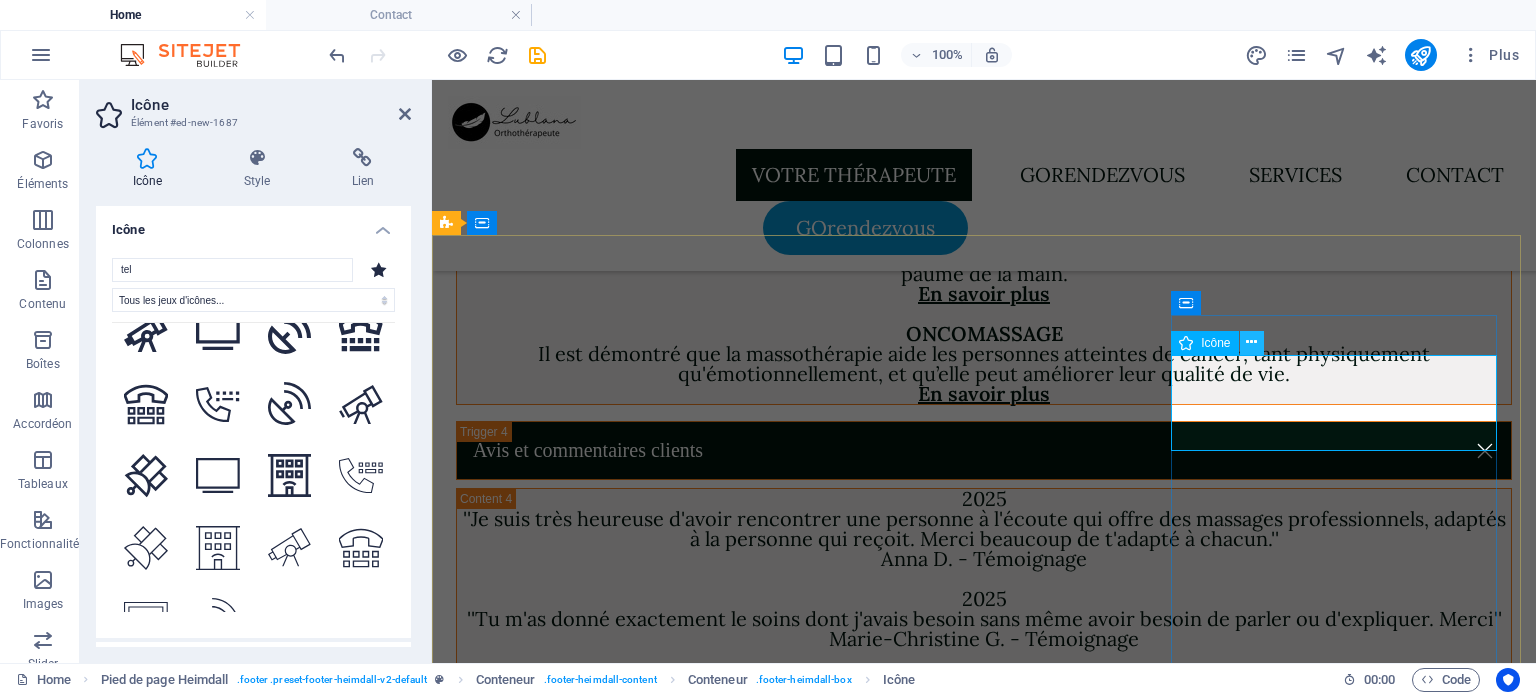 click at bounding box center [1251, 342] 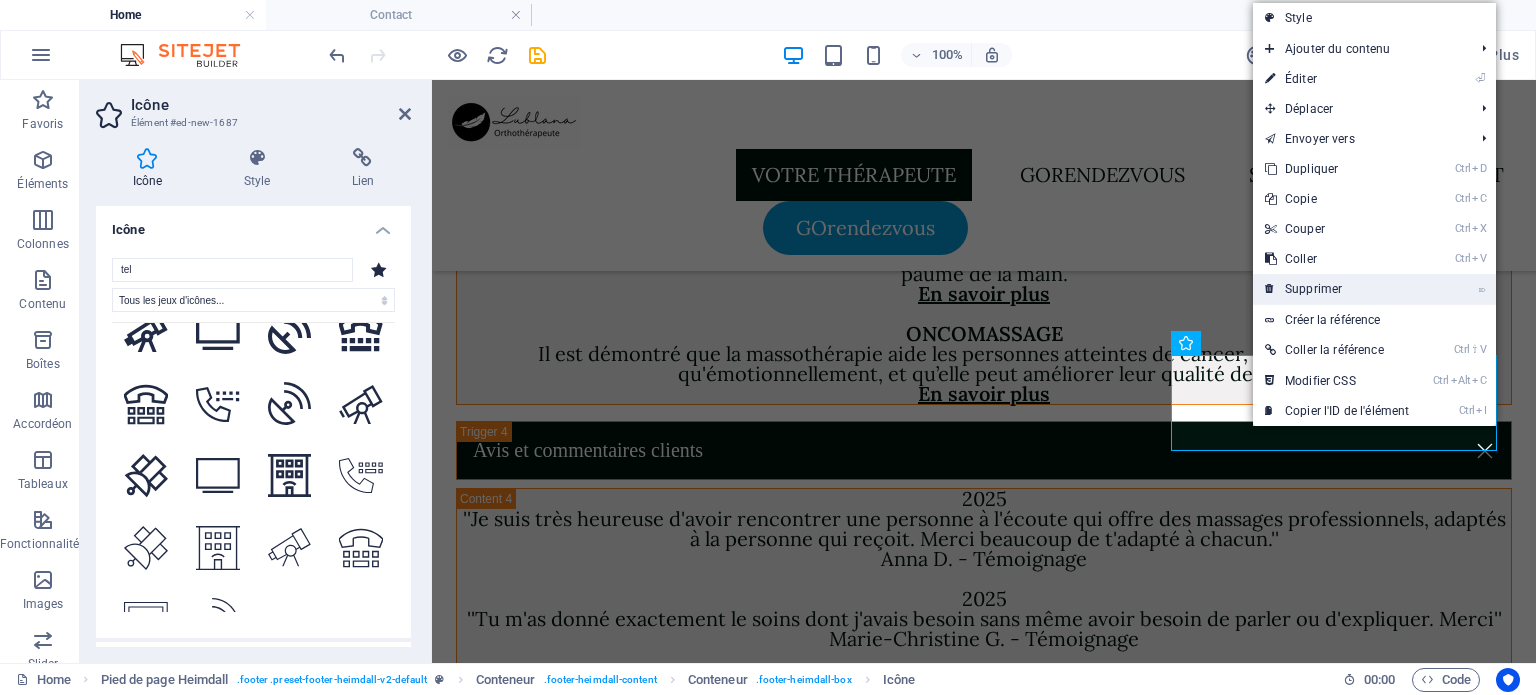 click on "⌦  Supprimer" at bounding box center [1337, 289] 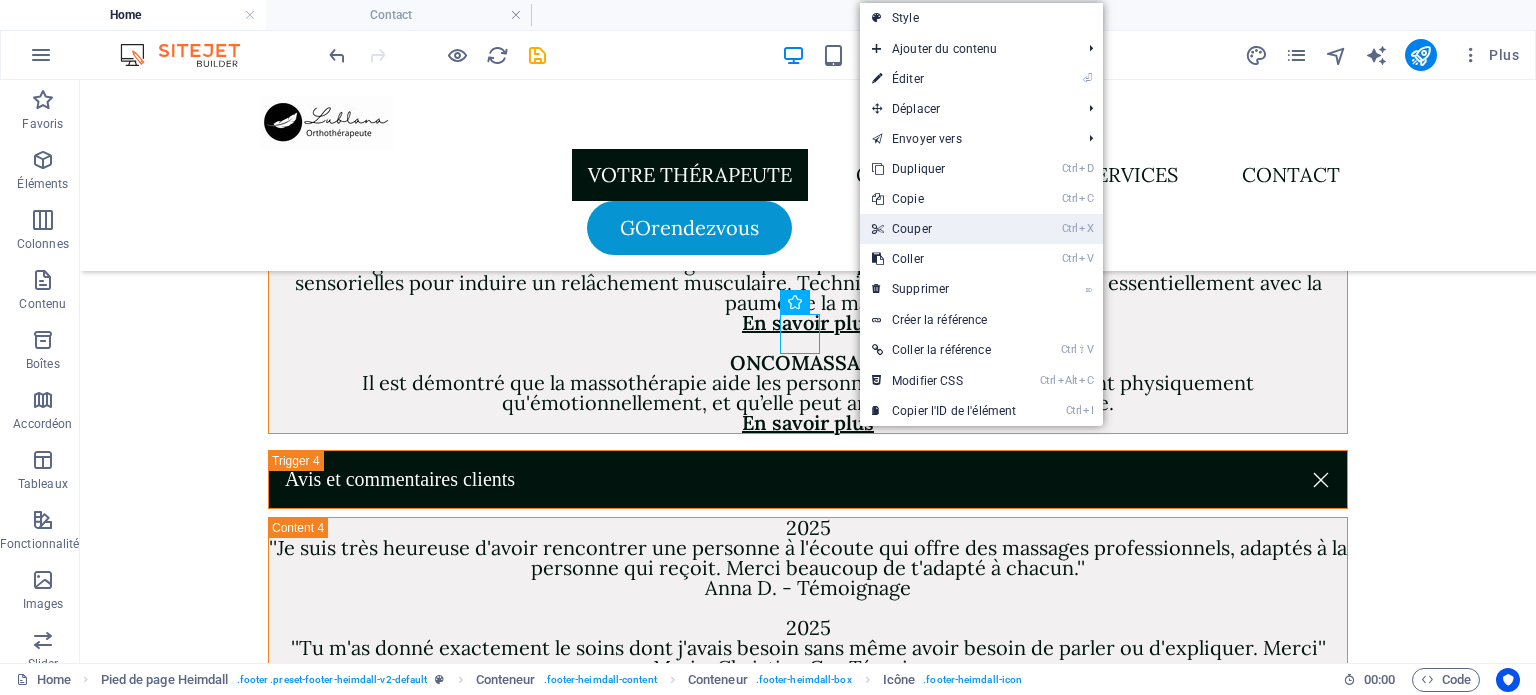 click on "Ctrl X  Couper" at bounding box center [944, 229] 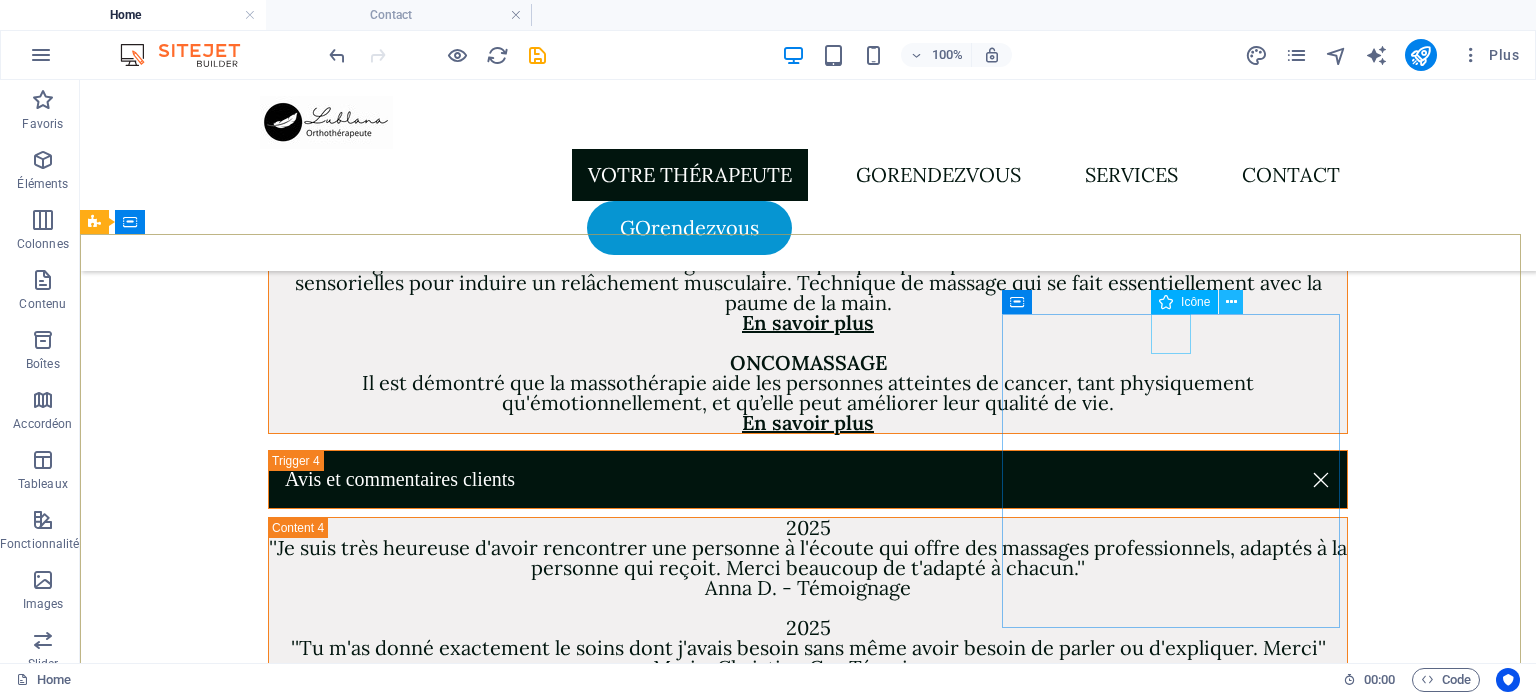 click at bounding box center (1231, 302) 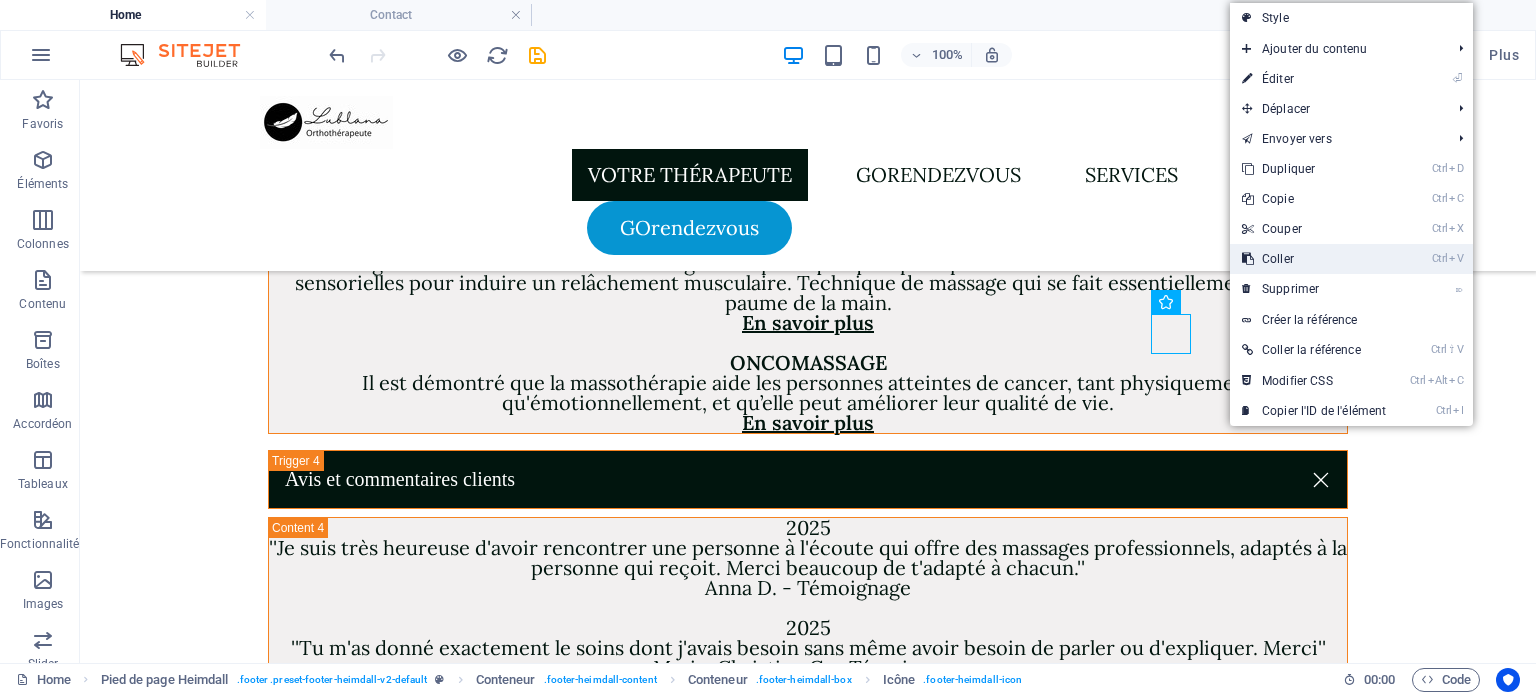 click on "Ctrl V  Coller" at bounding box center (1314, 259) 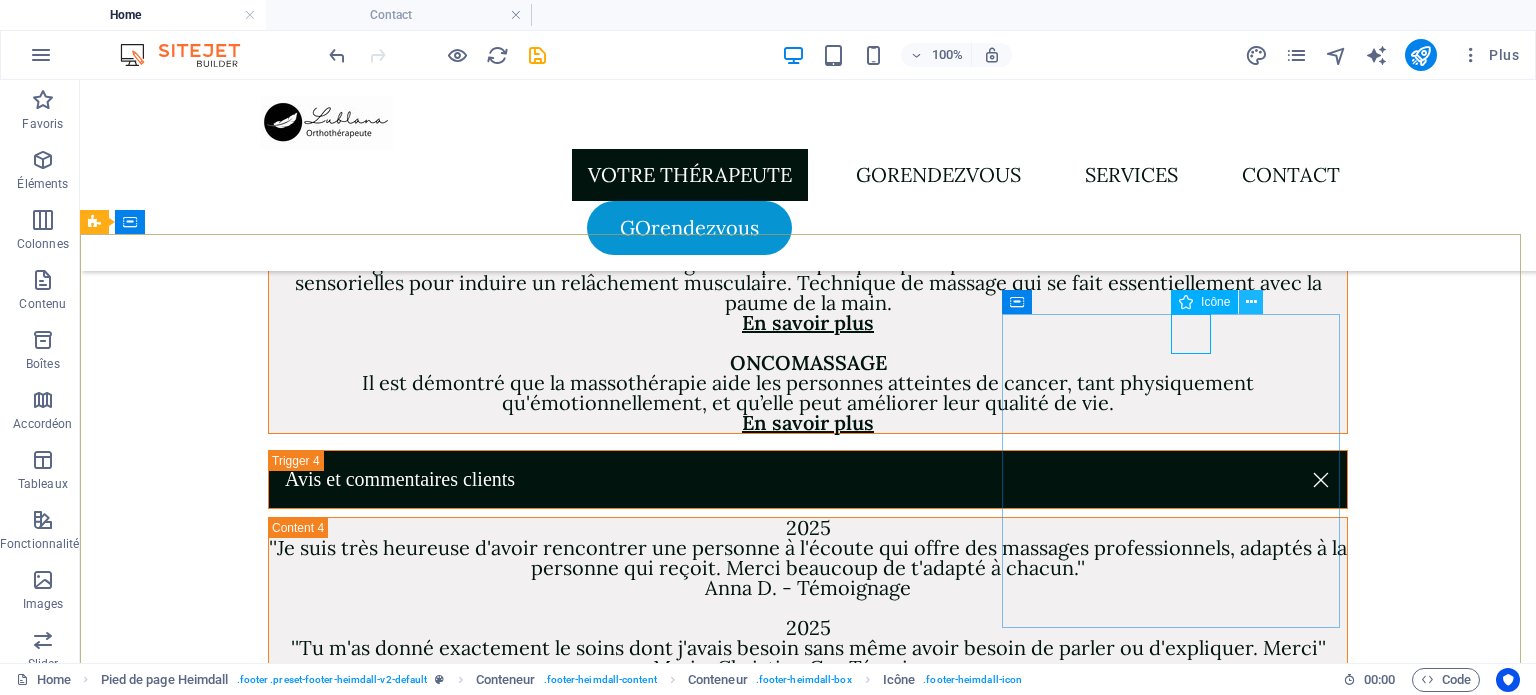 click at bounding box center [1251, 302] 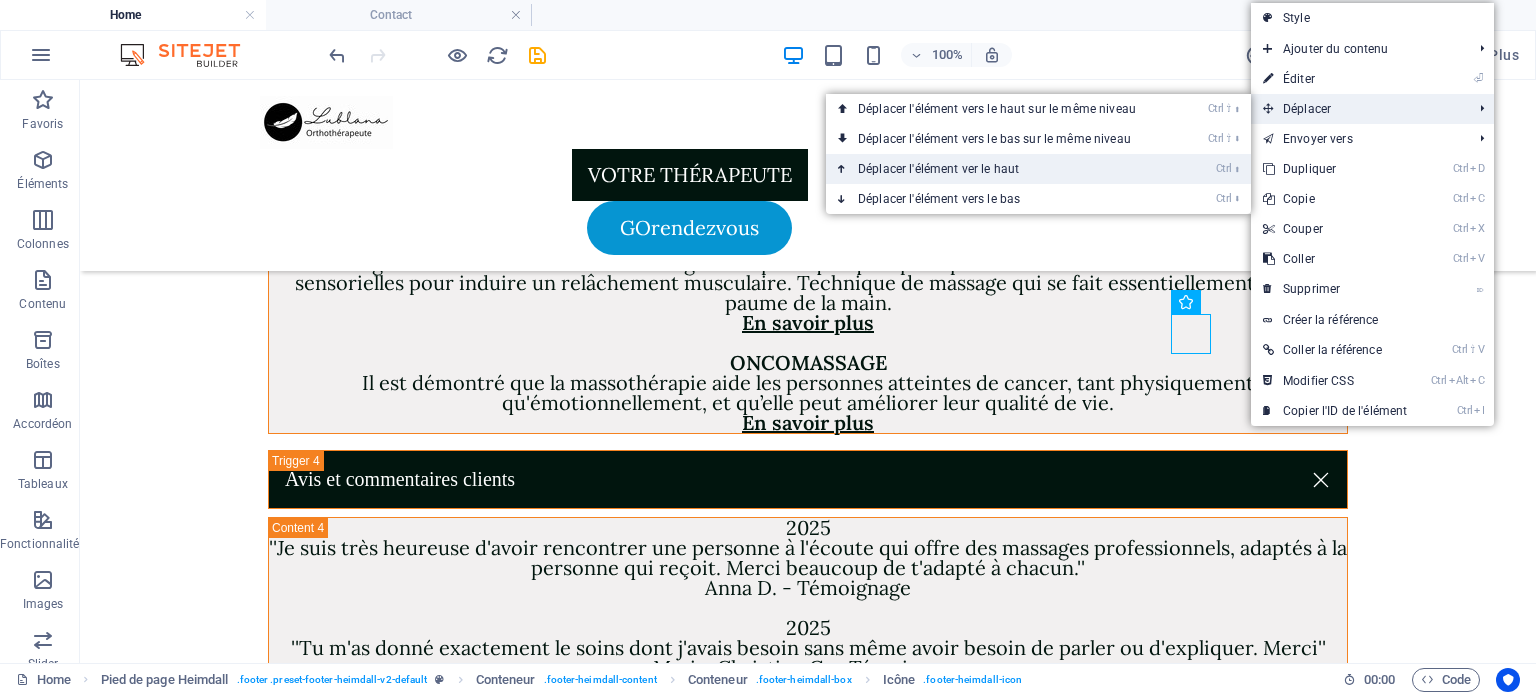 click on "Ctrl ⬆  Déplacer l'élément ver le haut" at bounding box center [1001, 169] 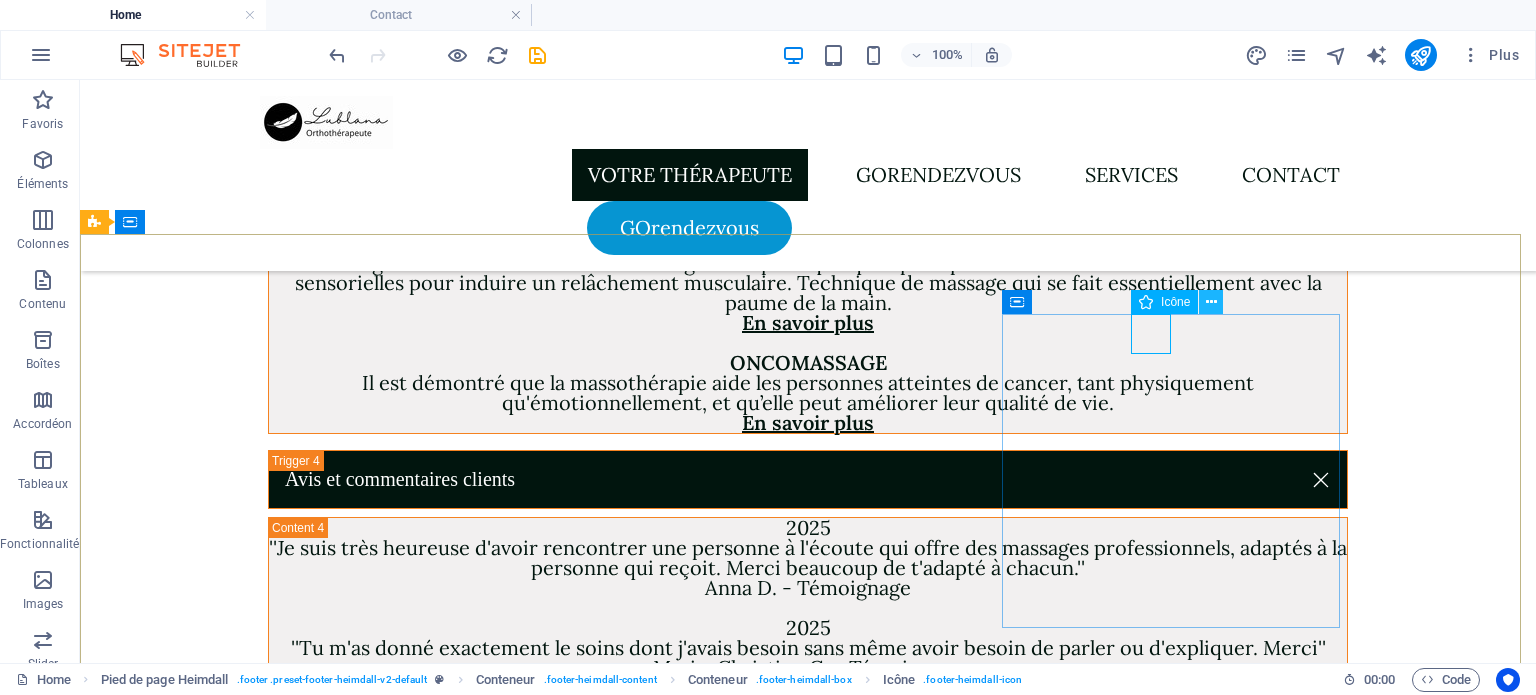 click at bounding box center (1211, 302) 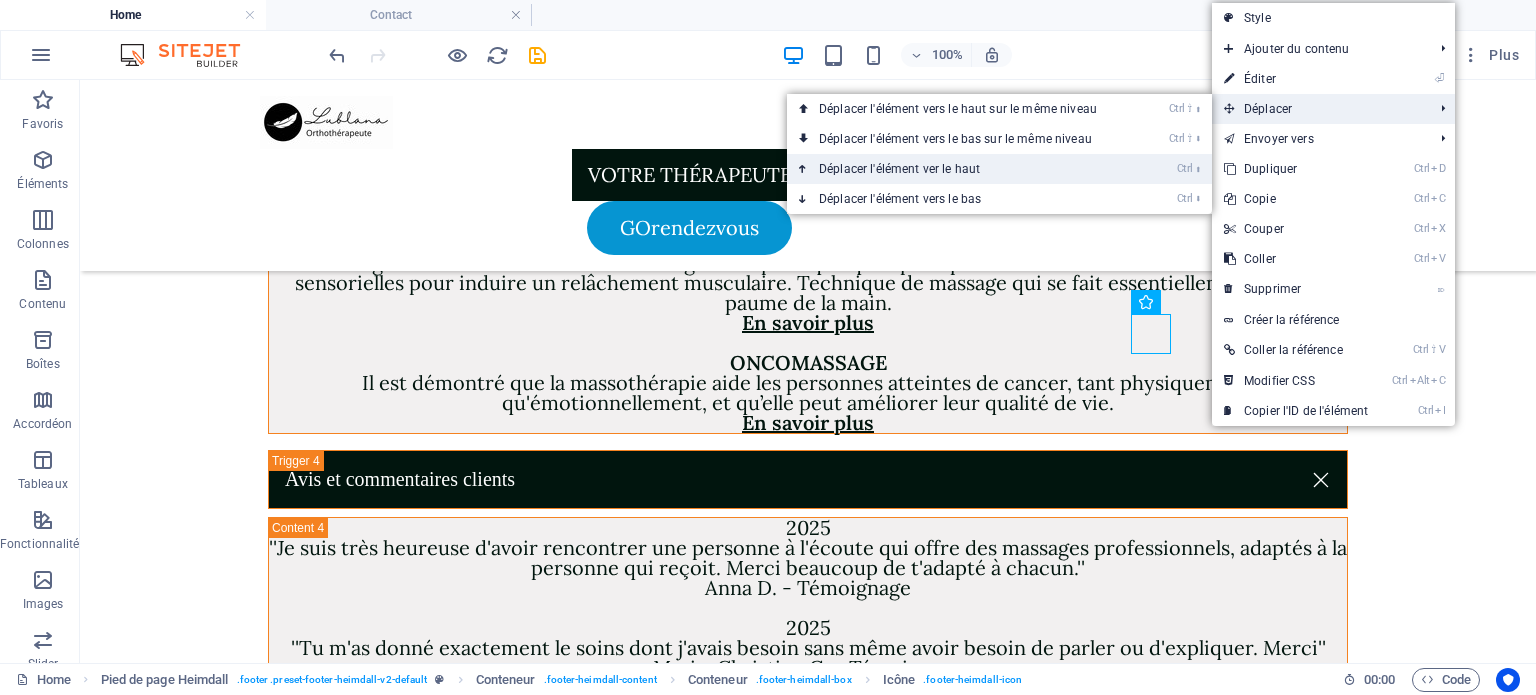 click on "Ctrl ⬆  Déplacer l'élément ver le haut" at bounding box center (962, 169) 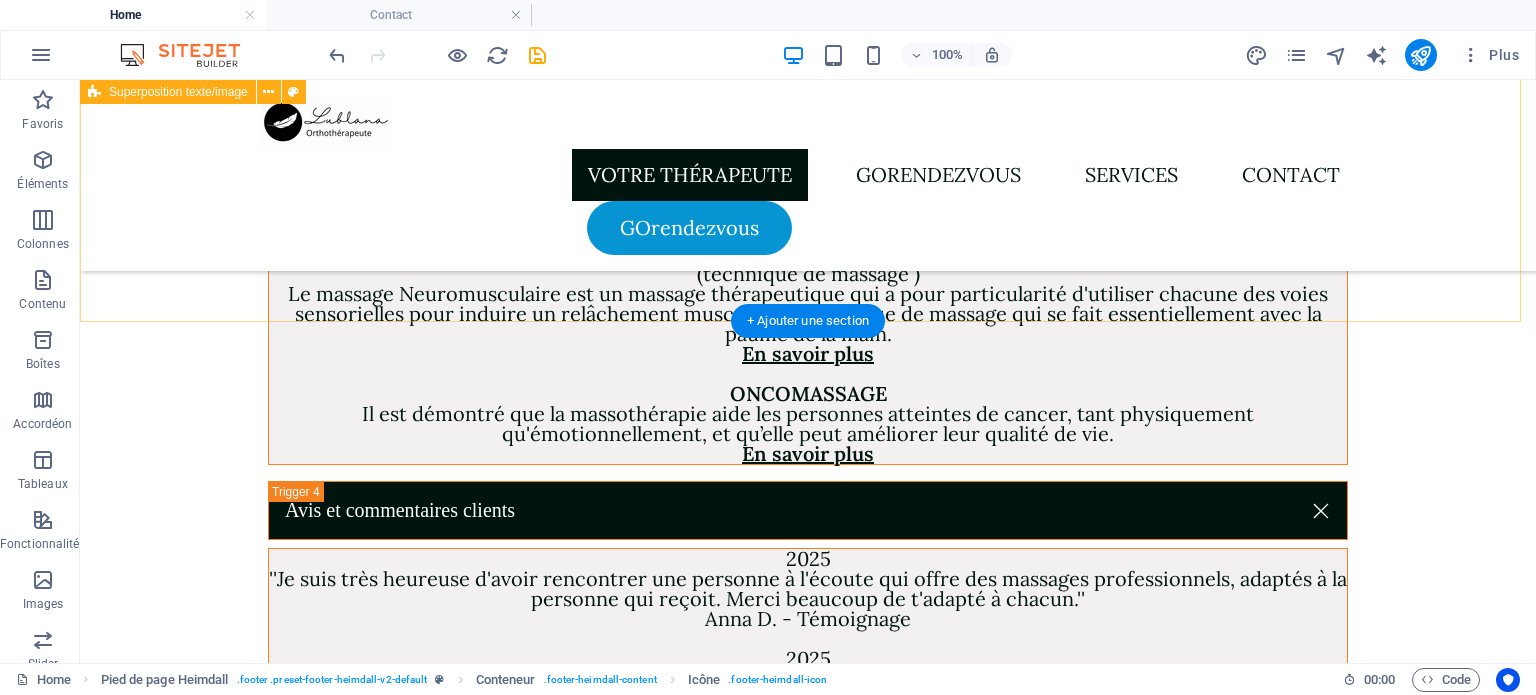 scroll, scrollTop: 6588, scrollLeft: 0, axis: vertical 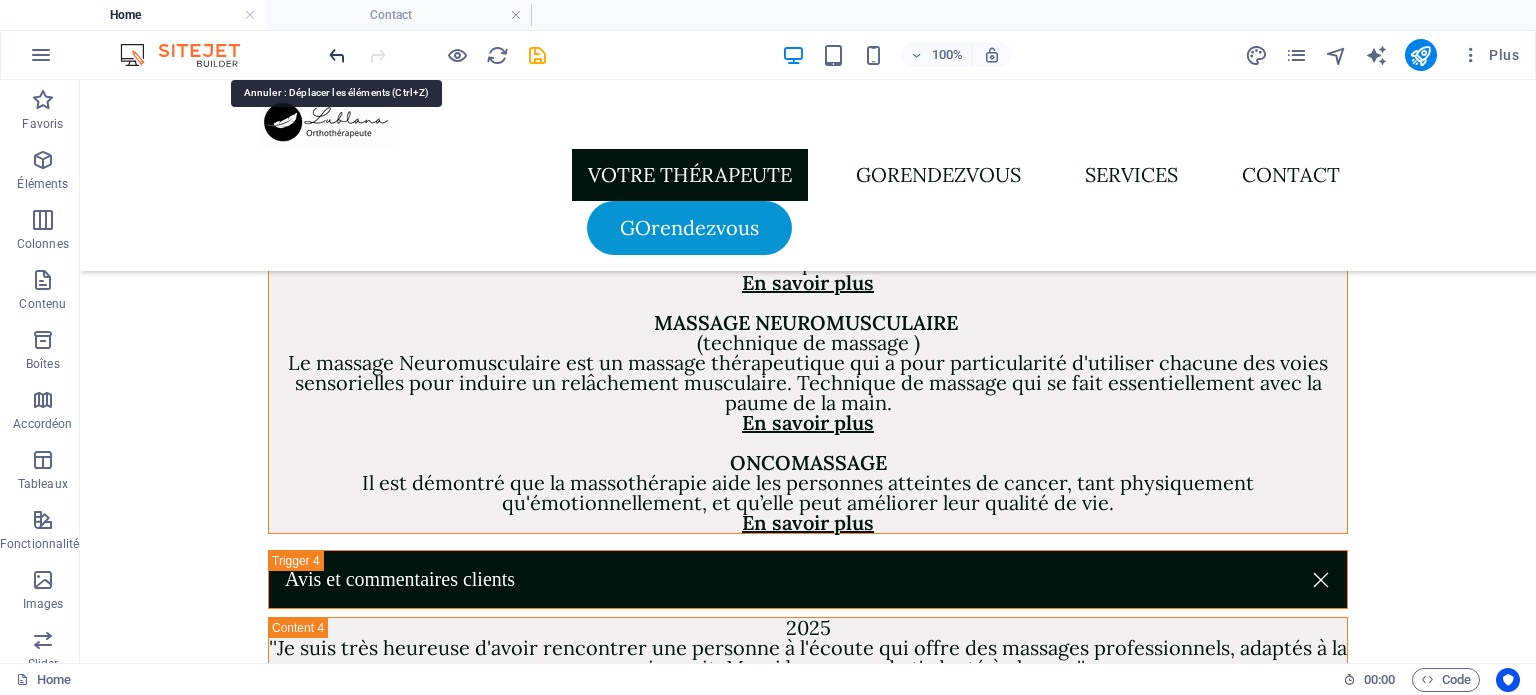click at bounding box center (337, 55) 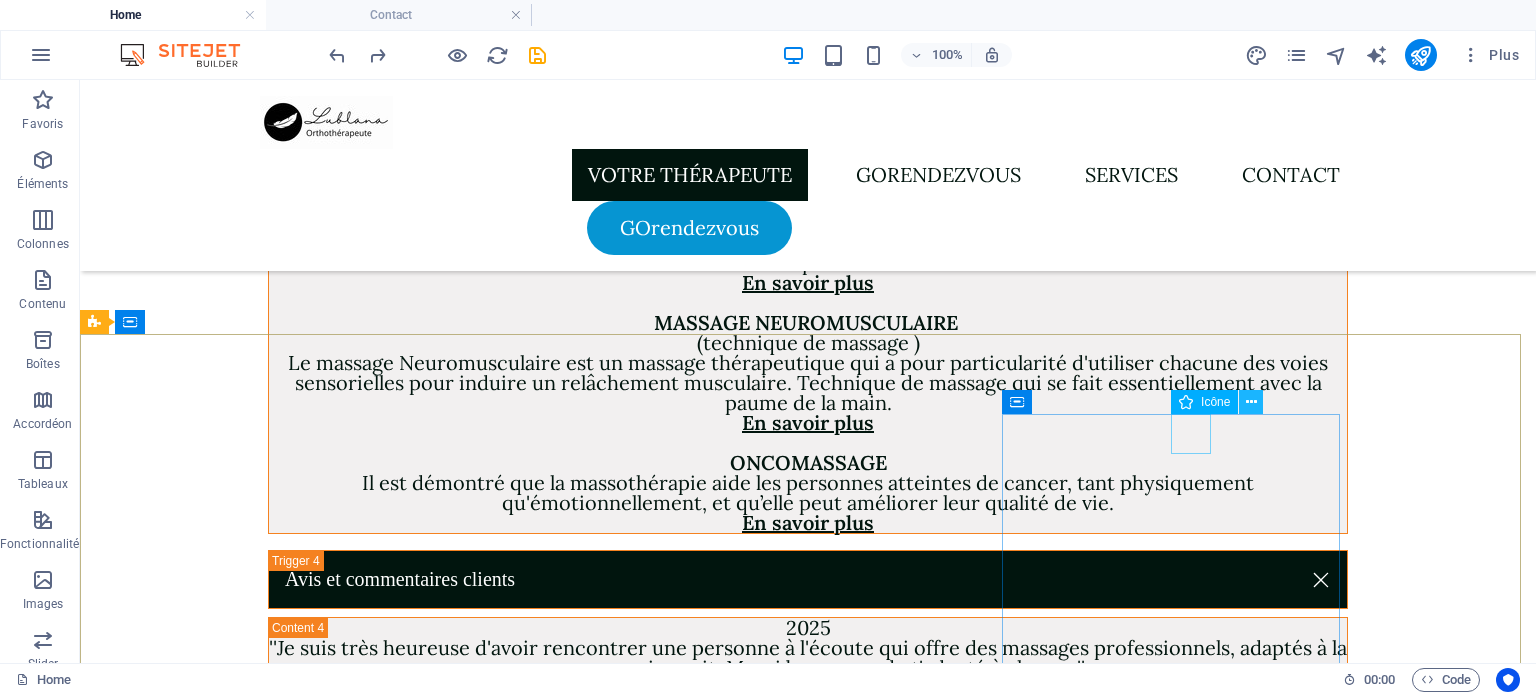 click at bounding box center [1251, 402] 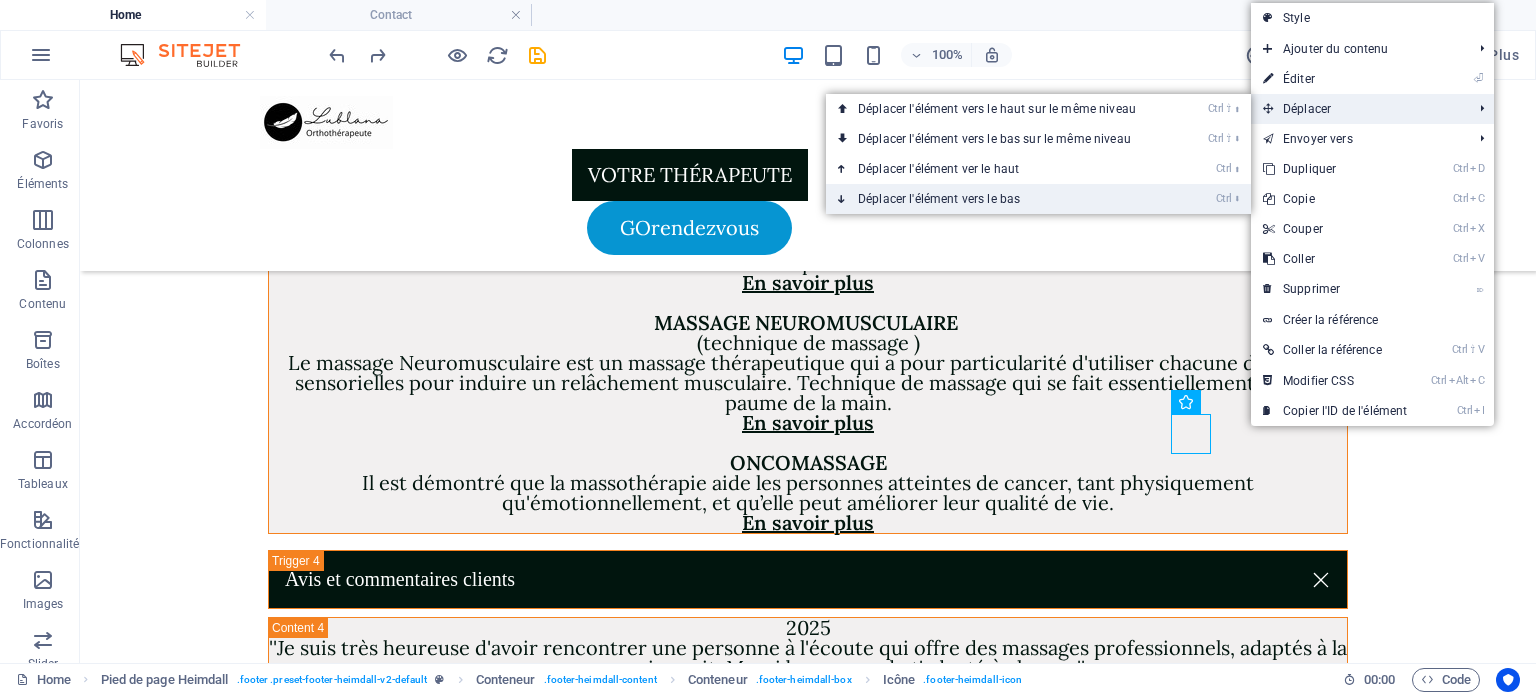 click on "Ctrl ⬇  Déplacer l'élément vers le bas" at bounding box center [1001, 199] 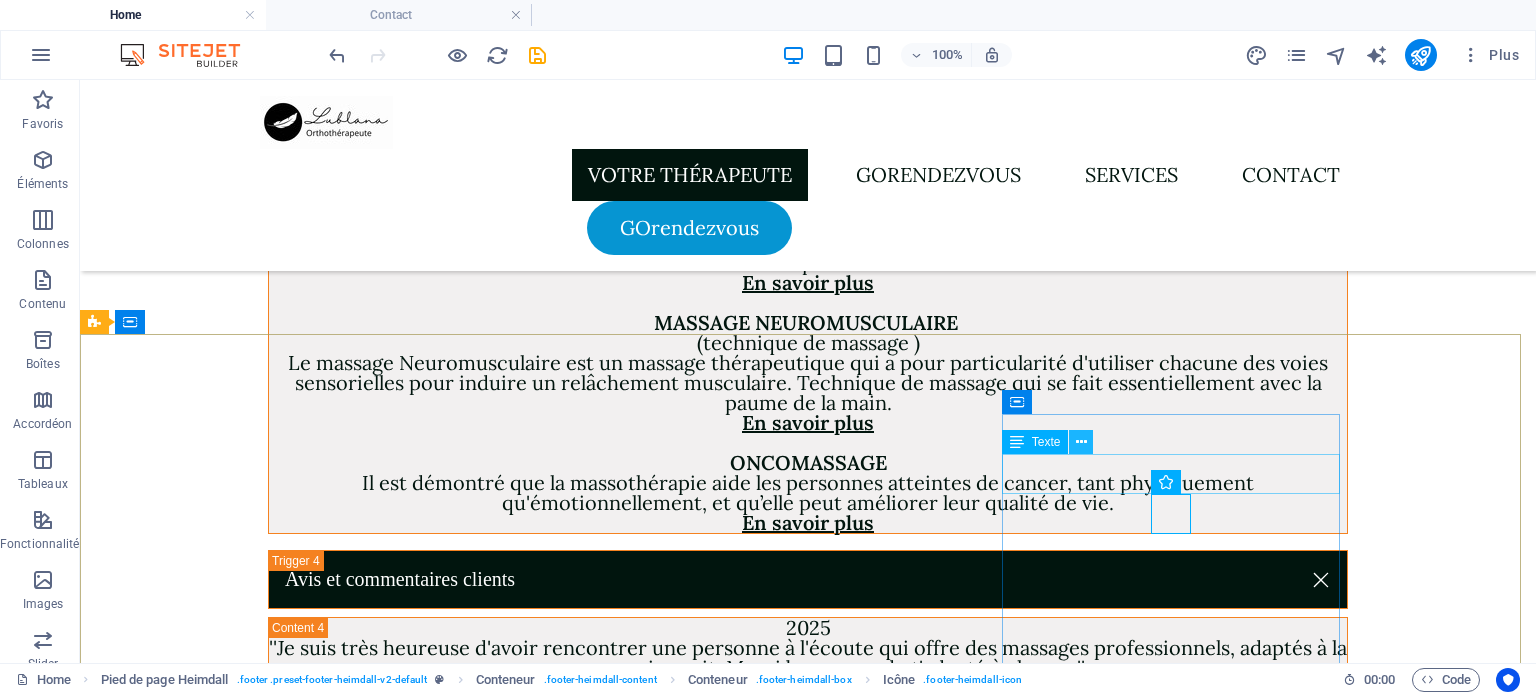 click at bounding box center (1081, 442) 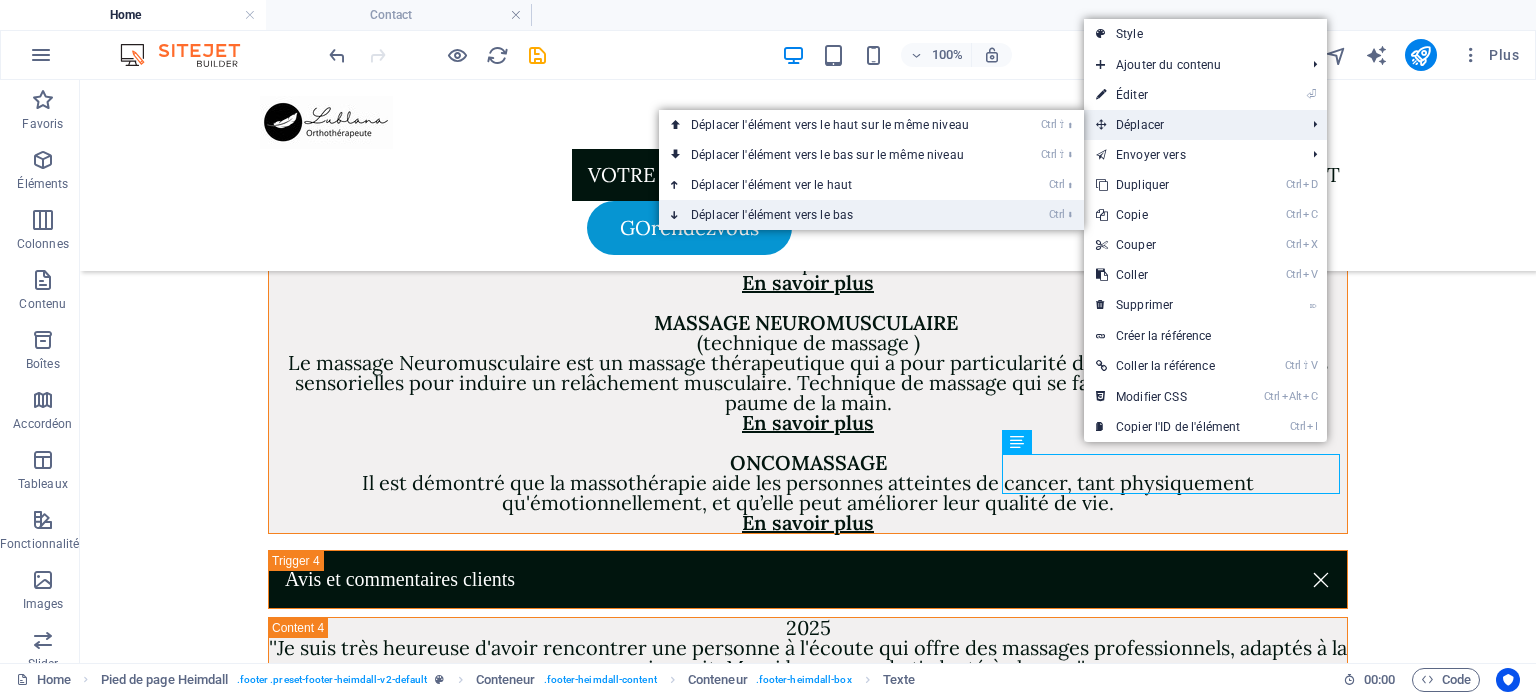click on "Ctrl ⬇  Déplacer l'élément vers le bas" at bounding box center [834, 215] 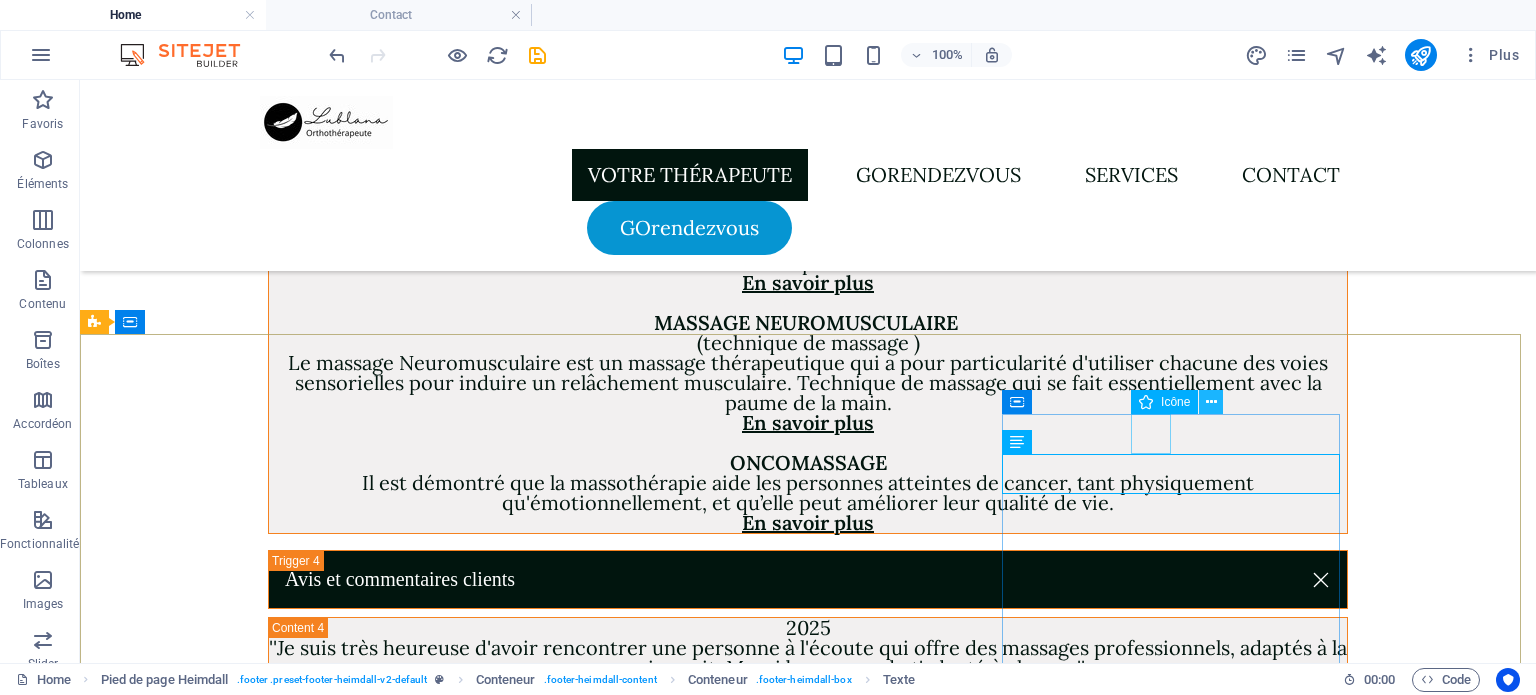 click at bounding box center [1211, 402] 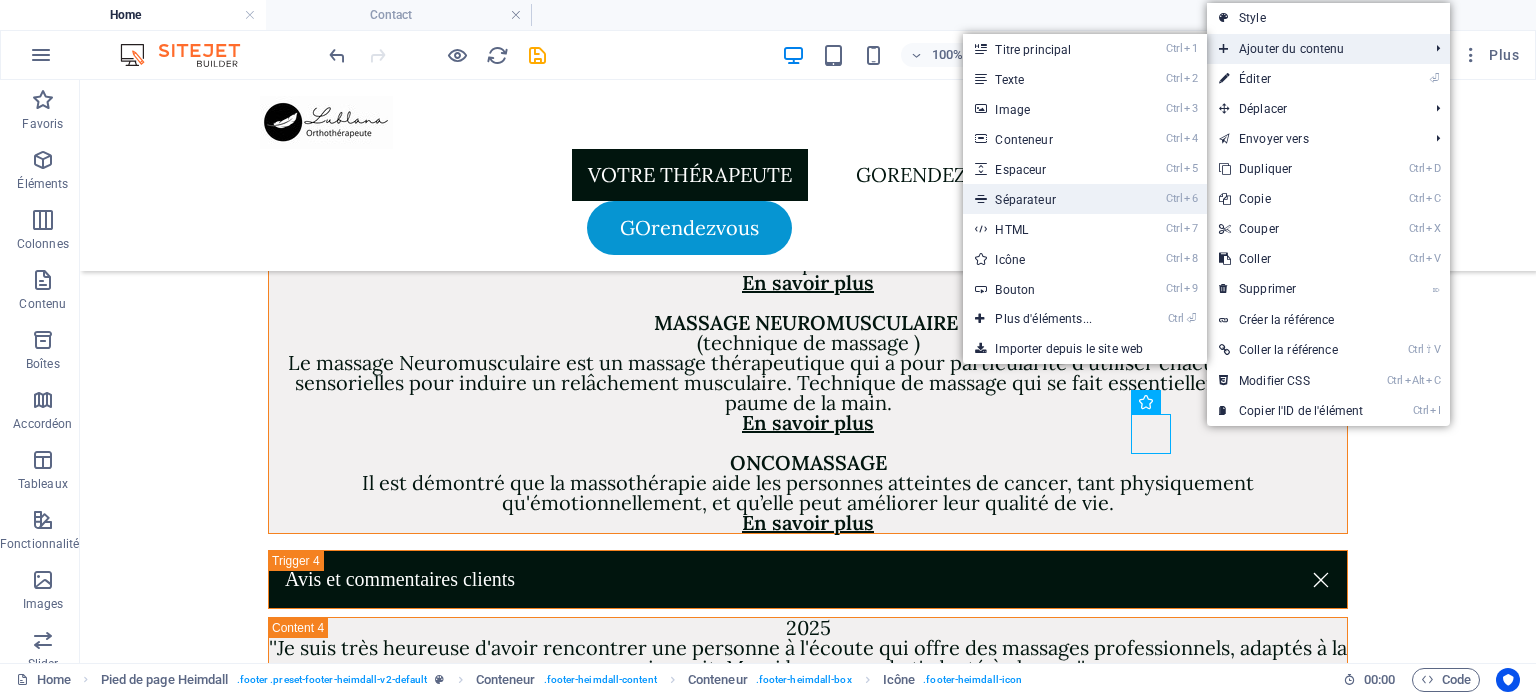 click on "Ctrl 6  Séparateur" at bounding box center [1047, 199] 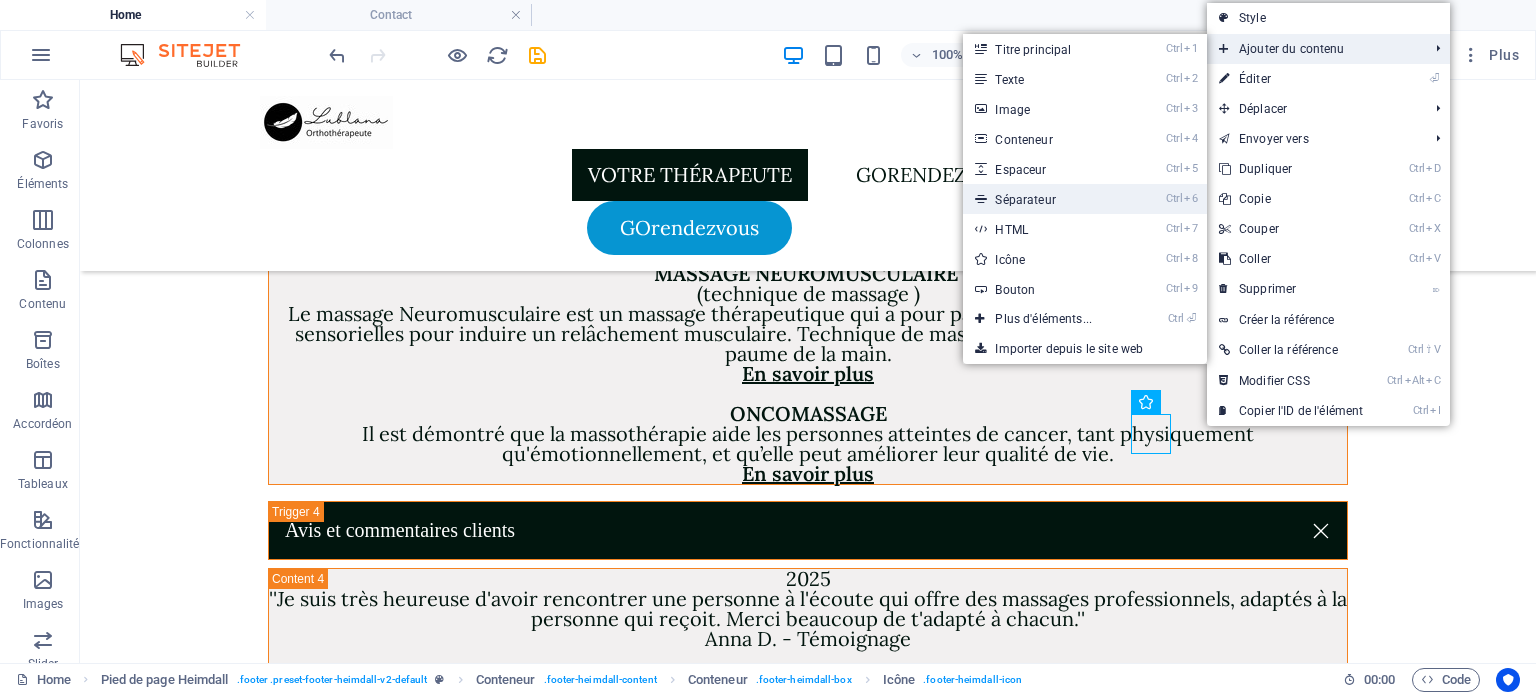 select on "%" 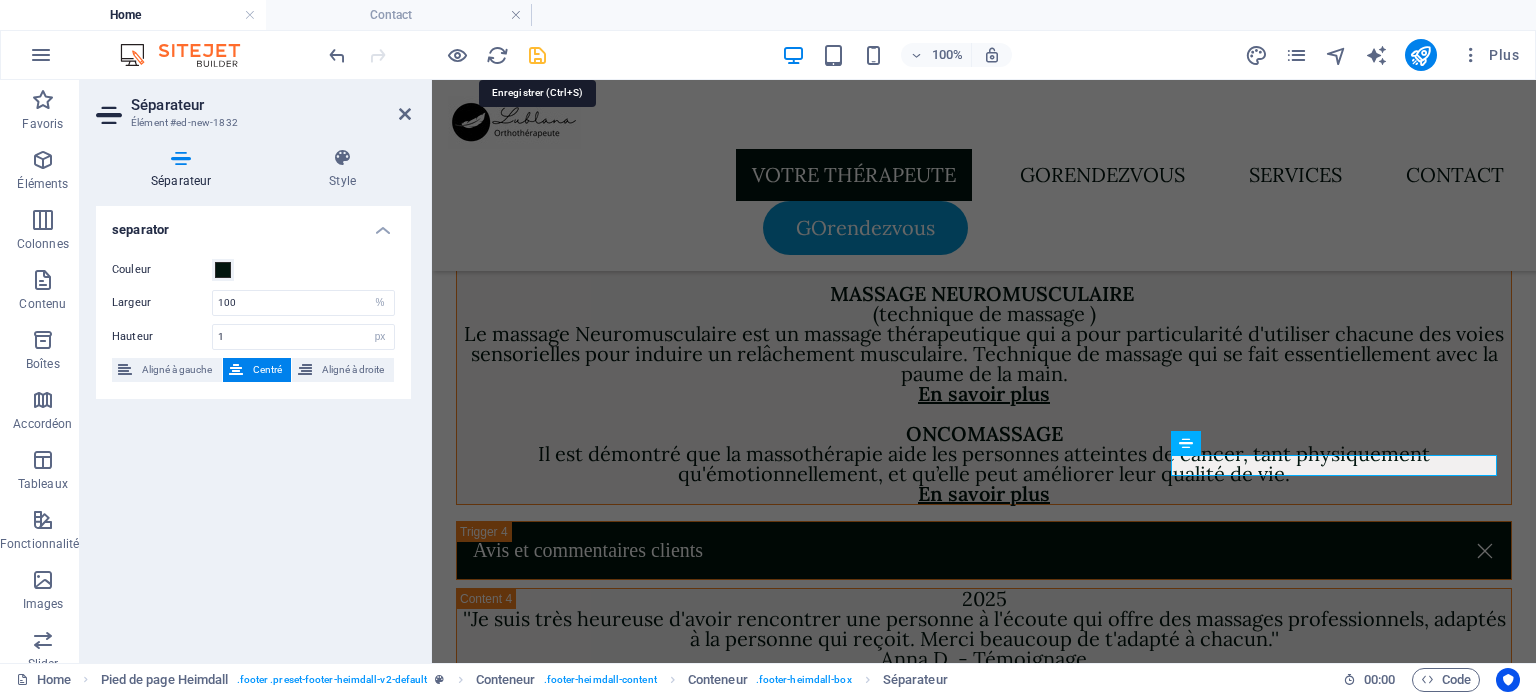 click at bounding box center [537, 55] 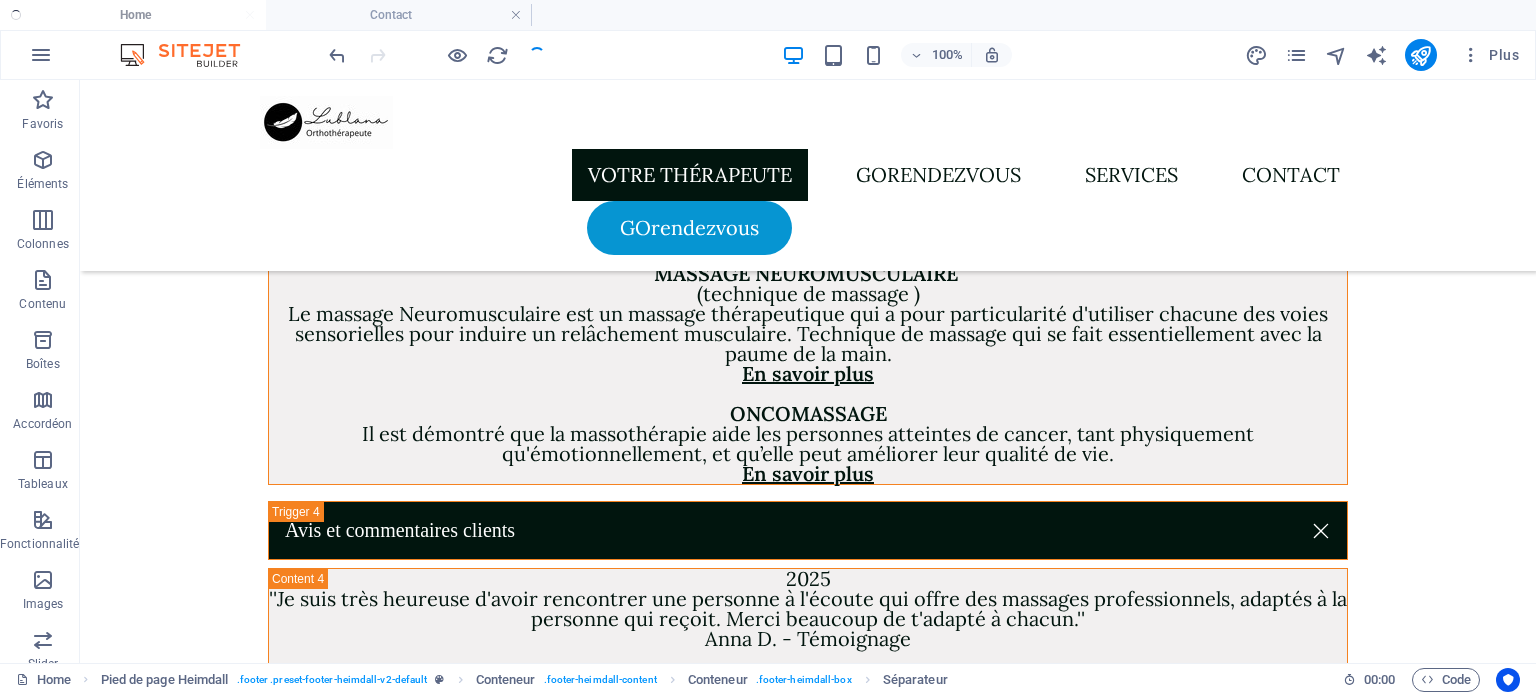 scroll, scrollTop: 6588, scrollLeft: 0, axis: vertical 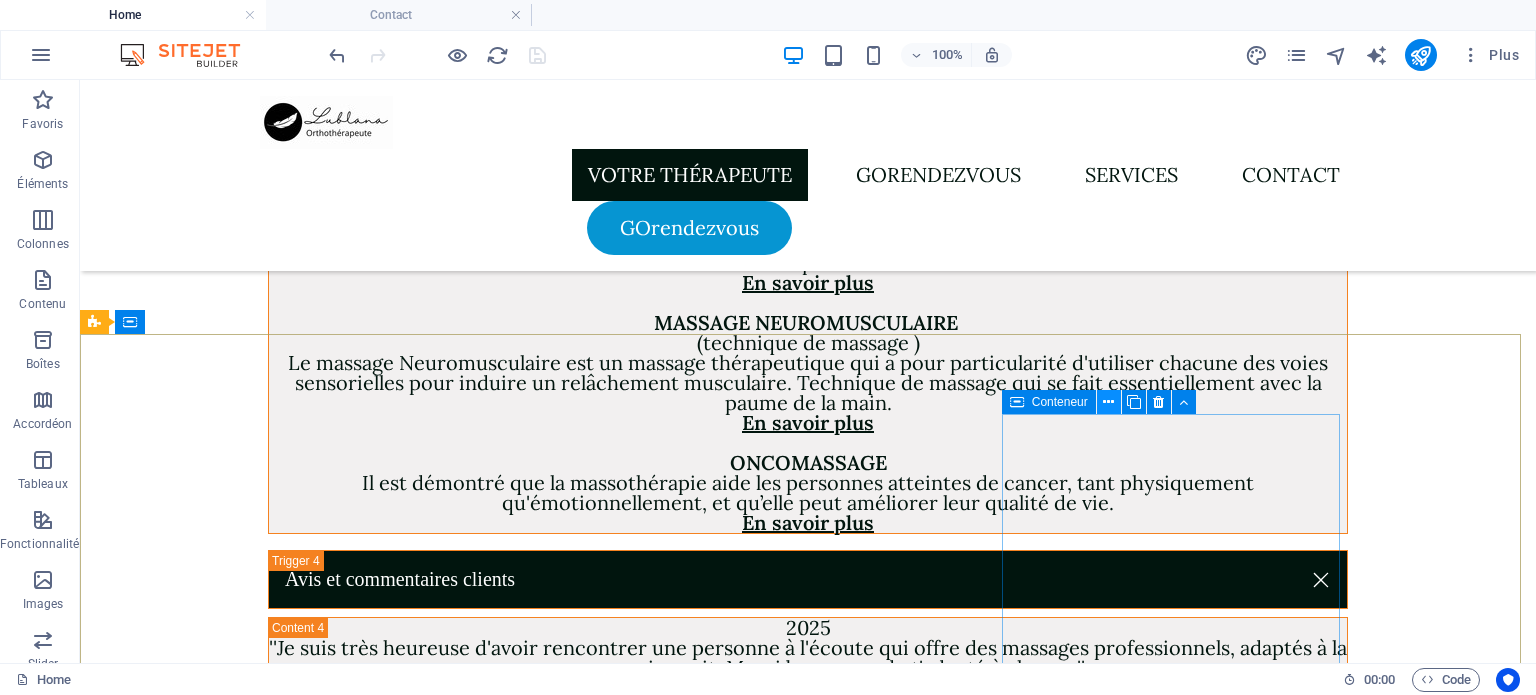 click at bounding box center (1108, 402) 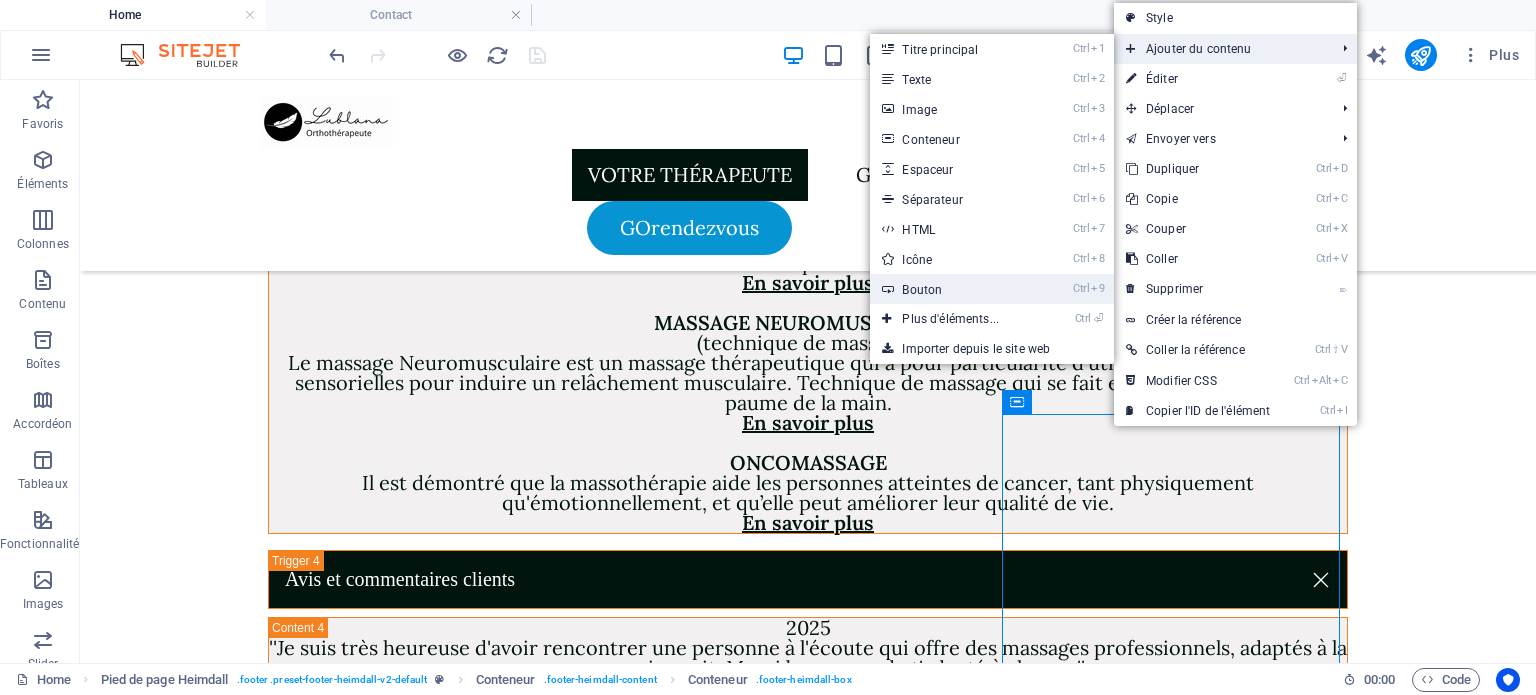 click on "Ctrl 9  Bouton" at bounding box center [954, 289] 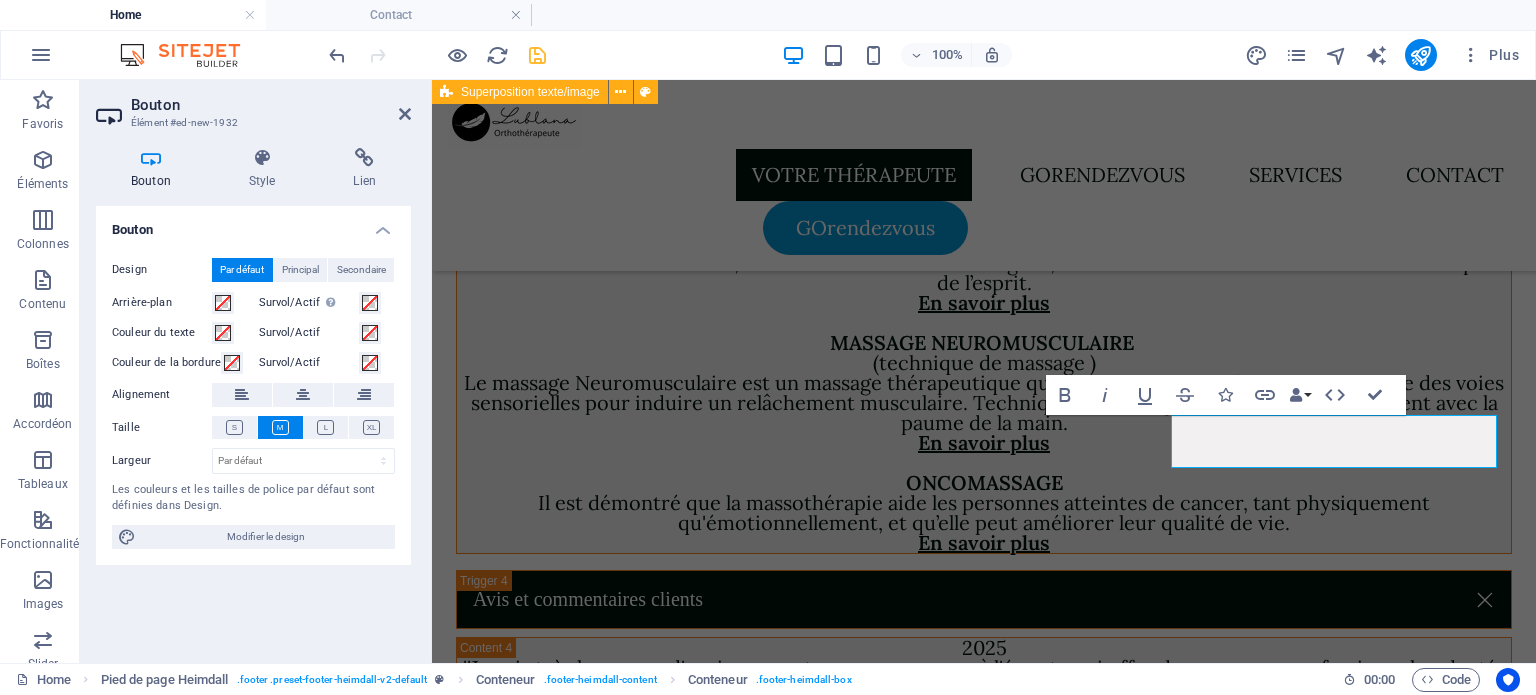 scroll, scrollTop: 6637, scrollLeft: 0, axis: vertical 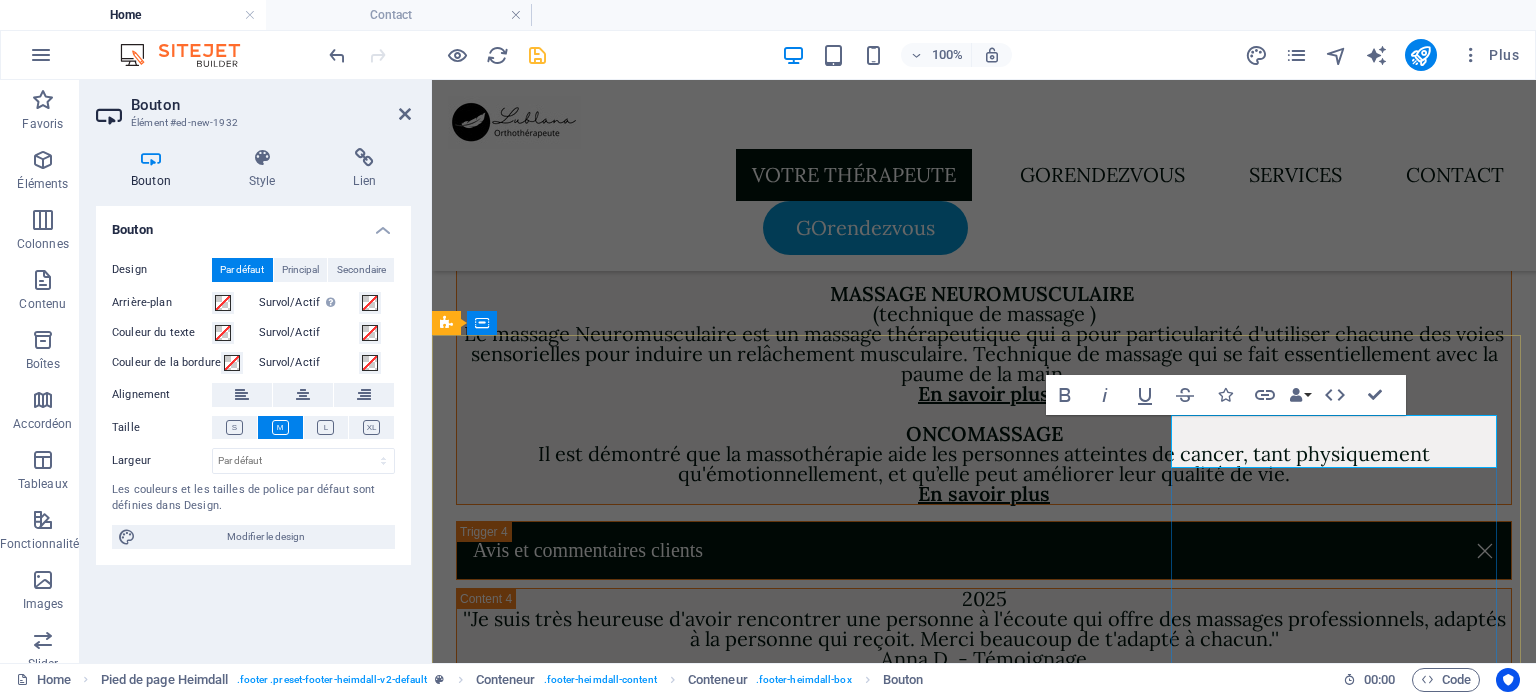 click on "Intitulé du bouton" at bounding box center (574, 2946) 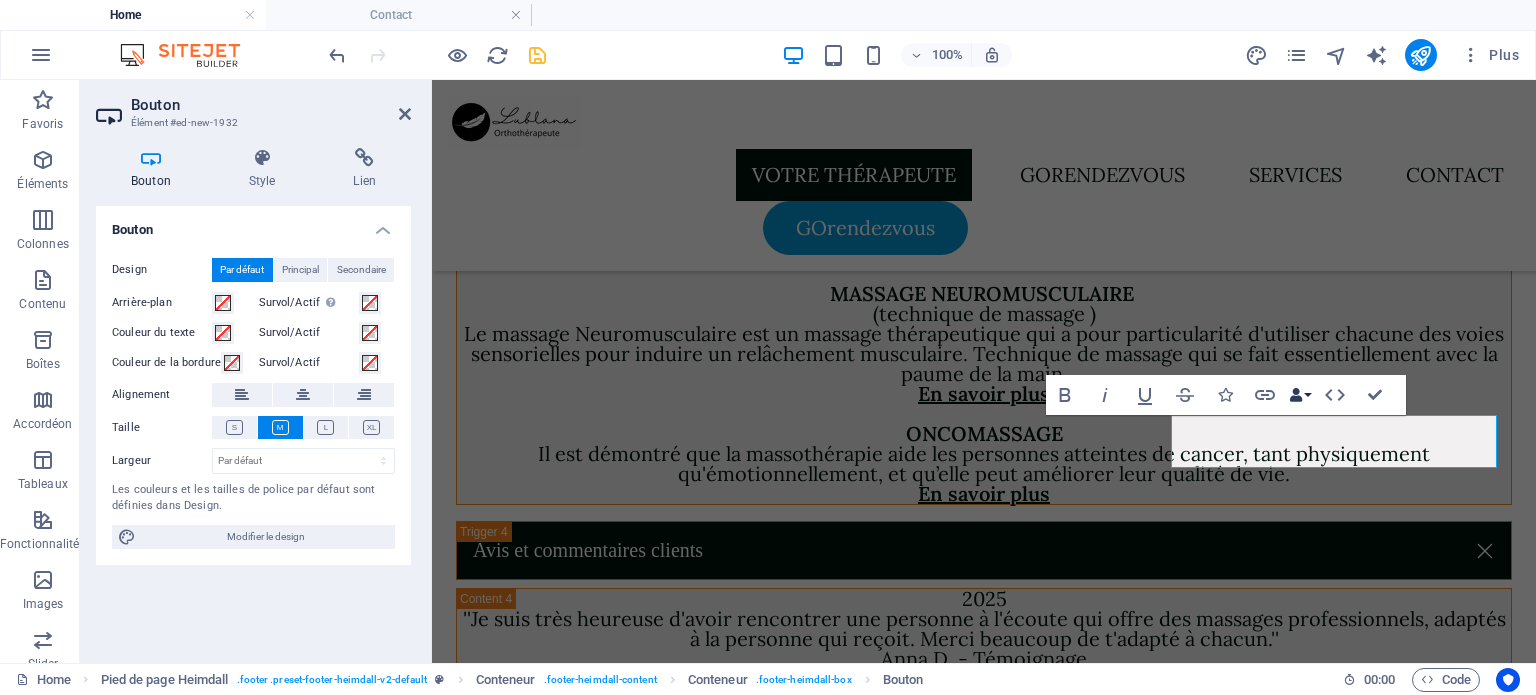 type 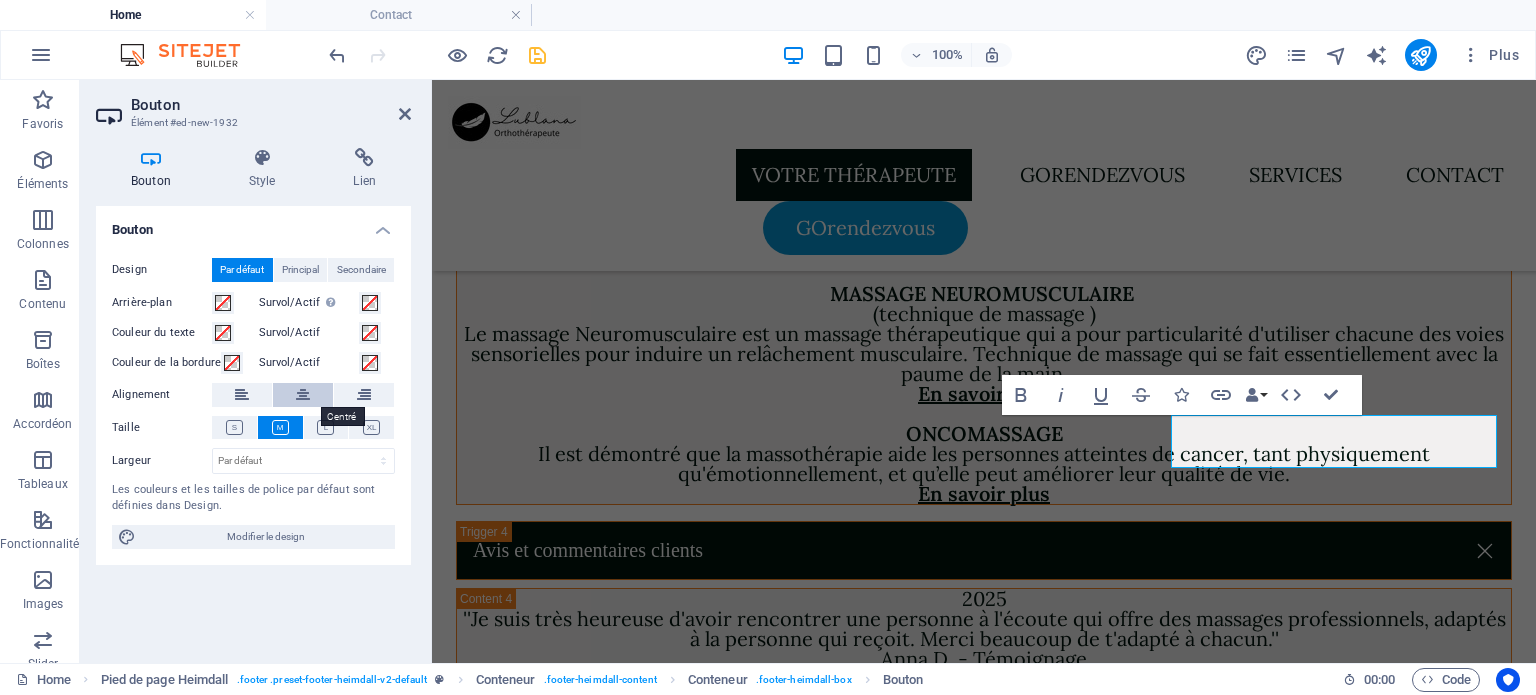 click at bounding box center [303, 395] 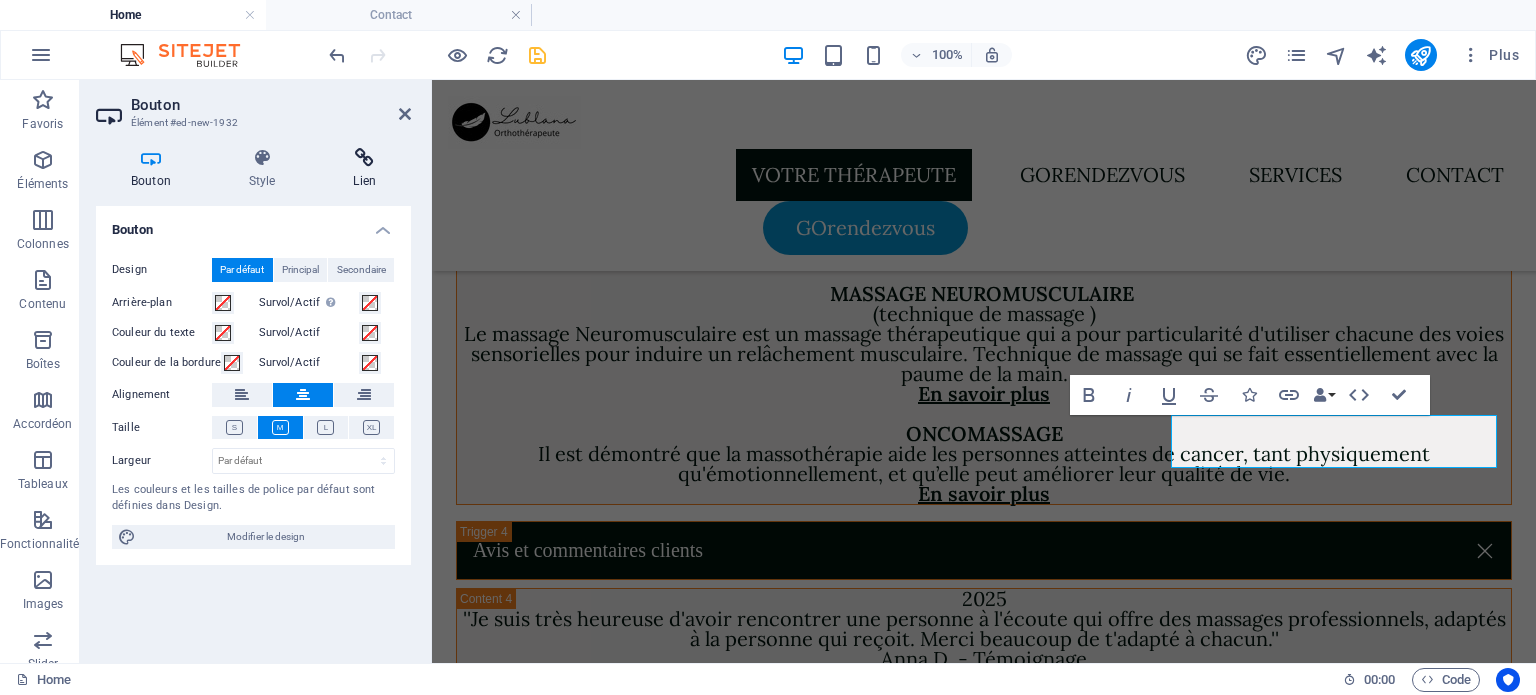 click at bounding box center (364, 158) 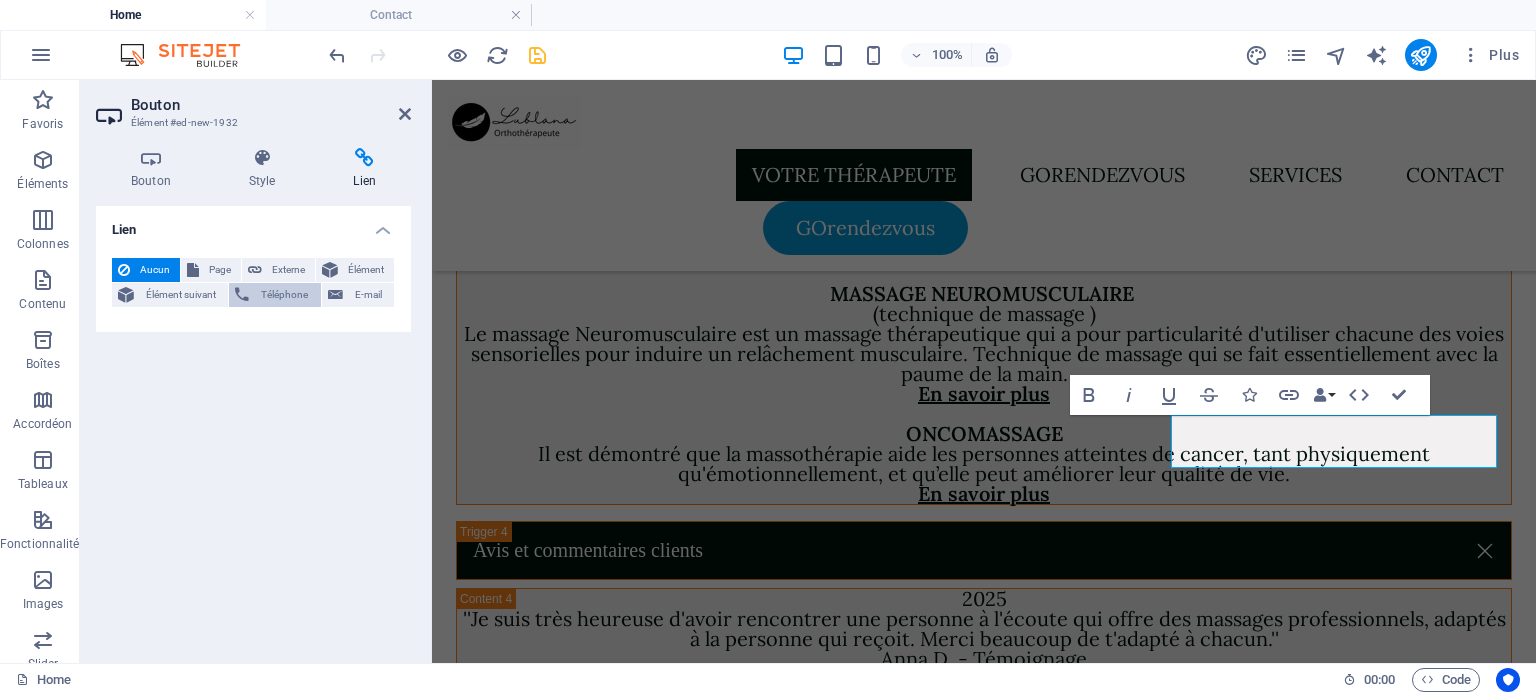 click on "Téléphone" at bounding box center [284, 295] 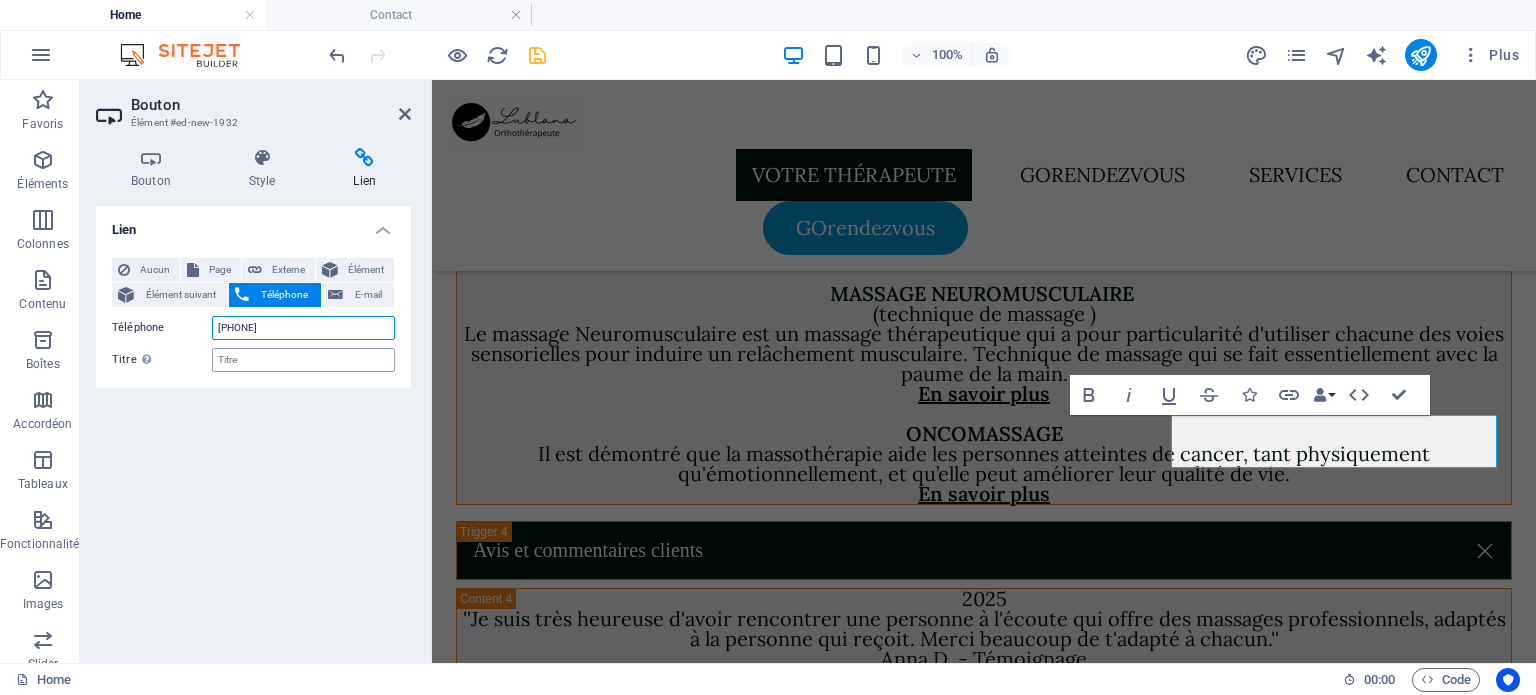 type on "[PHONE]" 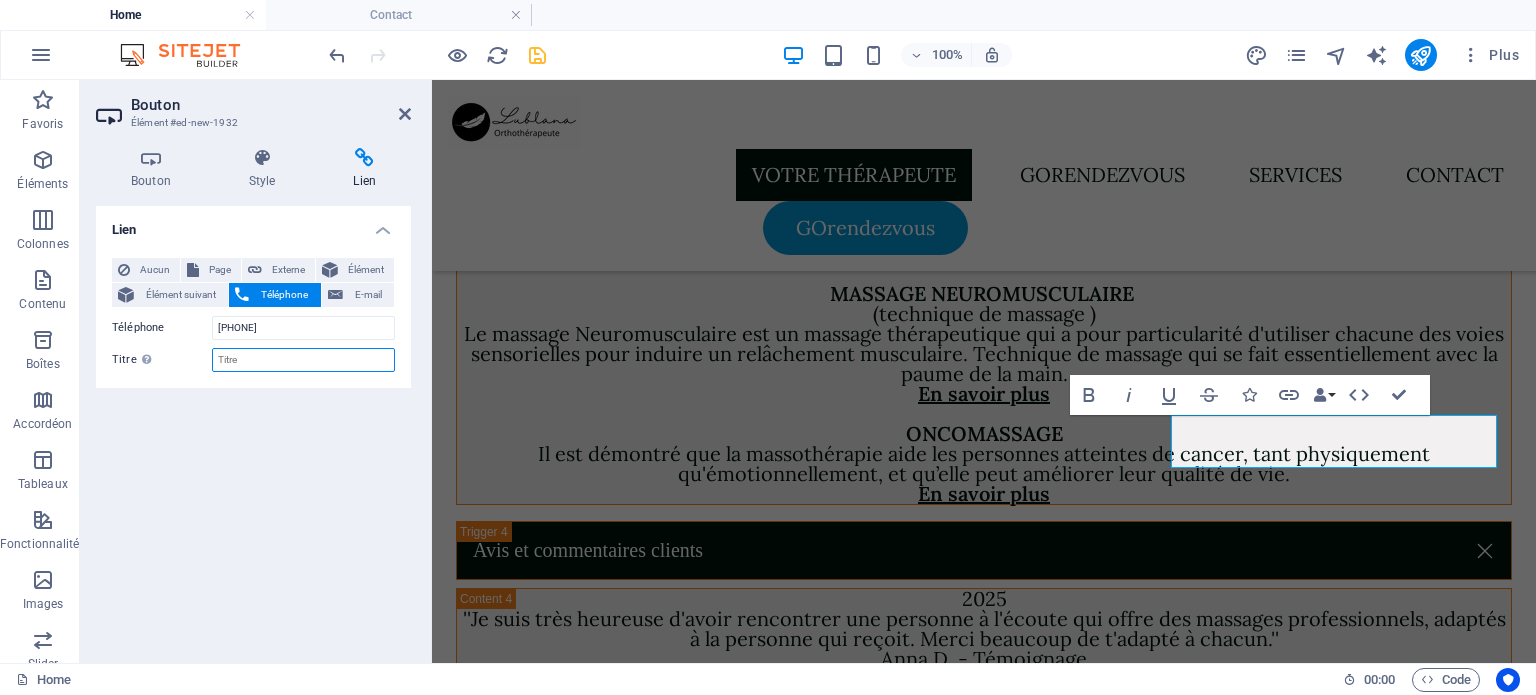click on "Titre Description supplémentaire du lien. Celle-ci doit être différente du texte du lien. Le titre est souvent affiché comme Texte infobulle lorsque la souris passe sur l'élément. Laissez vide en cas de doute." at bounding box center (303, 360) 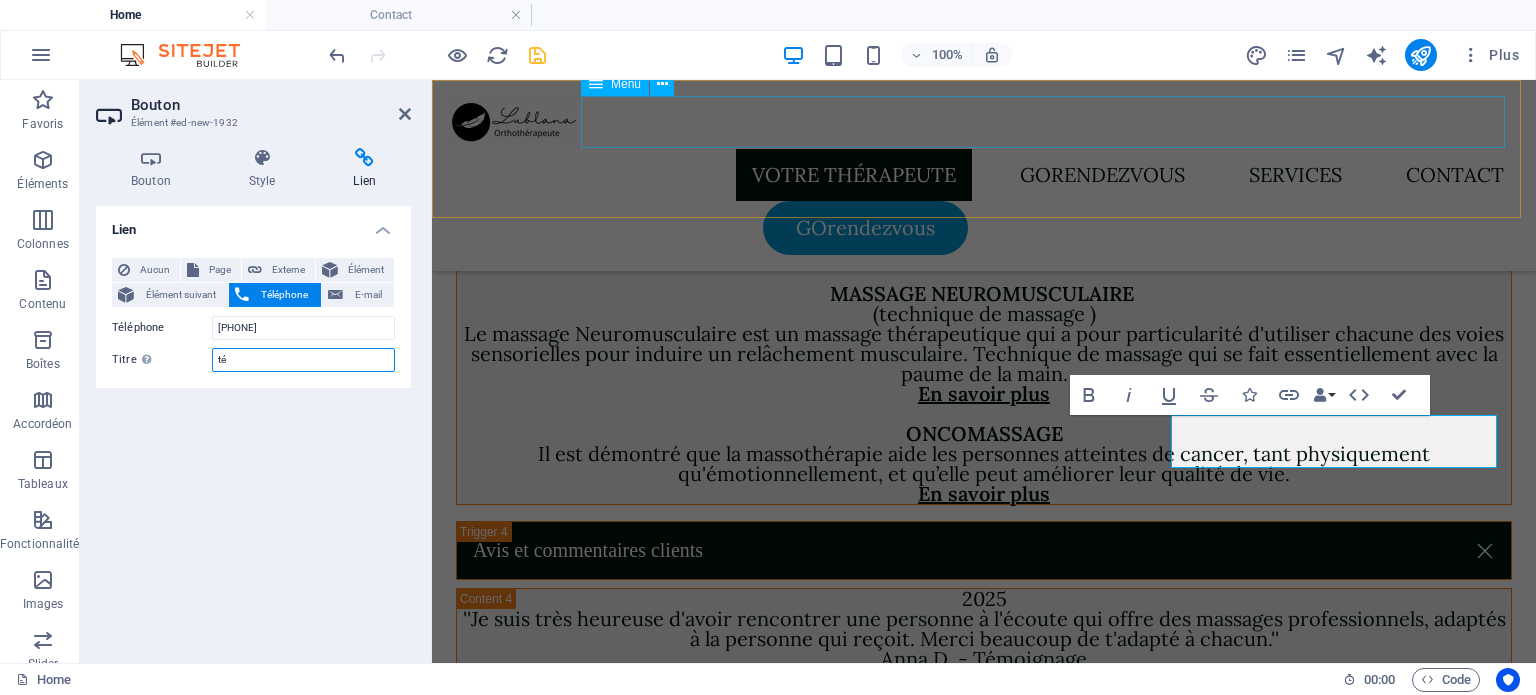 type on "t" 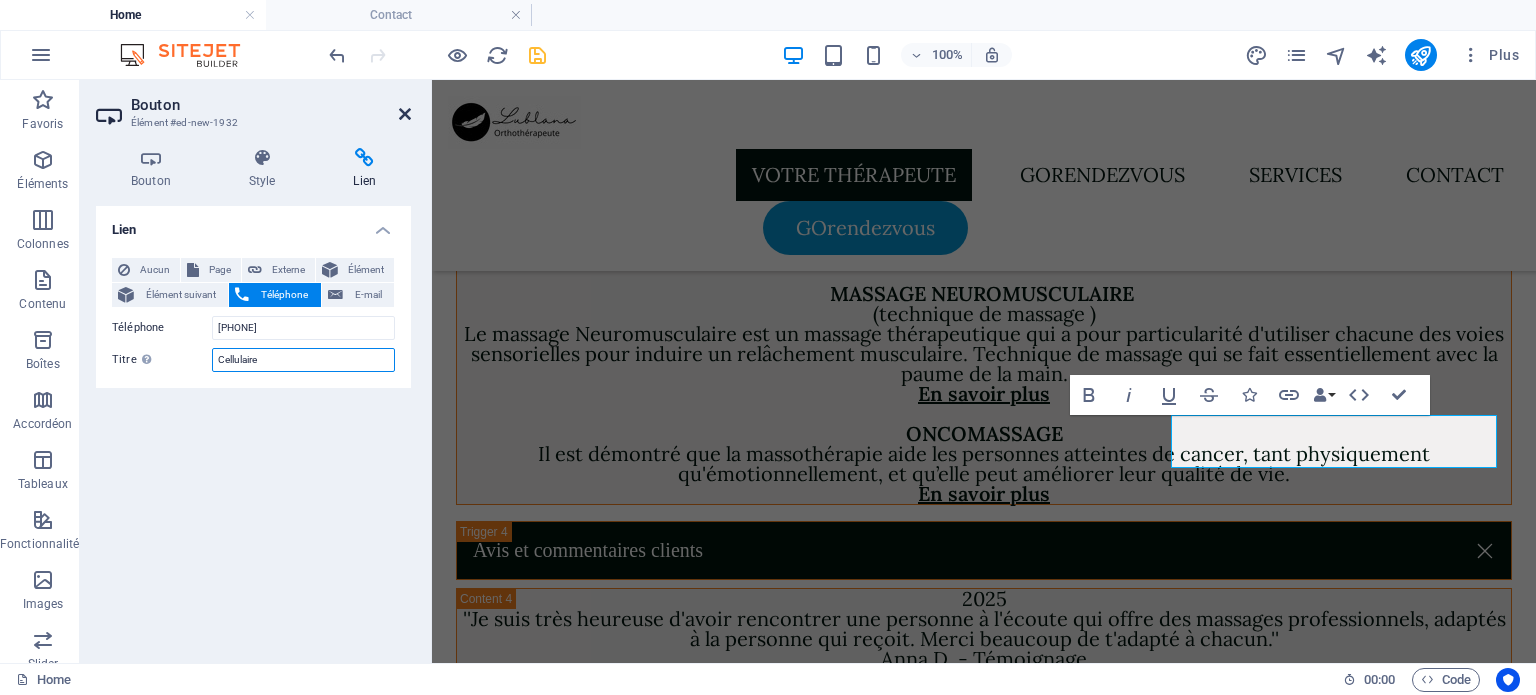 type on "Cellulaire" 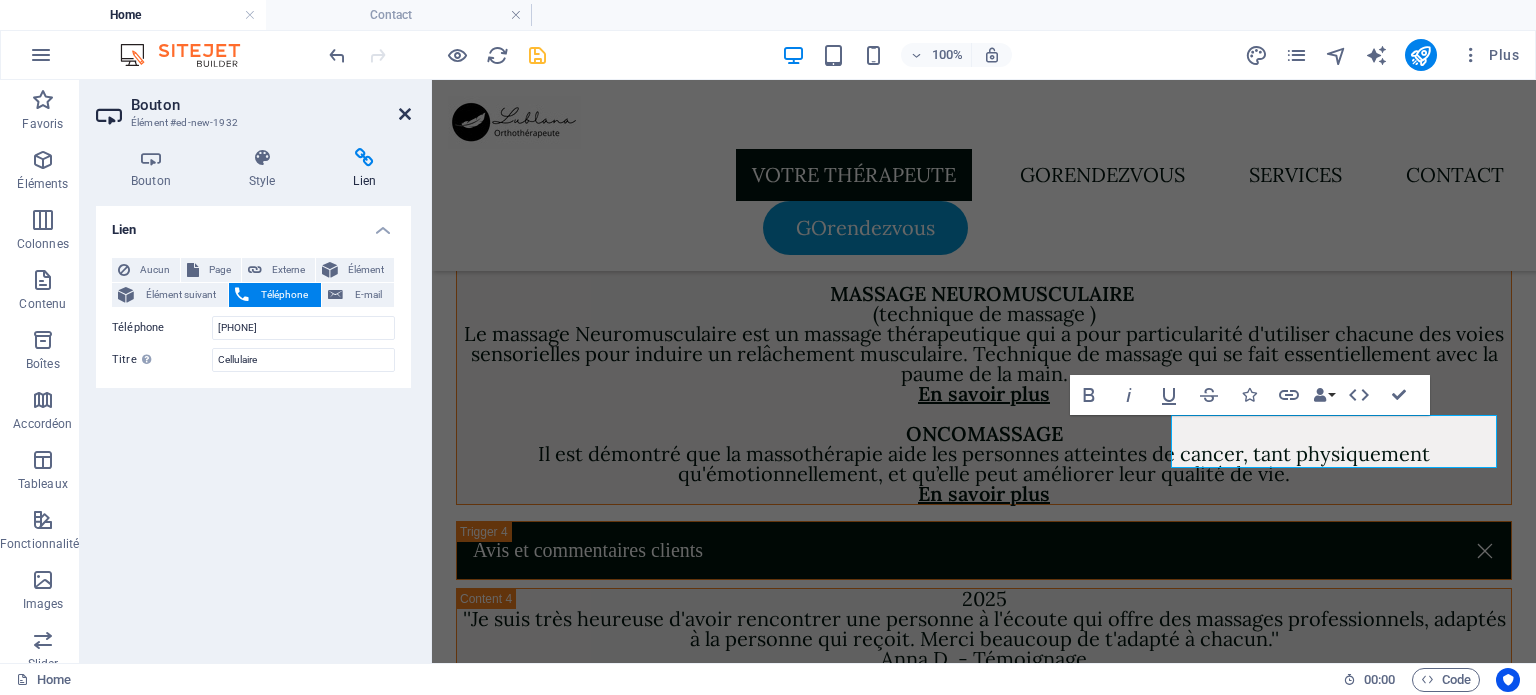click at bounding box center [405, 114] 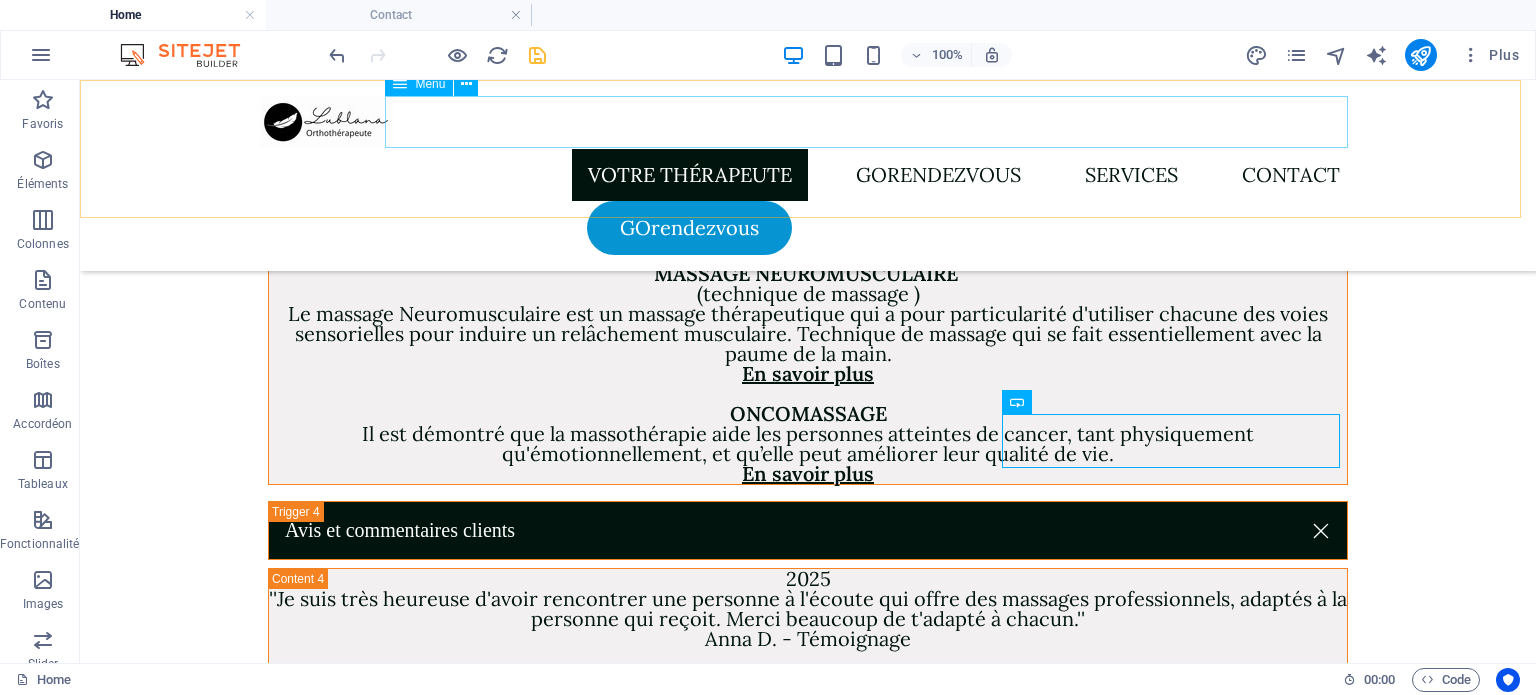 scroll, scrollTop: 6588, scrollLeft: 0, axis: vertical 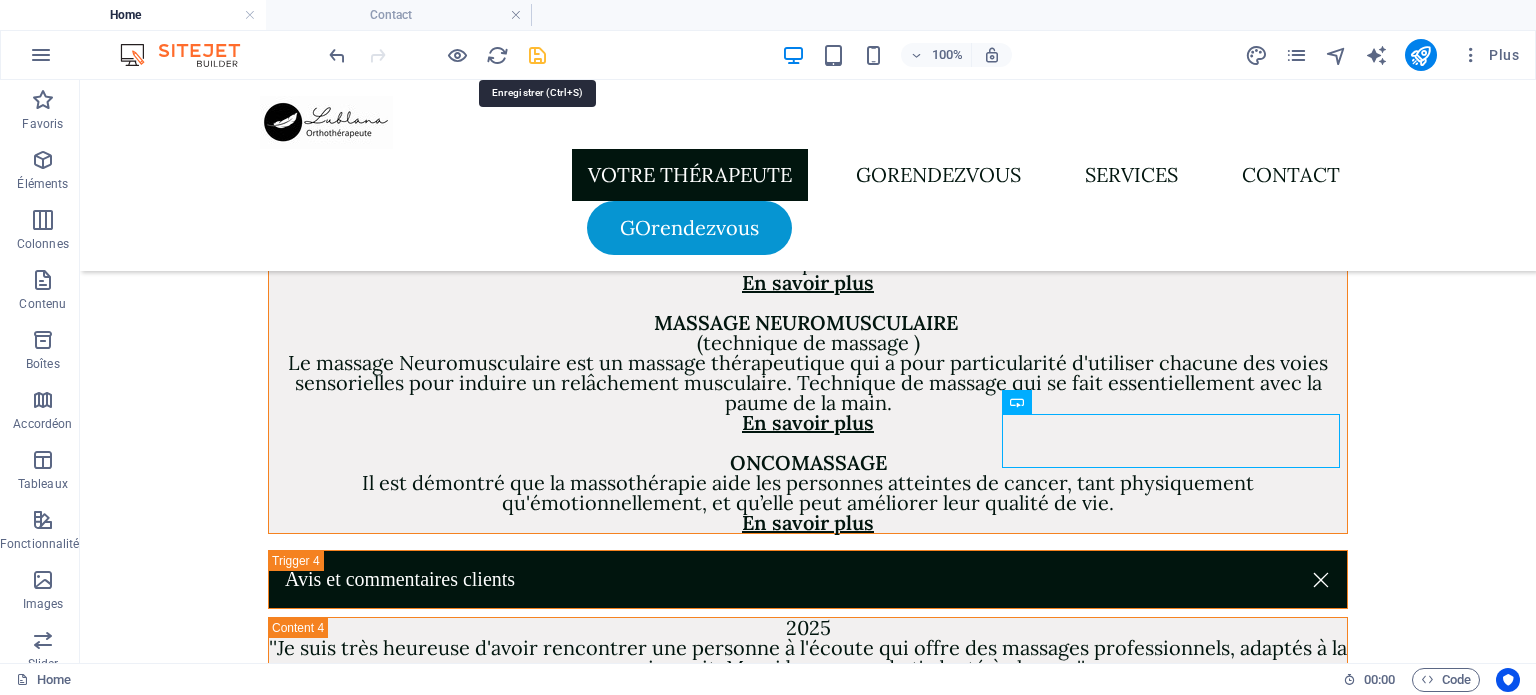click at bounding box center (537, 55) 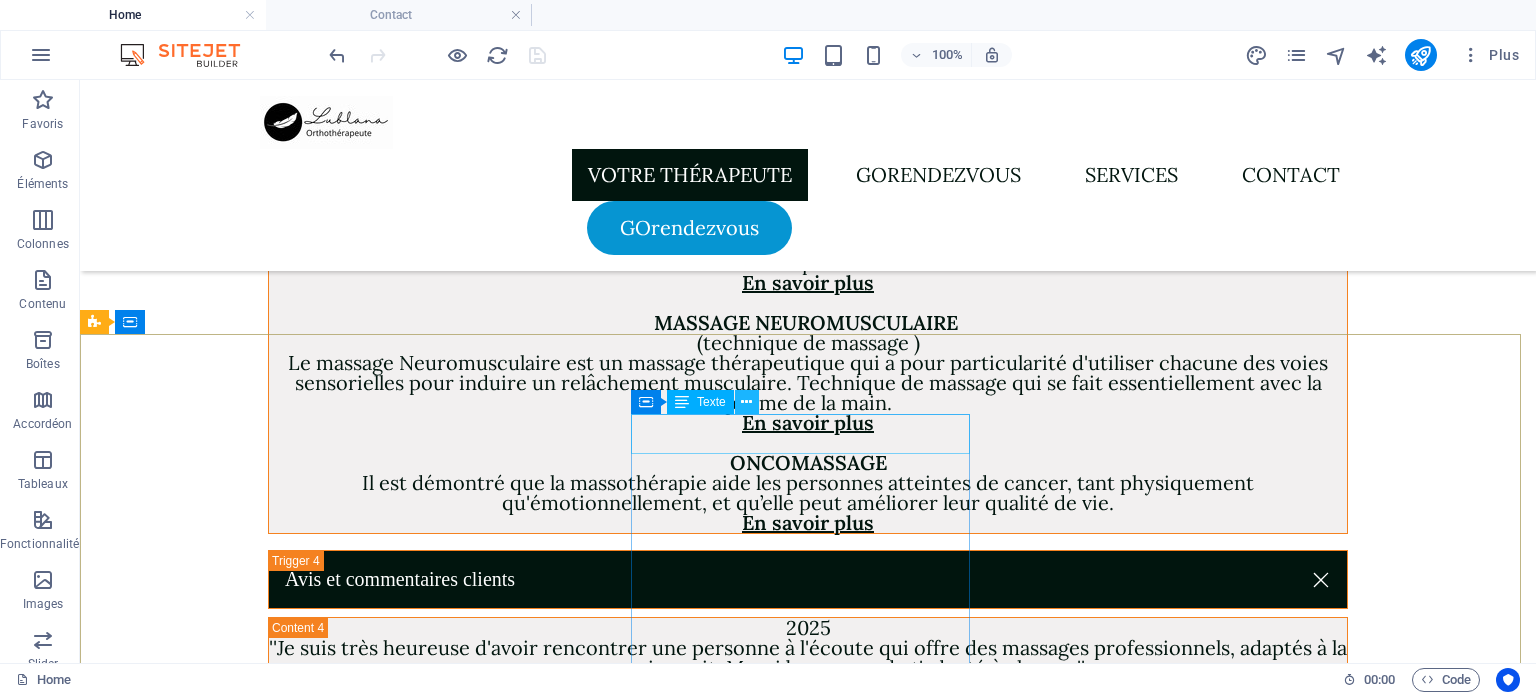 click at bounding box center (746, 402) 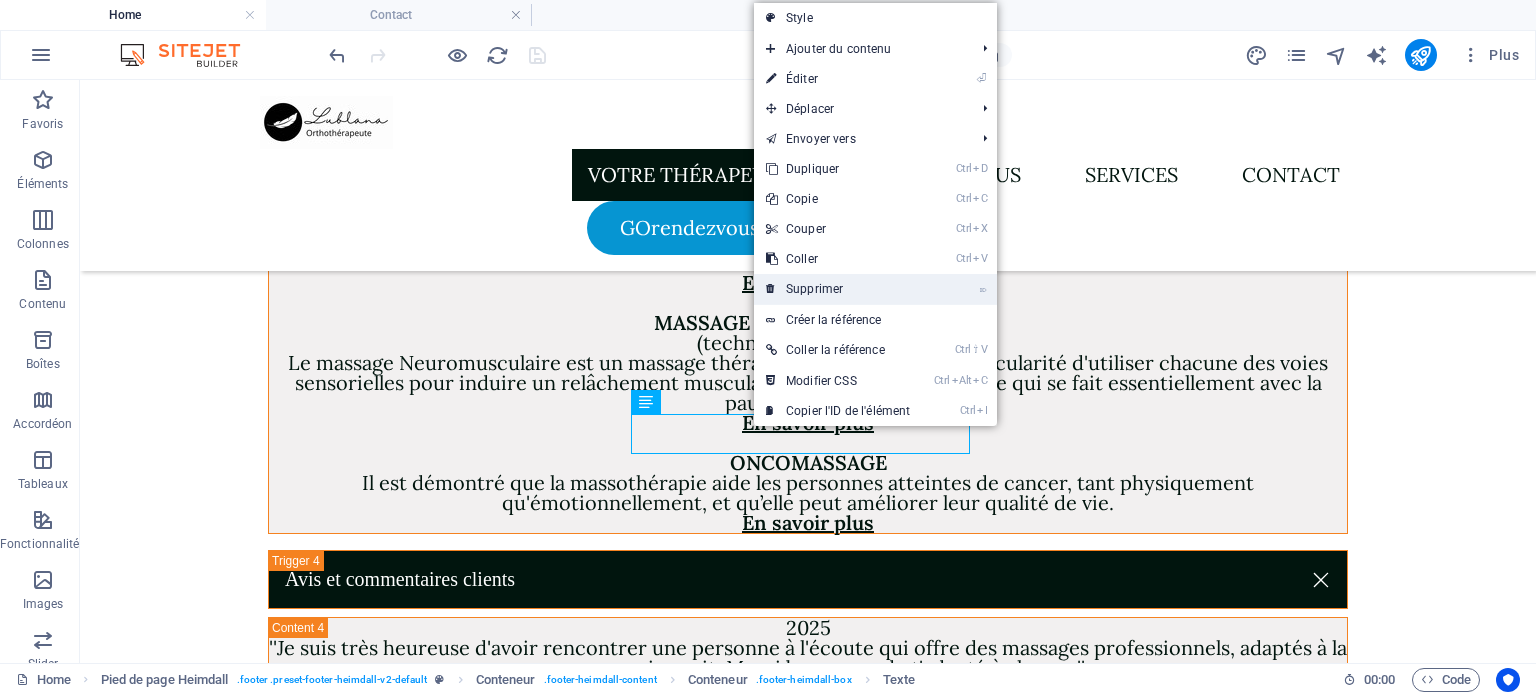 click on "⌦  Supprimer" at bounding box center [838, 289] 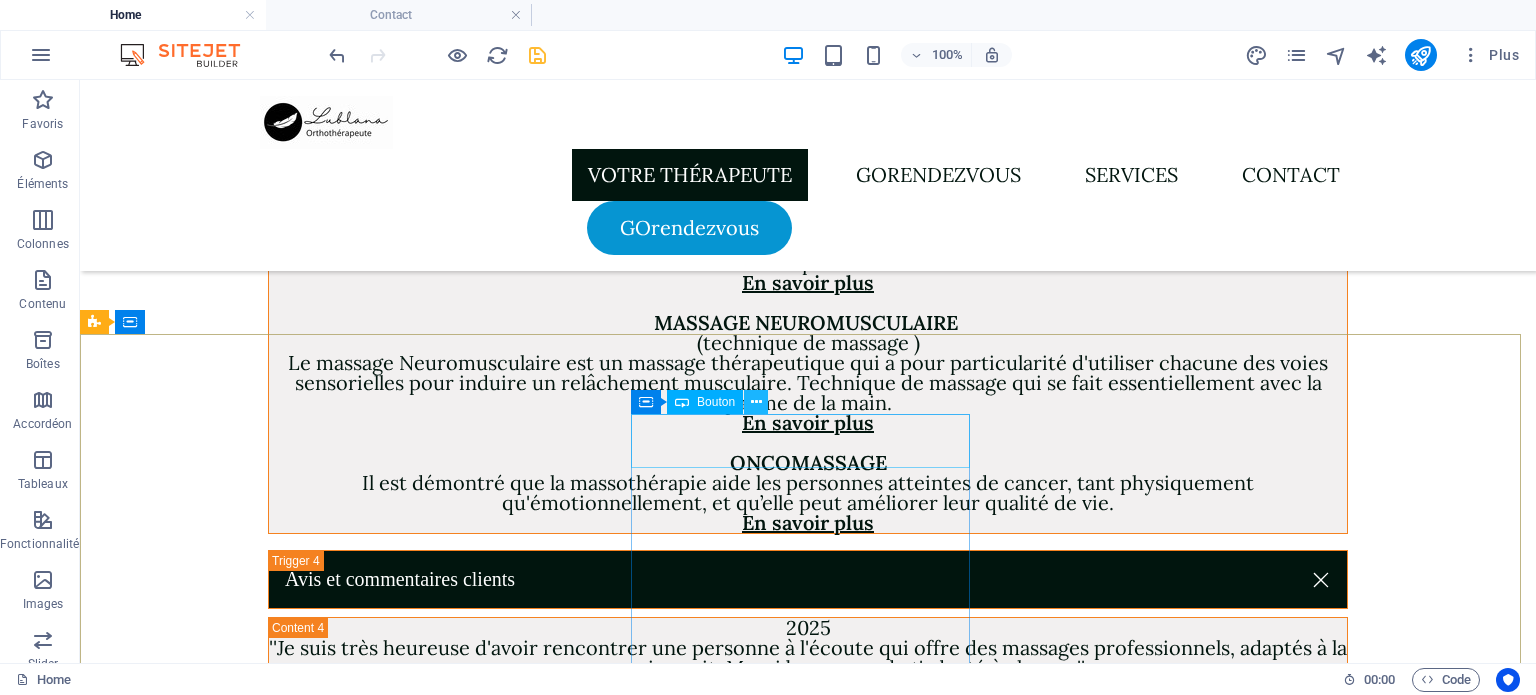 click at bounding box center (756, 402) 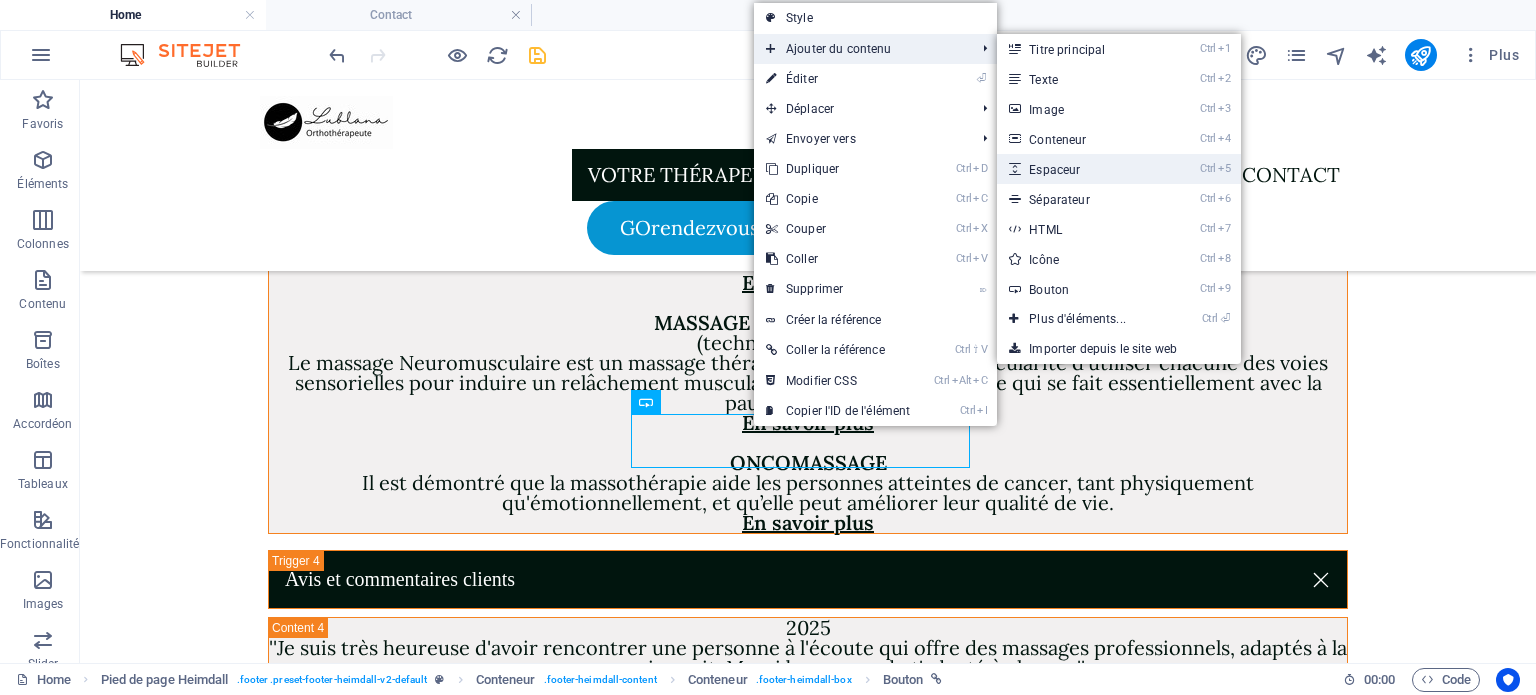 click on "Ctrl 5  Espaceur" at bounding box center (1081, 169) 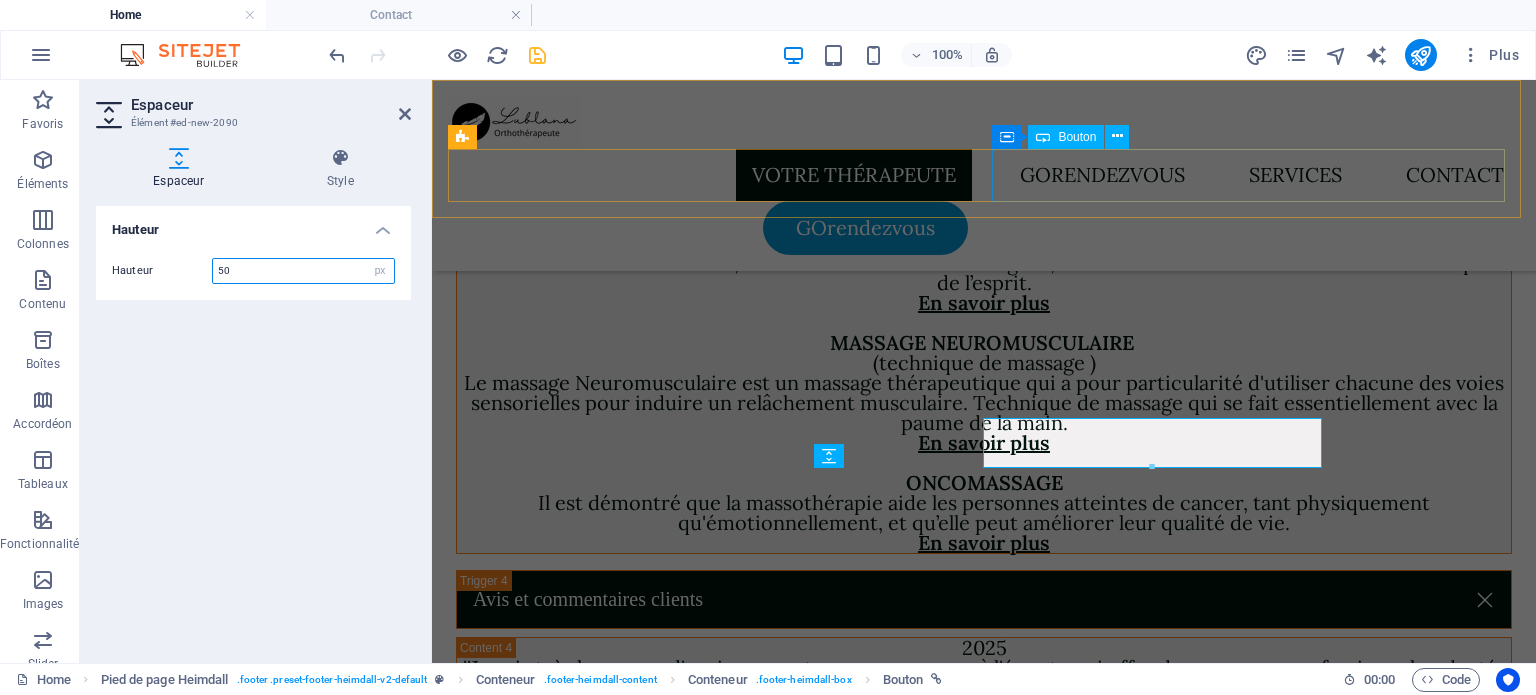 scroll, scrollTop: 6637, scrollLeft: 0, axis: vertical 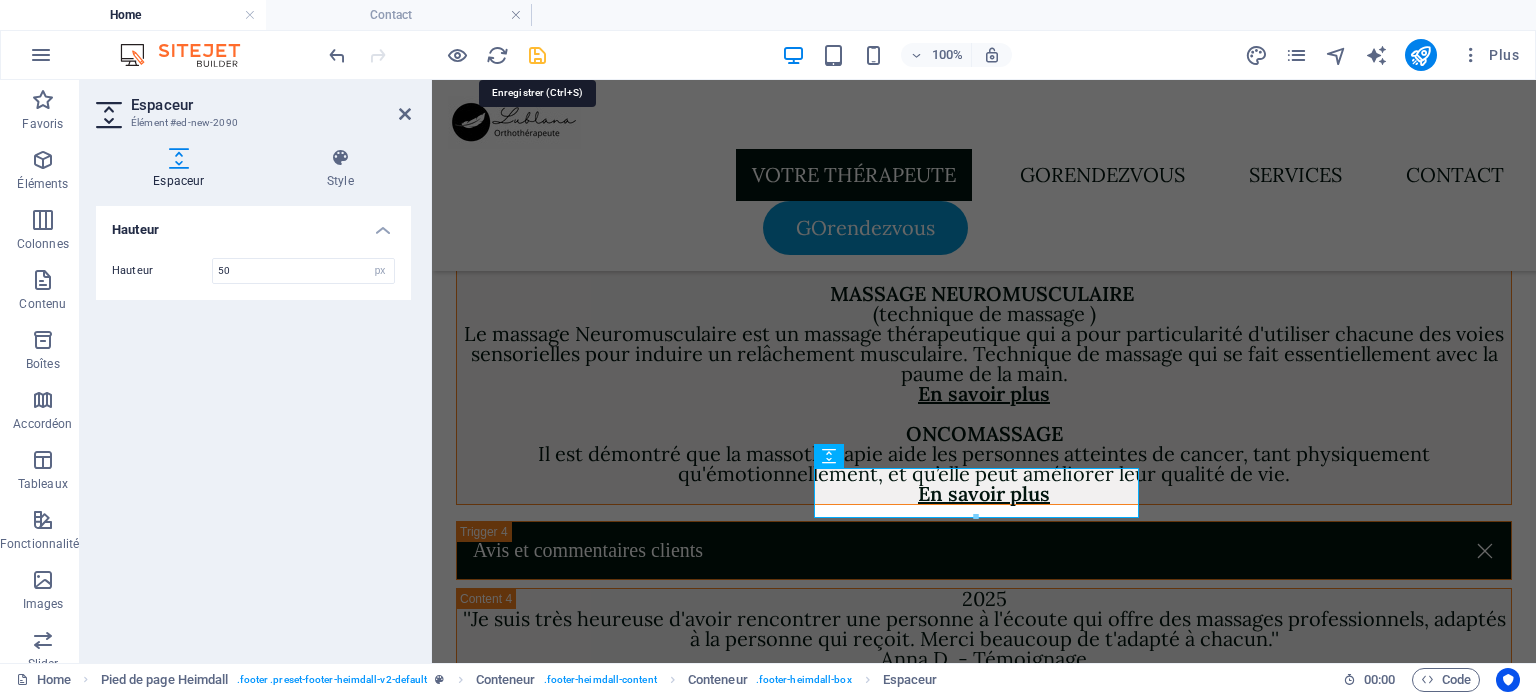 click at bounding box center [537, 55] 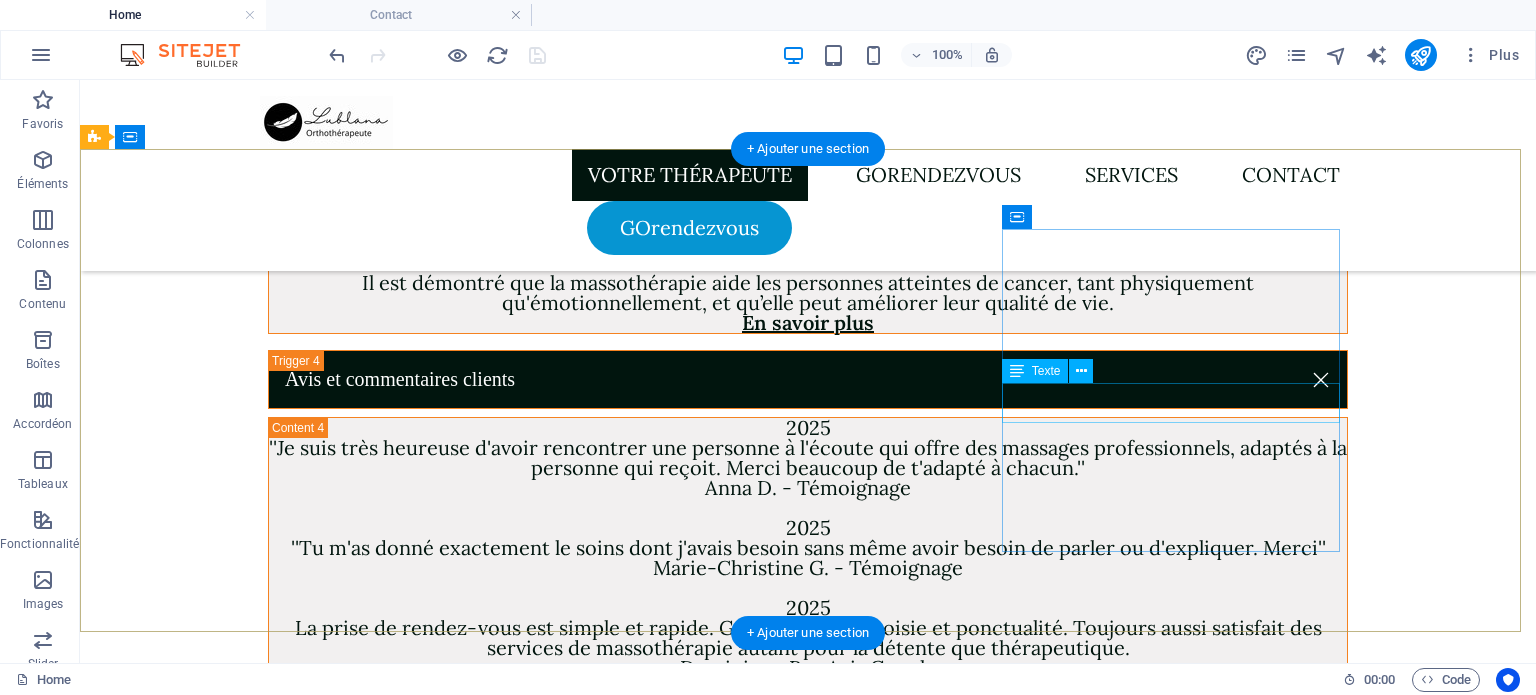 scroll, scrollTop: 6688, scrollLeft: 0, axis: vertical 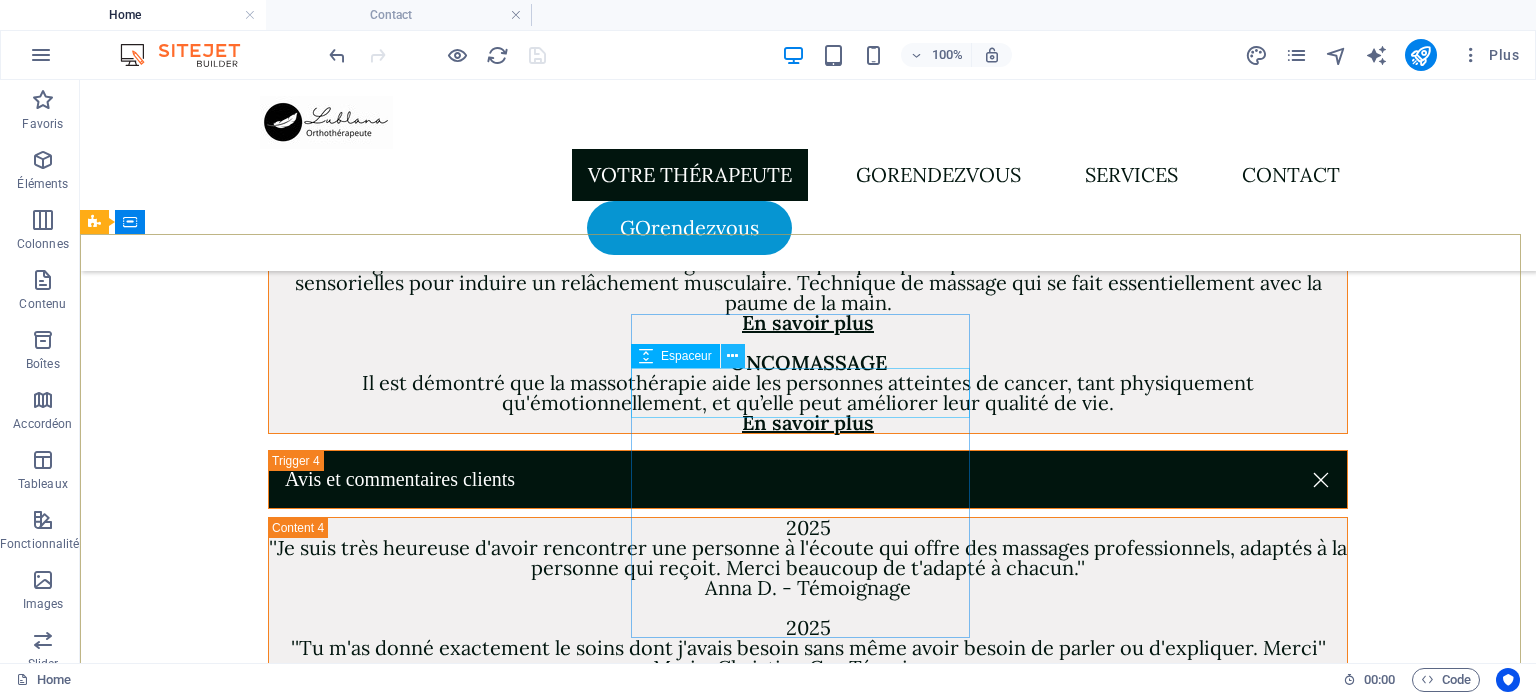 click at bounding box center [732, 356] 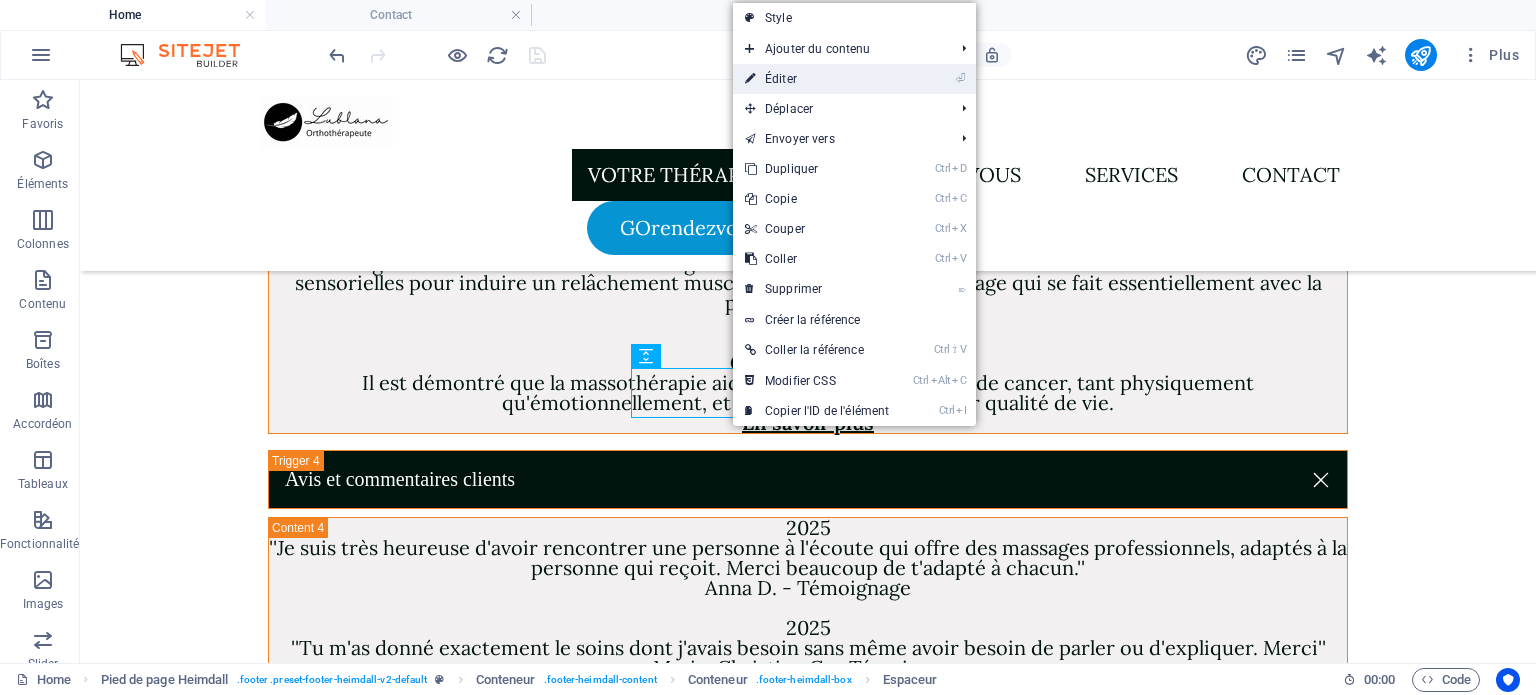 click on "⏎  Éditer" at bounding box center (817, 79) 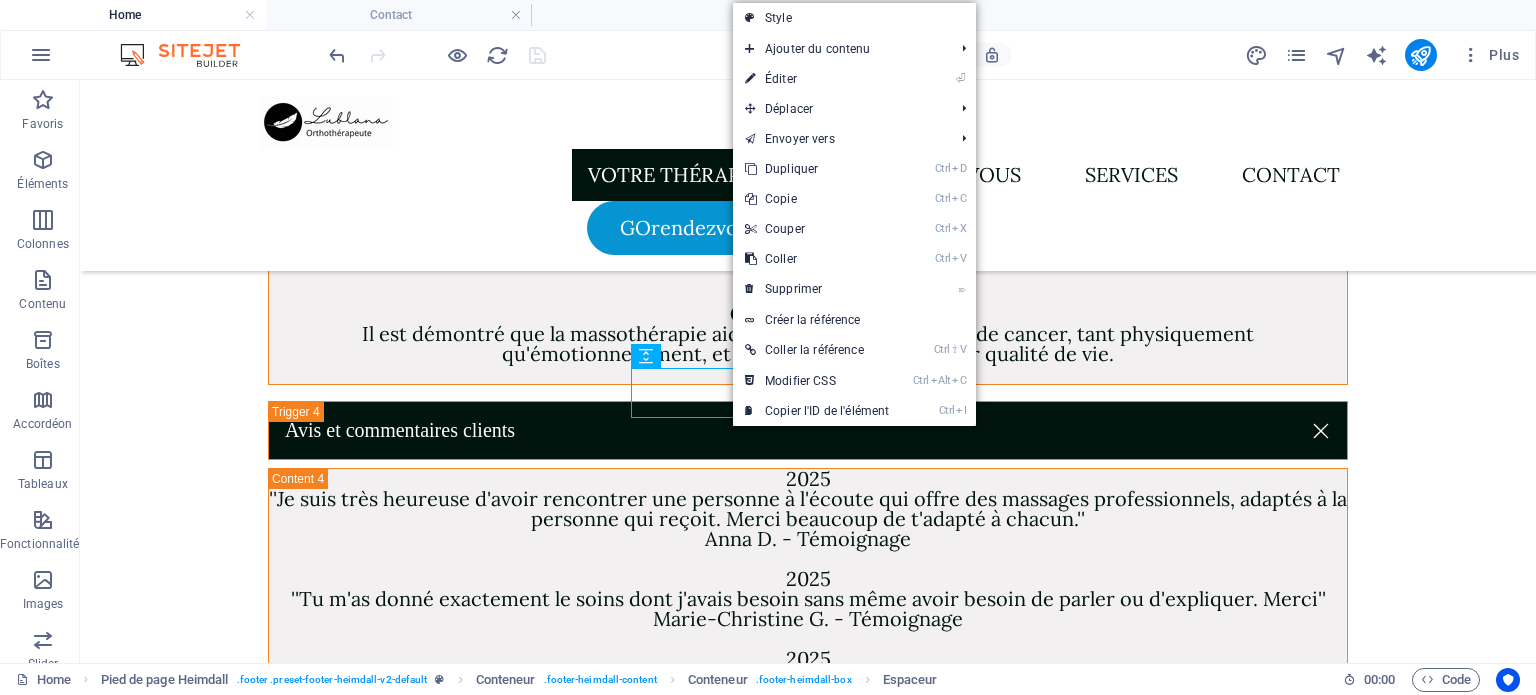 select on "px" 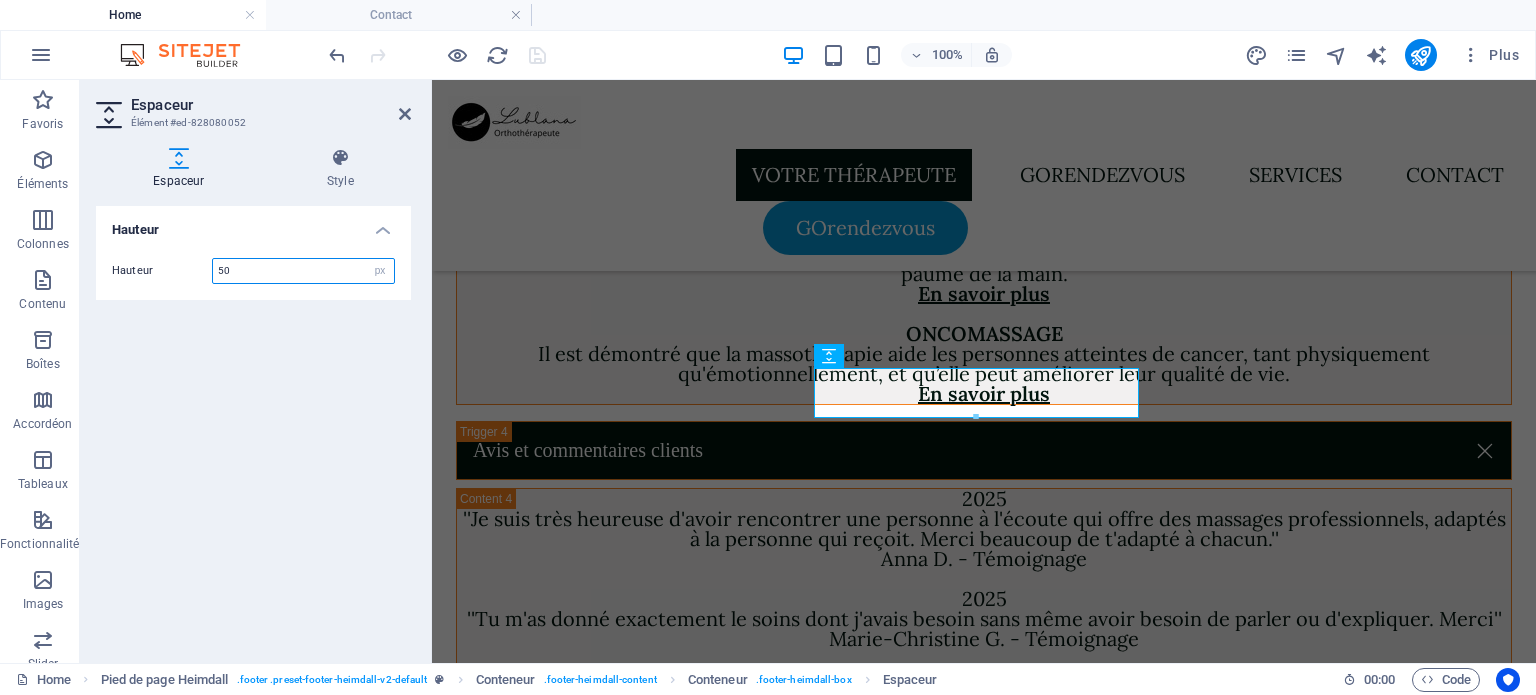 drag, startPoint x: 257, startPoint y: 271, endPoint x: 195, endPoint y: 270, distance: 62.008064 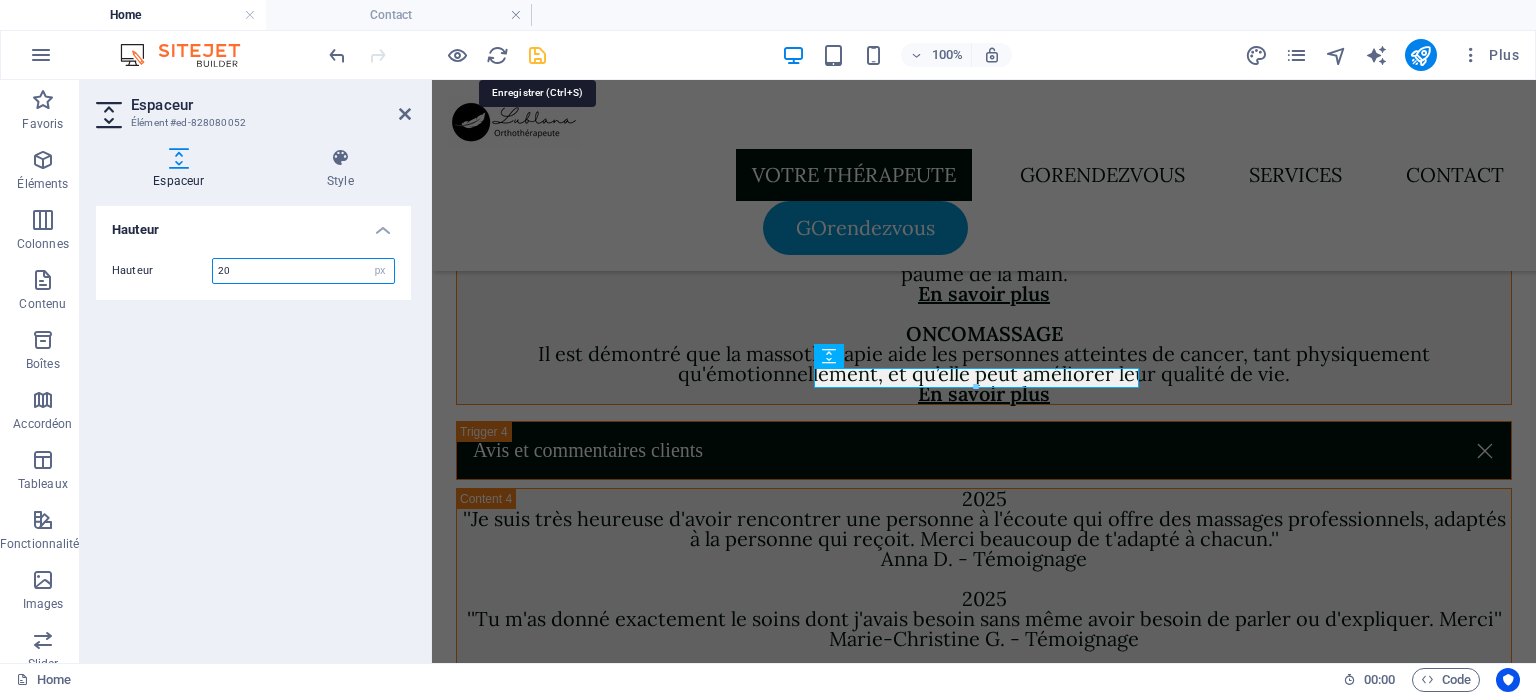 type on "20" 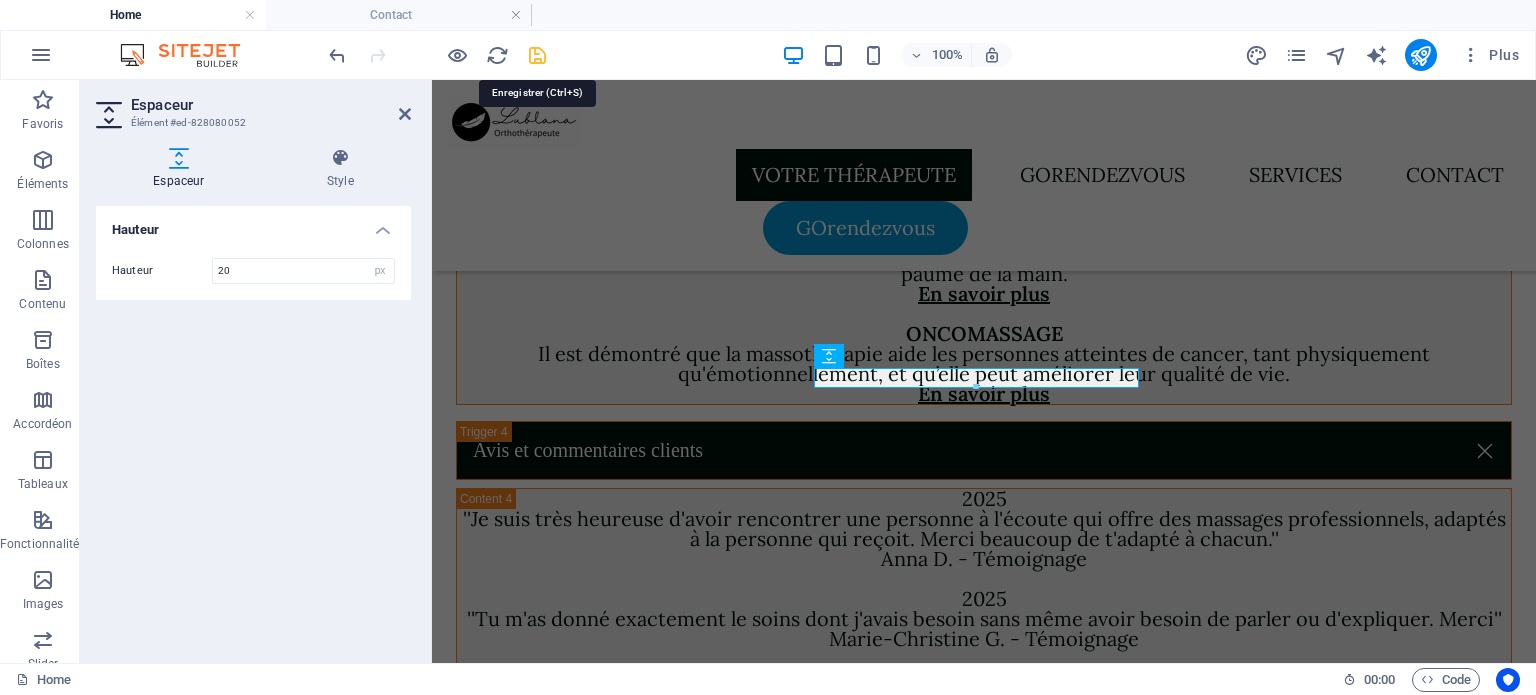 click at bounding box center (537, 55) 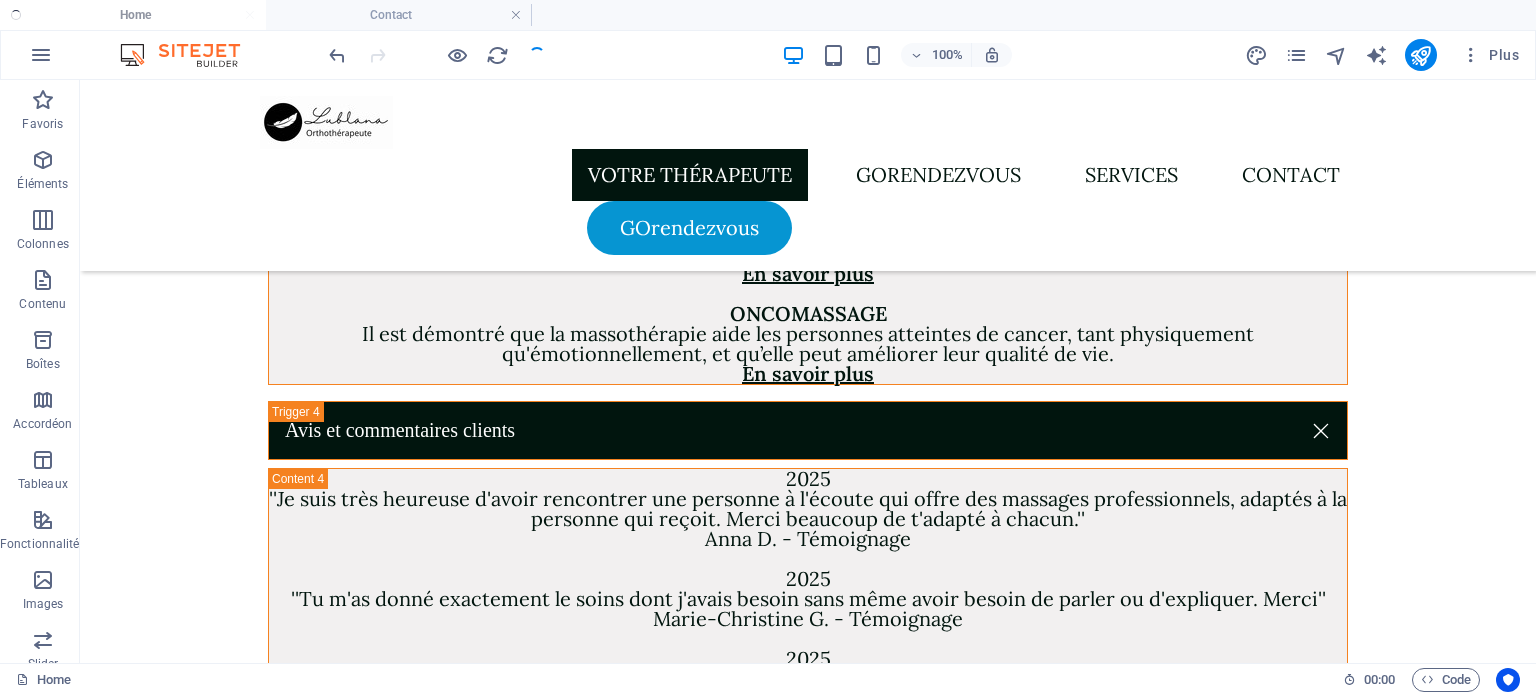 scroll, scrollTop: 6688, scrollLeft: 0, axis: vertical 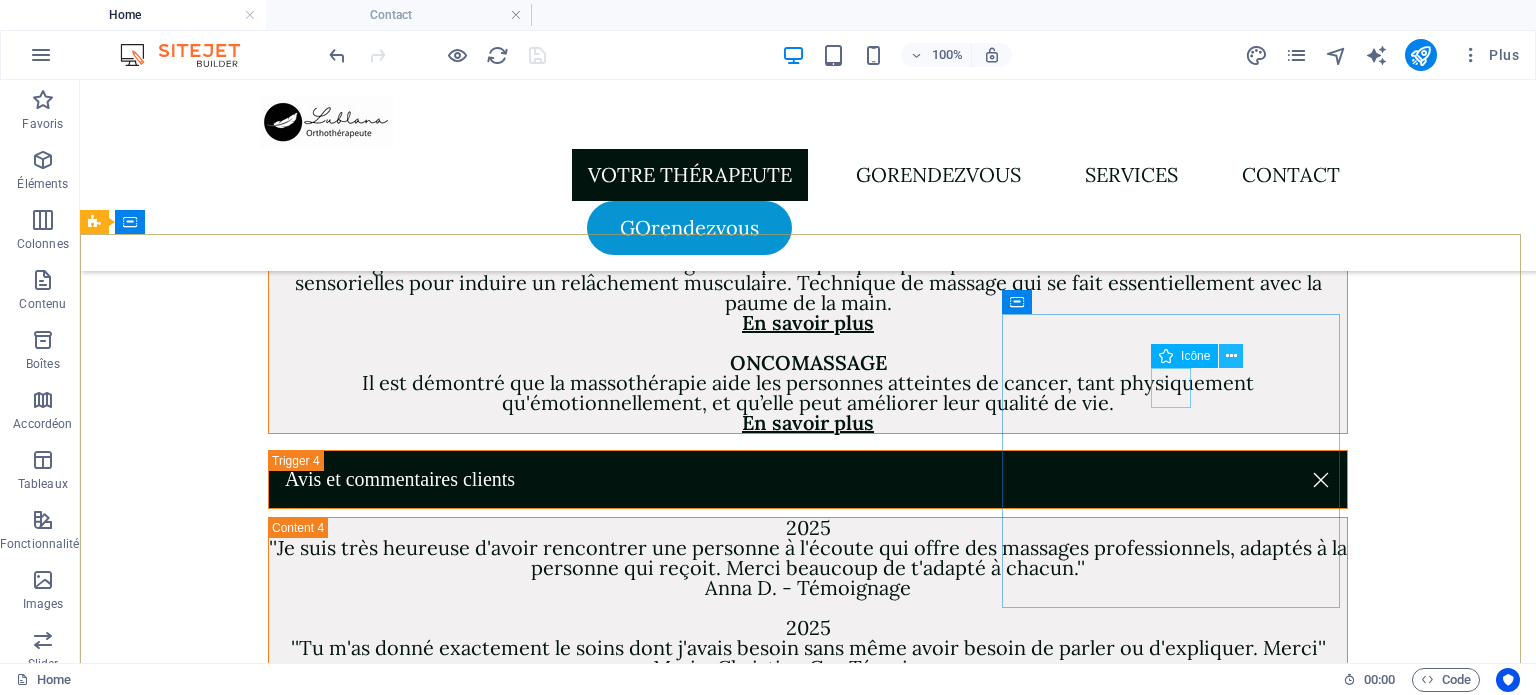 click at bounding box center [1231, 356] 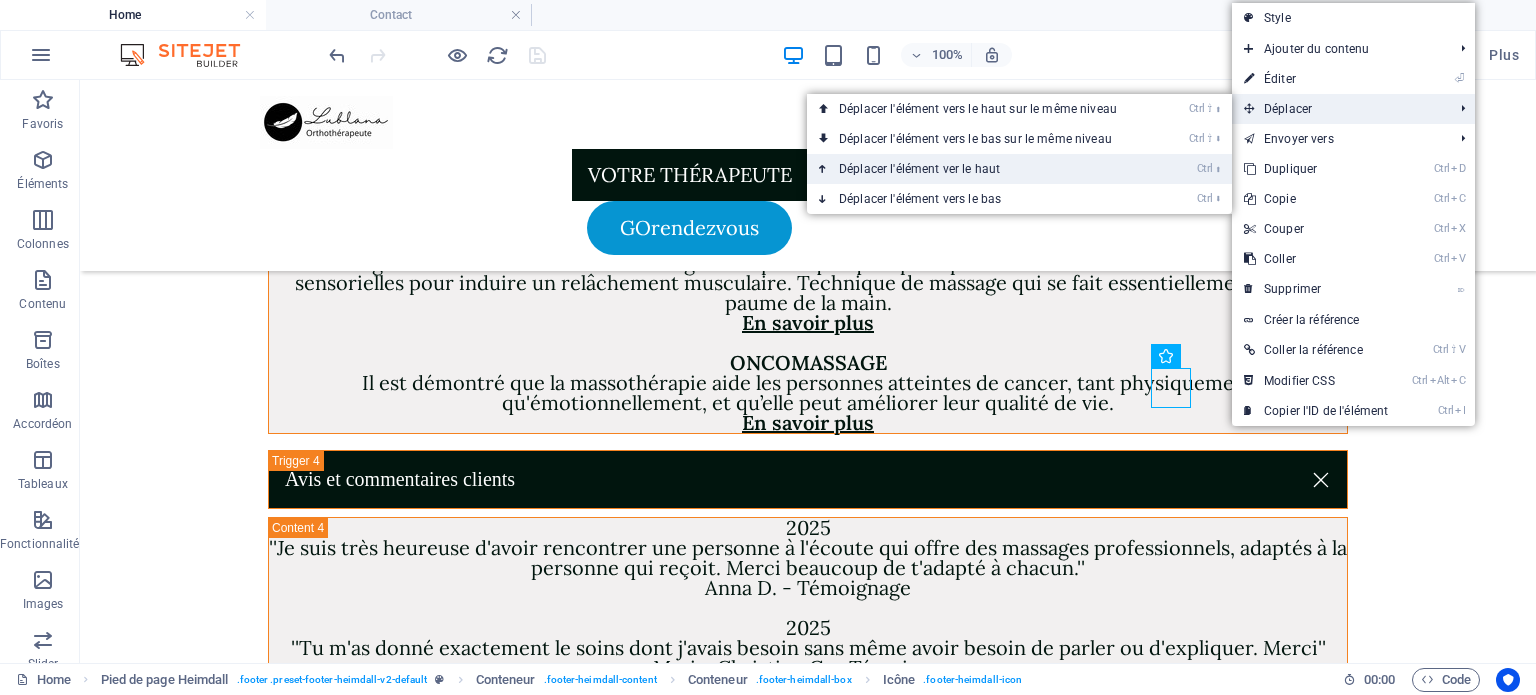 click on "Ctrl ⬆  Déplacer l'élément ver le haut" at bounding box center [982, 169] 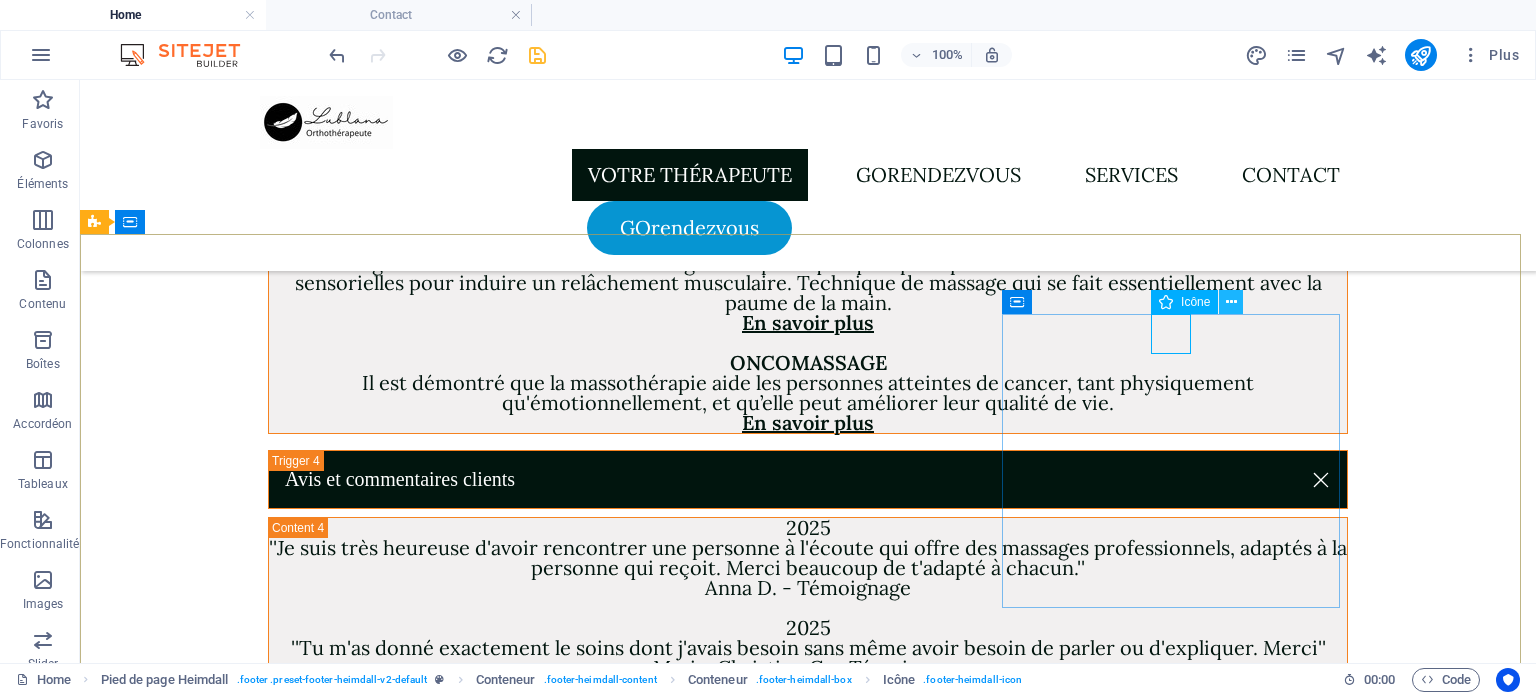 click at bounding box center (1231, 302) 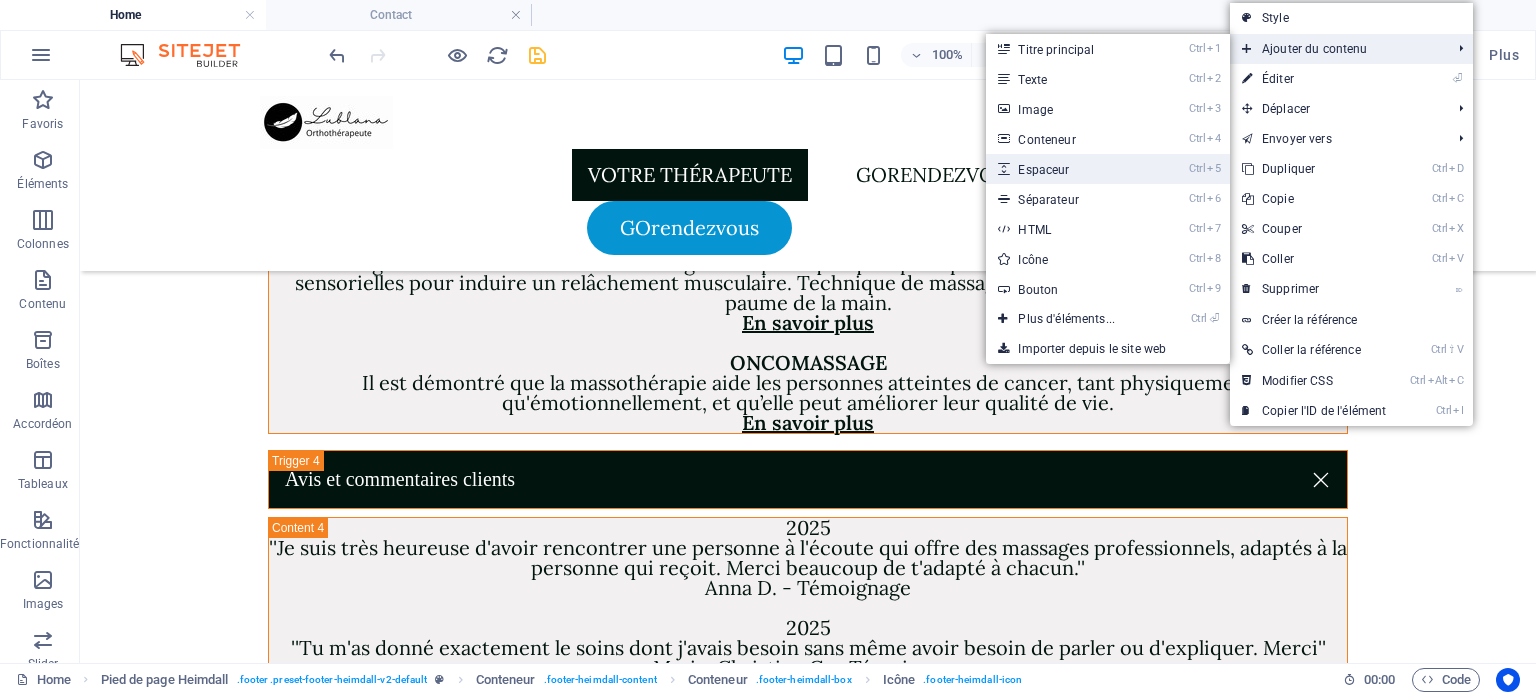 click on "Ctrl 5  Espaceur" at bounding box center [1070, 169] 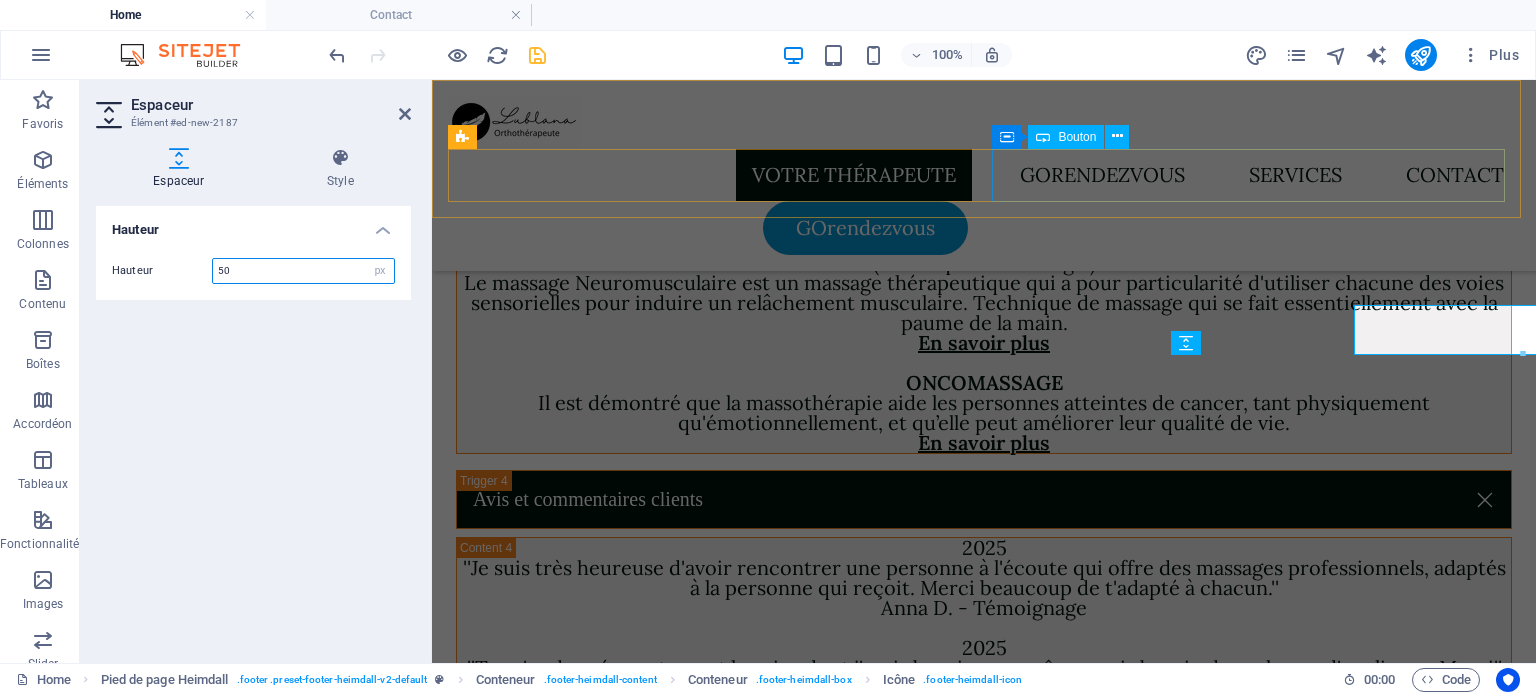 scroll, scrollTop: 6737, scrollLeft: 0, axis: vertical 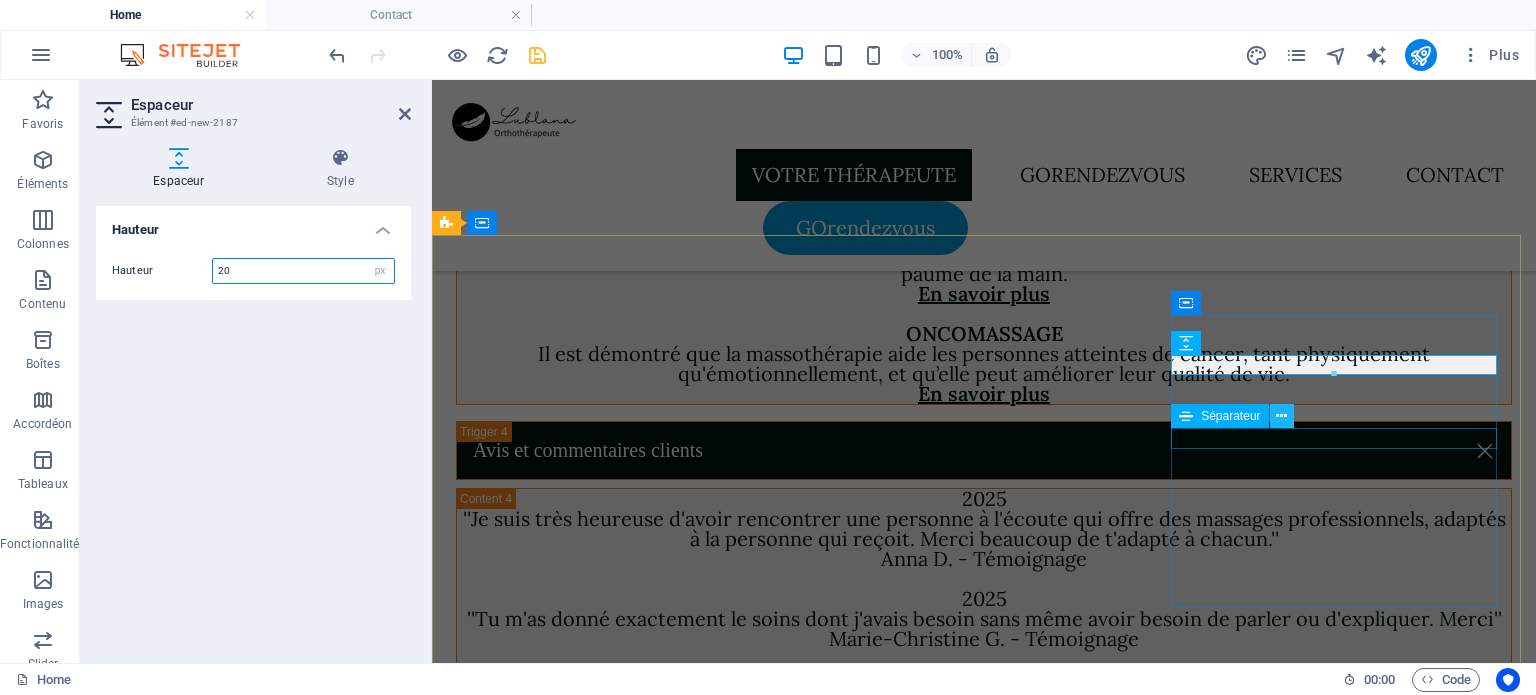 type on "20" 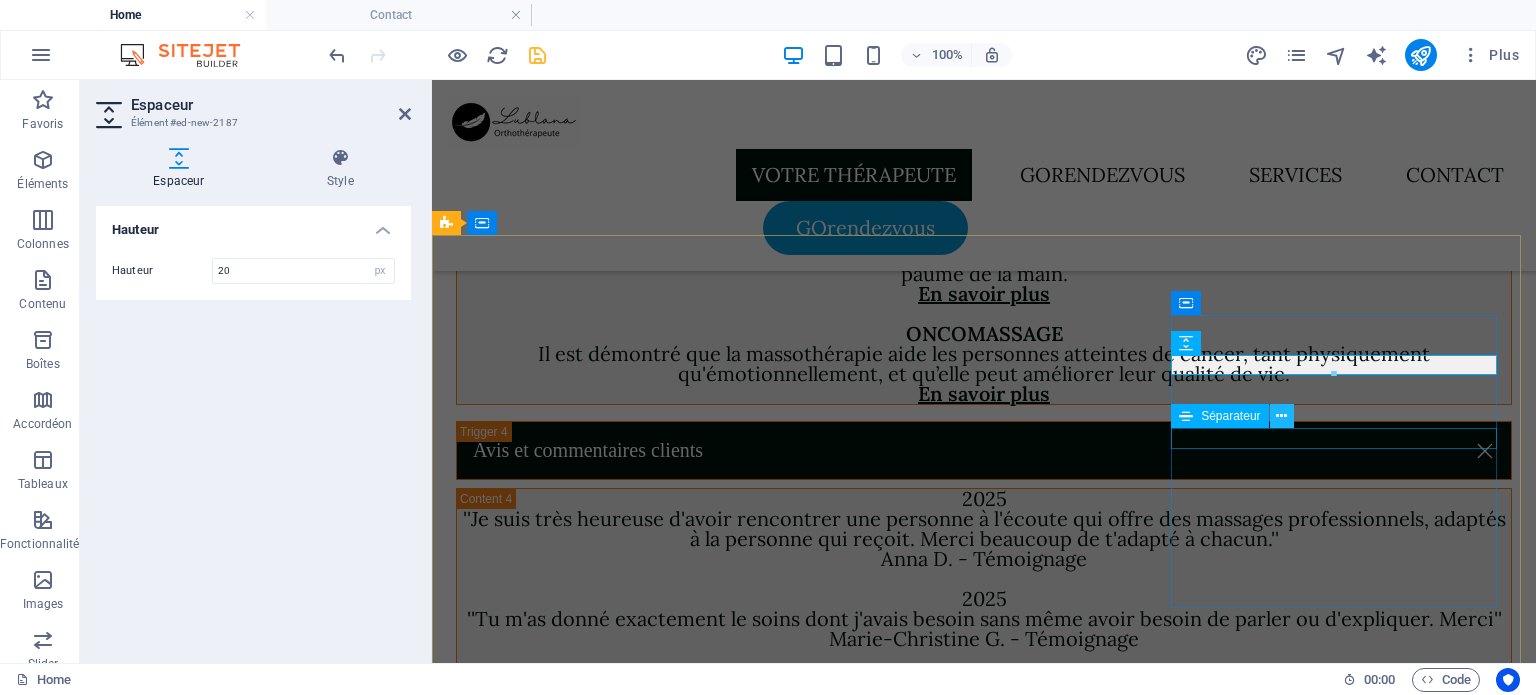 click at bounding box center [1281, 416] 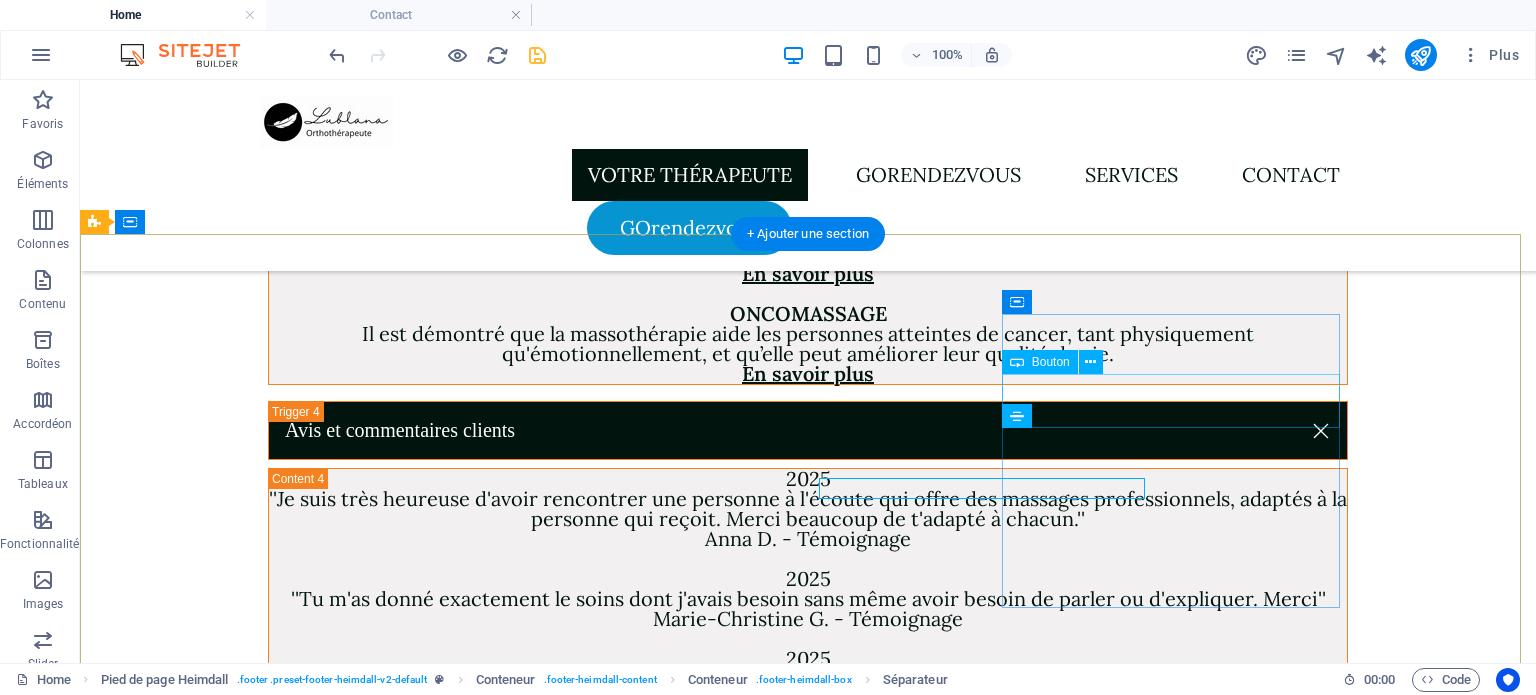 scroll, scrollTop: 6688, scrollLeft: 0, axis: vertical 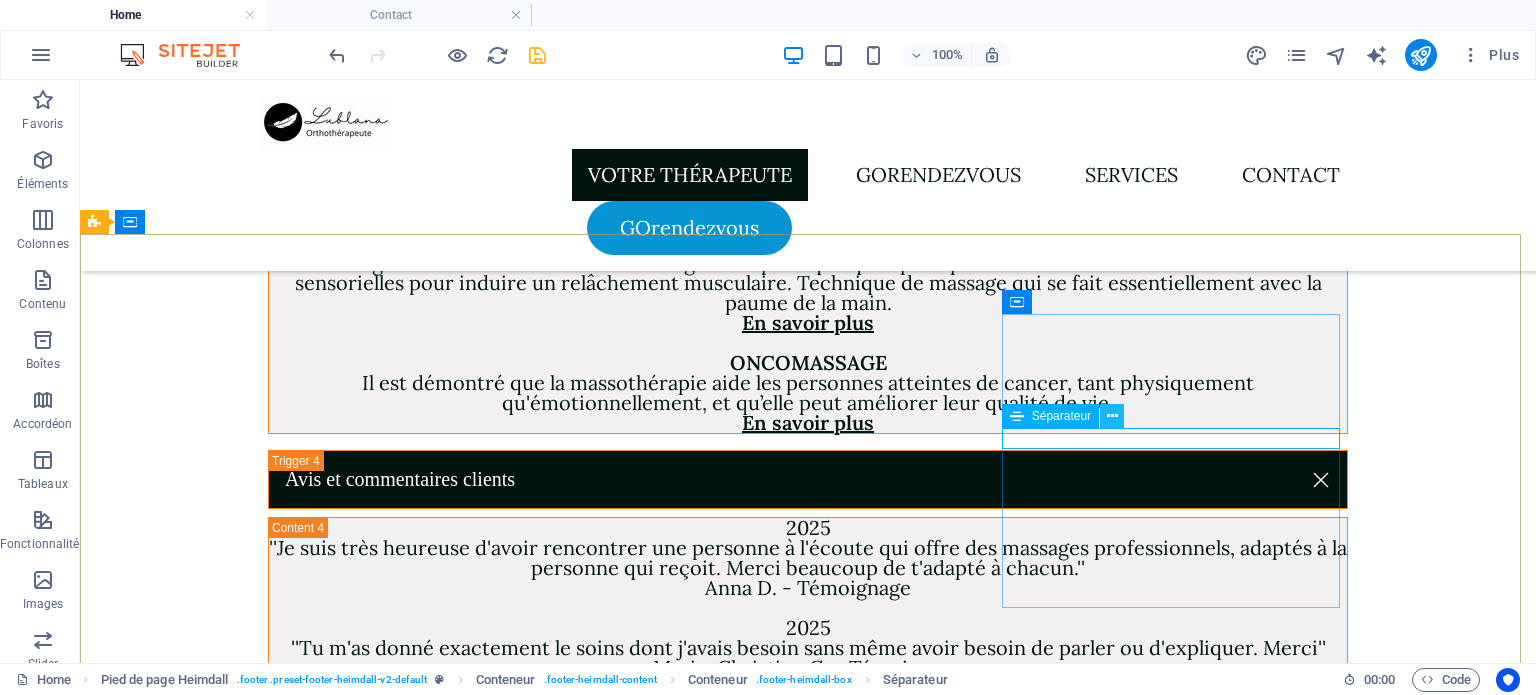 click at bounding box center [1112, 416] 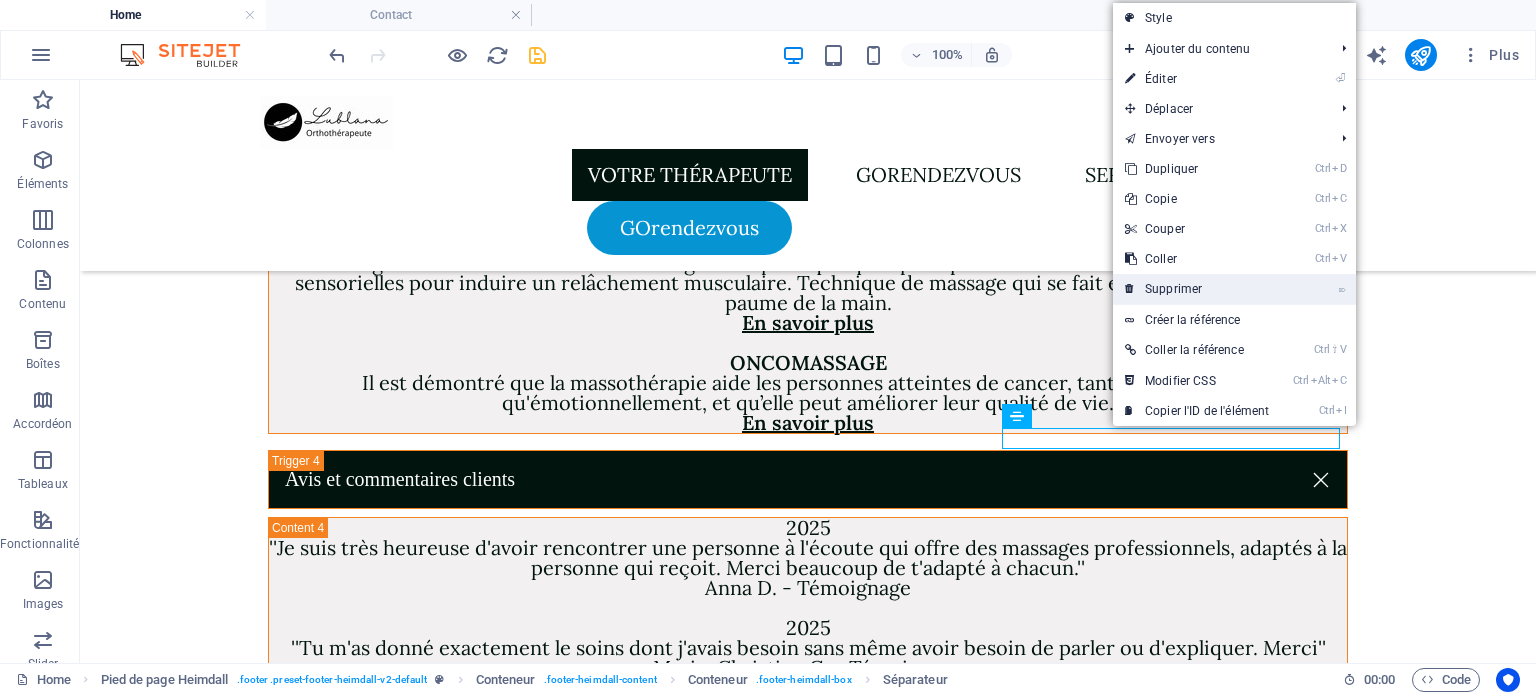 click on "⌦  Supprimer" at bounding box center [1197, 289] 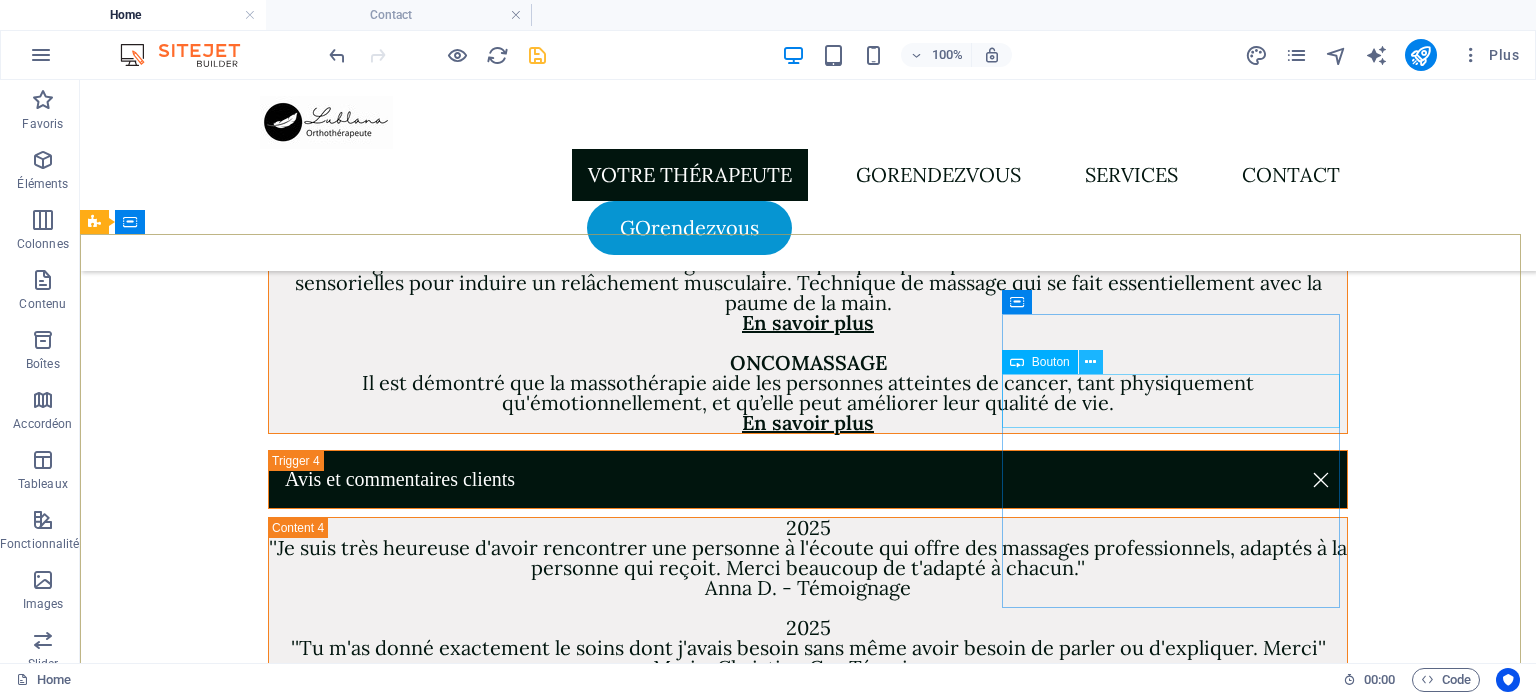 click at bounding box center (1090, 362) 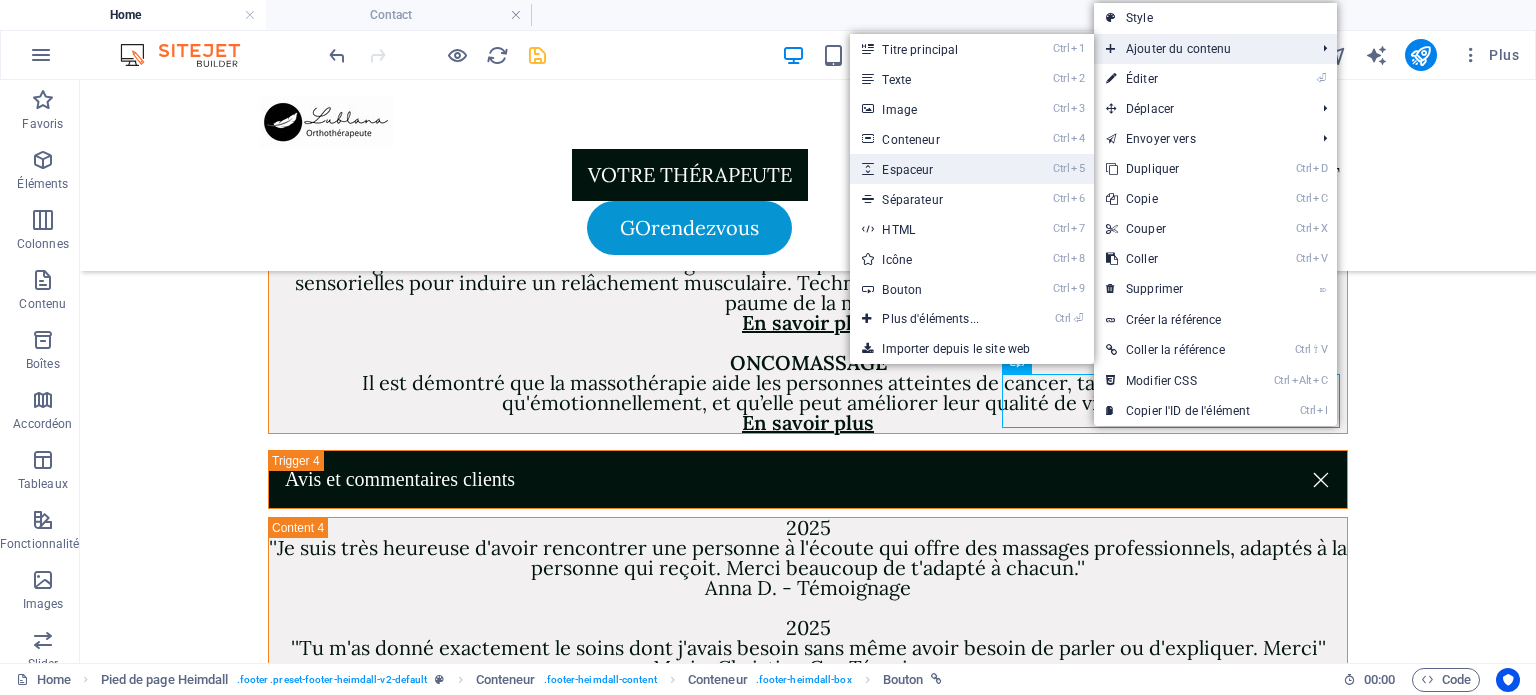 click on "Ctrl 5  Espaceur" at bounding box center [934, 169] 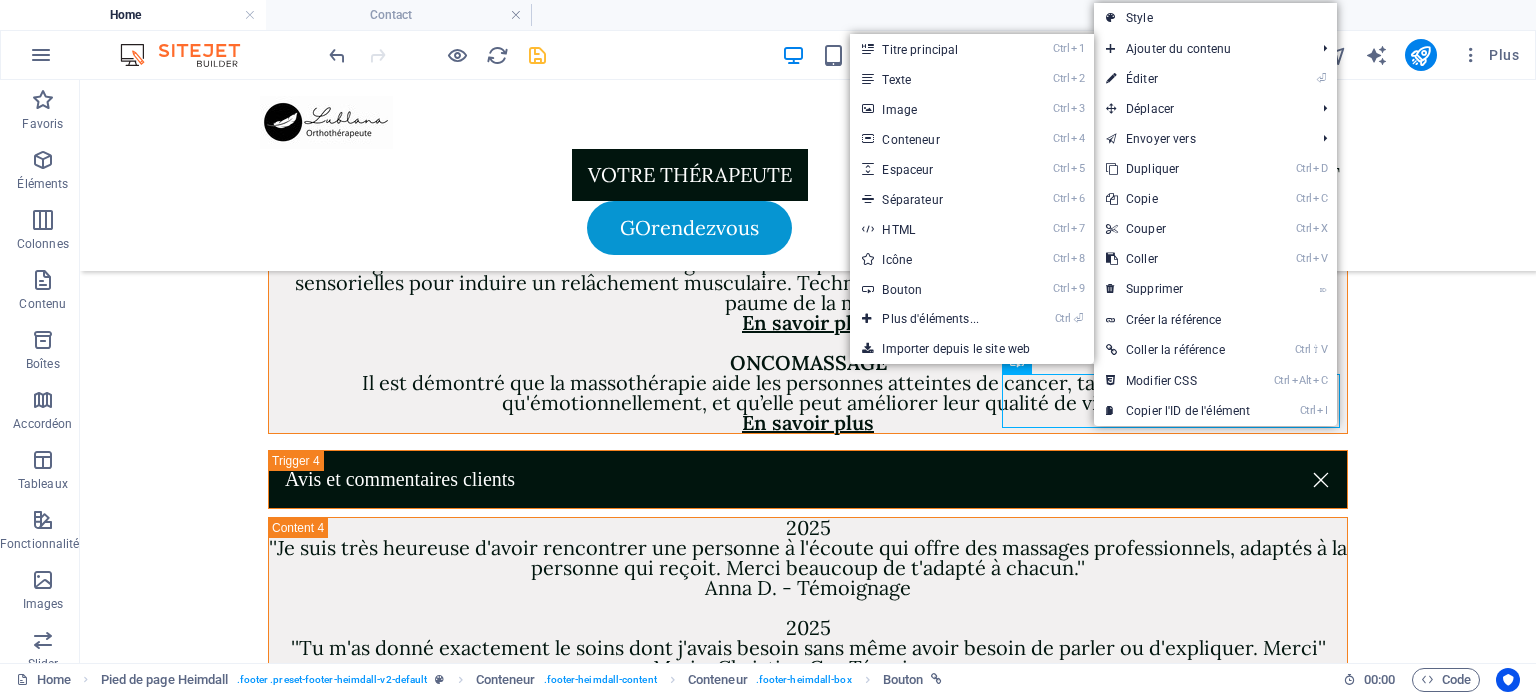 scroll, scrollTop: 6737, scrollLeft: 0, axis: vertical 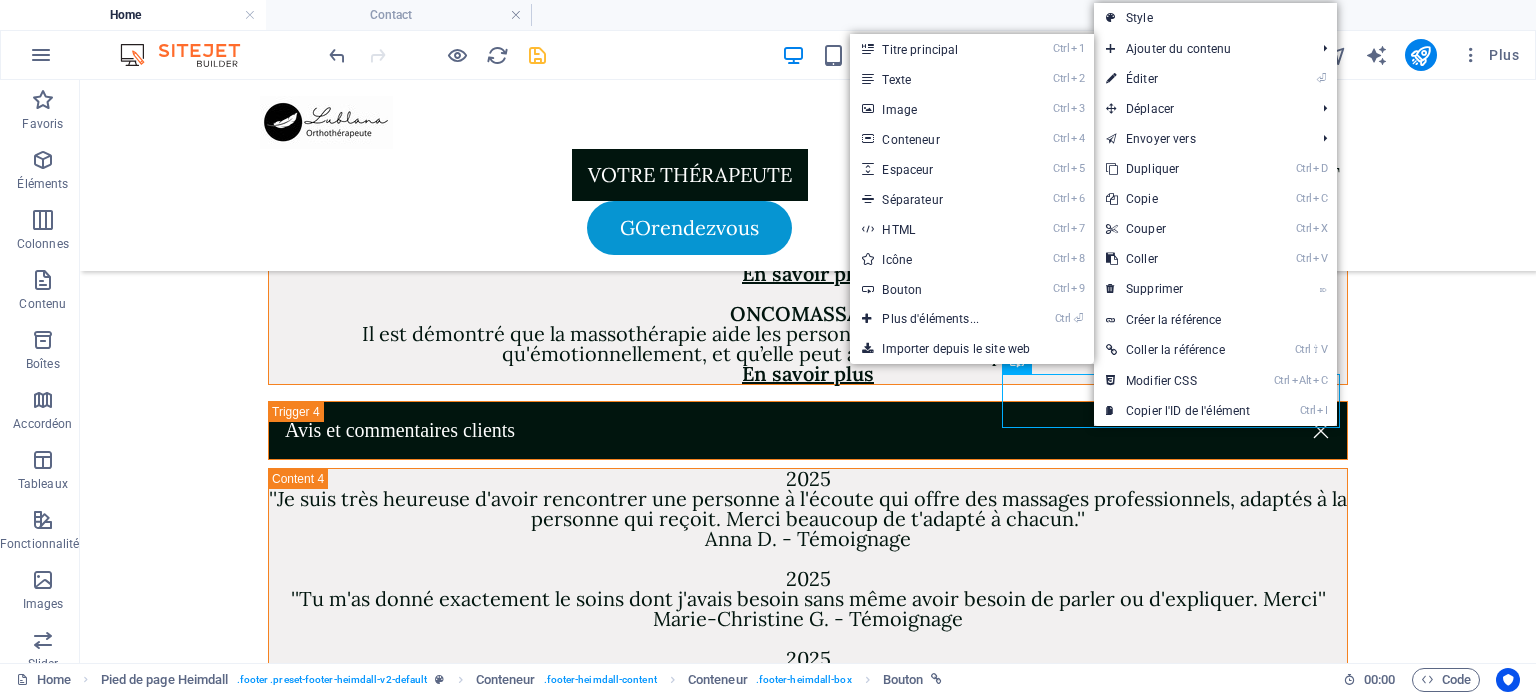 select on "px" 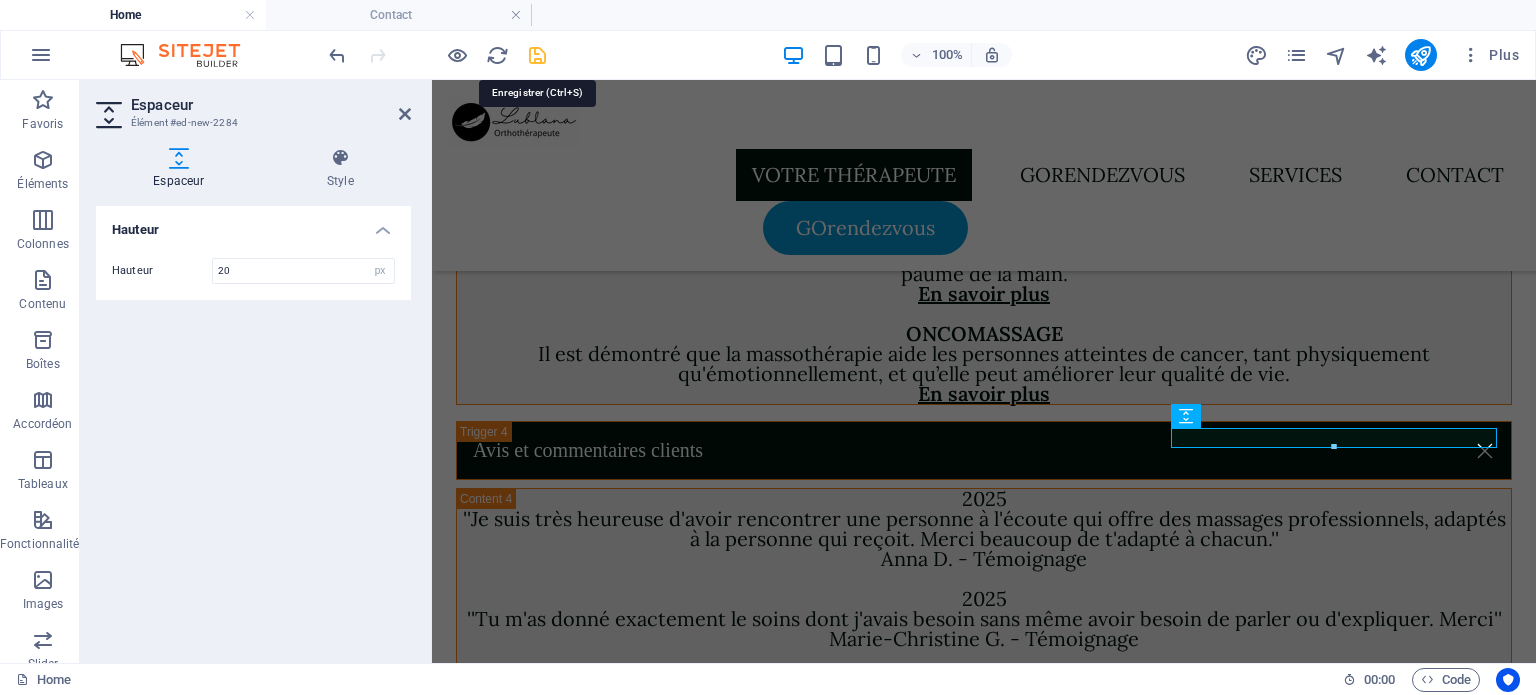 type on "20" 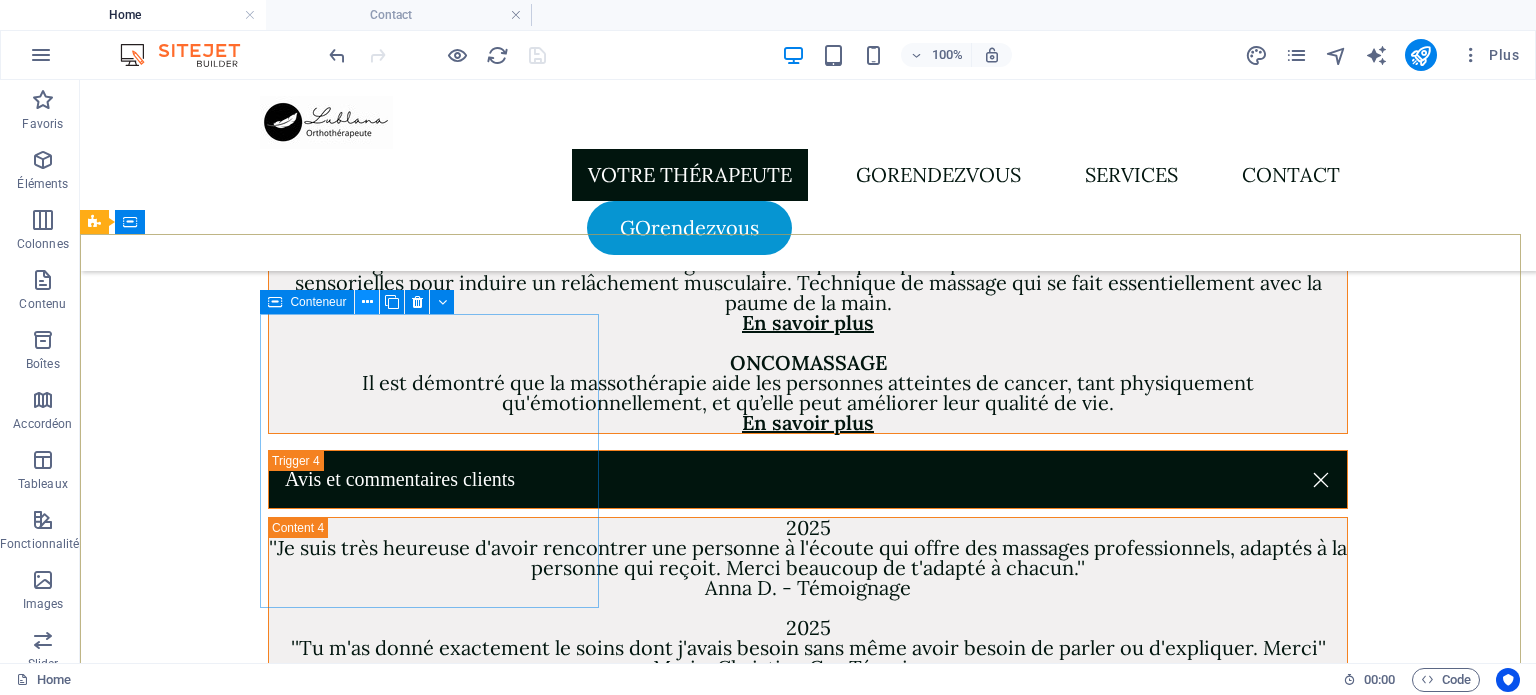 click at bounding box center (367, 302) 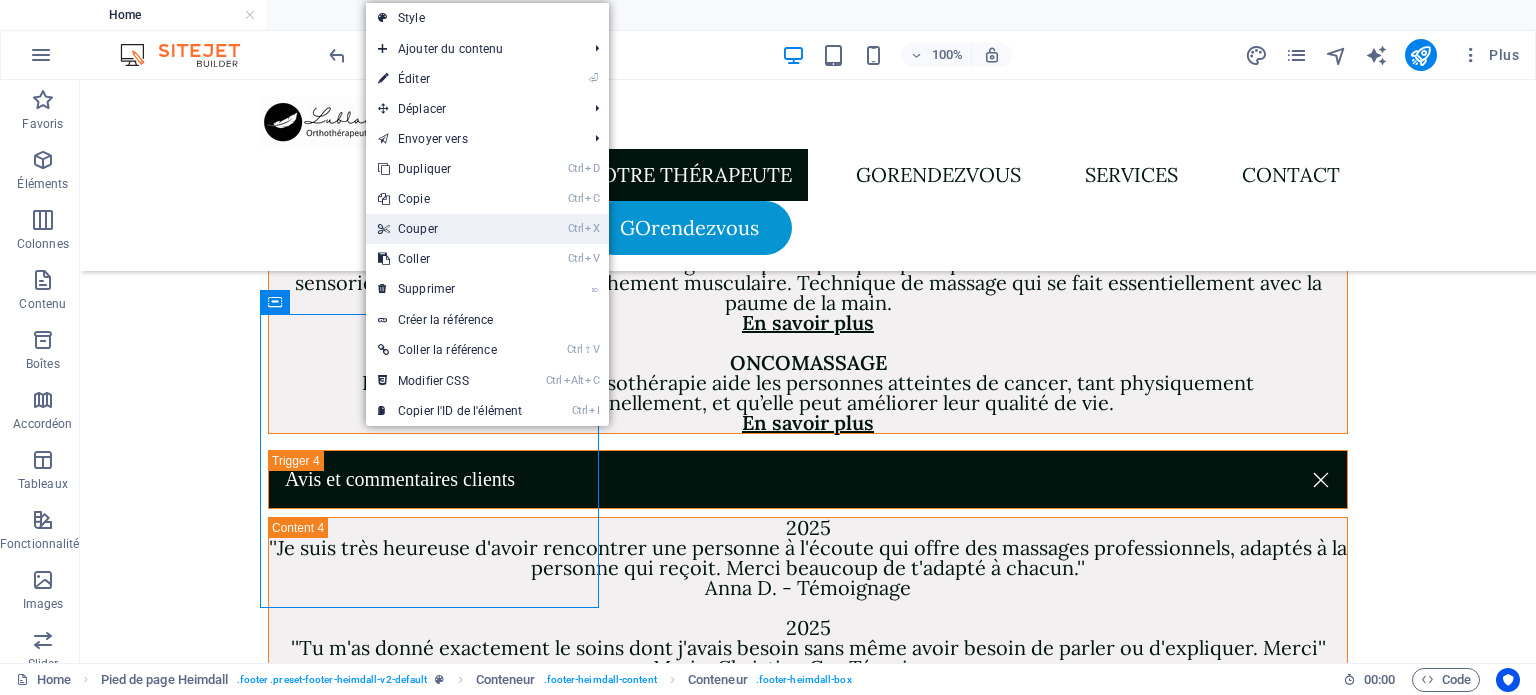 click on "Ctrl X  Couper" at bounding box center (450, 229) 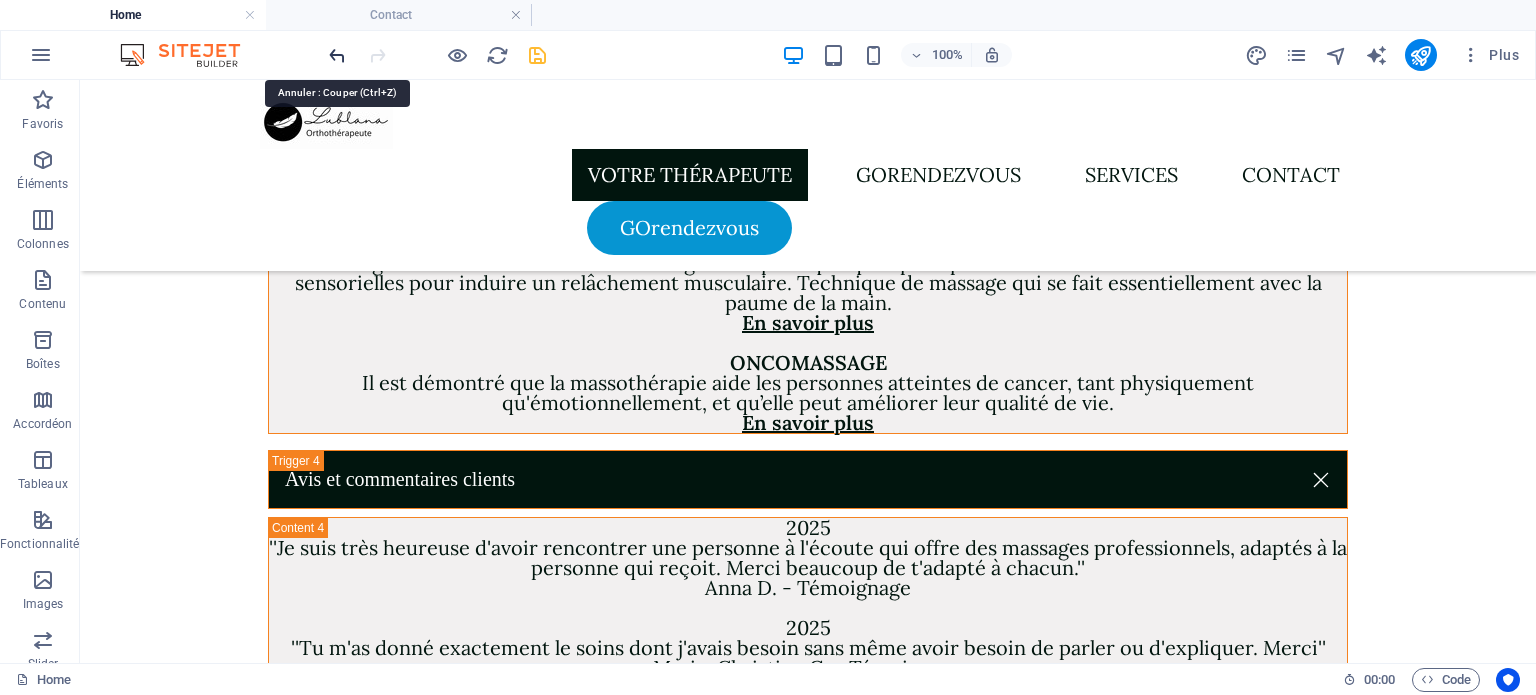 click at bounding box center (337, 55) 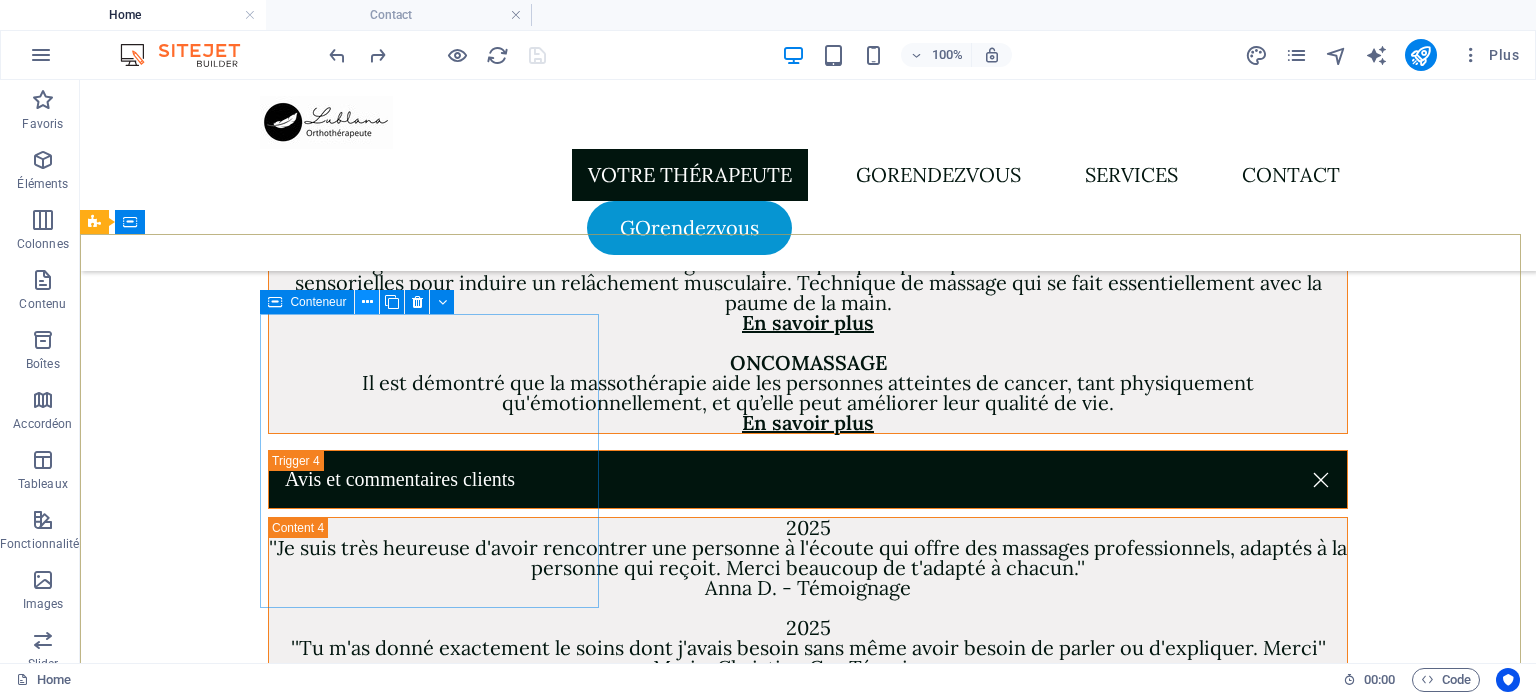 click at bounding box center (367, 302) 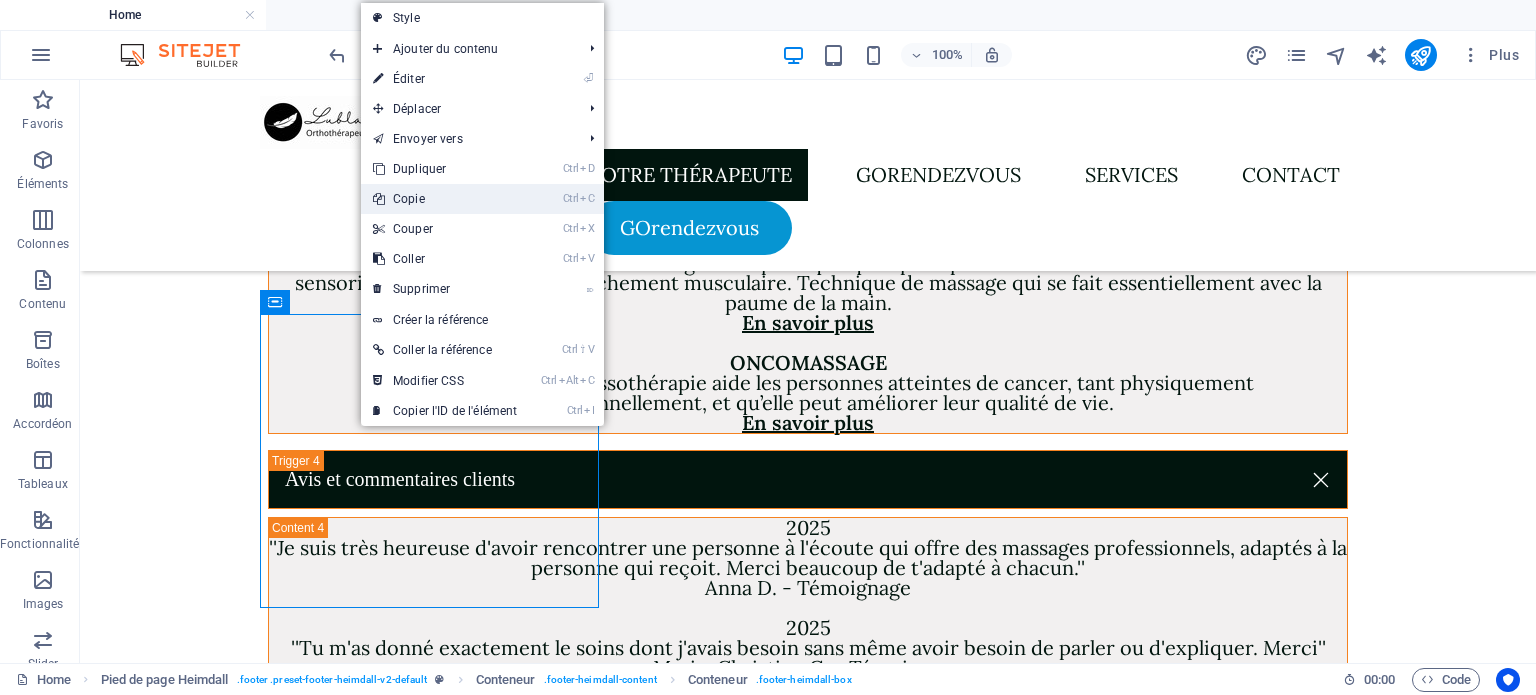 click on "Ctrl C  Copie" at bounding box center (445, 199) 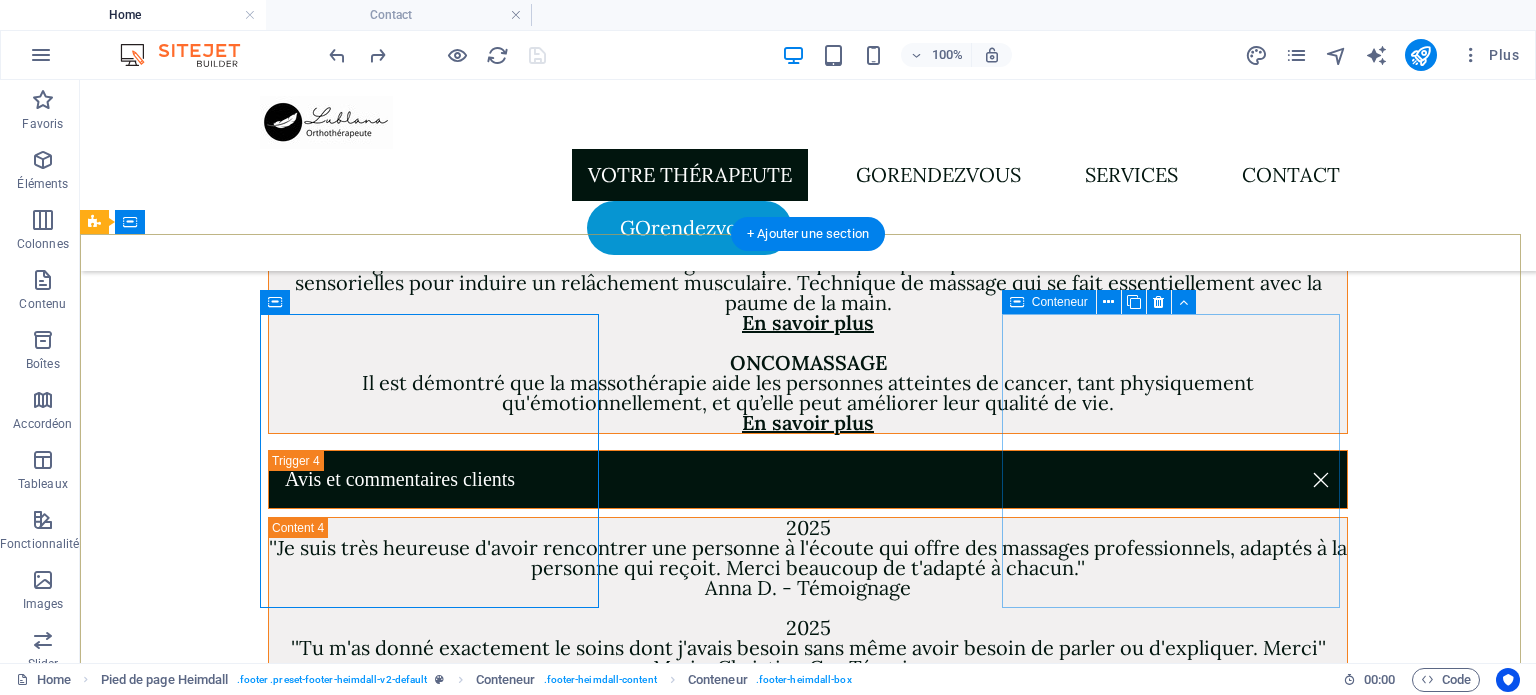 click on "819-795-8393 info@lublanamichaud.com Facebook" at bounding box center [273, 2926] 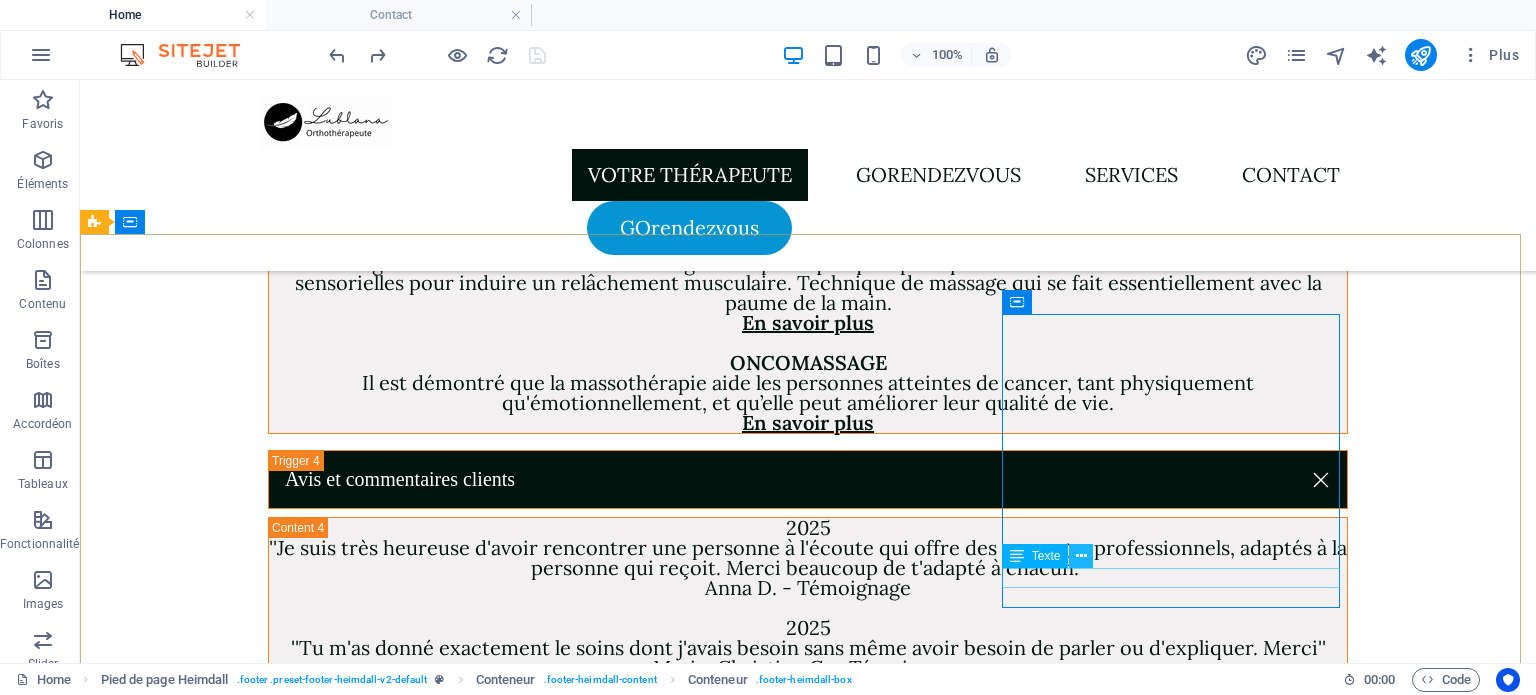 click at bounding box center (1081, 556) 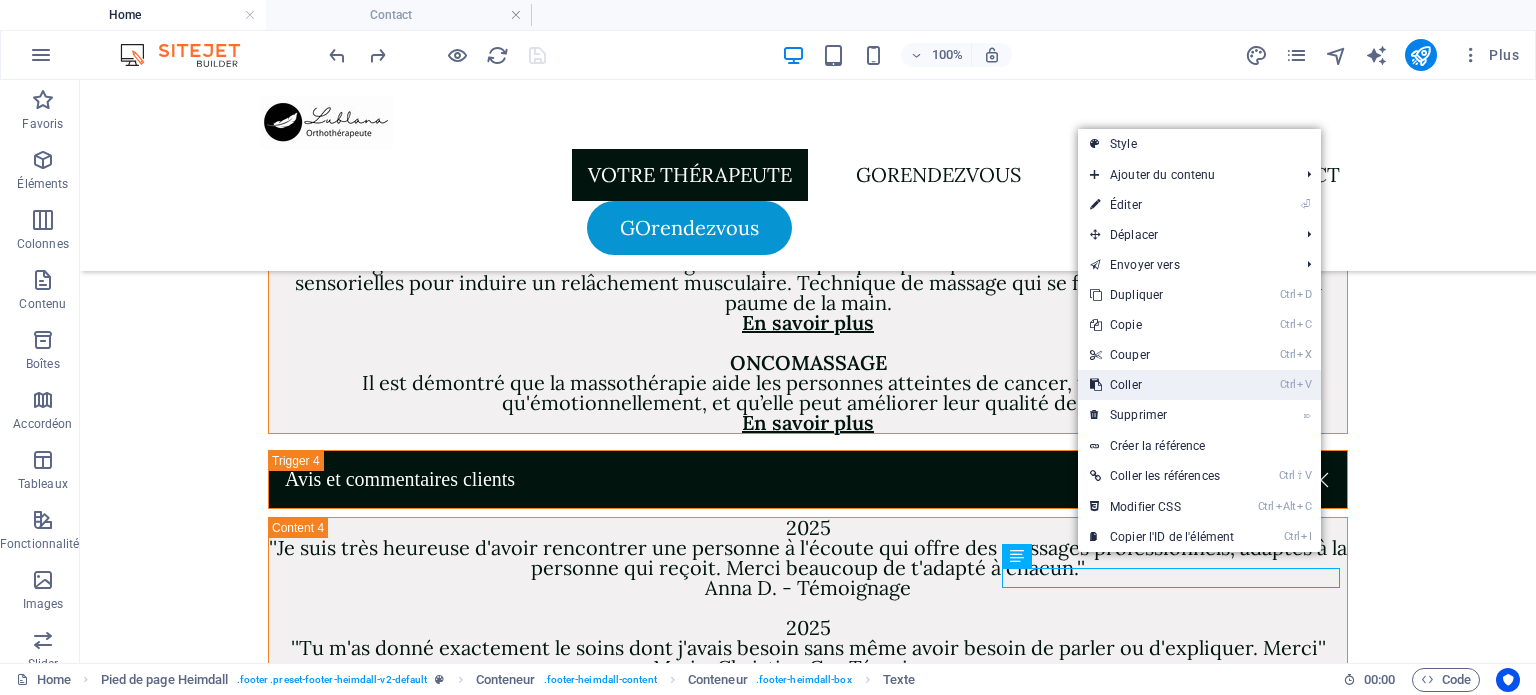 click on "Ctrl V  Coller" at bounding box center [1162, 385] 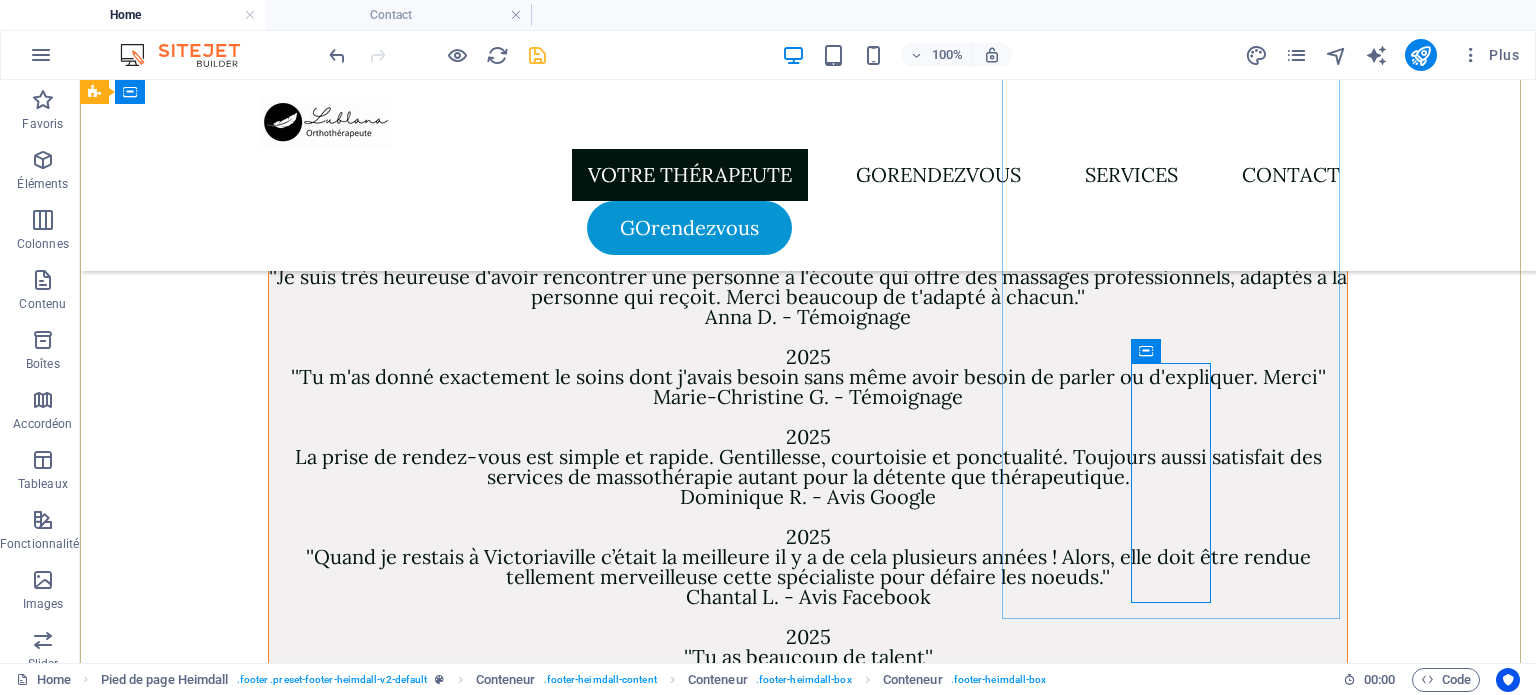 scroll, scrollTop: 6988, scrollLeft: 0, axis: vertical 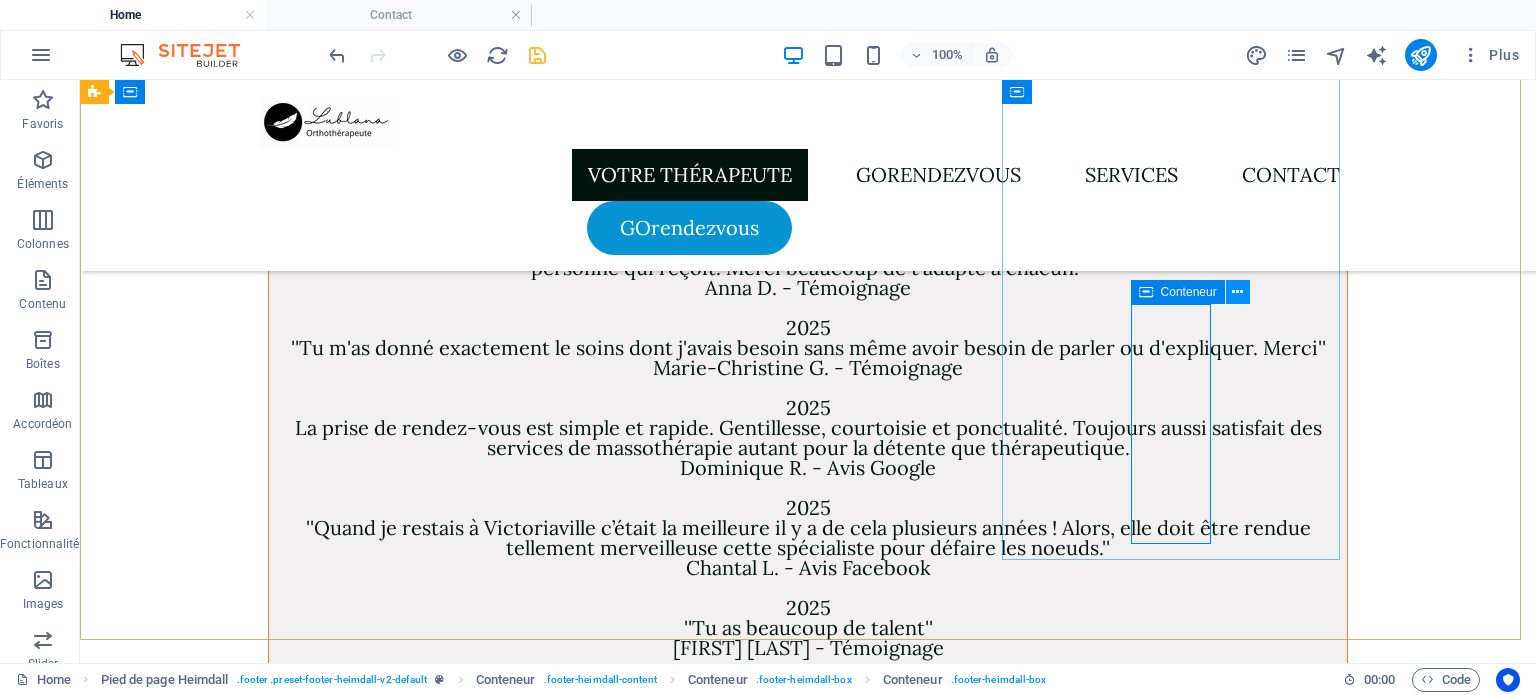 click at bounding box center (1237, 292) 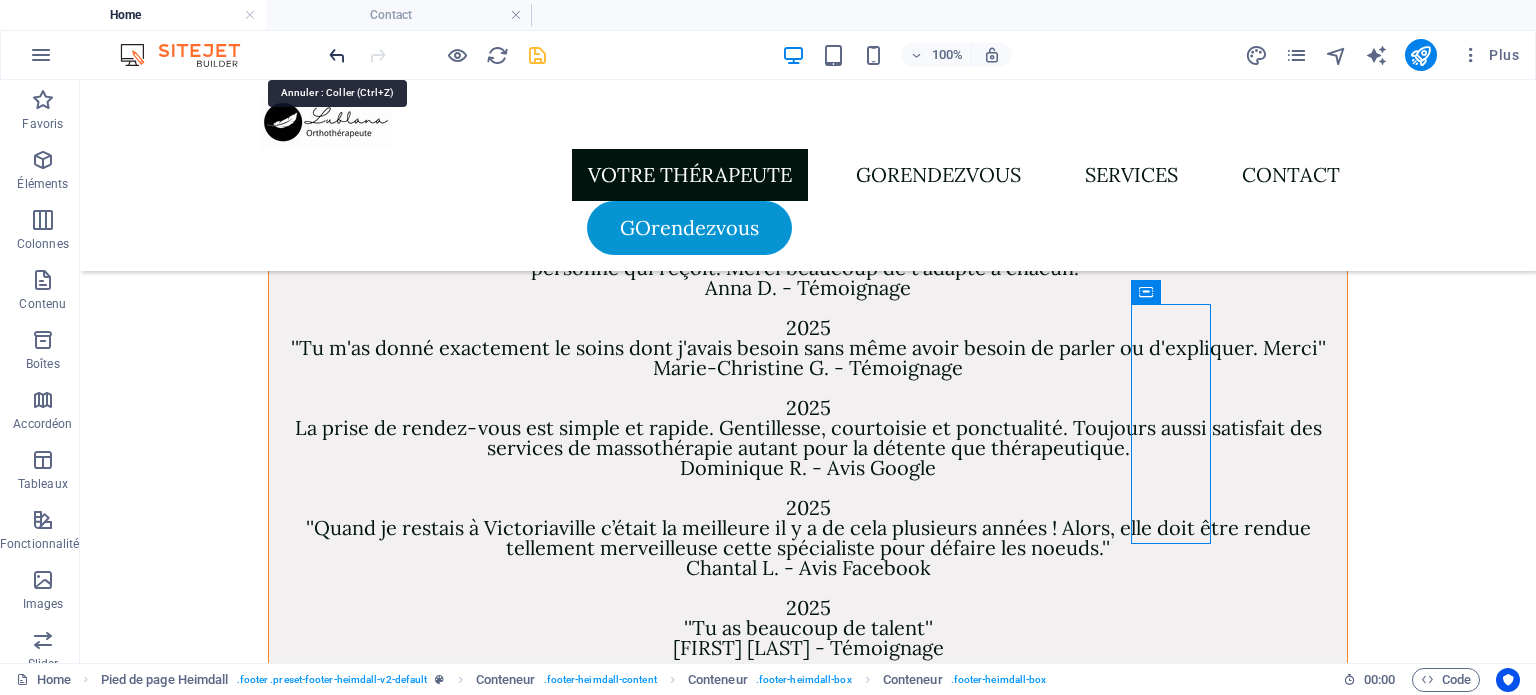 click at bounding box center [337, 55] 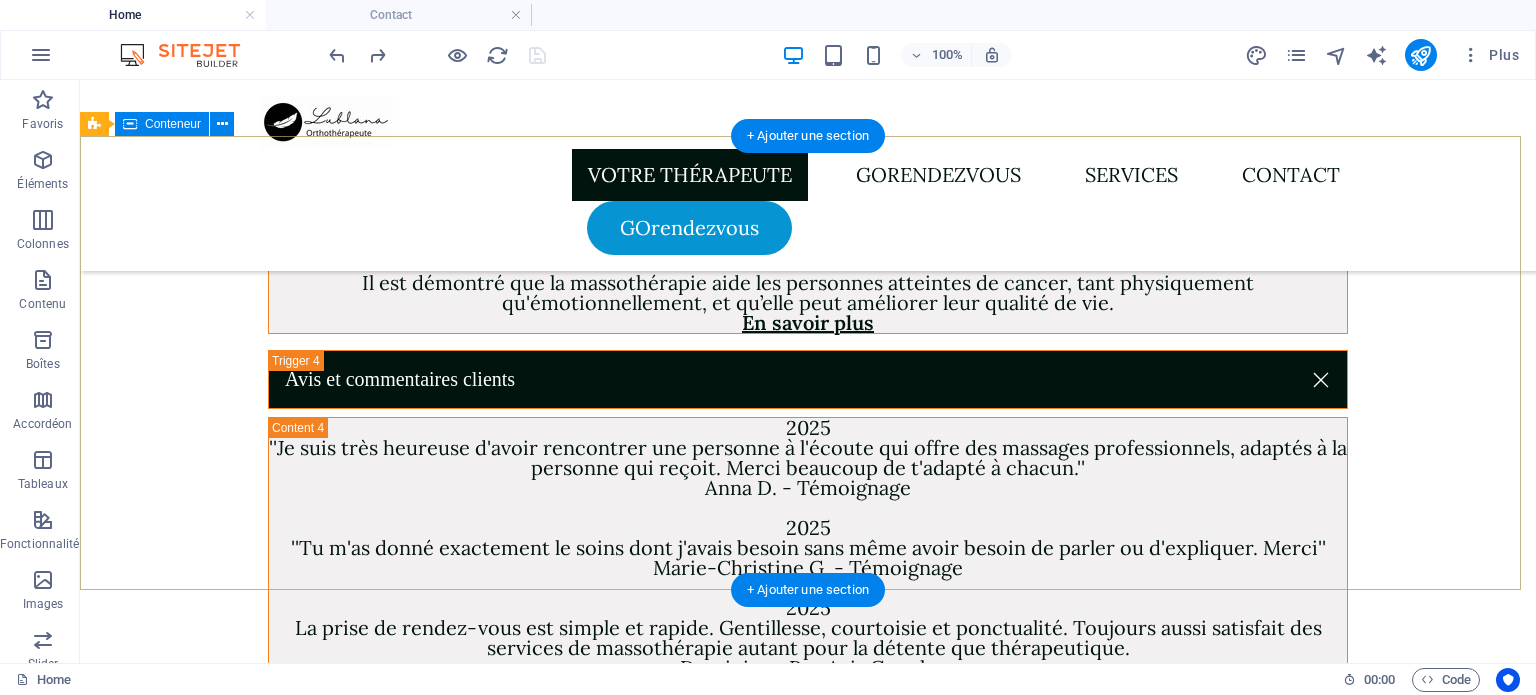 scroll, scrollTop: 6688, scrollLeft: 0, axis: vertical 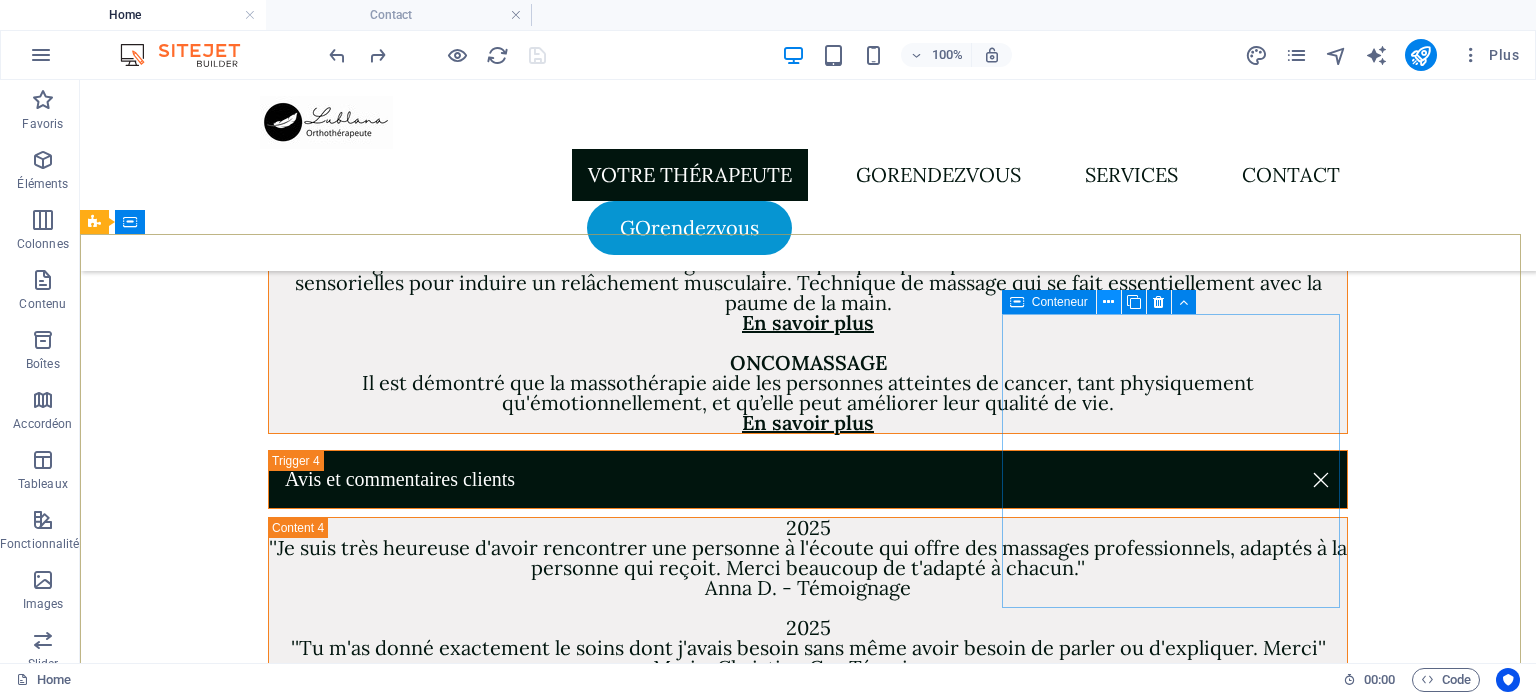 click at bounding box center [1108, 302] 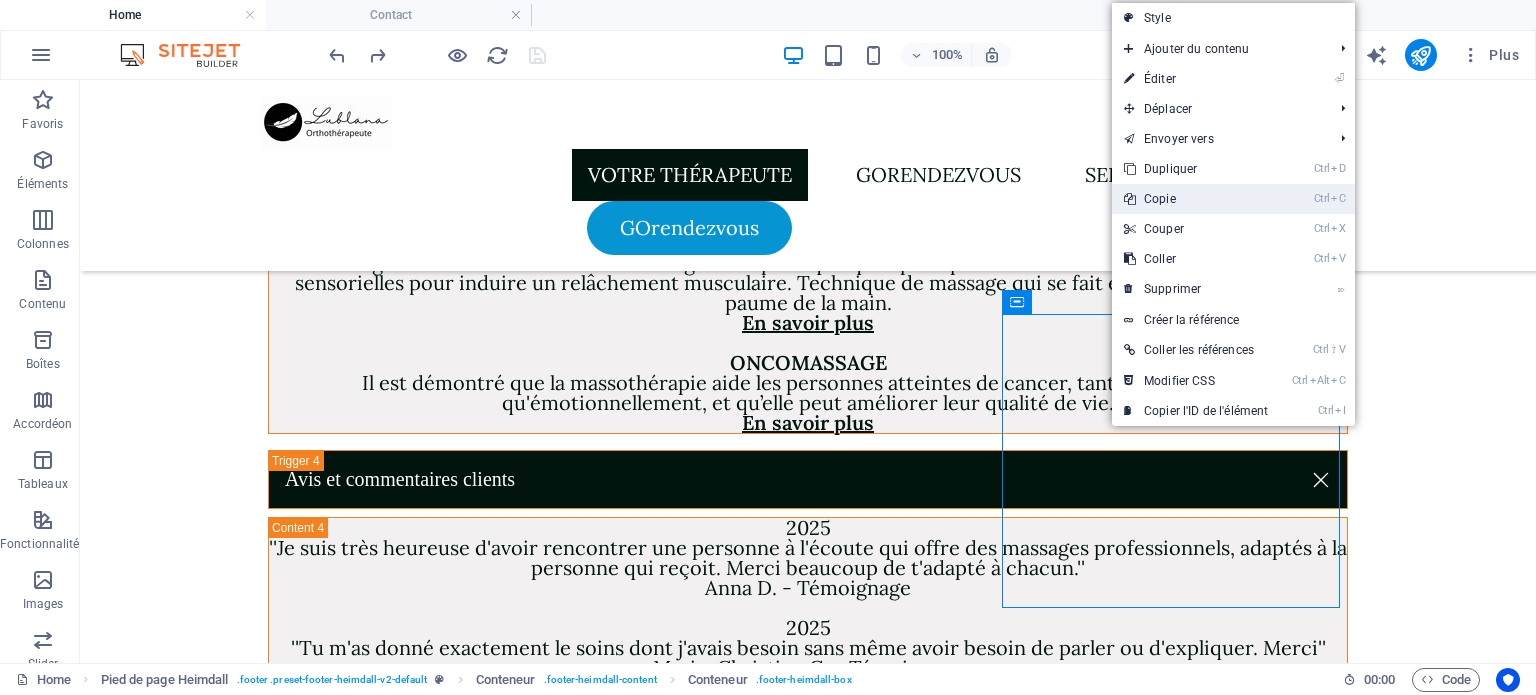 click on "Ctrl C  Copie" at bounding box center (1196, 199) 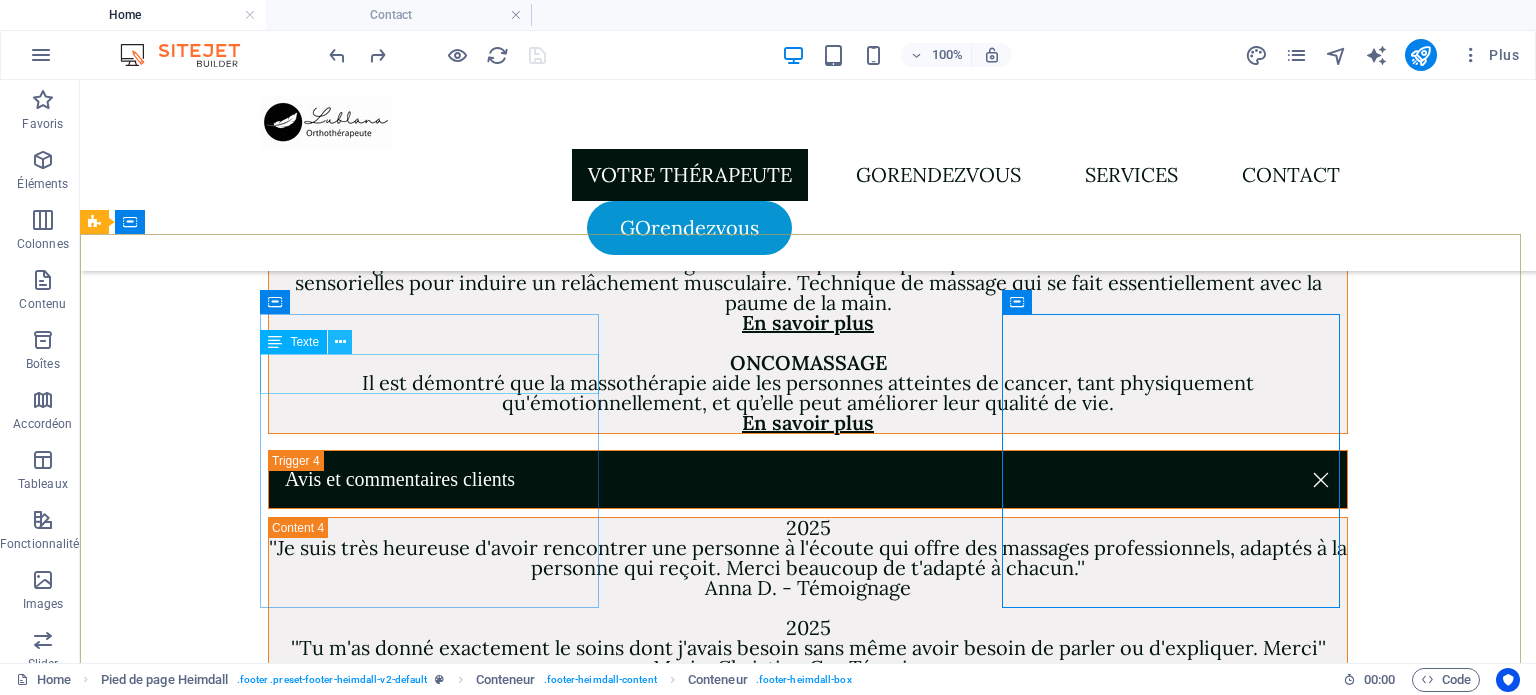 click at bounding box center (340, 342) 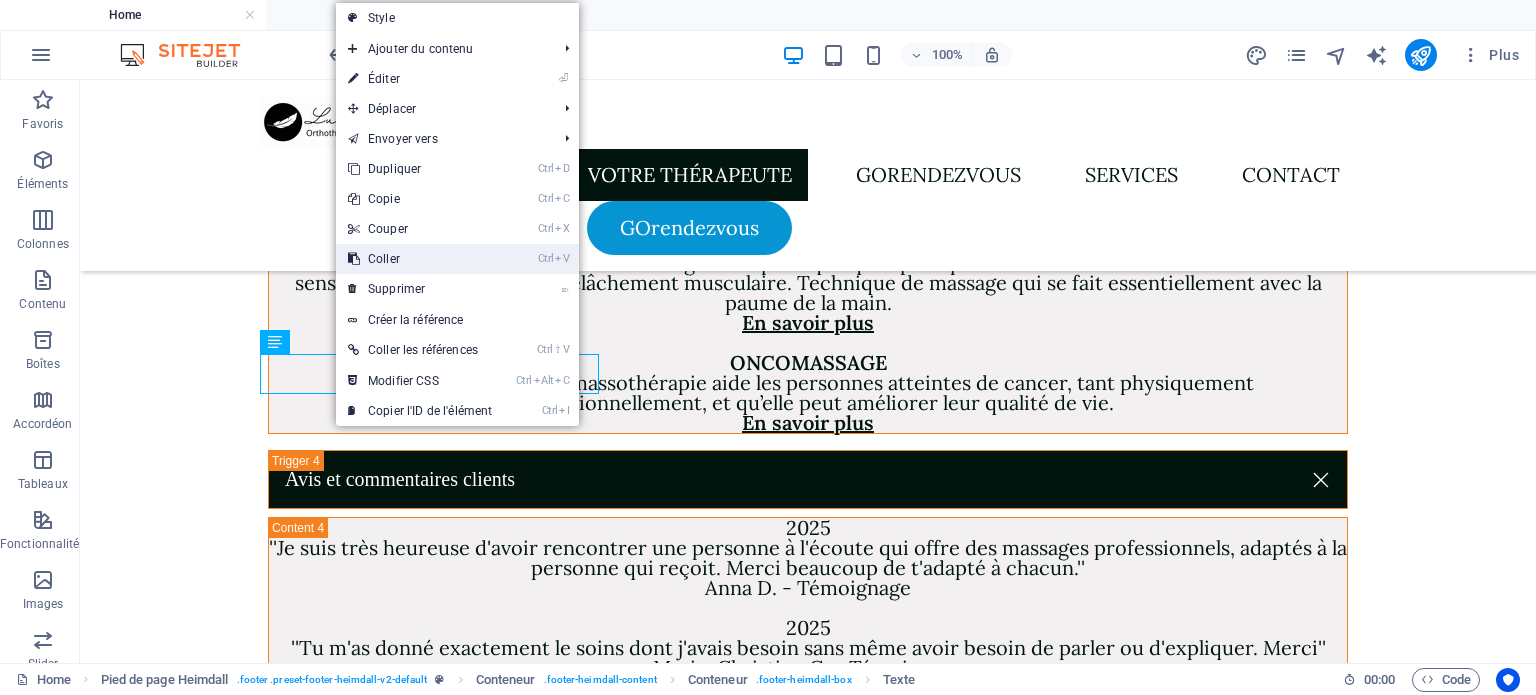 click on "Ctrl V  Coller" at bounding box center [420, 259] 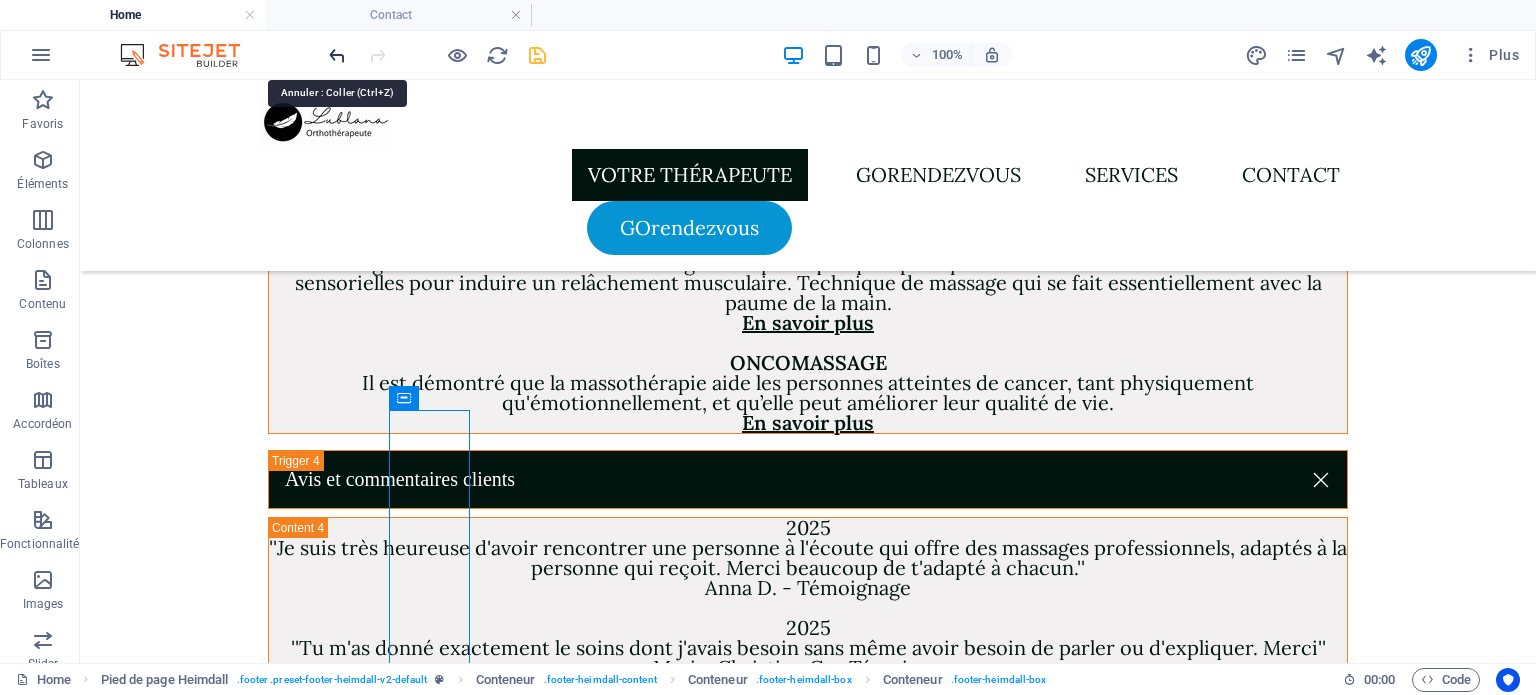 click at bounding box center (337, 55) 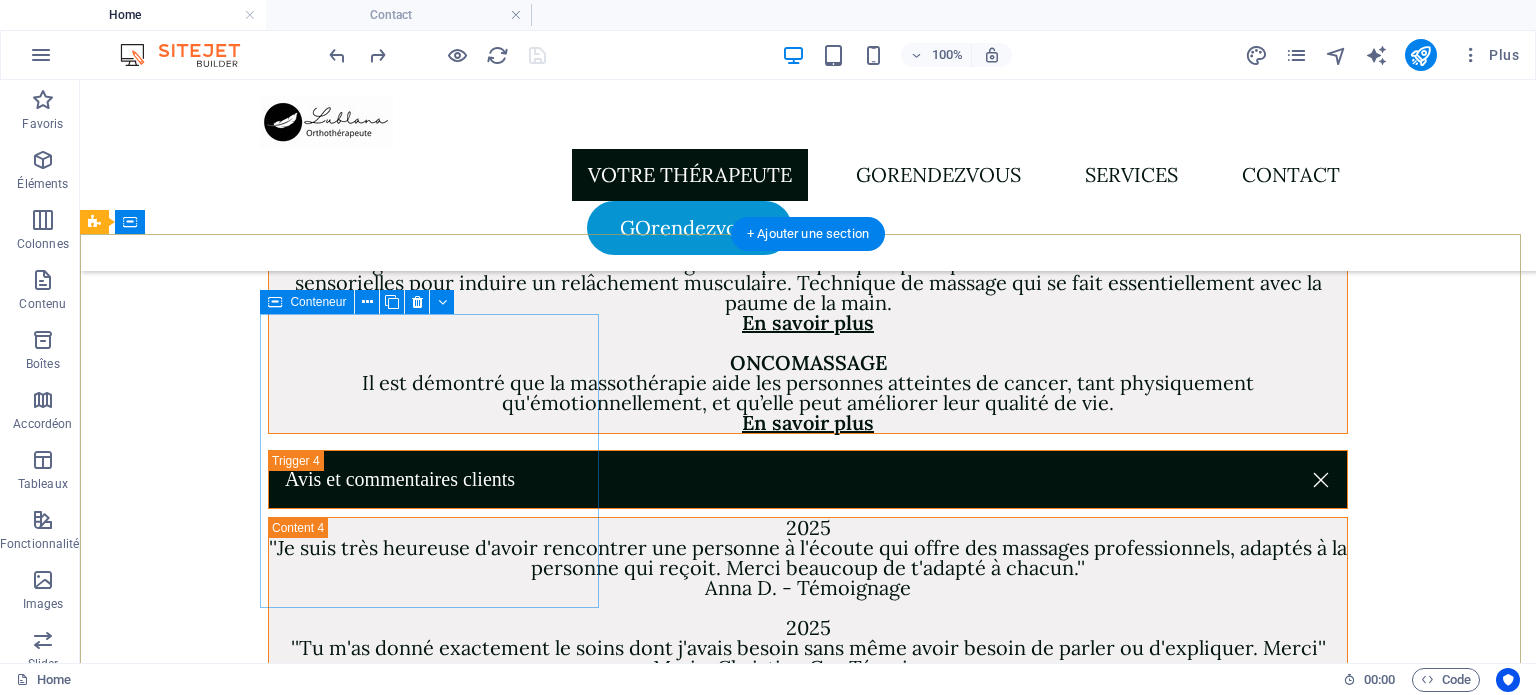 click on "18 rue Chevalier G6P6G3   Victoriaville Mentions légales   Politique de confidentialité" at bounding box center [273, 2389] 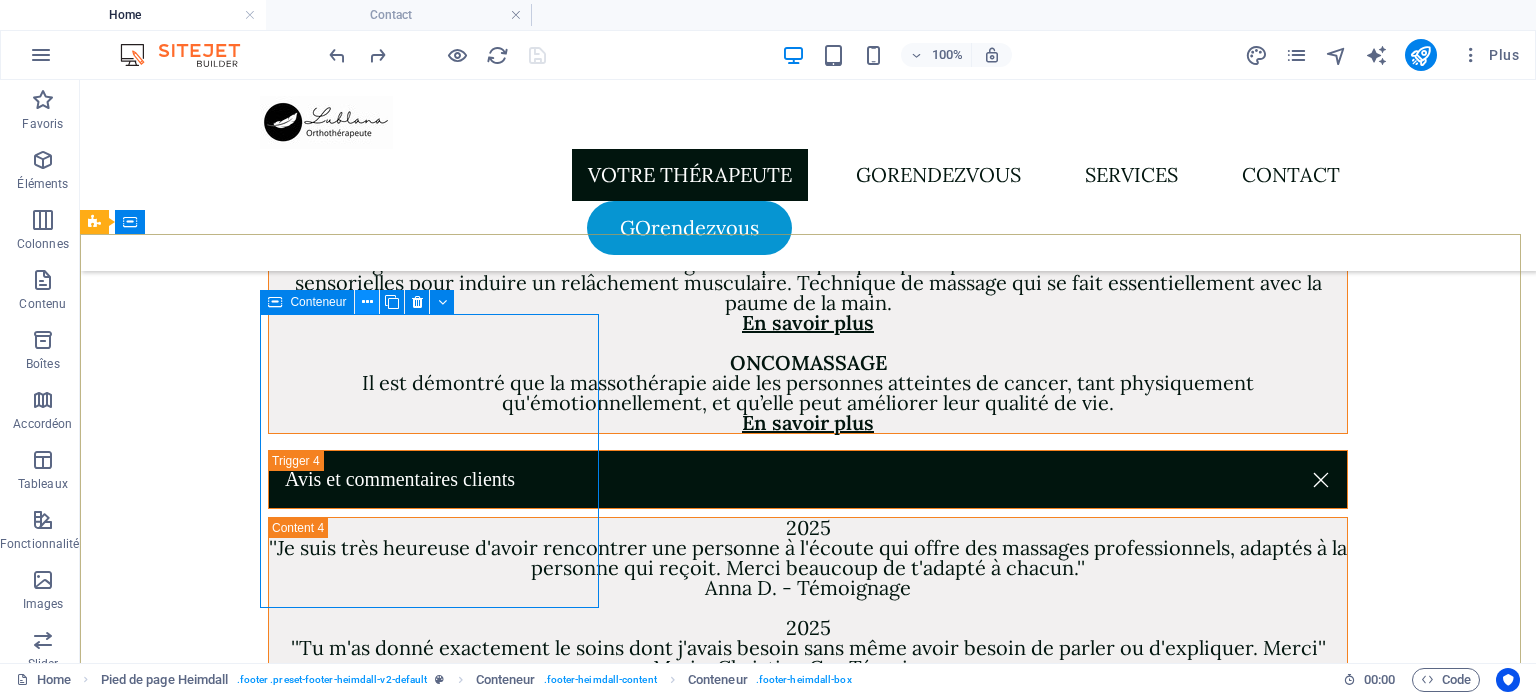 click at bounding box center [367, 302] 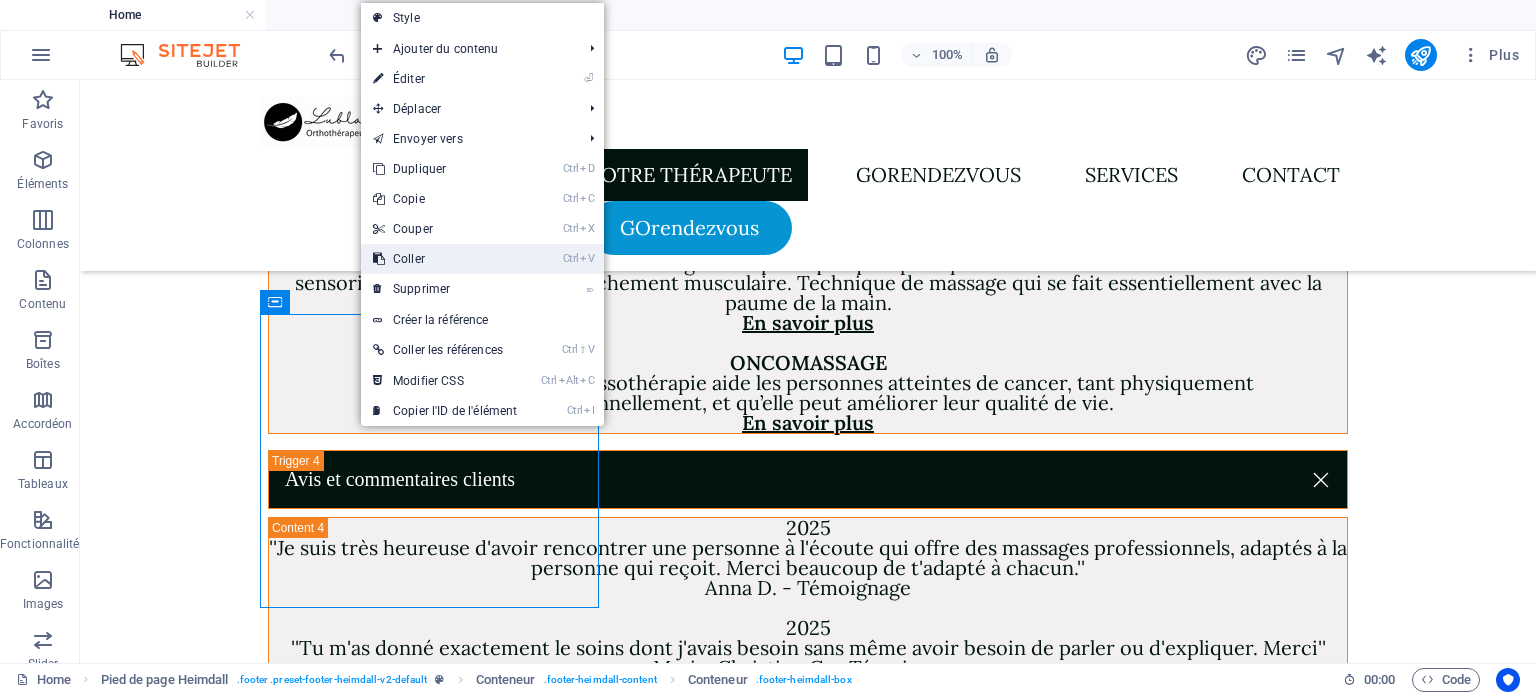 click on "Ctrl V  Coller" at bounding box center (445, 259) 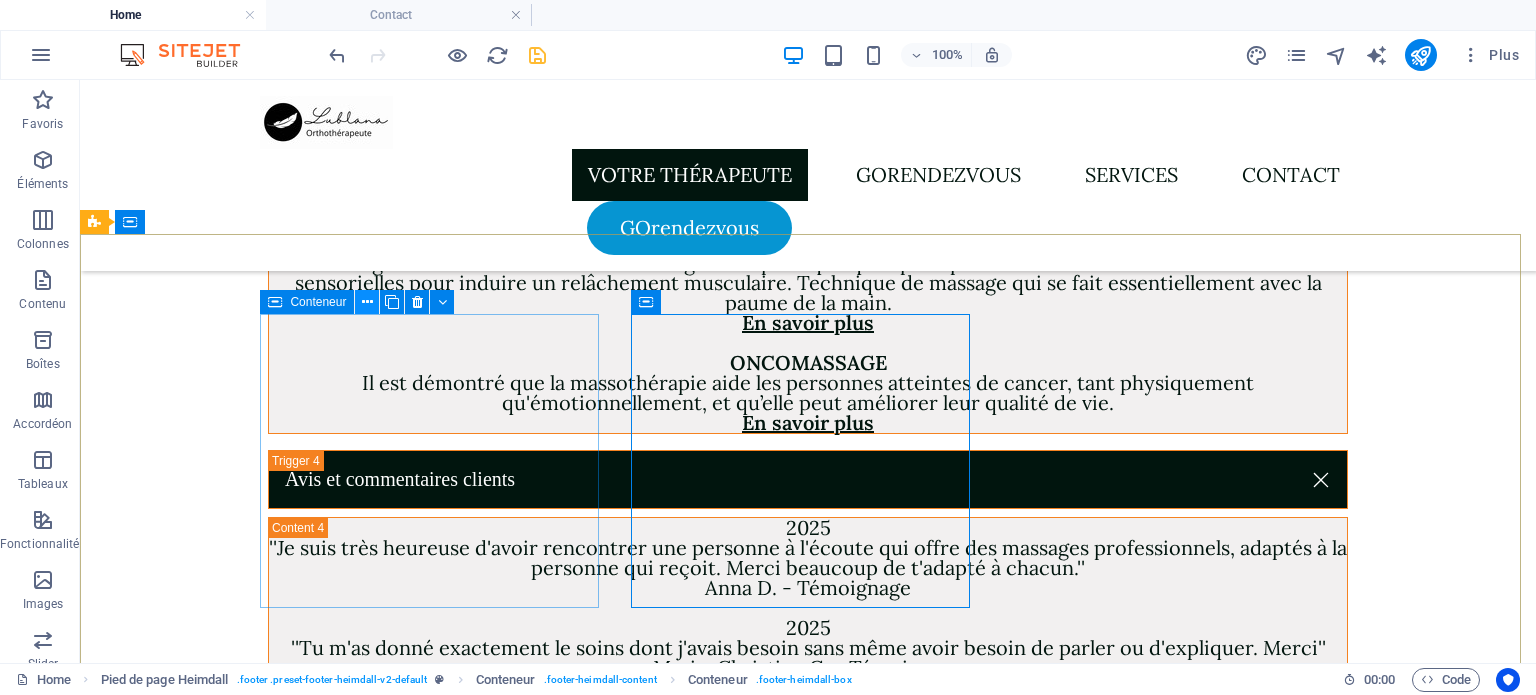 click at bounding box center (367, 302) 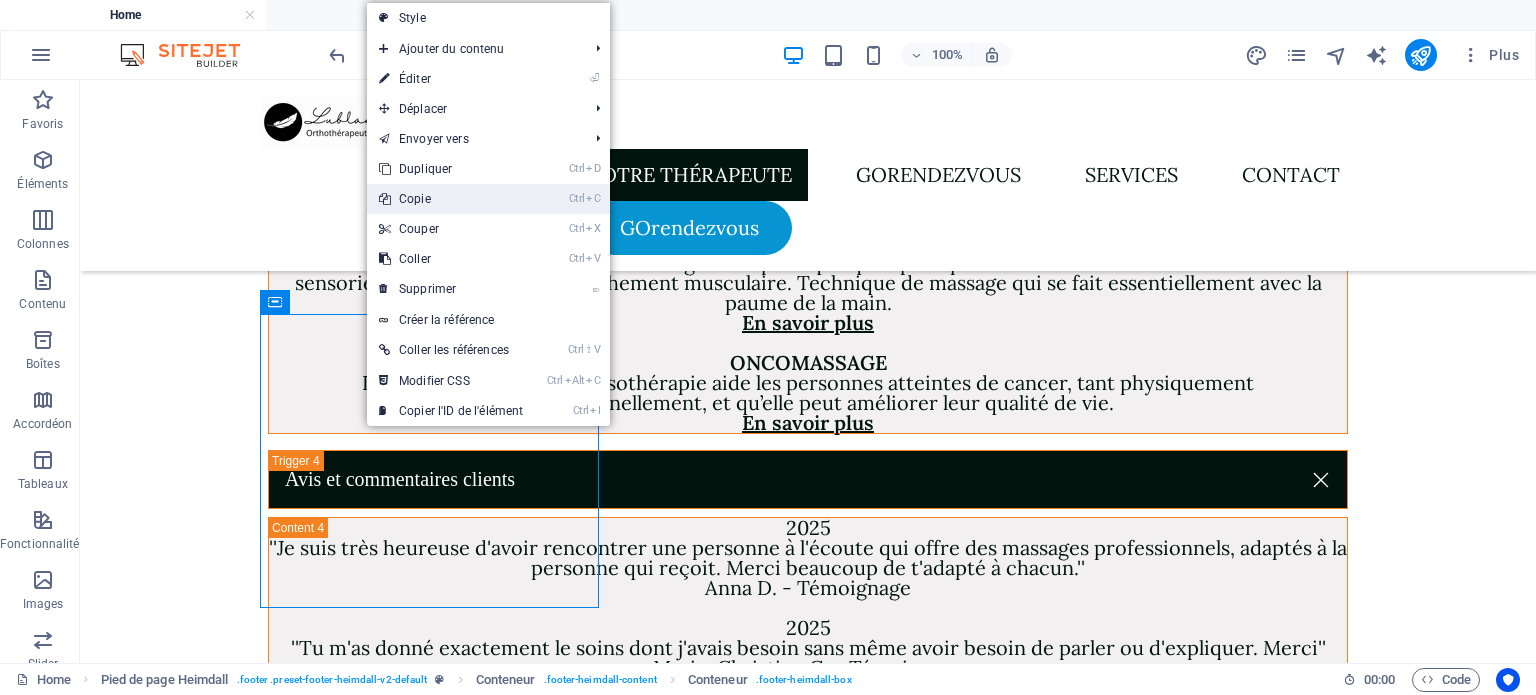 click on "Ctrl C  Copie" at bounding box center (451, 199) 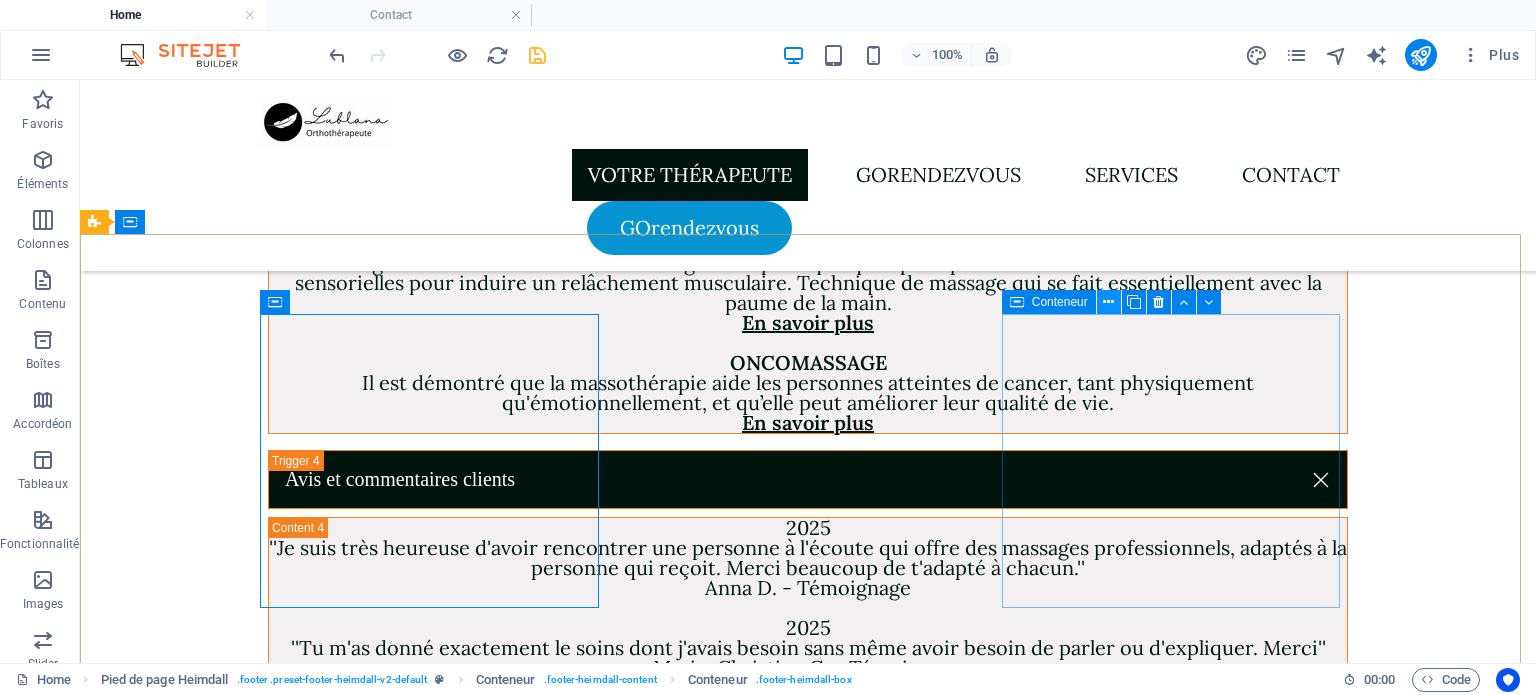 click at bounding box center [1108, 302] 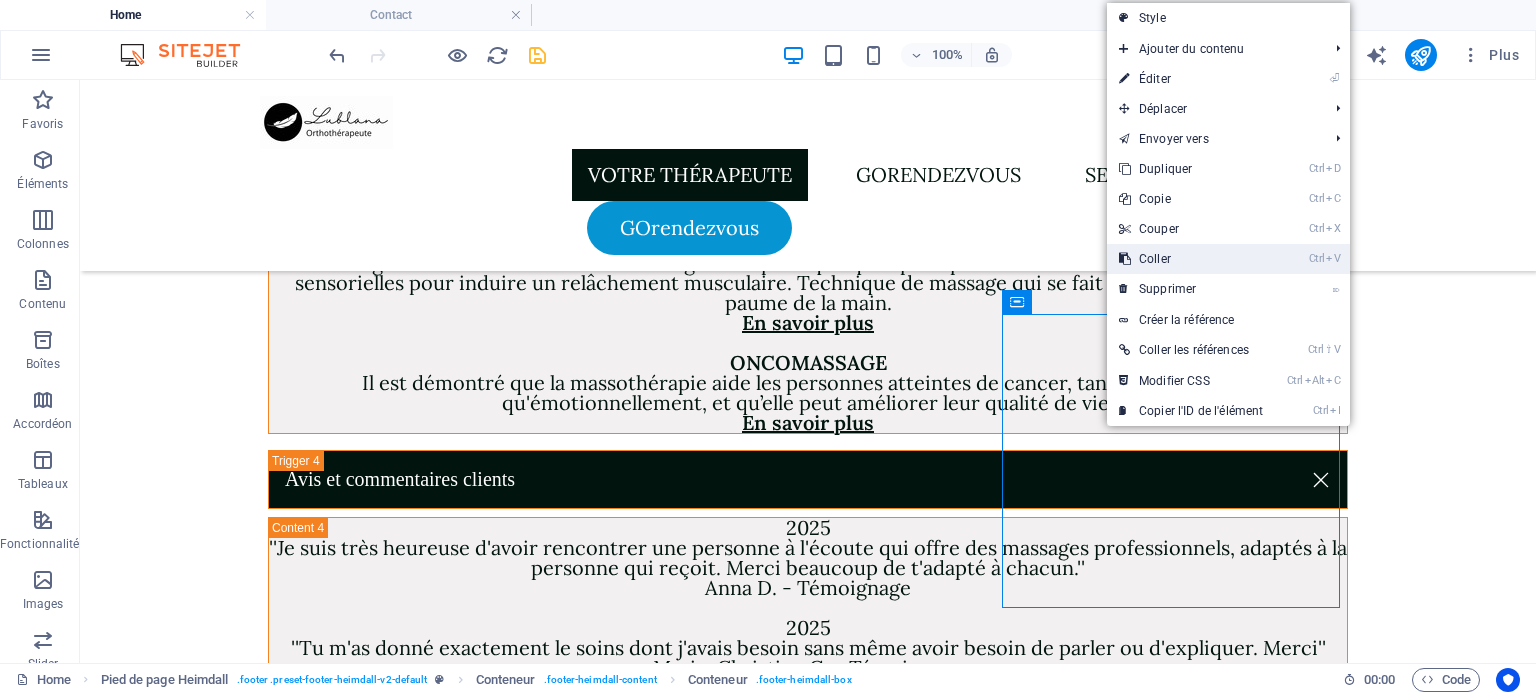 click on "Ctrl V  Coller" at bounding box center (1191, 259) 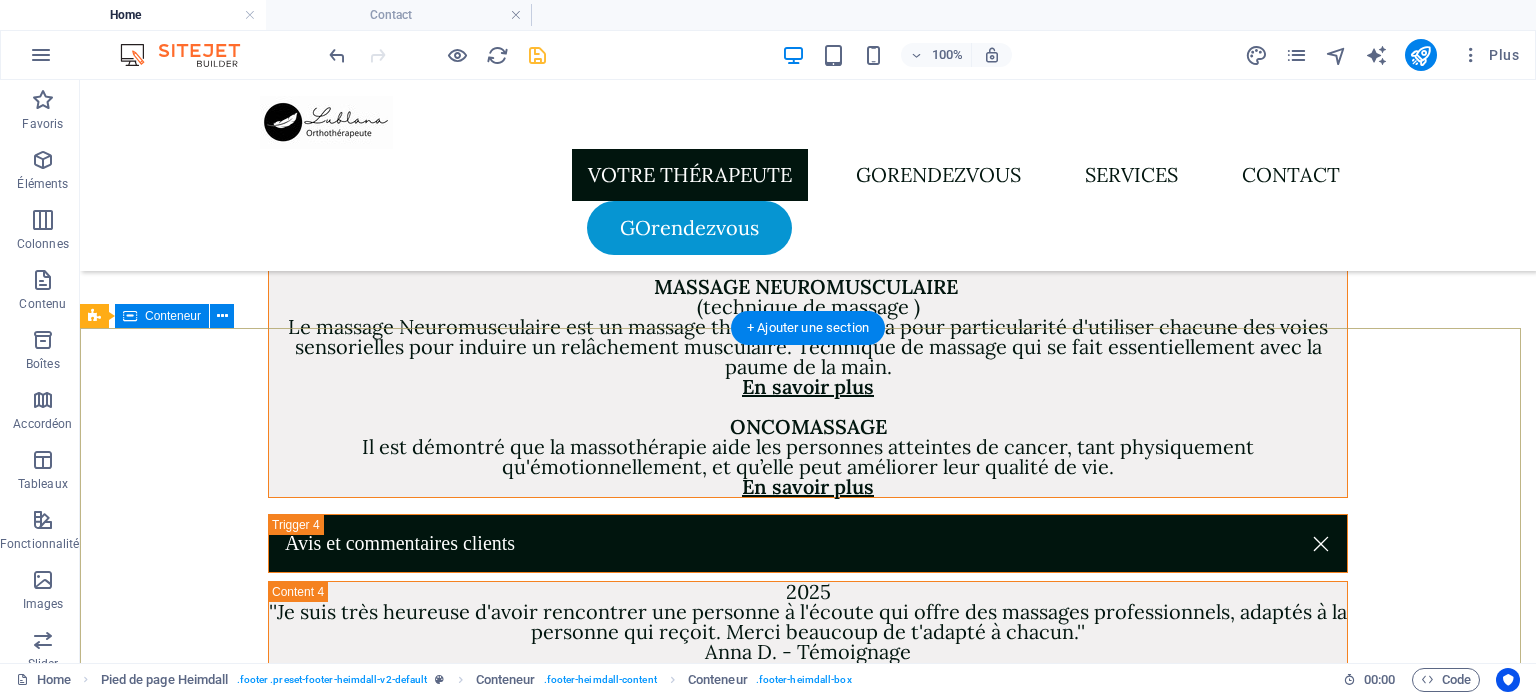scroll, scrollTop: 6588, scrollLeft: 0, axis: vertical 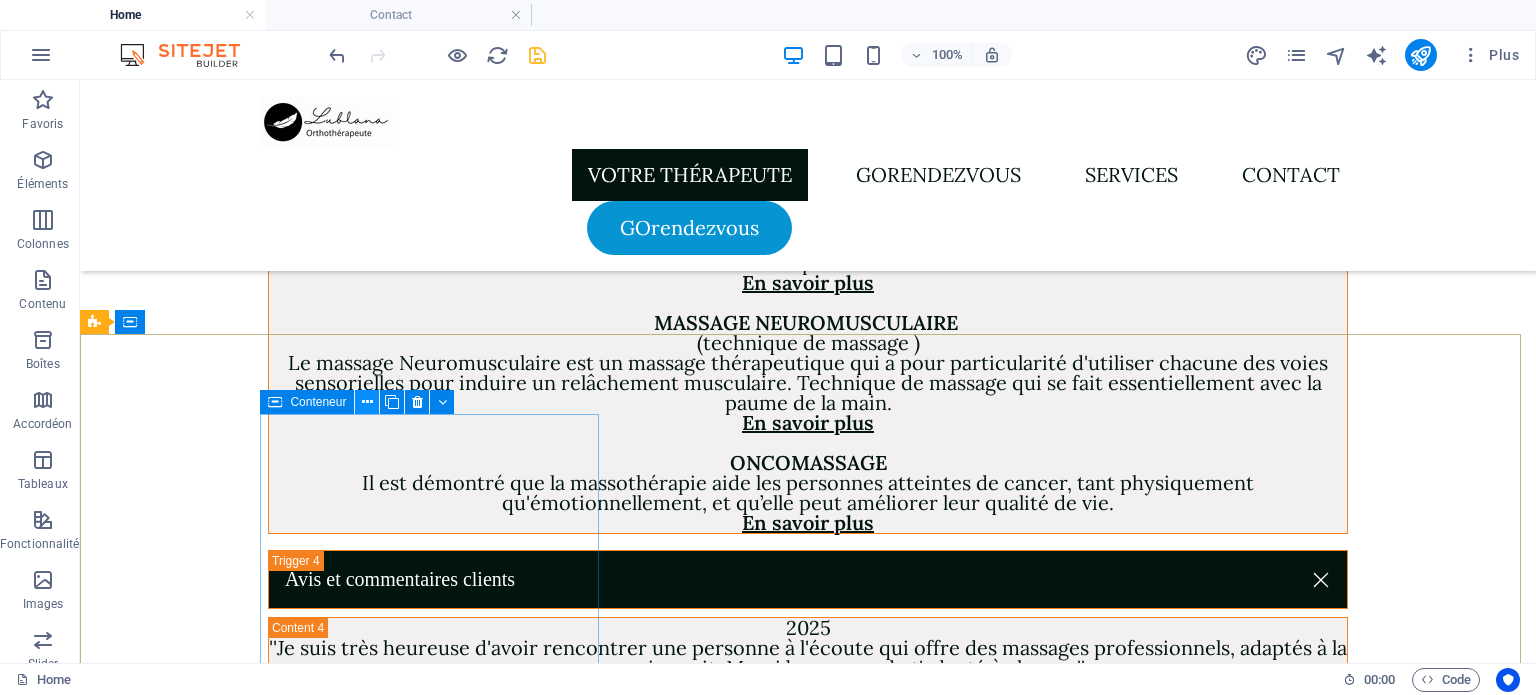 click at bounding box center [367, 402] 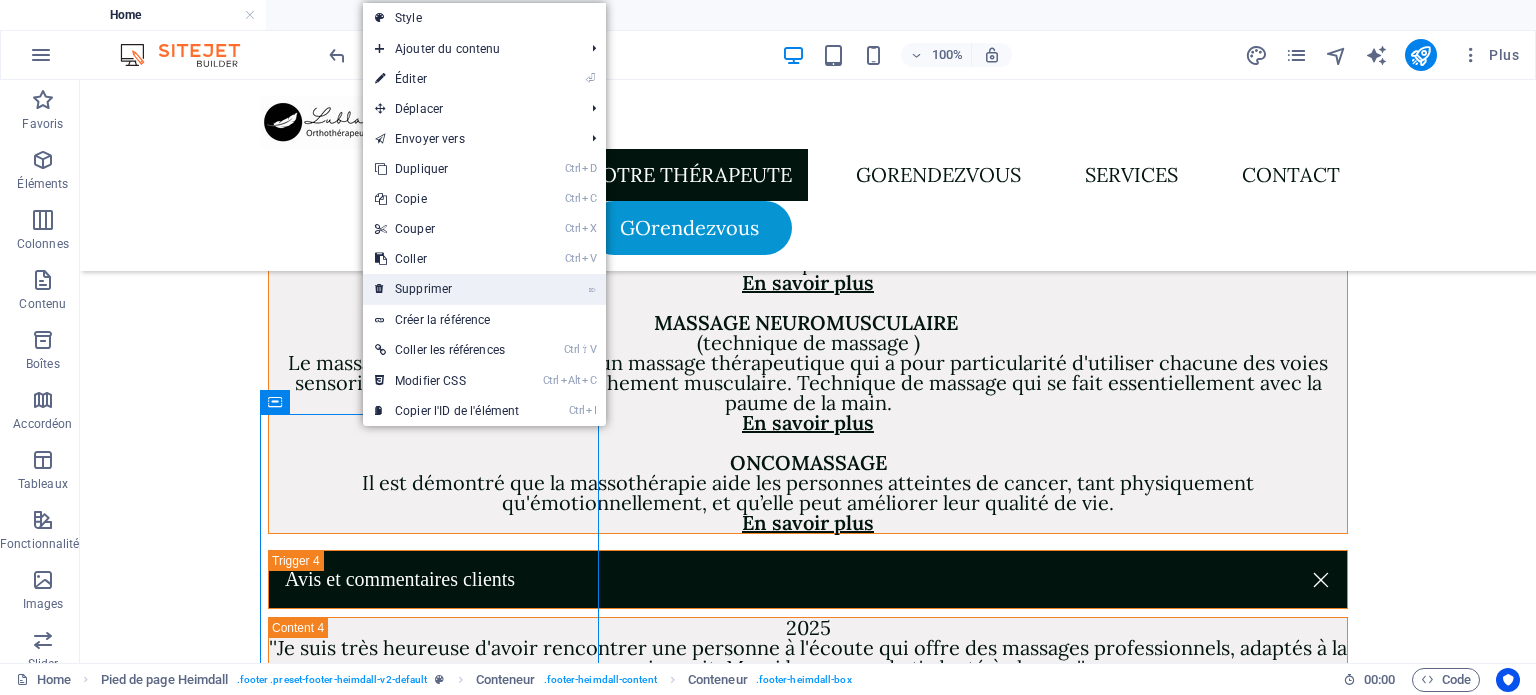 click on "⌦  Supprimer" at bounding box center (447, 289) 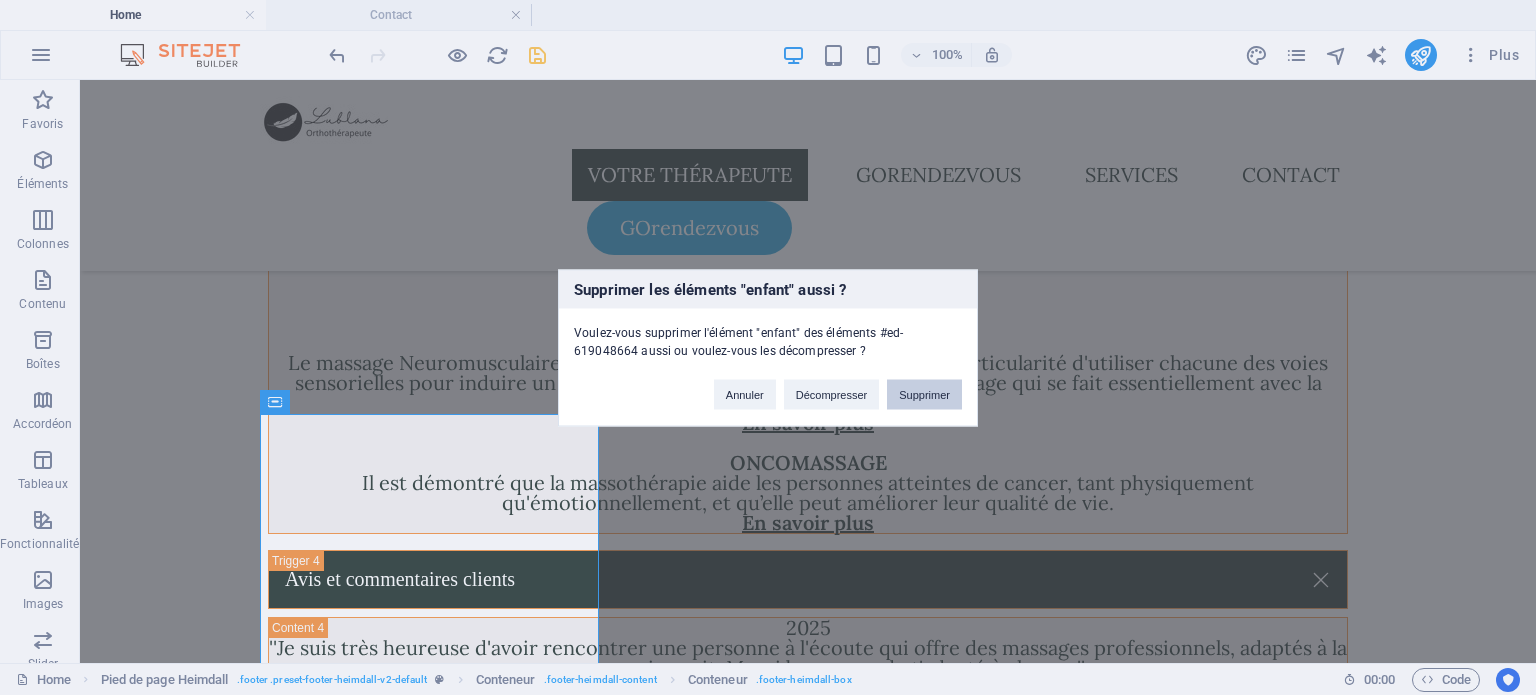 click on "Supprimer" at bounding box center [924, 394] 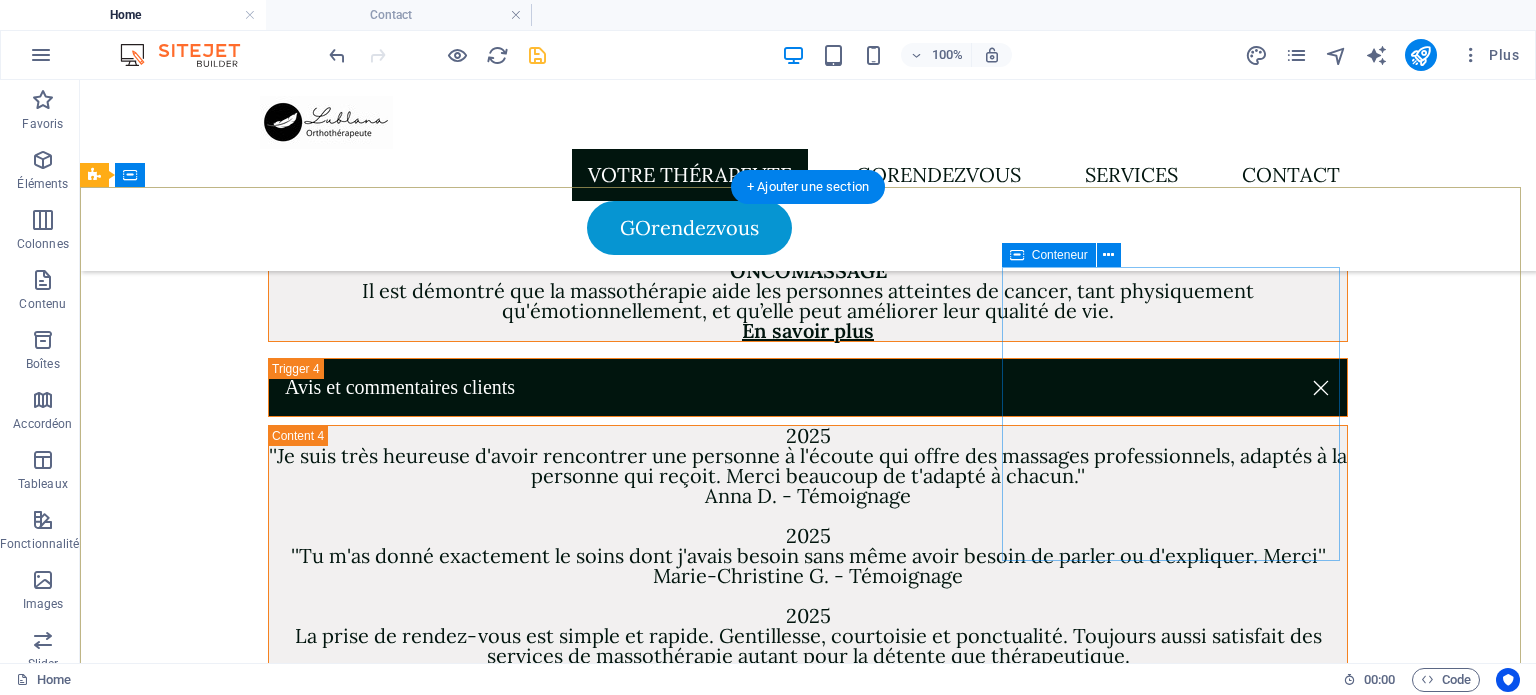 scroll, scrollTop: 6688, scrollLeft: 0, axis: vertical 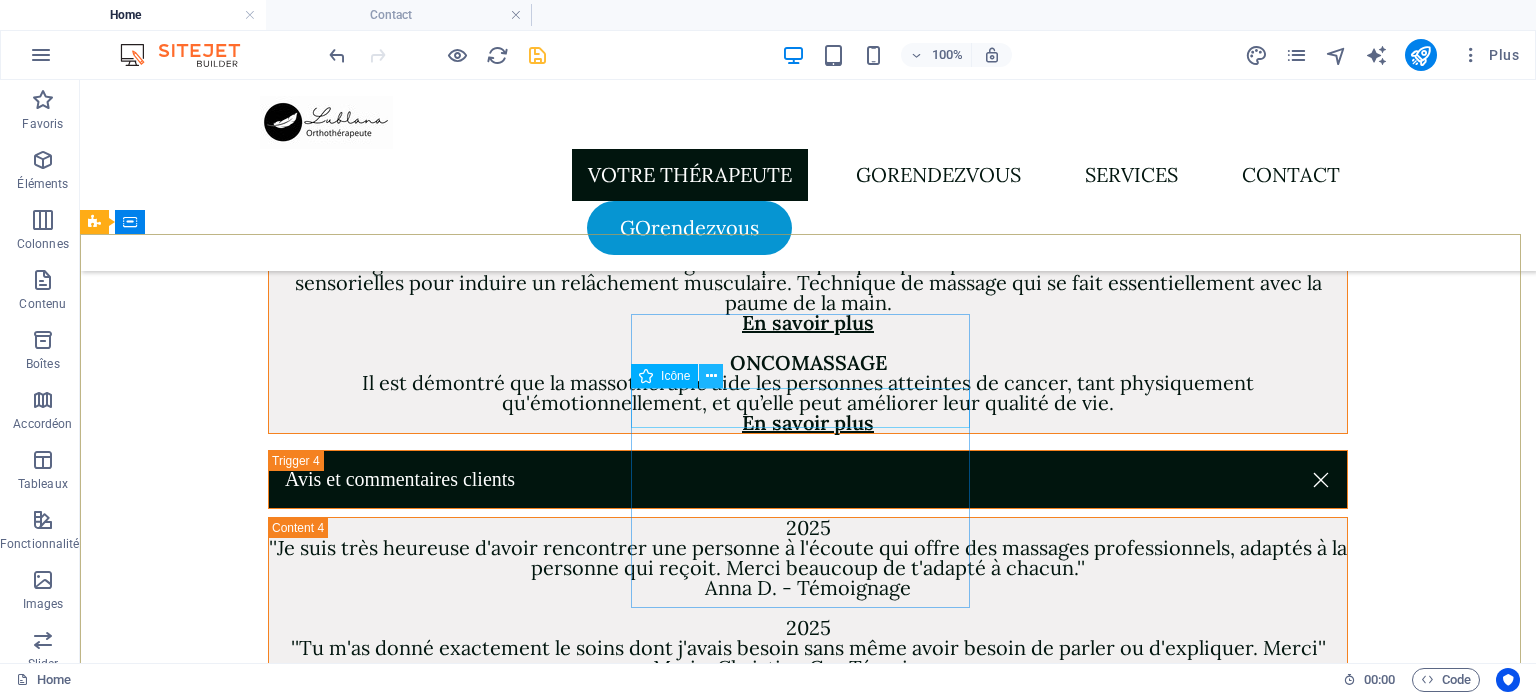 click at bounding box center [711, 376] 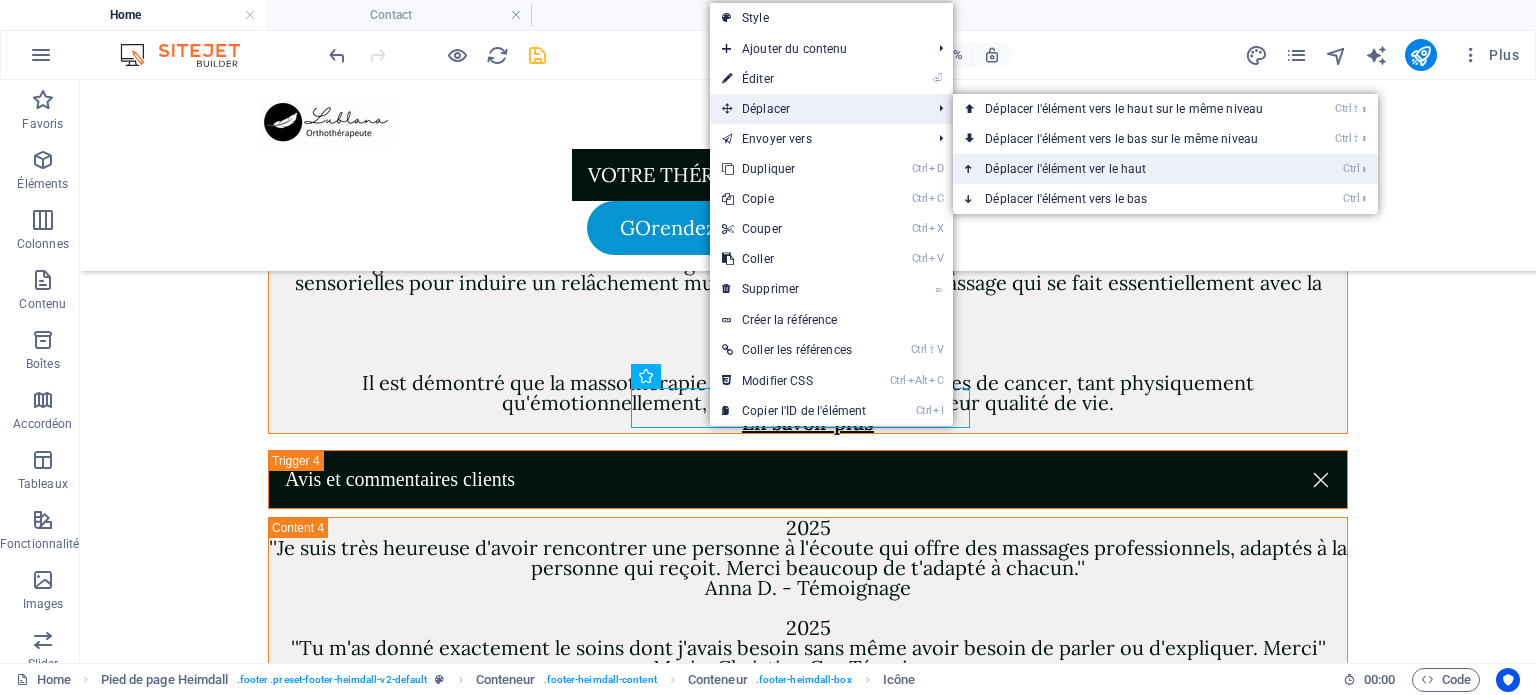 click on "Ctrl ⬆  Déplacer l'élément ver le haut" at bounding box center (1128, 169) 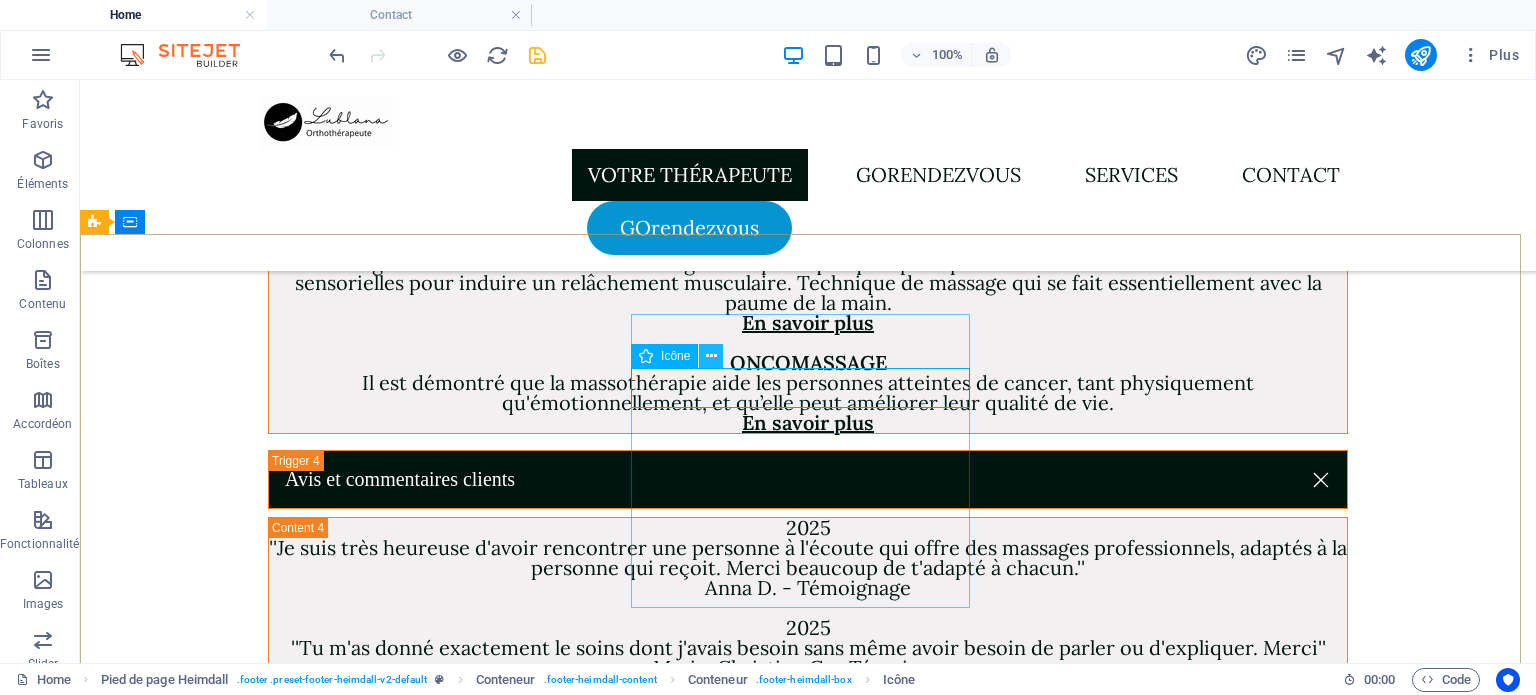 click at bounding box center [711, 356] 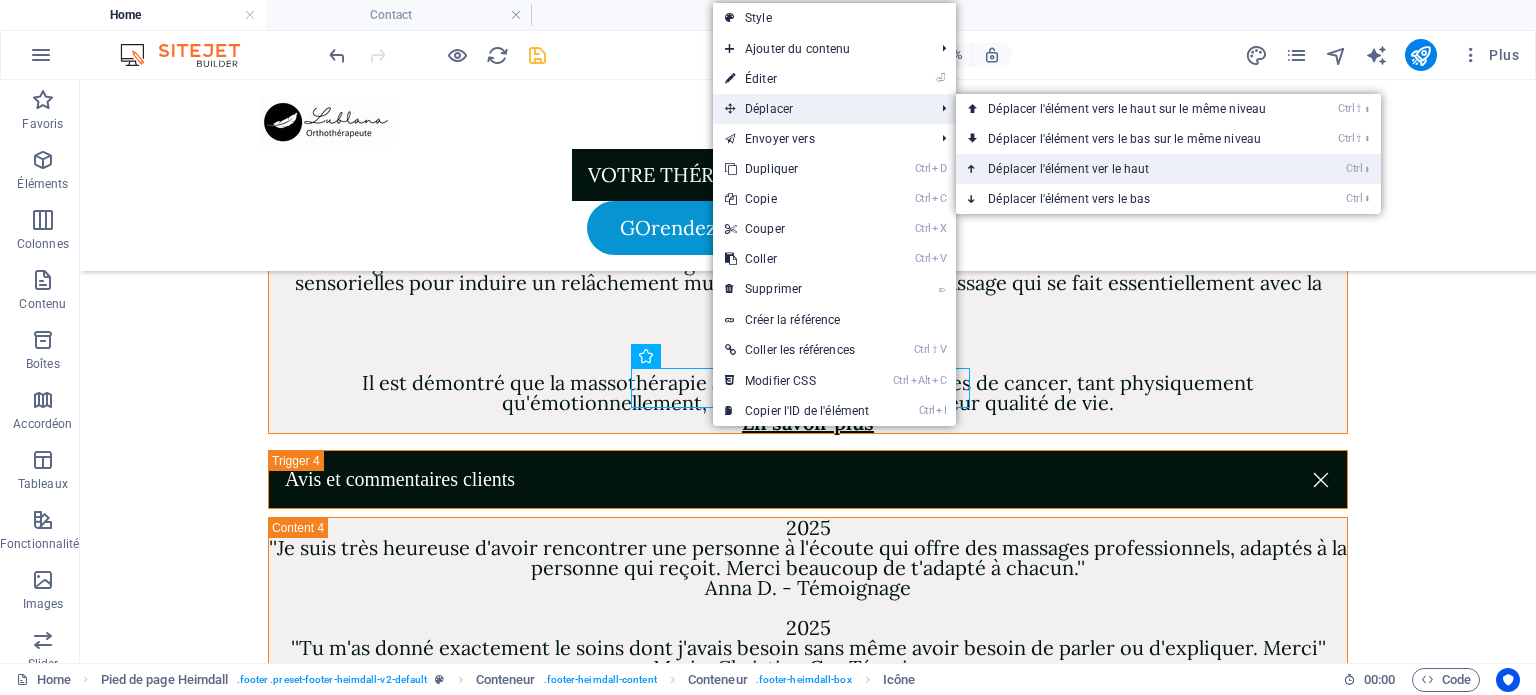 click on "Ctrl ⬆  Déplacer l'élément ver le haut" at bounding box center (1131, 169) 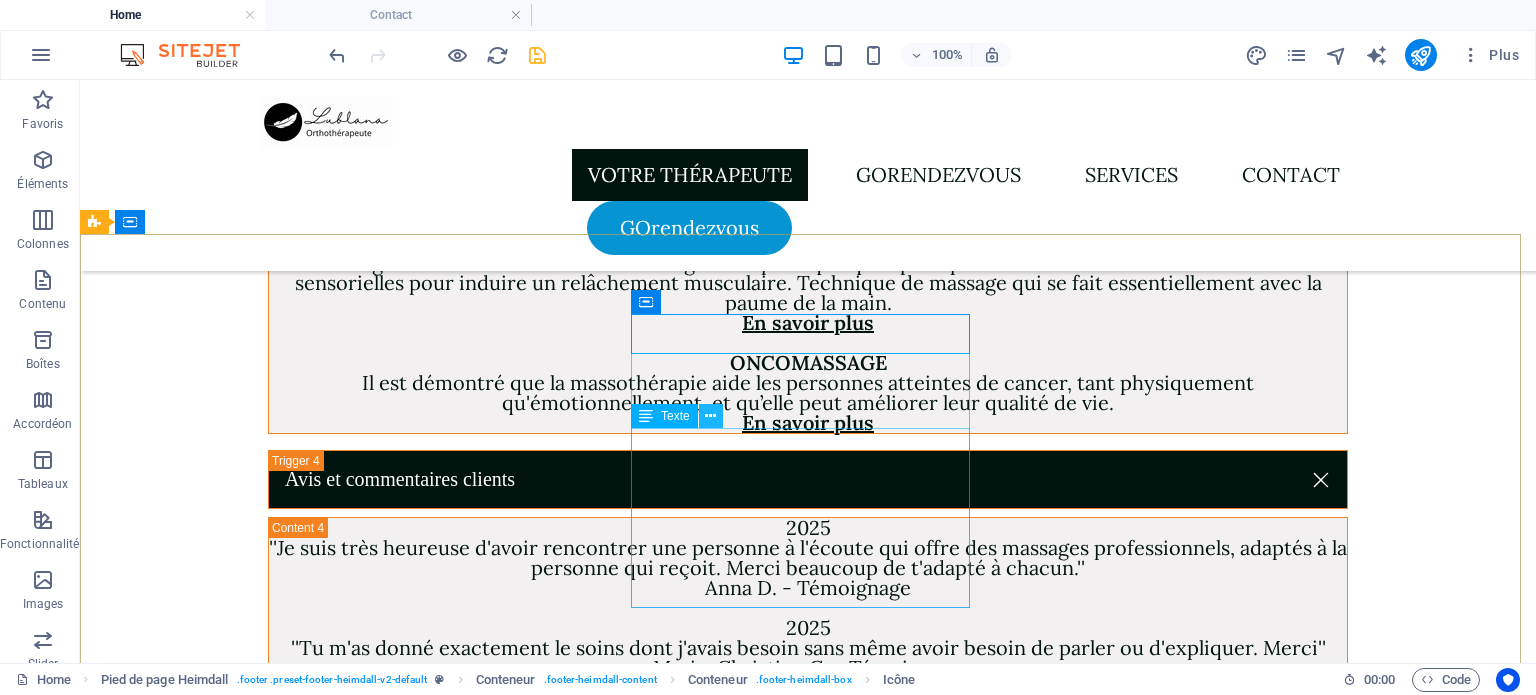 click at bounding box center (710, 416) 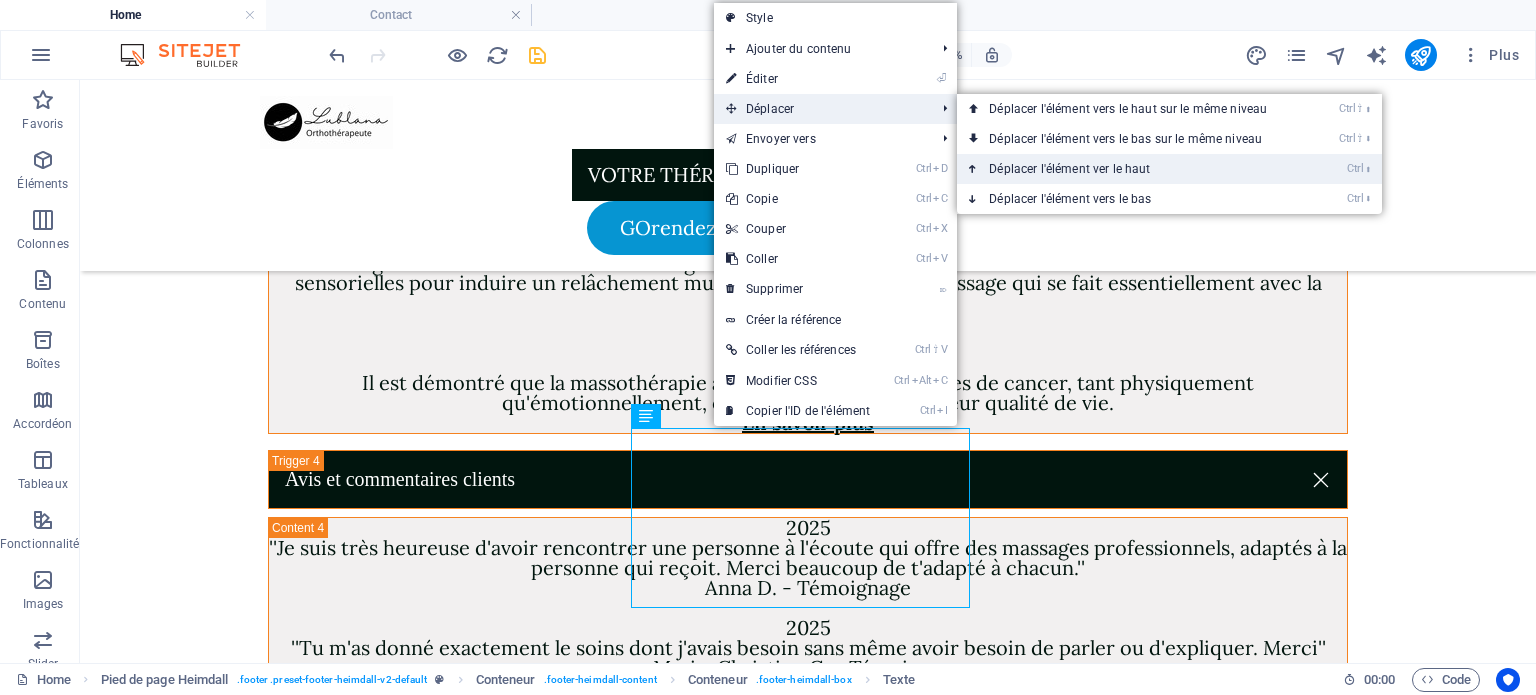click on "Ctrl ⬆  Déplacer l'élément ver le haut" at bounding box center [1132, 169] 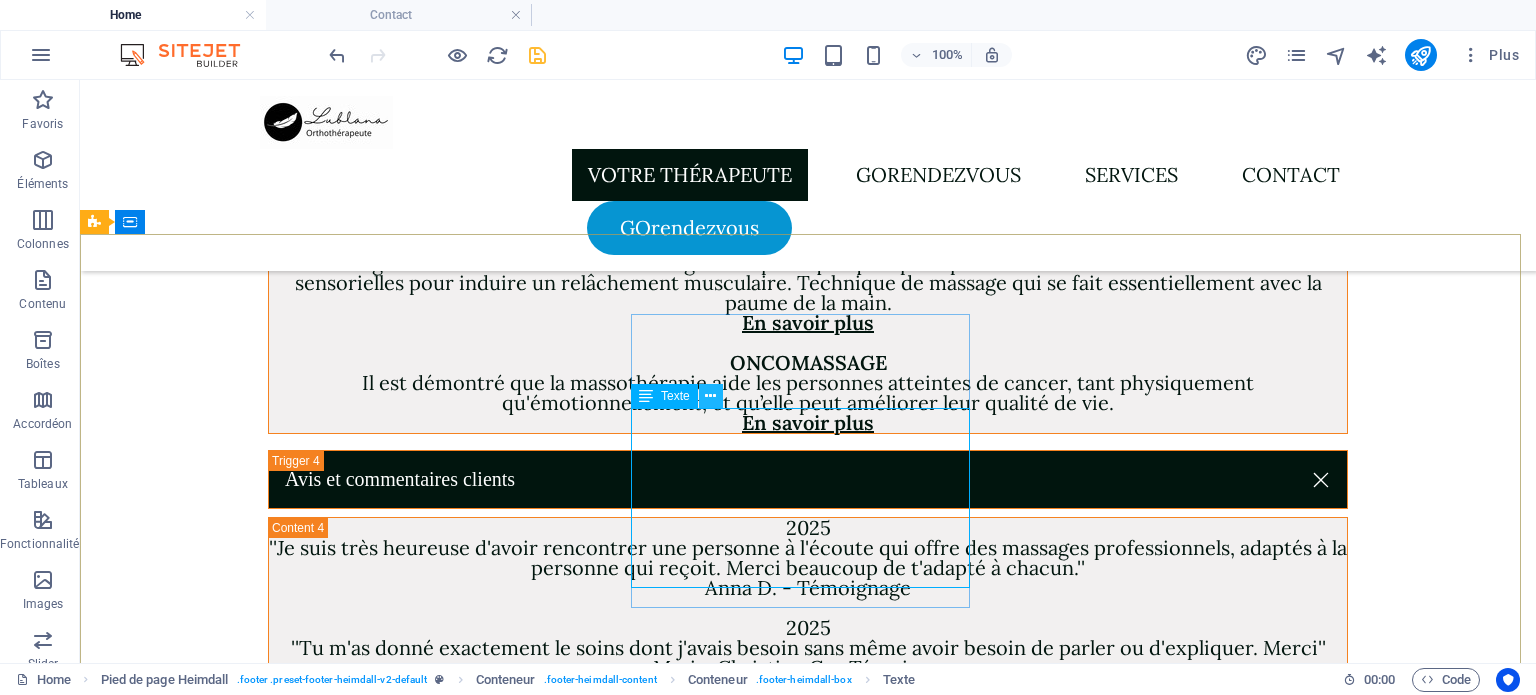 click at bounding box center (710, 396) 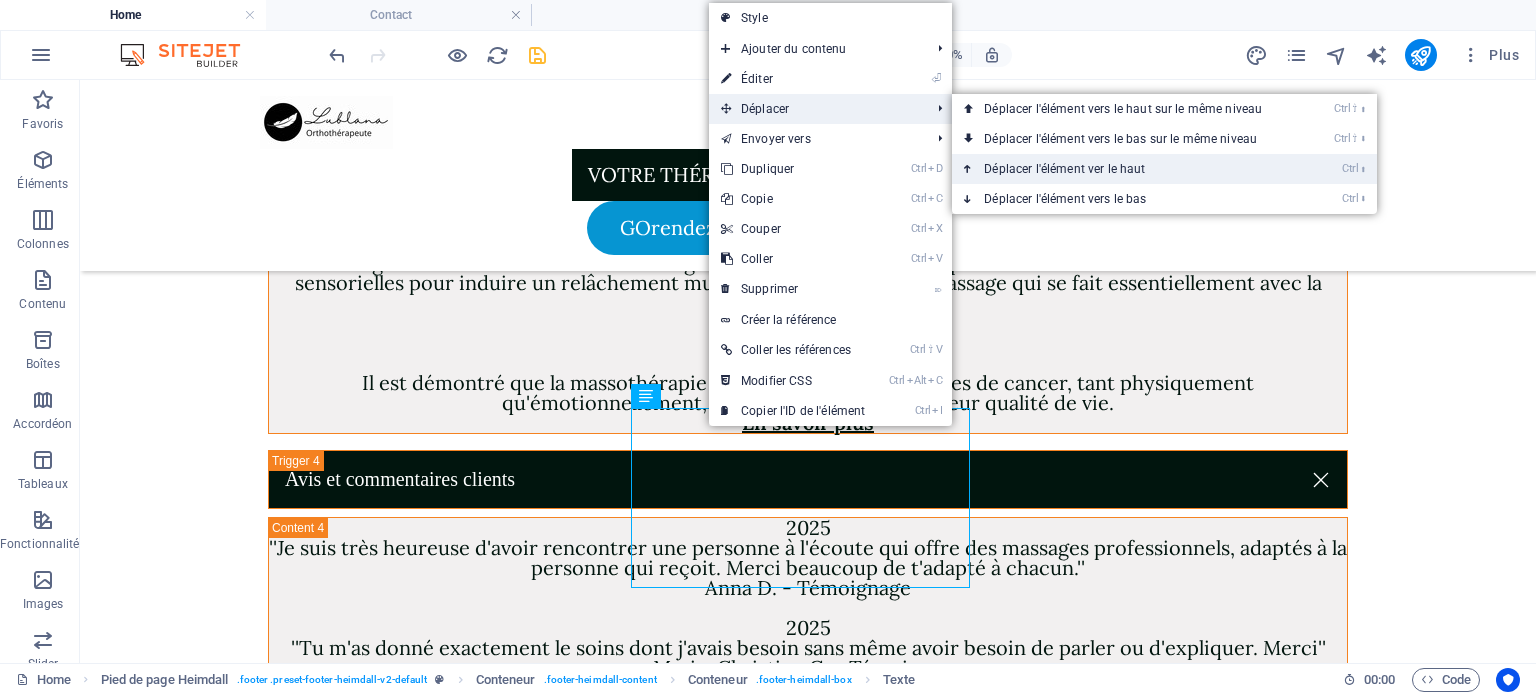 click on "Ctrl ⬆  Déplacer l'élément ver le haut" at bounding box center [1127, 169] 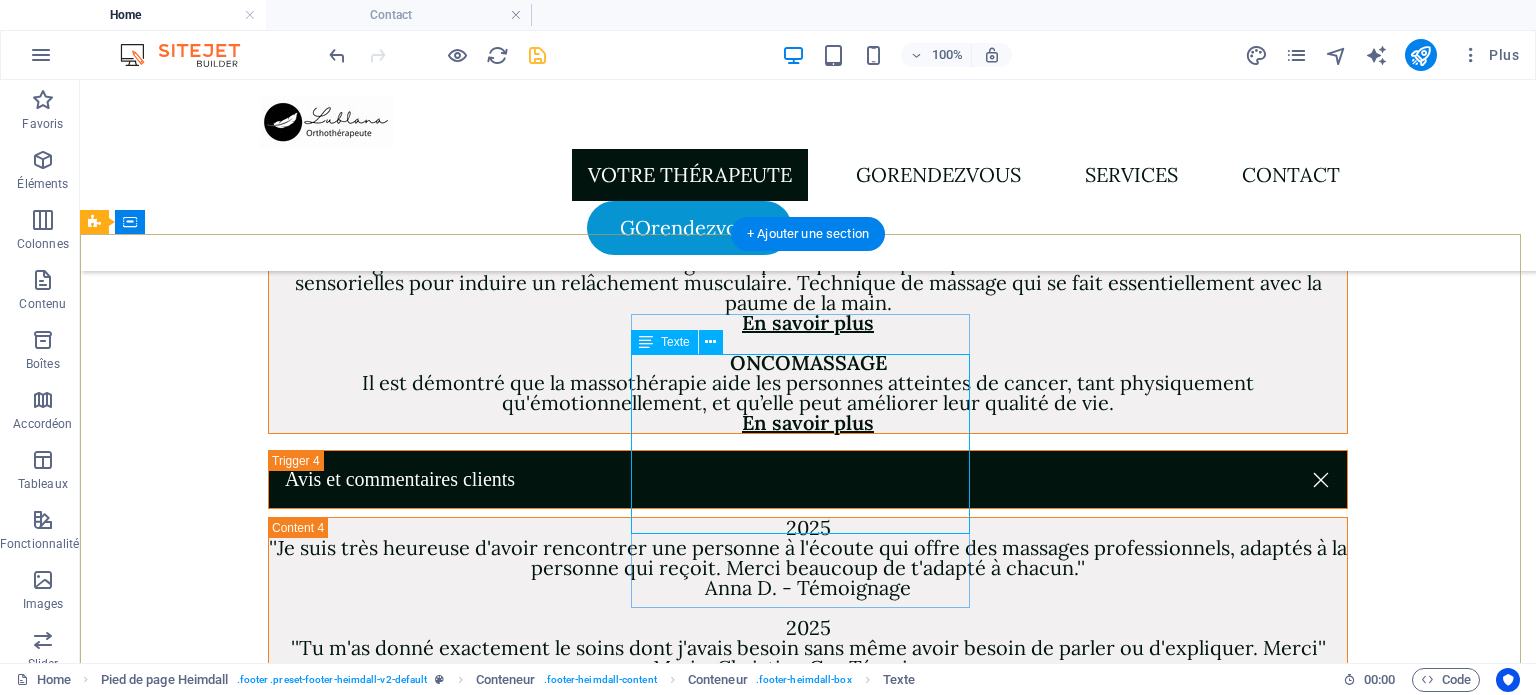 click on "Lundi au Vendredi 8h à 15h30 Politique d'annulation Veuillez noter qu'un frais de non-présentation de 20$ sera appliqué en cas d'absence sans annulation préalable à votre rendez-vous. Ce frais est destiné à couvrir les coûts liés à la gestion de votre rendez-vous non honoré." at bounding box center (273, 2745) 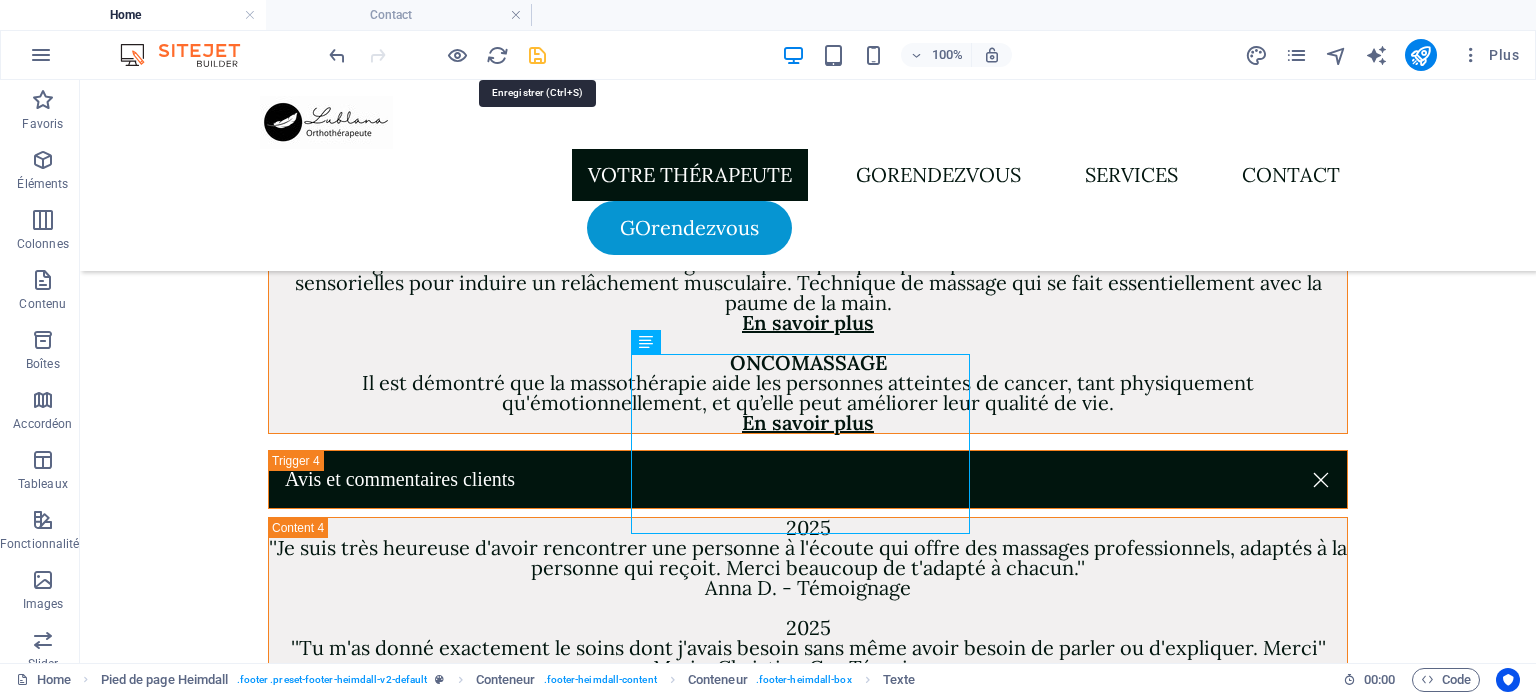 click at bounding box center [537, 55] 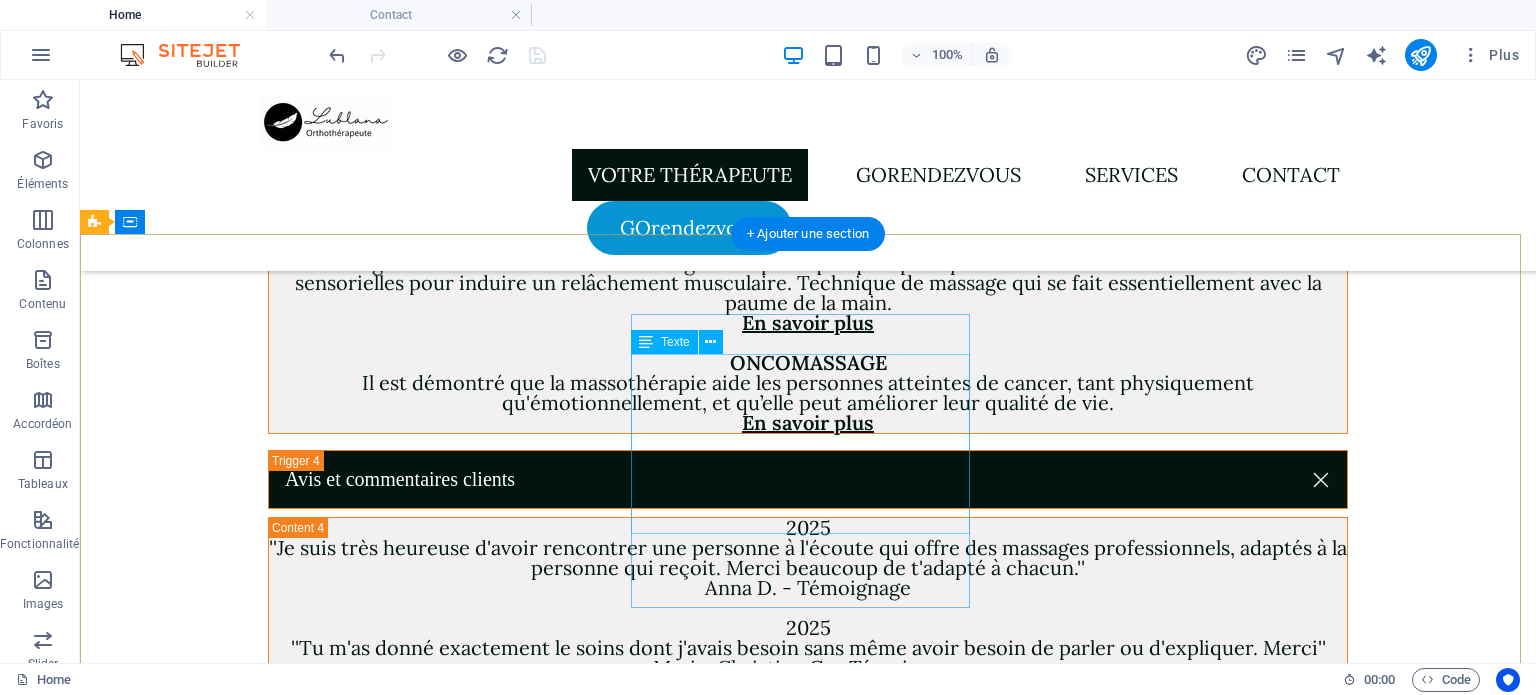 click on "Lundi au Vendredi 8h à 15h30 Politique d'annulation Veuillez noter qu'un frais de non-présentation de 20$ sera appliqué en cas d'absence sans annulation préalable à votre rendez-vous. Ce frais est destiné à couvrir les coûts liés à la gestion de votre rendez-vous non honoré." at bounding box center (273, 2745) 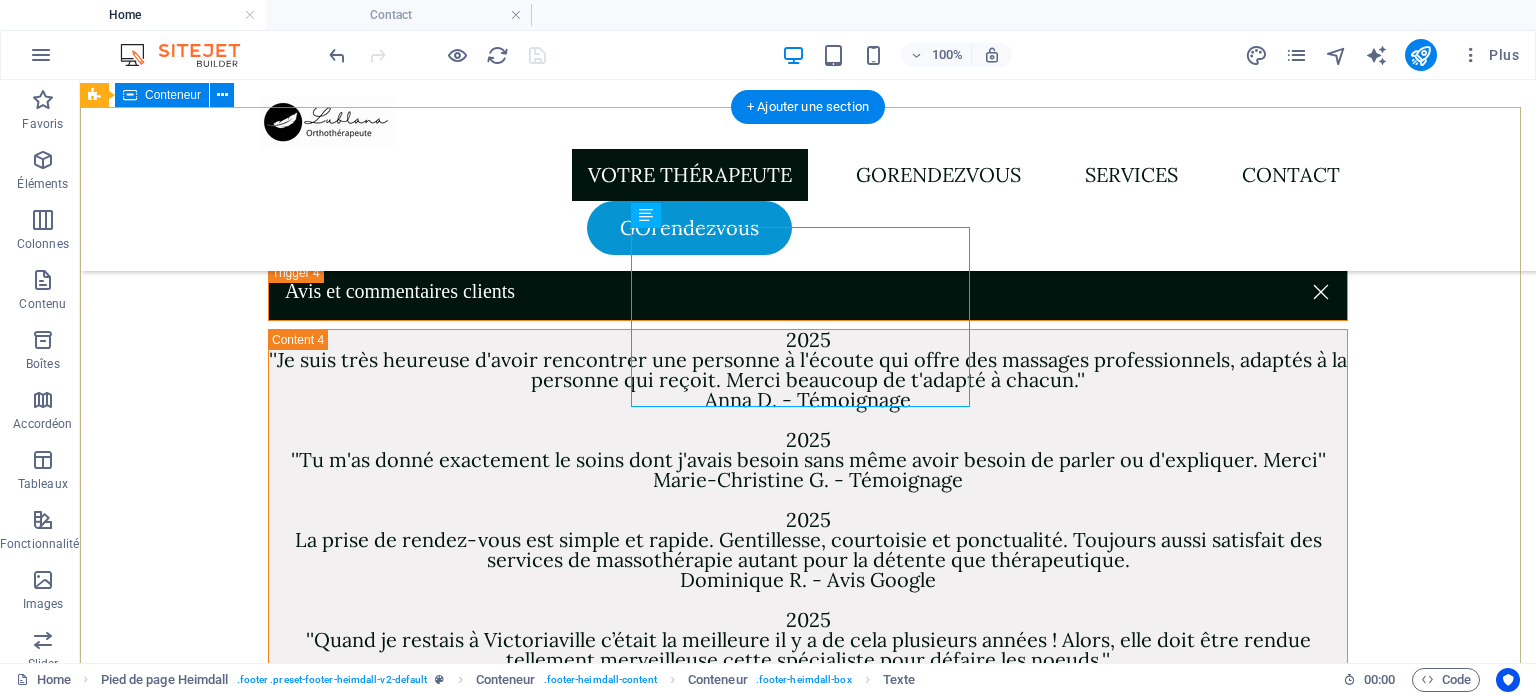 scroll, scrollTop: 6888, scrollLeft: 0, axis: vertical 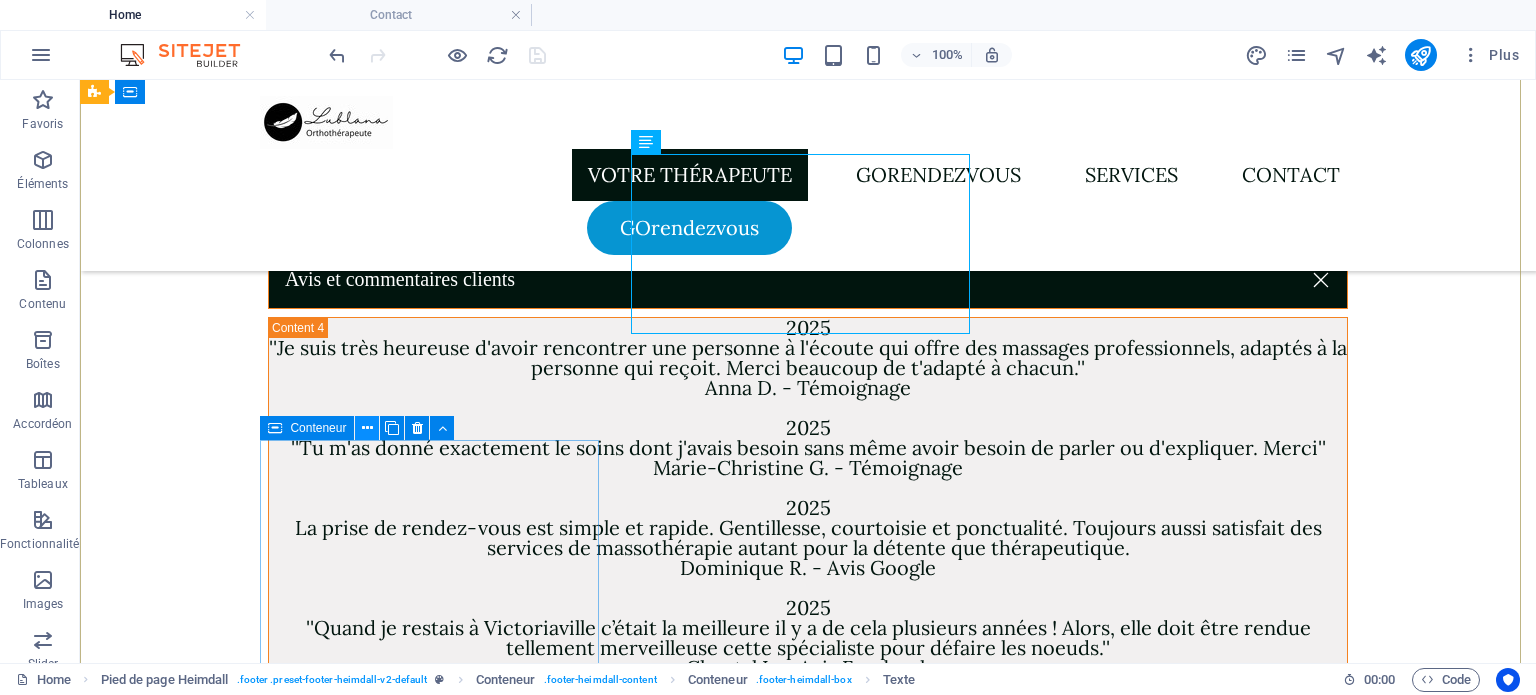 click at bounding box center (367, 428) 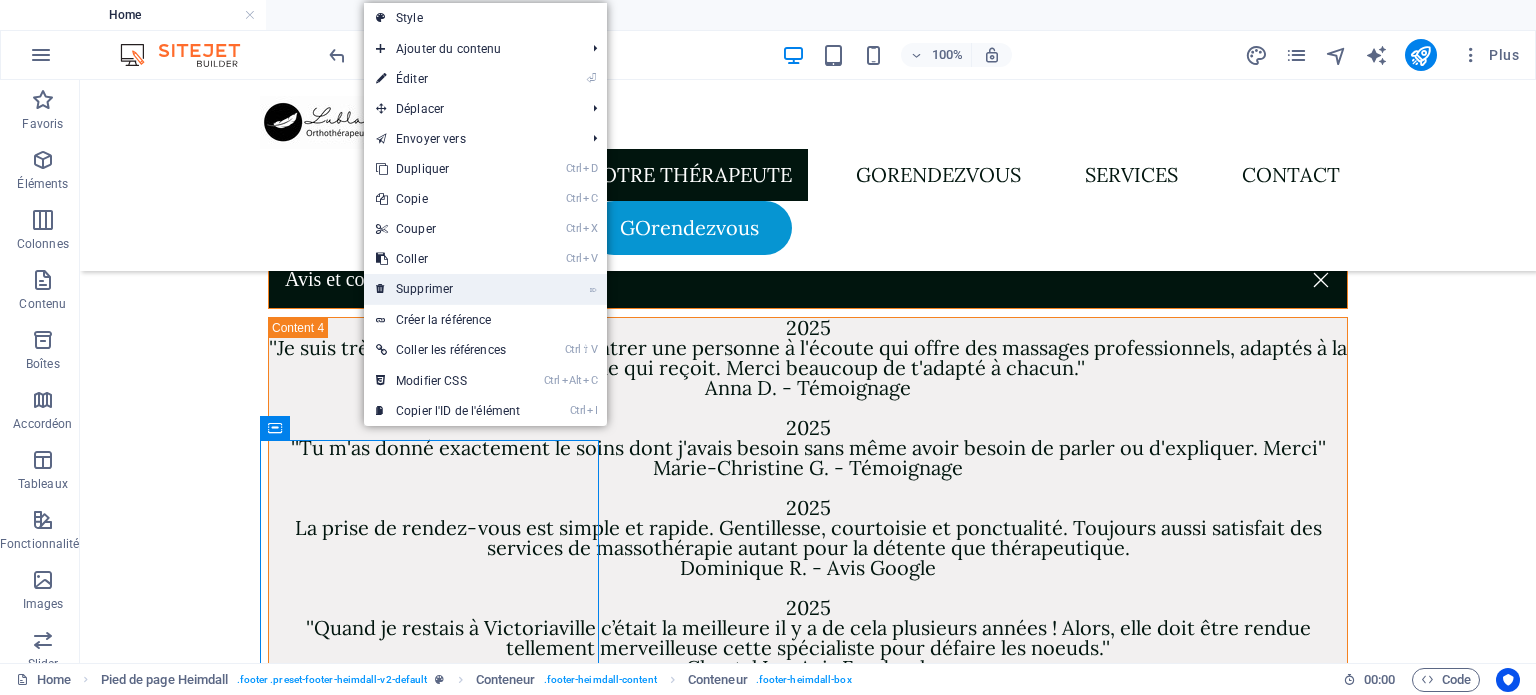 click on "⌦  Supprimer" at bounding box center (448, 289) 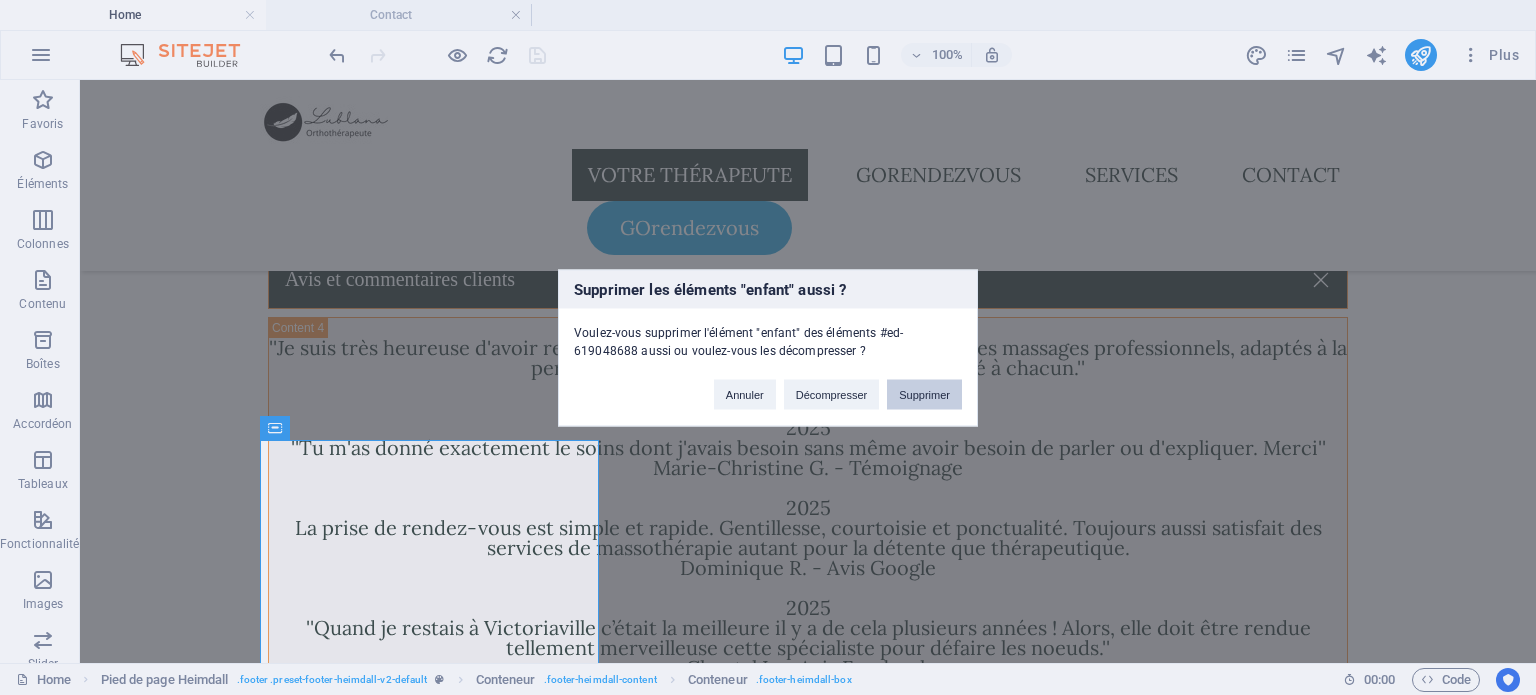 click on "Supprimer" at bounding box center [924, 394] 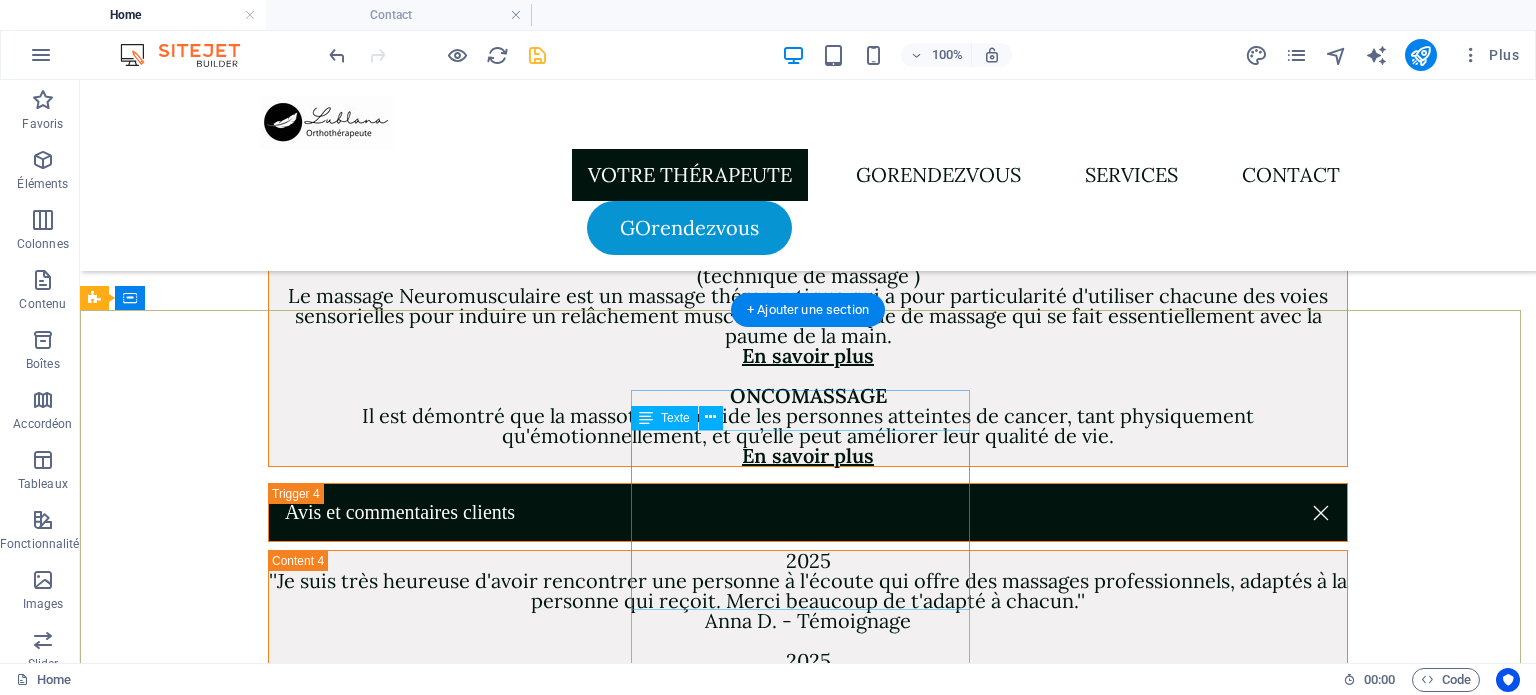 scroll, scrollTop: 6688, scrollLeft: 0, axis: vertical 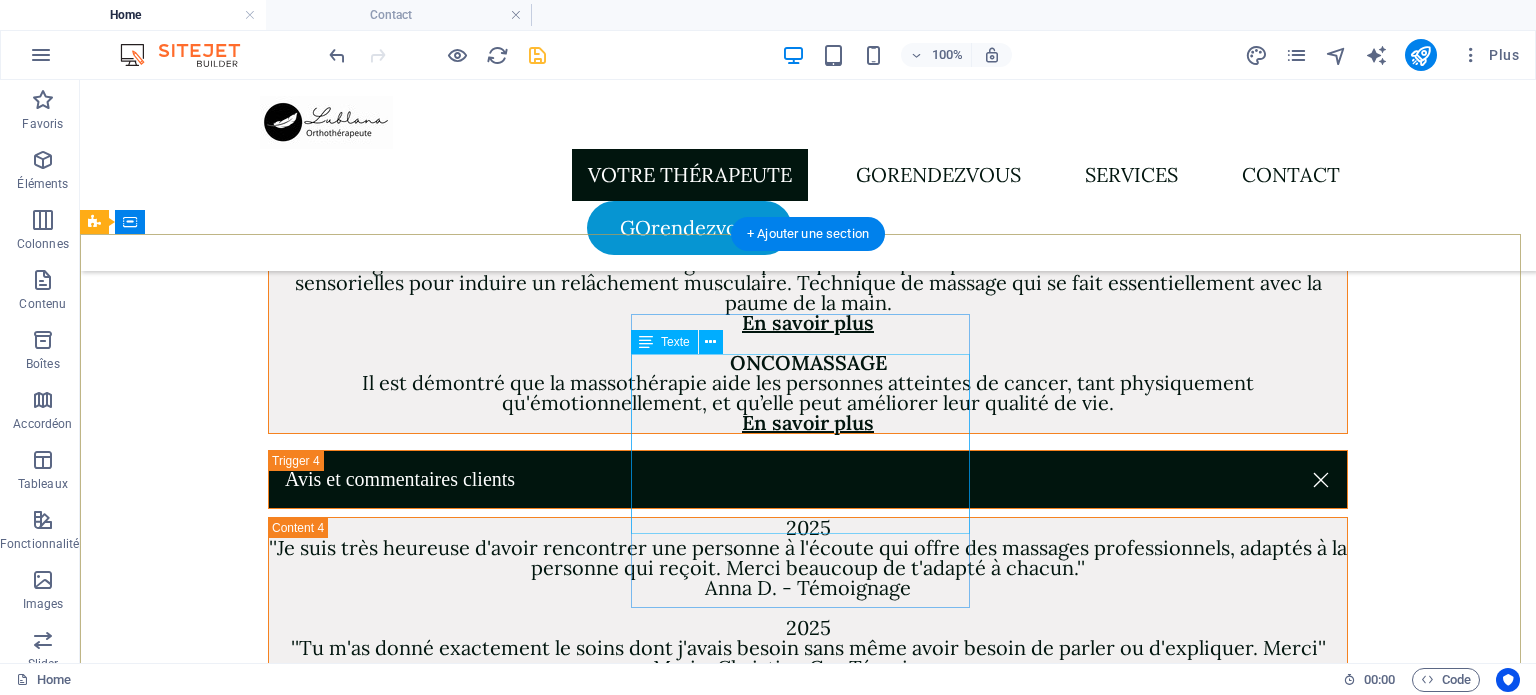 click on "Lundi au Vendredi 8h à 15h30 Politique d'annulation Veuillez noter qu'un frais de non-présentation de 20$ sera appliqué en cas d'absence sans annulation préalable à votre rendez-vous. Ce frais est destiné à couvrir les coûts liés à la gestion de votre rendez-vous non honoré." at bounding box center [273, 2745] 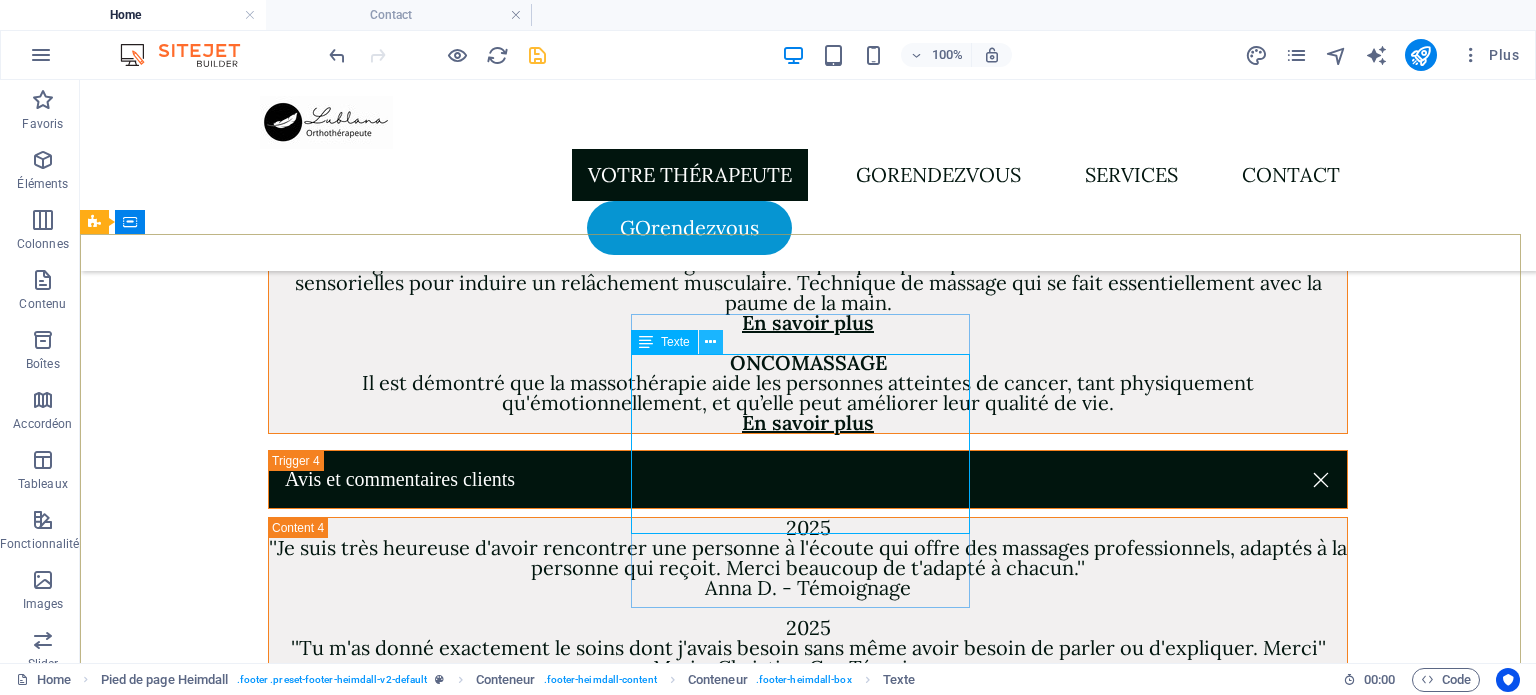 click at bounding box center (710, 342) 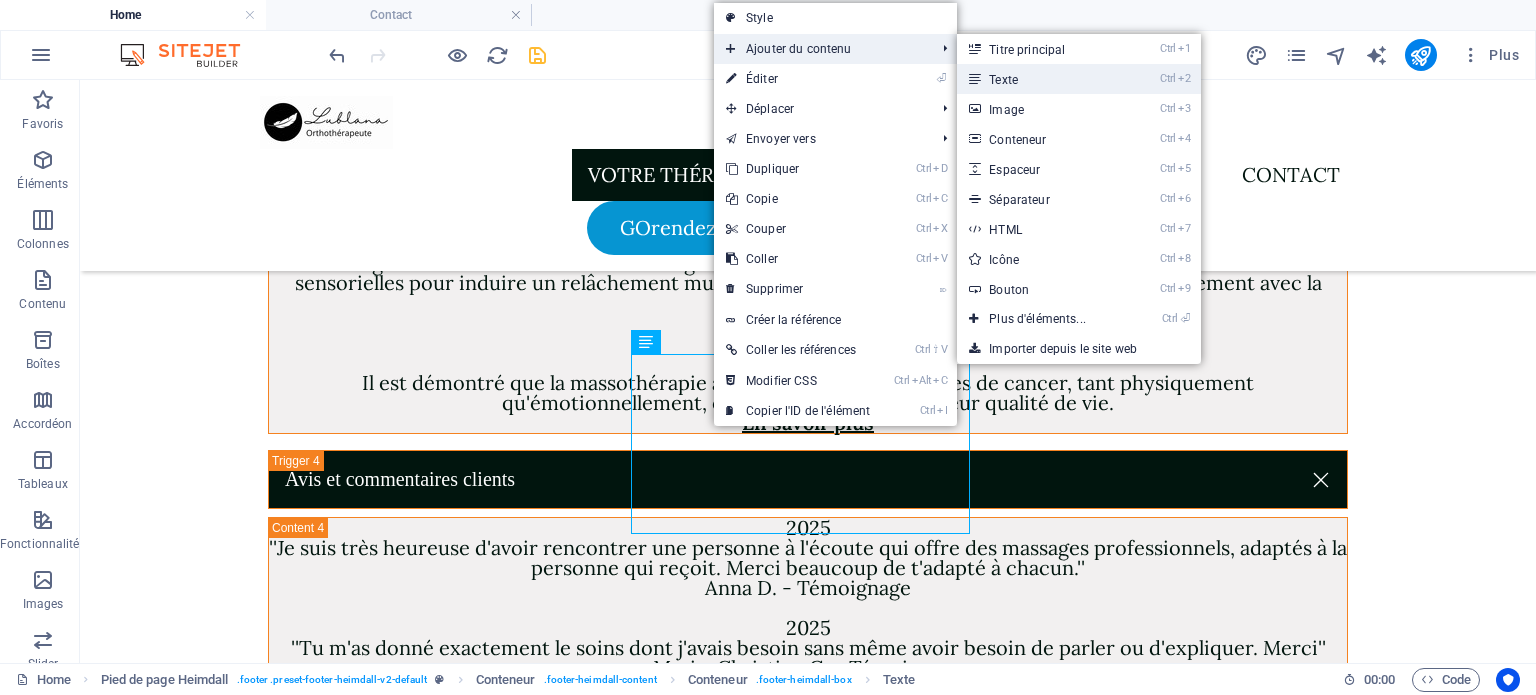 click on "Ctrl 2  Texte" at bounding box center (1041, 79) 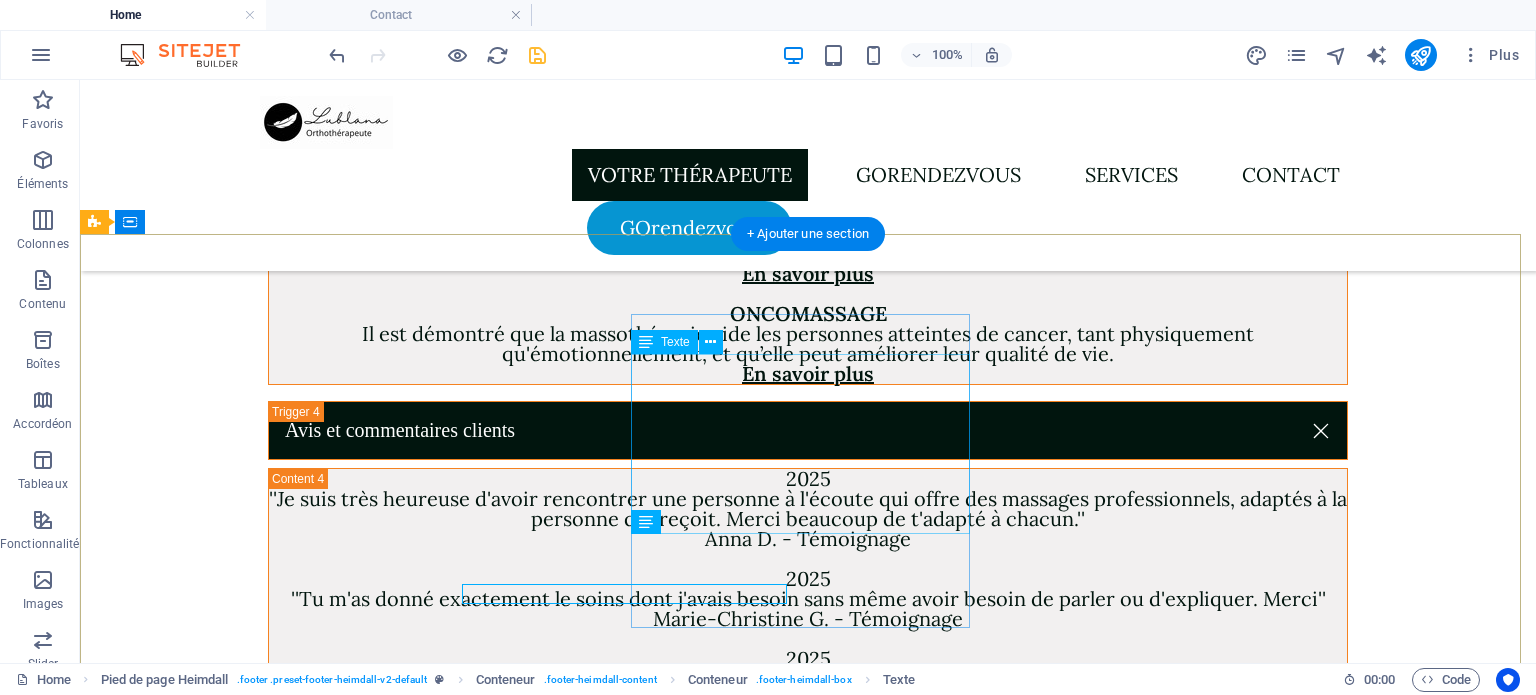 scroll, scrollTop: 6688, scrollLeft: 0, axis: vertical 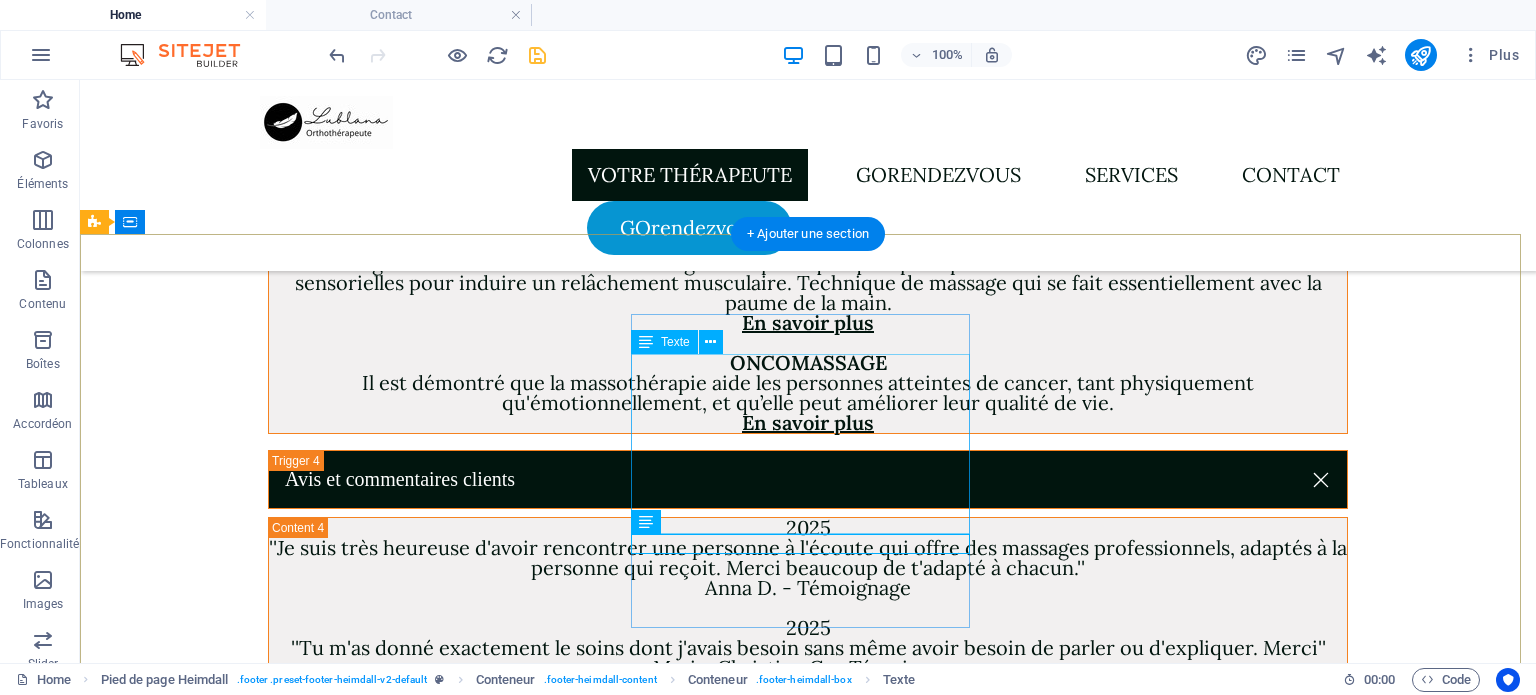 click on "Lundi au Vendredi 8h à 15h30 Politique d'annulation Veuillez noter qu'un frais de non-présentation de 20$ sera appliqué en cas d'absence sans annulation préalable à votre rendez-vous. Ce frais est destiné à couvrir les coûts liés à la gestion de votre rendez-vous non honoré." at bounding box center [273, 2745] 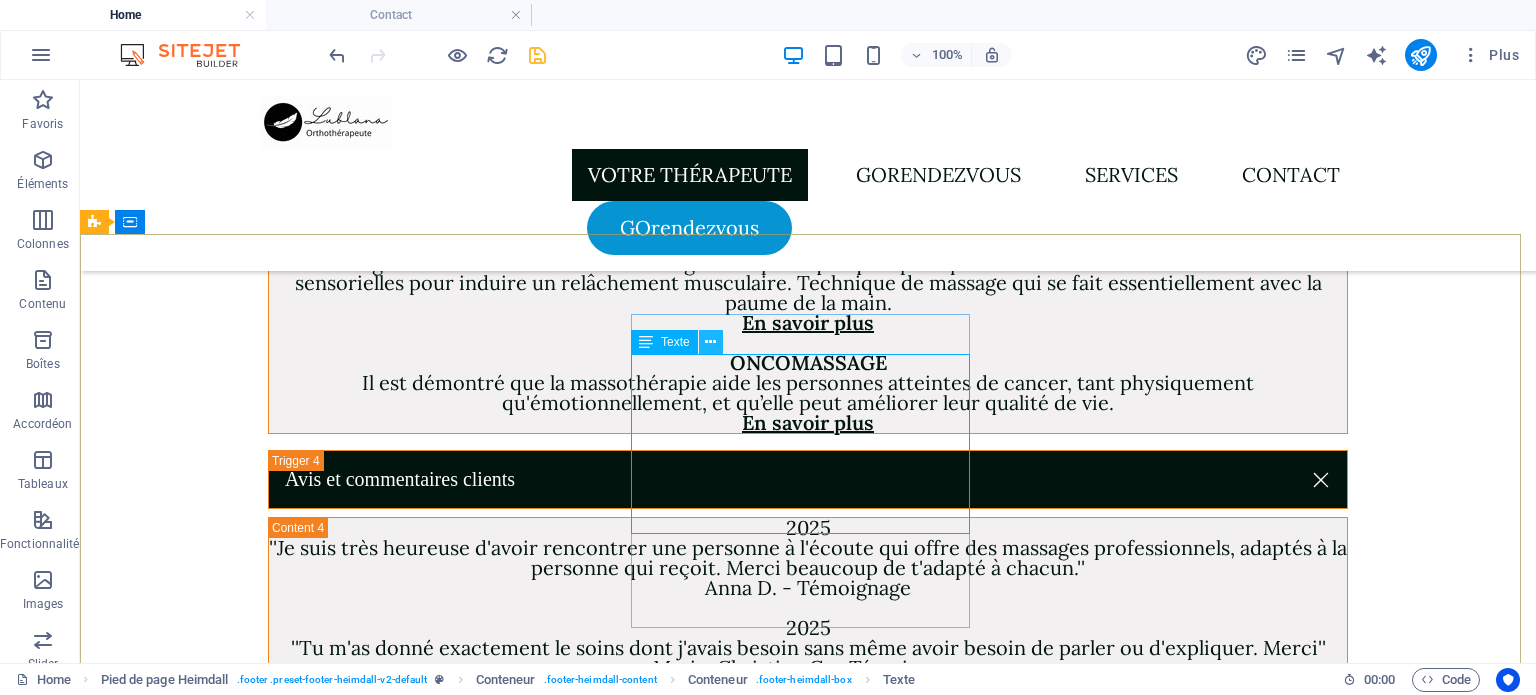 click at bounding box center (710, 342) 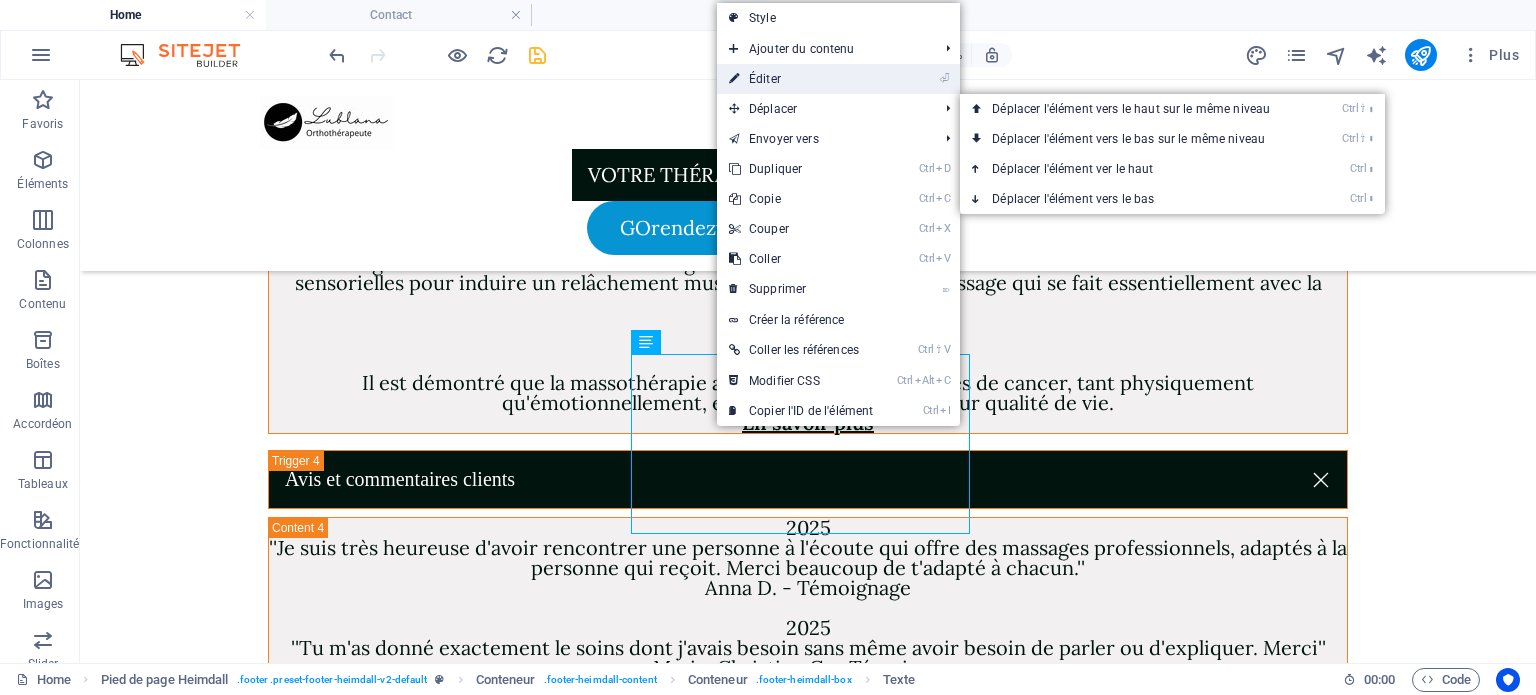 click on "⏎  Éditer" at bounding box center [801, 79] 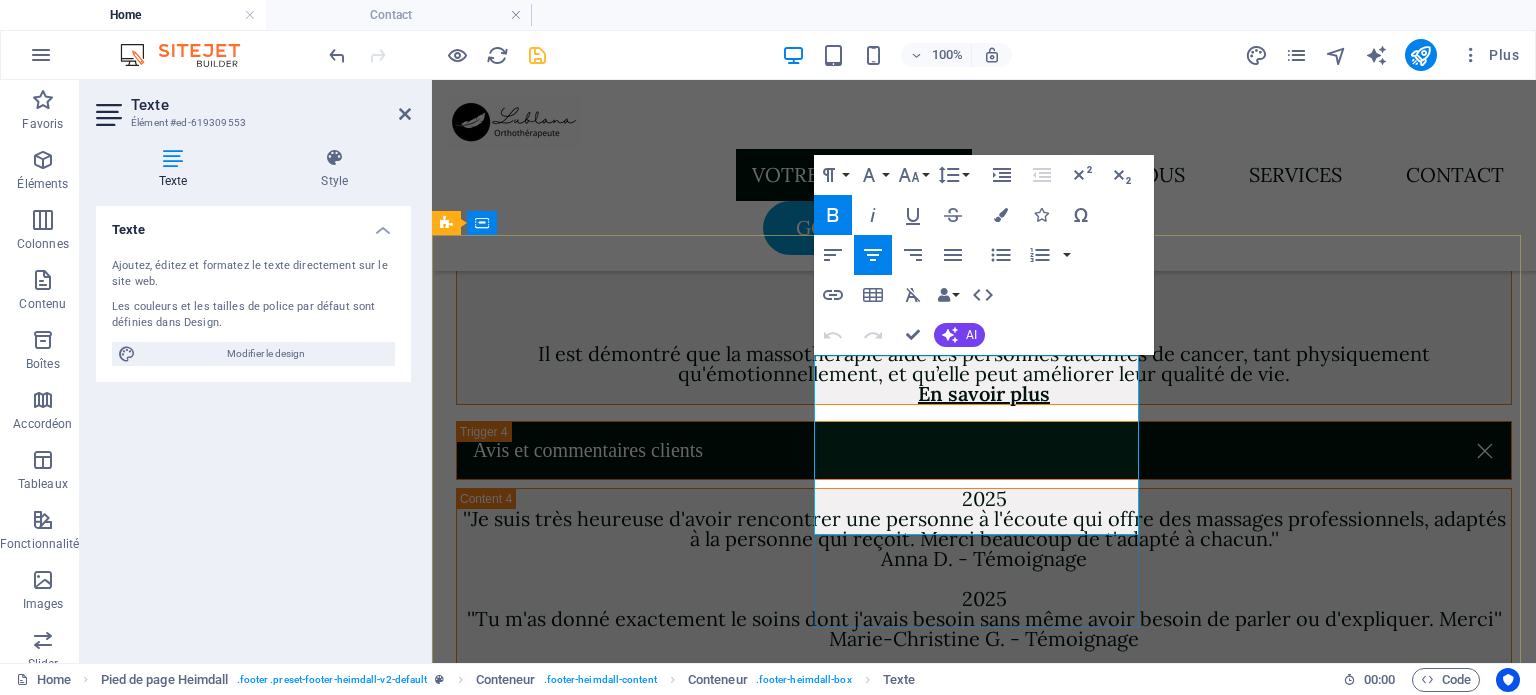 drag, startPoint x: 871, startPoint y: 422, endPoint x: 1108, endPoint y: 527, distance: 259.21805 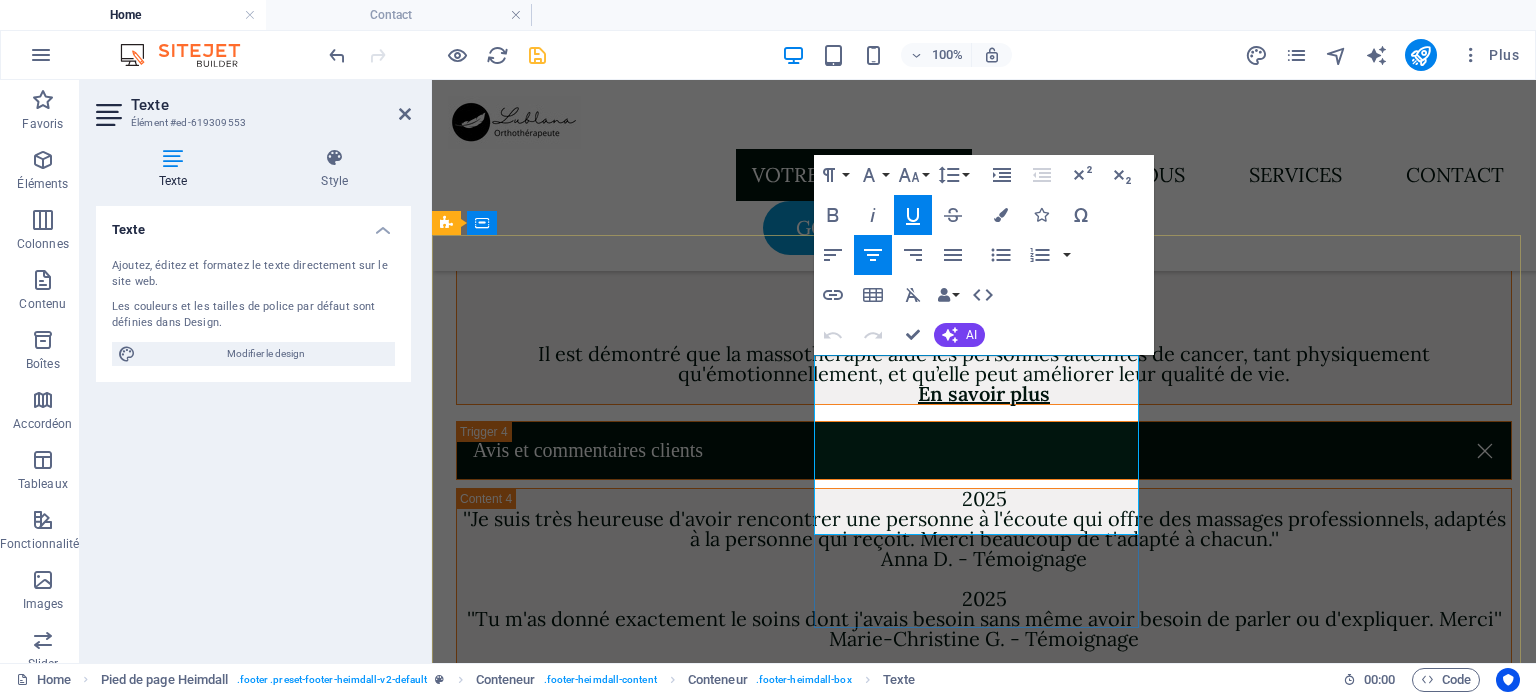 copy on "Politique d'annulation Veuillez noter qu'un frais de non-présentation de 20$ sera appliqué en cas d'absence sans annulation préalable à votre rendez-vous. Ce frais est destiné à couvrir les coûts liés à la gestion de votre rendez-vous non honoré." 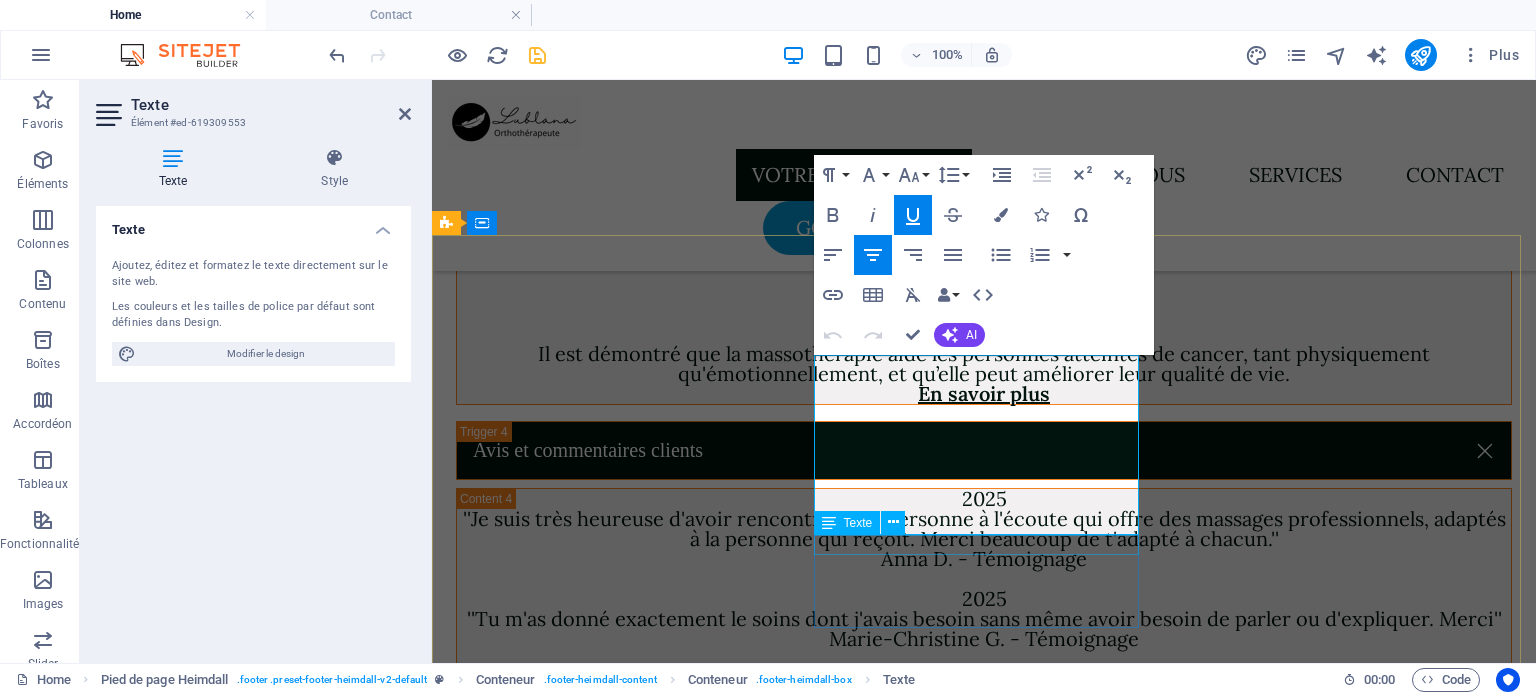click on "Nouvel élément texte" at bounding box center [621, 2856] 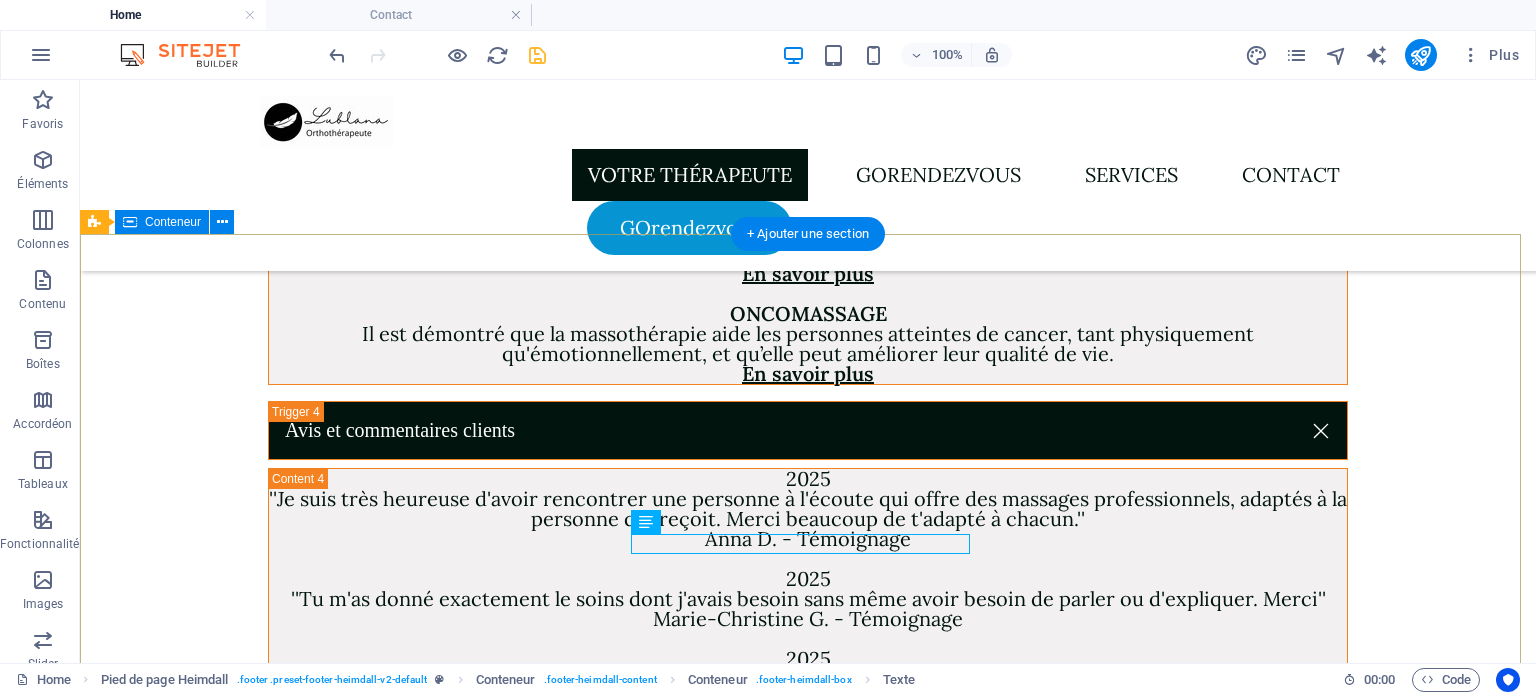scroll, scrollTop: 6688, scrollLeft: 0, axis: vertical 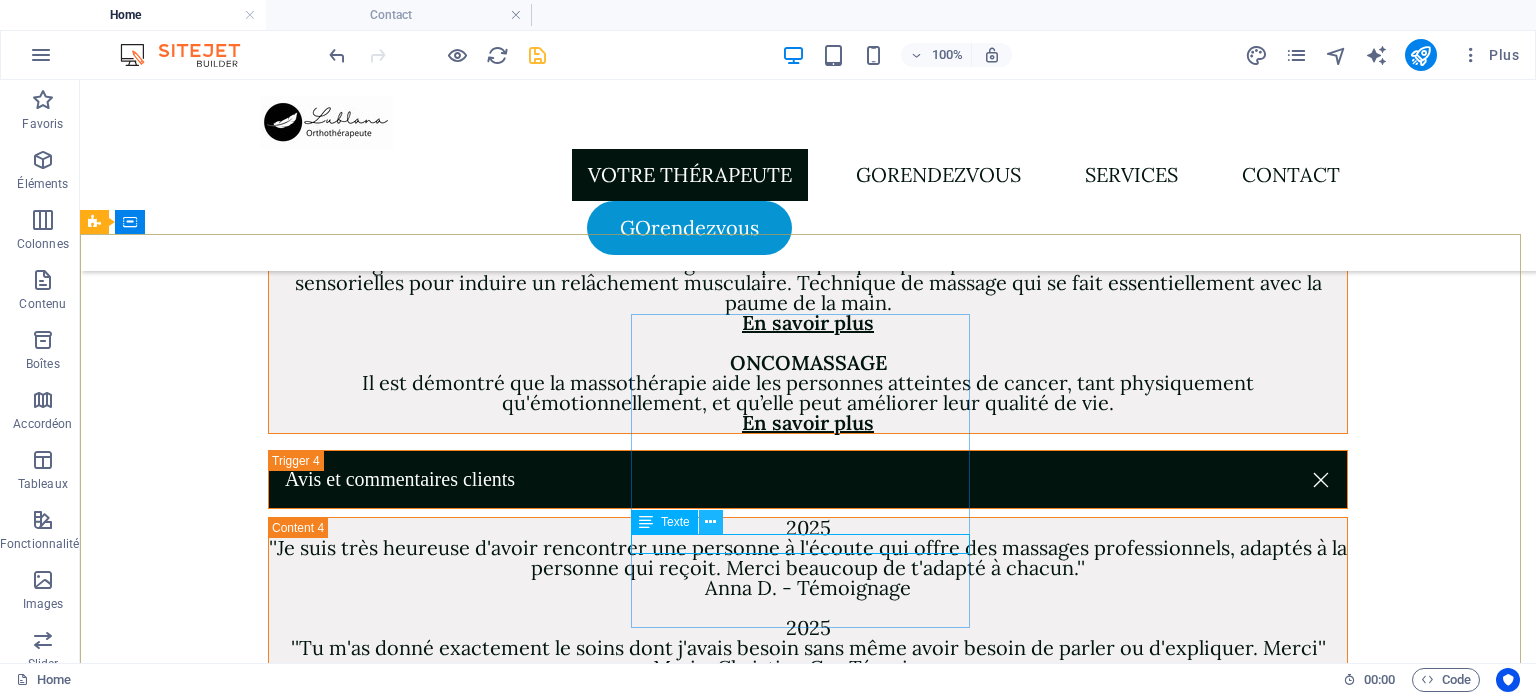 click at bounding box center [710, 522] 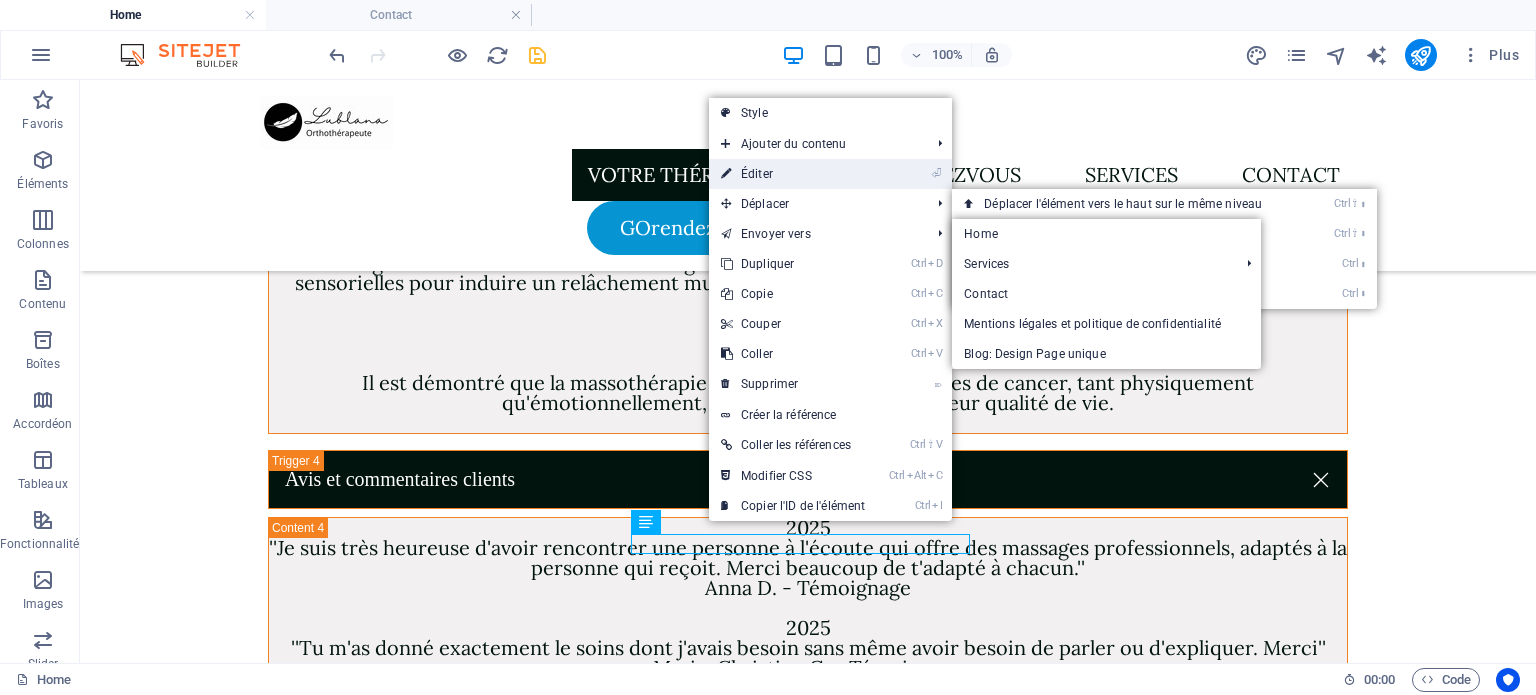 click on "⏎  Éditer" at bounding box center (793, 174) 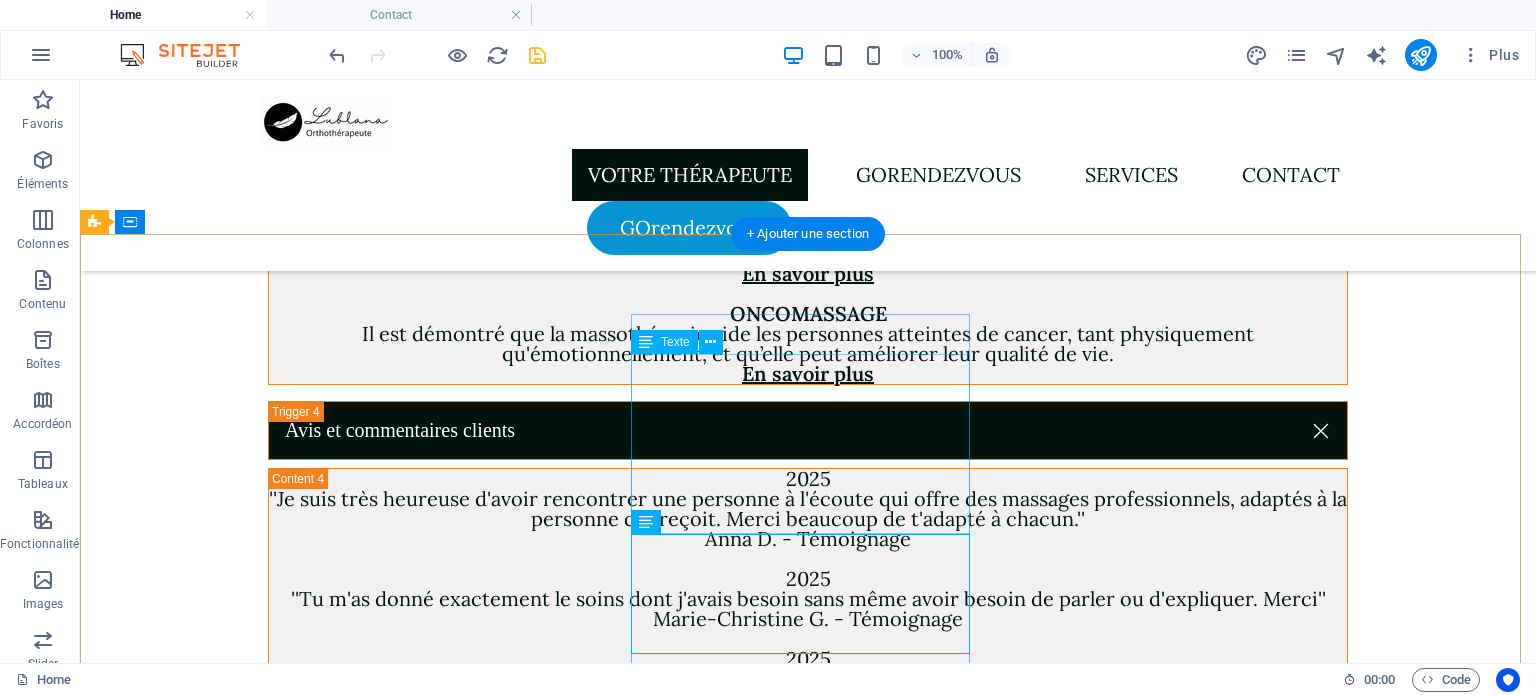 scroll, scrollTop: 6688, scrollLeft: 0, axis: vertical 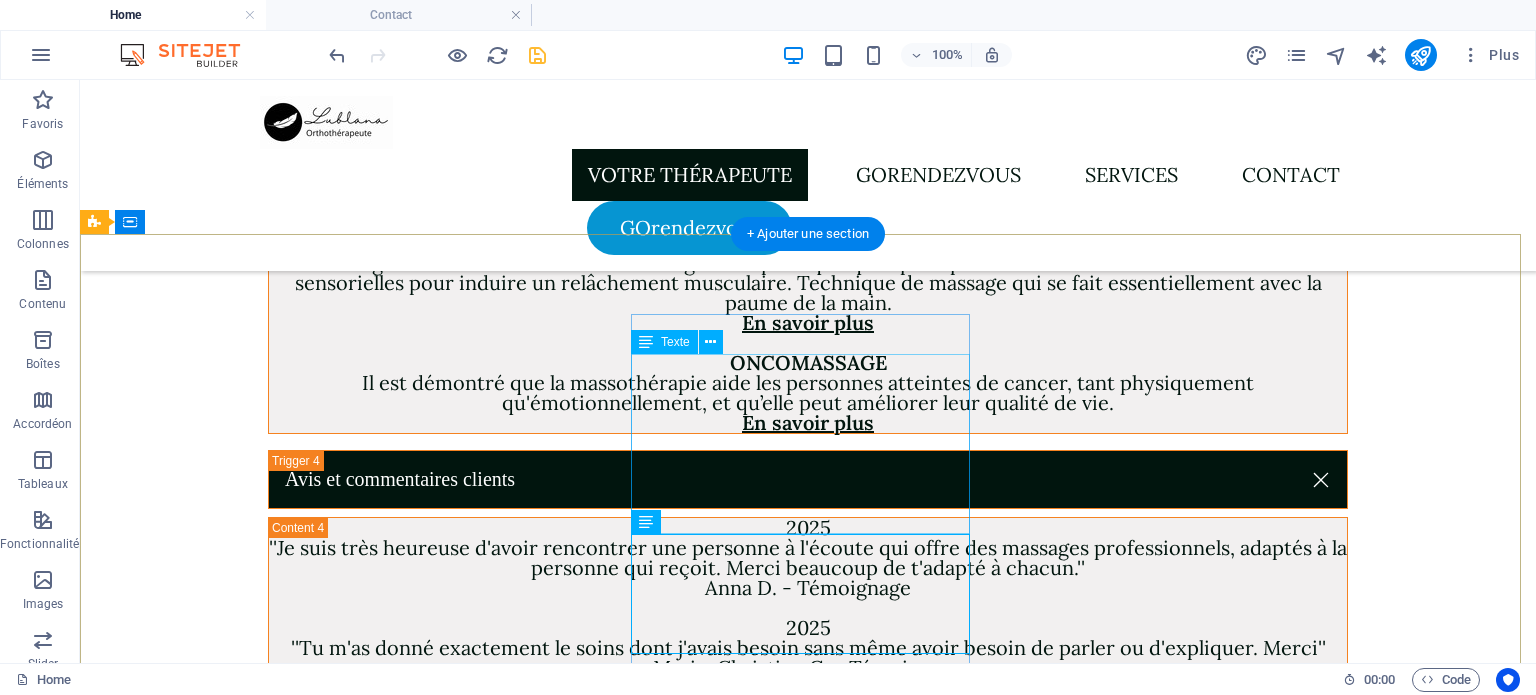click on "Lundi au Vendredi 8h à 15h30 Politique d'annulation Veuillez noter qu'un frais de non-présentation de 20$ sera appliqué en cas d'absence sans annulation préalable à votre rendez-vous. Ce frais est destiné à couvrir les coûts liés à la gestion de votre rendez-vous non honoré." at bounding box center [273, 2745] 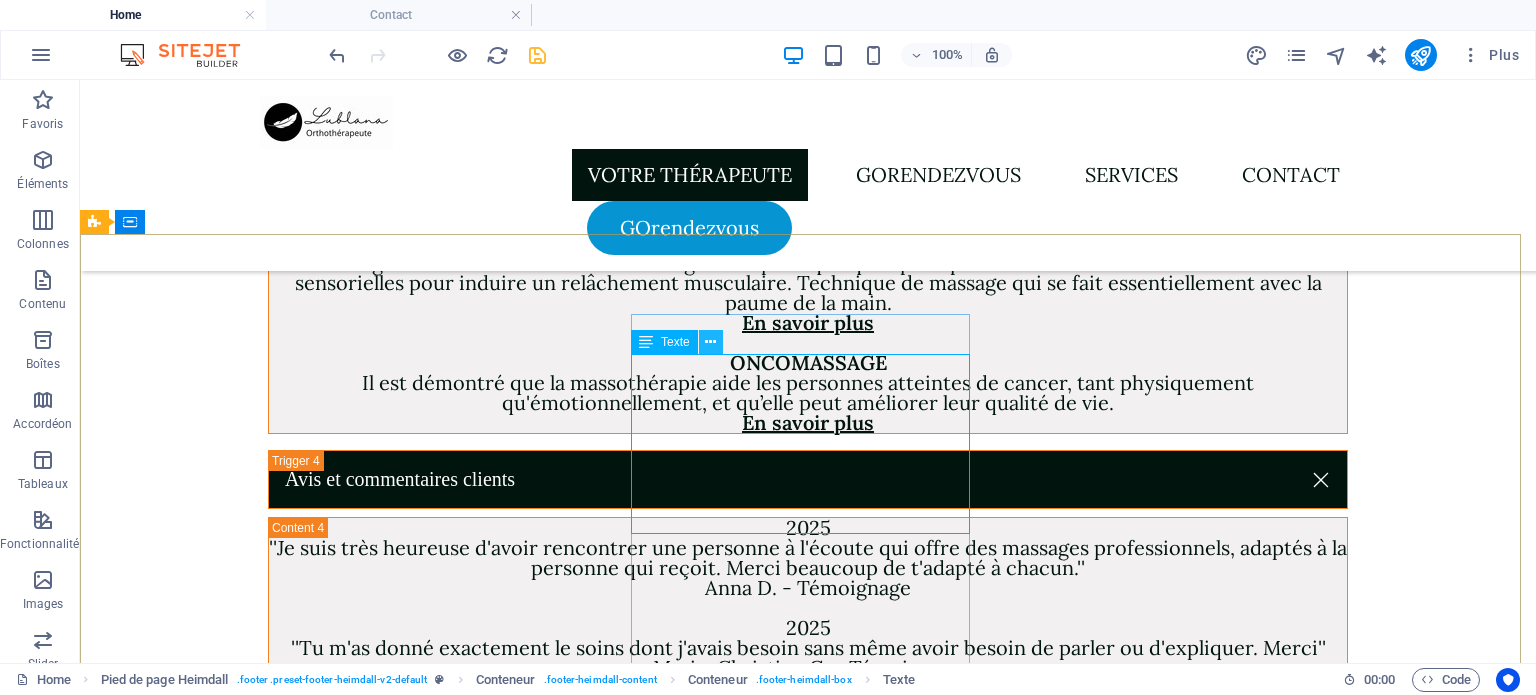 click at bounding box center (710, 342) 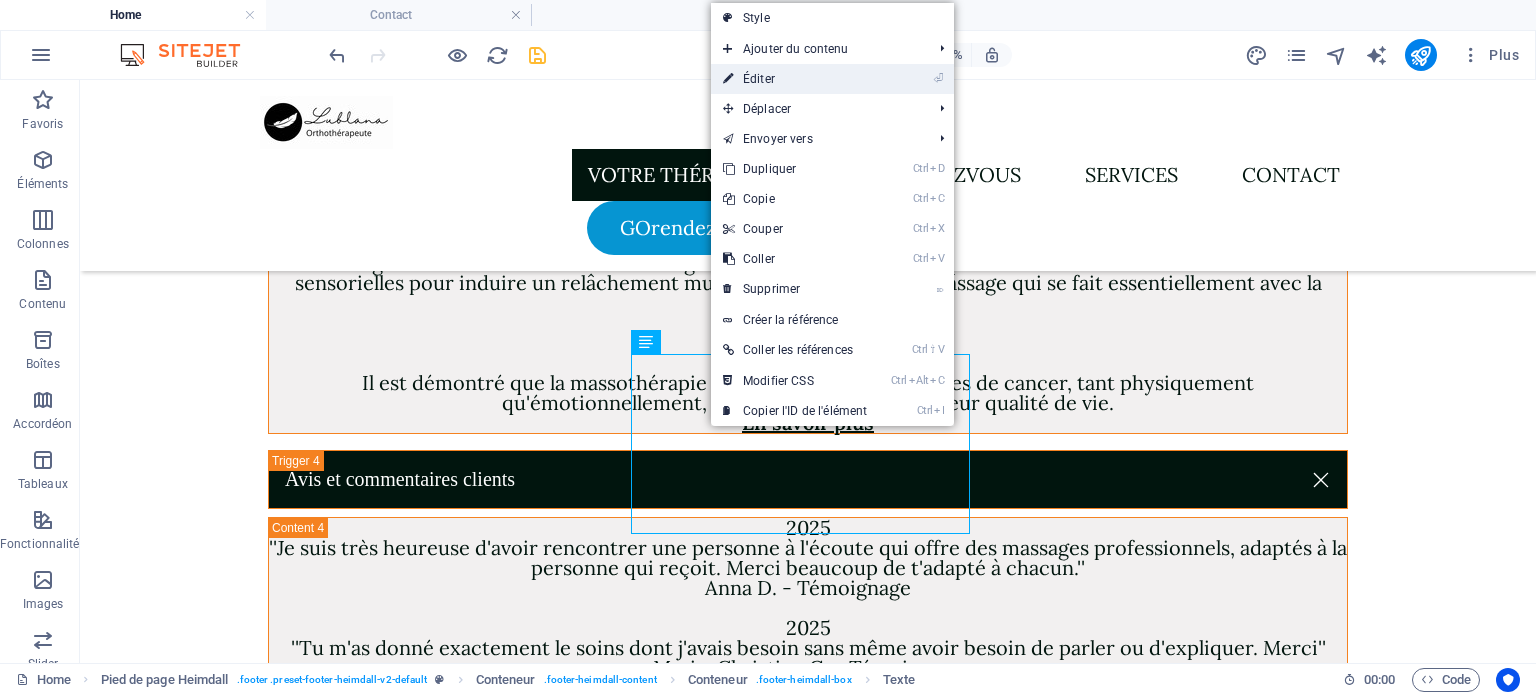 click on "⏎  Éditer" at bounding box center [795, 79] 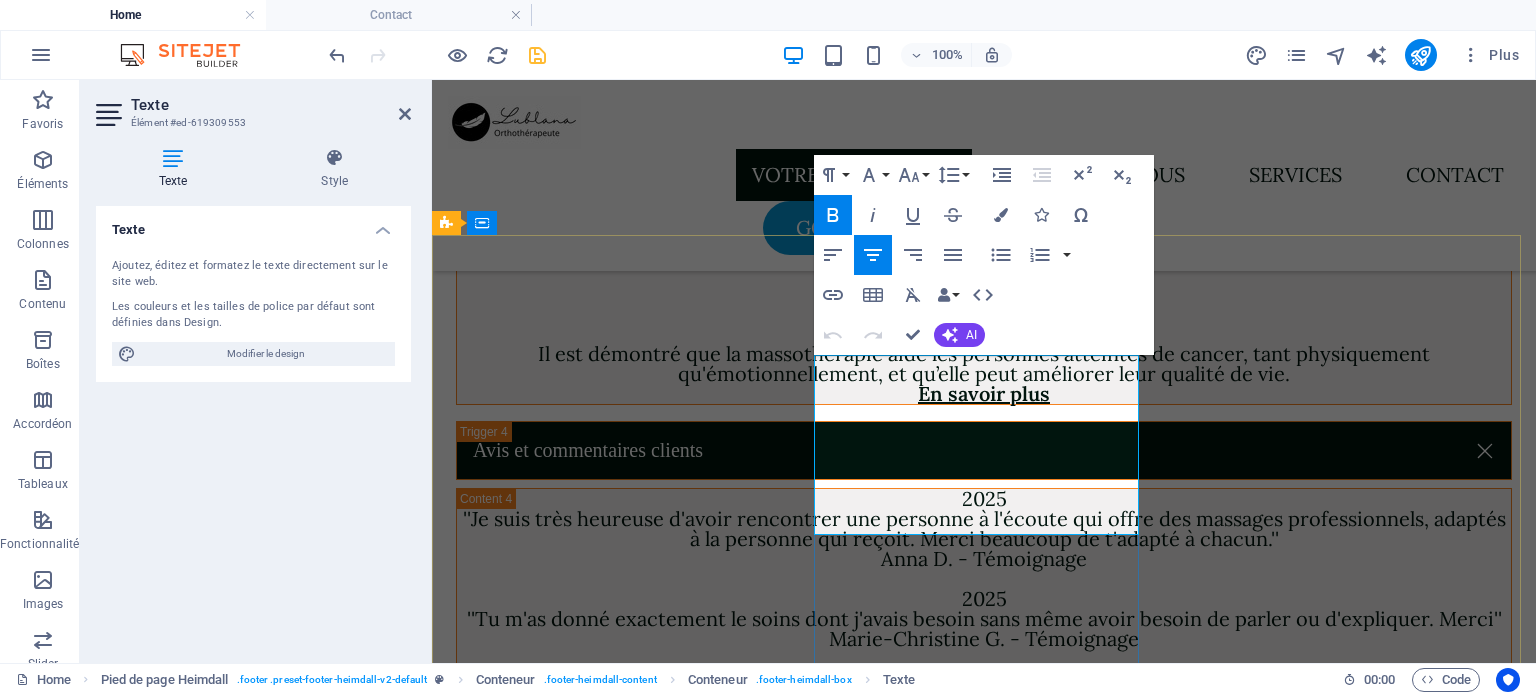 drag, startPoint x: 866, startPoint y: 426, endPoint x: 1126, endPoint y: 526, distance: 278.56778 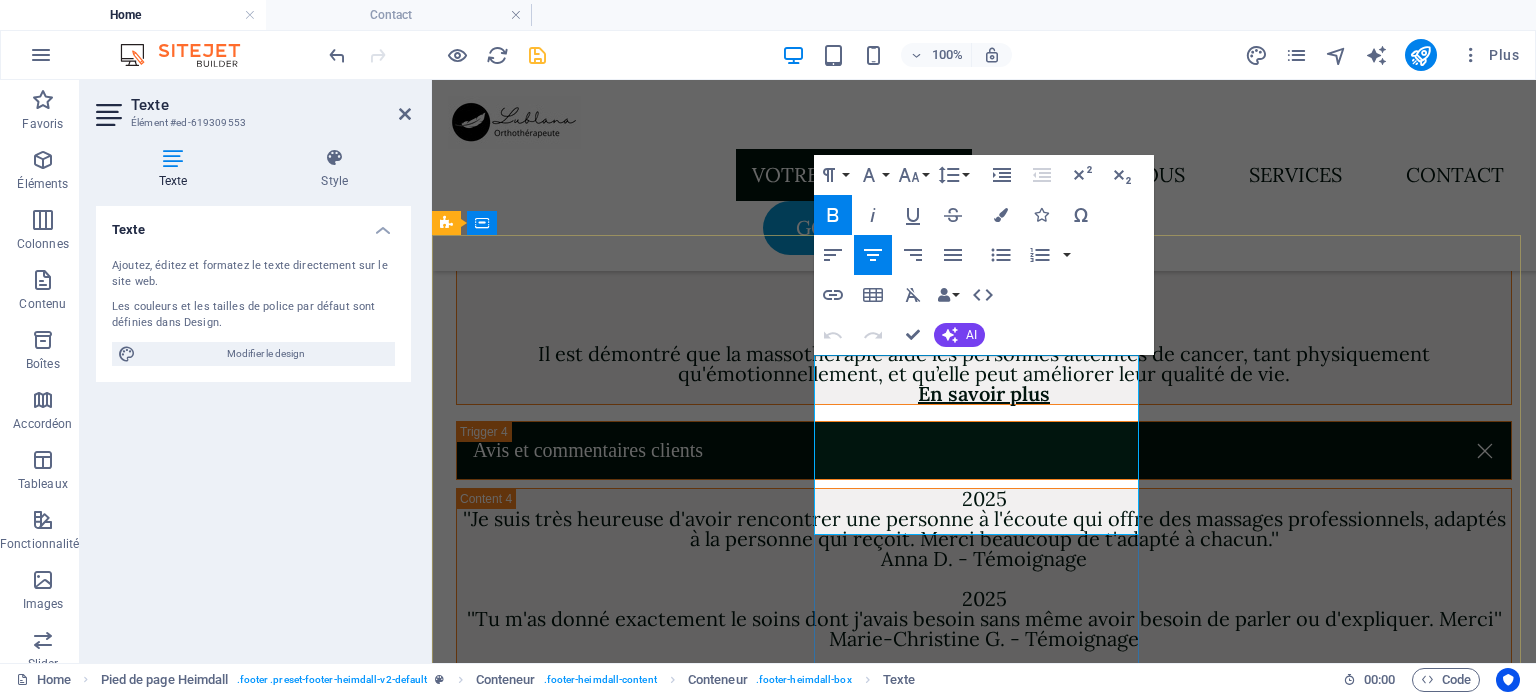 click on "Lundi au Vendredi 8h à 15h30 Politique d'annulation Veuillez noter qu'un frais de non-présentation de 20$ sera appliqué en cas d'absence sans annulation préalable à votre rendez-vous. Ce frais est destiné à couvrir les coûts liés à la gestion de votre rendez-vous non honoré." at bounding box center [621, 2756] 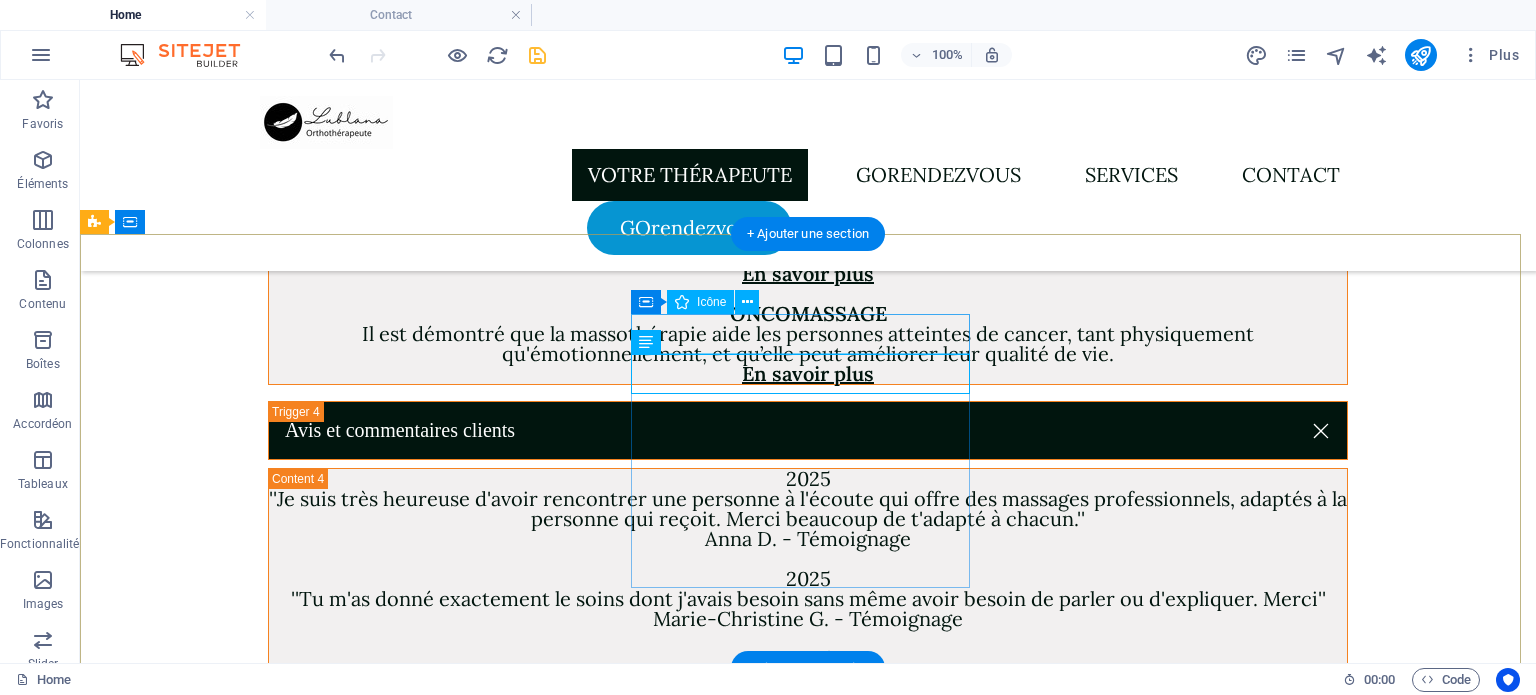 scroll, scrollTop: 6688, scrollLeft: 0, axis: vertical 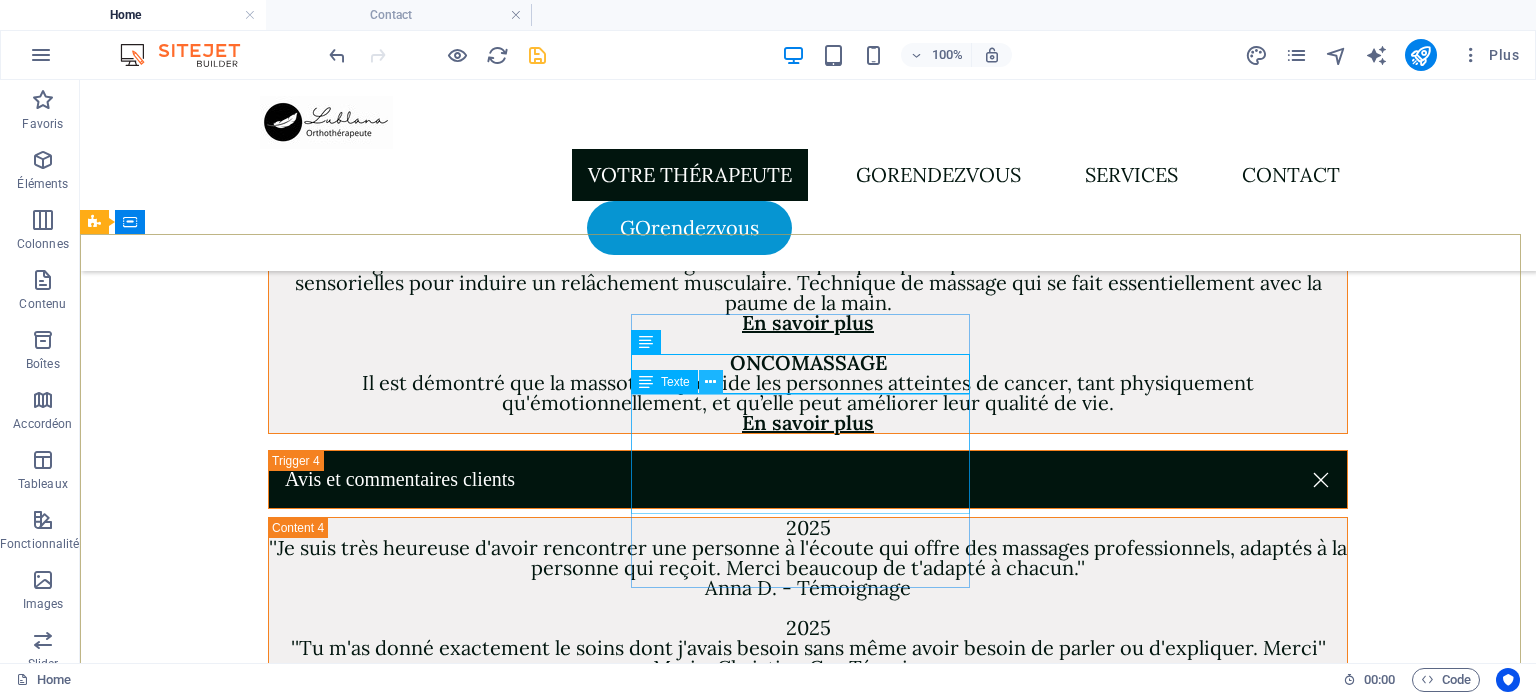 click at bounding box center [710, 382] 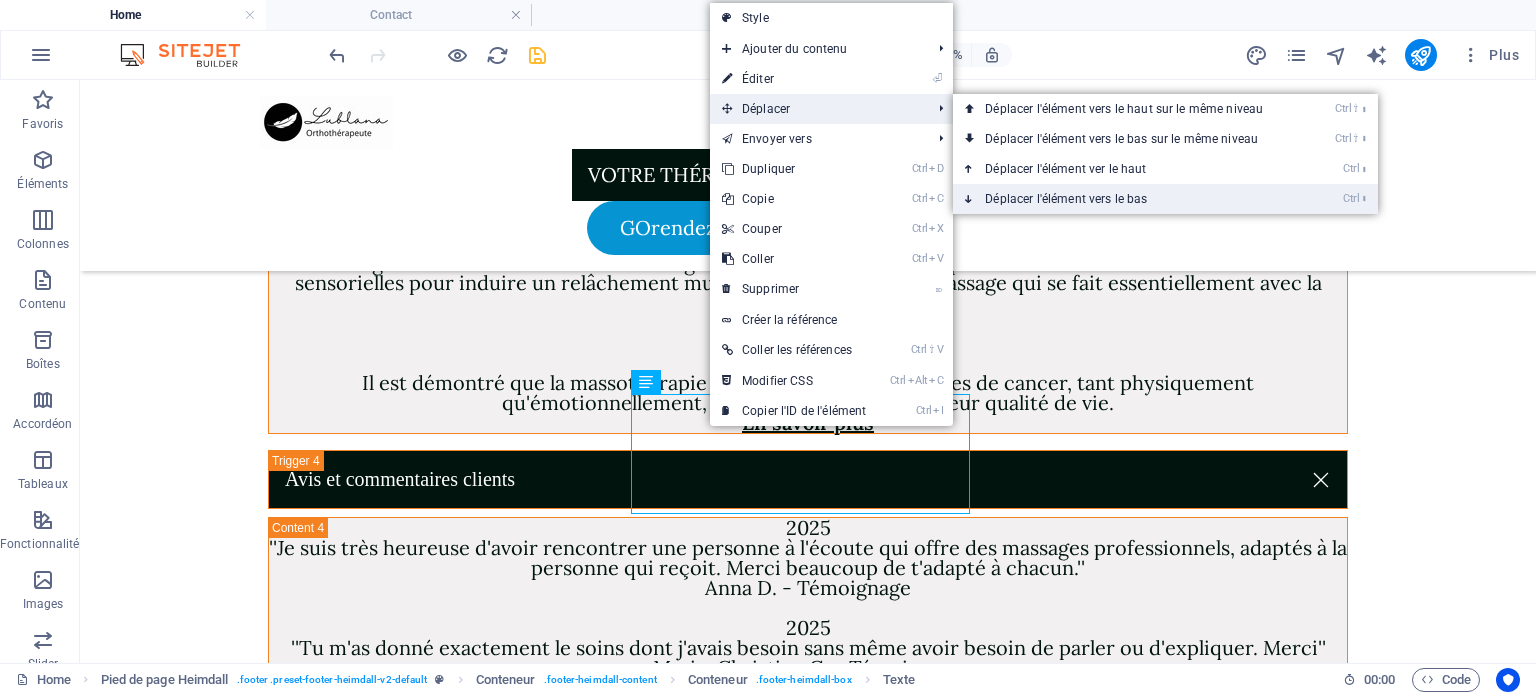 click on "Ctrl ⬇  Déplacer l'élément vers le bas" at bounding box center (1128, 199) 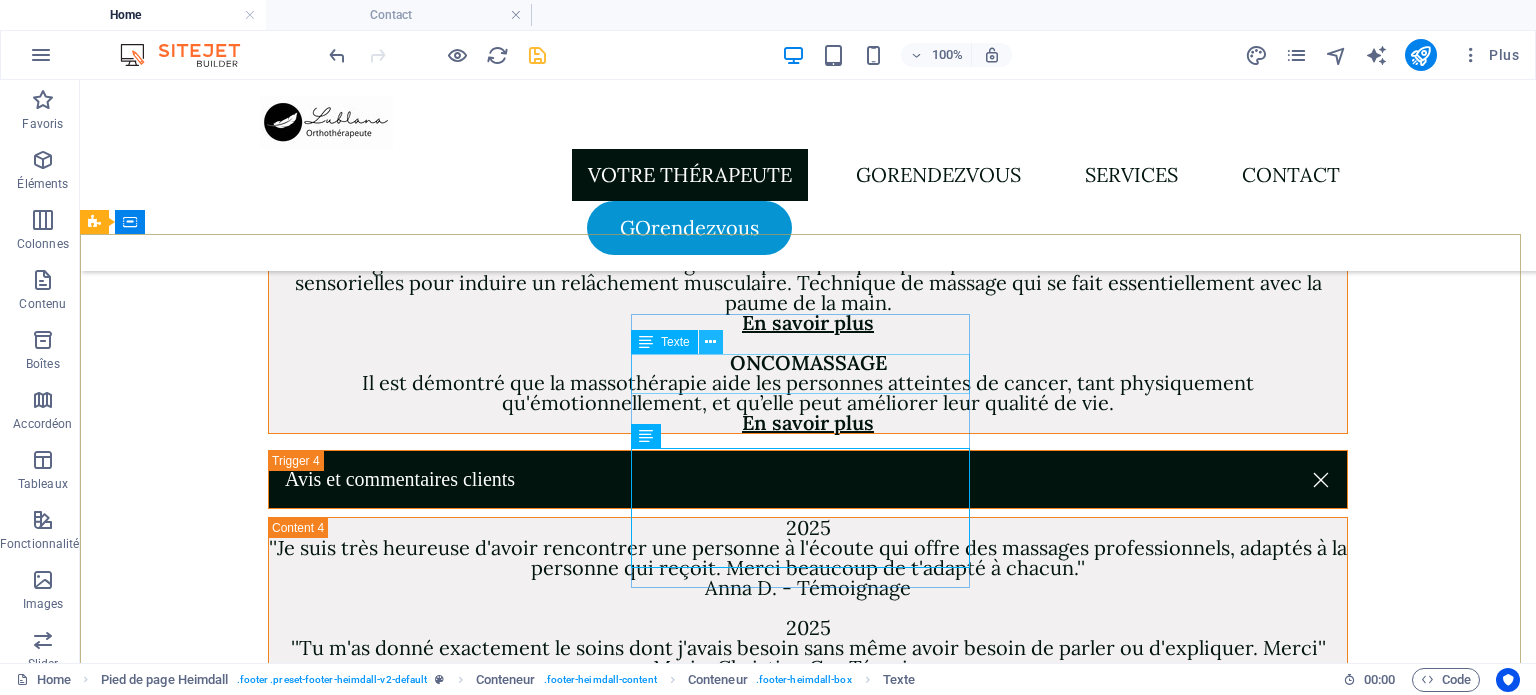 click at bounding box center (710, 342) 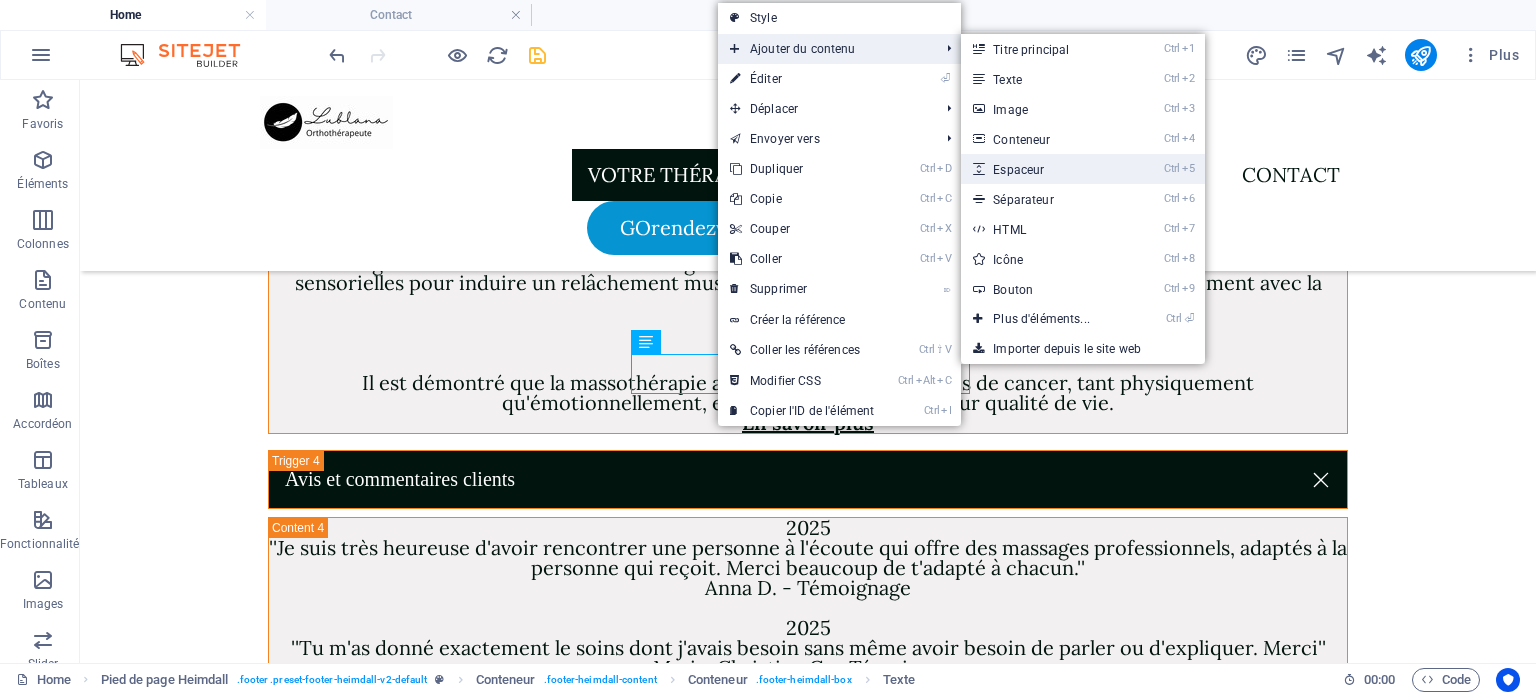click on "Ctrl 5  Espaceur" at bounding box center (1045, 169) 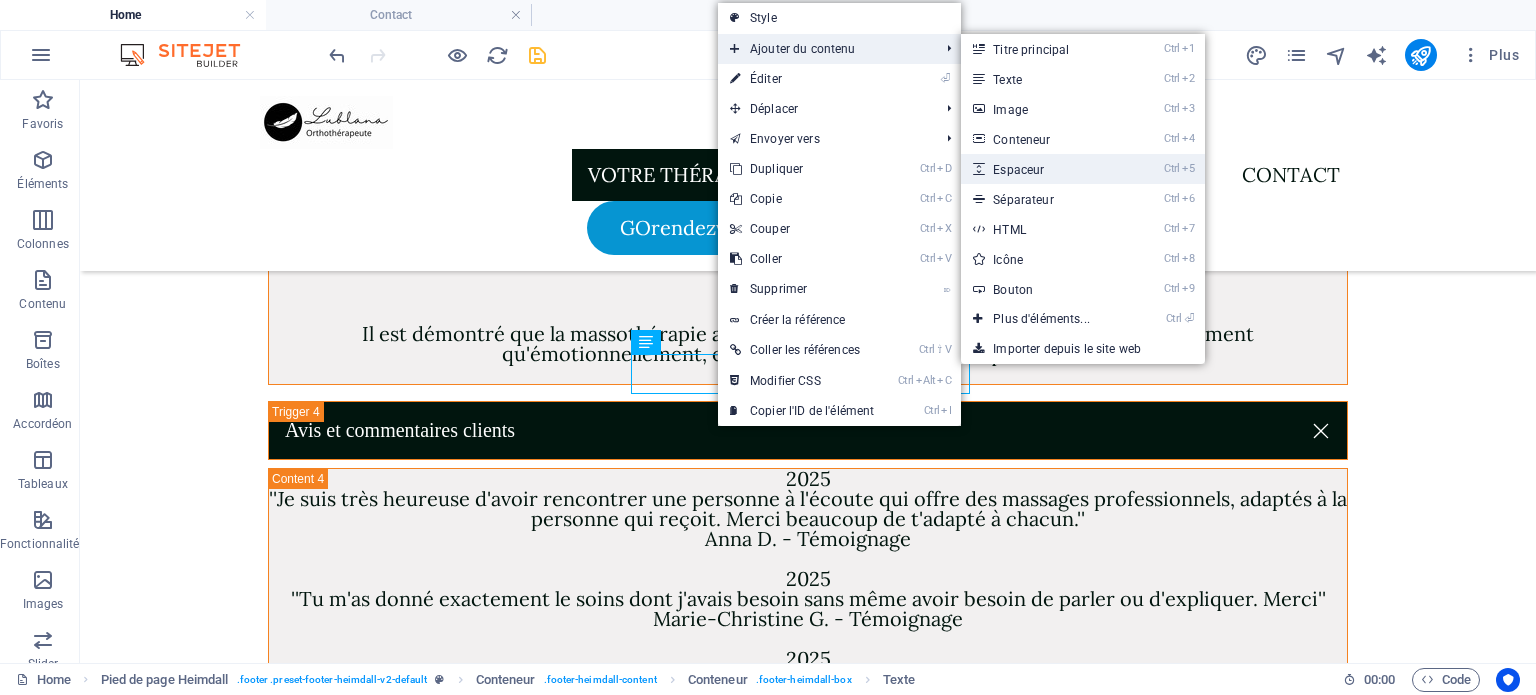 select on "px" 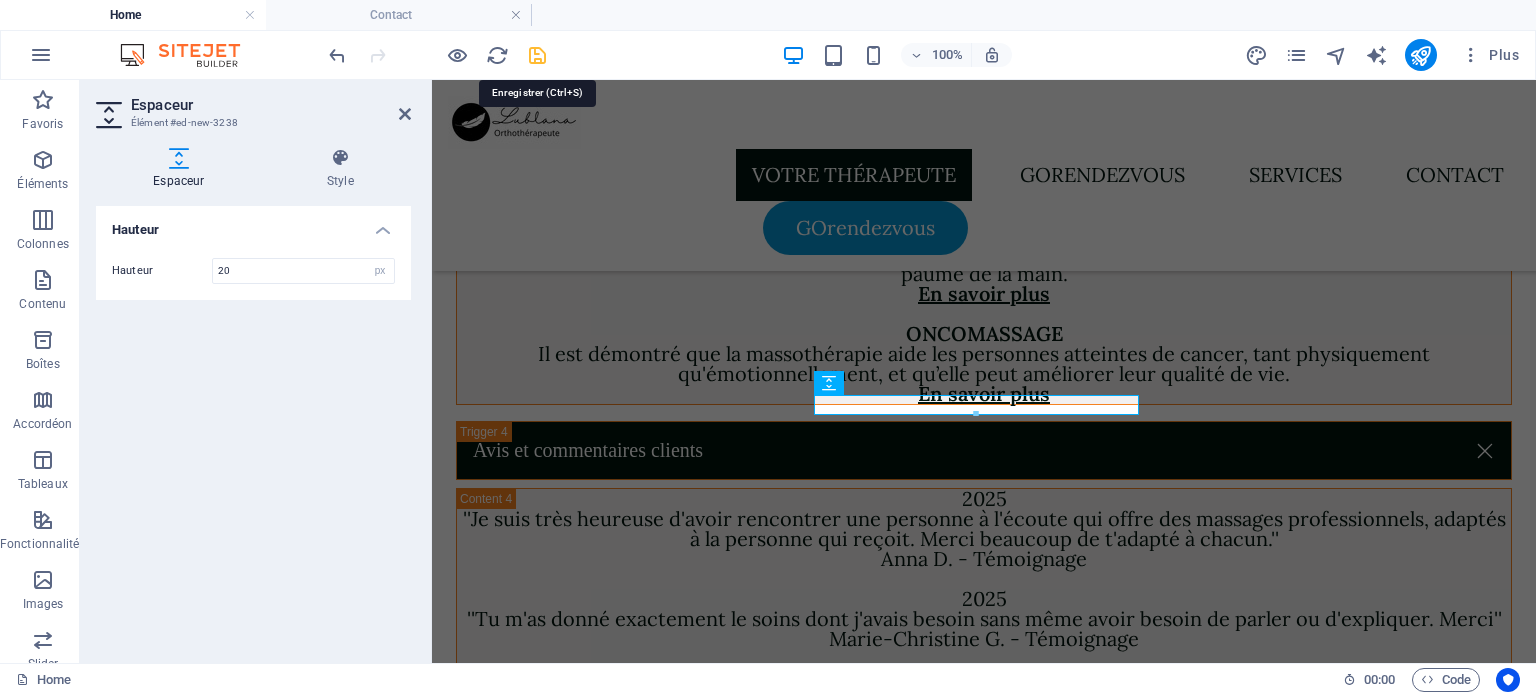 type on "20" 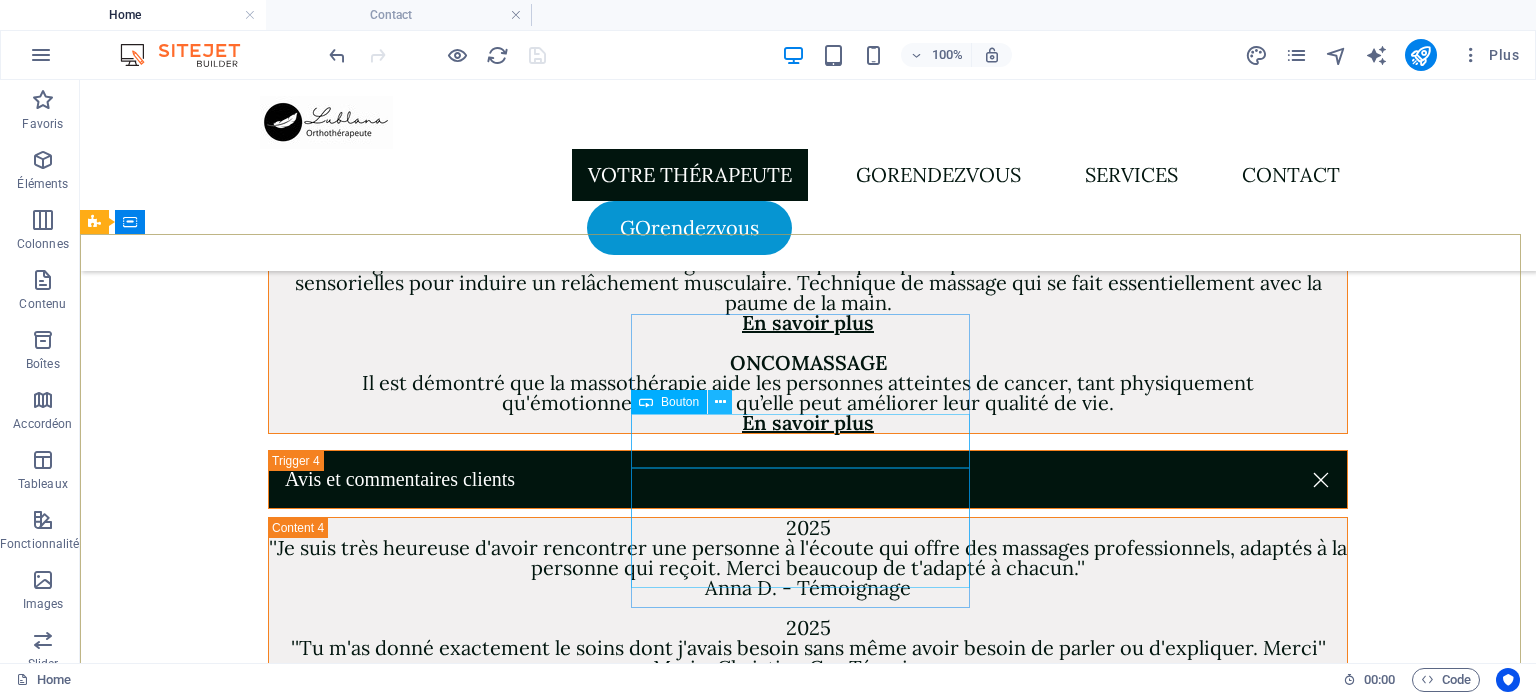 click at bounding box center [720, 402] 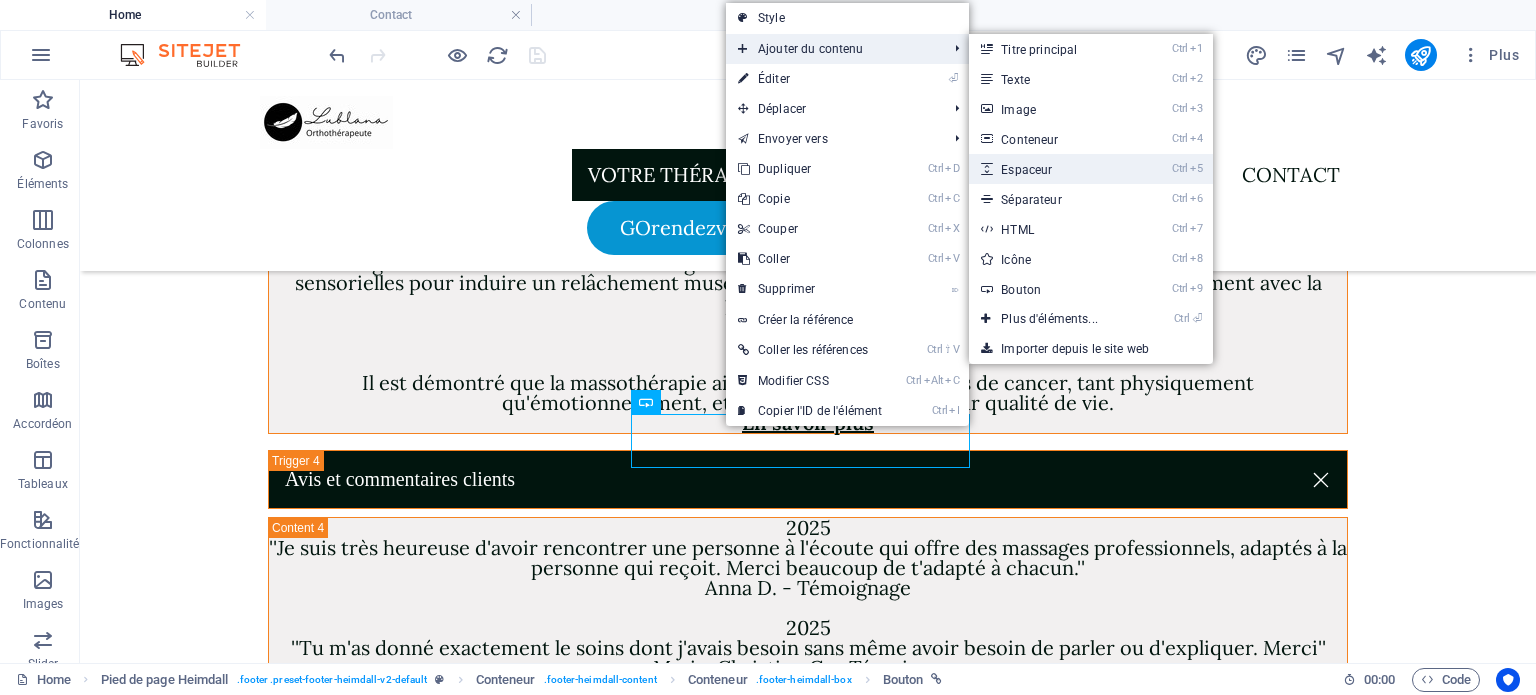 click on "Ctrl 5  Espaceur" at bounding box center (1053, 169) 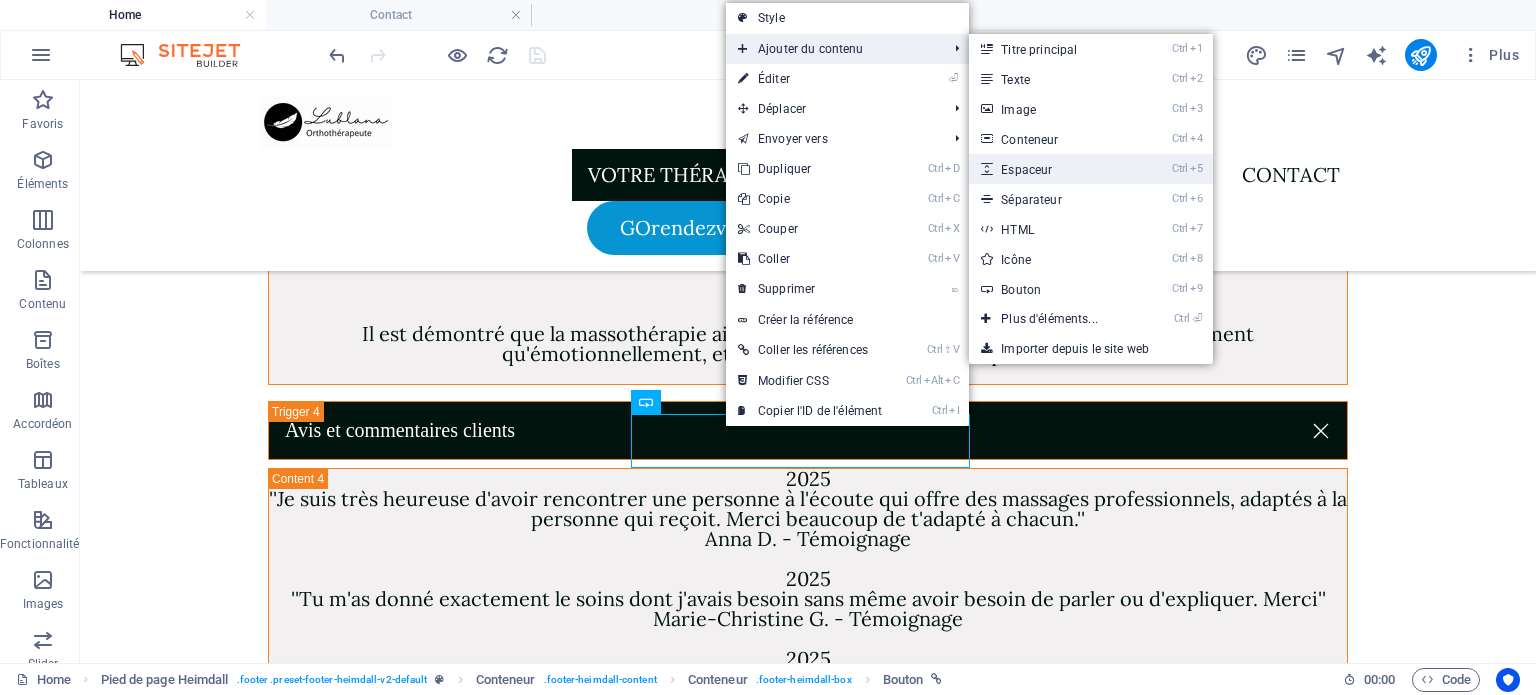 select on "px" 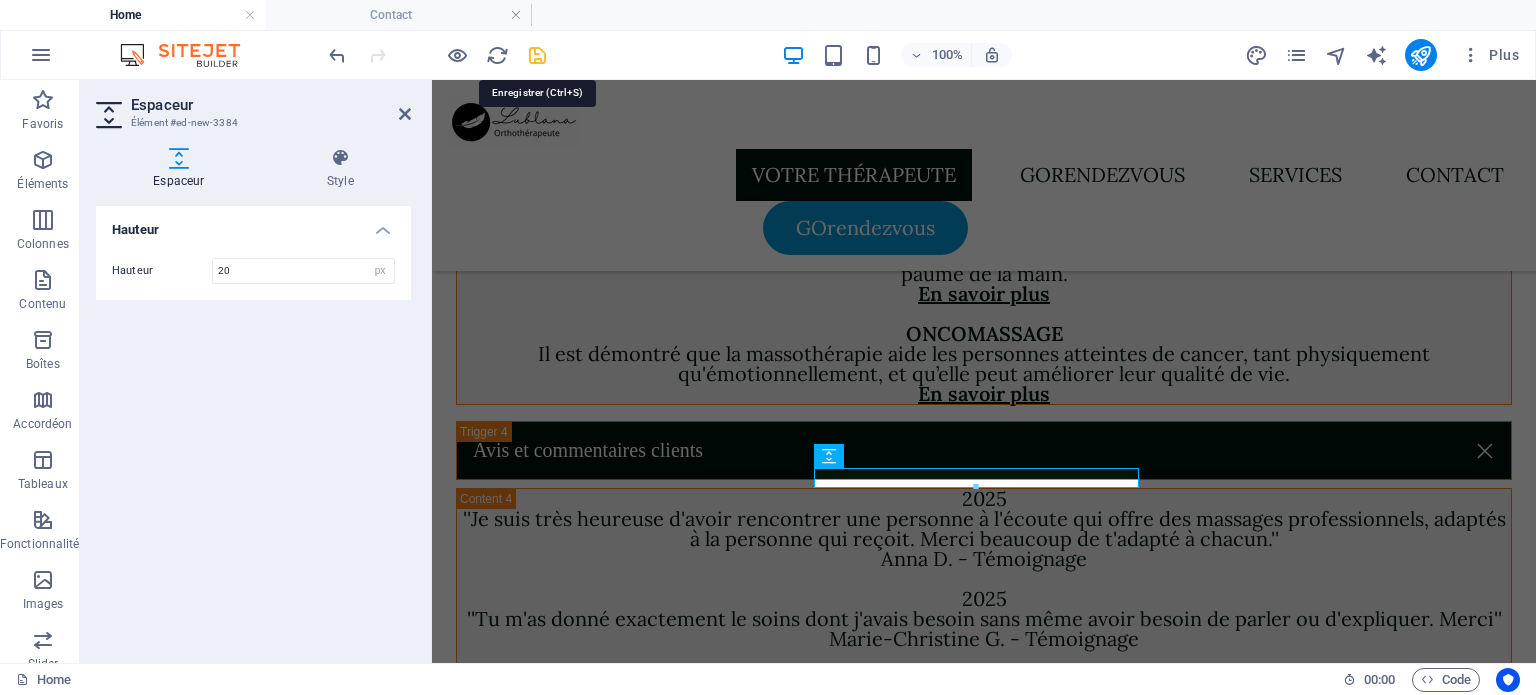 type on "20" 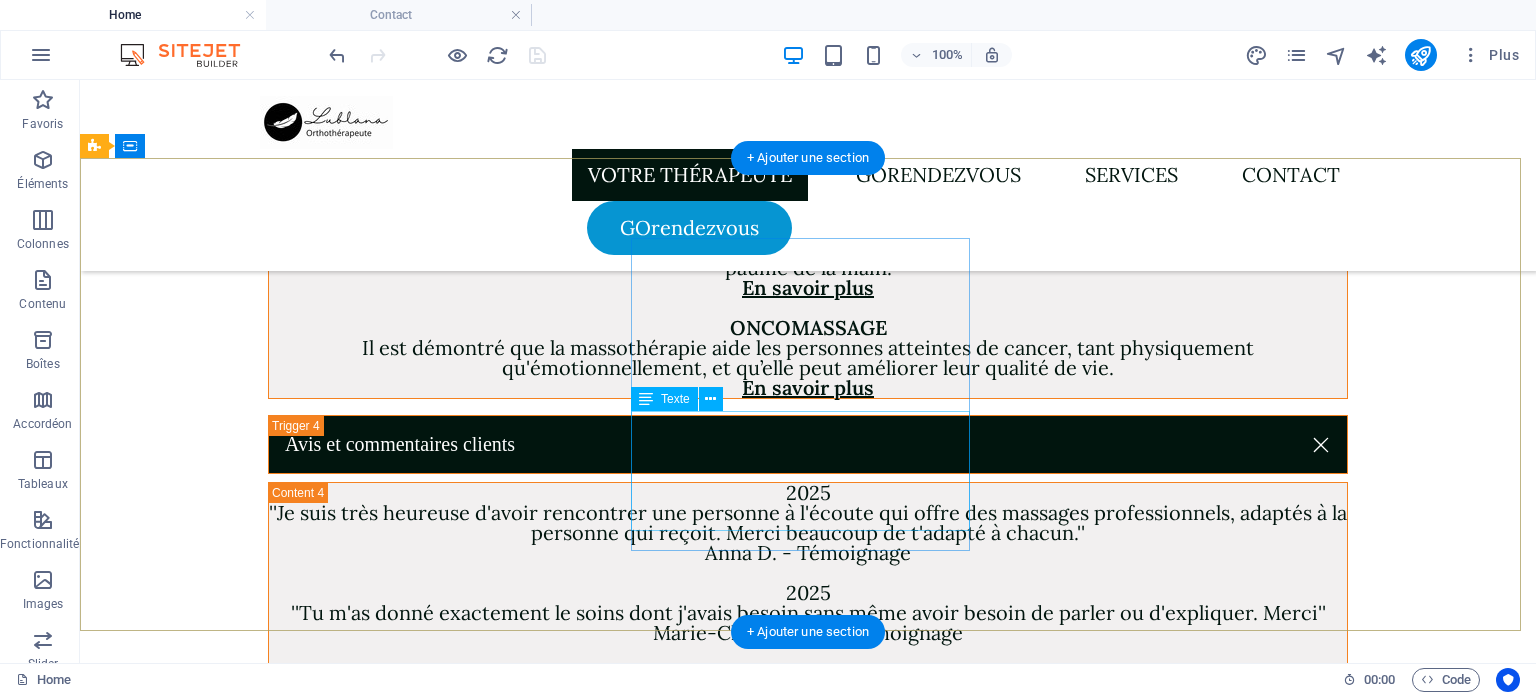 scroll, scrollTop: 6688, scrollLeft: 0, axis: vertical 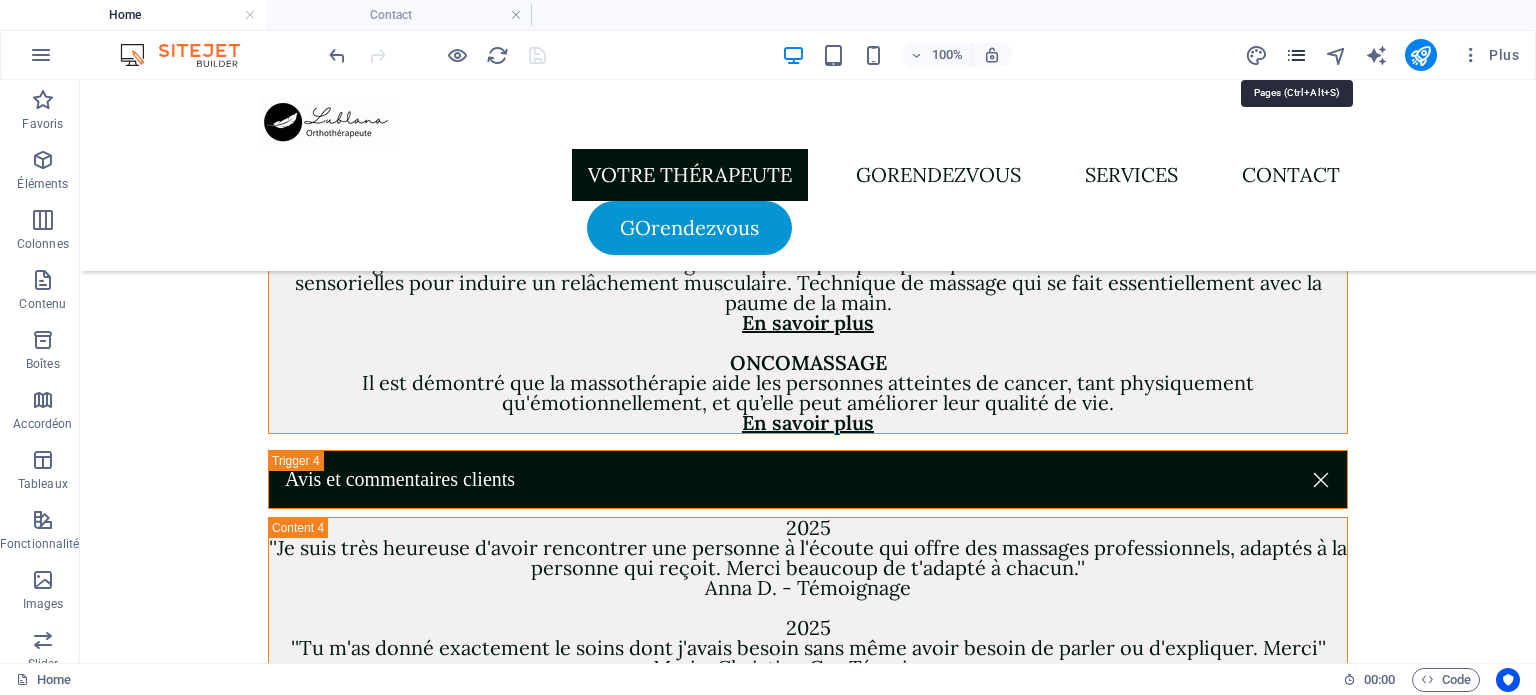 click at bounding box center [1296, 55] 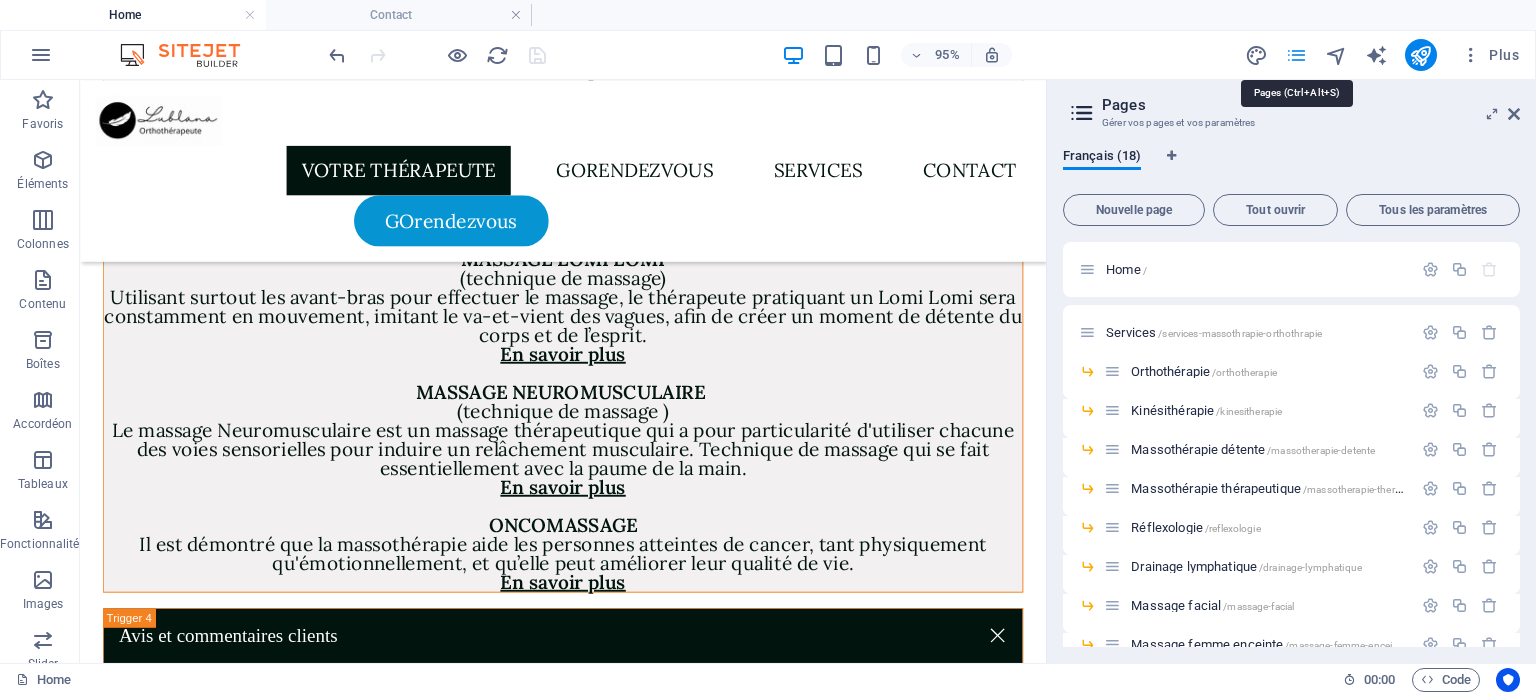 scroll, scrollTop: 6853, scrollLeft: 0, axis: vertical 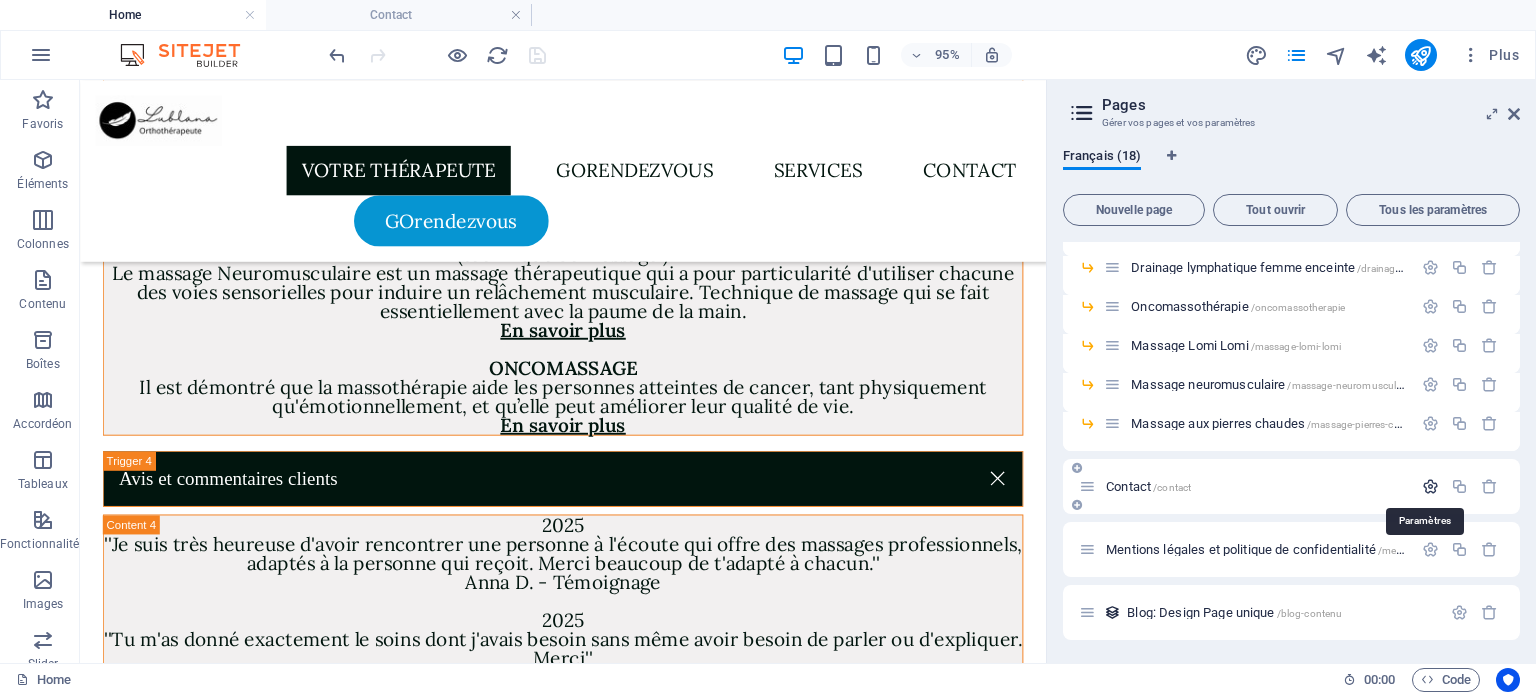 click at bounding box center [1430, 486] 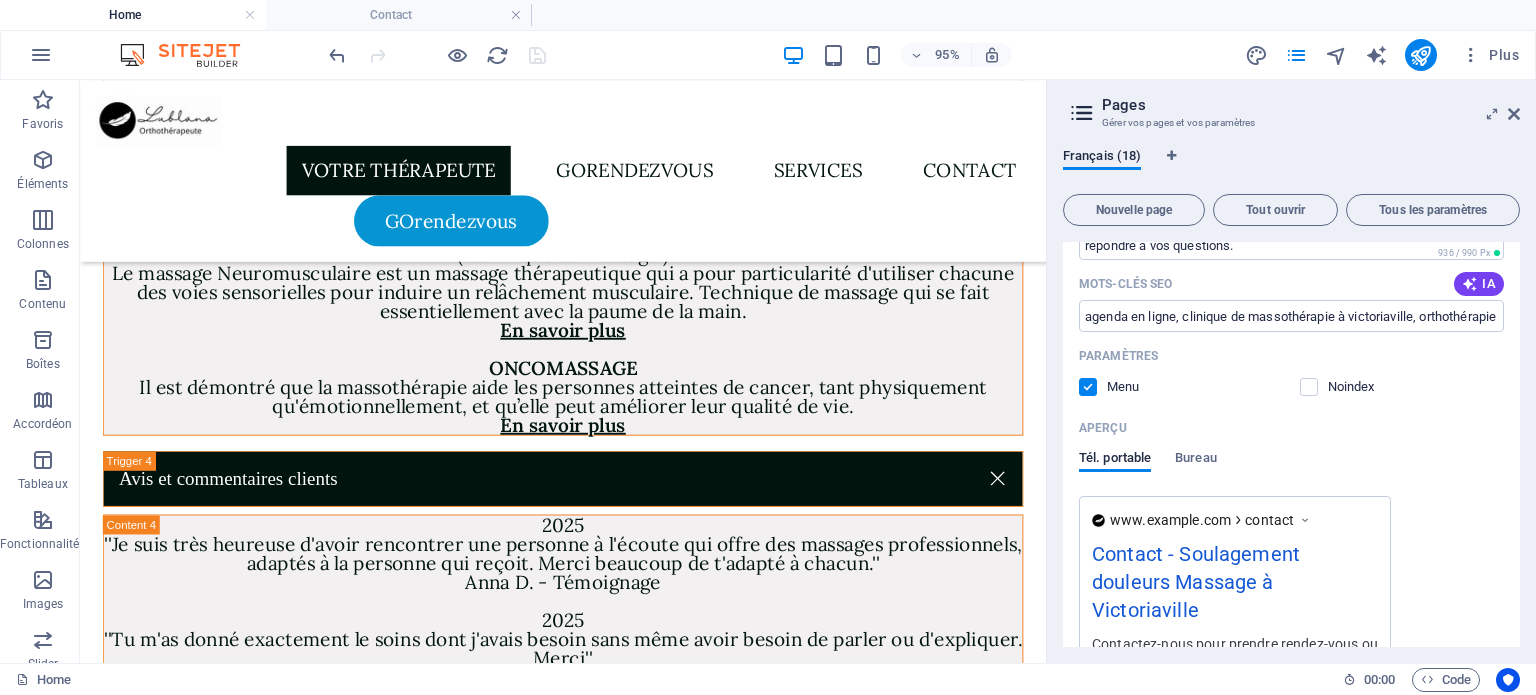 scroll, scrollTop: 1016, scrollLeft: 0, axis: vertical 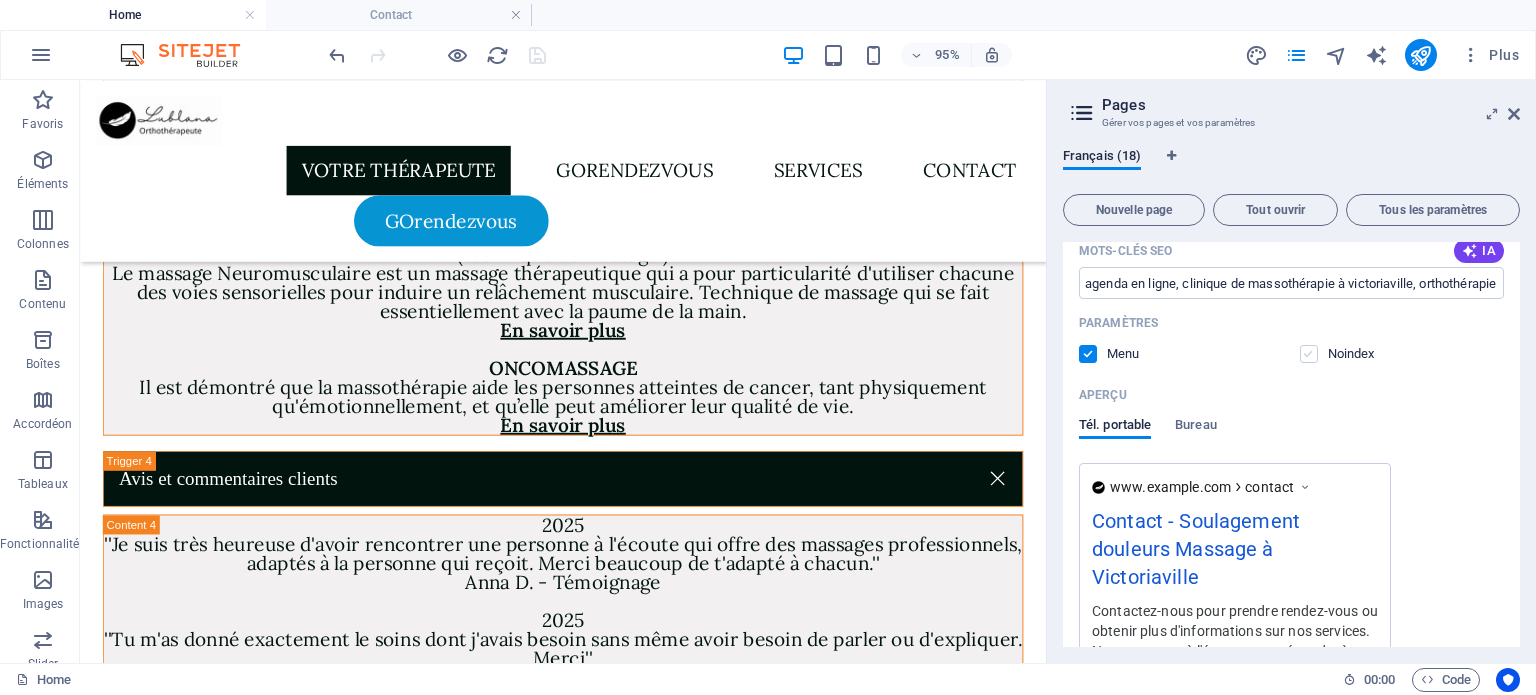click at bounding box center [1309, 354] 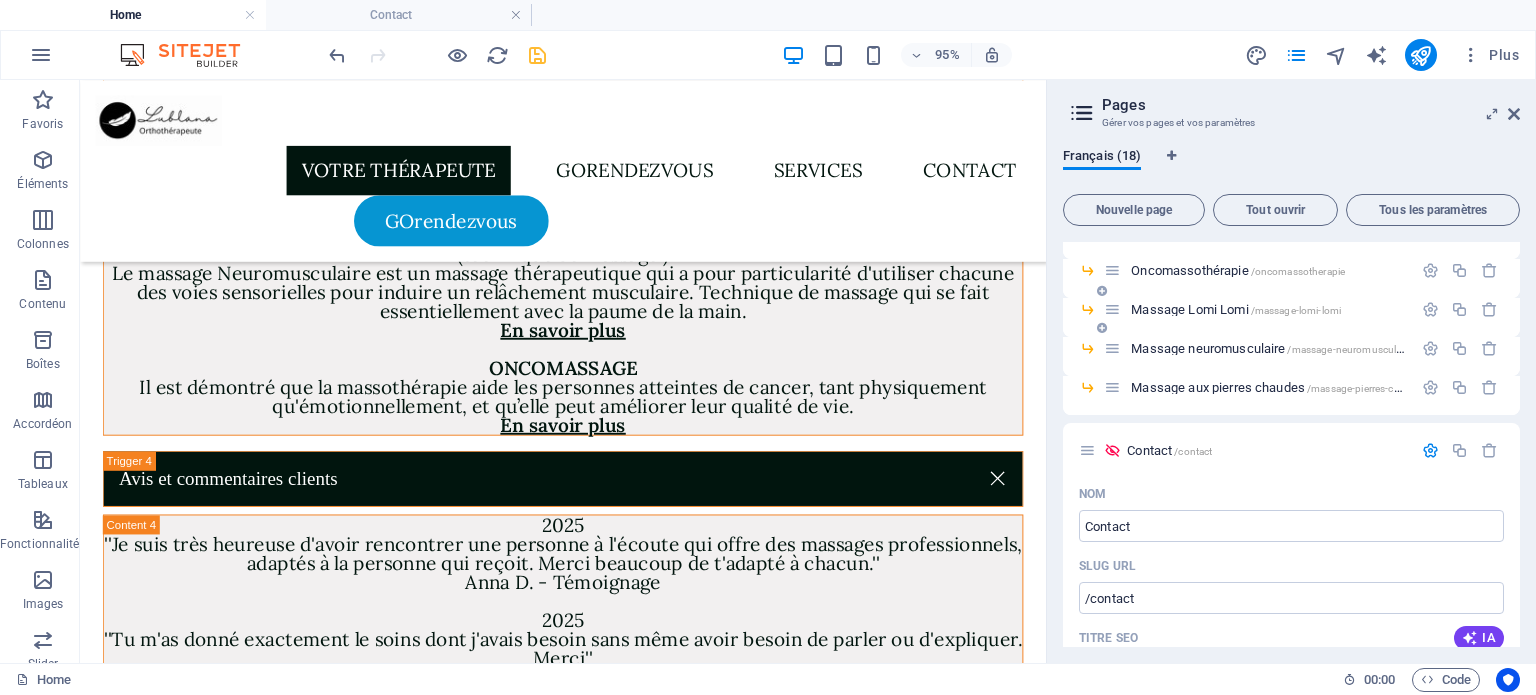 scroll, scrollTop: 416, scrollLeft: 0, axis: vertical 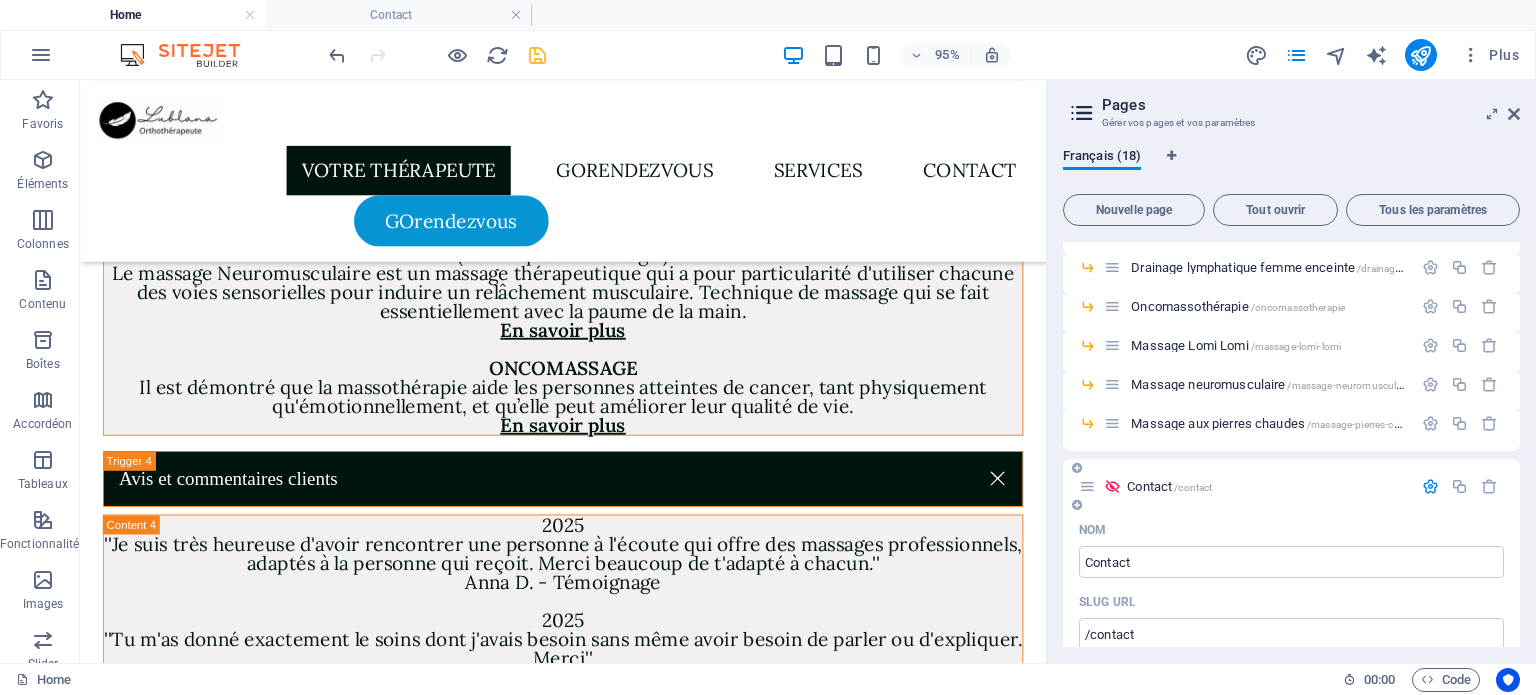 click at bounding box center [1430, 486] 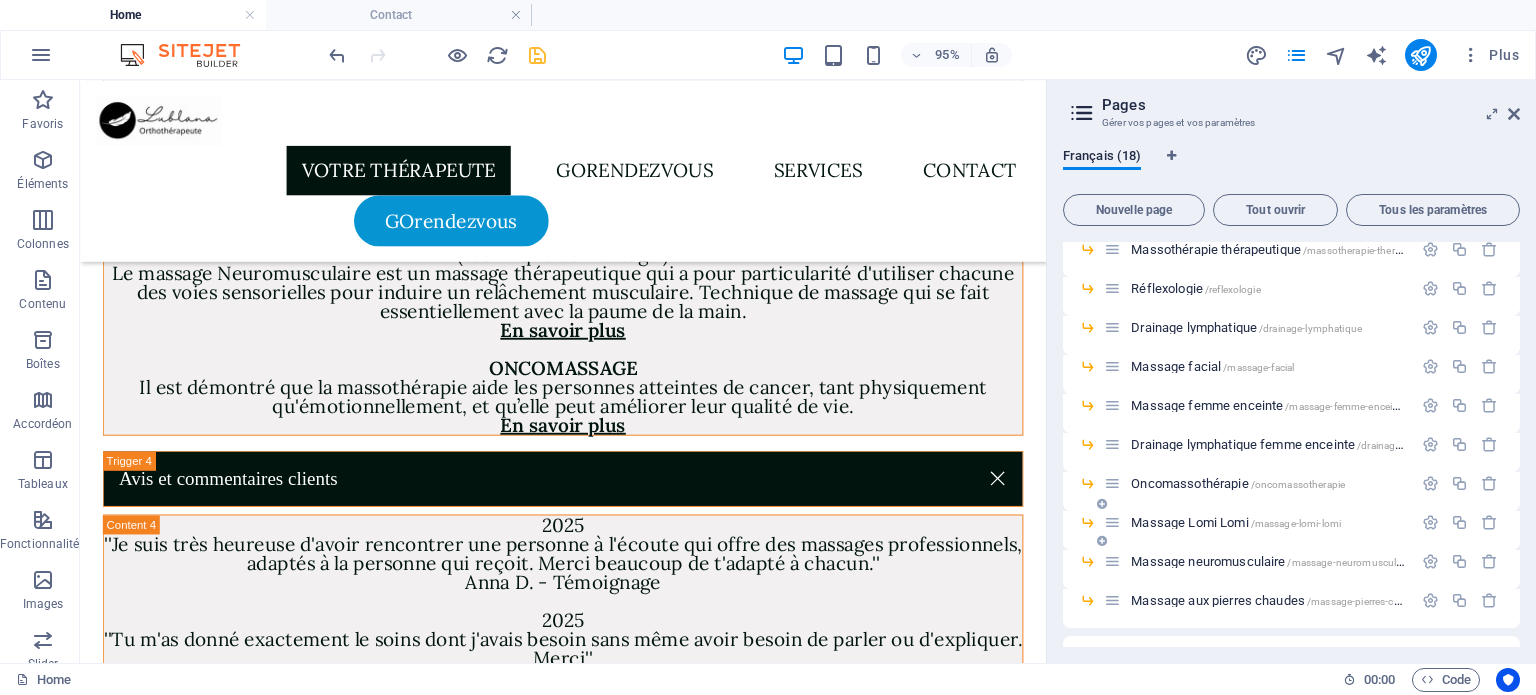 scroll, scrollTop: 0, scrollLeft: 0, axis: both 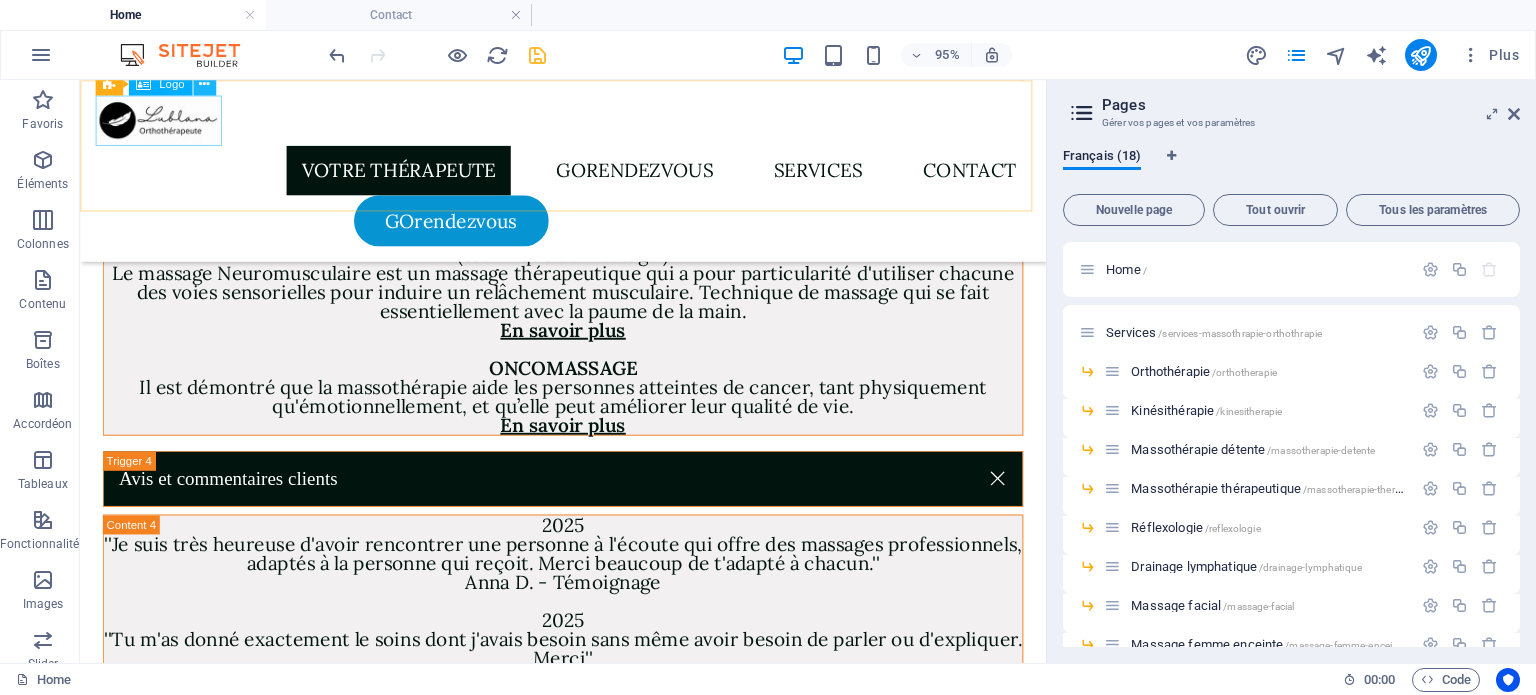 click at bounding box center [204, 84] 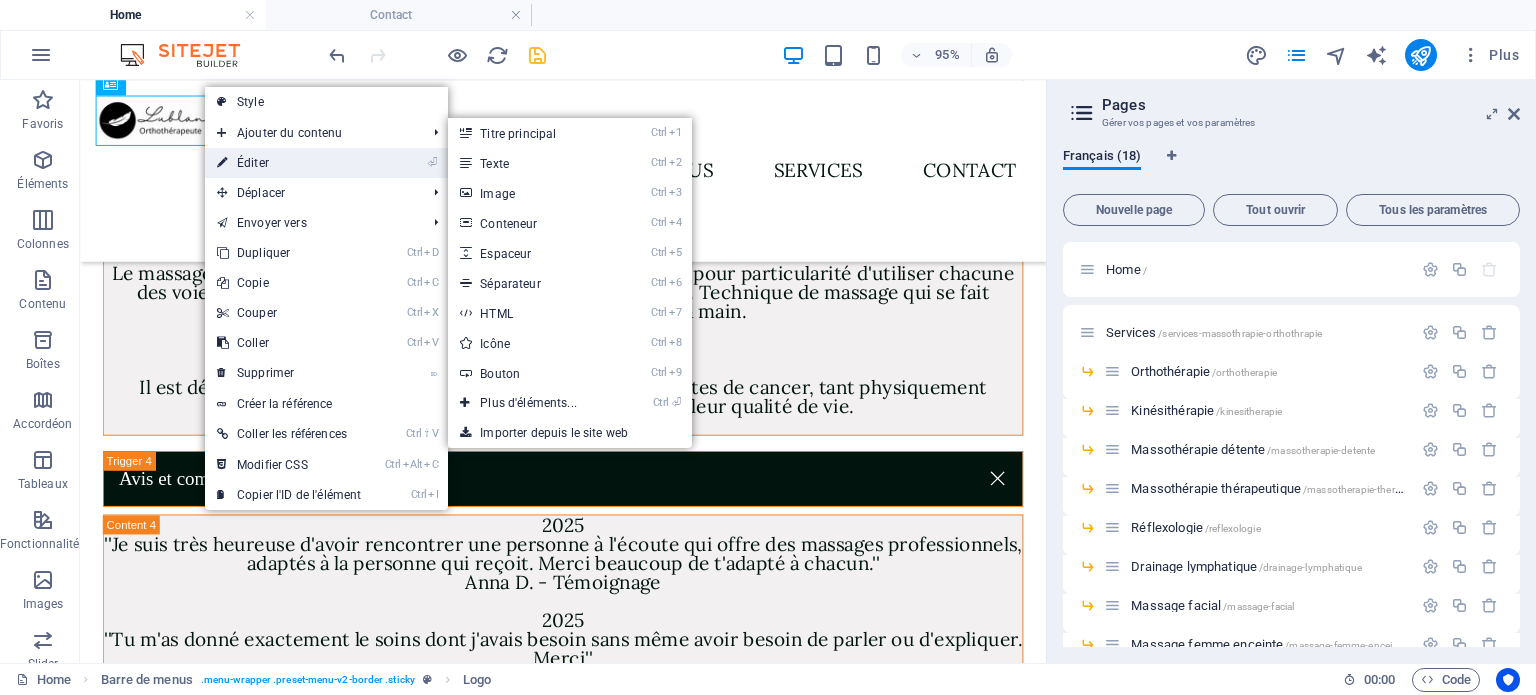 click on "⏎  Éditer" at bounding box center [289, 163] 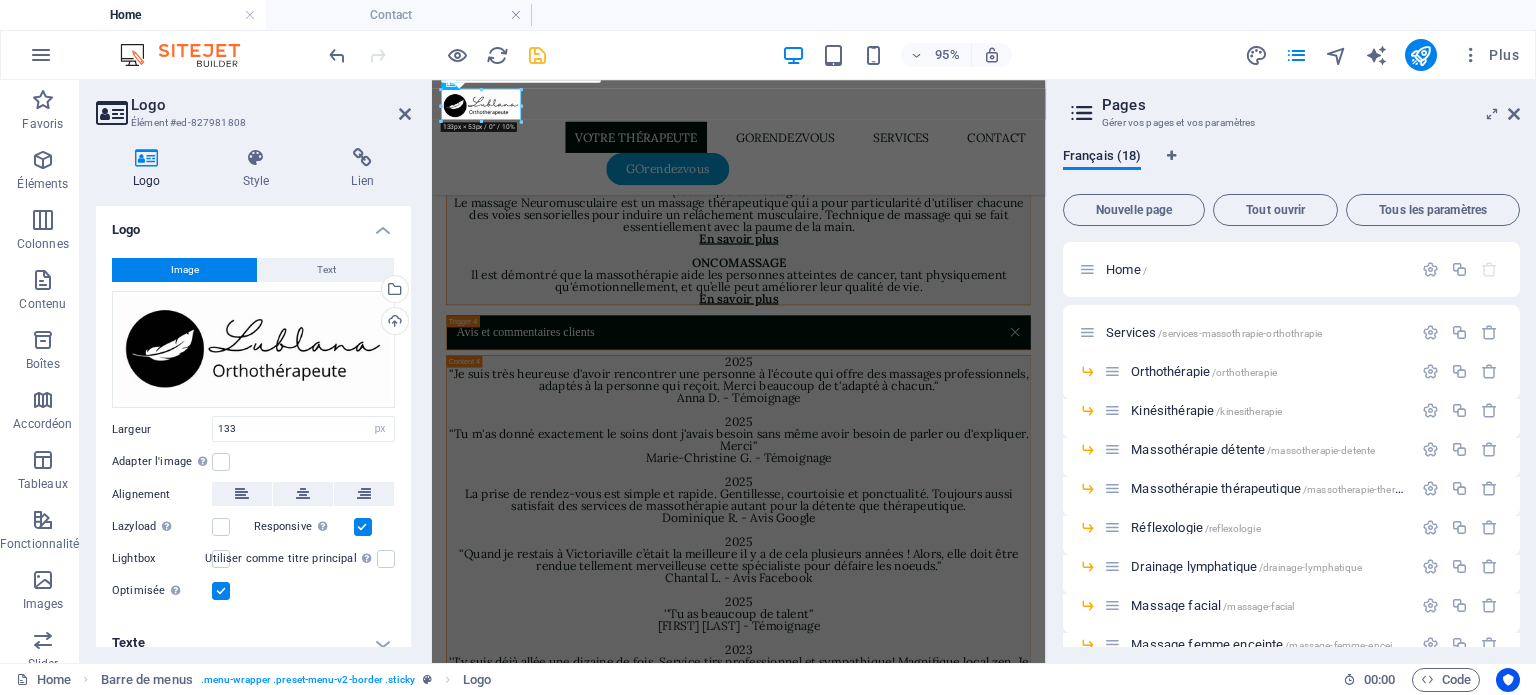 scroll, scrollTop: 6856, scrollLeft: 0, axis: vertical 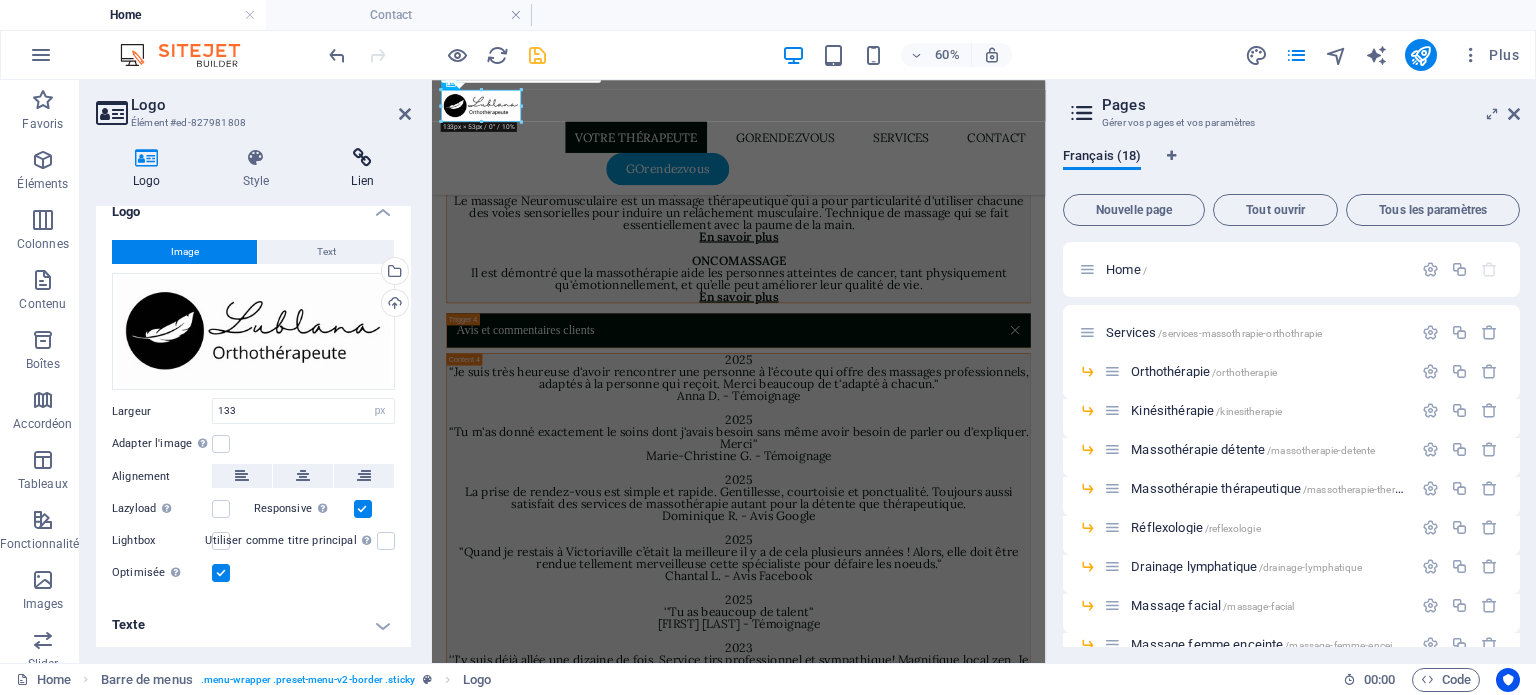 click at bounding box center [362, 158] 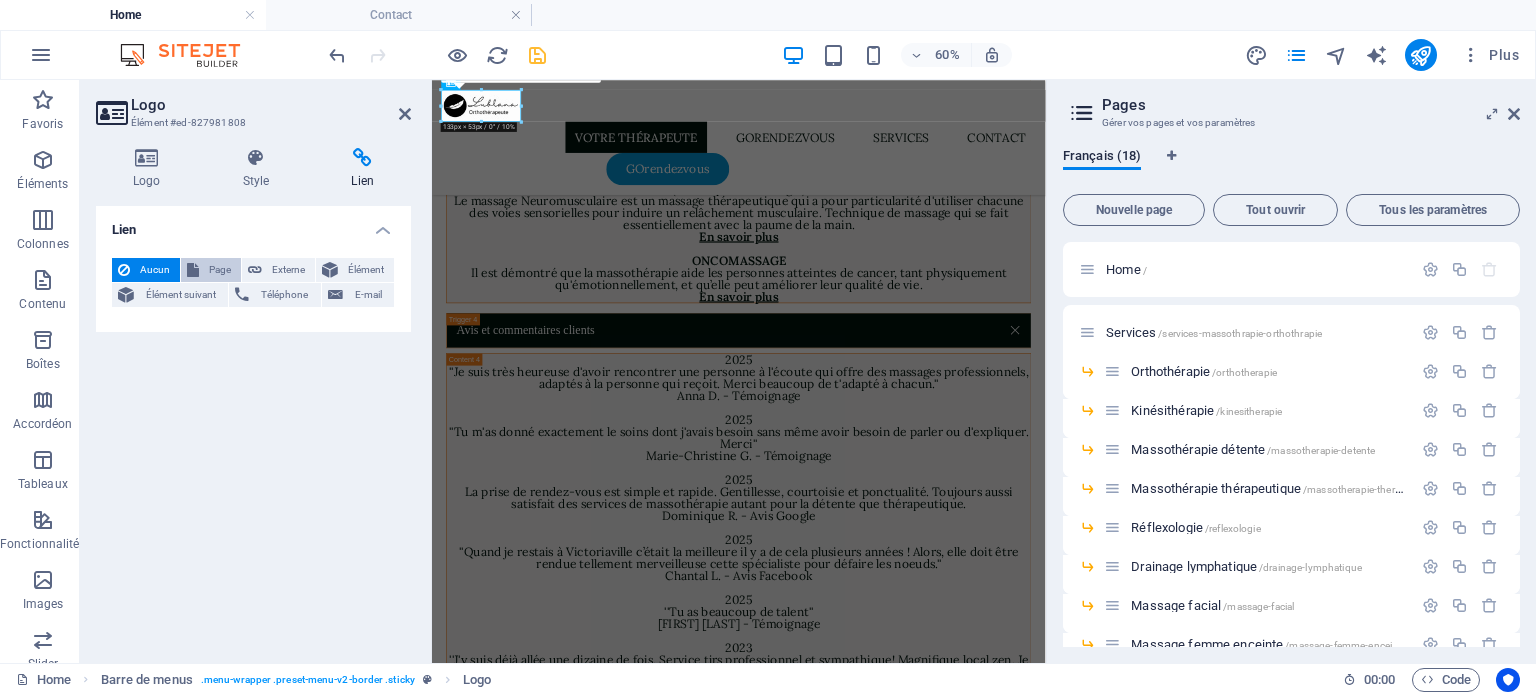 click on "Page" at bounding box center (220, 270) 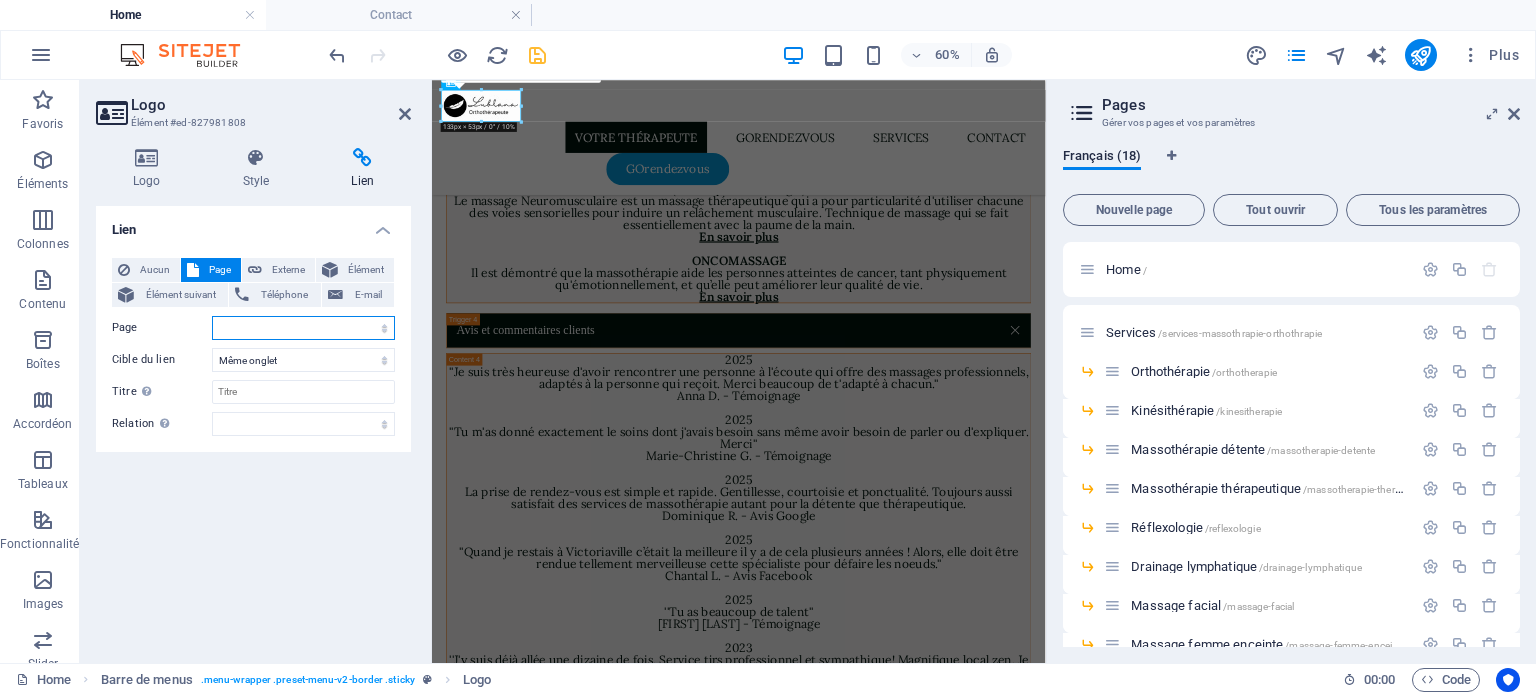 click on "Home Services -- Orthothérapie -- Kinésithérapie -- Massothérapie détente -- Massothérapie thérapeutique -- Réflexologie -- Drainage lymphatique -- Massage facial -- Massage femme enceinte -- Drainage lymphatique femme enceinte -- Oncomassothérapie -- Massage Lomi Lomi -- Massage neuromusculaire -- Massage aux pierres chaudes Contact Mentions légales et politique de confidentialité" at bounding box center (303, 328) 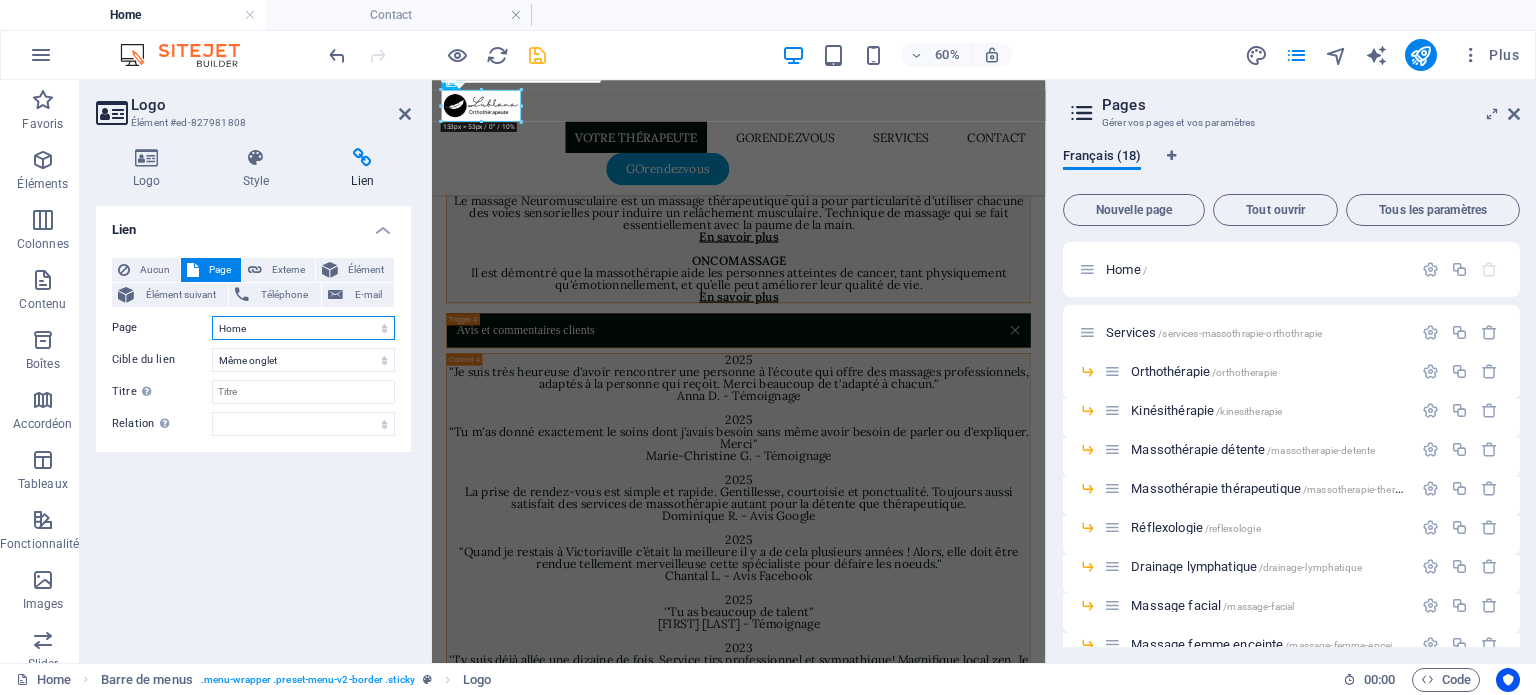 click on "Home Services -- Orthothérapie -- Kinésithérapie -- Massothérapie détente -- Massothérapie thérapeutique -- Réflexologie -- Drainage lymphatique -- Massage facial -- Massage femme enceinte -- Drainage lymphatique femme enceinte -- Oncomassothérapie -- Massage Lomi Lomi -- Massage neuromusculaire -- Massage aux pierres chaudes Contact Mentions légales et politique de confidentialité" at bounding box center [303, 328] 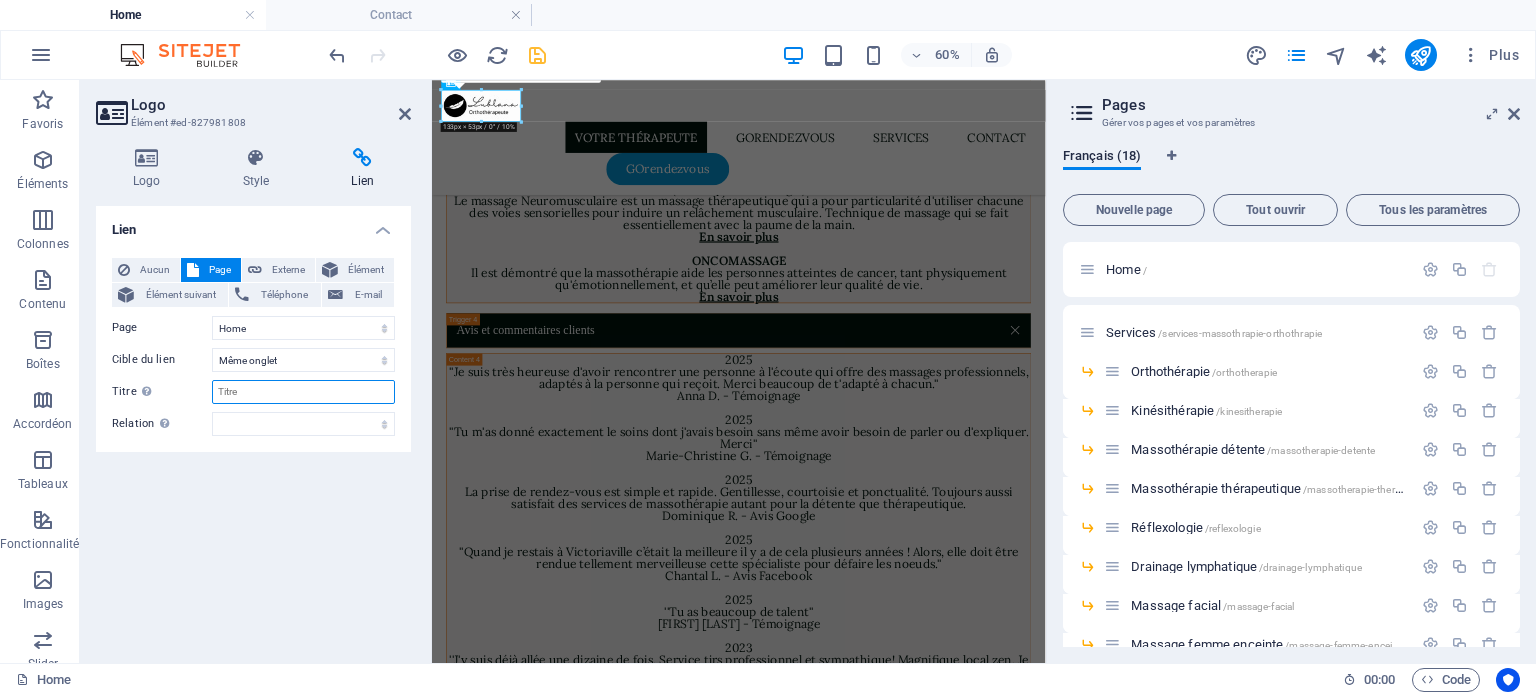click on "Titre Description supplémentaire du lien. Celle-ci doit être différente du texte du lien. Le titre est souvent affiché comme Texte infobulle lorsque la souris passe sur l'élément. Laissez vide en cas de doute." at bounding box center [303, 392] 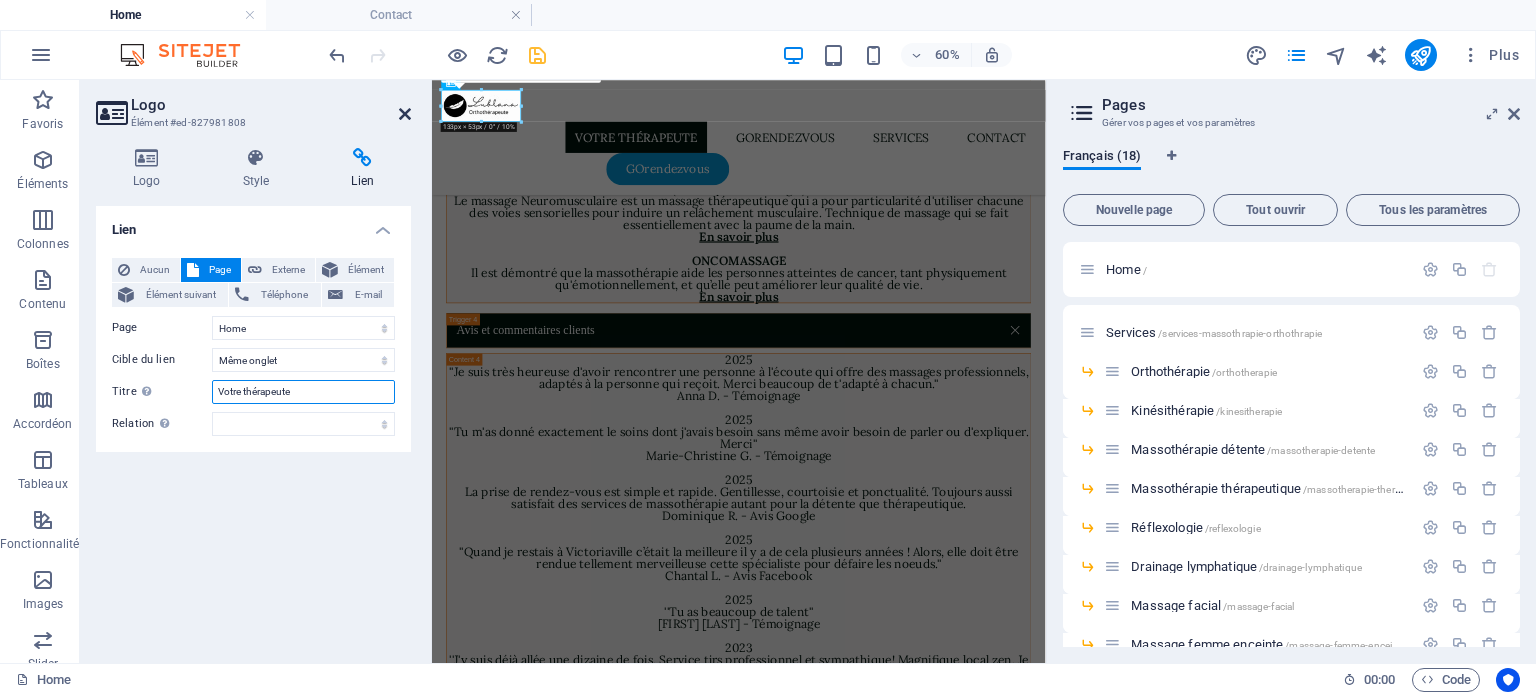 type on "Votre thérapeute" 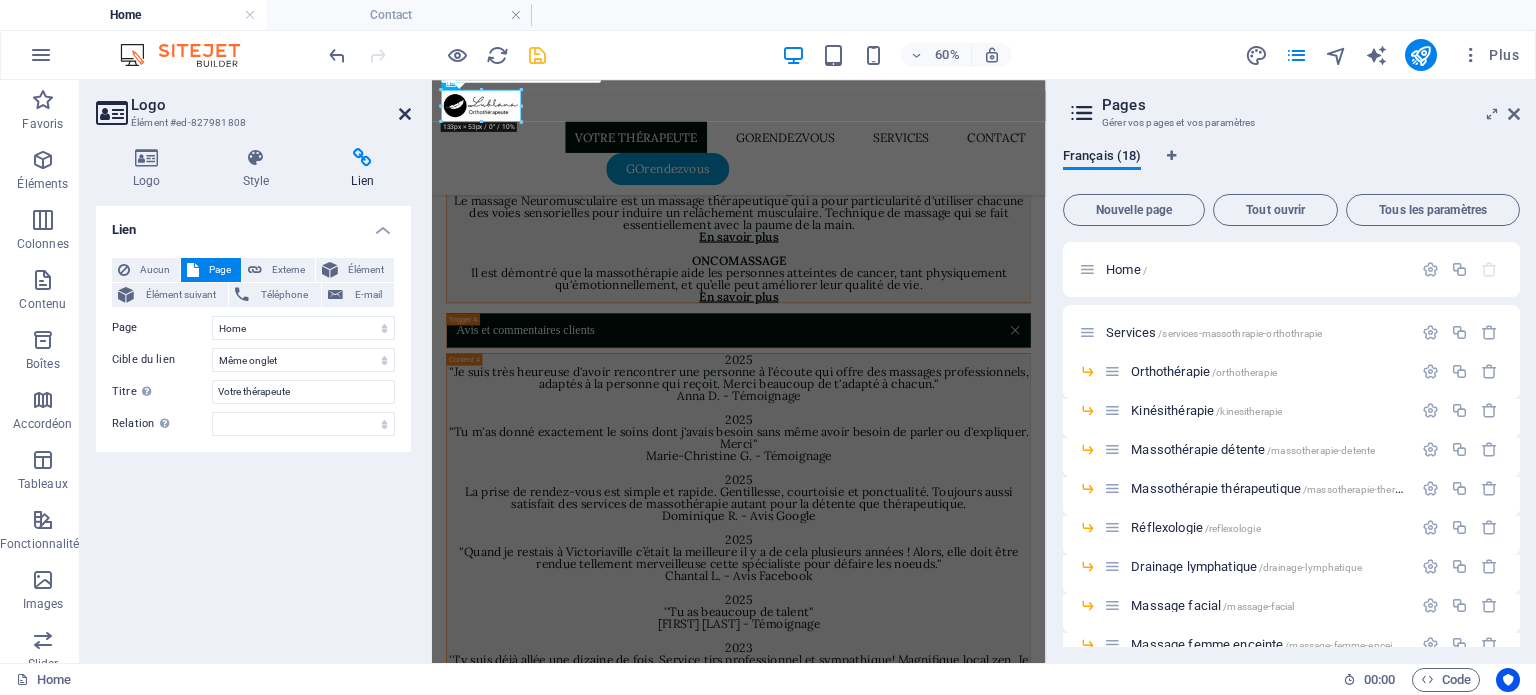 click at bounding box center [405, 114] 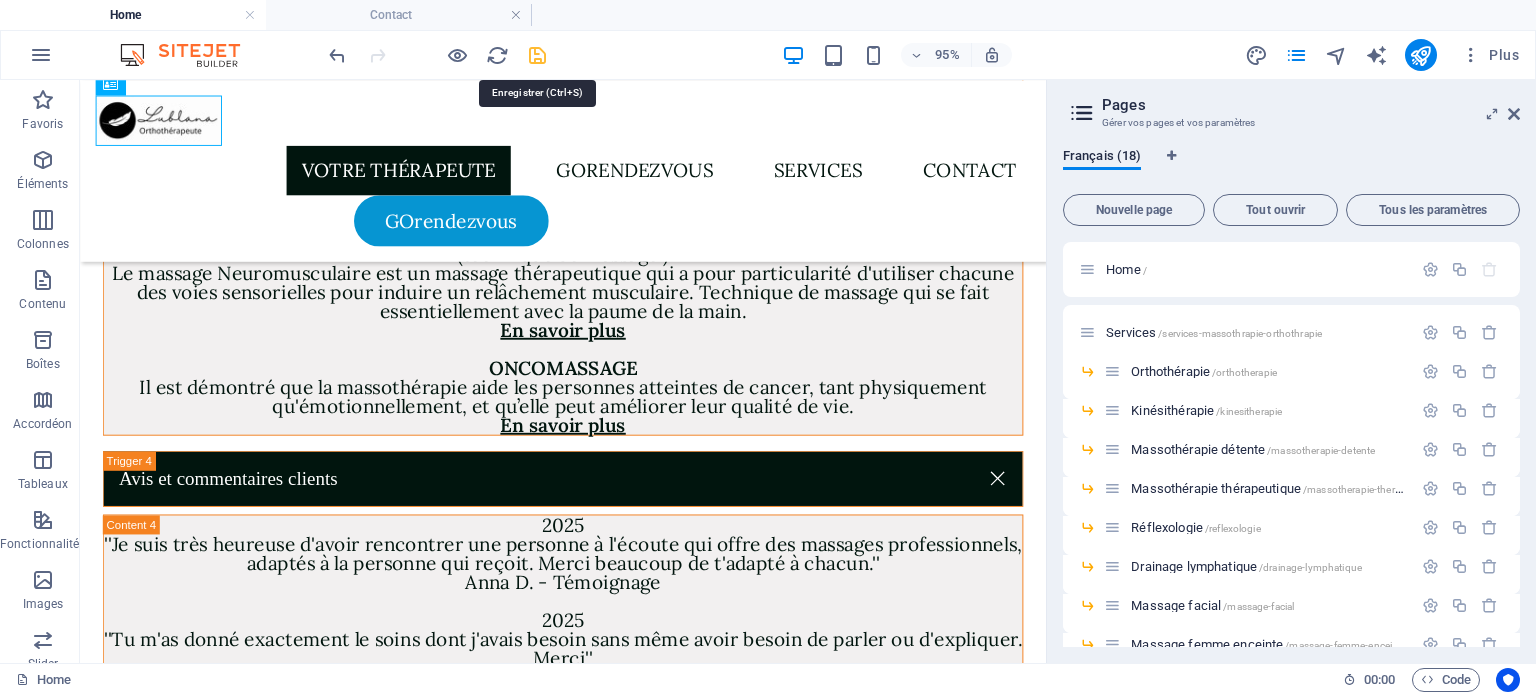 click at bounding box center [537, 55] 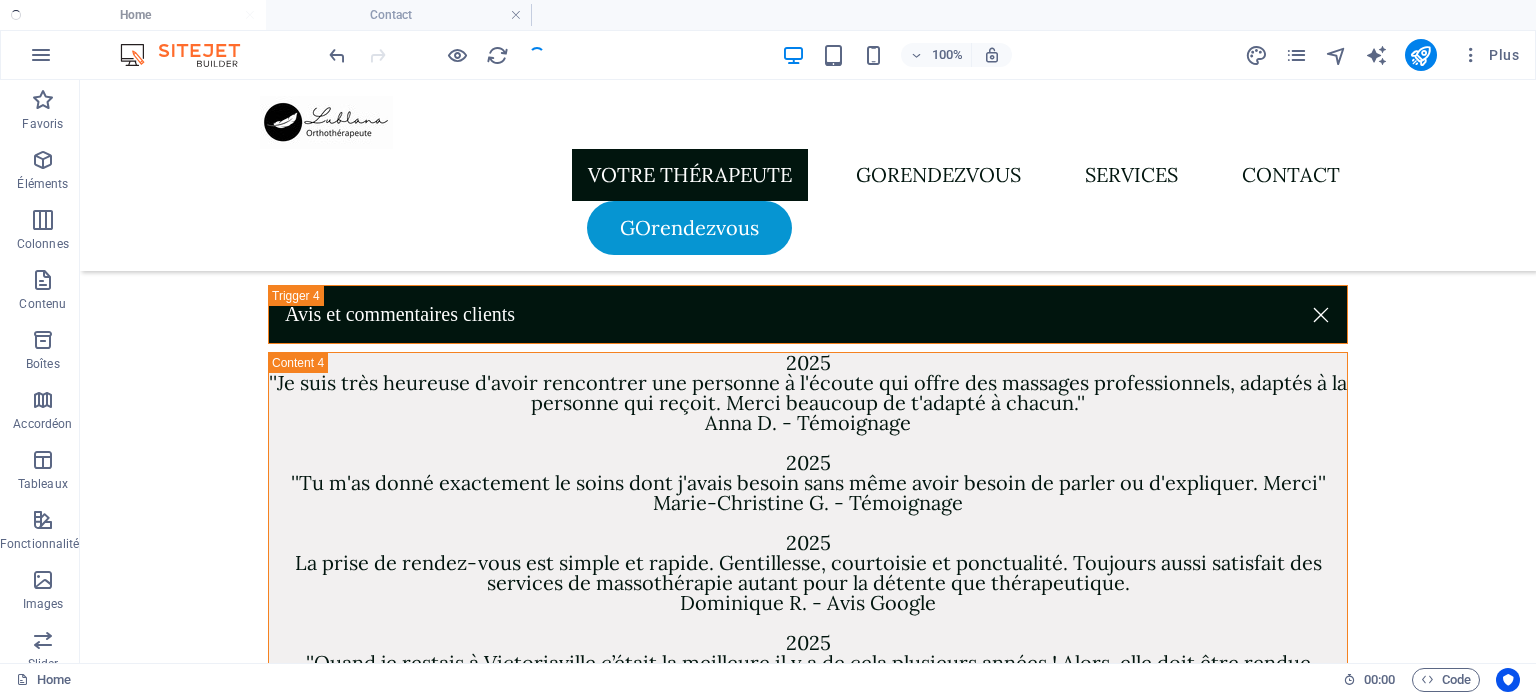 scroll, scrollTop: 6688, scrollLeft: 0, axis: vertical 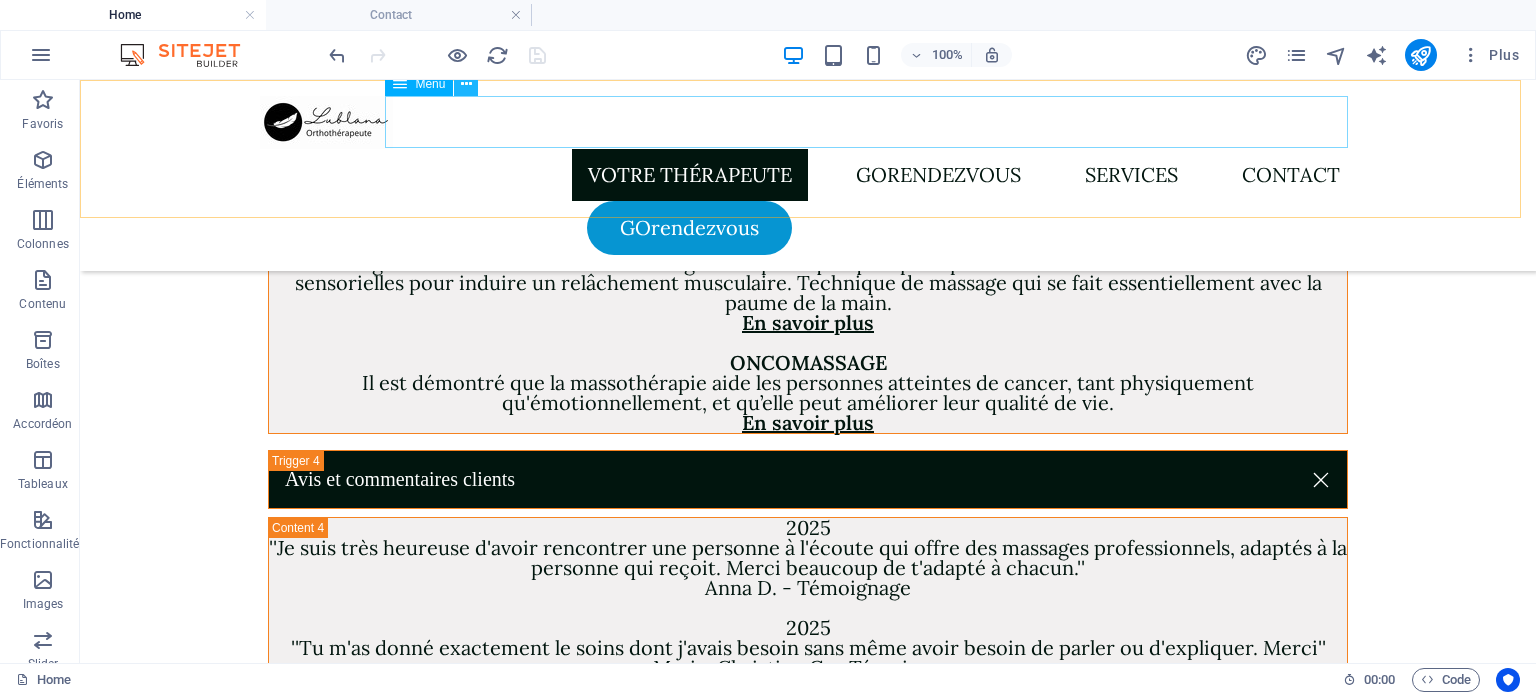 click at bounding box center (466, 84) 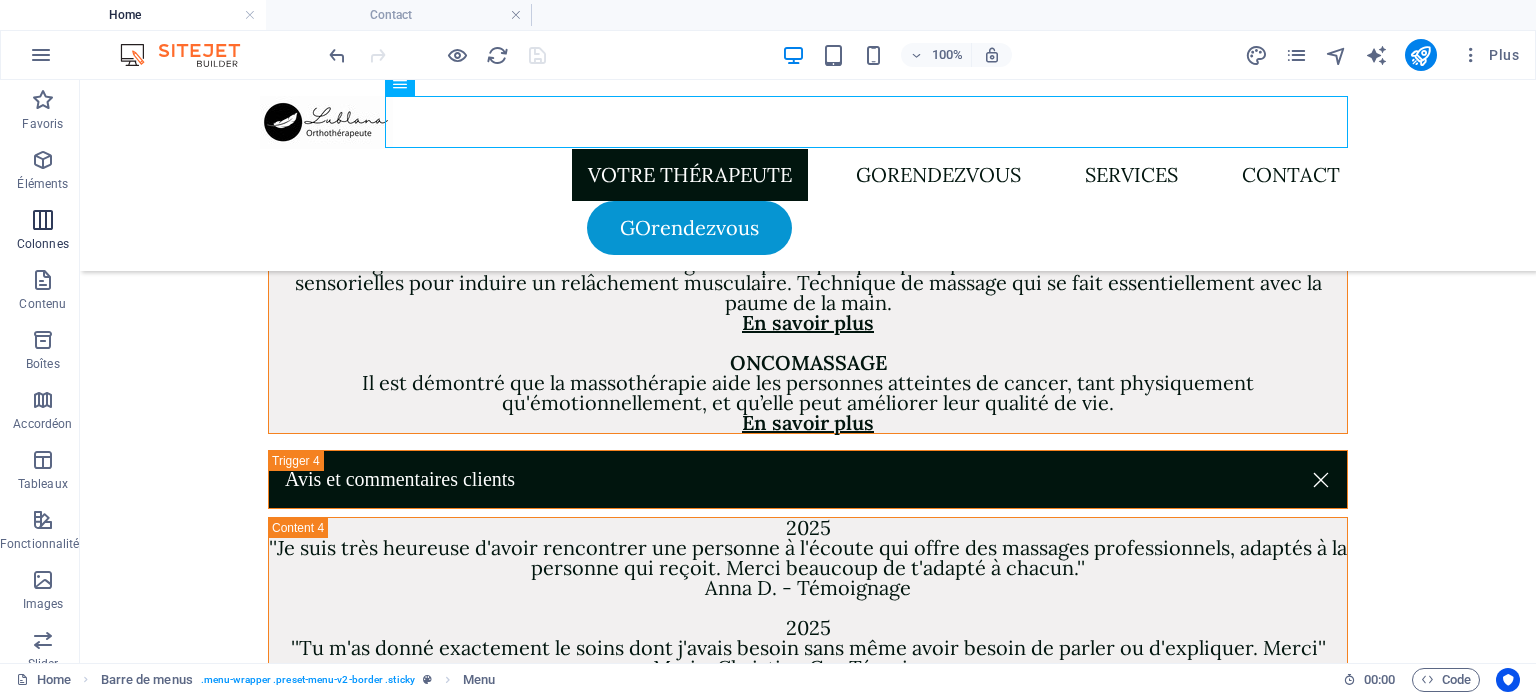 click at bounding box center (43, 220) 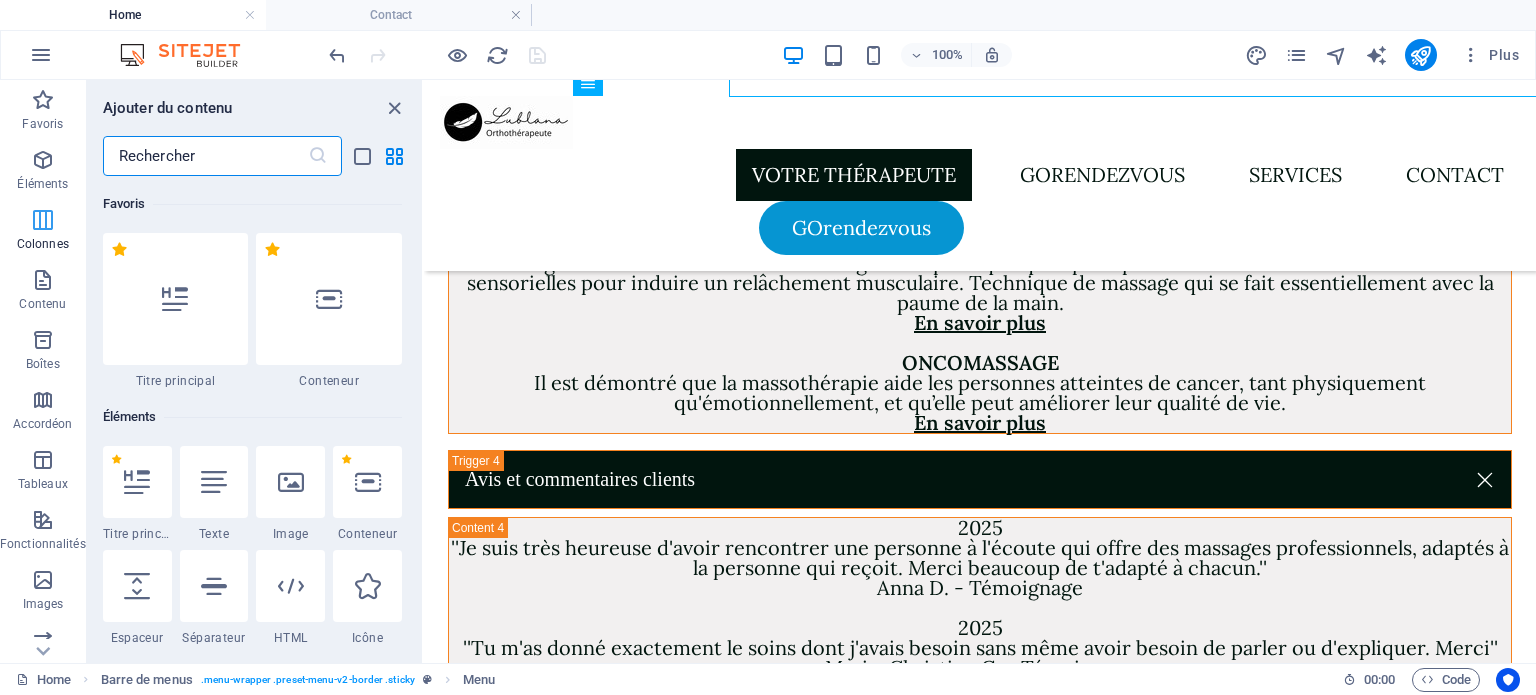 scroll, scrollTop: 6739, scrollLeft: 0, axis: vertical 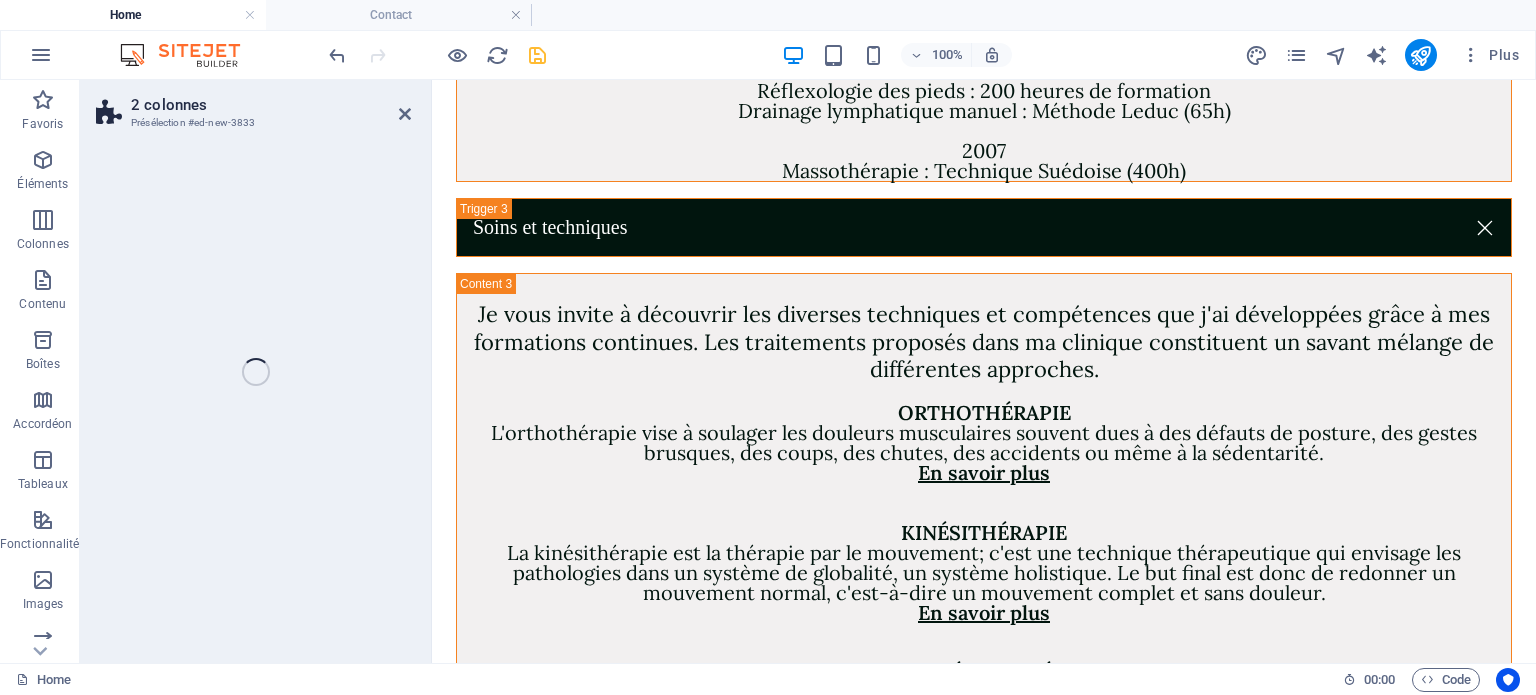 select on "rem" 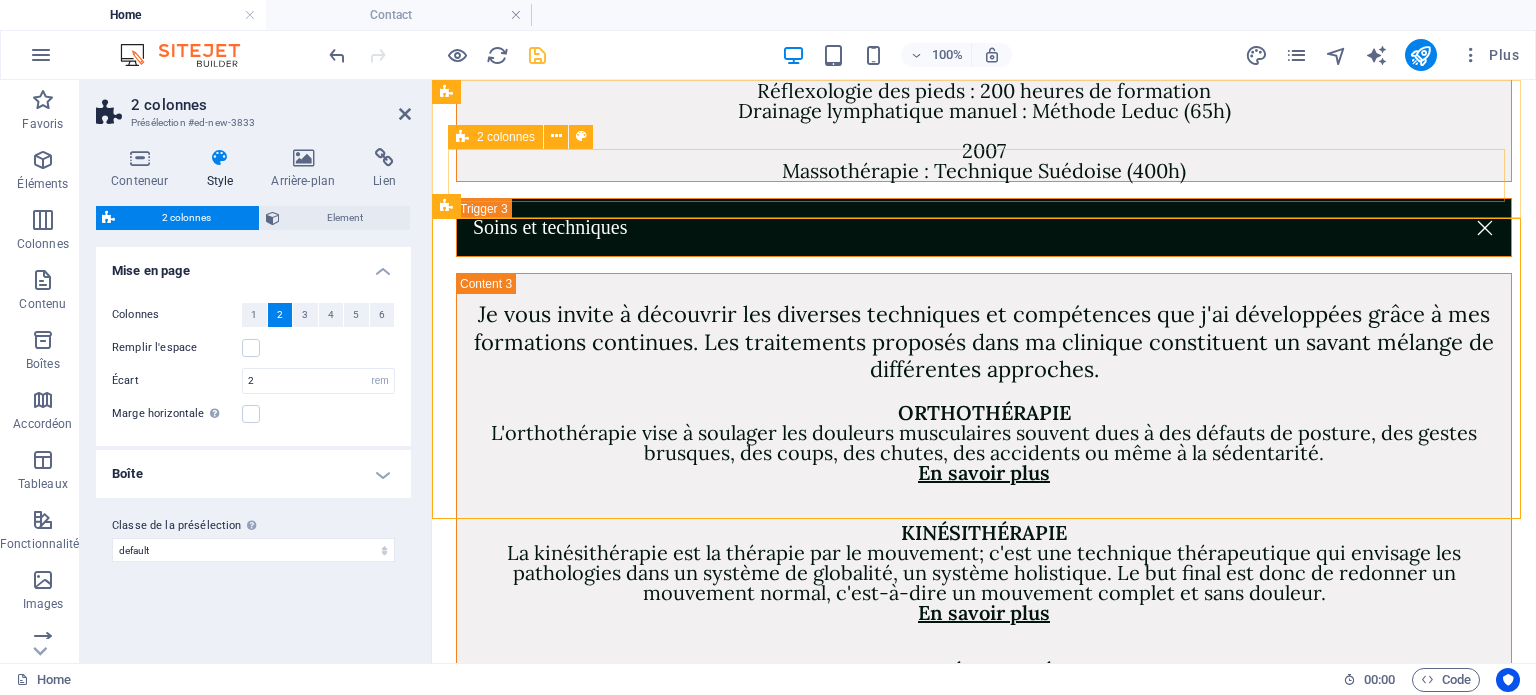 scroll, scrollTop: 0, scrollLeft: 0, axis: both 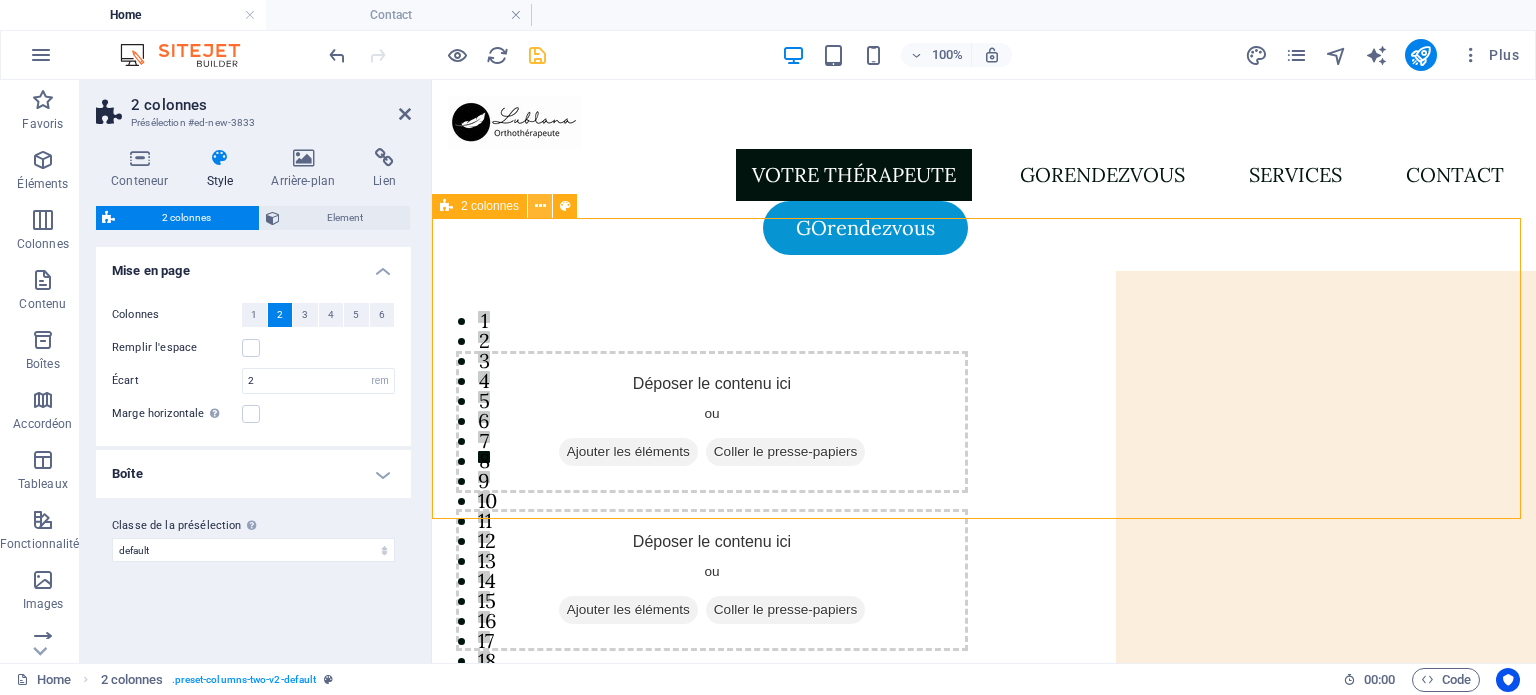 click at bounding box center [540, 206] 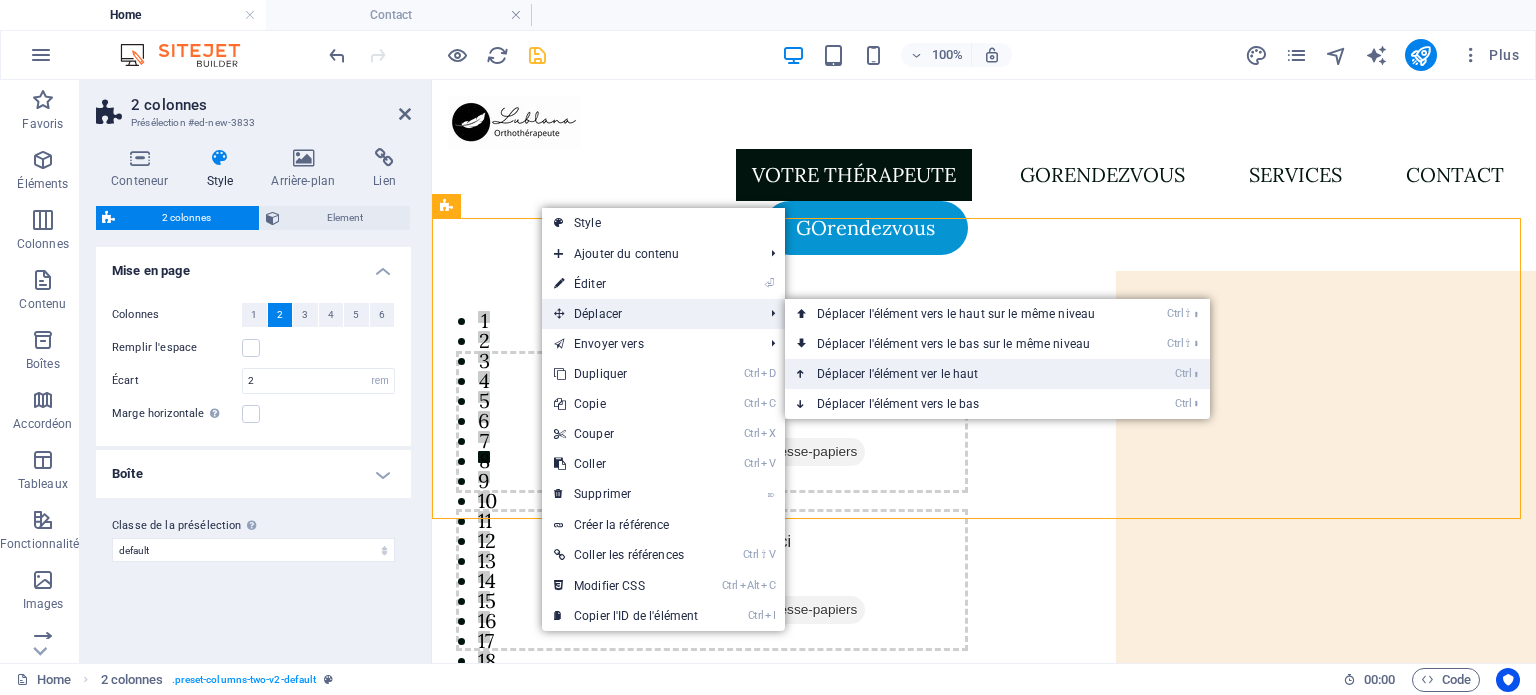click on "Ctrl ⬆  Déplacer l'élément ver le haut" at bounding box center (960, 374) 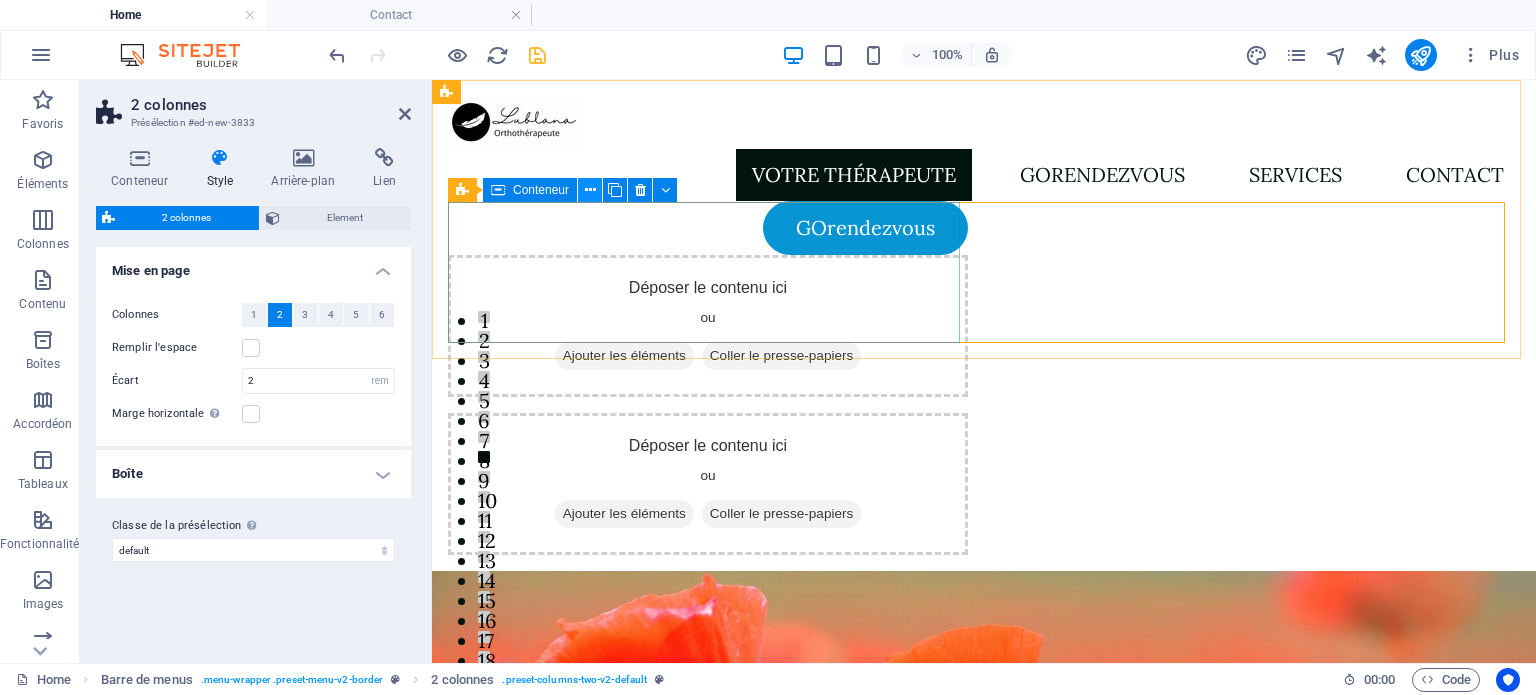 click at bounding box center [590, 190] 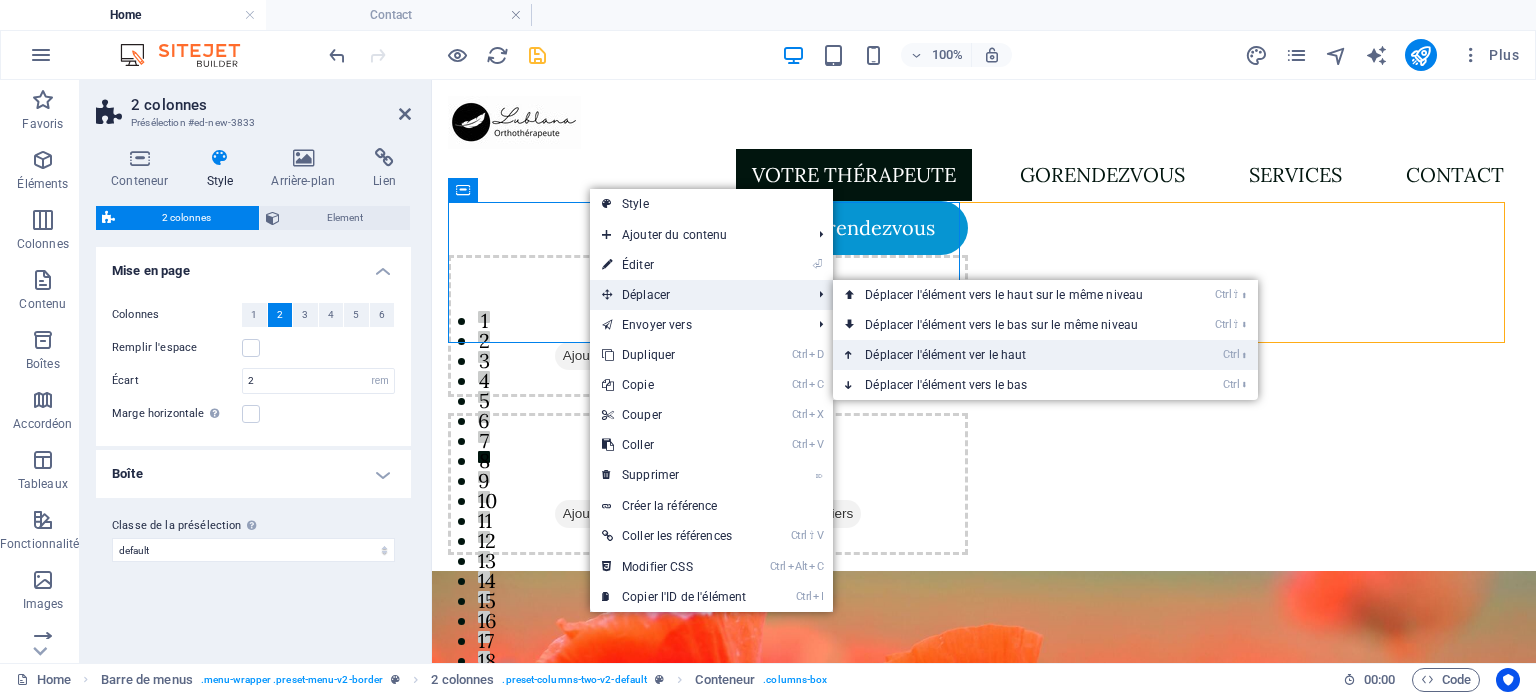 click on "Ctrl ⬆  Déplacer l'élément ver le haut" at bounding box center (1008, 355) 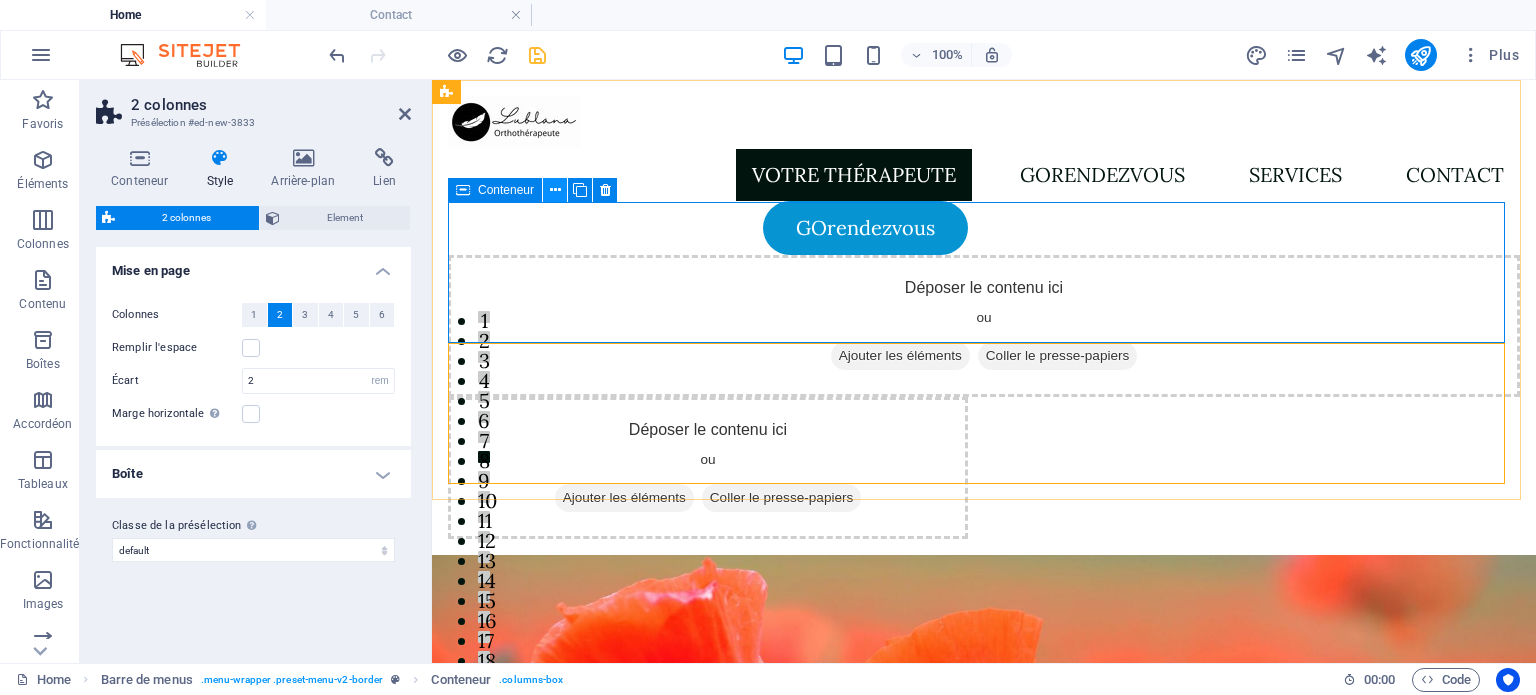 click at bounding box center [555, 190] 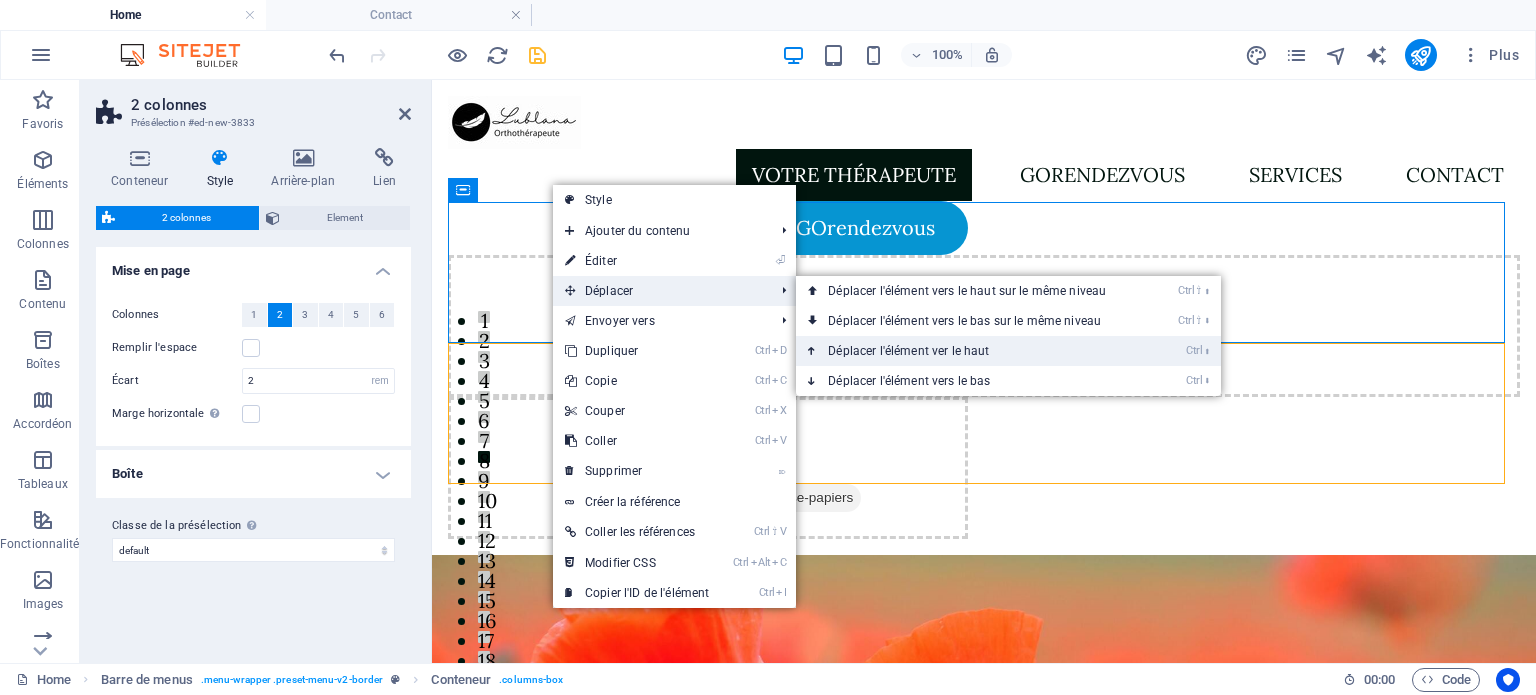 click on "Ctrl ⬆  Déplacer l'élément ver le haut" at bounding box center [971, 351] 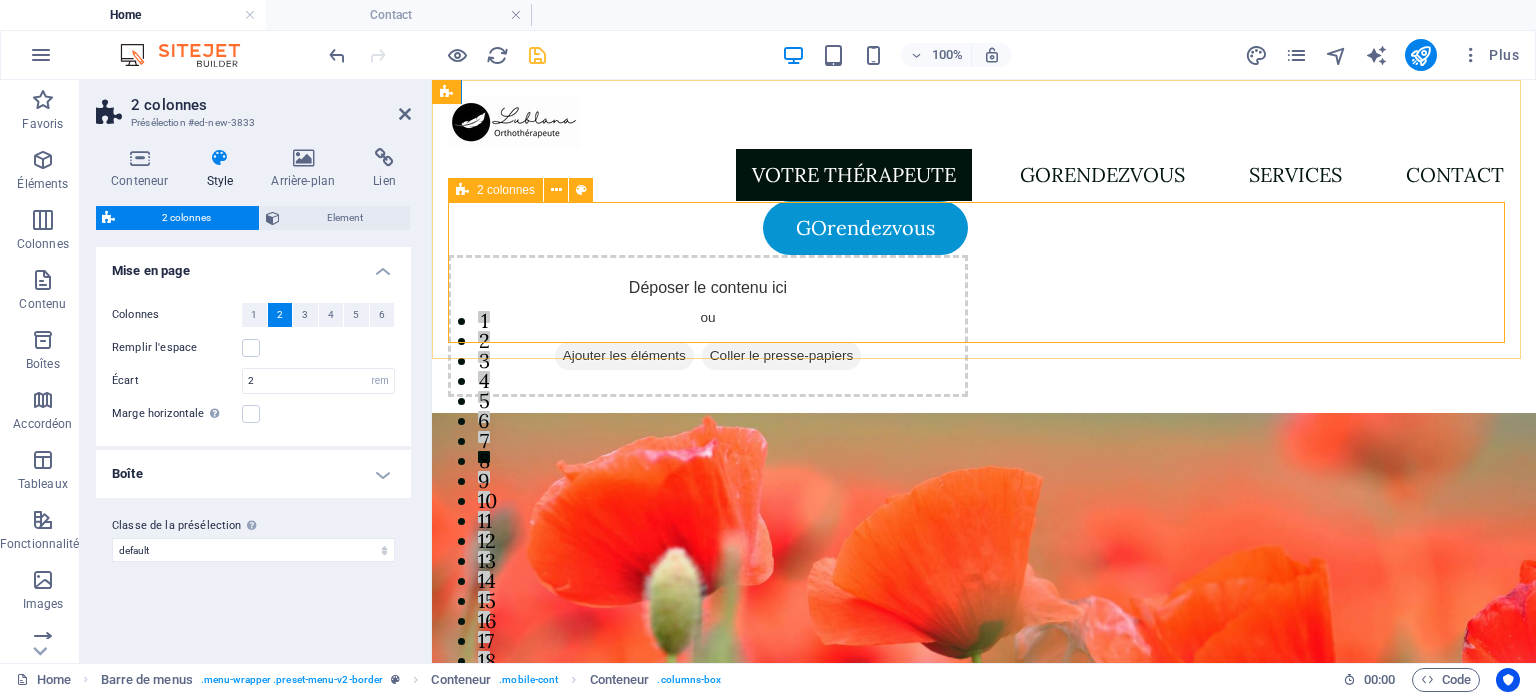 click on "Déposer le contenu ici ou  Ajouter les éléments  Coller le presse-papiers" at bounding box center [984, 326] 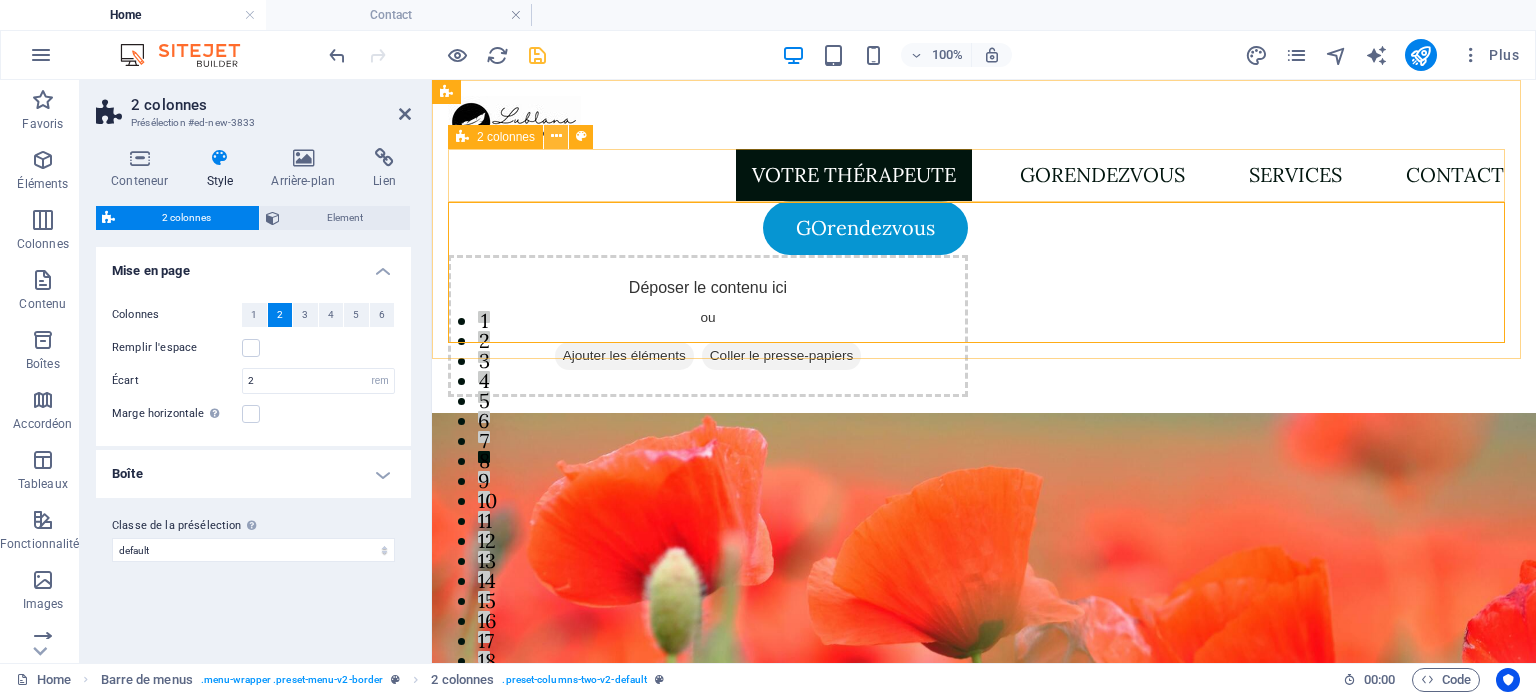 click at bounding box center (556, 137) 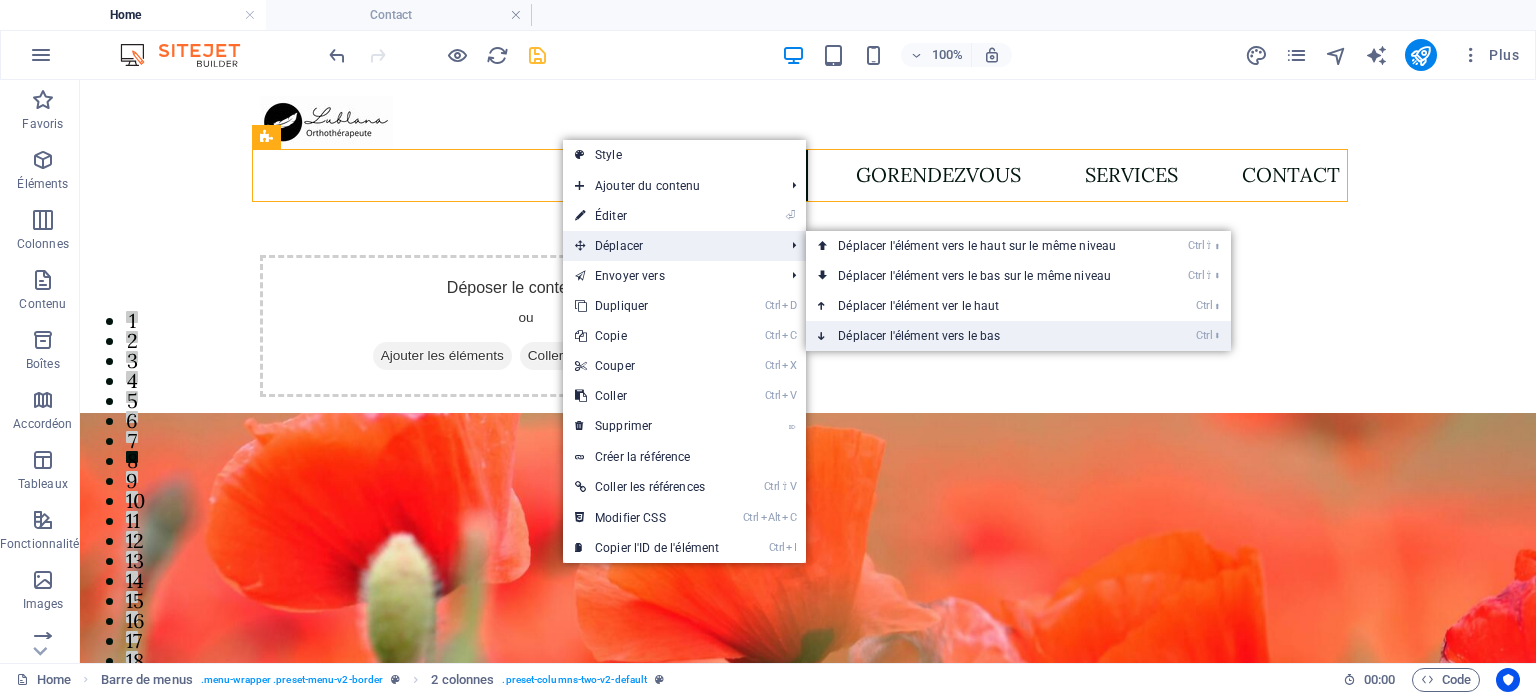 click on "Ctrl ⬇  Déplacer l'élément vers le bas" at bounding box center [981, 336] 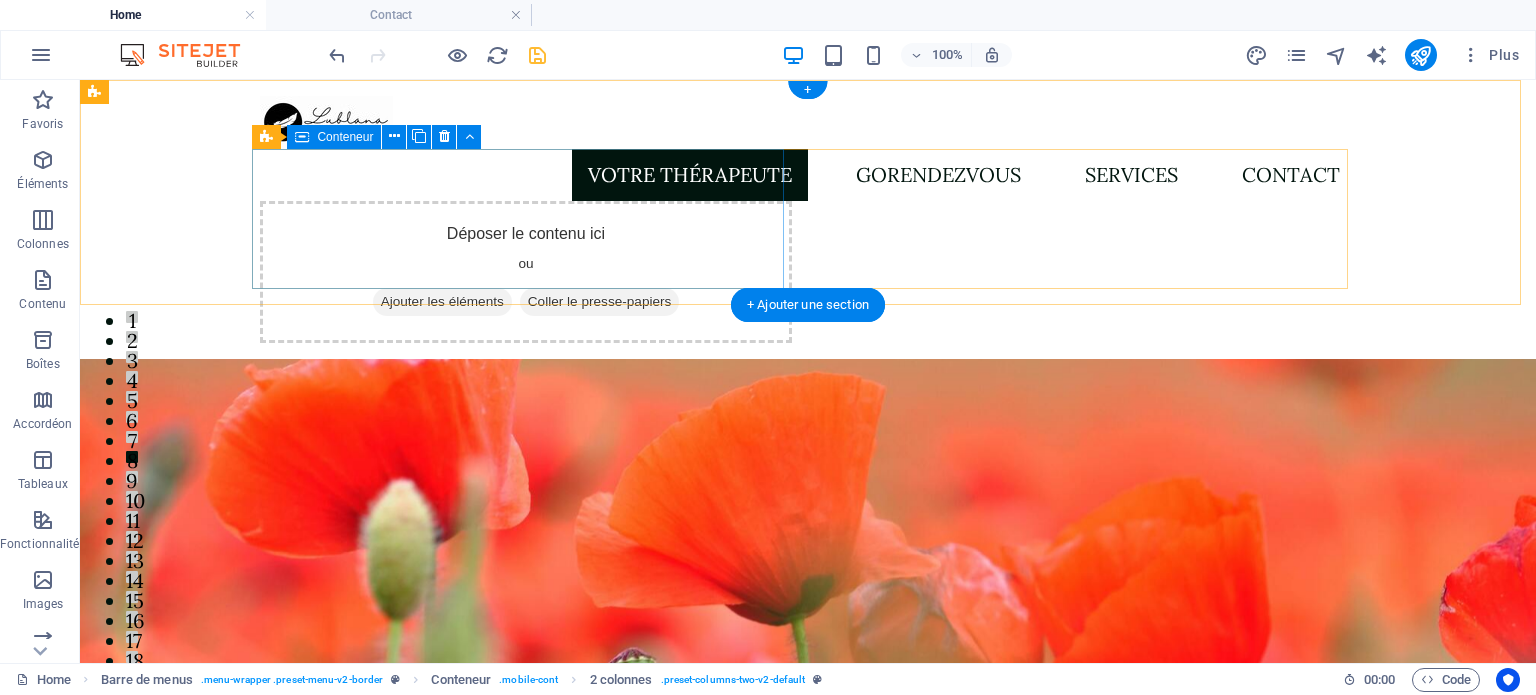 click on "Déposer le contenu ici ou  Ajouter les éléments  Coller le presse-papiers" at bounding box center [526, 272] 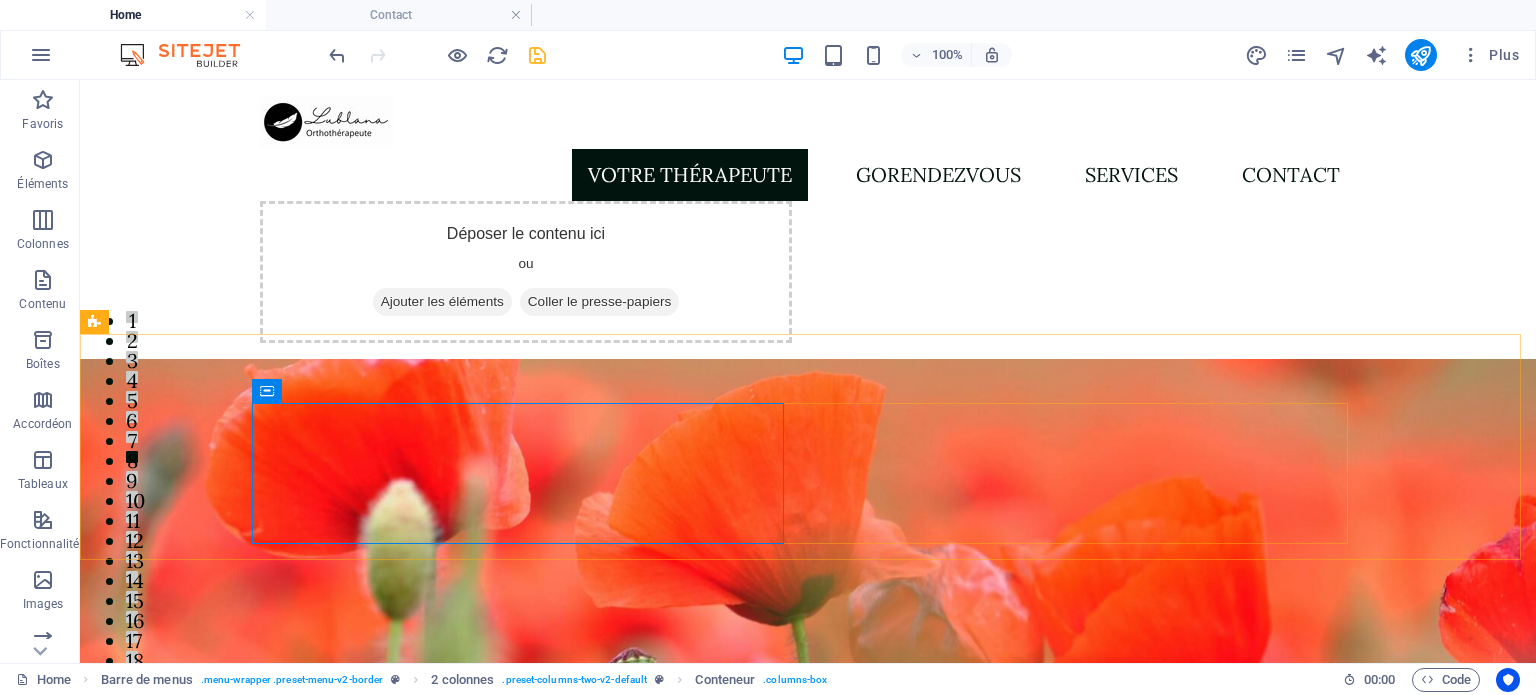 scroll, scrollTop: 0, scrollLeft: 0, axis: both 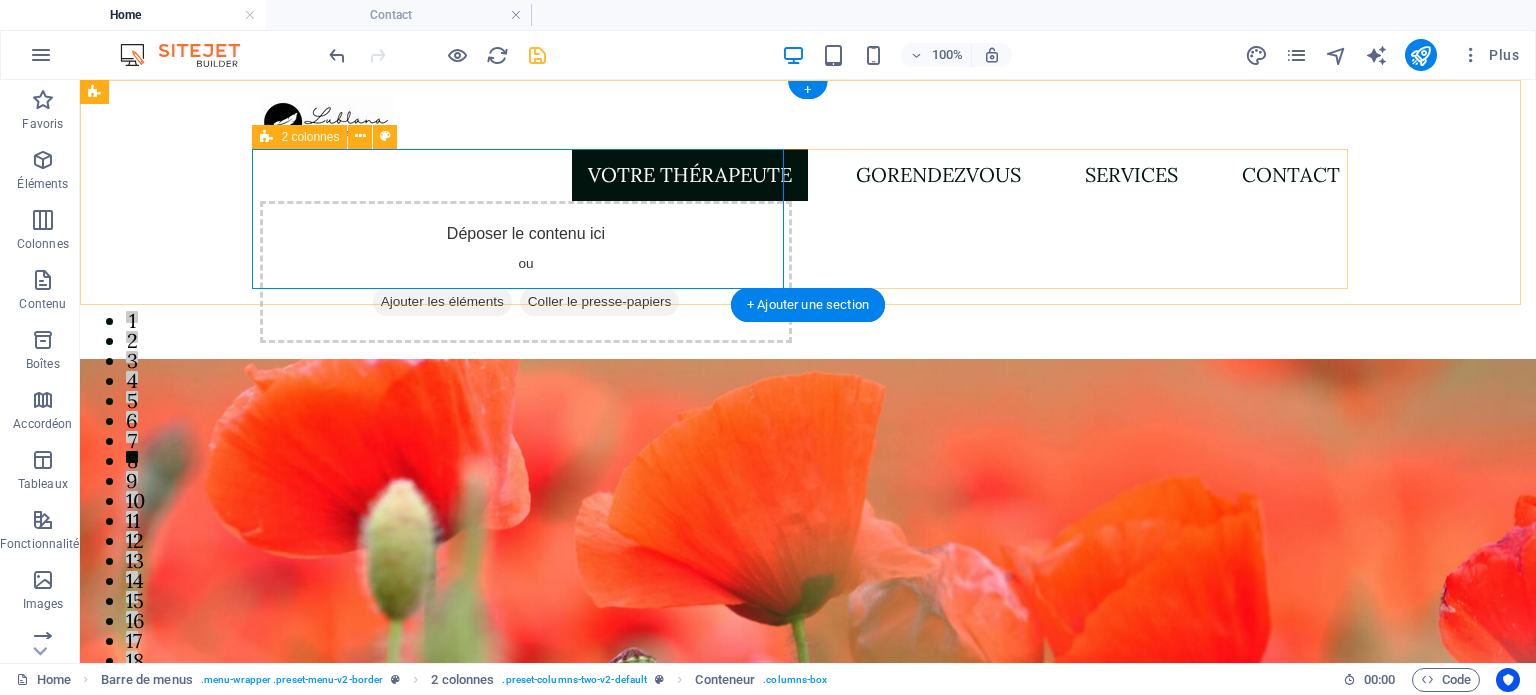 click on "Déposer le contenu ici ou  Ajouter les éléments  Coller le presse-papiers" at bounding box center [808, 272] 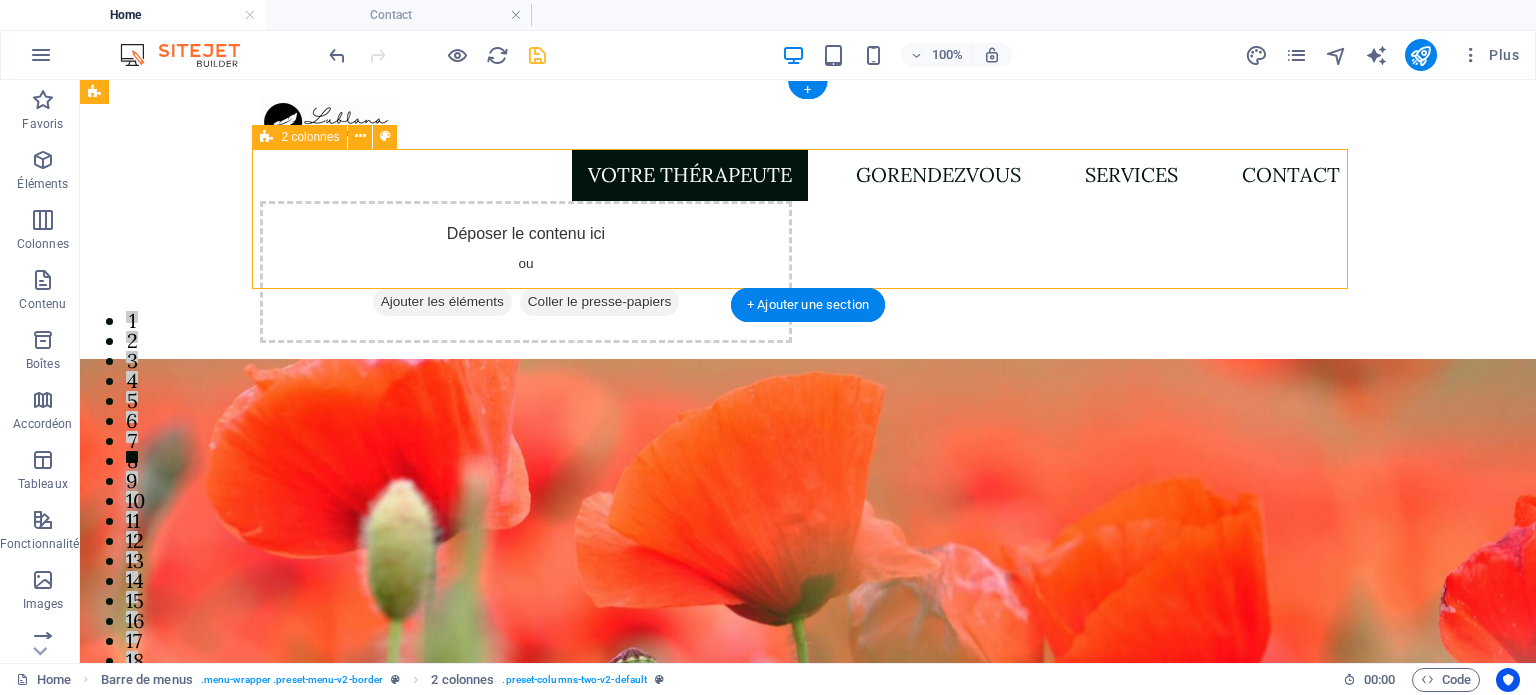 click on "Déposer le contenu ici ou  Ajouter les éléments  Coller le presse-papiers" at bounding box center (808, 272) 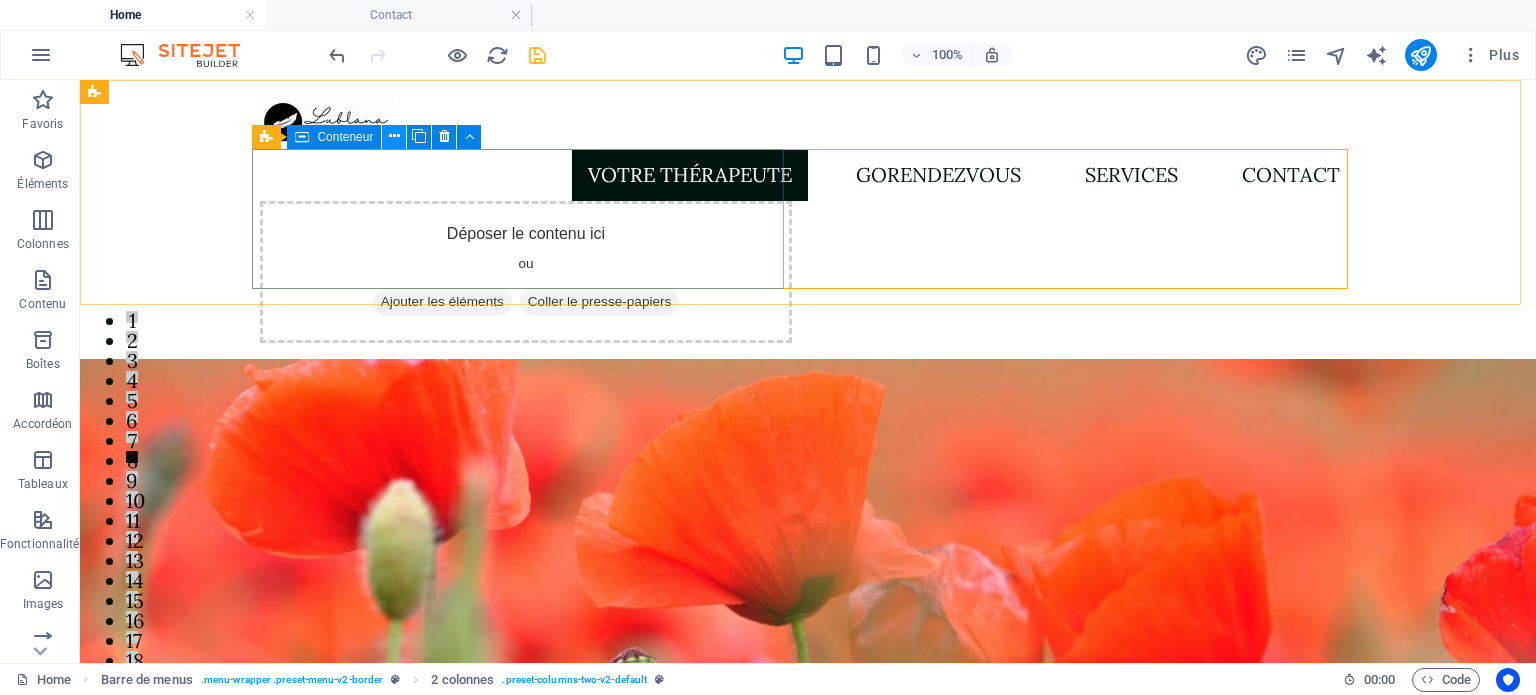 click at bounding box center (394, 136) 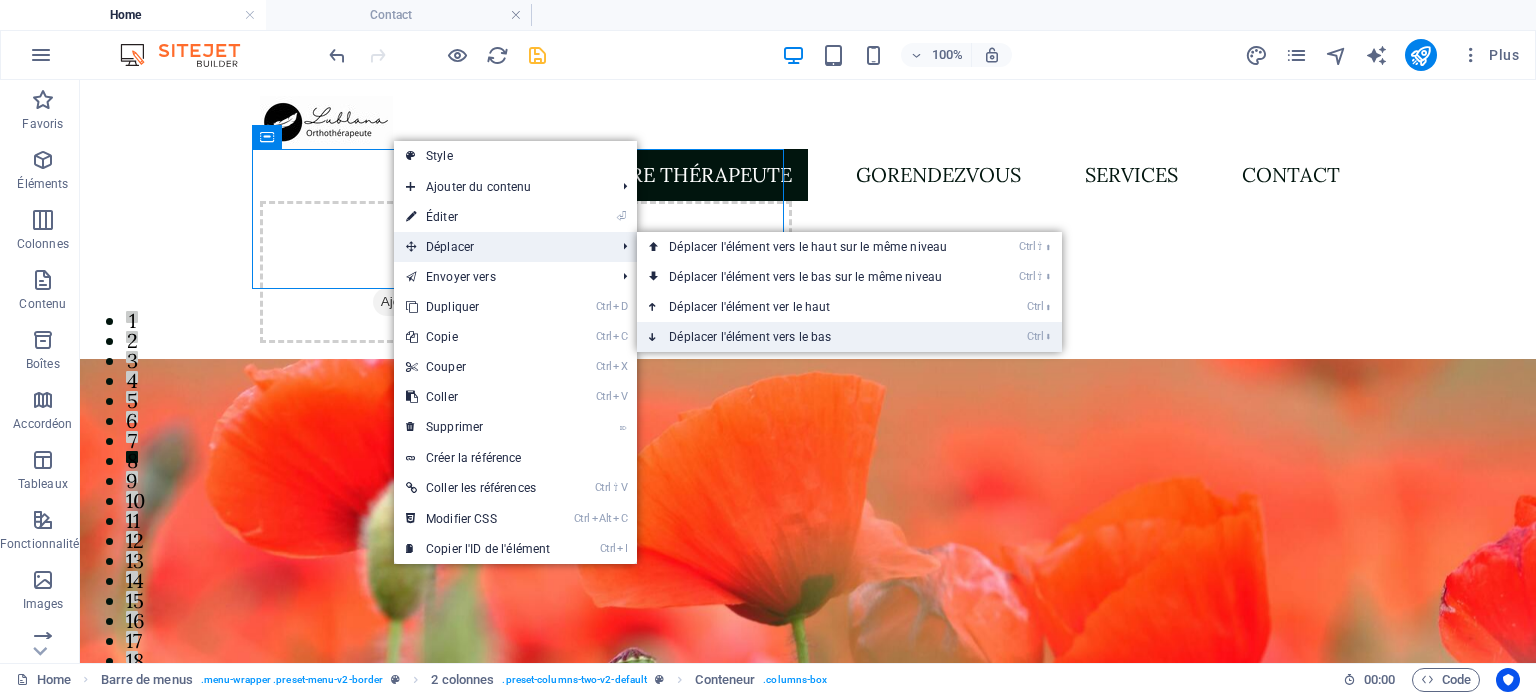 click on "Ctrl ⬇  Déplacer l'élément vers le bas" at bounding box center [812, 337] 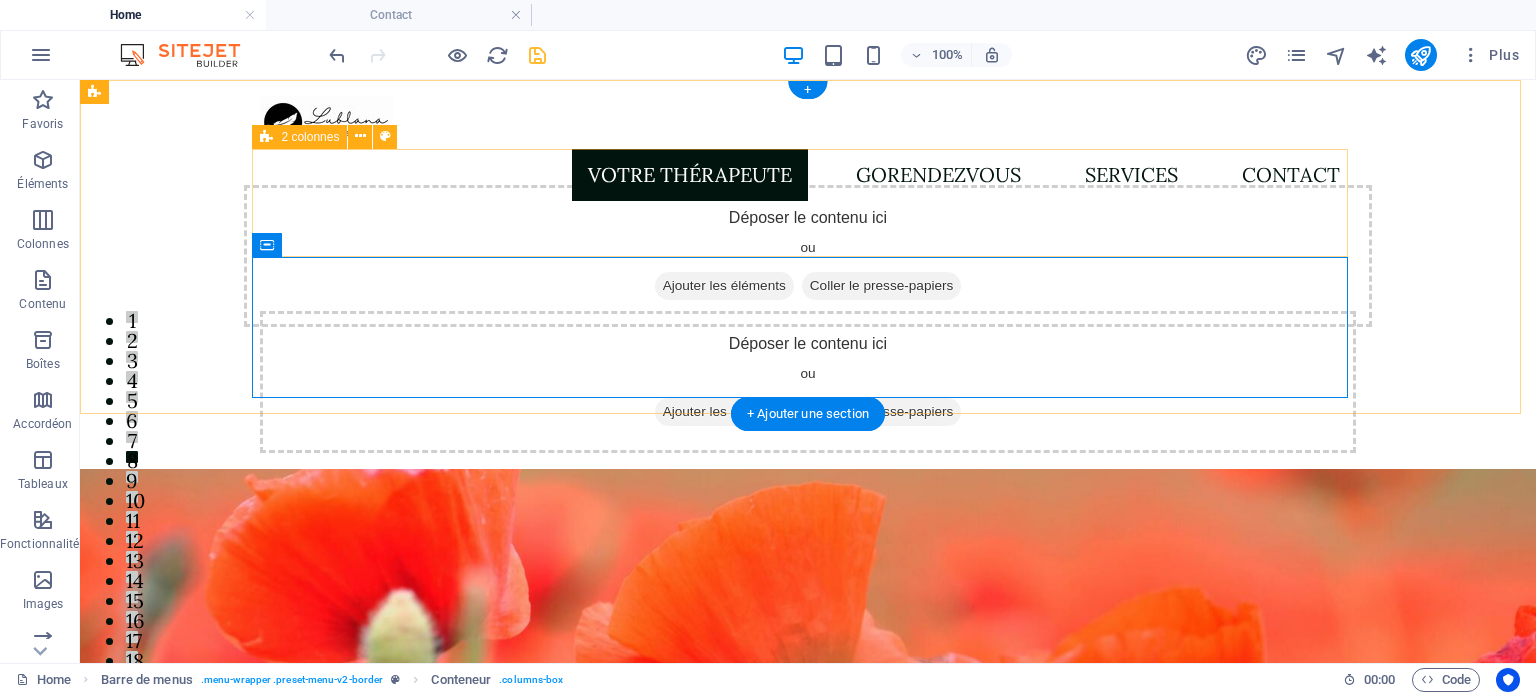 click on "Coller le presse-papiers" at bounding box center [882, 286] 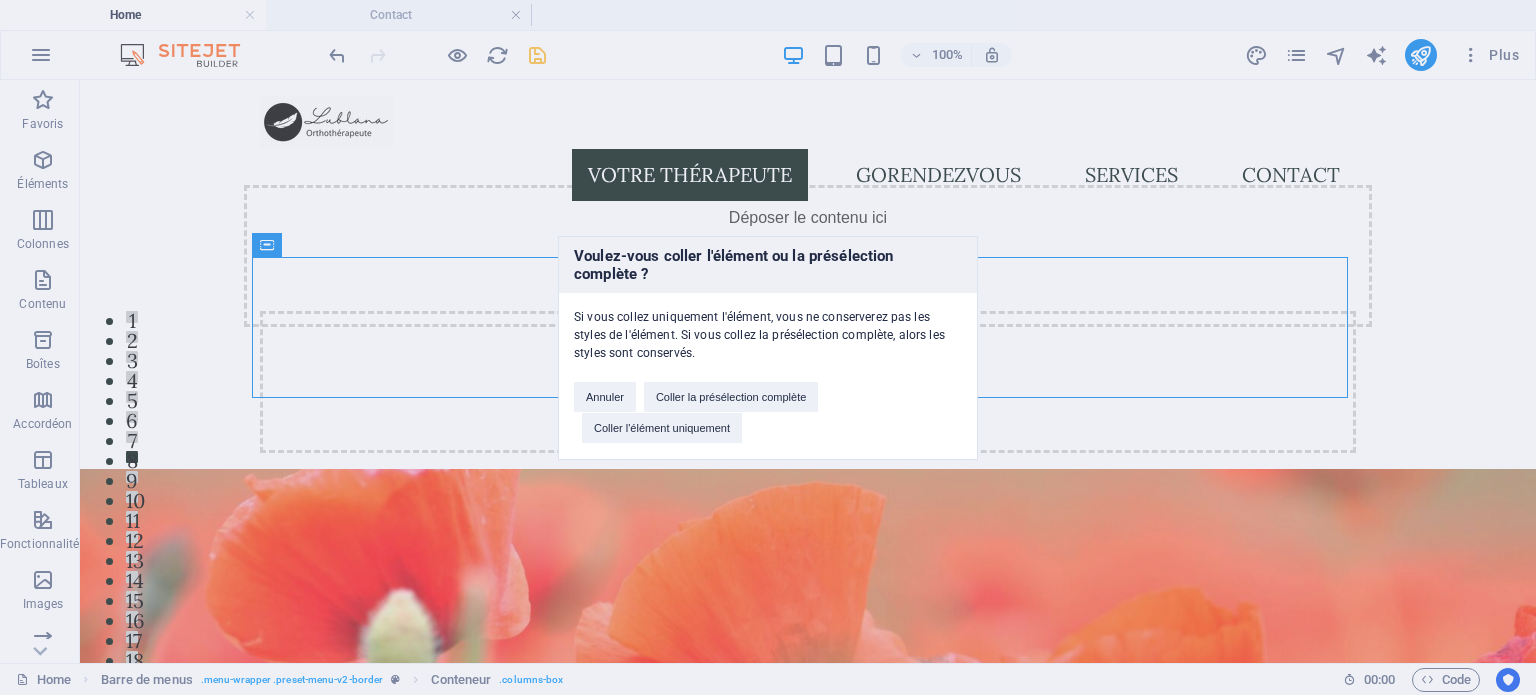 click on "Voulez-vous coller l'élément ou la présélection complète ? Si vous collez uniquement l'élément, vous ne conserverez pas les styles de l'élément. Si vous collez la présélection complète, alors les styles sont conservés. Annuler Coller la présélection complète Coller l'élément uniquement" at bounding box center [768, 347] 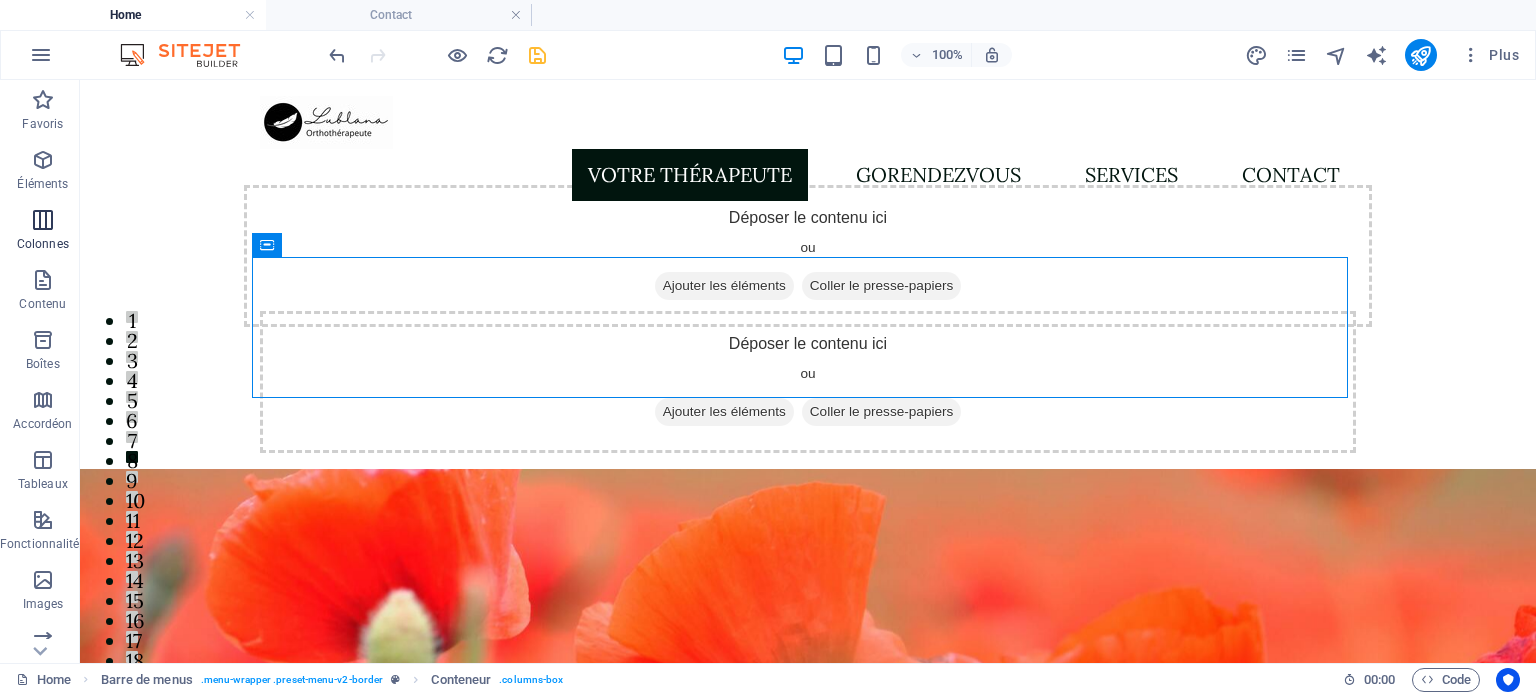 click at bounding box center [43, 220] 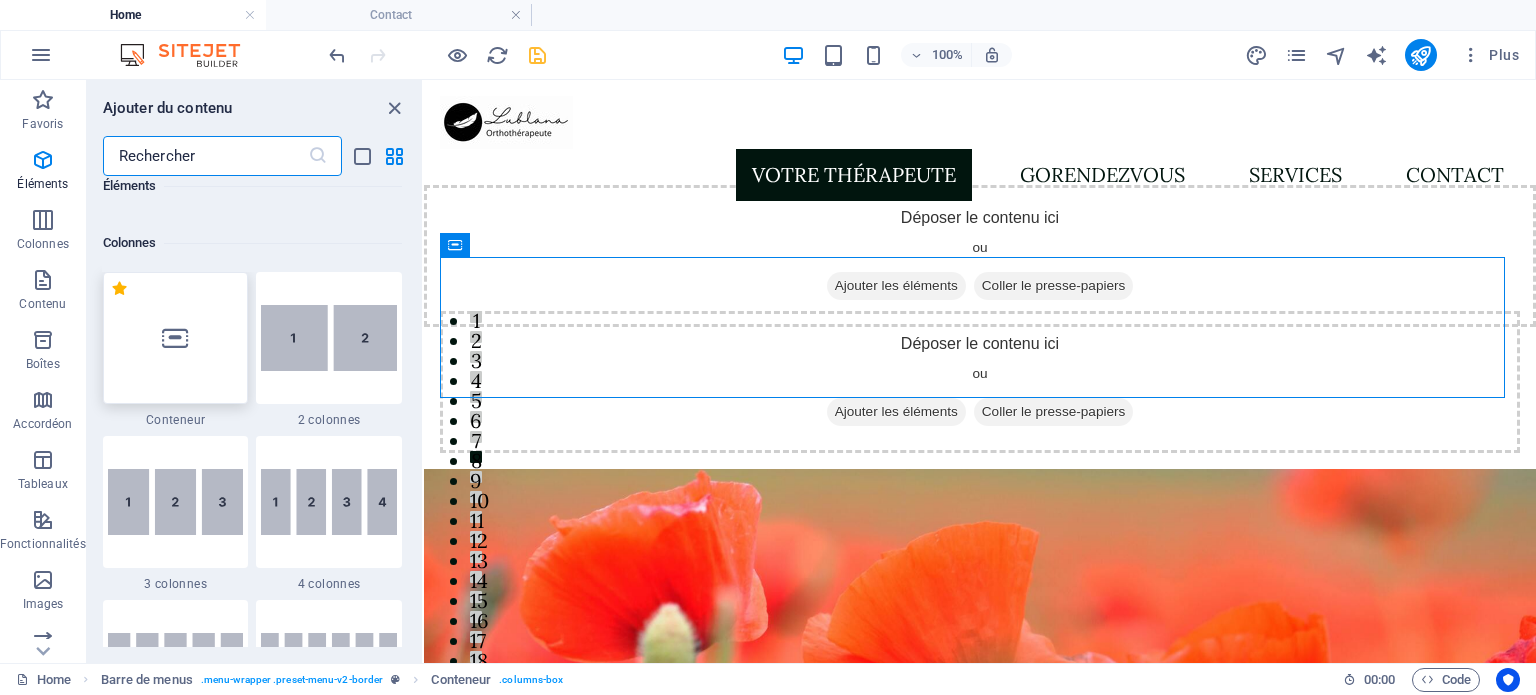 scroll, scrollTop: 990, scrollLeft: 0, axis: vertical 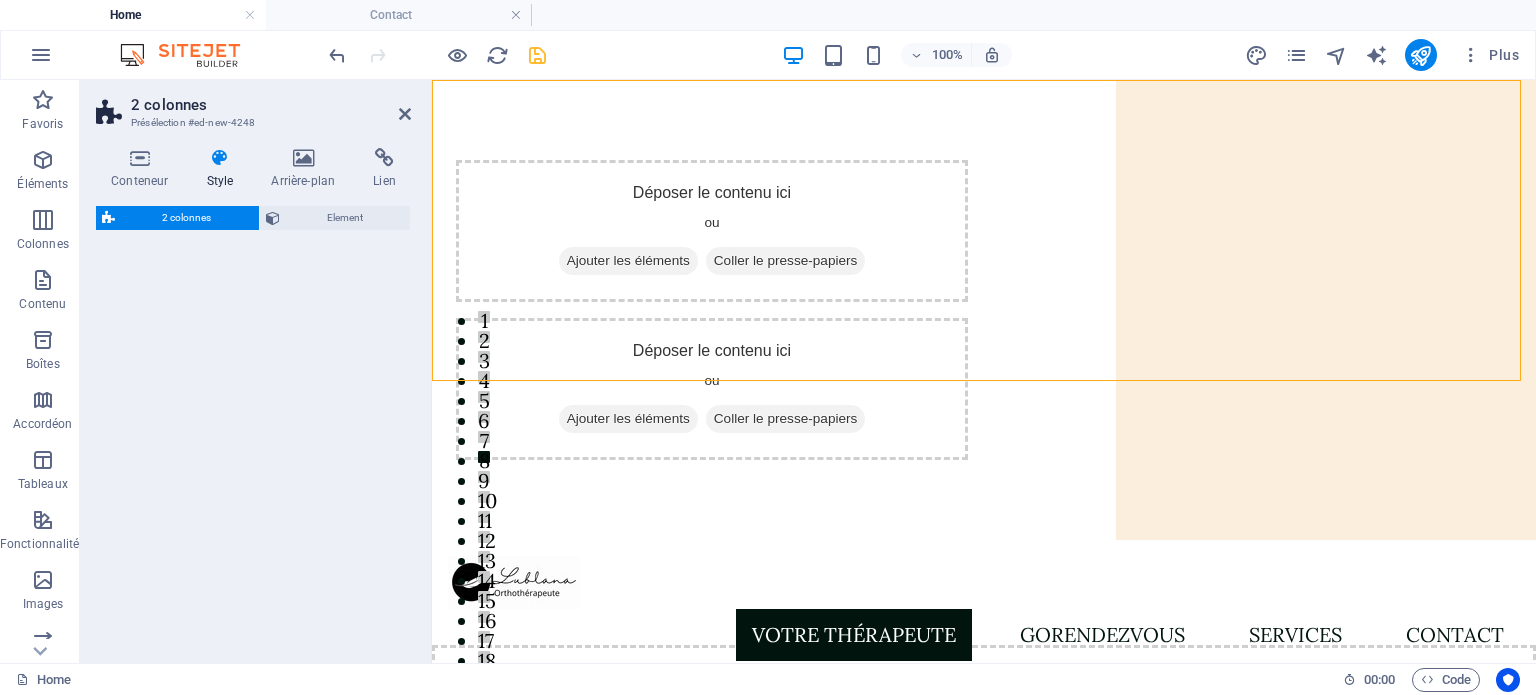 select on "rem" 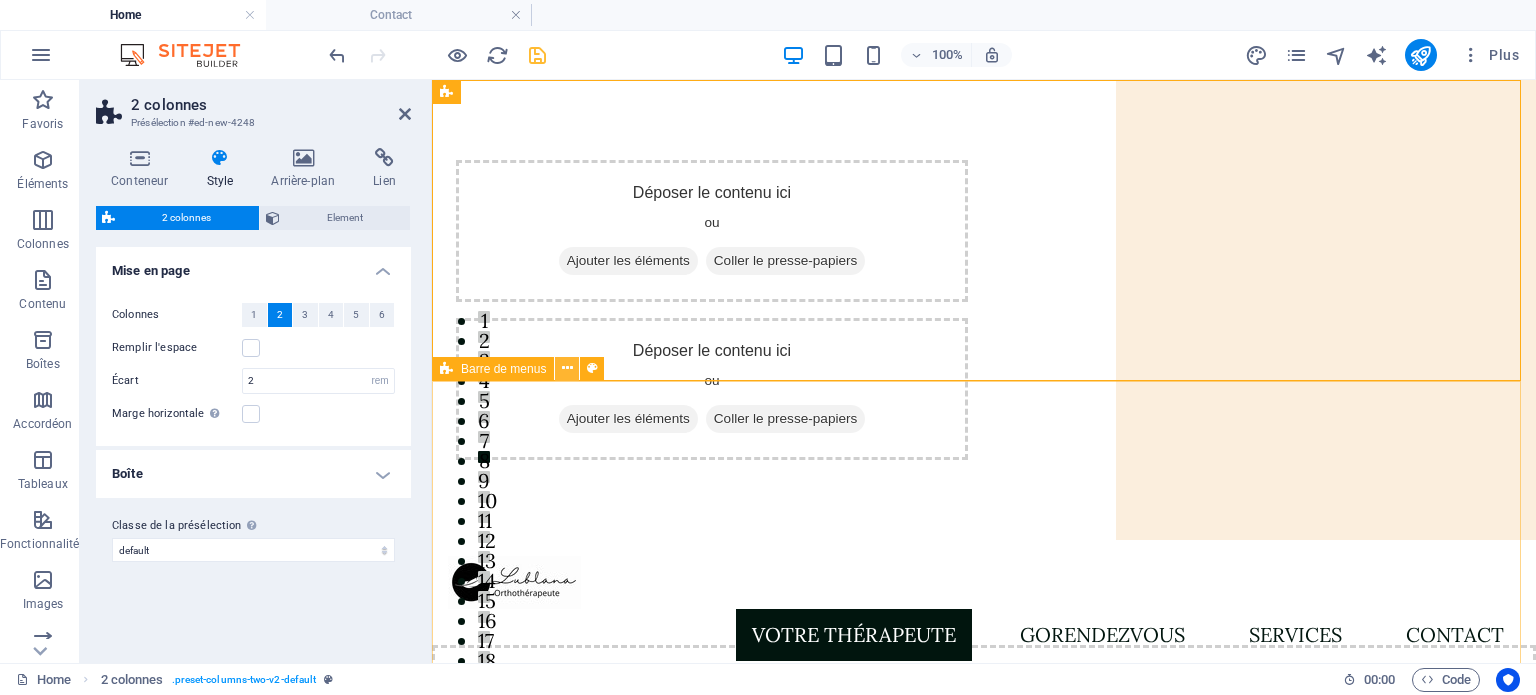 click at bounding box center [567, 368] 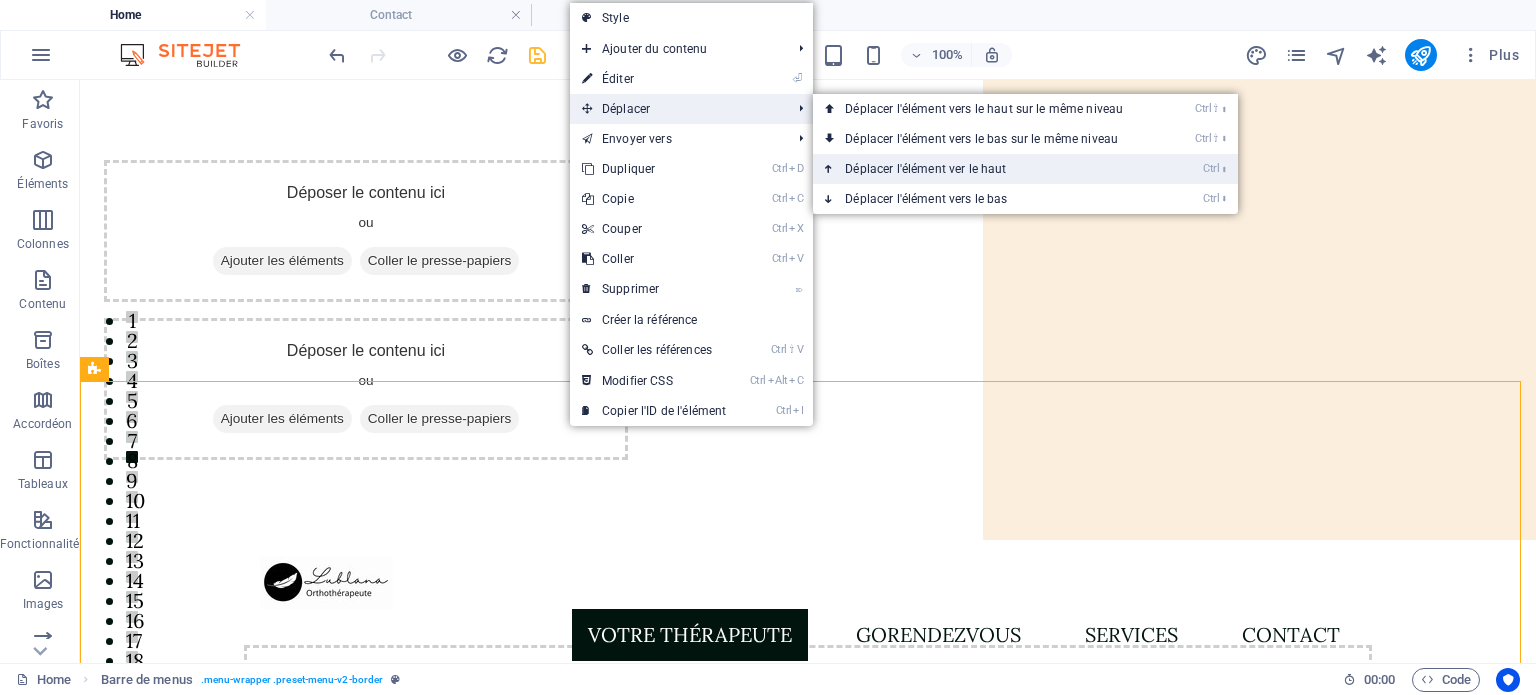 click on "Ctrl ⬆  Déplacer l'élément ver le haut" at bounding box center [988, 169] 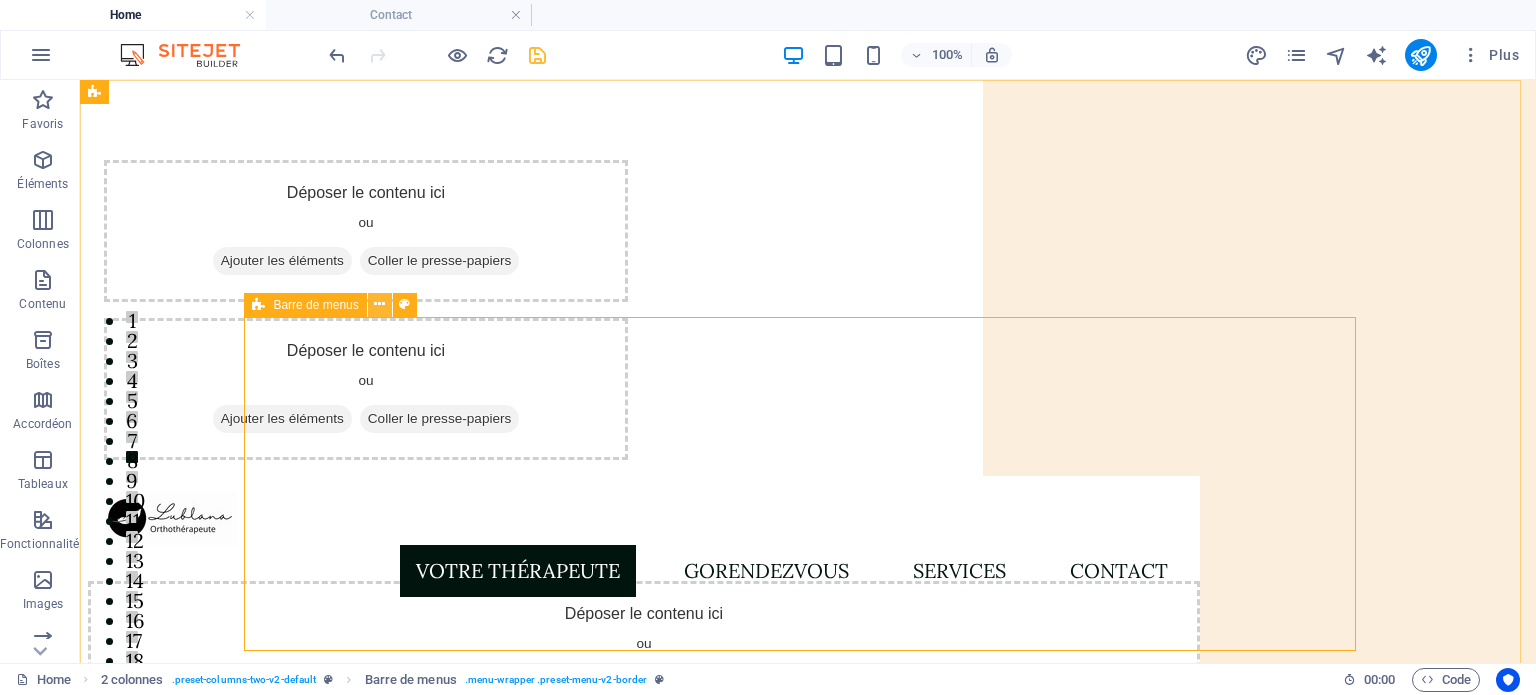click at bounding box center (379, 304) 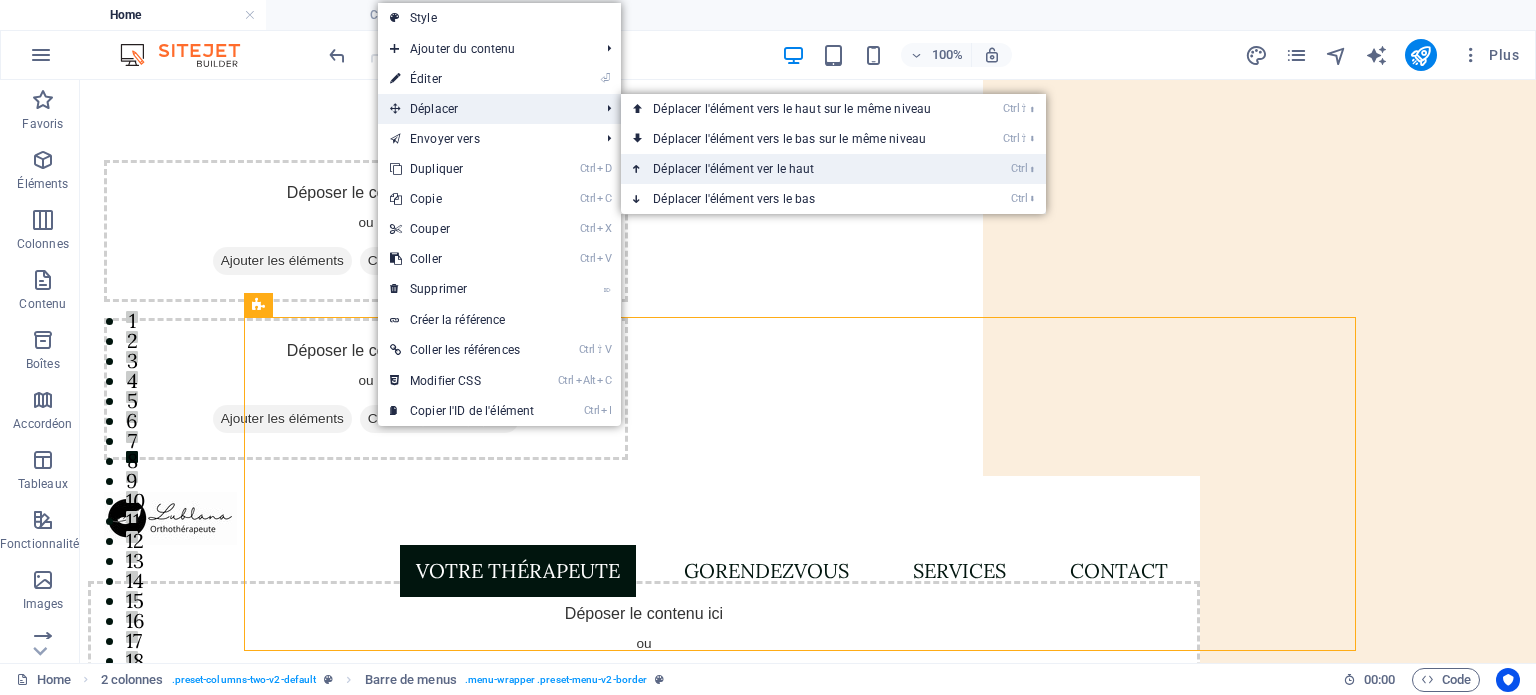 click on "Ctrl ⬆  Déplacer l'élément ver le haut" at bounding box center [796, 169] 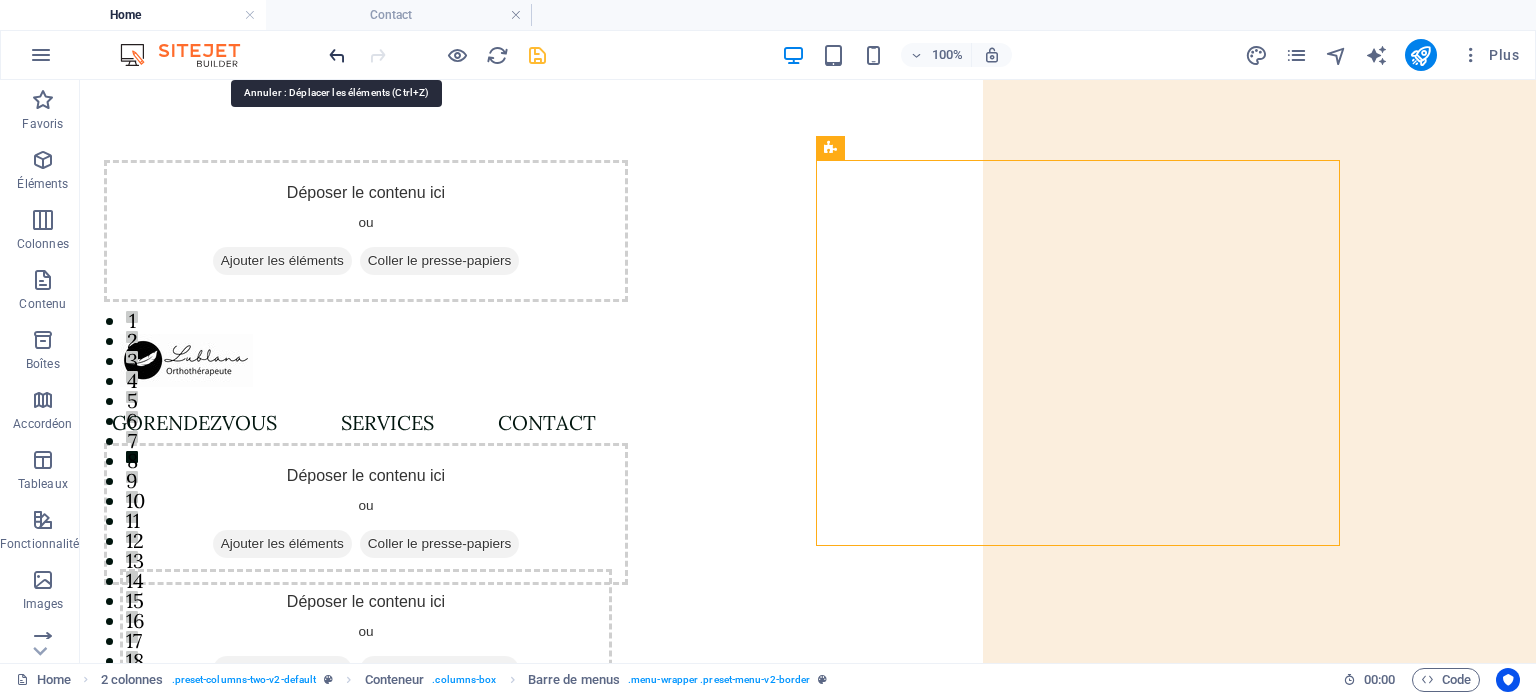 click at bounding box center (337, 55) 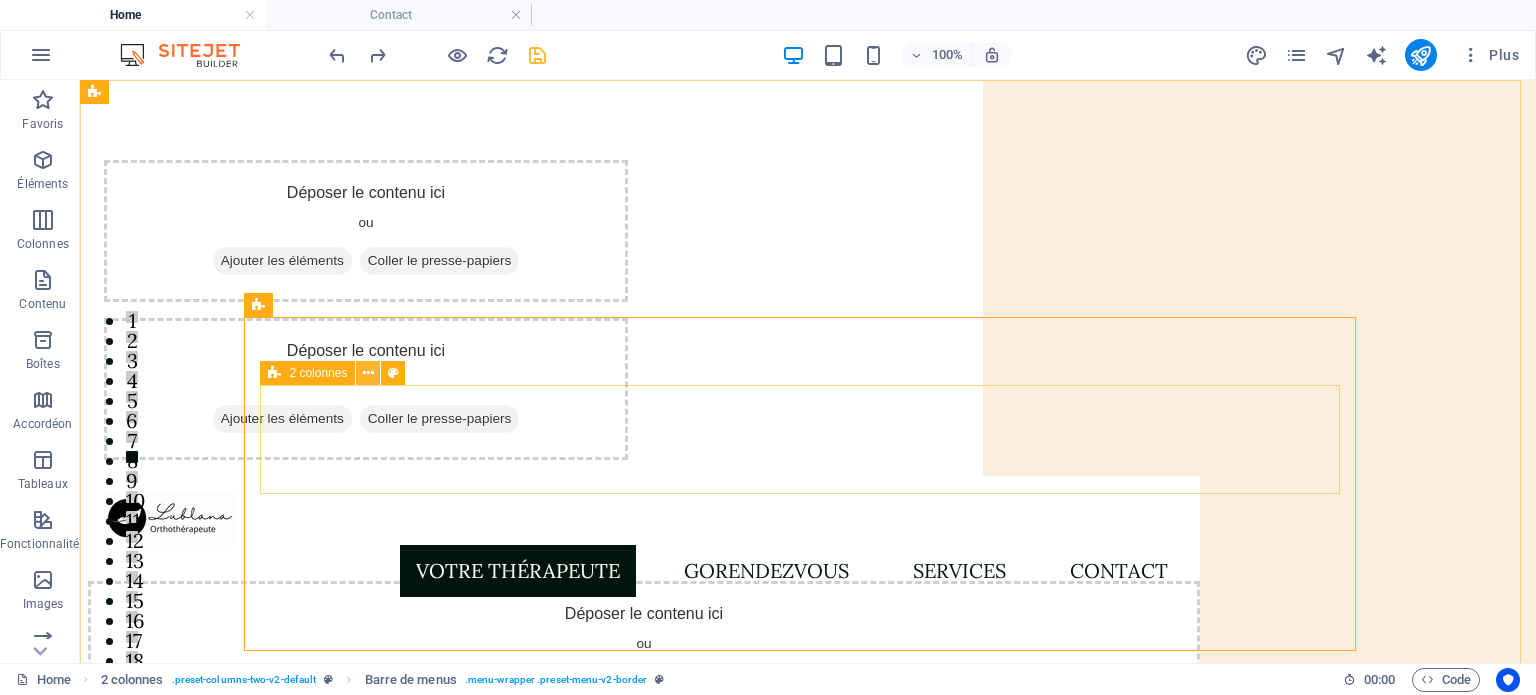 click at bounding box center [368, 373] 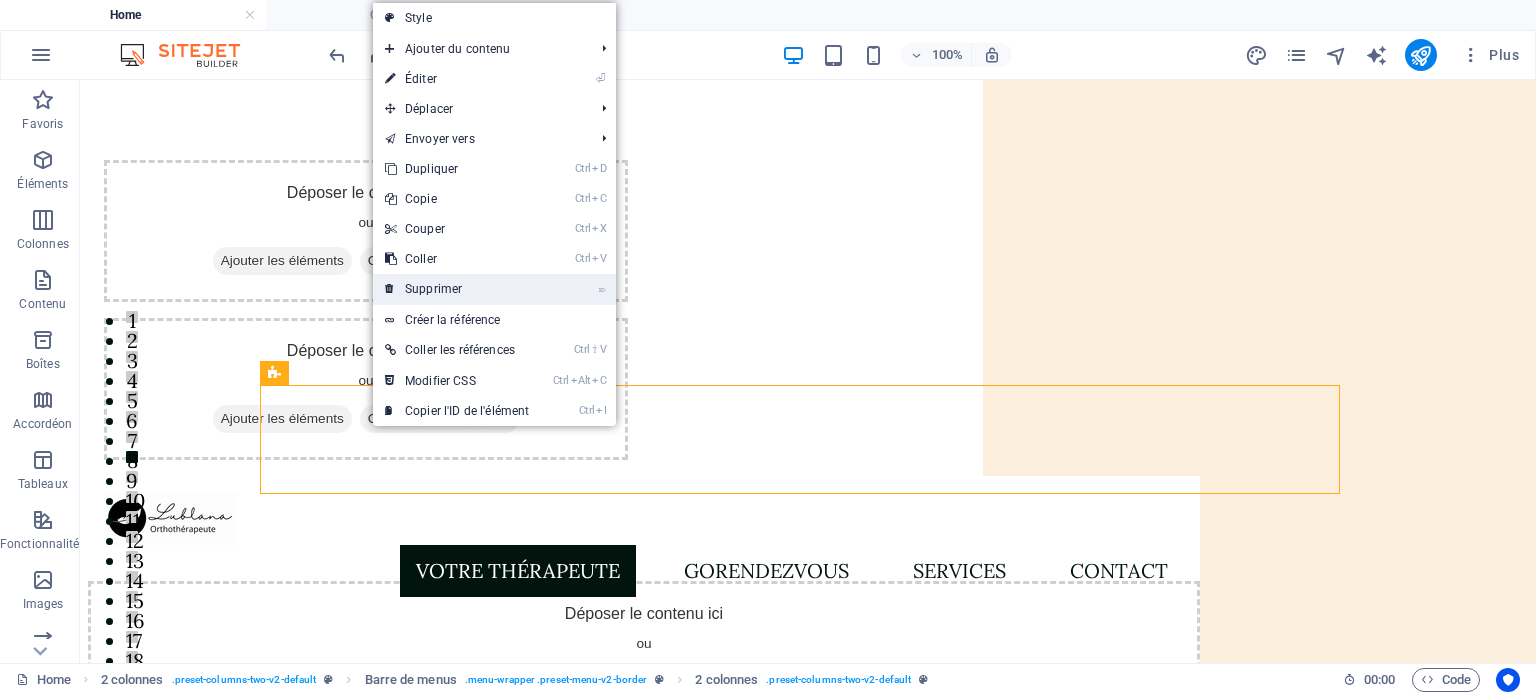 click on "⌦  Supprimer" at bounding box center (457, 289) 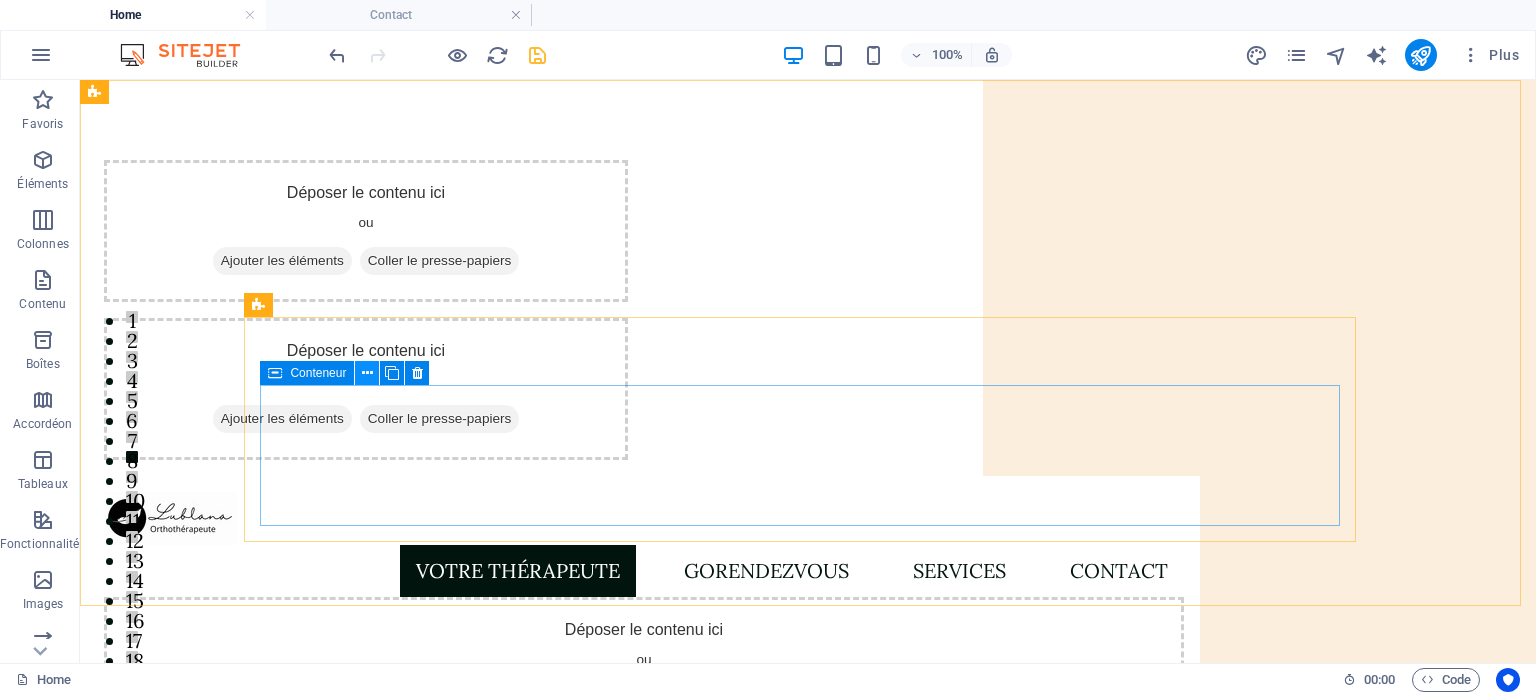 click at bounding box center (367, 373) 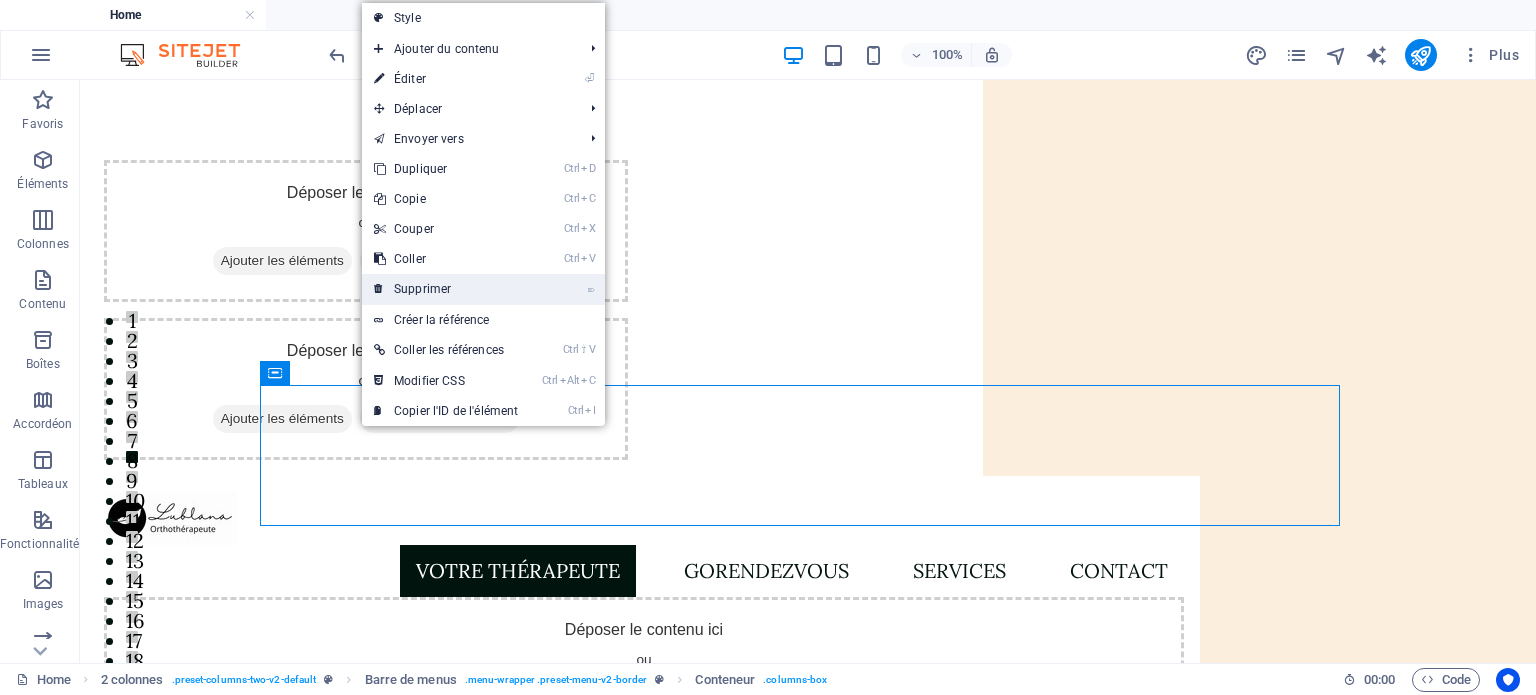 click on "⌦  Supprimer" at bounding box center [446, 289] 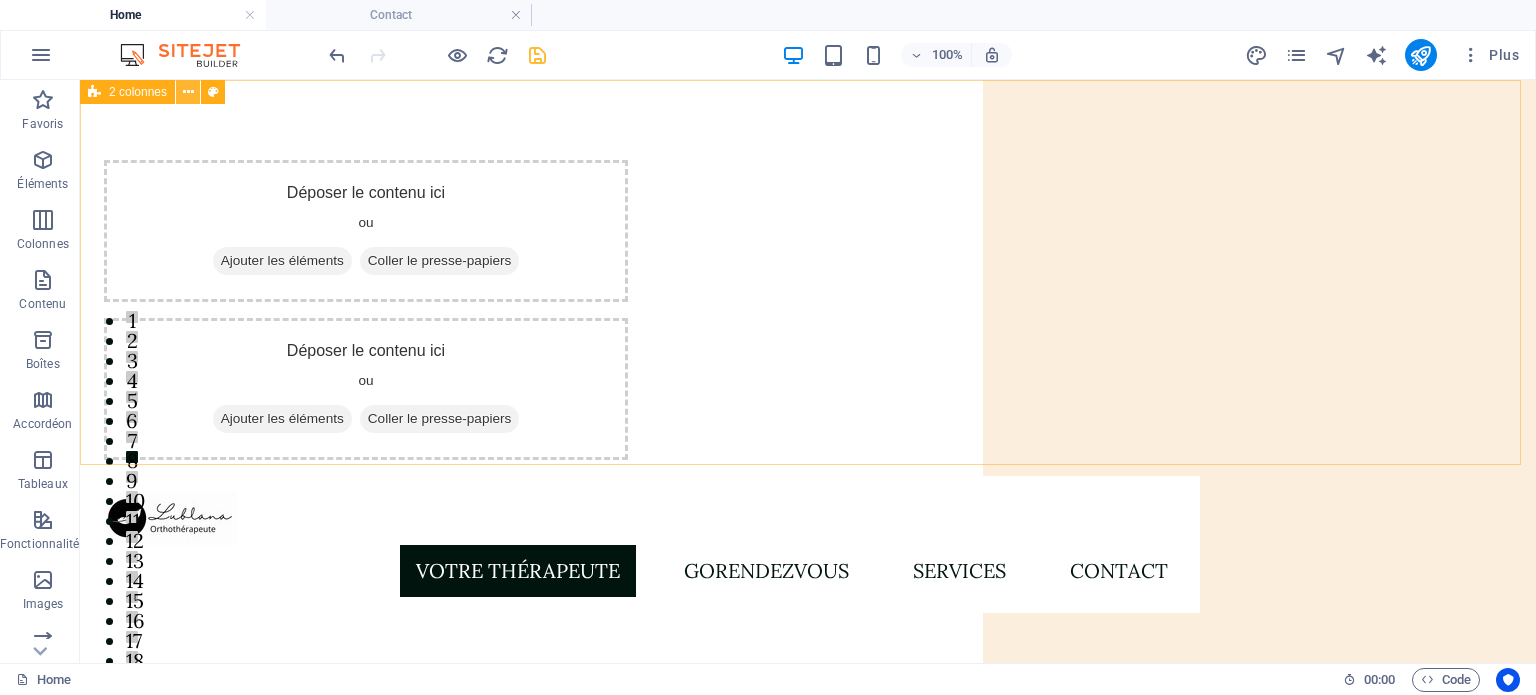 click at bounding box center (188, 92) 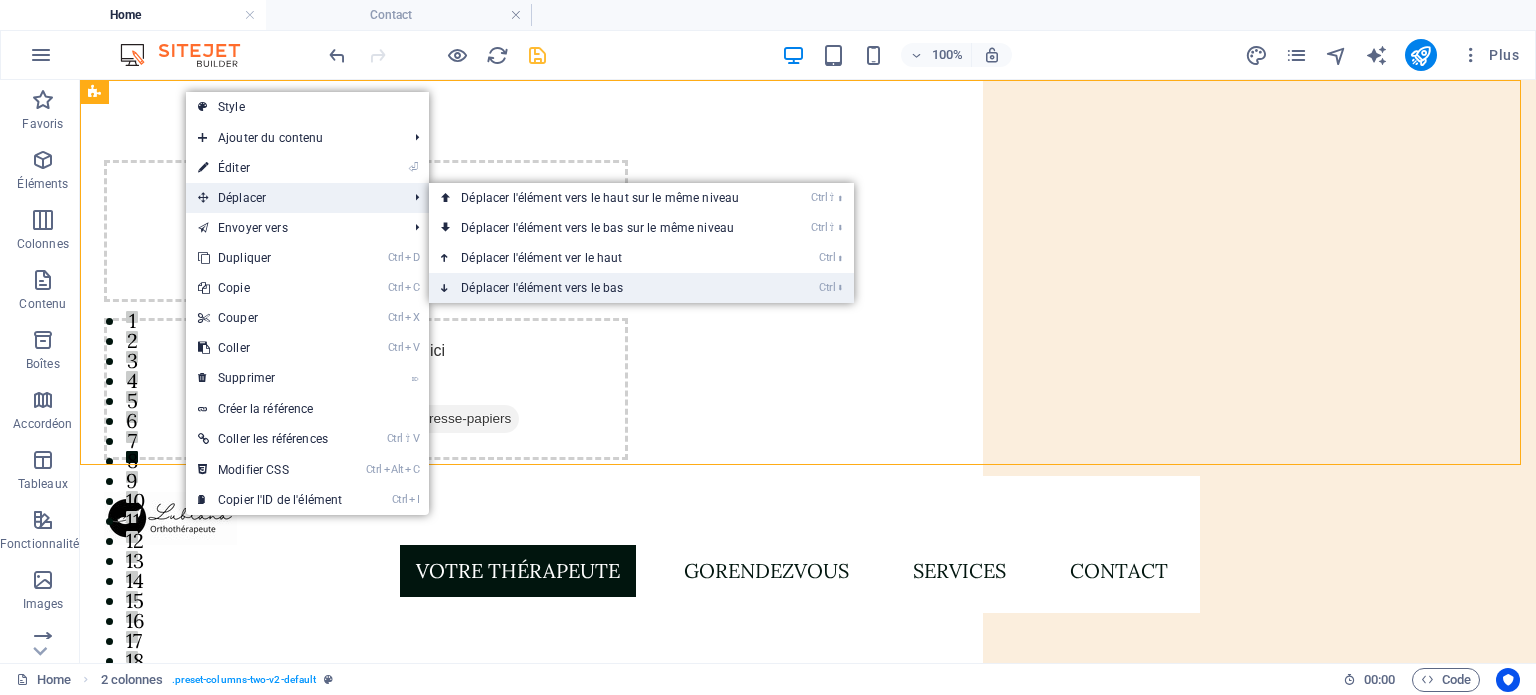 click on "Ctrl ⬇  Déplacer l'élément vers le bas" at bounding box center (604, 288) 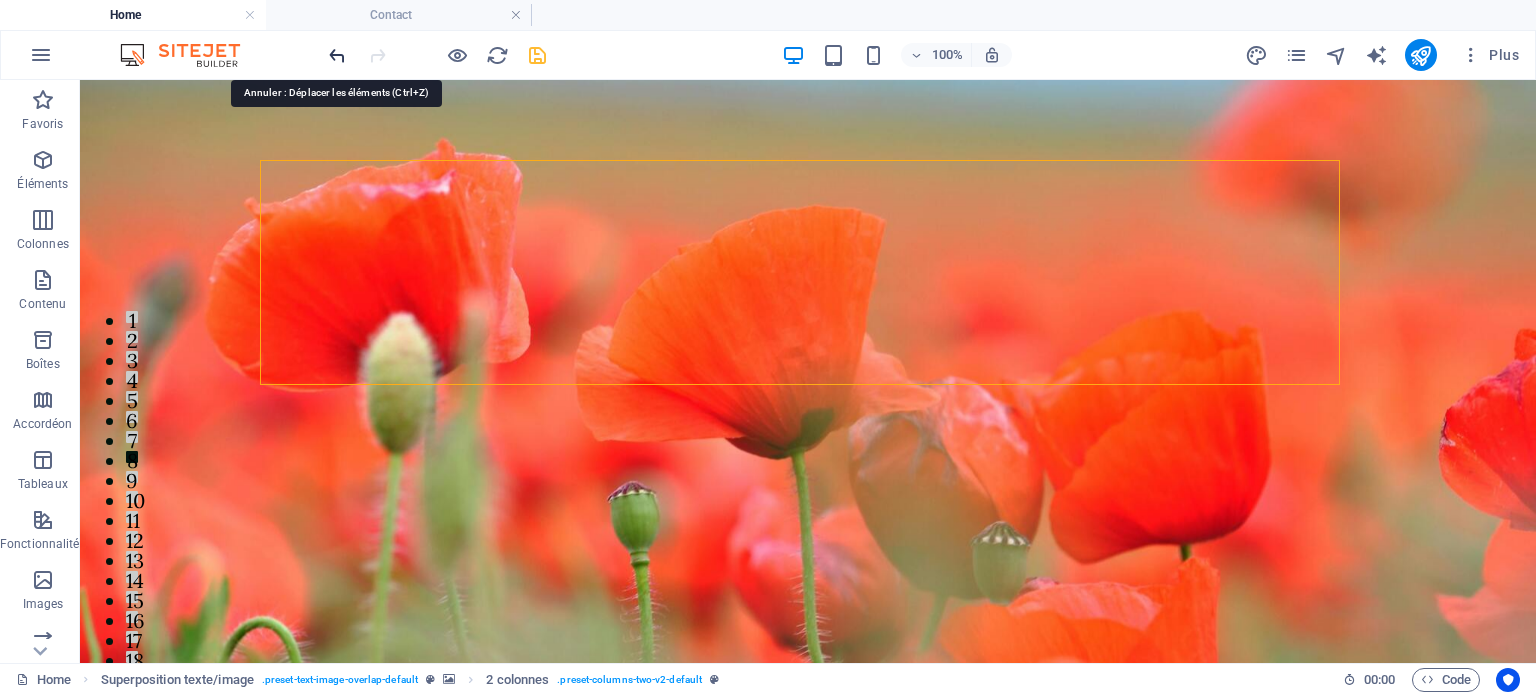 click at bounding box center [337, 55] 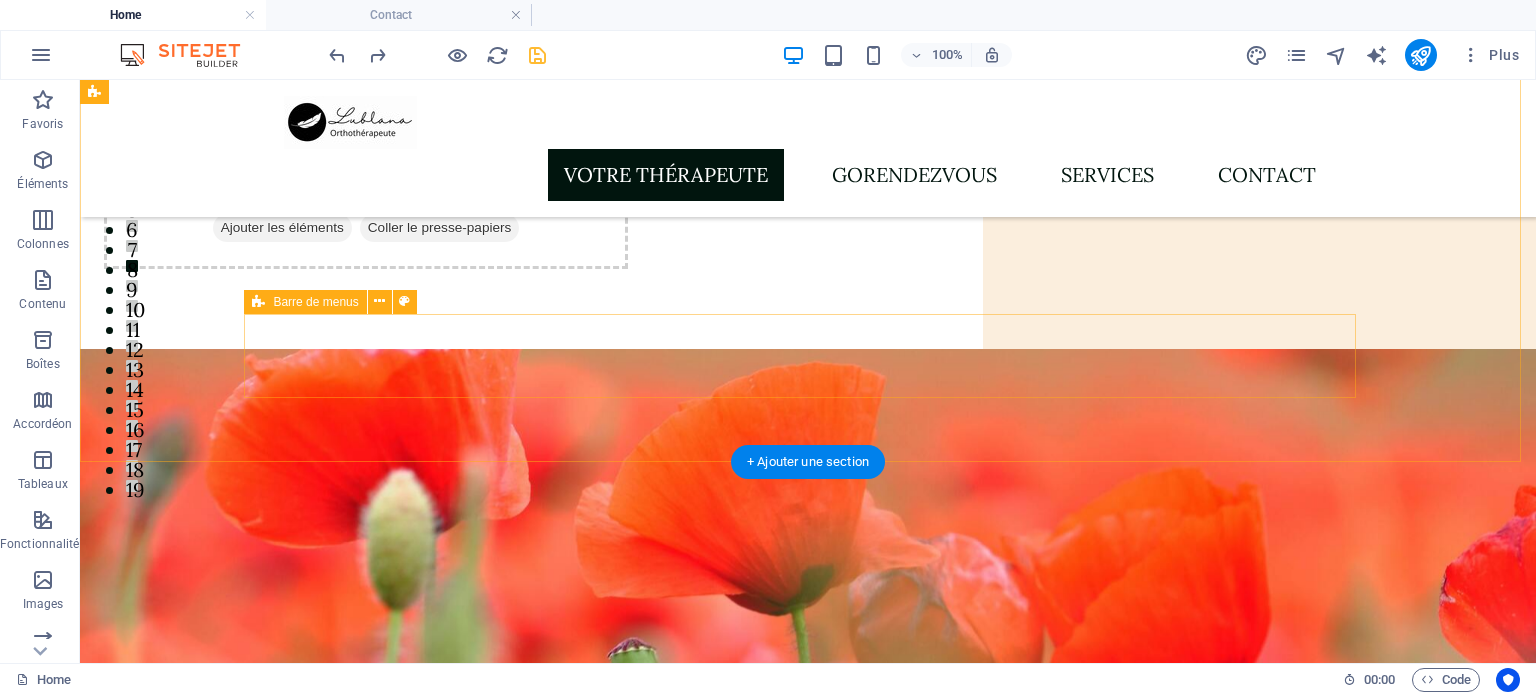 scroll, scrollTop: 0, scrollLeft: 0, axis: both 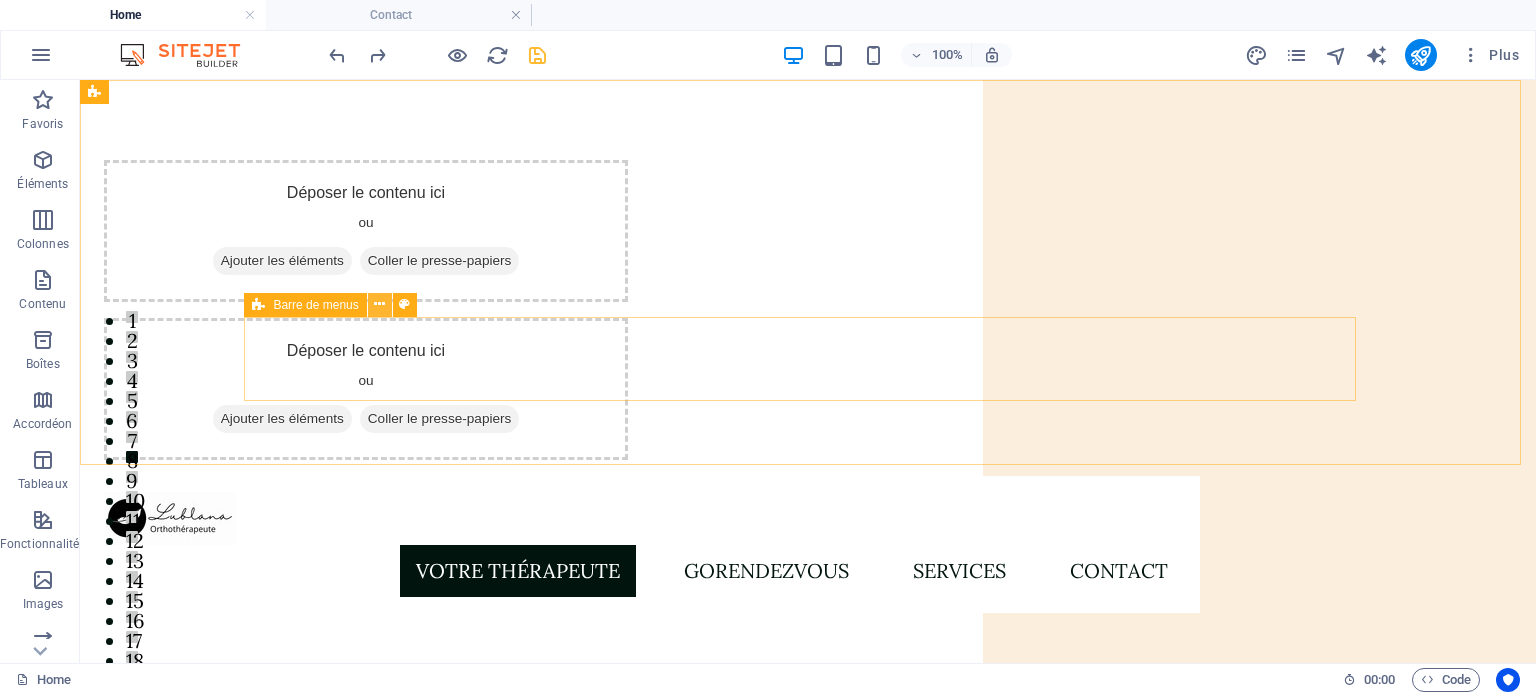 click at bounding box center [379, 304] 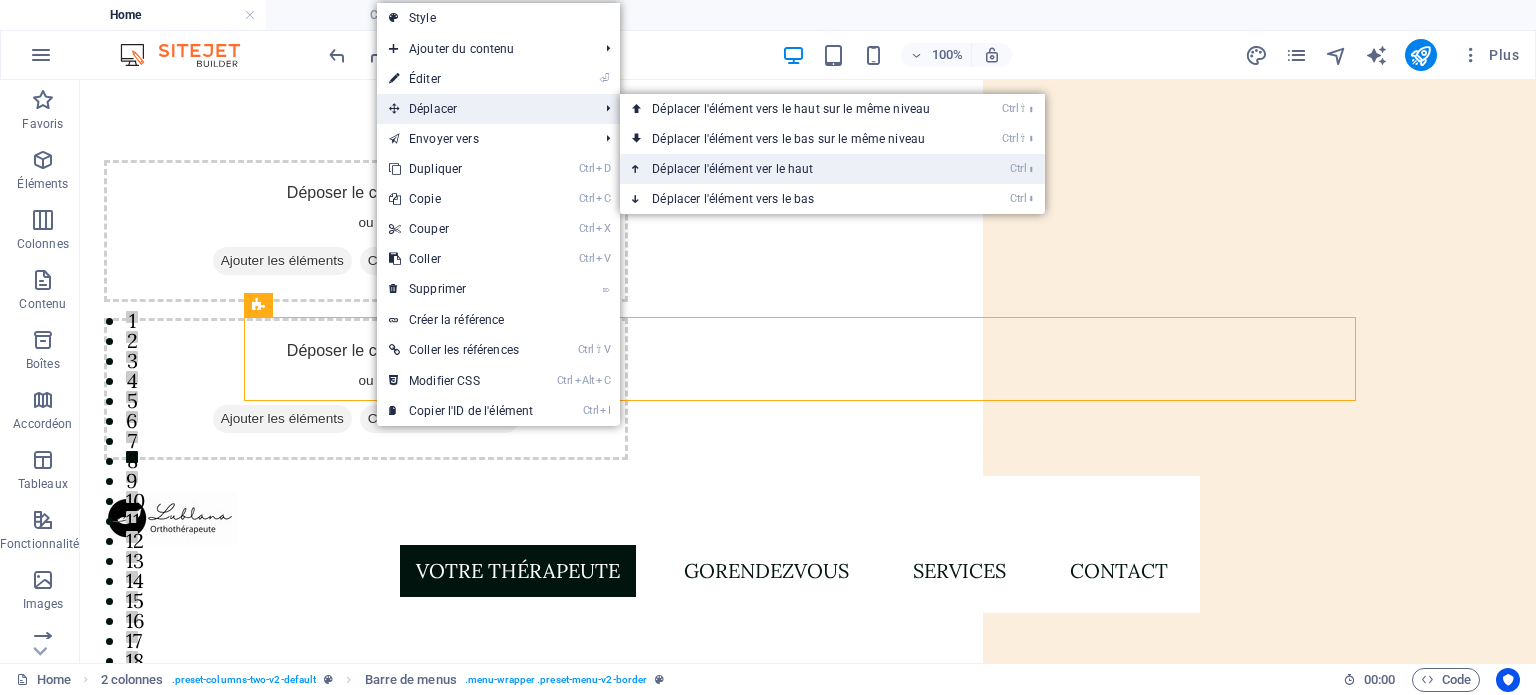 click on "Ctrl ⬆  Déplacer l'élément ver le haut" at bounding box center (795, 169) 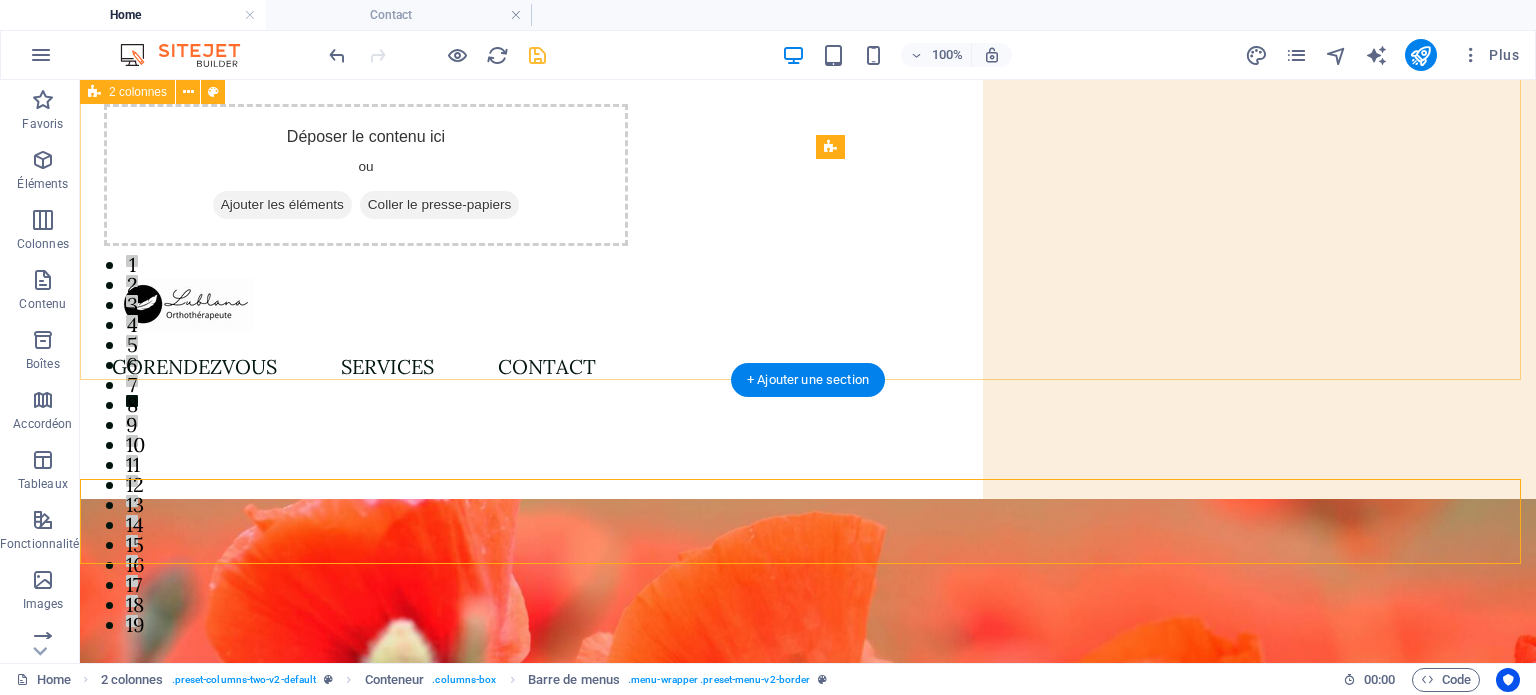 scroll, scrollTop: 0, scrollLeft: 0, axis: both 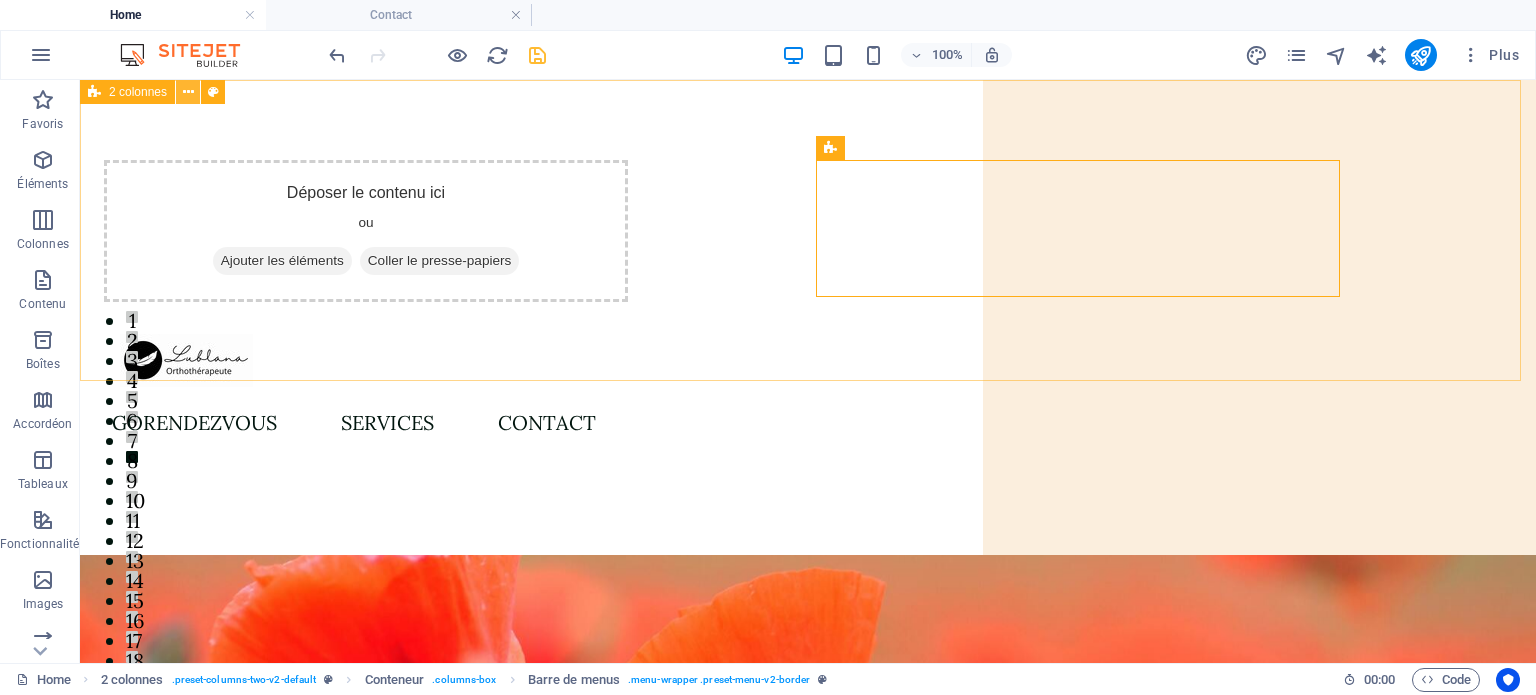 click at bounding box center (188, 92) 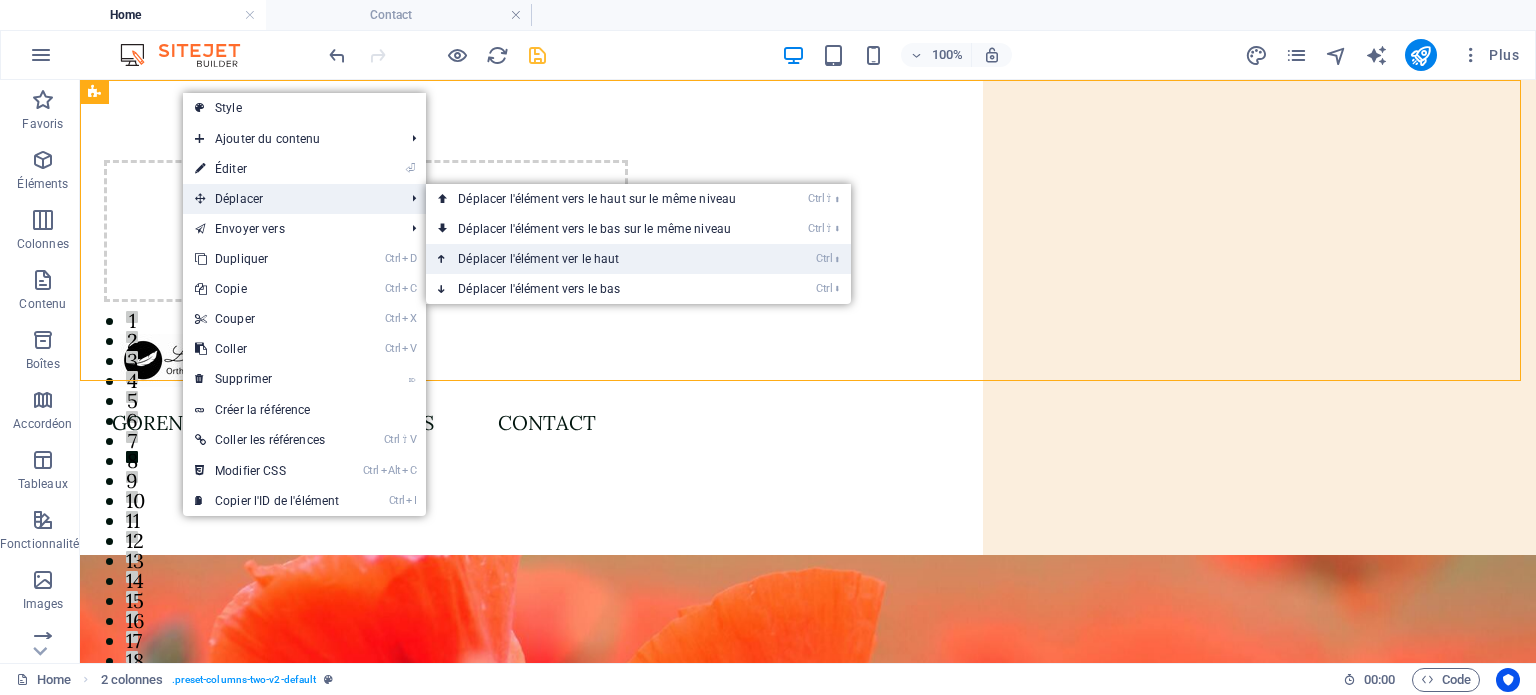 click on "Ctrl ⬆  Déplacer l'élément ver le haut" at bounding box center [601, 259] 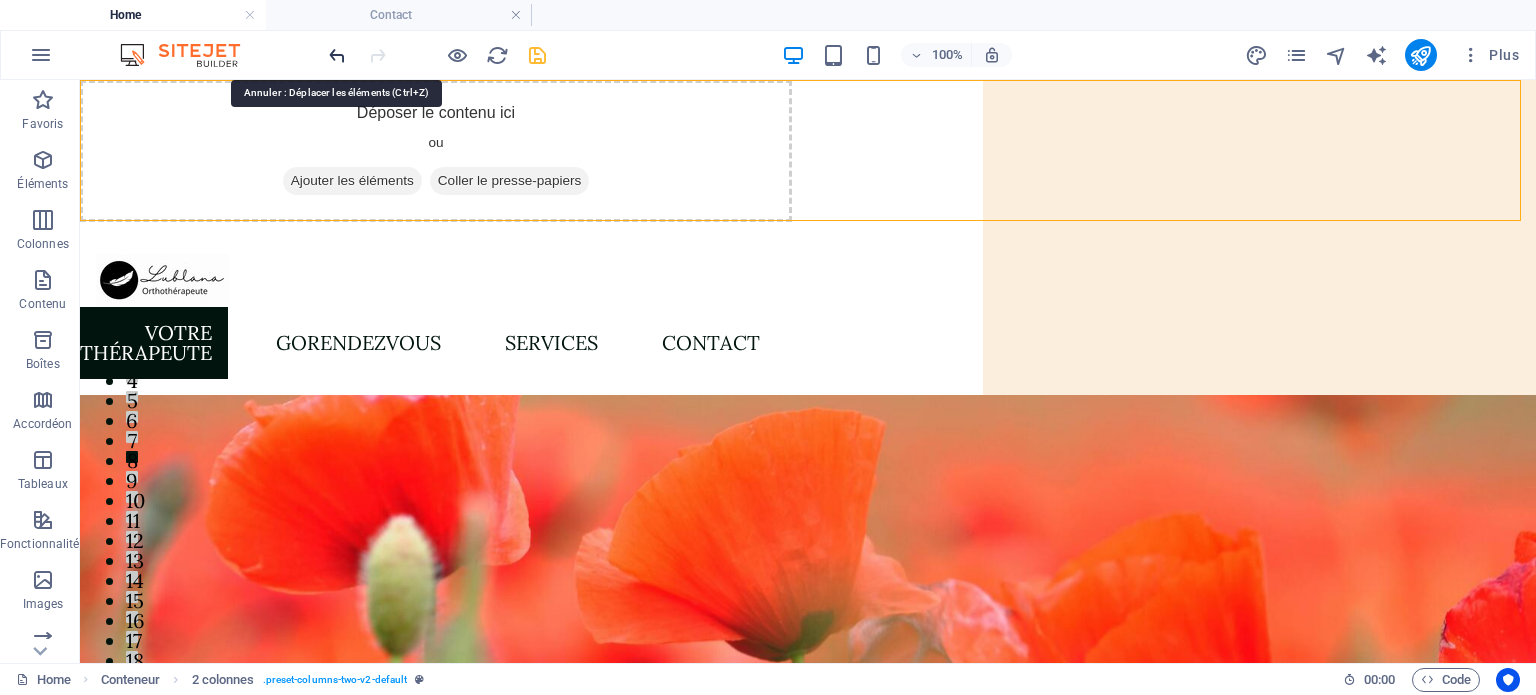 click at bounding box center [337, 55] 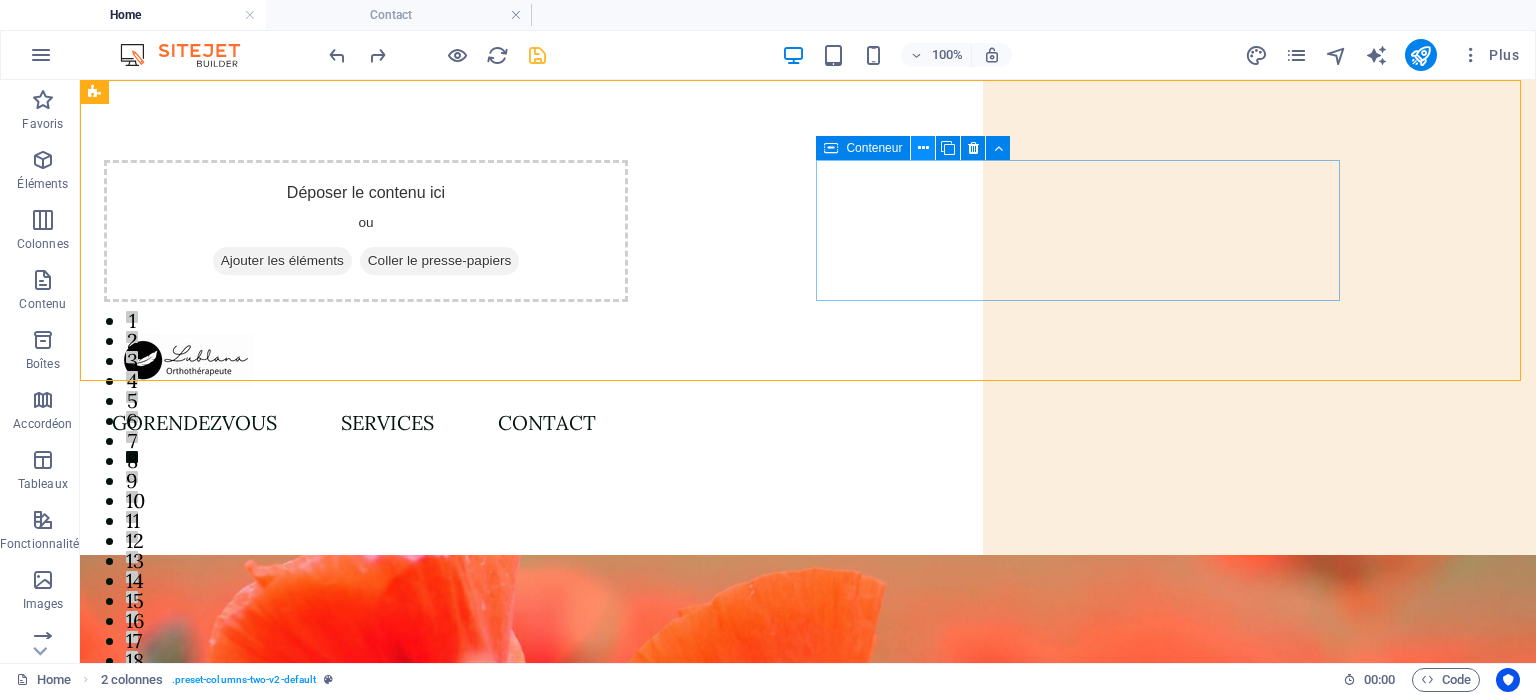 click at bounding box center (923, 148) 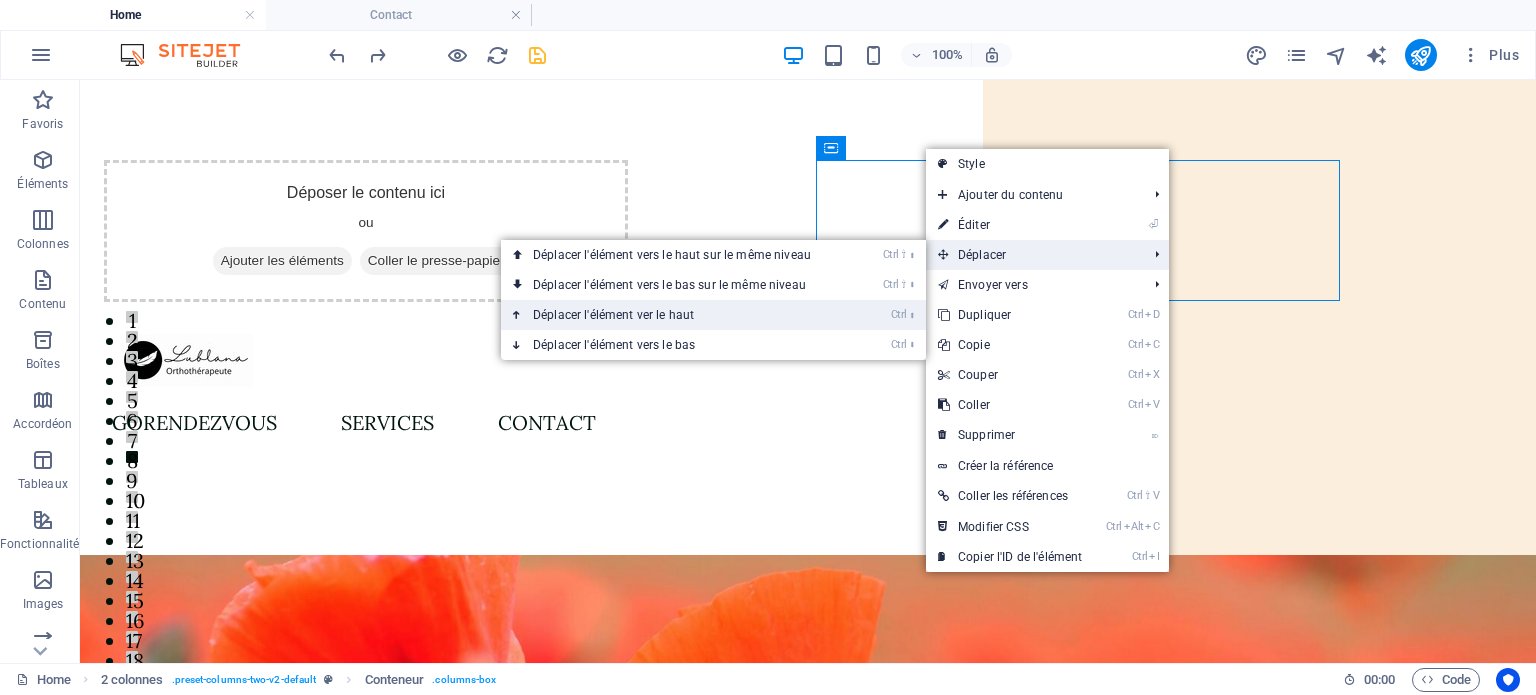 click on "Ctrl ⬆  Déplacer l'élément ver le haut" at bounding box center (676, 315) 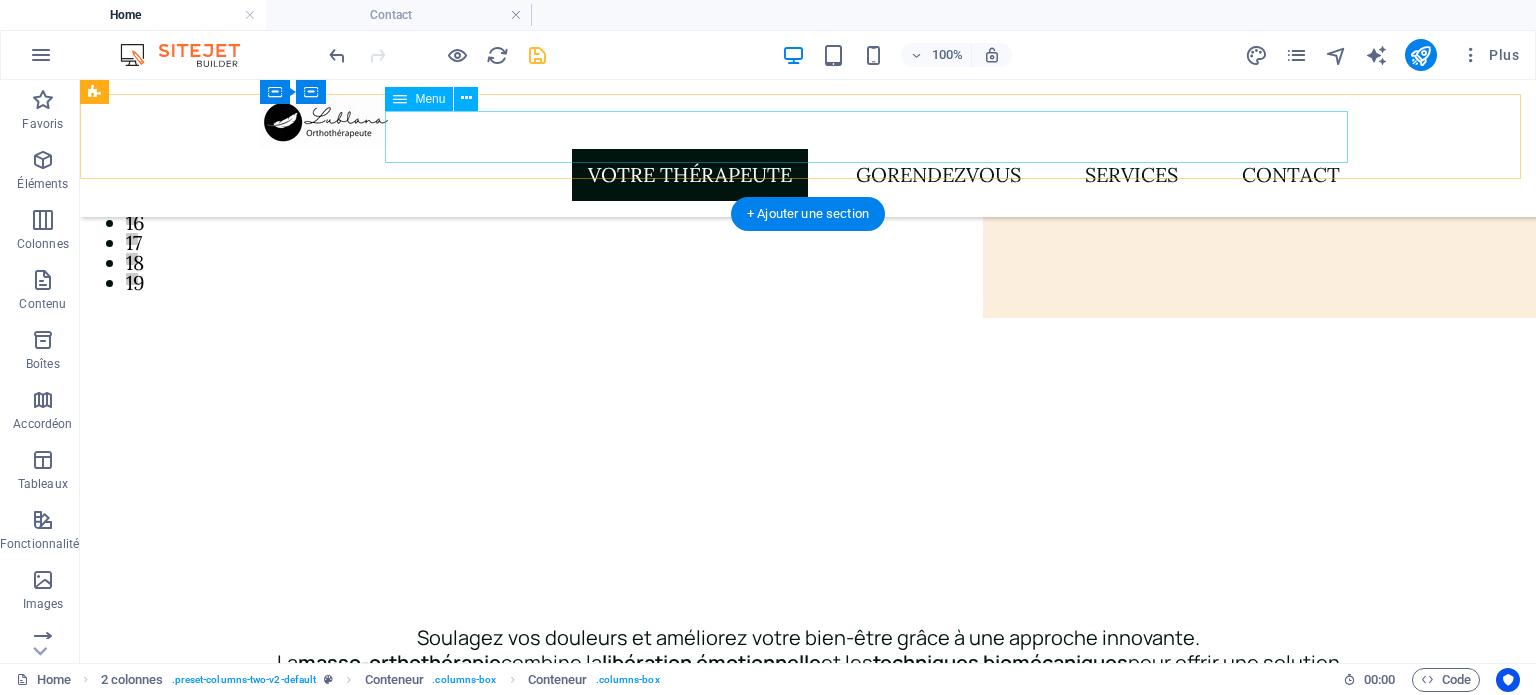 scroll, scrollTop: 0, scrollLeft: 0, axis: both 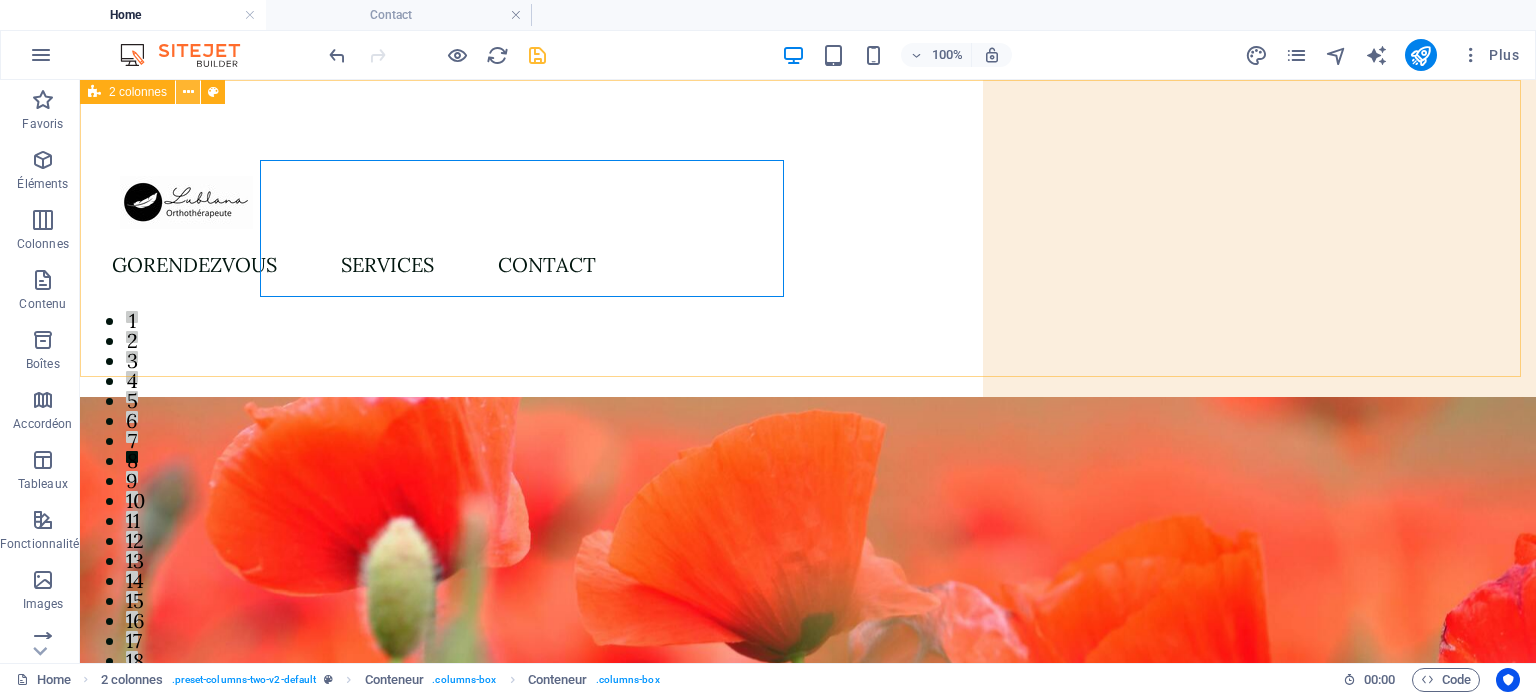 click at bounding box center (188, 92) 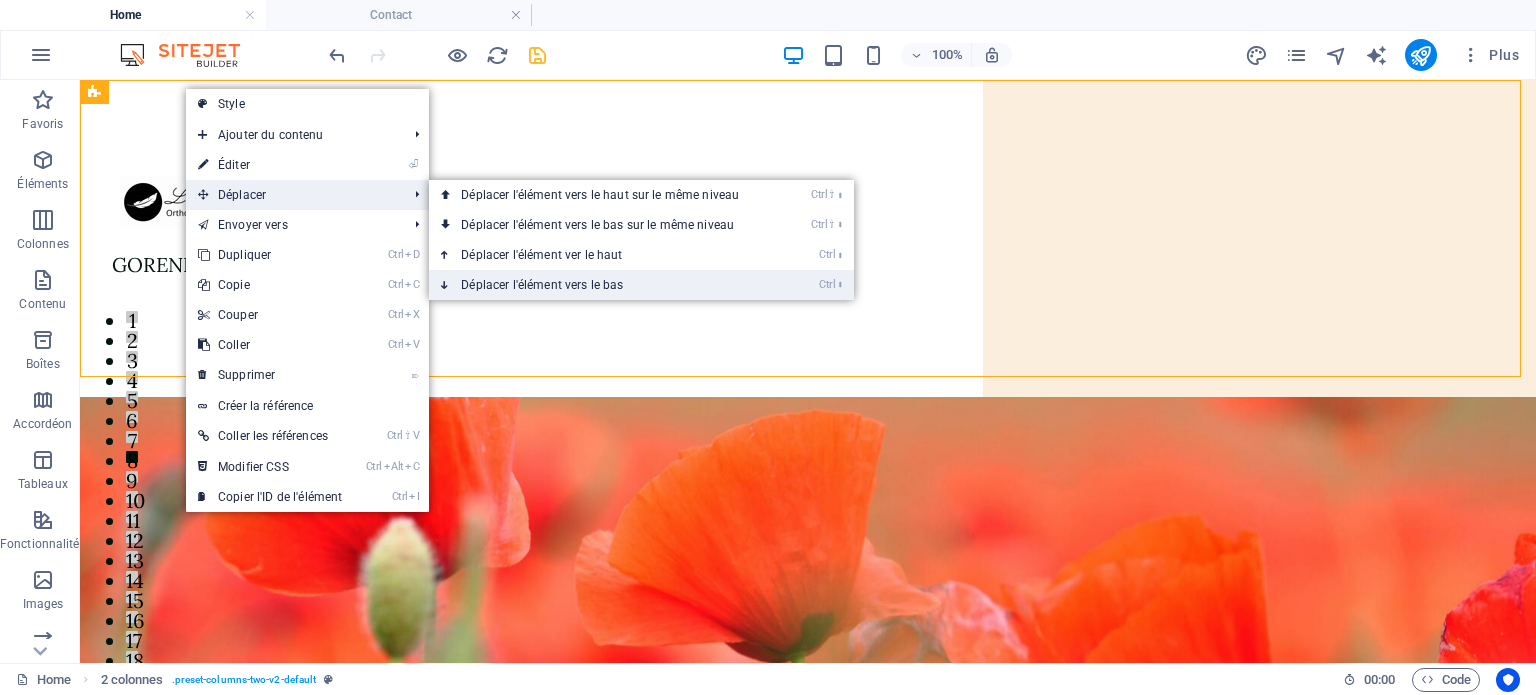 click on "Ctrl ⬇  Déplacer l'élément vers le bas" at bounding box center (604, 285) 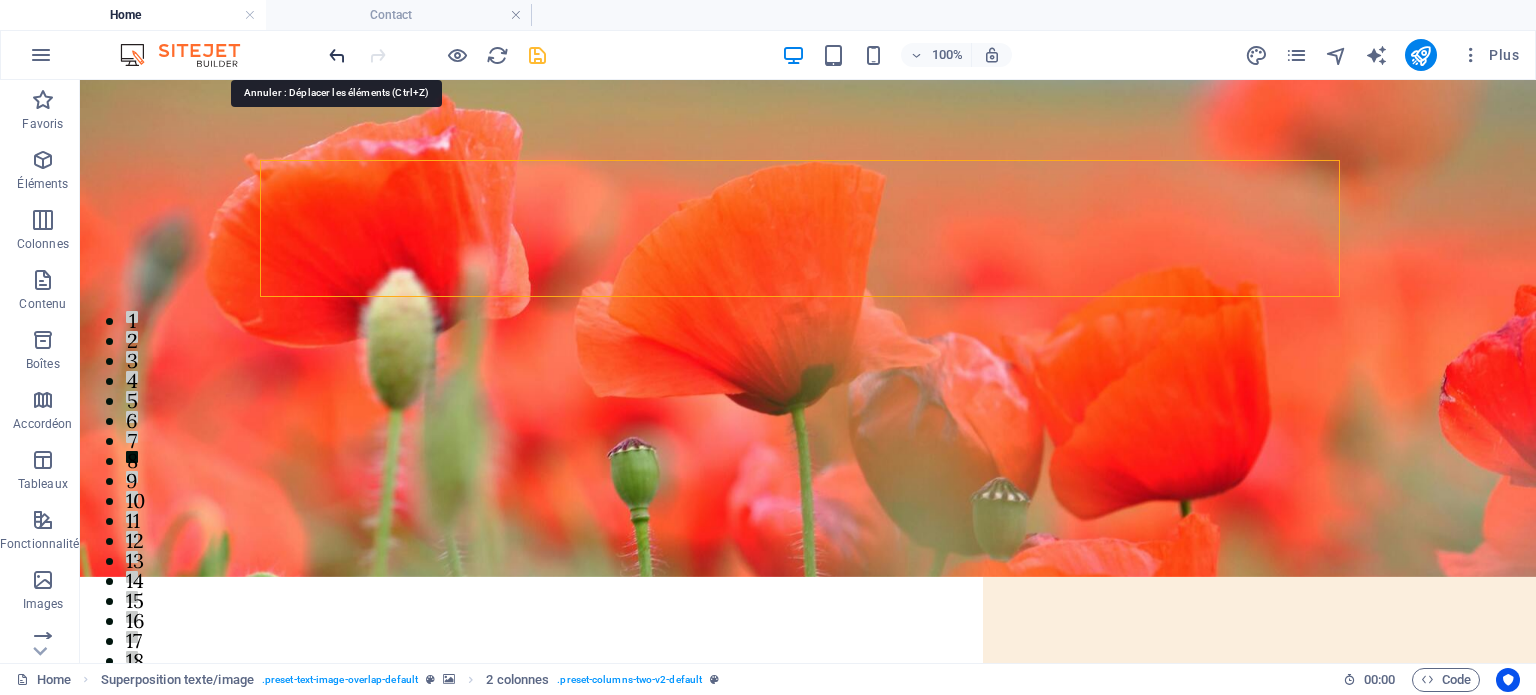 click at bounding box center (337, 55) 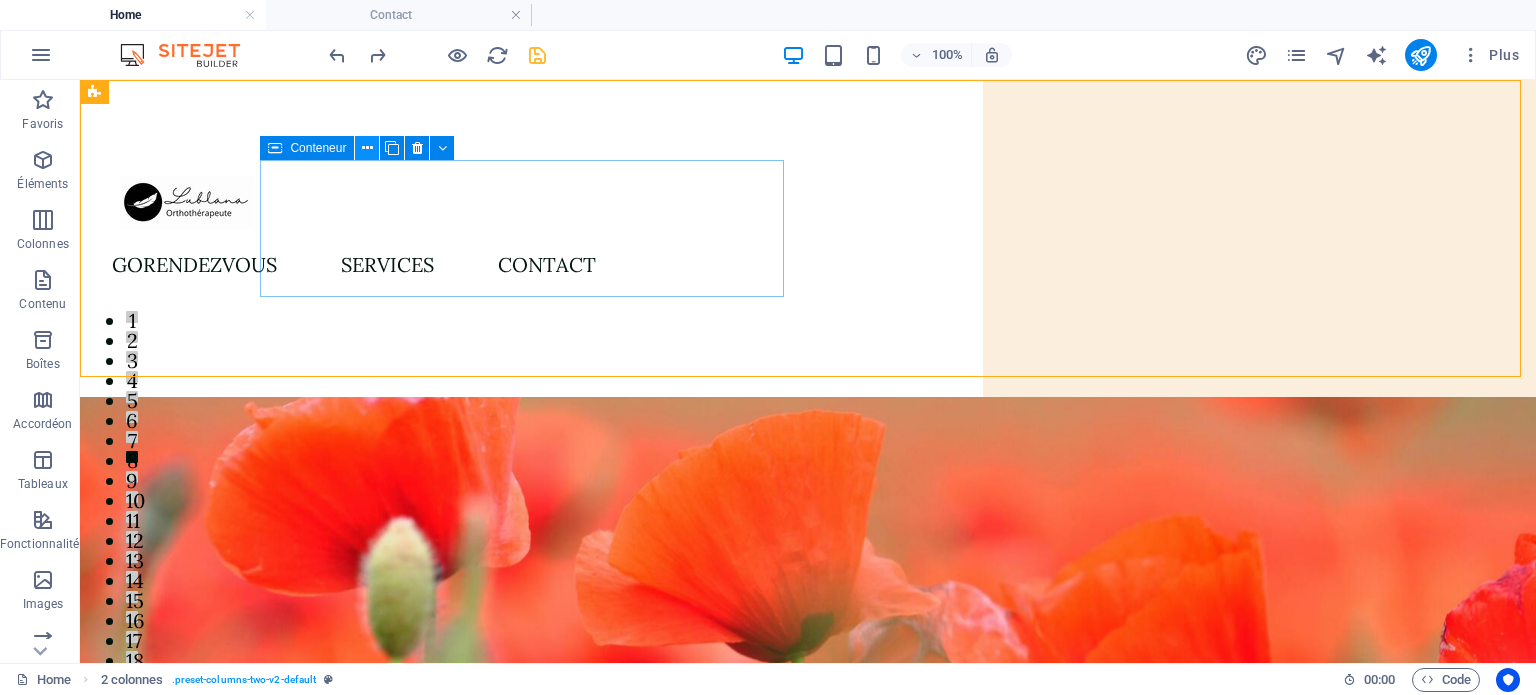 click at bounding box center [367, 148] 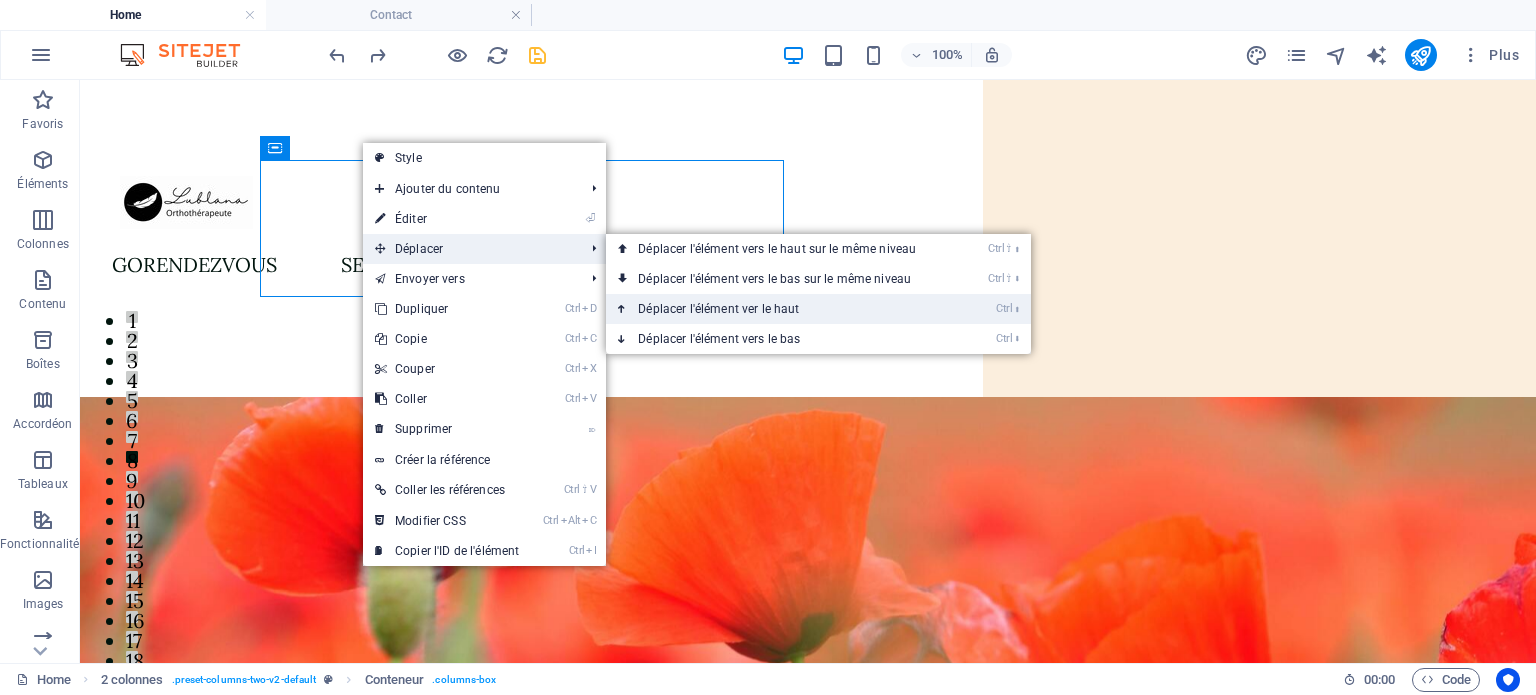 click on "Ctrl ⬆  Déplacer l'élément ver le haut" at bounding box center (781, 309) 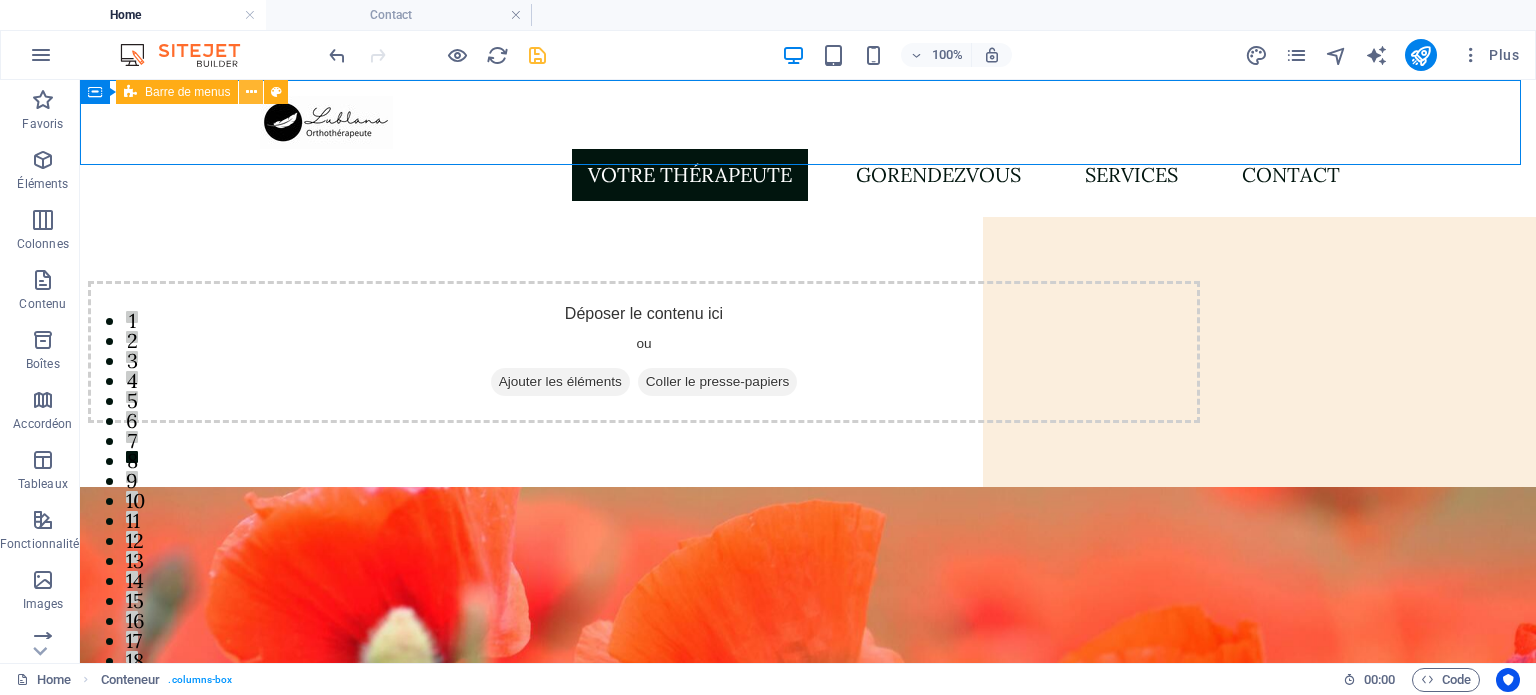 click at bounding box center [251, 92] 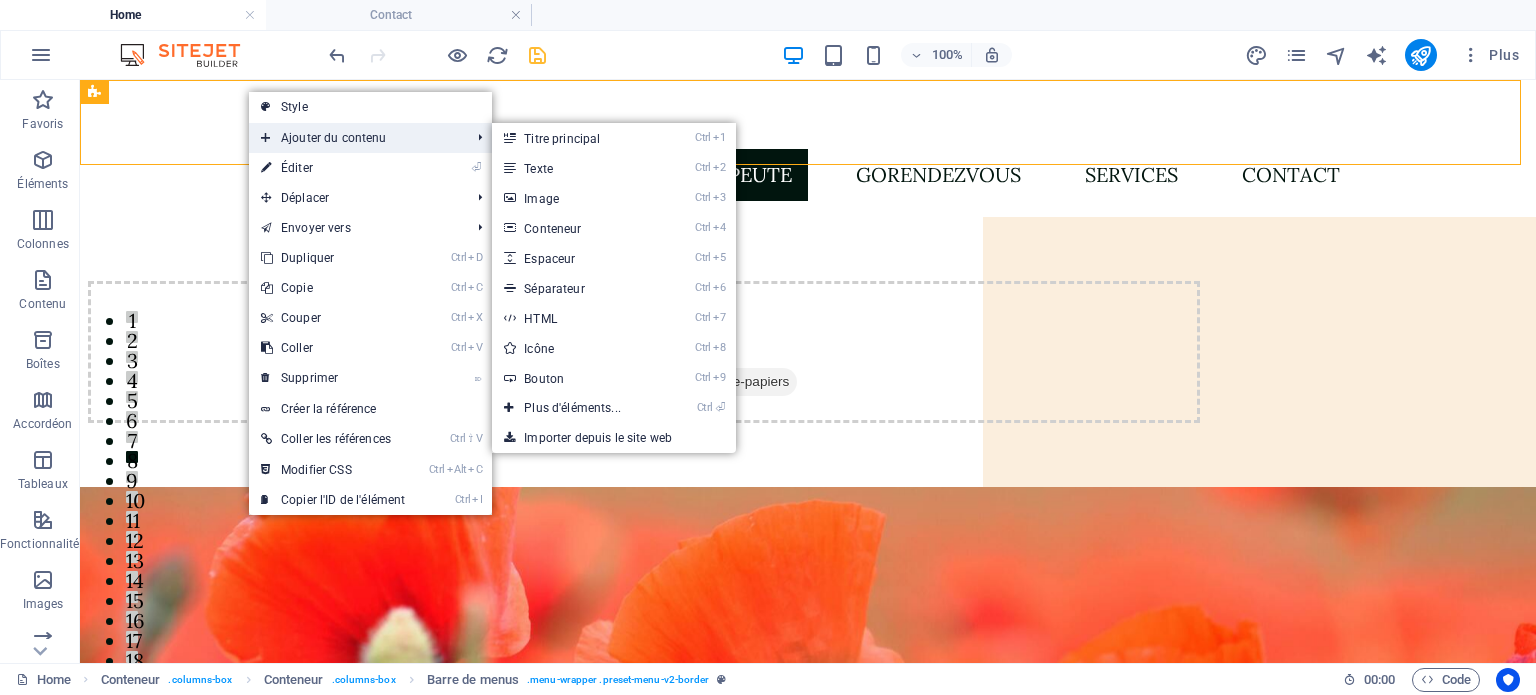 click on "Ajouter du contenu" at bounding box center (355, 138) 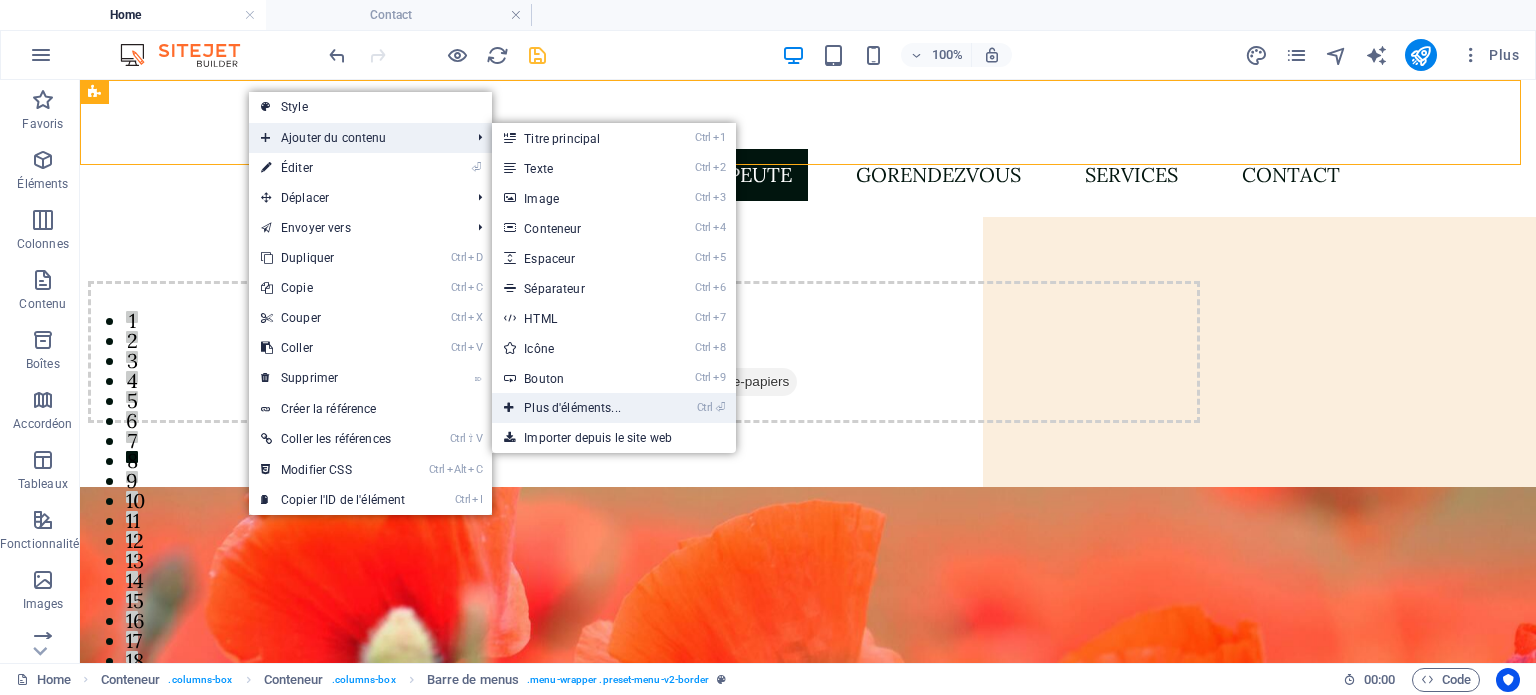 click on "Ctrl ⏎  Plus d'éléments..." at bounding box center (576, 408) 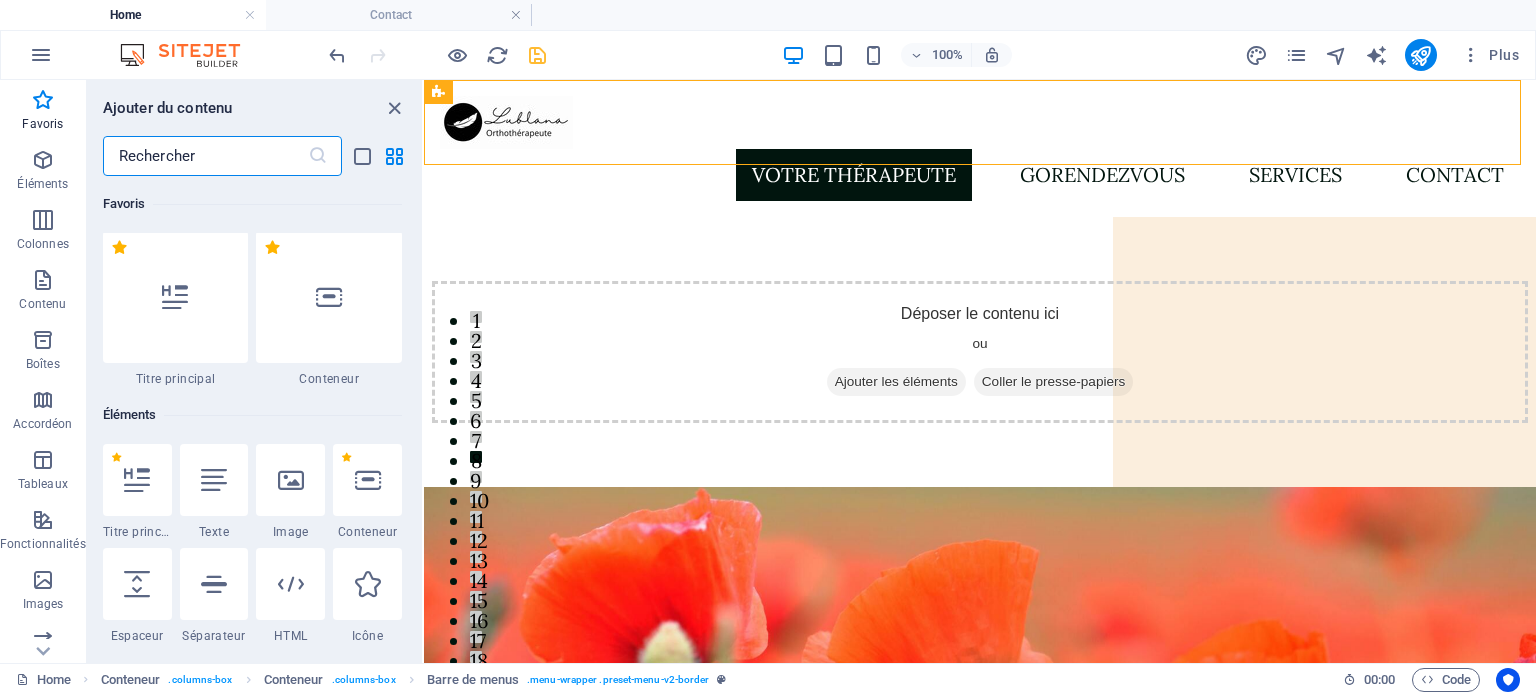 scroll, scrollTop: 0, scrollLeft: 0, axis: both 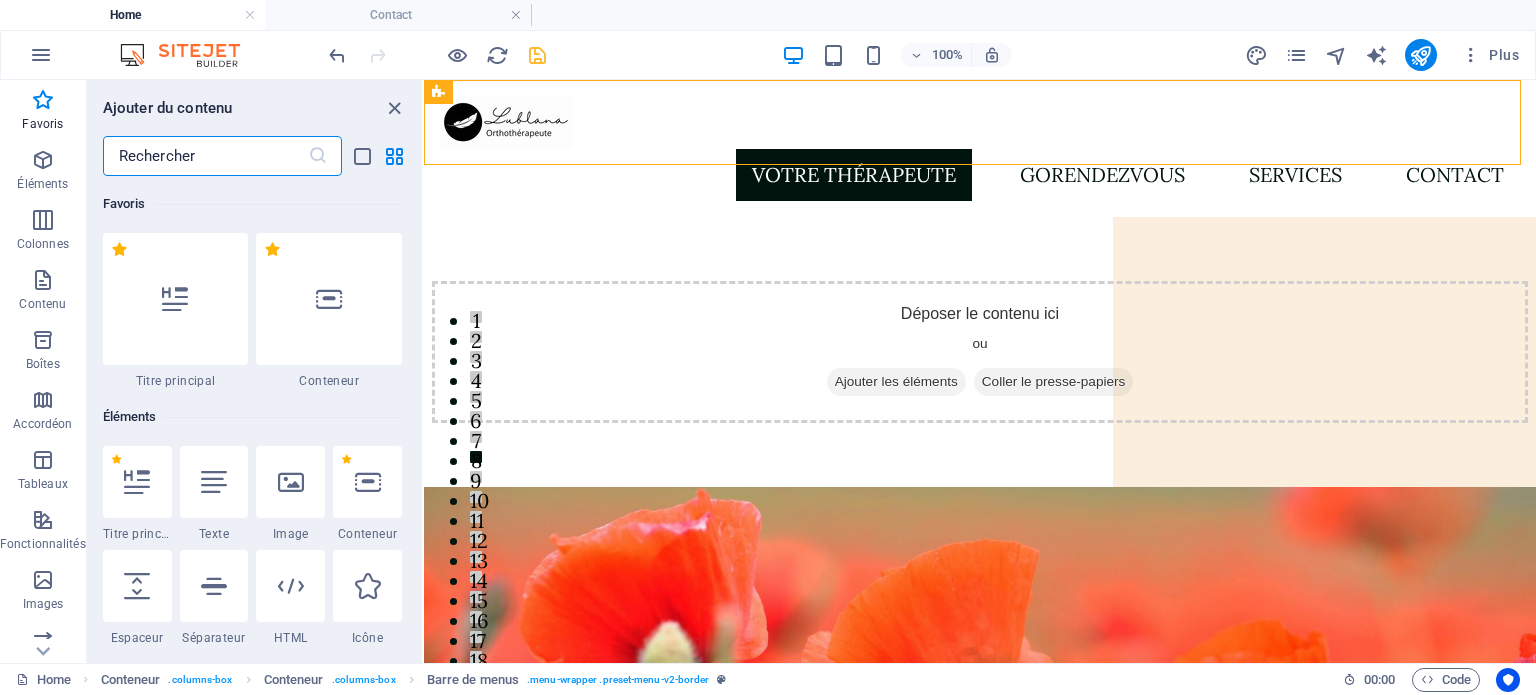 click at bounding box center (205, 156) 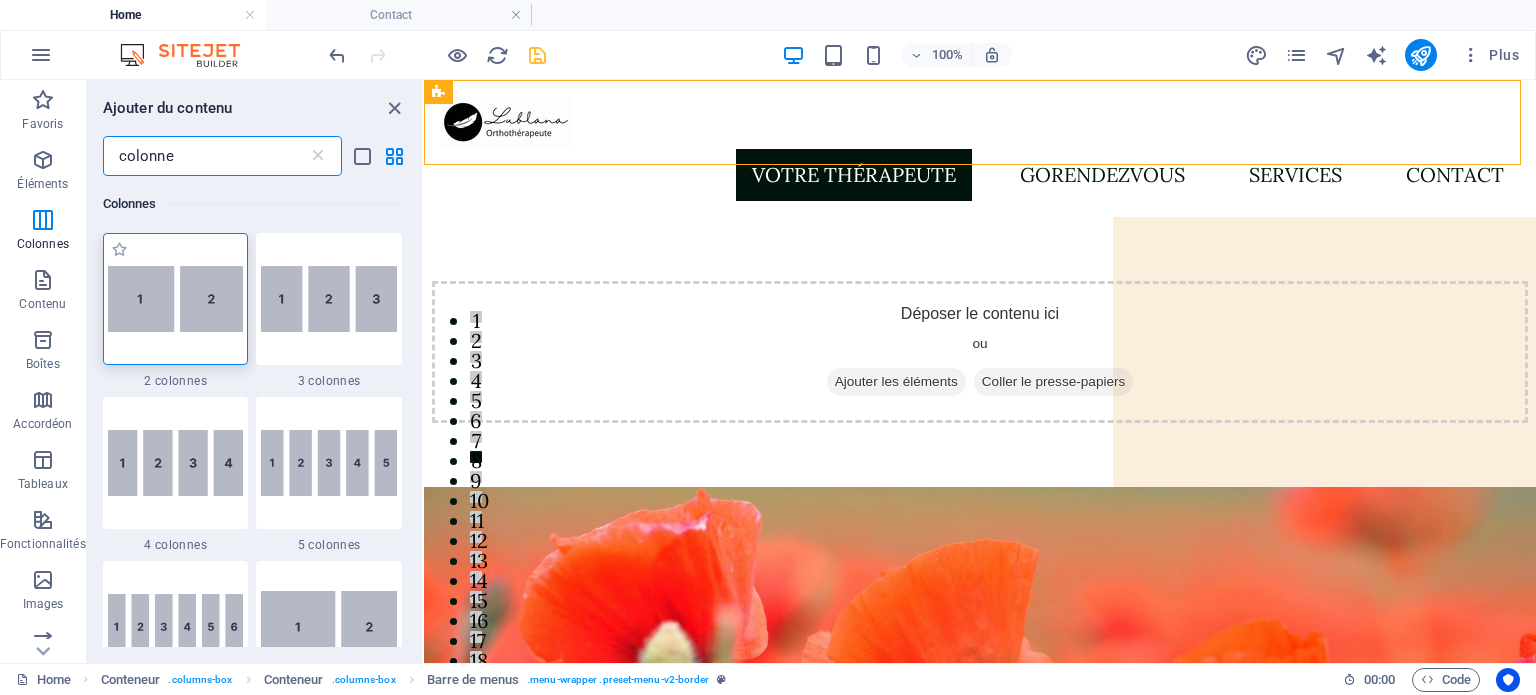 type on "colonne" 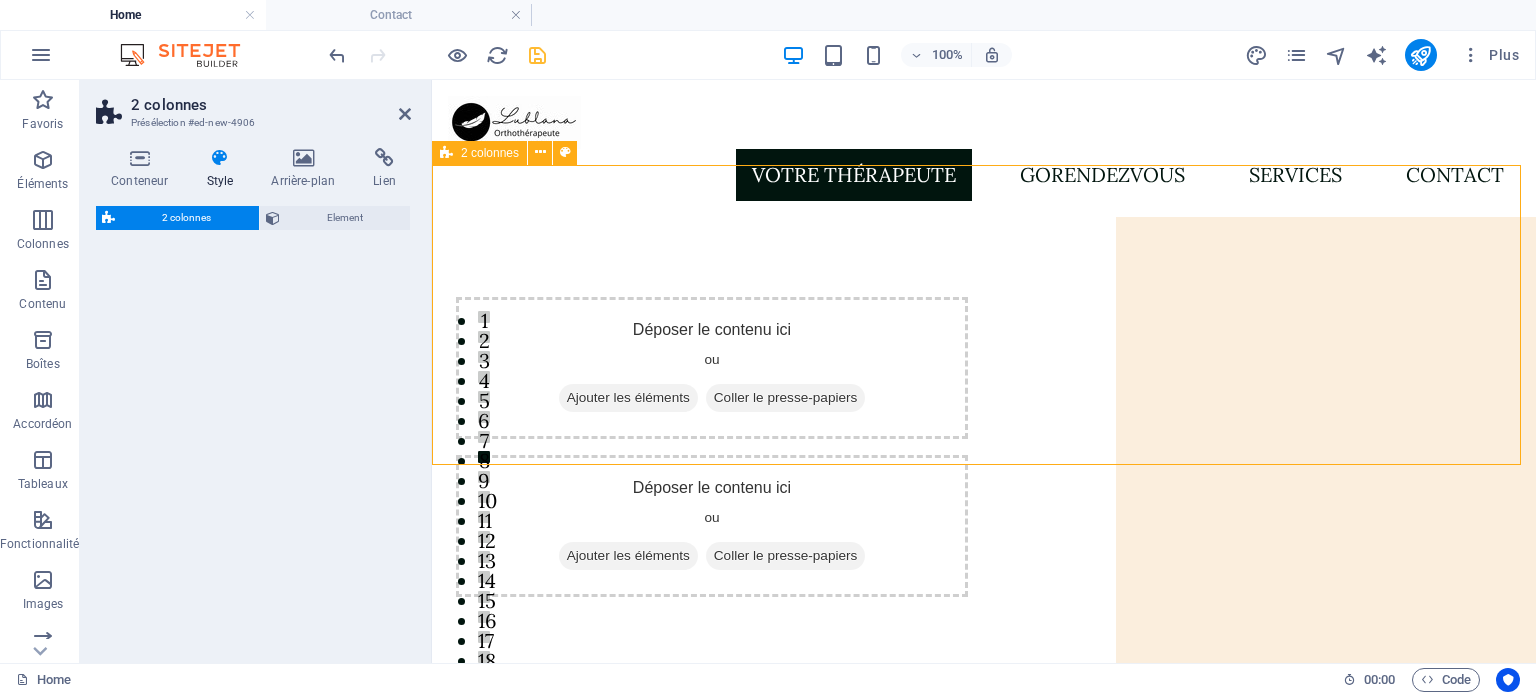 select on "rem" 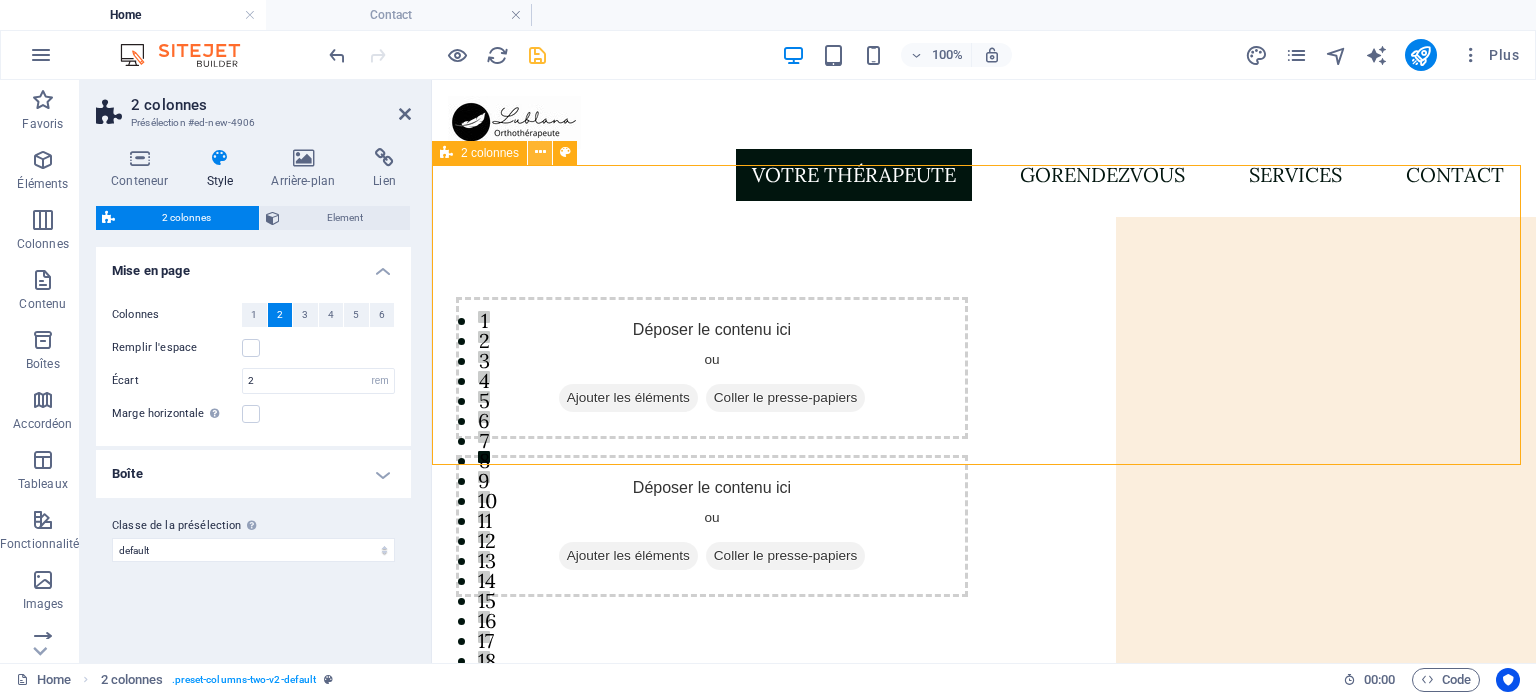 click at bounding box center [540, 152] 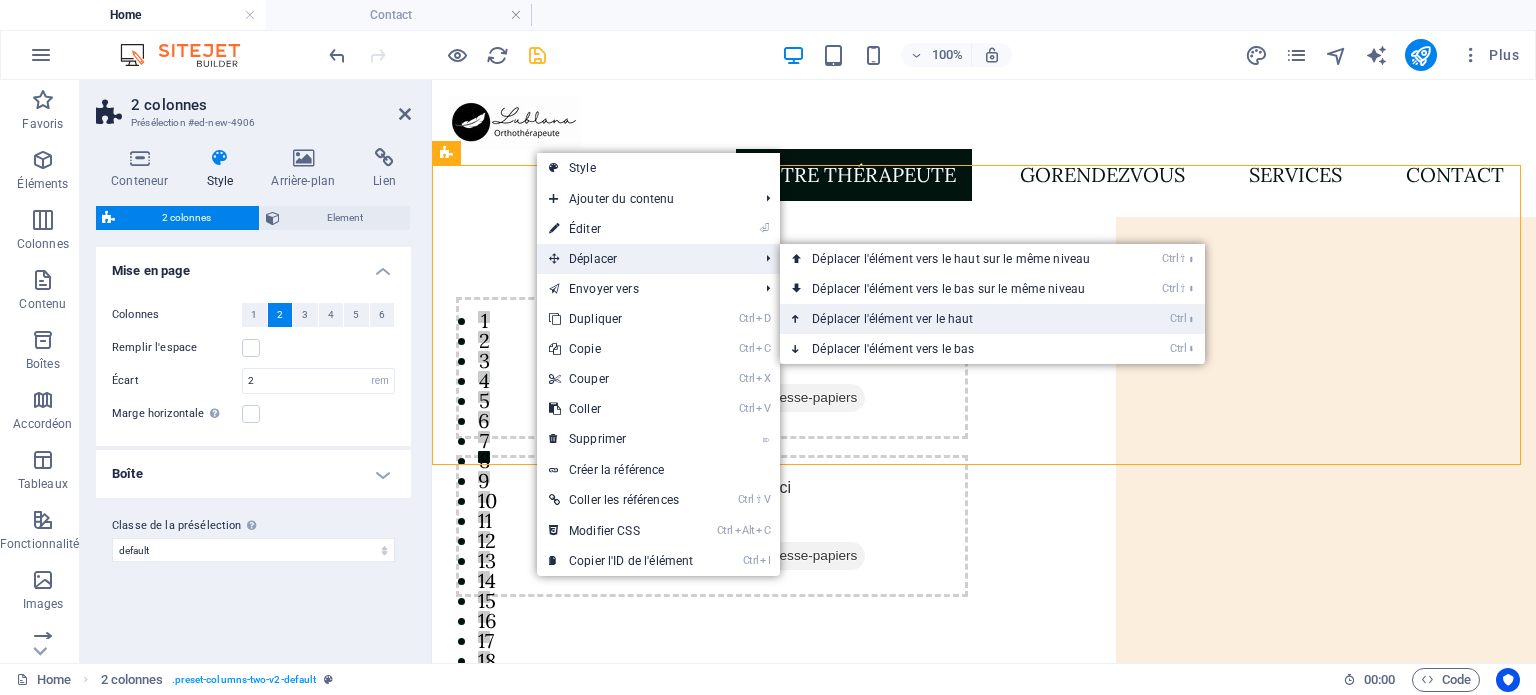 click on "Ctrl ⬆  Déplacer l'élément ver le haut" at bounding box center [955, 319] 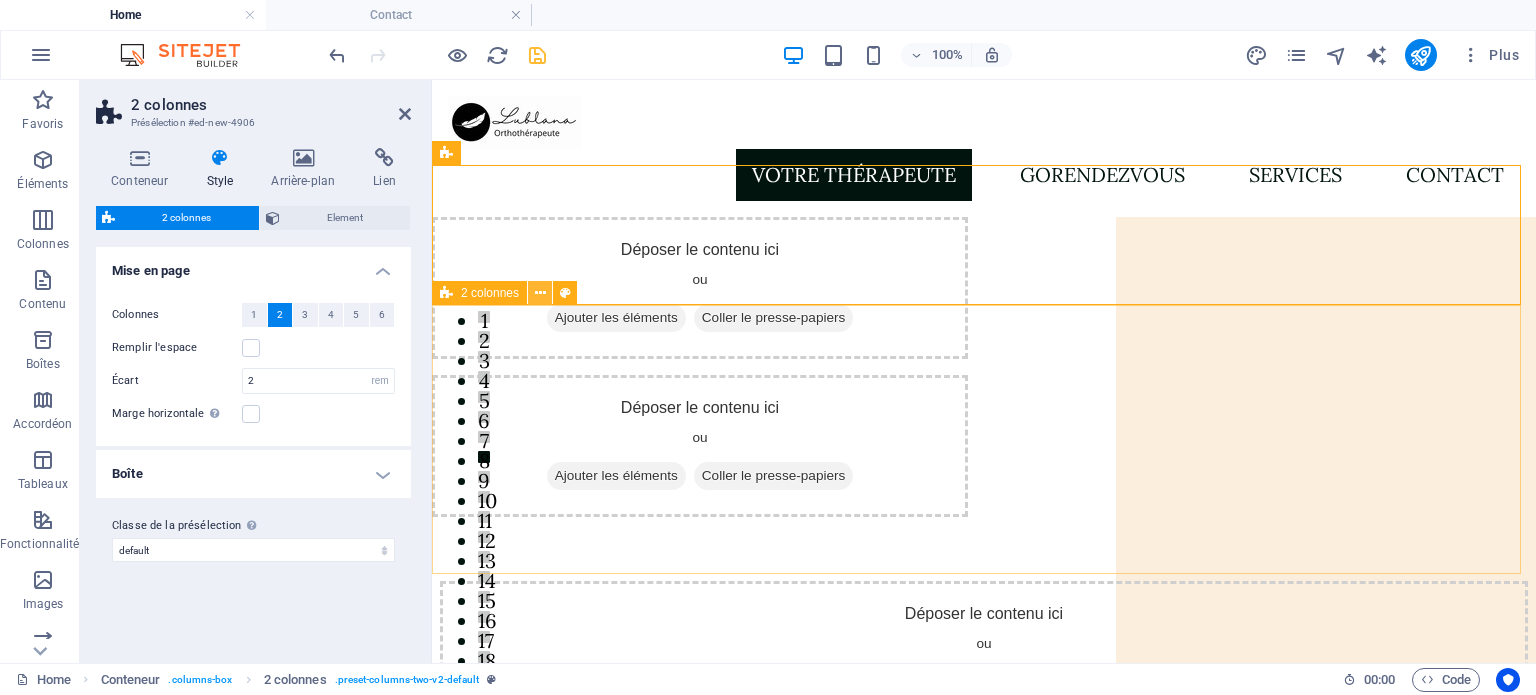 click at bounding box center [540, 293] 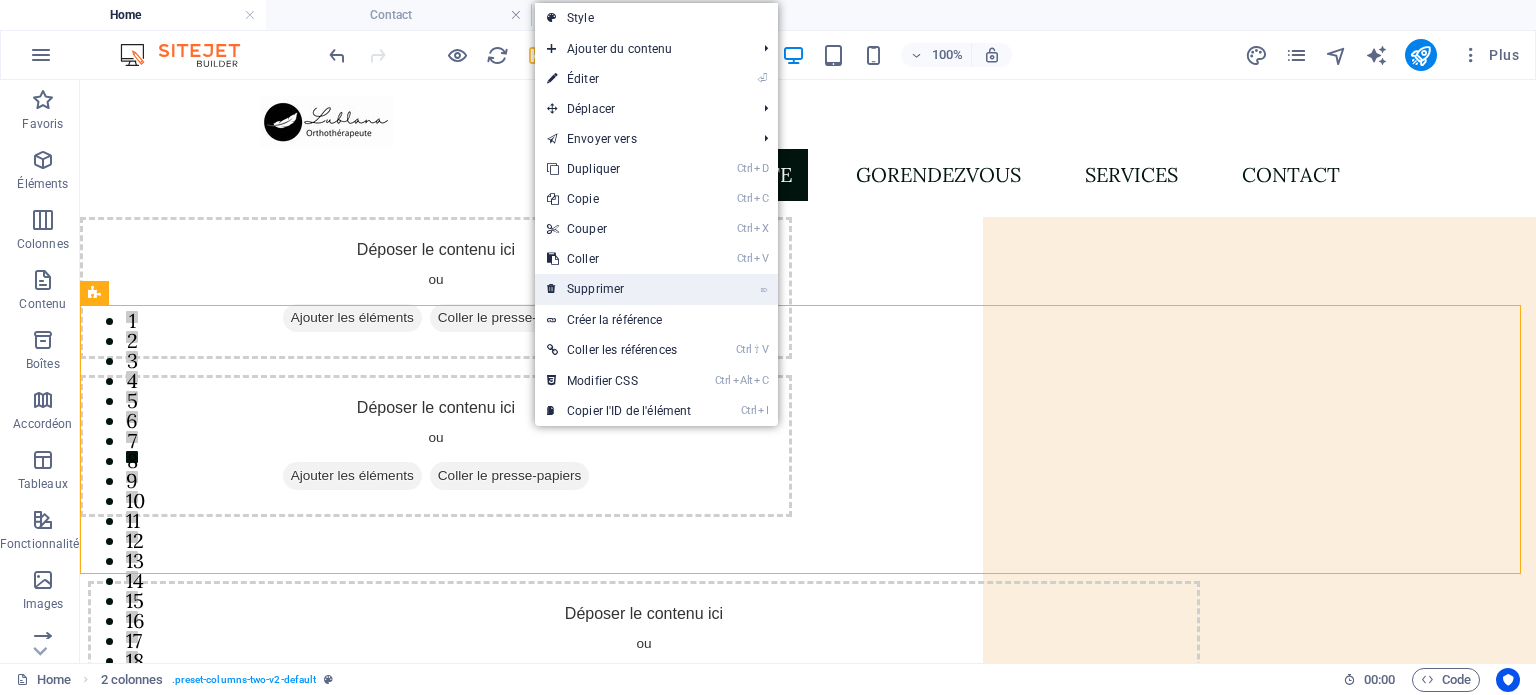 click on "⌦  Supprimer" at bounding box center (619, 289) 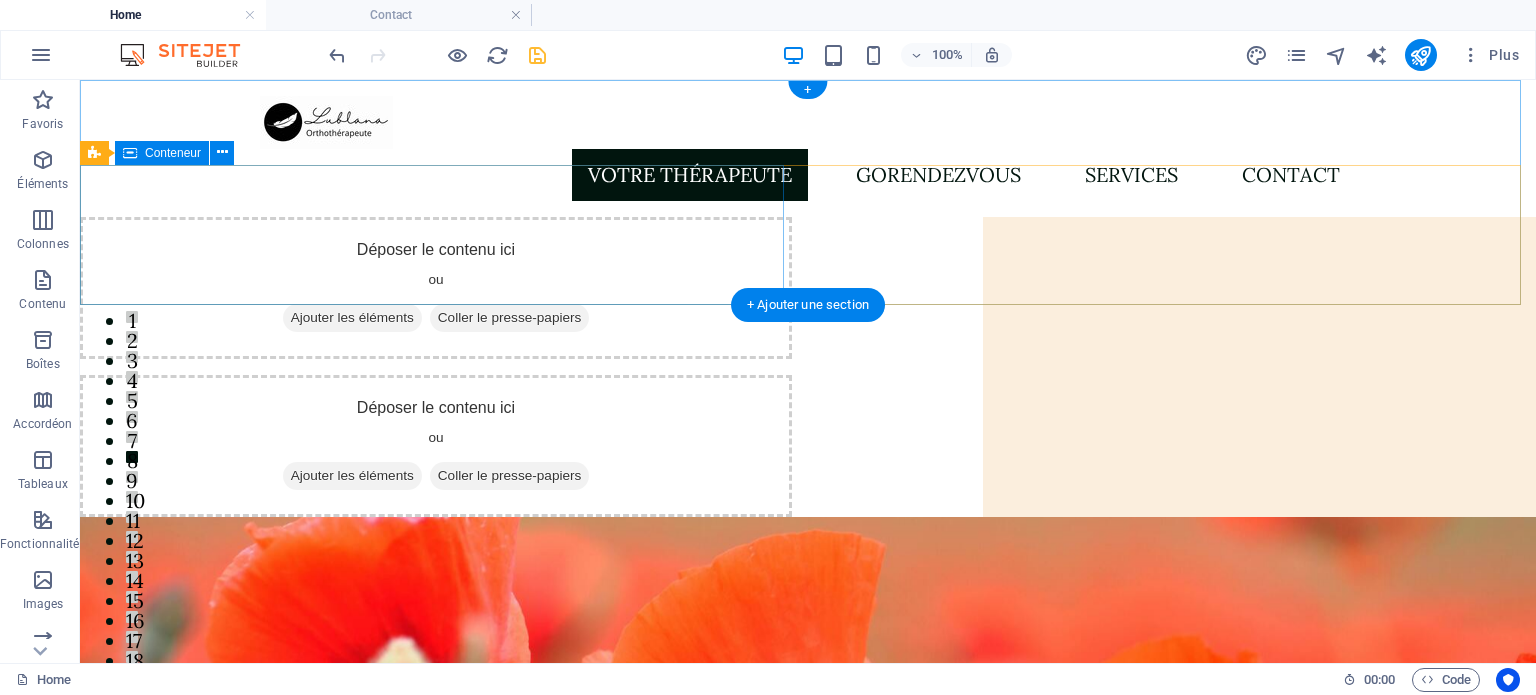 click on "Déposer le contenu ici ou  Ajouter les éléments  Coller le presse-papiers" at bounding box center [436, 288] 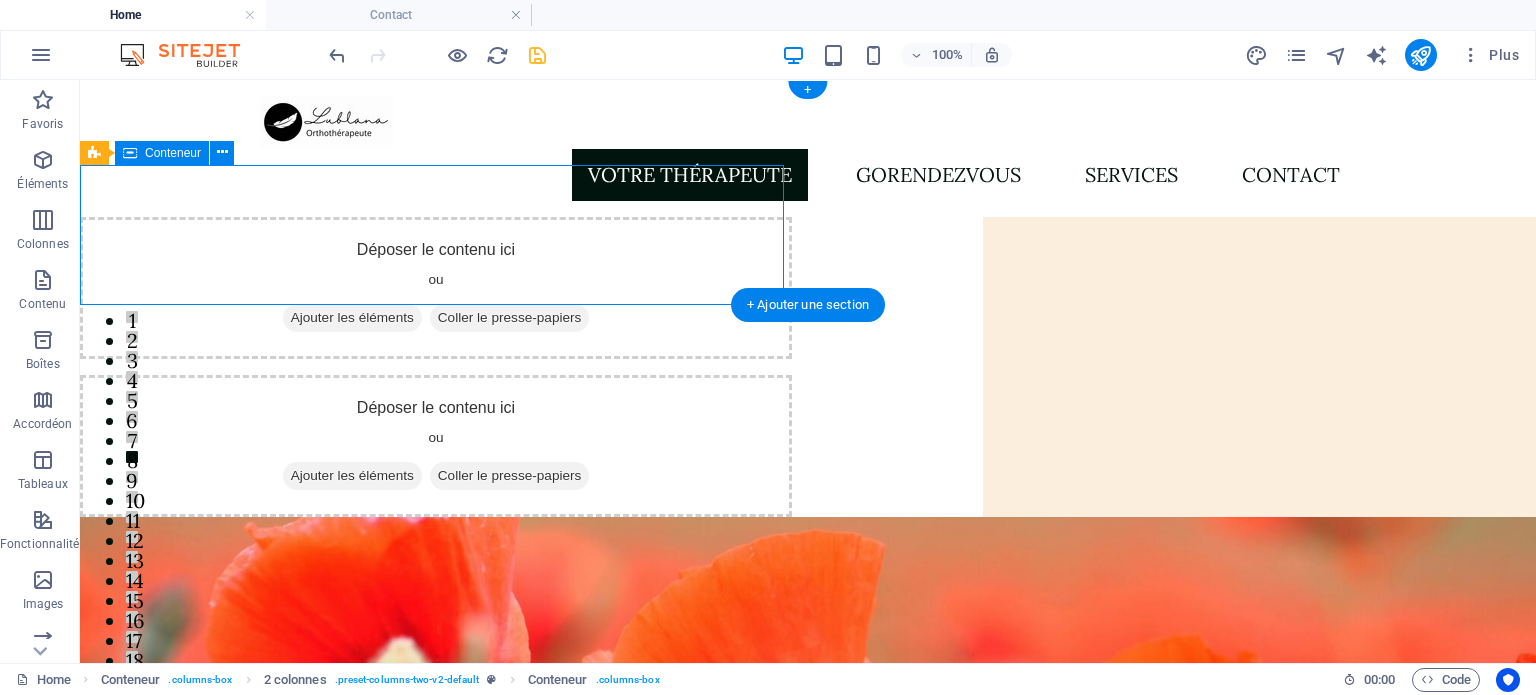 click on "Ajouter les éléments" at bounding box center [352, 318] 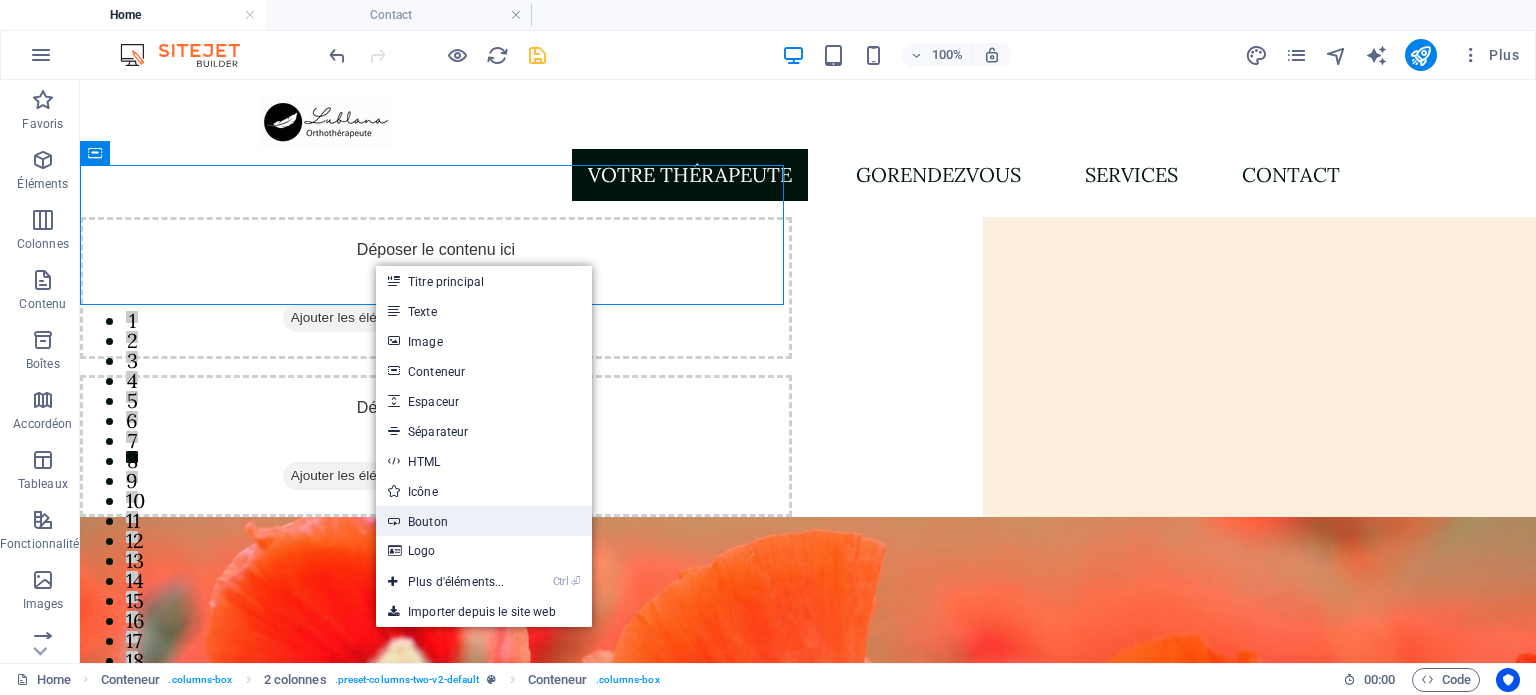 click on "Bouton" at bounding box center [484, 521] 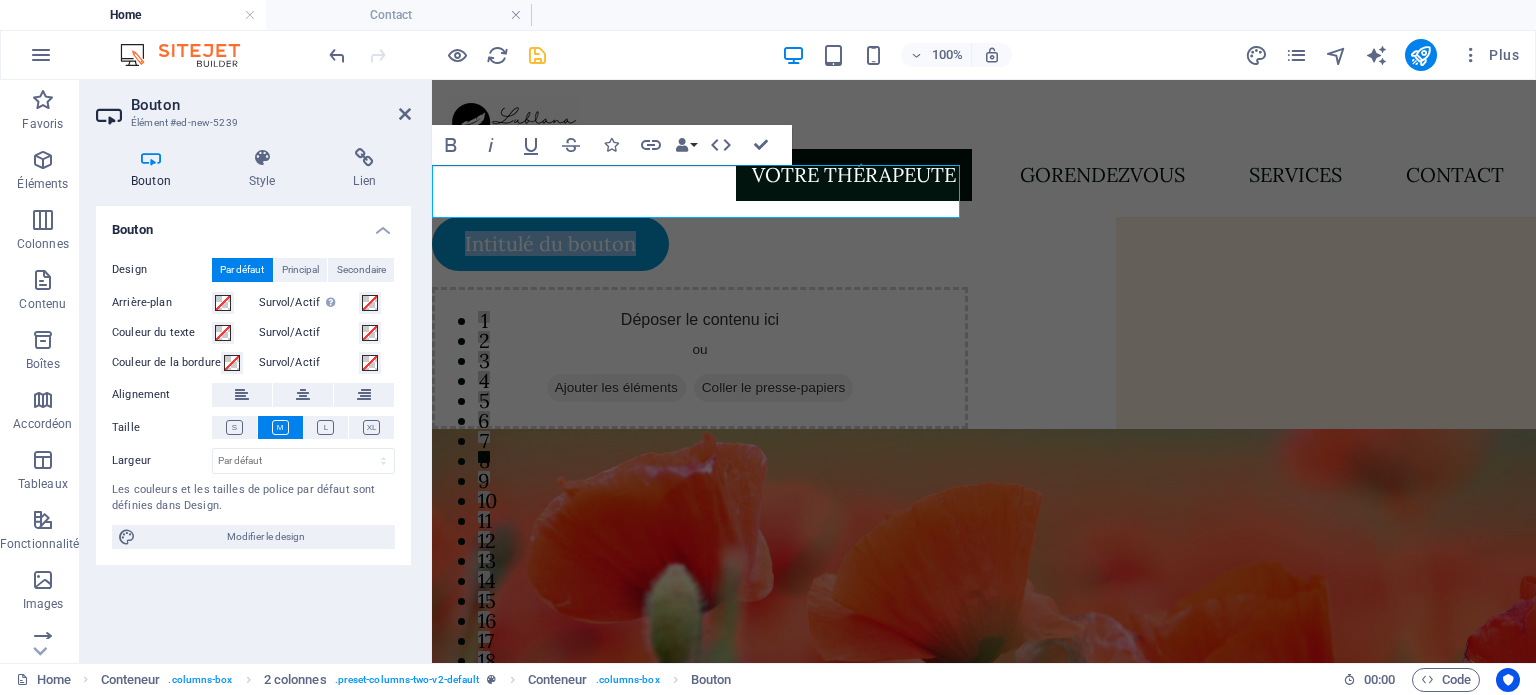 type 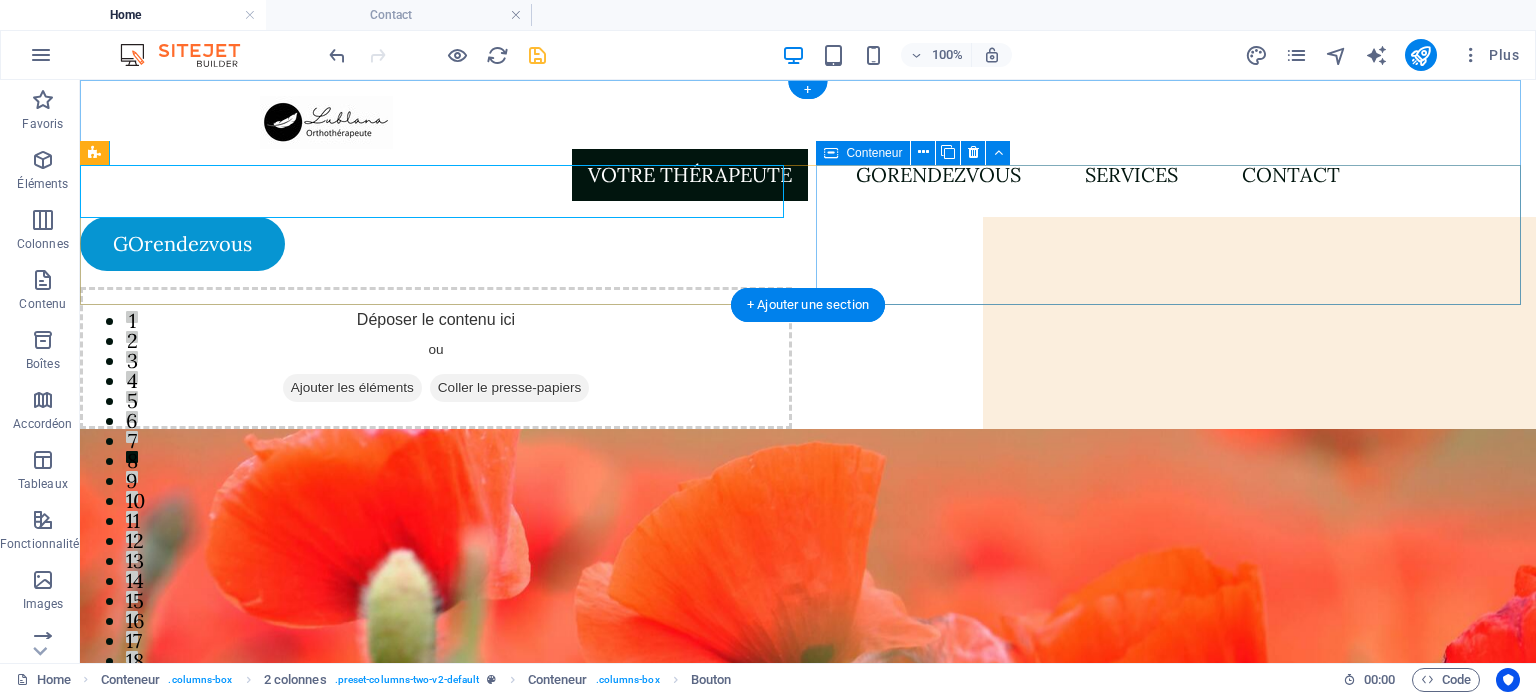 click on "Ajouter les éléments" at bounding box center (352, 388) 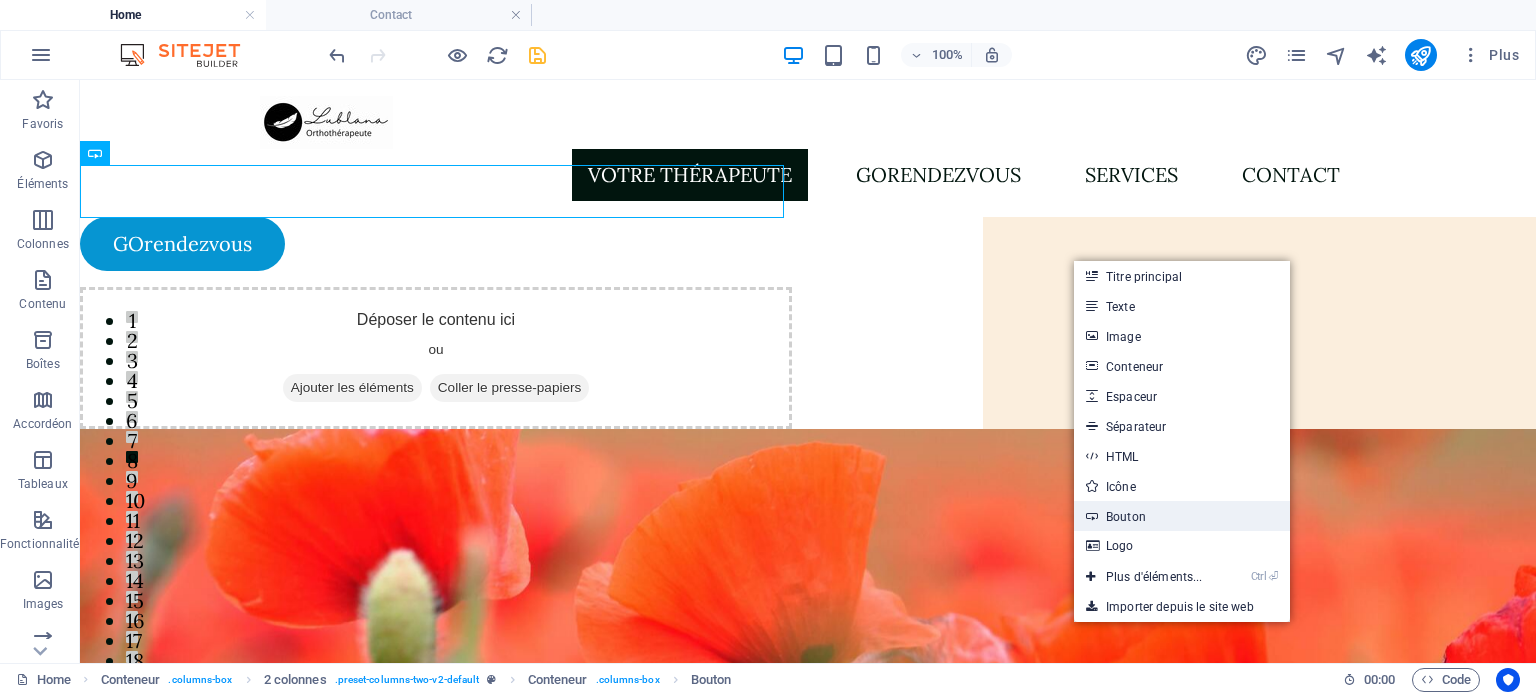 click on "Bouton" at bounding box center [1182, 516] 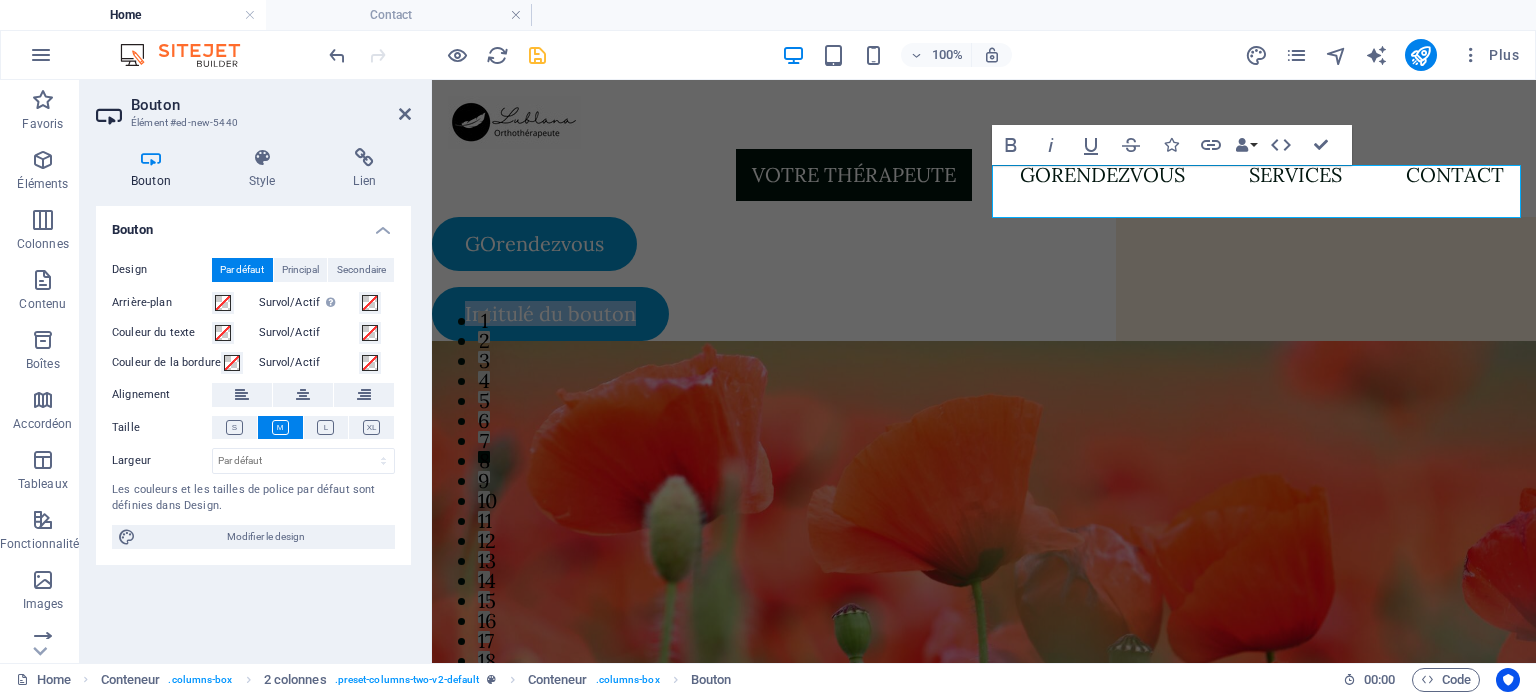 type 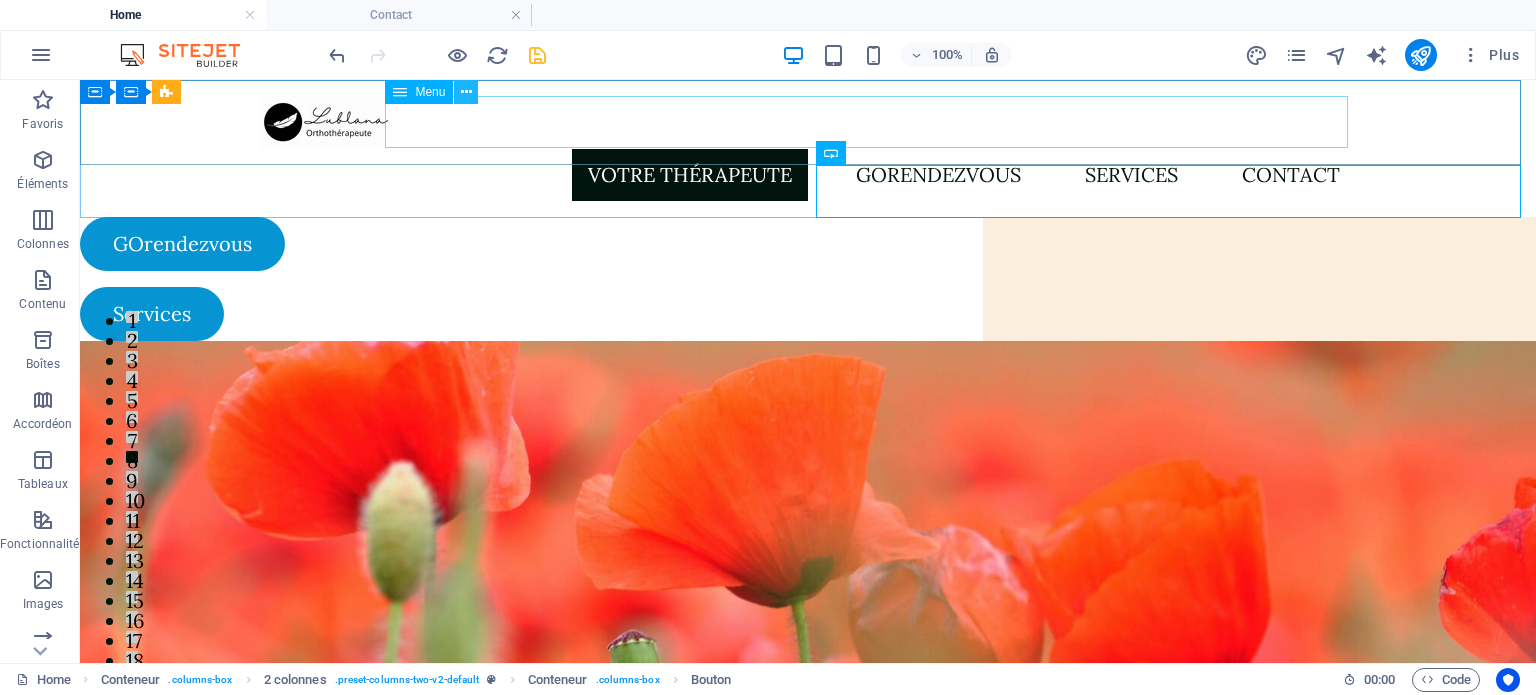 click at bounding box center [466, 92] 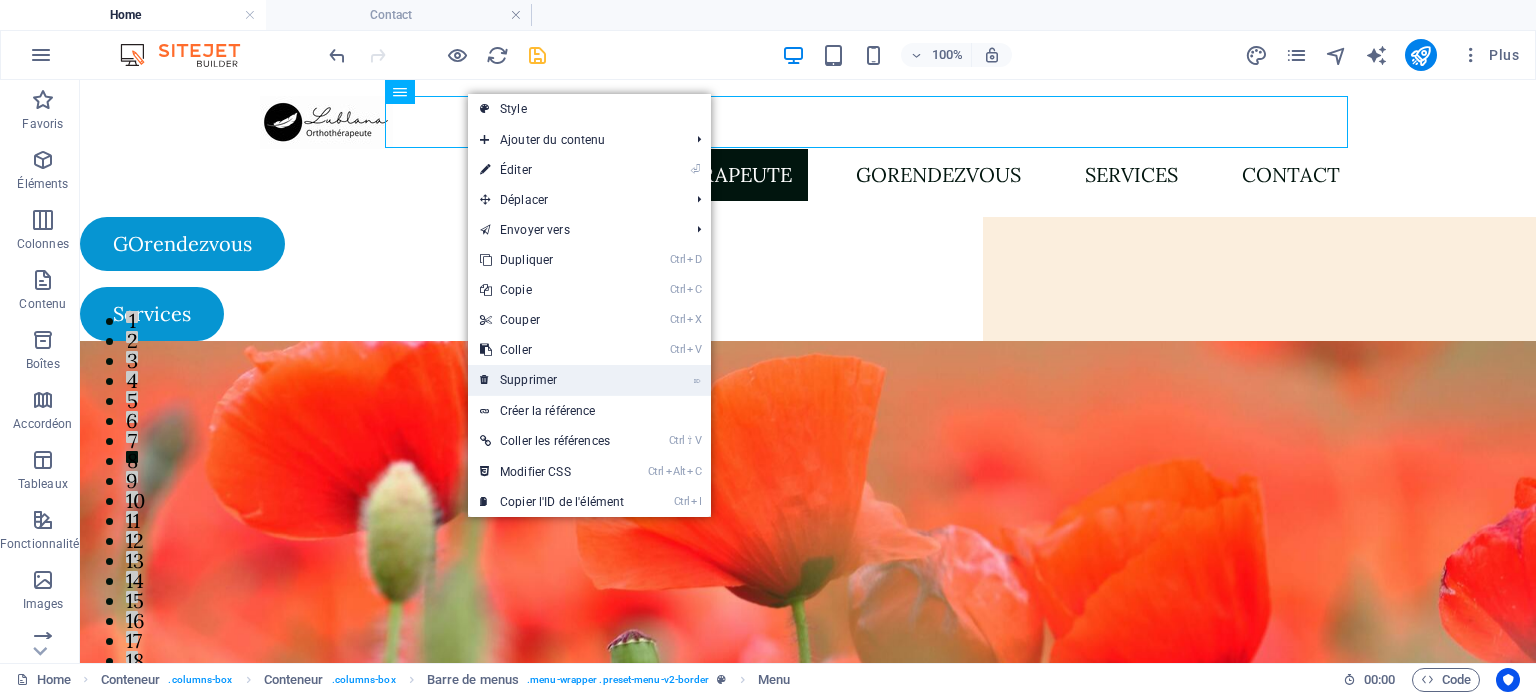 click on "⌦  Supprimer" at bounding box center [552, 380] 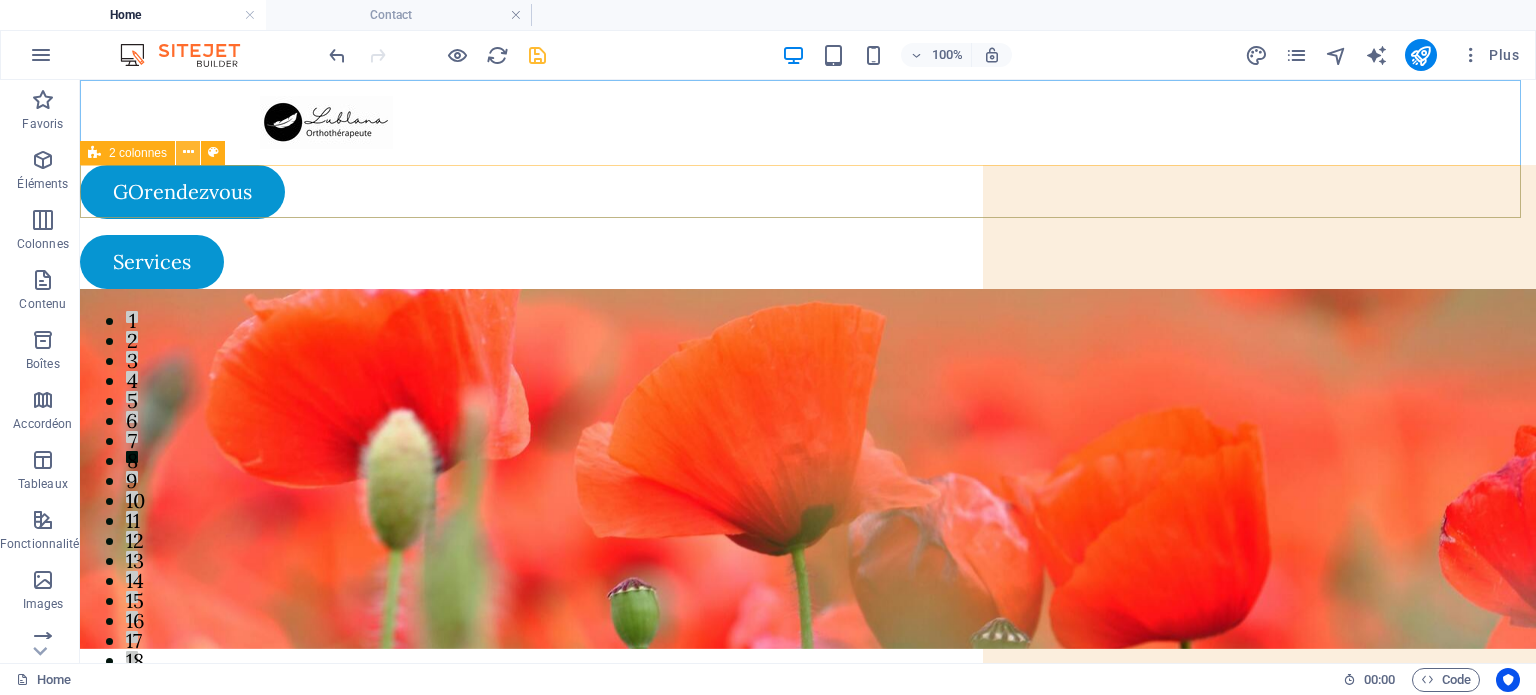 click at bounding box center (188, 152) 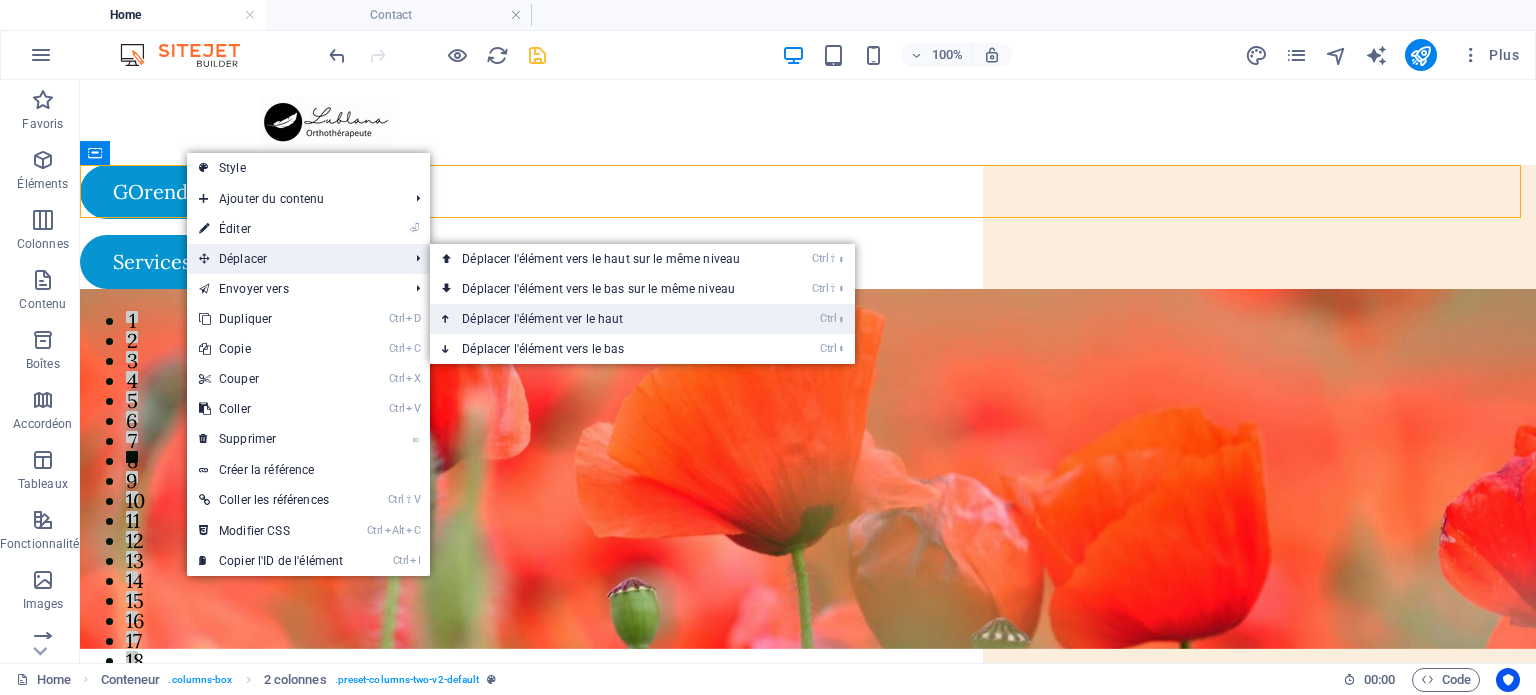 click on "Ctrl ⬆  Déplacer l'élément ver le haut" at bounding box center [605, 319] 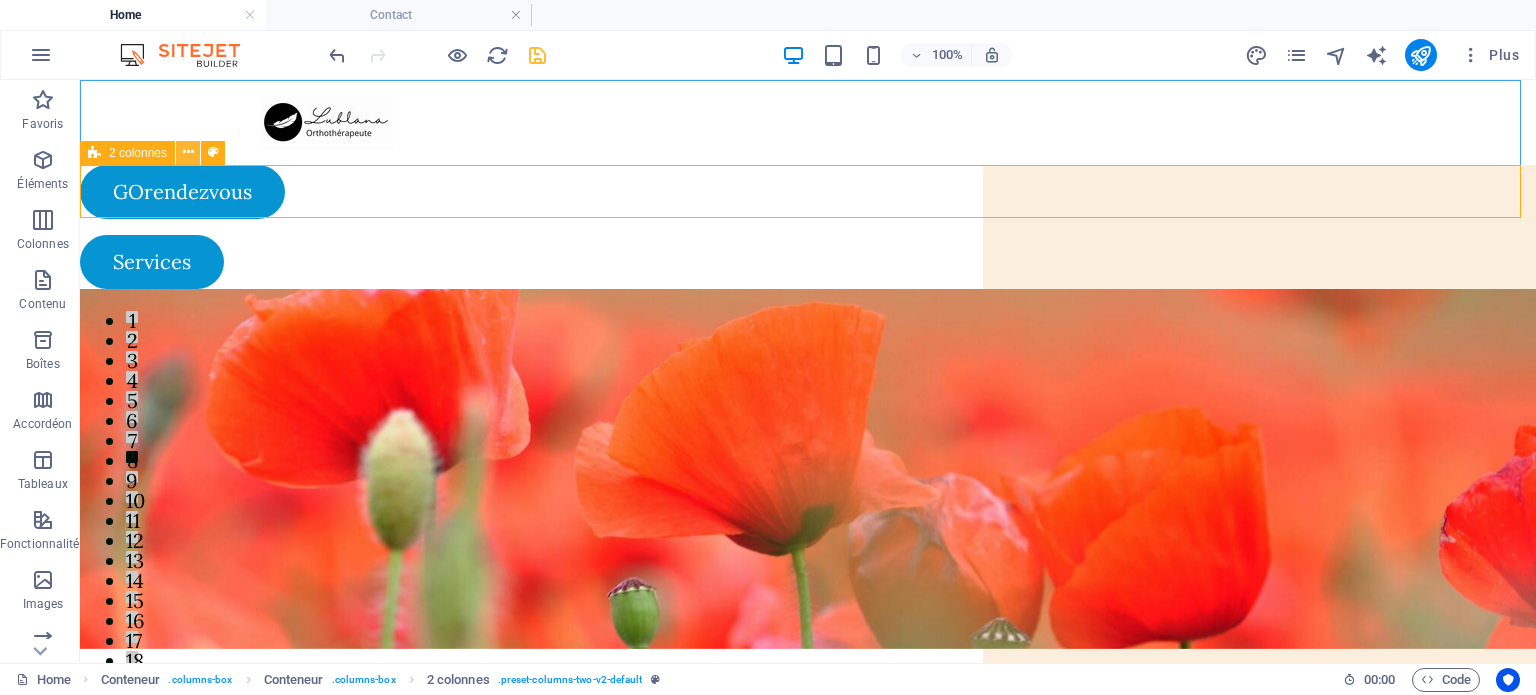 click at bounding box center (188, 152) 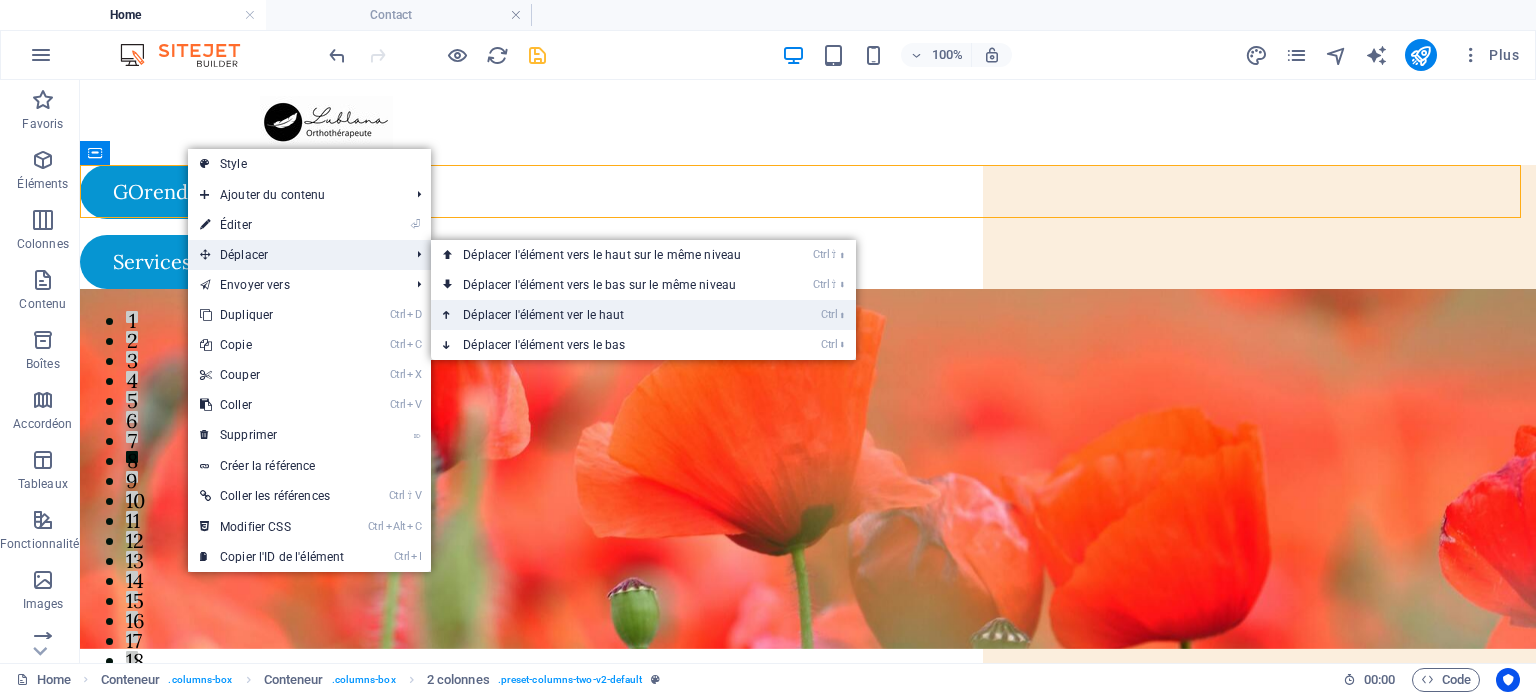 click on "Ctrl ⬆  Déplacer l'élément ver le haut" at bounding box center [606, 315] 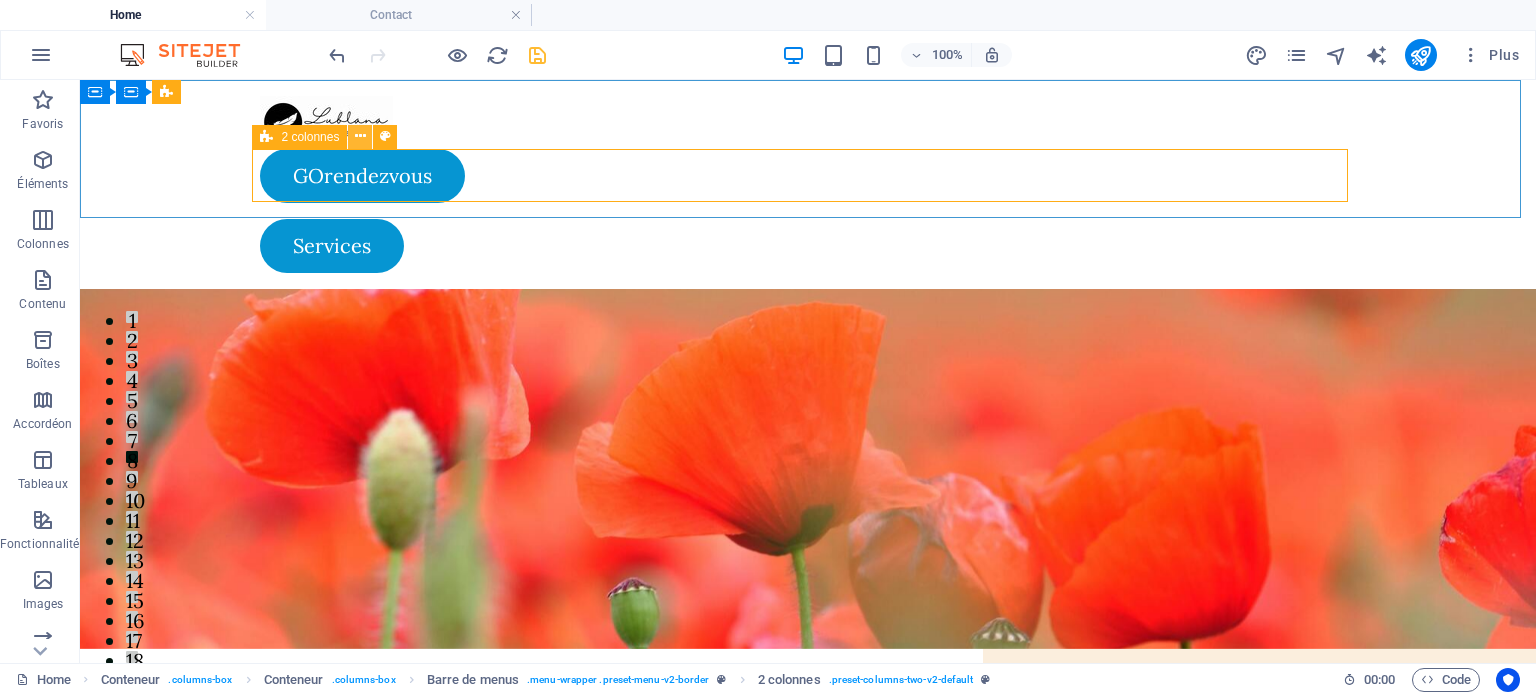 click at bounding box center (360, 136) 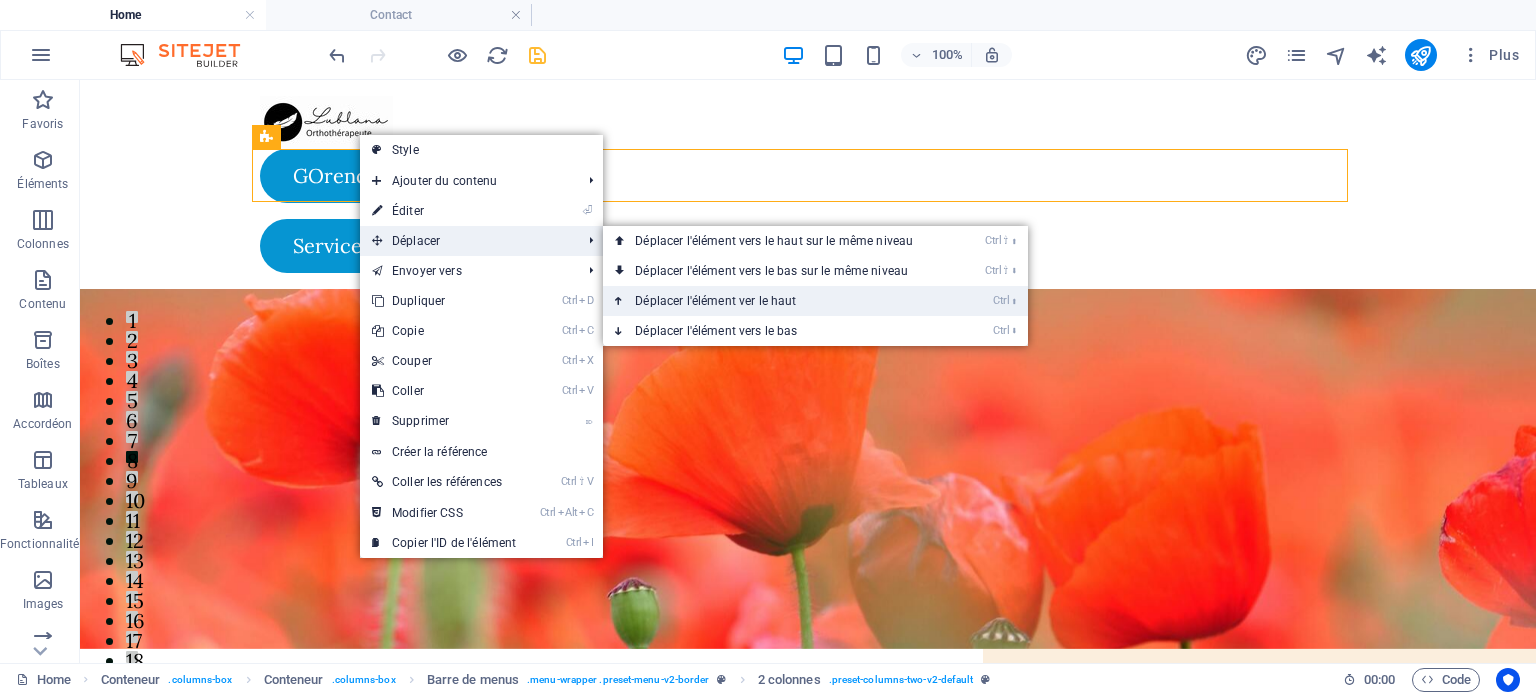 click on "Ctrl ⬆  Déplacer l'élément ver le haut" at bounding box center (778, 301) 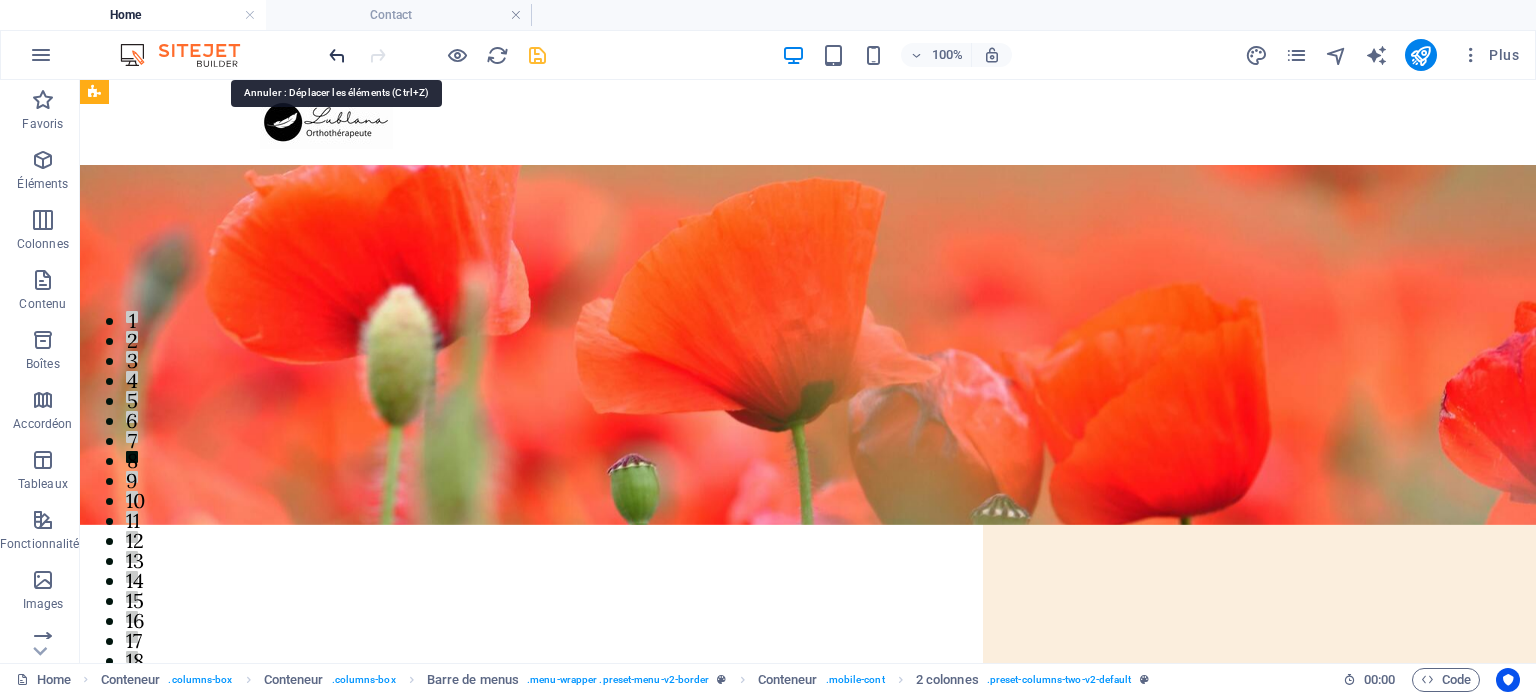 click at bounding box center (337, 55) 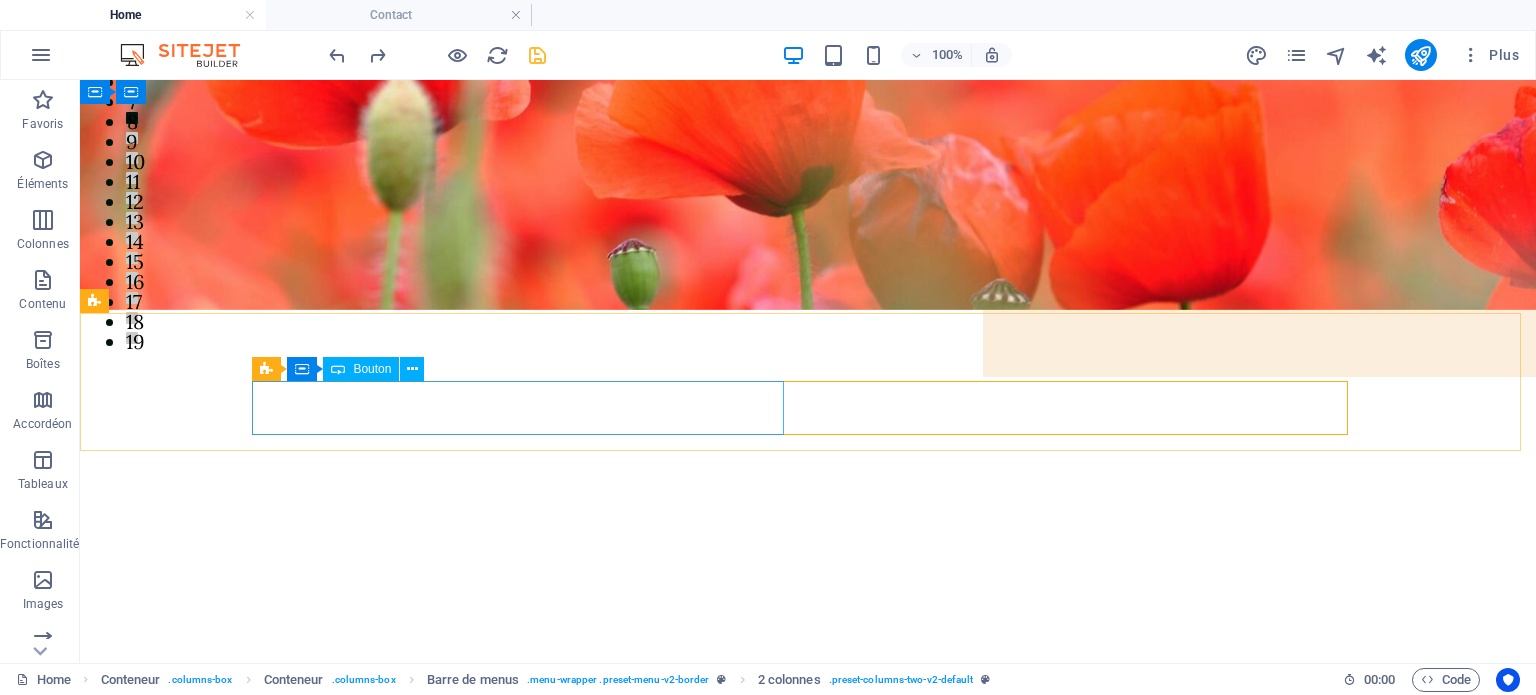 scroll, scrollTop: 0, scrollLeft: 0, axis: both 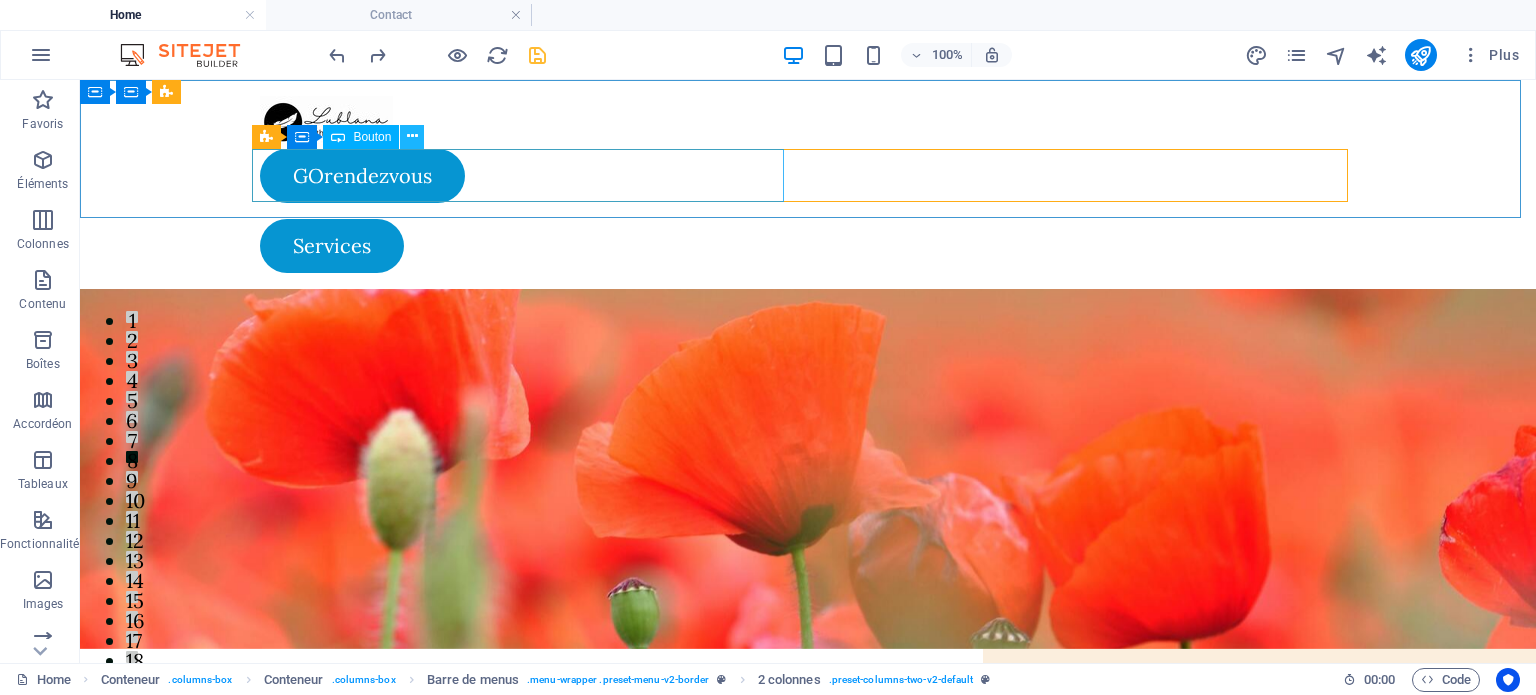 click at bounding box center [412, 136] 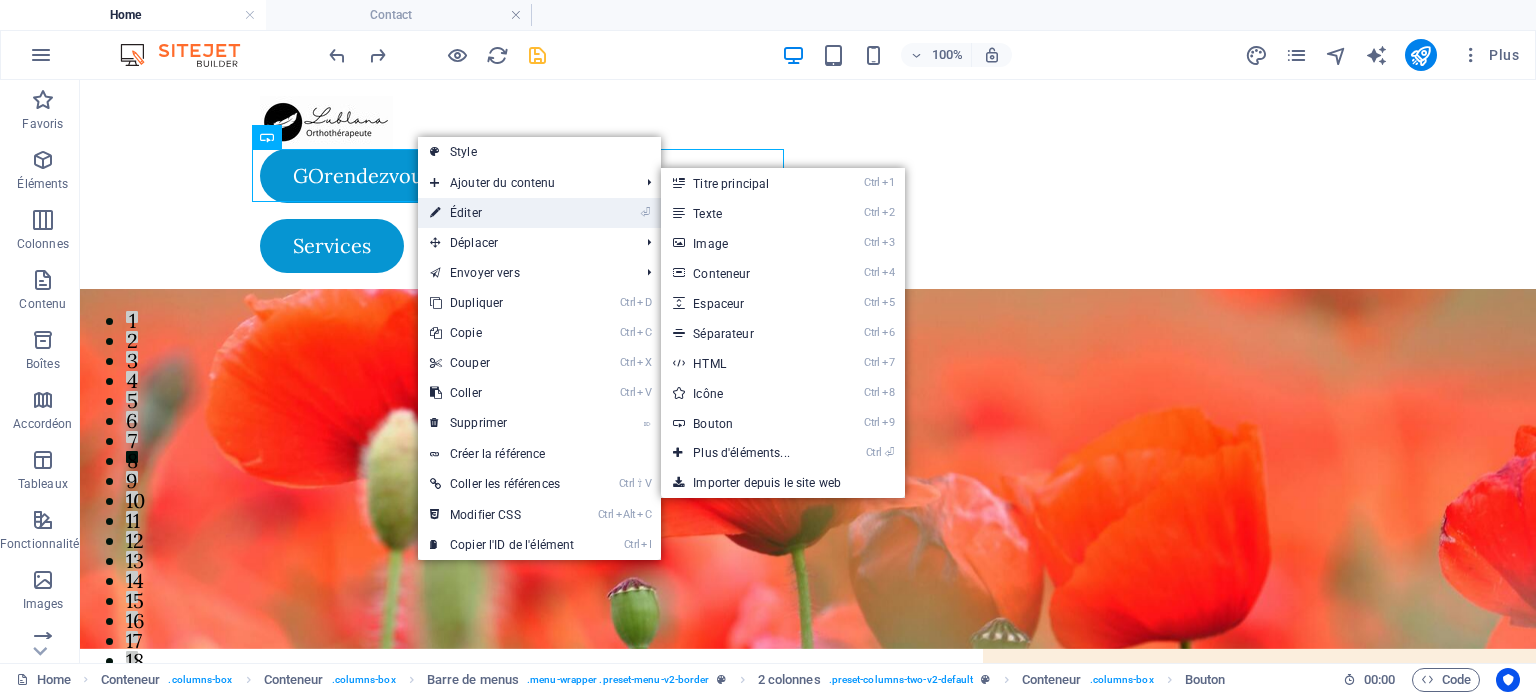click on "⏎  Éditer" at bounding box center [502, 213] 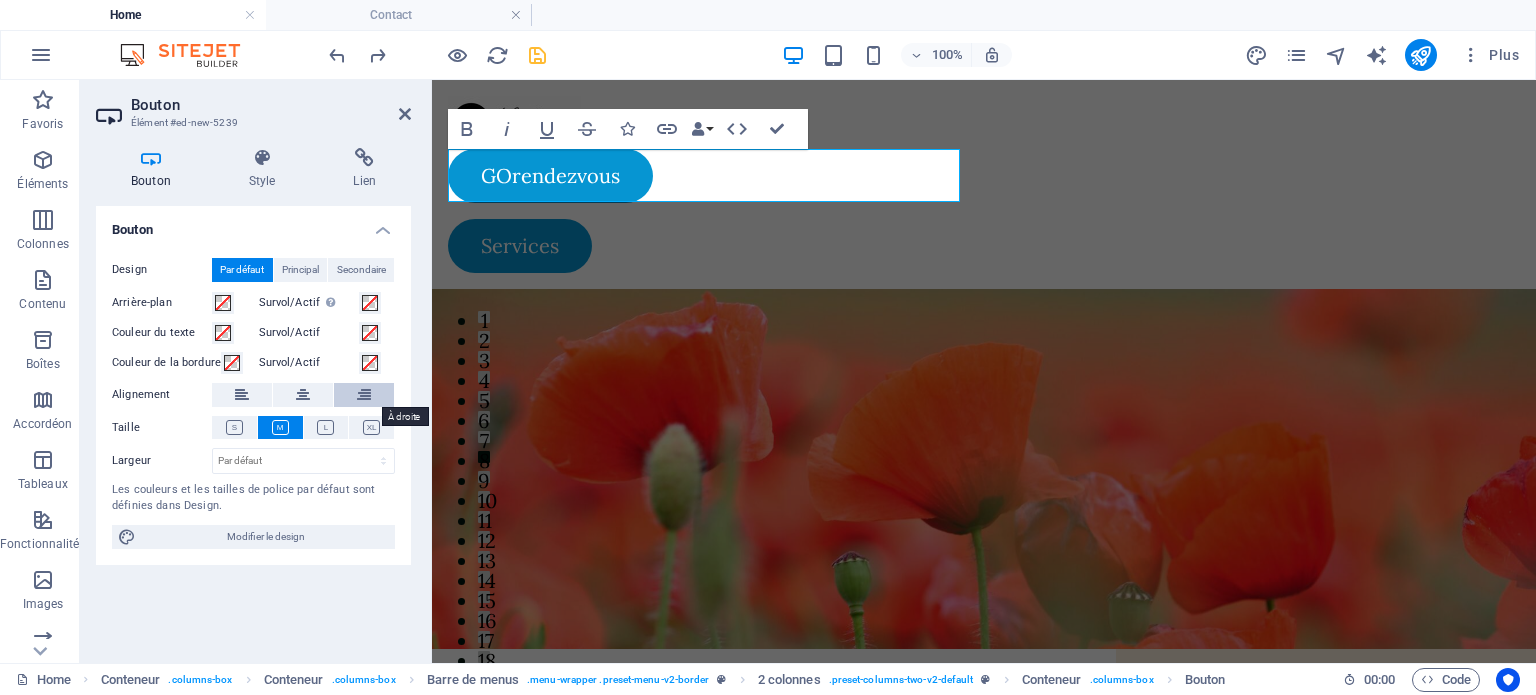 click at bounding box center [364, 395] 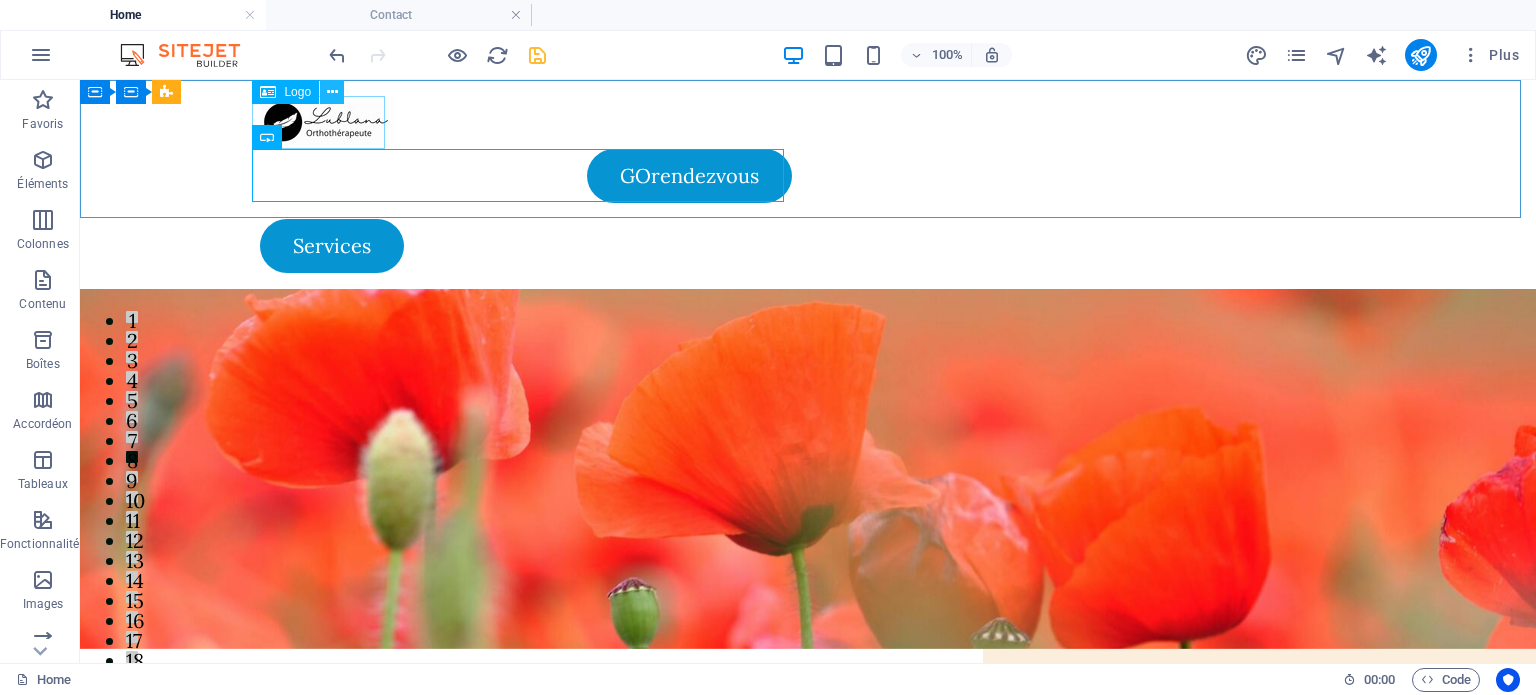 click at bounding box center (332, 92) 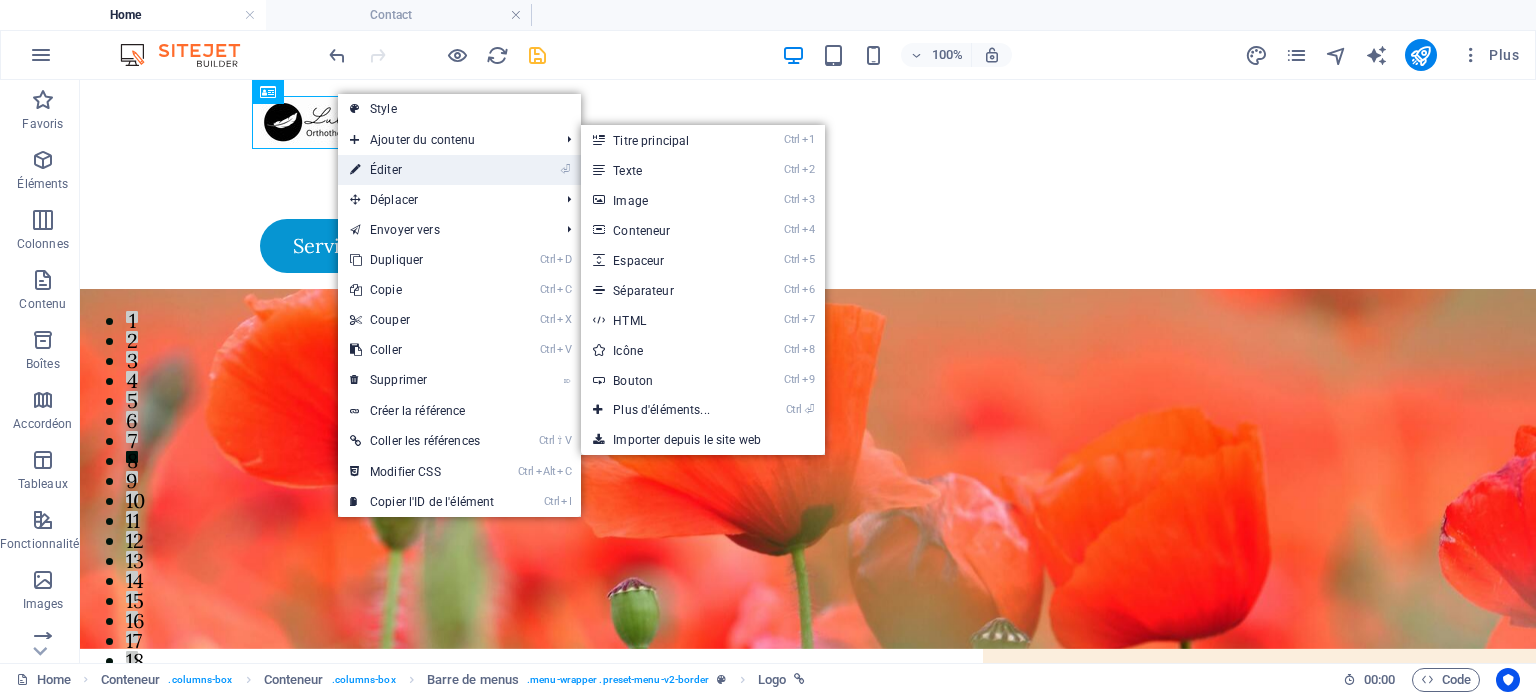 click at bounding box center [355, 170] 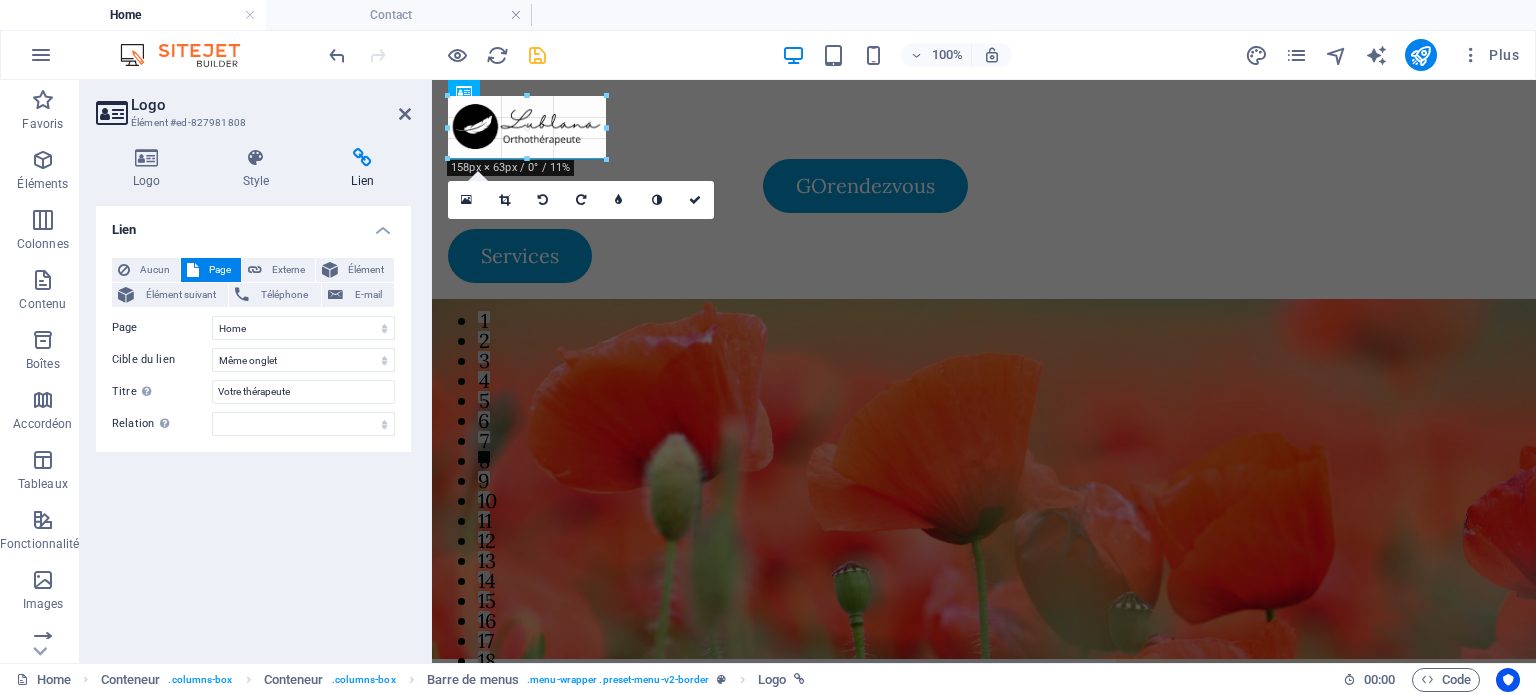 drag, startPoint x: 580, startPoint y: 119, endPoint x: 602, endPoint y: 123, distance: 22.36068 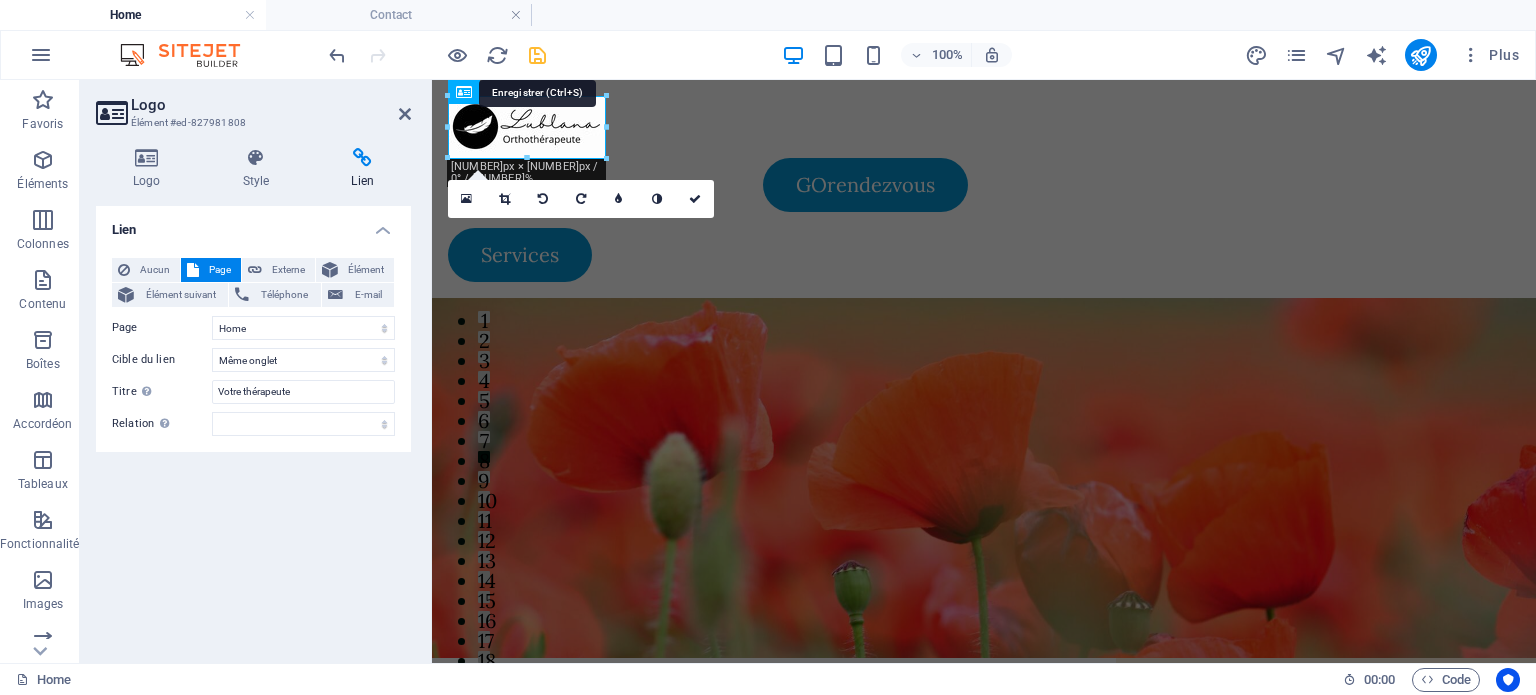 click at bounding box center (537, 55) 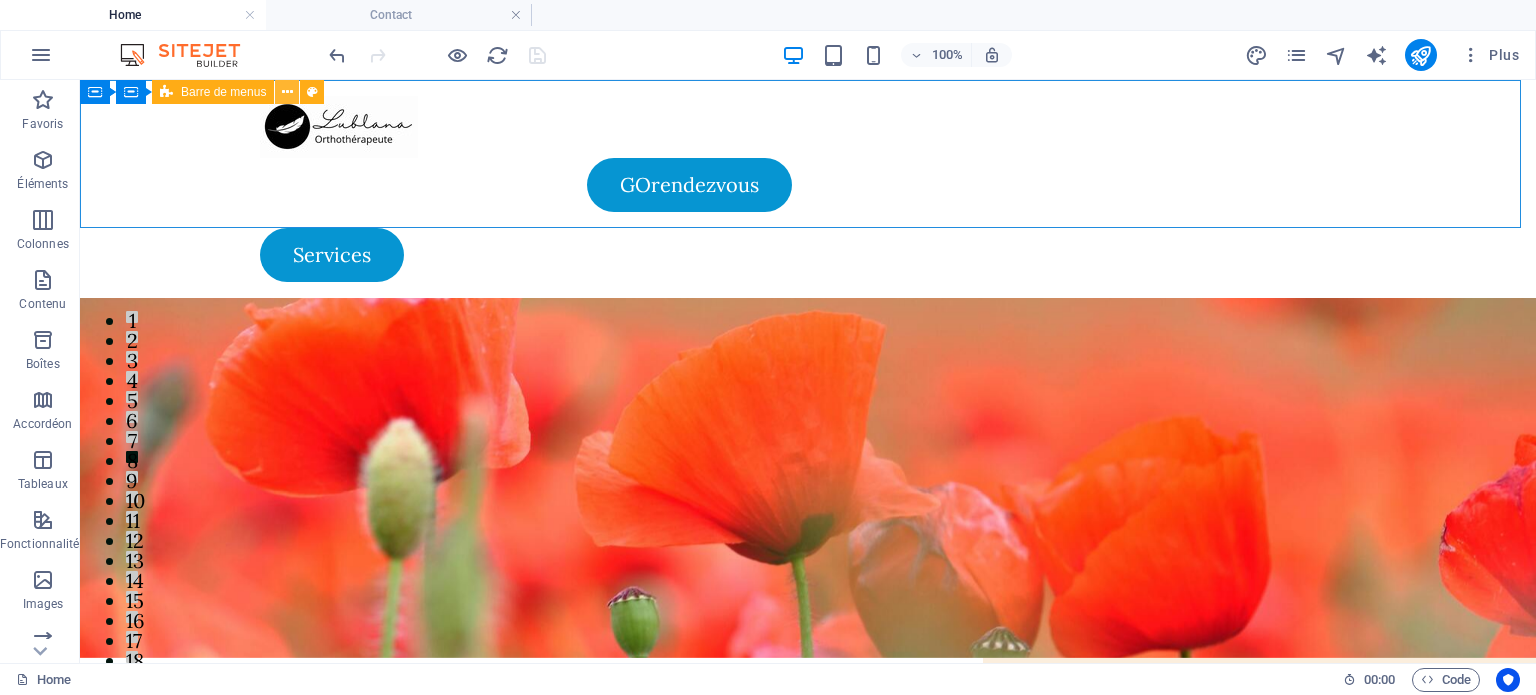 click at bounding box center (287, 92) 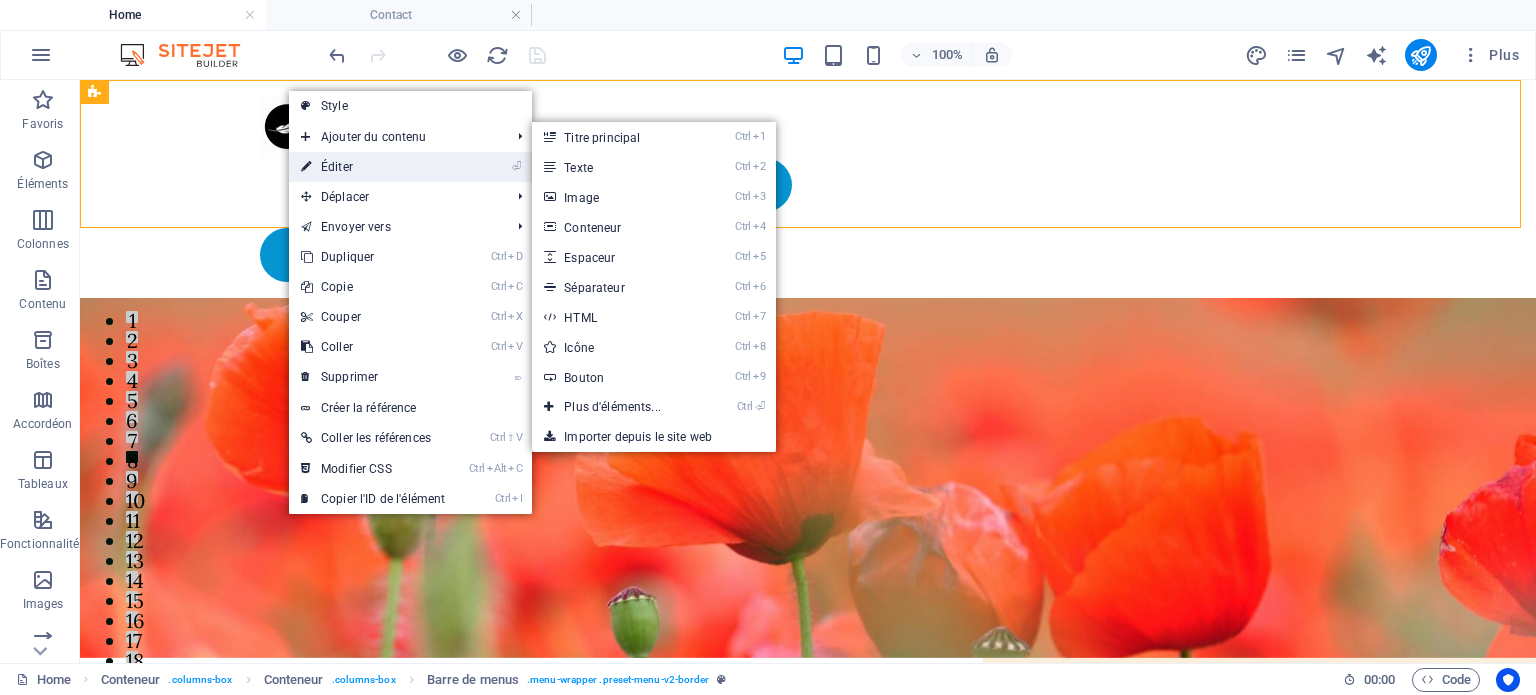 click on "⏎  Éditer" at bounding box center (373, 167) 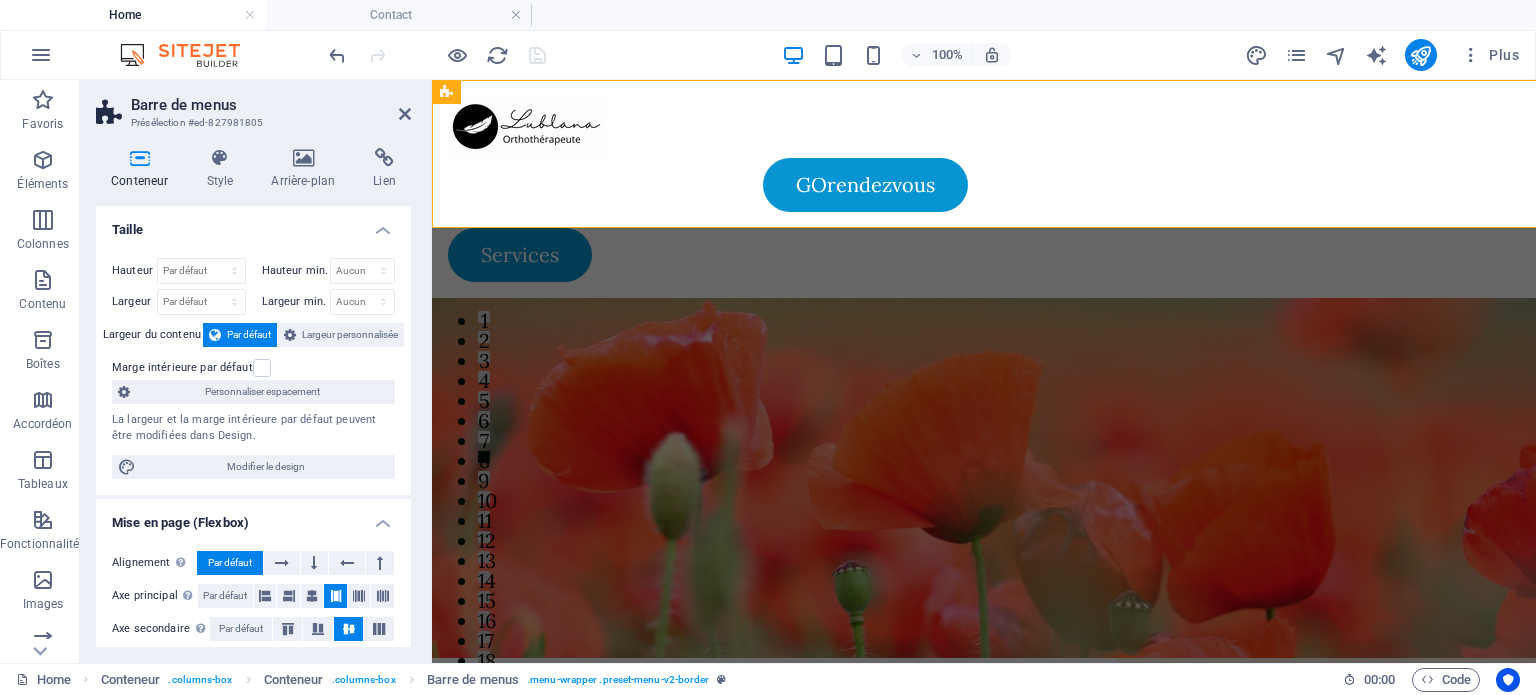 select on "rem" 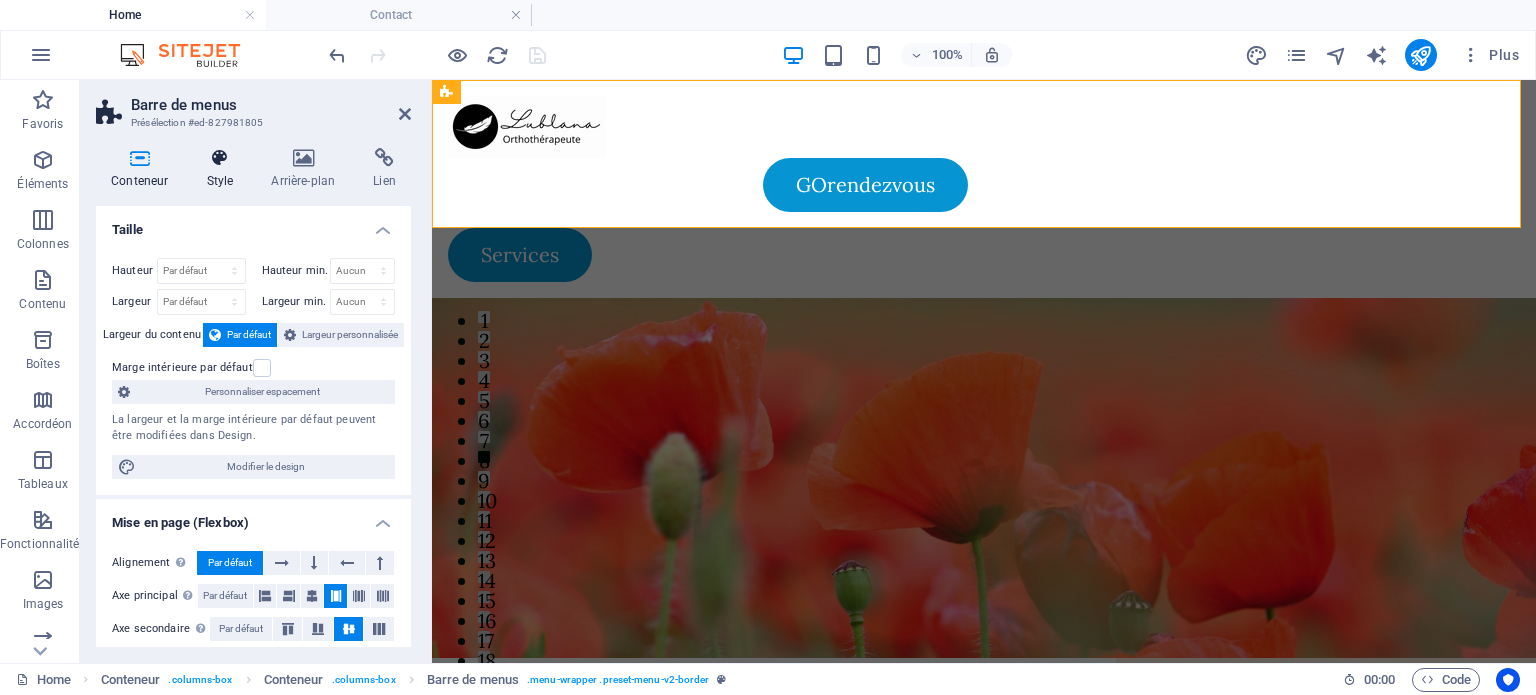 click at bounding box center [219, 158] 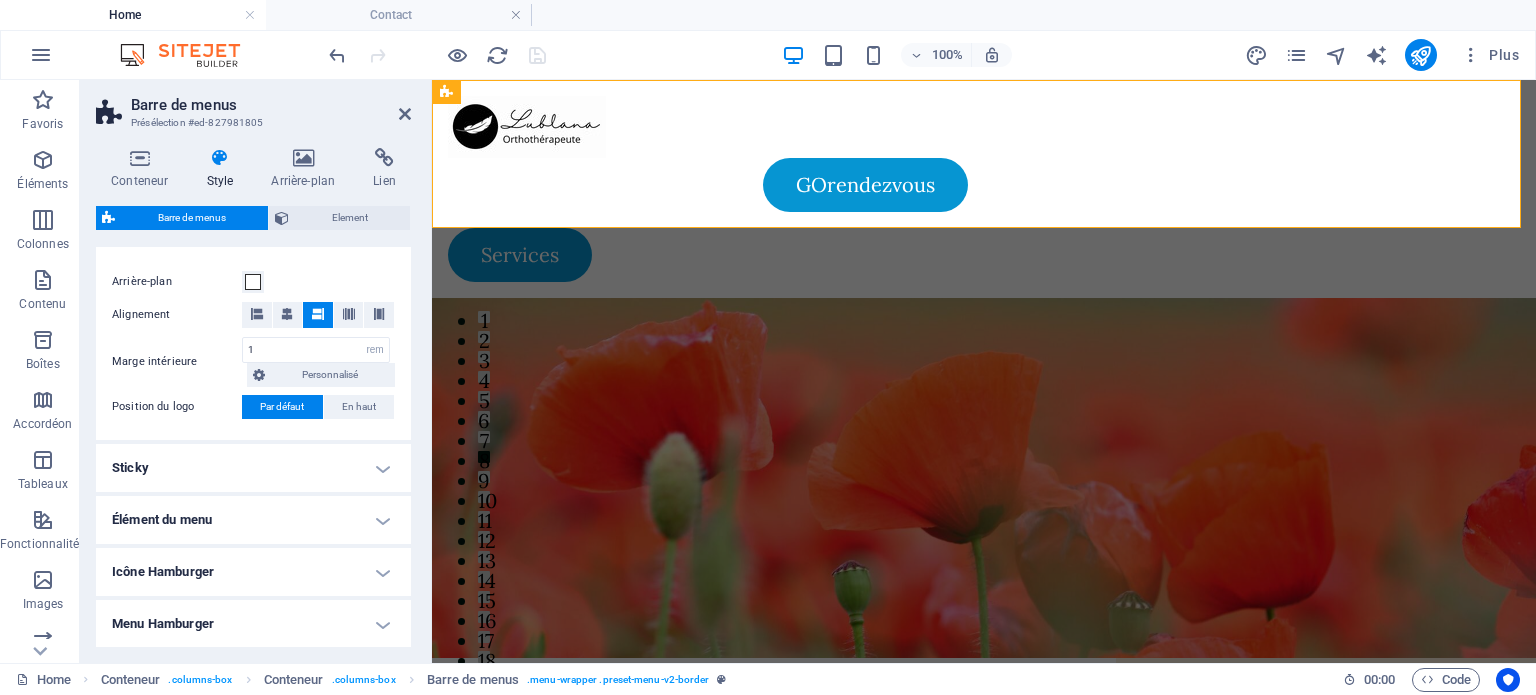 scroll, scrollTop: 400, scrollLeft: 0, axis: vertical 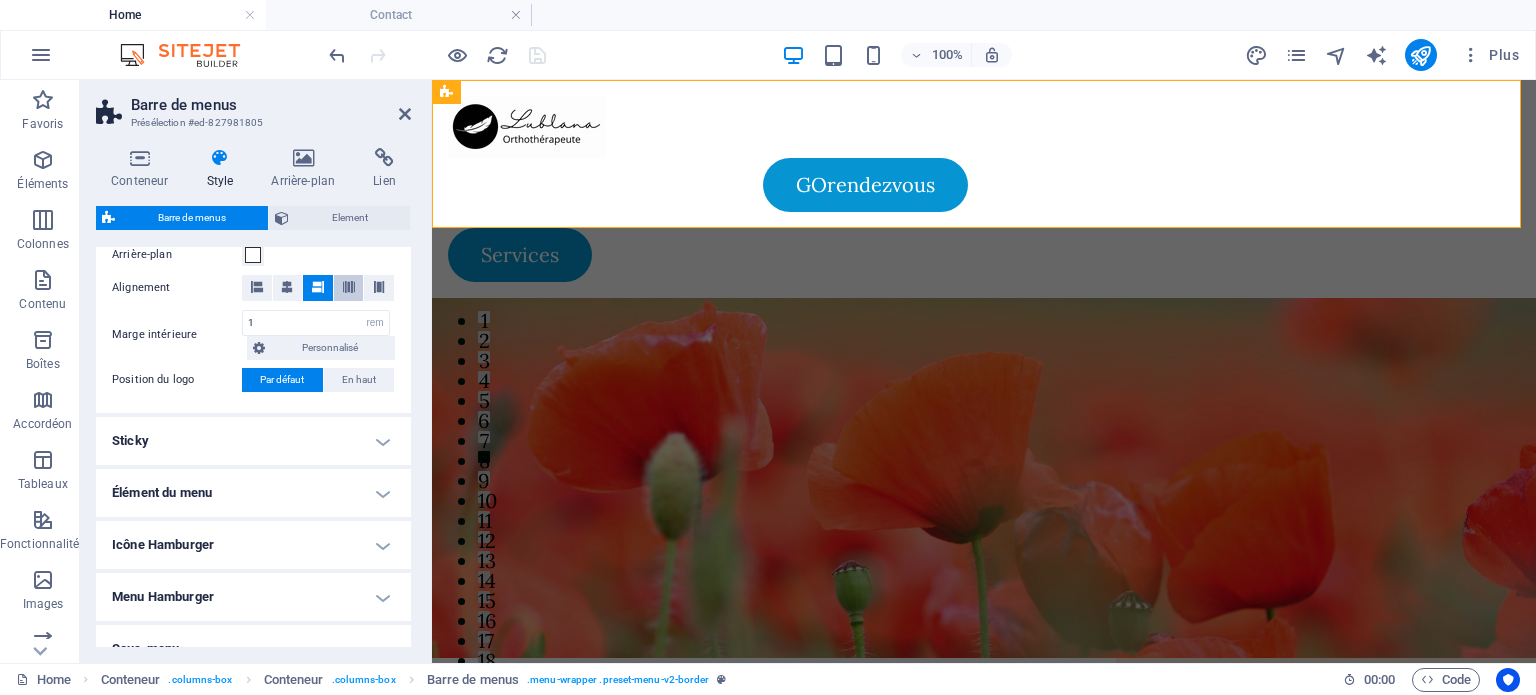 click at bounding box center [349, 288] 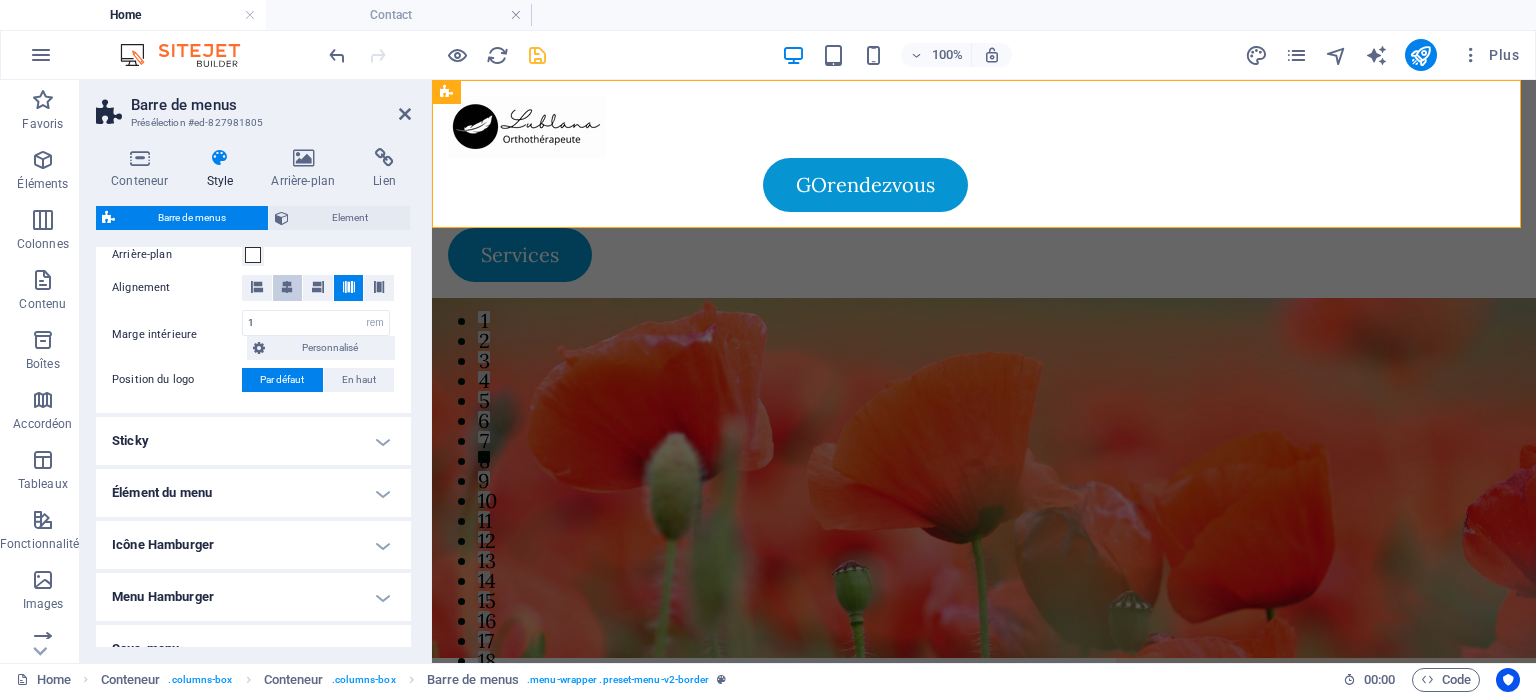 type 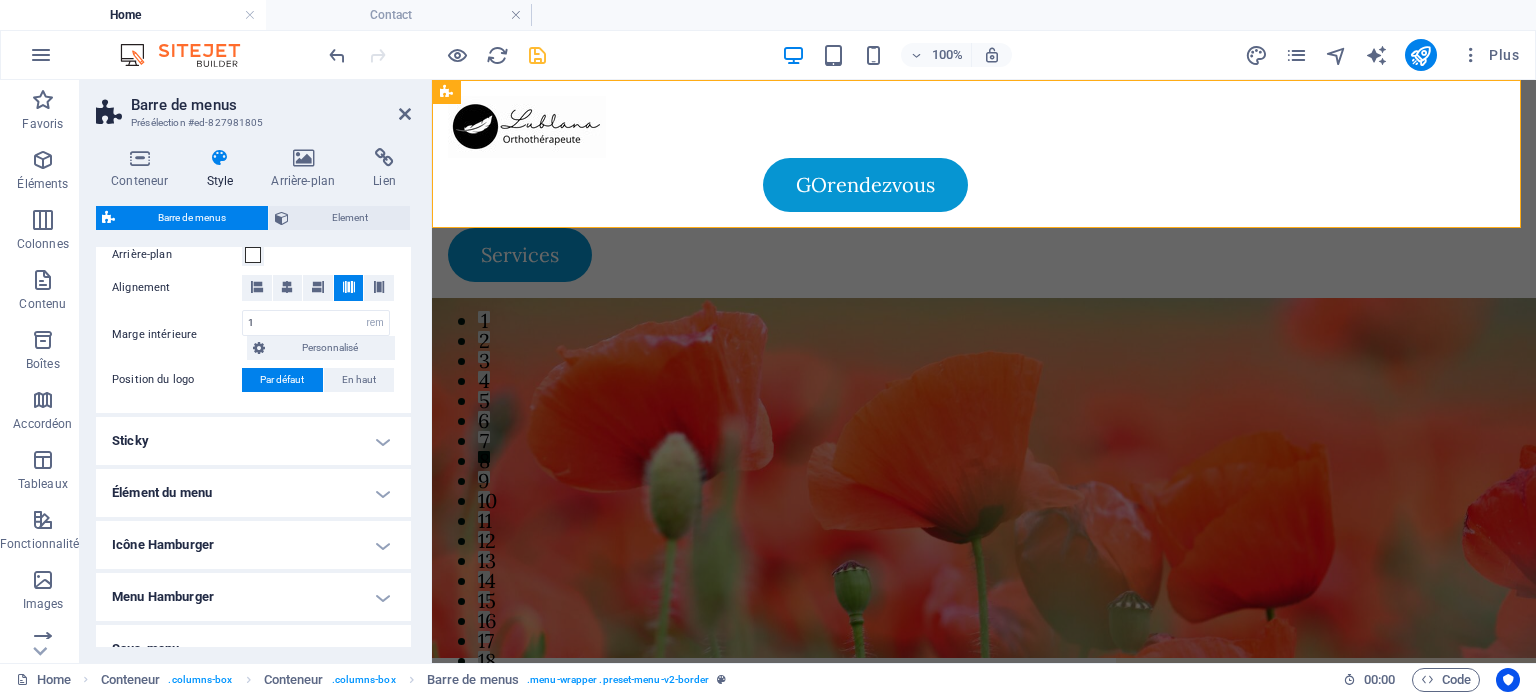 click on "Élément du menu" at bounding box center [253, 493] 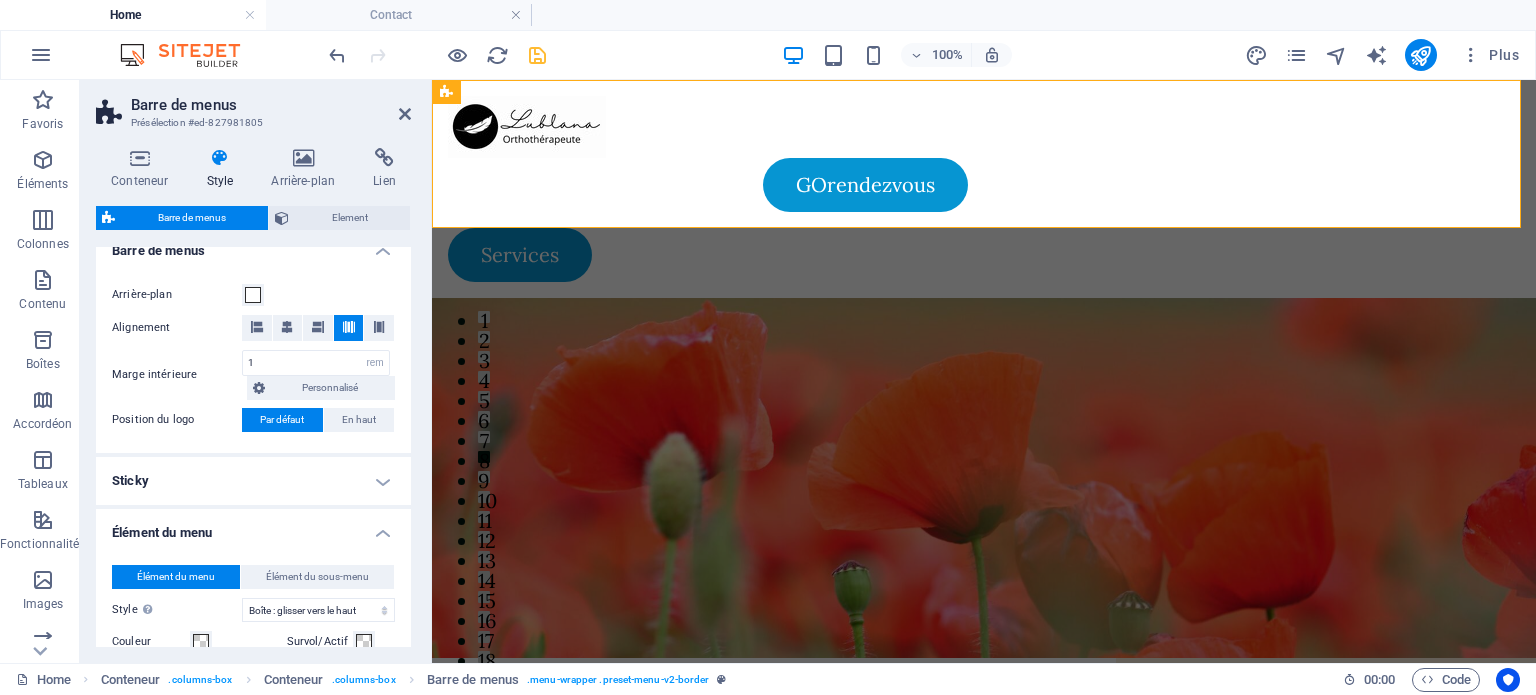 scroll, scrollTop: 300, scrollLeft: 0, axis: vertical 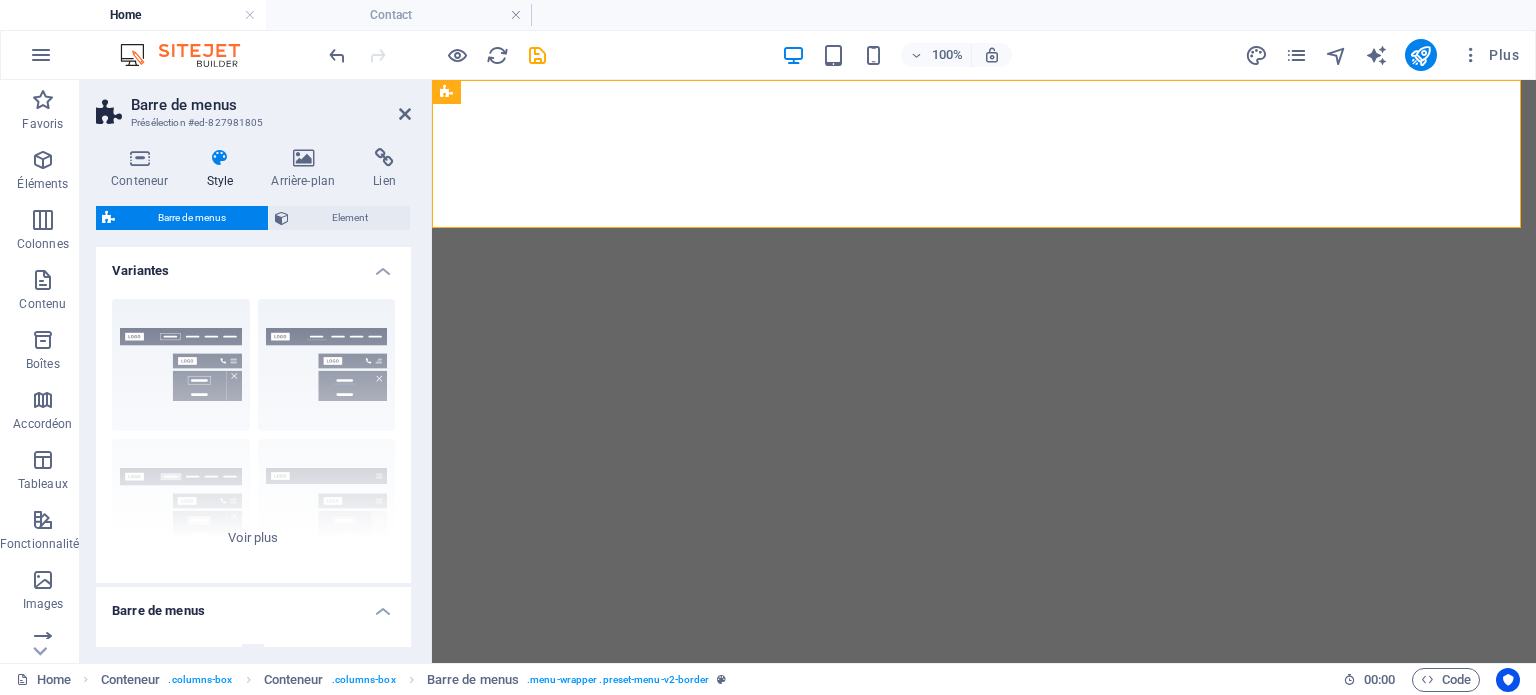 select on "rem" 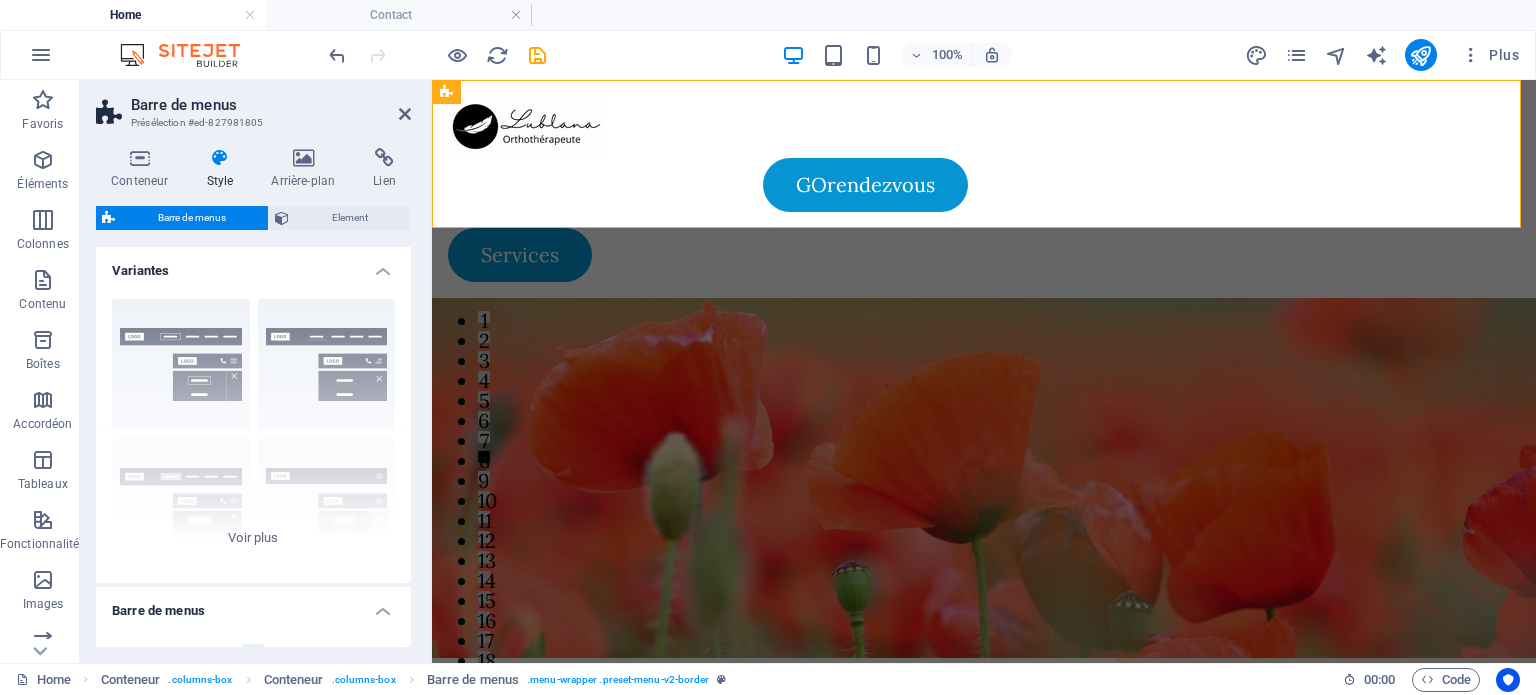 scroll, scrollTop: 0, scrollLeft: 0, axis: both 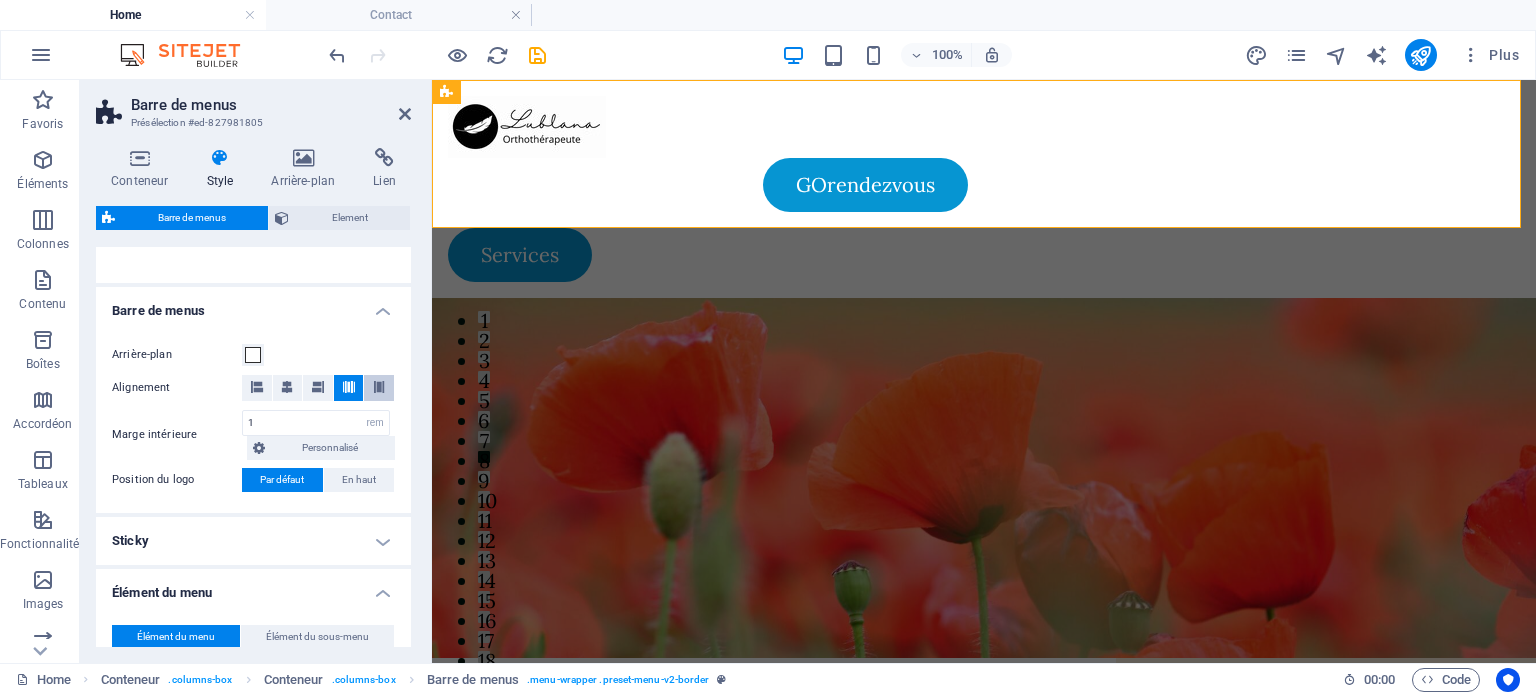 click at bounding box center (379, 388) 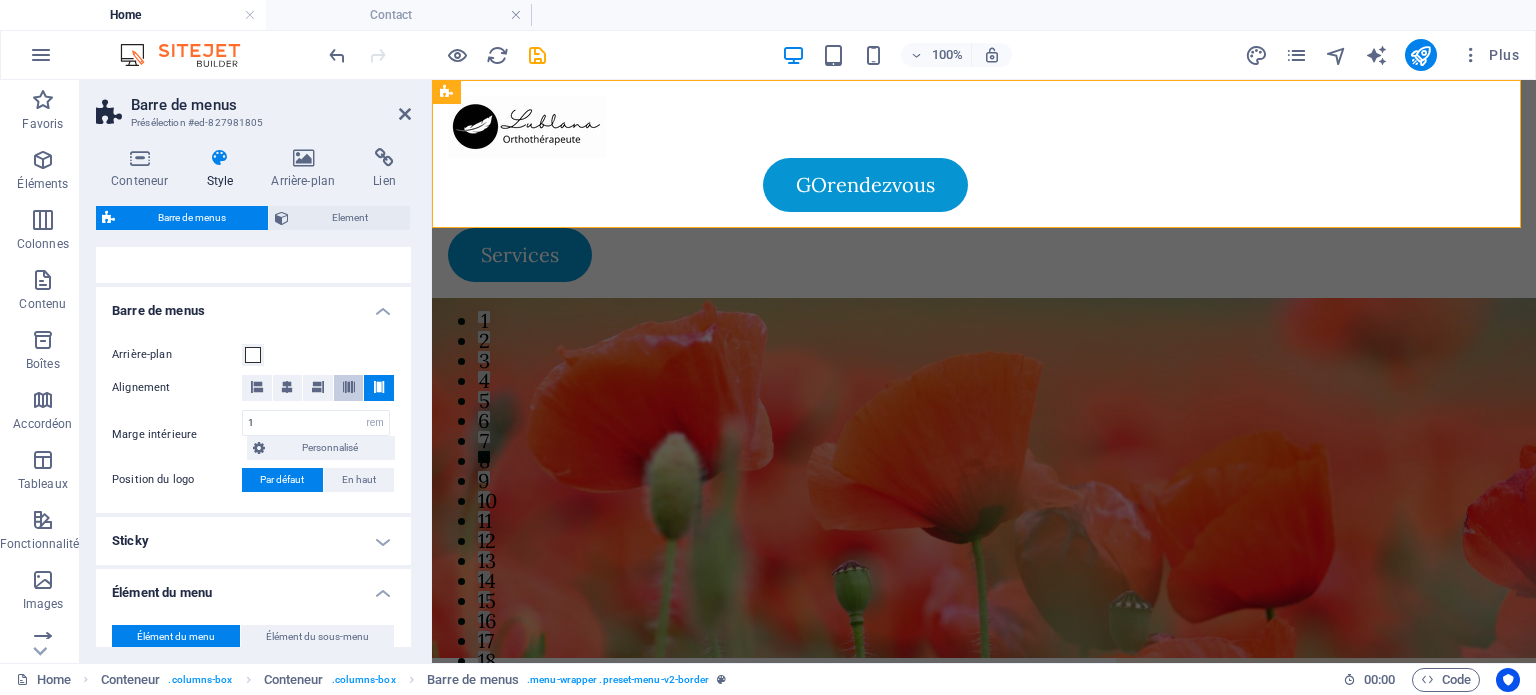 click at bounding box center (349, 387) 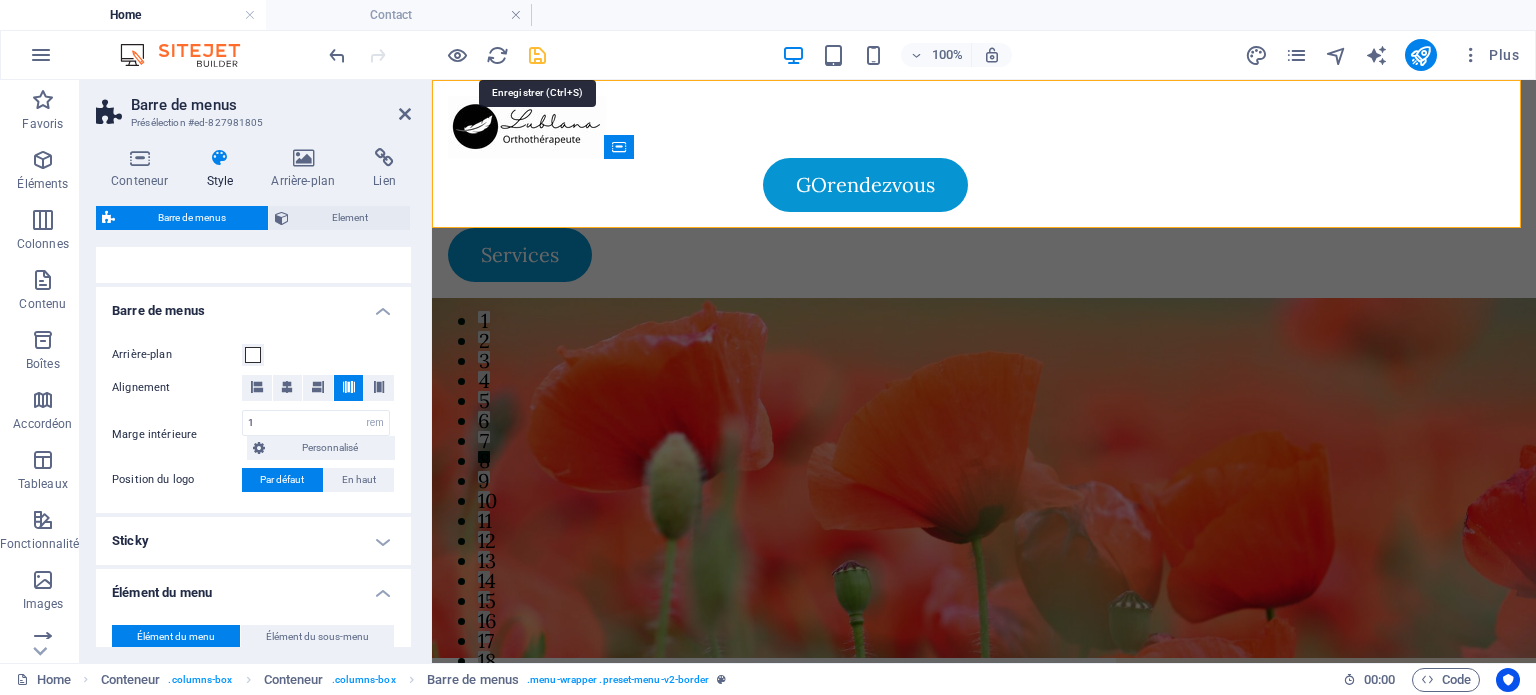 type 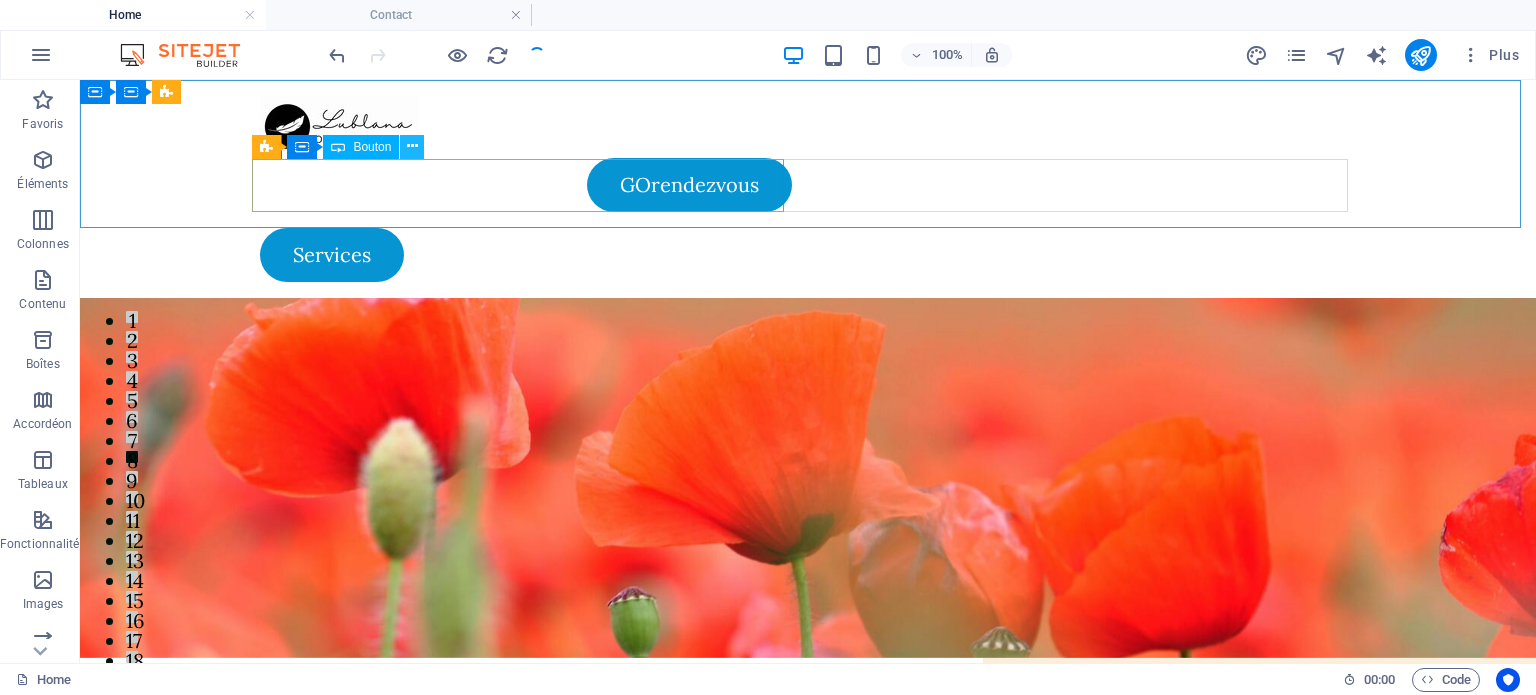 click at bounding box center (412, 146) 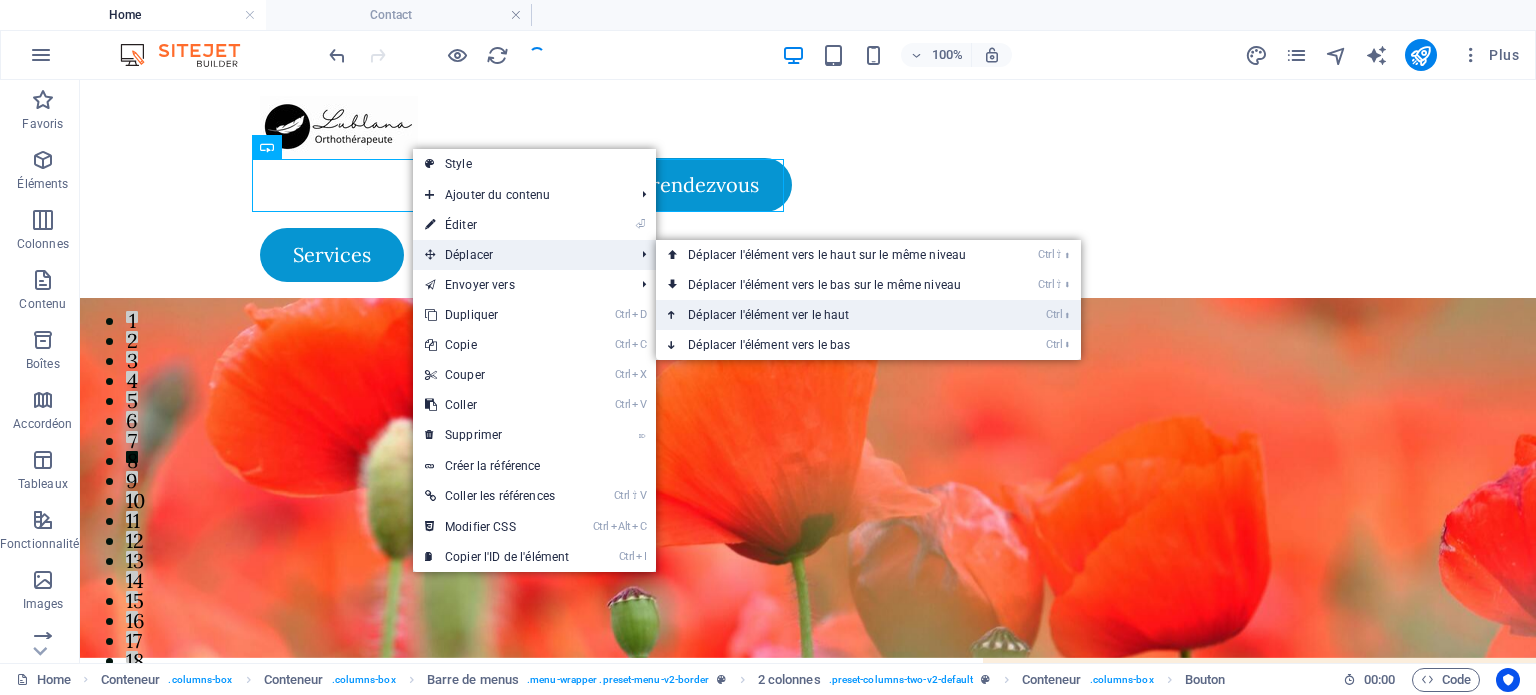 click on "Ctrl ⬆  Déplacer l'élément ver le haut" at bounding box center [831, 315] 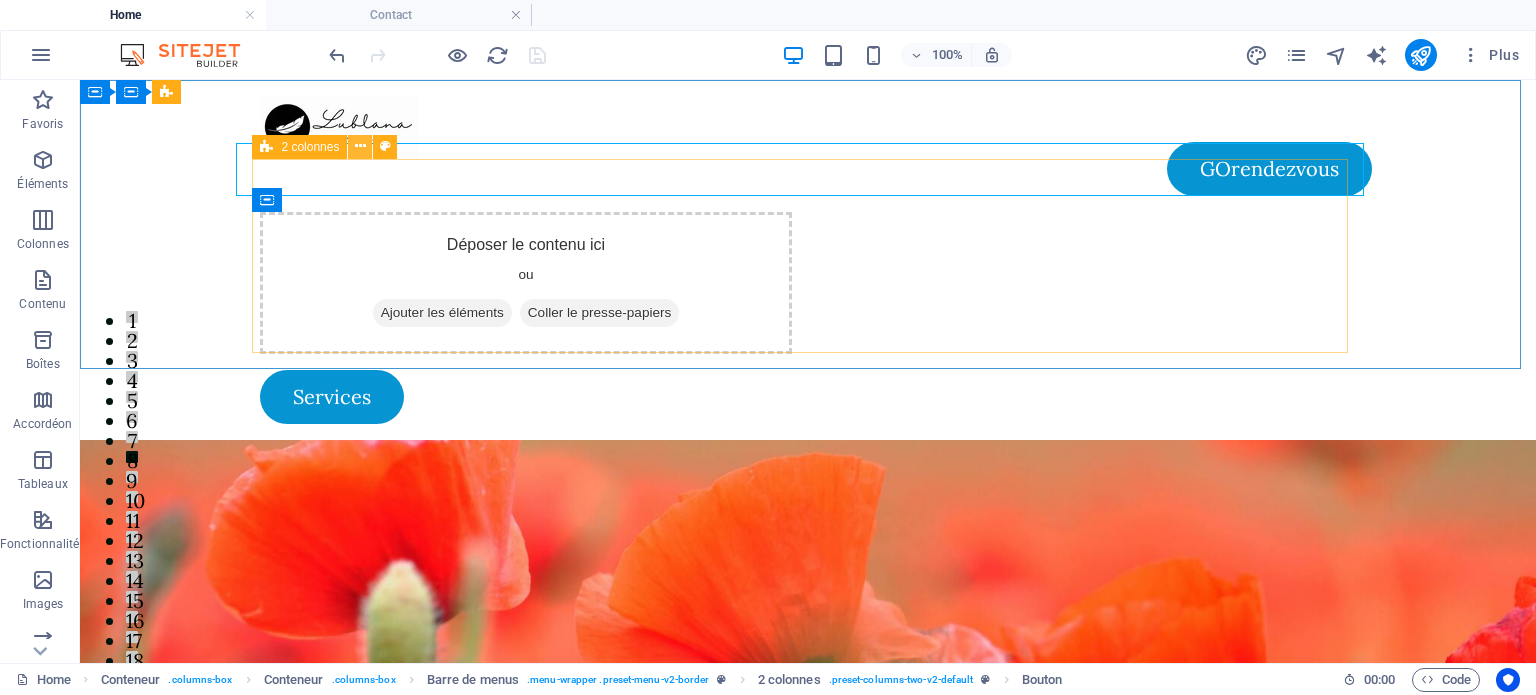 click at bounding box center (360, 146) 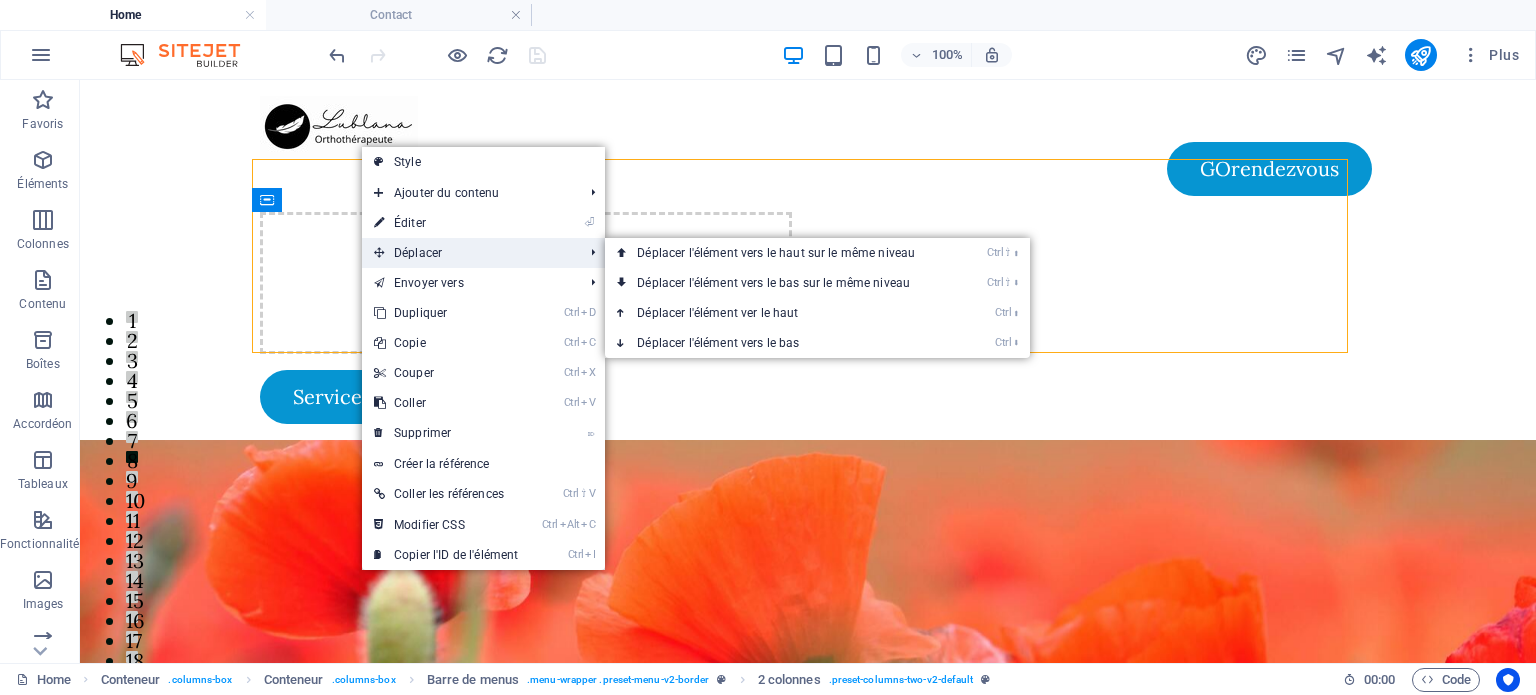 click on "Déplacer" at bounding box center [468, 253] 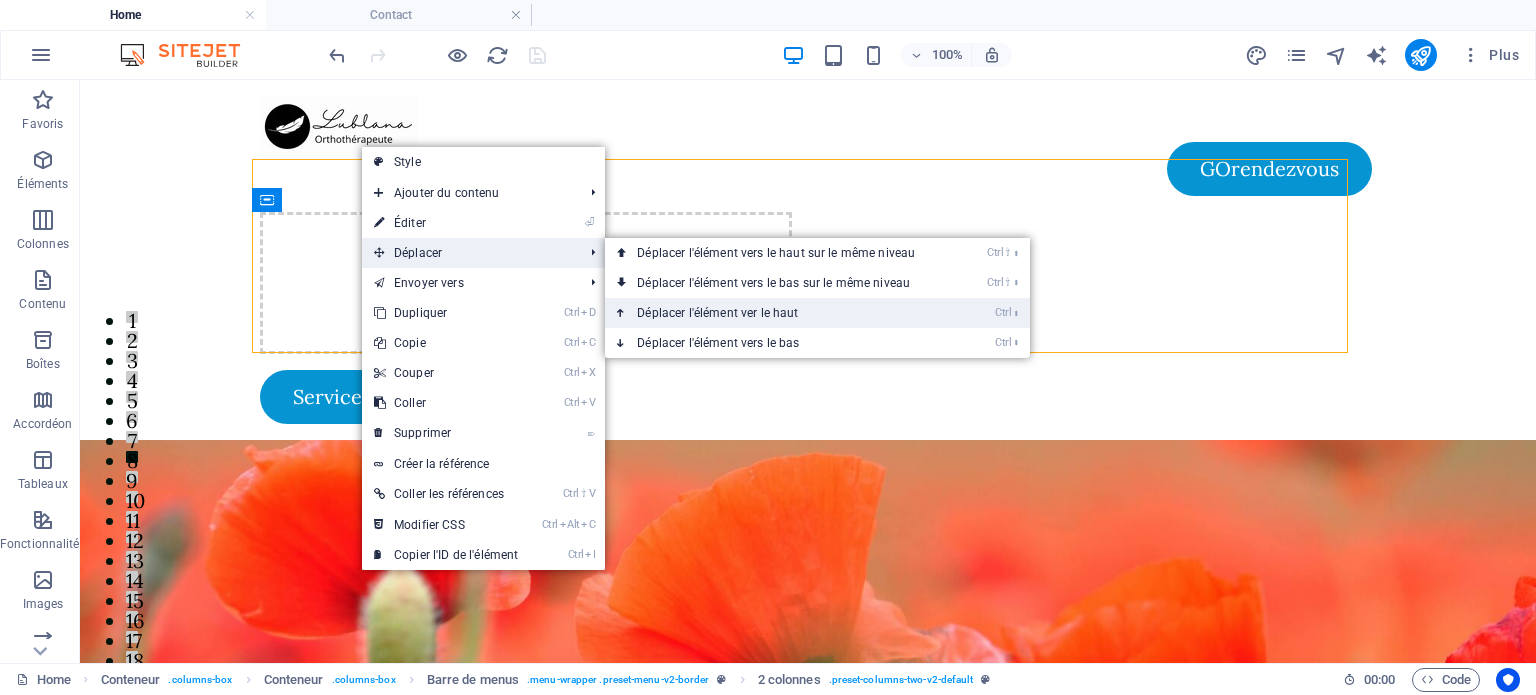 click on "Ctrl ⬆  Déplacer l'élément ver le haut" at bounding box center [780, 313] 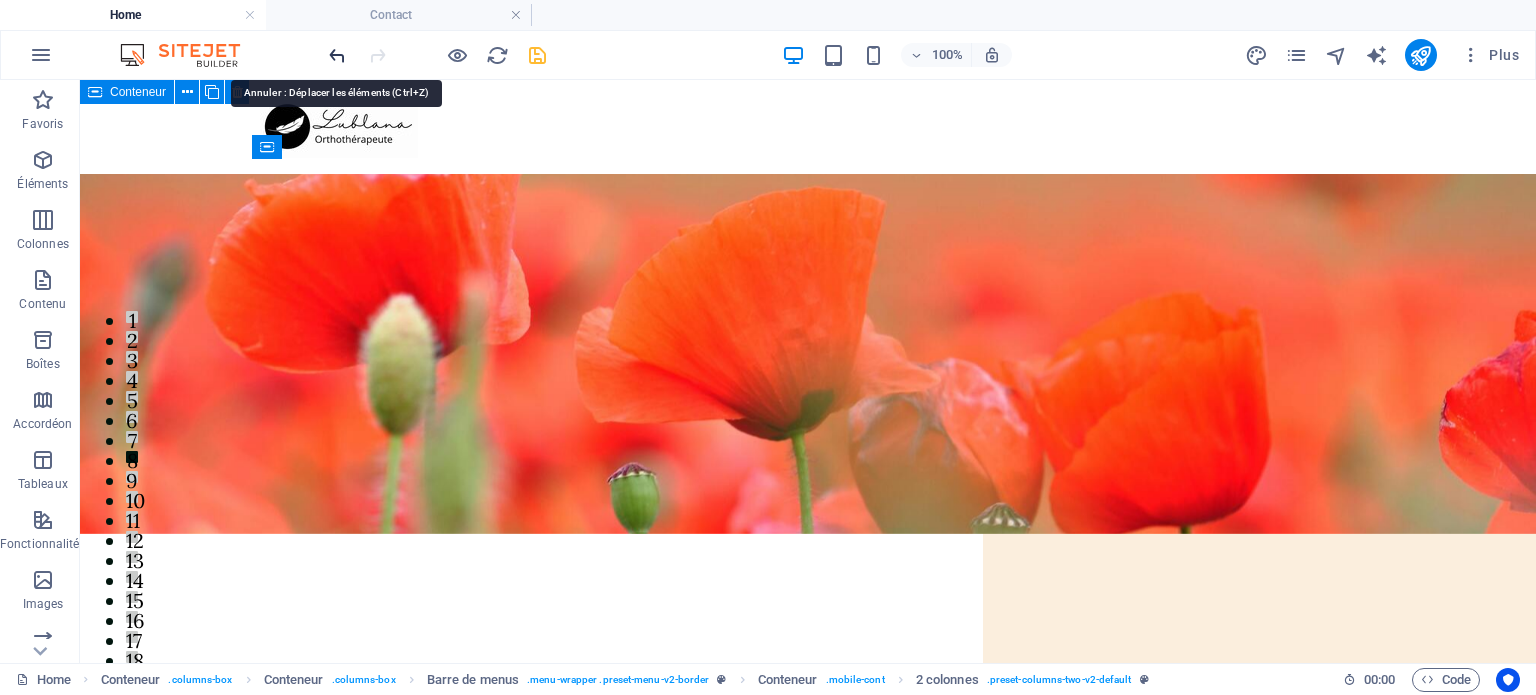 click at bounding box center [337, 55] 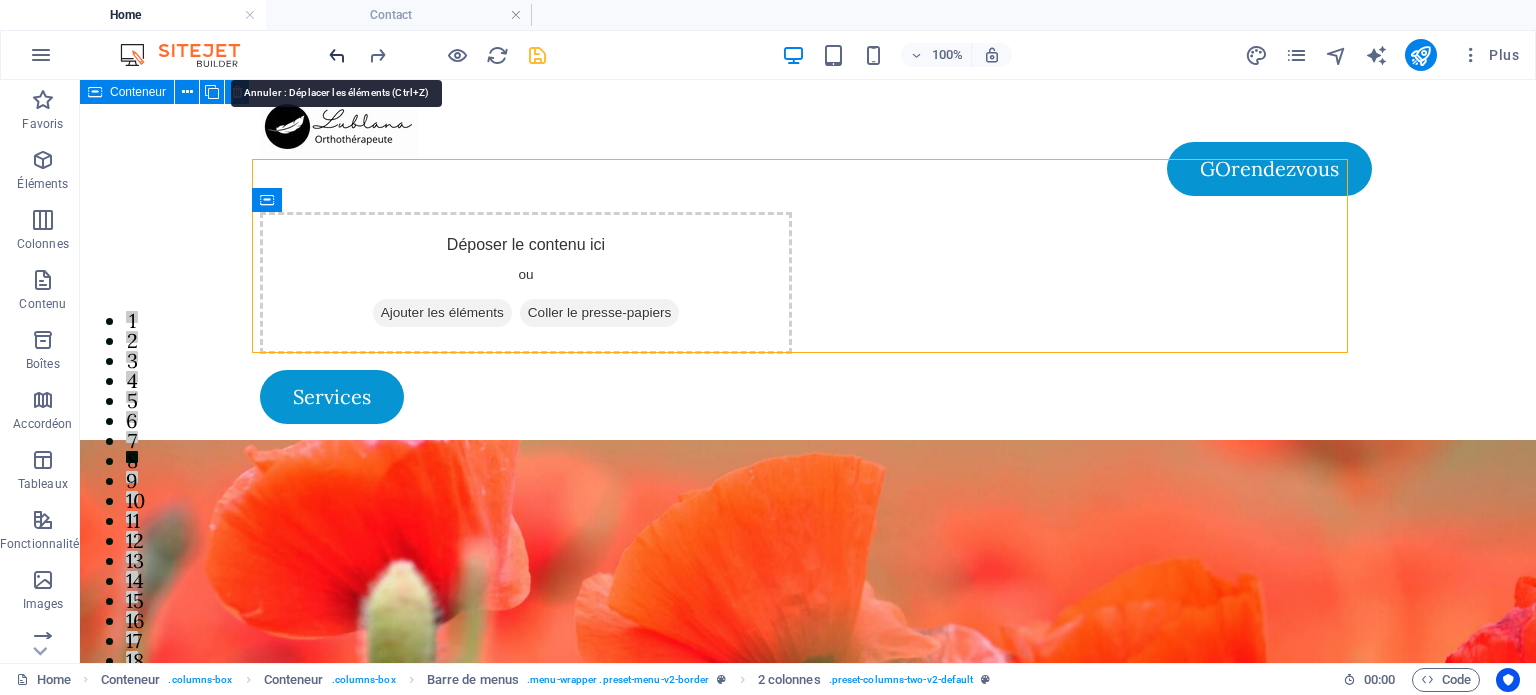 click at bounding box center (337, 55) 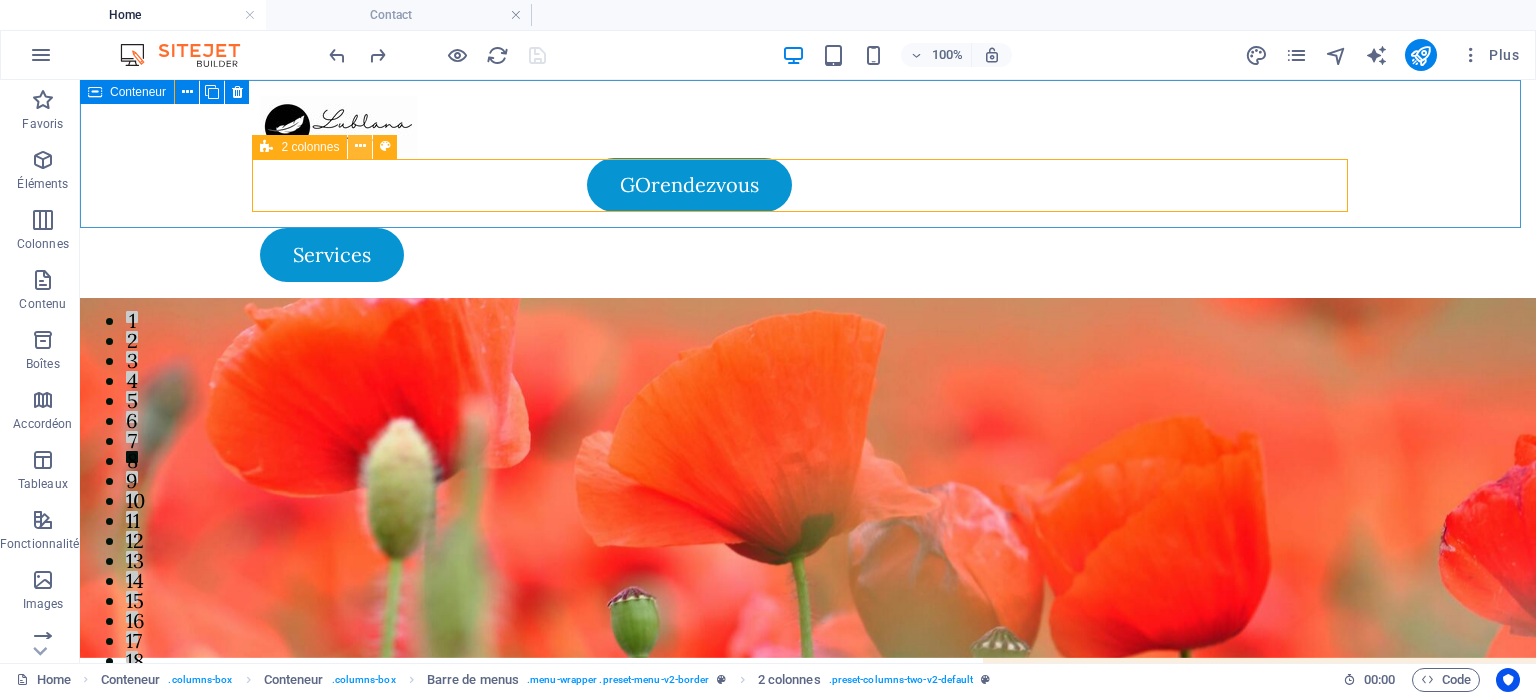 click at bounding box center [360, 146] 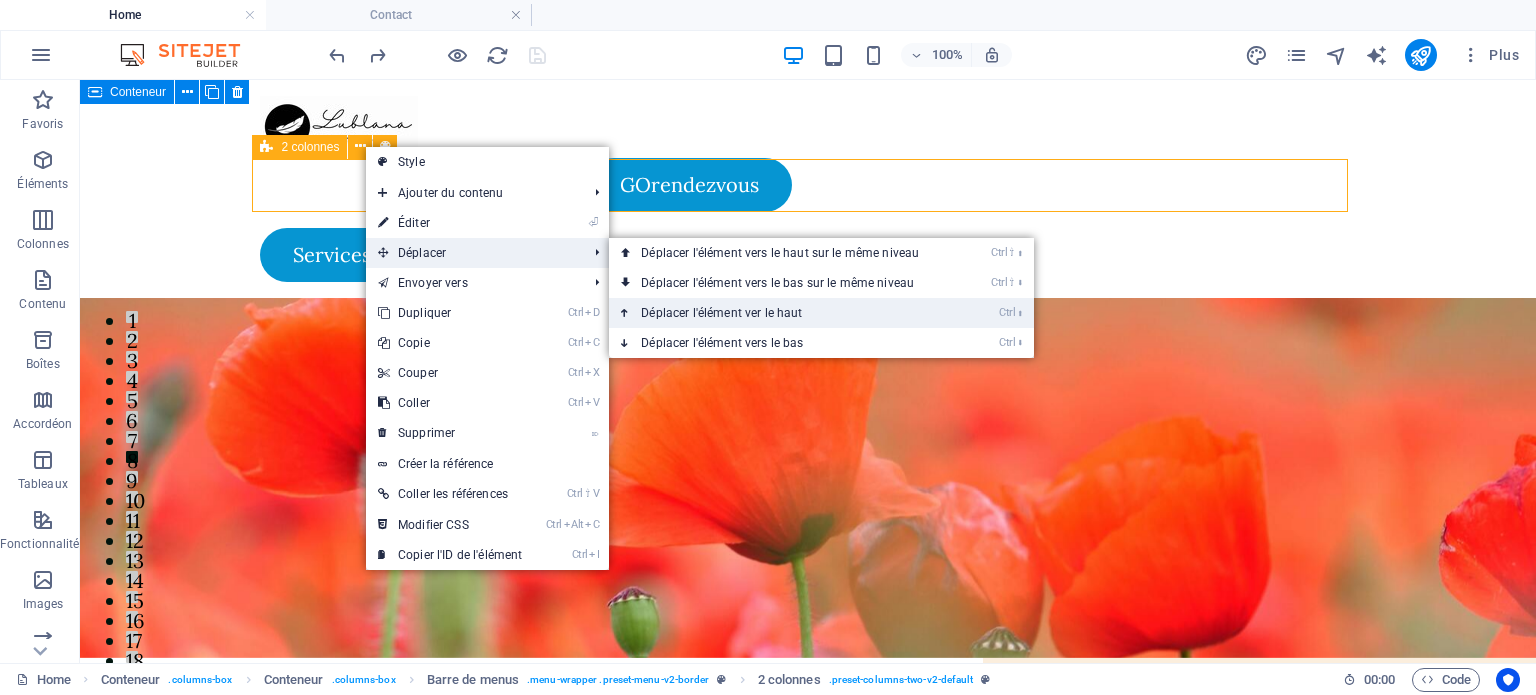 click on "Ctrl ⬆  Déplacer l'élément ver le haut" at bounding box center [784, 313] 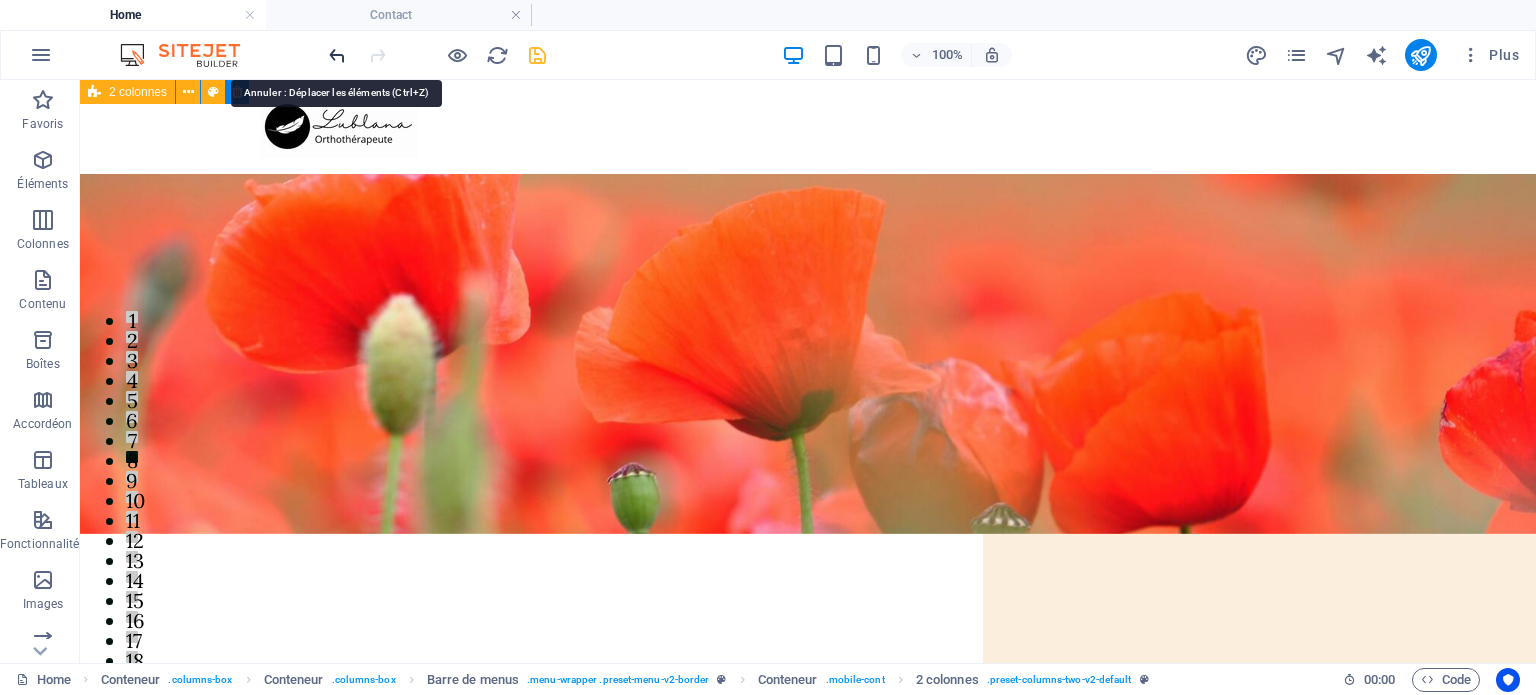click at bounding box center (337, 55) 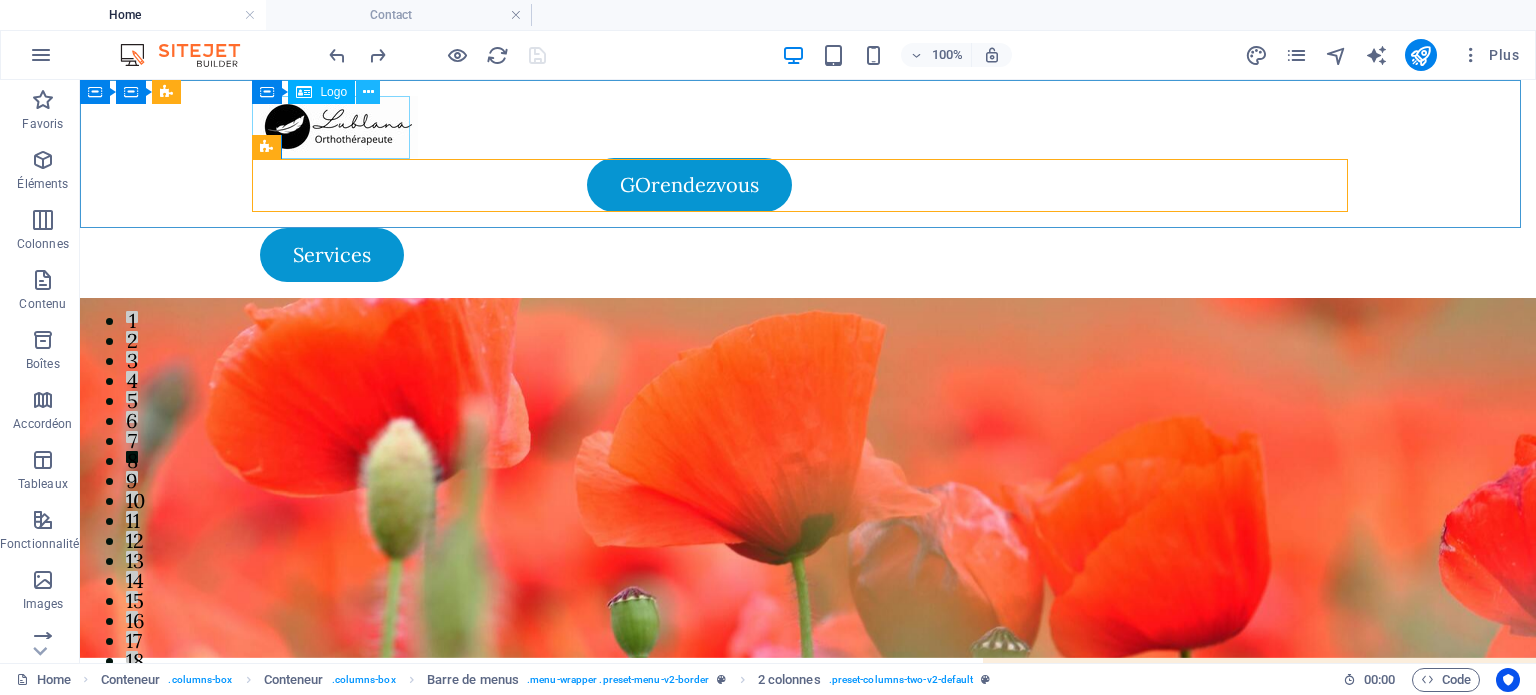 click at bounding box center [368, 92] 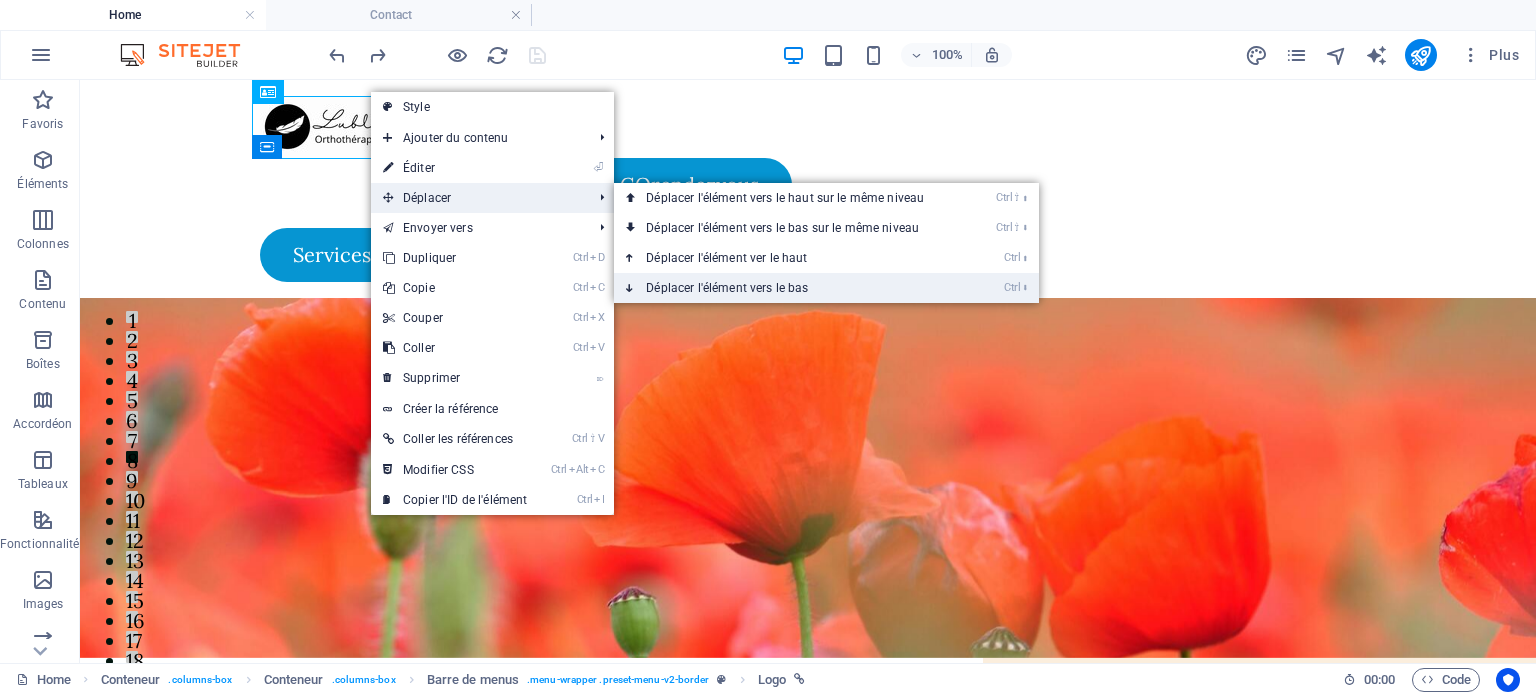 click on "Ctrl ⬇  Déplacer l'élément vers le bas" at bounding box center [789, 288] 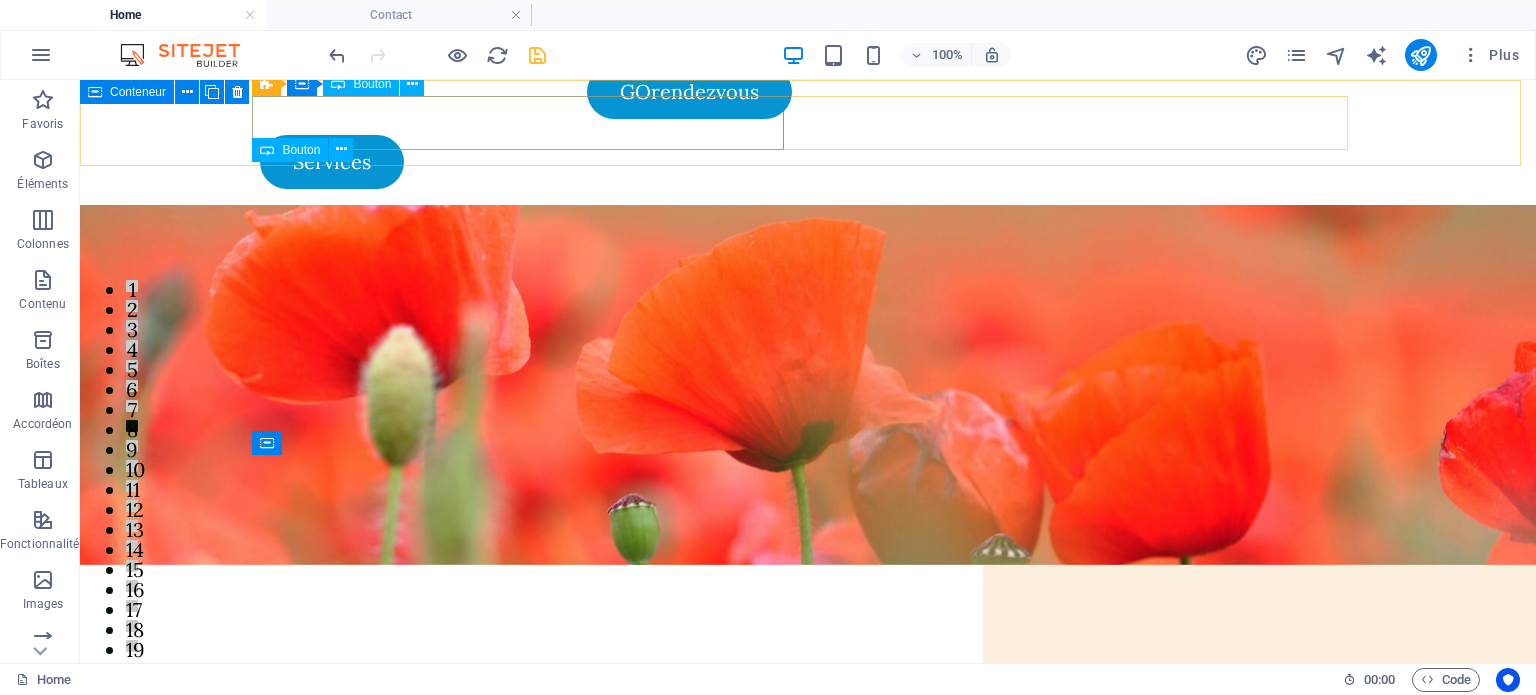 scroll, scrollTop: 0, scrollLeft: 0, axis: both 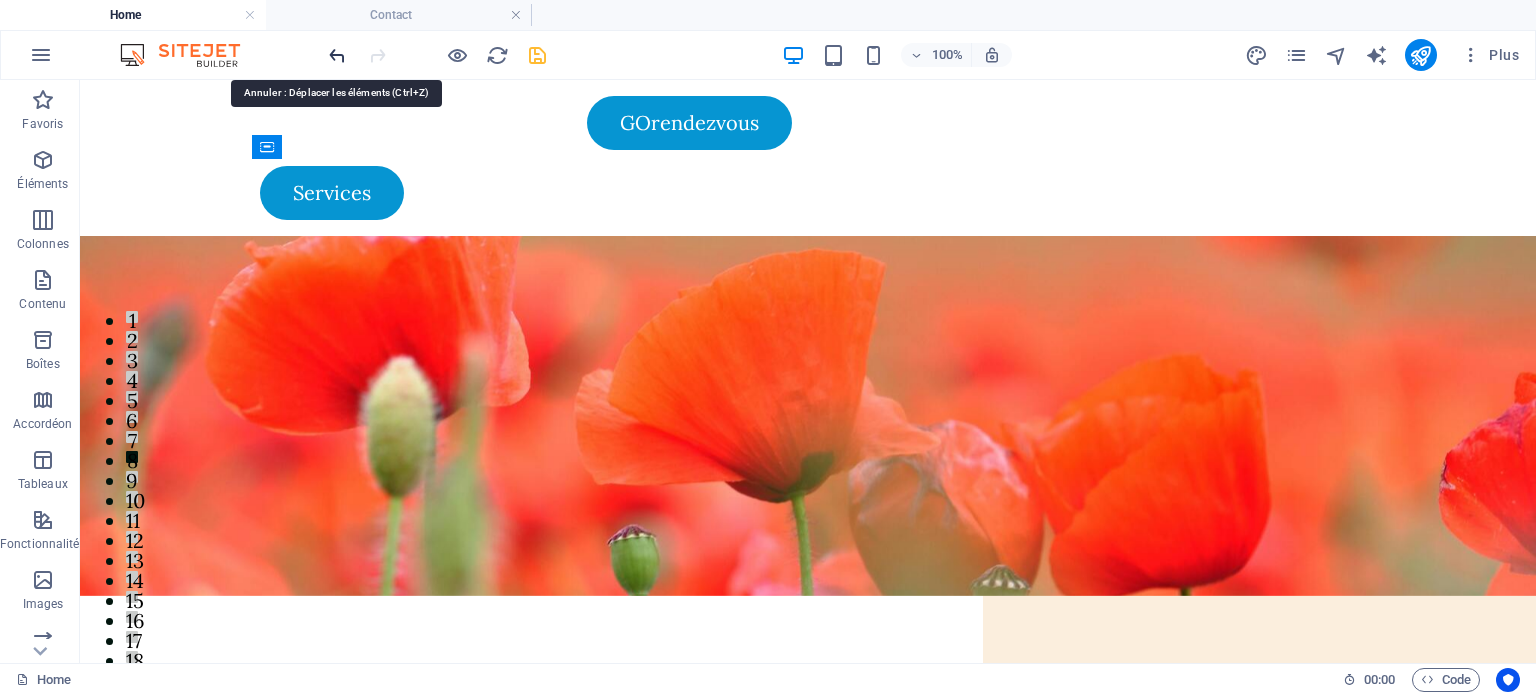click at bounding box center [337, 55] 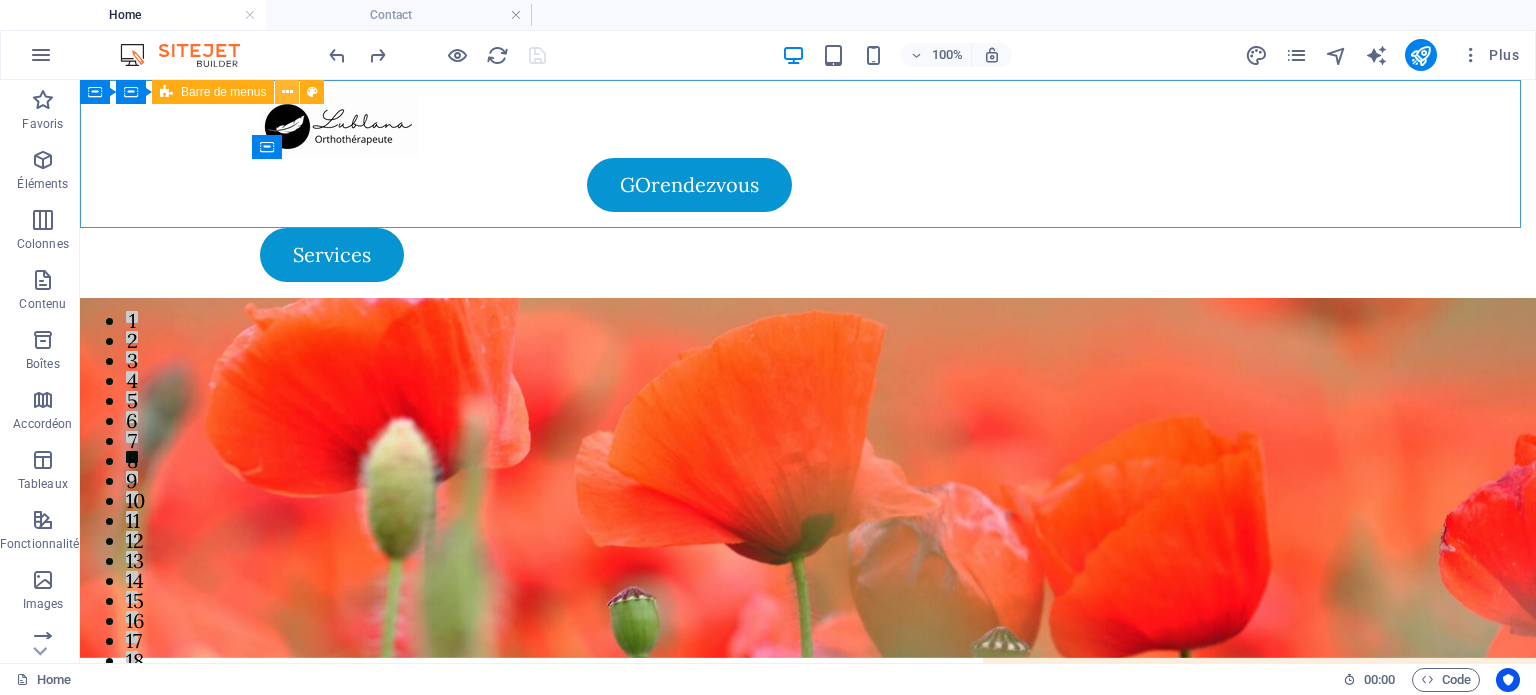 click at bounding box center [287, 92] 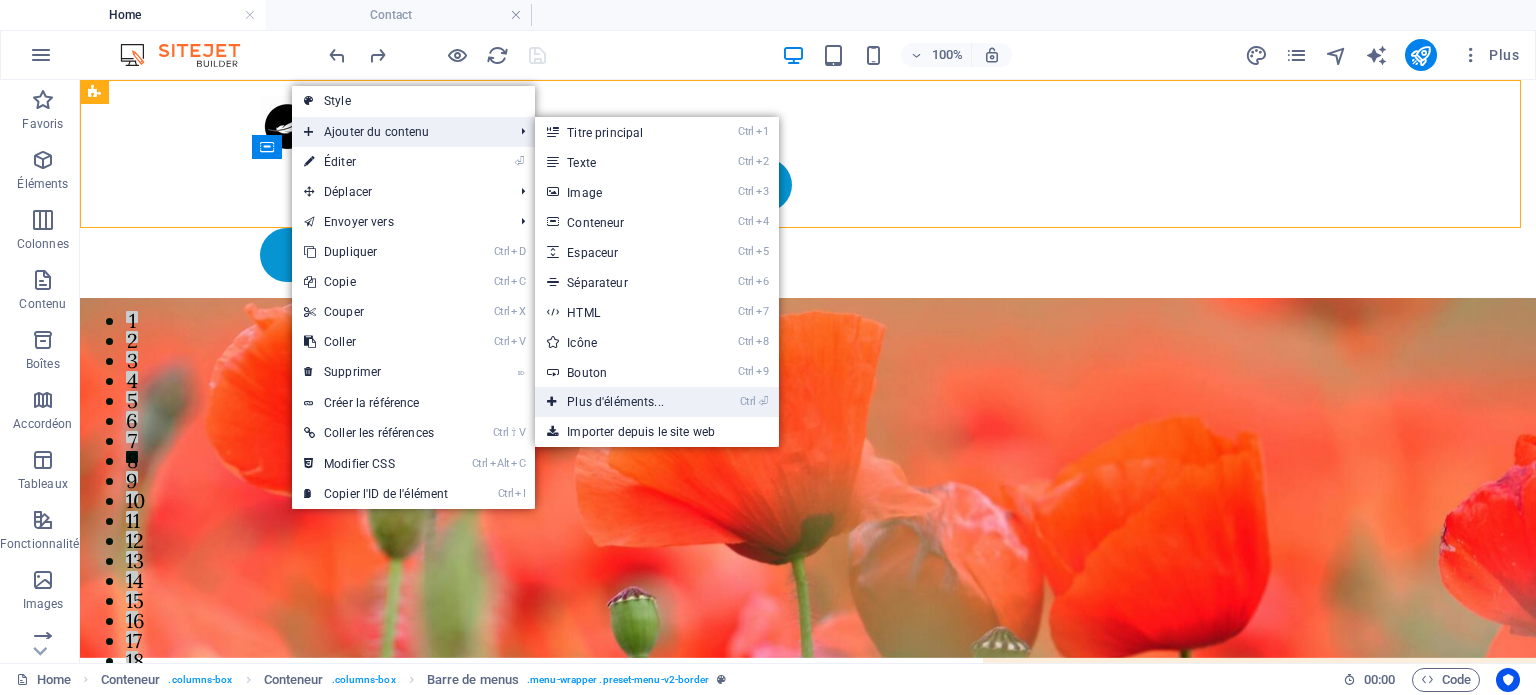 click on "Ctrl ⏎  Plus d'éléments..." at bounding box center (619, 402) 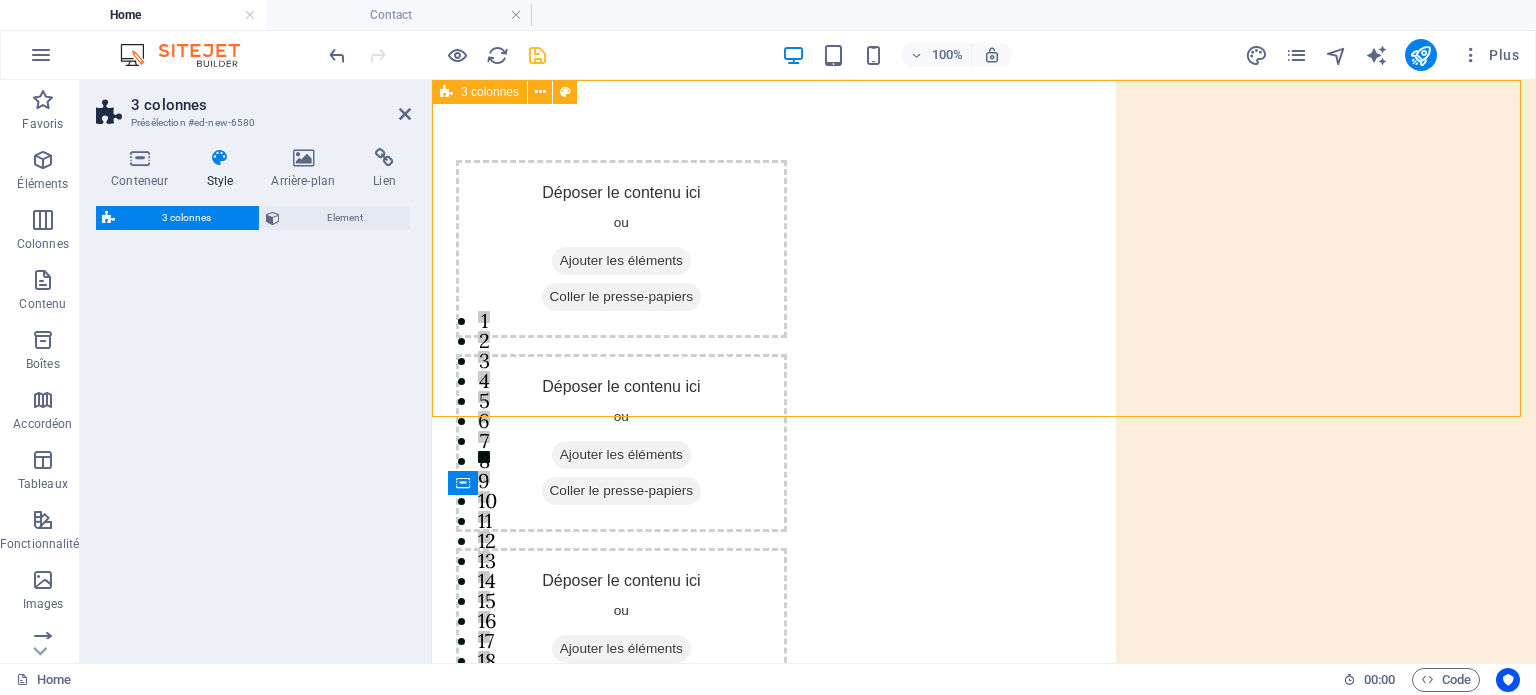 select on "rem" 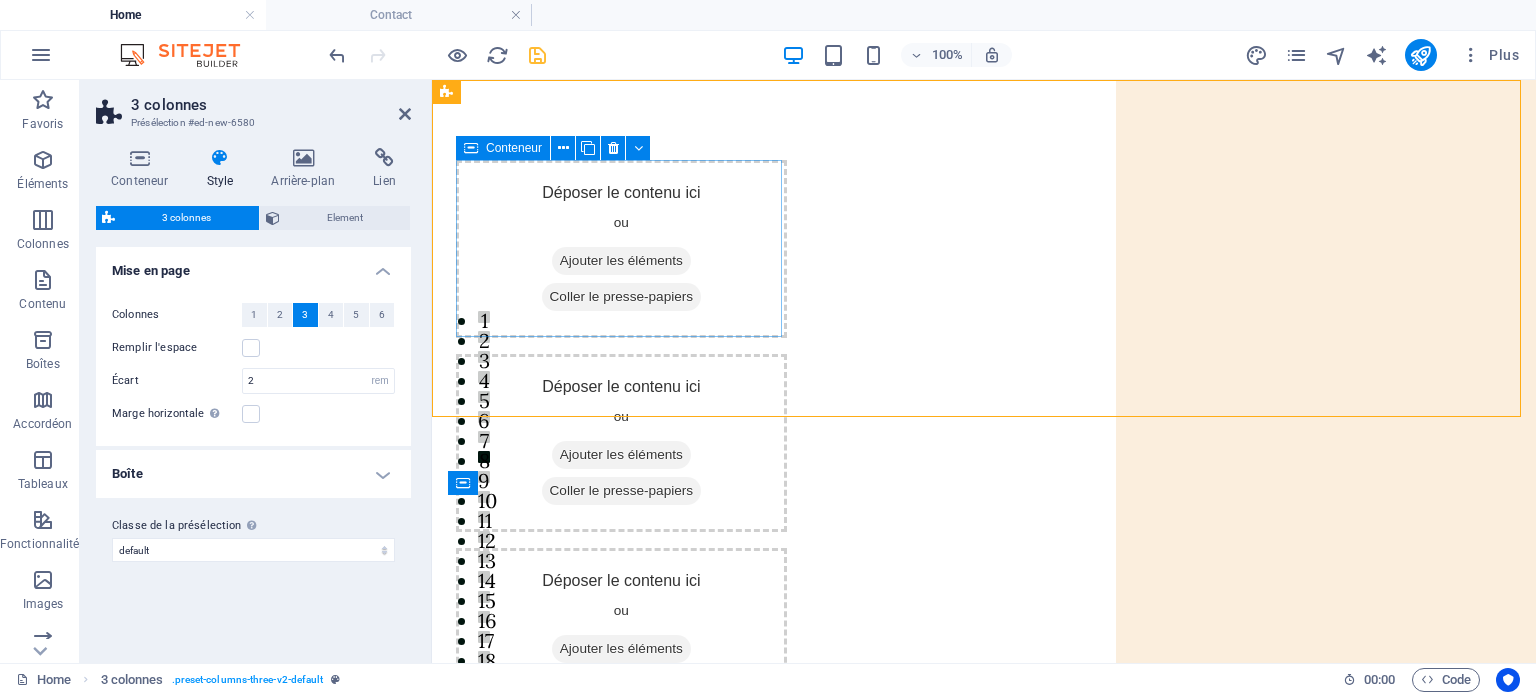 click on "Ajouter les éléments" at bounding box center (621, 261) 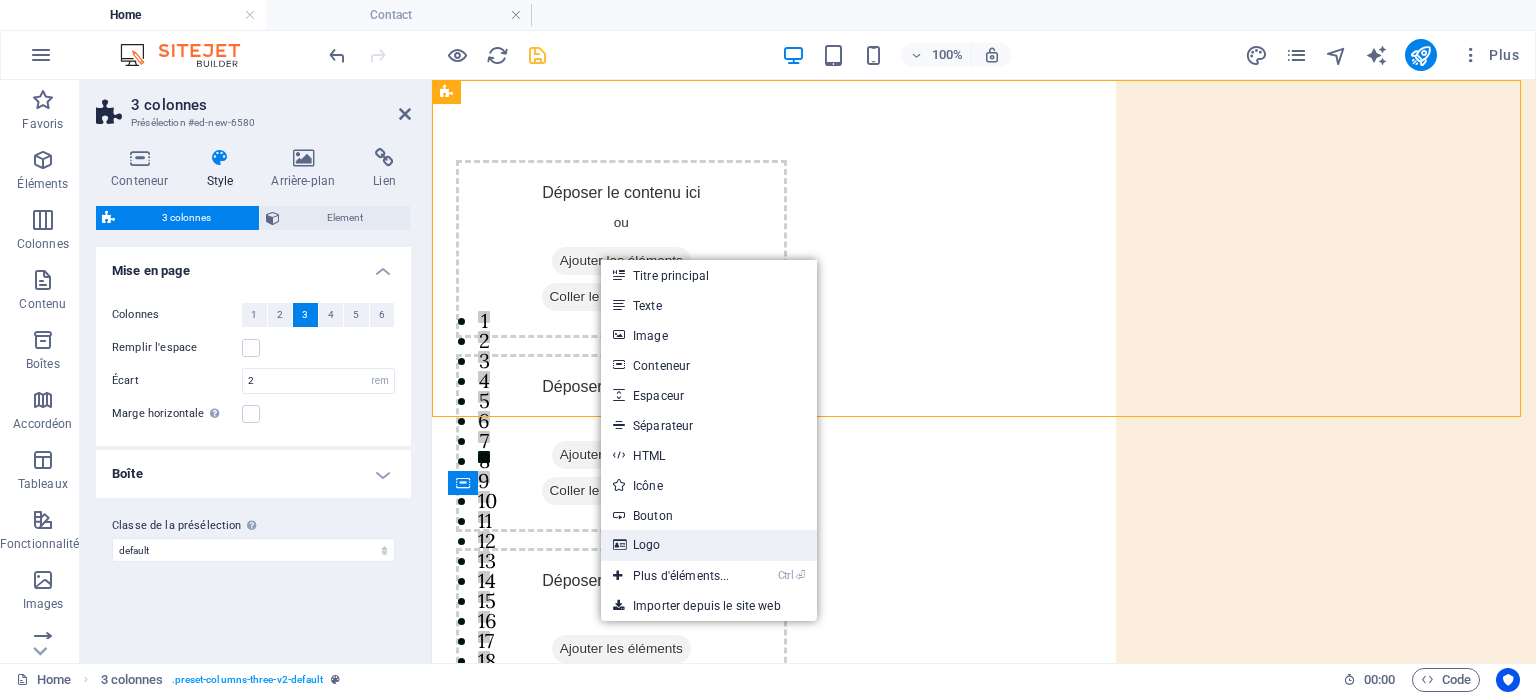 click on "Logo" at bounding box center [709, 545] 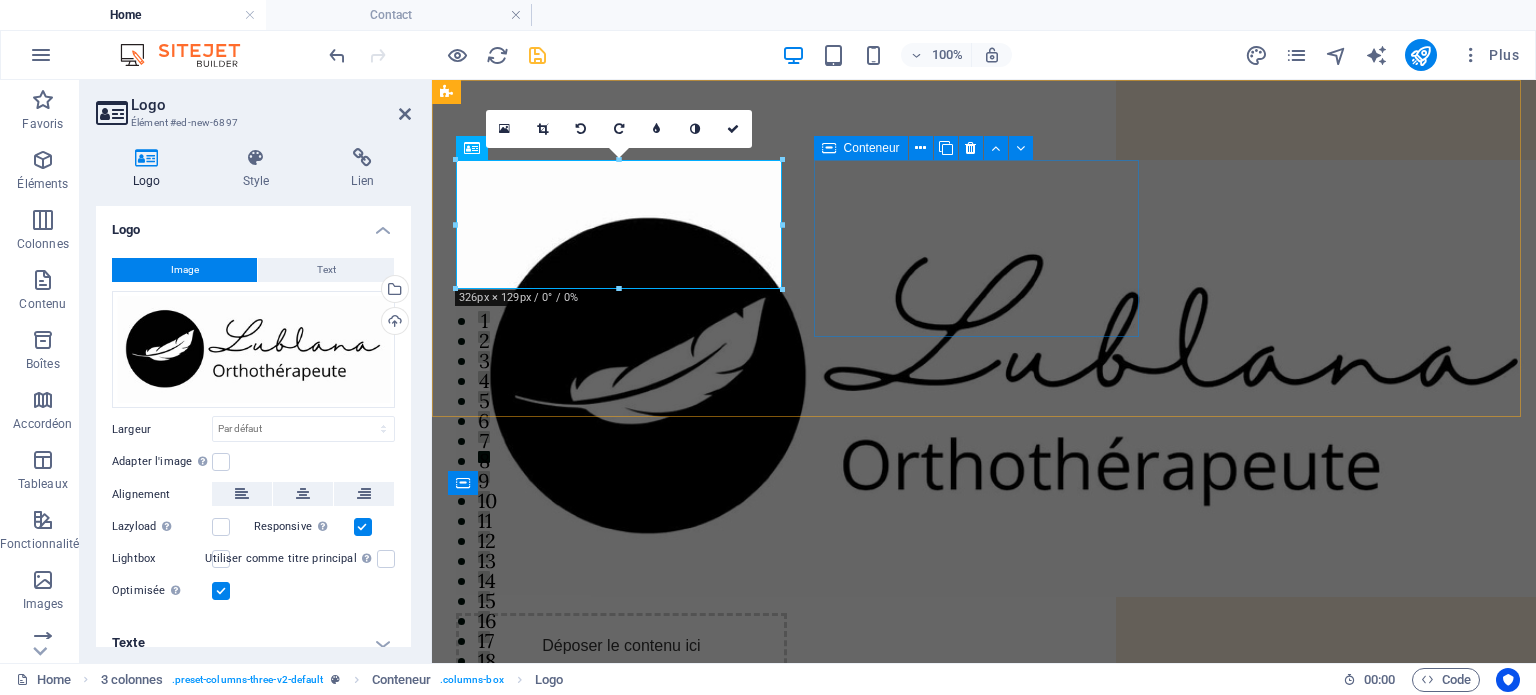 click on "Ajouter les éléments" at bounding box center (621, 714) 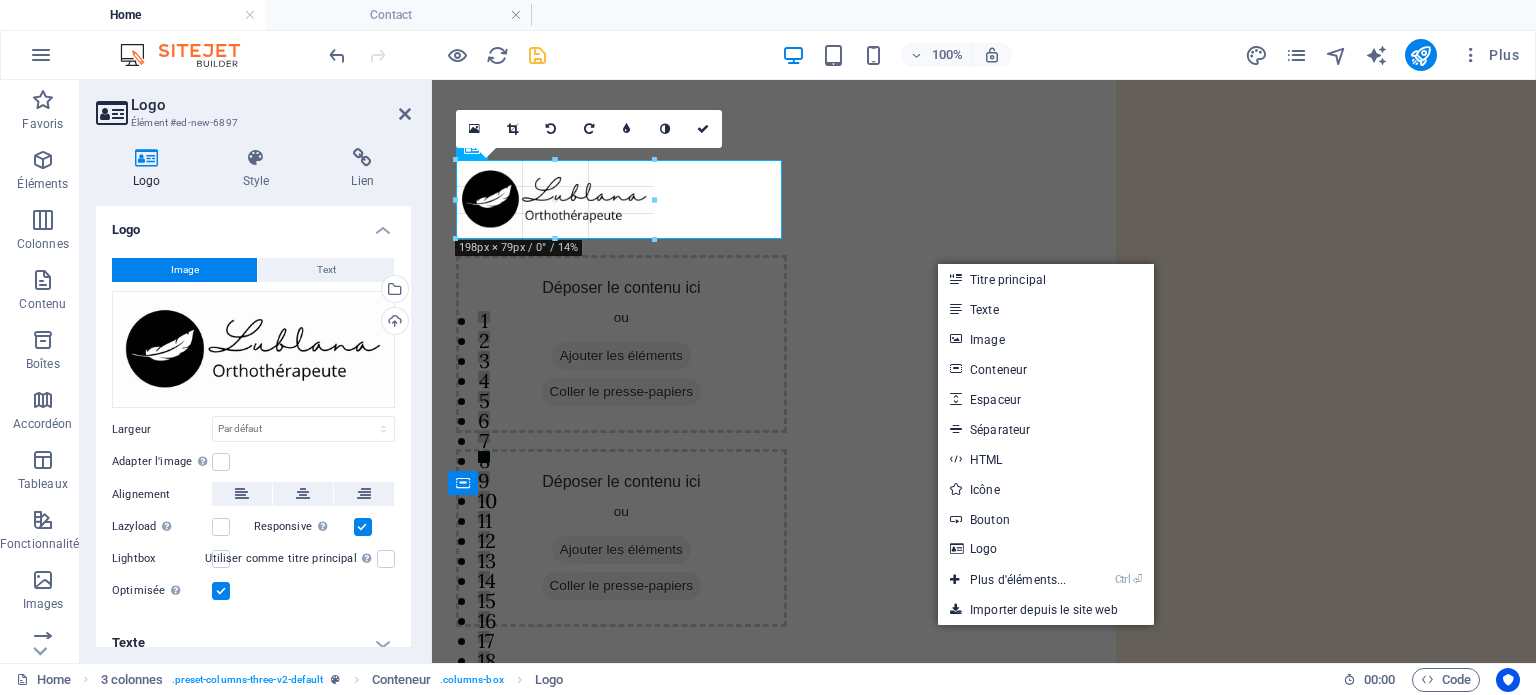 drag, startPoint x: 784, startPoint y: 285, endPoint x: 631, endPoint y: 235, distance: 160.96272 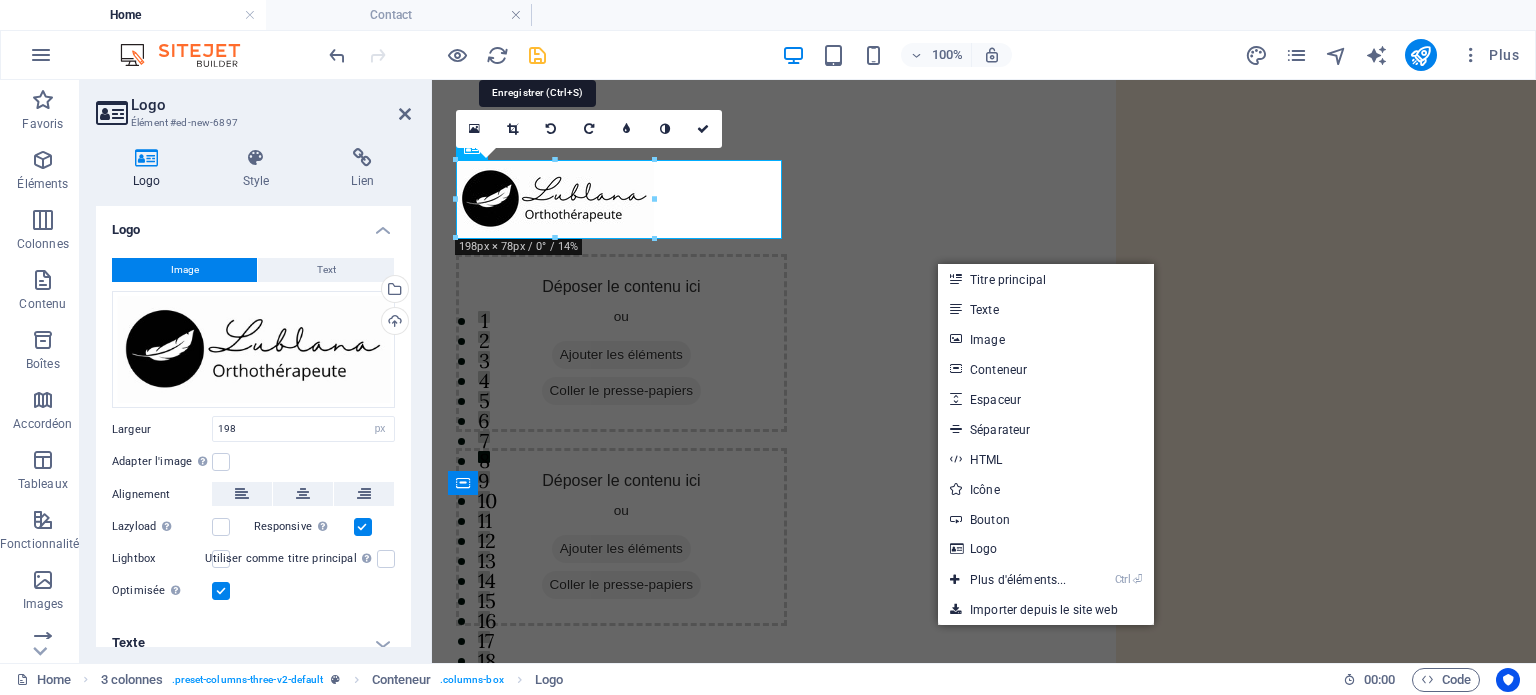 click at bounding box center [537, 55] 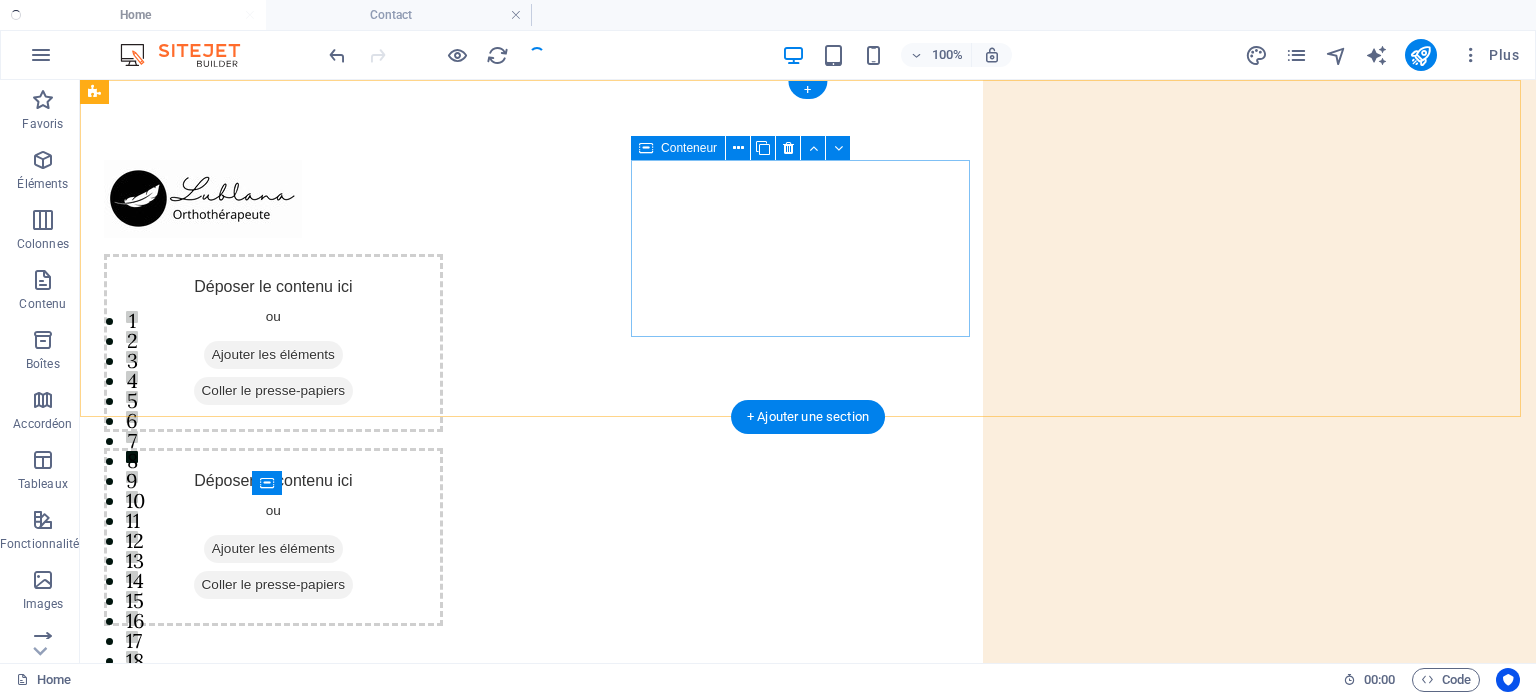 click on "Ajouter les éléments" at bounding box center [273, 355] 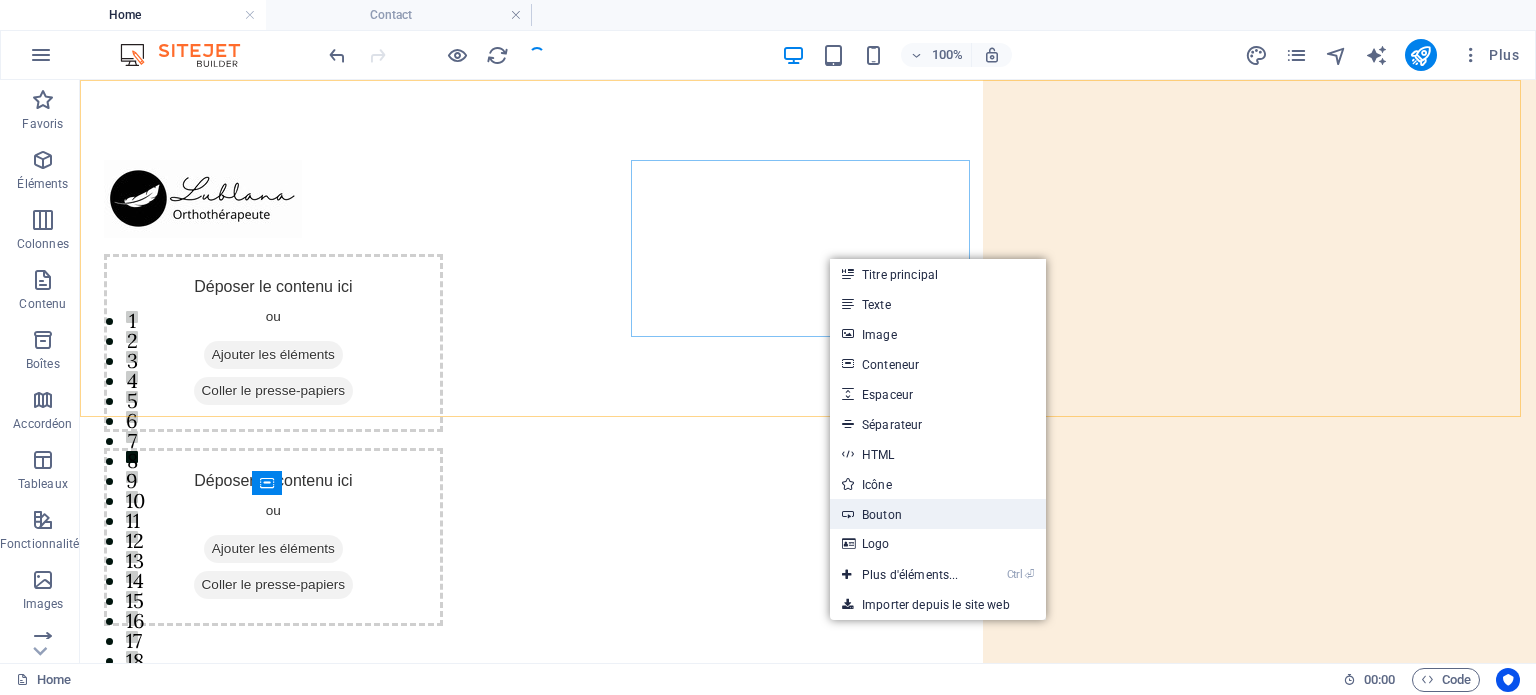 click on "Bouton" at bounding box center (938, 514) 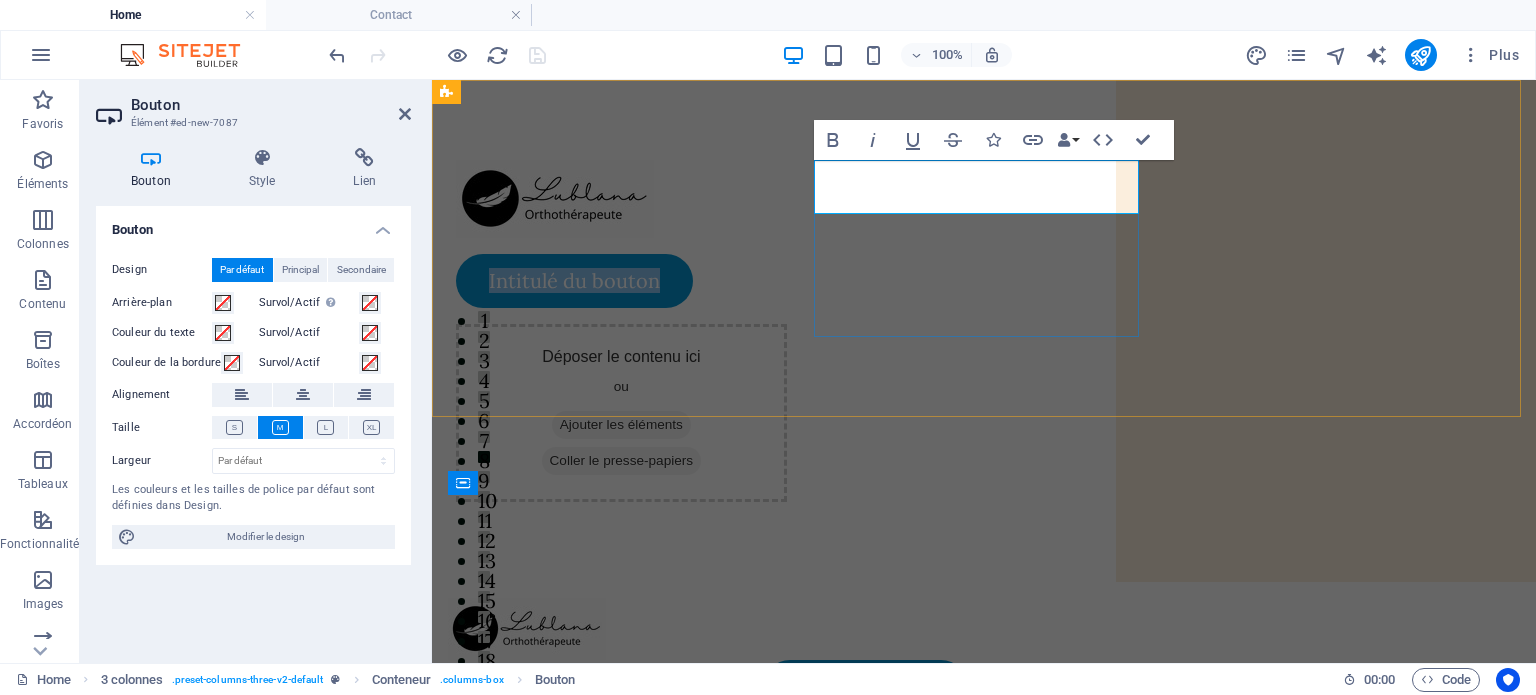 type 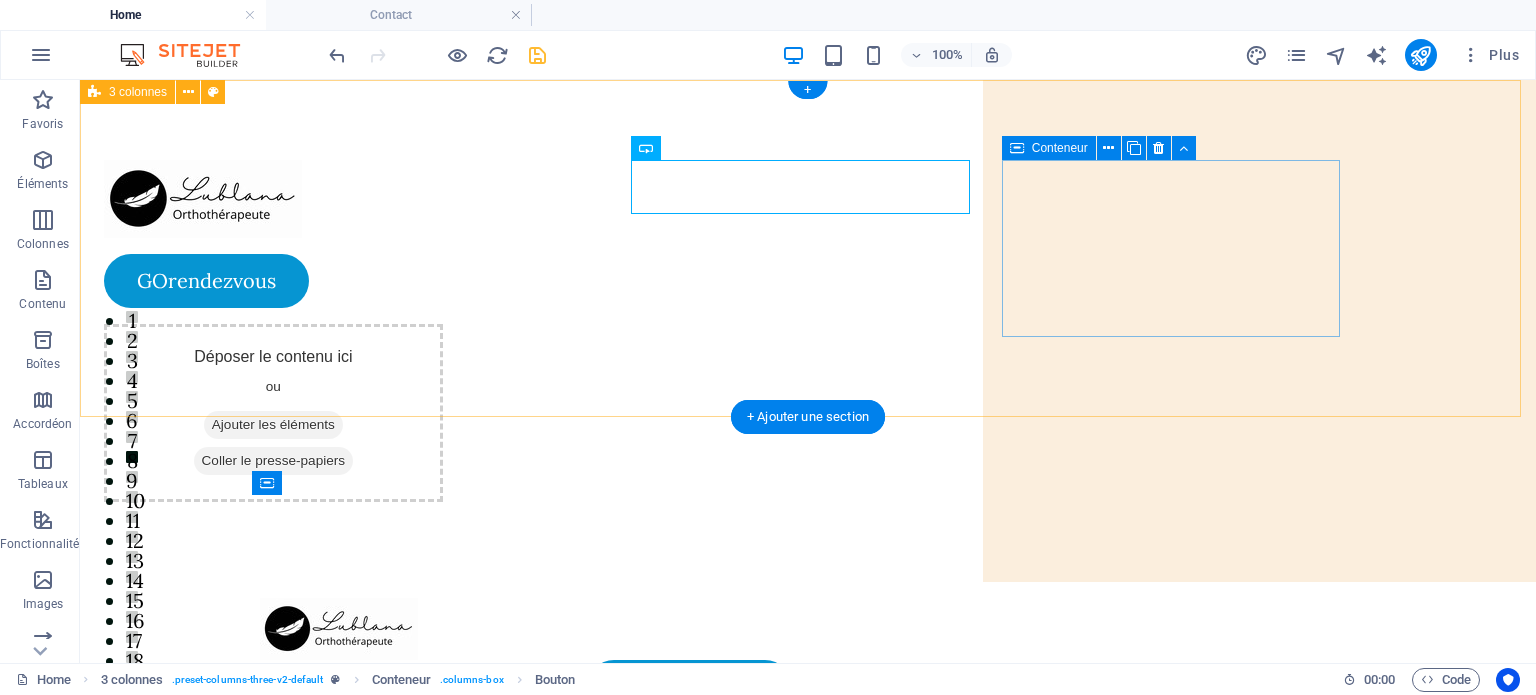 click on "Ajouter les éléments" at bounding box center [273, 425] 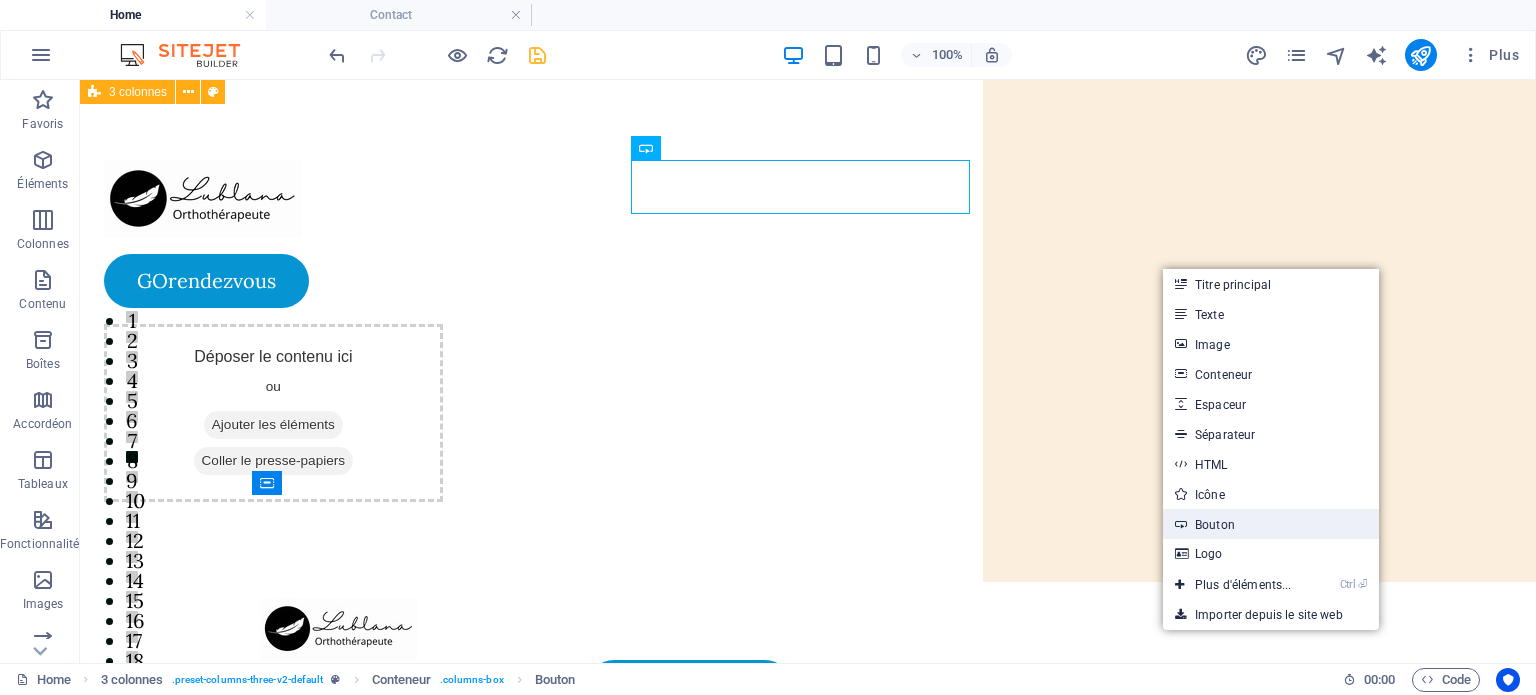 click on "Bouton" at bounding box center (1271, 524) 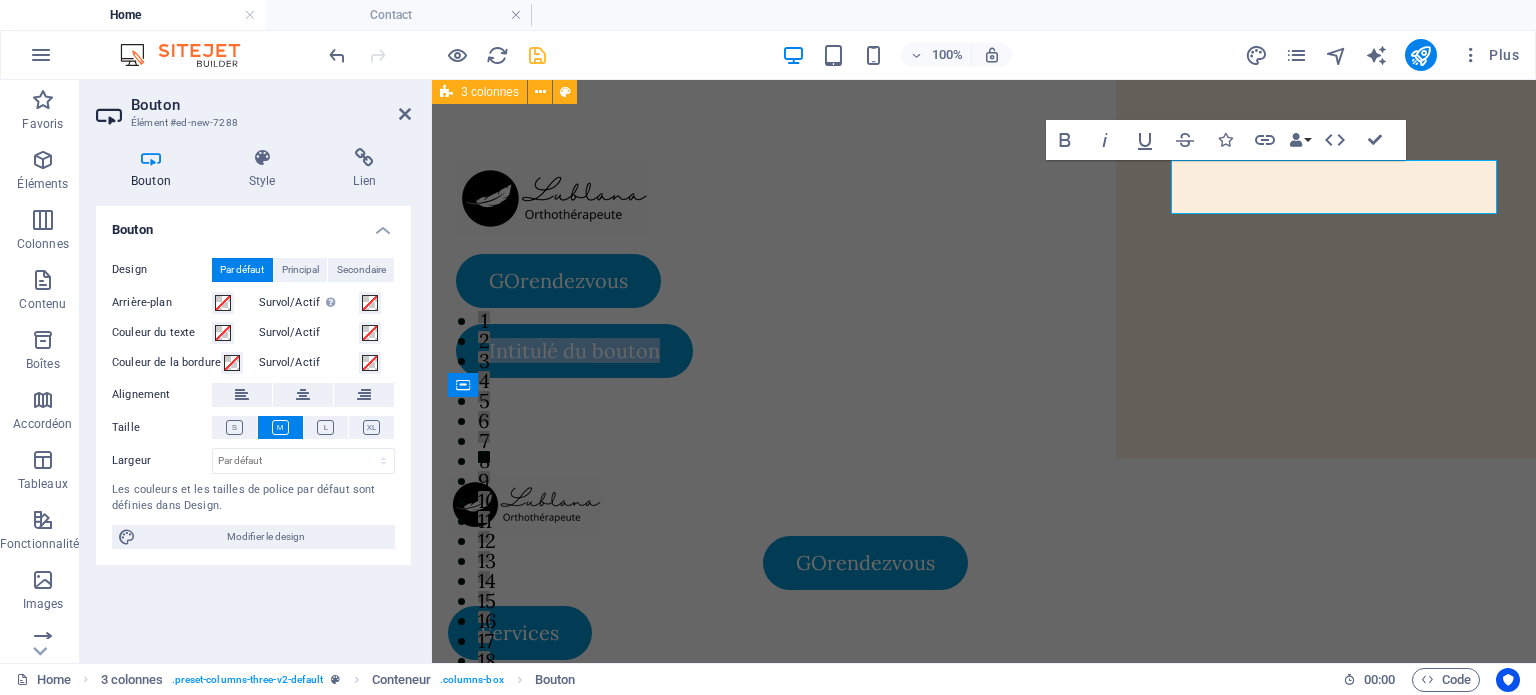 type 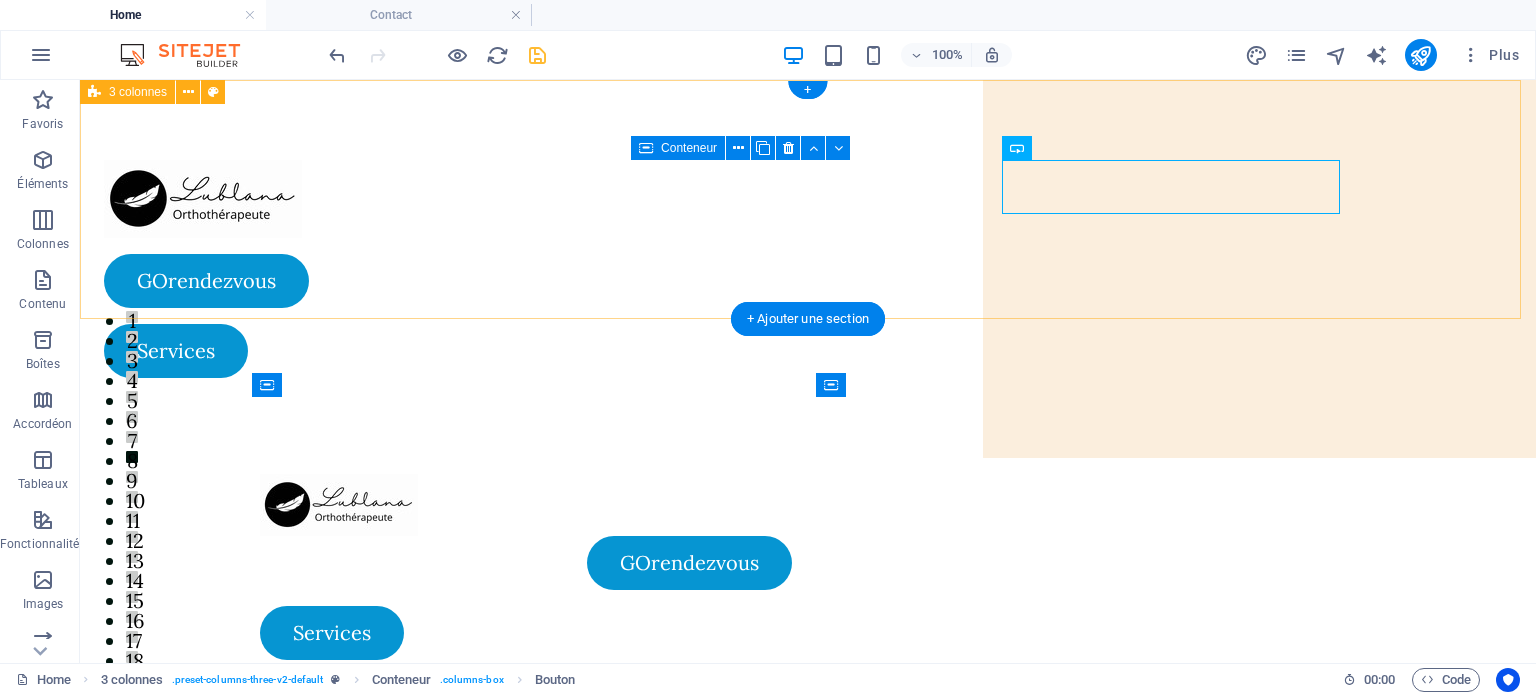 click on "GOrendezvous Services" at bounding box center [808, 269] 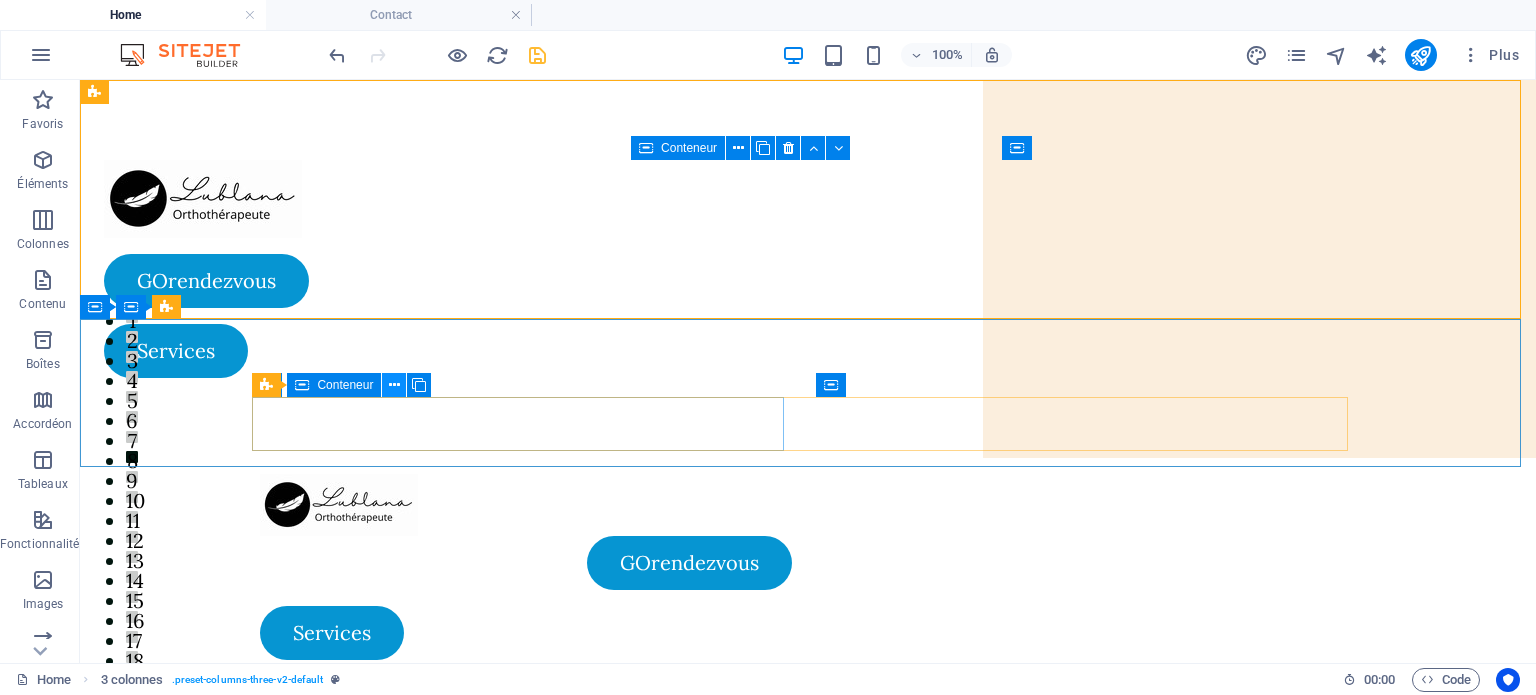 click at bounding box center (394, 385) 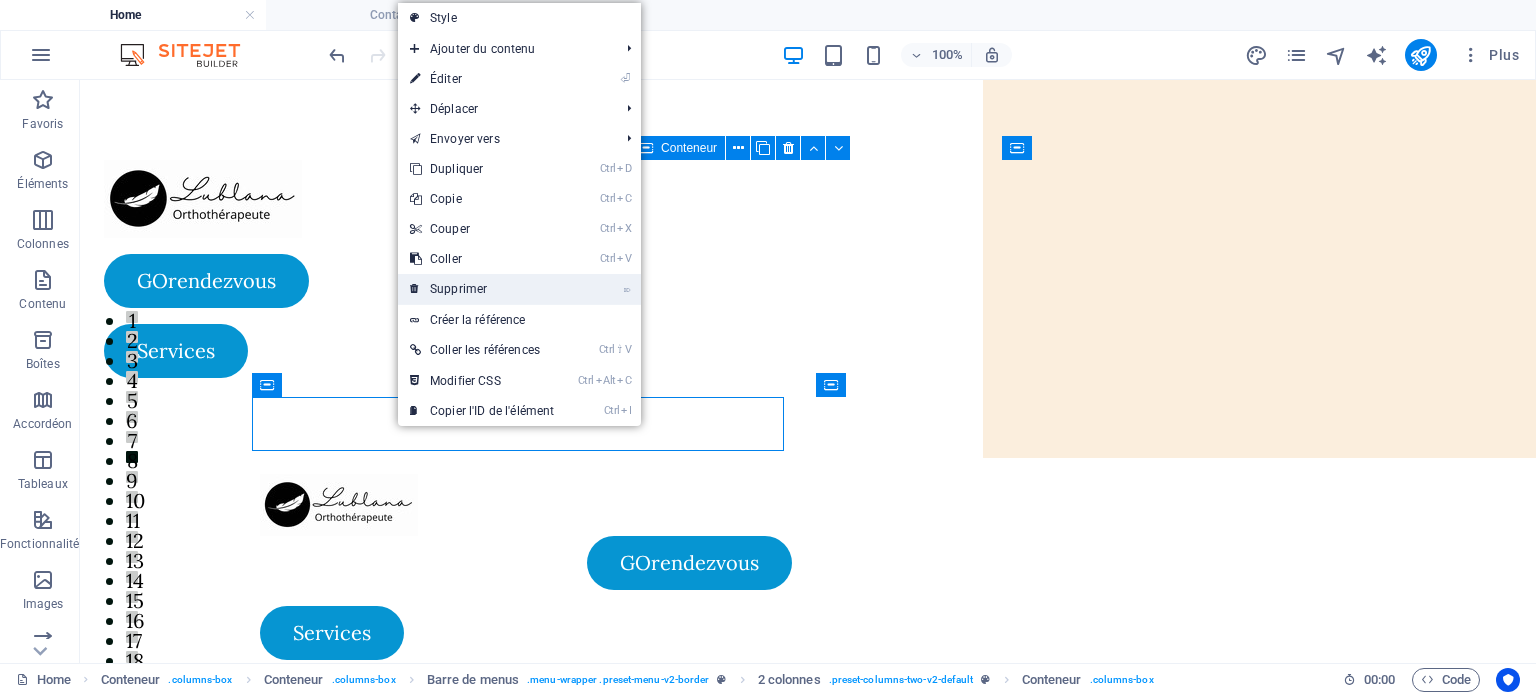 click on "⌦  Supprimer" at bounding box center (482, 289) 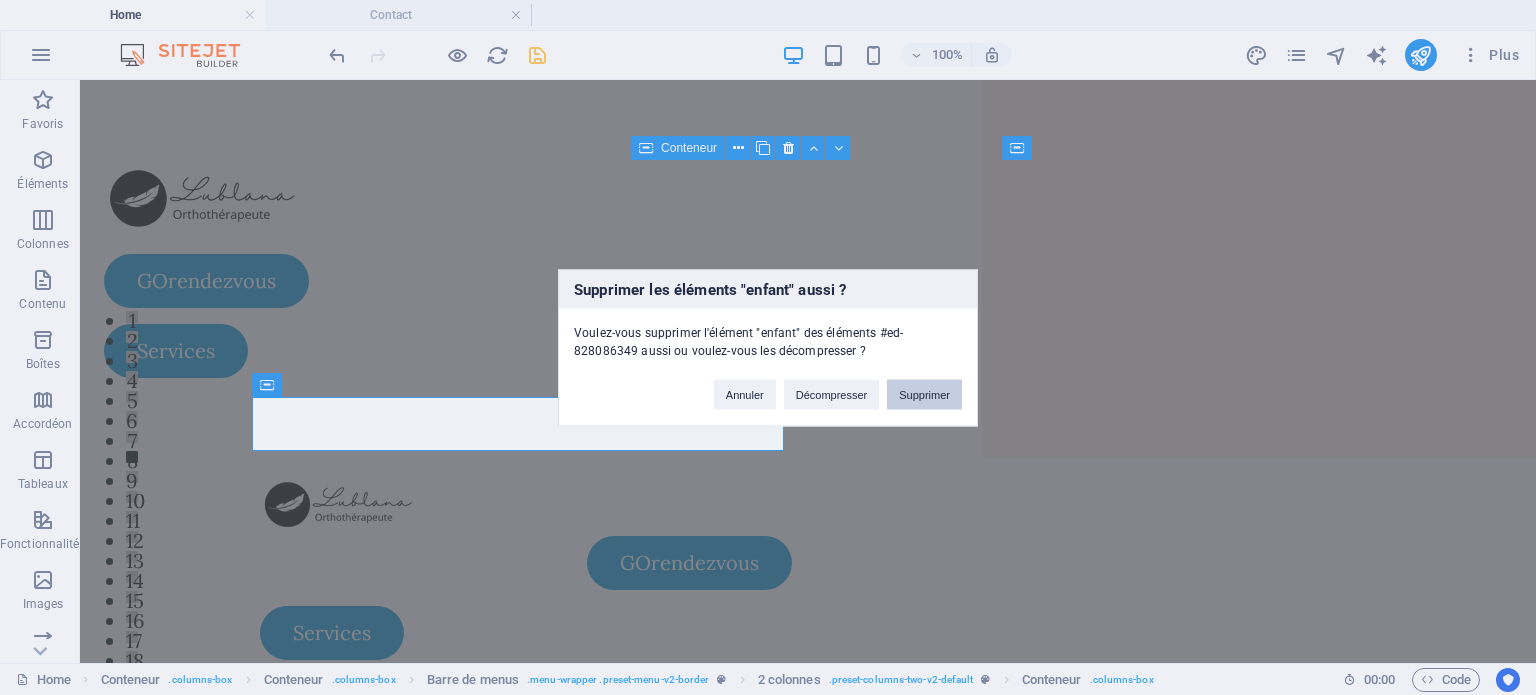 click on "Supprimer" at bounding box center [924, 394] 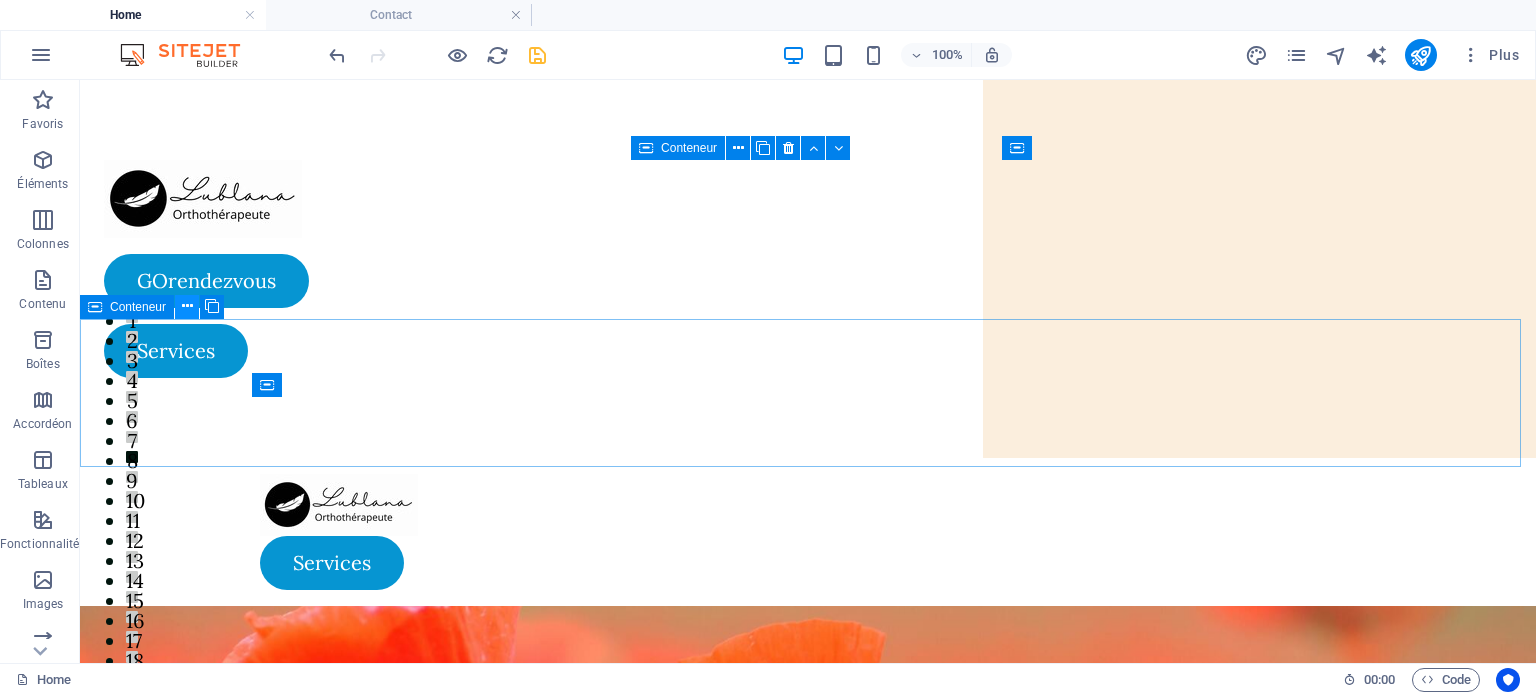 click at bounding box center (187, 306) 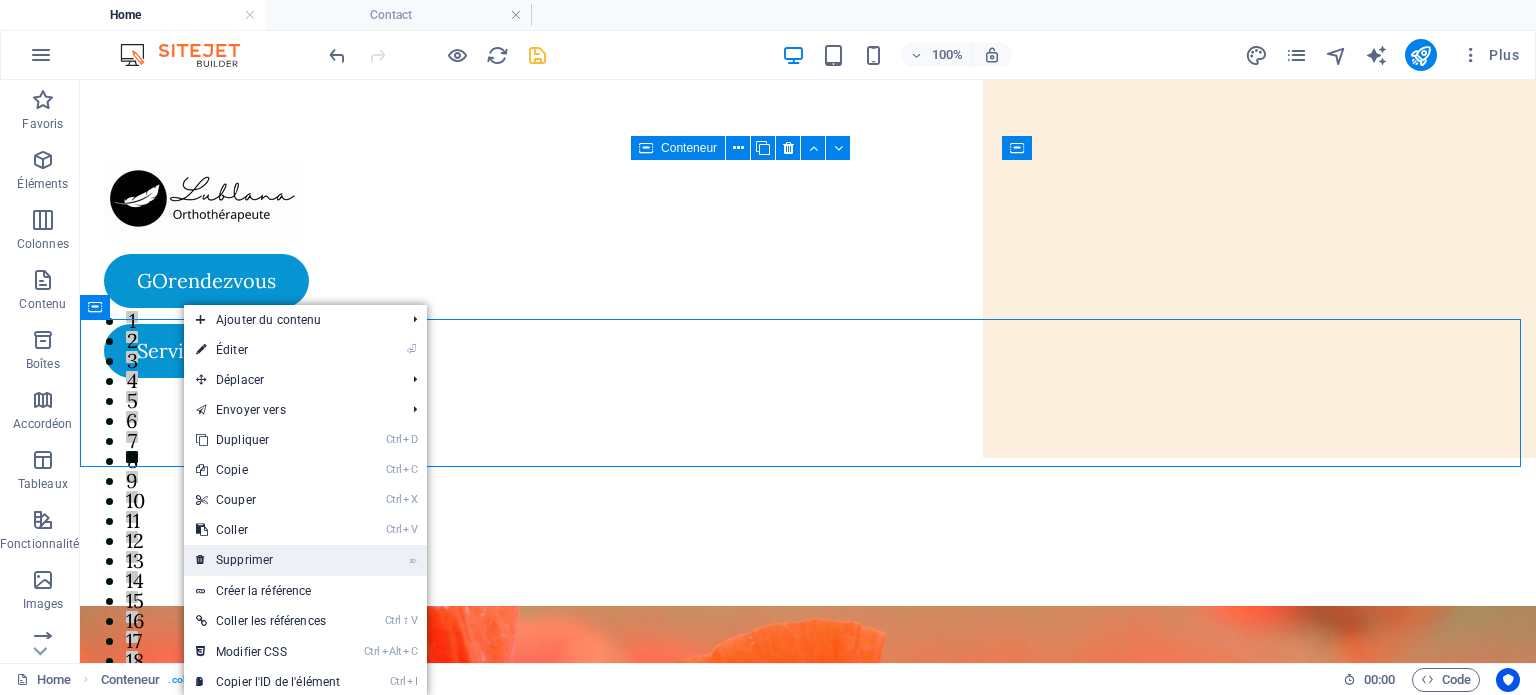 click on "⌦  Supprimer" at bounding box center (268, 560) 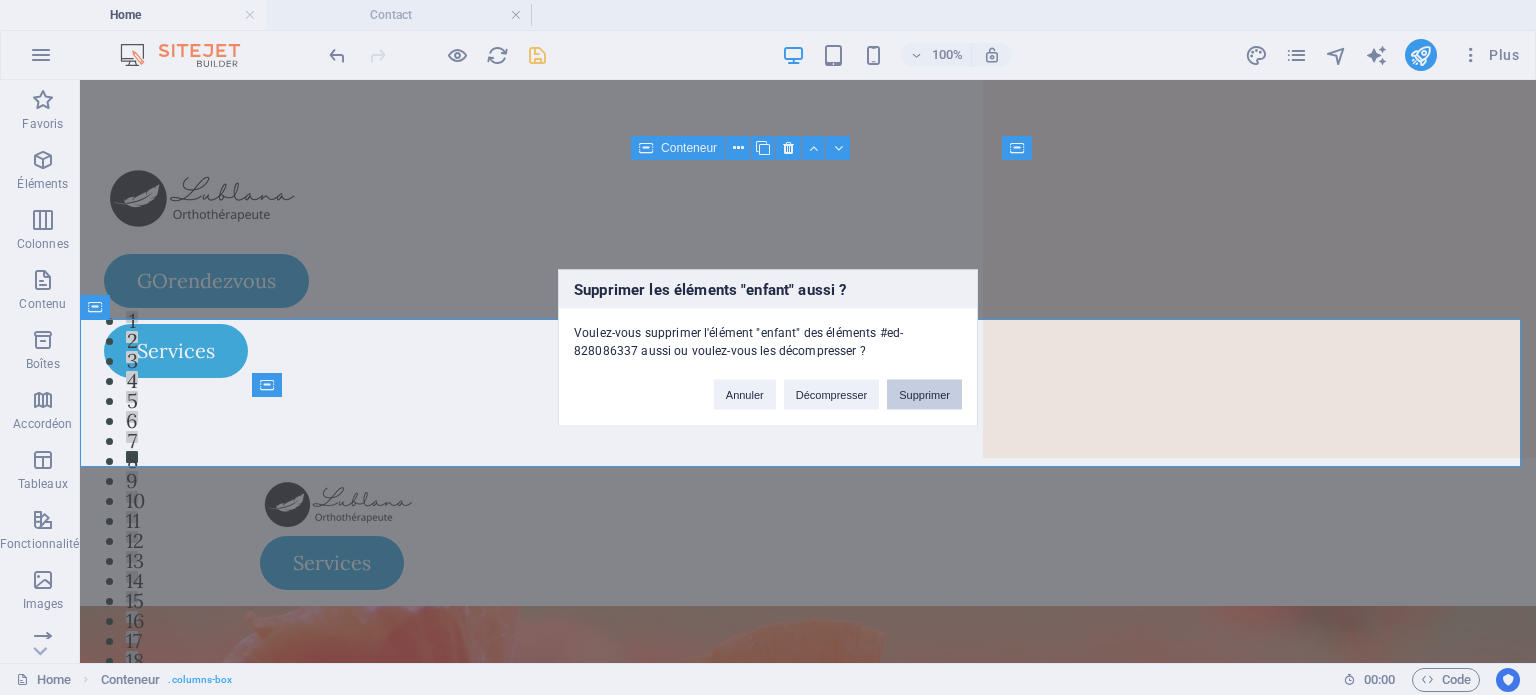 click on "Supprimer" at bounding box center (924, 394) 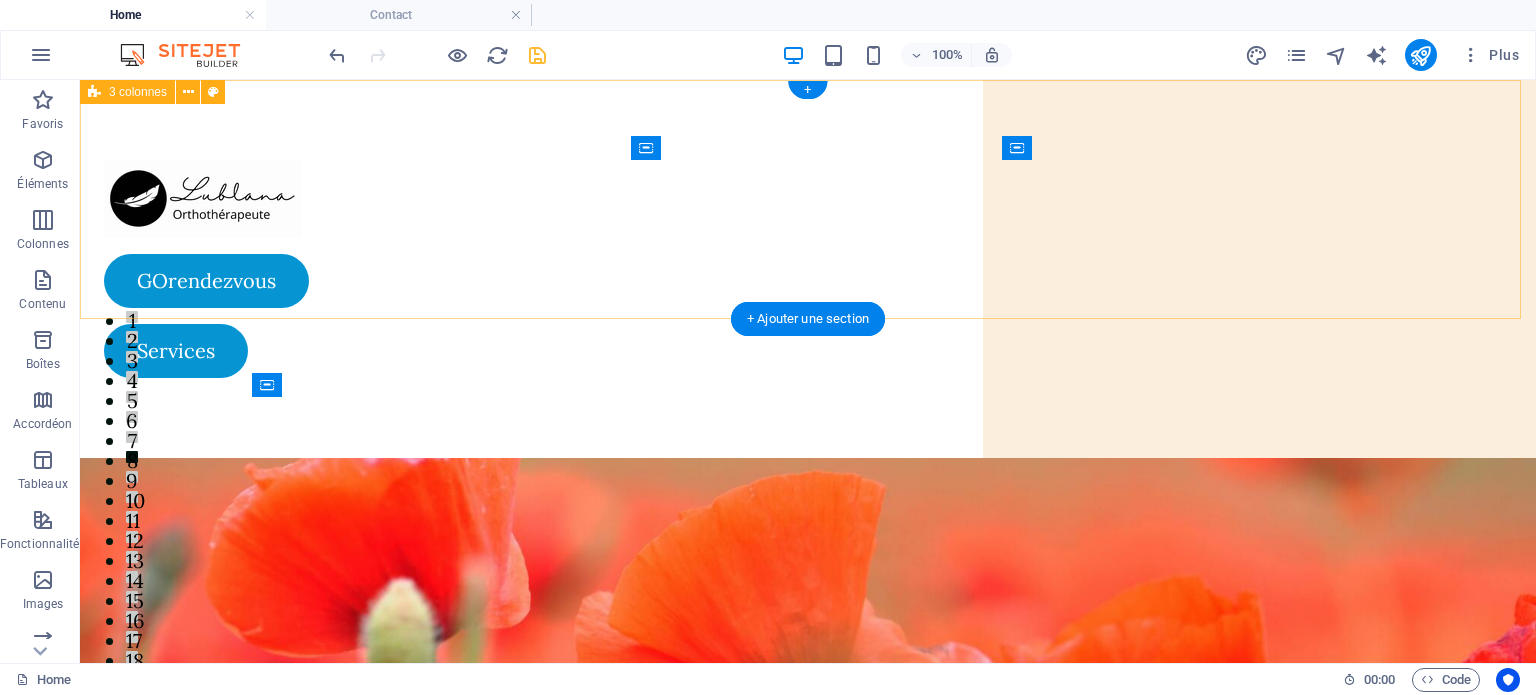 click on "GOrendezvous Services" at bounding box center (808, 269) 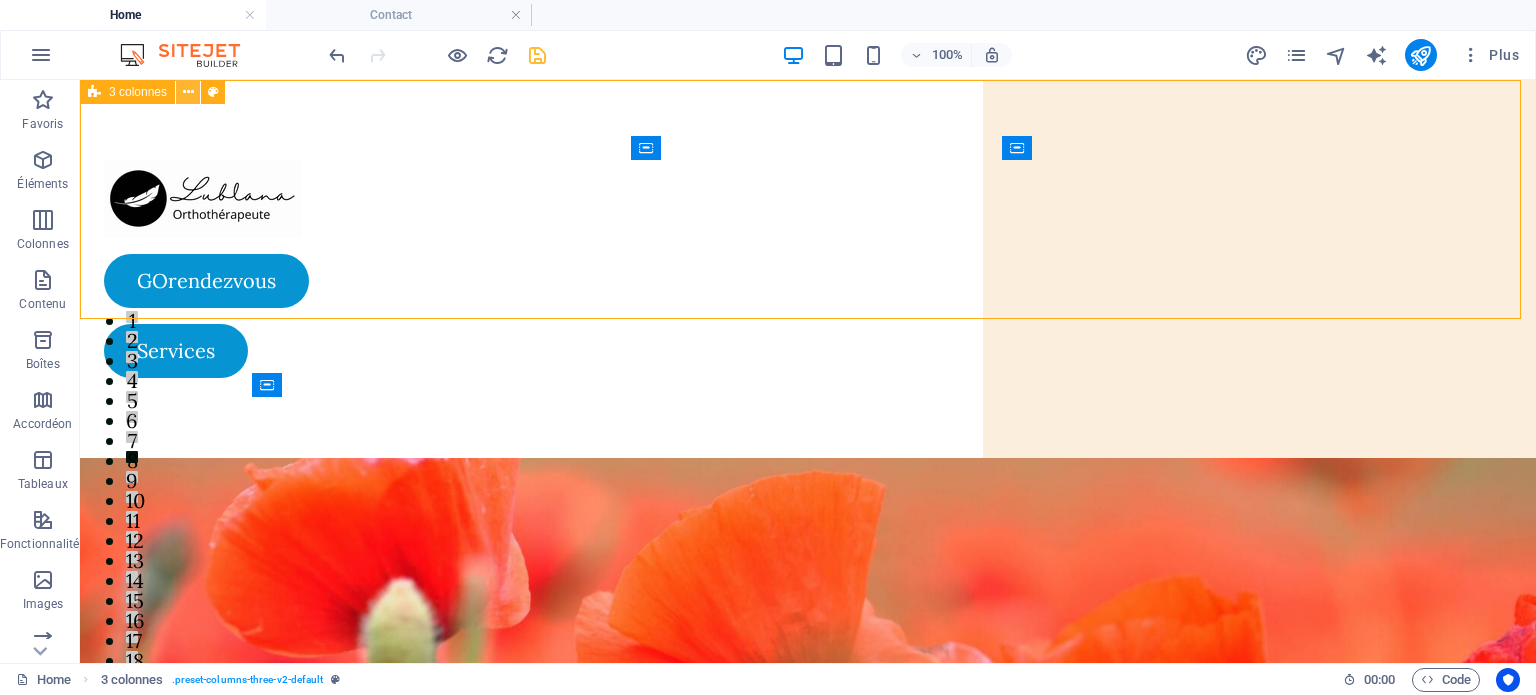 click at bounding box center [188, 92] 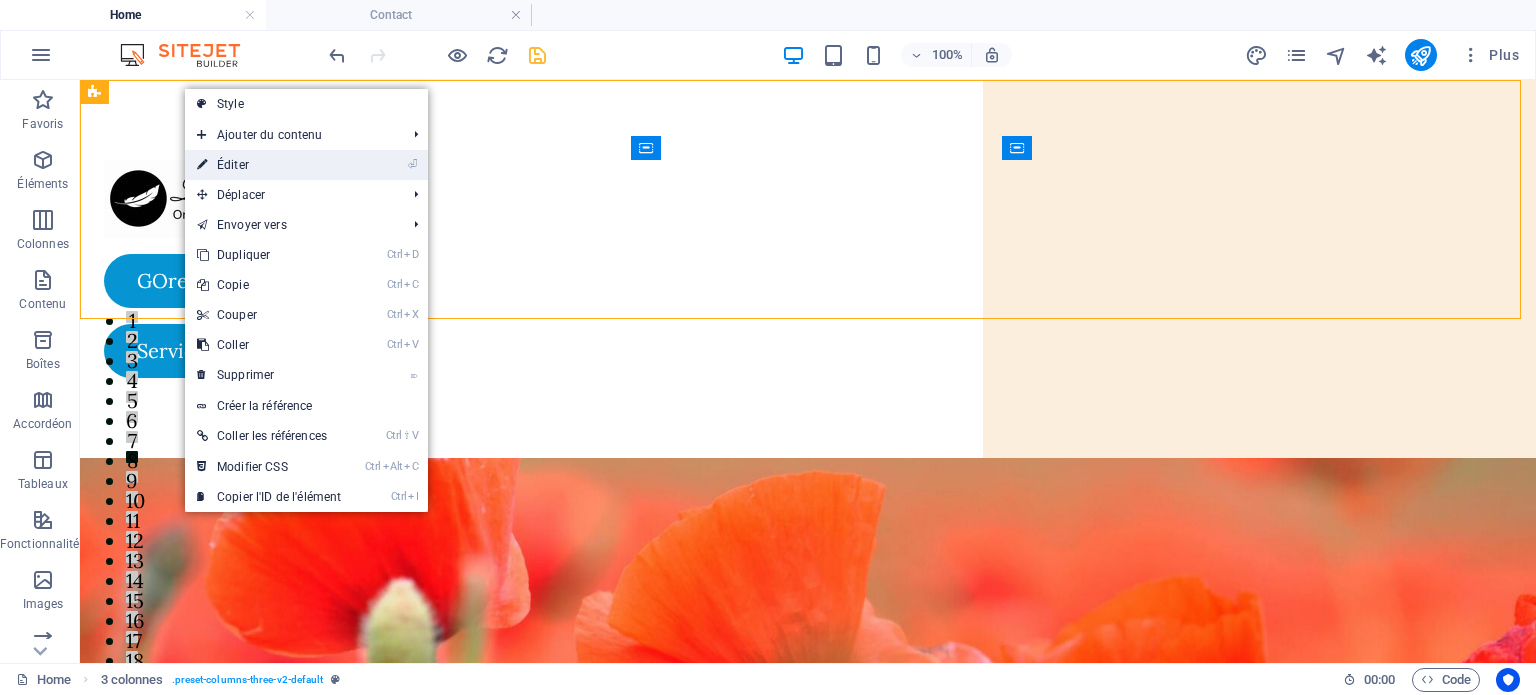click at bounding box center [202, 165] 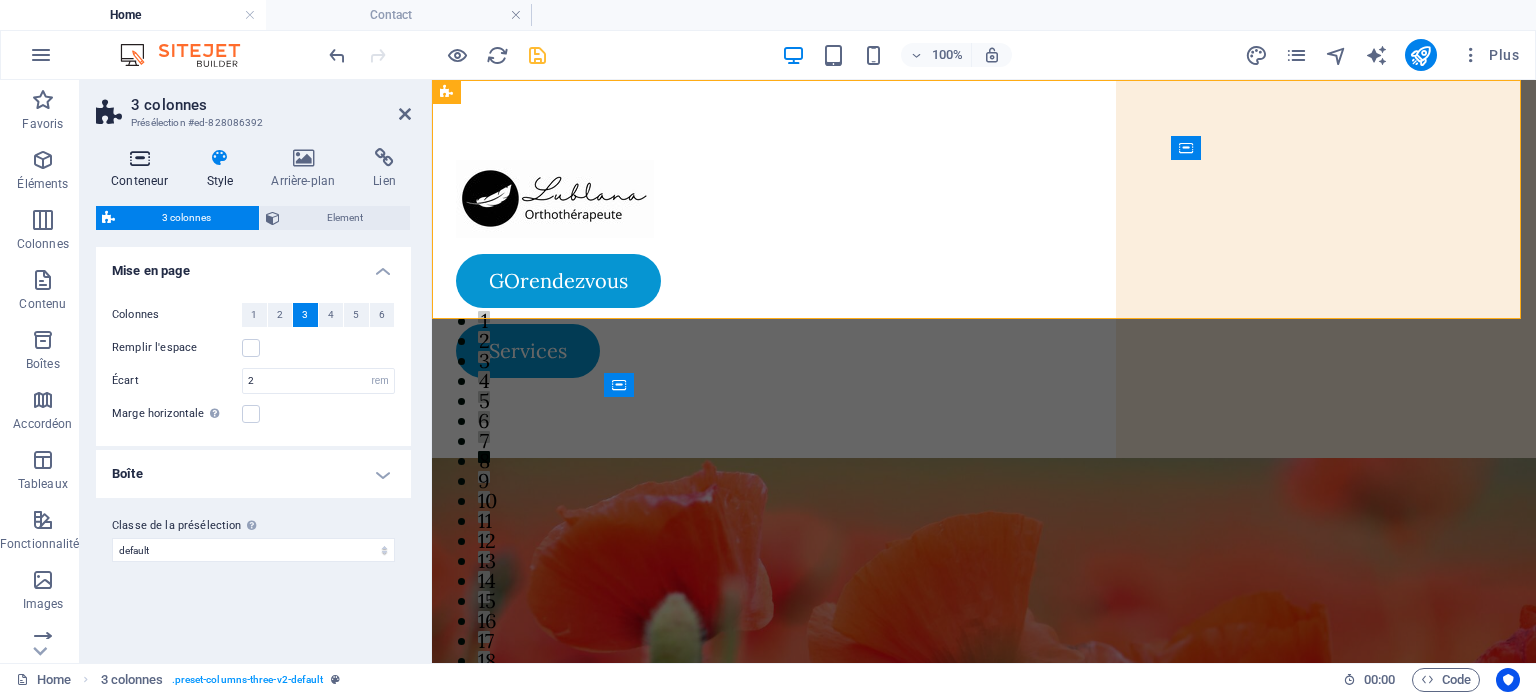 click at bounding box center (139, 158) 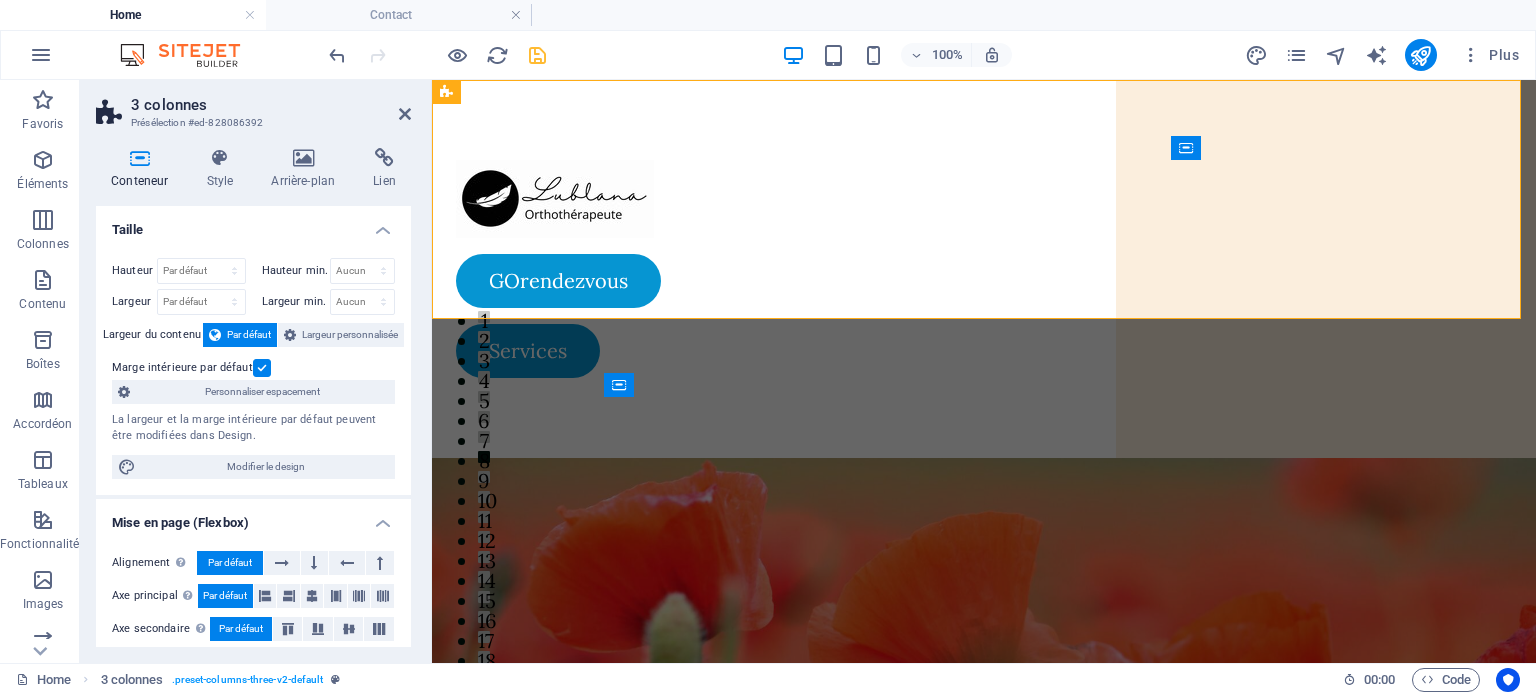 scroll, scrollTop: 356, scrollLeft: 0, axis: vertical 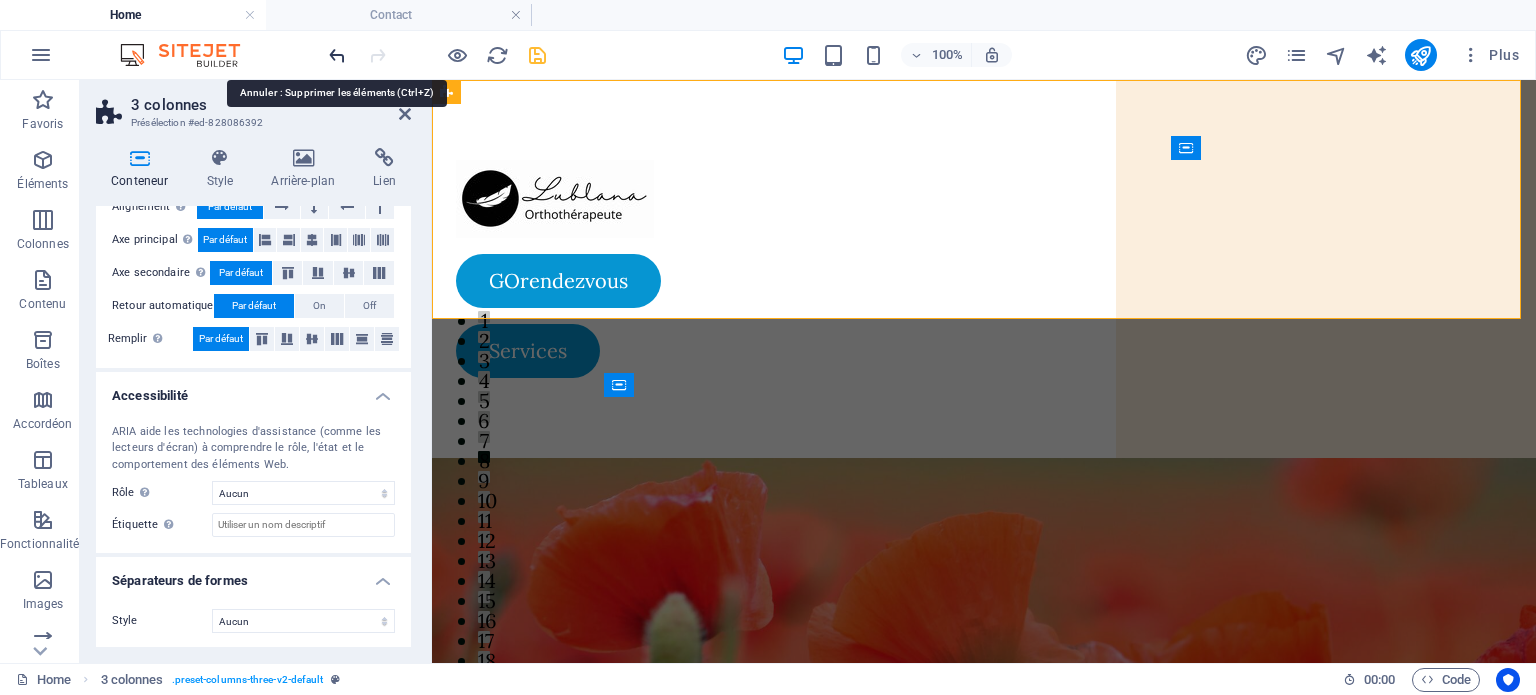 click at bounding box center (337, 55) 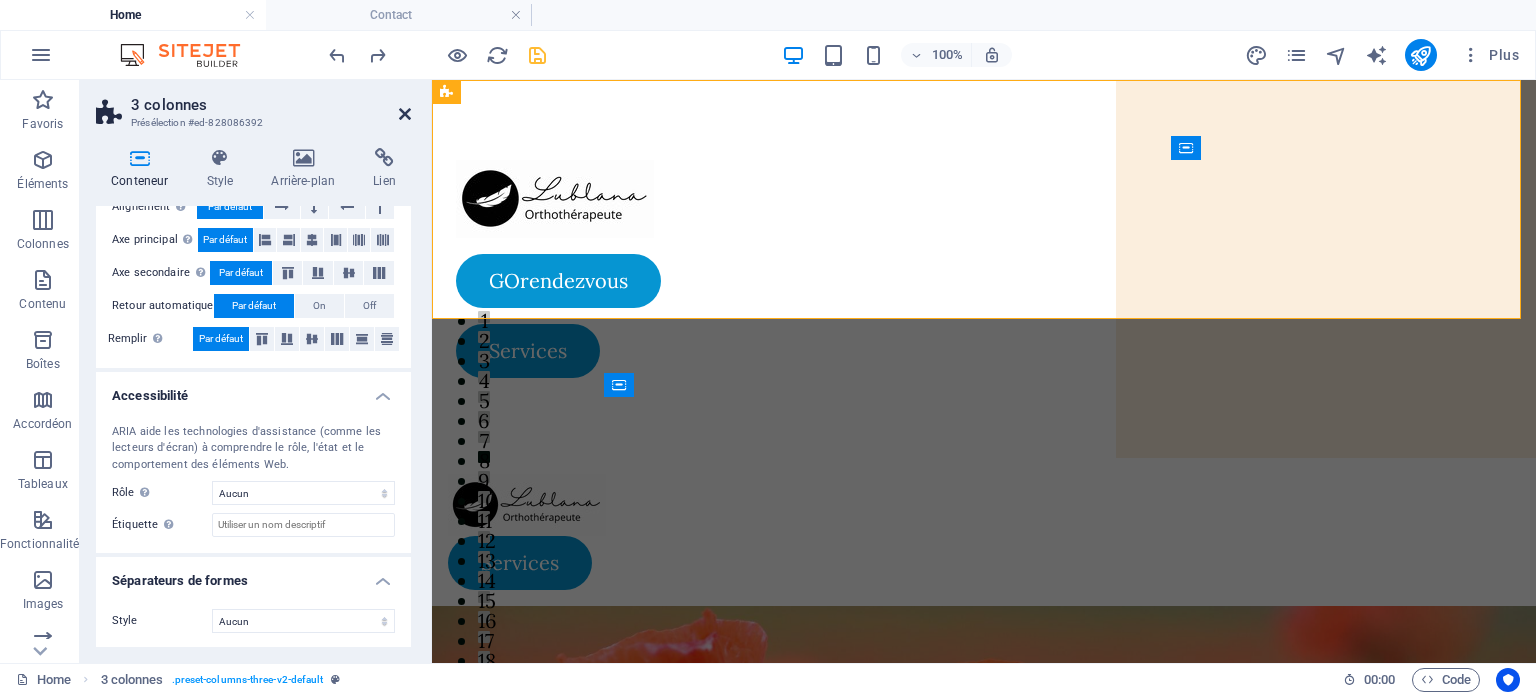 click at bounding box center [405, 114] 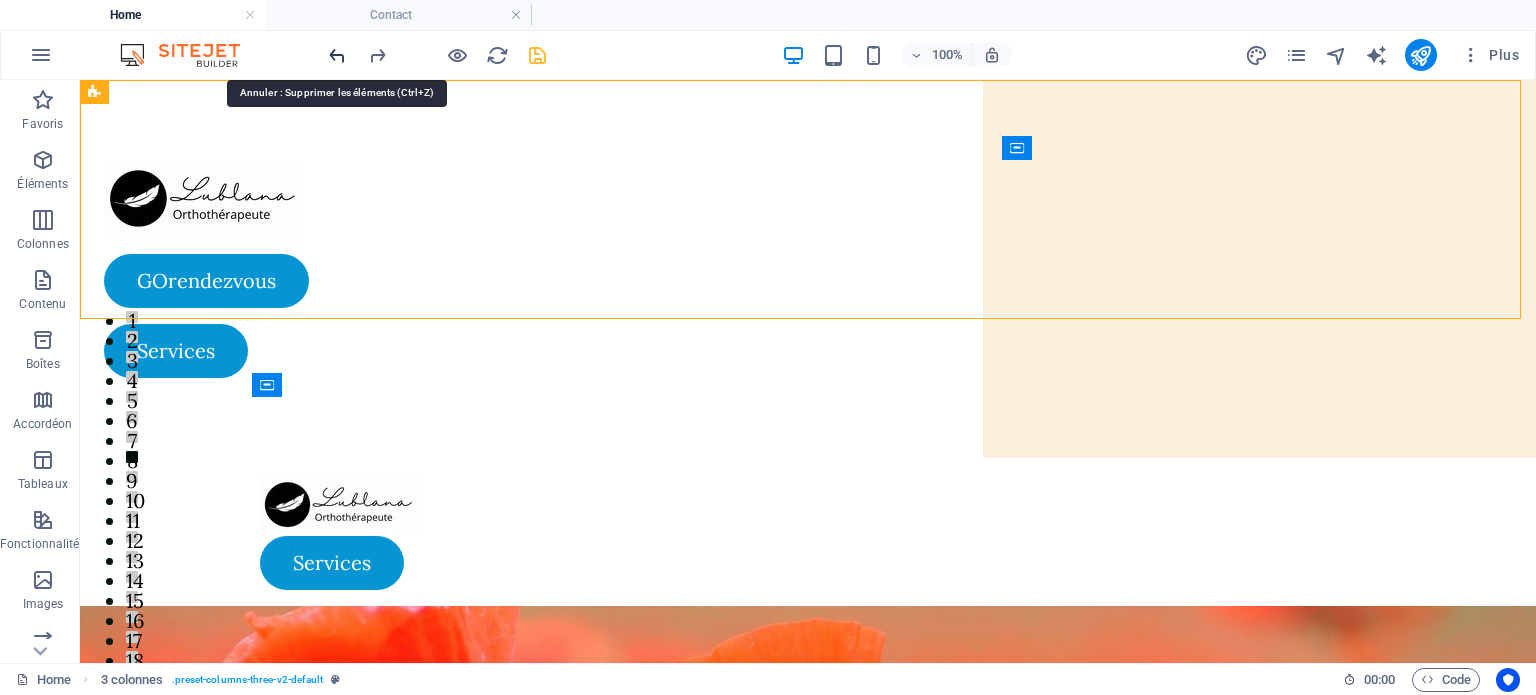 click at bounding box center (337, 55) 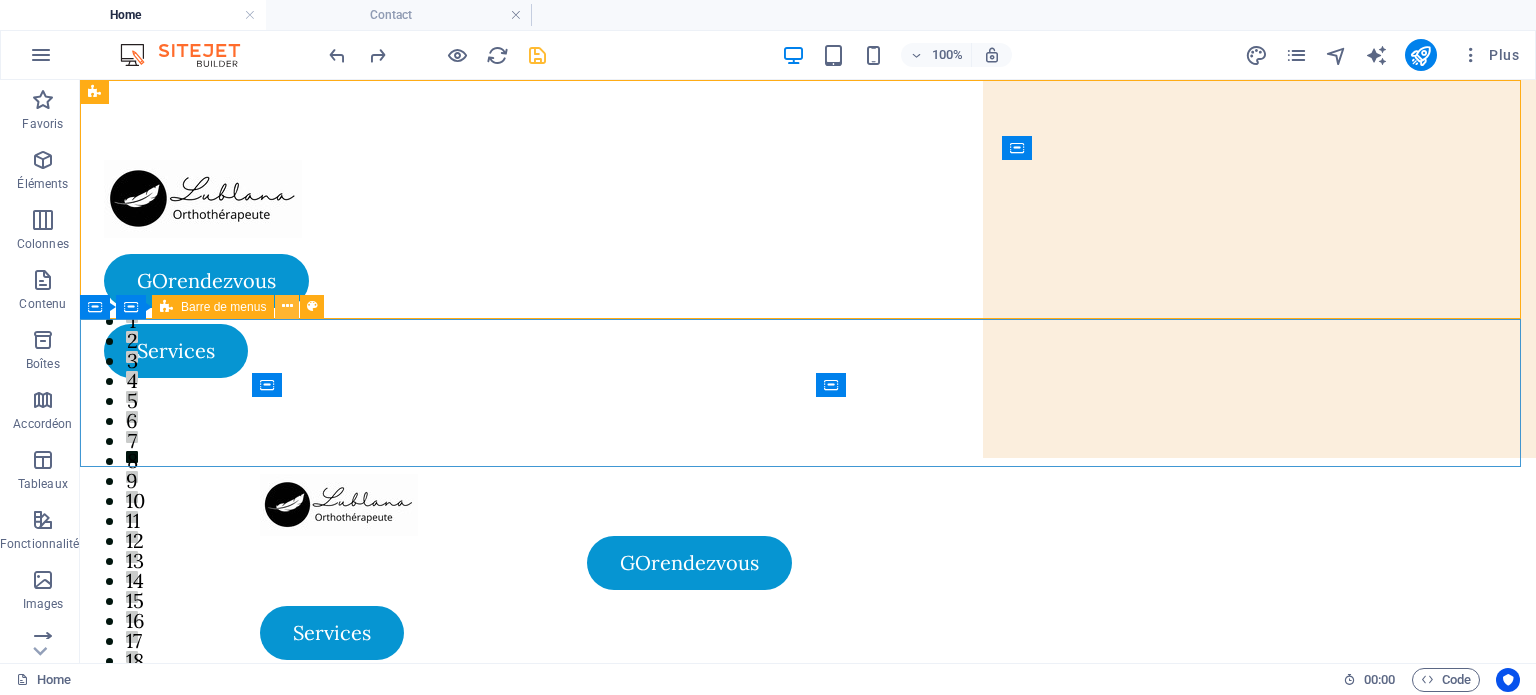 click at bounding box center [287, 306] 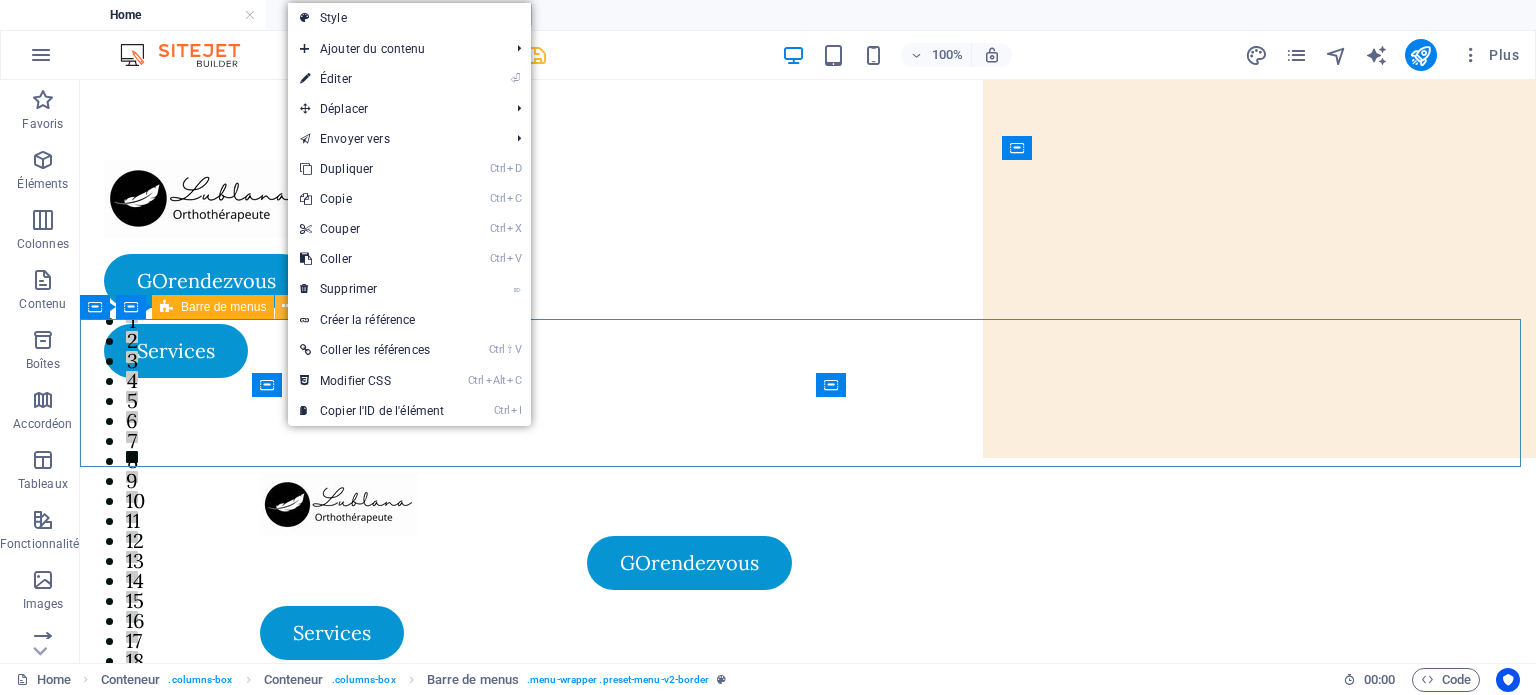 click at bounding box center [287, 306] 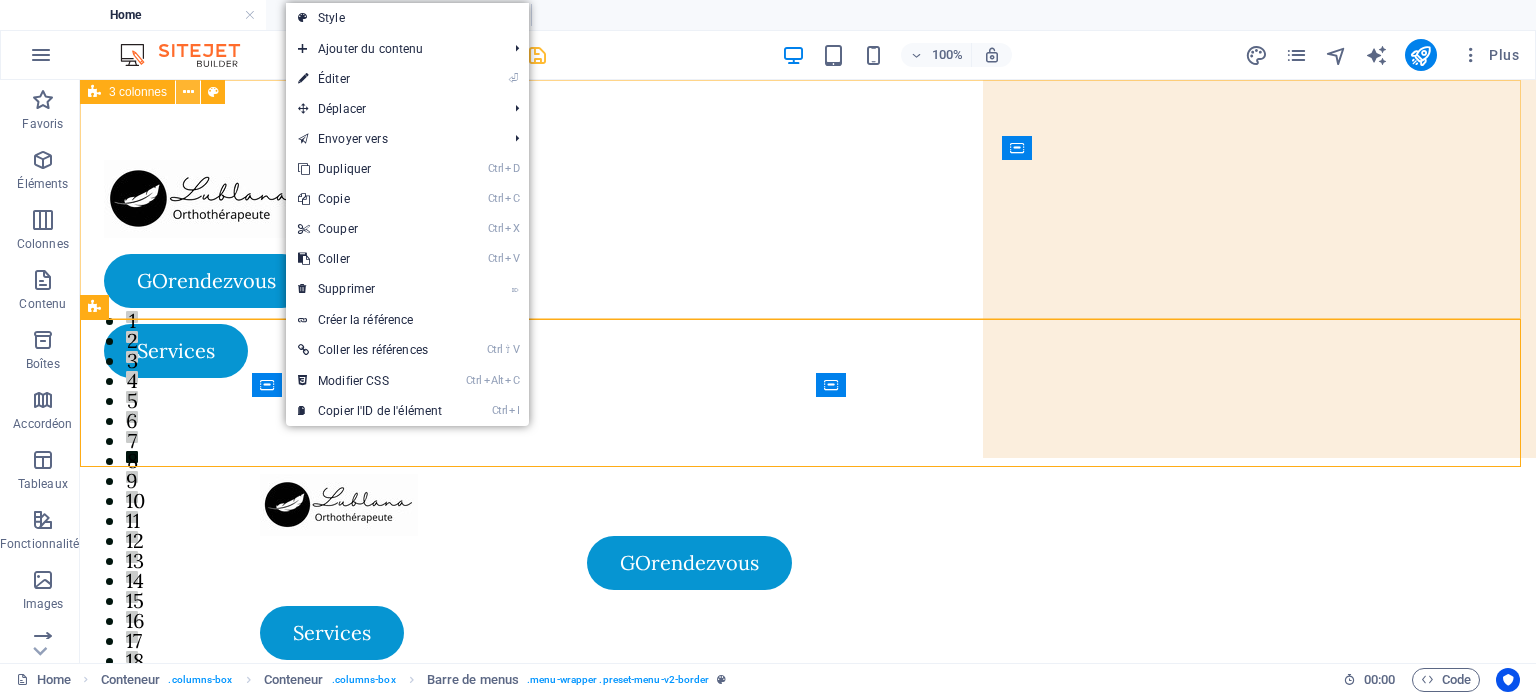 click at bounding box center (188, 92) 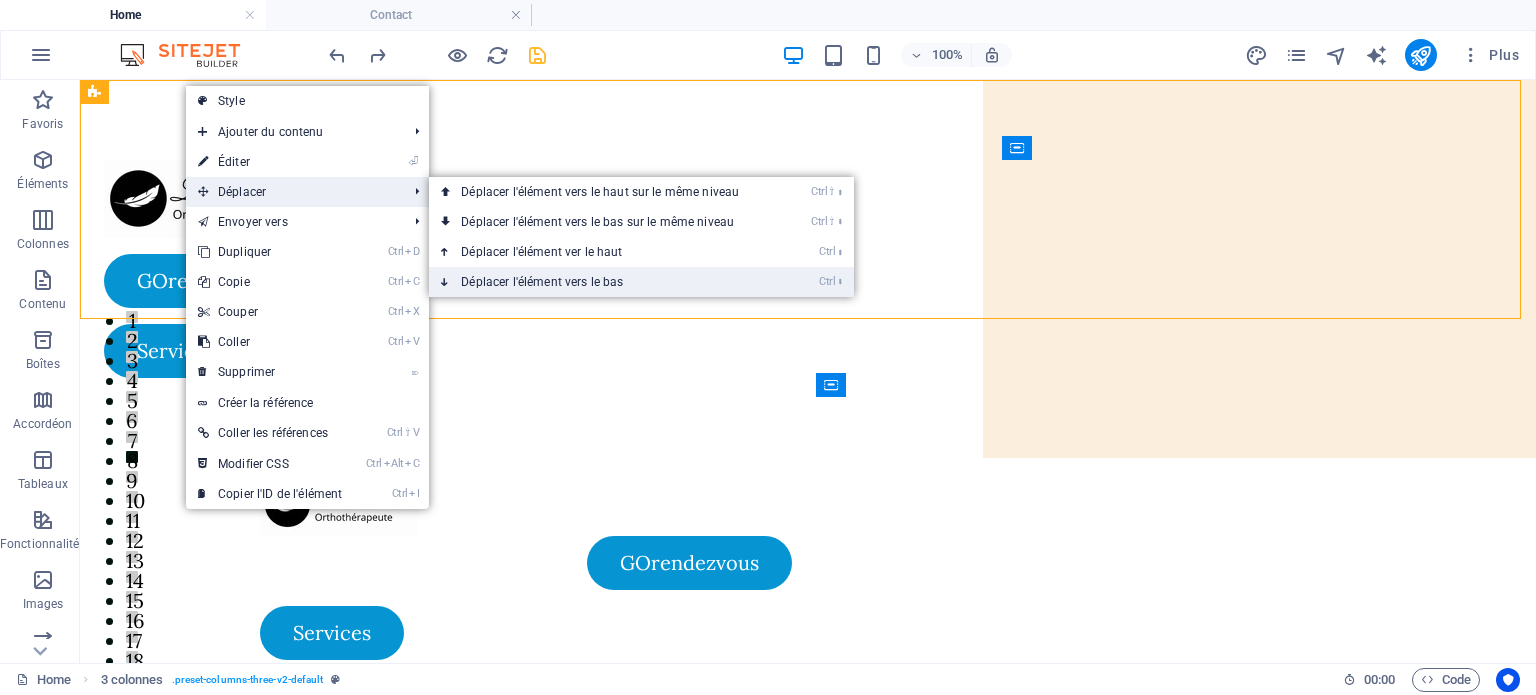 click on "Ctrl ⬇  Déplacer l'élément vers le bas" at bounding box center (604, 282) 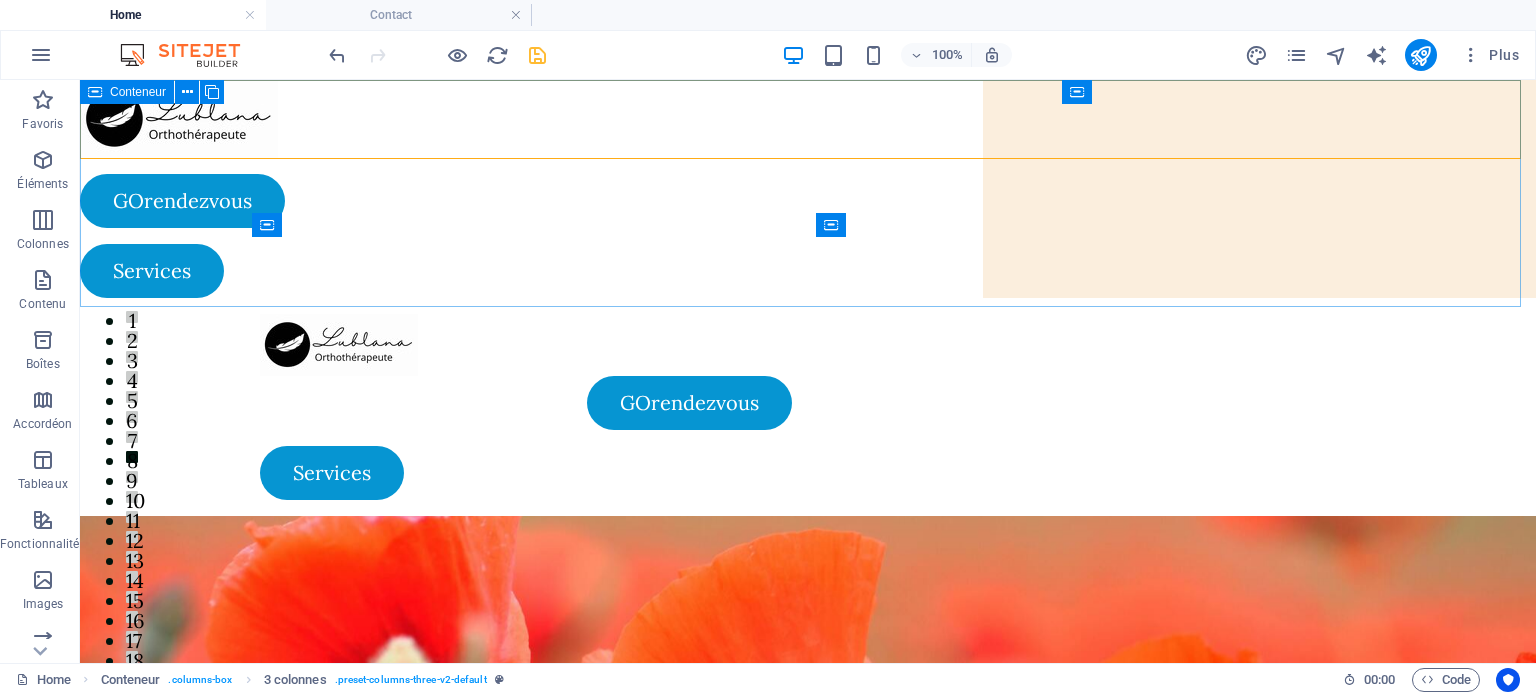click at bounding box center [95, 92] 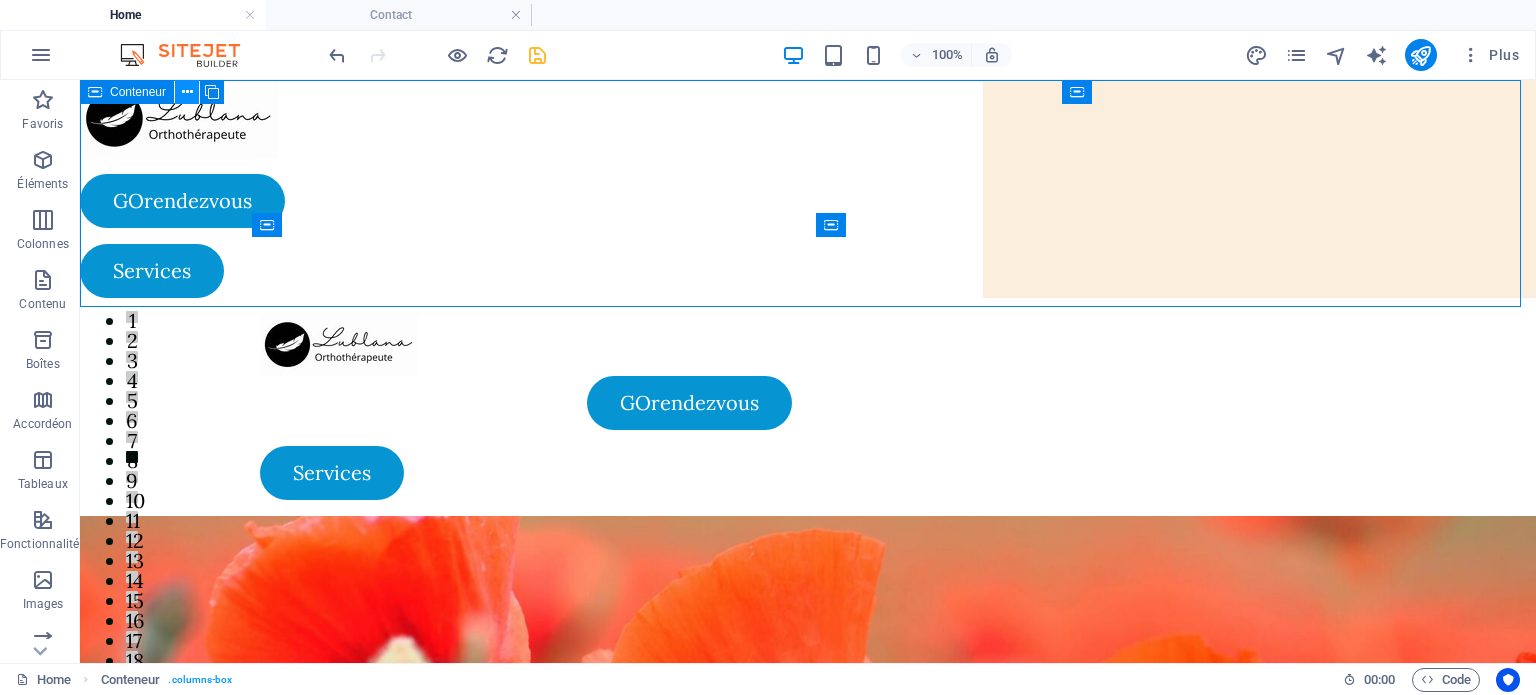click at bounding box center (187, 92) 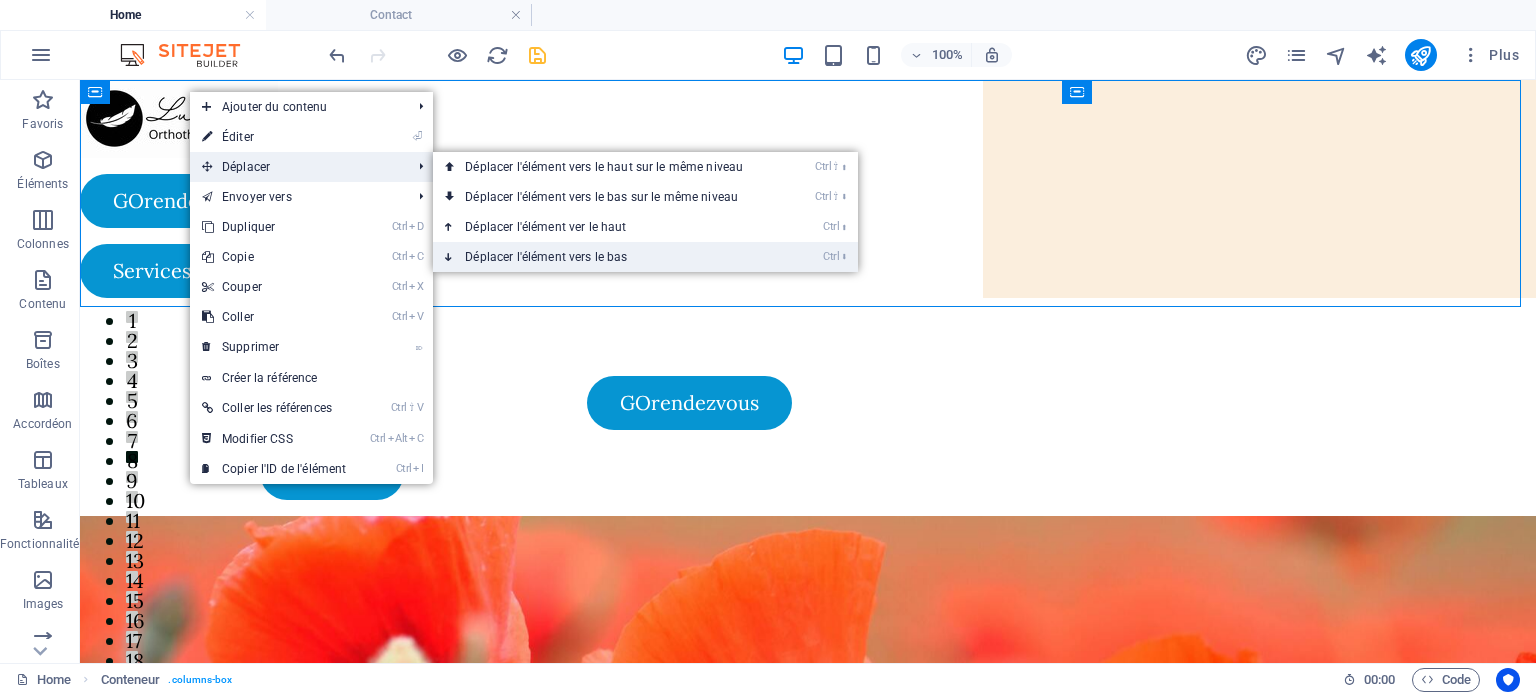 click on "Ctrl ⬇  Déplacer l'élément vers le bas" at bounding box center (608, 257) 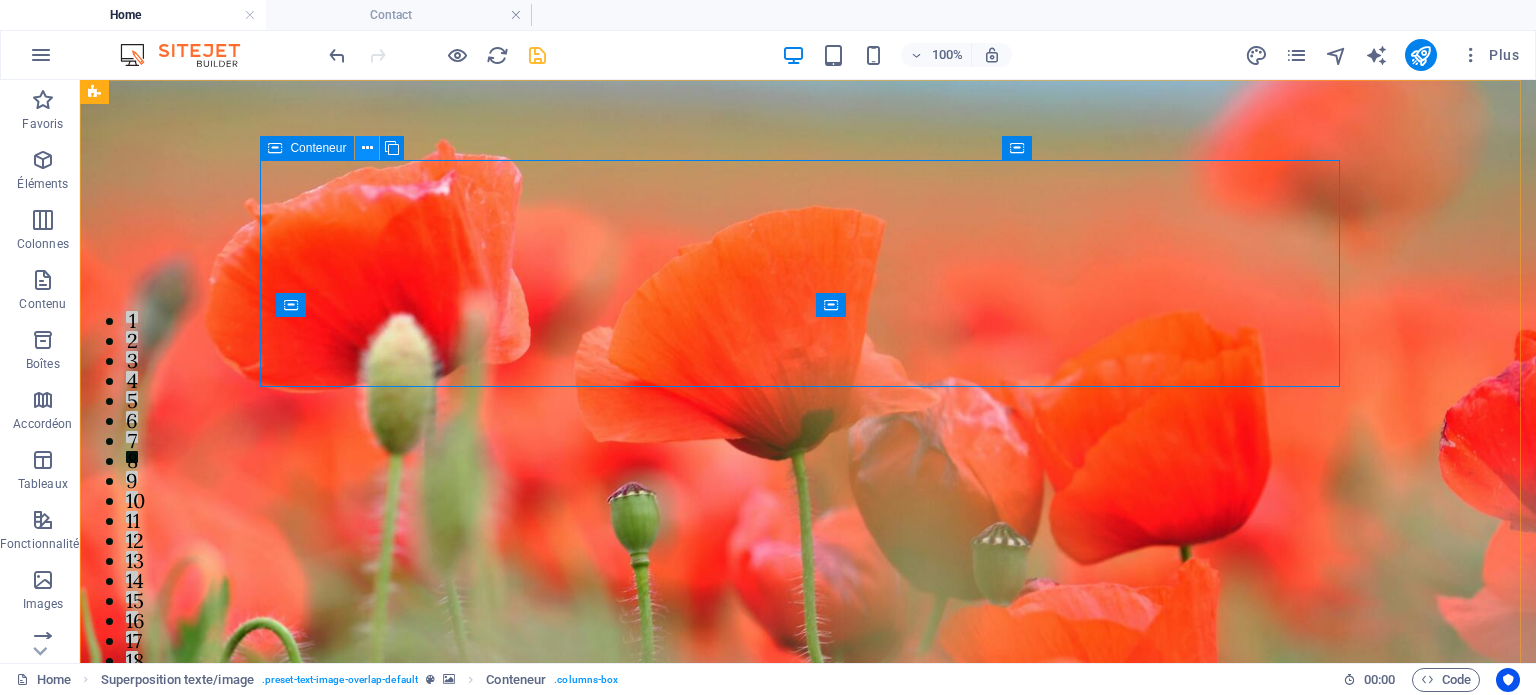 click at bounding box center [367, 148] 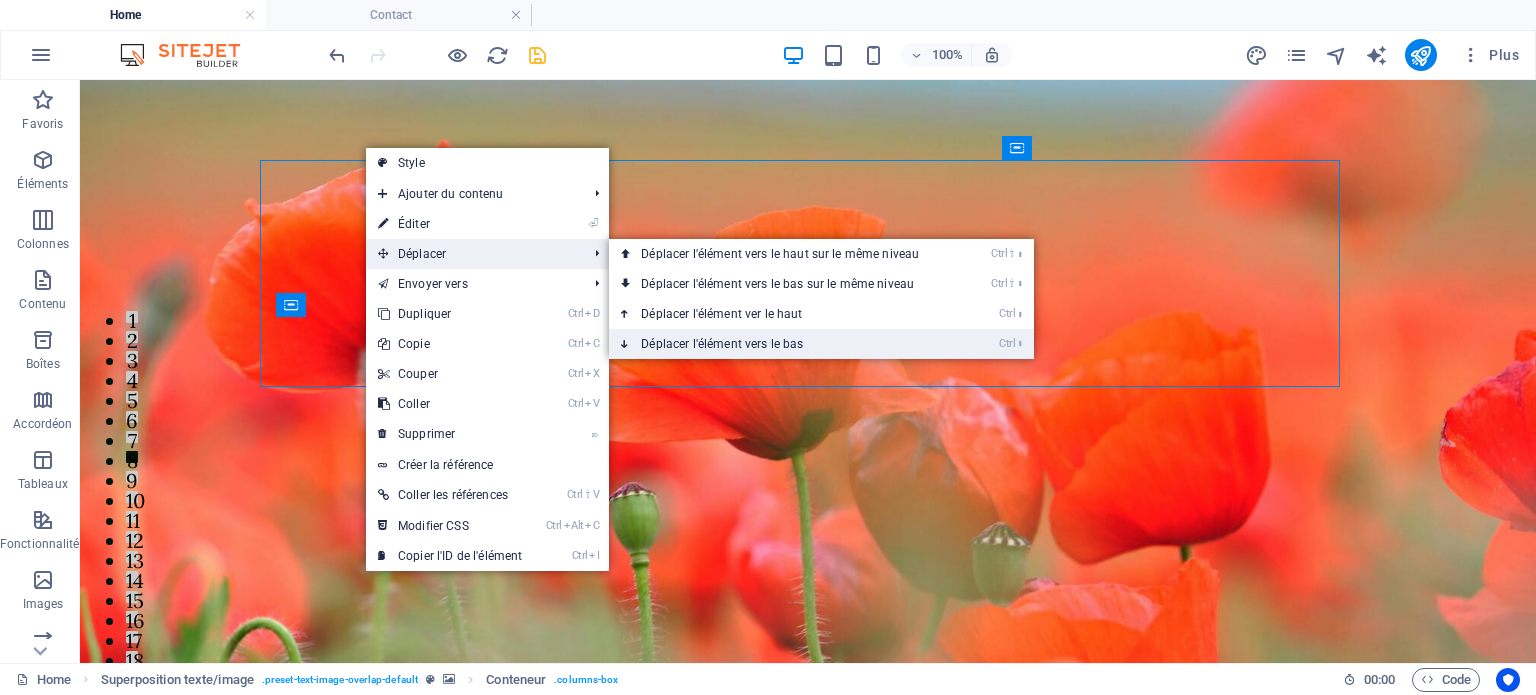 click on "Ctrl ⬇  Déplacer l'élément vers le bas" at bounding box center (784, 344) 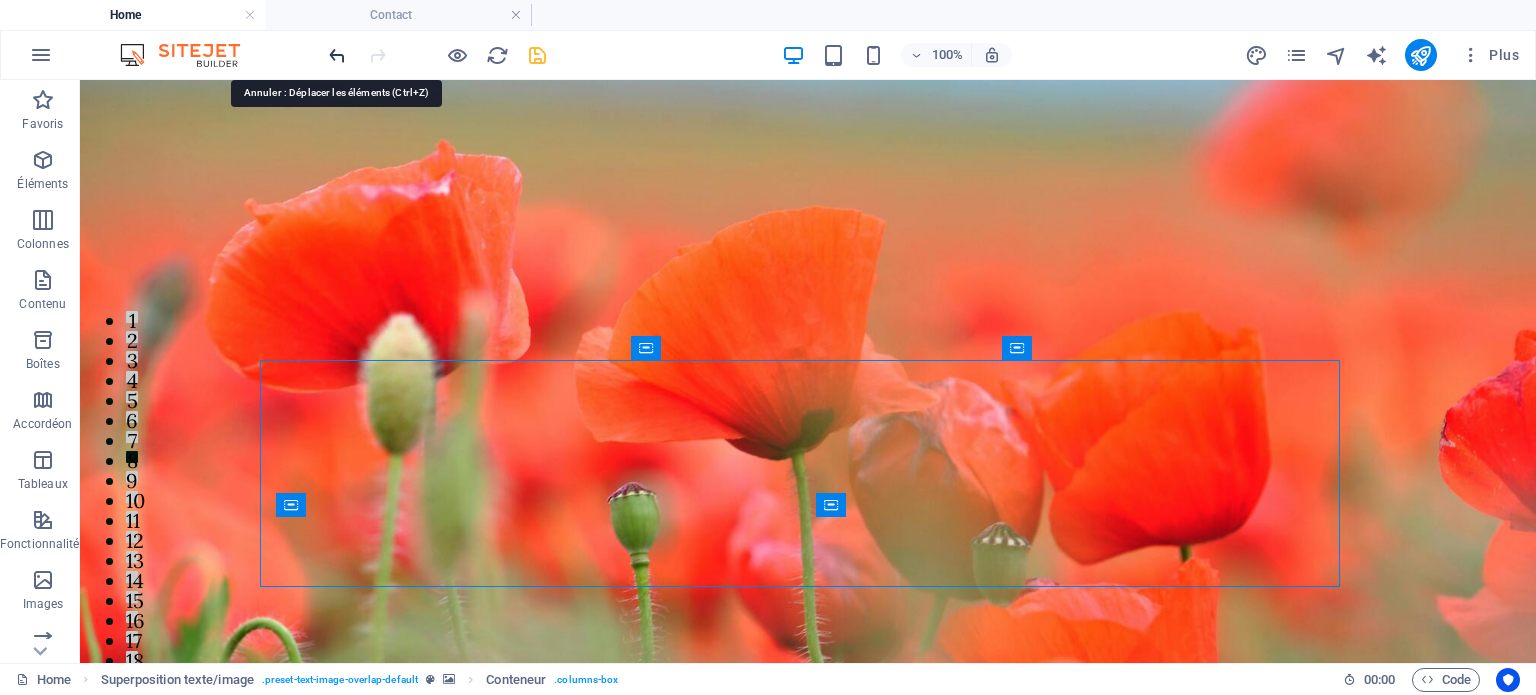 click at bounding box center [337, 55] 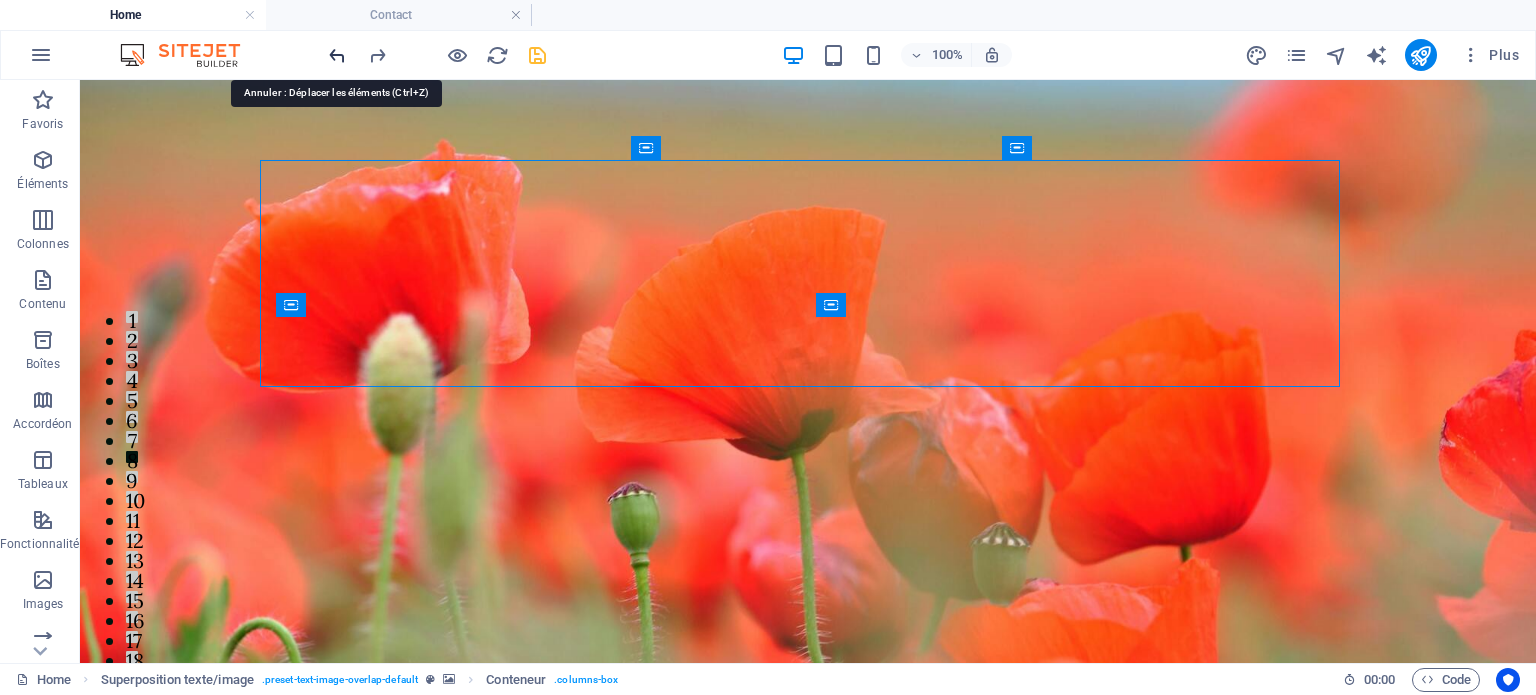 click at bounding box center [337, 55] 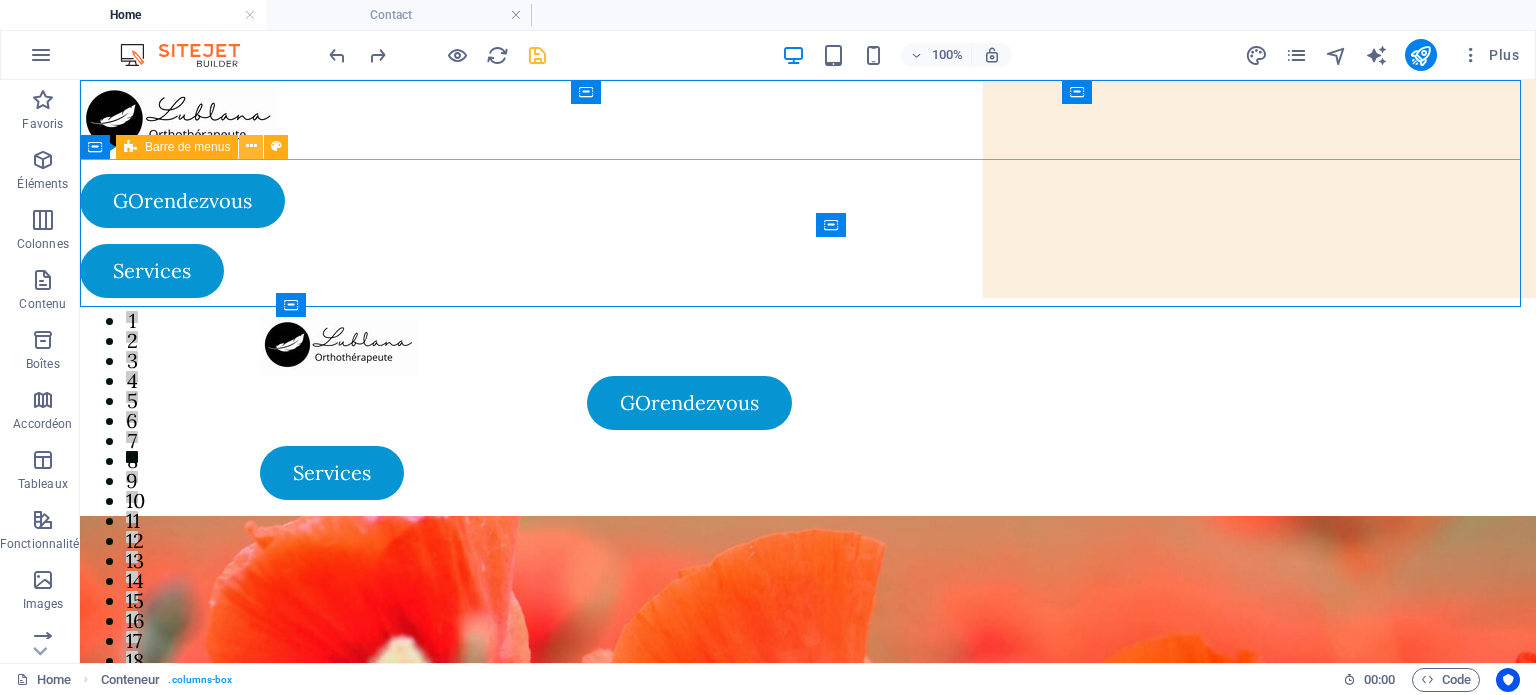 click at bounding box center [251, 146] 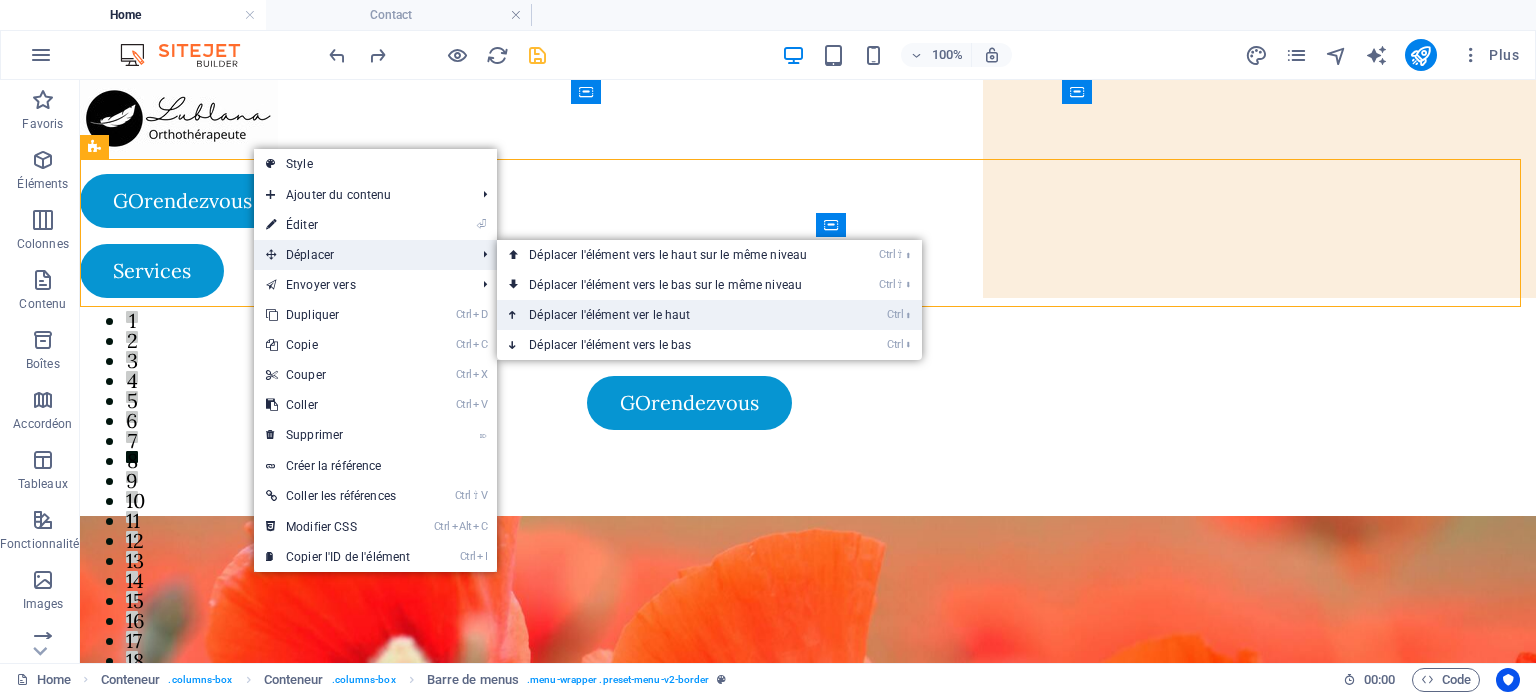 click on "Ctrl ⬆  Déplacer l'élément ver le haut" at bounding box center (672, 315) 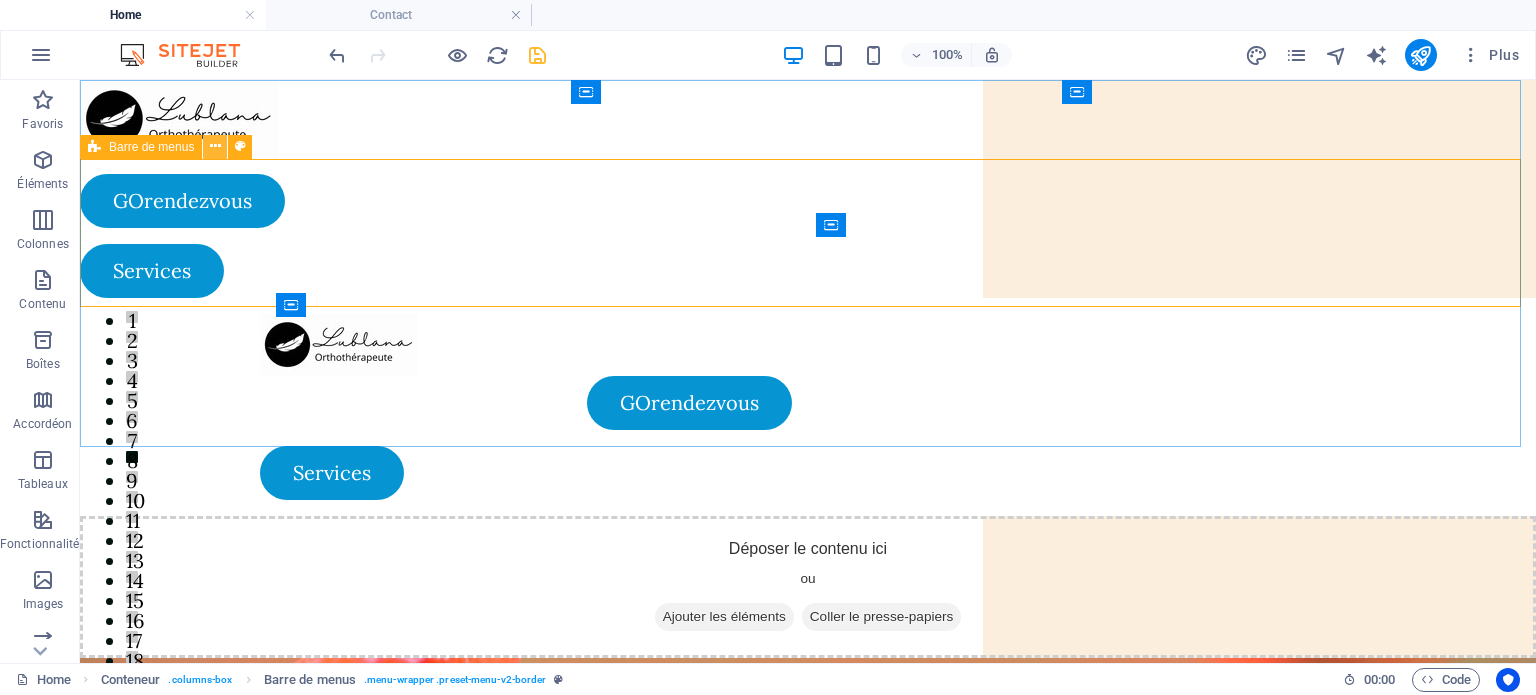 click at bounding box center [215, 146] 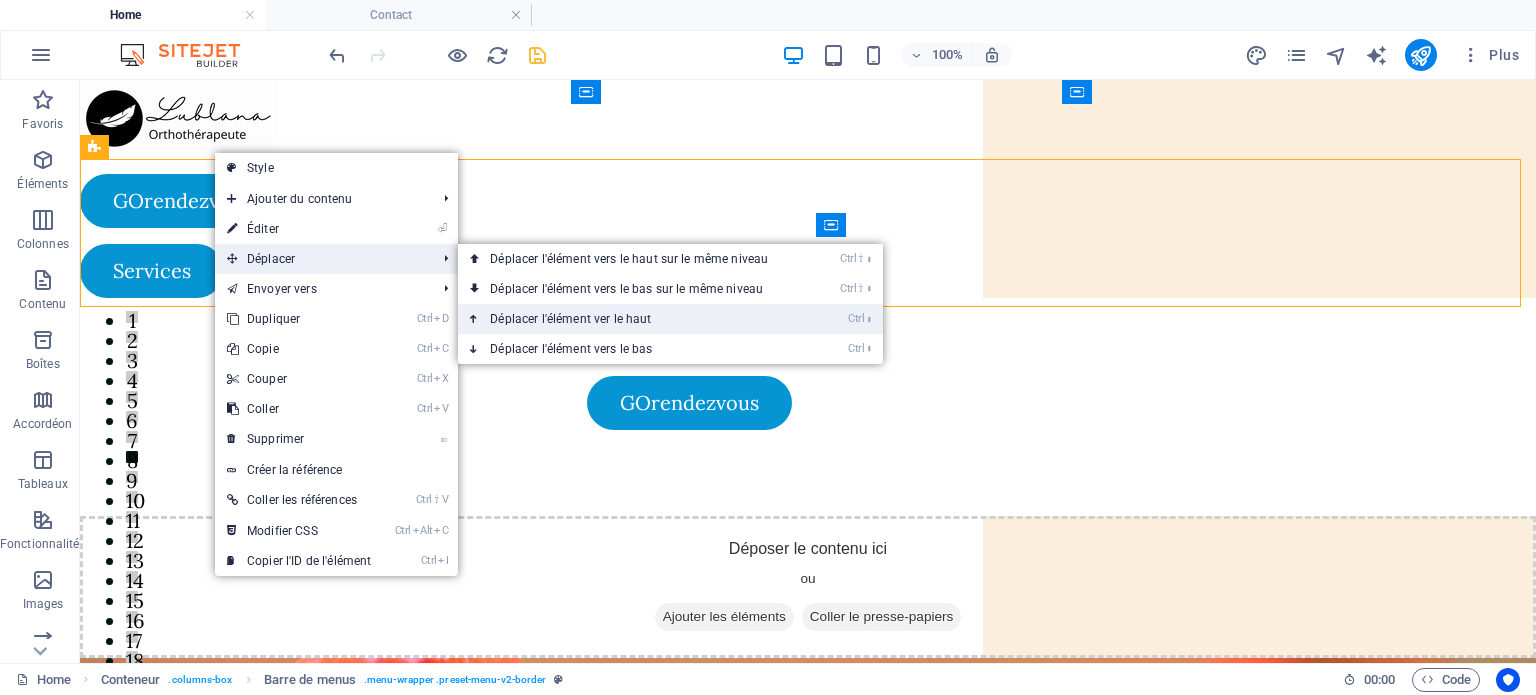 click on "Ctrl ⬆  Déplacer l'élément ver le haut" at bounding box center [633, 319] 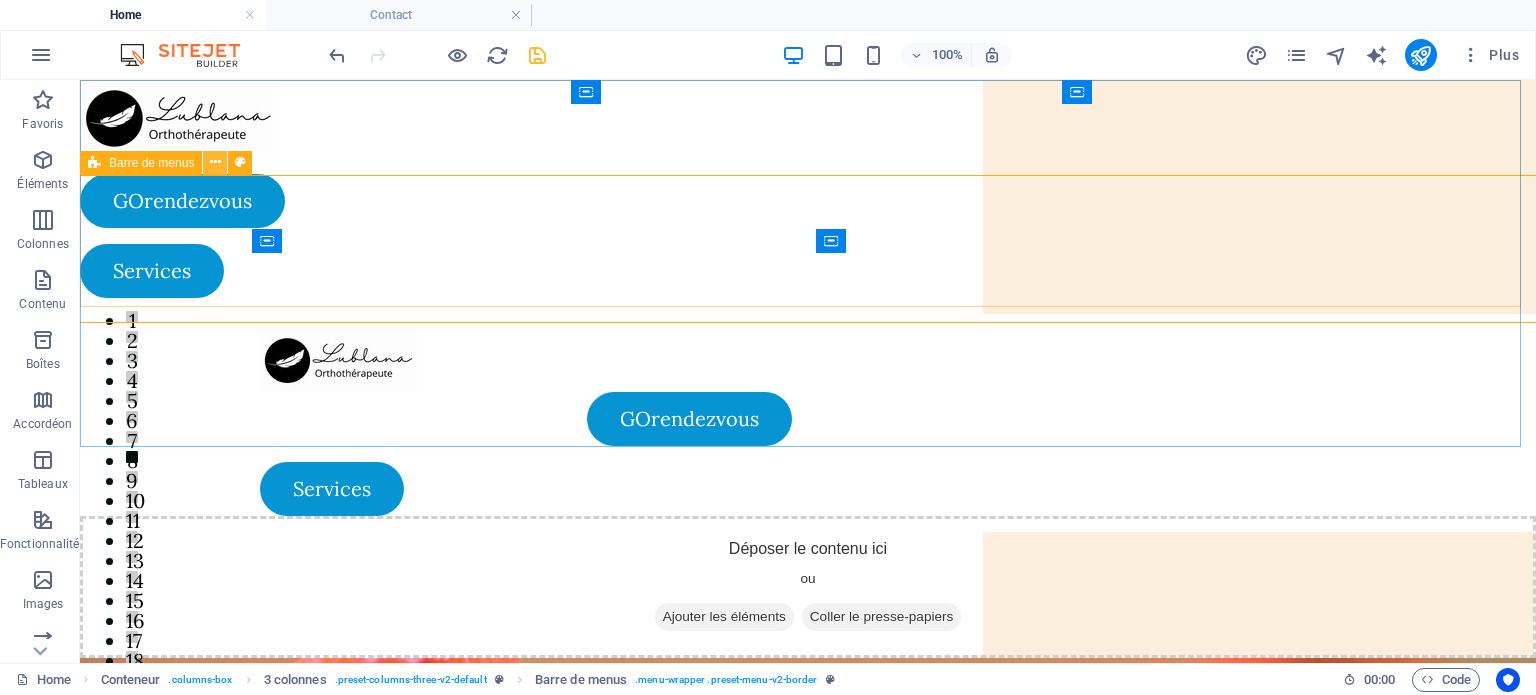 click at bounding box center (215, 162) 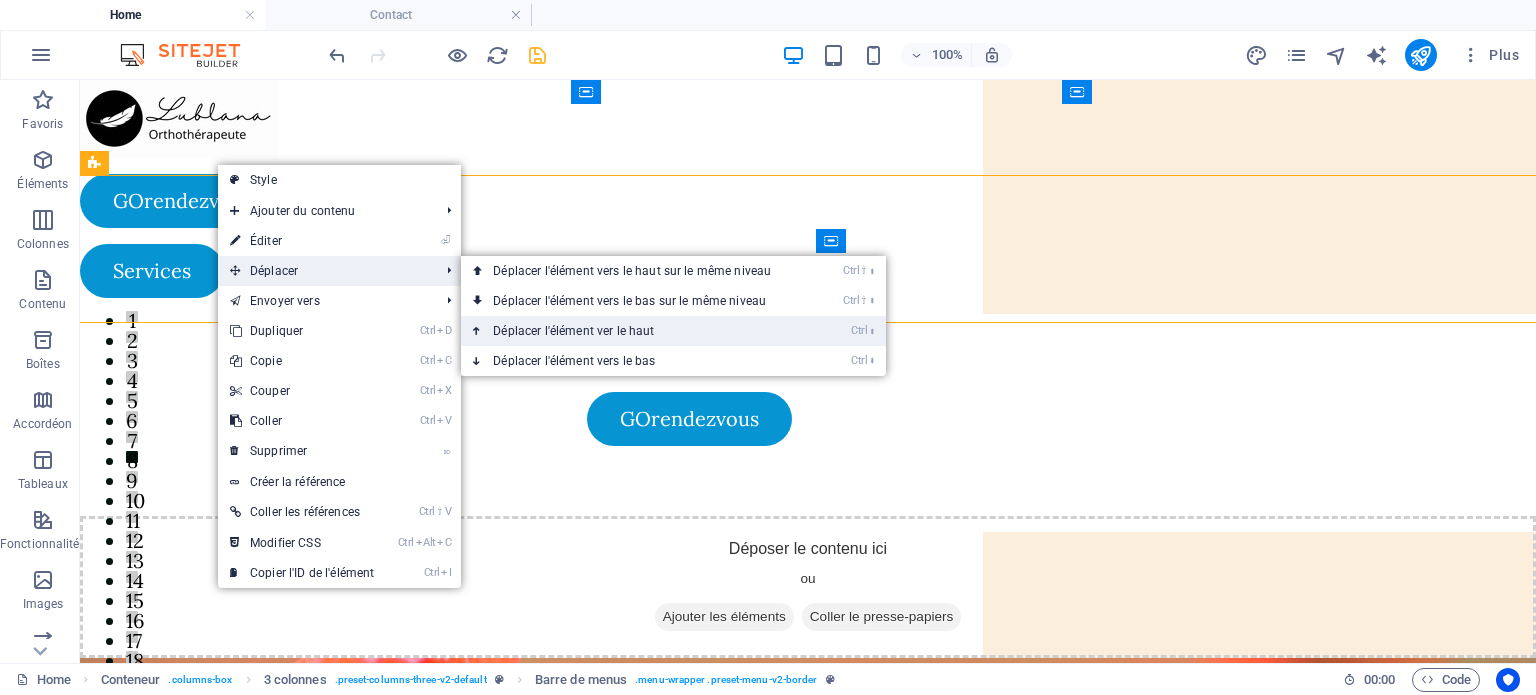click on "Ctrl ⬆  Déplacer l'élément ver le haut" at bounding box center [636, 331] 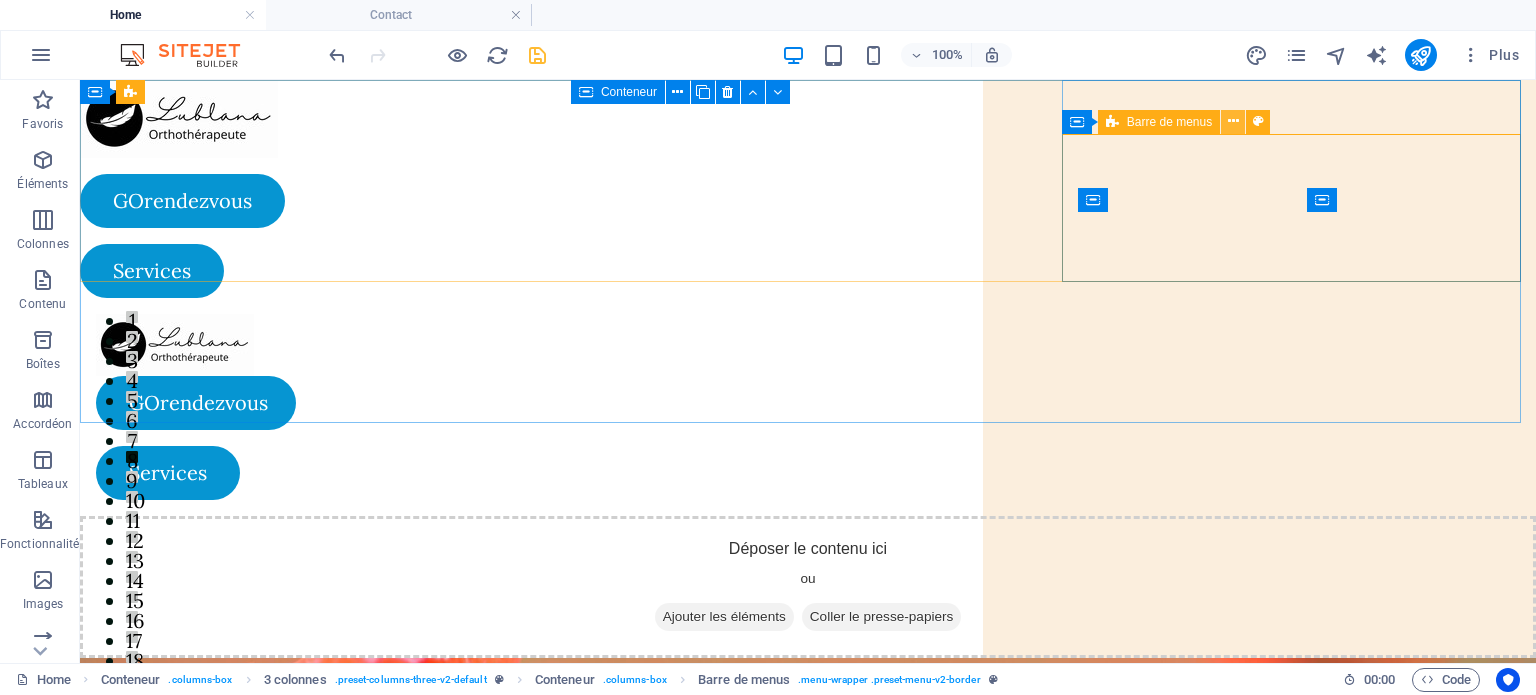 click at bounding box center (1233, 121) 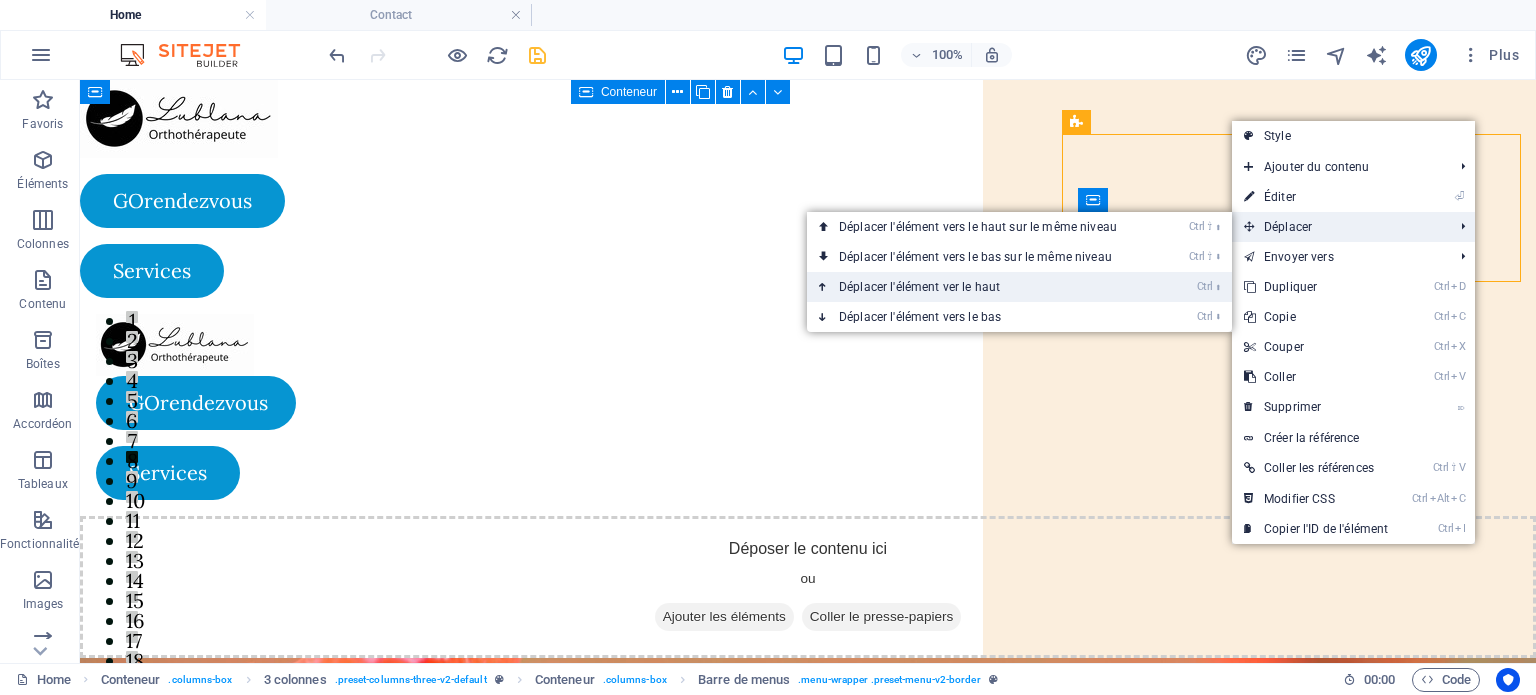 click on "Ctrl ⬆  Déplacer l'élément ver le haut" at bounding box center [982, 287] 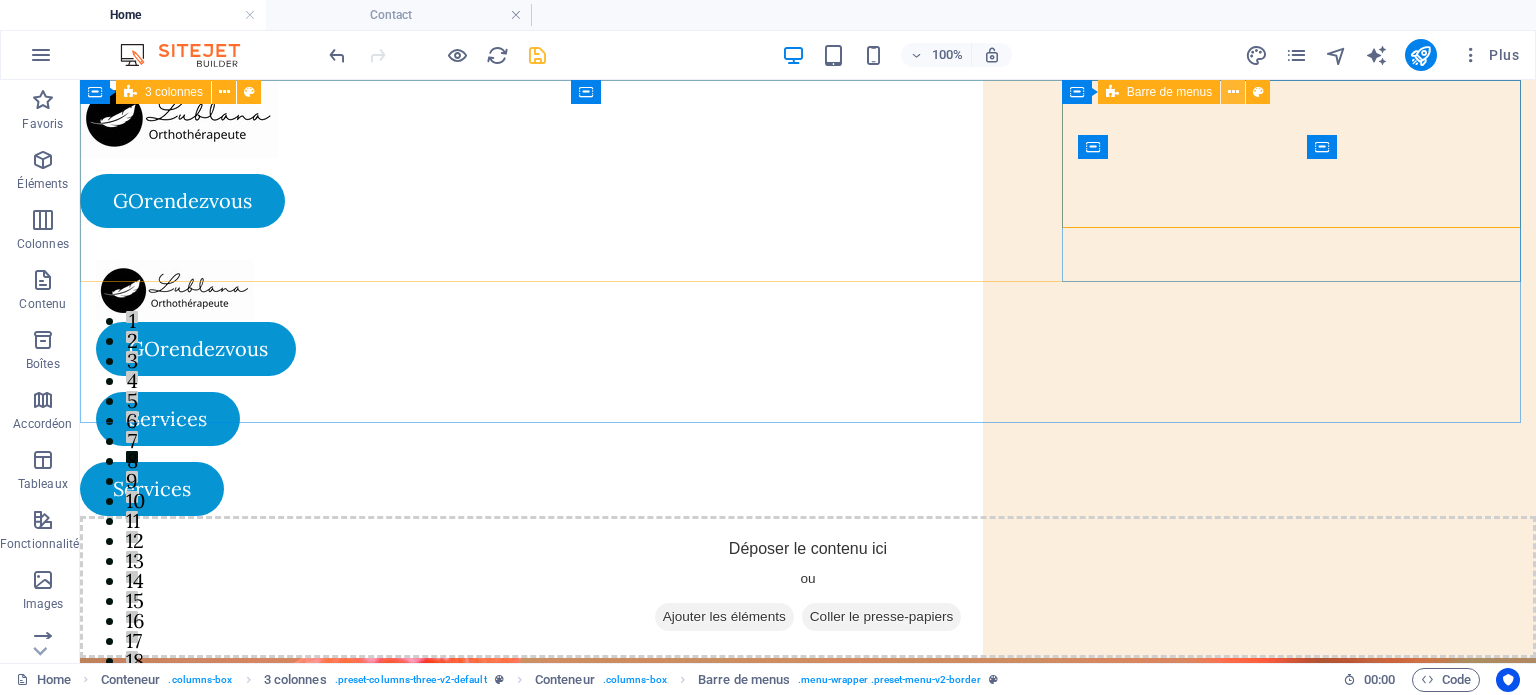 click at bounding box center [1233, 92] 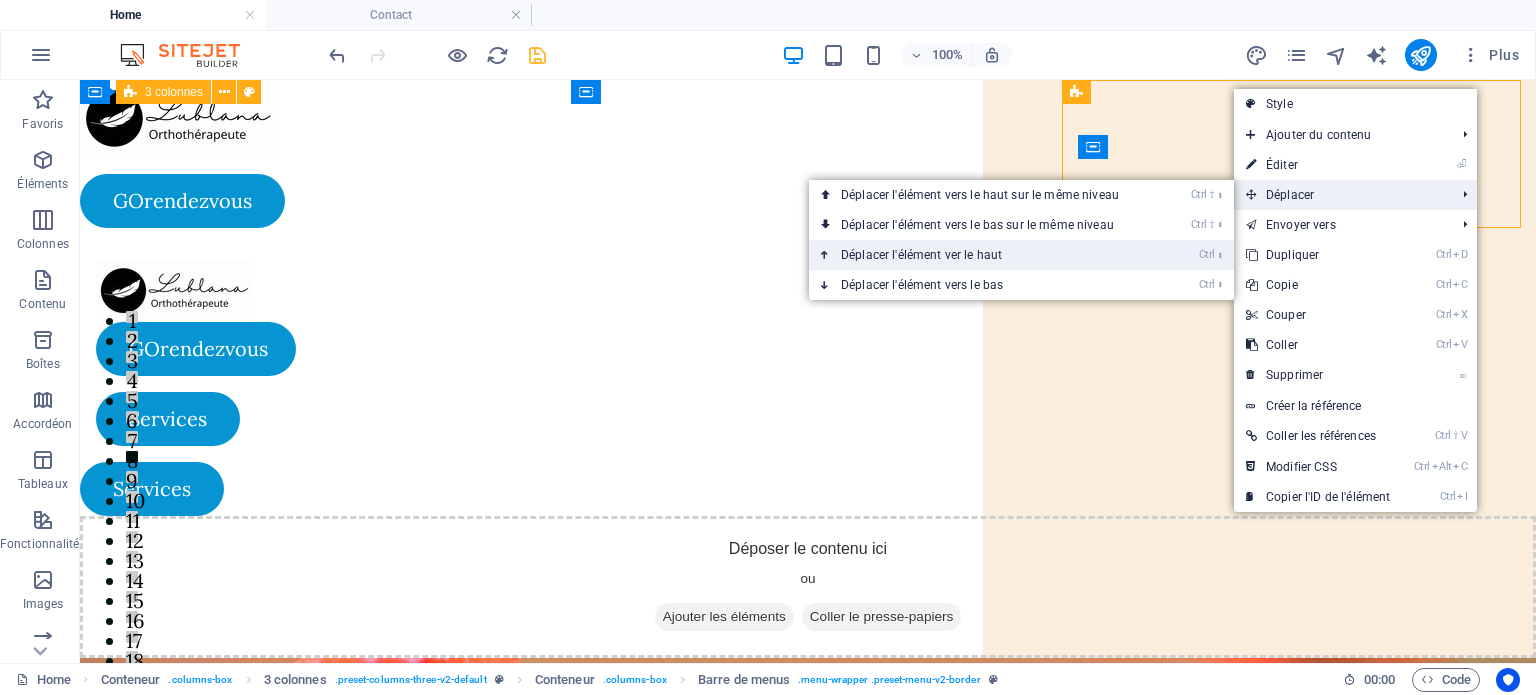 click on "Ctrl ⬆  Déplacer l'élément ver le haut" at bounding box center (984, 255) 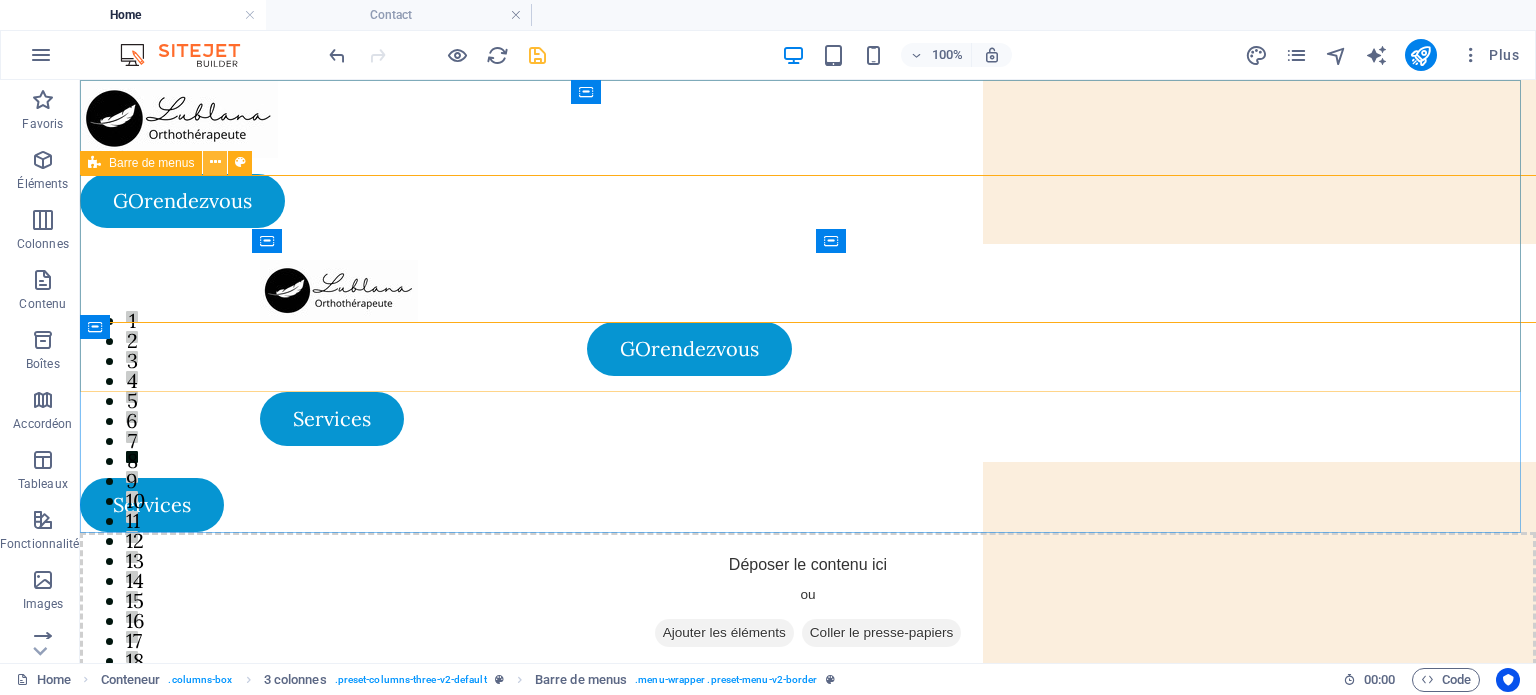 click at bounding box center (215, 162) 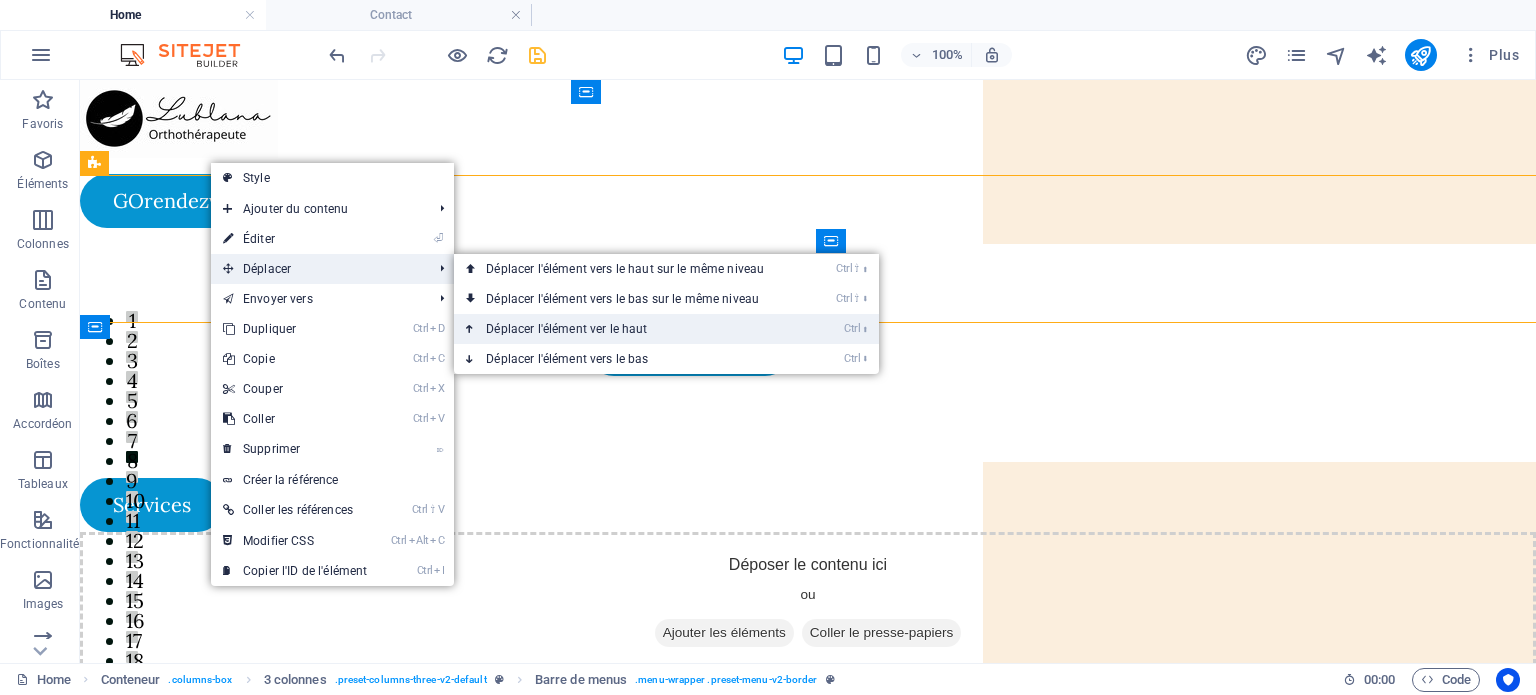 click on "Ctrl ⬆  Déplacer l'élément ver le haut" at bounding box center [629, 329] 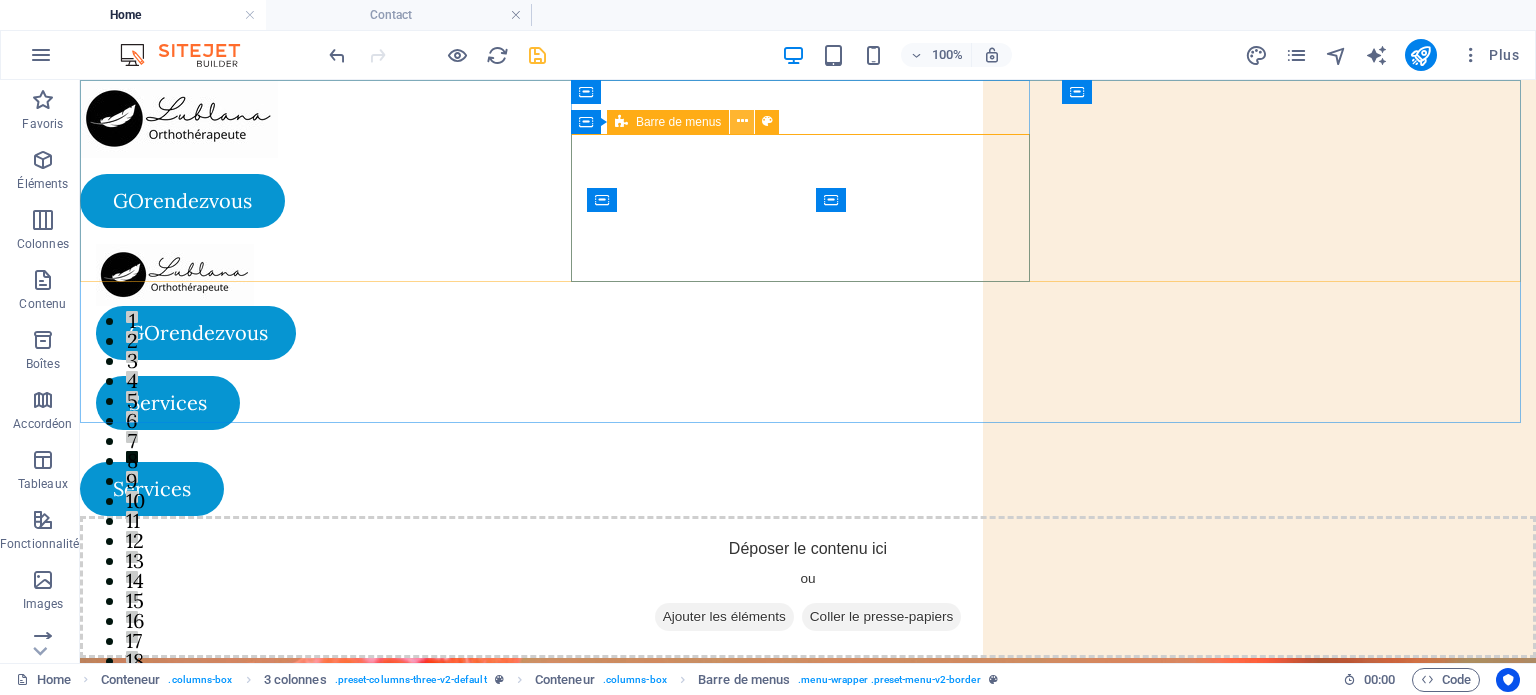 click at bounding box center (742, 121) 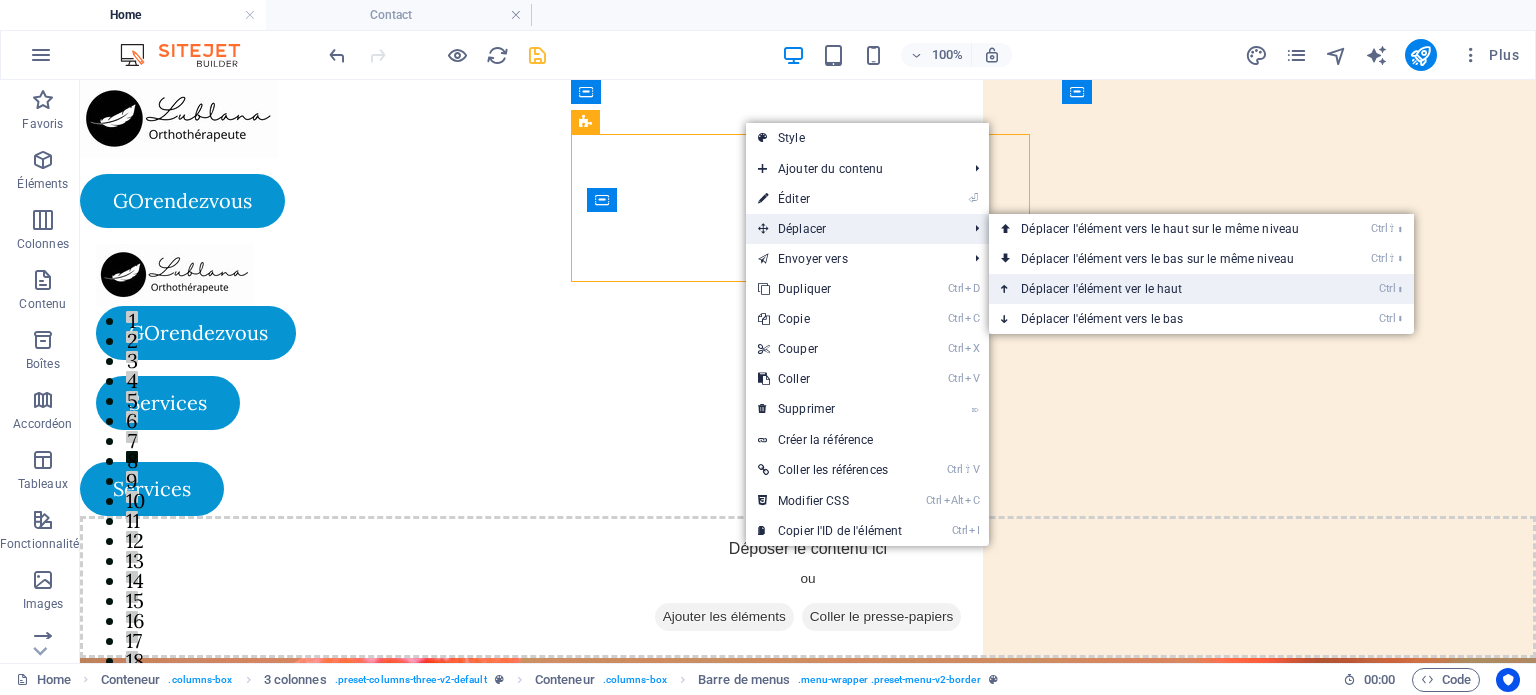 click on "Ctrl ⬆  Déplacer l'élément ver le haut" at bounding box center (1164, 289) 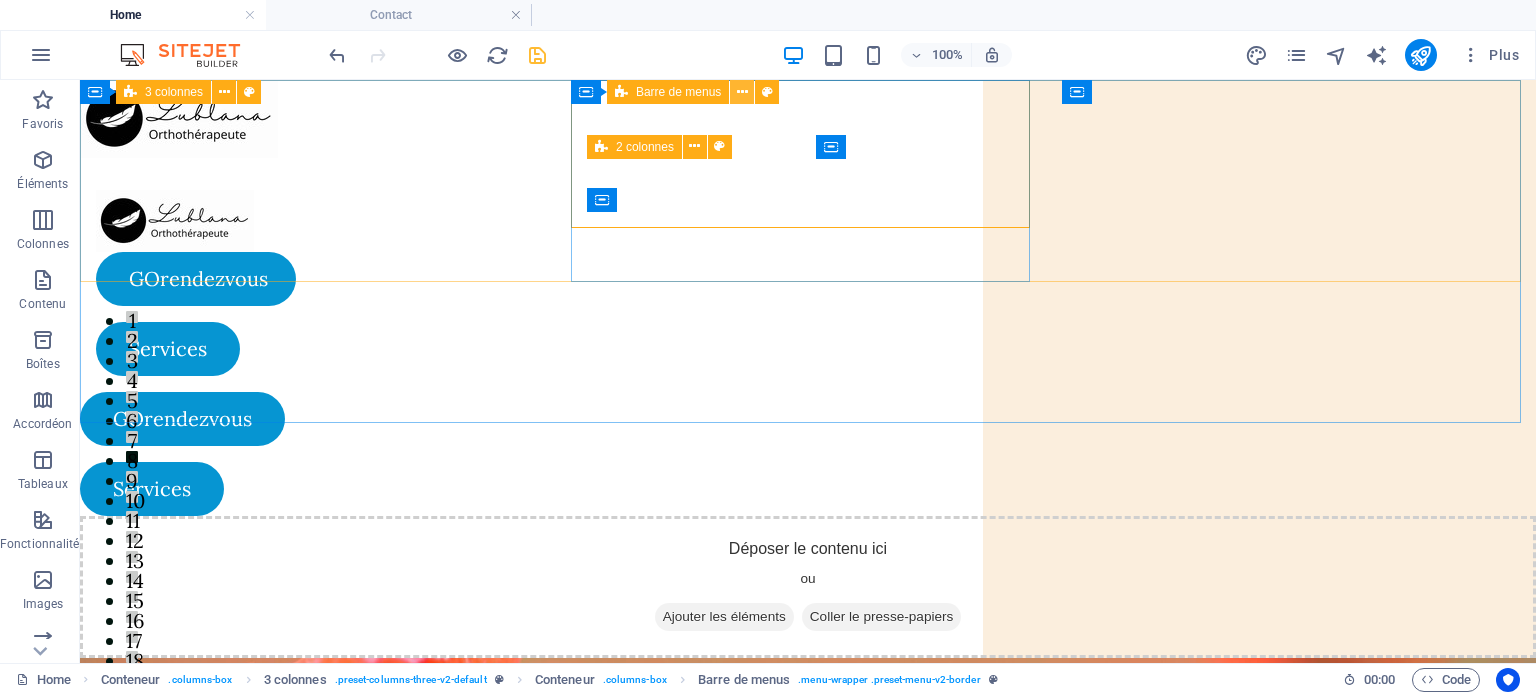 click at bounding box center [742, 92] 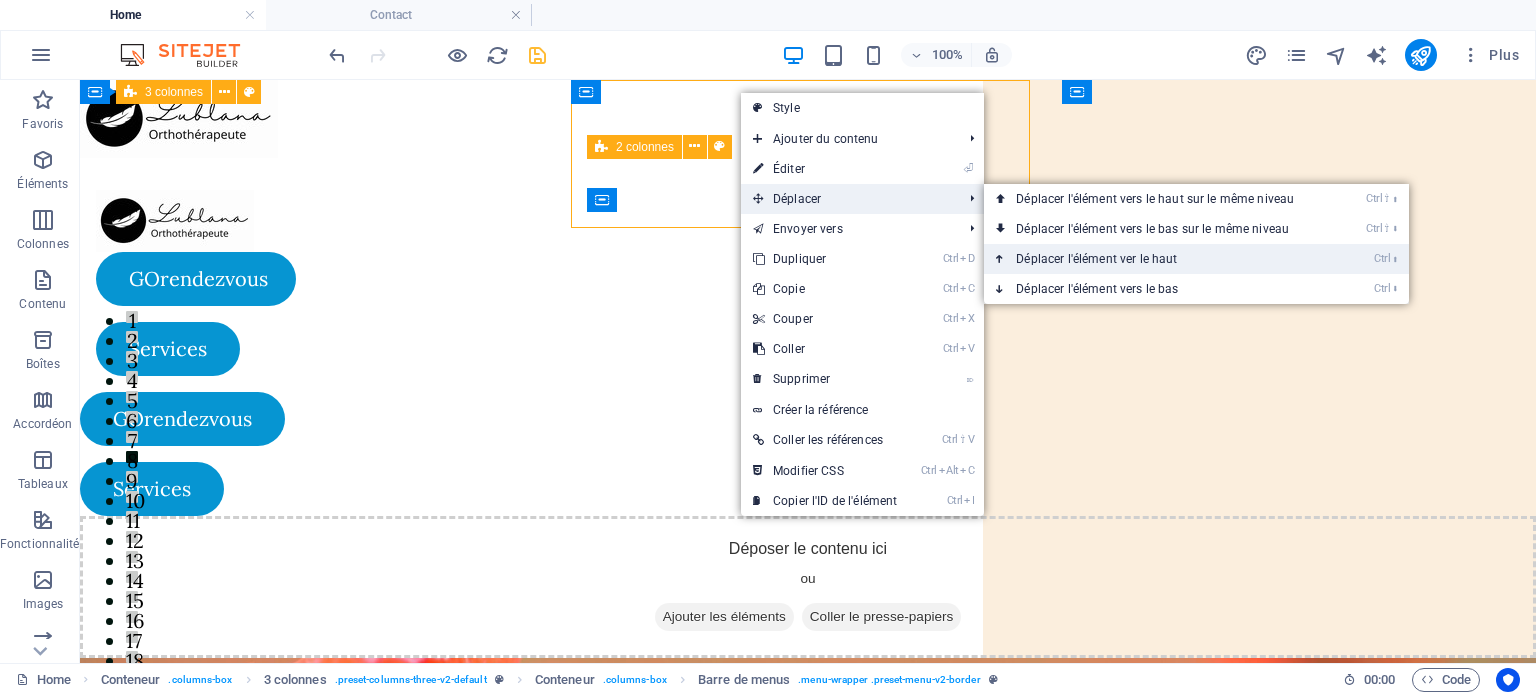 click on "Ctrl ⬆  Déplacer l'élément ver le haut" at bounding box center [1159, 259] 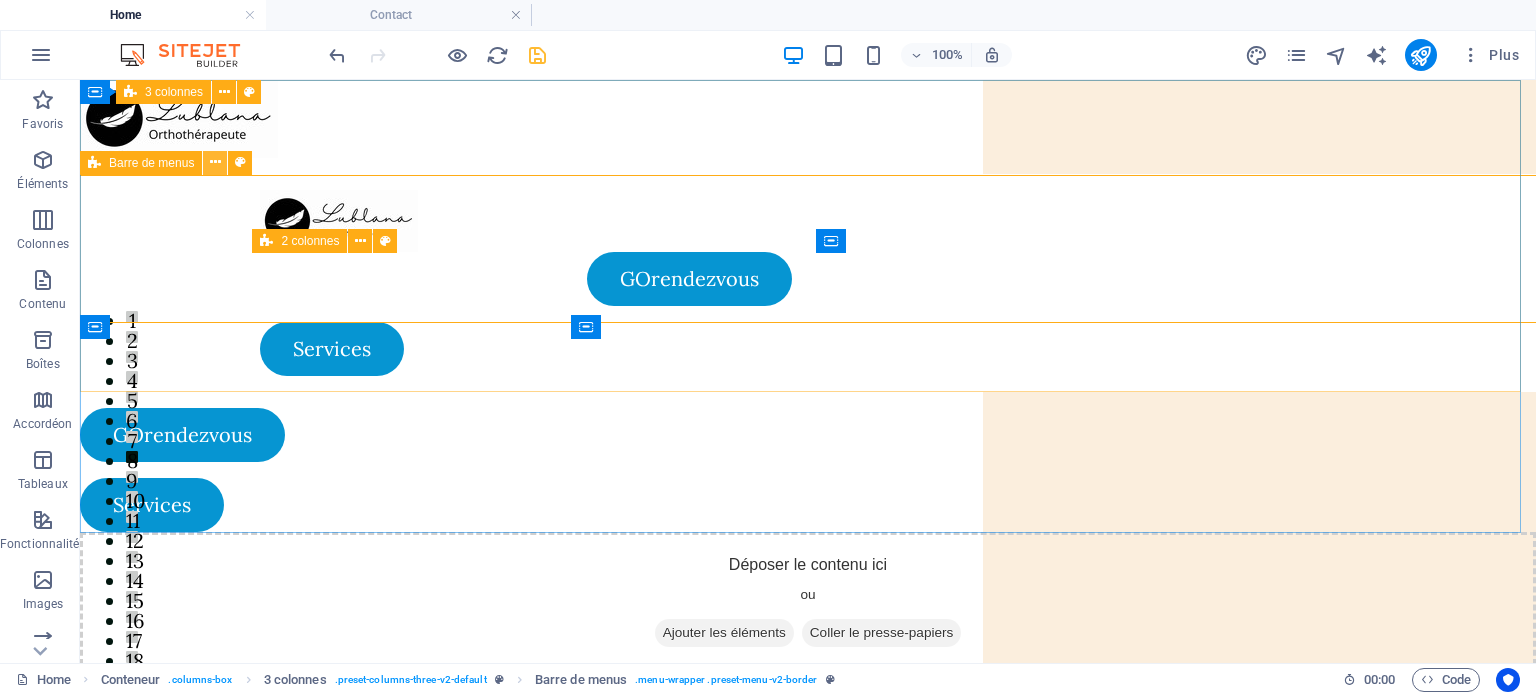 click at bounding box center (215, 162) 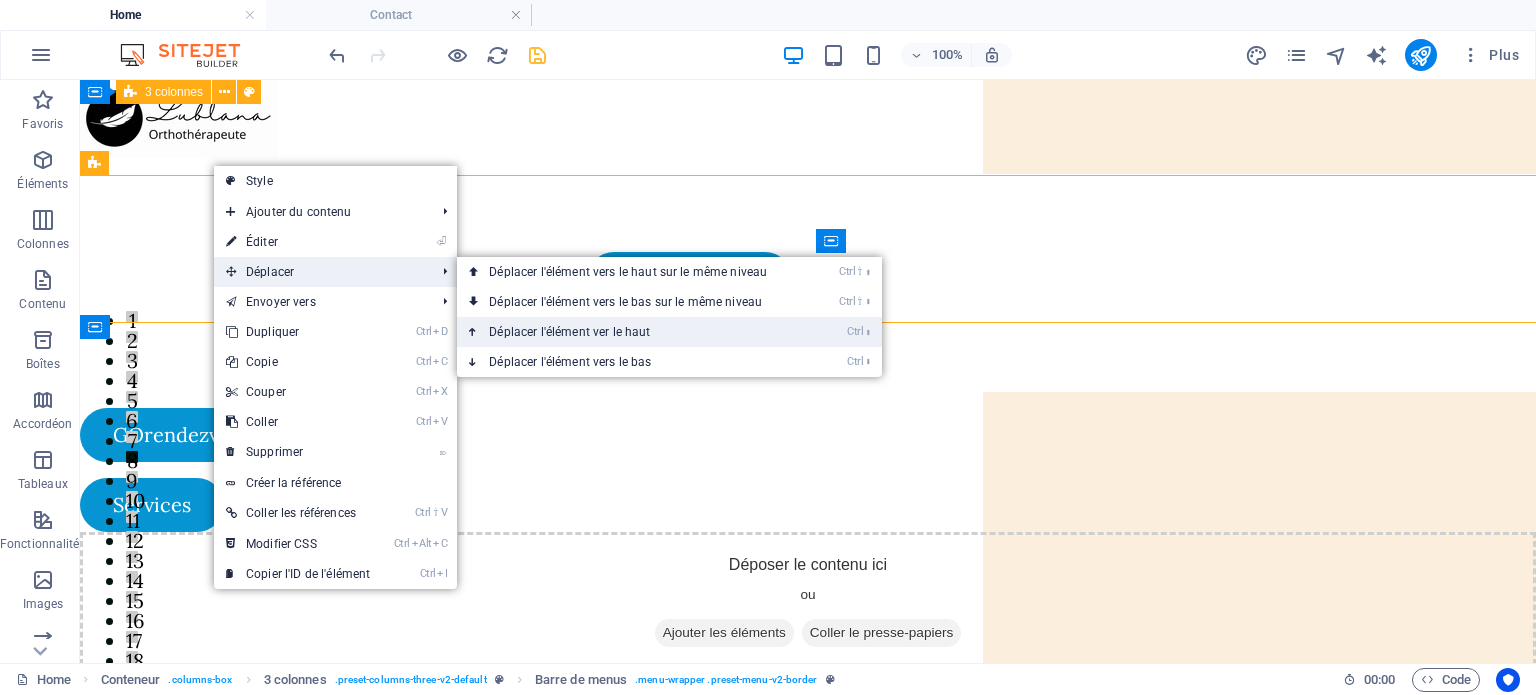 click on "Ctrl ⬆  Déplacer l'élément ver le haut" at bounding box center (632, 332) 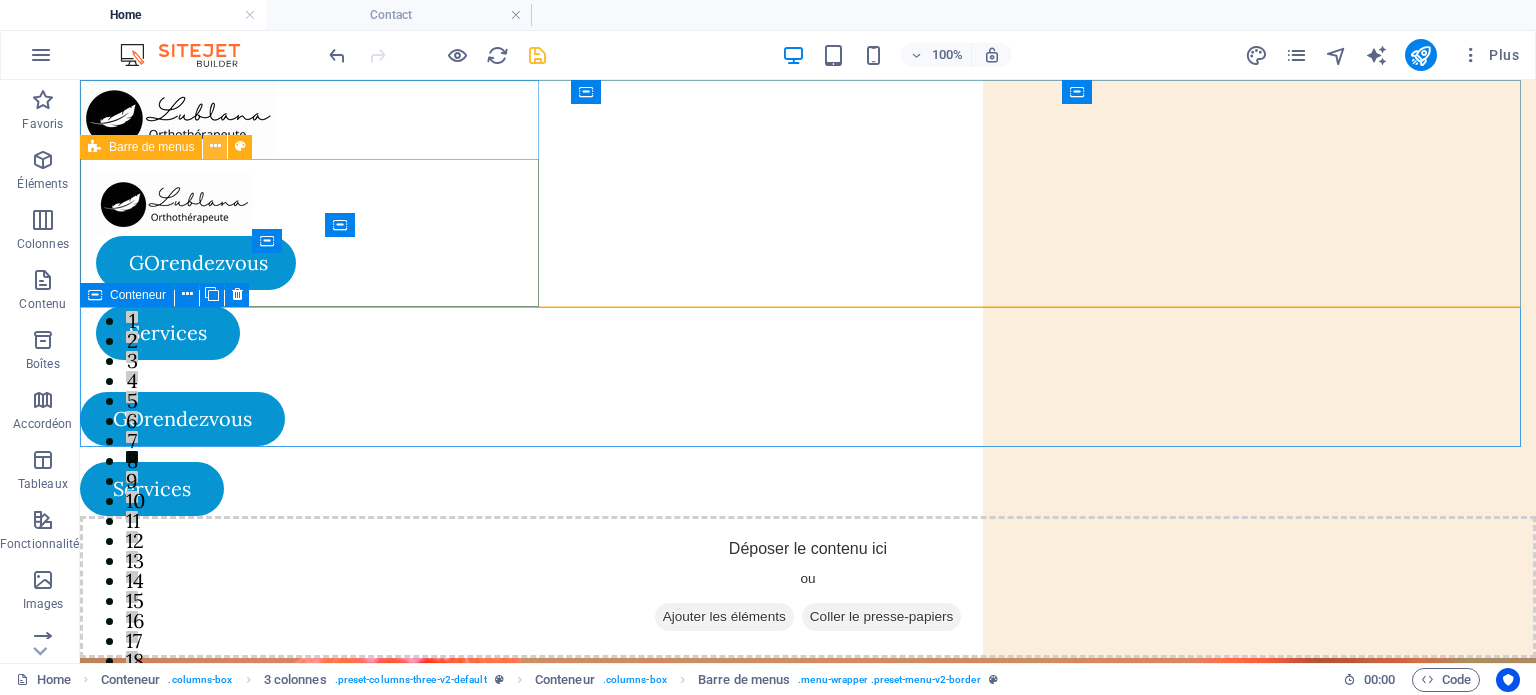 click at bounding box center [215, 146] 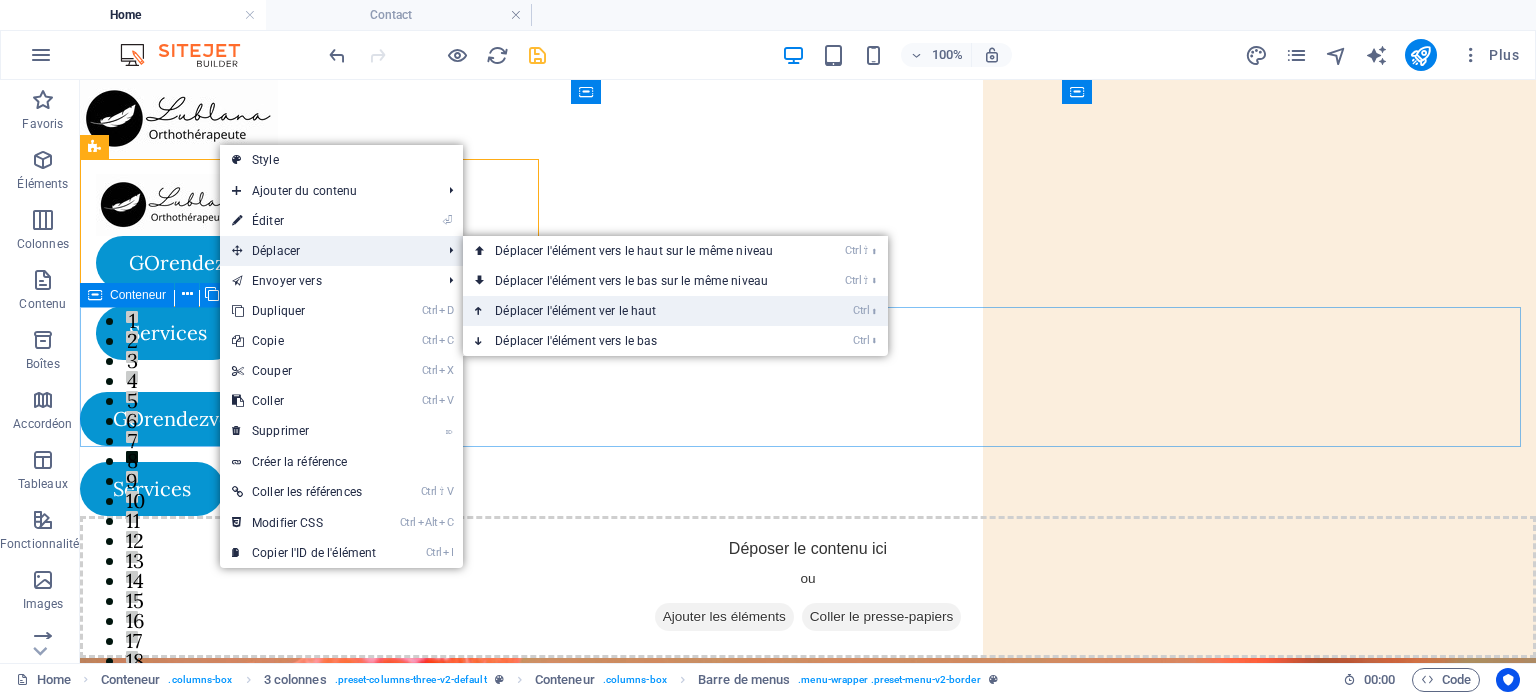 click on "Ctrl ⬆  Déplacer l'élément ver le haut" at bounding box center [638, 311] 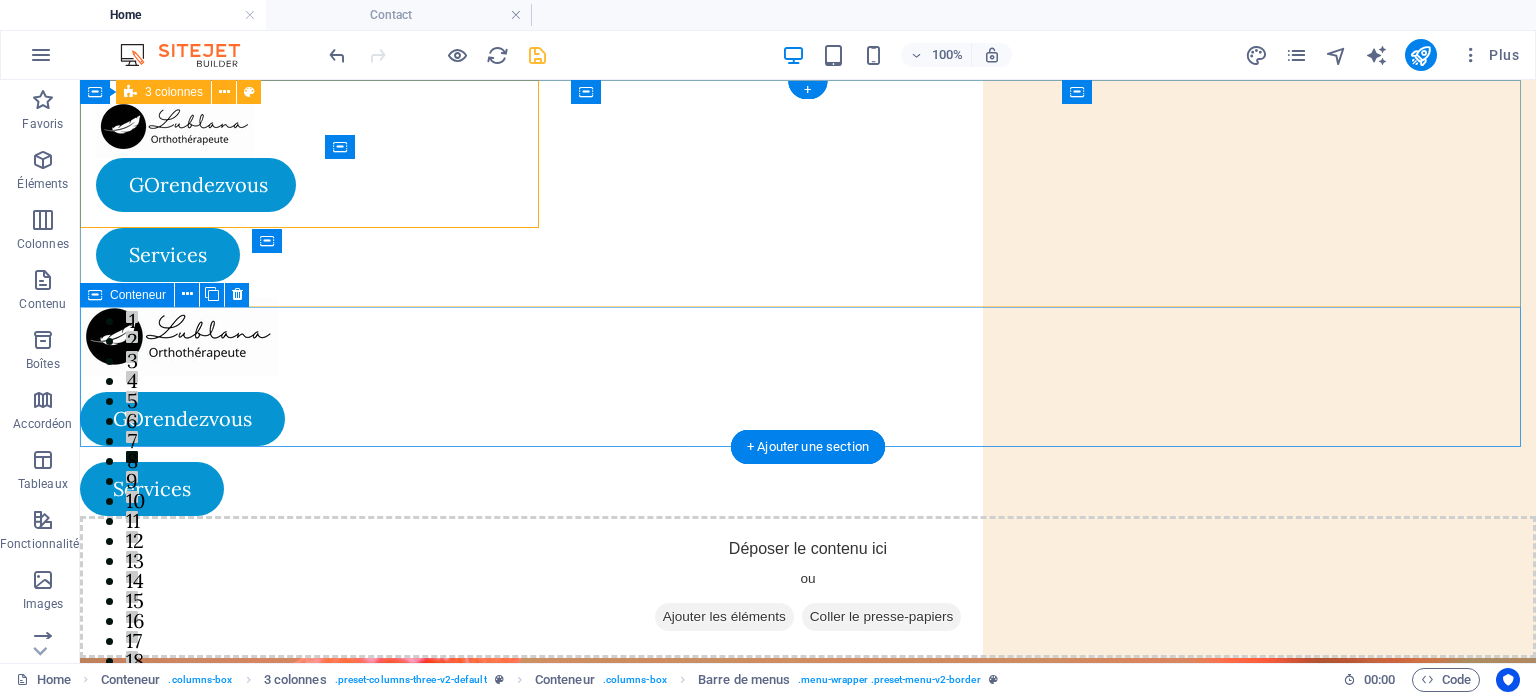 click on "GOrendezvous Menu Déposer le contenu ici ou  Ajouter les éléments  Coller le presse-papiers GOrendezvous Services GOrendezvous Services" at bounding box center (808, 298) 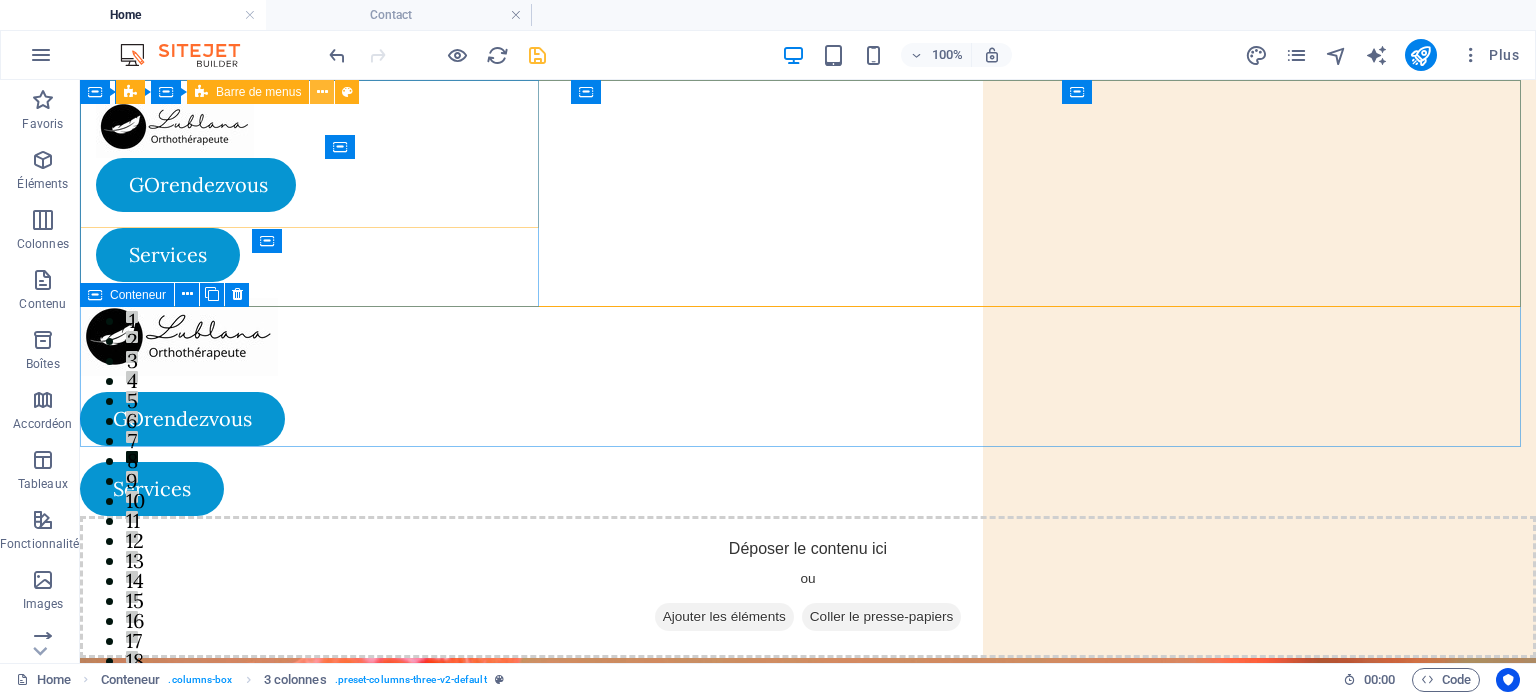 click at bounding box center (322, 92) 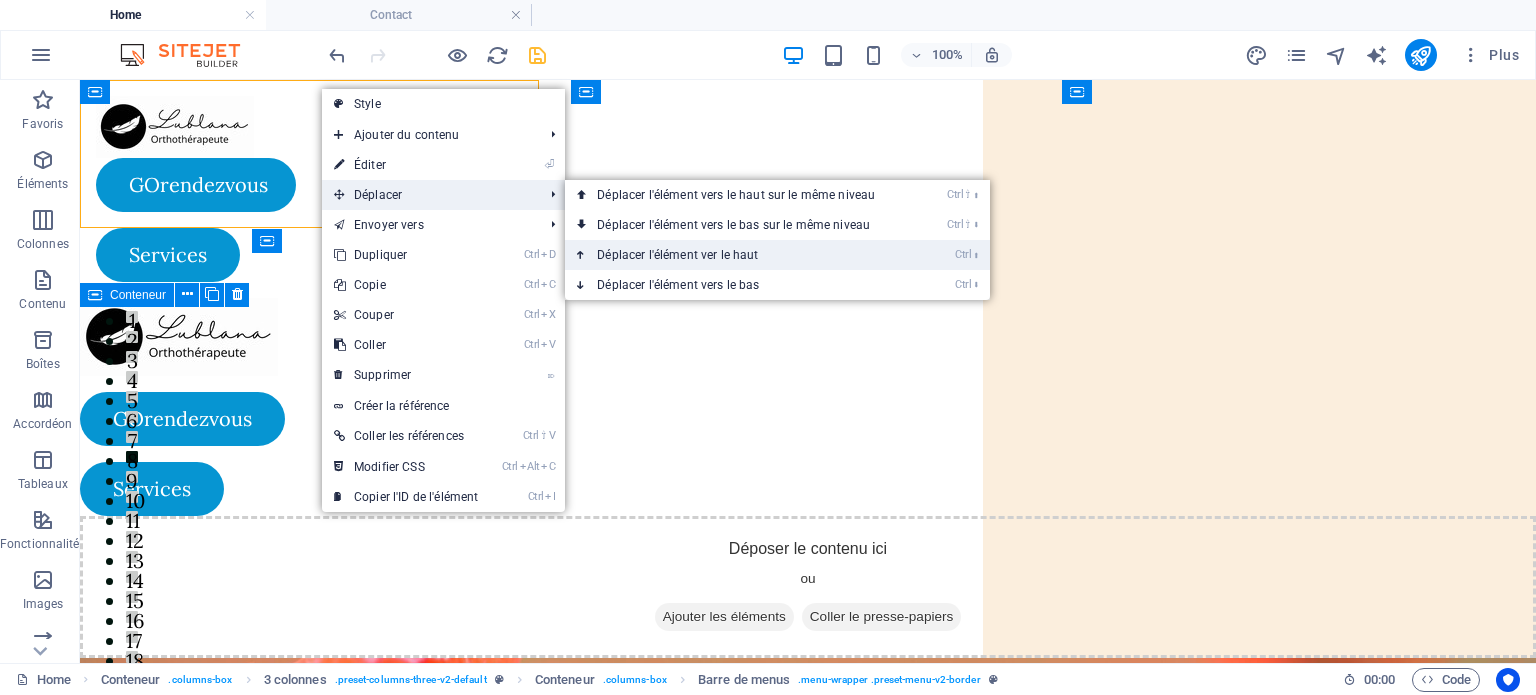 click on "Ctrl ⬆  Déplacer l'élément ver le haut" at bounding box center (740, 255) 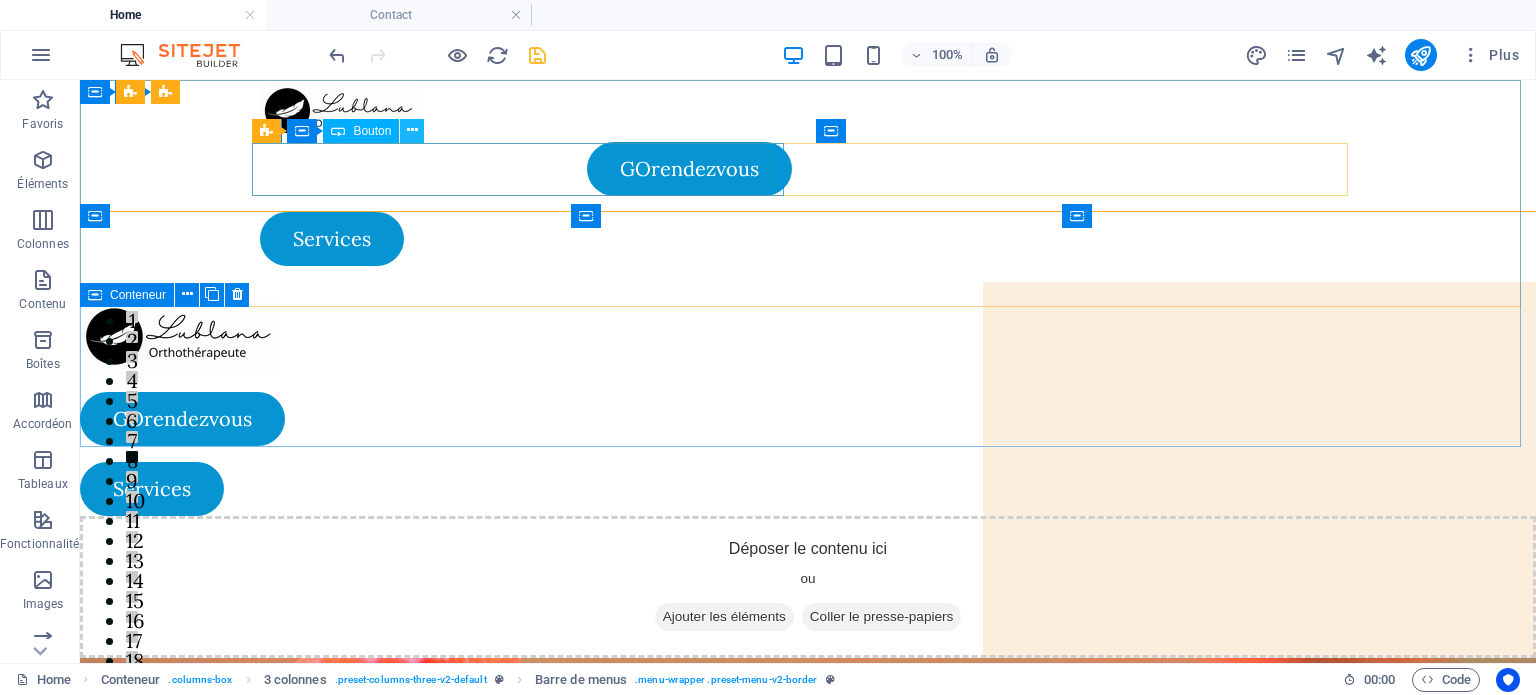 click at bounding box center [412, 130] 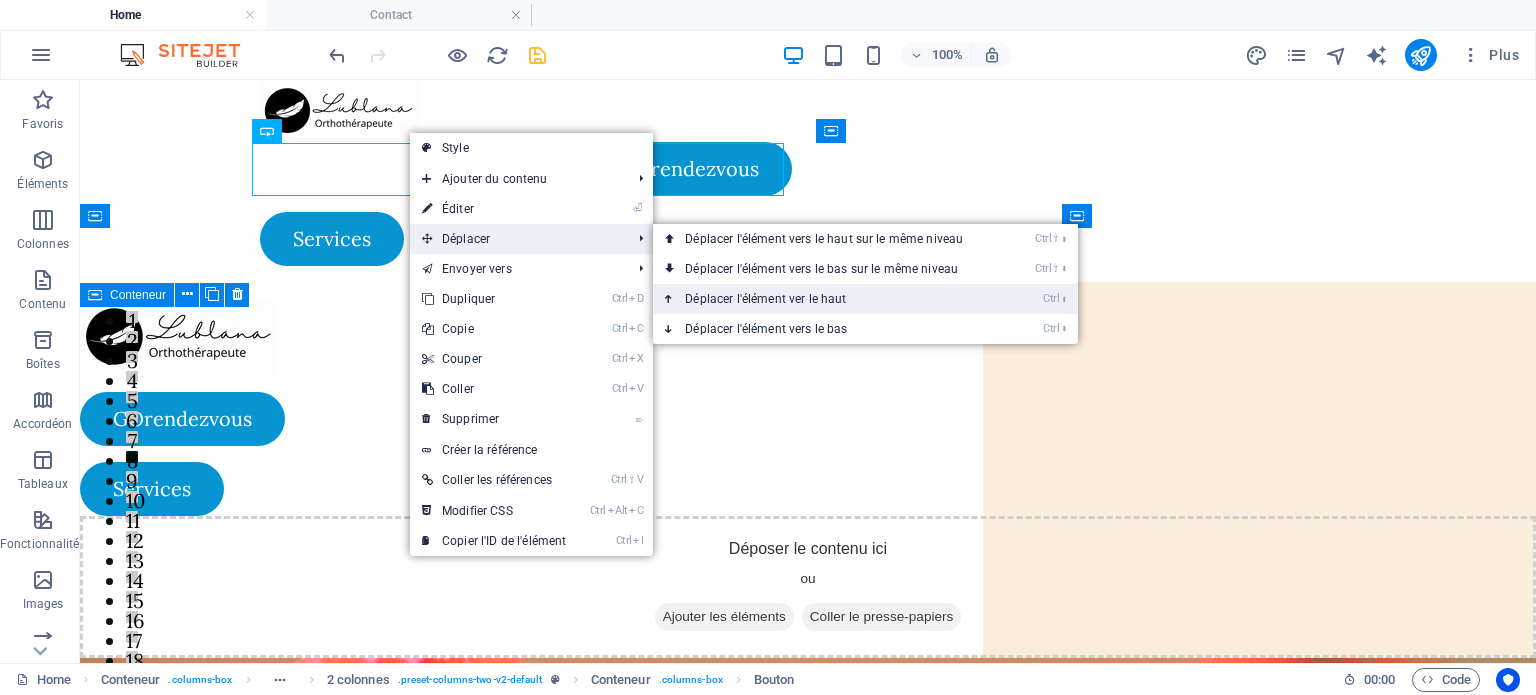 click on "Ctrl ⬆  Déplacer l'élément ver le haut" at bounding box center [828, 299] 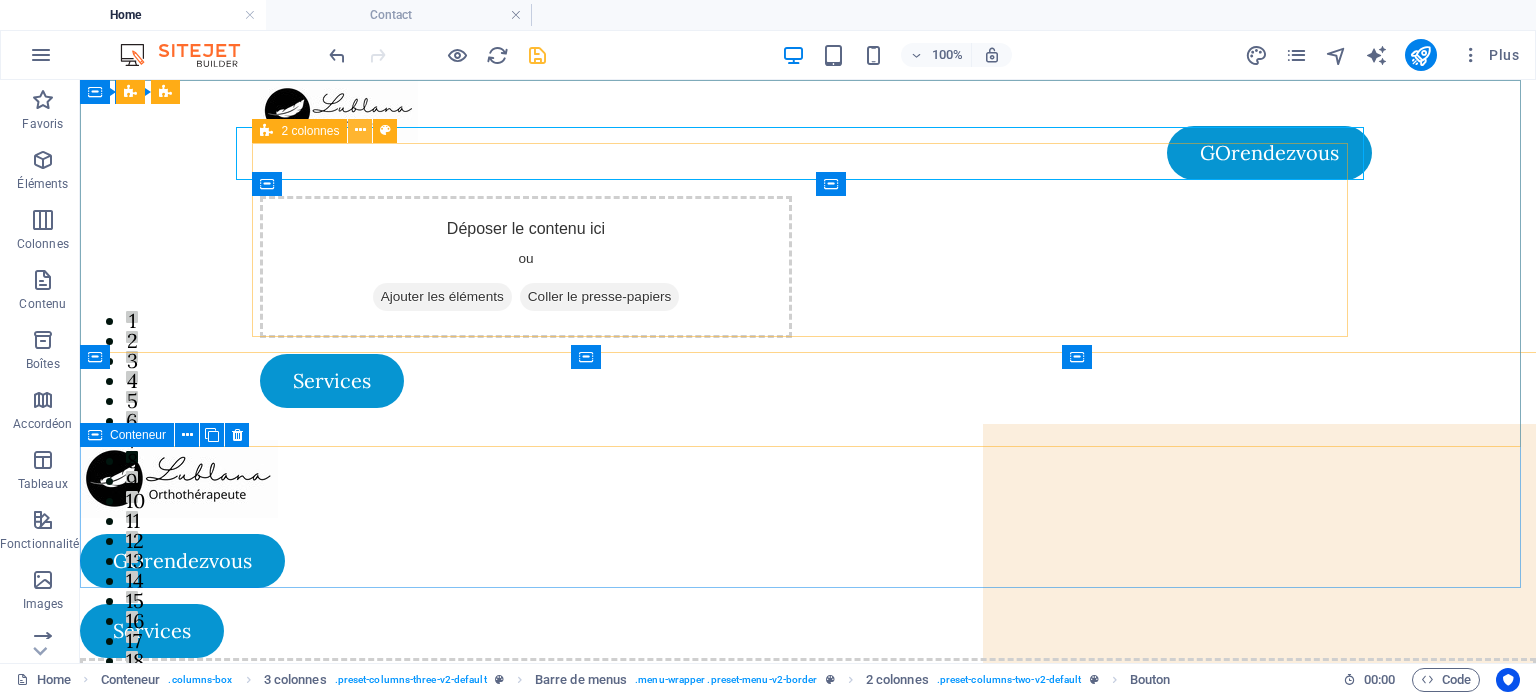 click at bounding box center (360, 130) 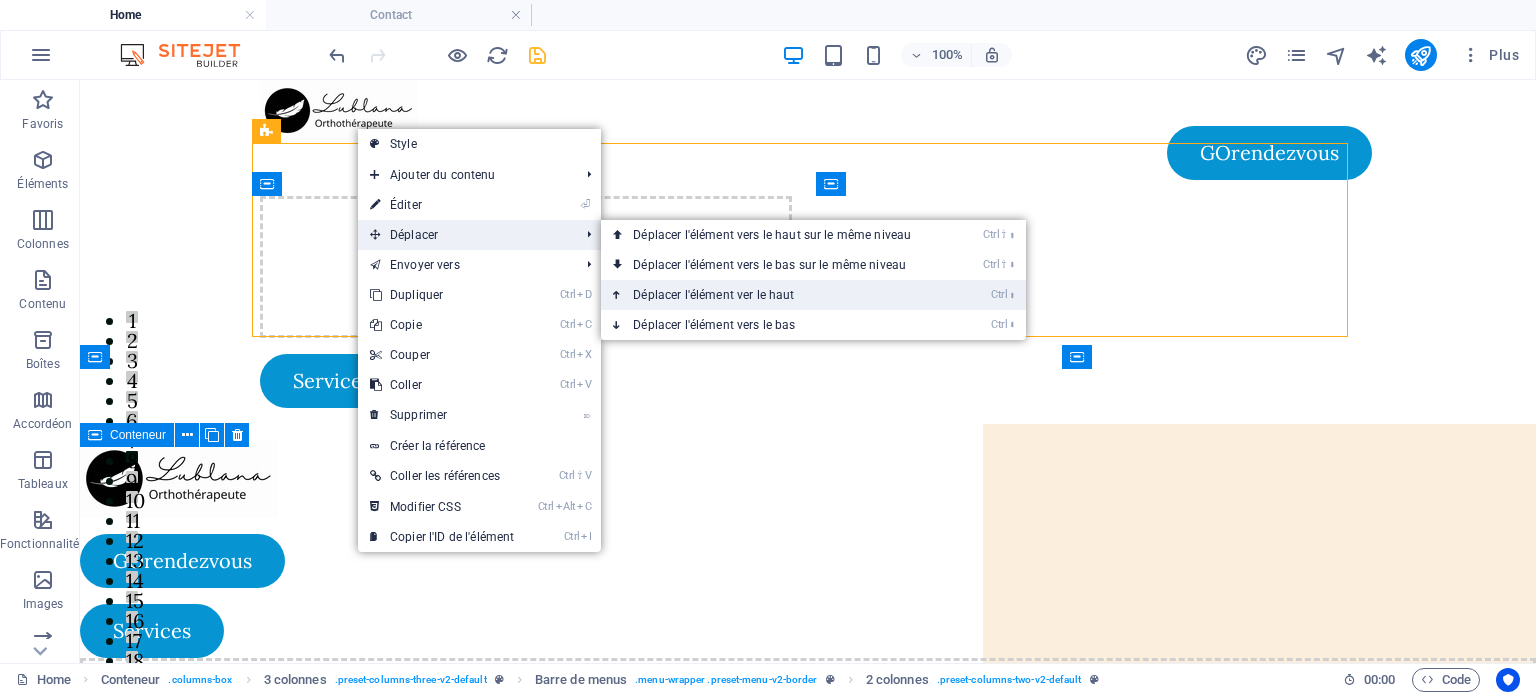 click on "Ctrl ⬆  Déplacer l'élément ver le haut" at bounding box center [776, 295] 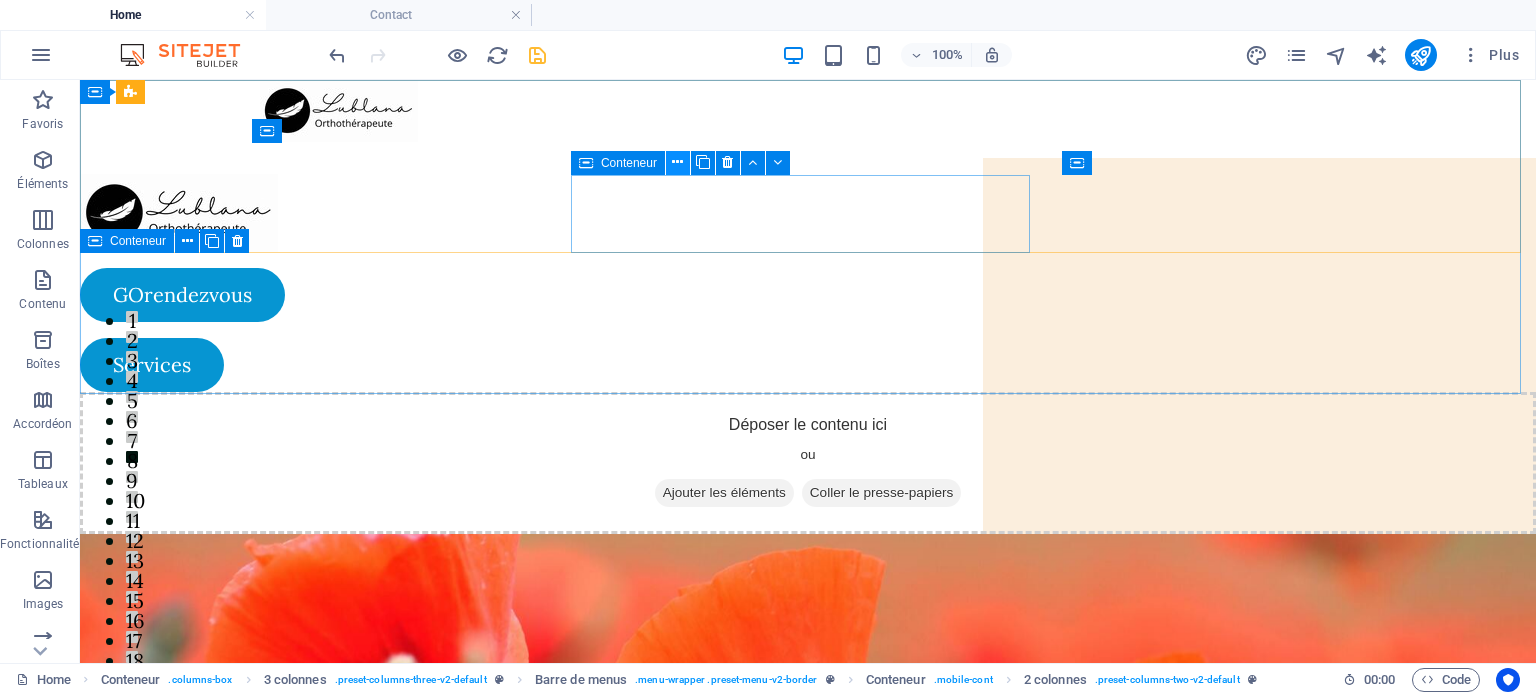 click at bounding box center [677, 162] 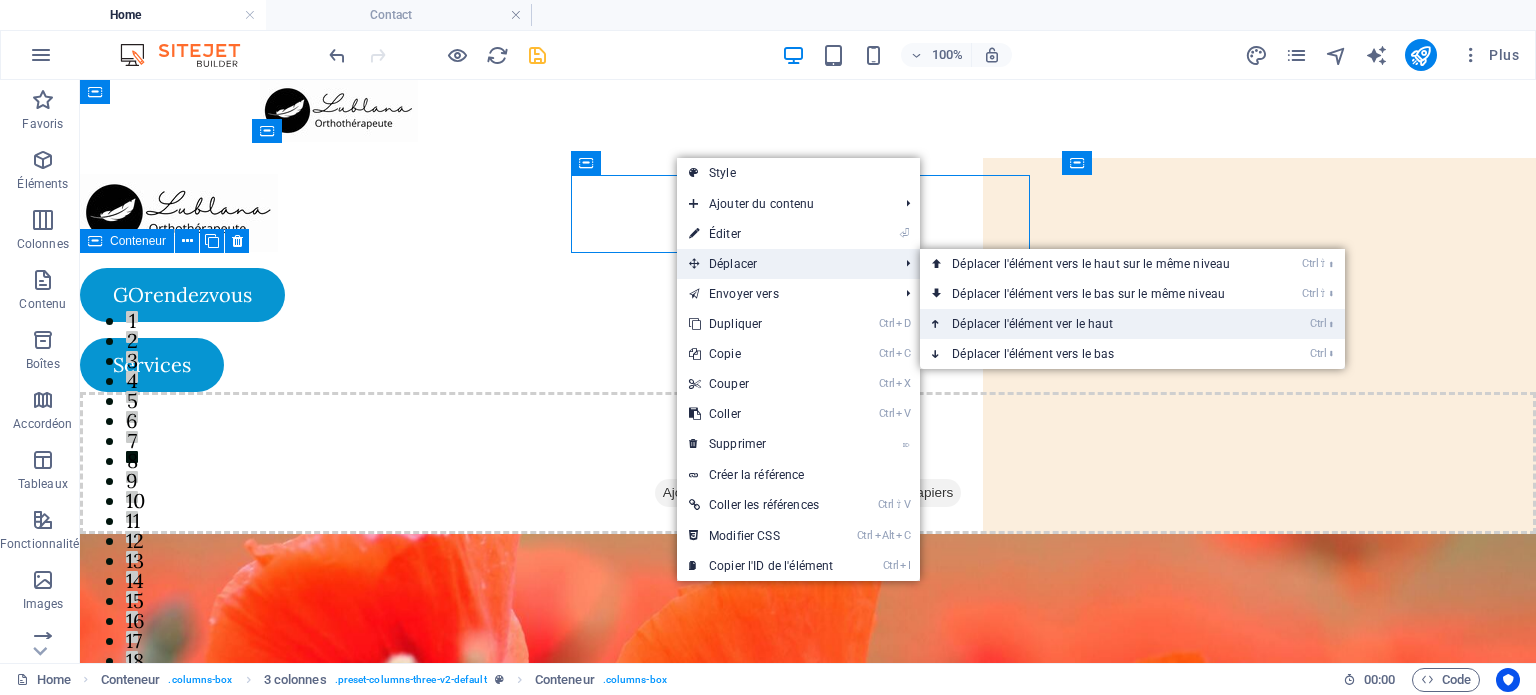 click on "Ctrl ⬆  Déplacer l'élément ver le haut" at bounding box center (1095, 324) 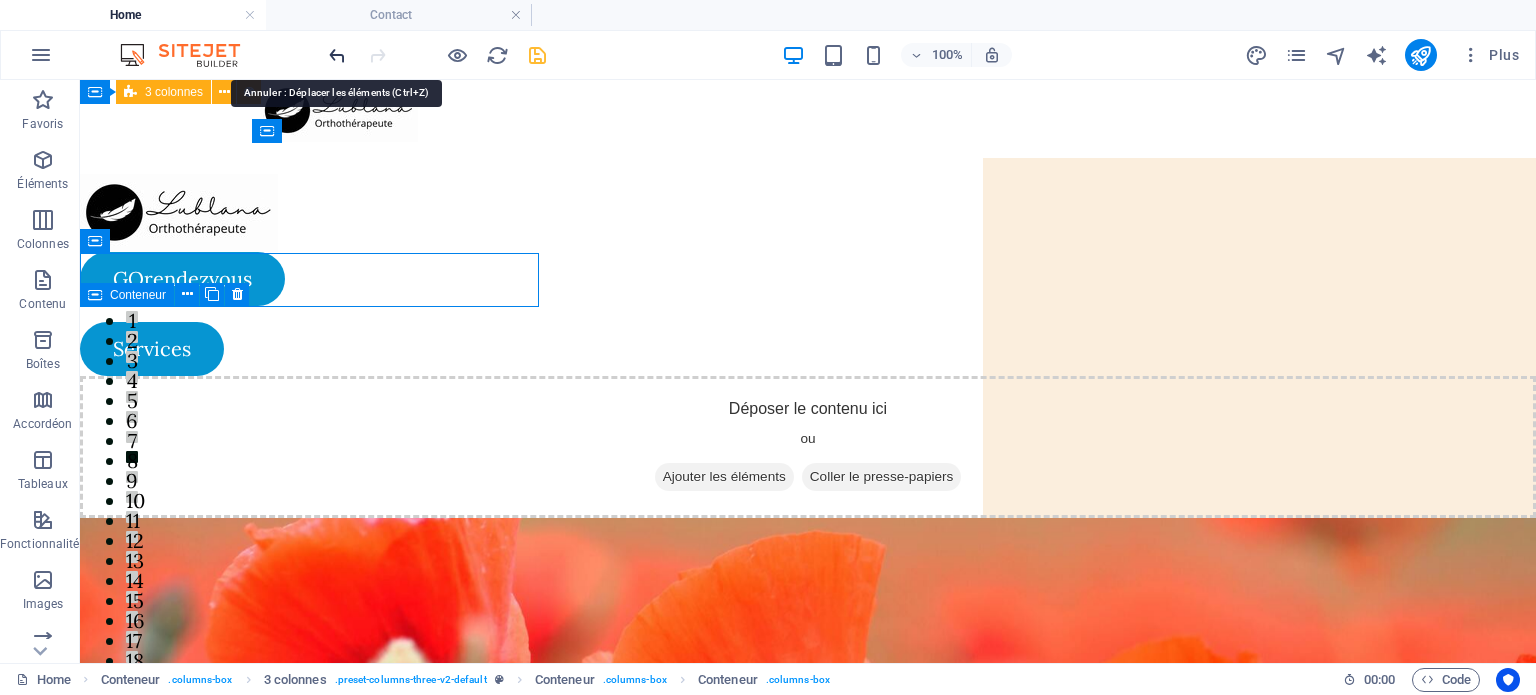 click at bounding box center [337, 55] 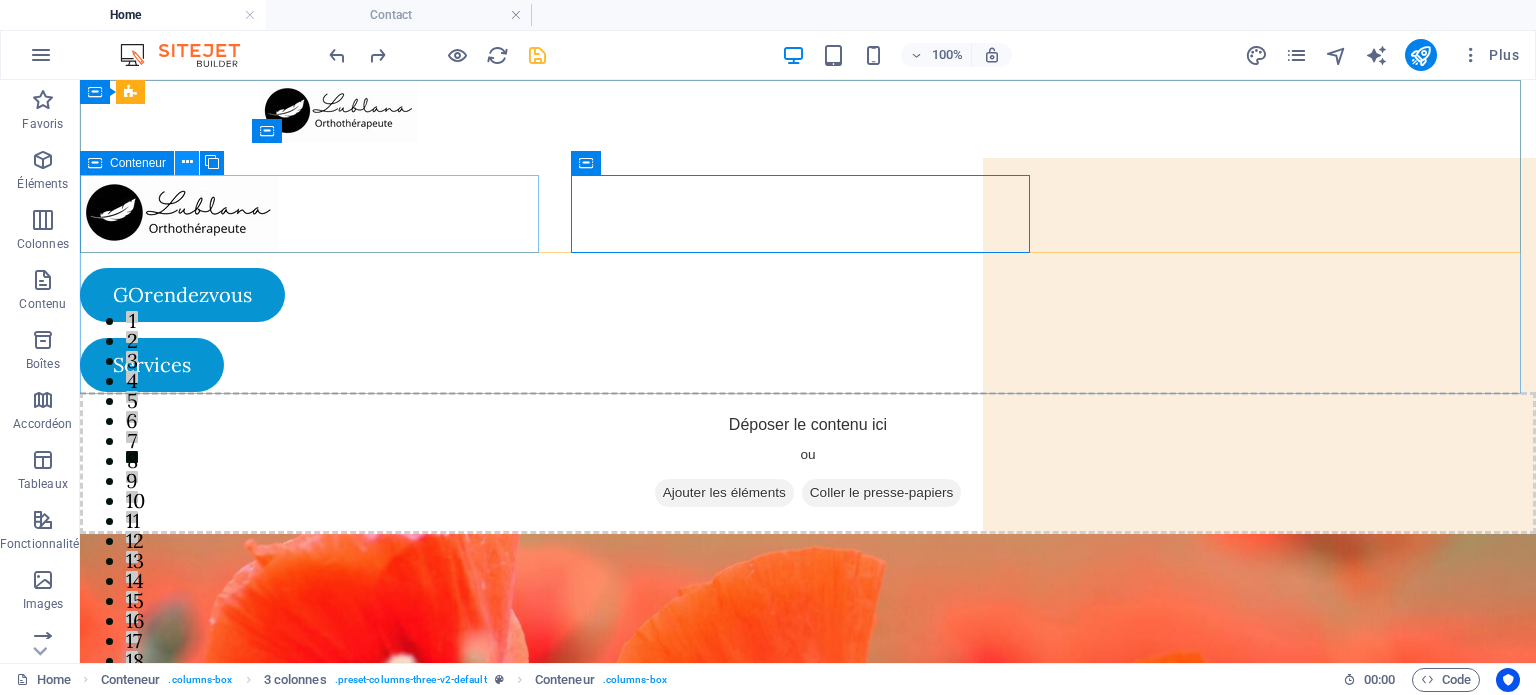 click at bounding box center (187, 162) 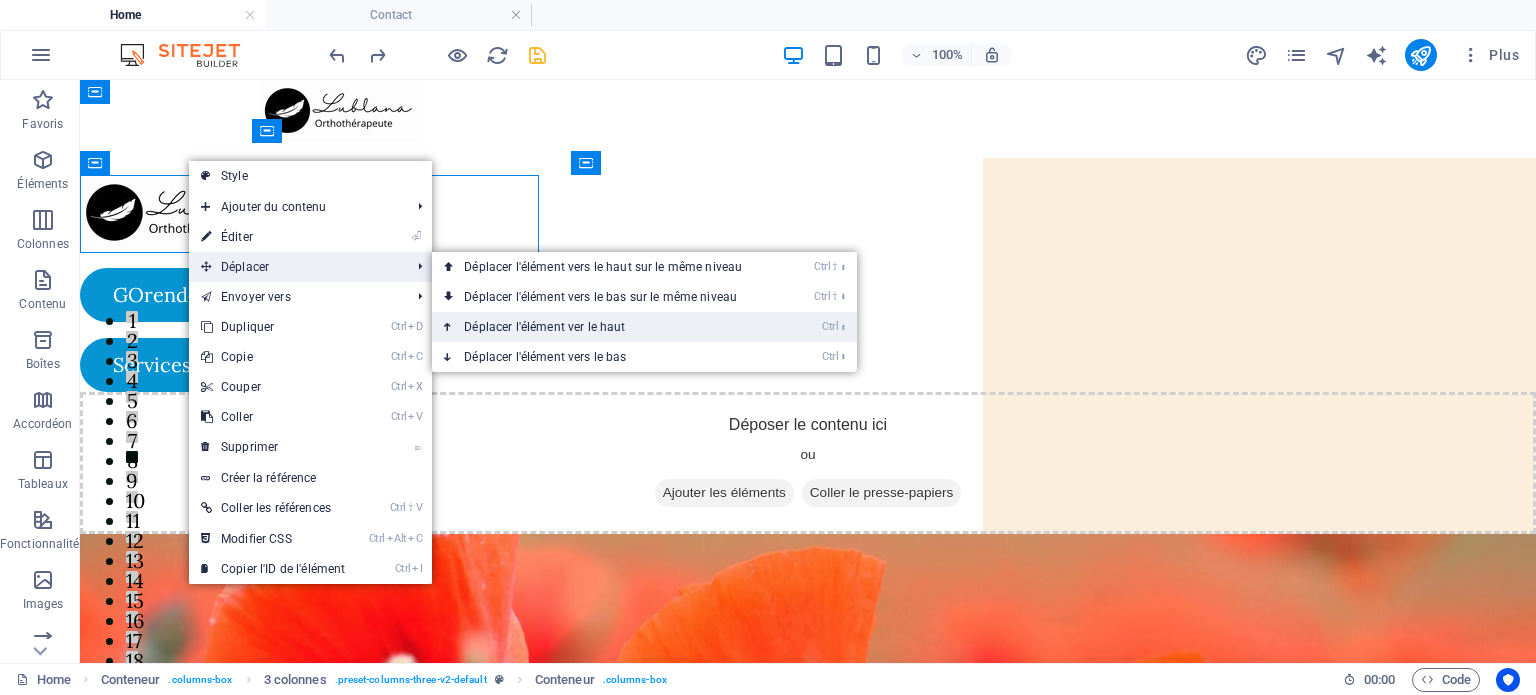 click on "Ctrl ⬆  Déplacer l'élément ver le haut" at bounding box center [607, 327] 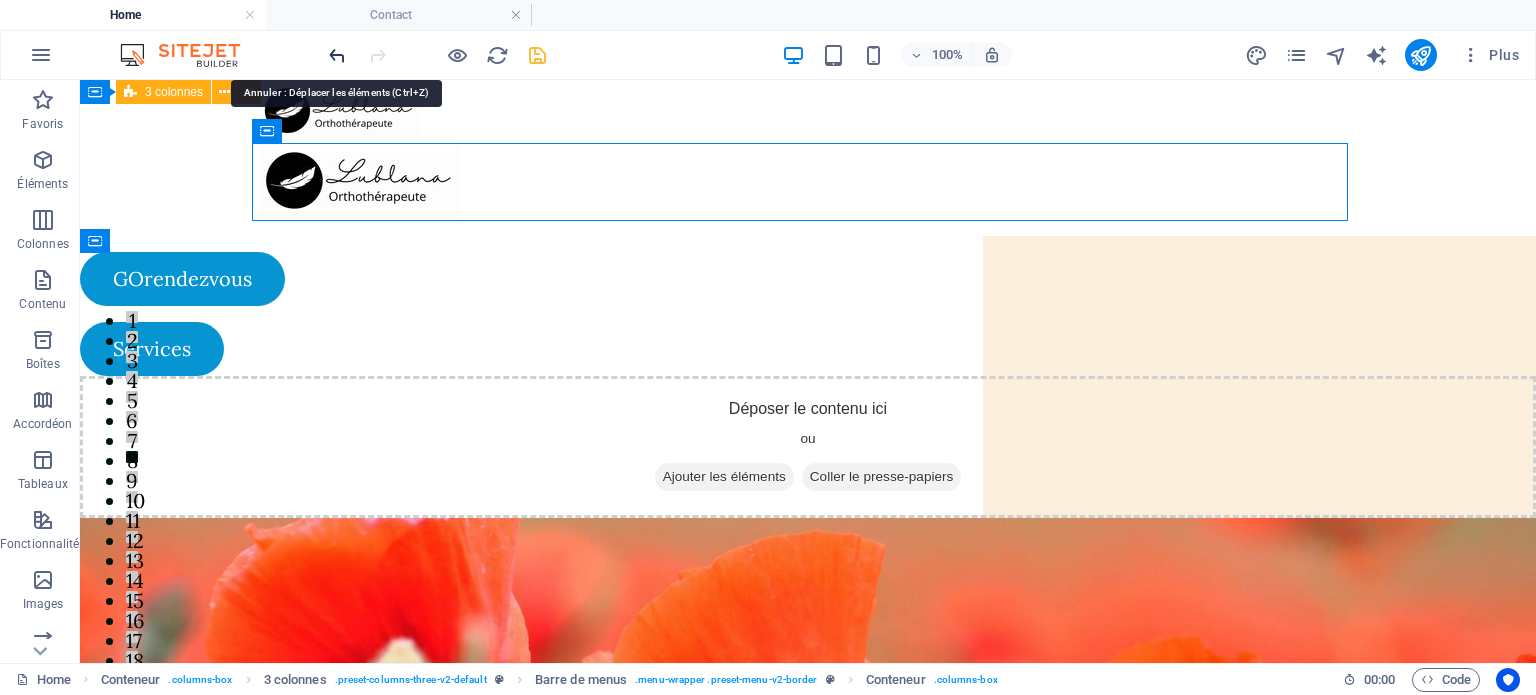 click at bounding box center [337, 55] 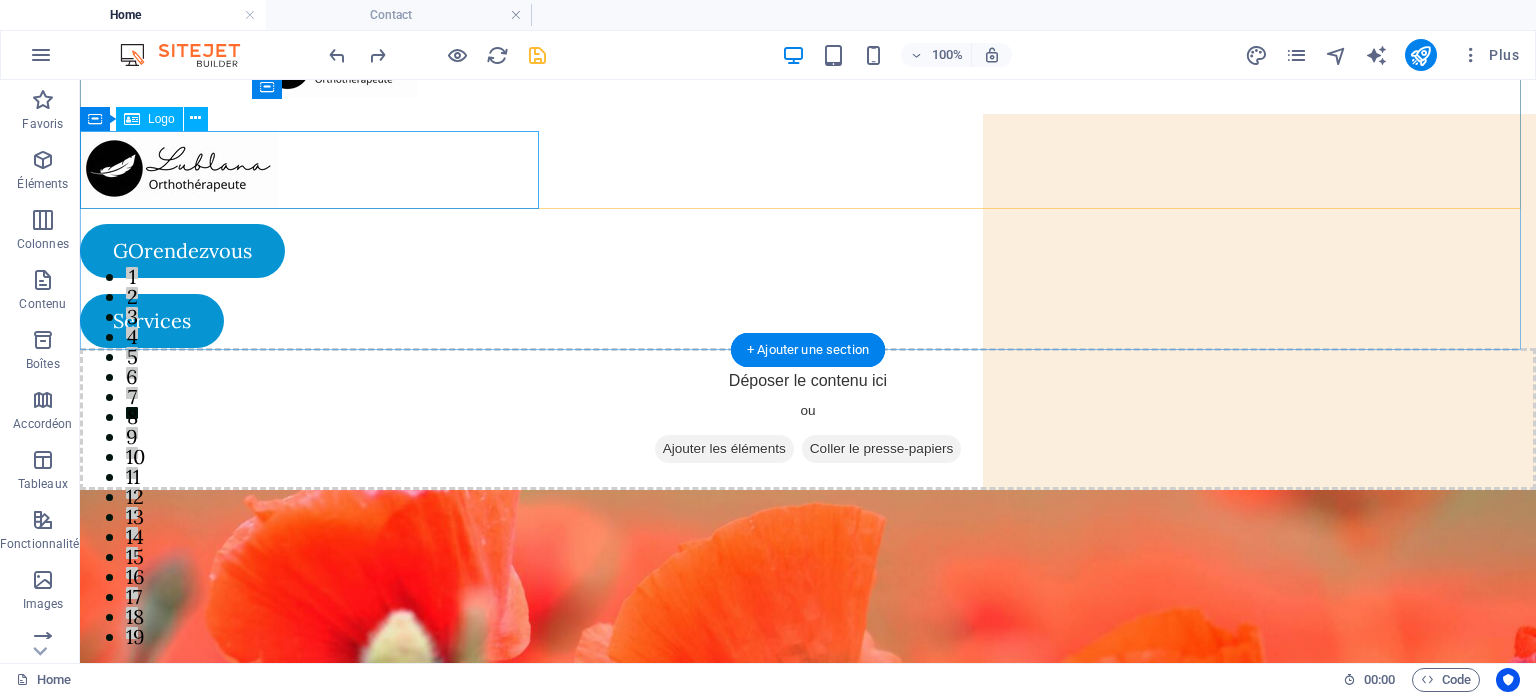 scroll, scrollTop: 0, scrollLeft: 0, axis: both 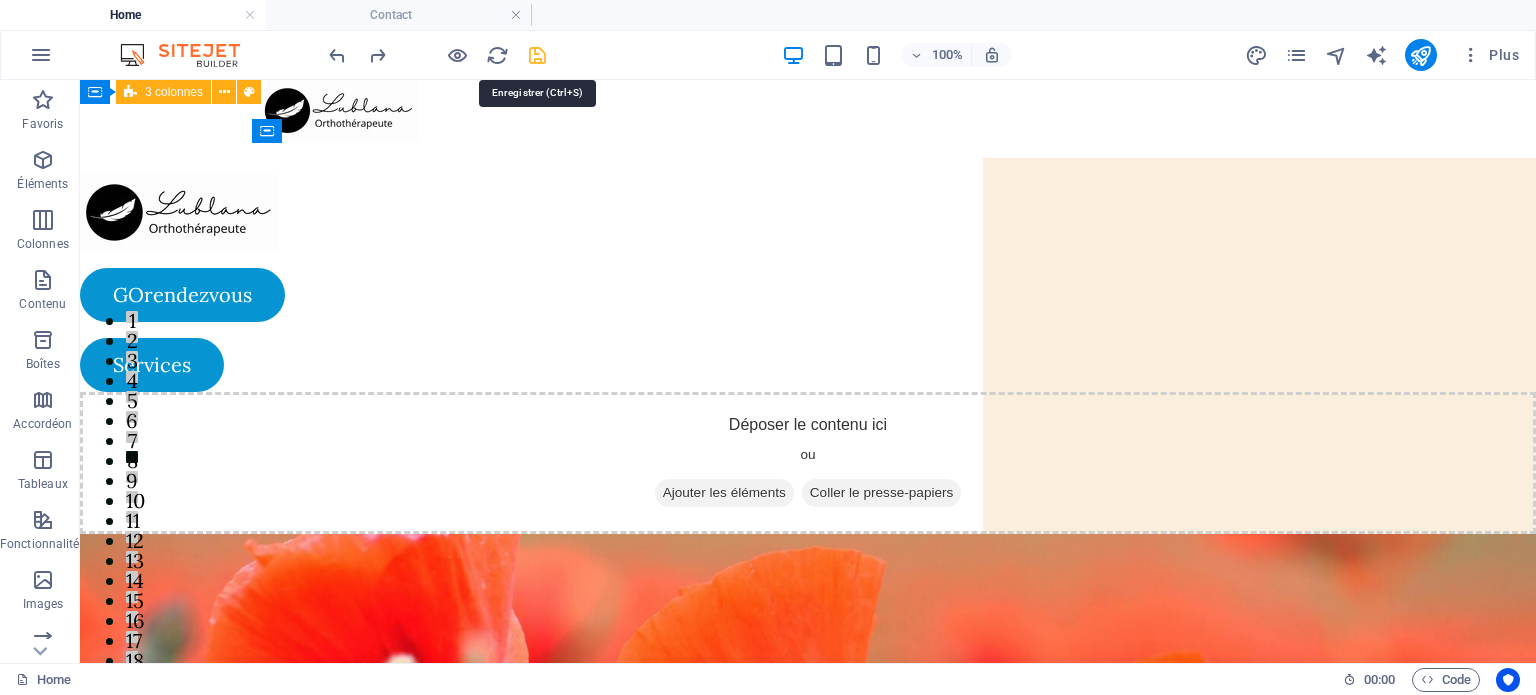click at bounding box center [537, 55] 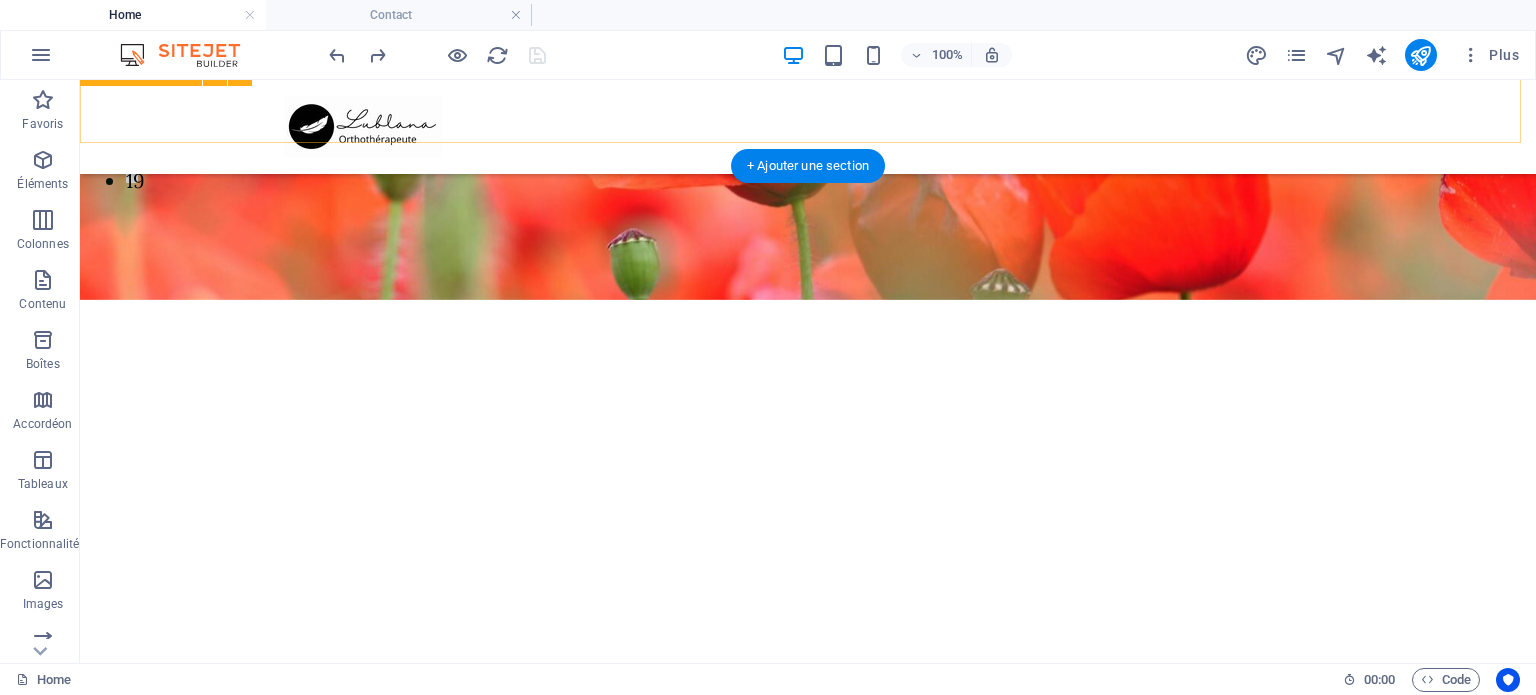 scroll, scrollTop: 0, scrollLeft: 0, axis: both 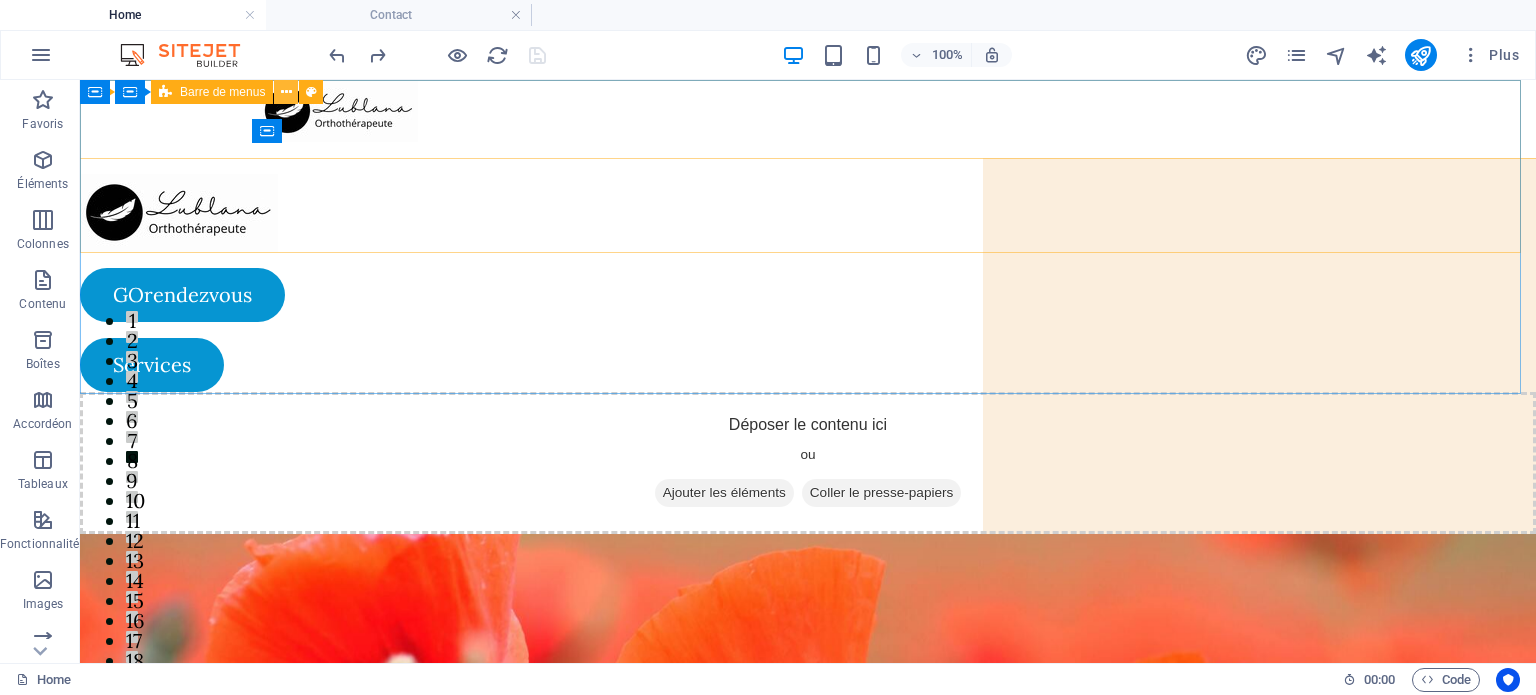 click at bounding box center (286, 92) 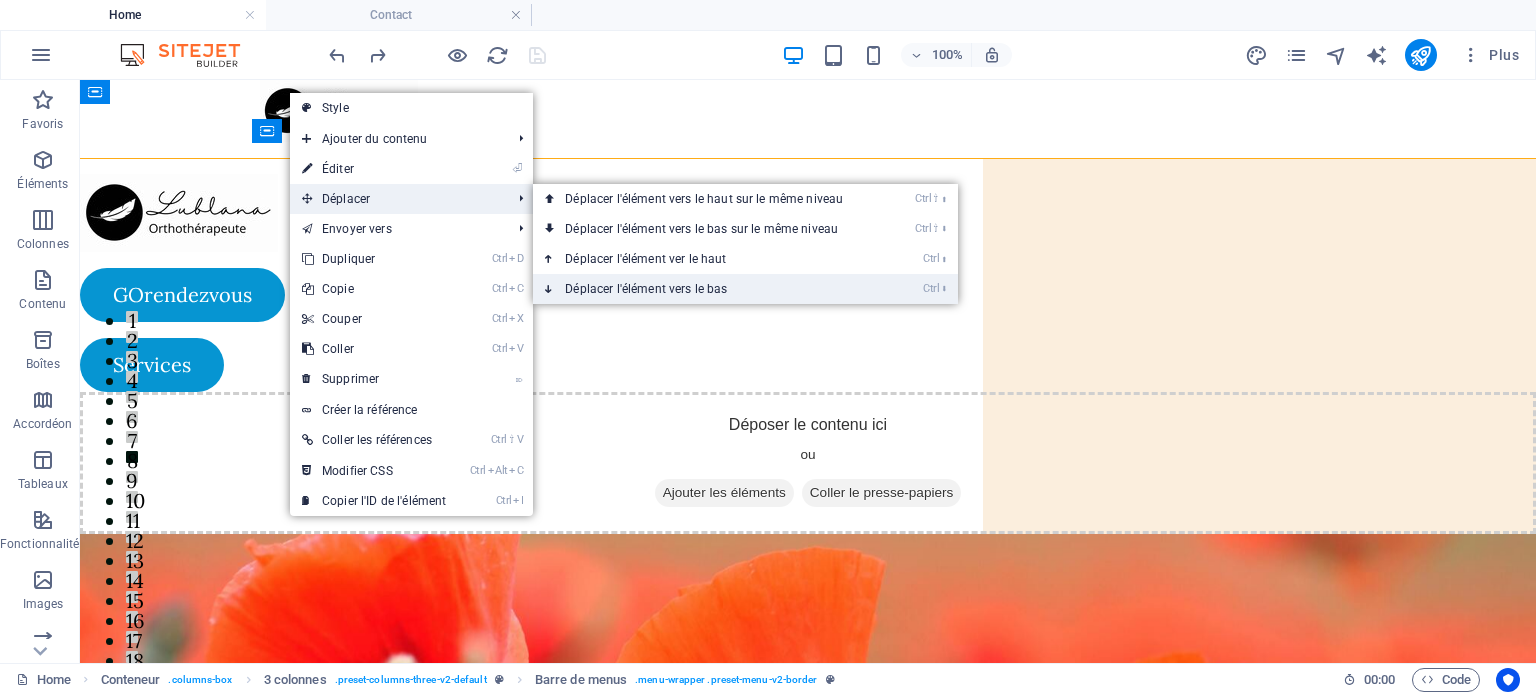 click on "Ctrl ⬇  Déplacer l'élément vers le bas" at bounding box center (708, 289) 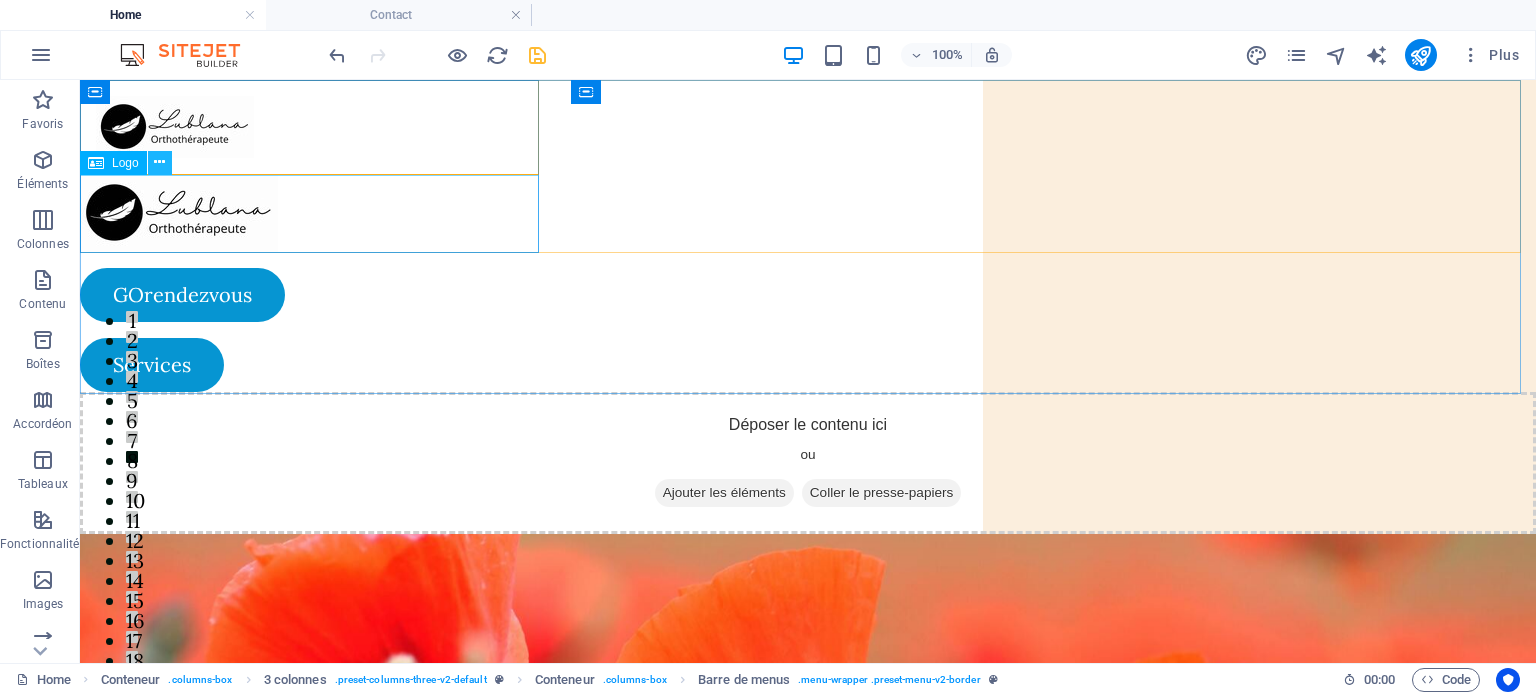 click at bounding box center [159, 162] 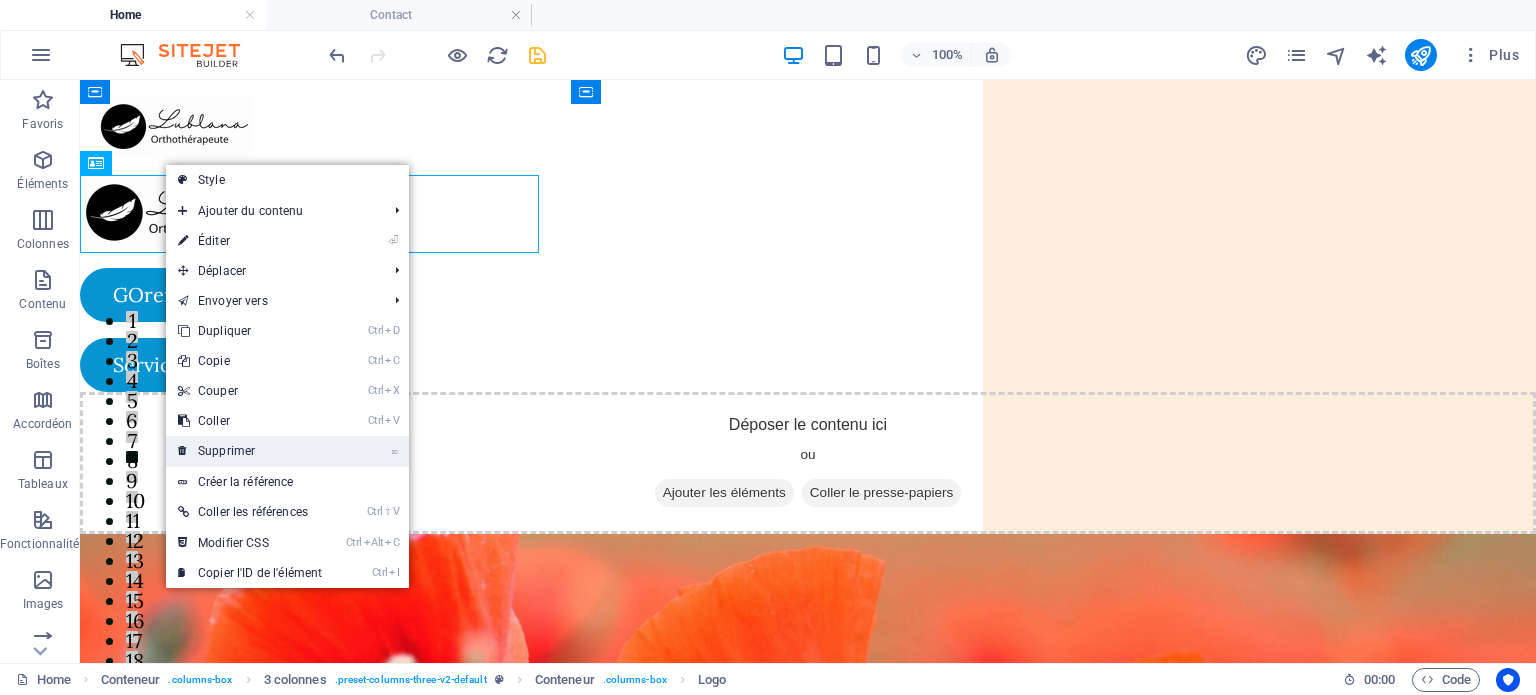click on "⌦  Supprimer" at bounding box center (250, 451) 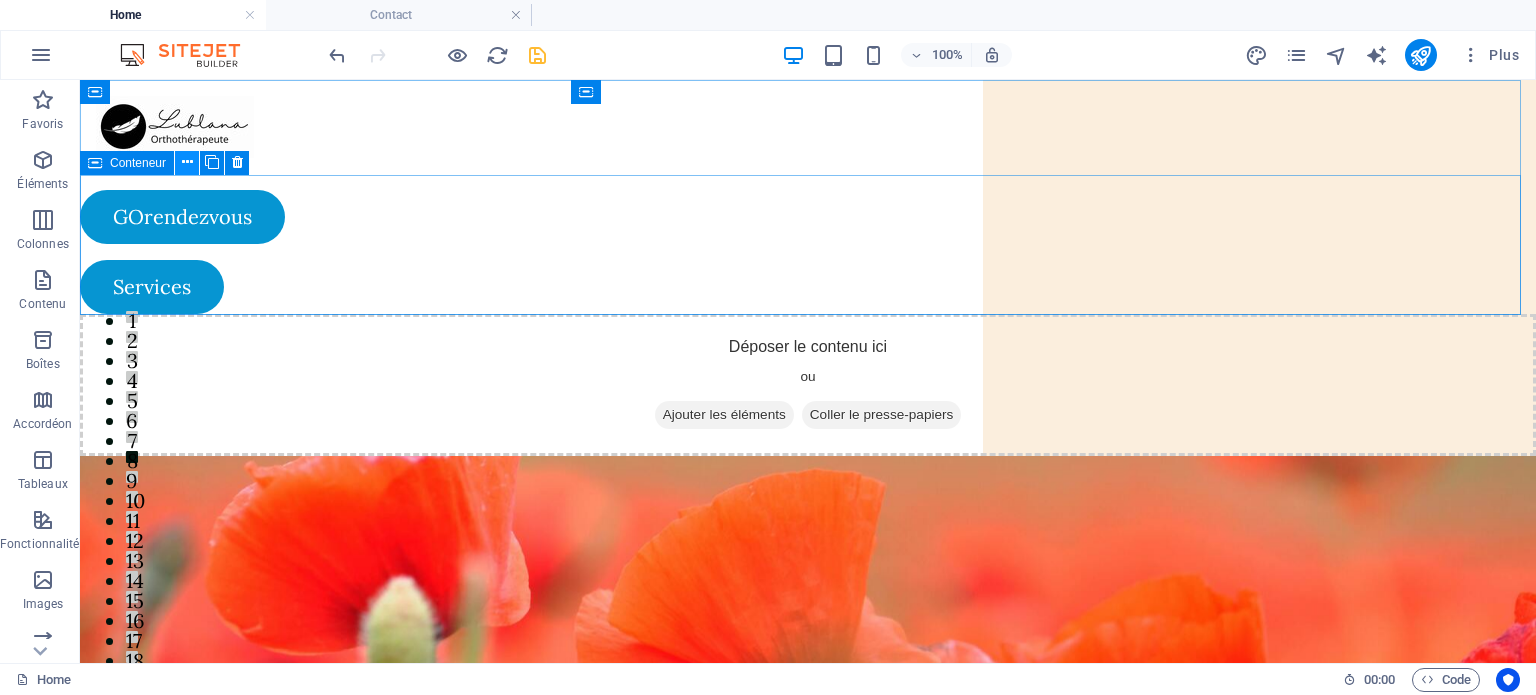 click at bounding box center (187, 163) 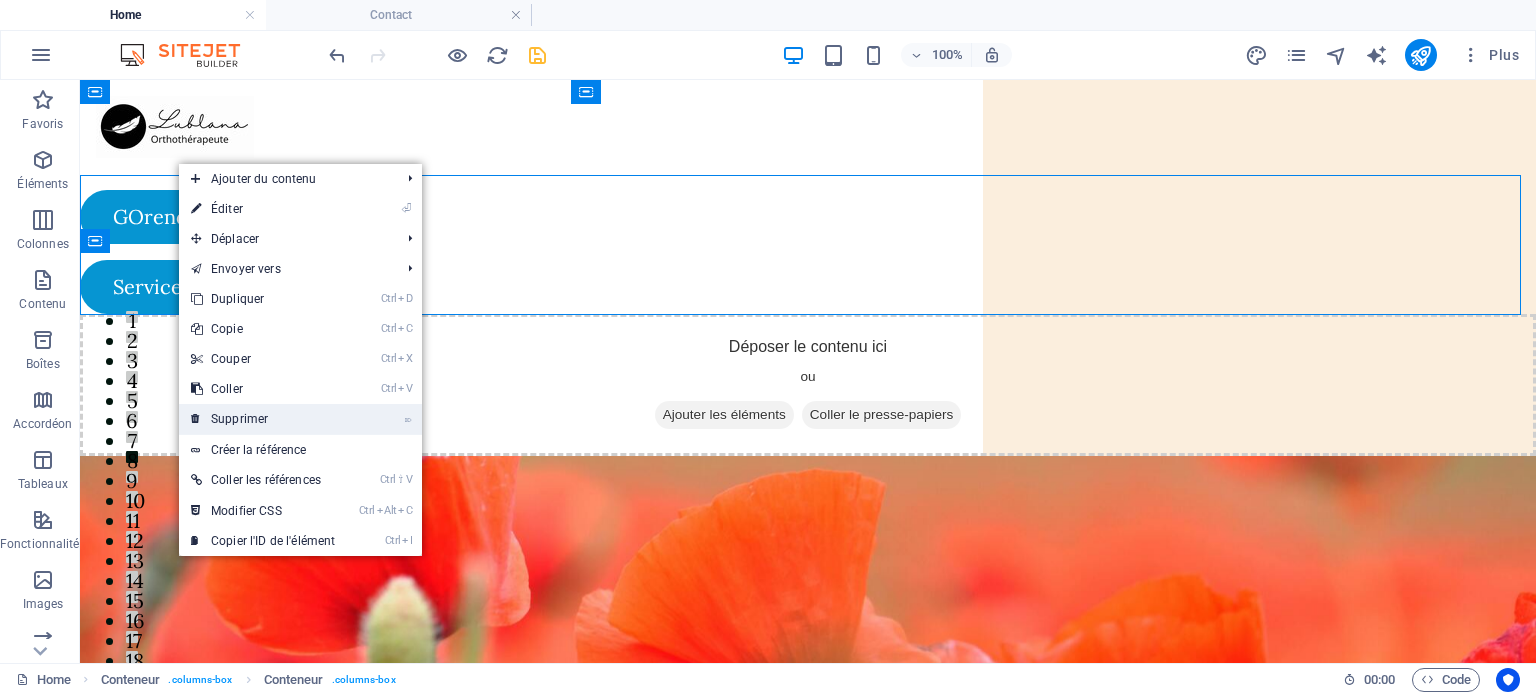 click on "⌦  Supprimer" at bounding box center [263, 419] 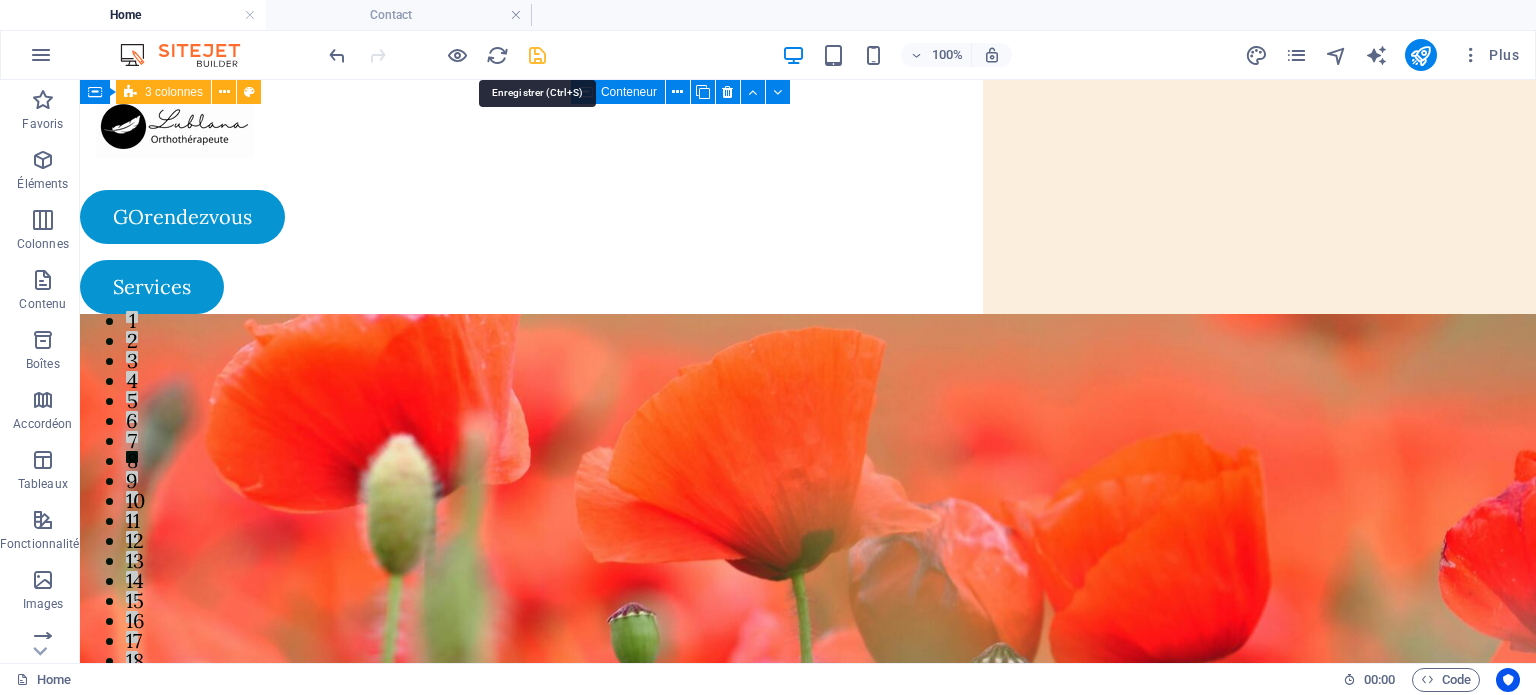 click at bounding box center [537, 55] 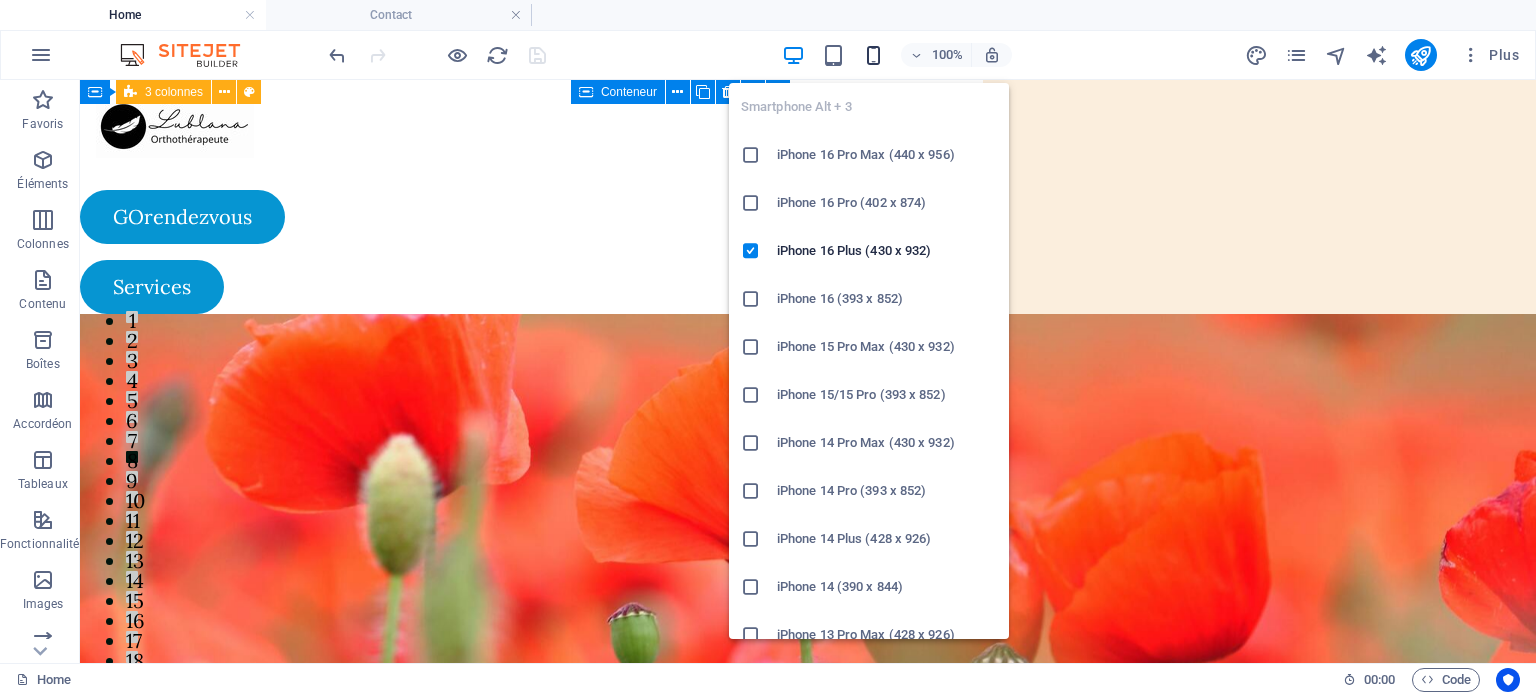 click at bounding box center [873, 55] 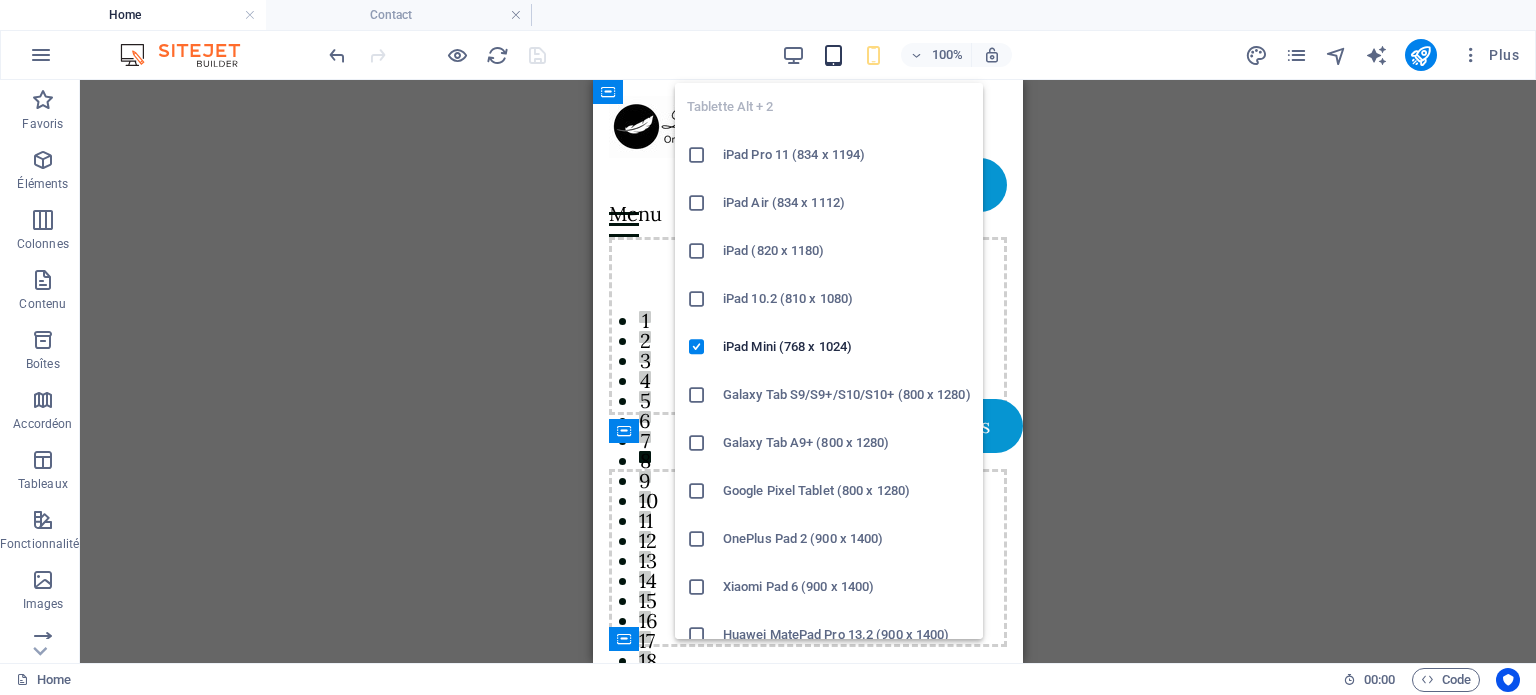 click at bounding box center (833, 55) 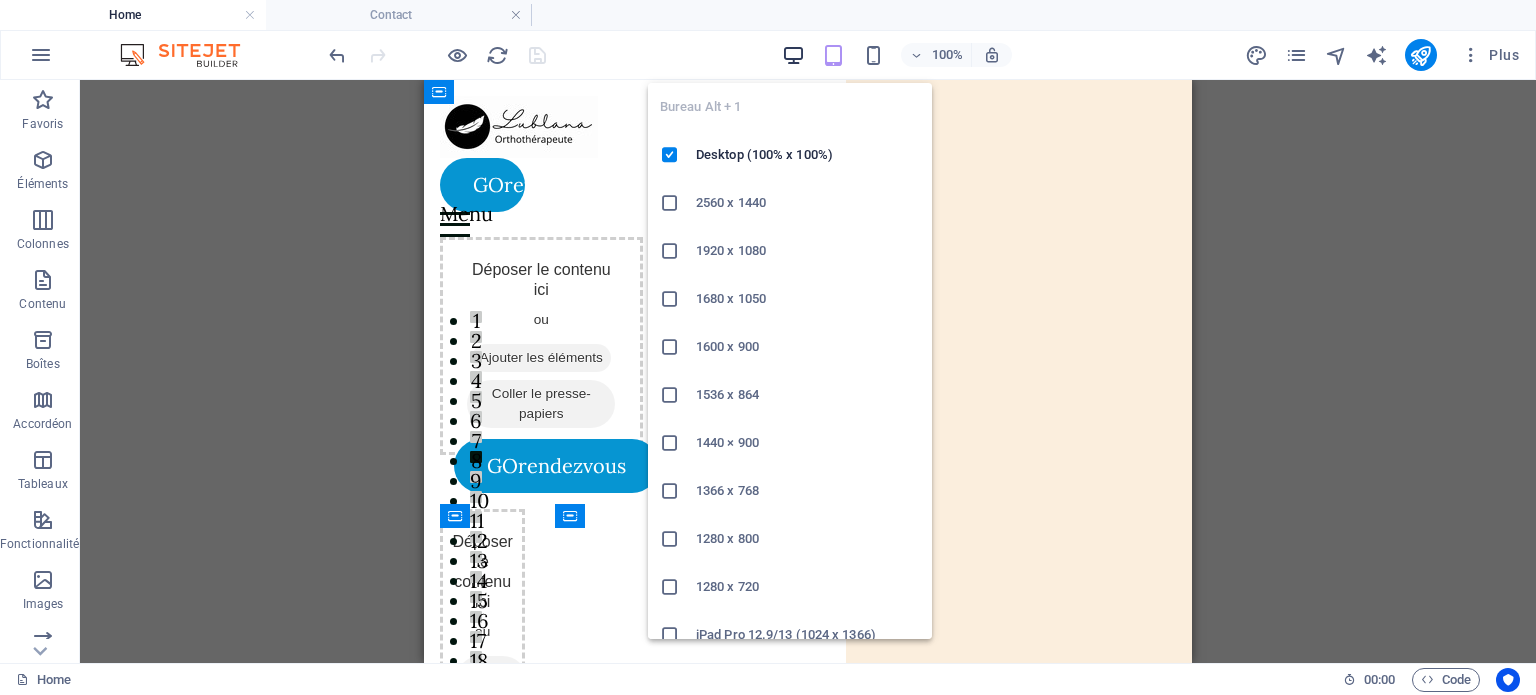 click at bounding box center [793, 55] 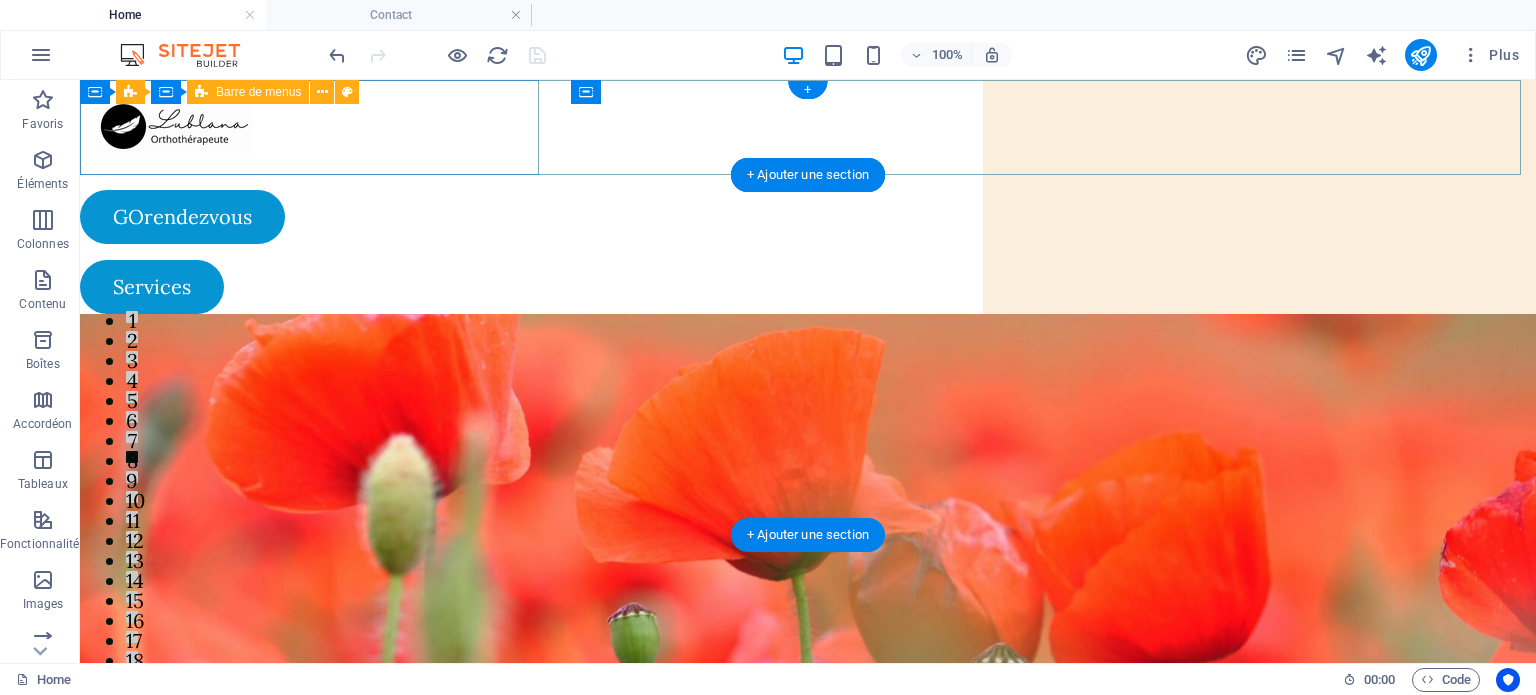 click on "GOrendezvous Menu Déposer le contenu ici ou  Ajouter les éléments  Coller le presse-papiers GOrendezvous Déposer le contenu ici ou  Ajouter les éléments  Coller le presse-papiers Services" at bounding box center [312, 127] 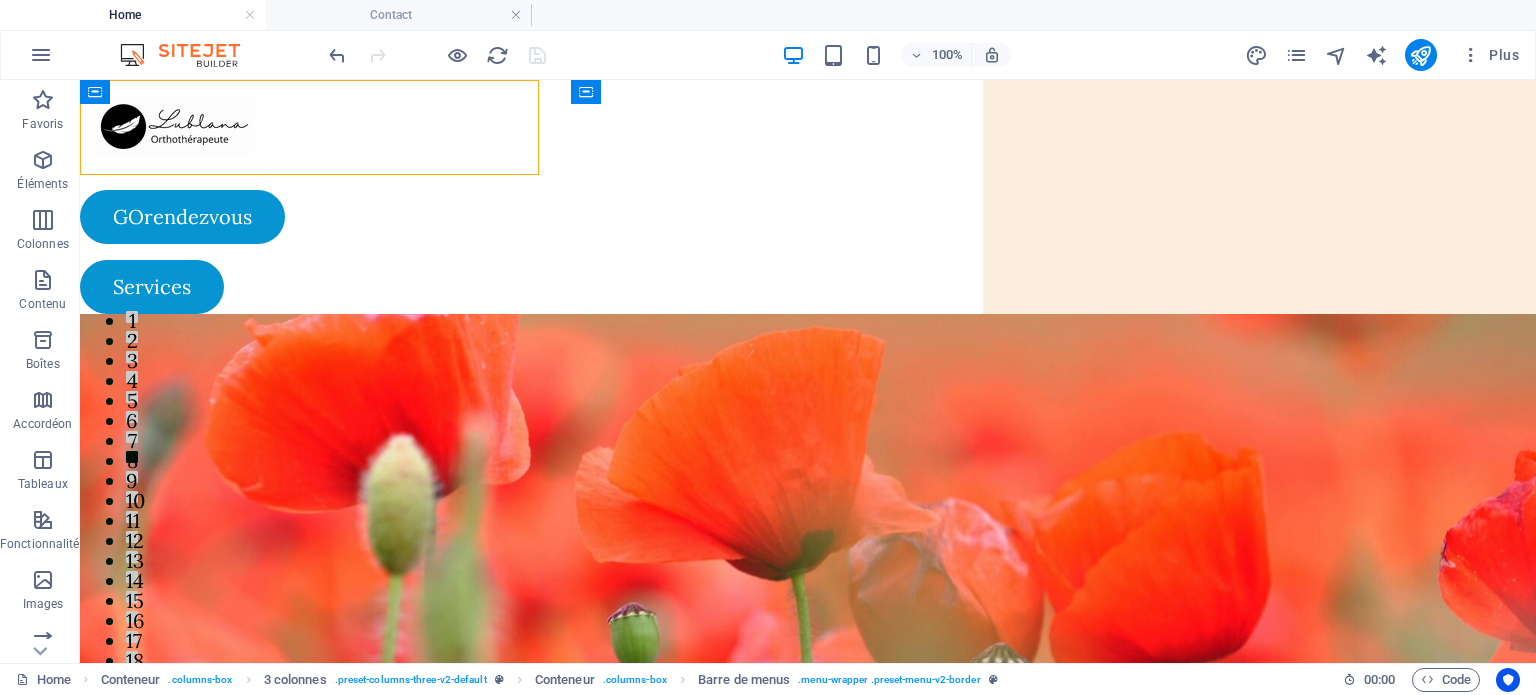 click at bounding box center [437, 55] 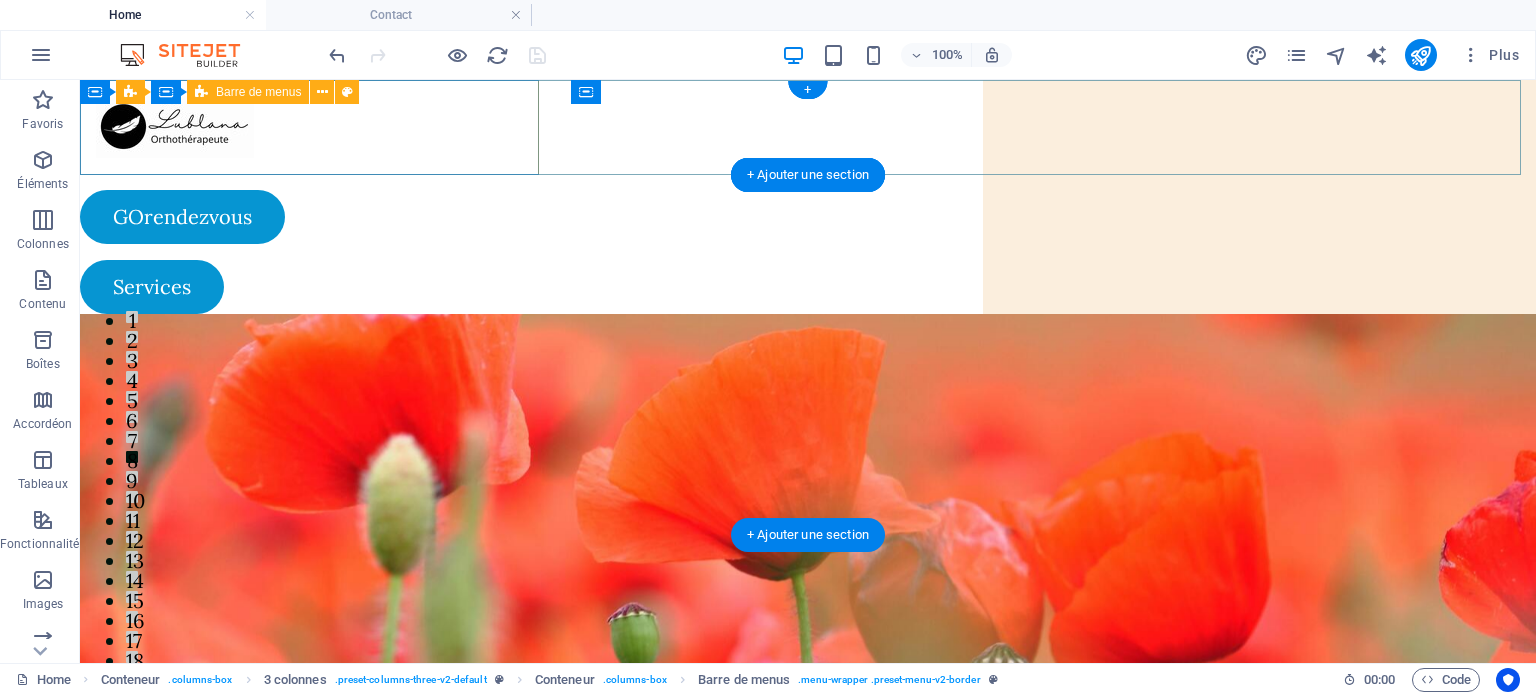 click on "GOrendezvous Menu Déposer le contenu ici ou  Ajouter les éléments  Coller le presse-papiers GOrendezvous Déposer le contenu ici ou  Ajouter les éléments  Coller le presse-papiers Services" at bounding box center [312, 127] 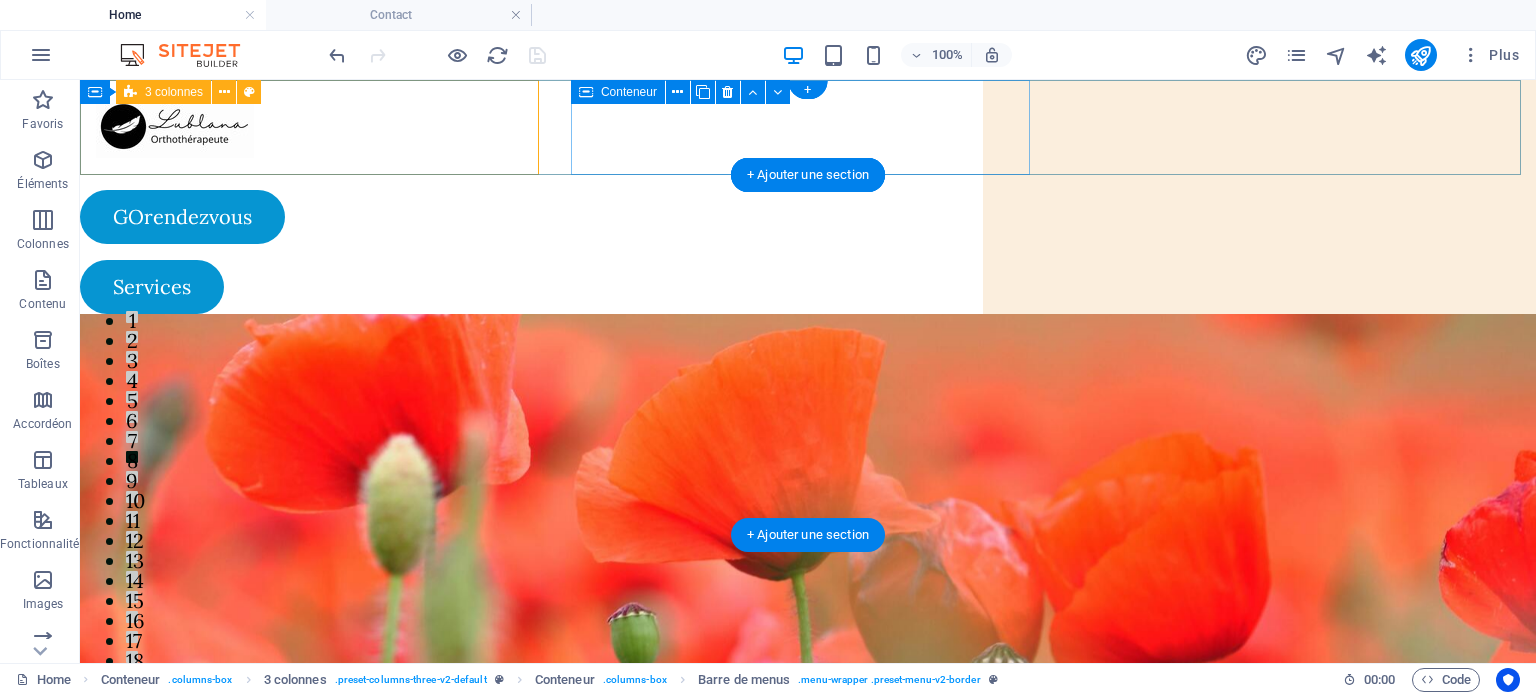 click on "GOrendezvous" at bounding box center (312, 217) 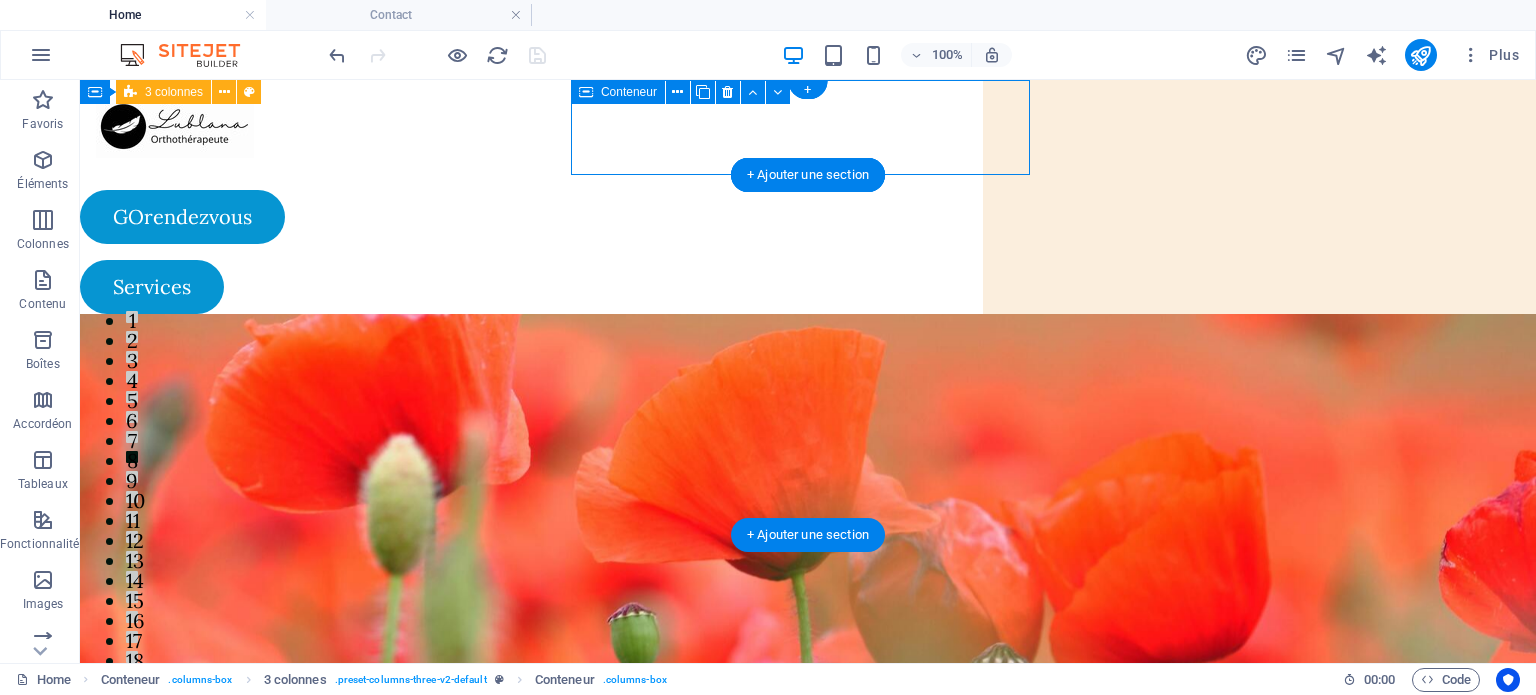 click on "GOrendezvous" at bounding box center [312, 217] 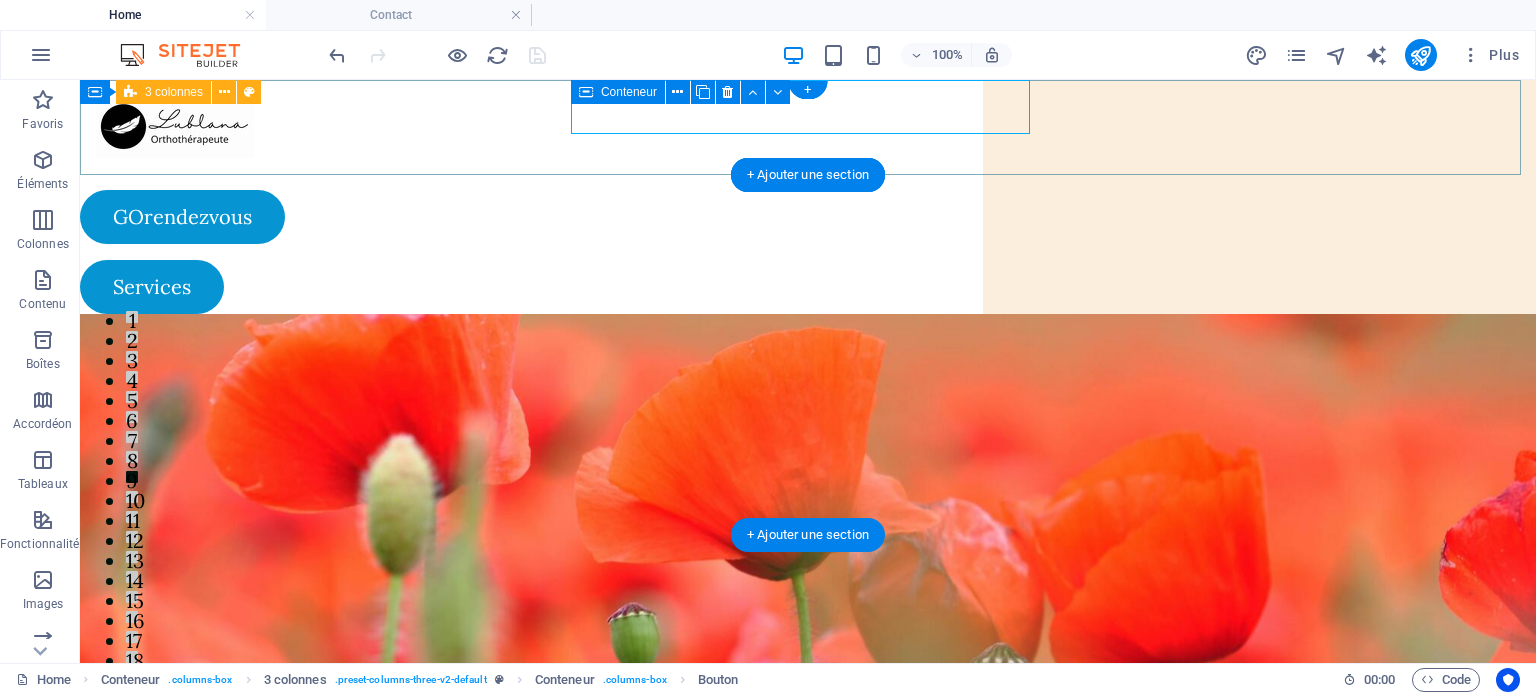 click on "GOrendezvous Menu Déposer le contenu ici ou  Ajouter les éléments  Coller le presse-papiers GOrendezvous Déposer le contenu ici ou  Ajouter les éléments  Coller le presse-papiers Services GOrendezvous Services" at bounding box center (808, 197) 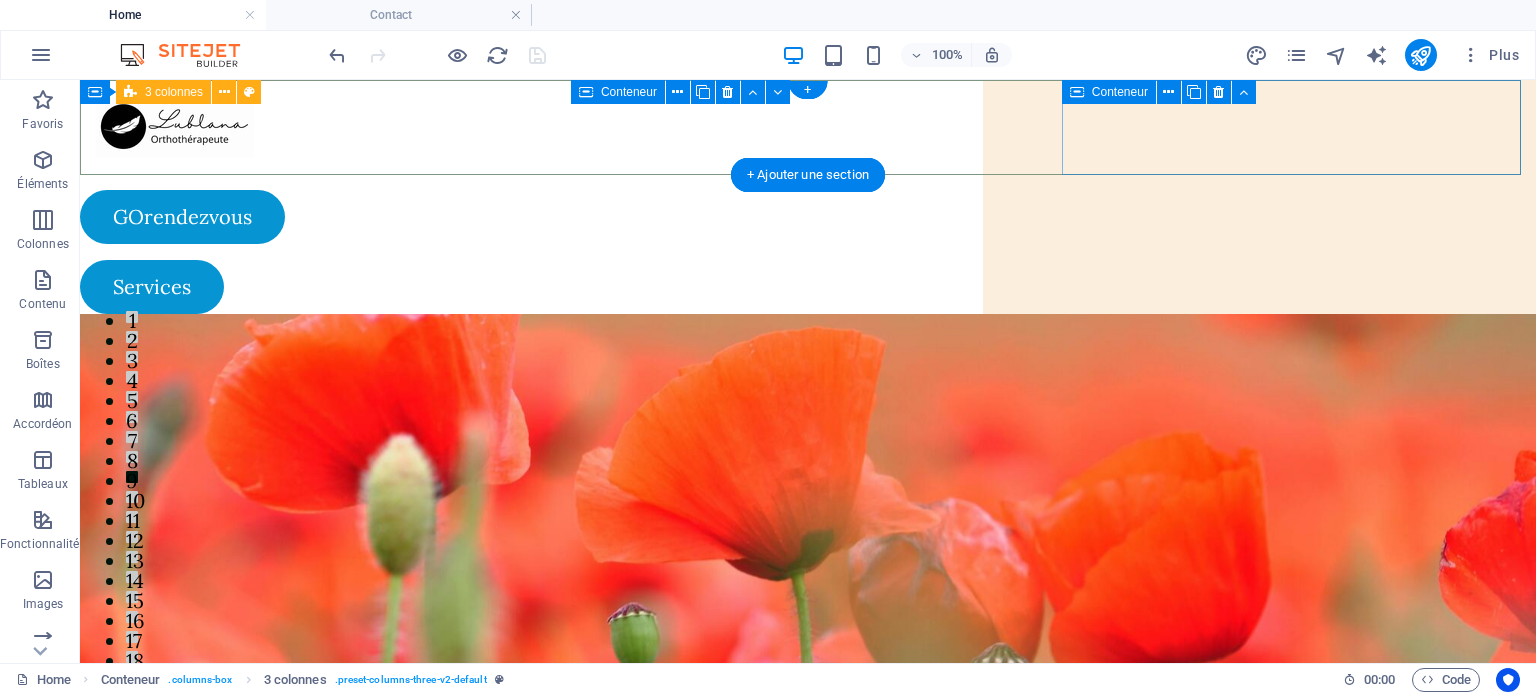 click on "Services" at bounding box center (312, 287) 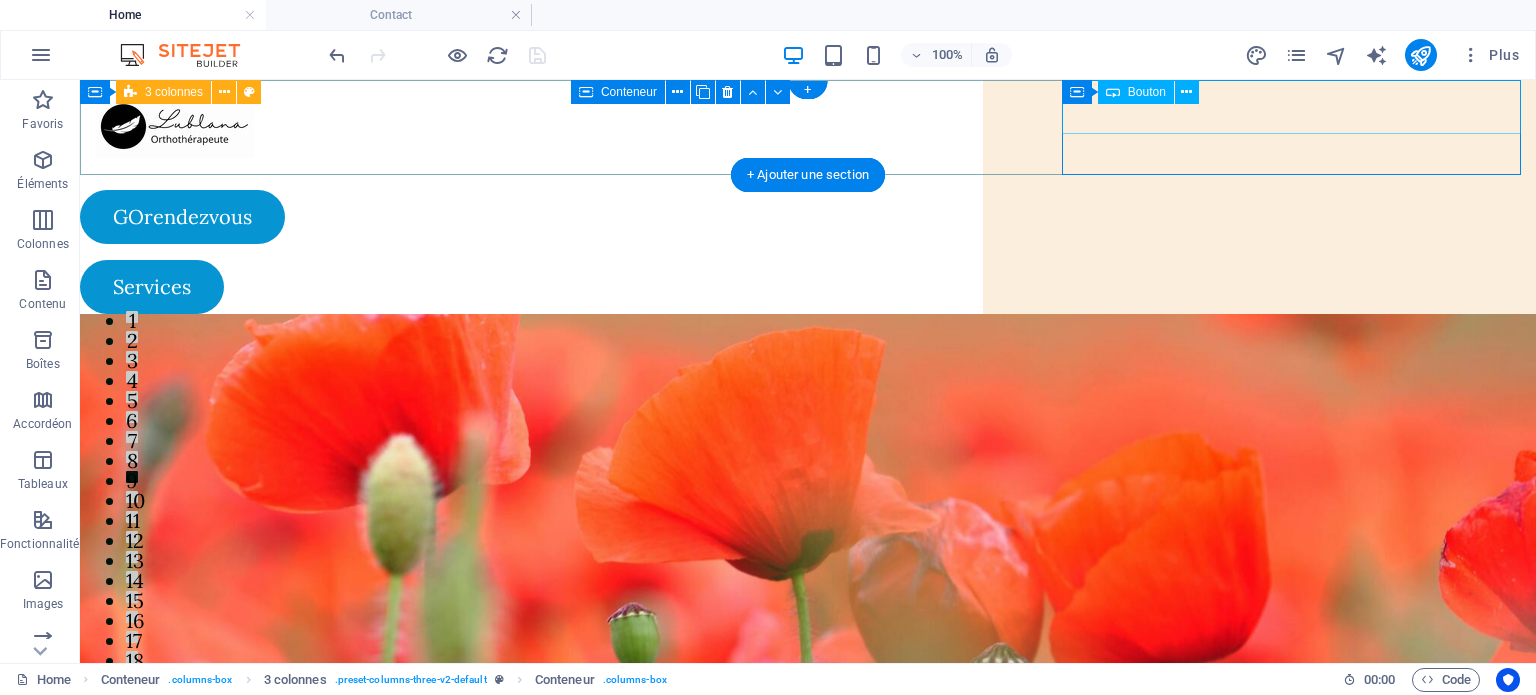 click on "Services" at bounding box center [312, 287] 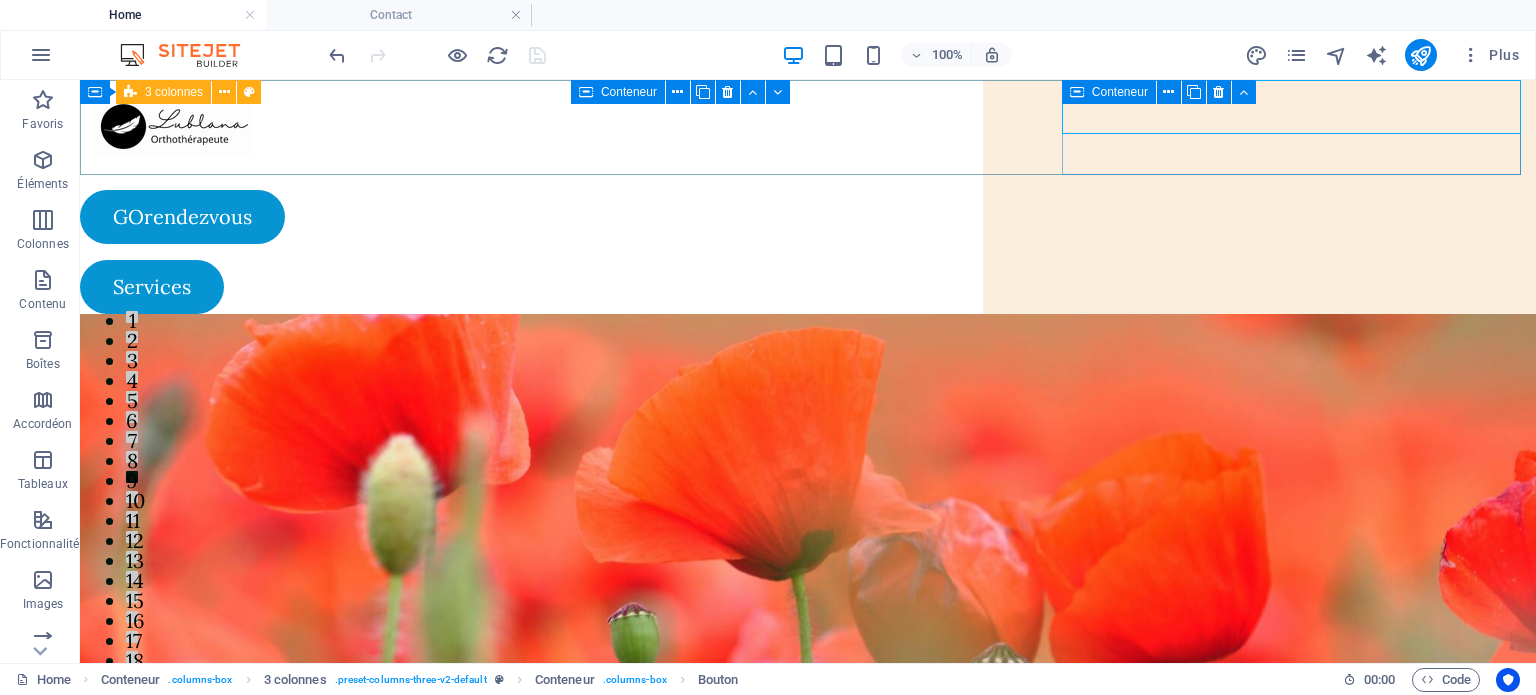 click on "Conteneur" at bounding box center [1109, 92] 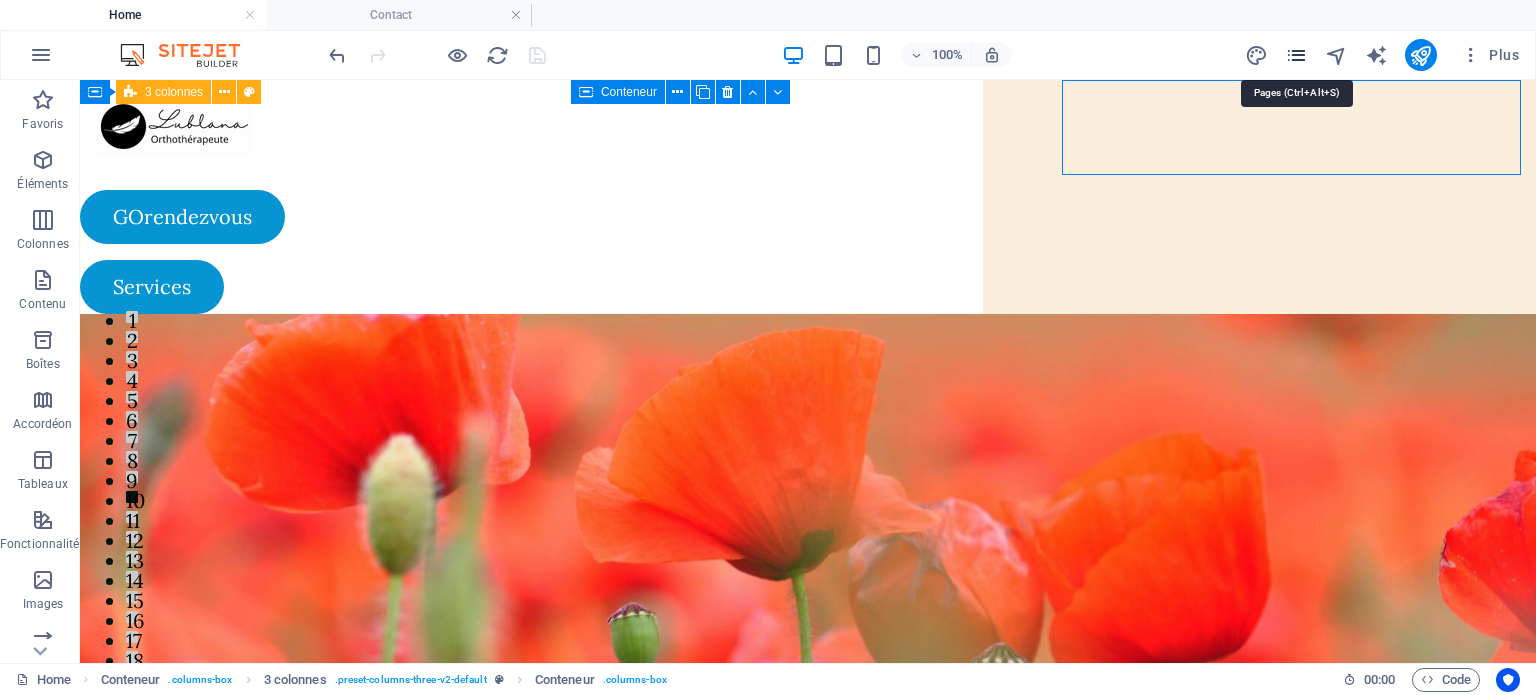 click at bounding box center (1296, 55) 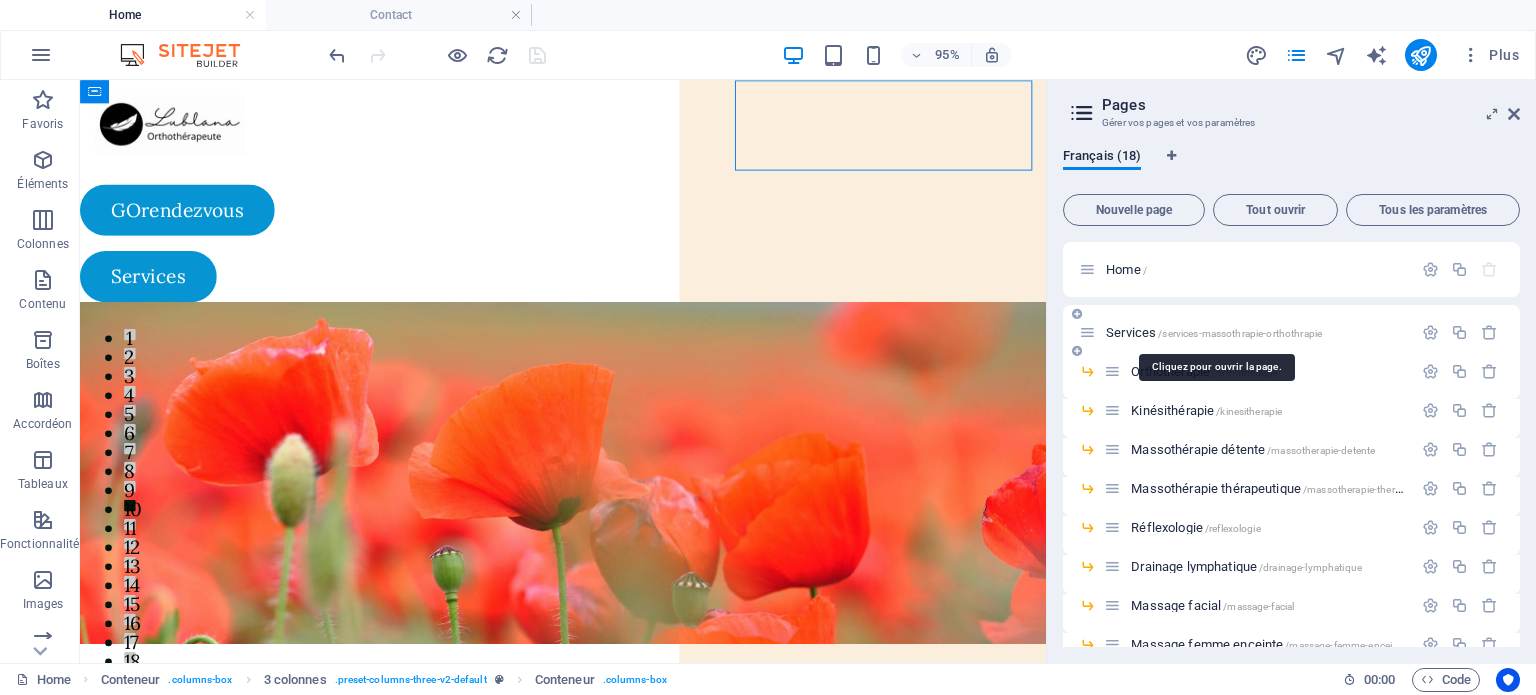 click on "Services /services-massothrapie-orthothrapie" at bounding box center [1214, 332] 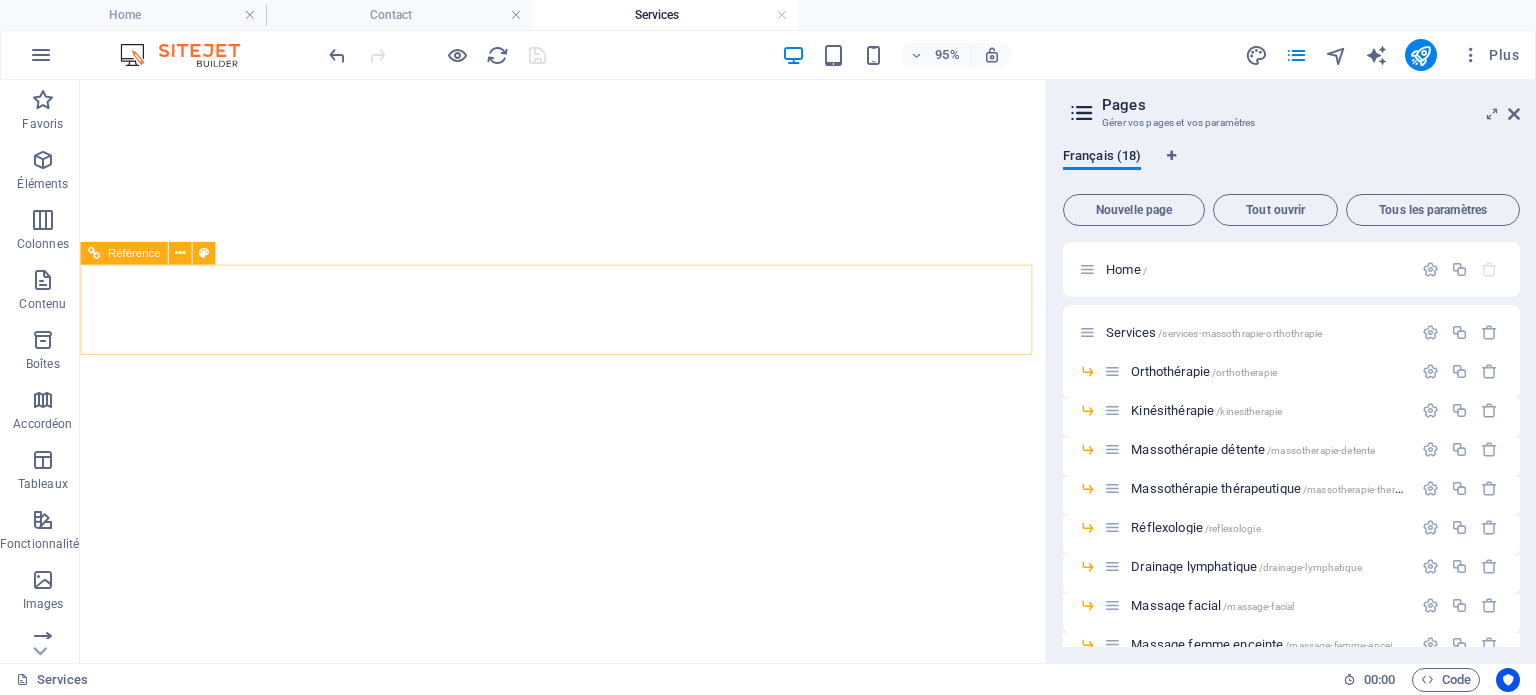scroll, scrollTop: 0, scrollLeft: 0, axis: both 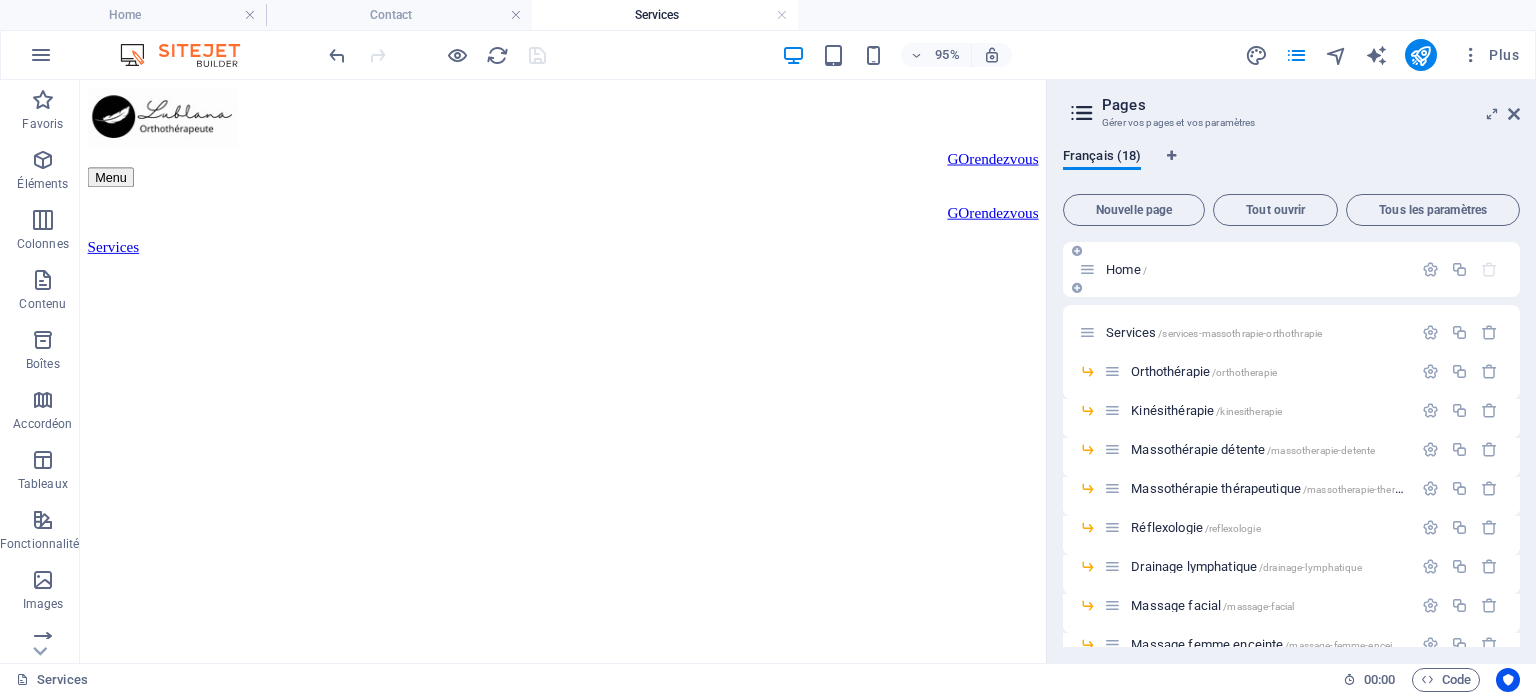 click on "Home /" at bounding box center (1126, 269) 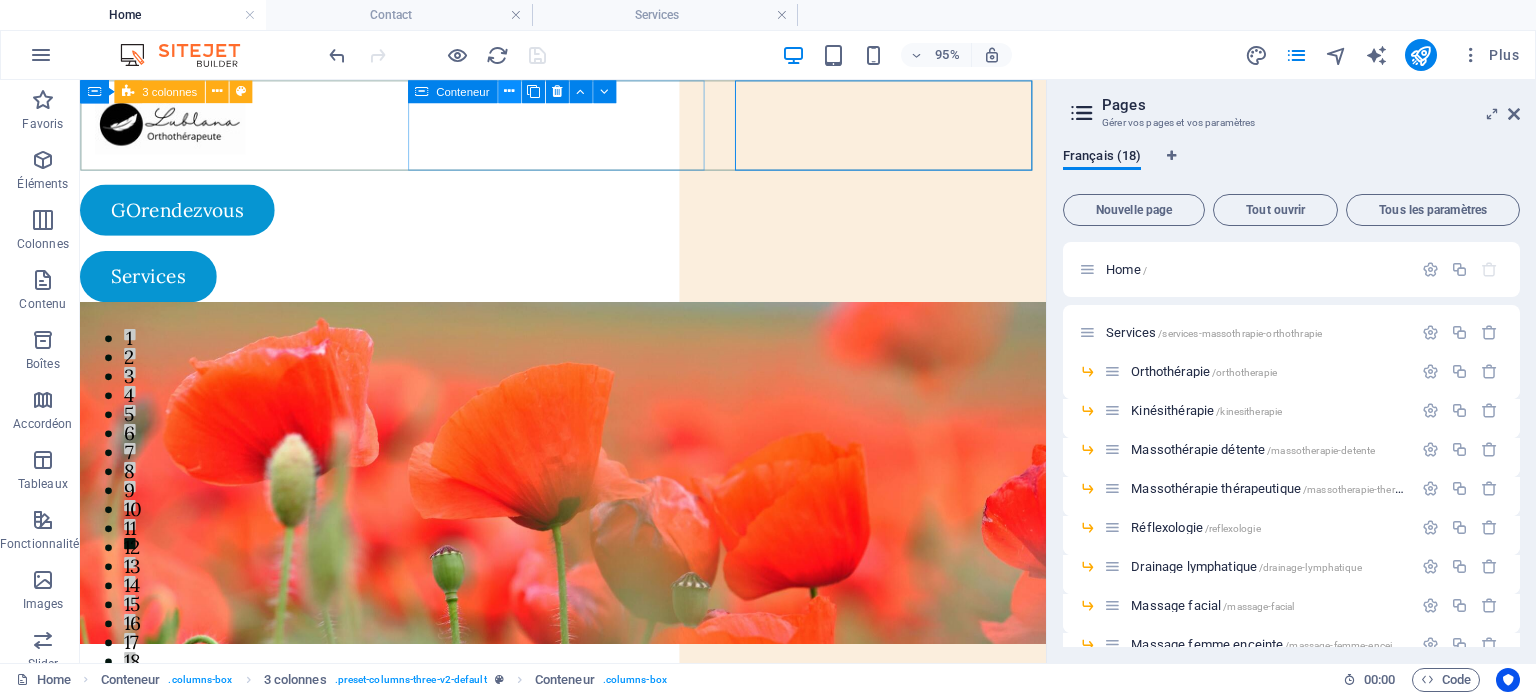 click at bounding box center (509, 91) 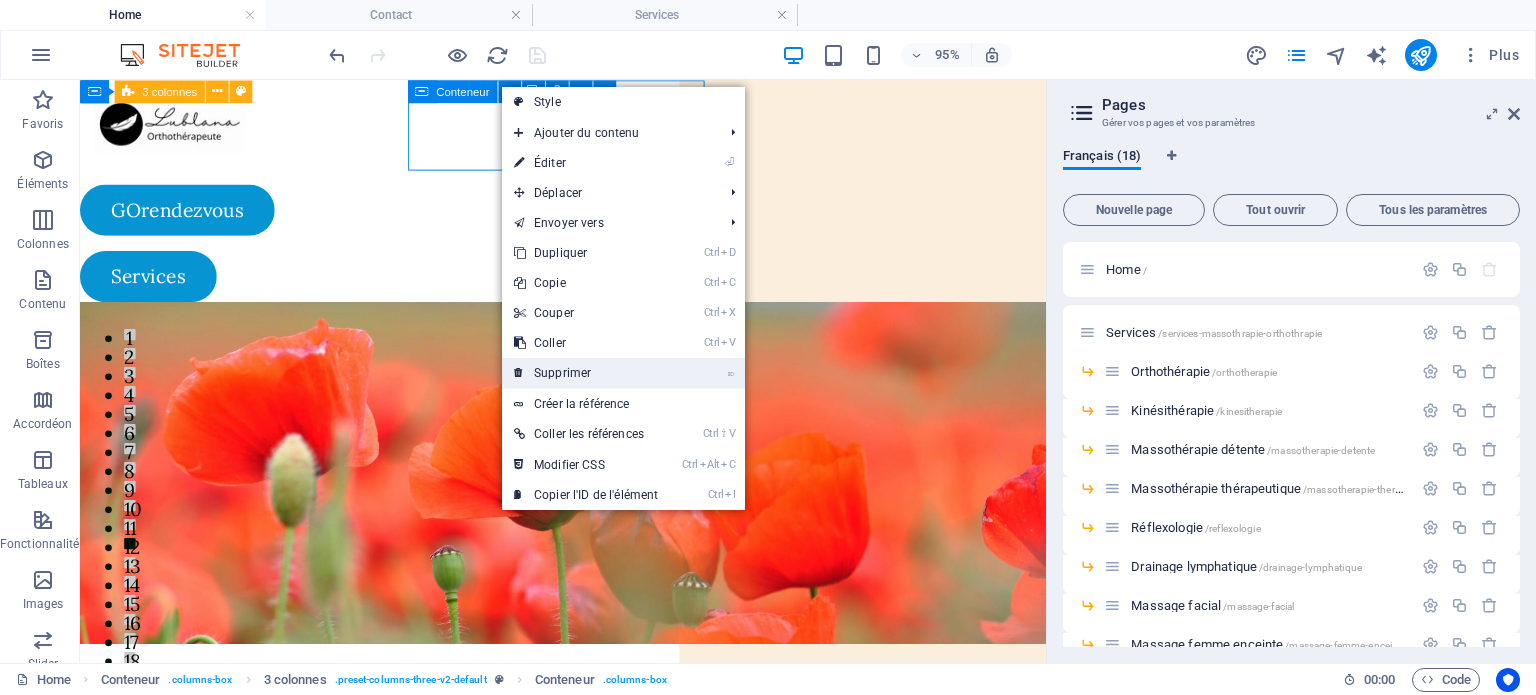 click on "⌦  Supprimer" at bounding box center (586, 373) 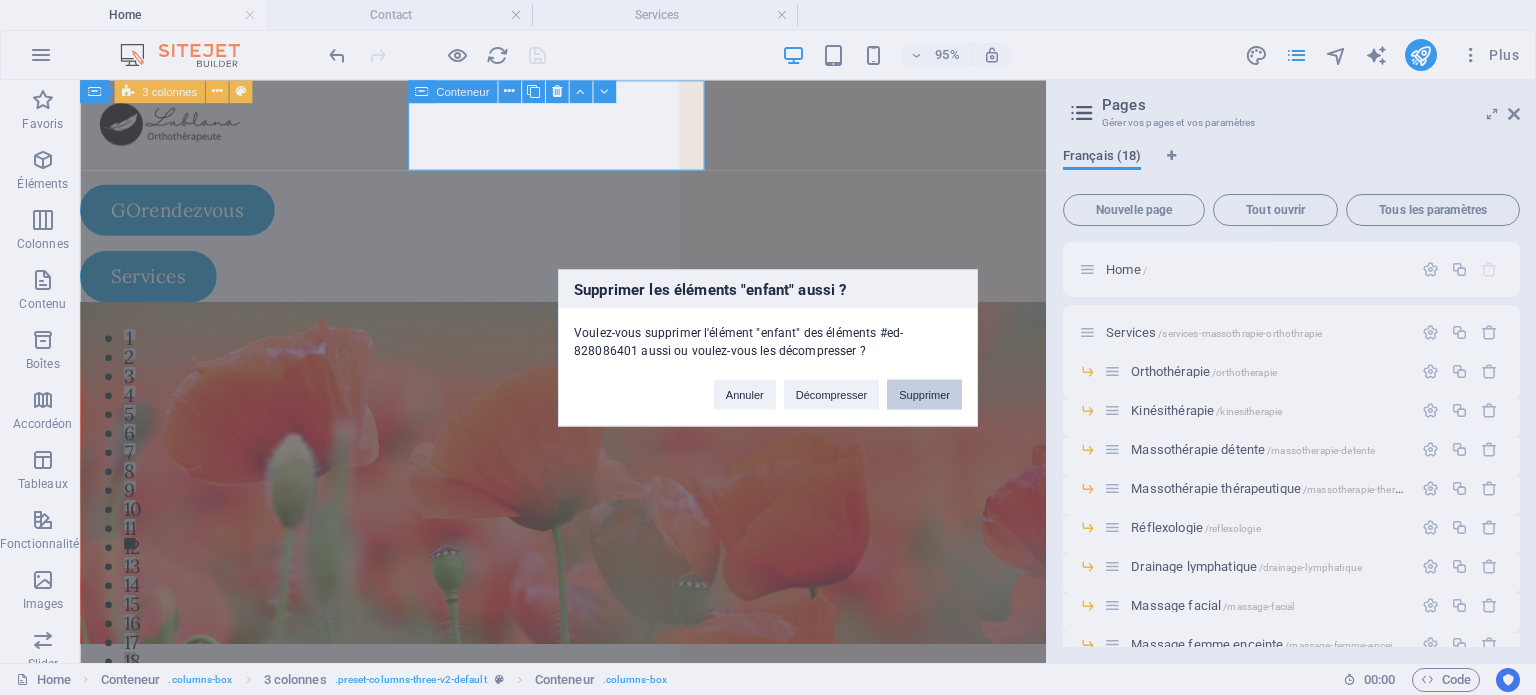 drag, startPoint x: 932, startPoint y: 399, endPoint x: 805, endPoint y: 195, distance: 240.3019 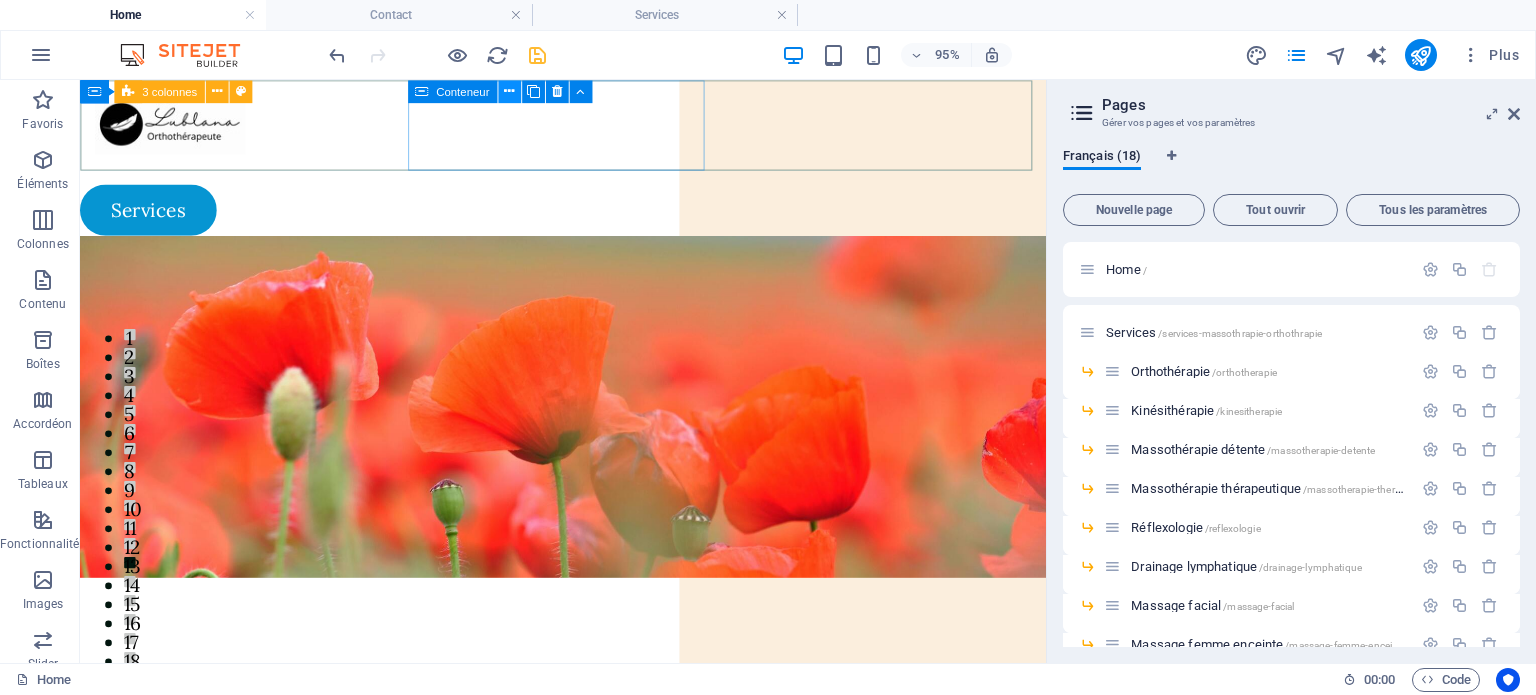 click at bounding box center [509, 91] 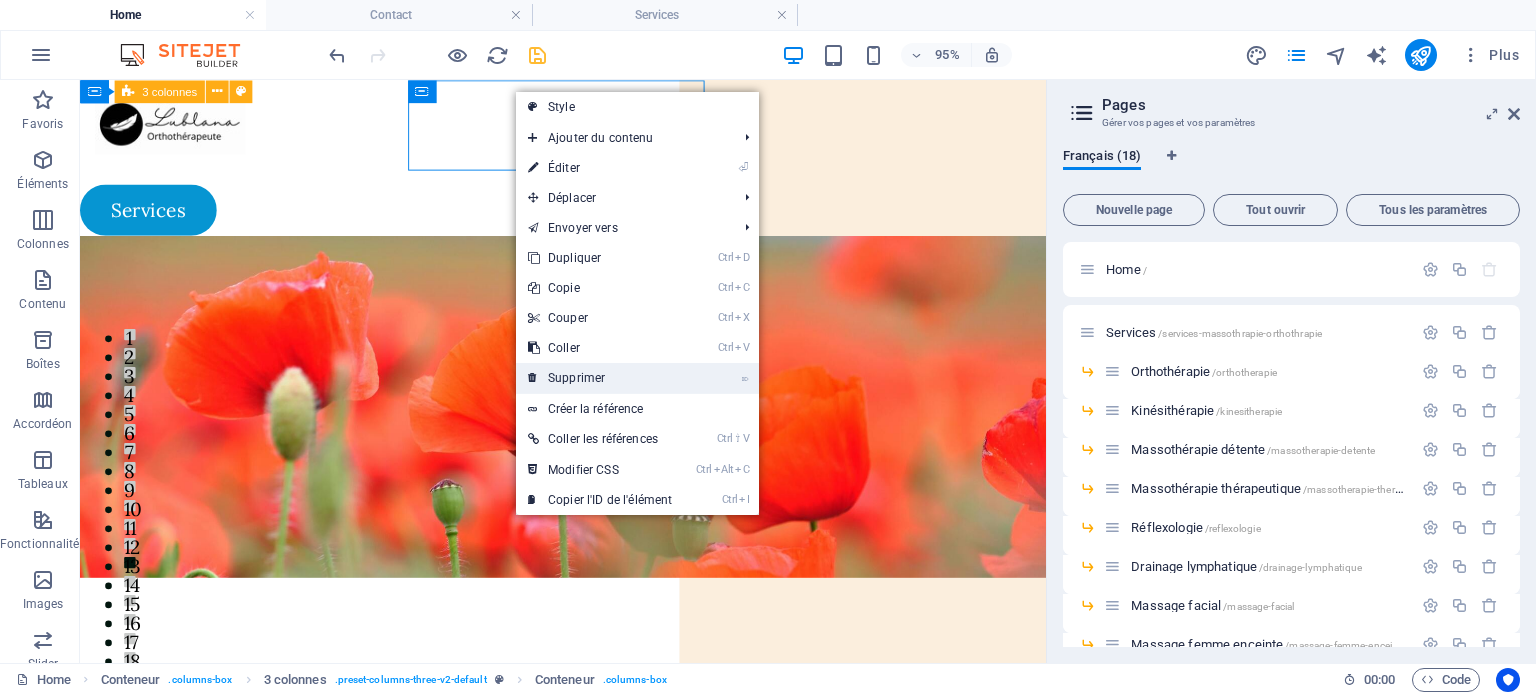 click on "⌦  Supprimer" at bounding box center [600, 378] 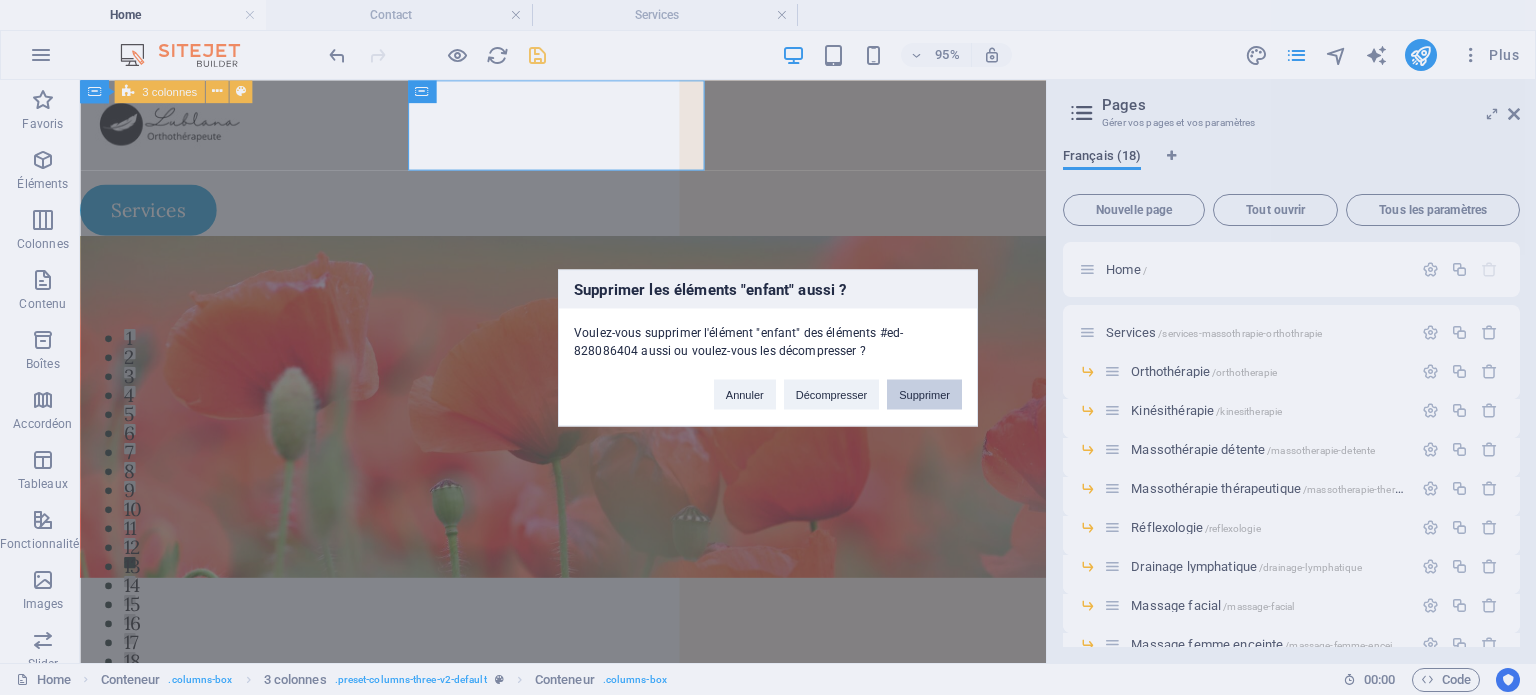 drag, startPoint x: 912, startPoint y: 397, endPoint x: 874, endPoint y: 334, distance: 73.57309 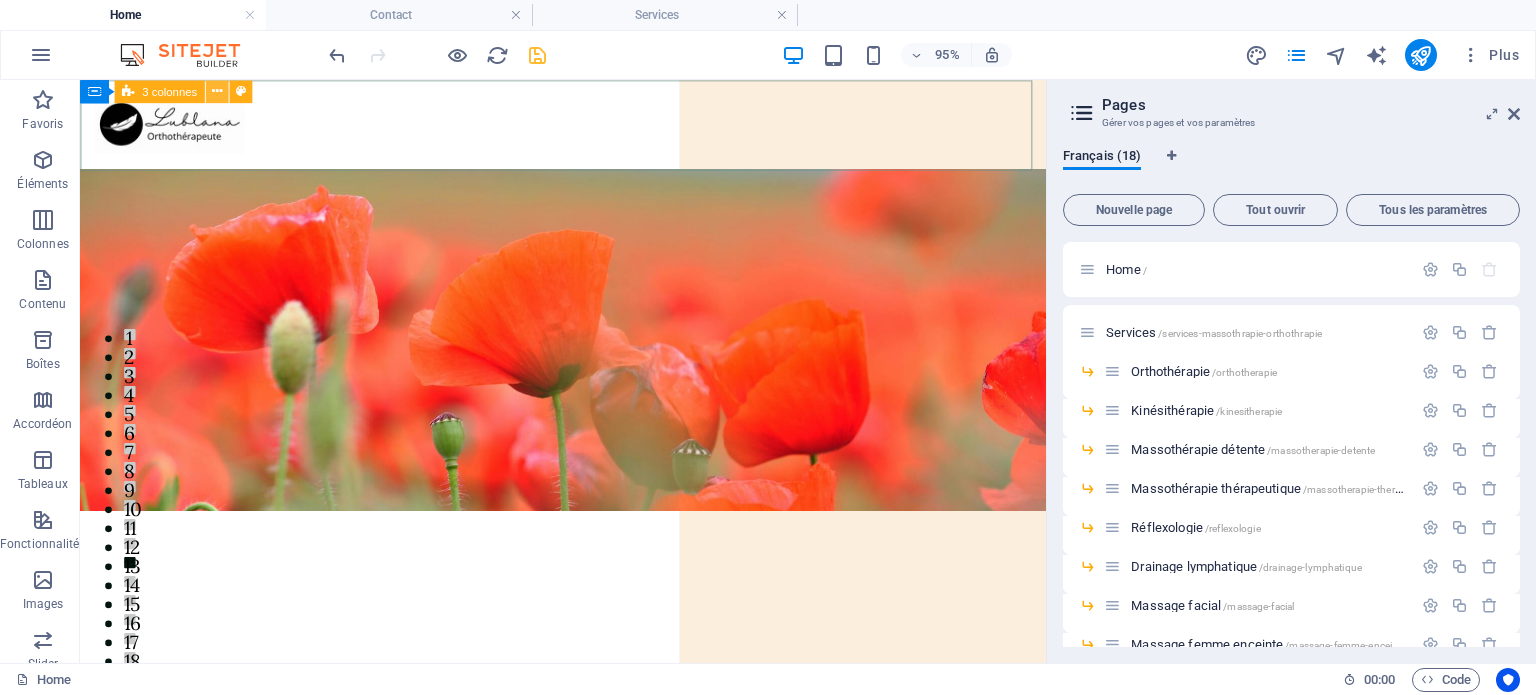 click at bounding box center (217, 91) 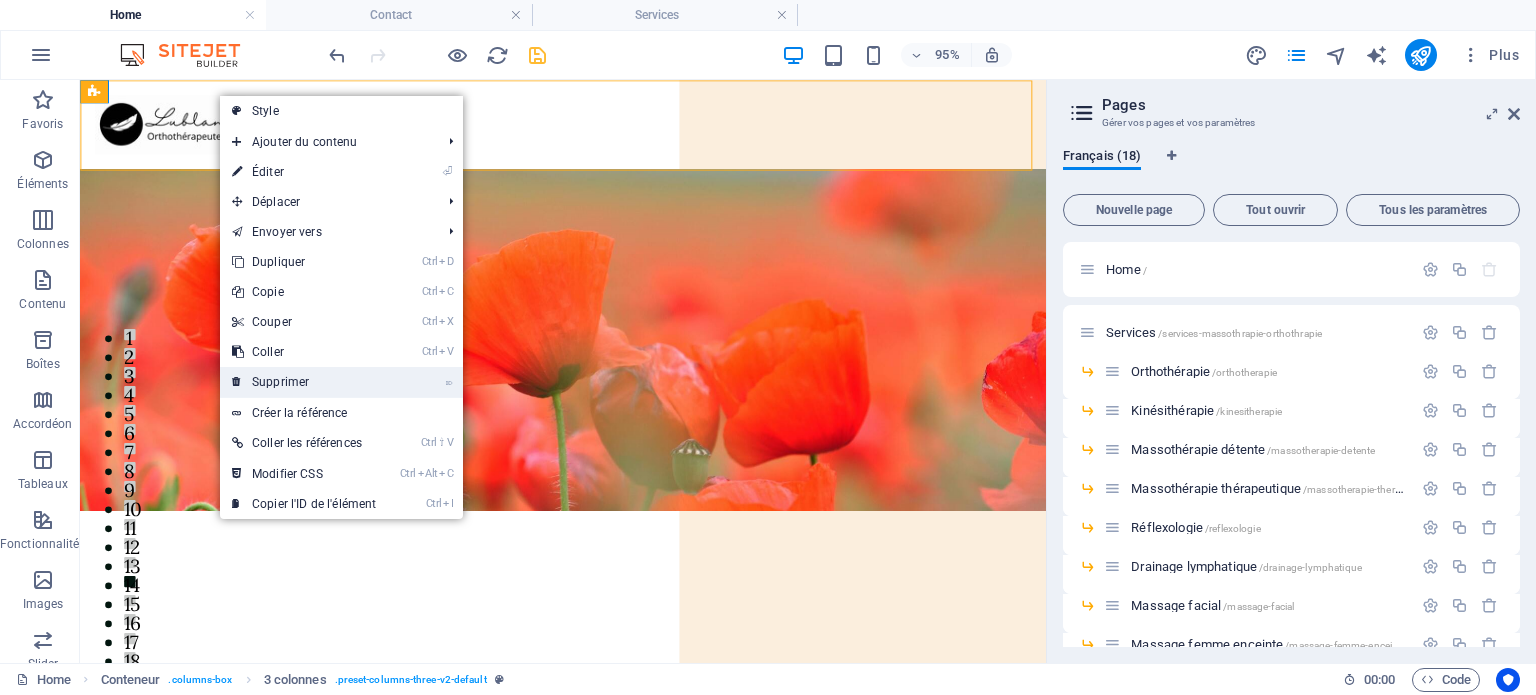 click on "⌦  Supprimer" at bounding box center [304, 382] 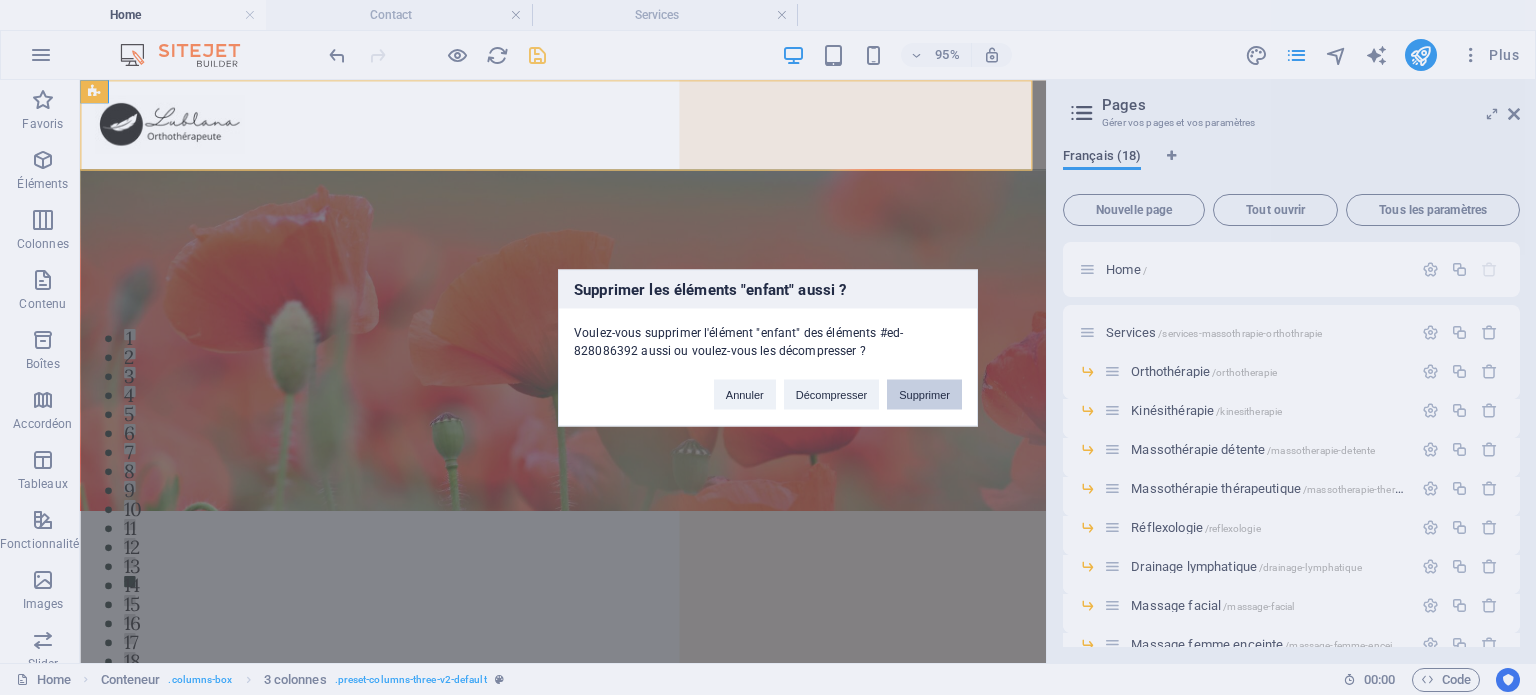 click on "Supprimer" at bounding box center (924, 394) 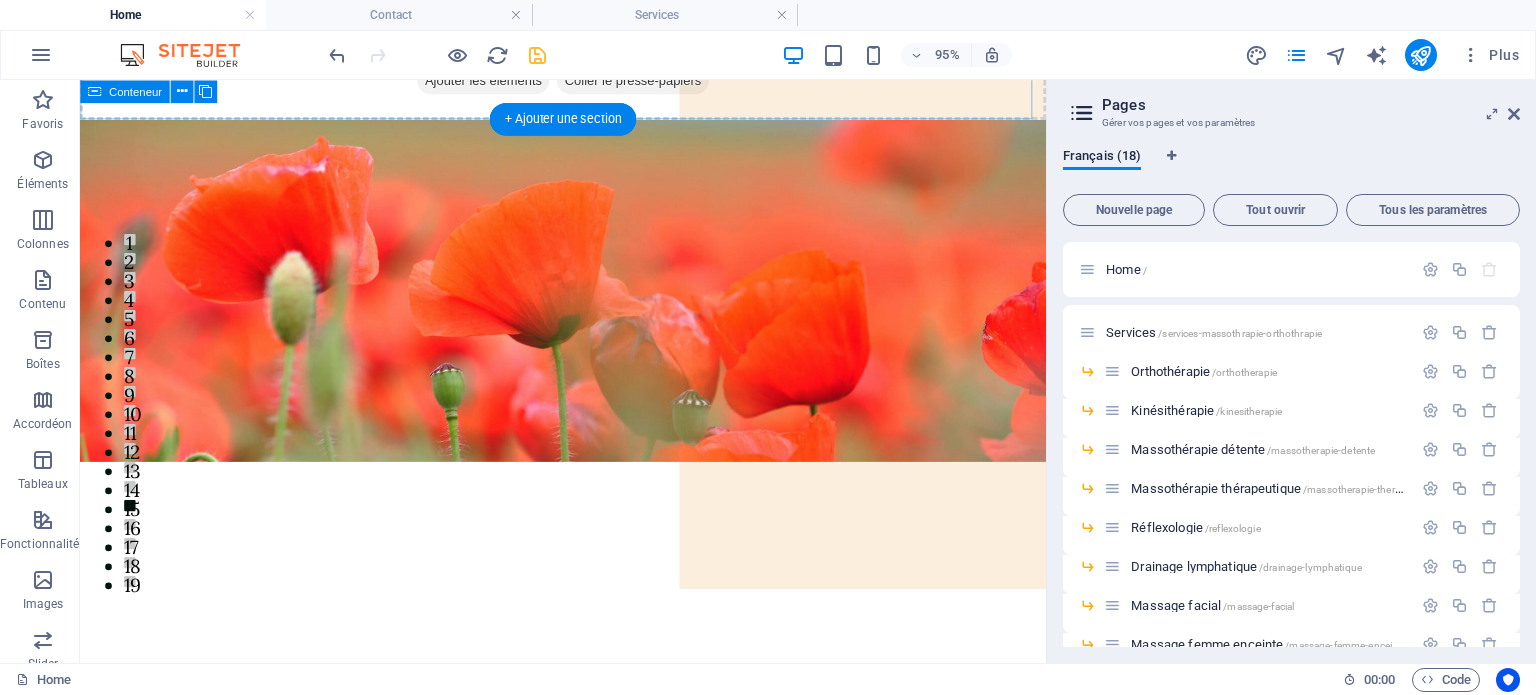 scroll, scrollTop: 0, scrollLeft: 0, axis: both 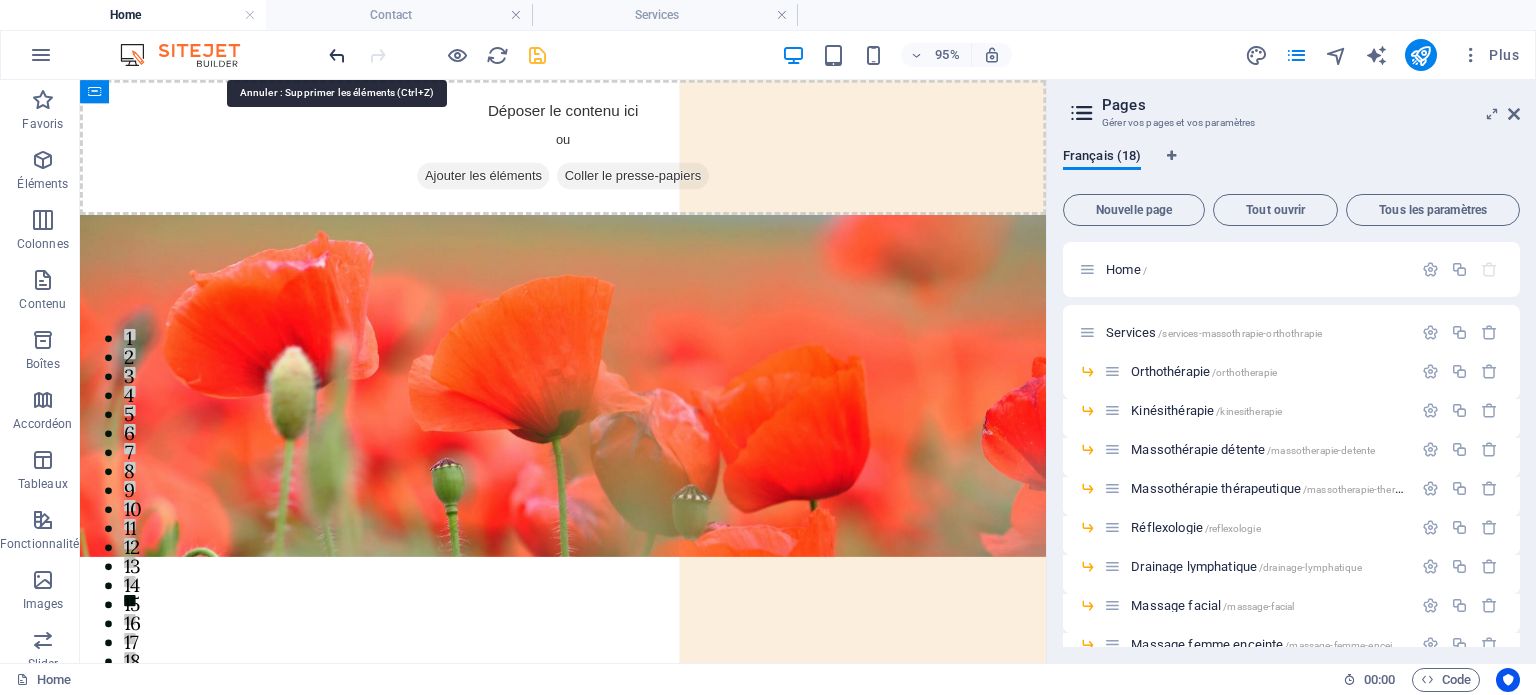 click at bounding box center [337, 55] 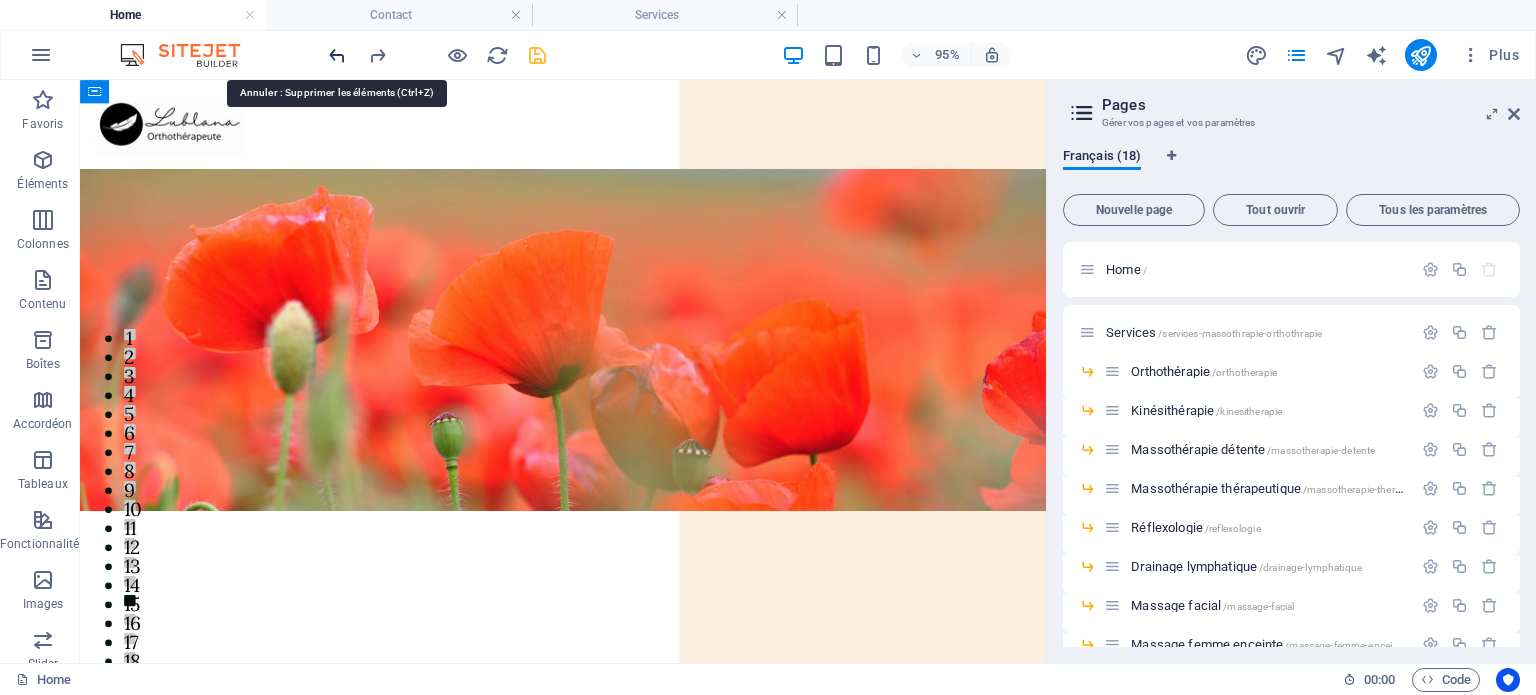 click at bounding box center (337, 55) 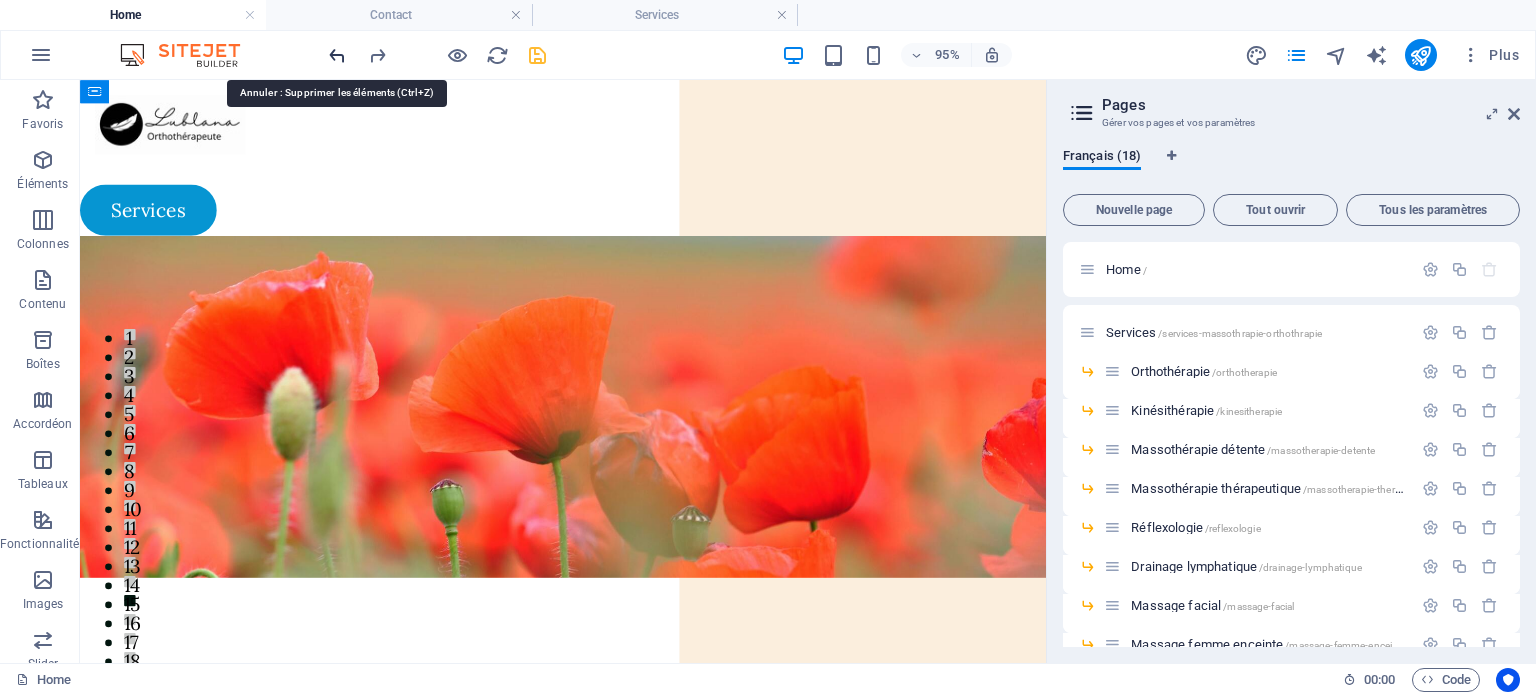 click at bounding box center (337, 55) 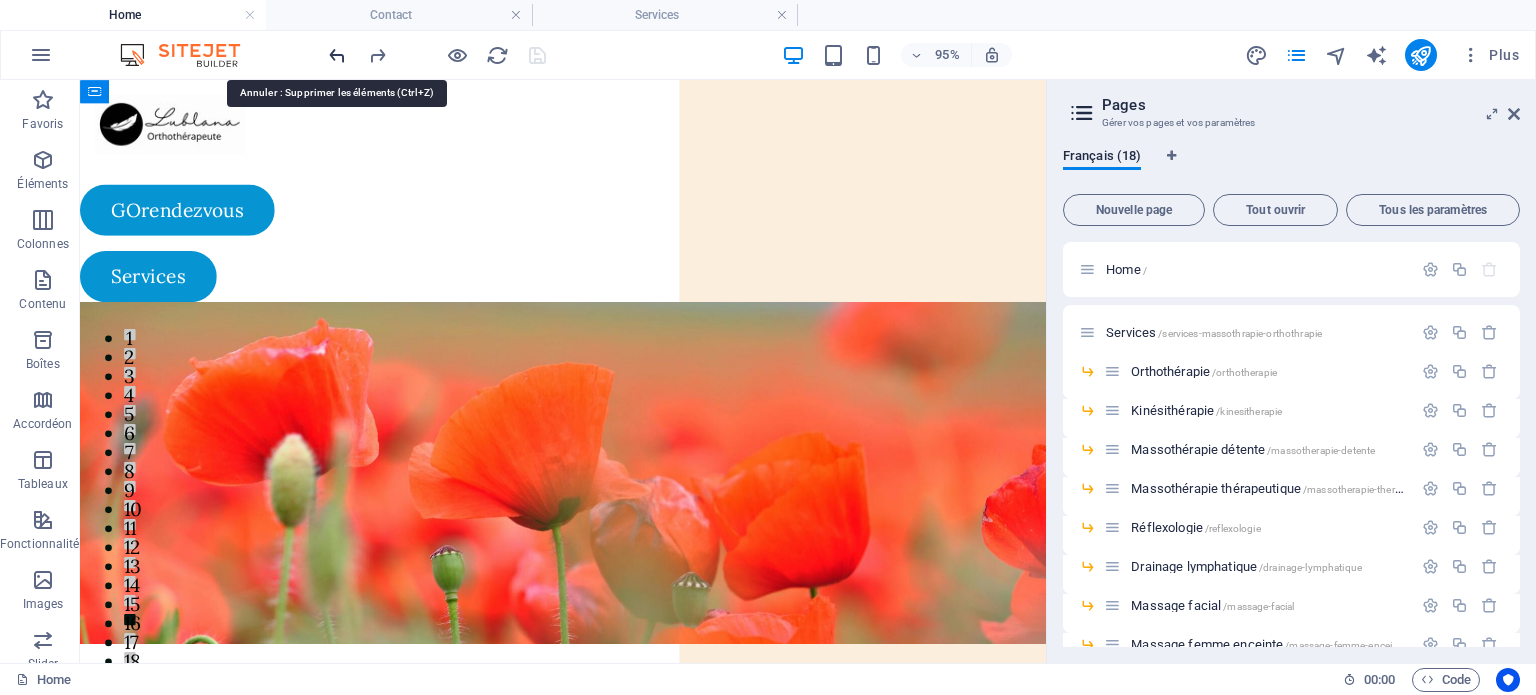 click at bounding box center [337, 55] 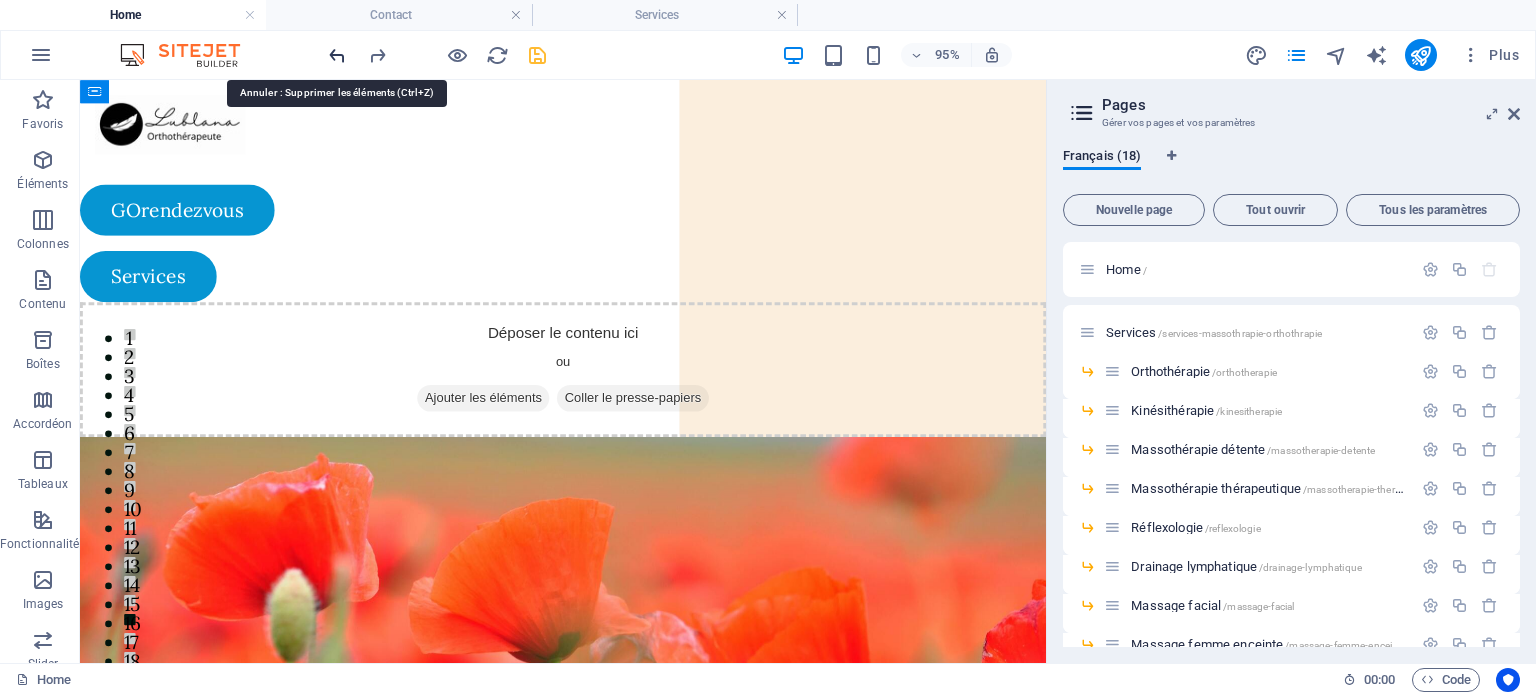 click at bounding box center (337, 55) 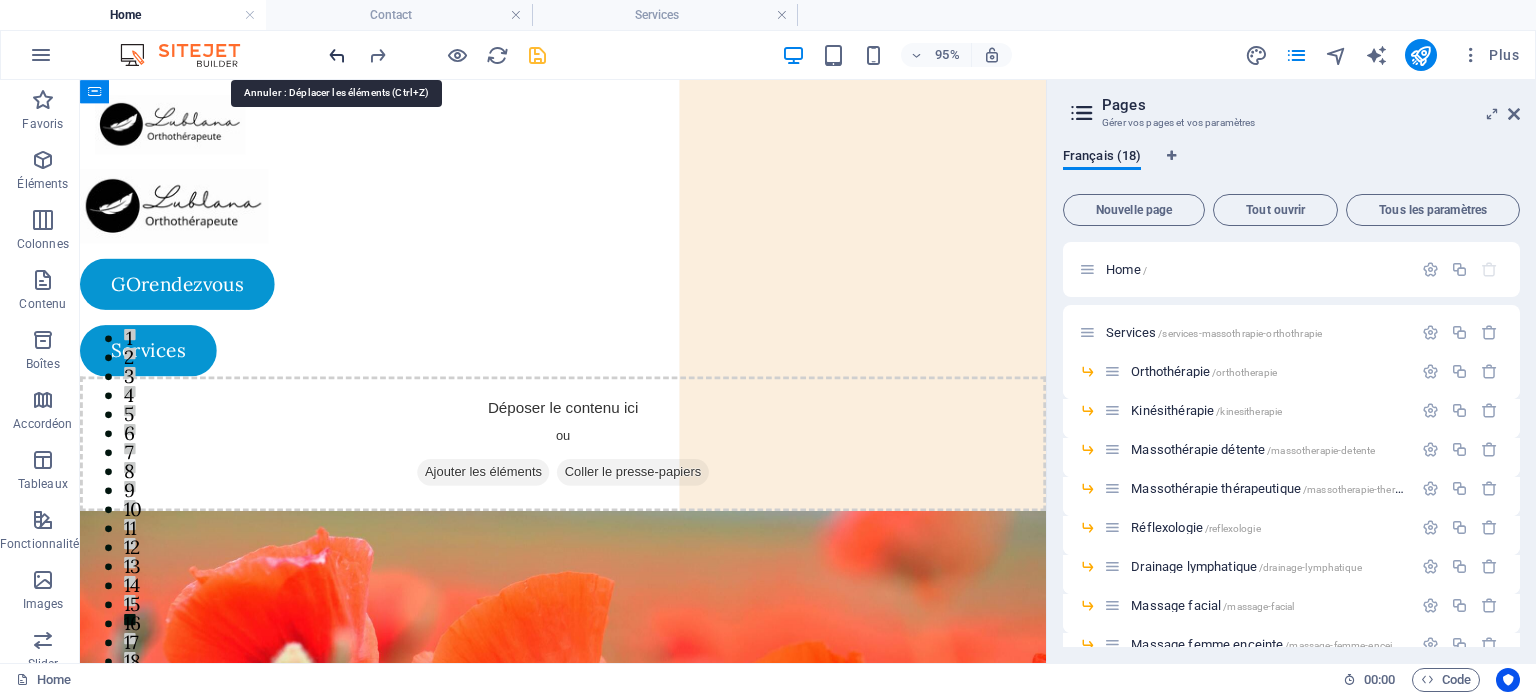 click at bounding box center (337, 55) 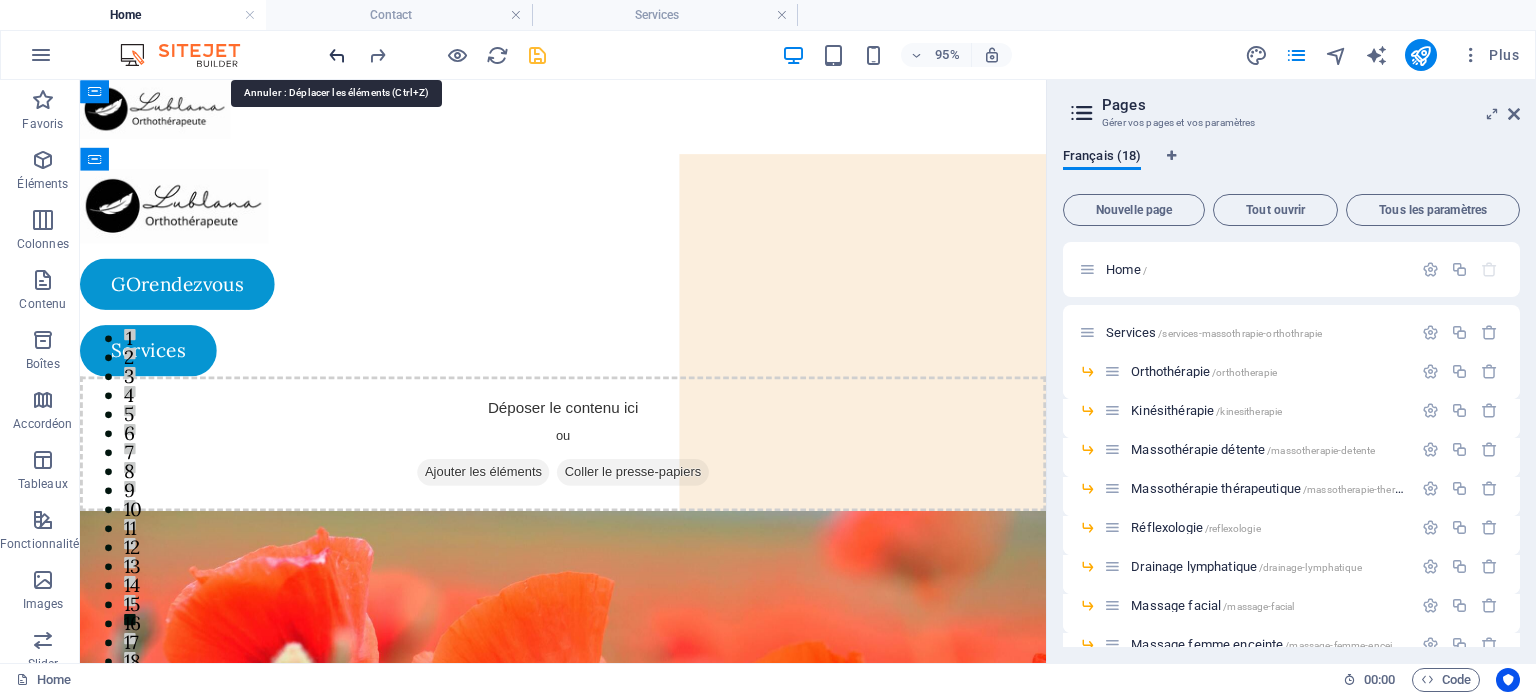 click at bounding box center (337, 55) 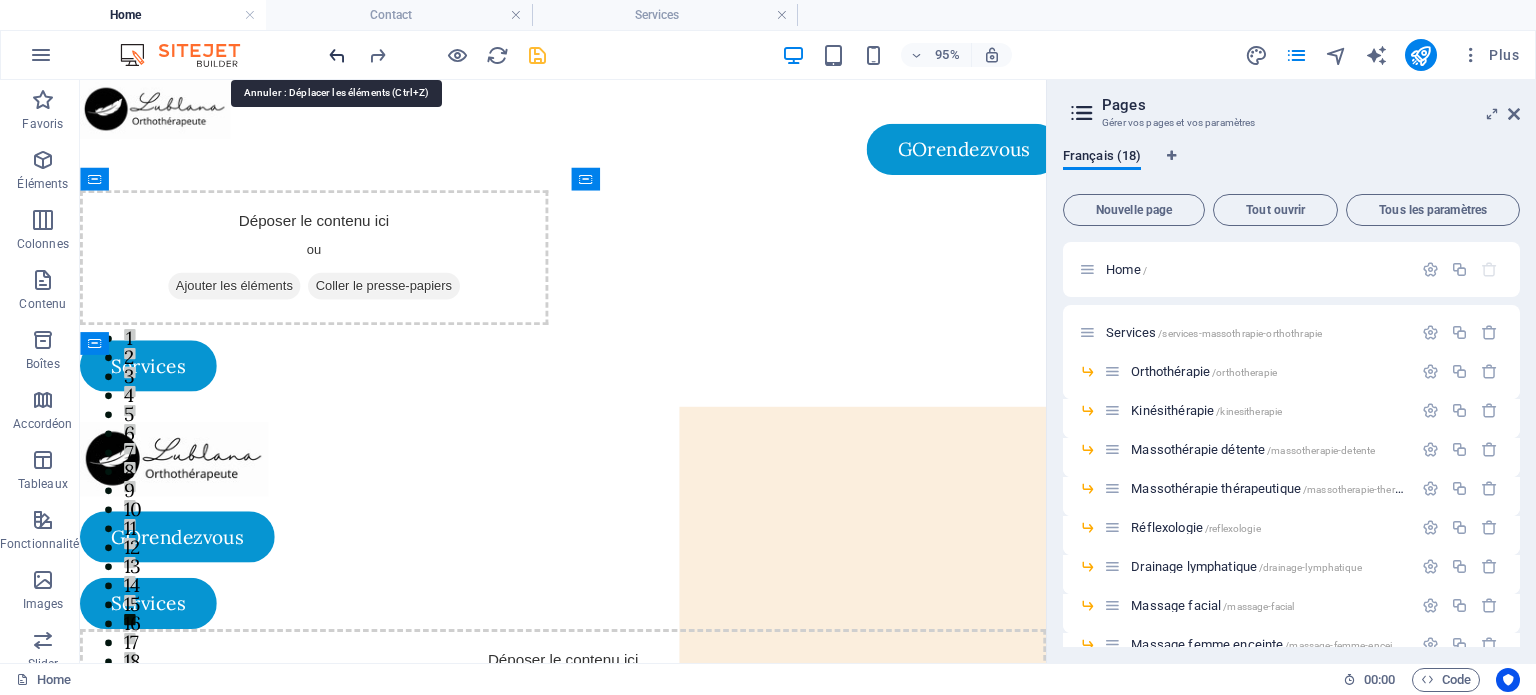 click at bounding box center [337, 55] 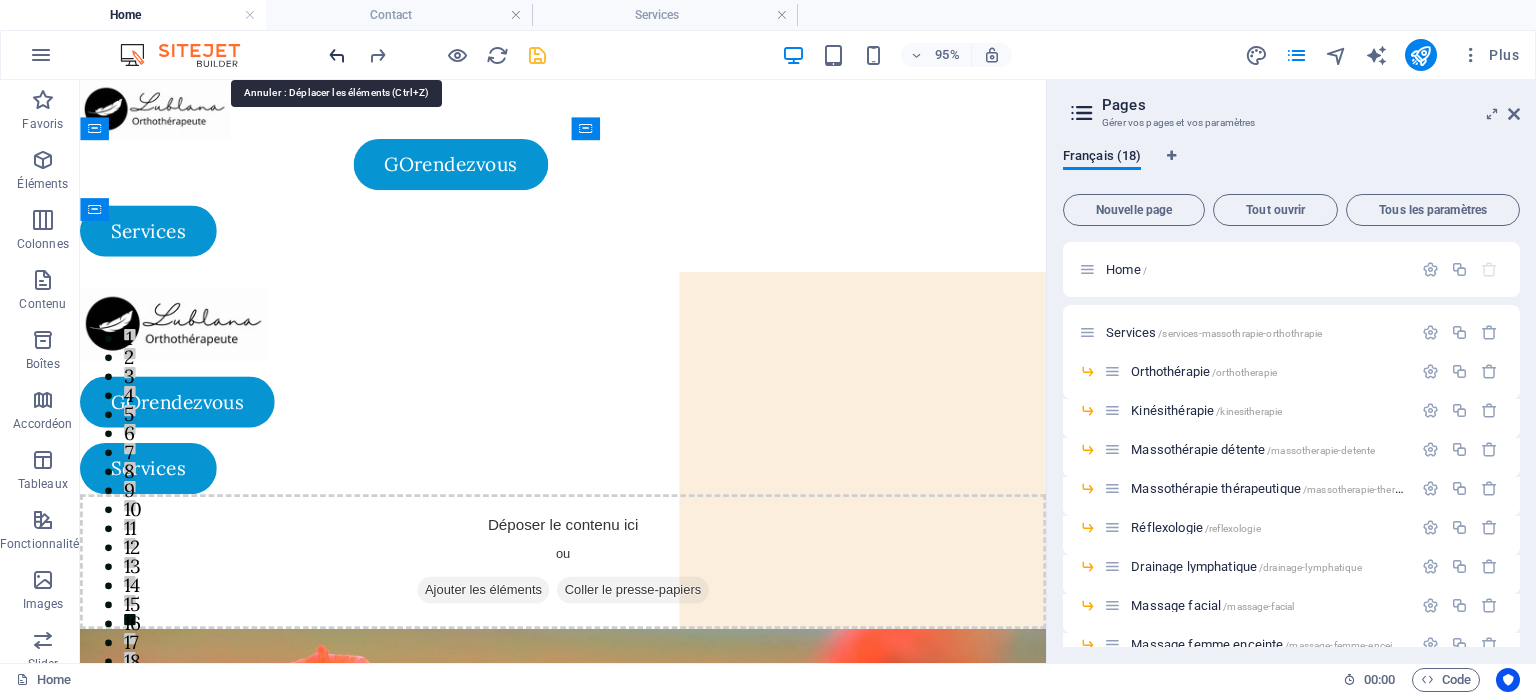 click at bounding box center (337, 55) 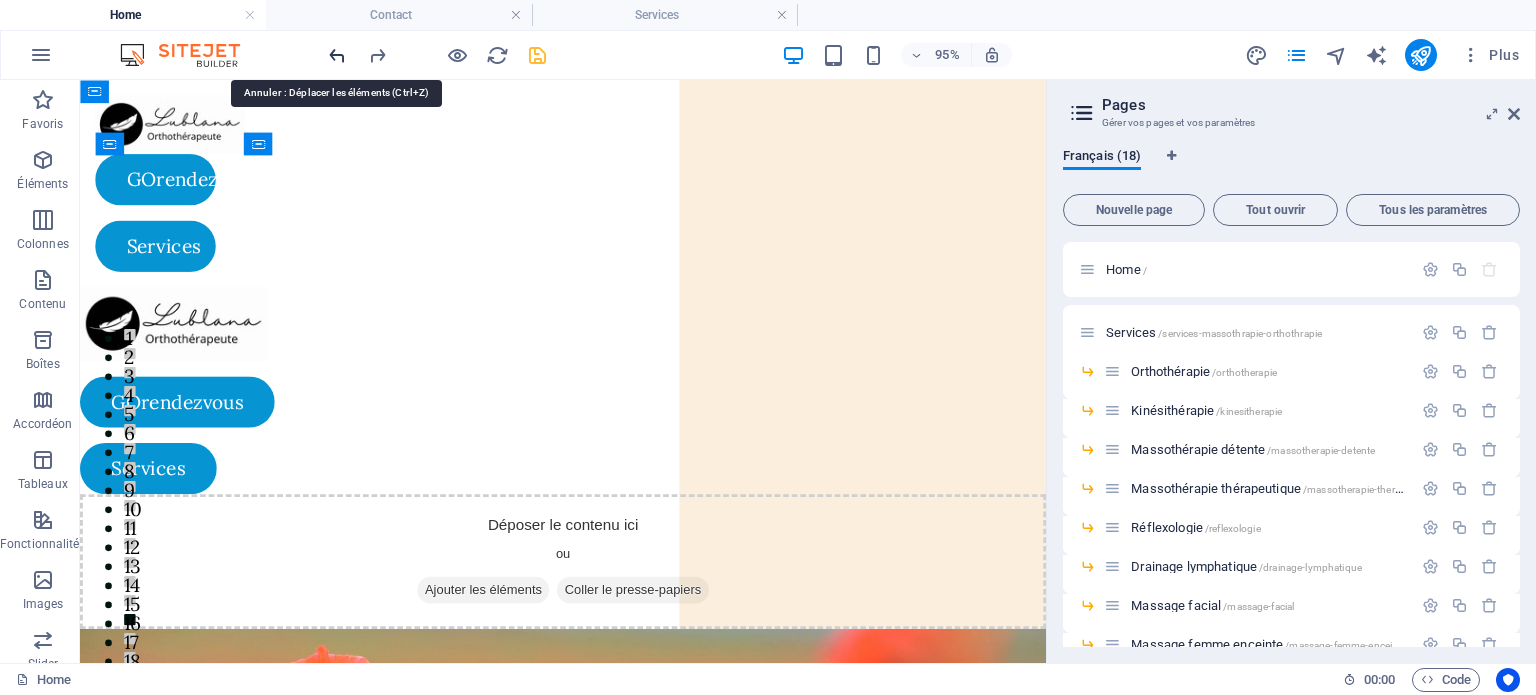 click at bounding box center (337, 55) 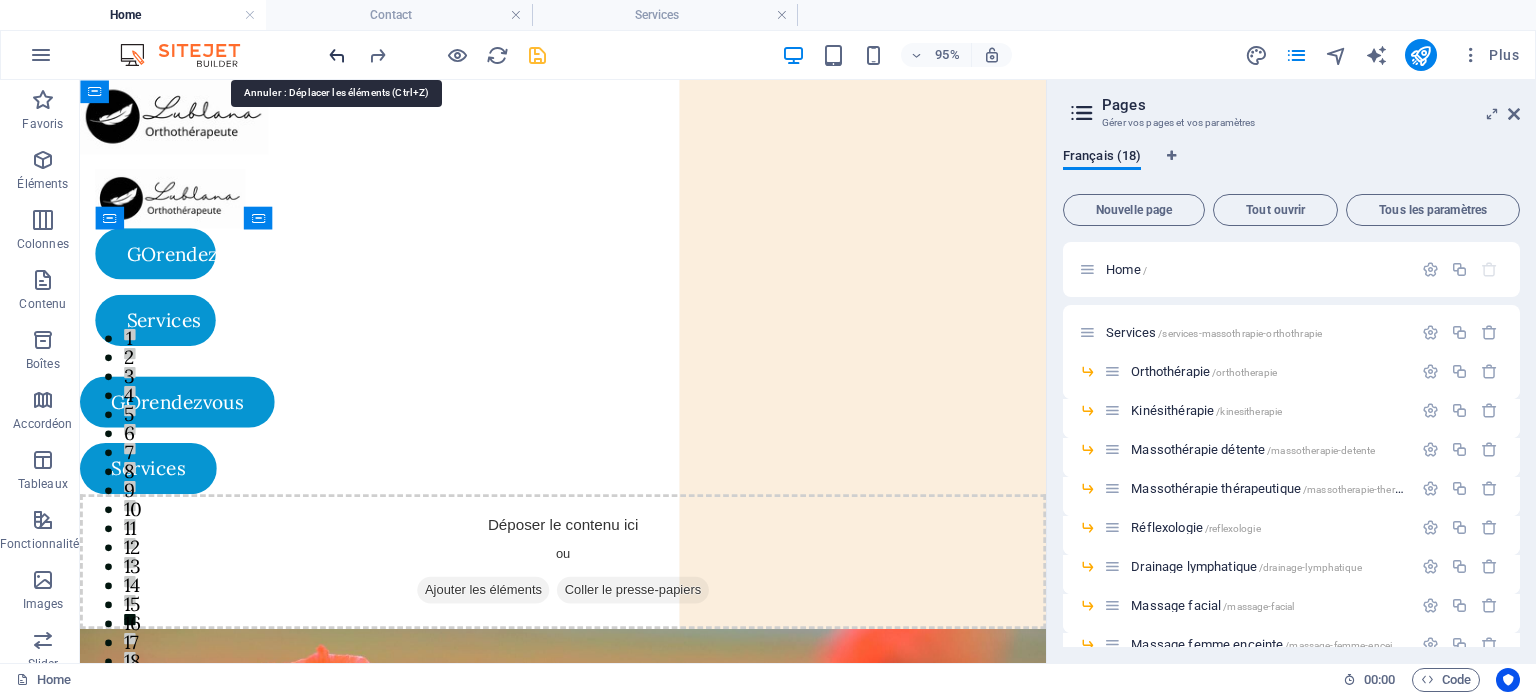 click at bounding box center (337, 55) 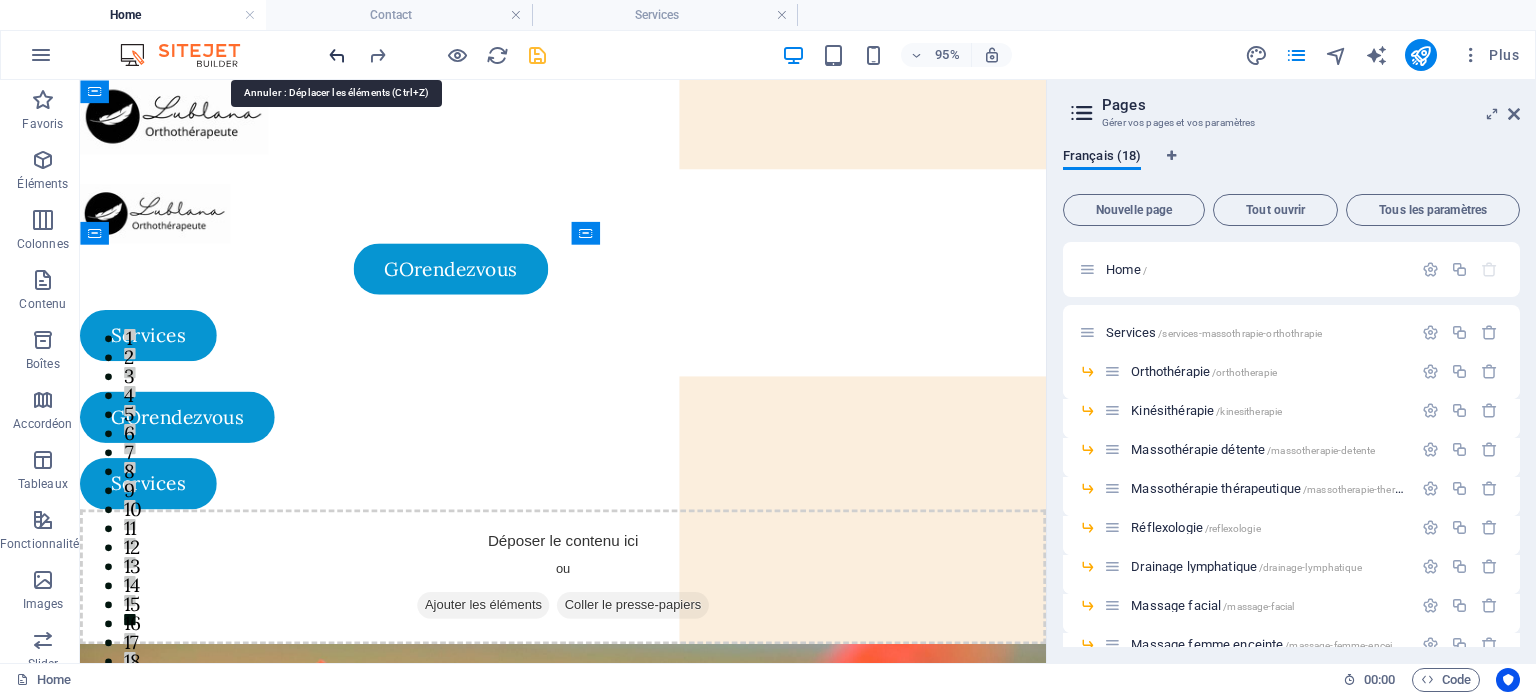 click at bounding box center (337, 55) 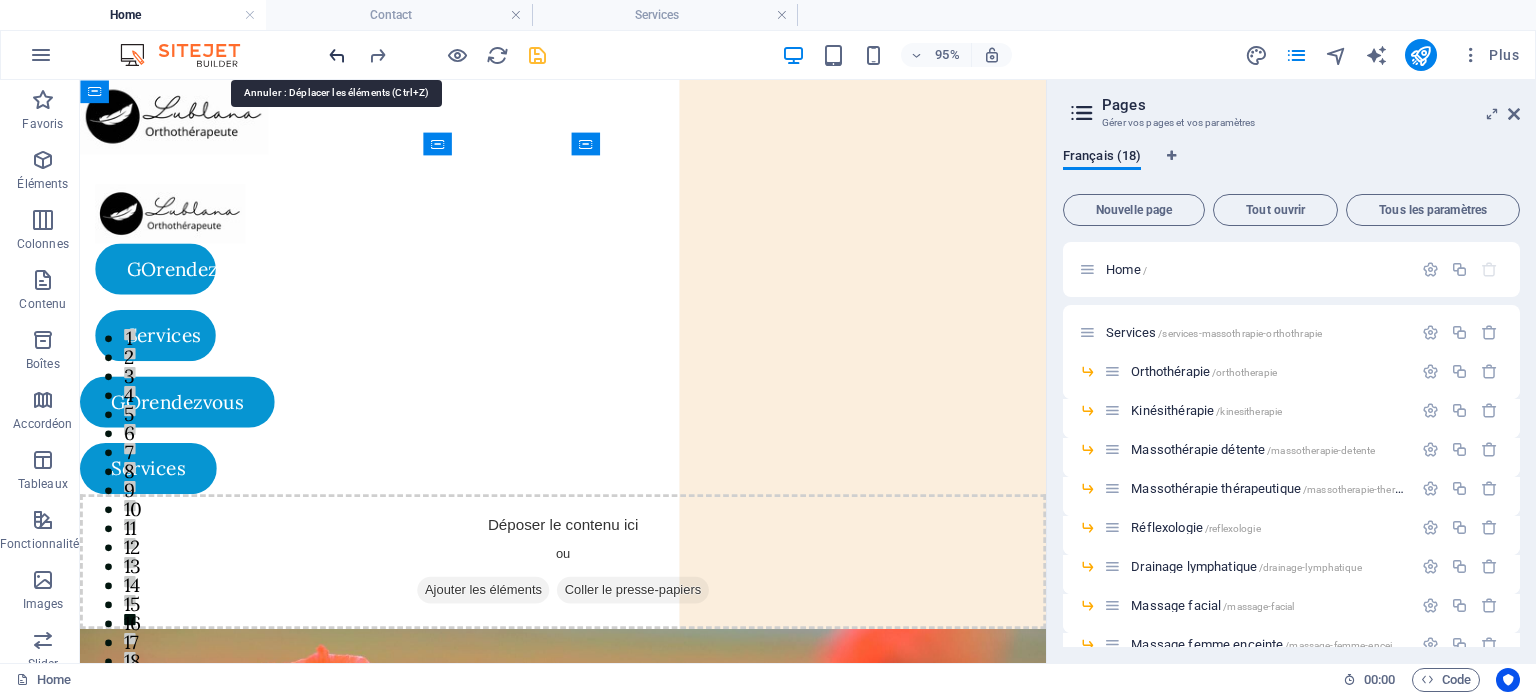 click at bounding box center (337, 55) 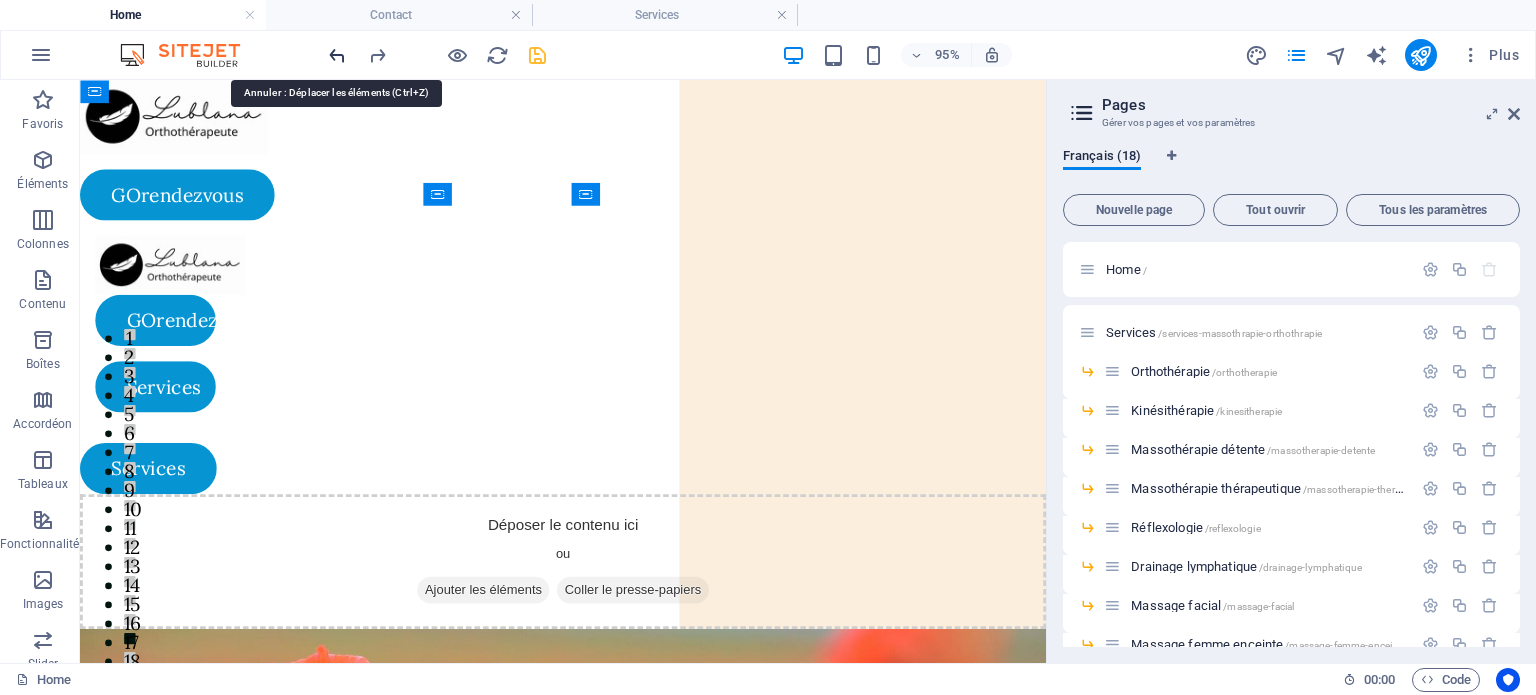 click at bounding box center (337, 55) 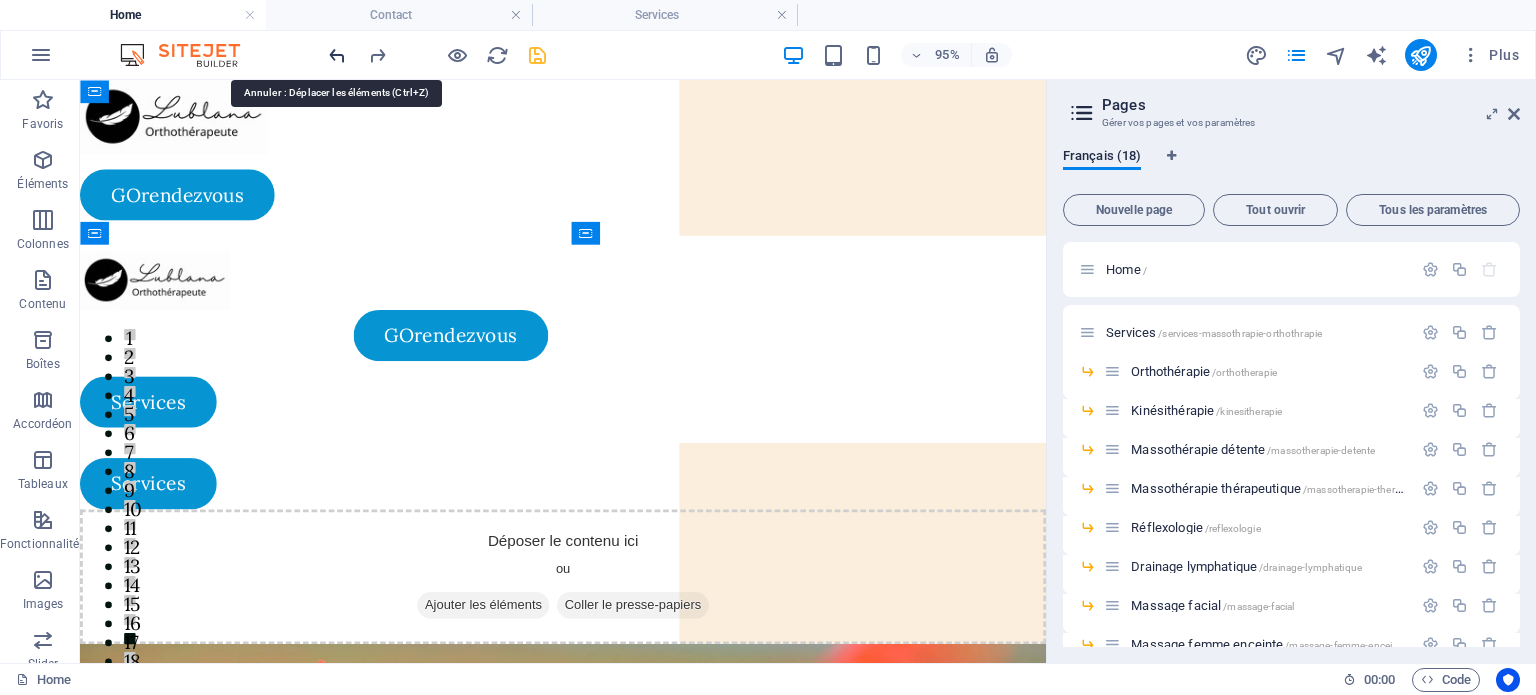 click at bounding box center [337, 55] 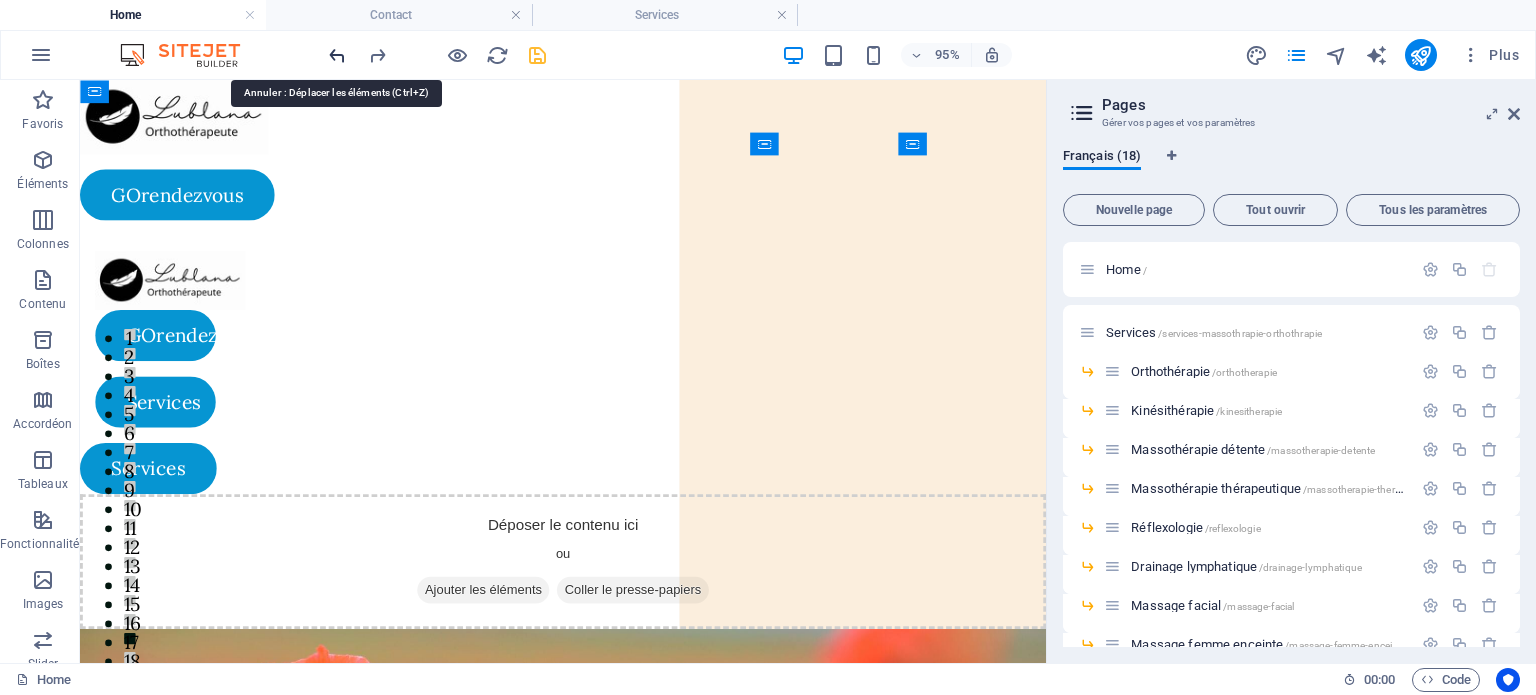 click at bounding box center (337, 55) 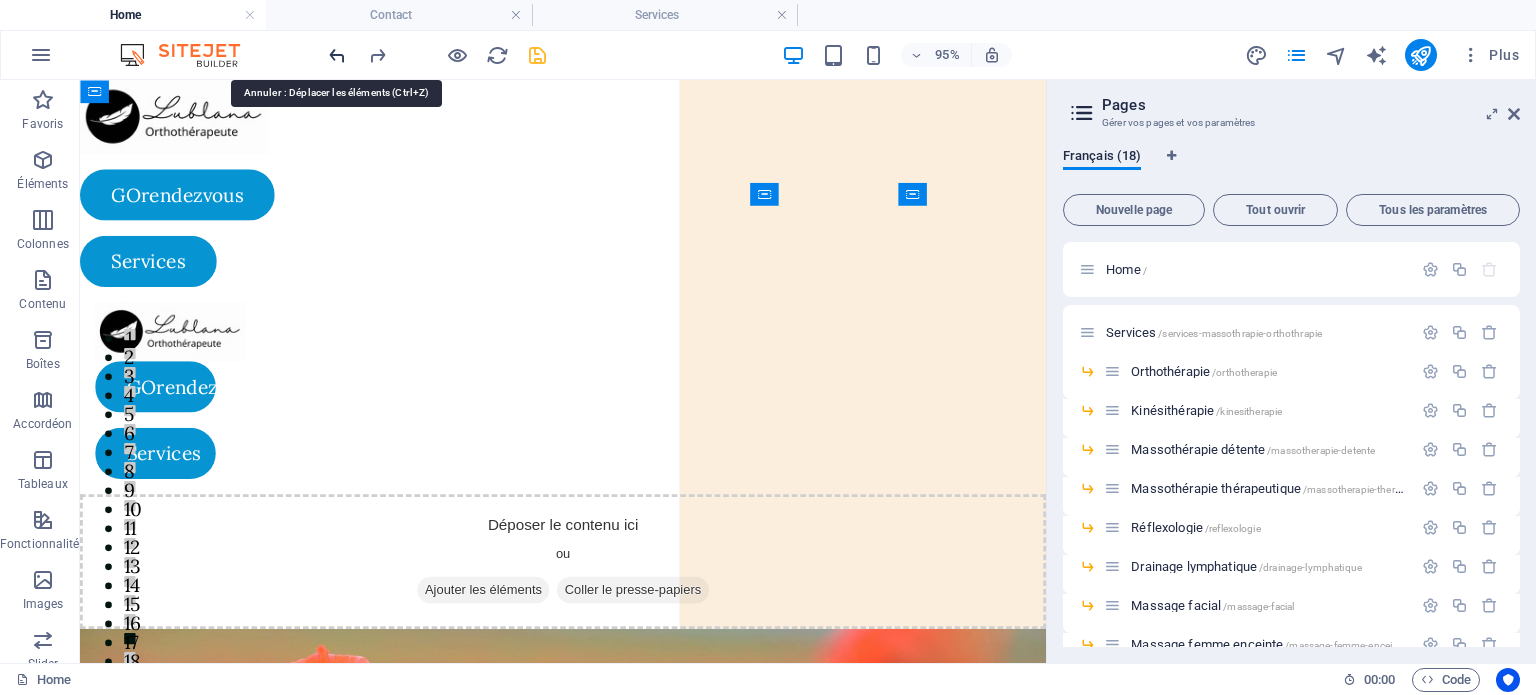 click at bounding box center (337, 55) 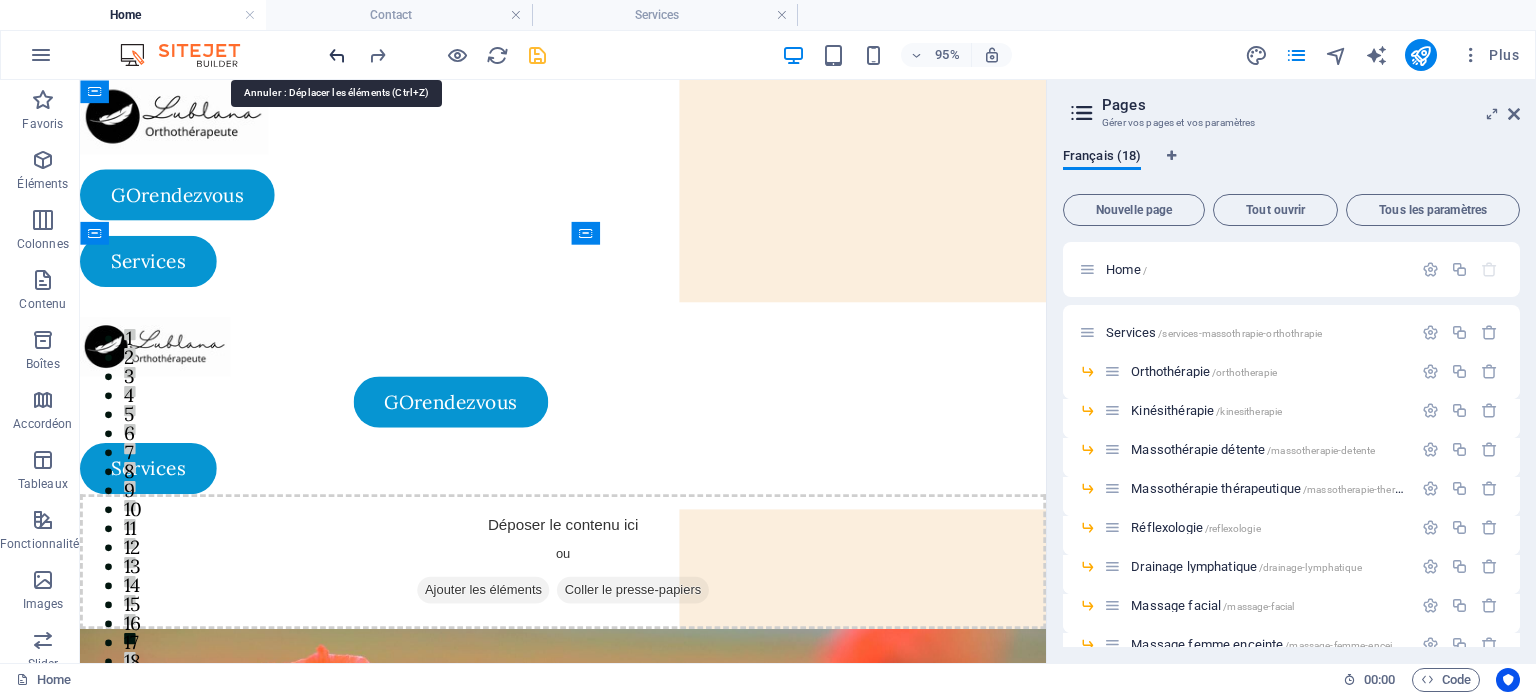 click at bounding box center [337, 55] 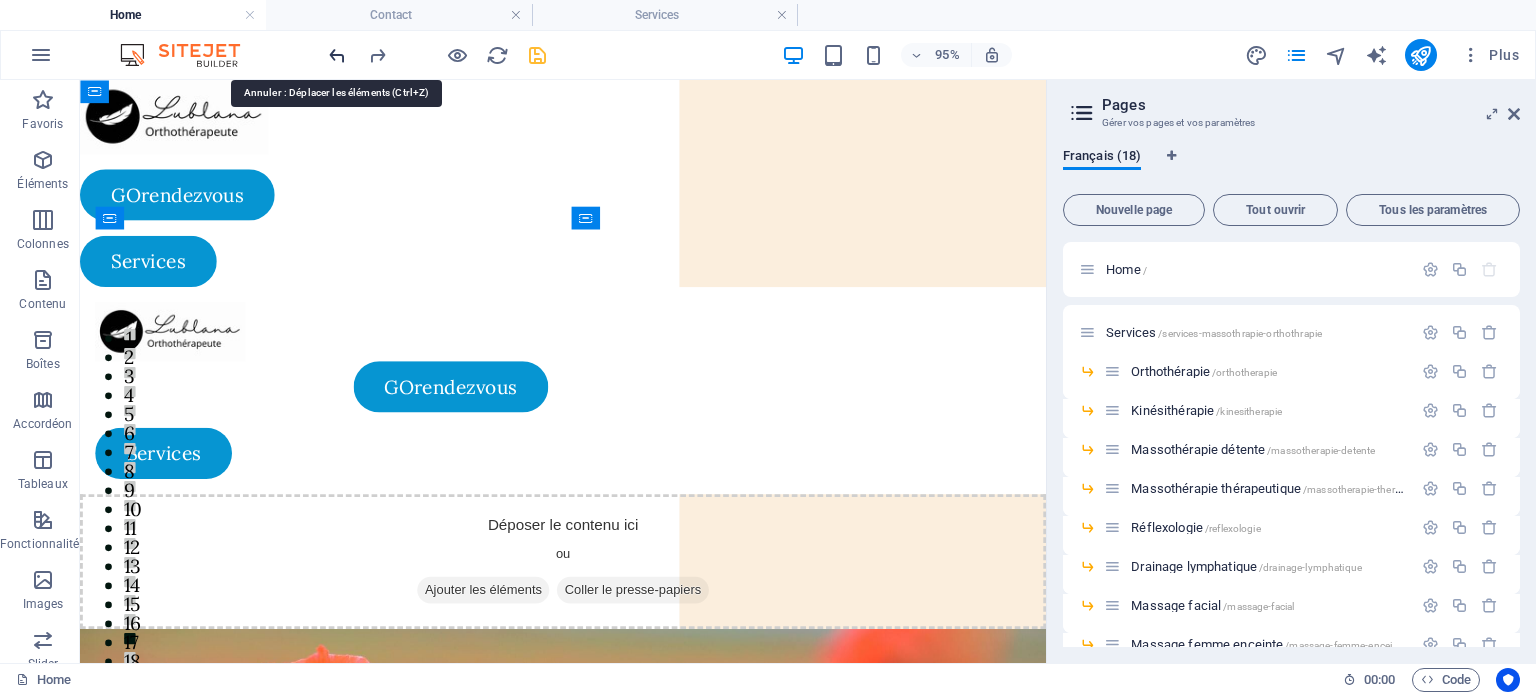 click at bounding box center (337, 55) 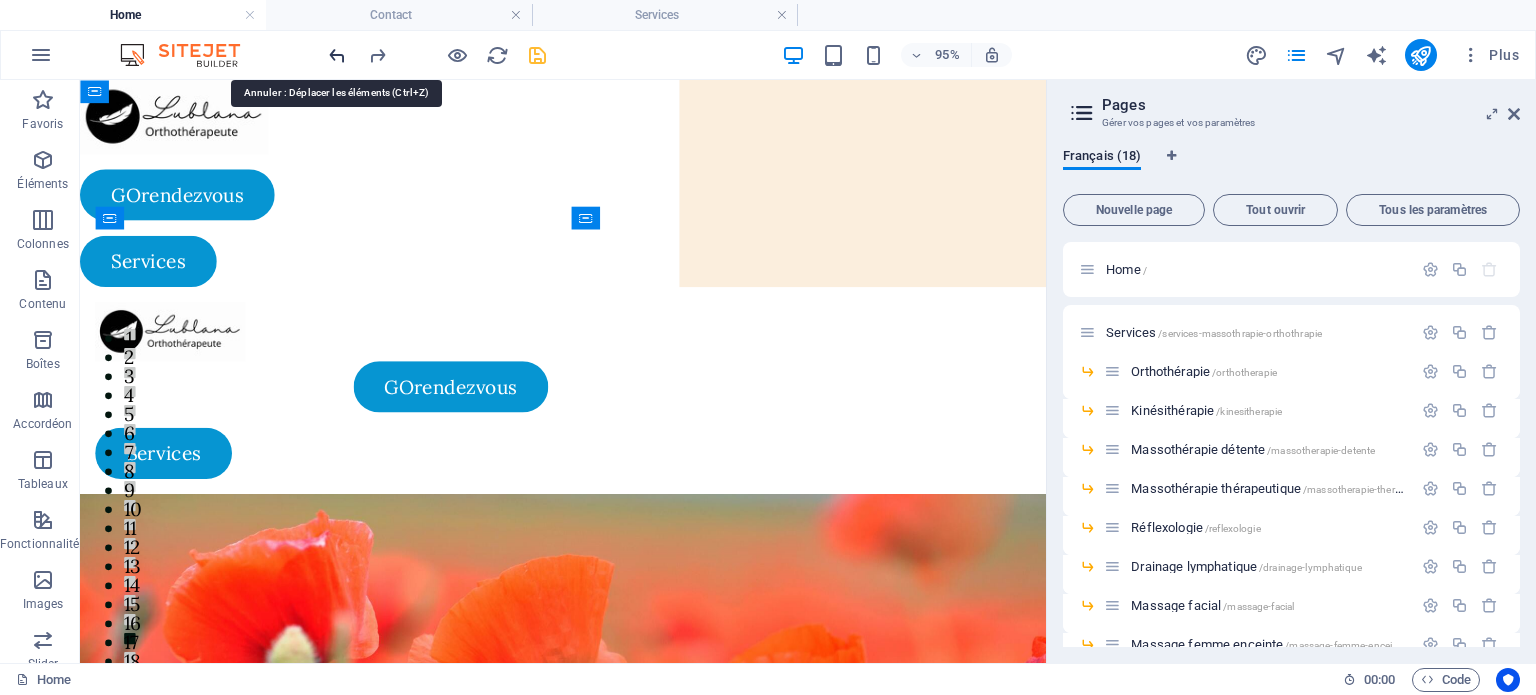 click at bounding box center (337, 55) 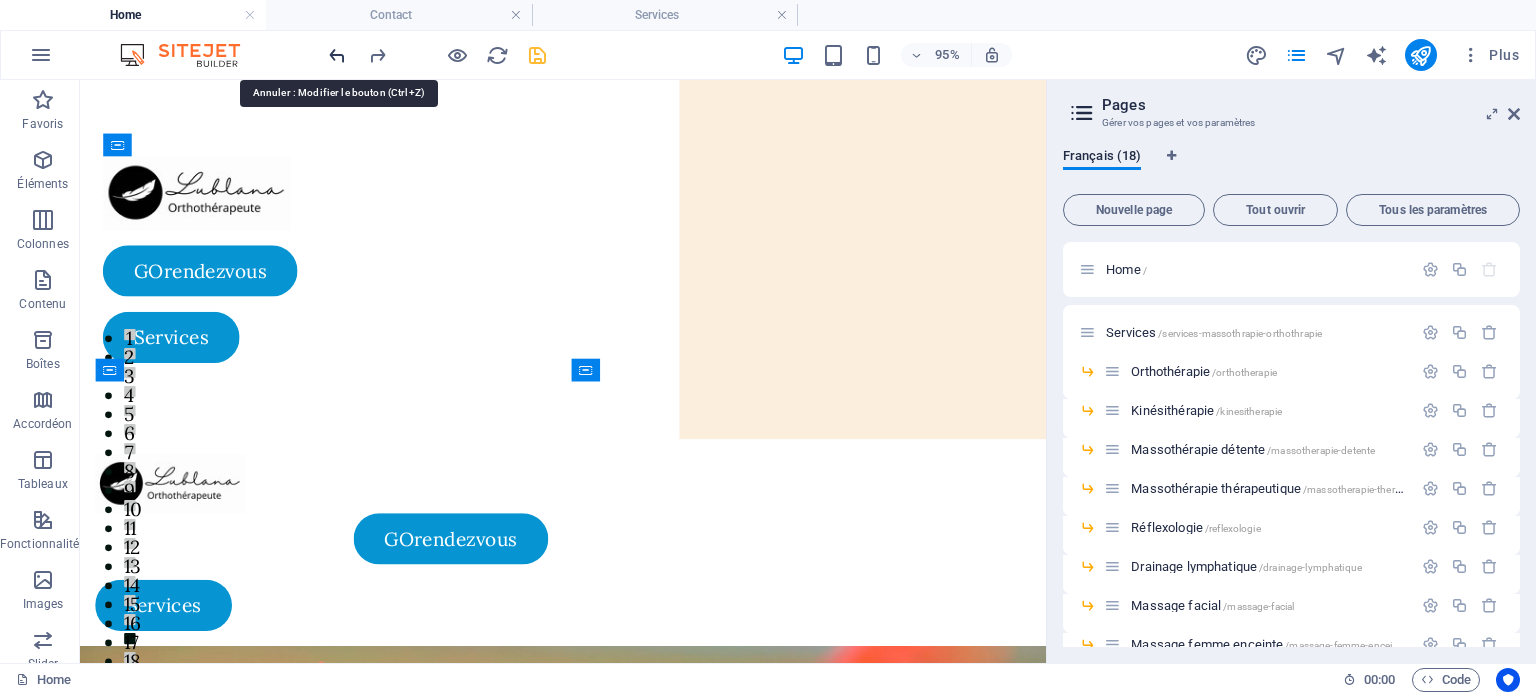 click at bounding box center (337, 55) 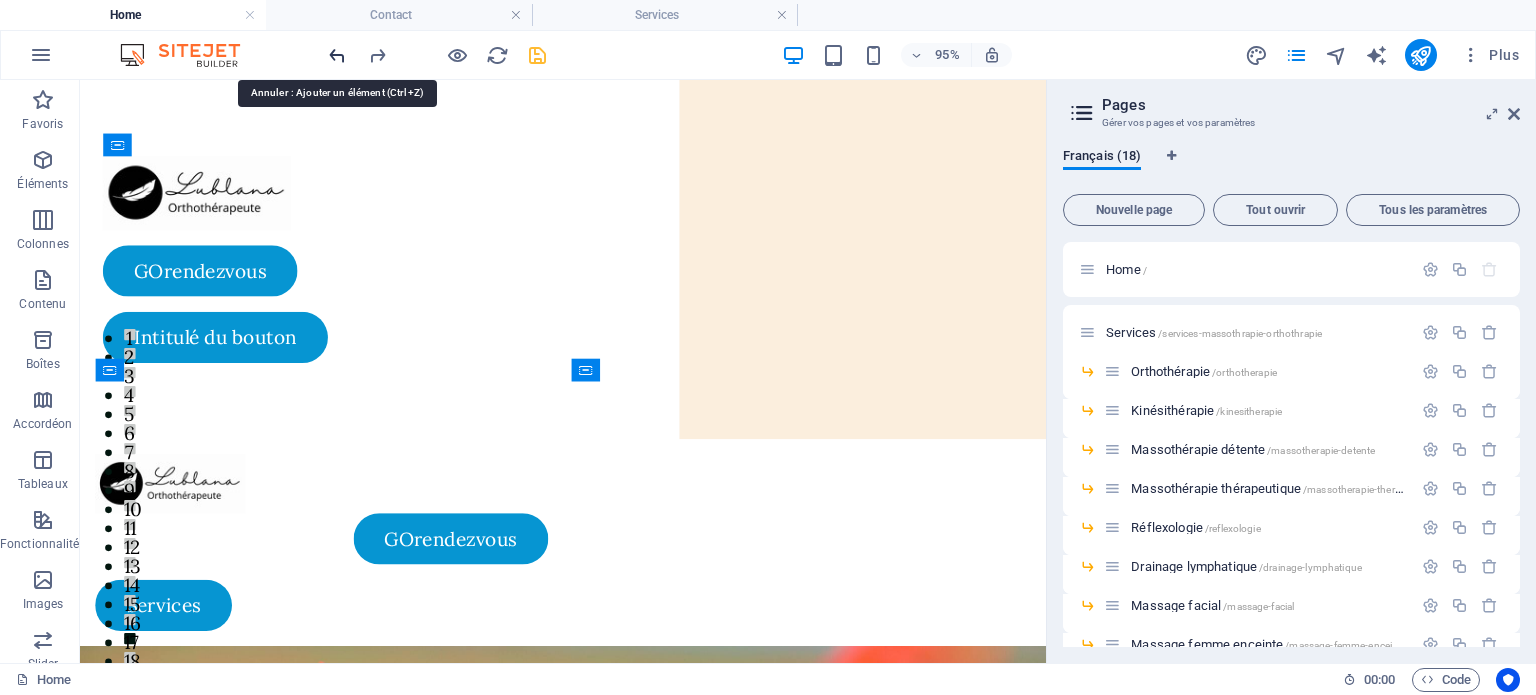 click at bounding box center [337, 55] 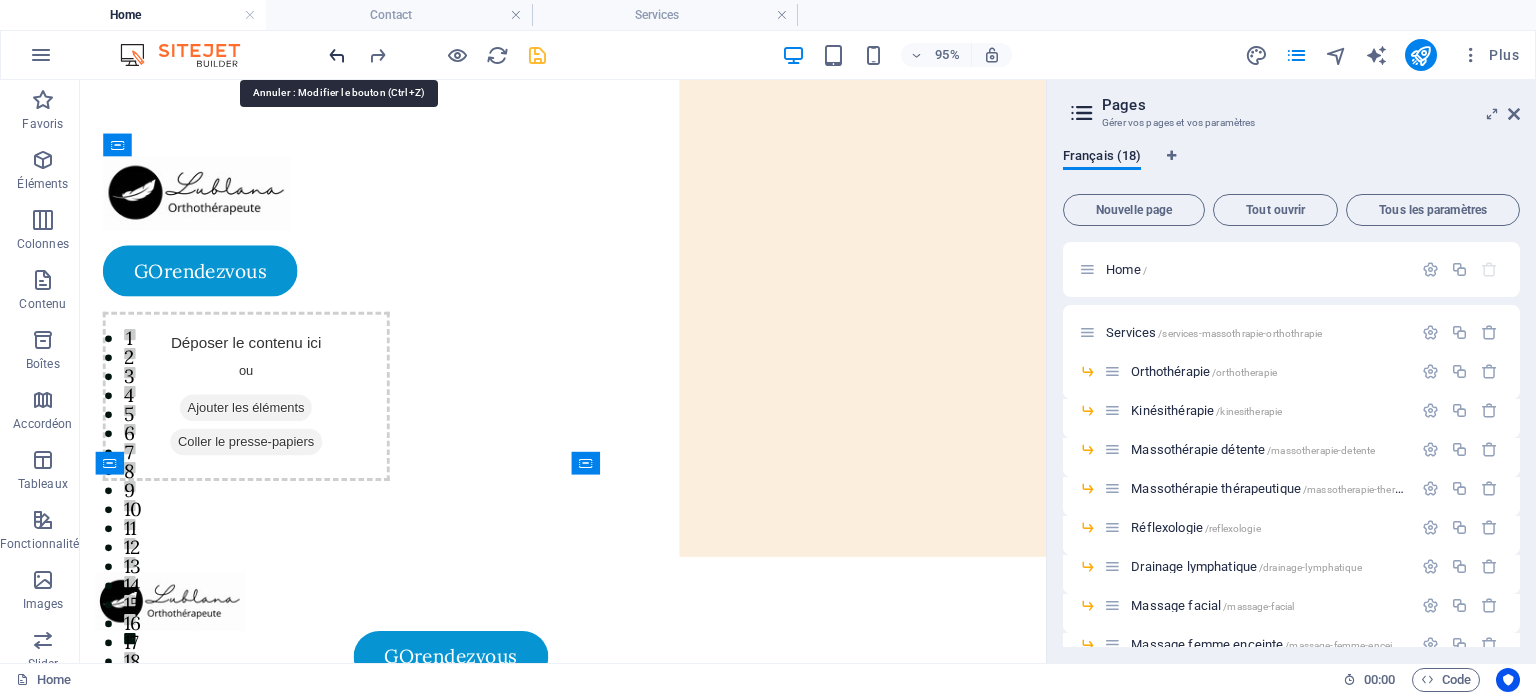 click at bounding box center [337, 55] 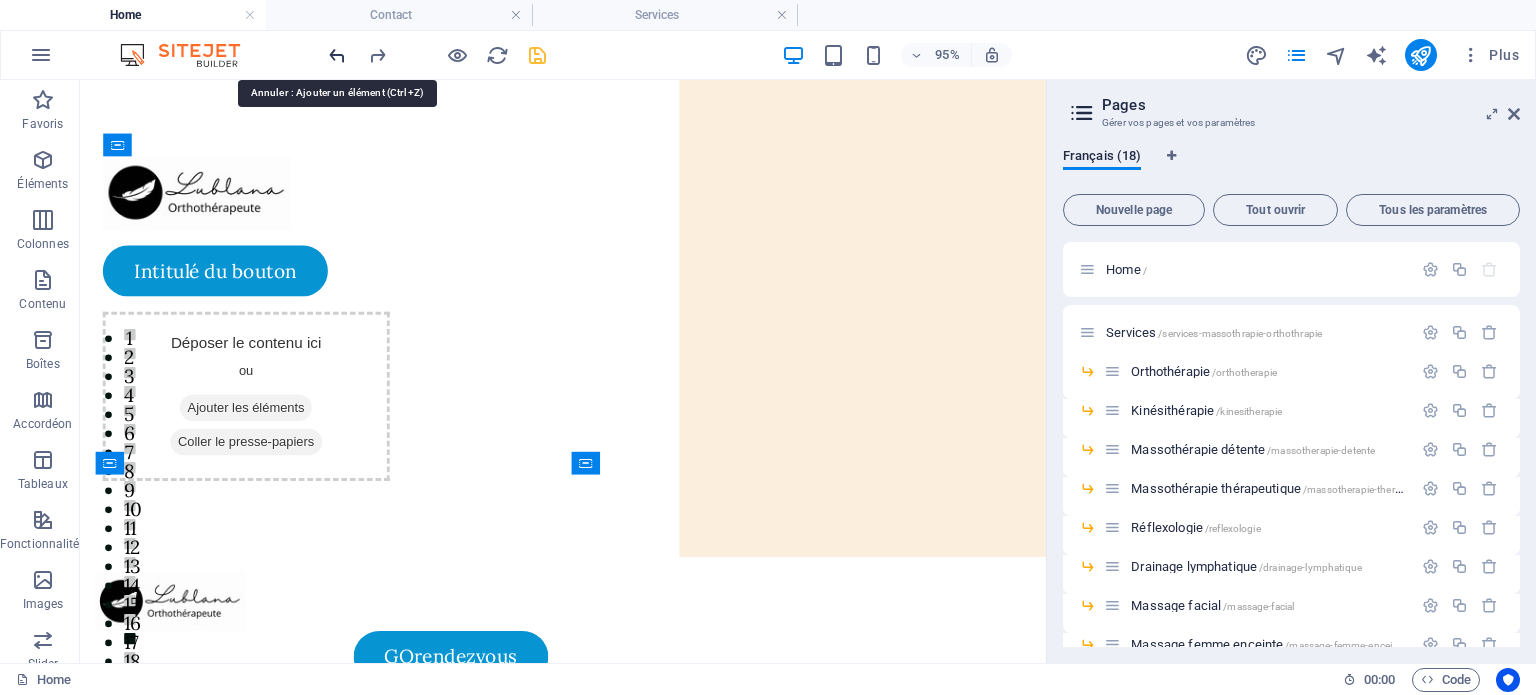 click at bounding box center (337, 55) 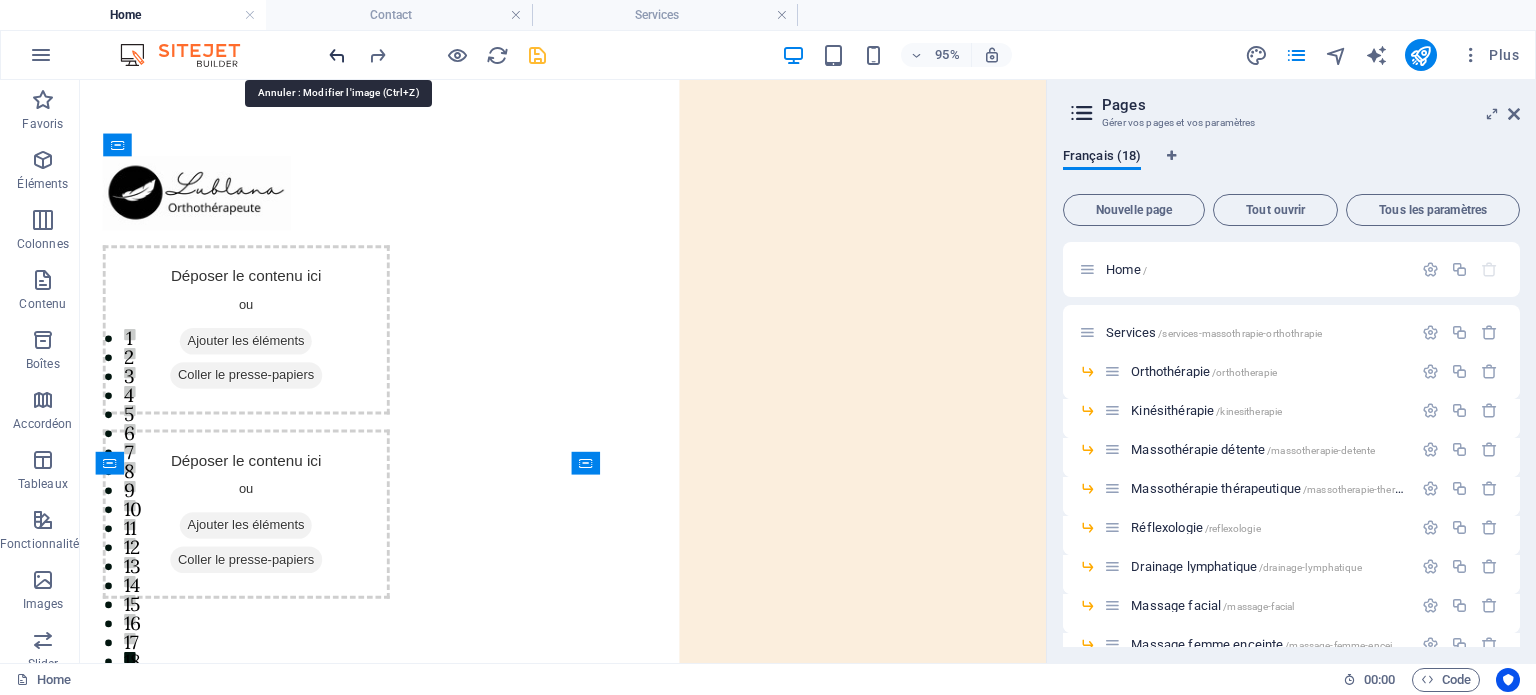 click at bounding box center (337, 55) 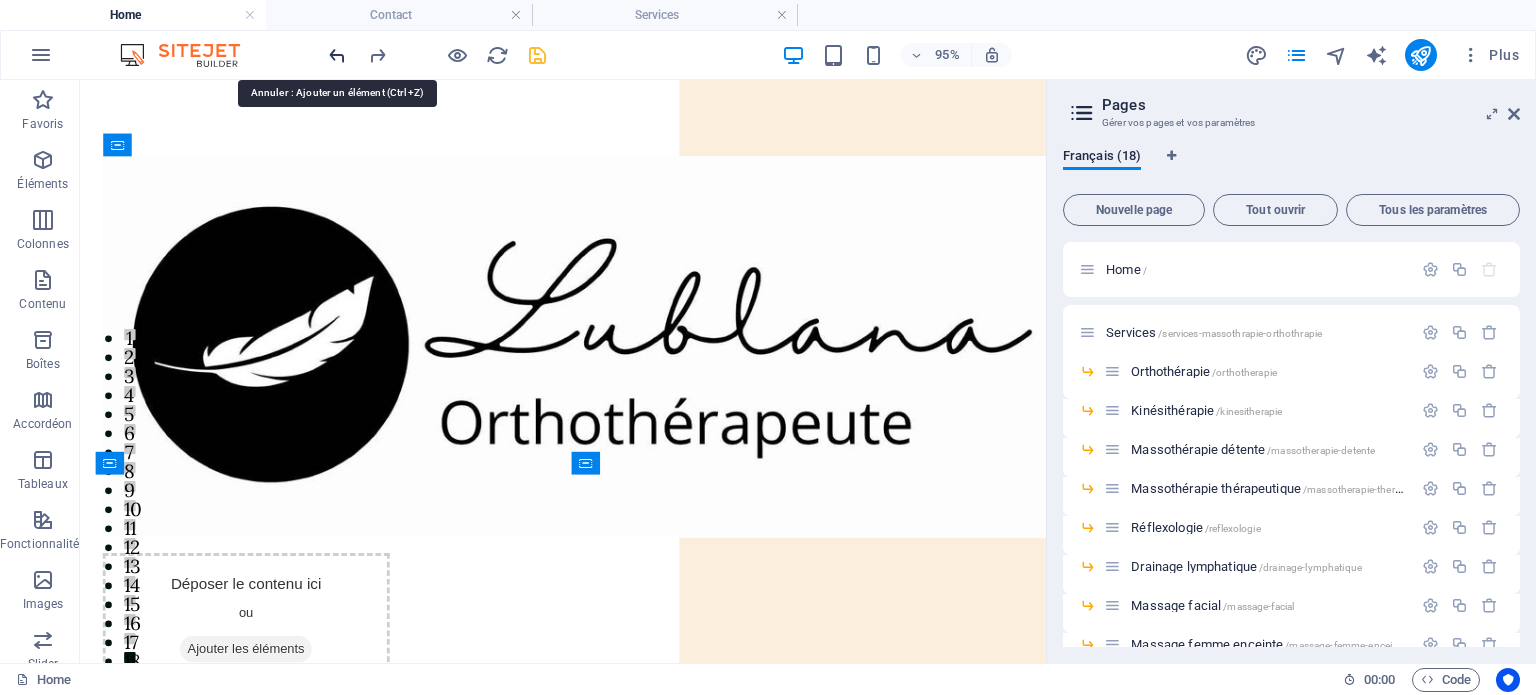 click at bounding box center (337, 55) 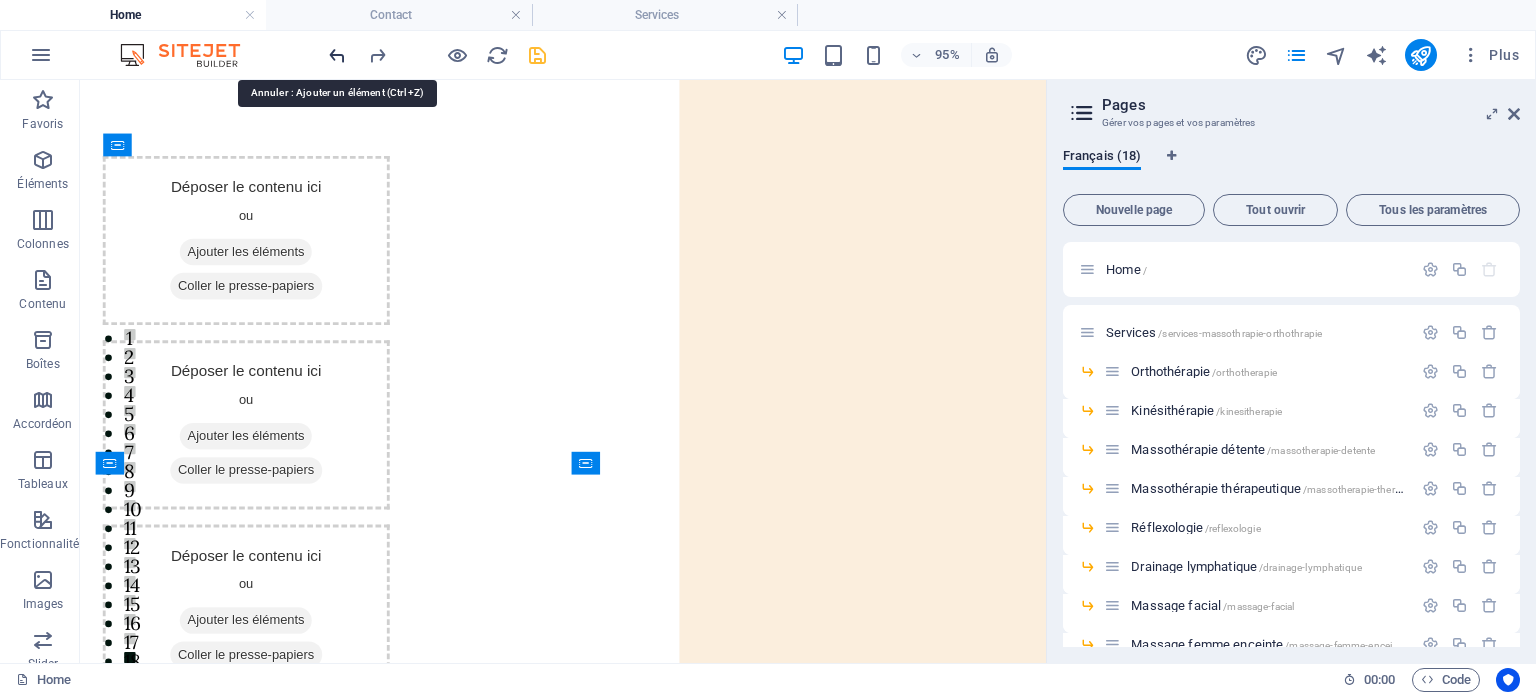 click at bounding box center [337, 55] 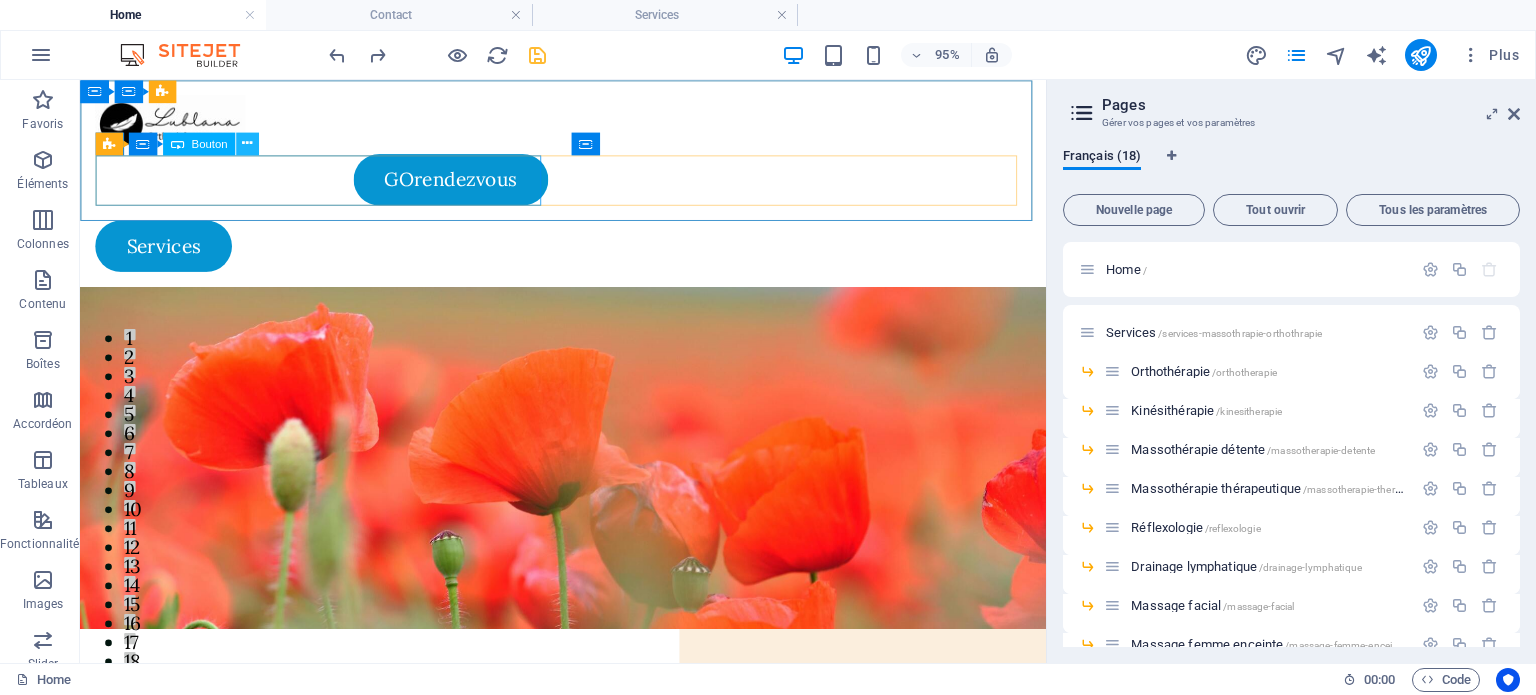 click at bounding box center [247, 143] 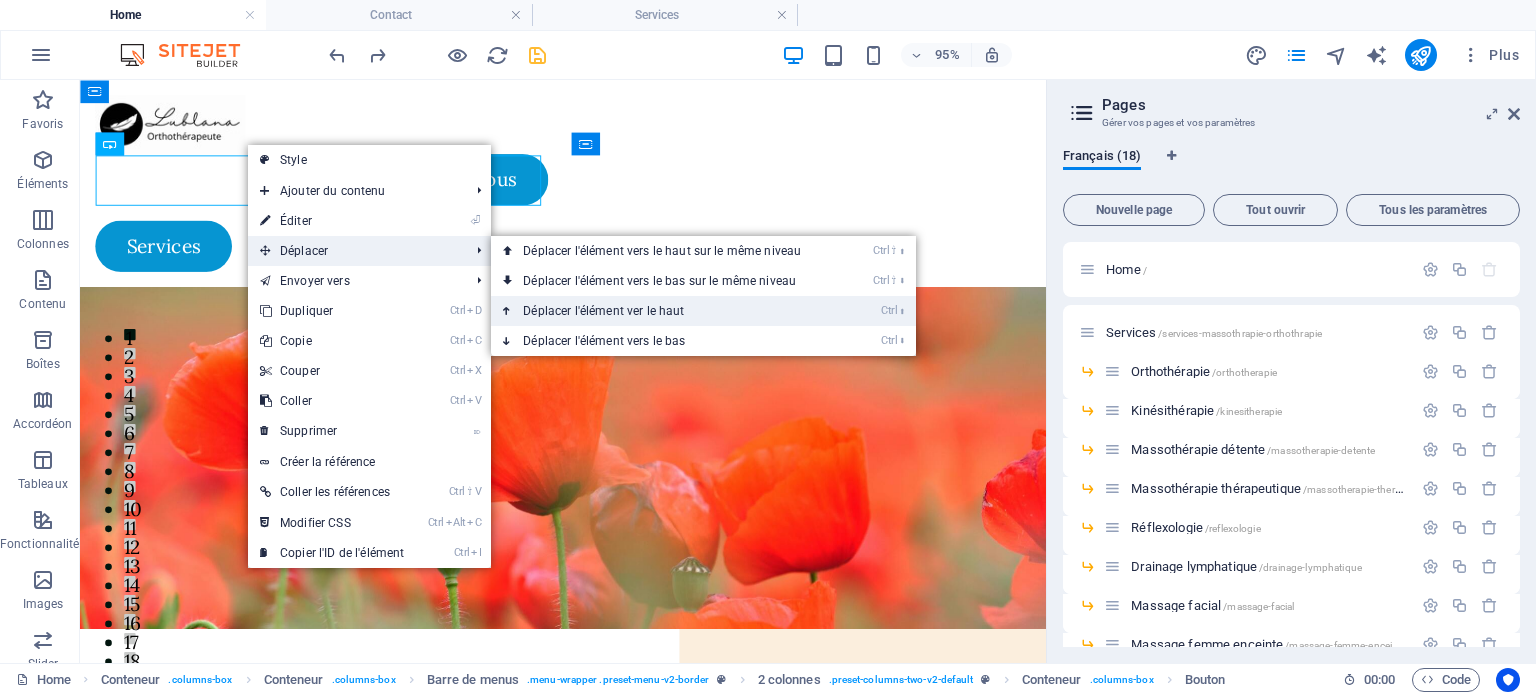 click on "Ctrl ⬆  Déplacer l'élément ver le haut" at bounding box center (666, 311) 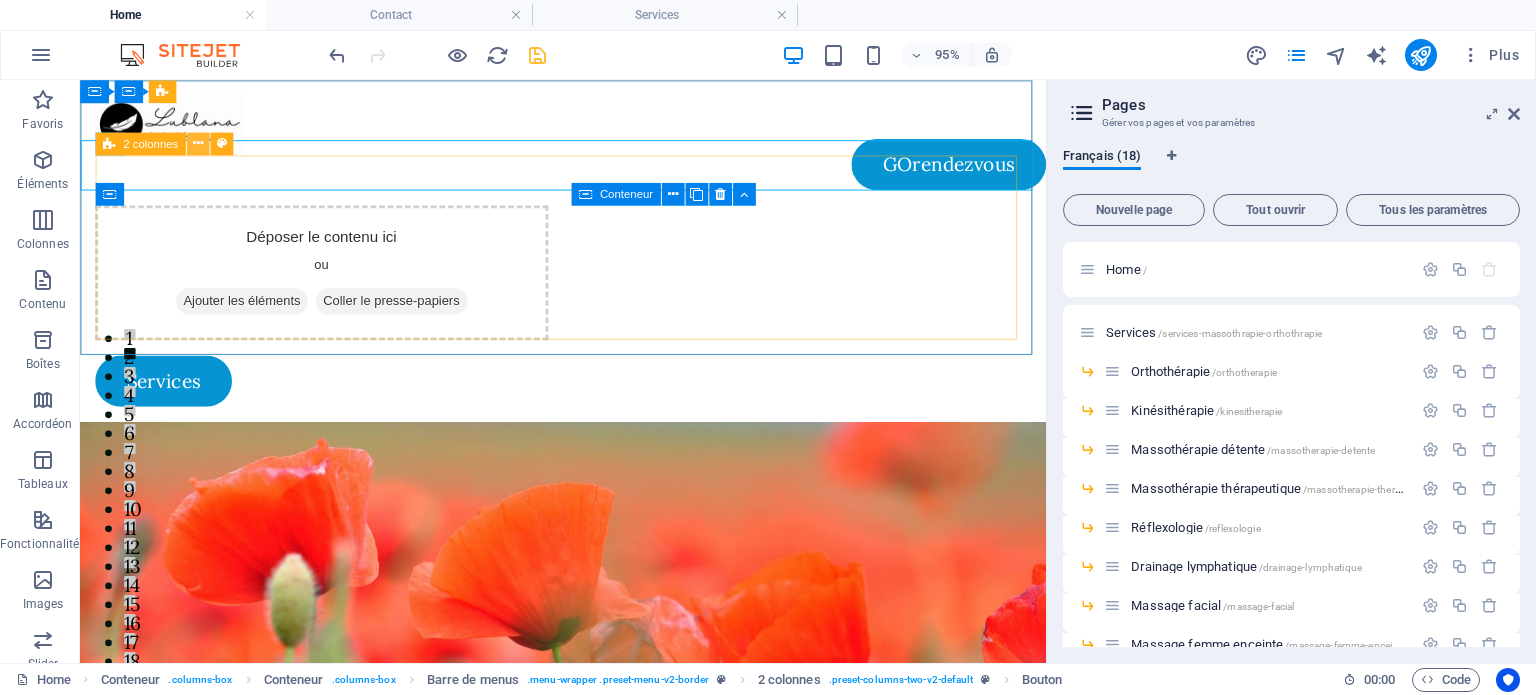 click at bounding box center (198, 143) 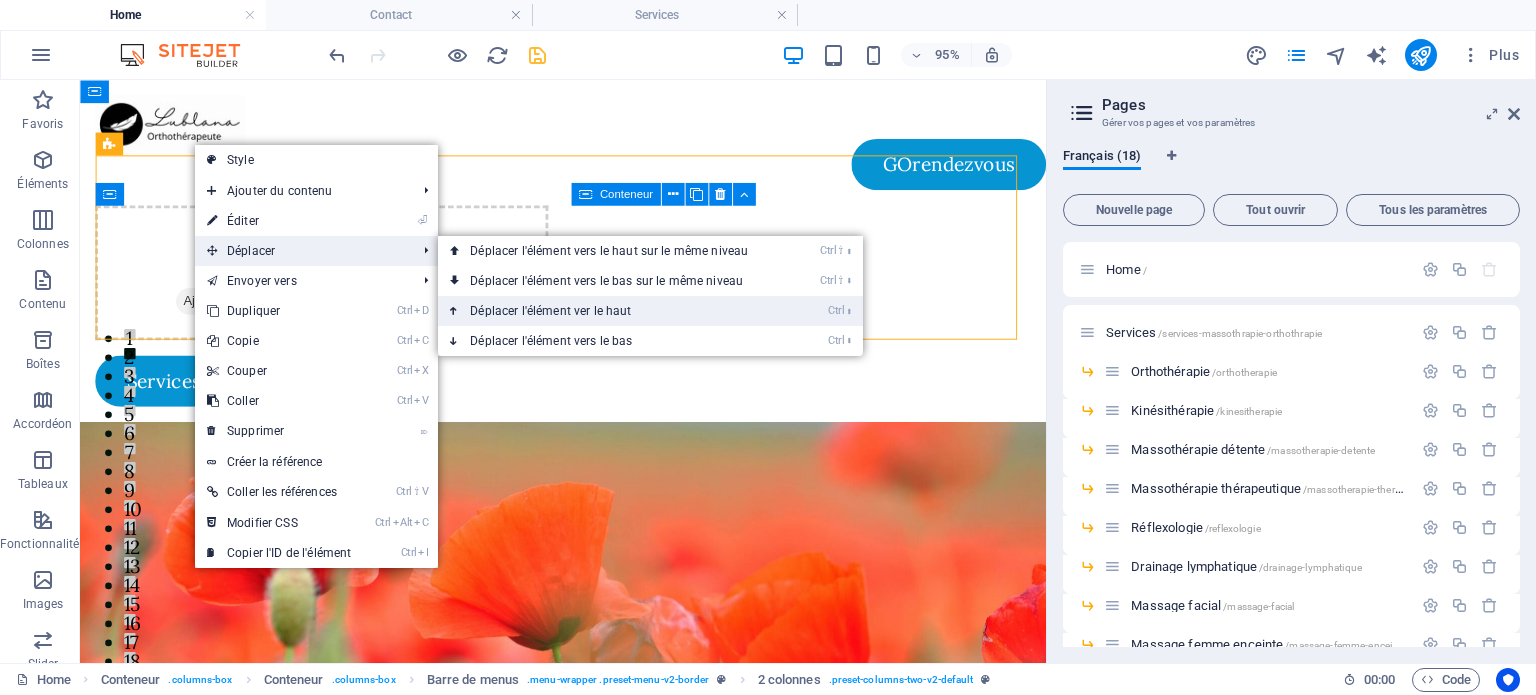 click on "Ctrl ⬆  Déplacer l'élément ver le haut" at bounding box center (613, 311) 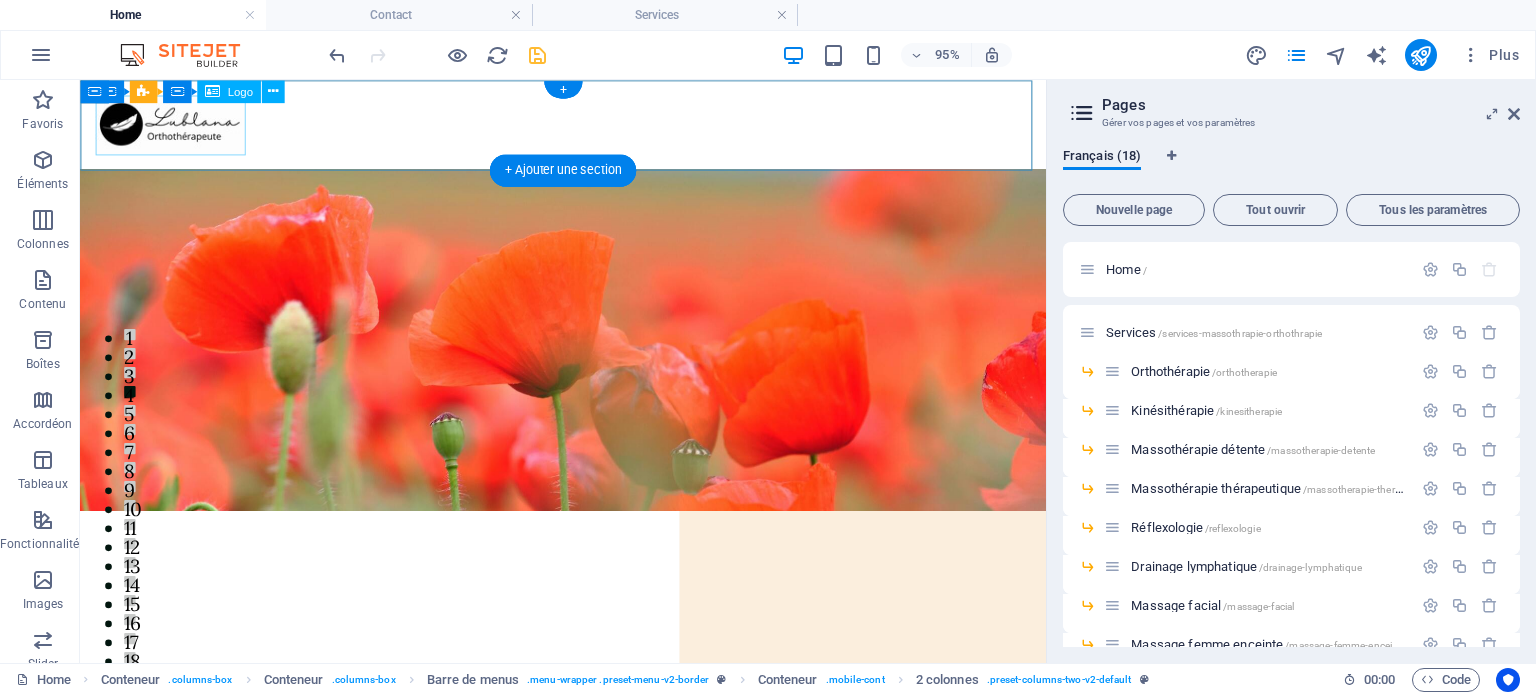 click at bounding box center (588, 127) 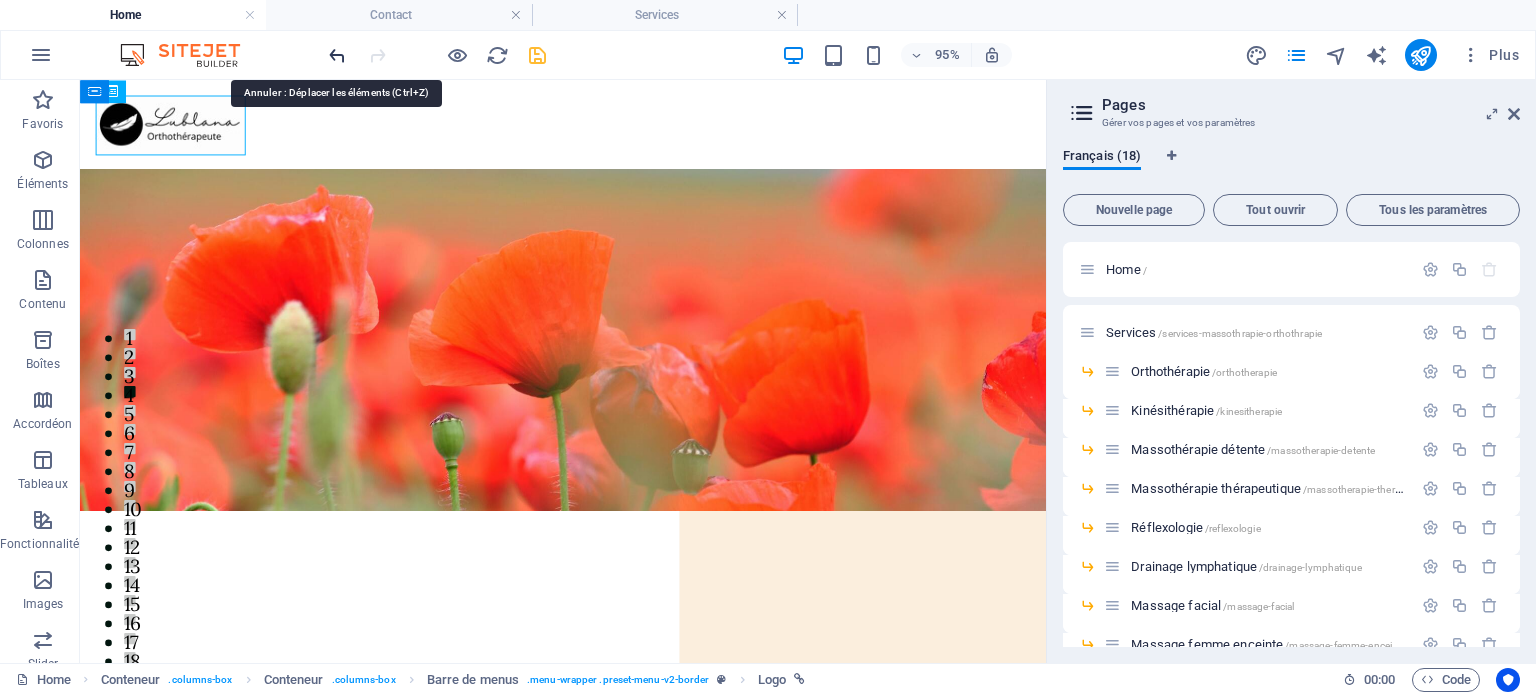click at bounding box center [337, 55] 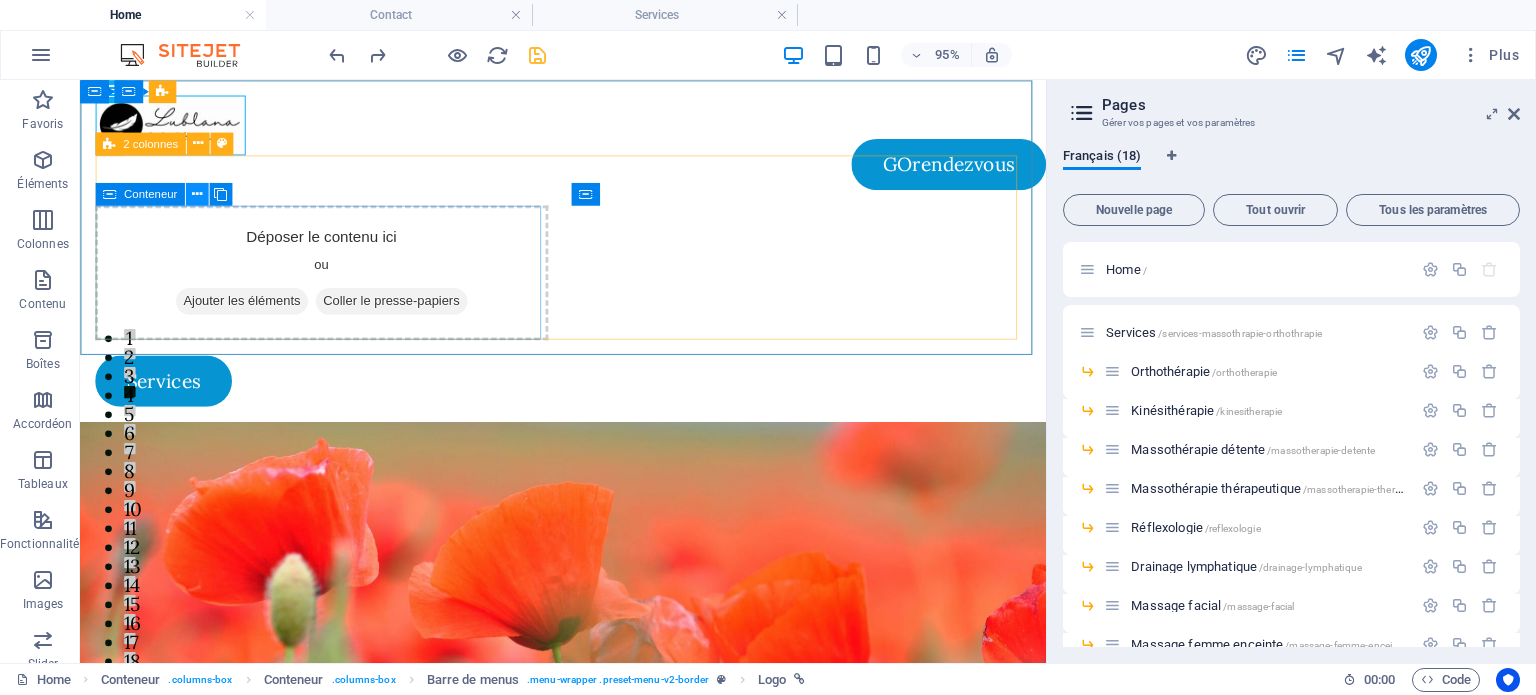click at bounding box center [197, 194] 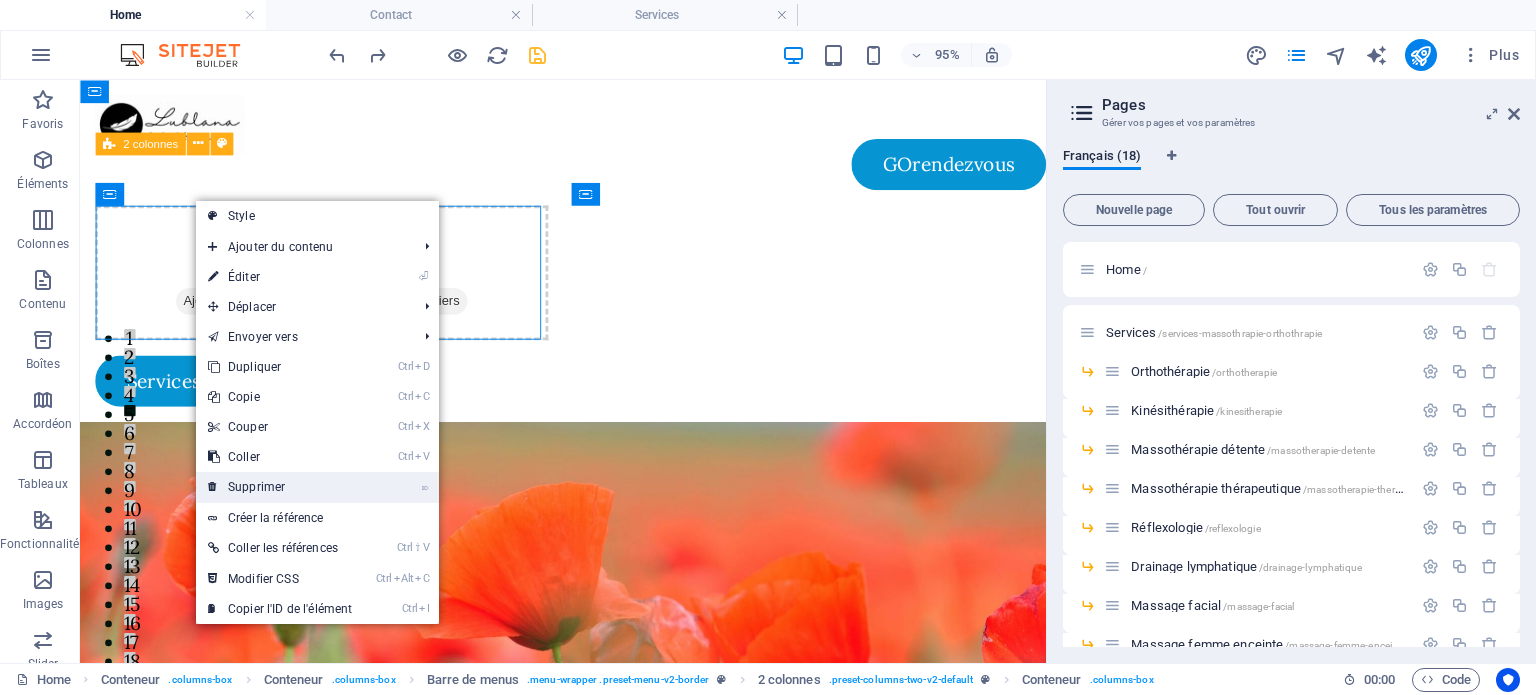 drag, startPoint x: 268, startPoint y: 482, endPoint x: 208, endPoint y: 419, distance: 87 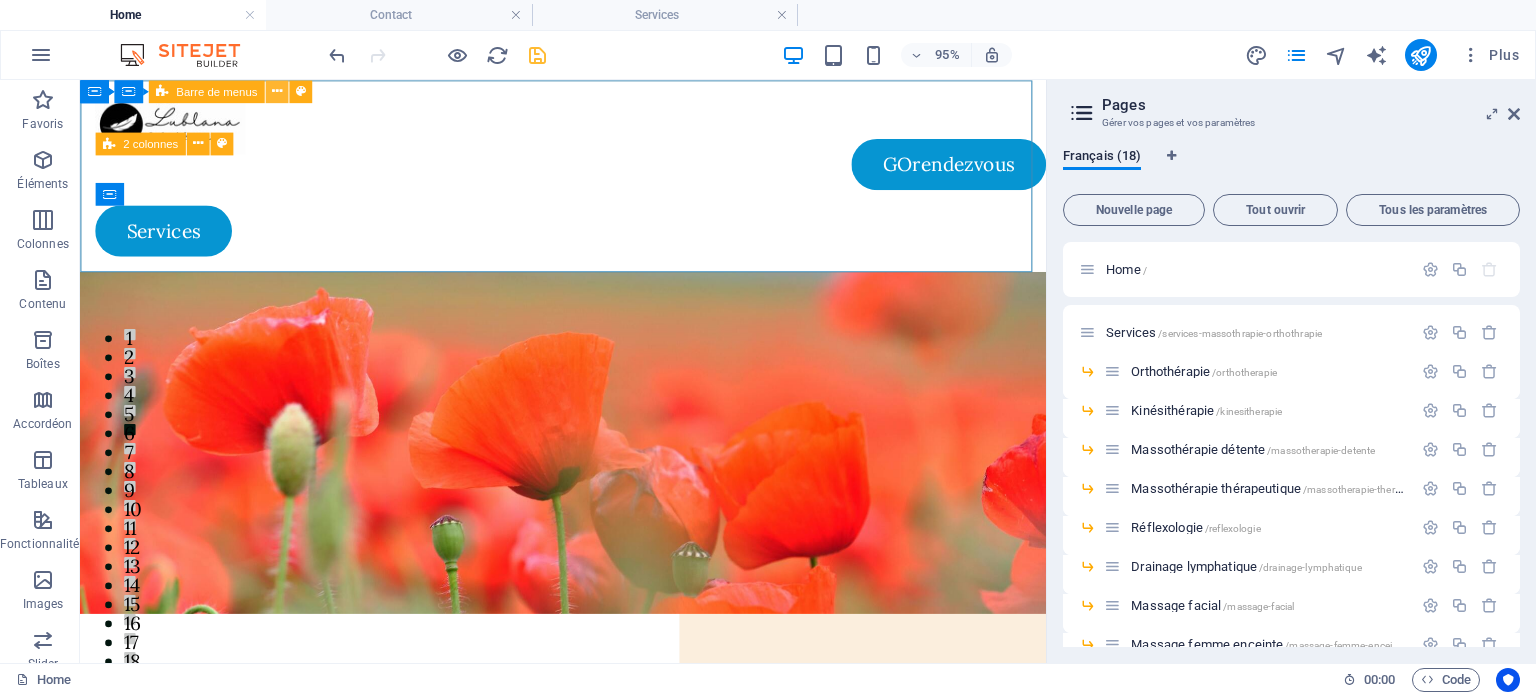click at bounding box center (277, 91) 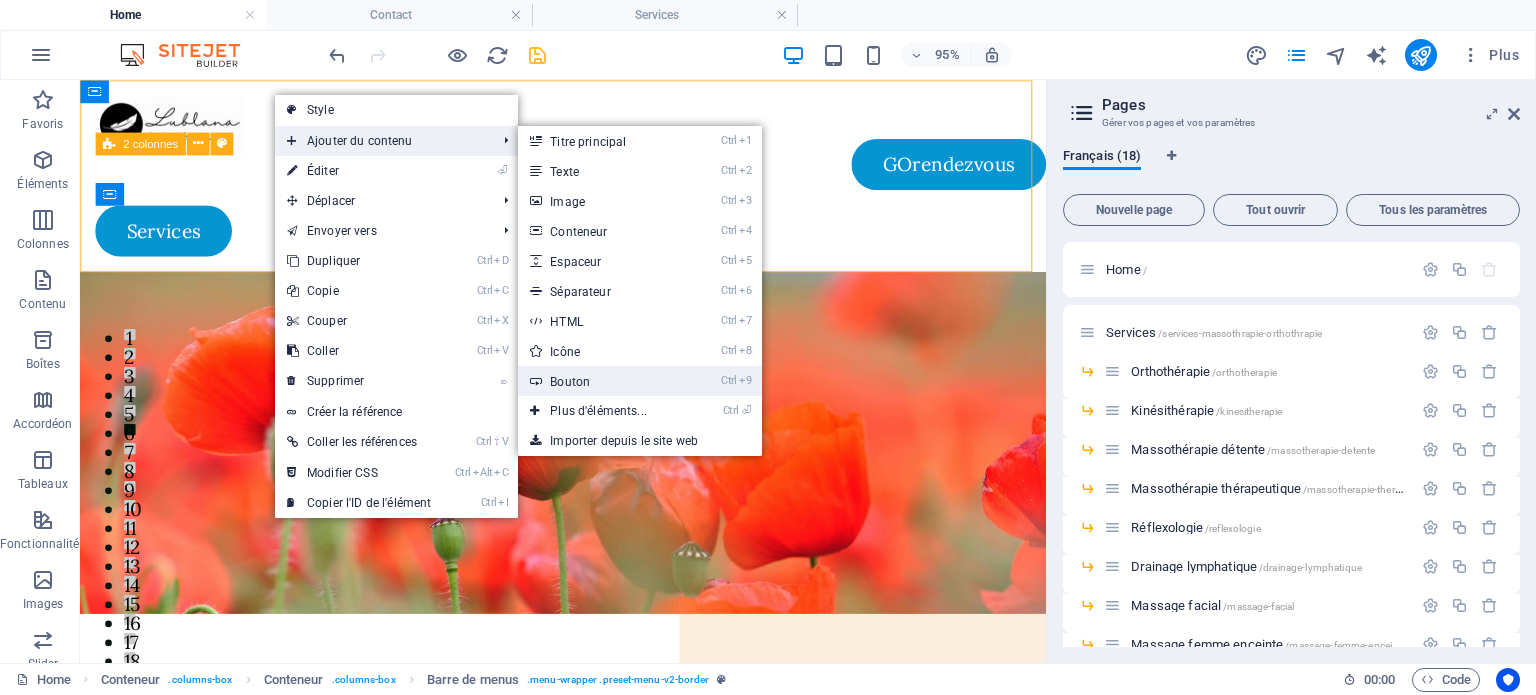 click on "Ctrl 9  Bouton" at bounding box center (602, 381) 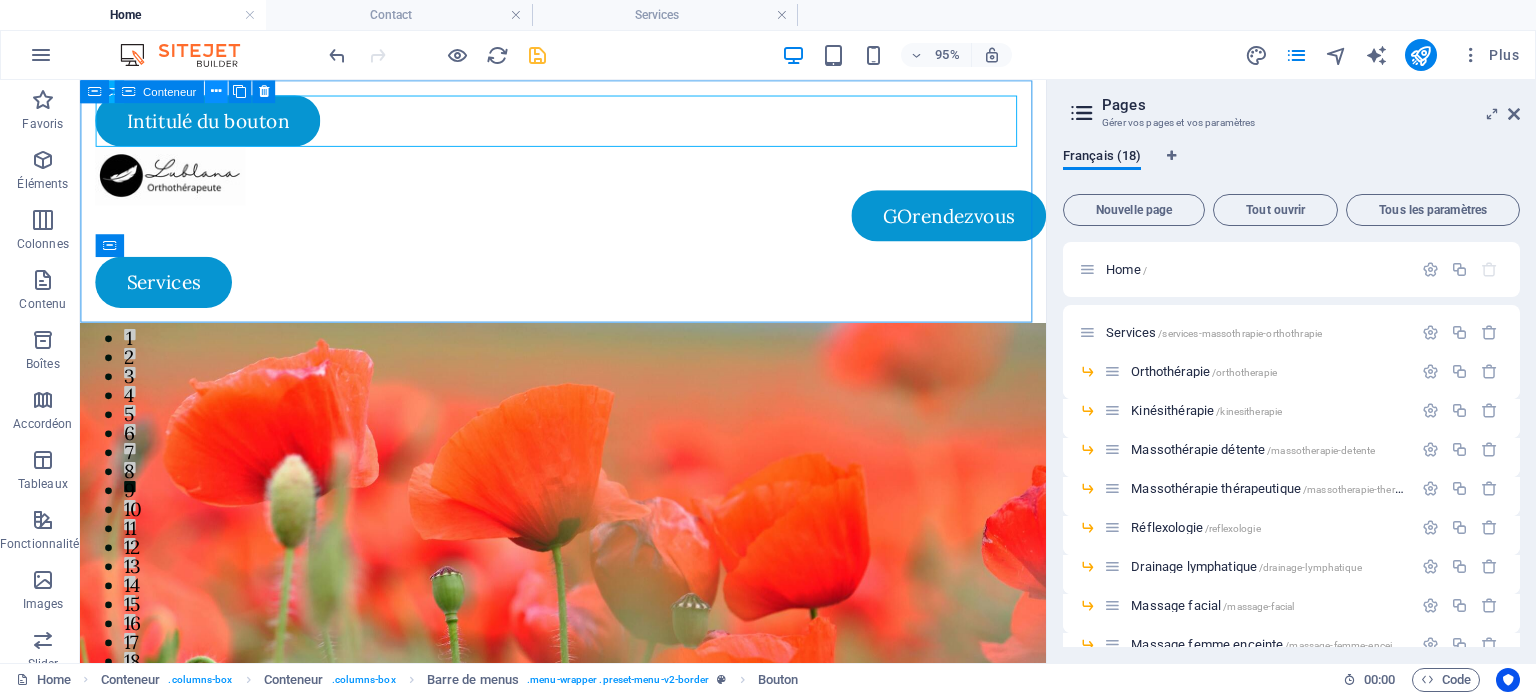 click at bounding box center (216, 91) 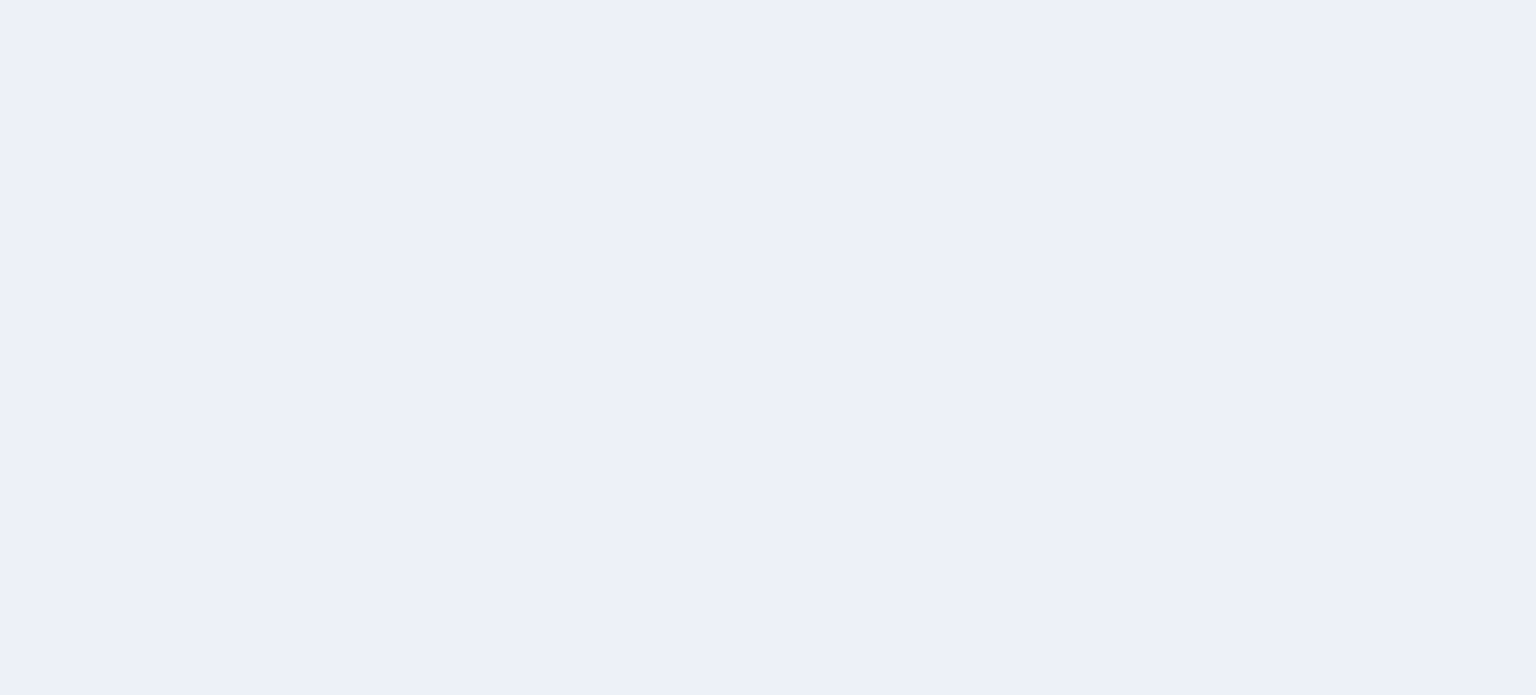 scroll, scrollTop: 0, scrollLeft: 0, axis: both 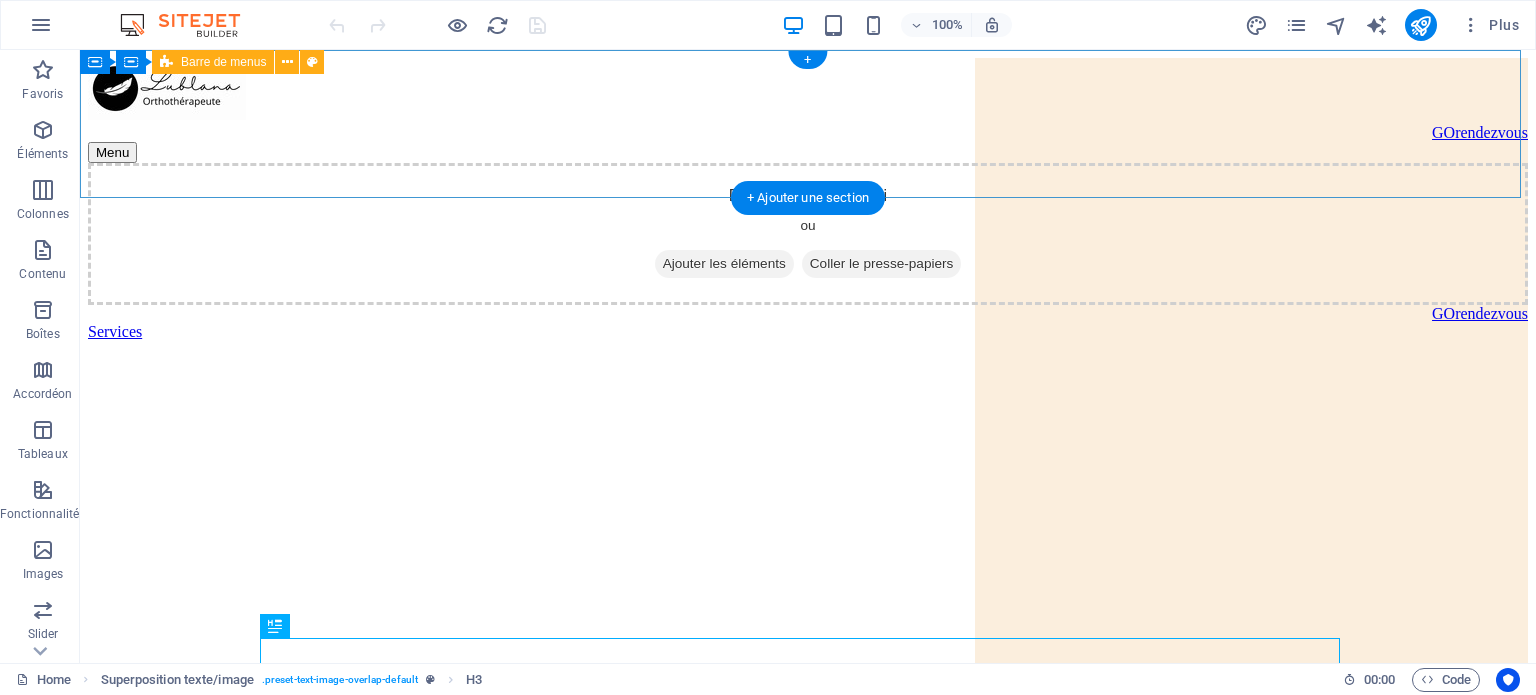 click on "GOrendezvous Menu Déposer le contenu ici ou  Ajouter les éléments  Coller le presse-papiers GOrendezvous Services" at bounding box center (808, 199) 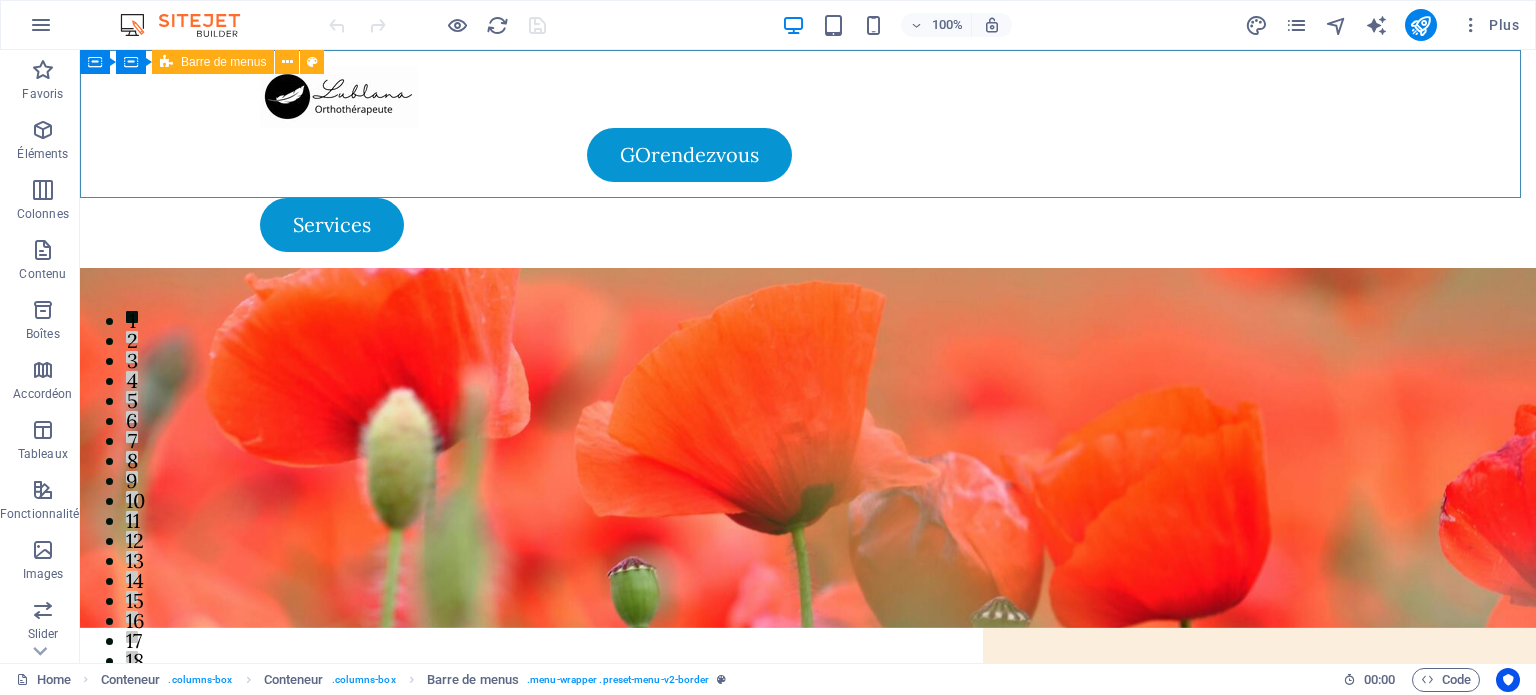 click at bounding box center [166, 62] 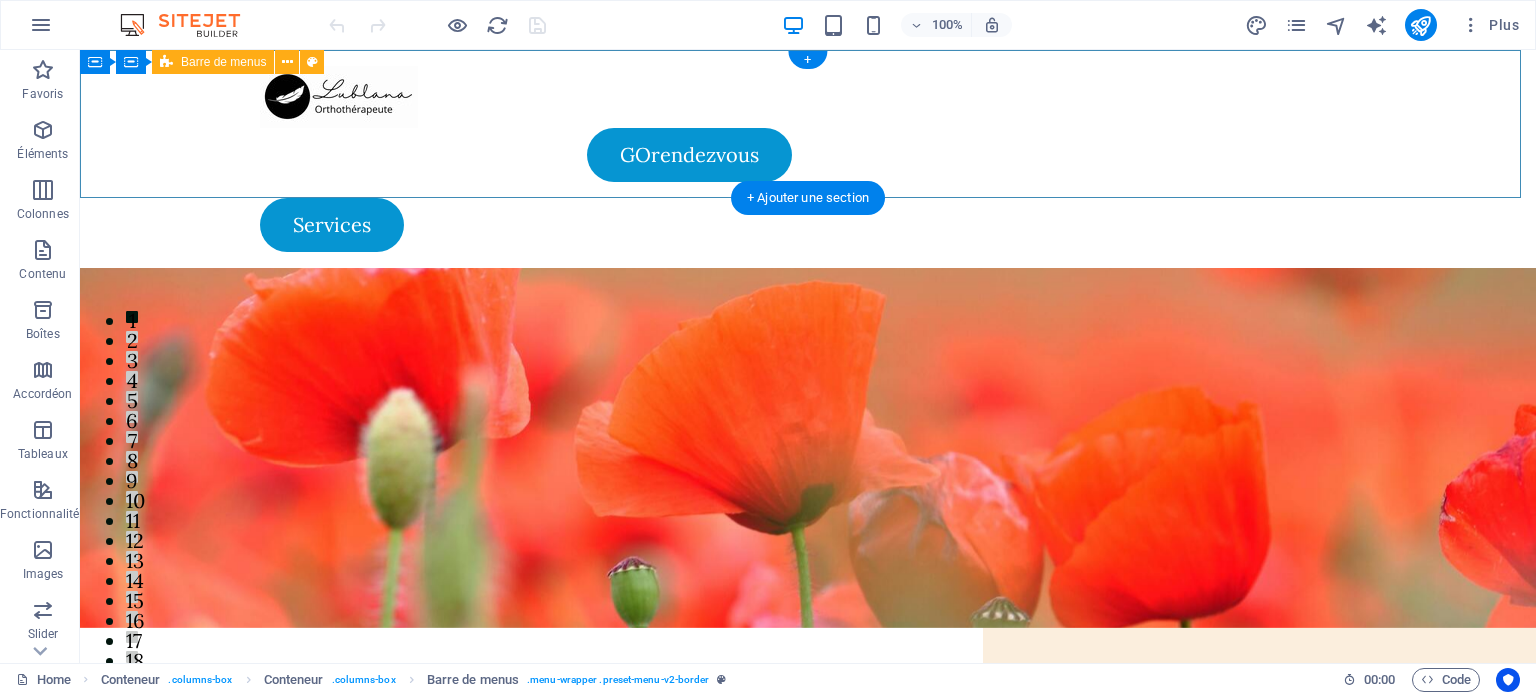 click on "GOrendezvous Menu Déposer le contenu ici ou  Ajouter les éléments  Coller le presse-papiers GOrendezvous Services" at bounding box center [808, 159] 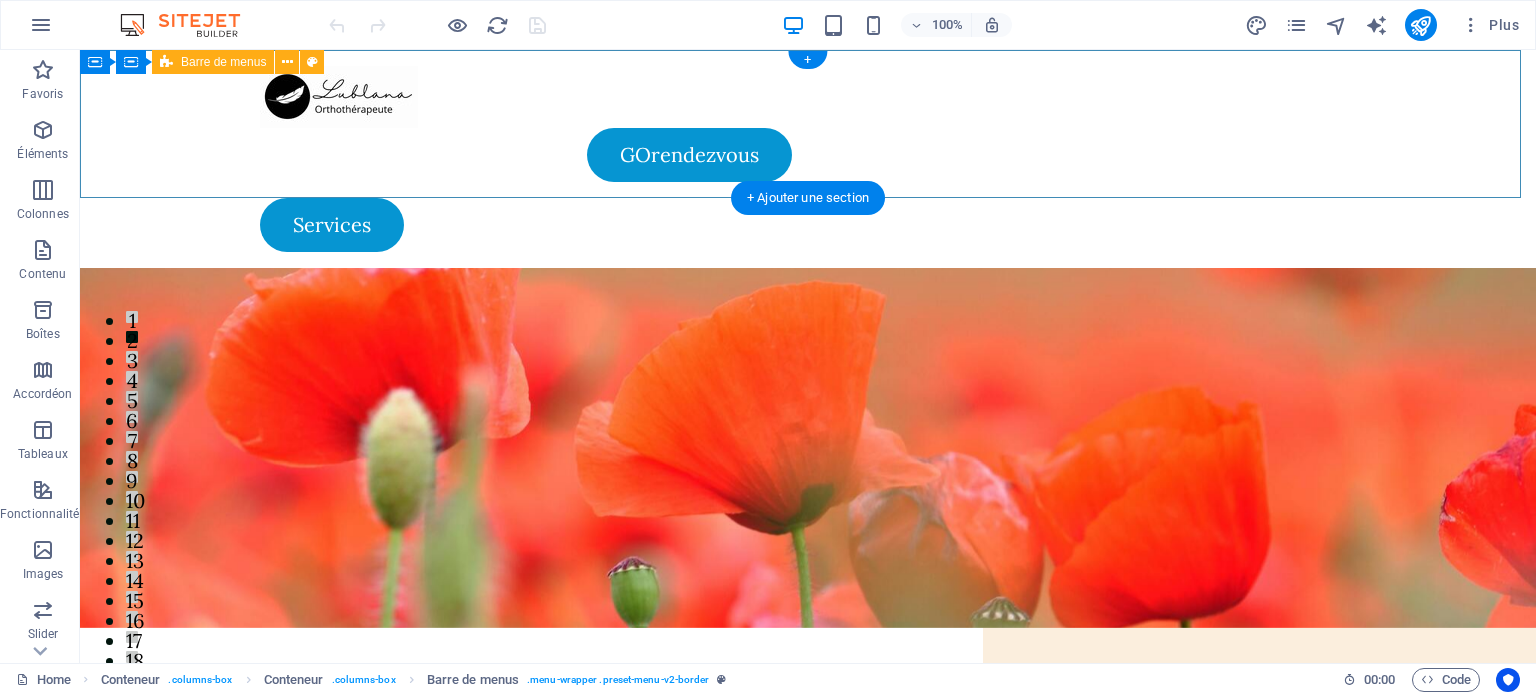 click on "GOrendezvous Menu Déposer le contenu ici ou  Ajouter les éléments  Coller le presse-papiers GOrendezvous Services" at bounding box center [808, 159] 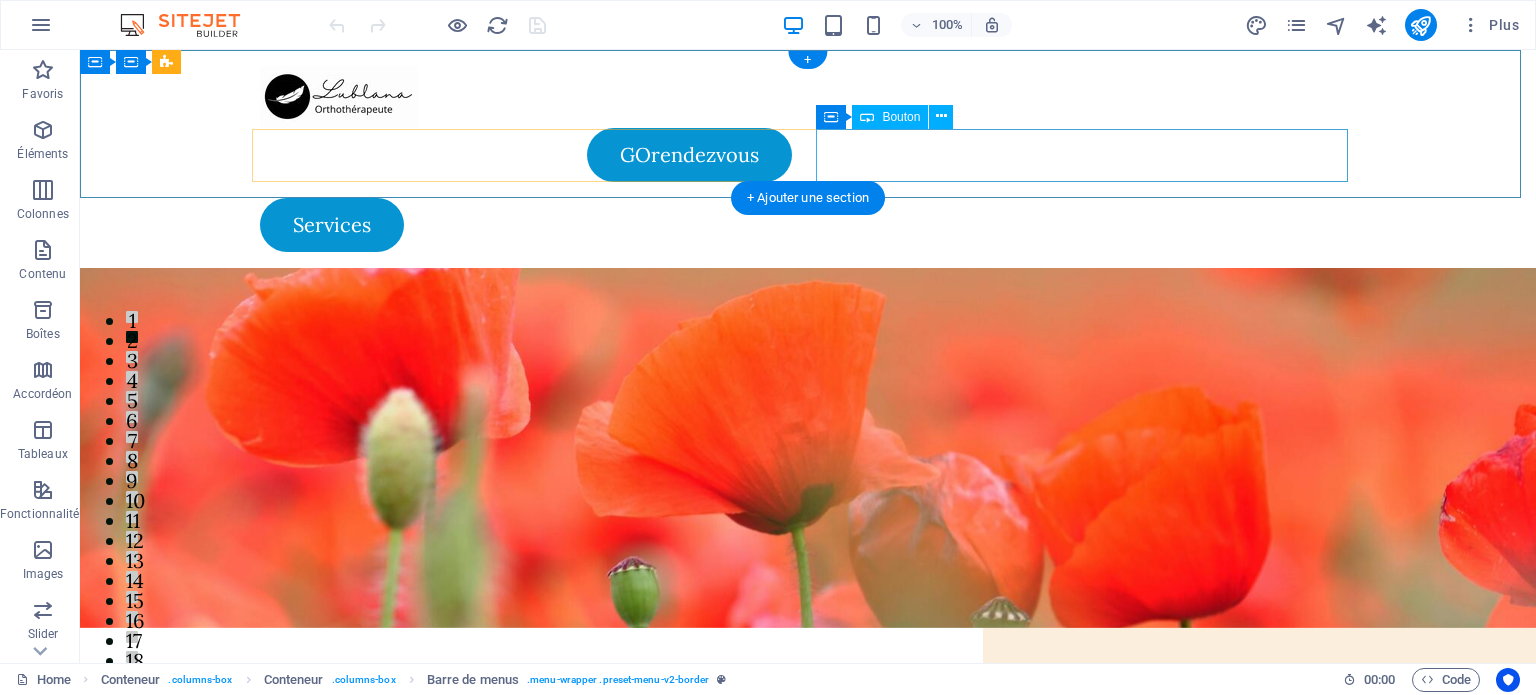 click on "Services" at bounding box center (526, 225) 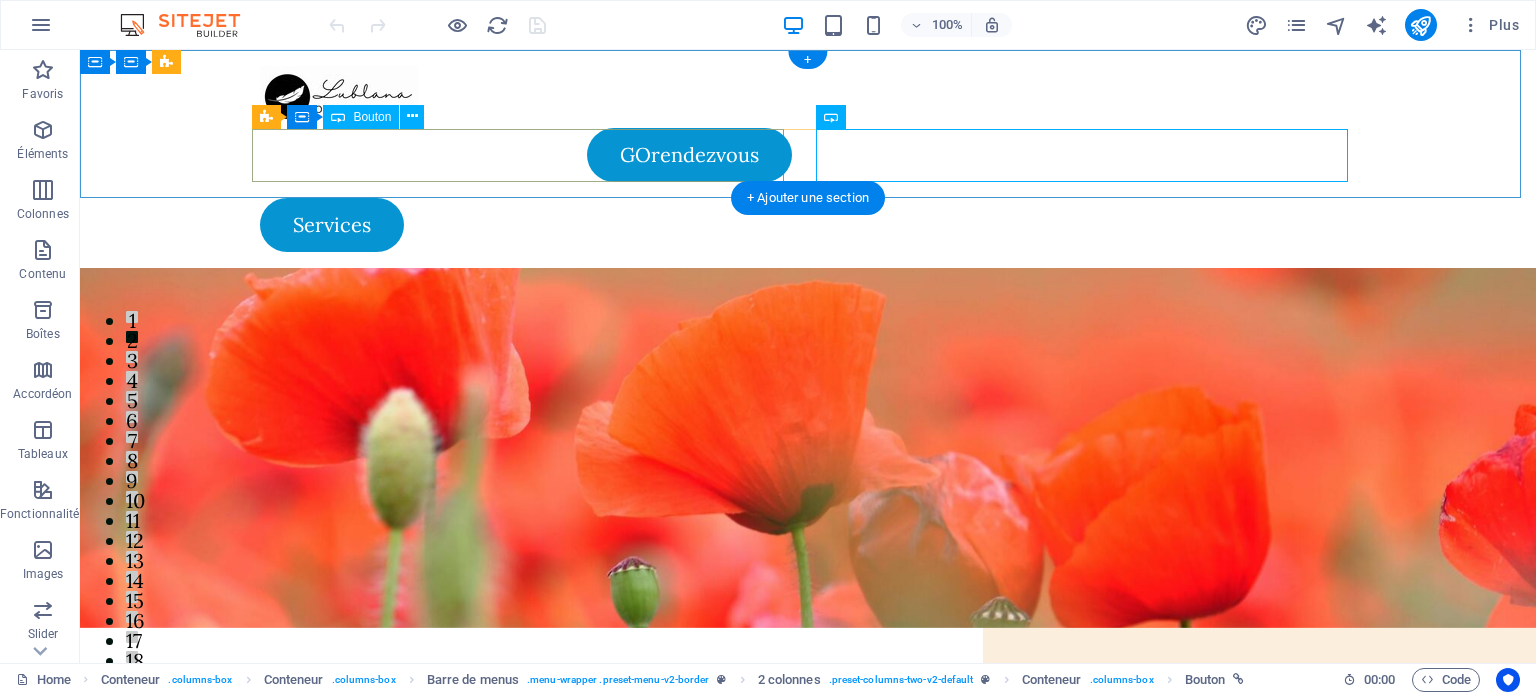 click on "GOrendezvous" at bounding box center (526, 155) 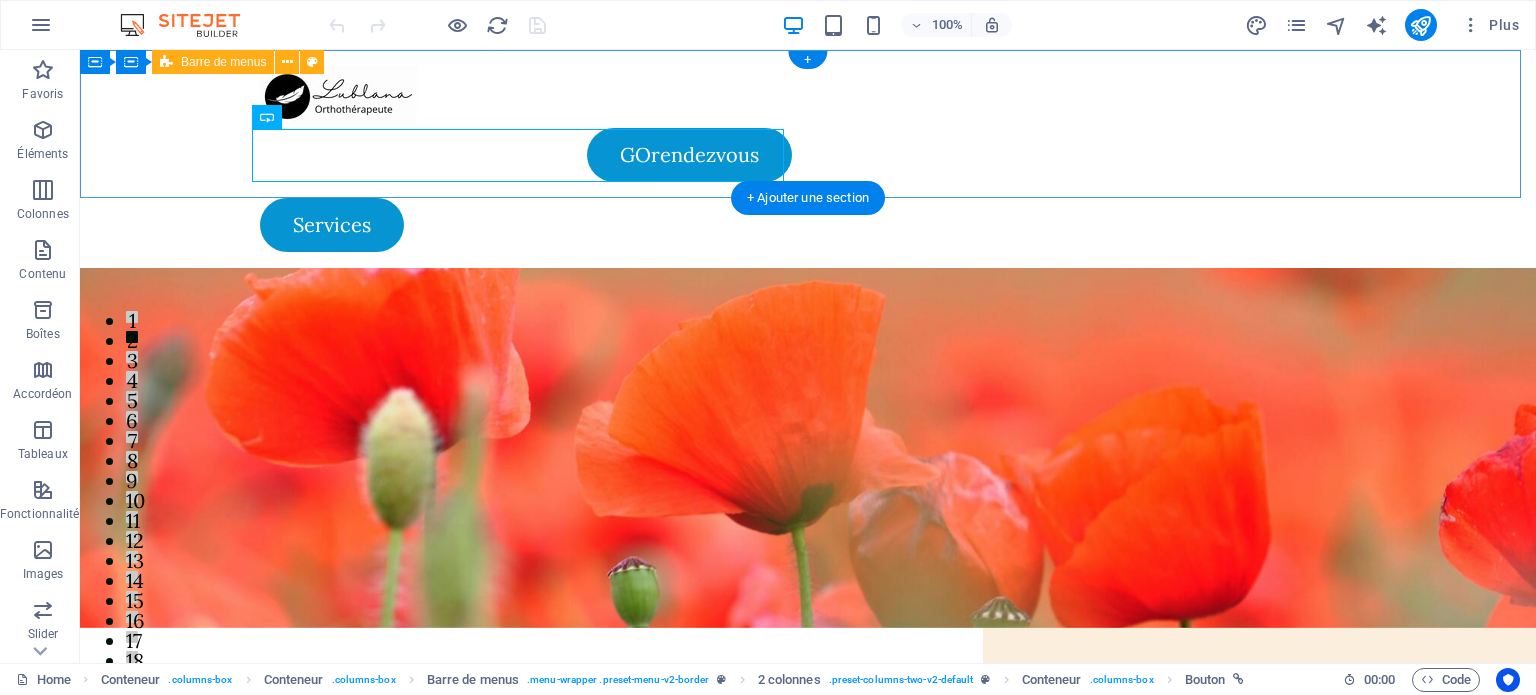 click on "GOrendezvous Menu Déposer le contenu ici ou  Ajouter les éléments  Coller le presse-papiers GOrendezvous Services" at bounding box center [808, 159] 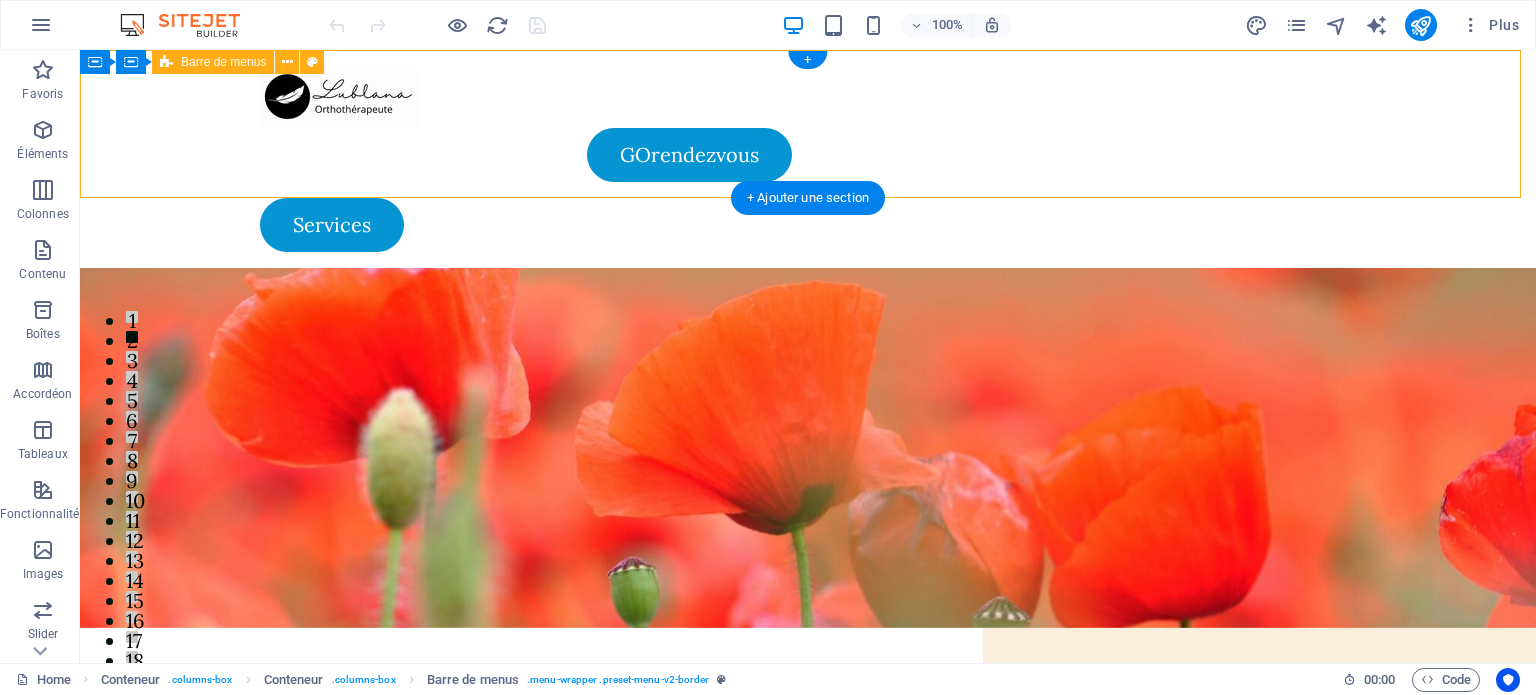 click on "GOrendezvous Menu Déposer le contenu ici ou  Ajouter les éléments  Coller le presse-papiers GOrendezvous Services" at bounding box center [808, 159] 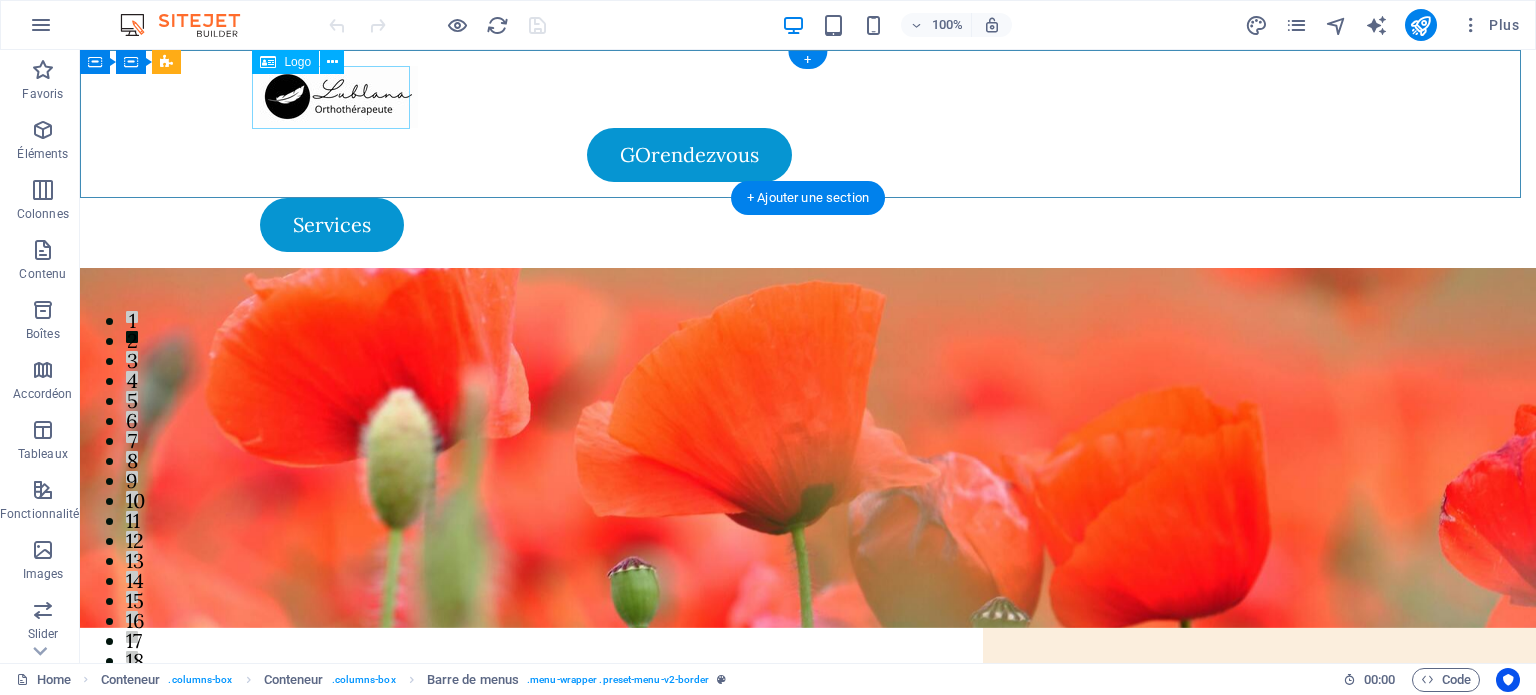 click at bounding box center [808, 97] 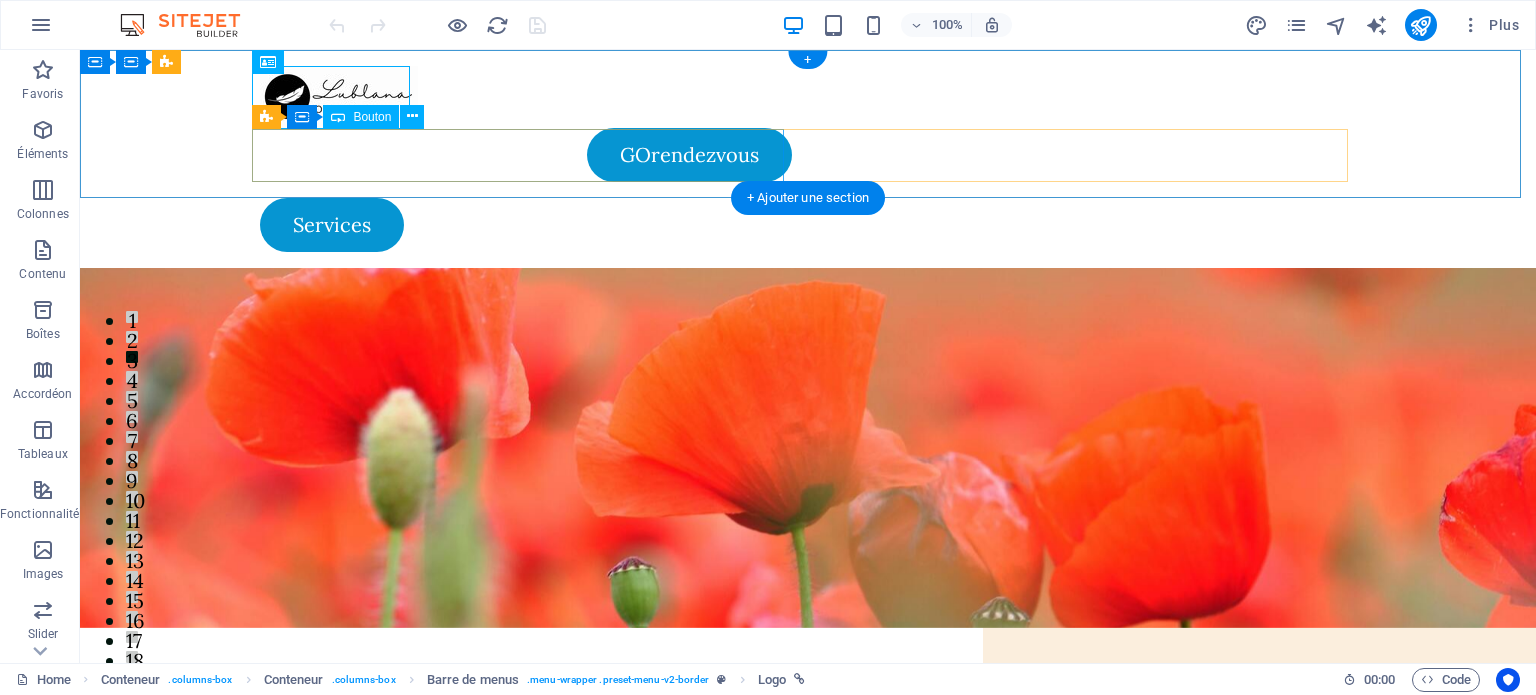 click on "GOrendezvous" at bounding box center (526, 155) 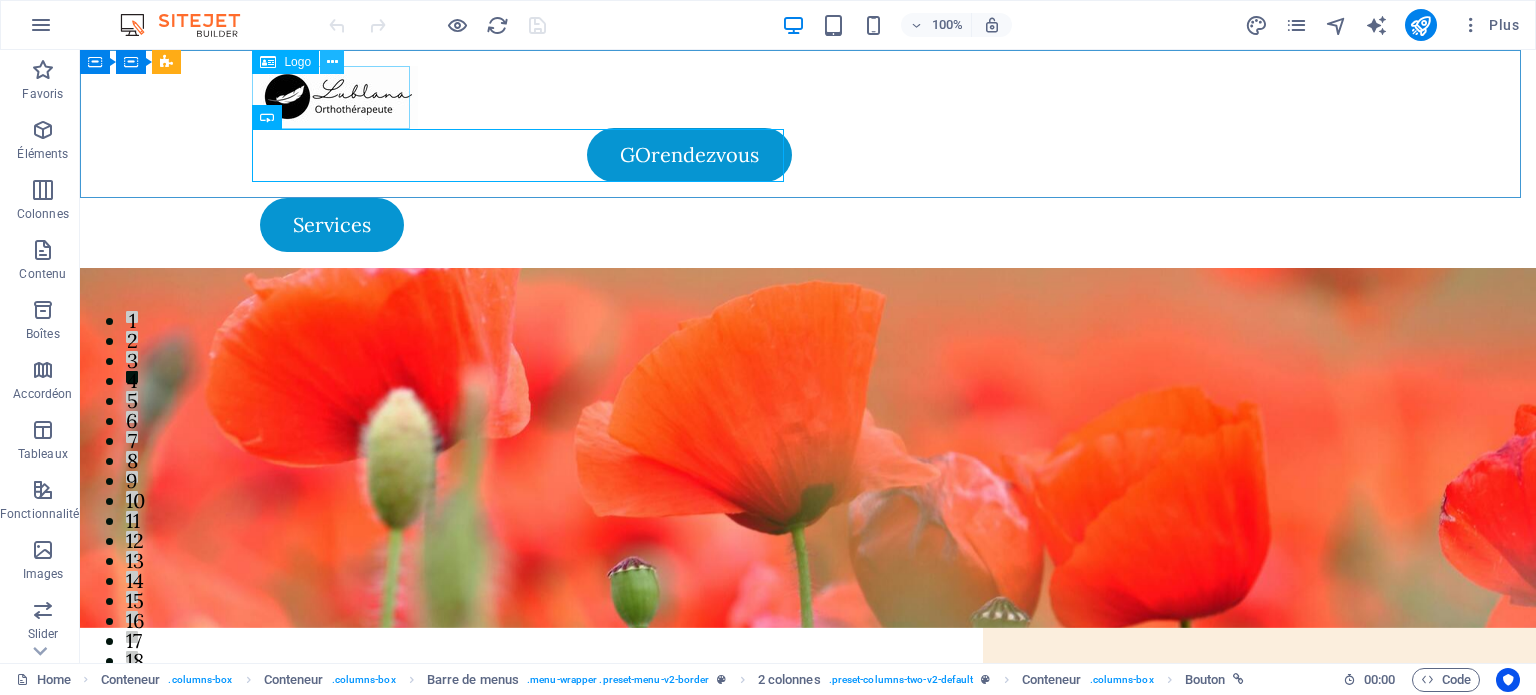 click at bounding box center (332, 62) 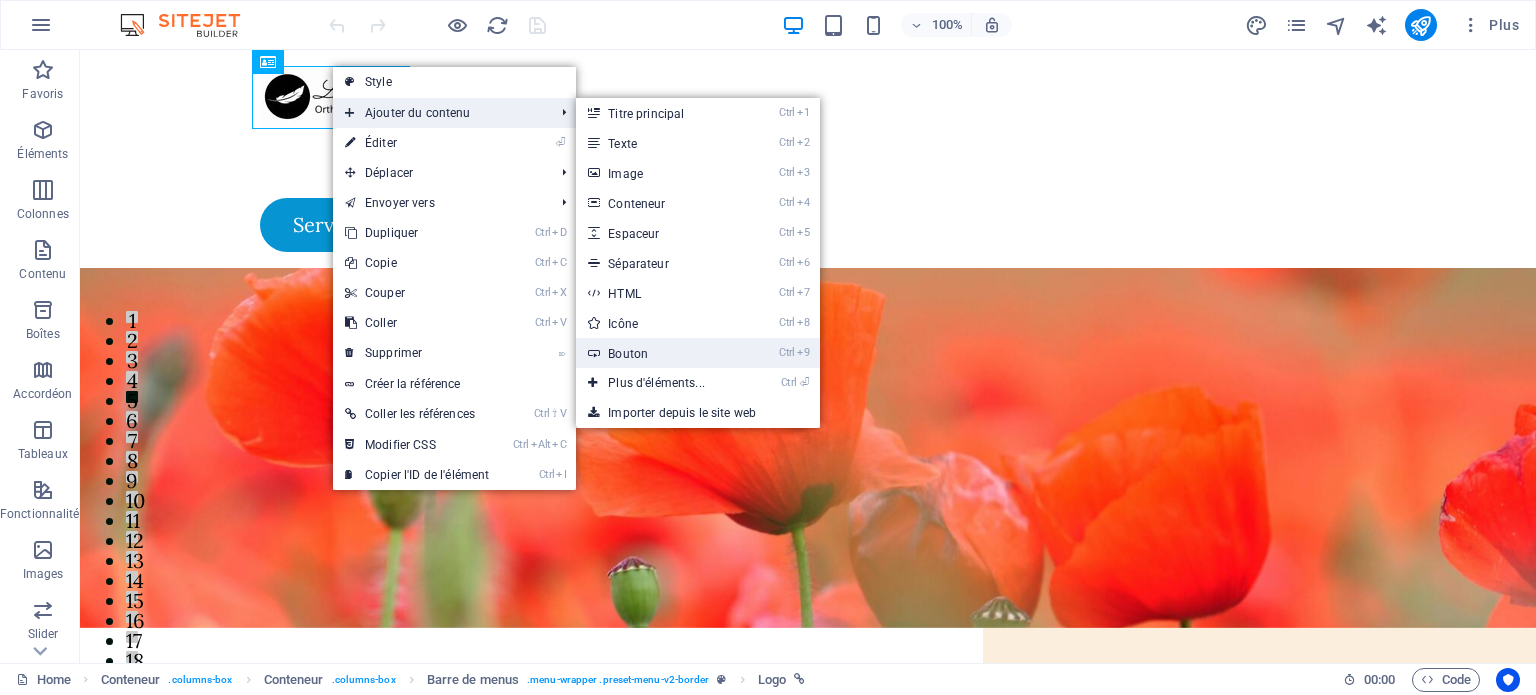 click on "Ctrl 9  Bouton" at bounding box center [660, 353] 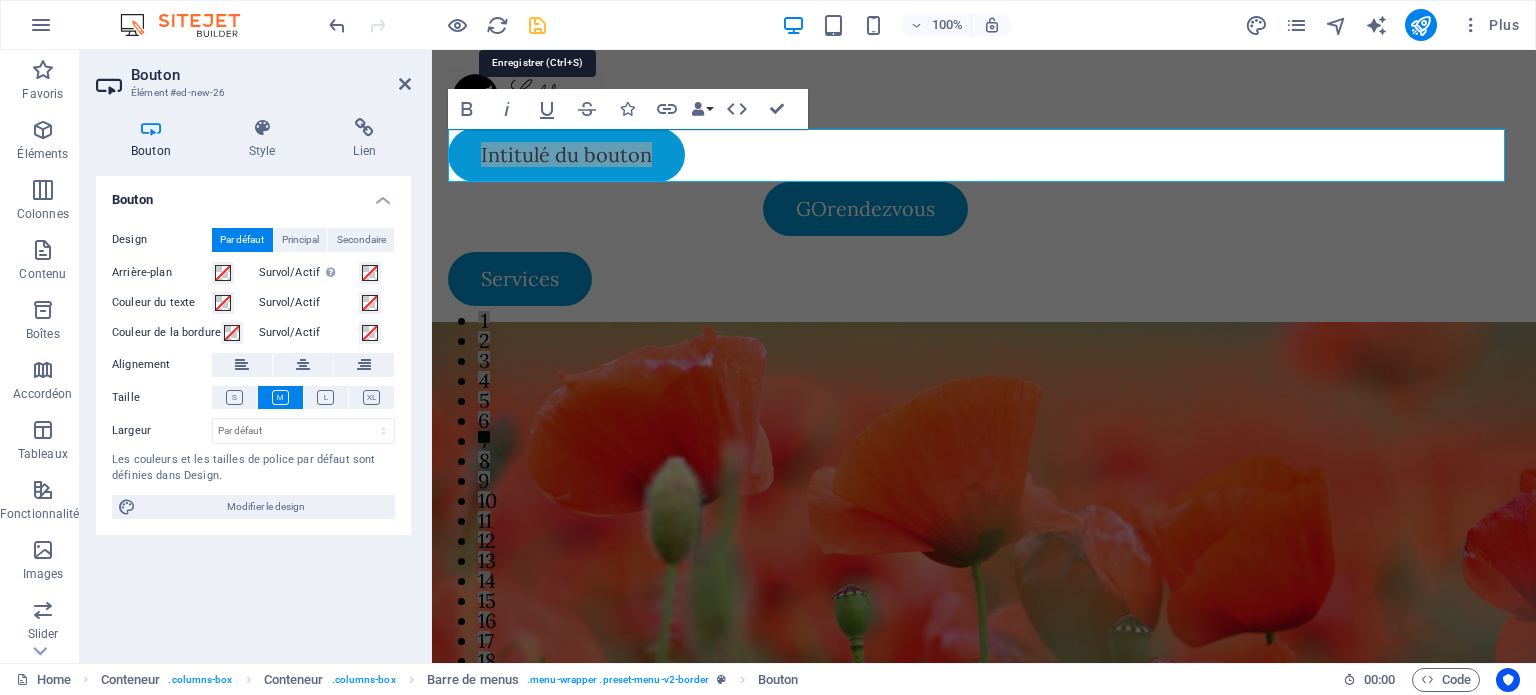 click at bounding box center [537, 25] 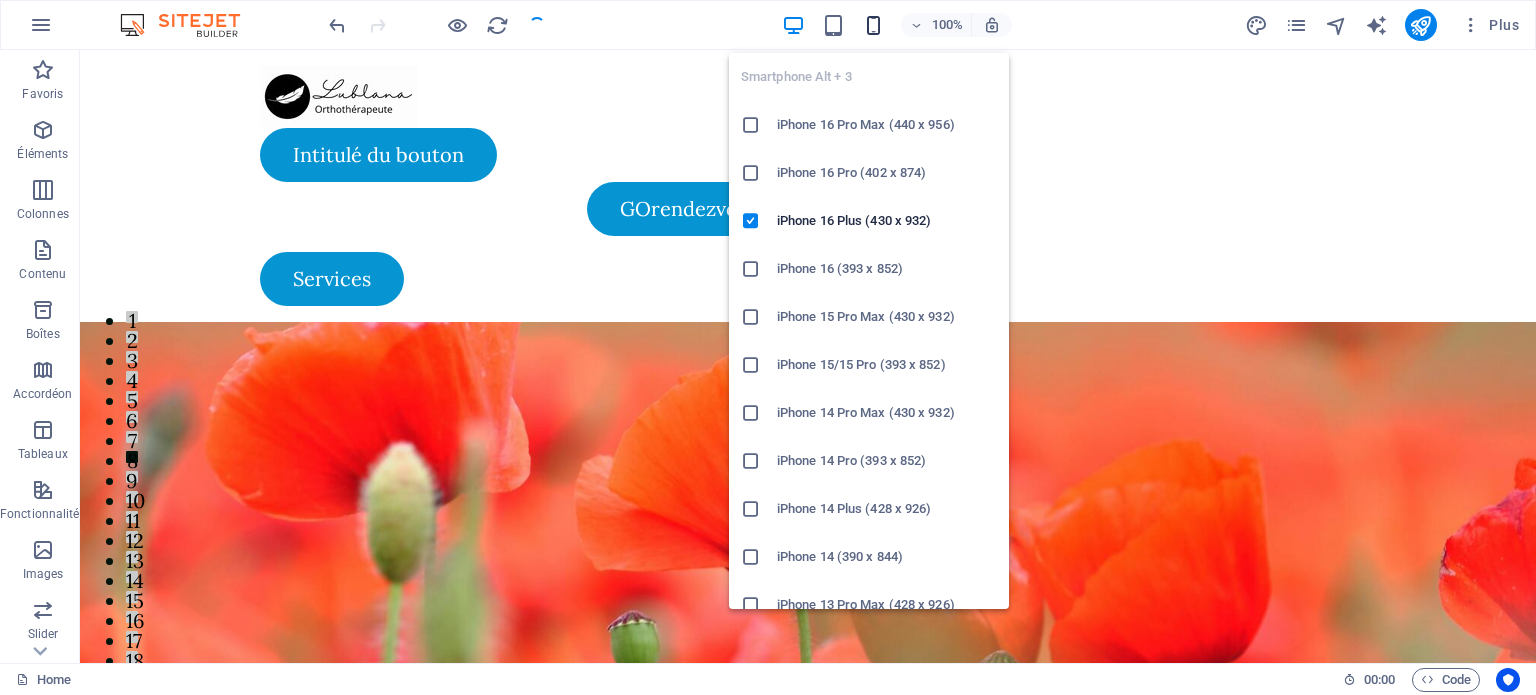 click at bounding box center (873, 25) 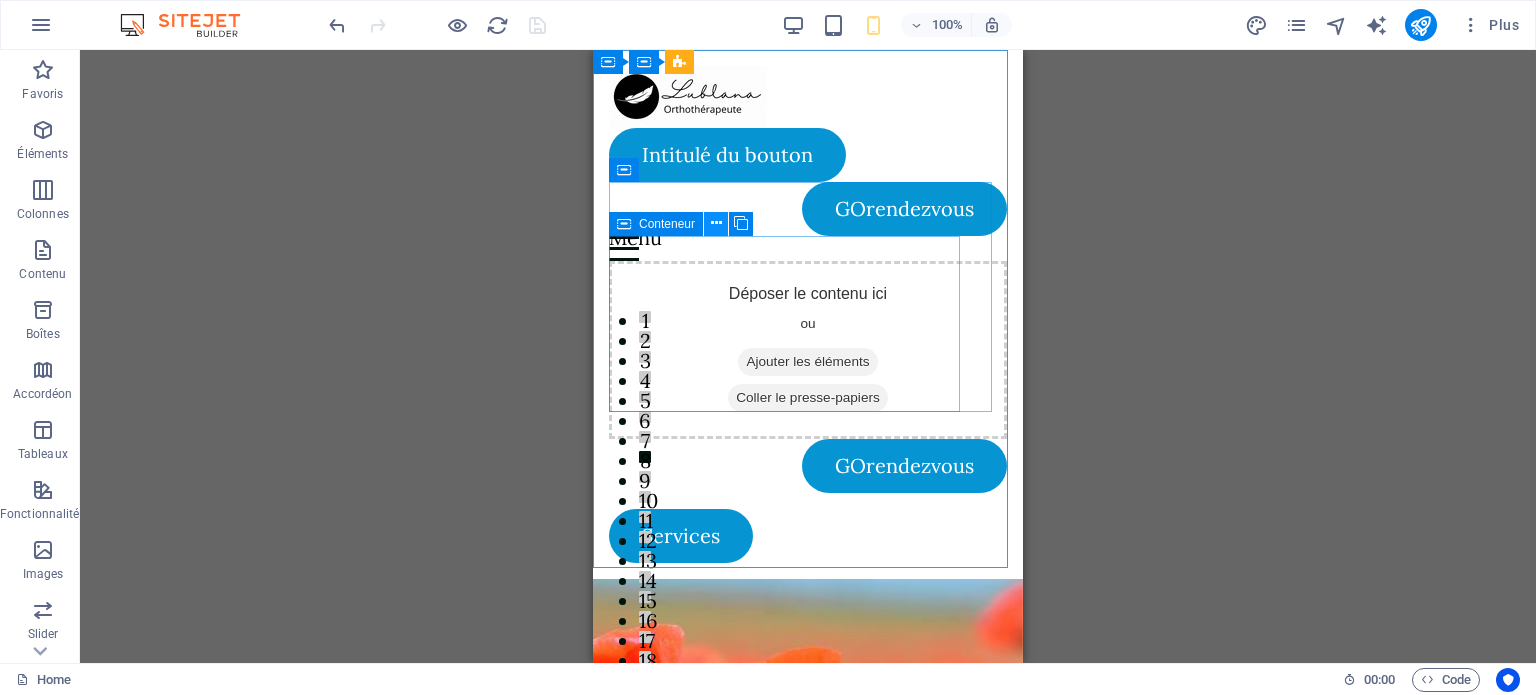 click at bounding box center [716, 223] 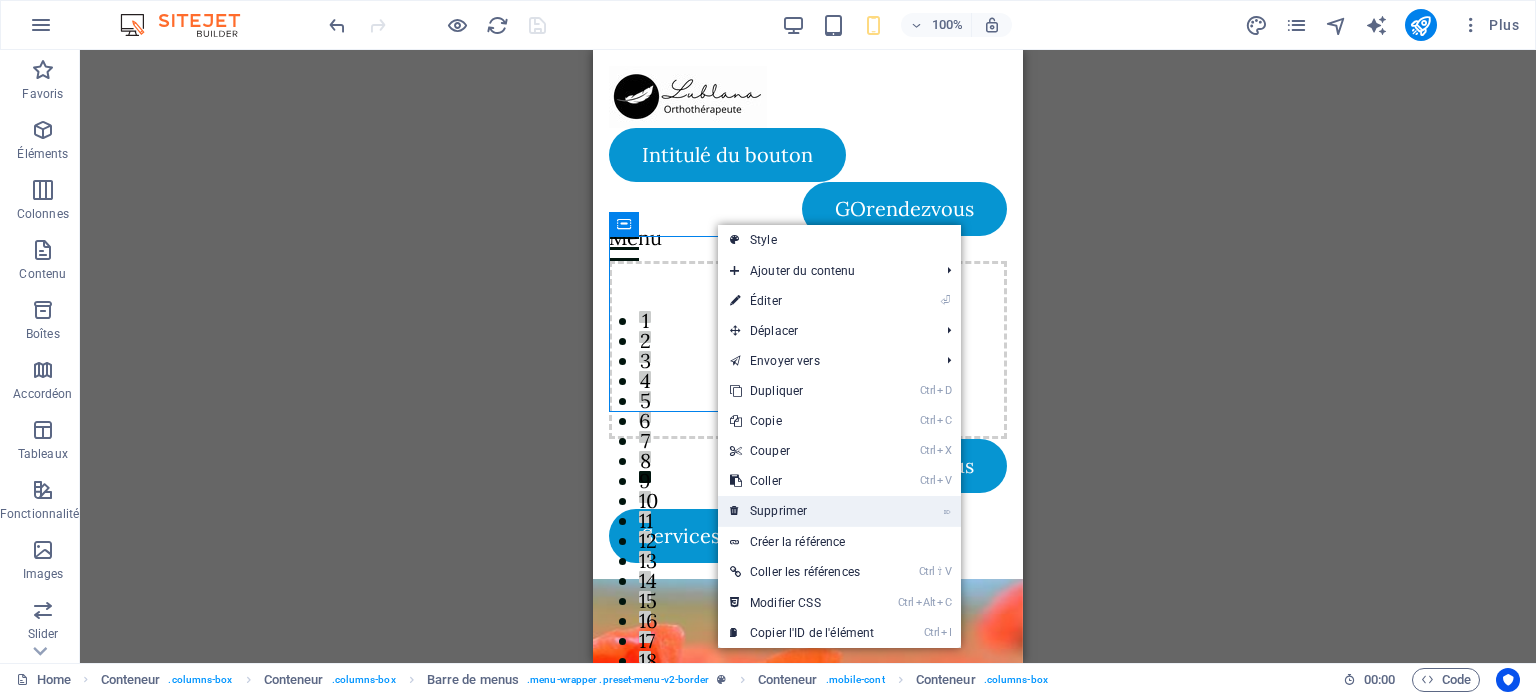 click on "⌦  Supprimer" at bounding box center (802, 511) 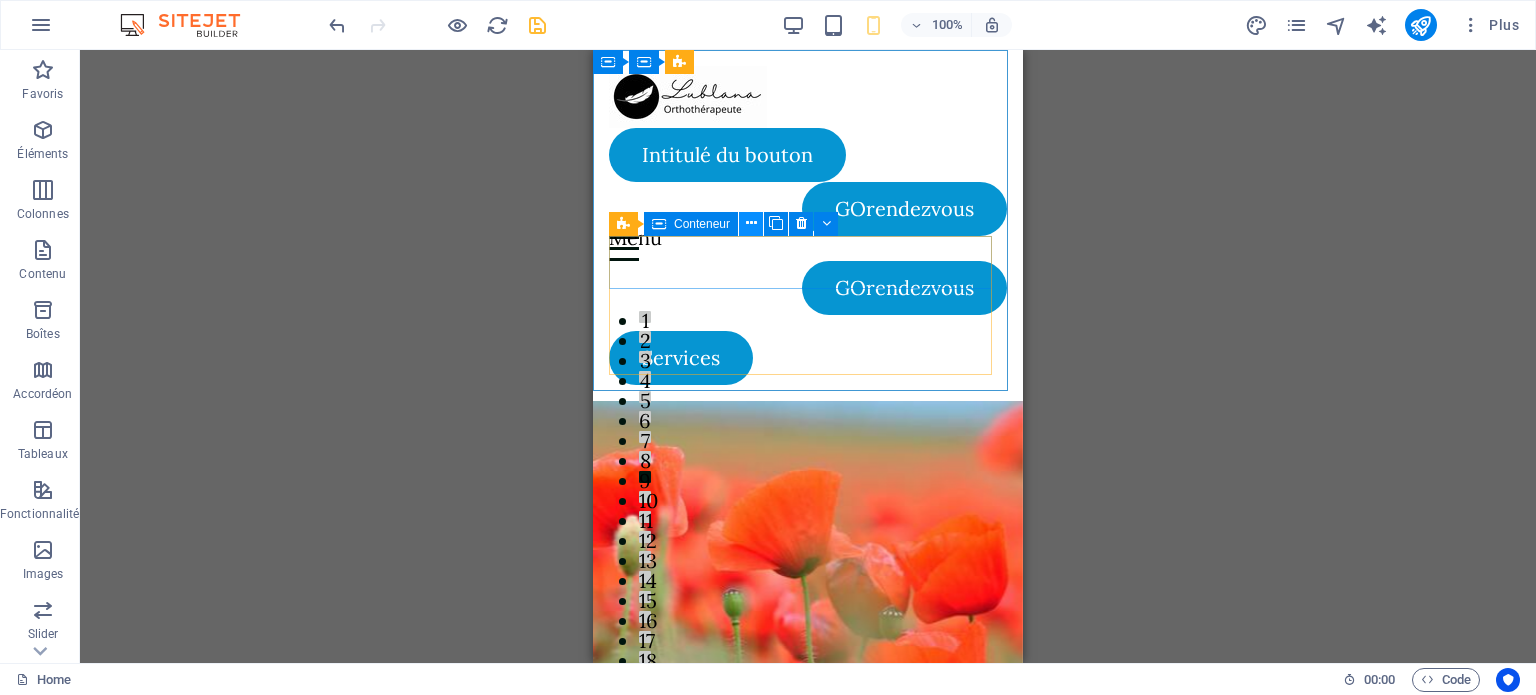 click at bounding box center (751, 223) 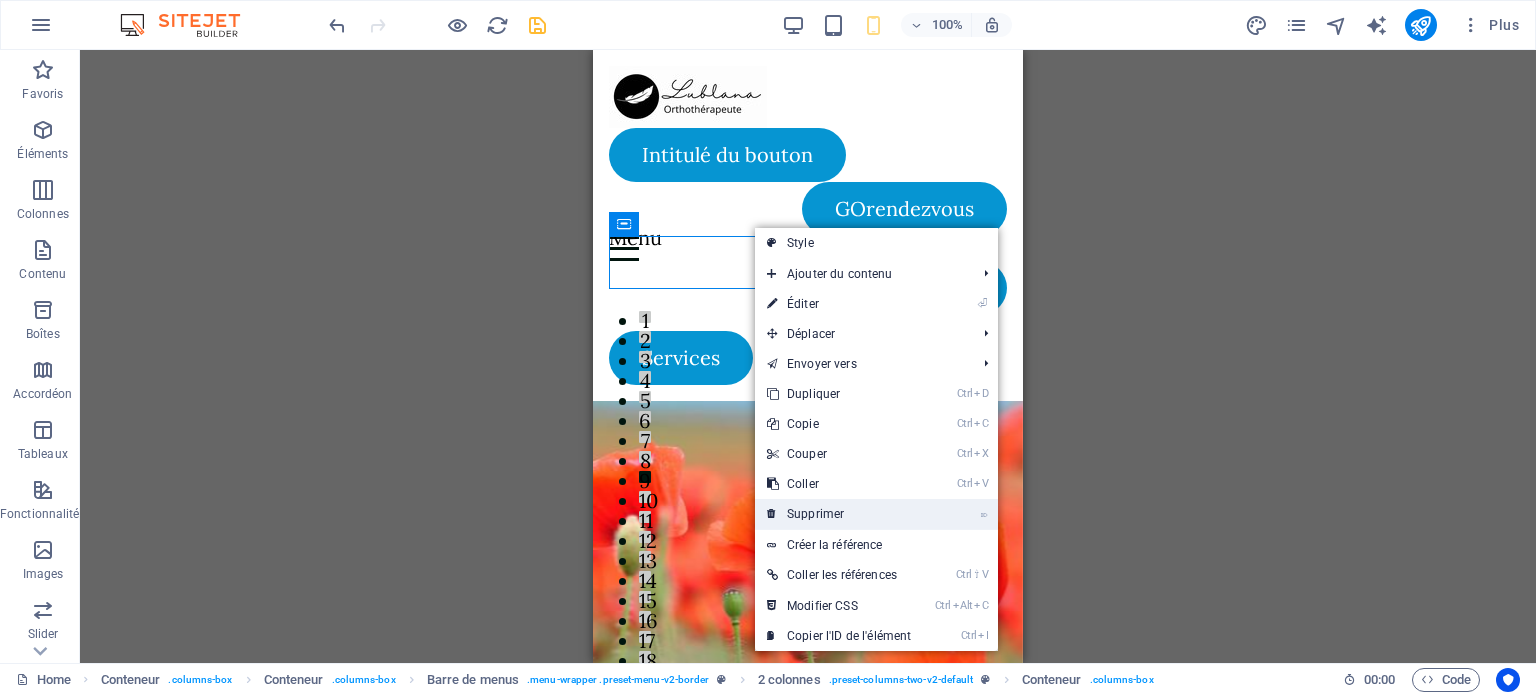 click on "⌦  Supprimer" at bounding box center (839, 514) 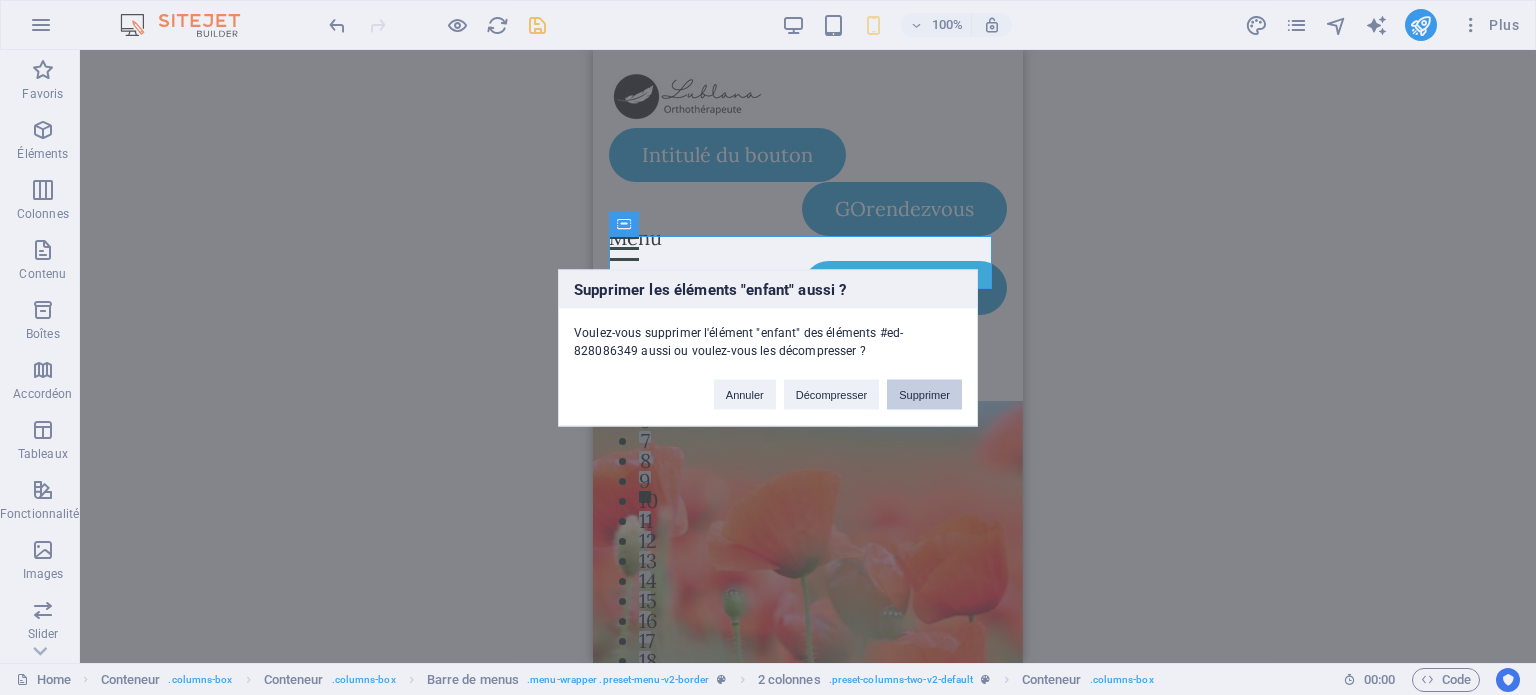 click on "Supprimer" at bounding box center [924, 394] 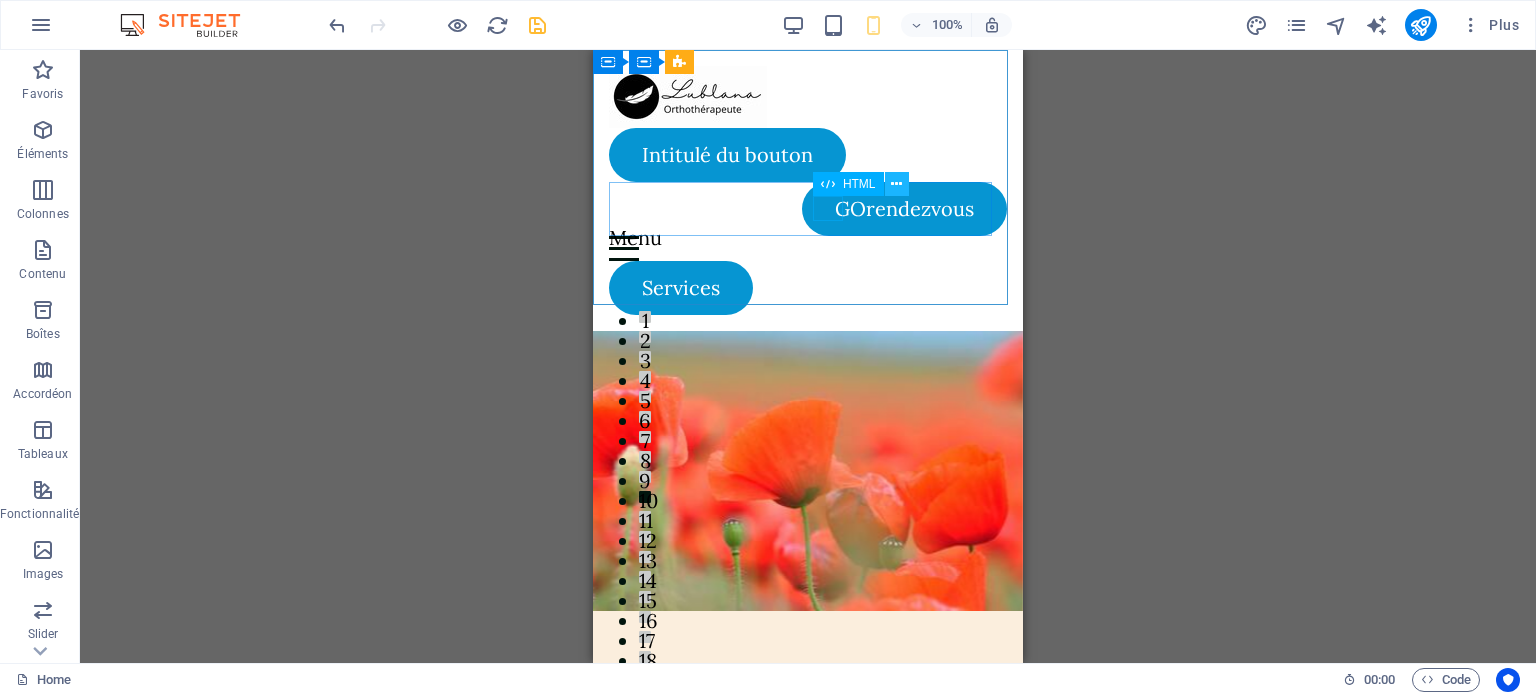click at bounding box center [896, 184] 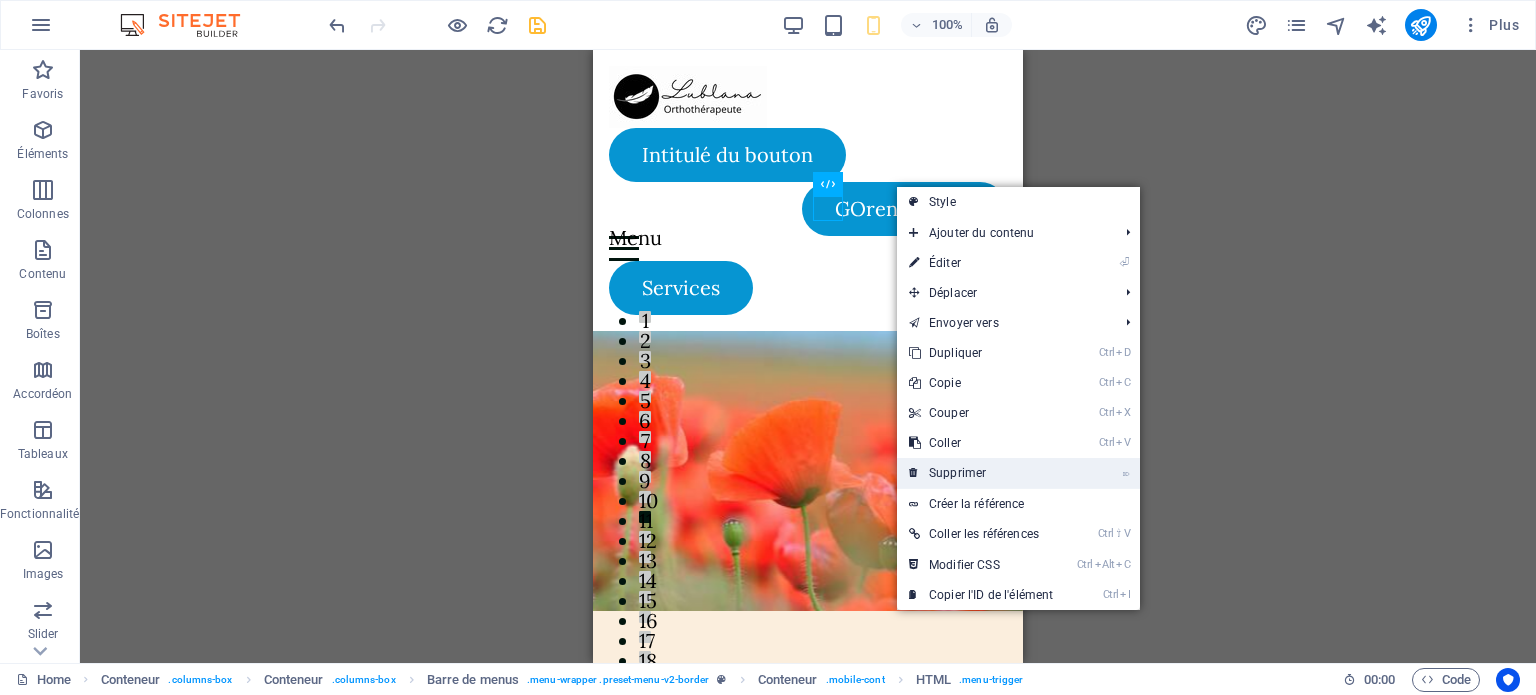 click on "⌦  Supprimer" at bounding box center [981, 473] 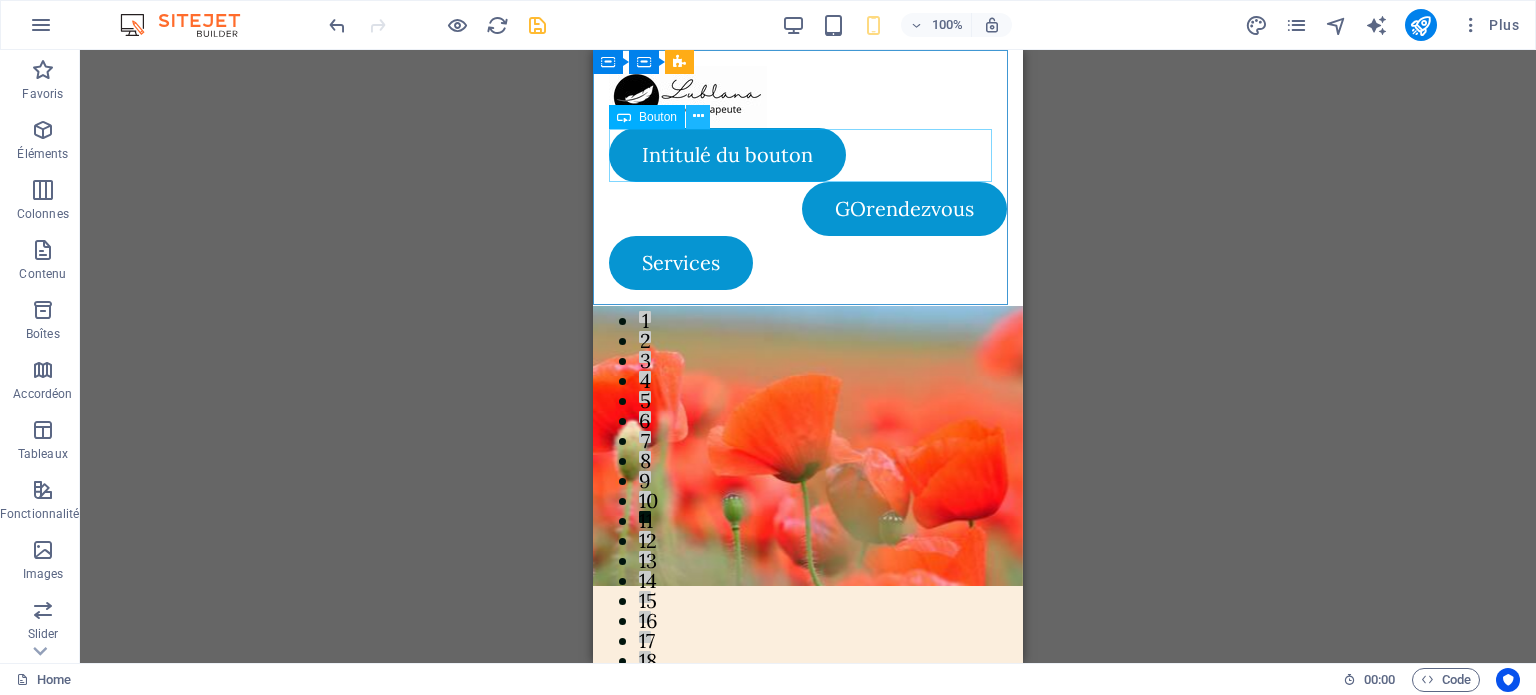 click at bounding box center [698, 116] 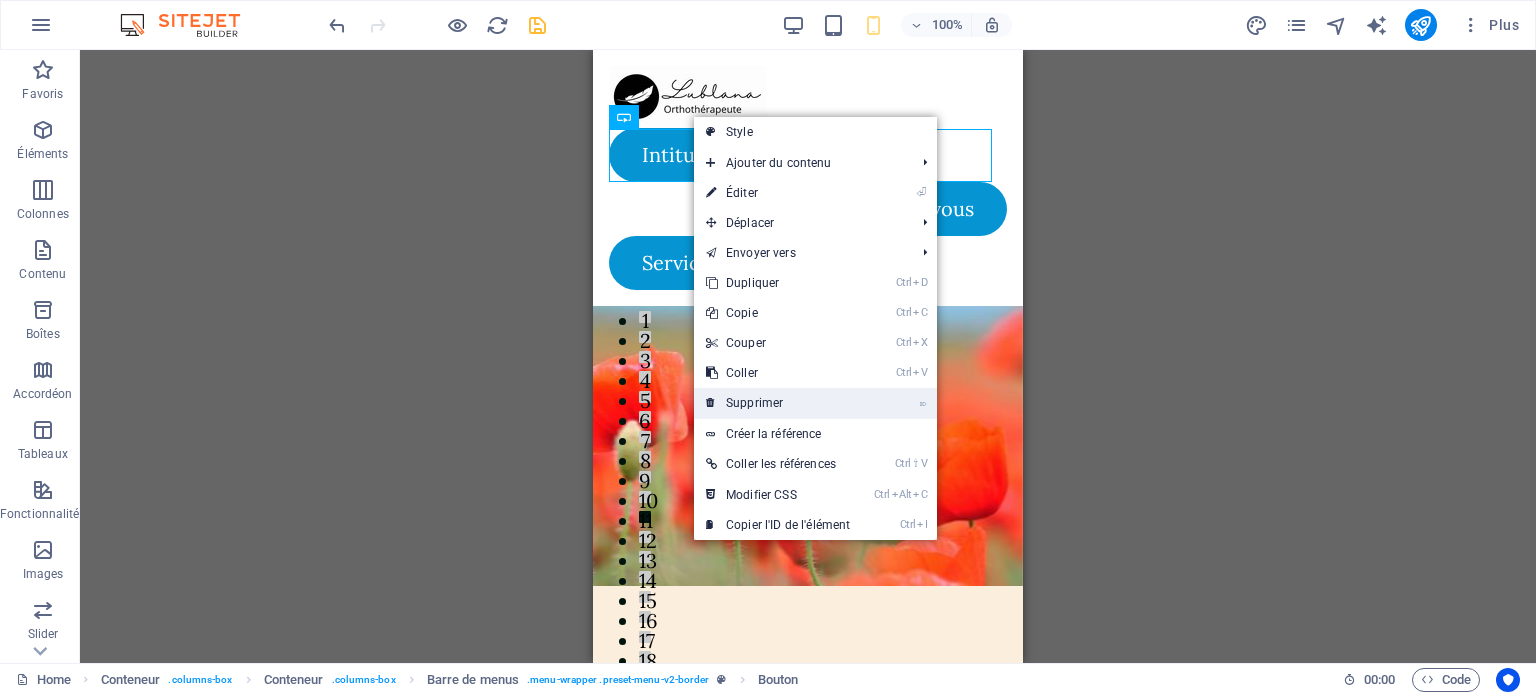 click on "⌦  Supprimer" at bounding box center [778, 403] 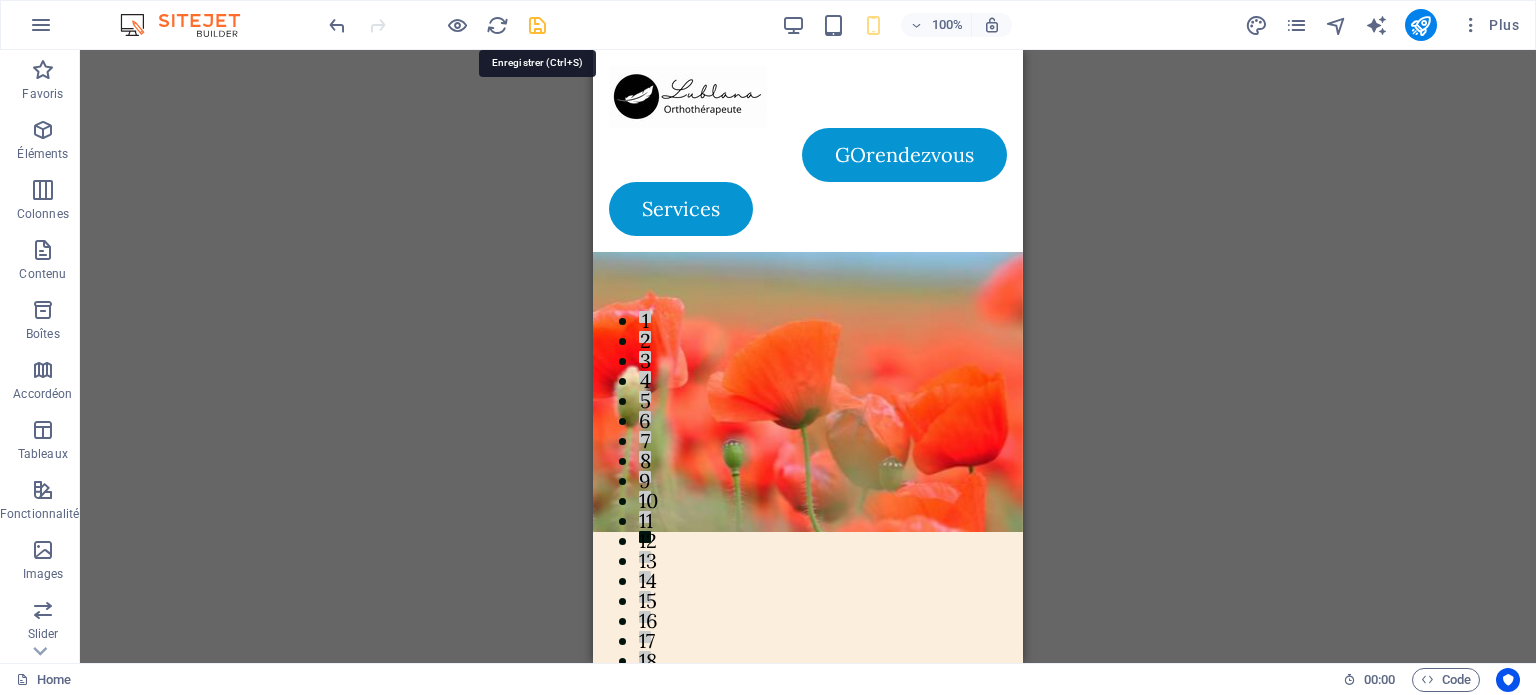 click at bounding box center (537, 25) 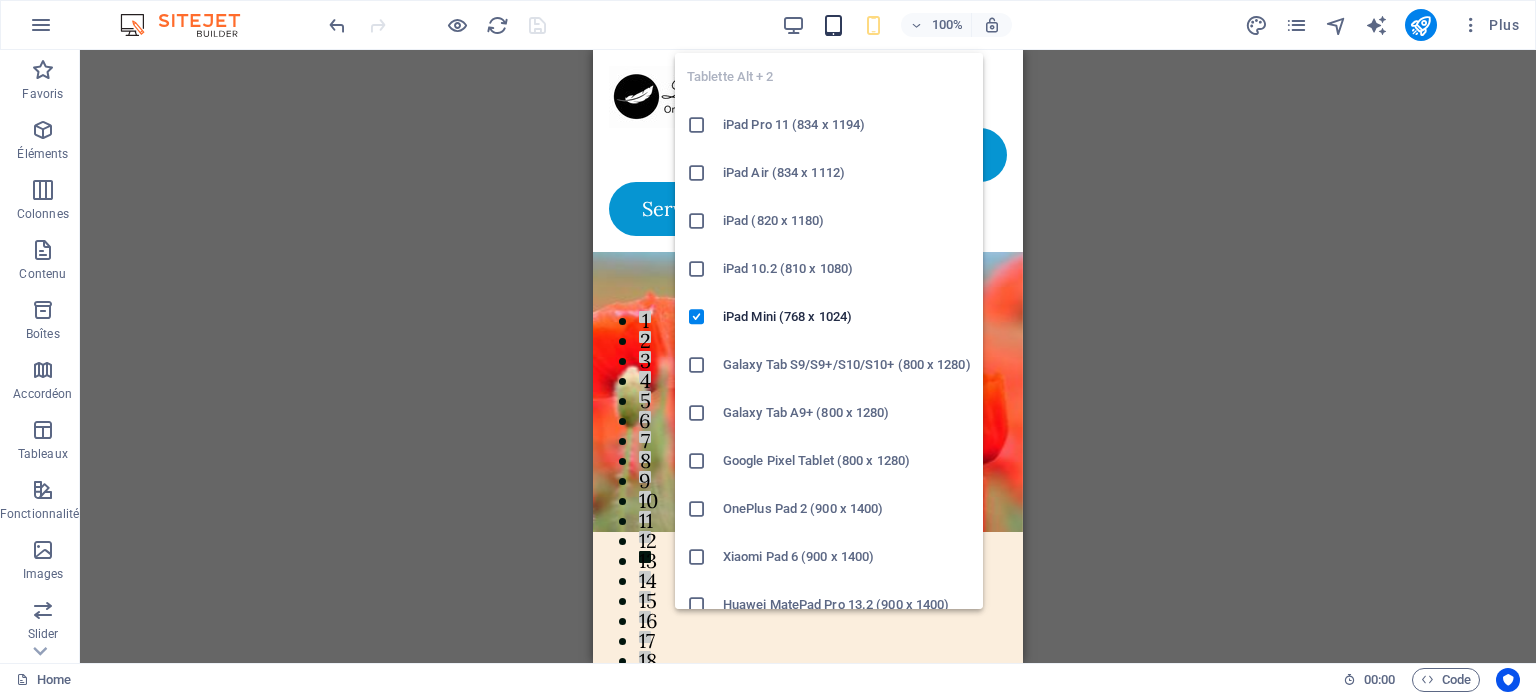 click at bounding box center [833, 25] 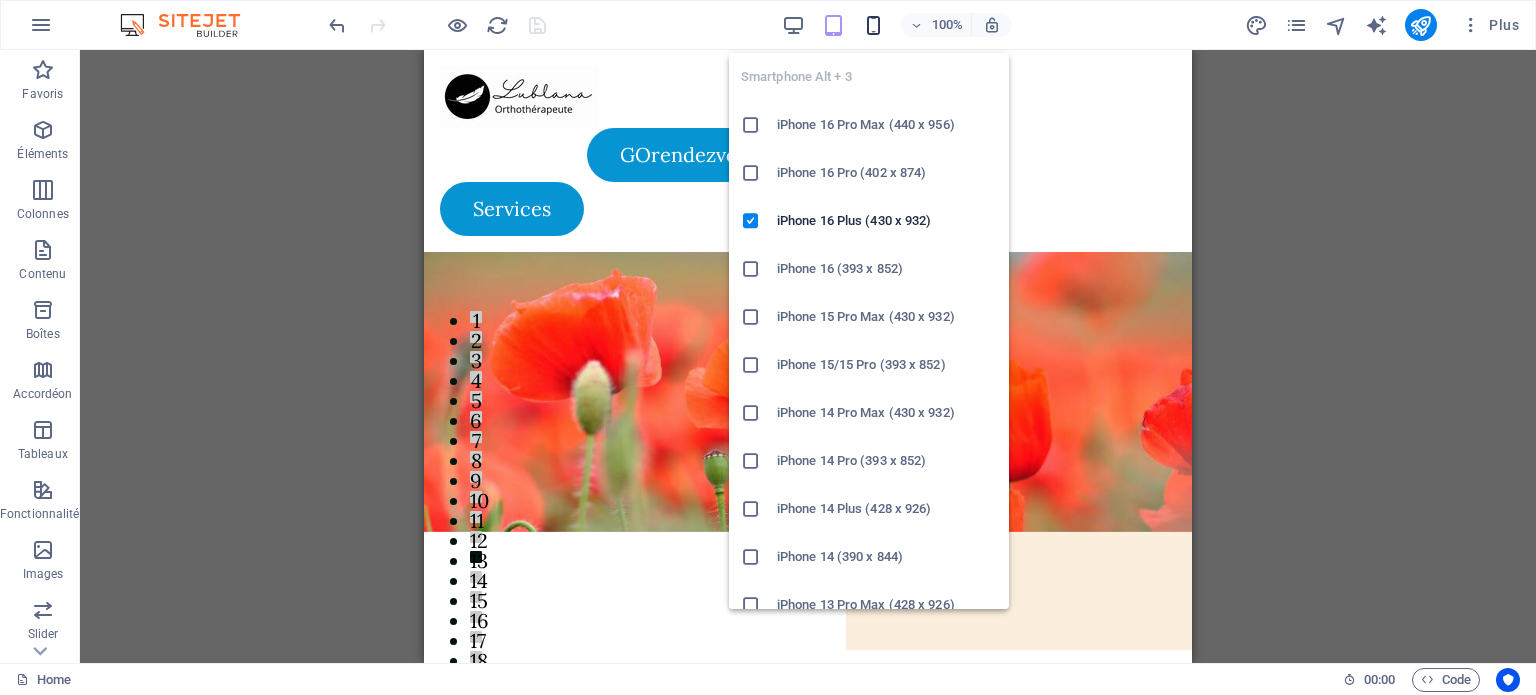 click at bounding box center (873, 25) 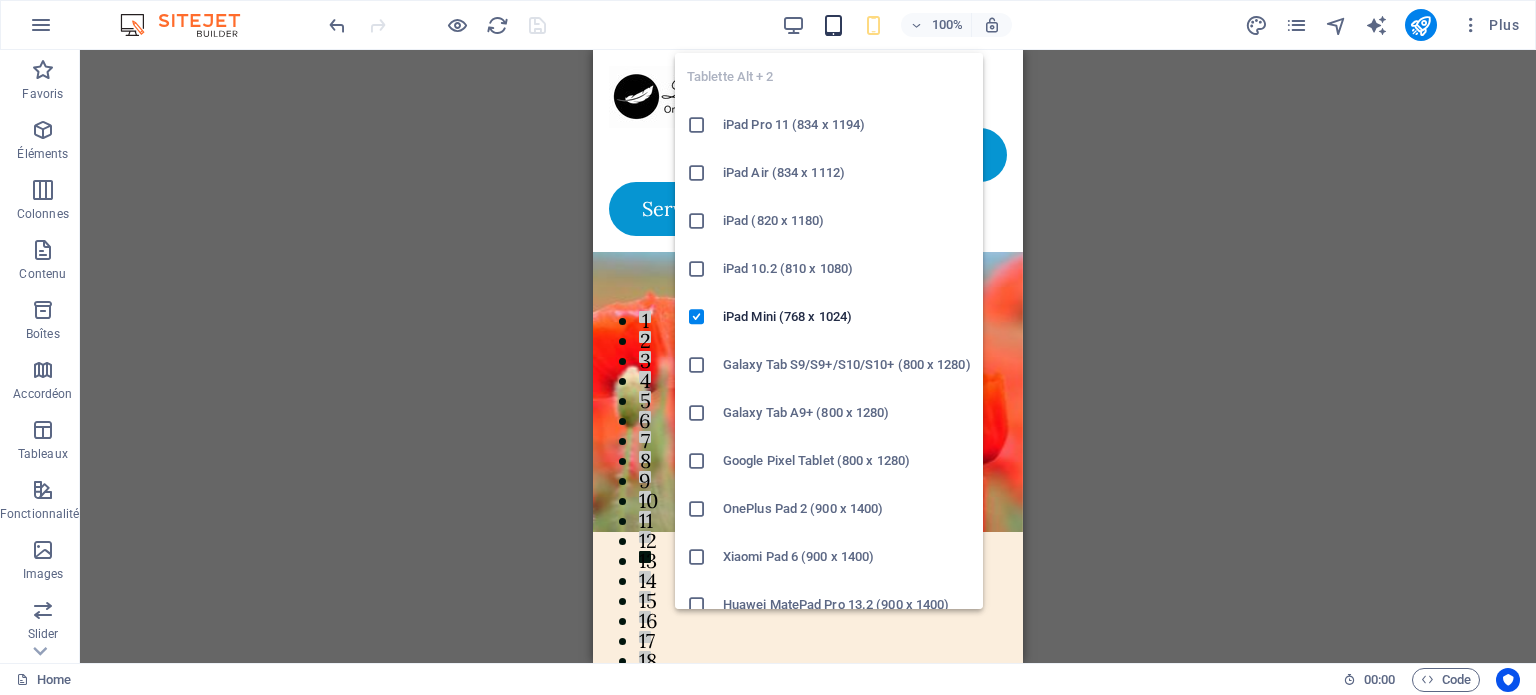 click at bounding box center [833, 25] 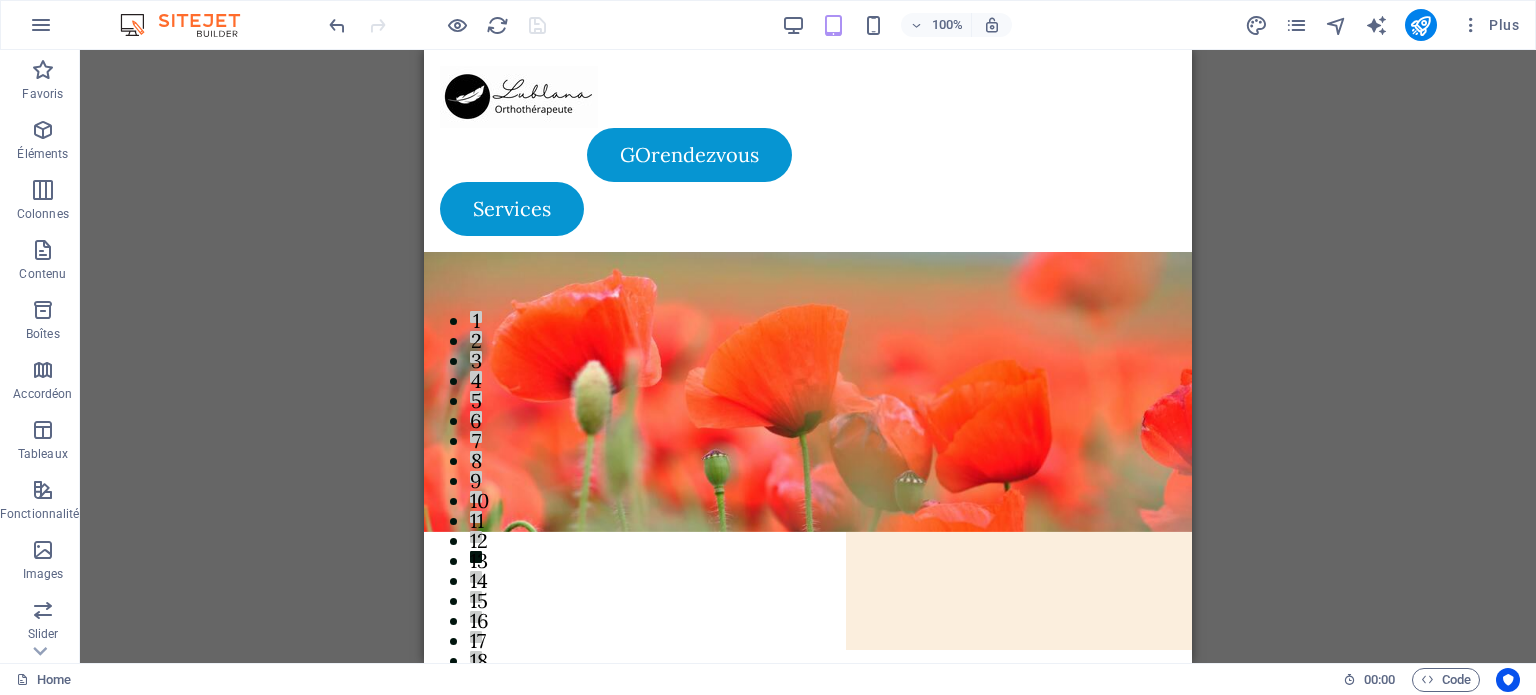 click on "H3   Superposition texte/image   Conteneur   Conteneur   Barre de menus   Conteneur   Conteneur   2 colonnes   Bouton   2 colonnes   2 colonnes   Conteneur   Conteneur   Conteneur   Logo   Conteneur   Bouton   2 colonnes   Conteneur   Bouton   Espaceur   Superposition texte/image   Variable   Conteneur   Conteneur   Conteneur   Conteneur   Bouton   Conteneur   2 colonnes   Conteneur   Conteneur   HTML   Bouton" at bounding box center [808, 356] 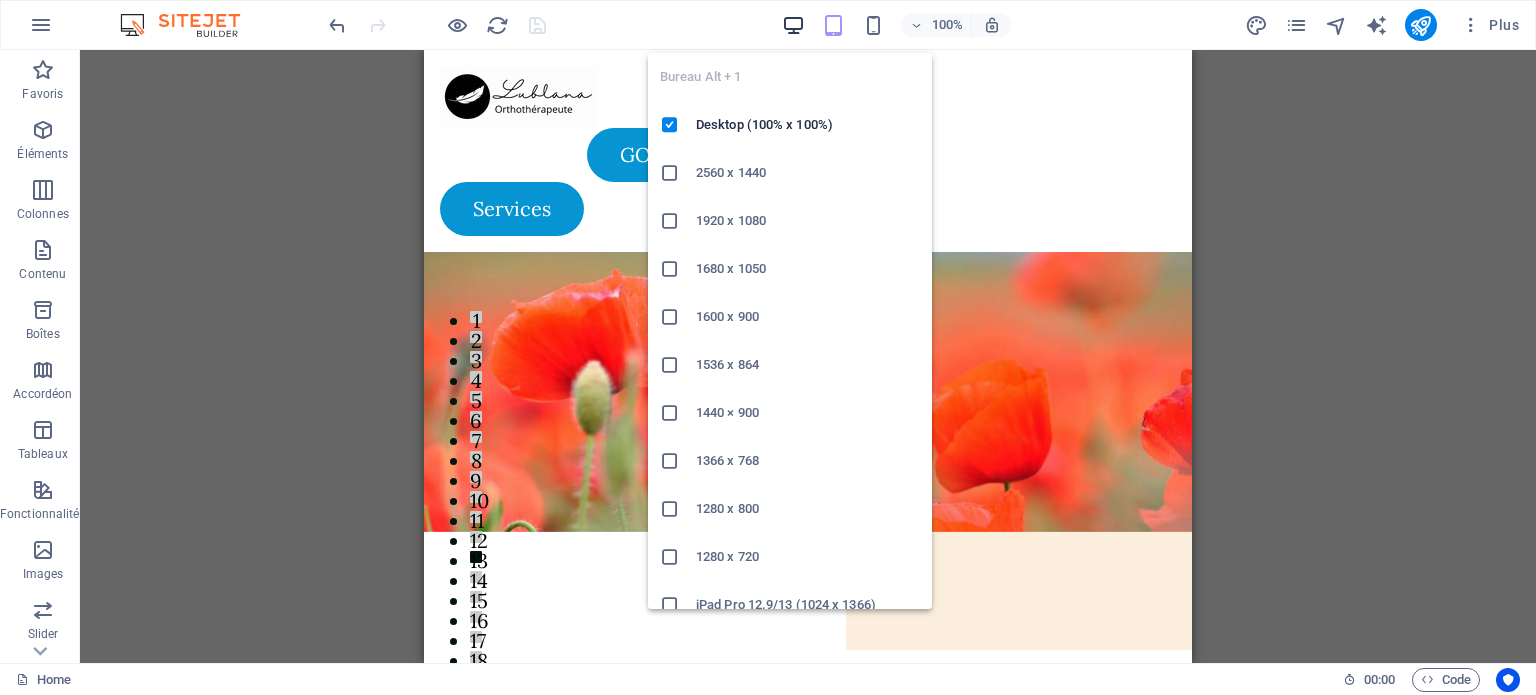 click at bounding box center [793, 25] 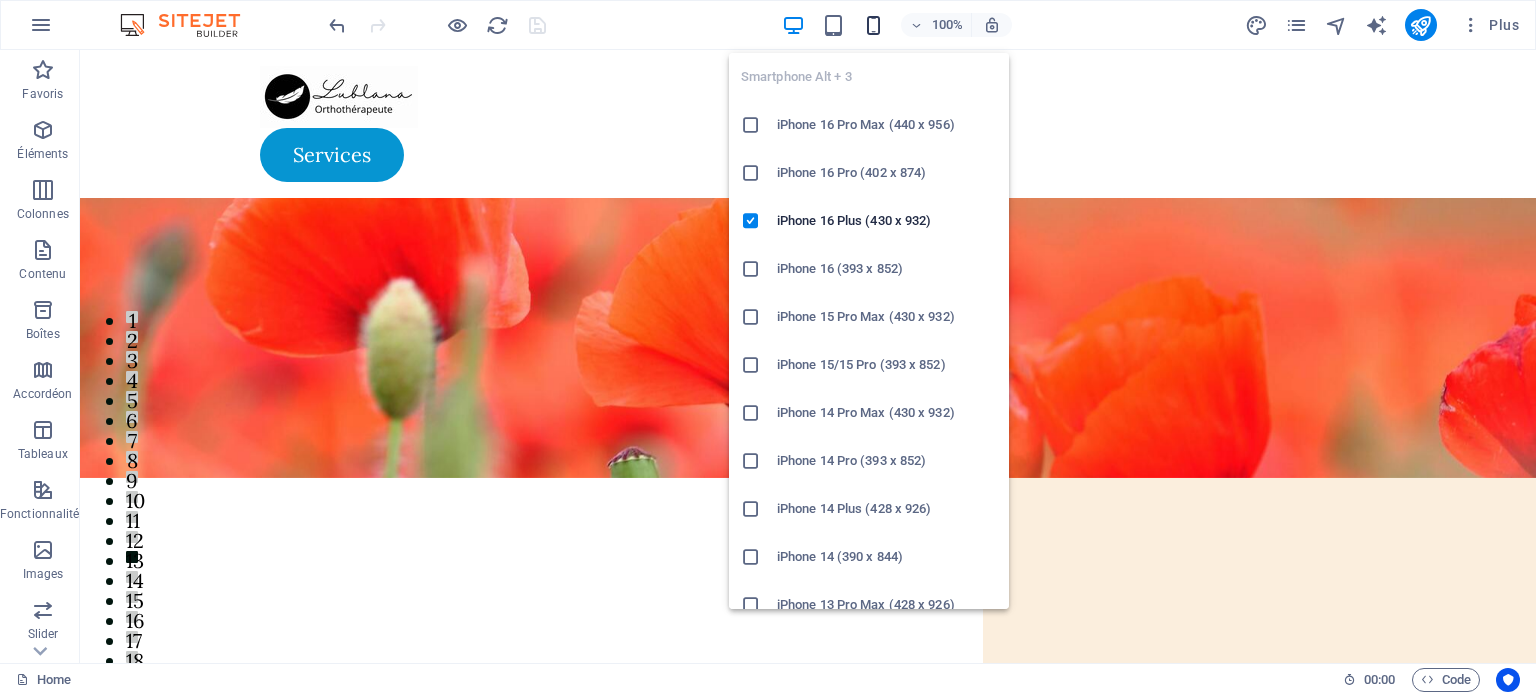 click at bounding box center (873, 25) 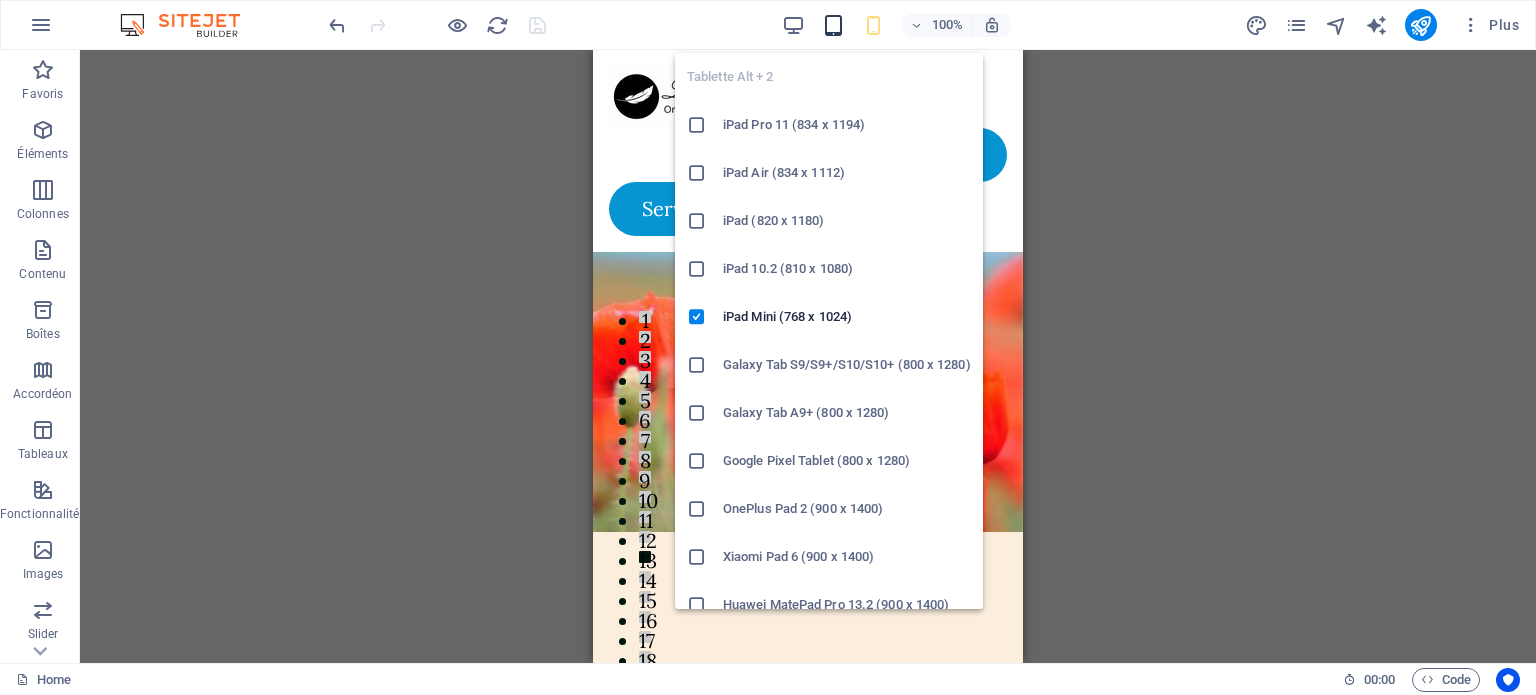 click at bounding box center [833, 25] 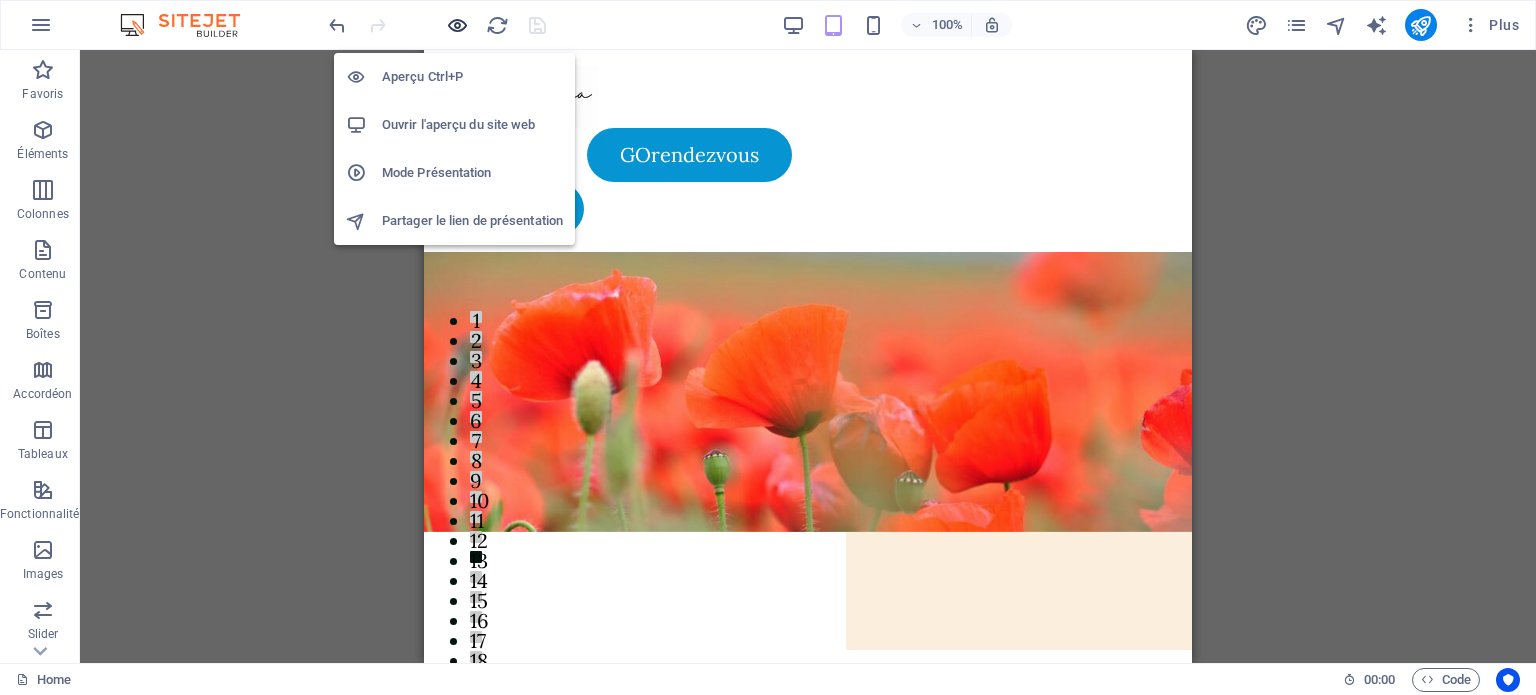 click at bounding box center [457, 25] 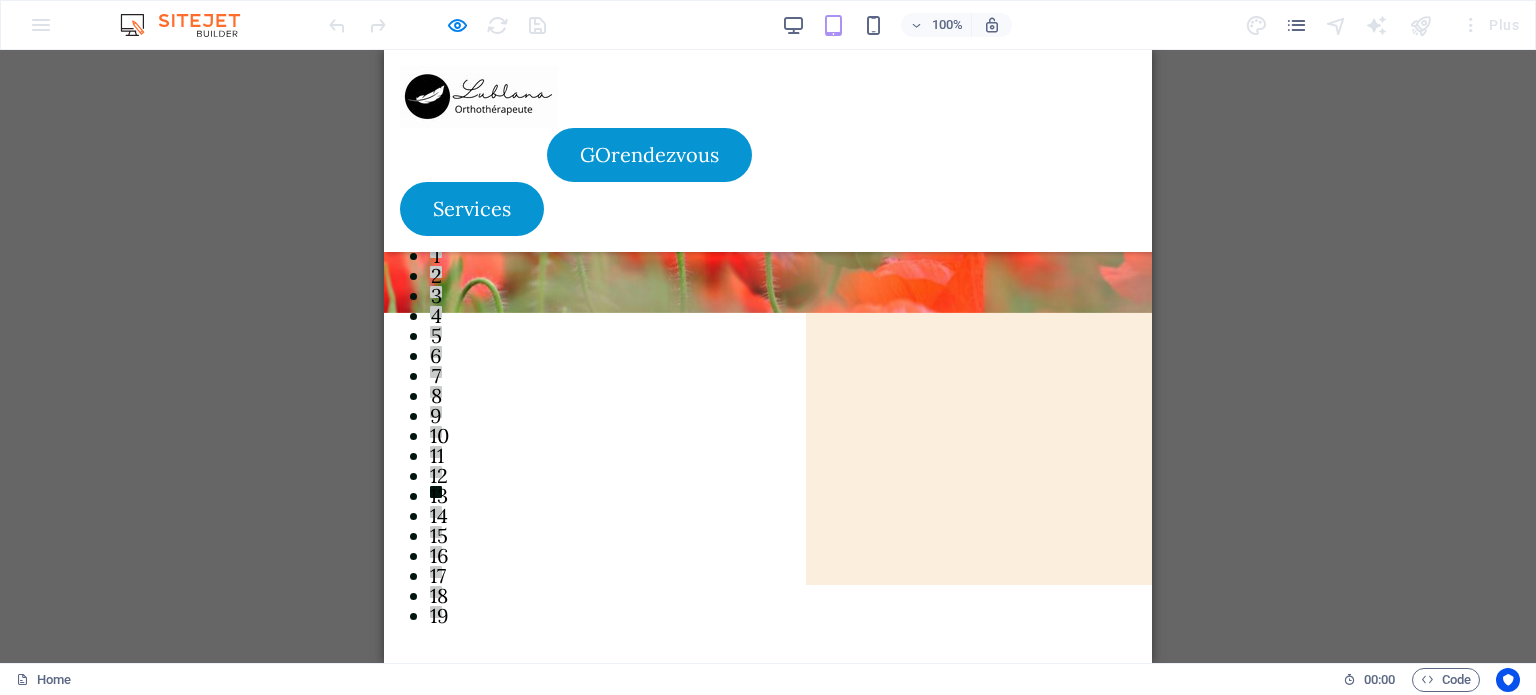 scroll, scrollTop: 0, scrollLeft: 0, axis: both 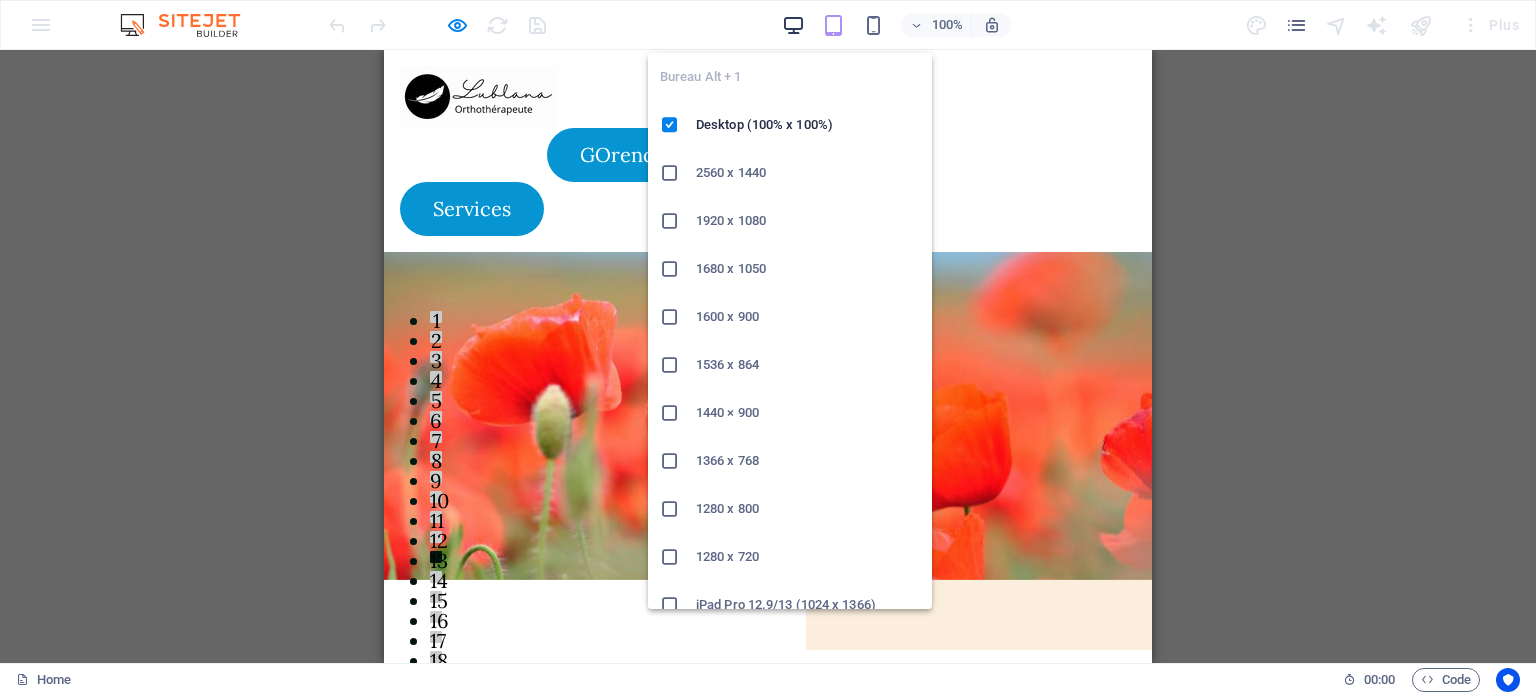 click at bounding box center [793, 25] 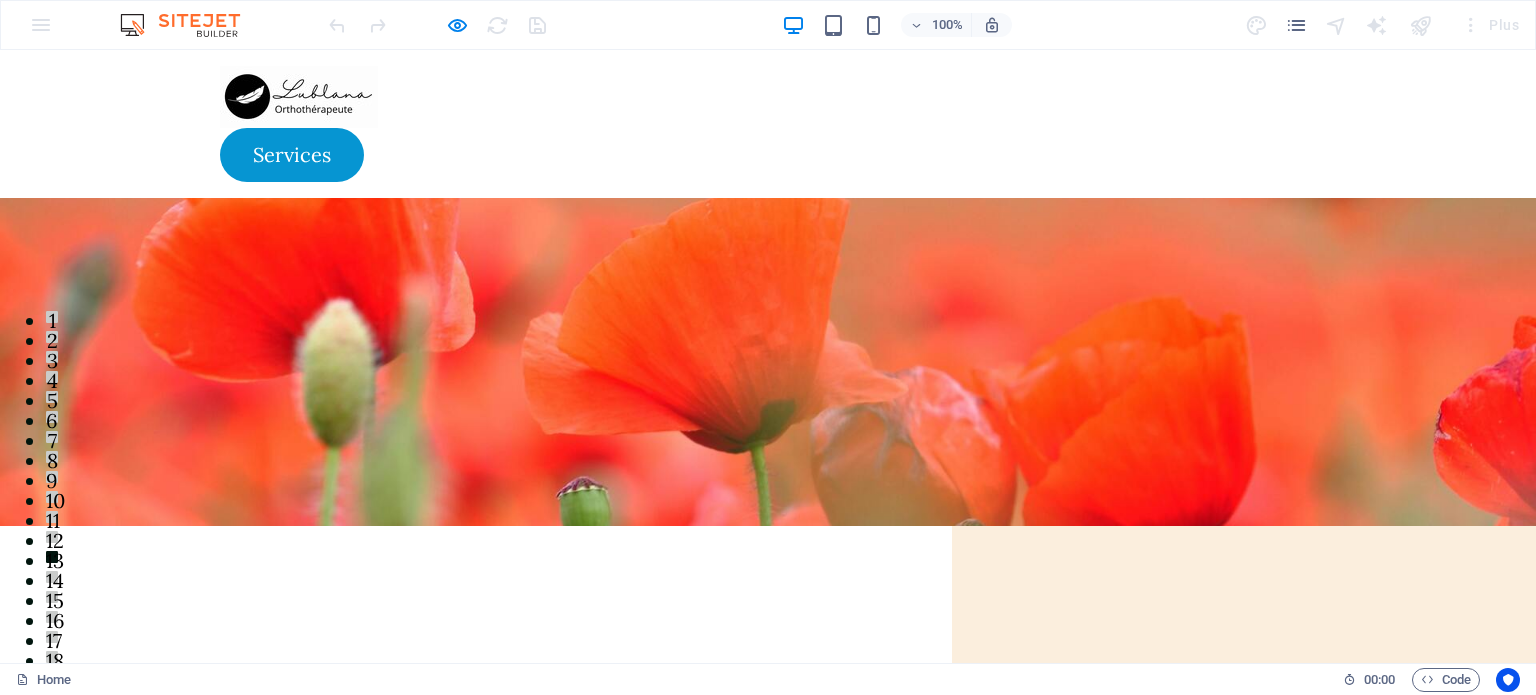 click on "GOrendezvous Services" at bounding box center (768, 124) 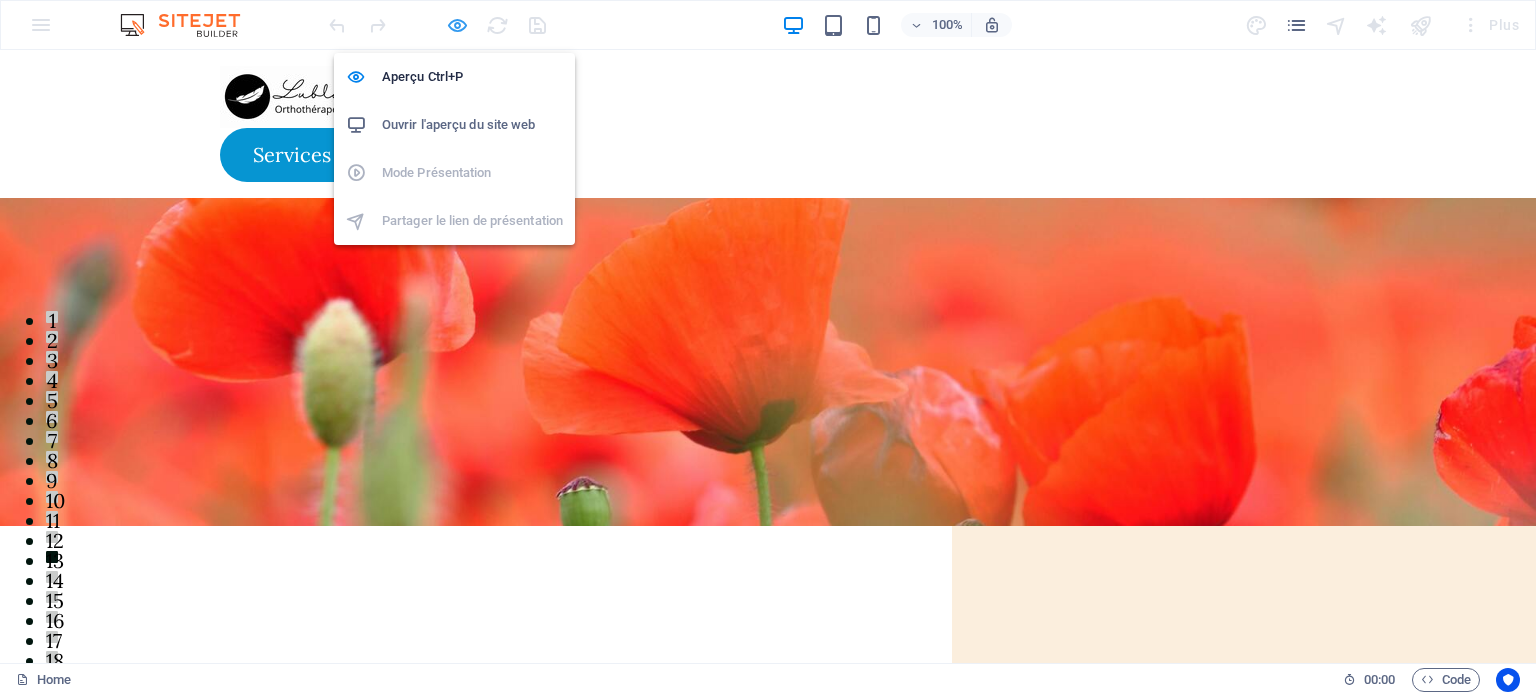 click at bounding box center (457, 25) 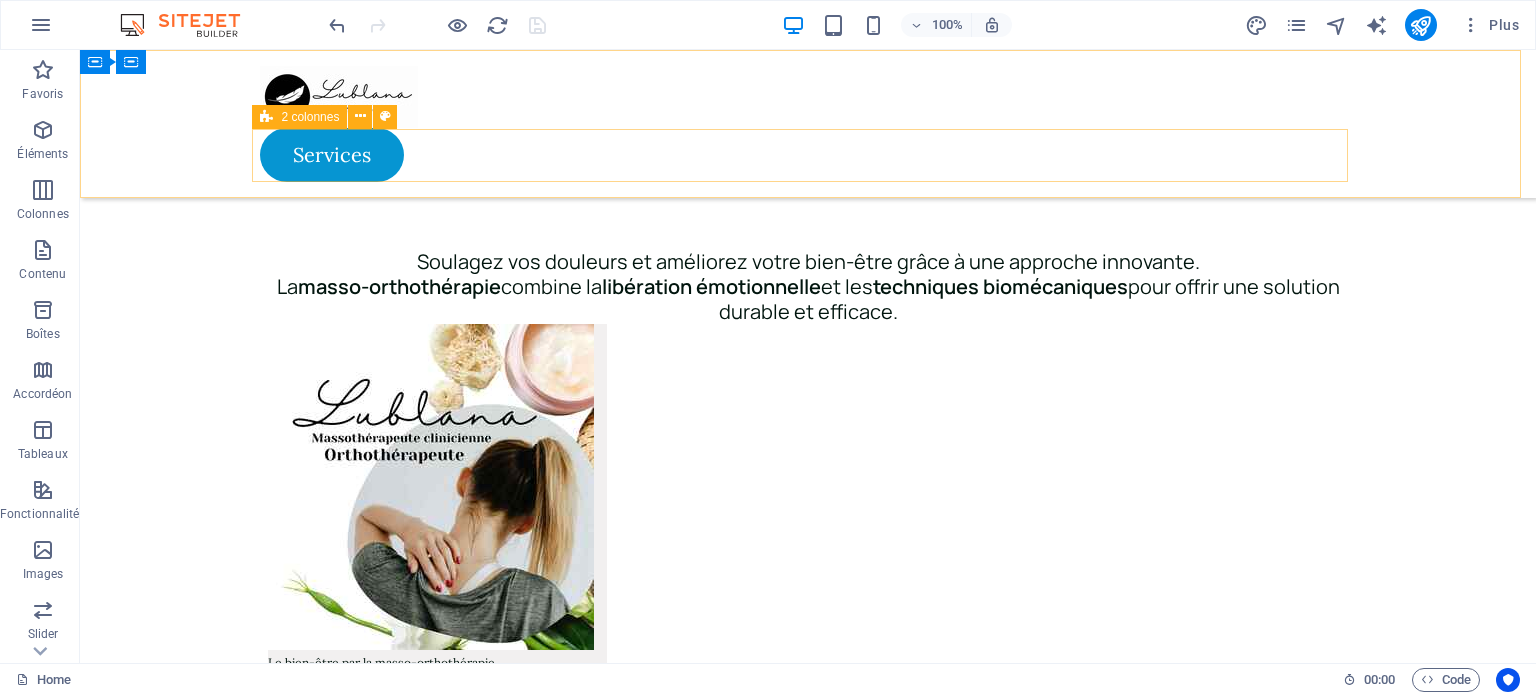 scroll, scrollTop: 0, scrollLeft: 0, axis: both 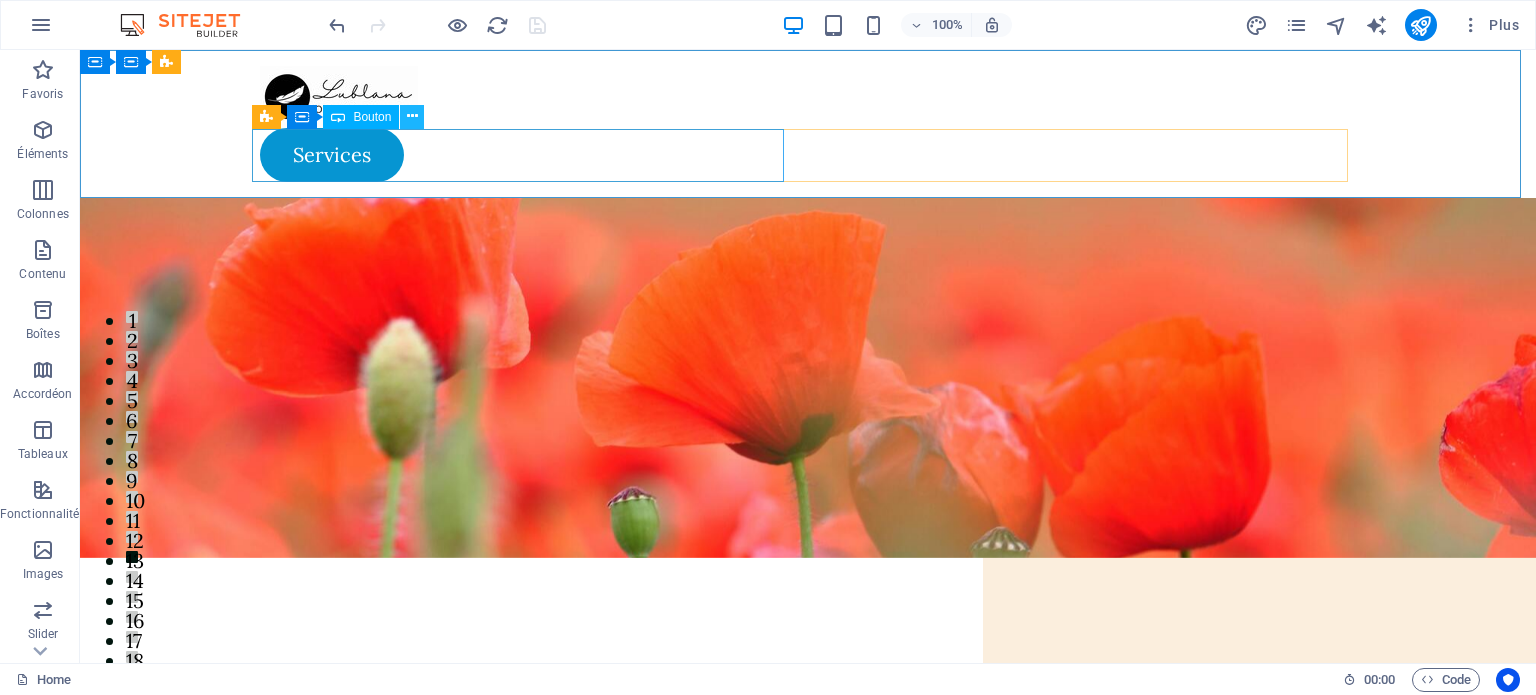 click at bounding box center (412, 116) 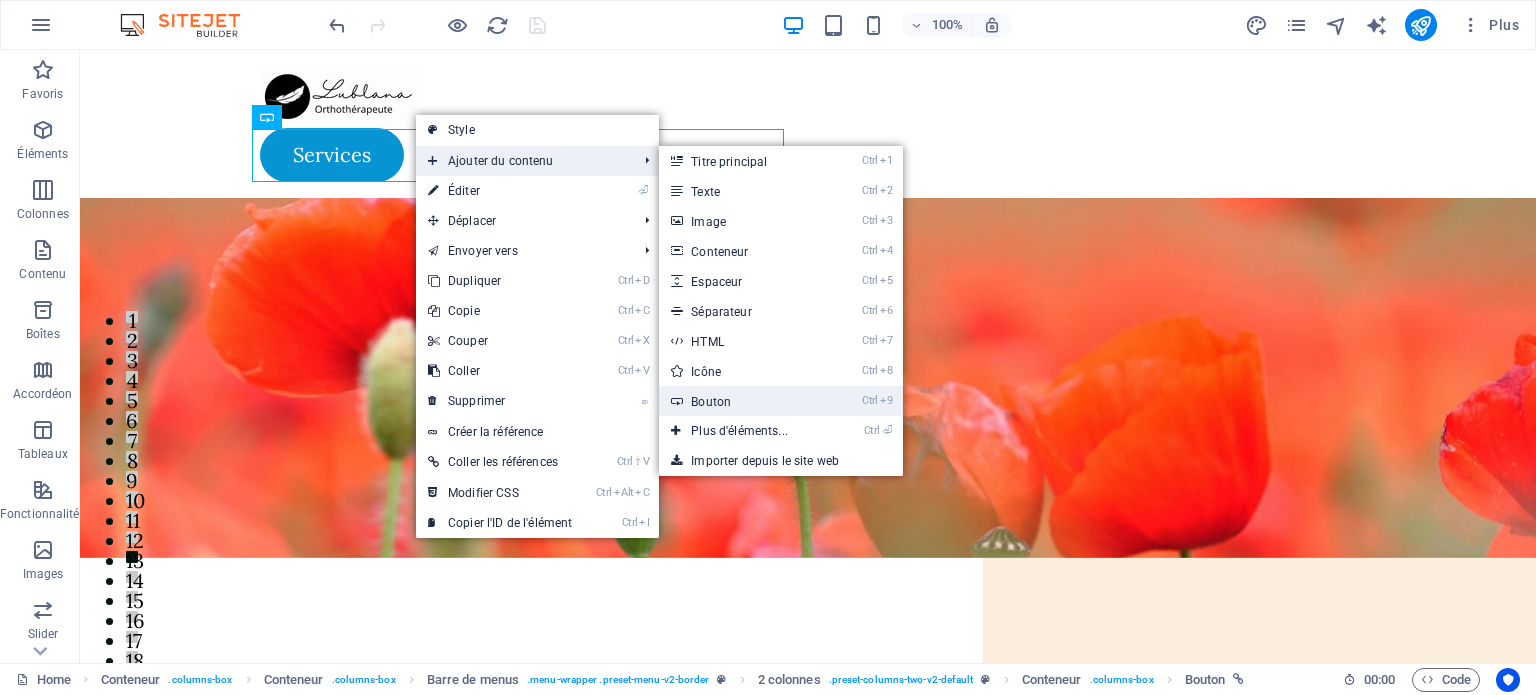 click on "Ctrl 9  Bouton" at bounding box center (743, 401) 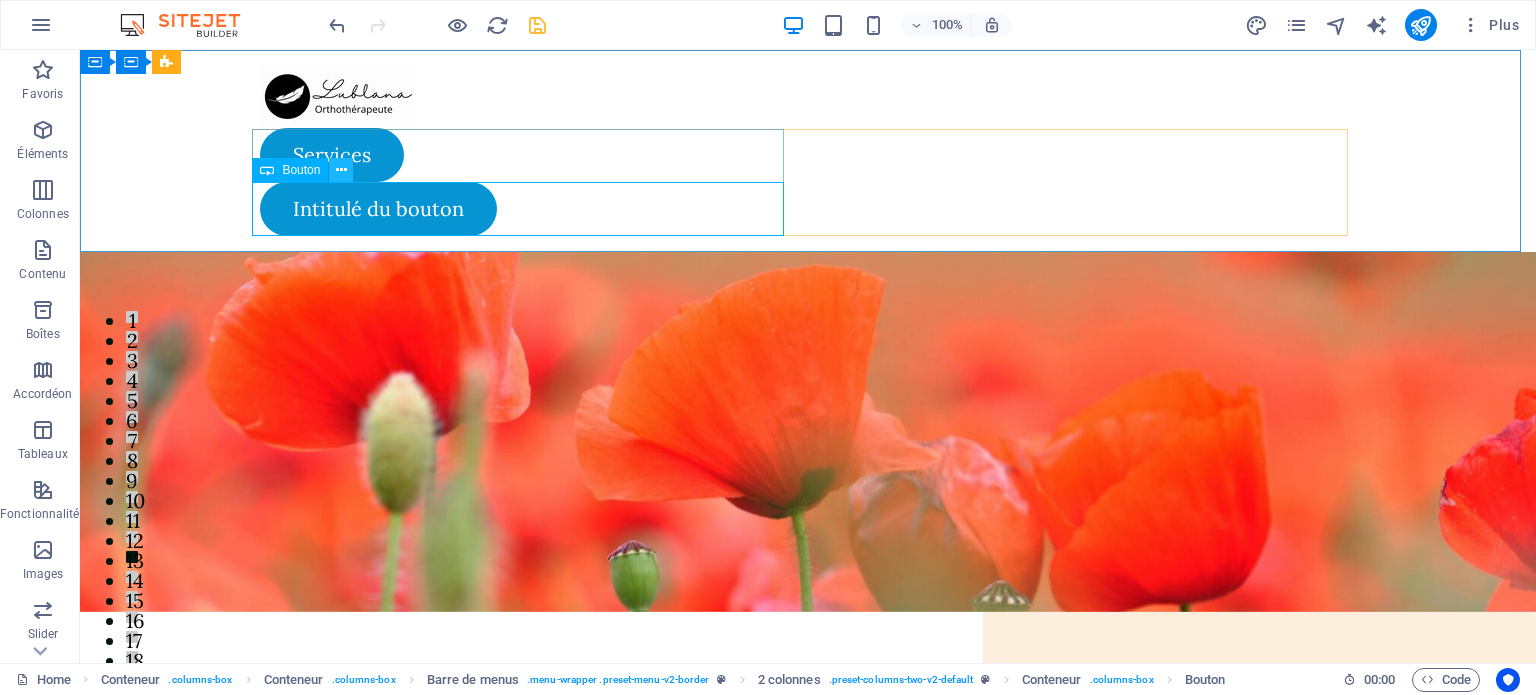 click at bounding box center [341, 170] 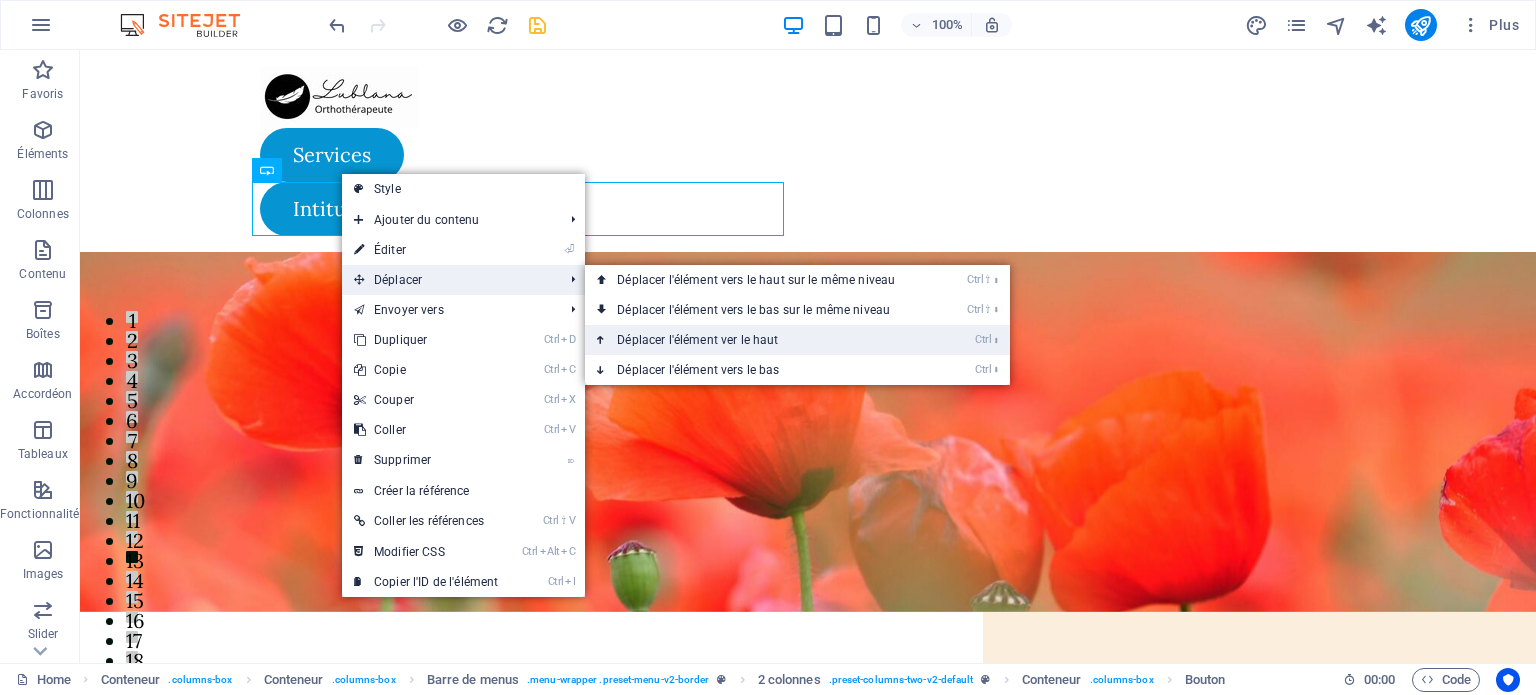 click on "Ctrl ⬆  Déplacer l'élément ver le haut" at bounding box center (760, 340) 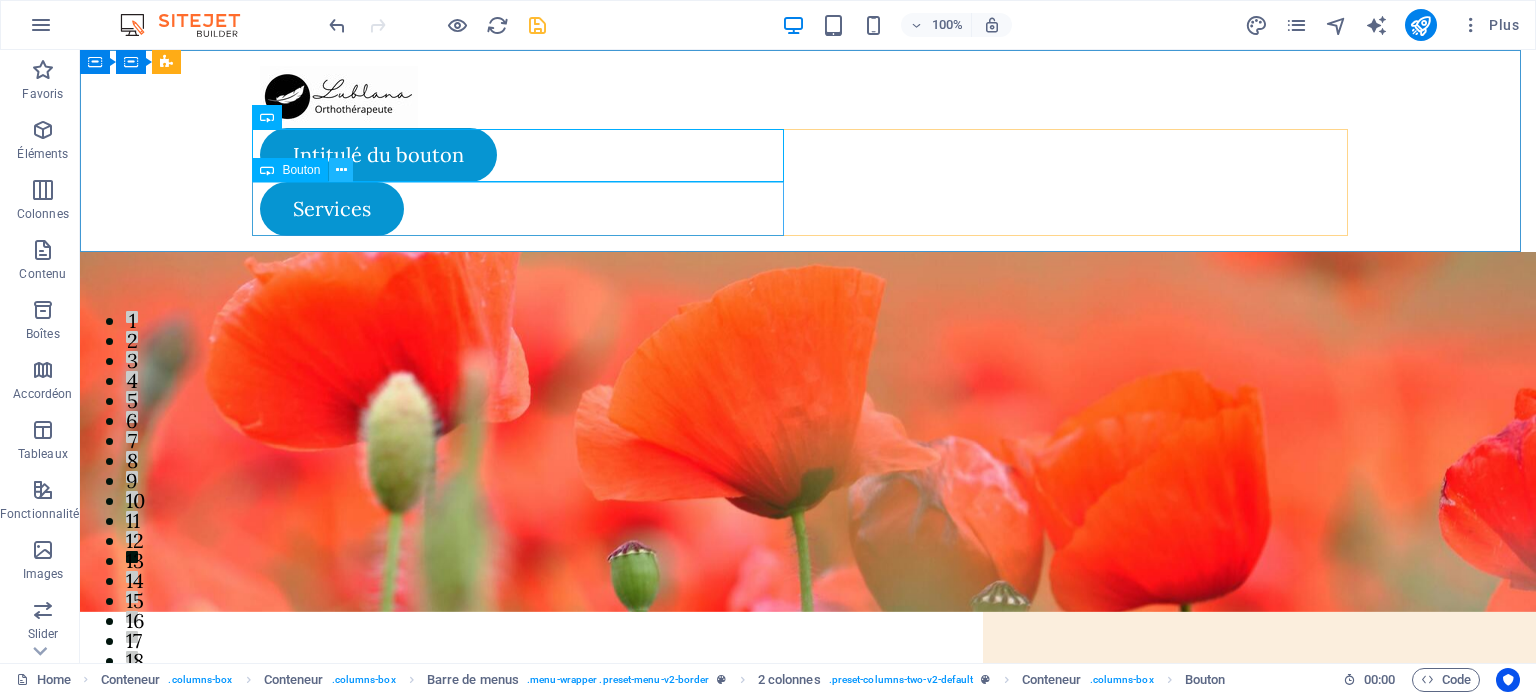 click at bounding box center [341, 170] 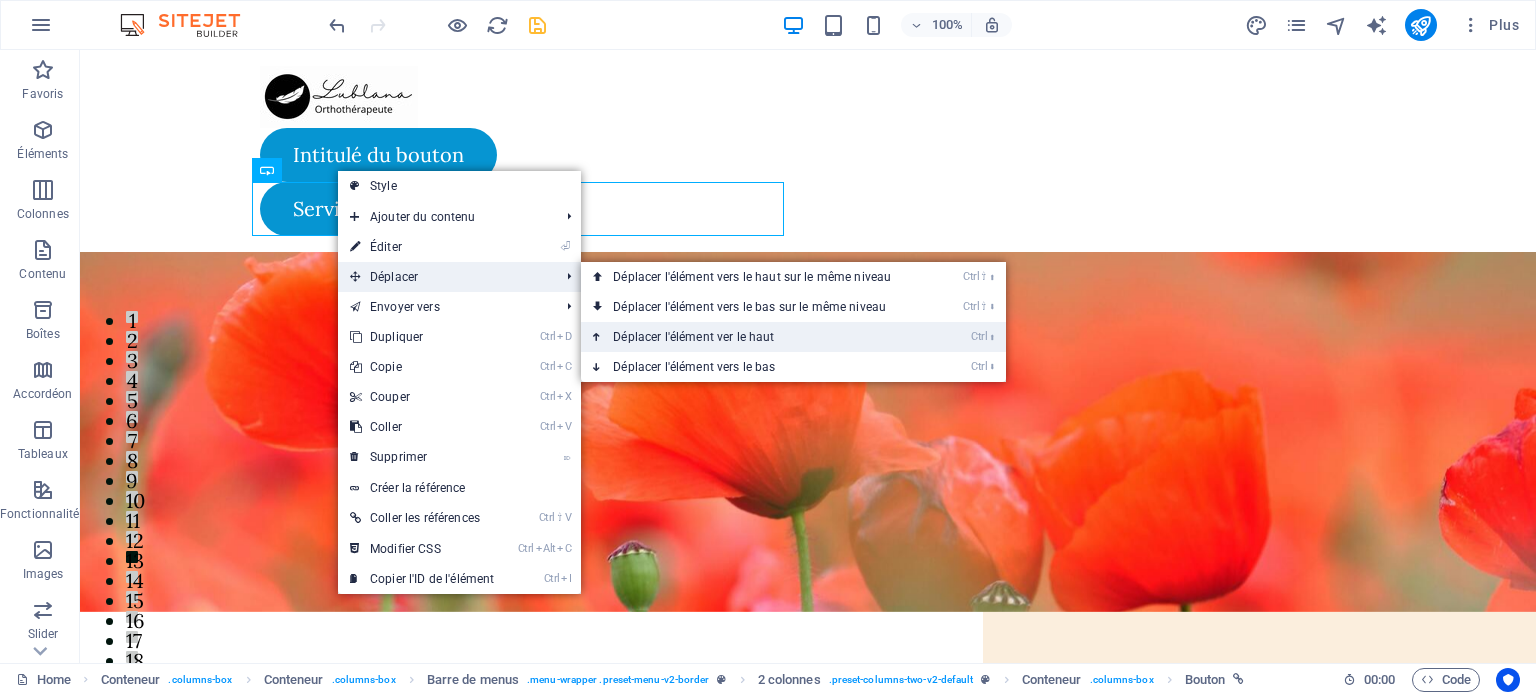 click on "Ctrl ⬆  Déplacer l'élément ver le haut" at bounding box center [756, 337] 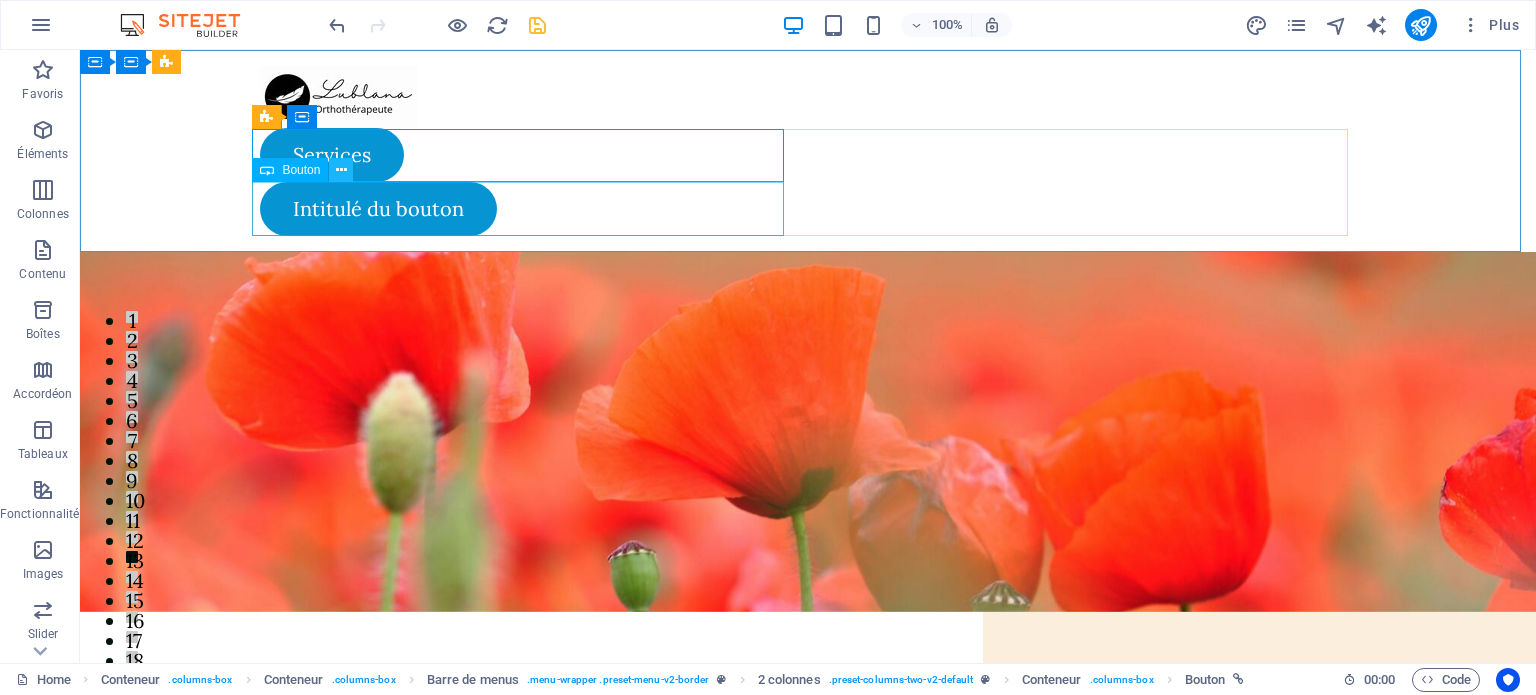 click at bounding box center [341, 170] 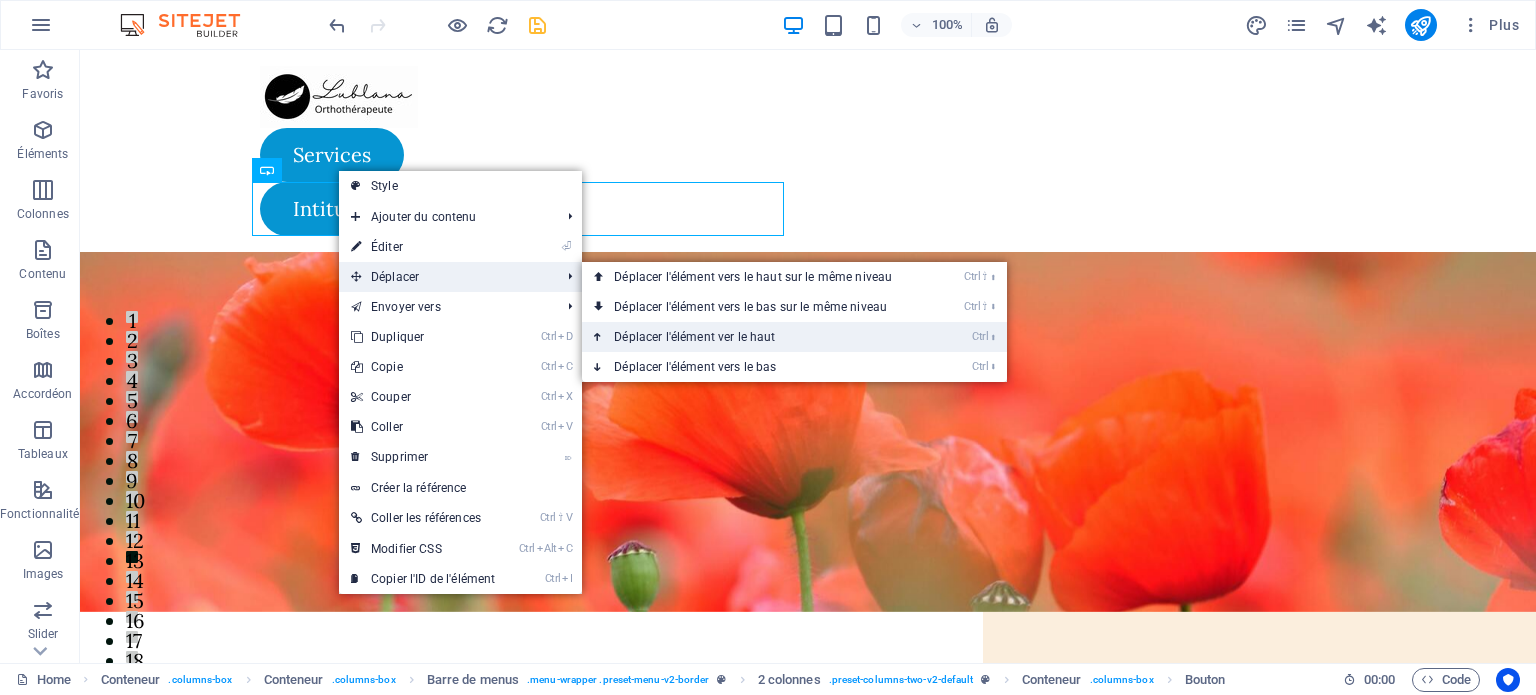click on "Ctrl ⬆  Déplacer l'élément ver le haut" at bounding box center [757, 337] 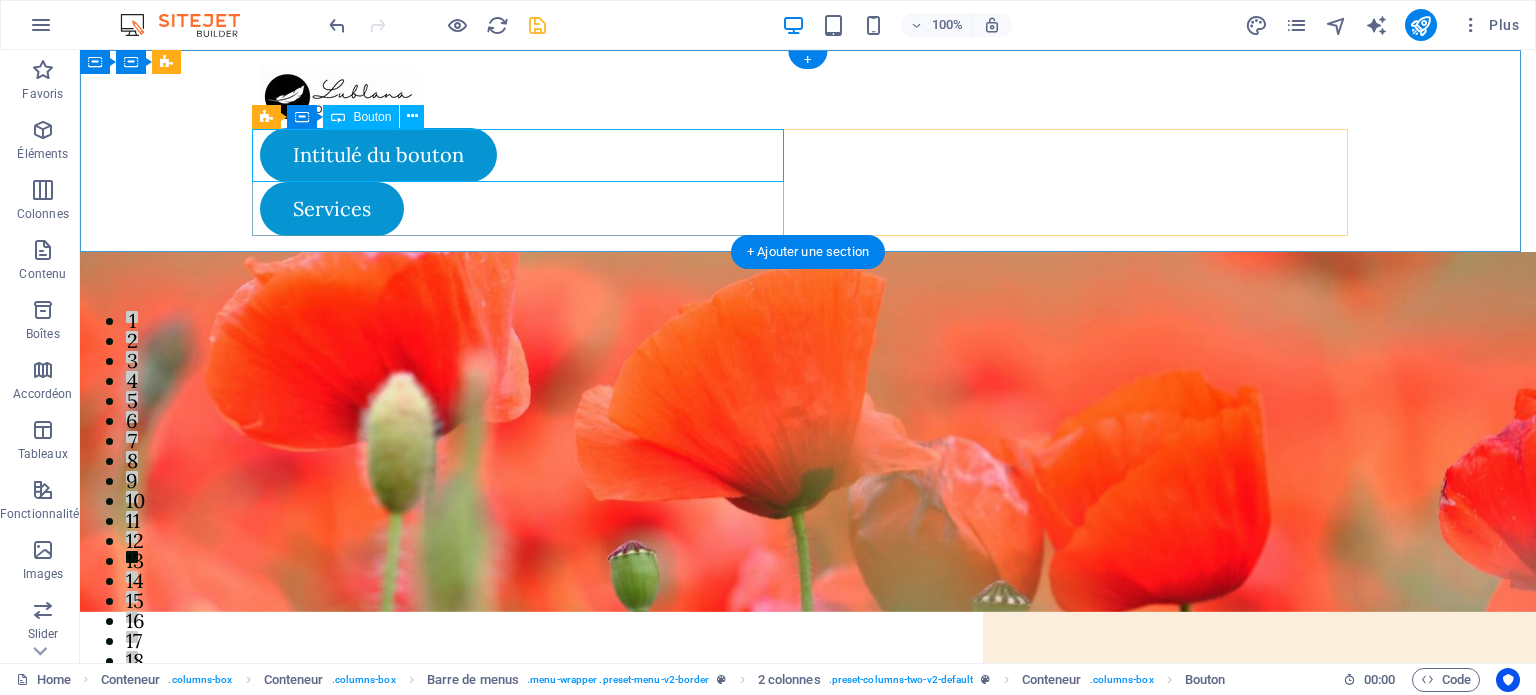 click on "Intitulé du bouton" at bounding box center [526, 155] 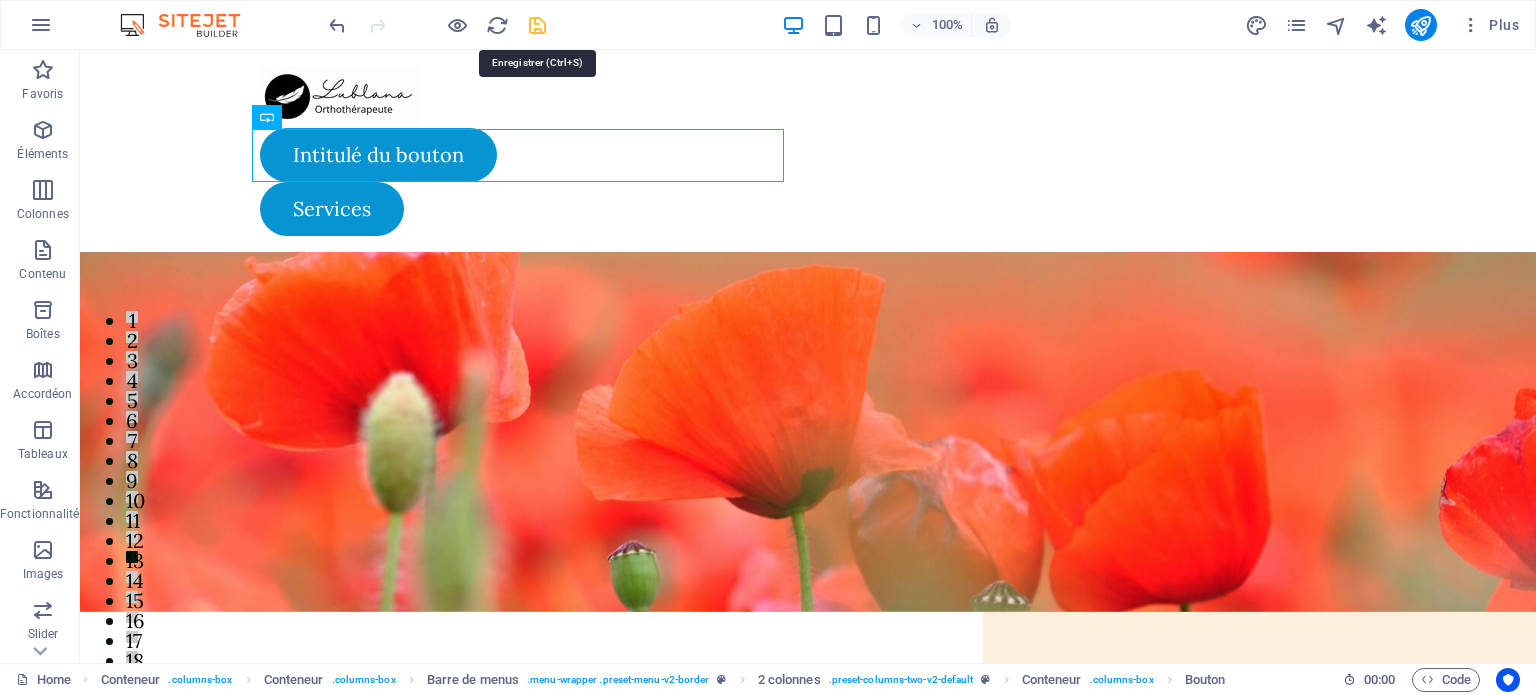 click at bounding box center (537, 25) 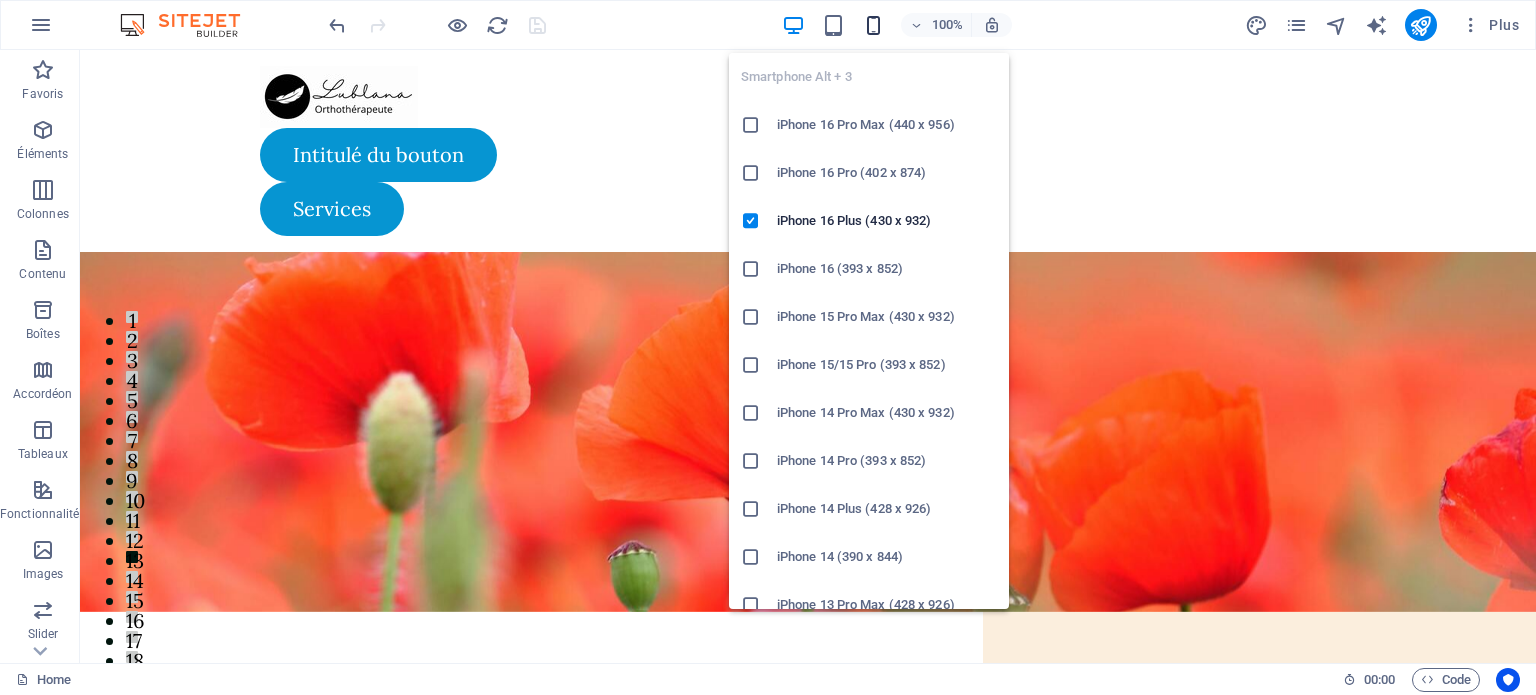 click at bounding box center [873, 25] 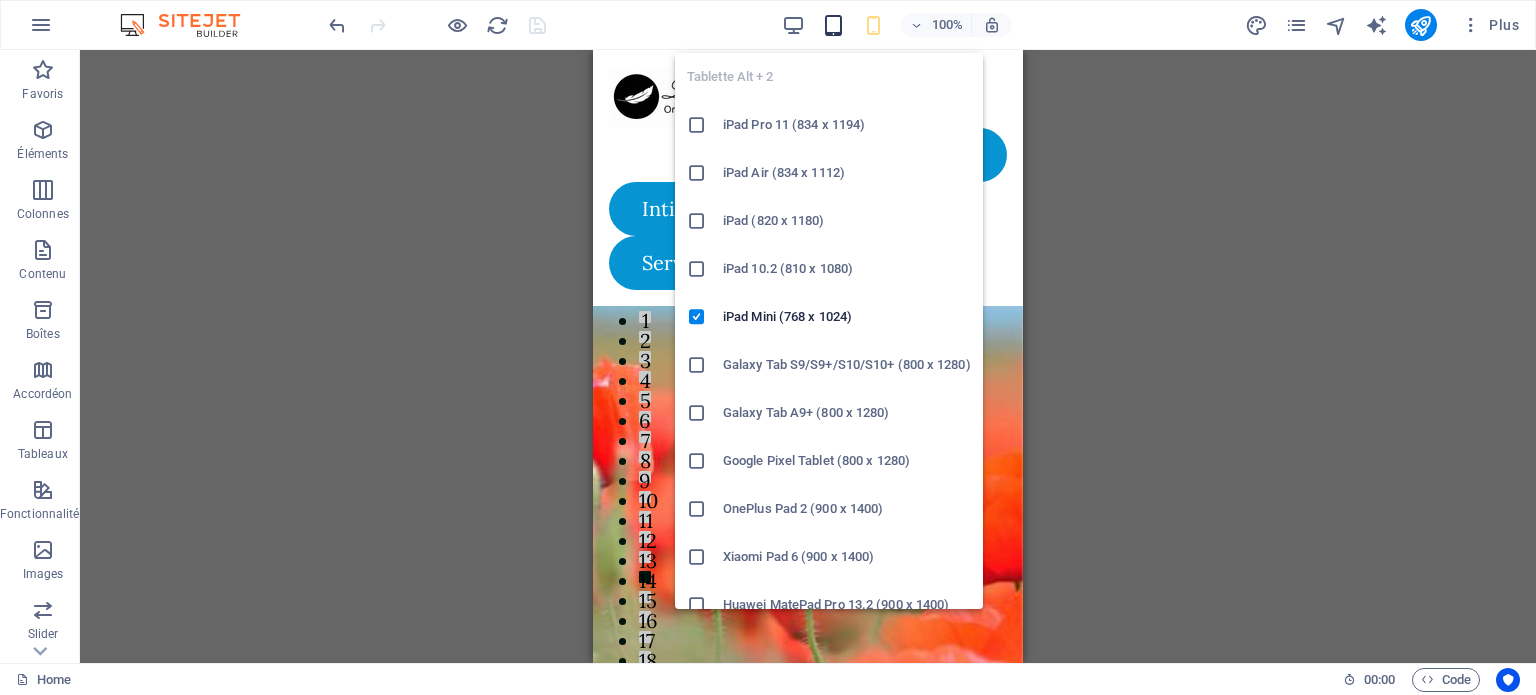 click at bounding box center [833, 25] 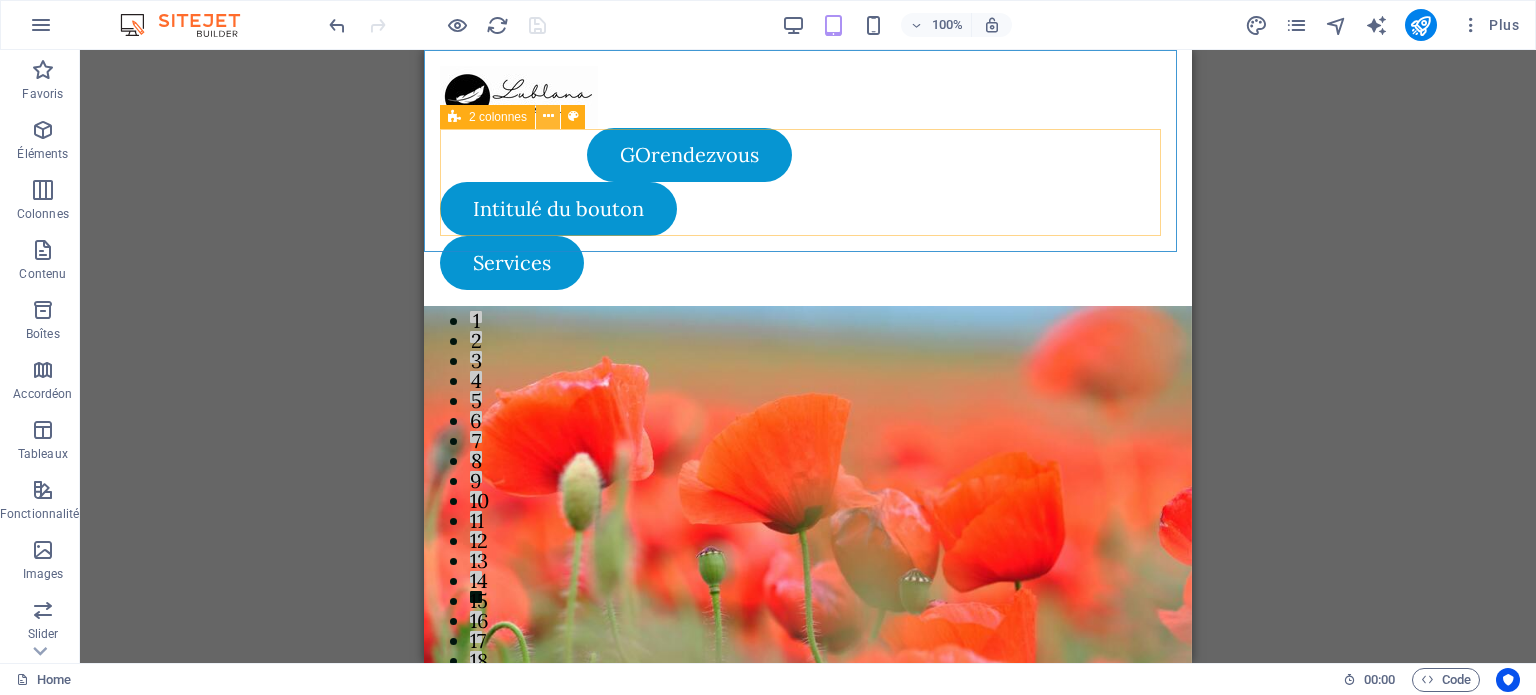 click at bounding box center [548, 116] 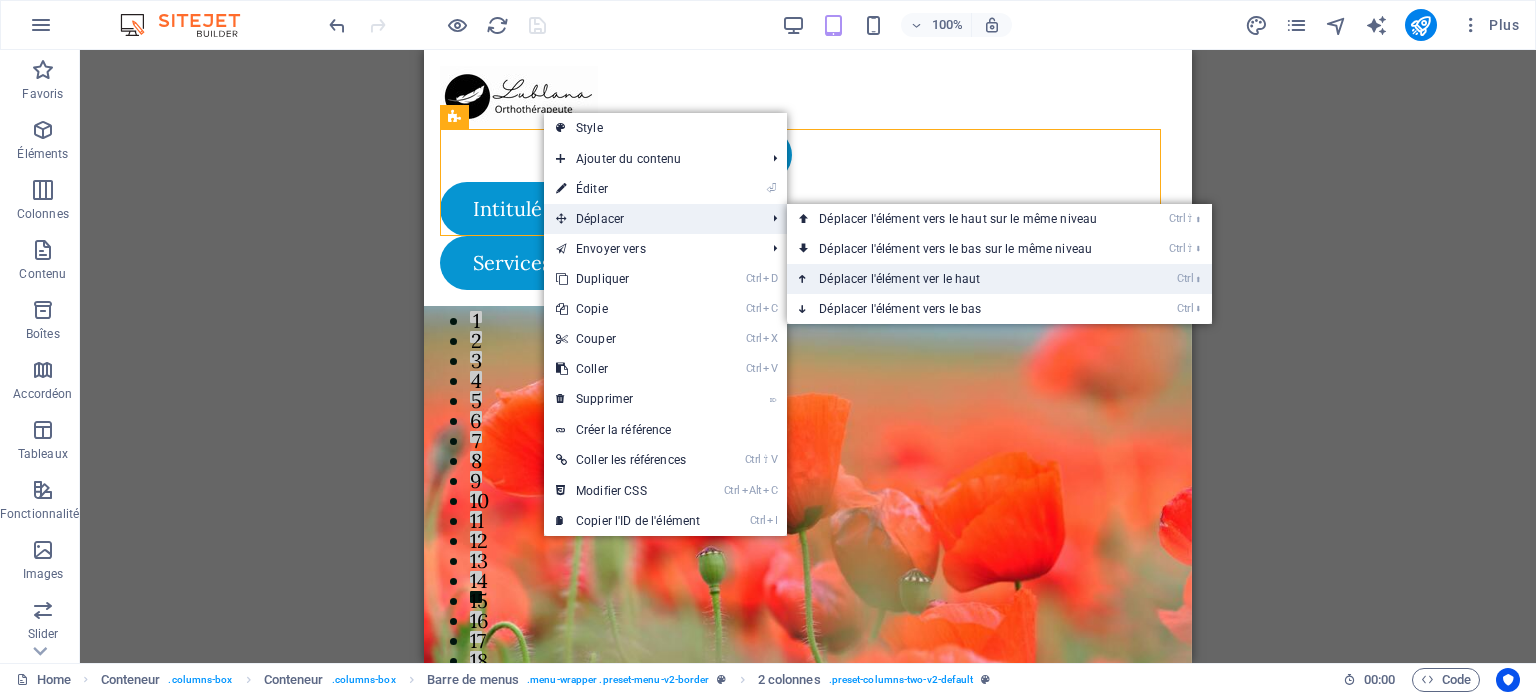 click on "Ctrl ⬆  Déplacer l'élément ver le haut" at bounding box center (962, 279) 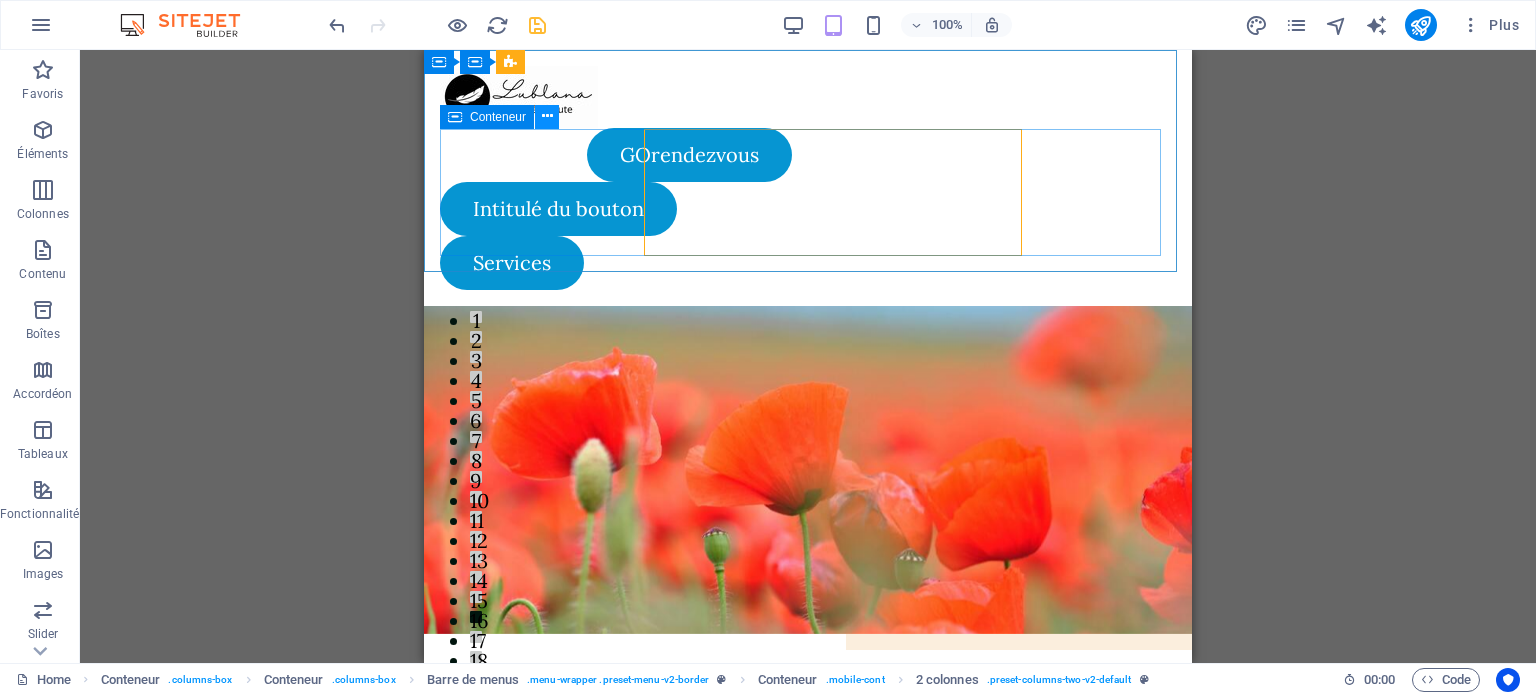 click at bounding box center [547, 116] 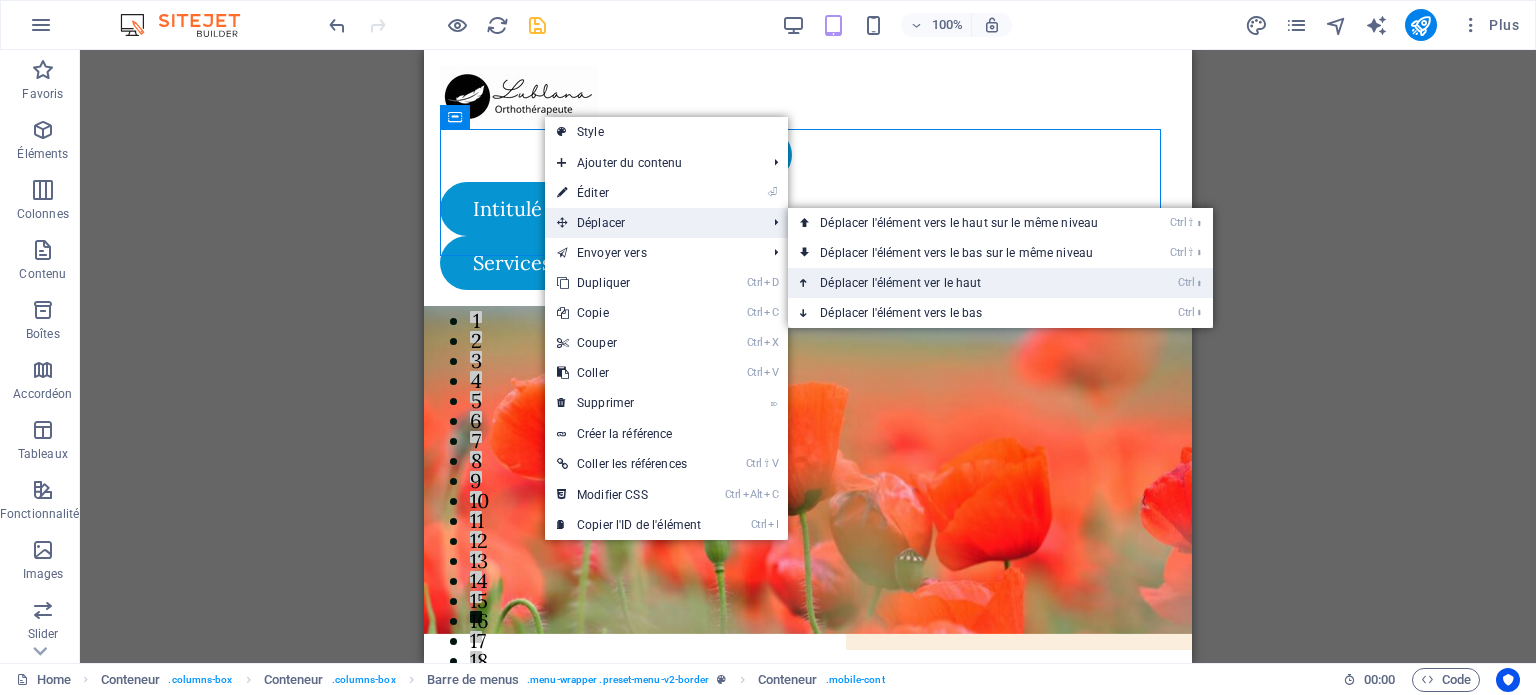 click on "Ctrl ⬆  Déplacer l'élément ver le haut" at bounding box center [963, 283] 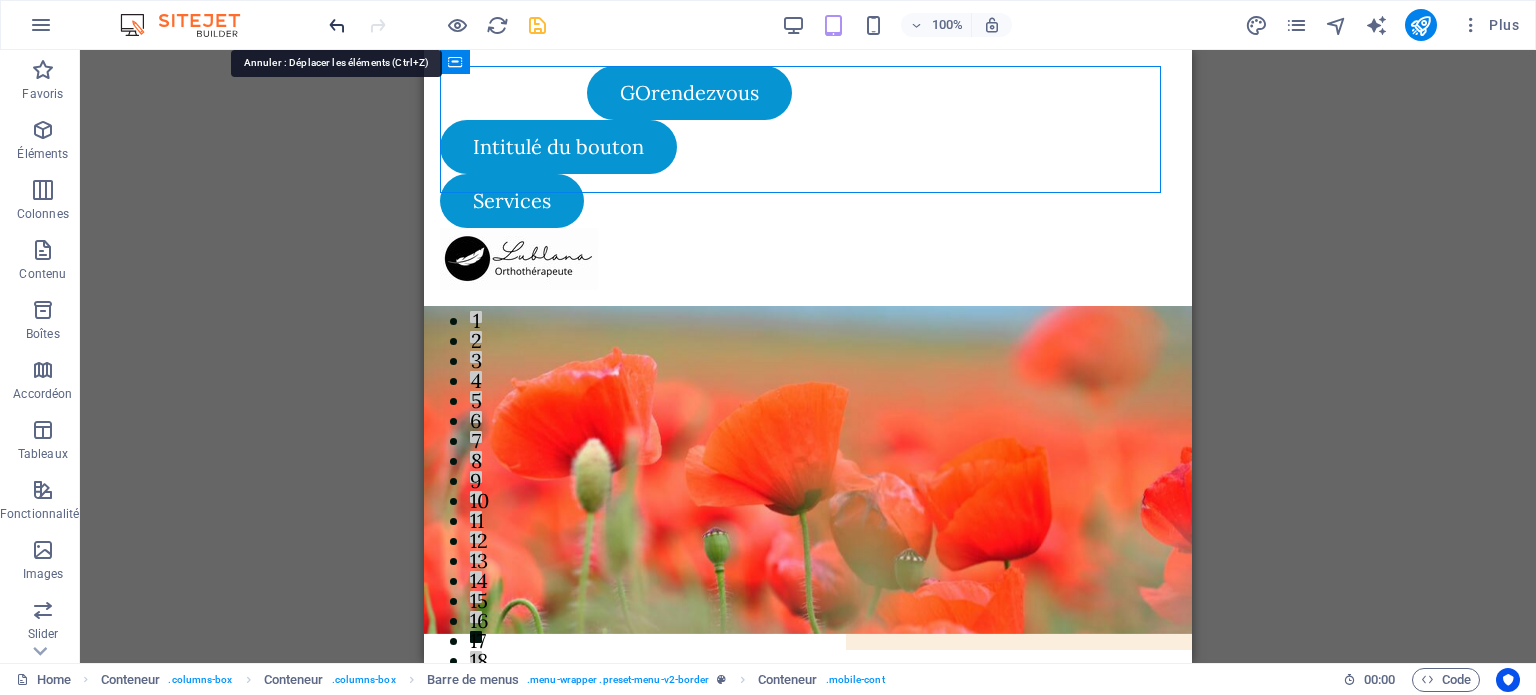 click at bounding box center (337, 25) 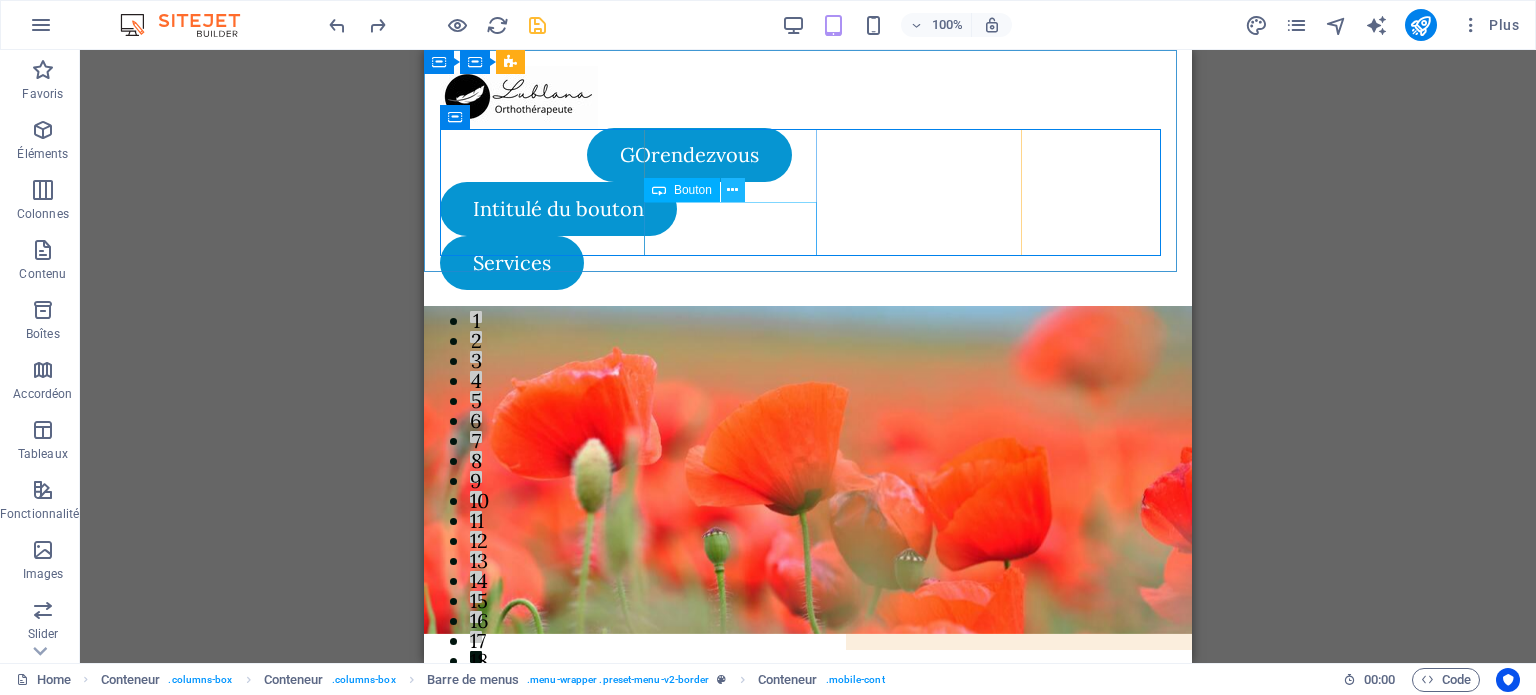 click at bounding box center (732, 190) 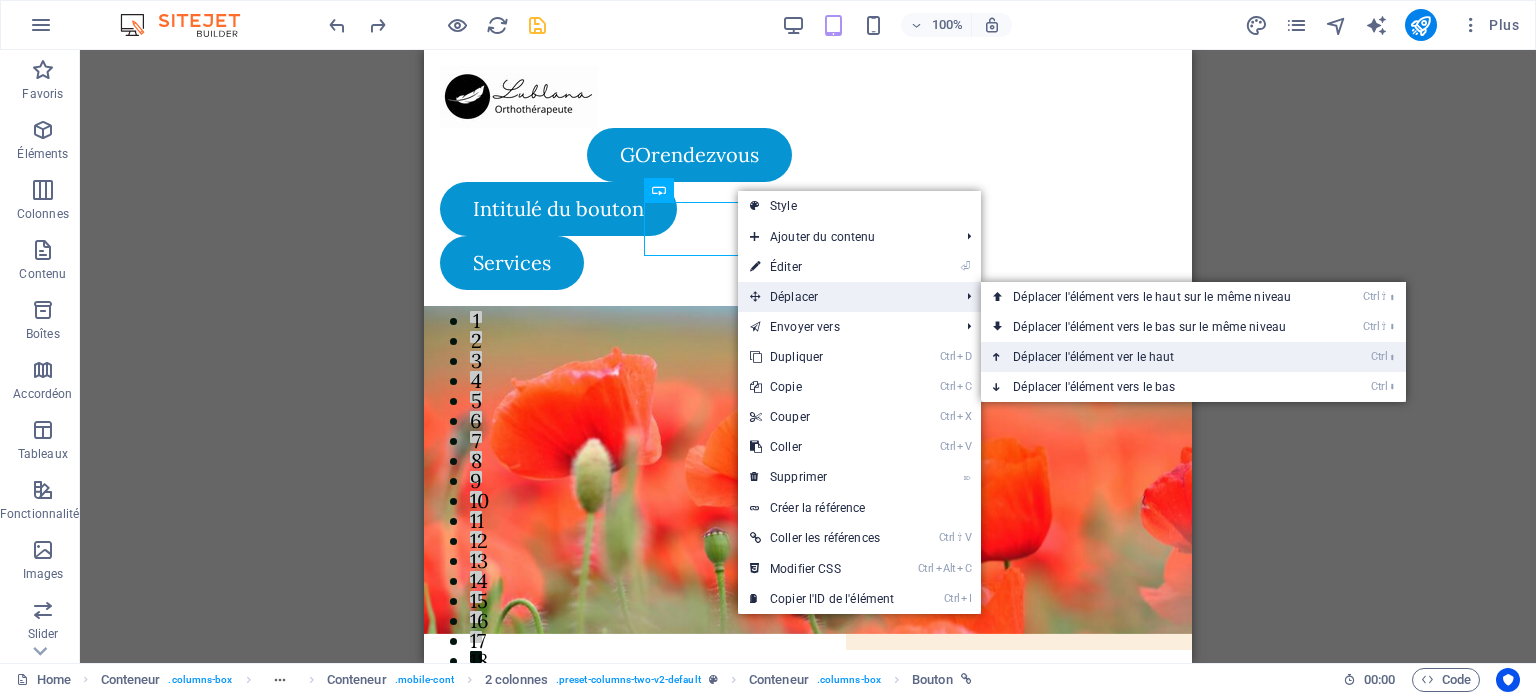 click on "Ctrl ⬆  Déplacer l'élément ver le haut" at bounding box center [1156, 357] 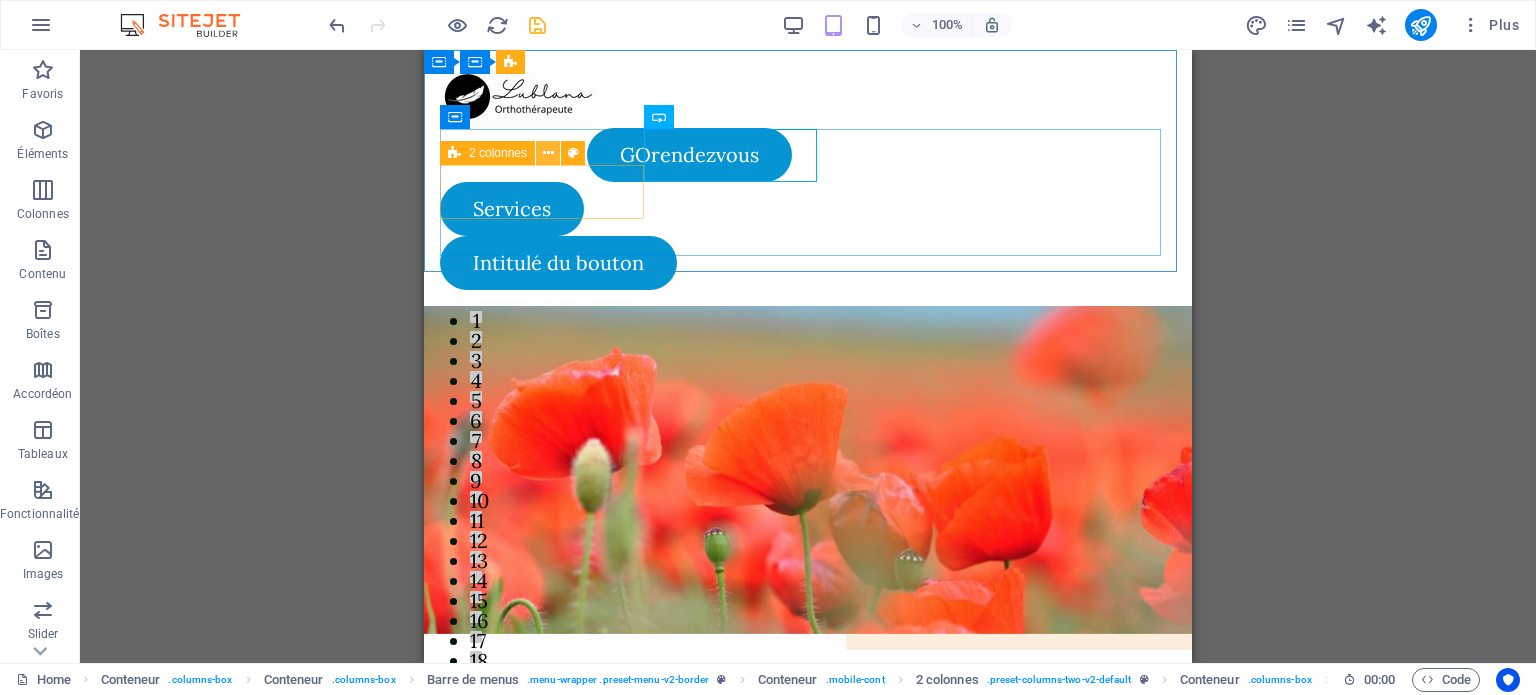 click at bounding box center [548, 153] 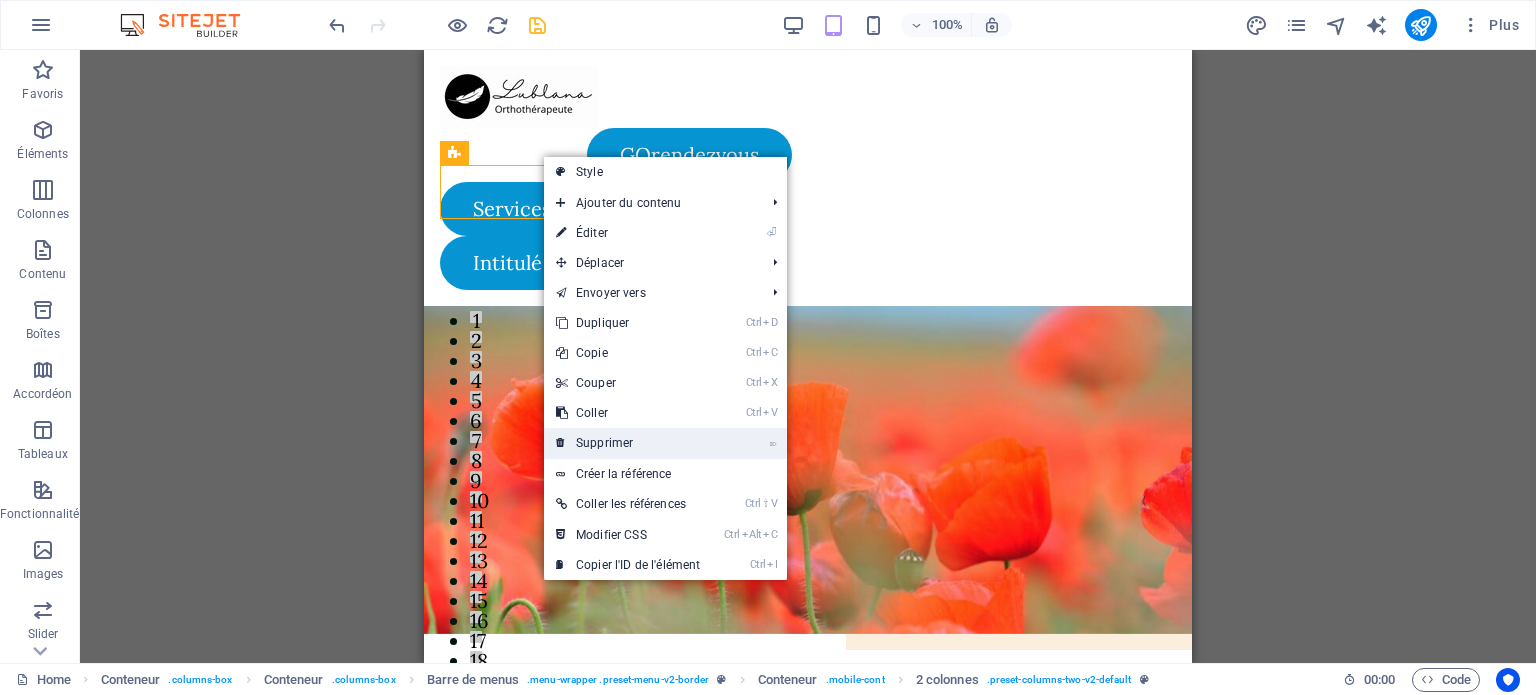 click on "⌦  Supprimer" at bounding box center [628, 443] 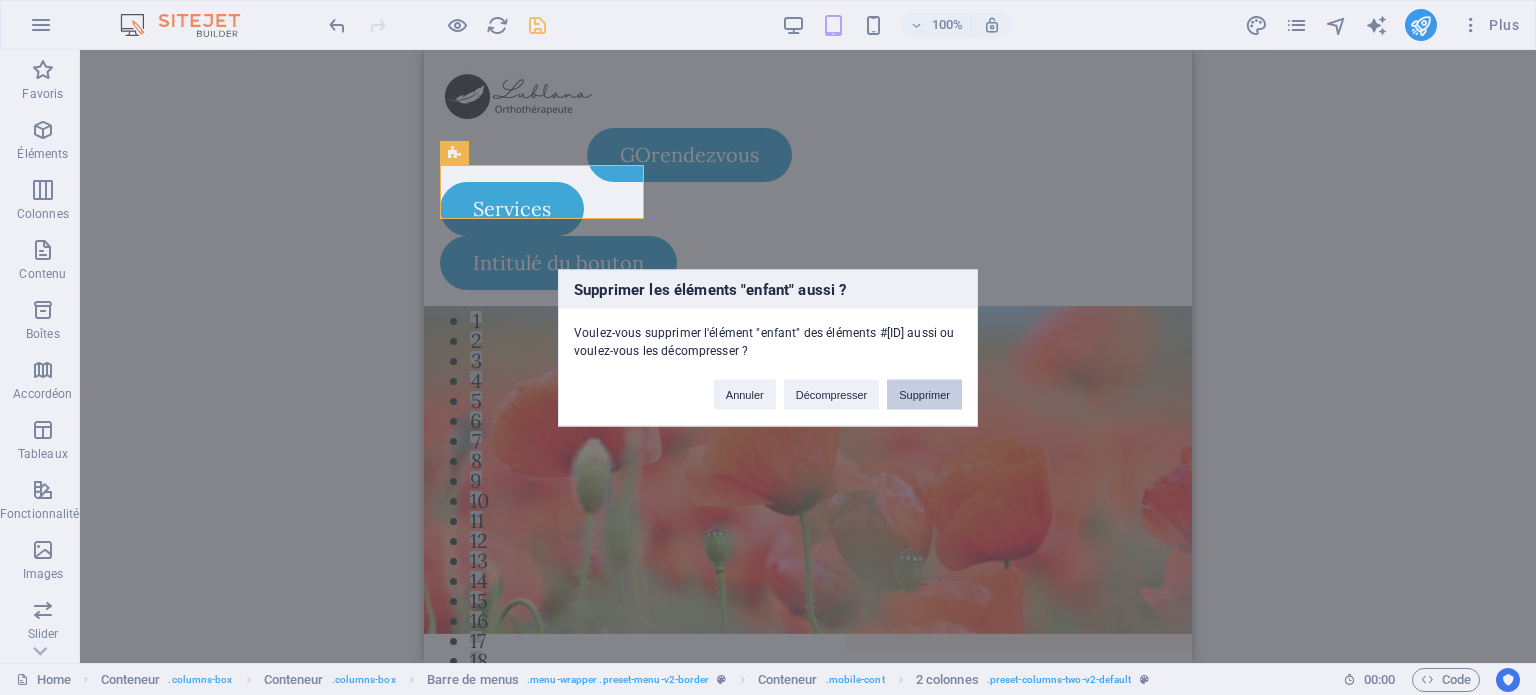 click on "Supprimer" at bounding box center (924, 394) 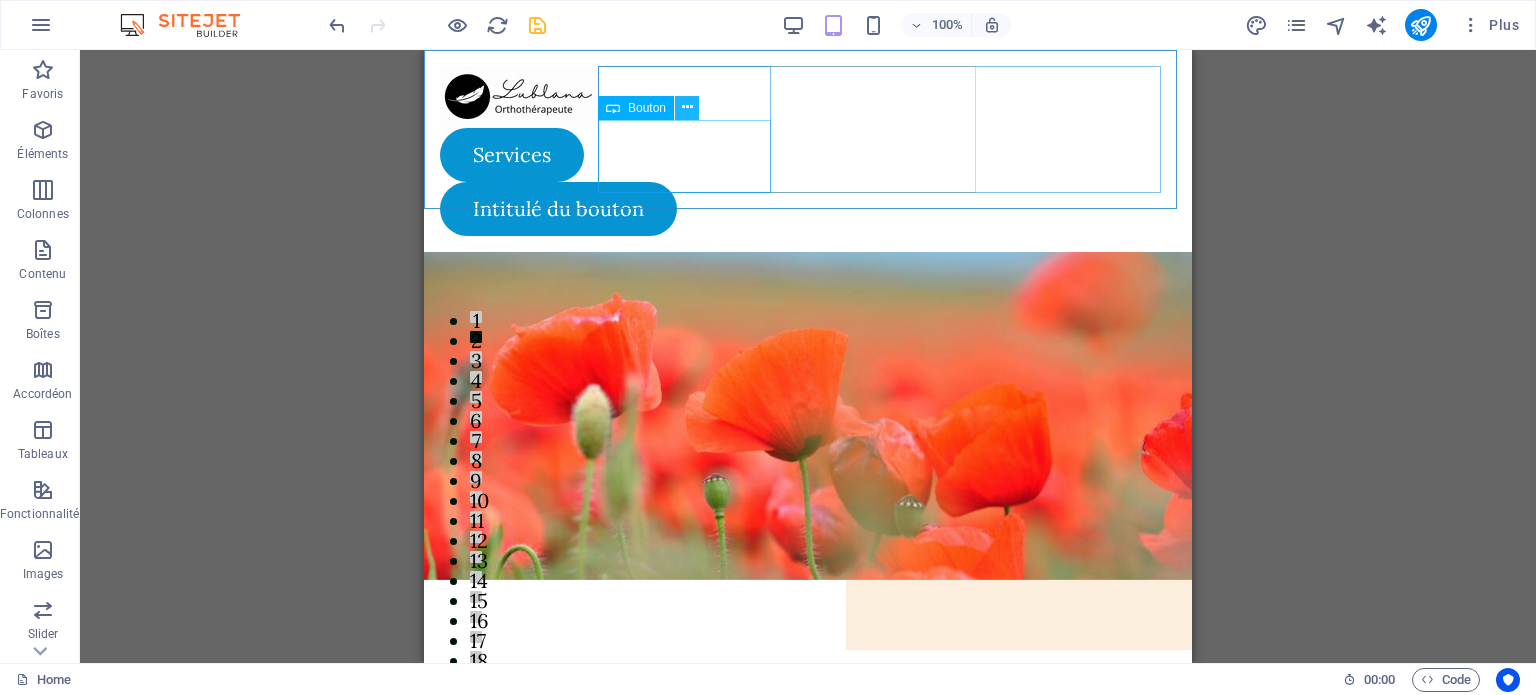 click at bounding box center [687, 107] 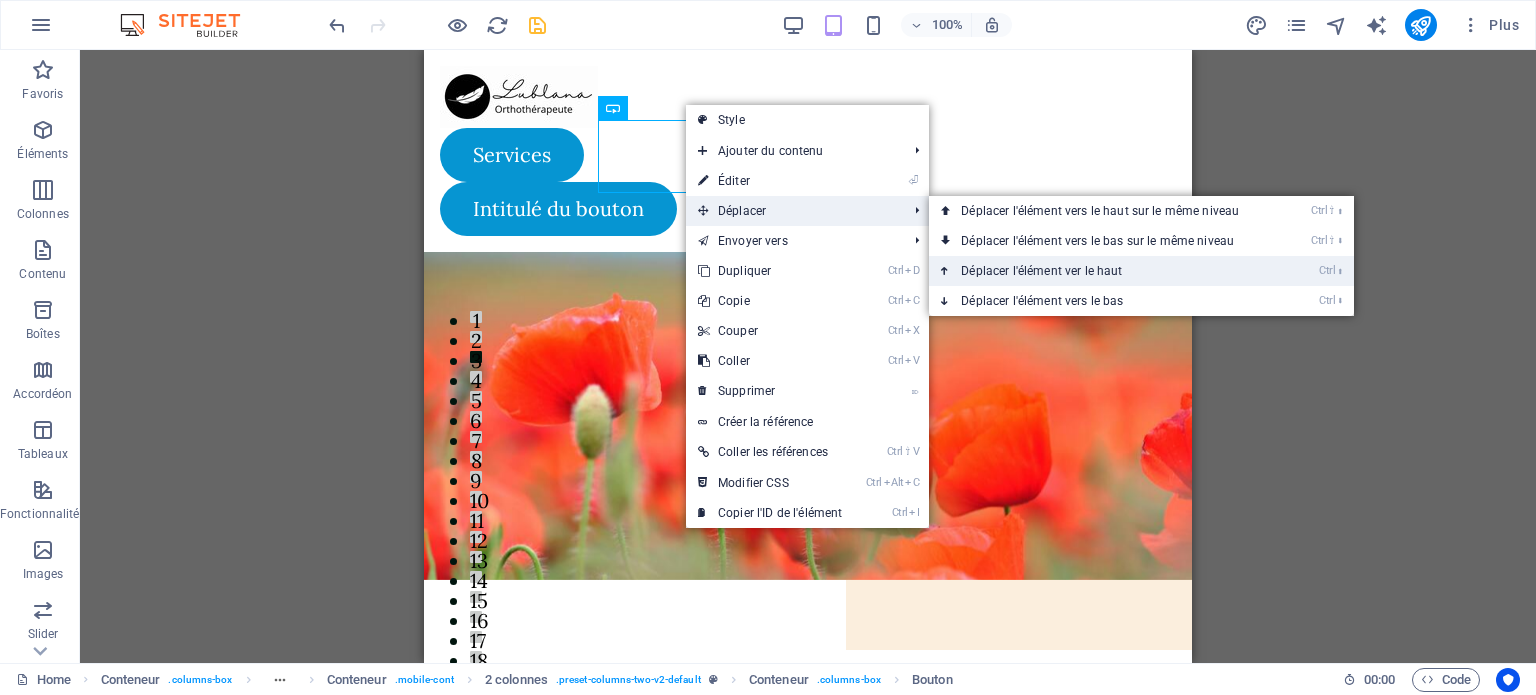 click on "Ctrl ⬆  Déplacer l'élément ver le haut" at bounding box center [1104, 271] 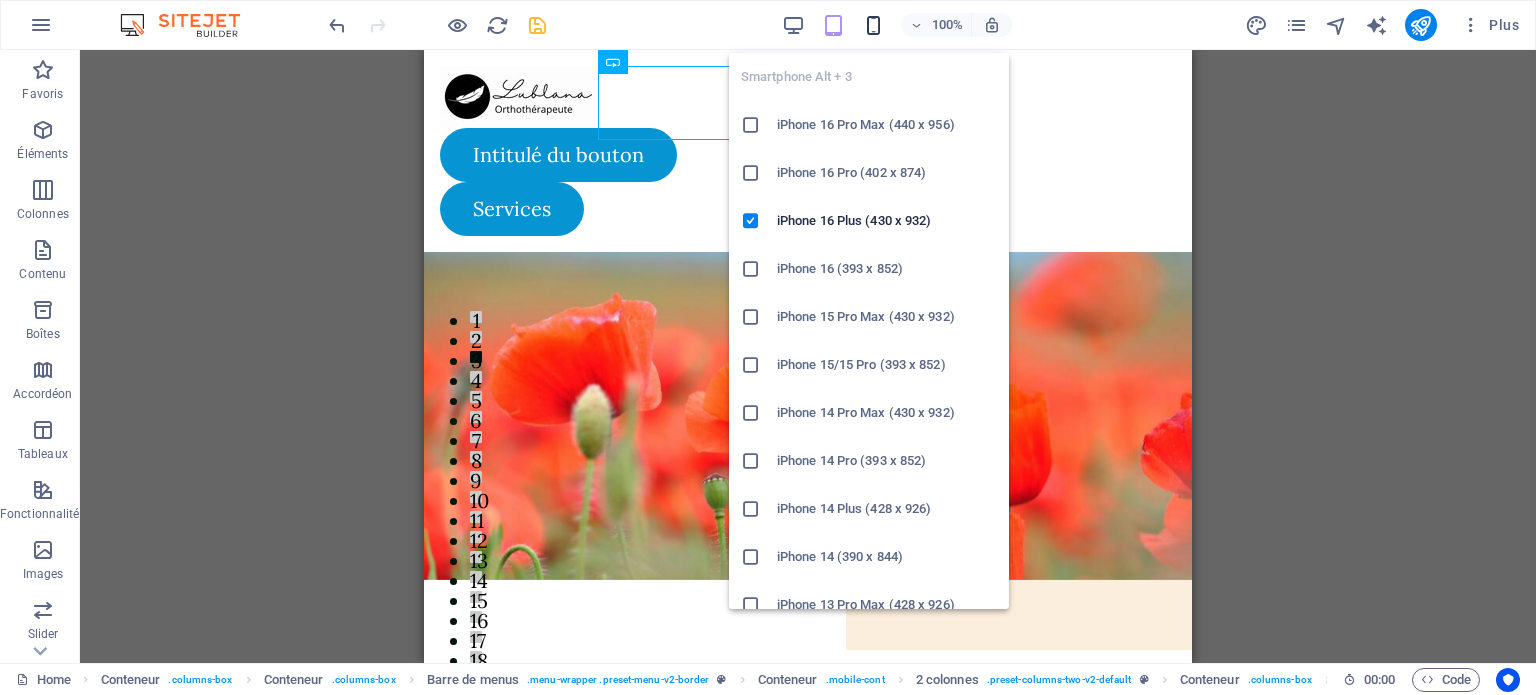 click at bounding box center [873, 25] 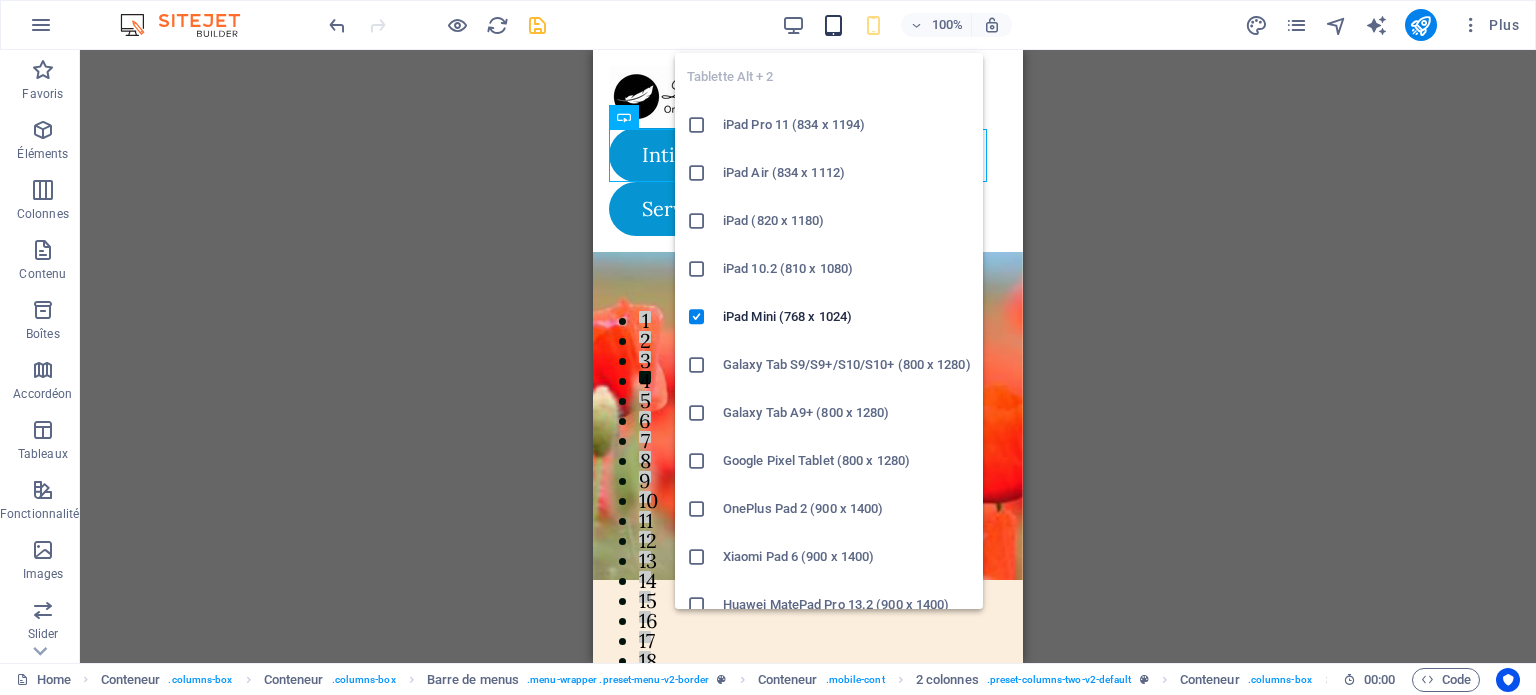 click at bounding box center [833, 25] 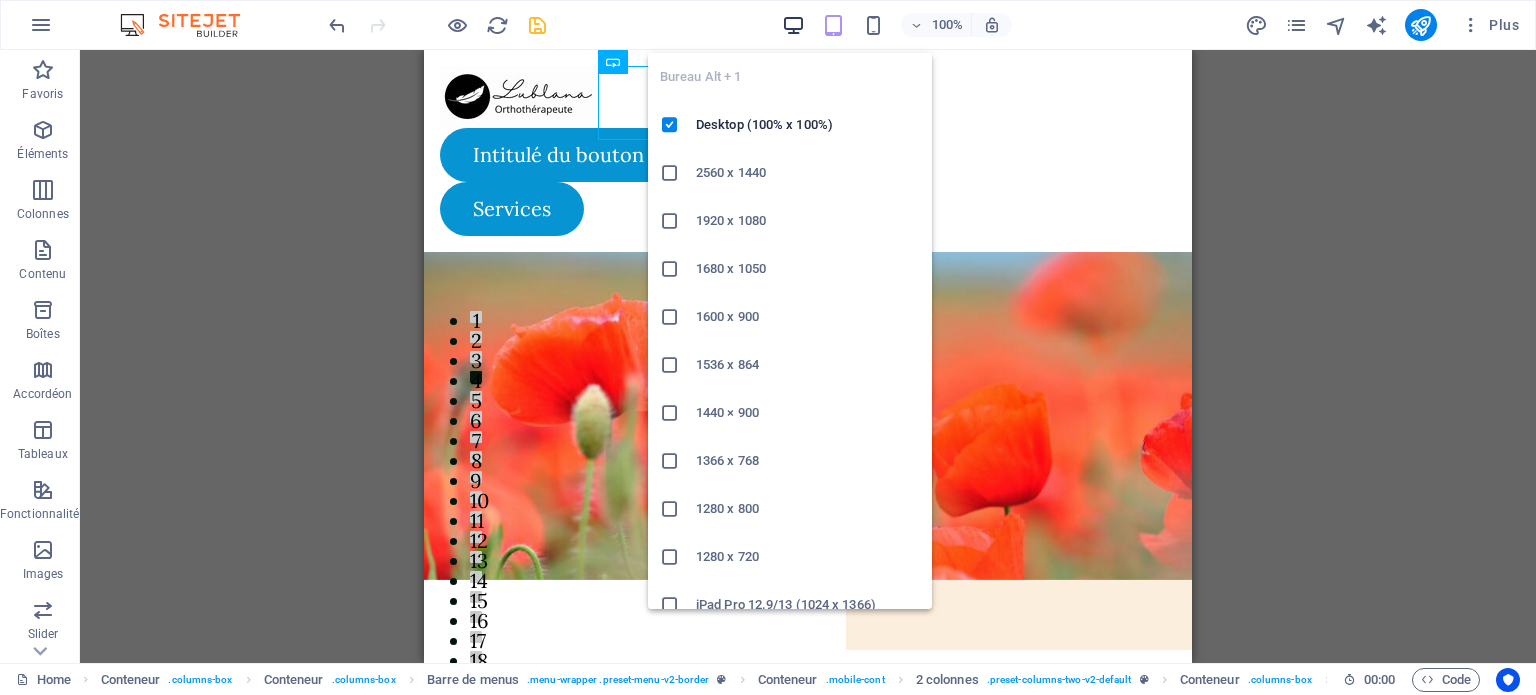 click at bounding box center [793, 25] 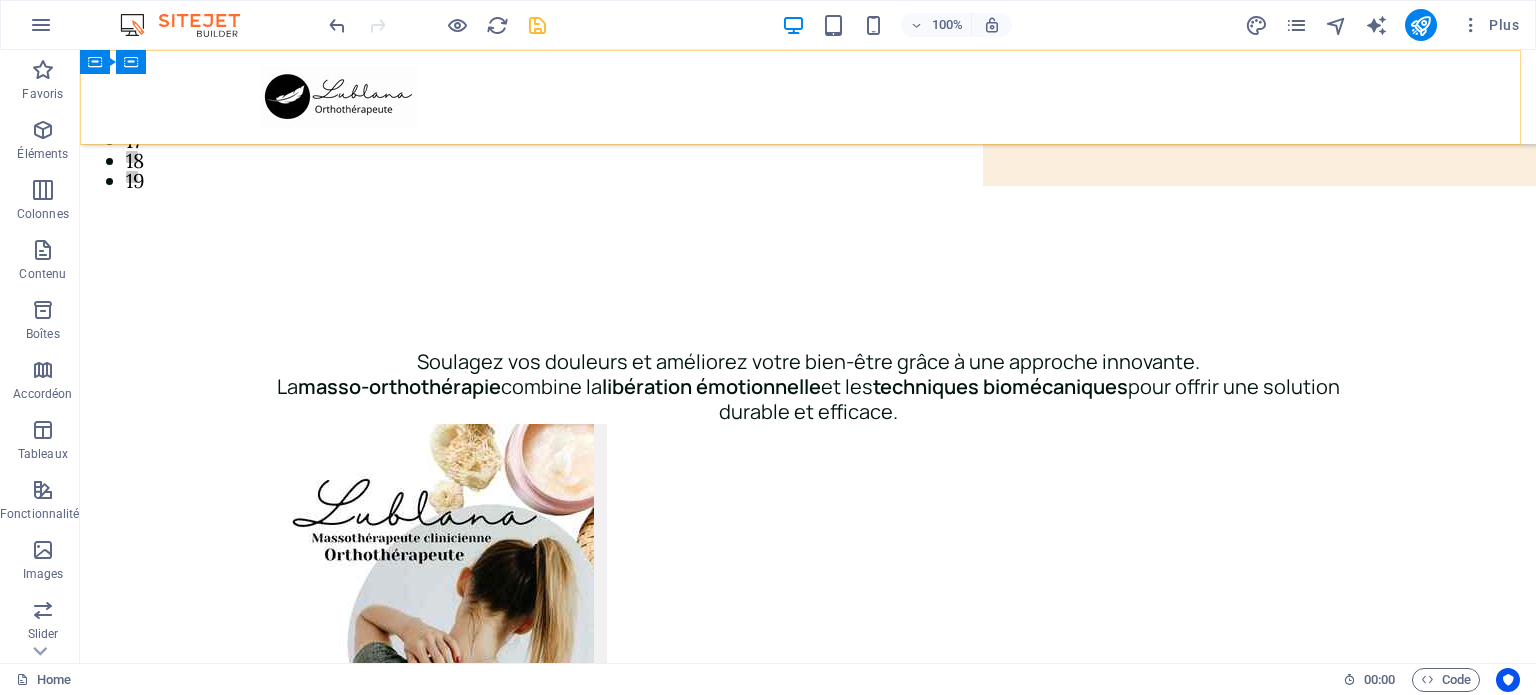 scroll, scrollTop: 0, scrollLeft: 0, axis: both 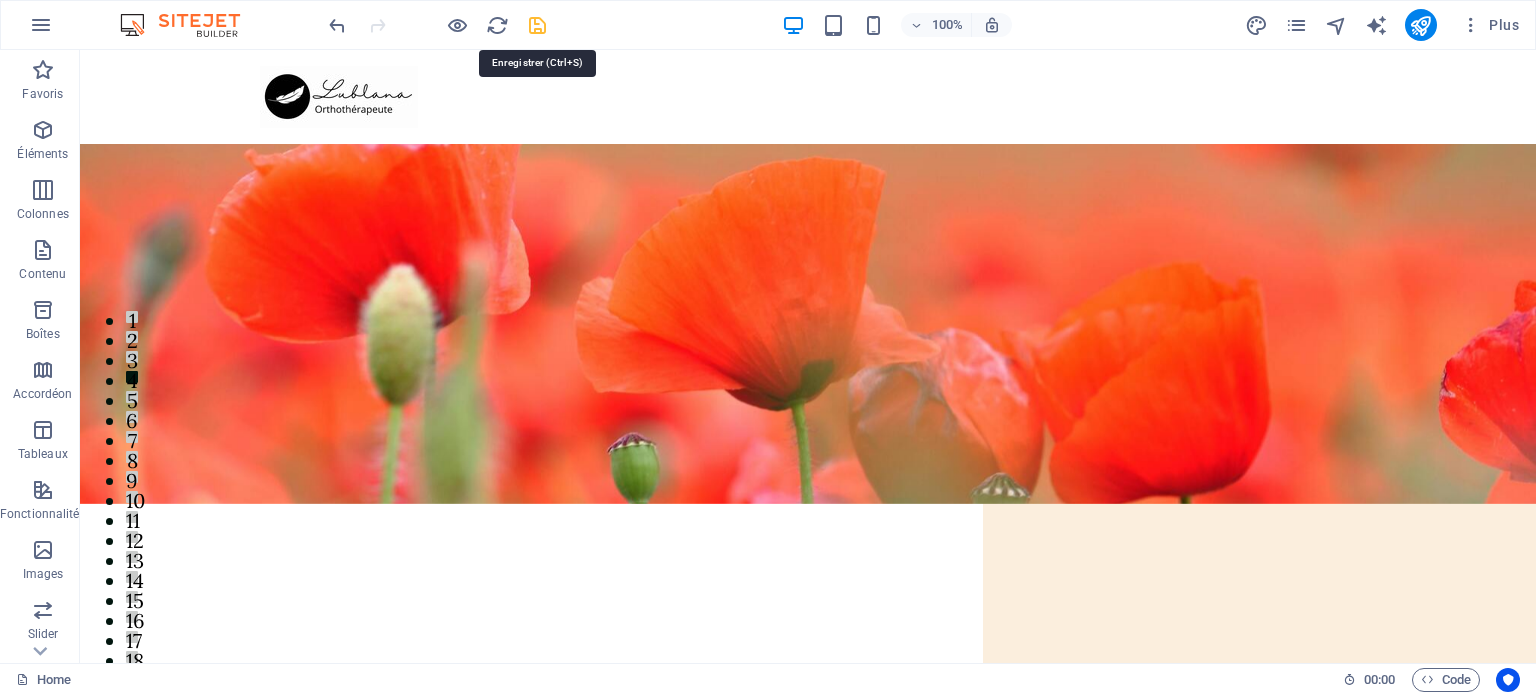 click at bounding box center (537, 25) 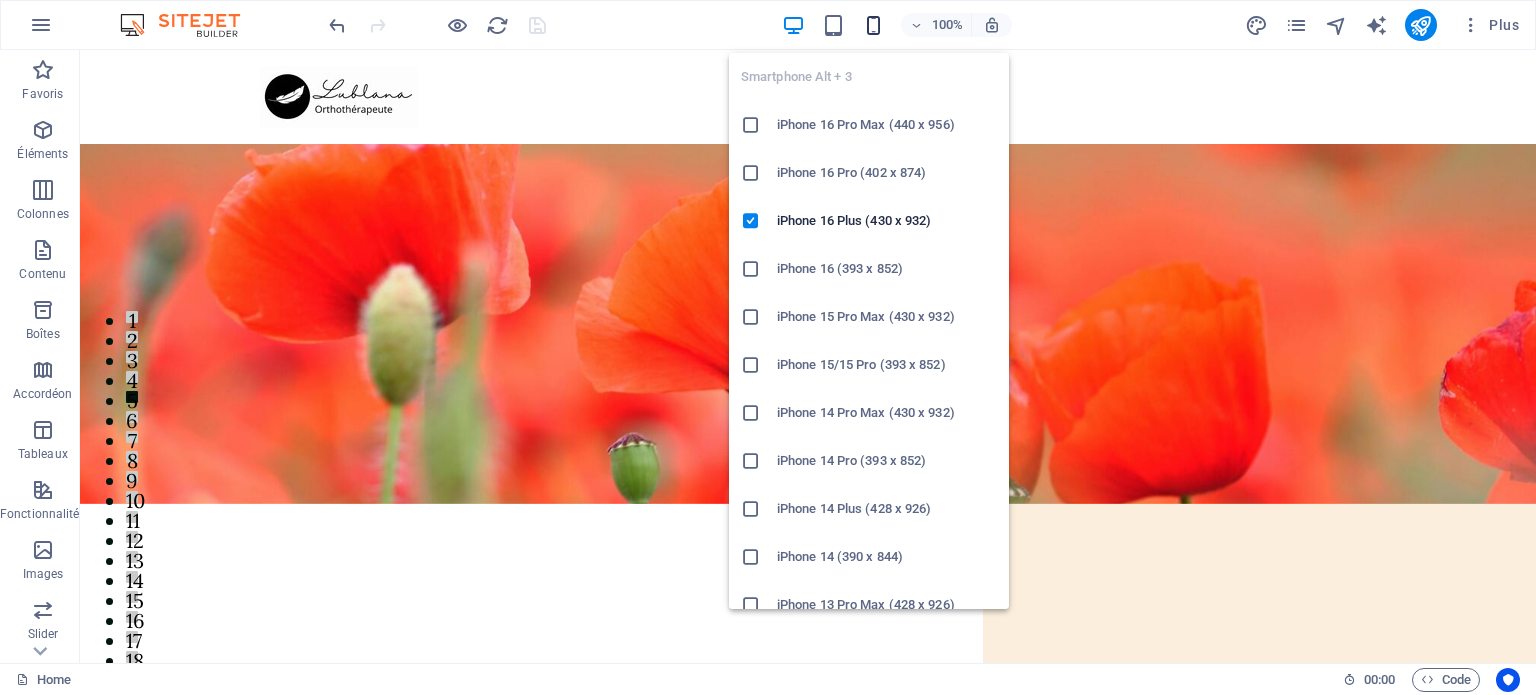 click at bounding box center (873, 25) 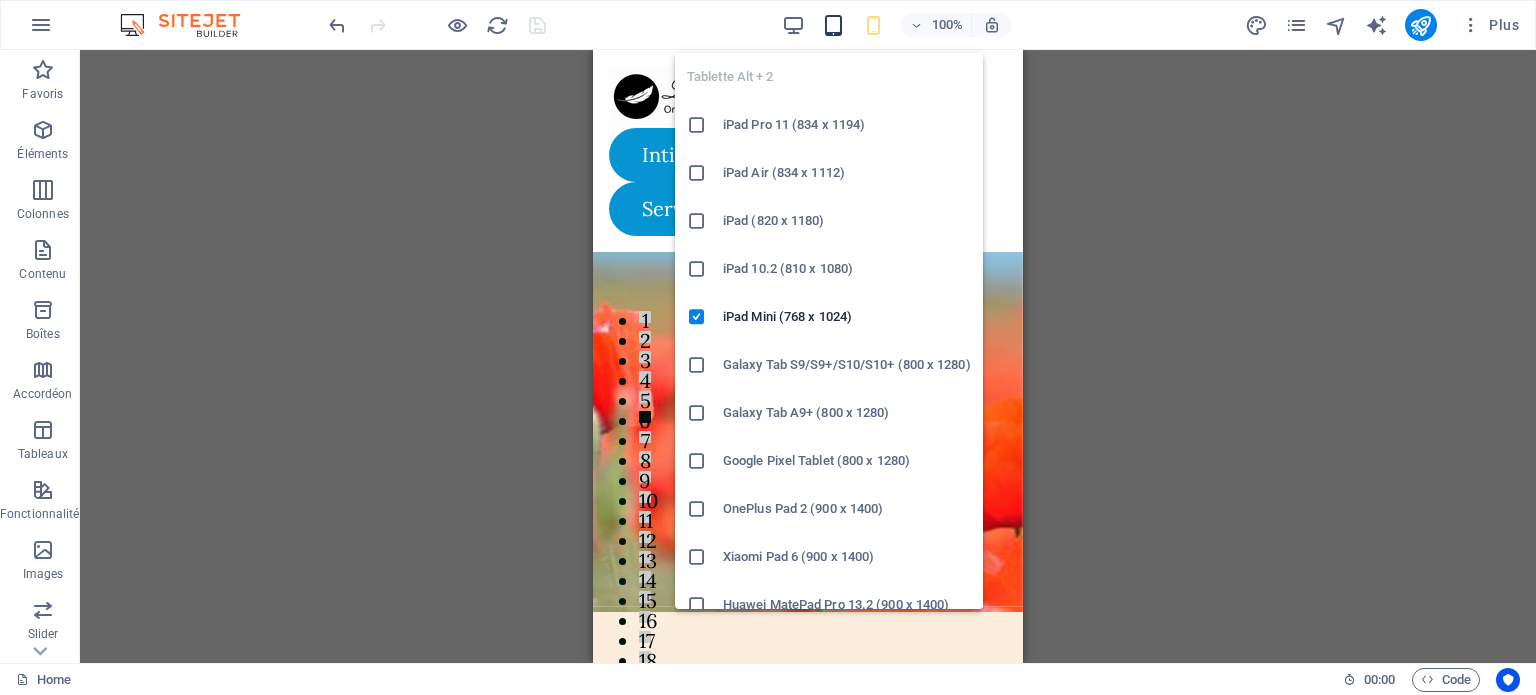 click at bounding box center [833, 25] 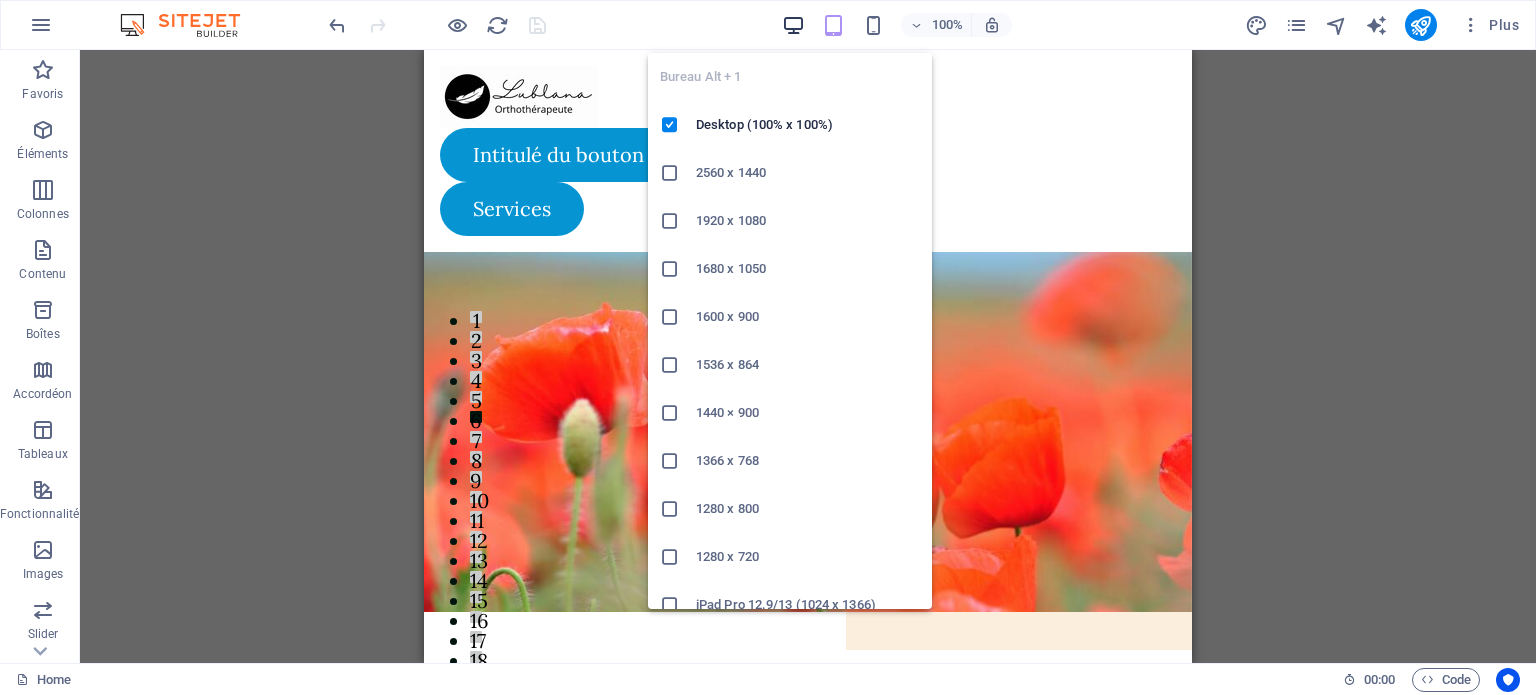 click at bounding box center (793, 25) 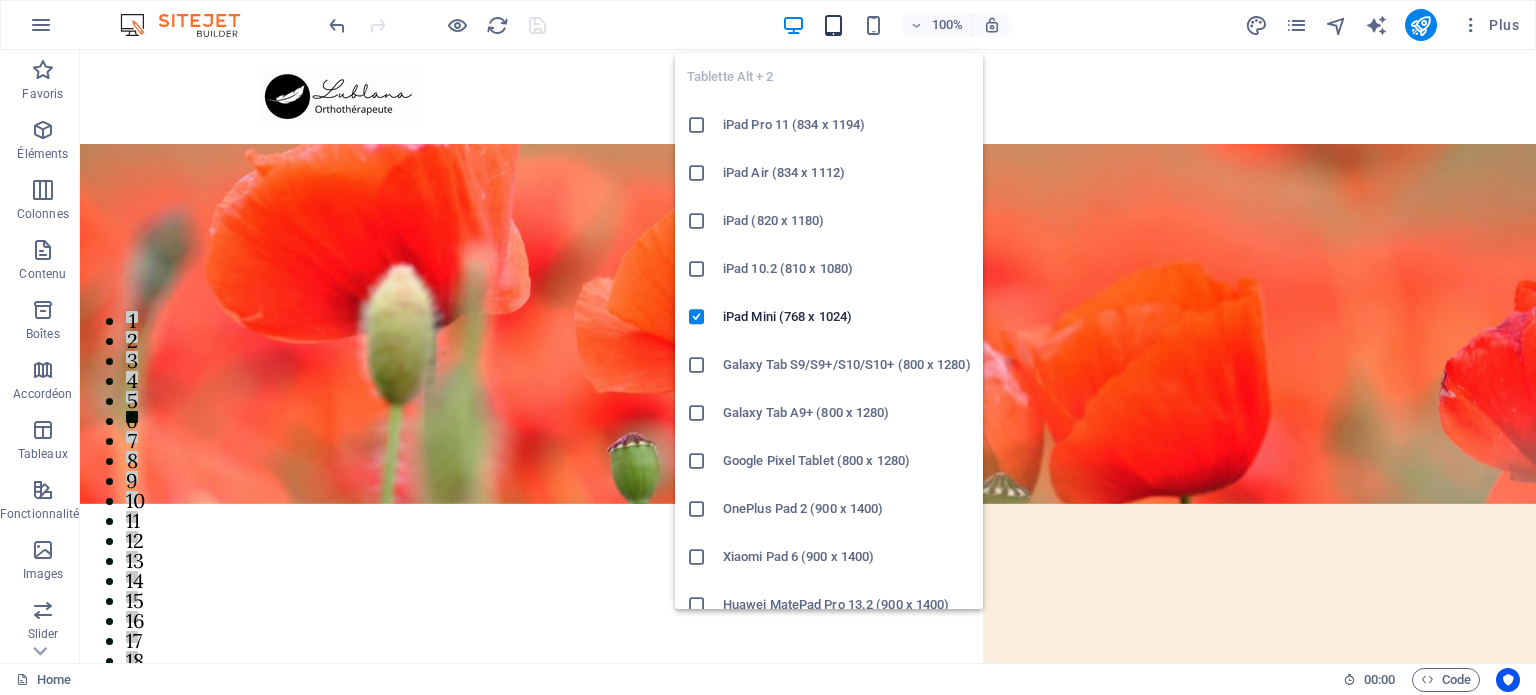click at bounding box center [833, 25] 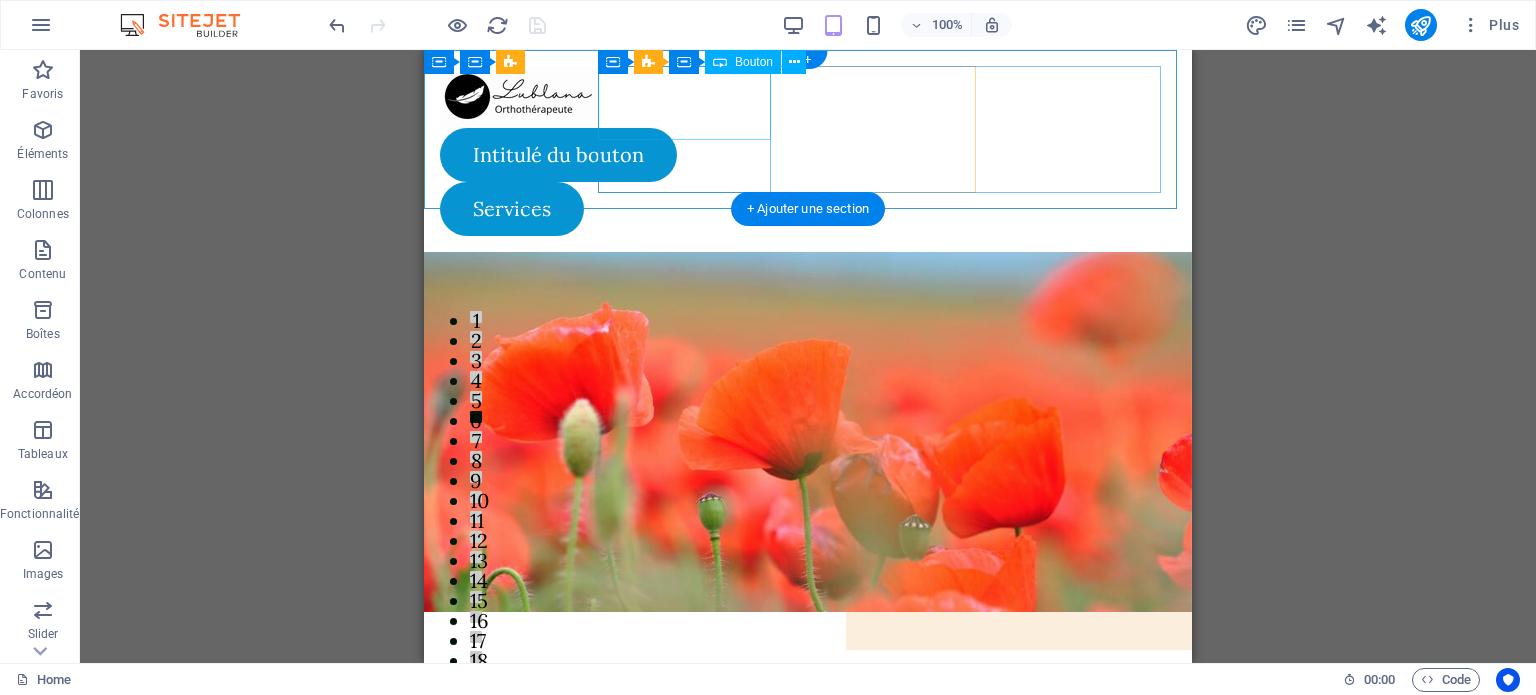 click on "Intitulé du bouton" at bounding box center [616, 155] 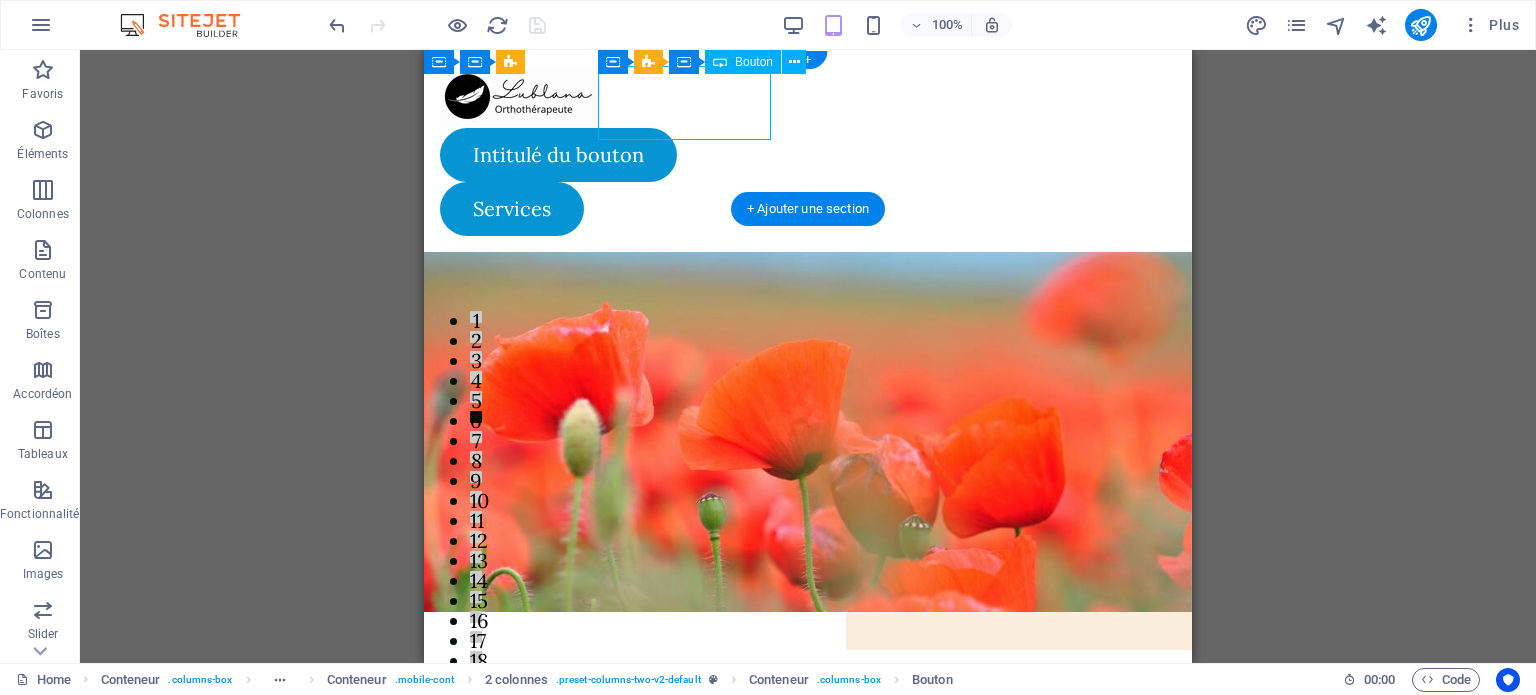 click on "Intitulé du bouton" at bounding box center (616, 155) 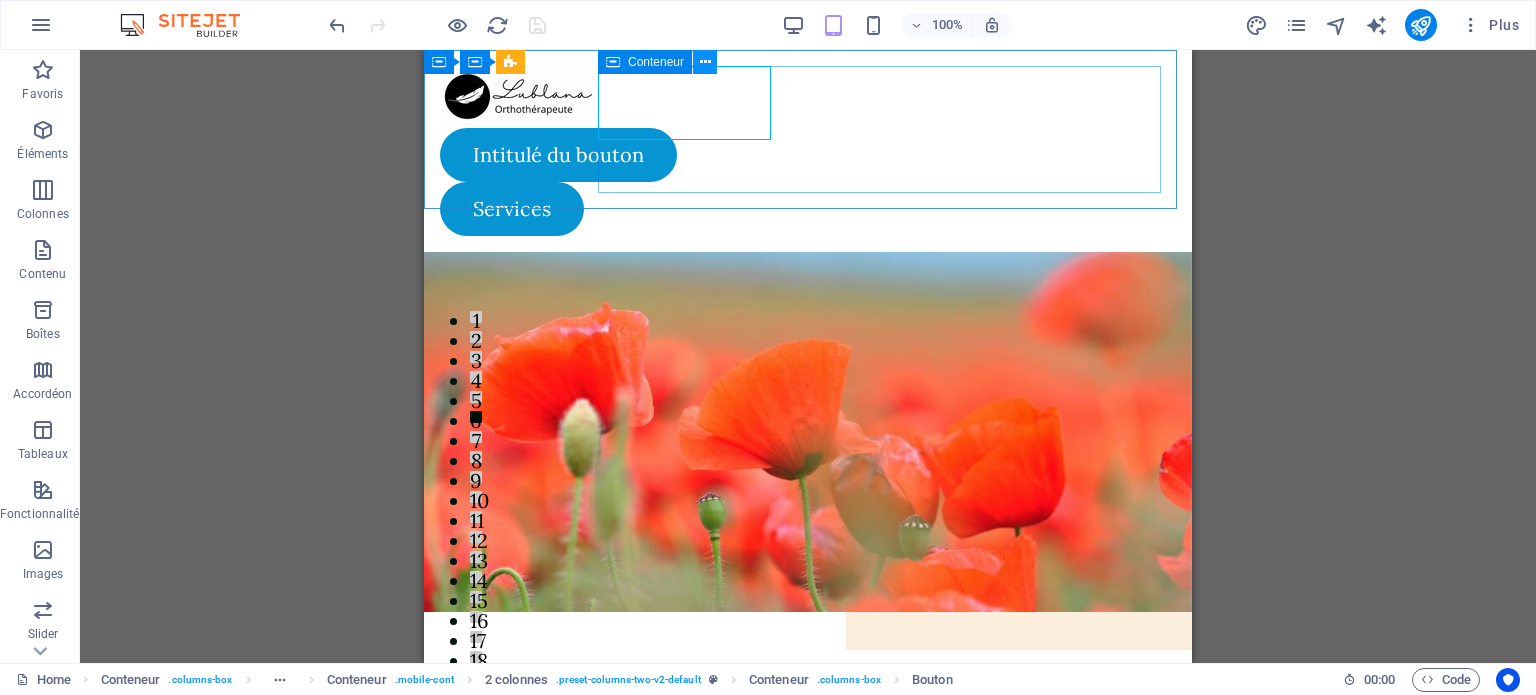click at bounding box center (705, 62) 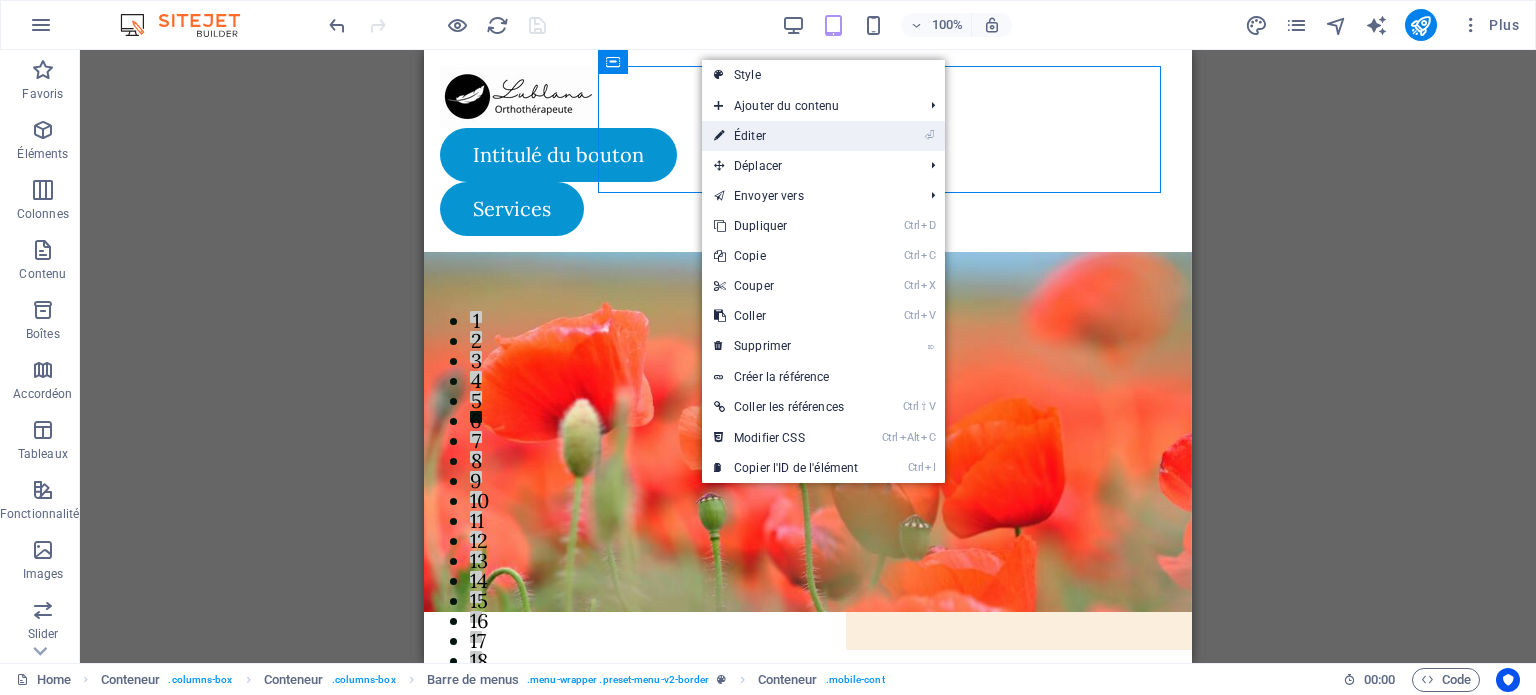 drag, startPoint x: 755, startPoint y: 137, endPoint x: 164, endPoint y: 87, distance: 593.11127 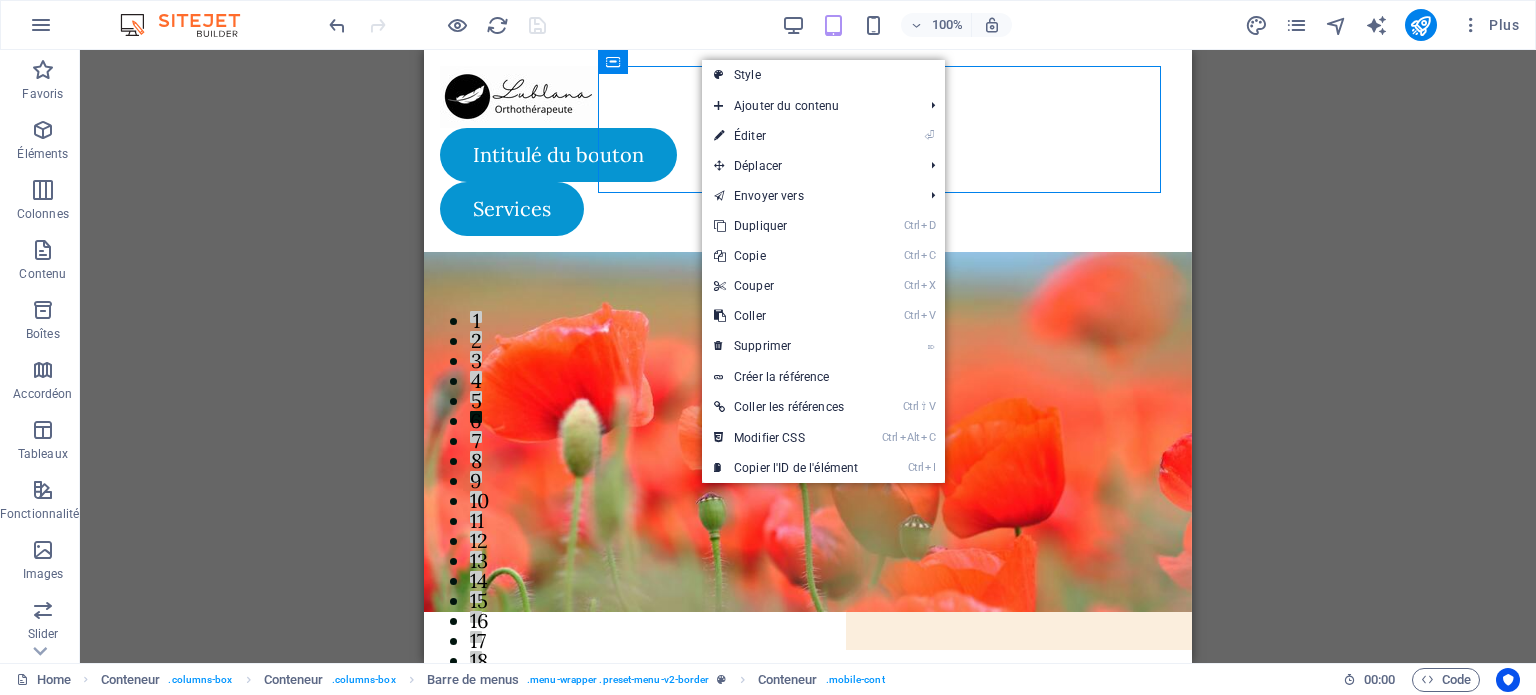 select on "header" 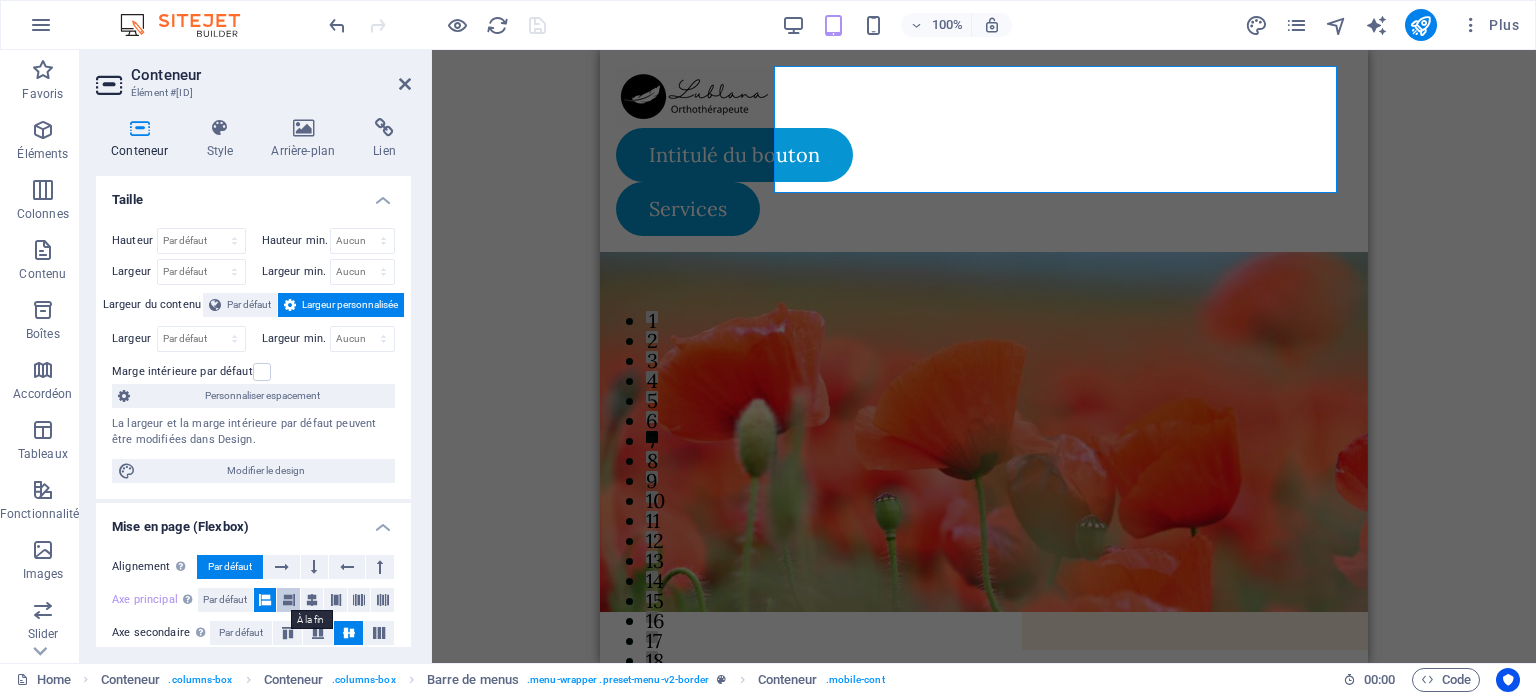 click at bounding box center [289, 600] 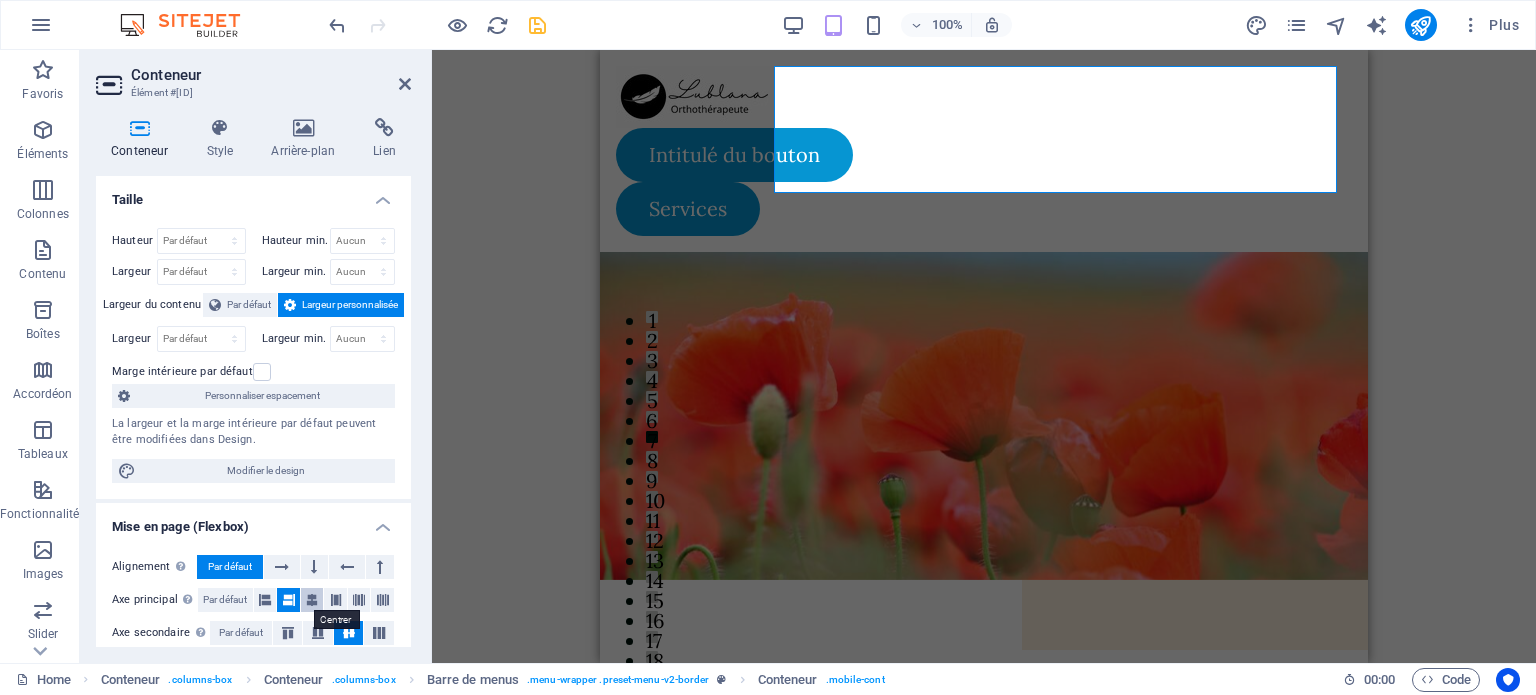 click at bounding box center (312, 600) 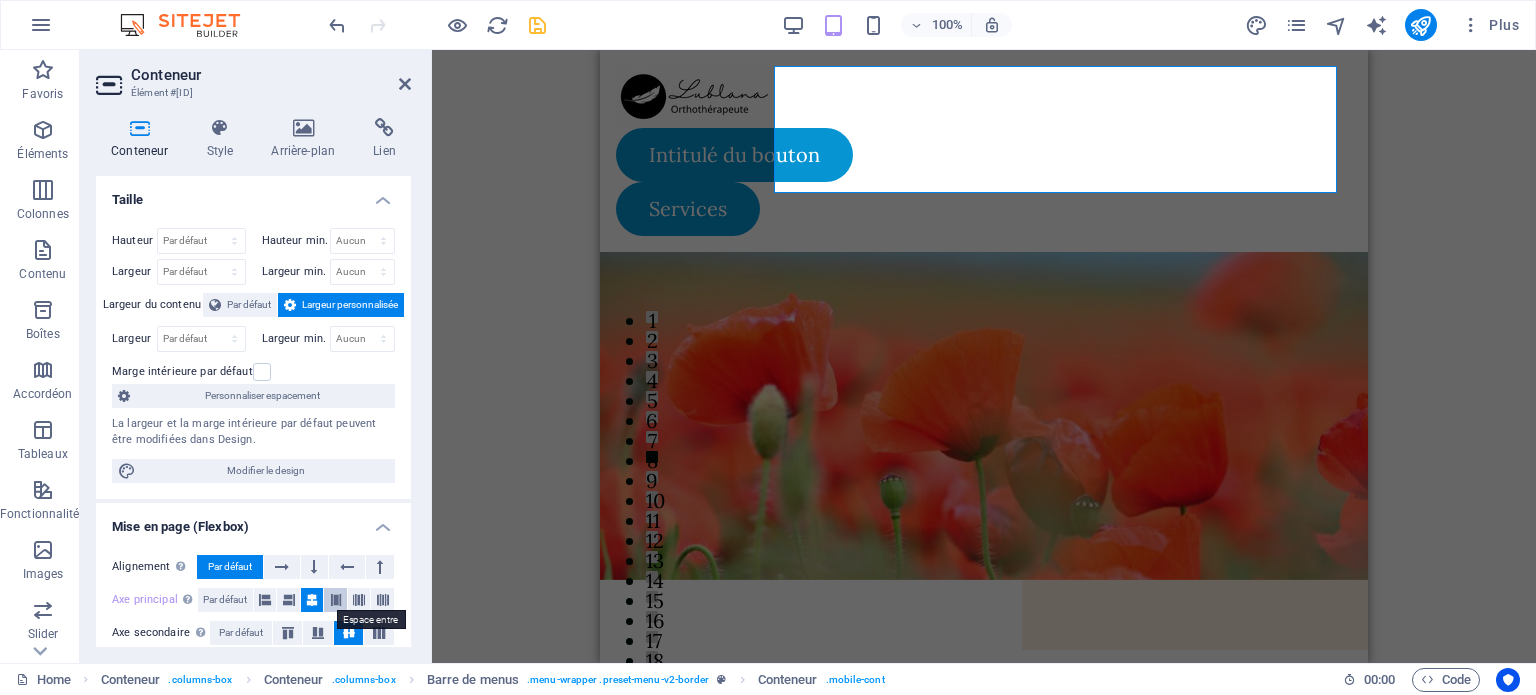 click at bounding box center (336, 600) 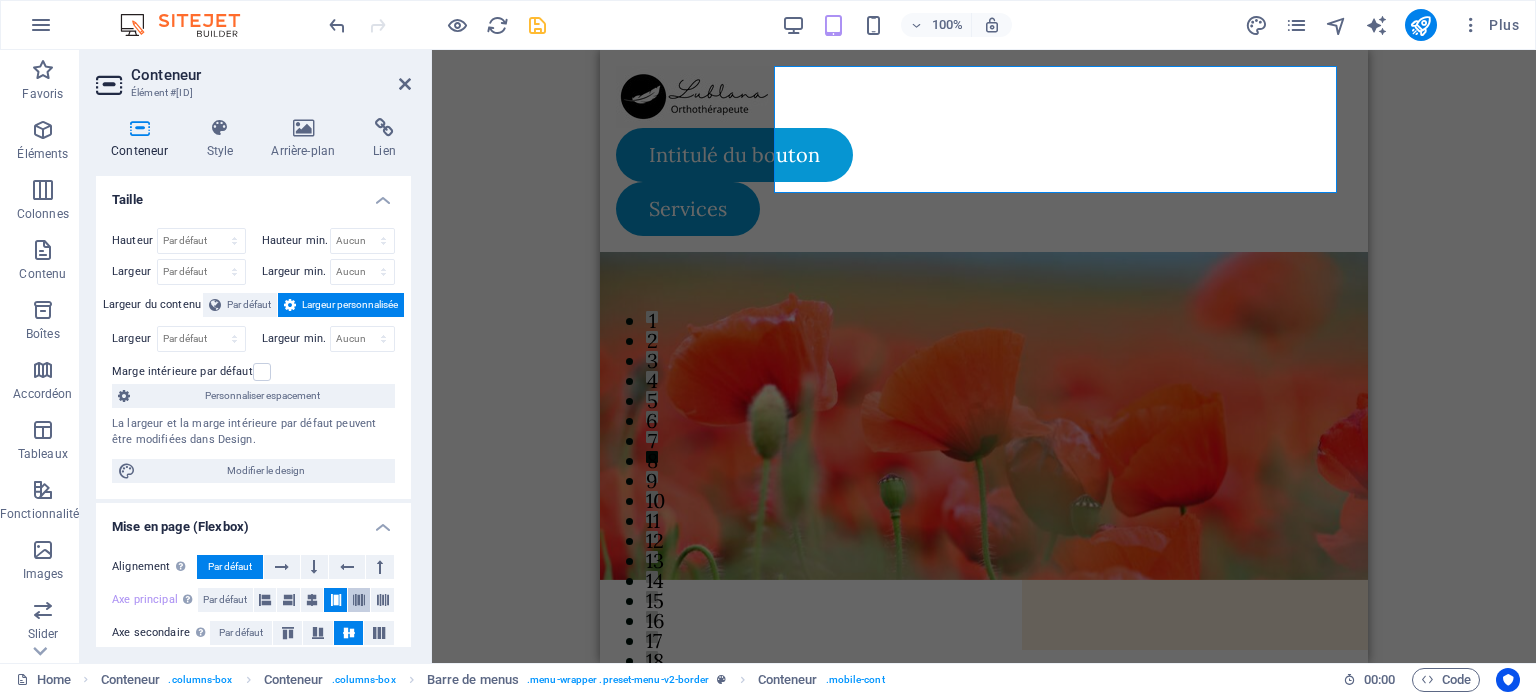 click at bounding box center (359, 600) 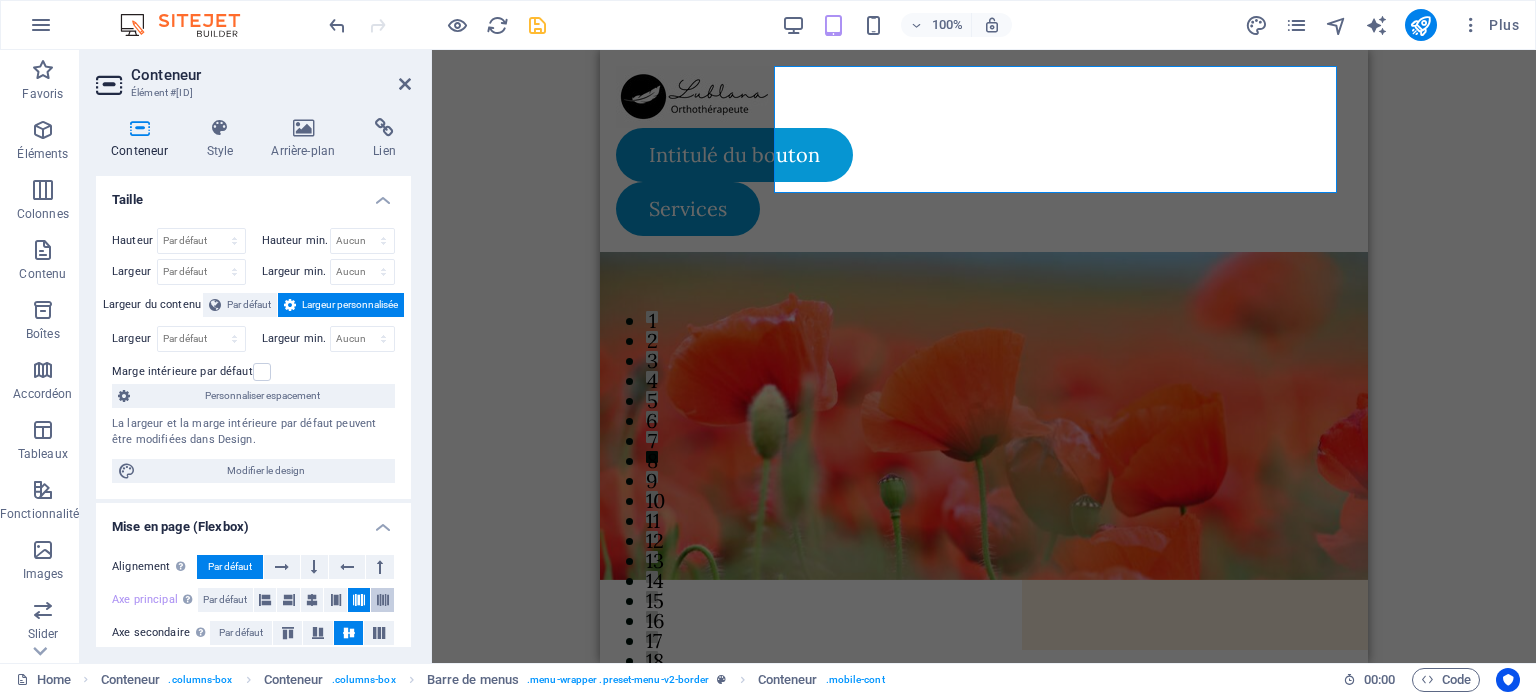 click at bounding box center (383, 600) 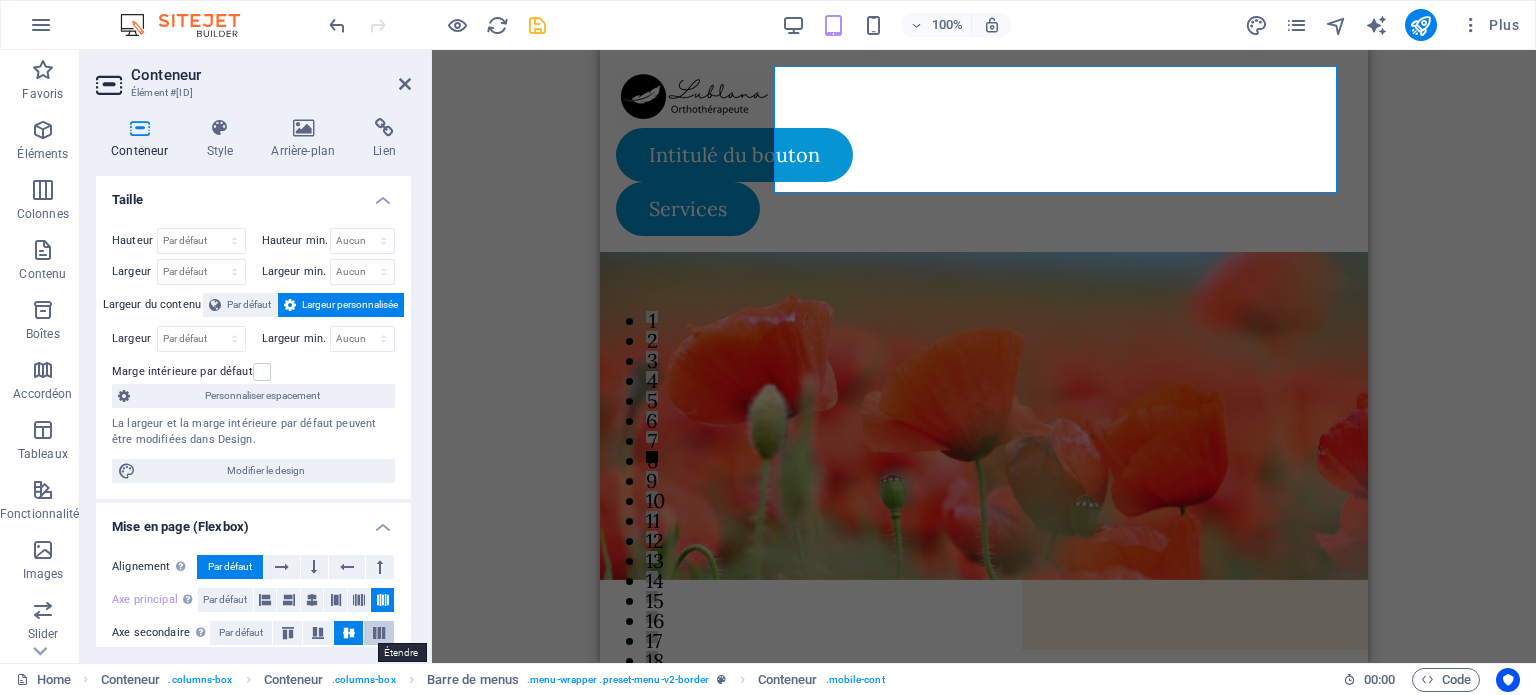 click at bounding box center (379, 633) 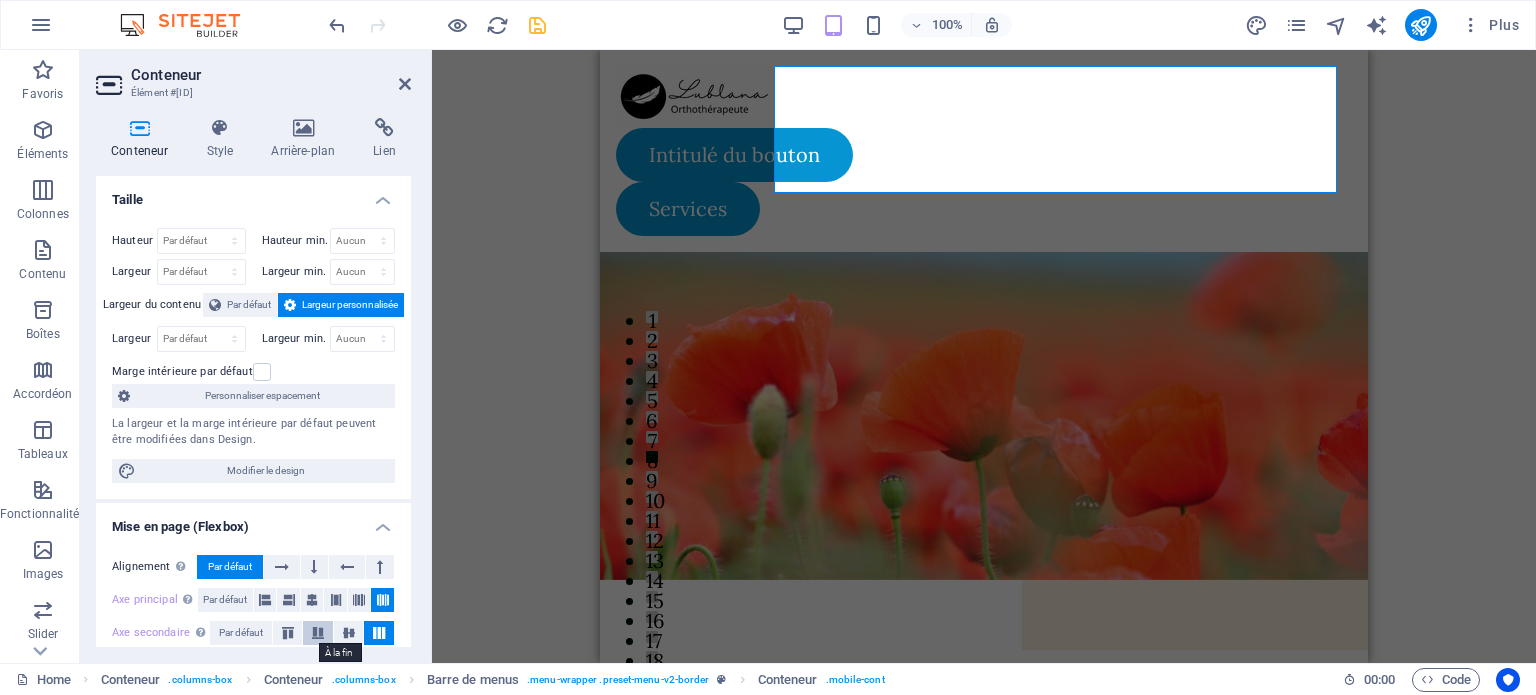click at bounding box center (318, 633) 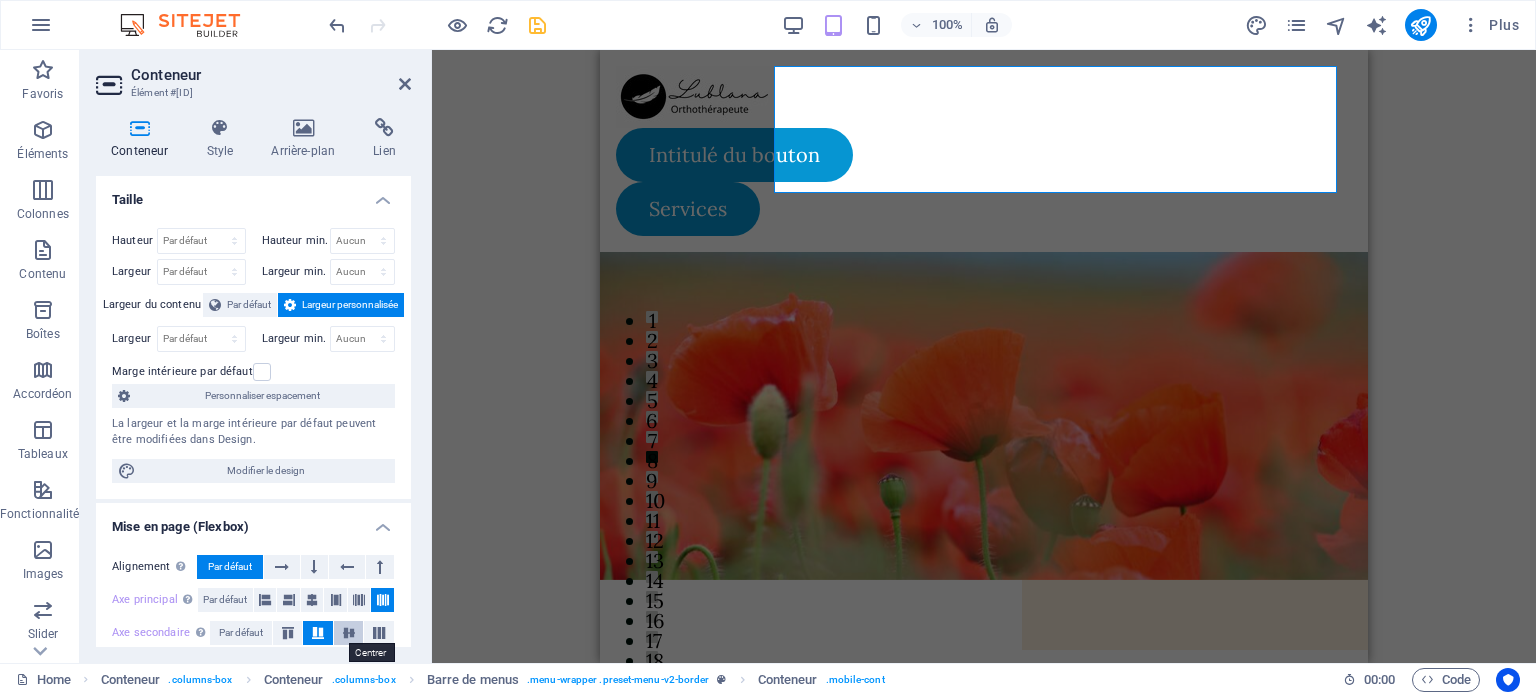 click at bounding box center [349, 633] 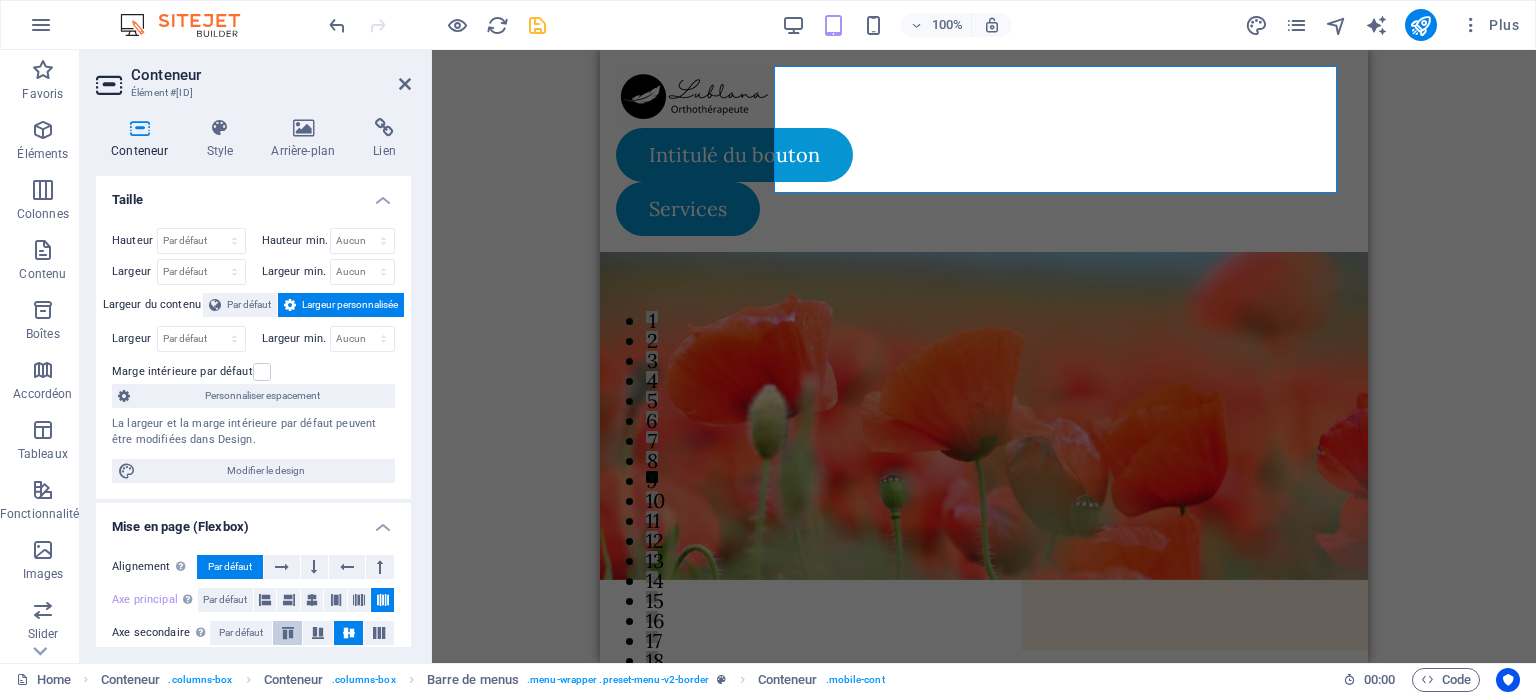 click at bounding box center [288, 633] 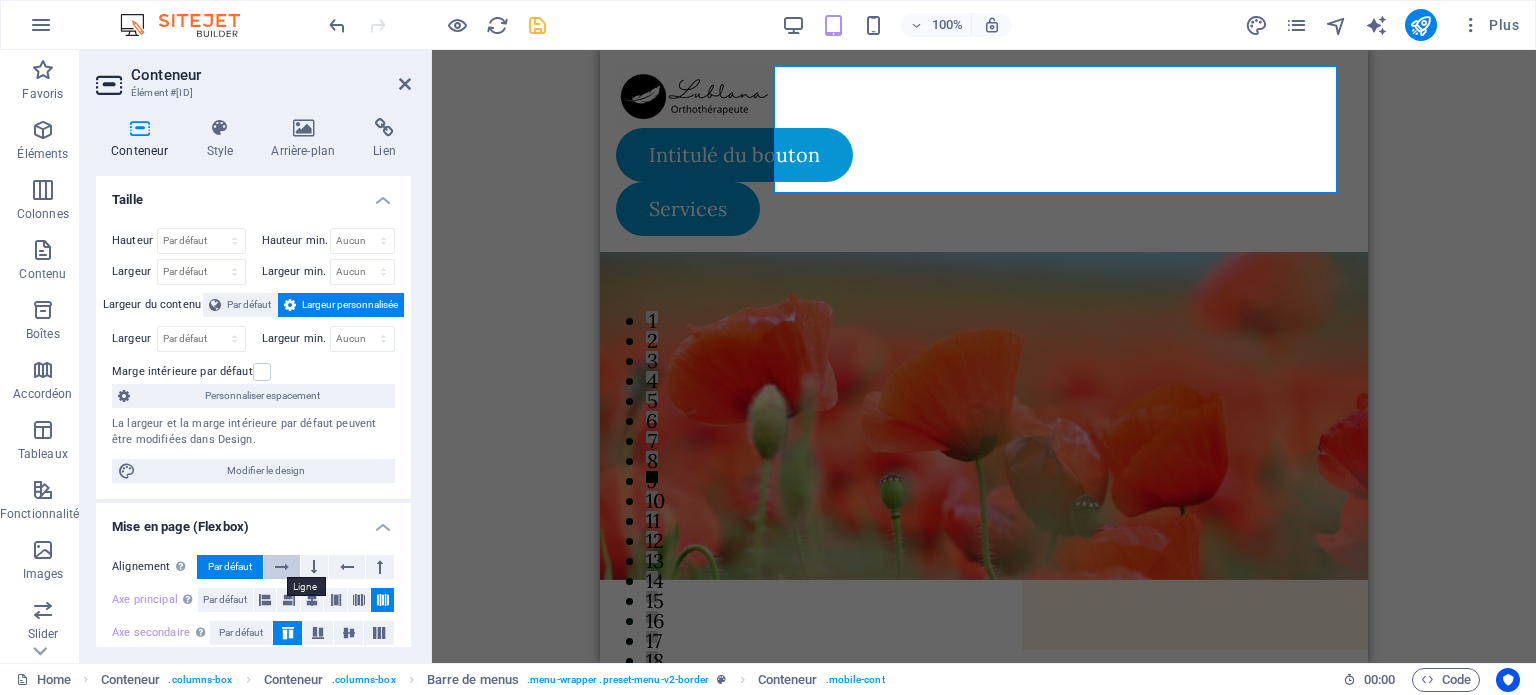 click at bounding box center [282, 567] 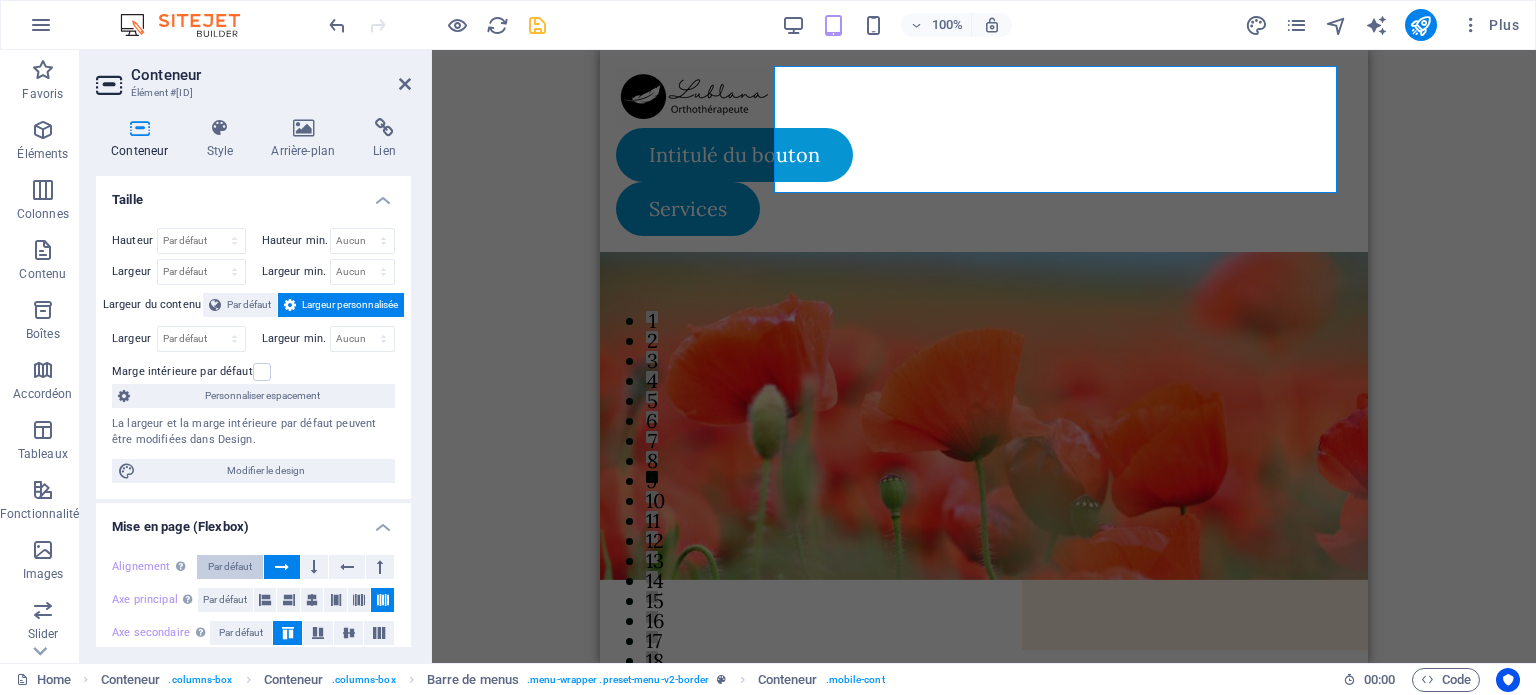 click on "Par défaut" at bounding box center (230, 567) 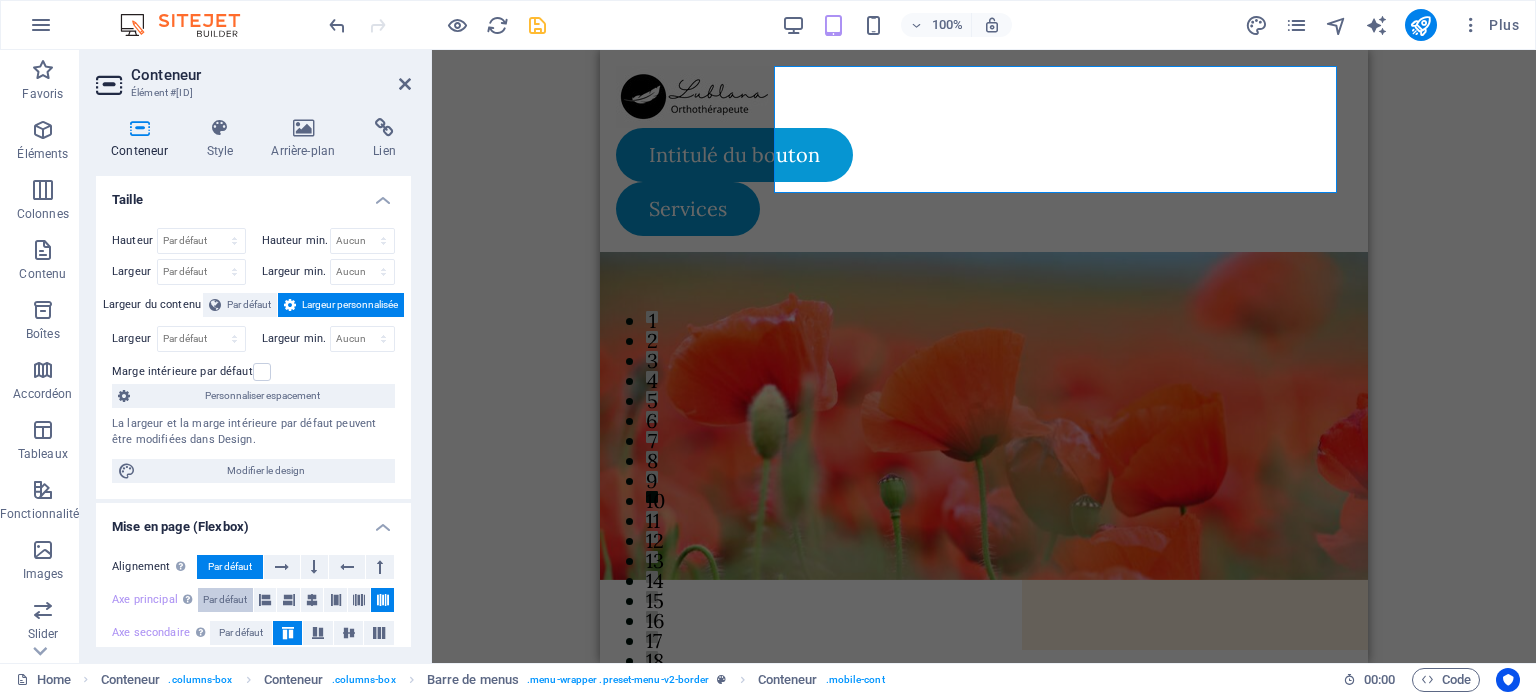 click on "Par défaut" at bounding box center (225, 600) 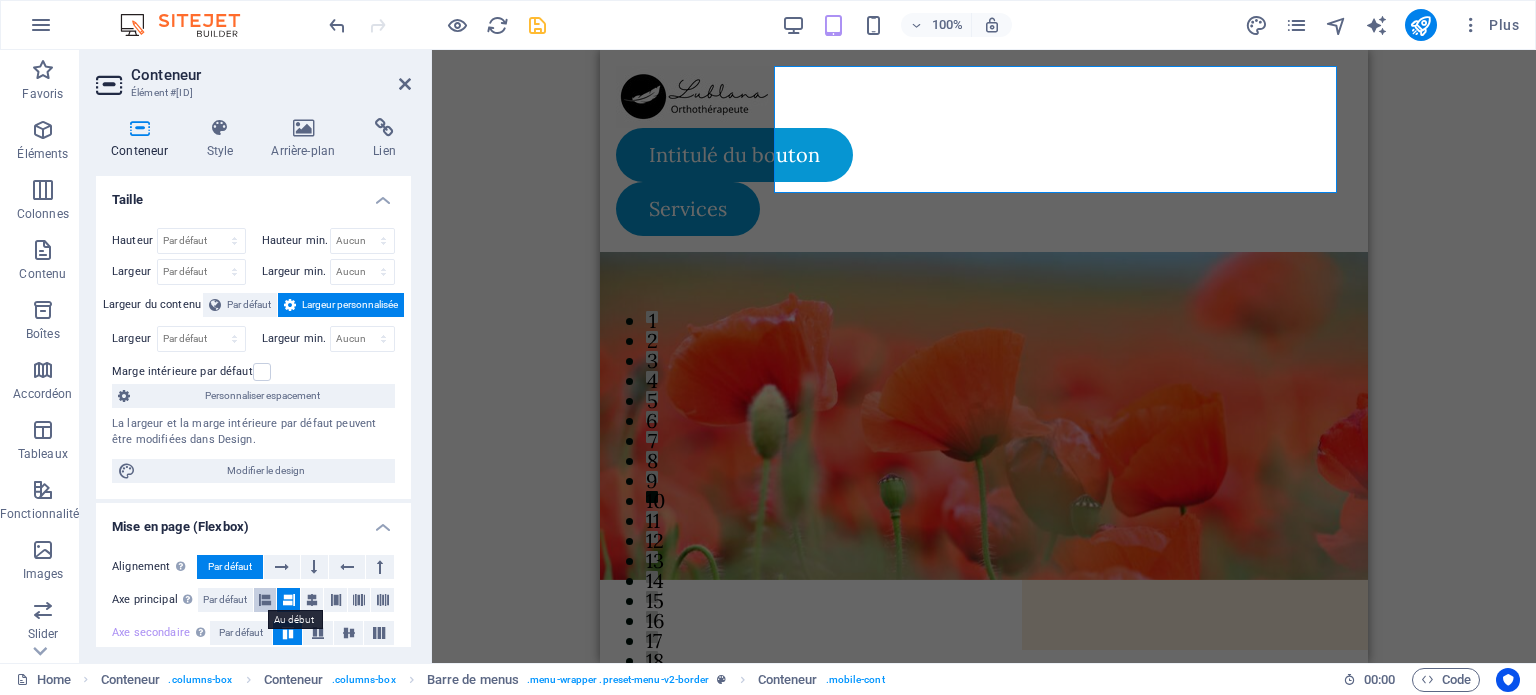 click at bounding box center [265, 600] 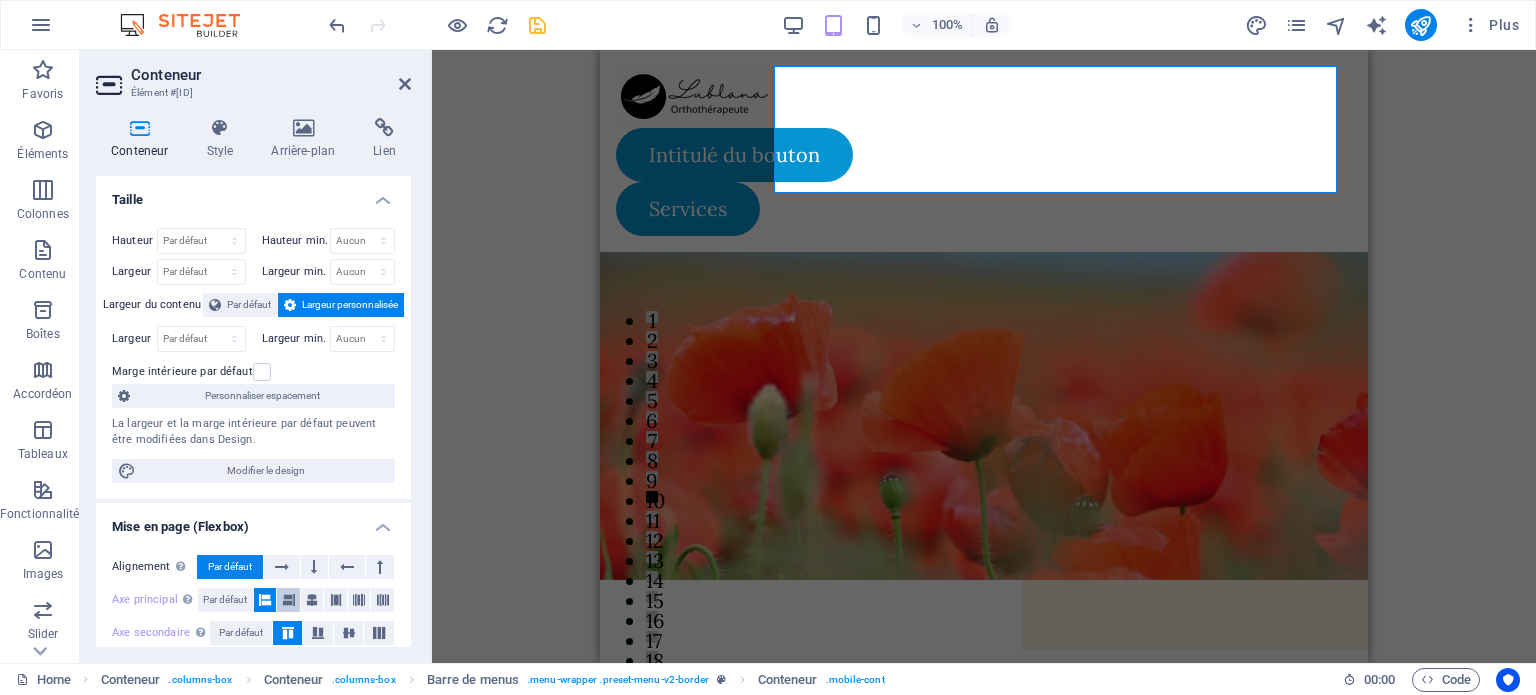 click at bounding box center [289, 600] 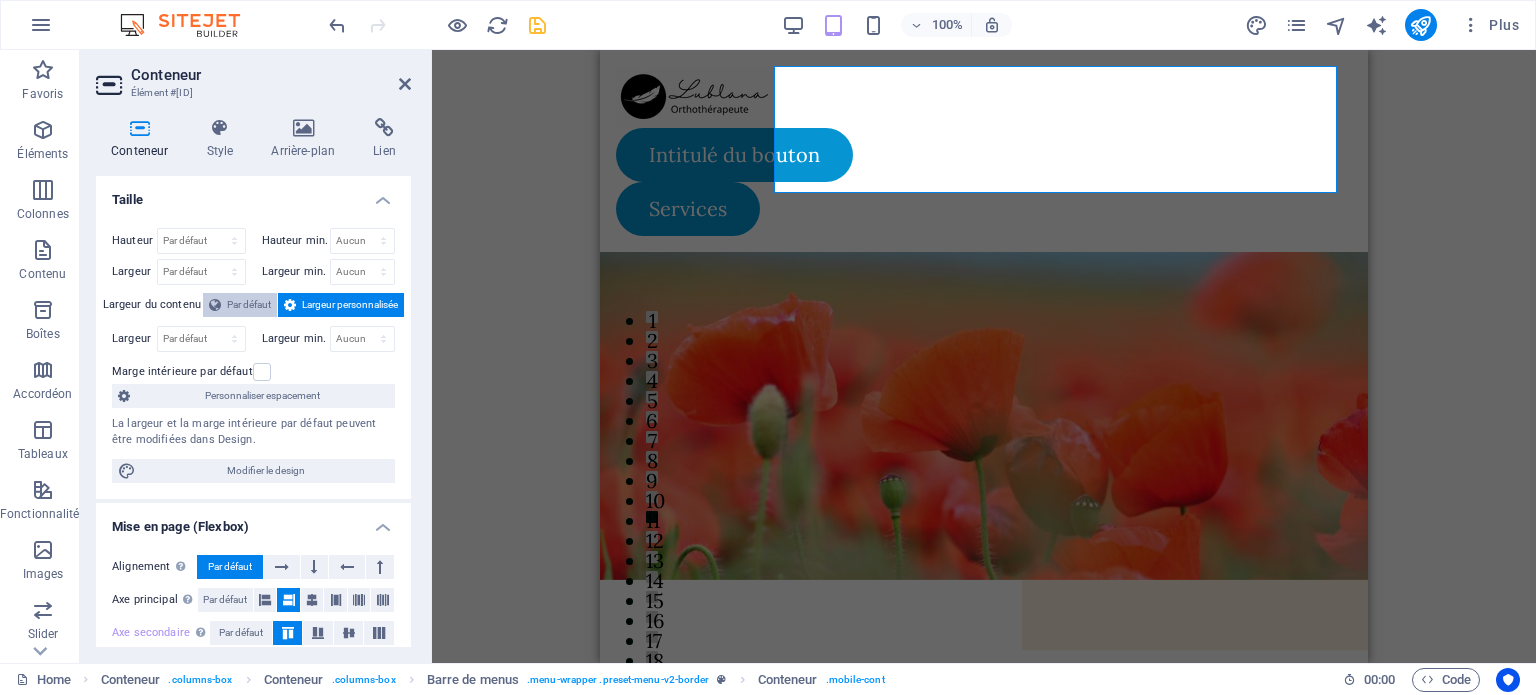 click on "Par défaut" at bounding box center [249, 305] 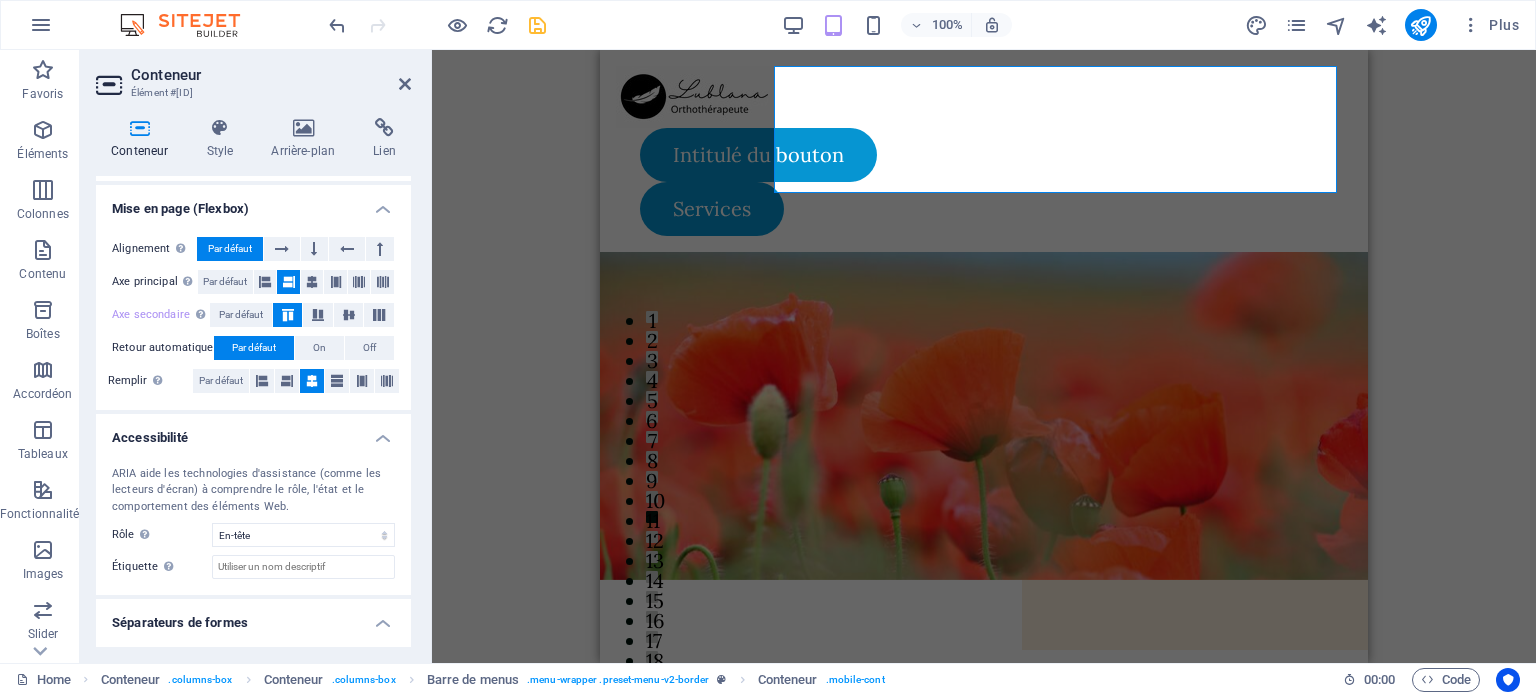 scroll, scrollTop: 300, scrollLeft: 0, axis: vertical 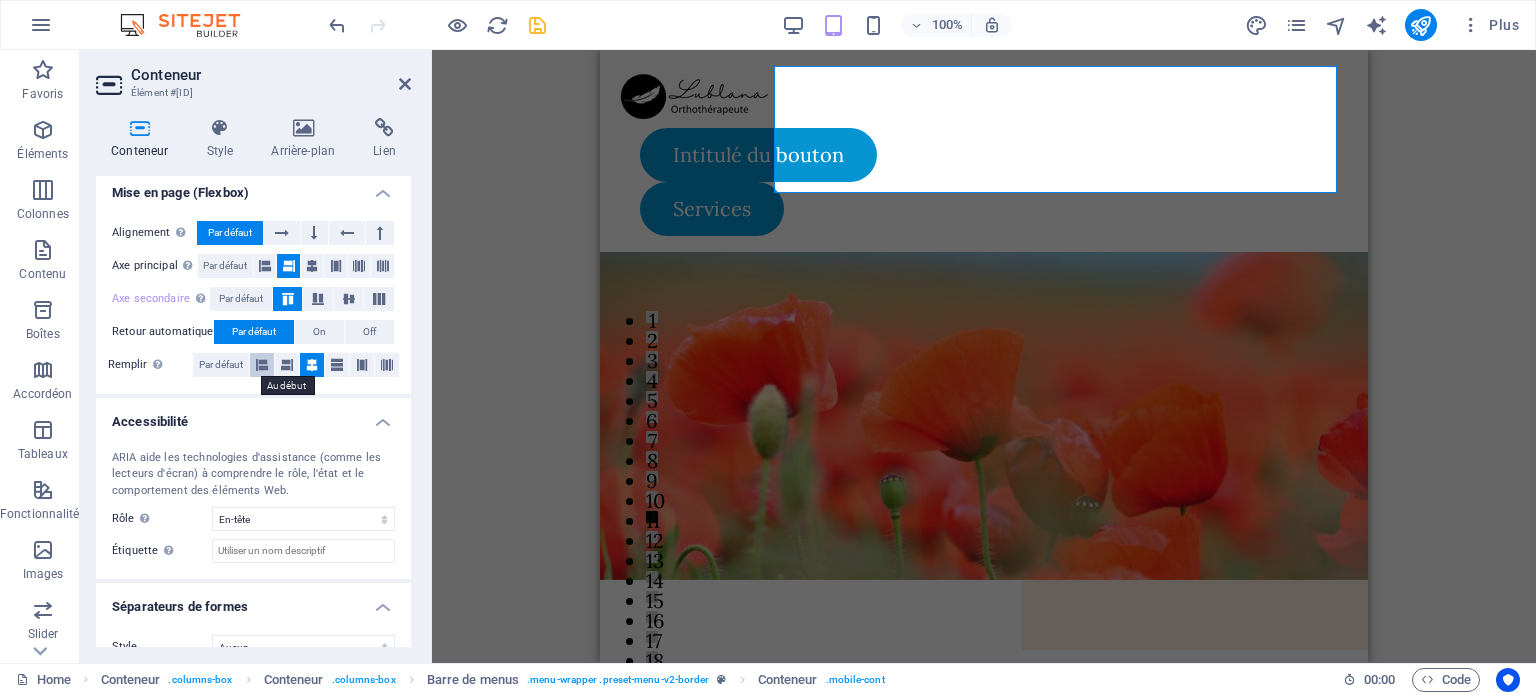 click at bounding box center [262, 365] 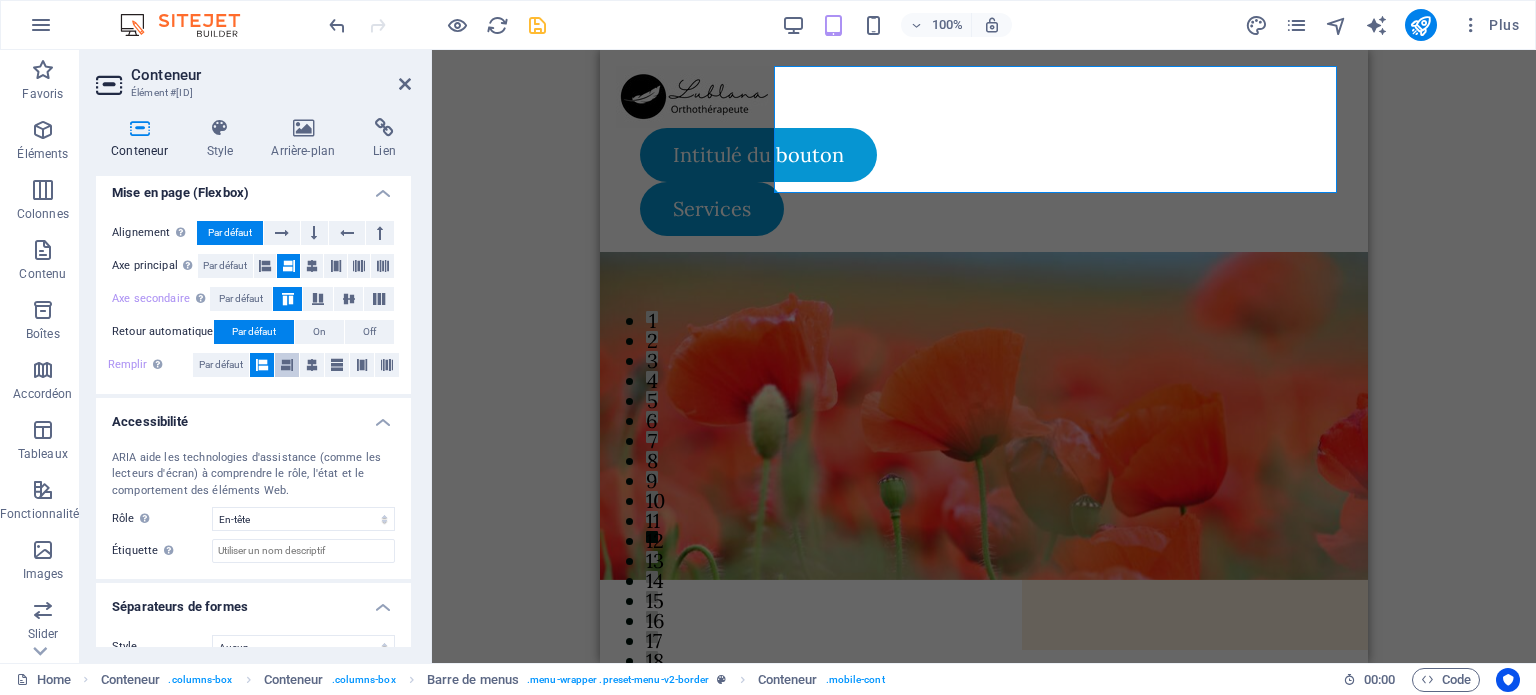 click at bounding box center (287, 365) 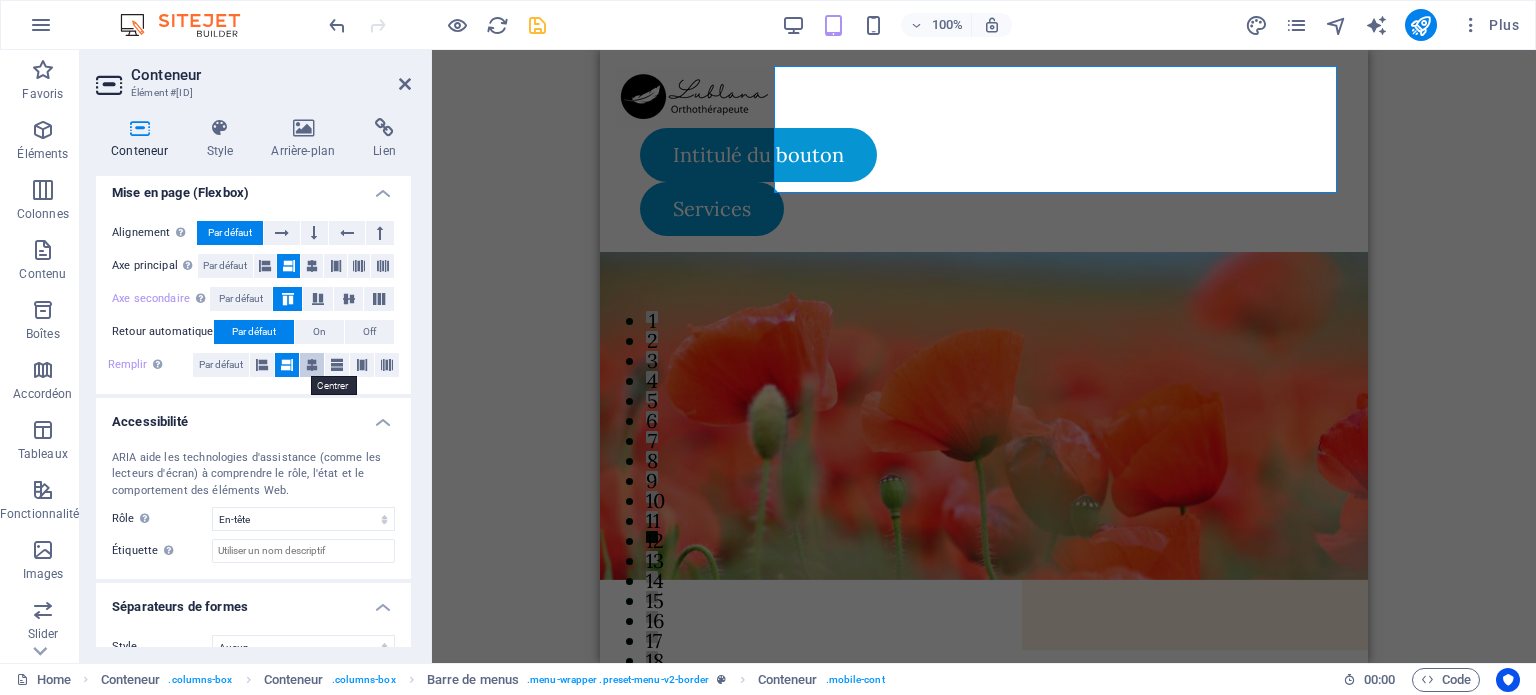 click at bounding box center [312, 365] 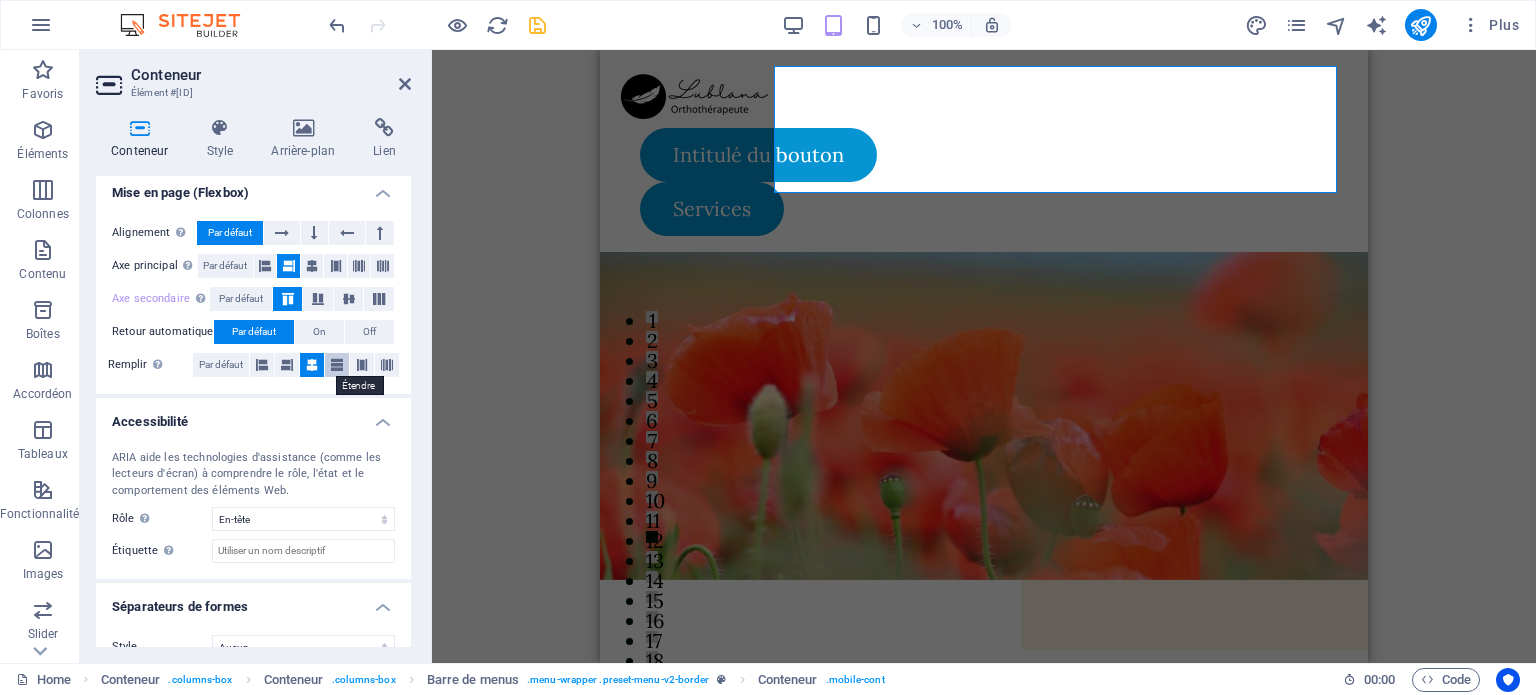click at bounding box center (337, 365) 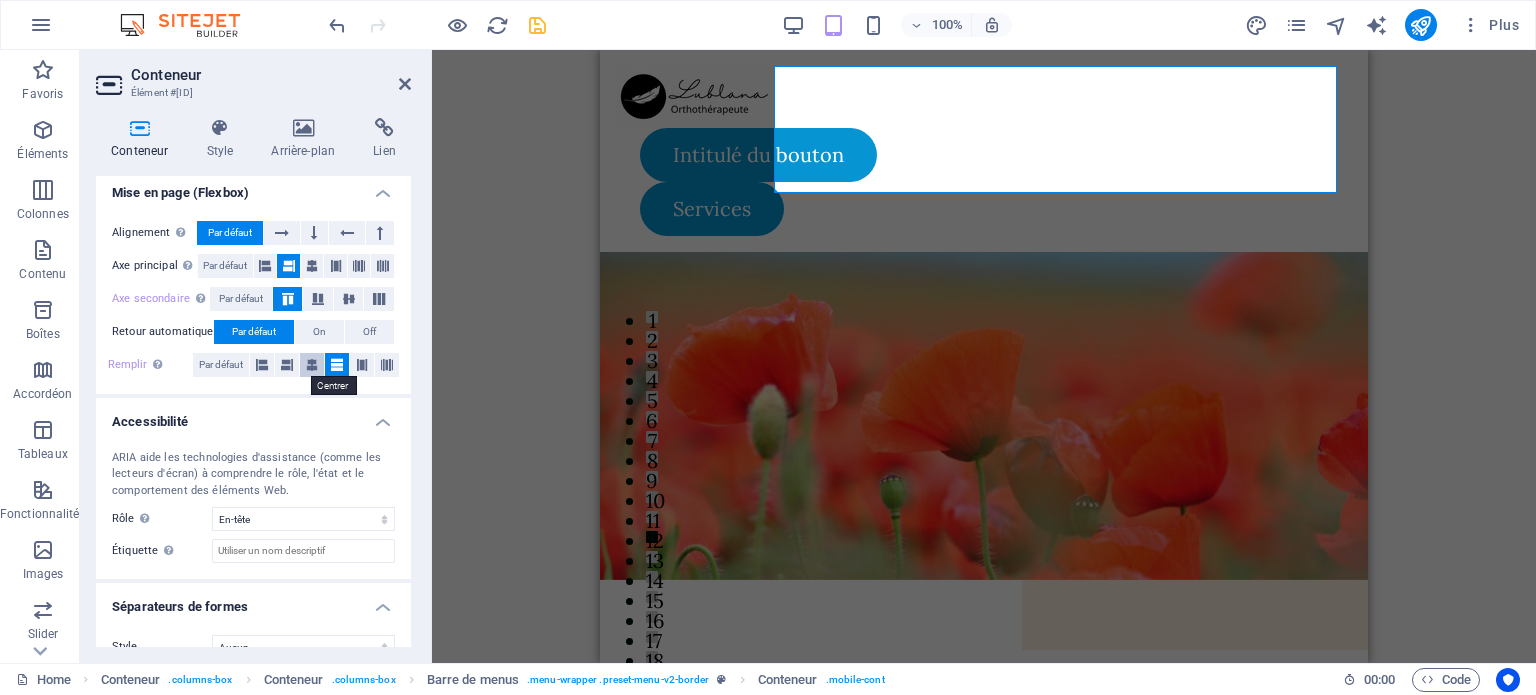 click at bounding box center (312, 365) 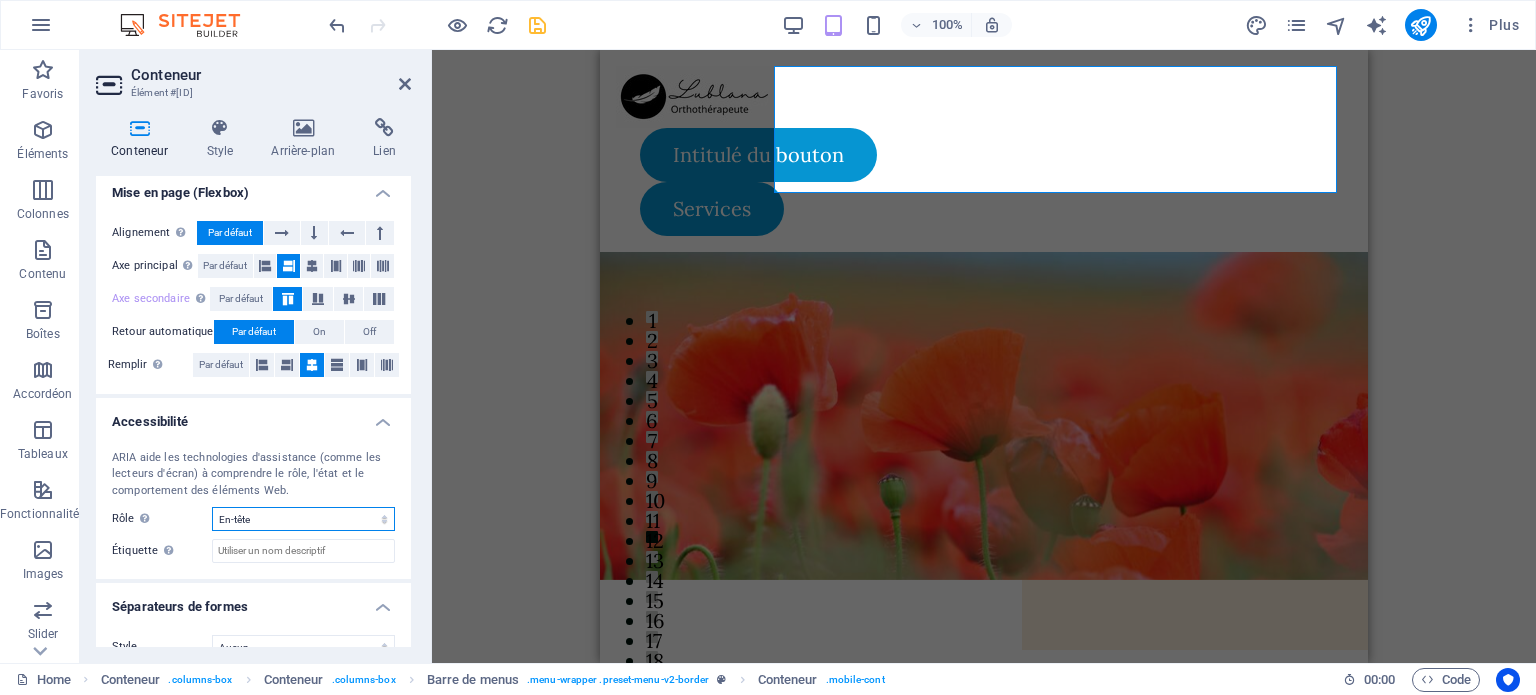 click on "Aucun Alert Article Banner Comment Complementary Dialog En-tête Marquee Pied de page Presentation Region Section Separator Status Timer" at bounding box center [303, 519] 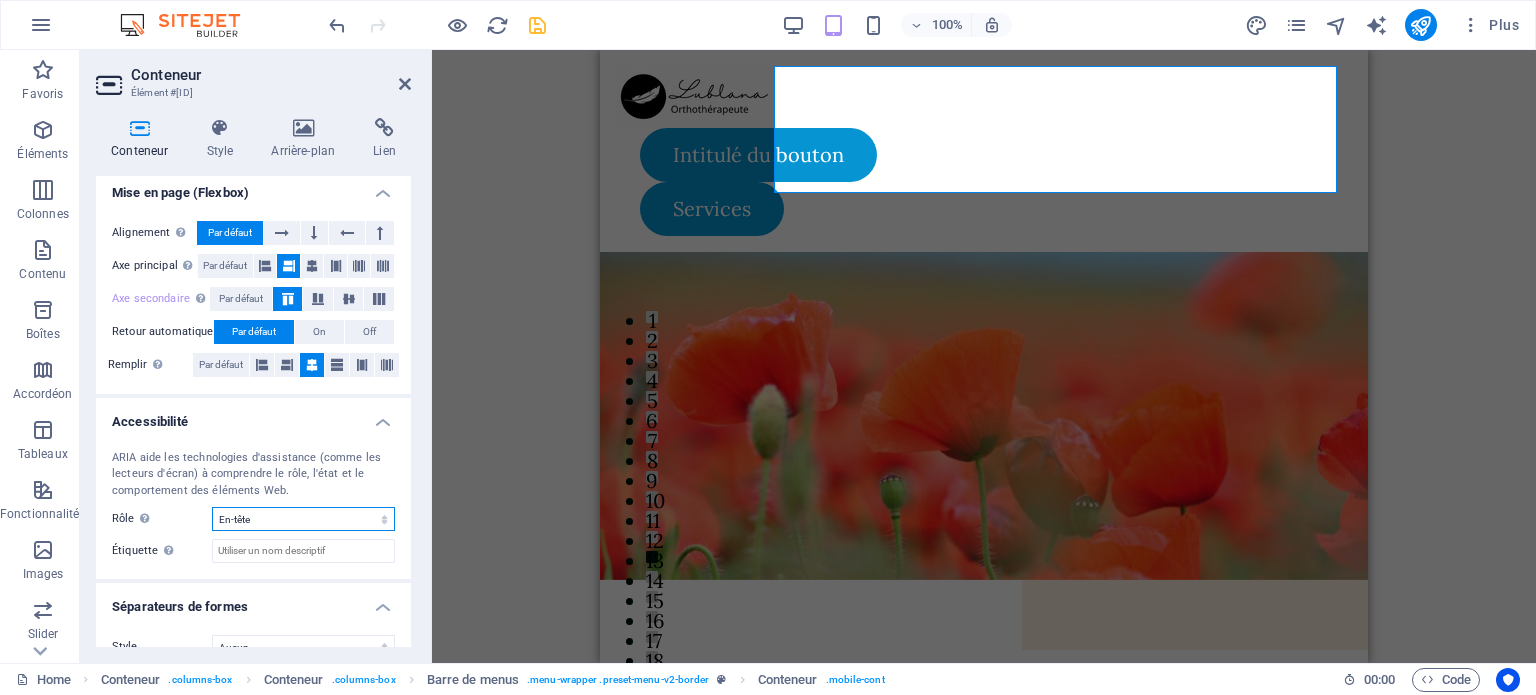 click on "Aucun Alert Article Banner Comment Complementary Dialog En-tête Marquee Pied de page Presentation Region Section Separator Status Timer" at bounding box center [303, 519] 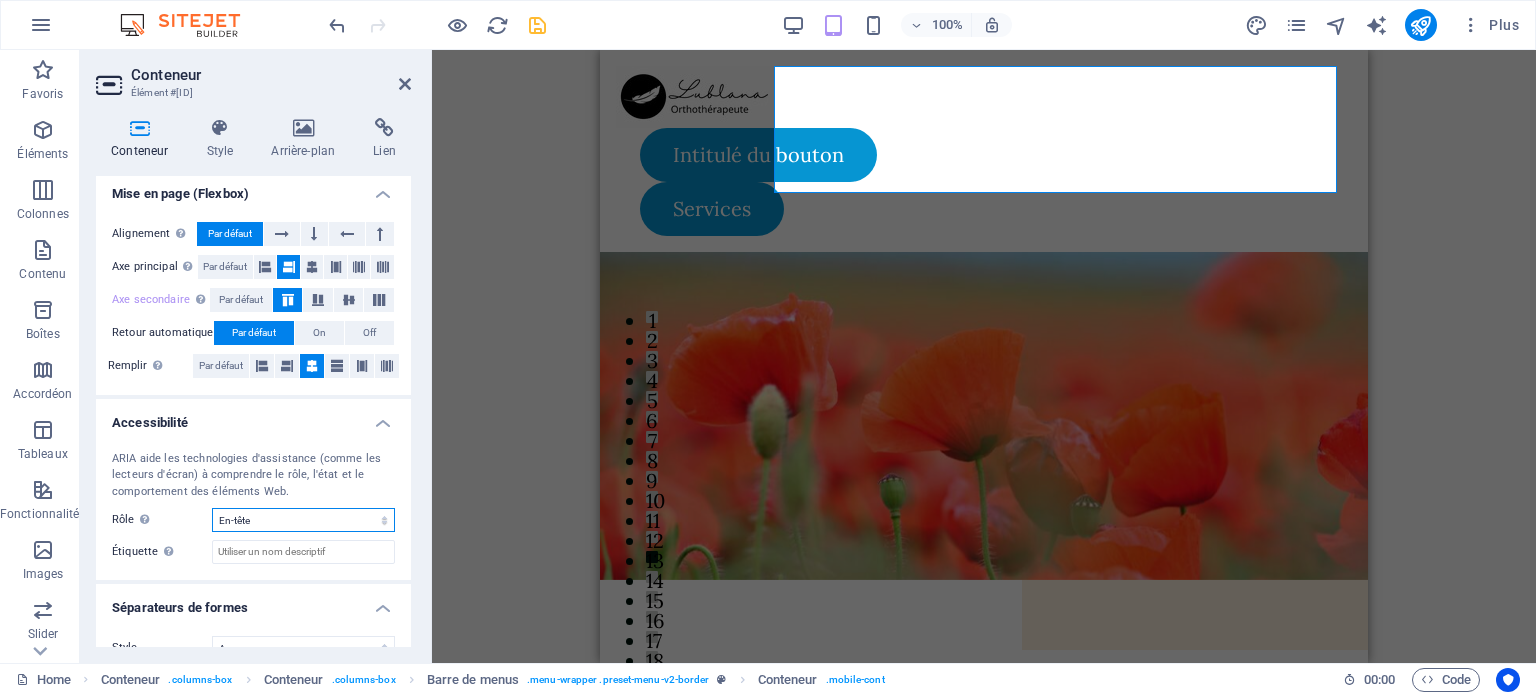 scroll, scrollTop: 326, scrollLeft: 0, axis: vertical 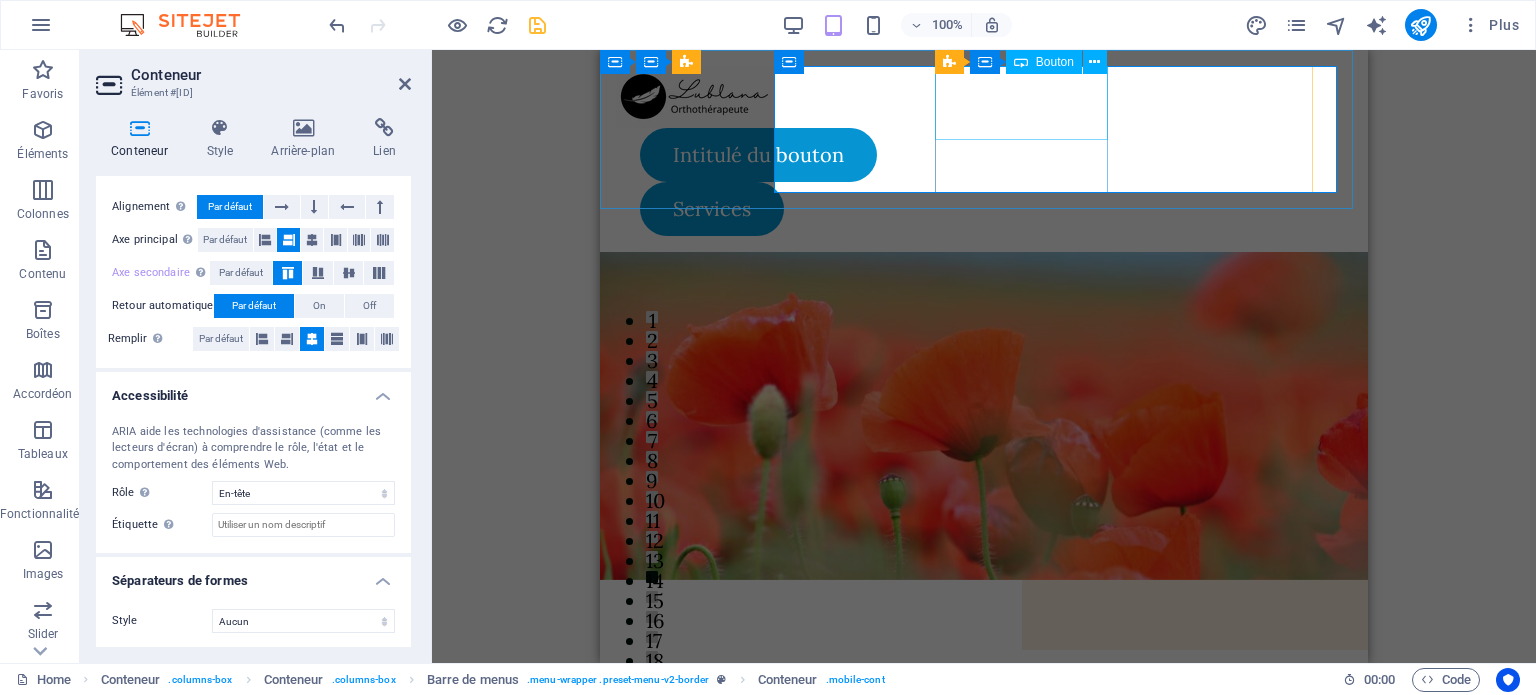 click on "Intitulé du bouton" at bounding box center (804, 155) 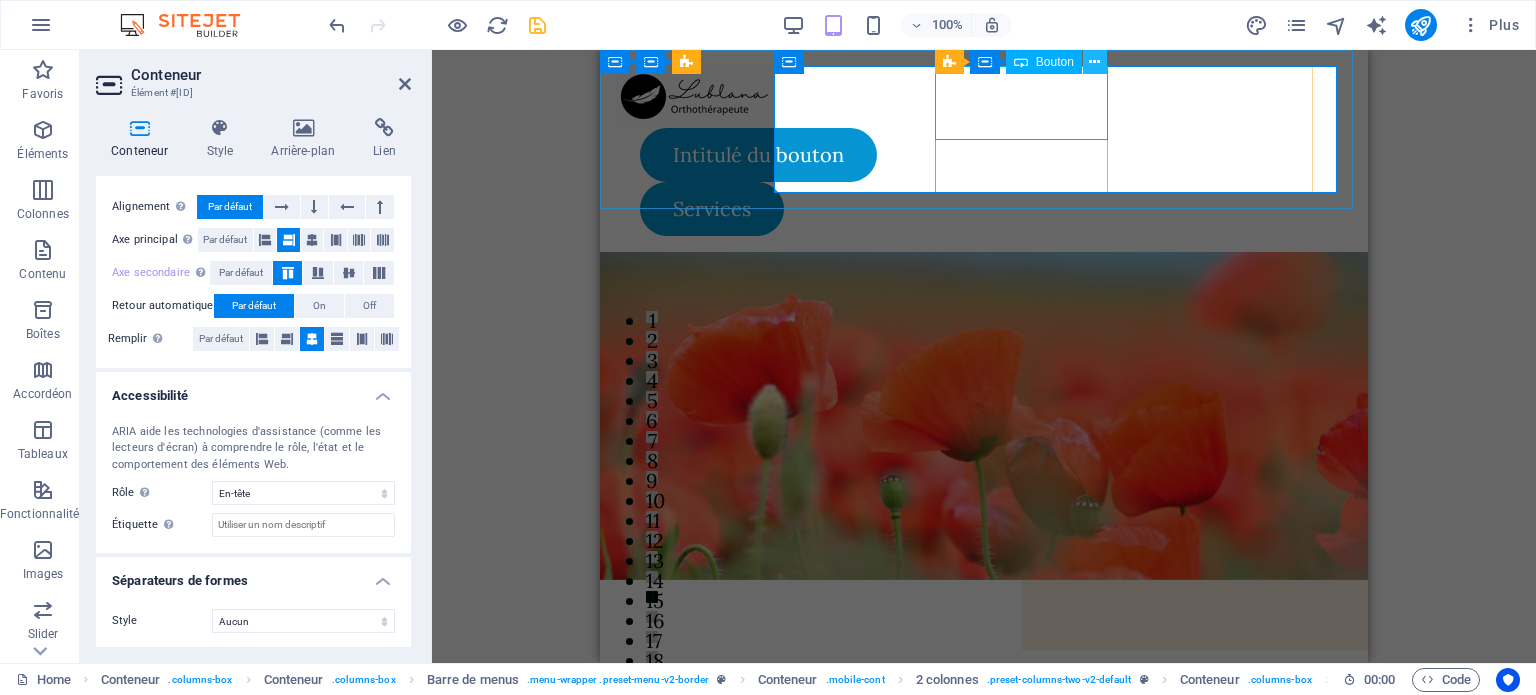 click at bounding box center [1094, 62] 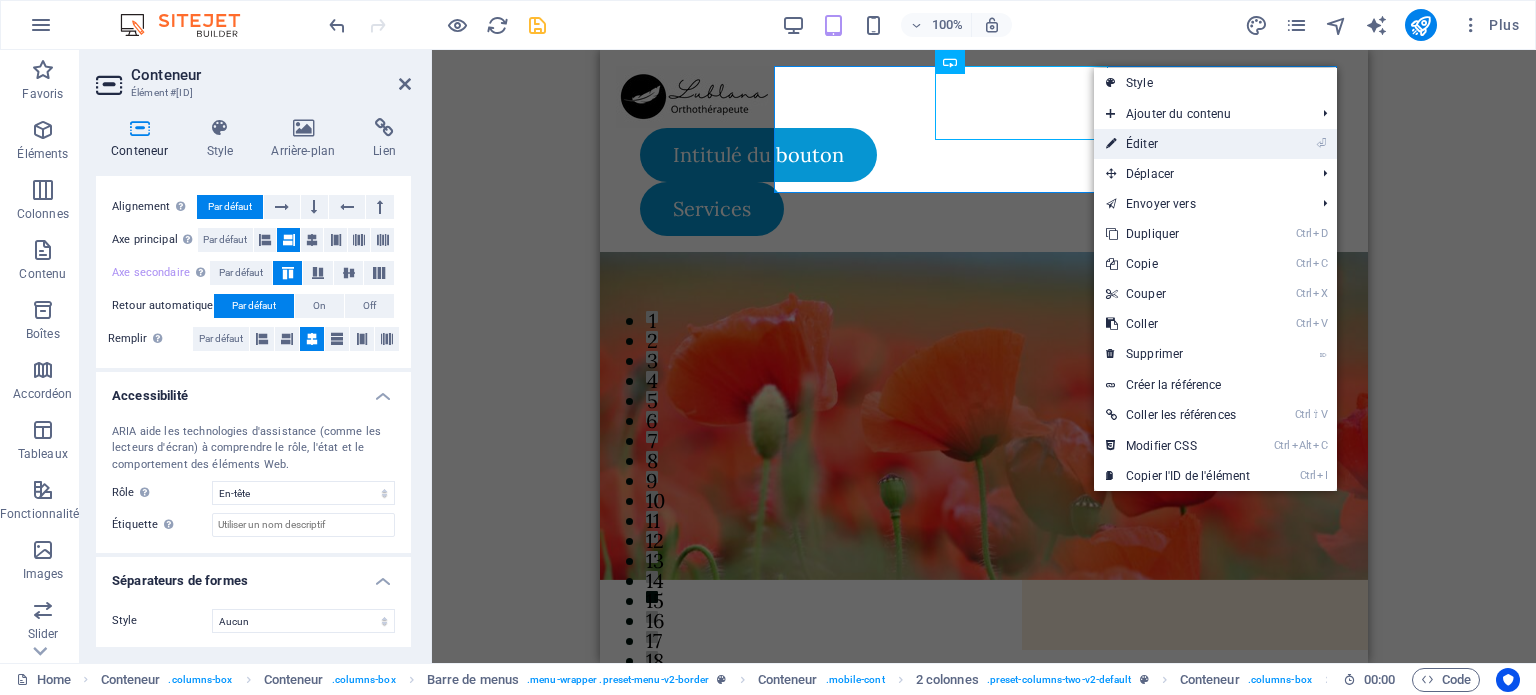click on "⏎  Éditer" at bounding box center [1178, 144] 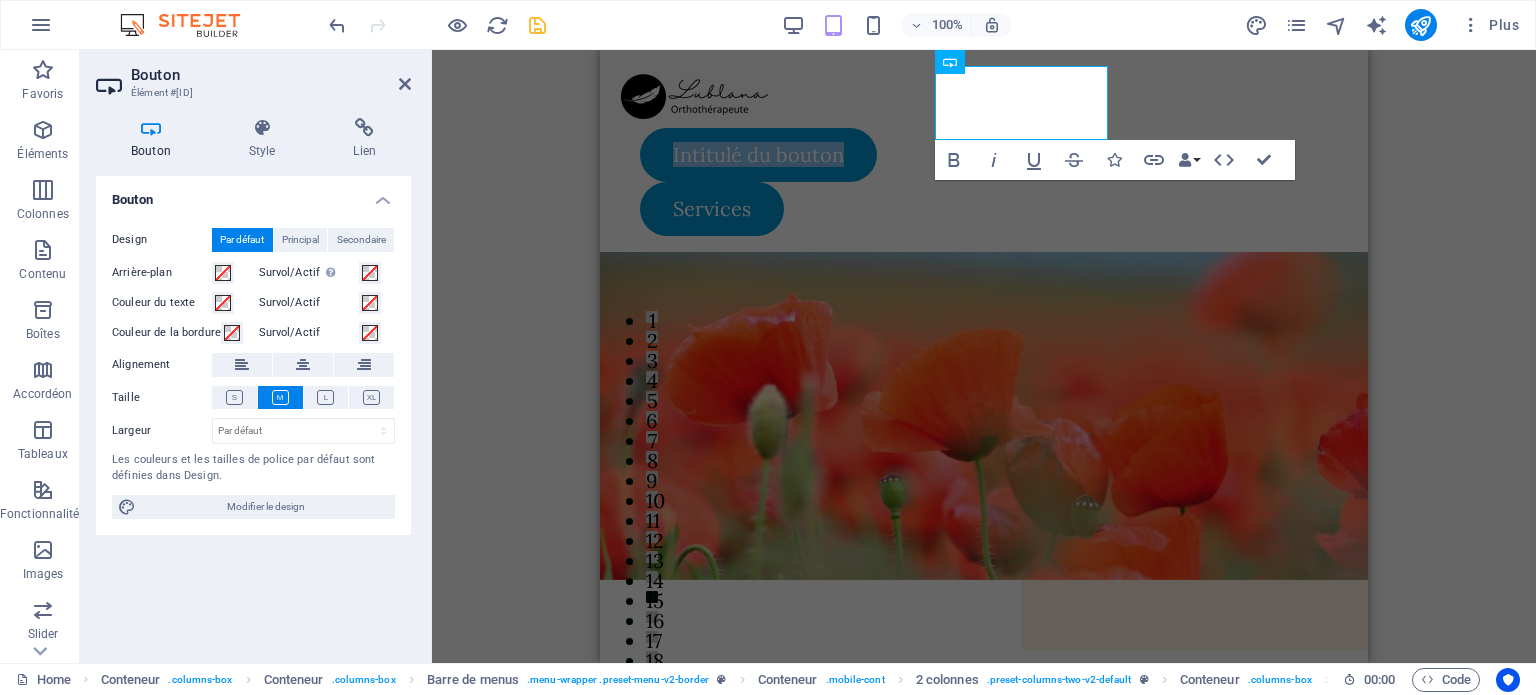 type 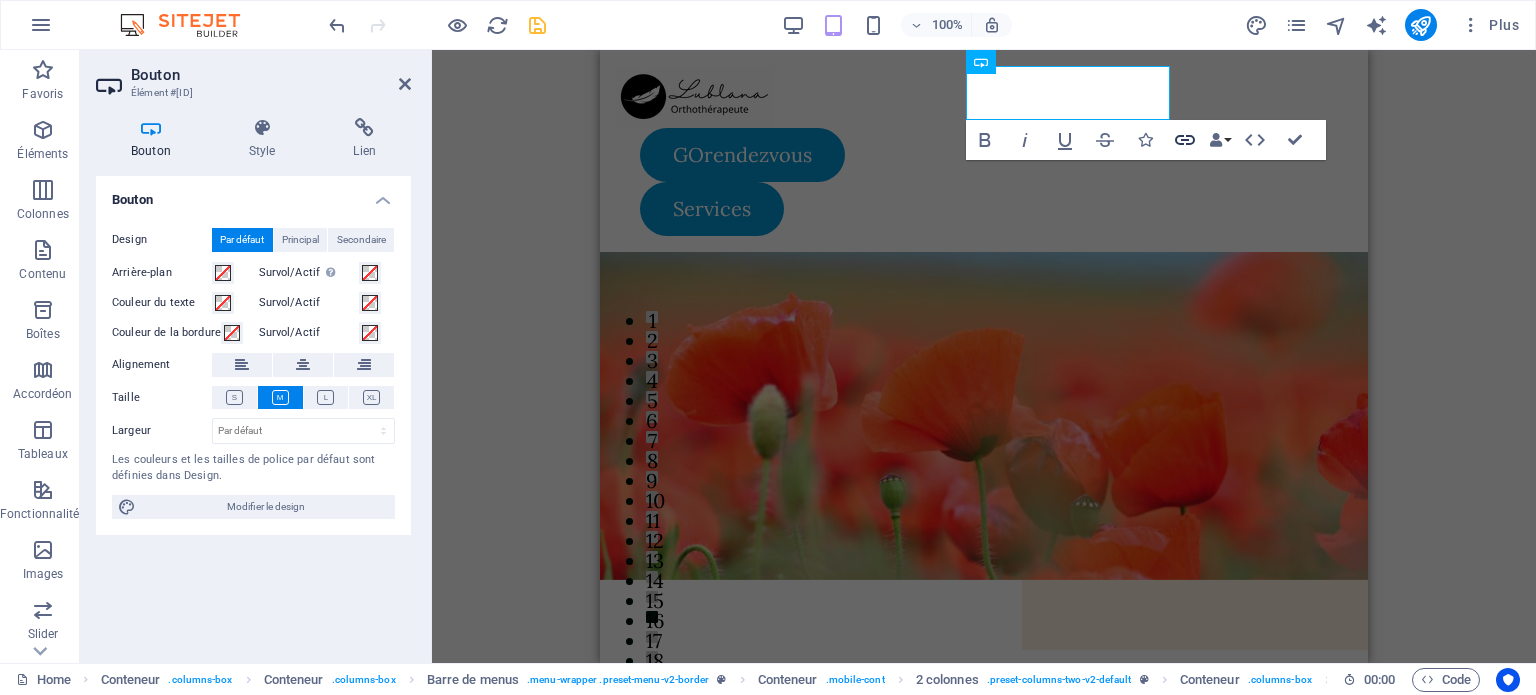 click 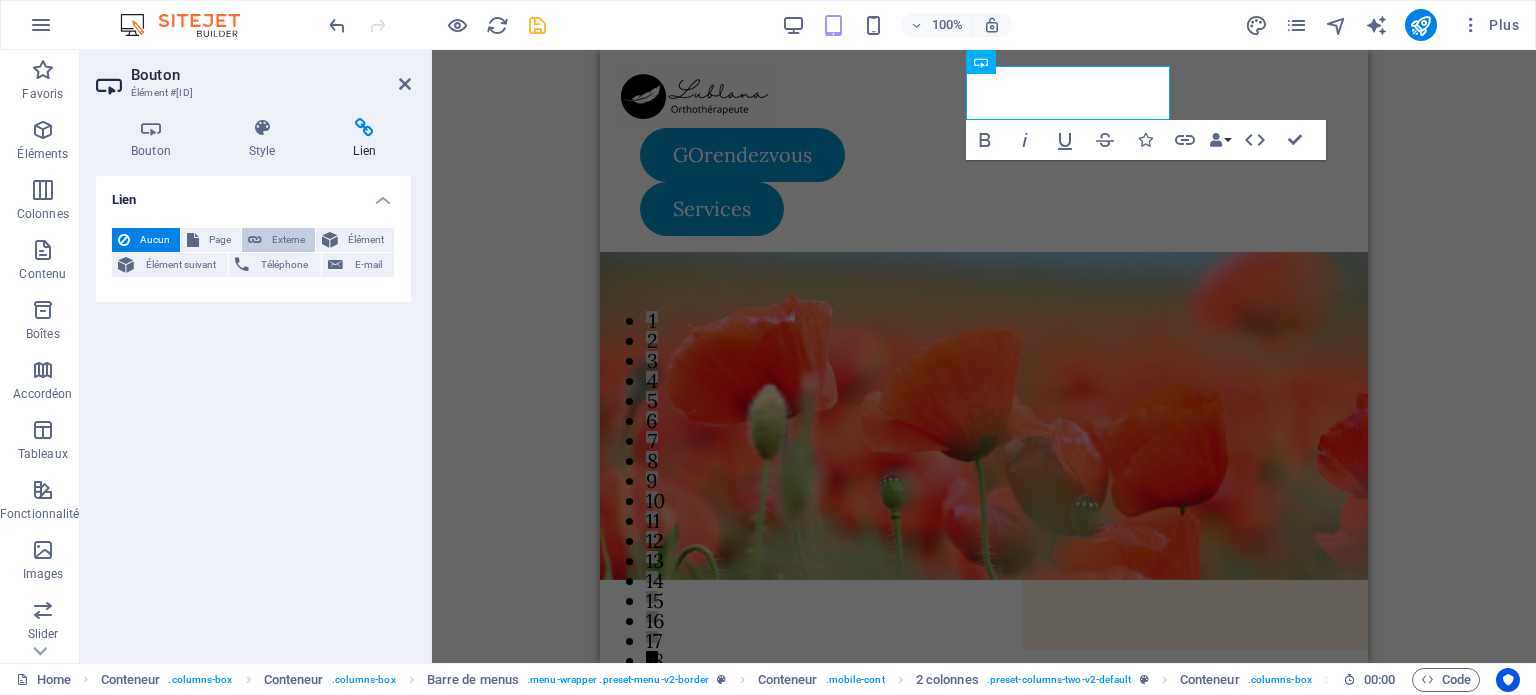 click on "Externe" at bounding box center [288, 240] 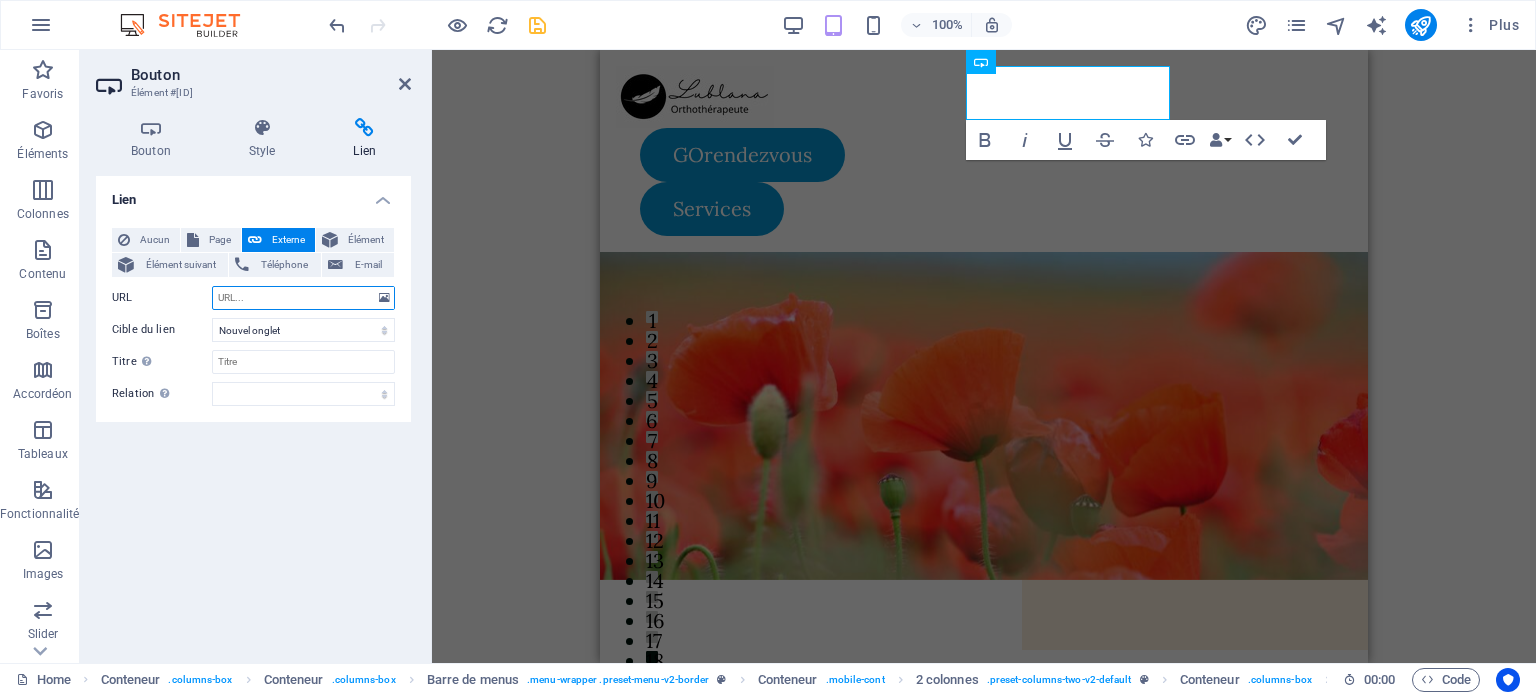 paste on "https://www.gorendezvous.com/lublana?source=GOMarketplace" 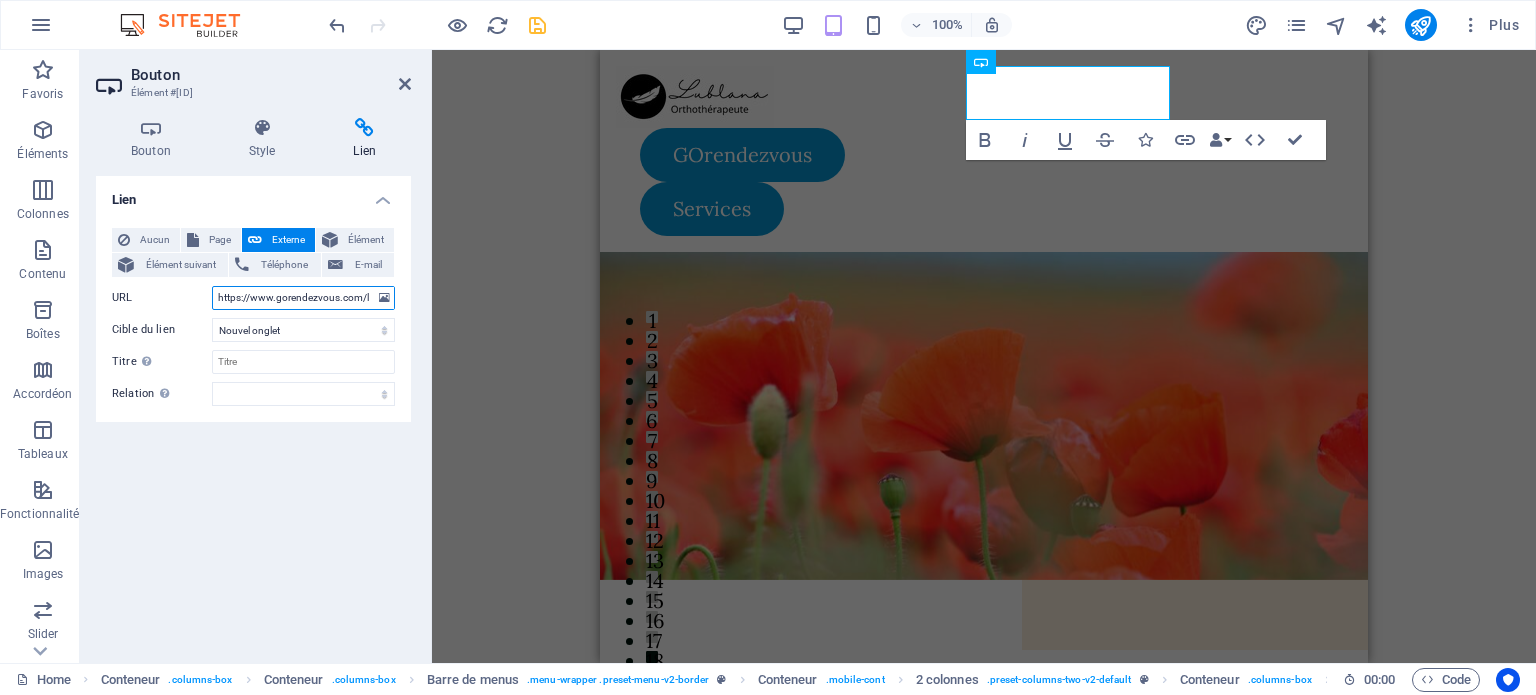 scroll, scrollTop: 0, scrollLeft: 135, axis: horizontal 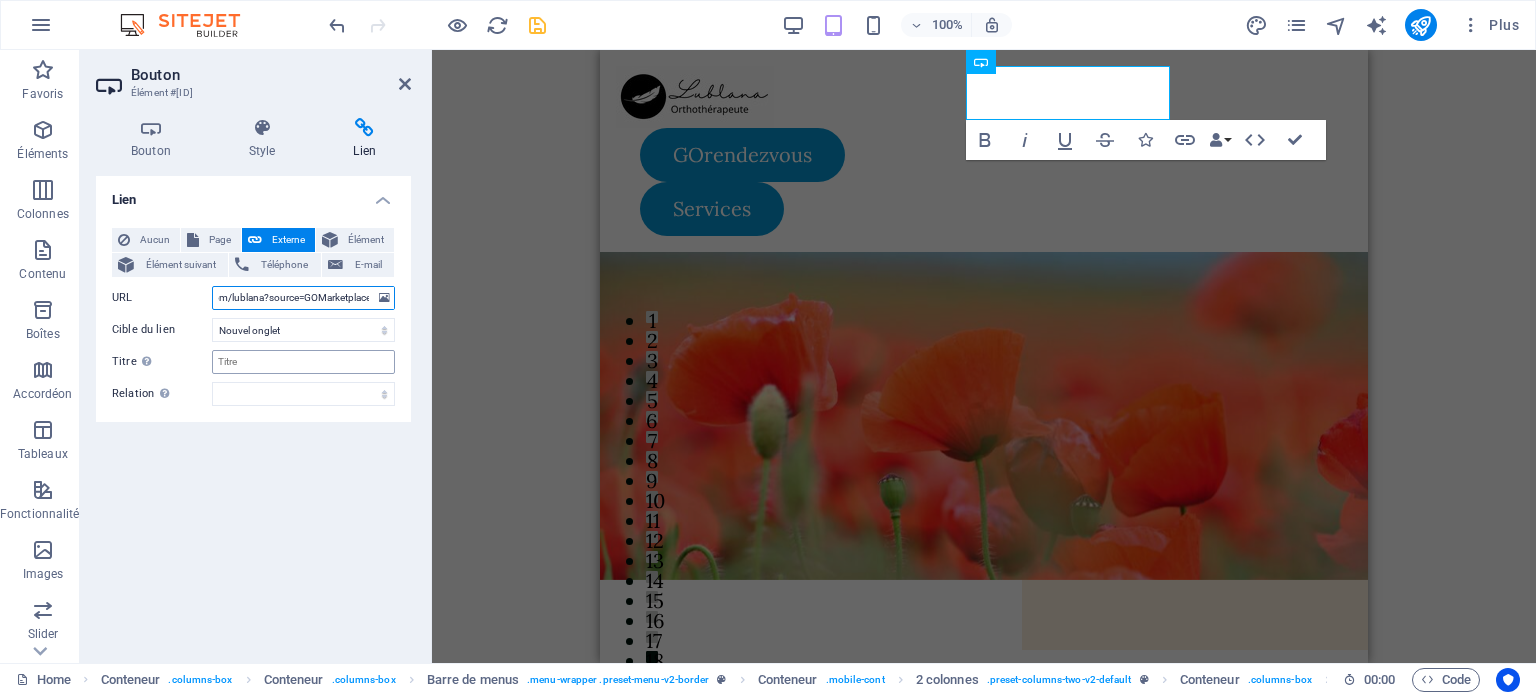 type on "https://www.gorendezvous.com/lublana?source=GOMarketplace" 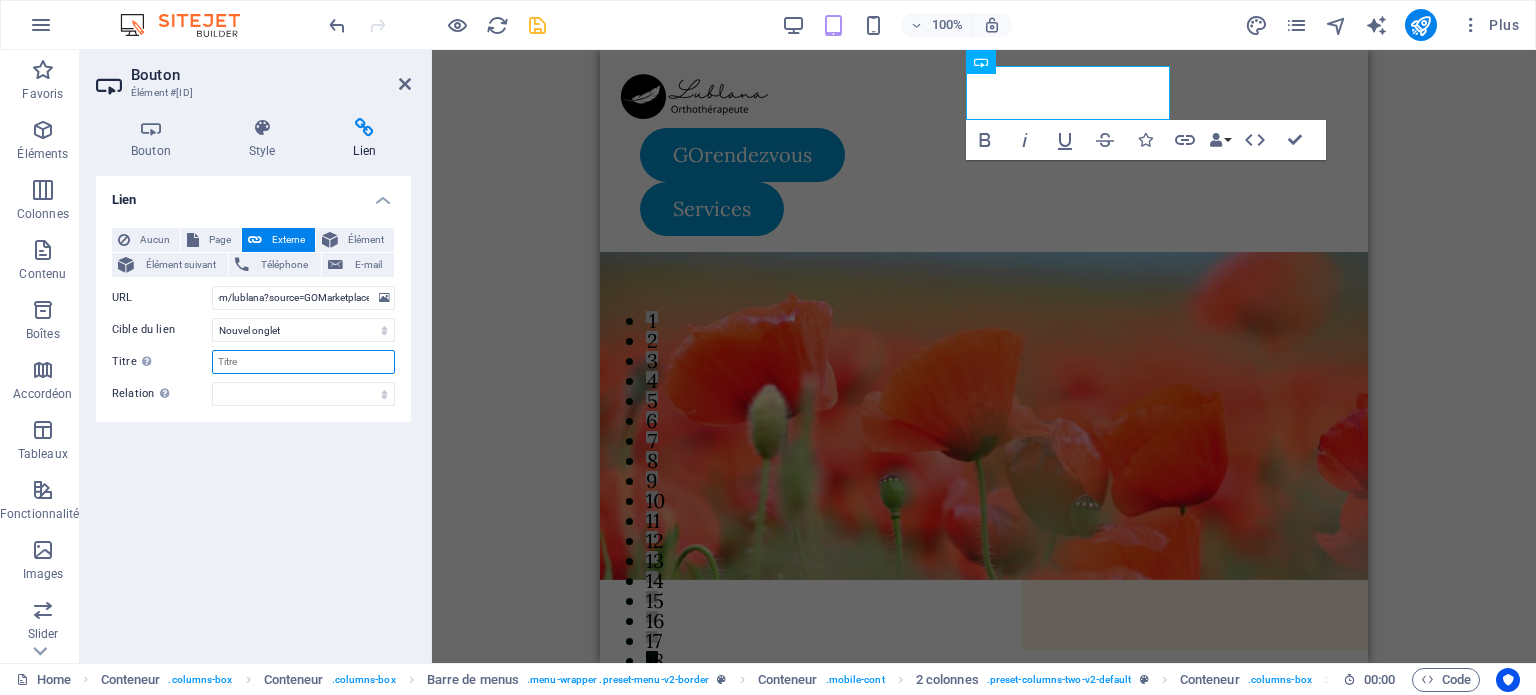 click on "Titre Description supplémentaire du lien. Celle-ci doit être différente du texte du lien. Le titre est souvent affiché comme Texte infobulle lorsque la souris passe sur l'élément. Laissez vide en cas de doute." at bounding box center (303, 362) 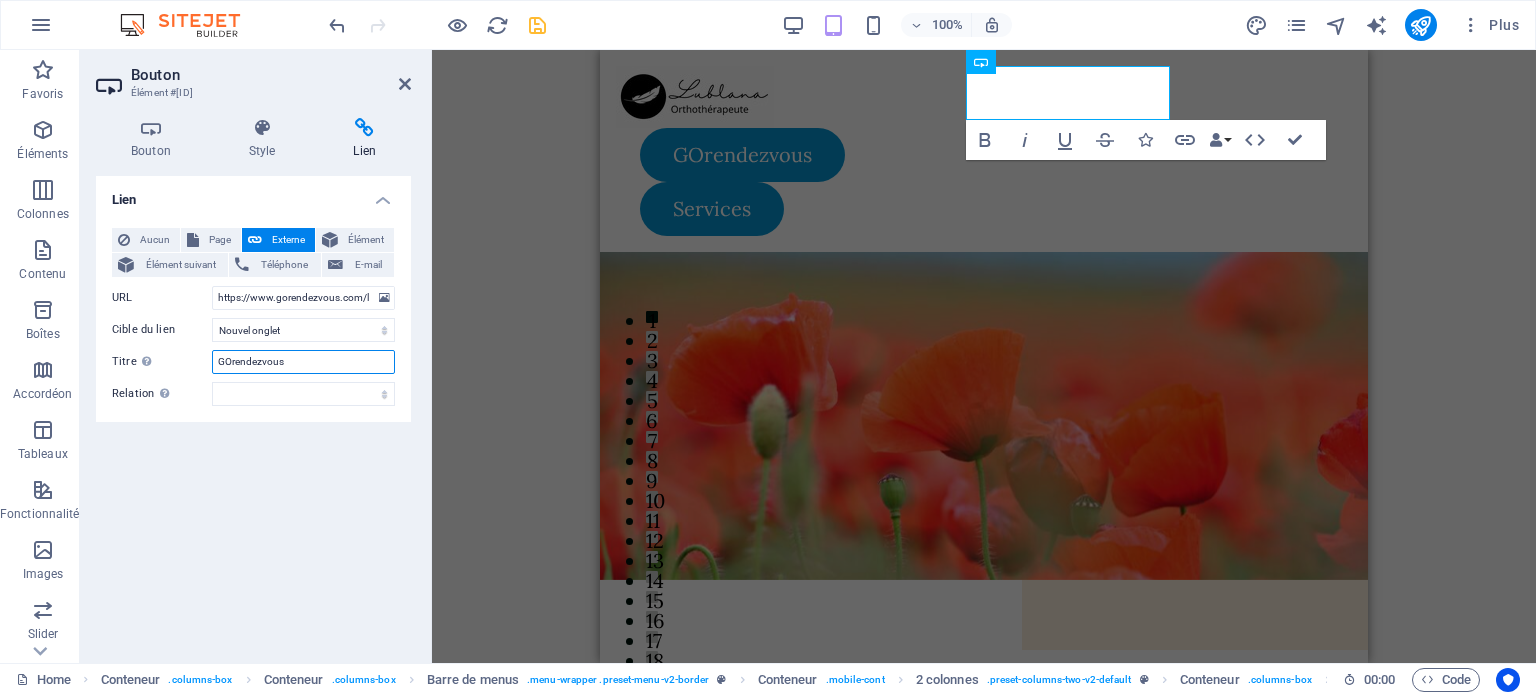 type on "GOrendezvous" 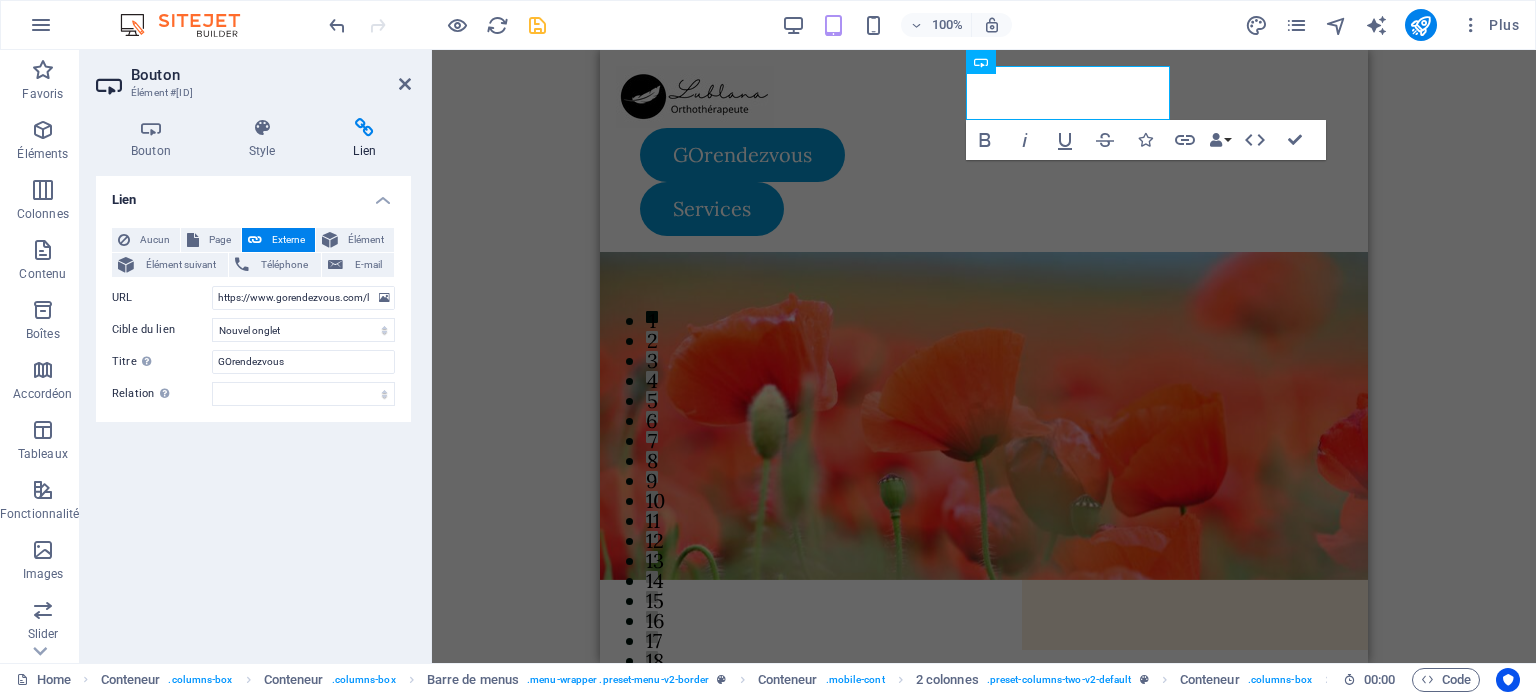 click on "Bouton Élément #ed-828102693" at bounding box center [253, 76] 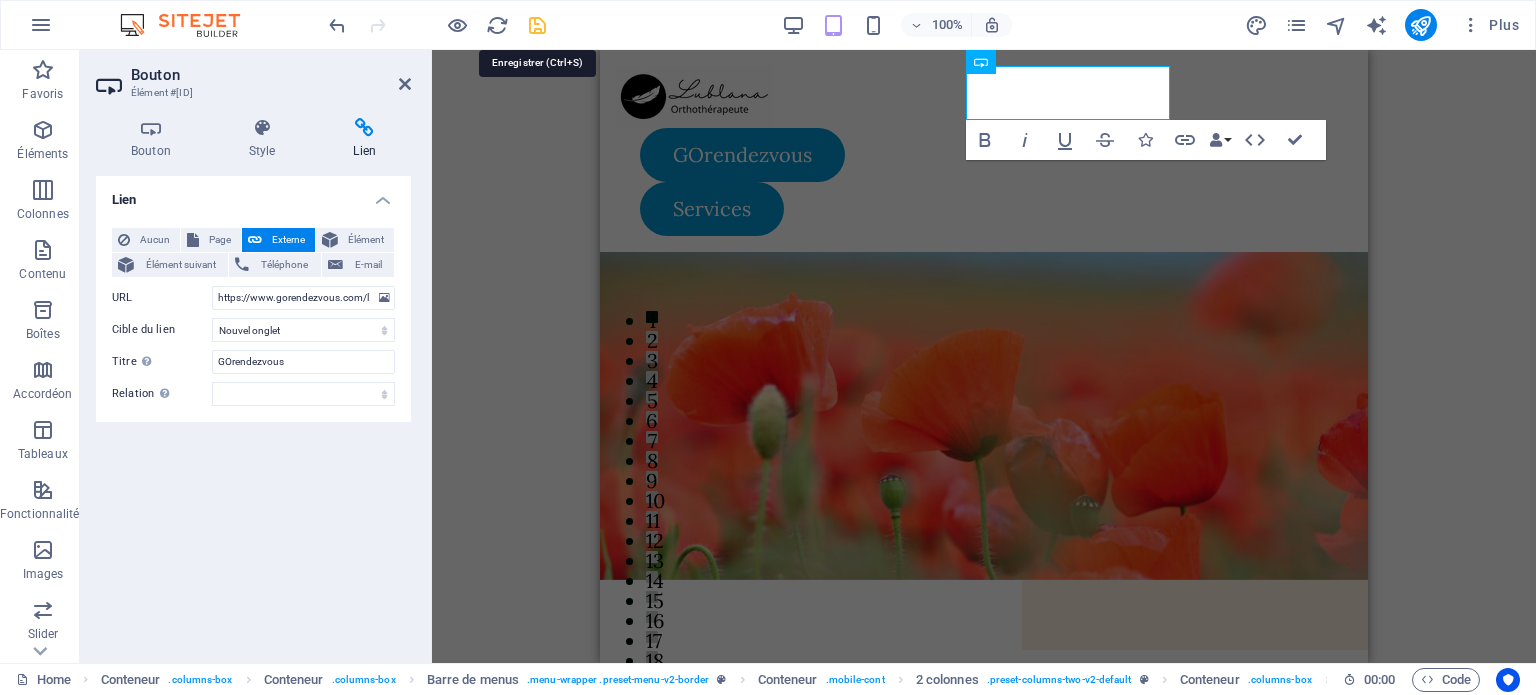 click at bounding box center [537, 25] 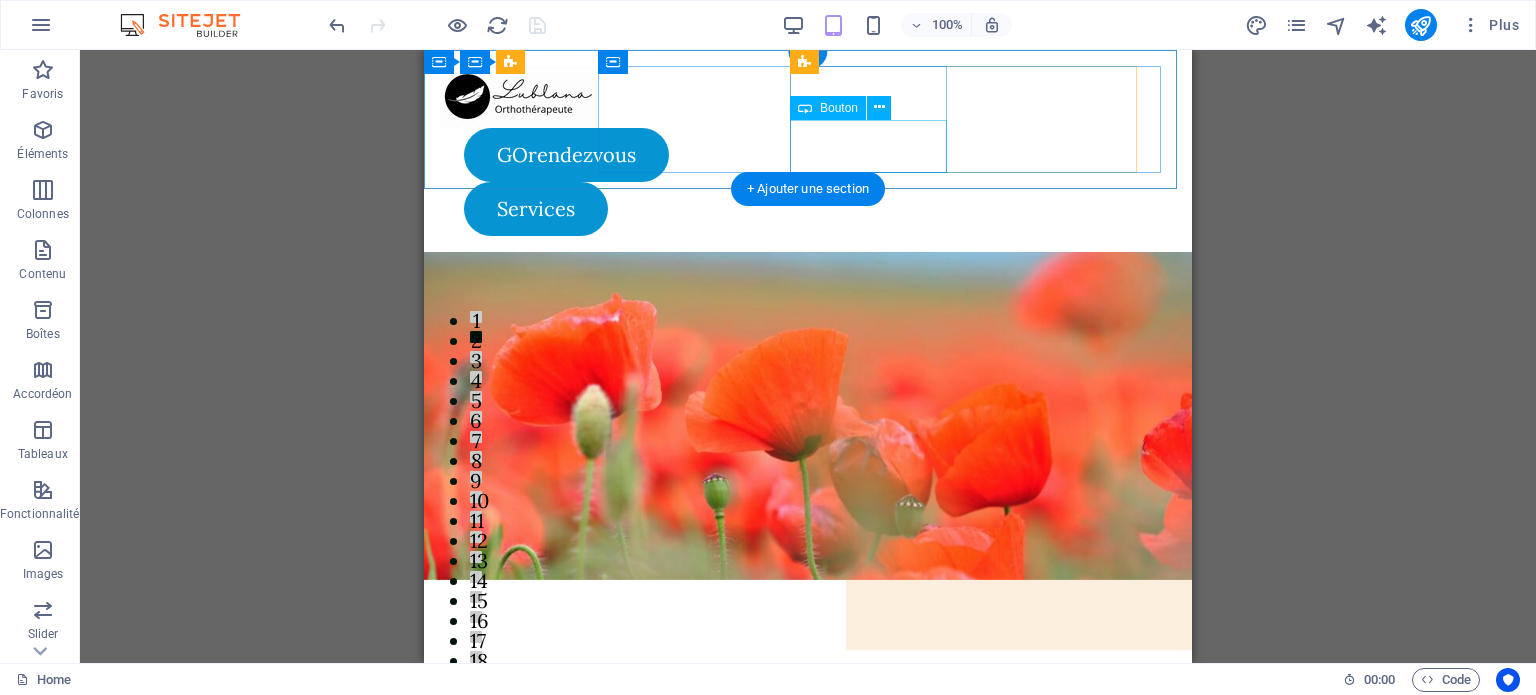 click on "Services" at bounding box center (628, 209) 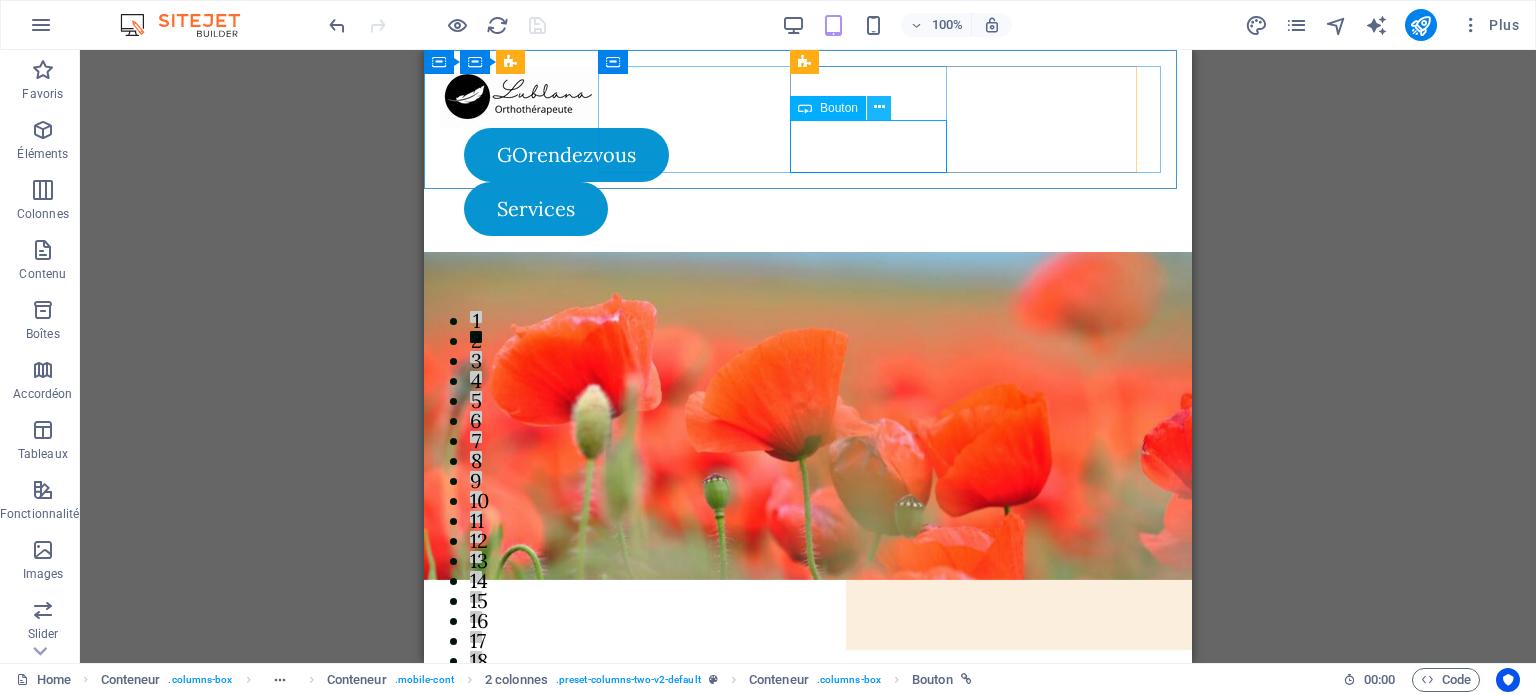 click at bounding box center [879, 107] 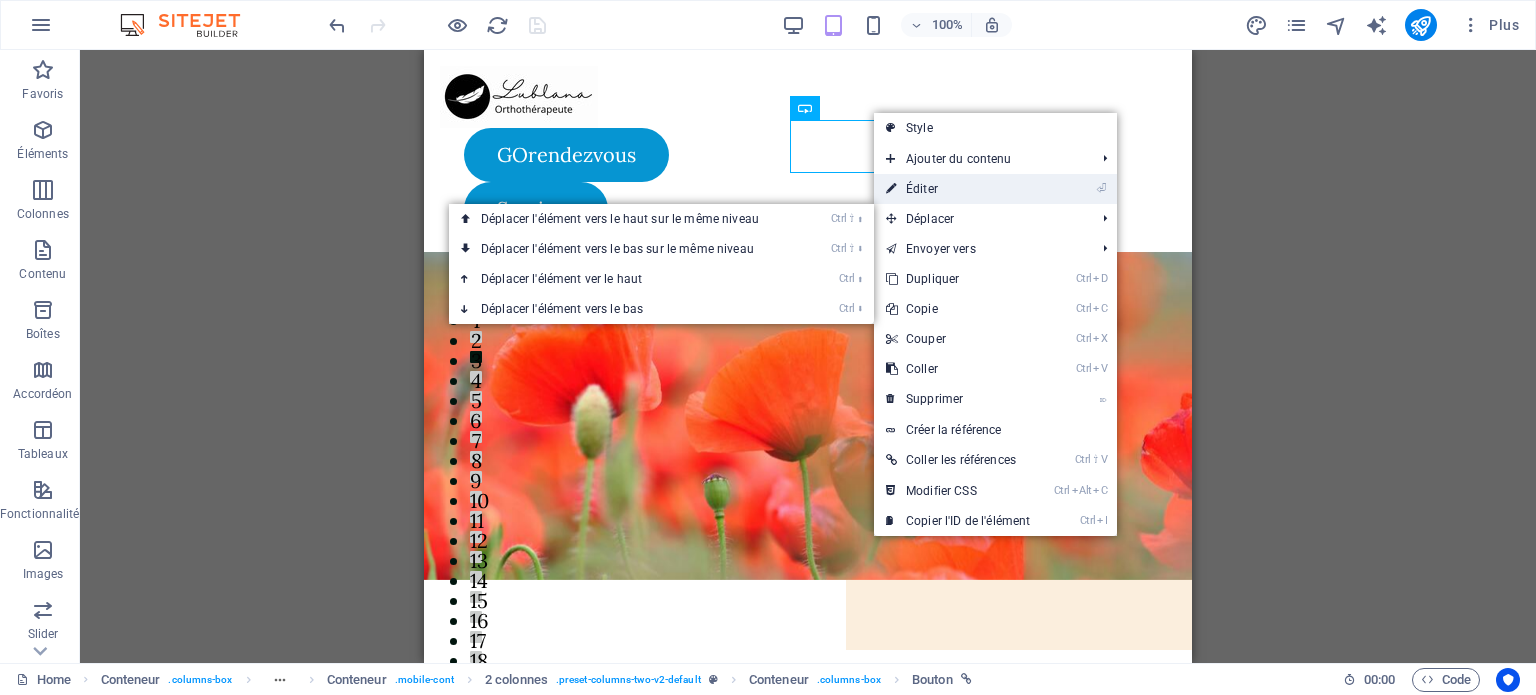 click on "⏎  Éditer" at bounding box center [958, 189] 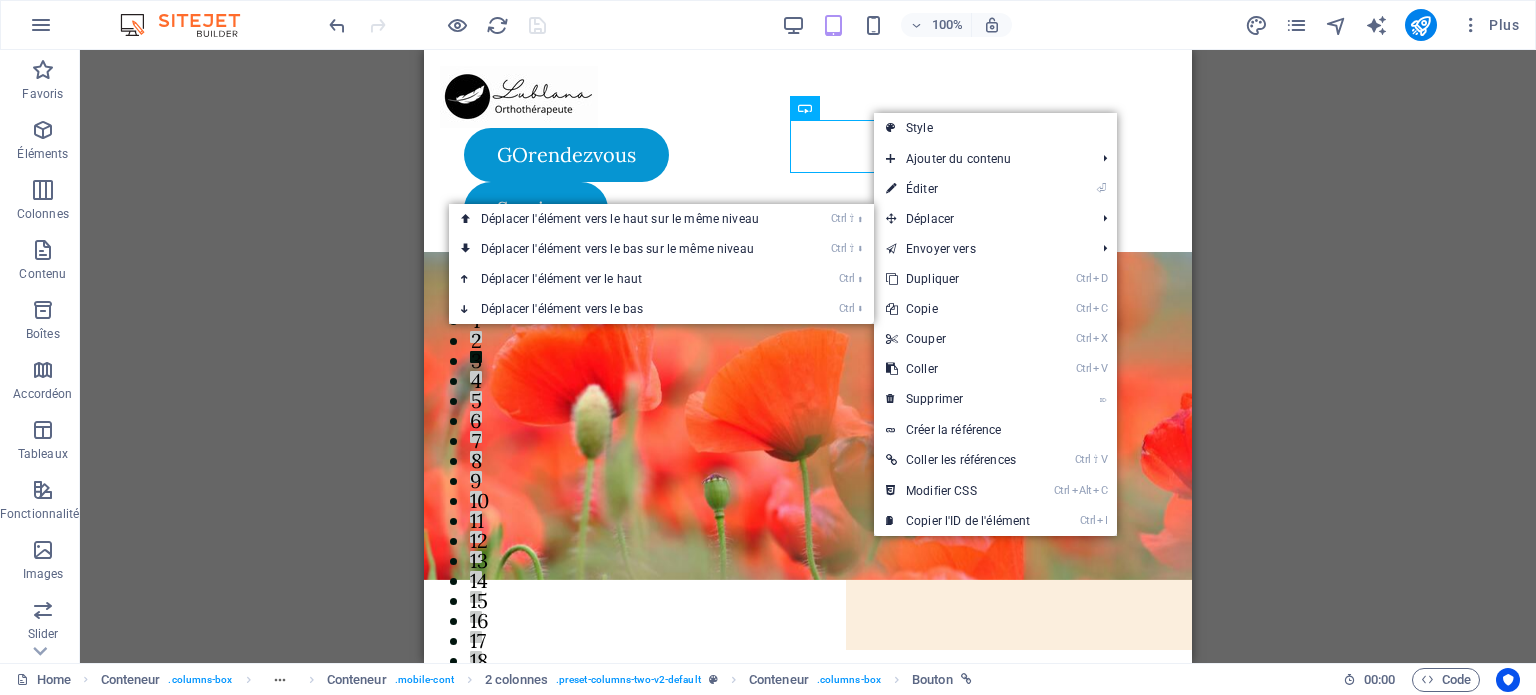 select on "1" 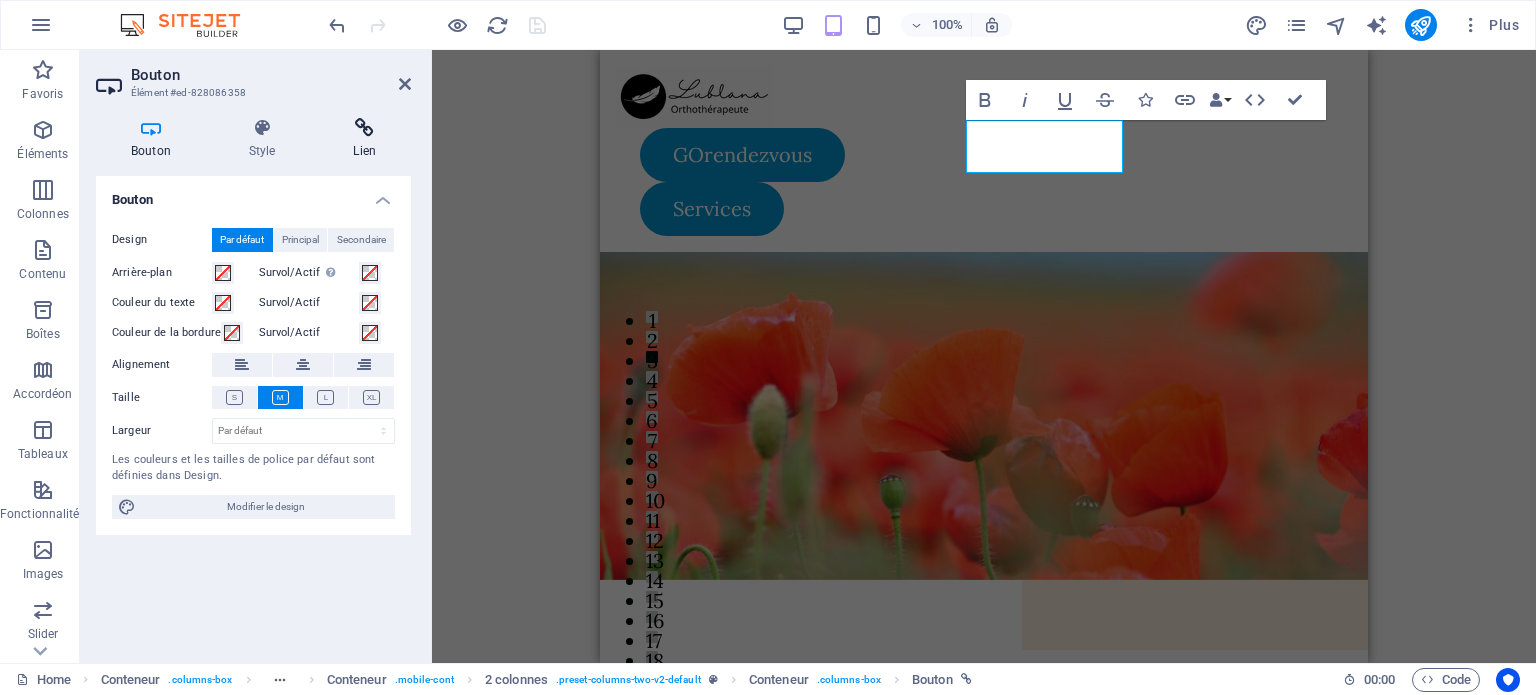 click at bounding box center (364, 128) 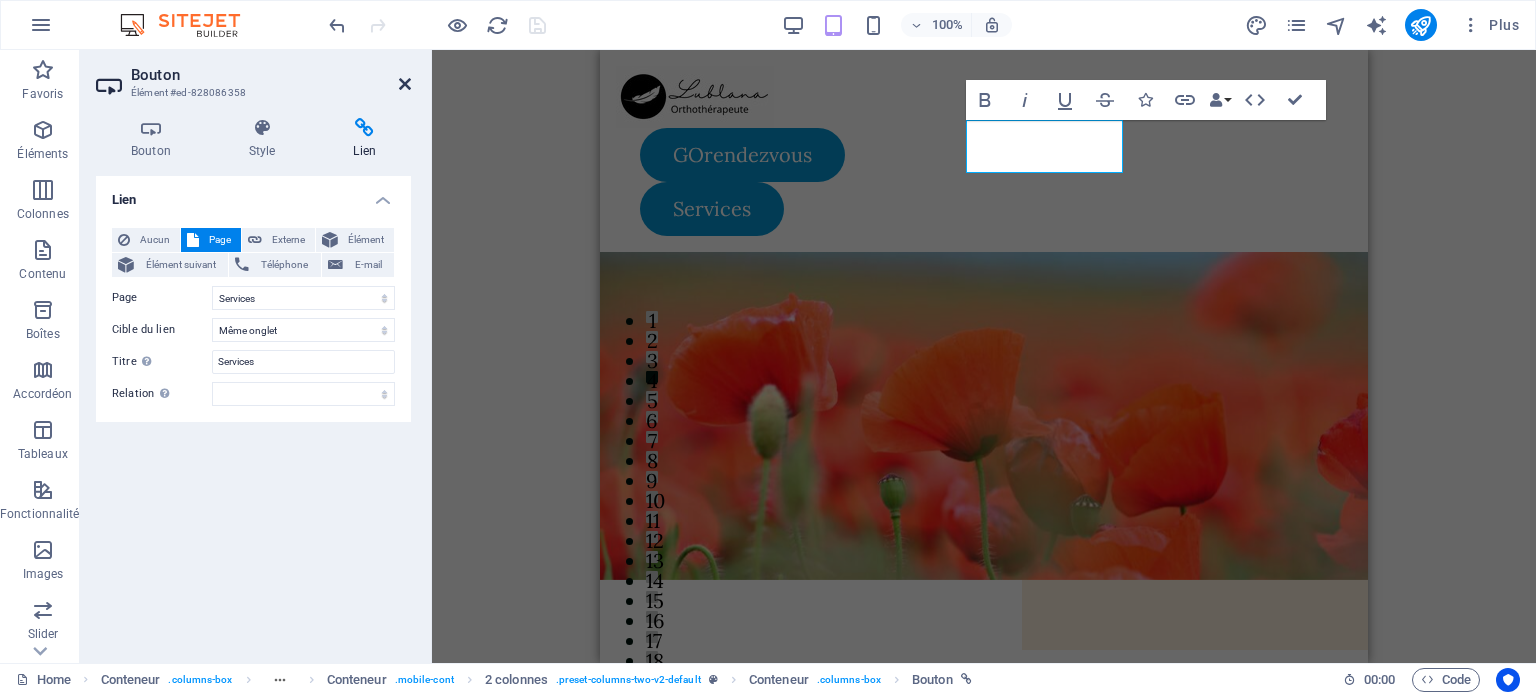 click at bounding box center (405, 84) 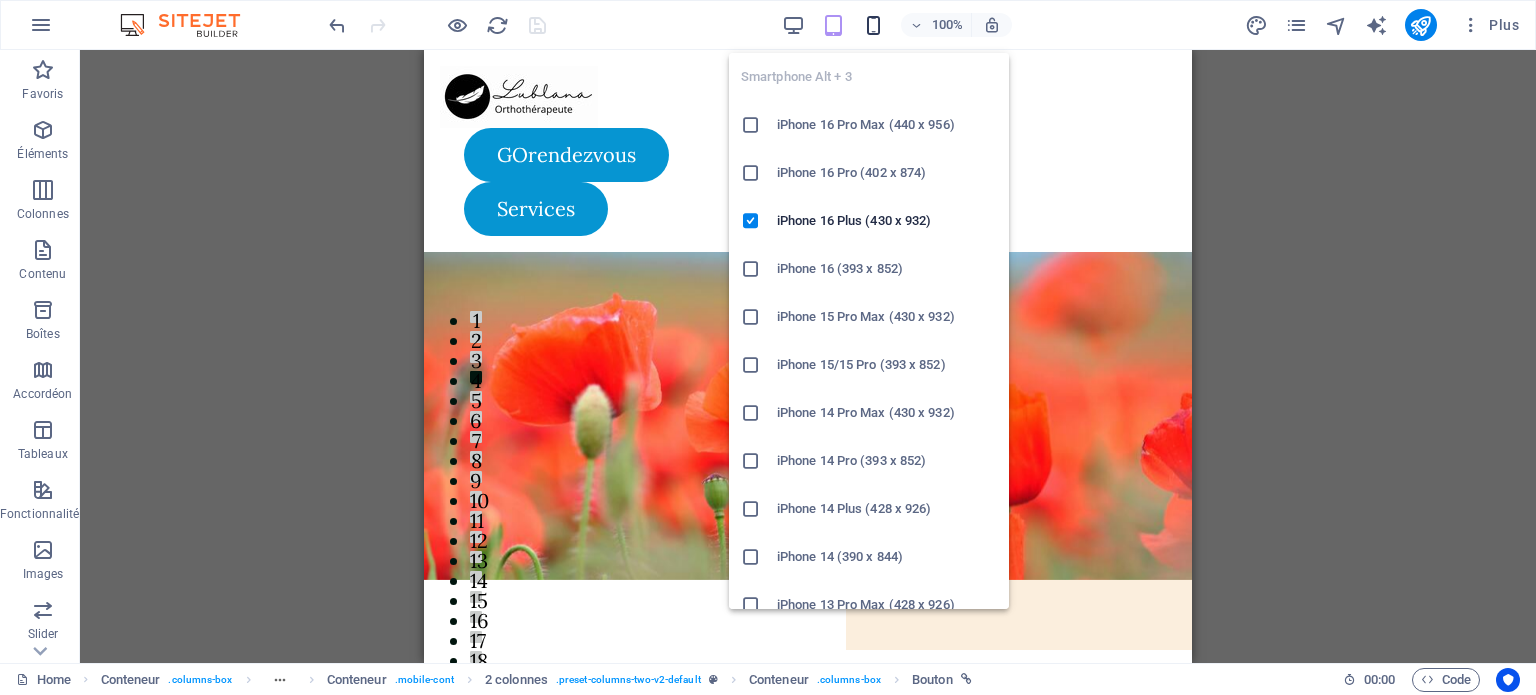 click at bounding box center (873, 25) 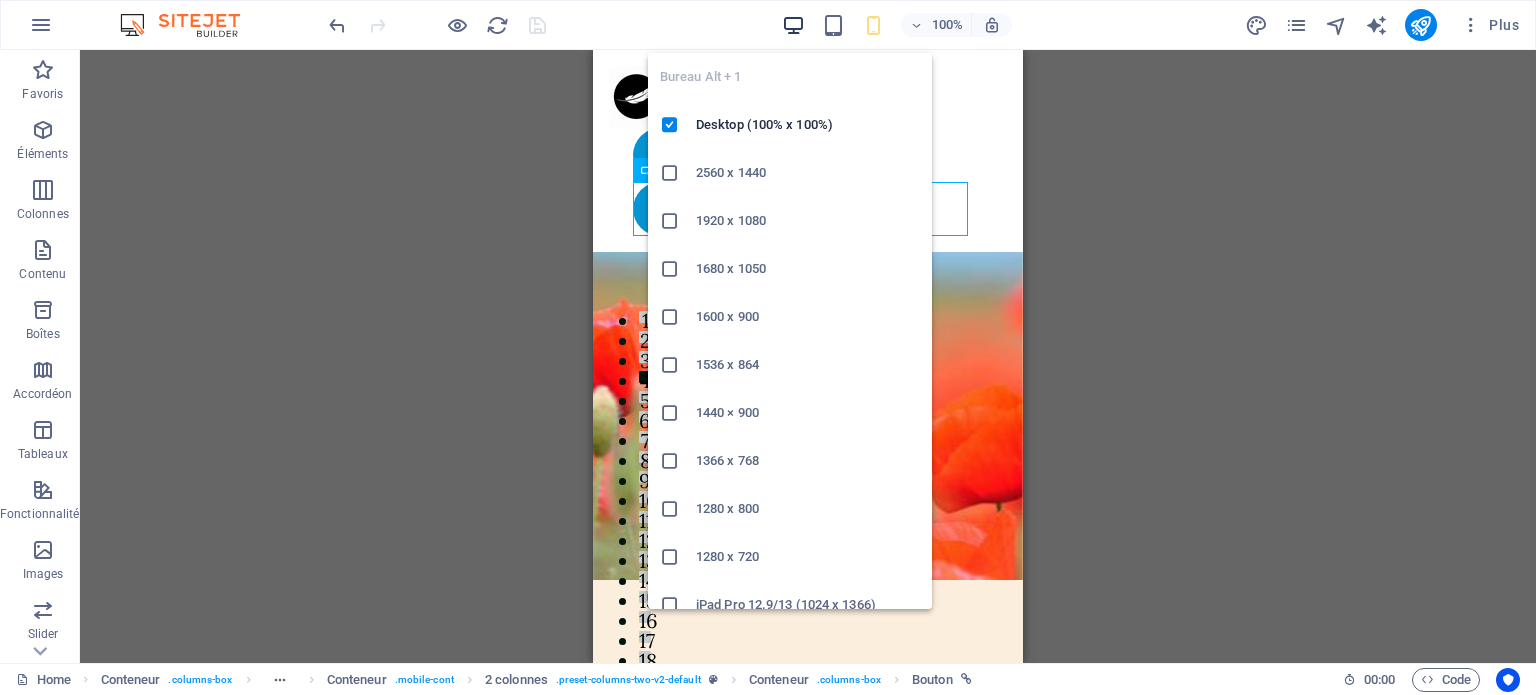 click at bounding box center [793, 25] 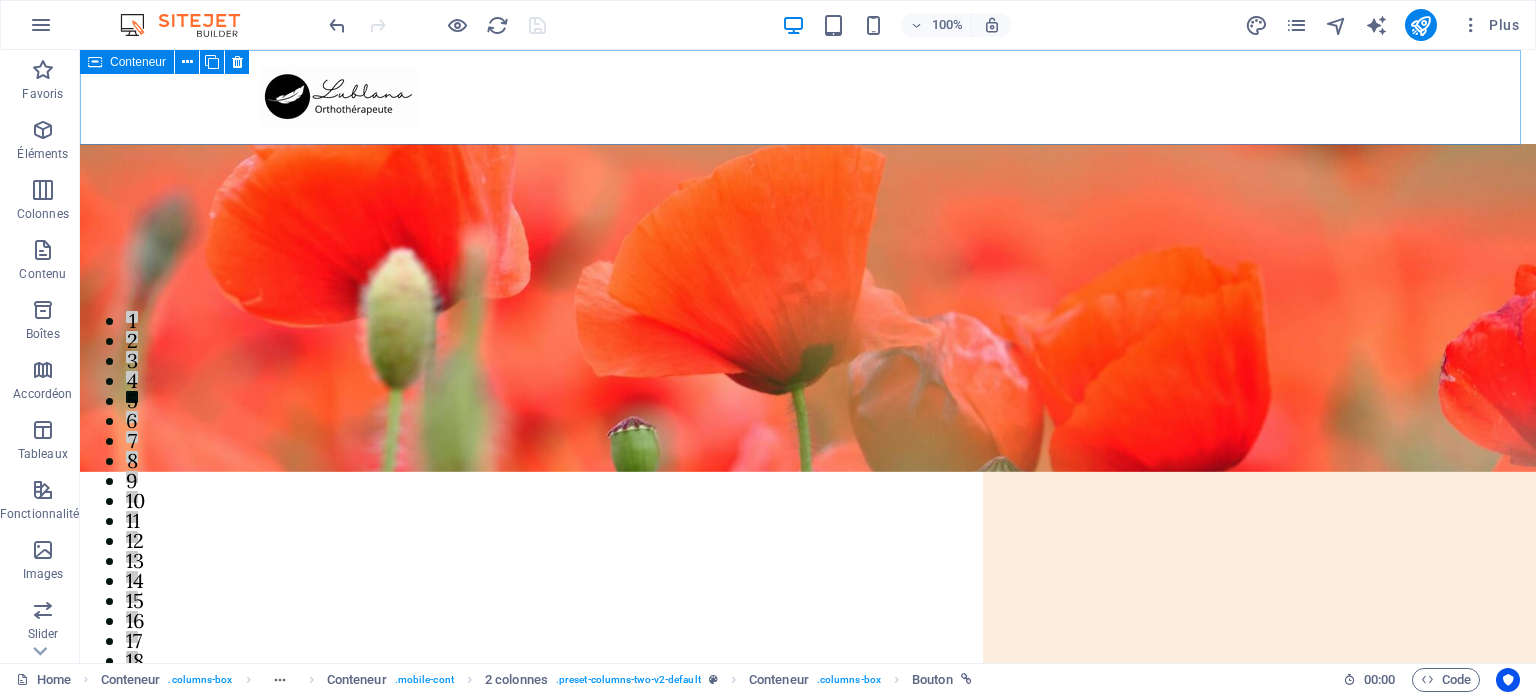 click on "Conteneur" at bounding box center (138, 62) 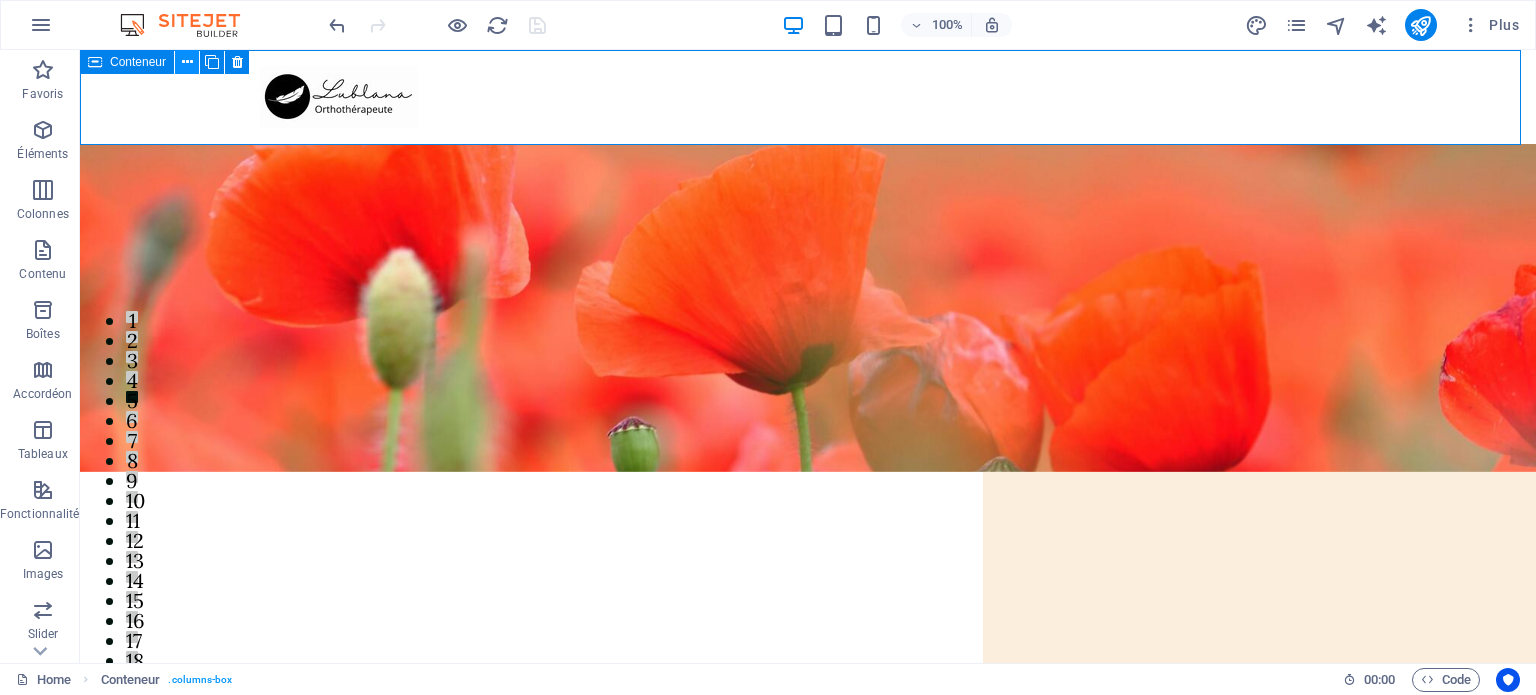 click at bounding box center (187, 62) 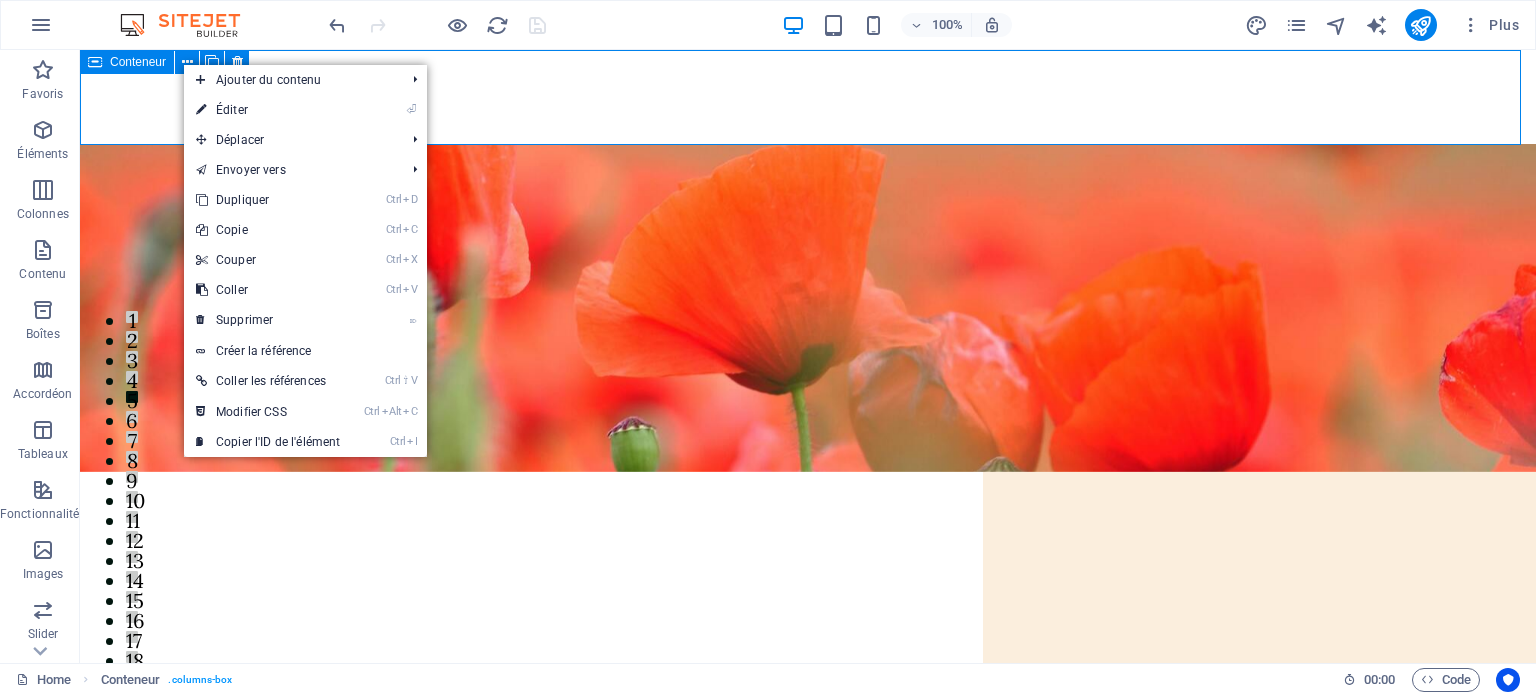 click on "Conteneur" at bounding box center [127, 62] 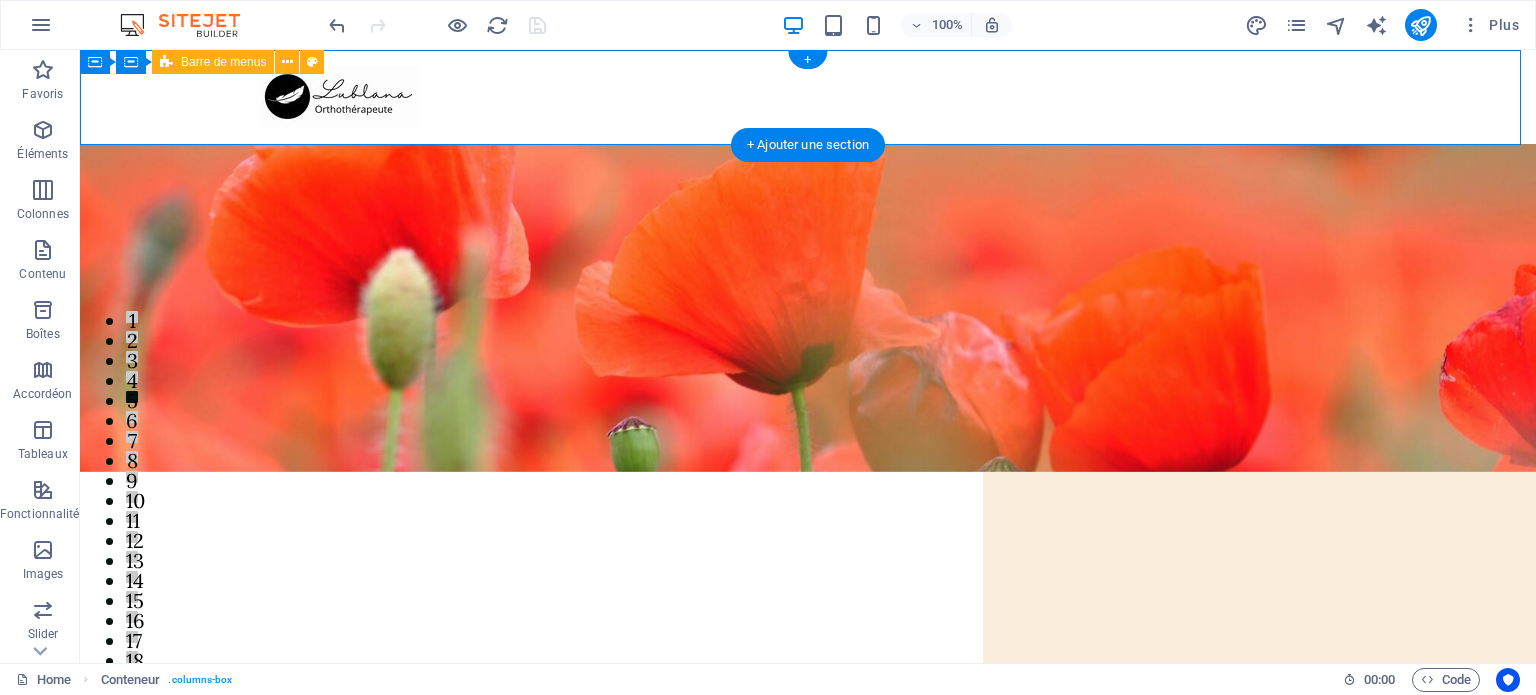 click on "GOrendezvous Services" at bounding box center (808, 97) 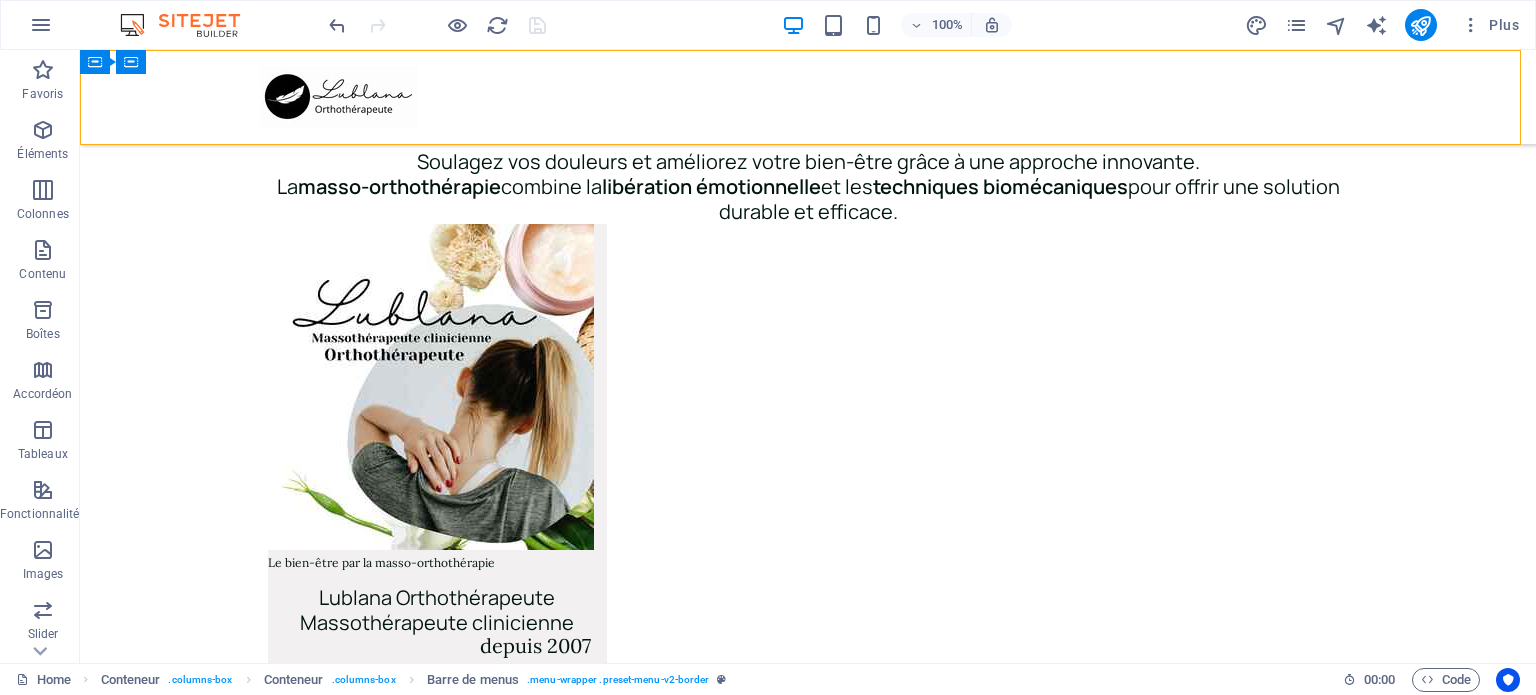 scroll, scrollTop: 0, scrollLeft: 0, axis: both 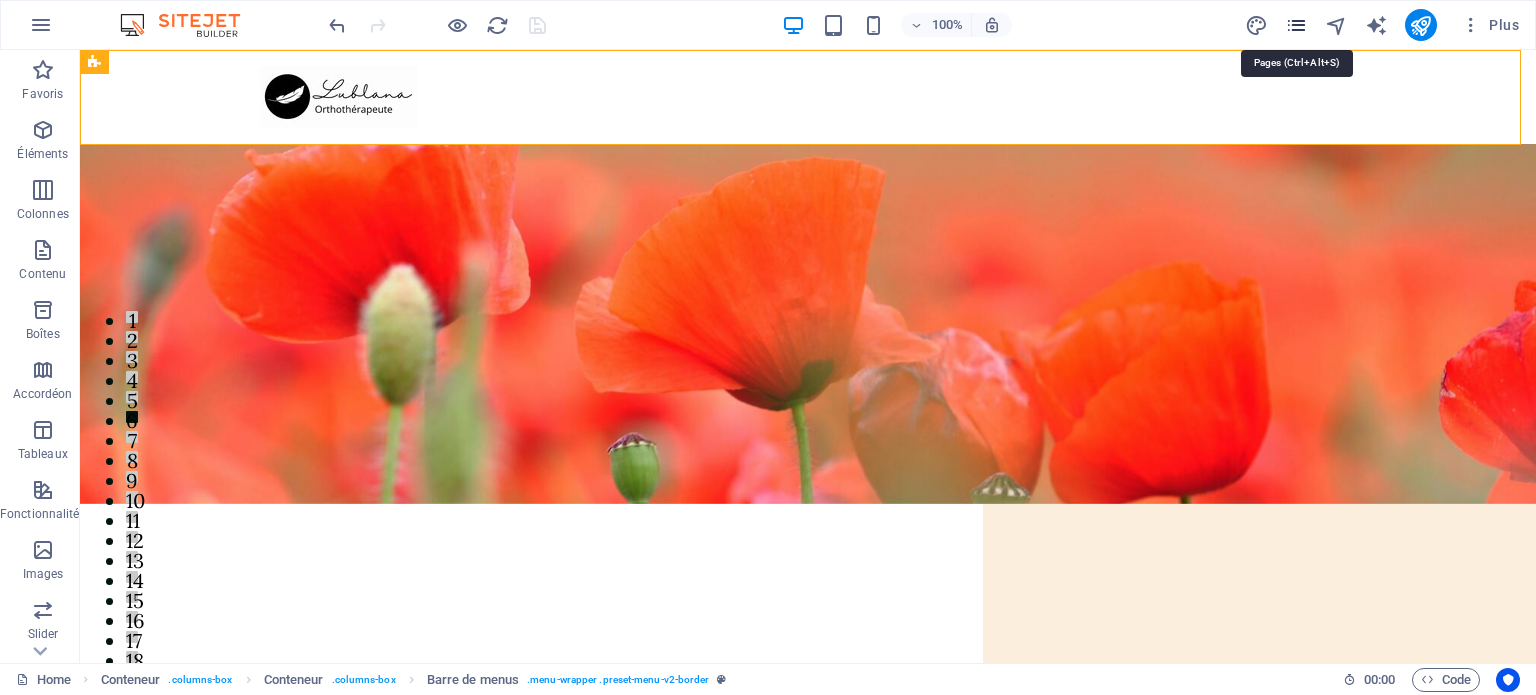 click at bounding box center (1296, 25) 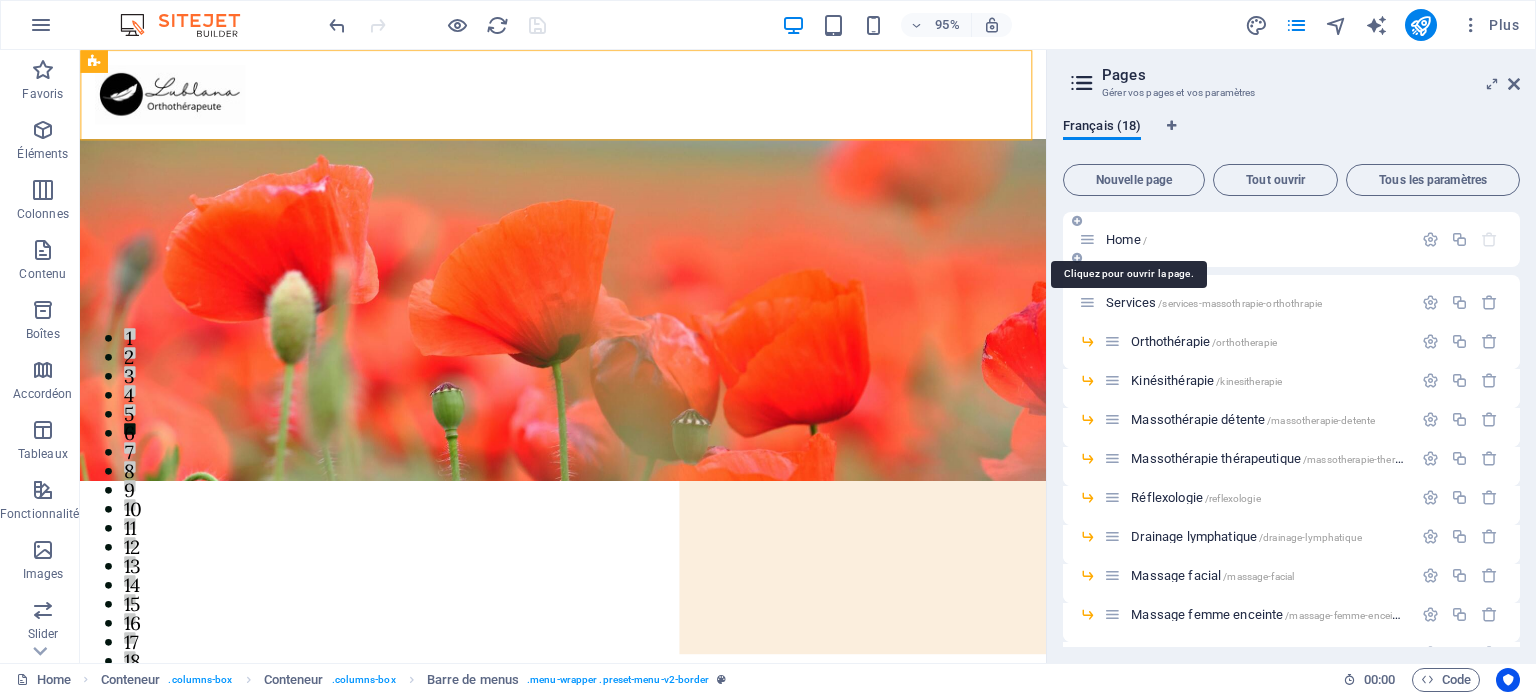 click on "Home /" at bounding box center [1126, 239] 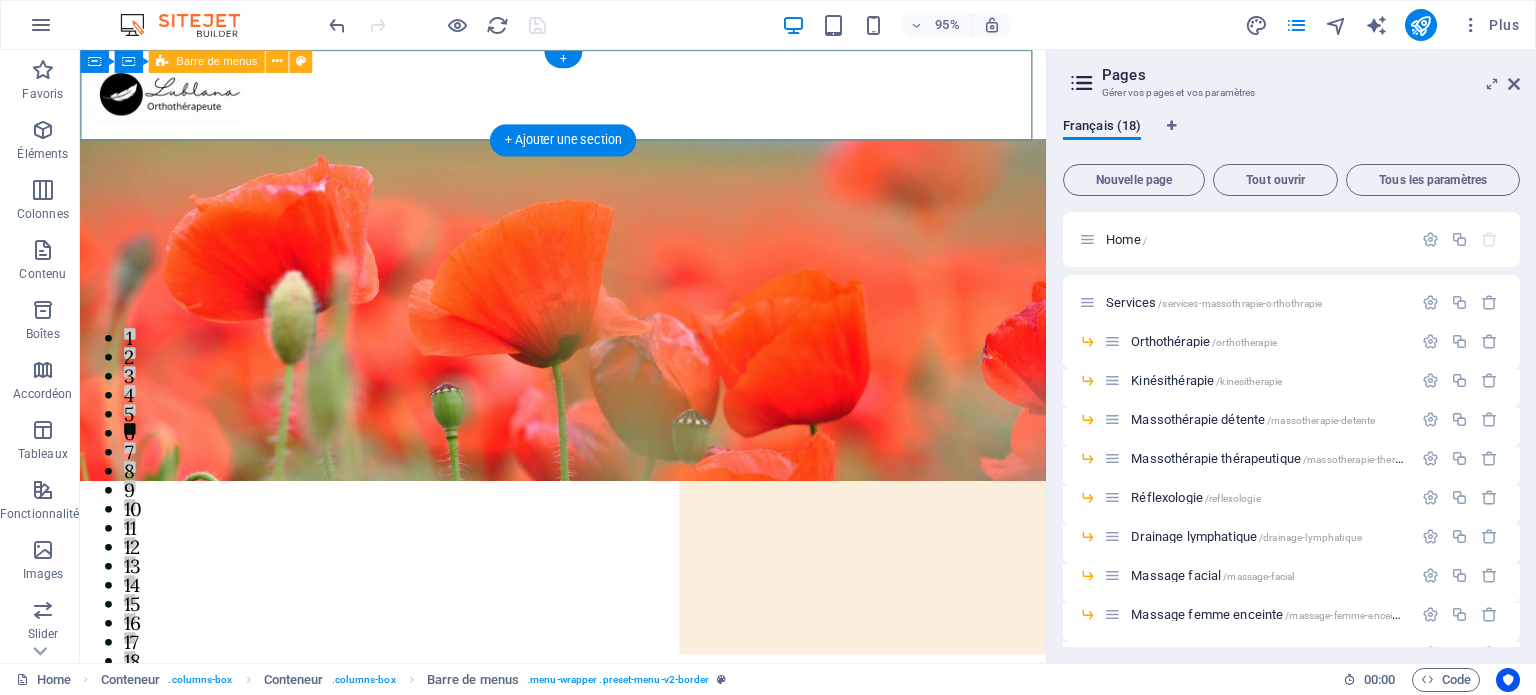 click on "GOrendezvous Services" at bounding box center [588, 97] 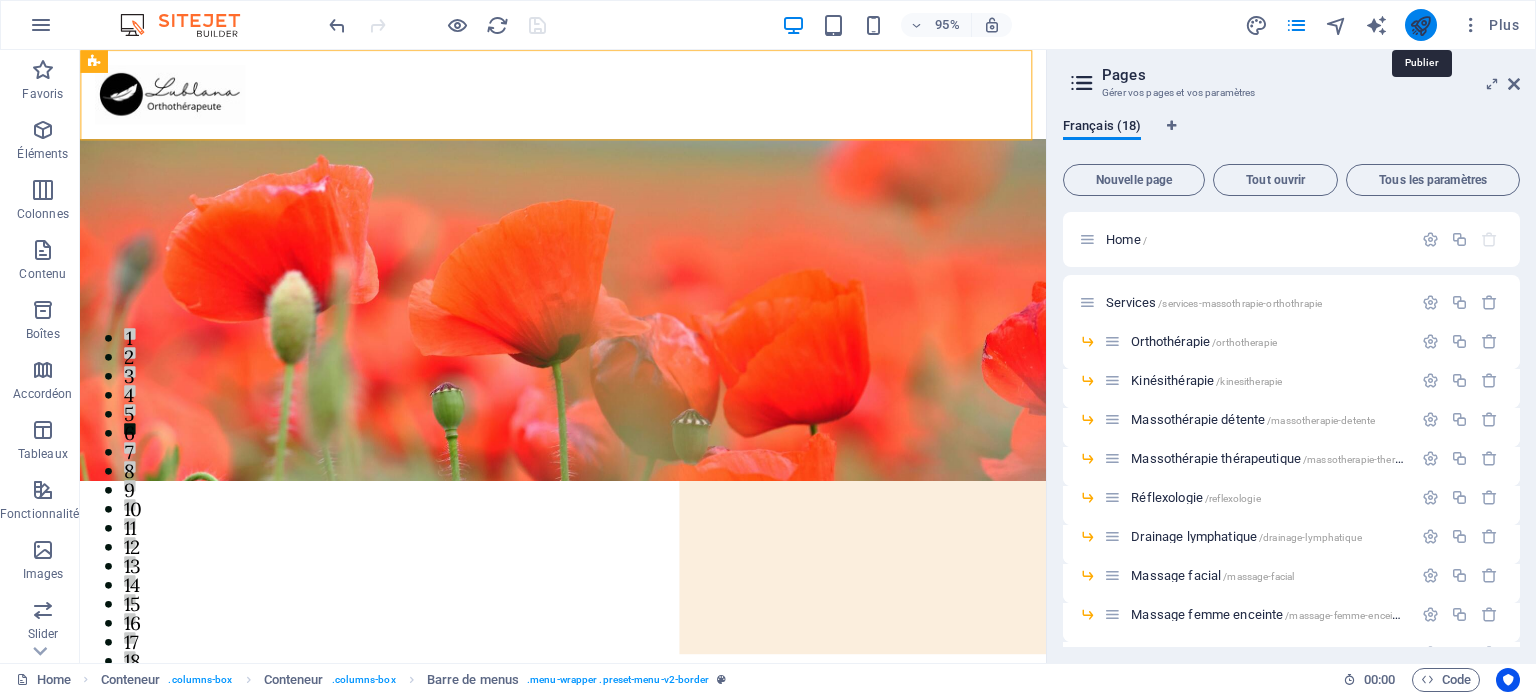 click at bounding box center (1420, 25) 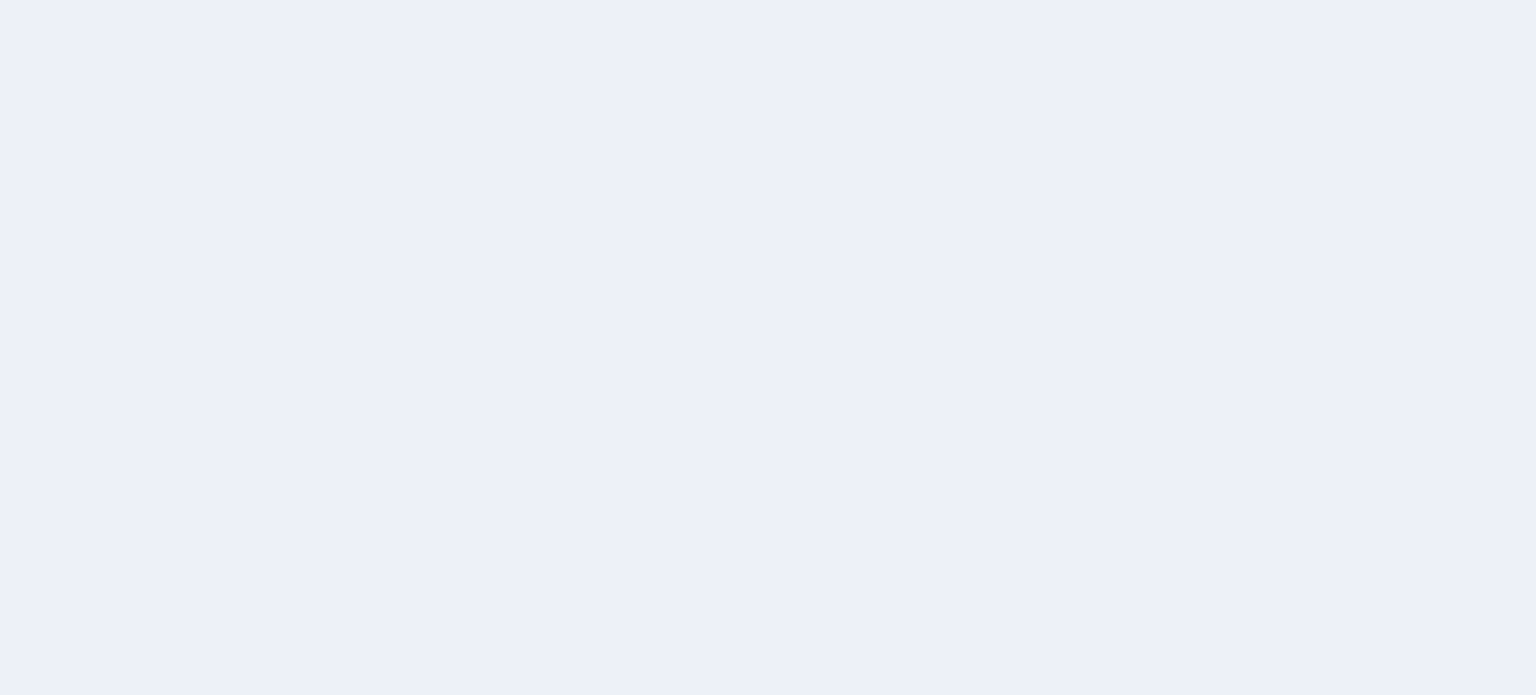scroll, scrollTop: 0, scrollLeft: 0, axis: both 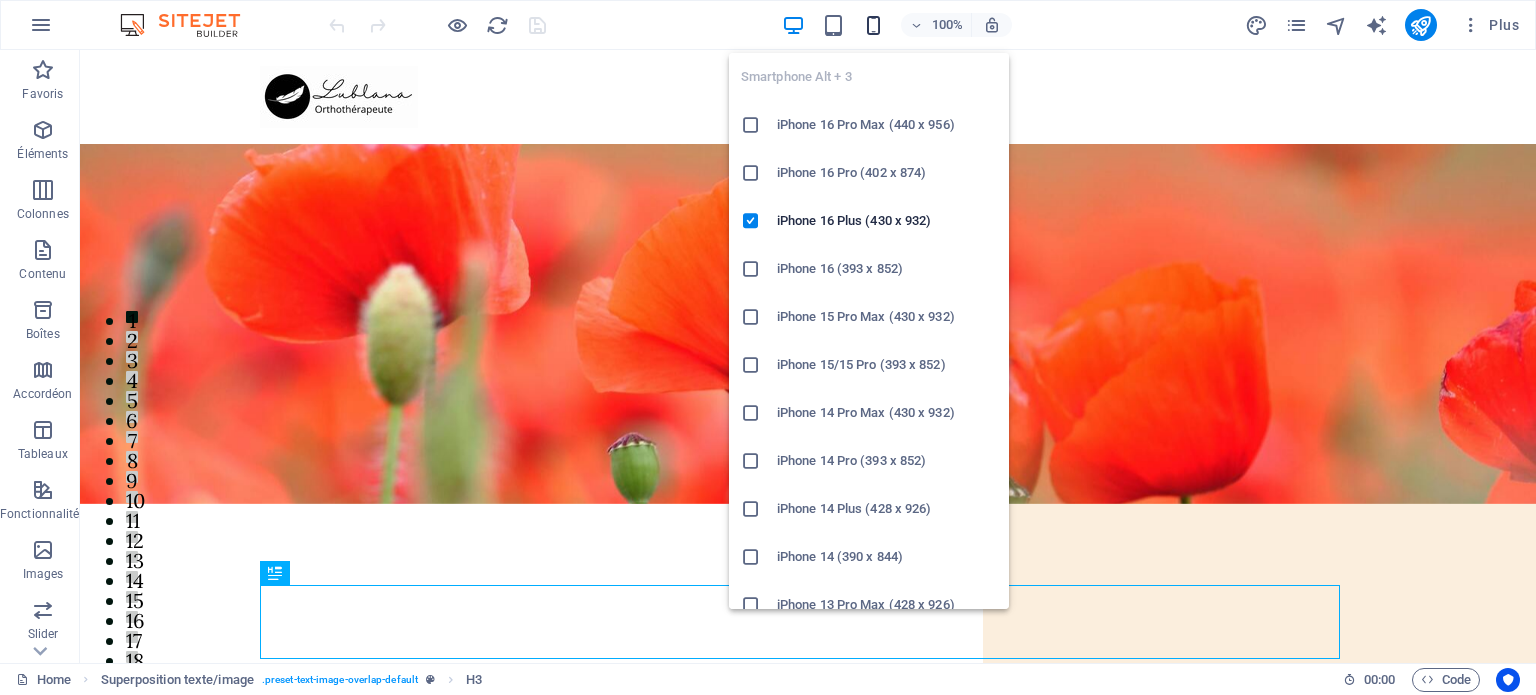 click at bounding box center (873, 25) 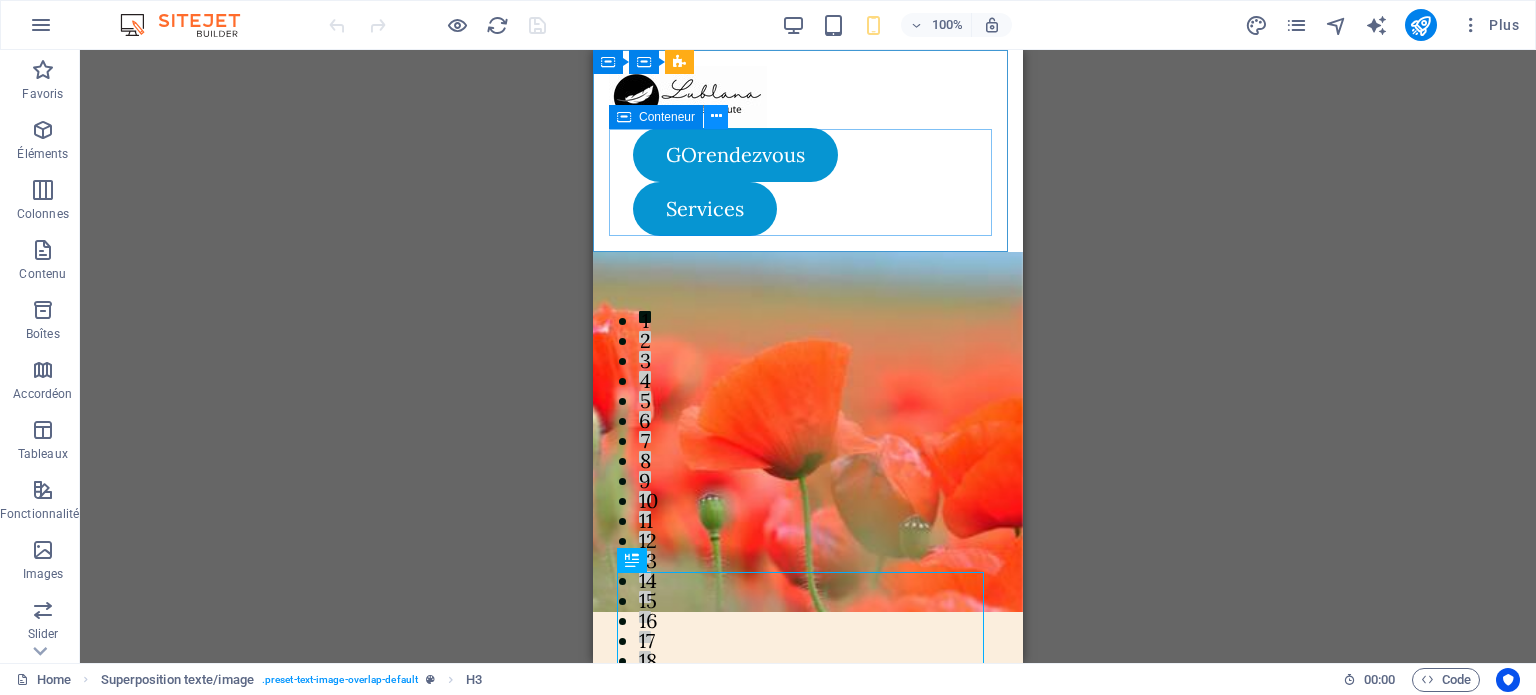 click at bounding box center [716, 117] 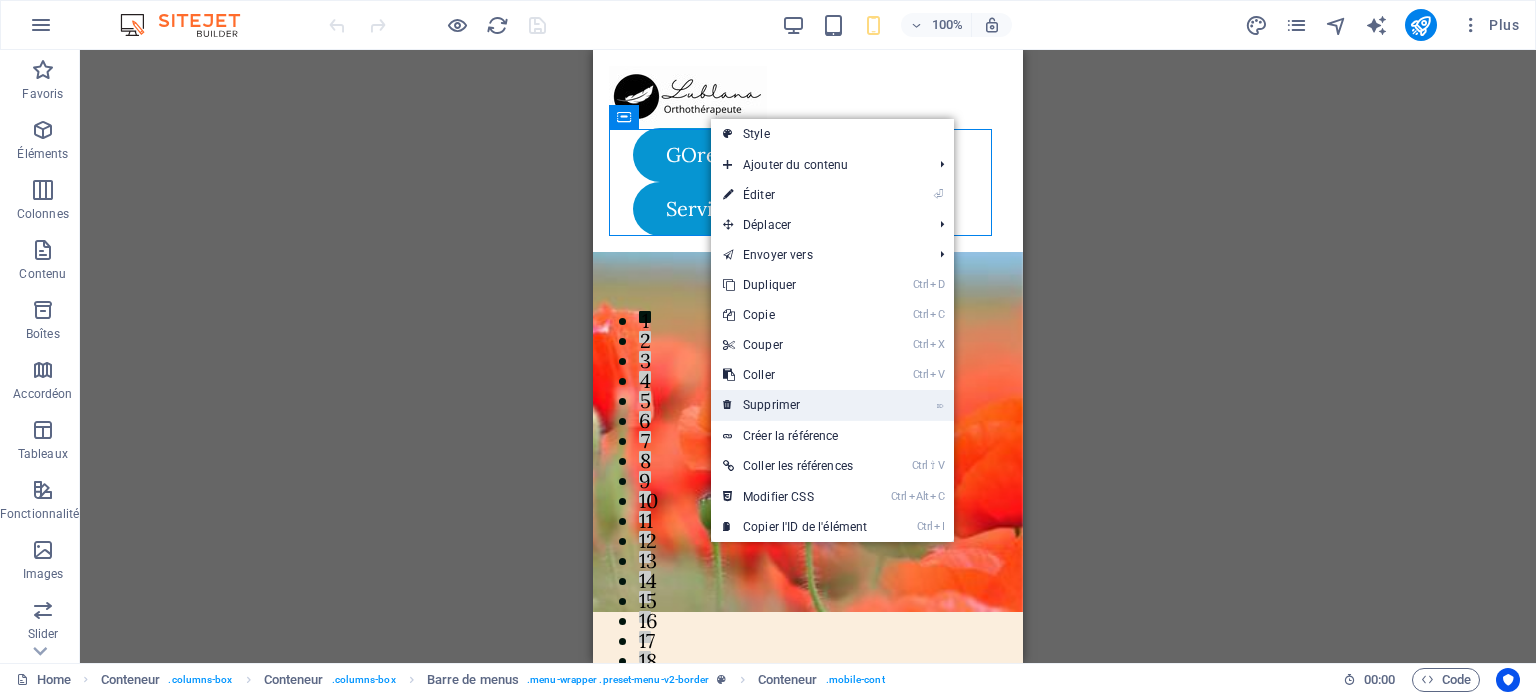 click on "⌦  Supprimer" at bounding box center (795, 405) 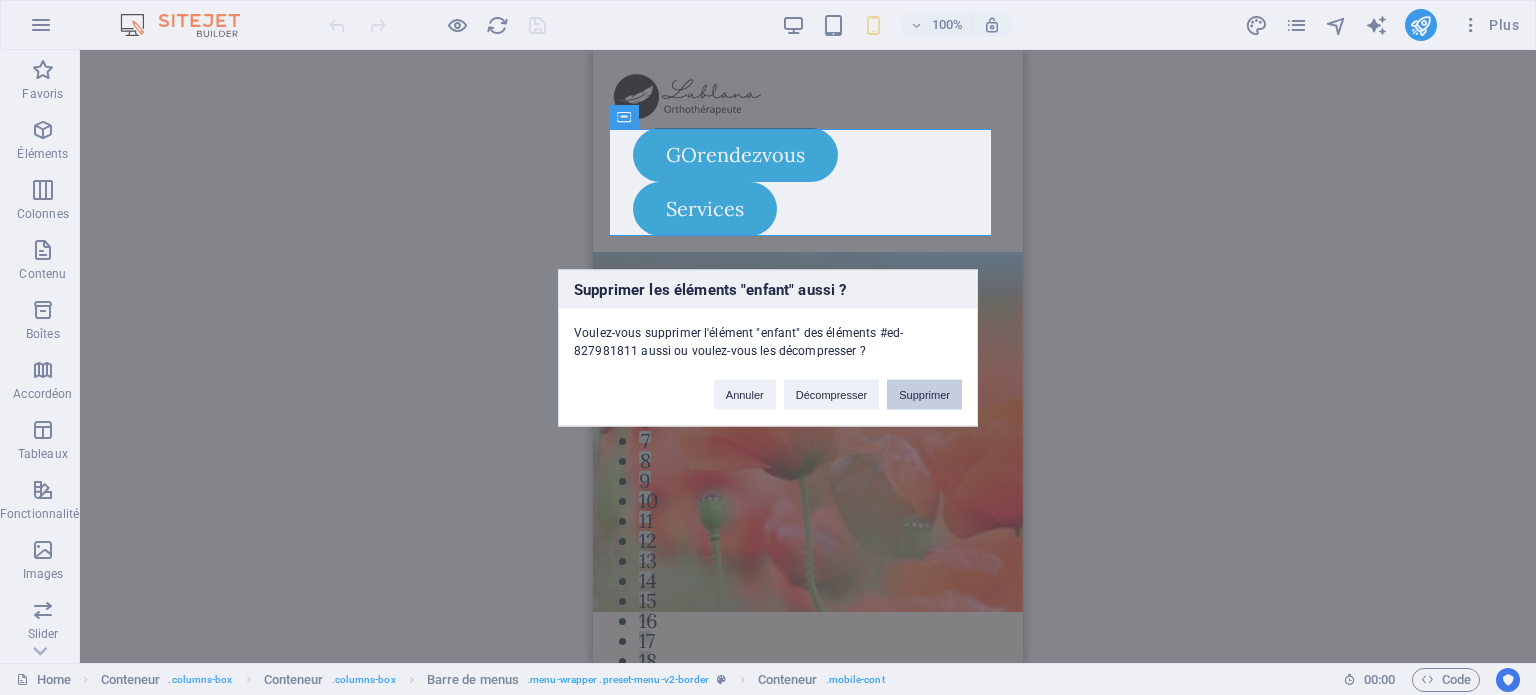 drag, startPoint x: 909, startPoint y: 394, endPoint x: 255, endPoint y: 225, distance: 675.4828 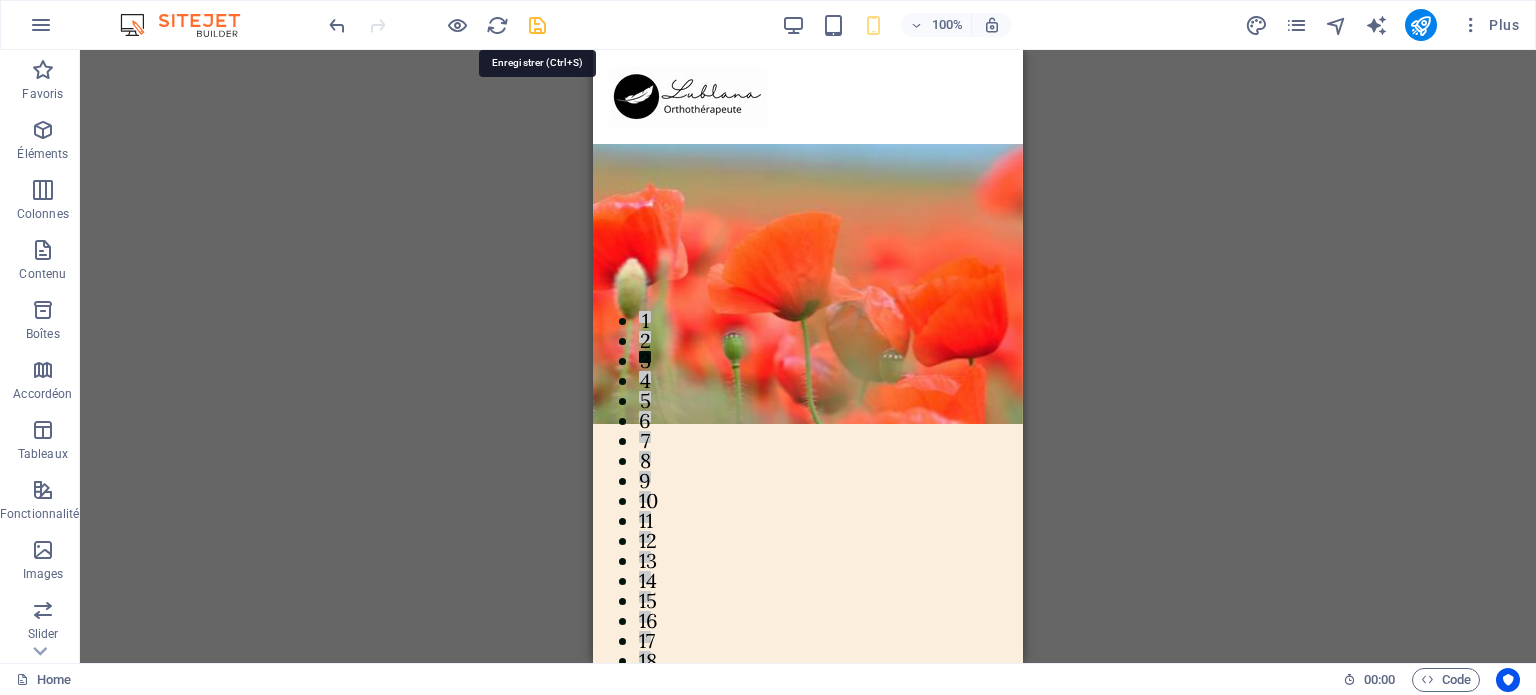 click at bounding box center (537, 25) 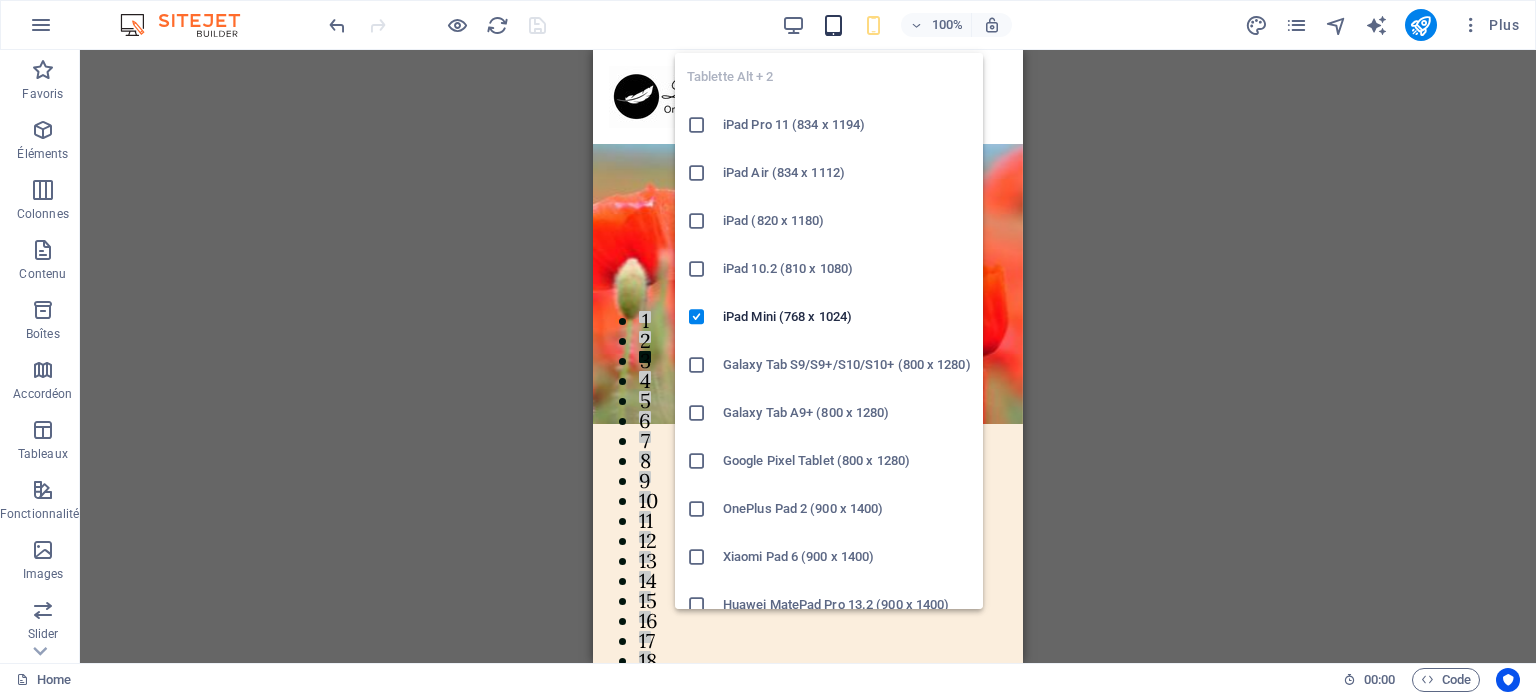 click at bounding box center (833, 25) 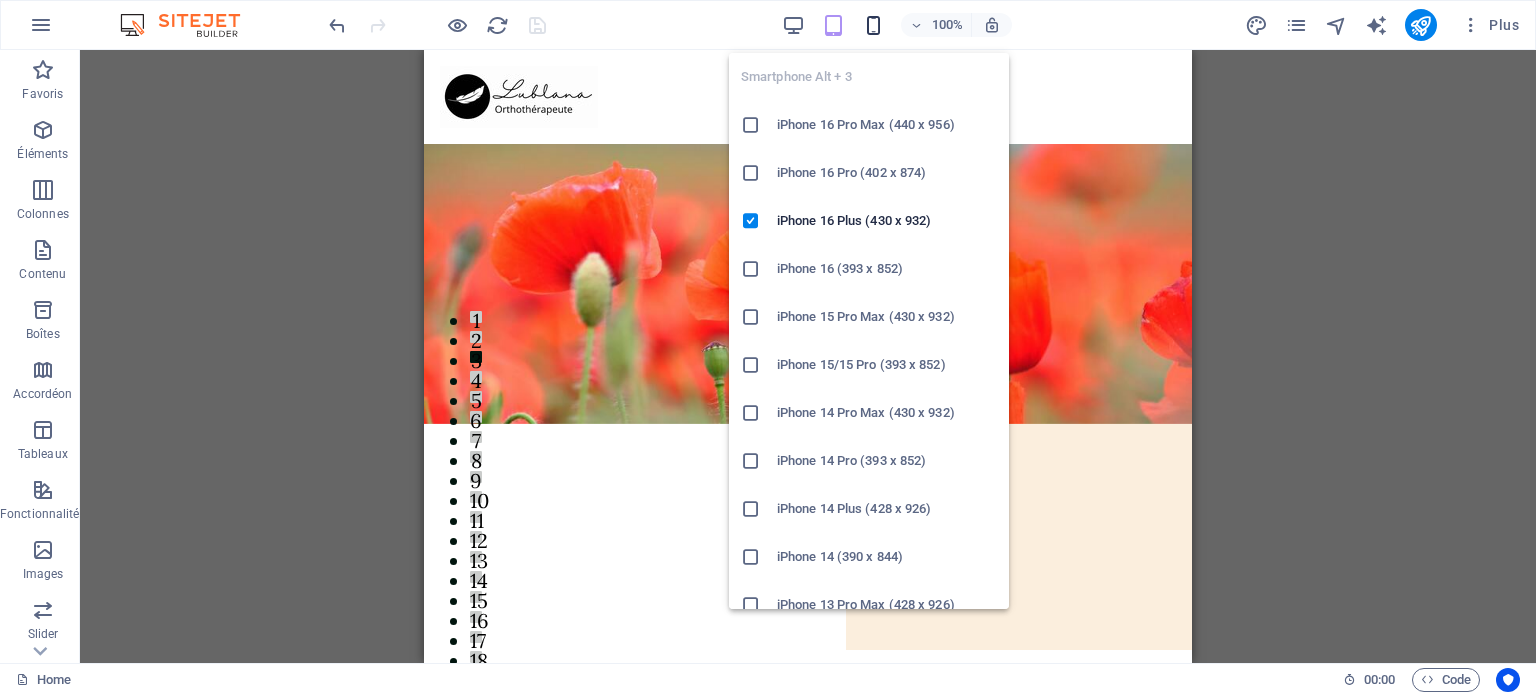 click at bounding box center (873, 25) 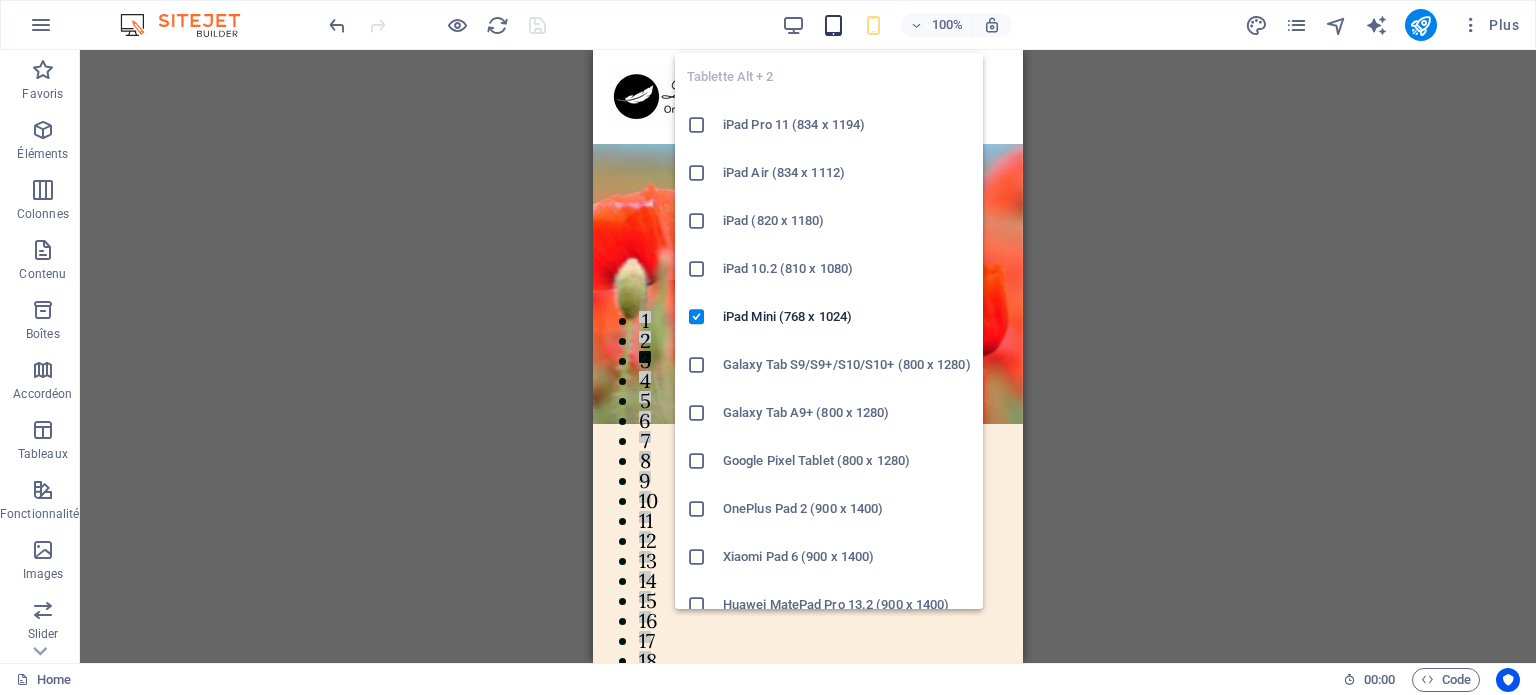 click at bounding box center (833, 25) 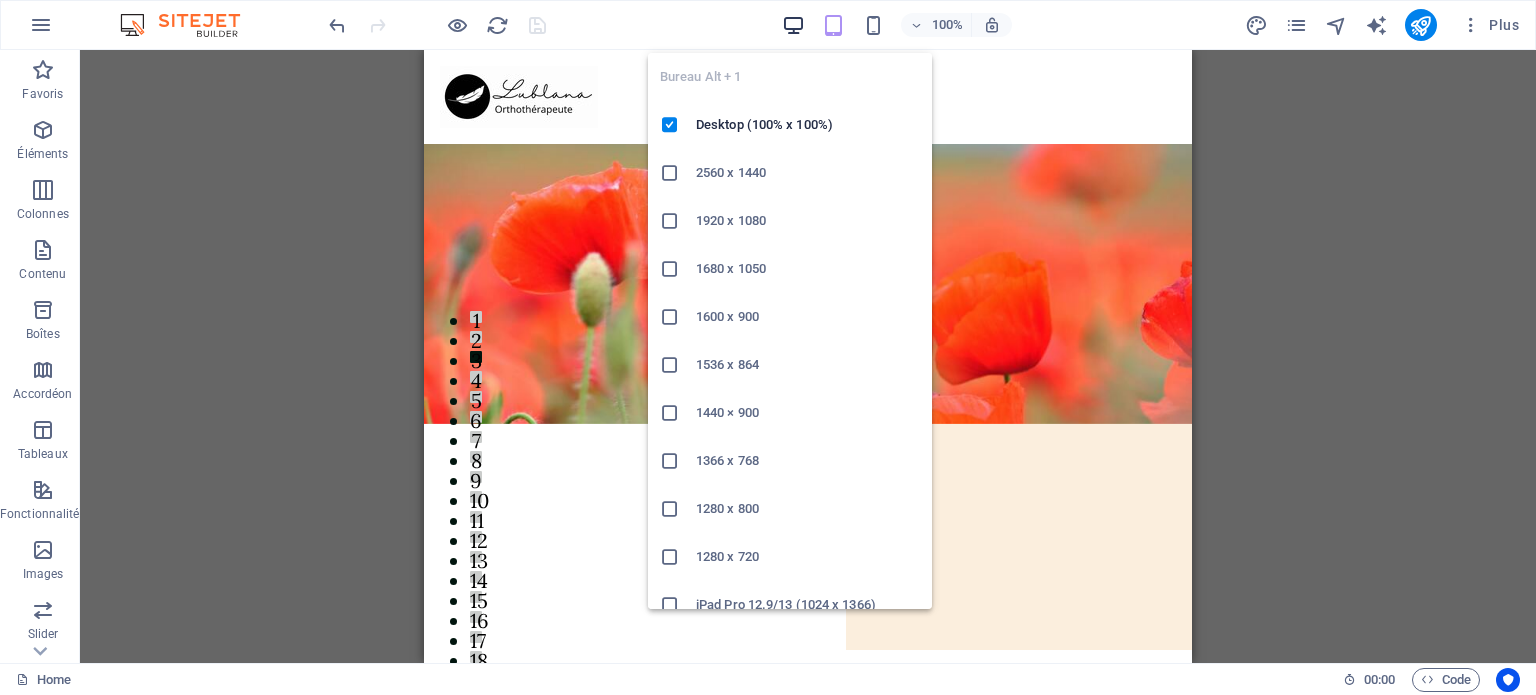 click at bounding box center (793, 25) 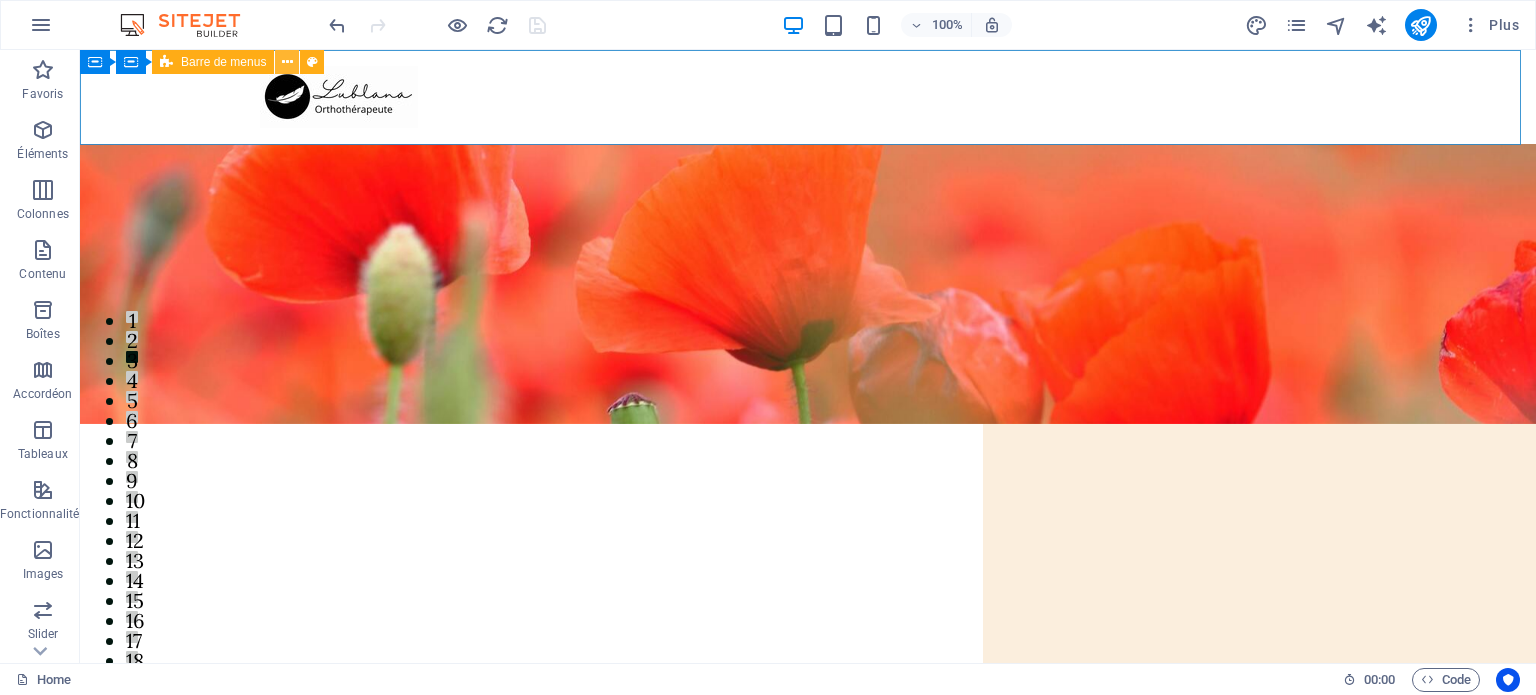 click at bounding box center (287, 62) 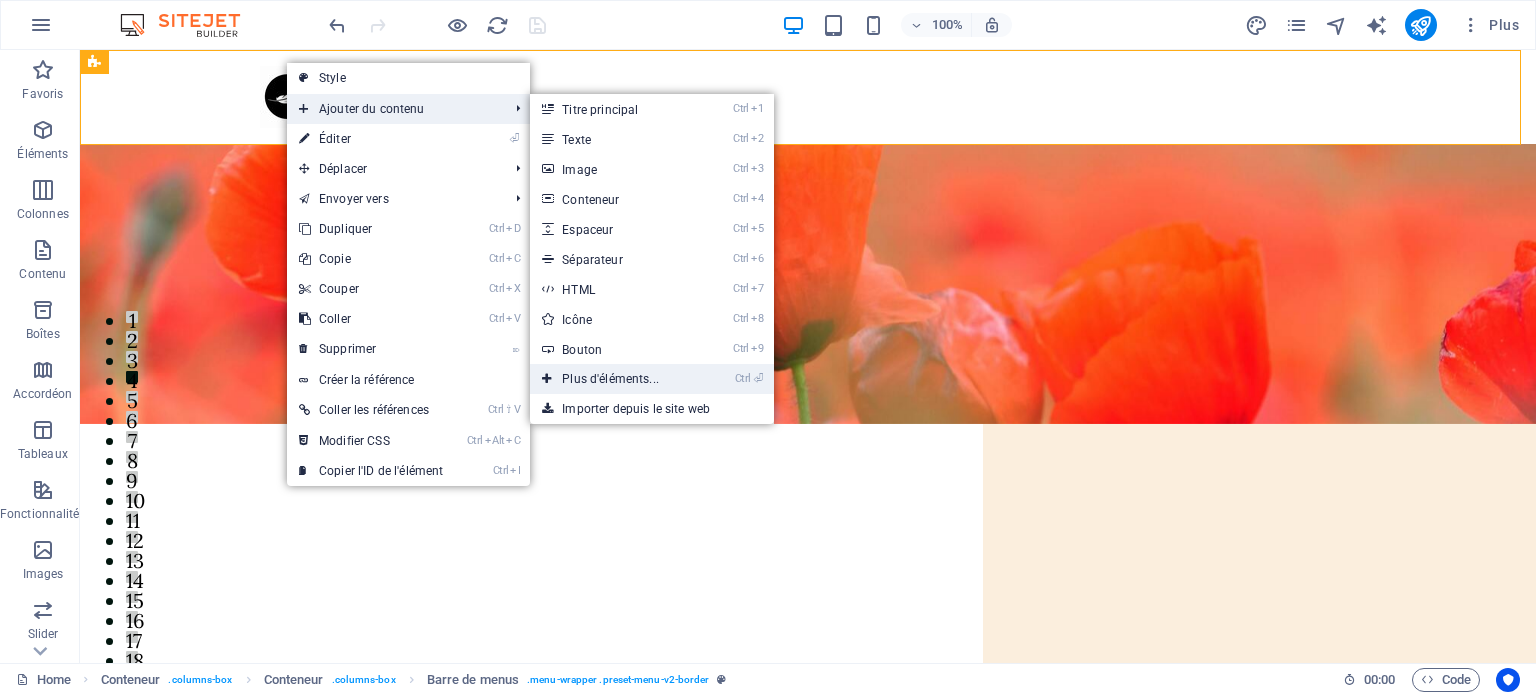 click on "Ctrl ⏎  Plus d'éléments..." at bounding box center (614, 379) 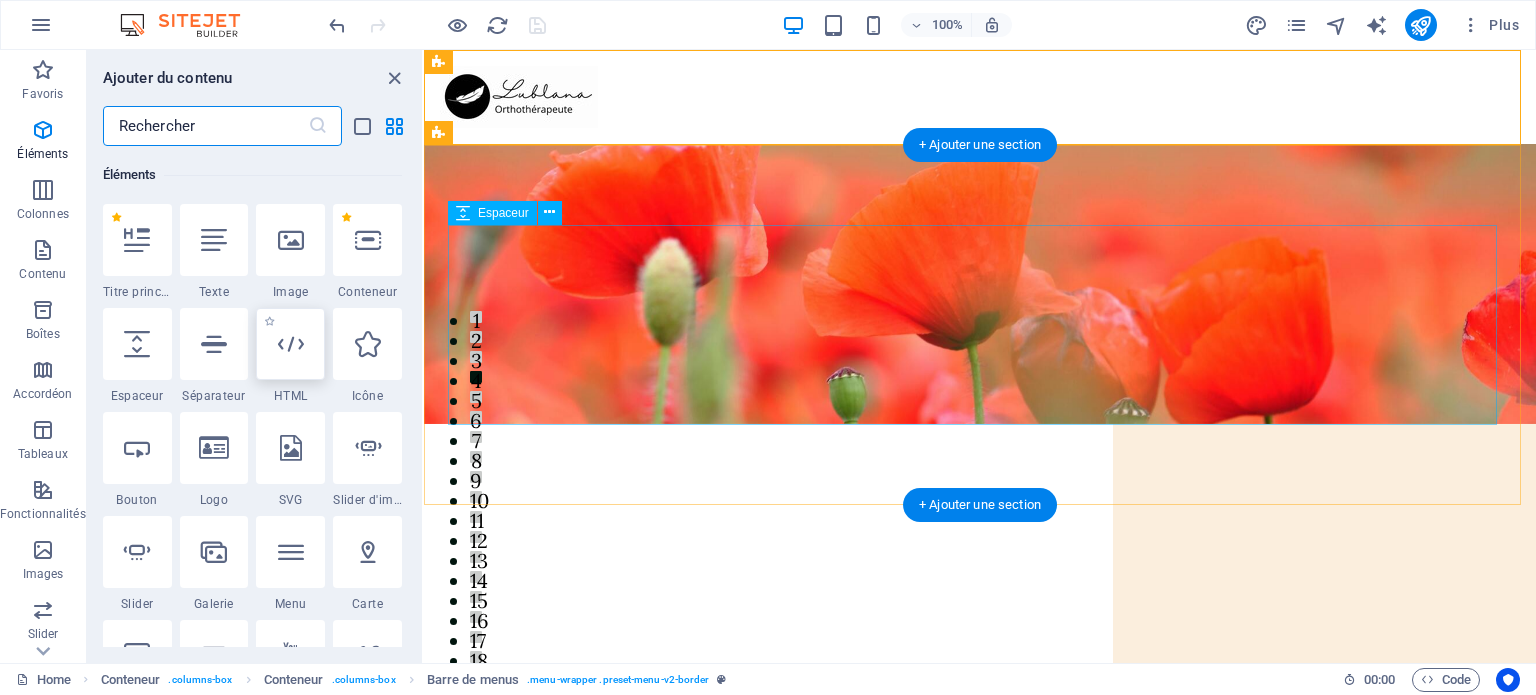 scroll, scrollTop: 212, scrollLeft: 0, axis: vertical 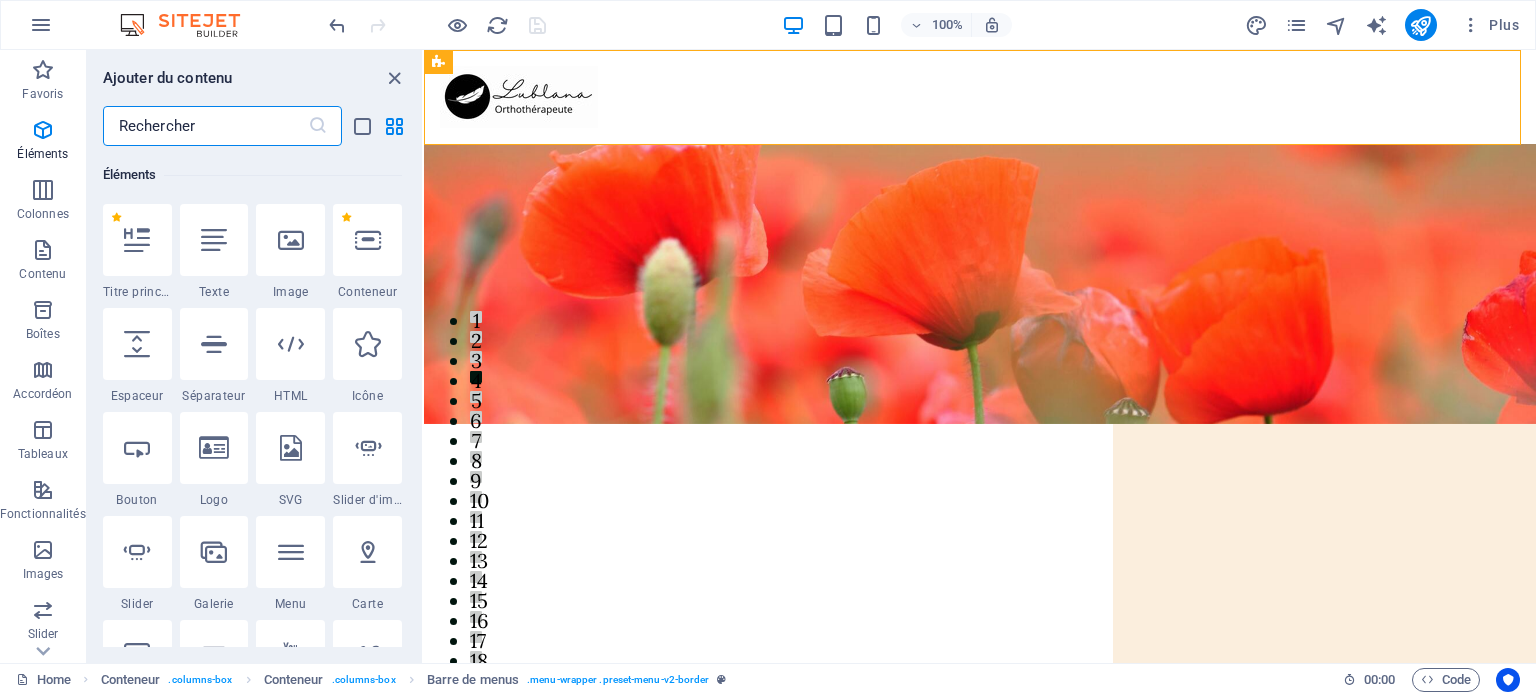 click at bounding box center (205, 126) 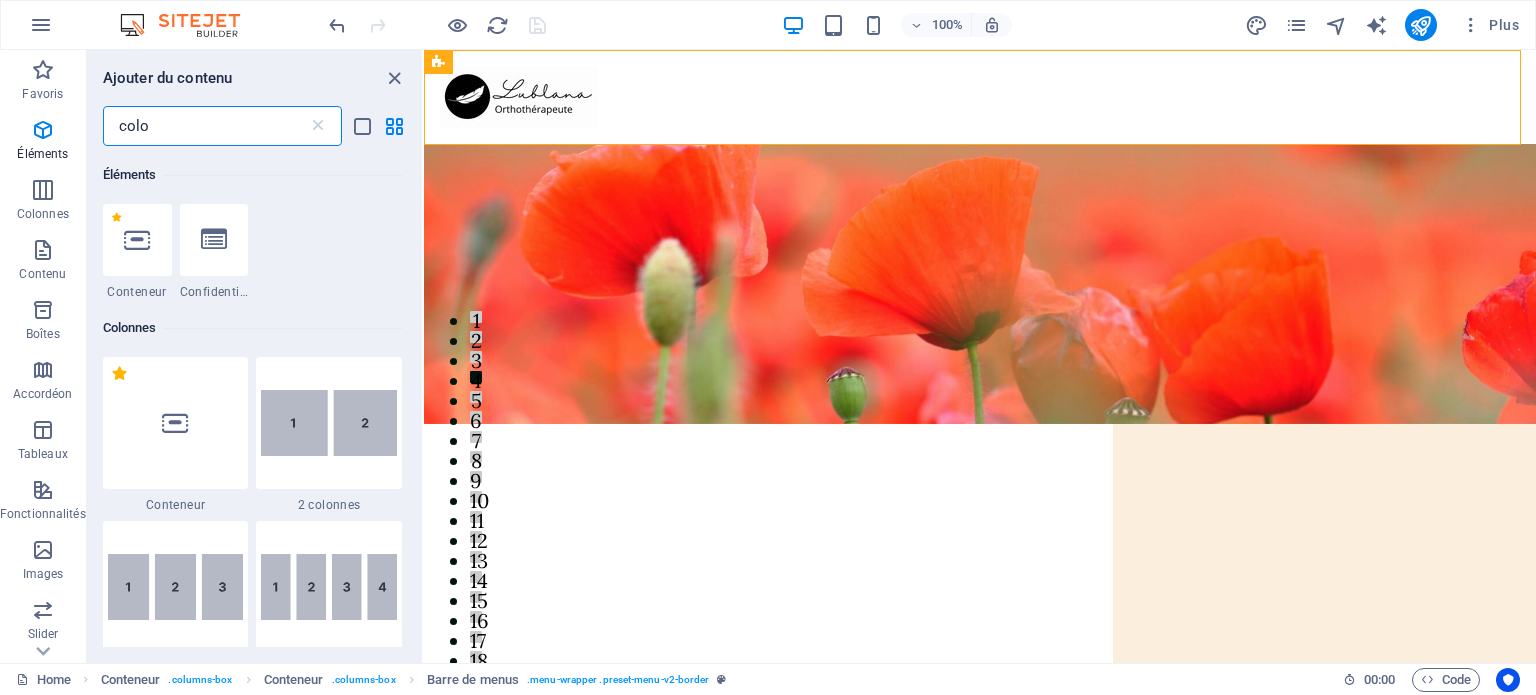 scroll, scrollTop: 0, scrollLeft: 0, axis: both 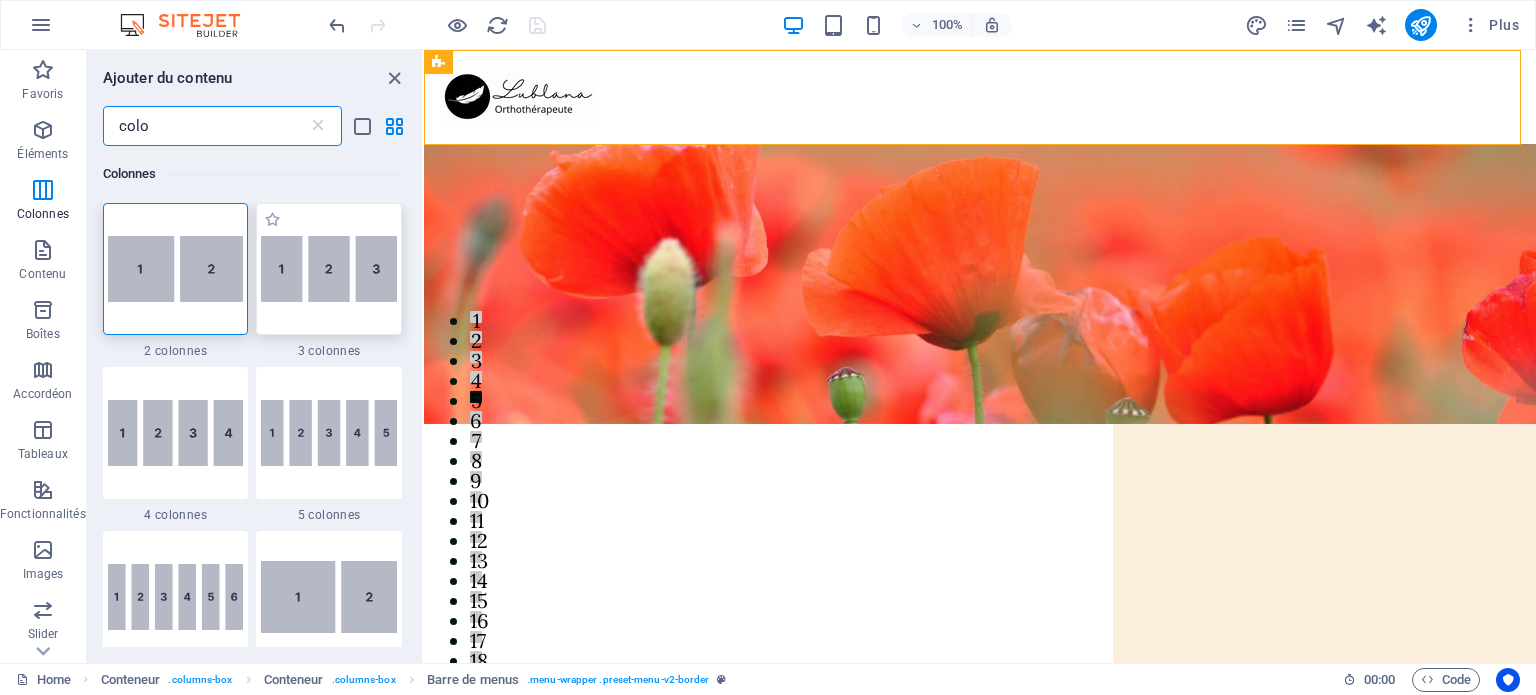 type on "colo" 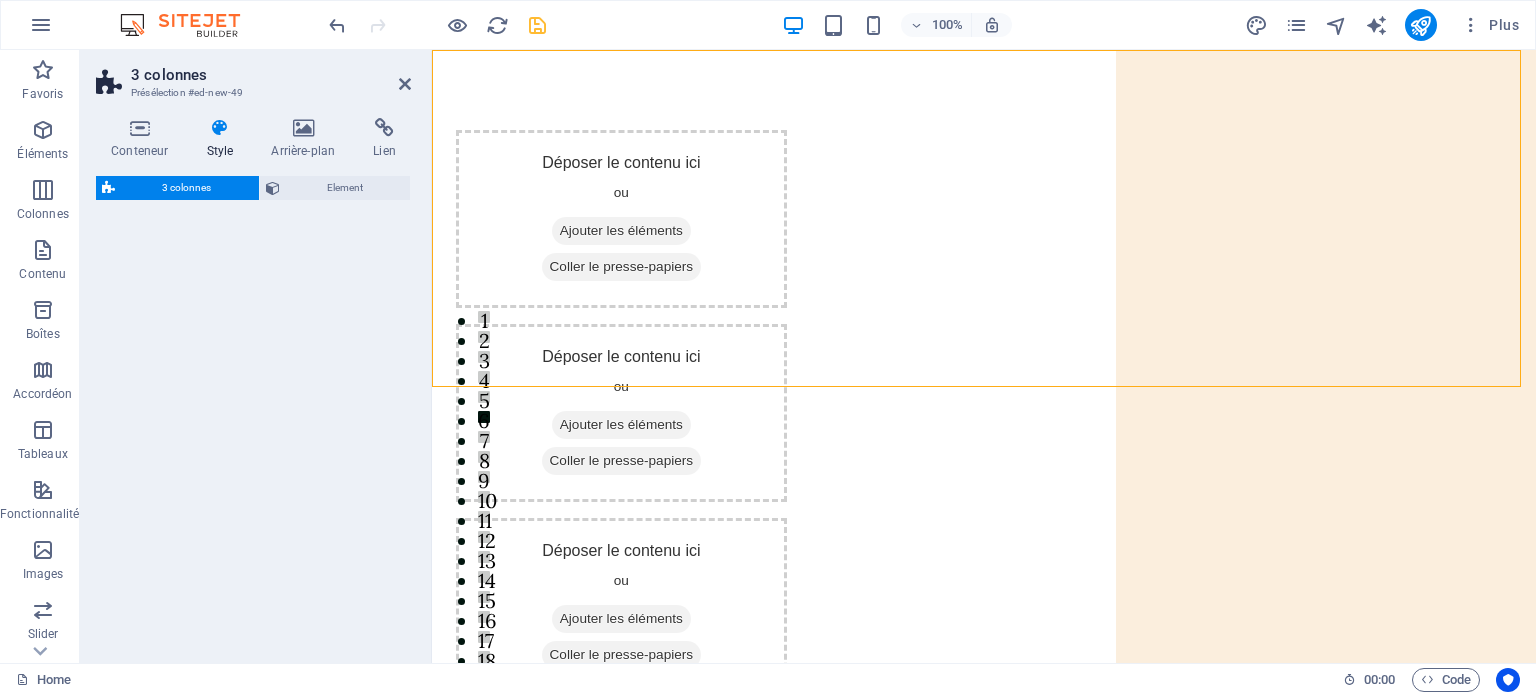 select on "rem" 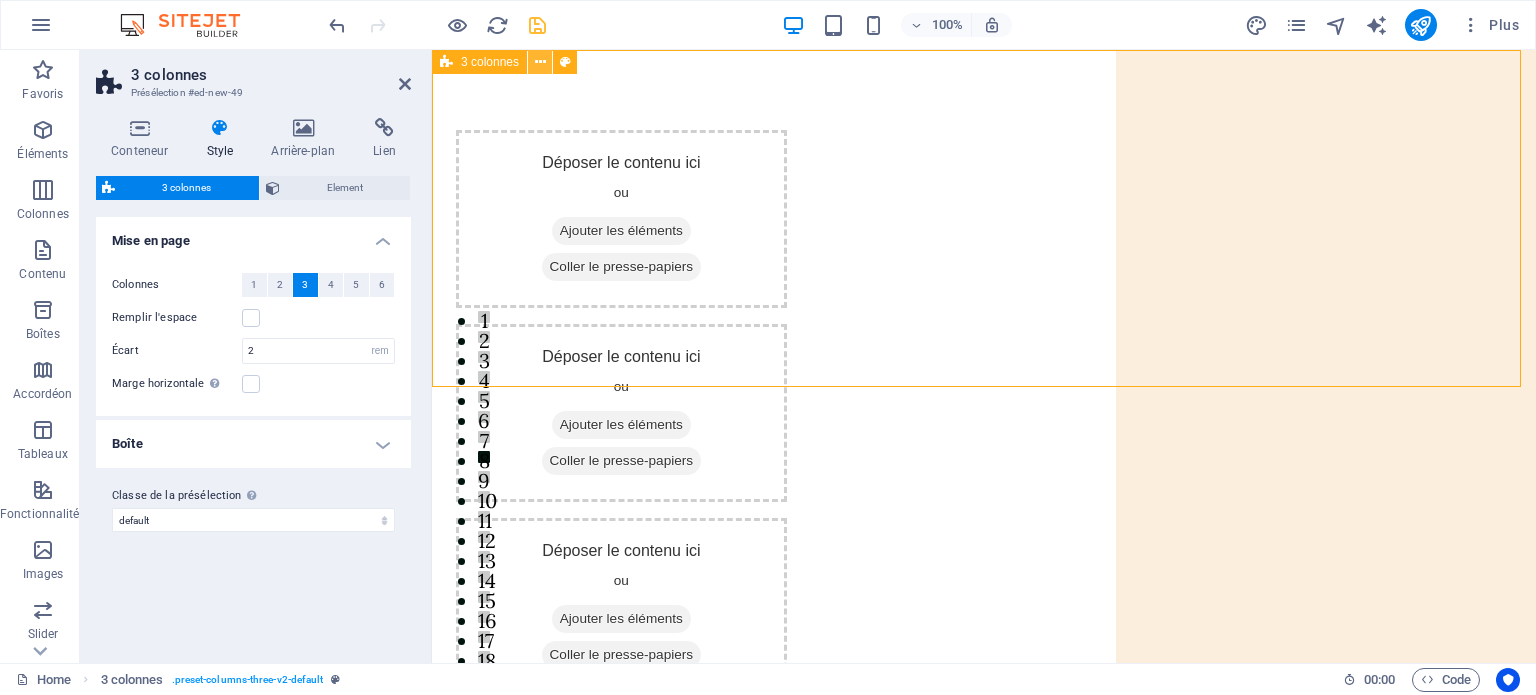 click at bounding box center (540, 62) 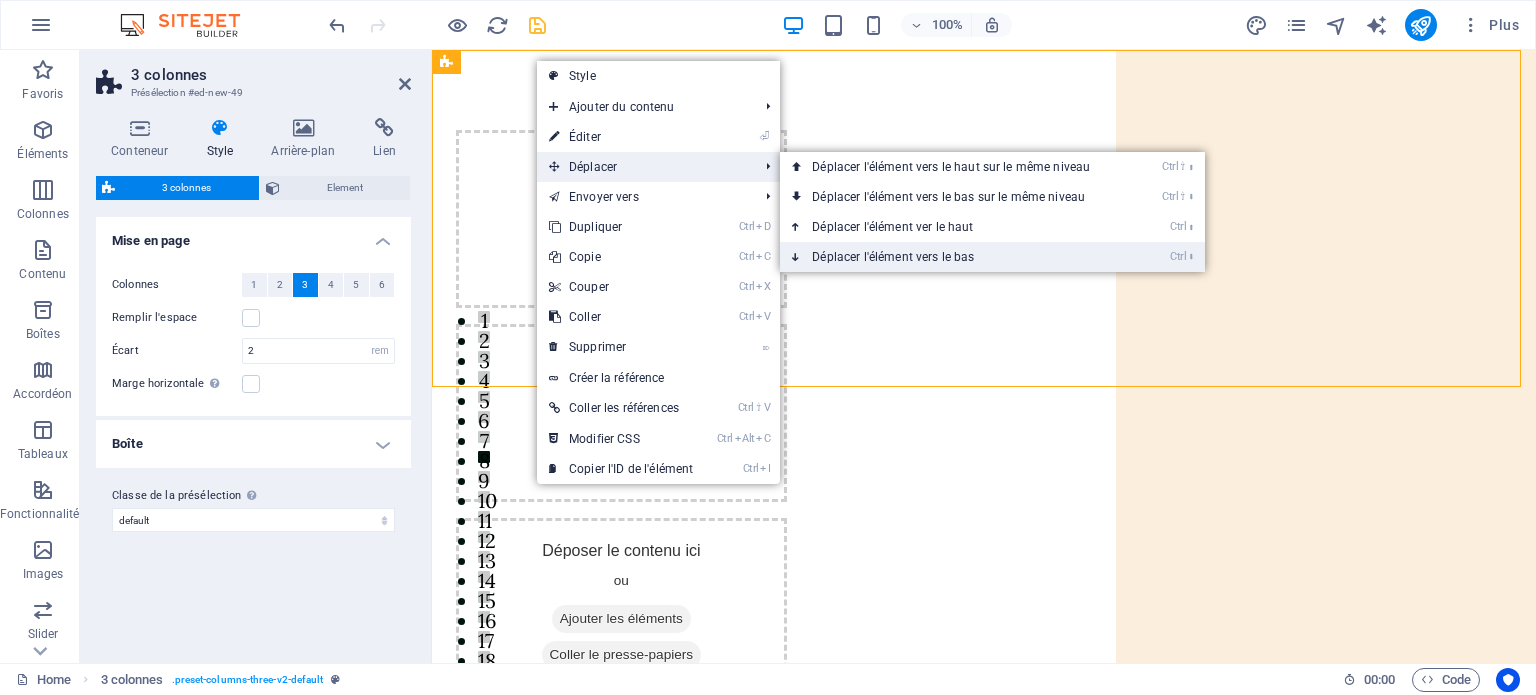 click on "Ctrl ⬇  Déplacer l'élément vers le bas" at bounding box center (955, 257) 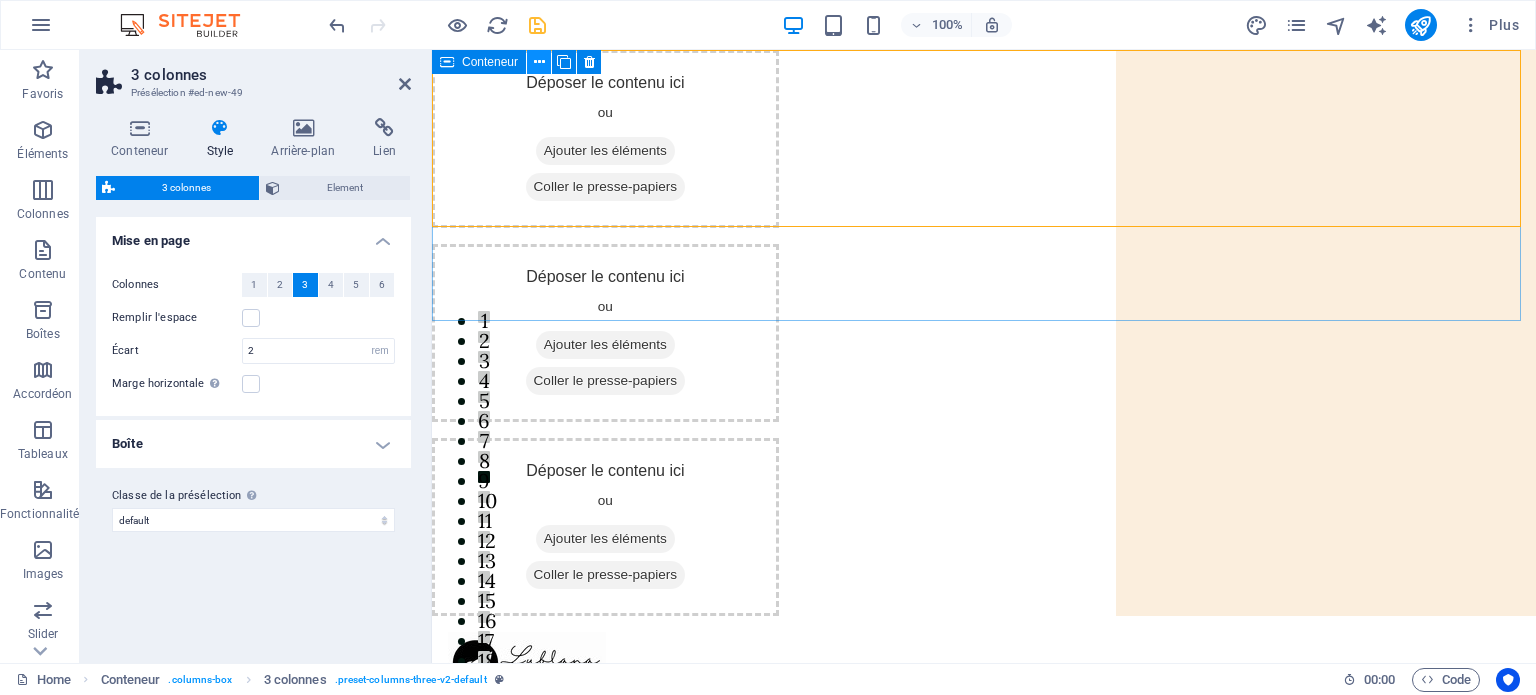 click at bounding box center (539, 62) 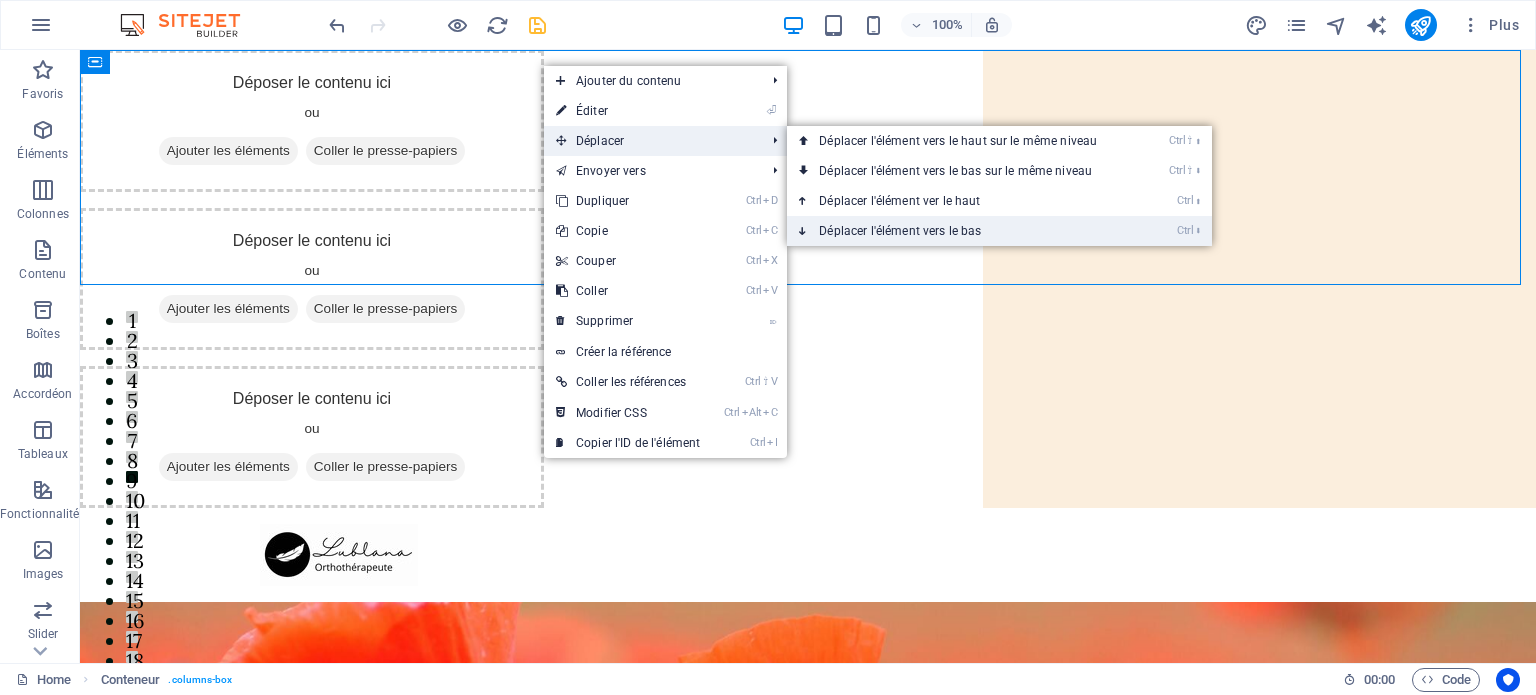 click on "Ctrl ⬇  Déplacer l'élément vers le bas" at bounding box center (962, 231) 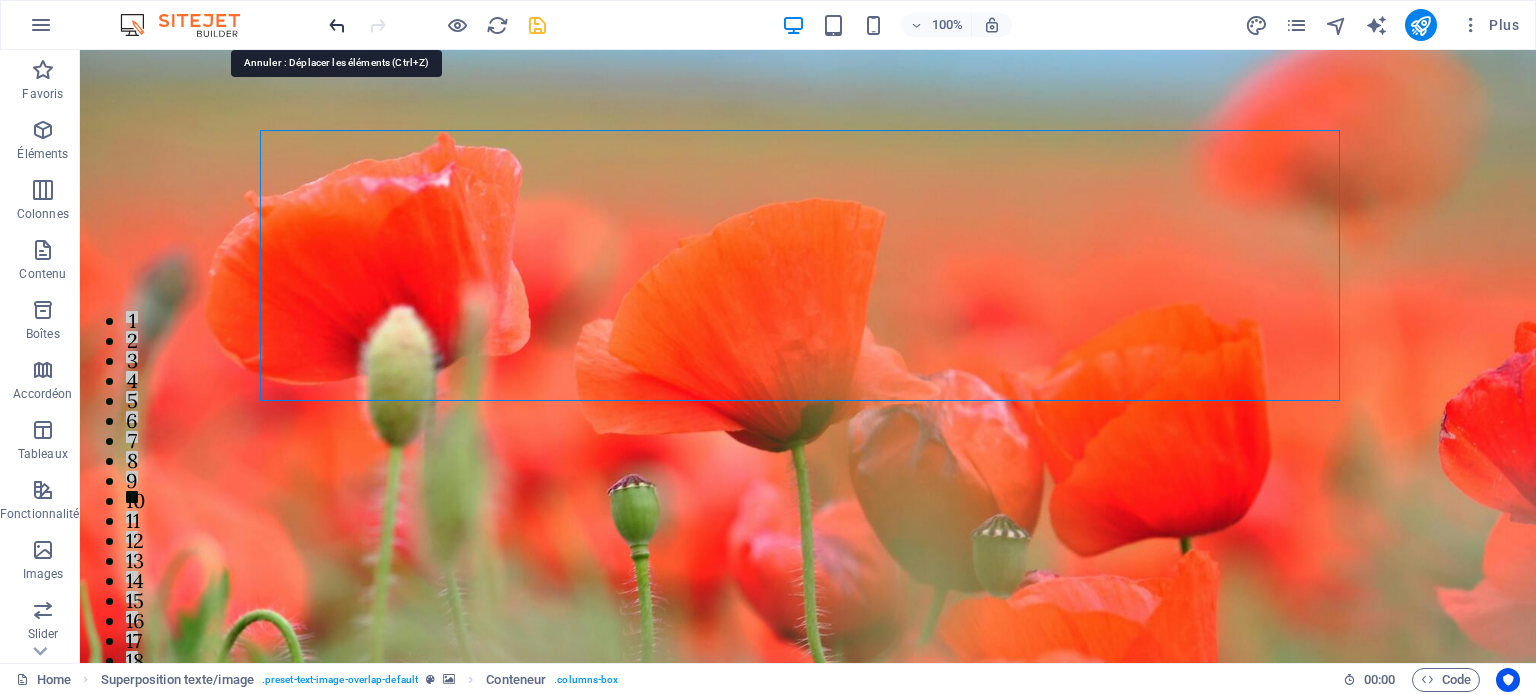 click at bounding box center [337, 25] 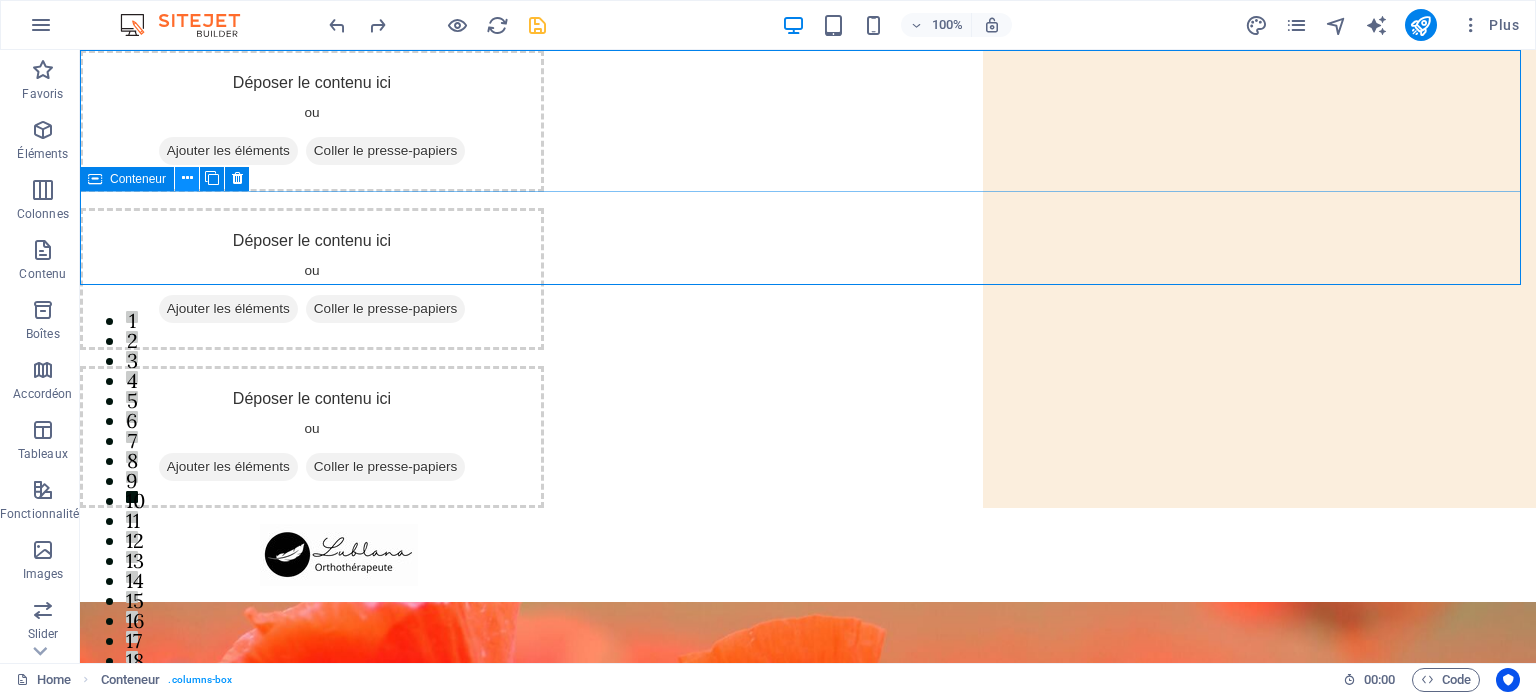 click at bounding box center (187, 178) 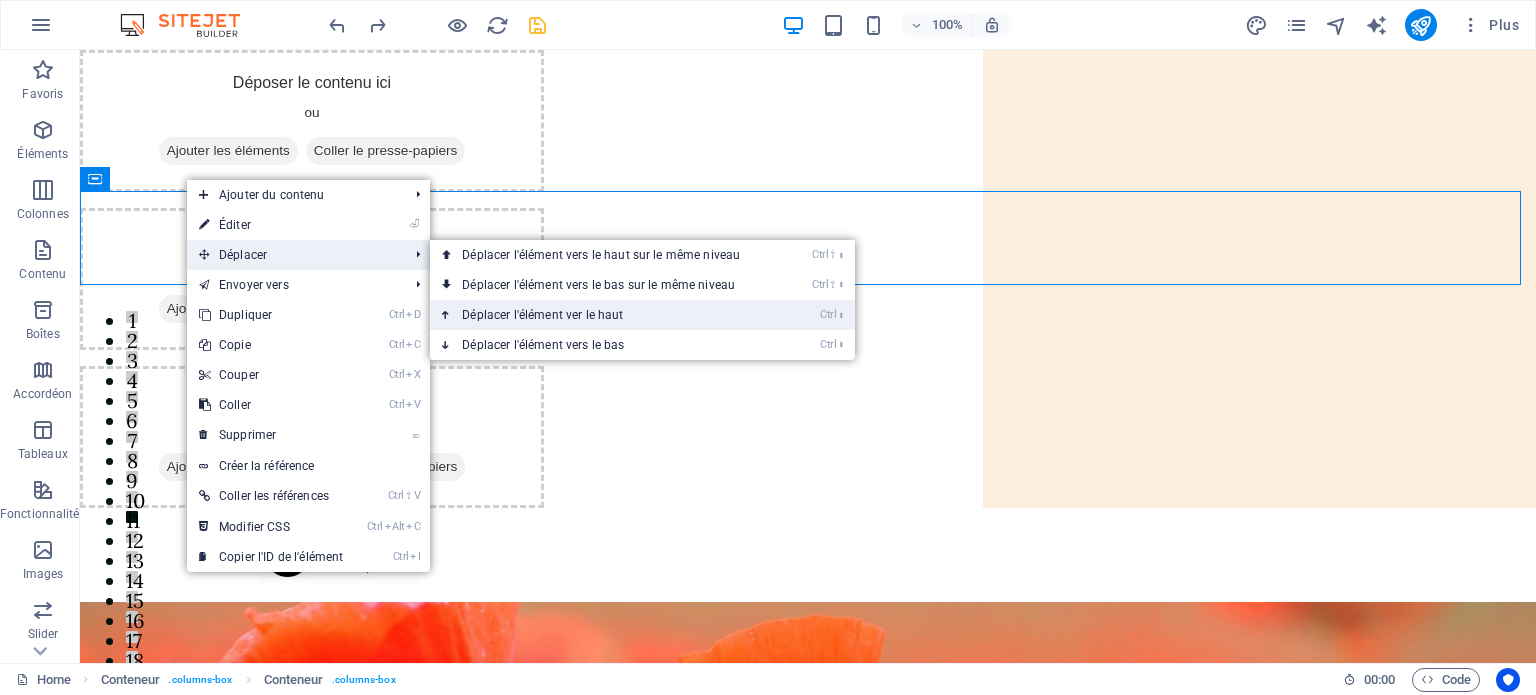 click on "Ctrl ⬆  Déplacer l'élément ver le haut" at bounding box center (605, 315) 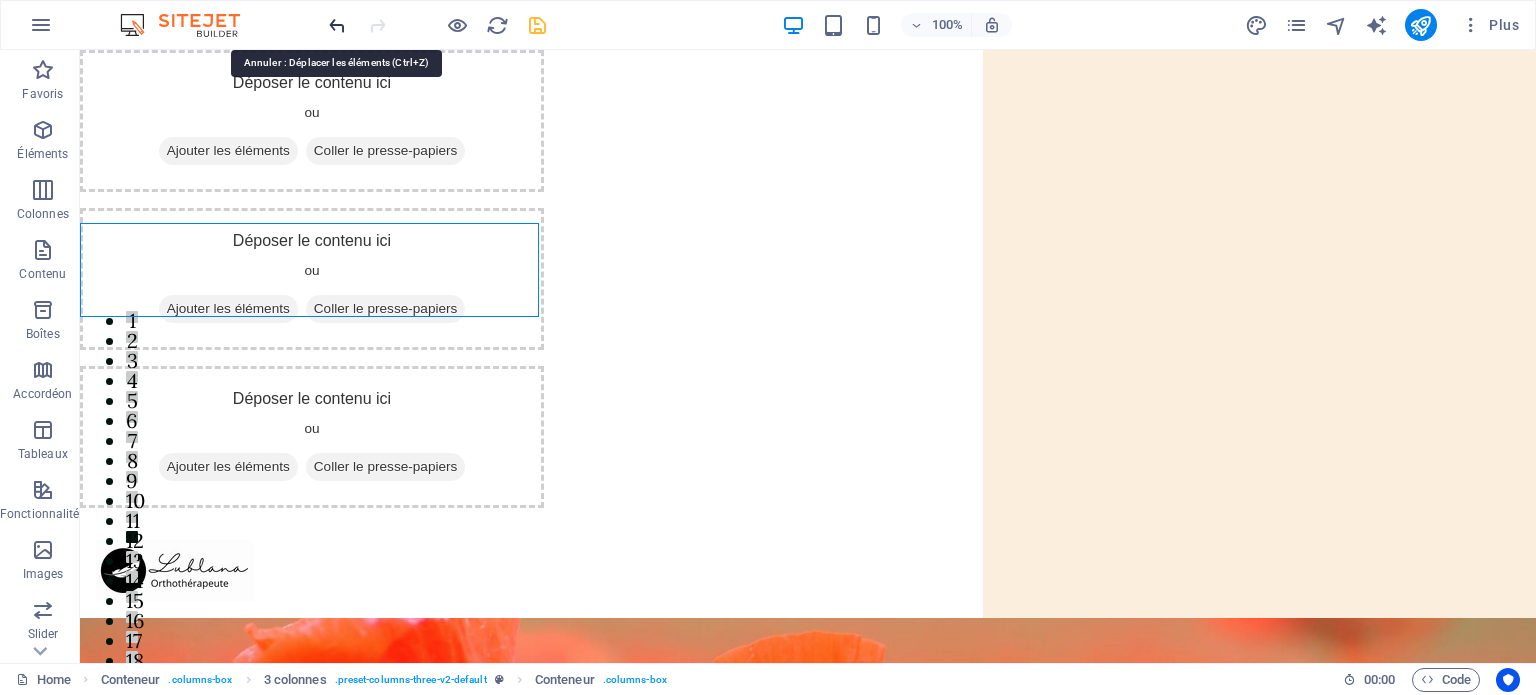 click at bounding box center [337, 25] 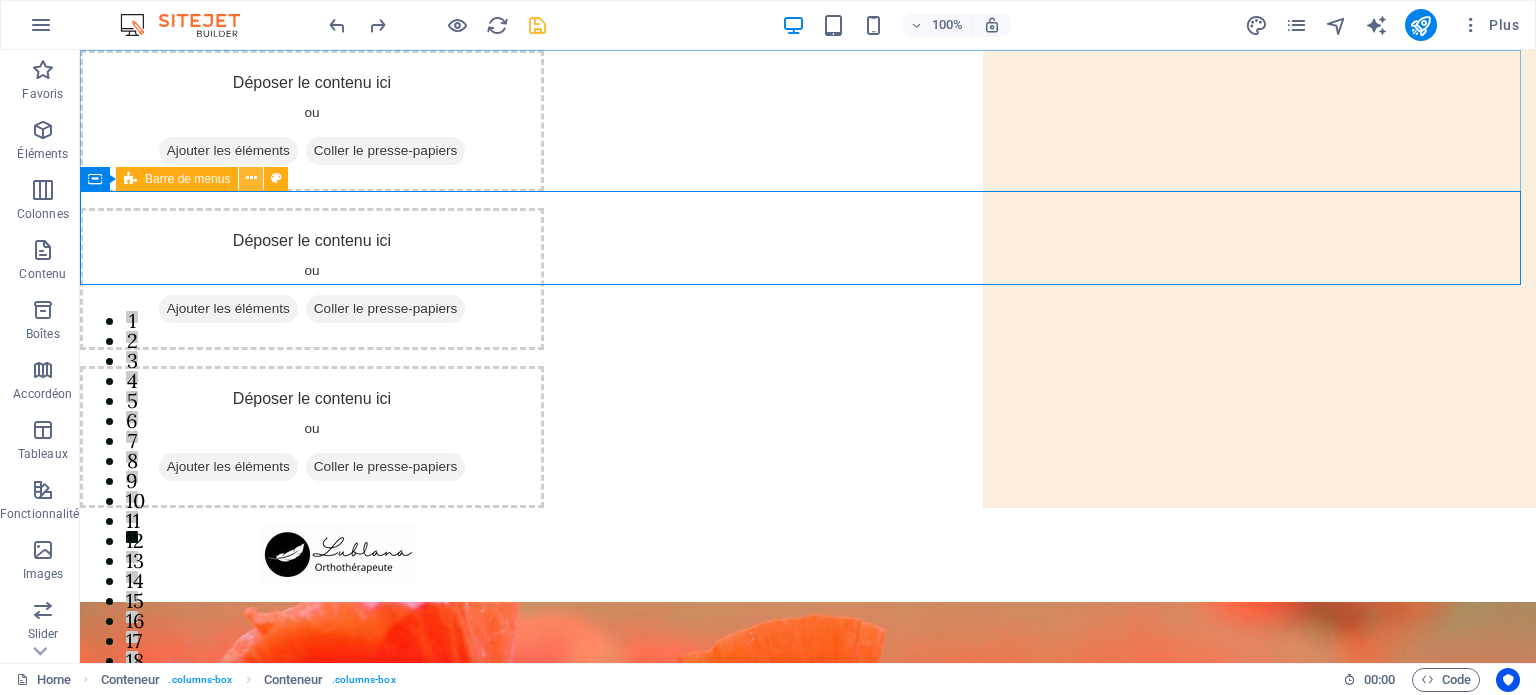 click at bounding box center (251, 178) 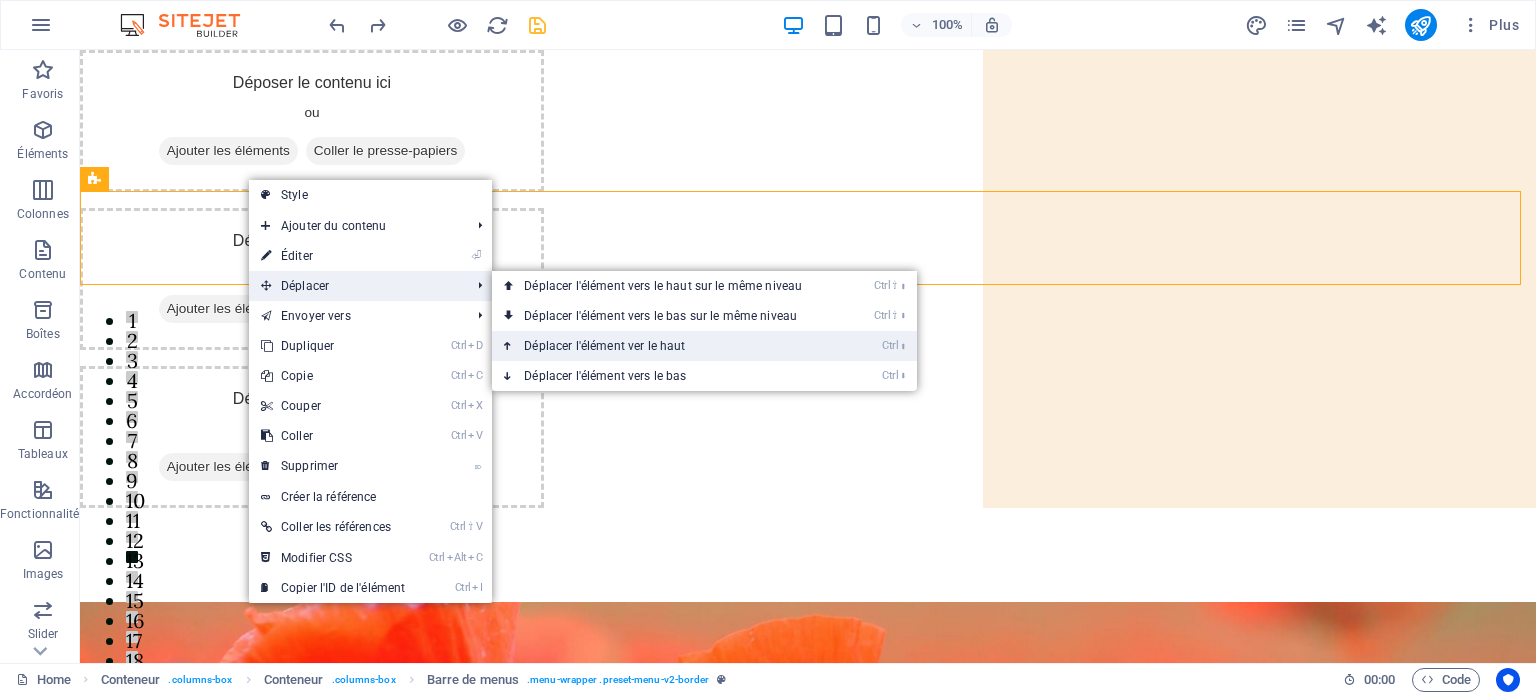click on "Ctrl ⬆  Déplacer l'élément ver le haut" at bounding box center [667, 346] 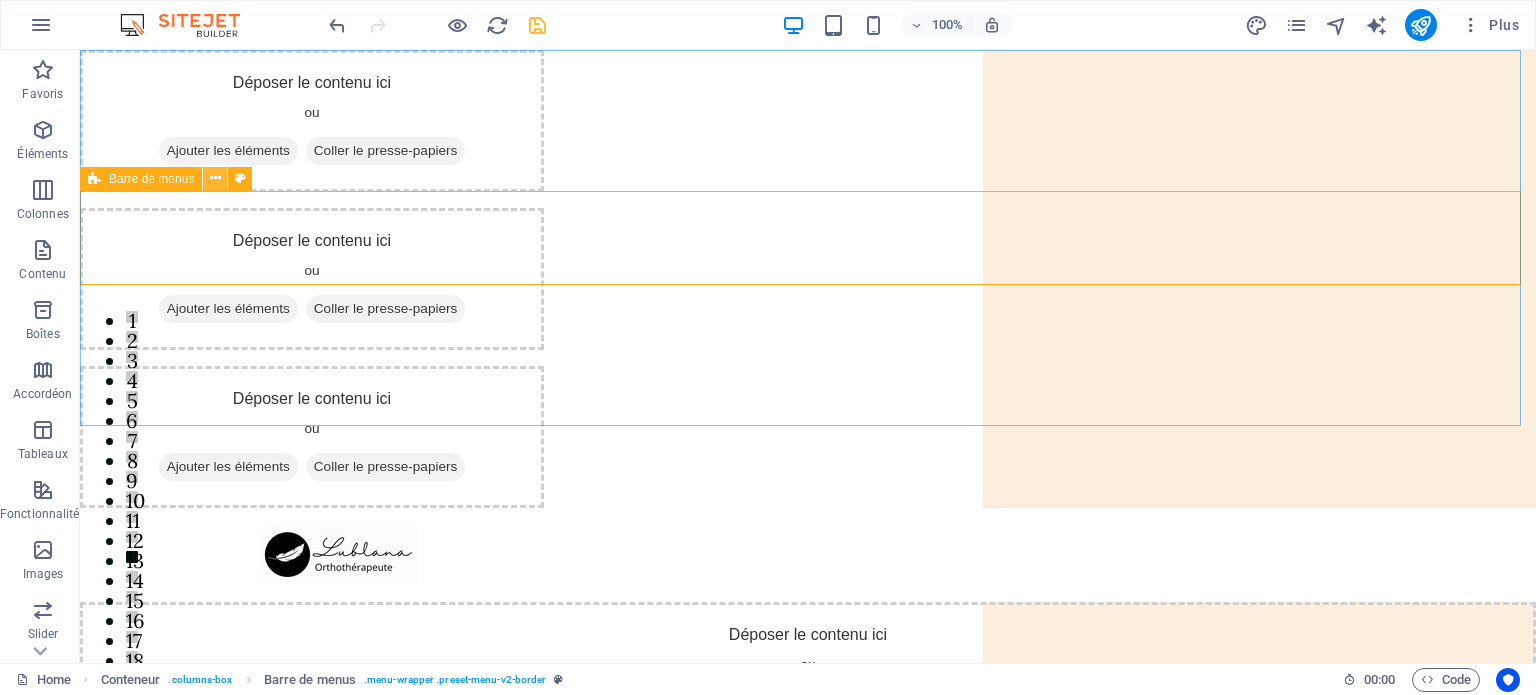 click at bounding box center [215, 178] 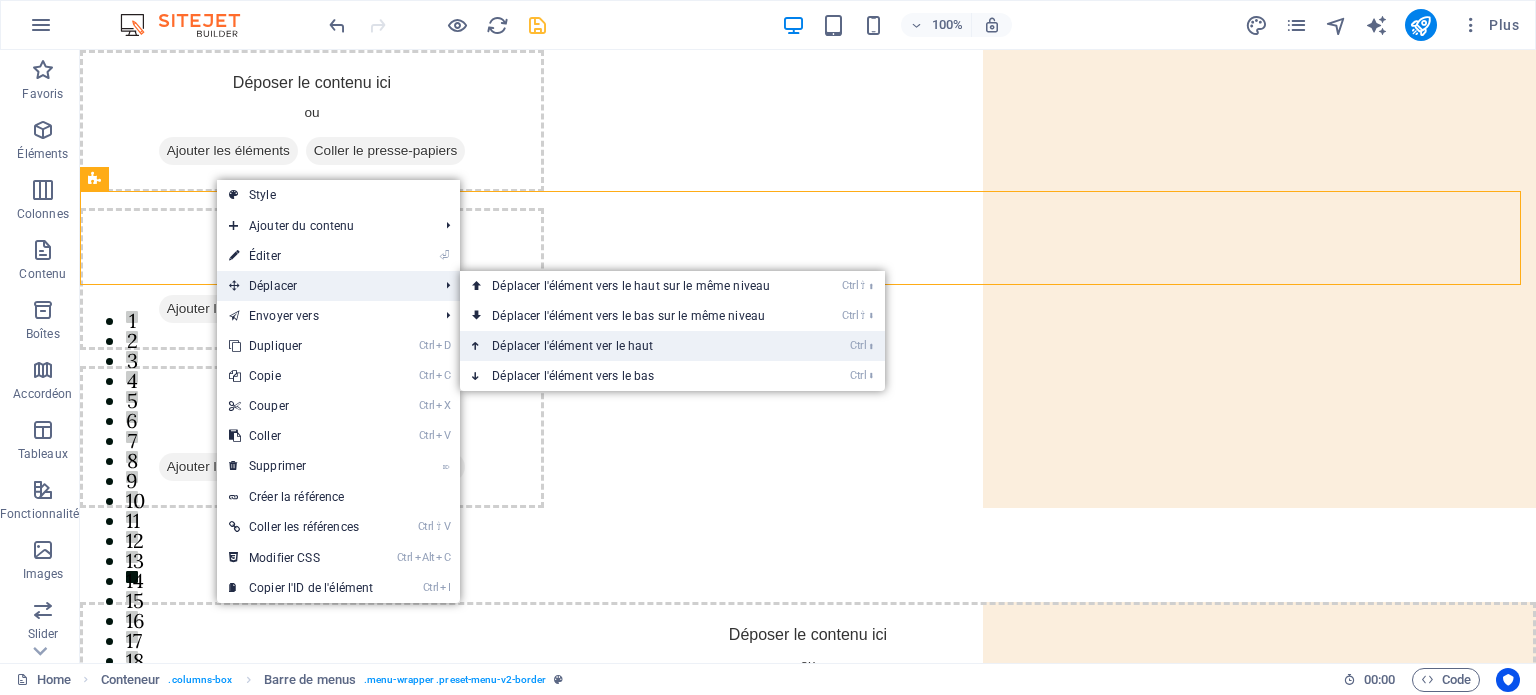 click on "Ctrl ⬆  Déplacer l'élément ver le haut" at bounding box center [635, 346] 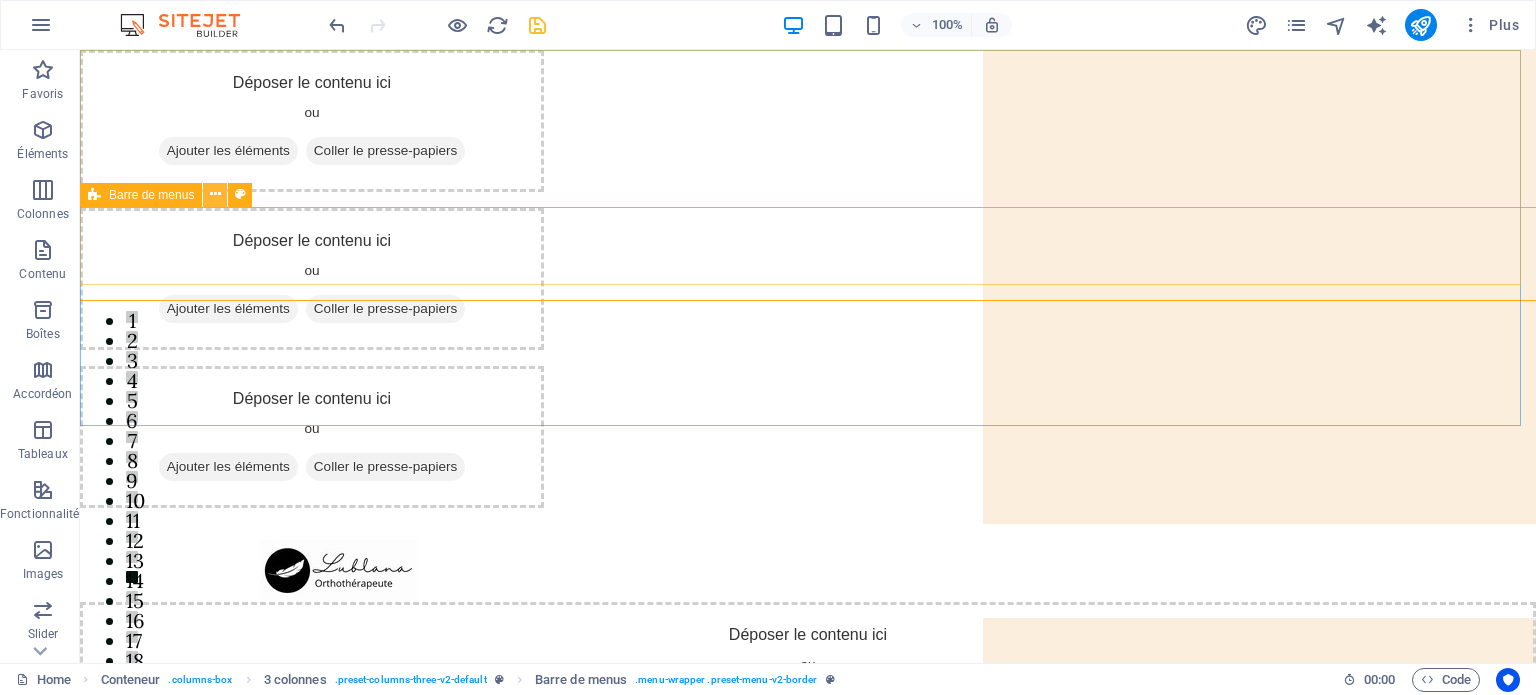 click at bounding box center (215, 194) 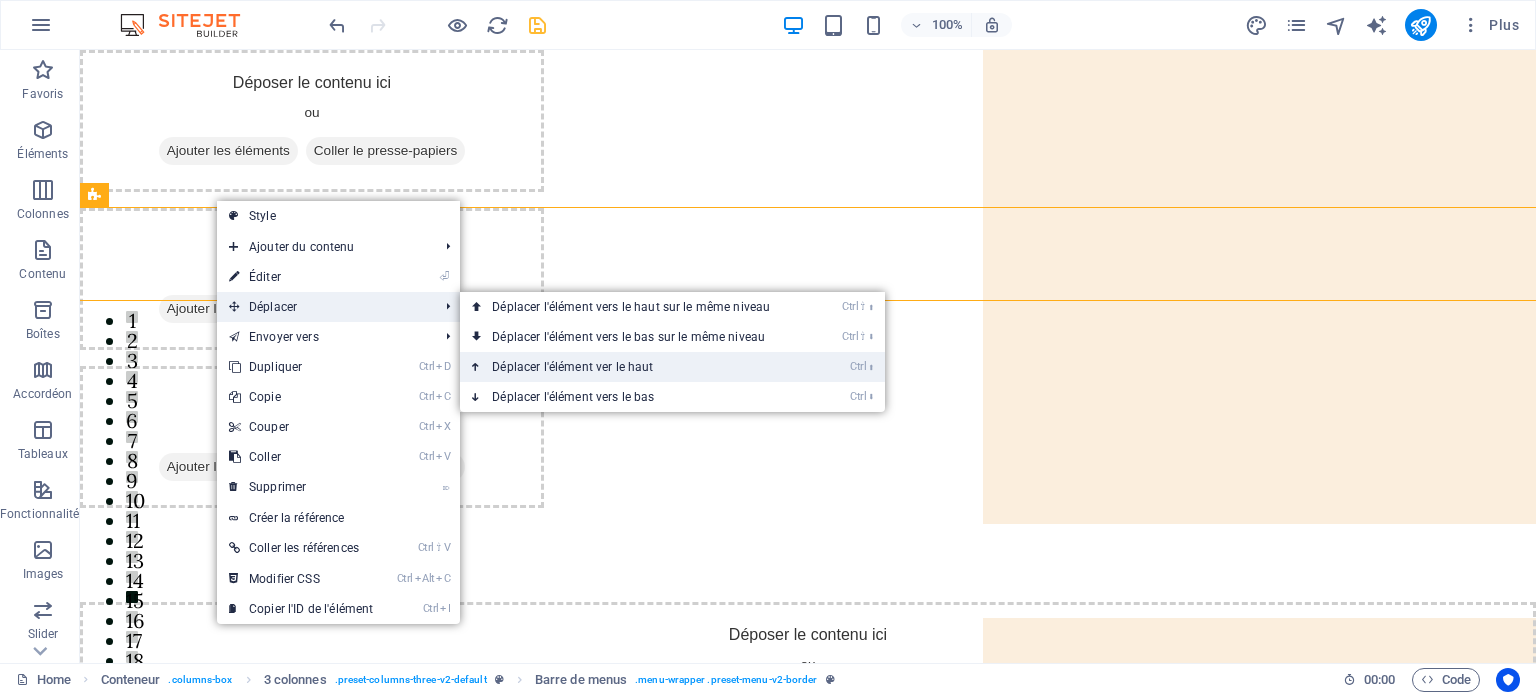 click on "Ctrl ⬆  Déplacer l'élément ver le haut" at bounding box center (635, 367) 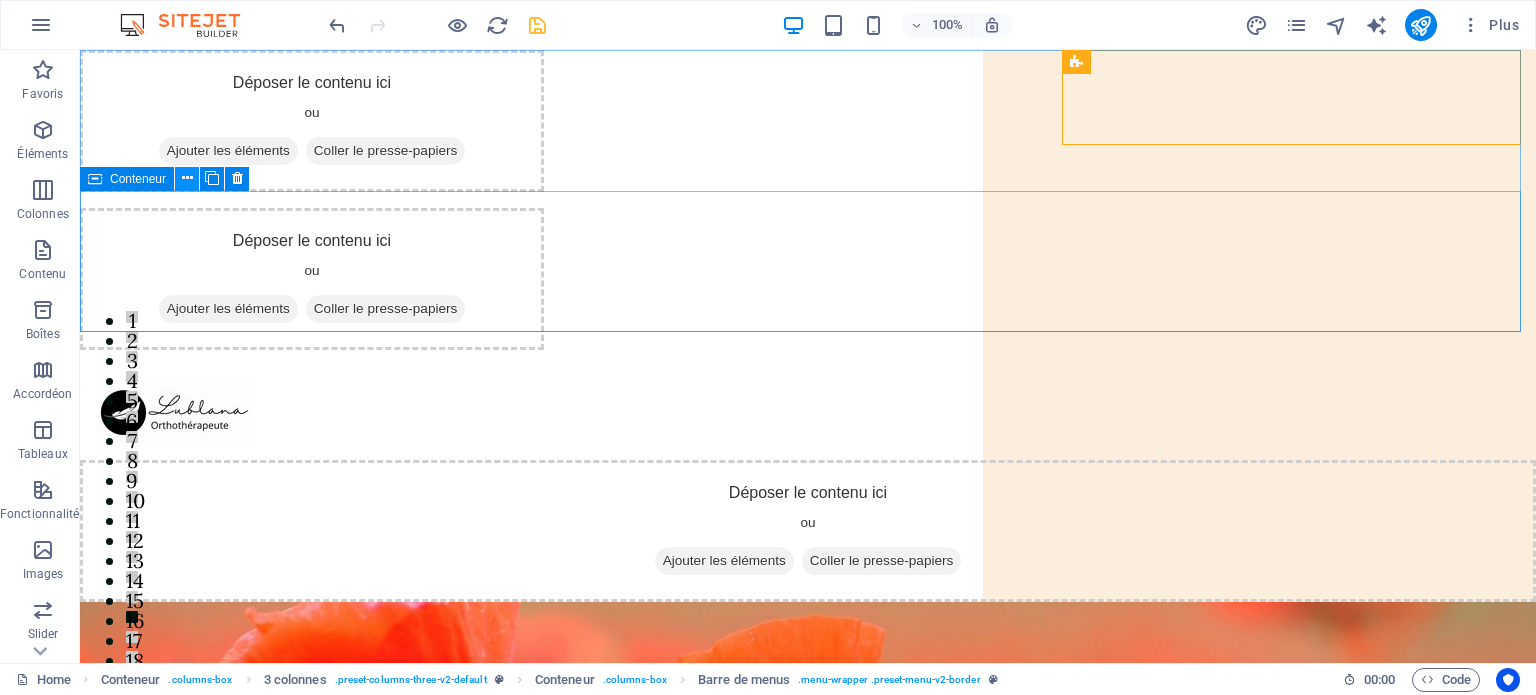click at bounding box center [187, 178] 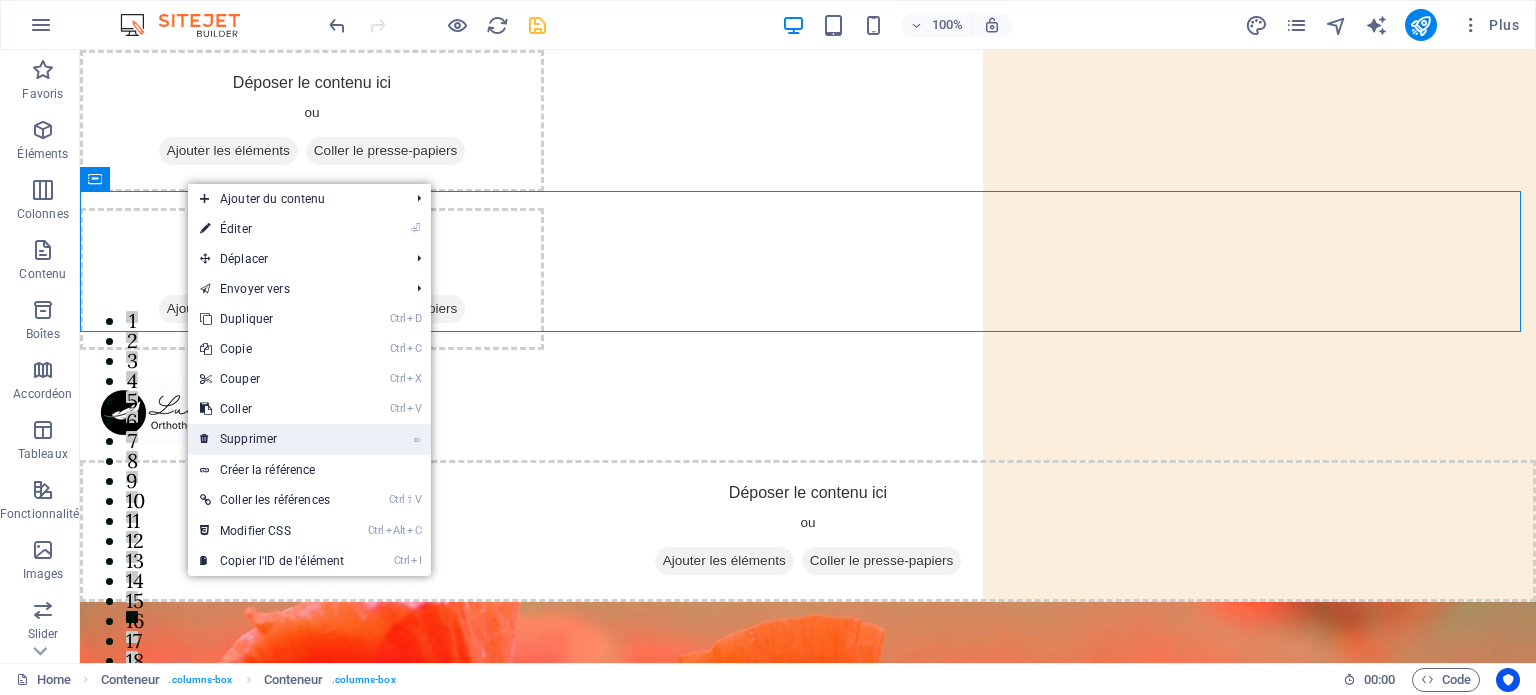 click on "⌦  Supprimer" at bounding box center (272, 439) 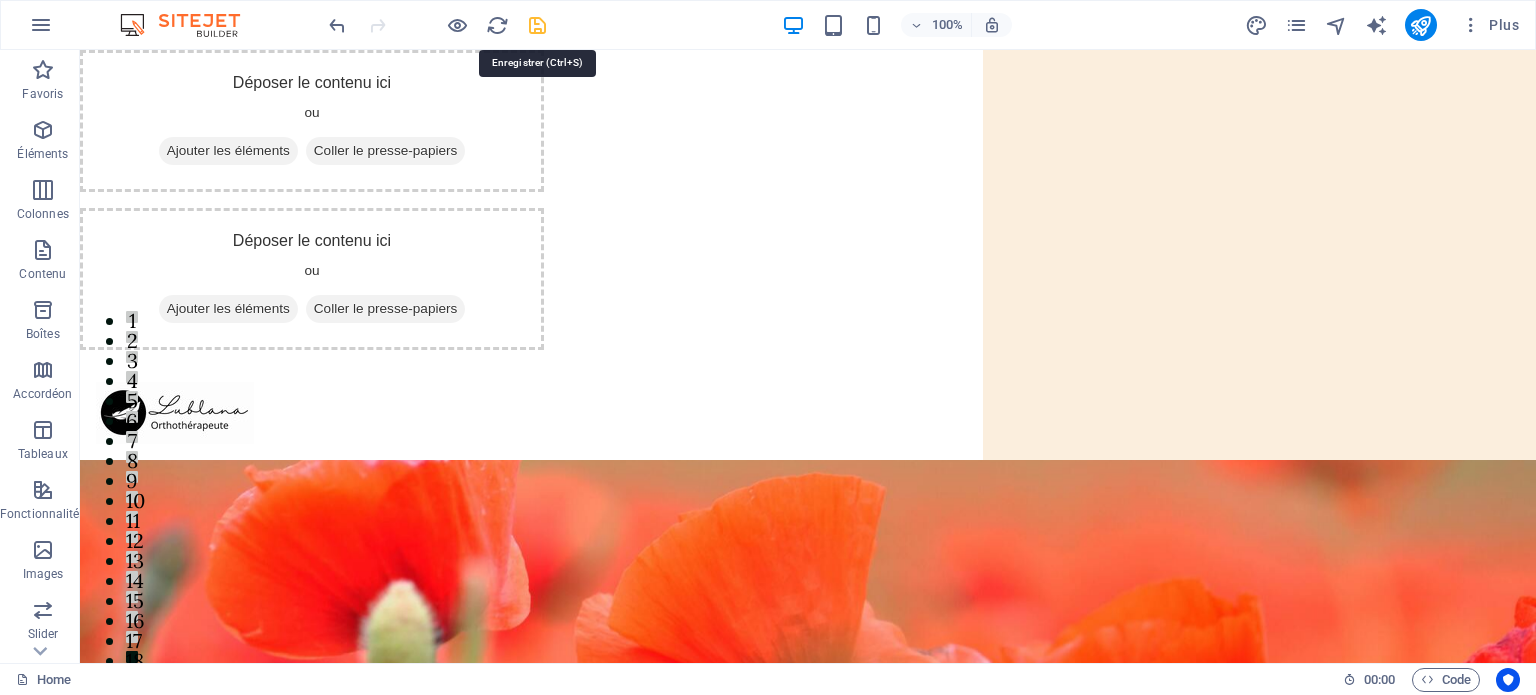 click at bounding box center [537, 25] 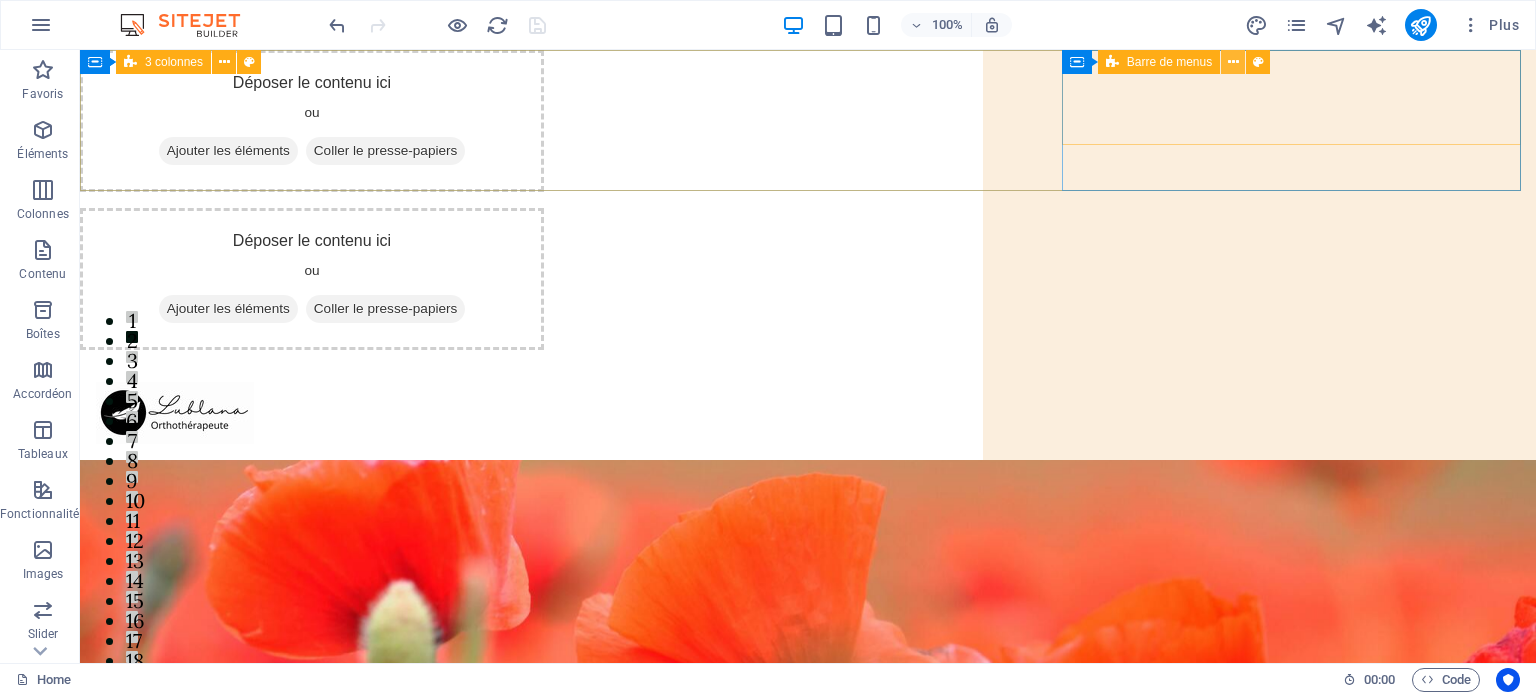 click at bounding box center (1233, 62) 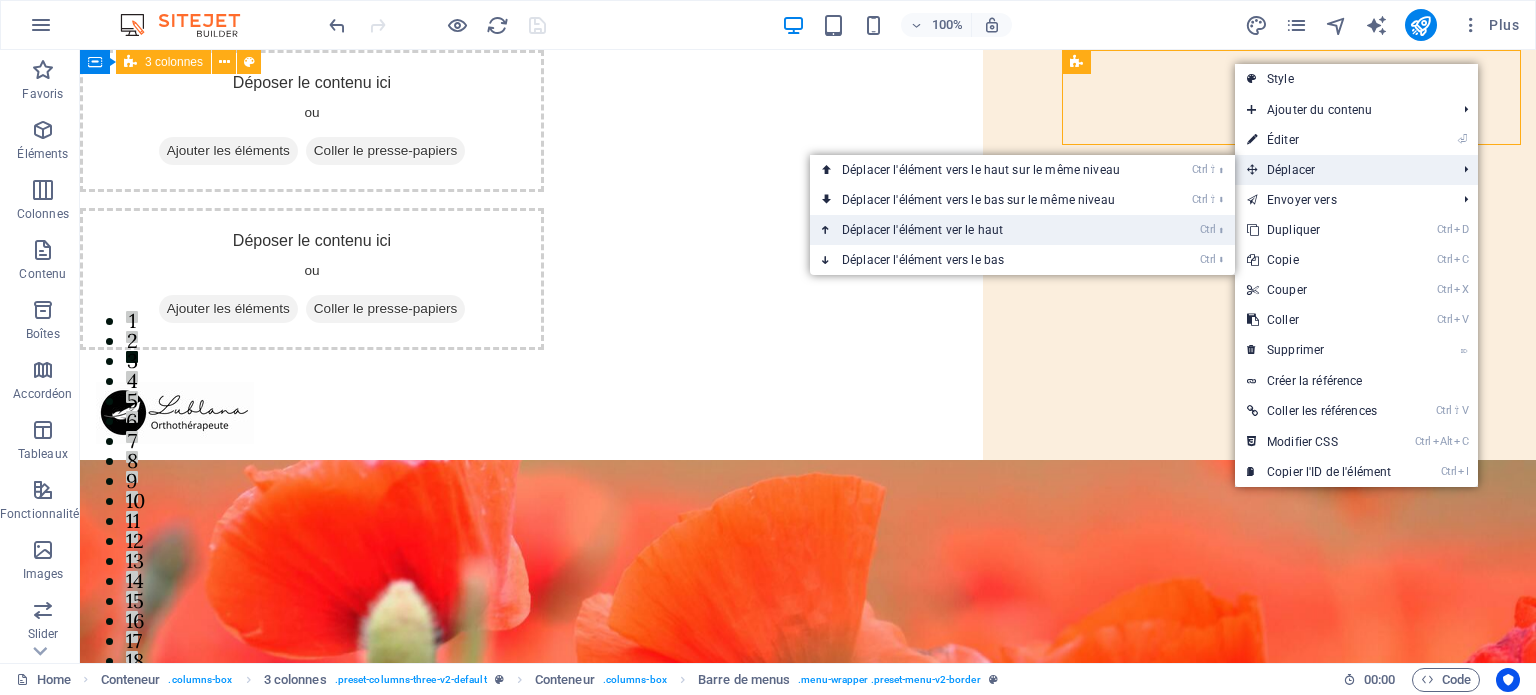 click on "Ctrl ⬆  Déplacer l'élément ver le haut" at bounding box center [985, 230] 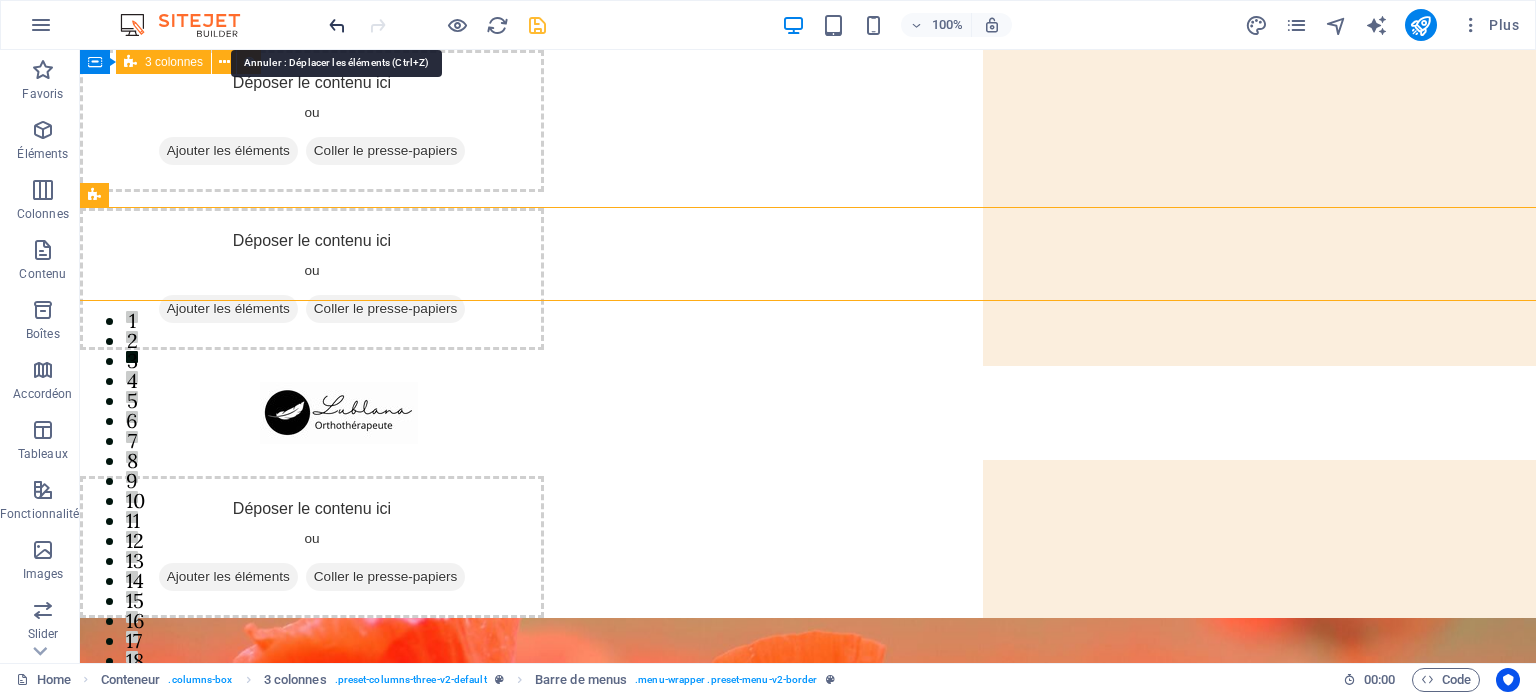 click at bounding box center [337, 25] 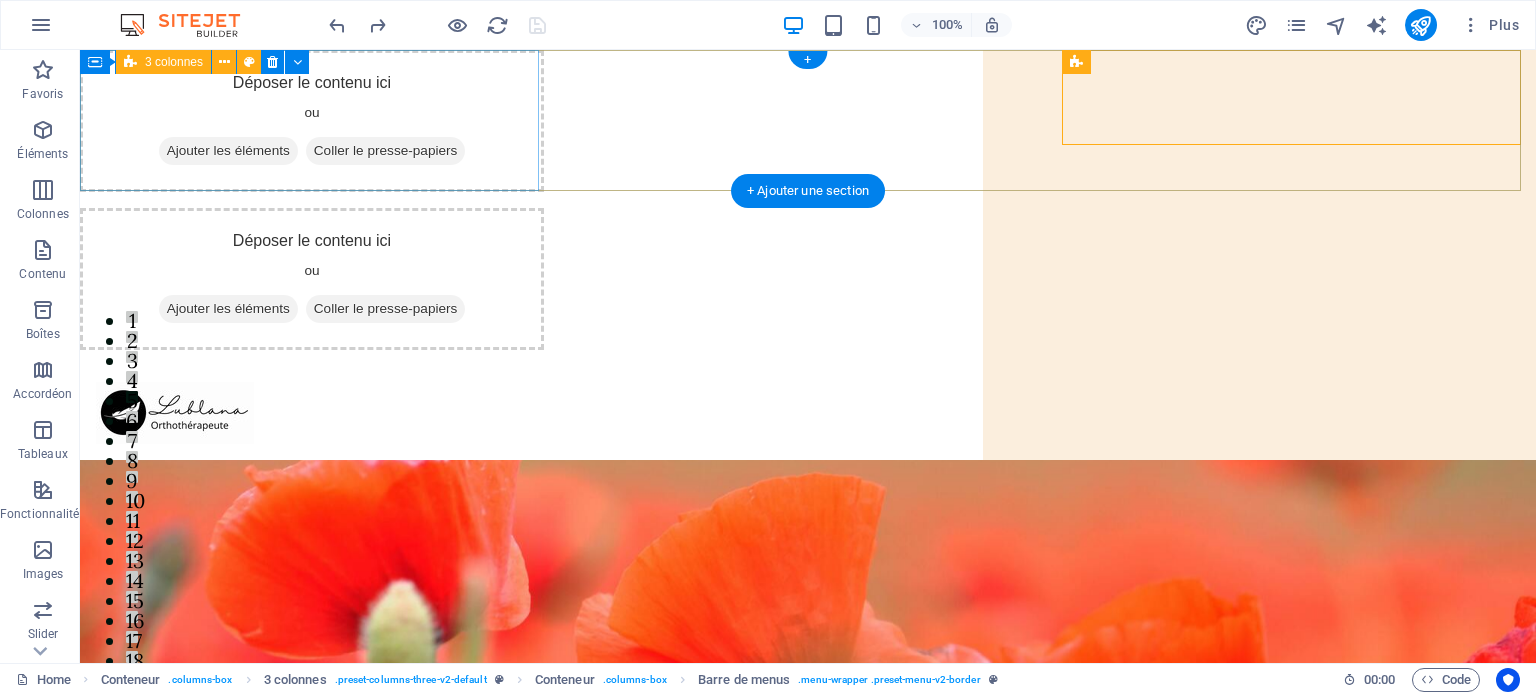 click on "Ajouter les éléments" at bounding box center (228, 151) 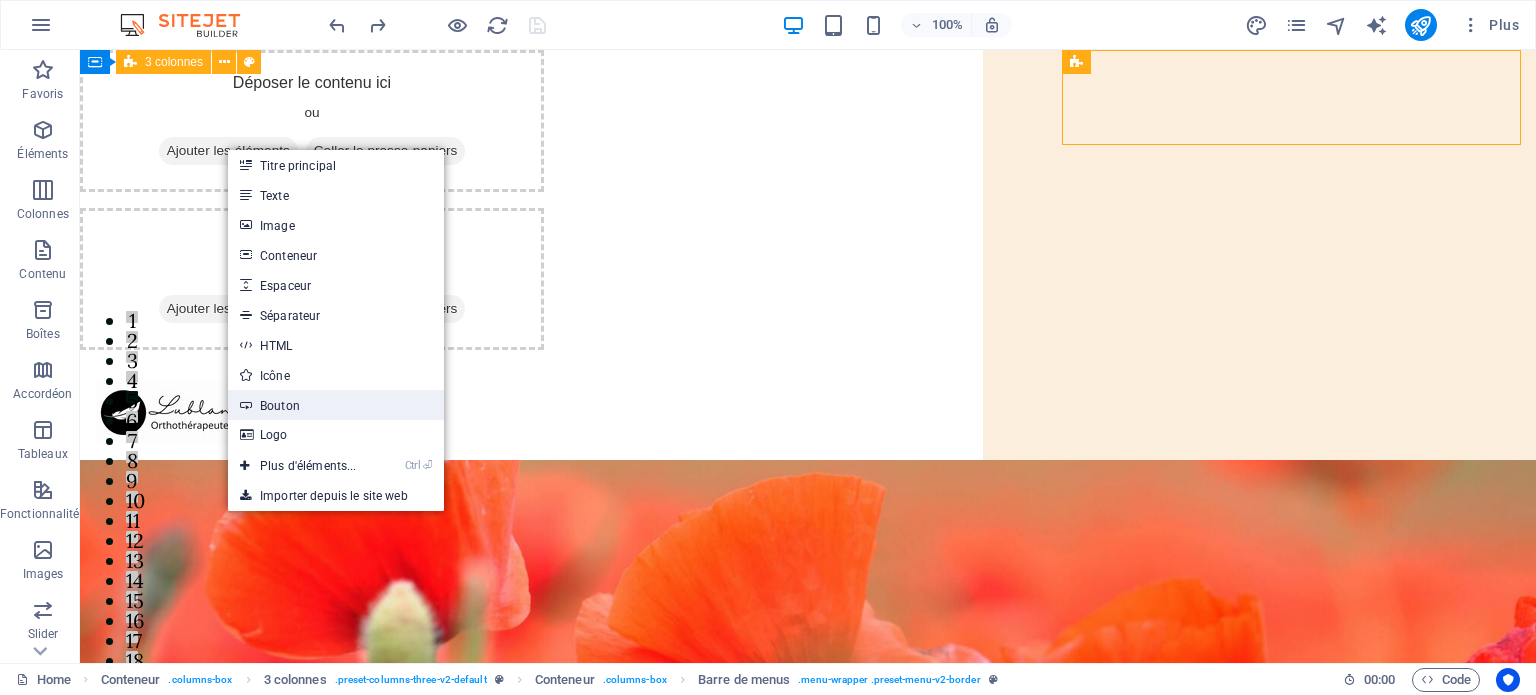 click on "Bouton" at bounding box center [336, 405] 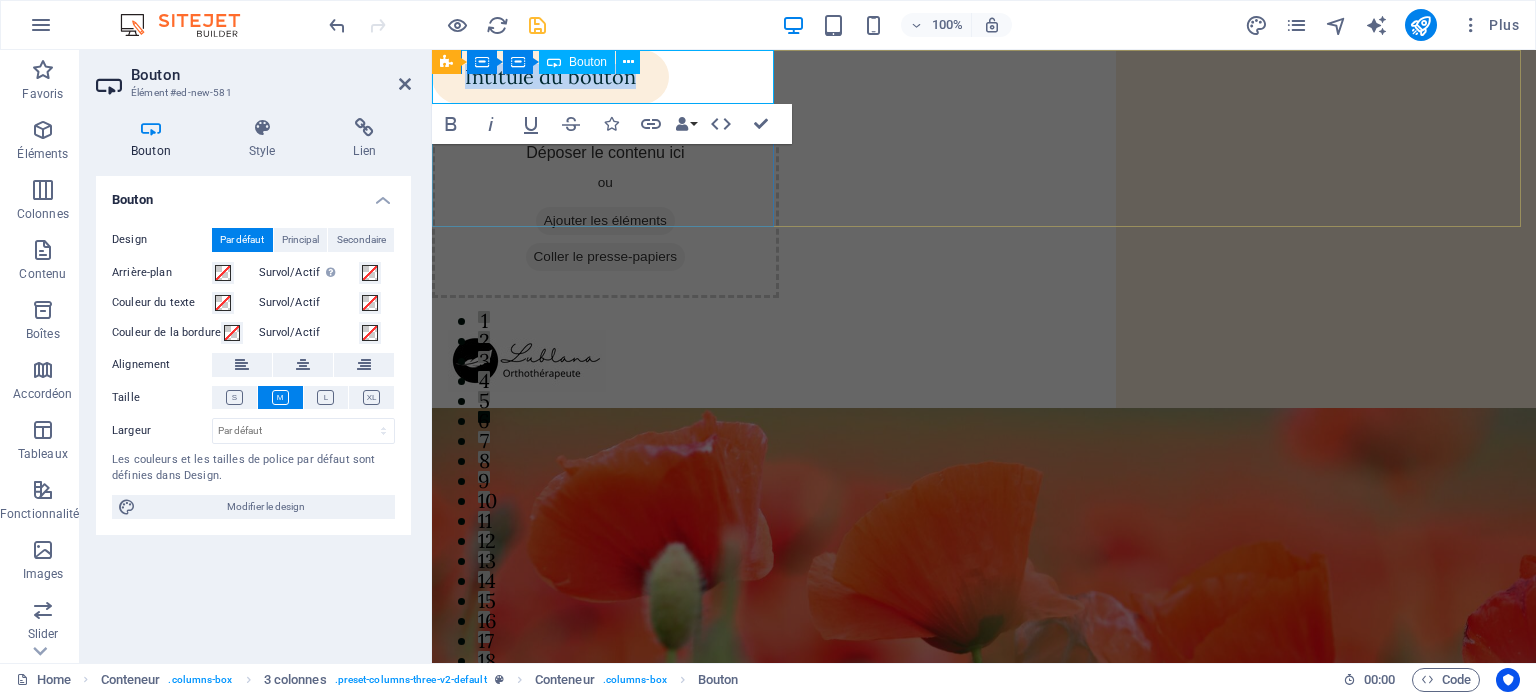 type 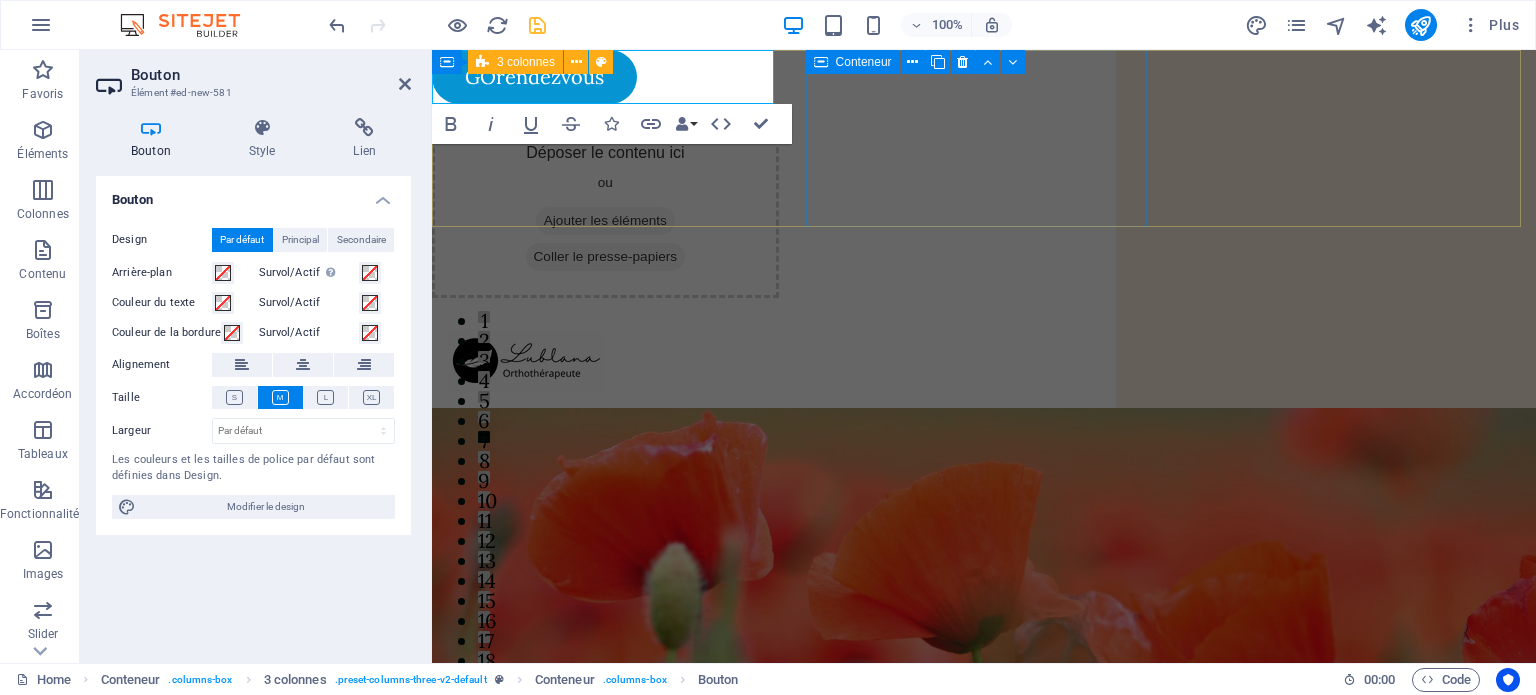 click on "Ajouter les éléments" at bounding box center (605, 221) 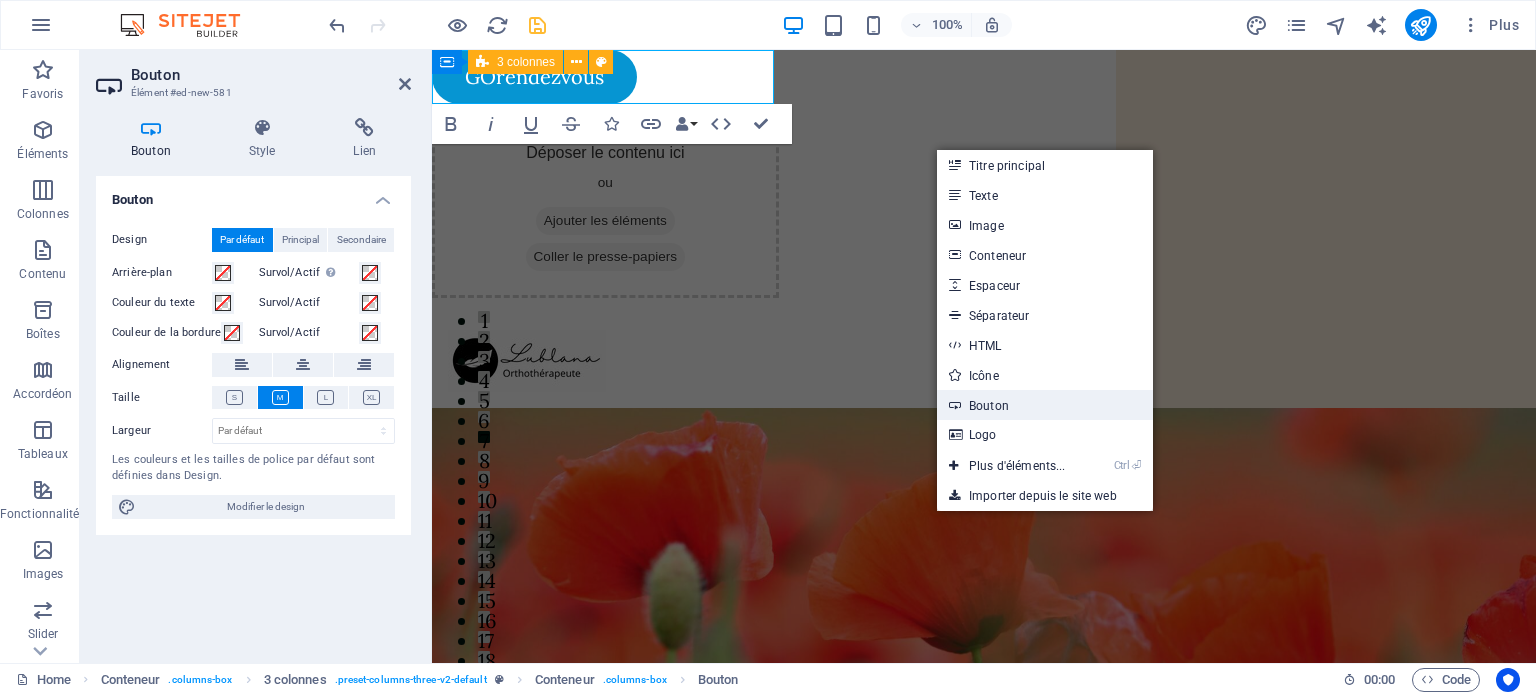 click on "Bouton" at bounding box center (1045, 405) 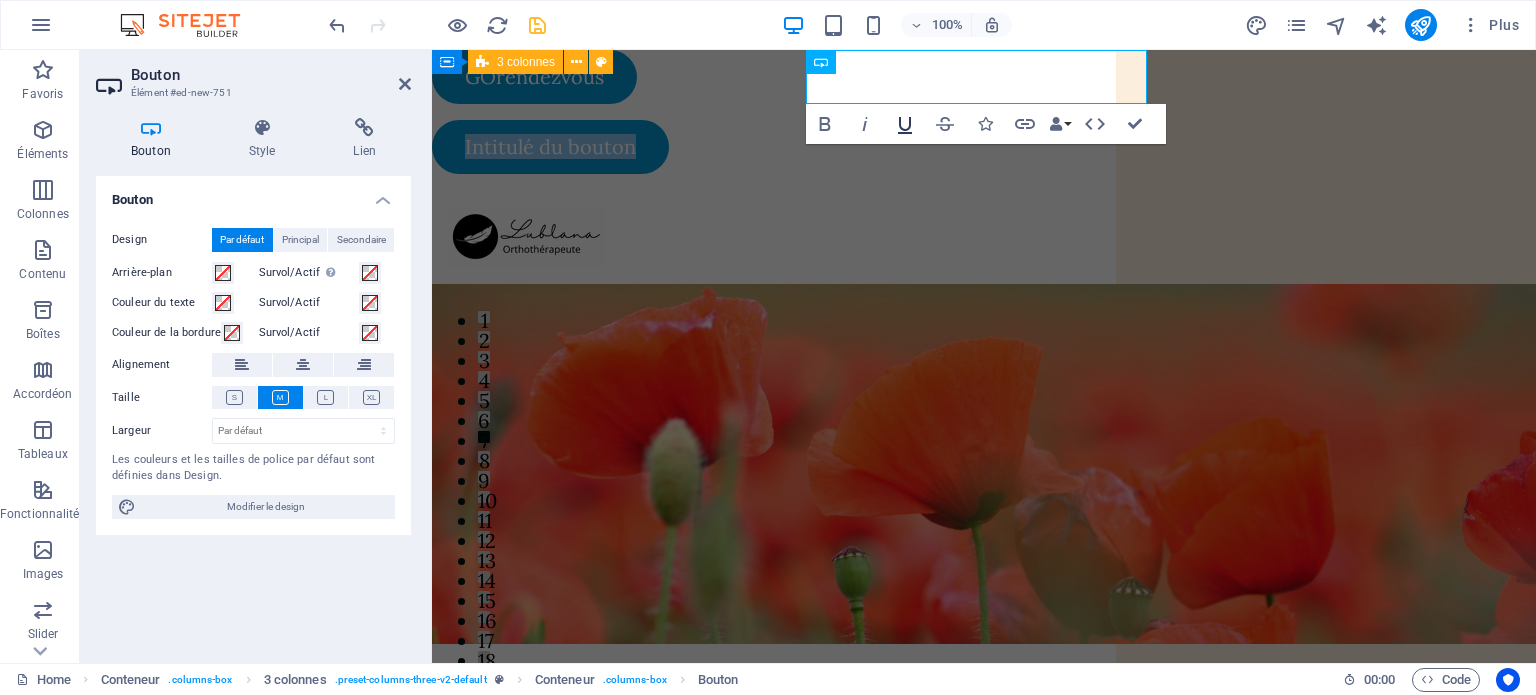 type 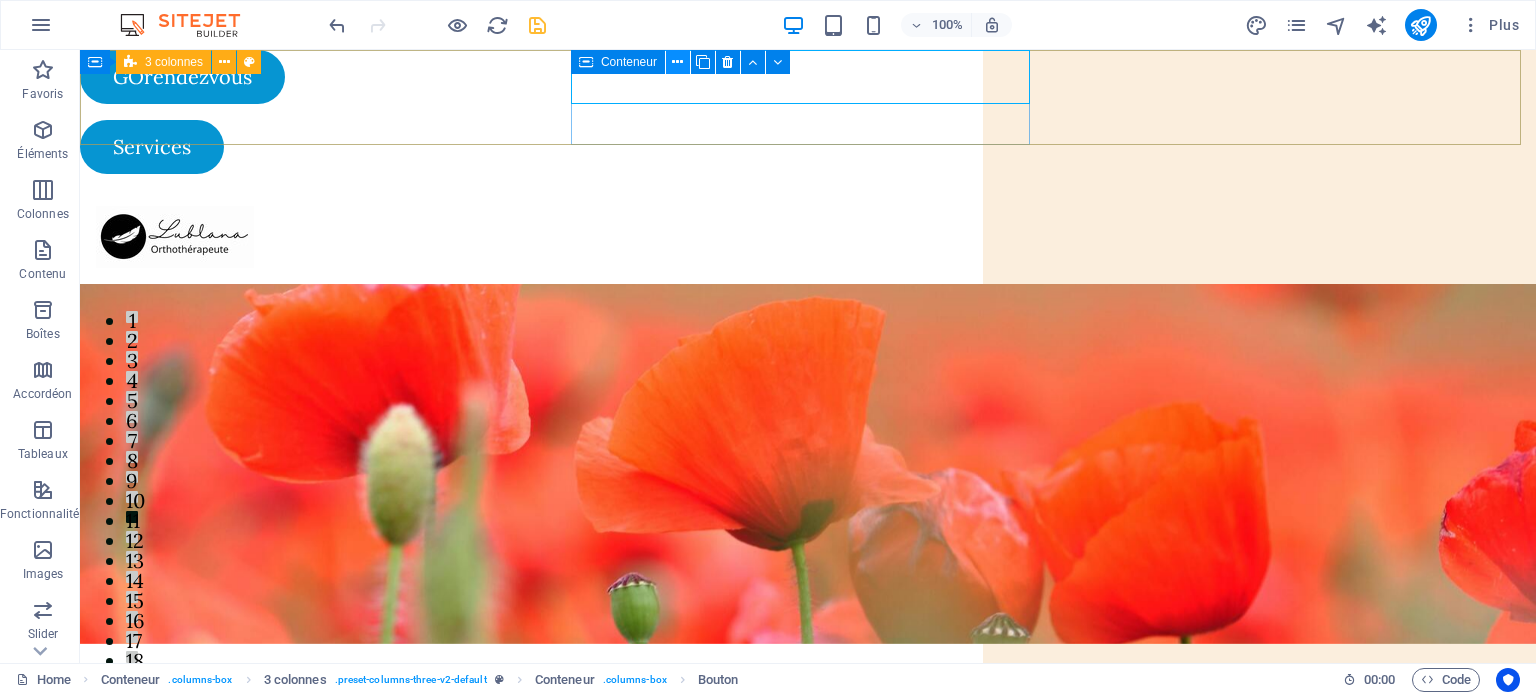 click at bounding box center [677, 62] 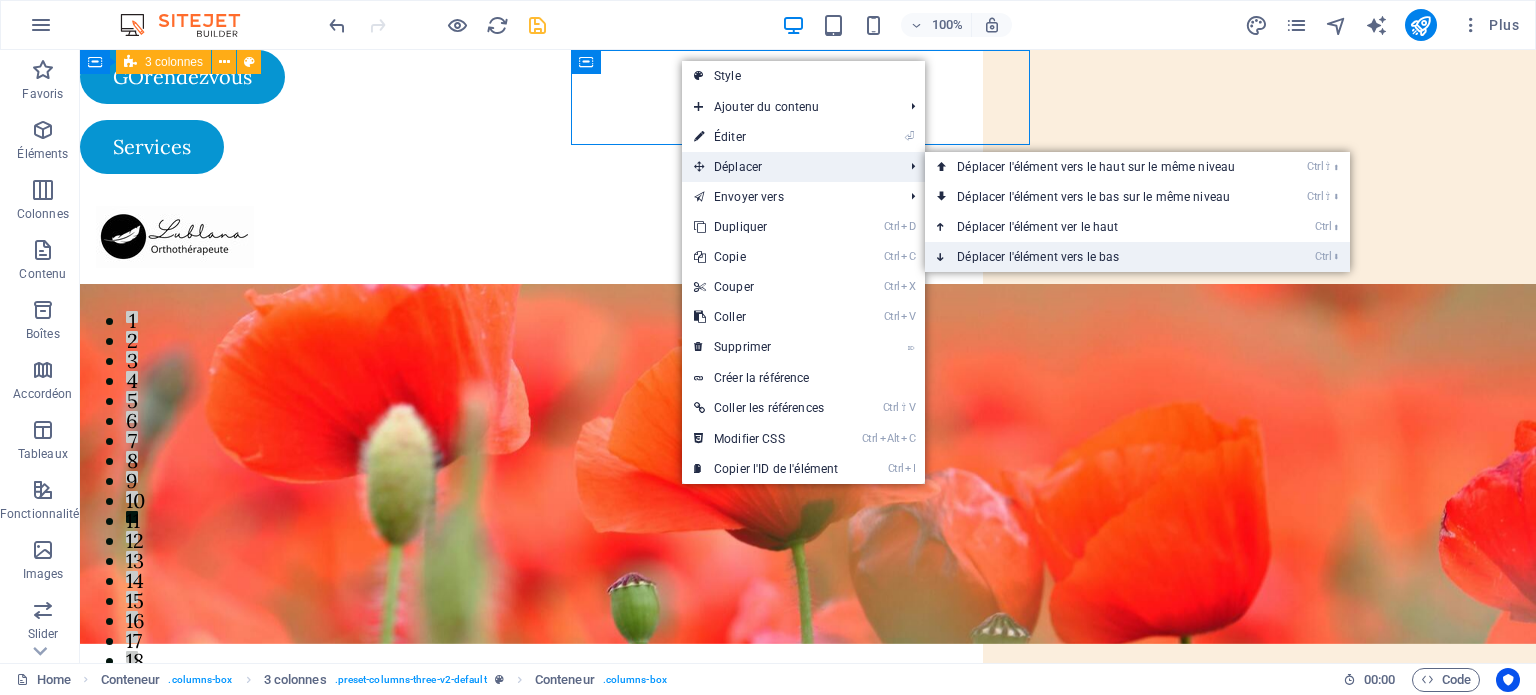 click on "Ctrl ⬇  Déplacer l'élément vers le bas" at bounding box center [1100, 257] 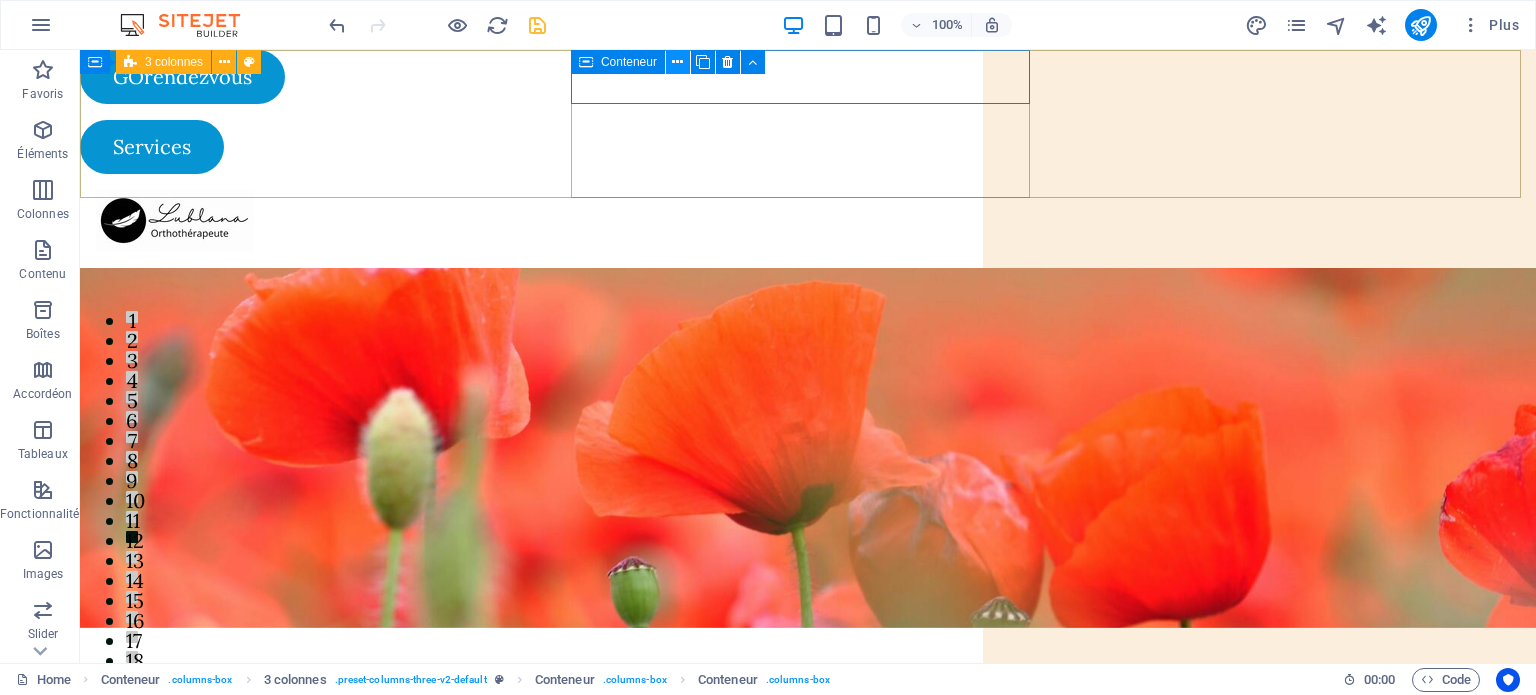 click at bounding box center (678, 62) 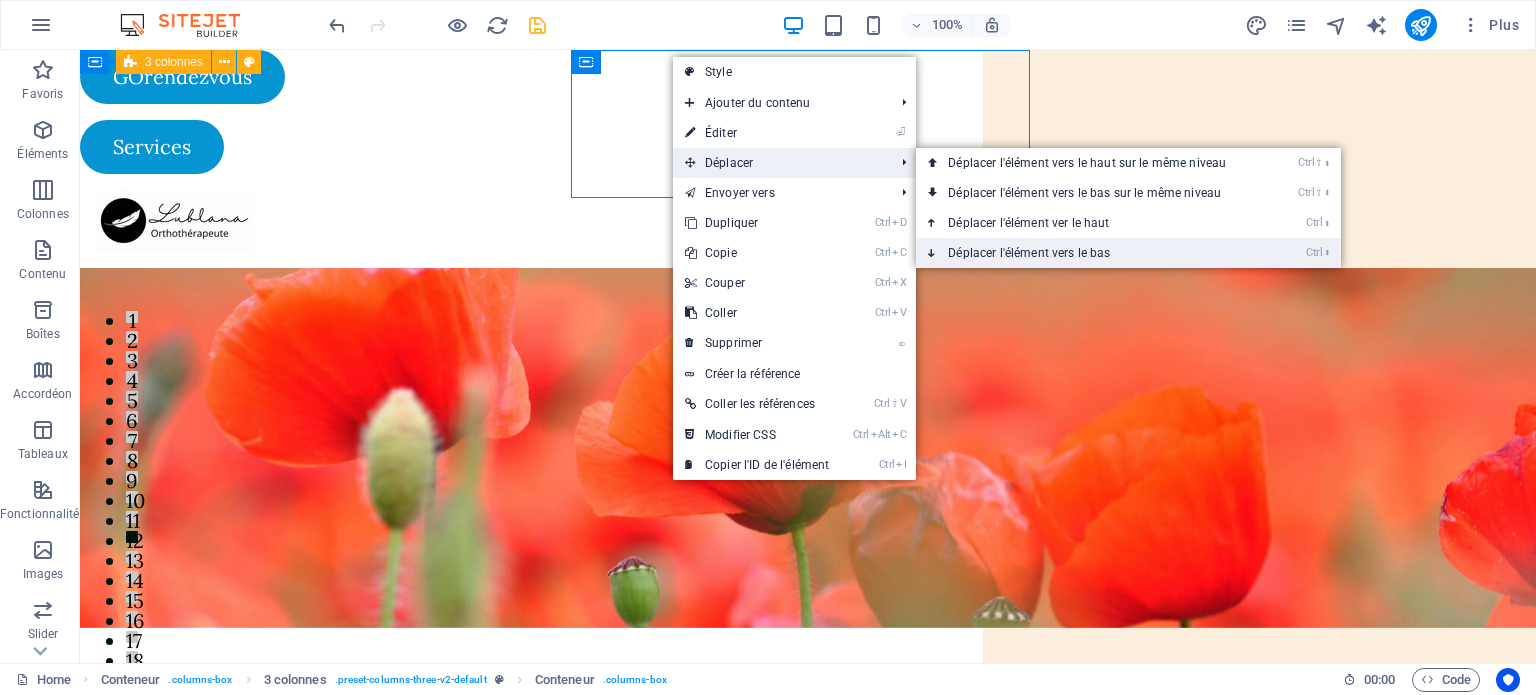 click on "Ctrl ⬇  Déplacer l'élément vers le bas" at bounding box center (1091, 253) 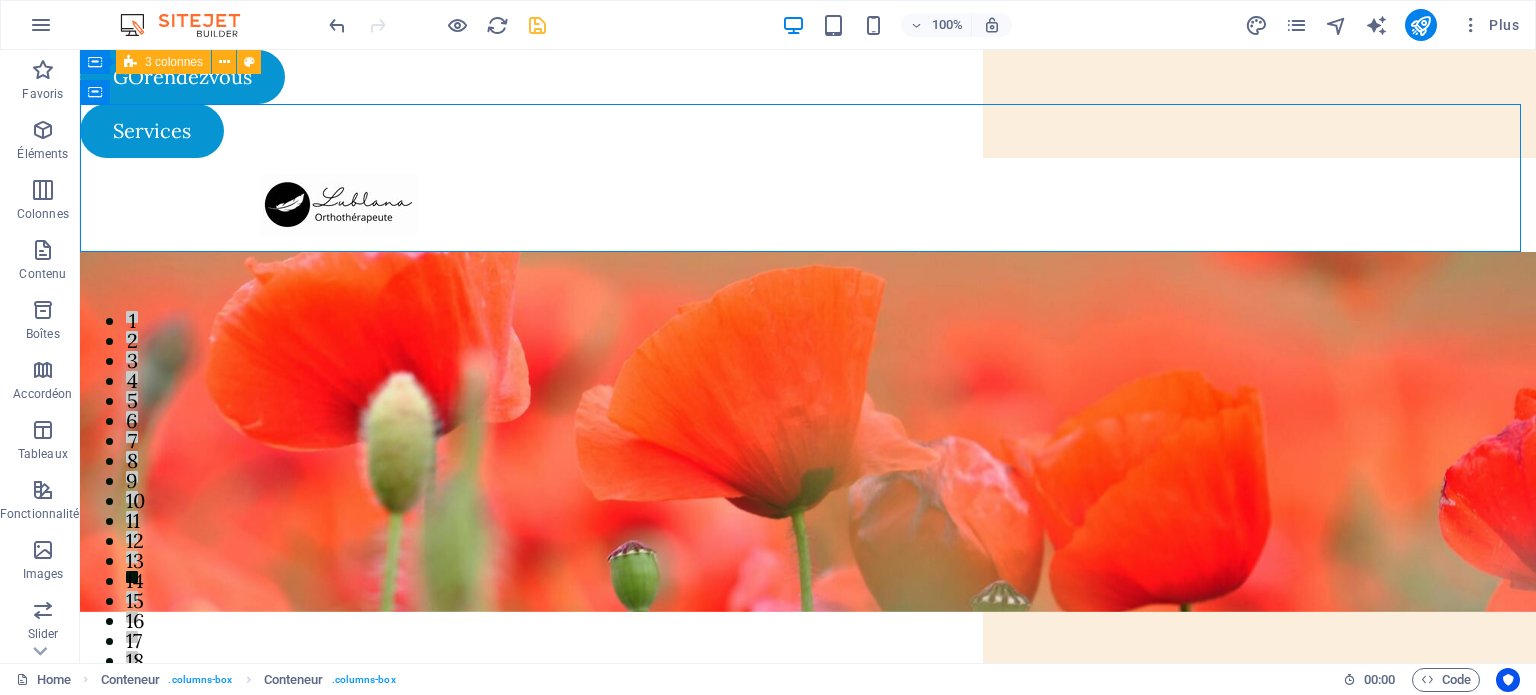 click at bounding box center [437, 25] 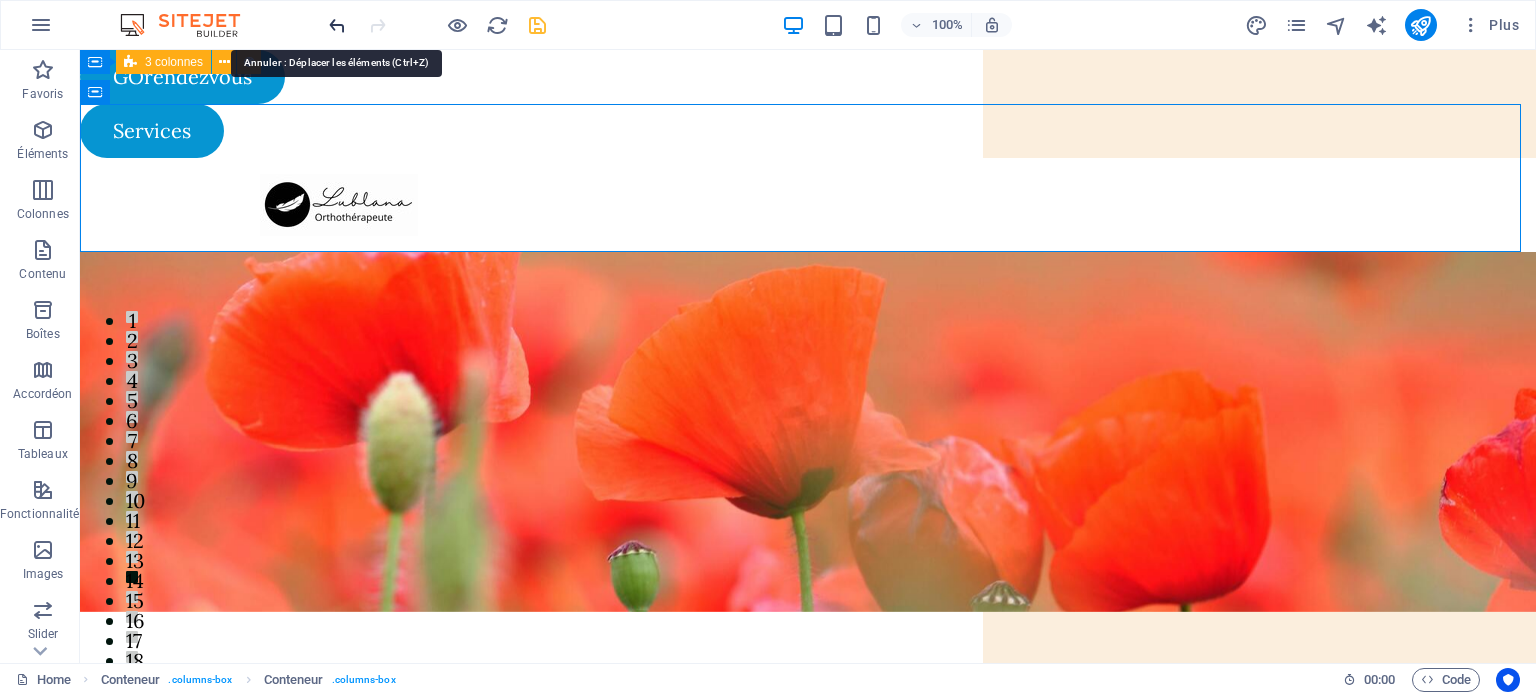 click at bounding box center [337, 25] 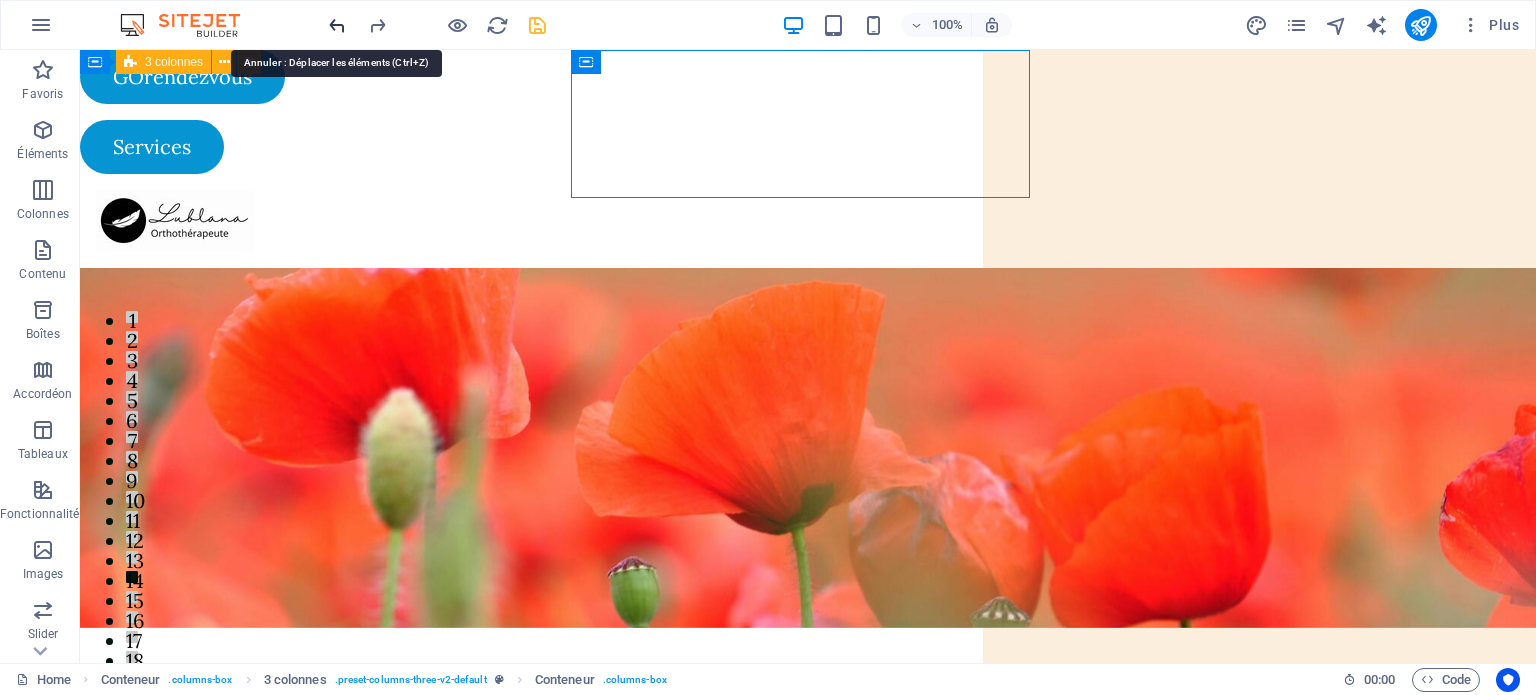 click at bounding box center [337, 25] 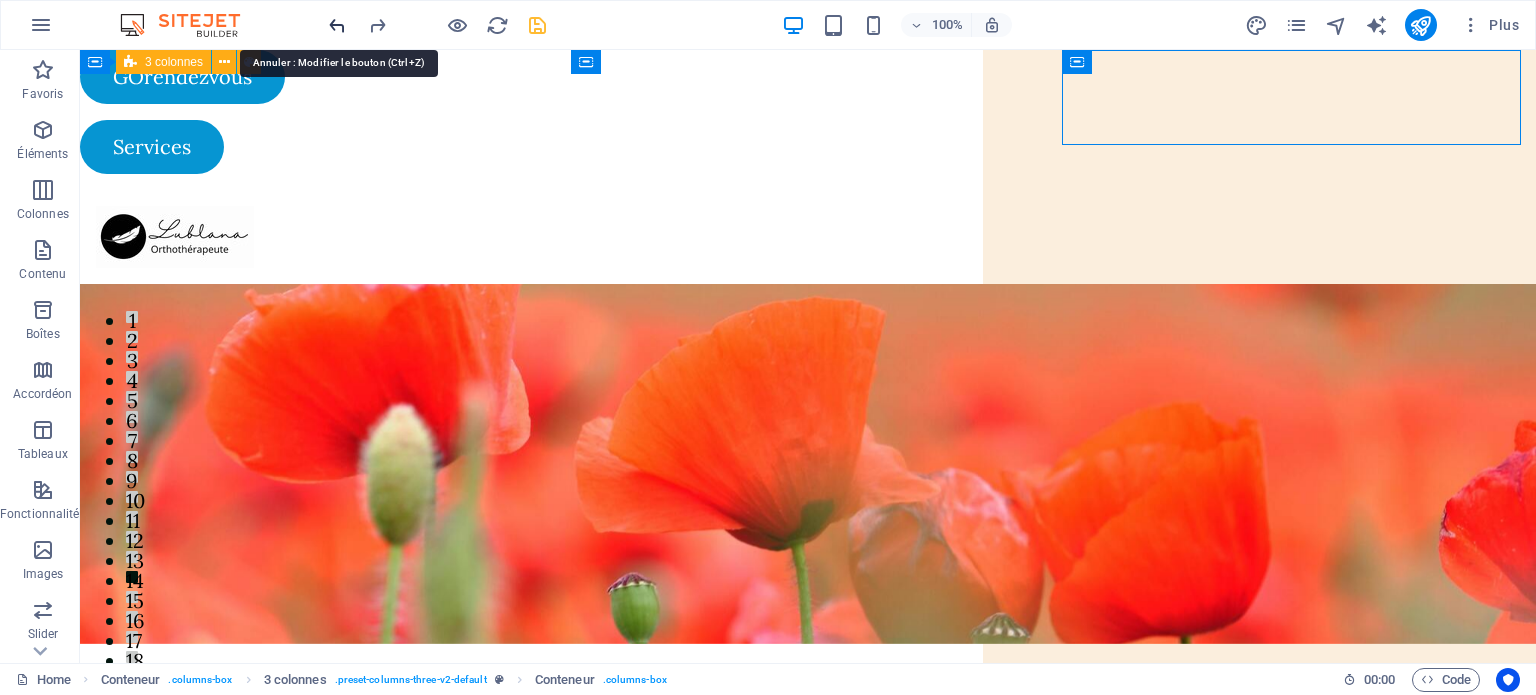 click at bounding box center (337, 25) 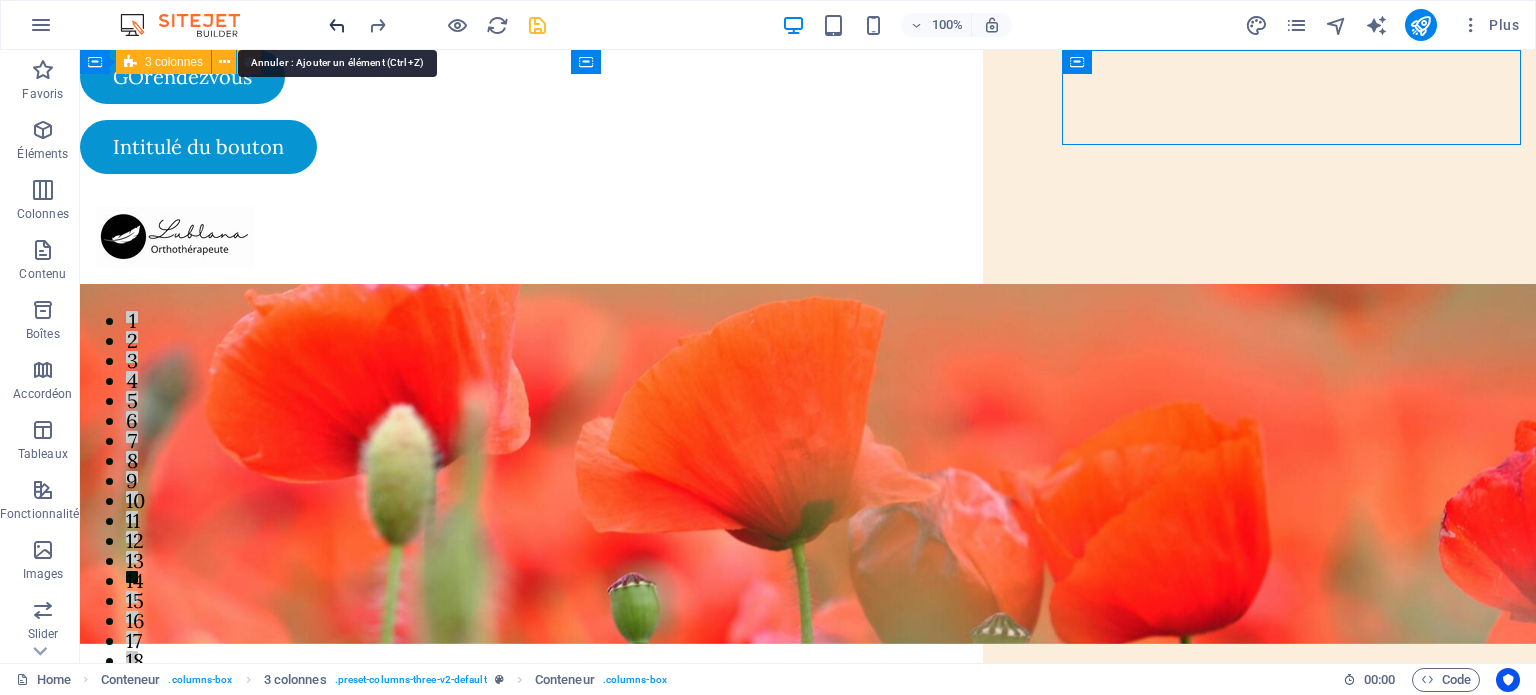 click at bounding box center (337, 25) 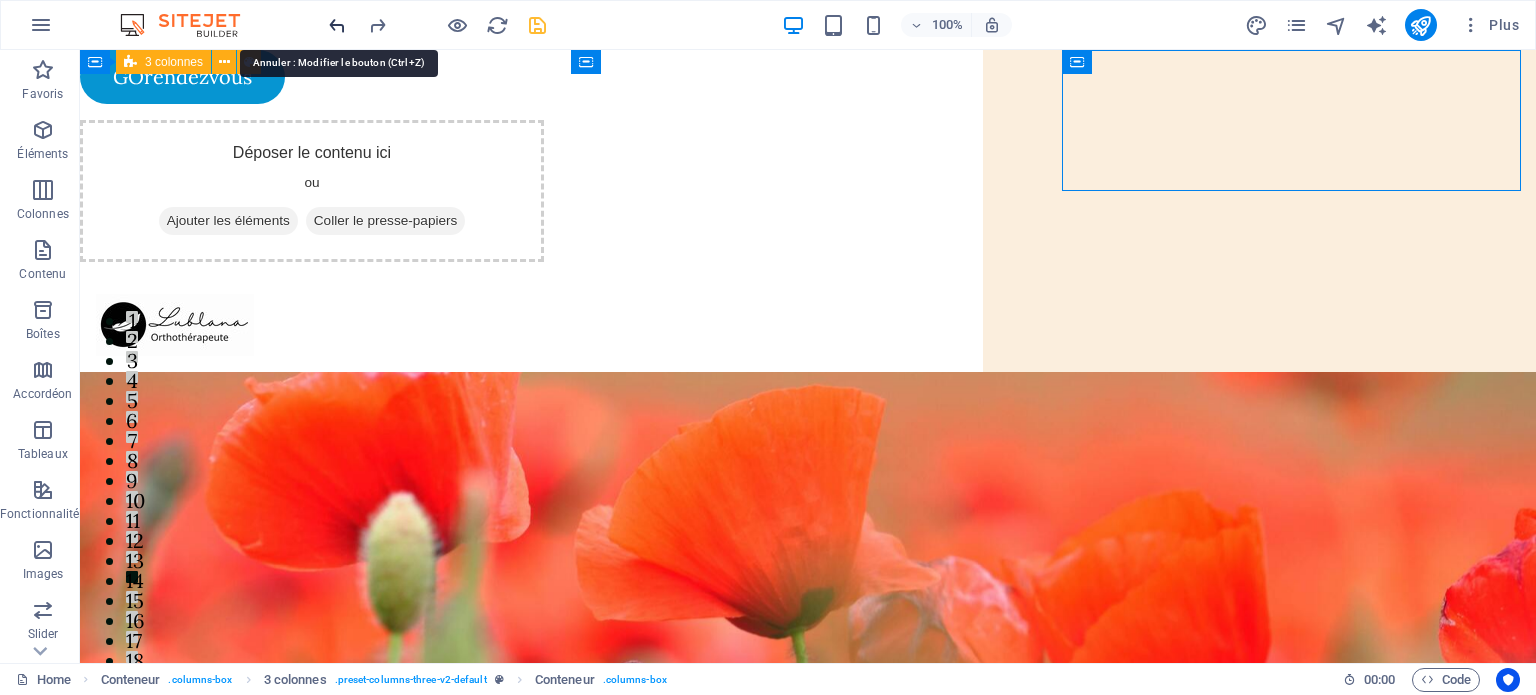 click at bounding box center (337, 25) 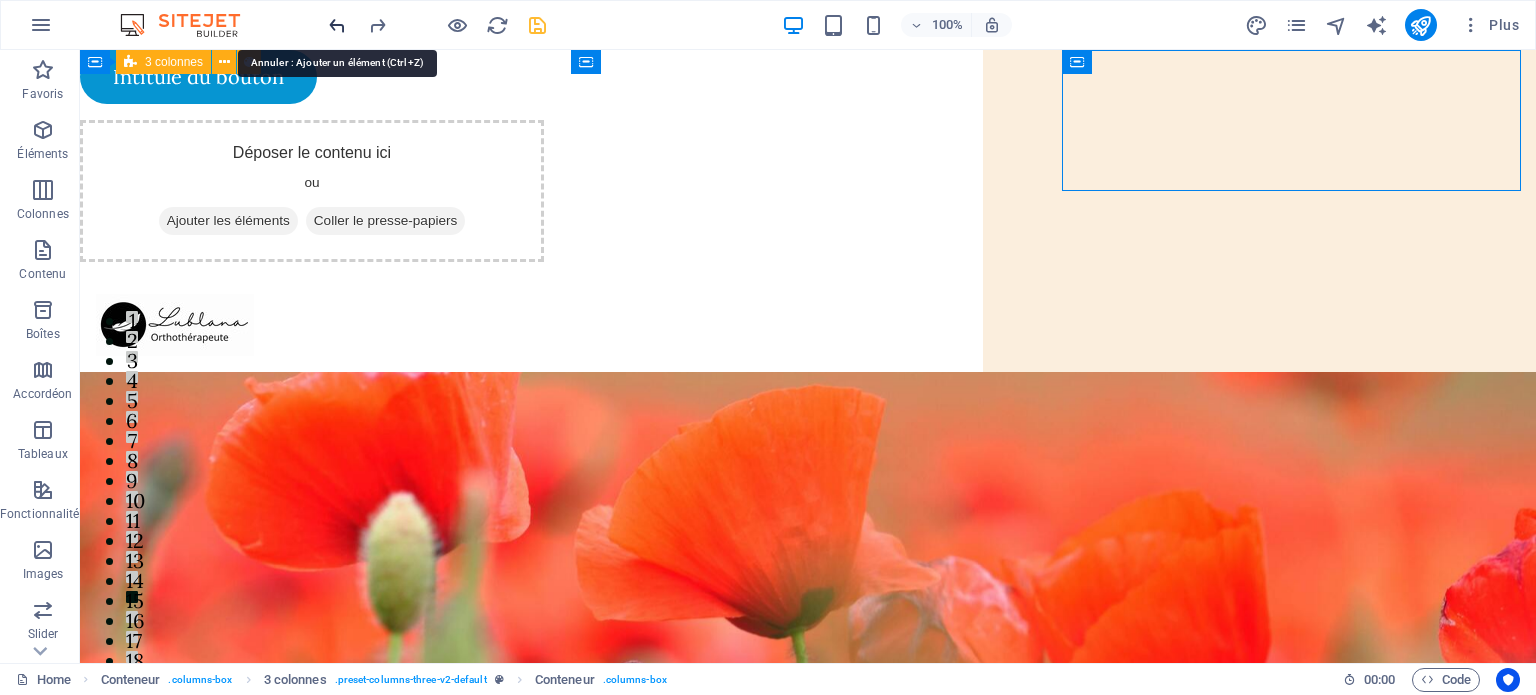 click at bounding box center (337, 25) 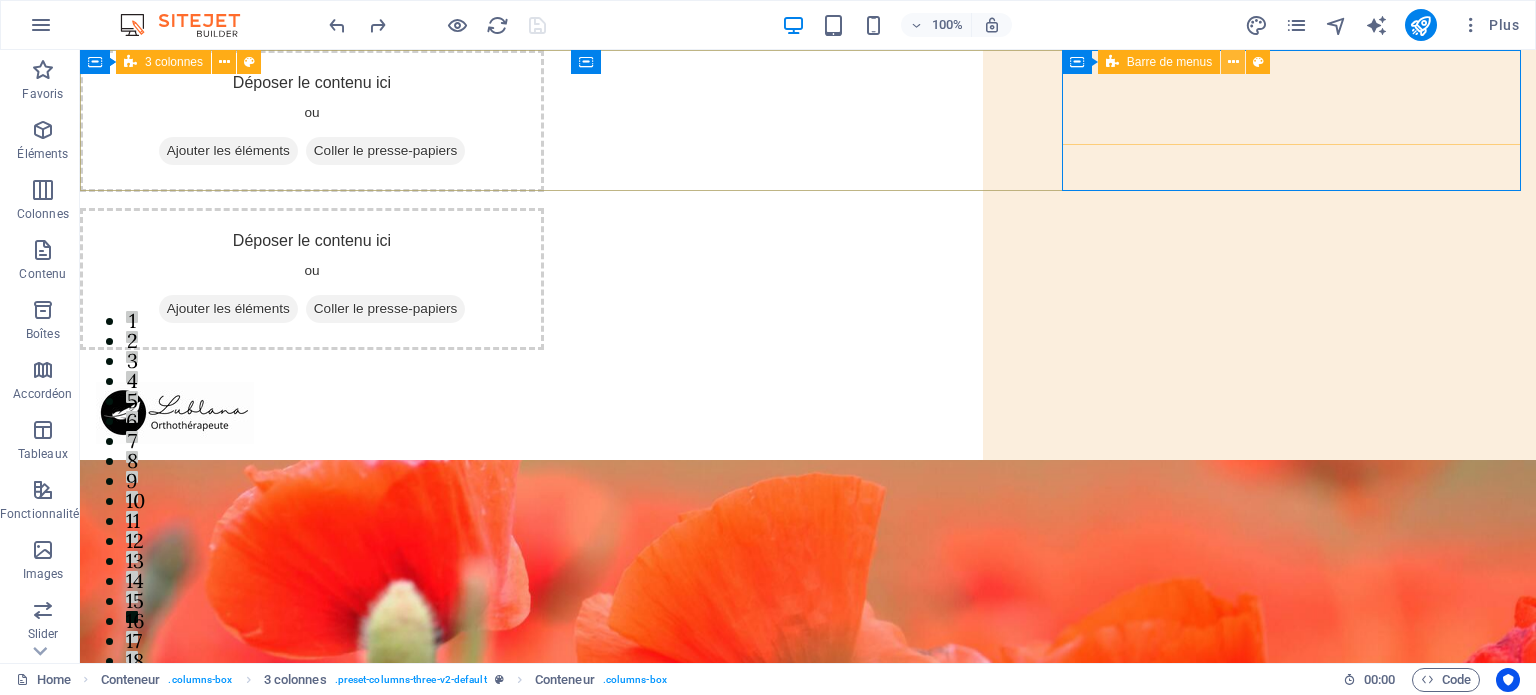 click at bounding box center [1233, 62] 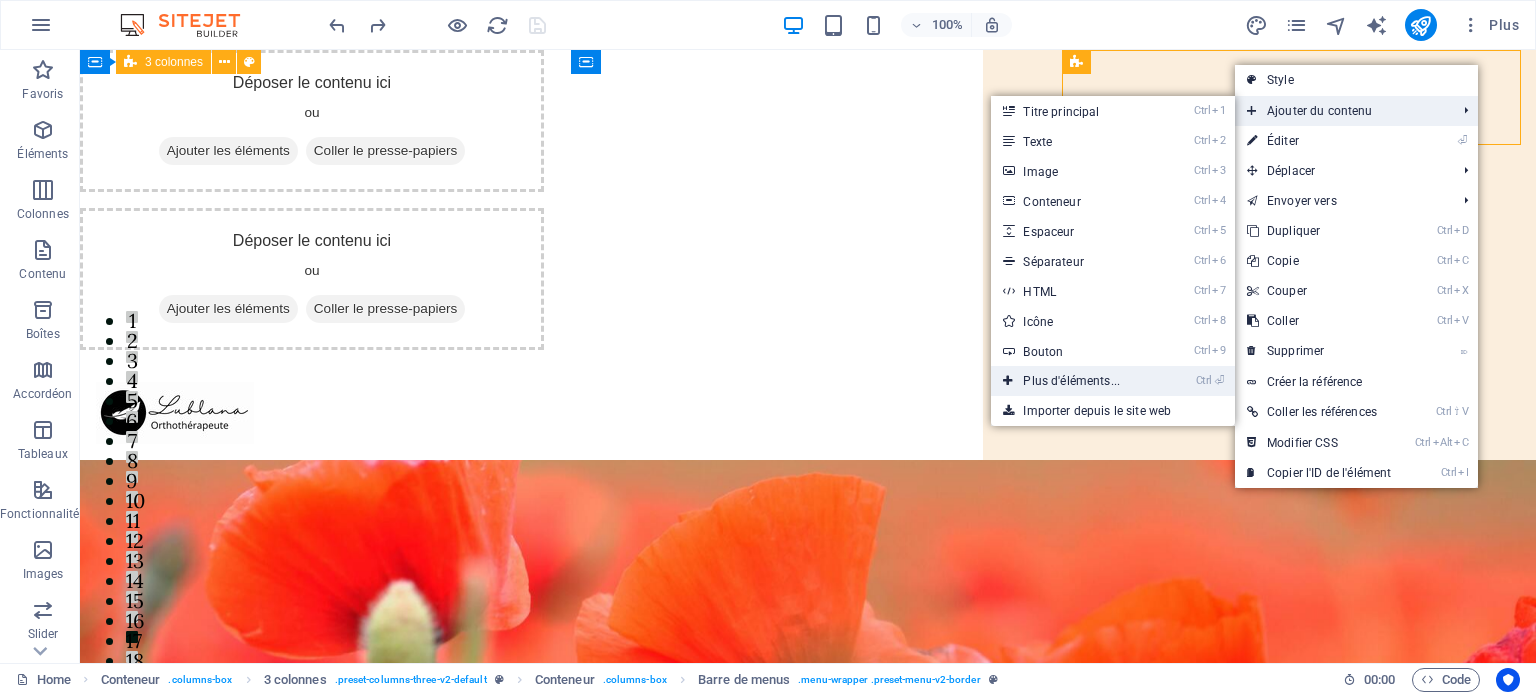 click on "Ctrl ⏎  Plus d'éléments..." at bounding box center [1075, 381] 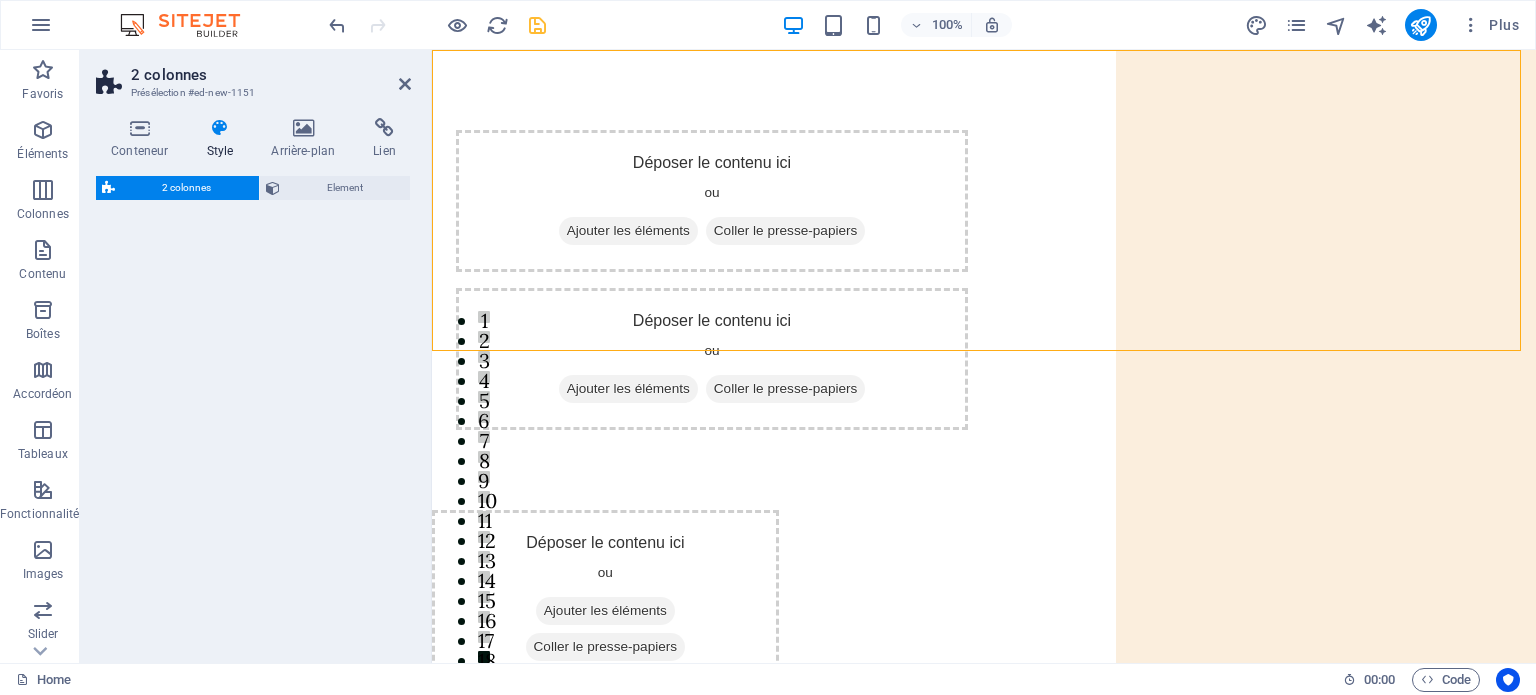 select on "rem" 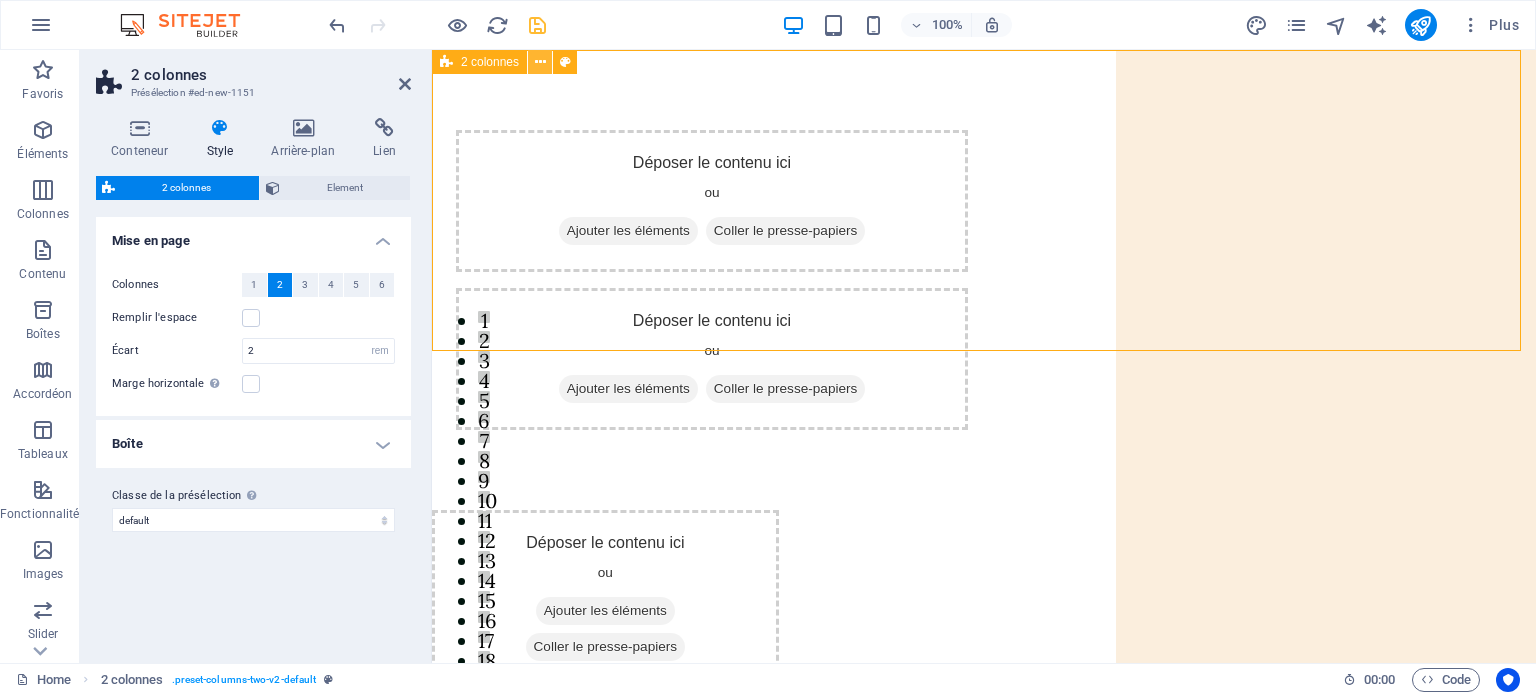 click at bounding box center [540, 62] 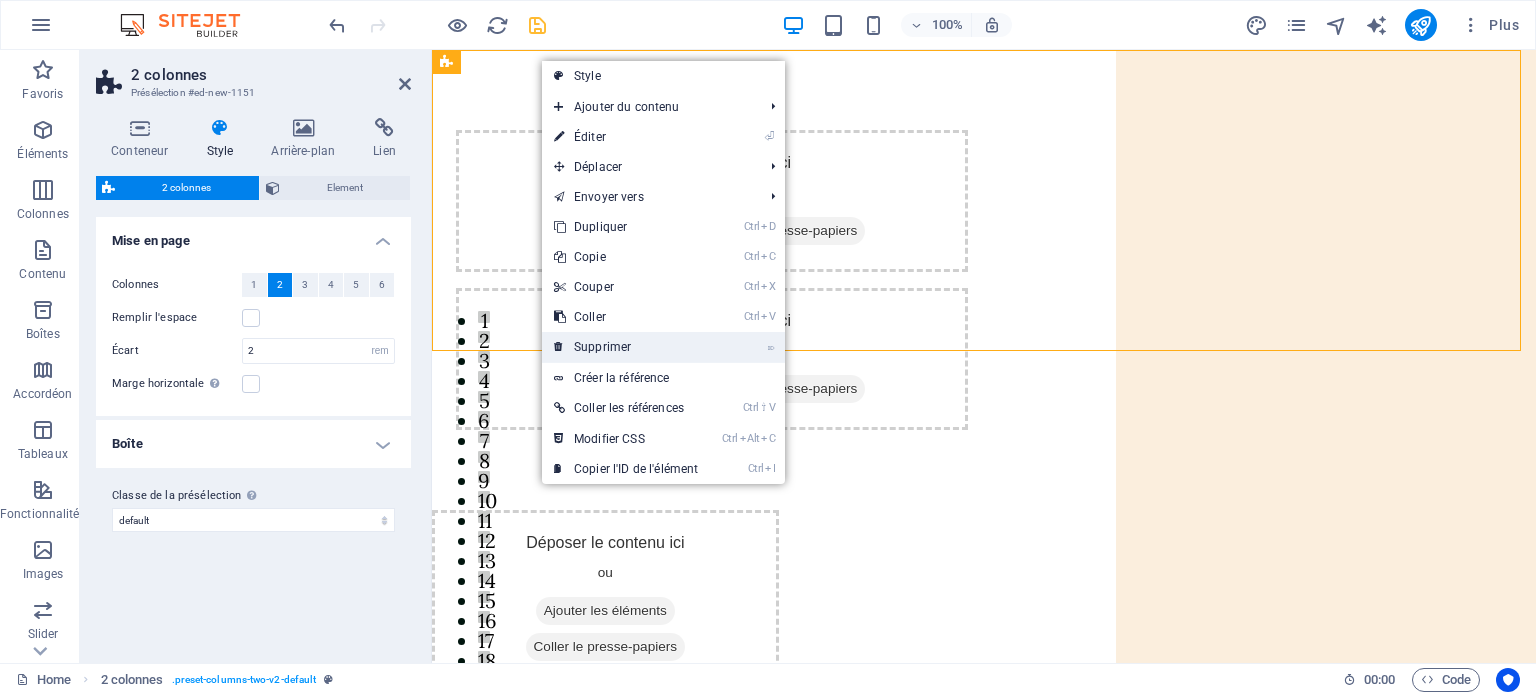 click on "⌦  Supprimer" at bounding box center [626, 347] 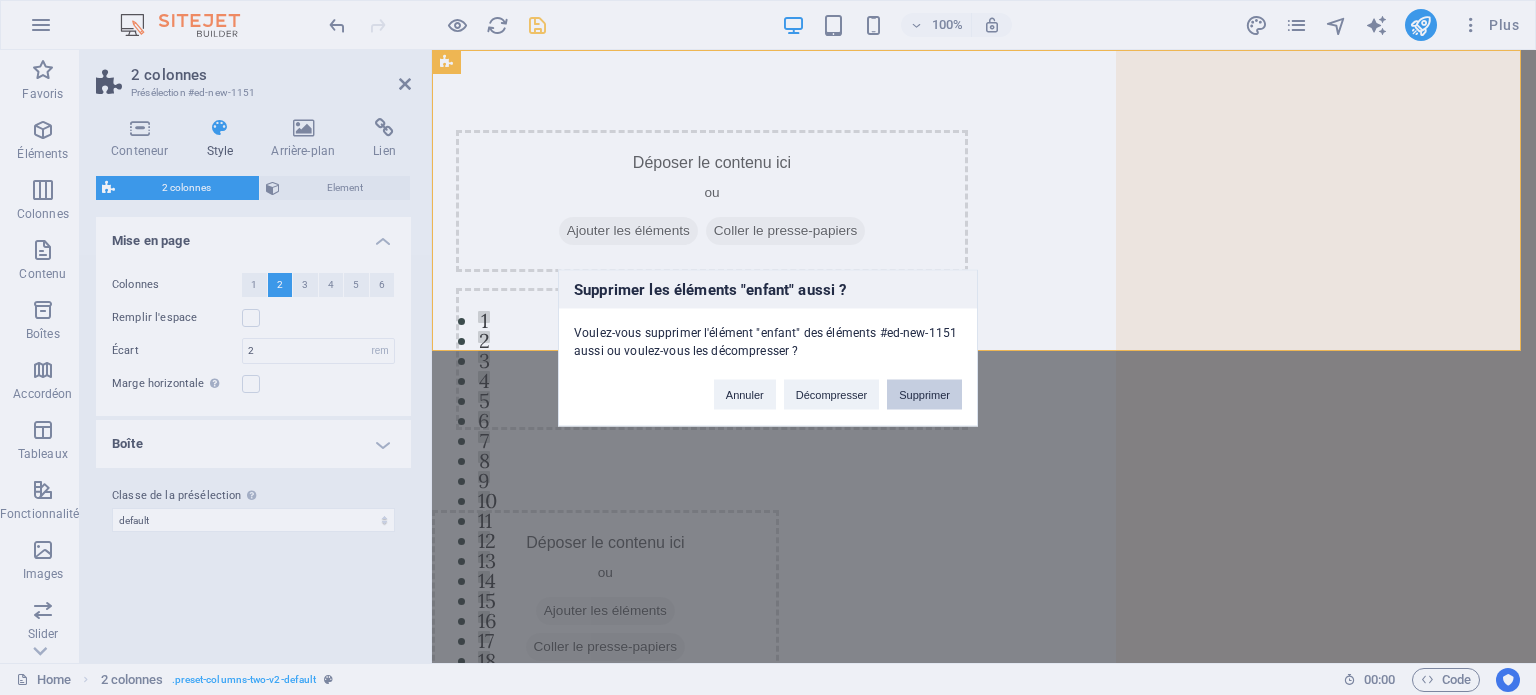 click on "Supprimer" at bounding box center [924, 394] 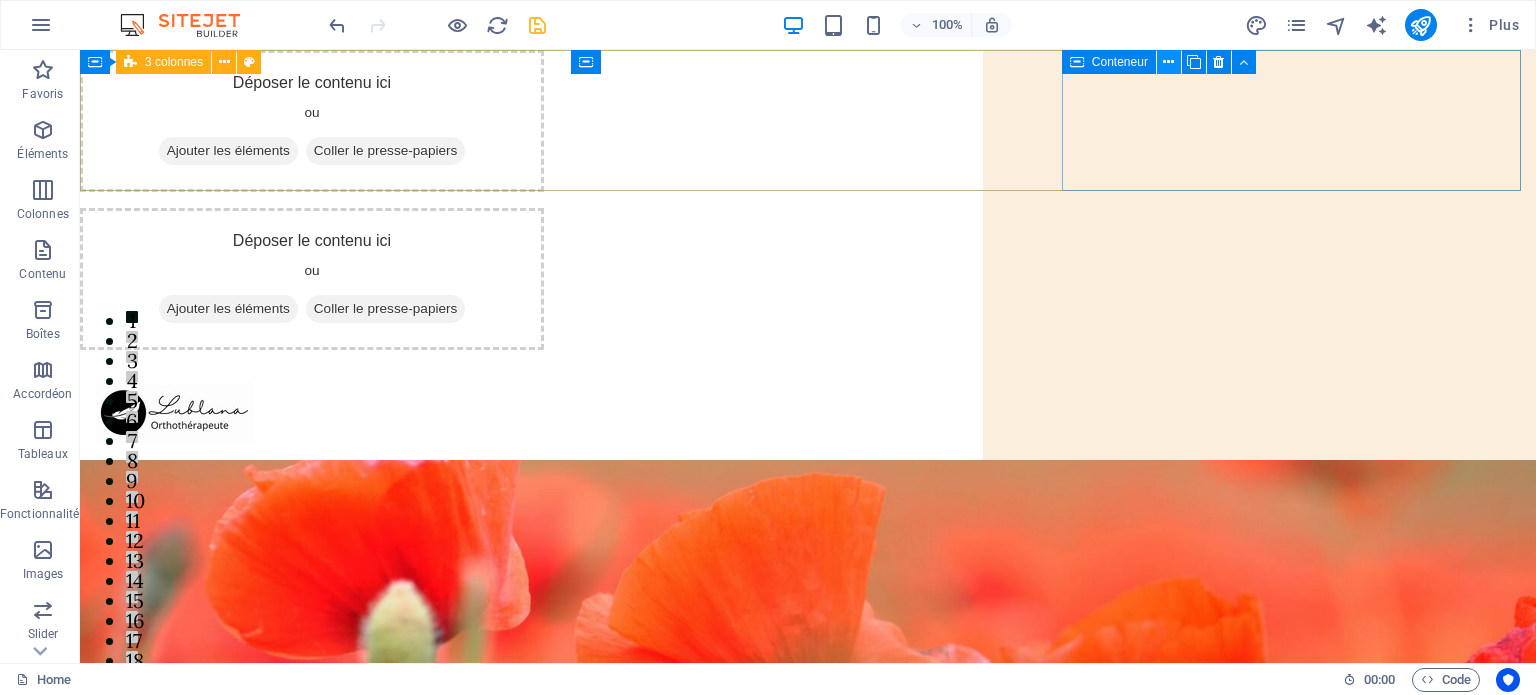click at bounding box center (1168, 62) 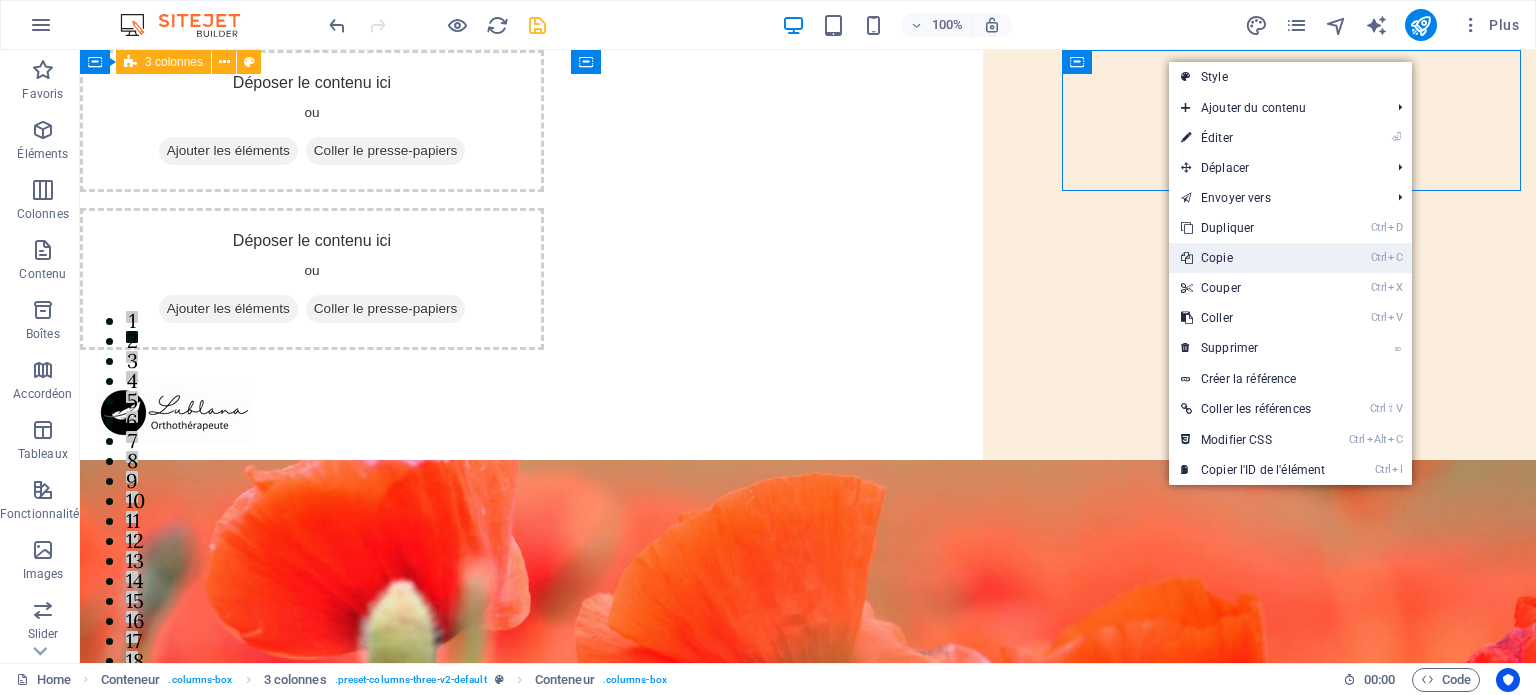 click on "Ctrl C  Copie" at bounding box center [1253, 258] 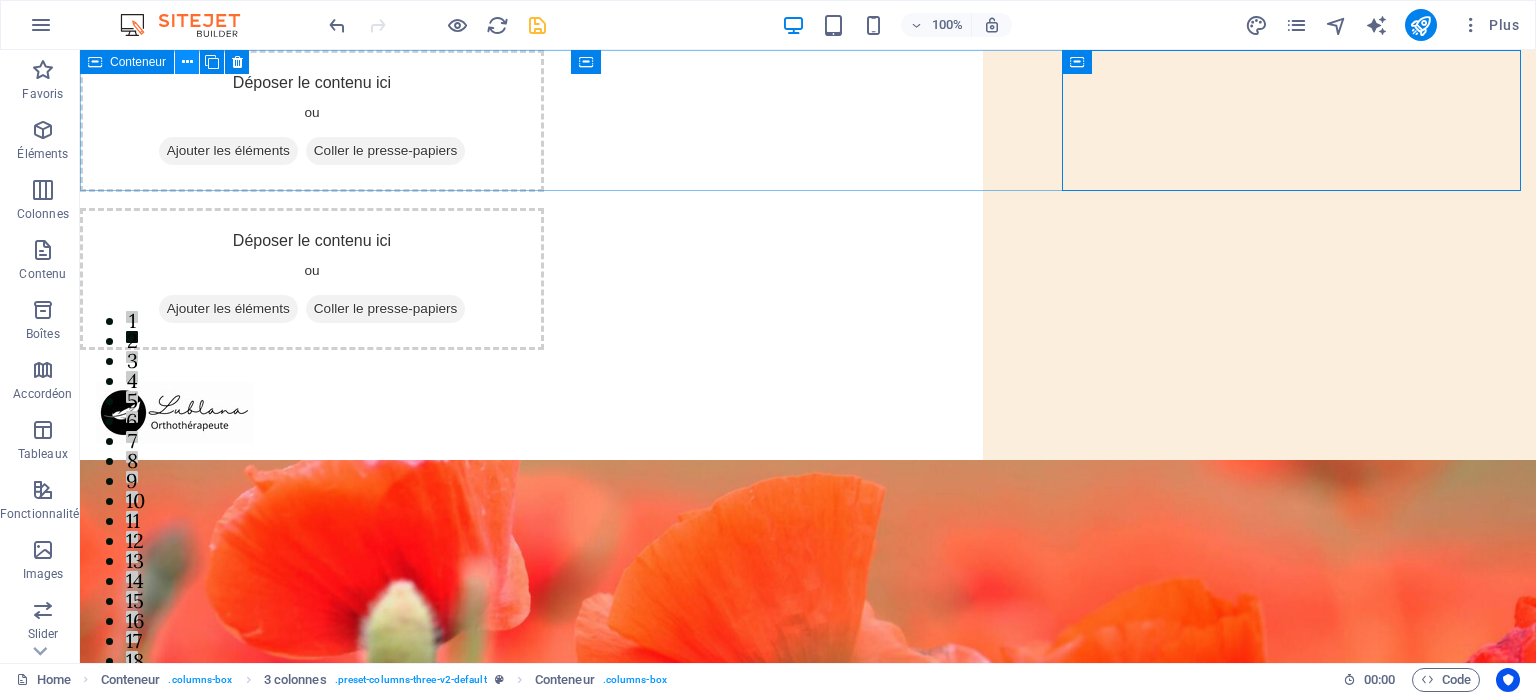 click at bounding box center [187, 62] 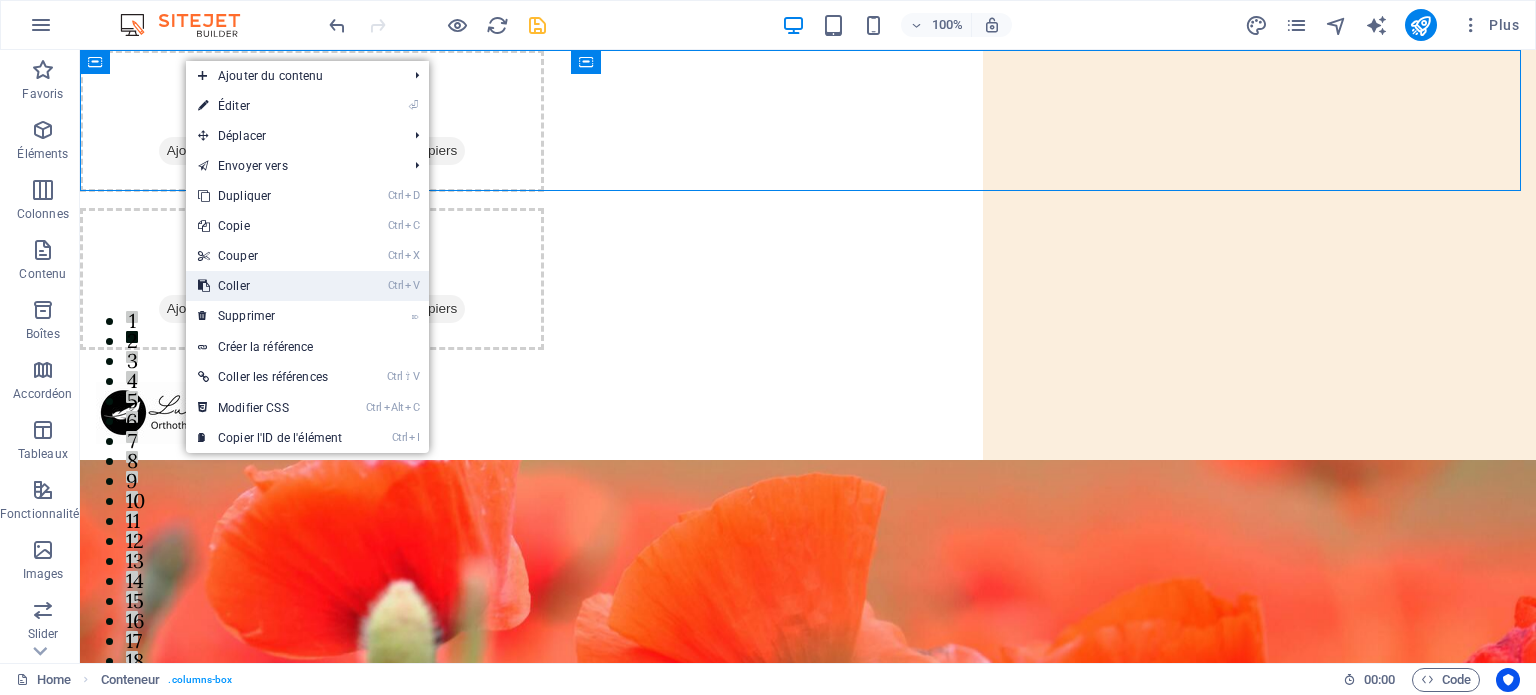 click on "Ctrl V  Coller" at bounding box center (270, 286) 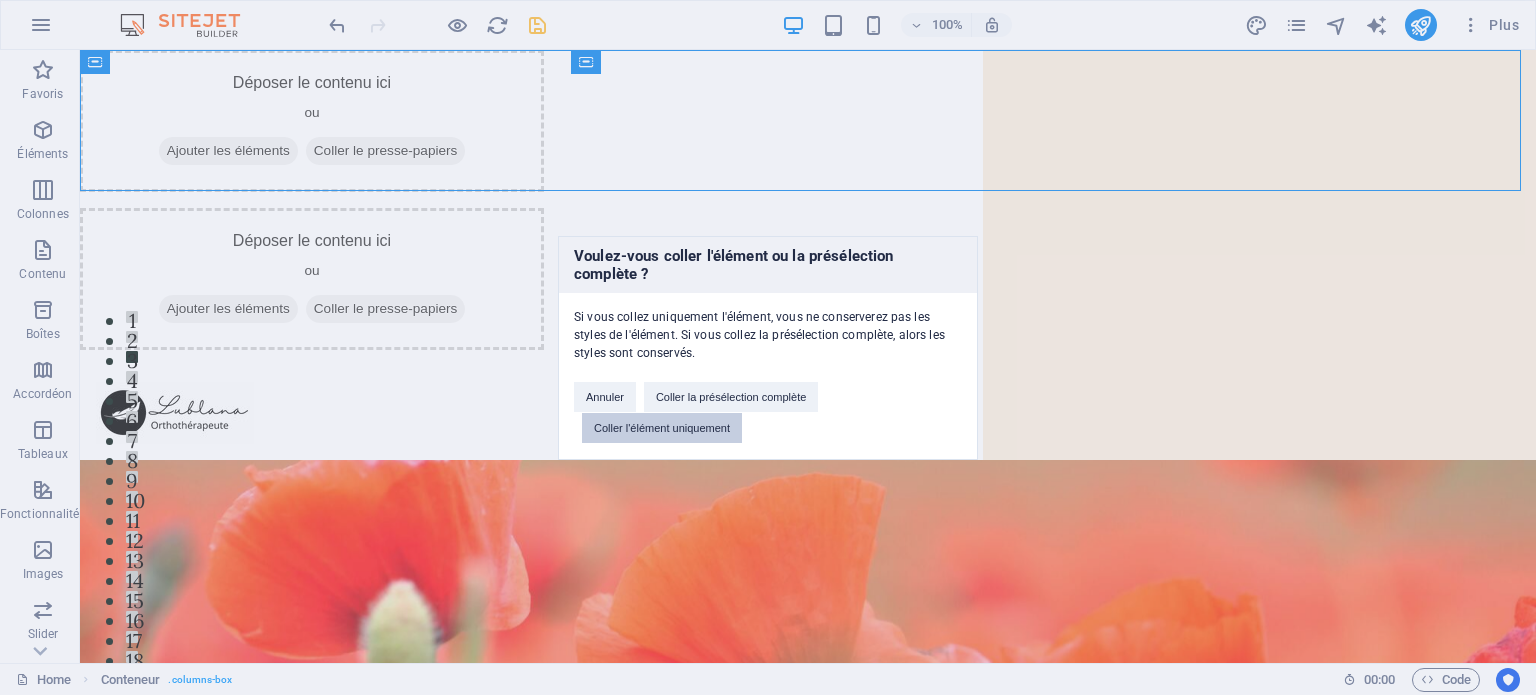 click on "Coller l'élément uniquement" at bounding box center [662, 428] 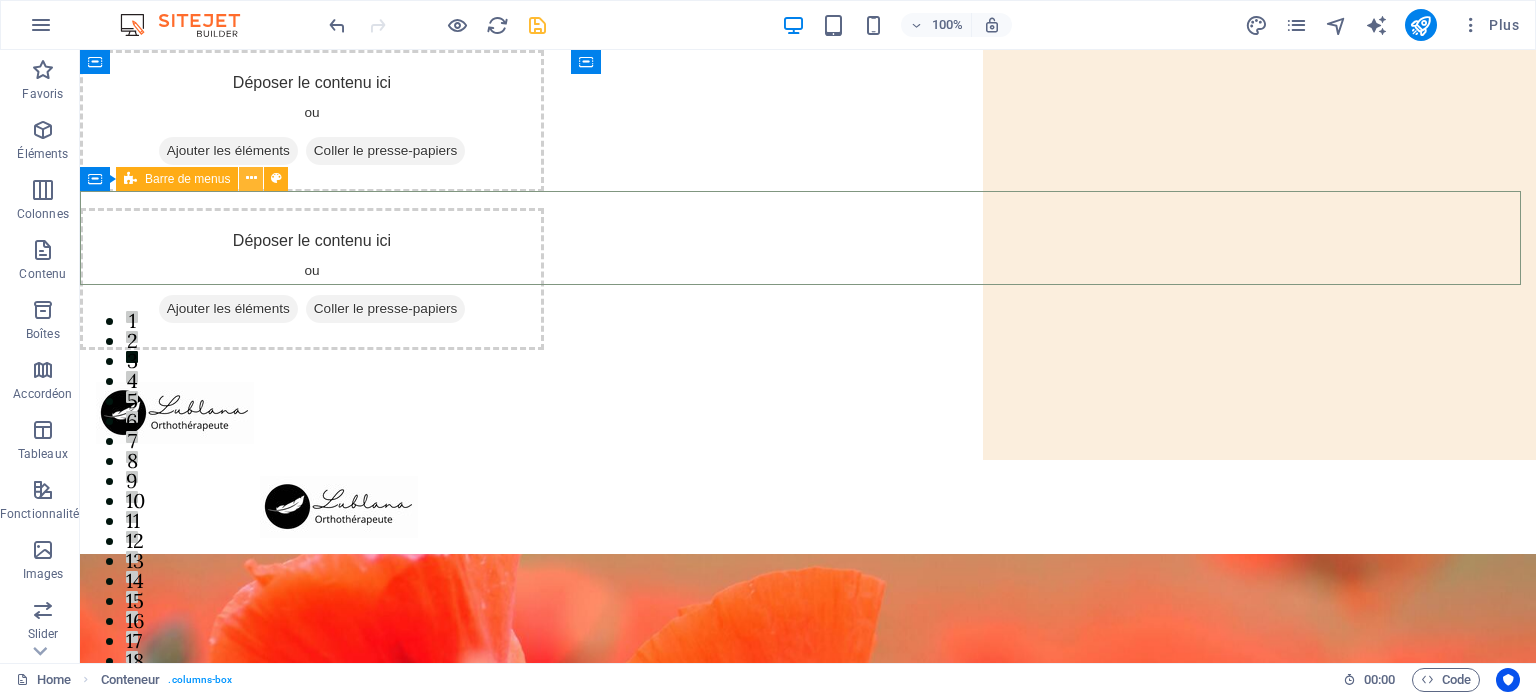 click at bounding box center (251, 178) 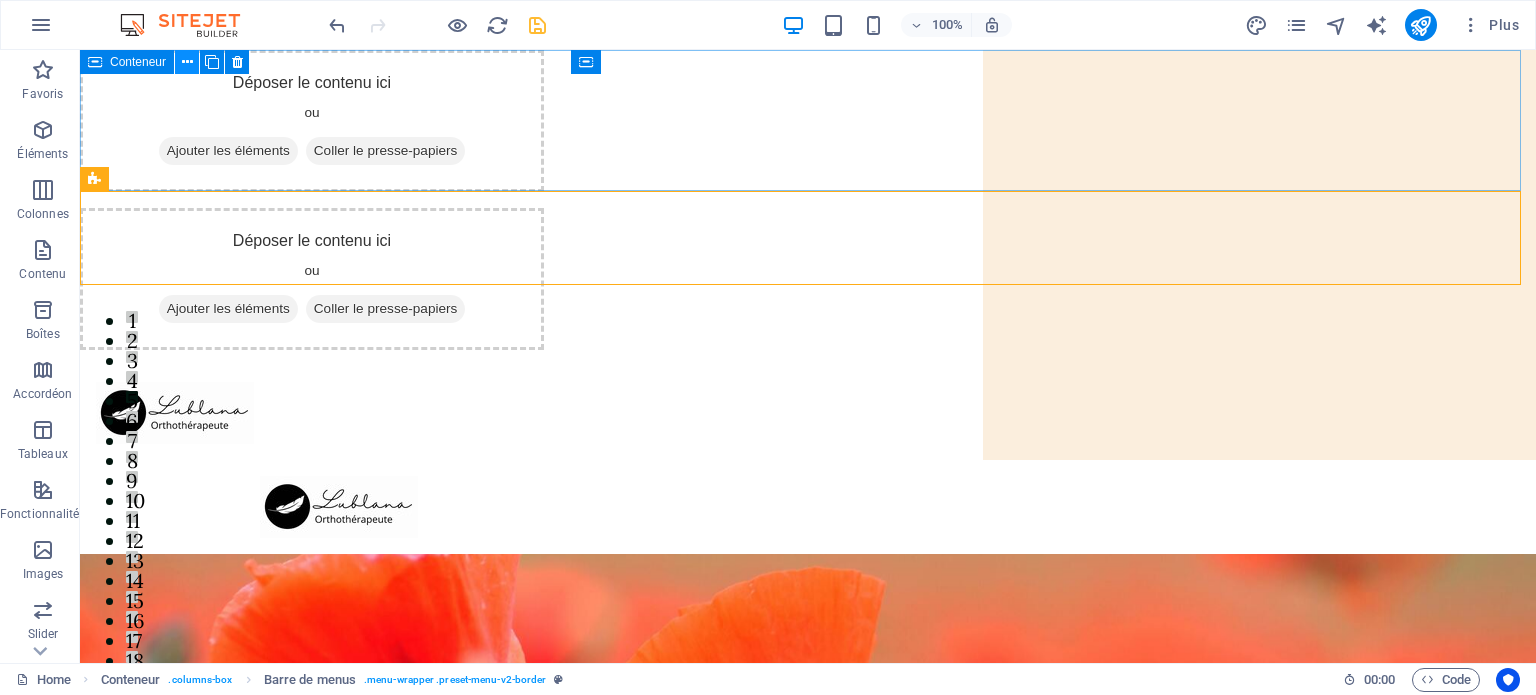 click at bounding box center [187, 62] 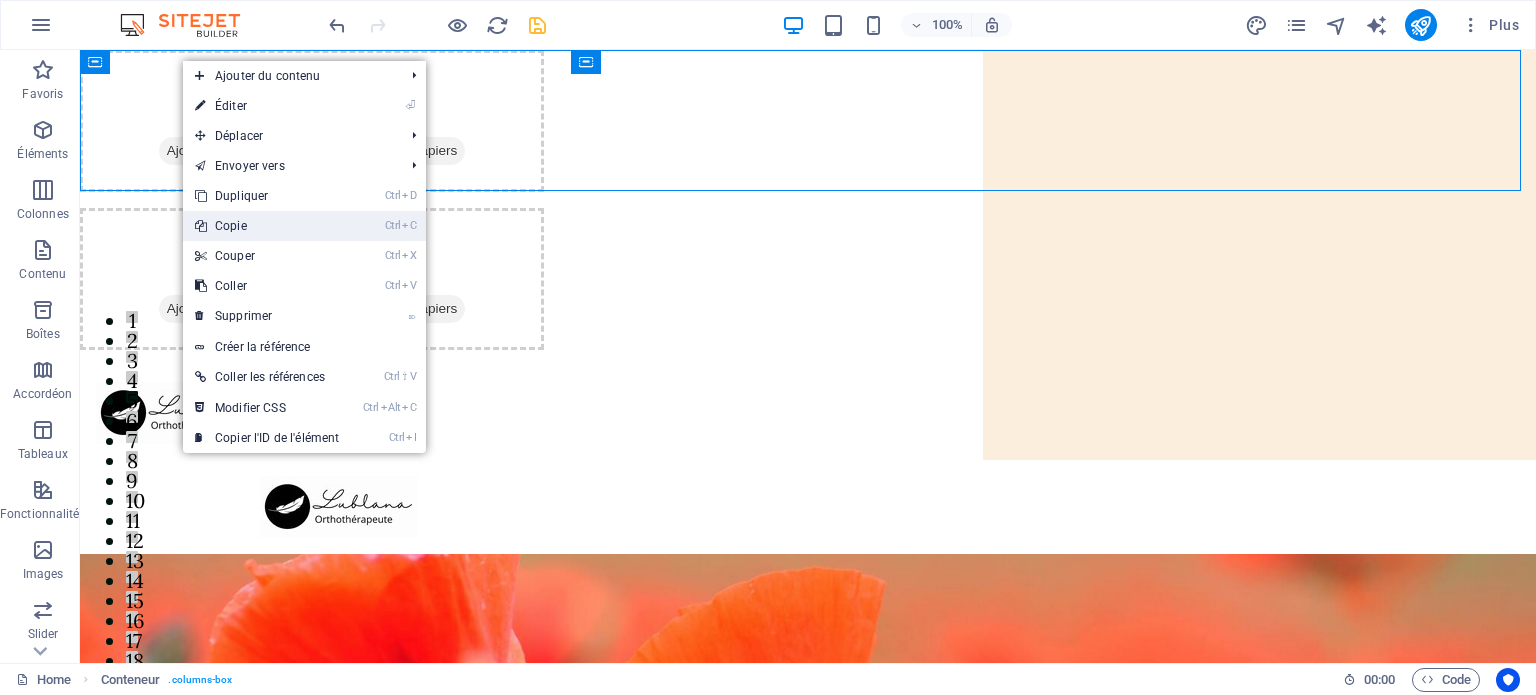 click on "Ctrl C  Copie" at bounding box center [267, 226] 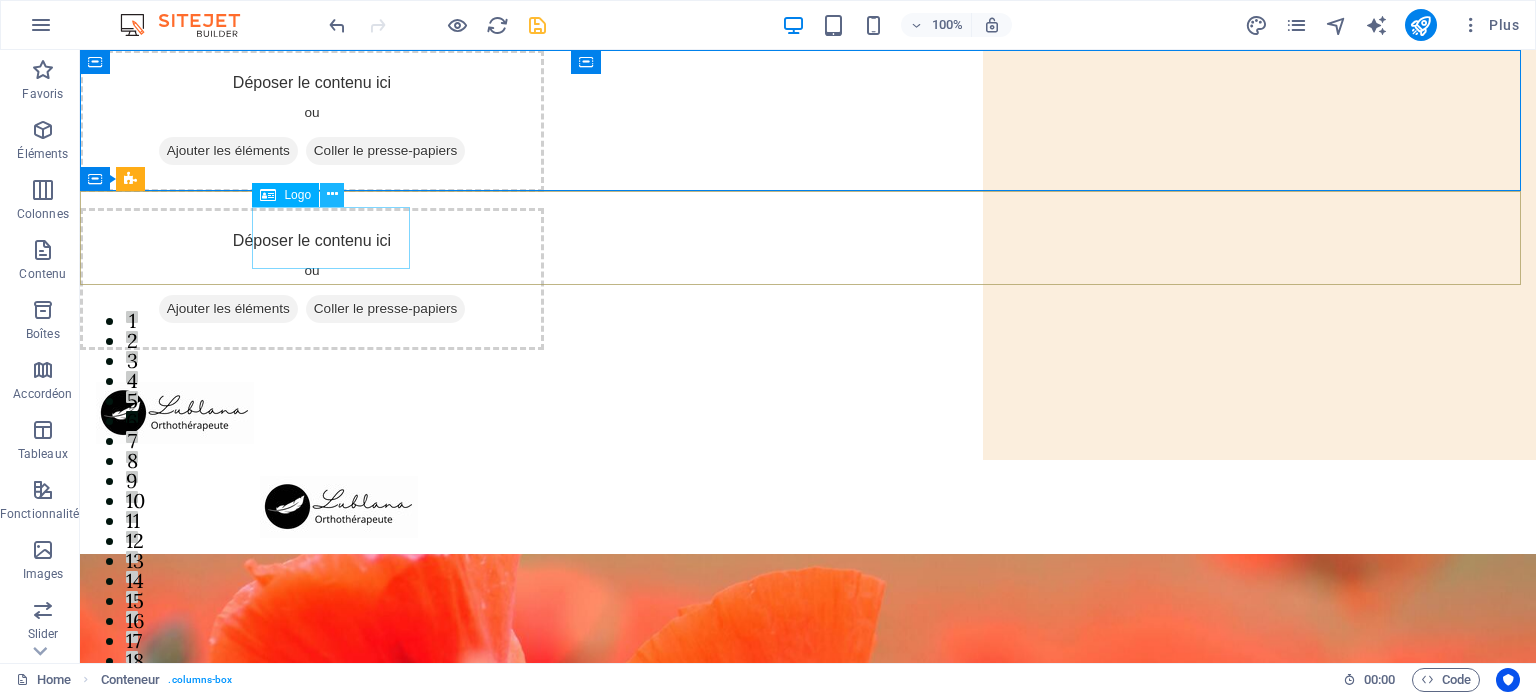 click at bounding box center (332, 194) 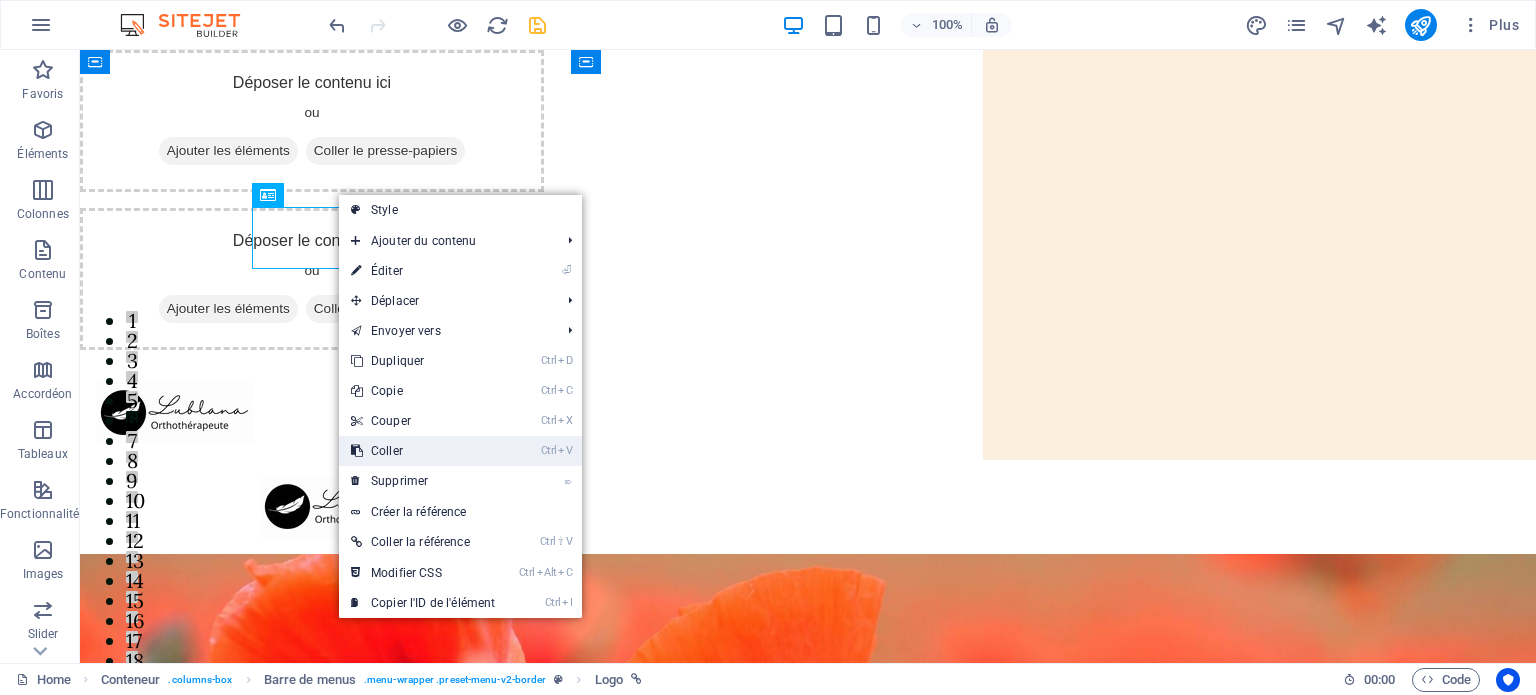 click on "Ctrl V  Coller" at bounding box center [423, 451] 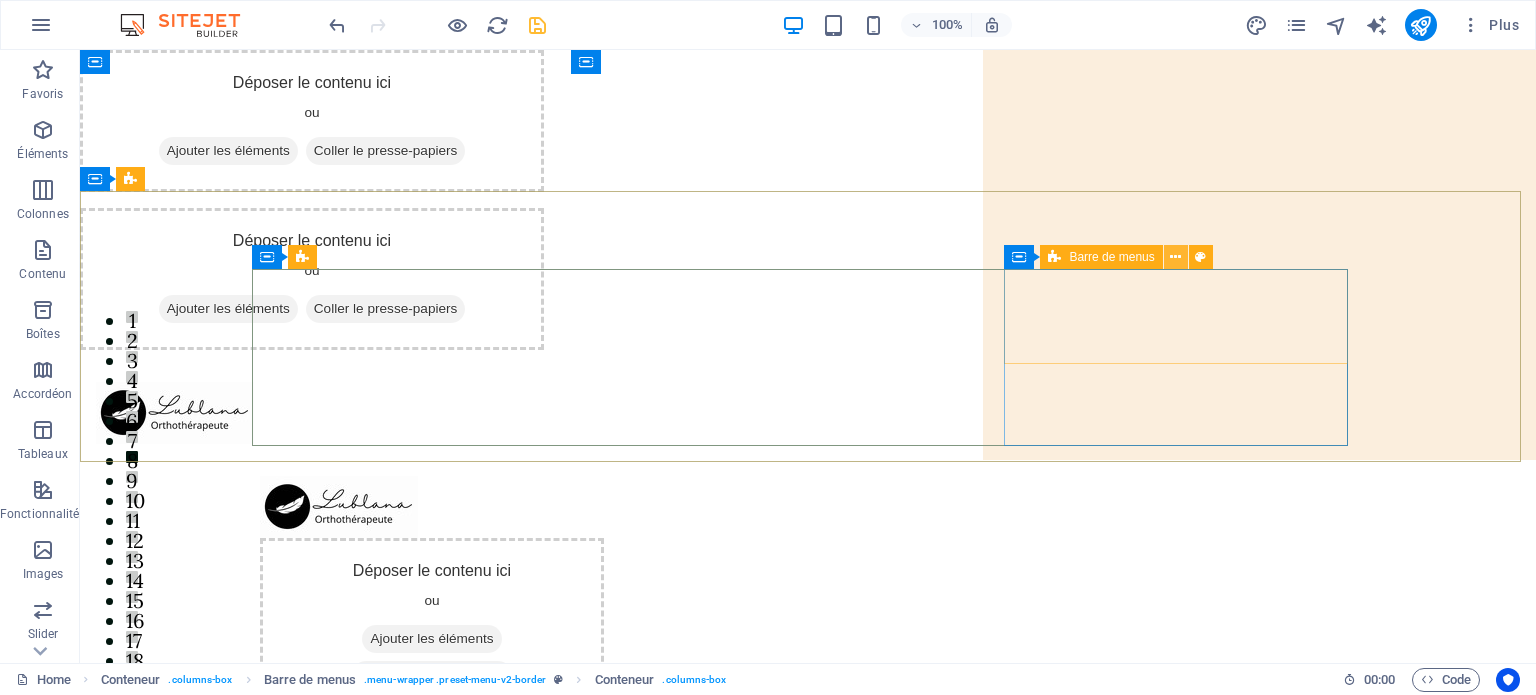 click at bounding box center [1175, 257] 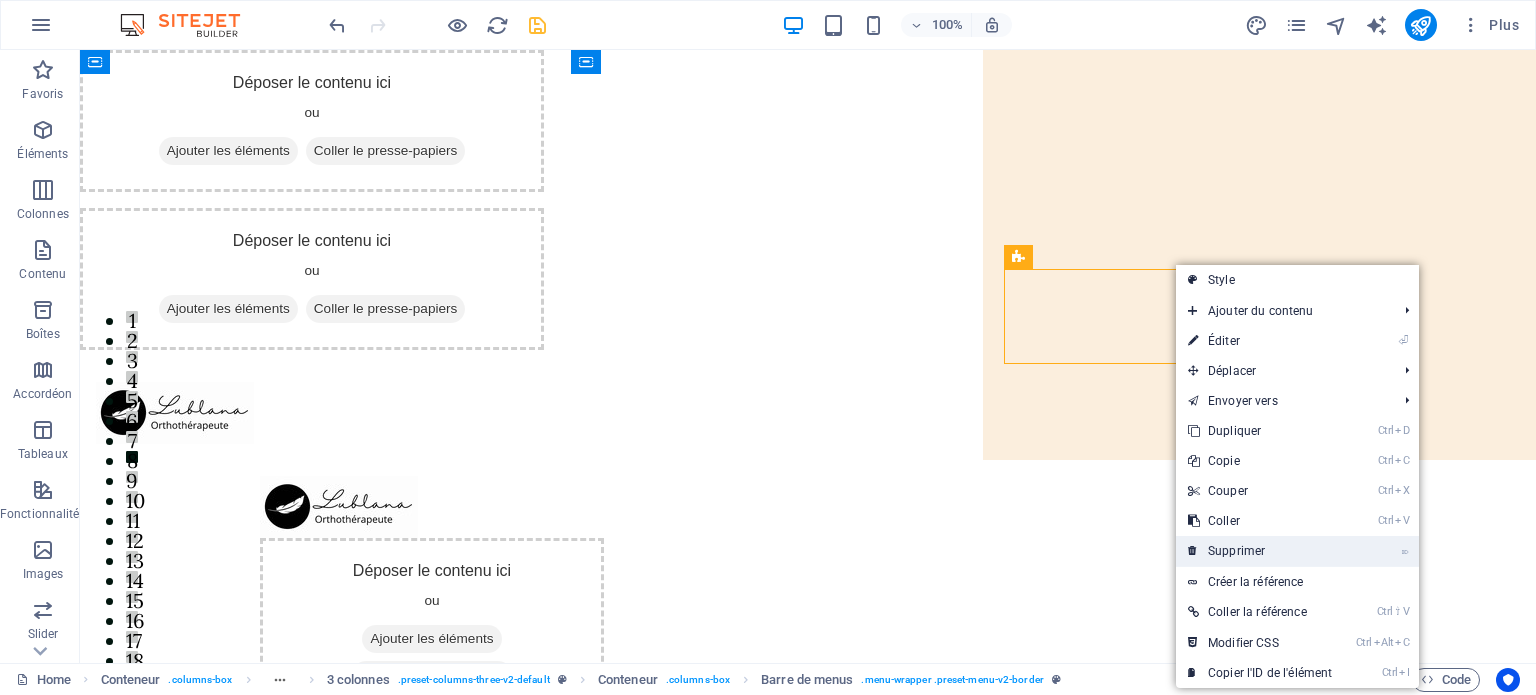 click on "⌦  Supprimer" at bounding box center (1260, 551) 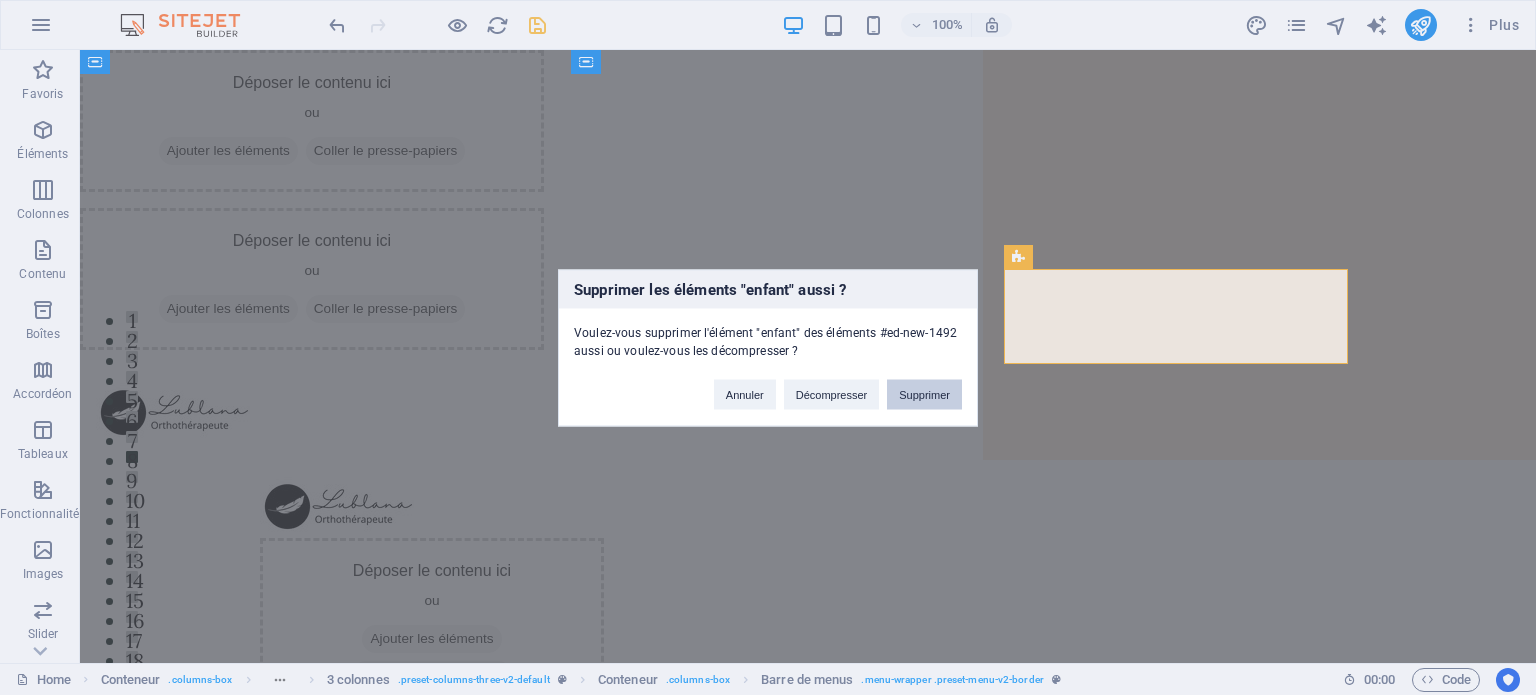 click on "Supprimer" at bounding box center [924, 394] 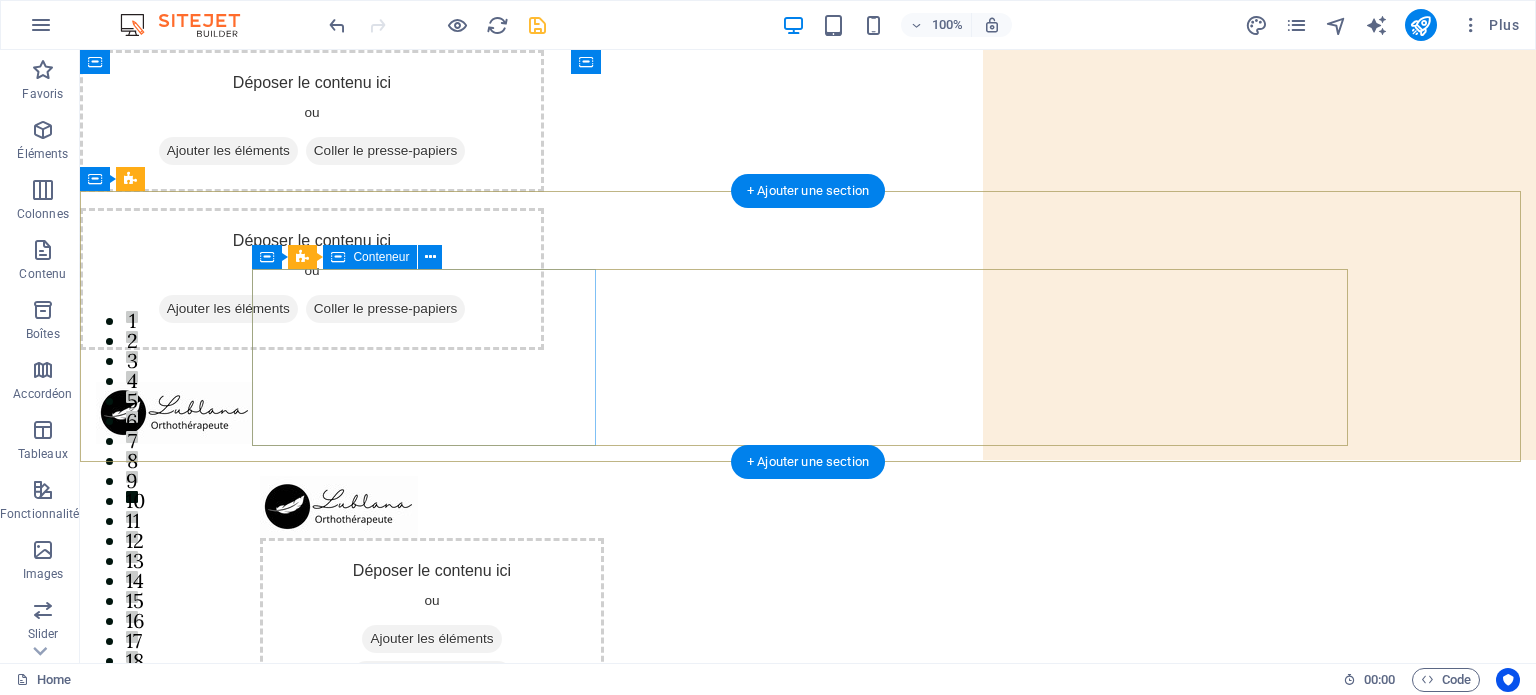 click on "Ajouter les éléments" at bounding box center [431, 639] 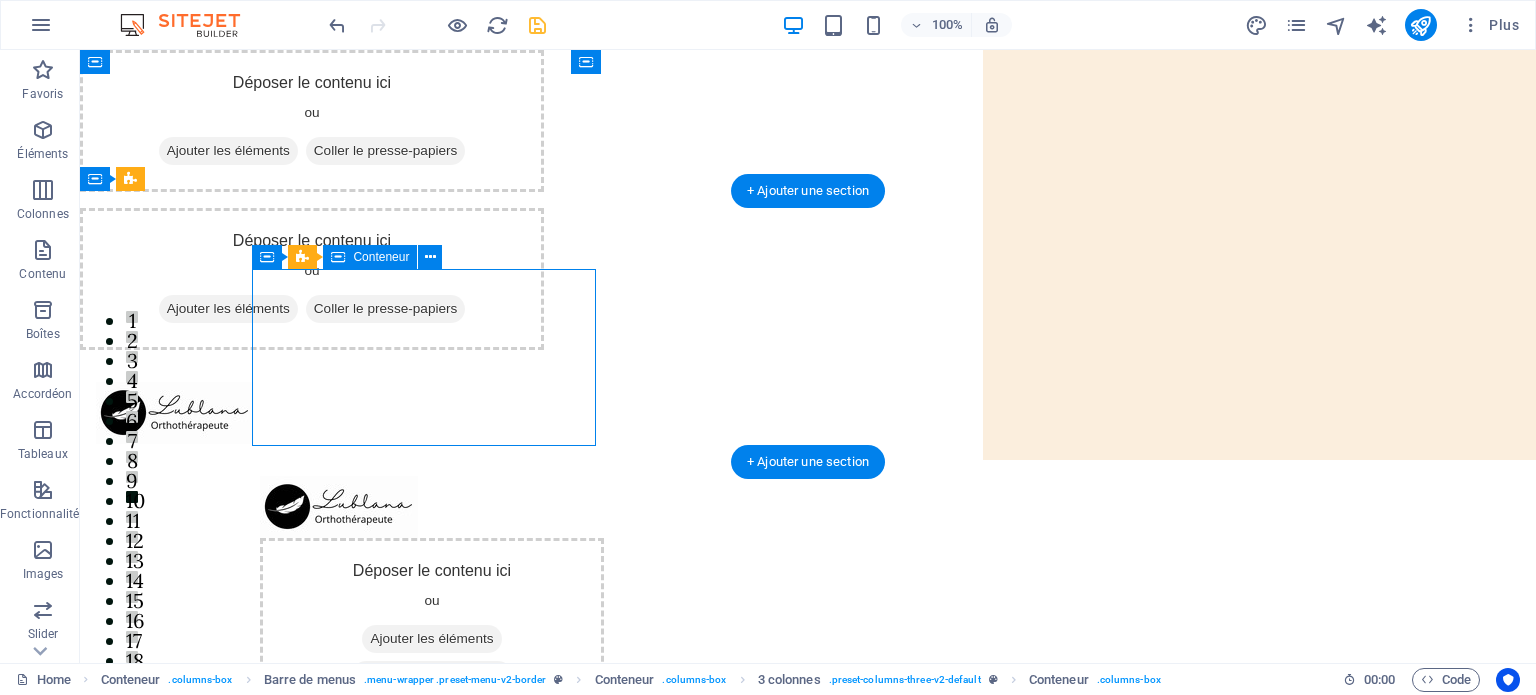 click on "Ajouter les éléments" at bounding box center [431, 639] 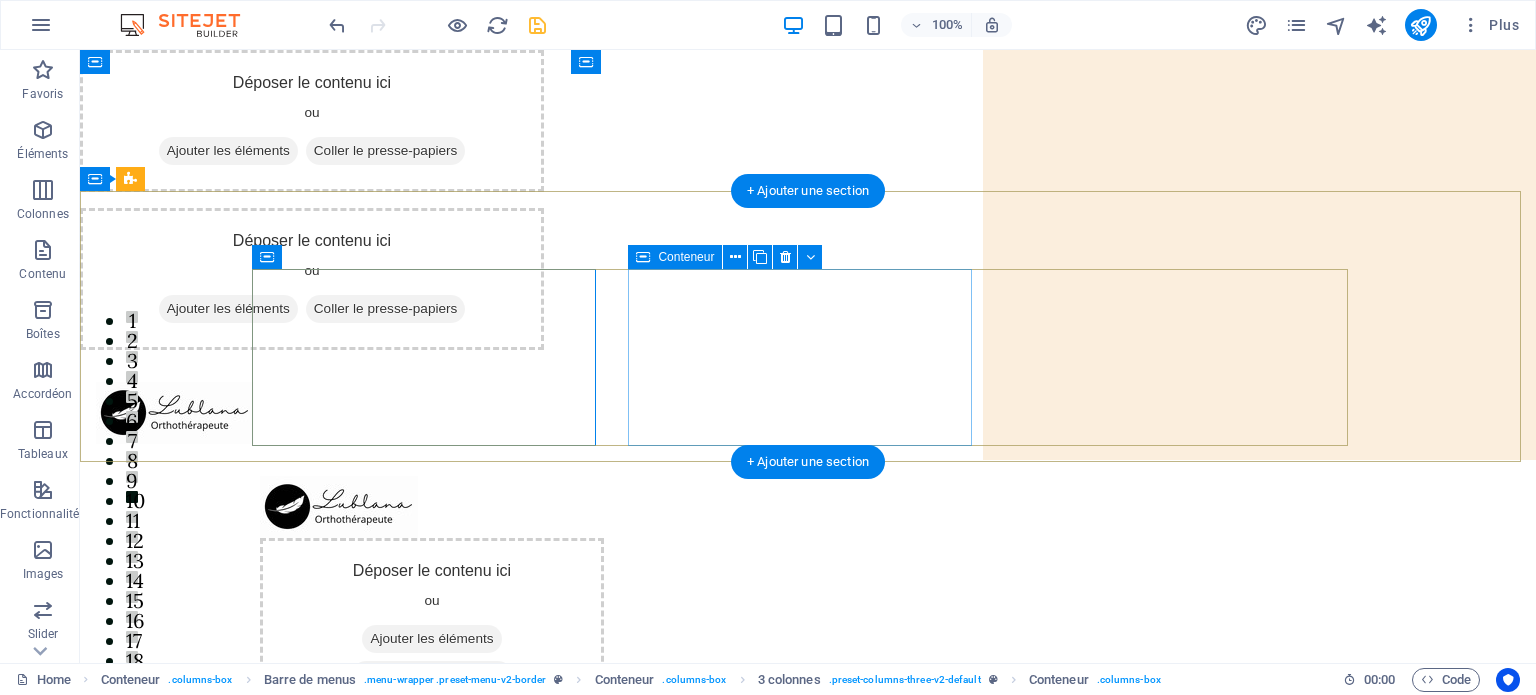 click on "Ajouter les éléments" at bounding box center (431, 833) 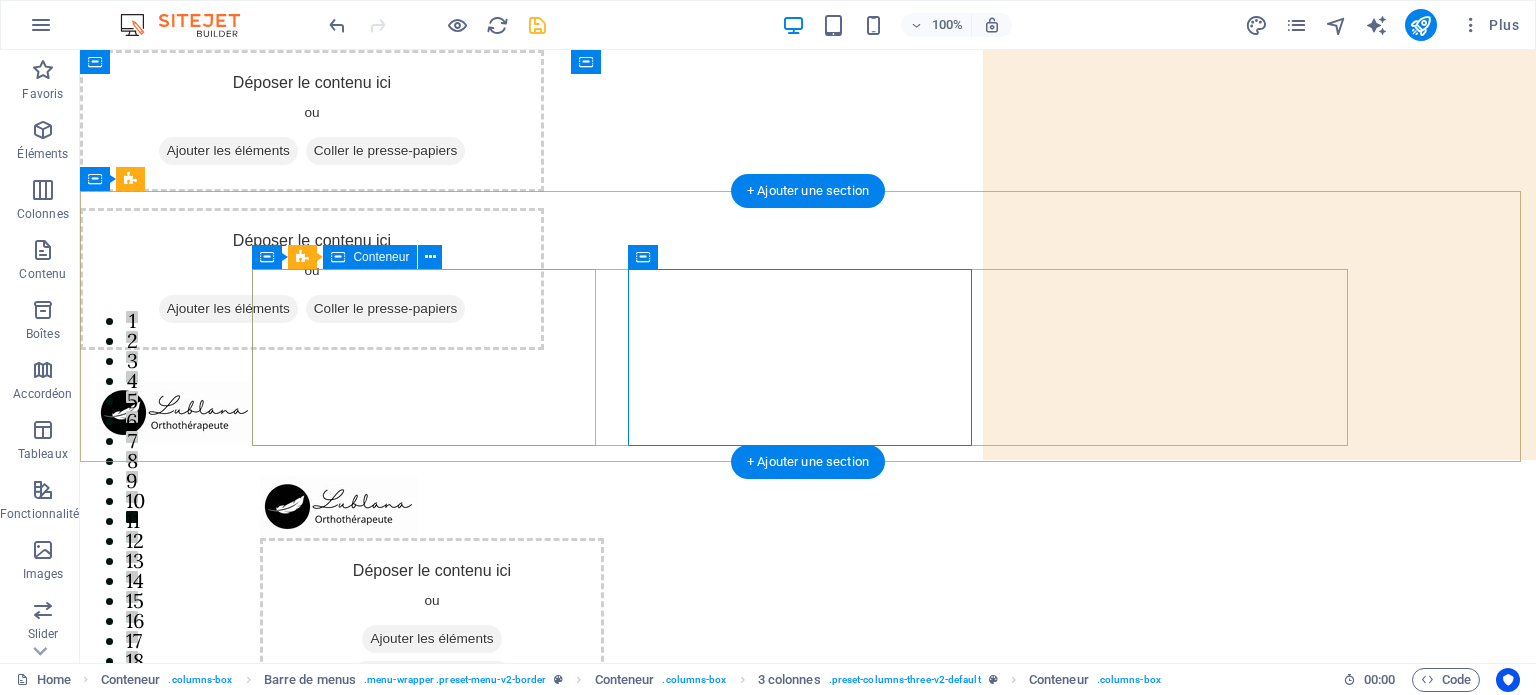 click on "Ajouter les éléments" at bounding box center [431, 639] 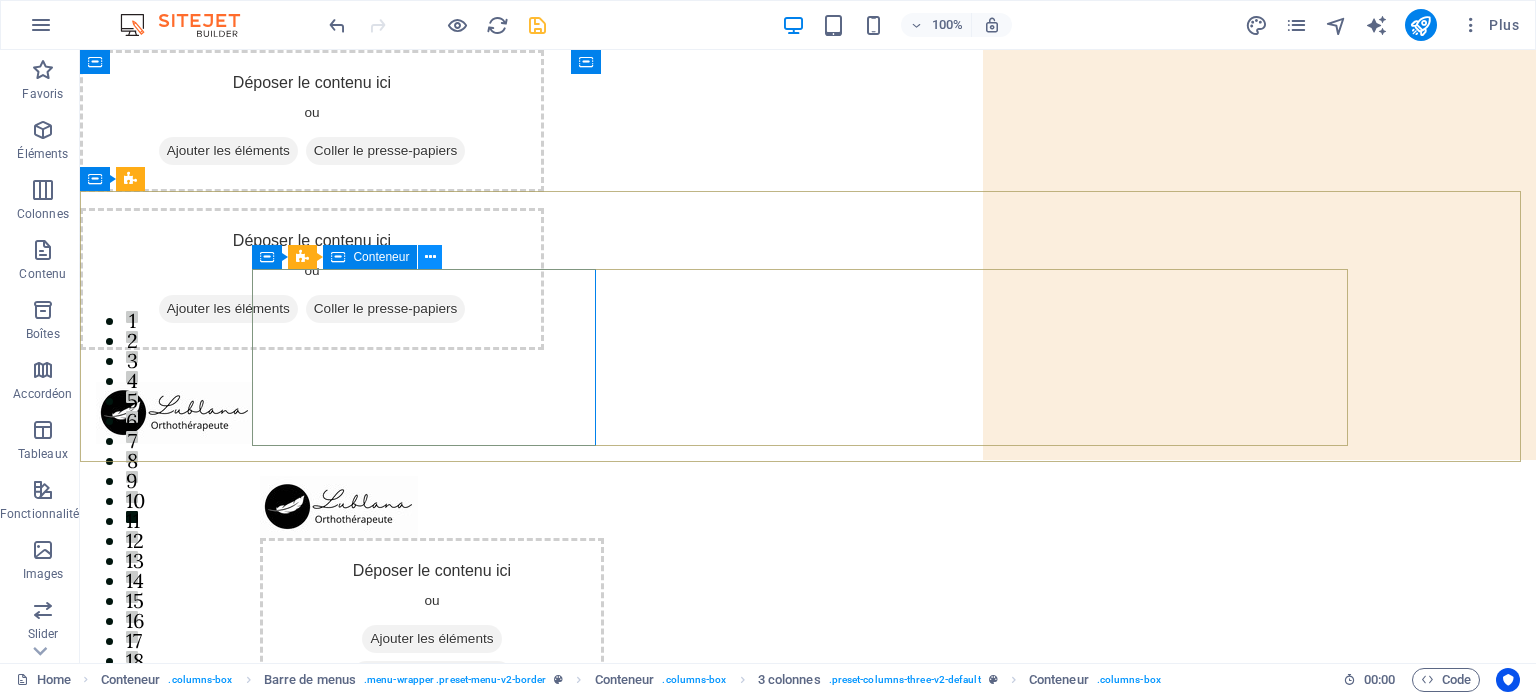 click at bounding box center (430, 257) 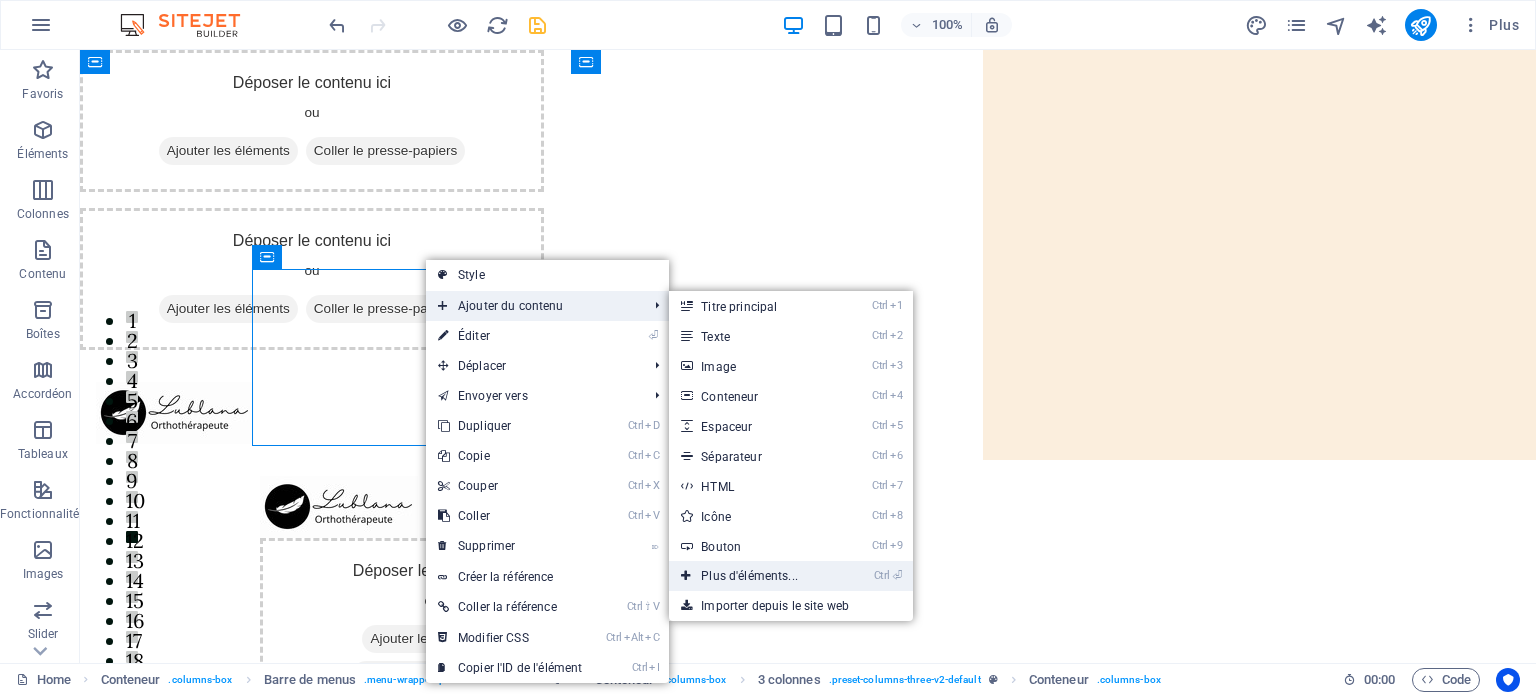 click on "Ctrl ⏎  Plus d'éléments..." at bounding box center [753, 576] 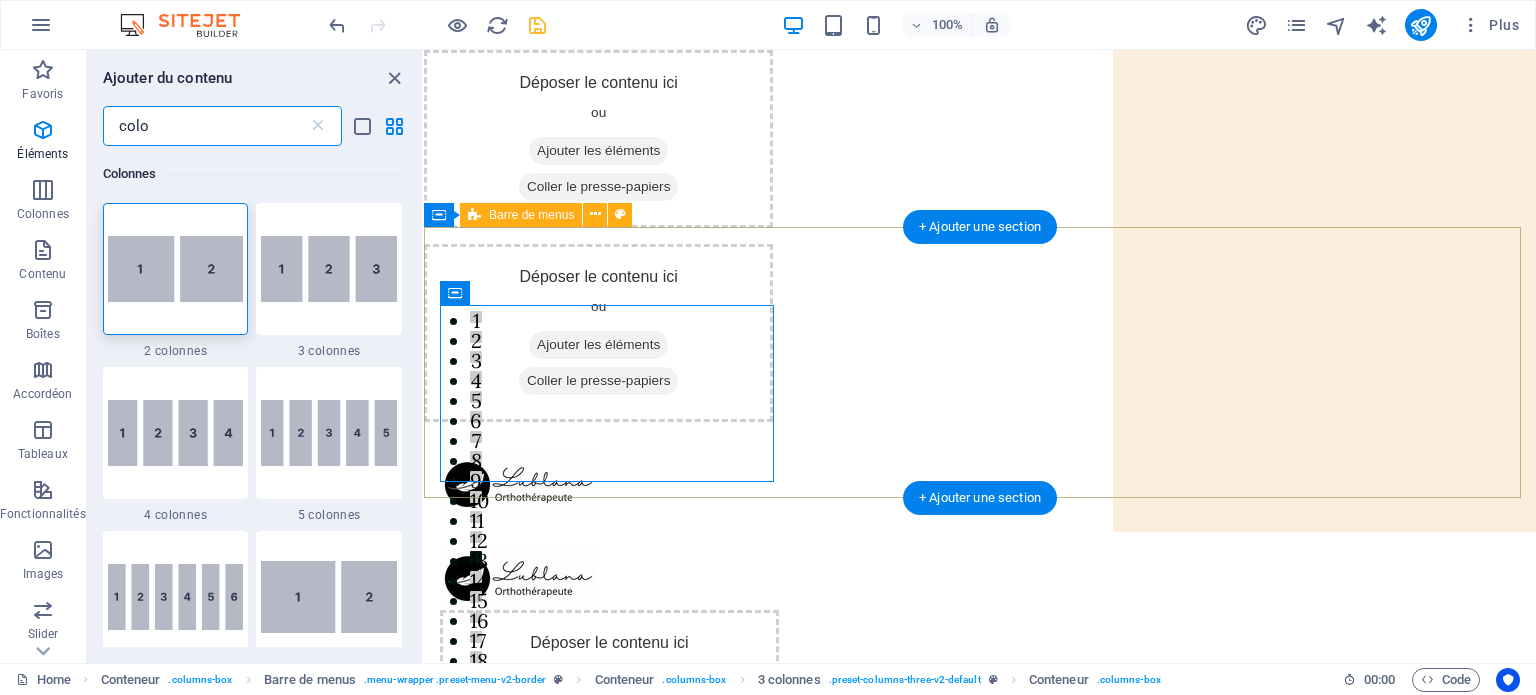 click on "Déposer le contenu ici ou  Ajouter les éléments  Coller le presse-papiers Déposer le contenu ici ou  Ajouter les éléments  Coller le presse-papiers Déposer le contenu ici ou  Ajouter les éléments  Coller le presse-papiers" at bounding box center (980, 862) 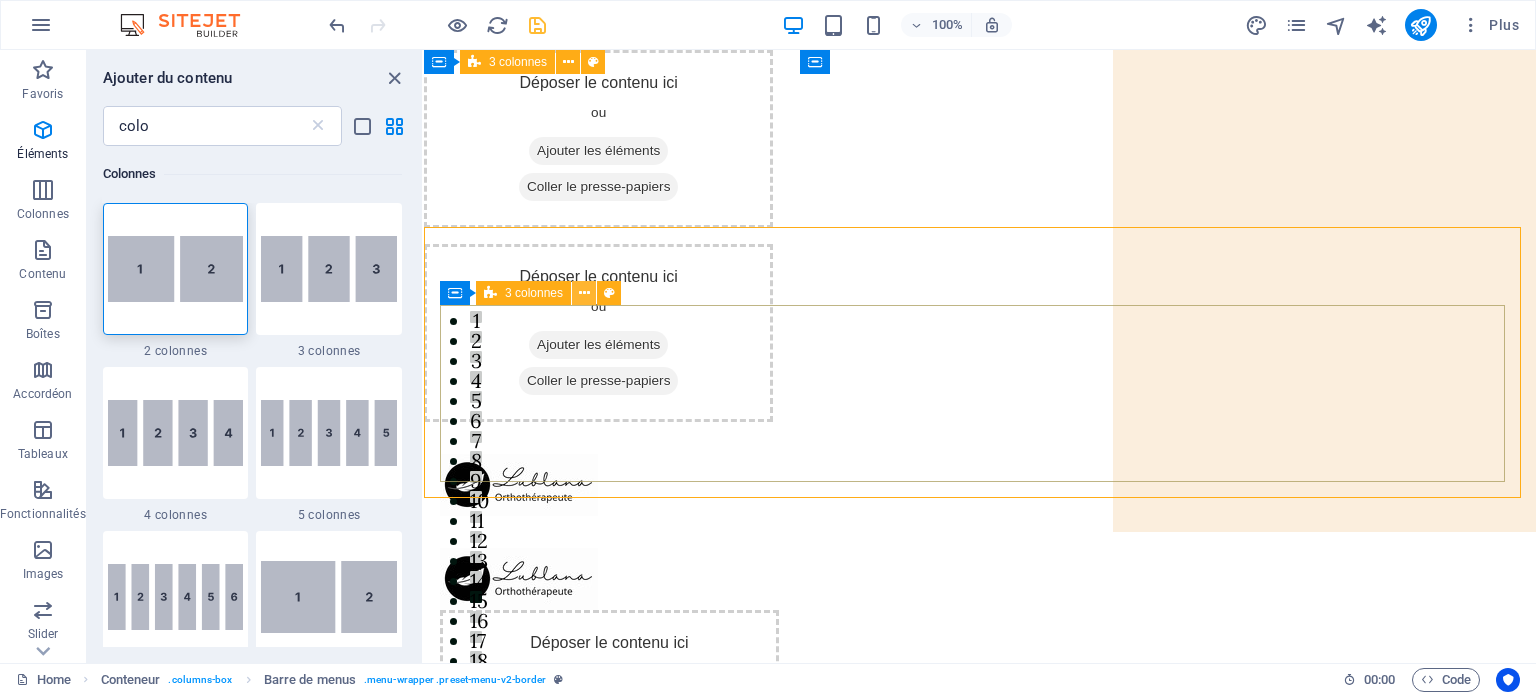click at bounding box center [584, 293] 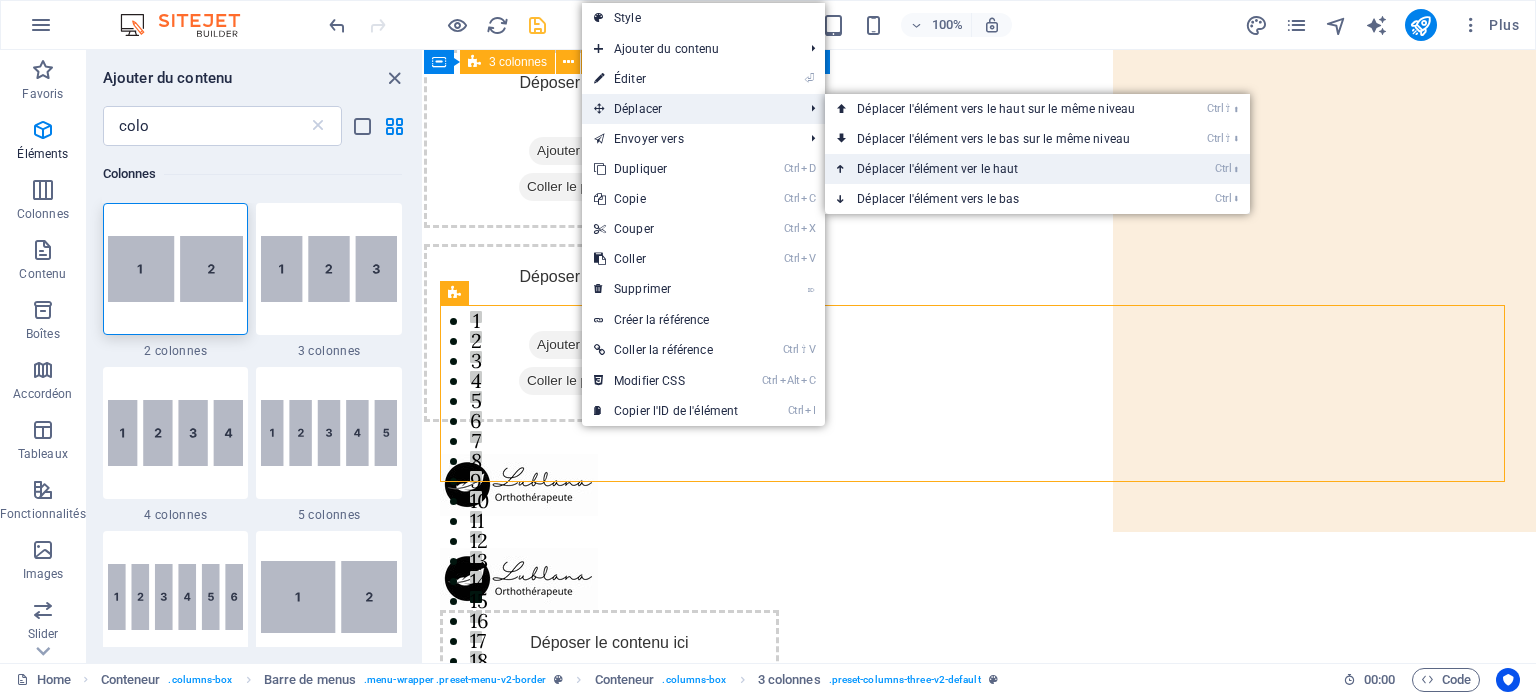 click on "Ctrl ⬆  Déplacer l'élément ver le haut" at bounding box center [1000, 169] 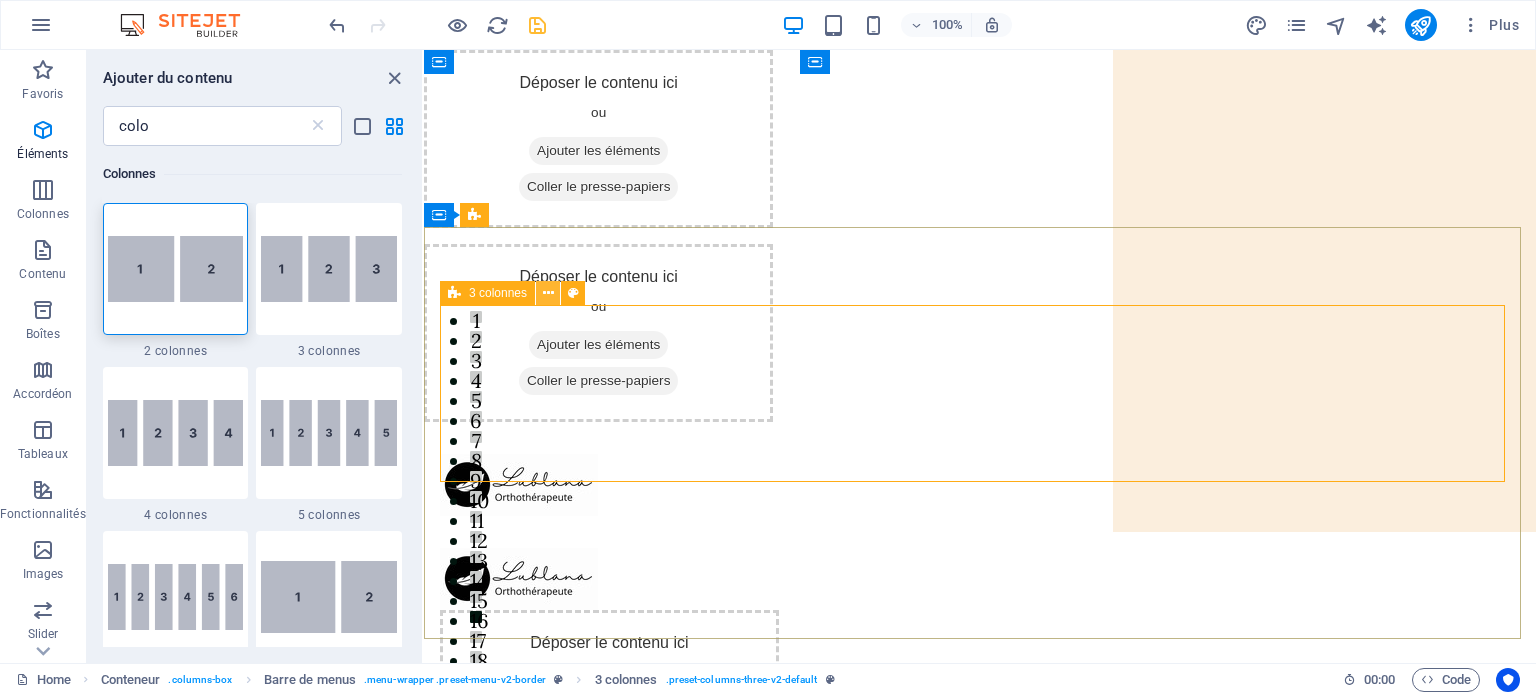 click at bounding box center (548, 293) 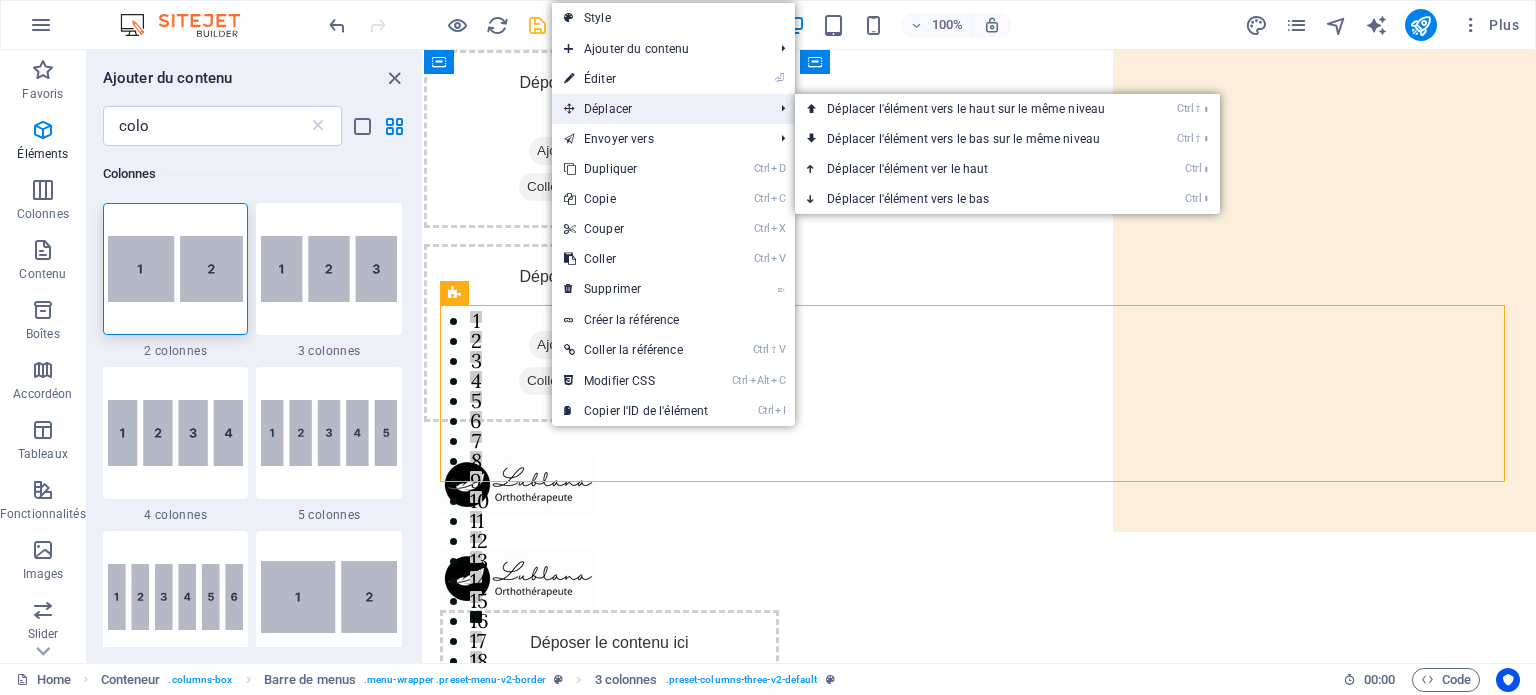 click on "Déplacer" at bounding box center [658, 109] 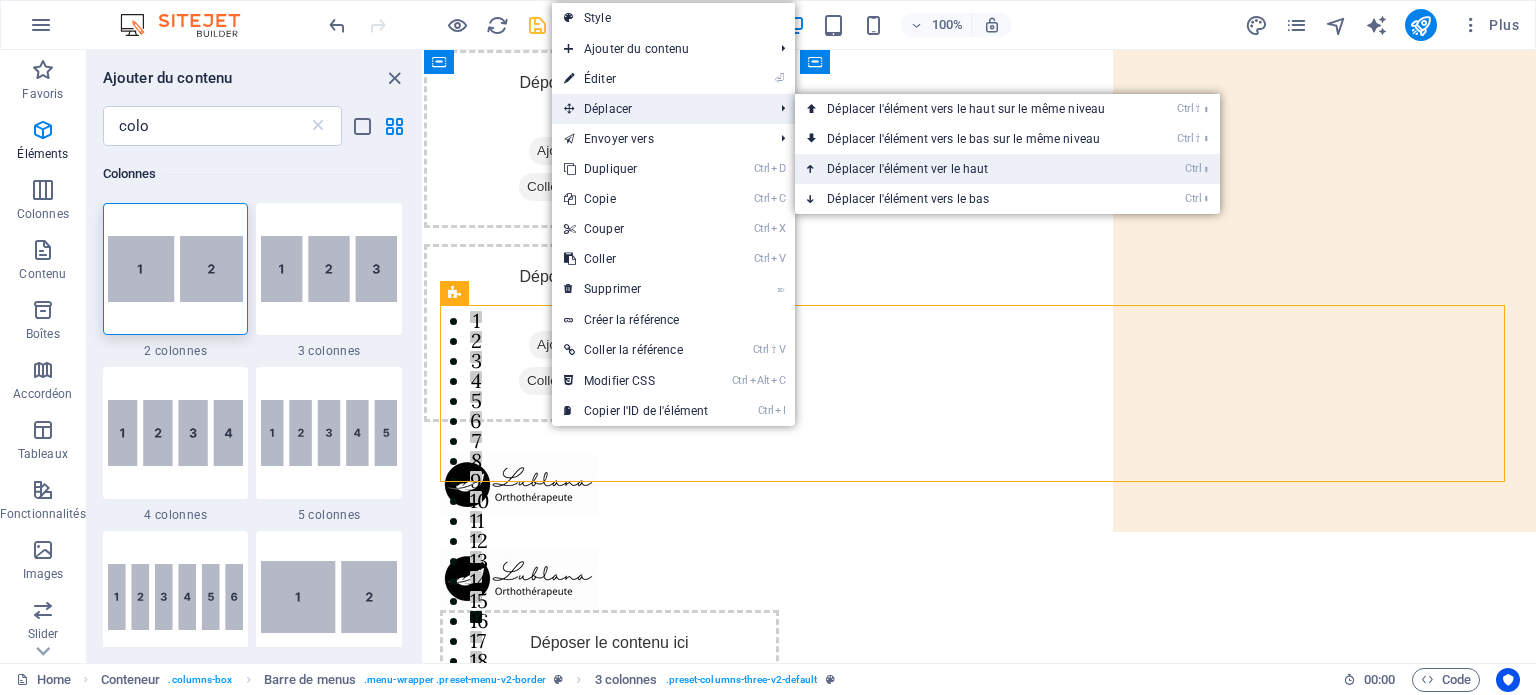 click on "Ctrl ⬆  Déplacer l'élément ver le haut" at bounding box center [970, 169] 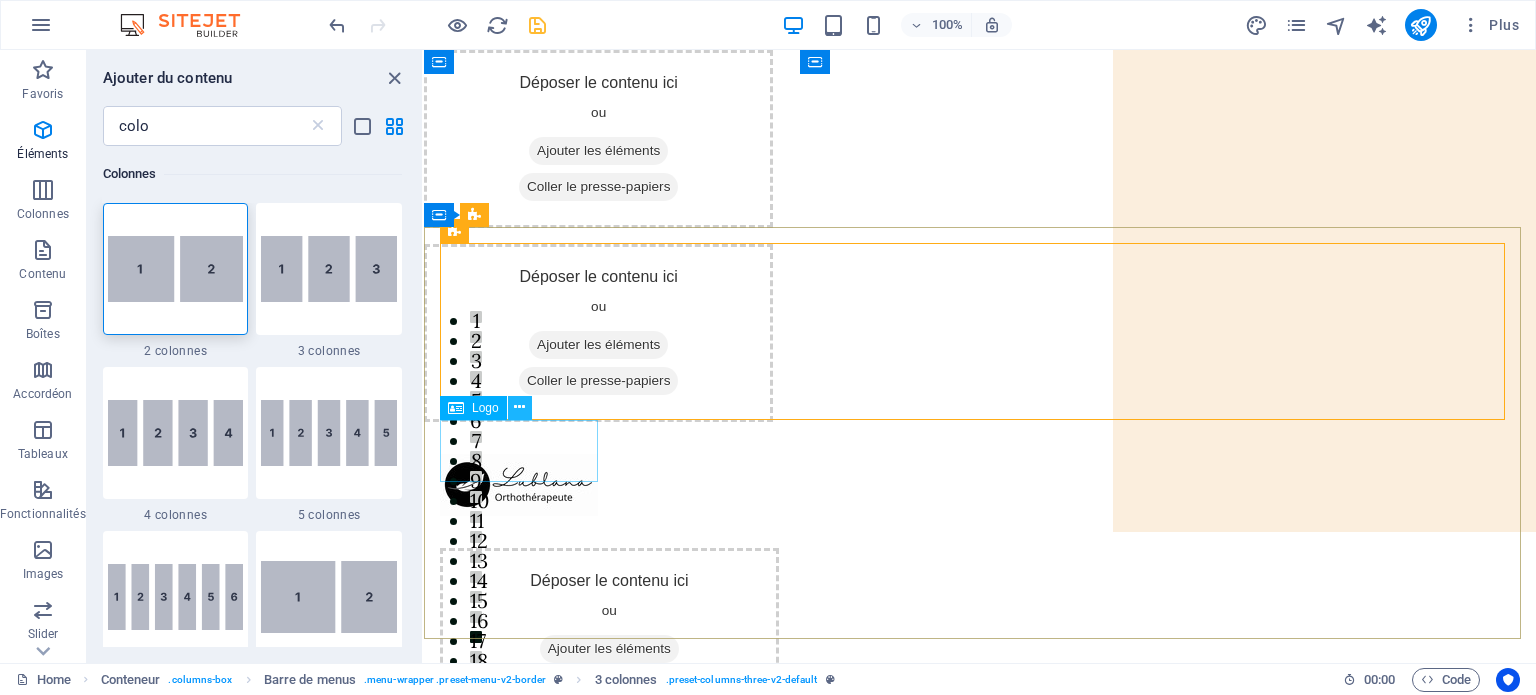 click at bounding box center [519, 407] 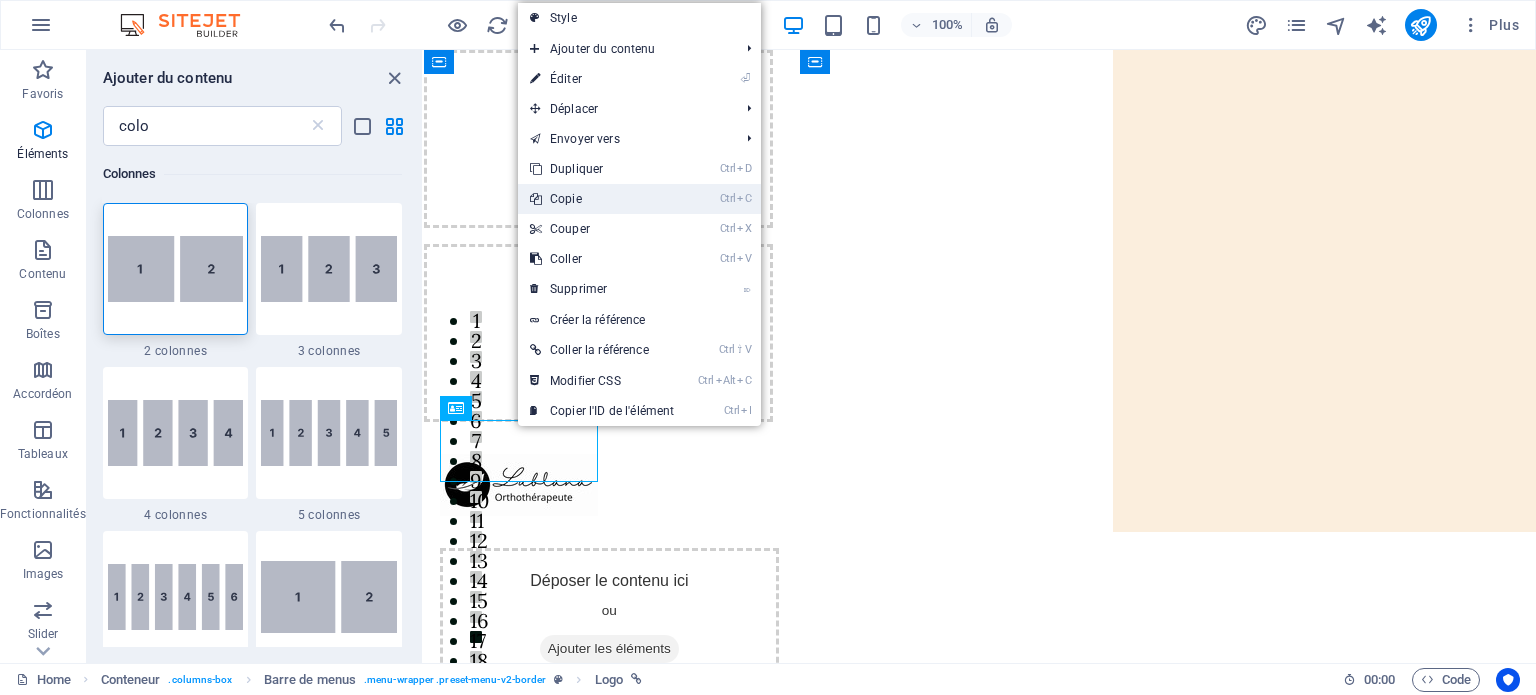 click on "Ctrl C  Copie" at bounding box center (602, 199) 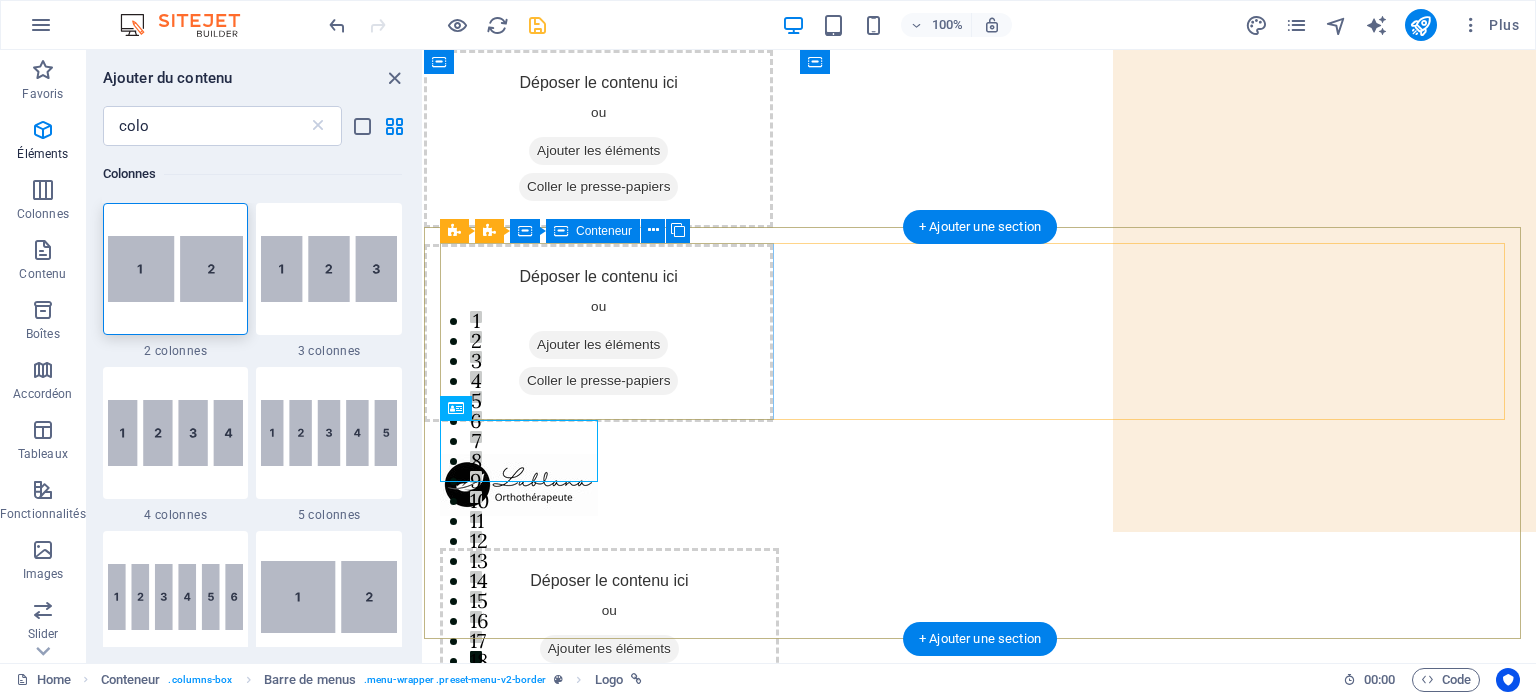 click on "Coller le presse-papiers" at bounding box center (610, 685) 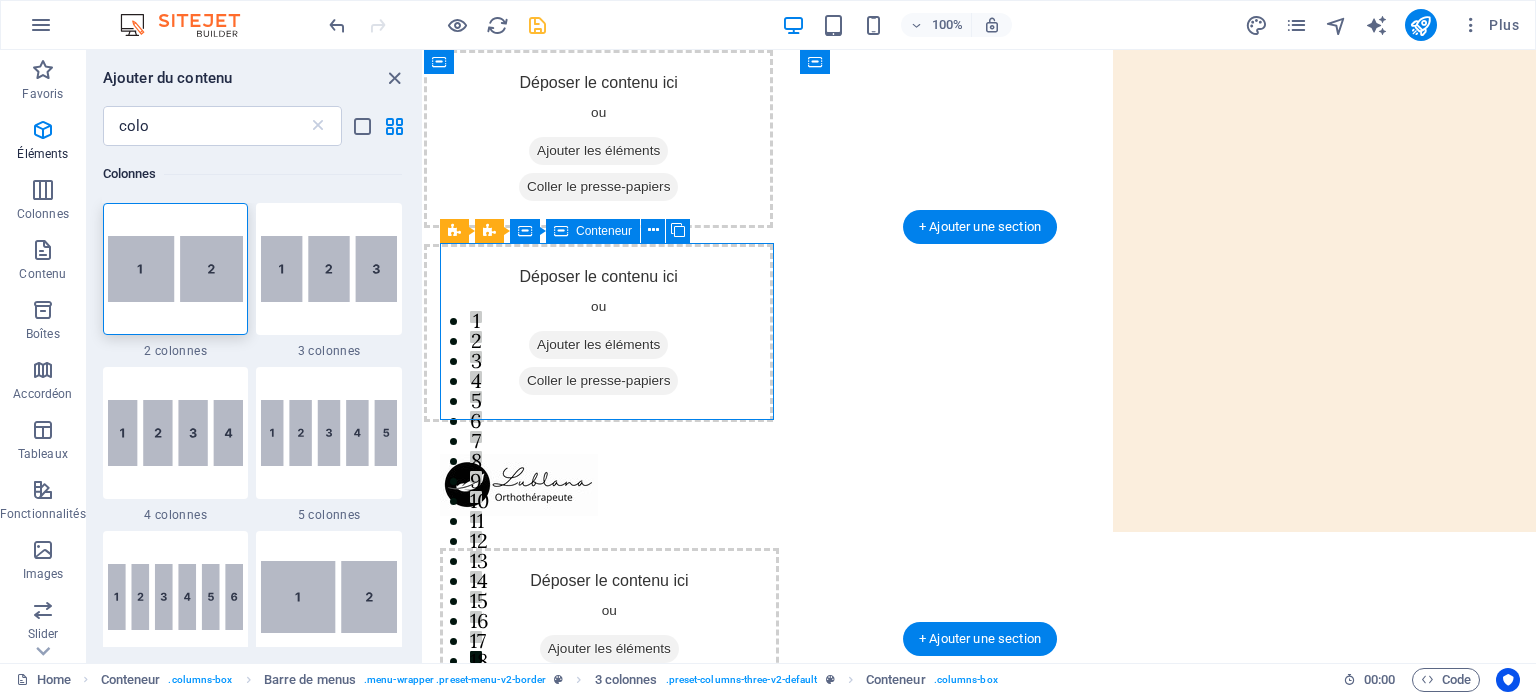 click on "Coller le presse-papiers" at bounding box center [610, 685] 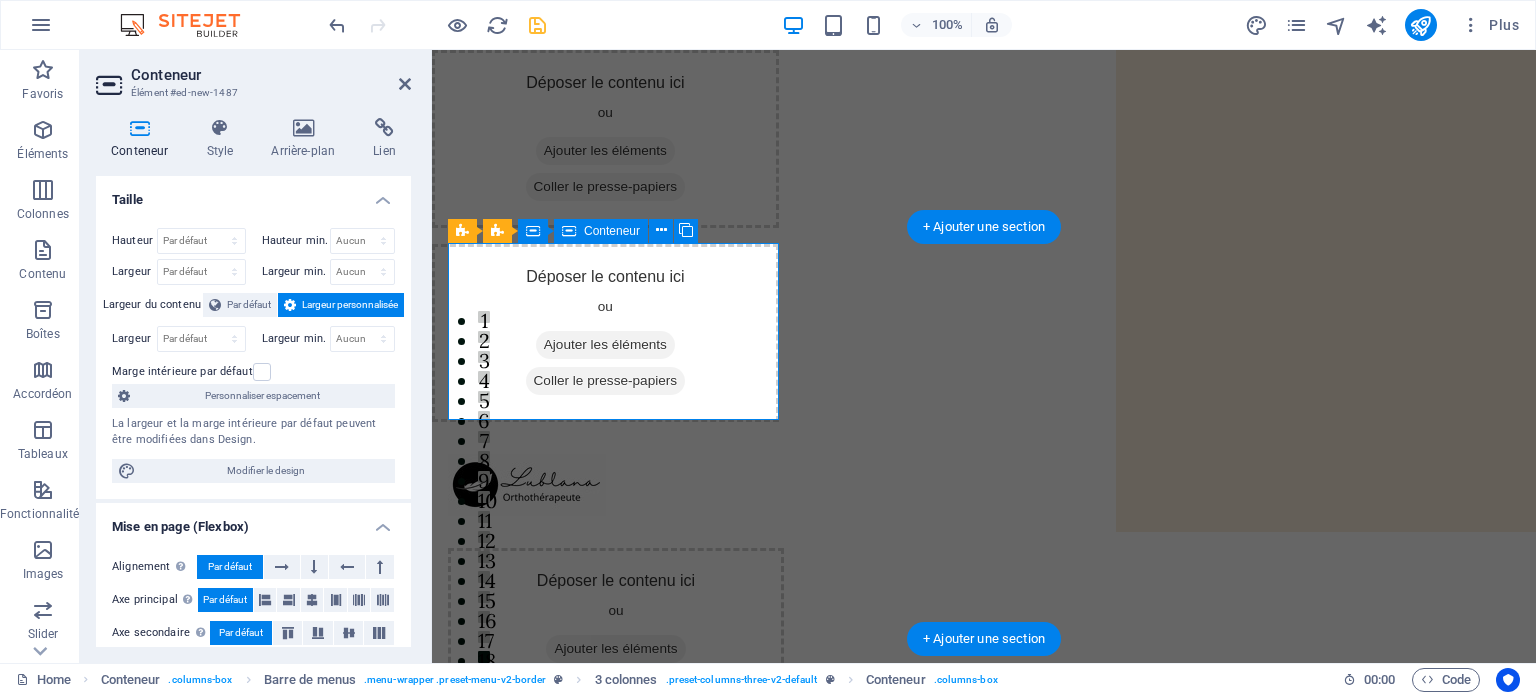 click on "Coller le presse-papiers" at bounding box center [616, 685] 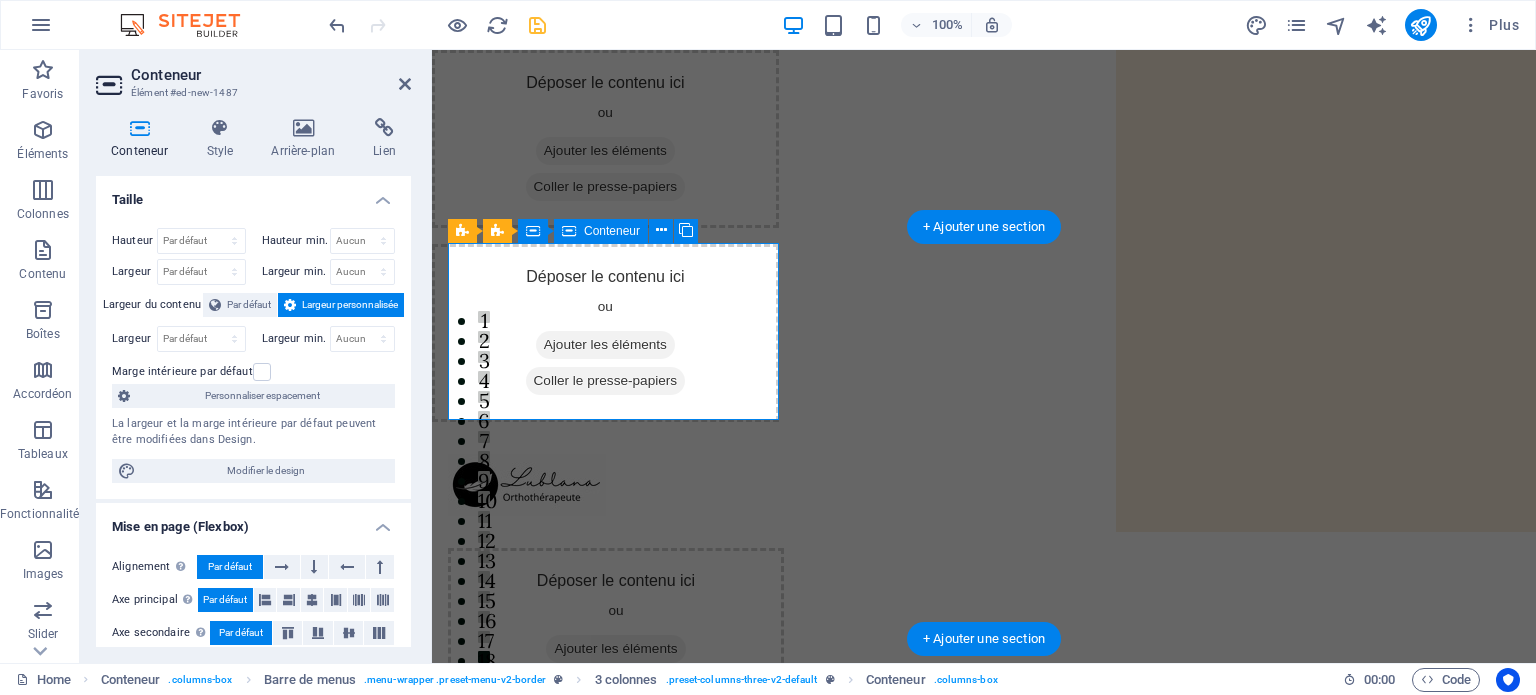 click on "Coller le presse-papiers" at bounding box center [616, 685] 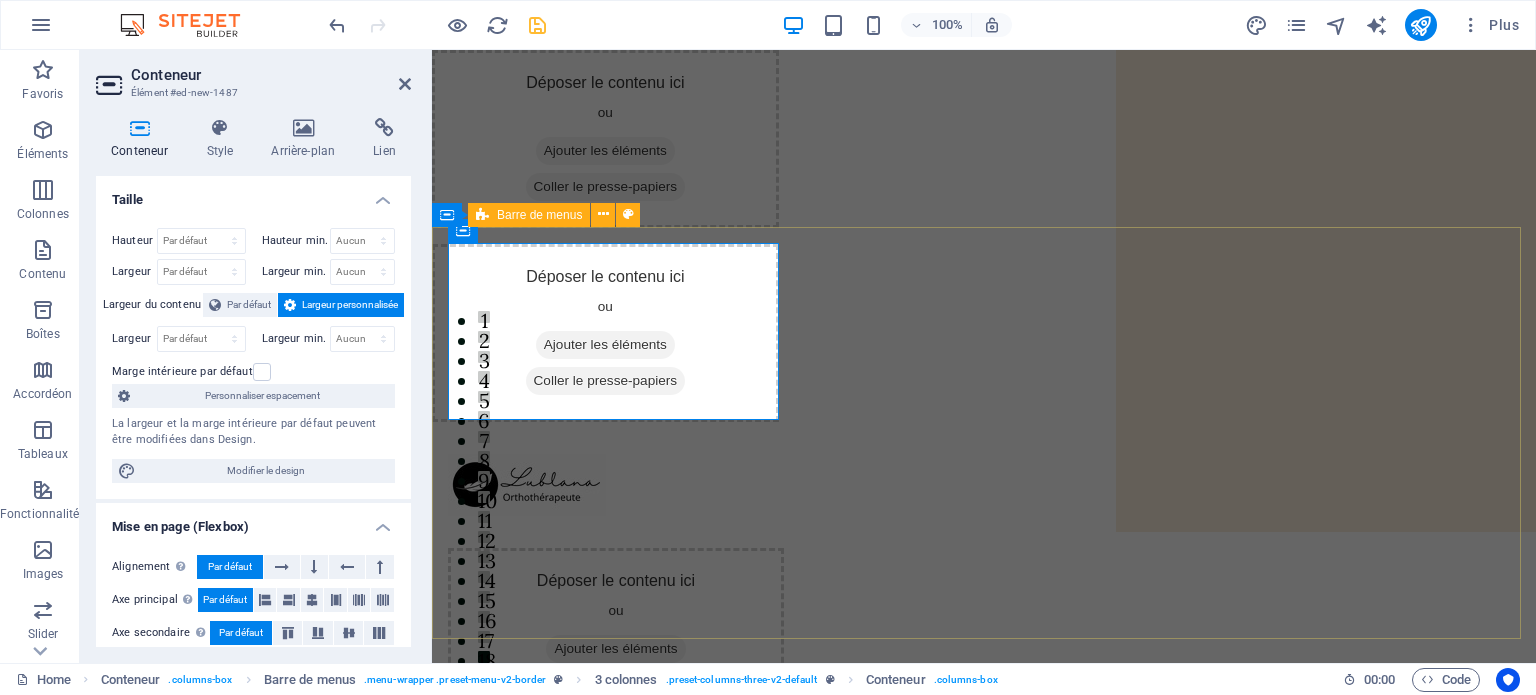 click on "Déposer le contenu ici ou  Ajouter les éléments  Coller le presse-papiers Déposer le contenu ici ou  Ajouter les éléments  Coller le presse-papiers Déposer le contenu ici ou  Ajouter les éléments  Coller le presse-papiers Déposer le contenu ici ou  Ajouter les éléments  Coller le presse-papiers" at bounding box center (984, 933) 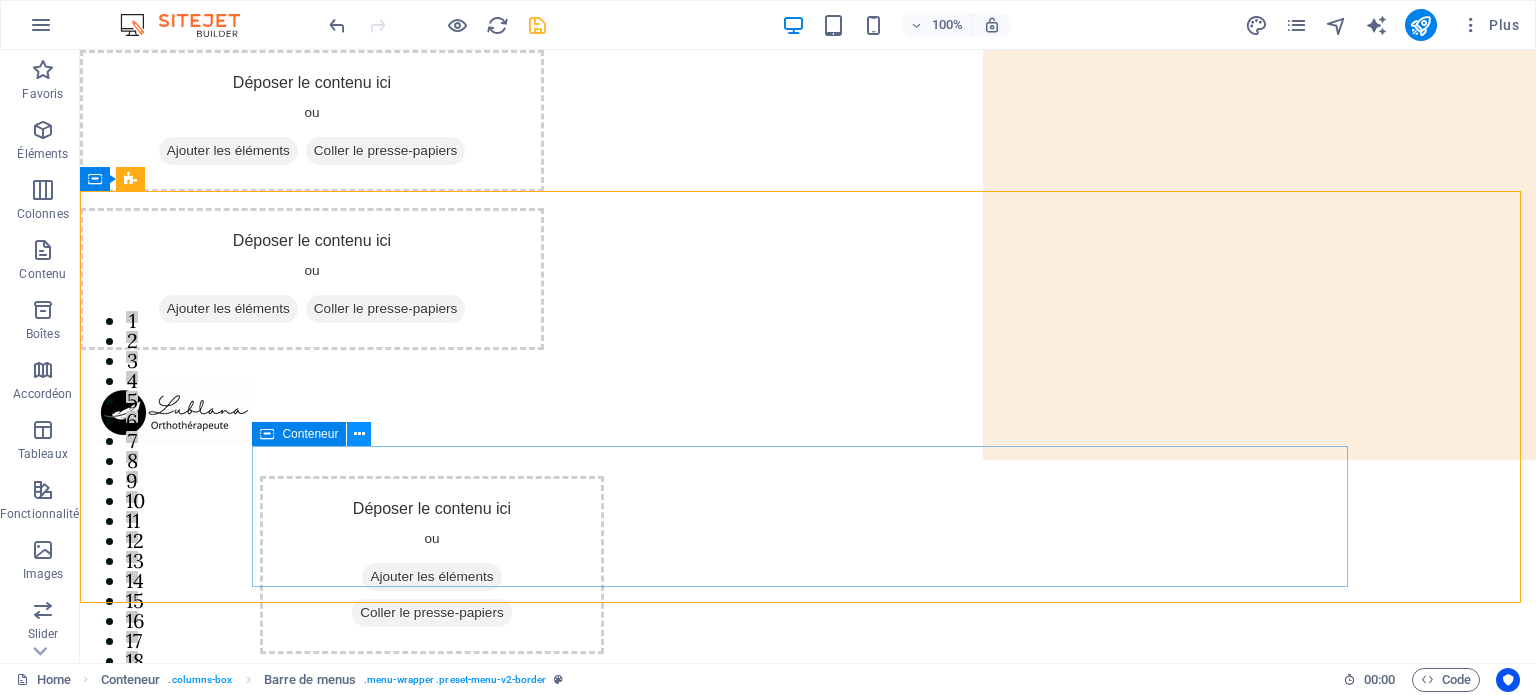 click at bounding box center [359, 434] 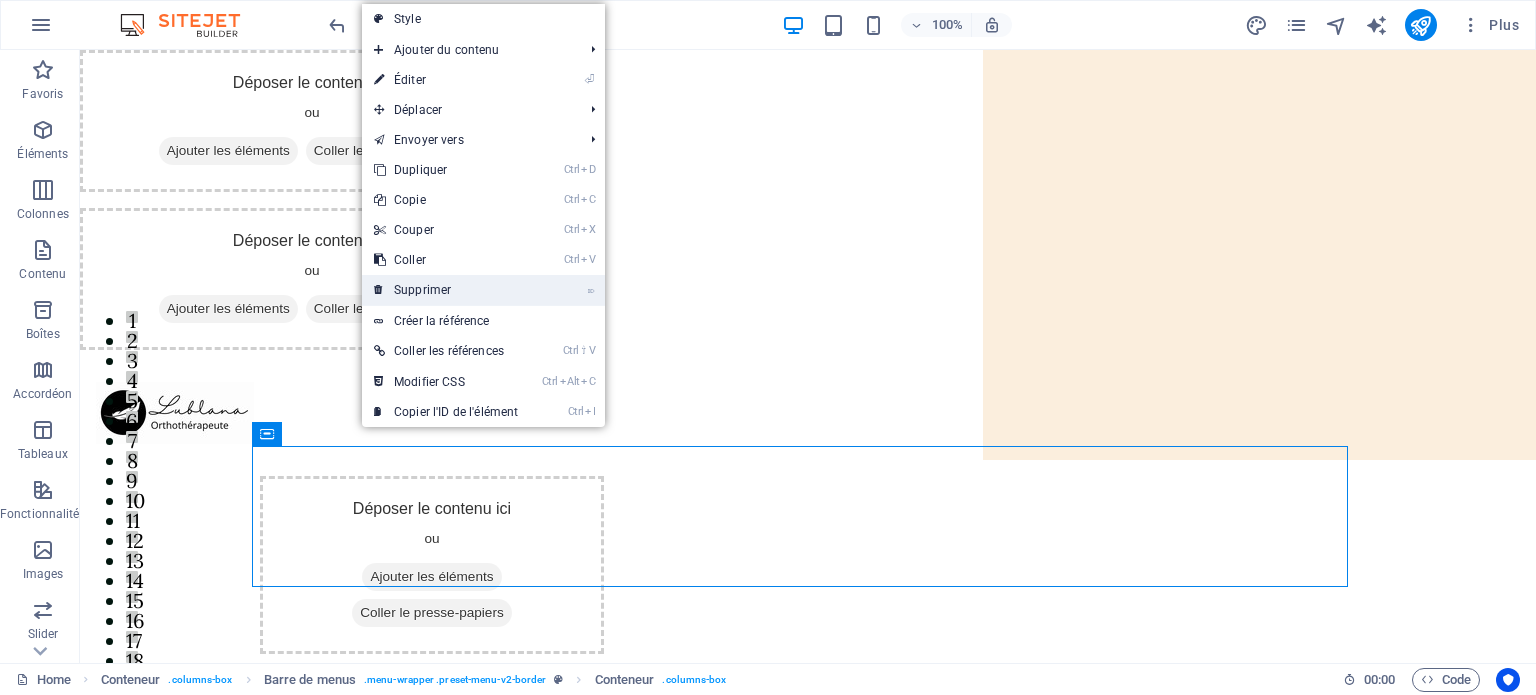 click on "⌦  Supprimer" at bounding box center [446, 290] 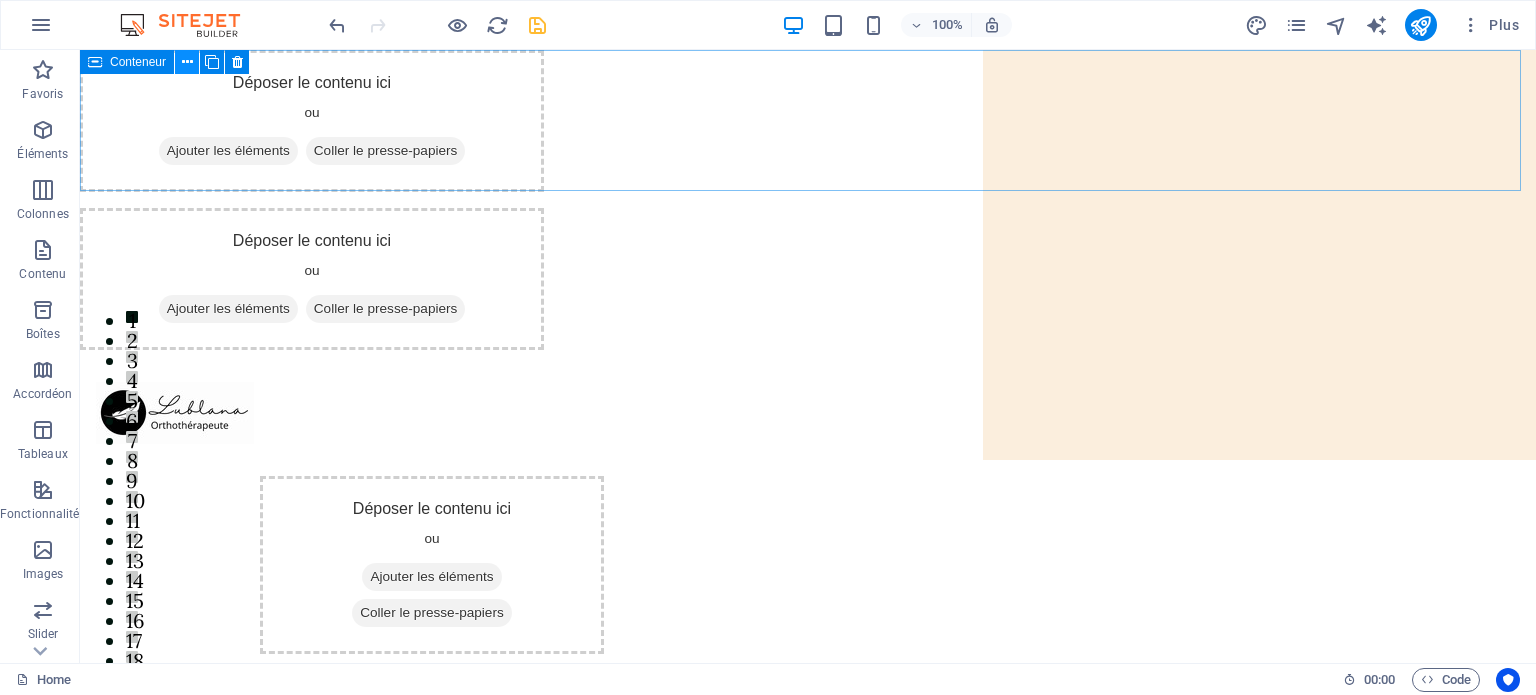 click at bounding box center [187, 62] 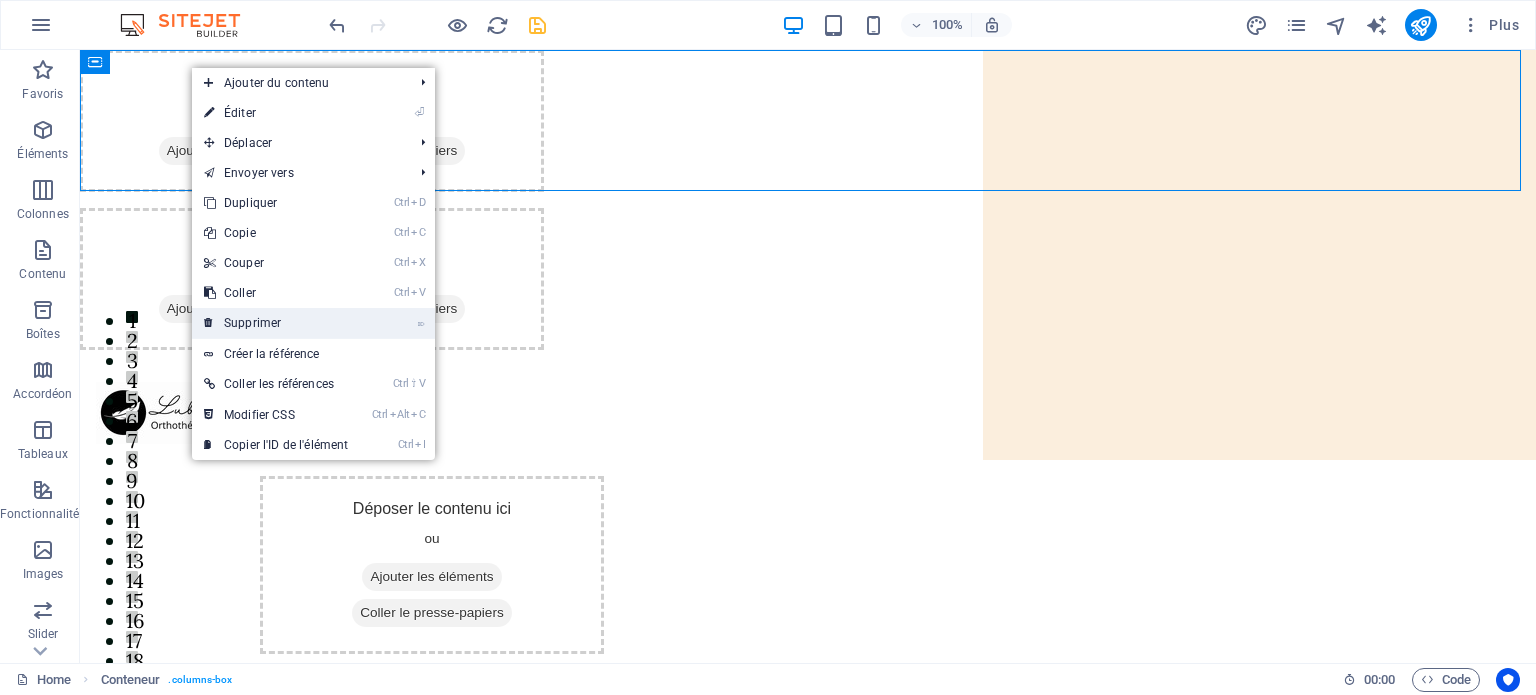 click on "⌦  Supprimer" at bounding box center [276, 323] 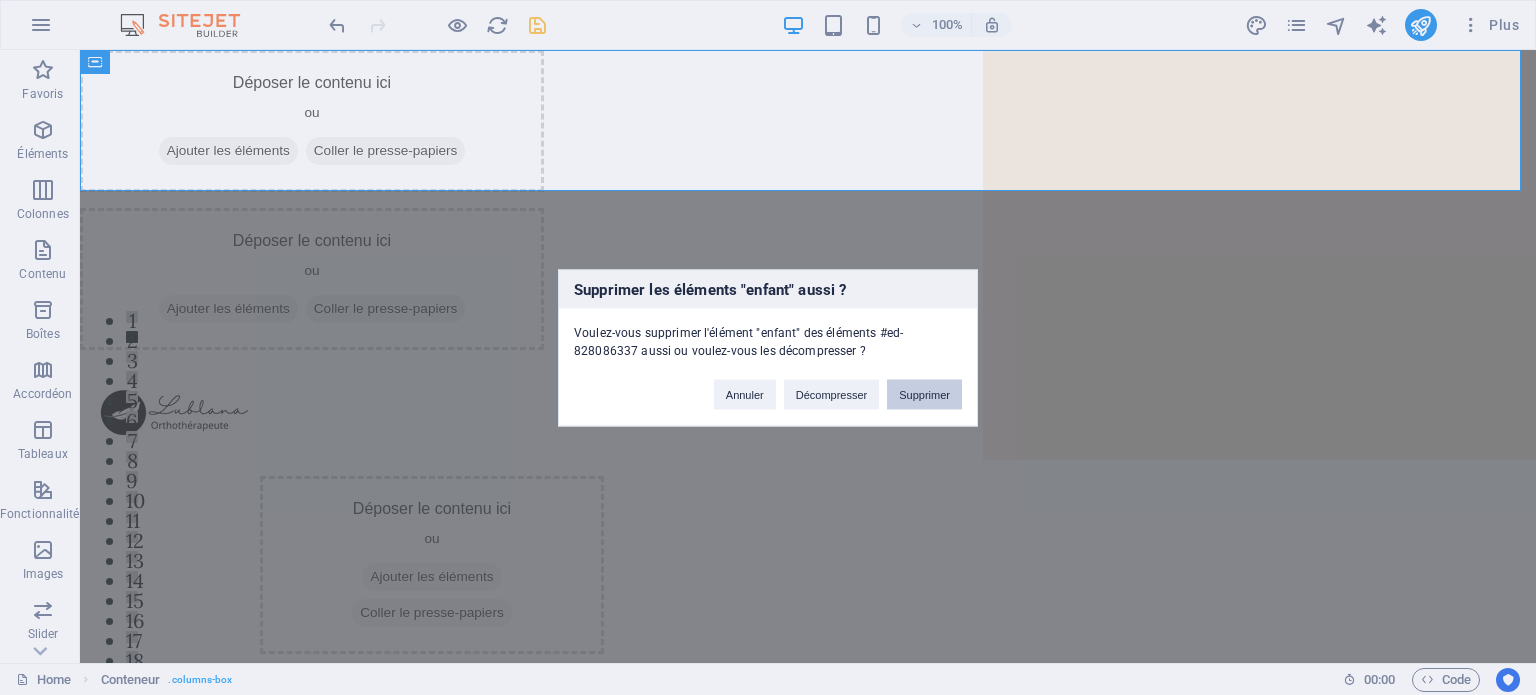 click on "Supprimer" at bounding box center (924, 394) 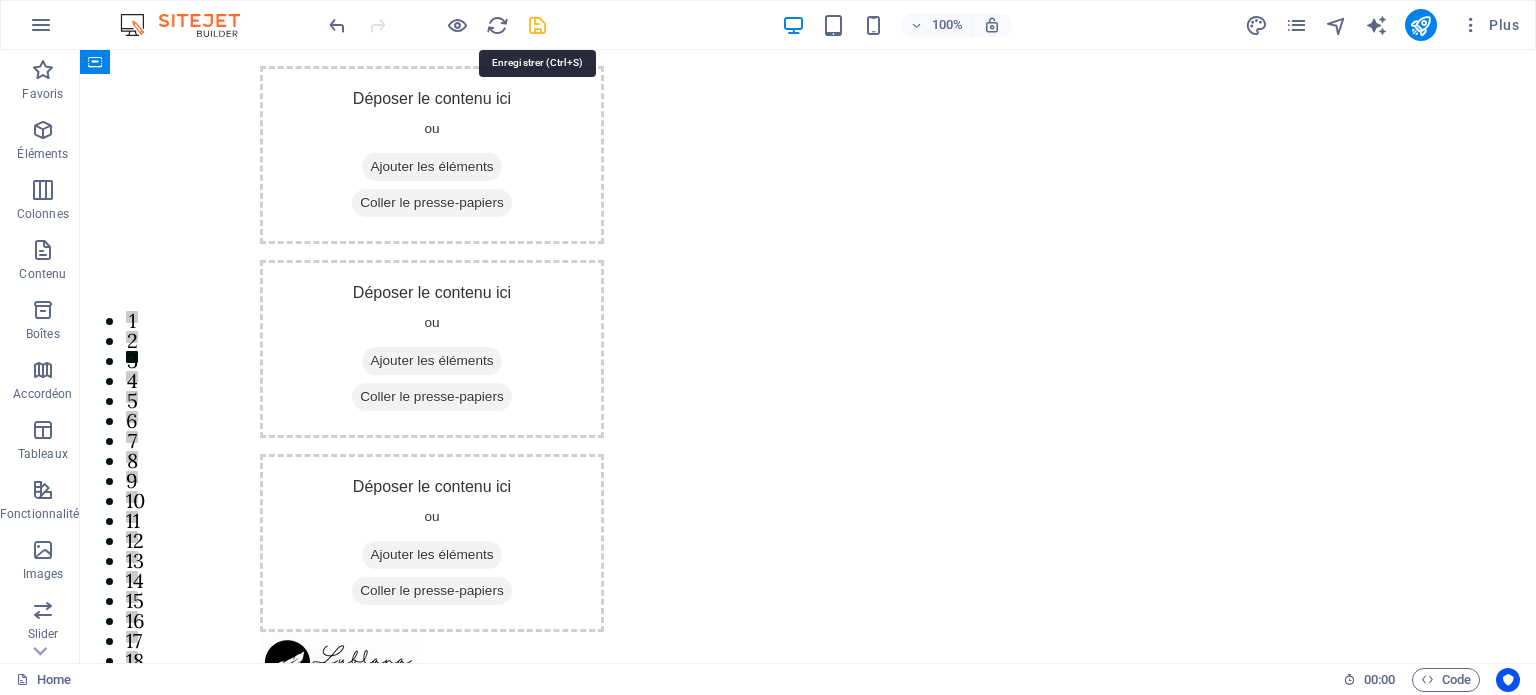 click at bounding box center (537, 25) 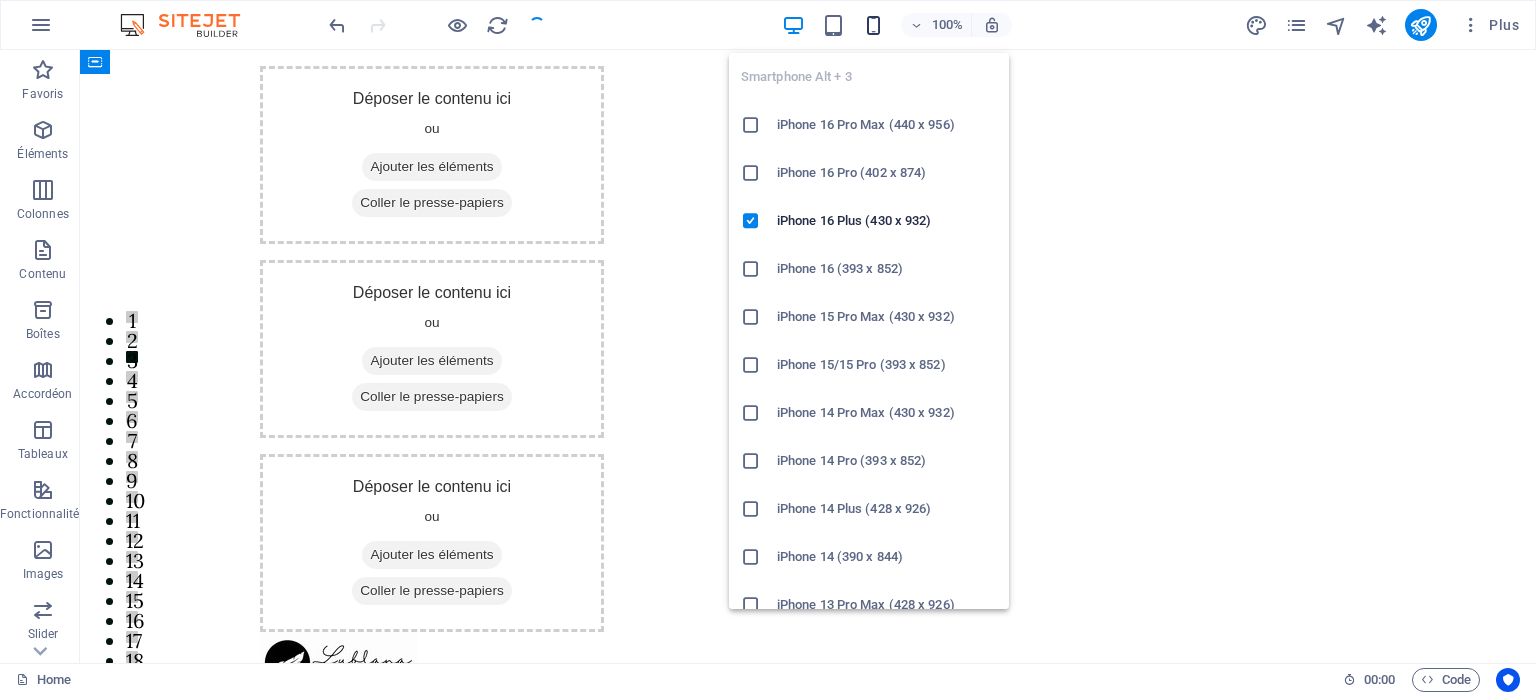 click at bounding box center [873, 25] 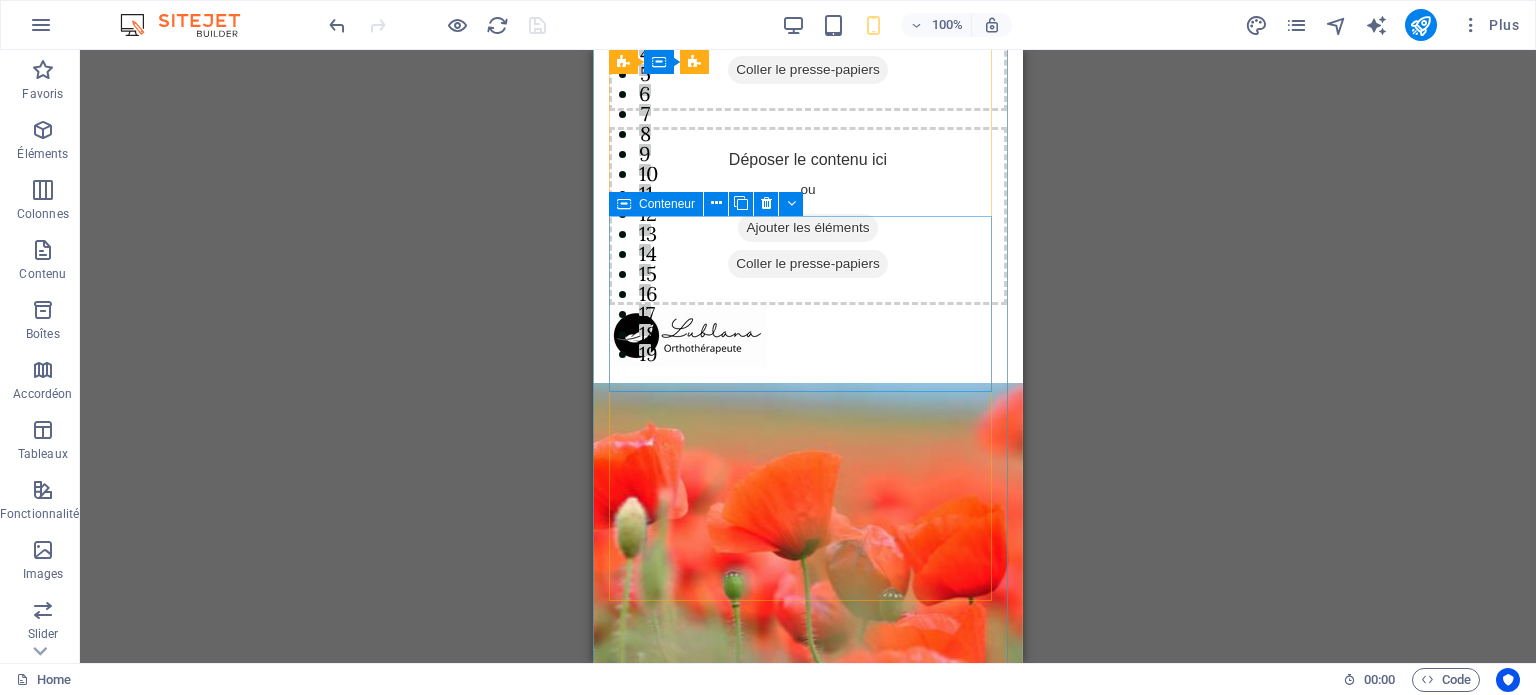 scroll, scrollTop: 0, scrollLeft: 0, axis: both 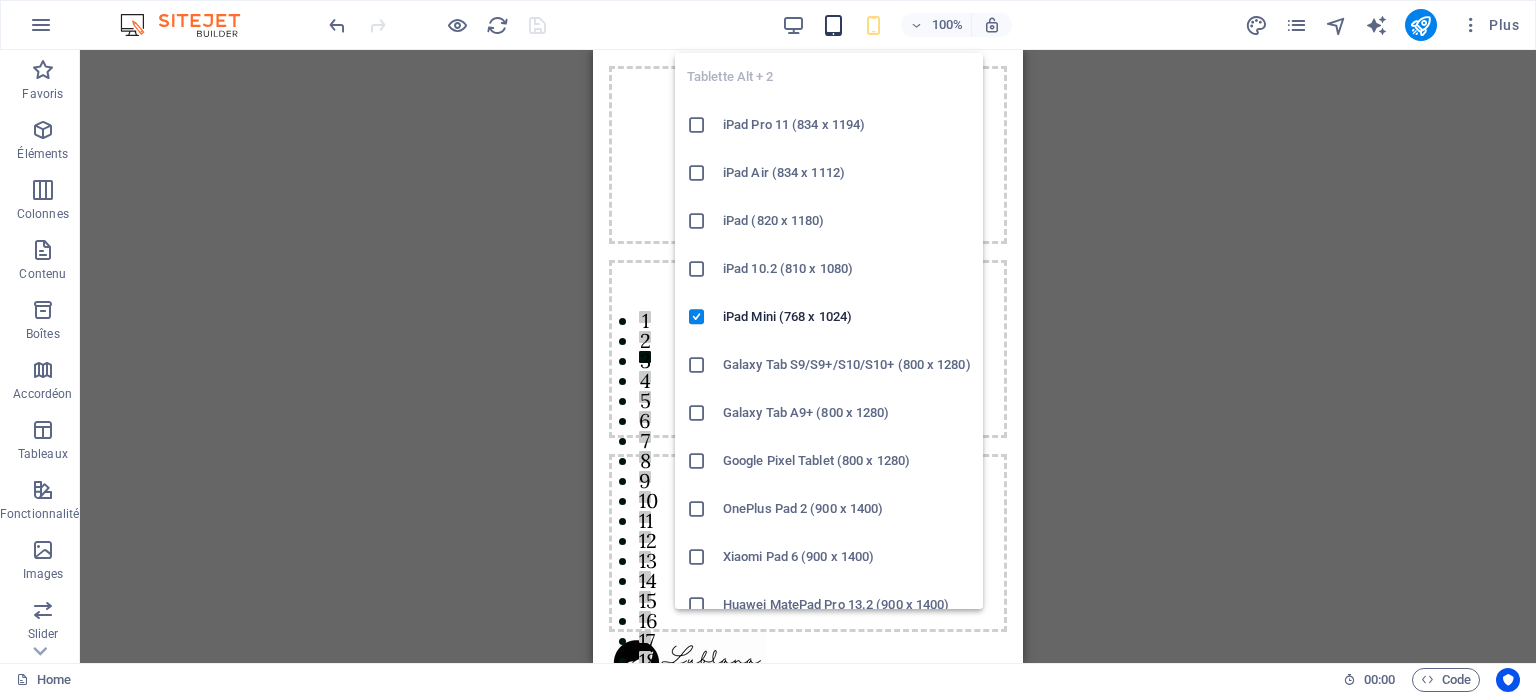 click at bounding box center (833, 25) 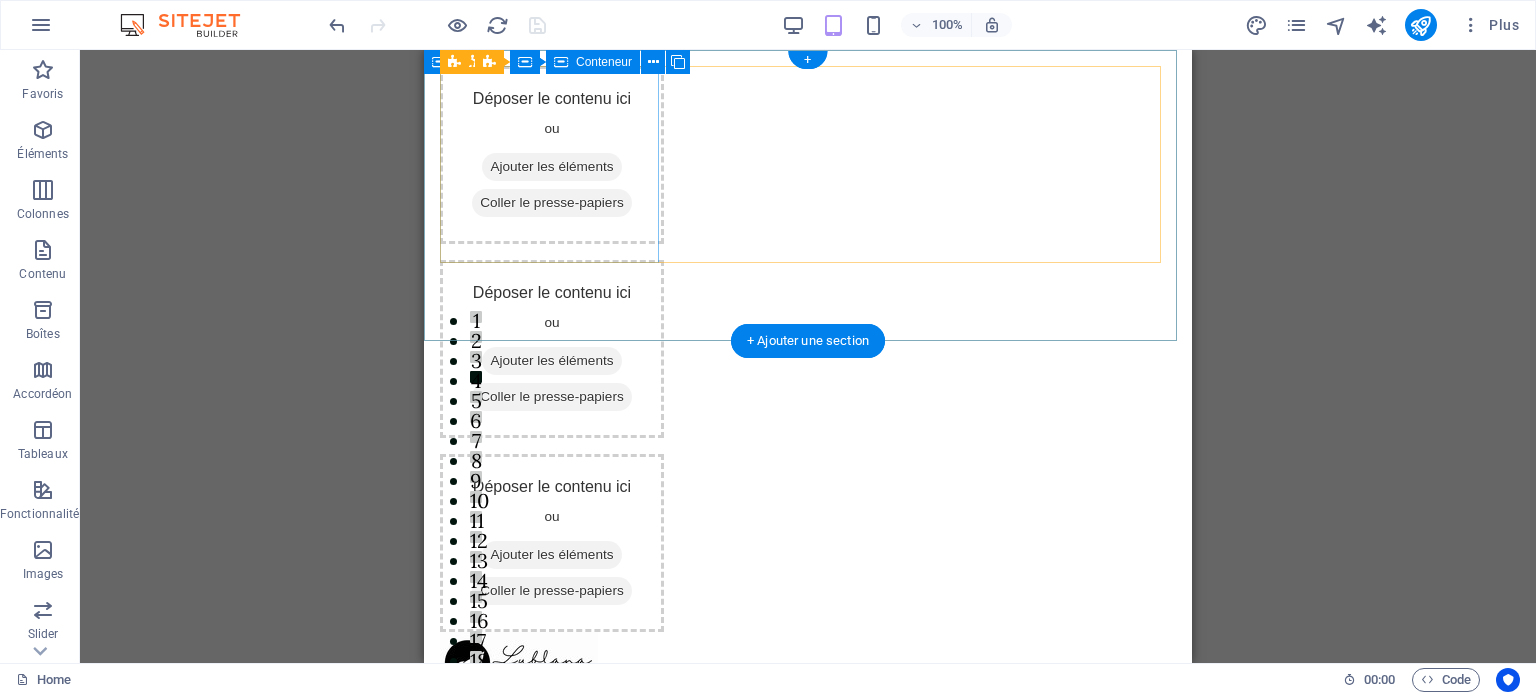 click on "Coller le presse-papiers" at bounding box center (552, 203) 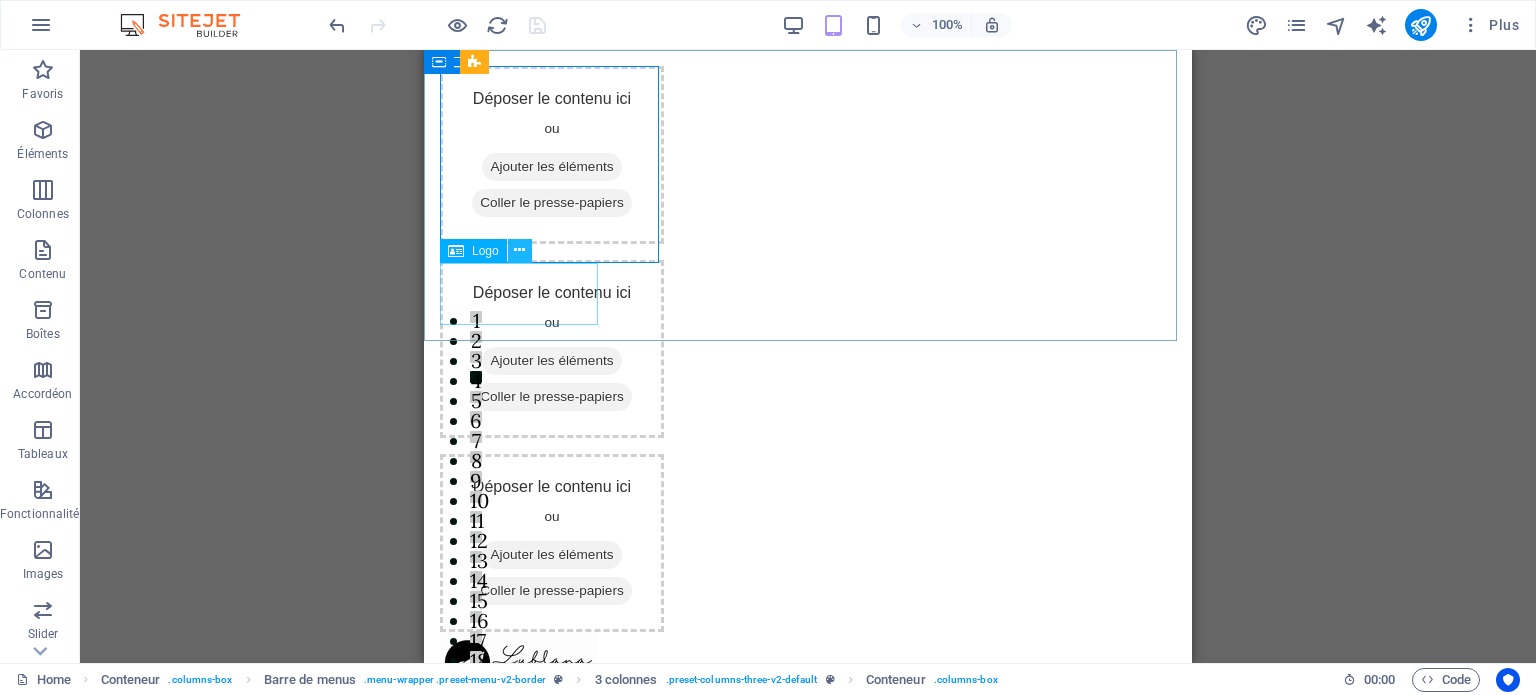 click at bounding box center (519, 250) 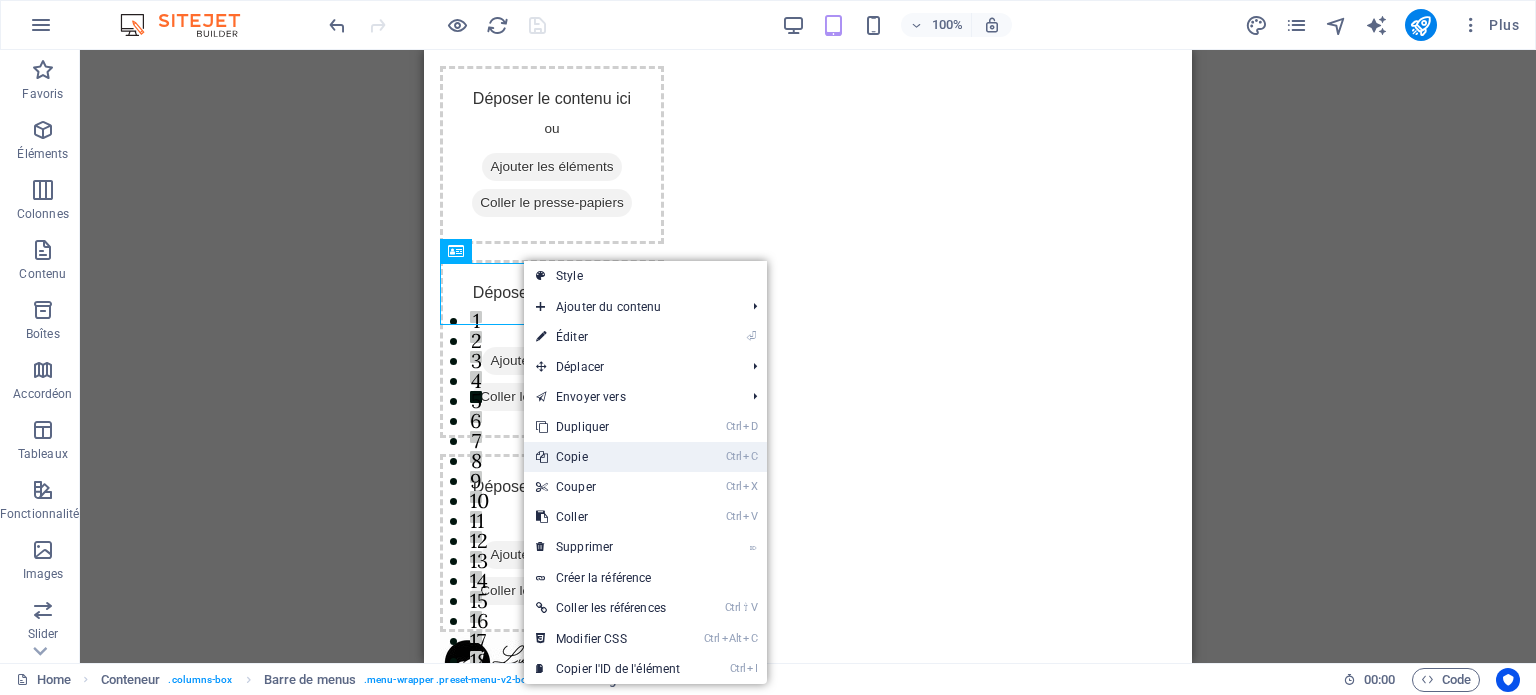 click on "Ctrl C  Copie" at bounding box center [608, 457] 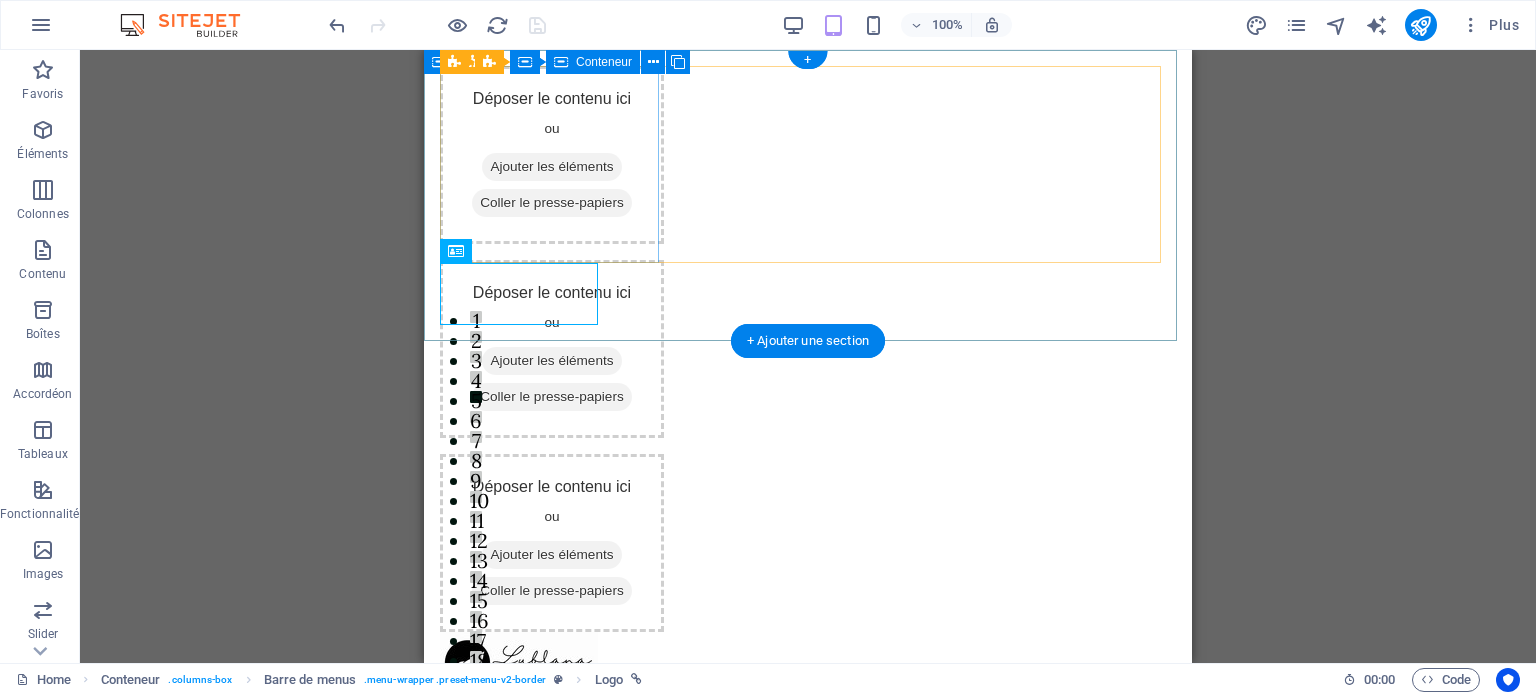 click on "Coller le presse-papiers" at bounding box center [552, 203] 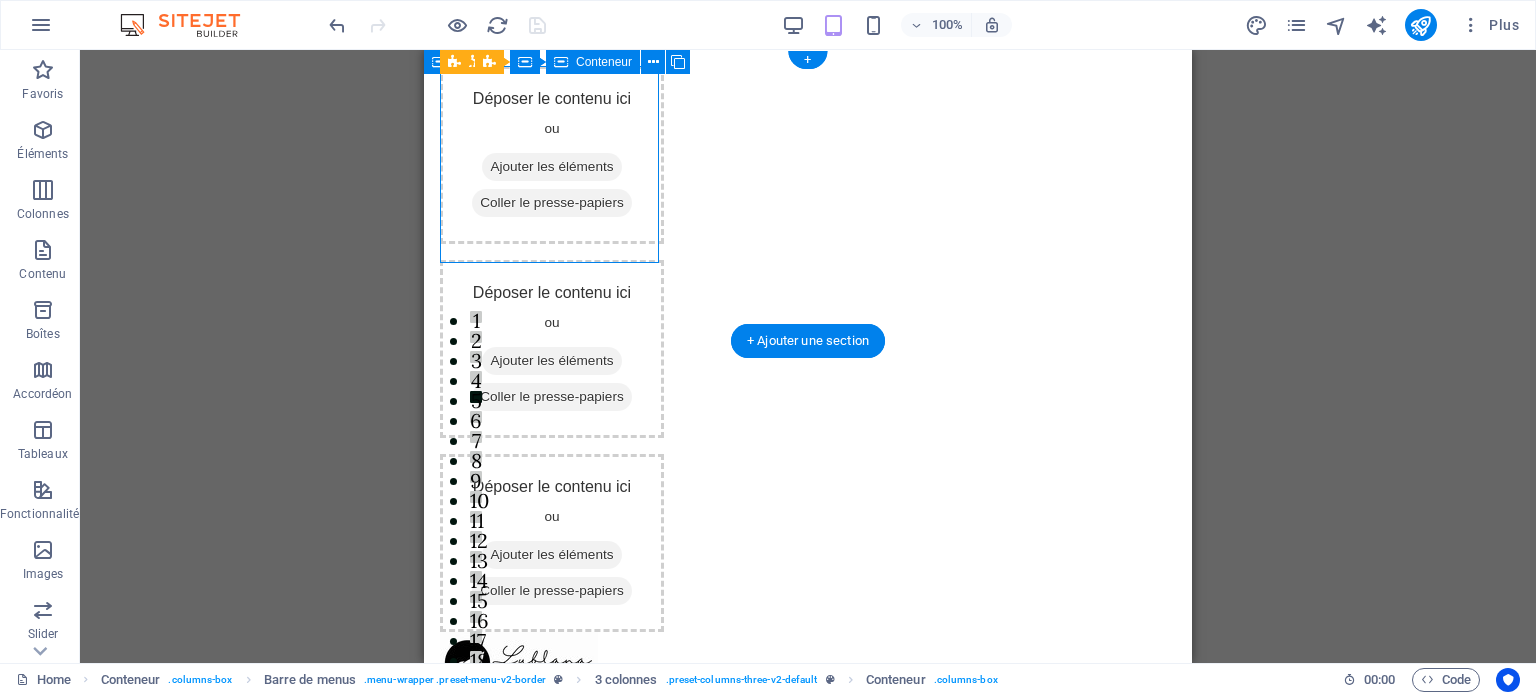 click on "Coller le presse-papiers" at bounding box center [552, 203] 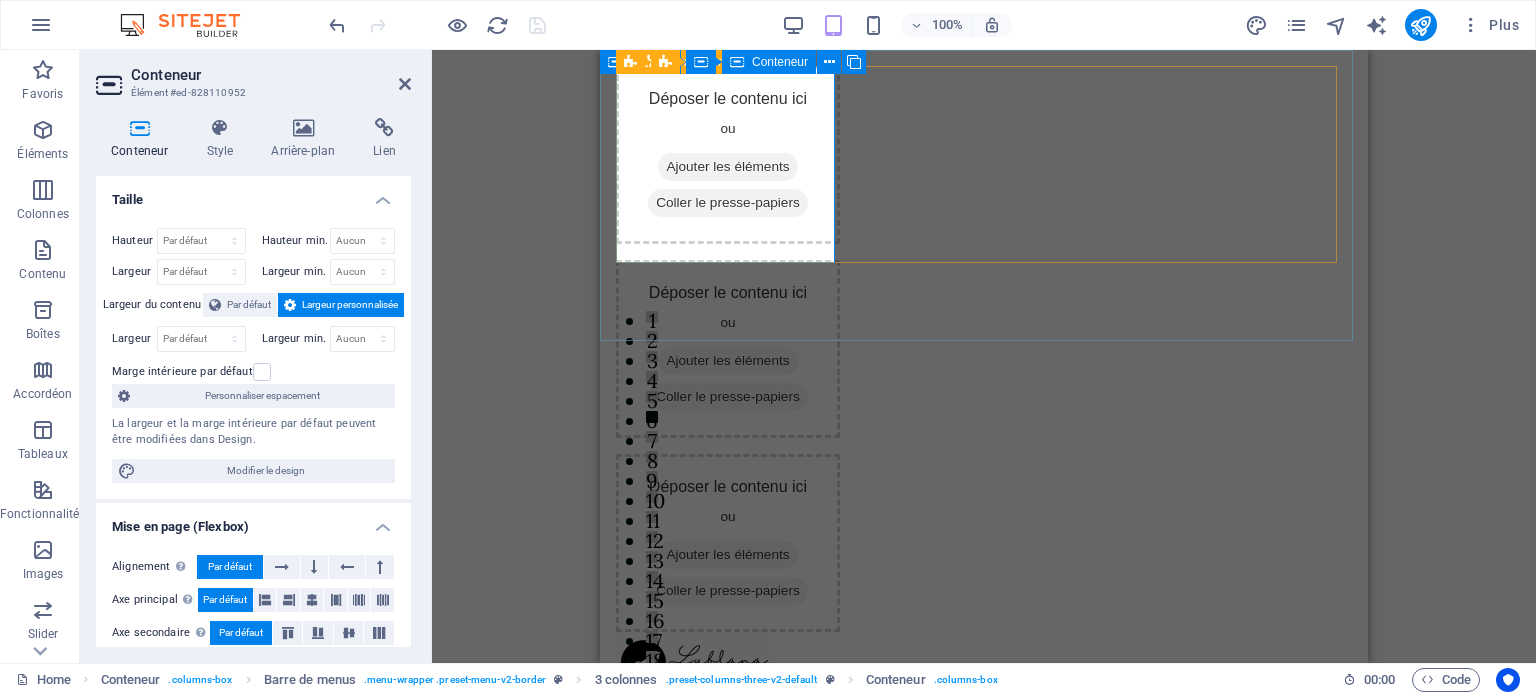 click on "Coller le presse-papiers" at bounding box center [728, 203] 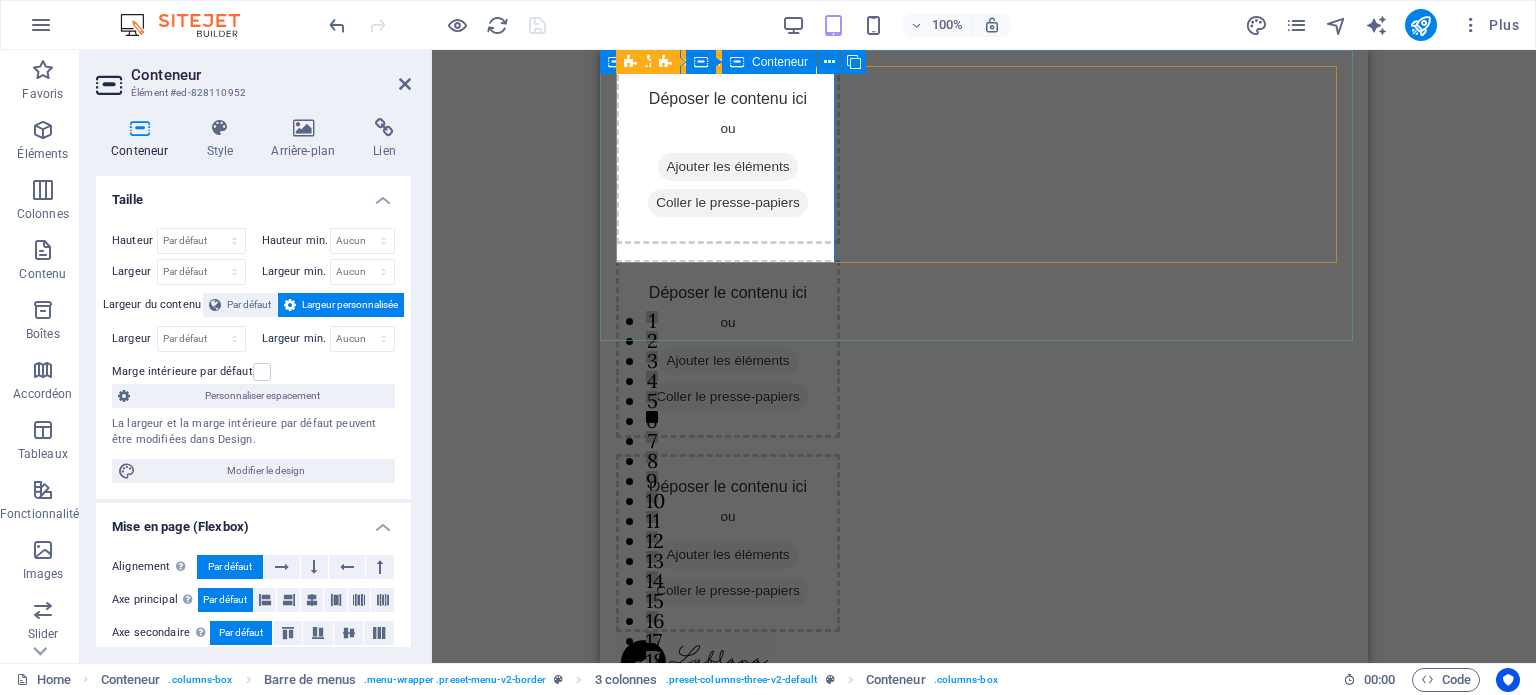 click on "Ajouter les éléments" at bounding box center [727, 167] 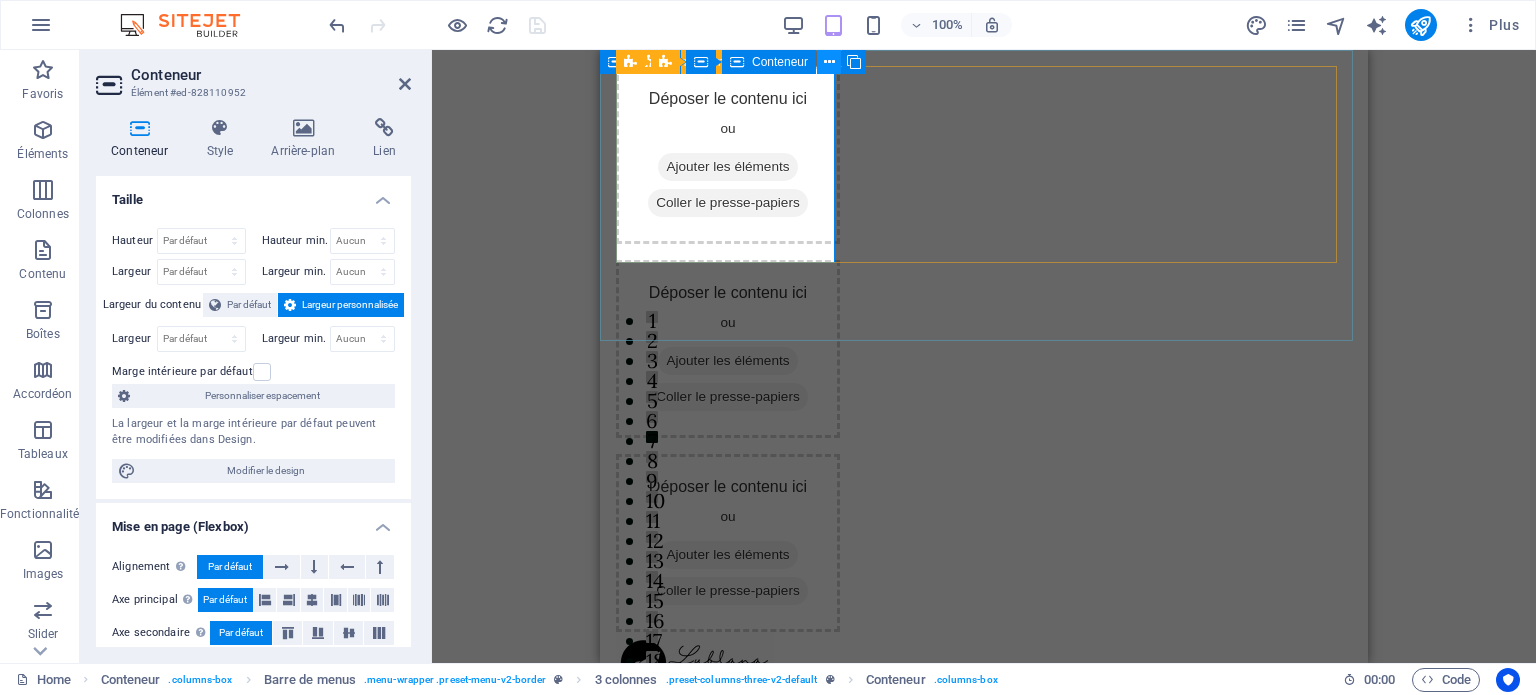 click at bounding box center (829, 62) 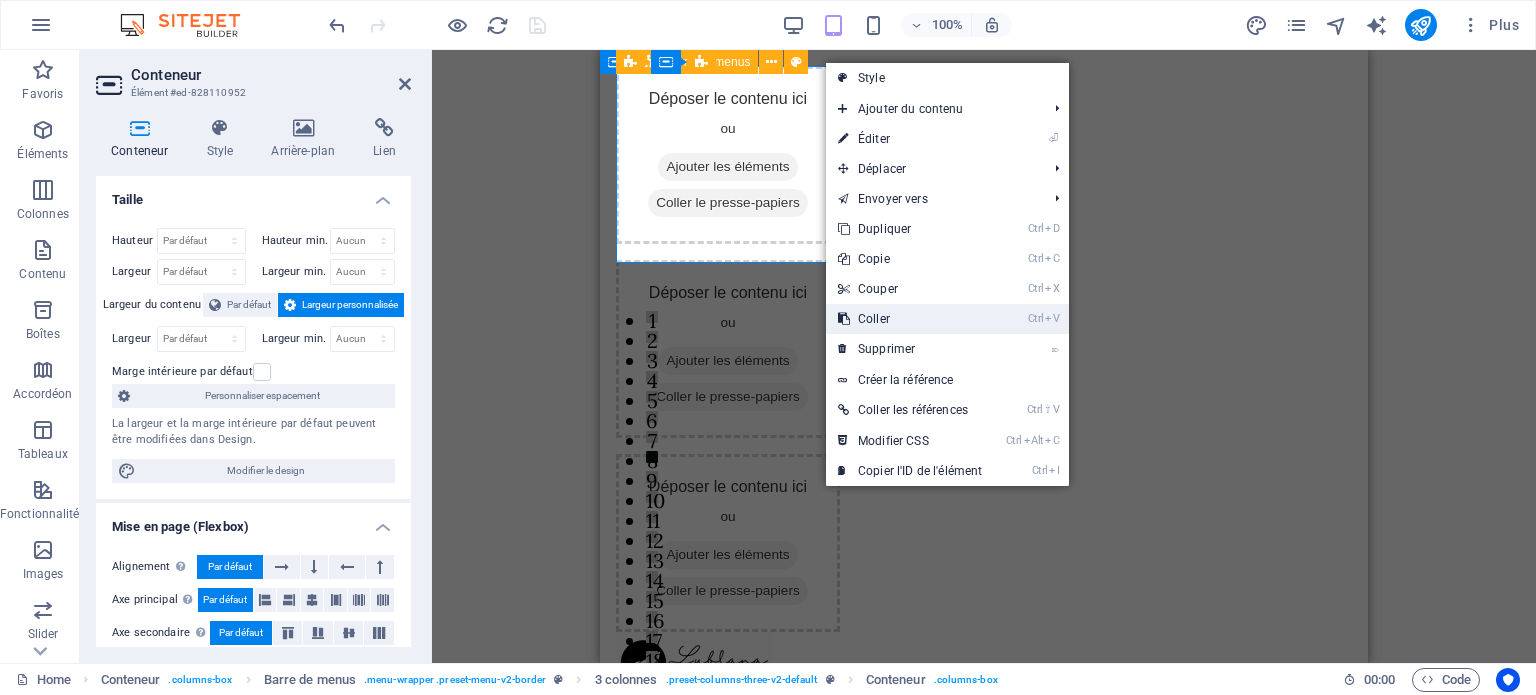click on "Ctrl V  Coller" at bounding box center [910, 319] 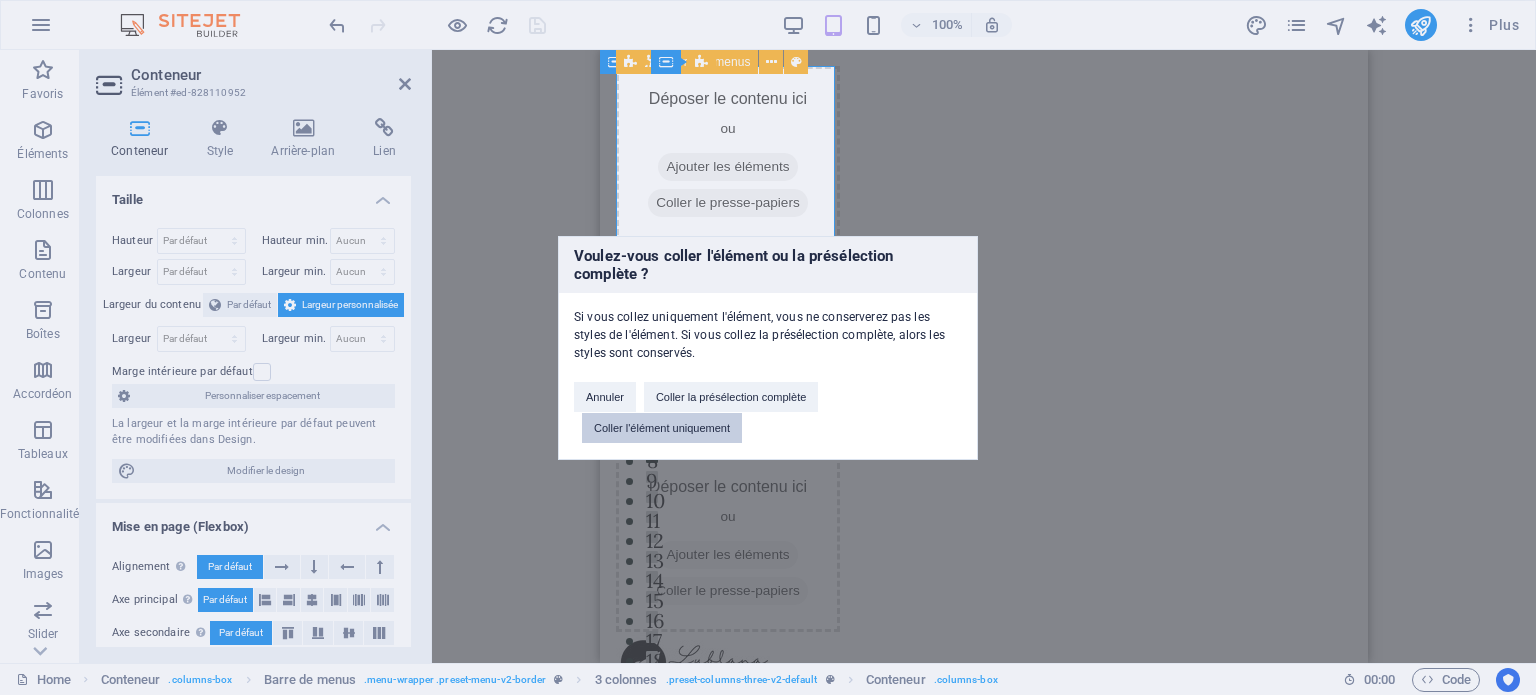 click on "Coller l'élément uniquement" at bounding box center (662, 428) 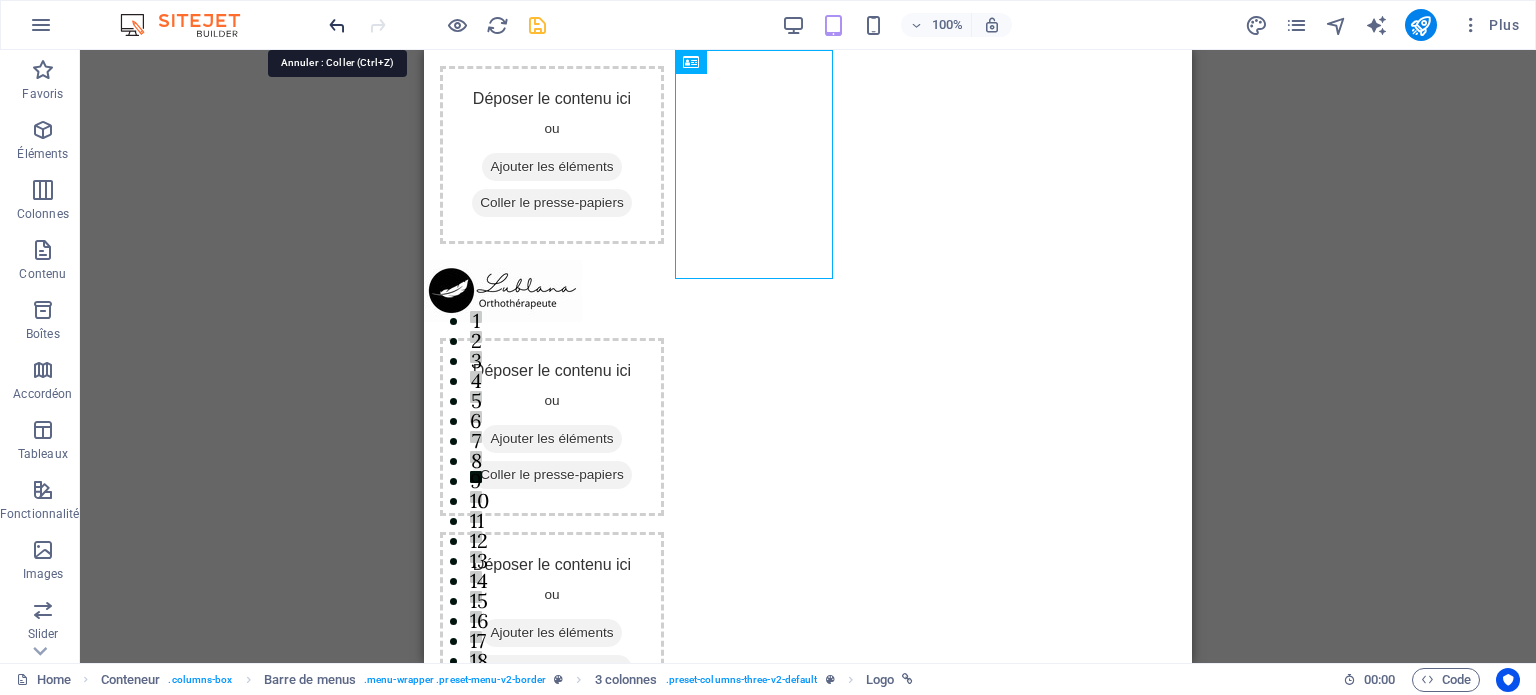 click at bounding box center [337, 25] 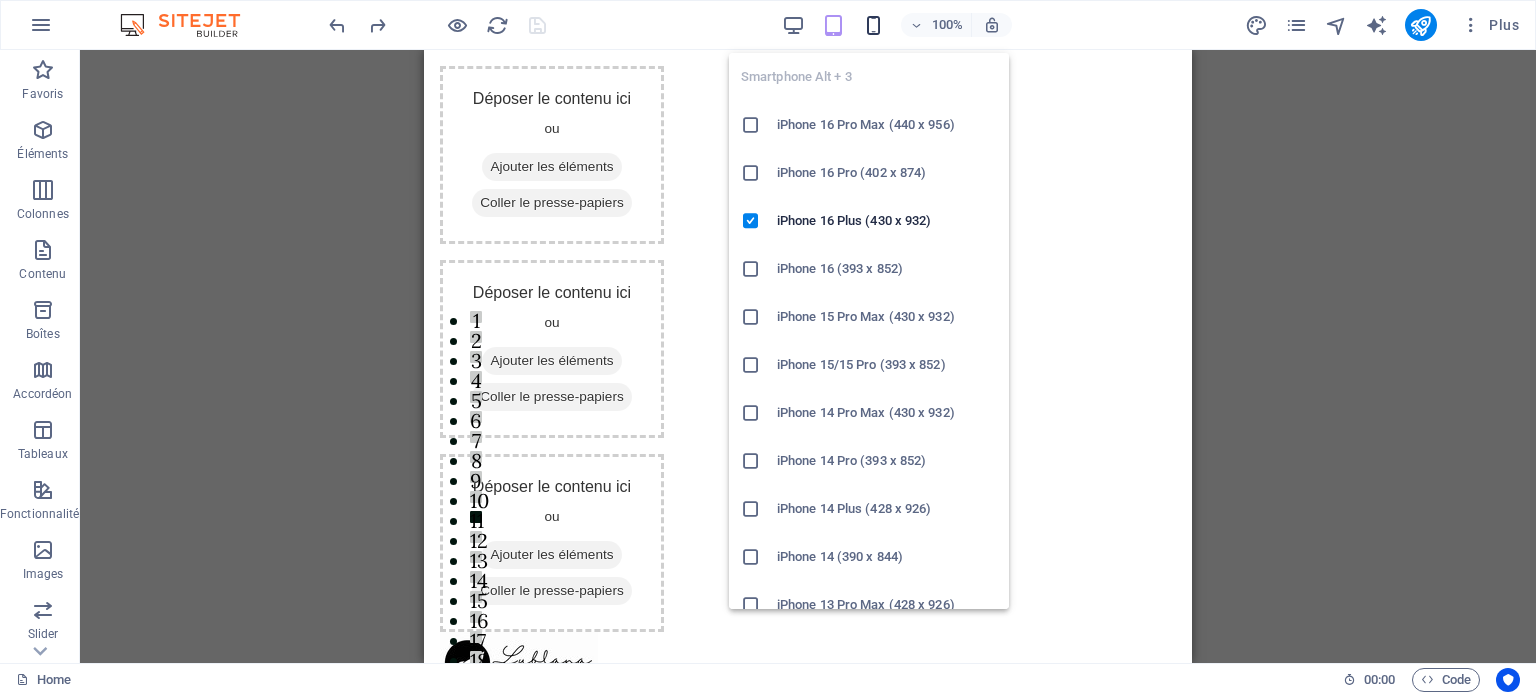 click at bounding box center [873, 25] 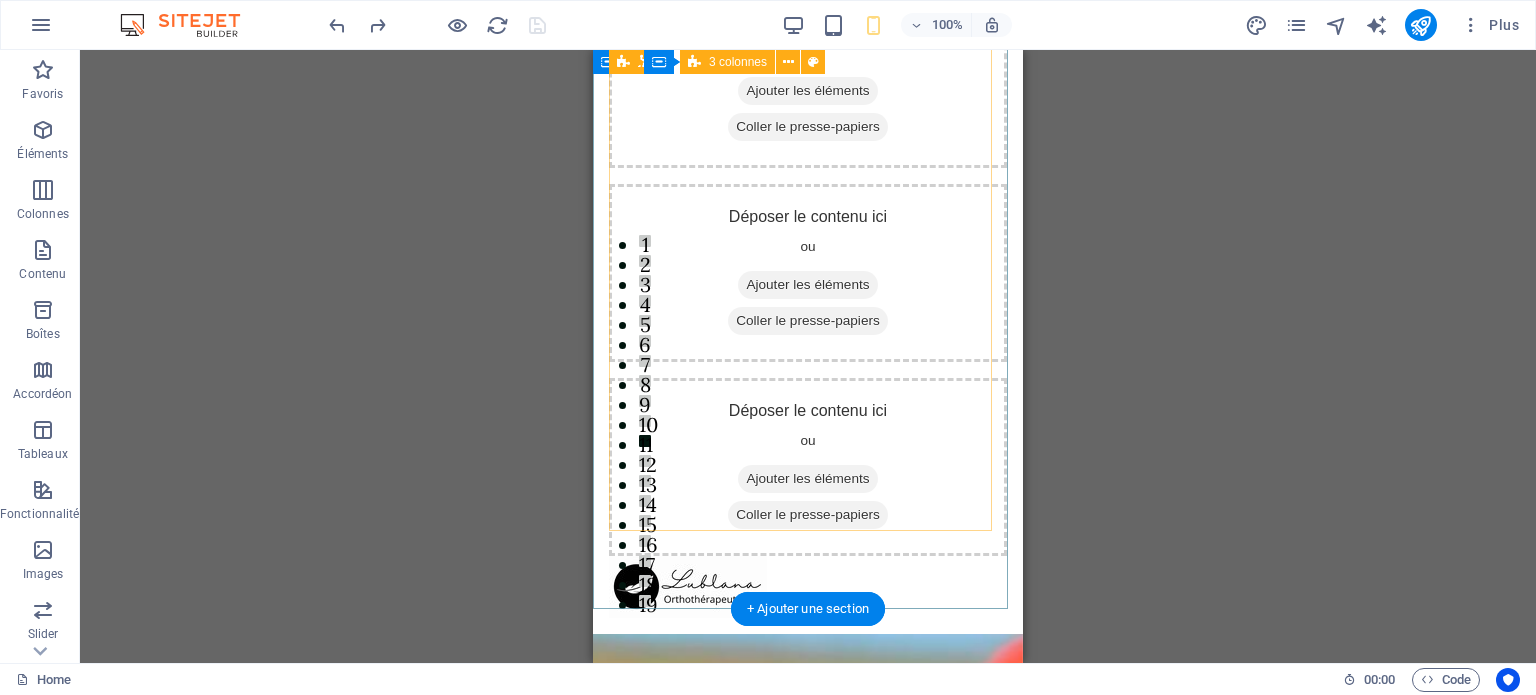 scroll, scrollTop: 0, scrollLeft: 0, axis: both 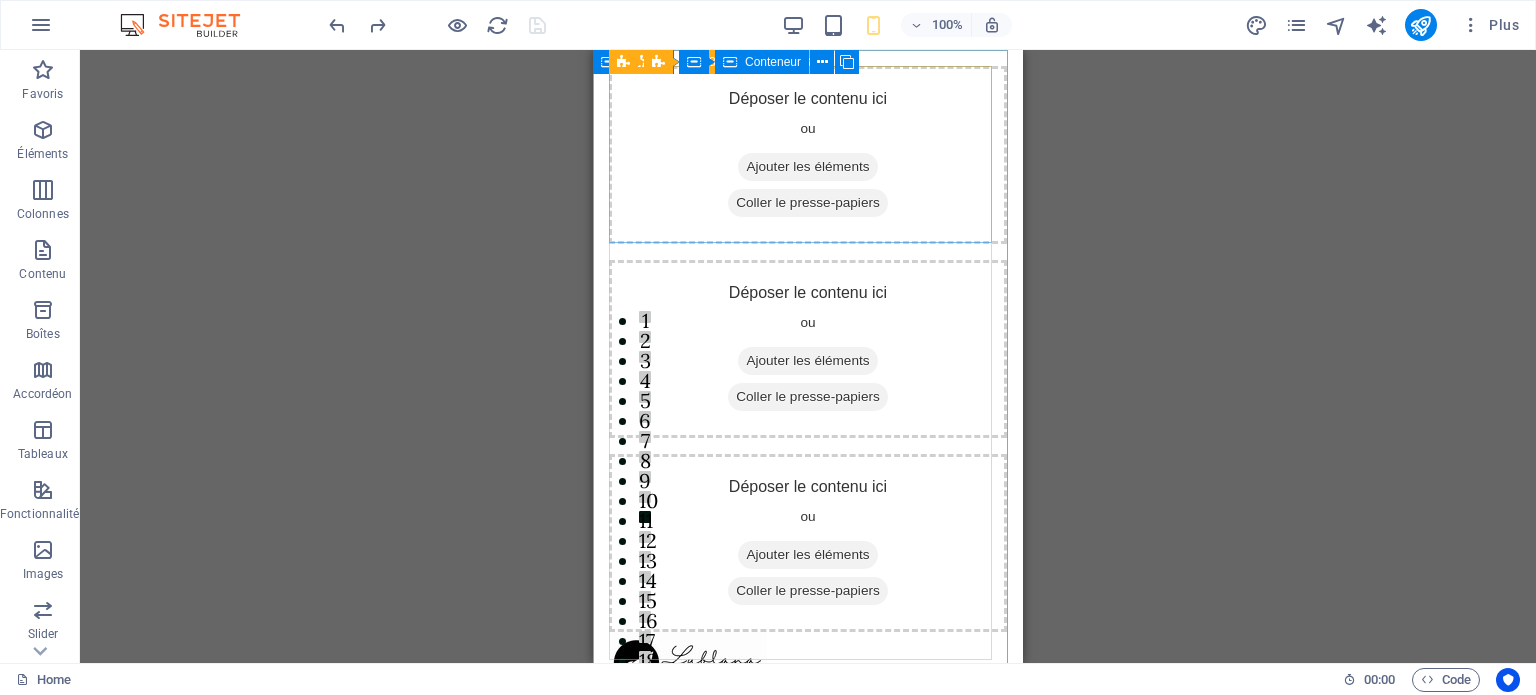 click on "Coller le presse-papiers" at bounding box center (808, 203) 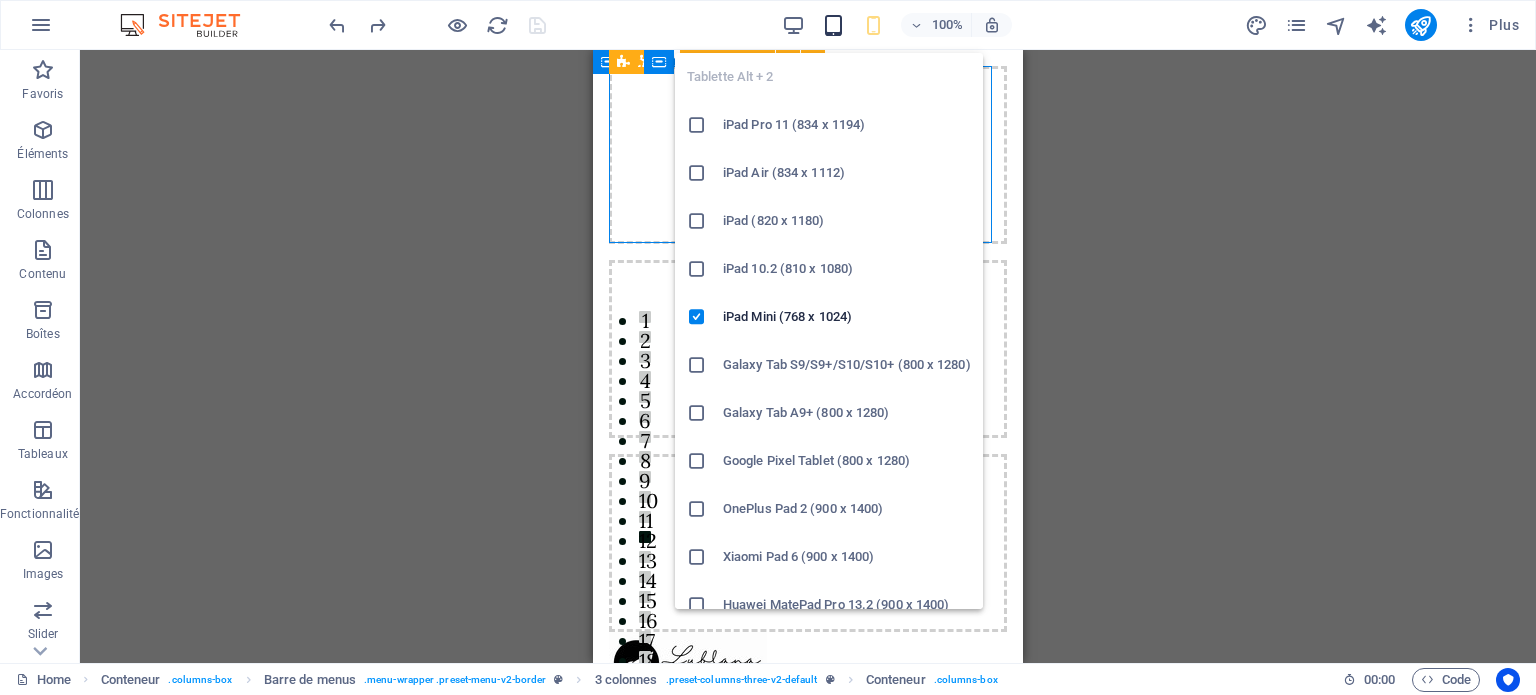 click at bounding box center (833, 25) 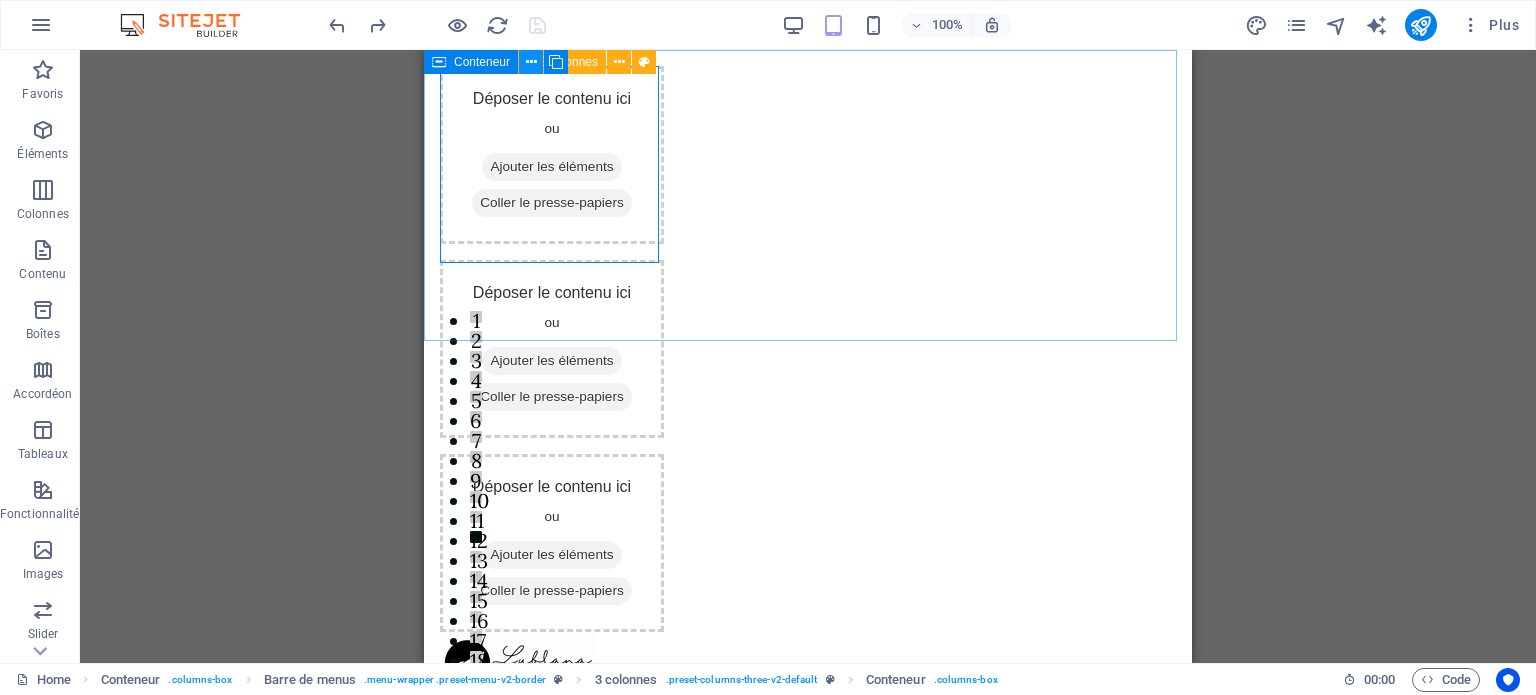click at bounding box center [531, 62] 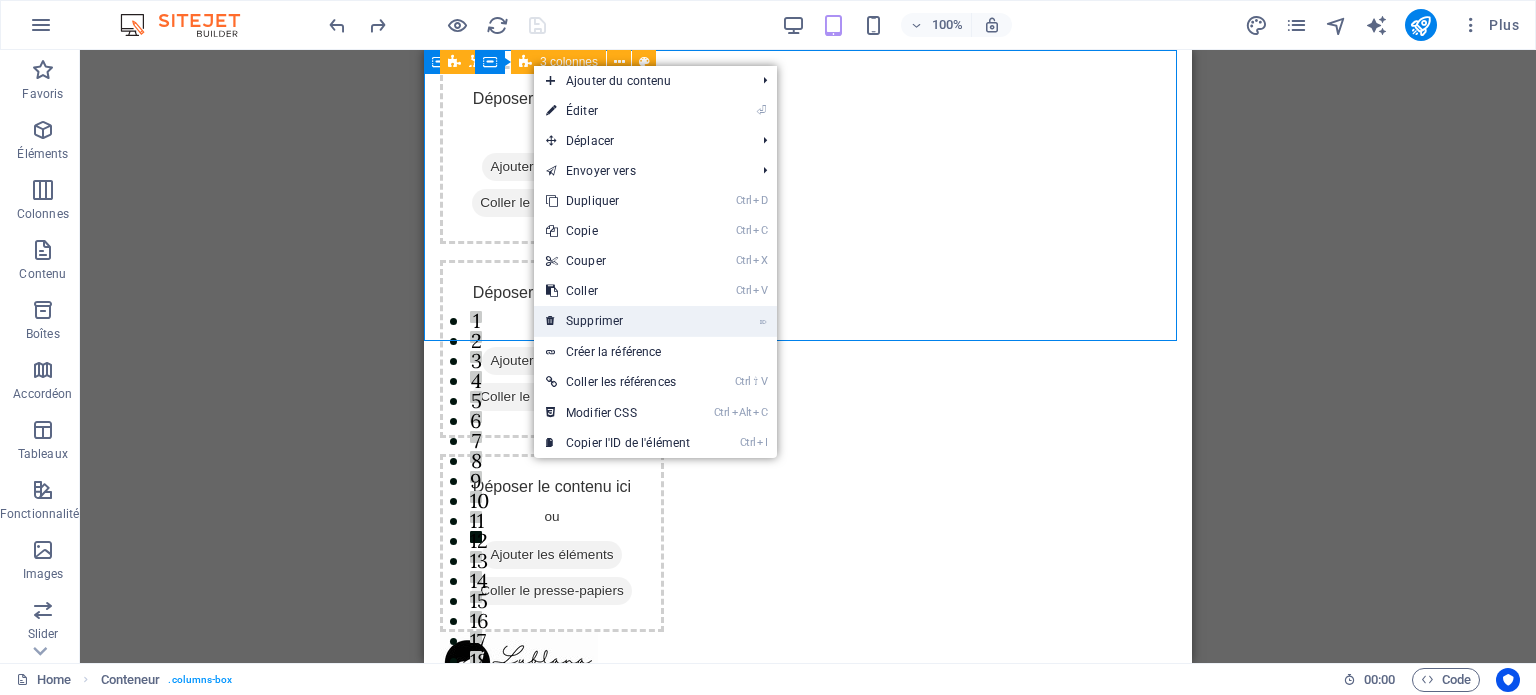 click on "⌦  Supprimer" at bounding box center (618, 321) 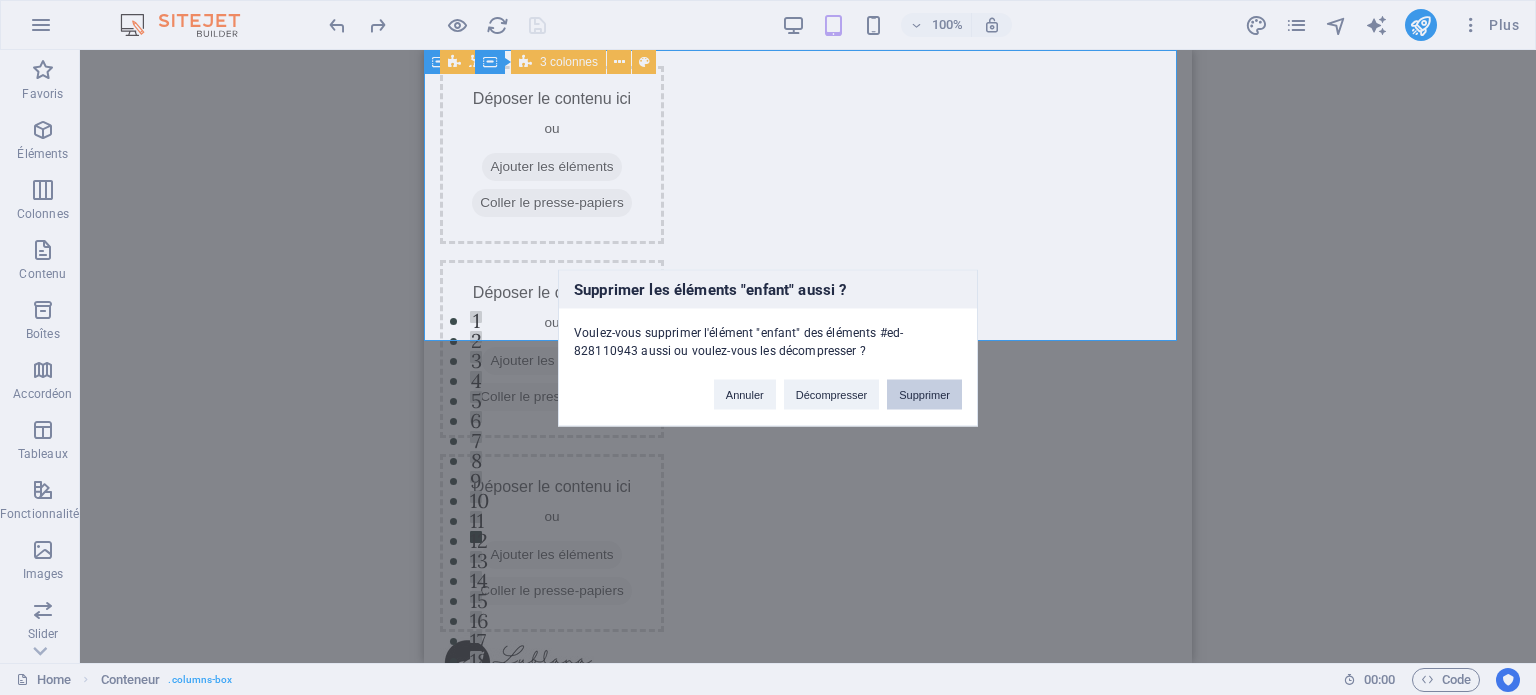 click on "Supprimer" at bounding box center [924, 394] 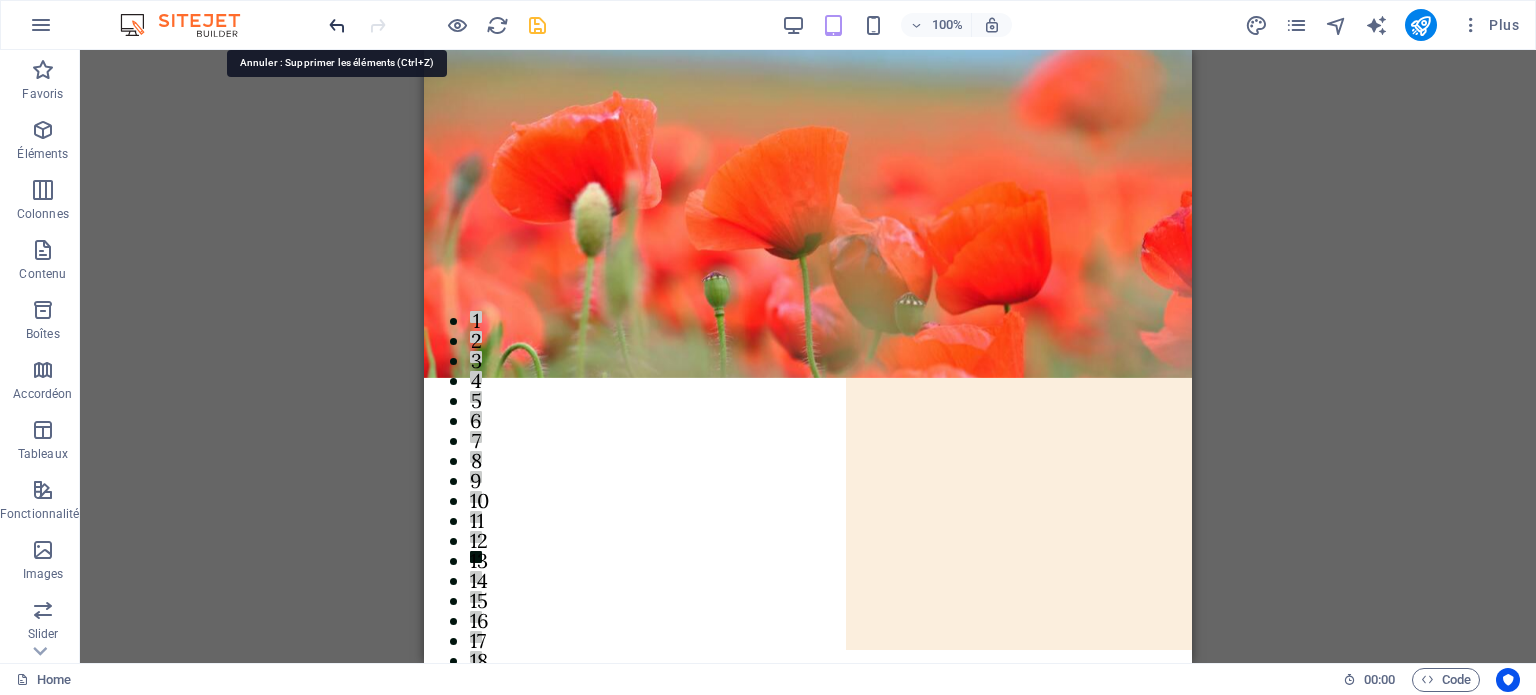 click at bounding box center [337, 25] 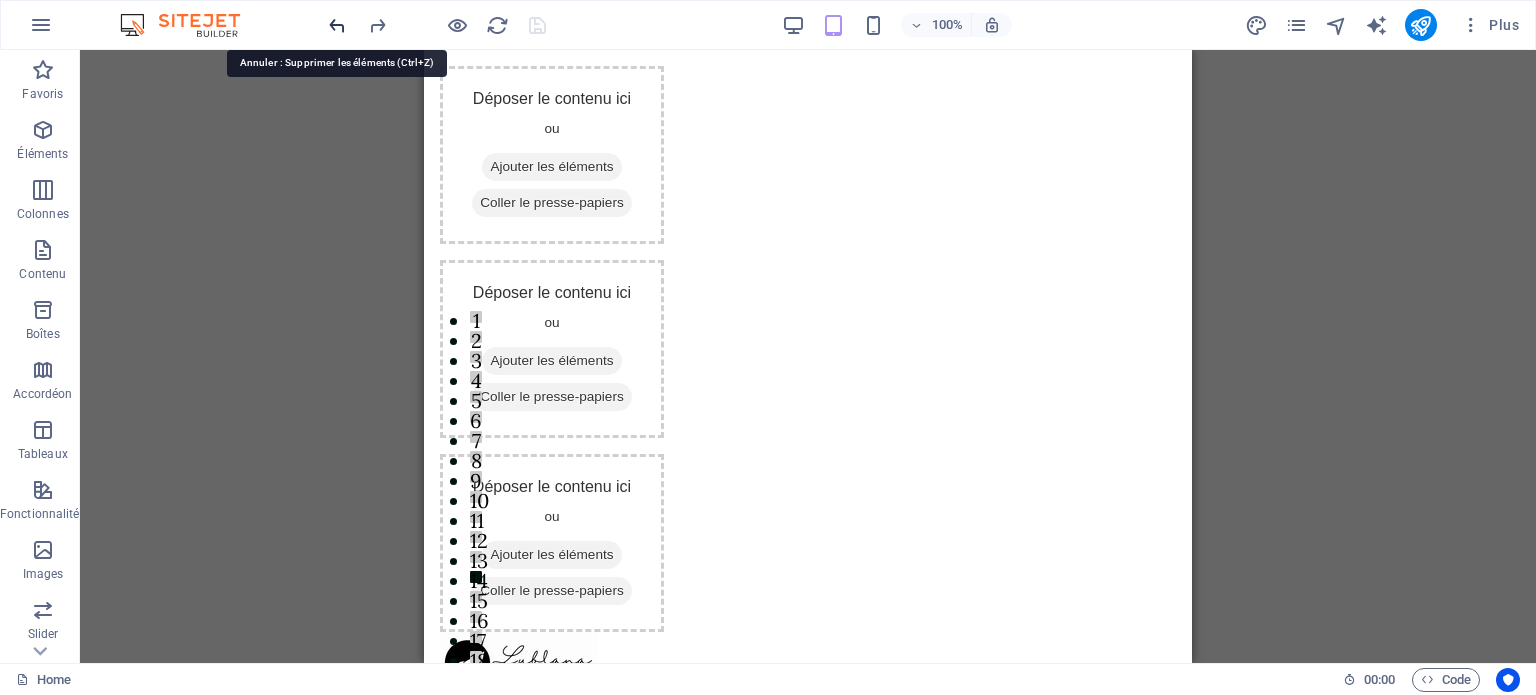 click at bounding box center (337, 25) 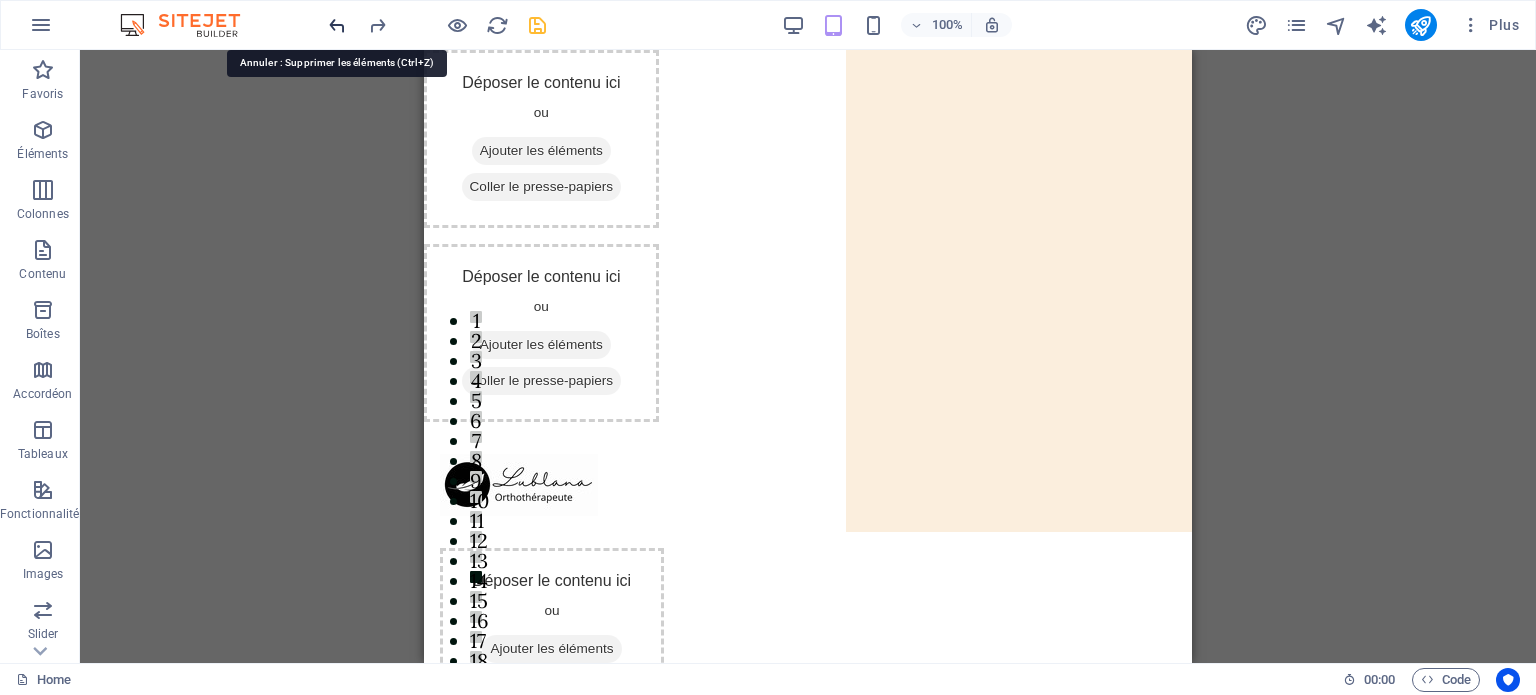 click at bounding box center (337, 25) 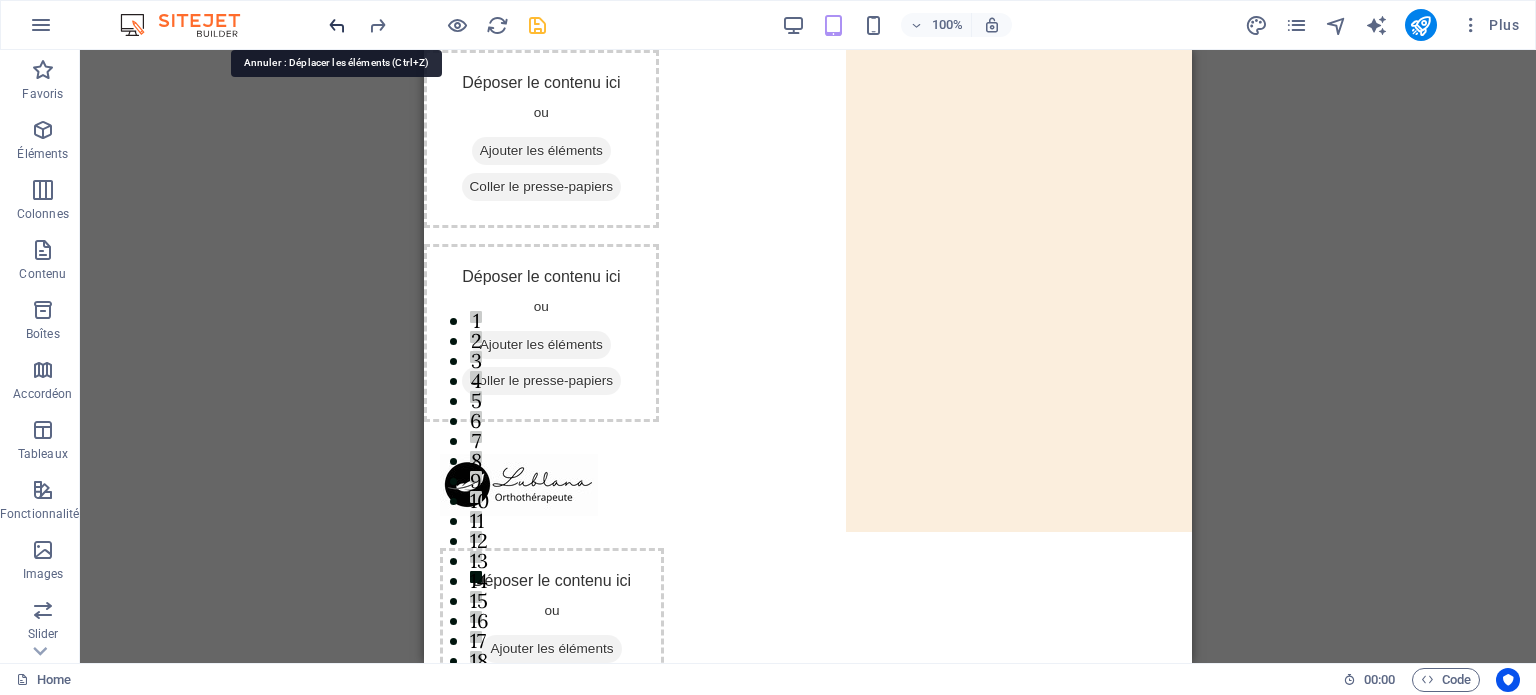 click at bounding box center (337, 25) 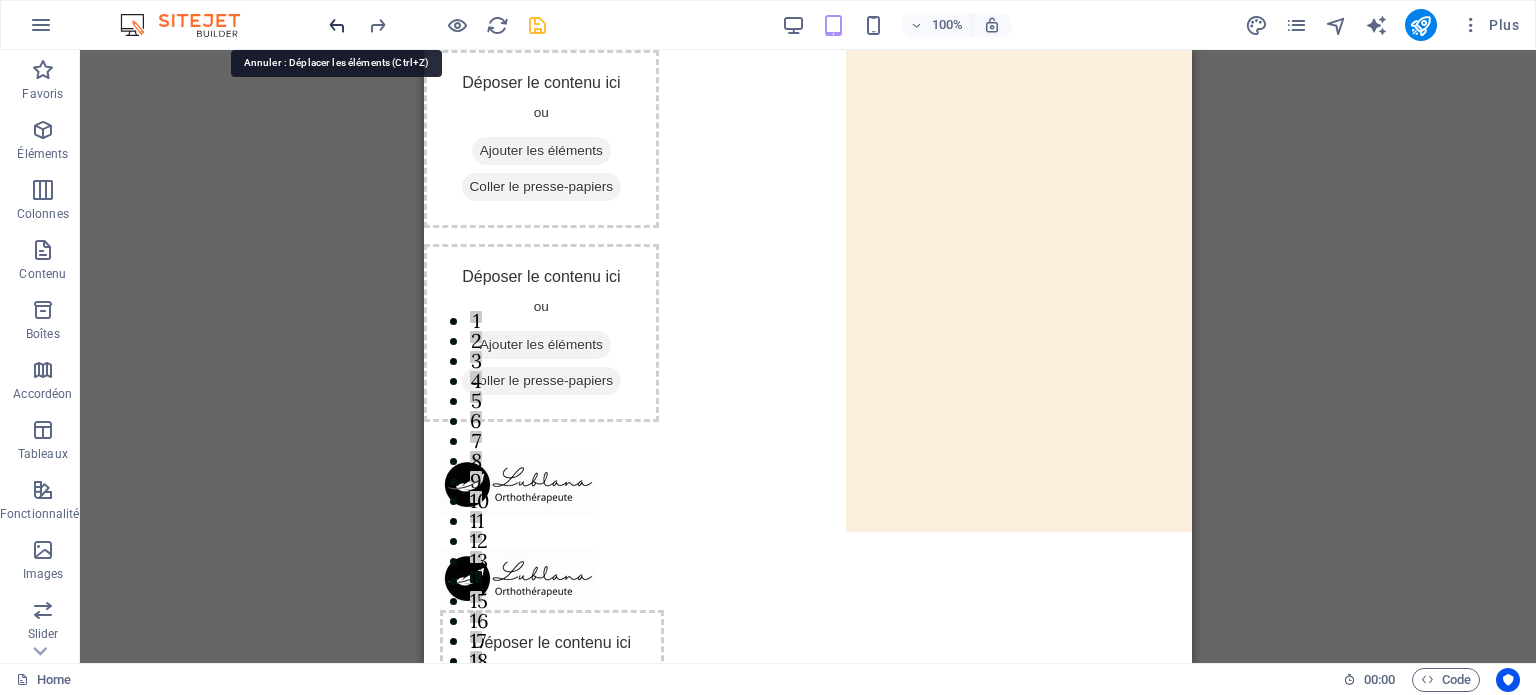 click at bounding box center [337, 25] 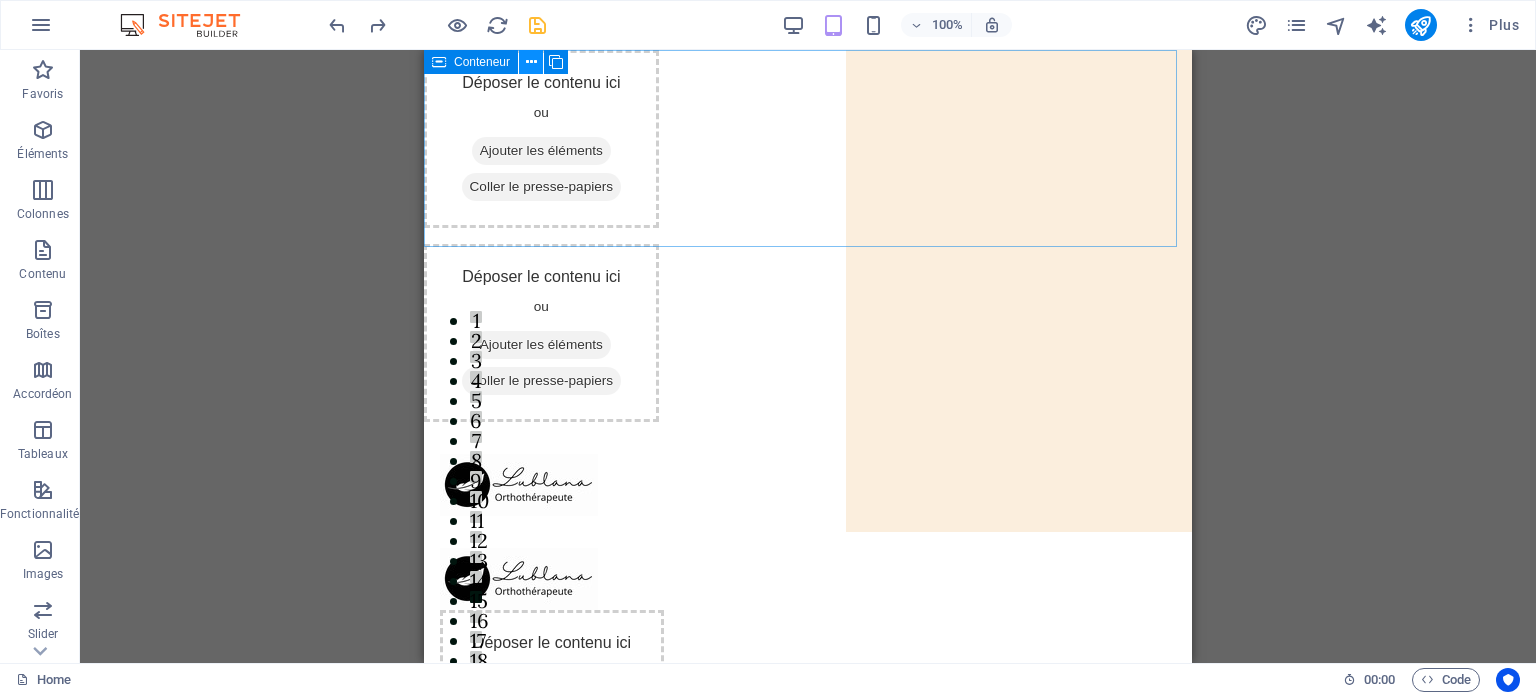 click at bounding box center (531, 62) 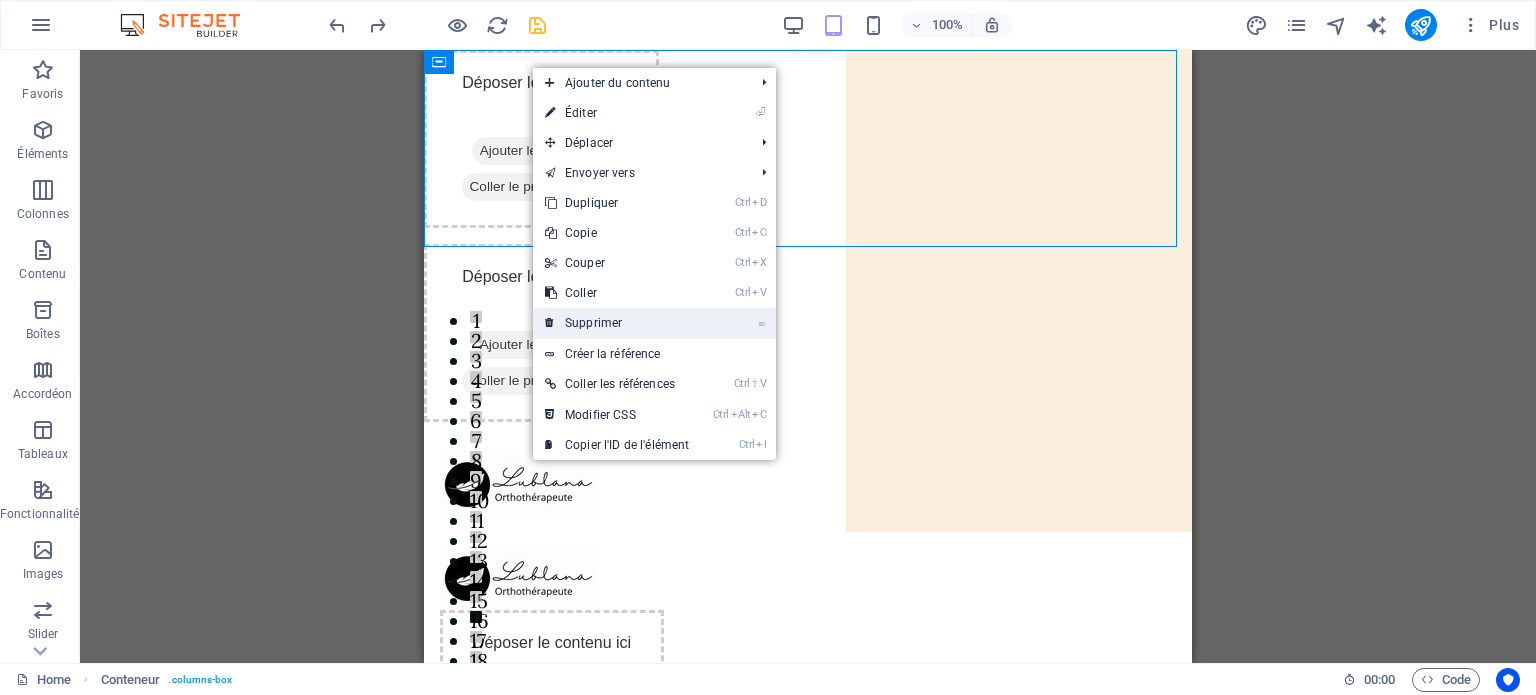 click on "⌦  Supprimer" at bounding box center (617, 323) 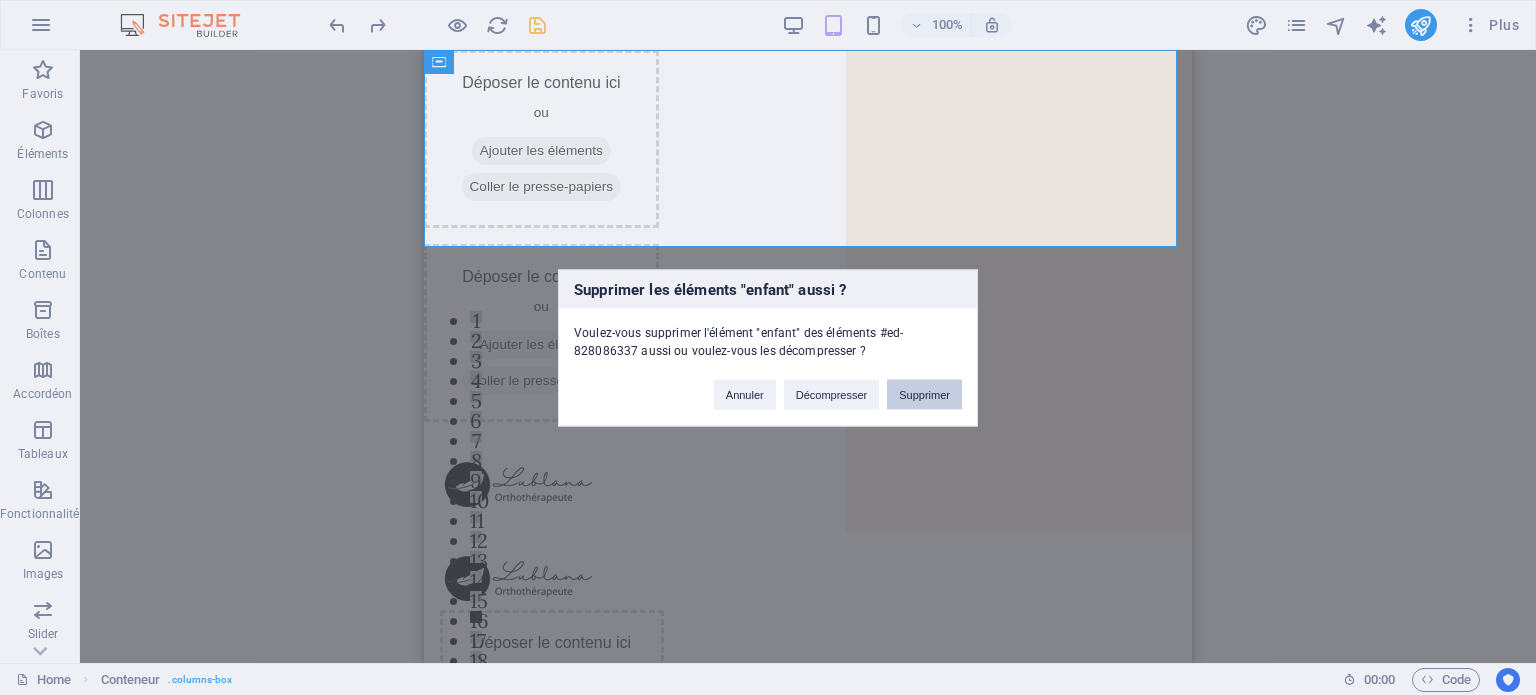 click on "Supprimer" at bounding box center (924, 394) 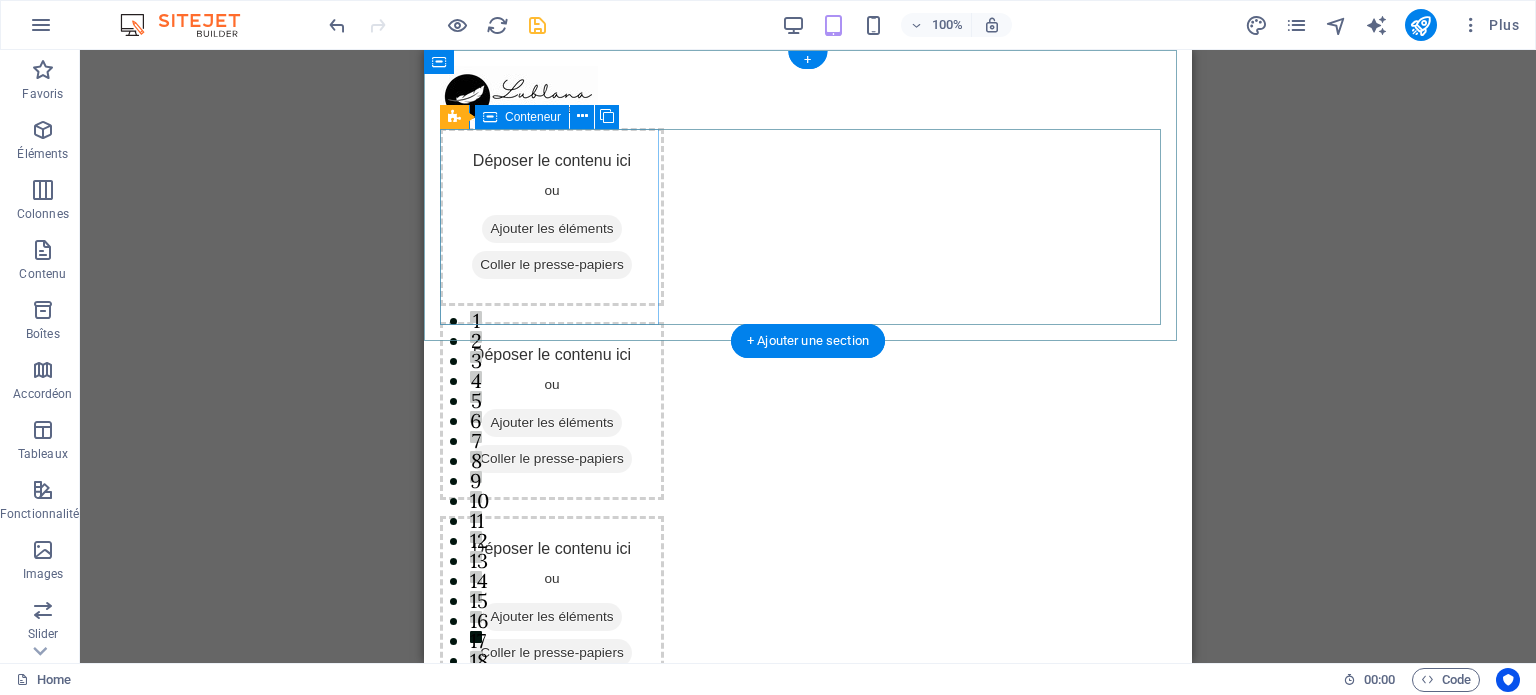 click on "Ajouter les éléments" at bounding box center (551, 229) 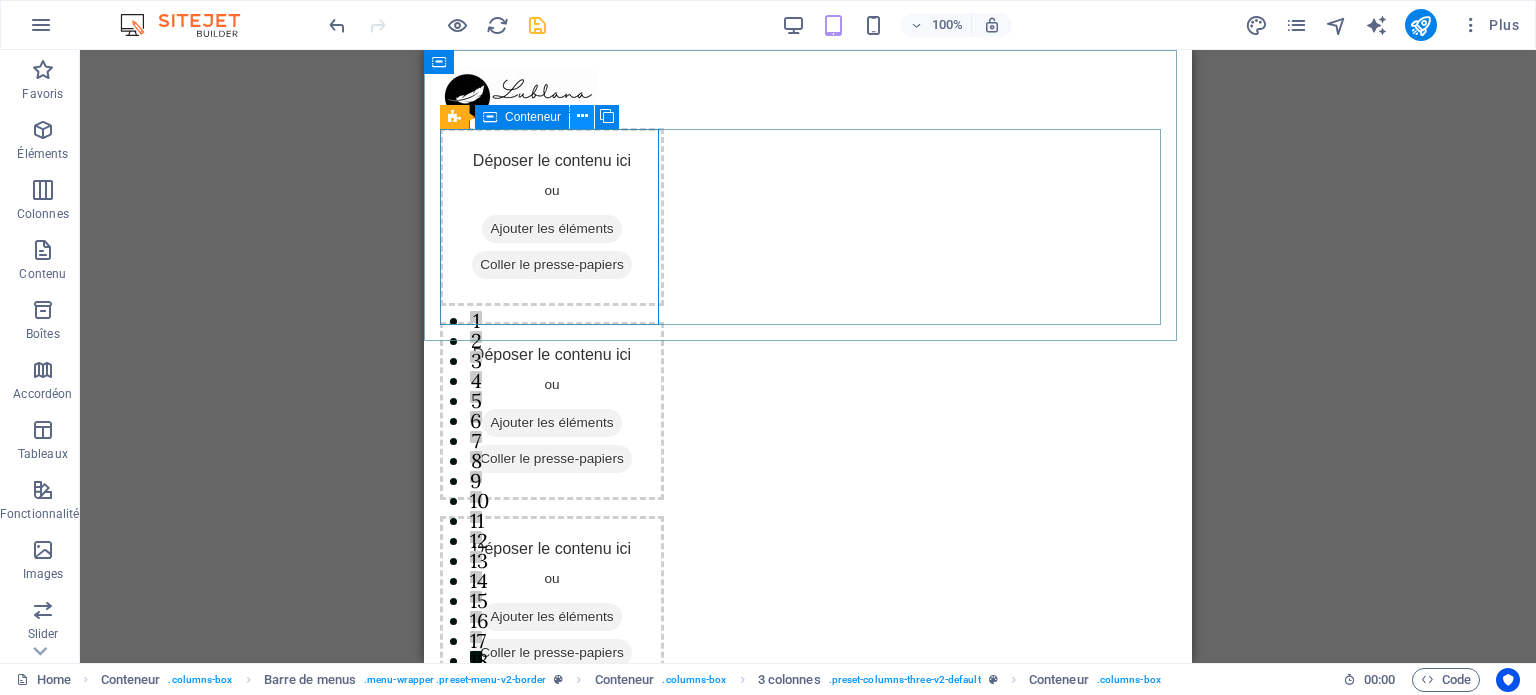 click at bounding box center [582, 117] 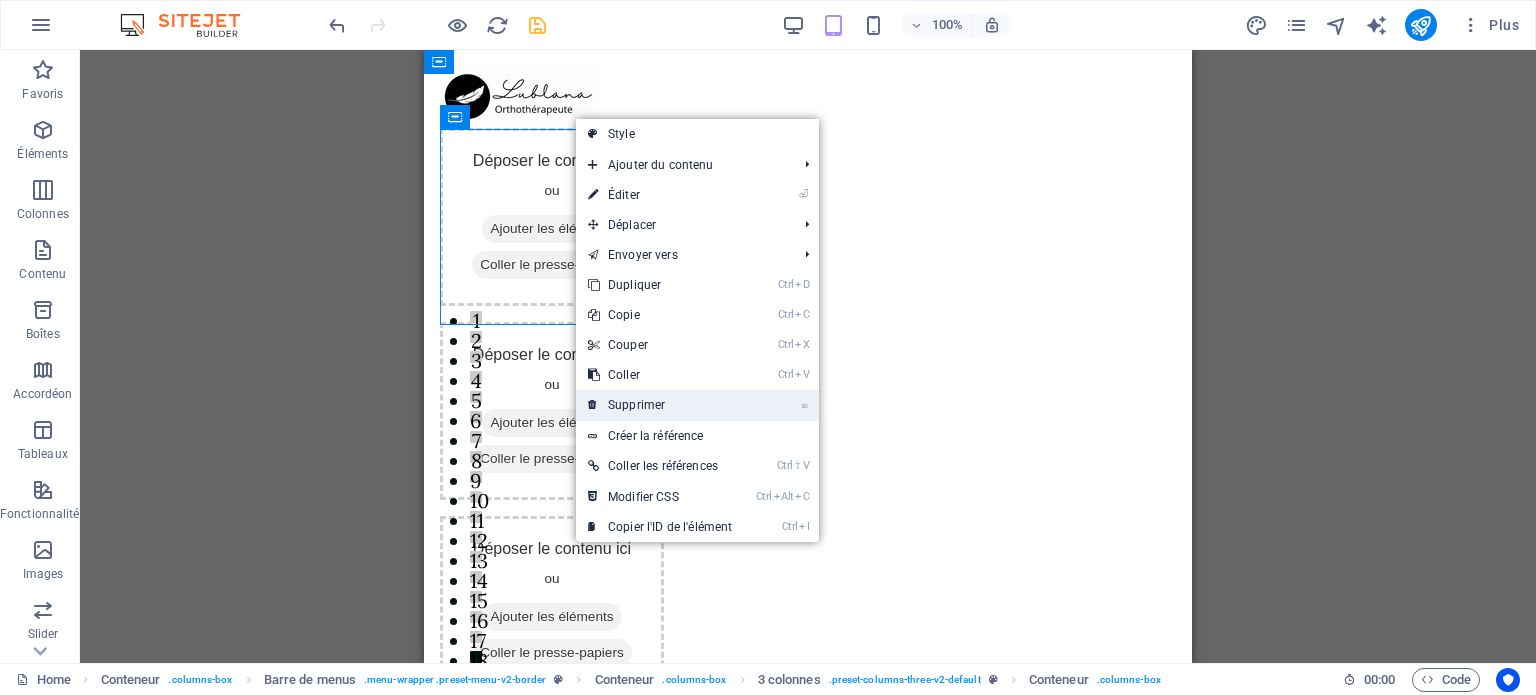 click on "⌦  Supprimer" at bounding box center (660, 405) 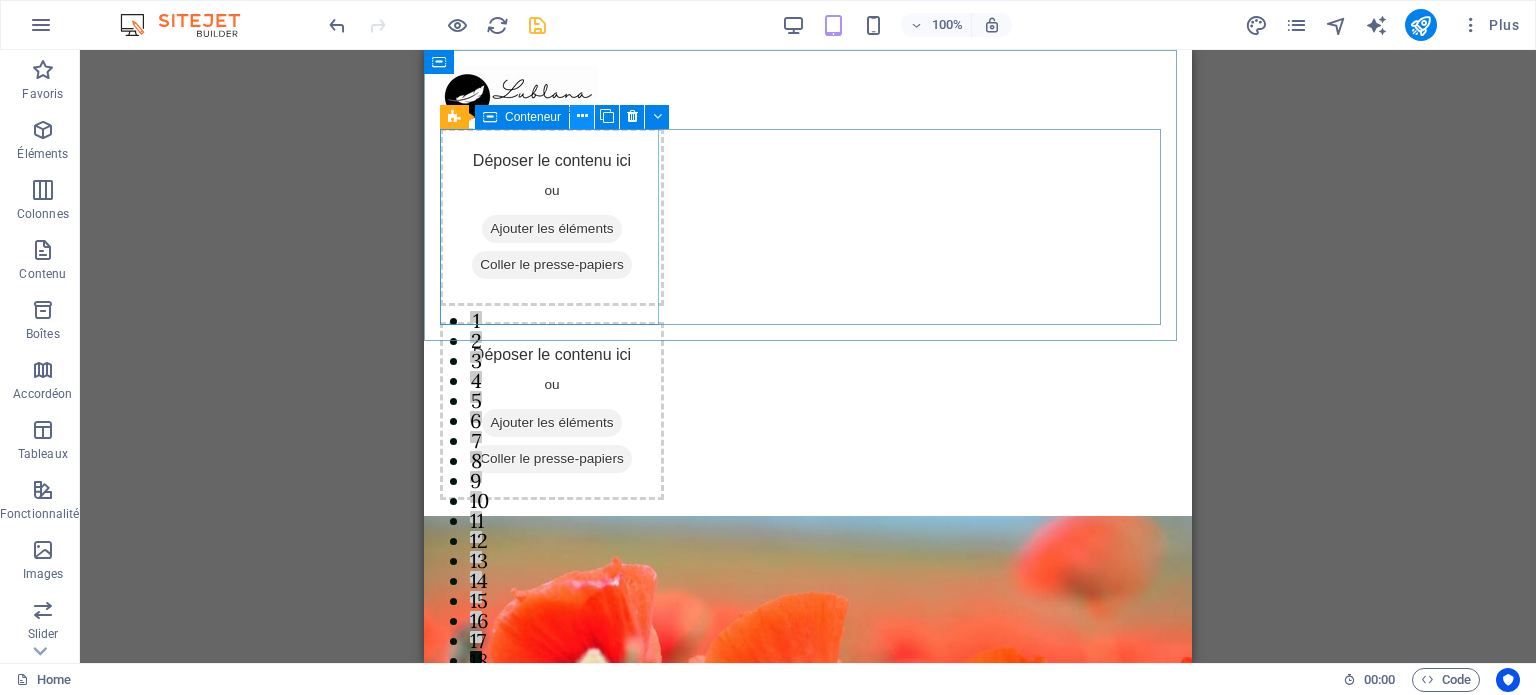 click at bounding box center [582, 116] 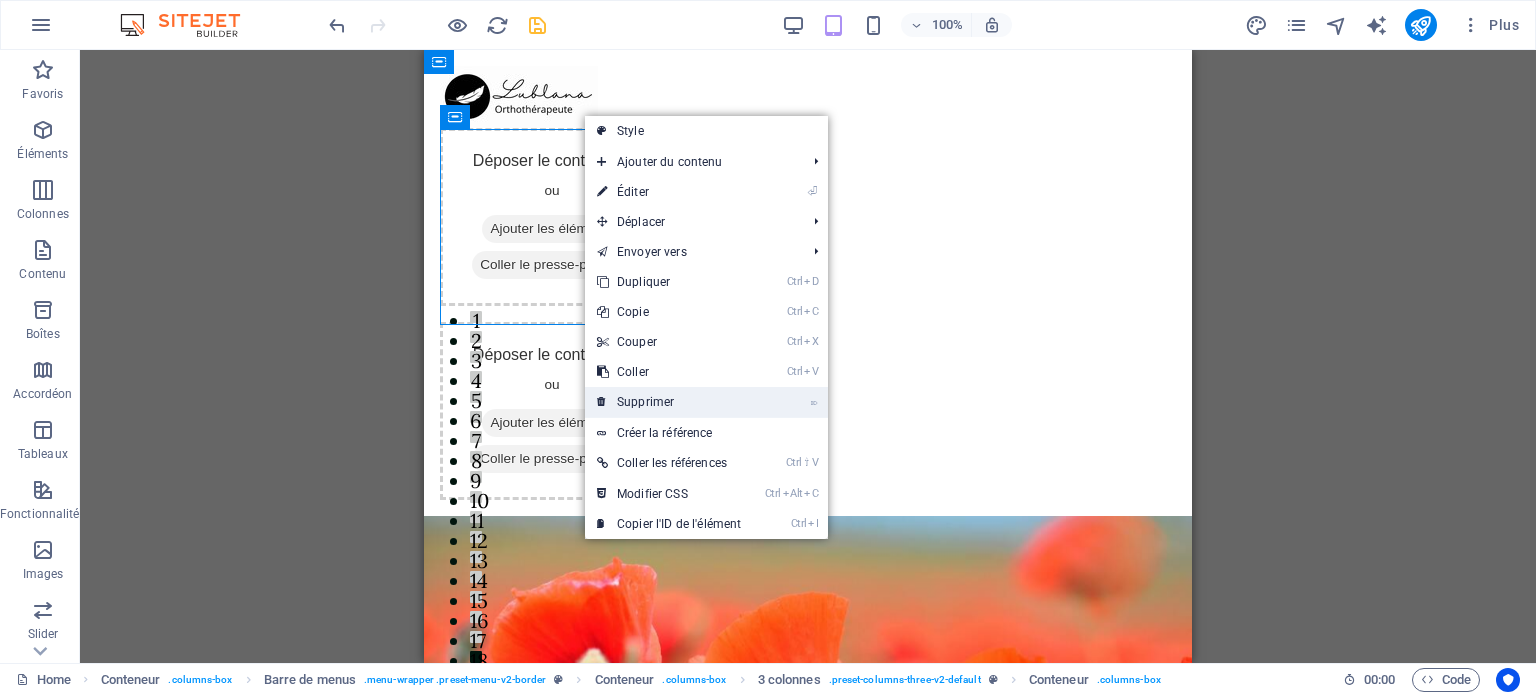 click on "⌦  Supprimer" at bounding box center [669, 402] 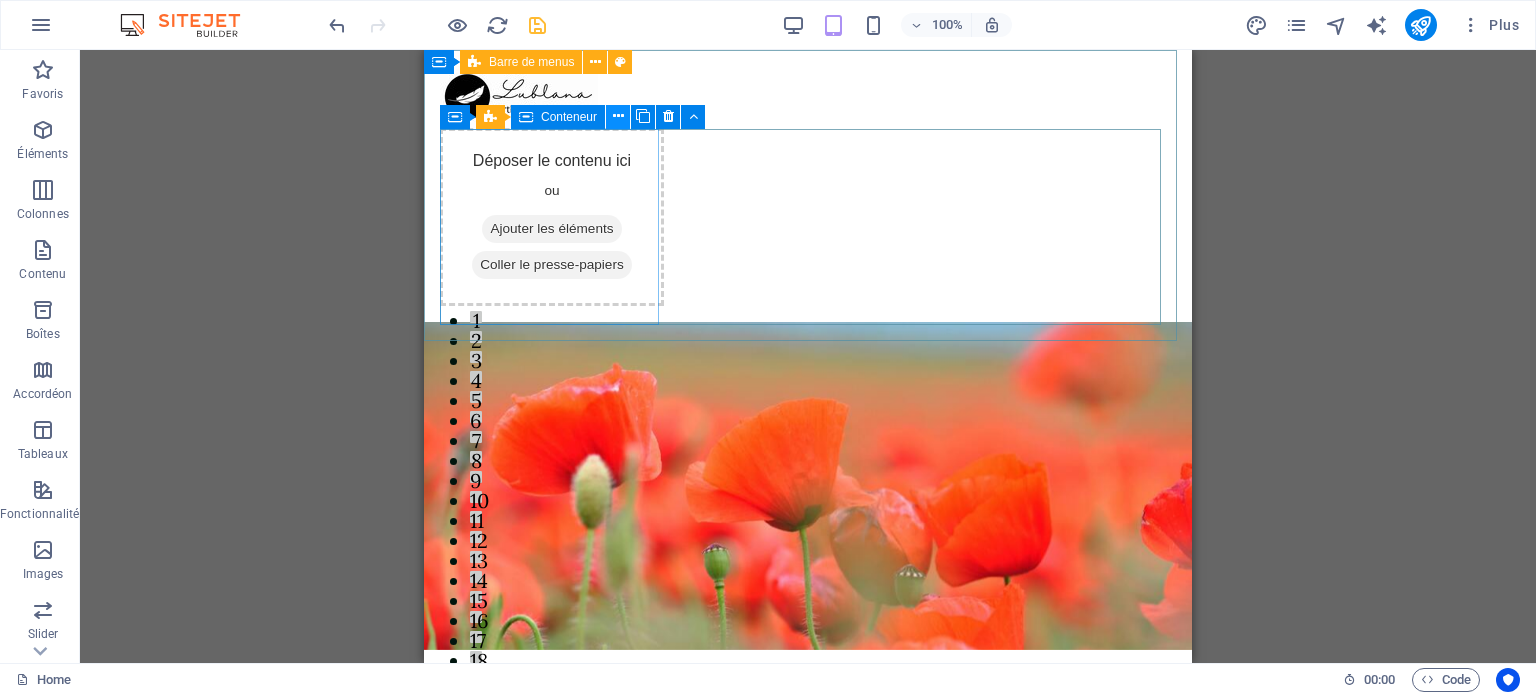 click at bounding box center (618, 116) 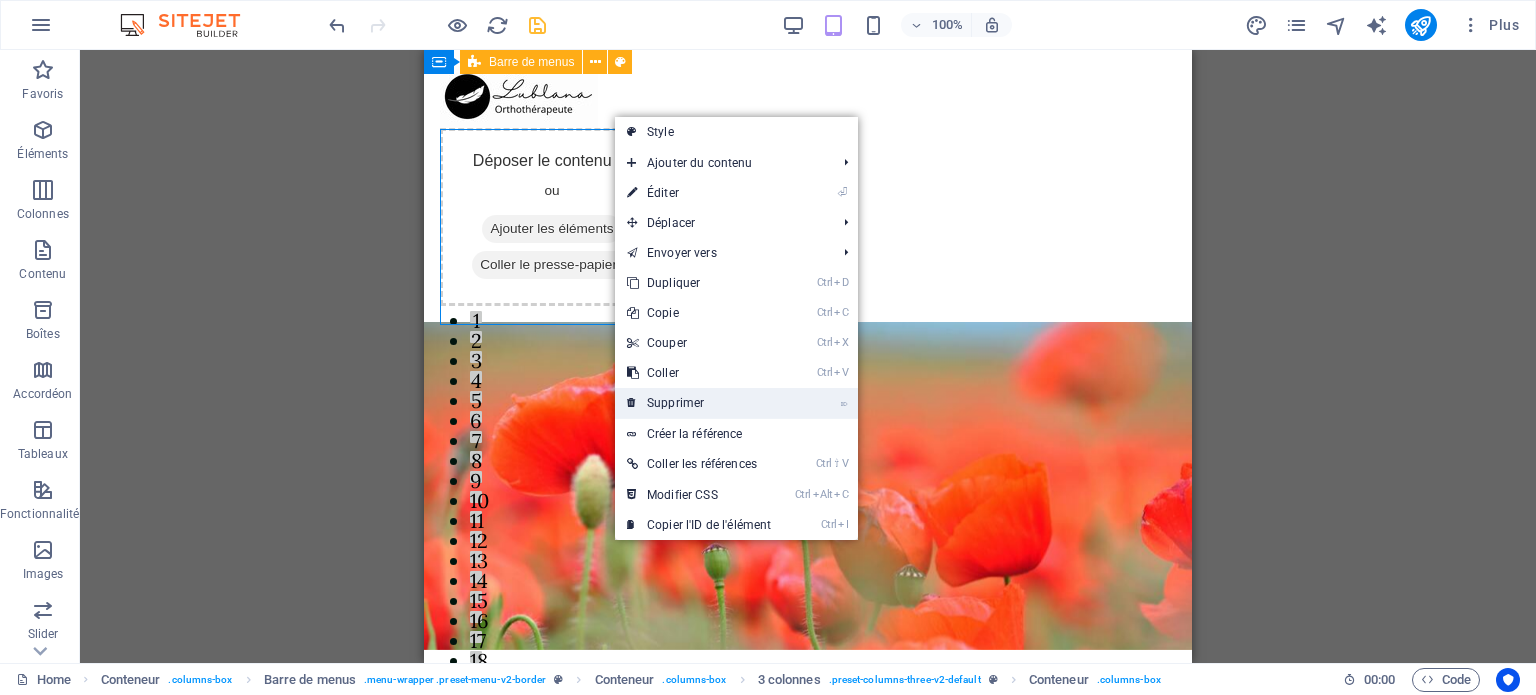 click on "⌦  Supprimer" at bounding box center [699, 403] 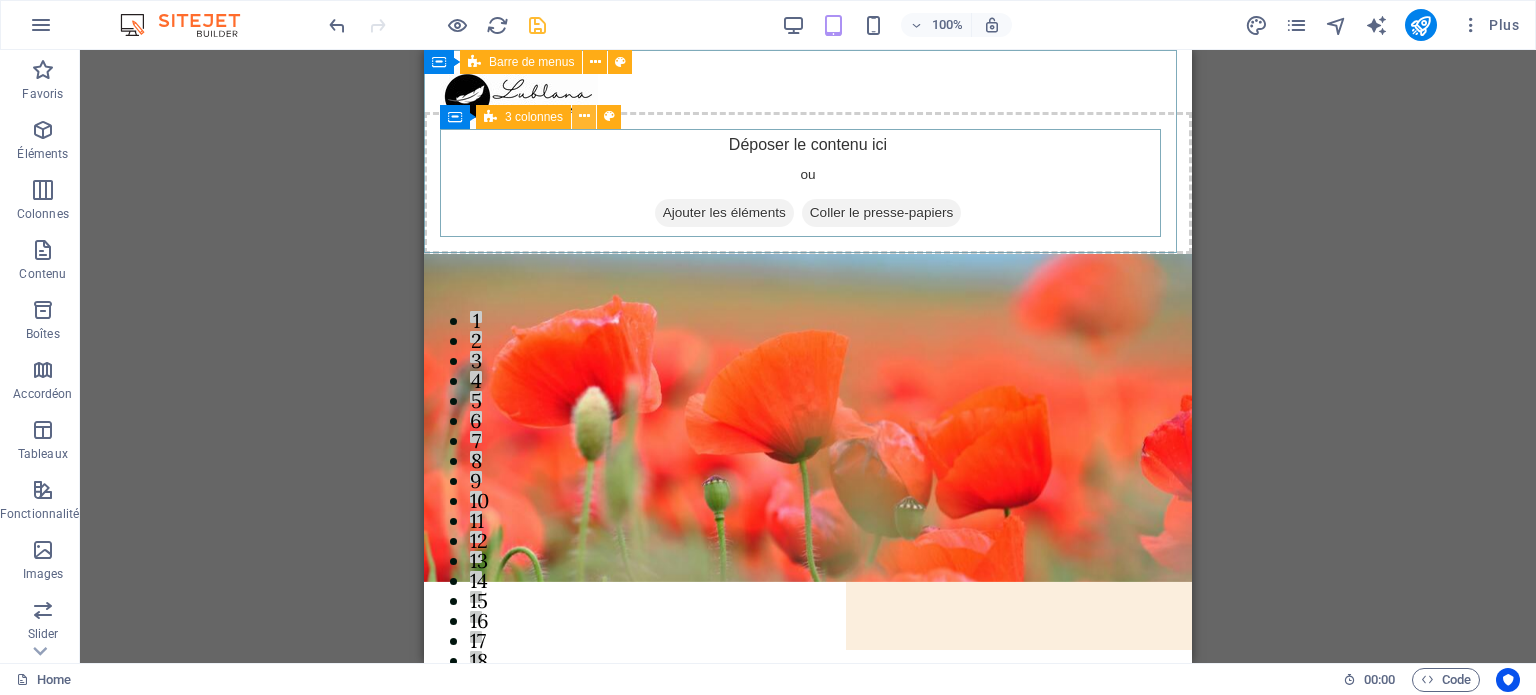 click at bounding box center [584, 116] 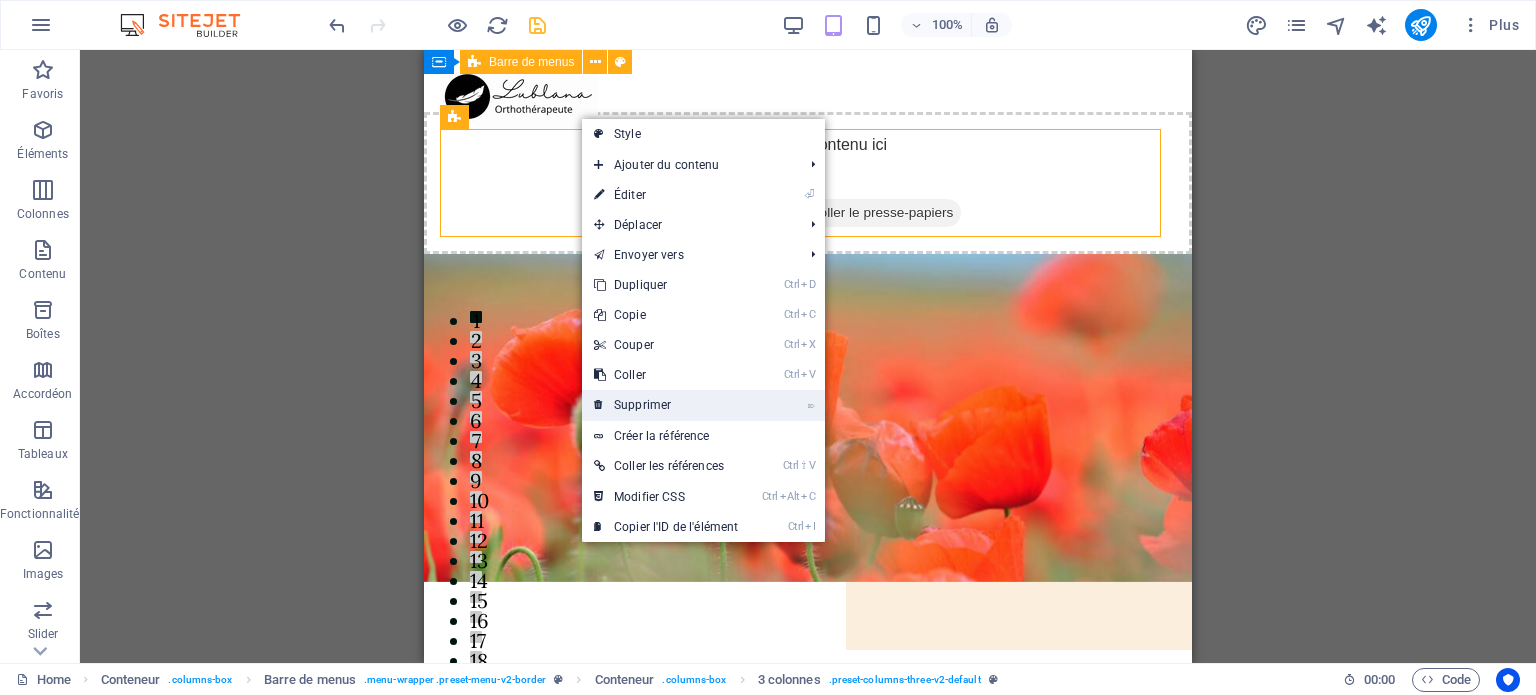 click on "⌦  Supprimer" at bounding box center (666, 405) 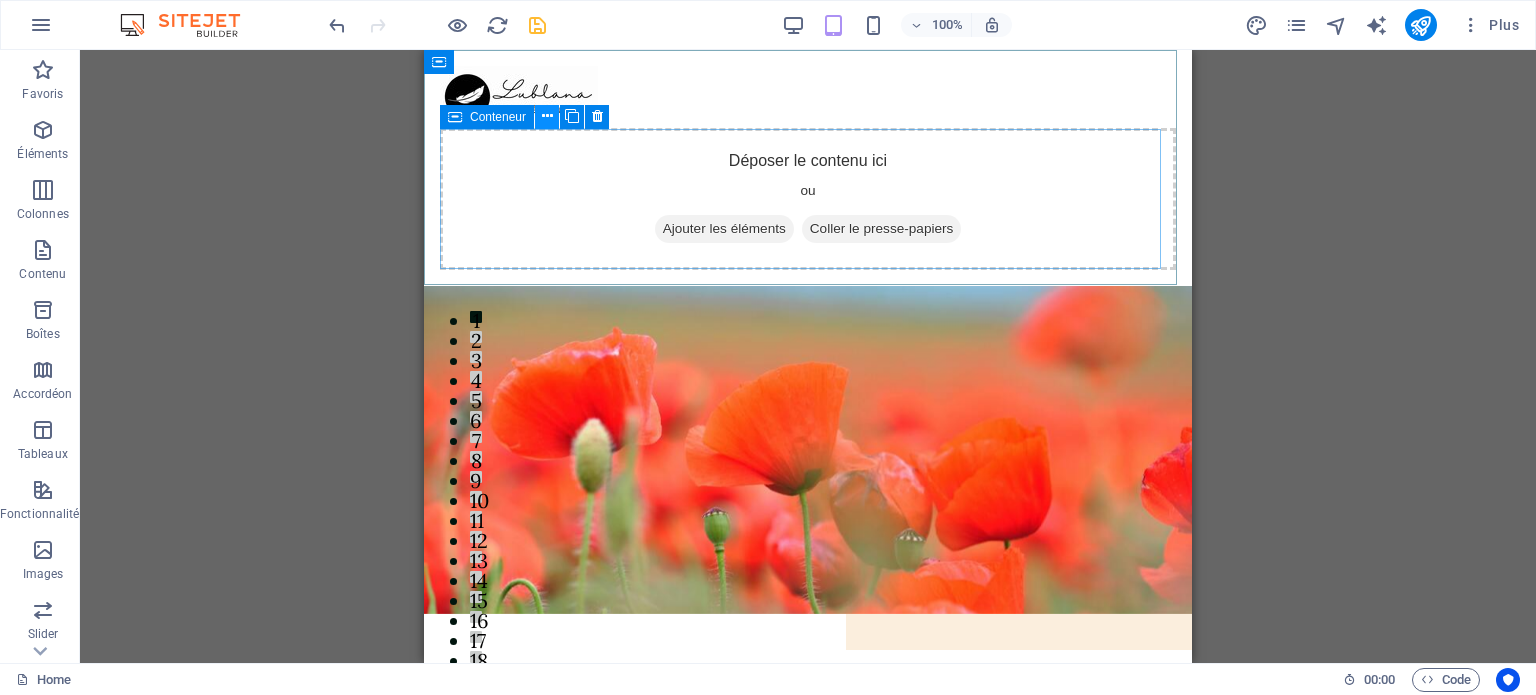 click at bounding box center (547, 116) 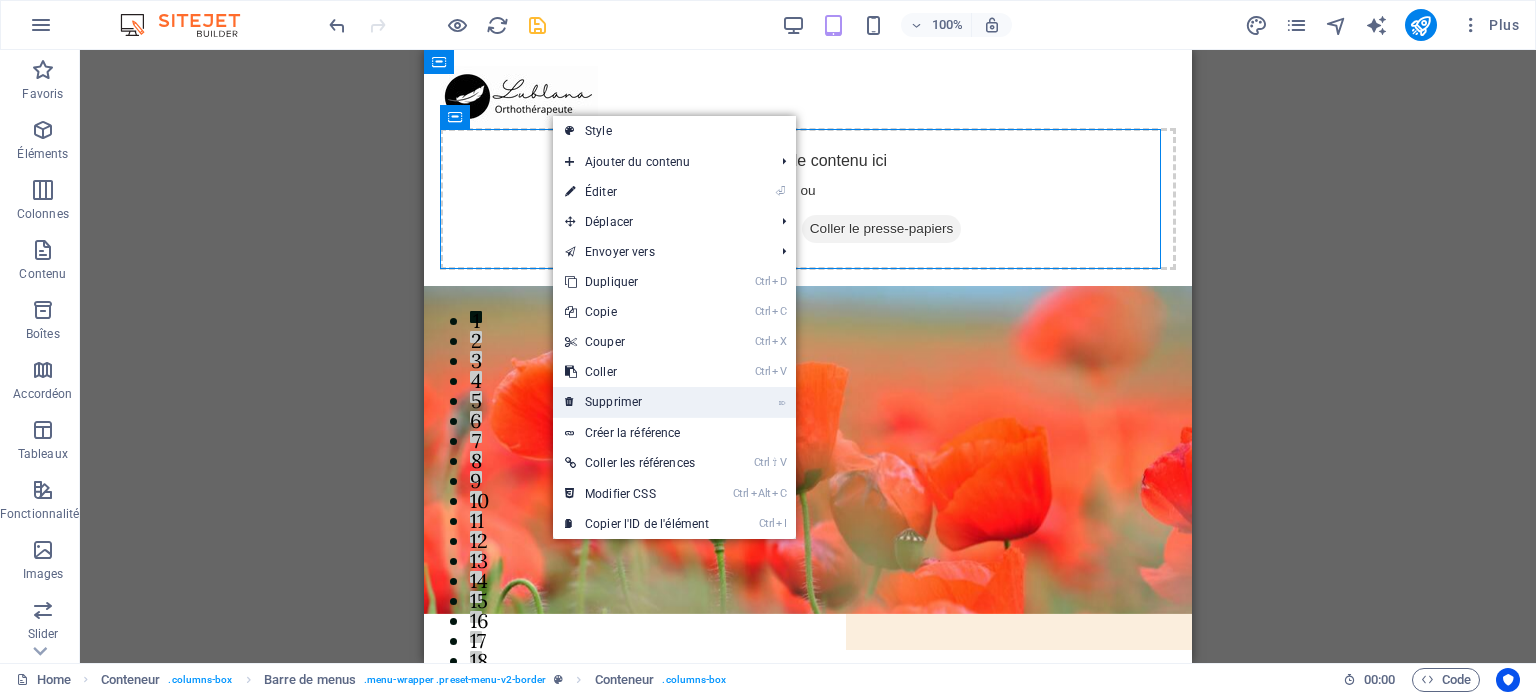 click on "⌦  Supprimer" at bounding box center [637, 402] 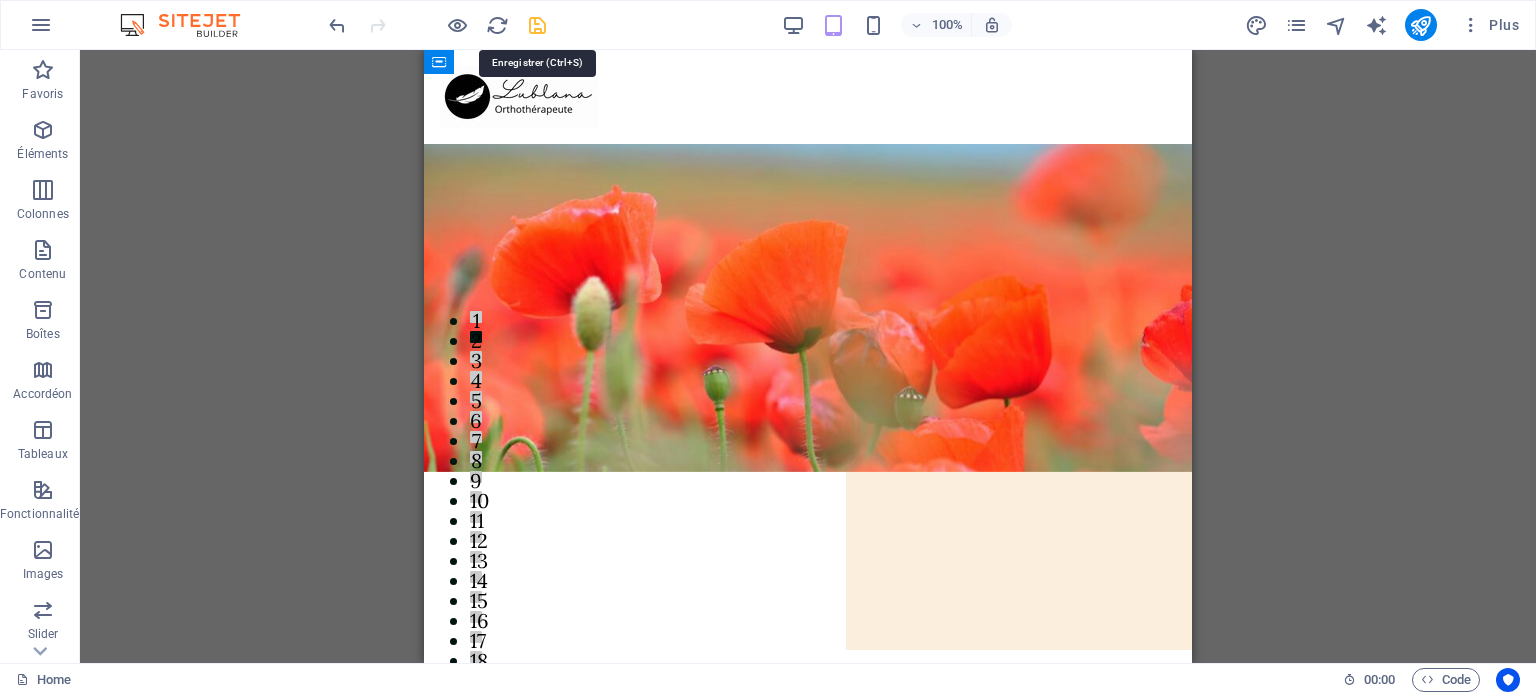 click at bounding box center [537, 25] 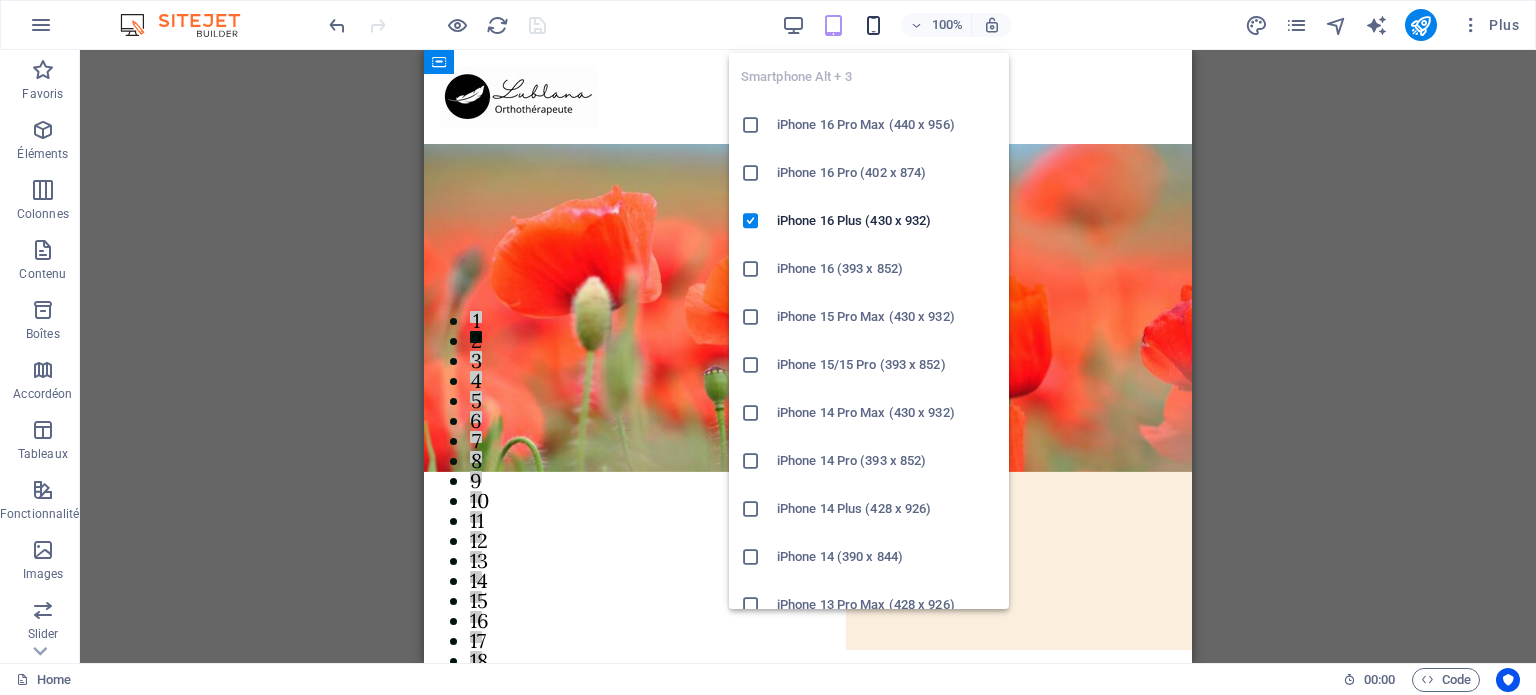 click at bounding box center (873, 25) 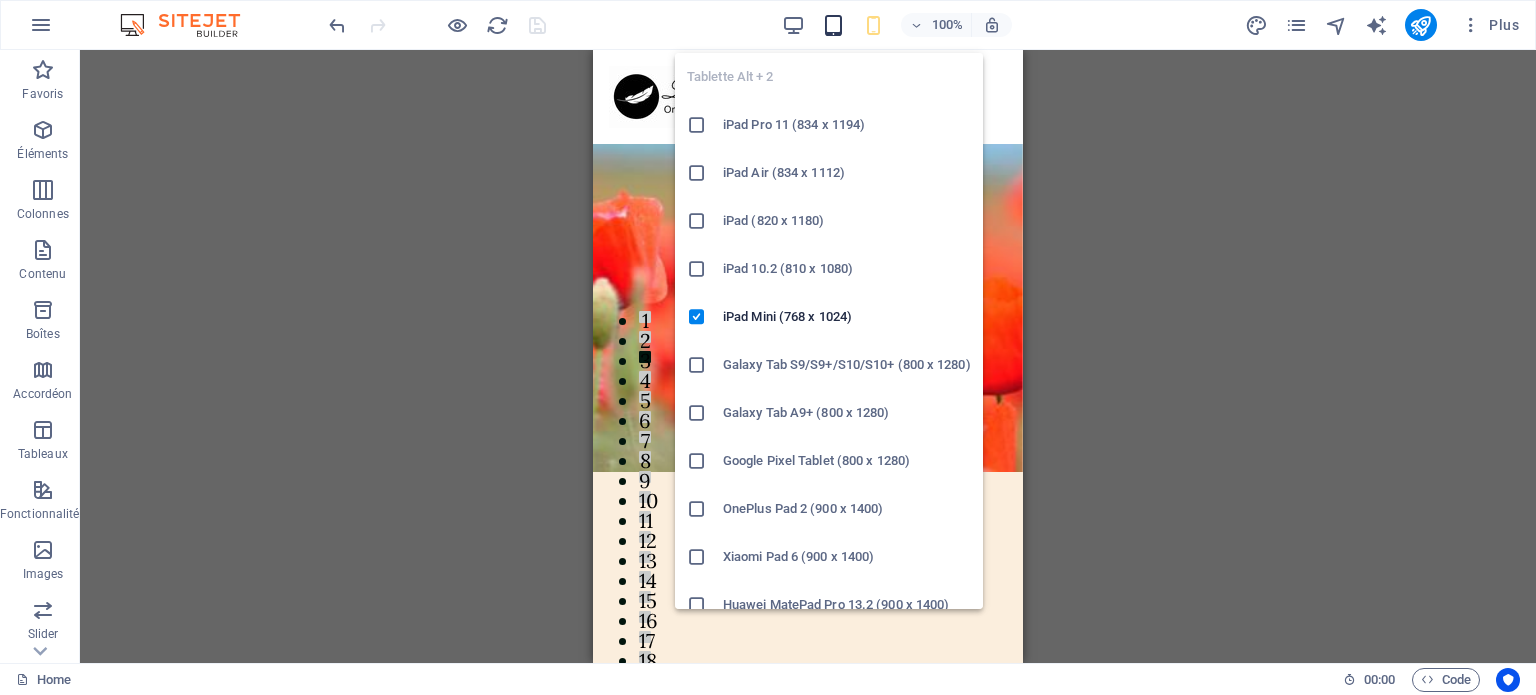 click at bounding box center (833, 25) 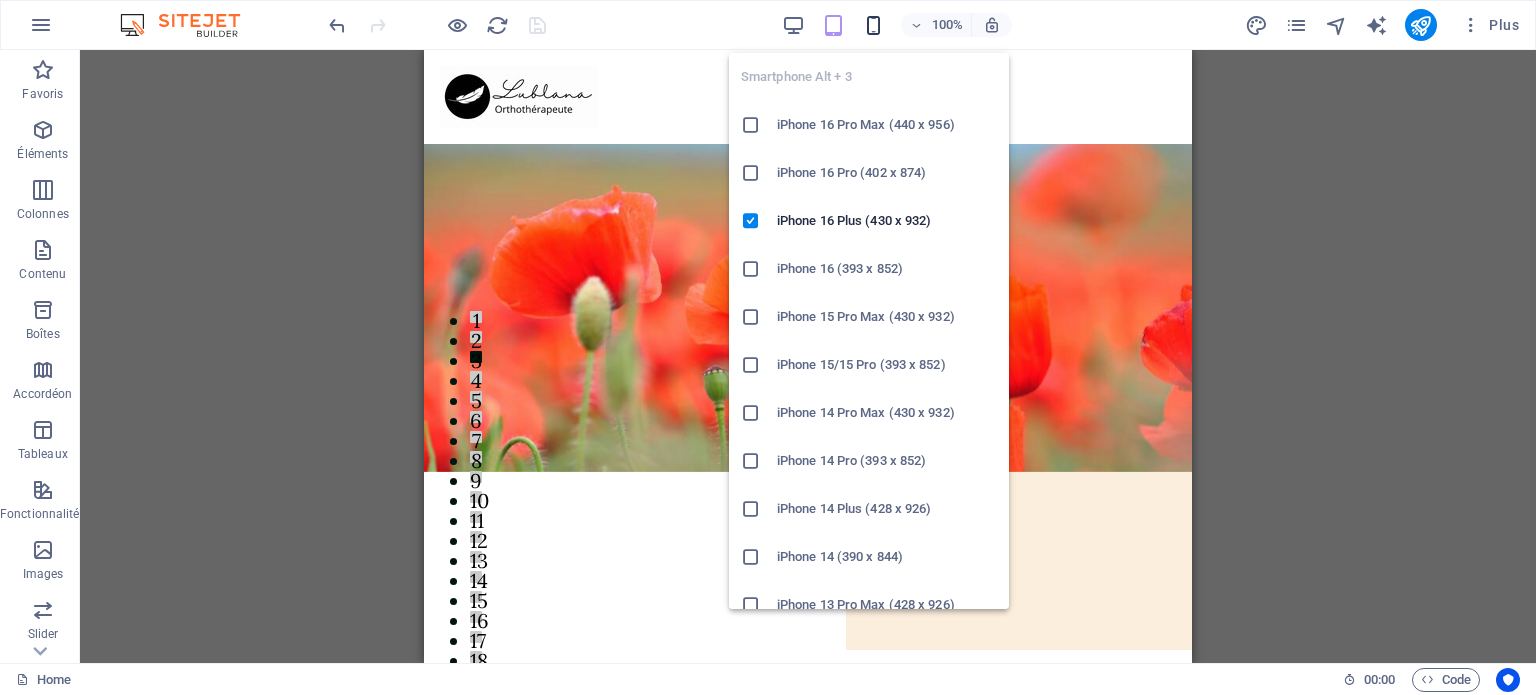 click at bounding box center [873, 25] 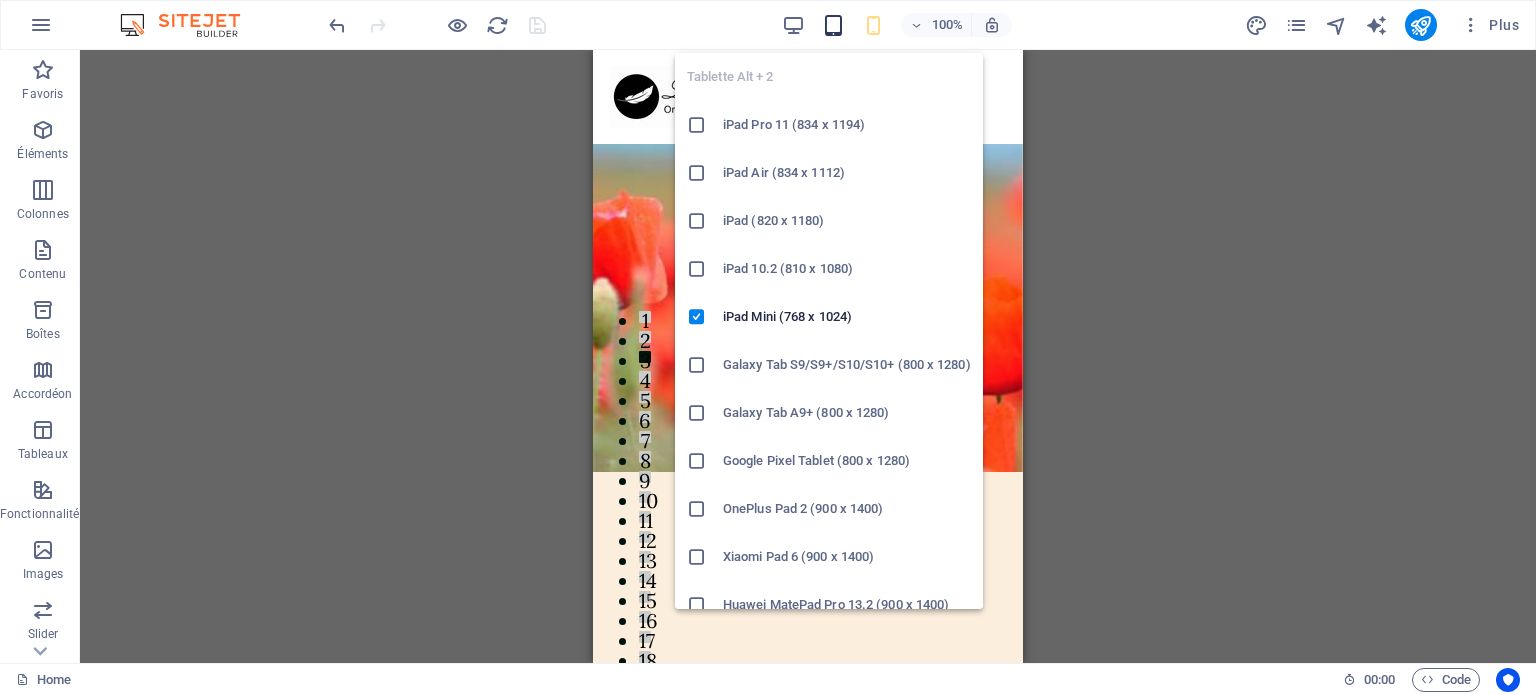 click at bounding box center [833, 25] 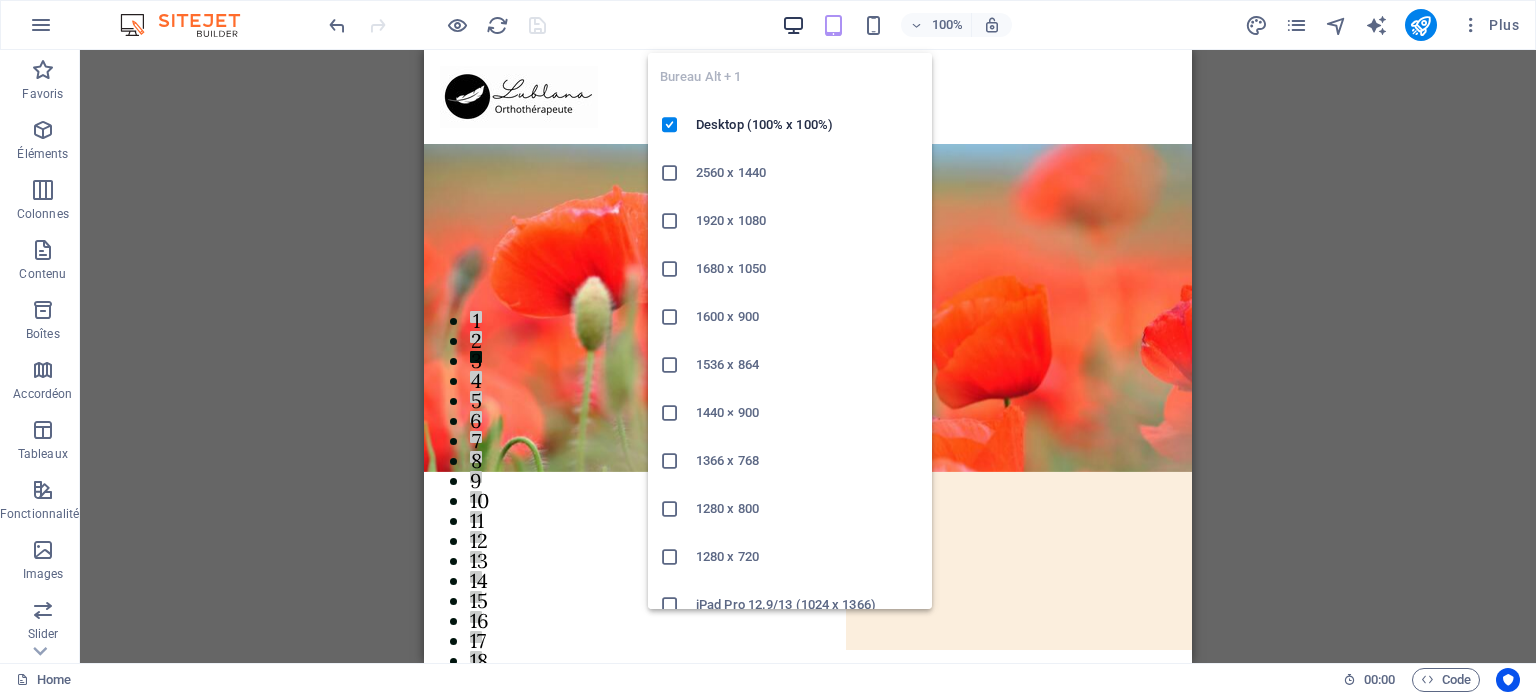 click at bounding box center (793, 25) 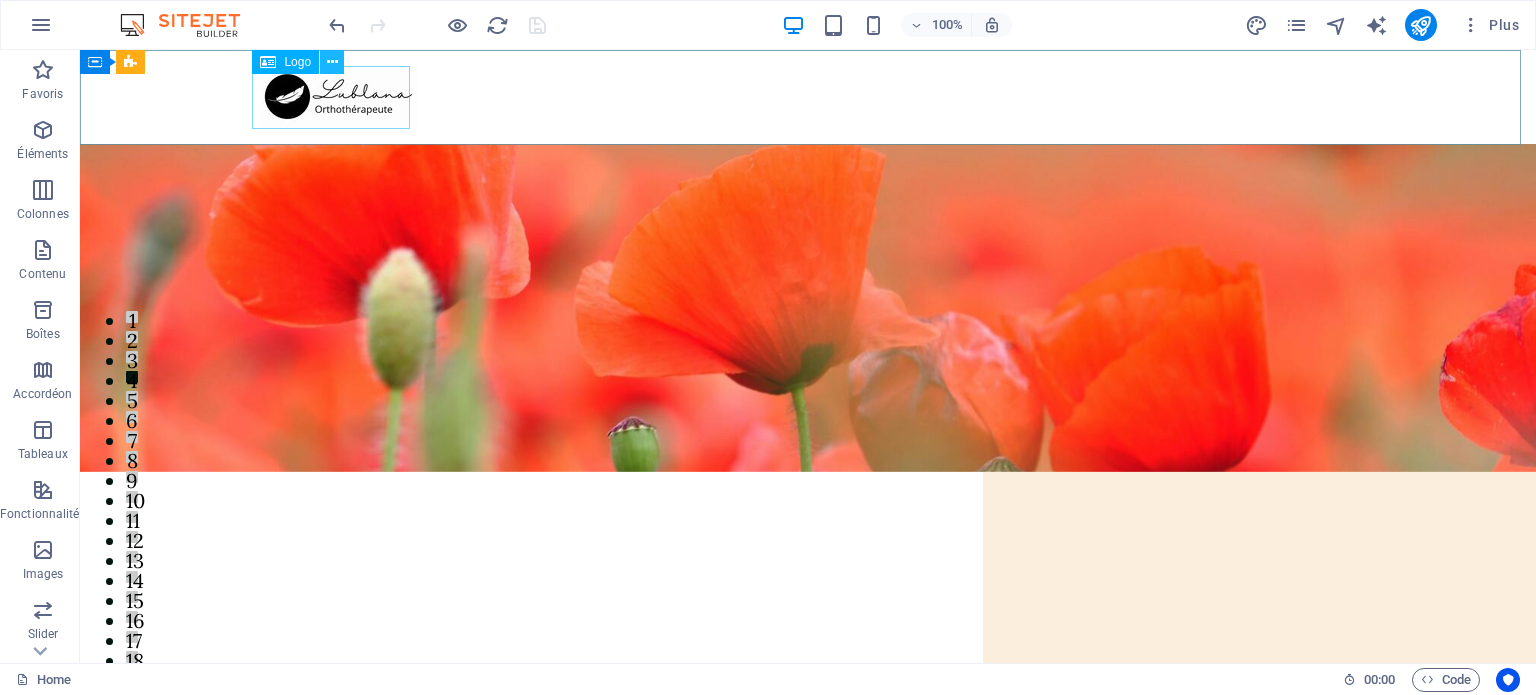 click at bounding box center [332, 62] 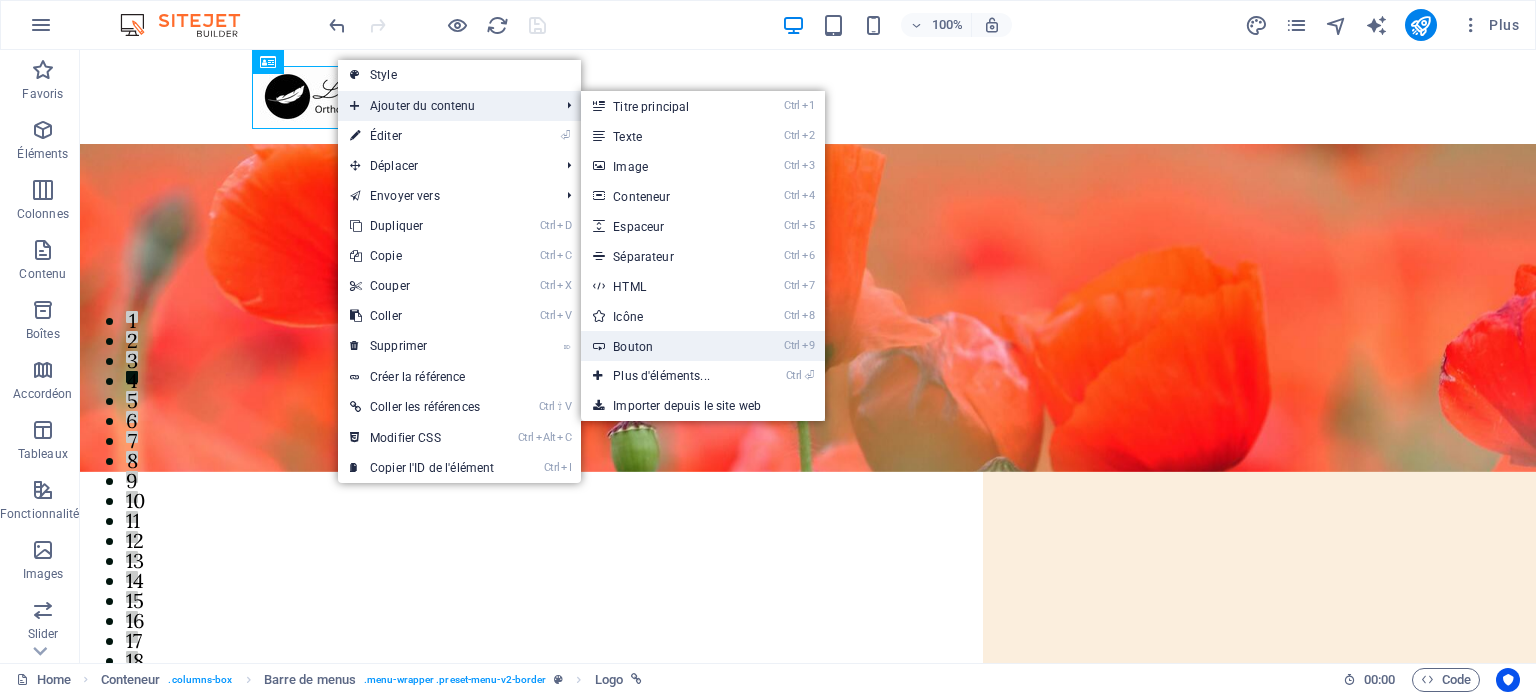 click on "Ctrl 9  Bouton" at bounding box center [665, 346] 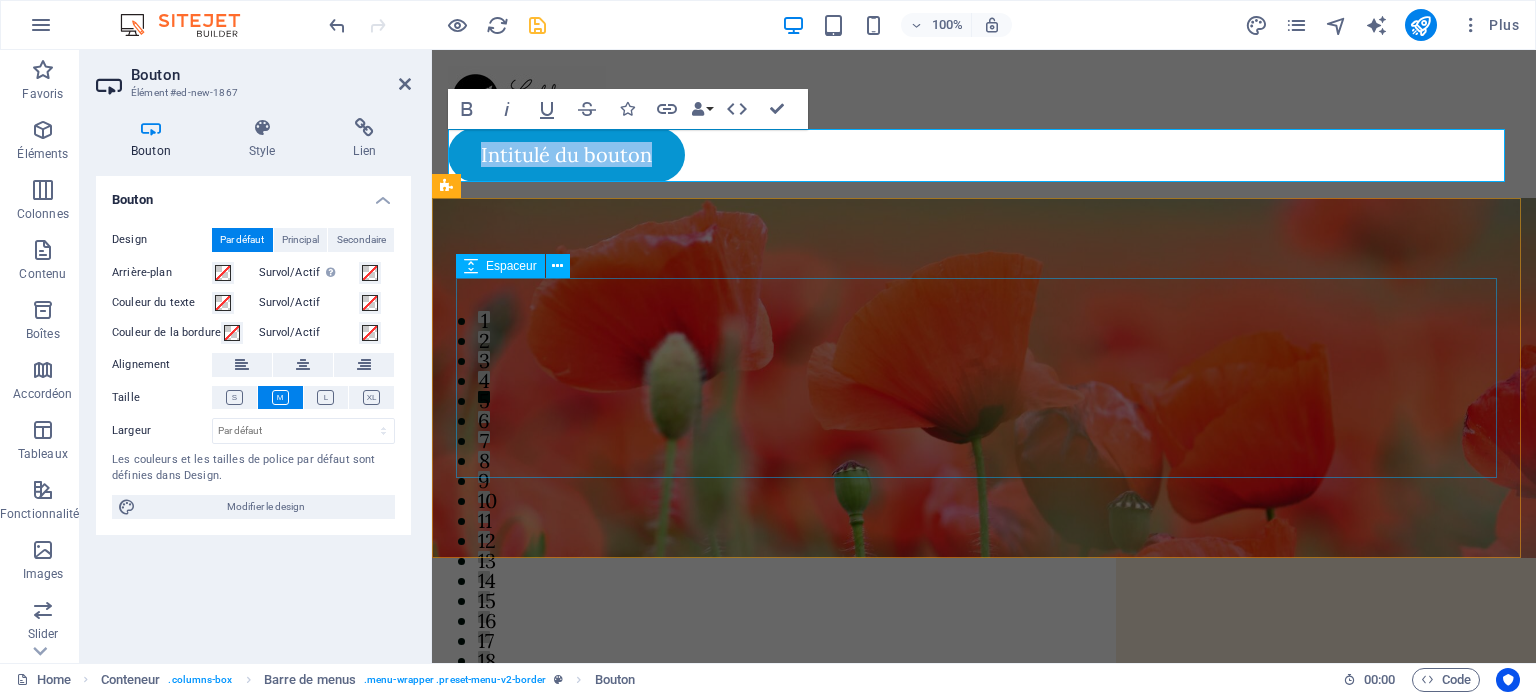 type 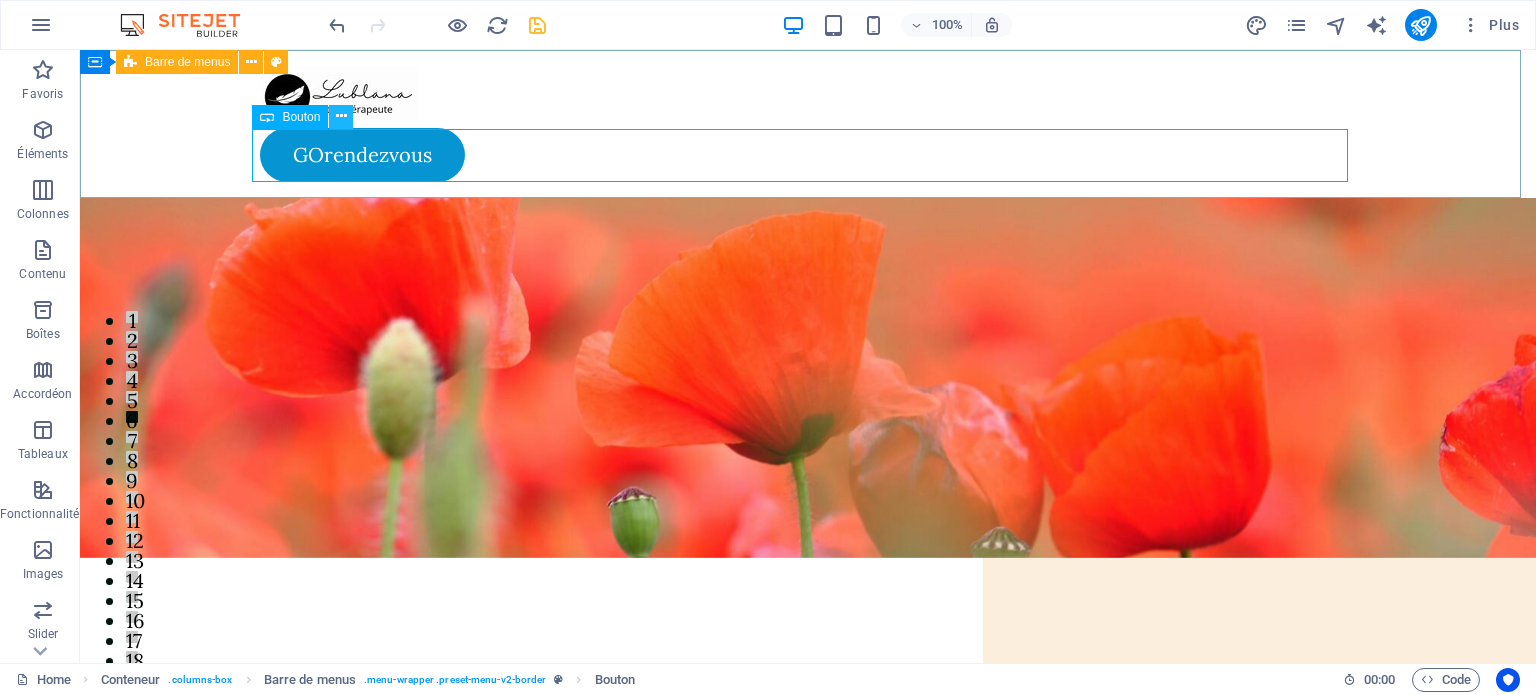 click at bounding box center [341, 116] 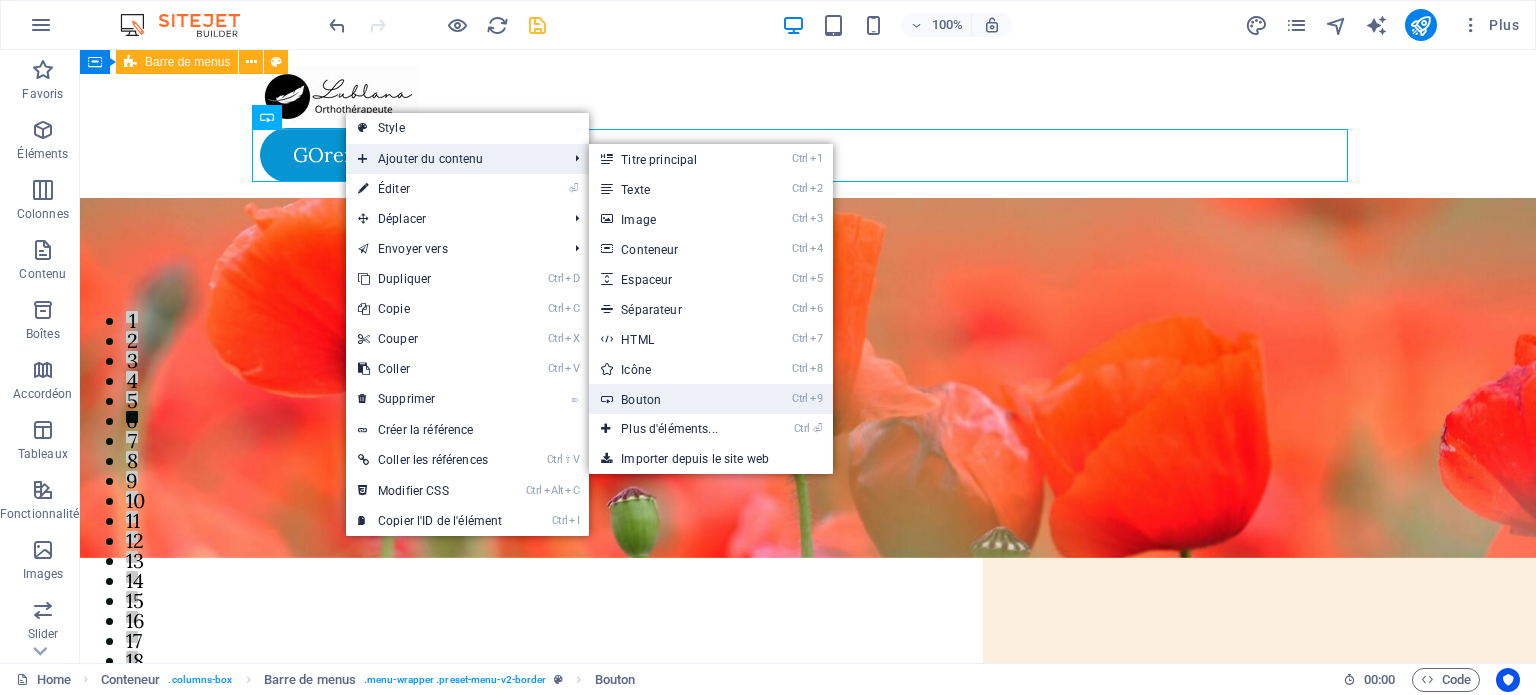 click on "Ctrl 9  Bouton" at bounding box center [673, 399] 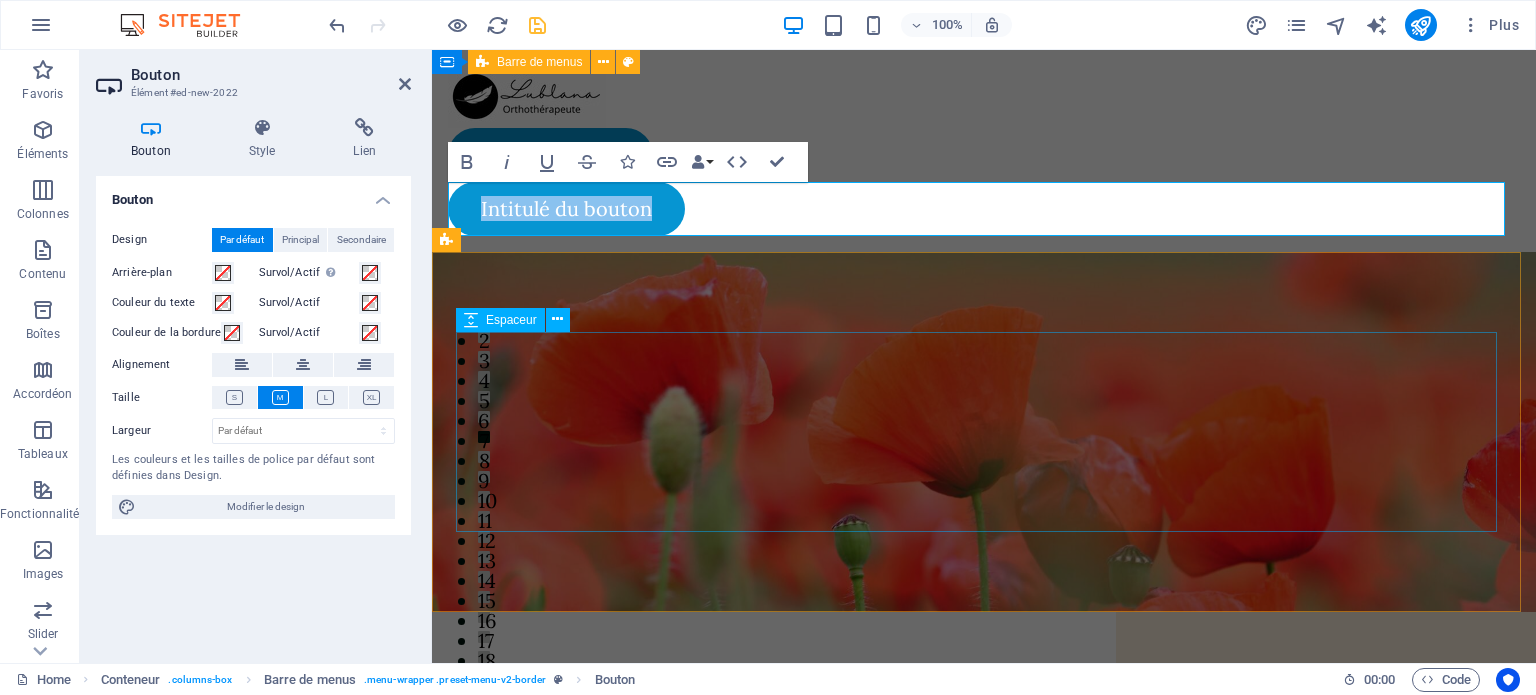 type 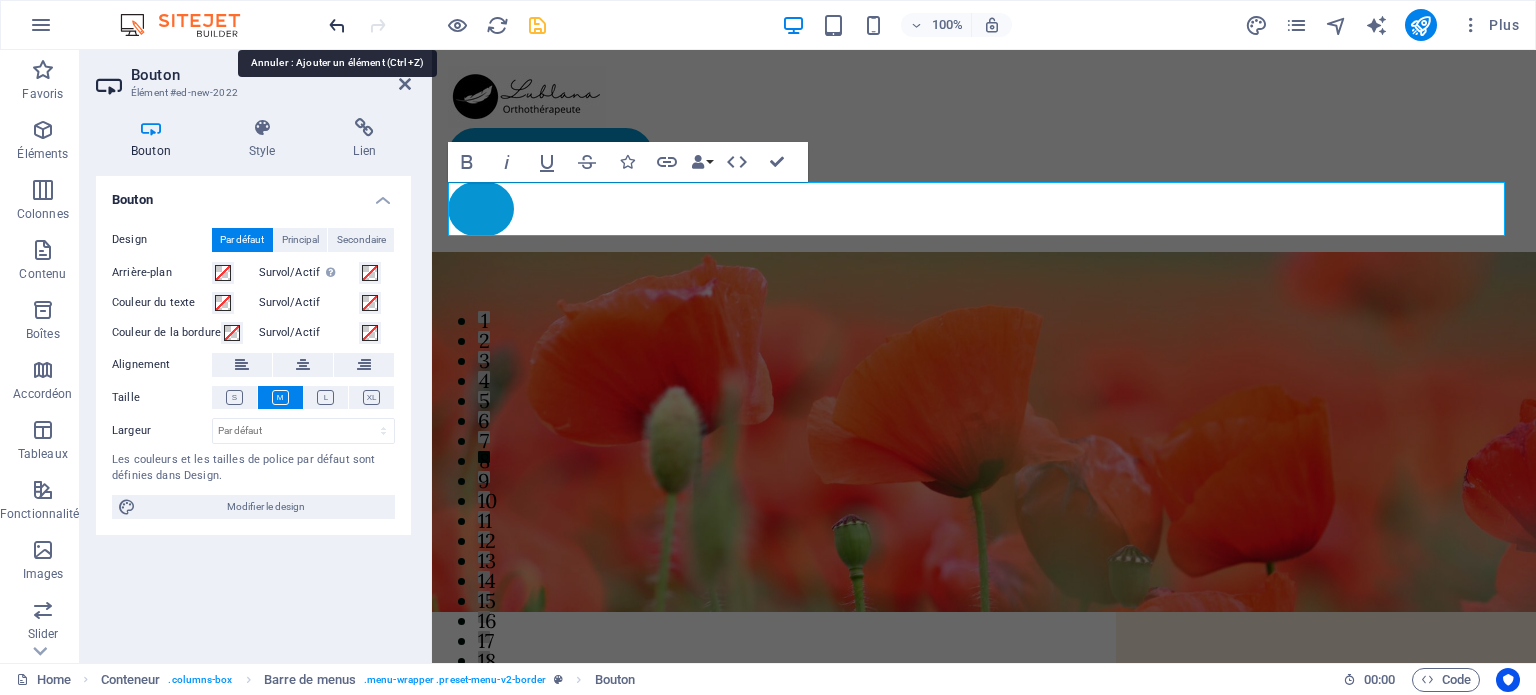 click at bounding box center (337, 25) 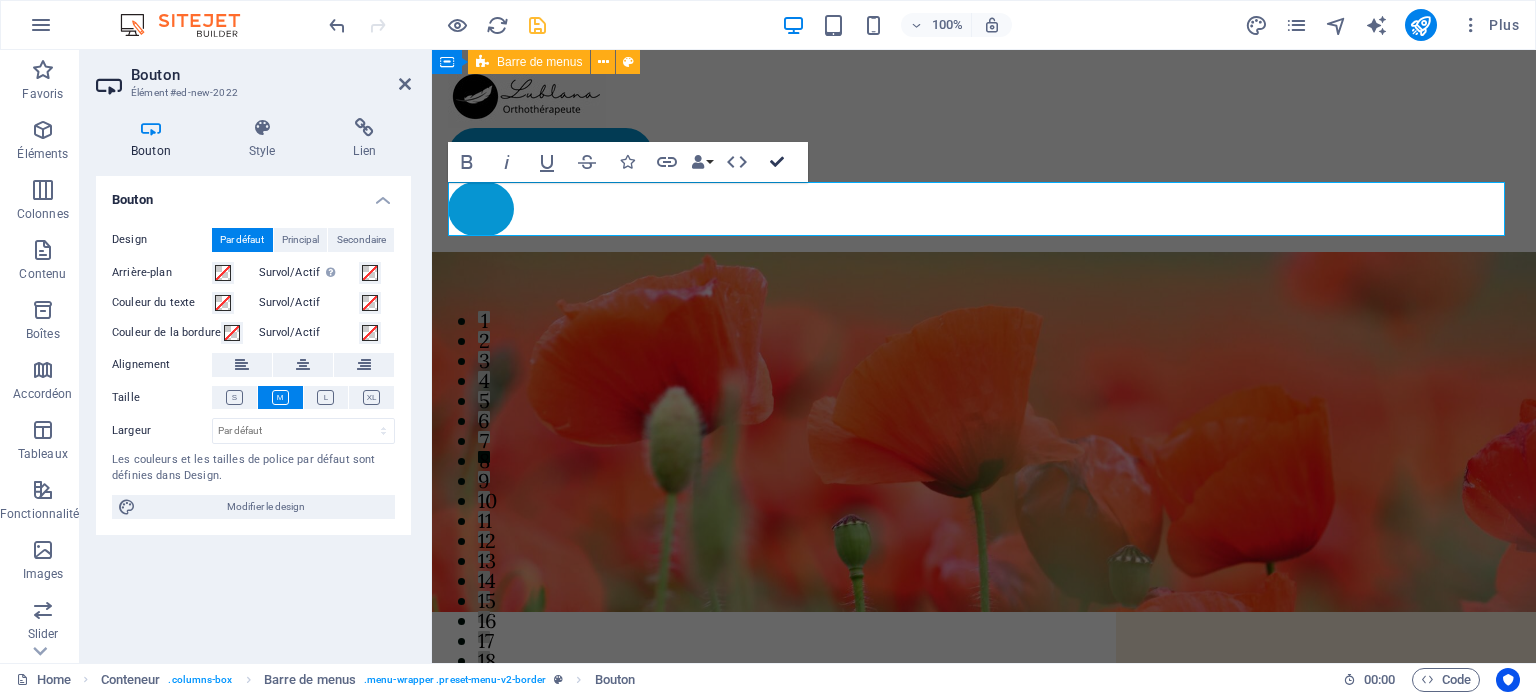 drag, startPoint x: 780, startPoint y: 163, endPoint x: 524, endPoint y: 46, distance: 281.46936 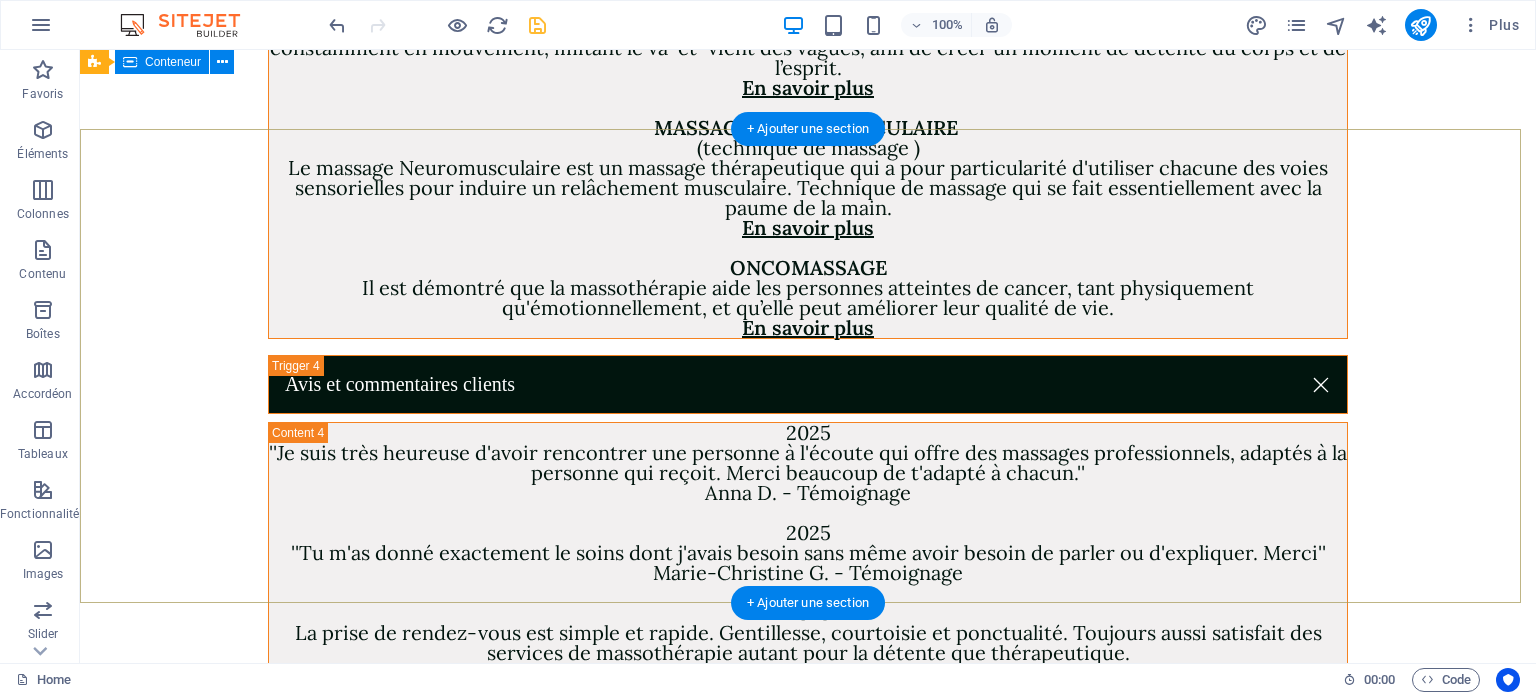 scroll, scrollTop: 6749, scrollLeft: 0, axis: vertical 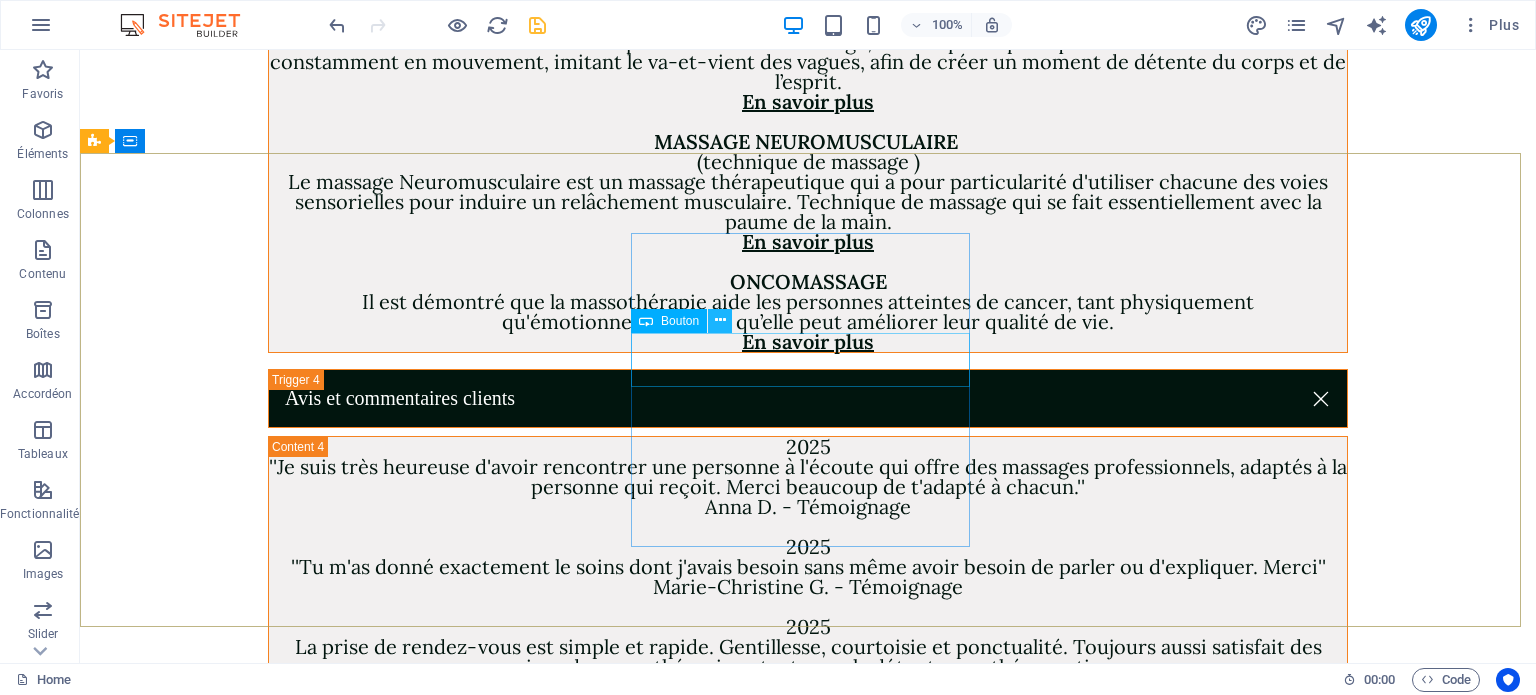 click at bounding box center [720, 320] 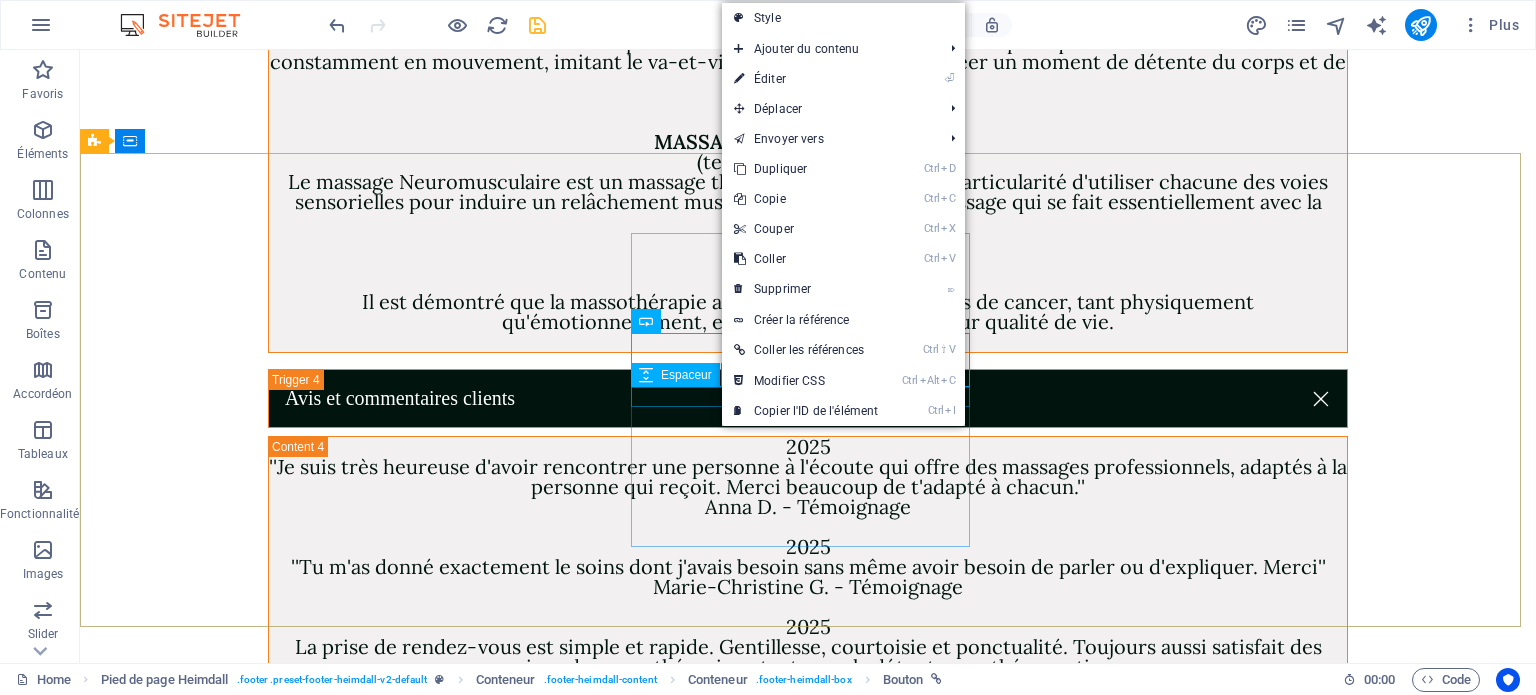 click on "Espaceur" at bounding box center (686, 375) 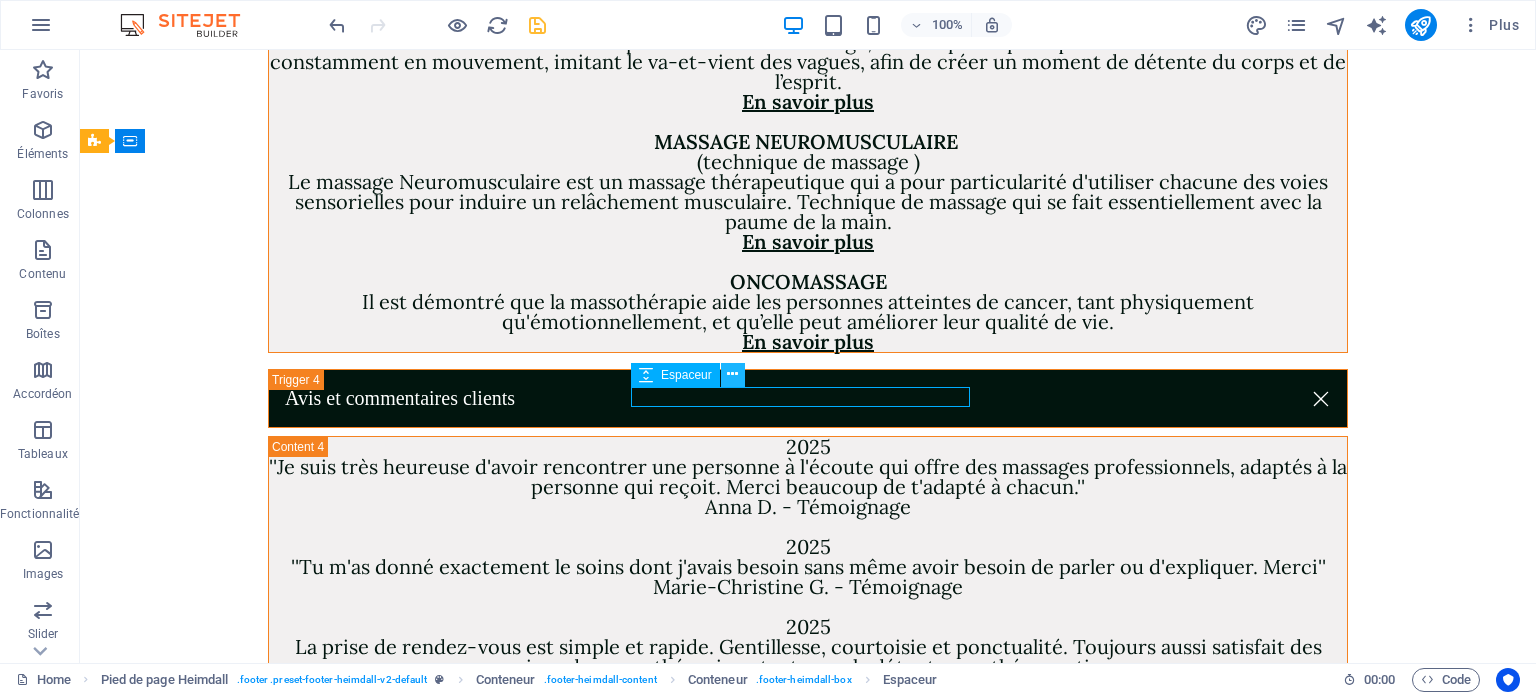 click at bounding box center [732, 374] 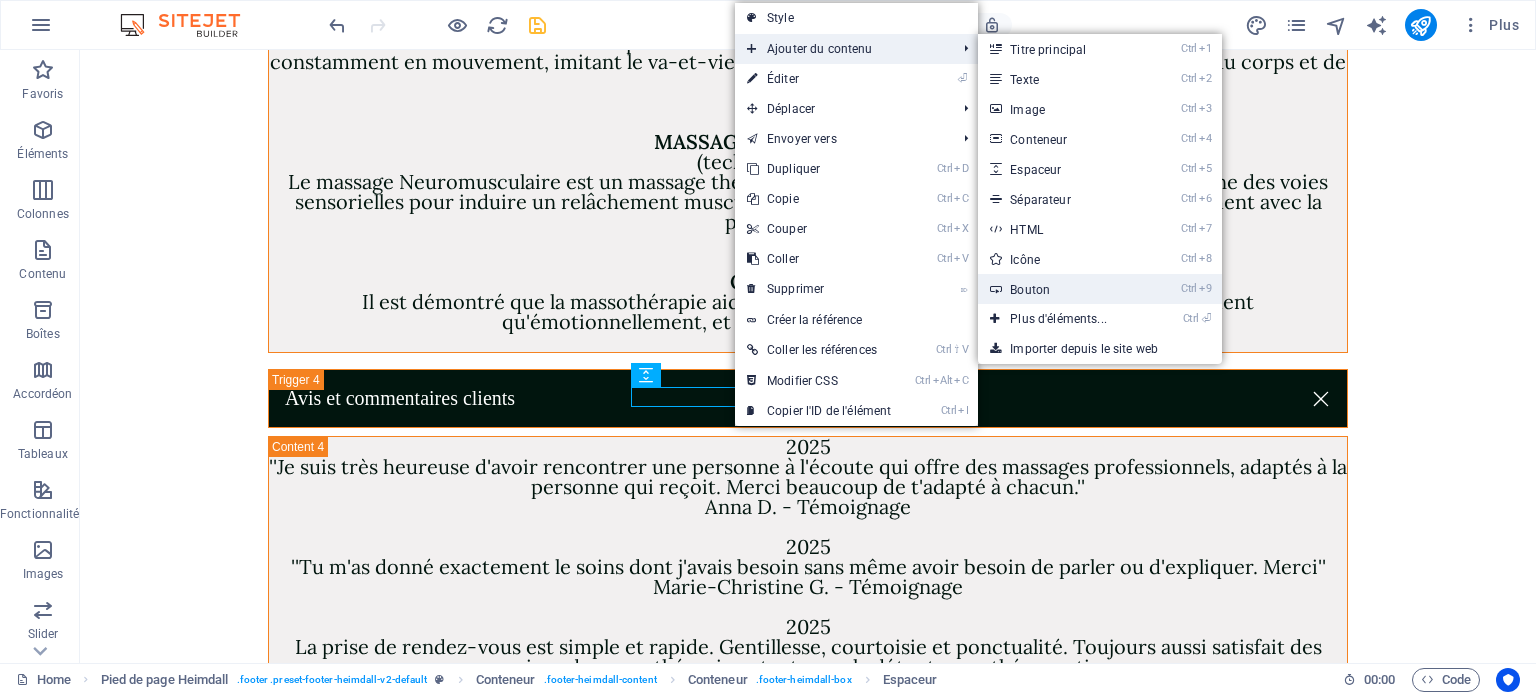 click on "Ctrl 9  Bouton" at bounding box center (1062, 289) 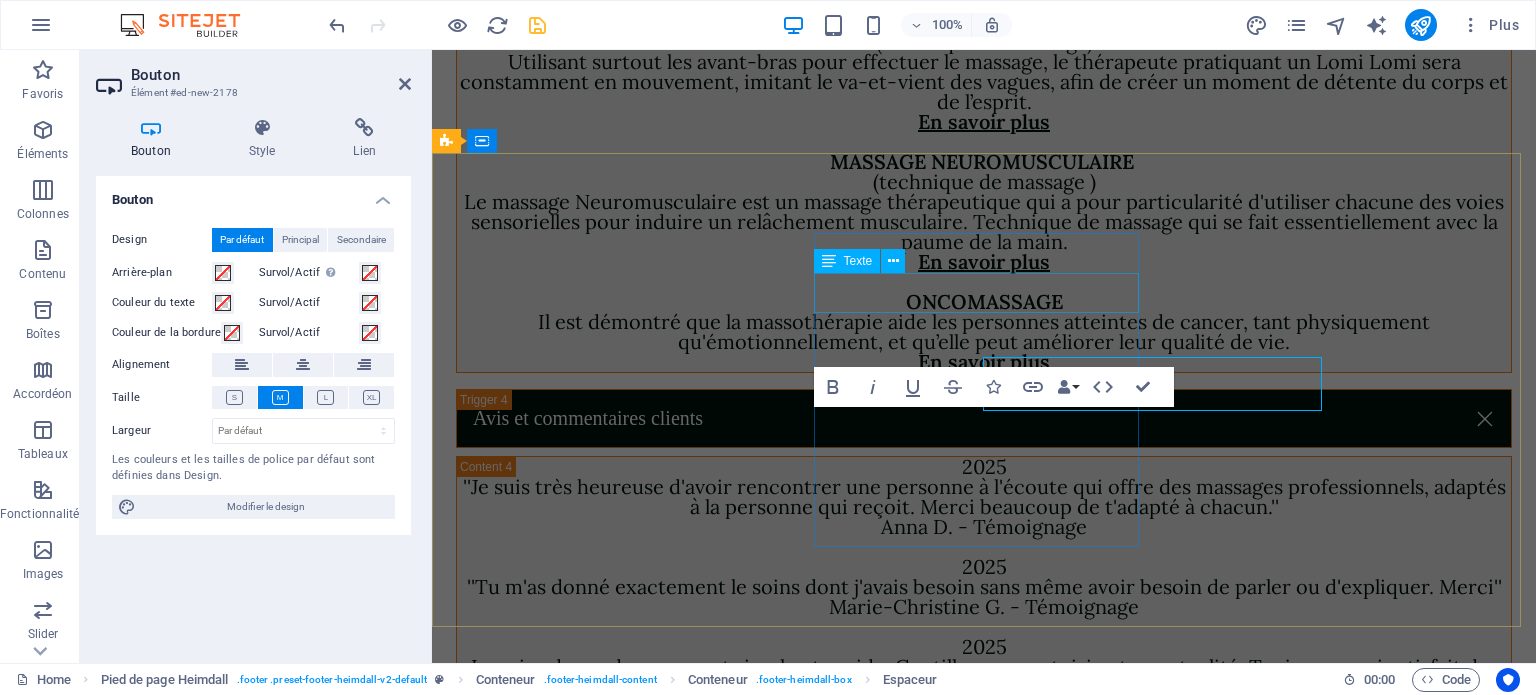 scroll, scrollTop: 6799, scrollLeft: 0, axis: vertical 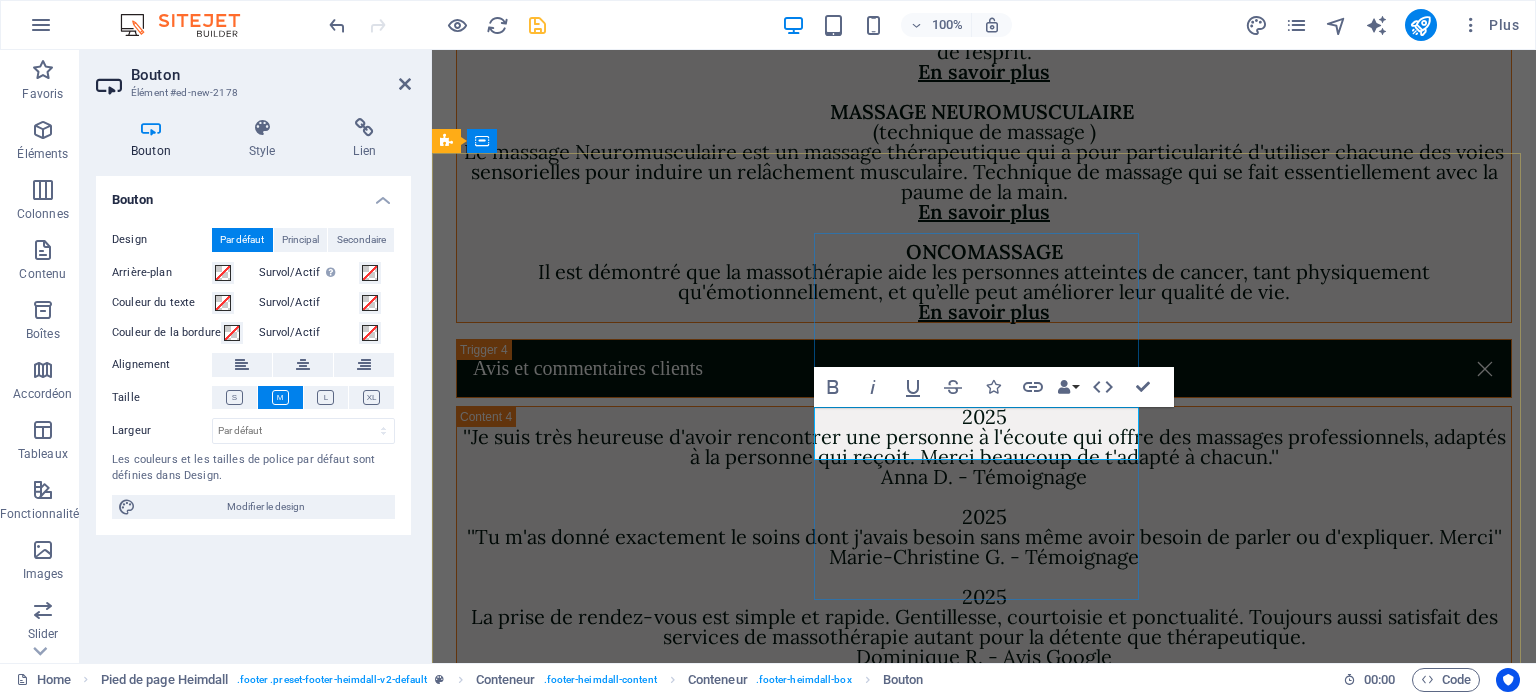 type 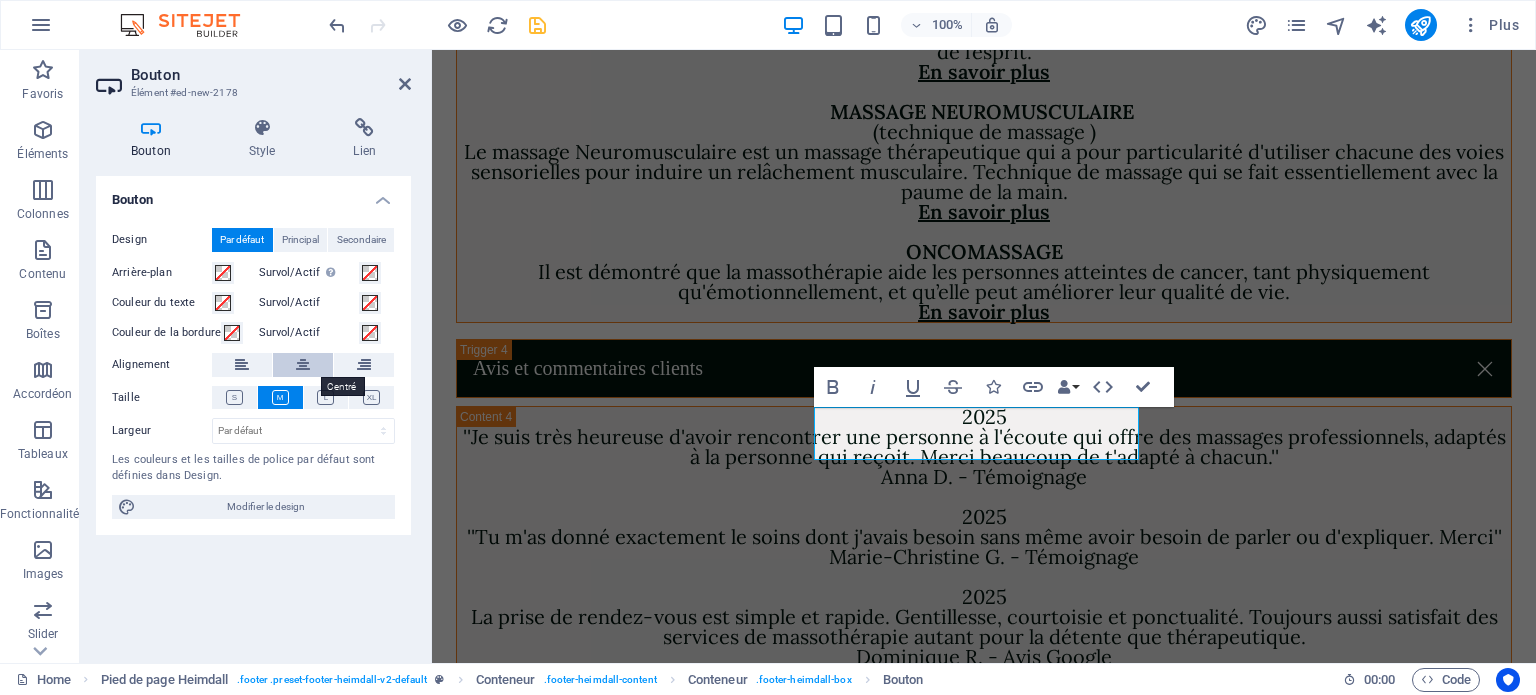 click at bounding box center (303, 365) 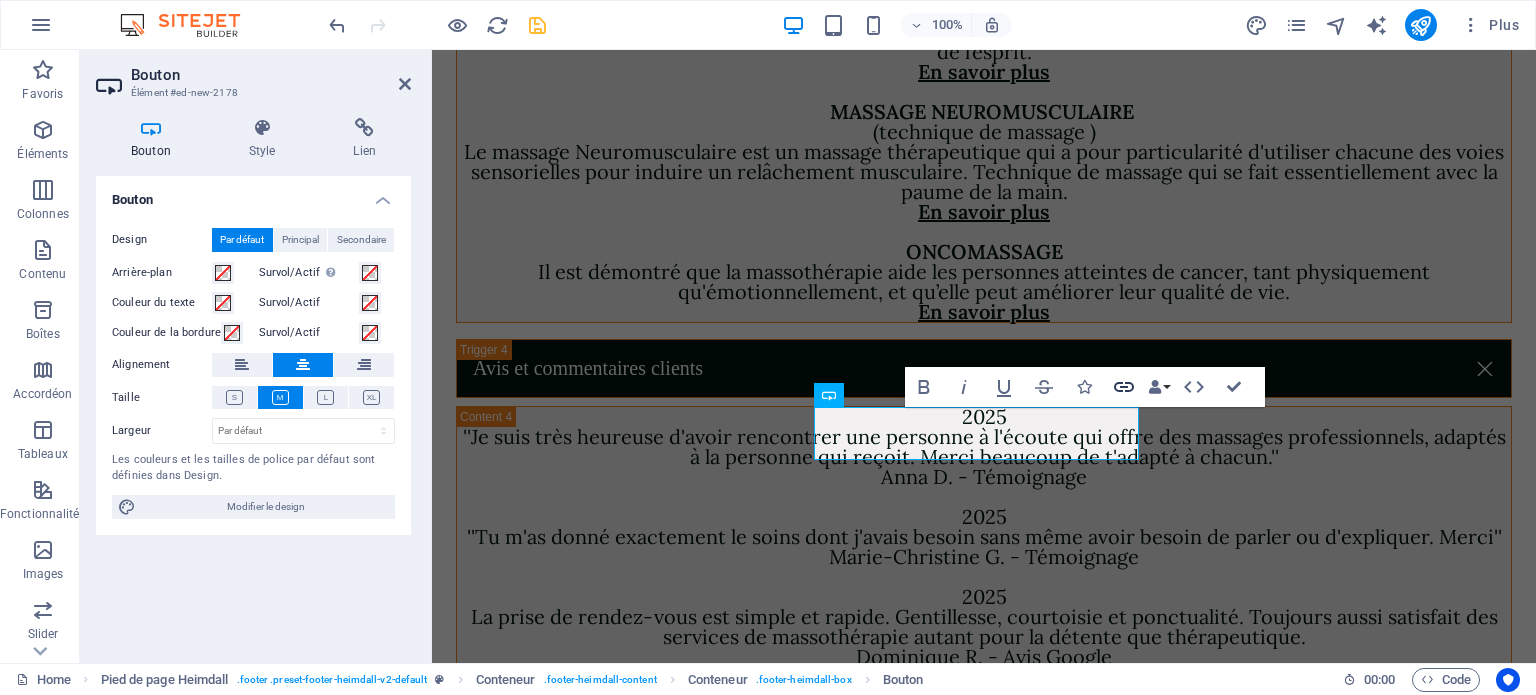 click 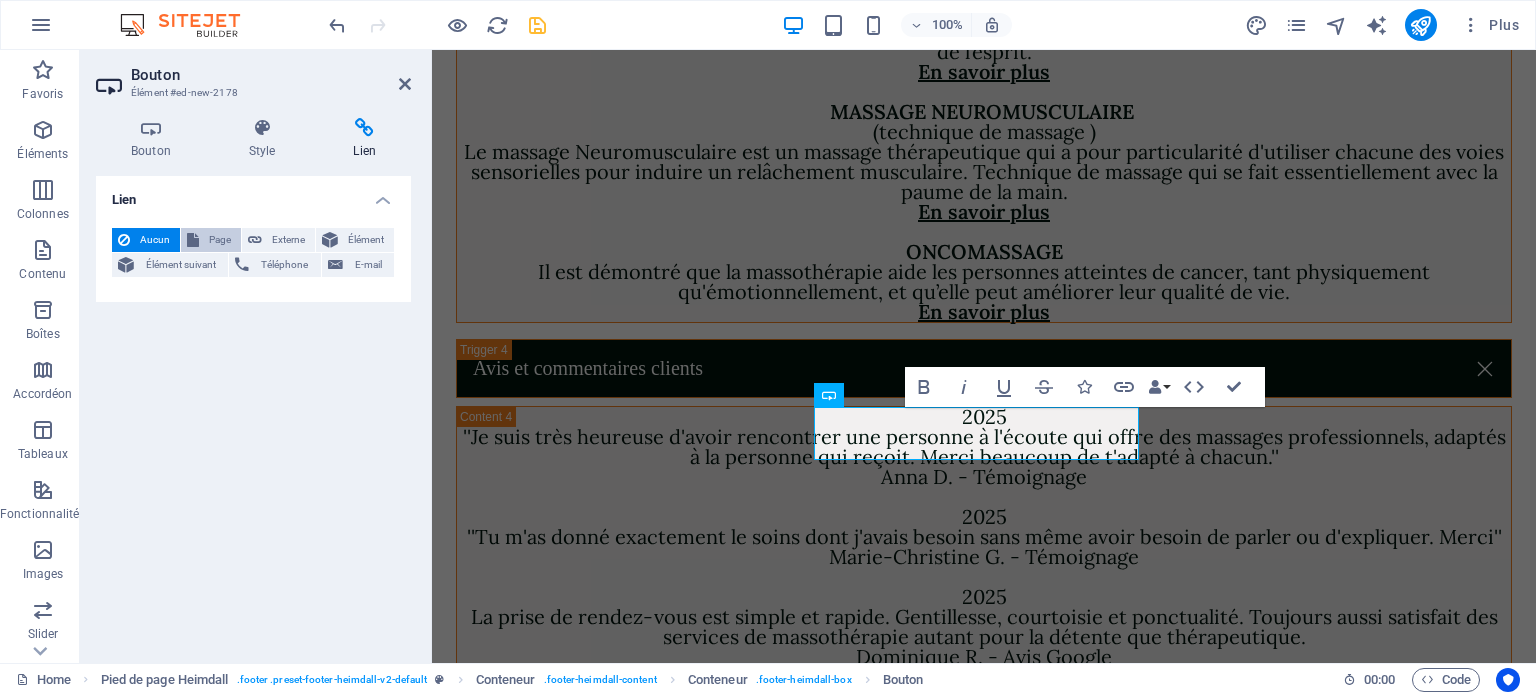 click on "Page" at bounding box center [220, 240] 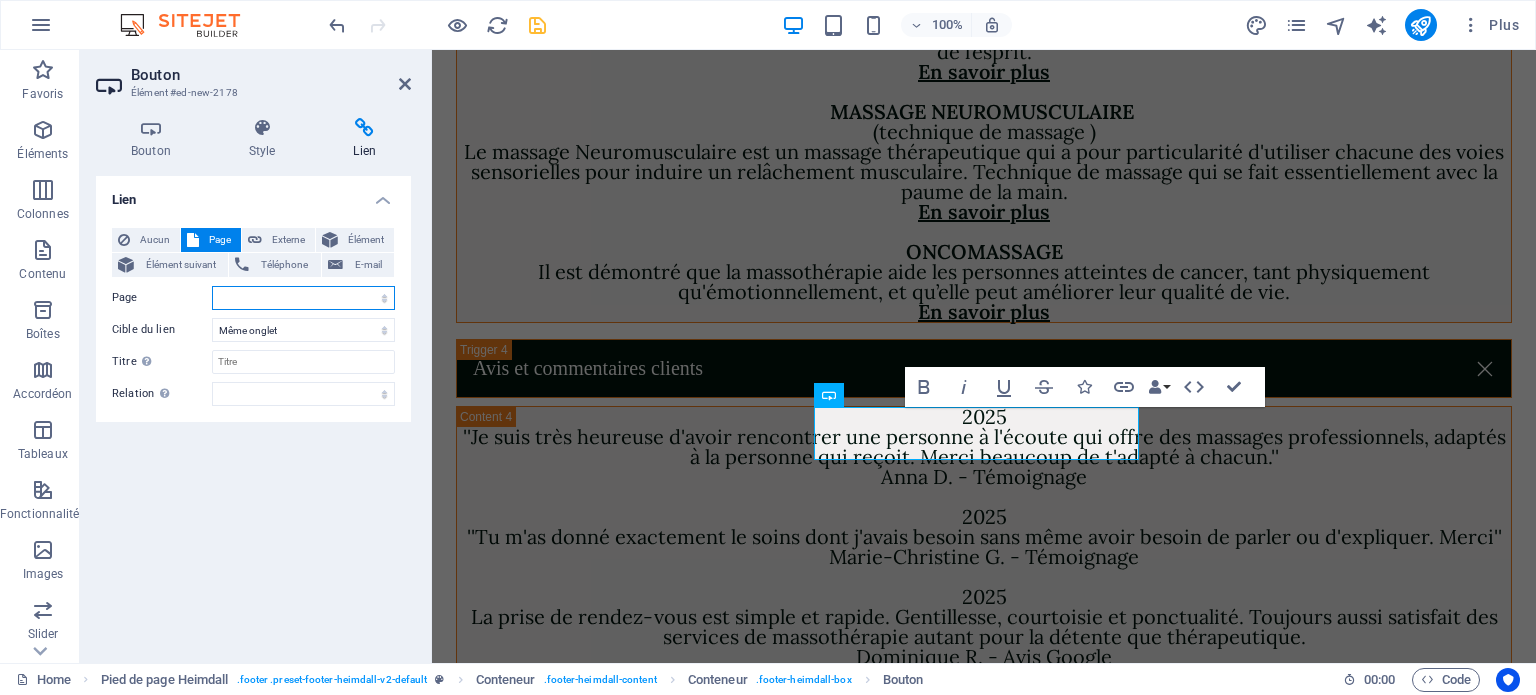 click on "Home Services -- Orthothérapie -- Kinésithérapie -- Massothérapie détente -- Massothérapie thérapeutique -- Réflexologie -- Drainage lymphatique -- Massage facial -- Massage femme enceinte -- Drainage lymphatique femme enceinte -- Oncomassothérapie -- Massage Lomi Lomi -- Massage neuromusculaire -- Massage aux pierres chaudes Contact Mentions légales et politique de confidentialité" at bounding box center (303, 298) 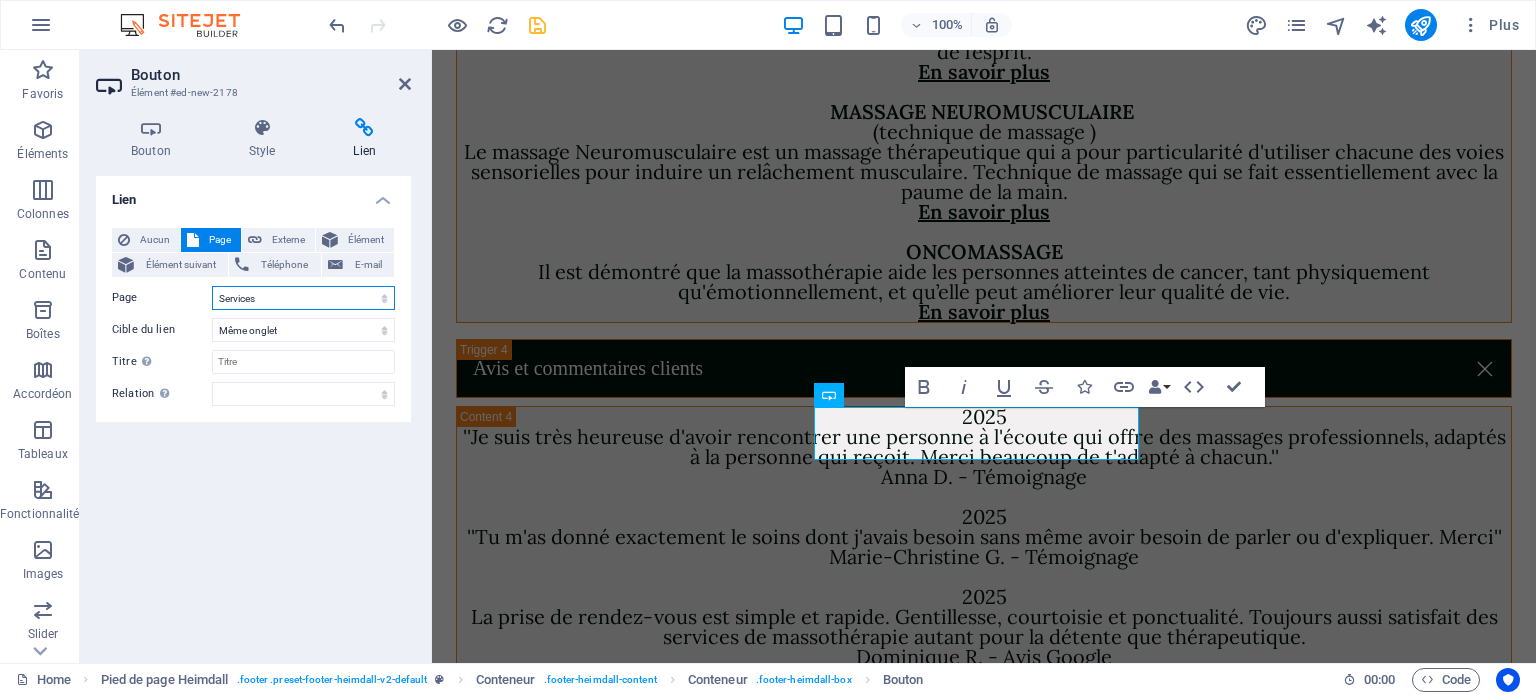 click on "Home Services -- Orthothérapie -- Kinésithérapie -- Massothérapie détente -- Massothérapie thérapeutique -- Réflexologie -- Drainage lymphatique -- Massage facial -- Massage femme enceinte -- Drainage lymphatique femme enceinte -- Oncomassothérapie -- Massage Lomi Lomi -- Massage neuromusculaire -- Massage aux pierres chaudes Contact Mentions légales et politique de confidentialité" at bounding box center (303, 298) 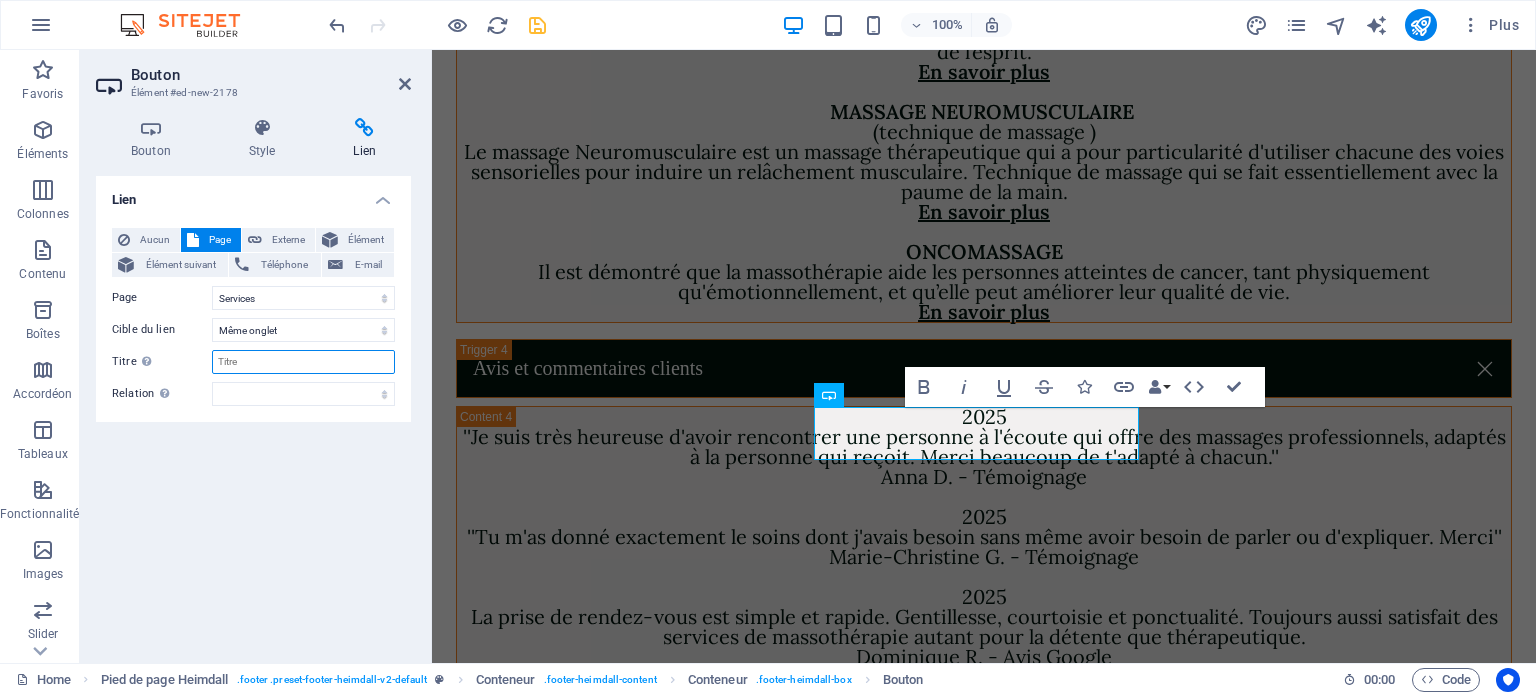 click on "Titre Description supplémentaire du lien. Celle-ci doit être différente du texte du lien. Le titre est souvent affiché comme Texte infobulle lorsque la souris passe sur l'élément. Laissez vide en cas de doute." at bounding box center [303, 362] 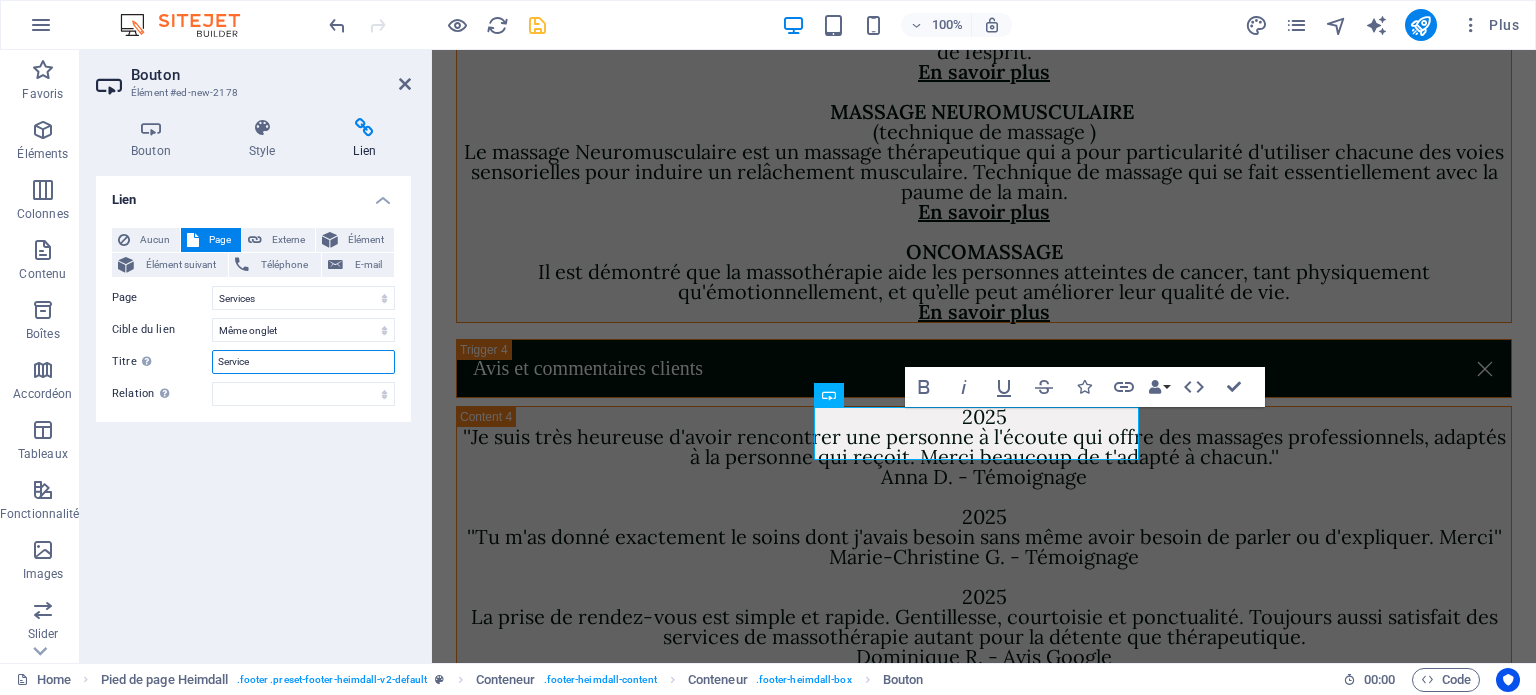 type on "Services" 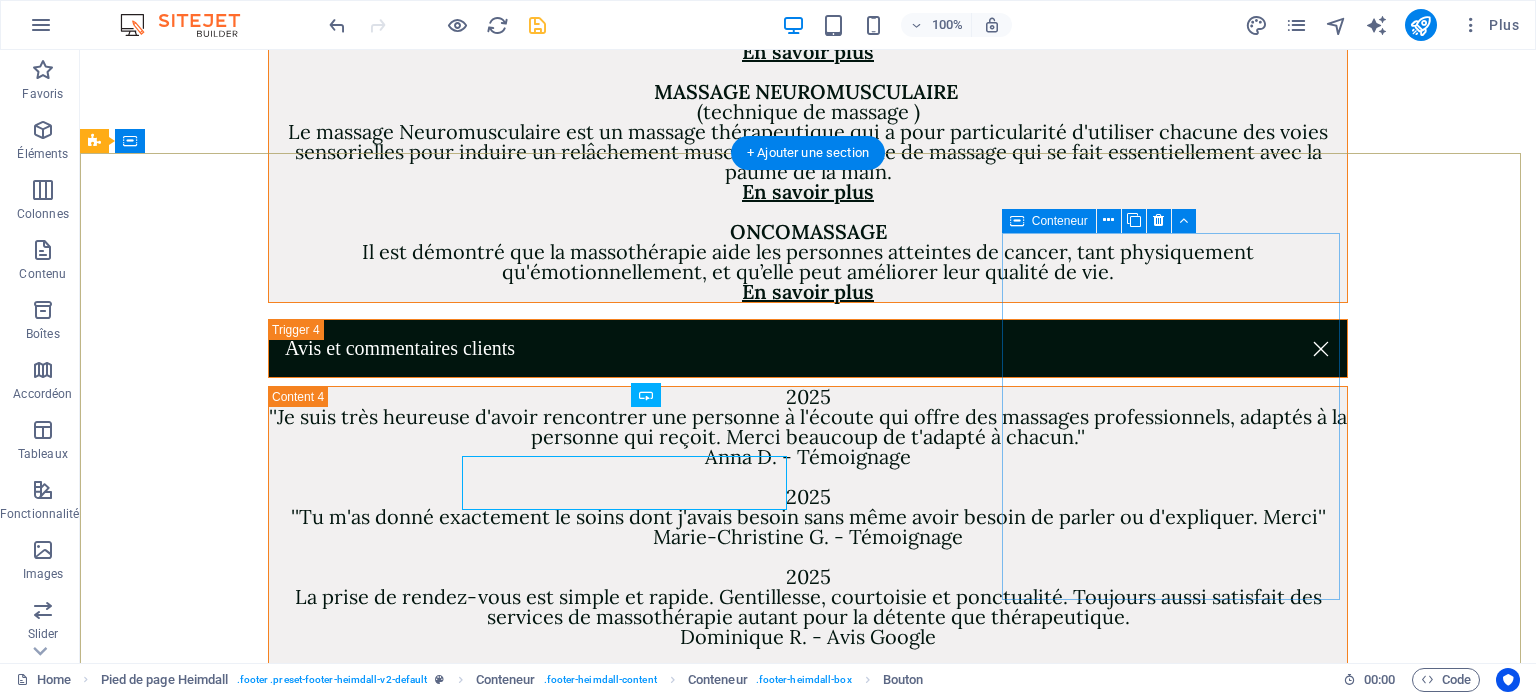 scroll, scrollTop: 6749, scrollLeft: 0, axis: vertical 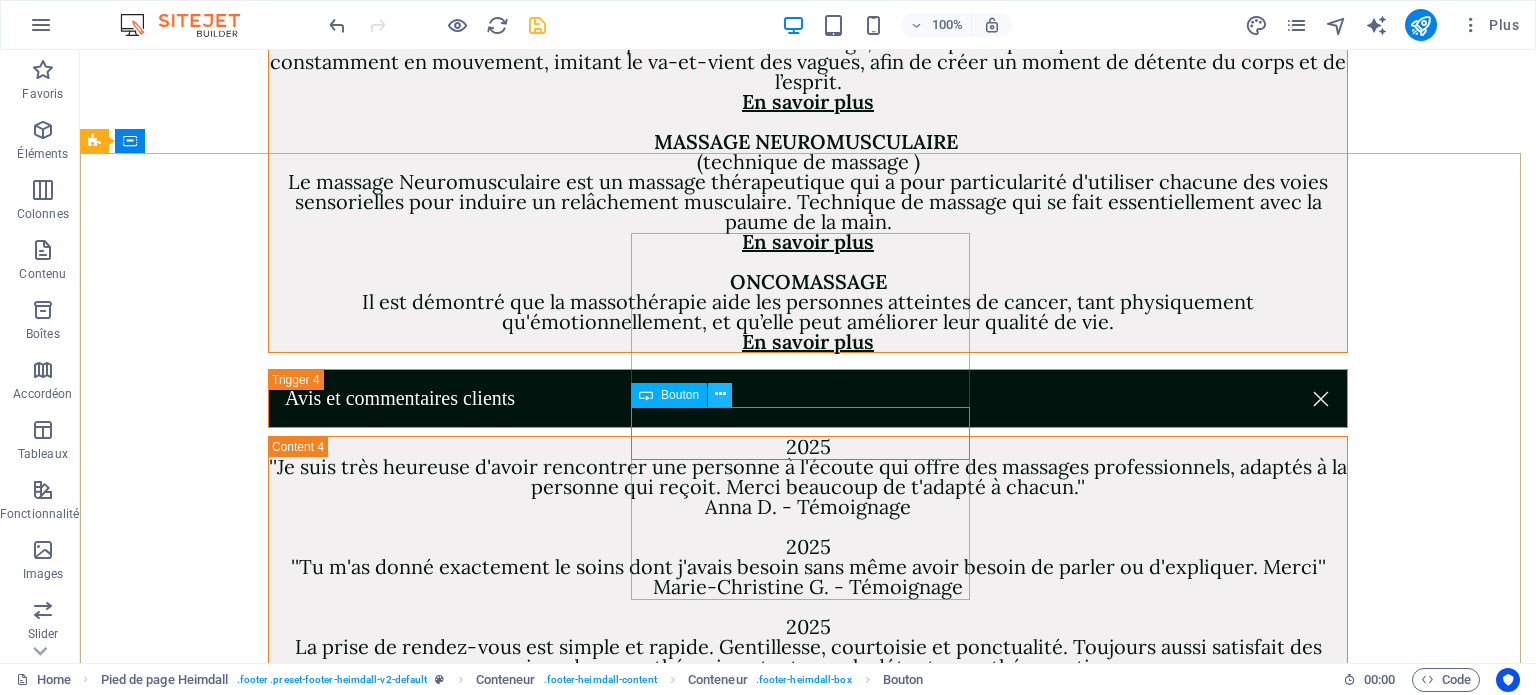 click at bounding box center [720, 394] 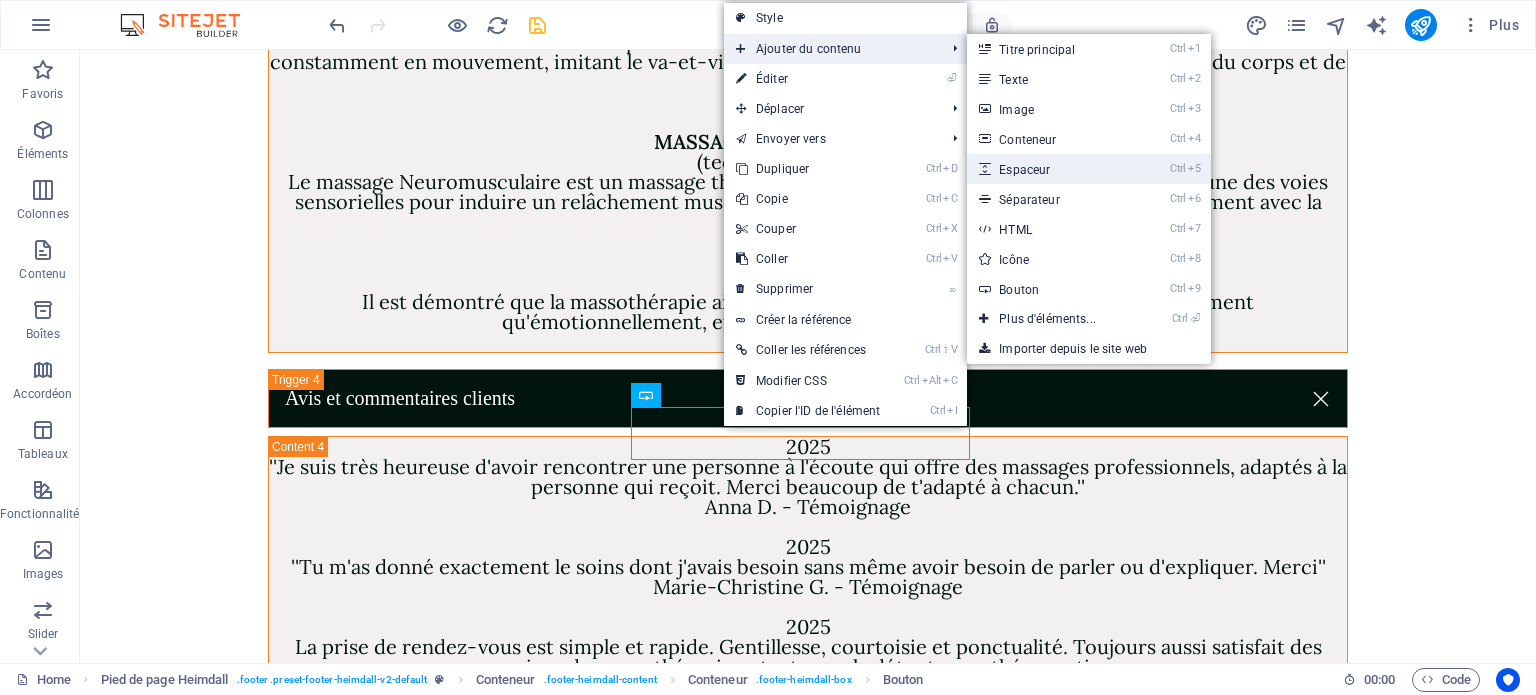 click on "Ctrl 5  Espaceur" at bounding box center (1051, 169) 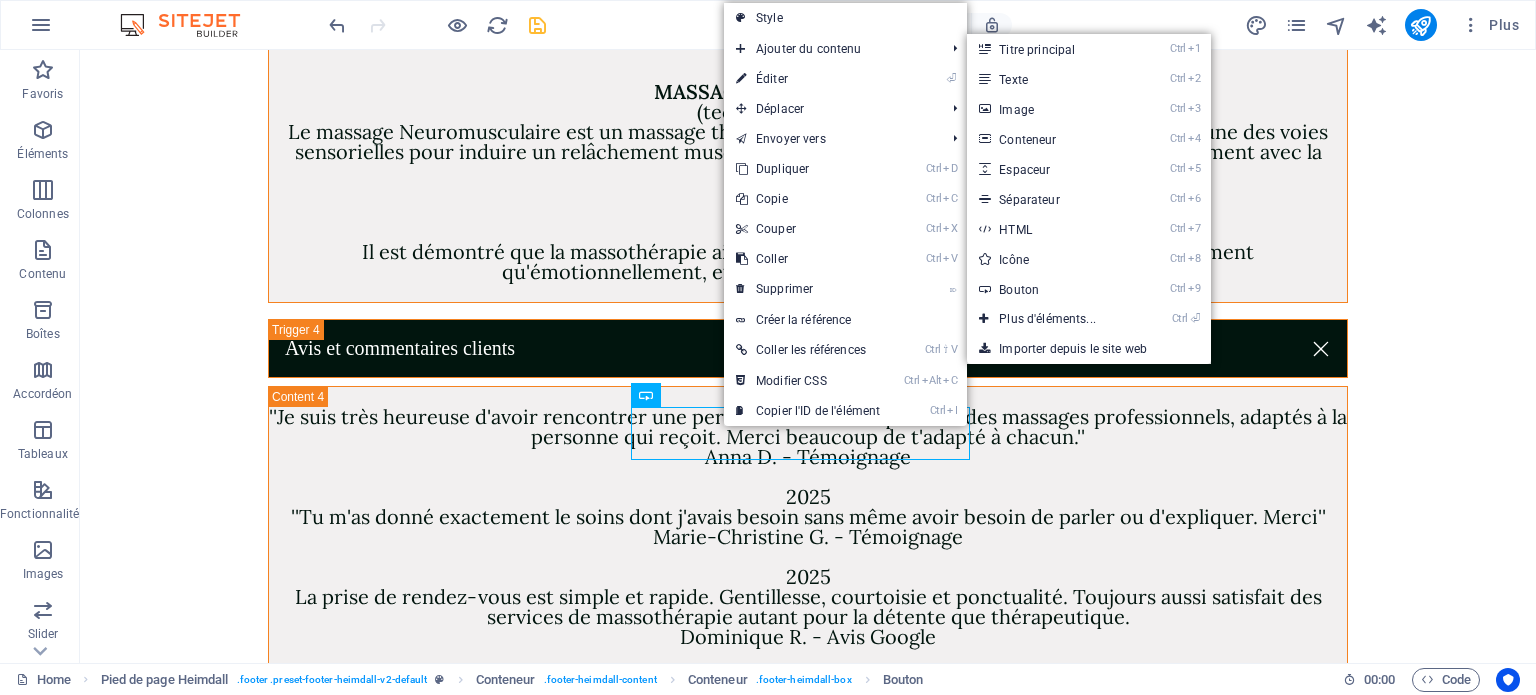 select on "px" 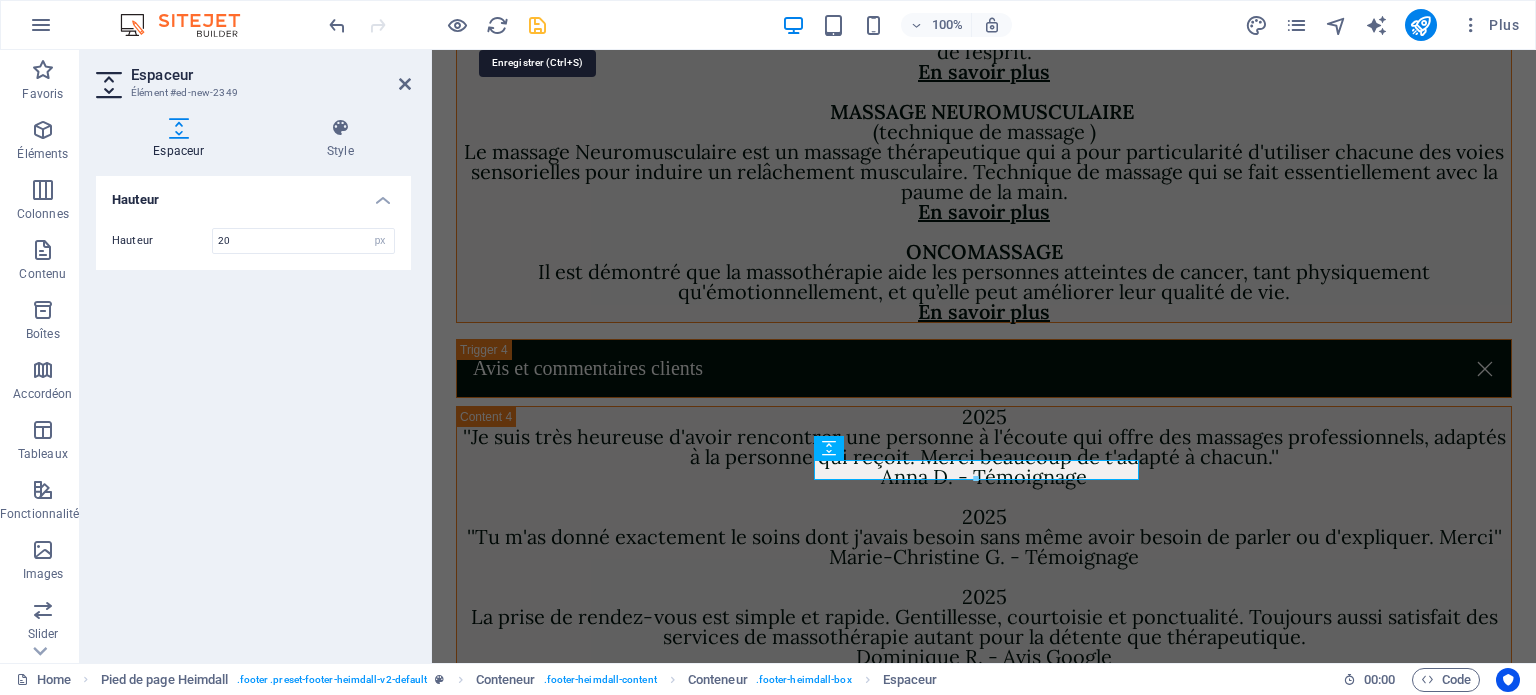 type on "20" 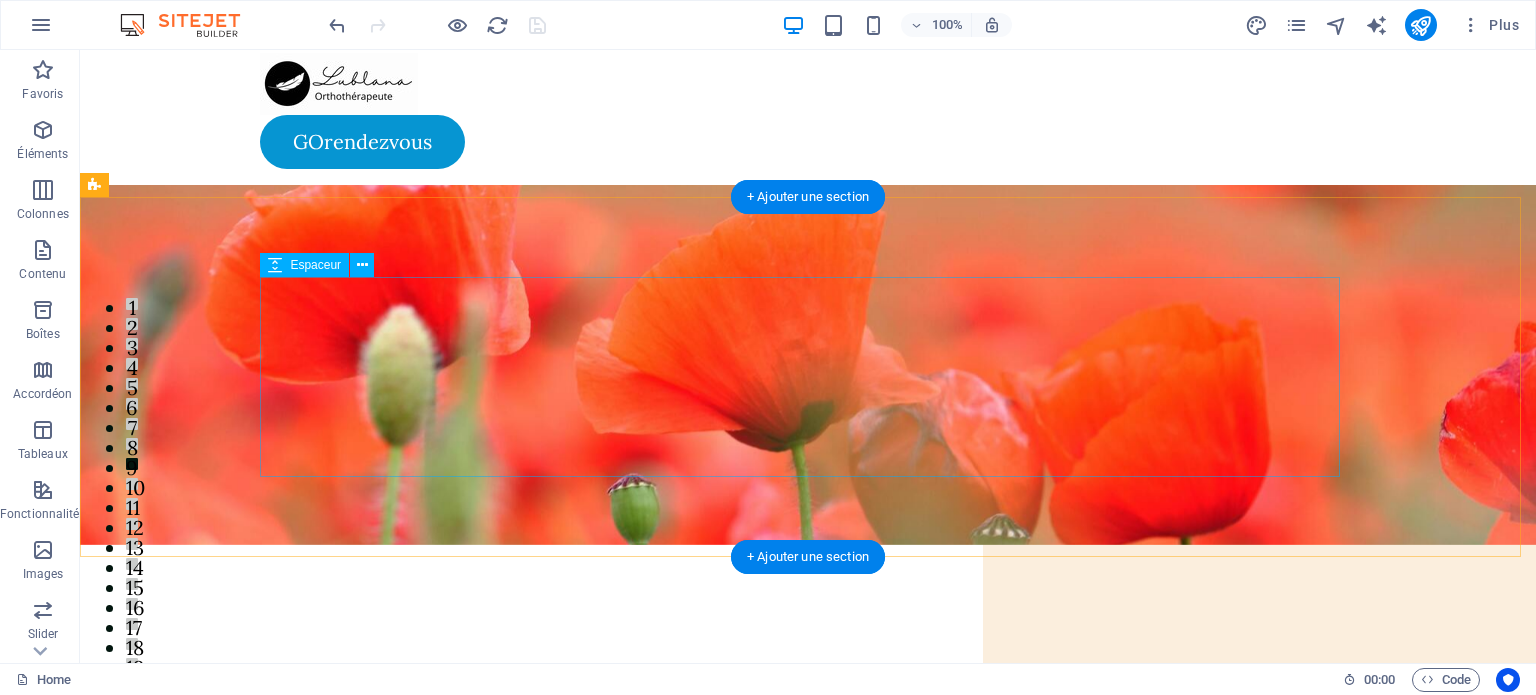 scroll, scrollTop: 0, scrollLeft: 0, axis: both 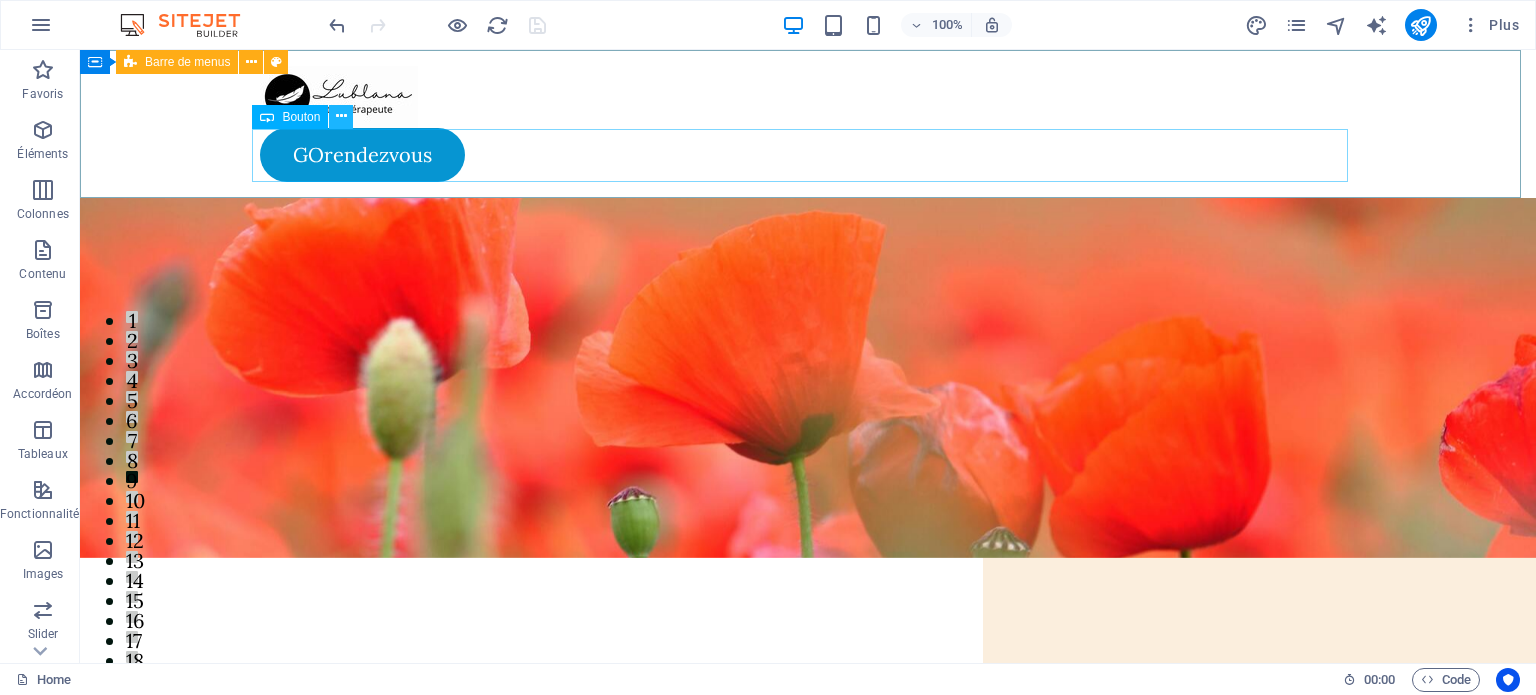 click at bounding box center (341, 116) 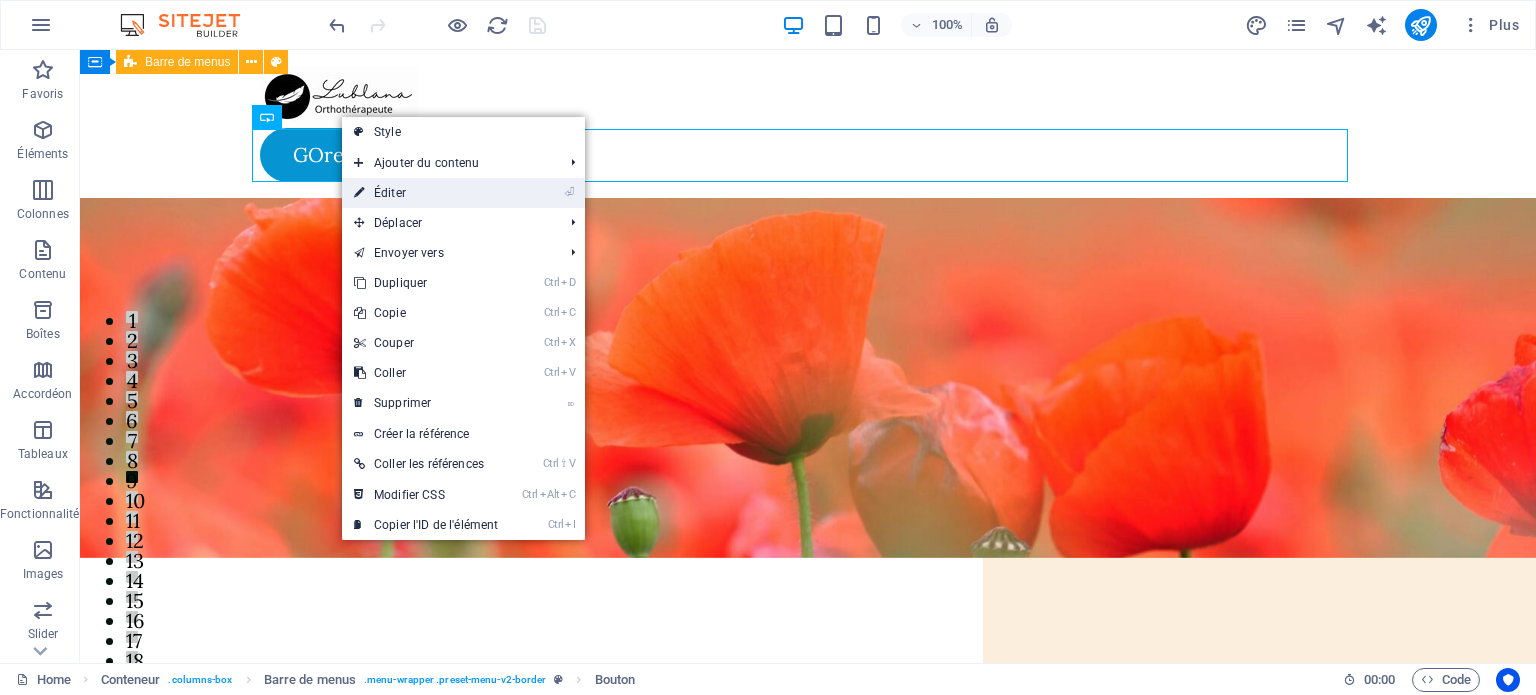 click on "⏎  Éditer" at bounding box center (426, 193) 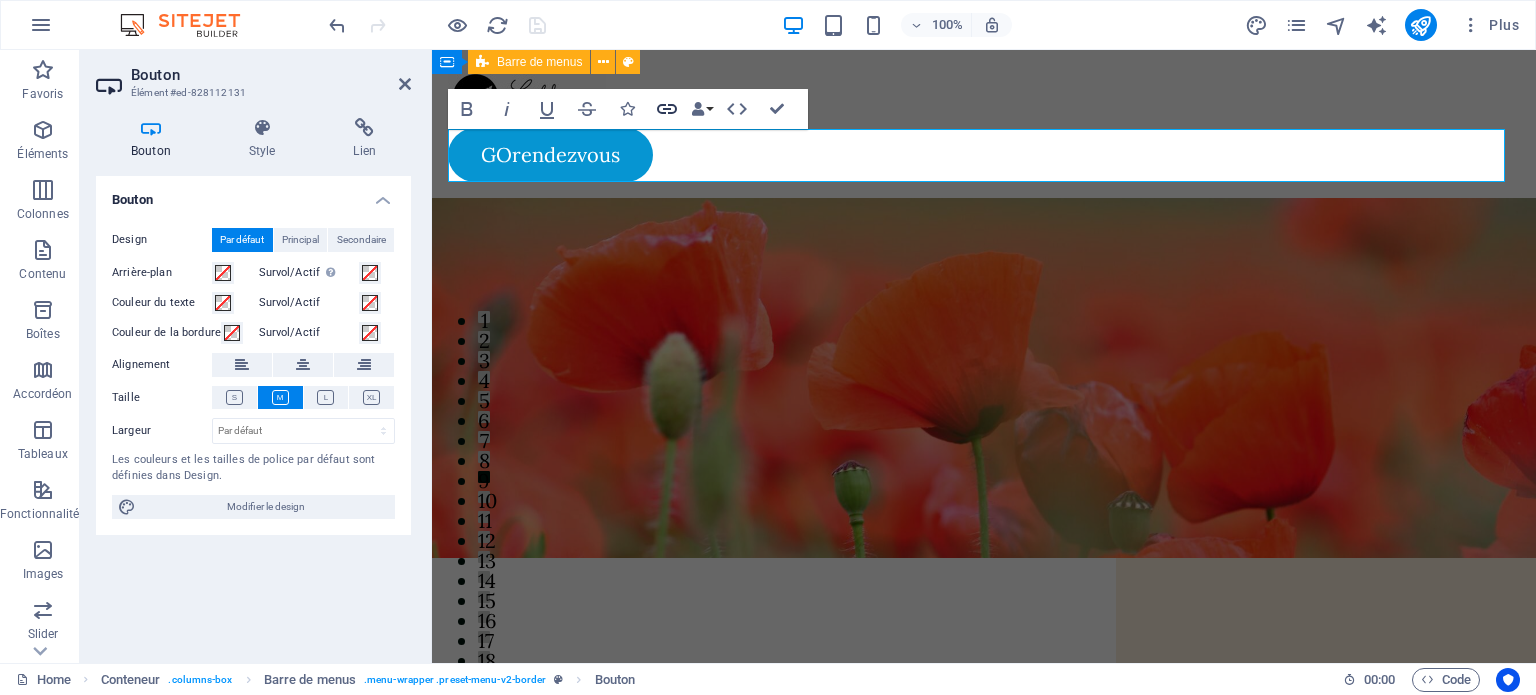 click 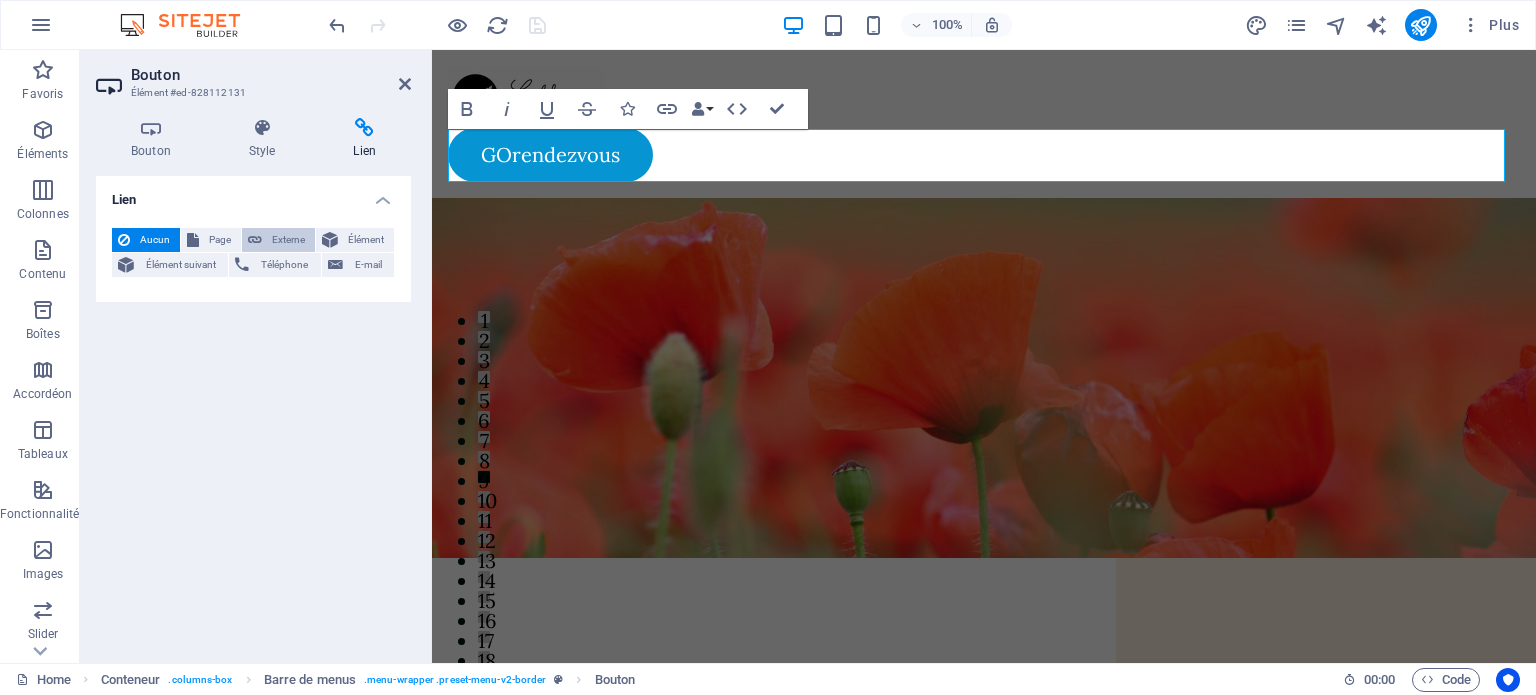 click on "Externe" at bounding box center (288, 240) 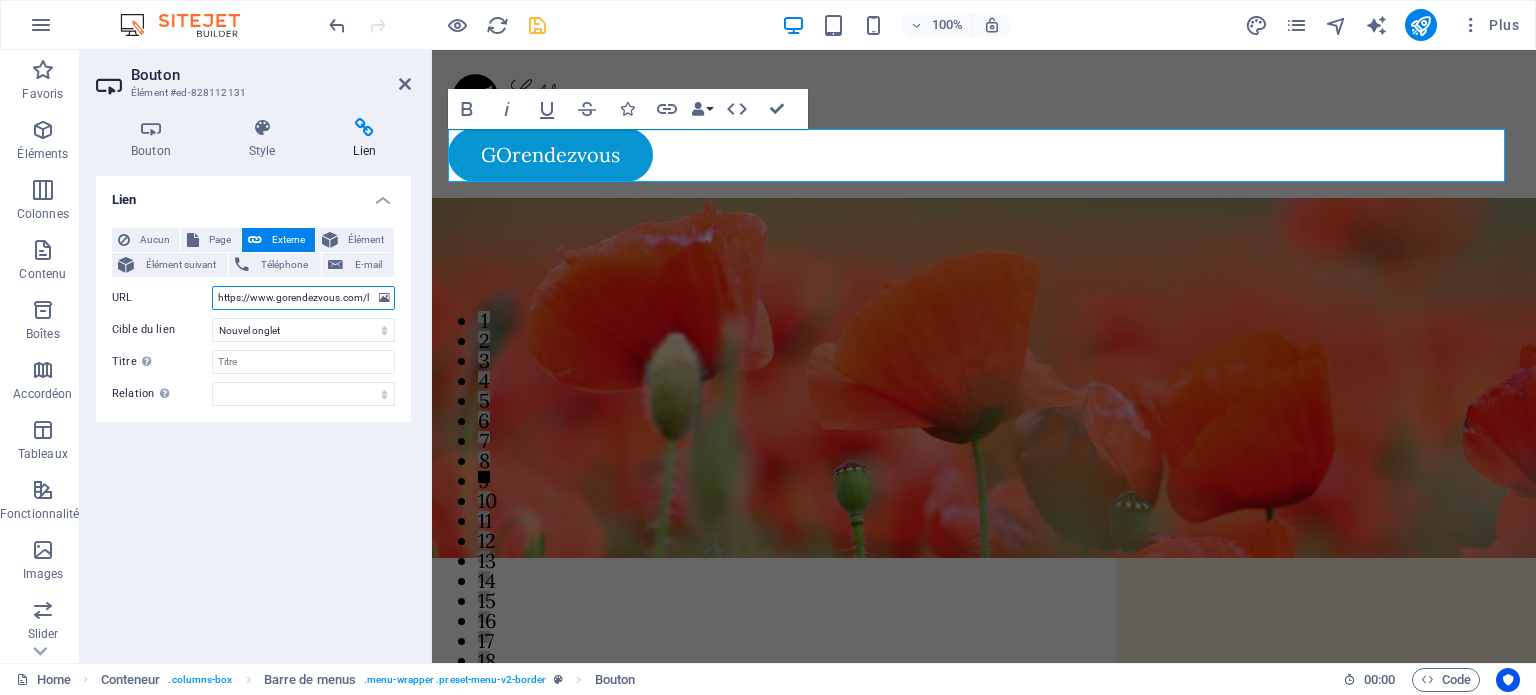 scroll, scrollTop: 0, scrollLeft: 135, axis: horizontal 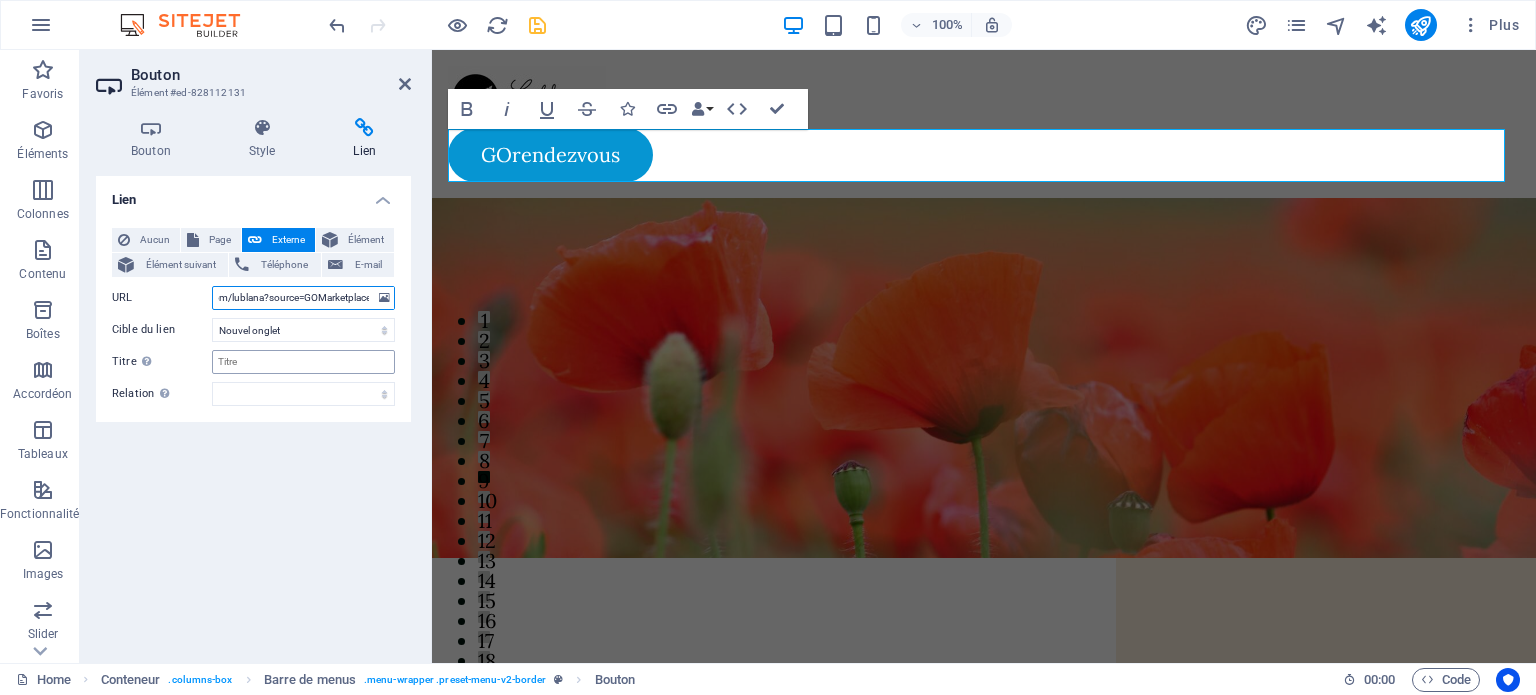 type on "https://www.gorendezvous.com/lublana?source=GOMarketplace" 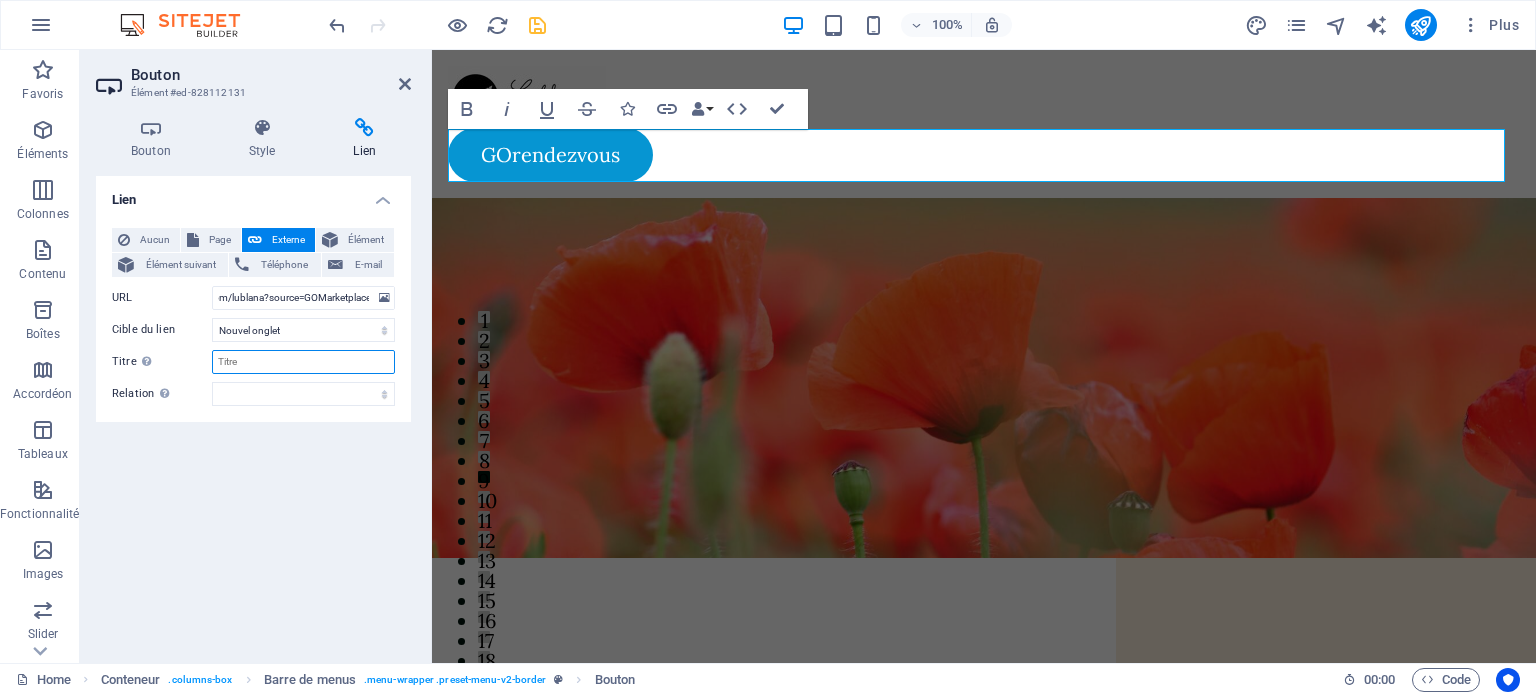 click on "Titre Description supplémentaire du lien. Celle-ci doit être différente du texte du lien. Le titre est souvent affiché comme Texte infobulle lorsque la souris passe sur l'élément. Laissez vide en cas de doute." at bounding box center [303, 362] 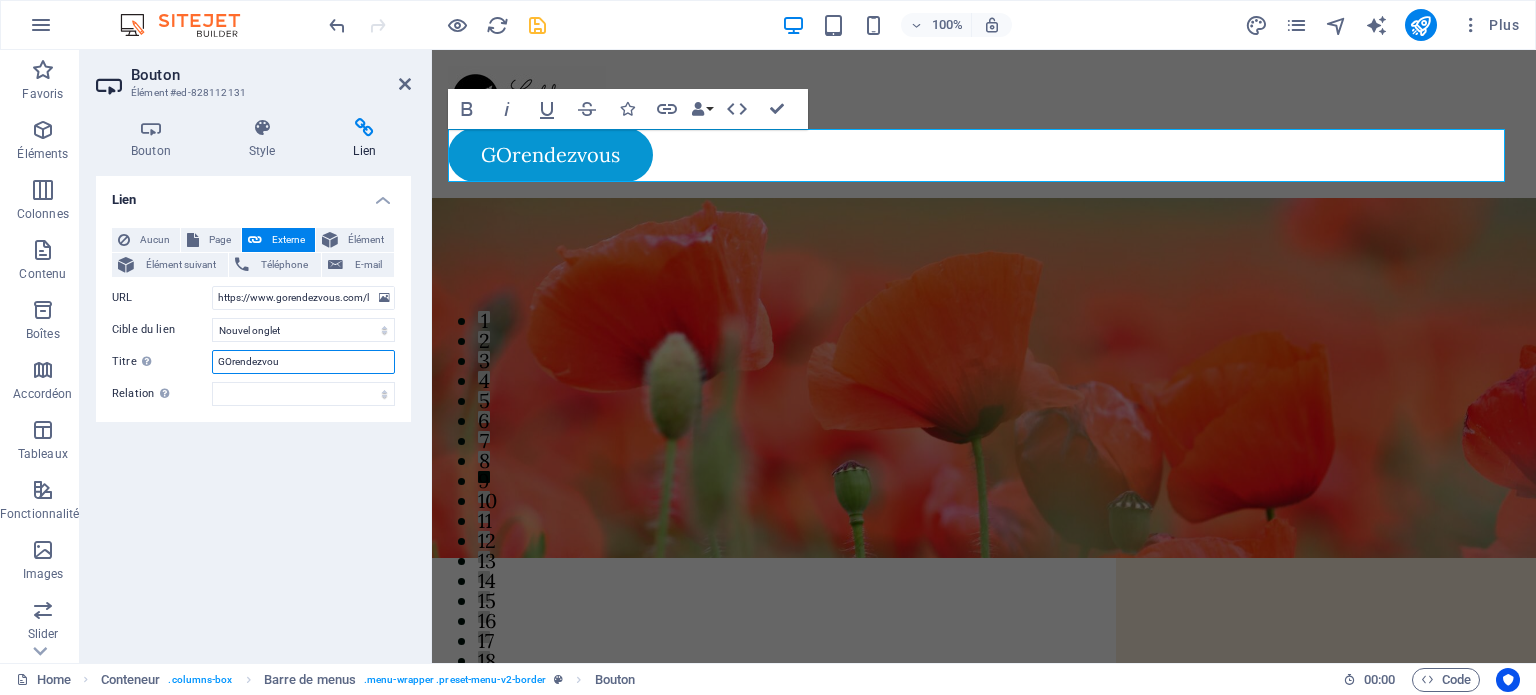type on "GOrendezvous" 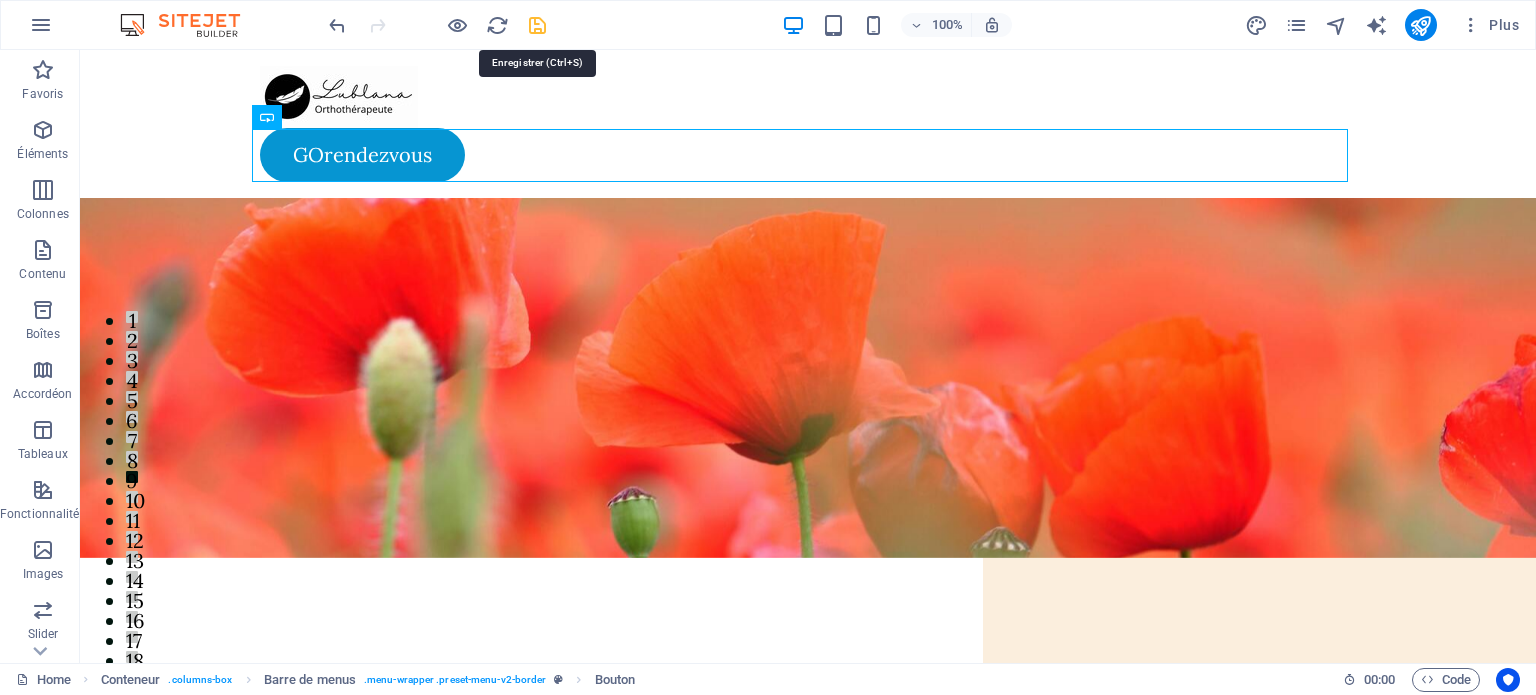 click at bounding box center (537, 25) 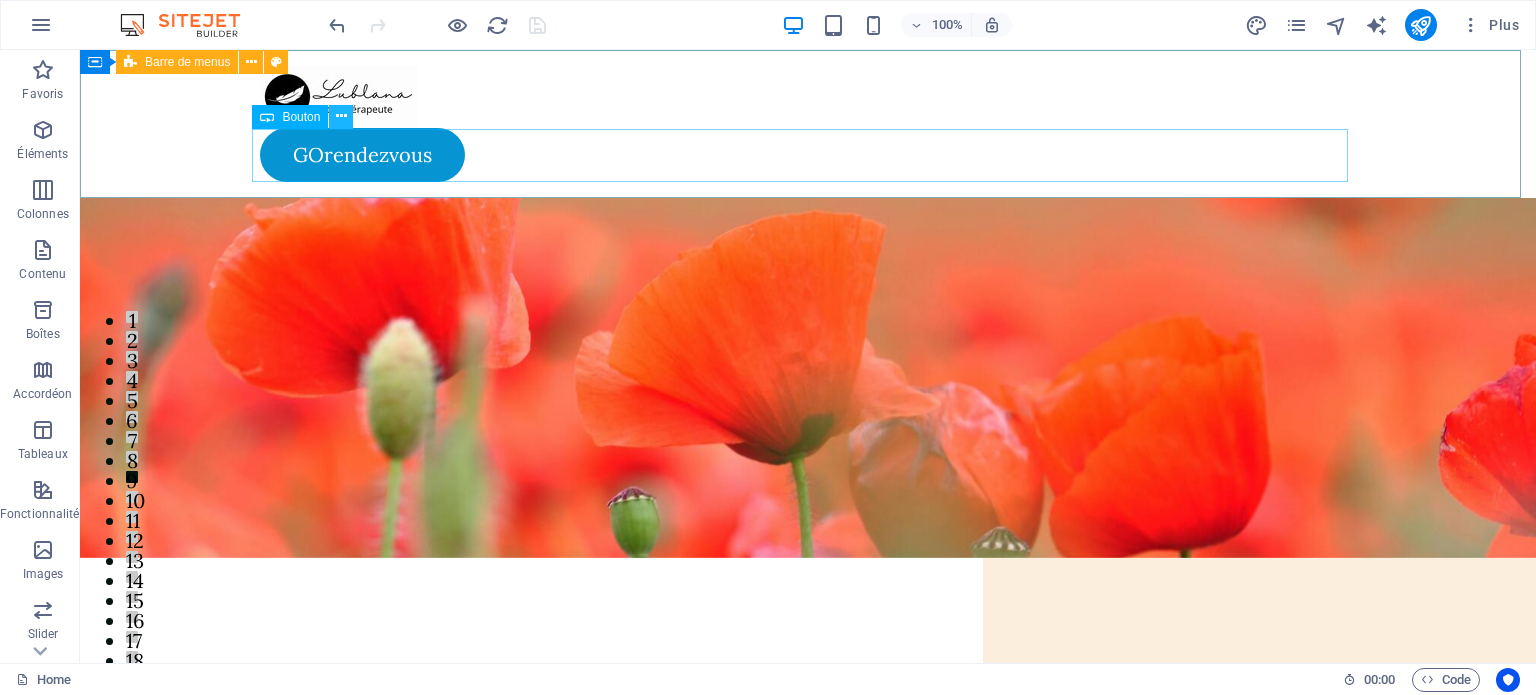 click at bounding box center [341, 116] 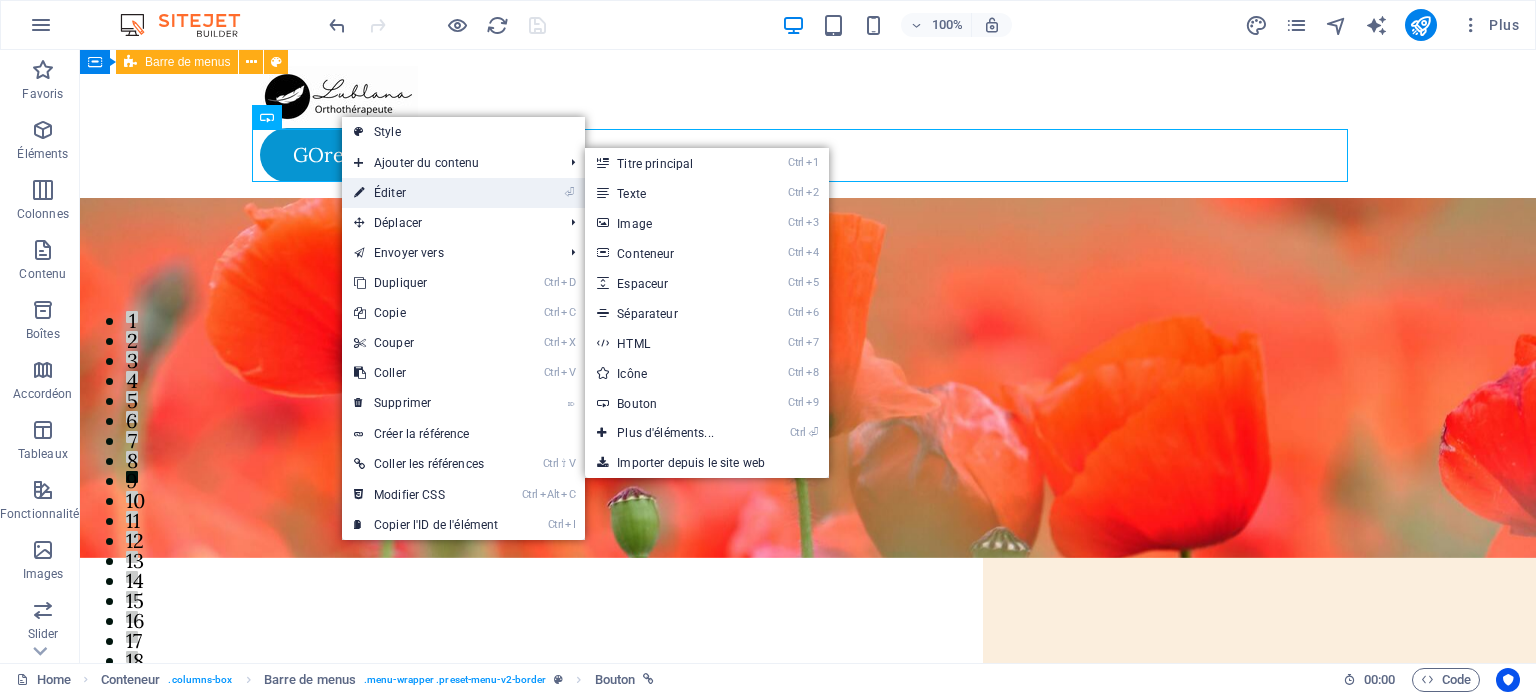 click on "⏎  Éditer" at bounding box center (426, 193) 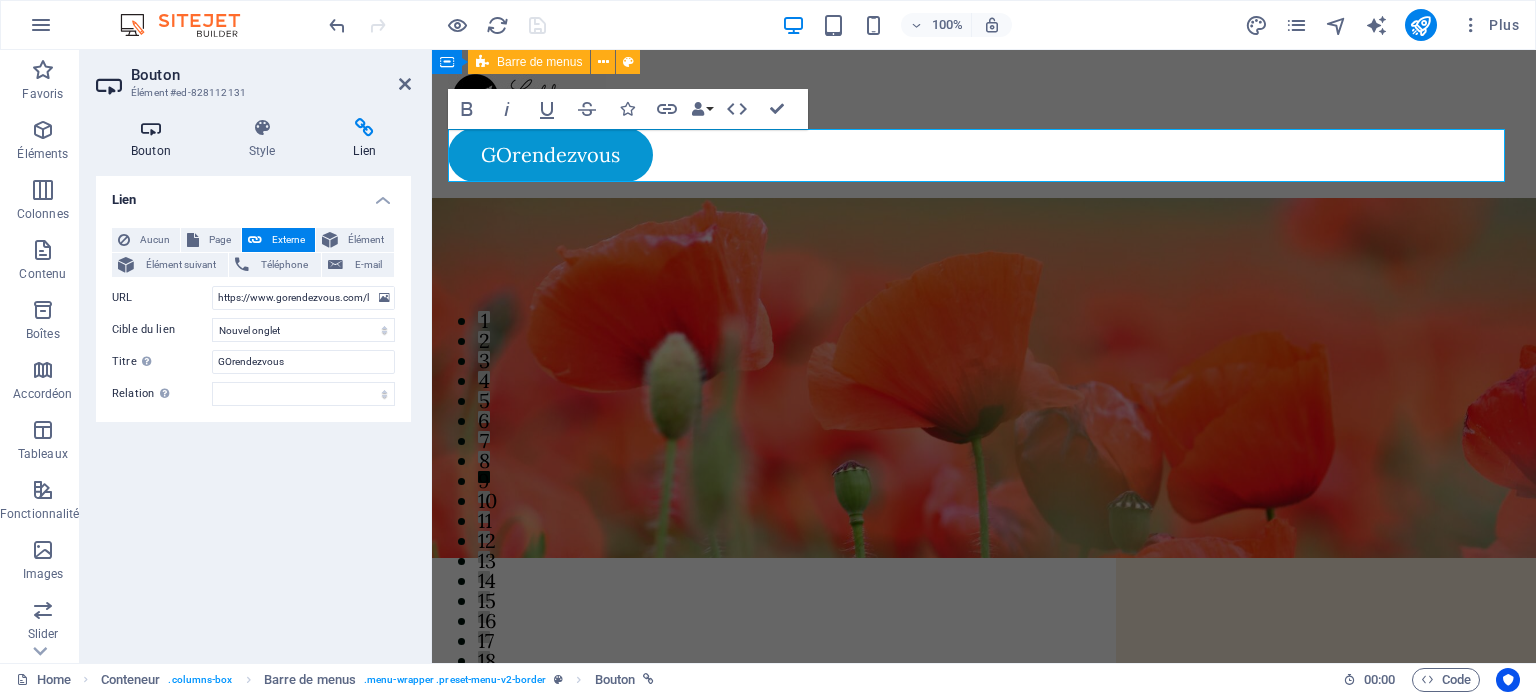 click on "Bouton" at bounding box center [155, 139] 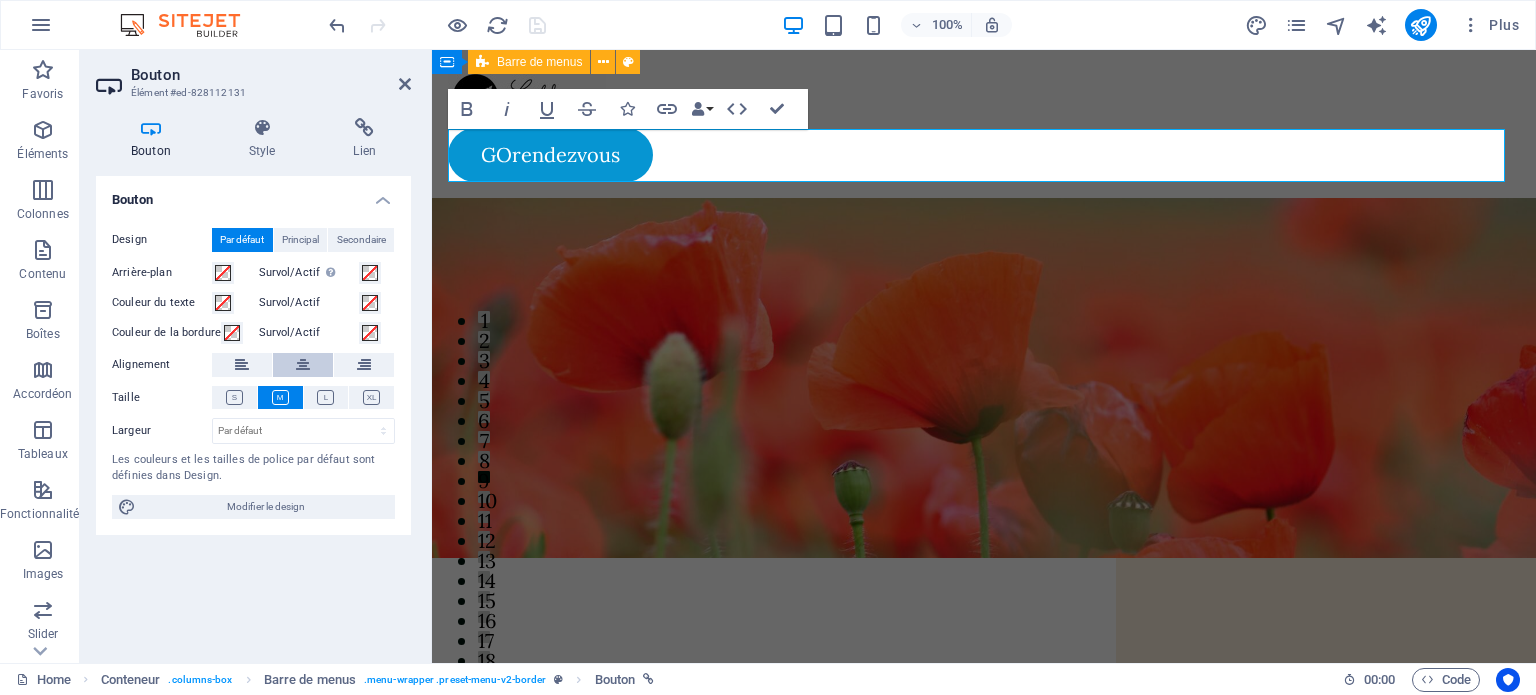 click at bounding box center [303, 365] 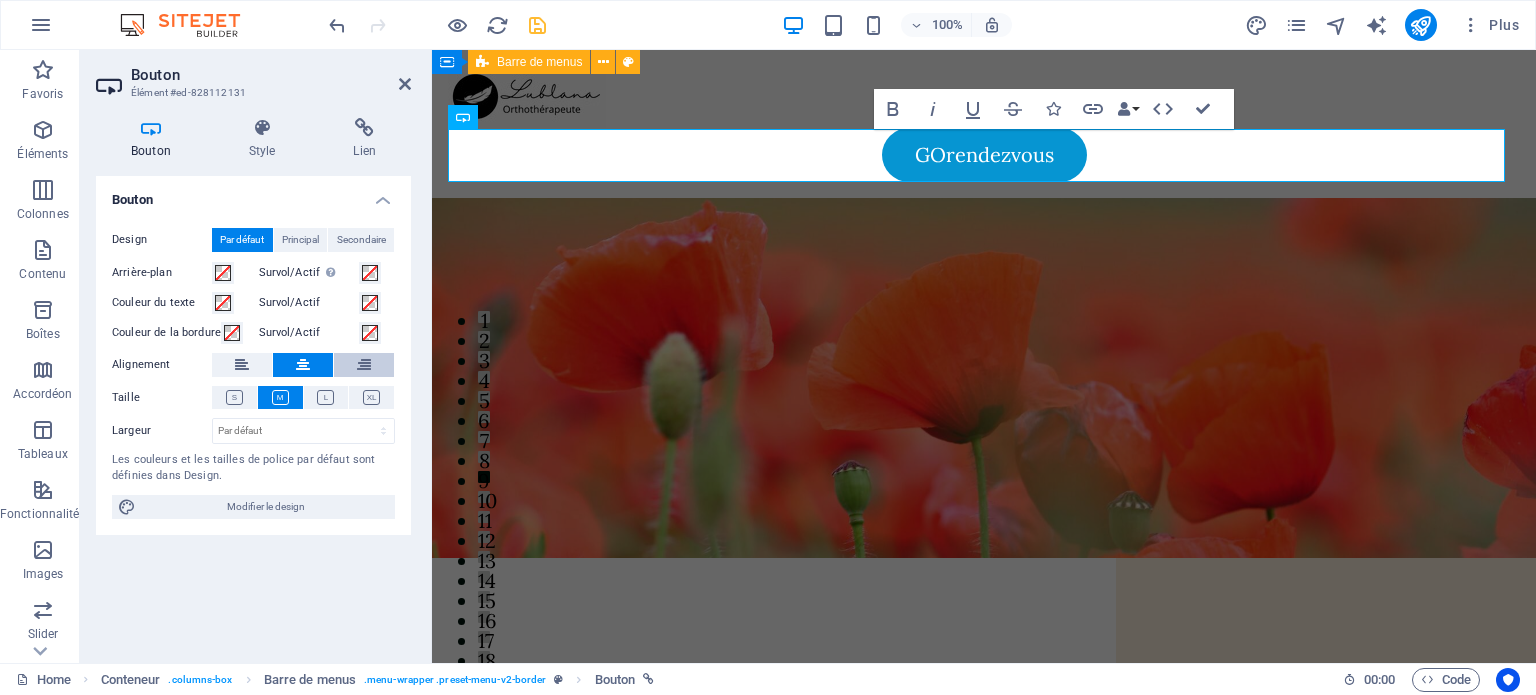 click at bounding box center [364, 365] 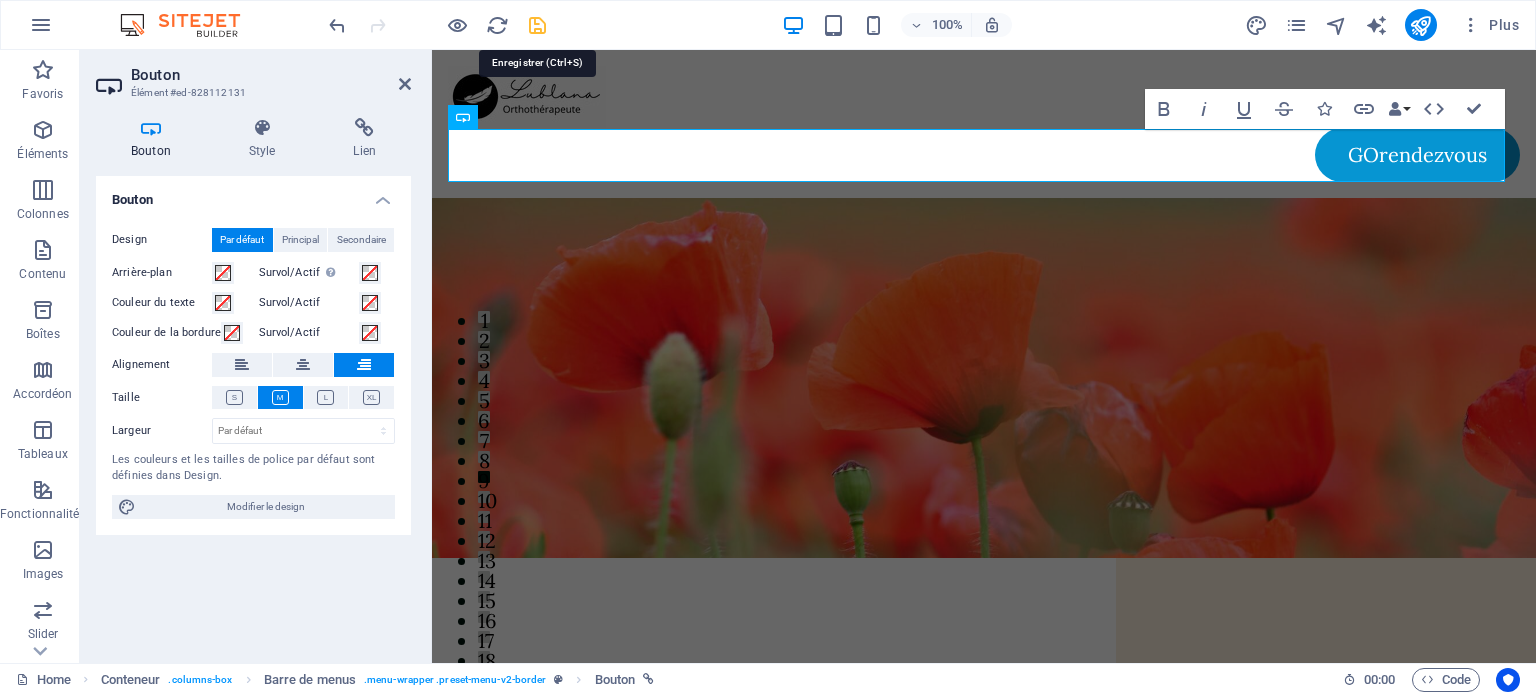 click at bounding box center (537, 25) 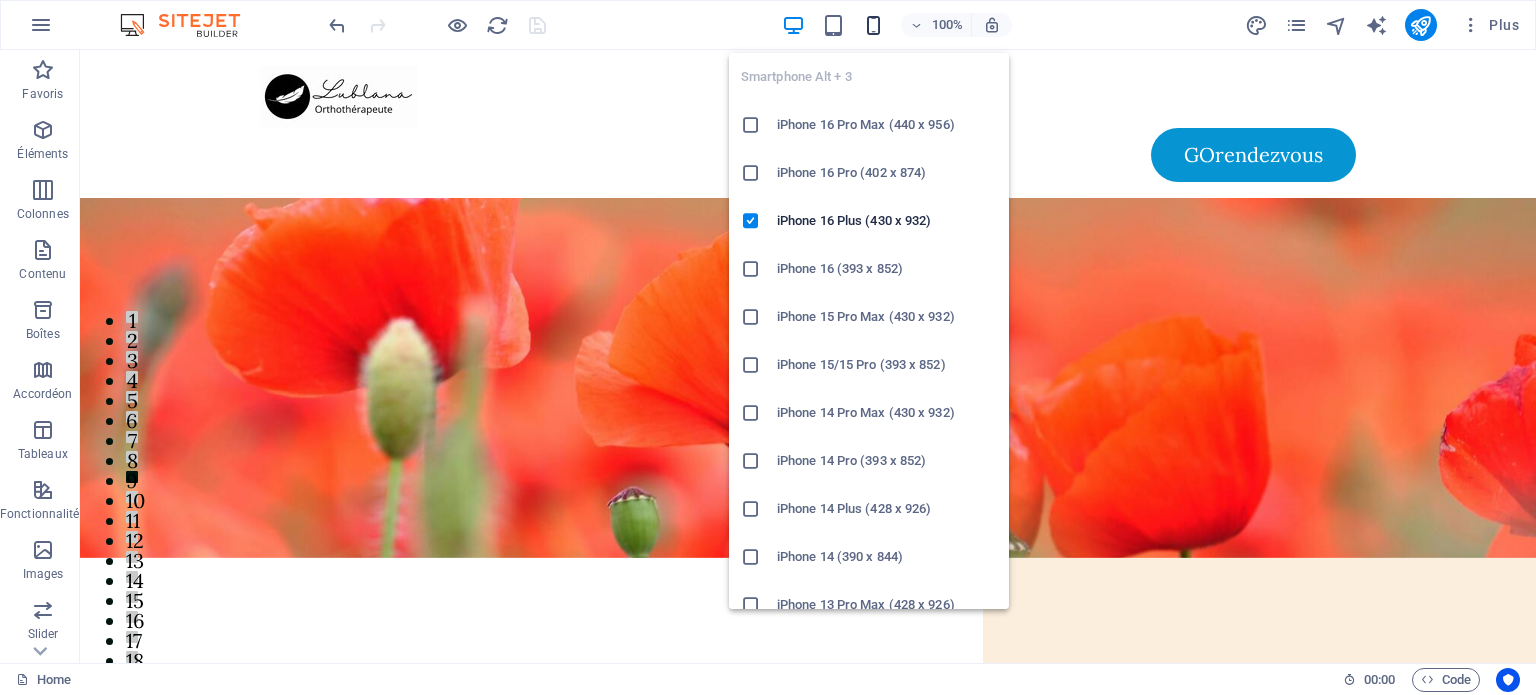click at bounding box center [873, 25] 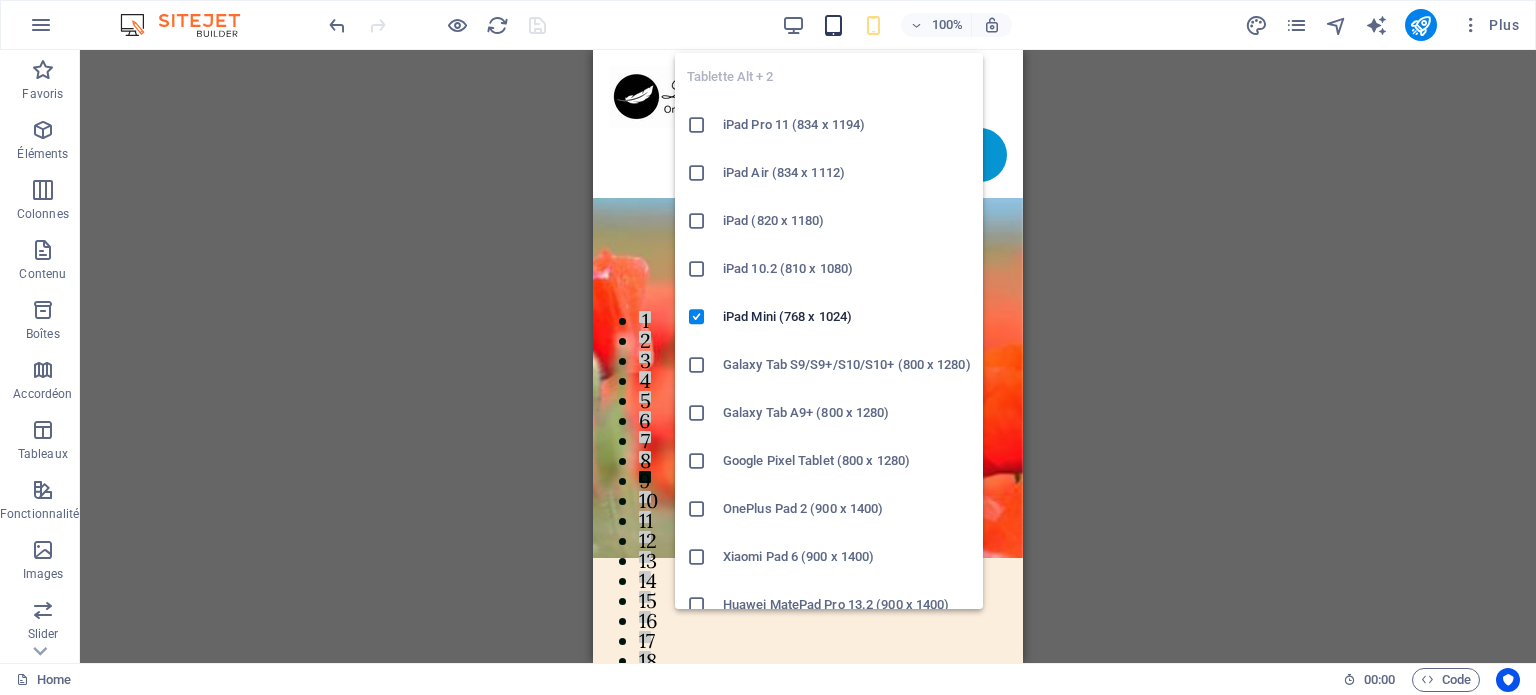click at bounding box center [833, 25] 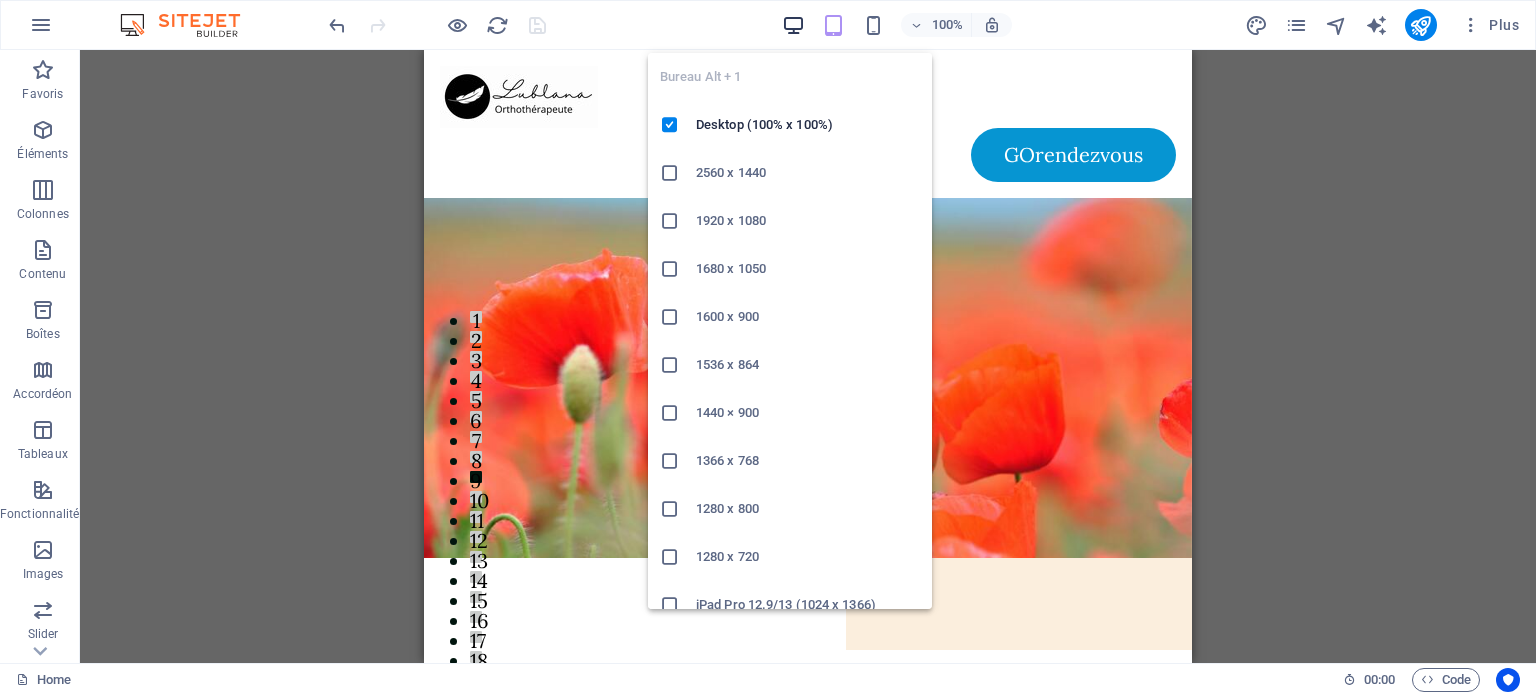 click at bounding box center (793, 25) 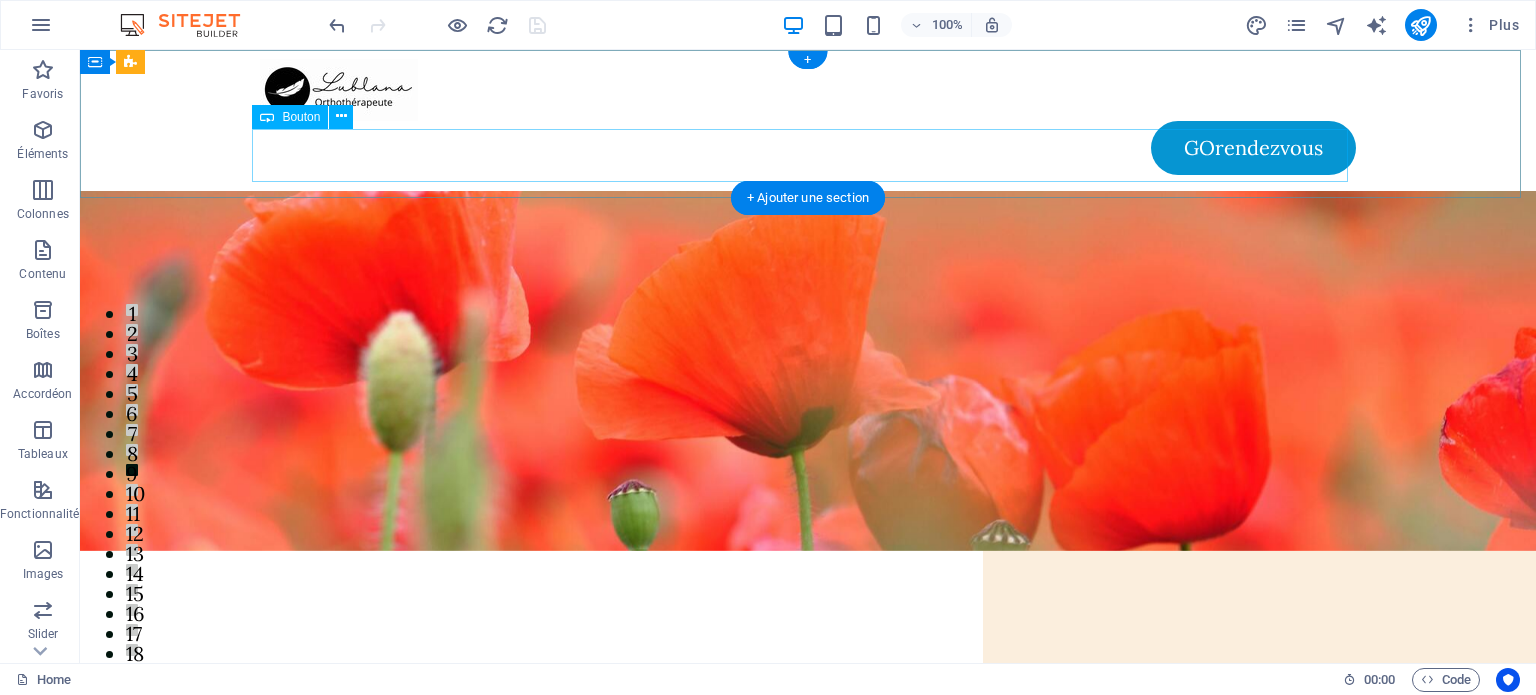 scroll, scrollTop: 0, scrollLeft: 0, axis: both 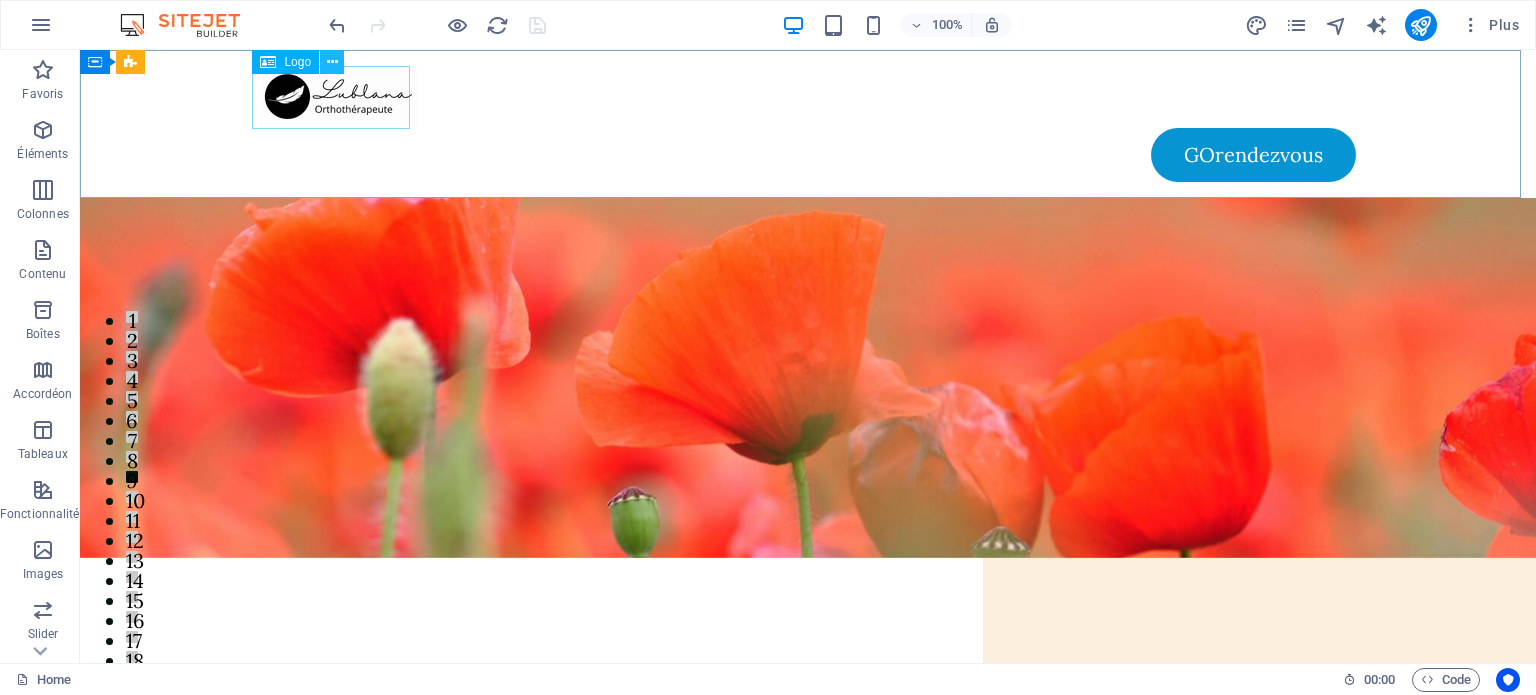 click at bounding box center [332, 62] 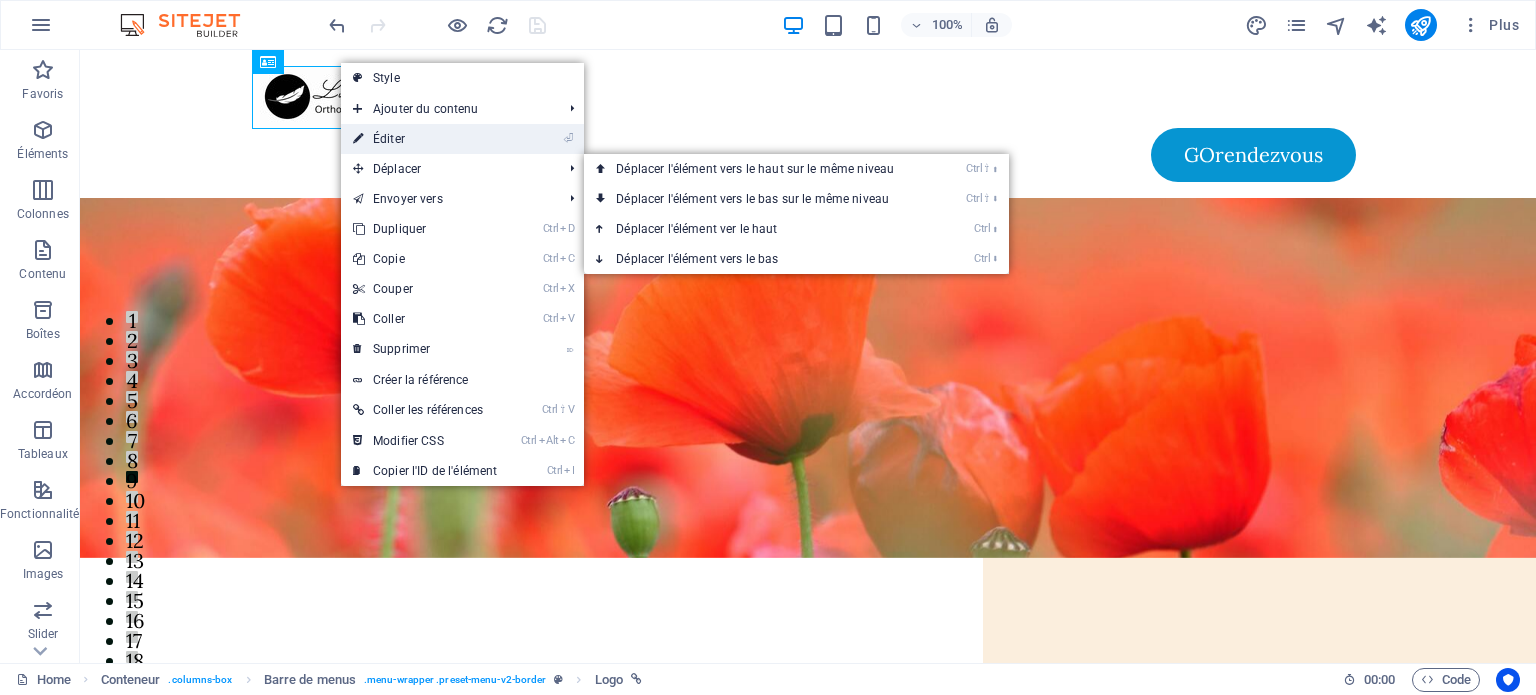 click on "⏎  Éditer" at bounding box center [425, 139] 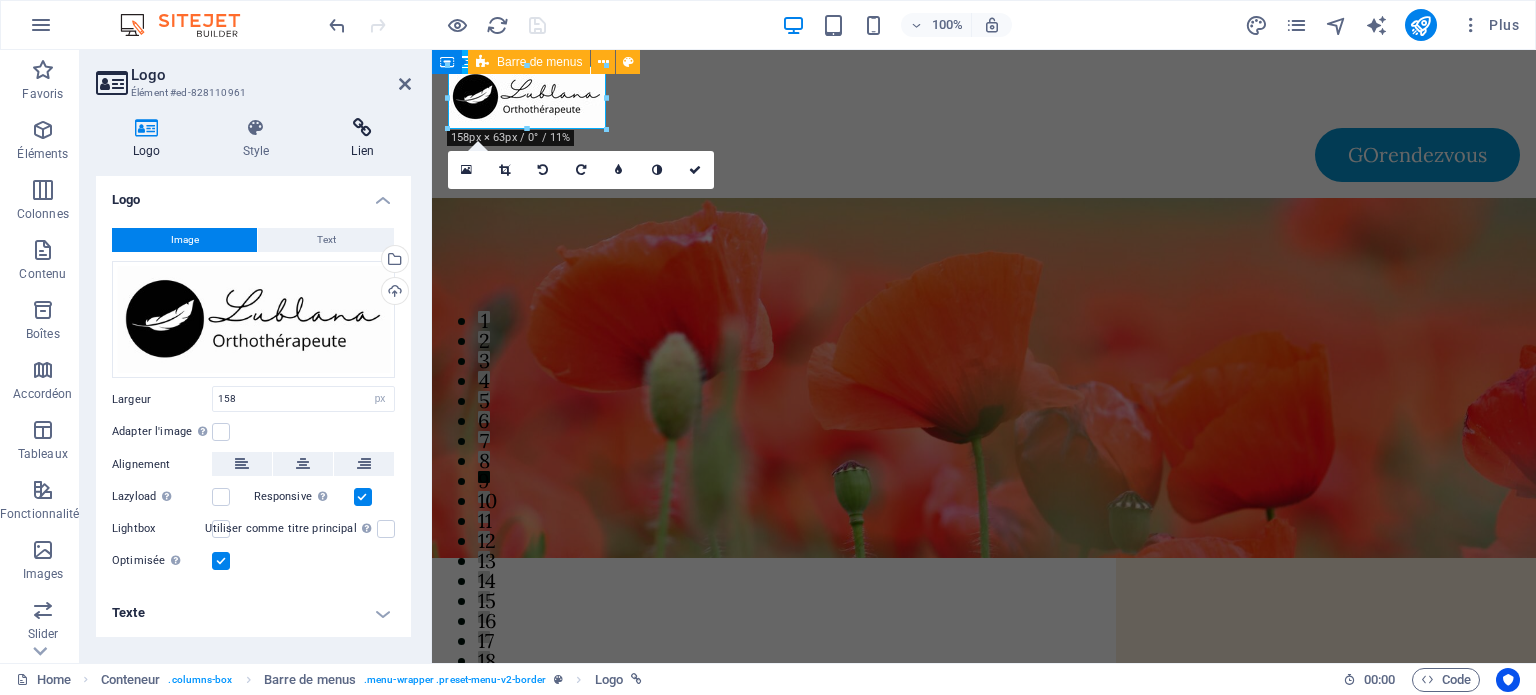 click at bounding box center [362, 128] 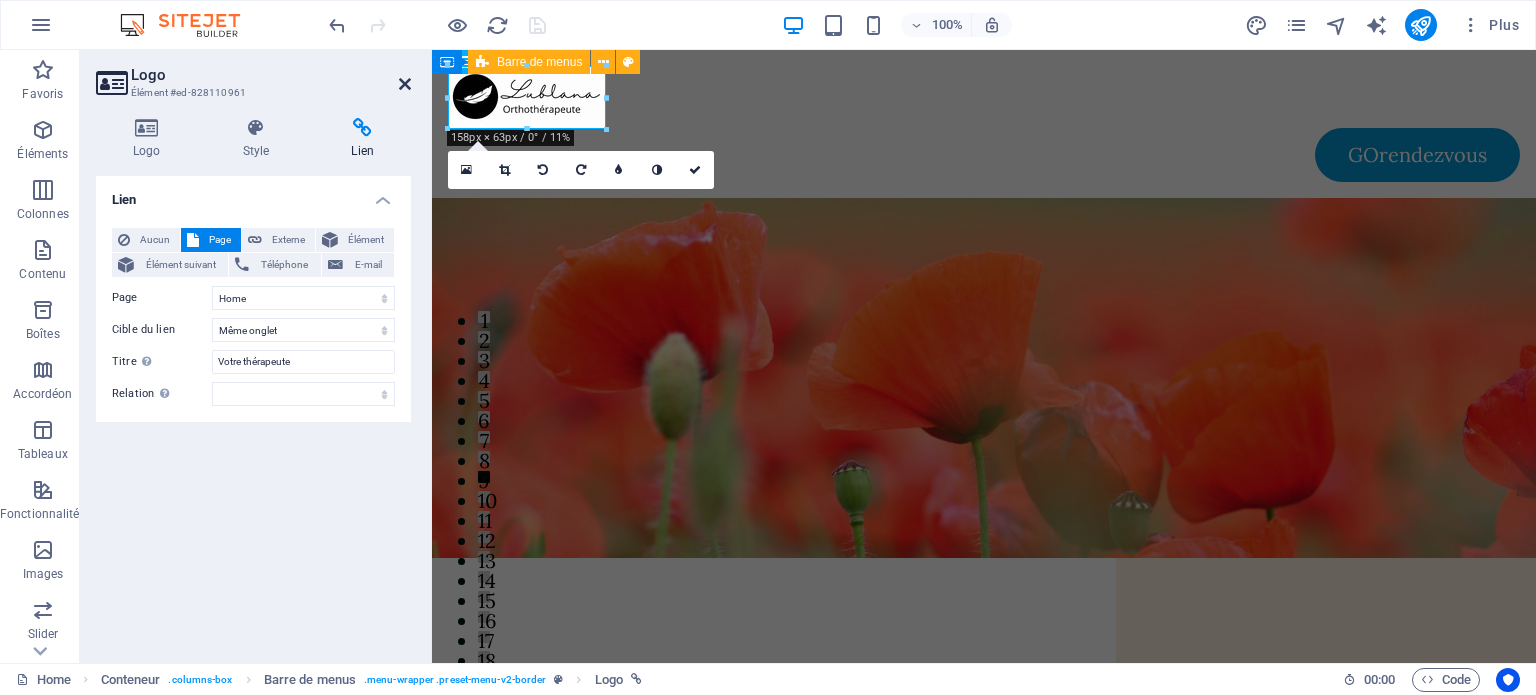 click at bounding box center [405, 84] 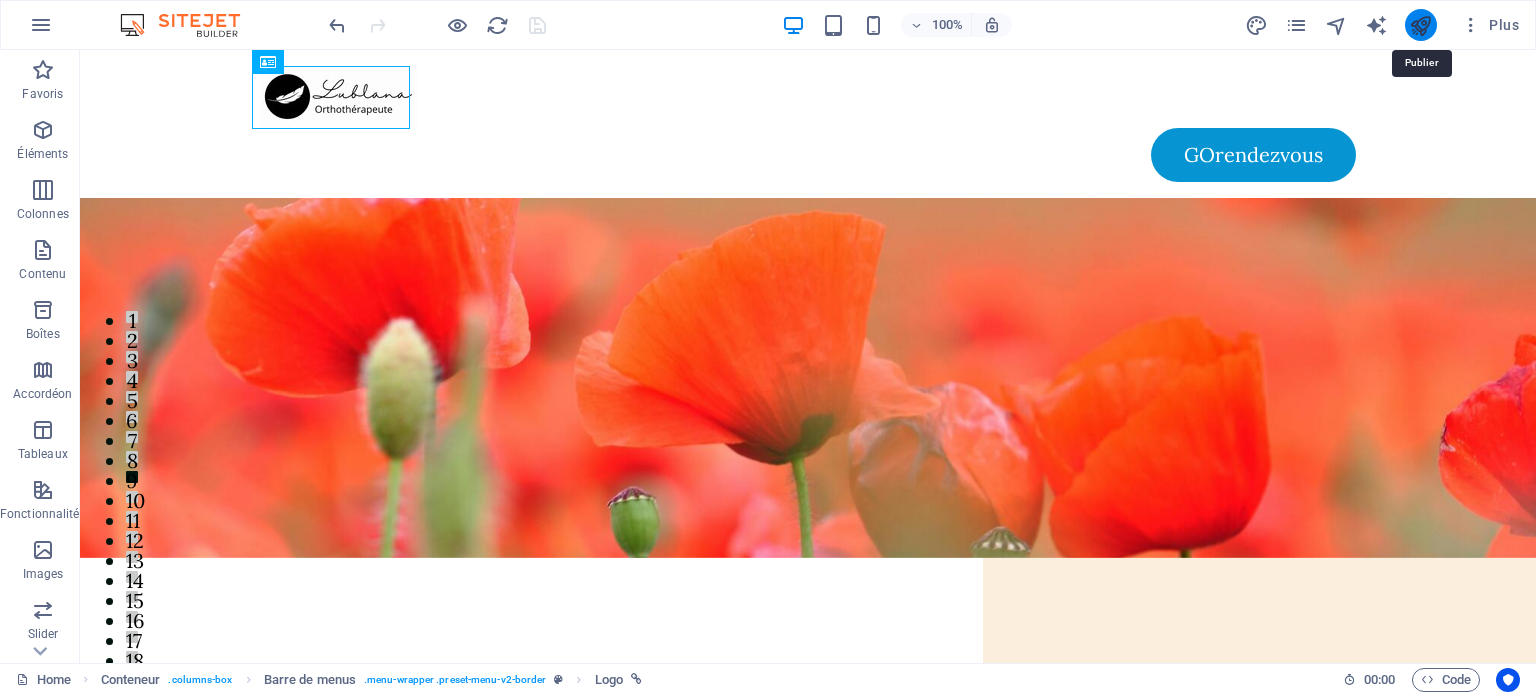click at bounding box center (1420, 25) 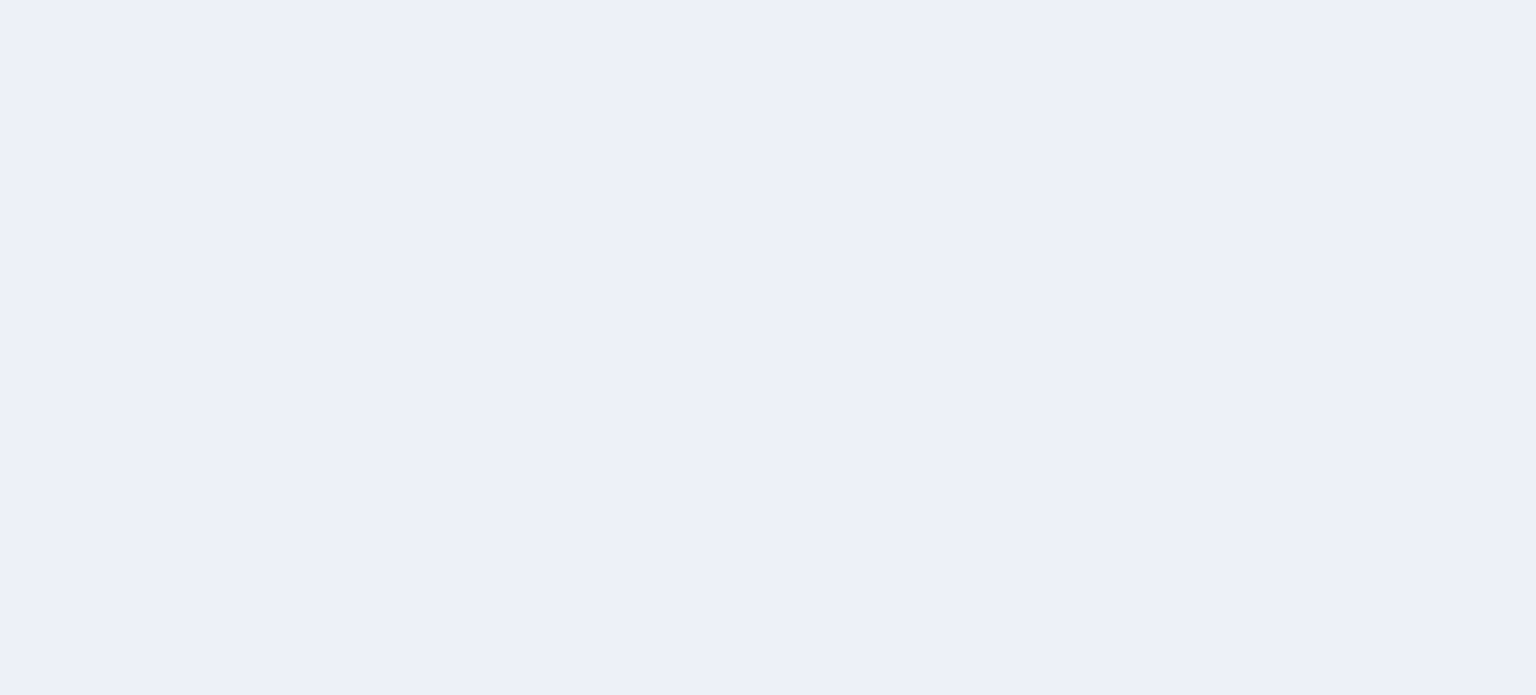 scroll, scrollTop: 0, scrollLeft: 0, axis: both 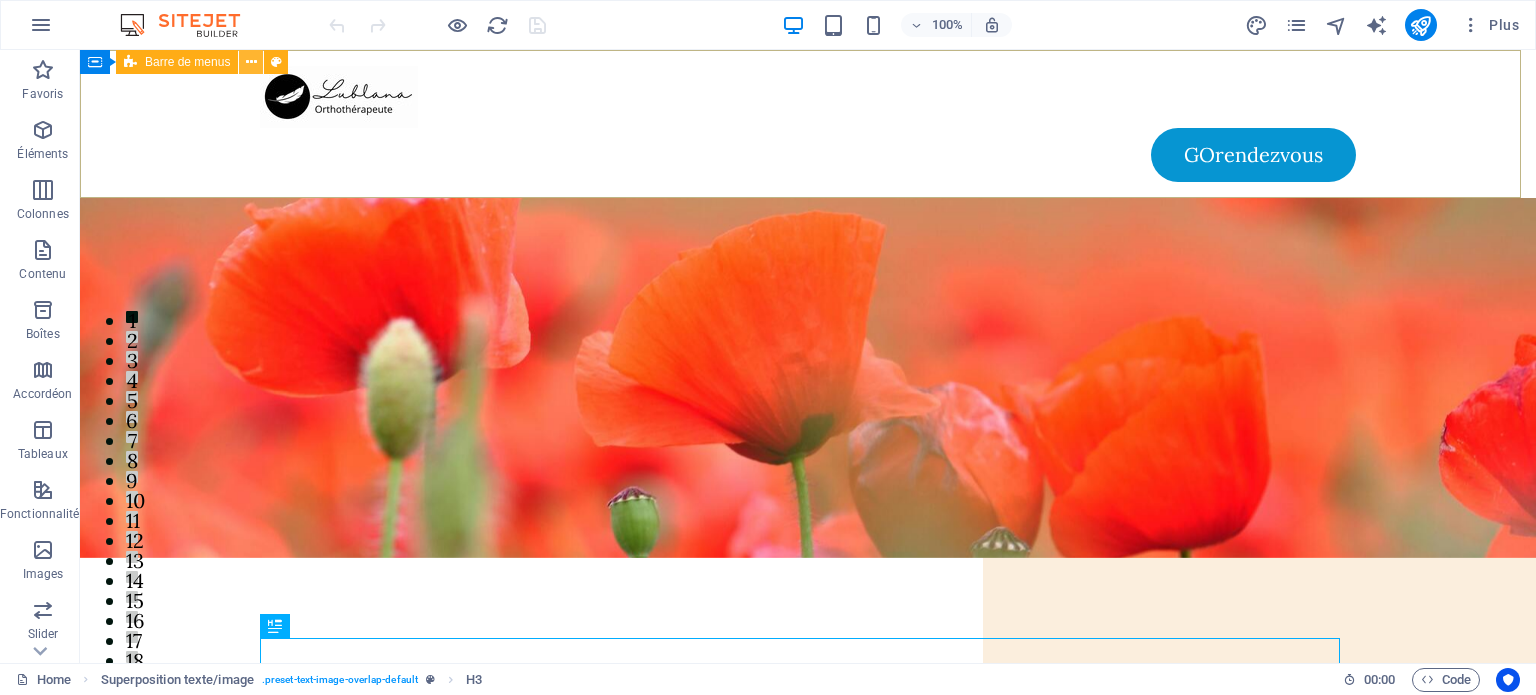 click at bounding box center (251, 62) 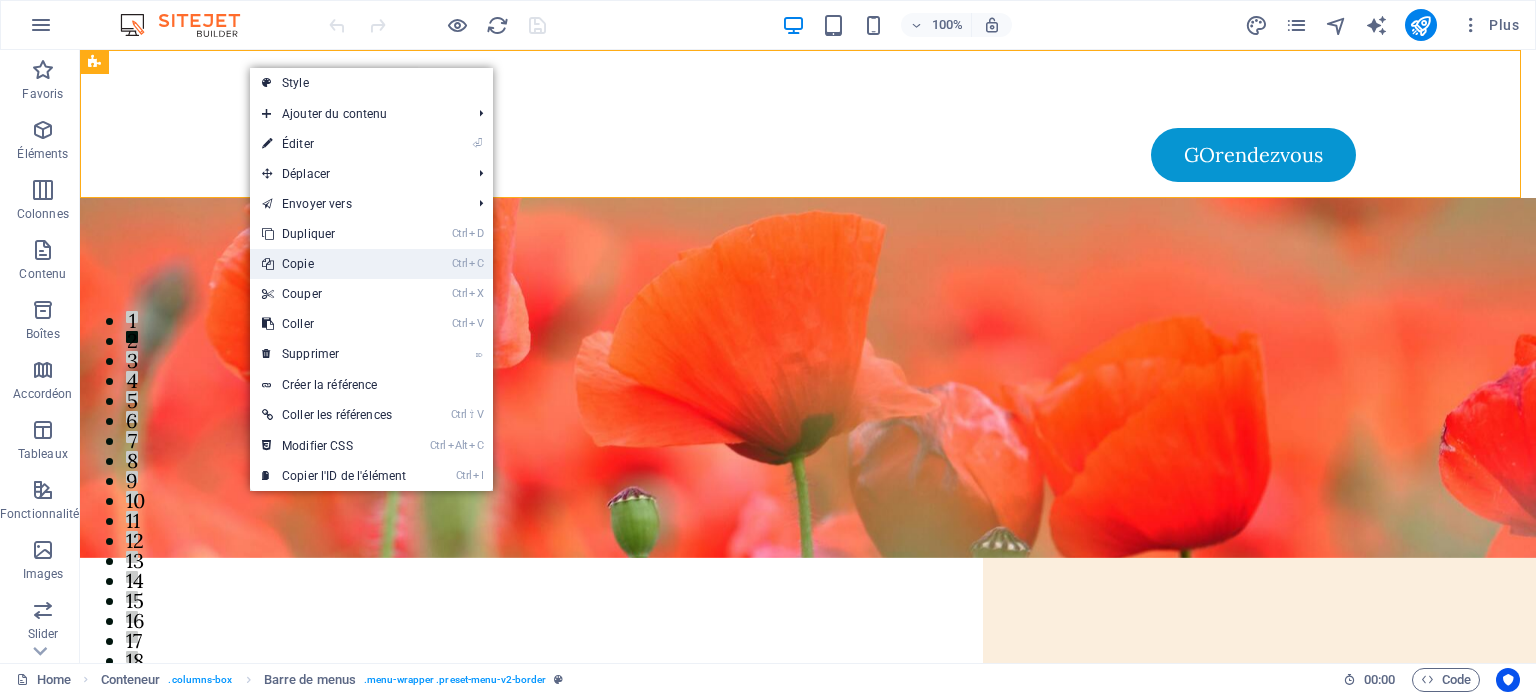 click on "Ctrl C  Copie" at bounding box center [334, 264] 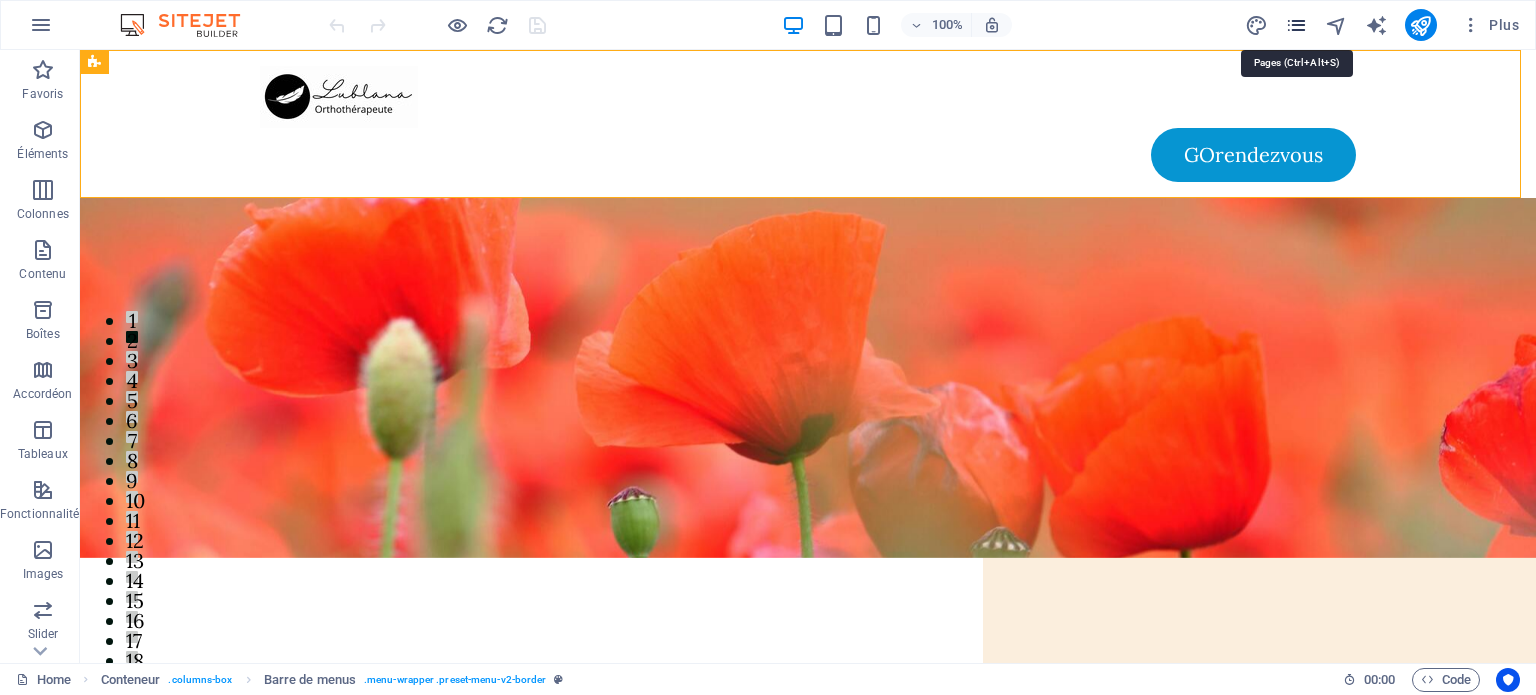 click at bounding box center (1296, 25) 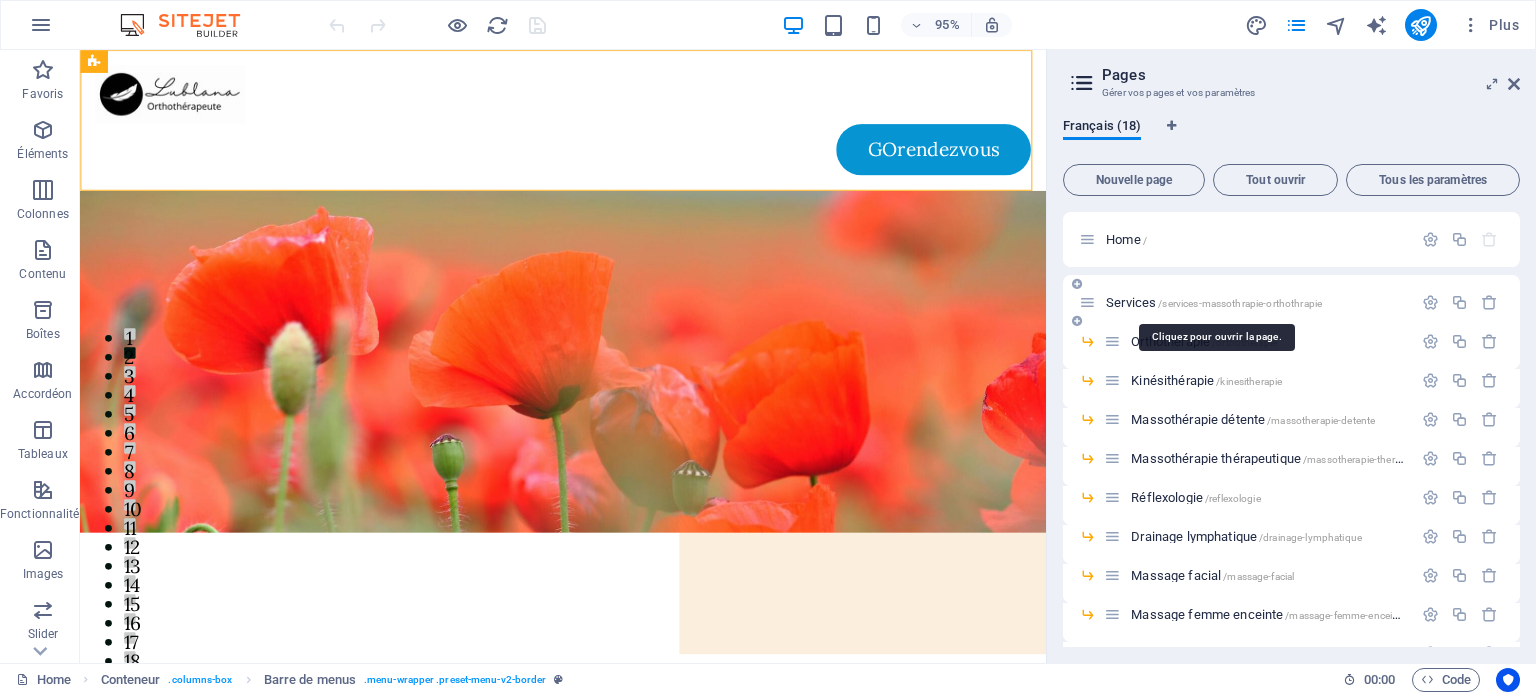 click on "Services /services-massothrapie-orthothrapie" at bounding box center [1214, 302] 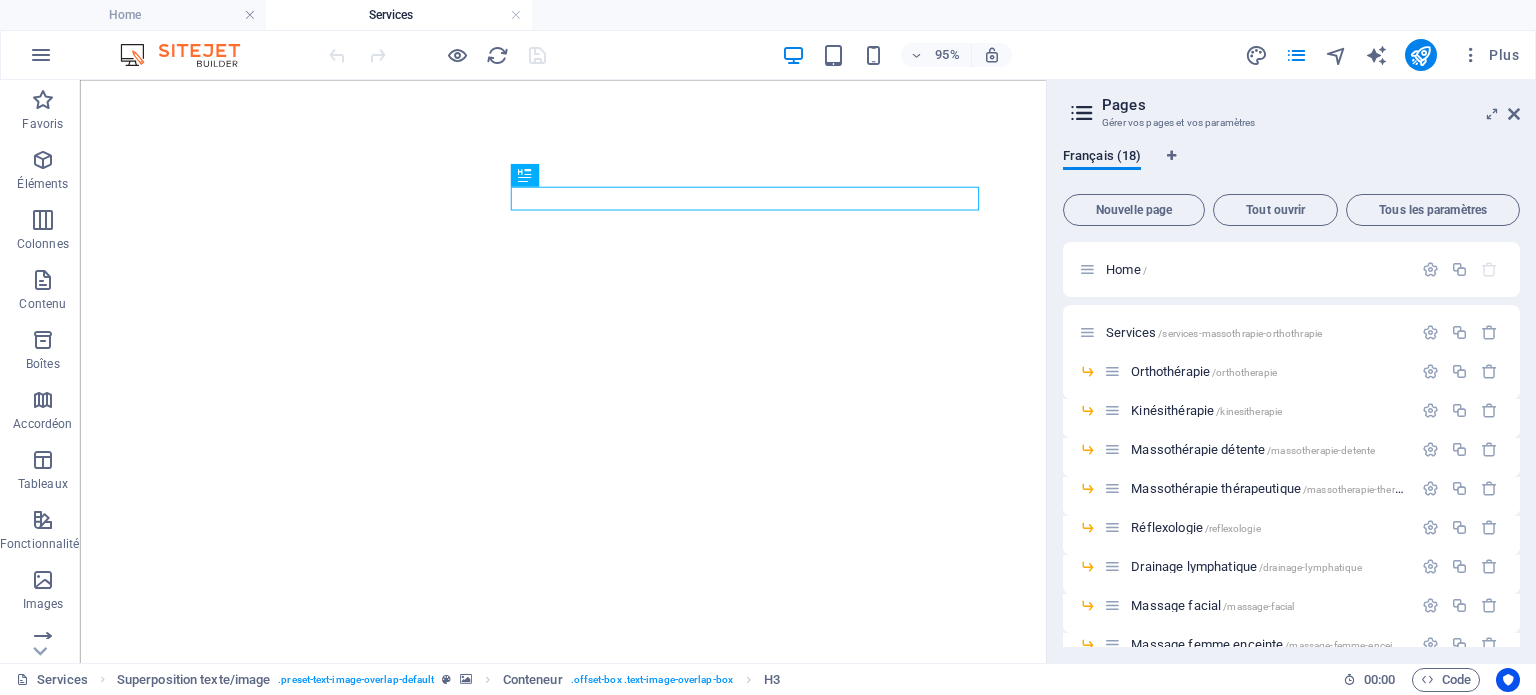 scroll, scrollTop: 0, scrollLeft: 0, axis: both 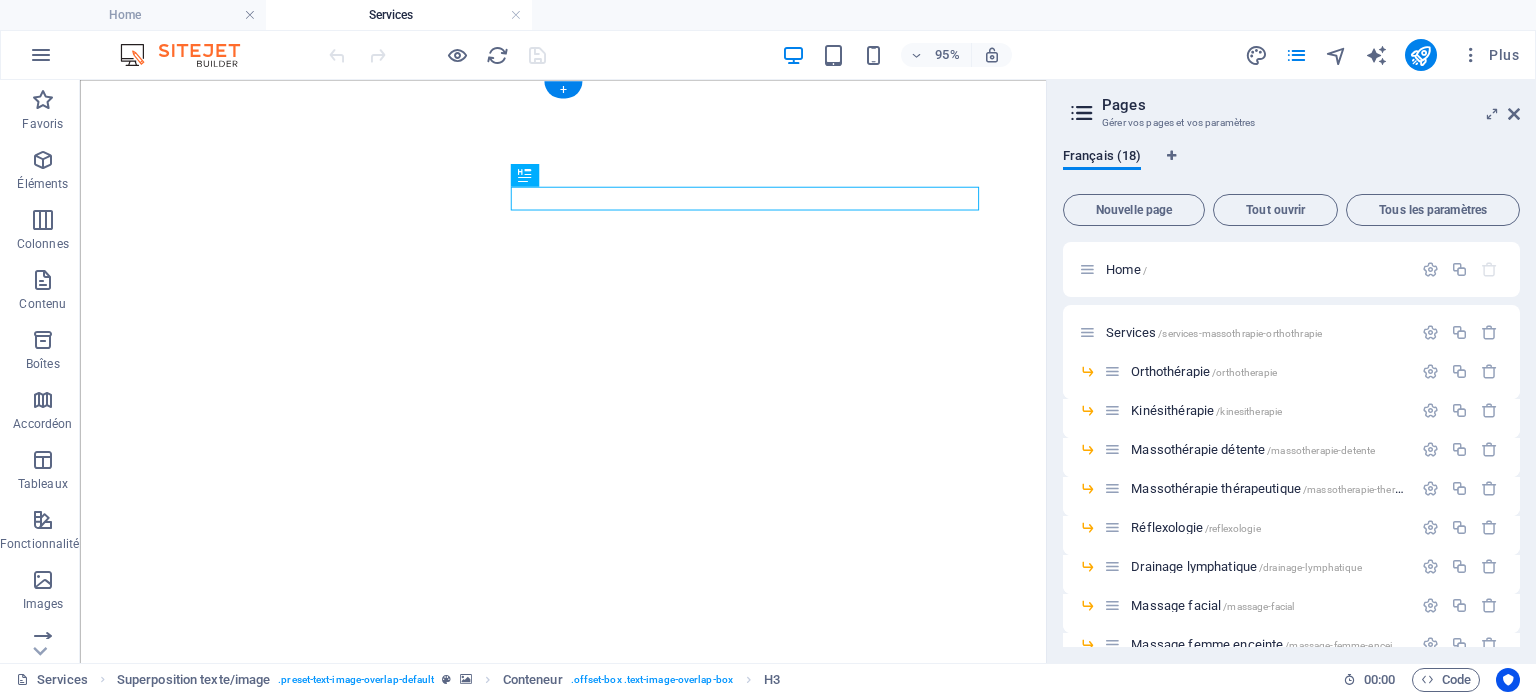 click at bounding box center (588, 88) 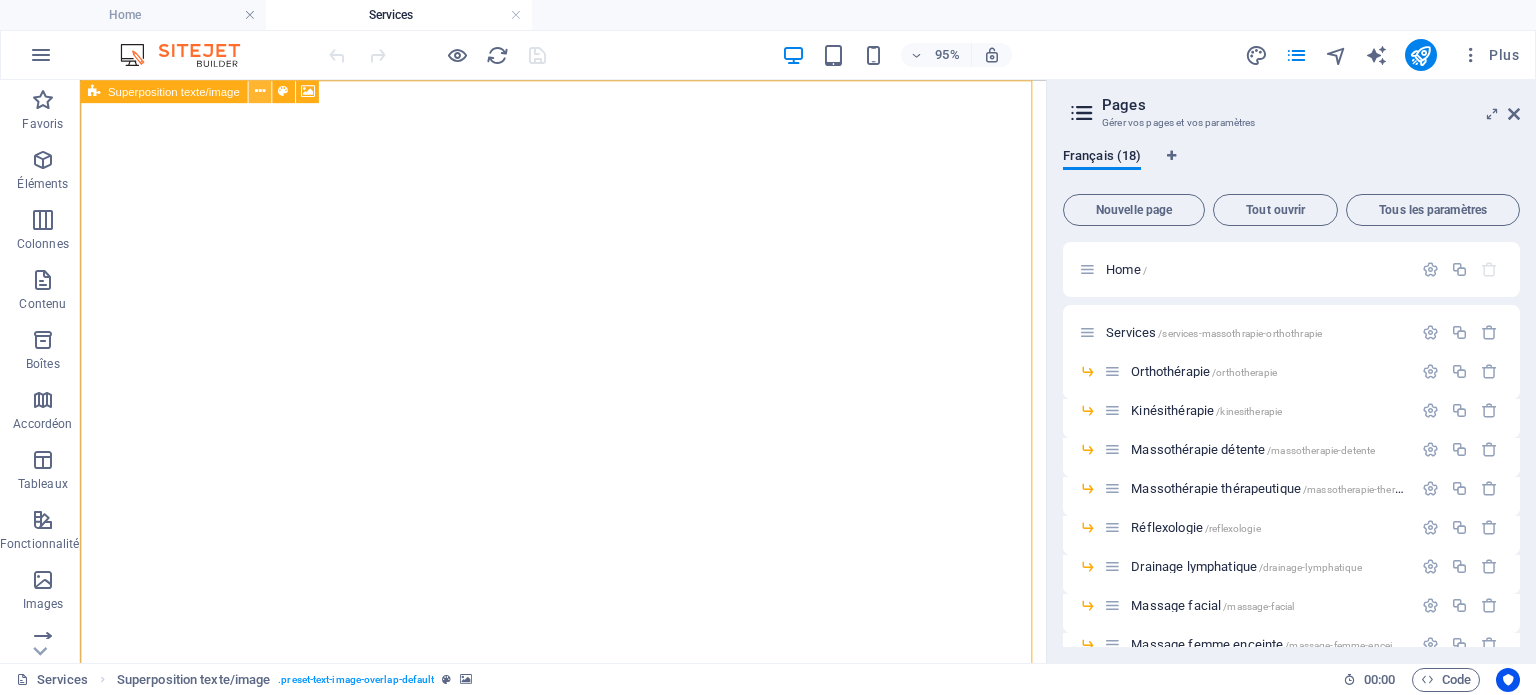 click at bounding box center (259, 91) 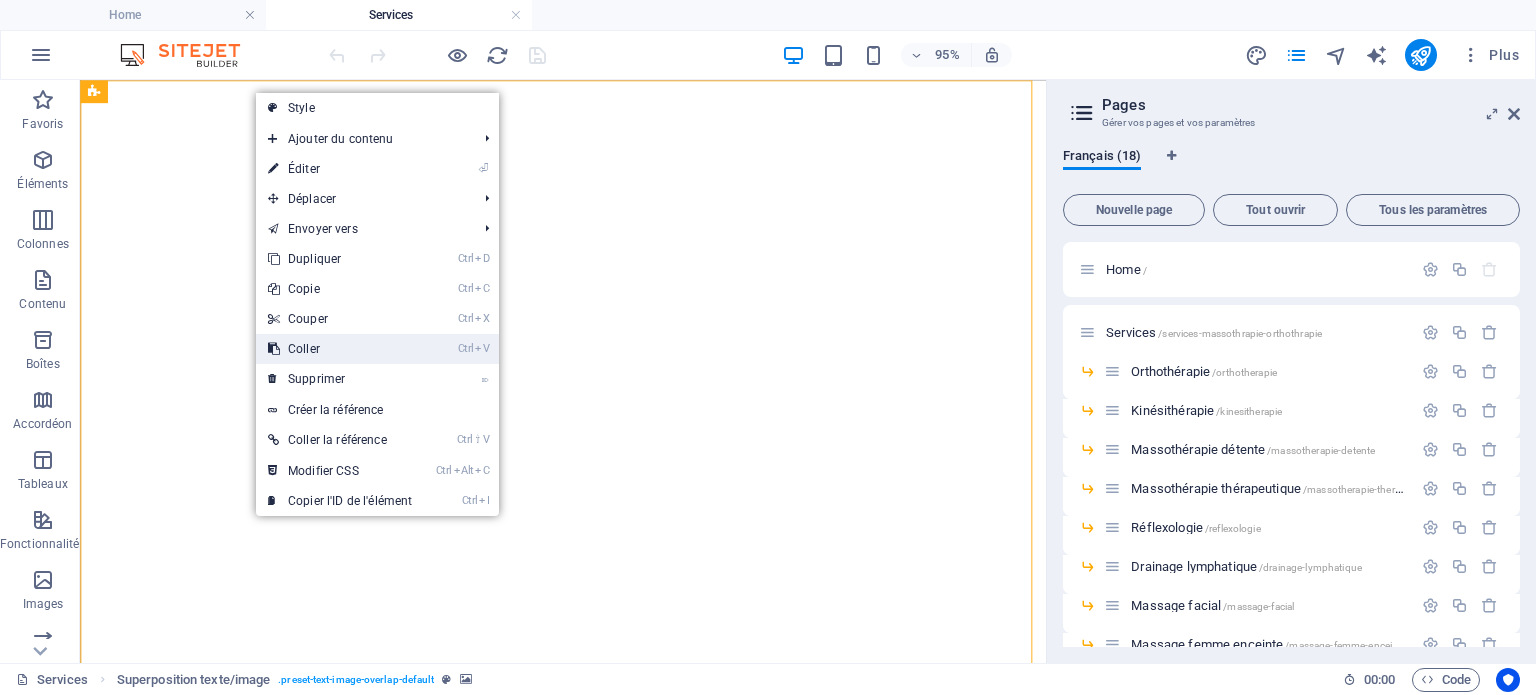 click on "Ctrl V  Coller" at bounding box center [340, 349] 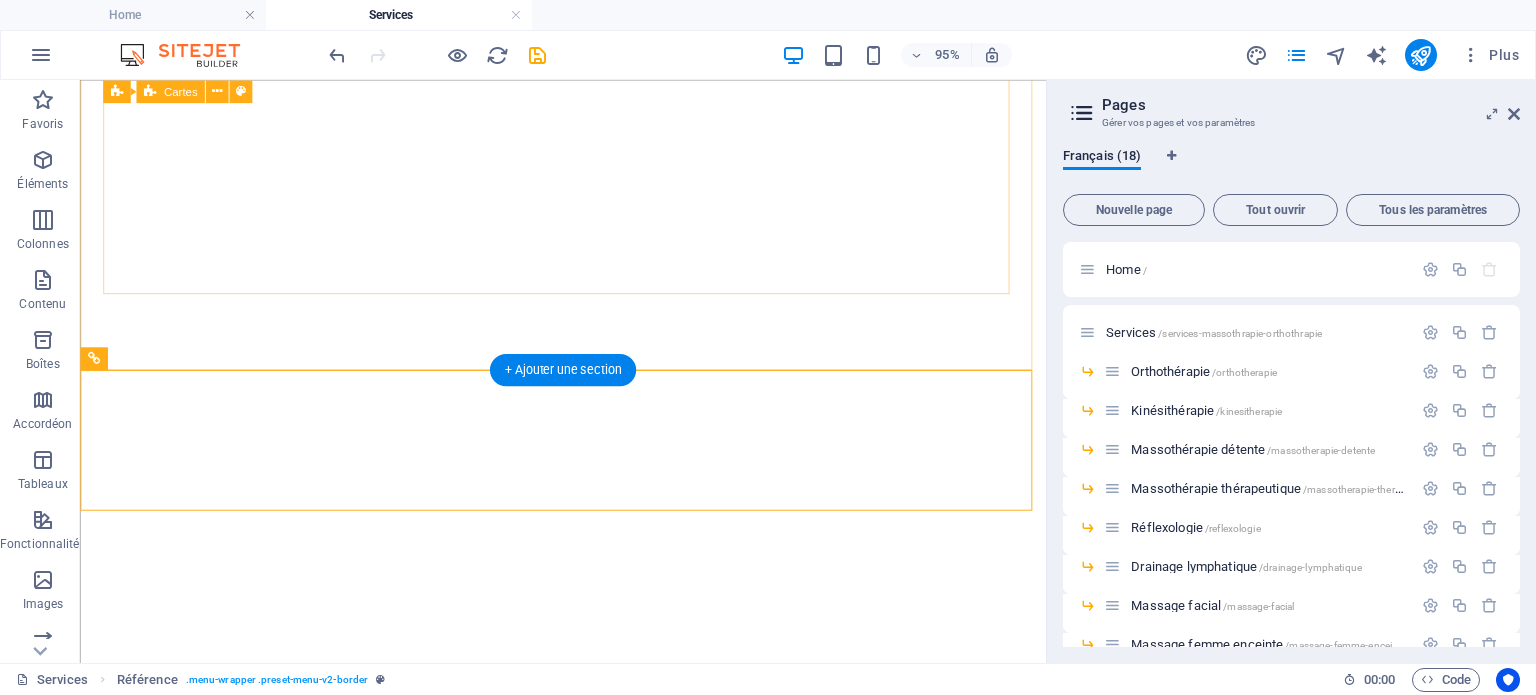 scroll, scrollTop: 2395, scrollLeft: 0, axis: vertical 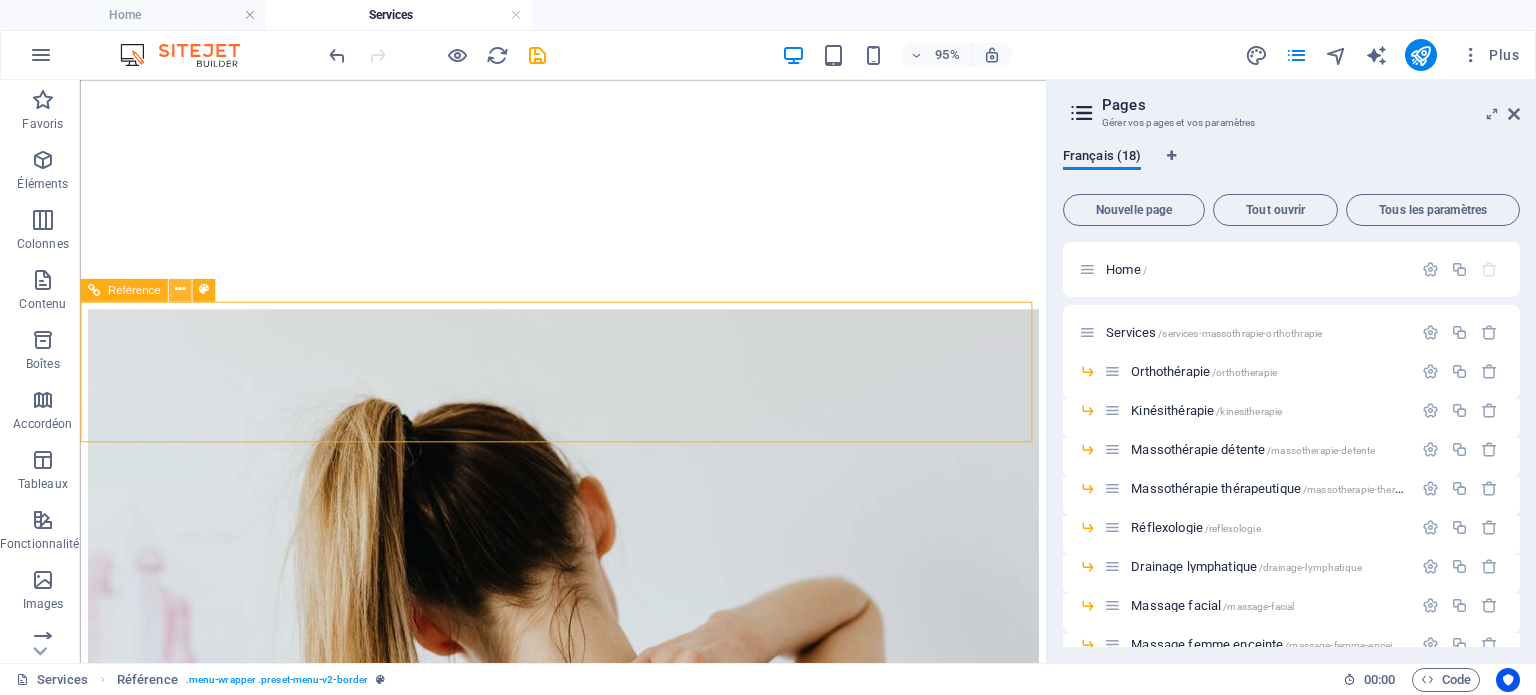 click at bounding box center [180, 290] 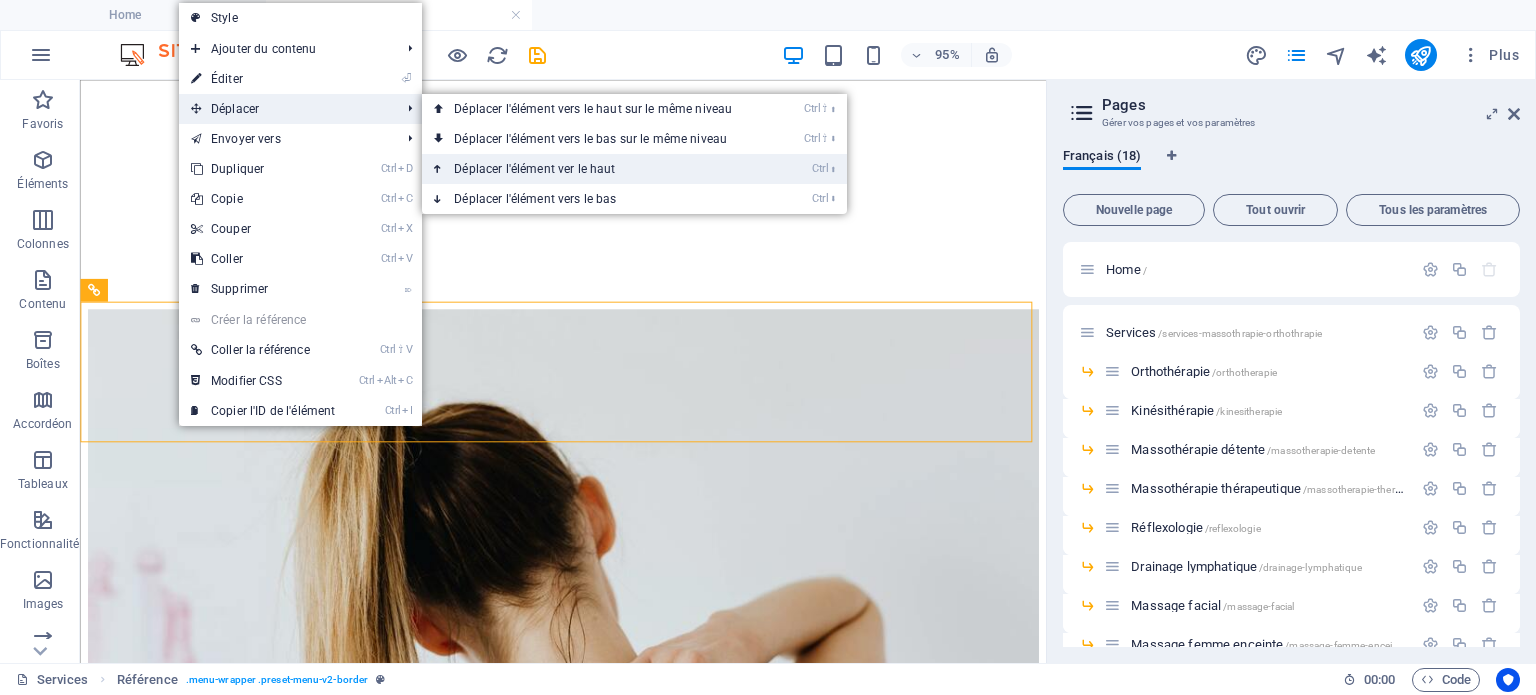 click on "Ctrl ⬆  Déplacer l'élément ver le haut" at bounding box center [597, 169] 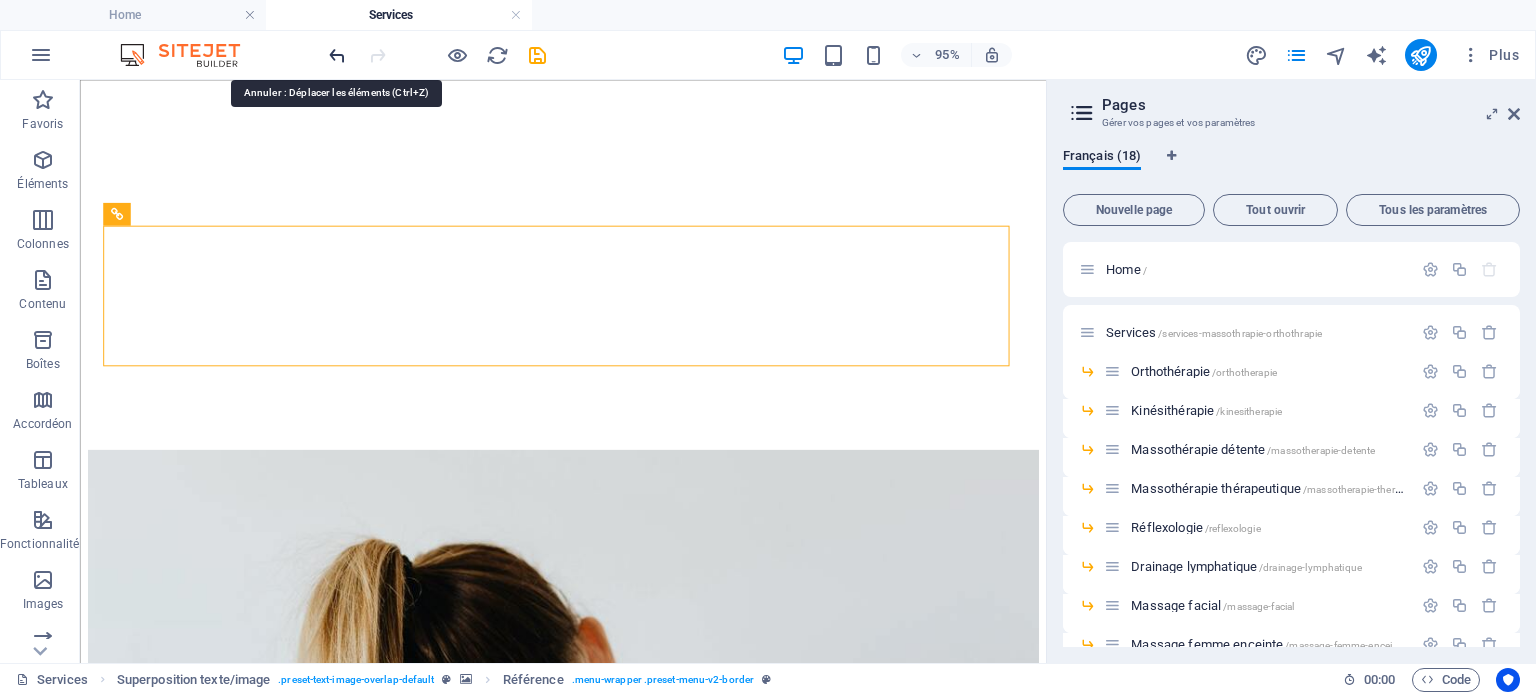 click at bounding box center [337, 55] 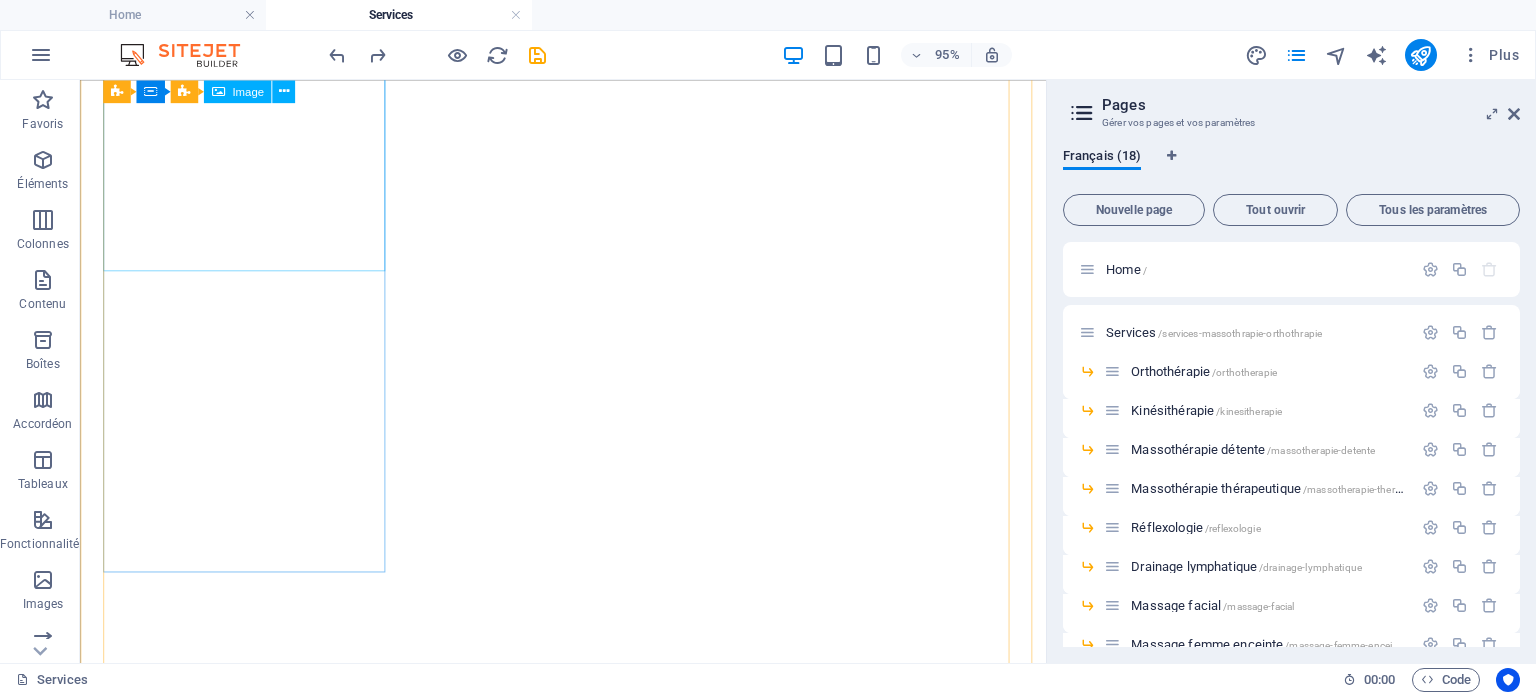 scroll, scrollTop: 0, scrollLeft: 0, axis: both 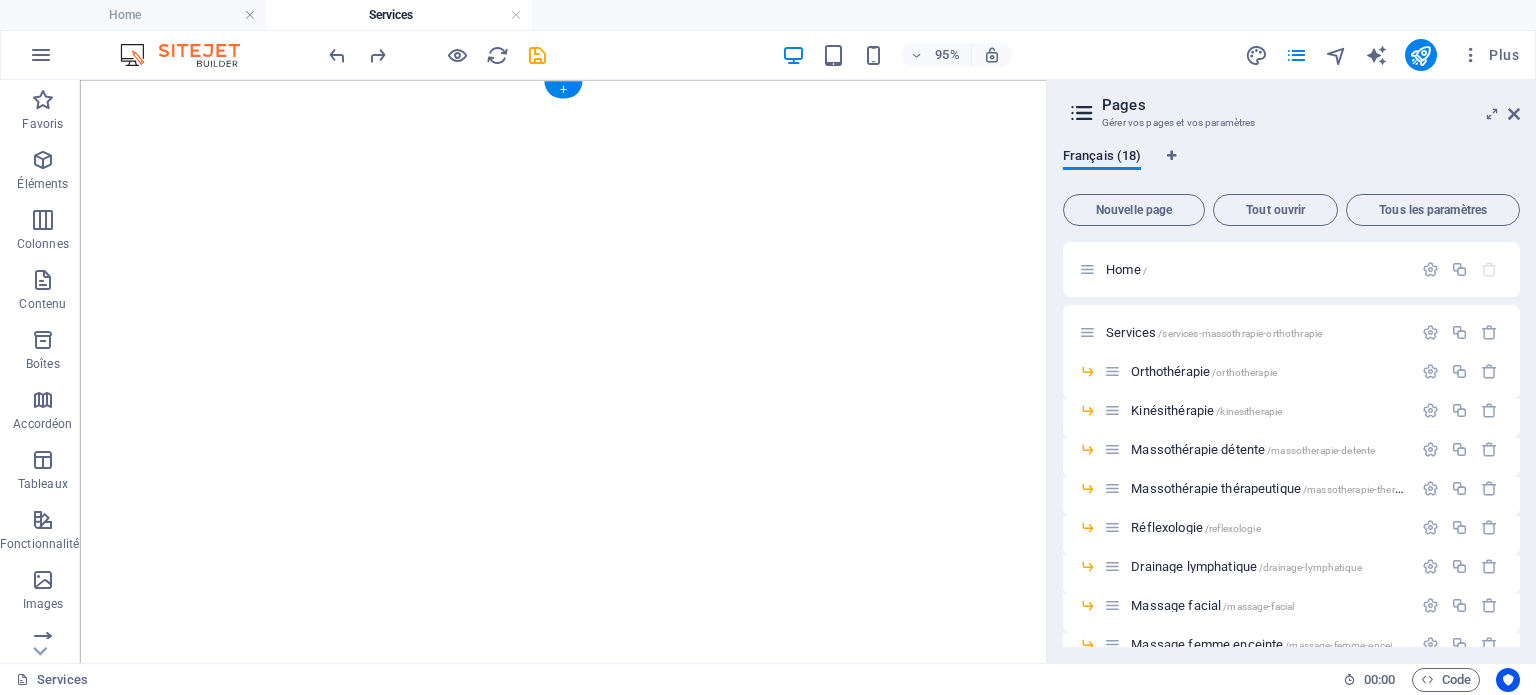 click at bounding box center [588, 88] 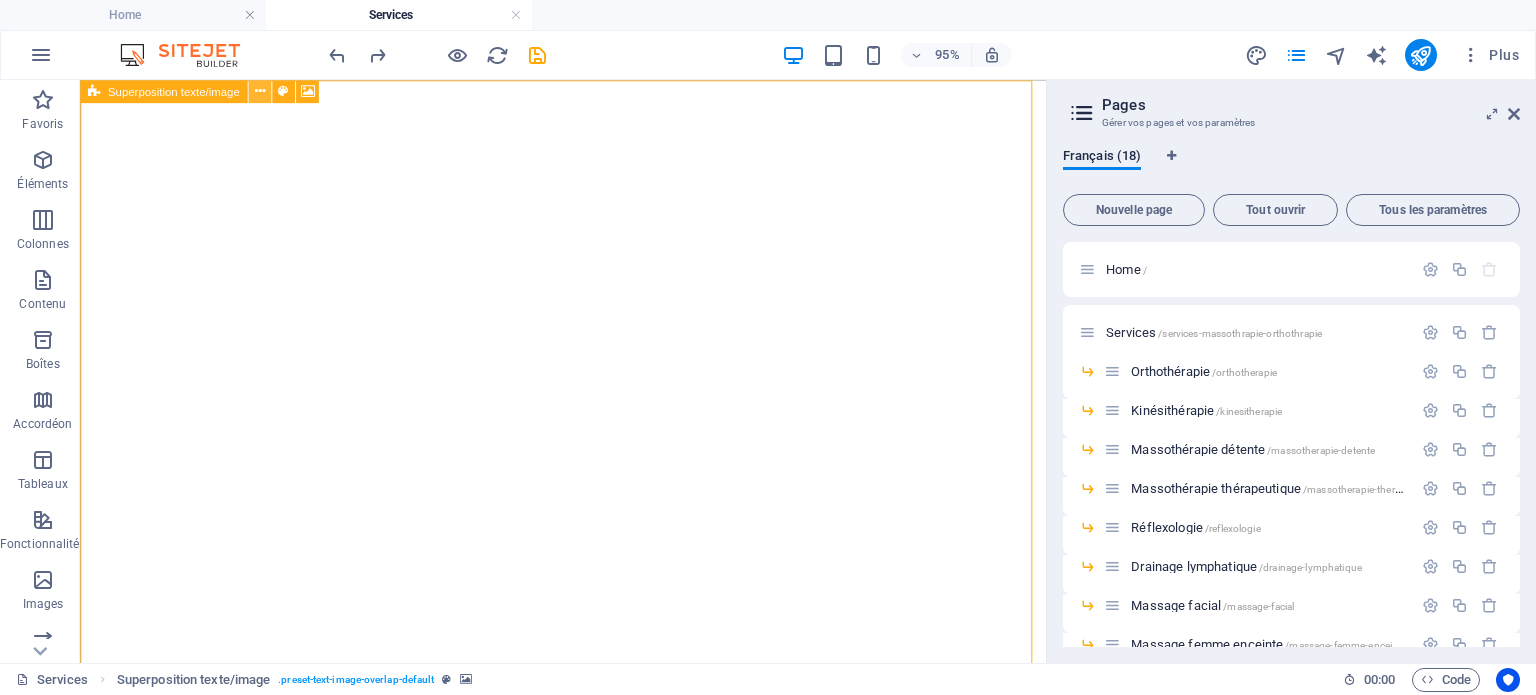 click at bounding box center [259, 91] 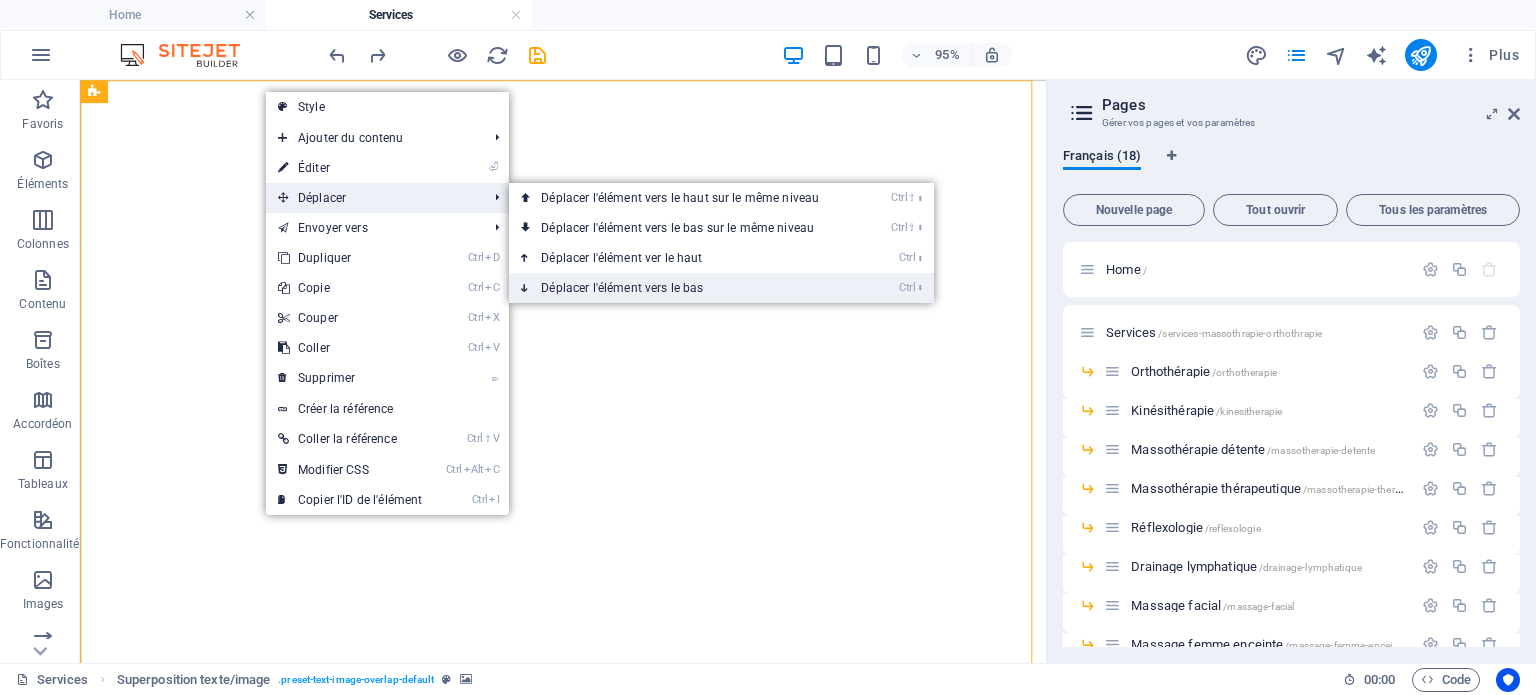 click on "Ctrl ⬇  Déplacer l'élément vers le bas" at bounding box center [684, 288] 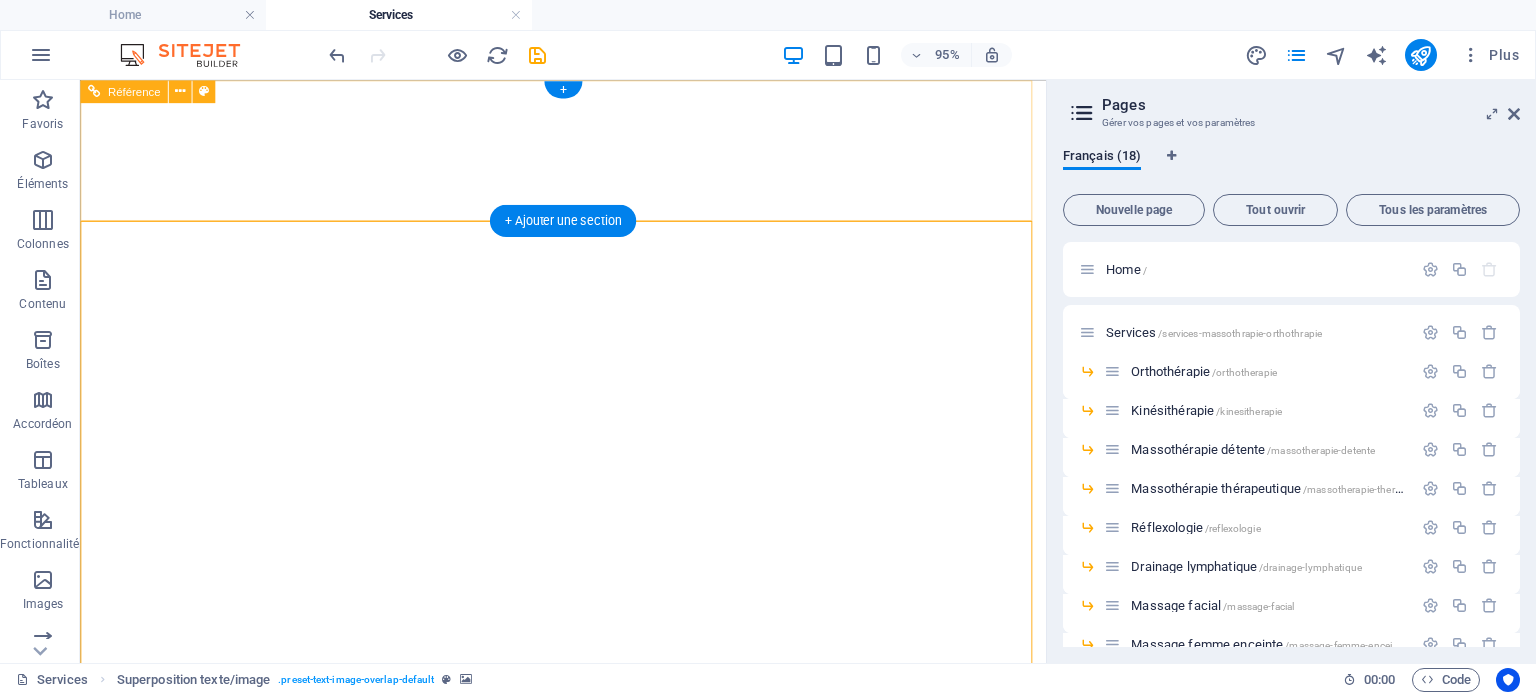 scroll, scrollTop: 0, scrollLeft: 0, axis: both 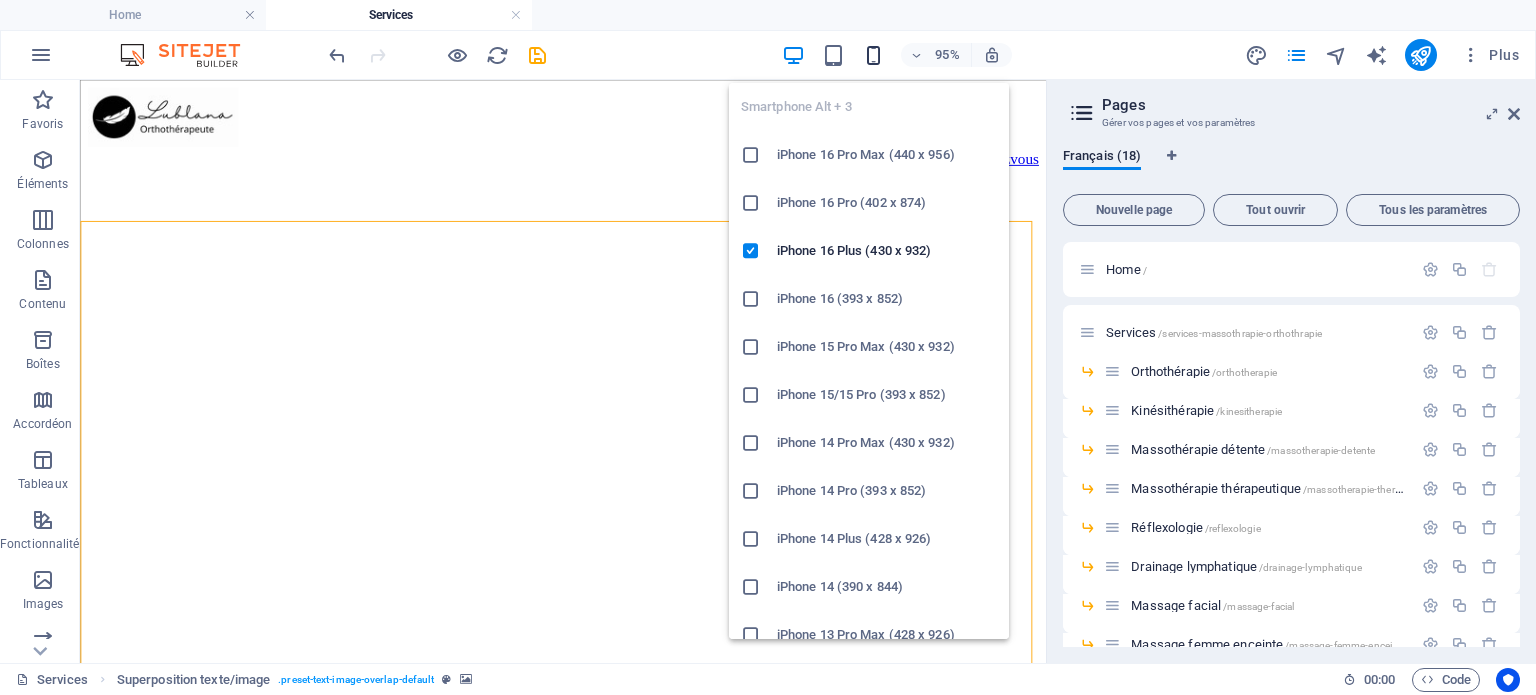 click at bounding box center (873, 55) 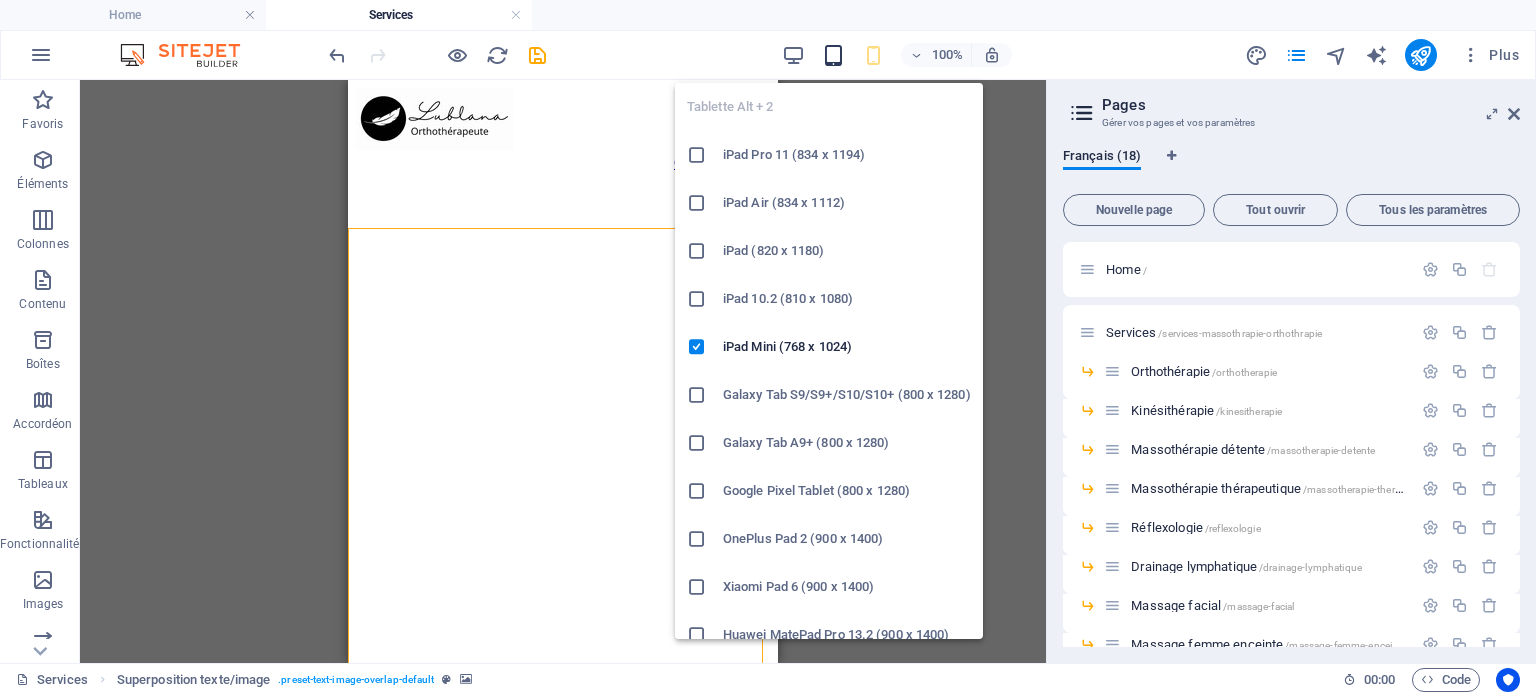 click at bounding box center (833, 55) 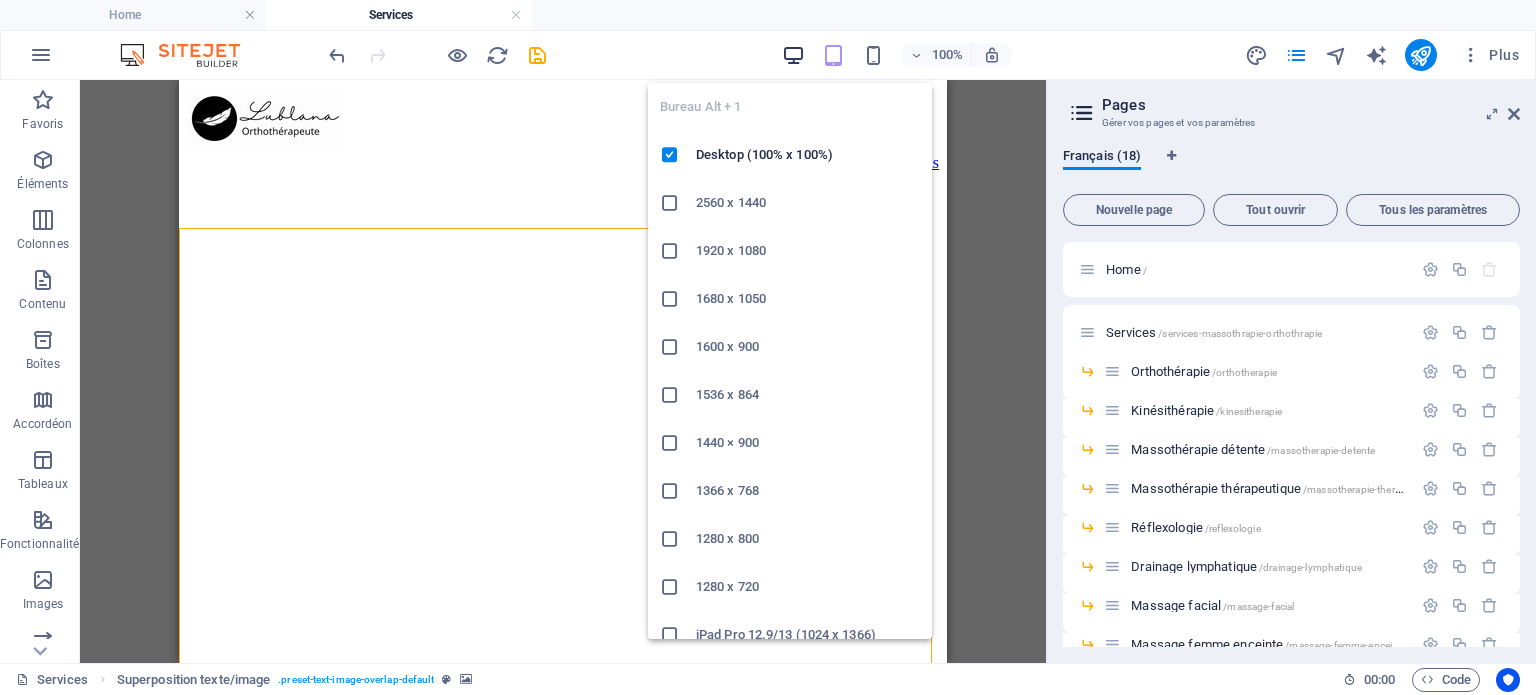 click at bounding box center [793, 55] 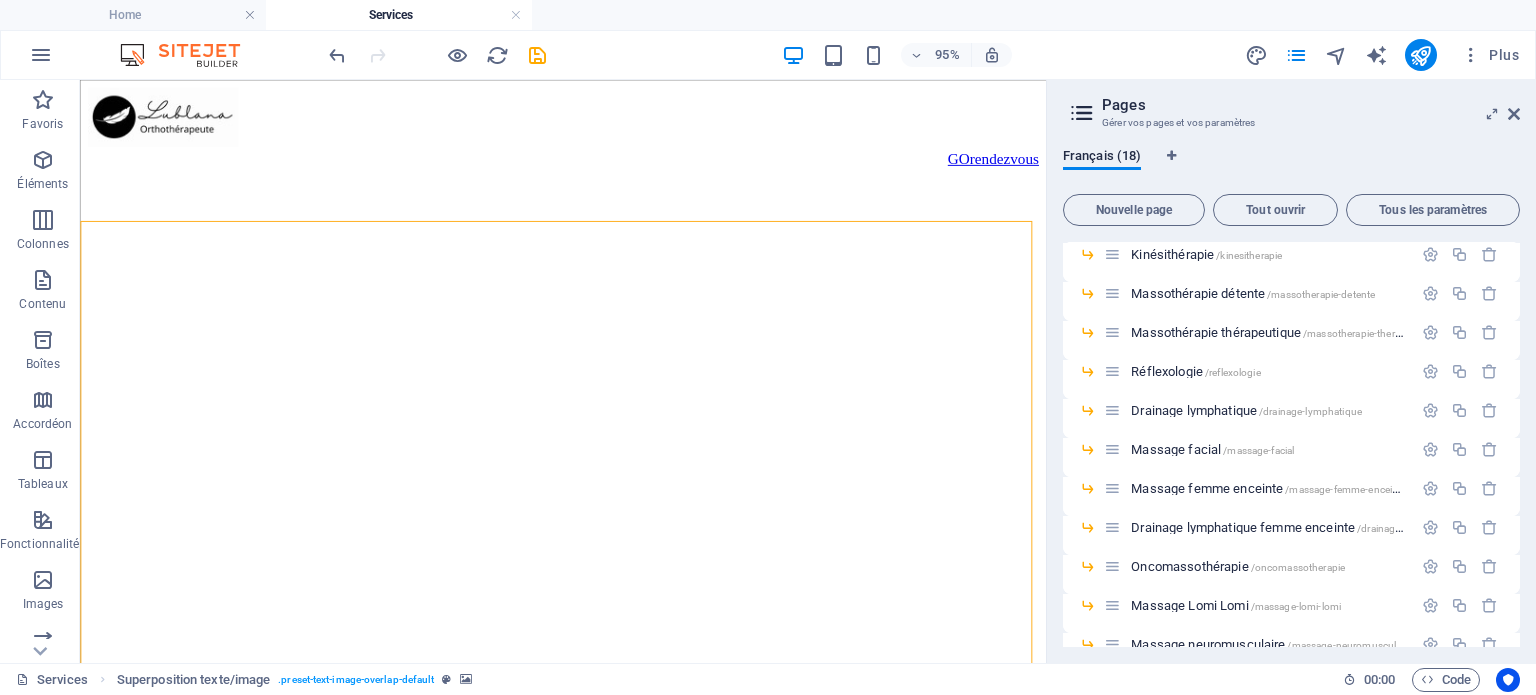 scroll, scrollTop: 416, scrollLeft: 0, axis: vertical 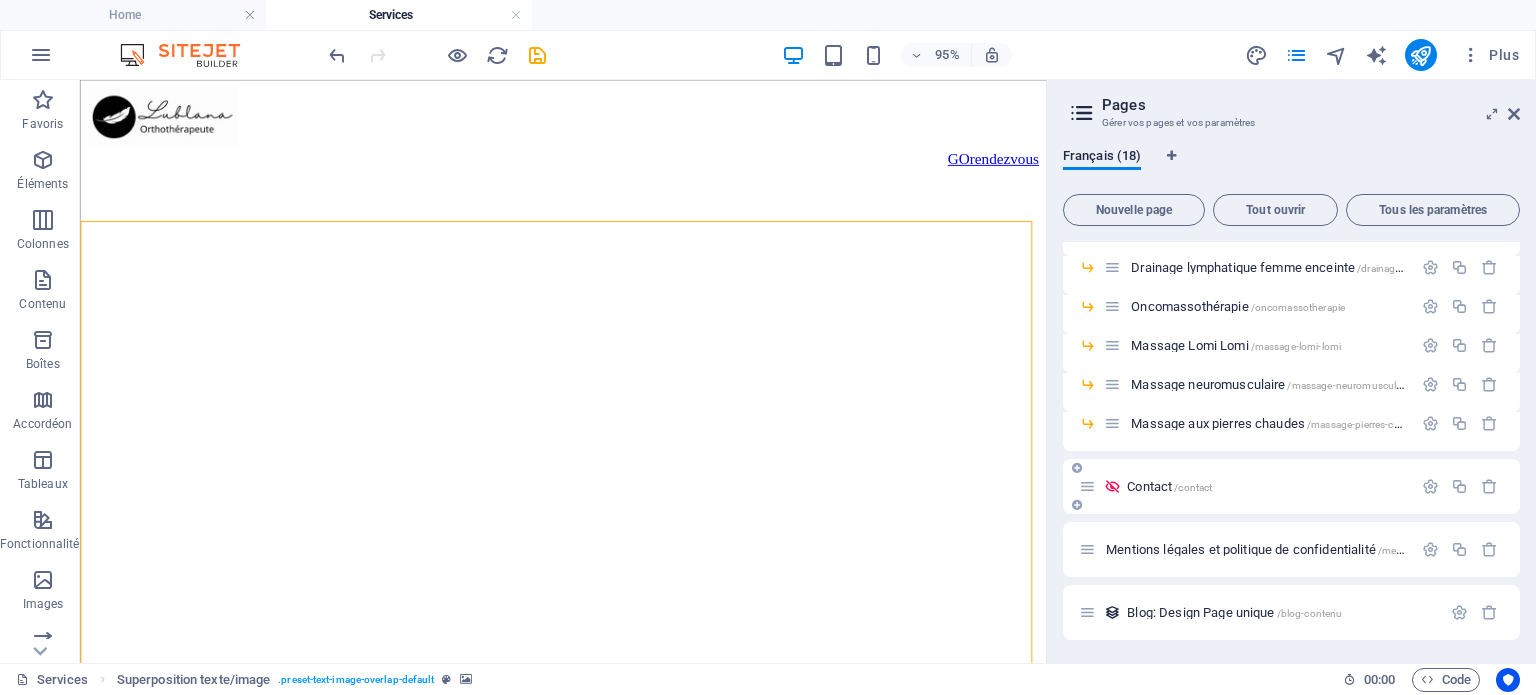 click on "Contact /contact" at bounding box center [1169, 486] 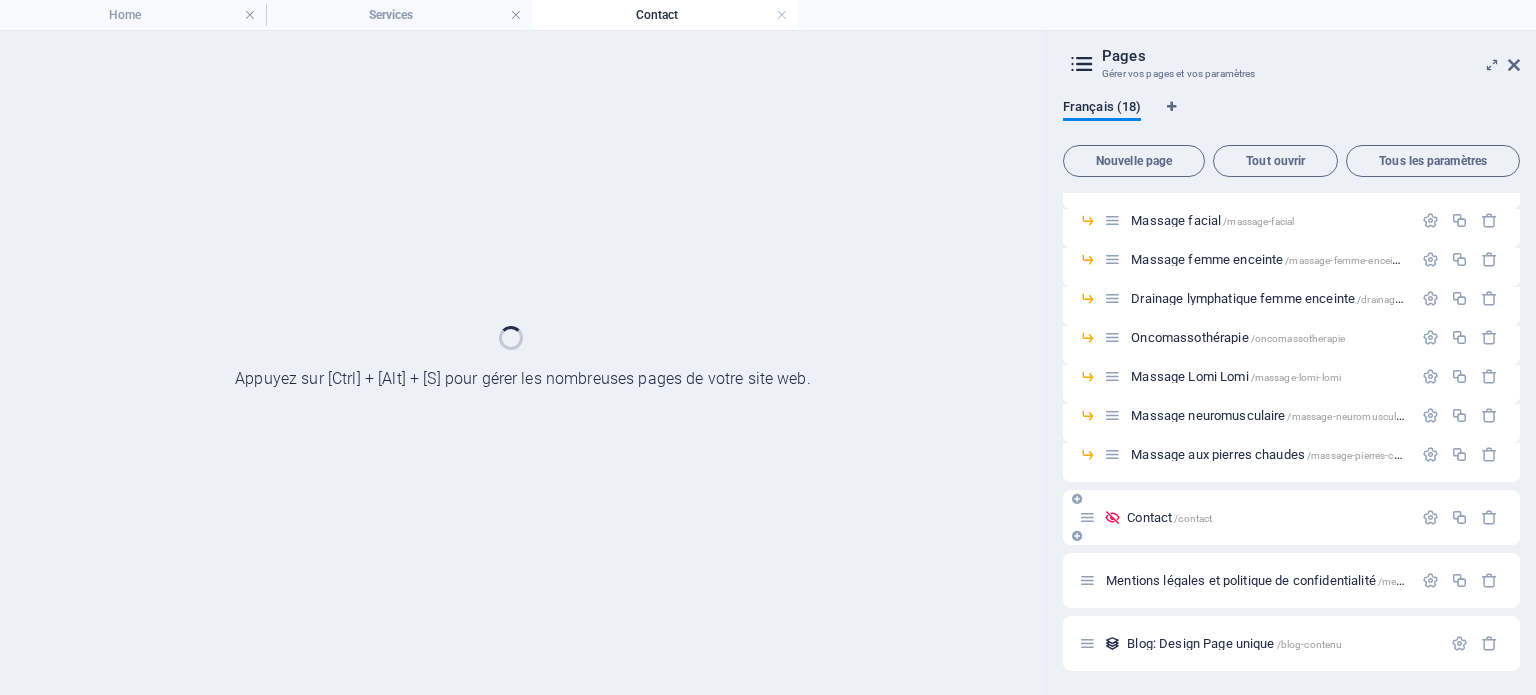 scroll, scrollTop: 336, scrollLeft: 0, axis: vertical 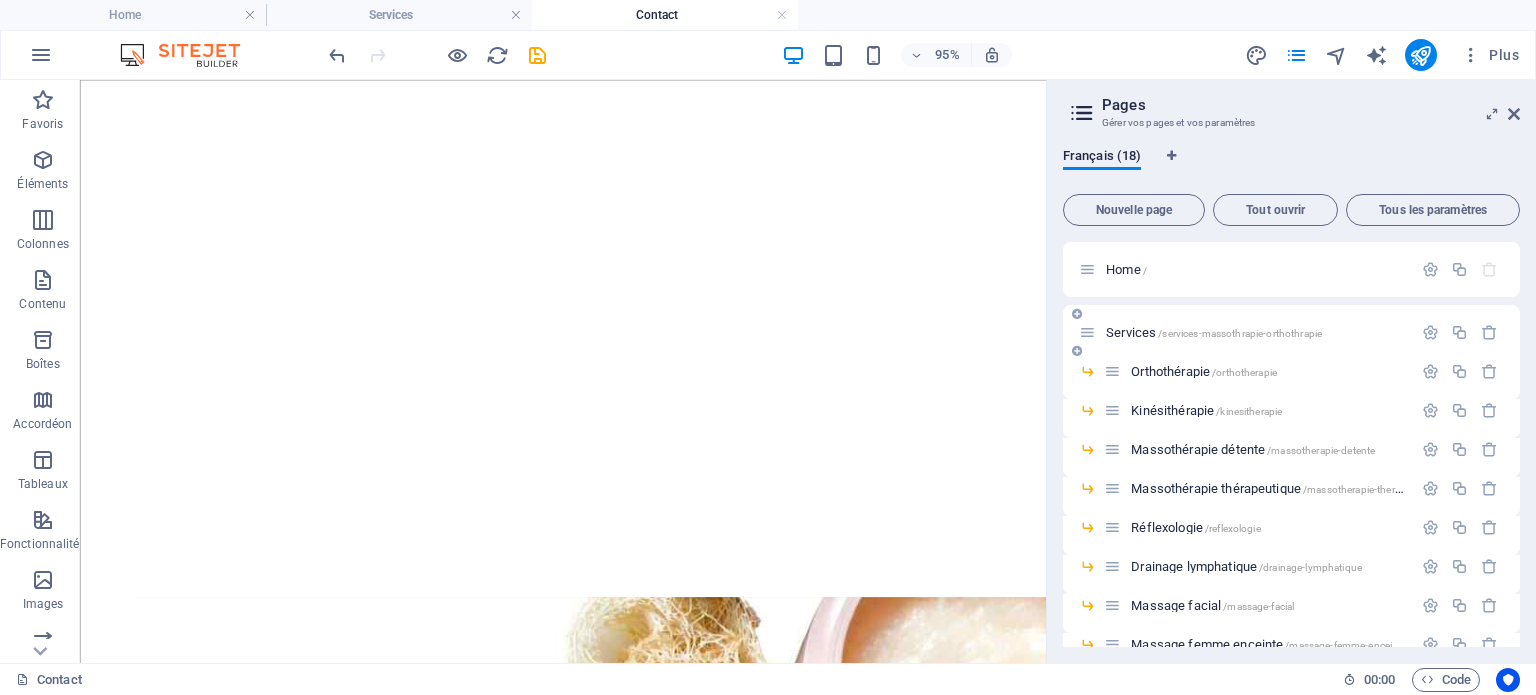 click on "Services /services-massothrapie-orthothrapie" at bounding box center (1245, 332) 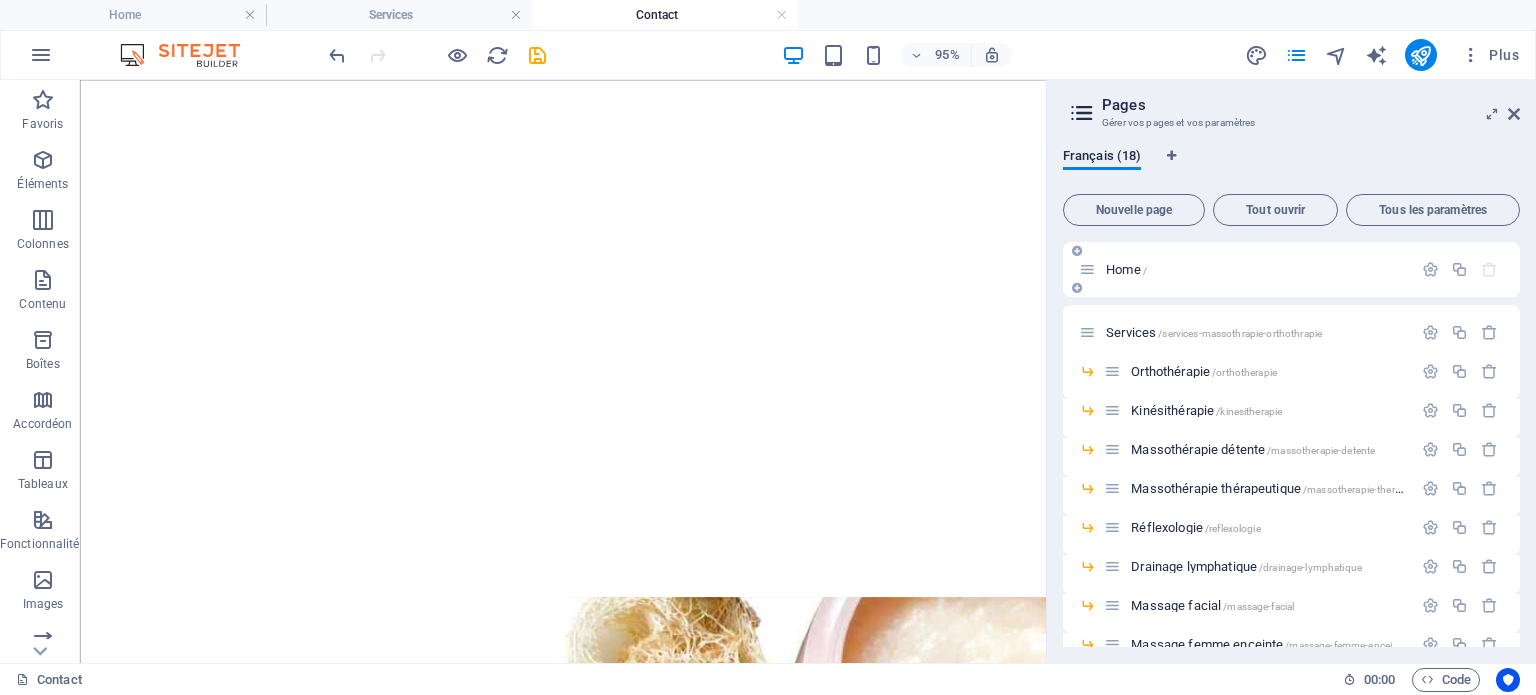 click on "Home /" at bounding box center (1126, 269) 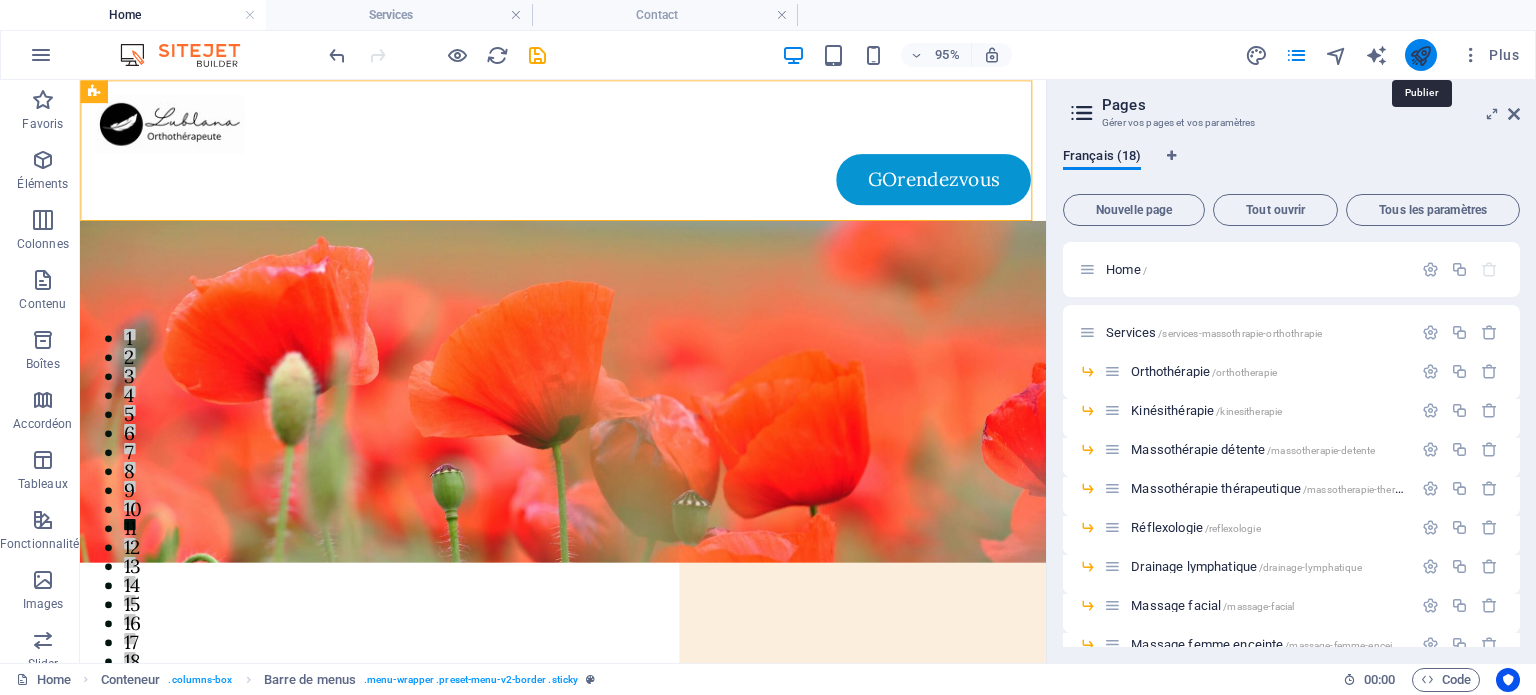 click at bounding box center [1420, 55] 